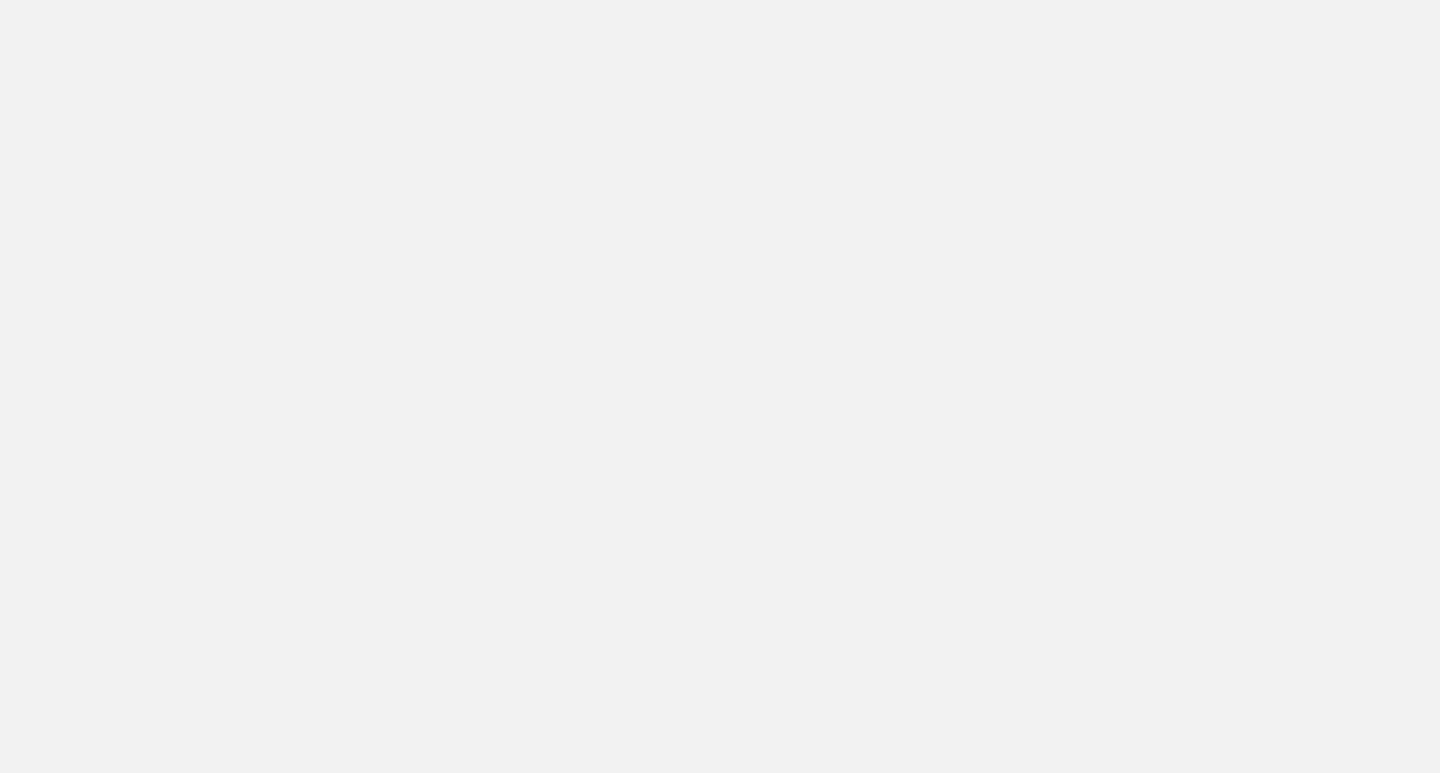 scroll, scrollTop: 0, scrollLeft: 0, axis: both 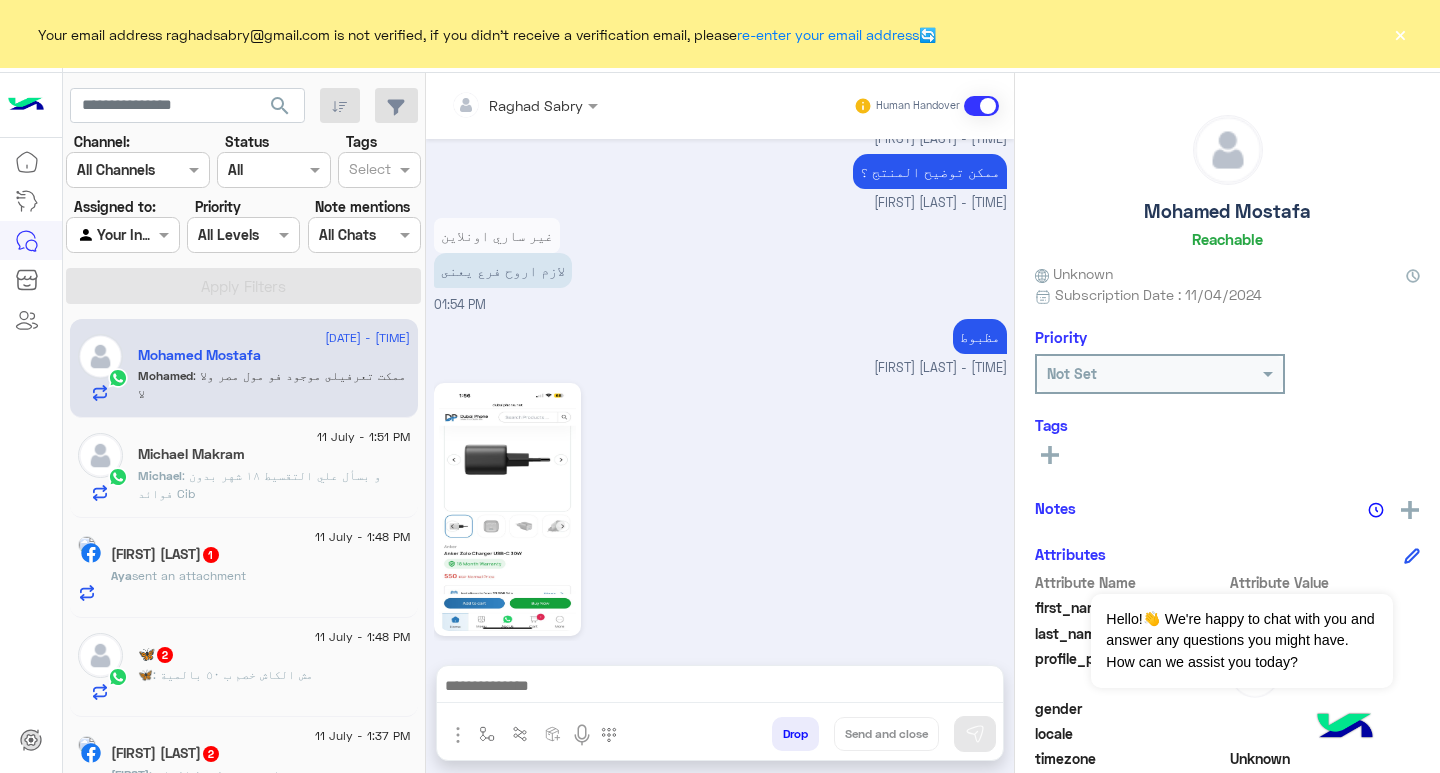 click on "×" 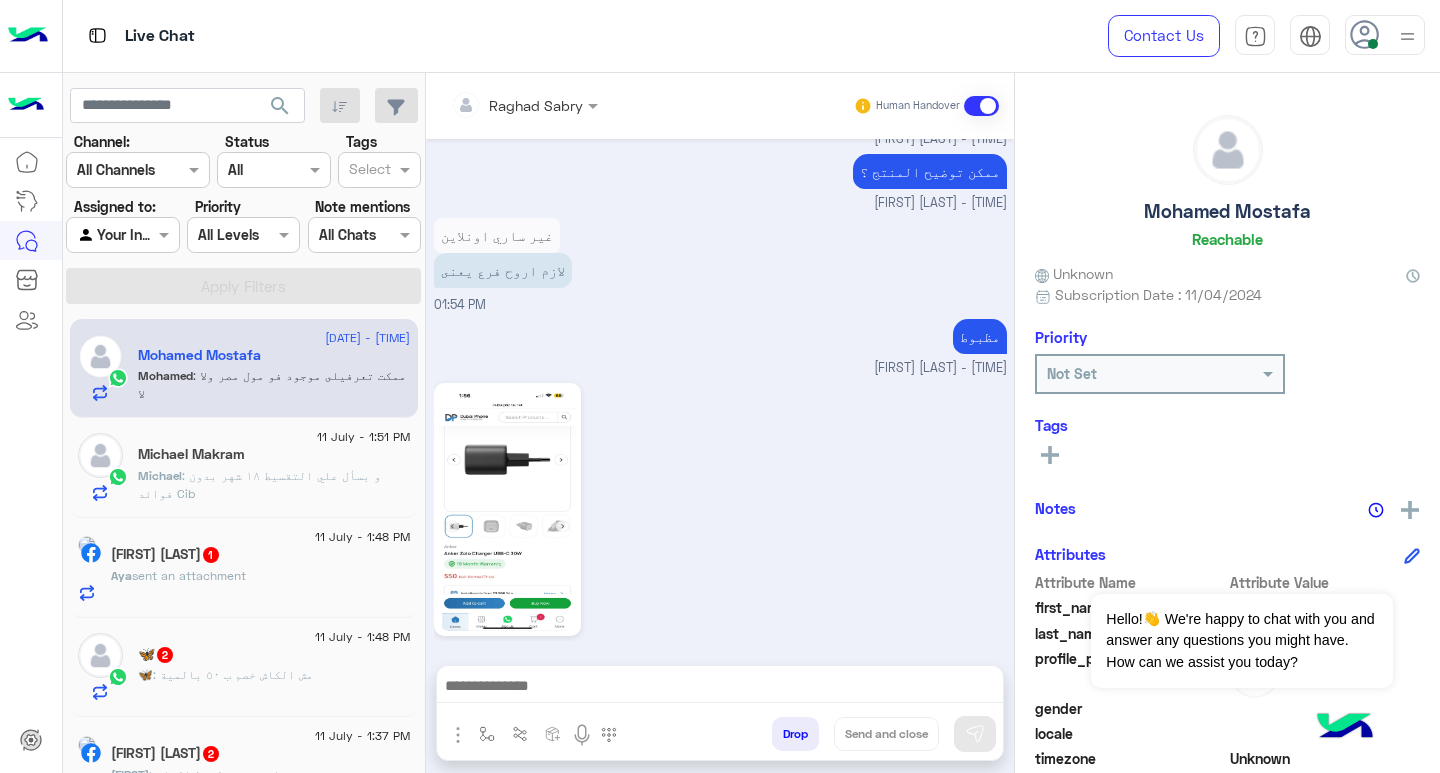 scroll, scrollTop: 1039, scrollLeft: 0, axis: vertical 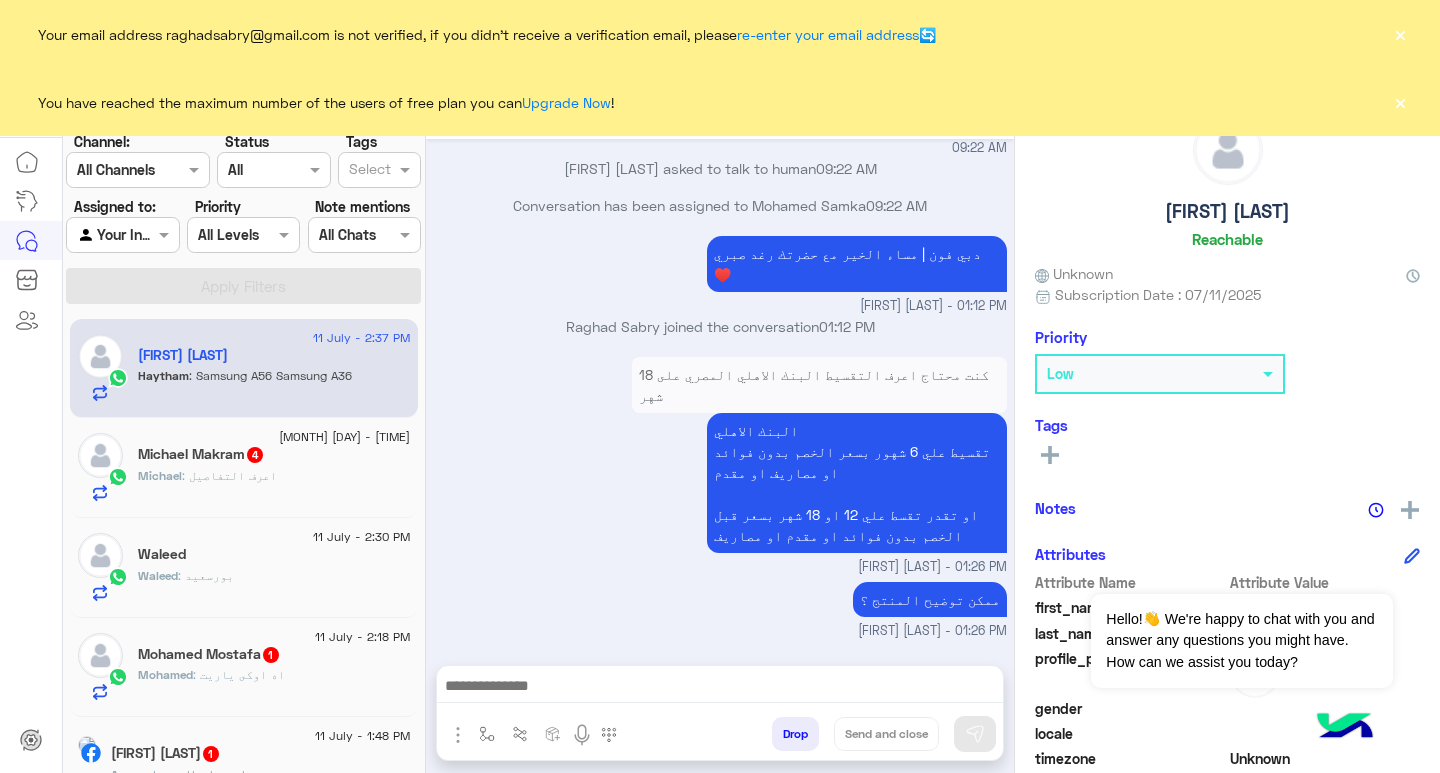 click on "×" 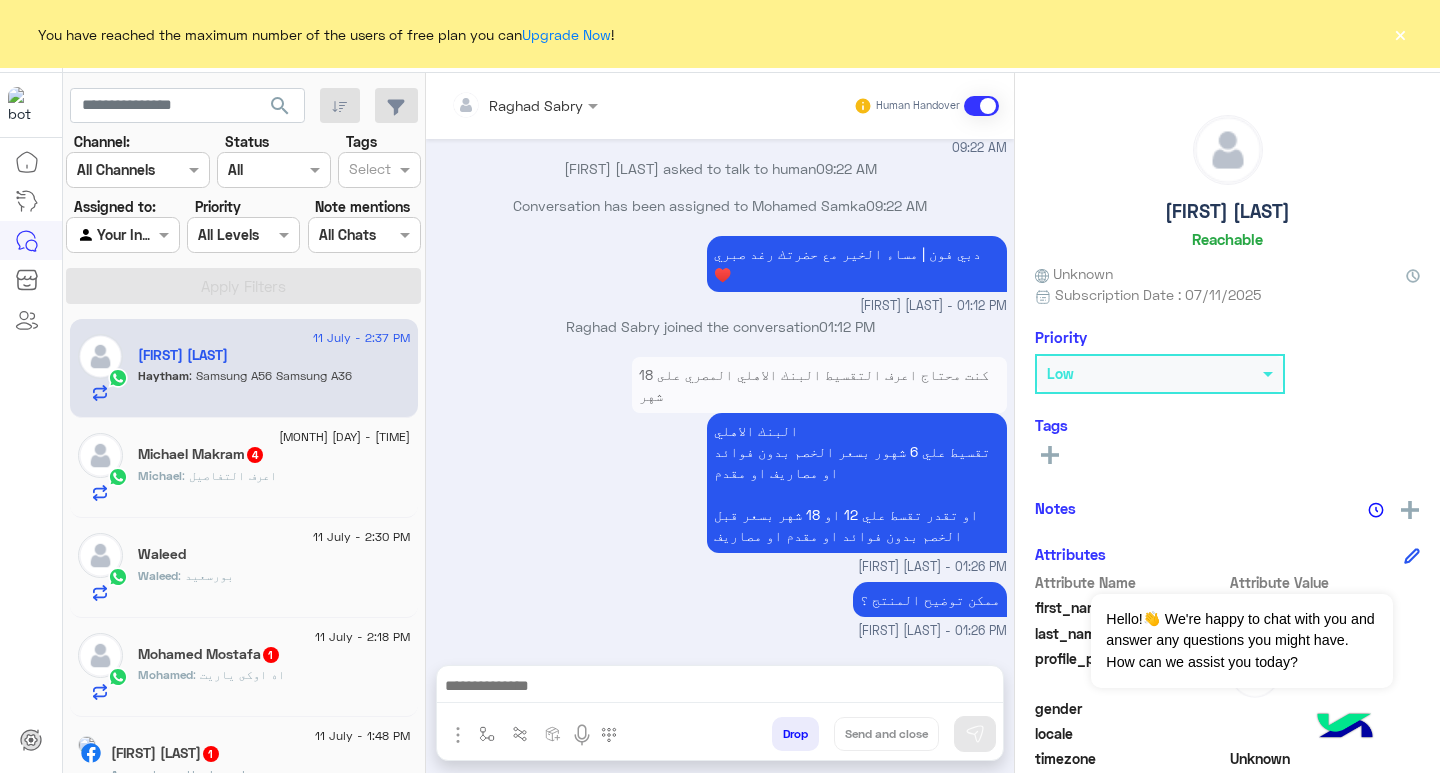 click on "×" 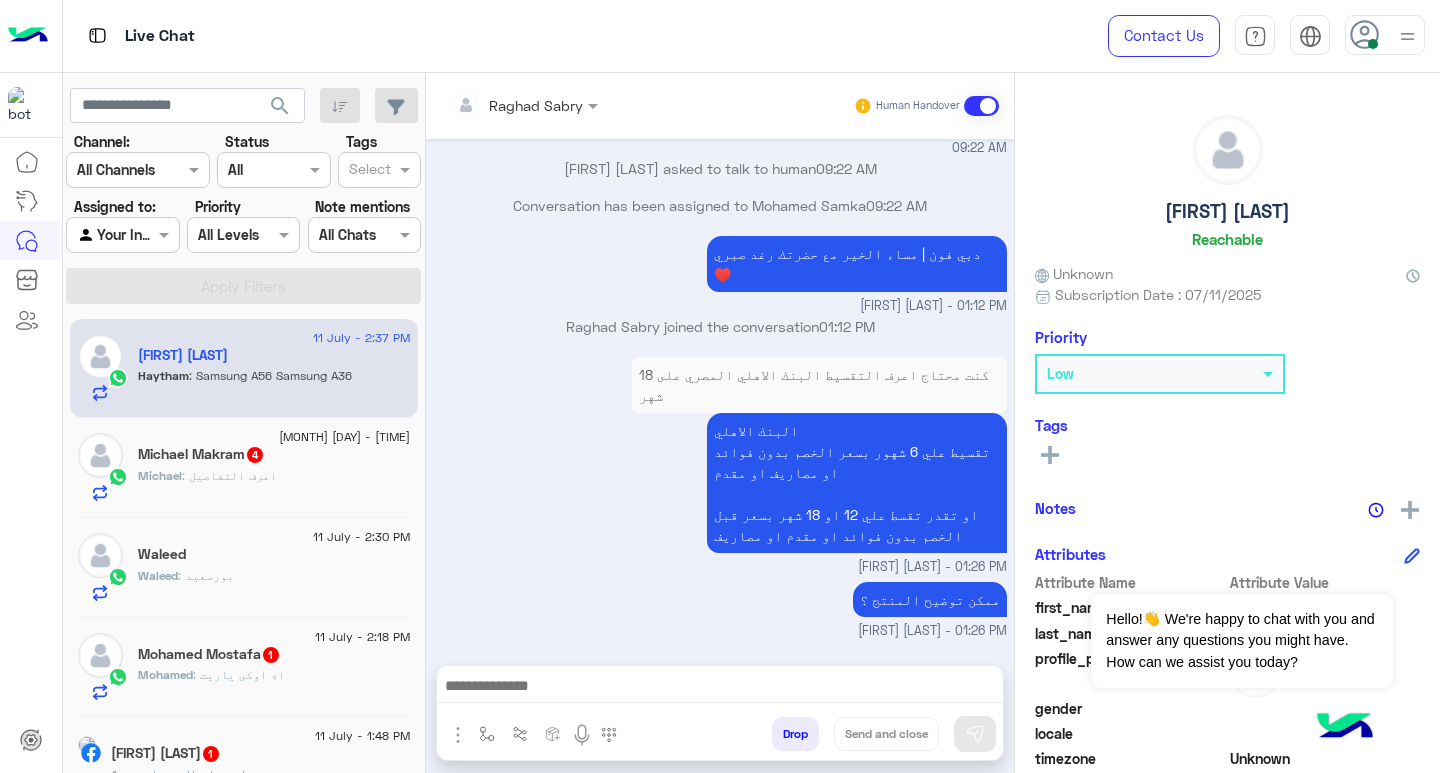 scroll, scrollTop: 1685, scrollLeft: 0, axis: vertical 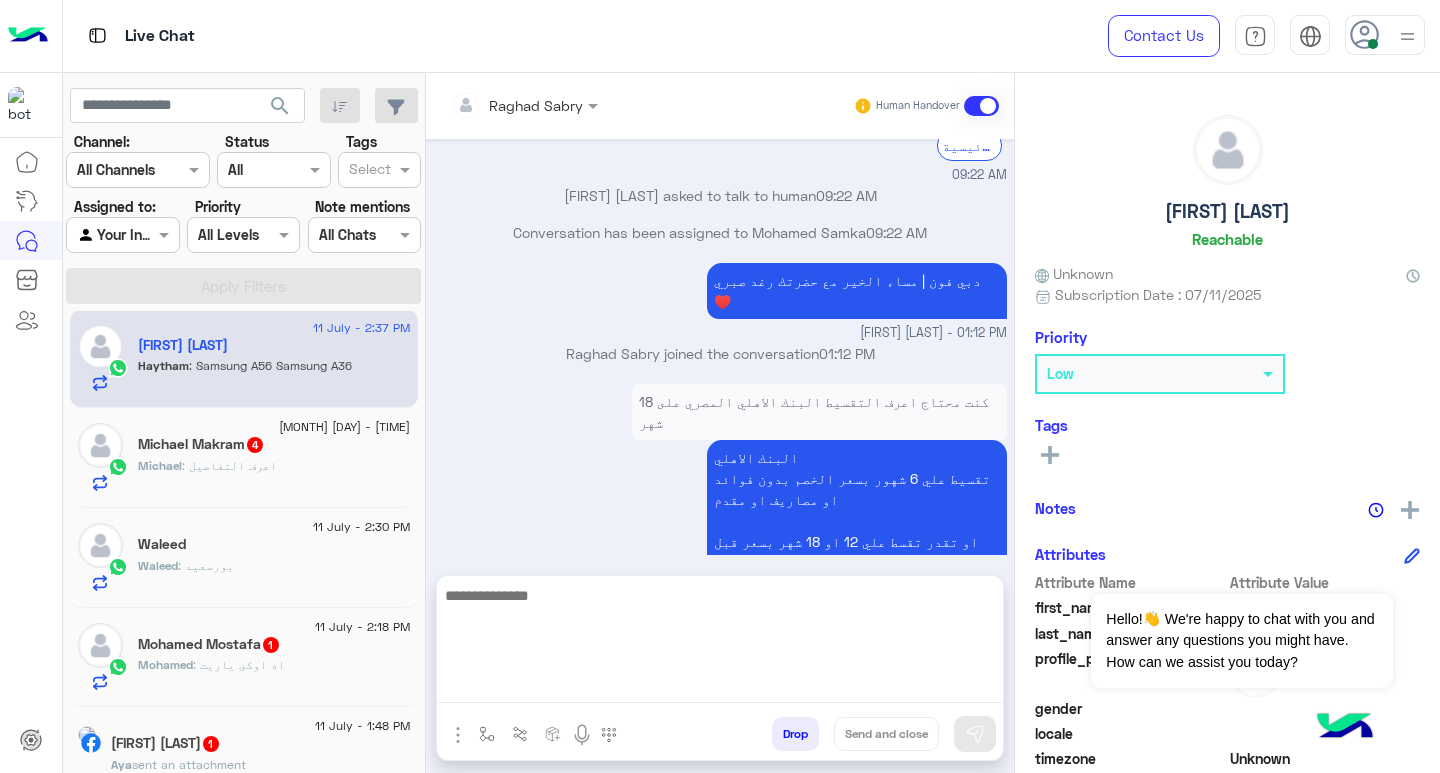 click at bounding box center [720, 643] 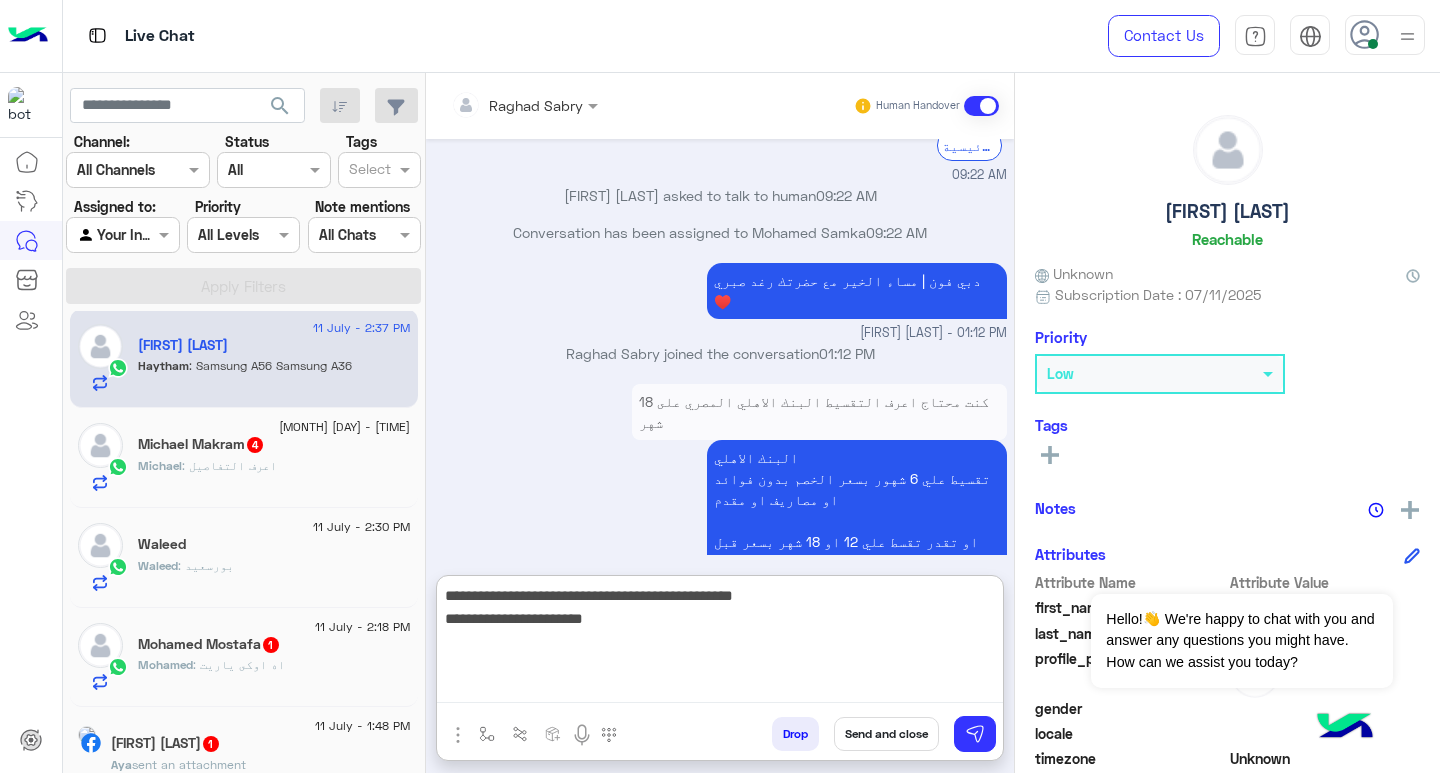 click on "**********" at bounding box center [720, 643] 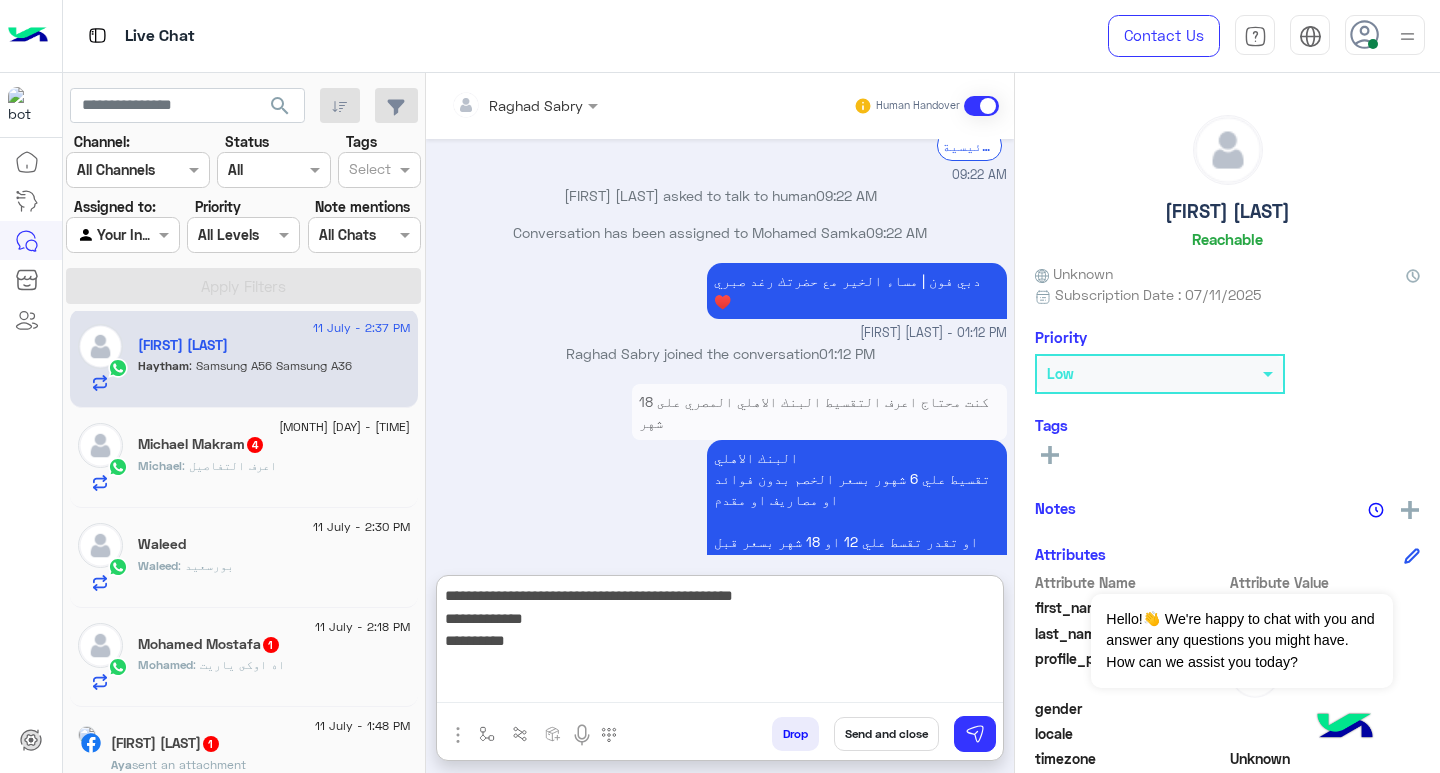 click on "**********" at bounding box center [720, 643] 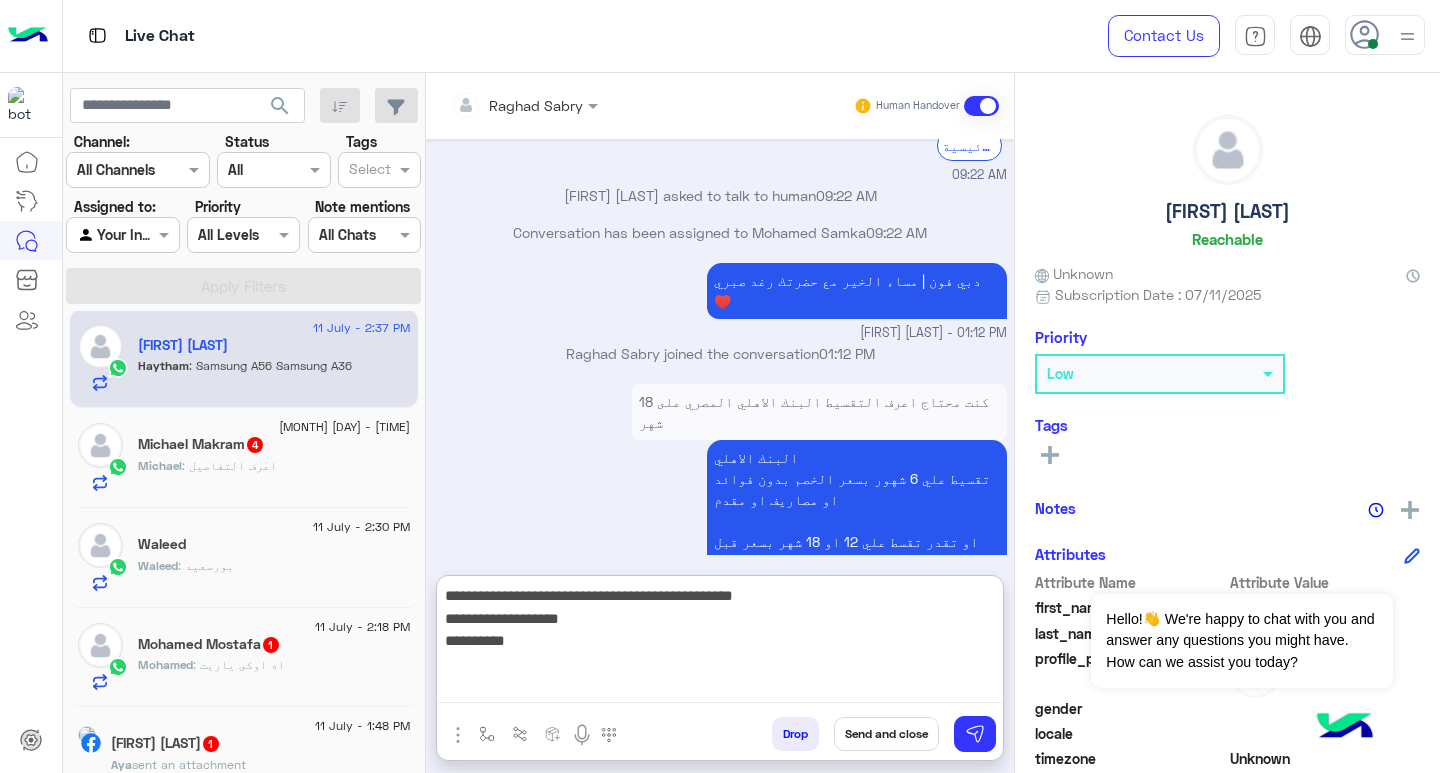 click on "**********" at bounding box center (720, 643) 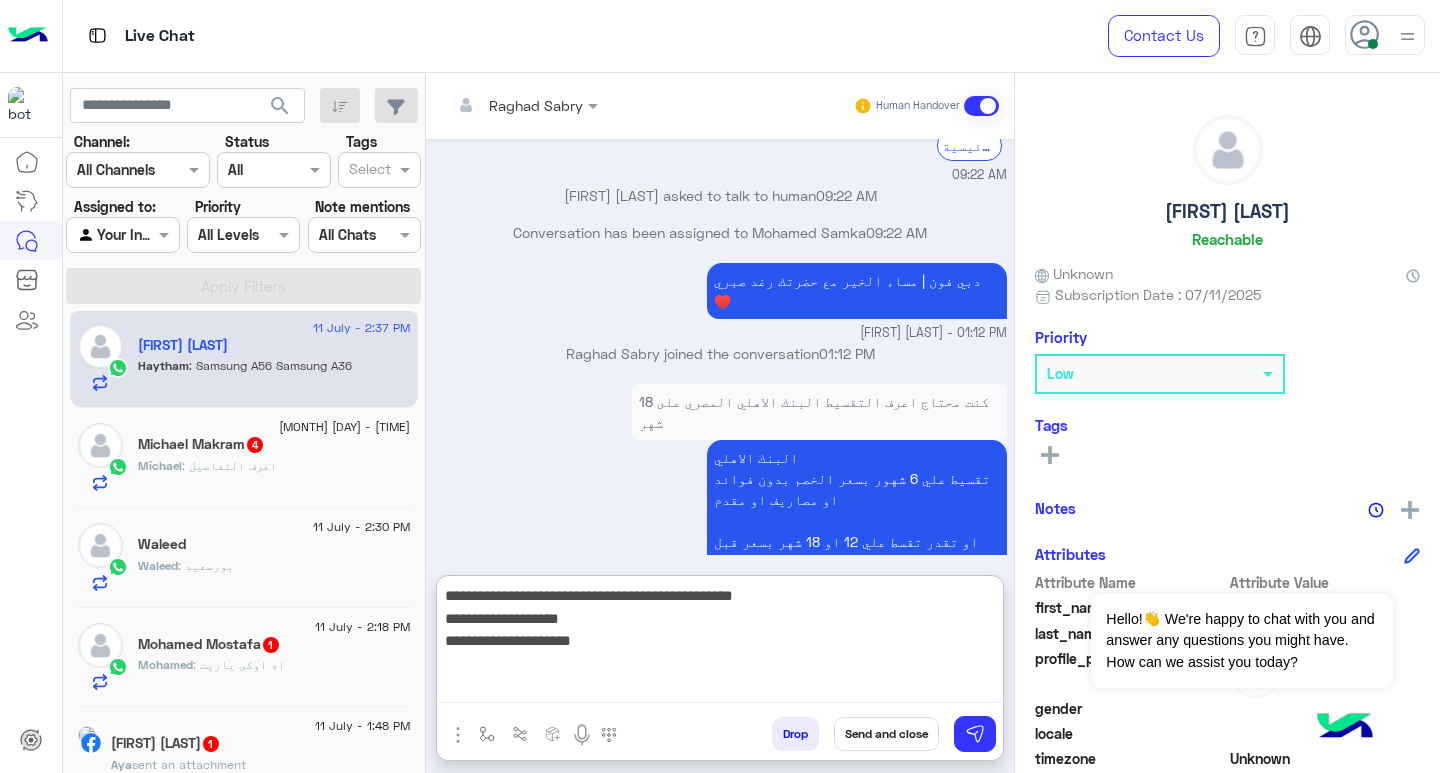 click on "**********" at bounding box center (720, 643) 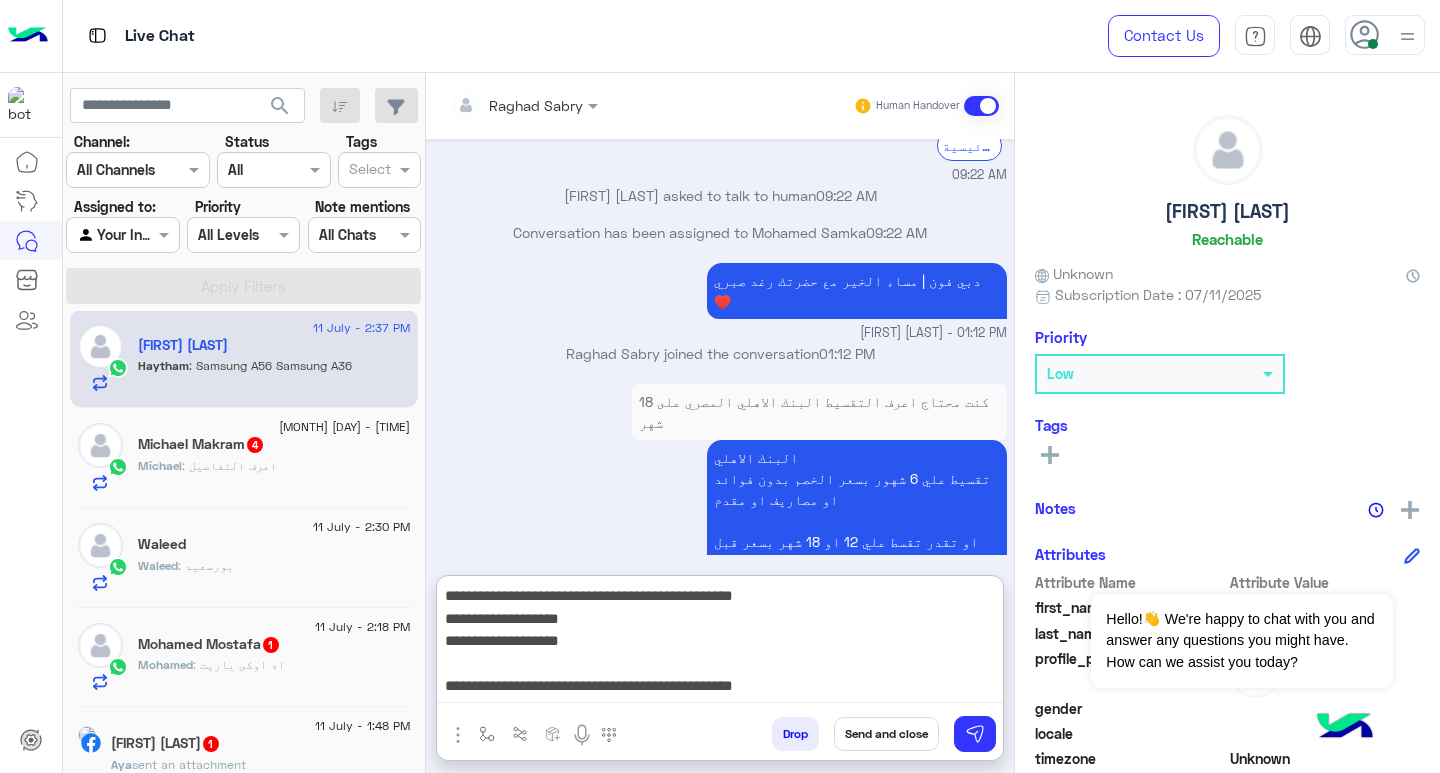 scroll, scrollTop: 16, scrollLeft: 0, axis: vertical 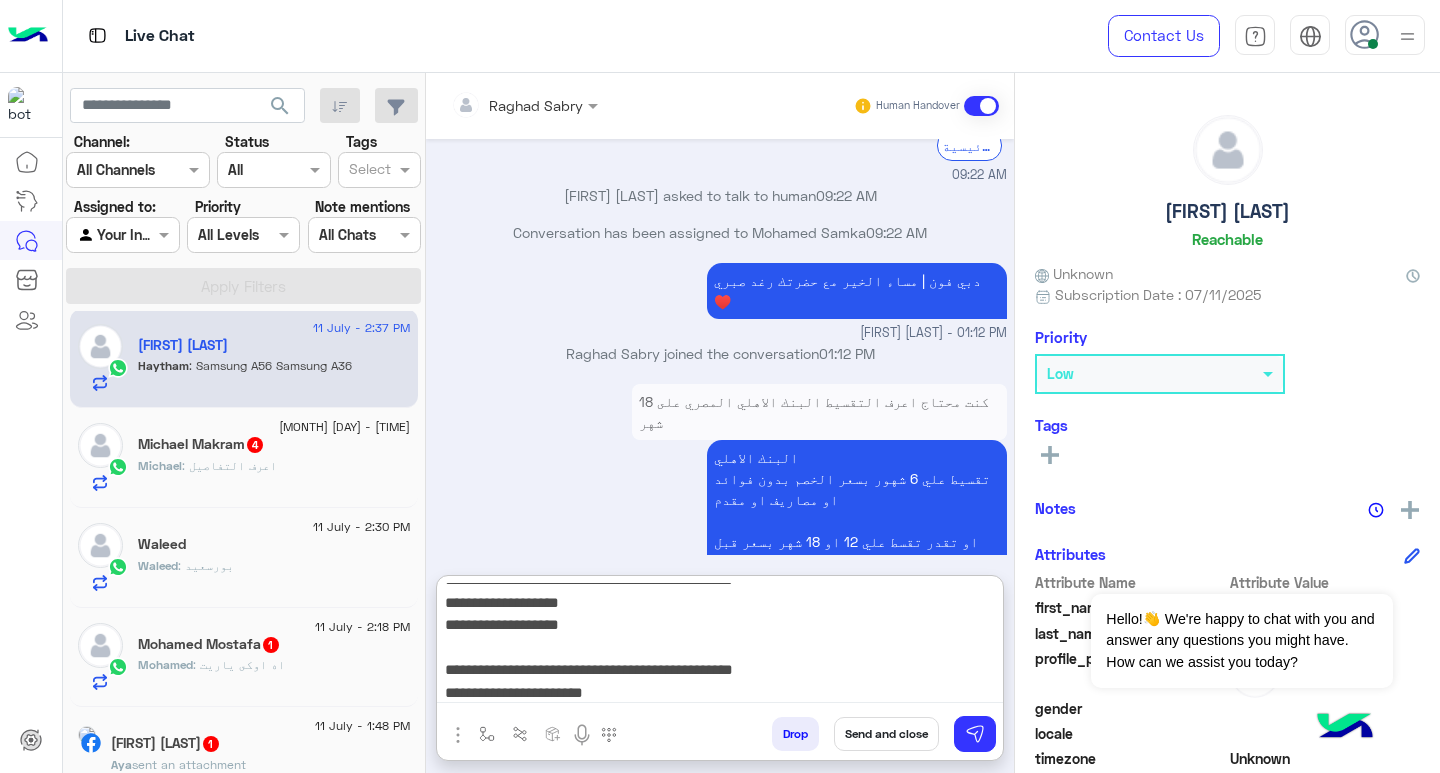 click on "**********" at bounding box center (720, 643) 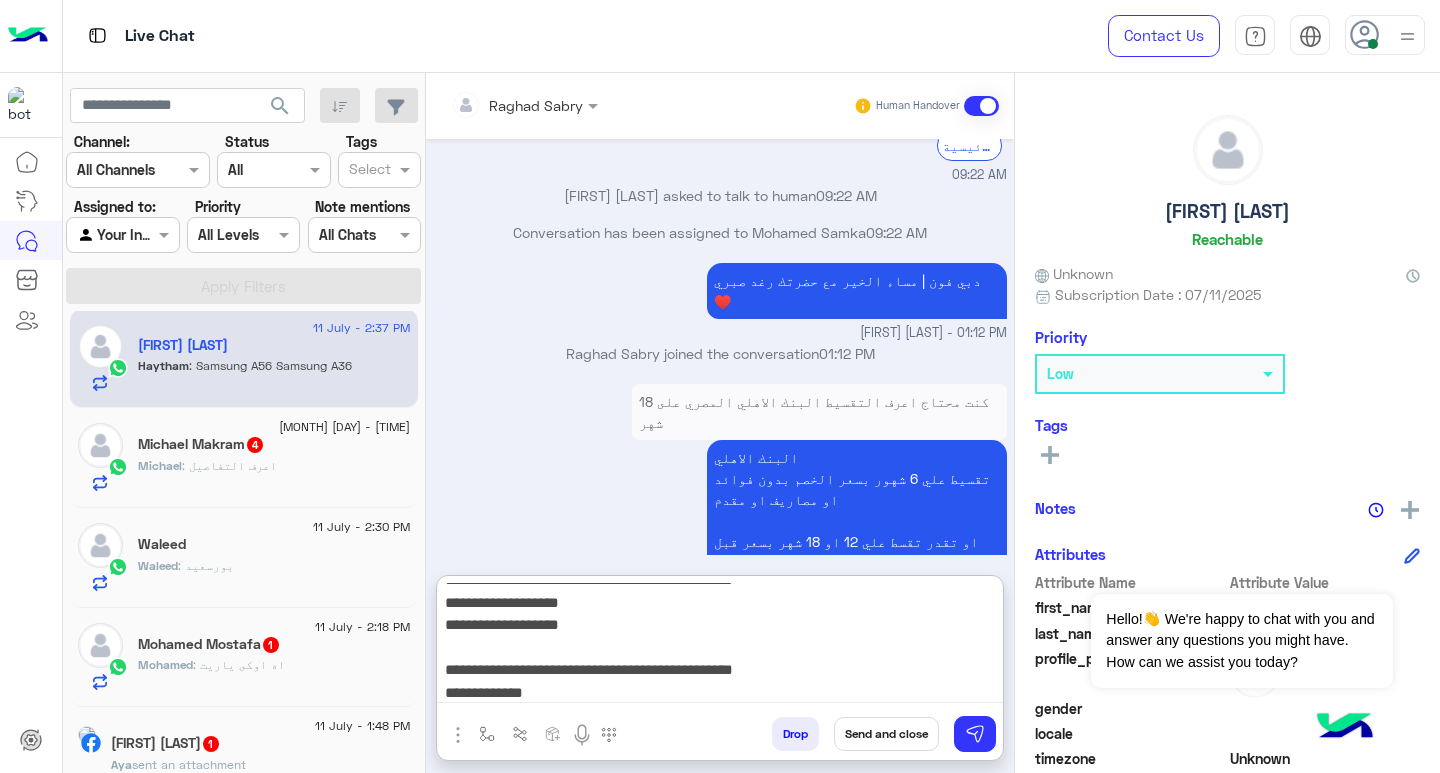 scroll, scrollTop: 39, scrollLeft: 0, axis: vertical 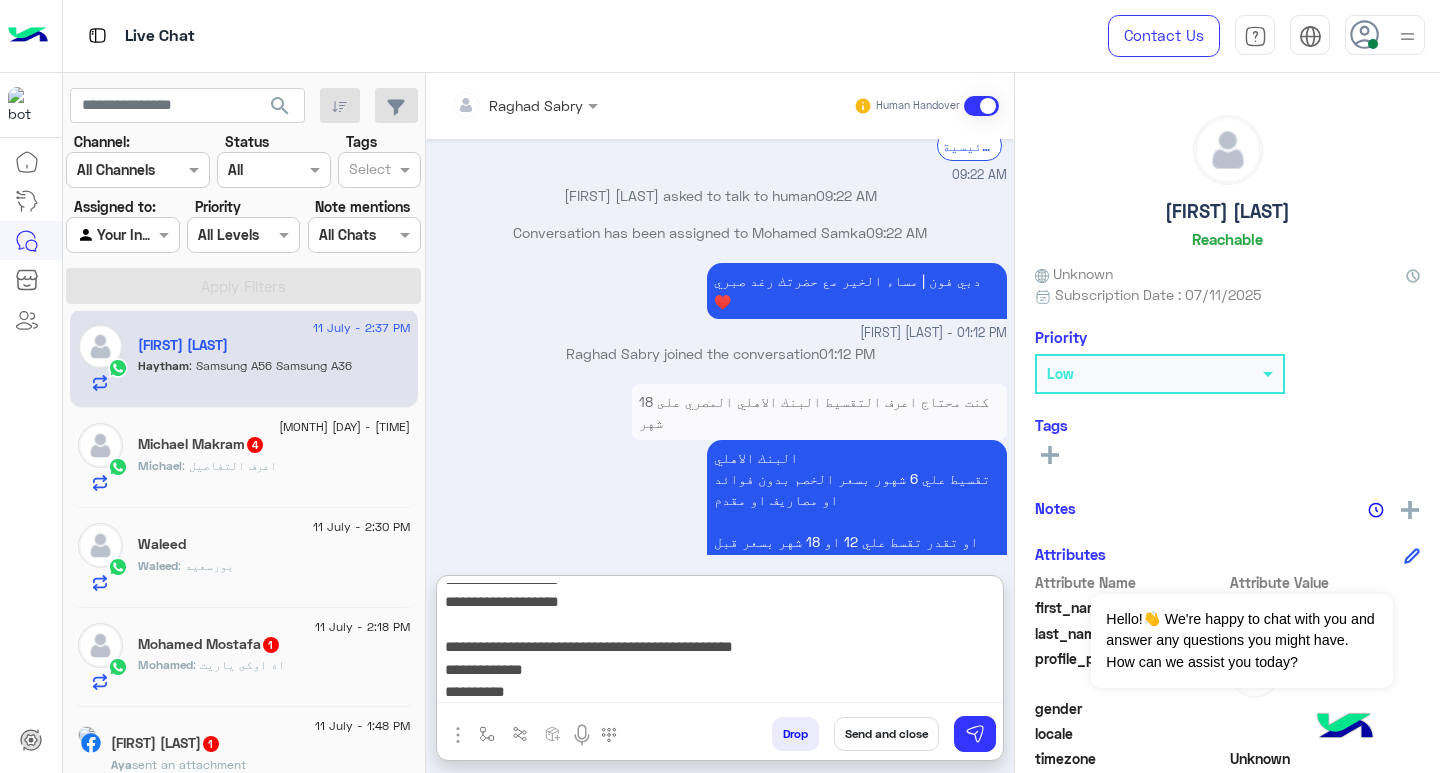 click on "**********" at bounding box center (720, 643) 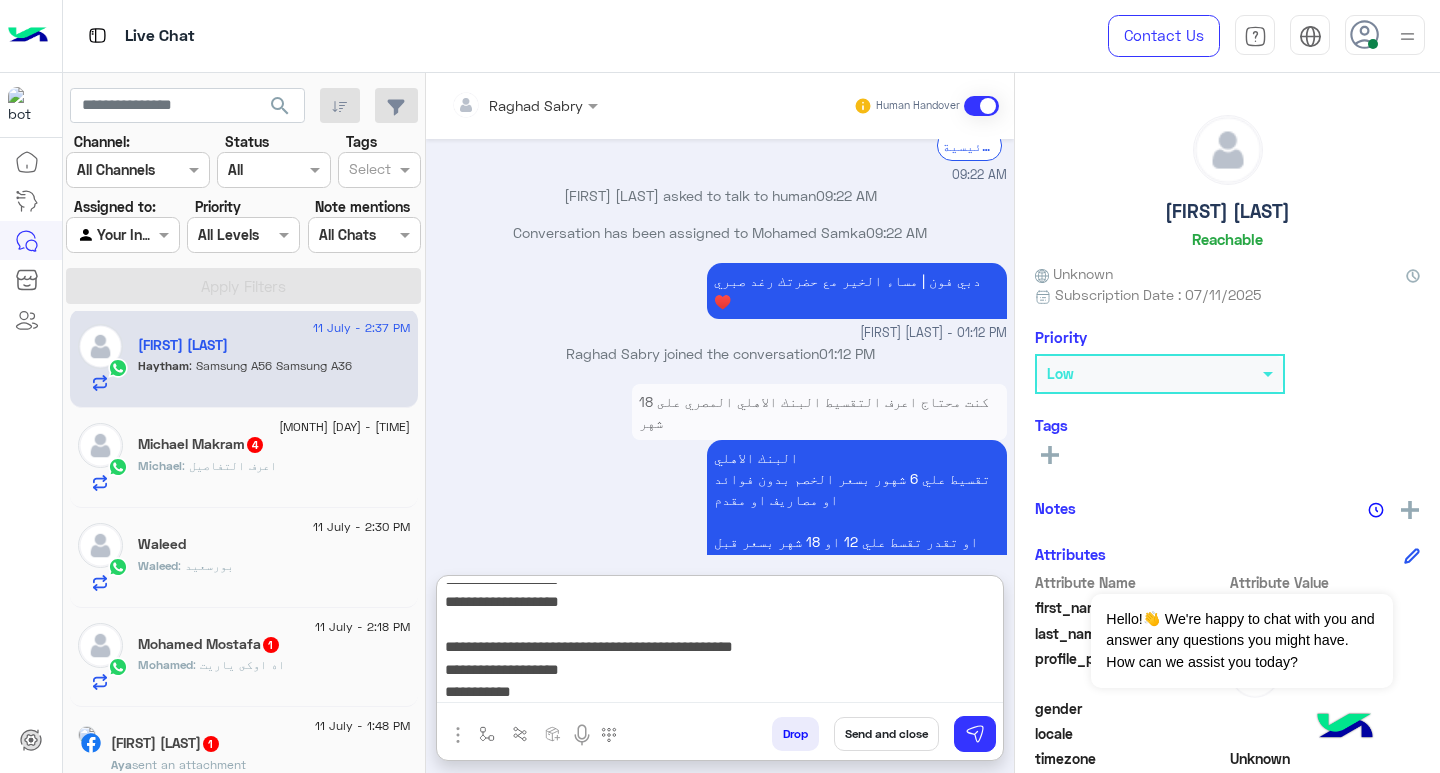 click on "**********" at bounding box center [720, 643] 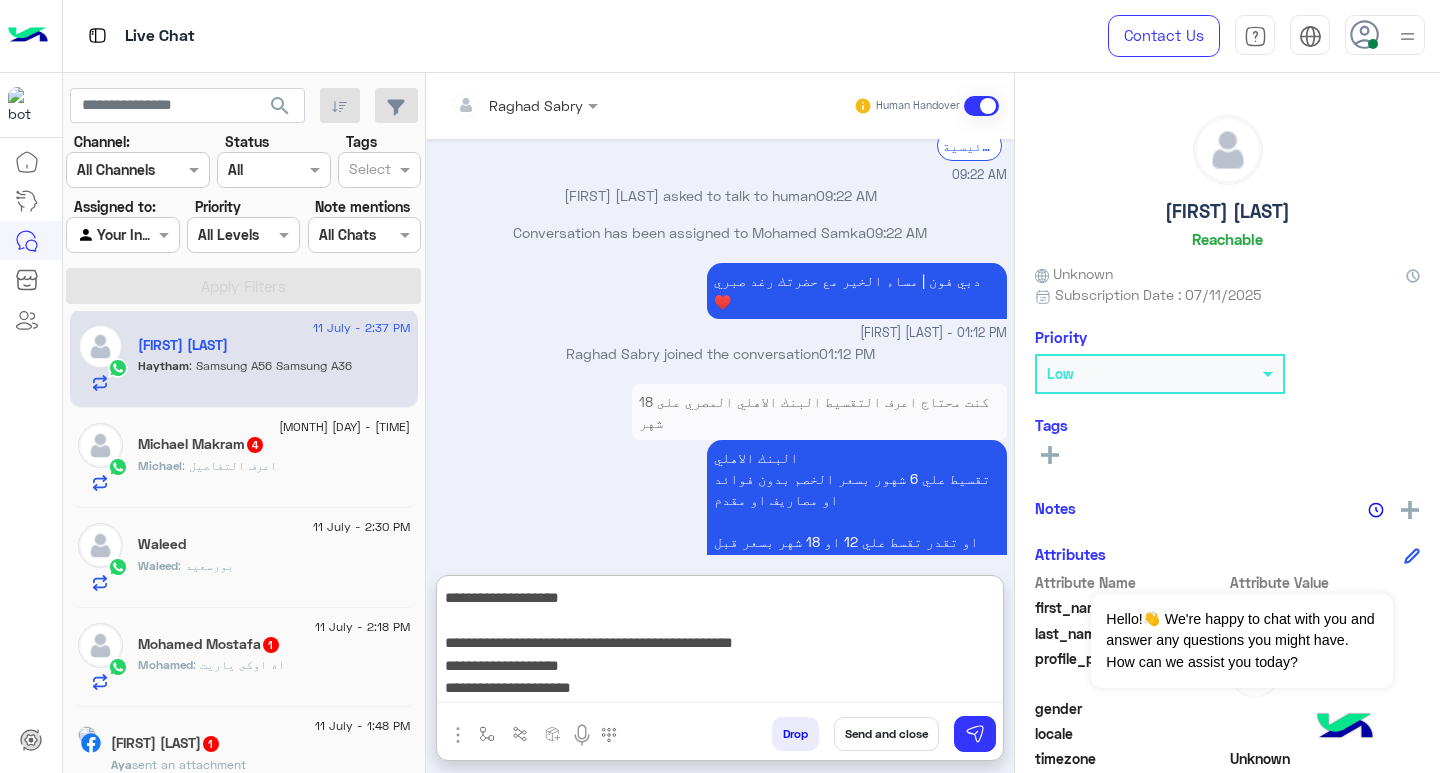 scroll, scrollTop: 84, scrollLeft: 0, axis: vertical 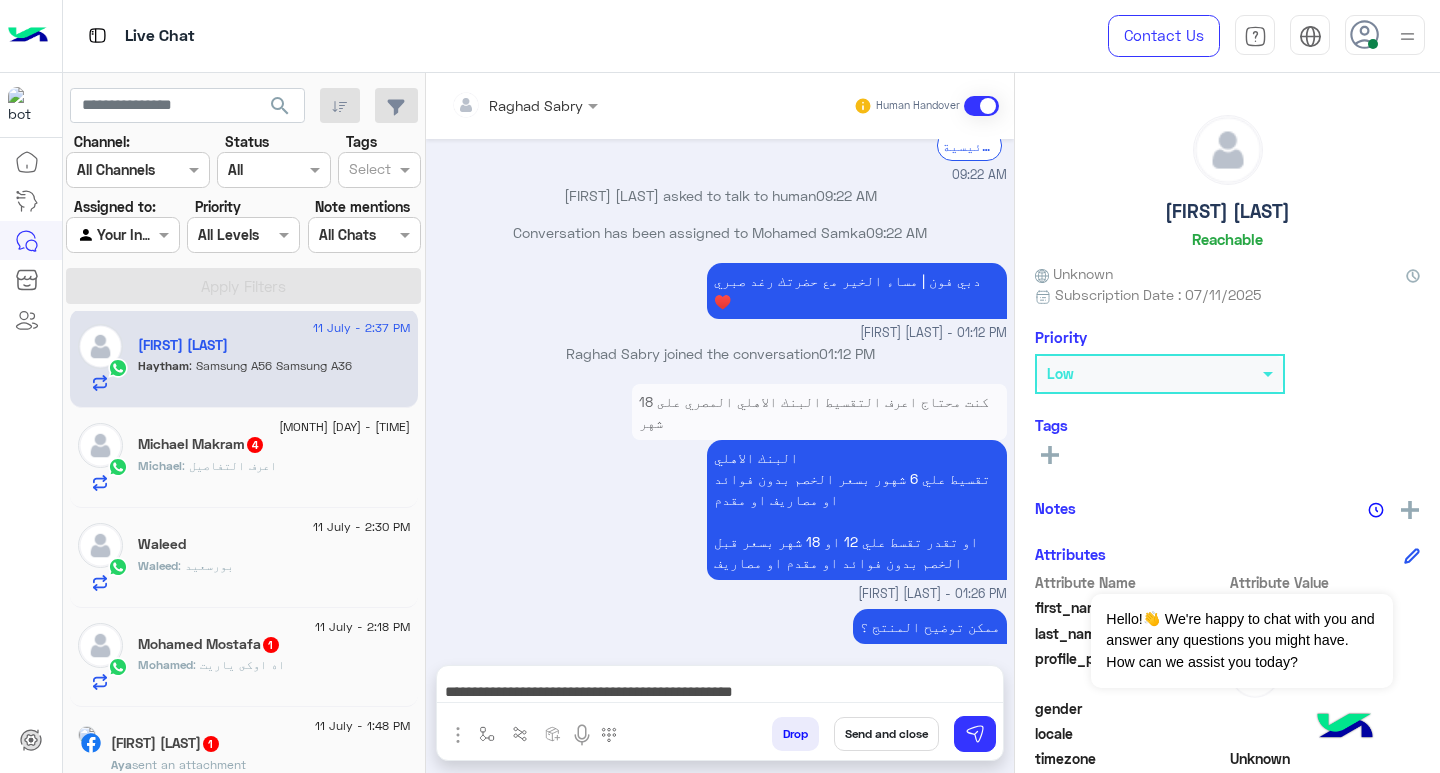 click on "**********" at bounding box center (720, 688) 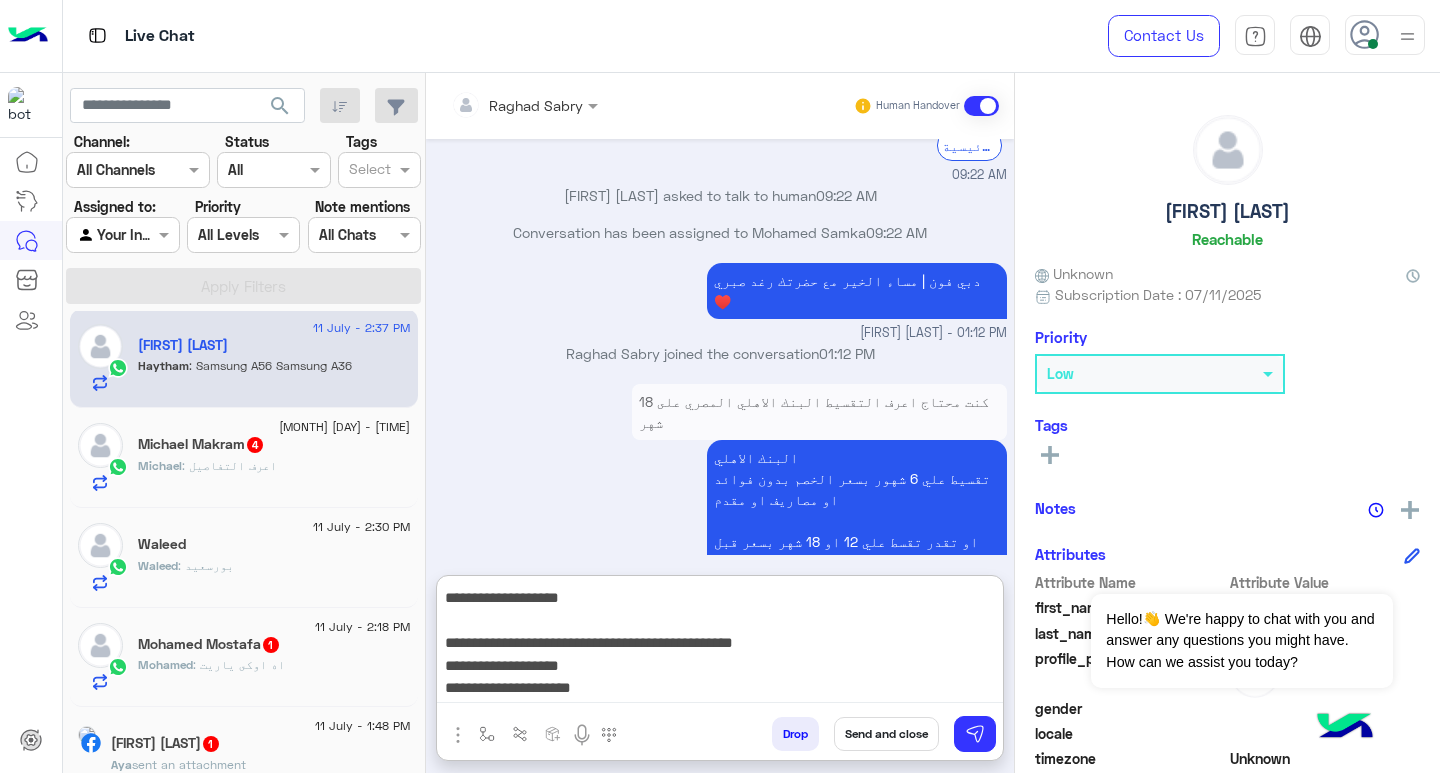 click on "**********" at bounding box center [720, 643] 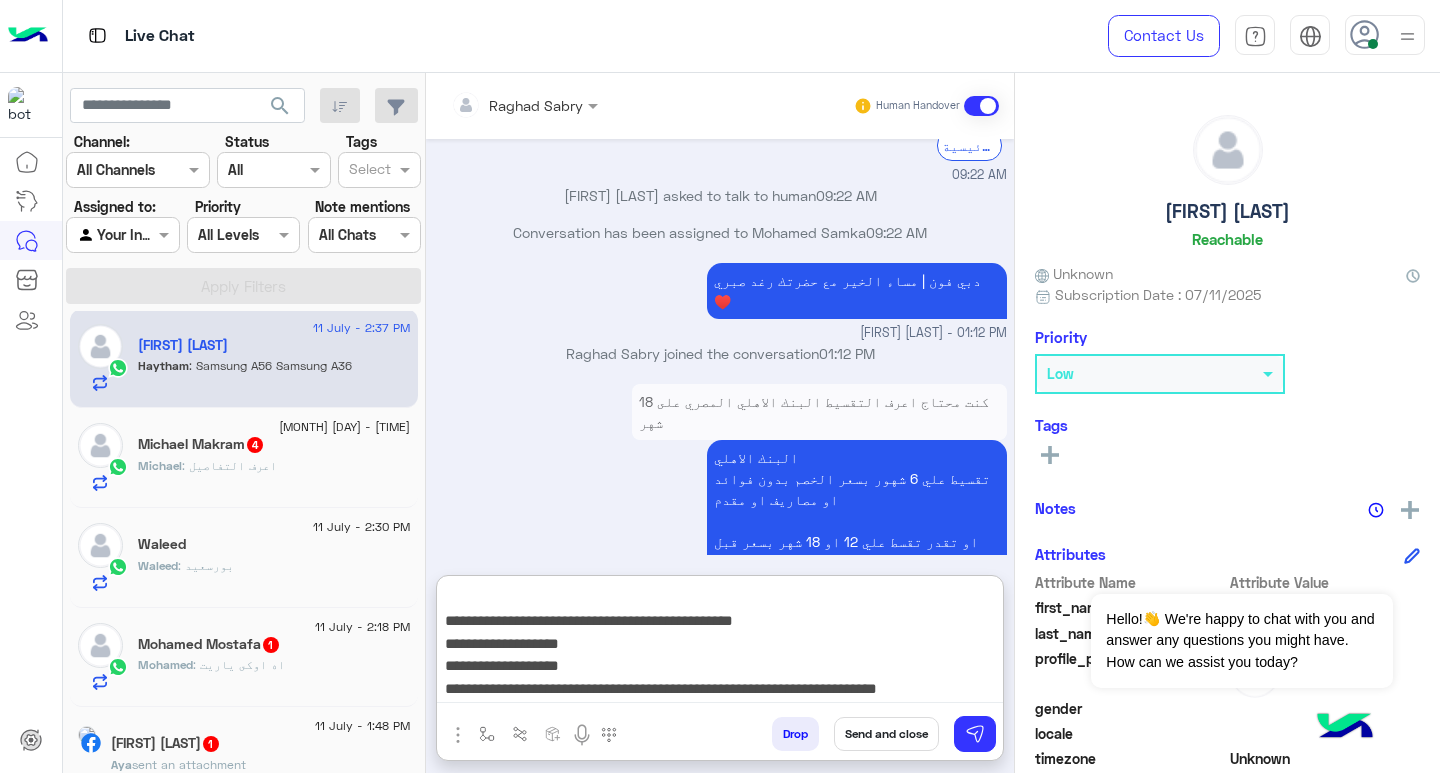 click on "**********" at bounding box center [720, 643] 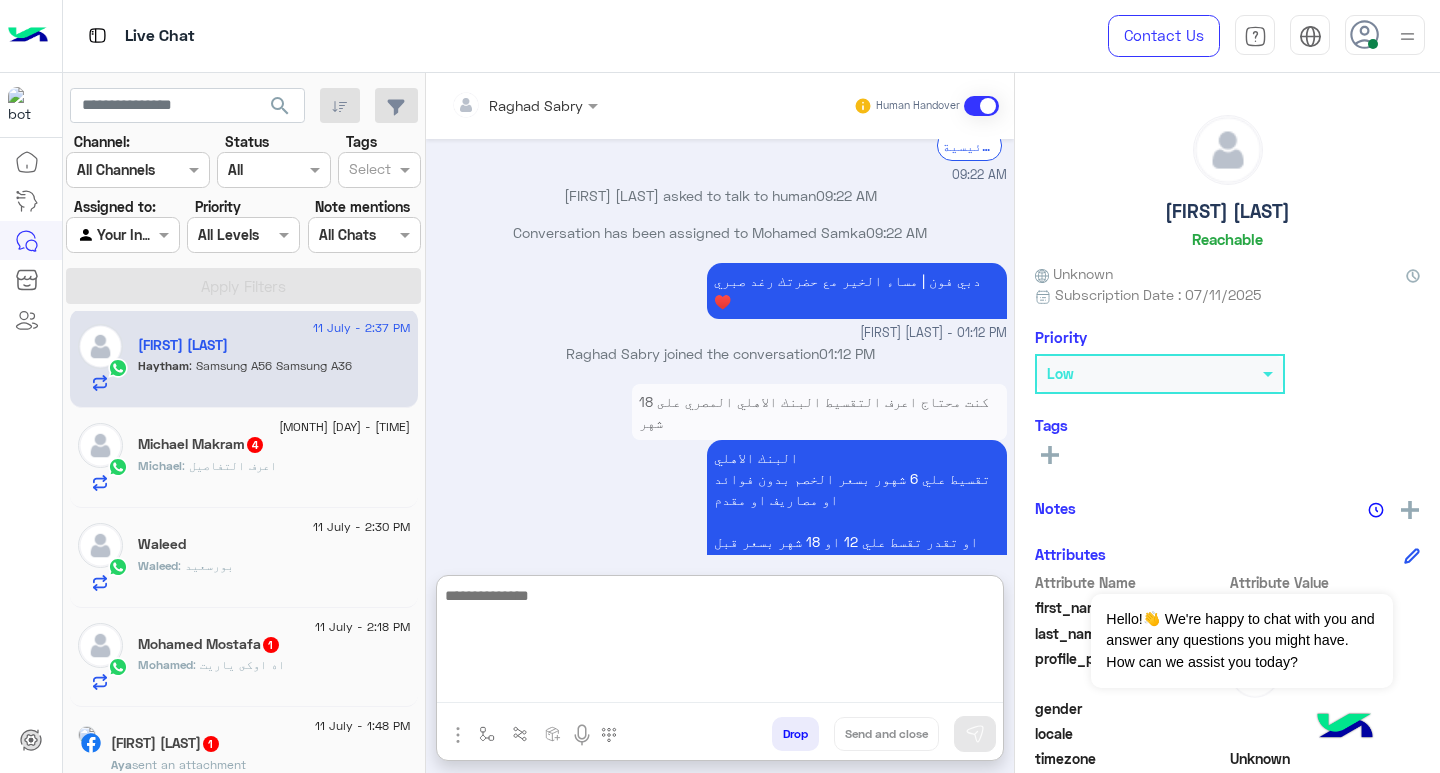 scroll, scrollTop: 0, scrollLeft: 0, axis: both 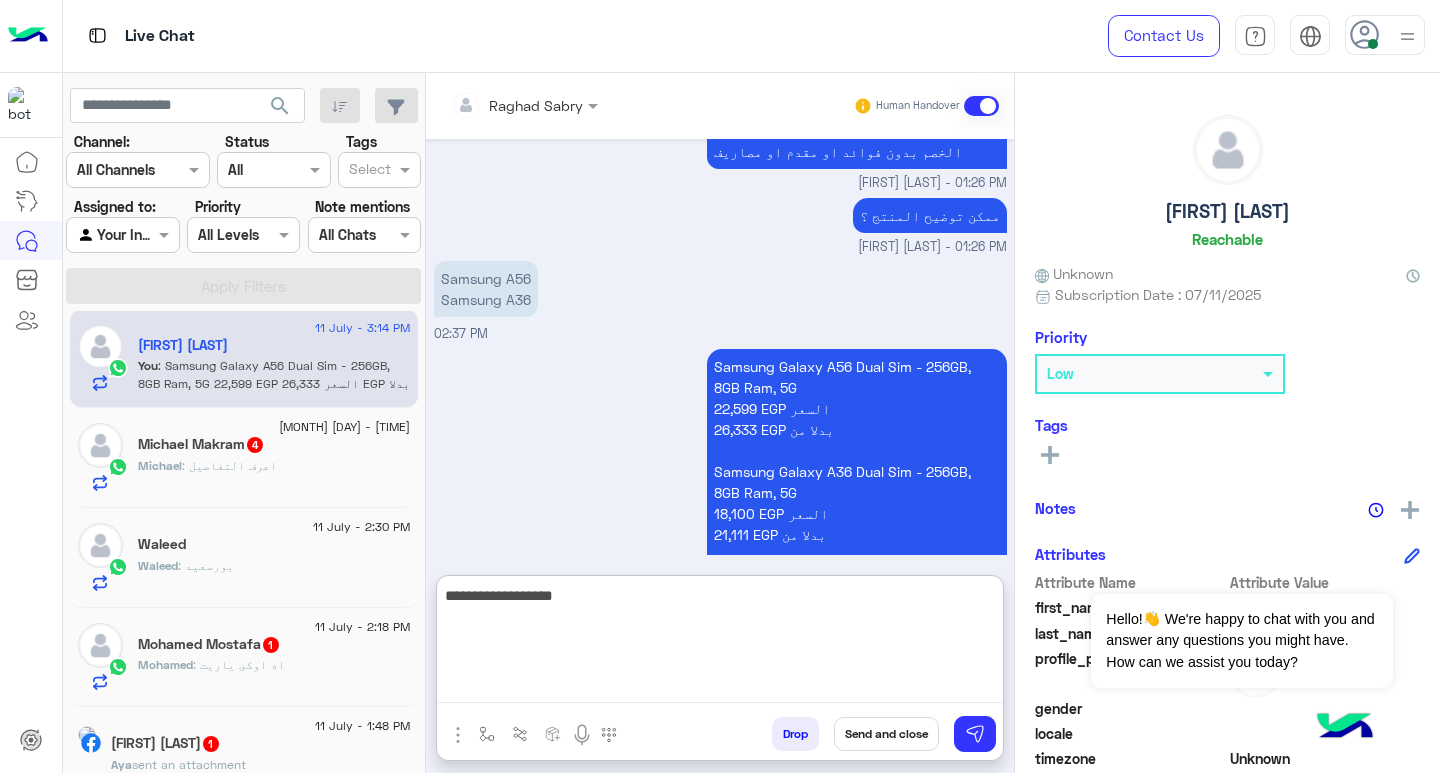 type on "**********" 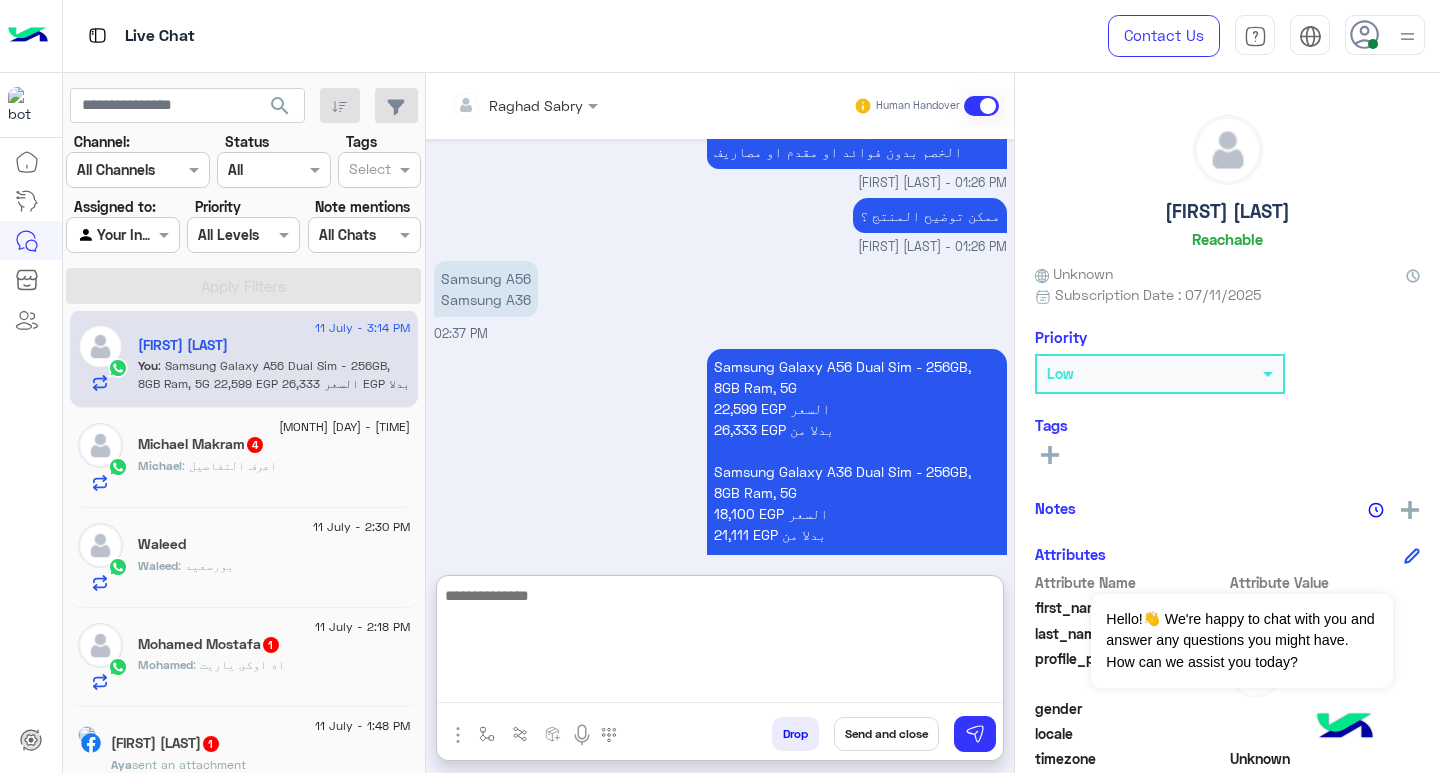 scroll, scrollTop: 2160, scrollLeft: 0, axis: vertical 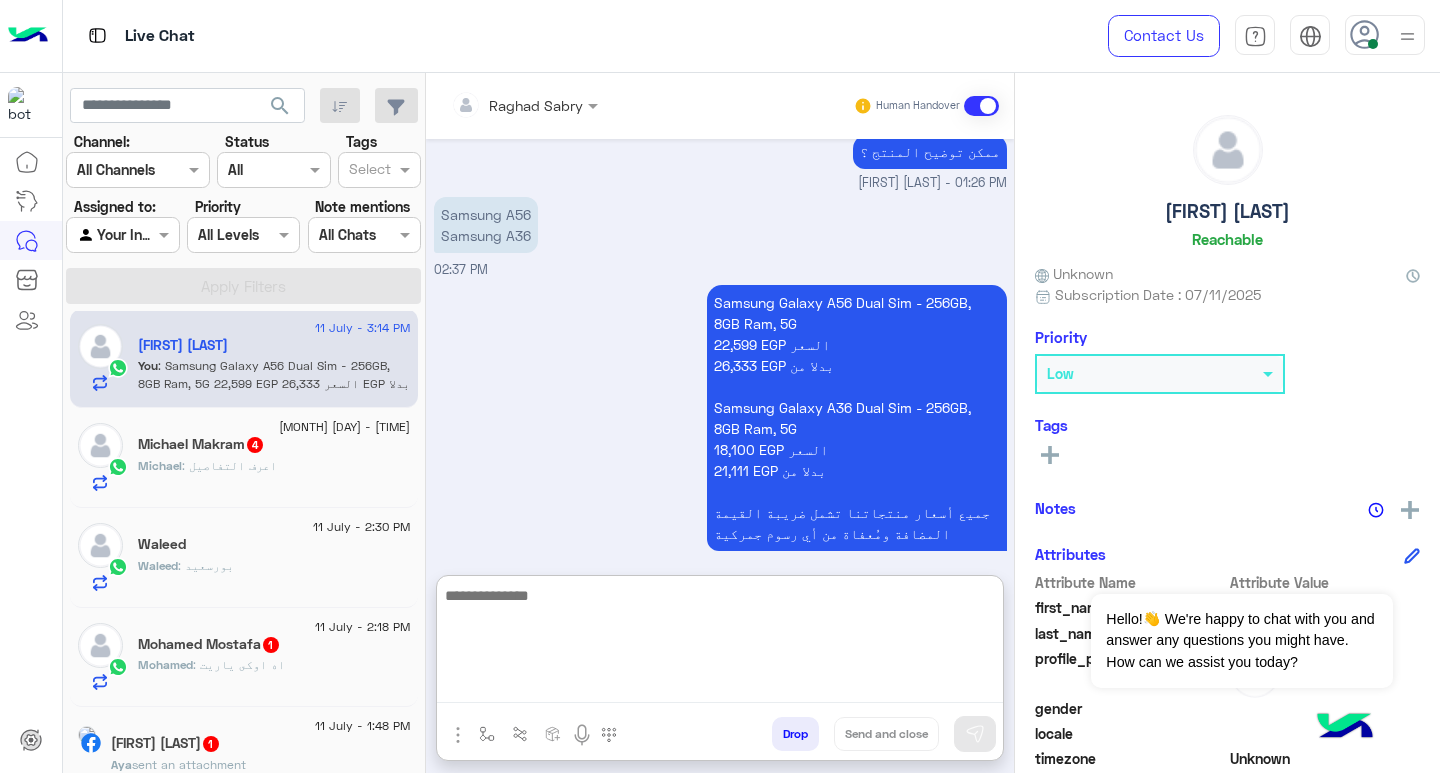 click on "[FIRST] : اعرف التفاصيل" 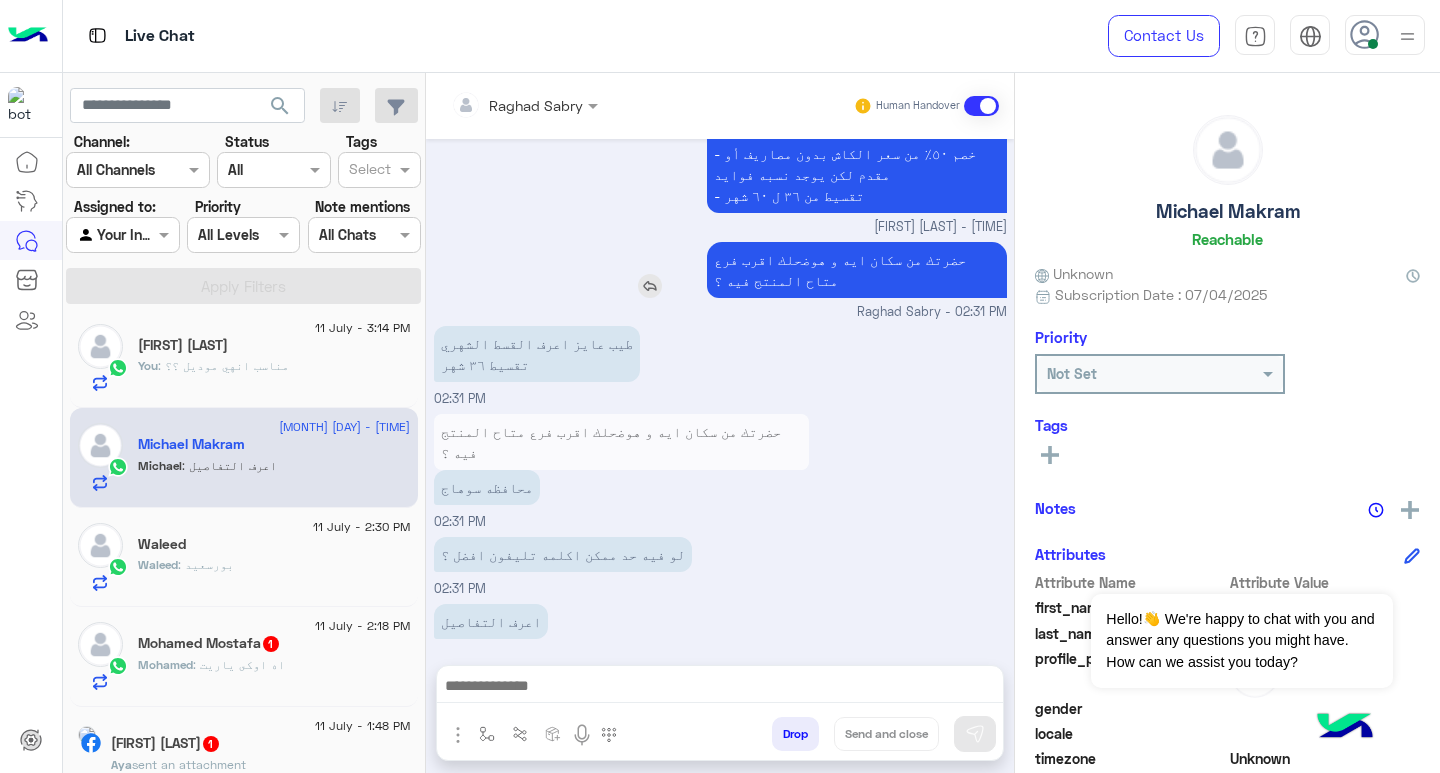 scroll, scrollTop: 1768, scrollLeft: 0, axis: vertical 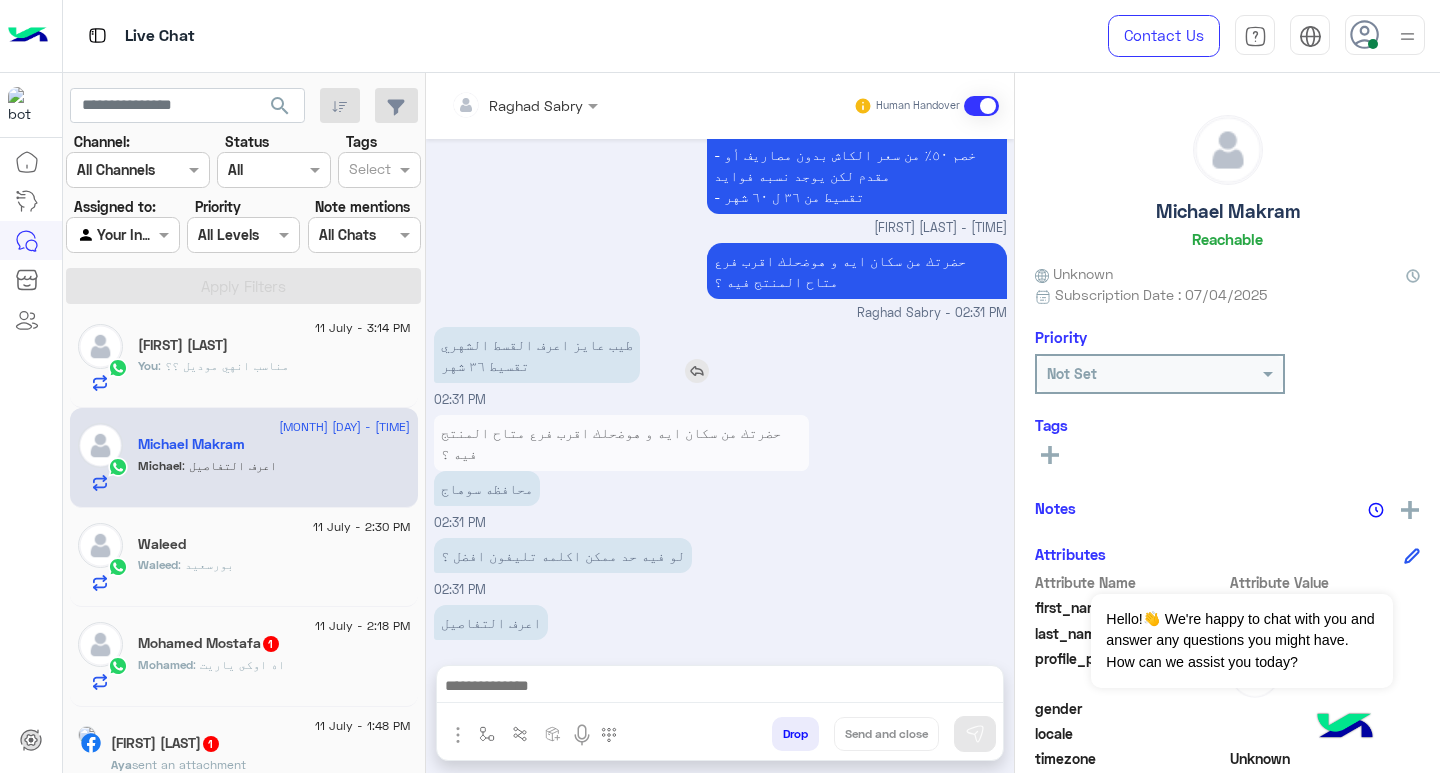 click at bounding box center [697, 371] 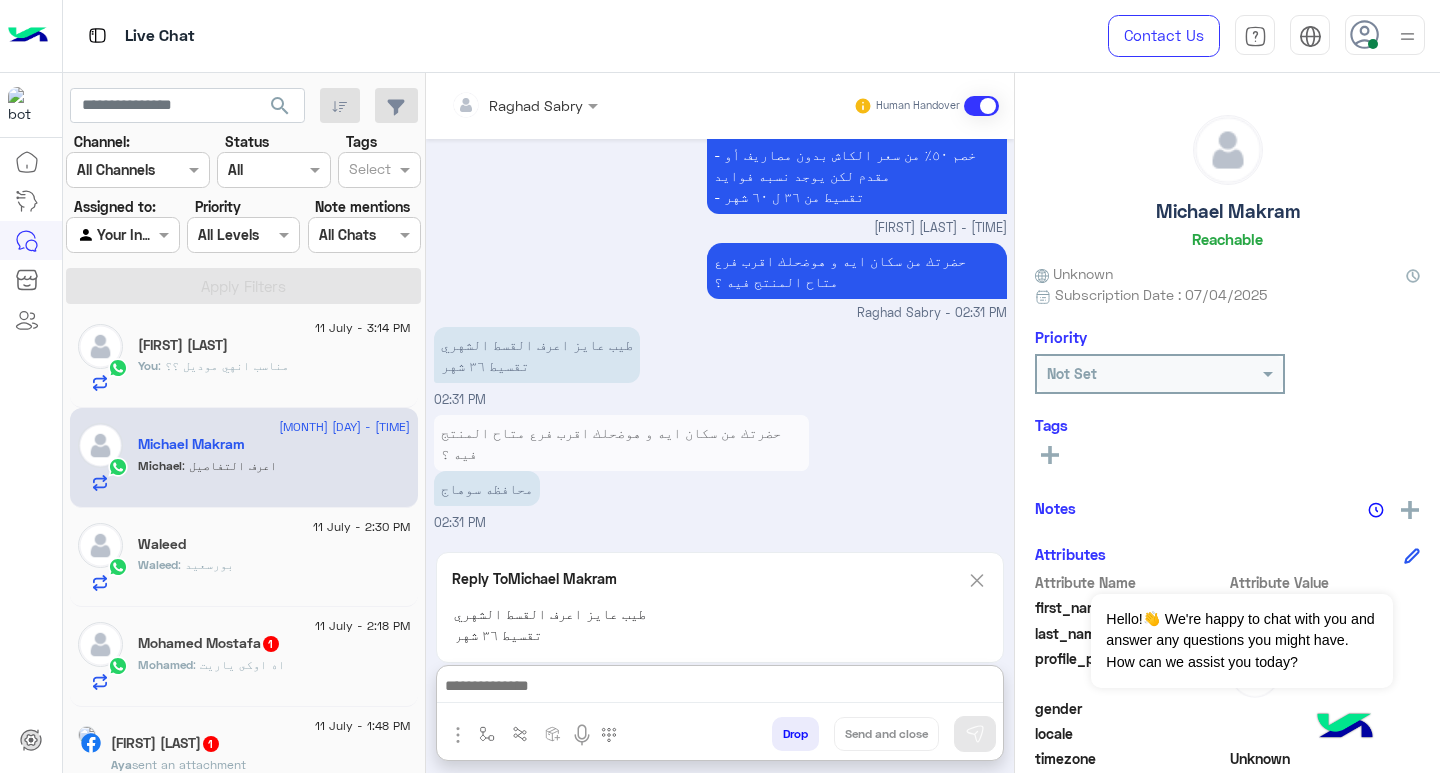 click at bounding box center [720, 688] 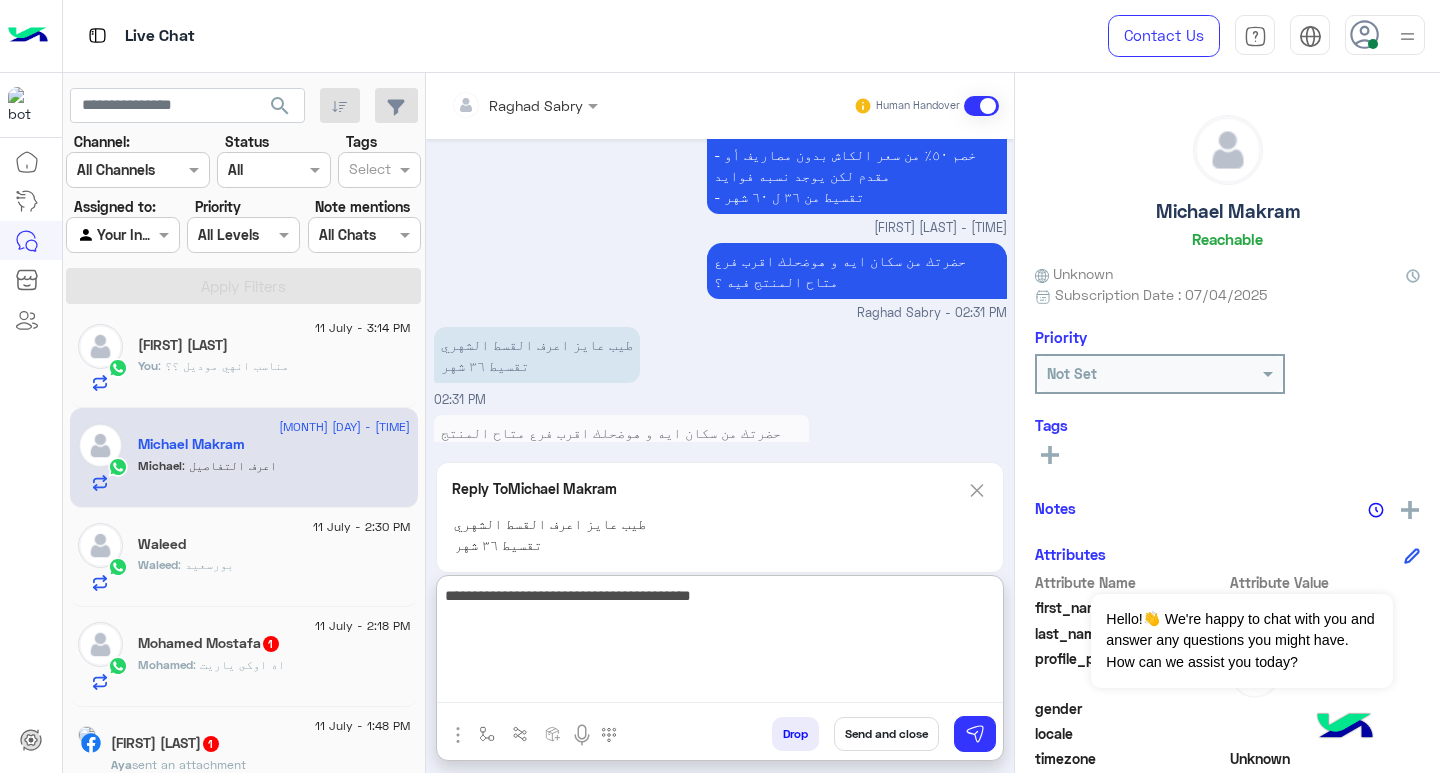 type on "**********" 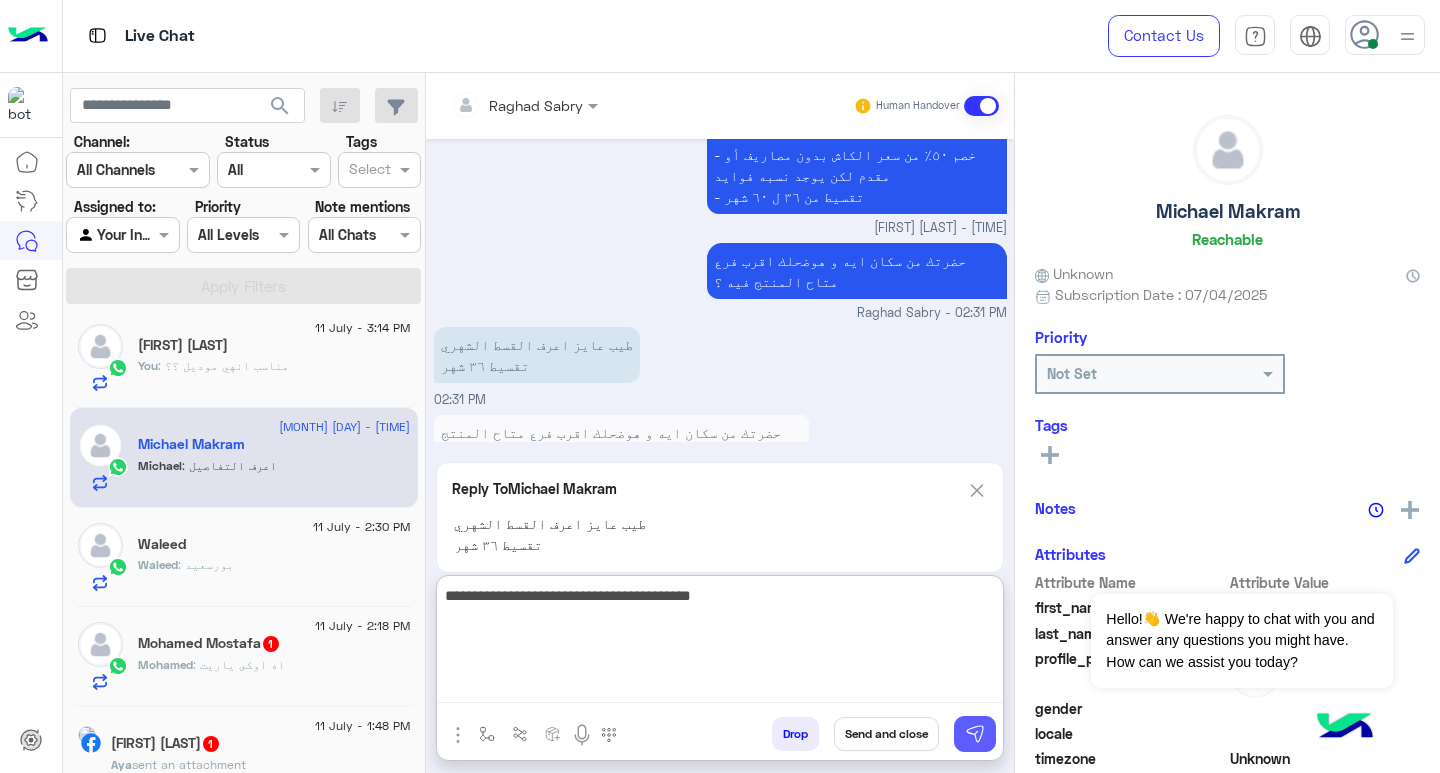 click at bounding box center (975, 734) 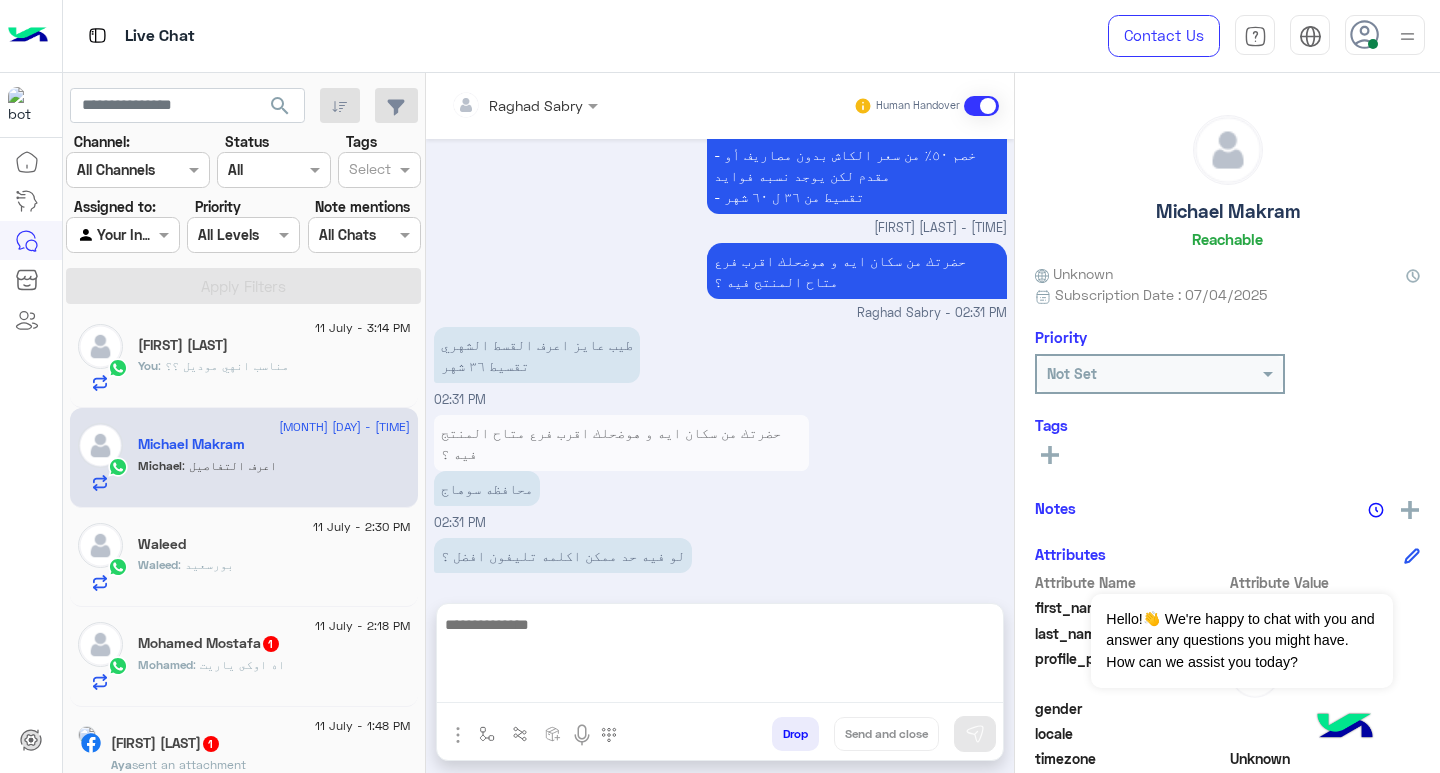 scroll, scrollTop: 1888, scrollLeft: 0, axis: vertical 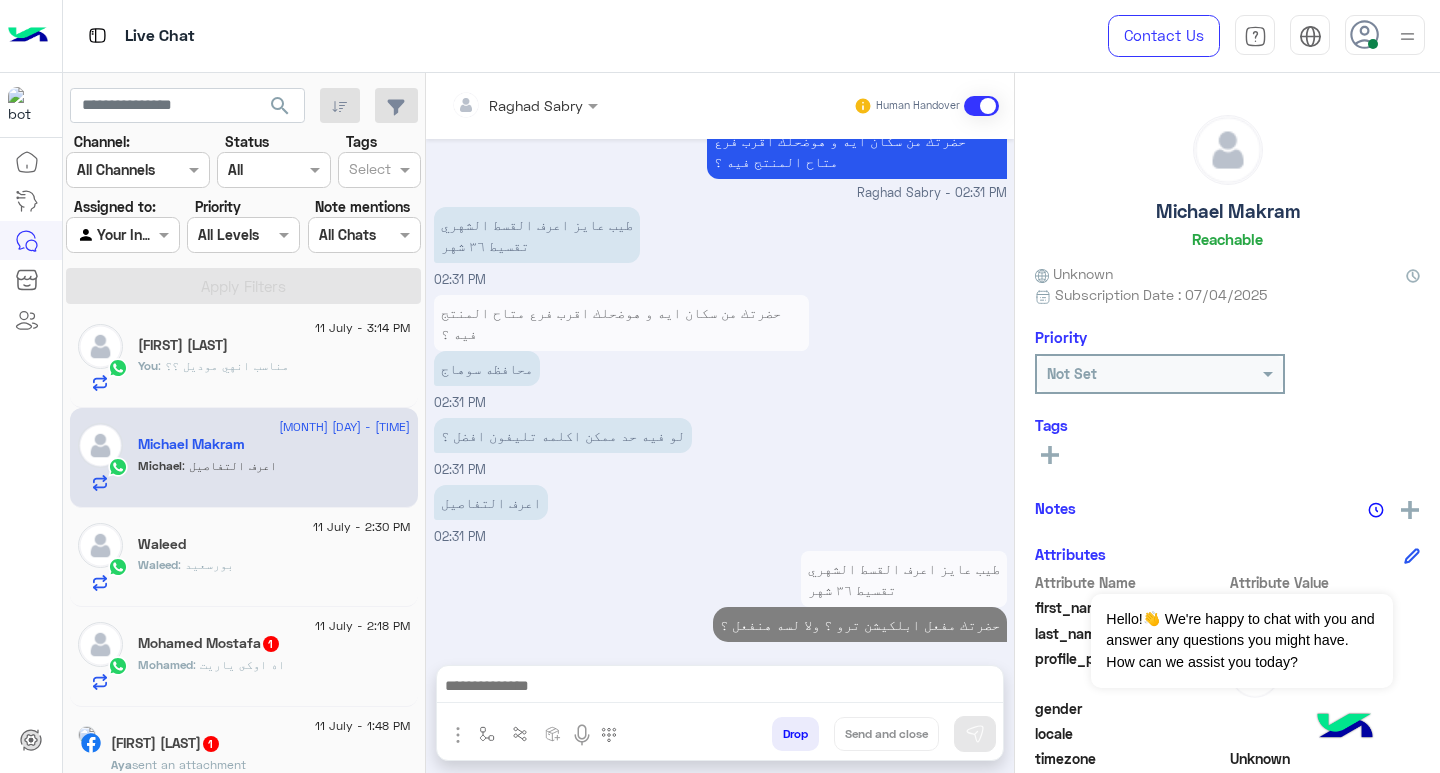 click on "Waleed" 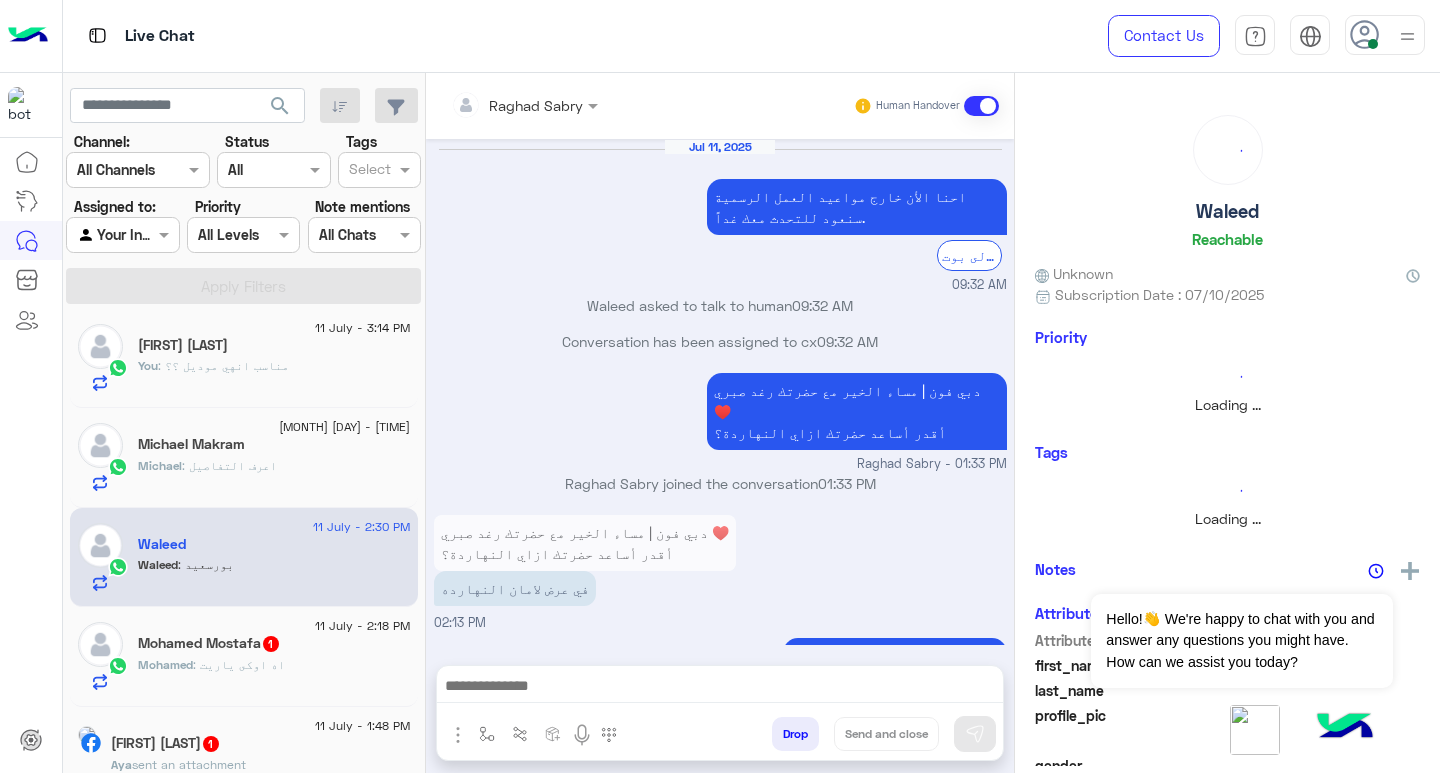 scroll, scrollTop: 1174, scrollLeft: 0, axis: vertical 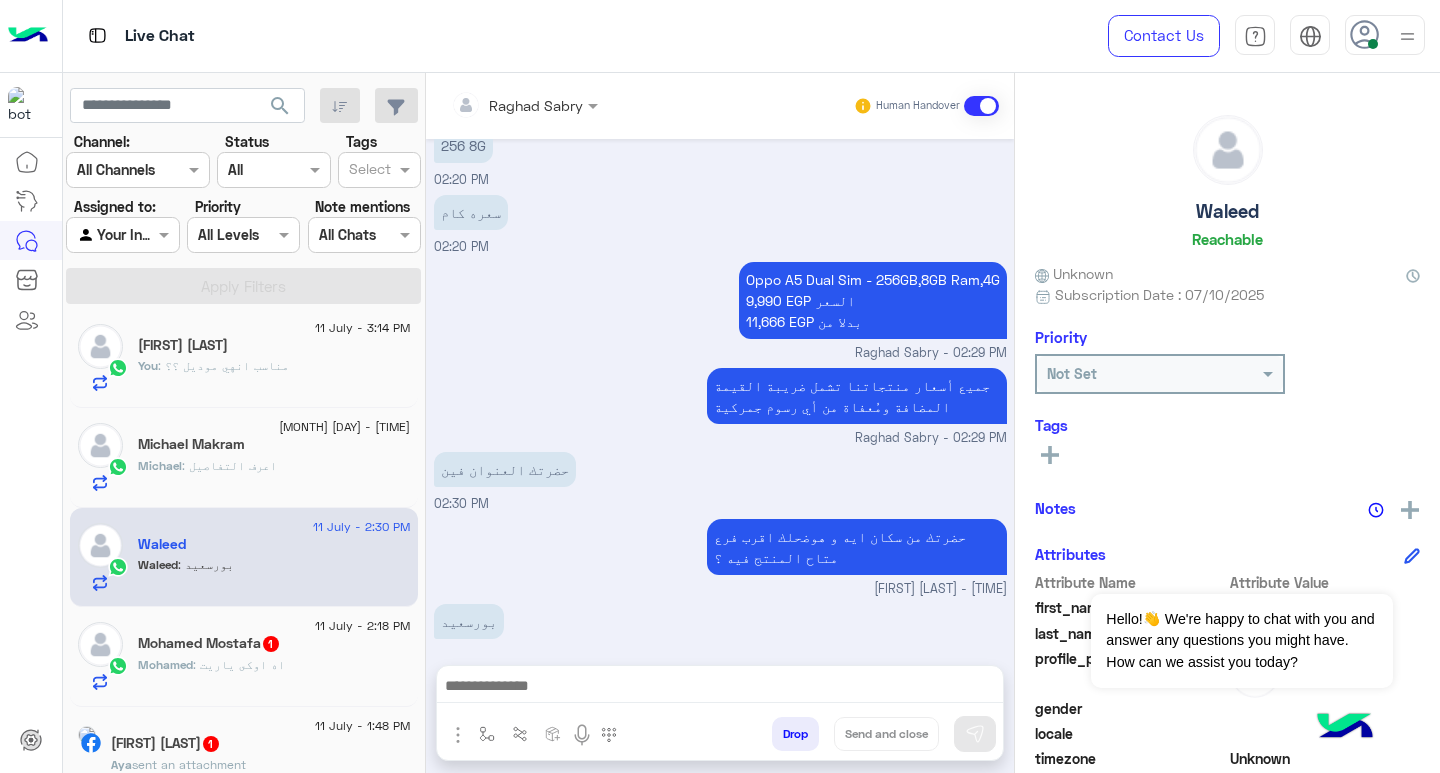 click on "Mohamed Mostafa  1" 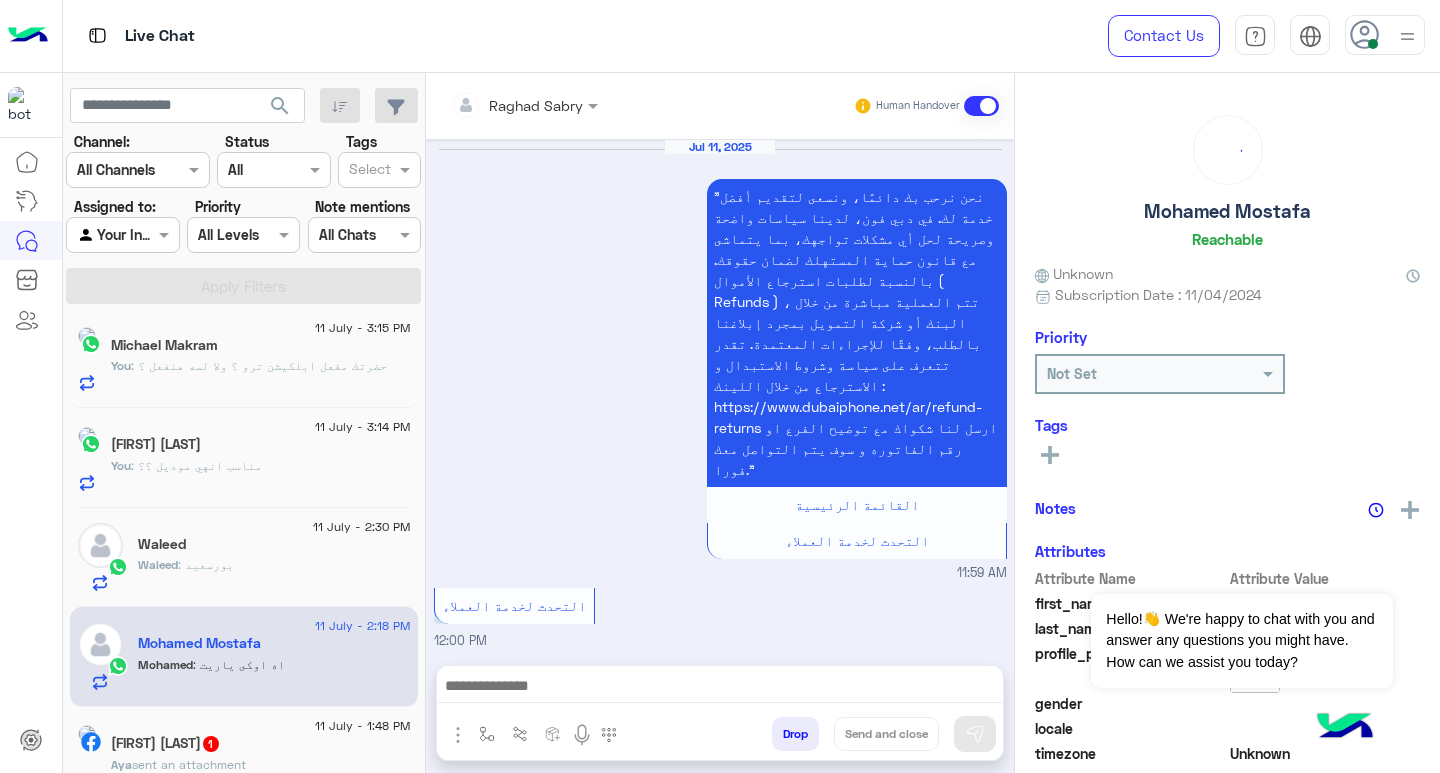 scroll, scrollTop: 1395, scrollLeft: 0, axis: vertical 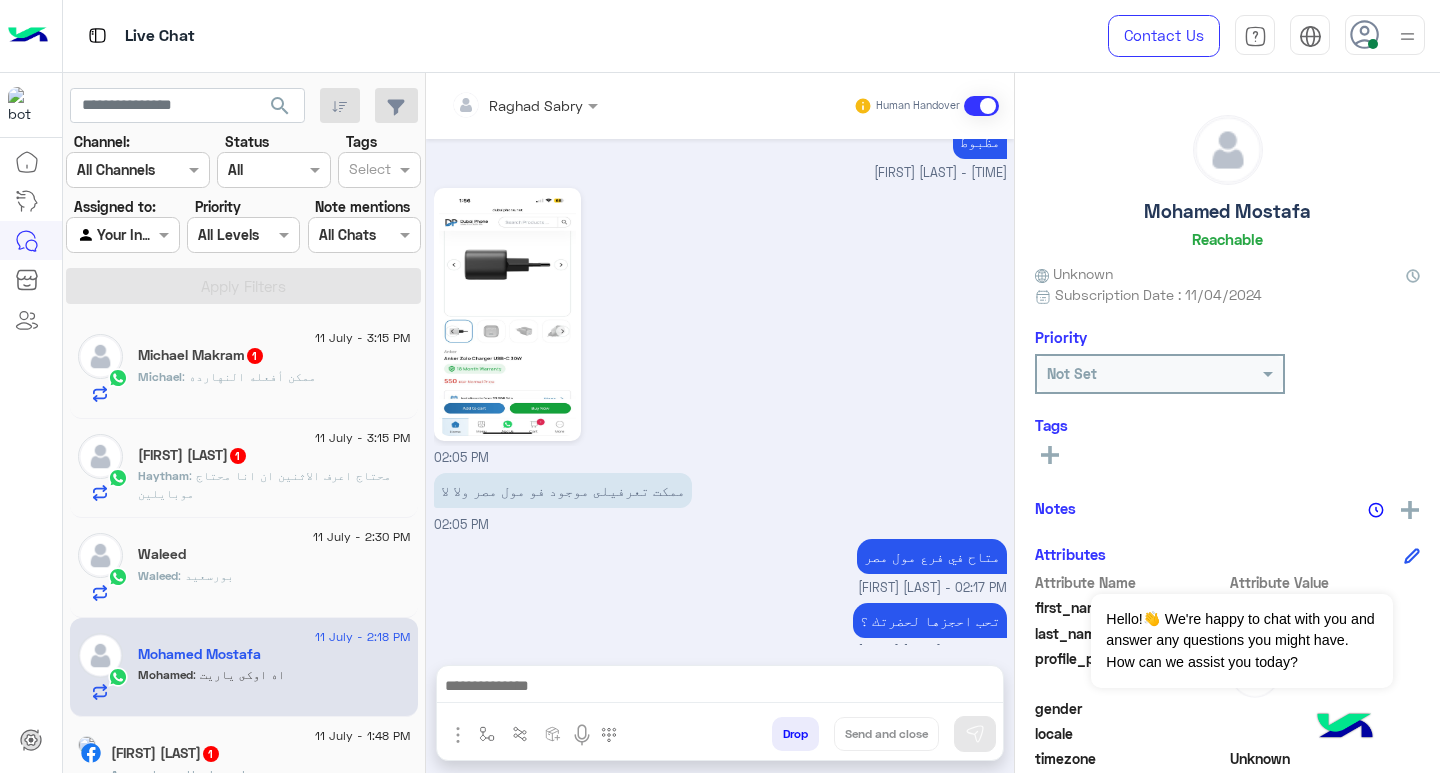 click on "Michael : ممكن أفعله النهارده" 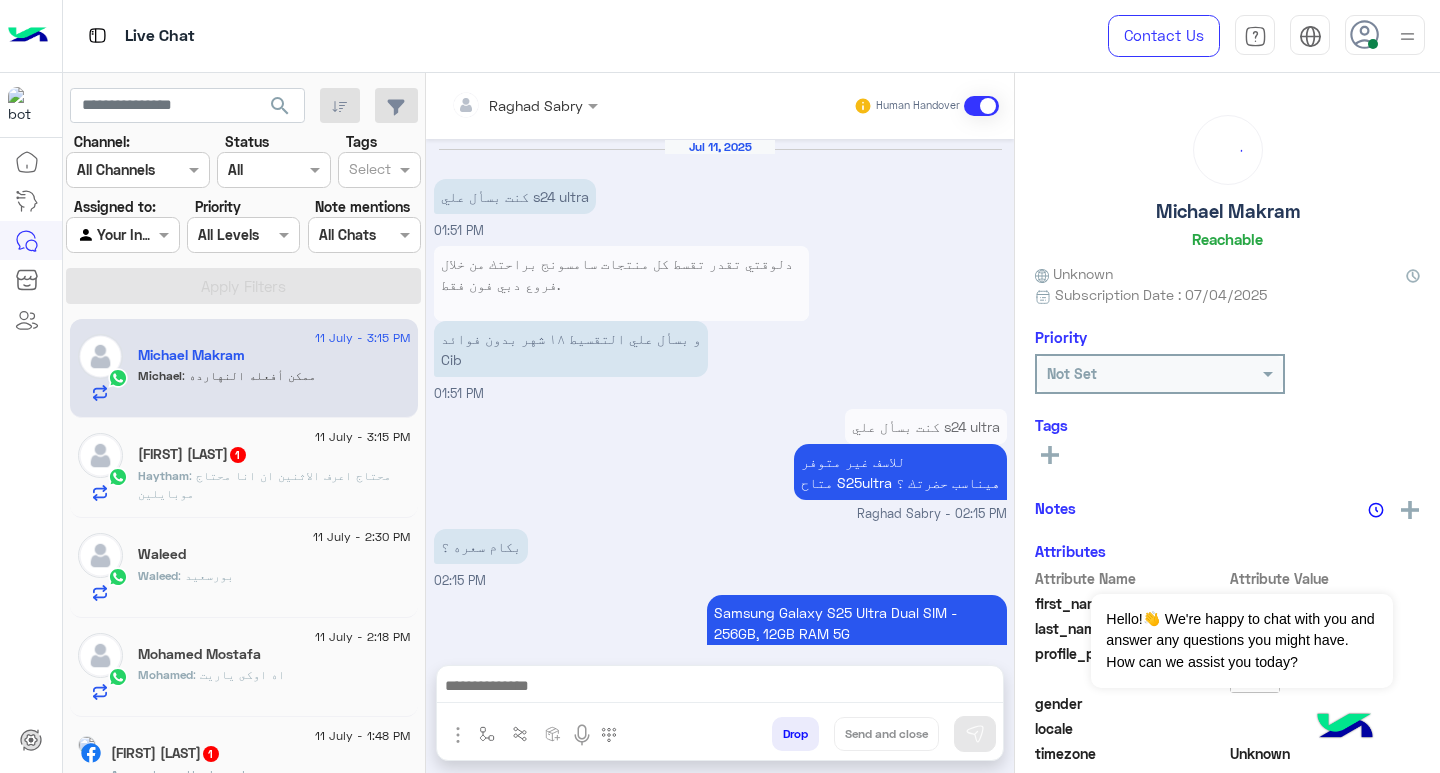 scroll, scrollTop: 1852, scrollLeft: 0, axis: vertical 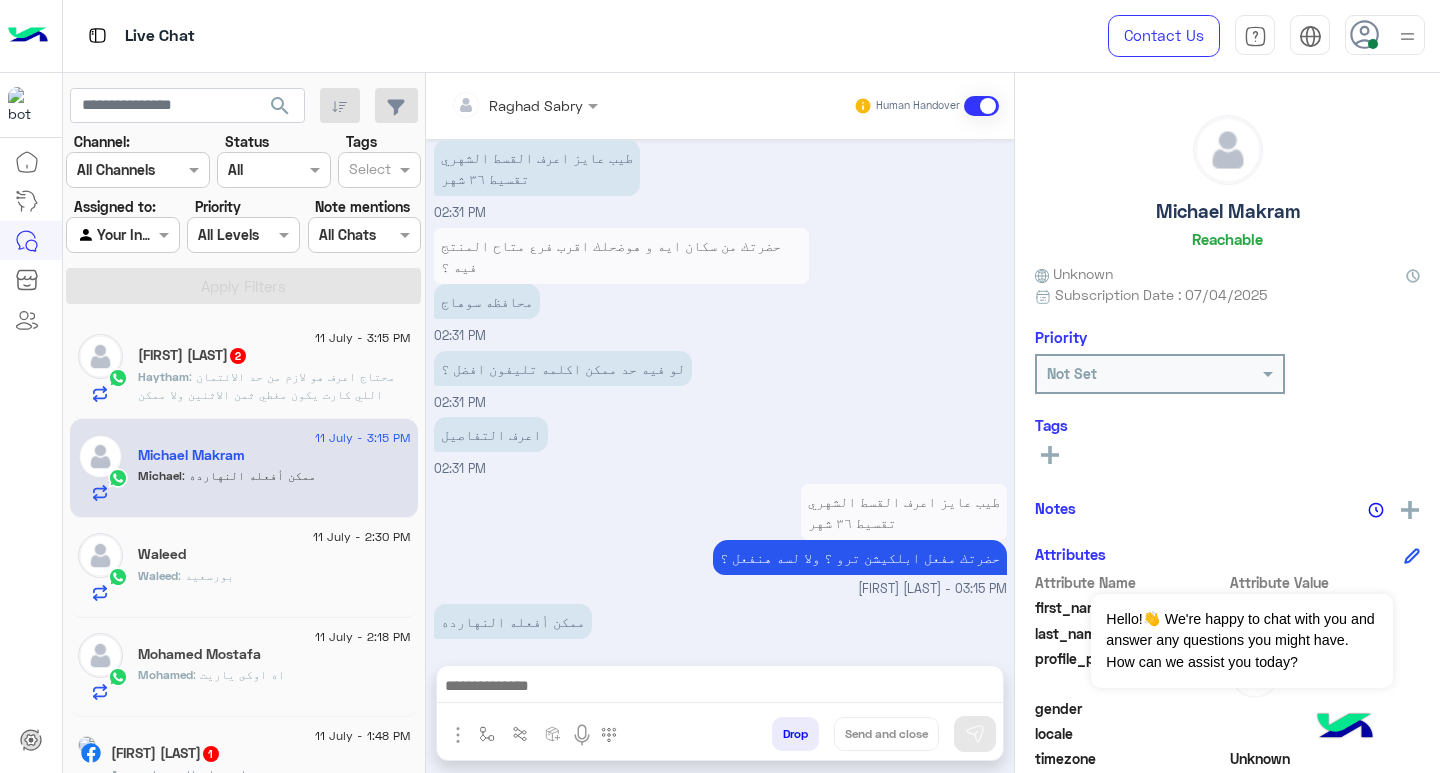 click on "Haytham : محتاج اعرف هو لازم من حد الائتمان اللي كارت يكون مغطي ثمن الاثنين ولا ممكن يكون اقل" 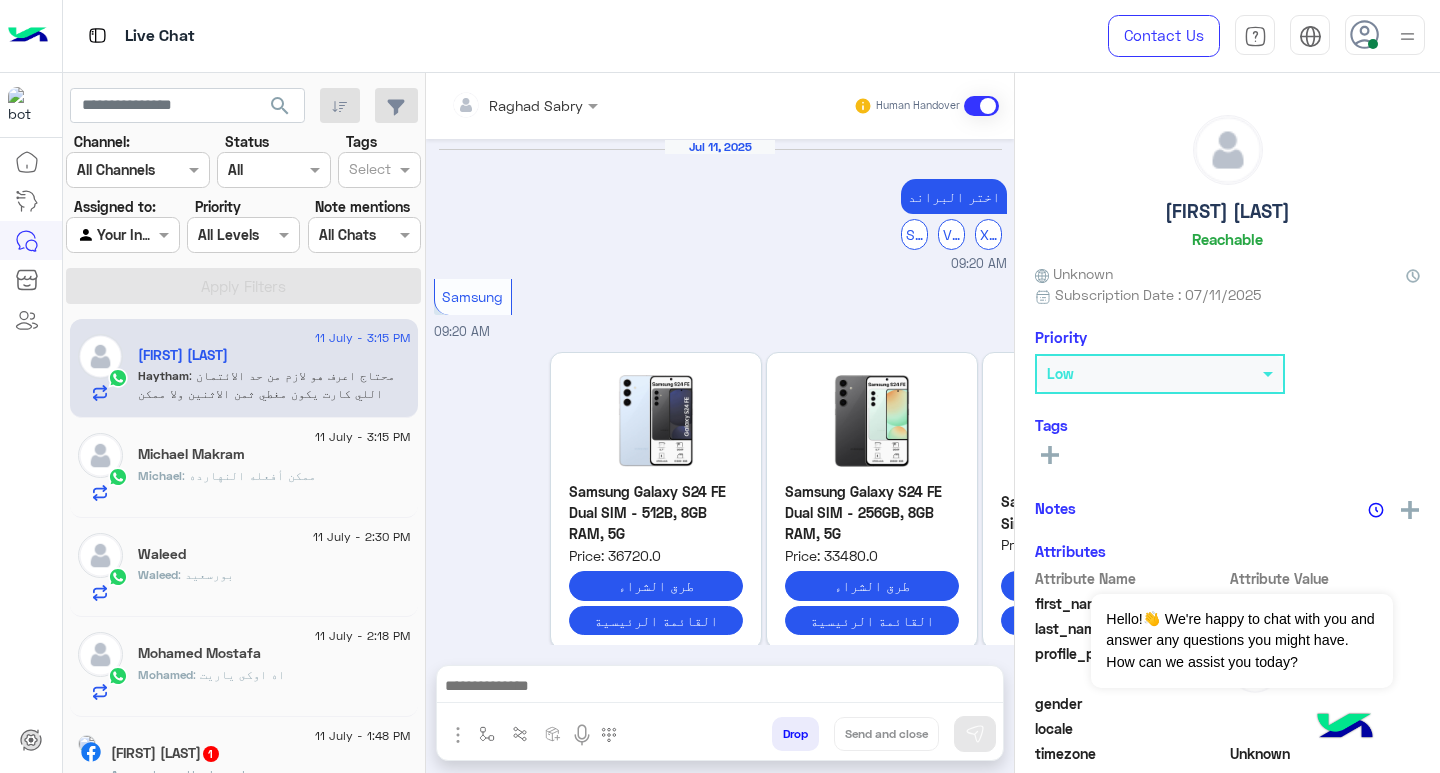 scroll, scrollTop: 1603, scrollLeft: 0, axis: vertical 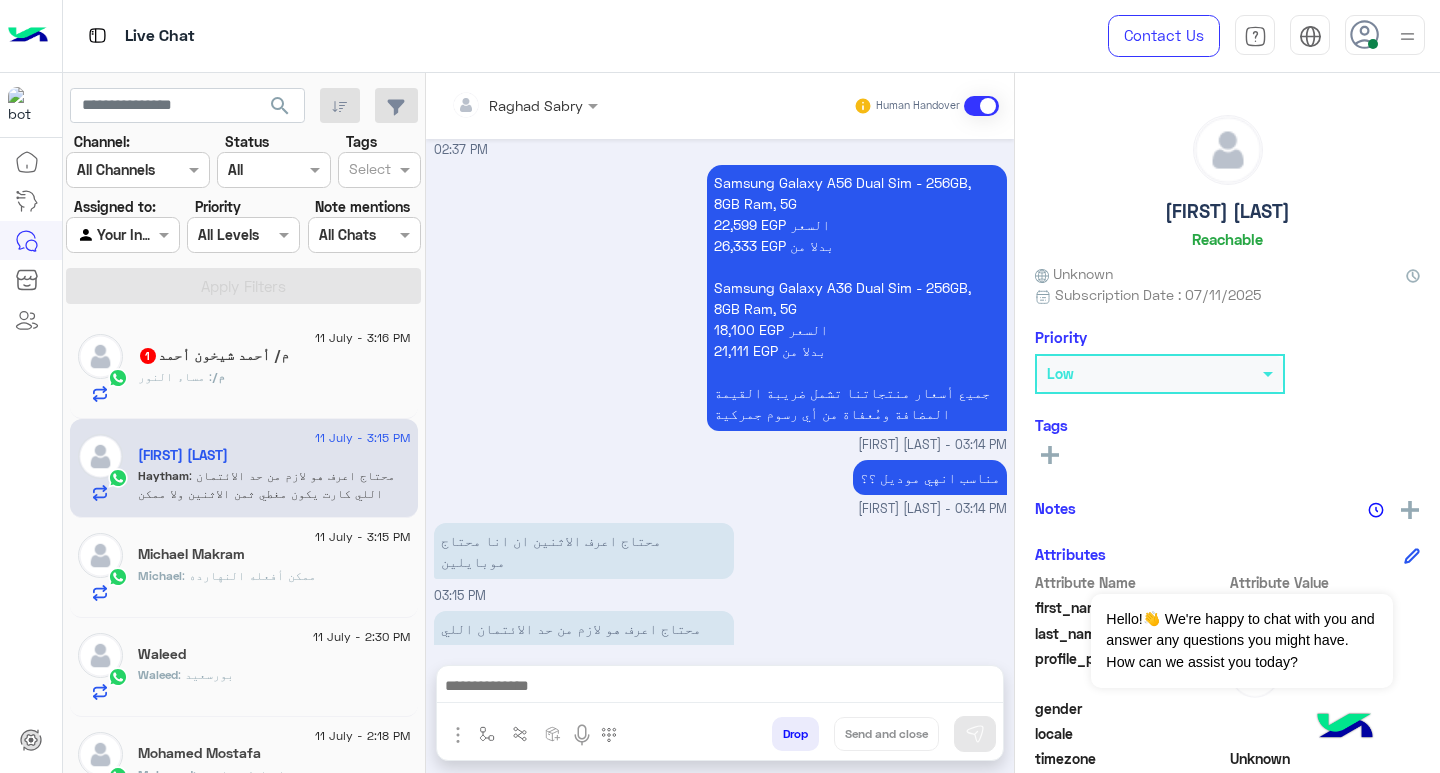 click on "[PERSON_NAME]  1" 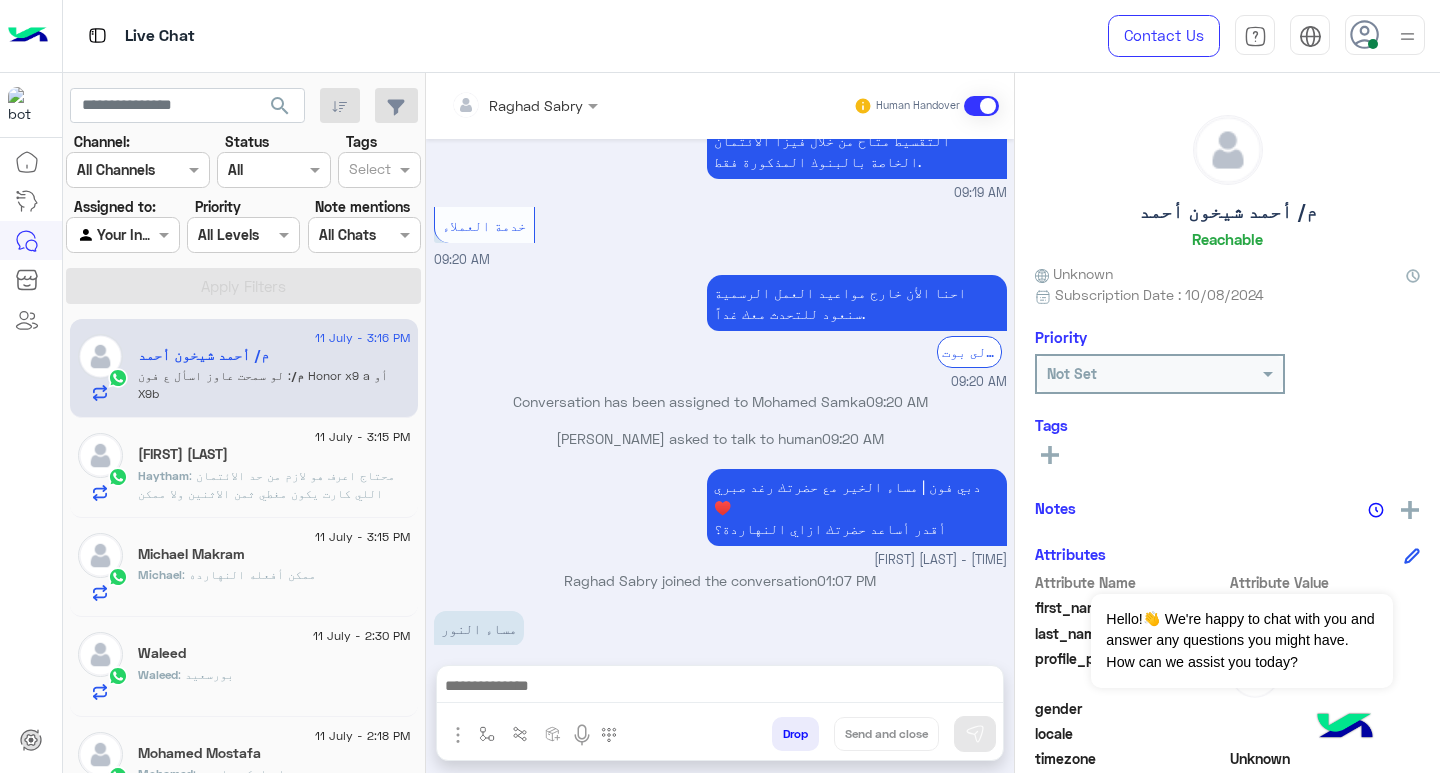 scroll, scrollTop: 2832, scrollLeft: 0, axis: vertical 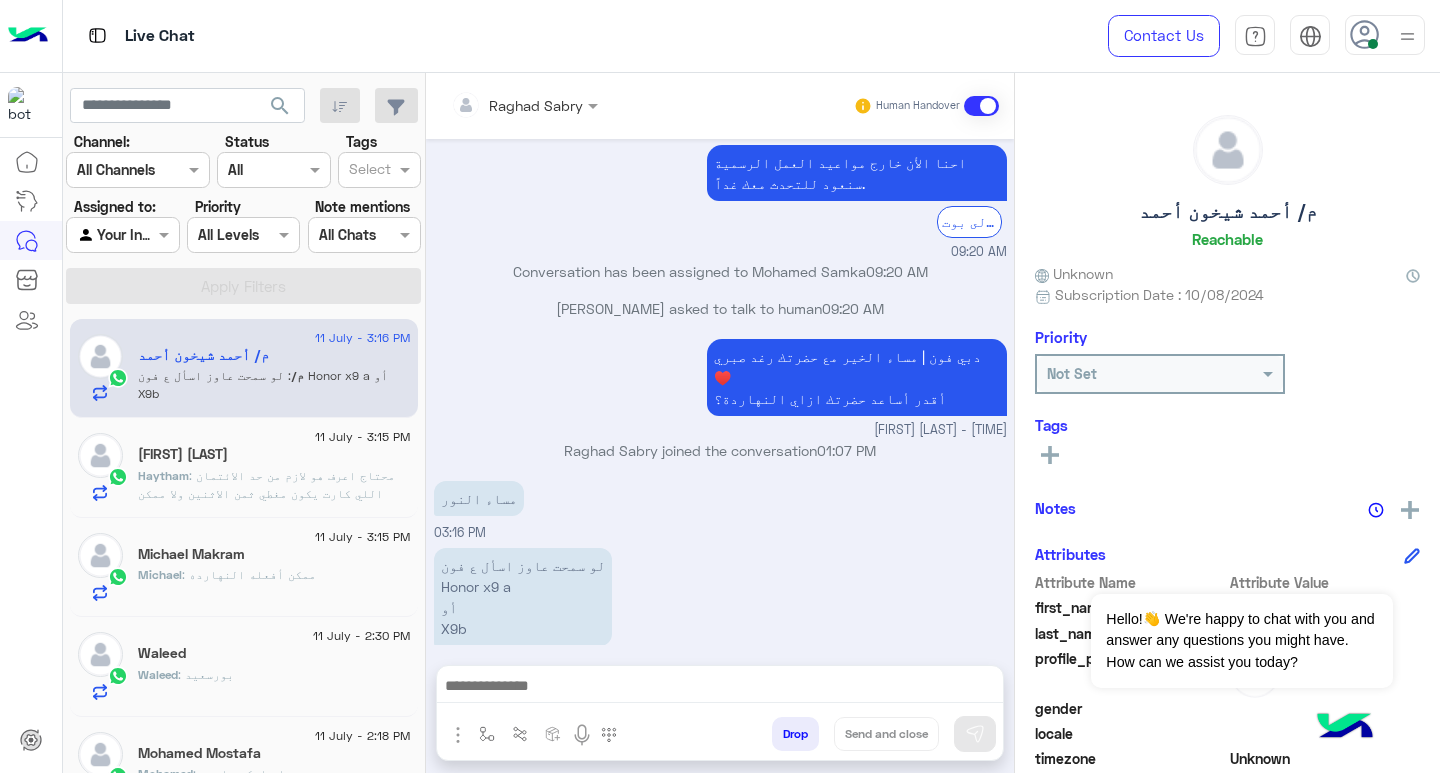 click on "[FIRST] : بورسعيد" 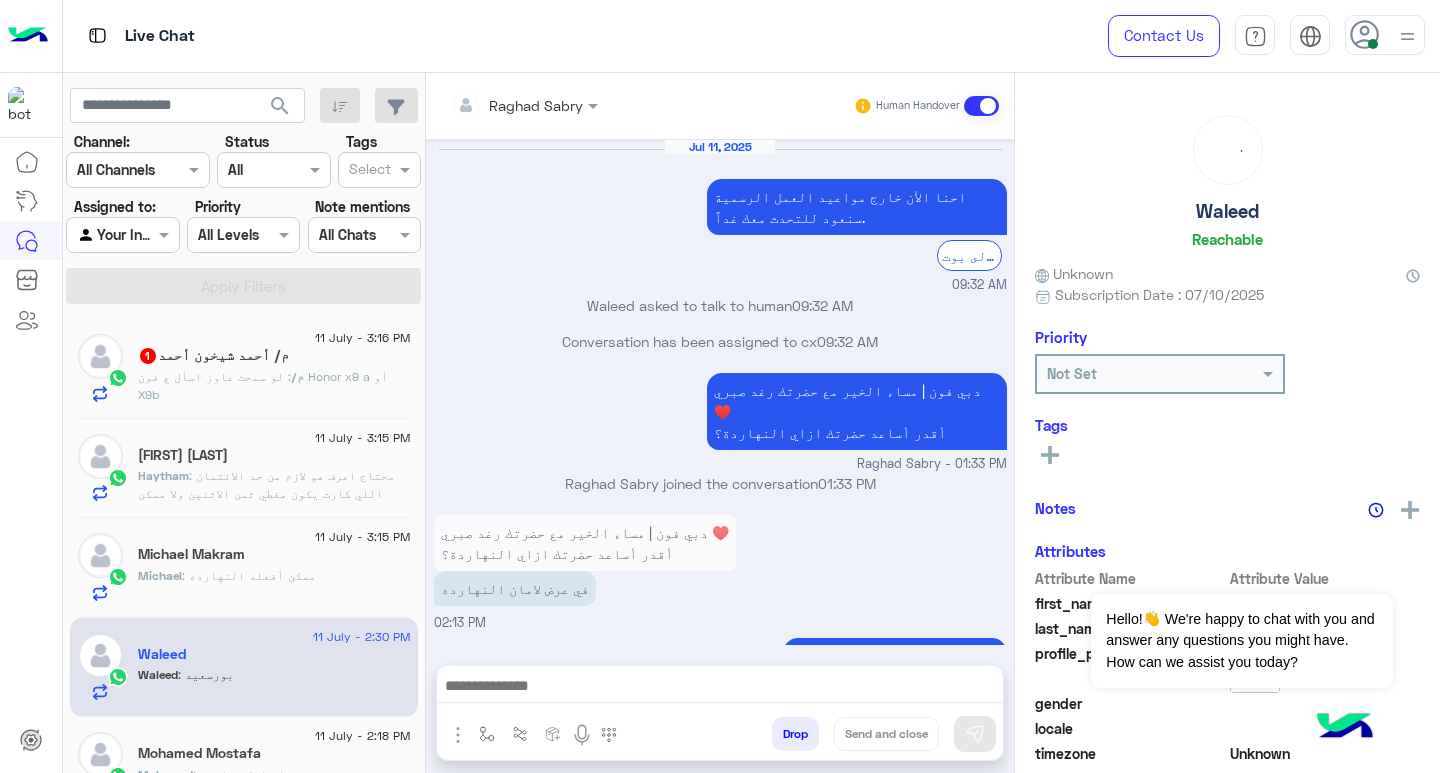 scroll, scrollTop: 1174, scrollLeft: 0, axis: vertical 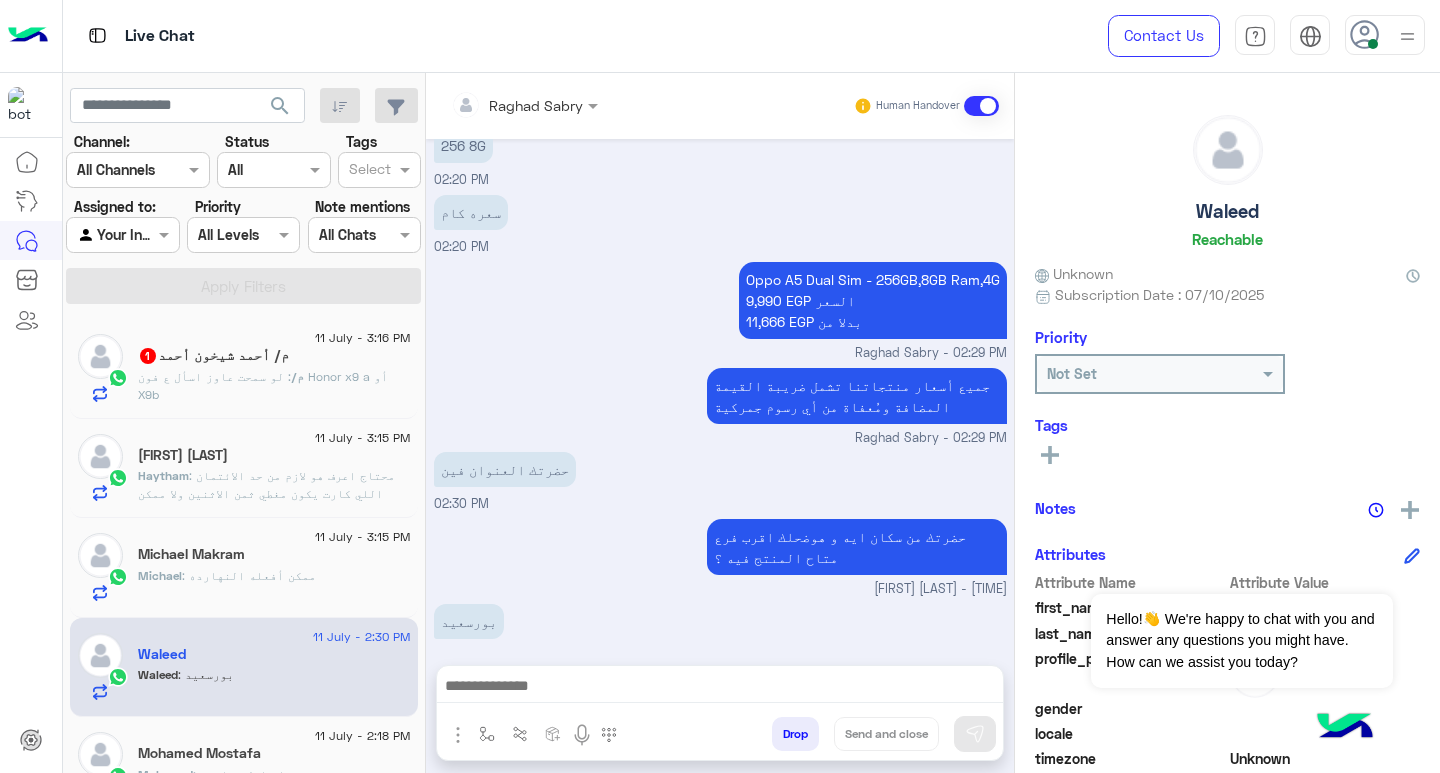 click on "م/" 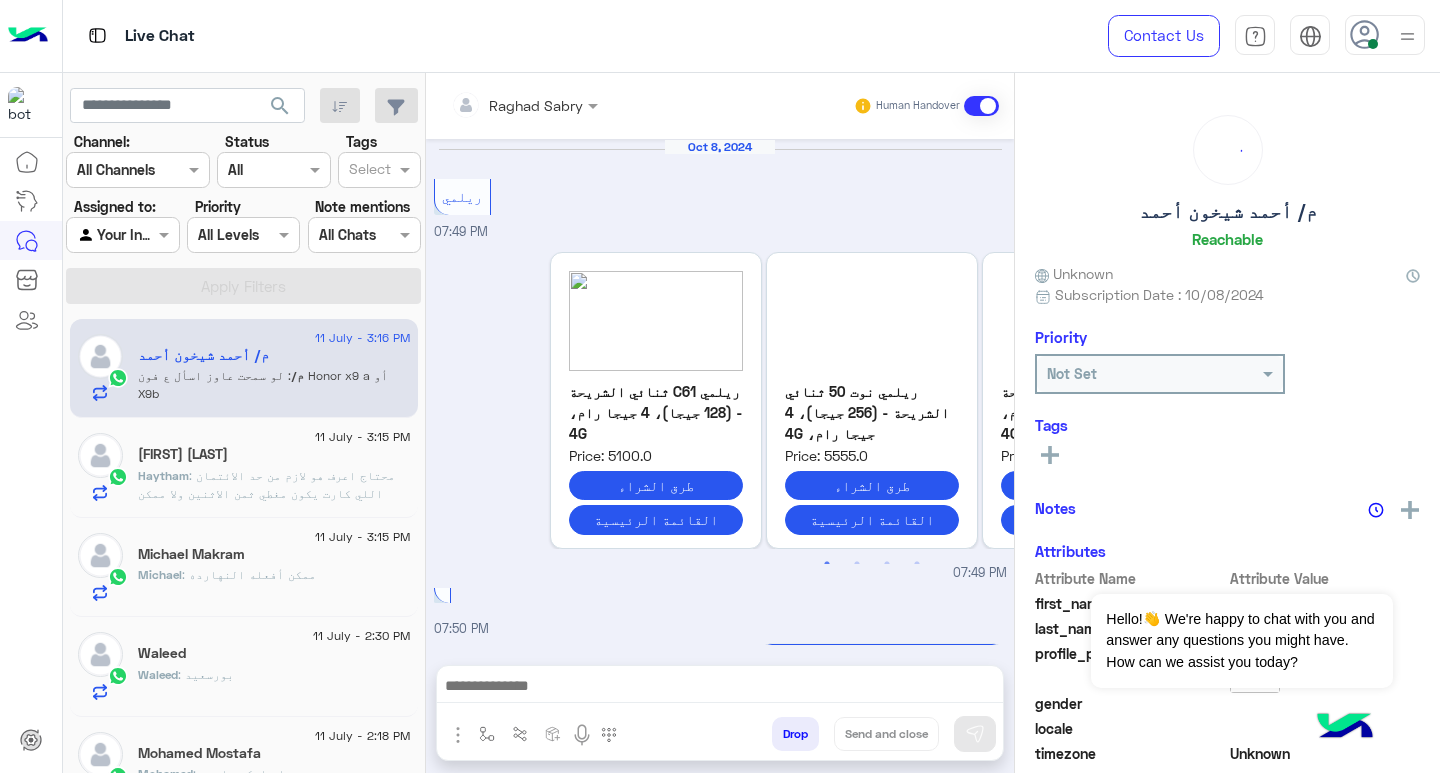 scroll, scrollTop: 2725, scrollLeft: 0, axis: vertical 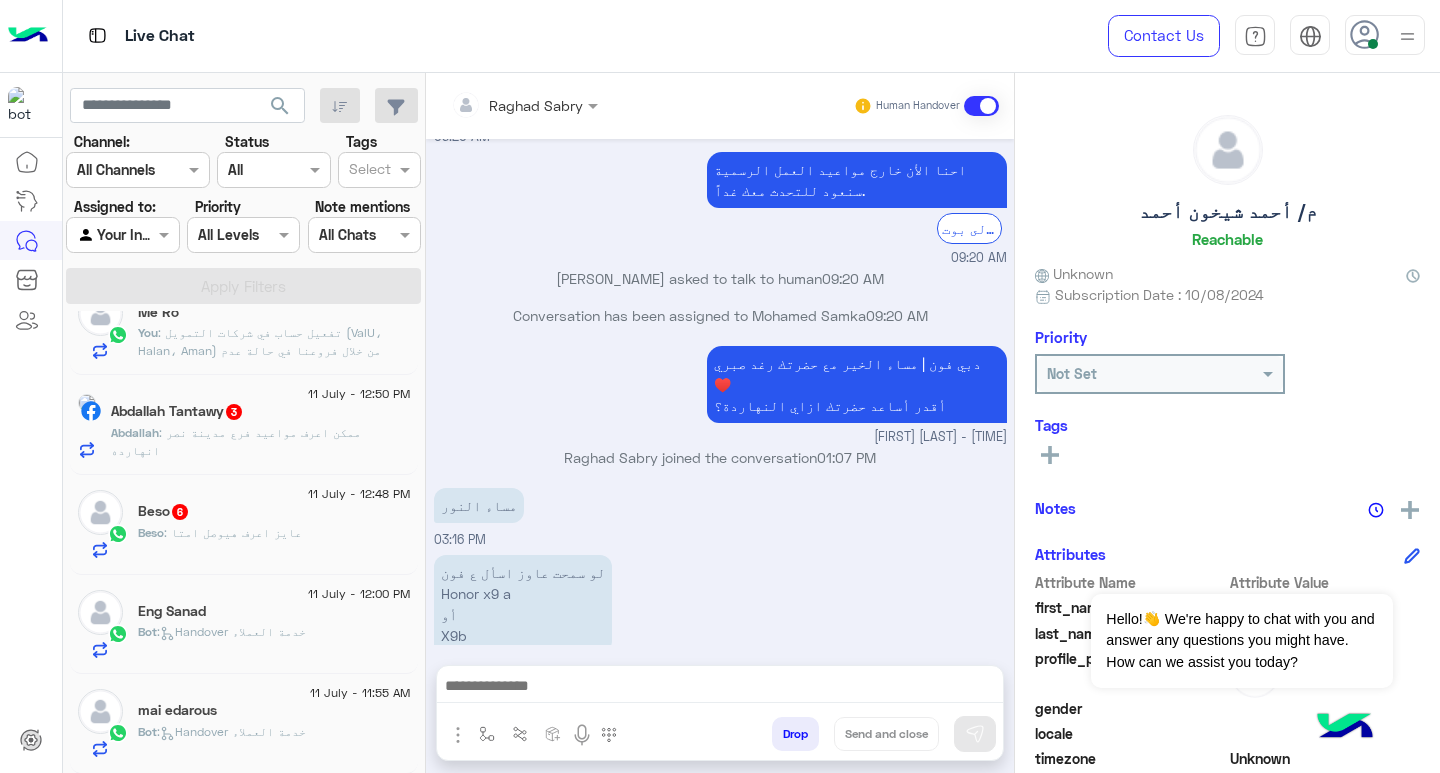 click on "Bot :   Handover خدمة العملاء" 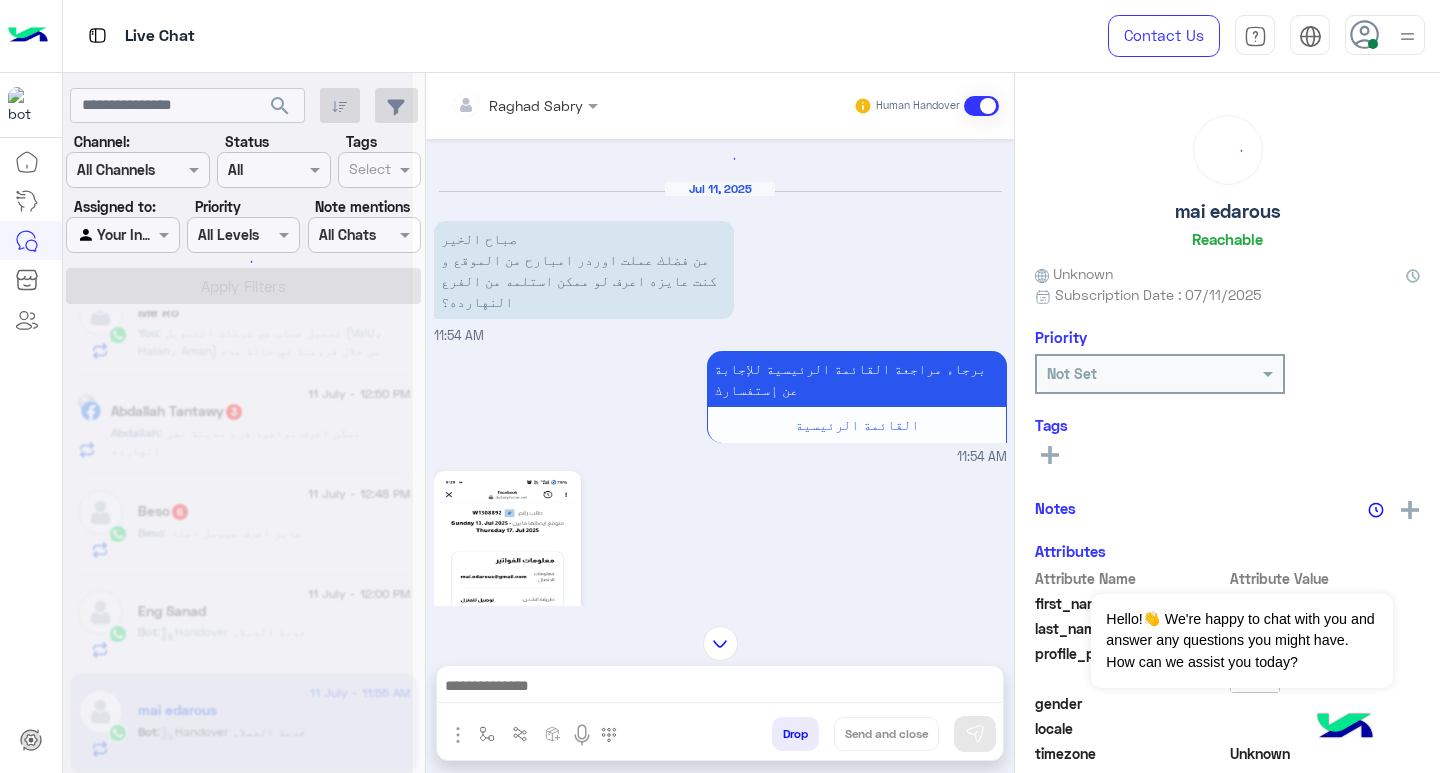 scroll, scrollTop: 0, scrollLeft: 0, axis: both 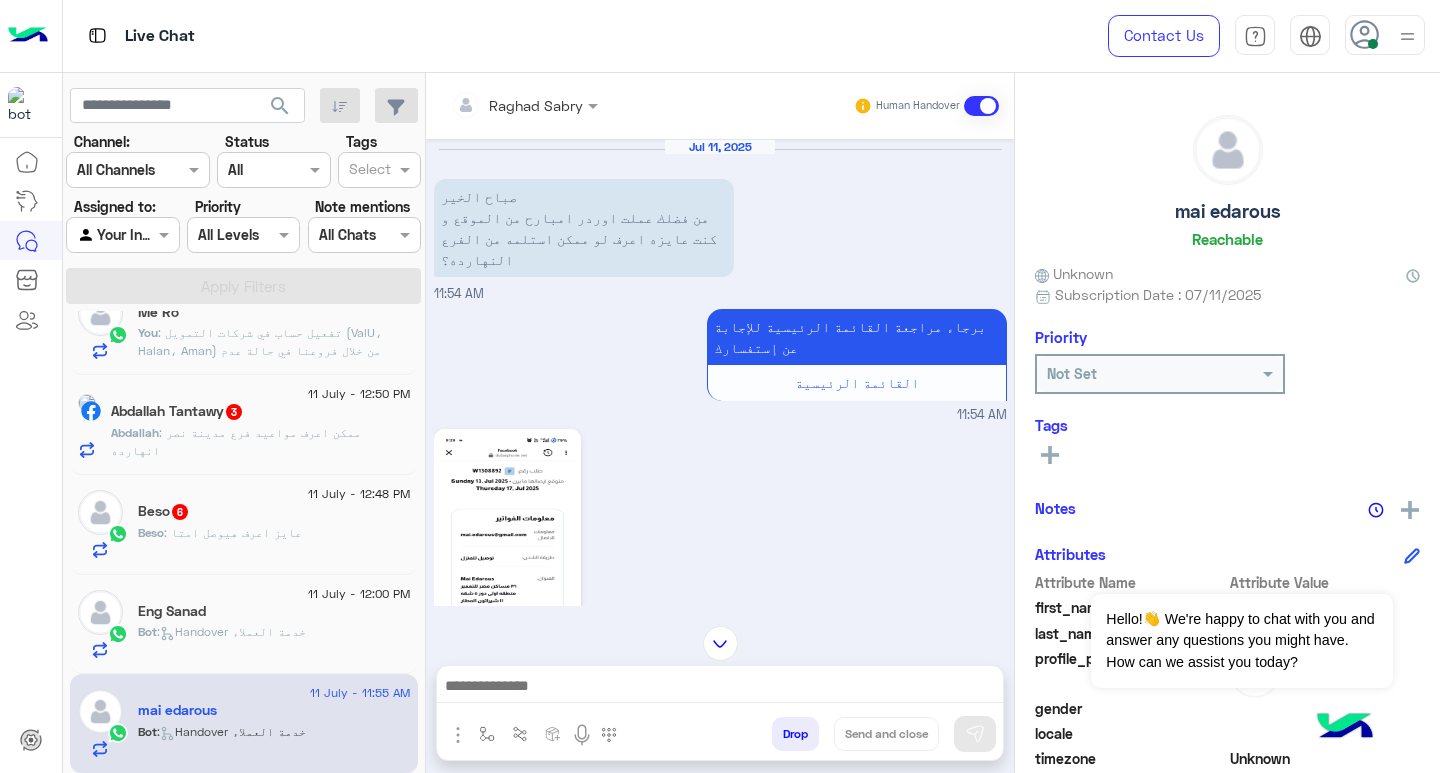 click 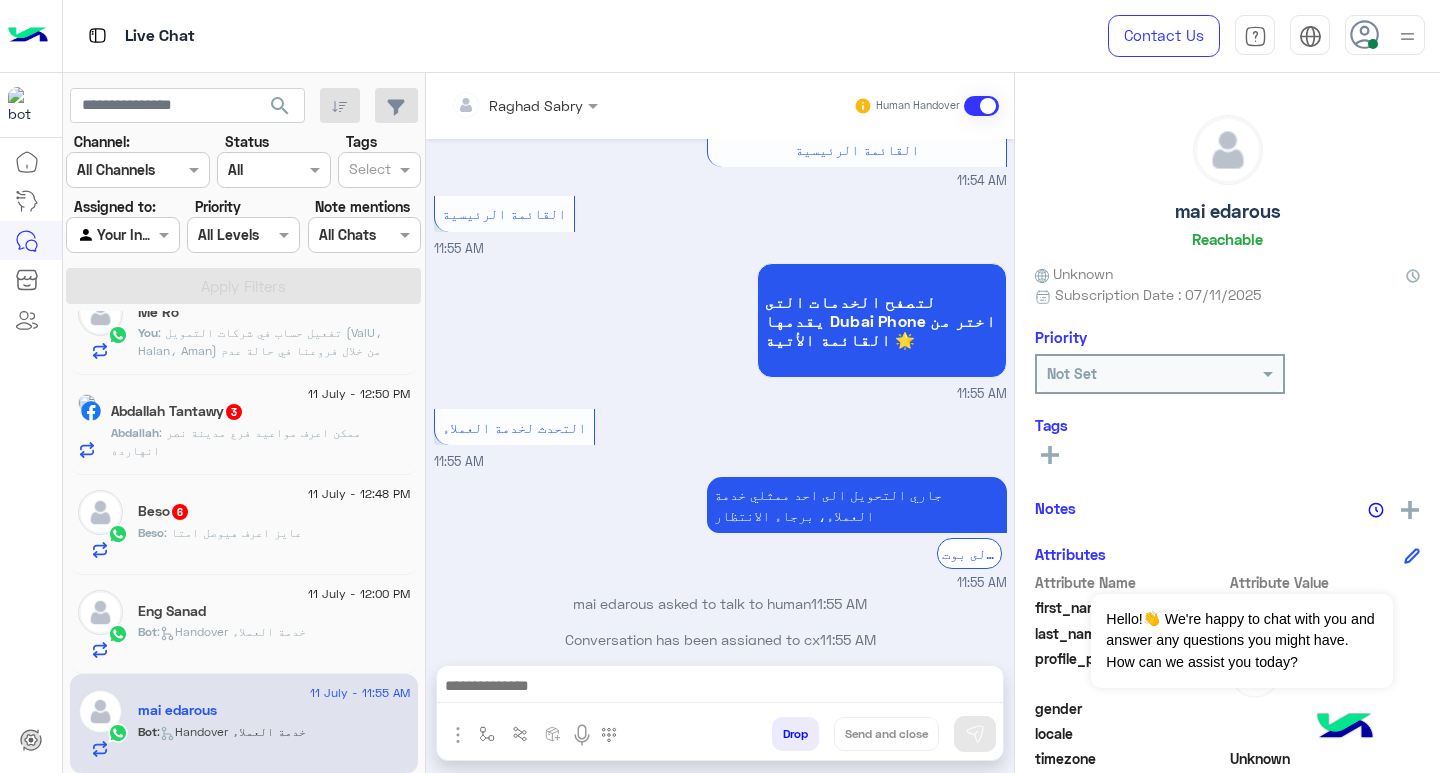 click at bounding box center (720, 691) 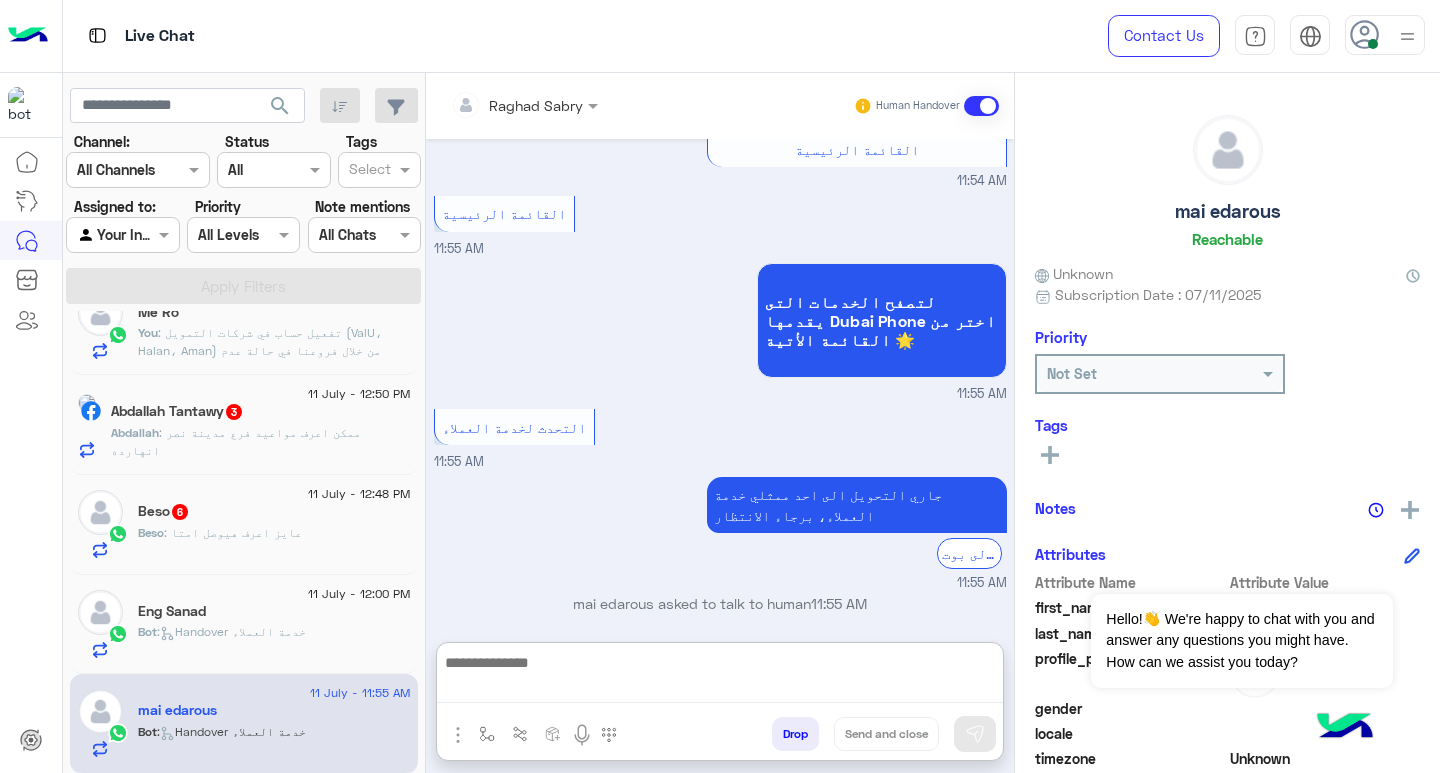 click at bounding box center (720, 676) 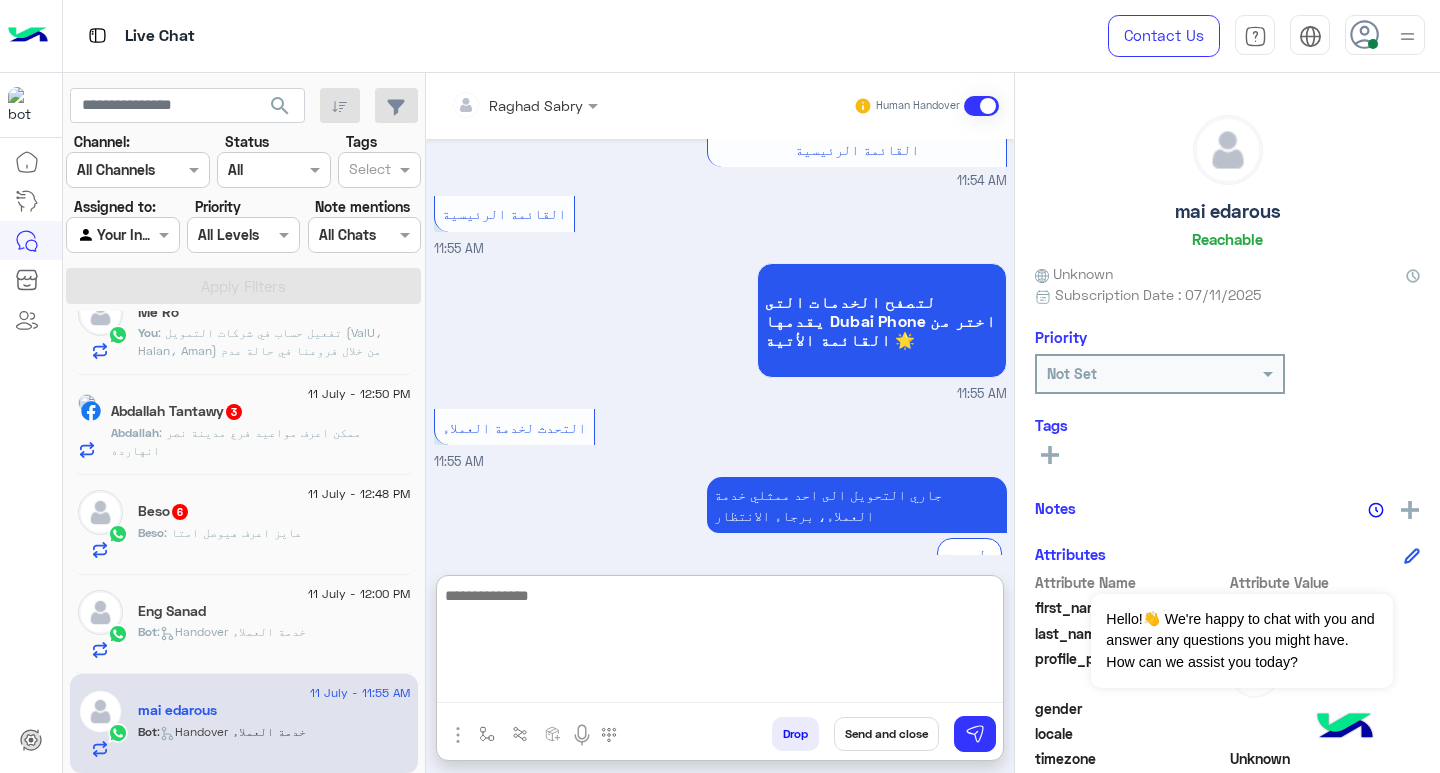 scroll, scrollTop: 793, scrollLeft: 0, axis: vertical 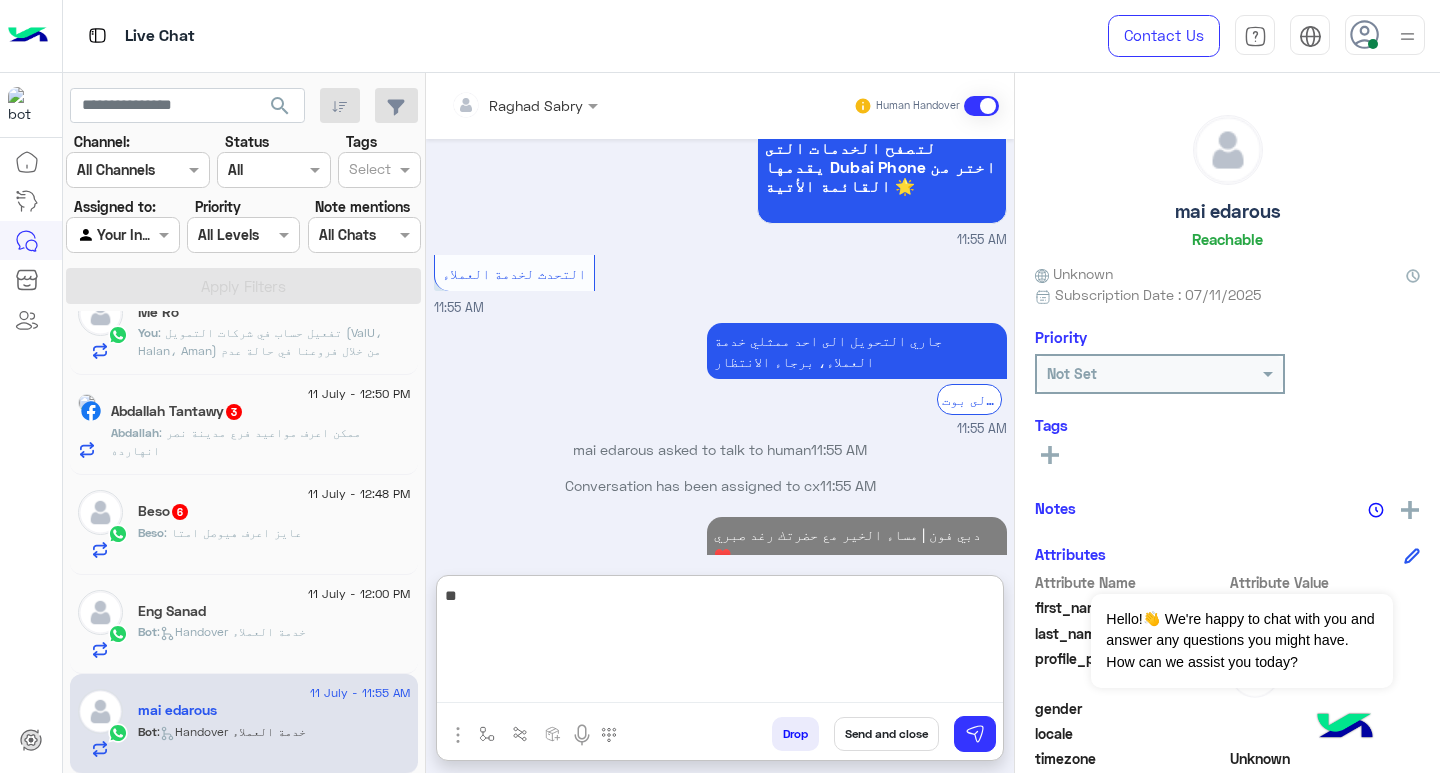 type on "*" 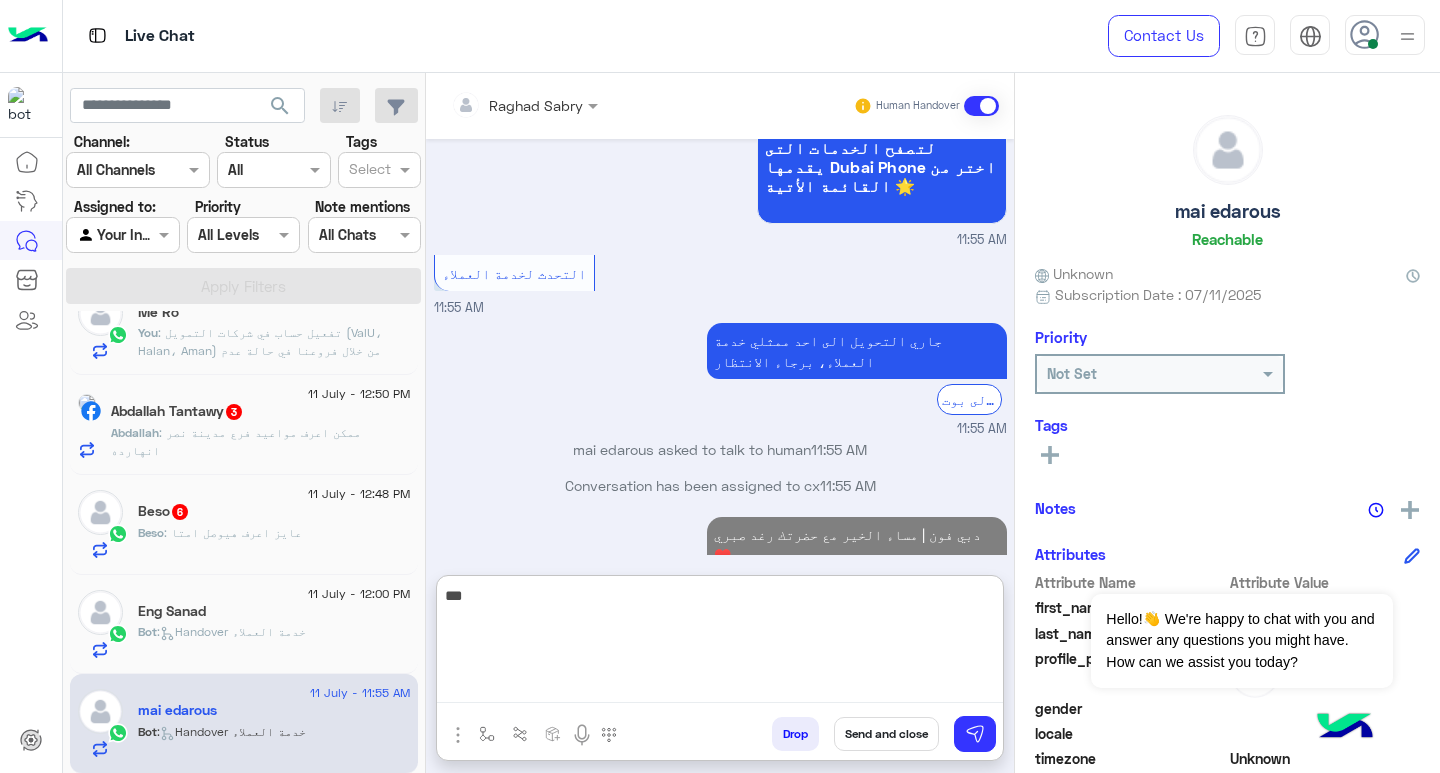 scroll, scrollTop: 829, scrollLeft: 0, axis: vertical 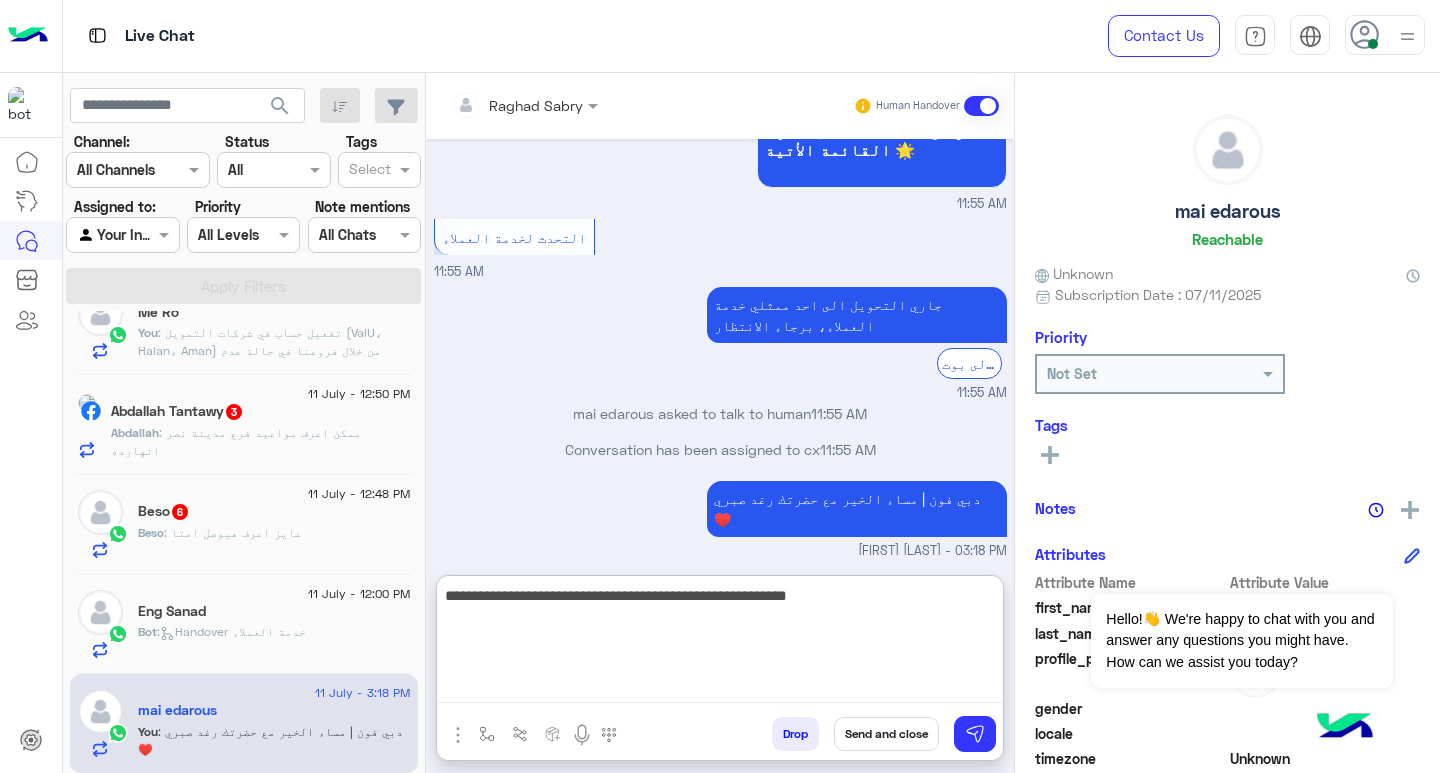 type on "**********" 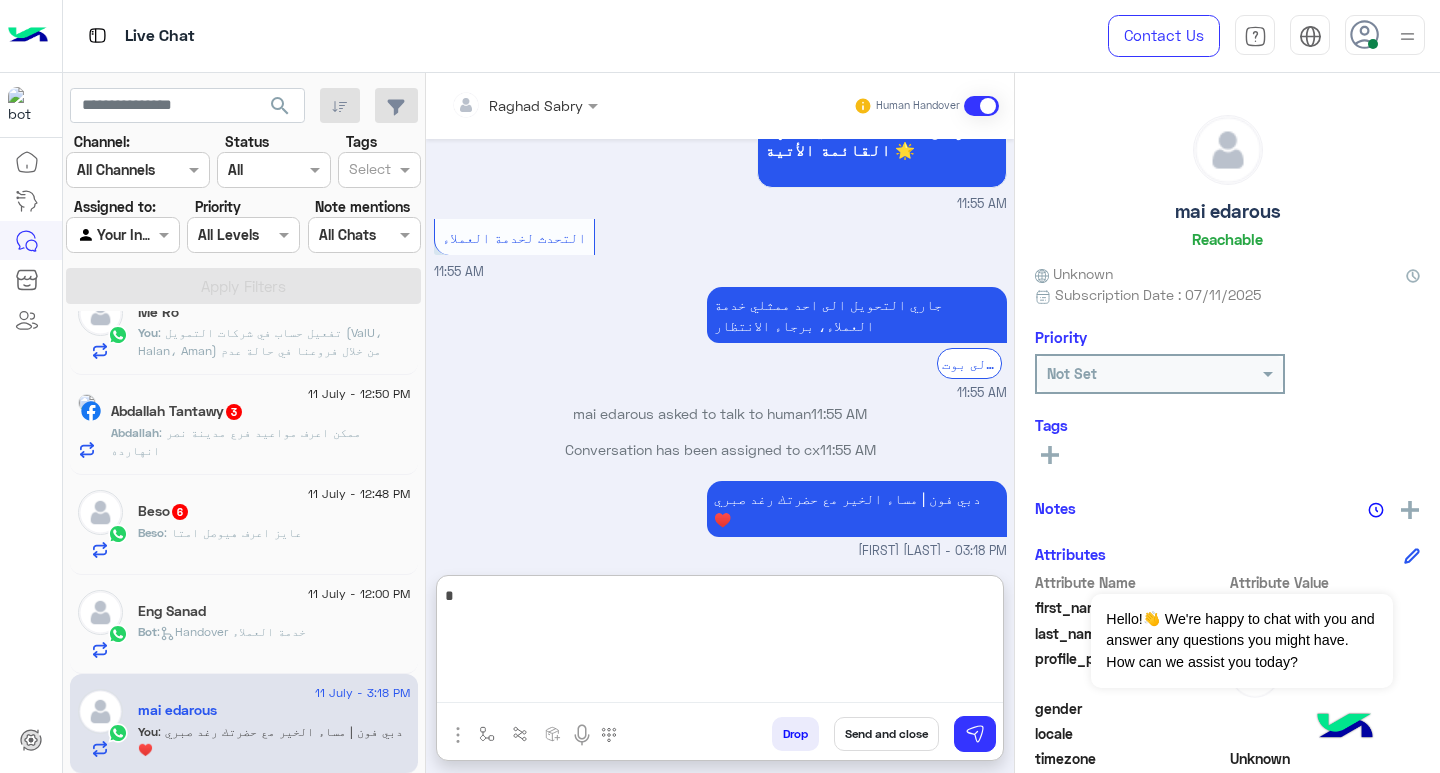 scroll, scrollTop: 914, scrollLeft: 0, axis: vertical 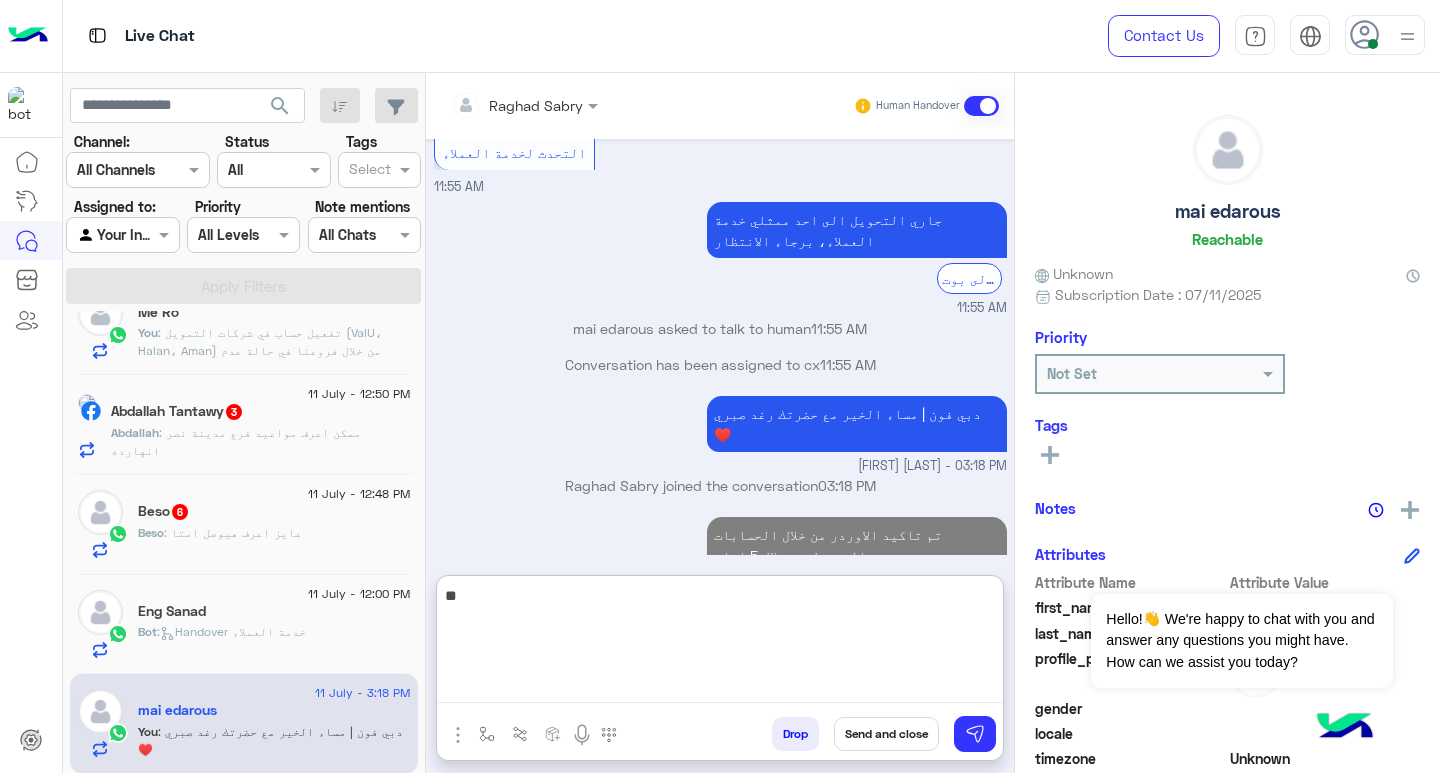 type on "*" 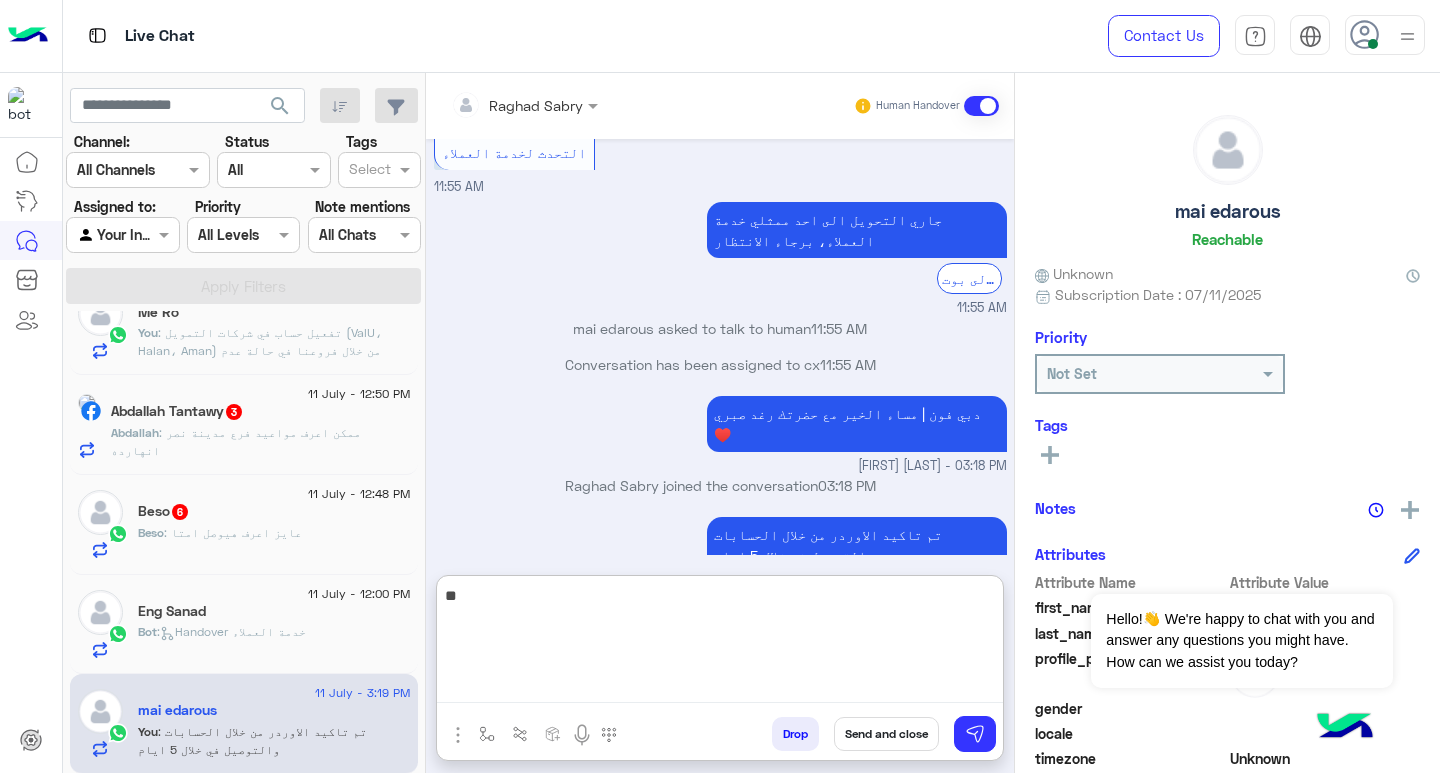 type on "*" 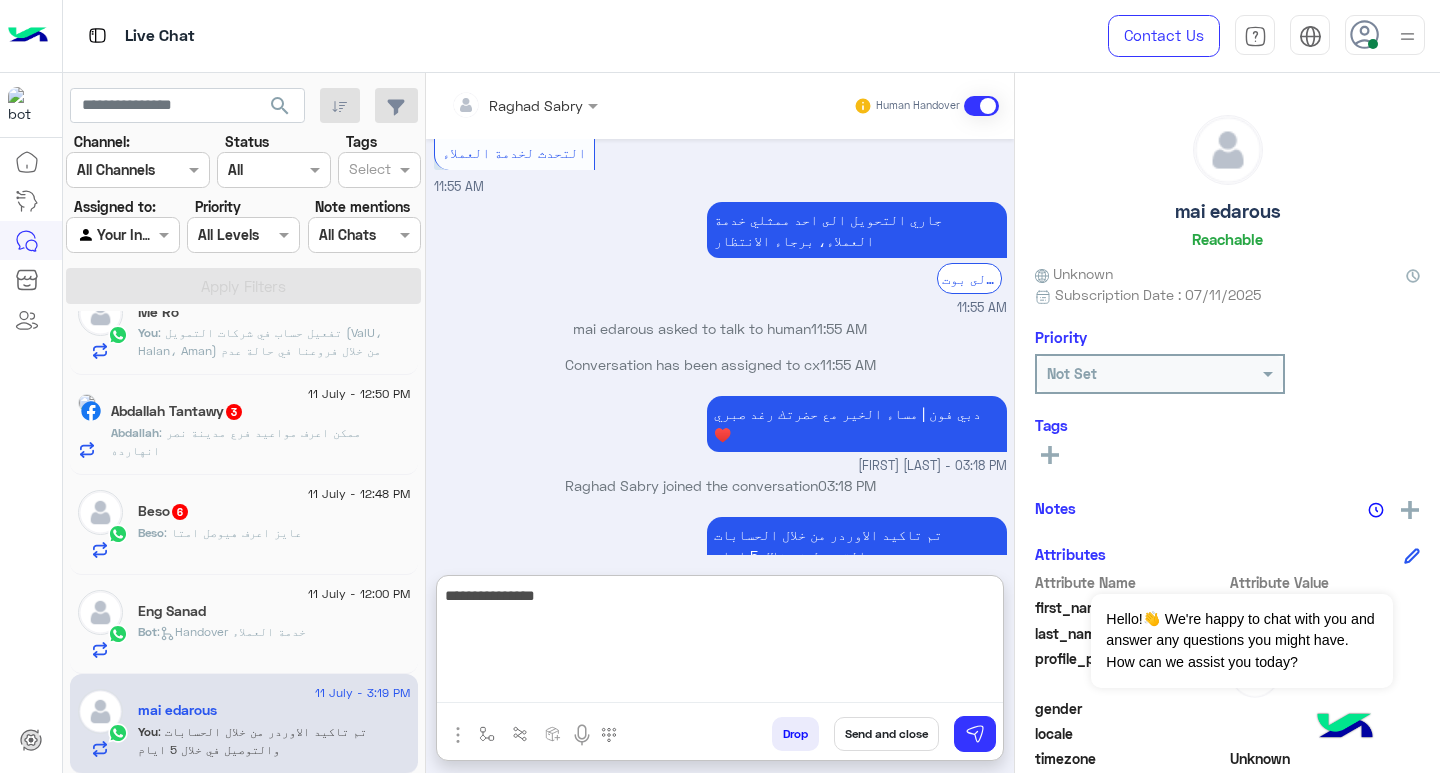 type on "**********" 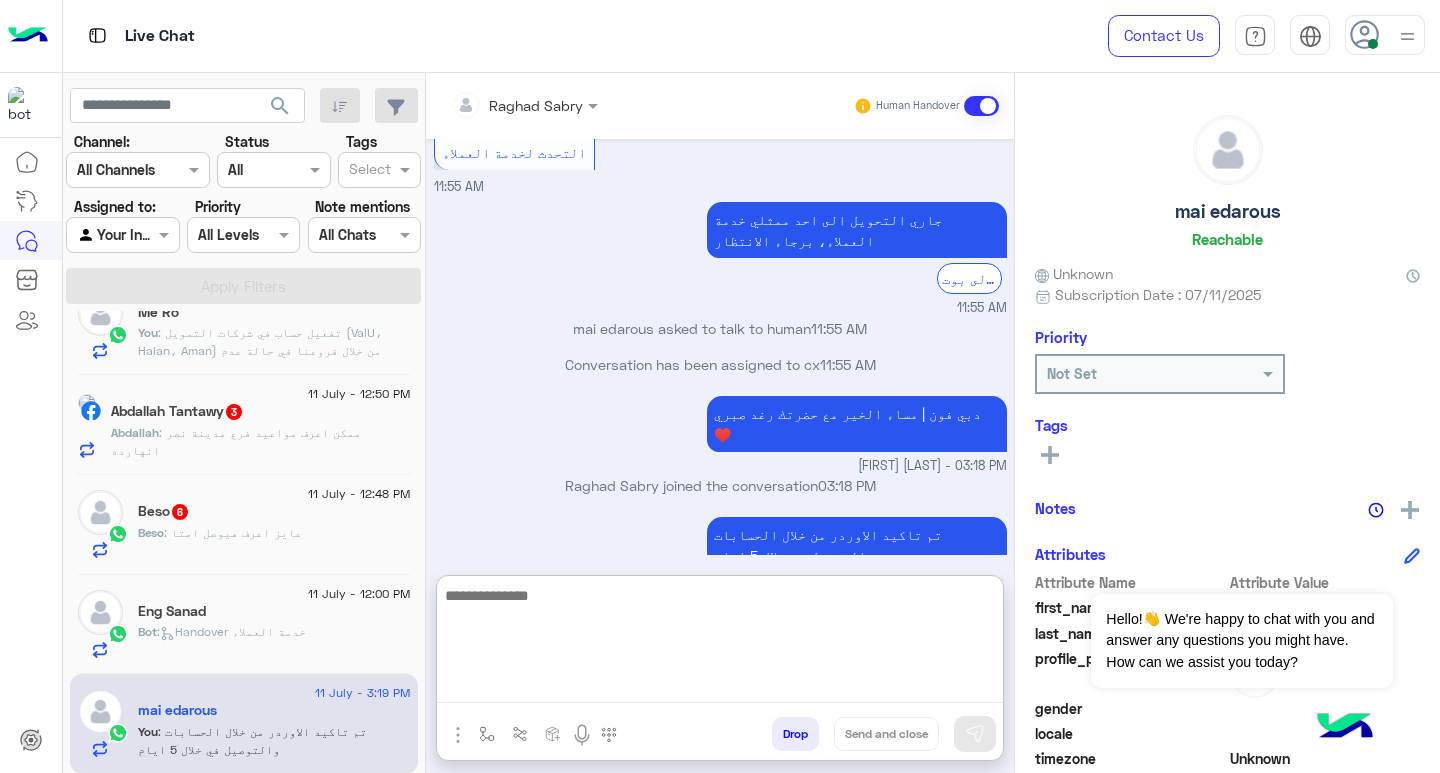 scroll, scrollTop: 978, scrollLeft: 0, axis: vertical 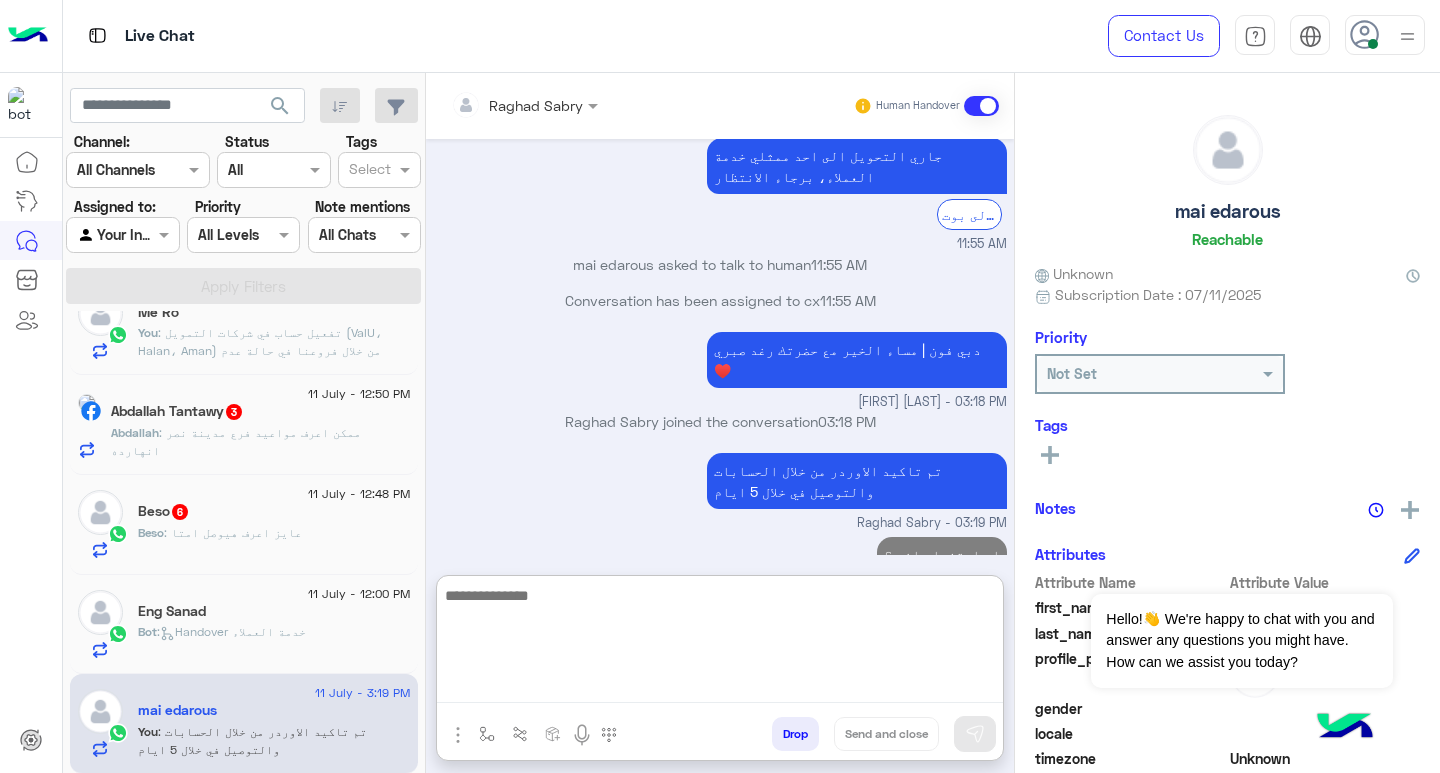click on "Eng Sanad" 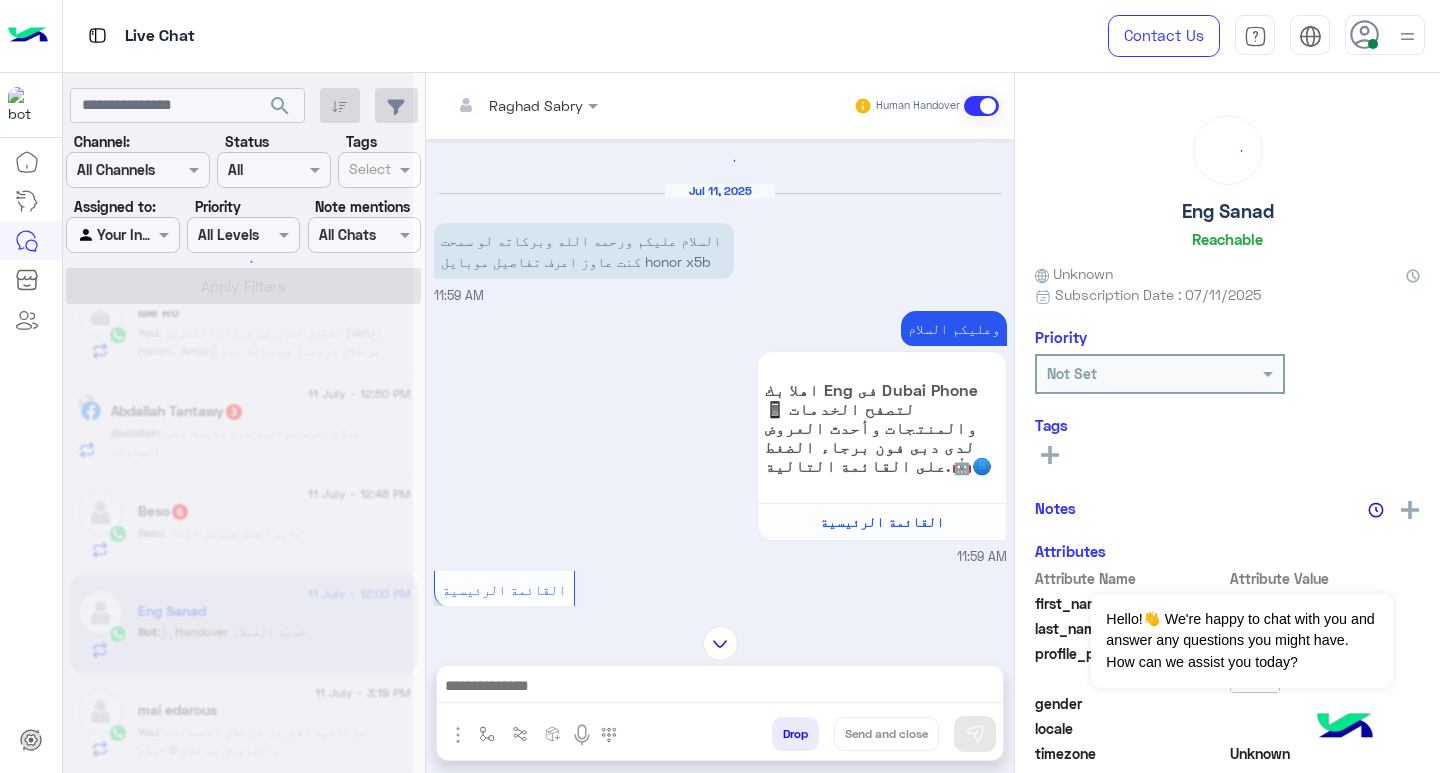 scroll, scrollTop: 0, scrollLeft: 0, axis: both 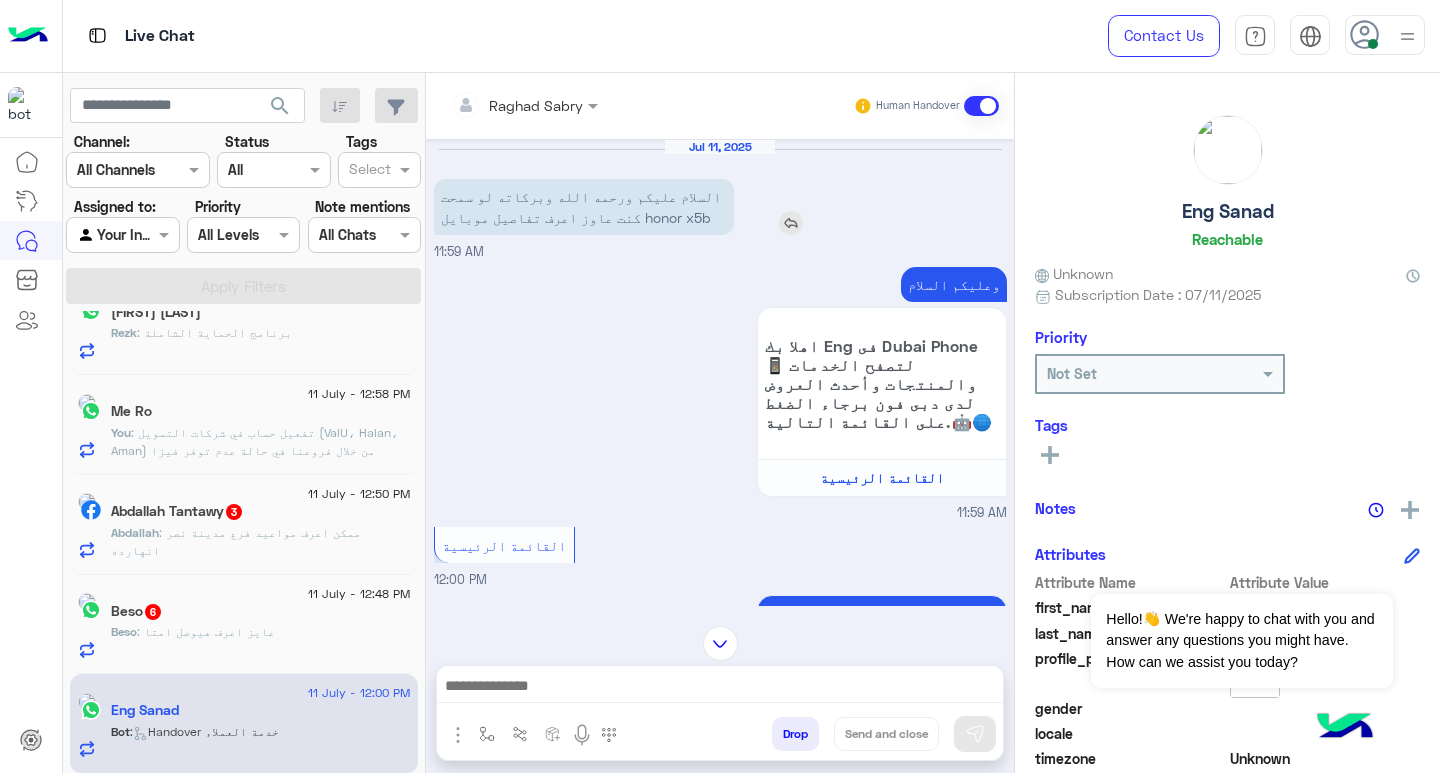 drag, startPoint x: 587, startPoint y: 218, endPoint x: 713, endPoint y: 222, distance: 126.06348 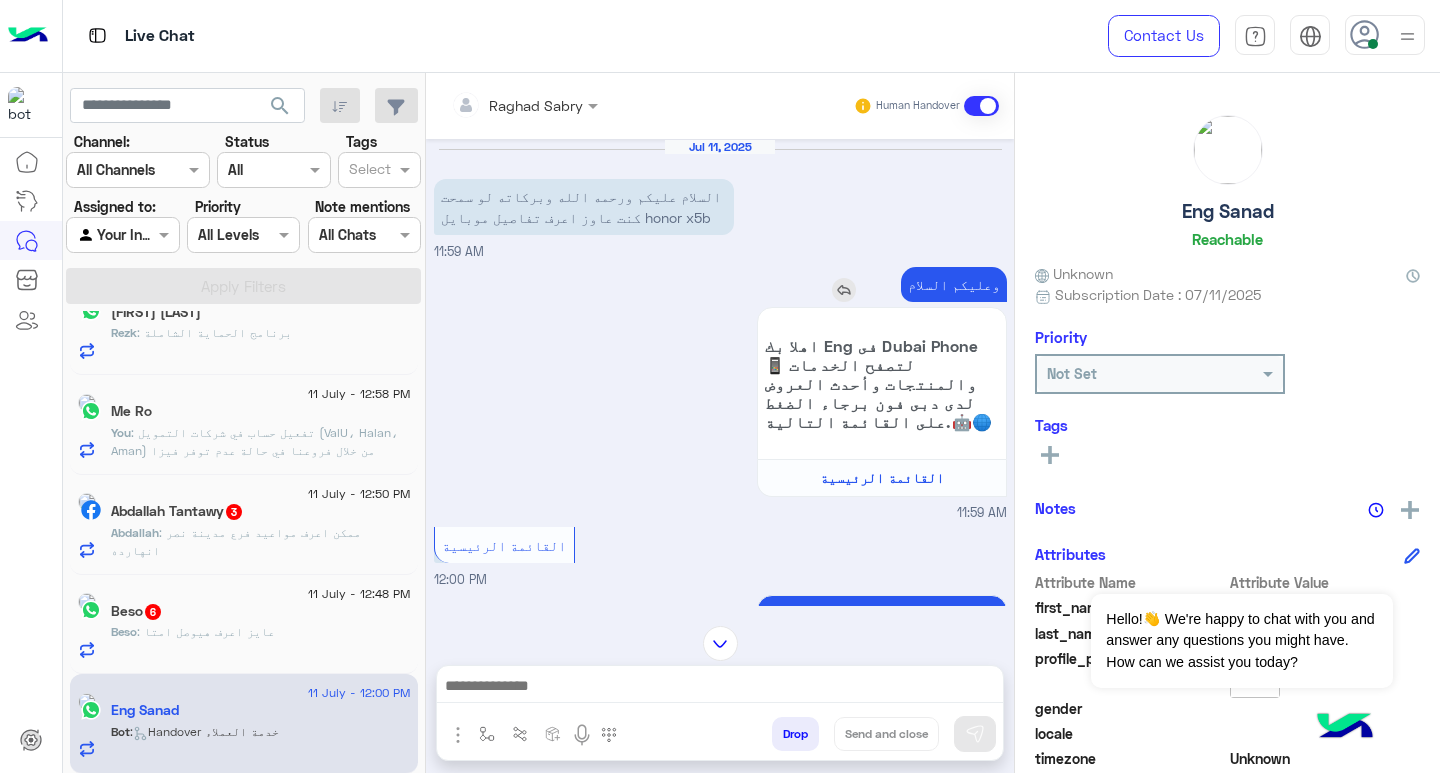 copy on "honor x5b" 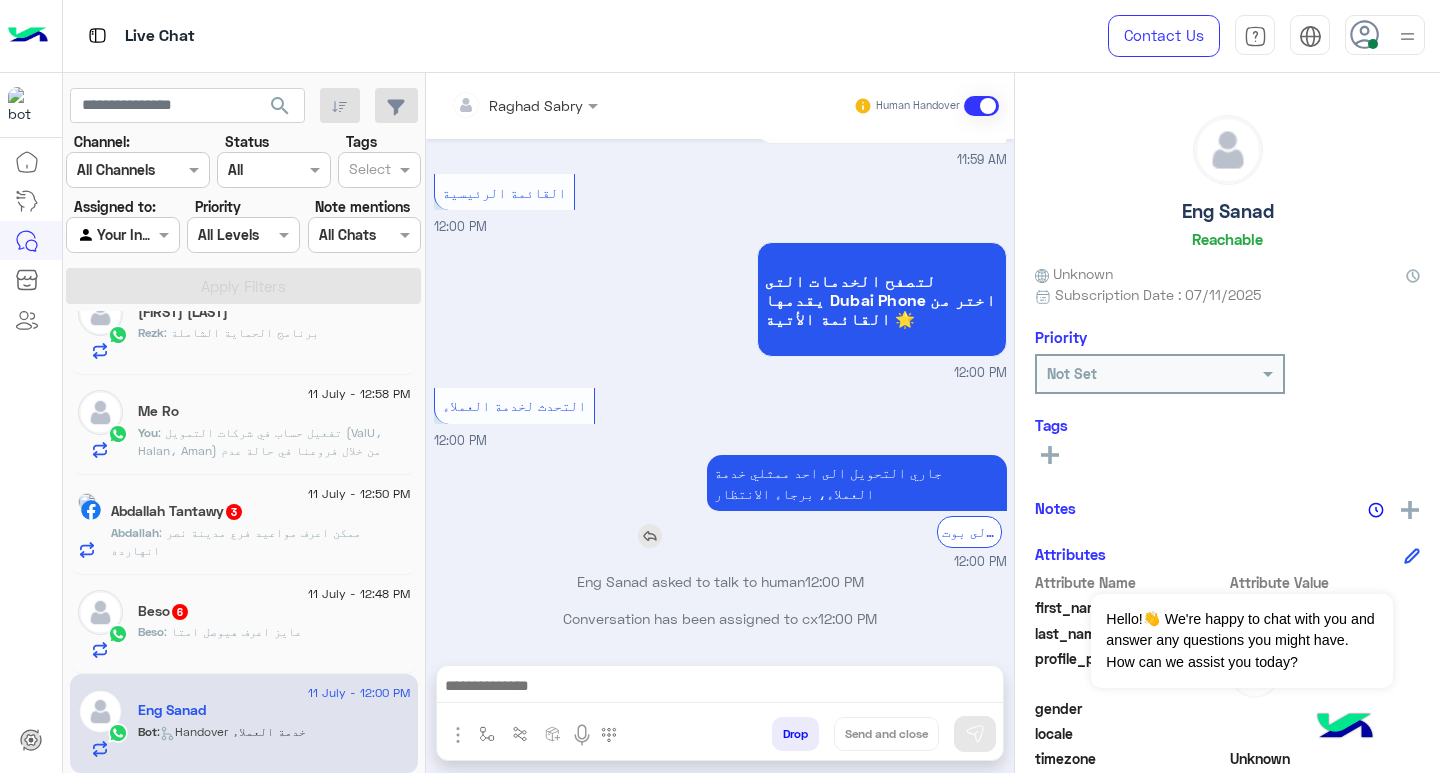scroll, scrollTop: 352, scrollLeft: 0, axis: vertical 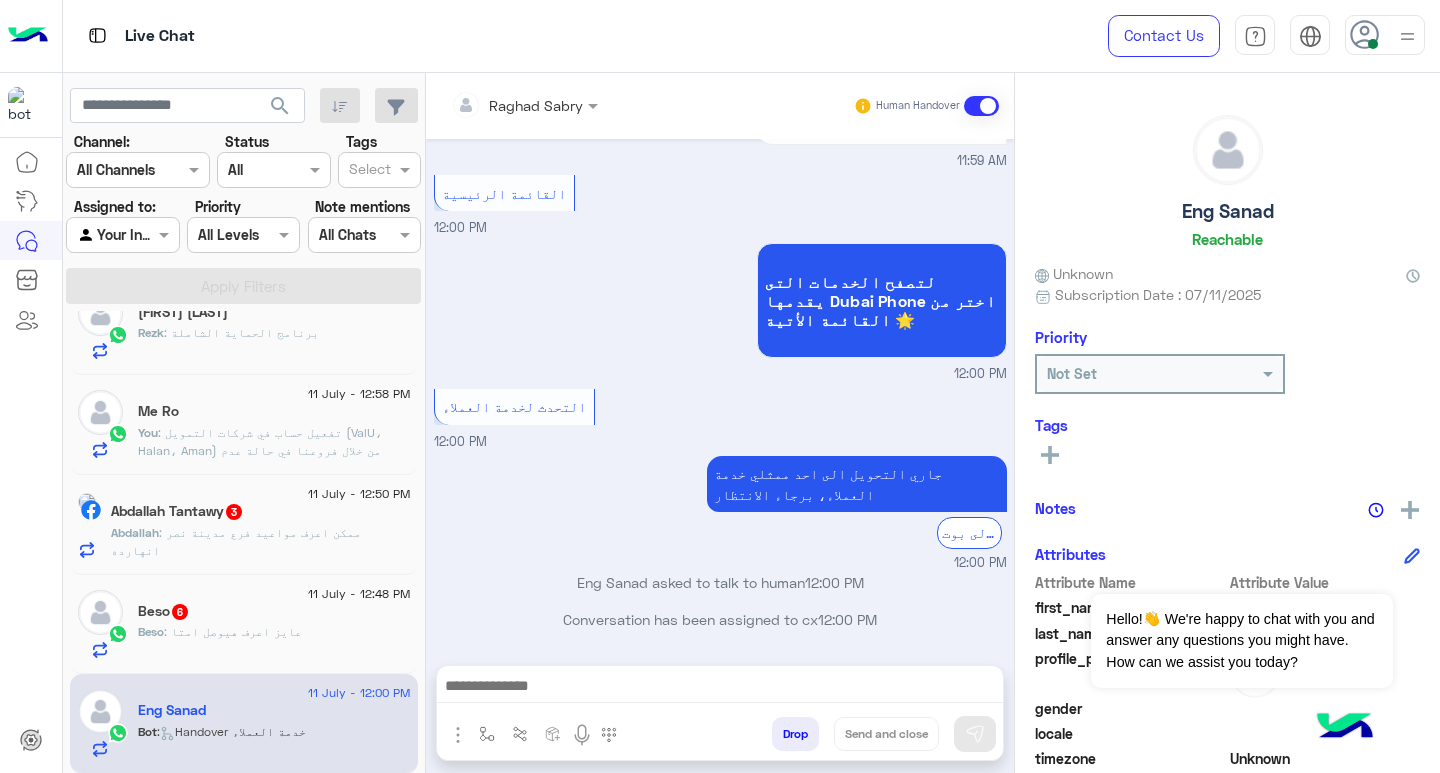 click on "[MONTH] [DAY] - [TIME]  [USERNAME]  Bot :   Handover خدمة العملاء" 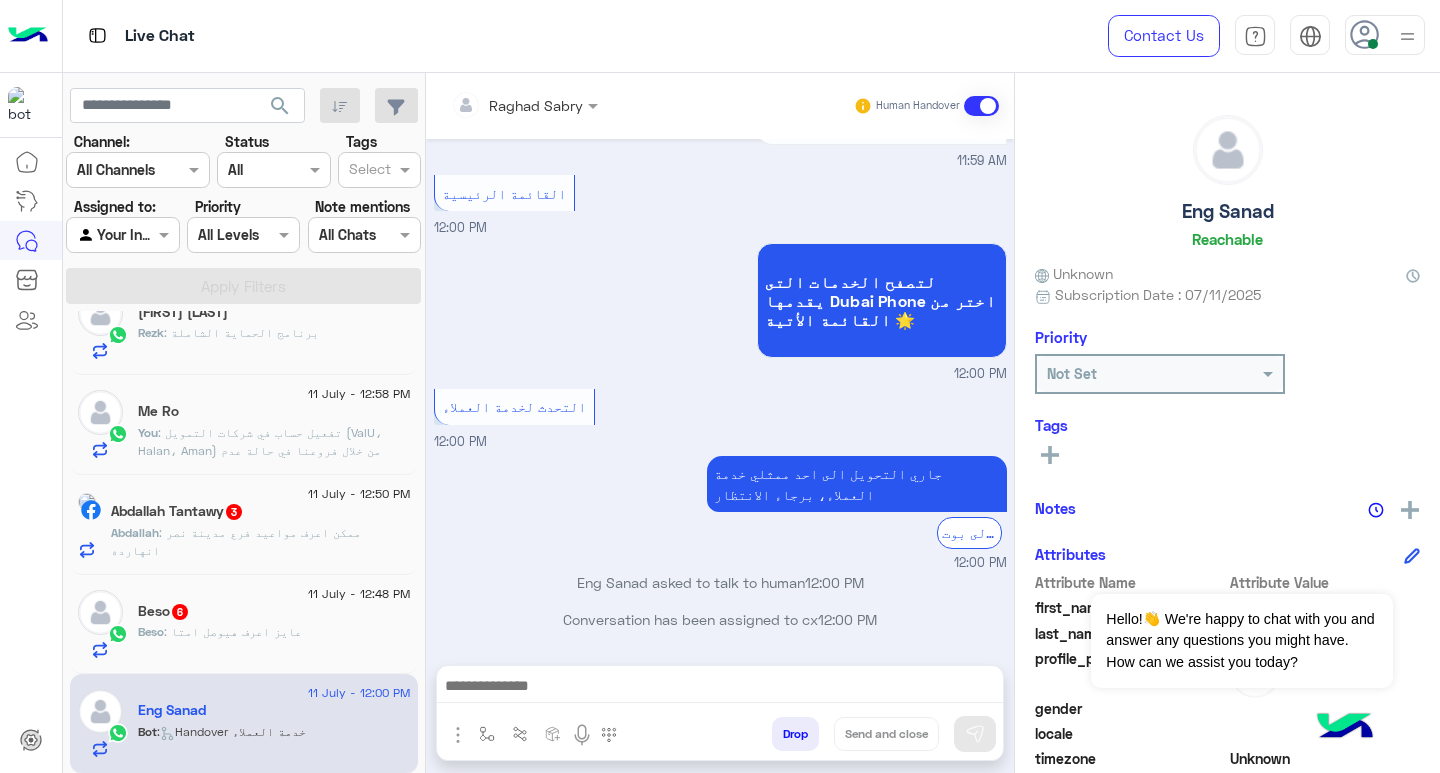 click at bounding box center [720, 688] 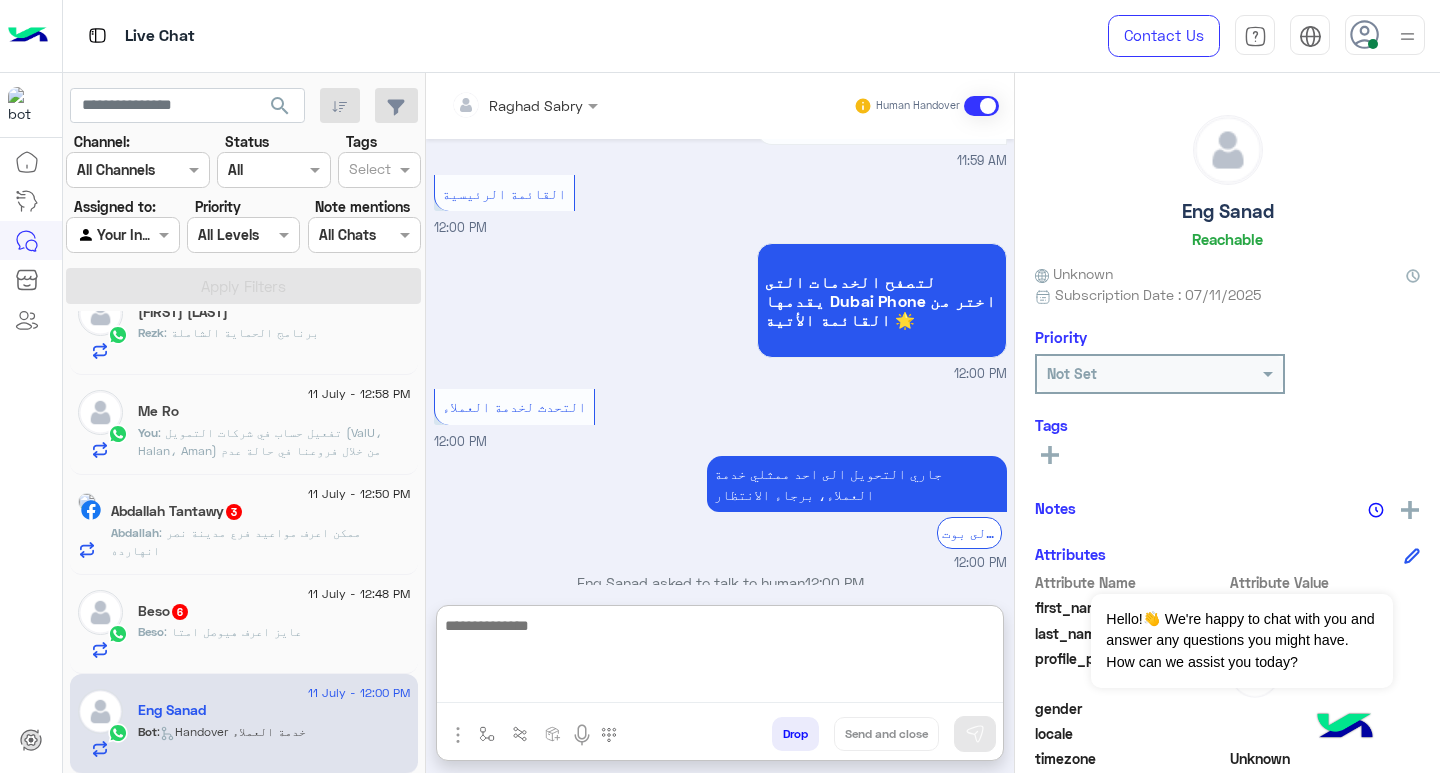 paste on "**********" 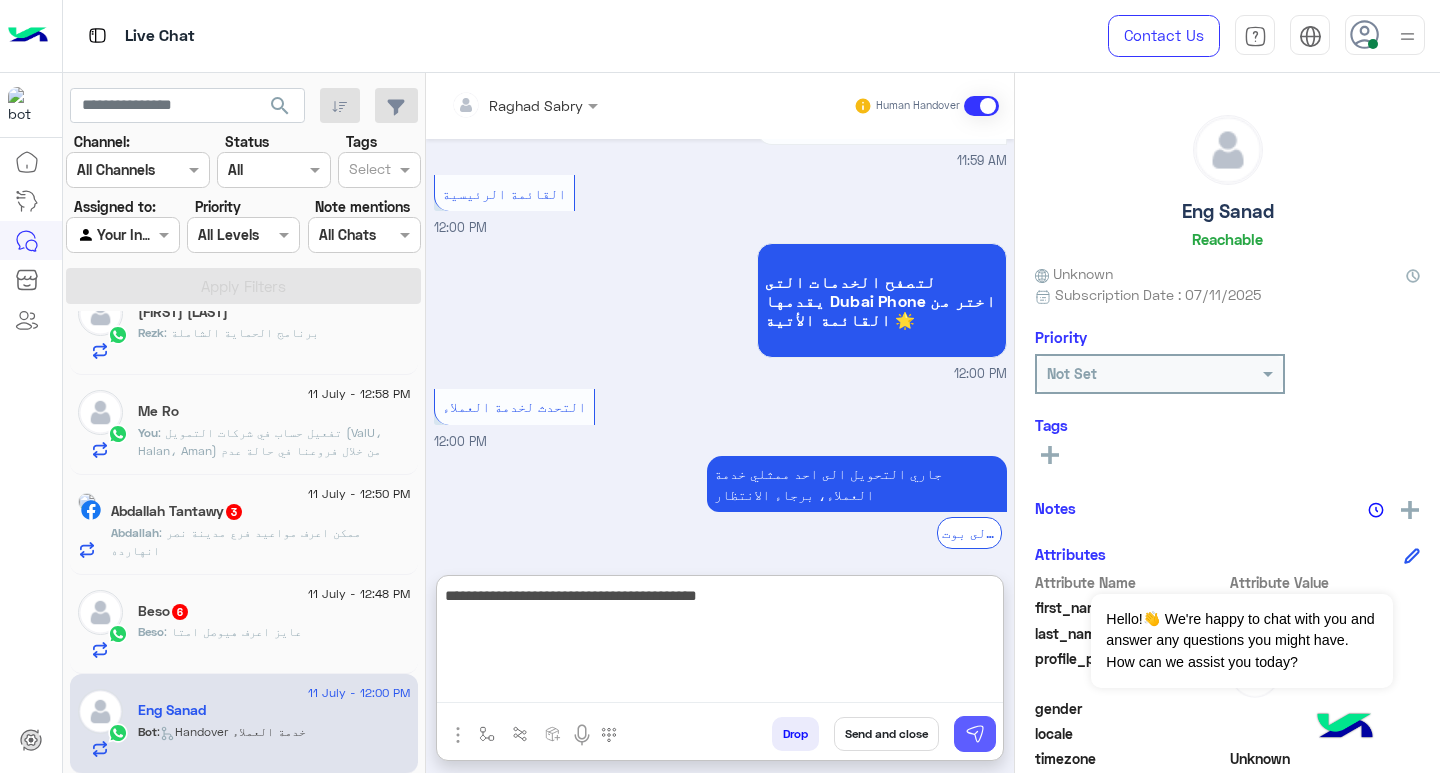 type on "**********" 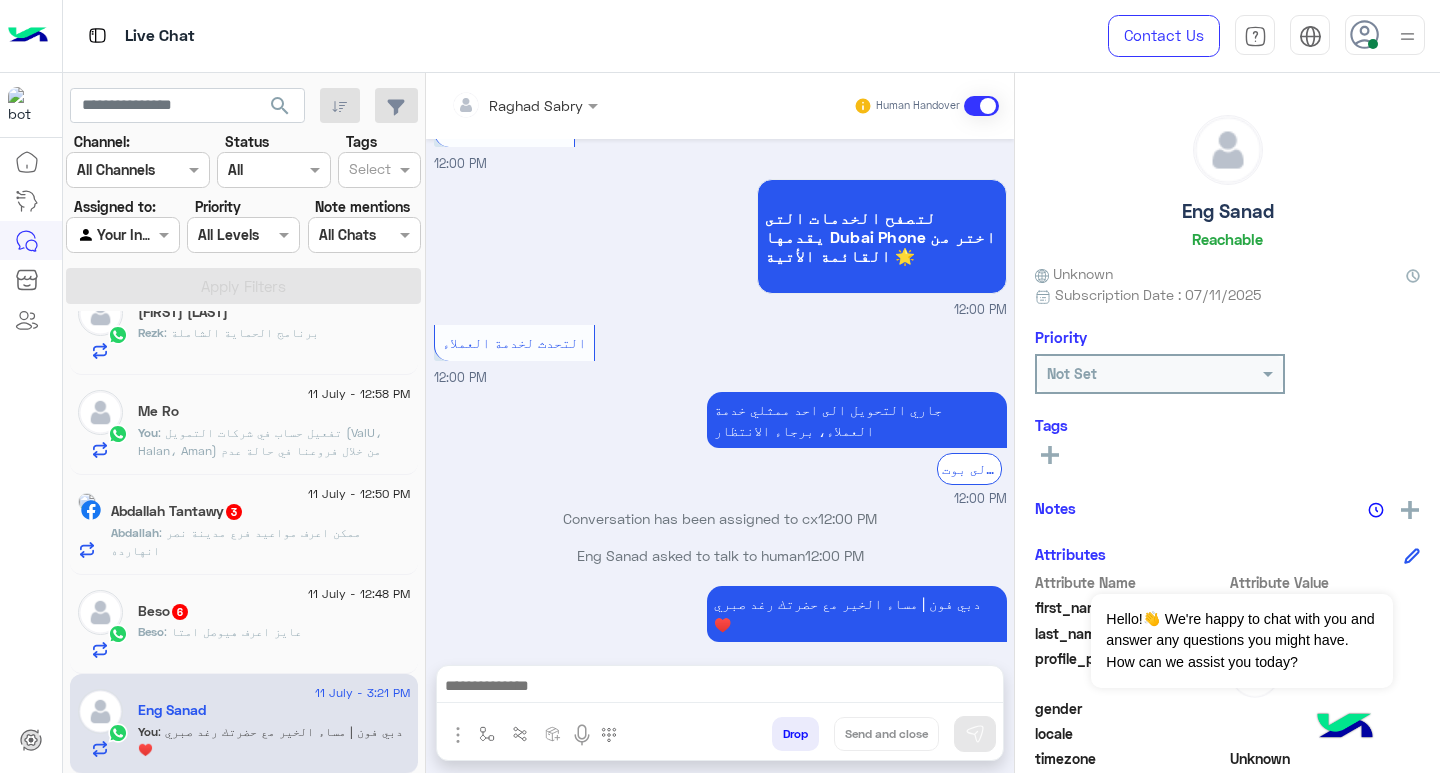 scroll, scrollTop: 453, scrollLeft: 0, axis: vertical 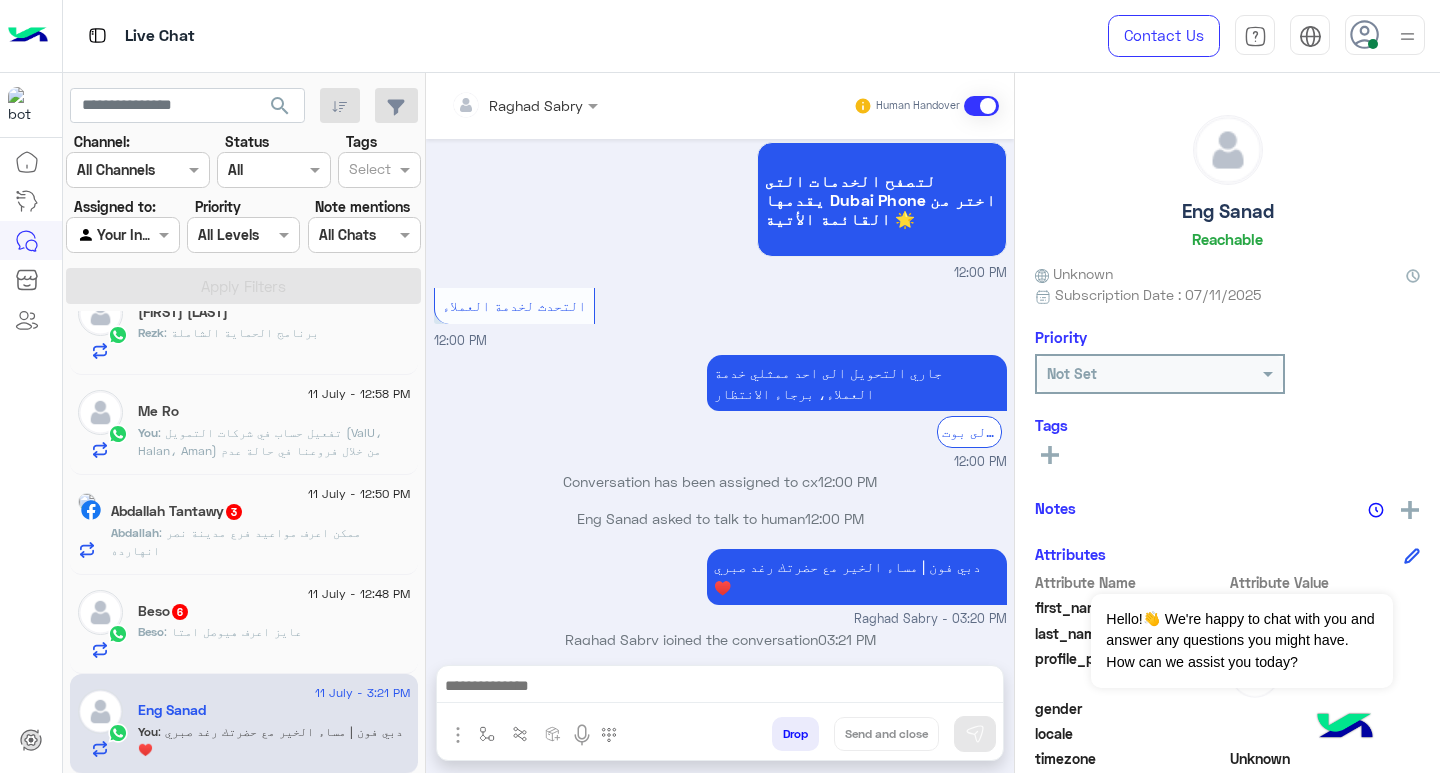 click at bounding box center [720, 688] 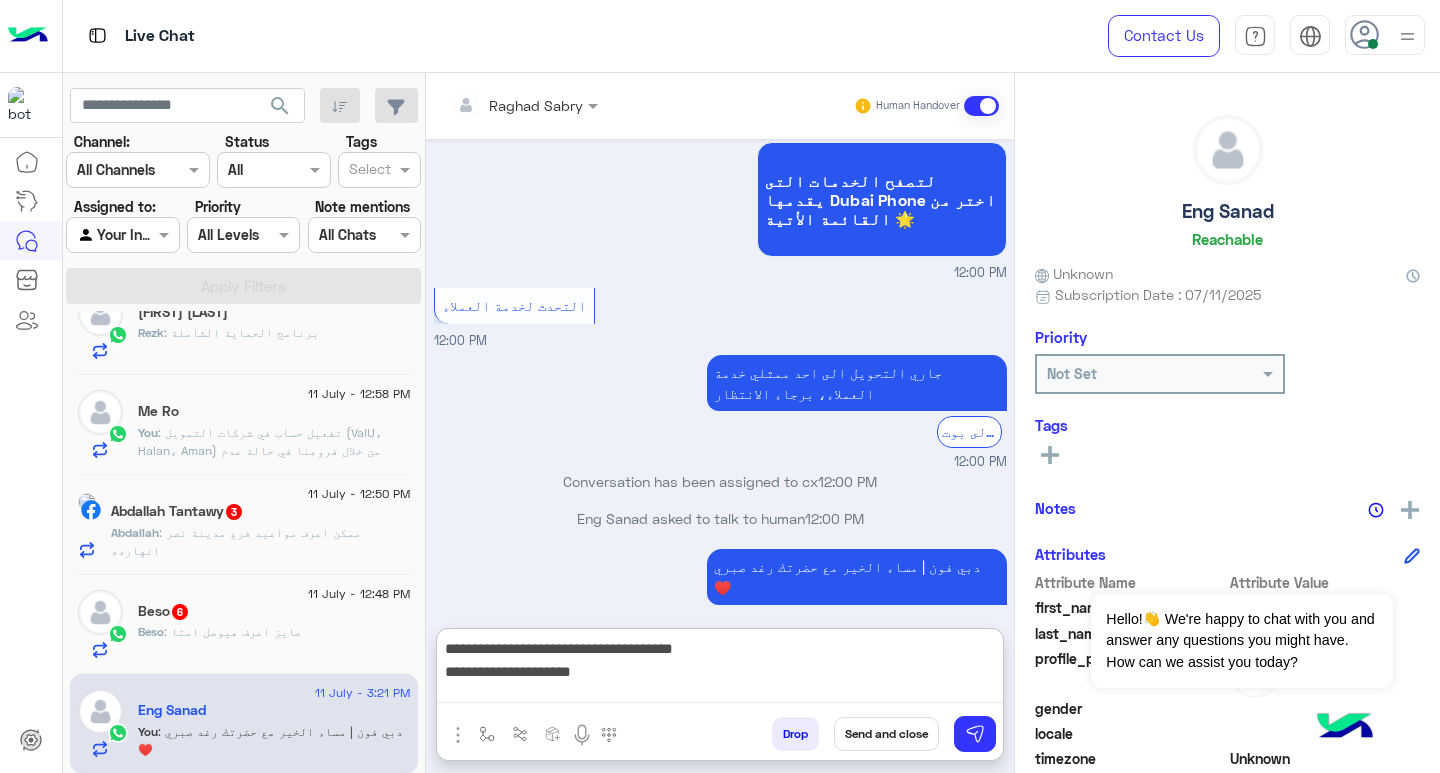scroll, scrollTop: 485, scrollLeft: 0, axis: vertical 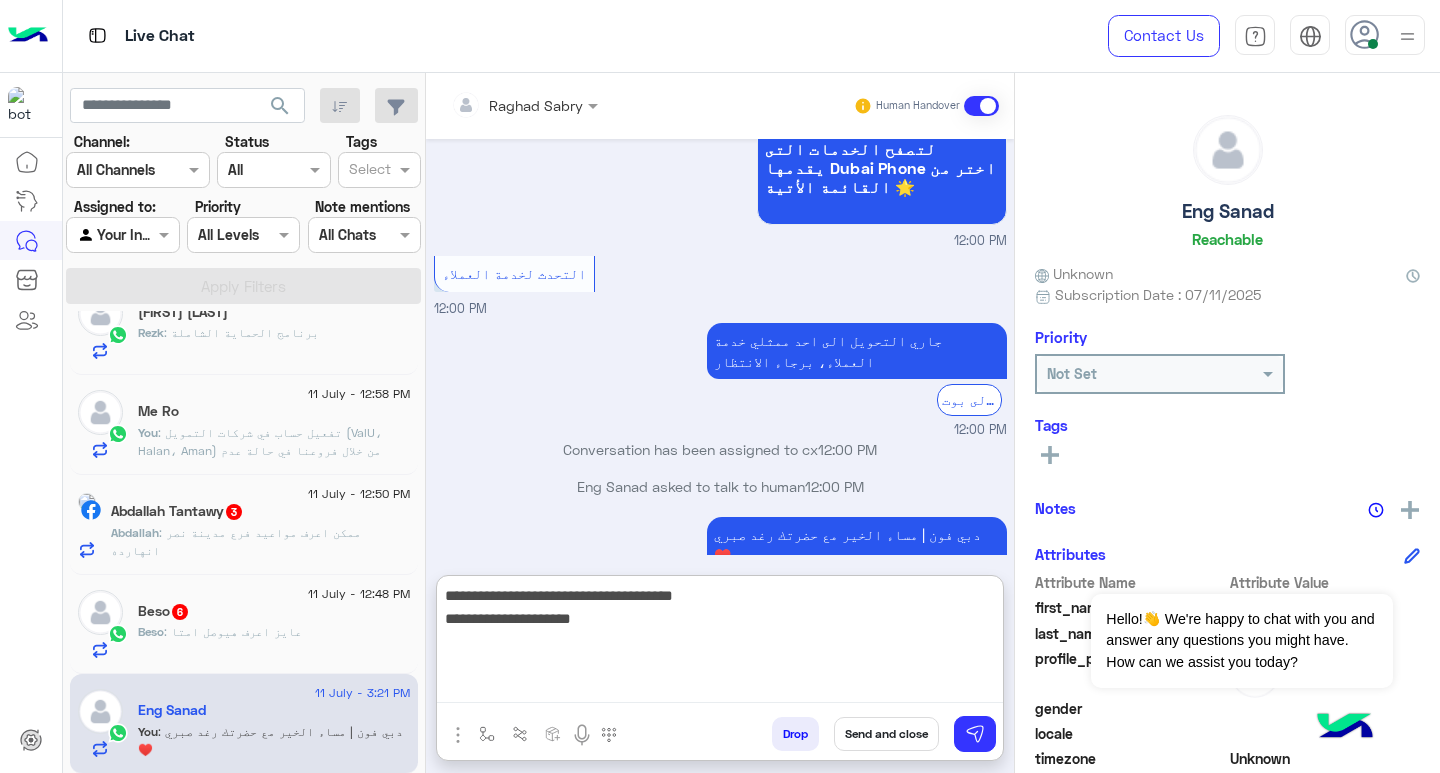 click on "**********" at bounding box center (720, 643) 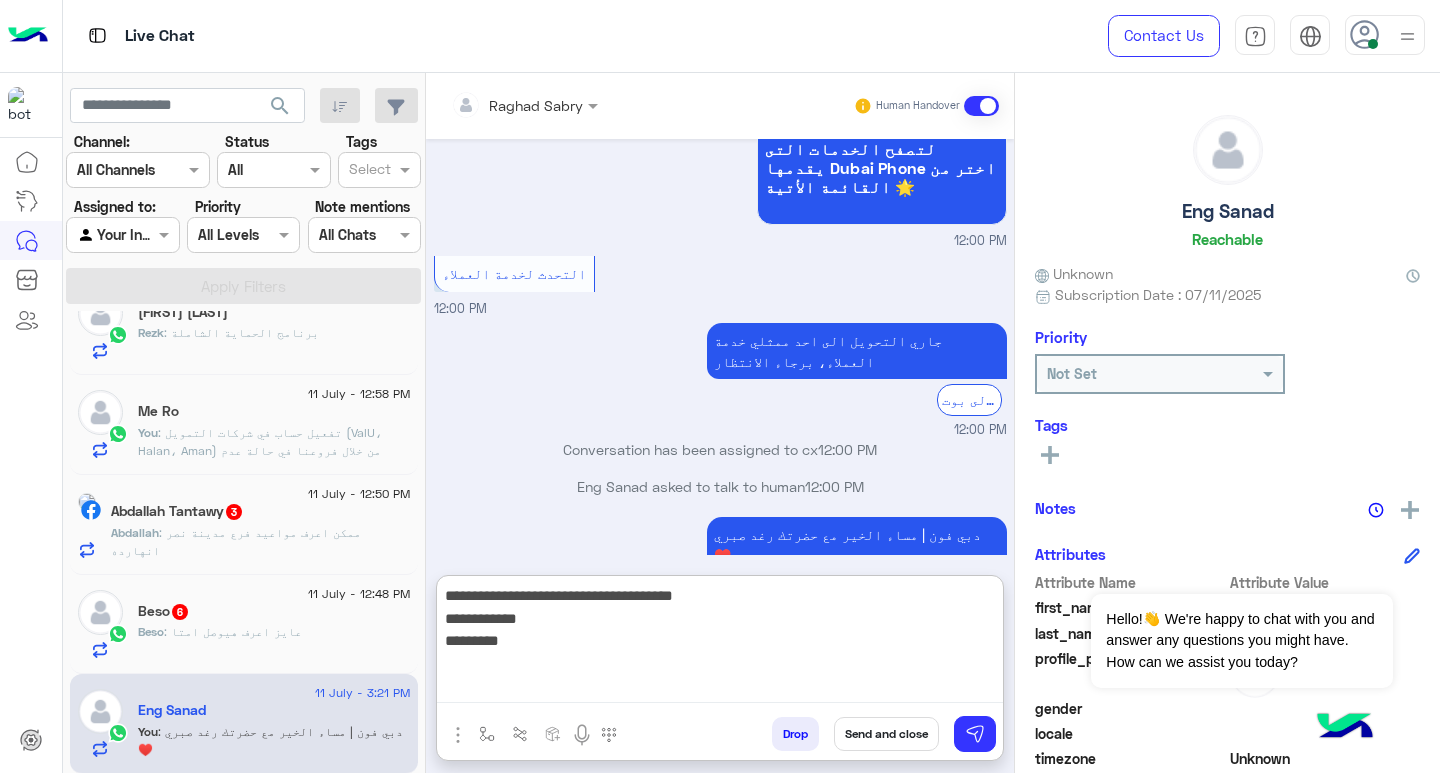 click on "**********" at bounding box center (720, 643) 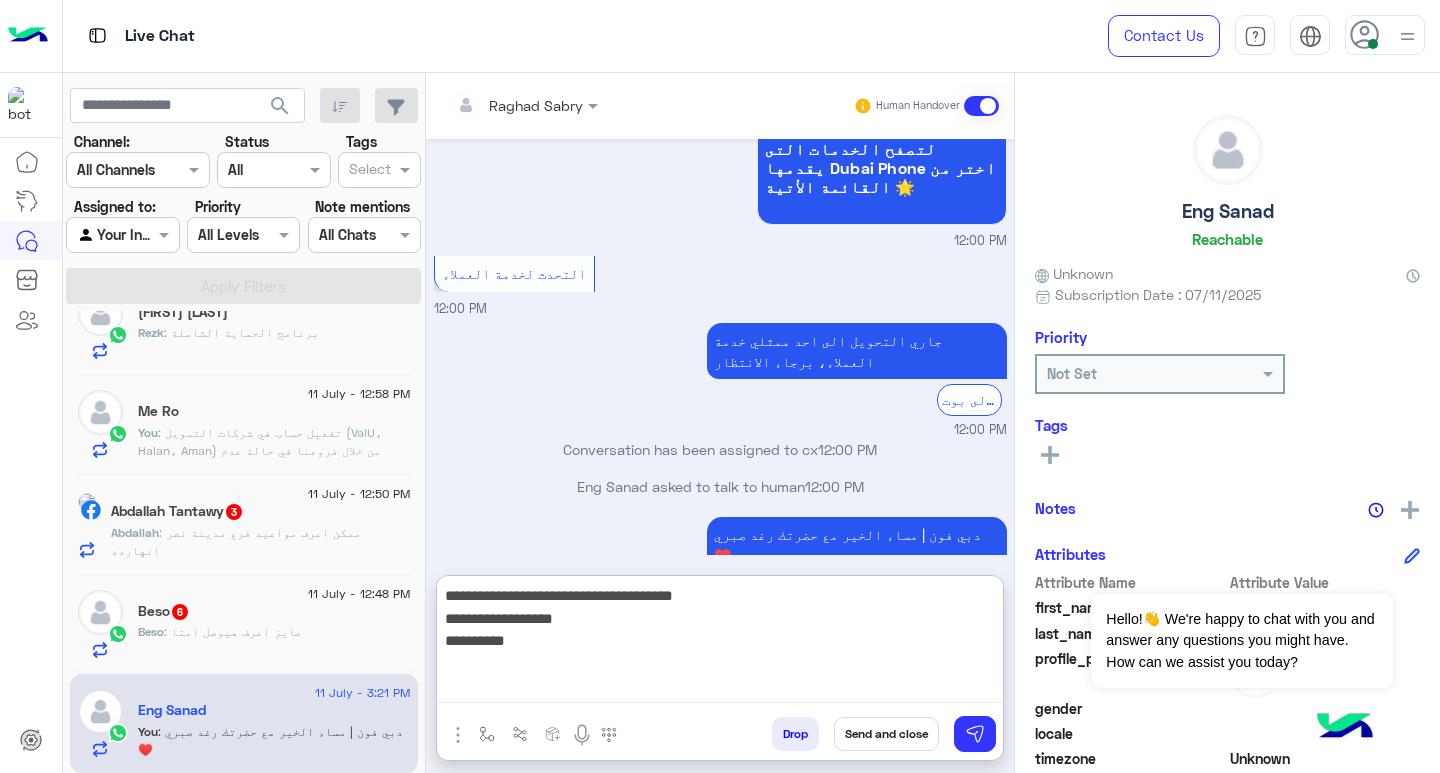 click on "**********" at bounding box center [720, 643] 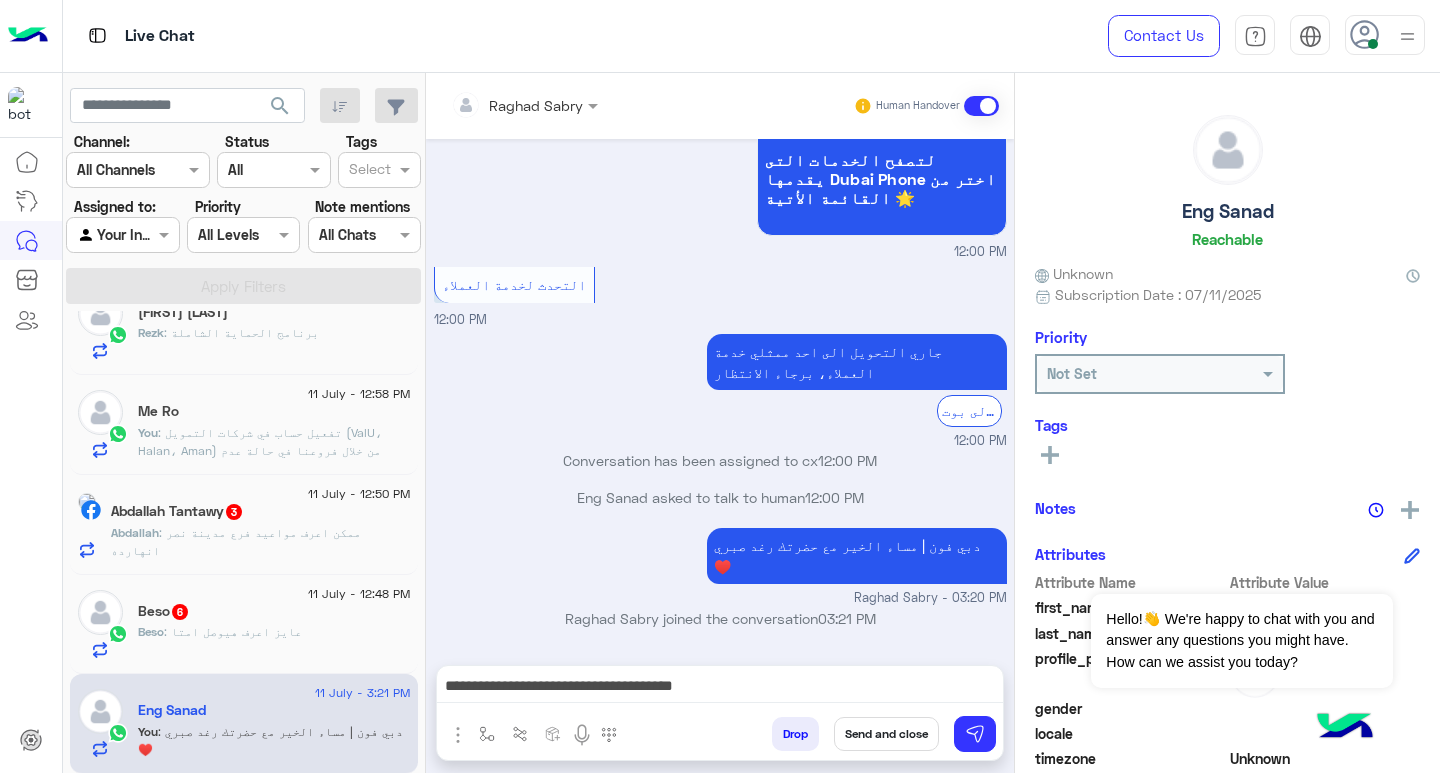 scroll, scrollTop: 453, scrollLeft: 0, axis: vertical 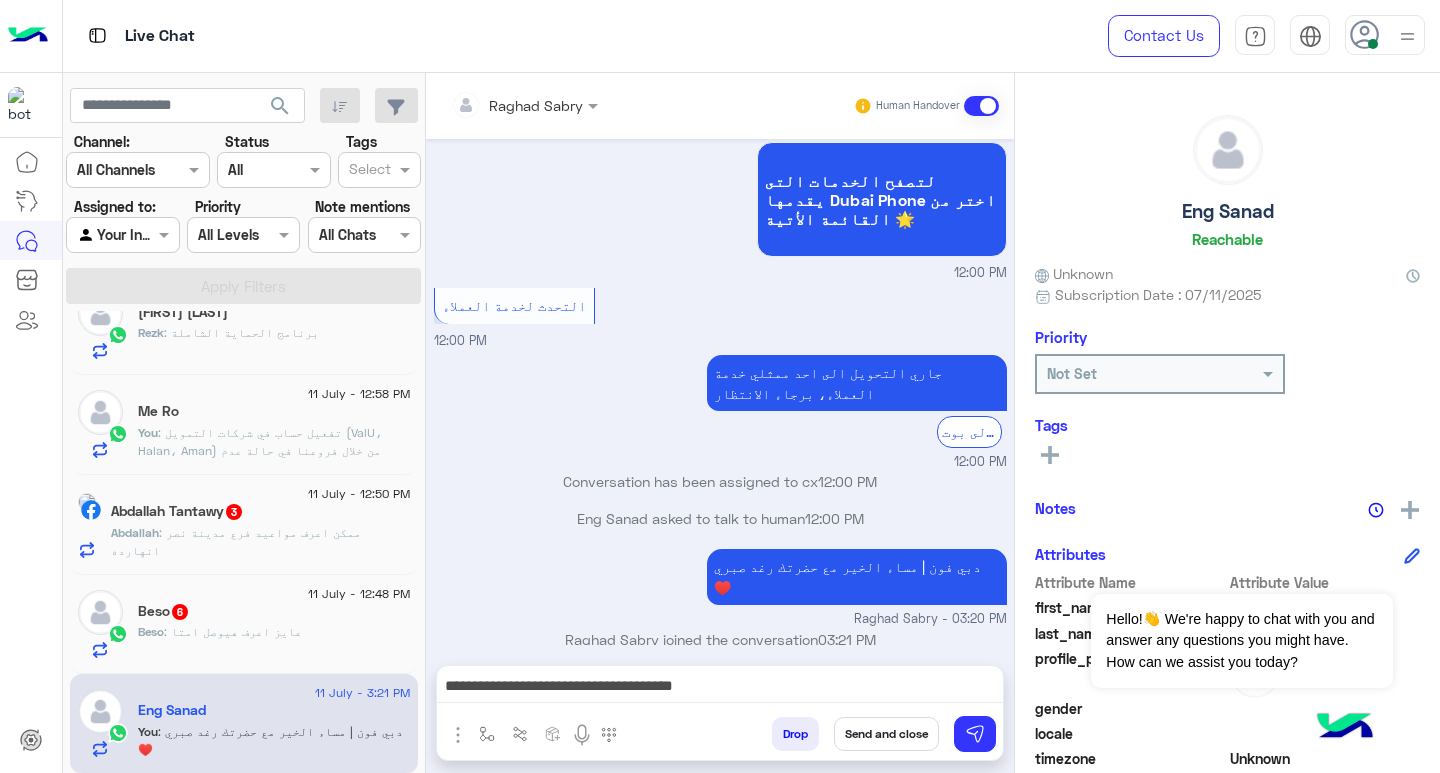 click on "**********" at bounding box center (720, 688) 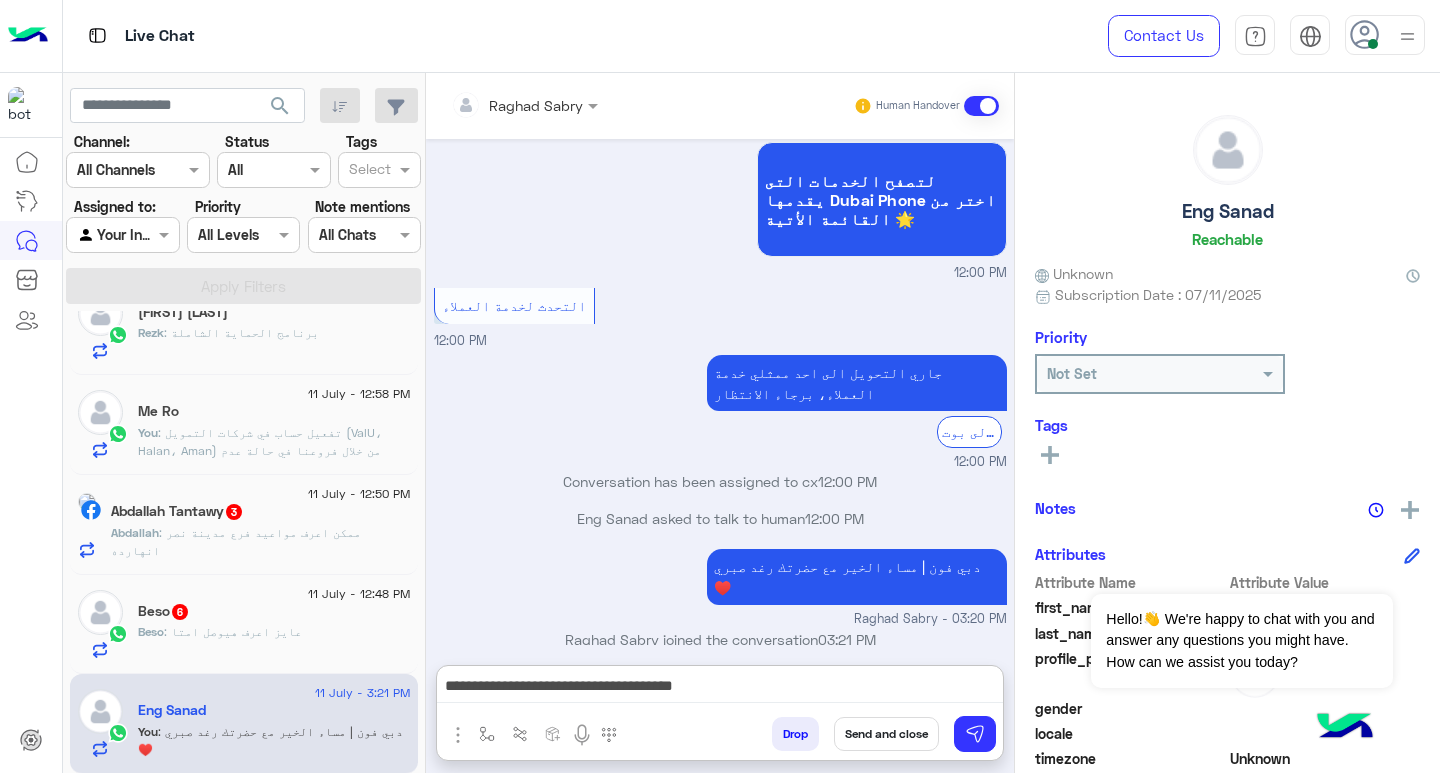 scroll, scrollTop: 485, scrollLeft: 0, axis: vertical 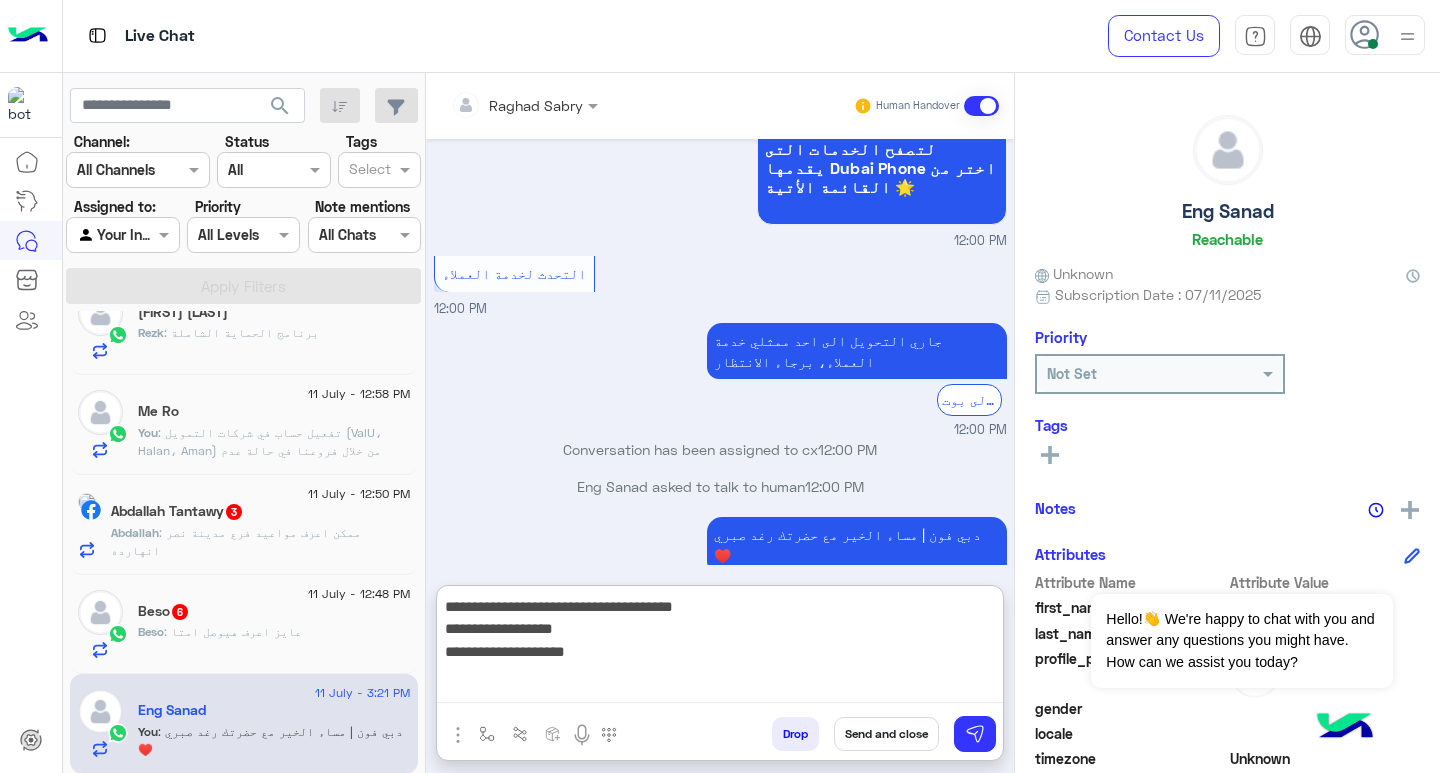 click on "**********" at bounding box center [720, 649] 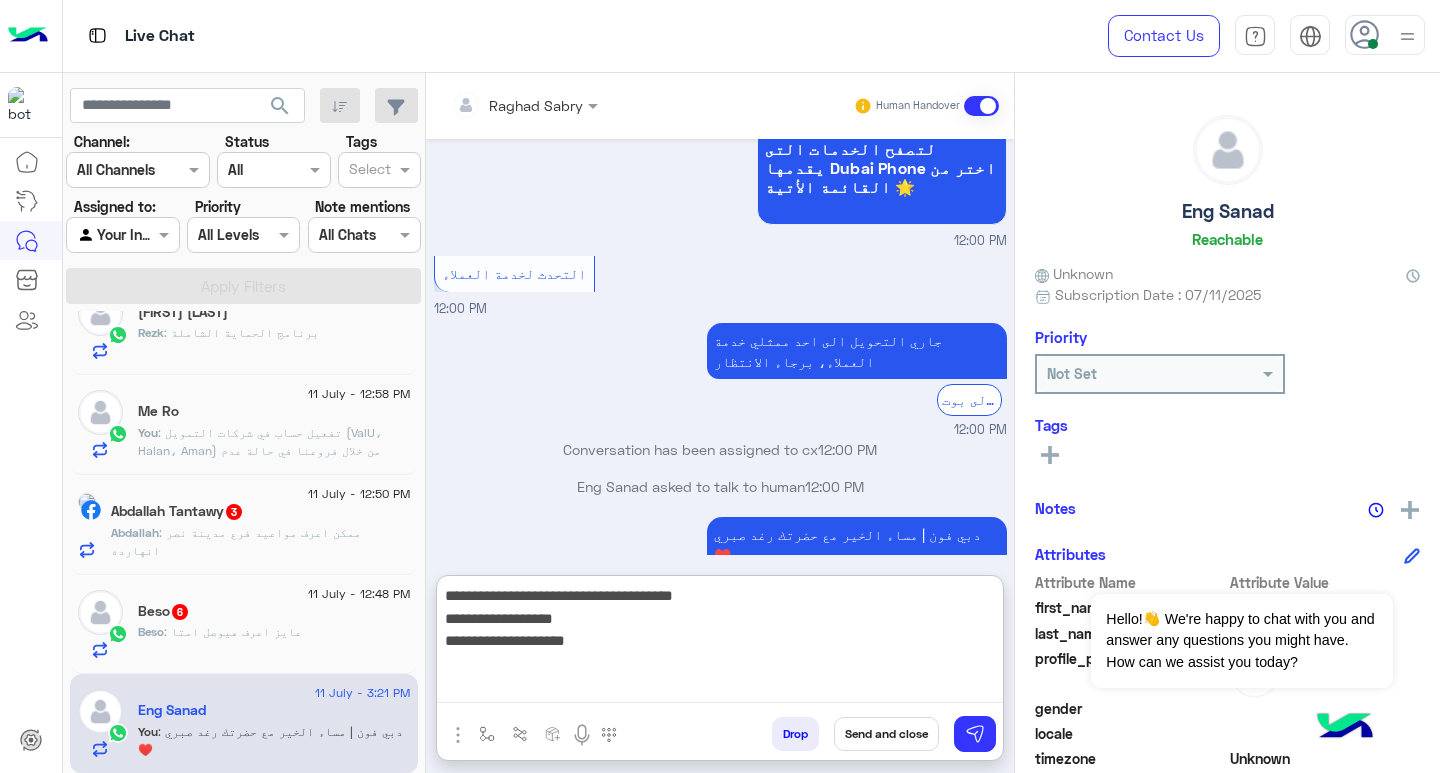 paste on "**********" 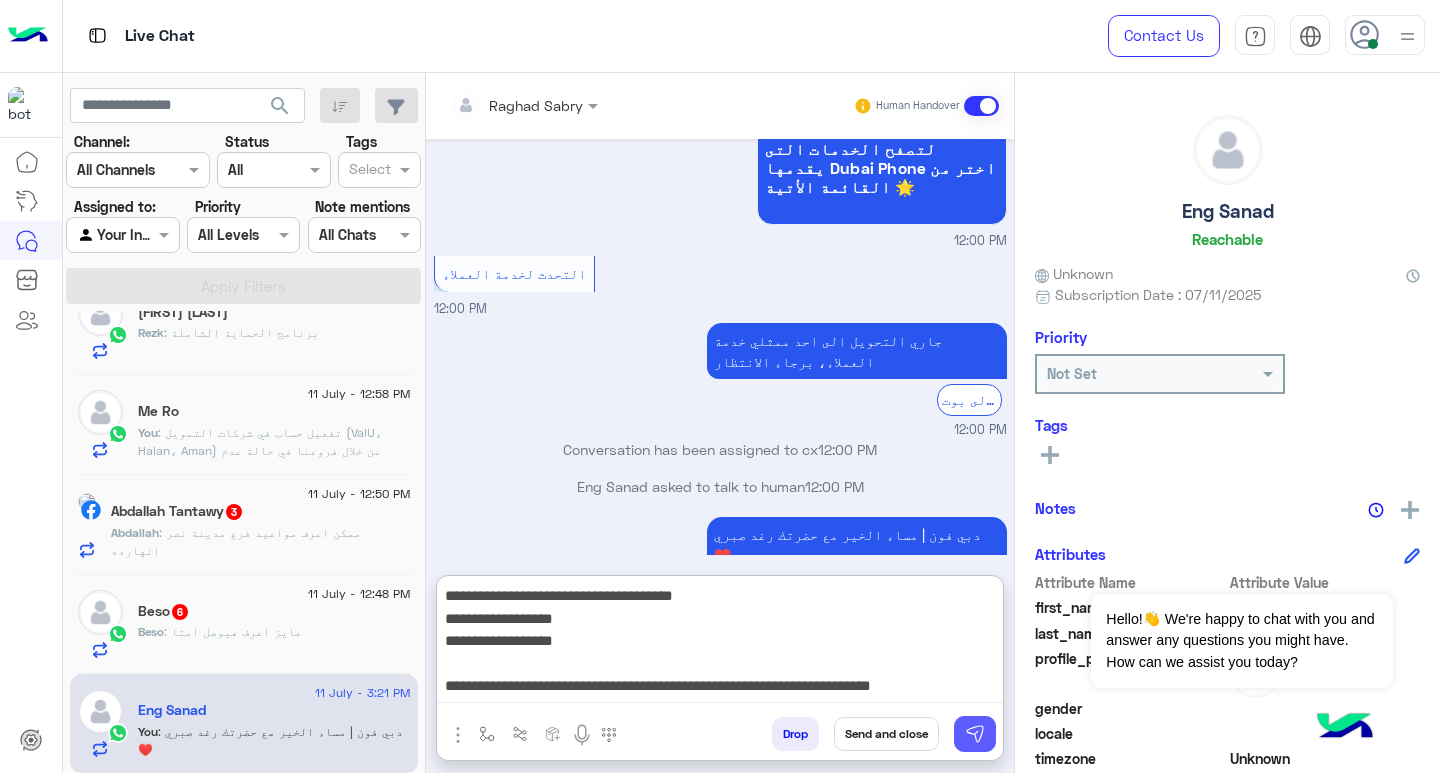 type on "**********" 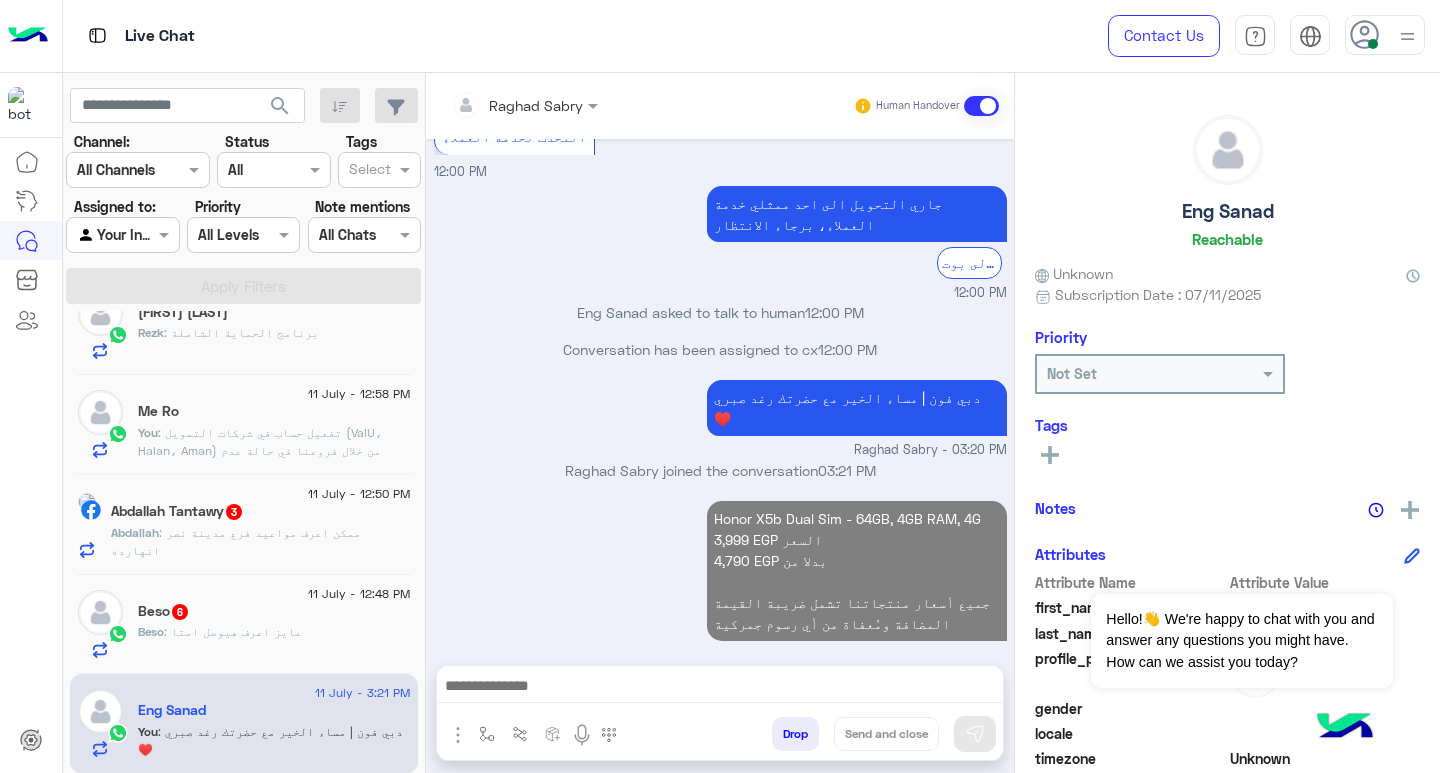 click at bounding box center [720, 688] 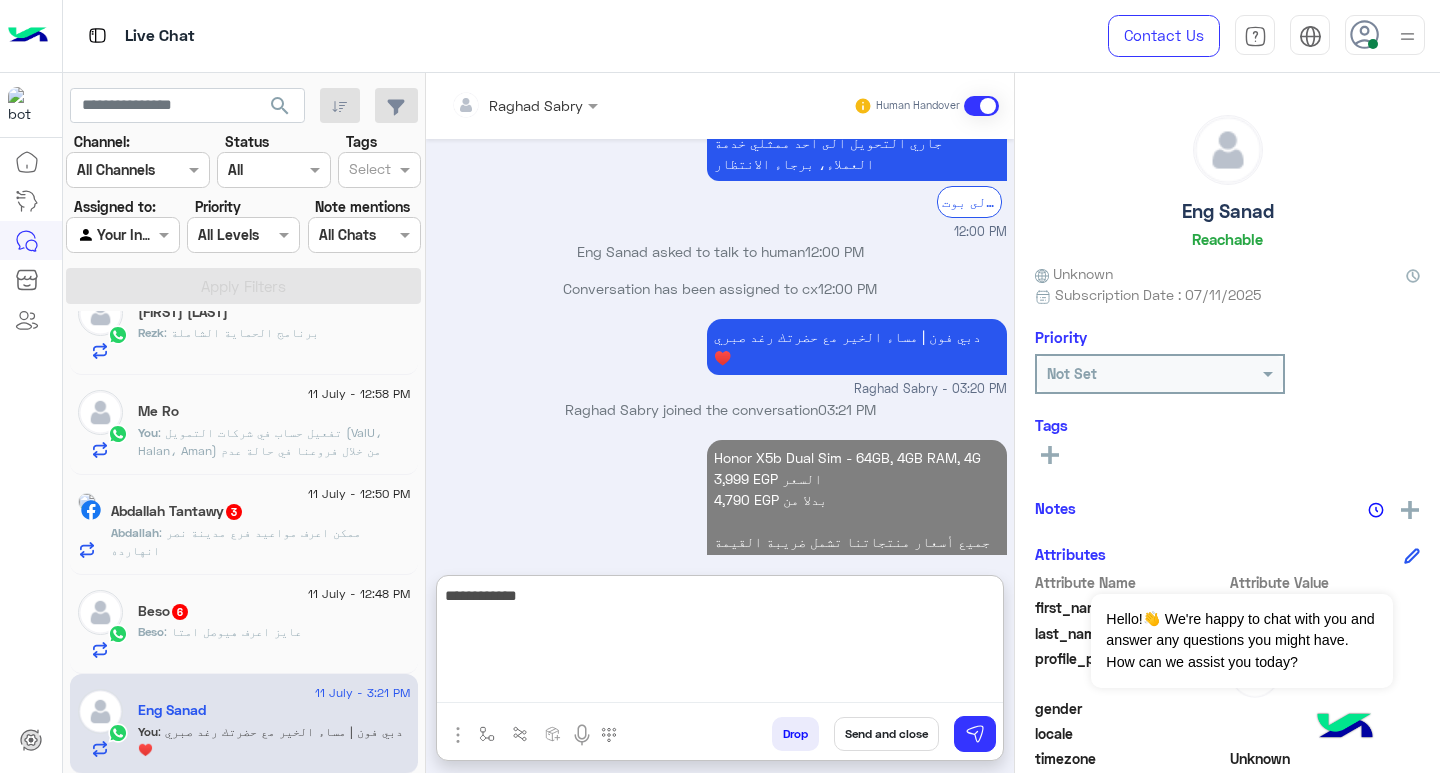 scroll, scrollTop: 712, scrollLeft: 0, axis: vertical 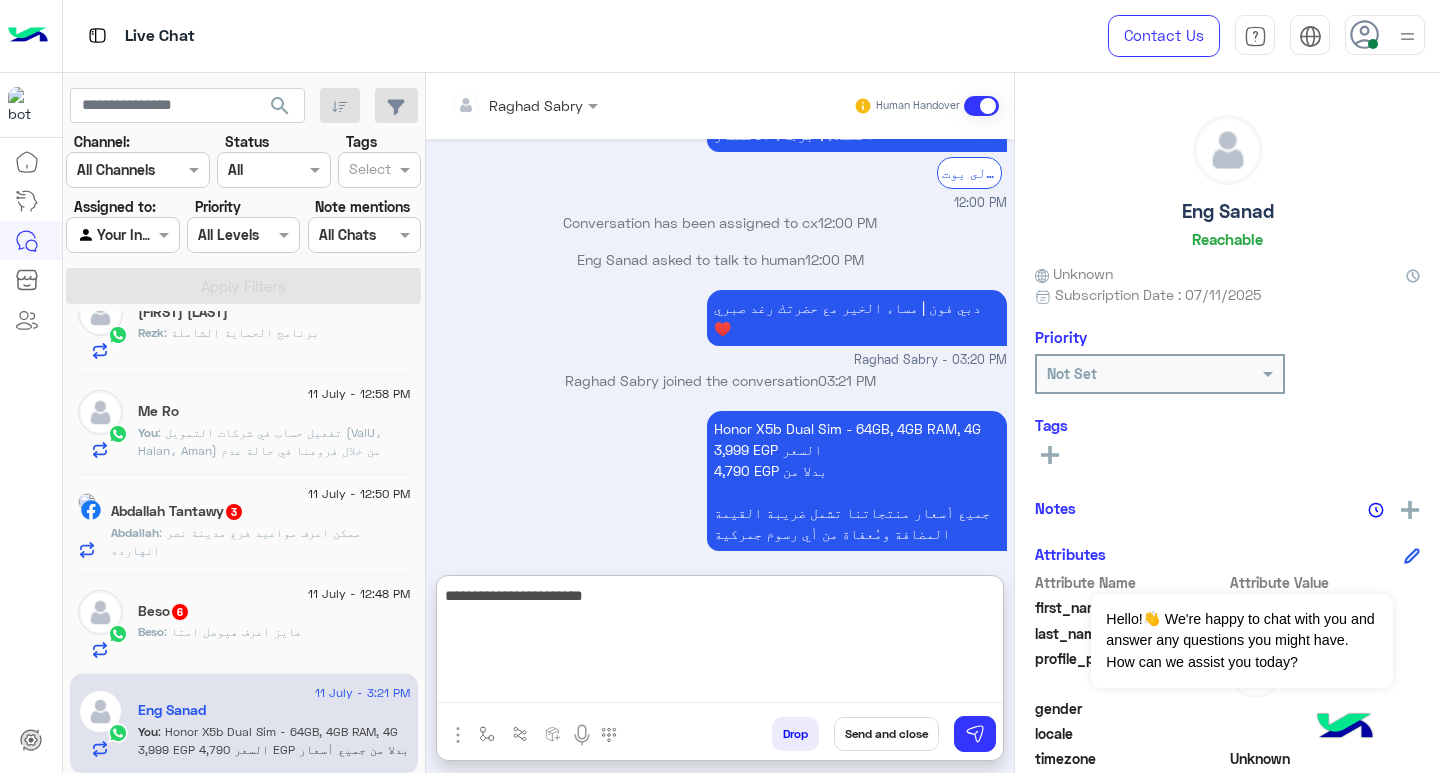 type on "**********" 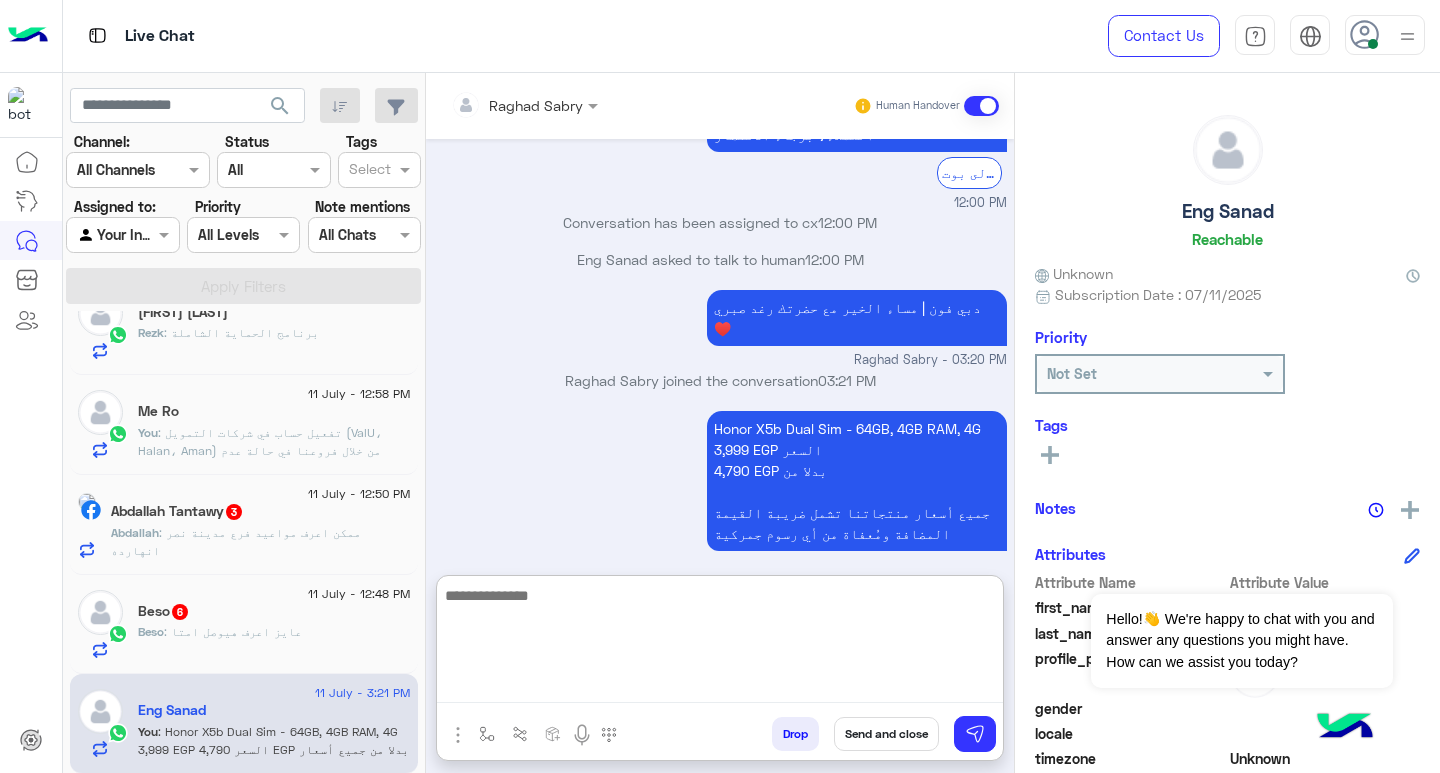 scroll, scrollTop: 775, scrollLeft: 0, axis: vertical 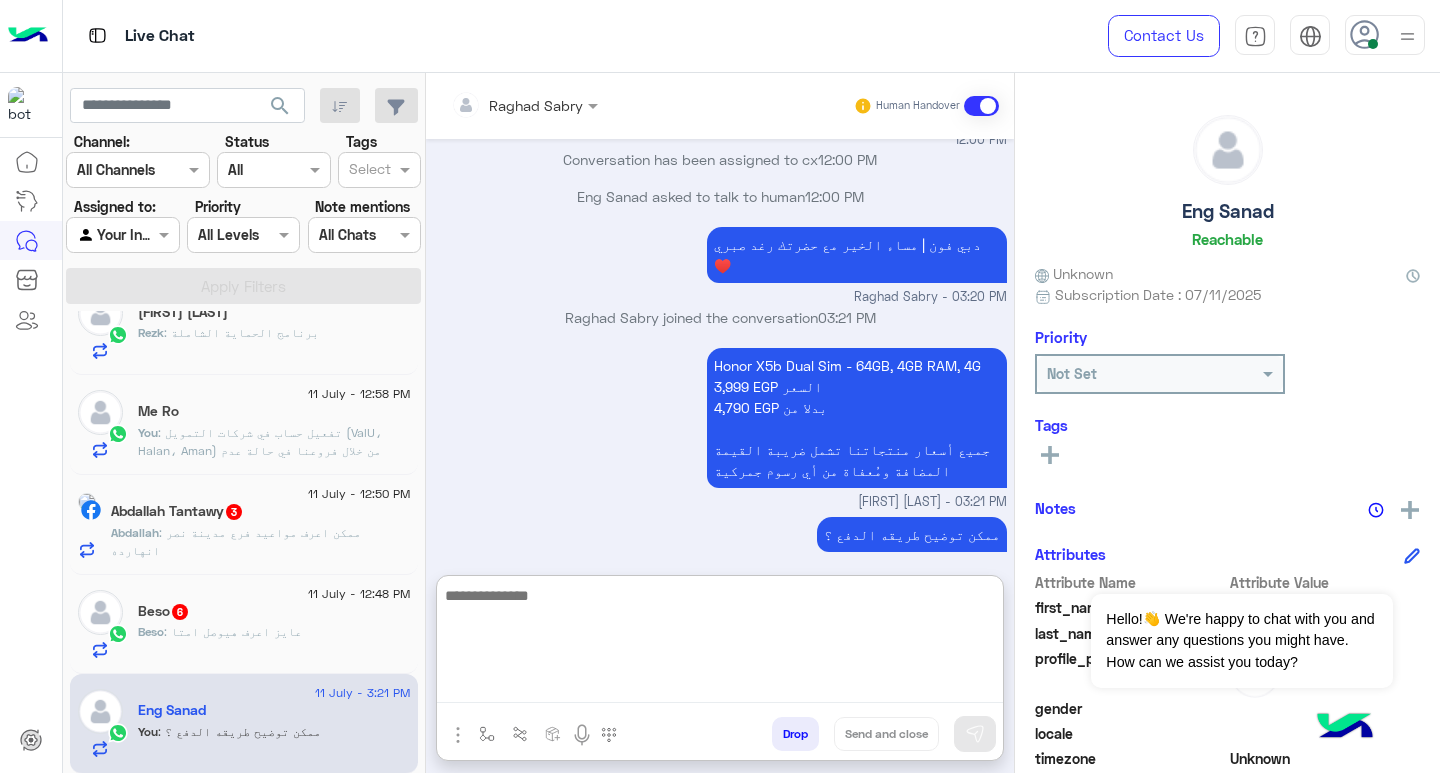 click on "Beso : عايز اعرف هيوصل امتا" 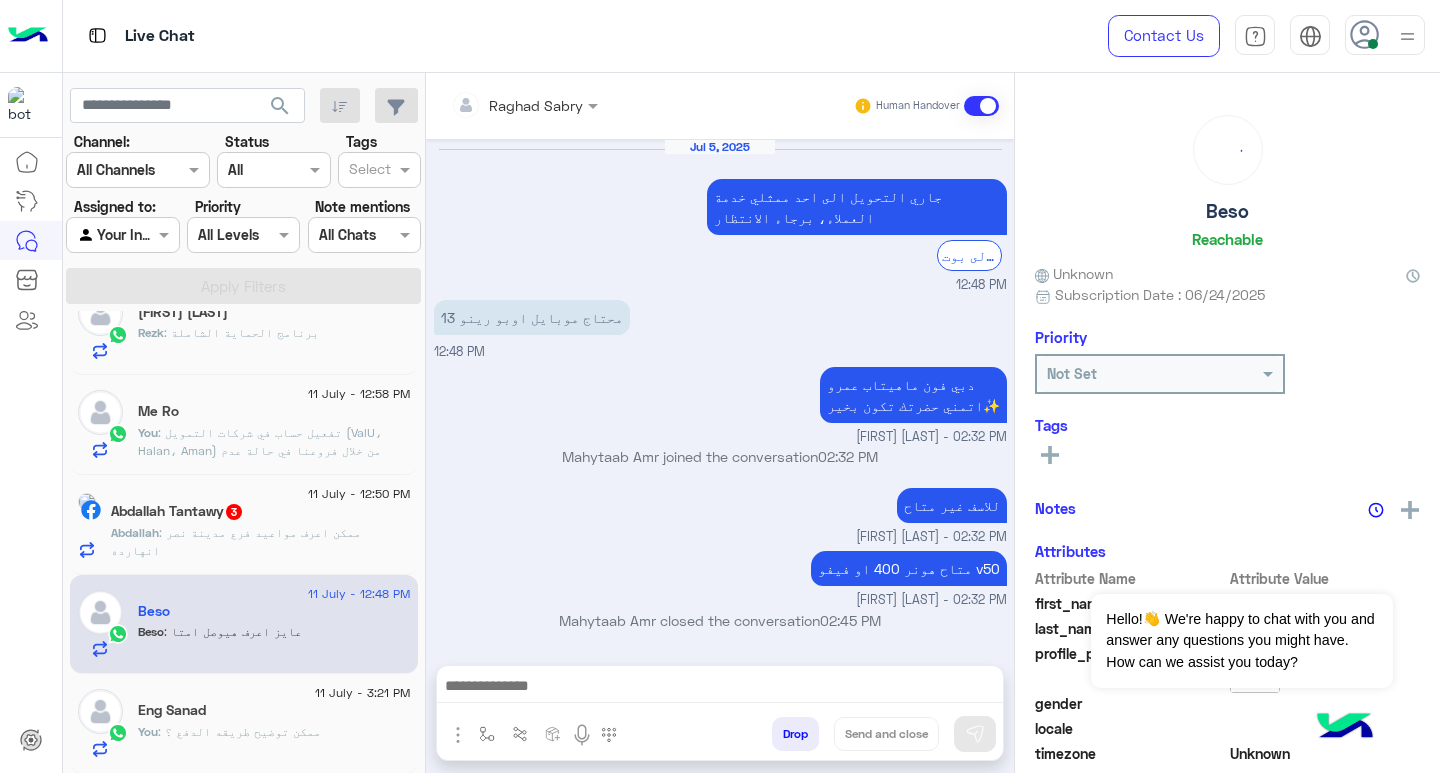 scroll, scrollTop: 1483, scrollLeft: 0, axis: vertical 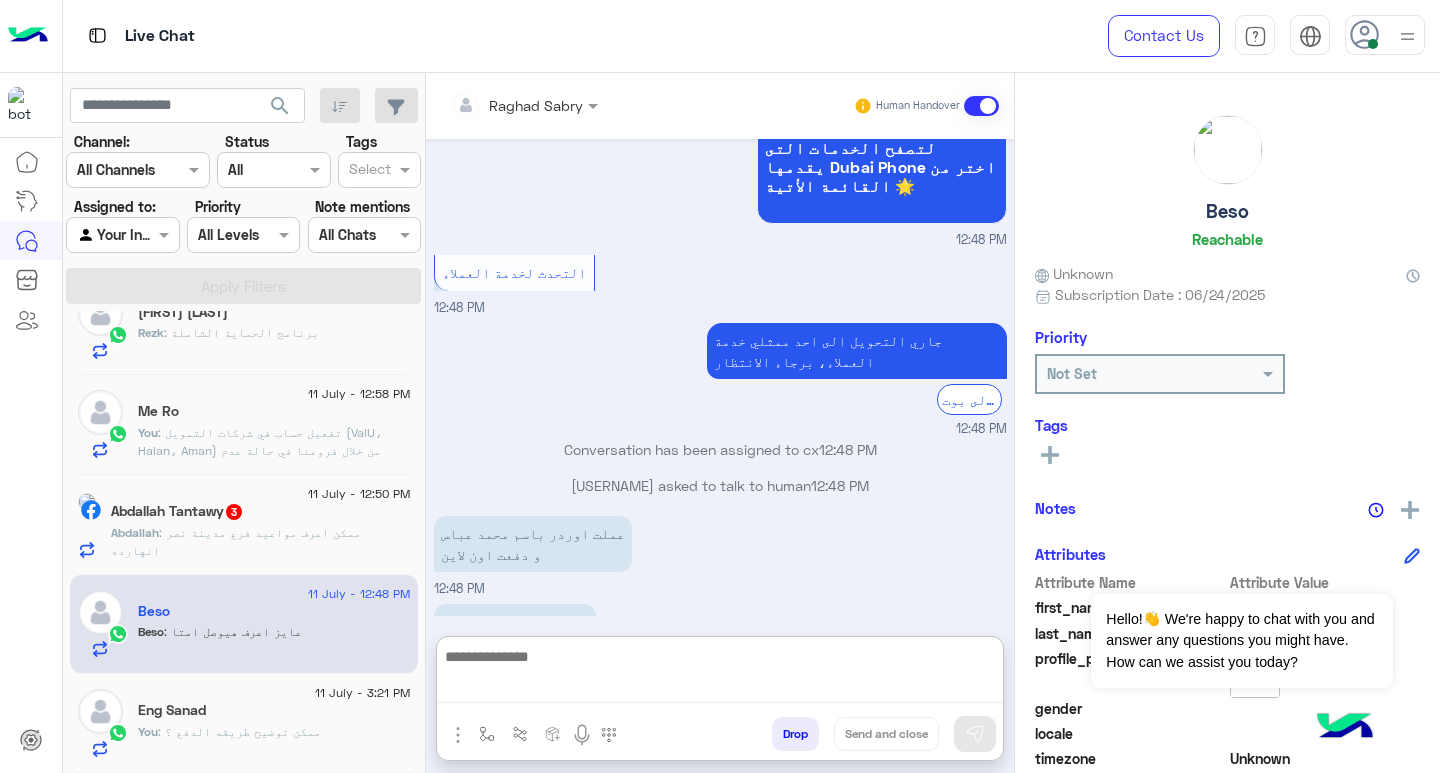 click at bounding box center (720, 673) 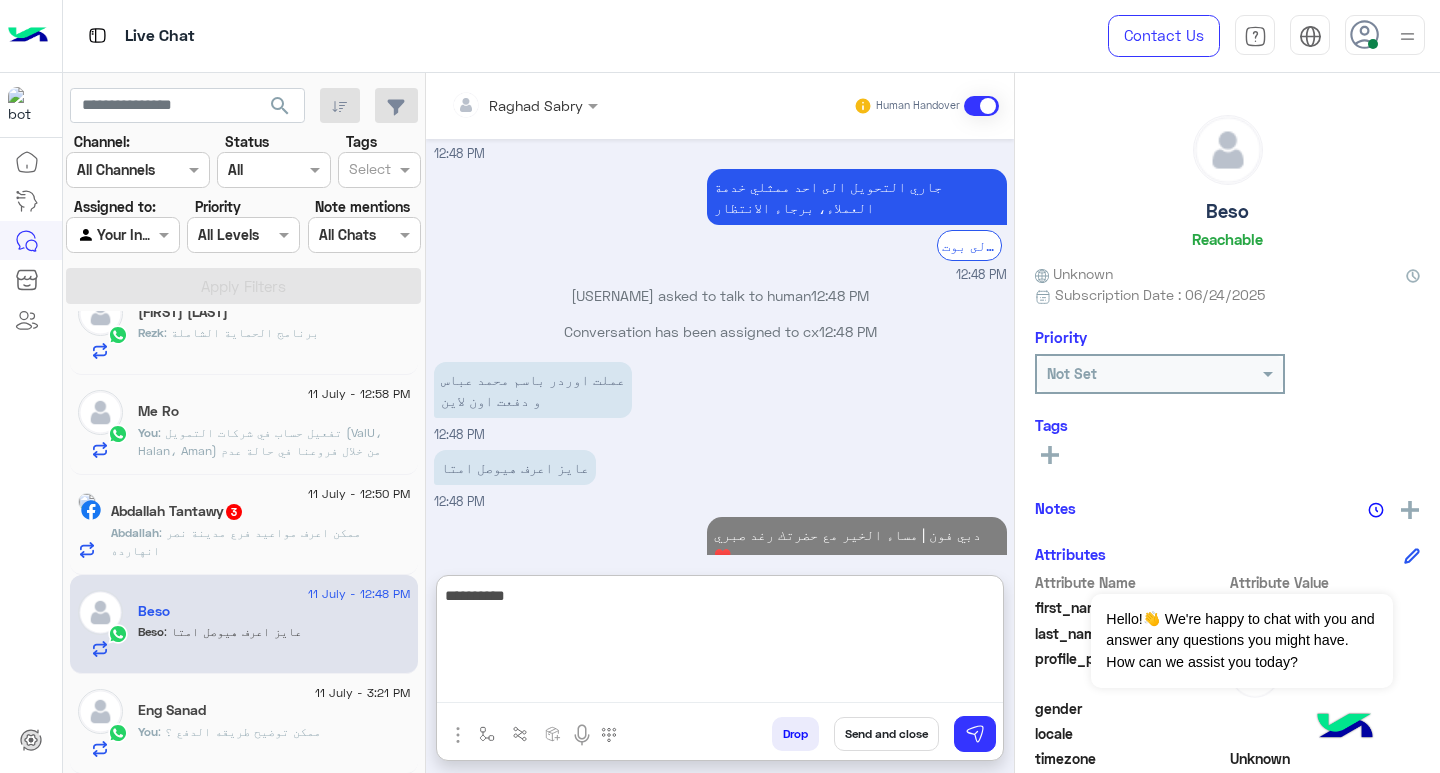 scroll, scrollTop: 1673, scrollLeft: 0, axis: vertical 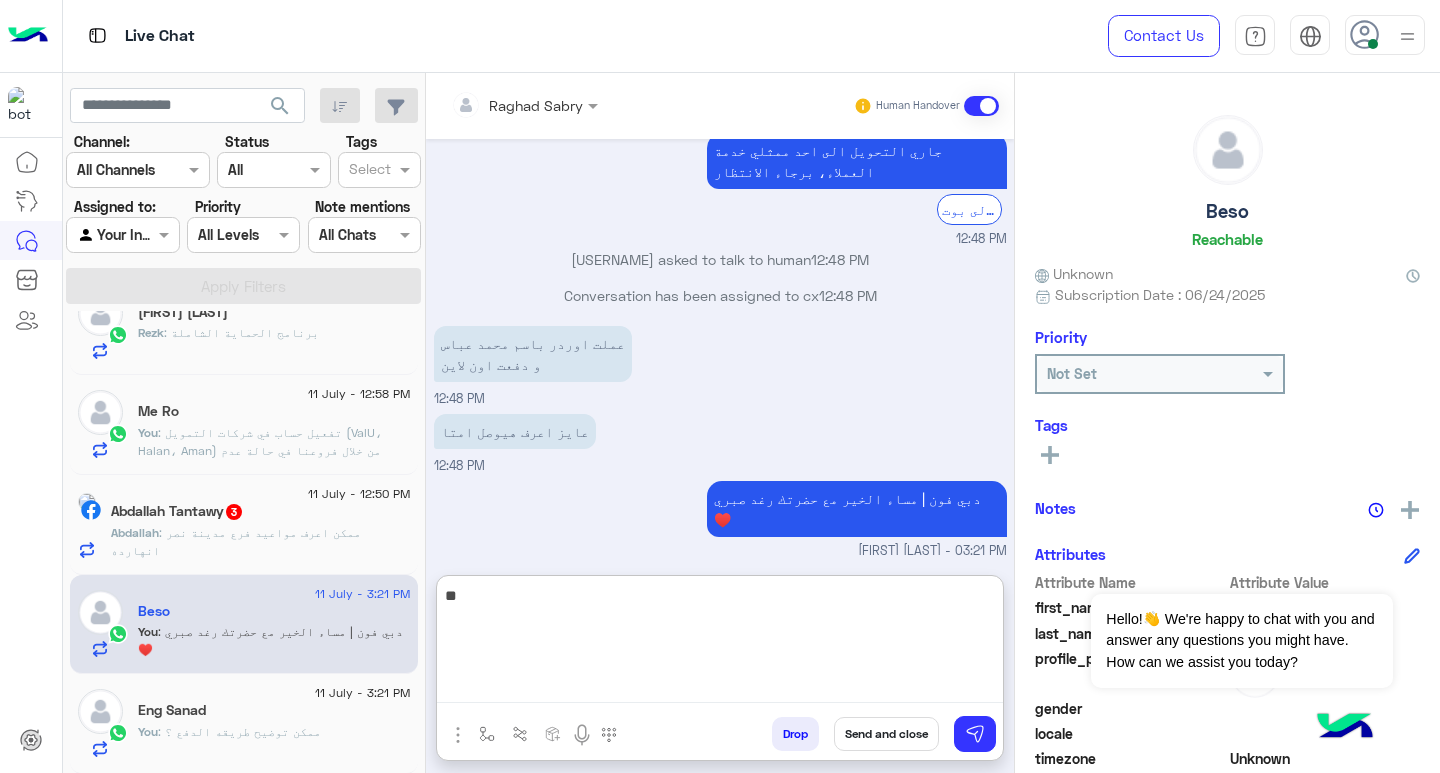 type on "*" 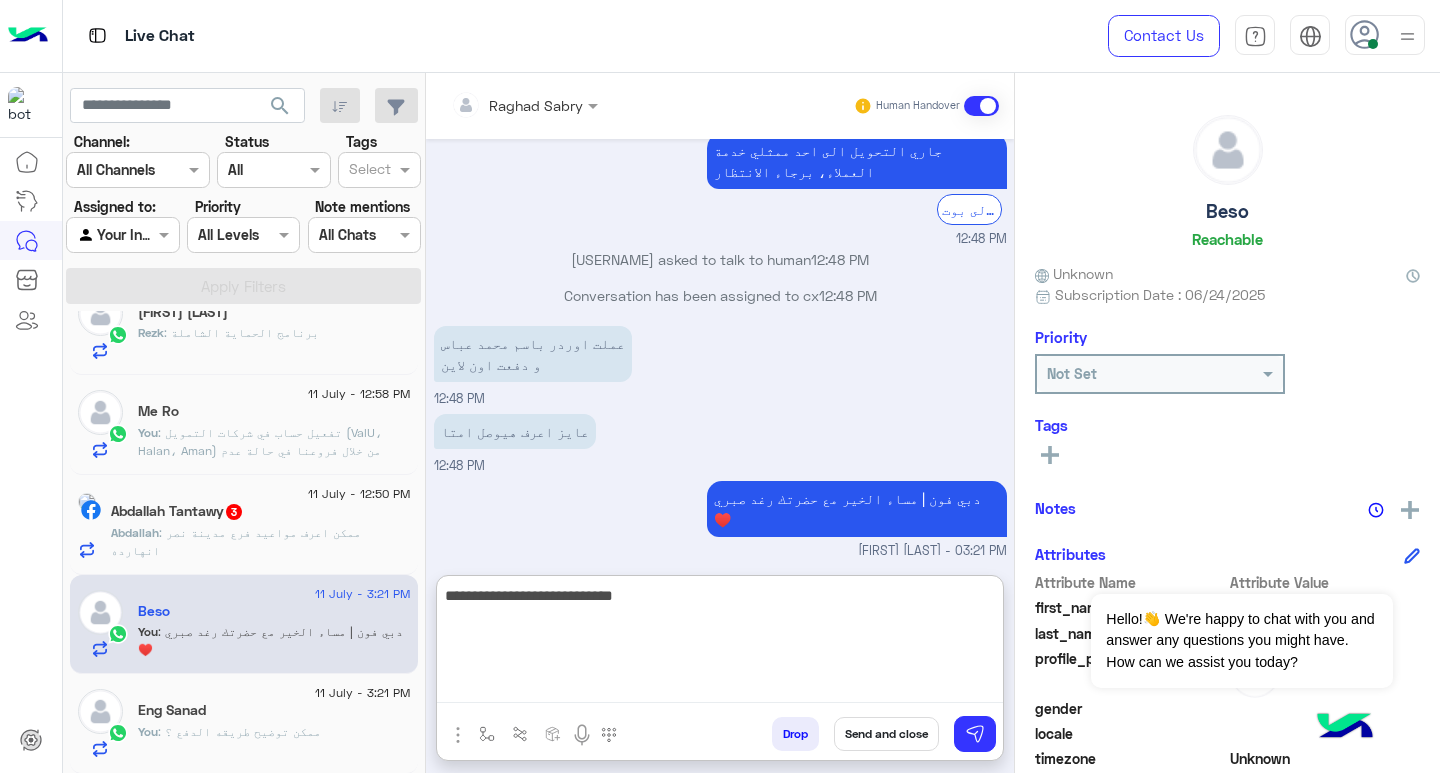 type on "**********" 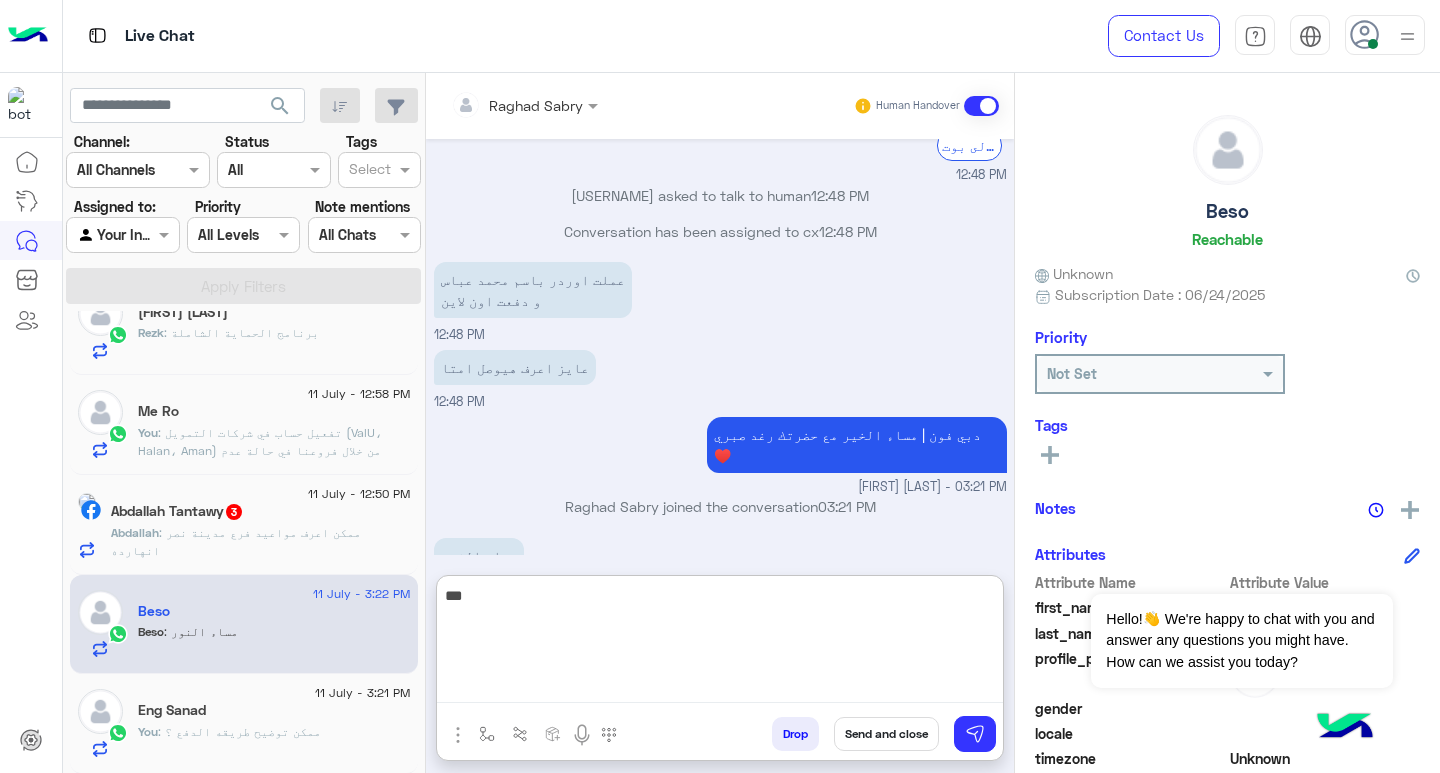 scroll, scrollTop: 1804, scrollLeft: 0, axis: vertical 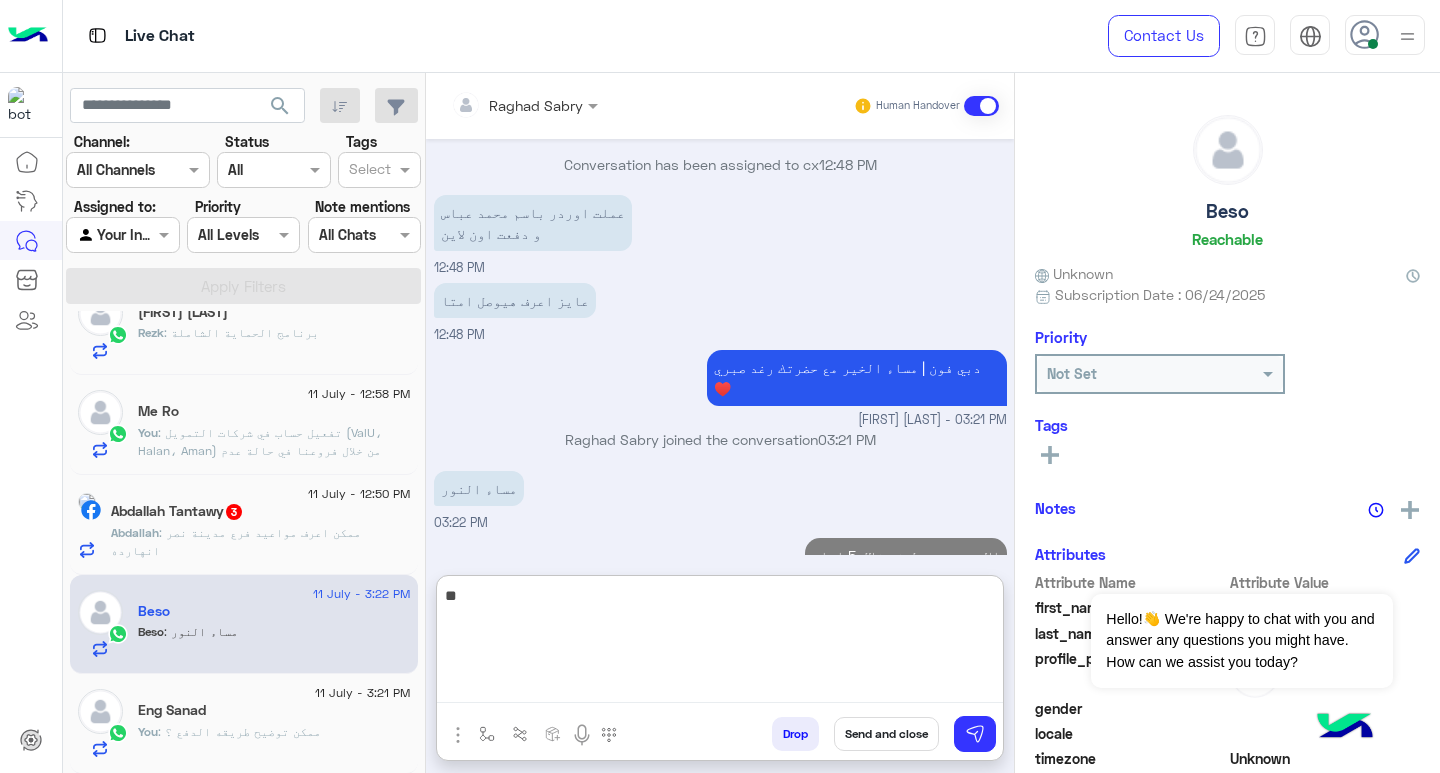 type on "*" 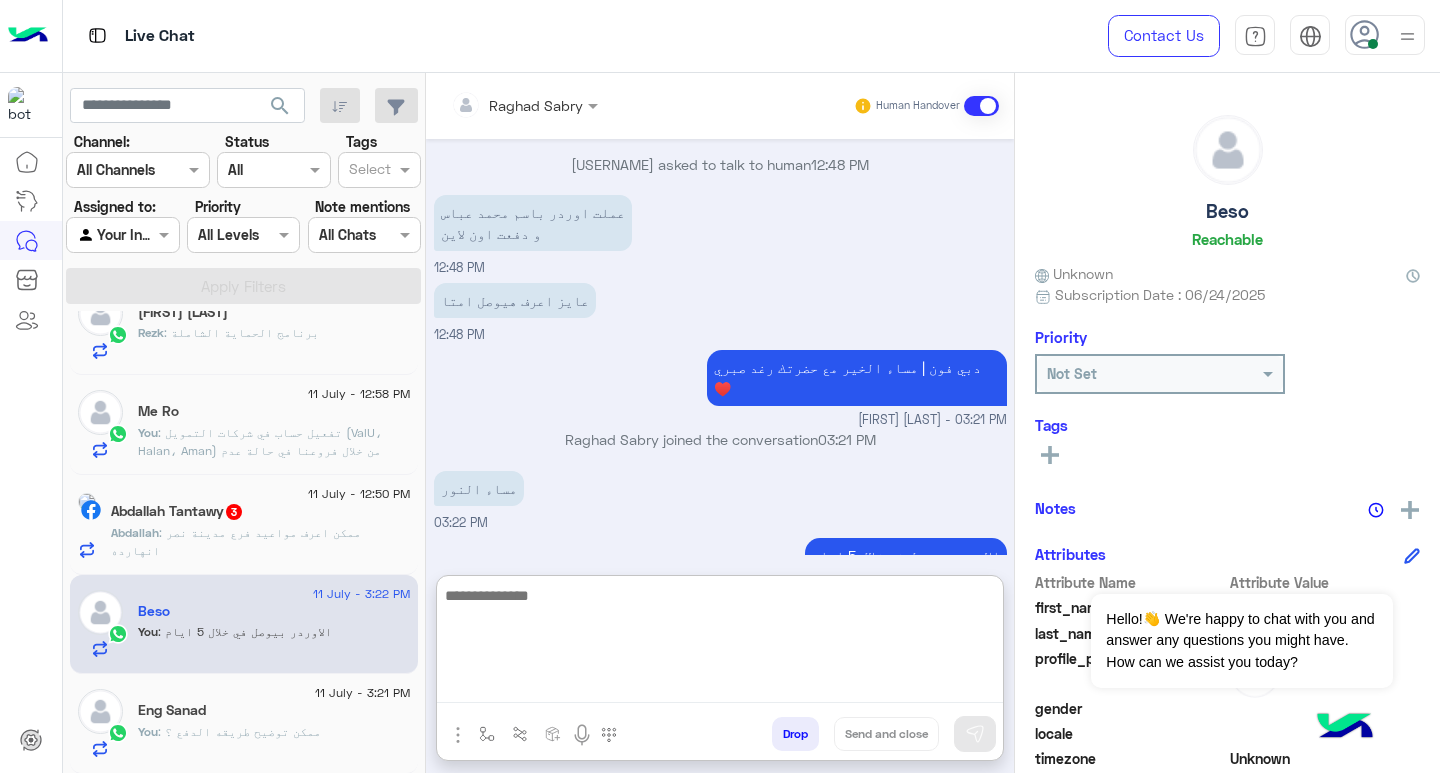 click on "11 July - 12:50 PM" 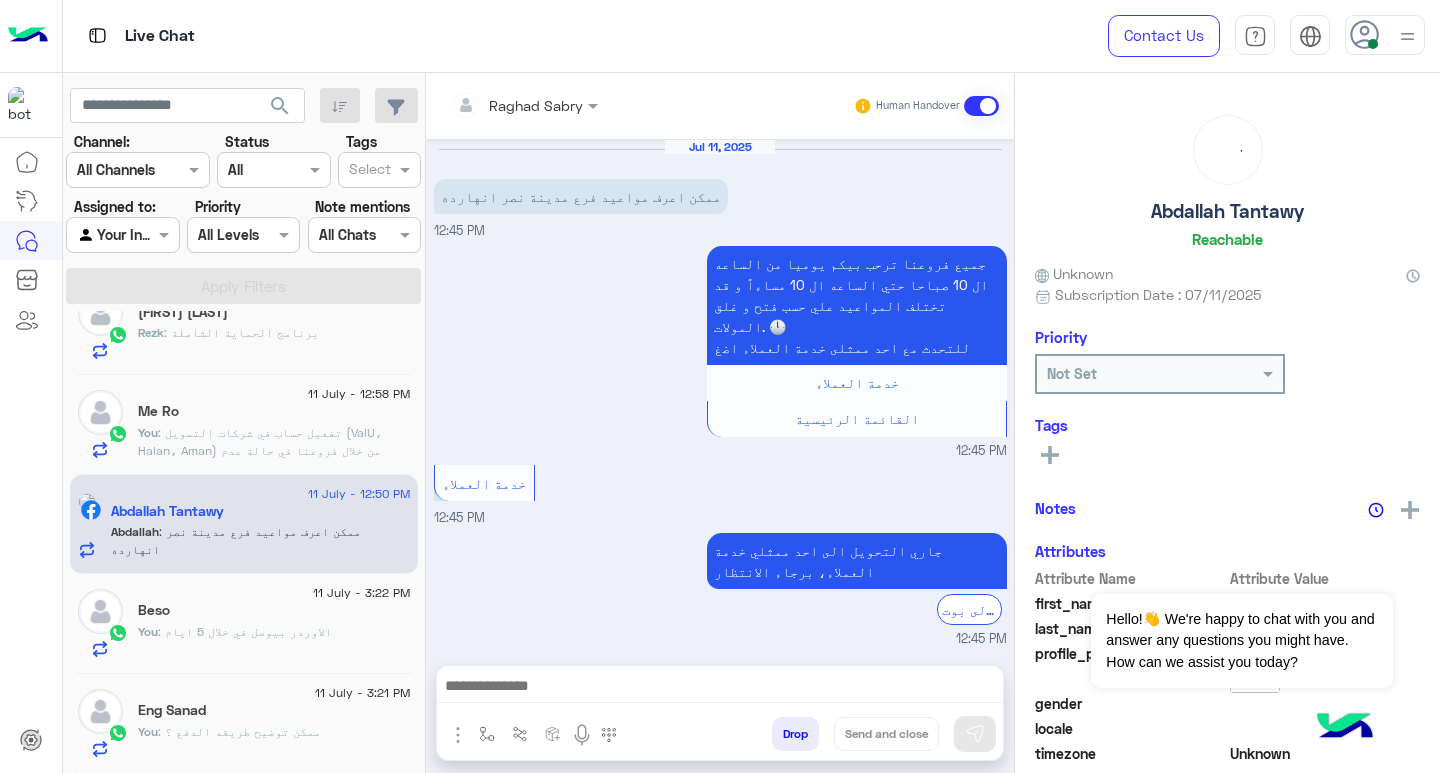 scroll, scrollTop: 123, scrollLeft: 0, axis: vertical 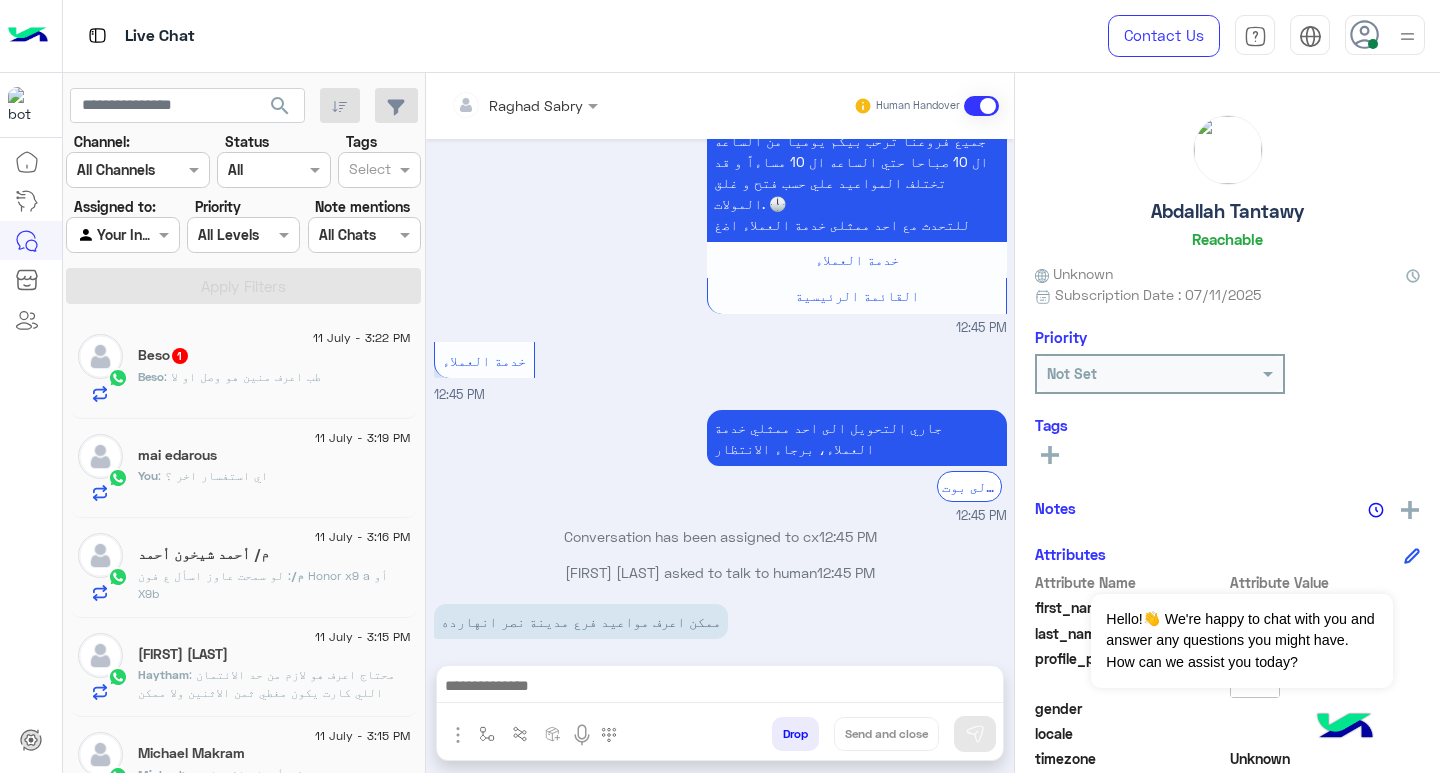 click on ": طب اعرف منين هو وصل او لا" 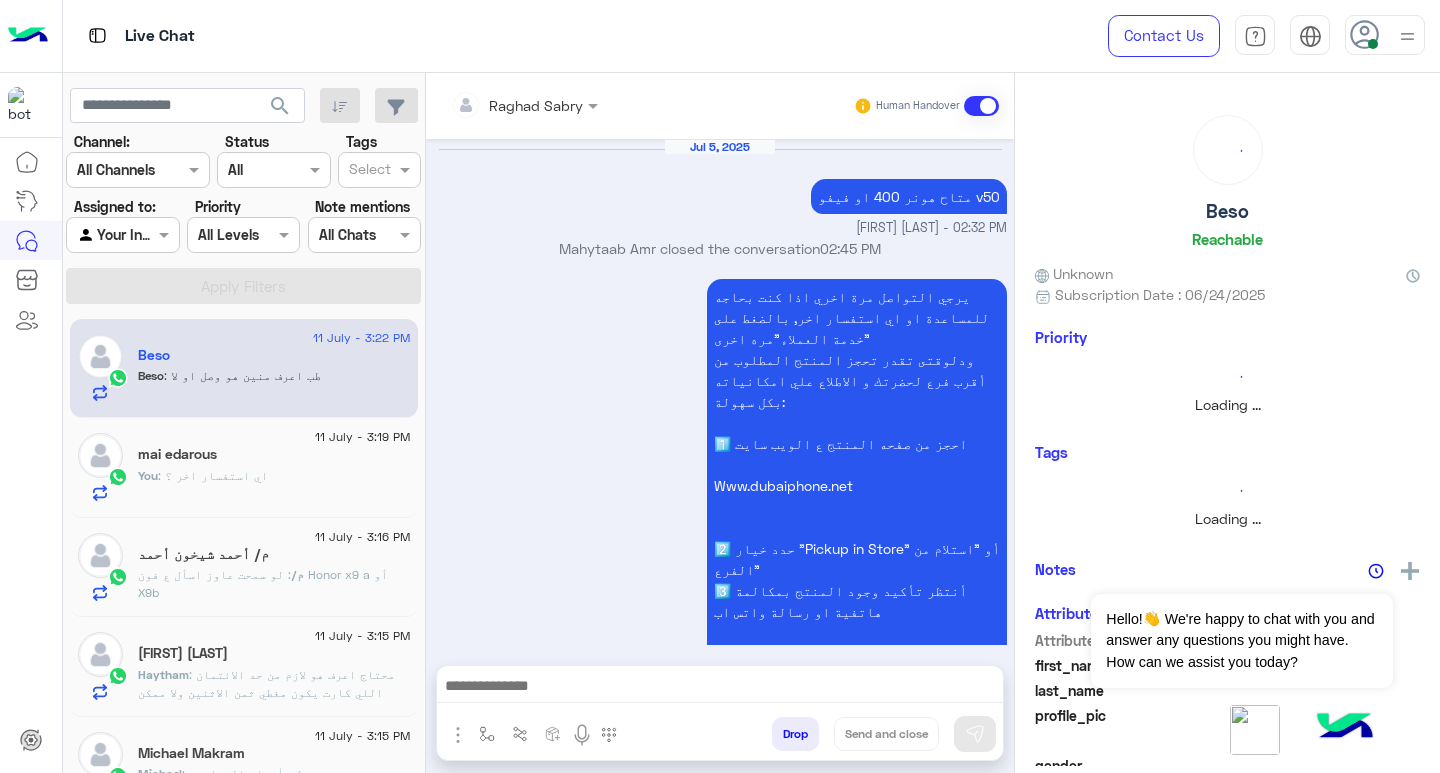 scroll, scrollTop: 1408, scrollLeft: 0, axis: vertical 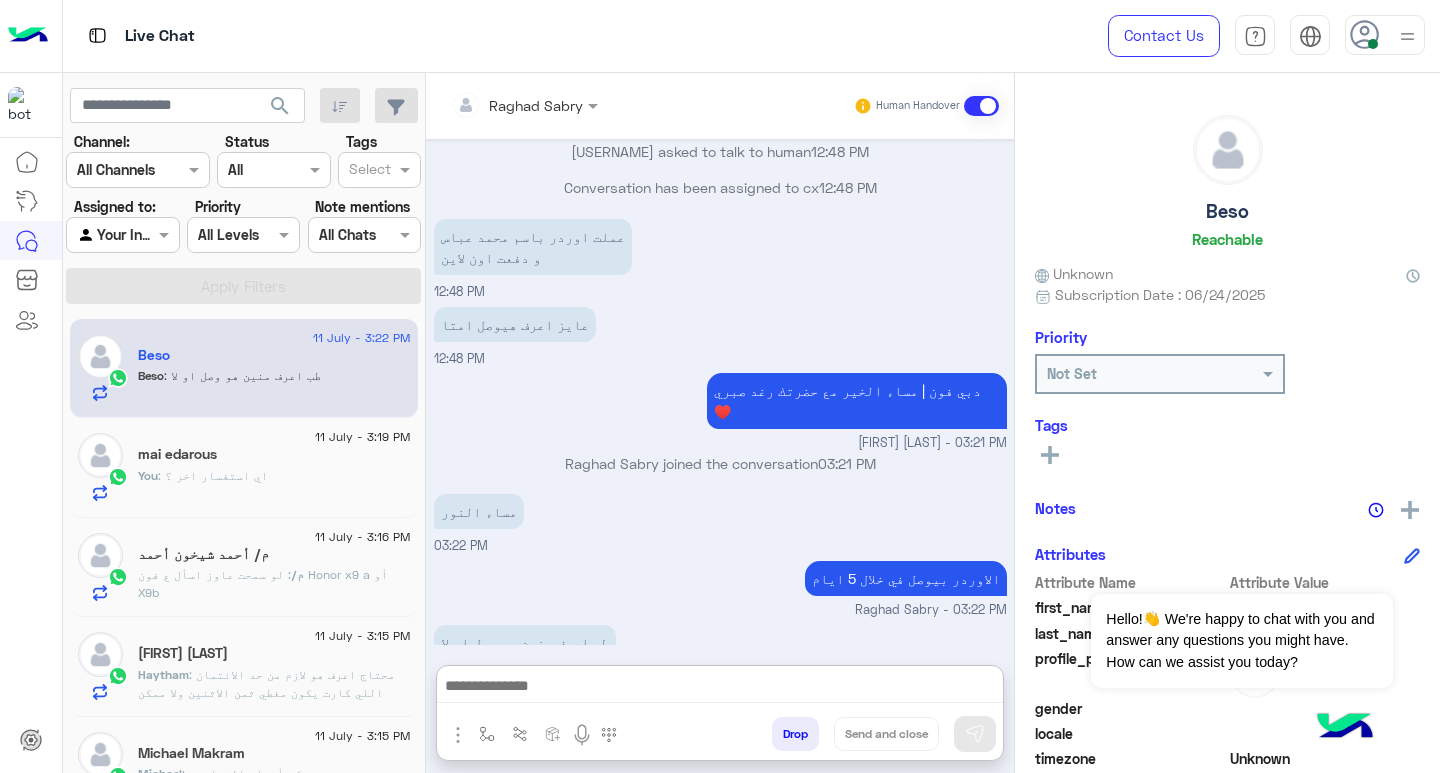 click at bounding box center [720, 688] 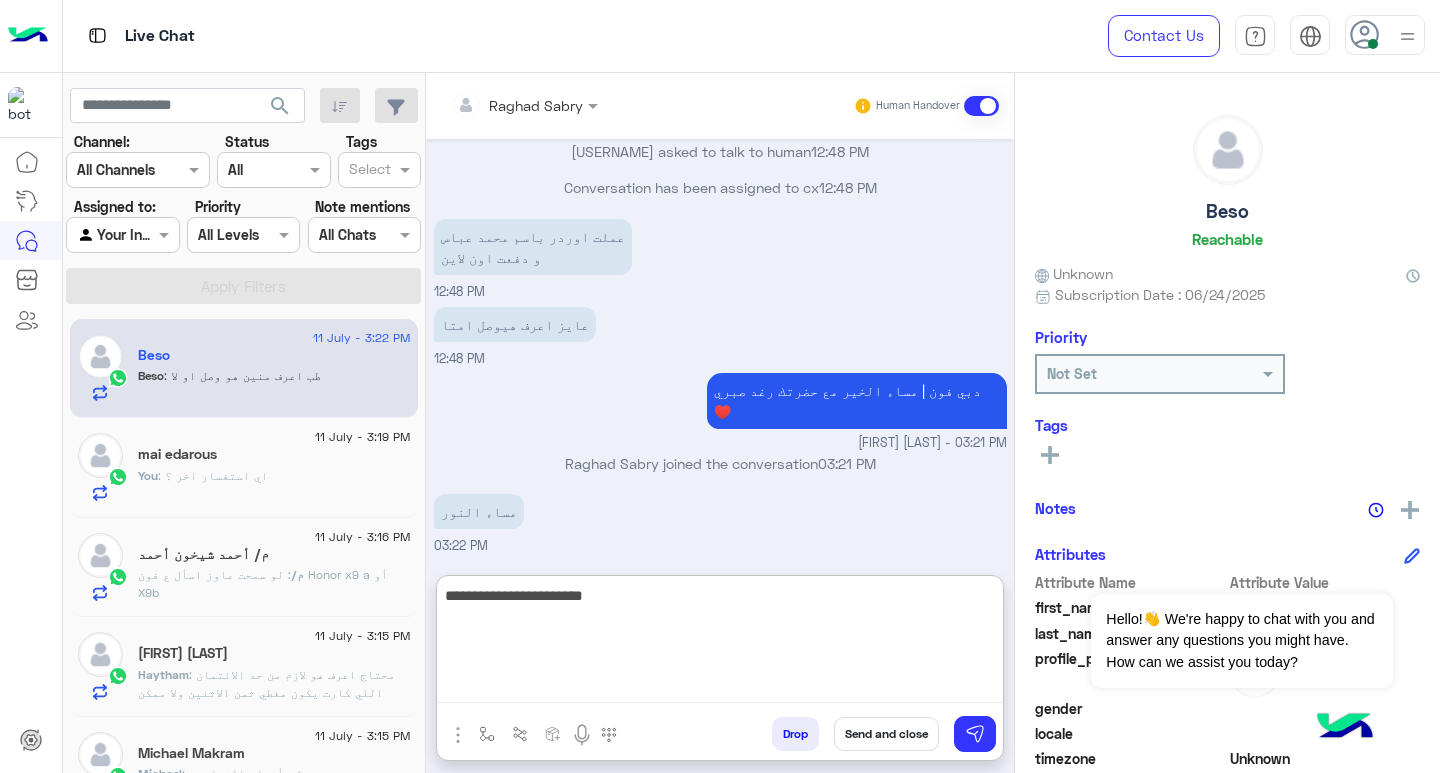 type on "**********" 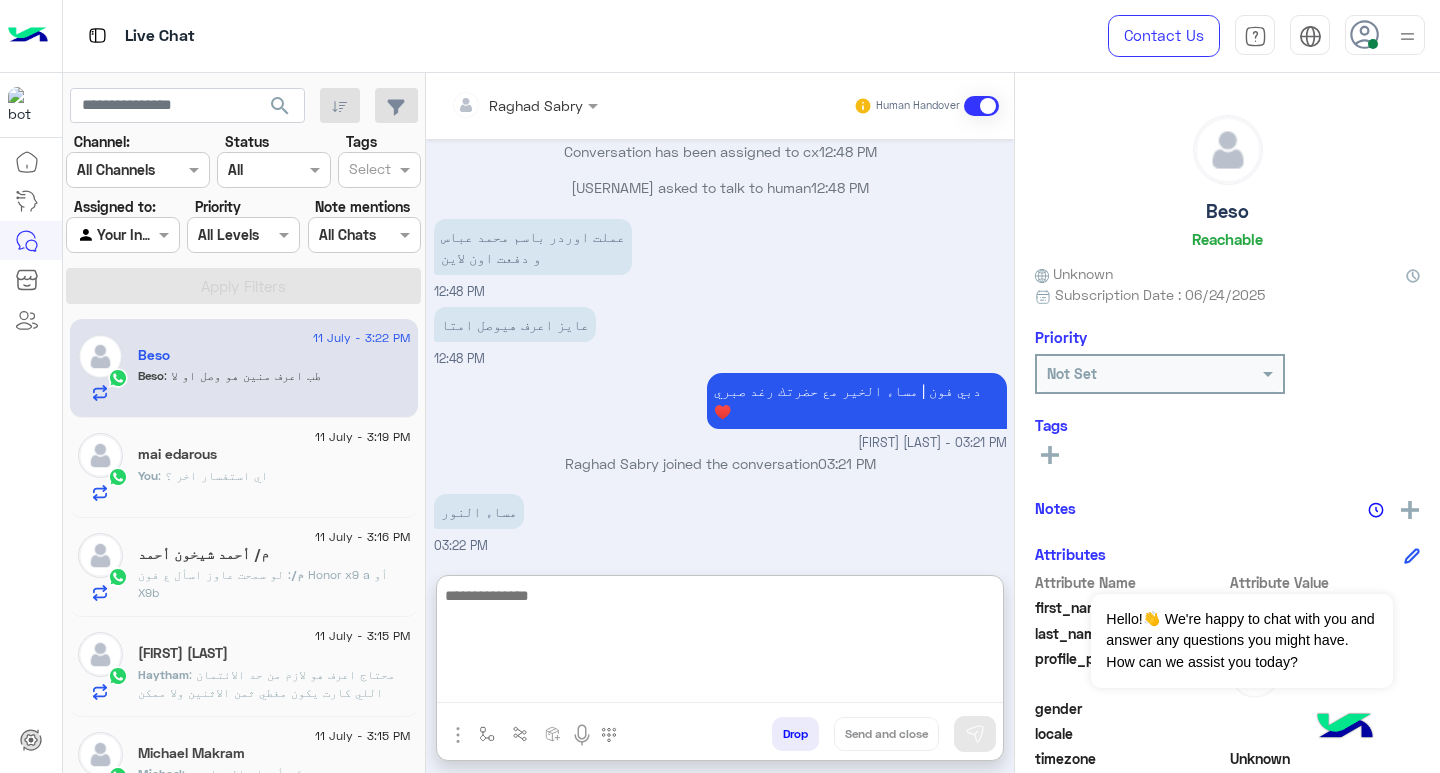 scroll, scrollTop: 1562, scrollLeft: 0, axis: vertical 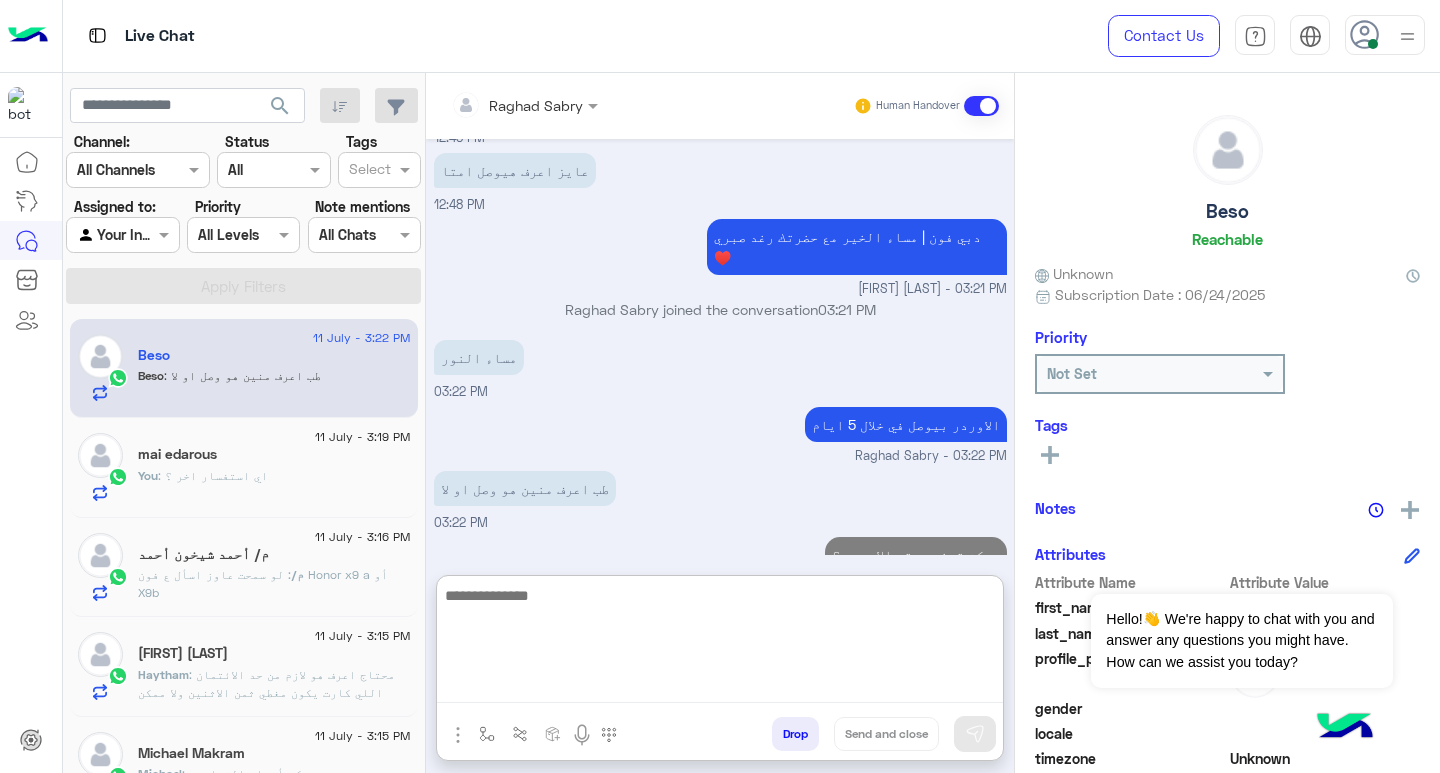 click on ": لو سمحت عاوز اسأل ع فون
Honor x9 a
أو
X9b" 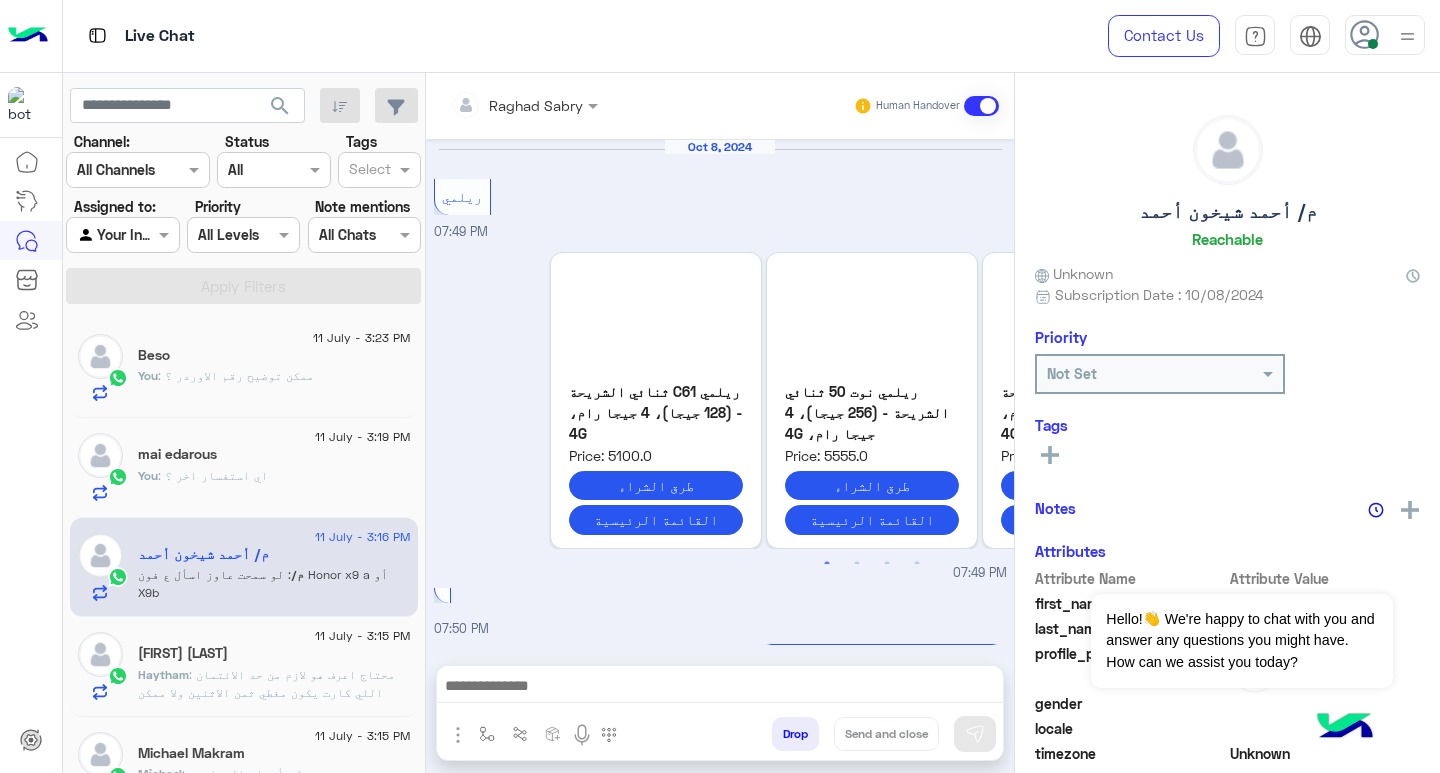 scroll, scrollTop: 2725, scrollLeft: 0, axis: vertical 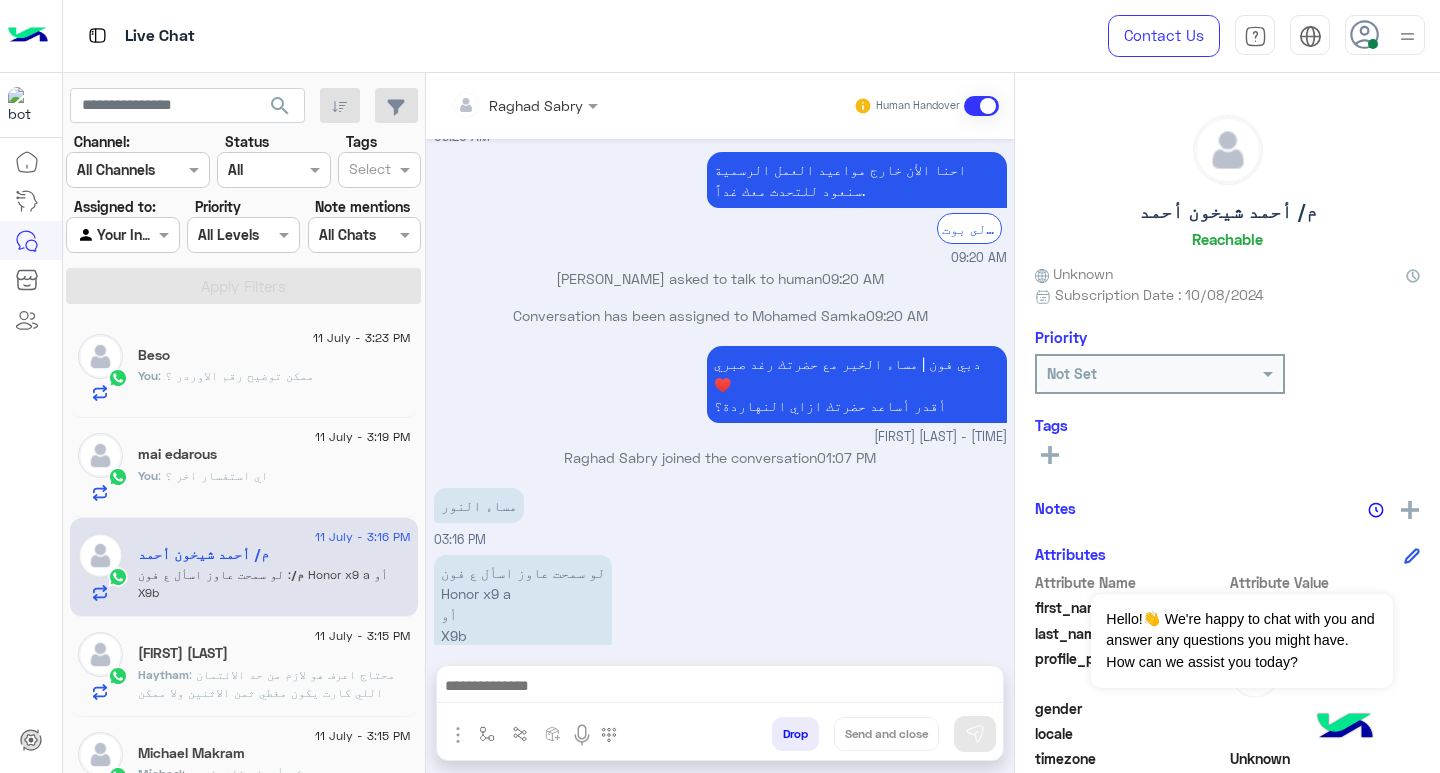 click at bounding box center [720, 688] 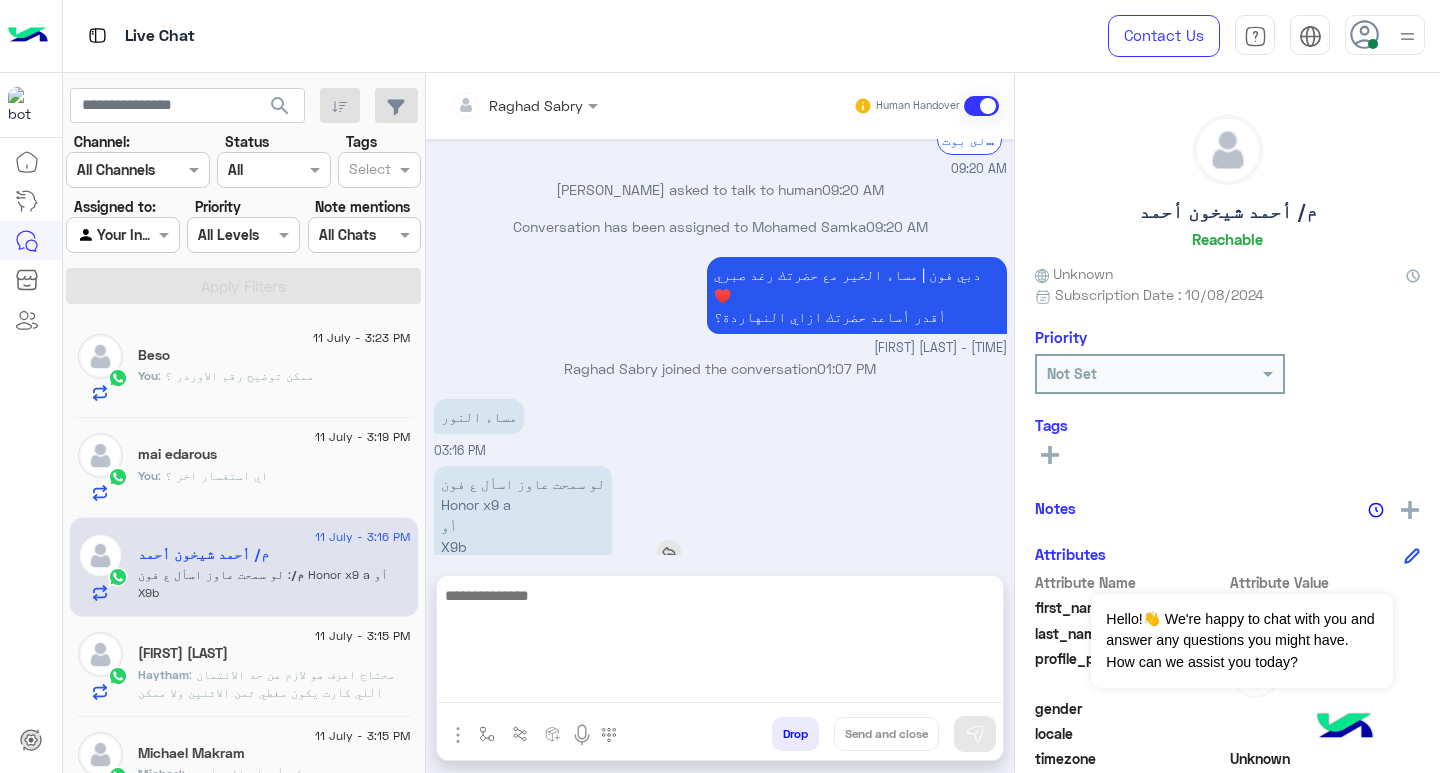 click on "لو سمحت عاوز اسأل ع فون Honor x9 a أو X9b" at bounding box center [523, 515] 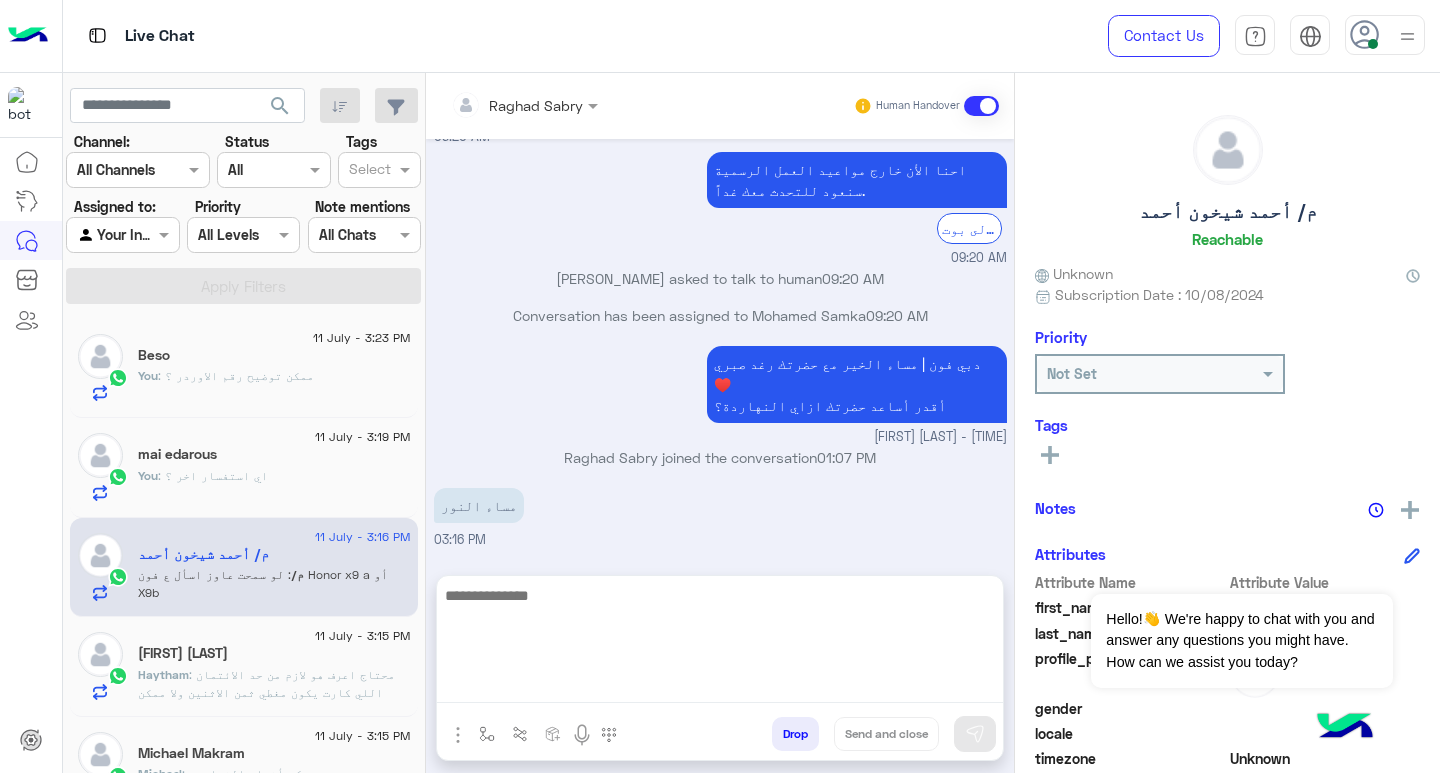 click on "[MONTH] [DAY], [YEAR]   ريلمي    [TIME]  Previous ريلمي C61 ثنائي الشريحة - (128 جيجا)، 4 جيجا رام، 4G Price: 5100.0  طرق الشراء   القائمة الرئيسية  ريلمي نوت 50 ثنائي الشريحة - (256 جيجا)، 4 جيجا رام، 4G Price: 5555.0  طرق الشراء   القائمة الرئيسية  ريلمي C67 ثنائي الشريحة - (128 جيجا)، 8 جيجا رام، 4G Price: 7222.0  طرق الشراء   القائمة الرئيسية  ريلمي C61 ثنائي الشريحة - (128 جيجا)، 6 جيجا رام، 4G Price: 5650.0  طرق الشراء   القائمة الرئيسية  ريلمي C61 ثنائي الشريحة - (256 جيجا بايت)، 8 جيجا رام، 4G Price: 6666.0  طرق الشراء   القائمة الرئيسية  Show more  Show more  Next 1 2 3 4    [TIME]       [TIME]  لتصفح المنتجات التى يقدمها  Dubai Phone اختر من القائمة الأتية:    [TIME]    [TIME]" at bounding box center [720, 347] 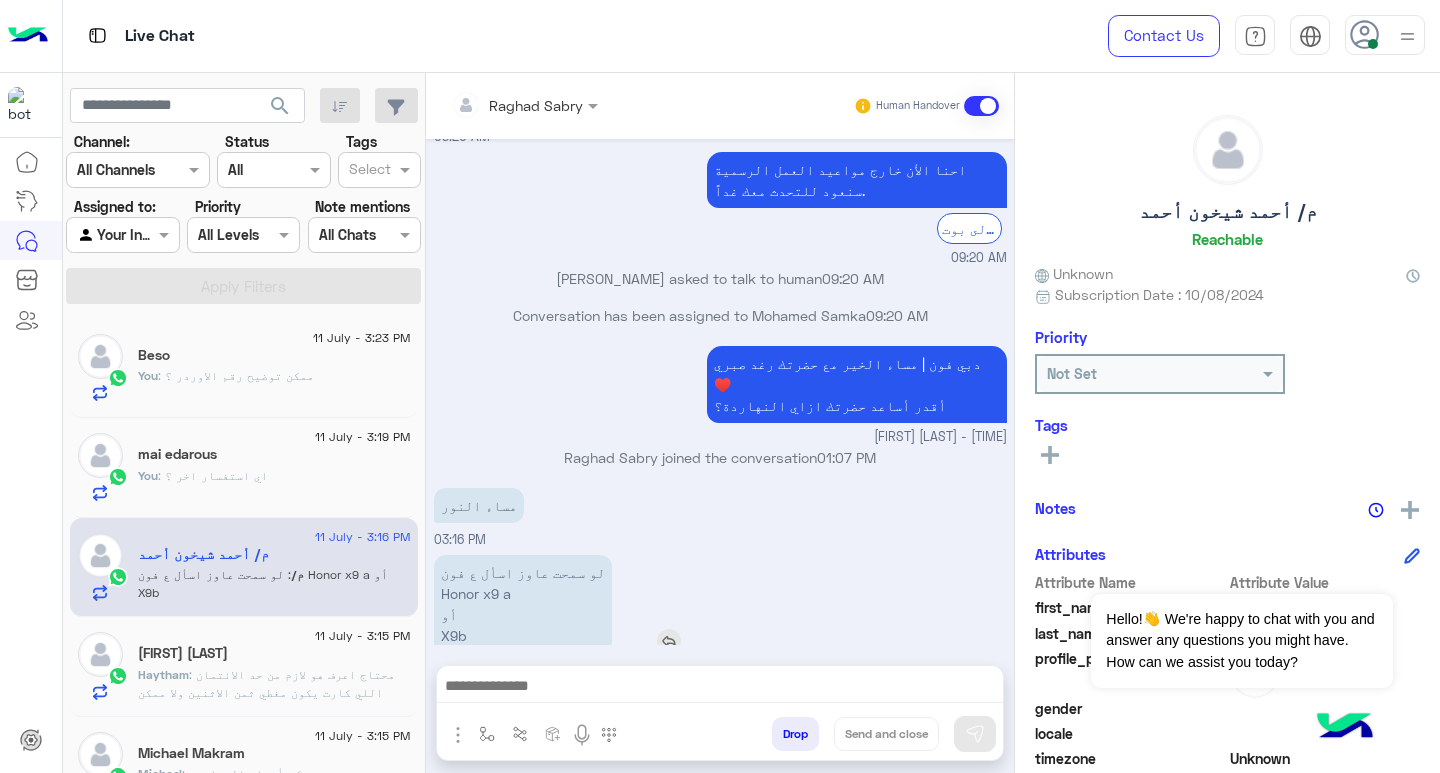 click on "لو سمحت عاوز اسأل ع فون Honor x9 a أو X9b" at bounding box center [523, 604] 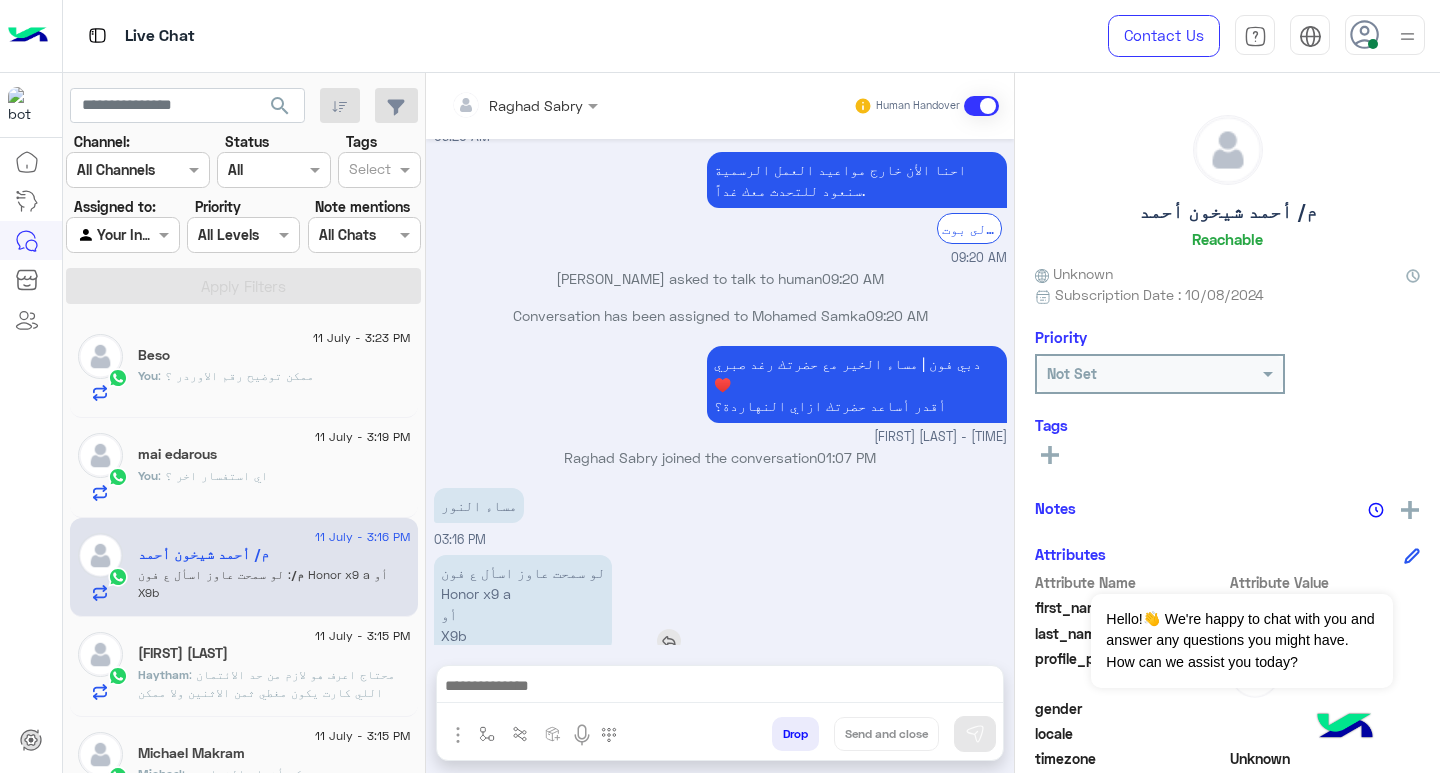 drag, startPoint x: 481, startPoint y: 557, endPoint x: 525, endPoint y: 556, distance: 44.011364 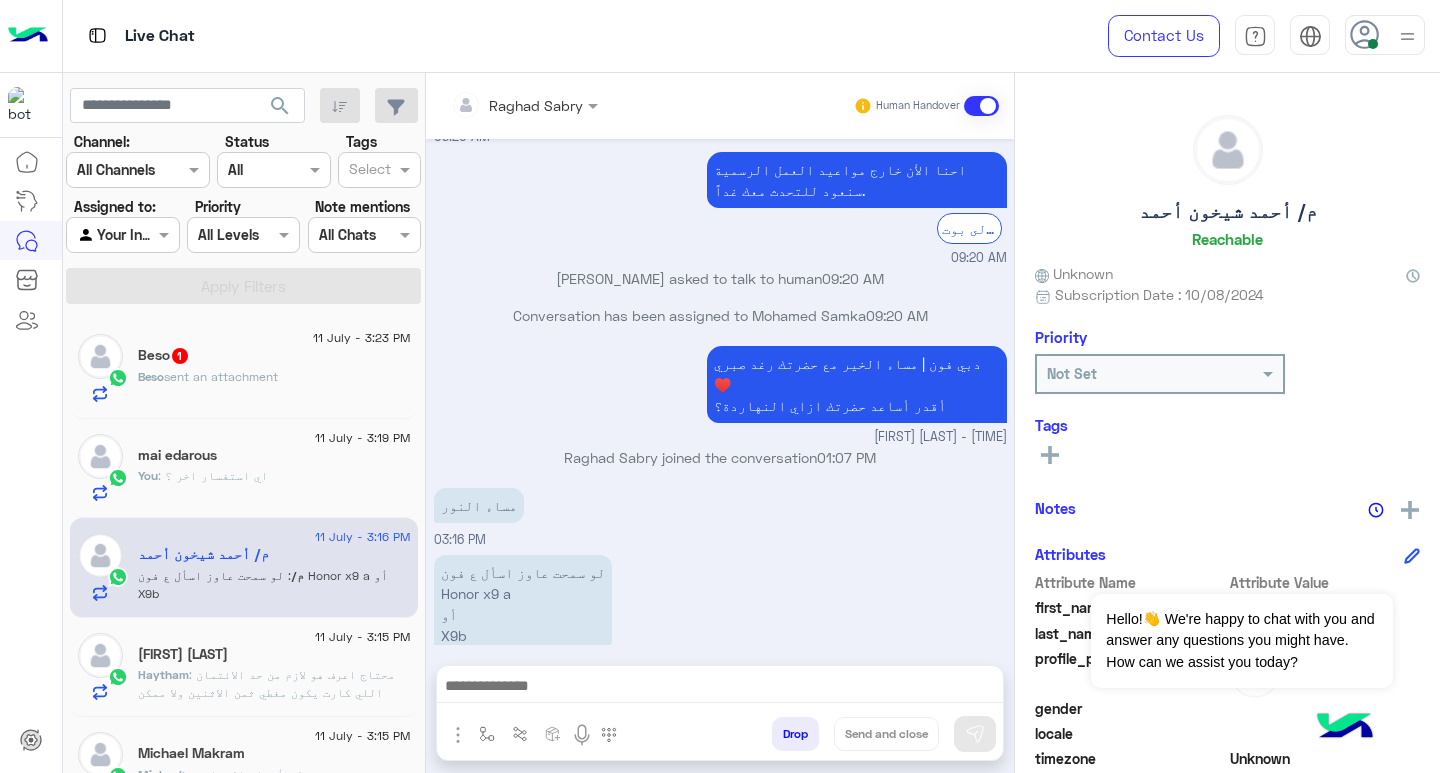 scroll, scrollTop: 2724, scrollLeft: 0, axis: vertical 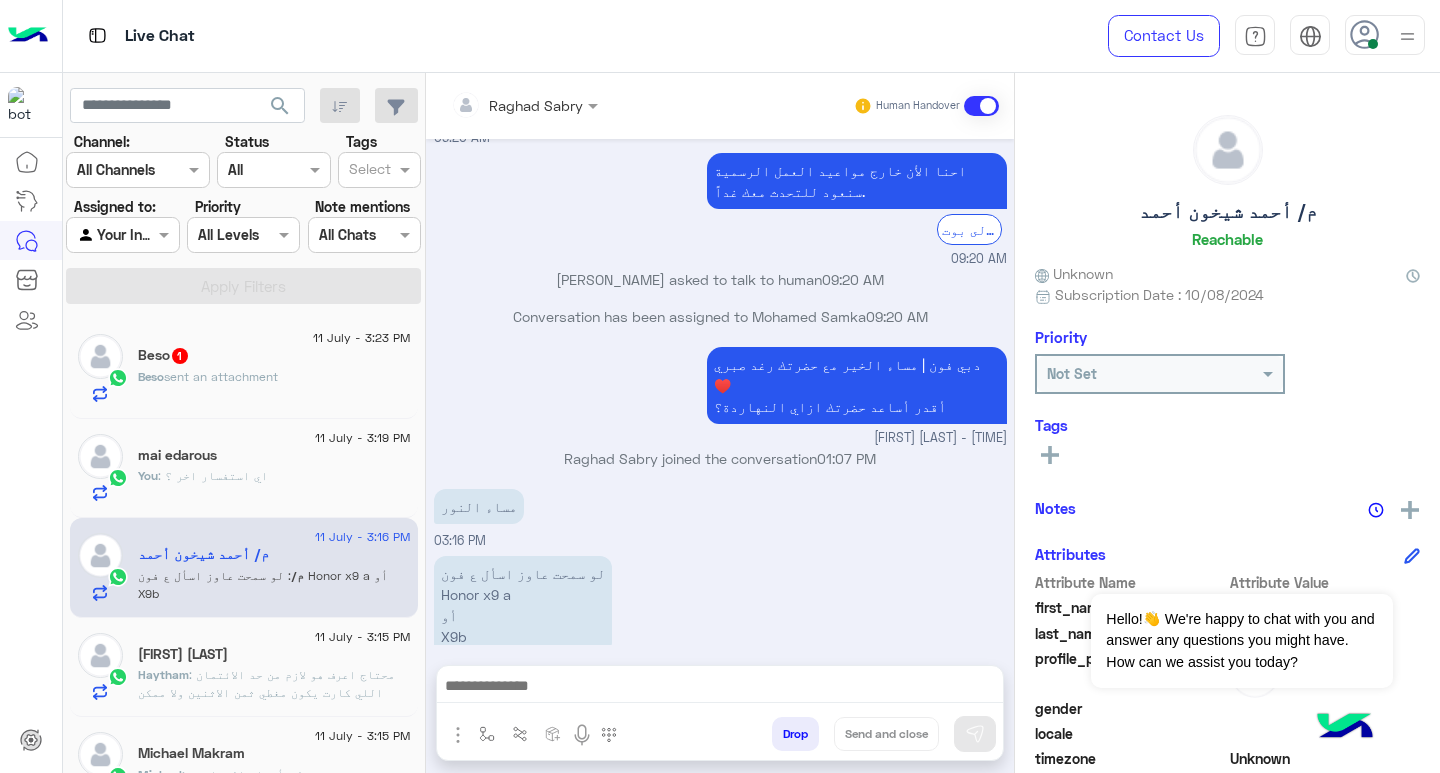 click at bounding box center (720, 688) 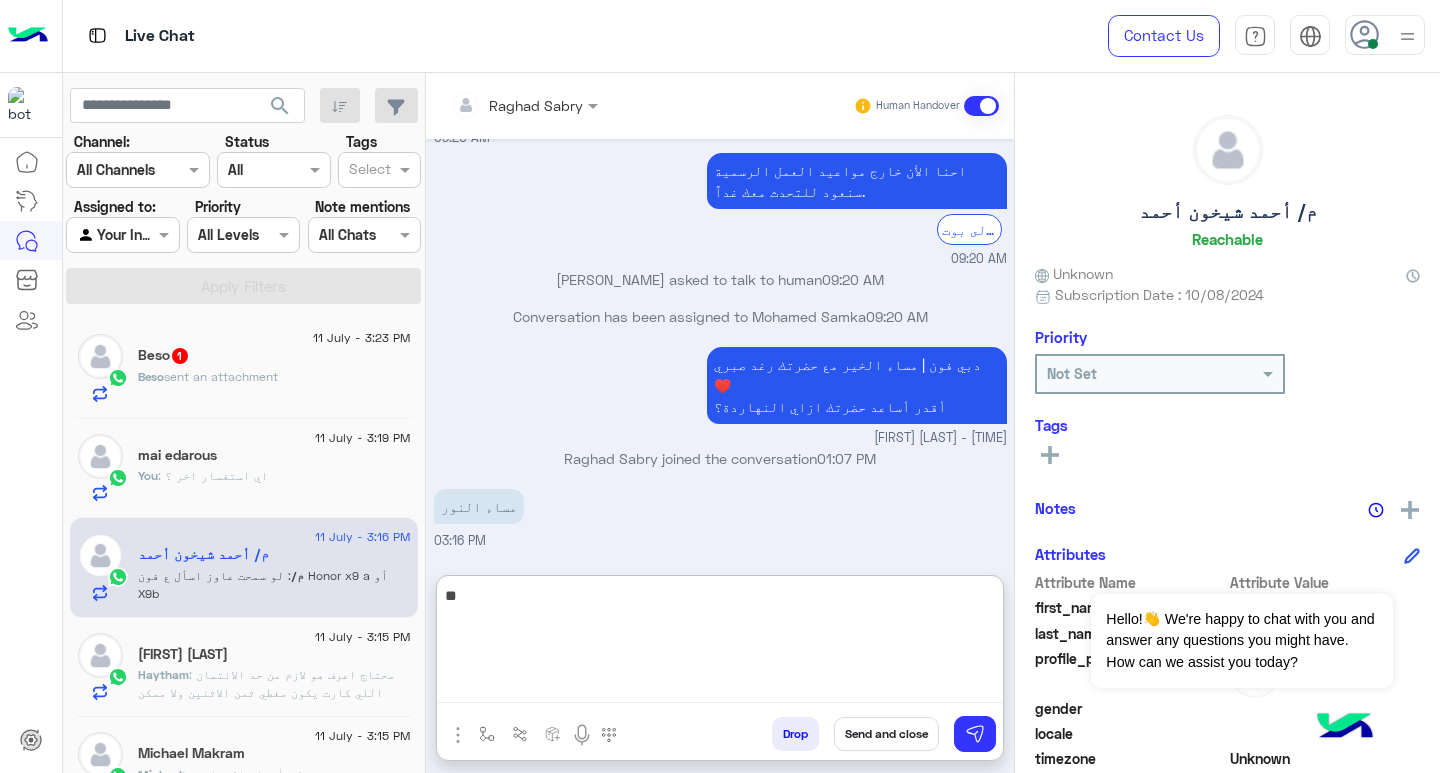 type on "*" 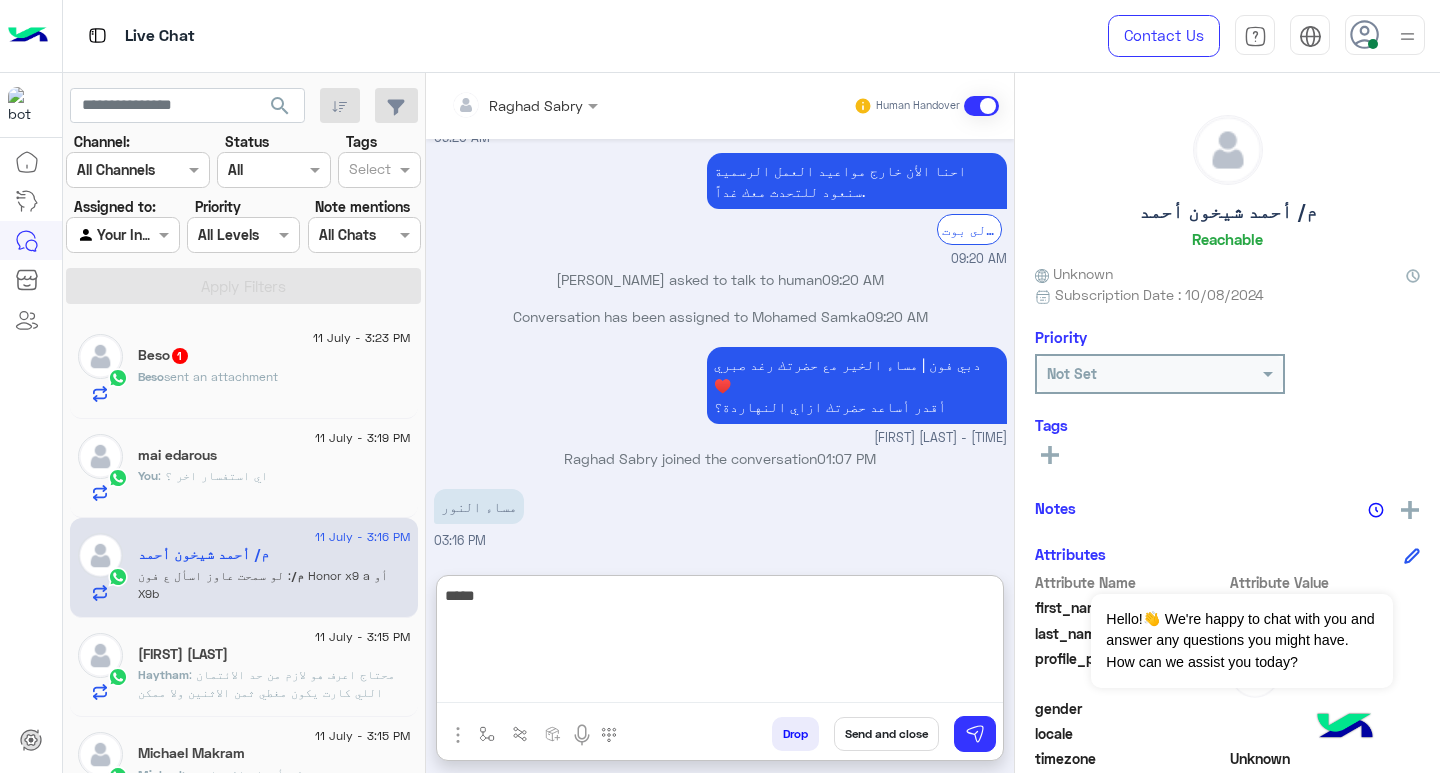 paste on "**********" 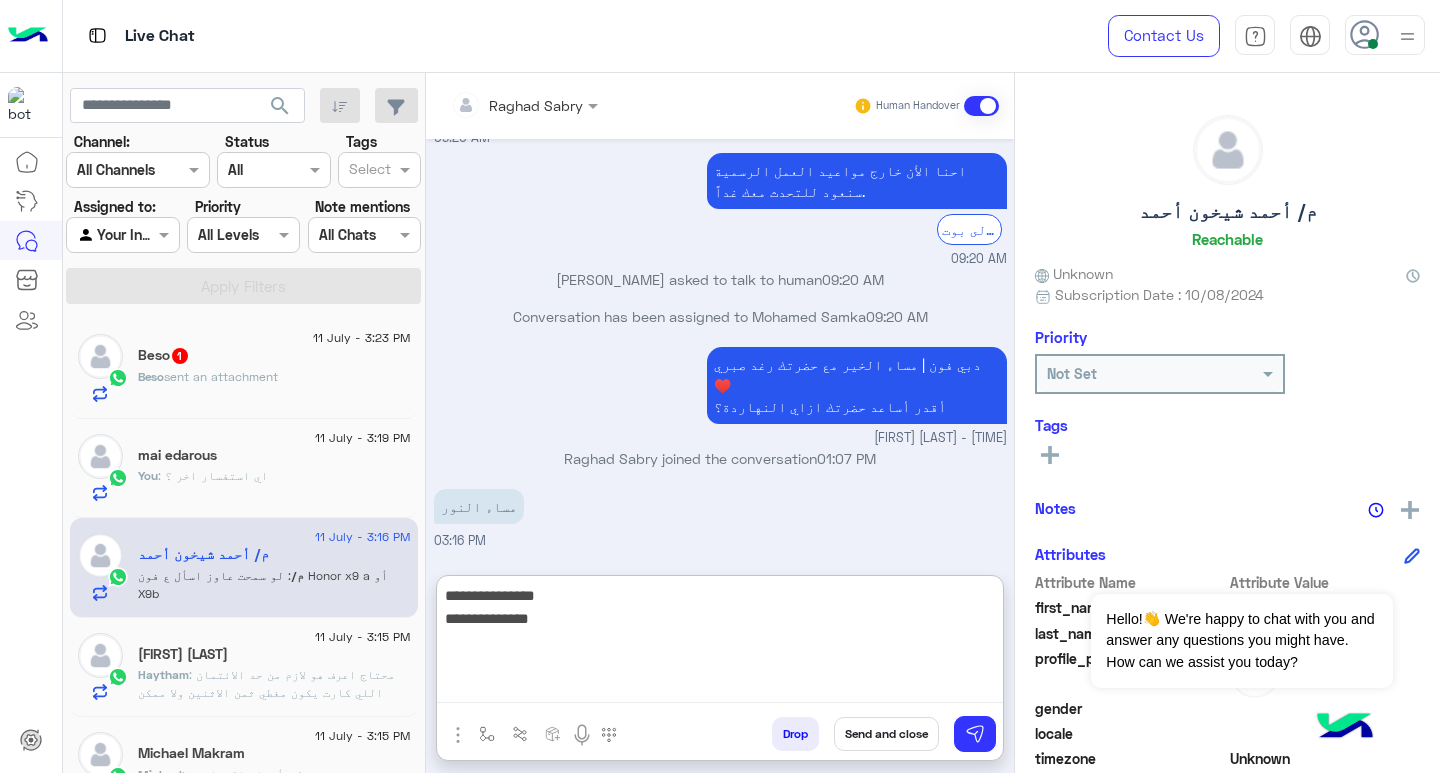 type on "**********" 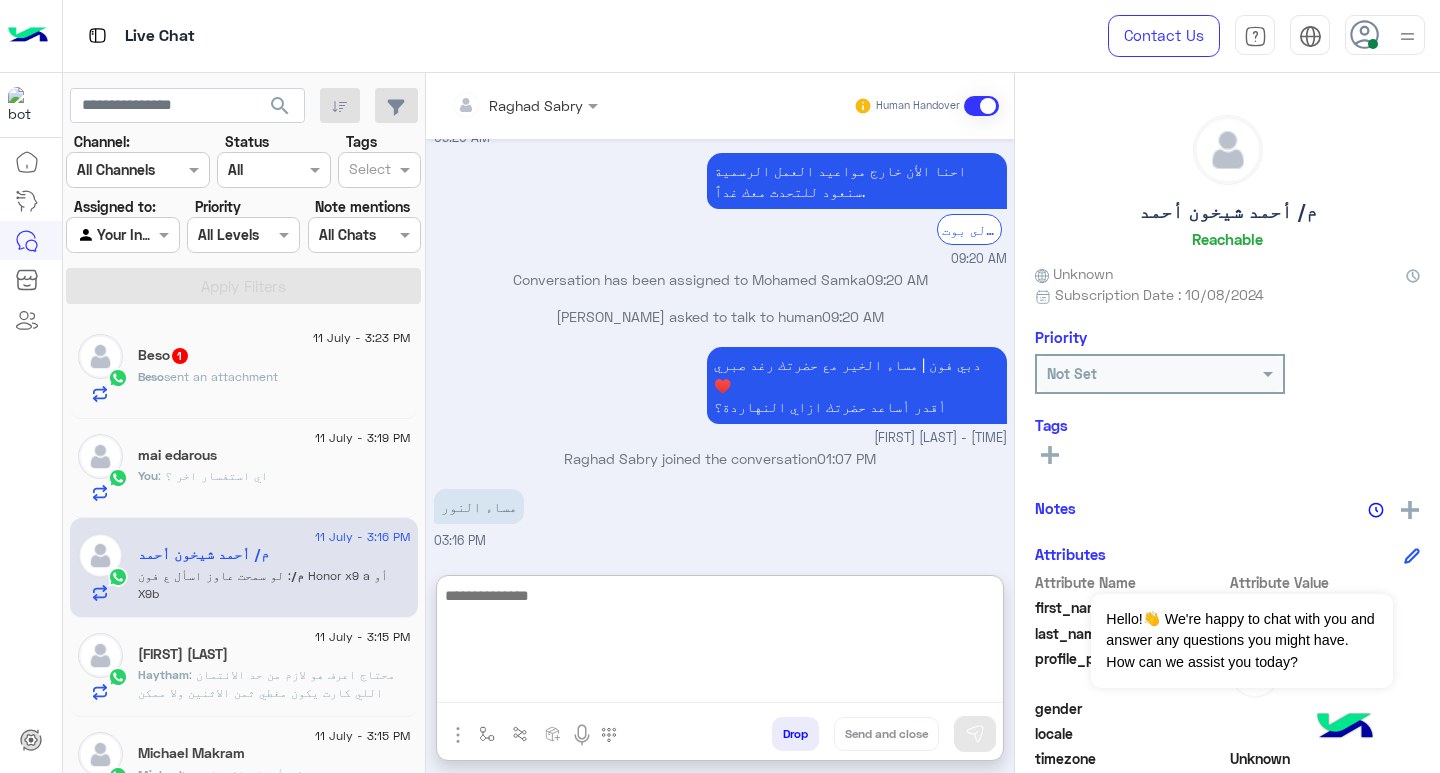scroll, scrollTop: 2900, scrollLeft: 0, axis: vertical 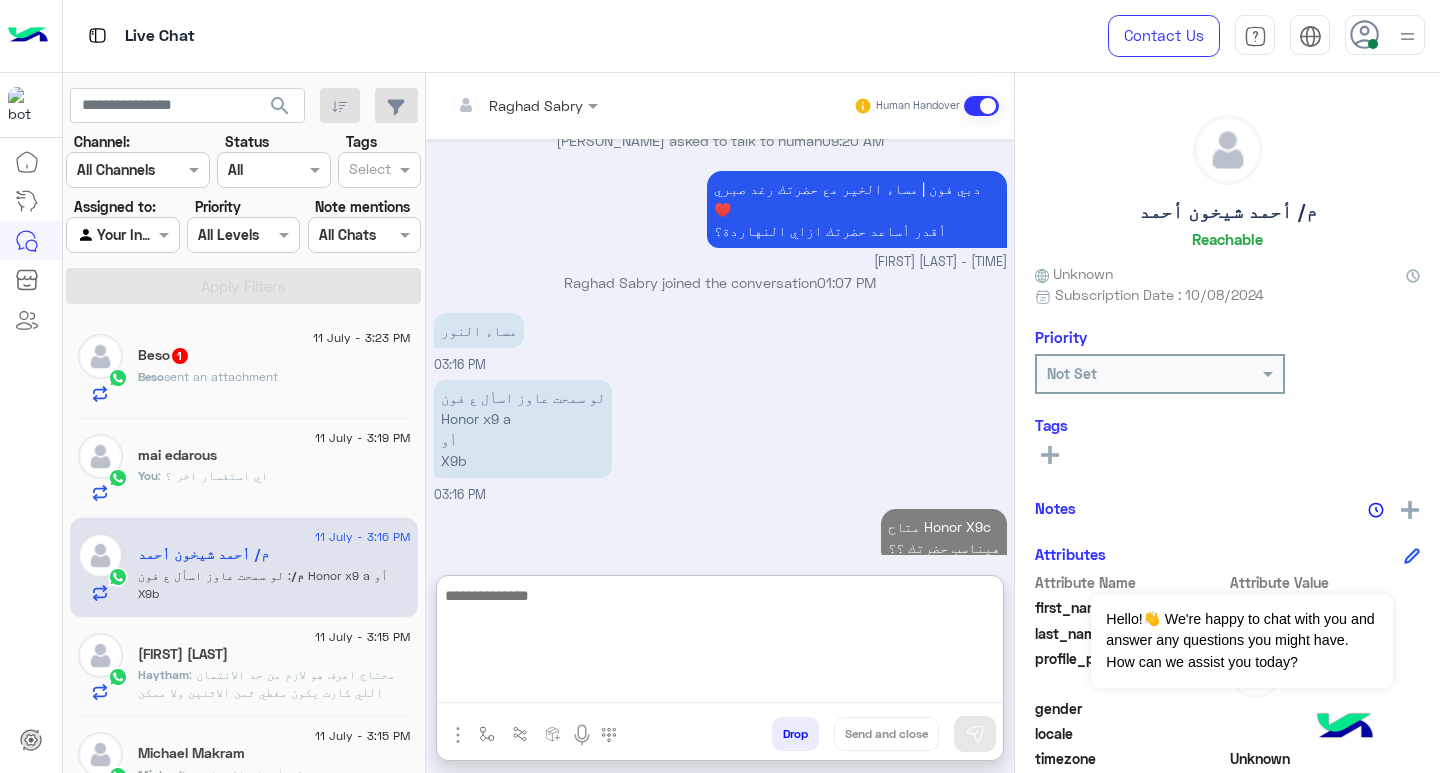 click on "Beso  sent an attachment" 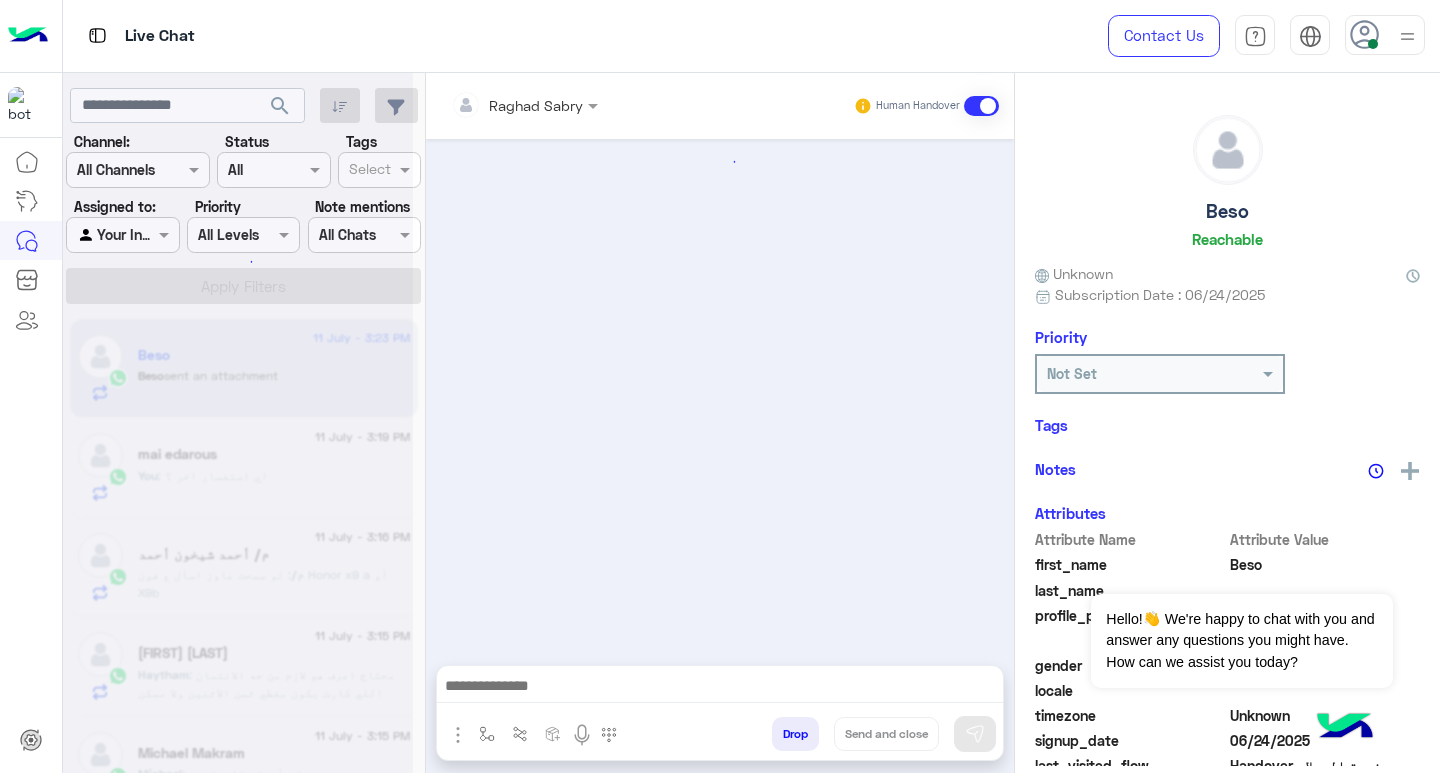 scroll, scrollTop: 1656, scrollLeft: 0, axis: vertical 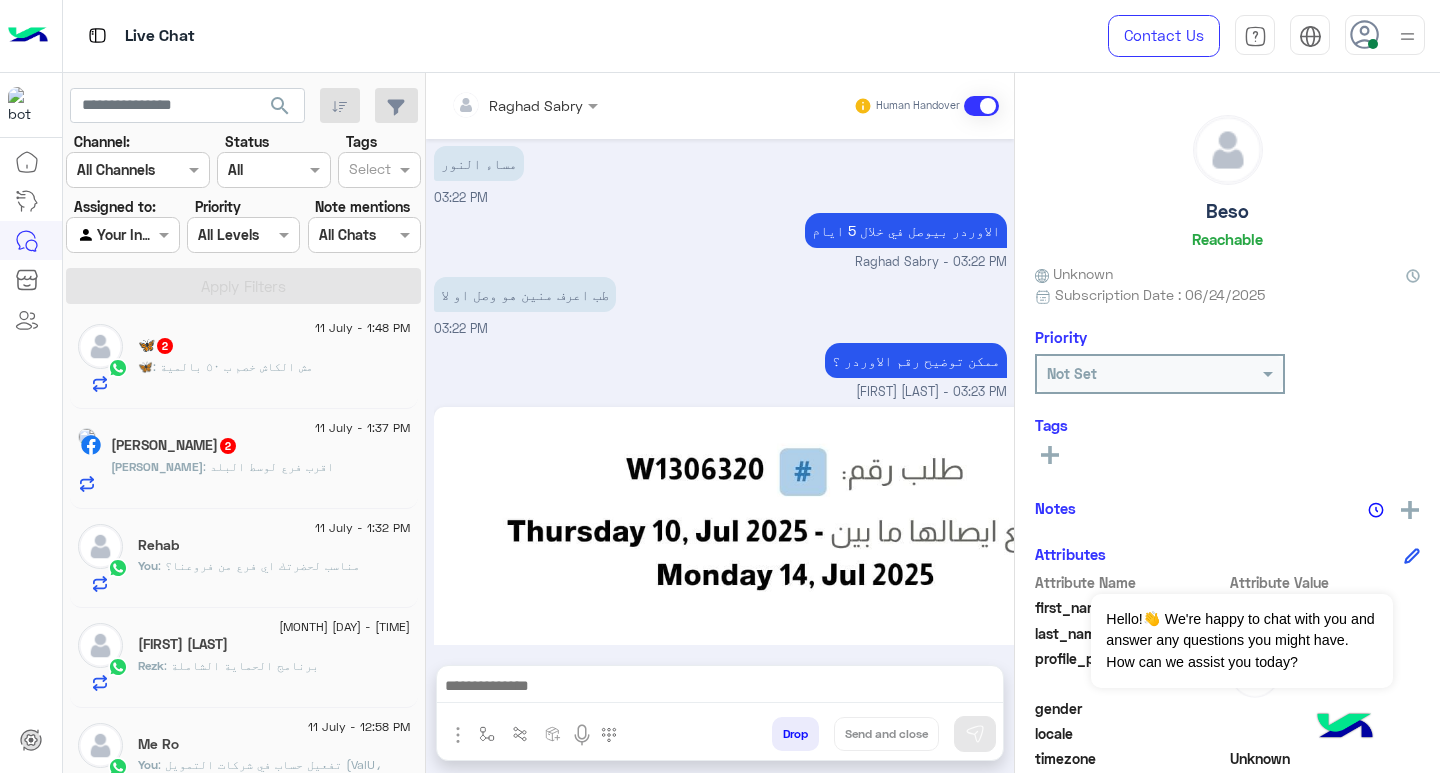 click on "[FIRST] [LAST]" 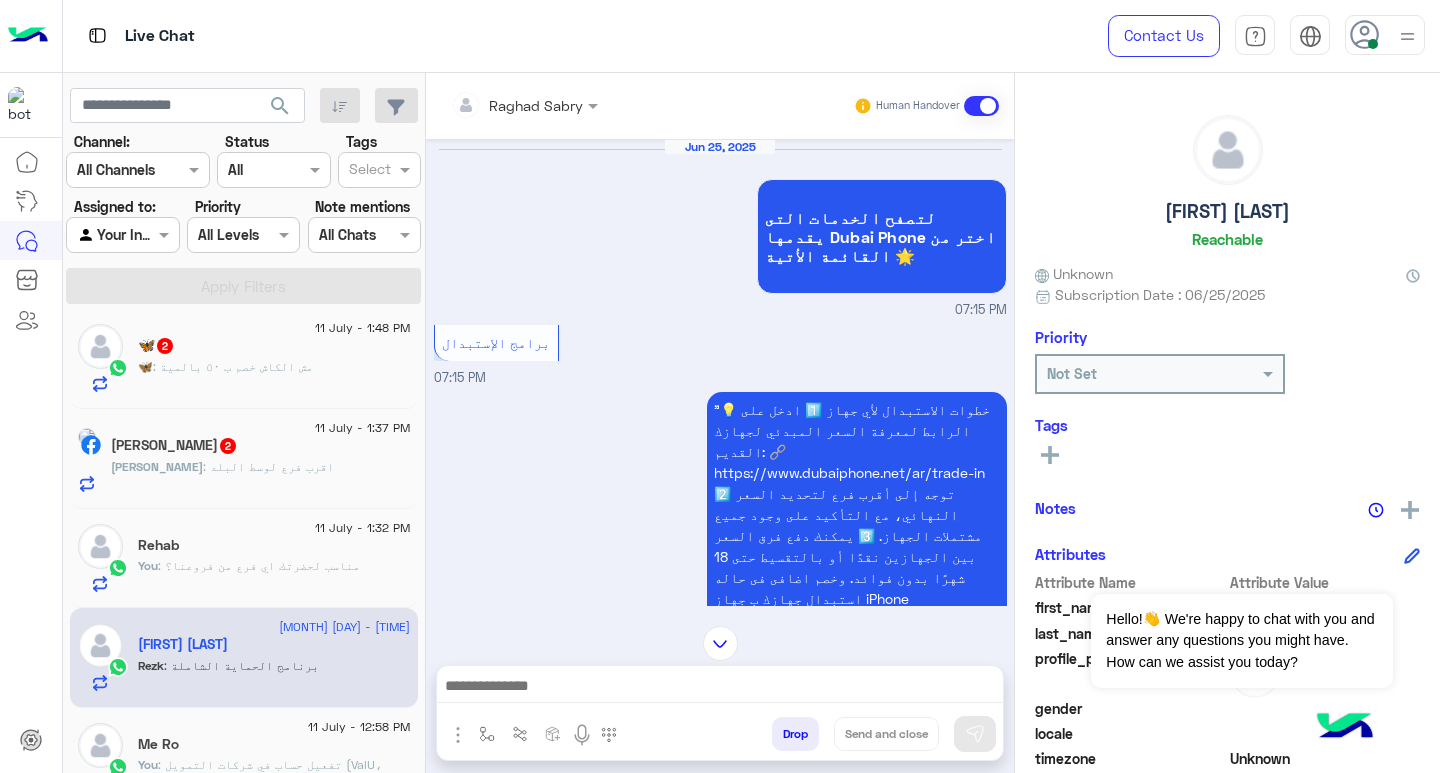 scroll, scrollTop: 2877, scrollLeft: 0, axis: vertical 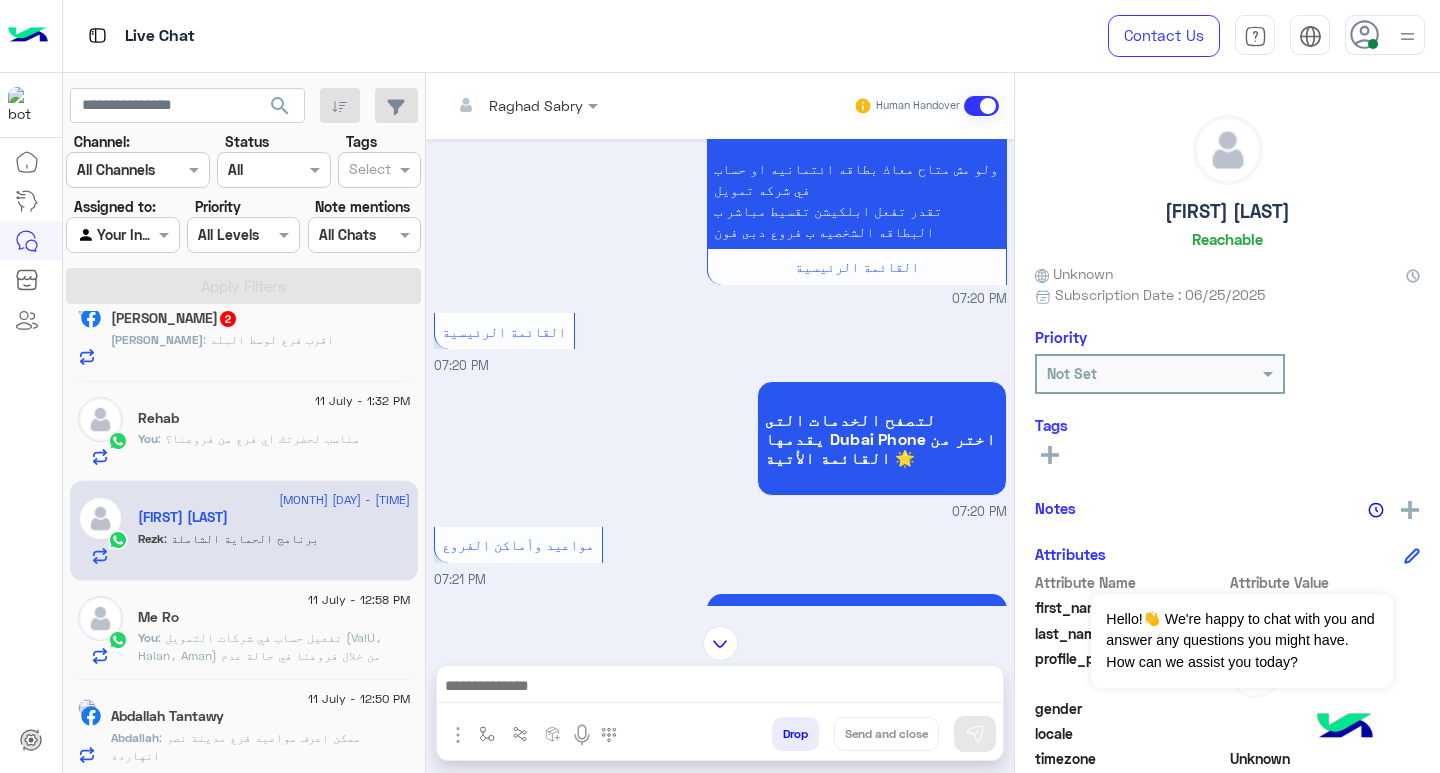 click on ":  مناسب لحضرتك اي فرع من فروعنا؟" 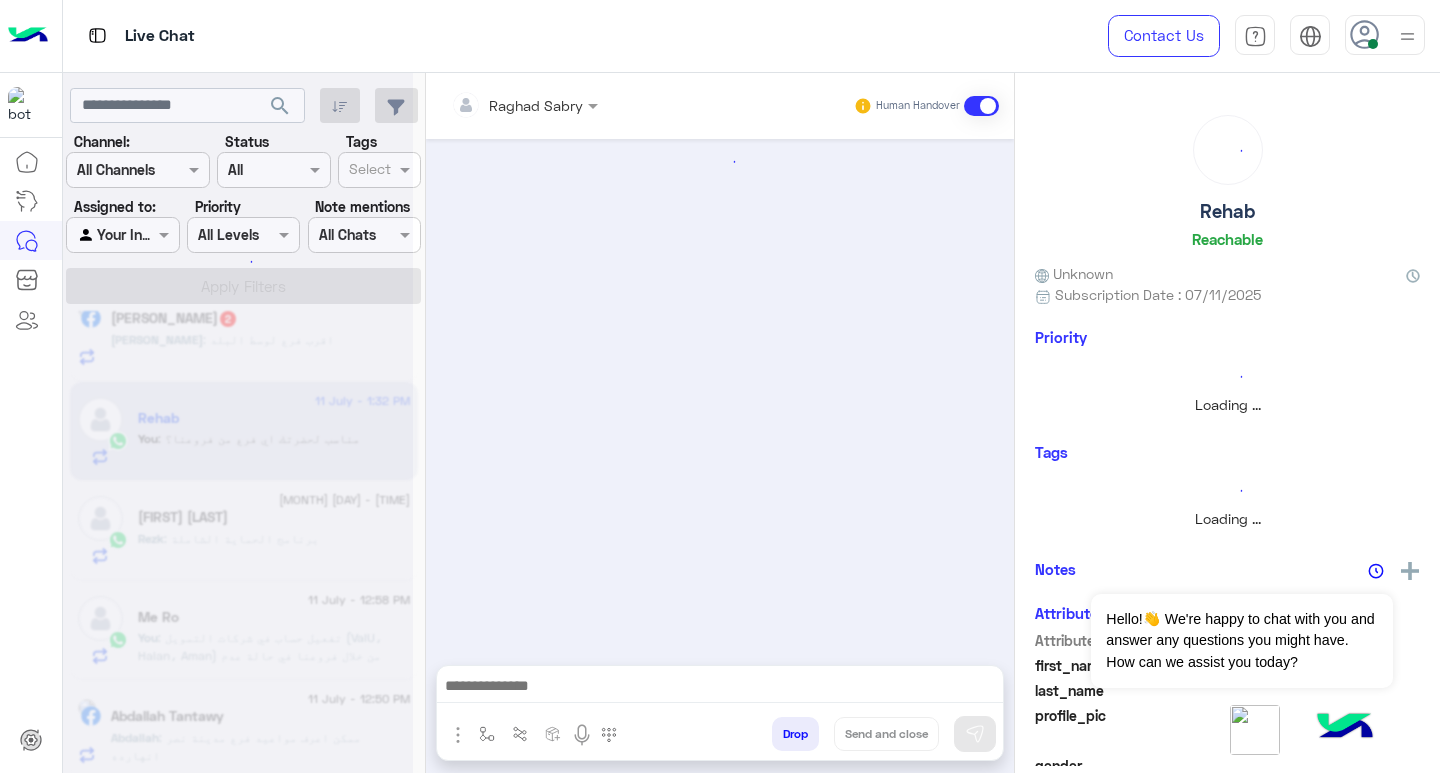 scroll, scrollTop: 0, scrollLeft: 0, axis: both 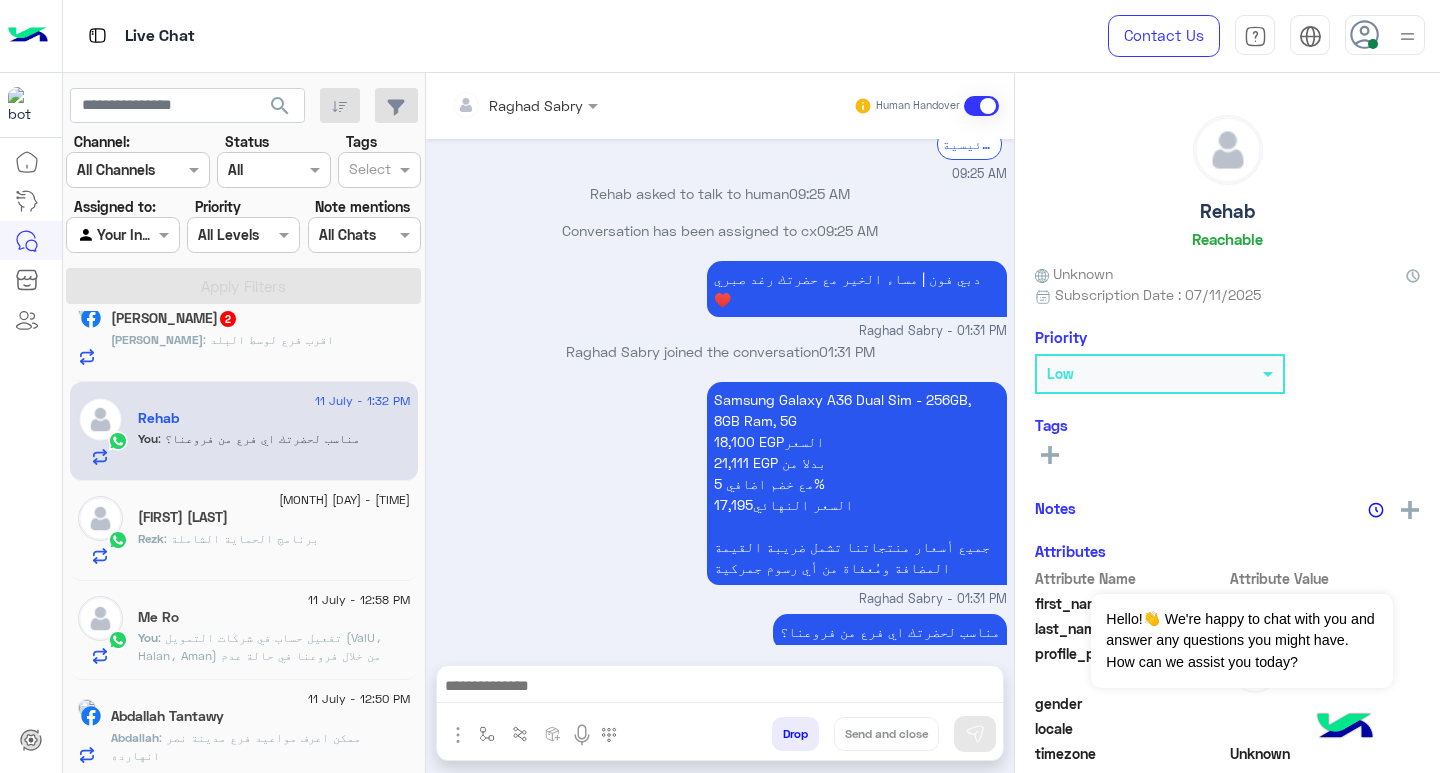 click on "SHAdy : اقرب فرع لوسط البلد" 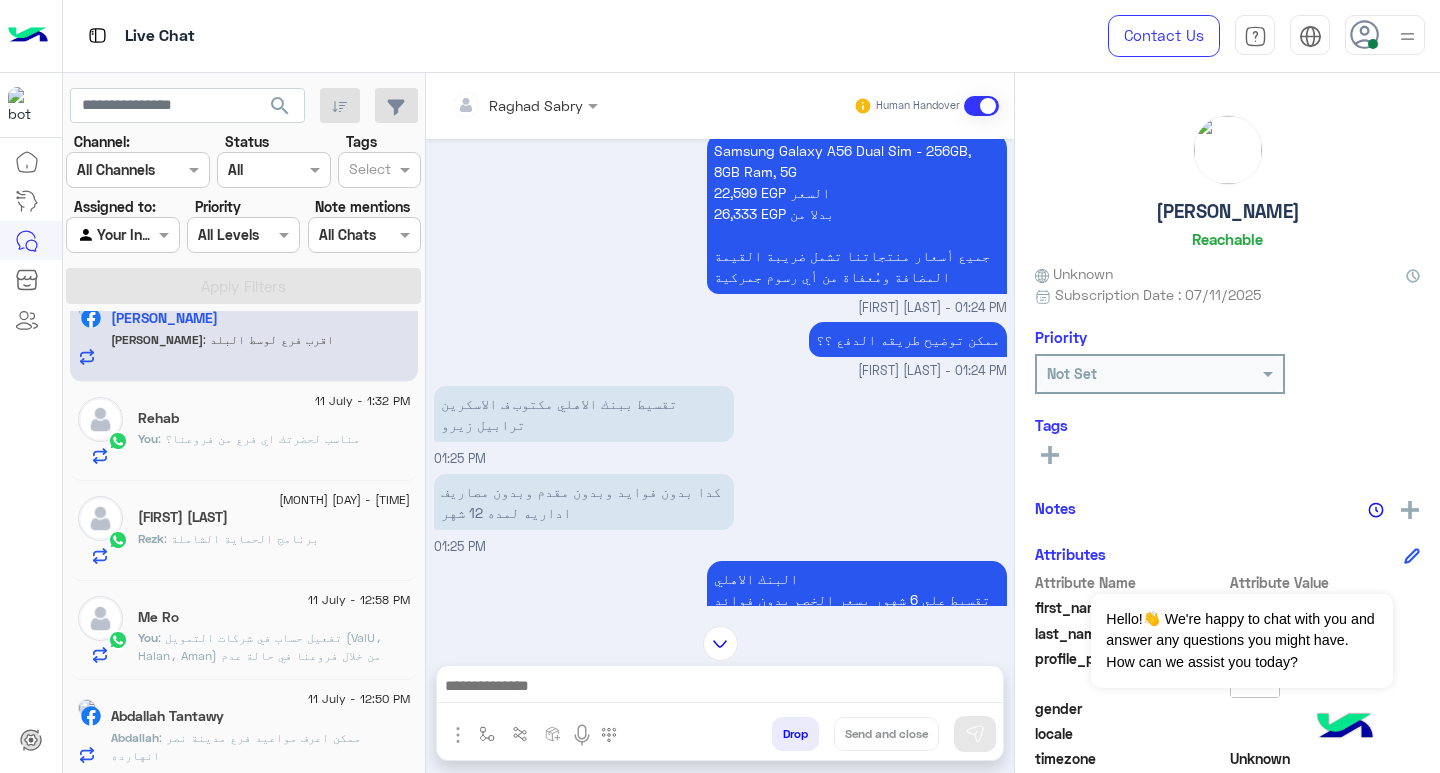 scroll, scrollTop: 633, scrollLeft: 0, axis: vertical 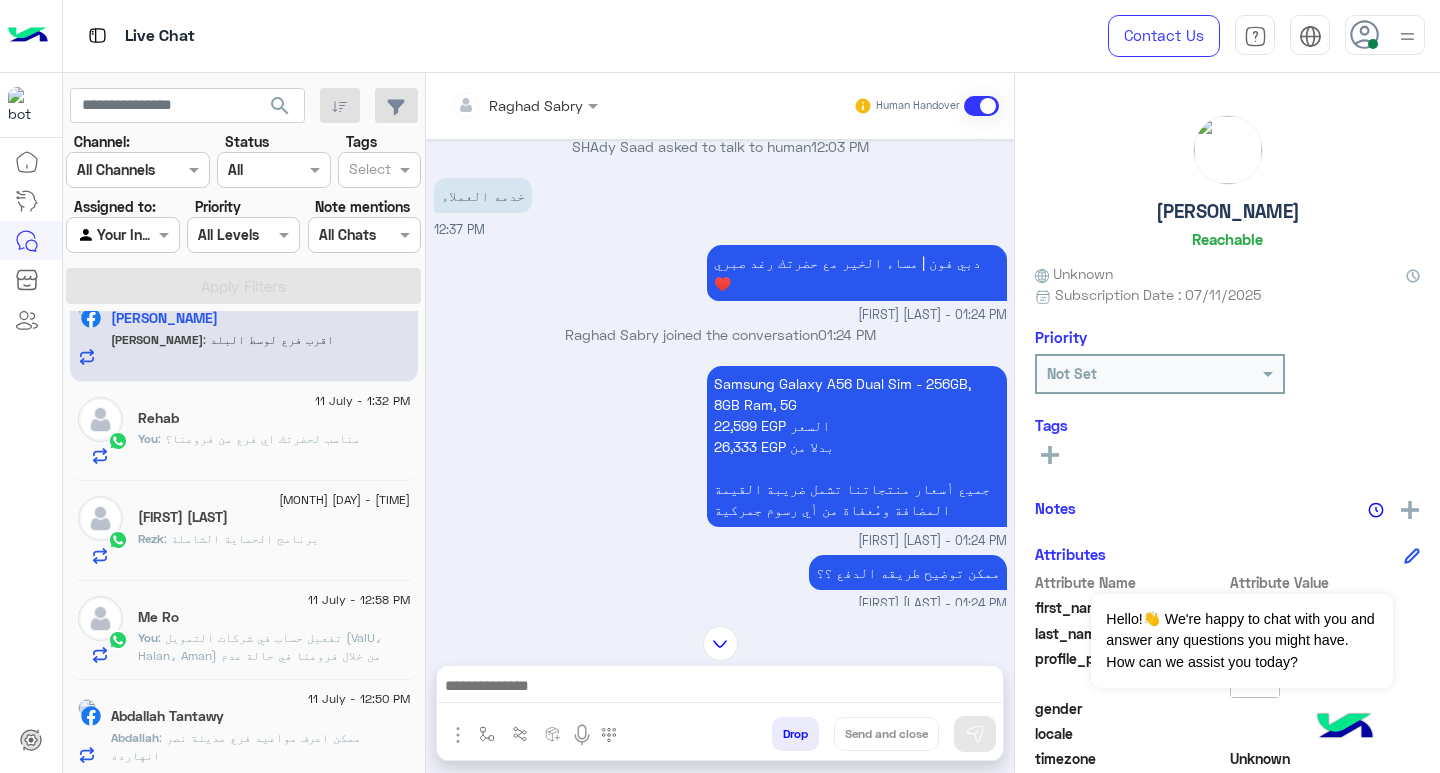 click on "Samsung Galaxy A56 Dual Sim - 256GB, 8GB Ram, 5G 22,599 EGP   السعر  26,333 EGP بدلا من  جميع أسعار منتجاتنا تشمل ضريبة القيمة المضافة ومُعفاة من أي رسوم جمركية" at bounding box center [857, 446] 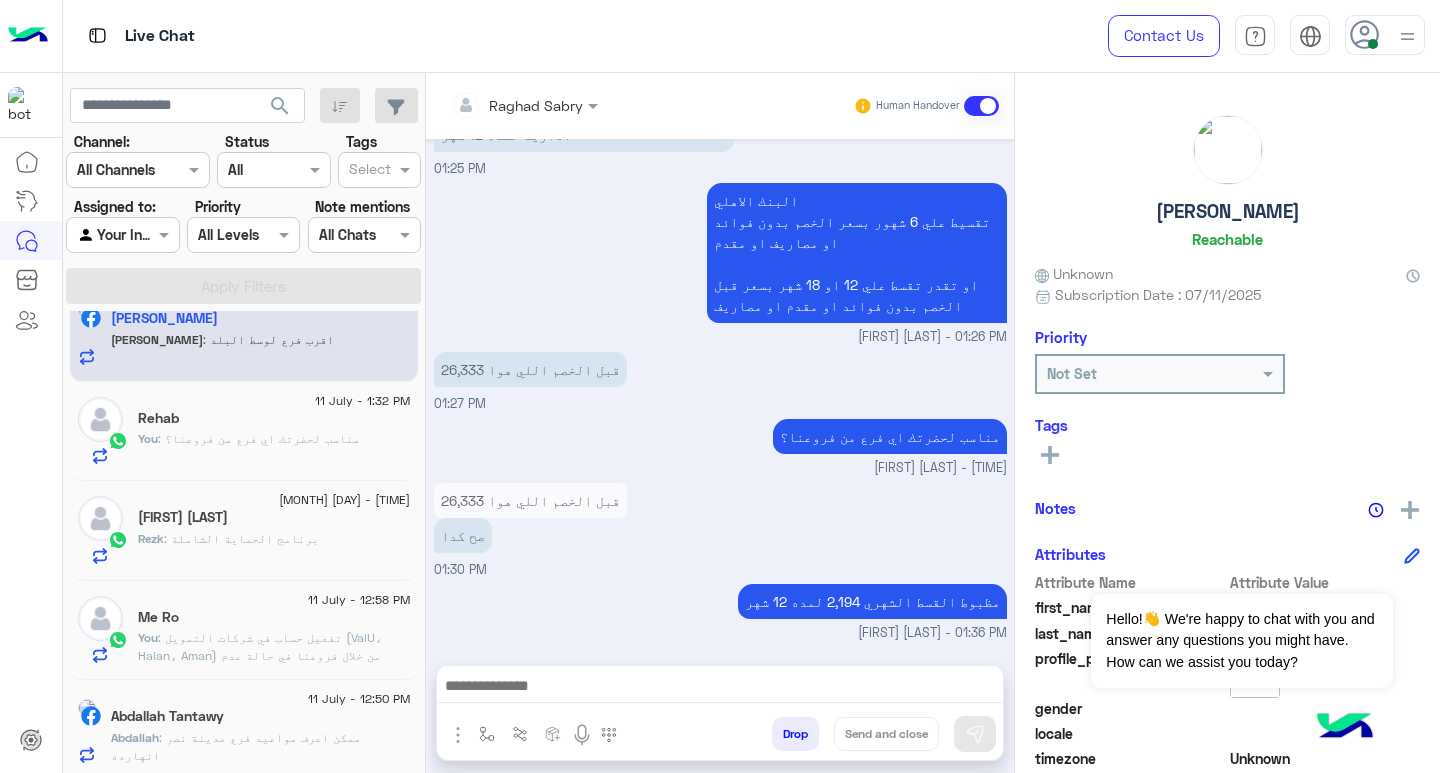 scroll, scrollTop: 1333, scrollLeft: 0, axis: vertical 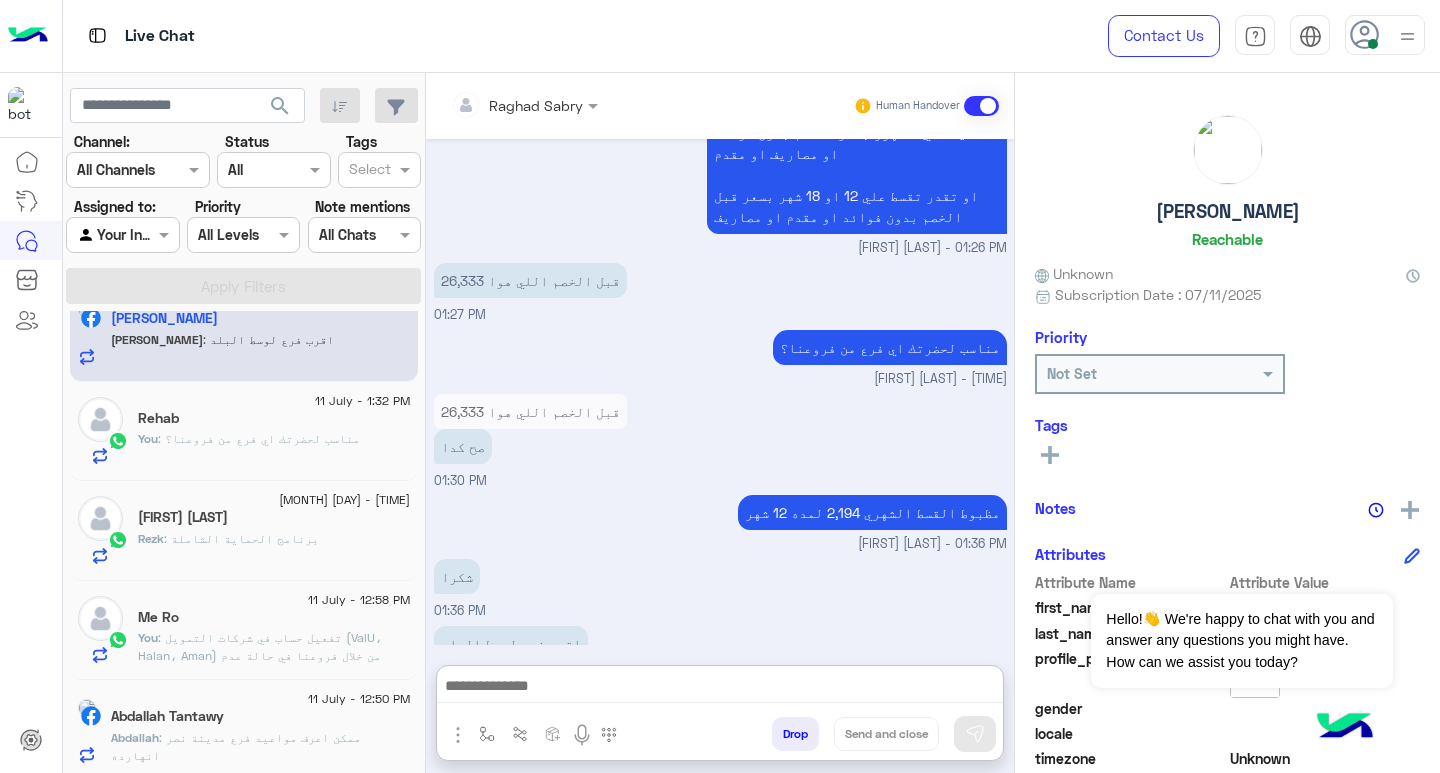 click at bounding box center (720, 688) 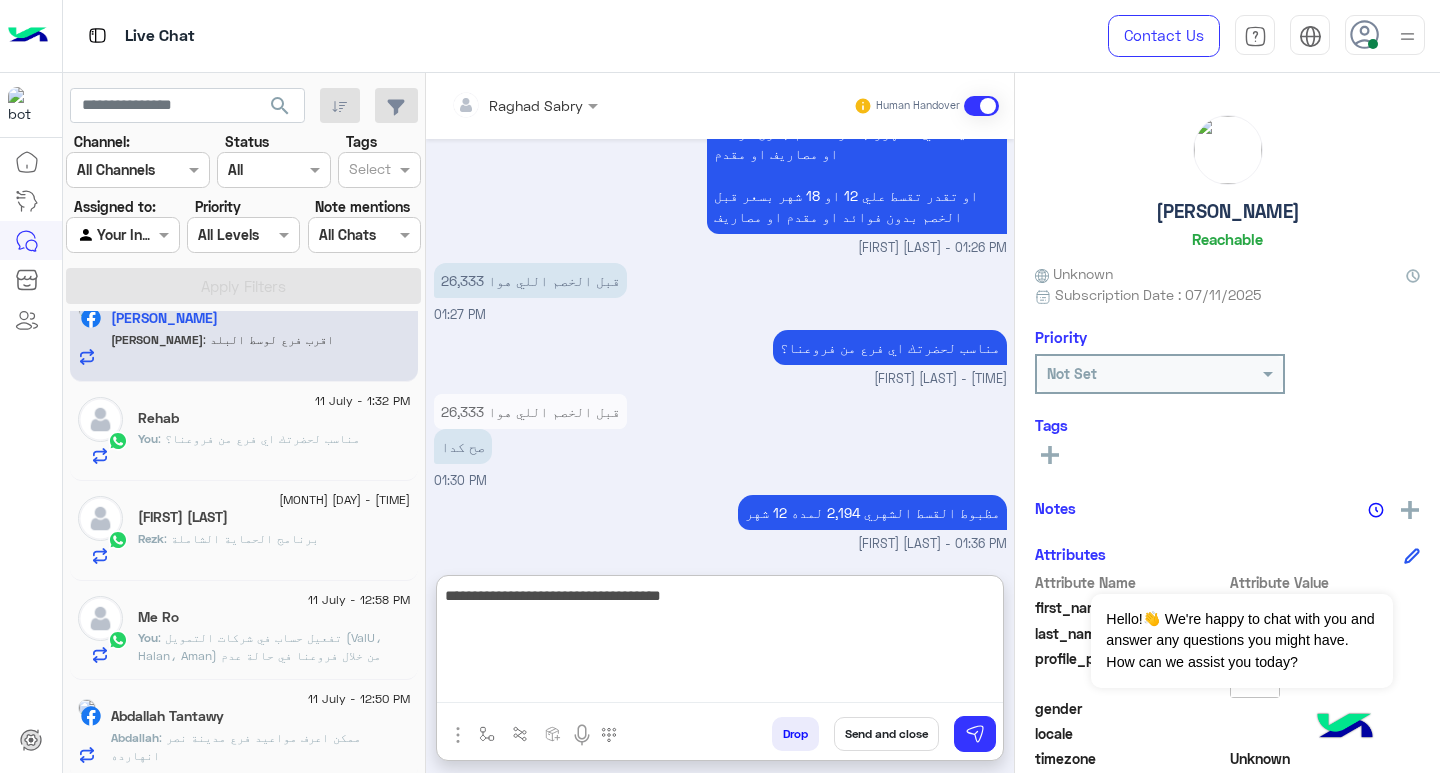 type on "**********" 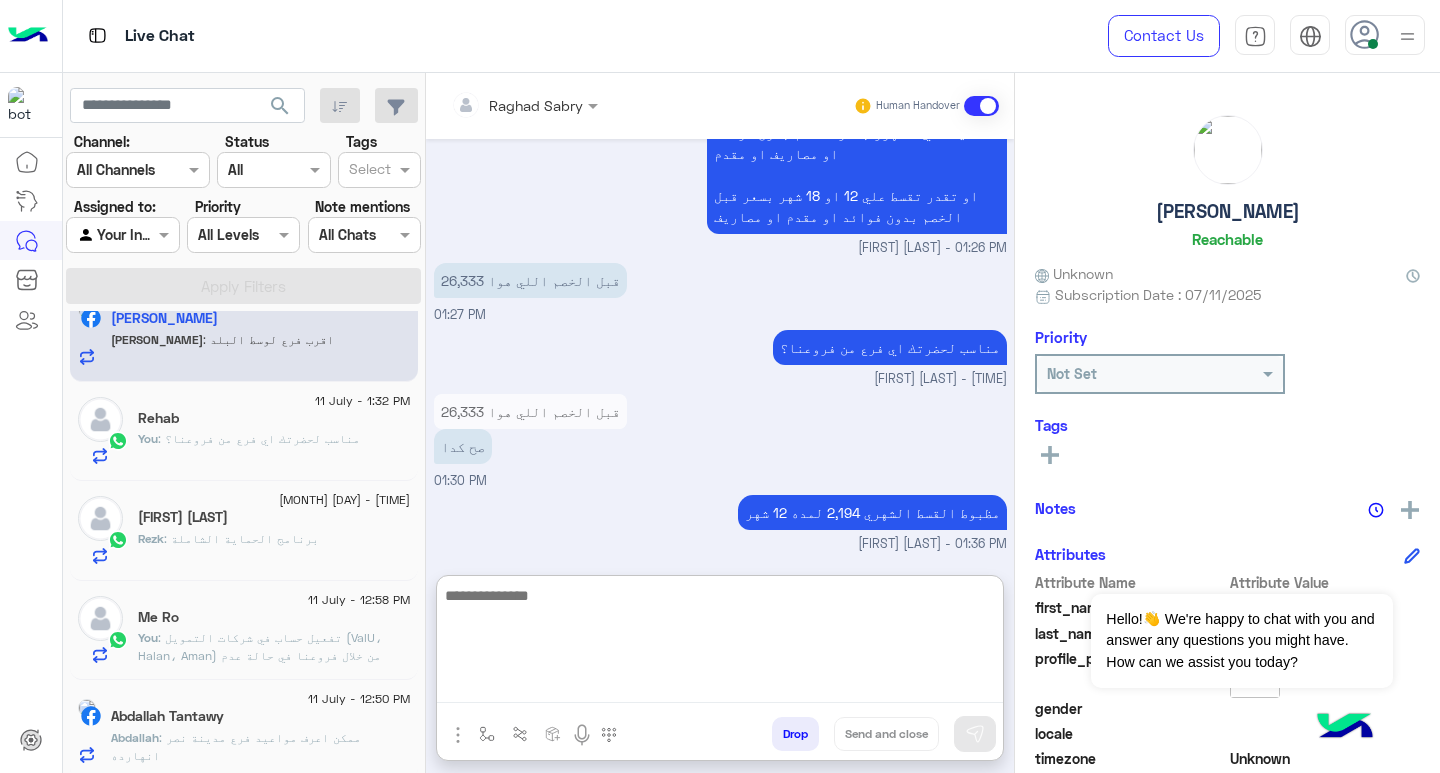 scroll, scrollTop: 1488, scrollLeft: 0, axis: vertical 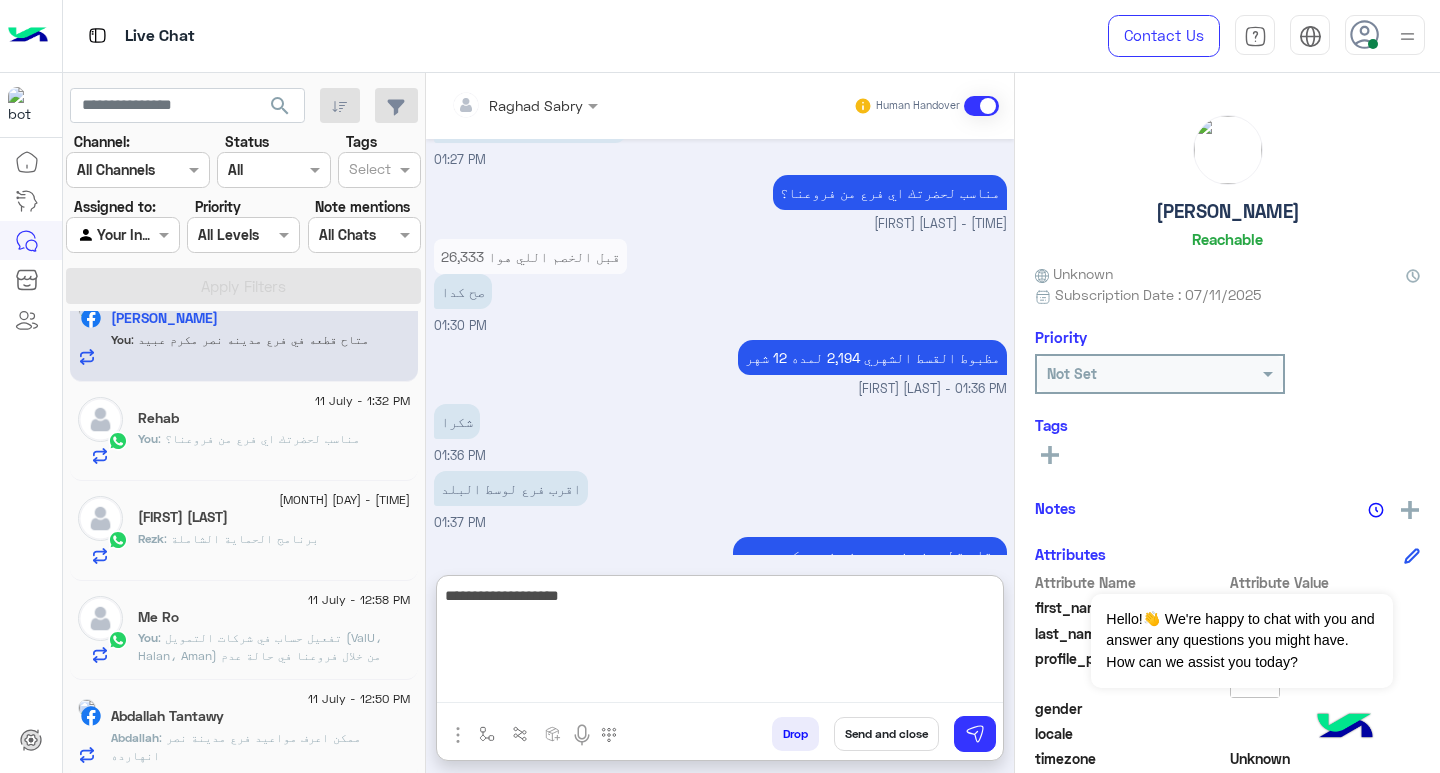 type on "**********" 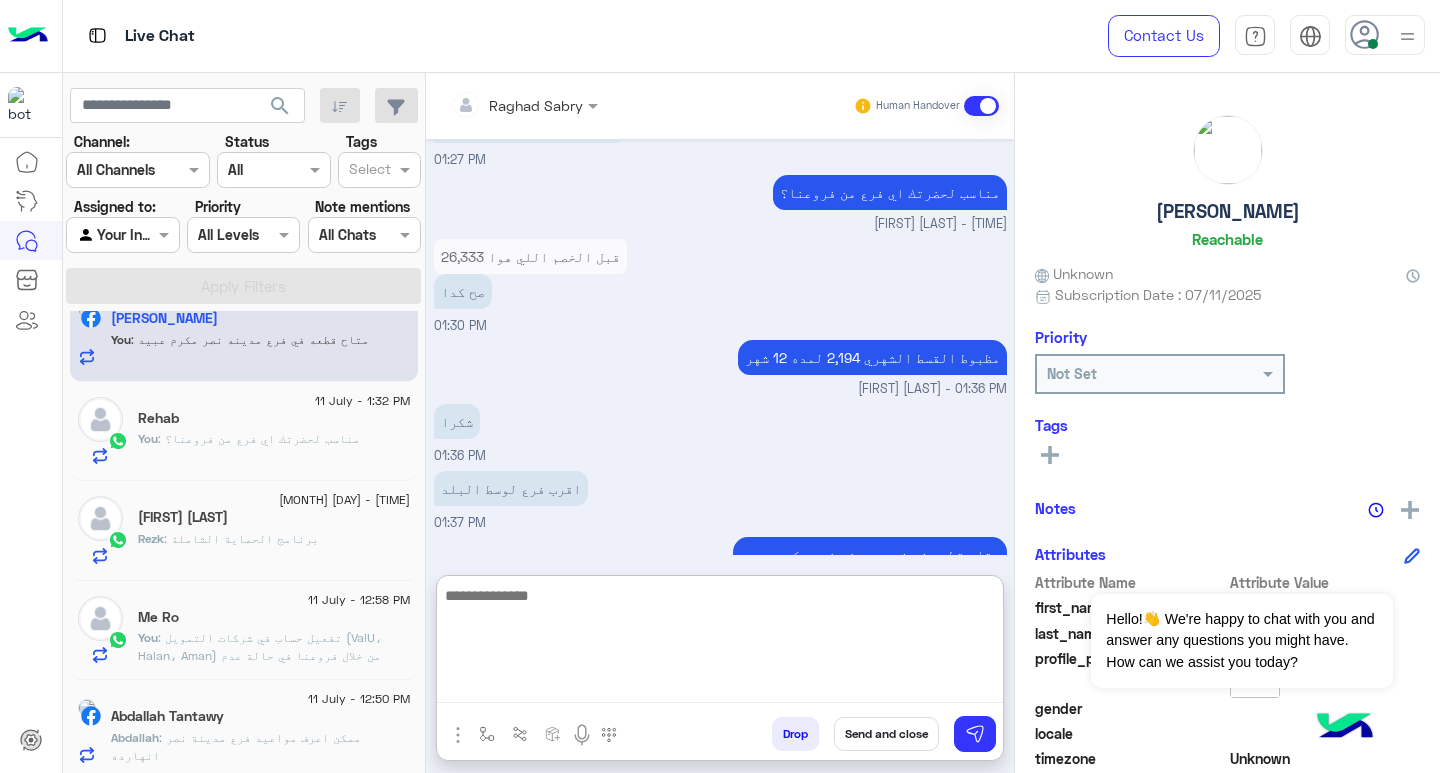 scroll, scrollTop: 1551, scrollLeft: 0, axis: vertical 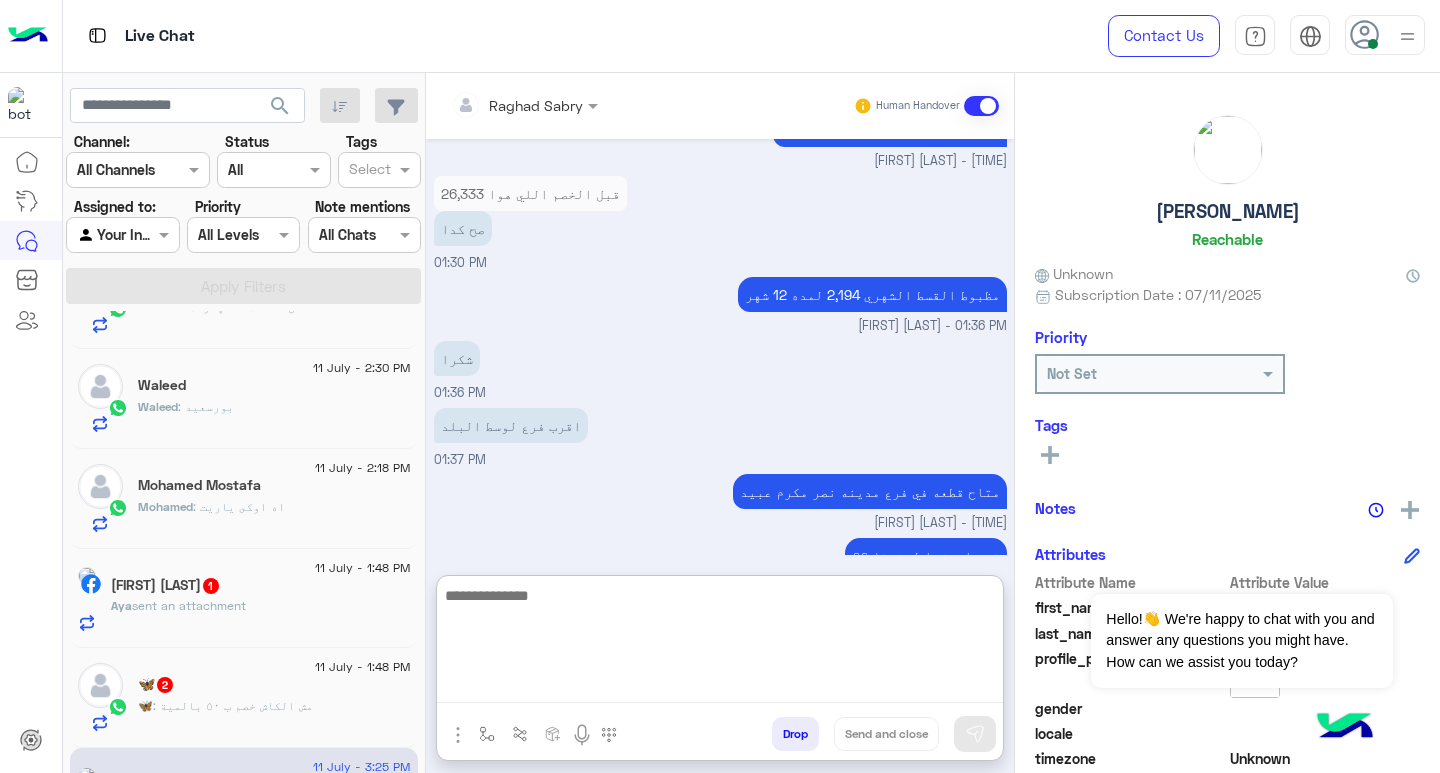 click on "[FIRST] : اه اوكى ياريت" 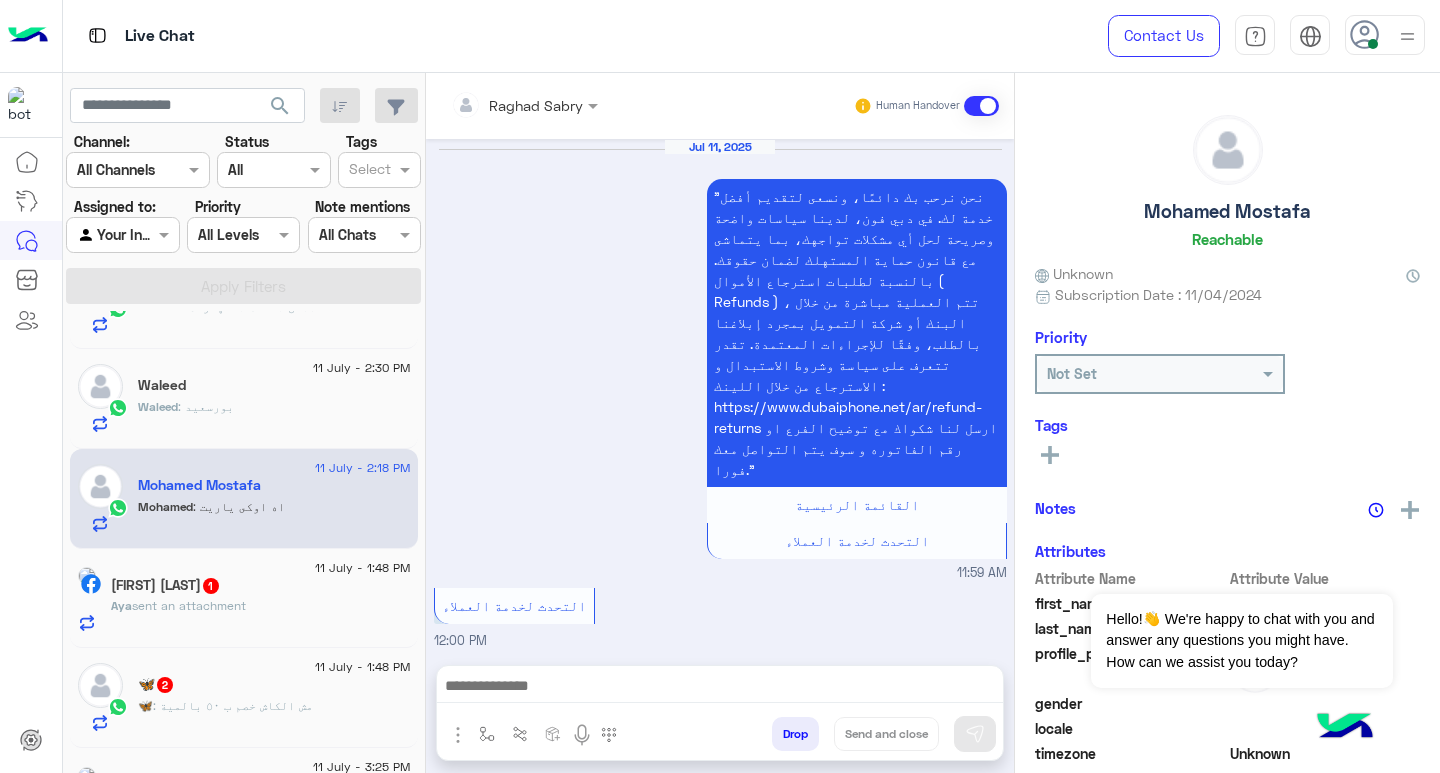 scroll, scrollTop: 1395, scrollLeft: 0, axis: vertical 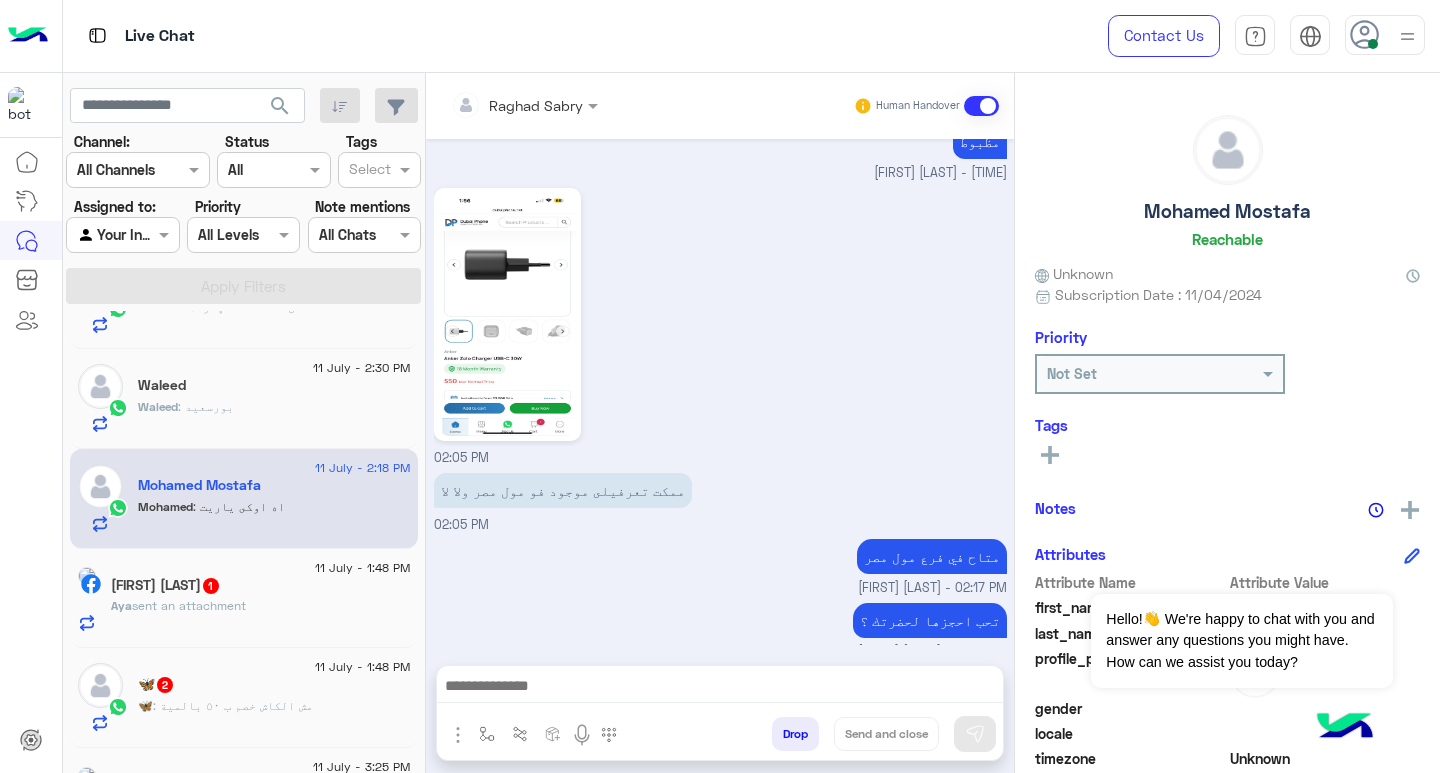 paste on "**********" 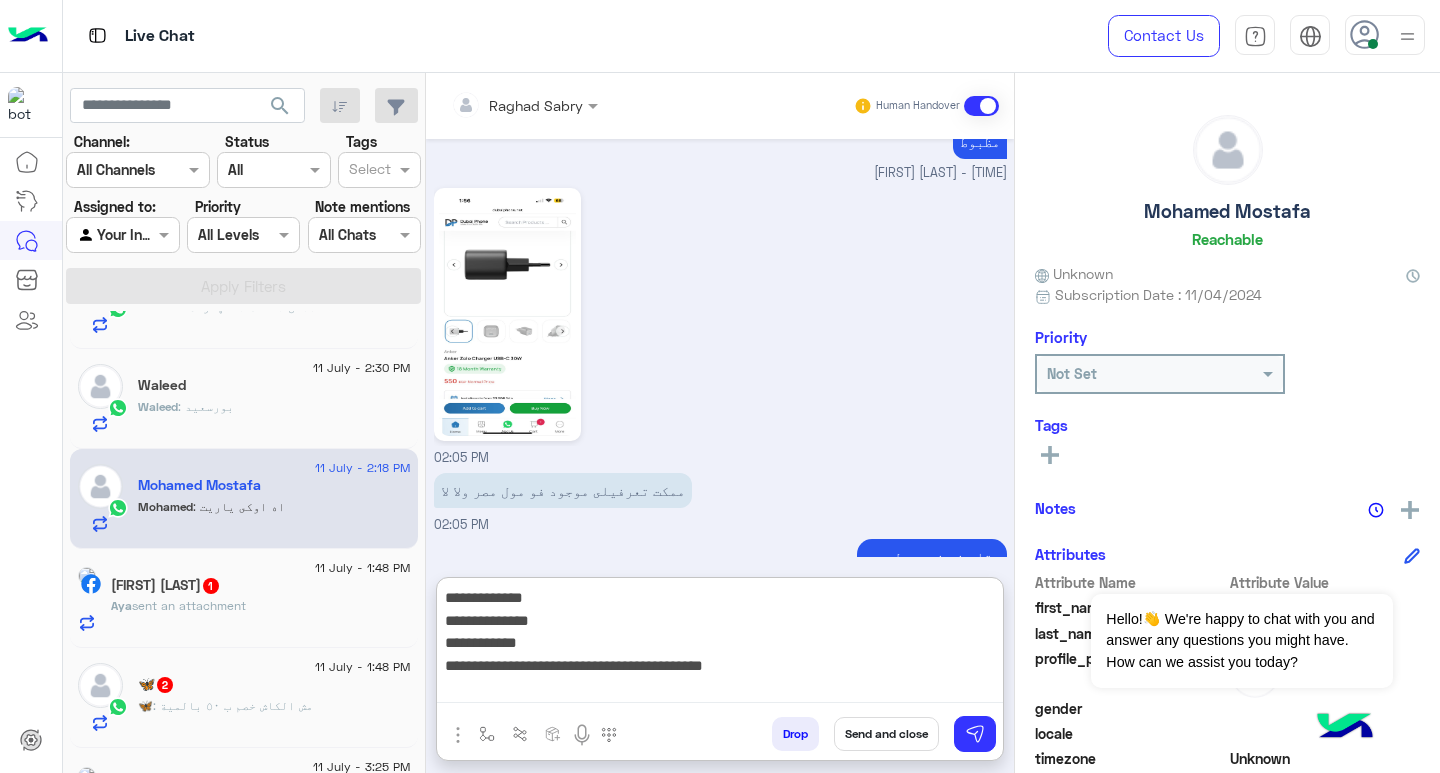 scroll, scrollTop: 0, scrollLeft: 0, axis: both 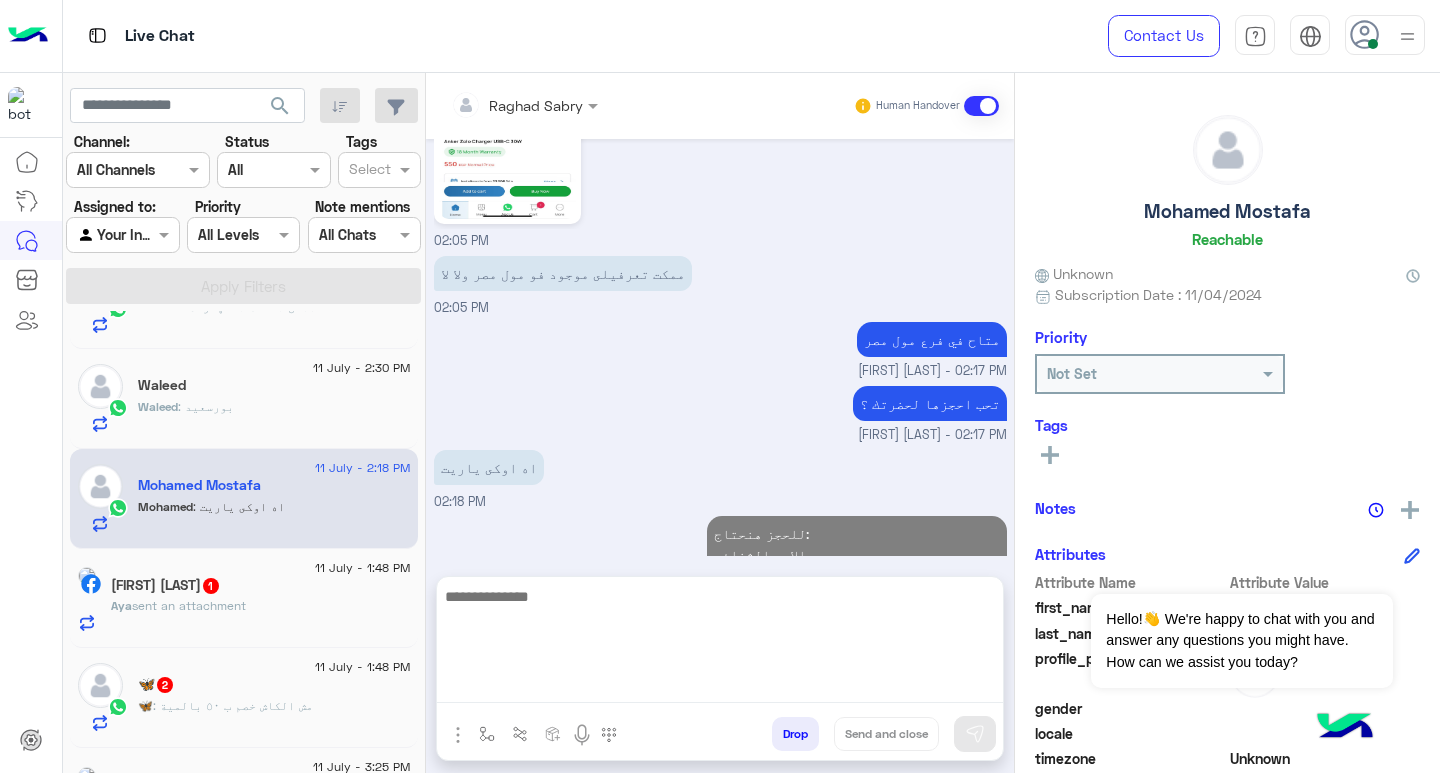click on "Mohamed Mostafa" 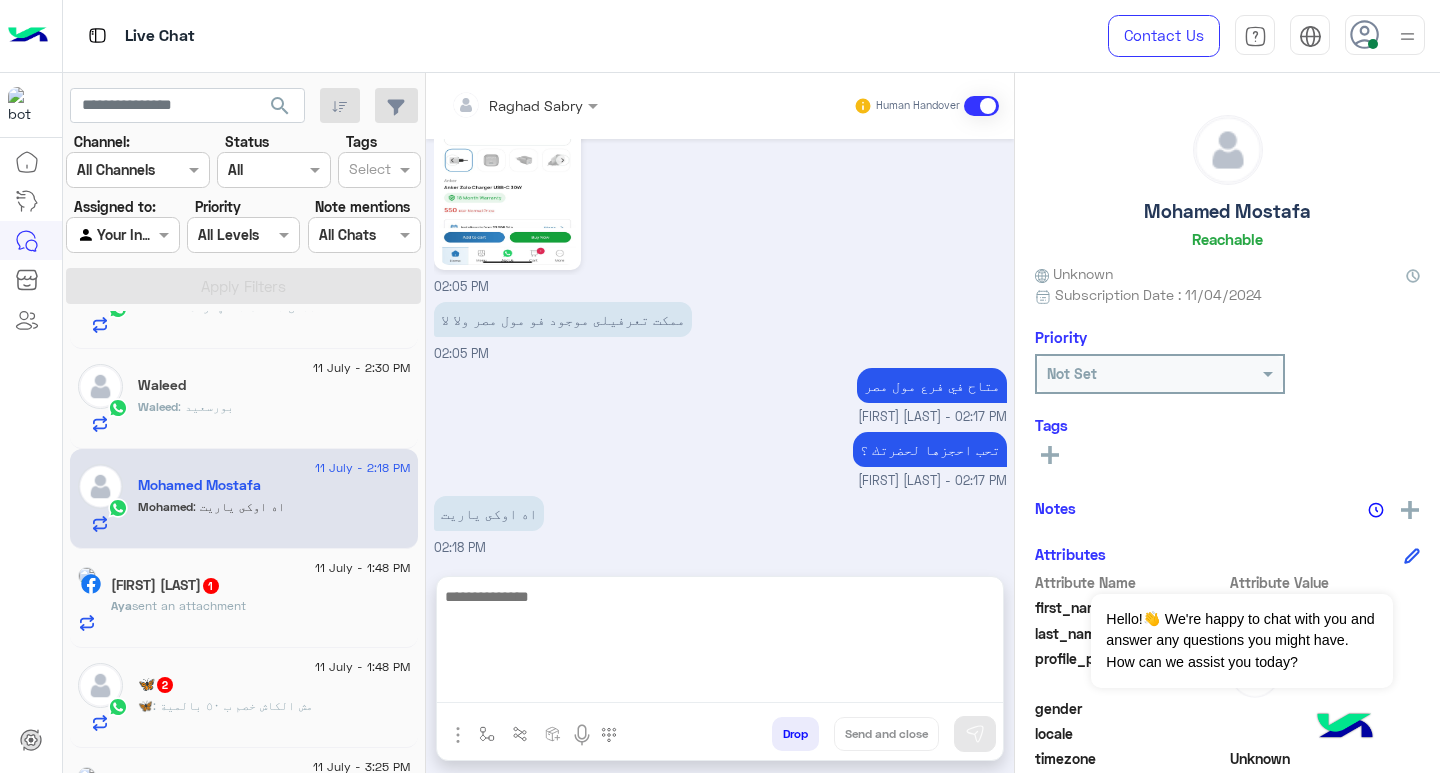 click on "Mohamed Mostafa" 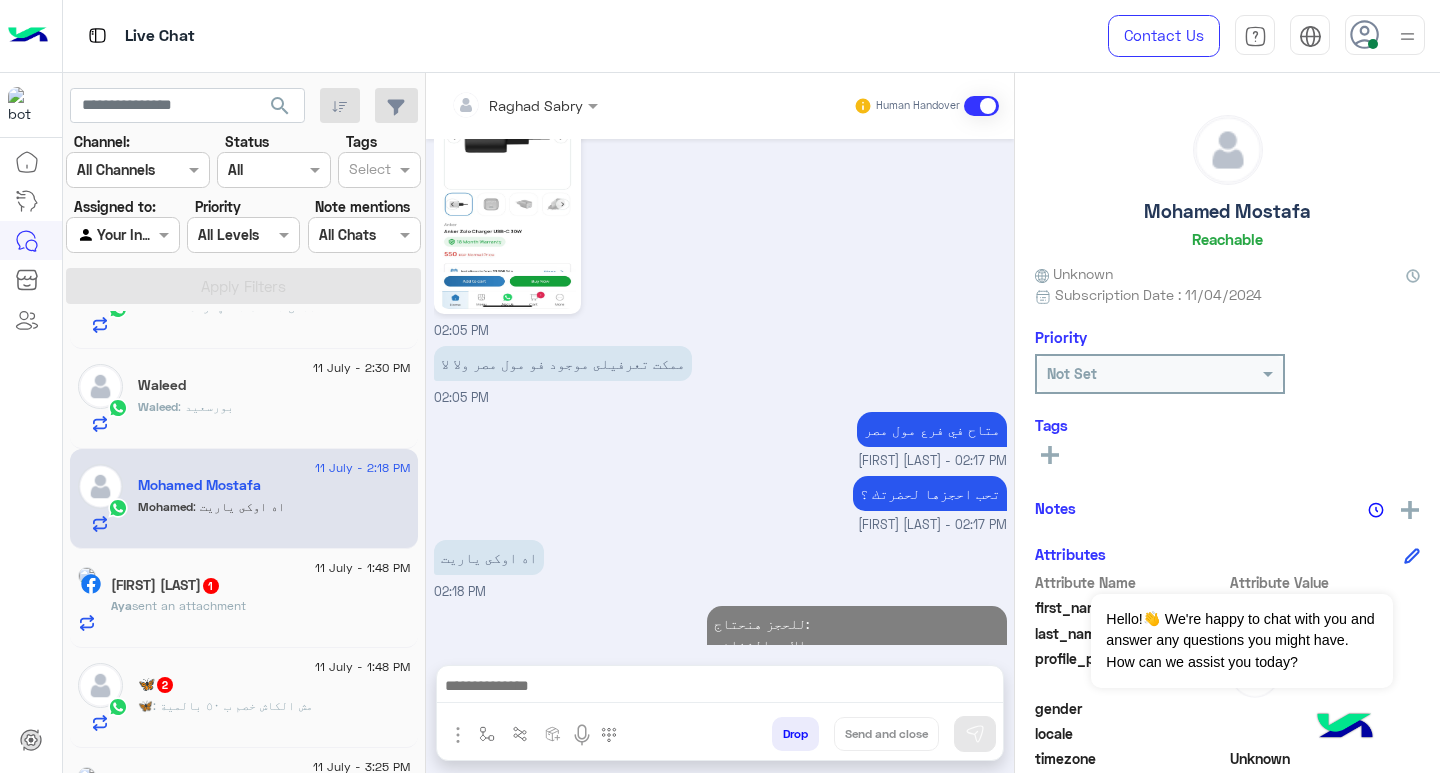 click on "Mohamed Mostafa" 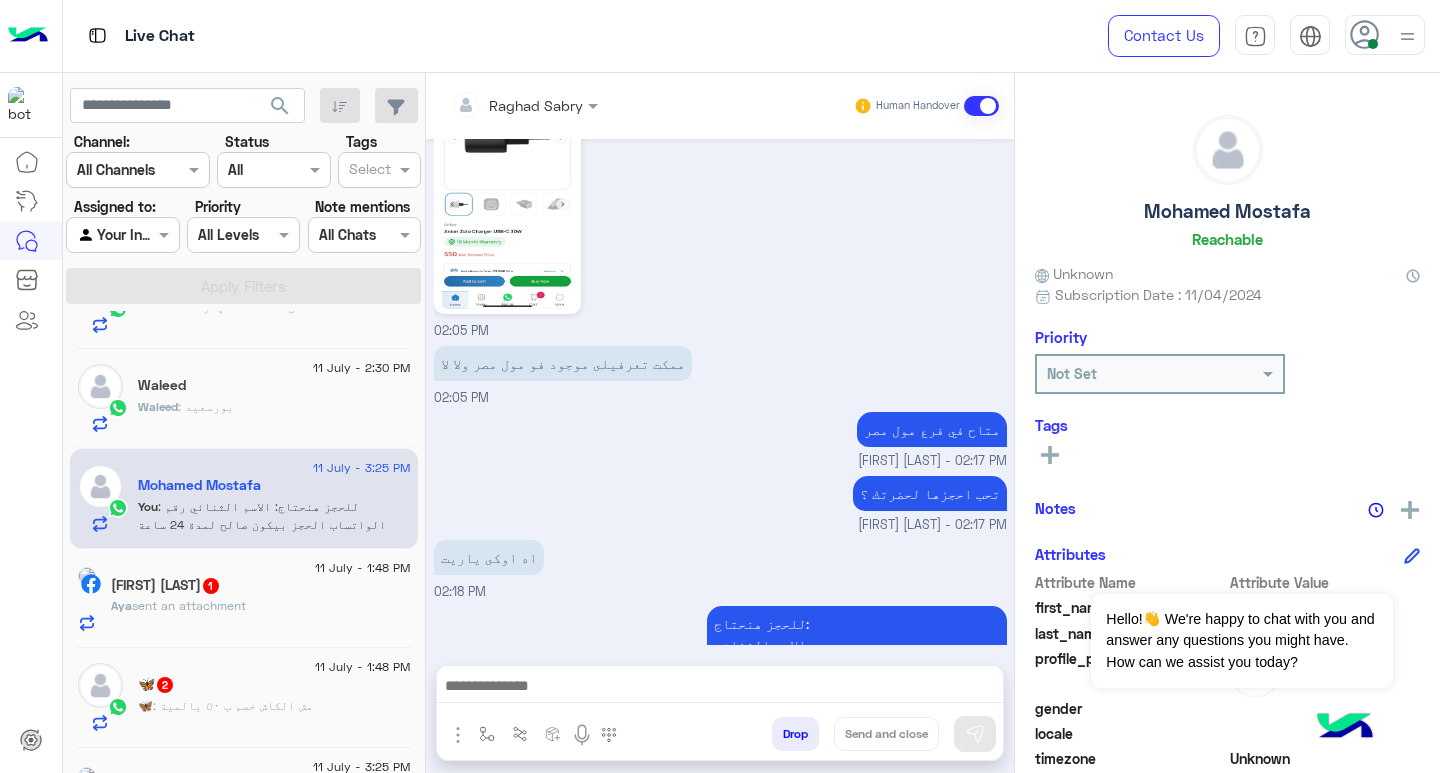 scroll, scrollTop: 1521, scrollLeft: 0, axis: vertical 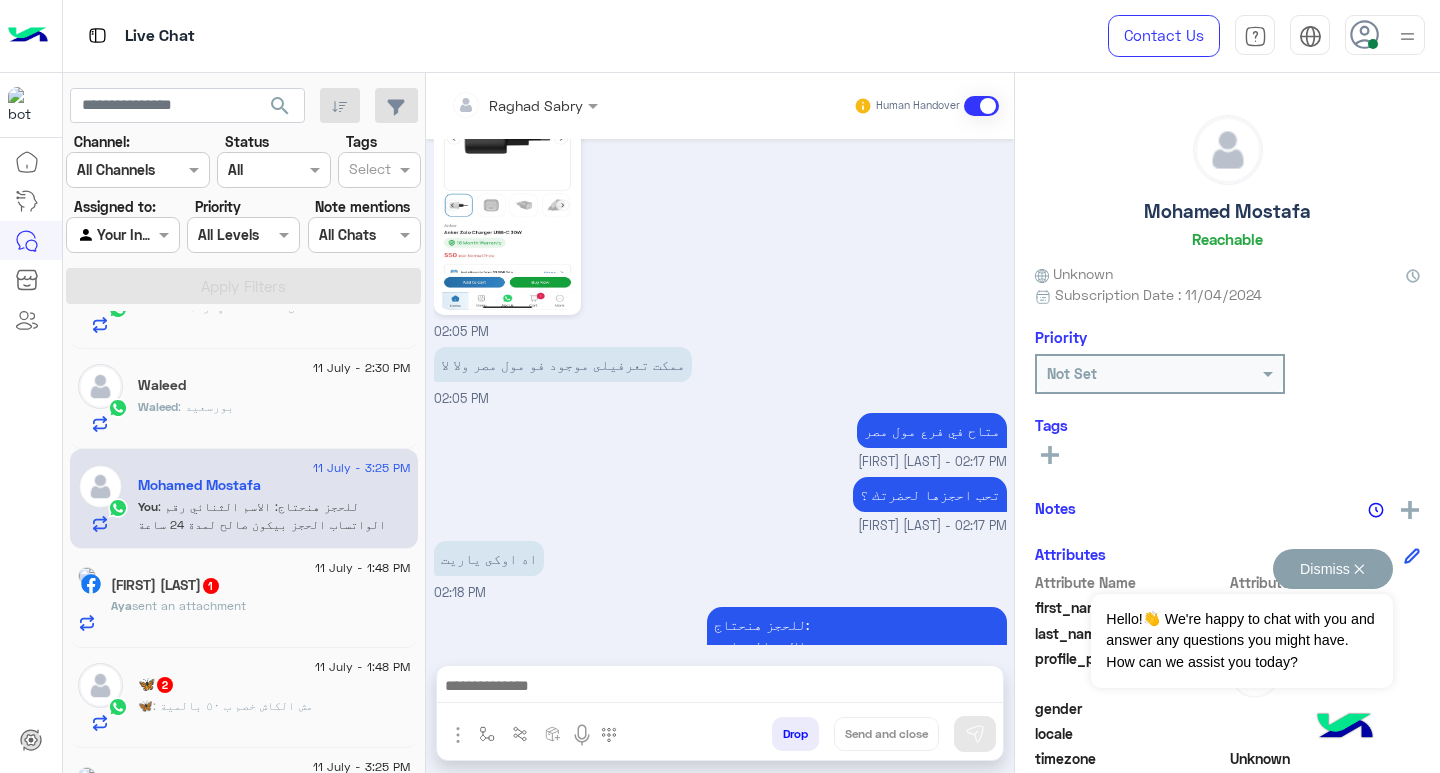 drag, startPoint x: 1375, startPoint y: 561, endPoint x: 1365, endPoint y: 562, distance: 10.049875 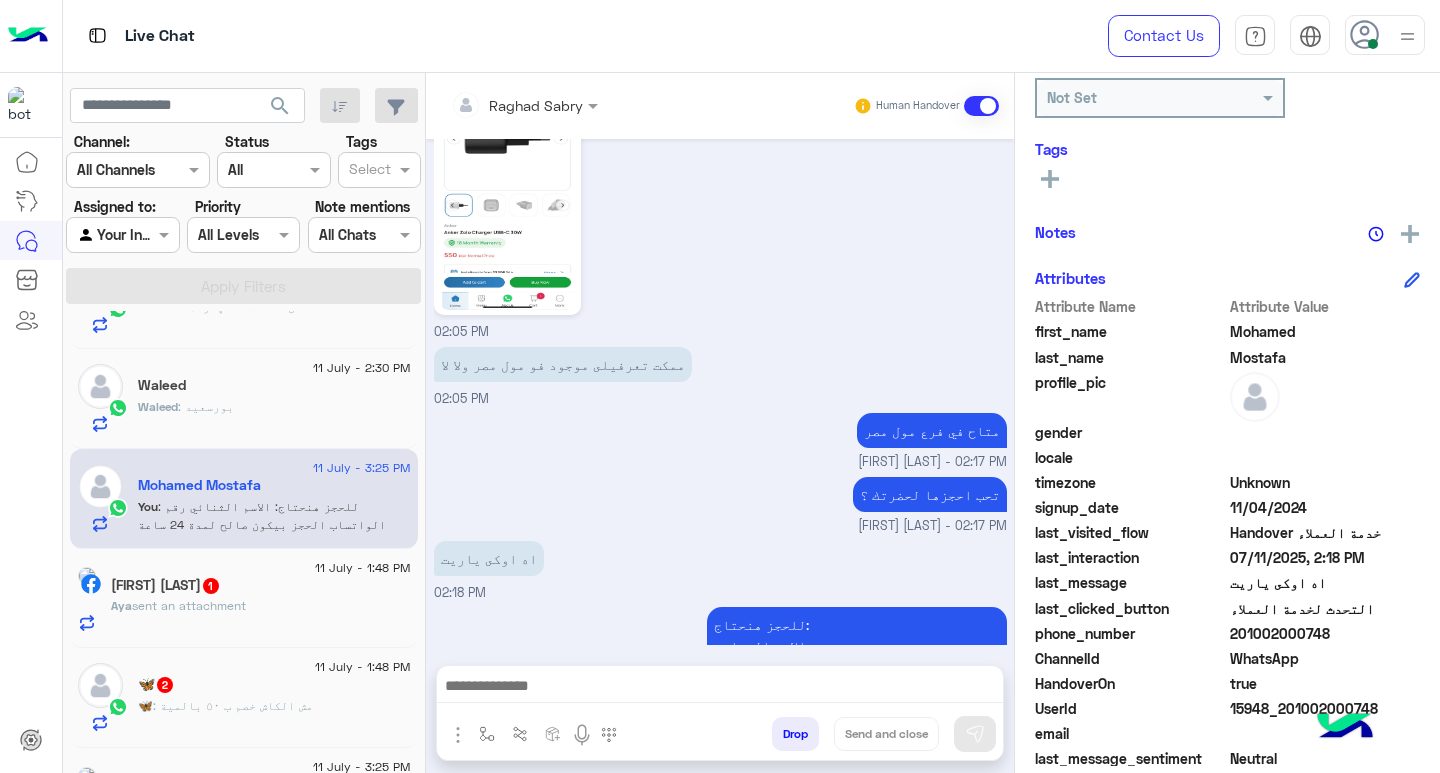 scroll, scrollTop: 329, scrollLeft: 0, axis: vertical 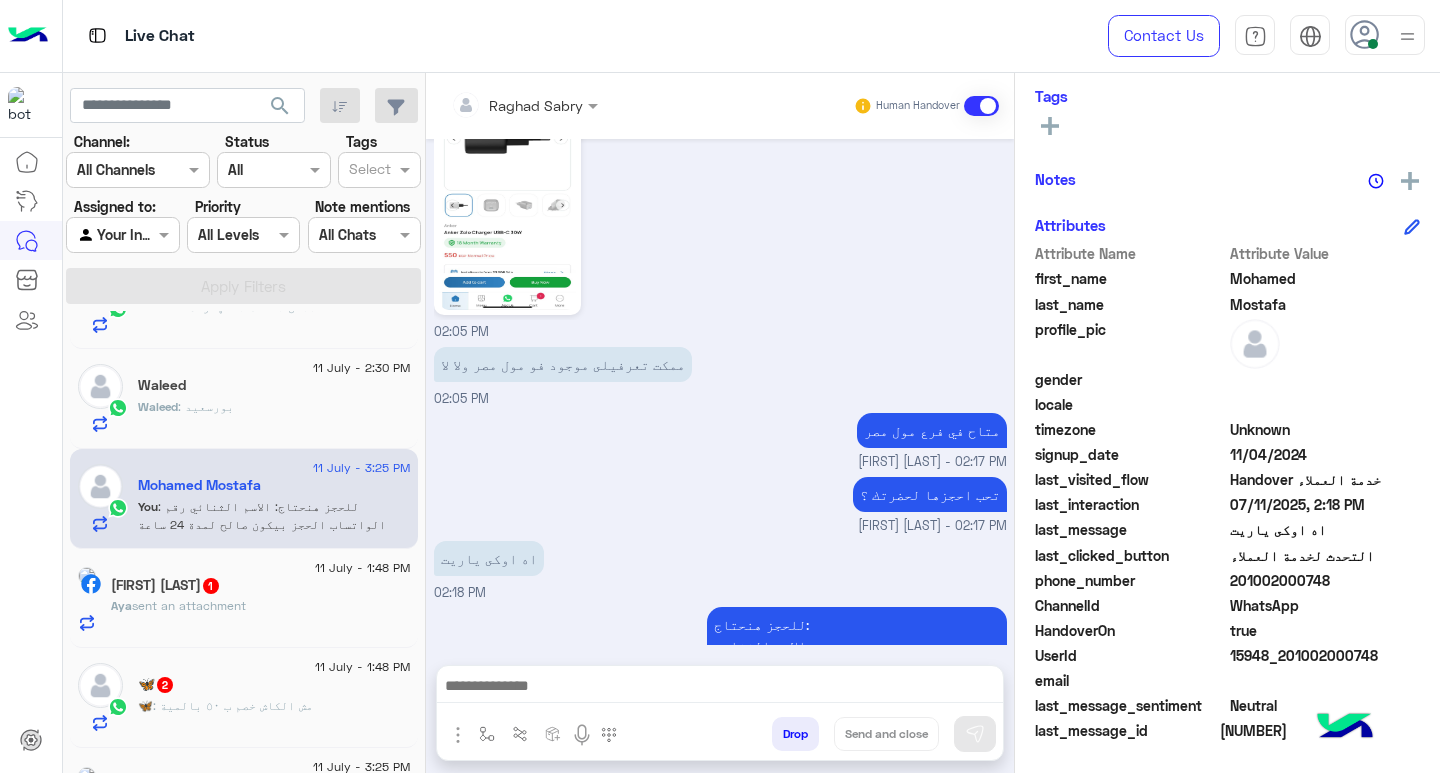 click on "201002000748" 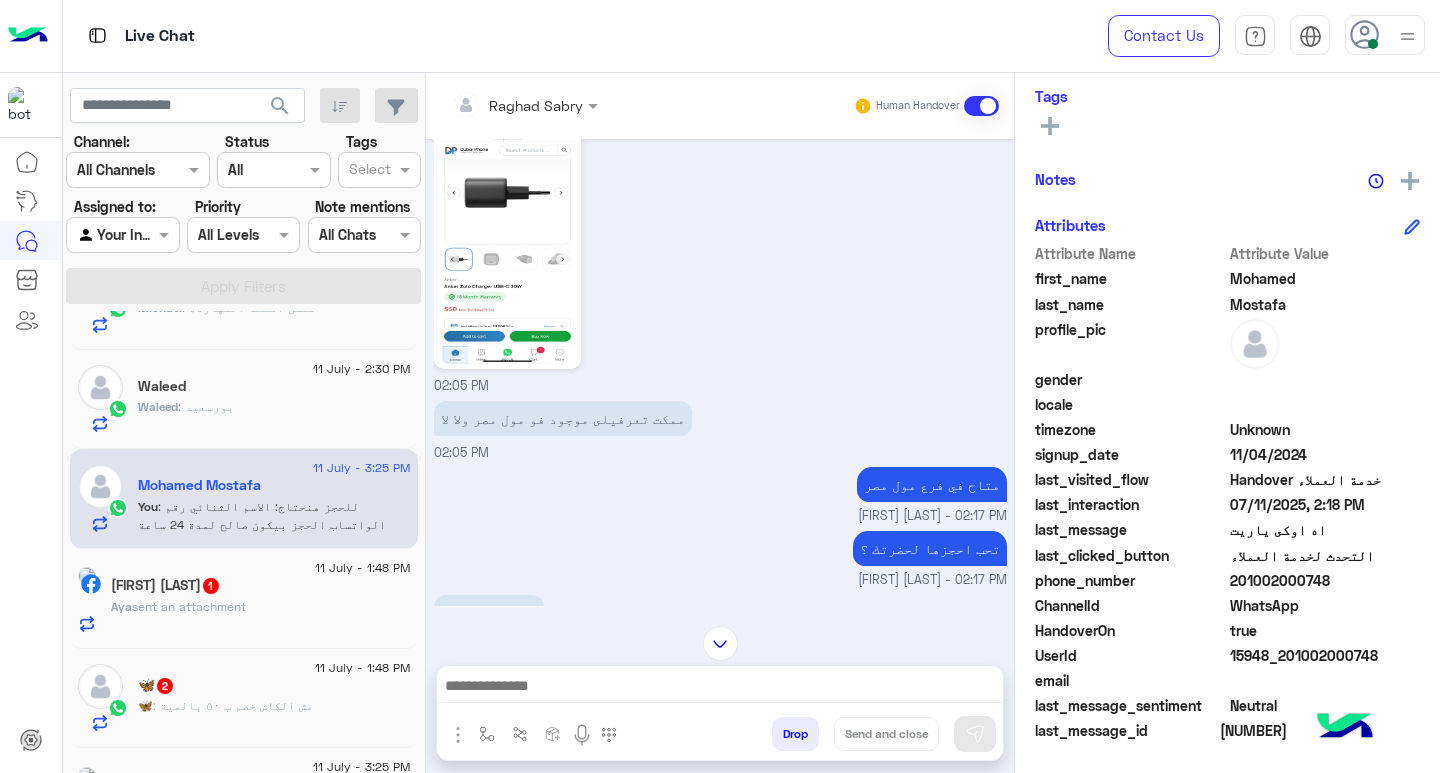 scroll, scrollTop: 1521, scrollLeft: 0, axis: vertical 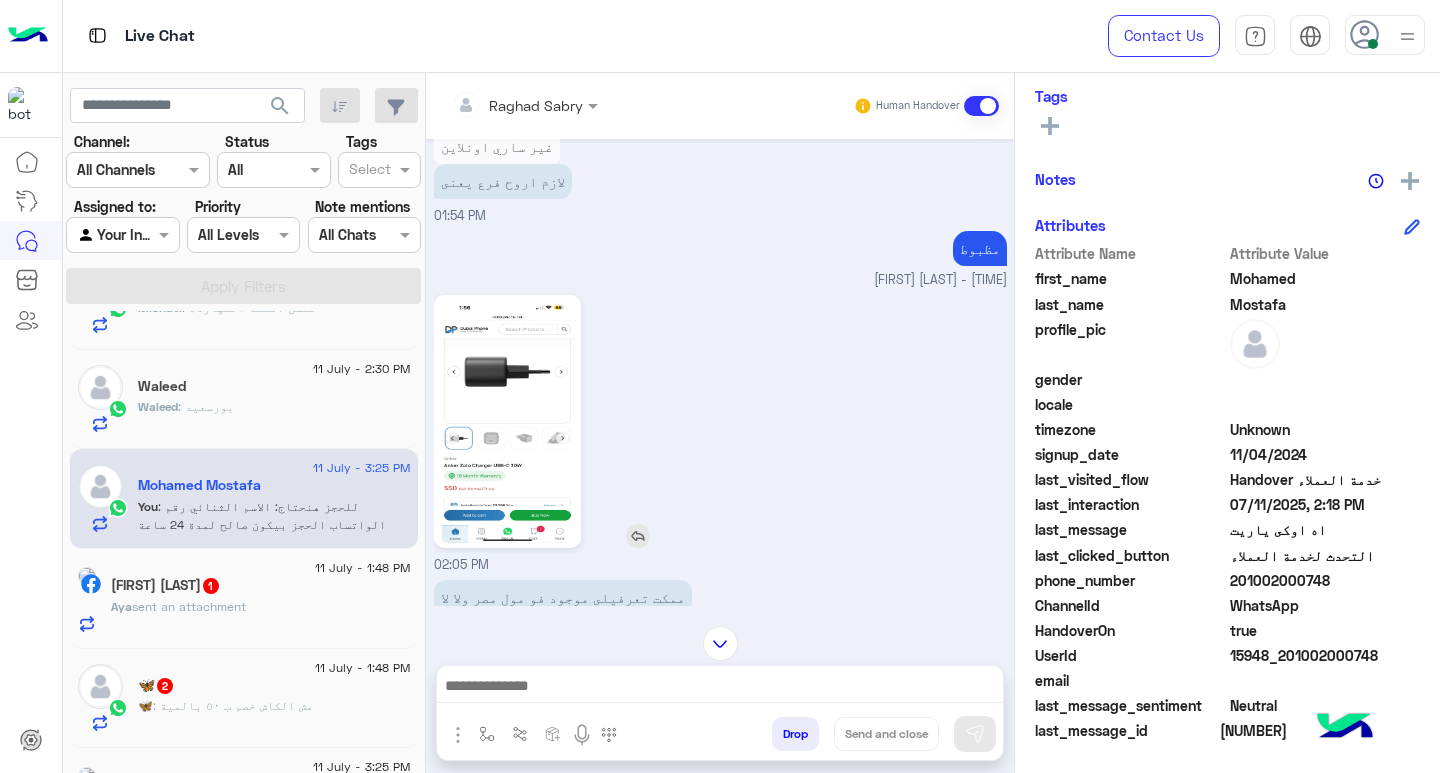 click 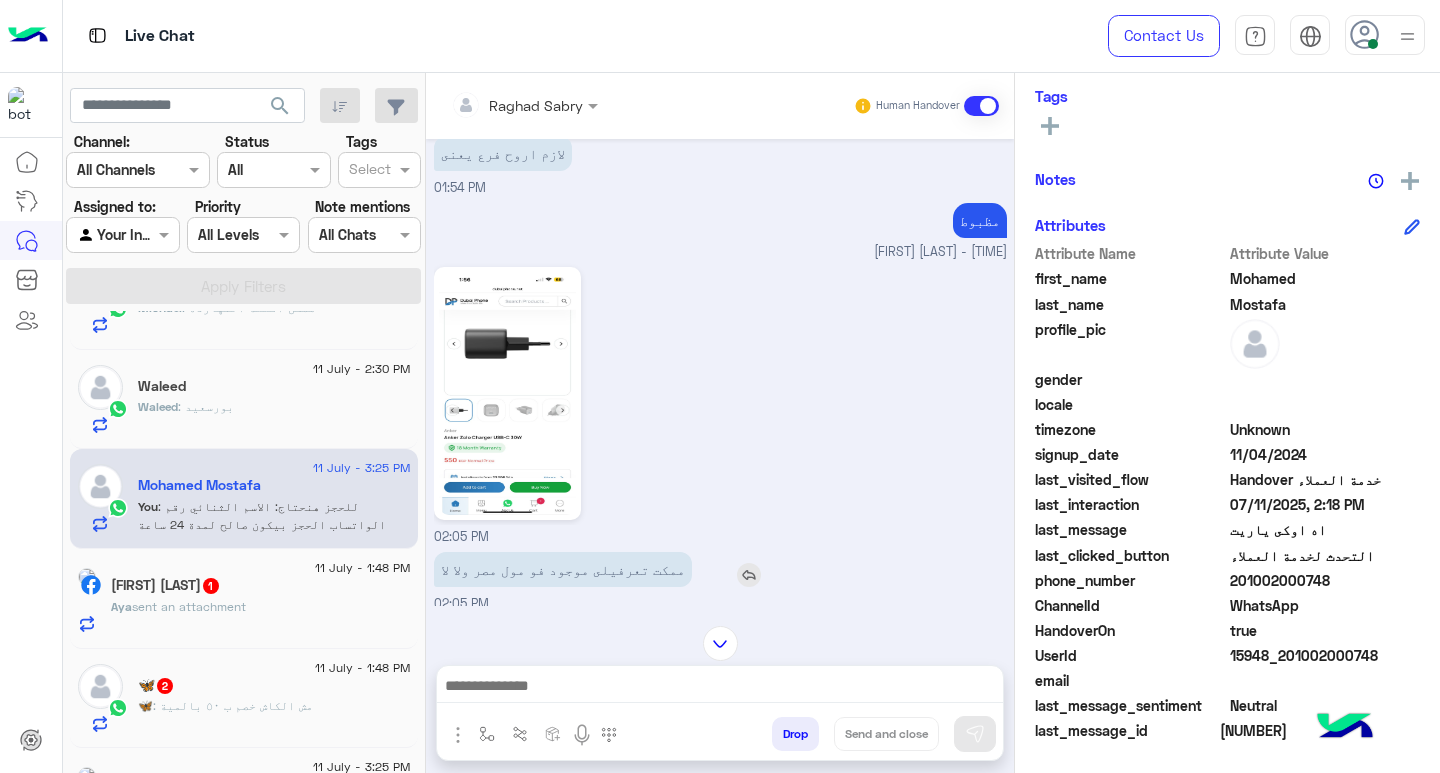 scroll, scrollTop: 1521, scrollLeft: 0, axis: vertical 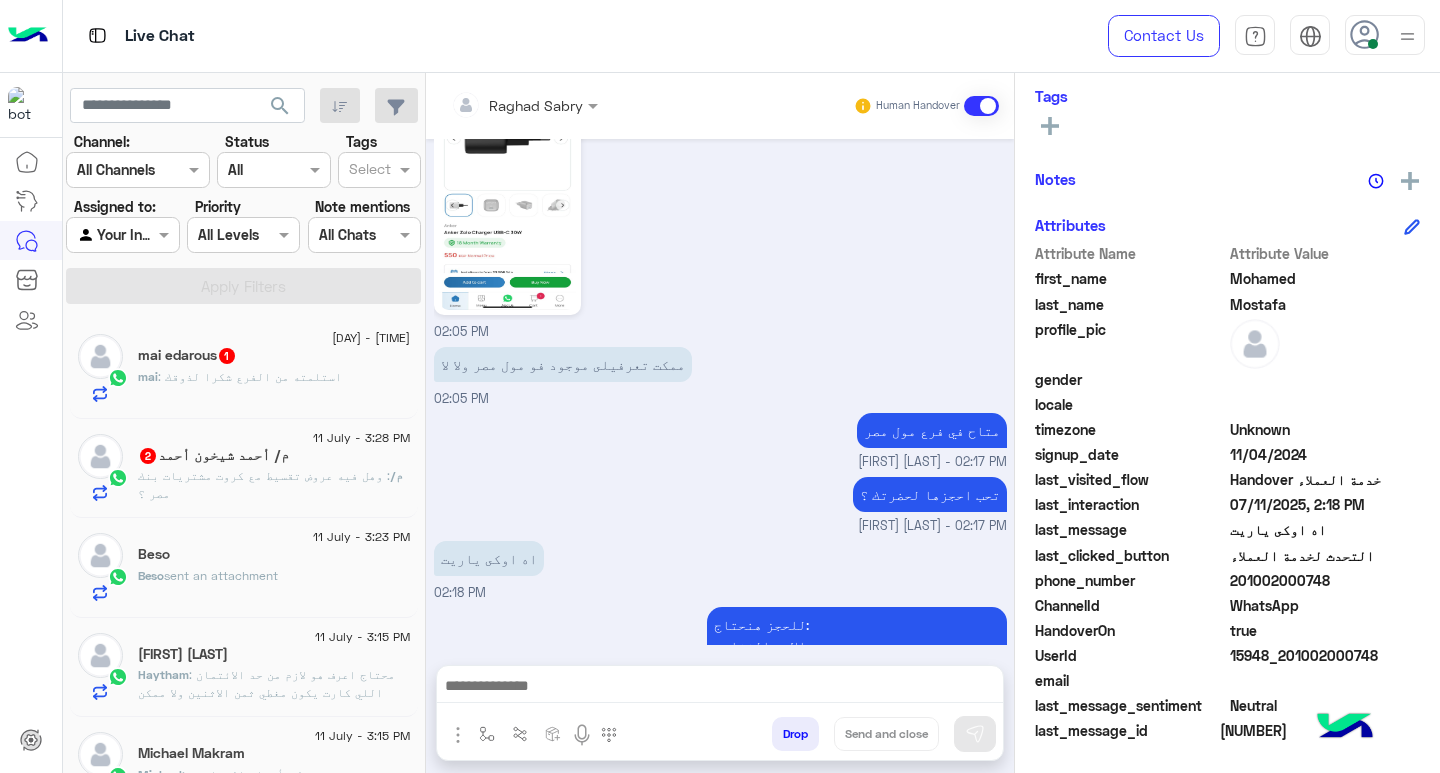 click on "[FIRST] [LAST]  1" 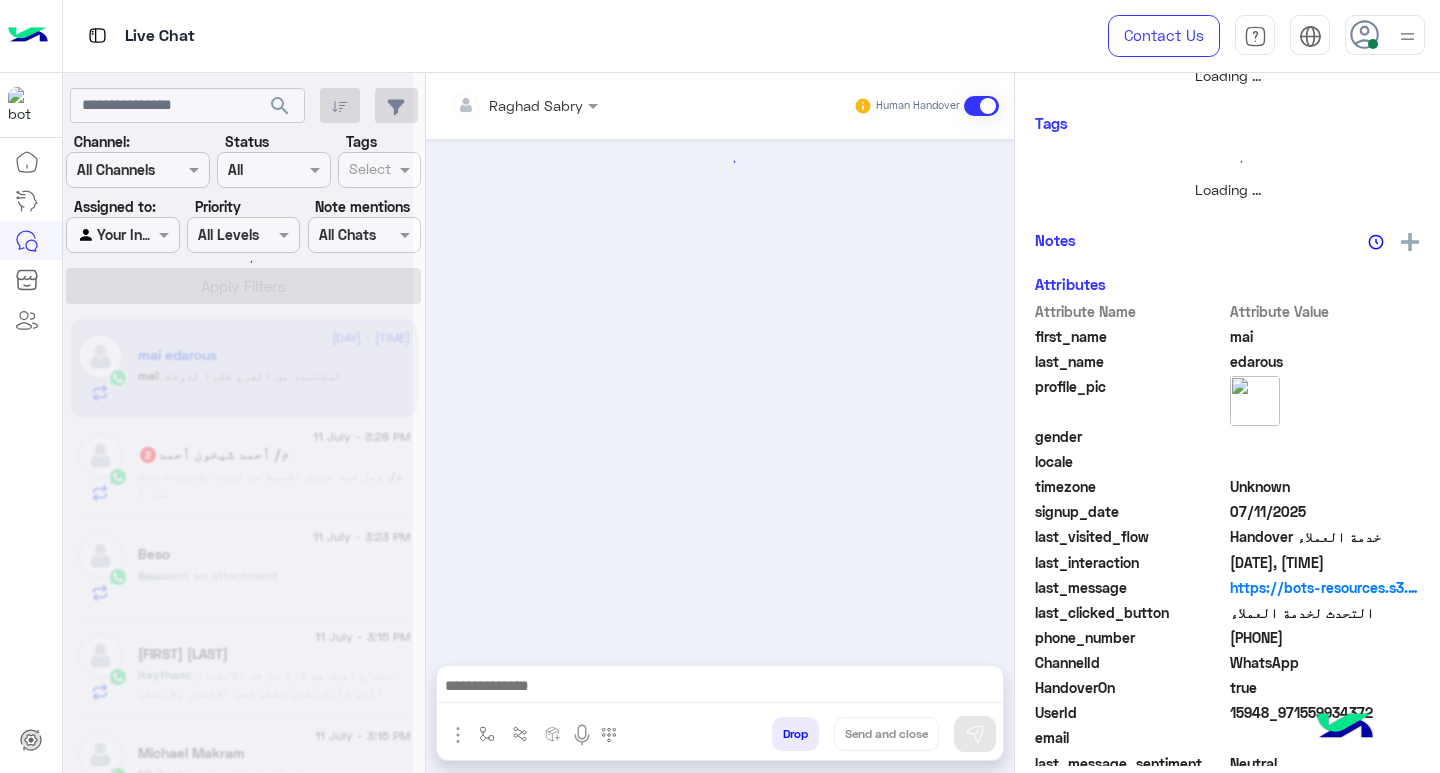 scroll, scrollTop: 355, scrollLeft: 0, axis: vertical 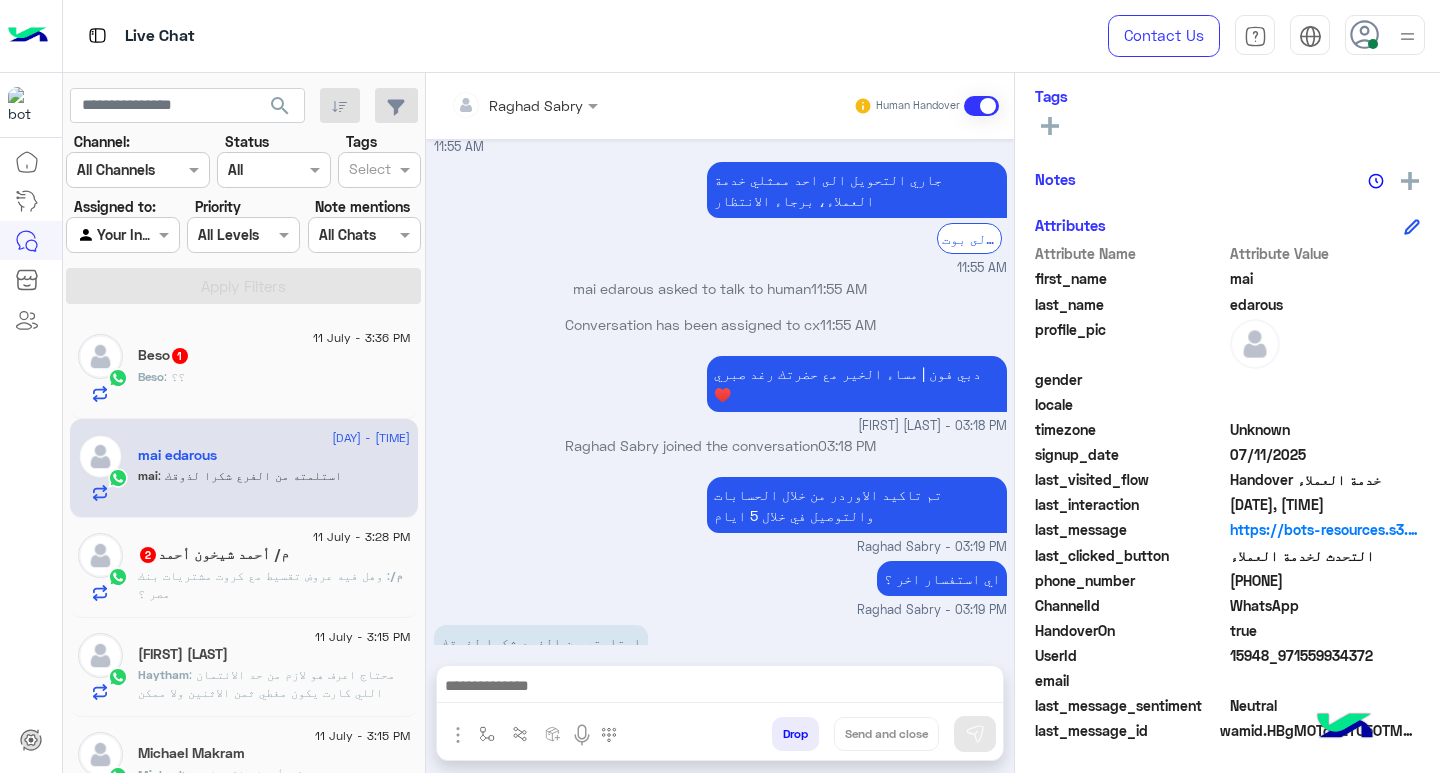 click at bounding box center (720, 688) 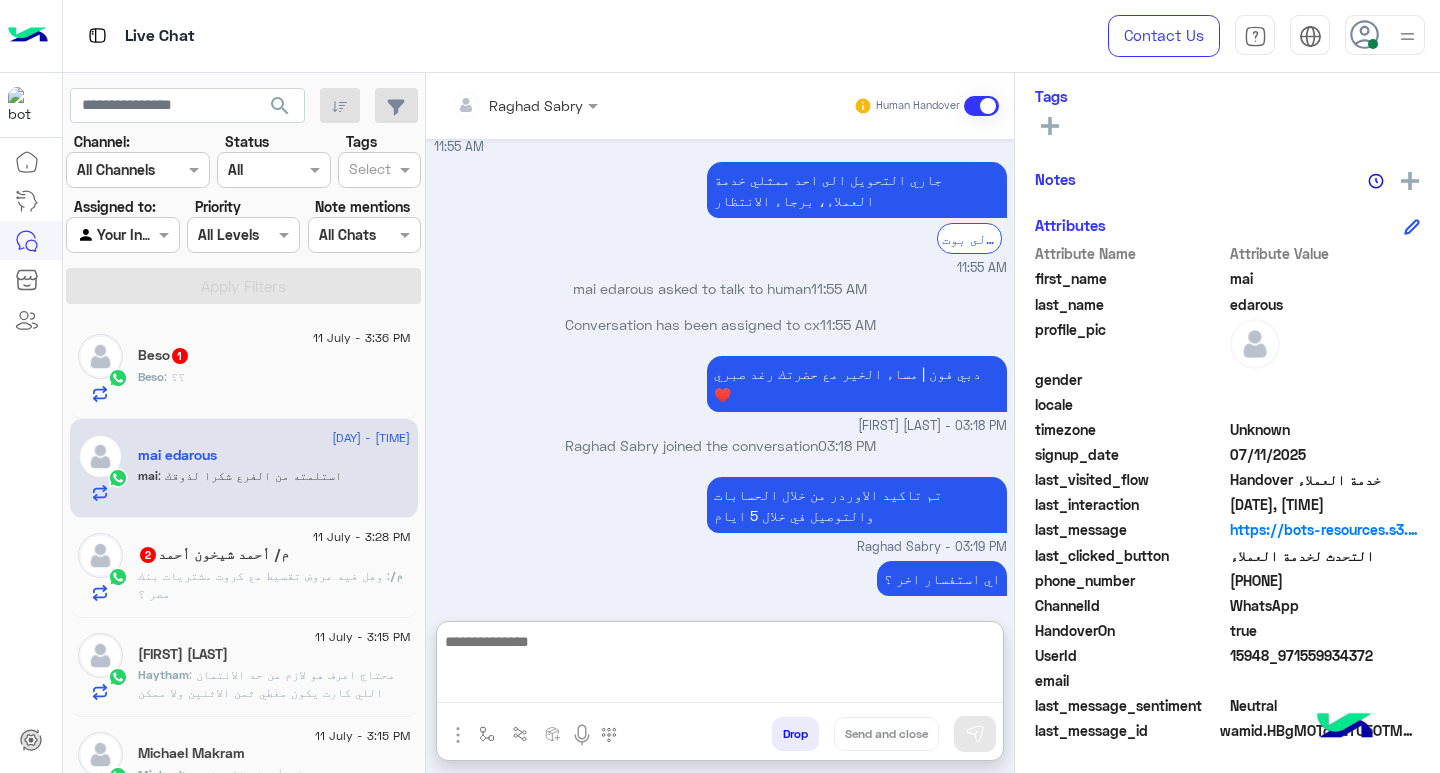 paste on "**********" 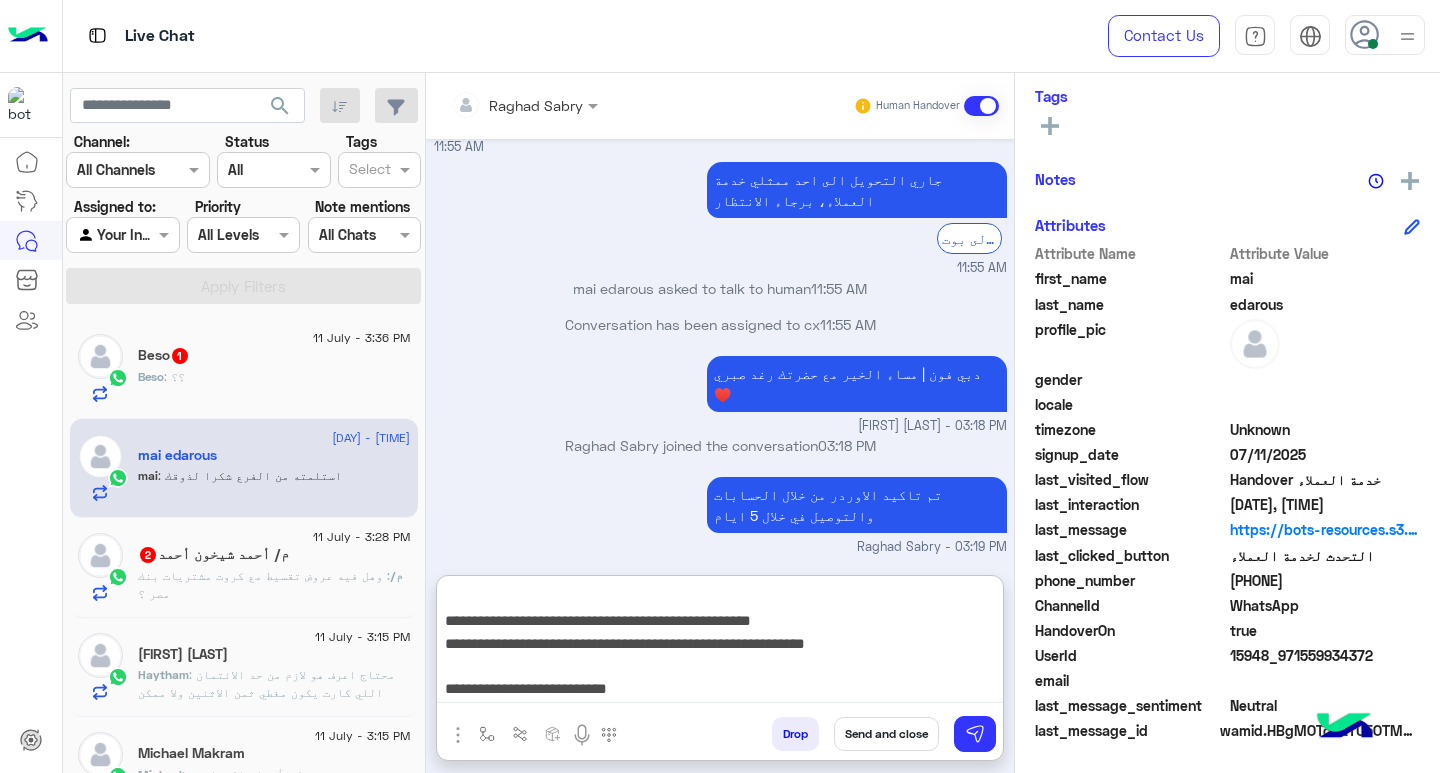 scroll, scrollTop: 133, scrollLeft: 0, axis: vertical 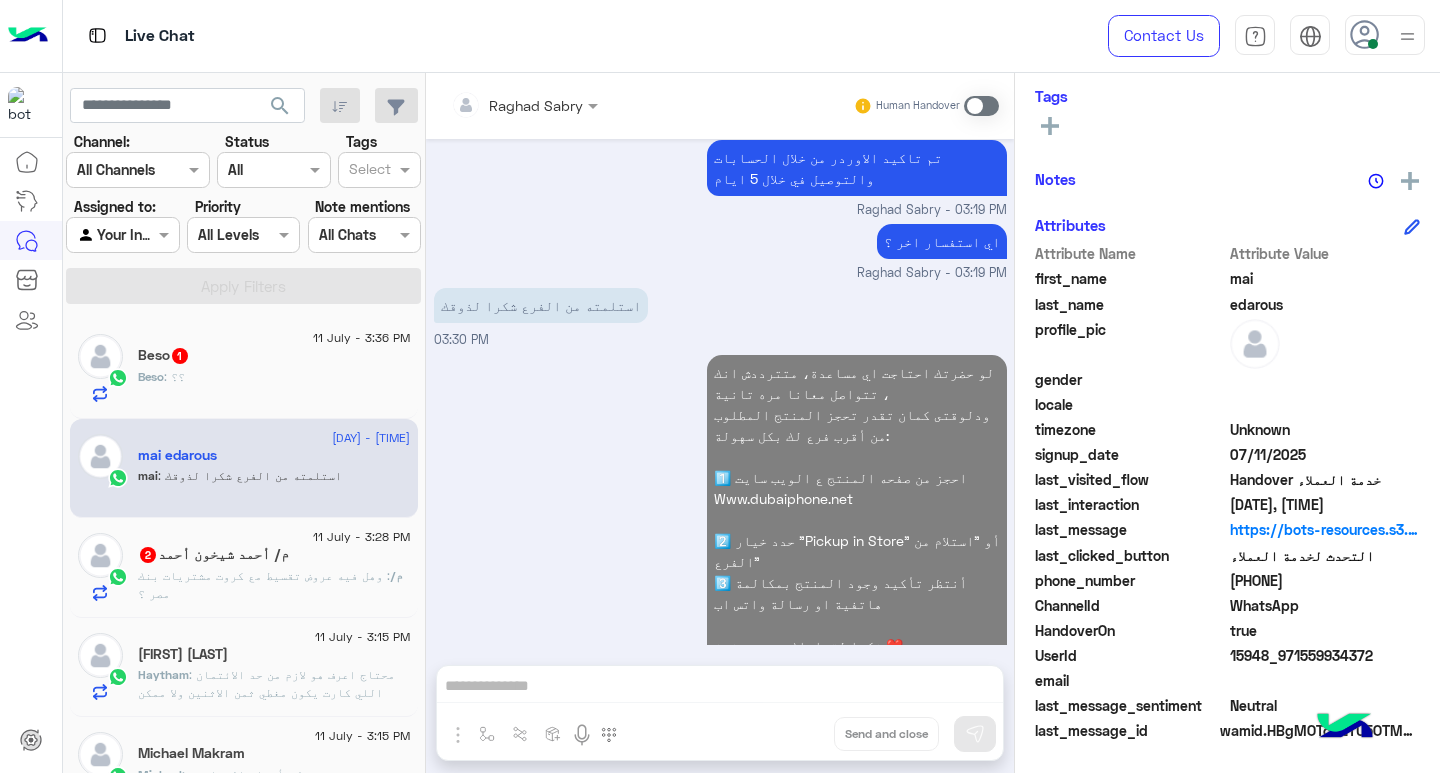 click on "[USERNAME] : ؟؟" 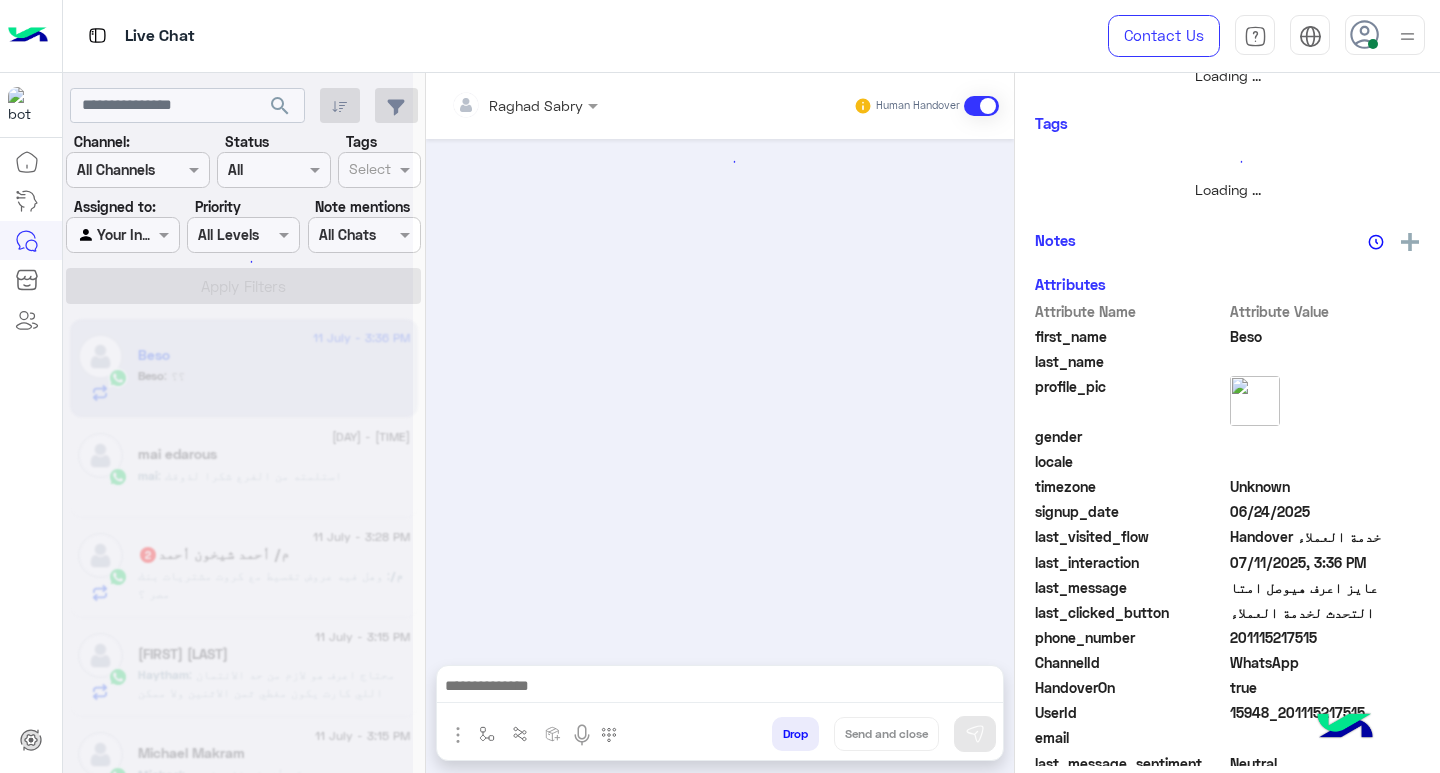 scroll, scrollTop: 355, scrollLeft: 0, axis: vertical 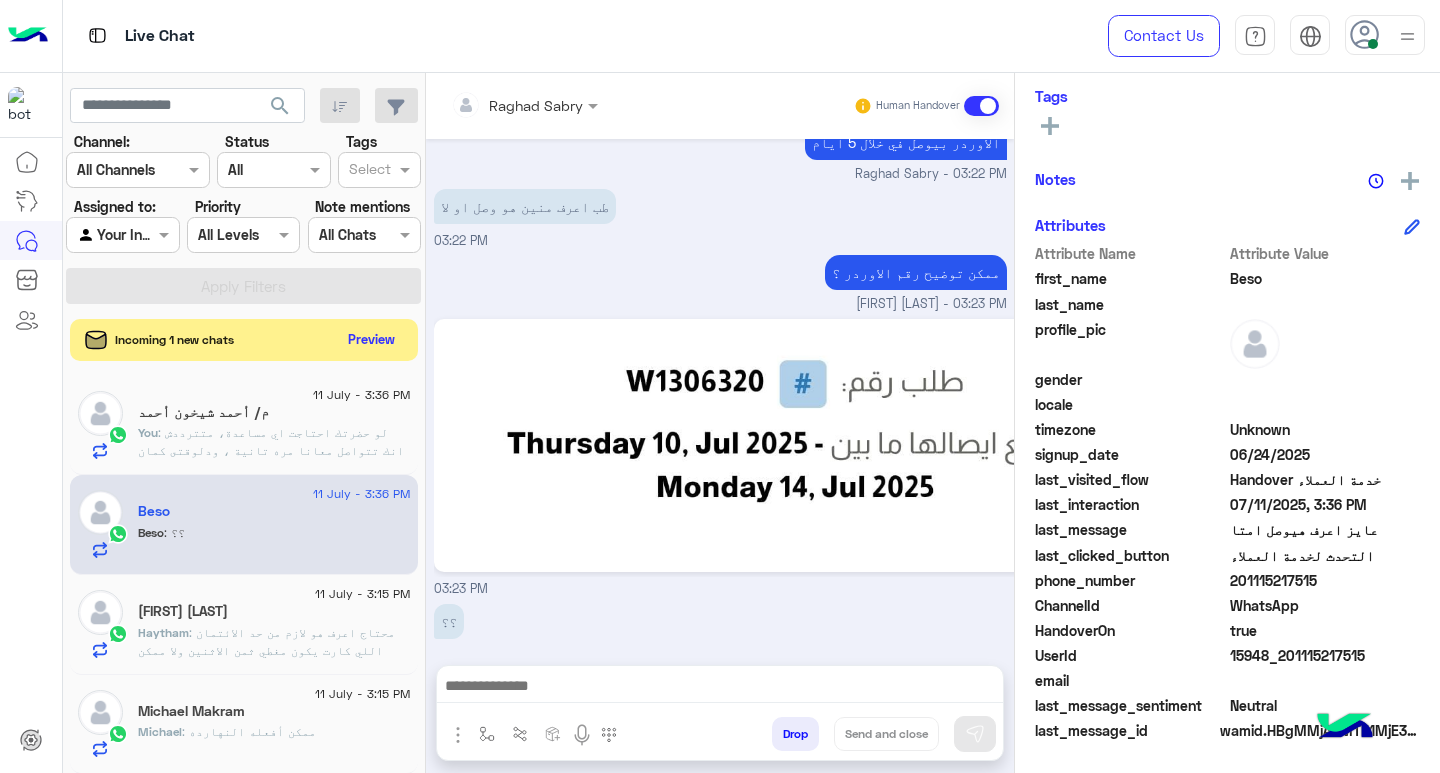 click on "Preview" 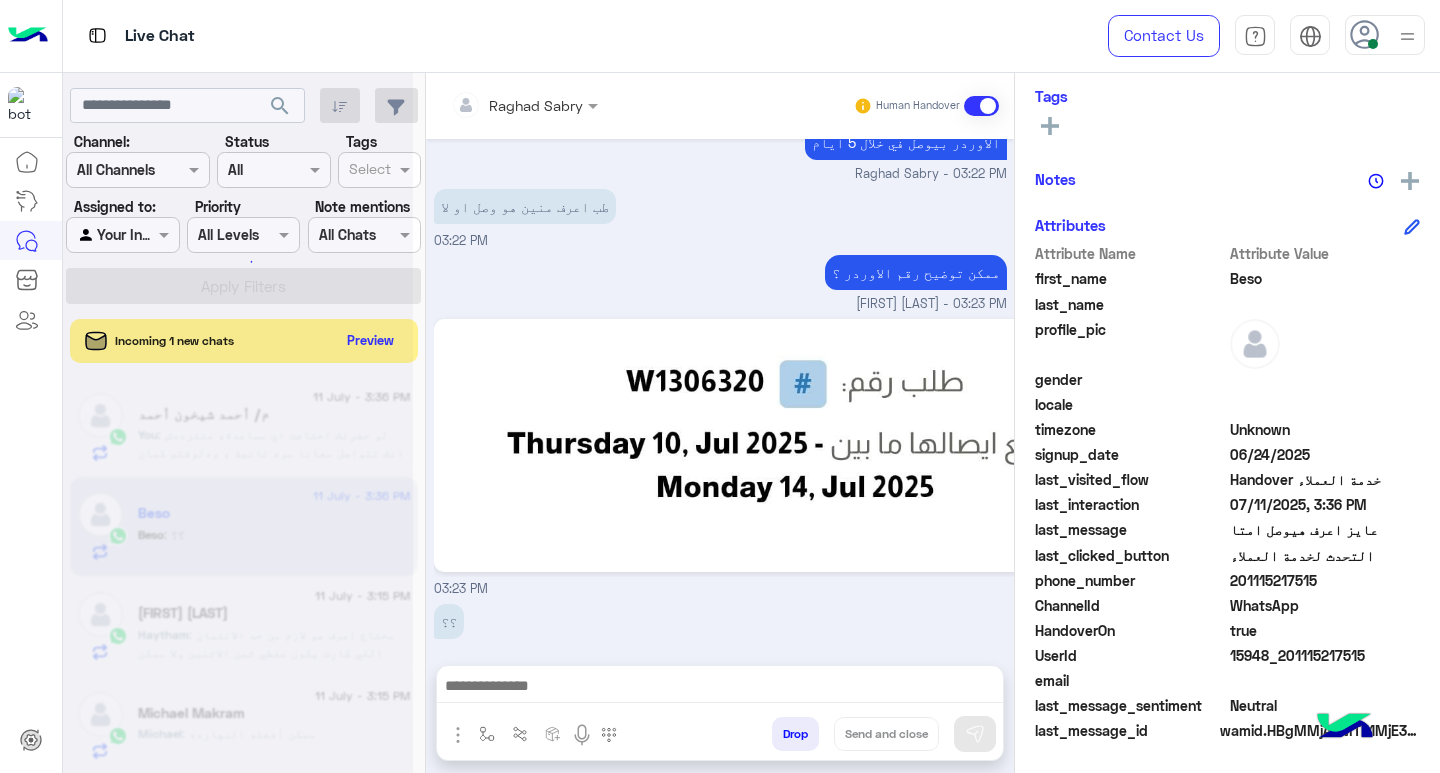 scroll, scrollTop: 355, scrollLeft: 0, axis: vertical 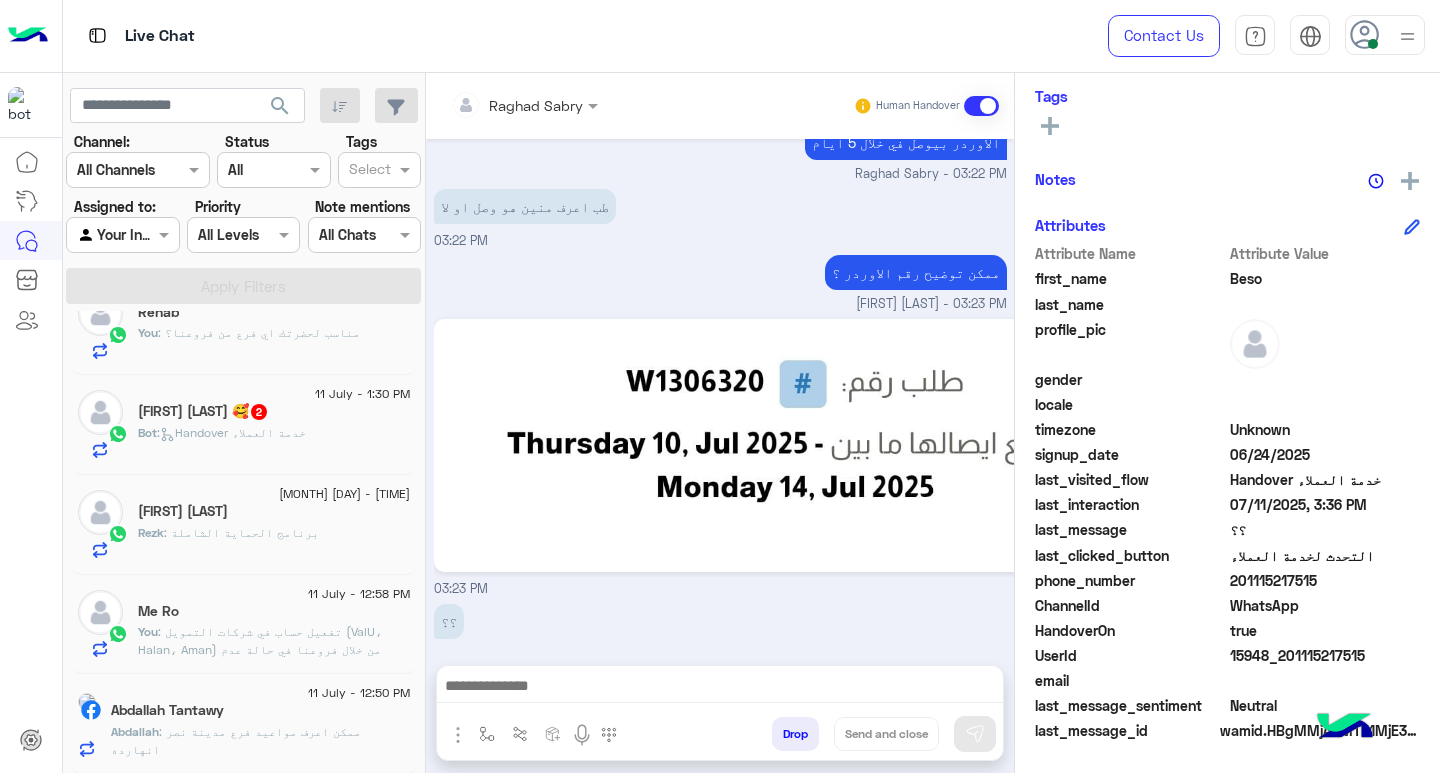 click on "Abdallah Tantawy" 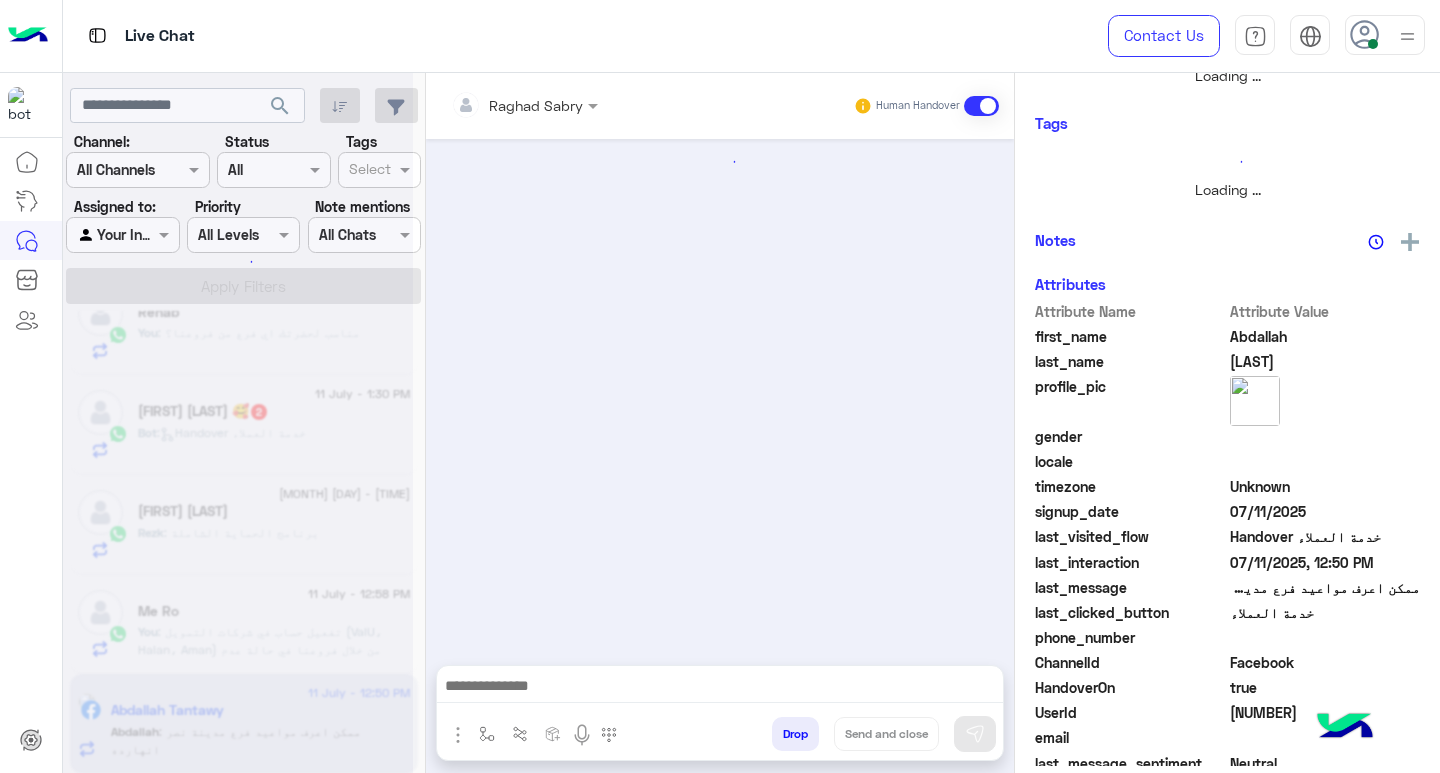 scroll, scrollTop: 355, scrollLeft: 0, axis: vertical 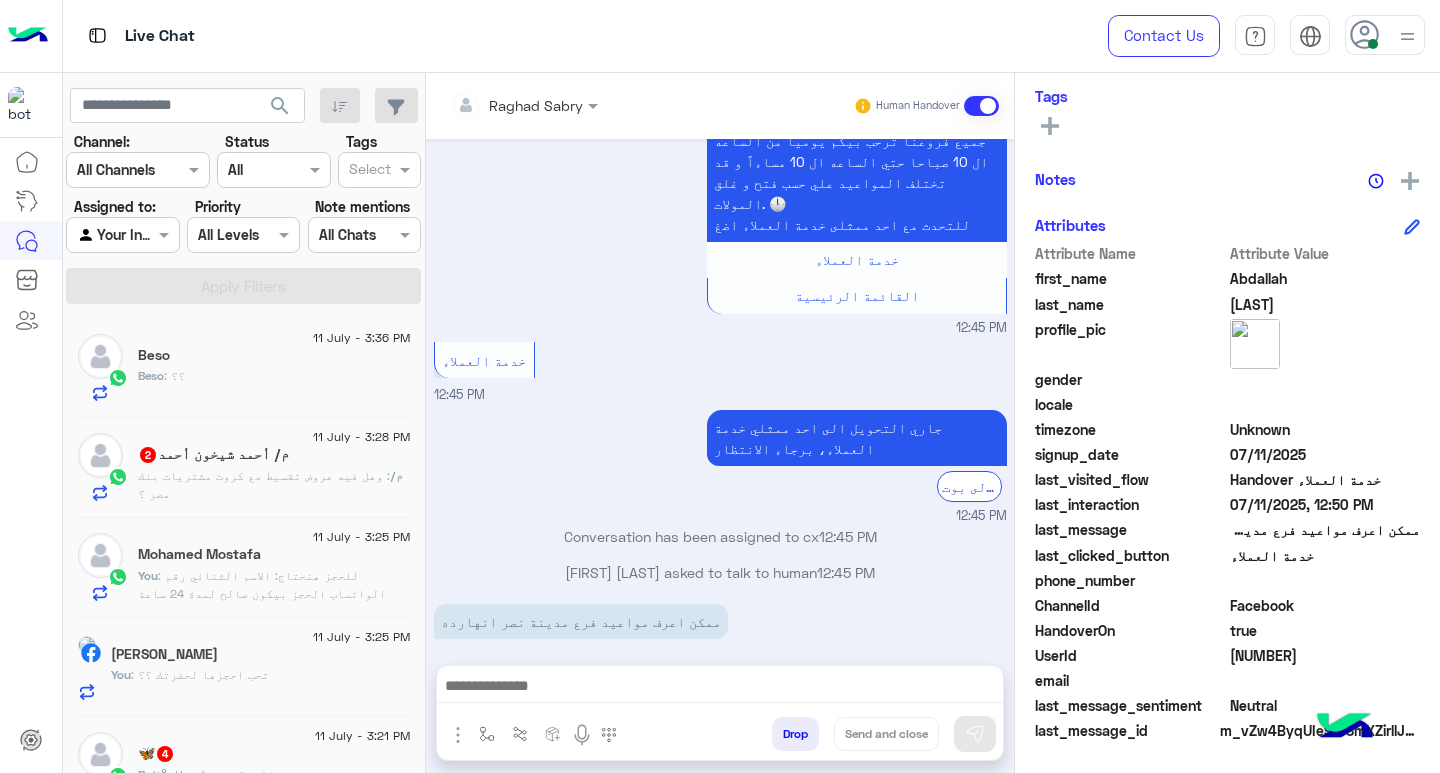 click on ": وهل فيه عروض تقسيط مع كروت مشتريات بنك مصر ؟" 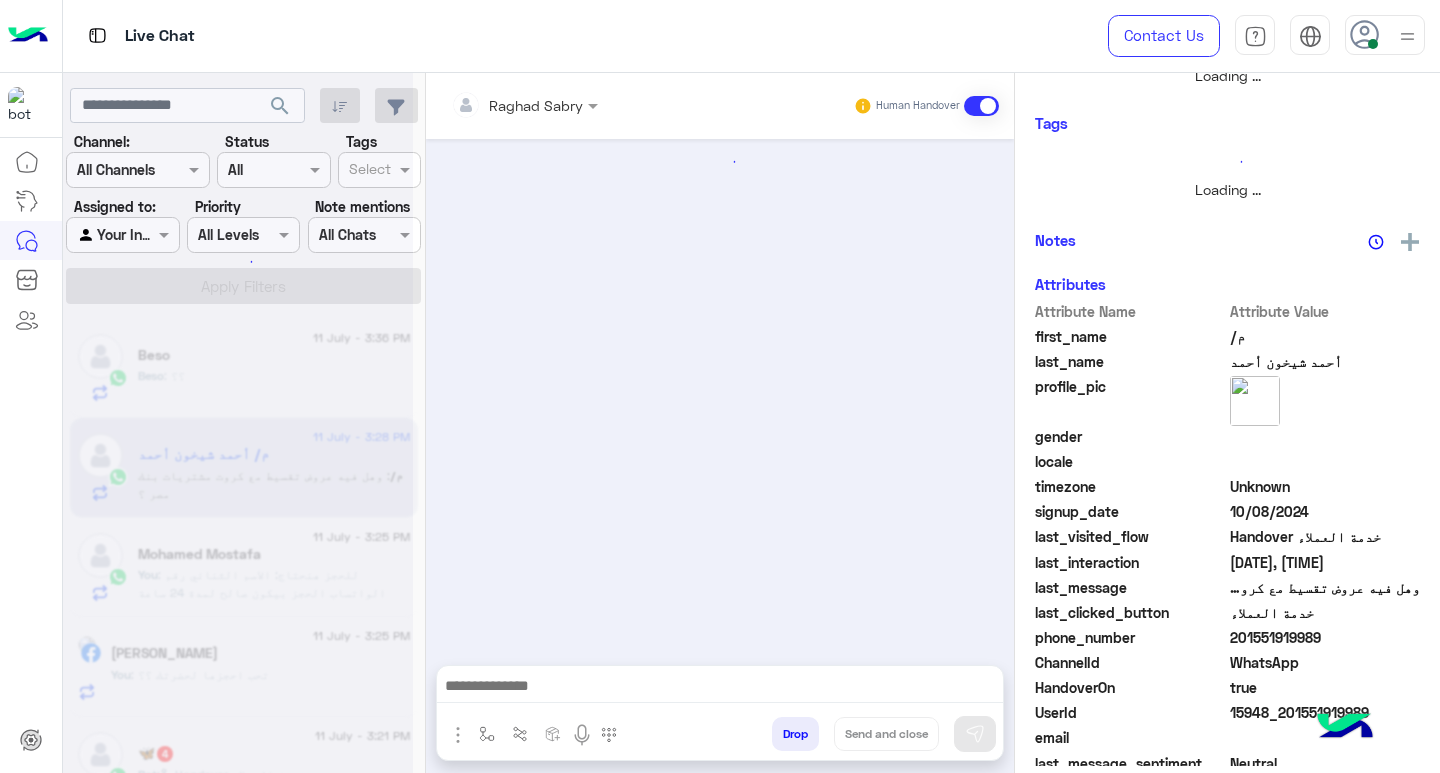 scroll, scrollTop: 355, scrollLeft: 0, axis: vertical 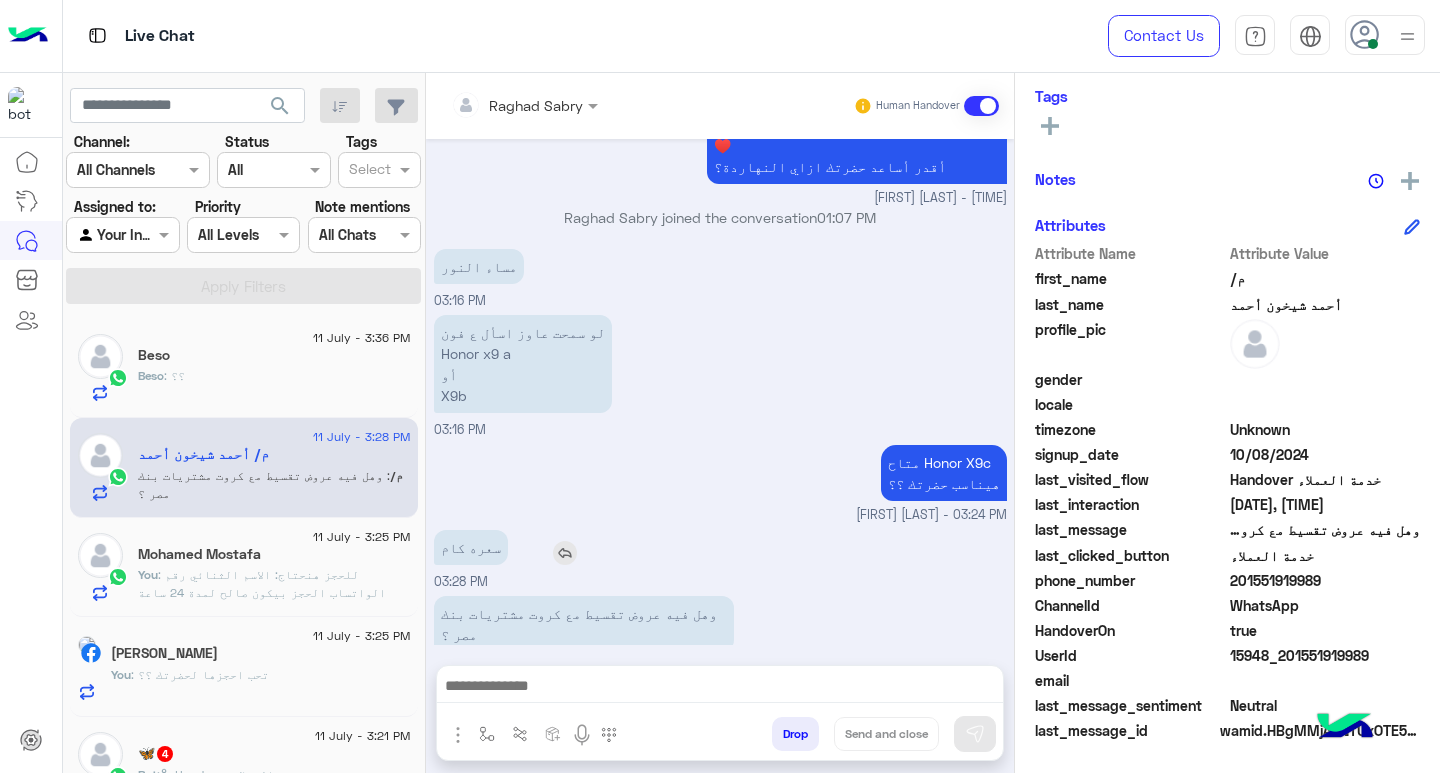 click at bounding box center [565, 553] 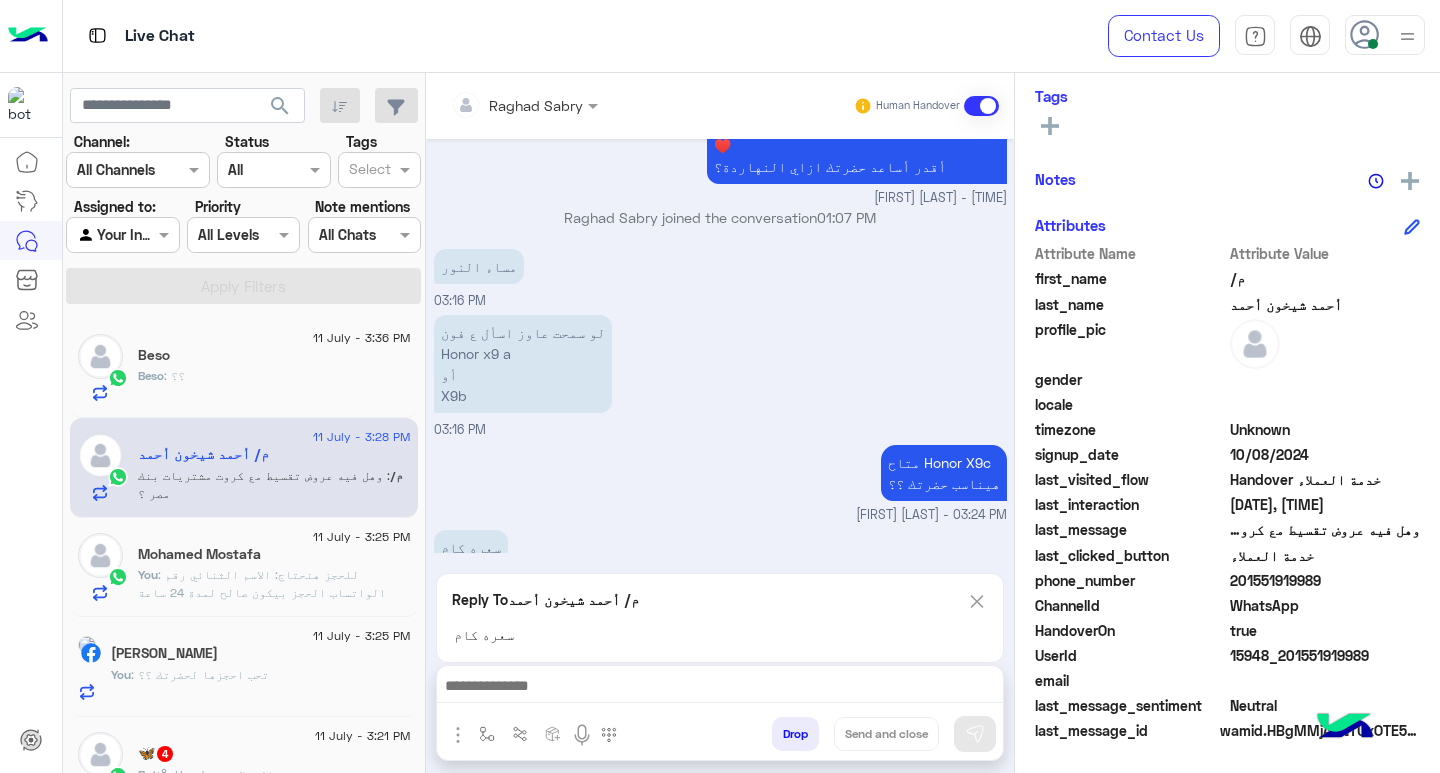 click at bounding box center [720, 688] 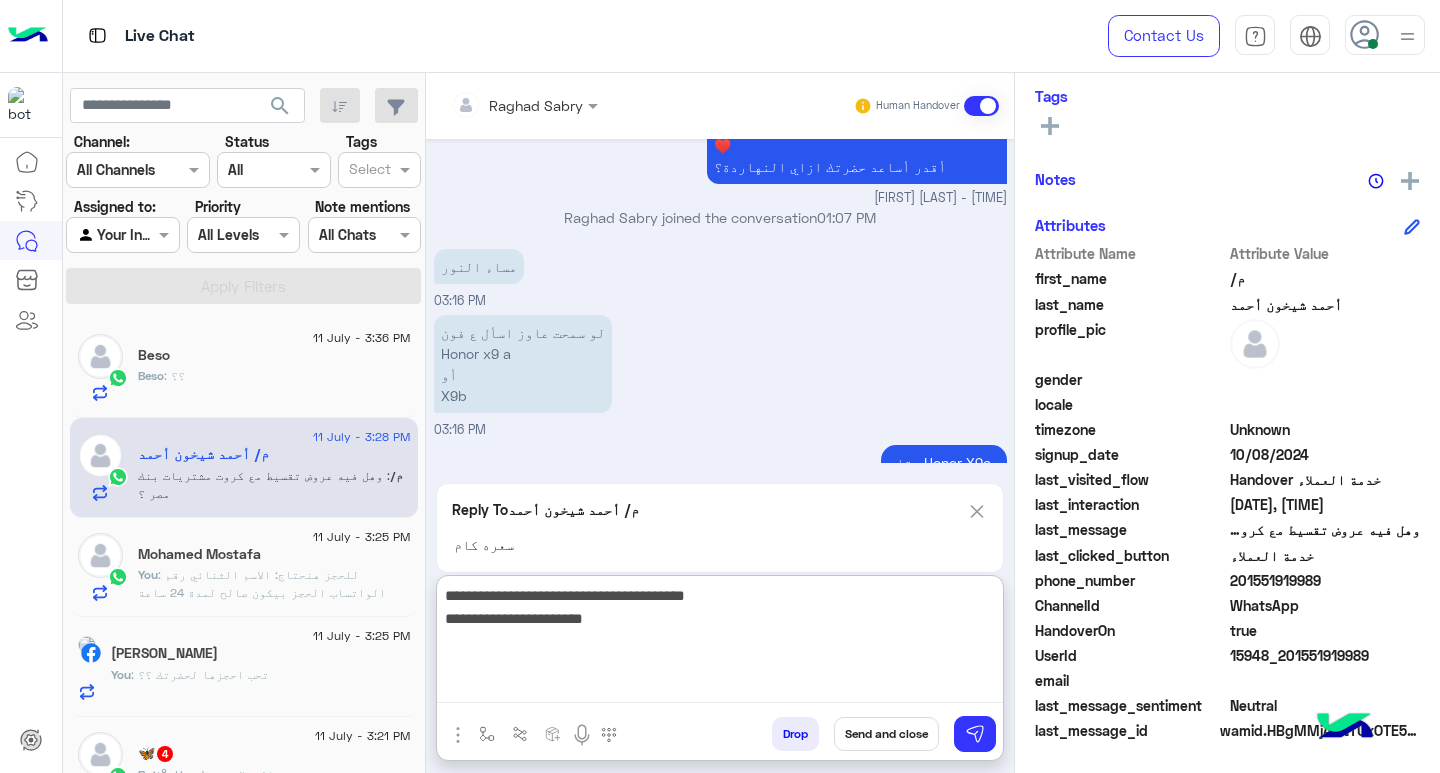 click on "**********" at bounding box center (720, 643) 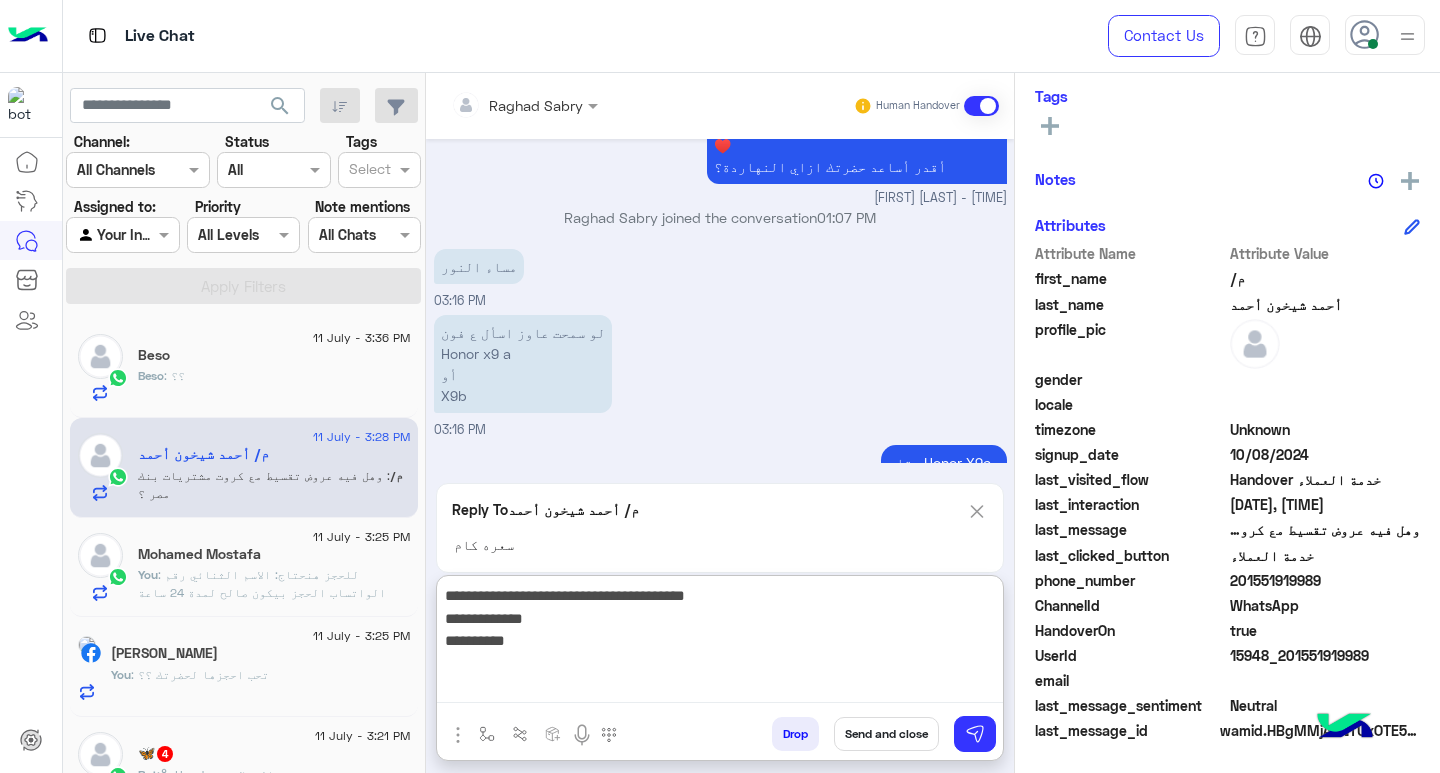 click on "**********" at bounding box center [720, 643] 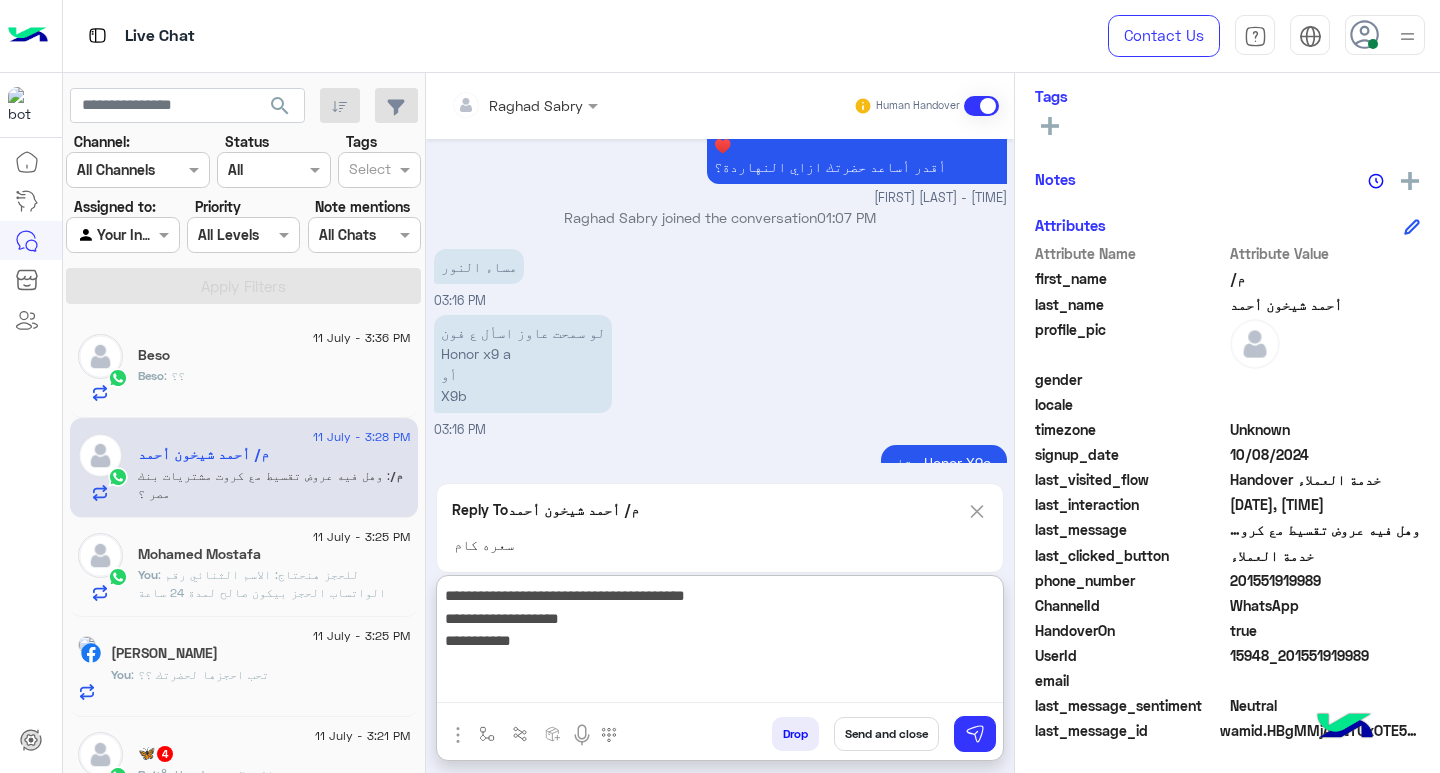 click on "**********" at bounding box center (720, 643) 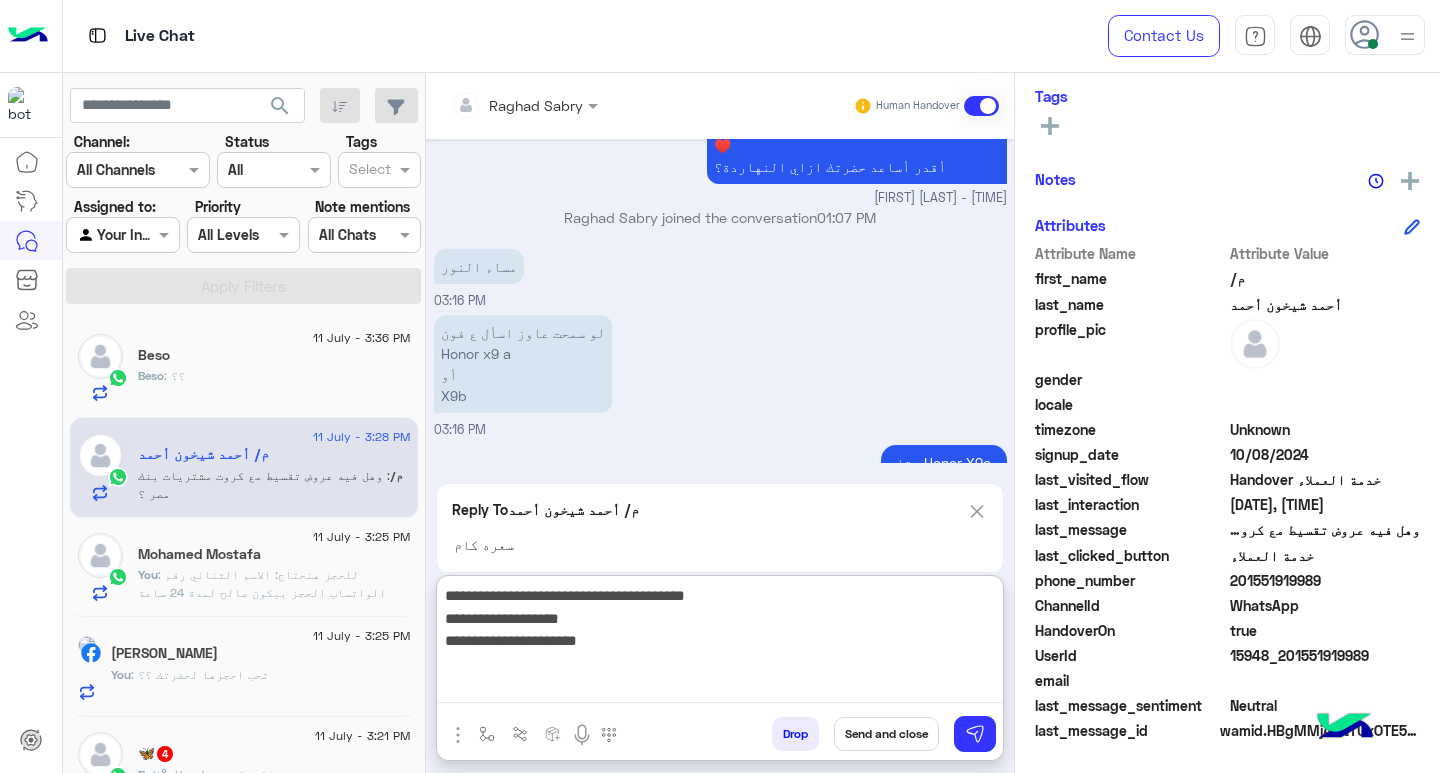 scroll, scrollTop: 16, scrollLeft: 0, axis: vertical 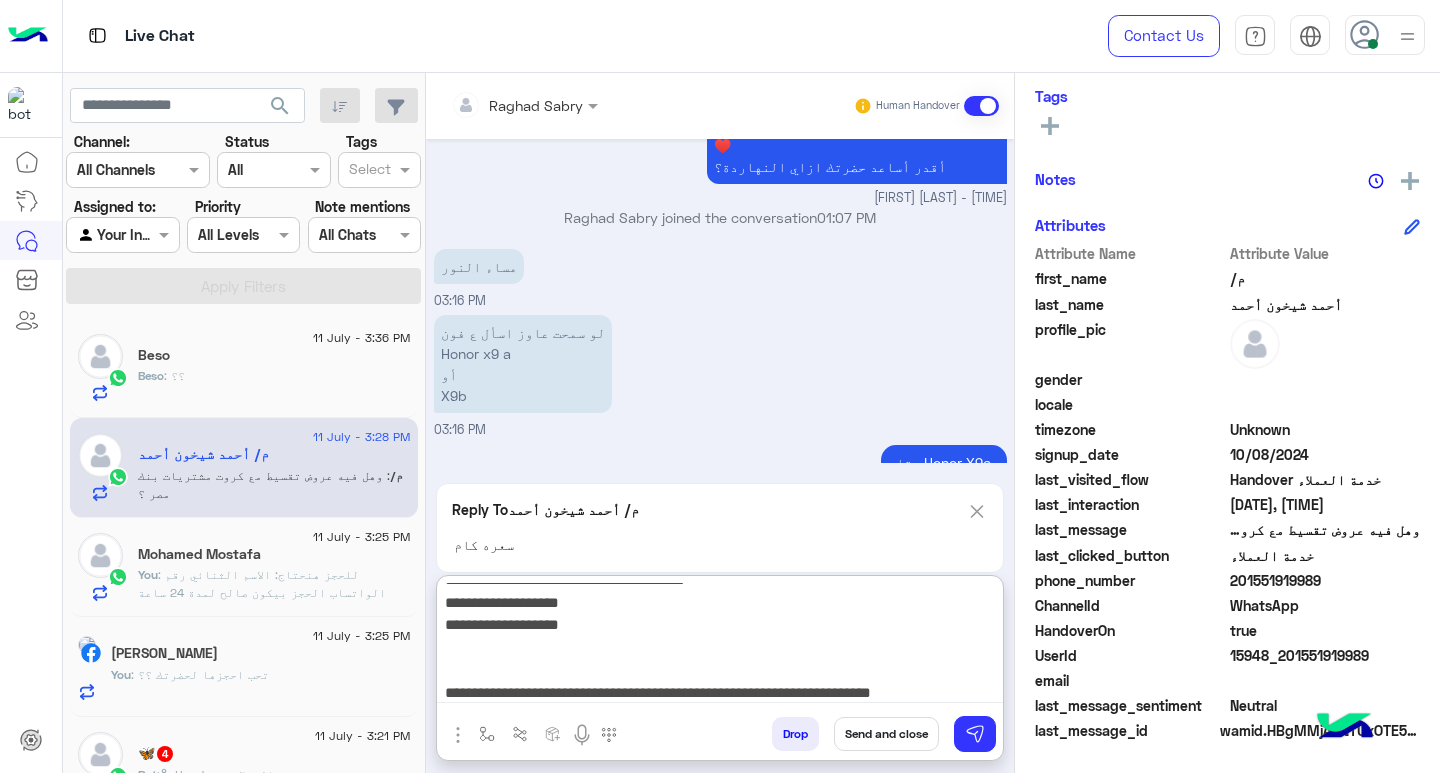 click on "**********" at bounding box center [720, 643] 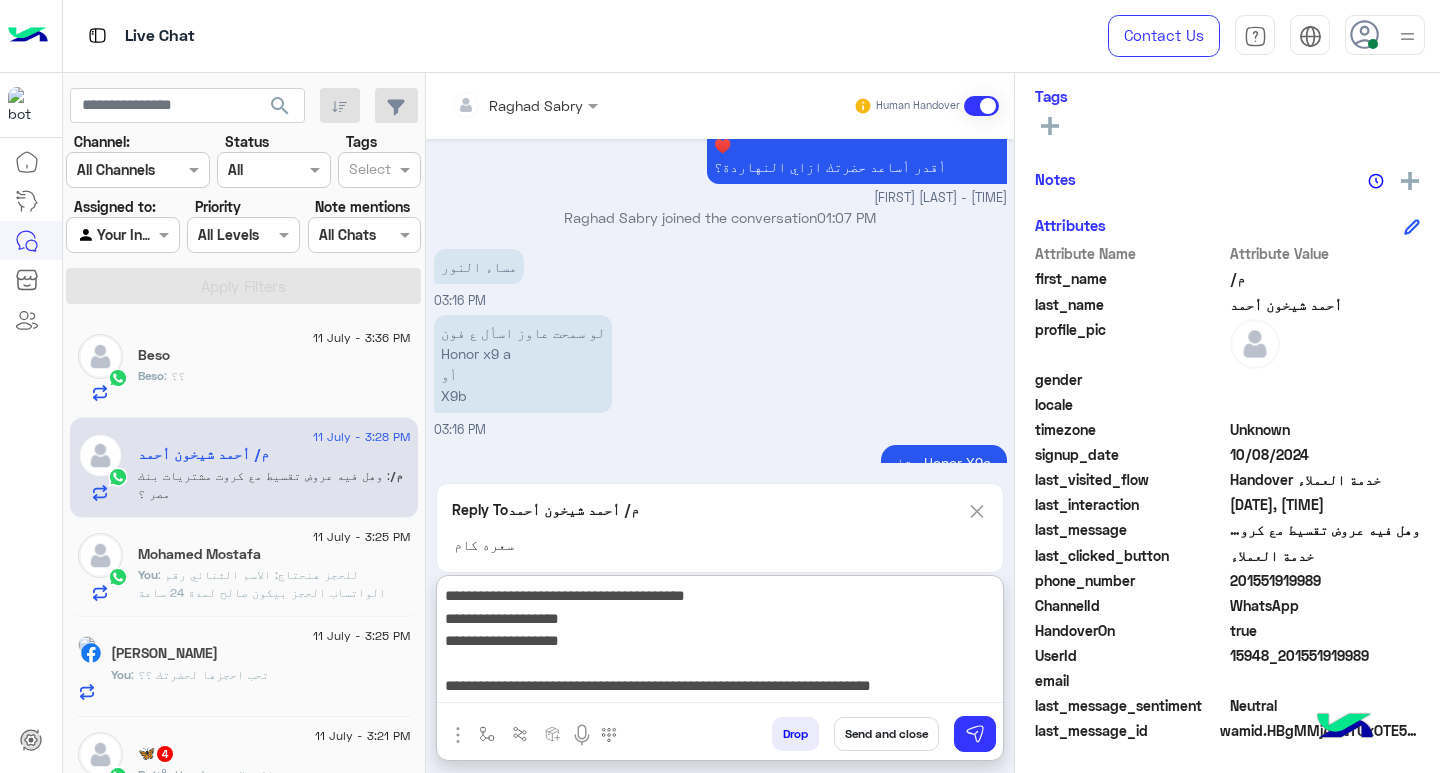 scroll, scrollTop: 0, scrollLeft: 0, axis: both 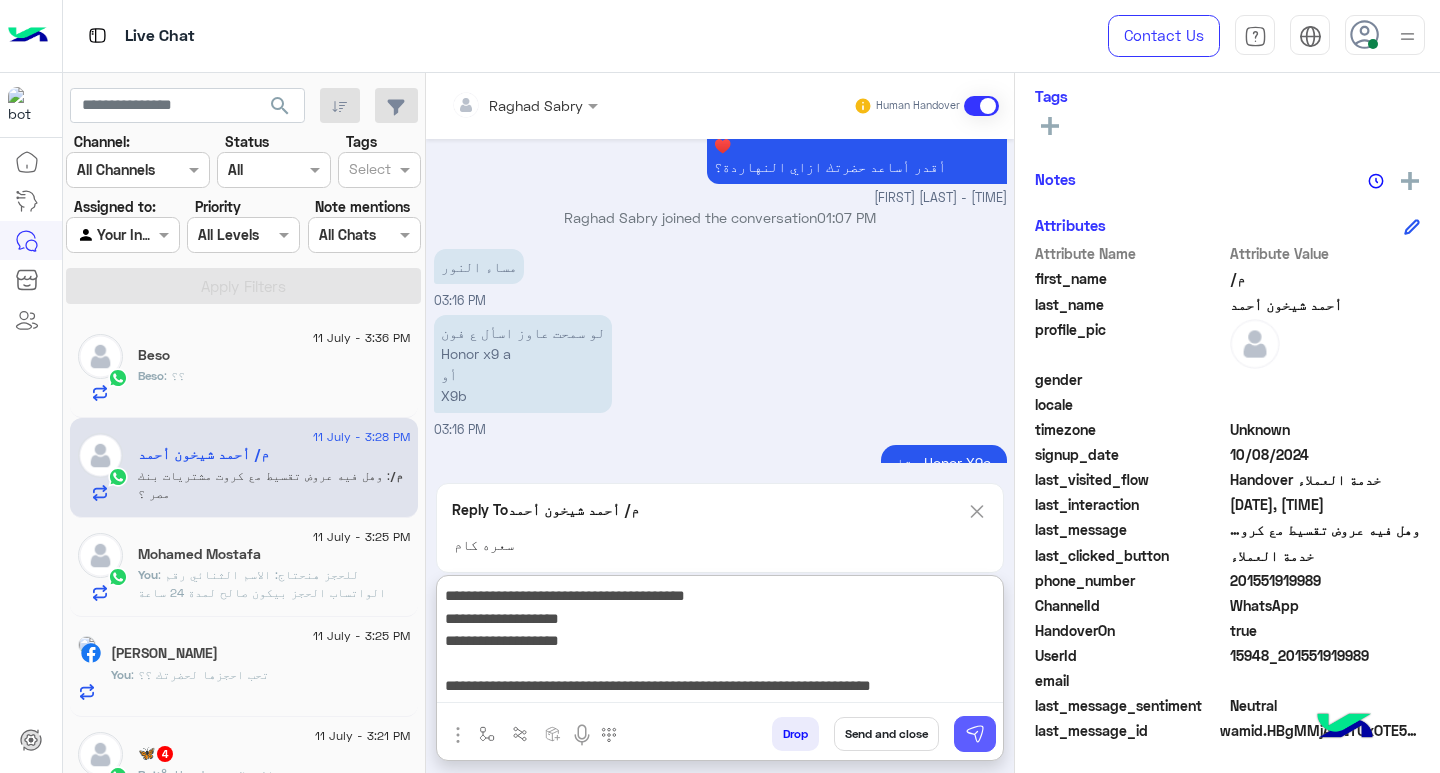 type on "**********" 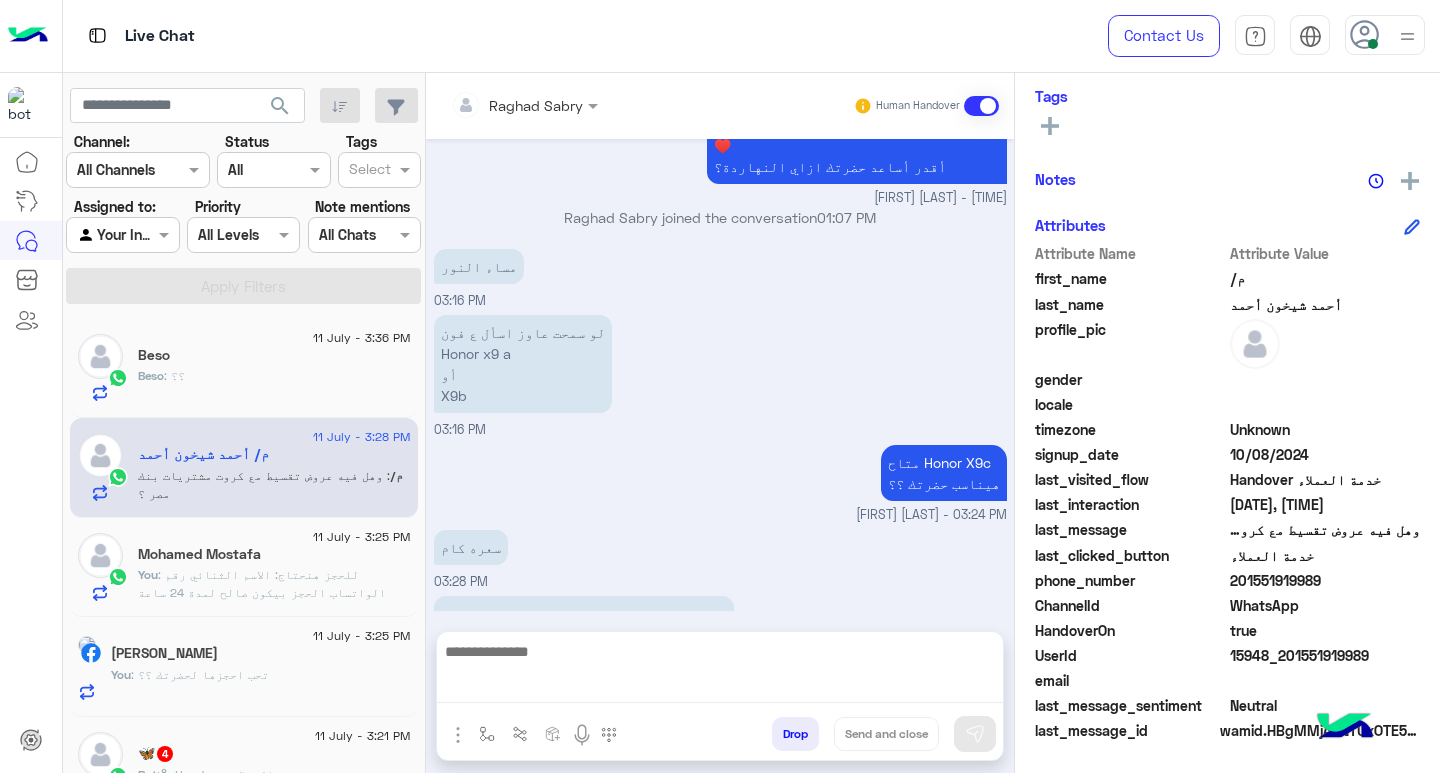 scroll, scrollTop: 2703, scrollLeft: 0, axis: vertical 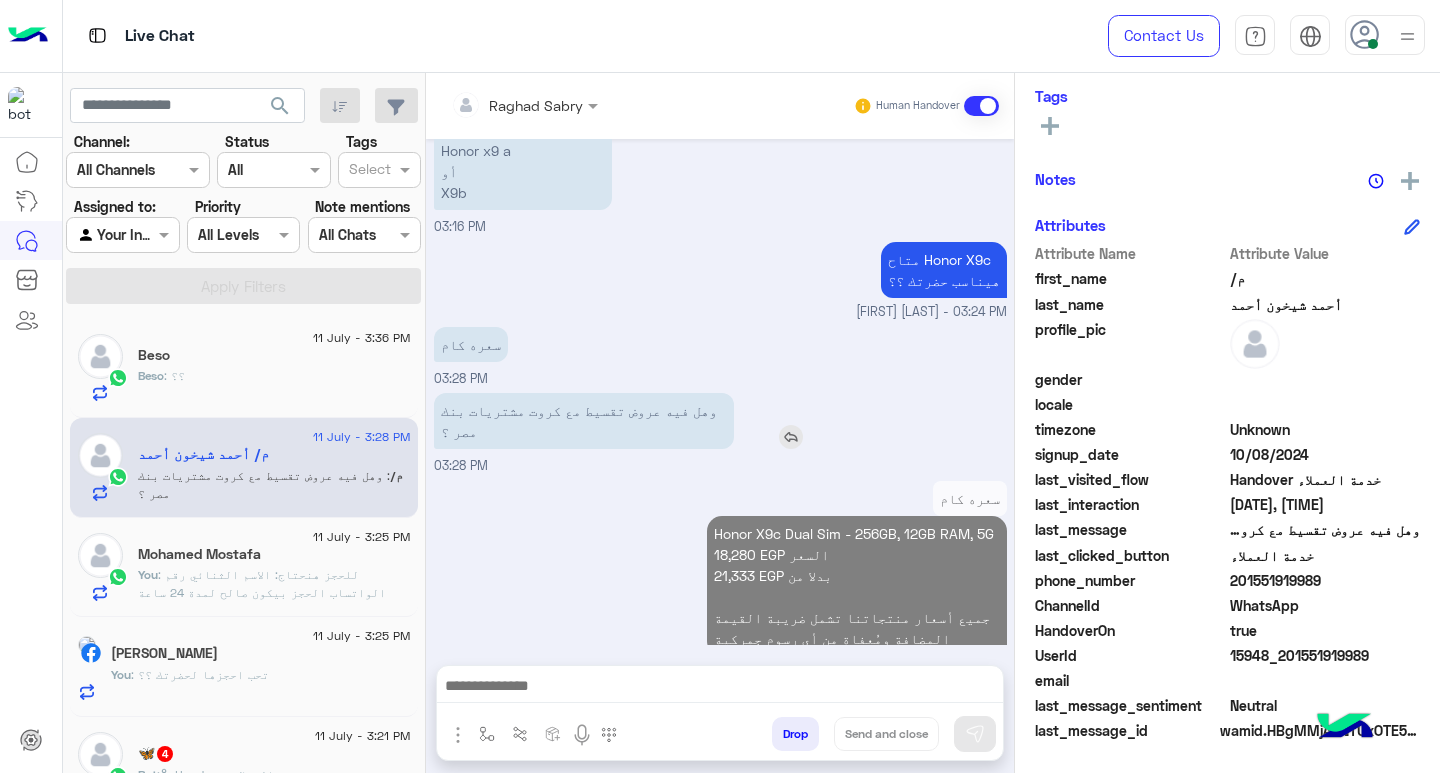 click at bounding box center (791, 437) 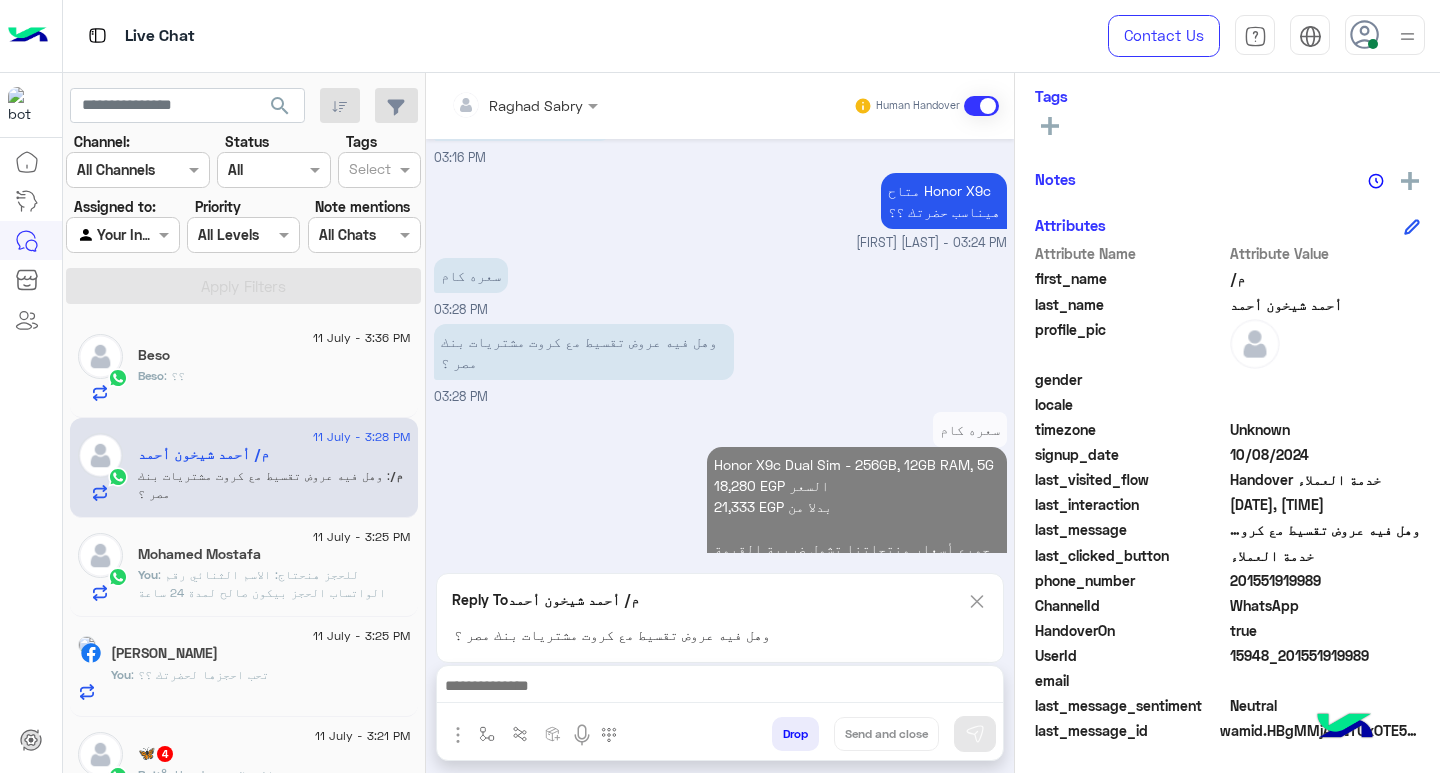 scroll, scrollTop: 2795, scrollLeft: 0, axis: vertical 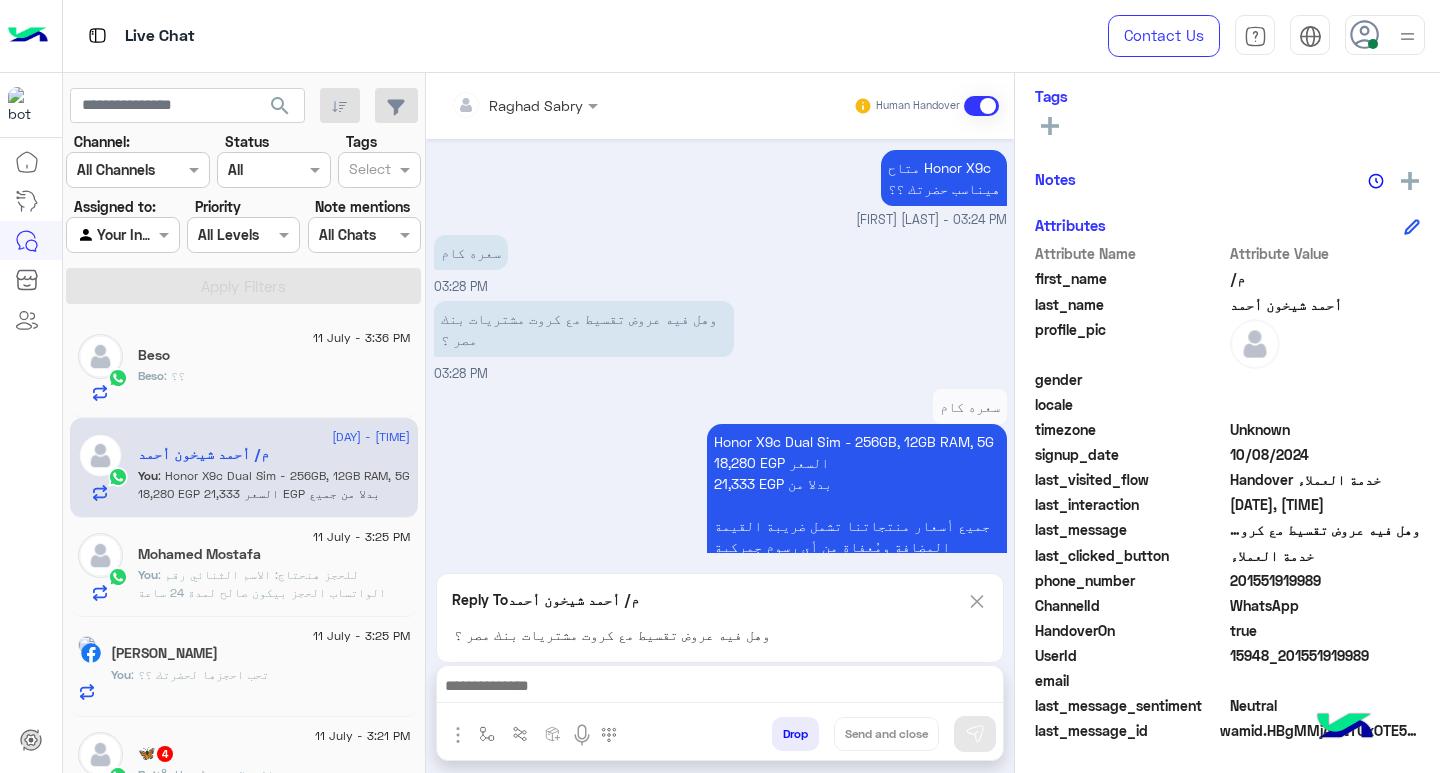 click at bounding box center [720, 688] 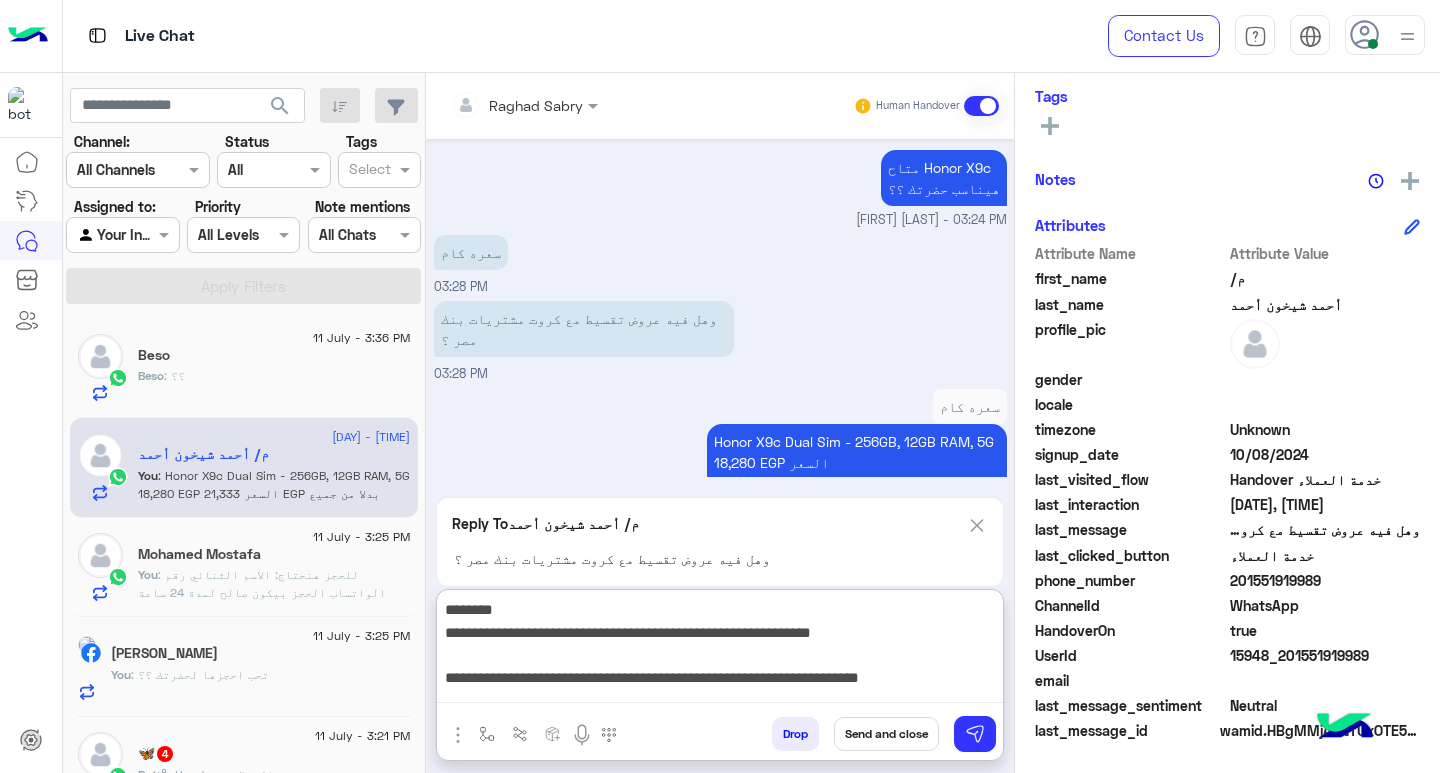 scroll, scrollTop: 0, scrollLeft: 0, axis: both 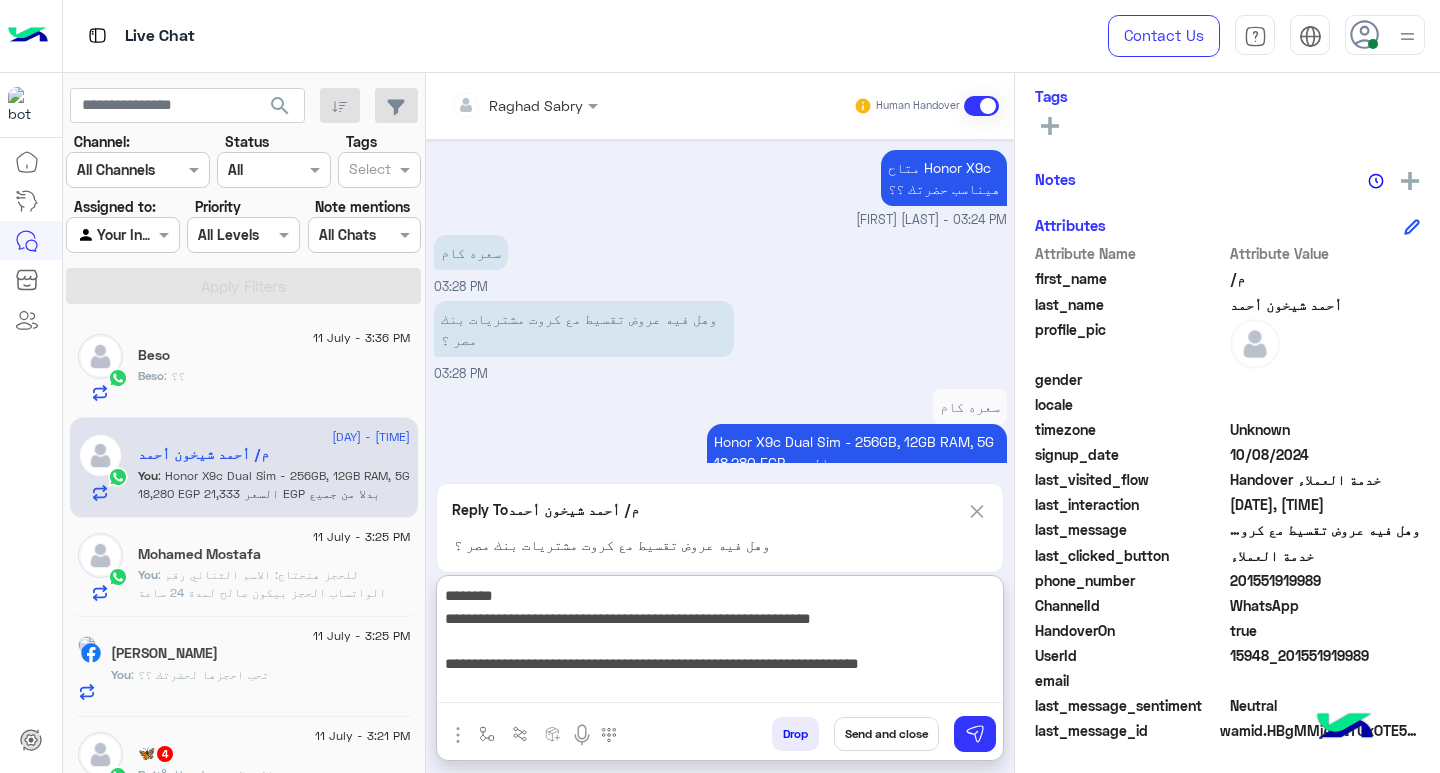 click on "**********" at bounding box center (720, 643) 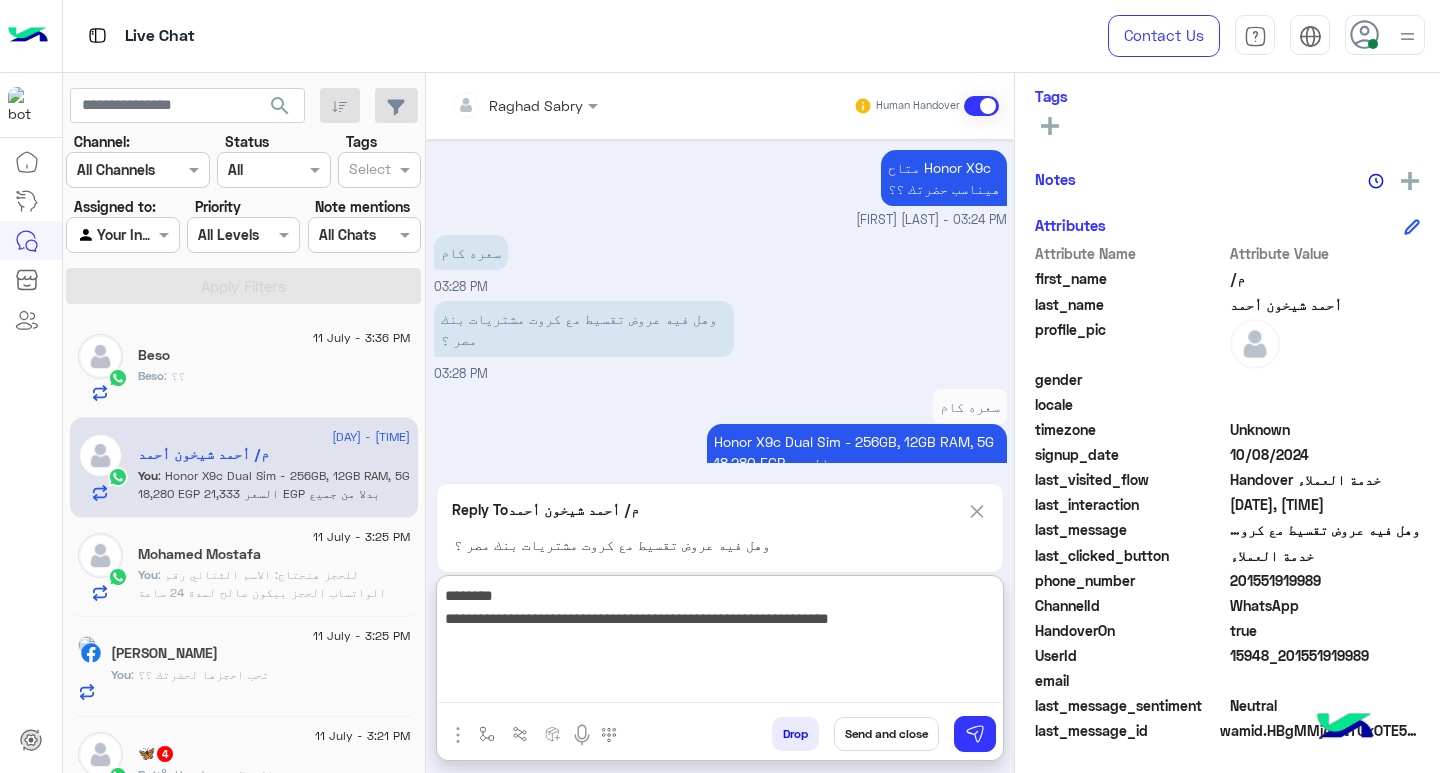 click on "**********" at bounding box center (720, 643) 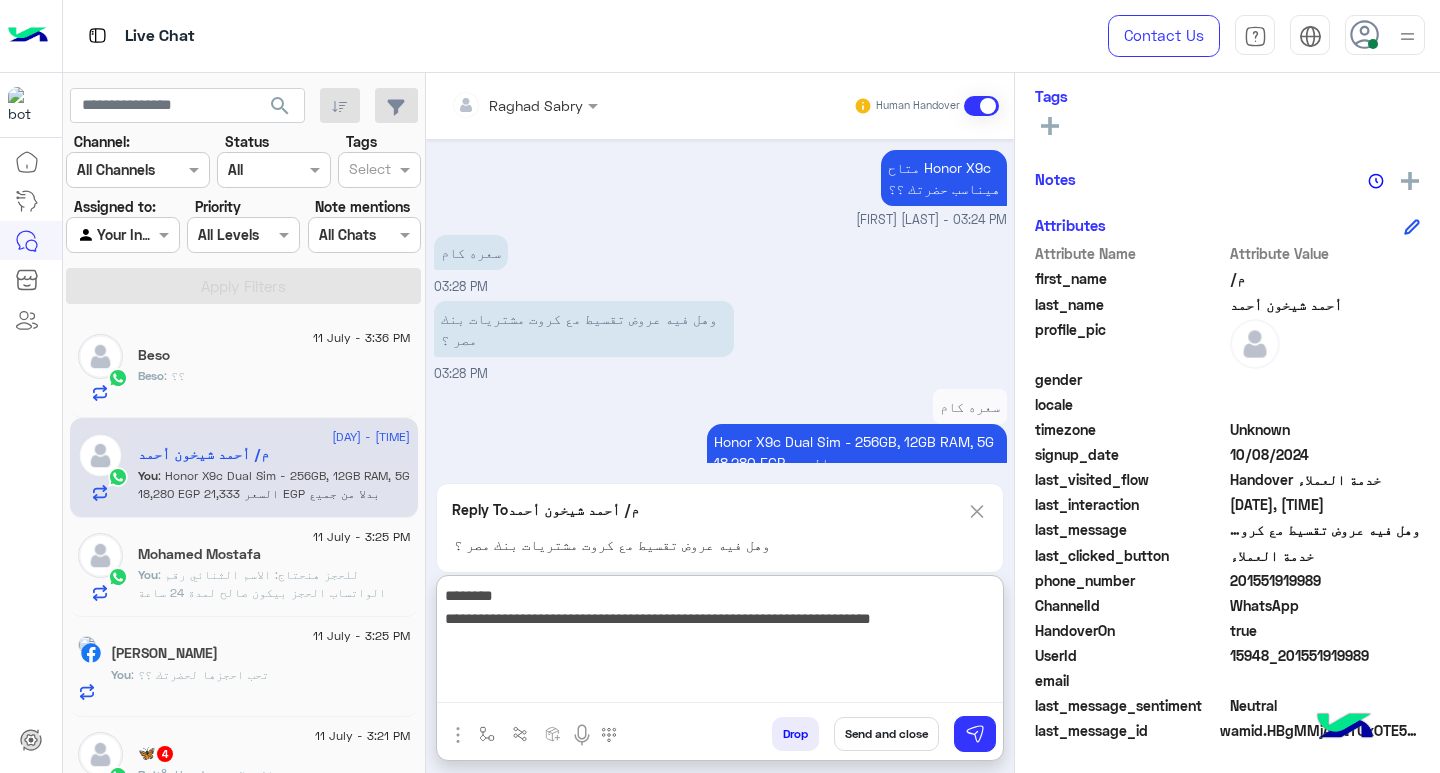 click on "**********" at bounding box center (720, 643) 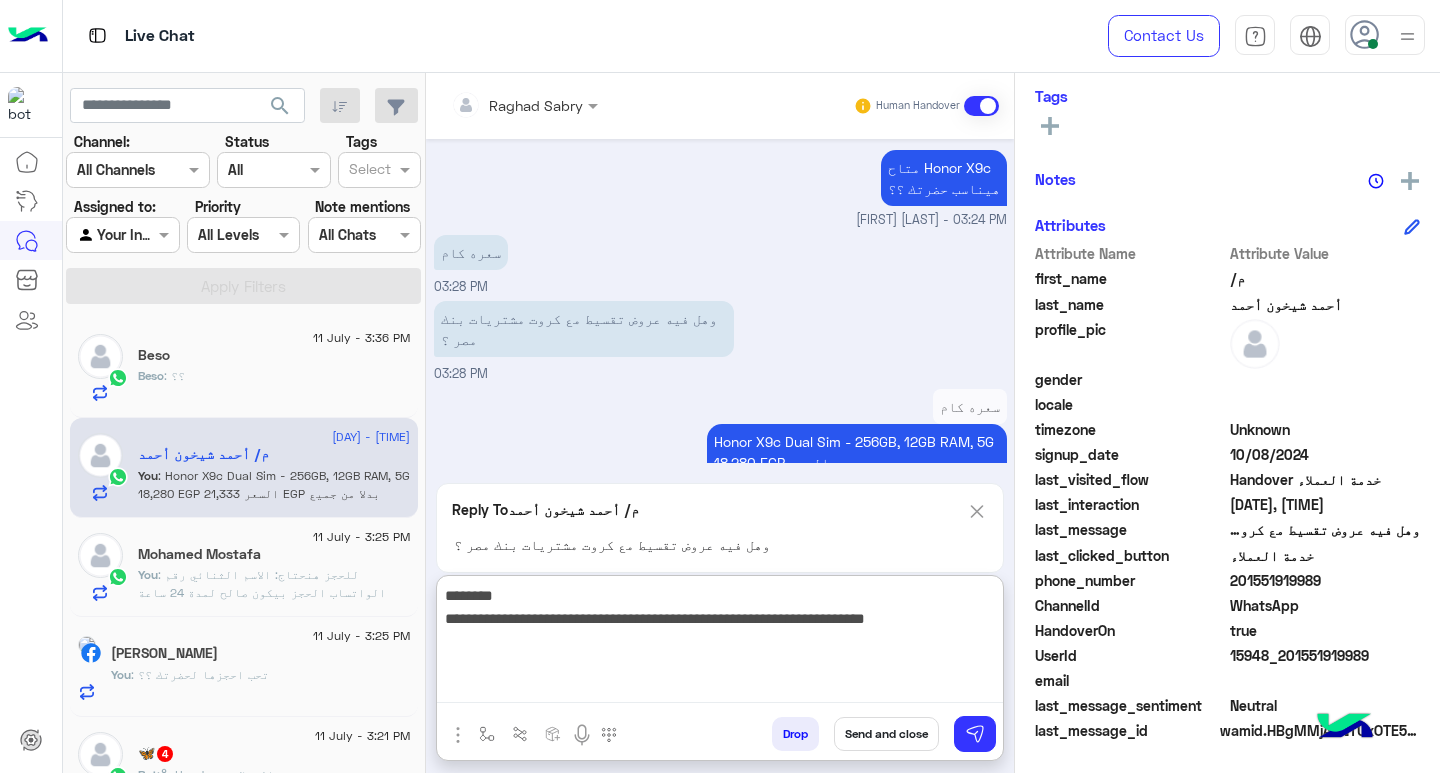 scroll, scrollTop: 2987, scrollLeft: 0, axis: vertical 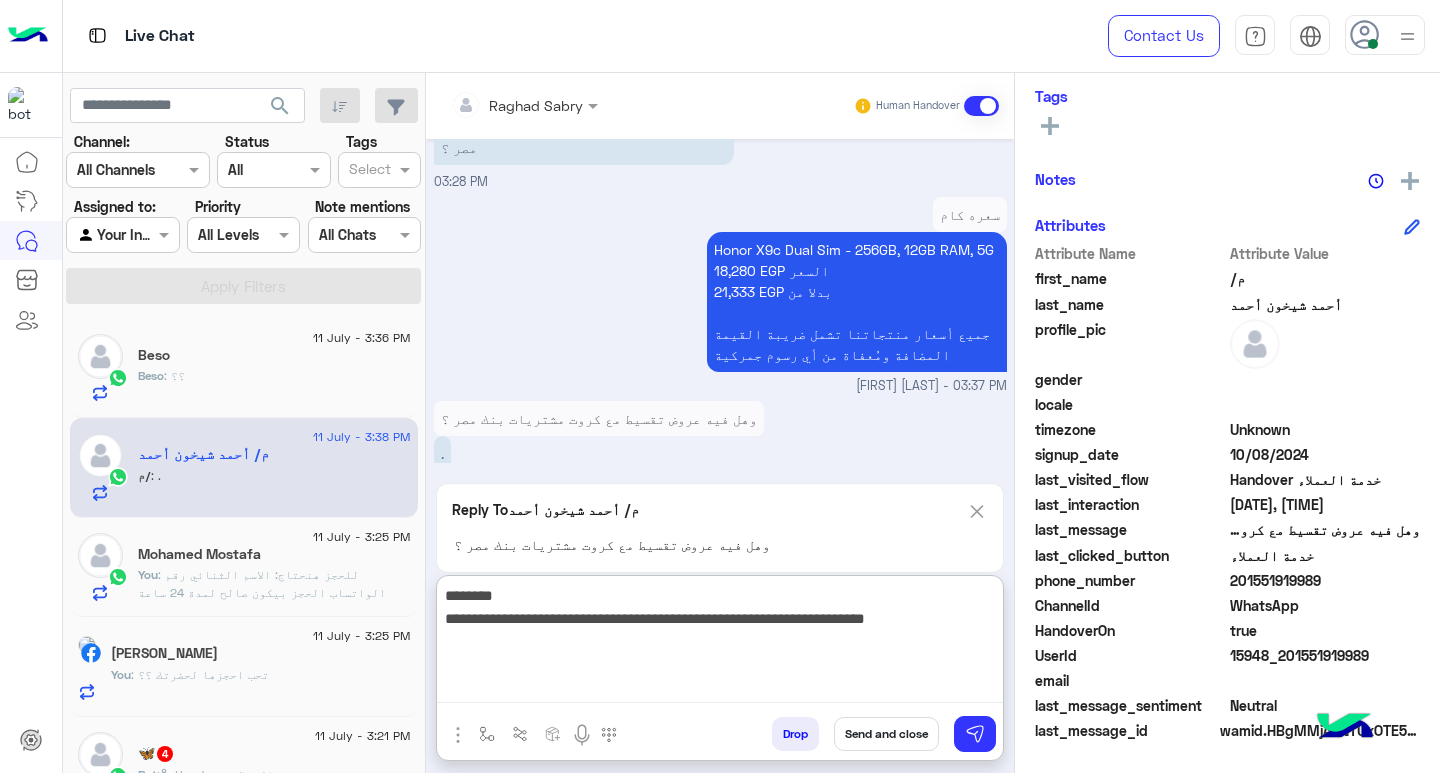 click on "**********" at bounding box center [720, 643] 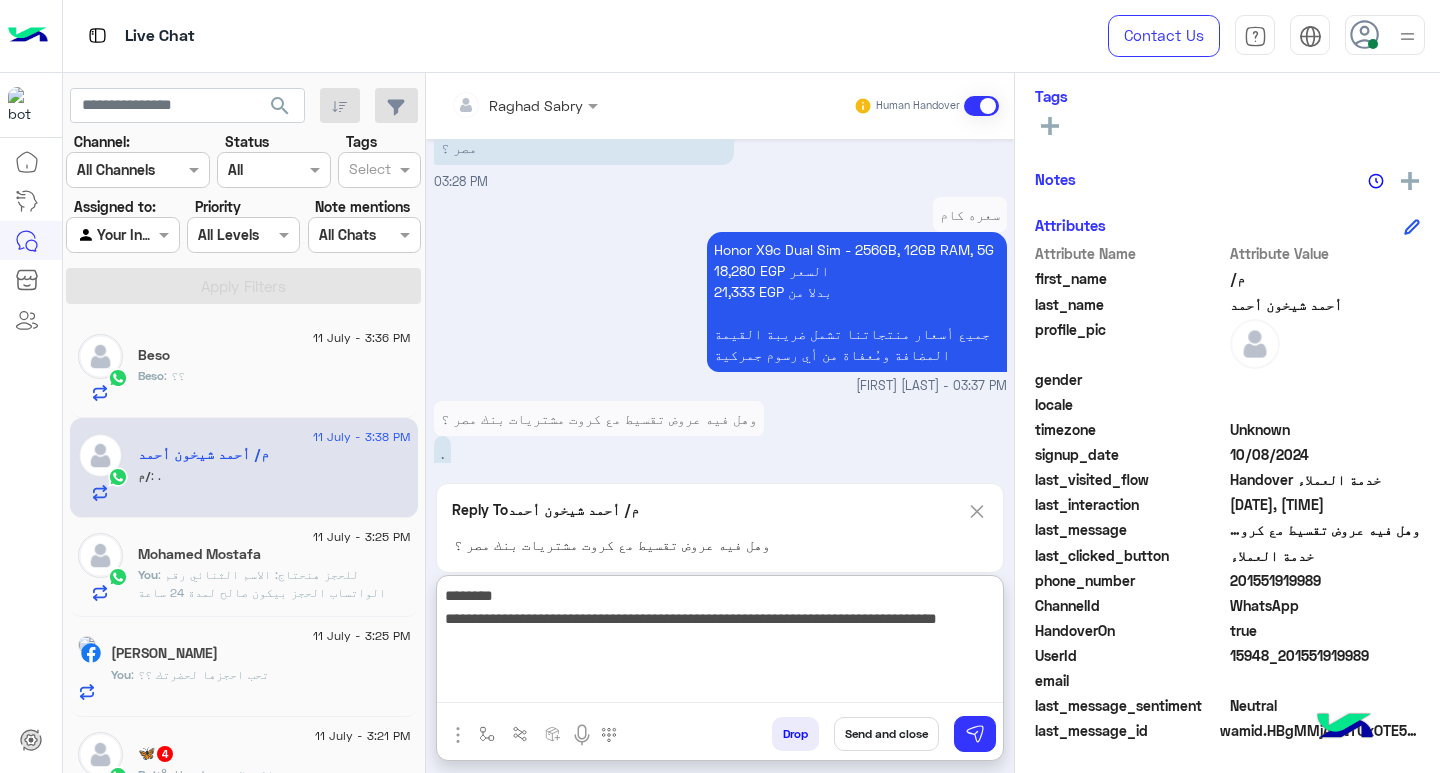 type on "**********" 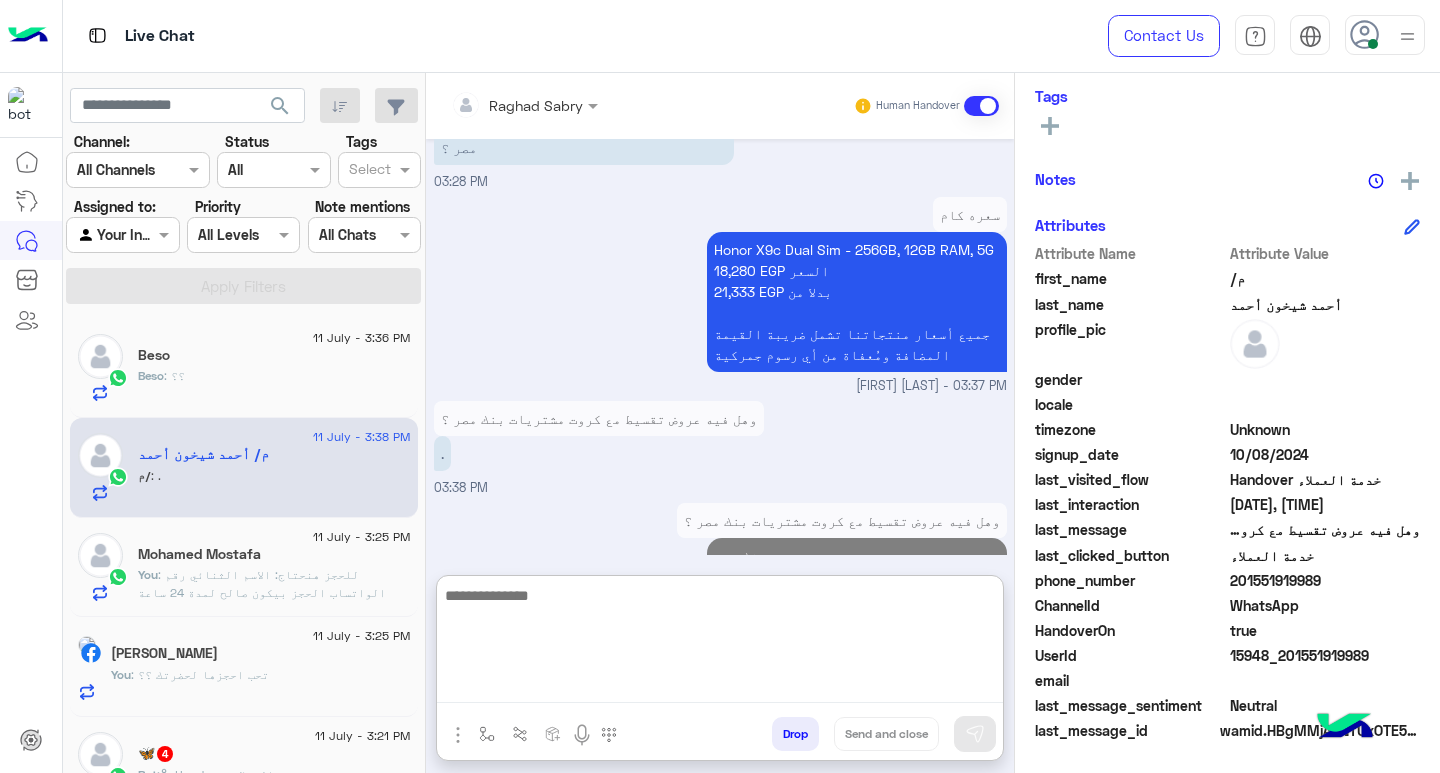 scroll, scrollTop: 3036, scrollLeft: 0, axis: vertical 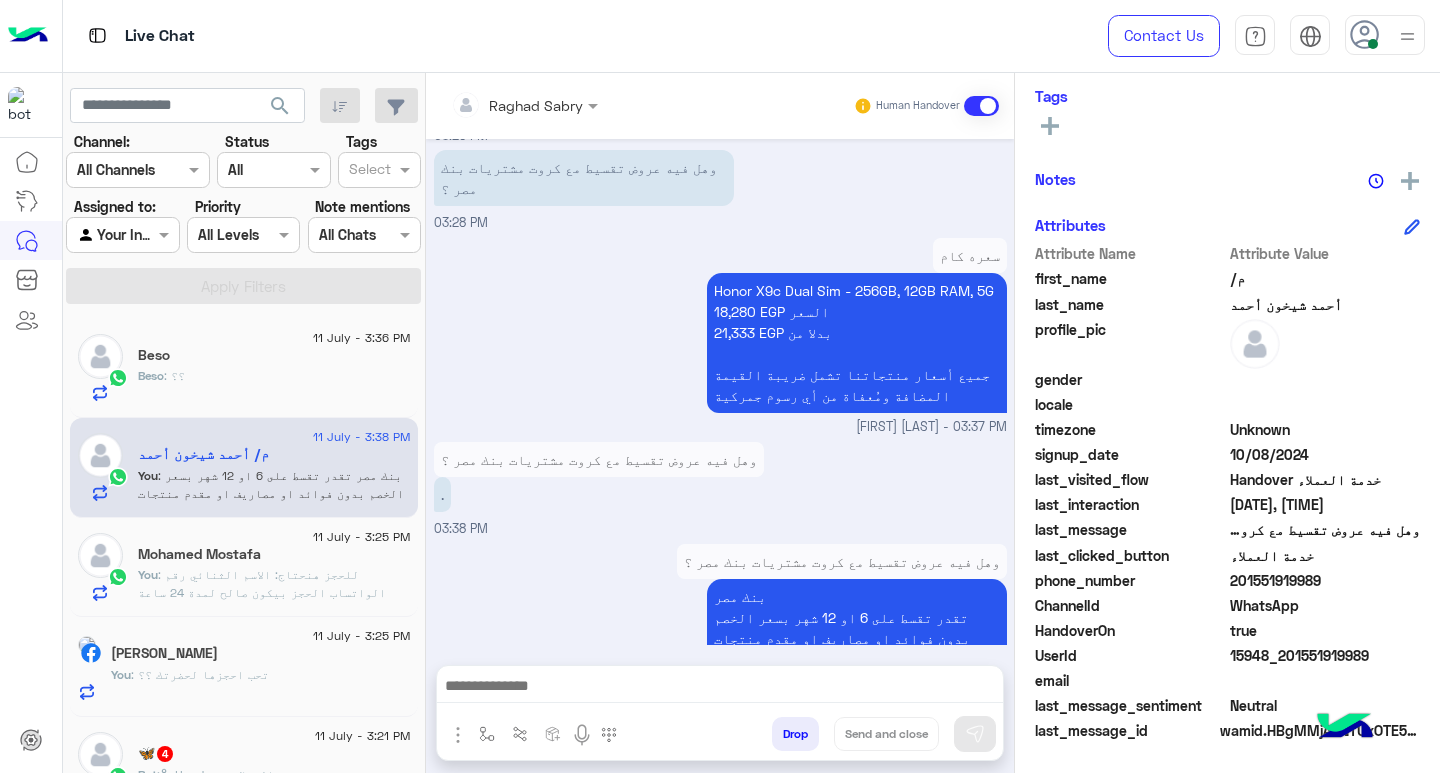 paste on "**********" 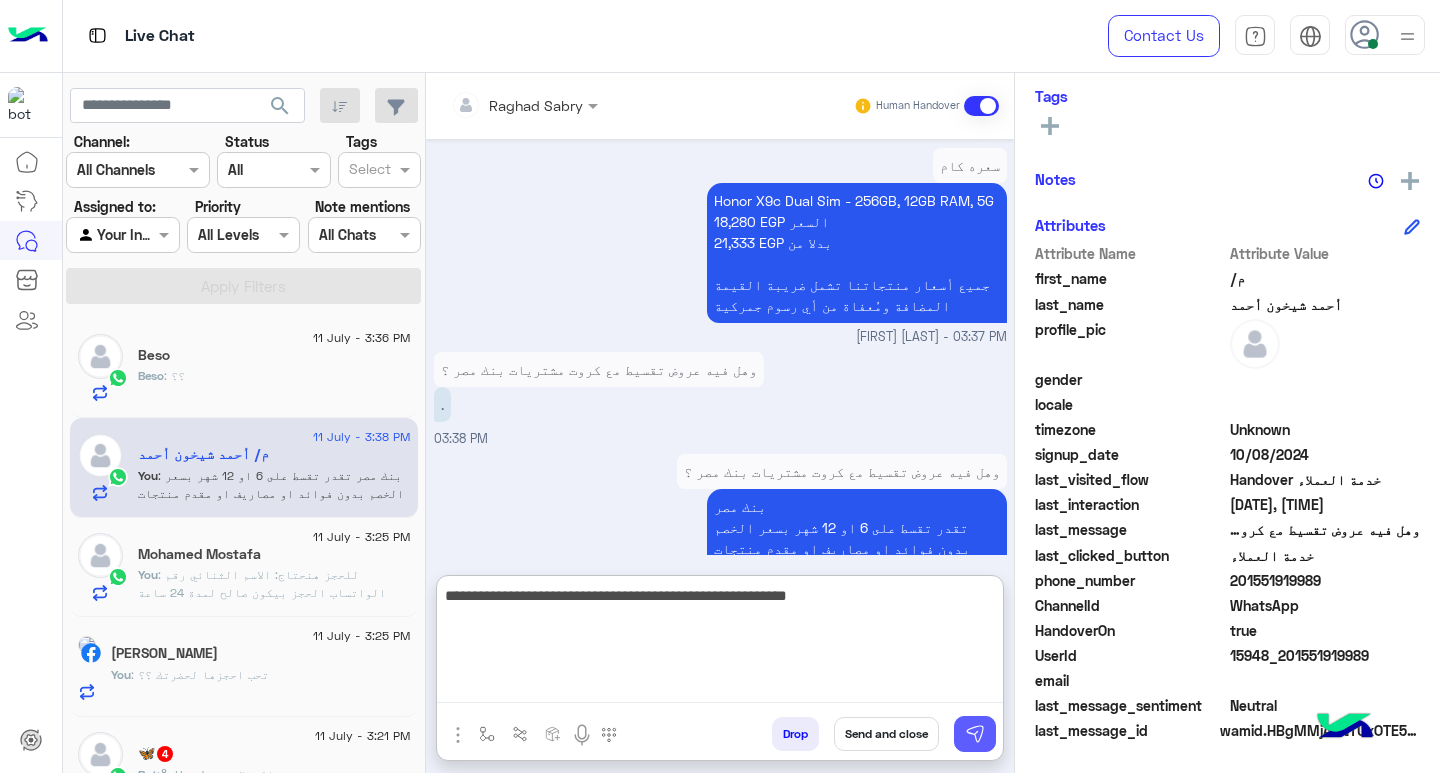 type on "**********" 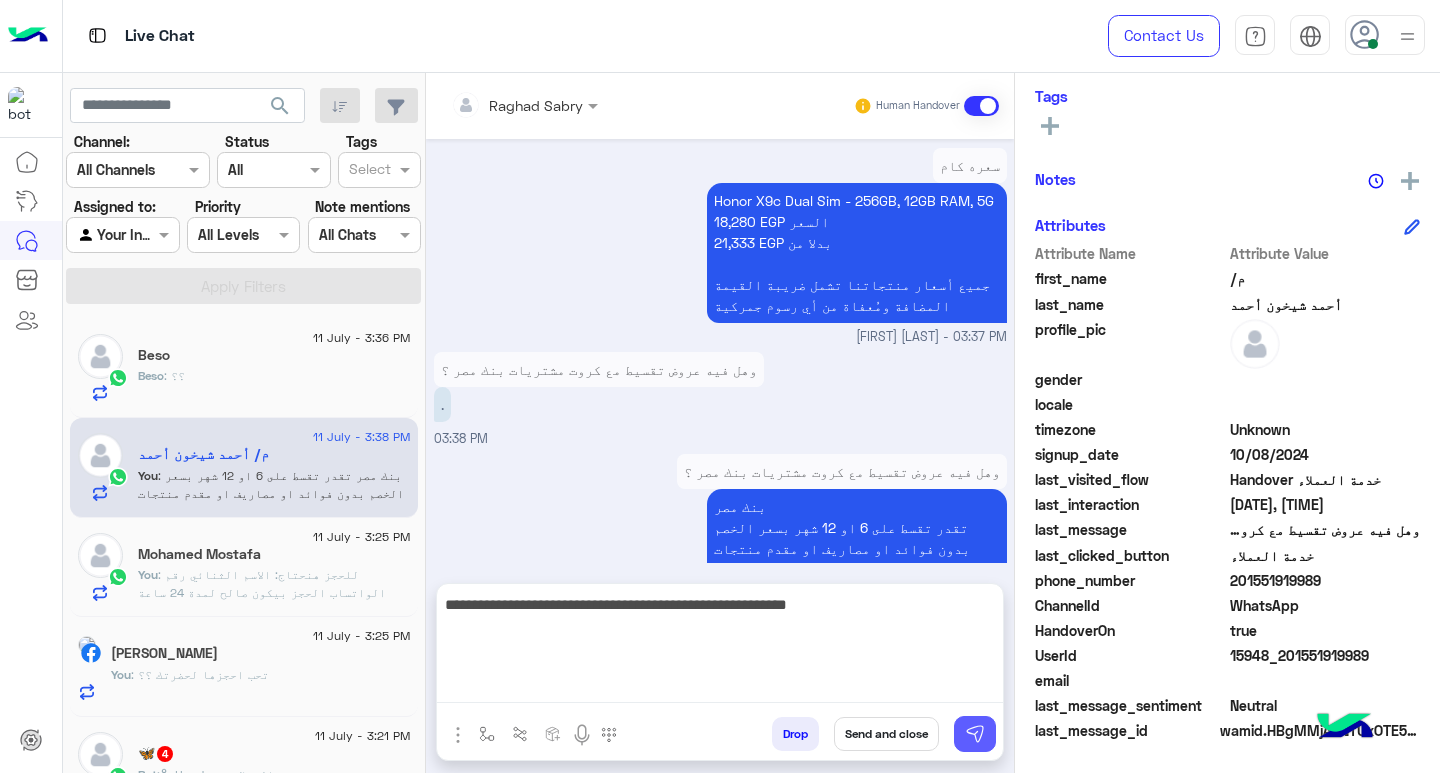drag, startPoint x: 978, startPoint y: 728, endPoint x: 861, endPoint y: 725, distance: 117.03845 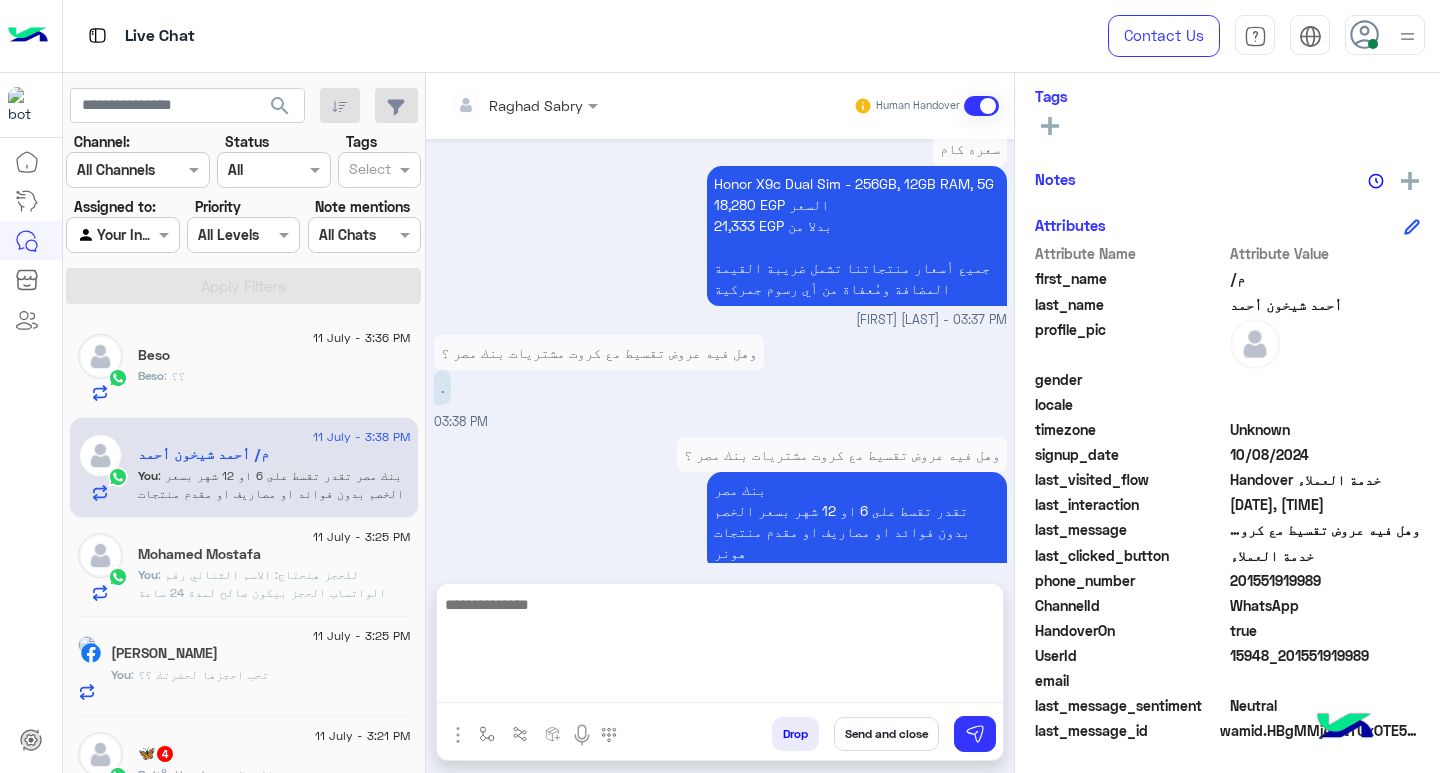 scroll, scrollTop: 3030, scrollLeft: 0, axis: vertical 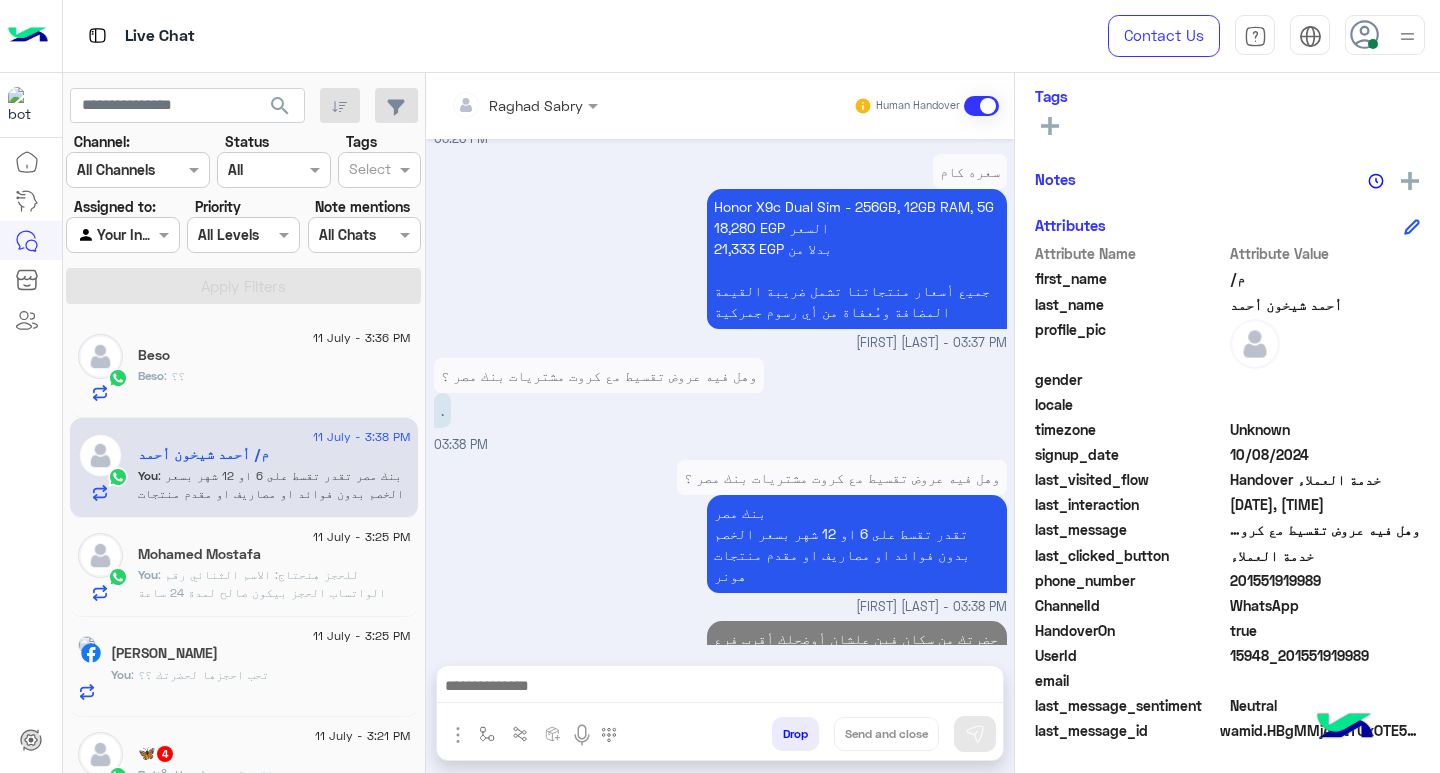 click on "You  : تحب احجزها لحضرتك ؟؟" 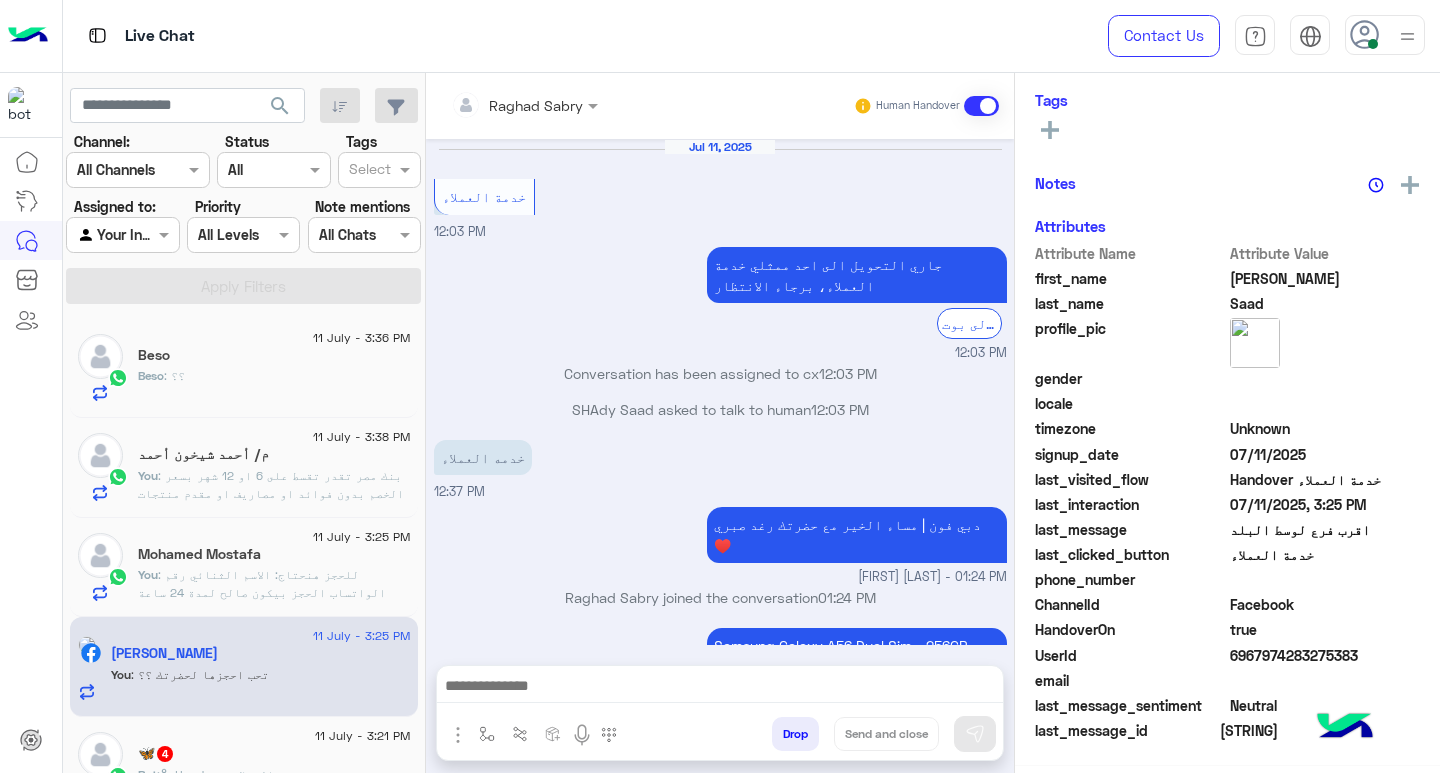 scroll, scrollTop: 325, scrollLeft: 0, axis: vertical 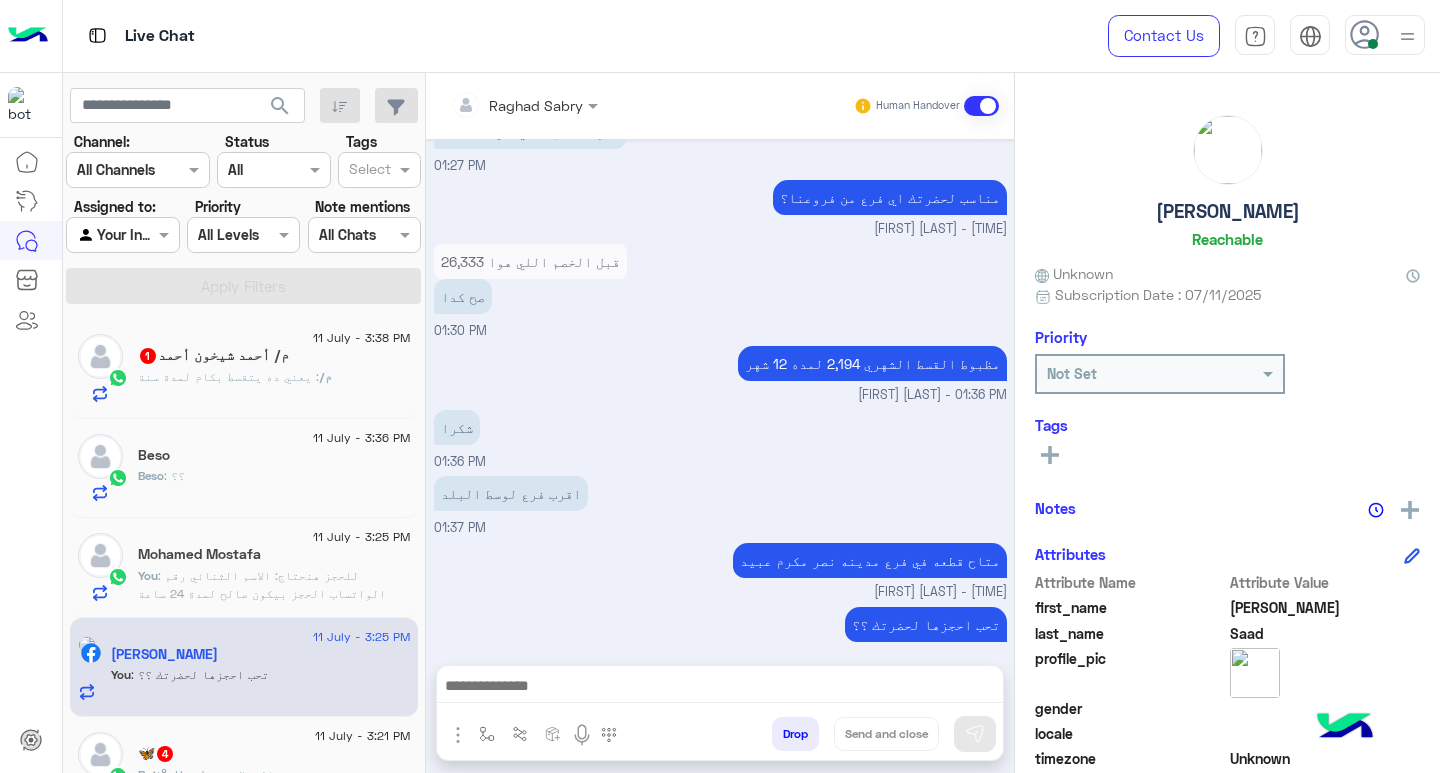 click at bounding box center (720, 688) 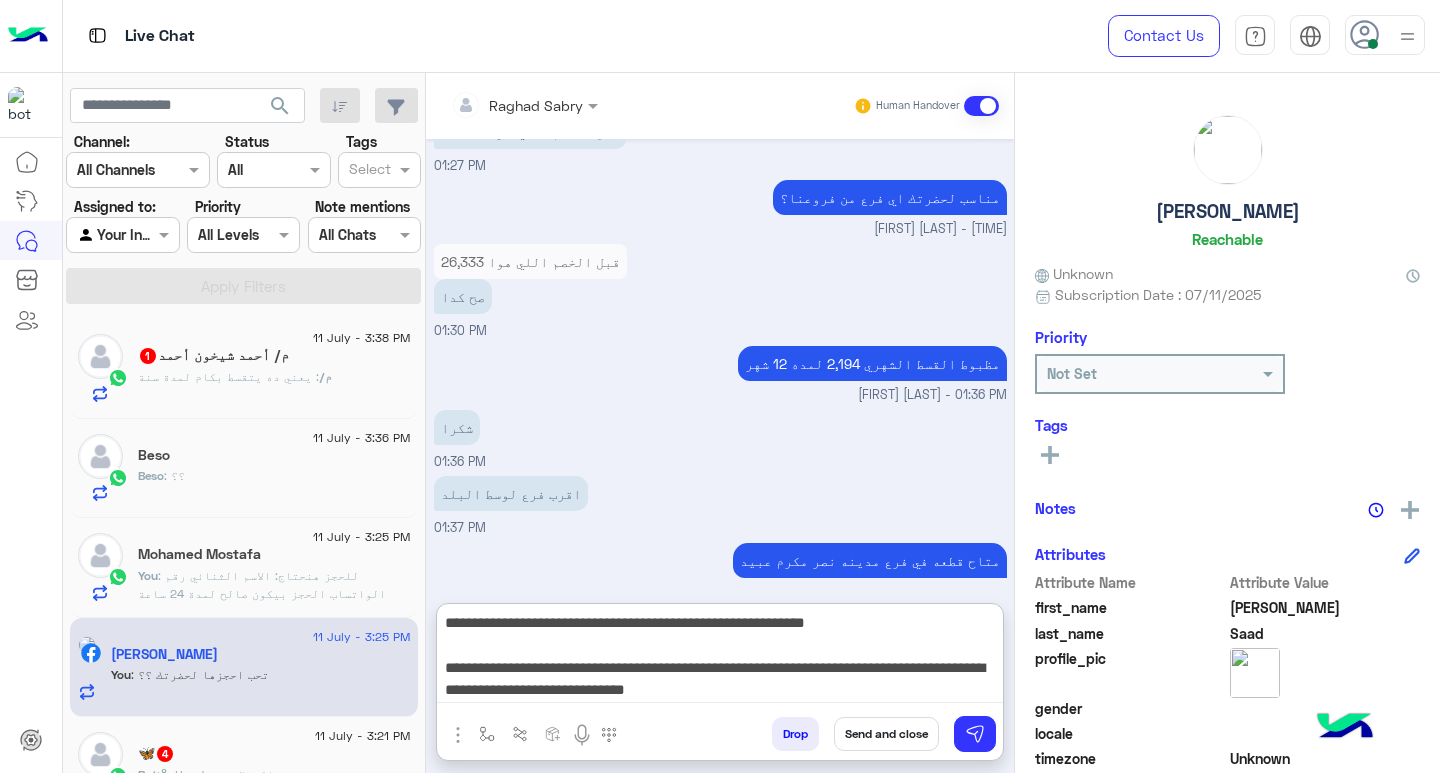 scroll, scrollTop: 155, scrollLeft: 0, axis: vertical 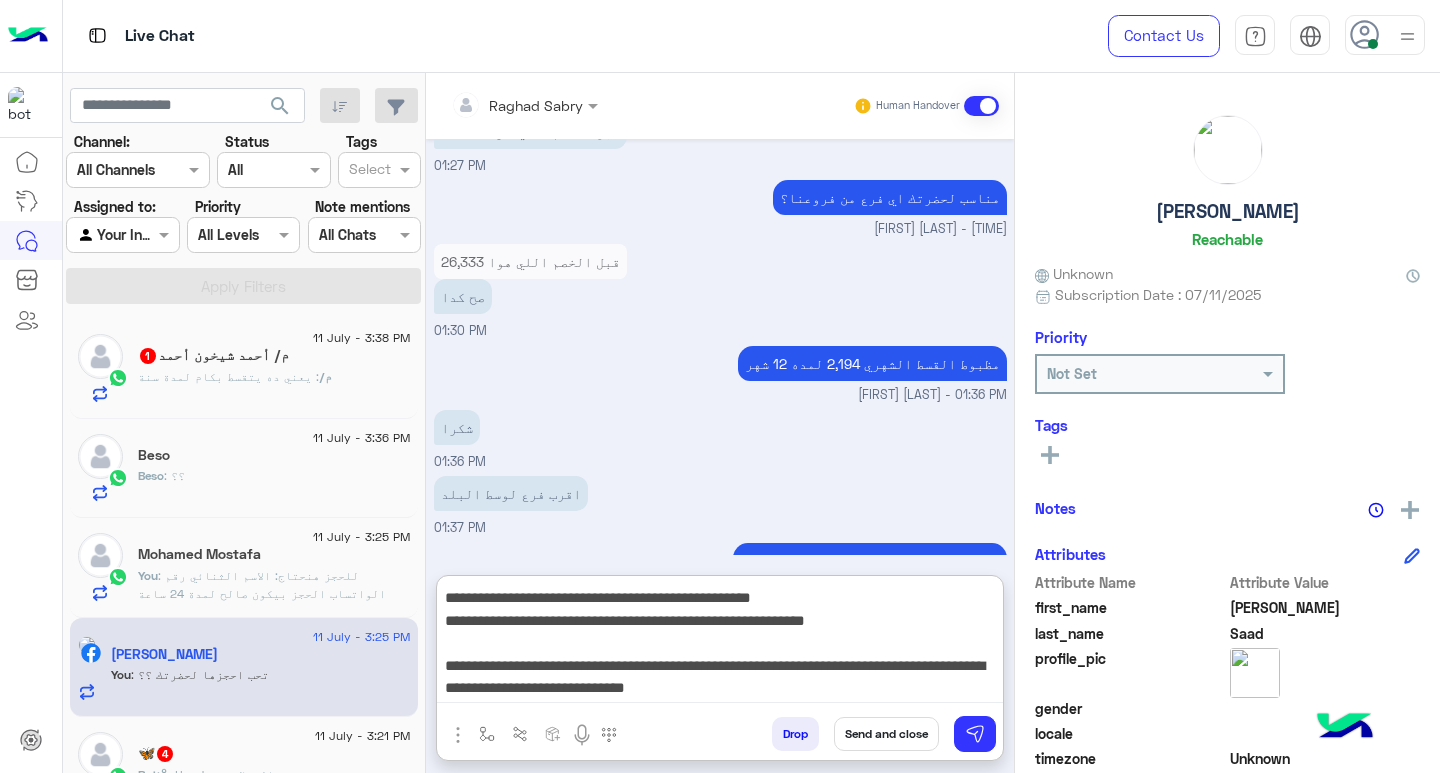 type on "**********" 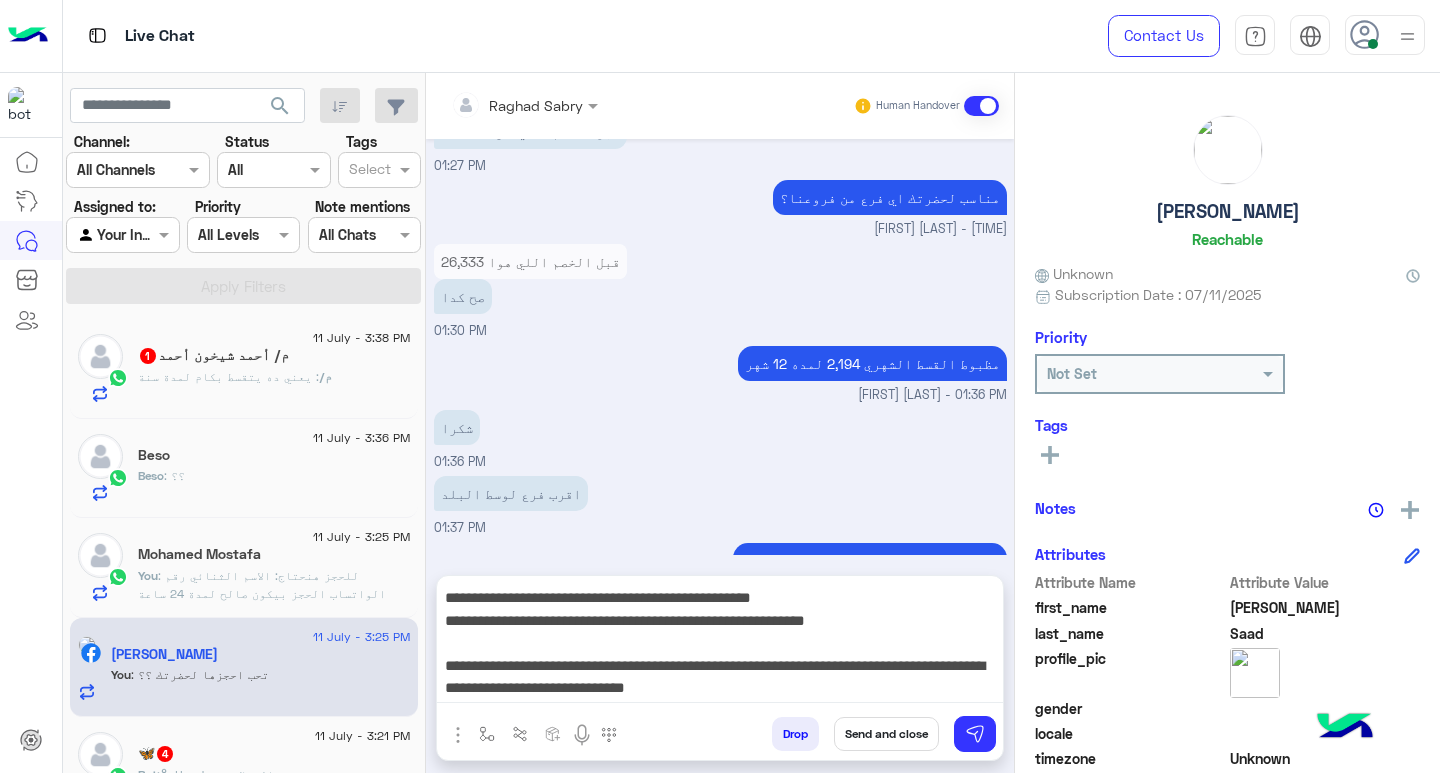 click on "Send and close" at bounding box center (886, 734) 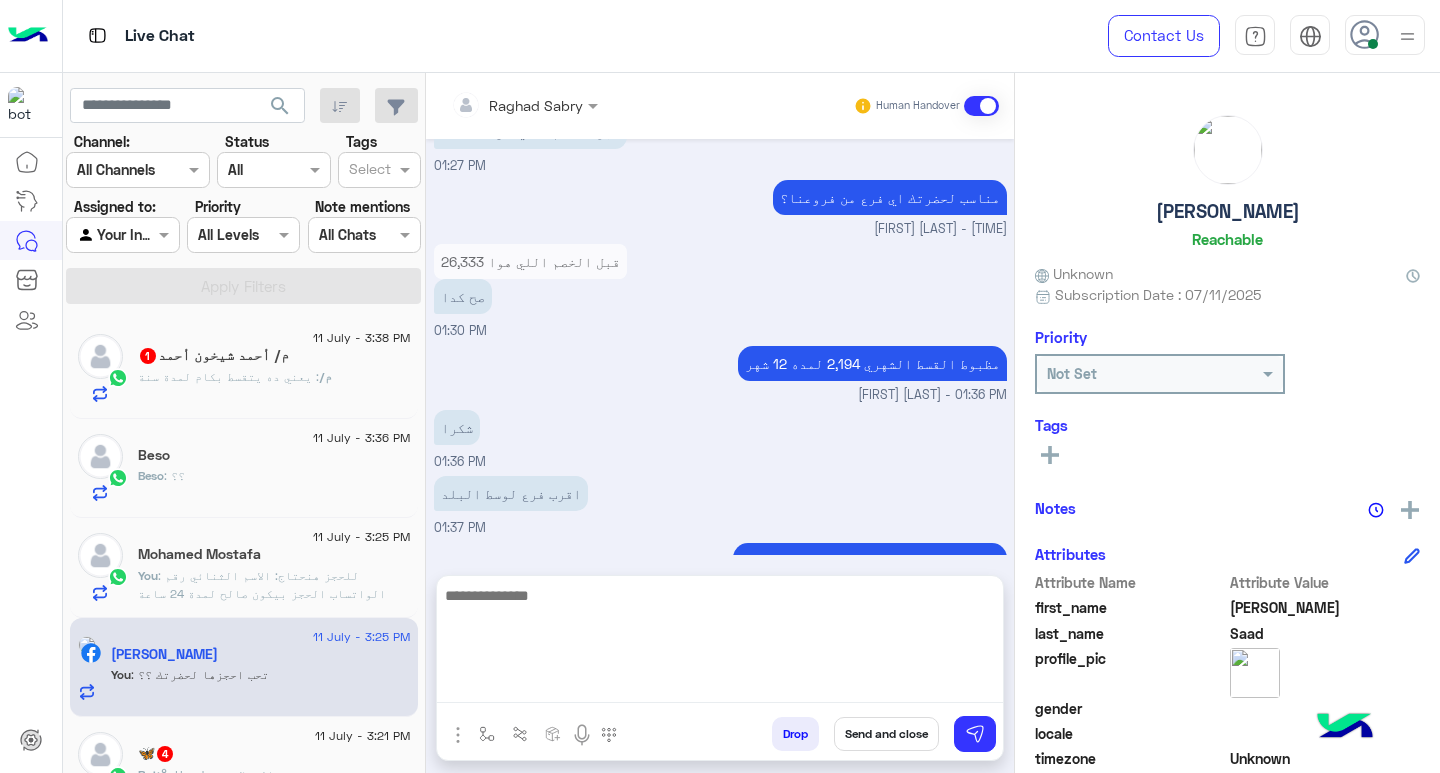 scroll, scrollTop: 0, scrollLeft: 0, axis: both 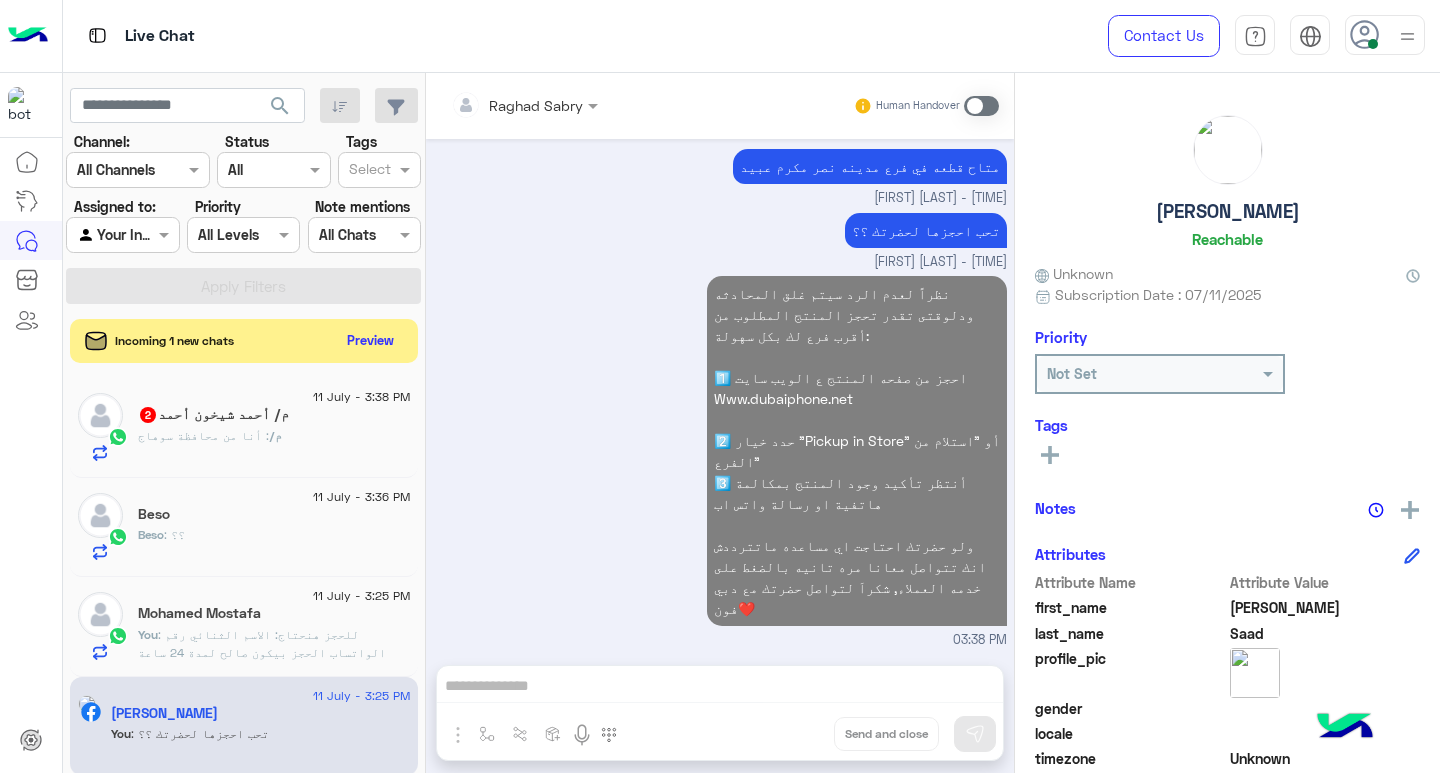 click on "م/ : أنا من محافظة سوهاج" 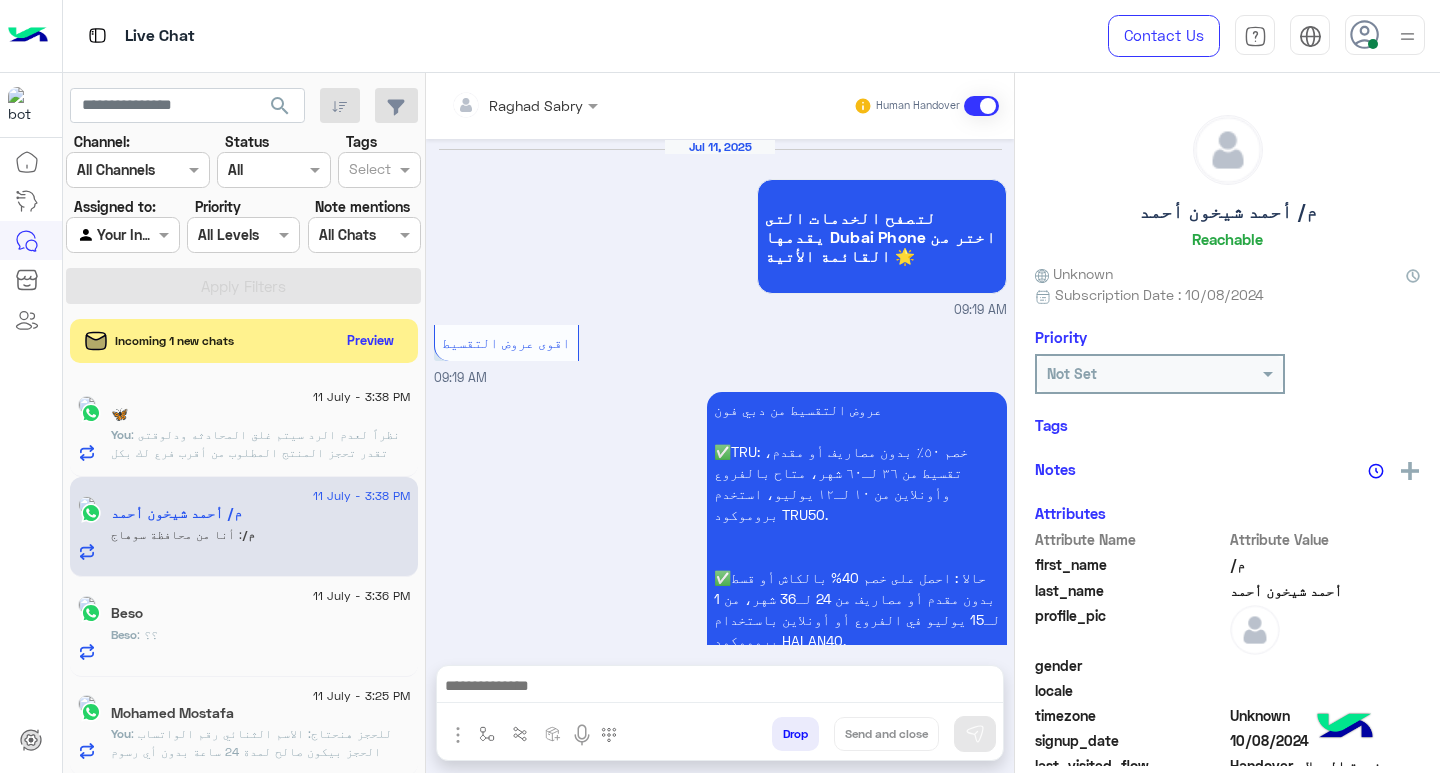 scroll, scrollTop: 2544, scrollLeft: 0, axis: vertical 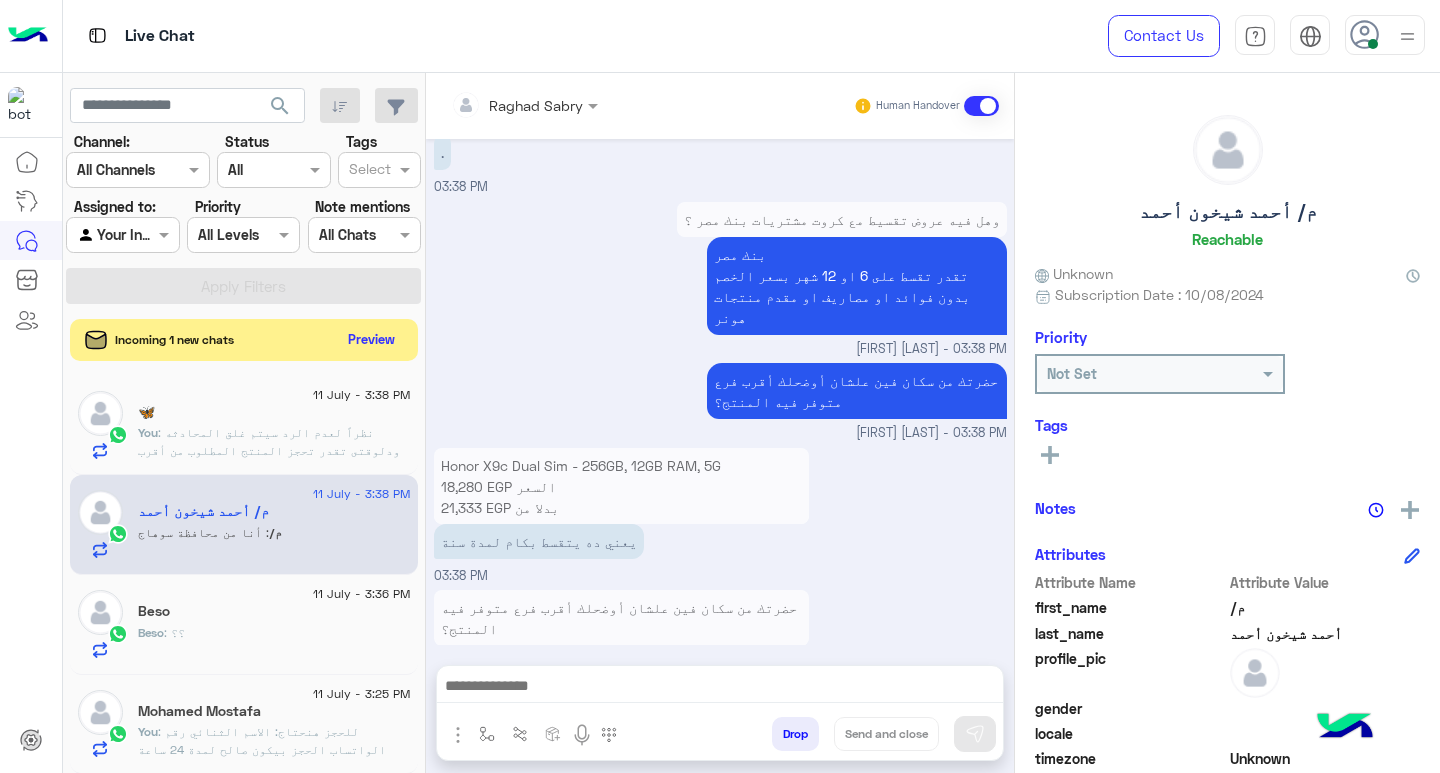 click on "Preview" 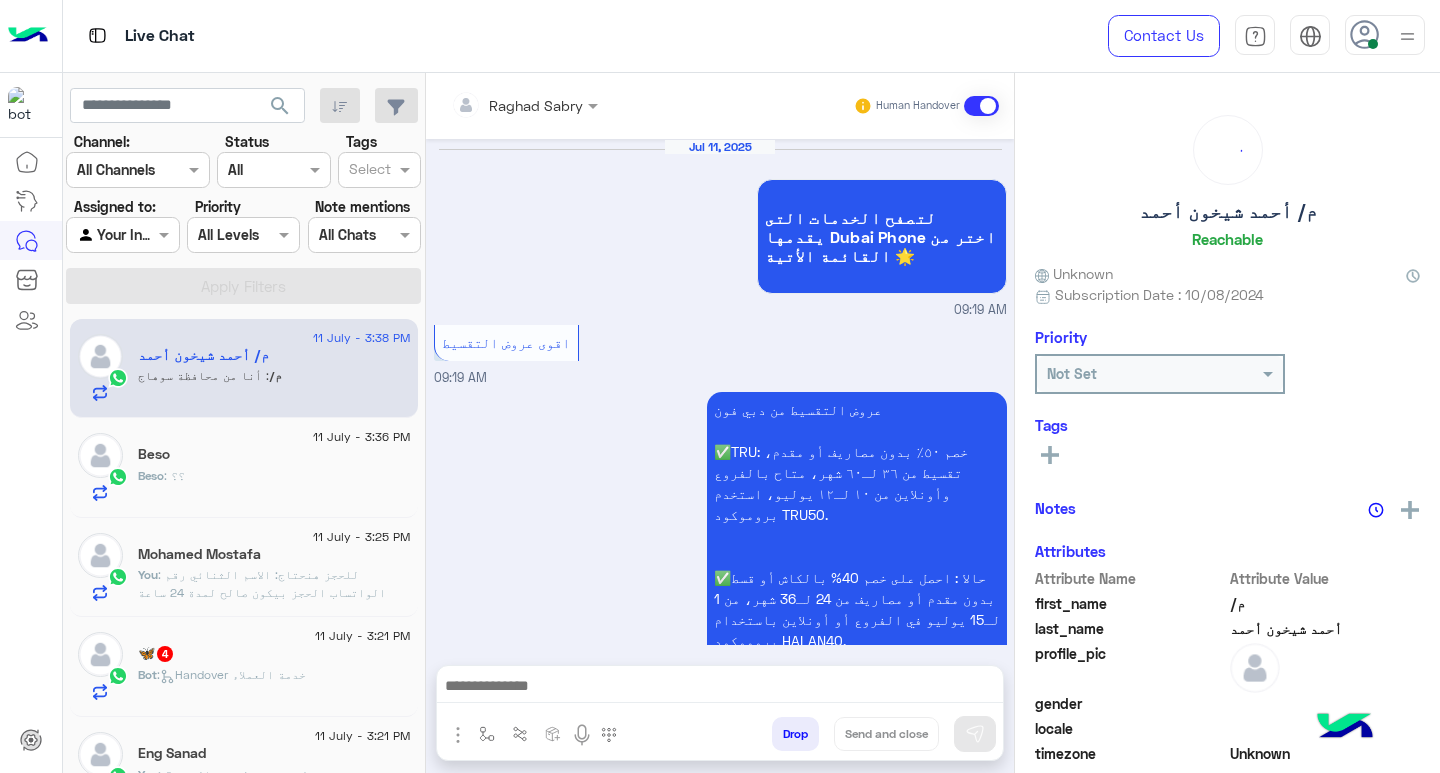 scroll, scrollTop: 2544, scrollLeft: 0, axis: vertical 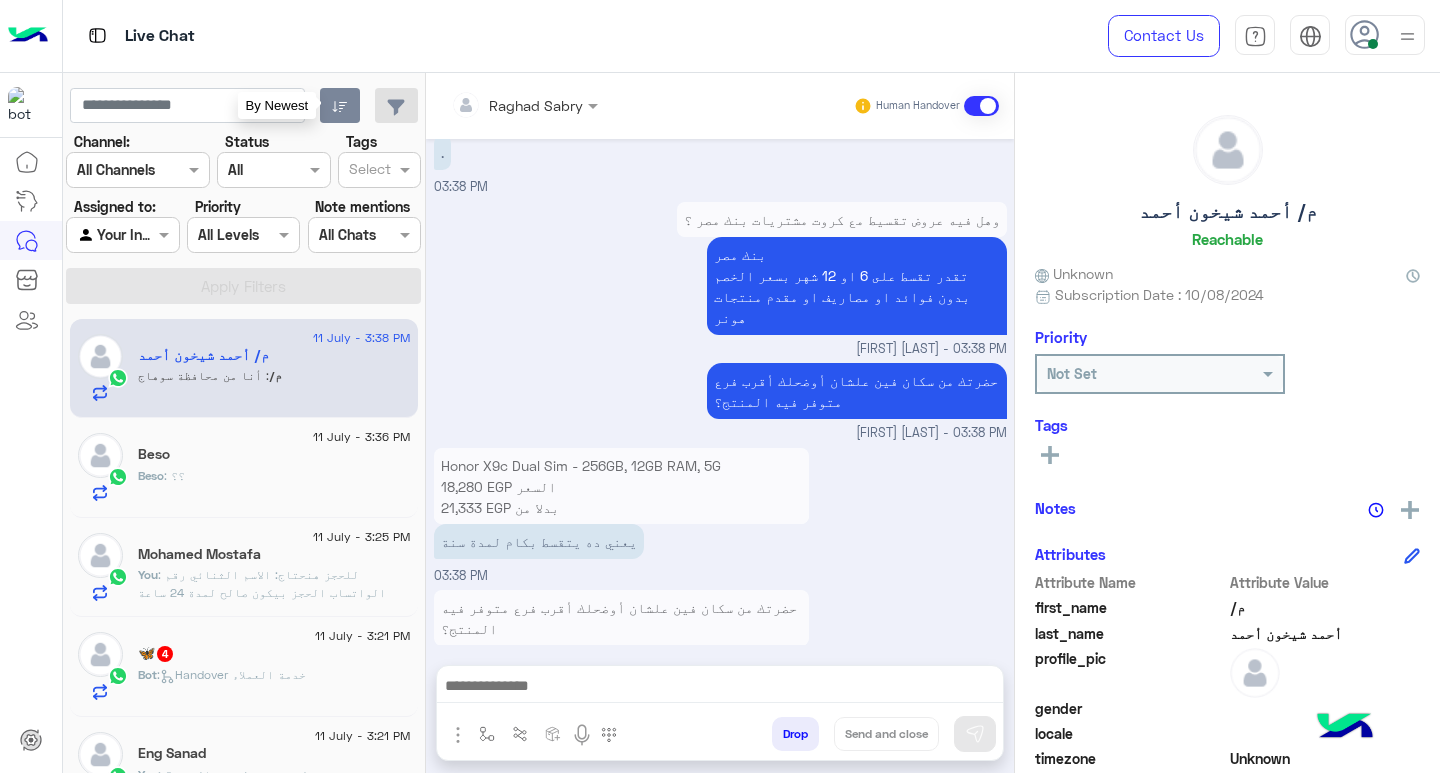 click 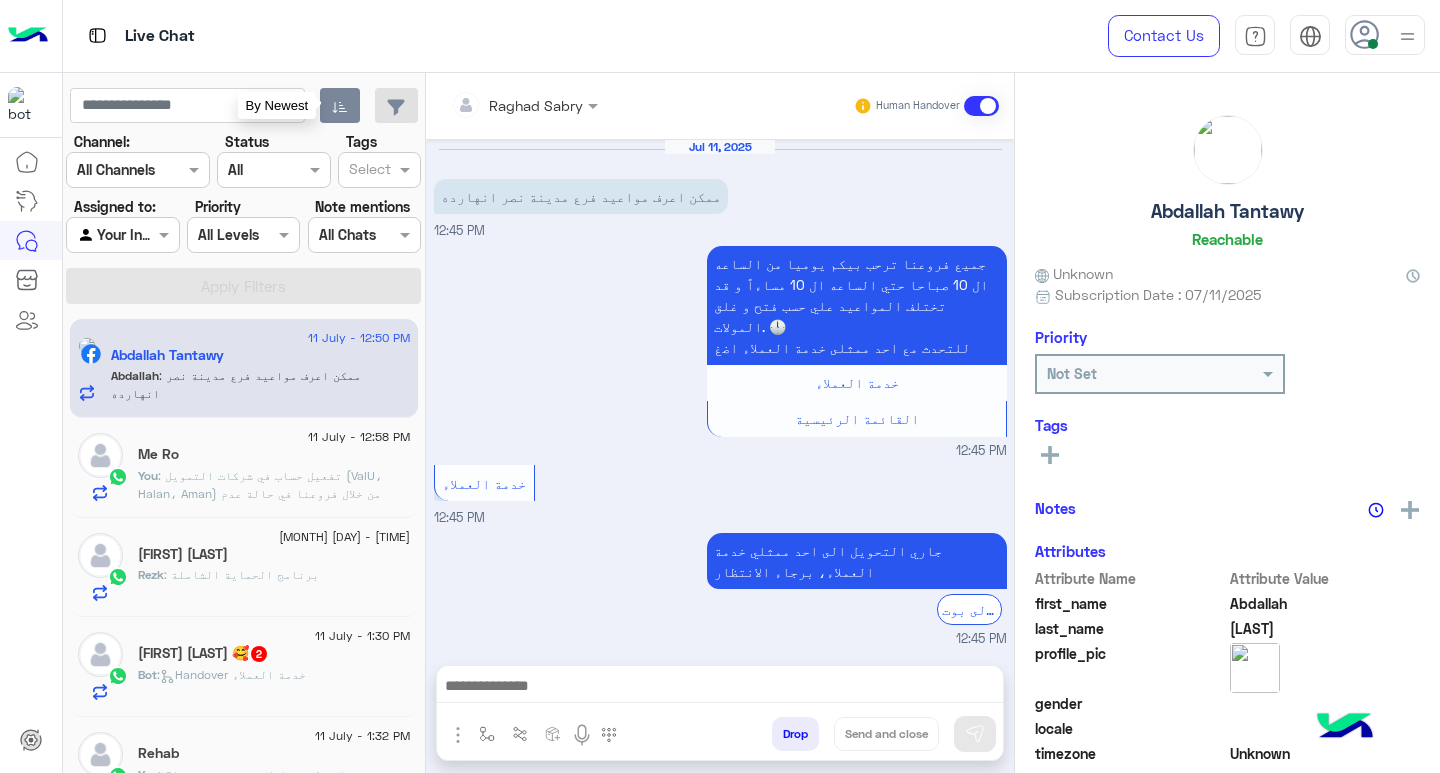 scroll, scrollTop: 123, scrollLeft: 0, axis: vertical 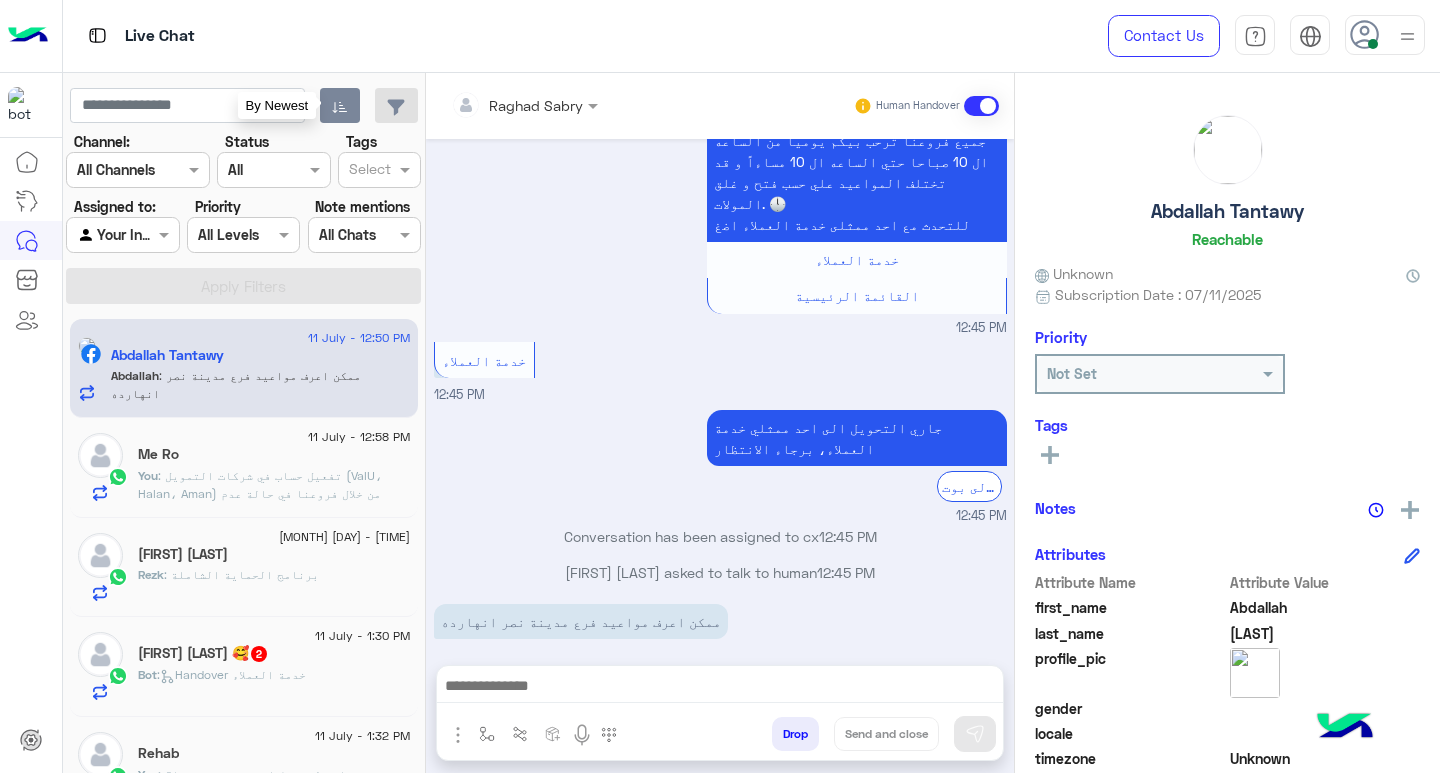 click 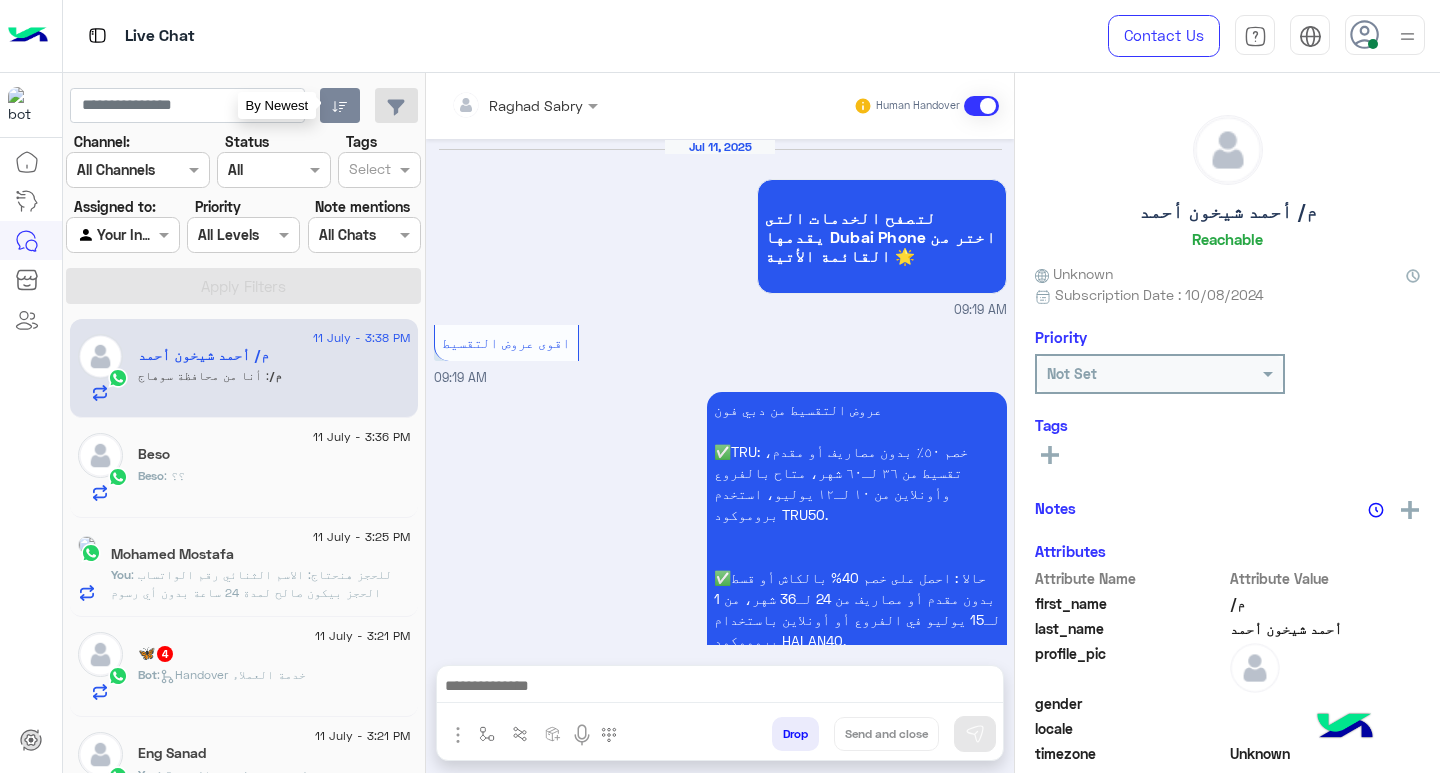 scroll, scrollTop: 2544, scrollLeft: 0, axis: vertical 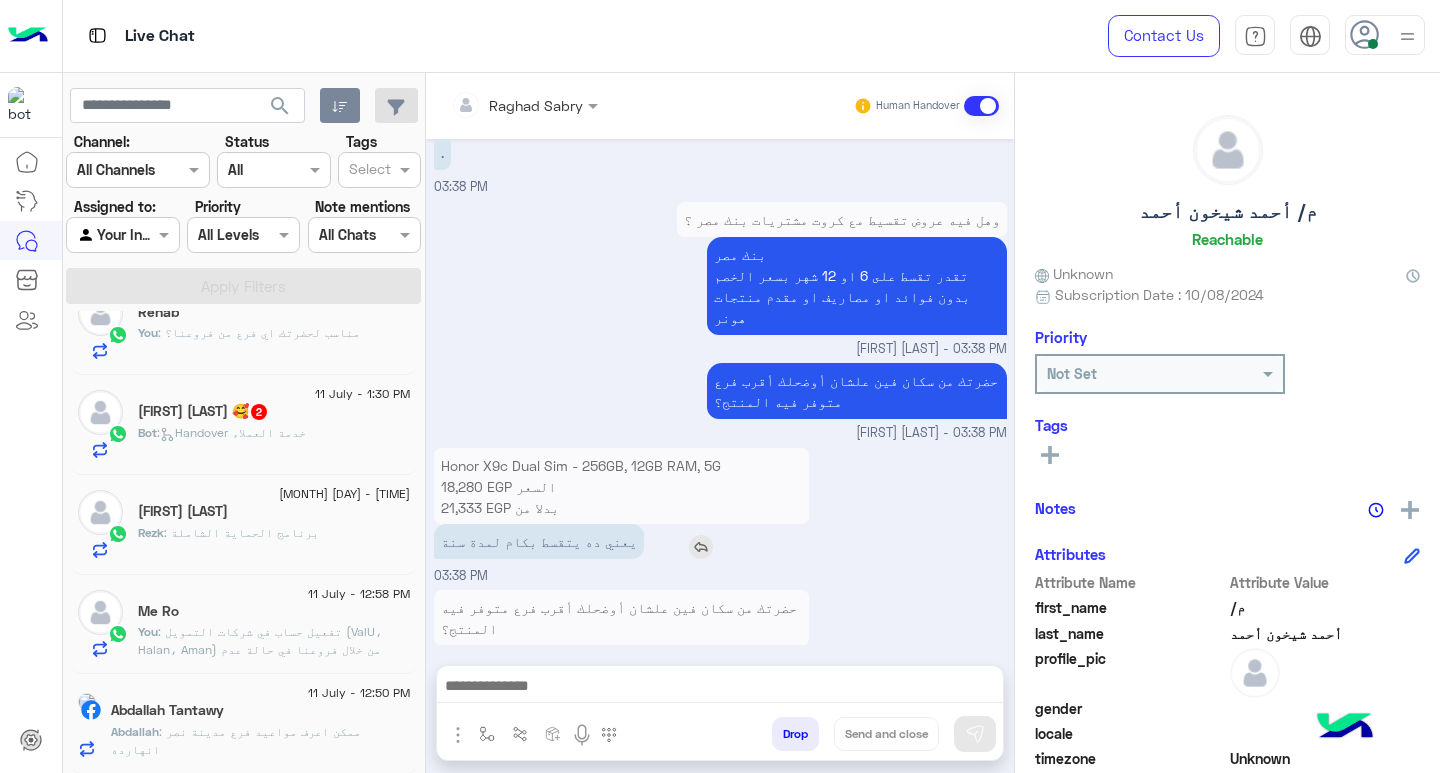 click at bounding box center [701, 547] 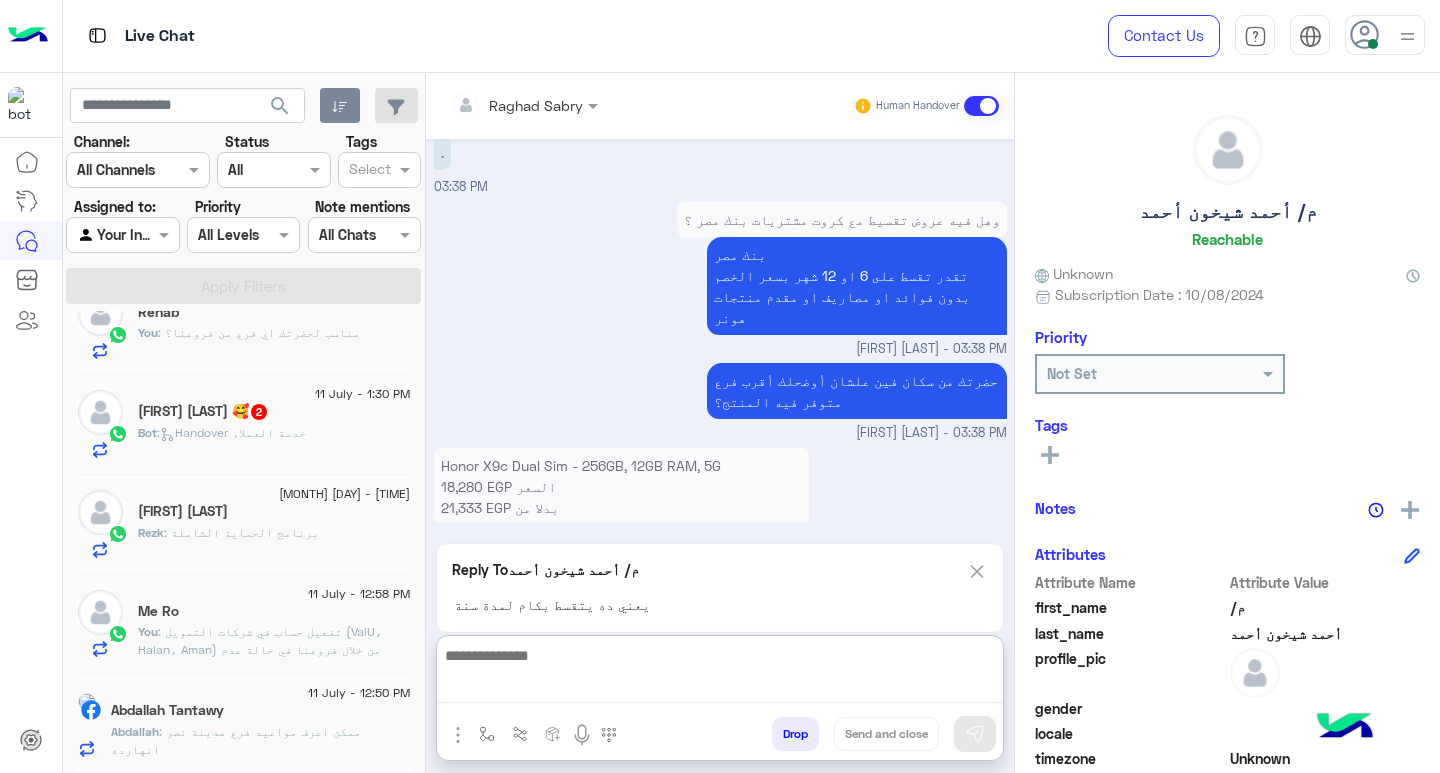 click at bounding box center [720, 673] 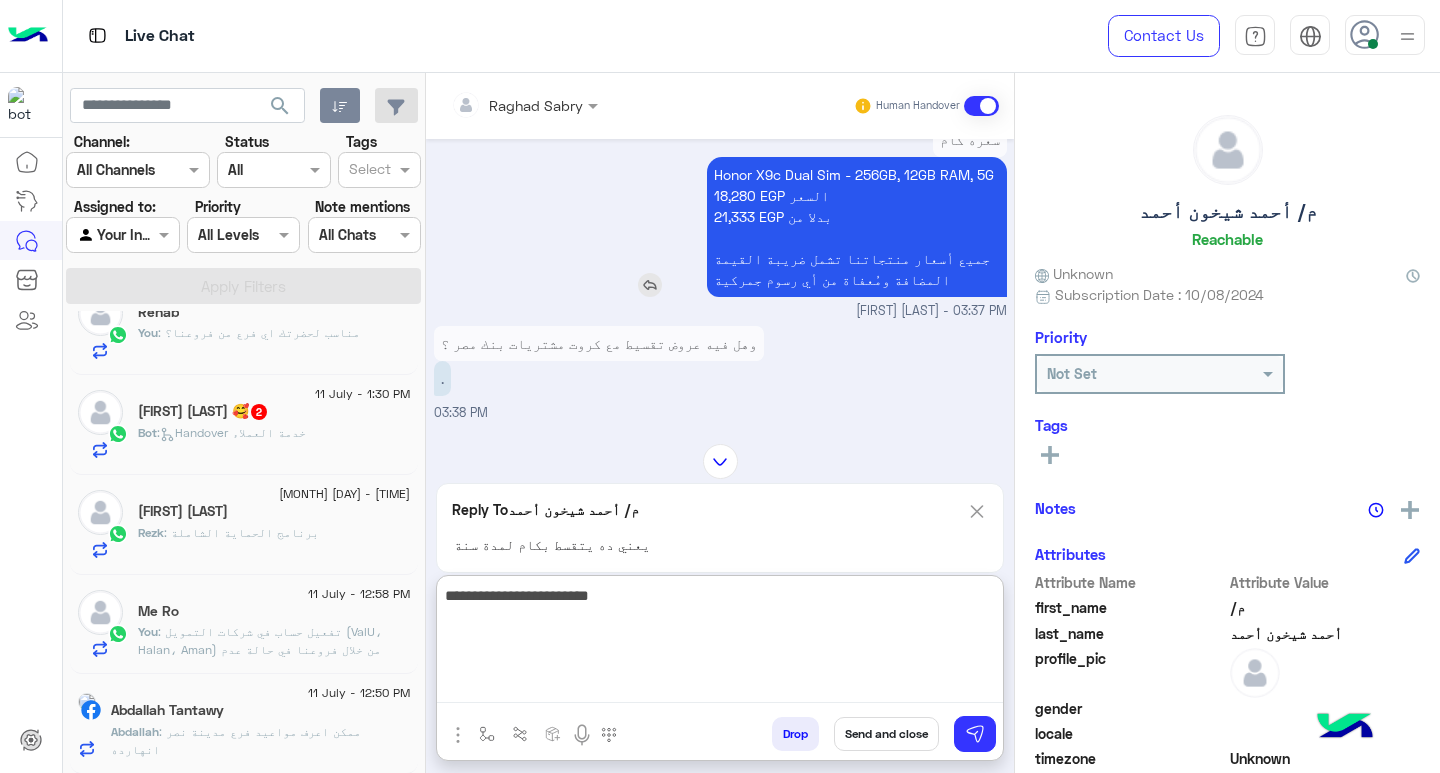 scroll, scrollTop: 2311, scrollLeft: 0, axis: vertical 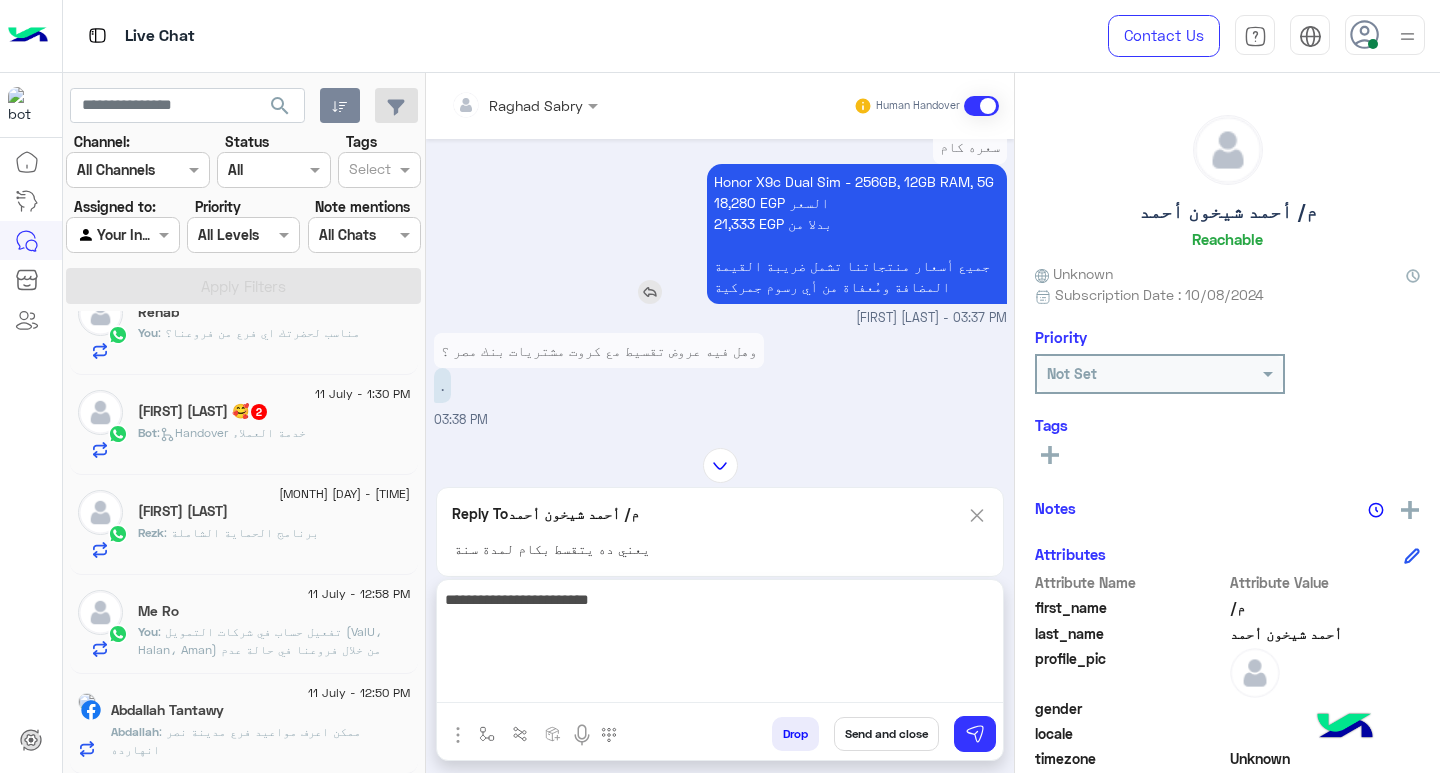 click on "Honor X9c Dual Sim - 256GB, 12GB RAM, 5G 18,280 EGP   السعر  21,333 EGP بدلا من  جميع أسعار منتجاتنا تشمل ضريبة القيمة المضافة ومُعفاة من أي رسوم جمركية" at bounding box center [857, 234] 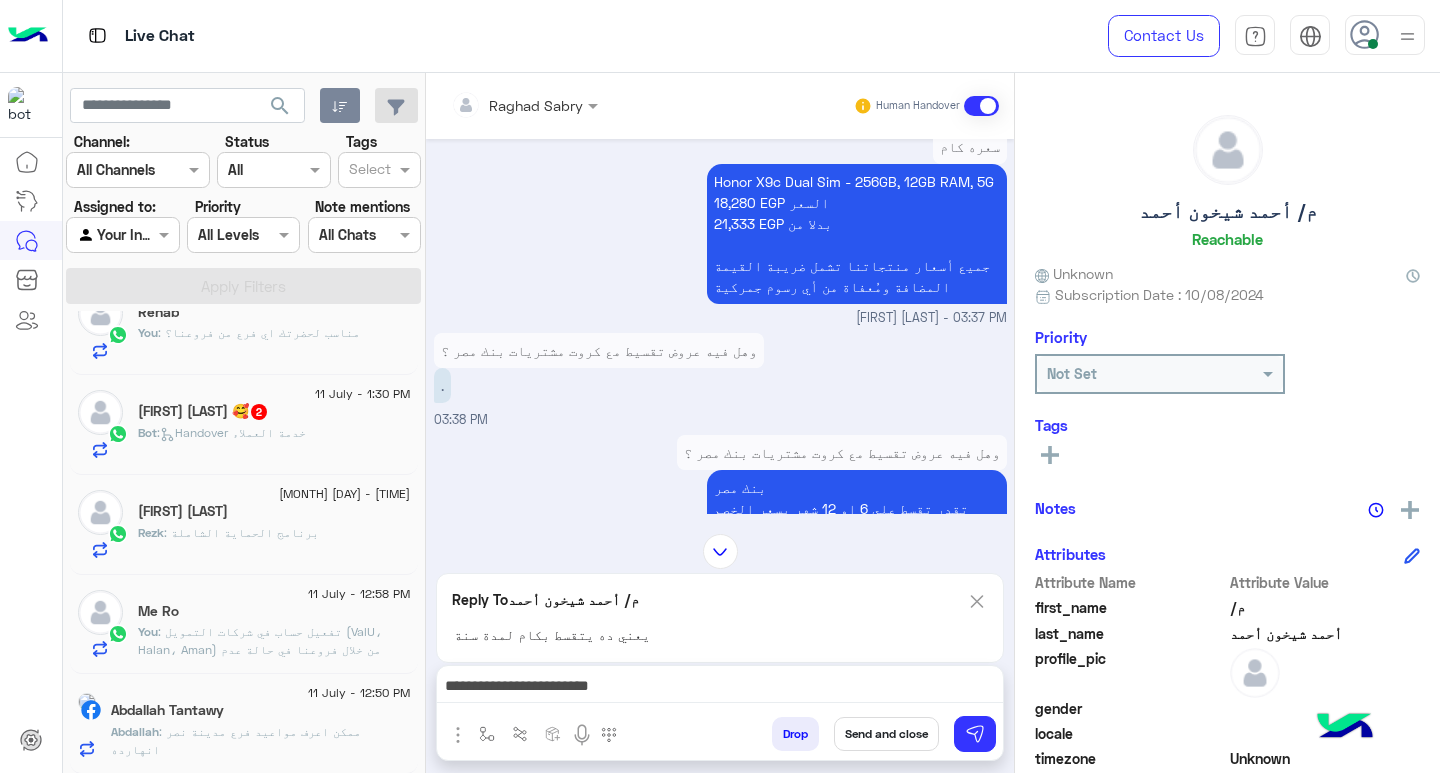 copy on "18,280" 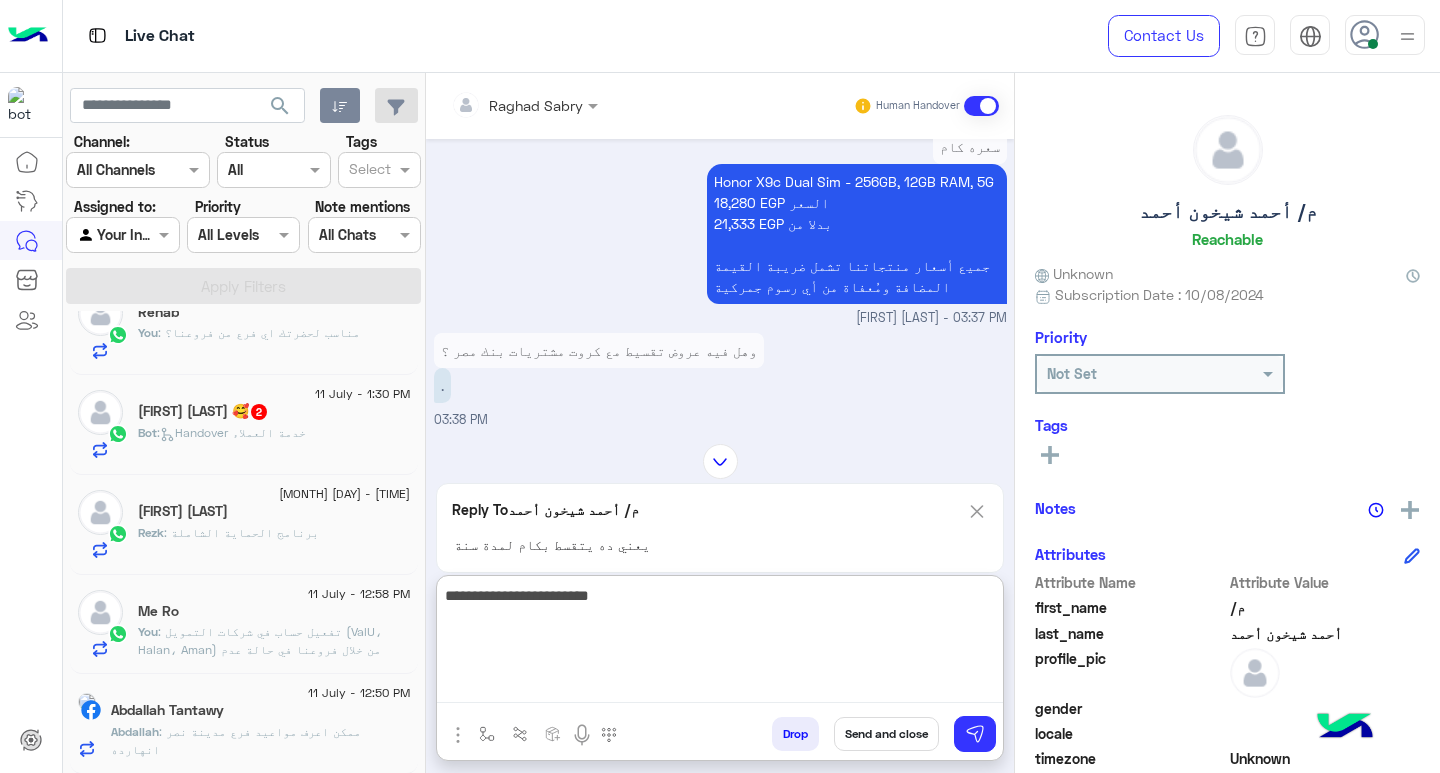 paste on "******" 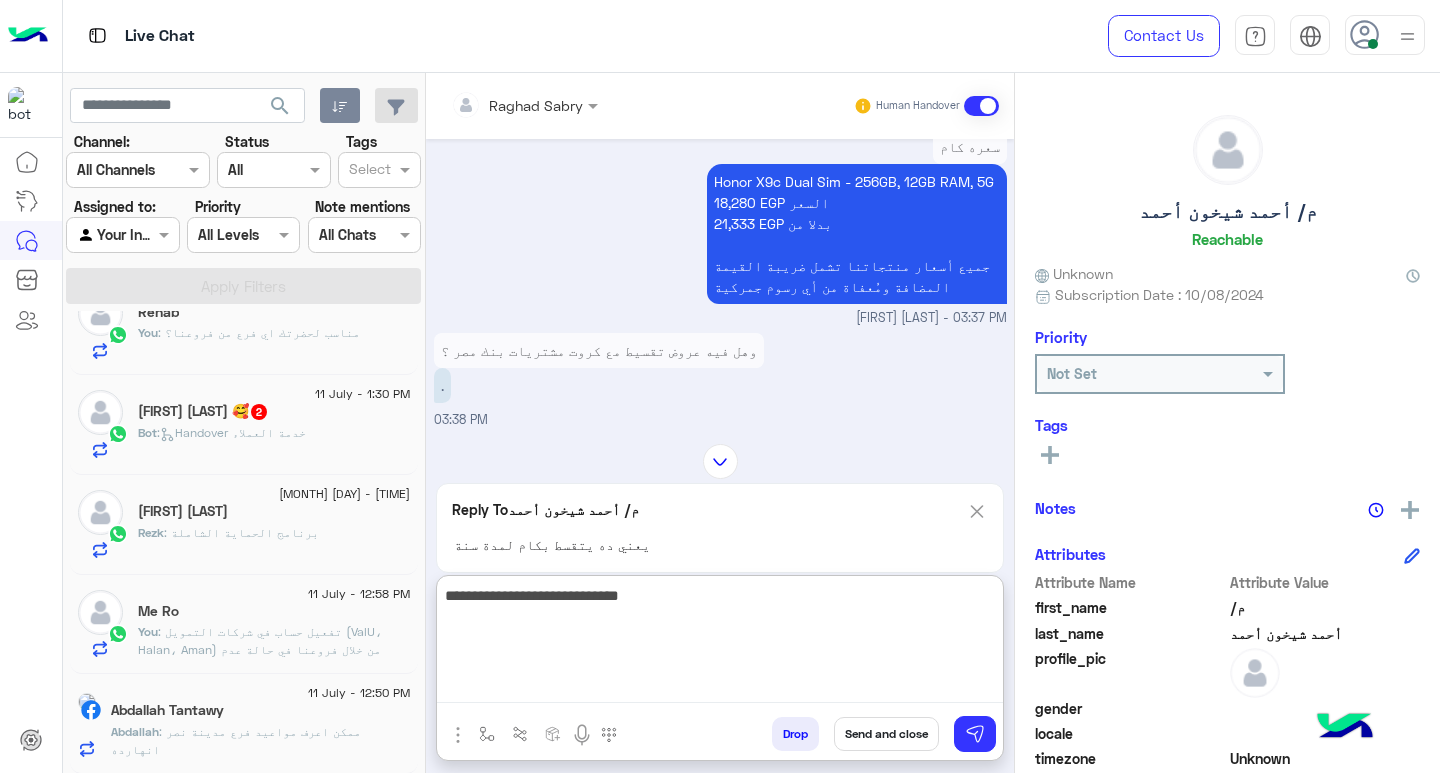 type on "**********" 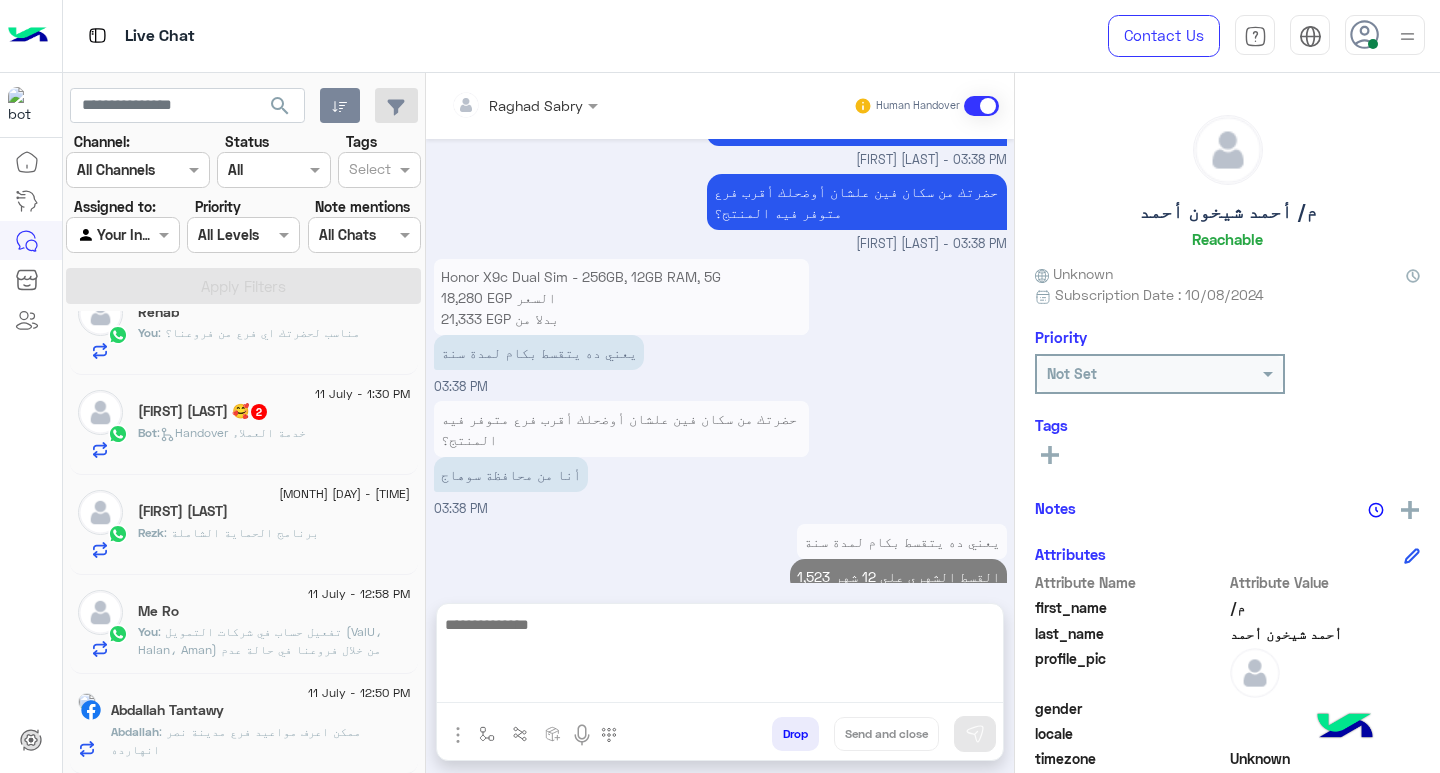 scroll, scrollTop: 2643, scrollLeft: 0, axis: vertical 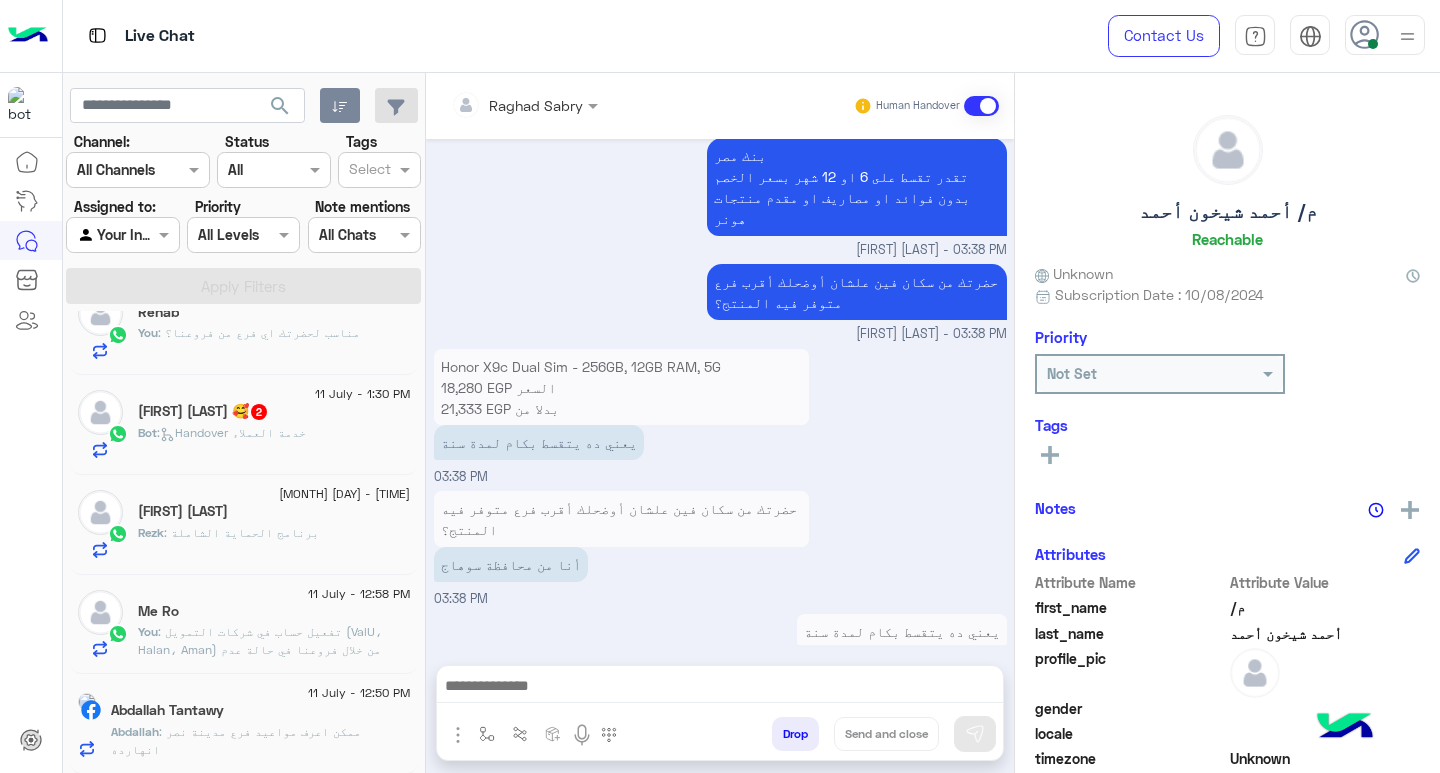 click at bounding box center [720, 688] 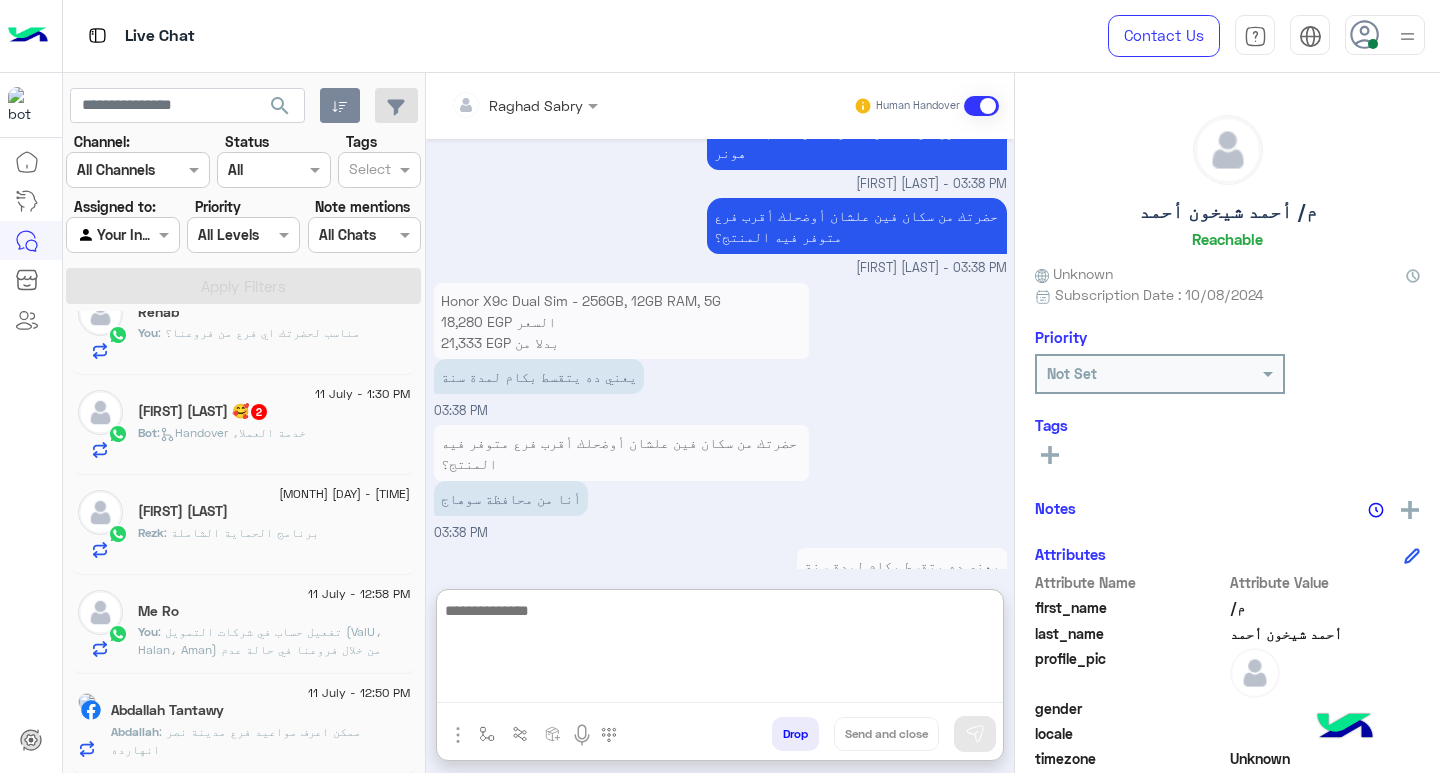 paste on "**********" 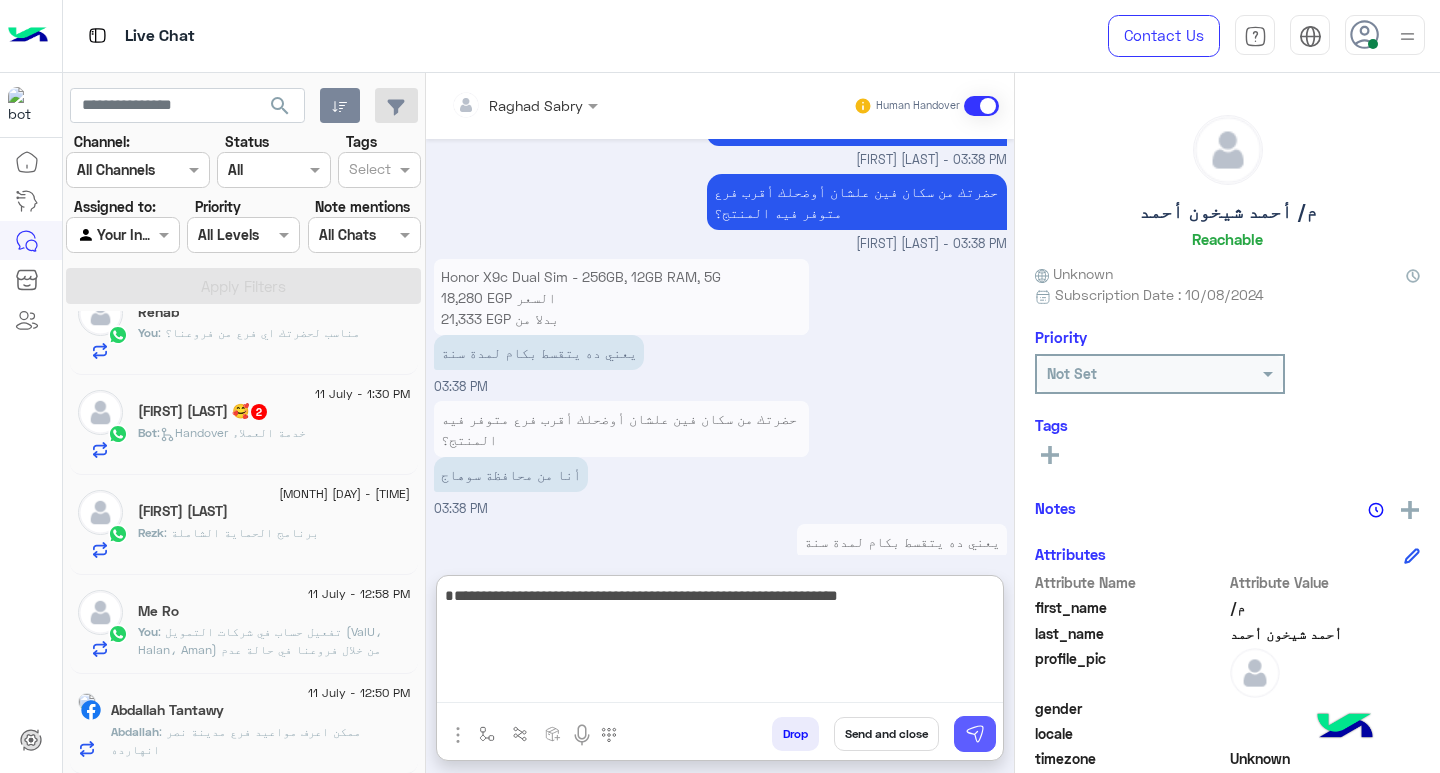 type on "**********" 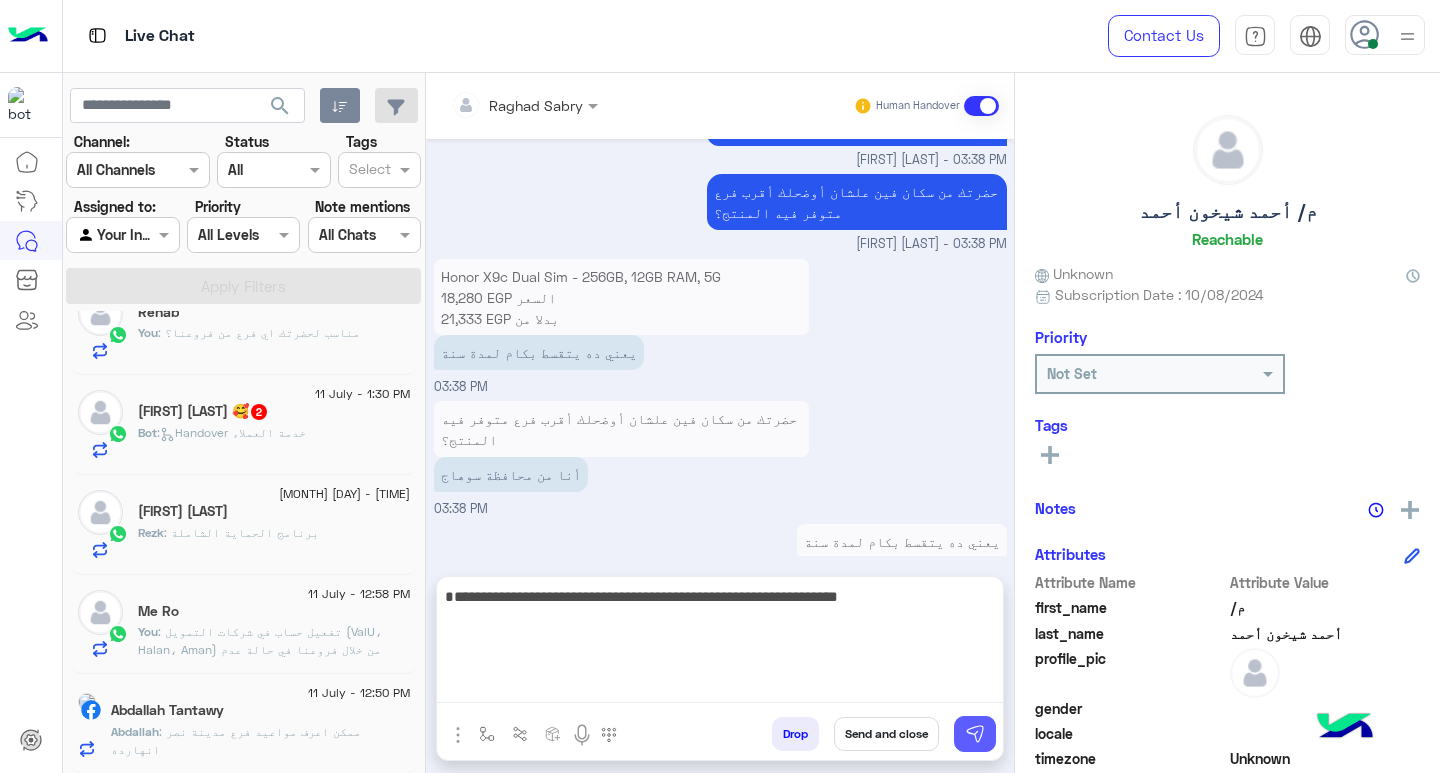click at bounding box center (975, 734) 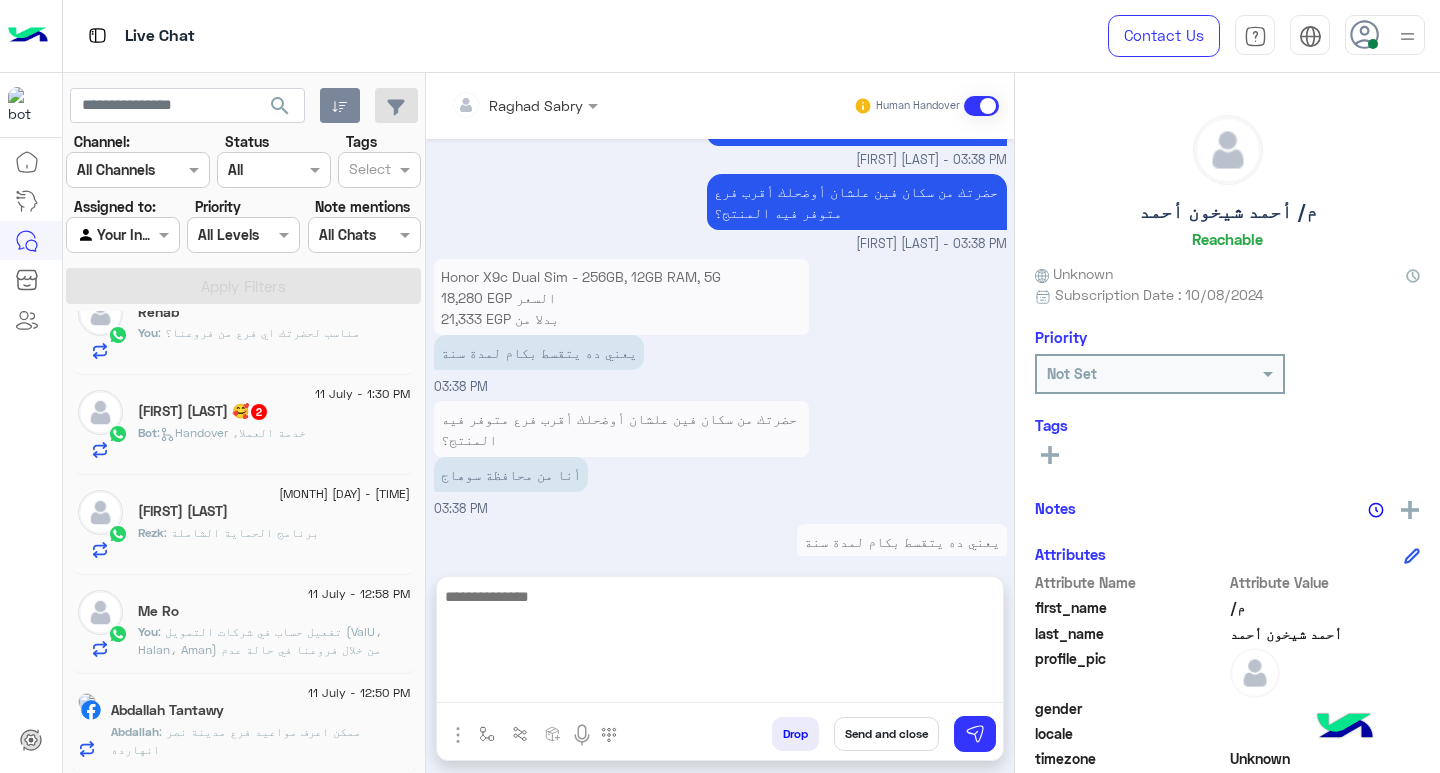 scroll, scrollTop: 2728, scrollLeft: 0, axis: vertical 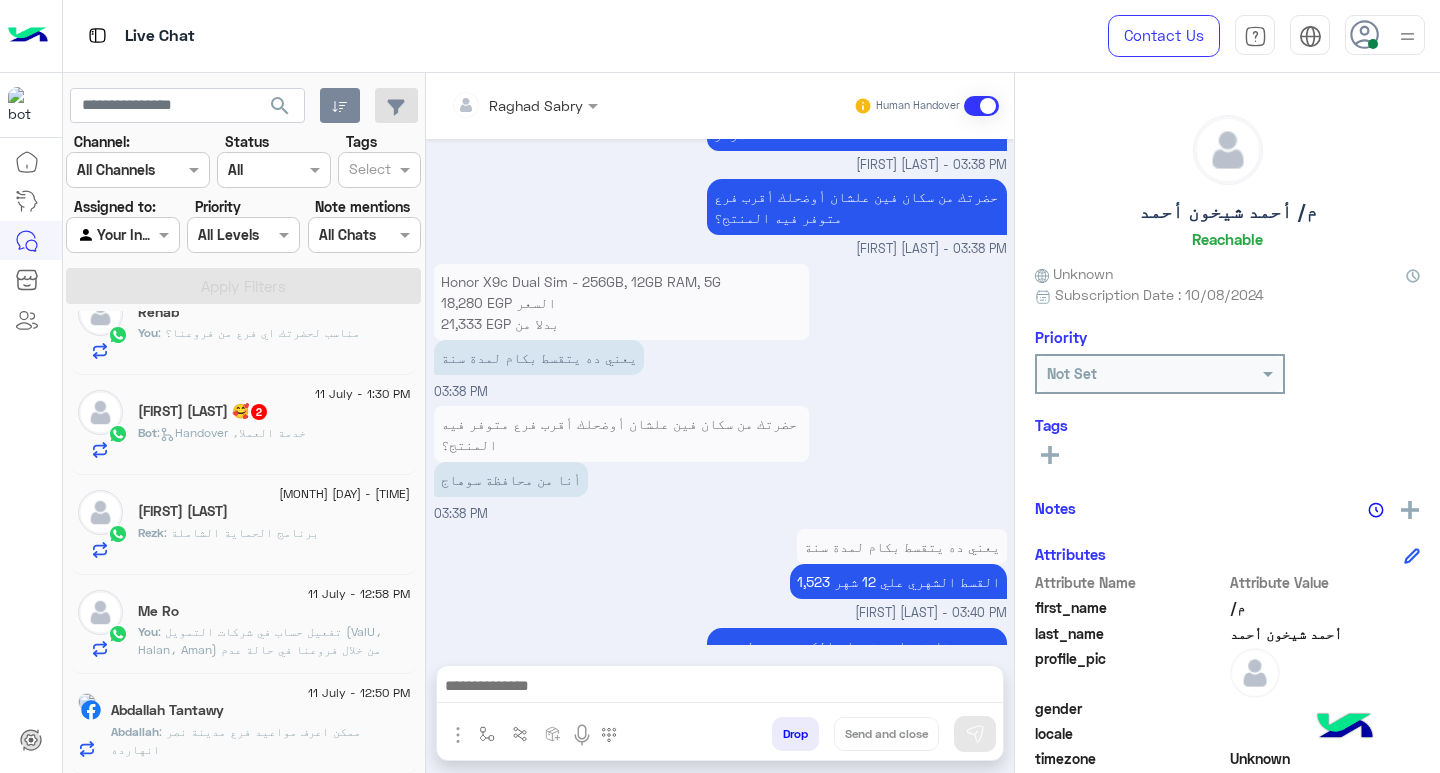 click on "[FIRST] [LAST]" 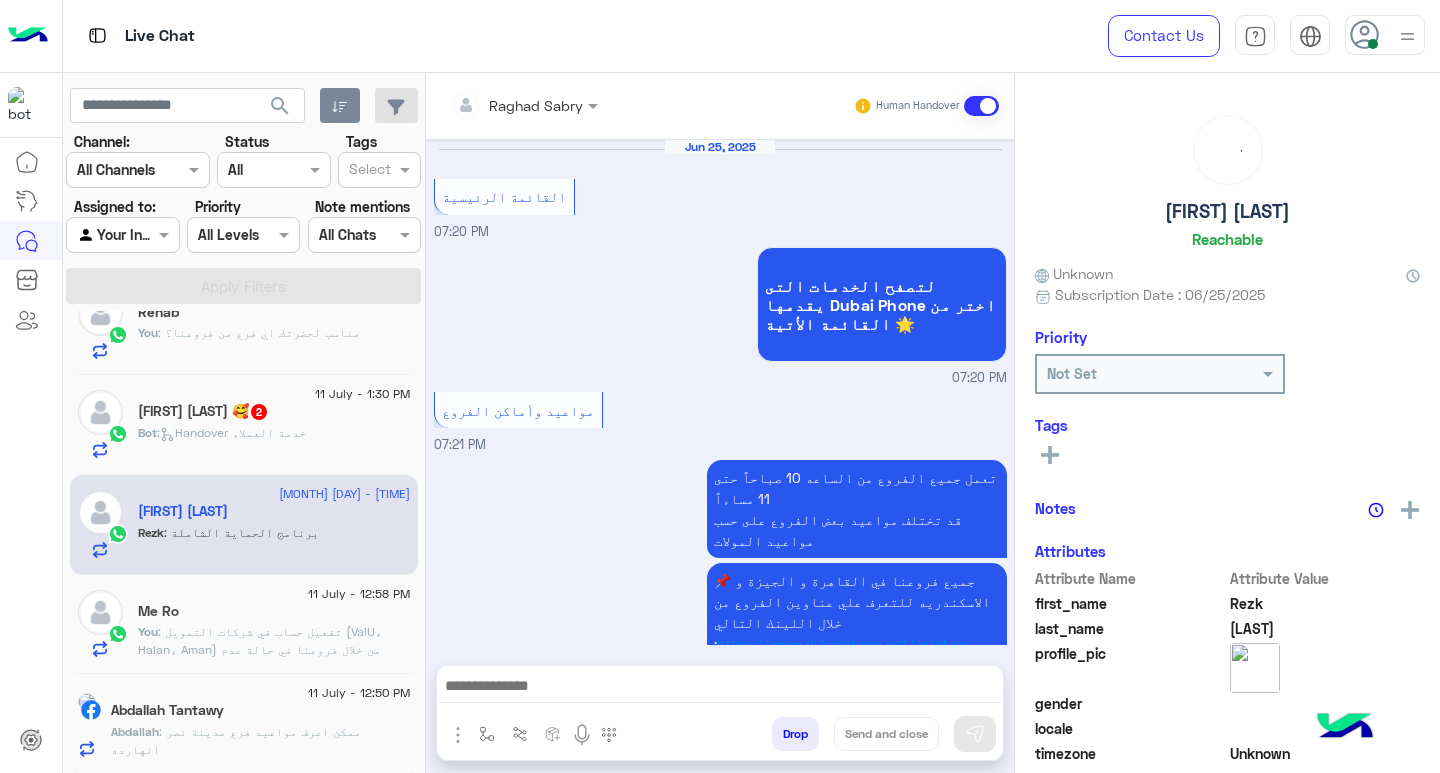 scroll, scrollTop: 2091, scrollLeft: 0, axis: vertical 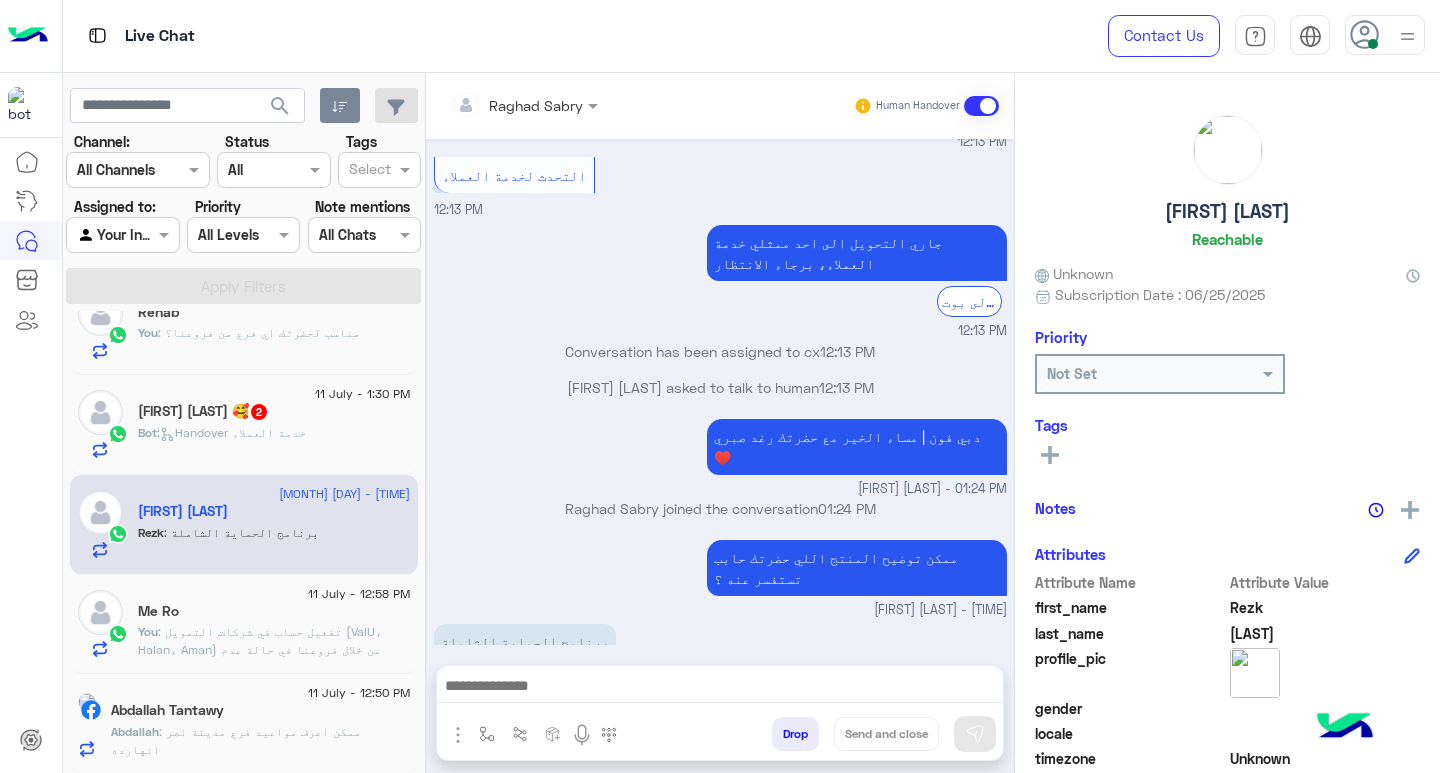 click on "Drop" at bounding box center (795, 734) 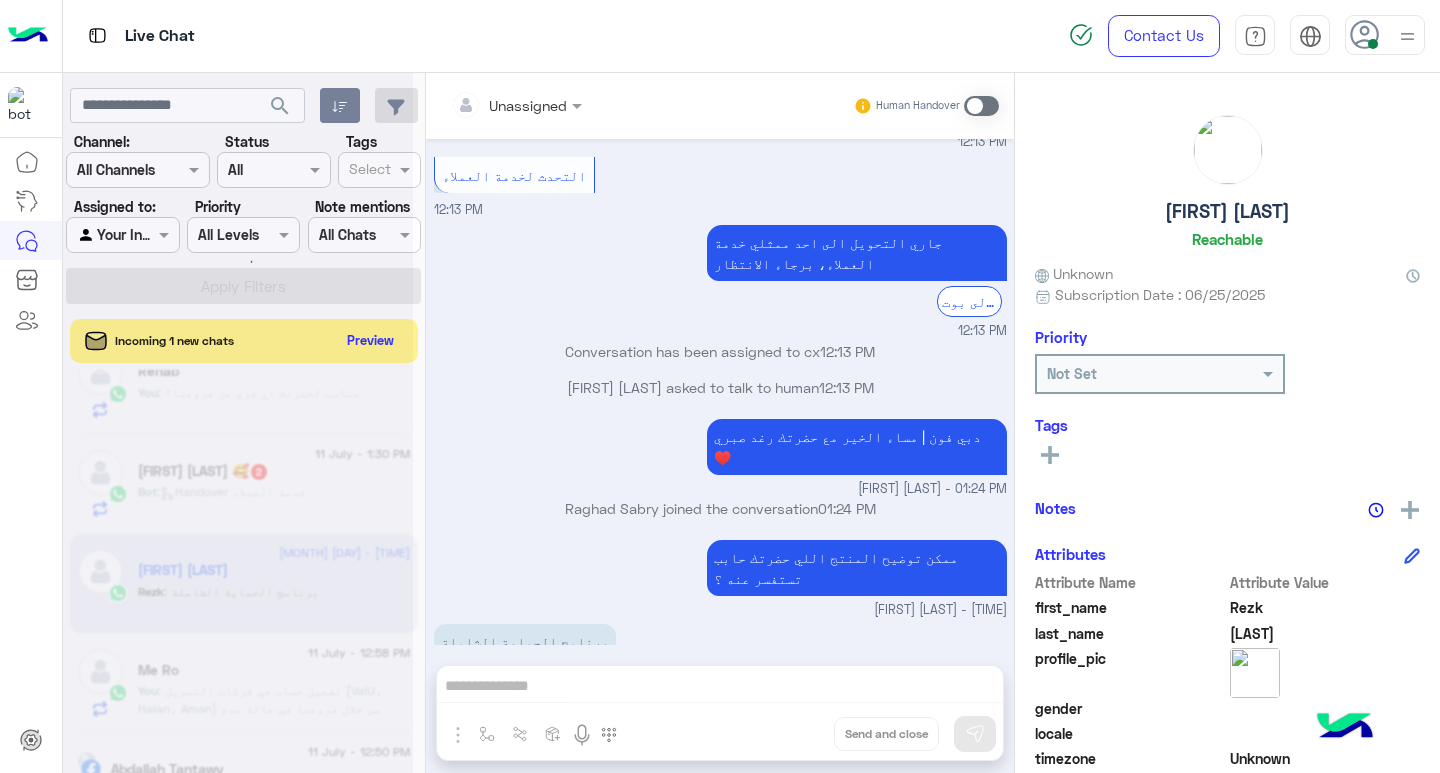 scroll, scrollTop: 2127, scrollLeft: 0, axis: vertical 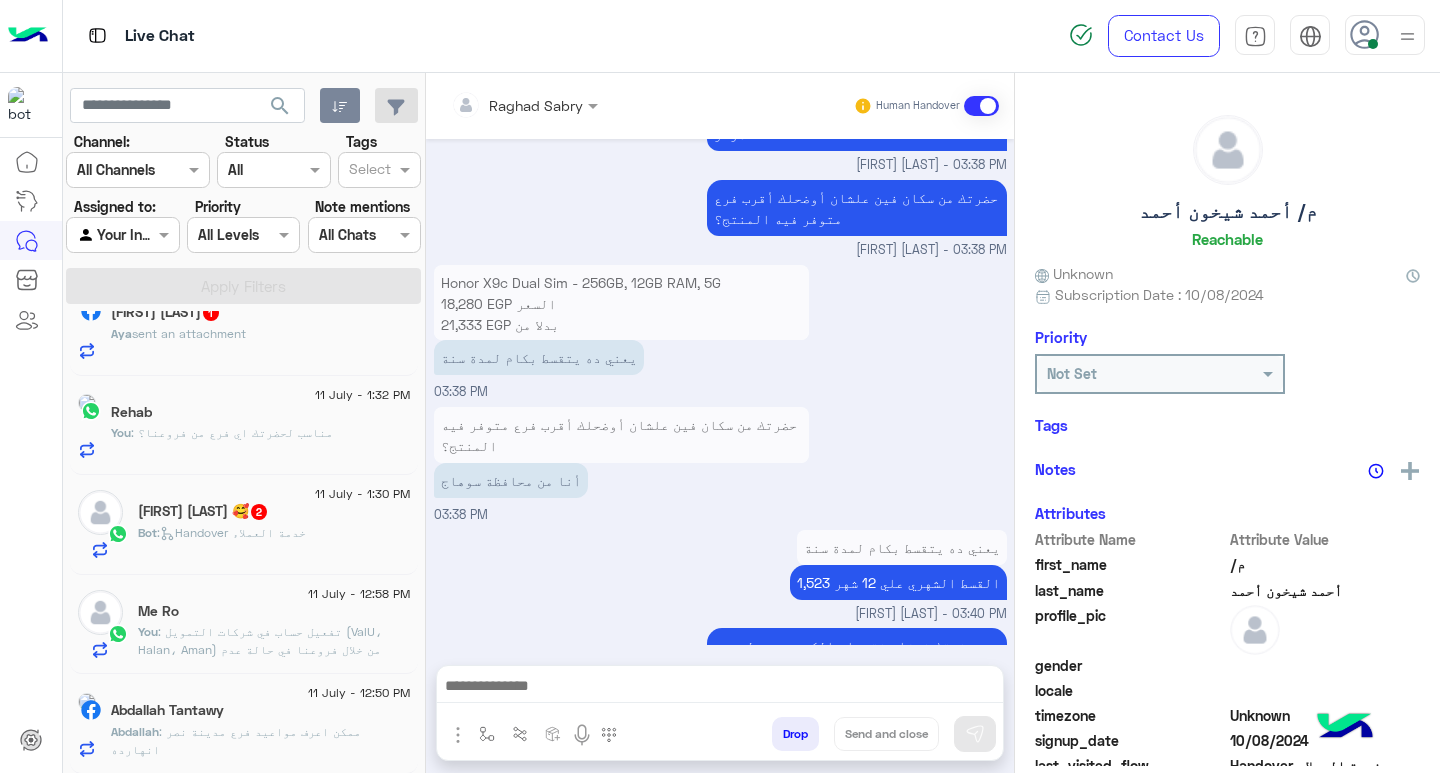 click on "Bot :   Handover خدمة العملاء" 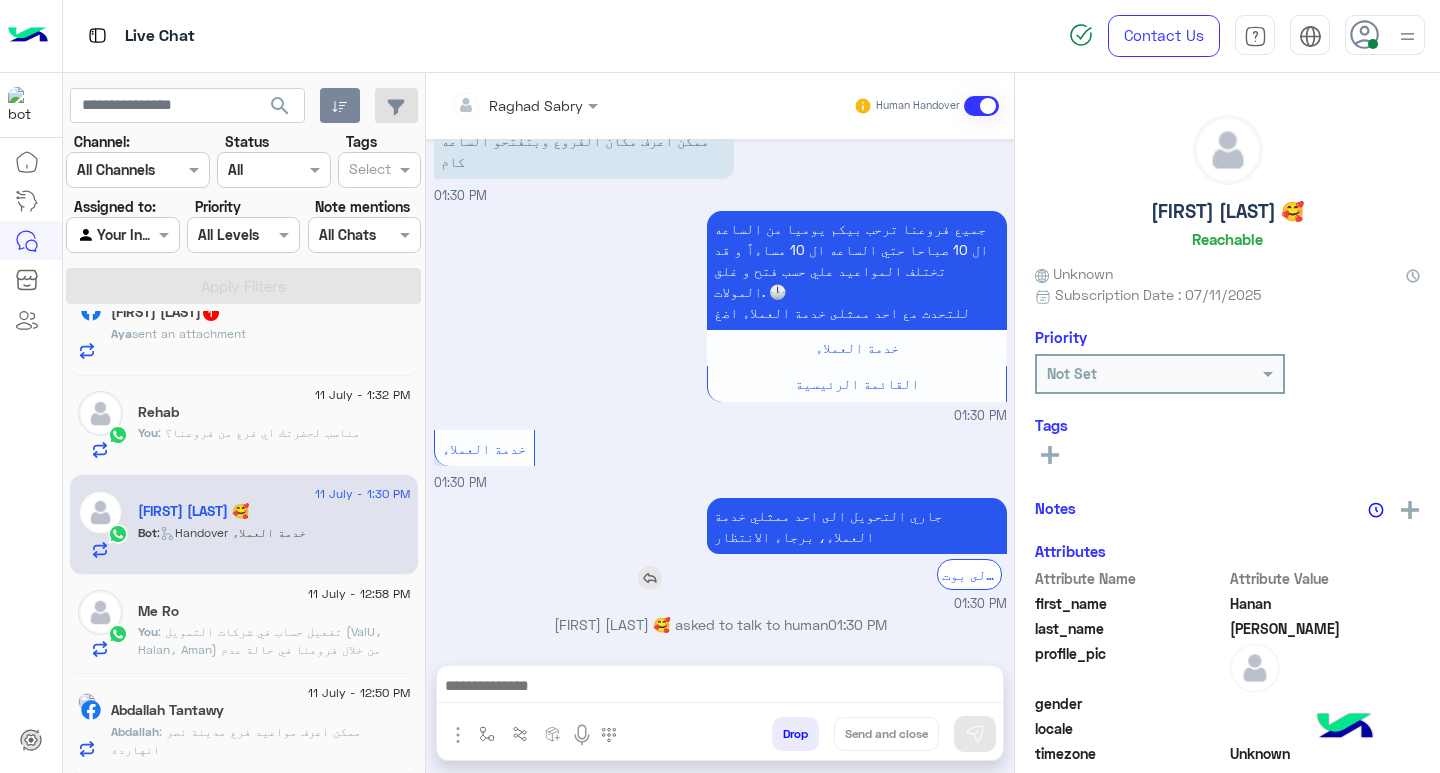 scroll, scrollTop: 0, scrollLeft: 0, axis: both 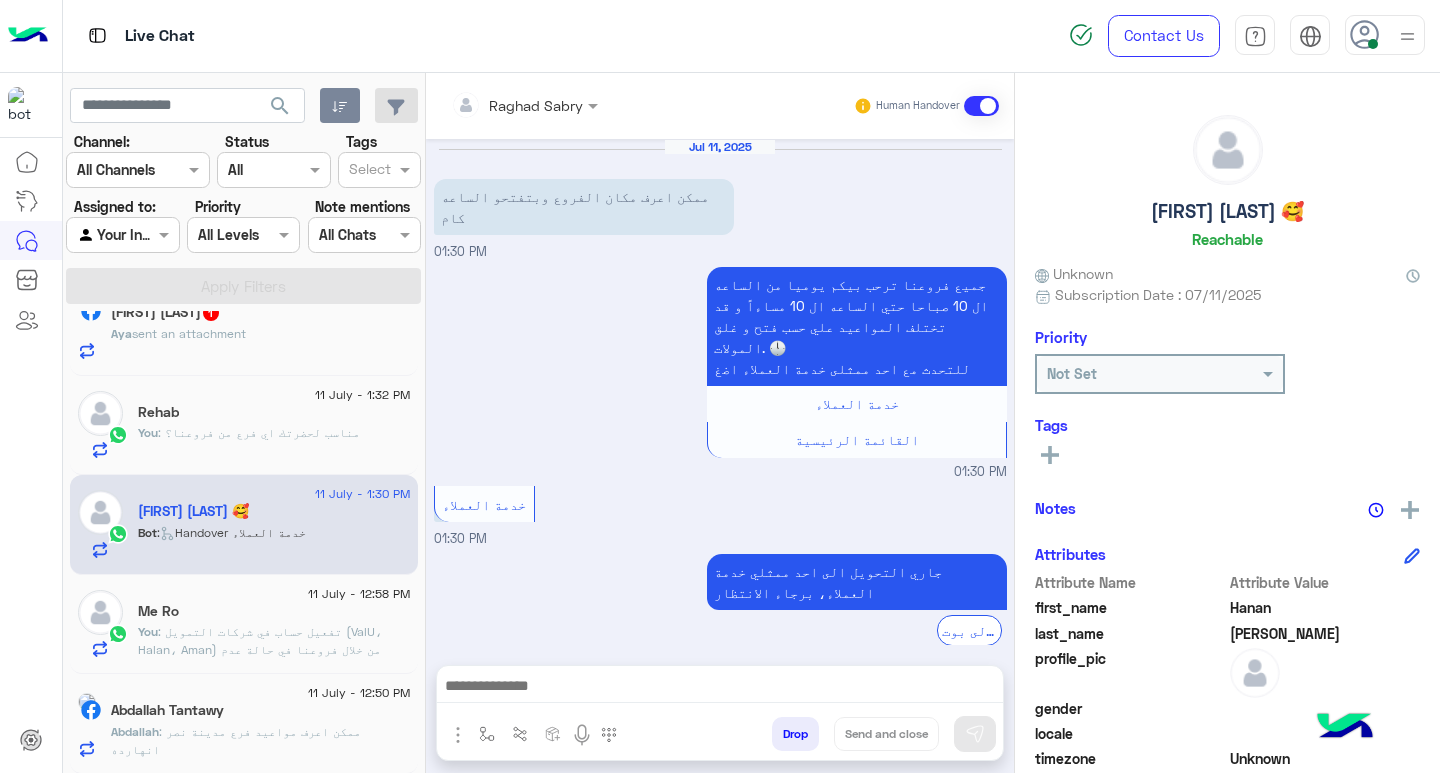 click at bounding box center [720, 688] 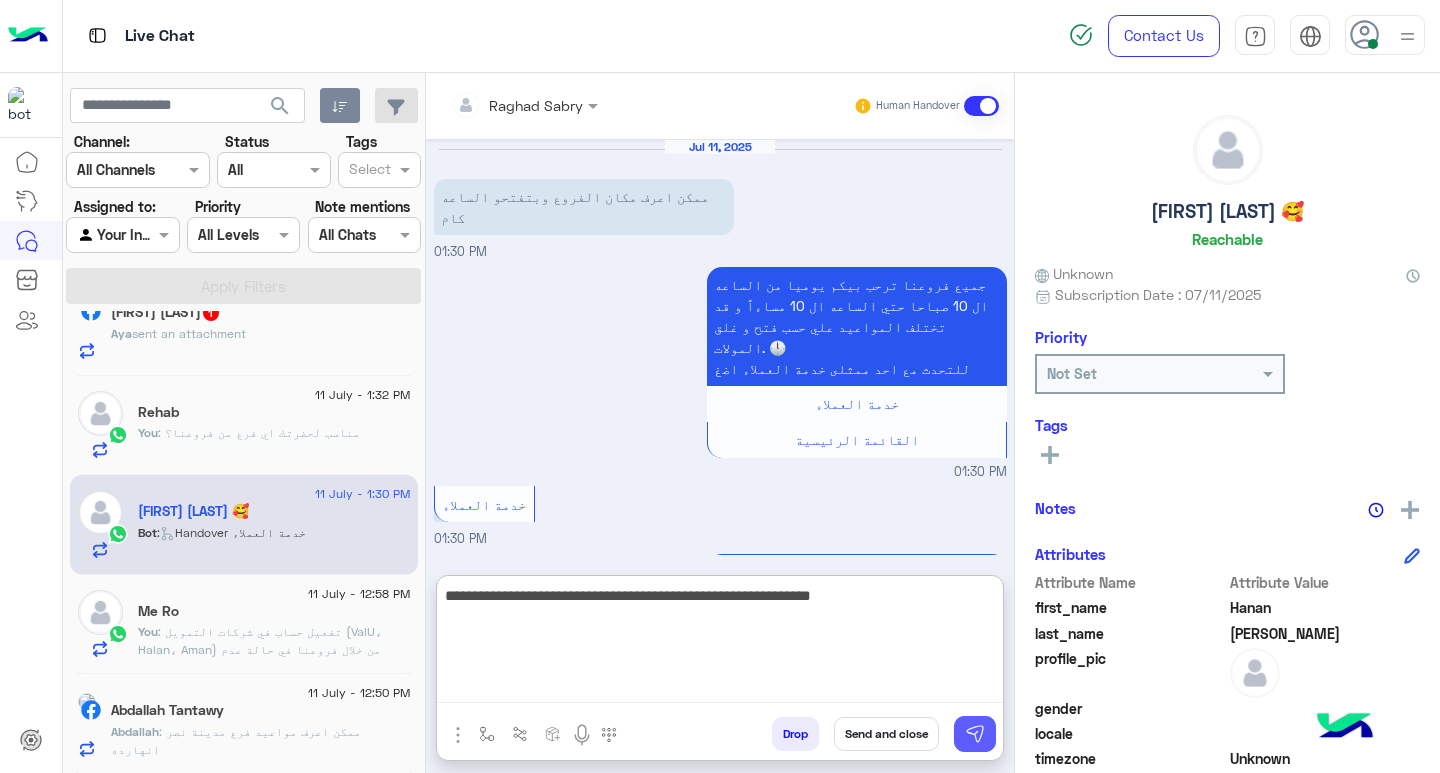 type on "**********" 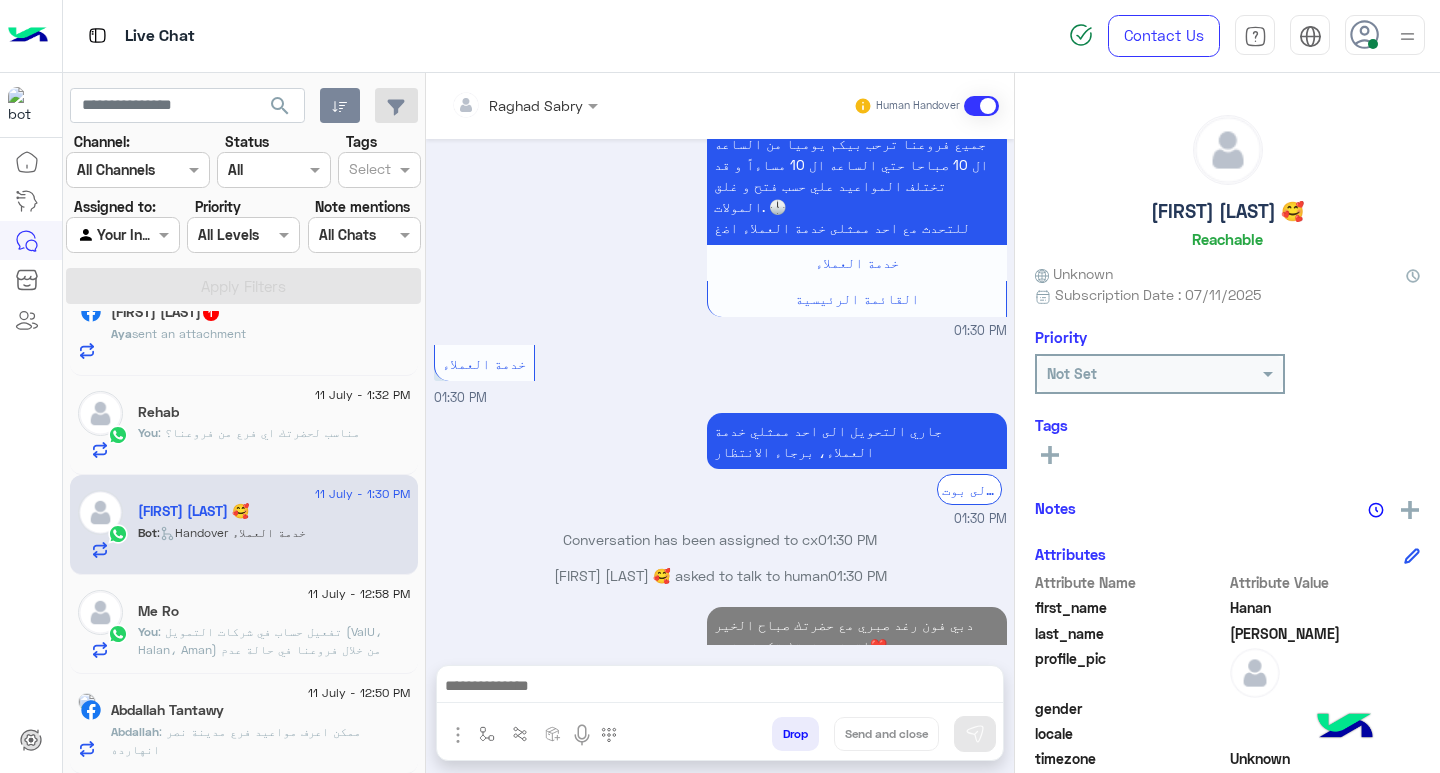 scroll, scrollTop: 177, scrollLeft: 0, axis: vertical 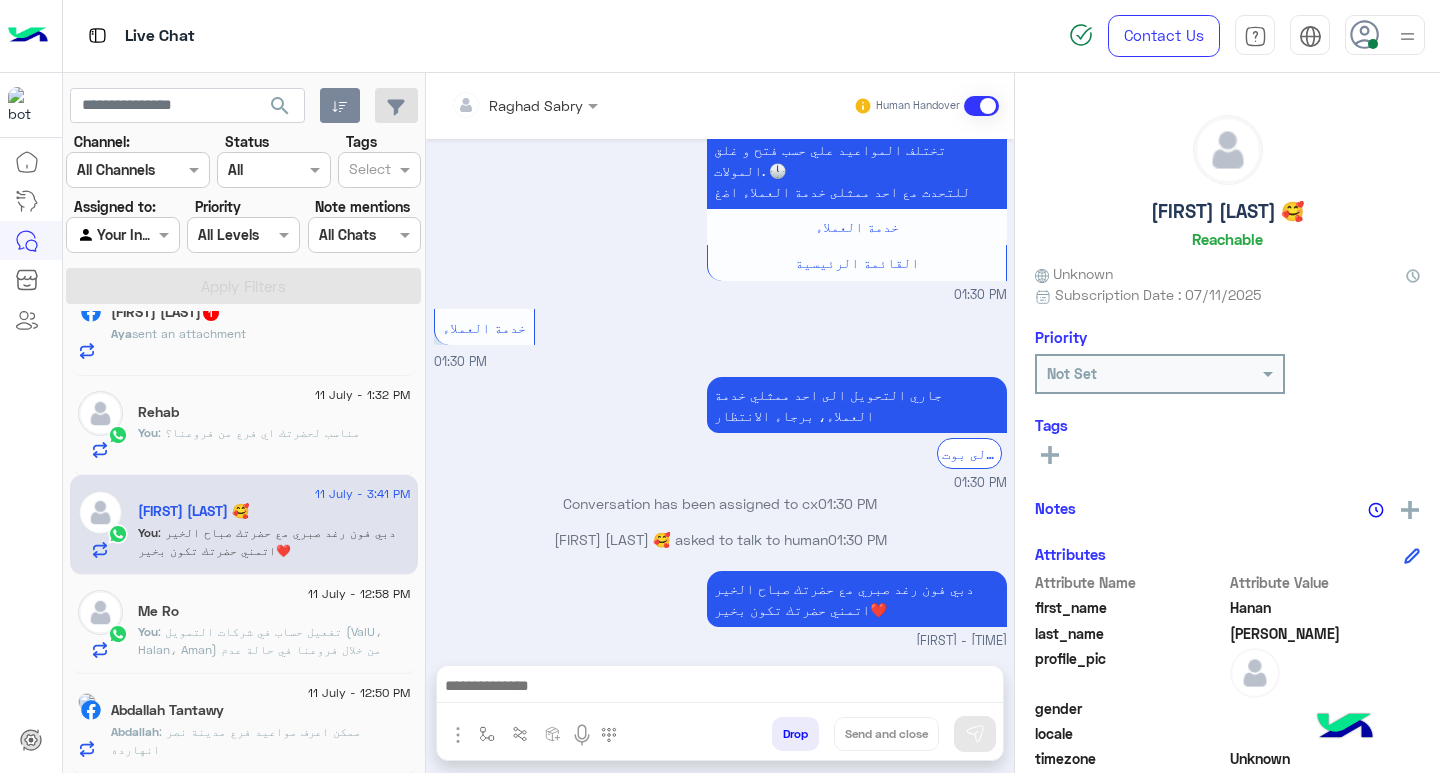 click at bounding box center [720, 688] 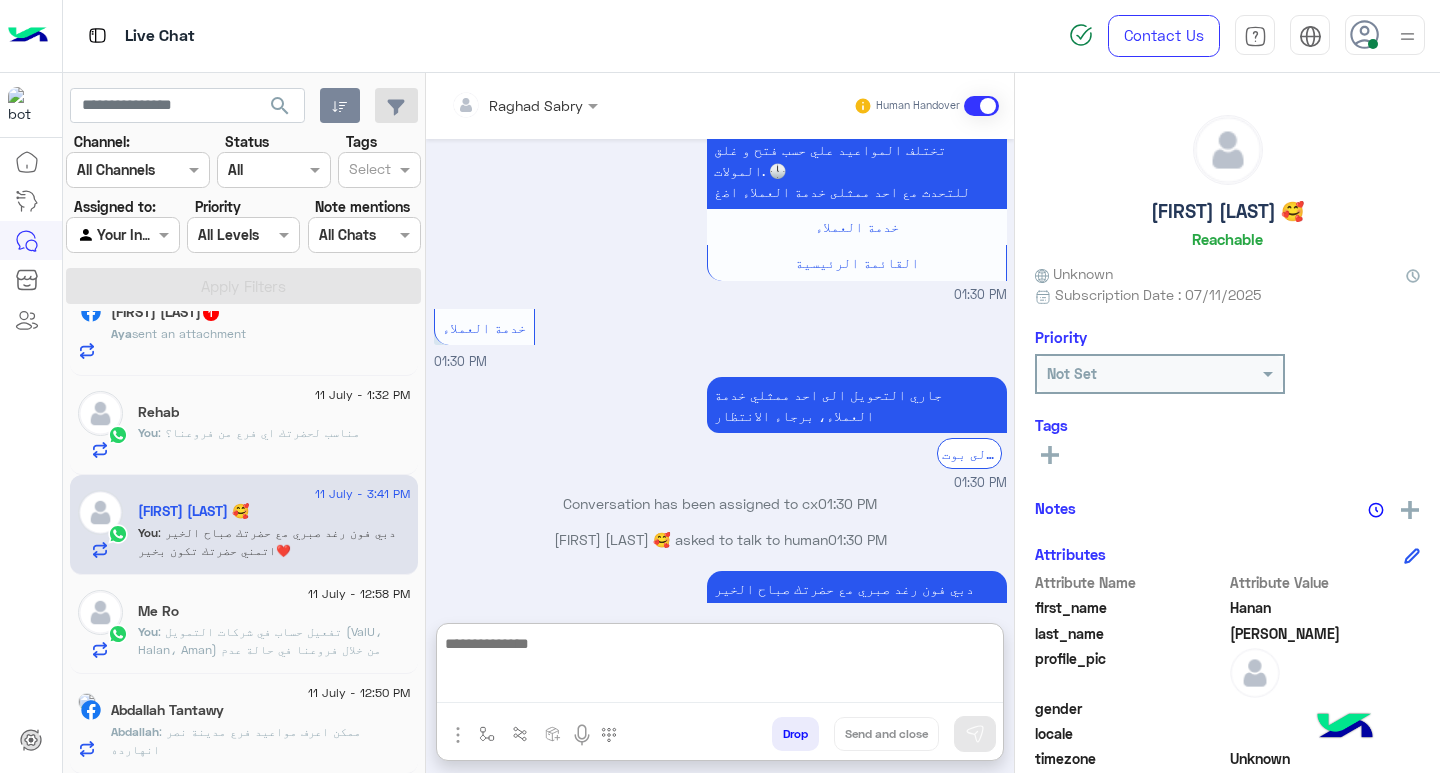 scroll, scrollTop: 210, scrollLeft: 0, axis: vertical 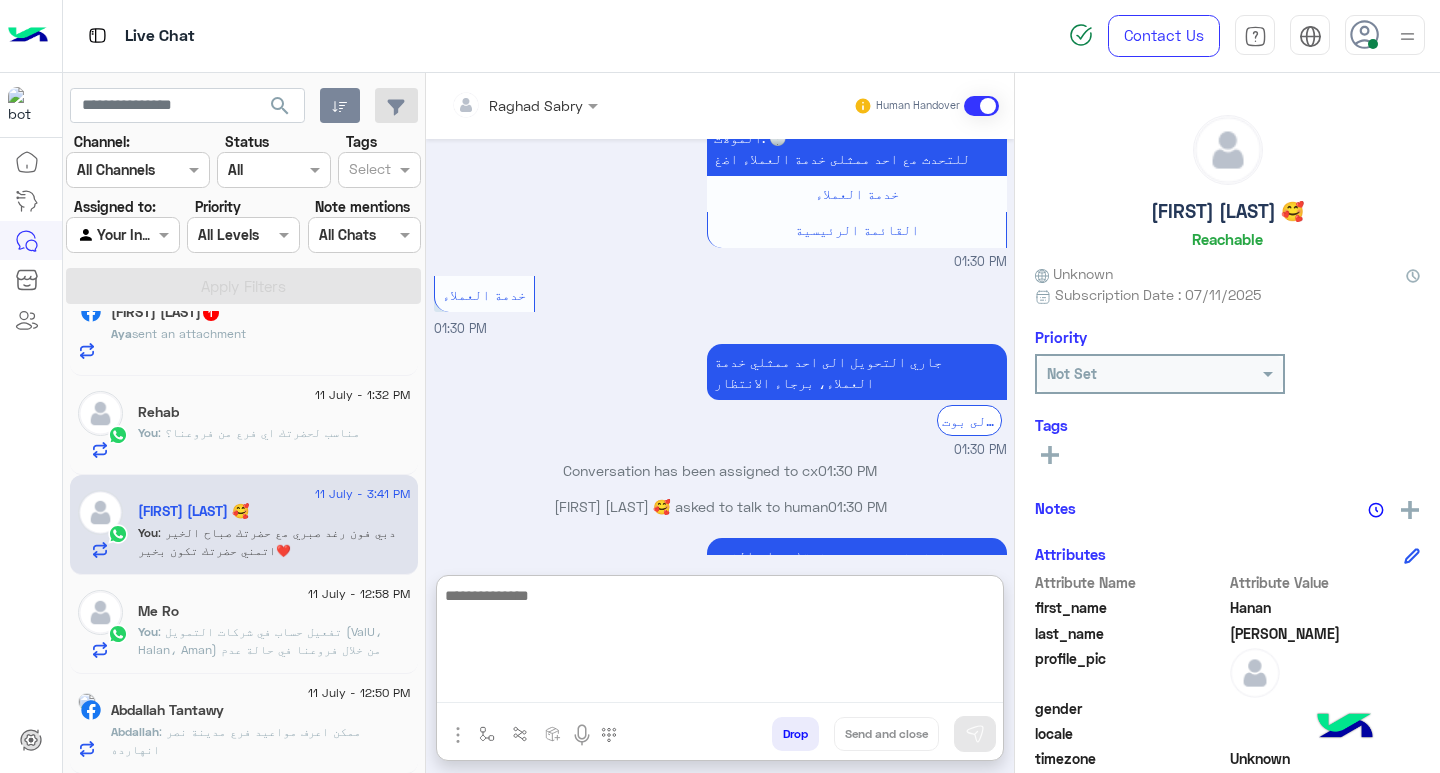 click at bounding box center [720, 643] 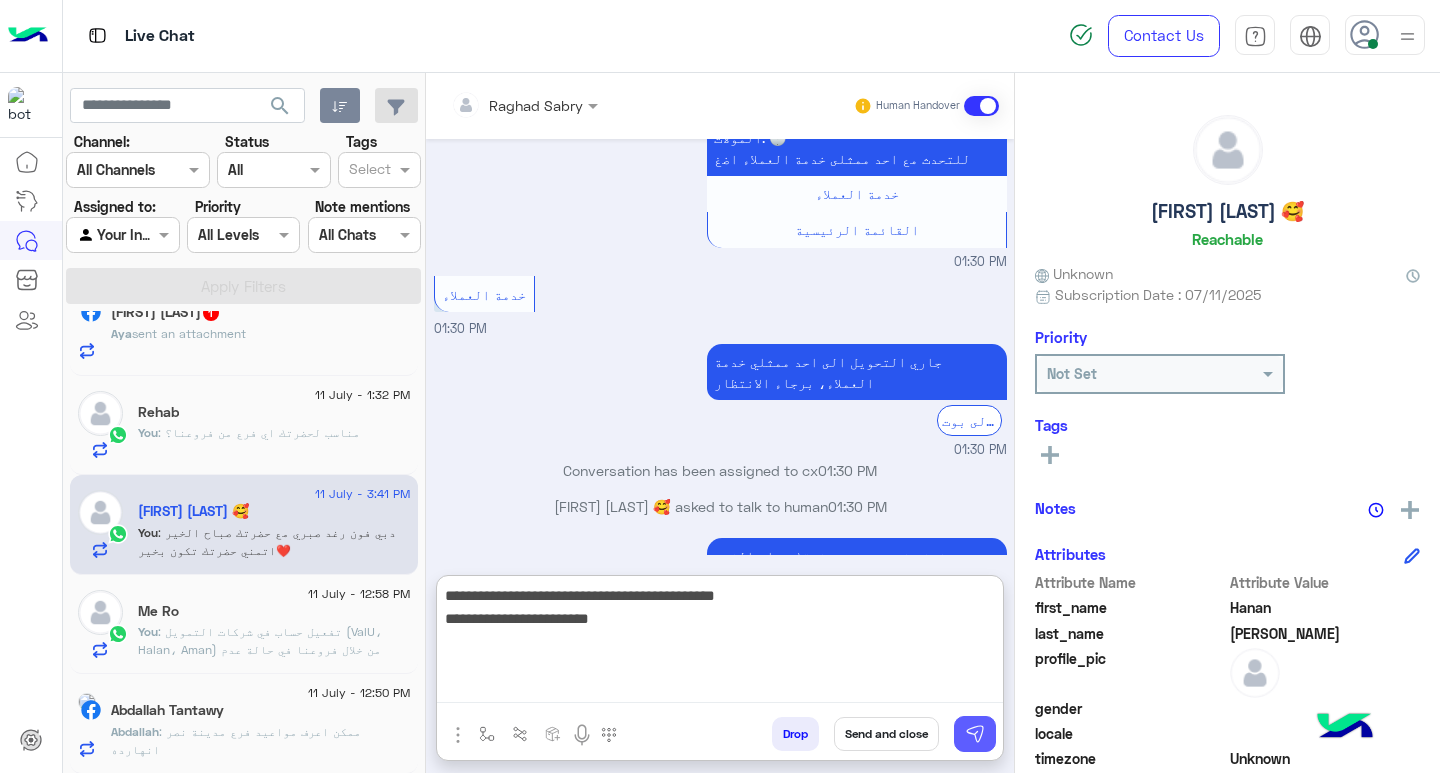 type on "**********" 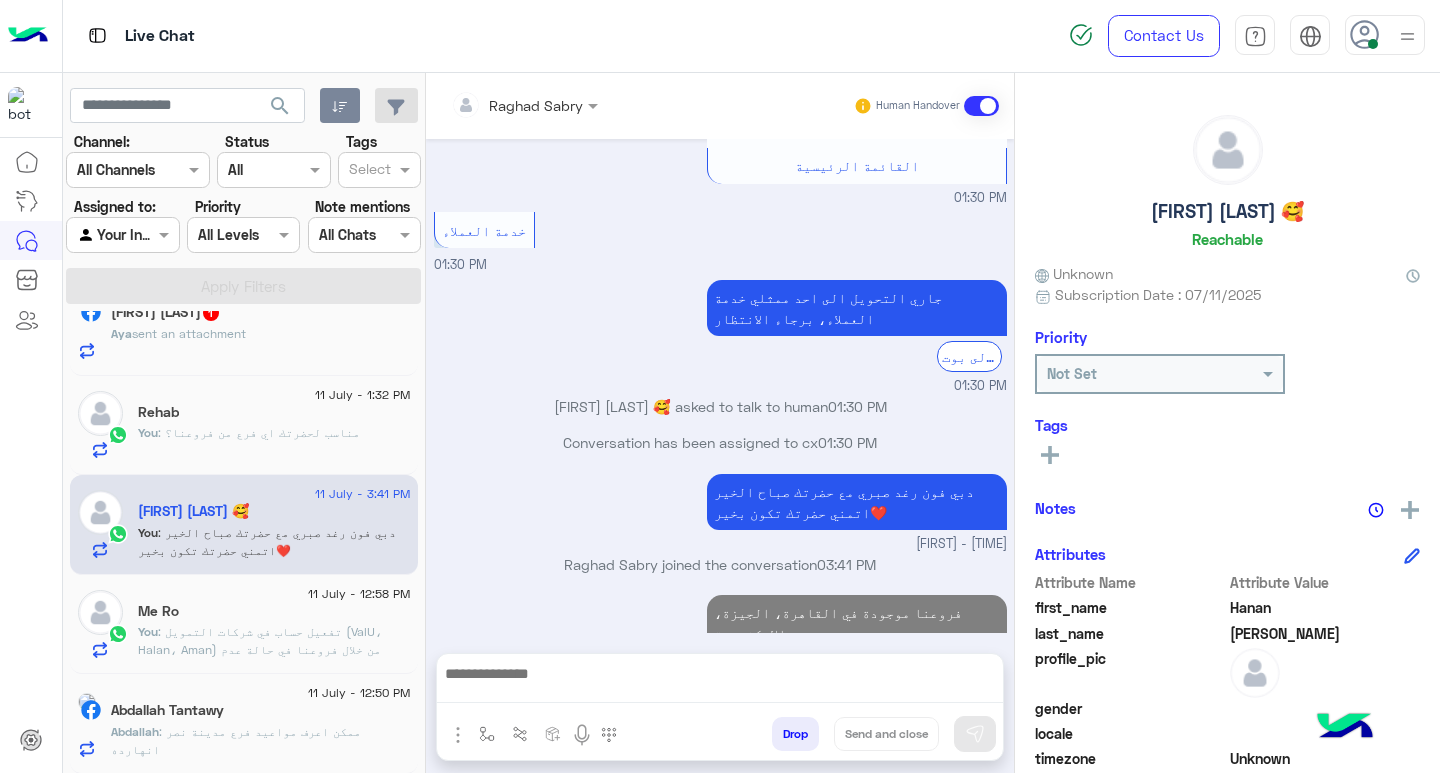 scroll, scrollTop: 262, scrollLeft: 0, axis: vertical 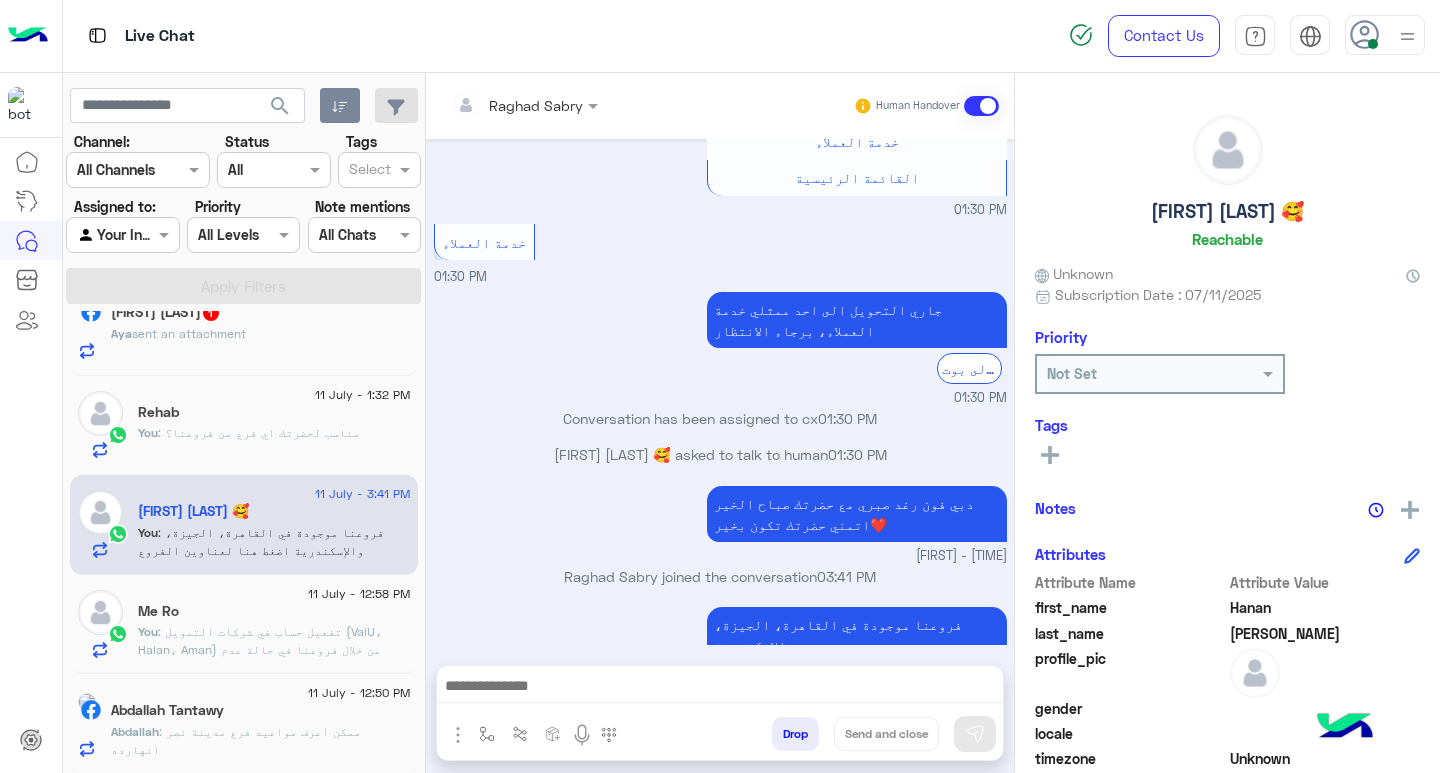 click at bounding box center (720, 688) 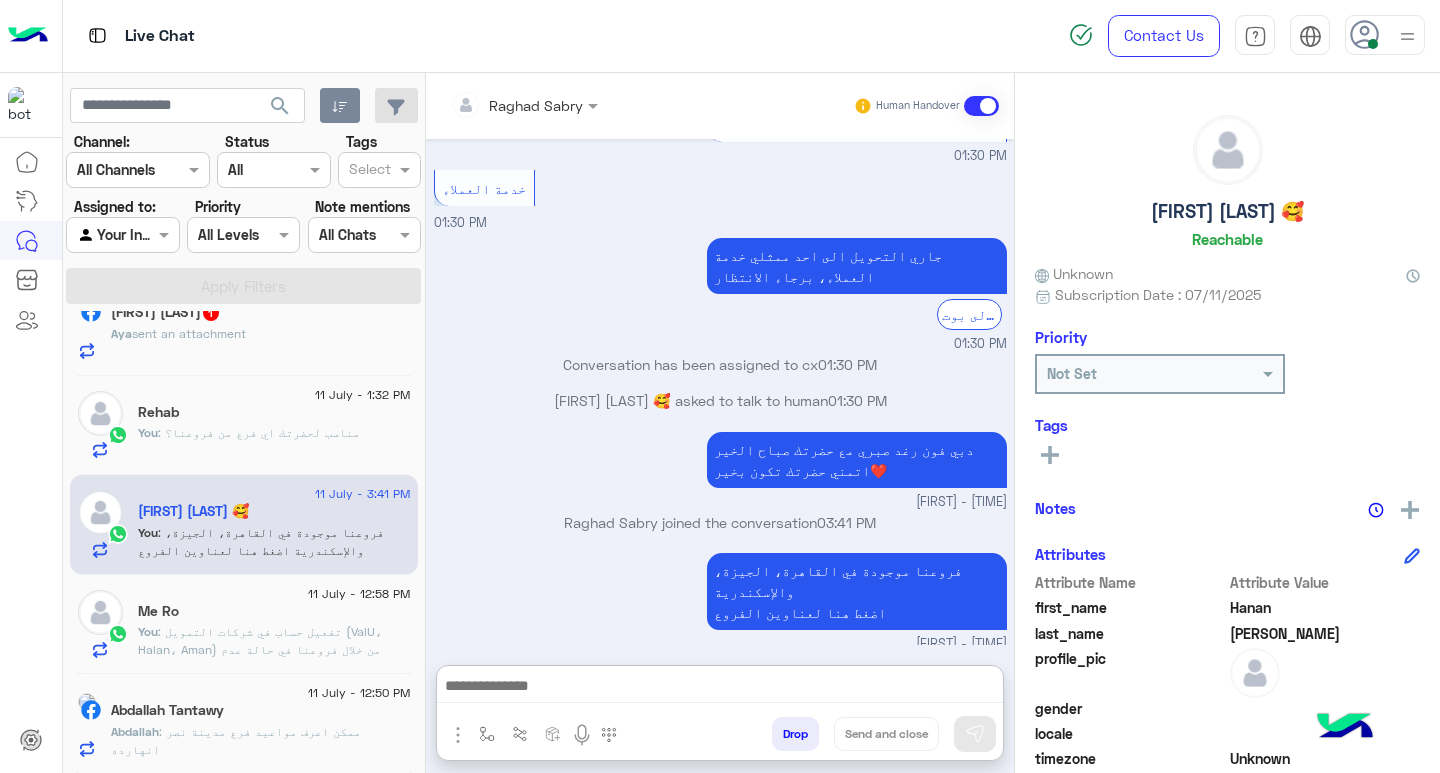 paste on "**********" 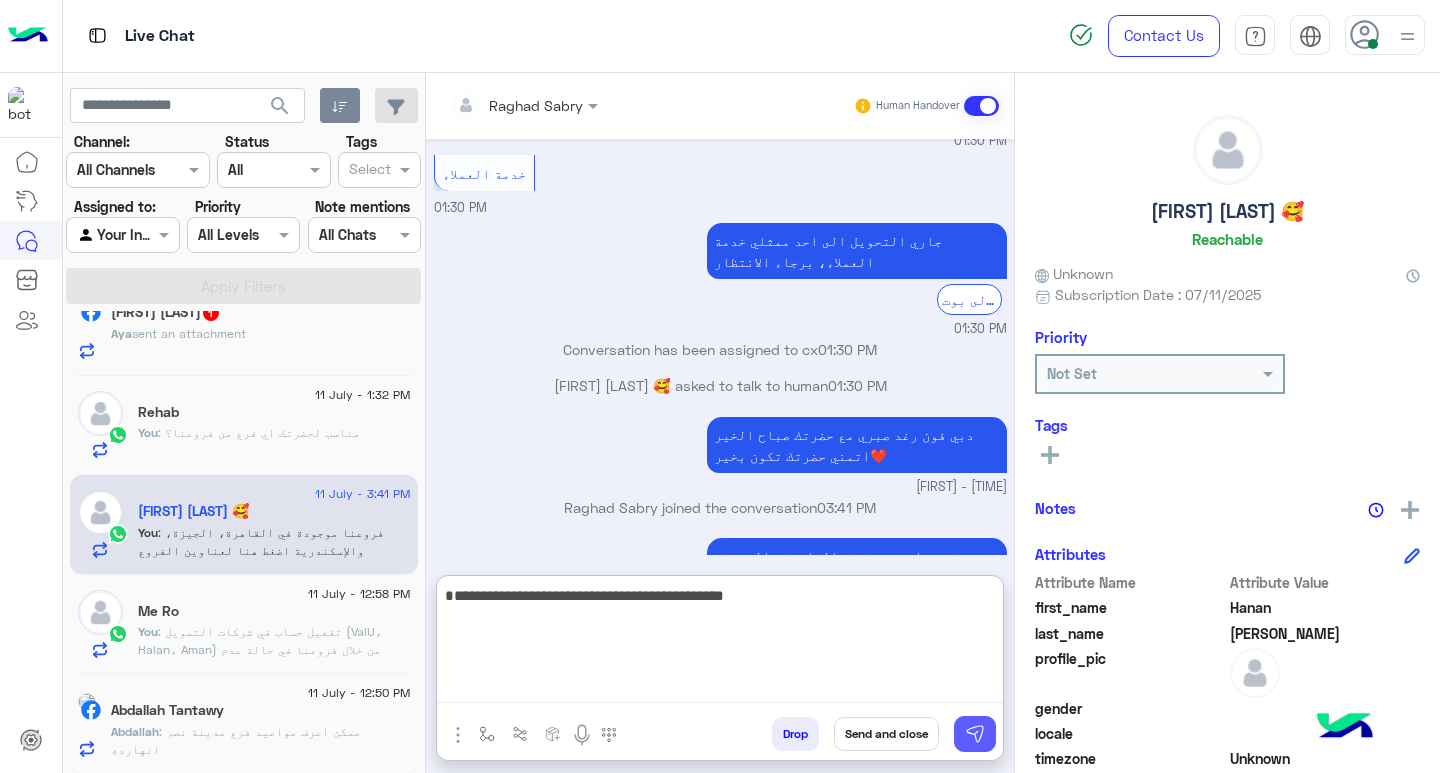 type on "**********" 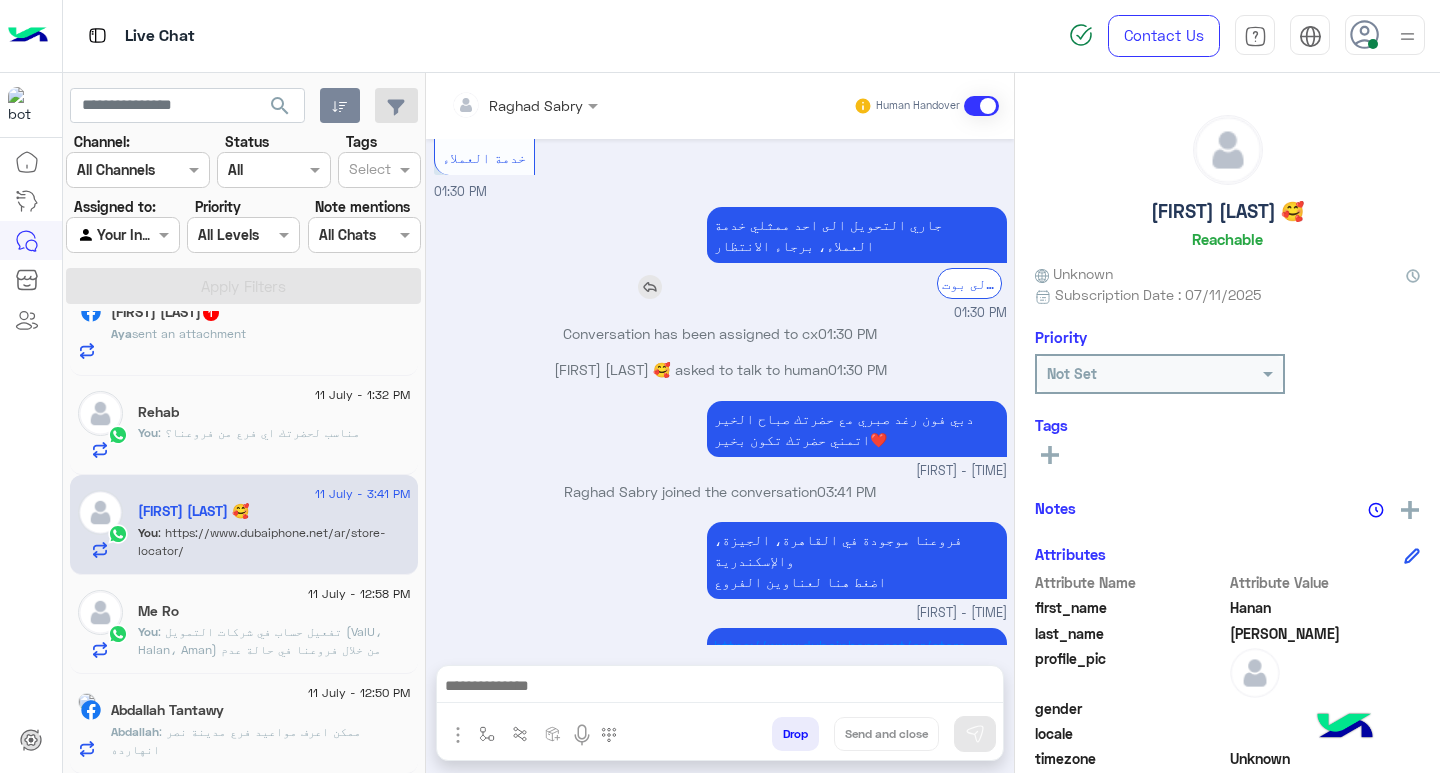 scroll, scrollTop: 346, scrollLeft: 0, axis: vertical 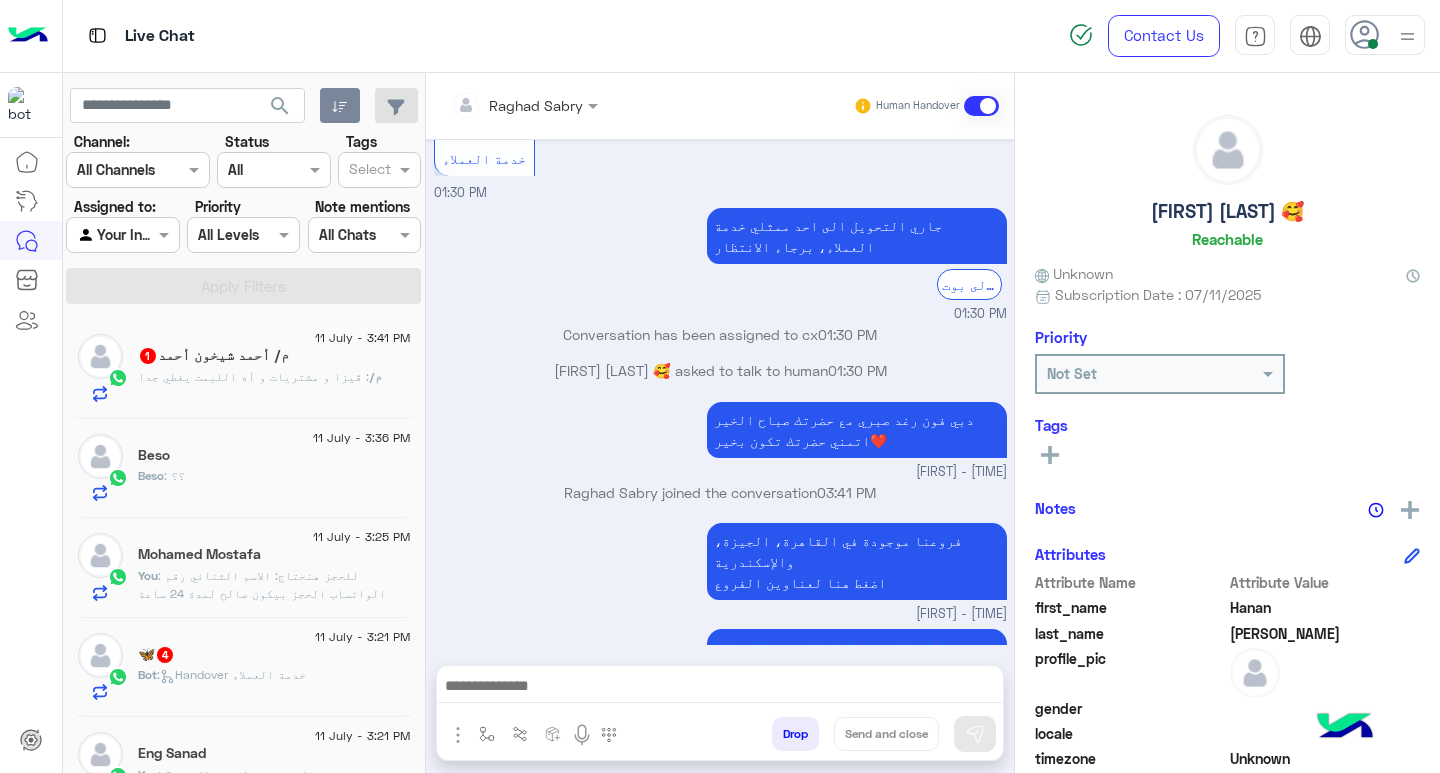 click on ": ڤيزا و مشتريات و آه الليمت يغطي جدا" 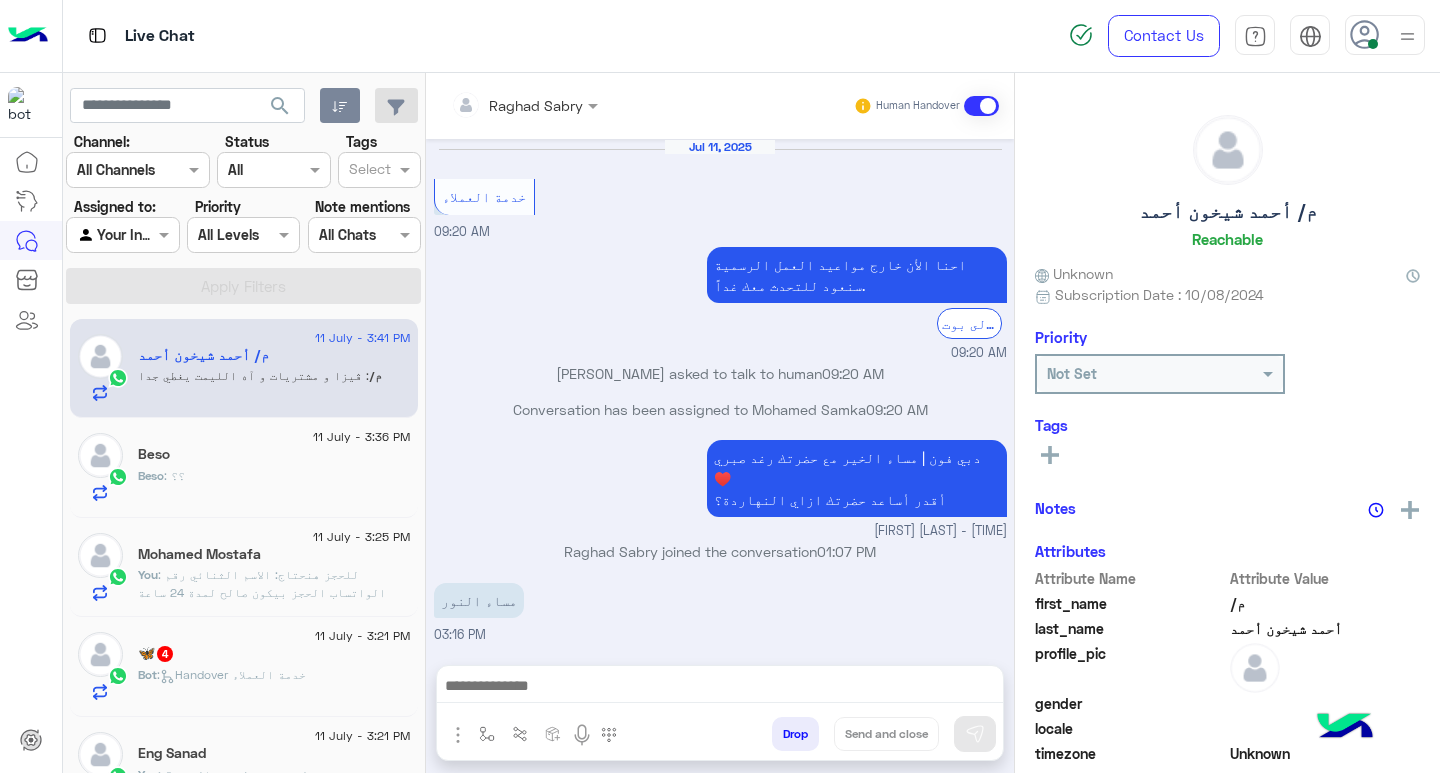 scroll, scrollTop: 1393, scrollLeft: 0, axis: vertical 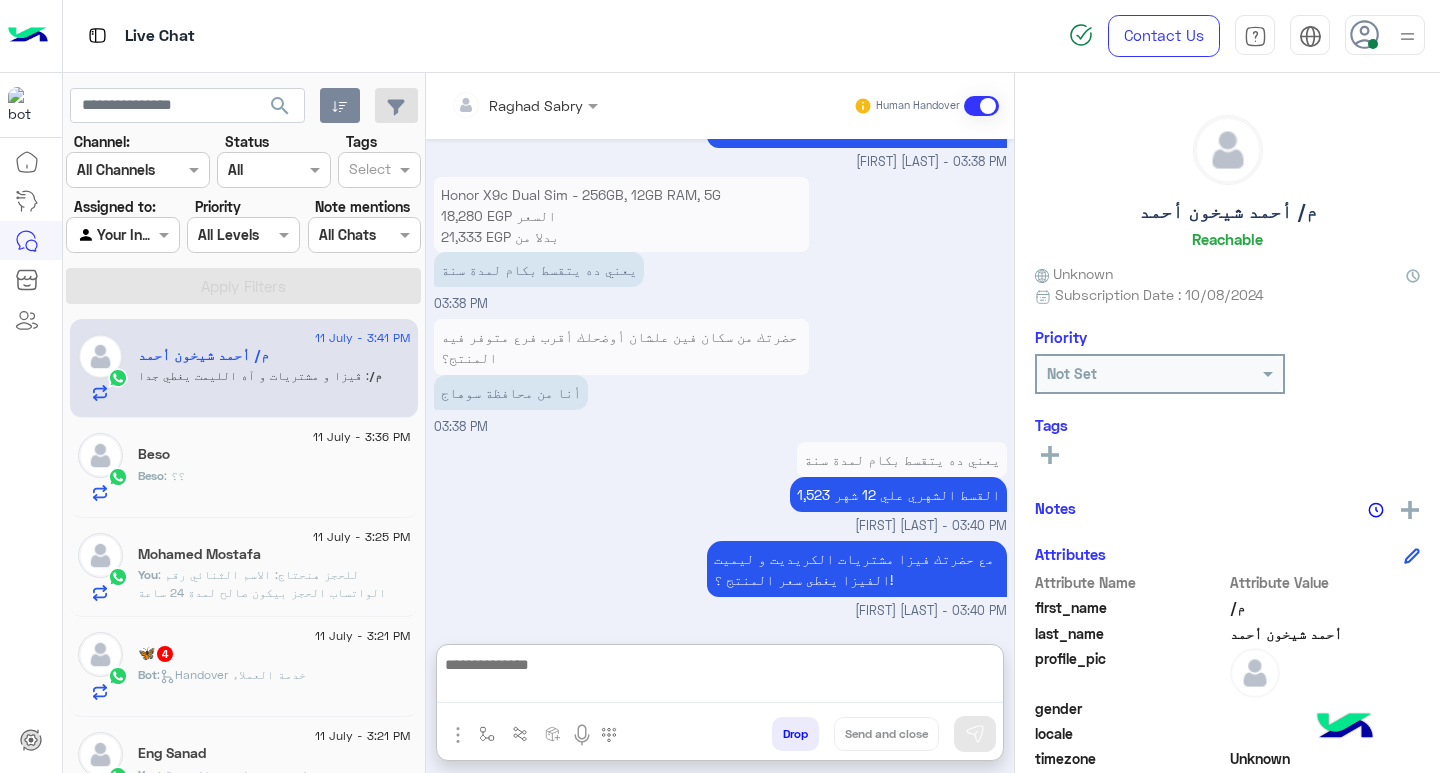 click at bounding box center [720, 677] 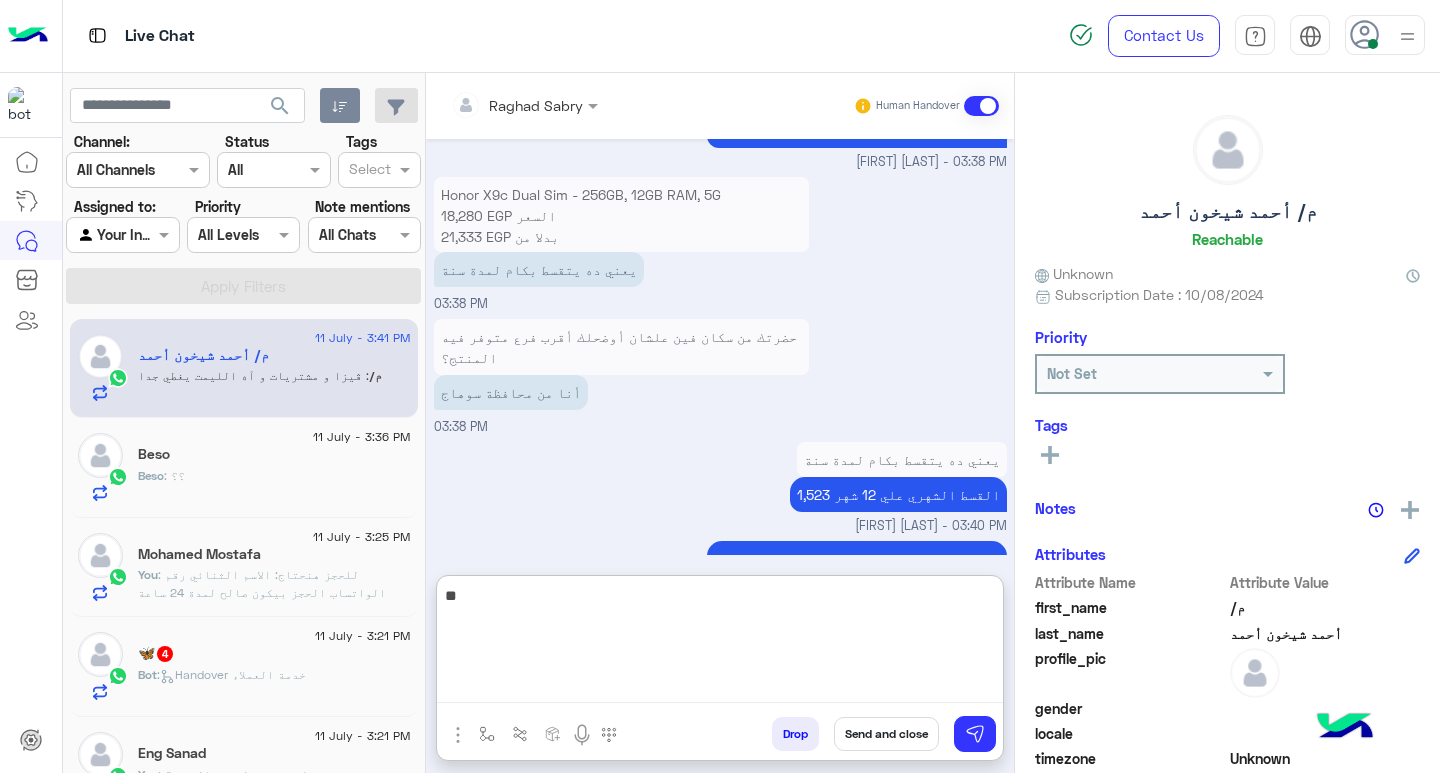 type on "*" 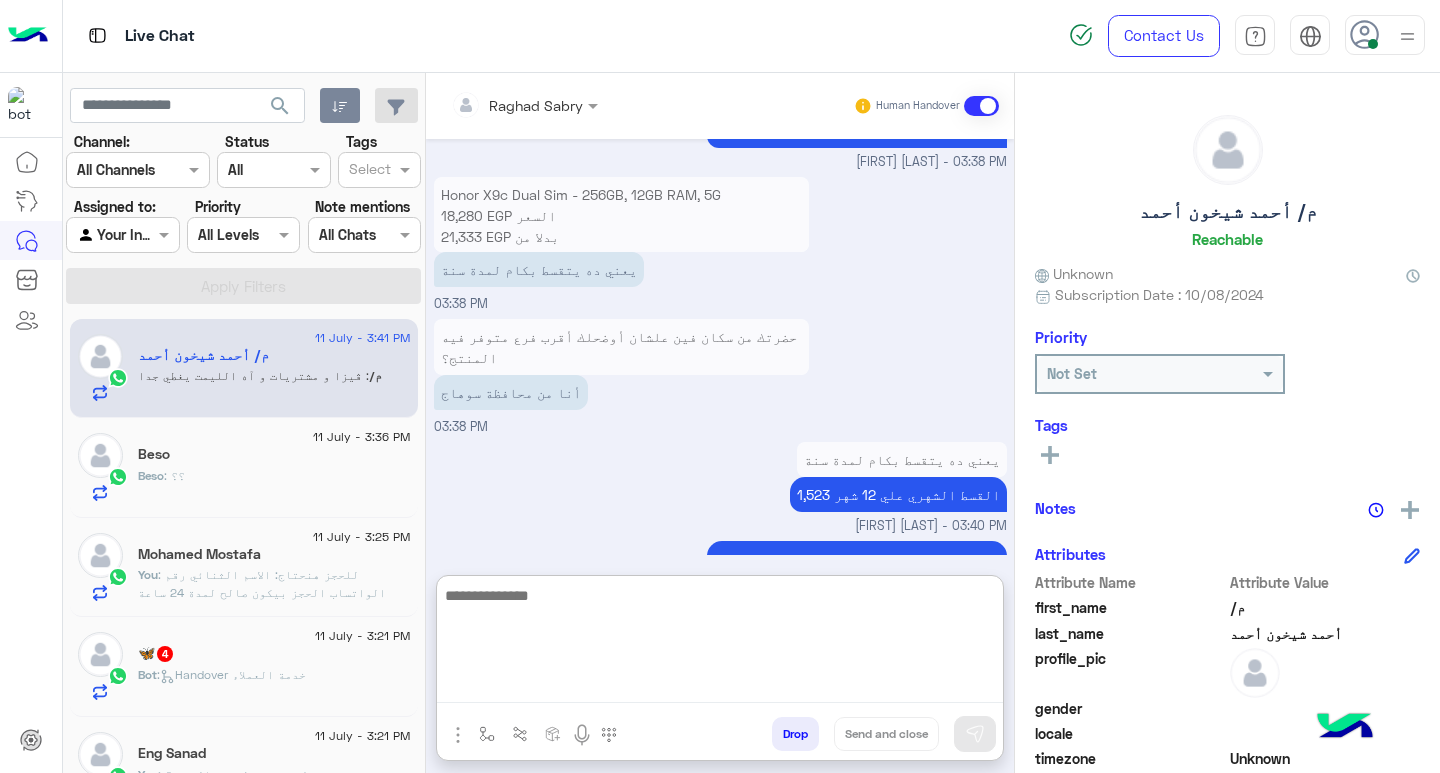 click on "You  : للحجز هنحتاج:
الاسم الثنائي
رقم الواتساب
الحجز بيكون صالح لمدة 24 ساعة بدون أي رسوم" 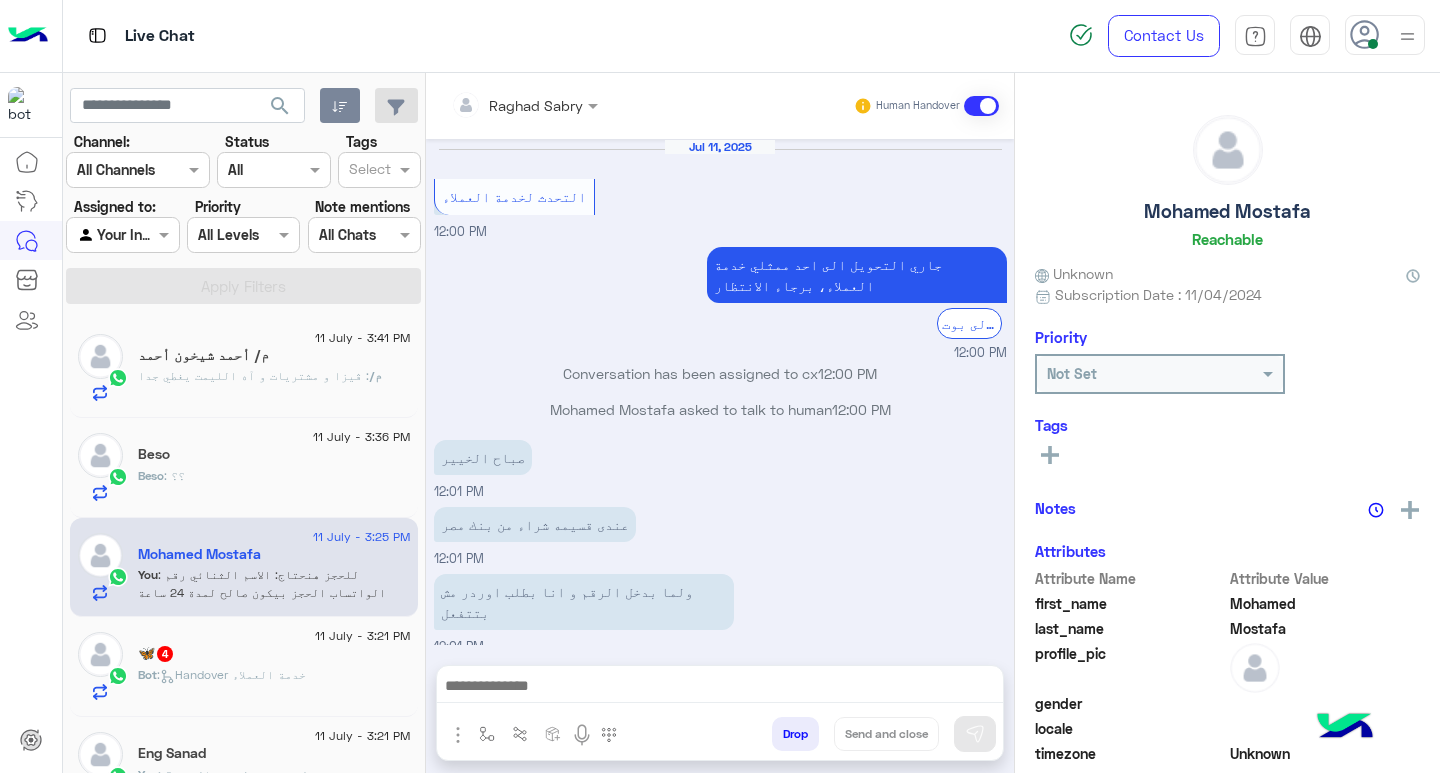 scroll, scrollTop: 1155, scrollLeft: 0, axis: vertical 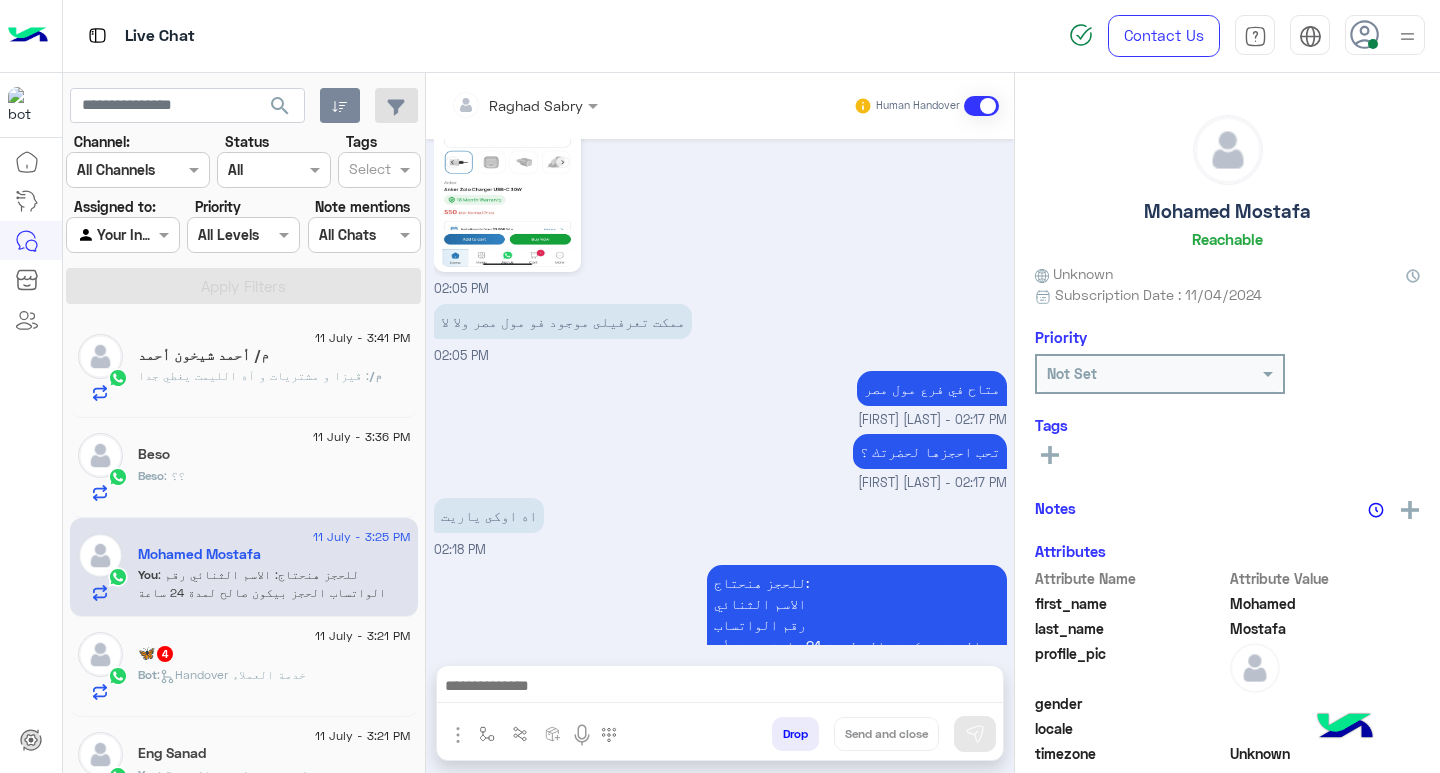 click on "م/ : ڤيزا و مشتريات و آه الليمت يغطي جدا" 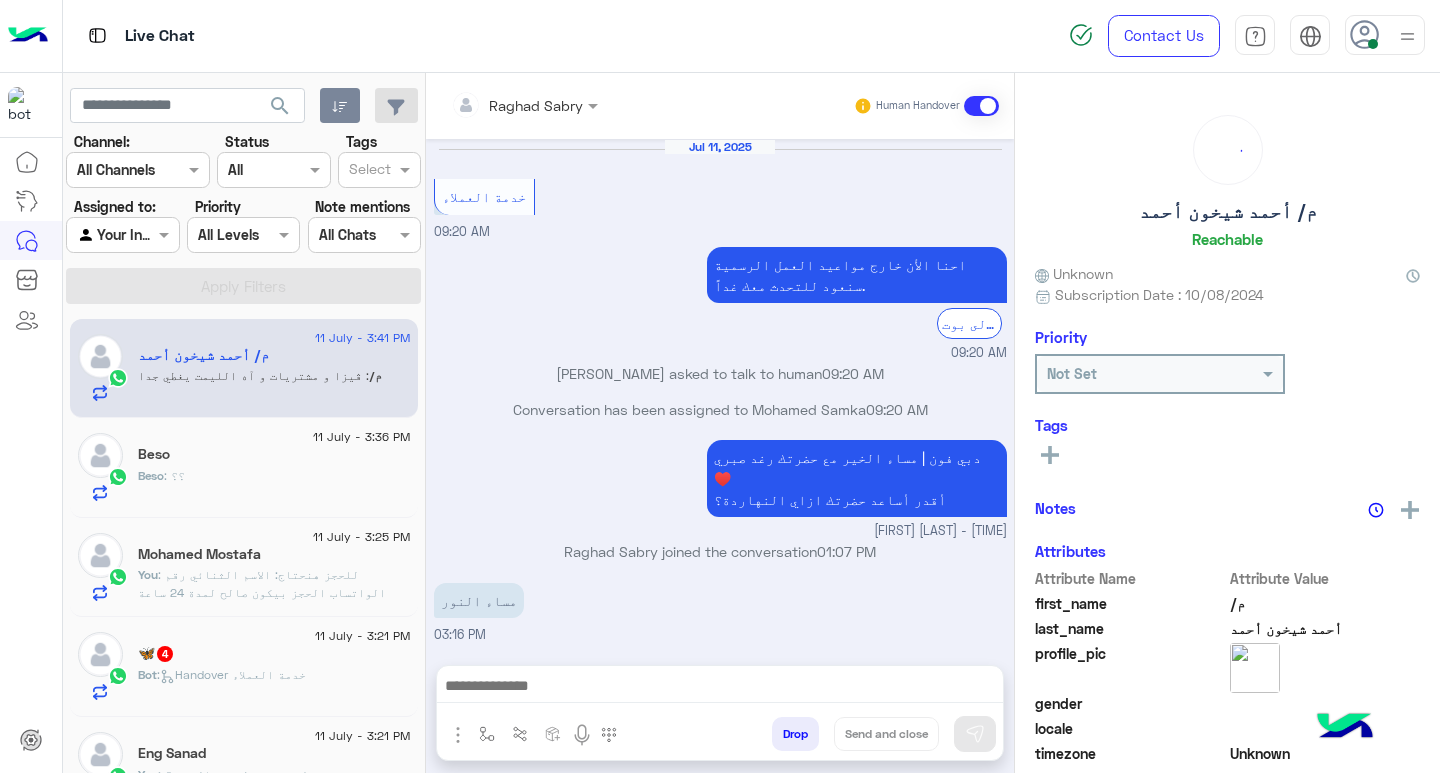 scroll, scrollTop: 1393, scrollLeft: 0, axis: vertical 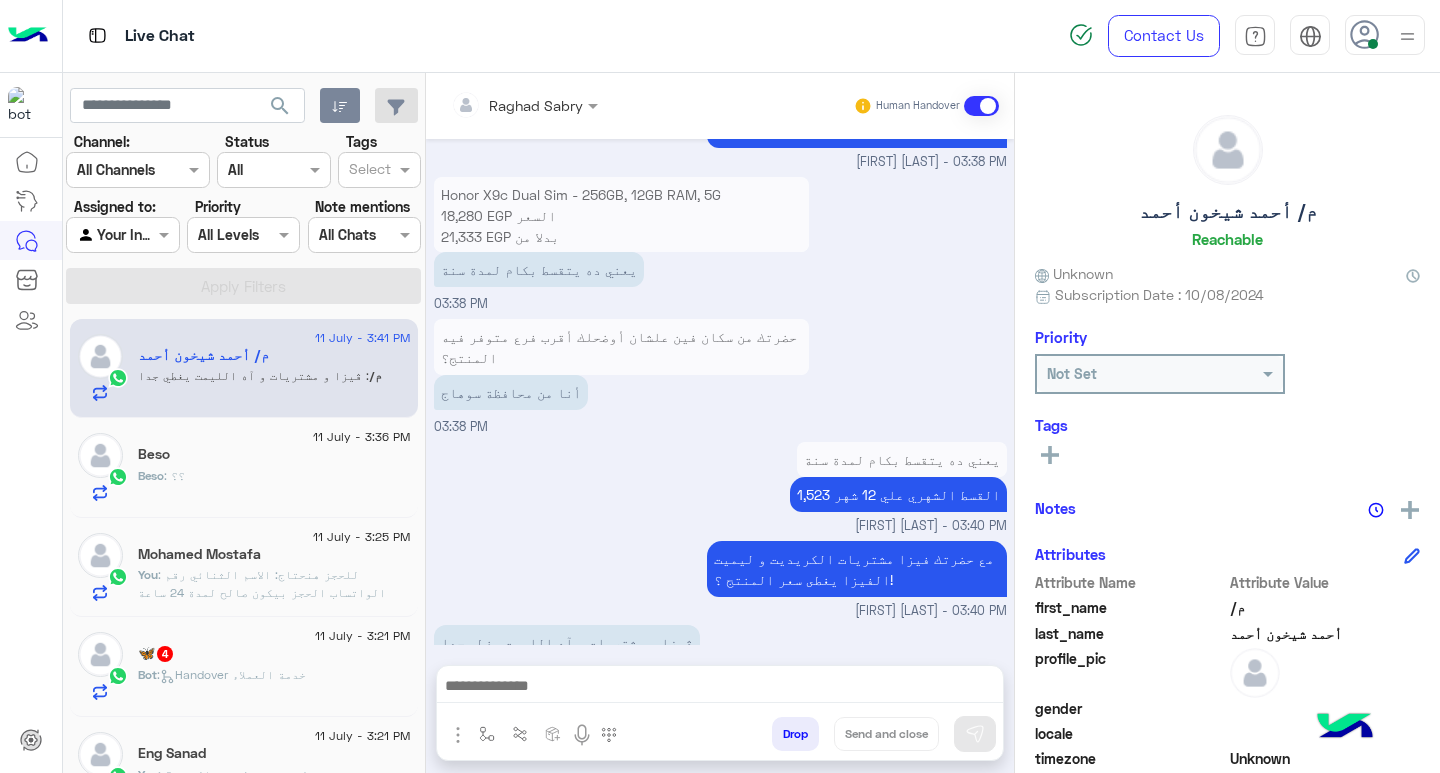 click at bounding box center [720, 688] 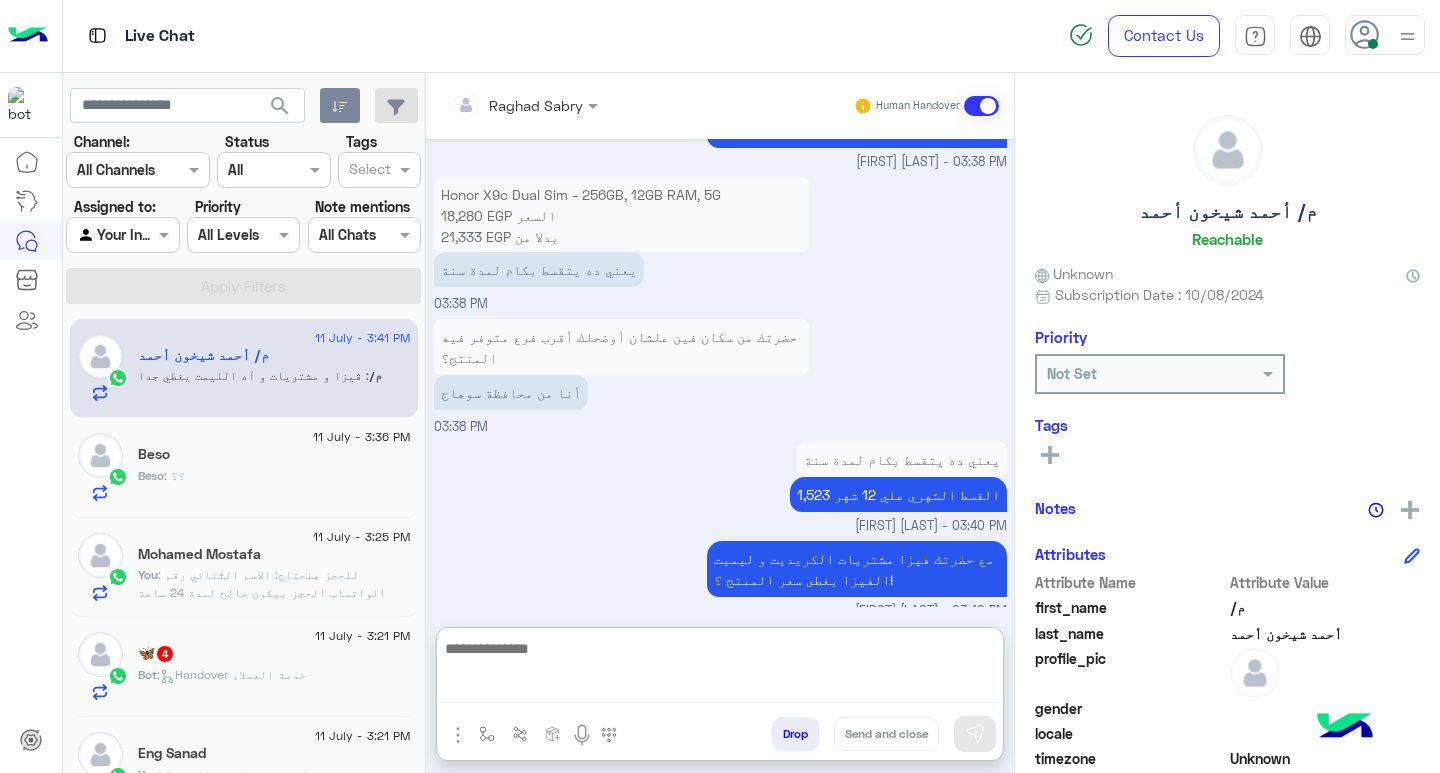 paste on "**********" 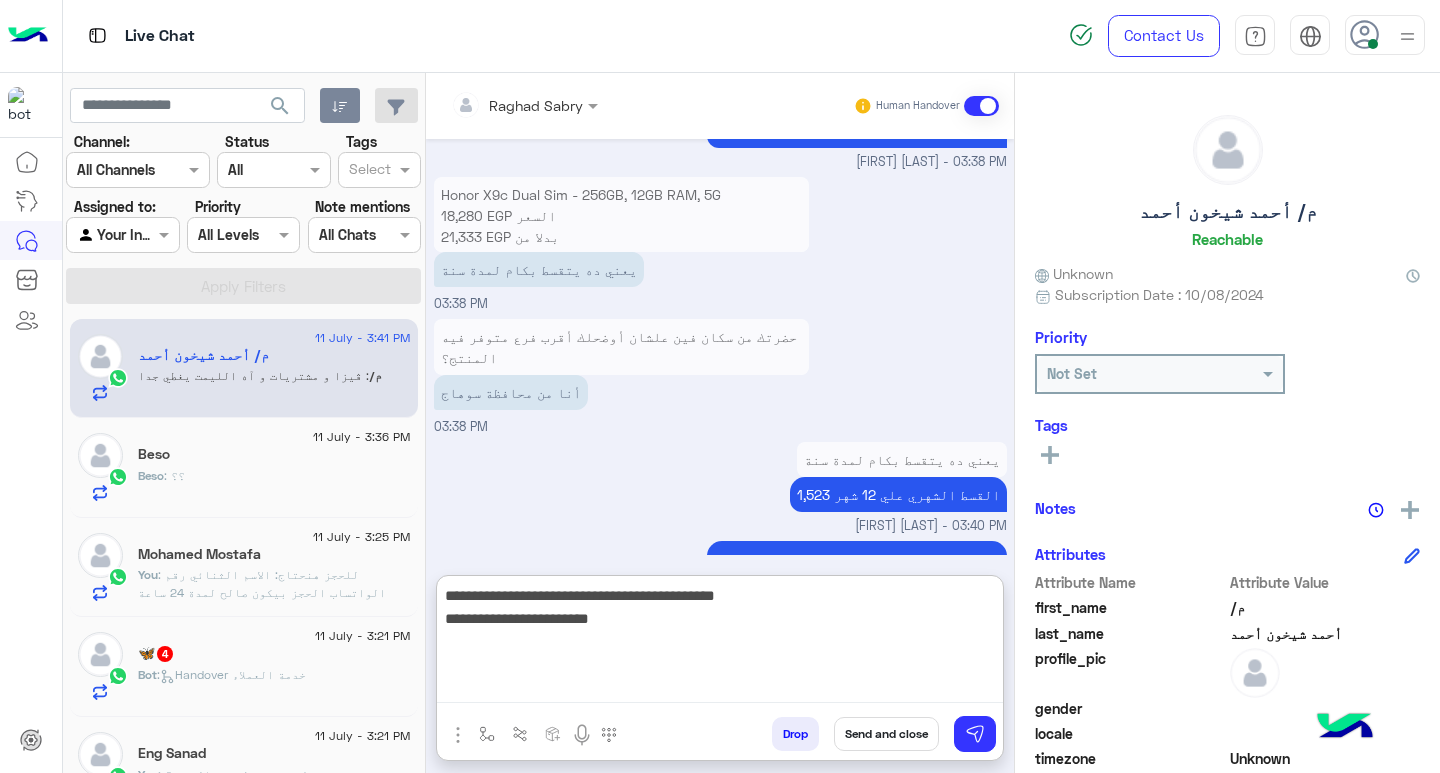 type on "**********" 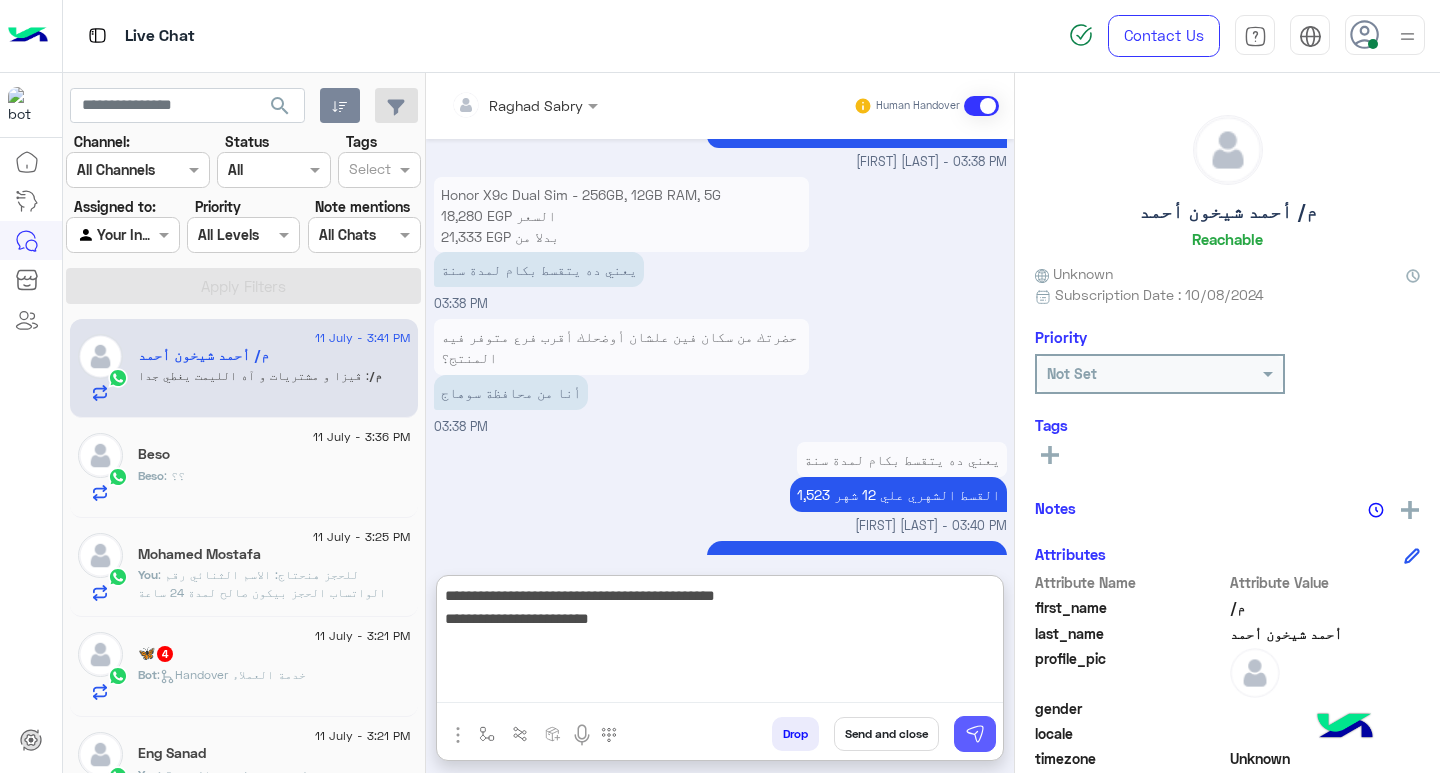 click at bounding box center [975, 734] 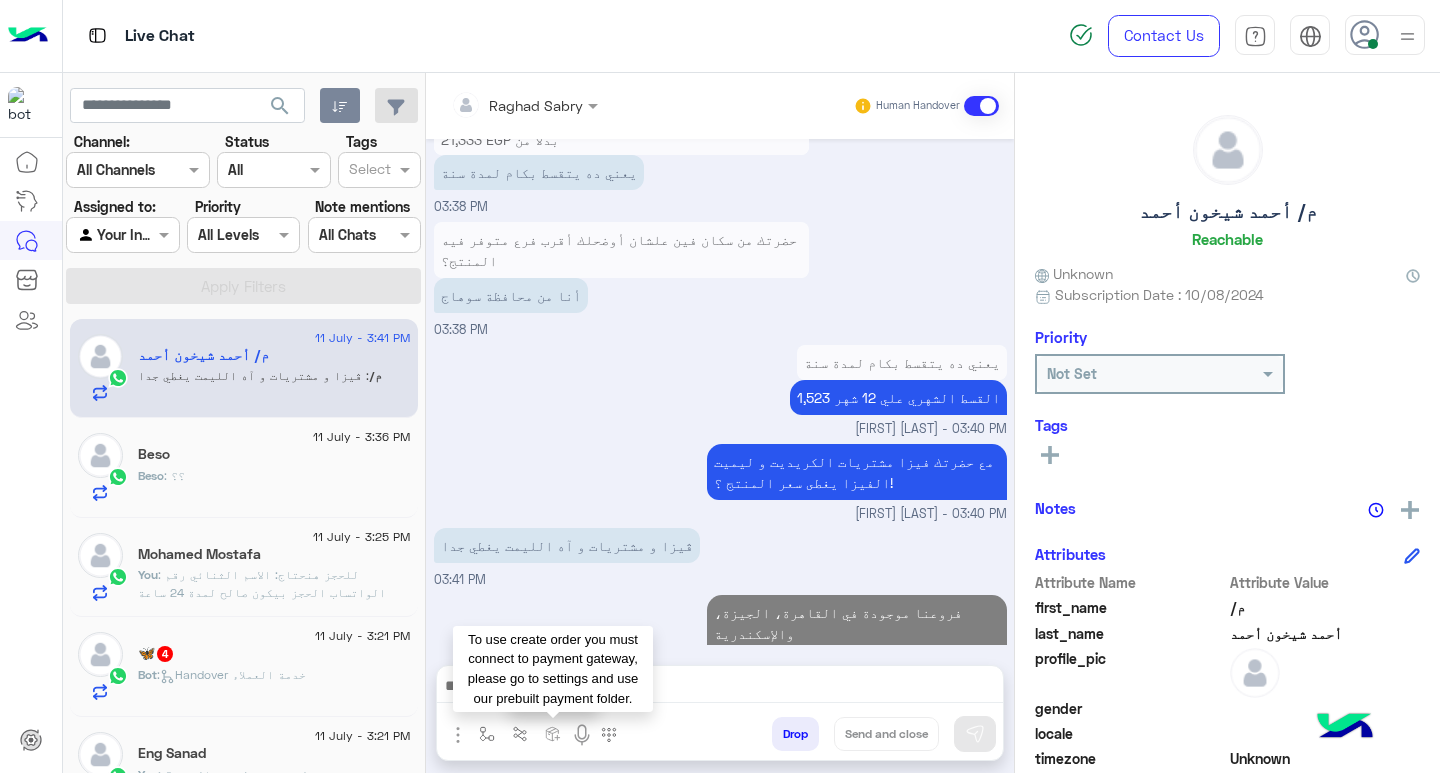 scroll, scrollTop: 1478, scrollLeft: 0, axis: vertical 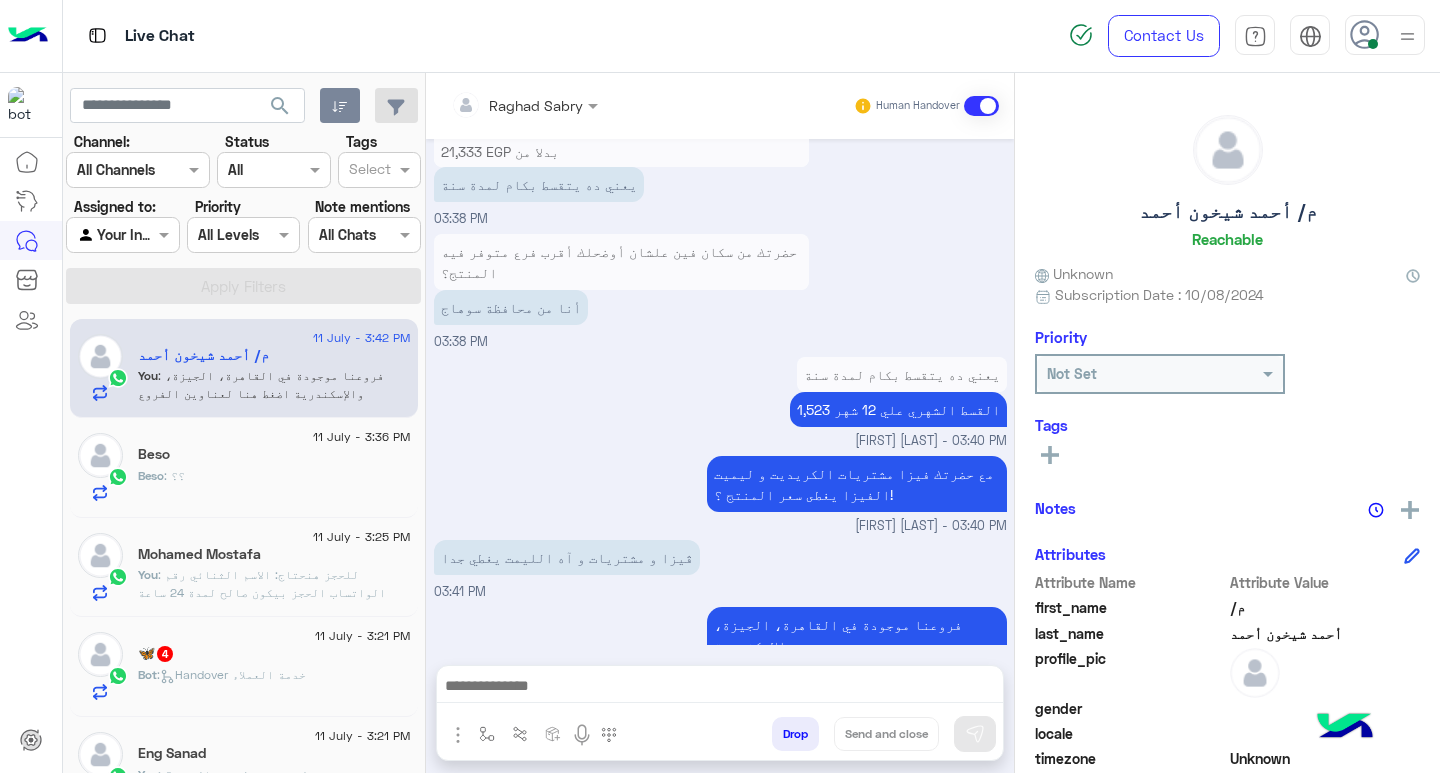 click at bounding box center [720, 688] 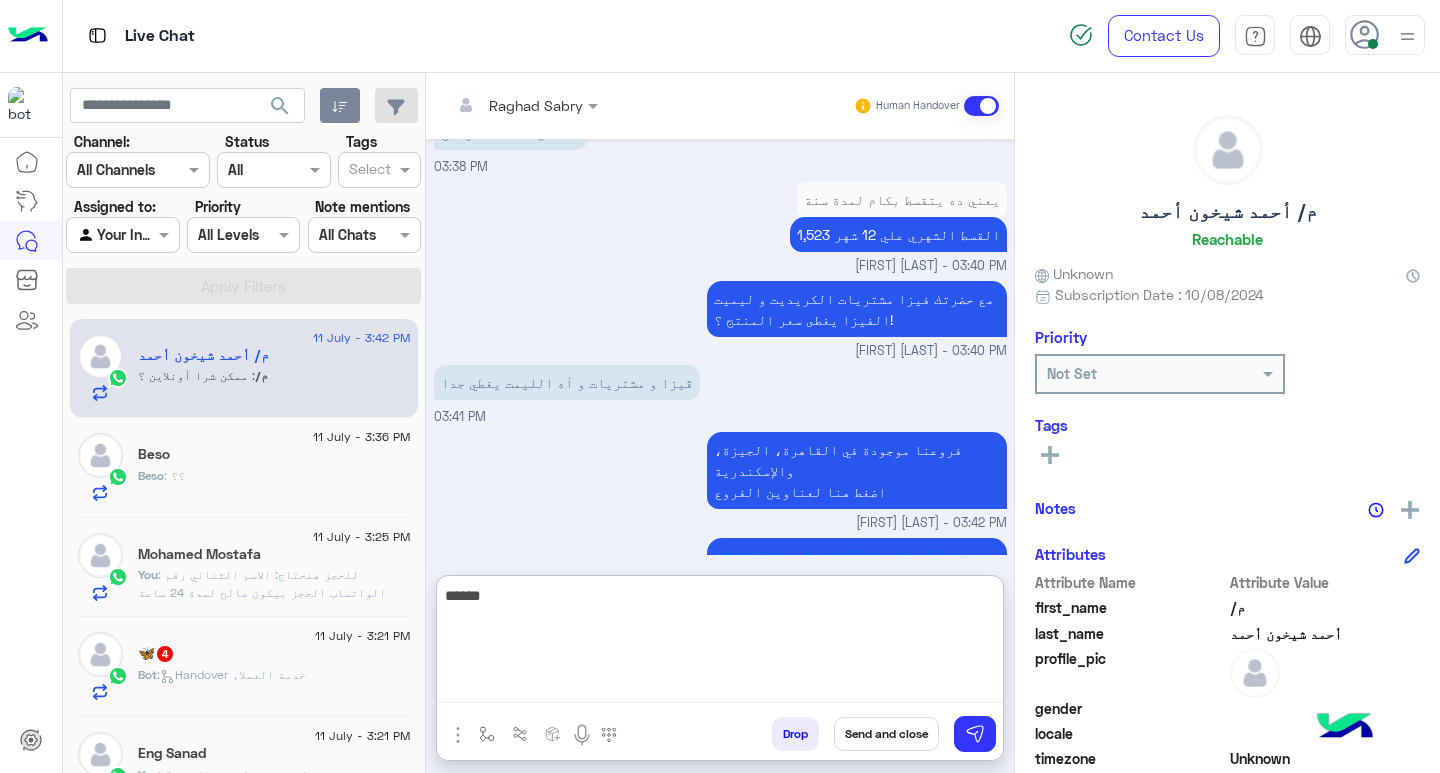 scroll, scrollTop: 1720, scrollLeft: 0, axis: vertical 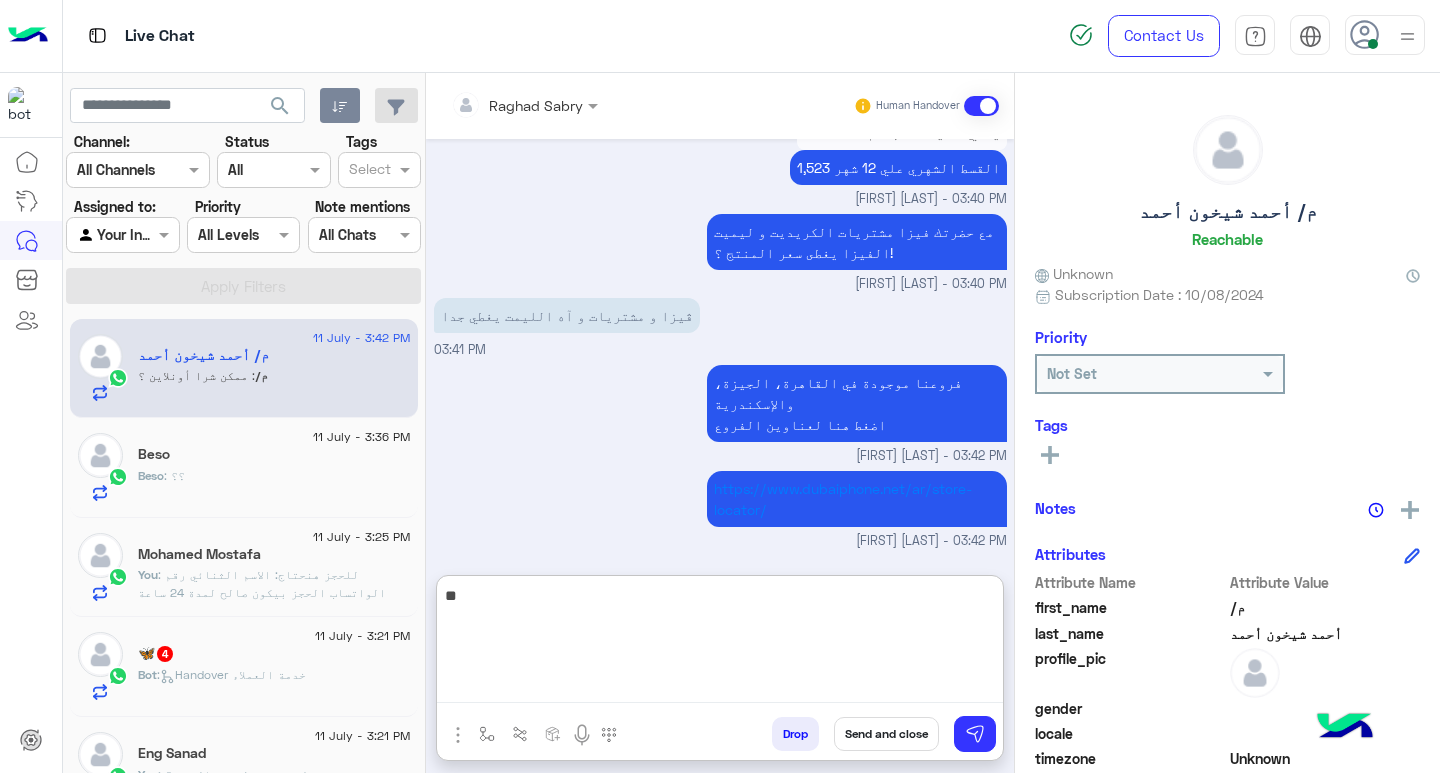 type on "*" 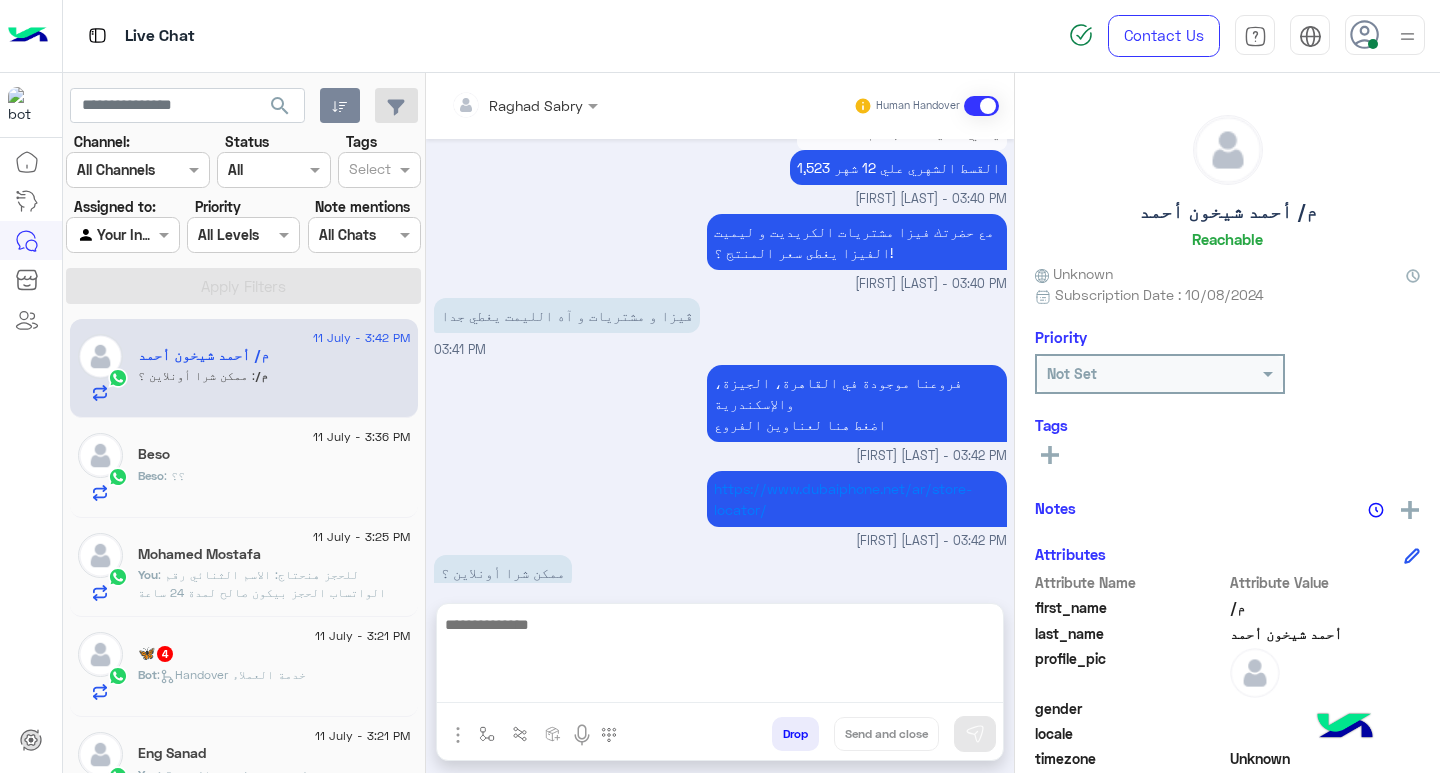 scroll, scrollTop: 1630, scrollLeft: 0, axis: vertical 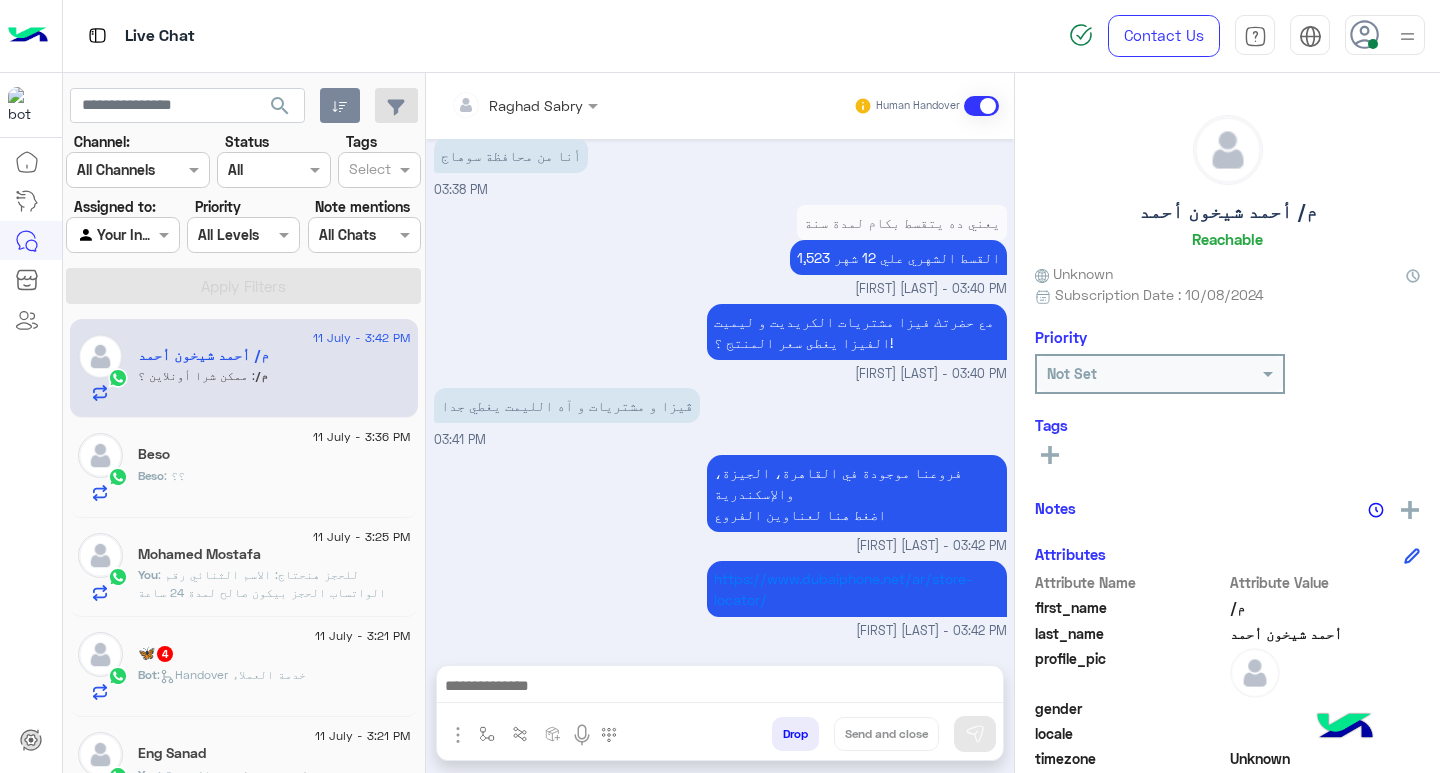 click at bounding box center [720, 688] 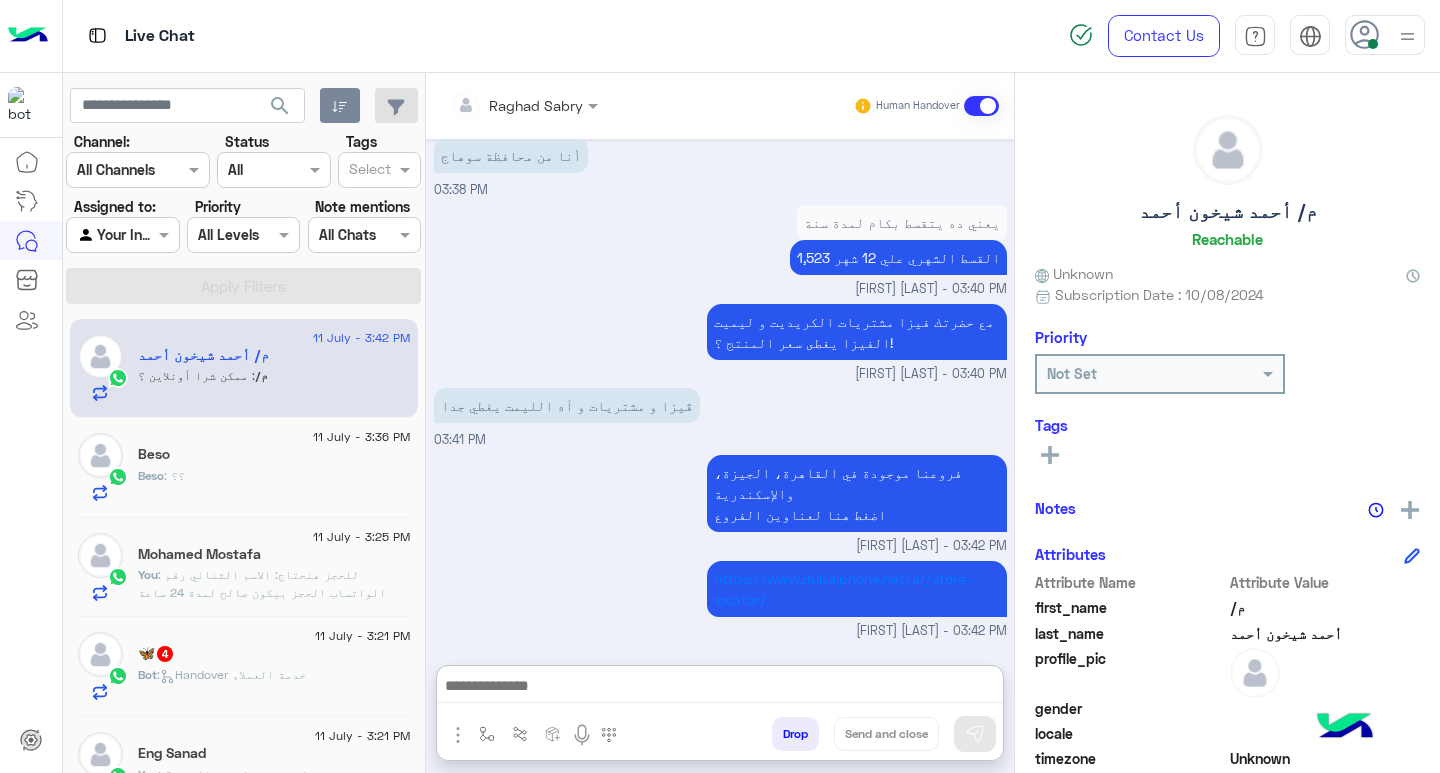 paste on "**********" 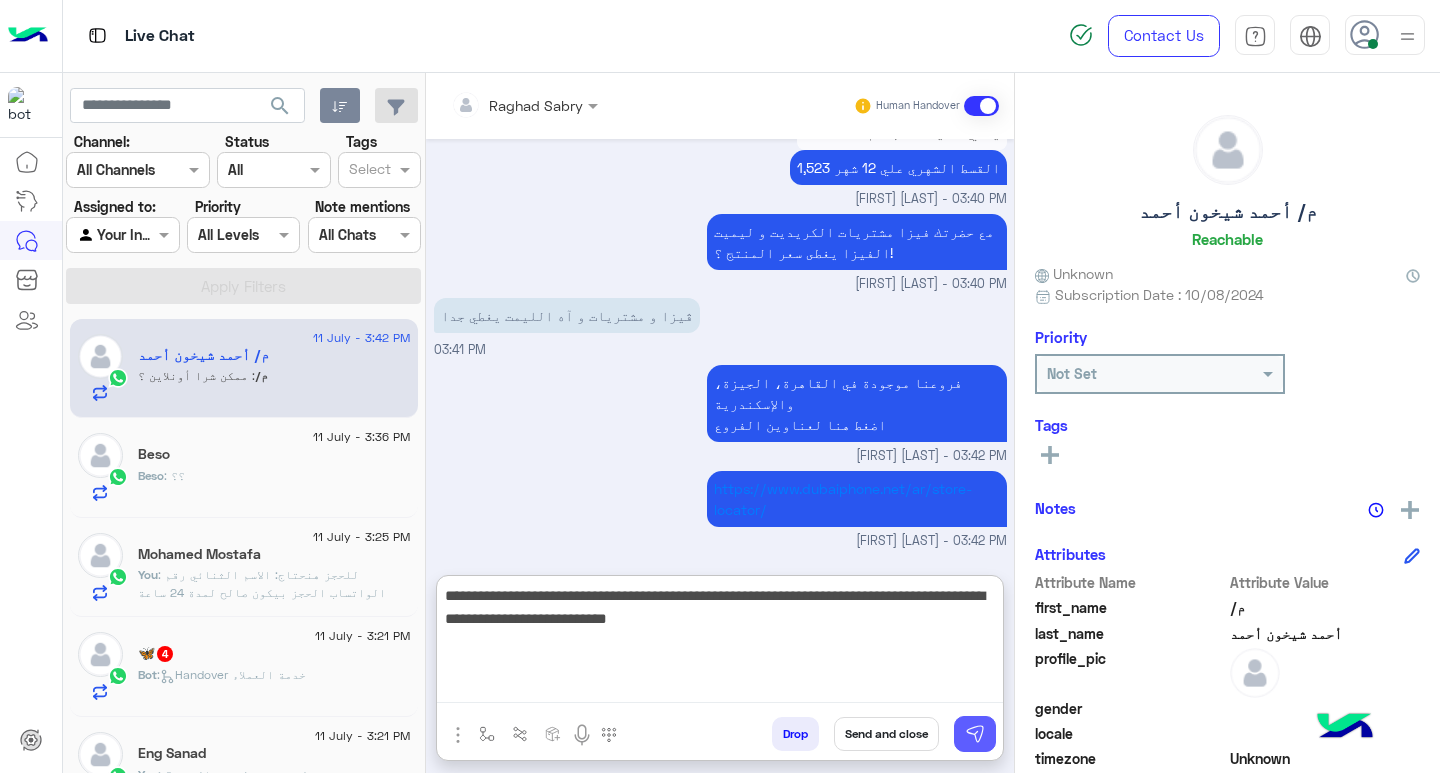 type on "**********" 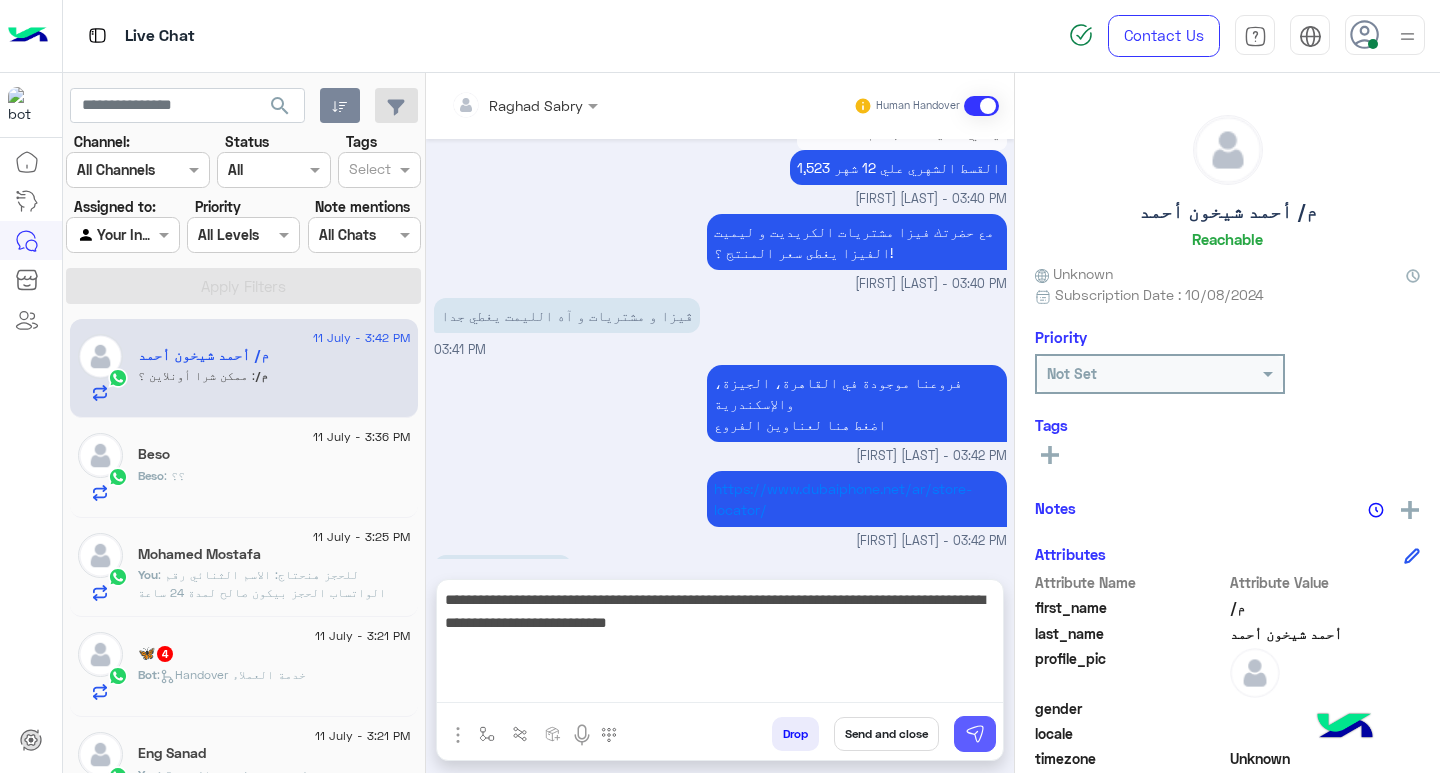 click at bounding box center (975, 734) 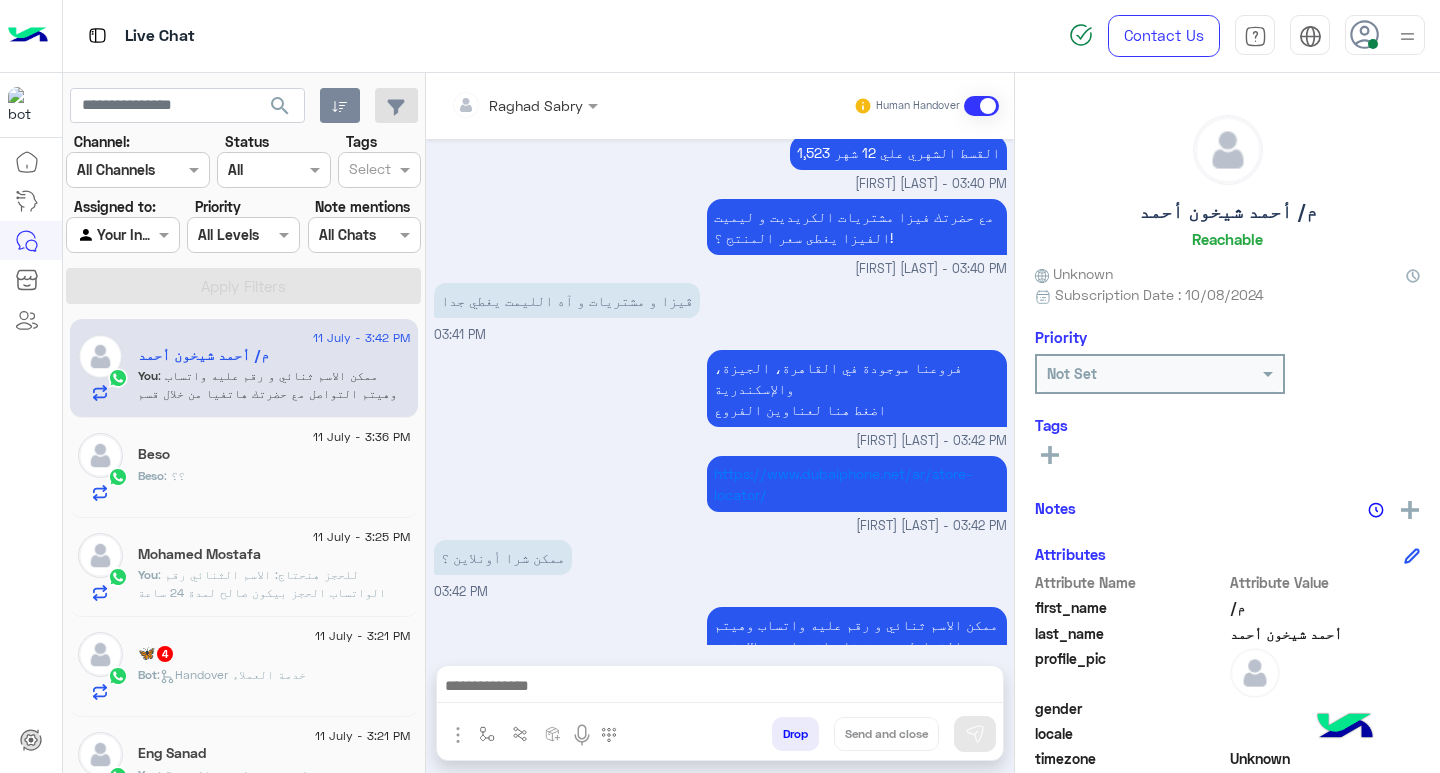 scroll, scrollTop: 1802, scrollLeft: 0, axis: vertical 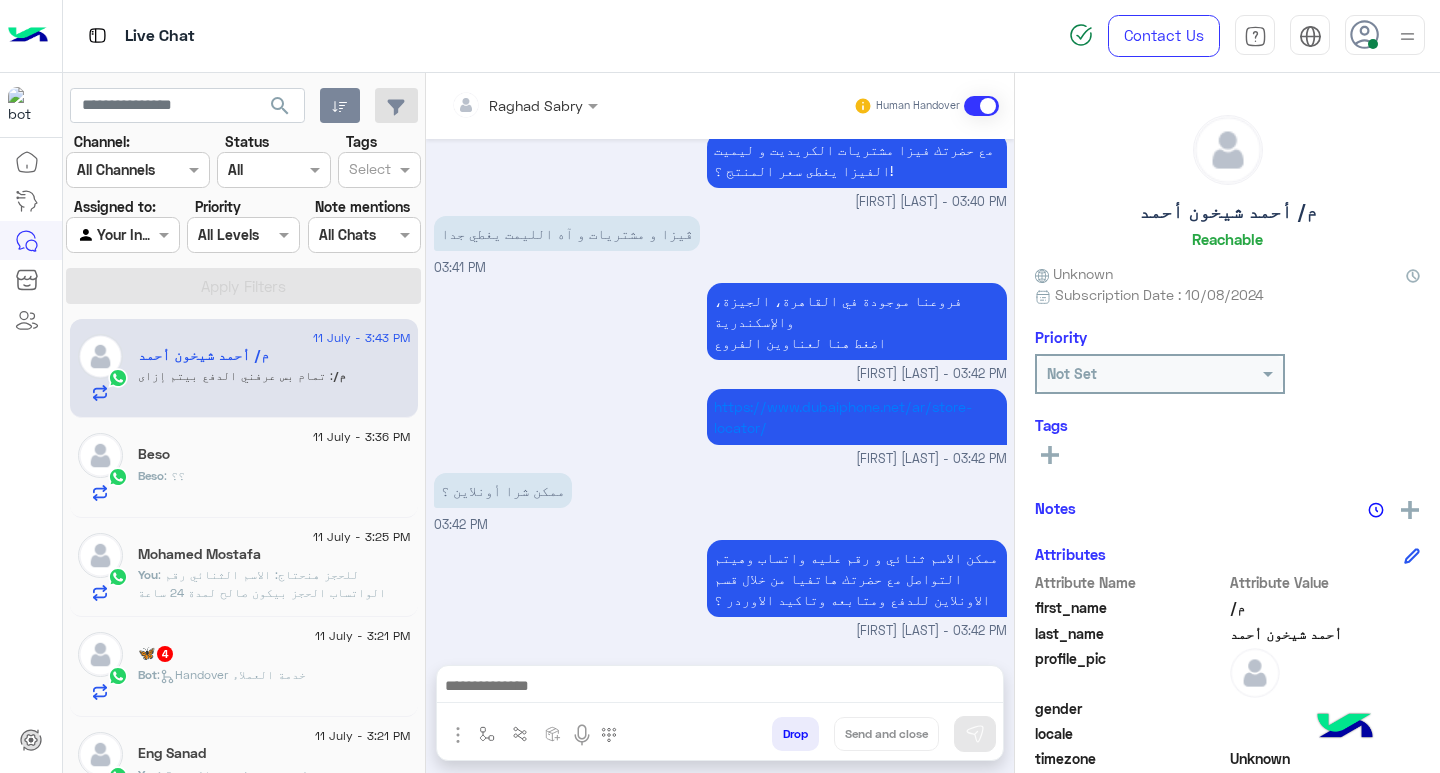 click at bounding box center (717, 669) 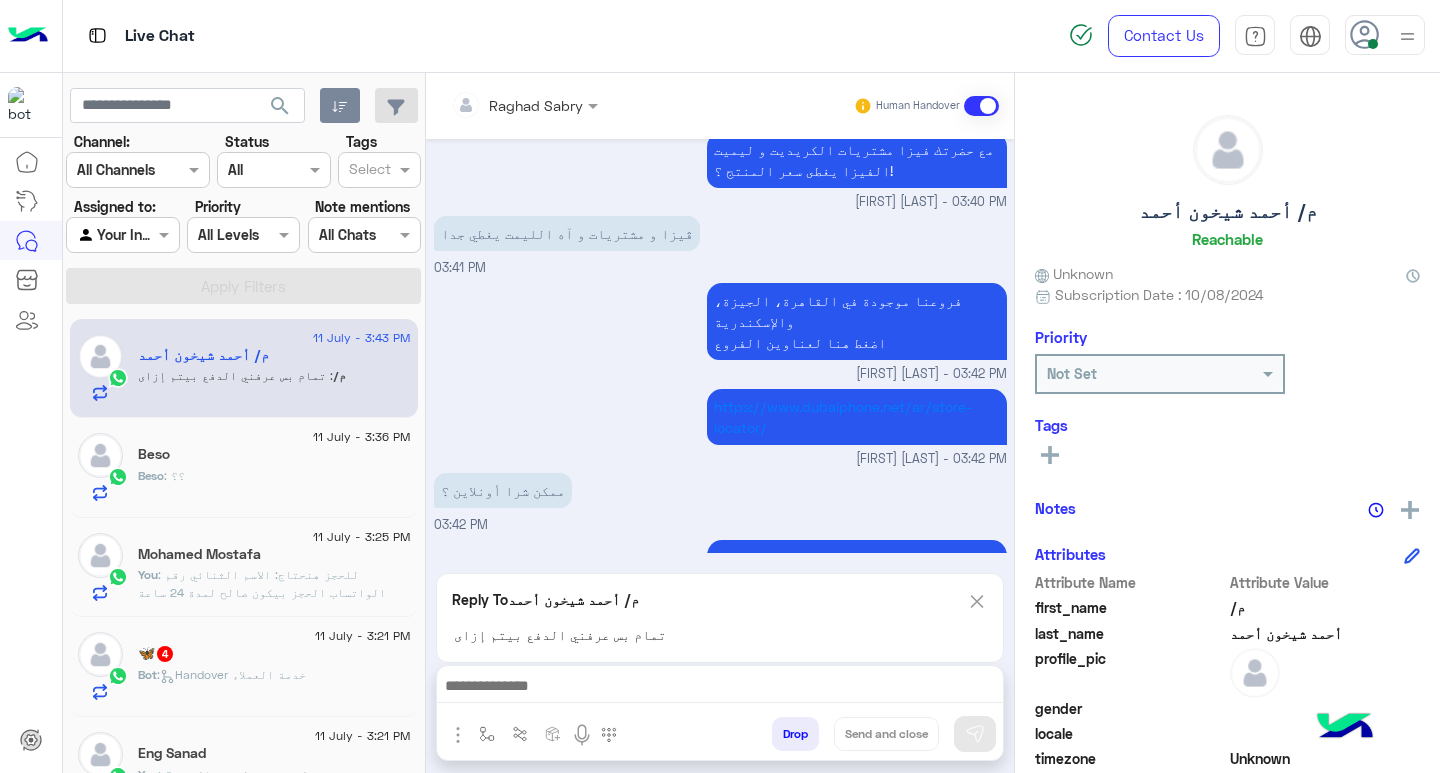 click at bounding box center (720, 688) 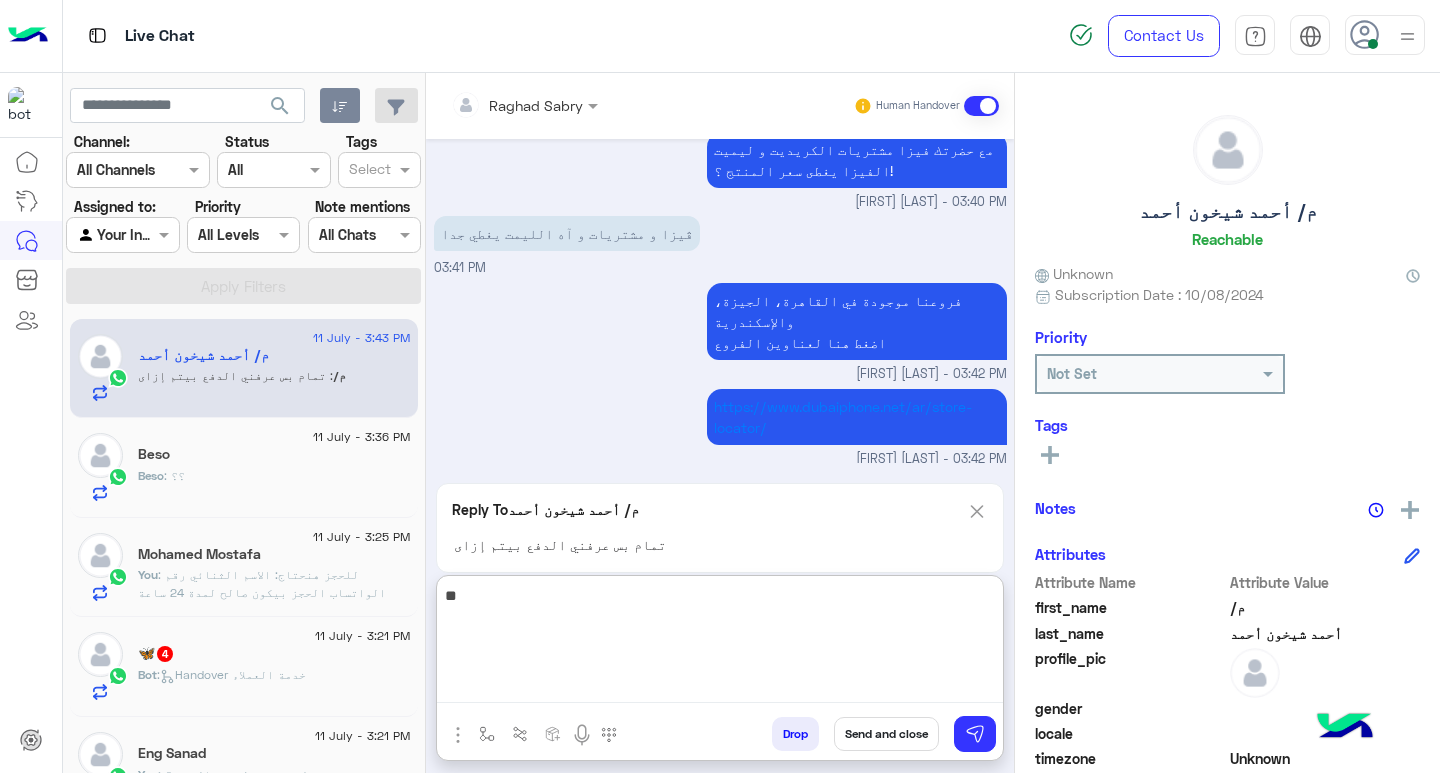 type on "*" 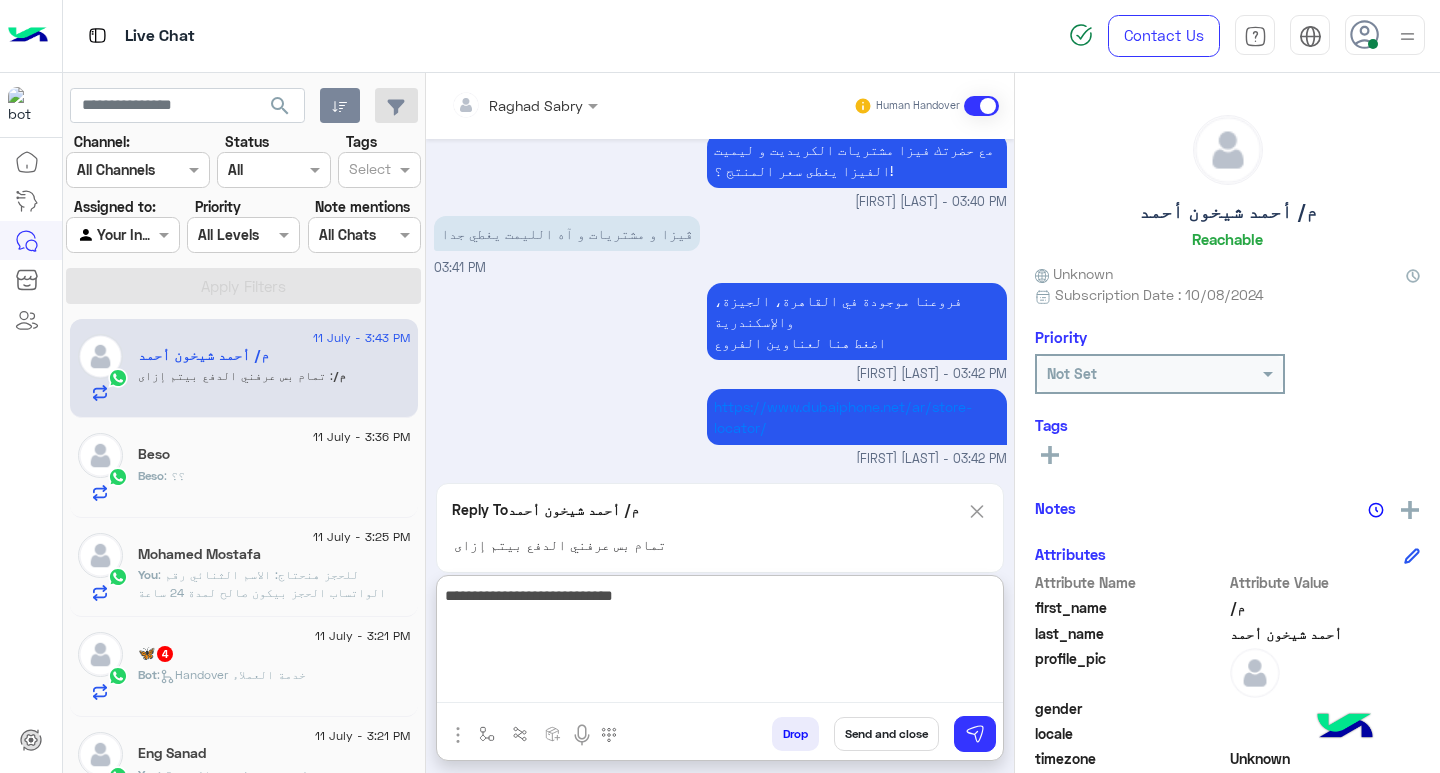 type on "**********" 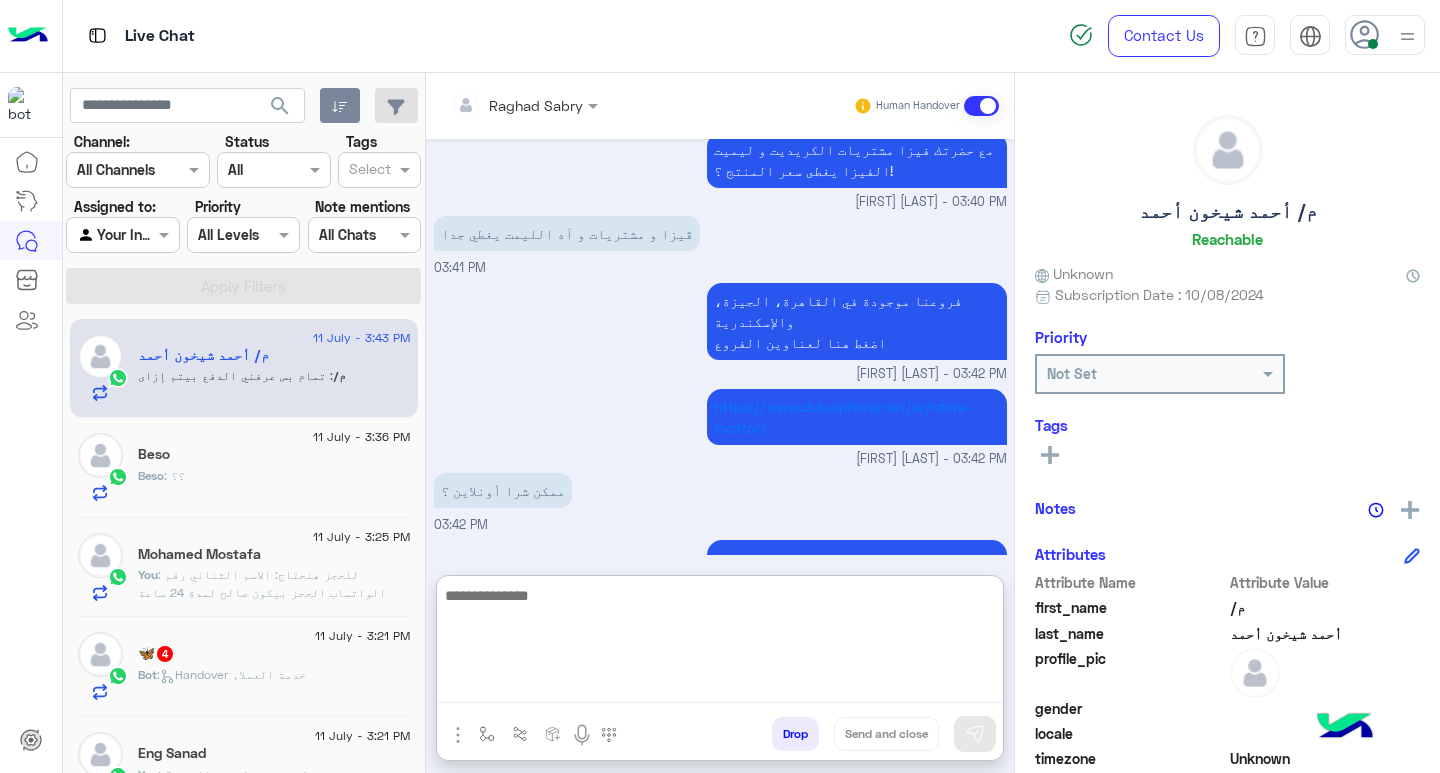 scroll, scrollTop: 1991, scrollLeft: 0, axis: vertical 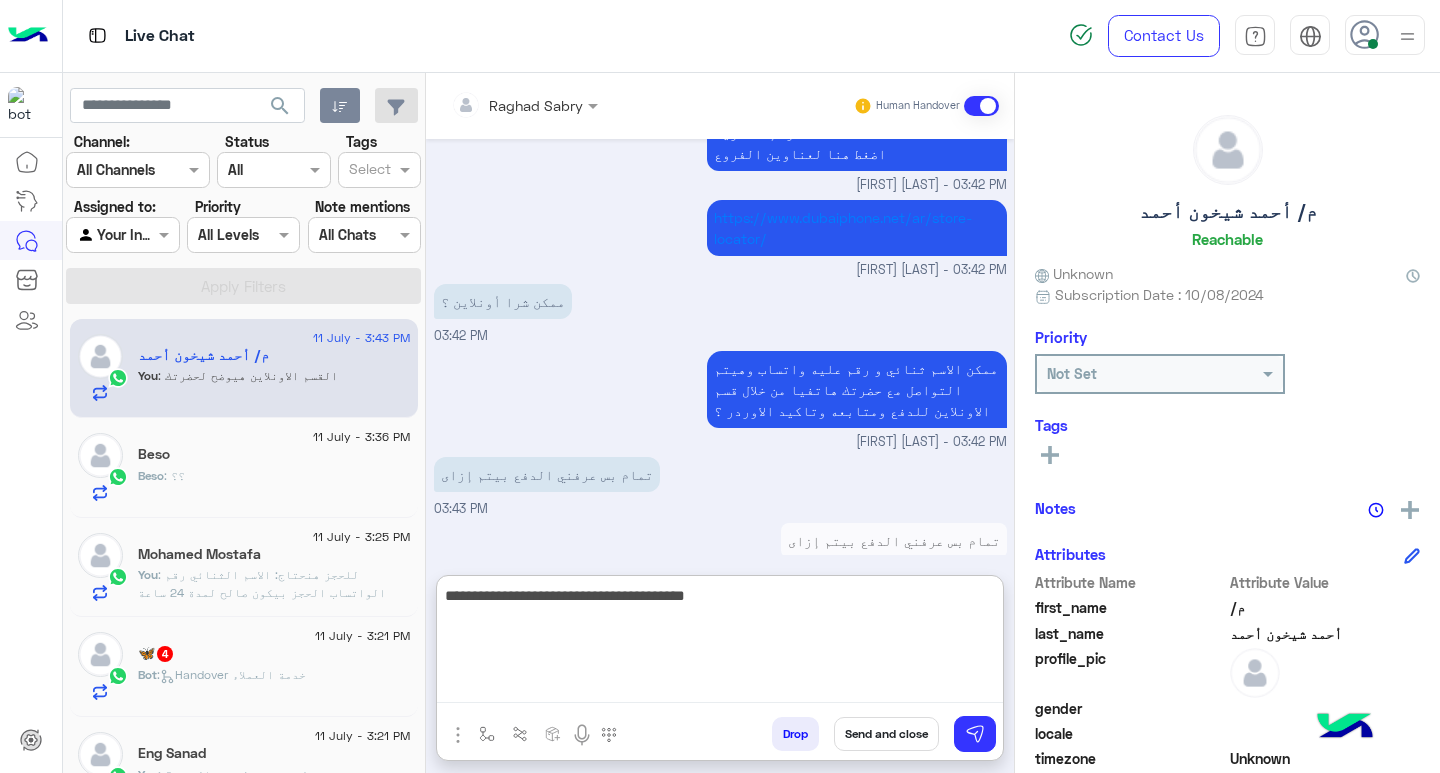 type on "**********" 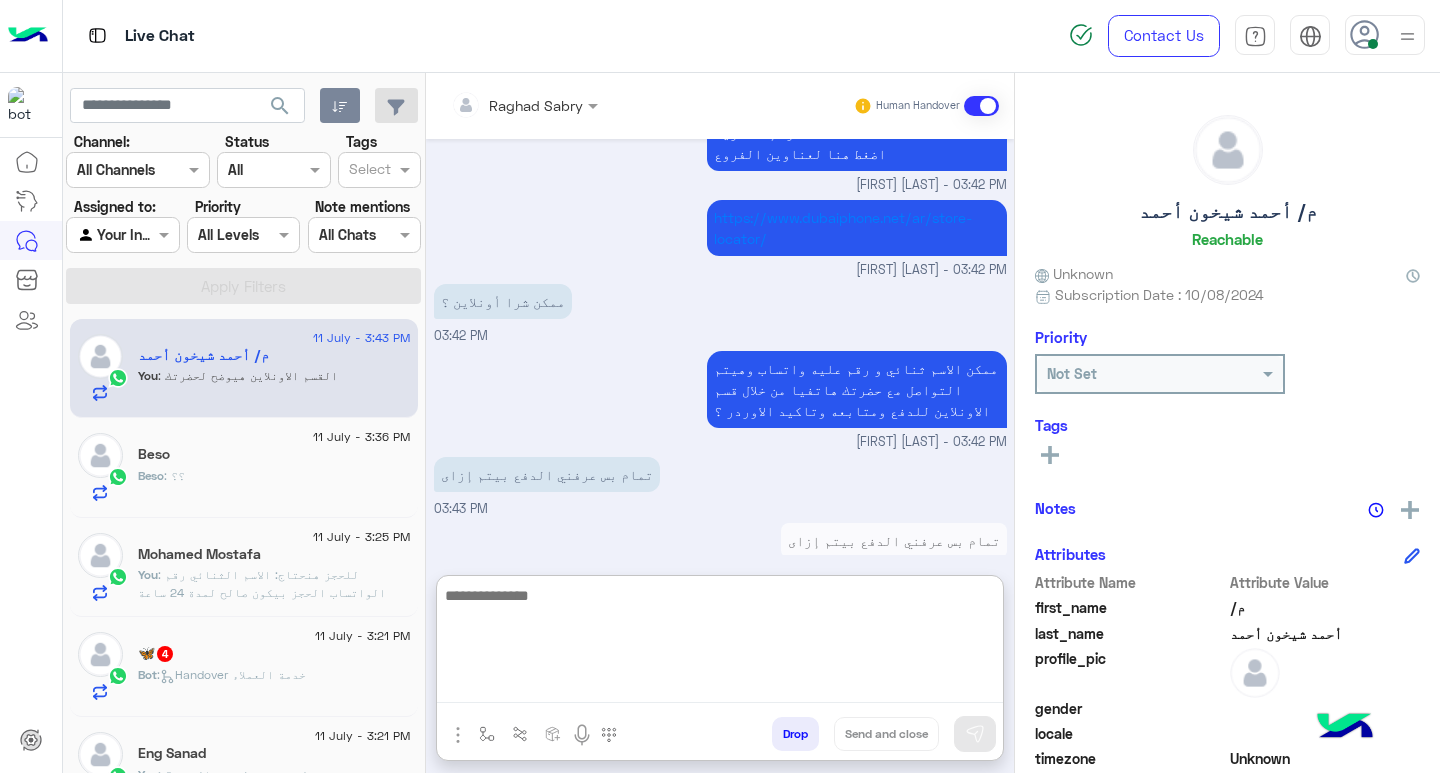scroll, scrollTop: 2054, scrollLeft: 0, axis: vertical 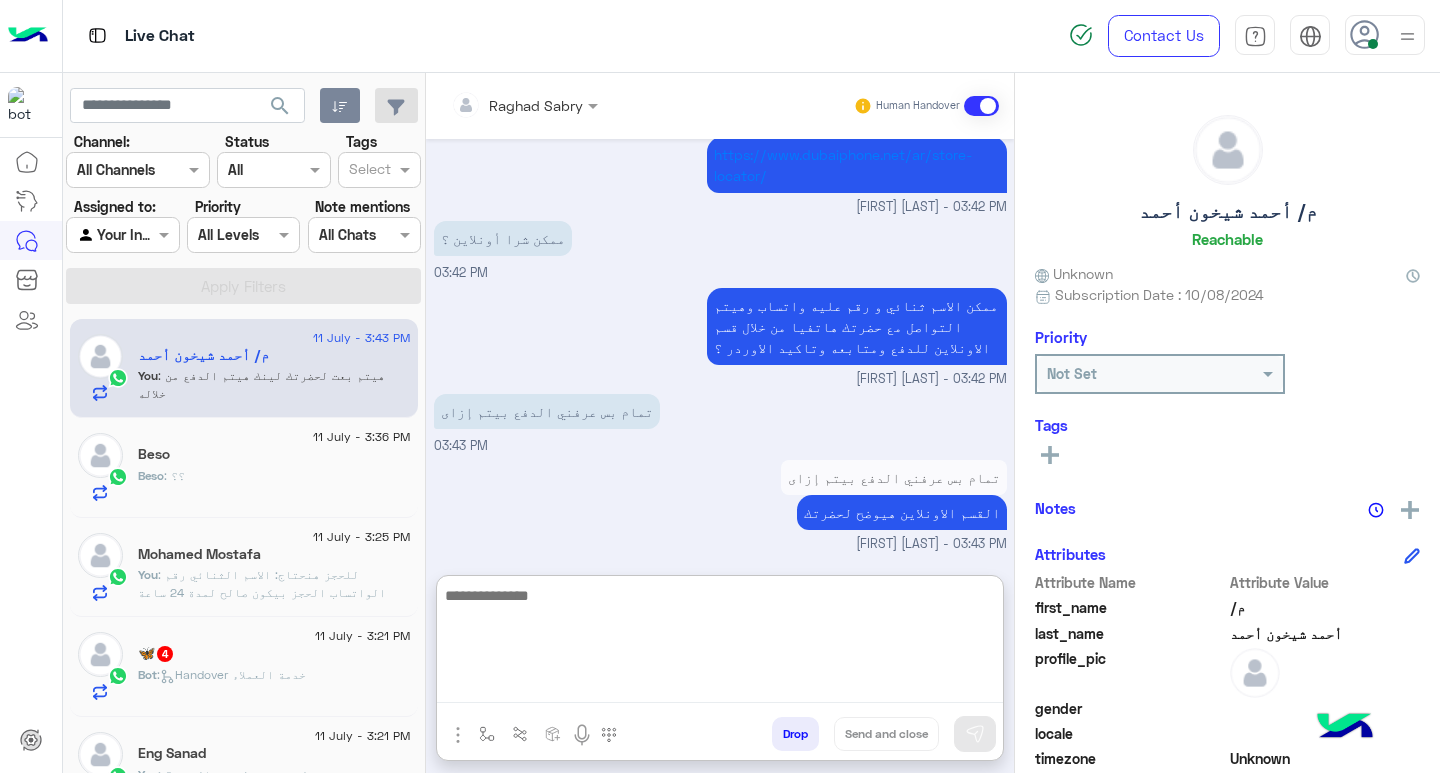 click on "[USERNAME] : ؟؟" 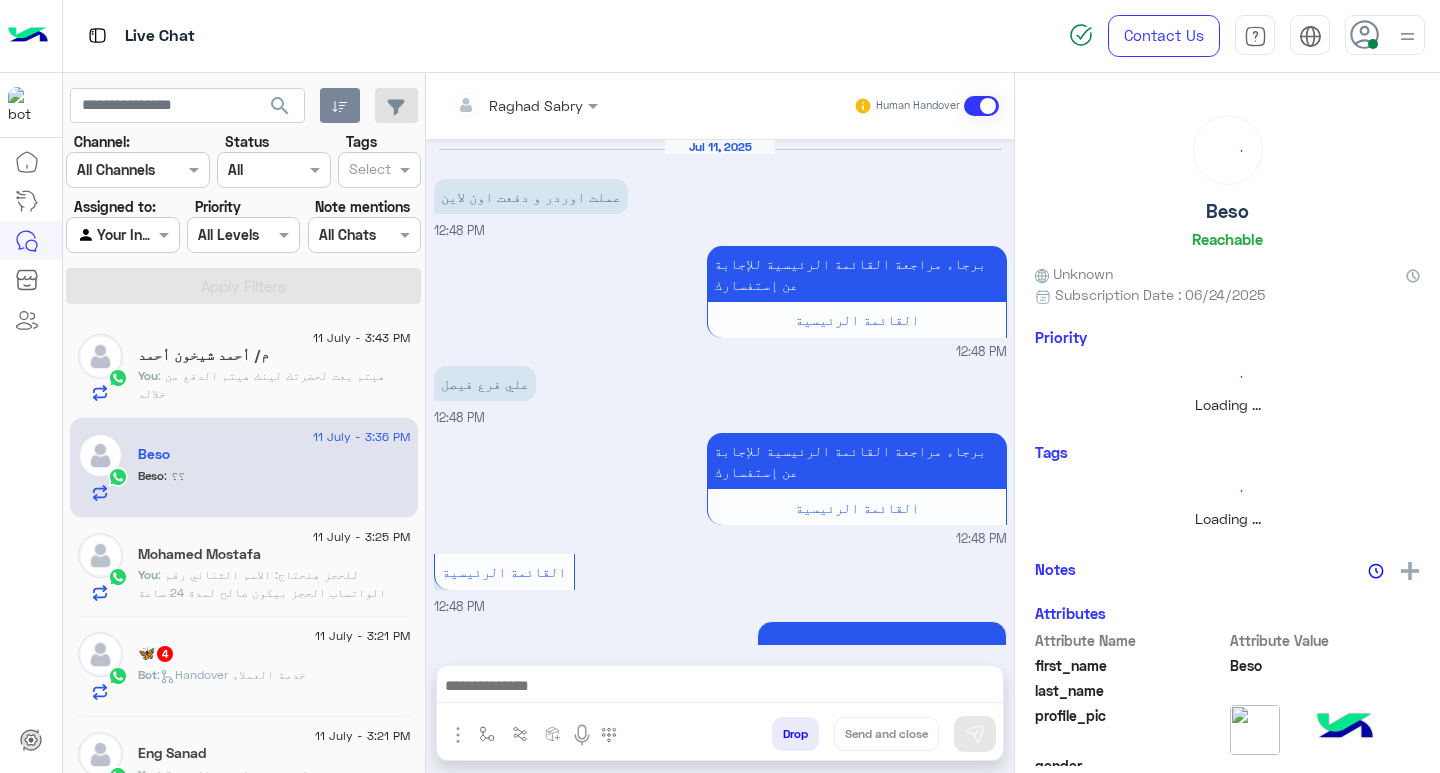 scroll, scrollTop: 1246, scrollLeft: 0, axis: vertical 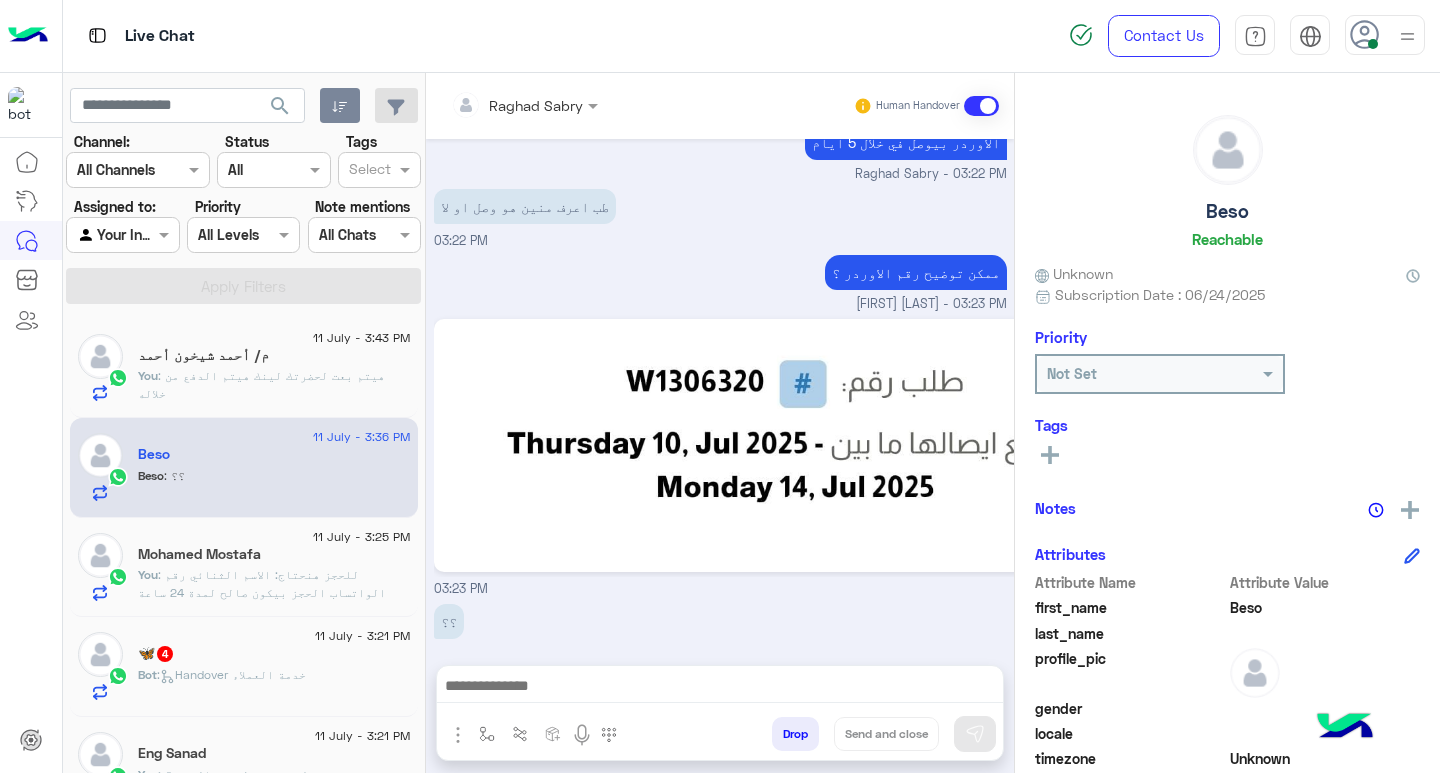 click on ": للحجز هنحتاج:
الاسم الثنائي
رقم الواتساب
الحجز بيكون صالح لمدة 24 ساعة بدون أي رسوم" 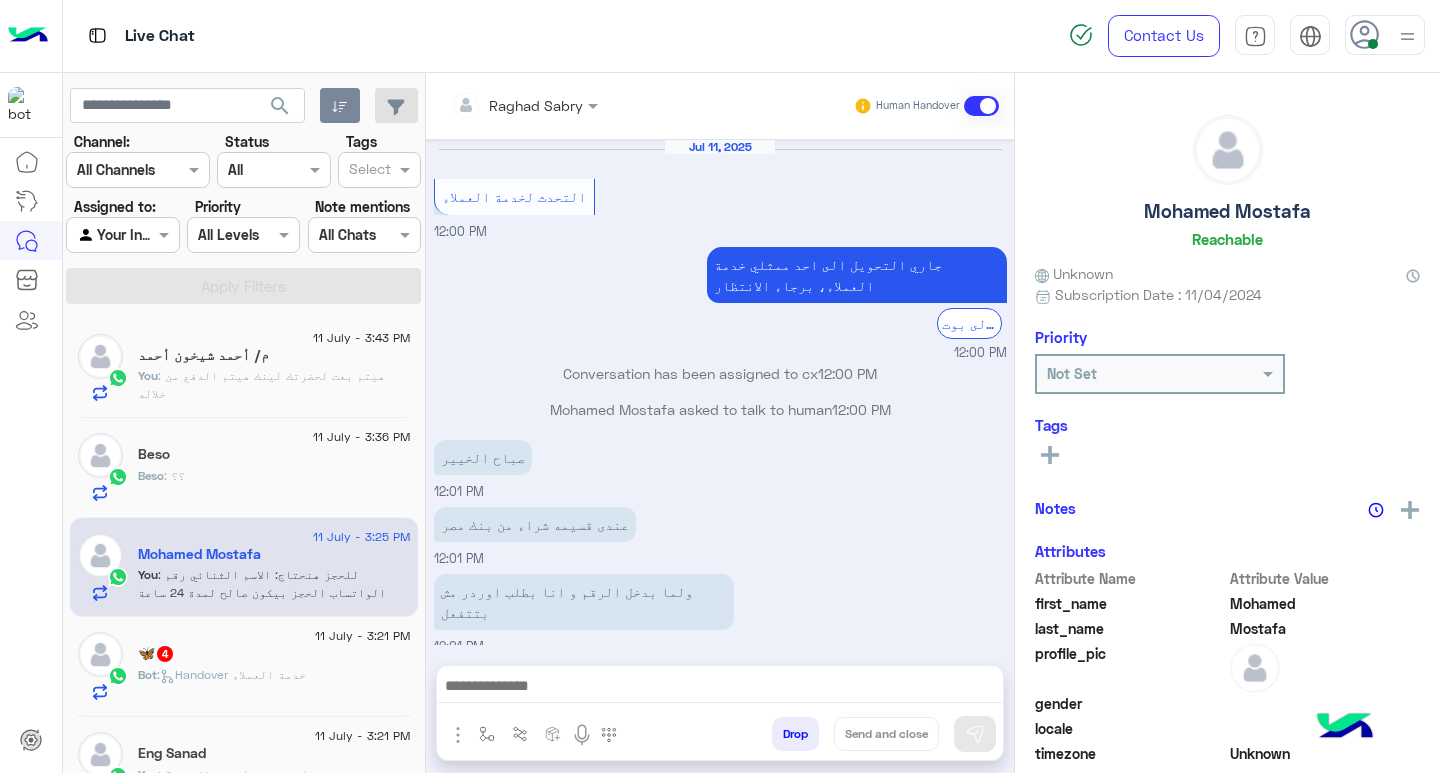 scroll, scrollTop: 1155, scrollLeft: 0, axis: vertical 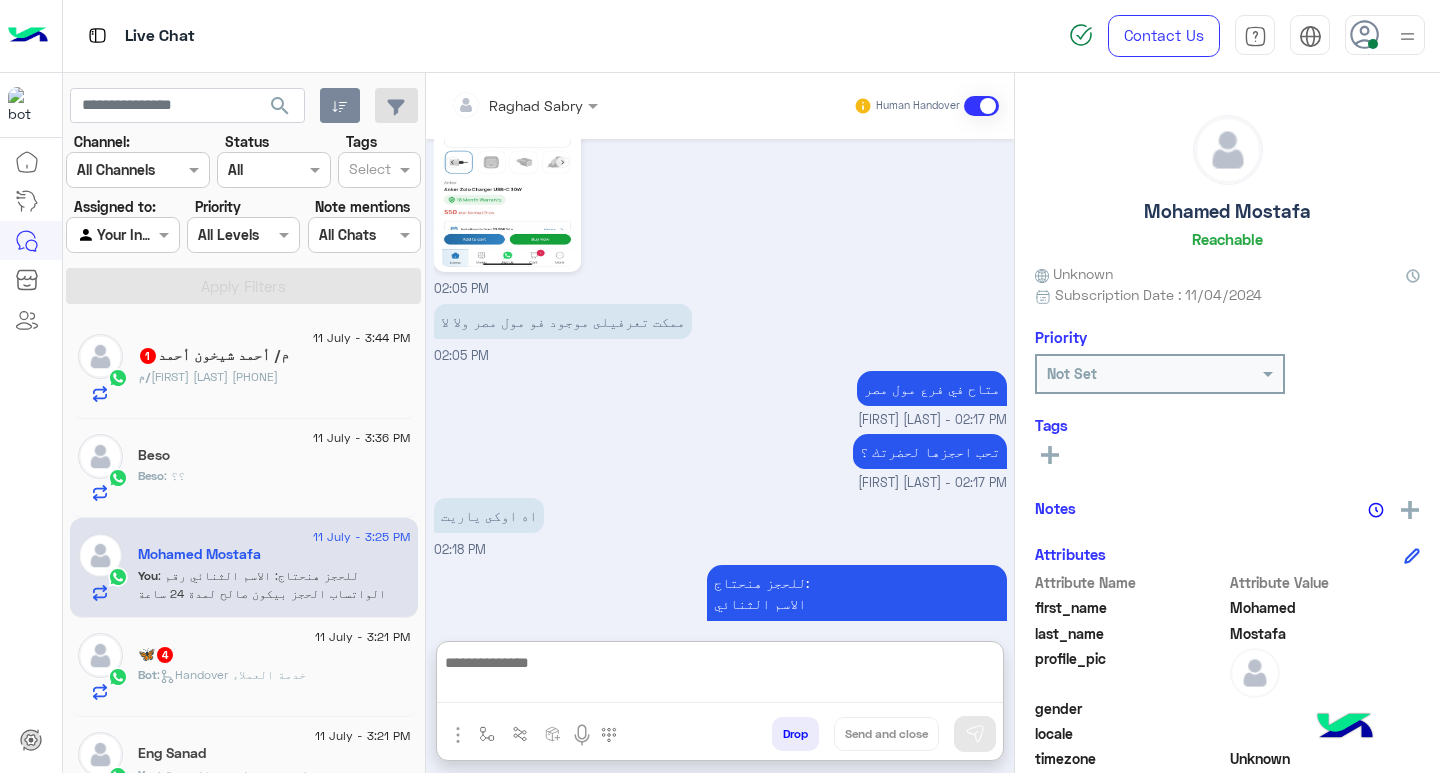 click at bounding box center [720, 676] 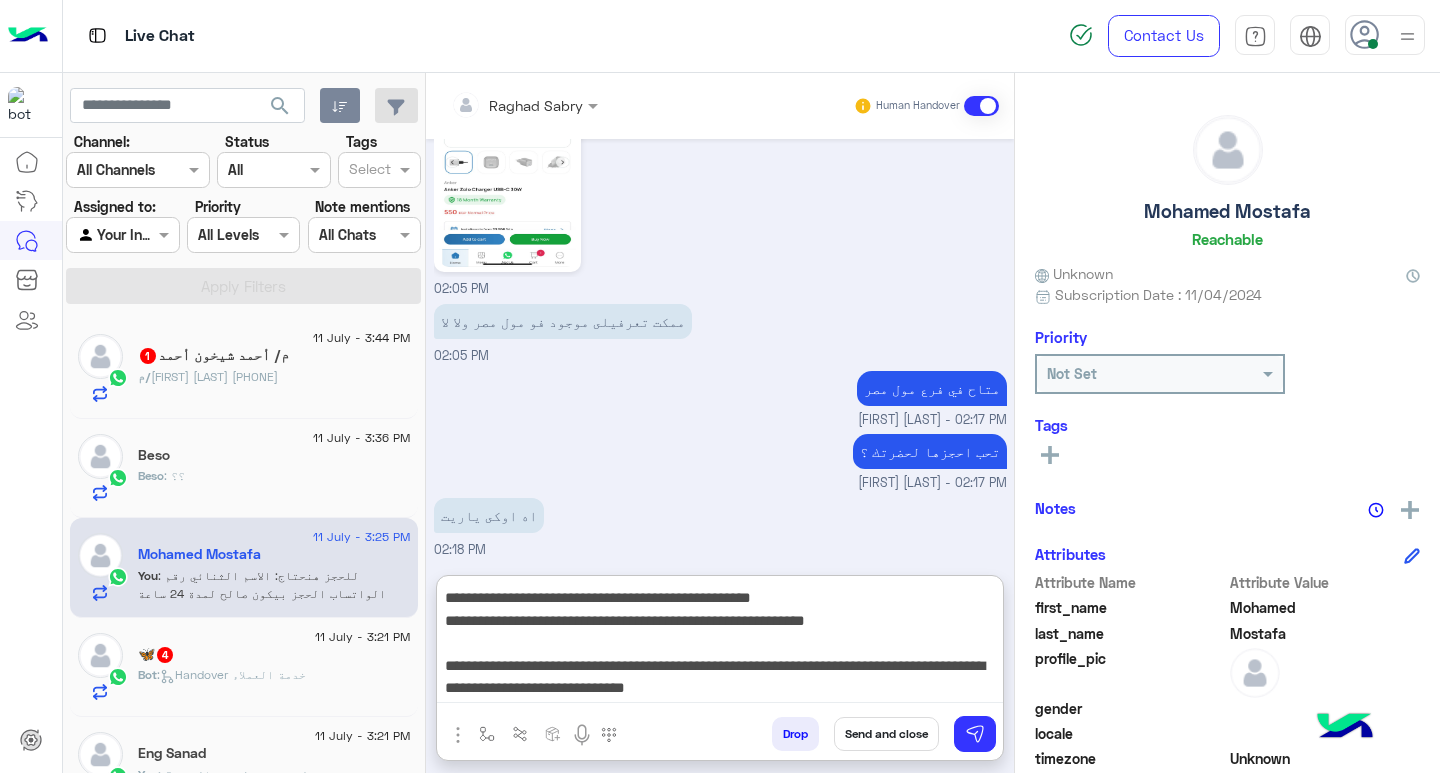 scroll, scrollTop: 155, scrollLeft: 0, axis: vertical 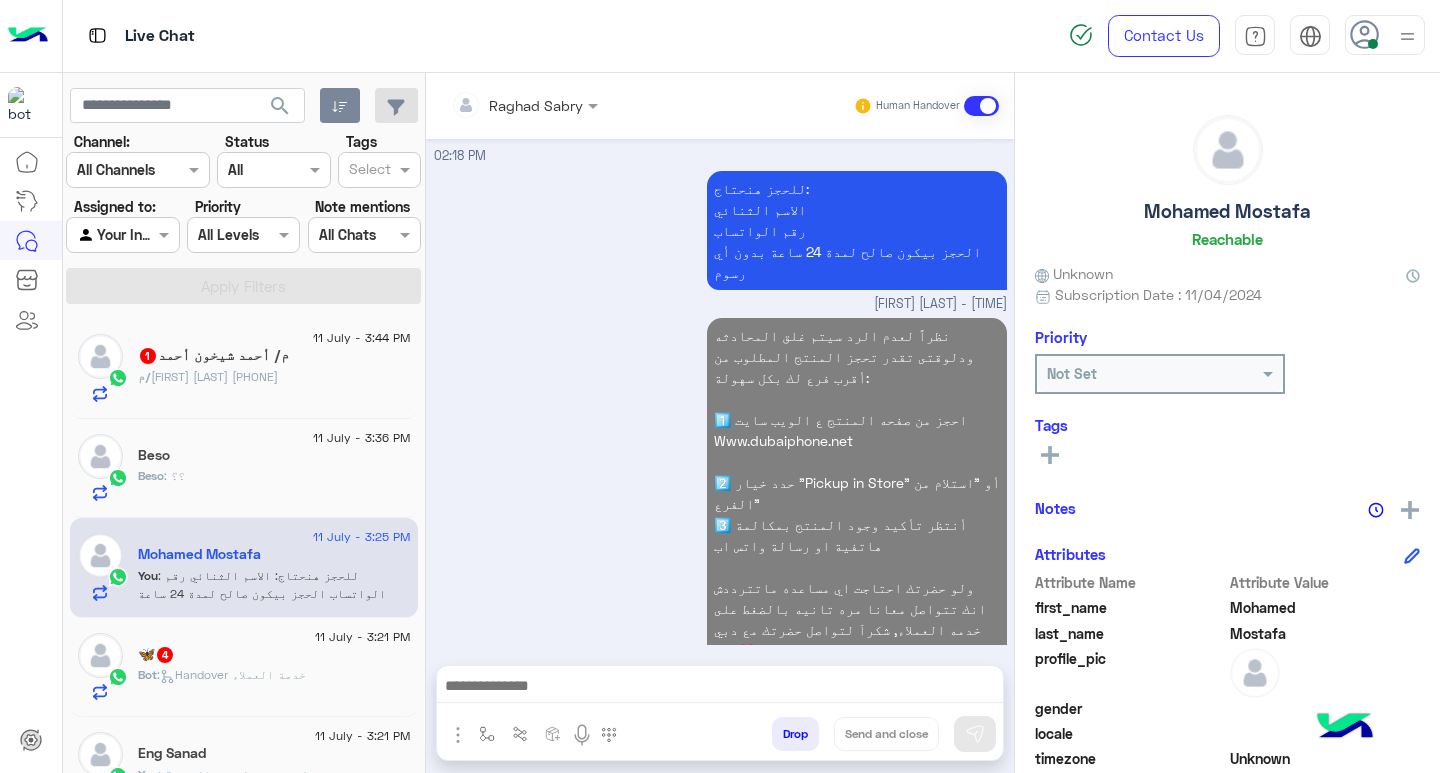 click on "11 July - 3:44 PM  م/ أحمد شيخون أحمد  1 م/ : أحمد شيخون أحمد
[PHONE]" 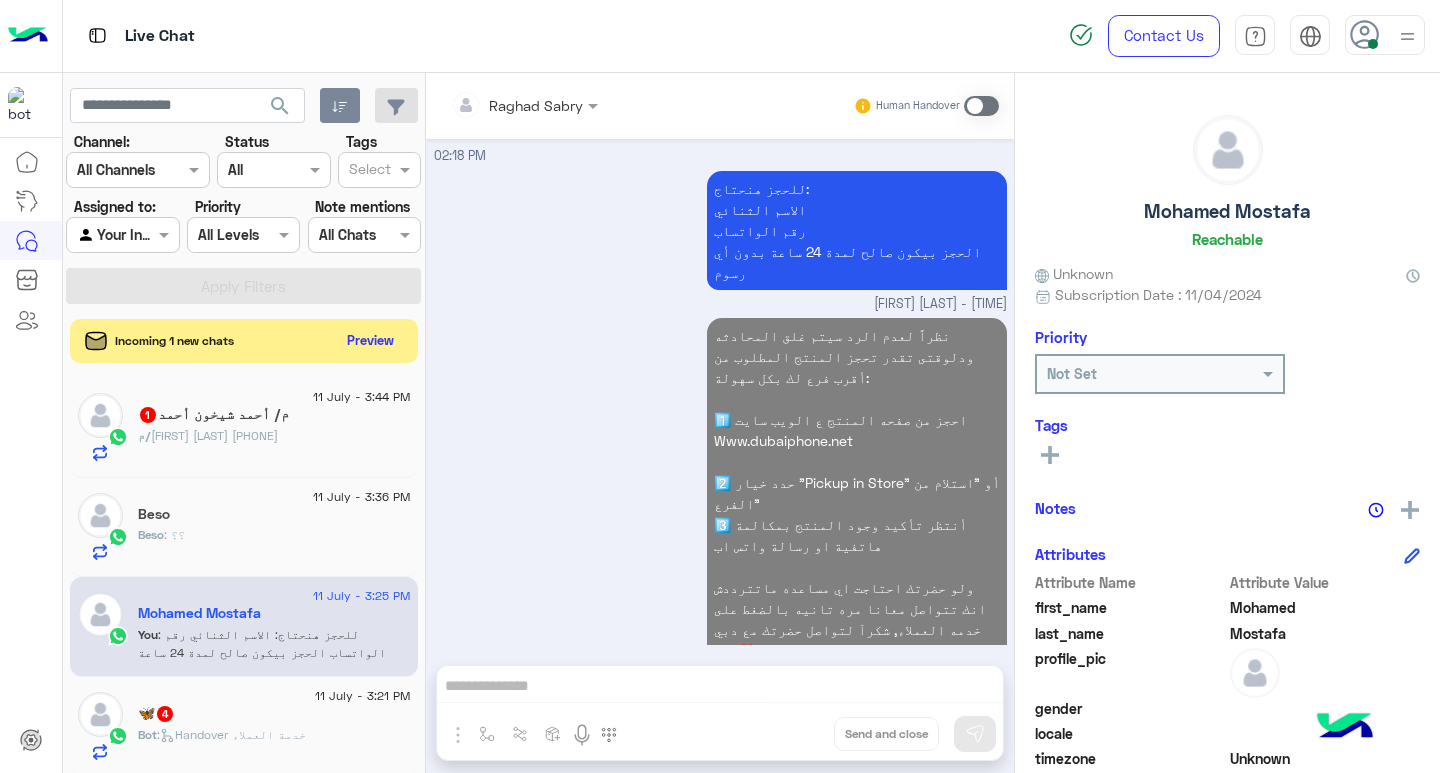 click on "م/ : [FIRST] [LAST]
[PHONE]" 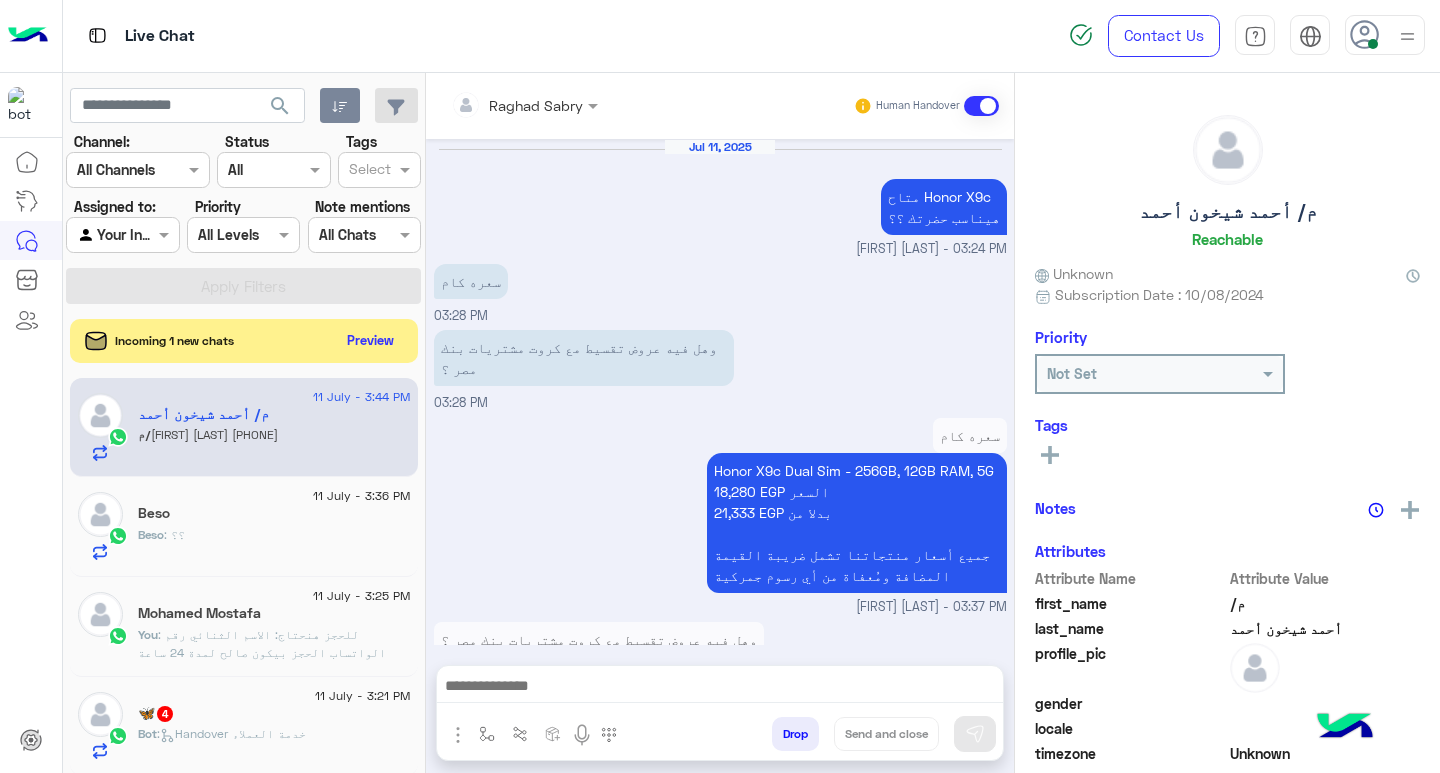 scroll, scrollTop: 1473, scrollLeft: 0, axis: vertical 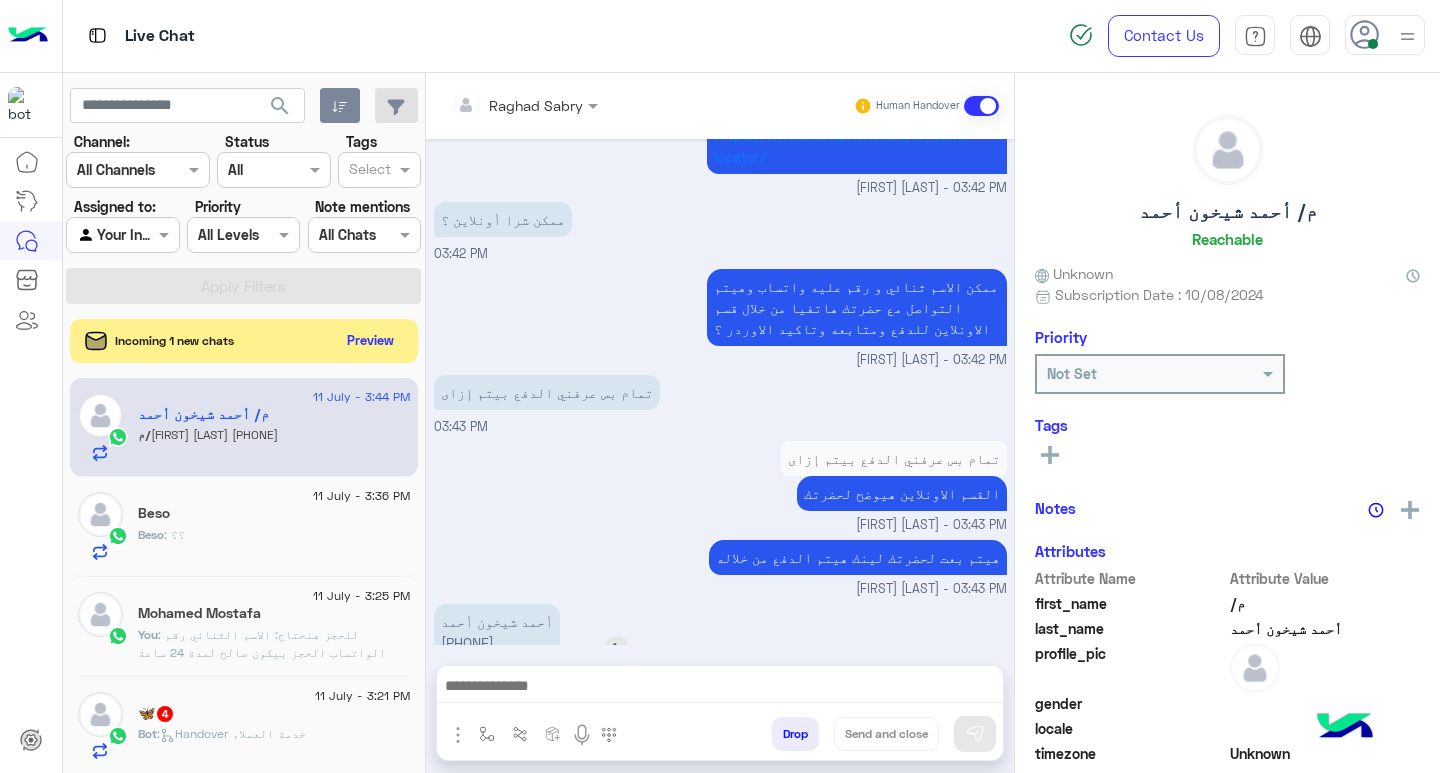 click on "أحمد شيخون أحمد [PHONE]" at bounding box center (497, 632) 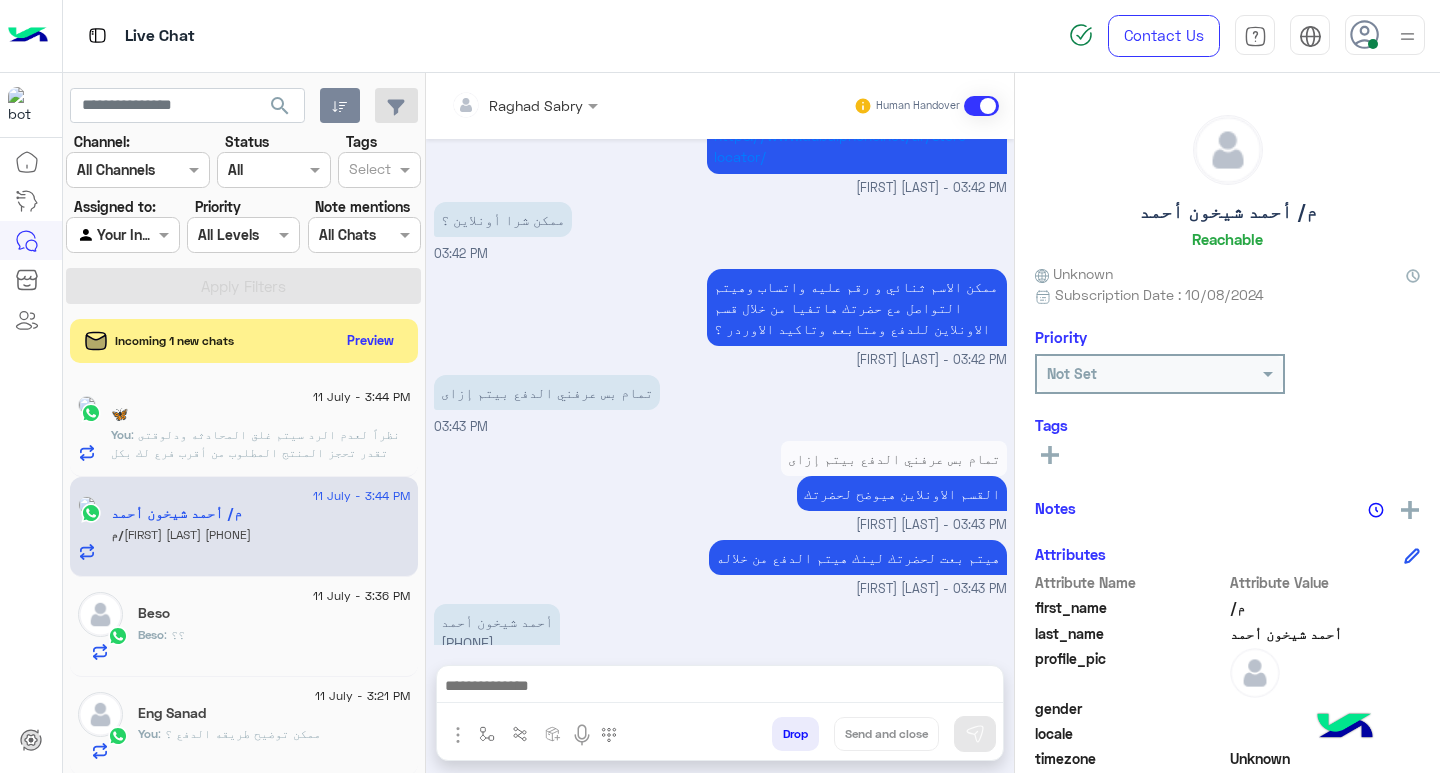 copy on "أحمد شيخون أحمد" 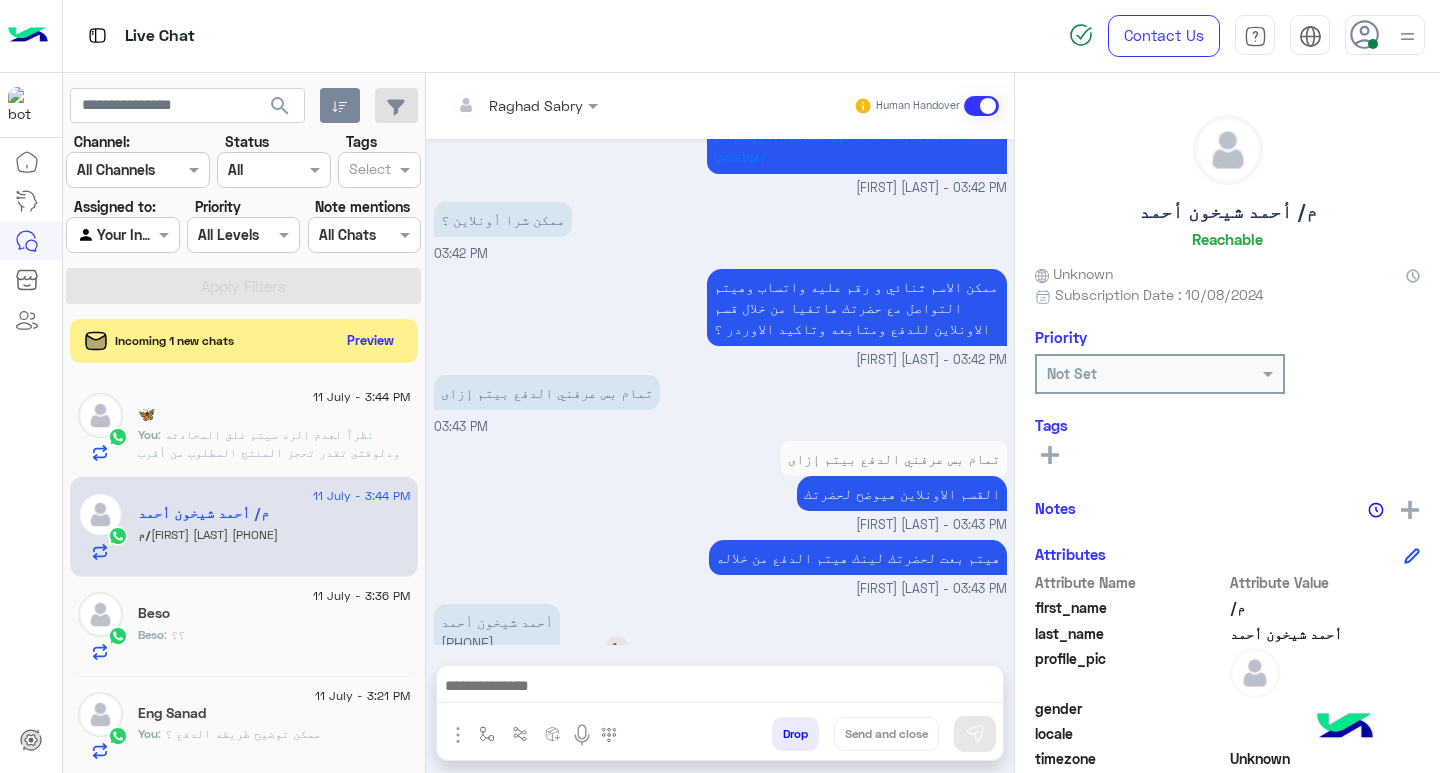 click on "أحمد شيخون أحمد [PHONE]" at bounding box center (497, 632) 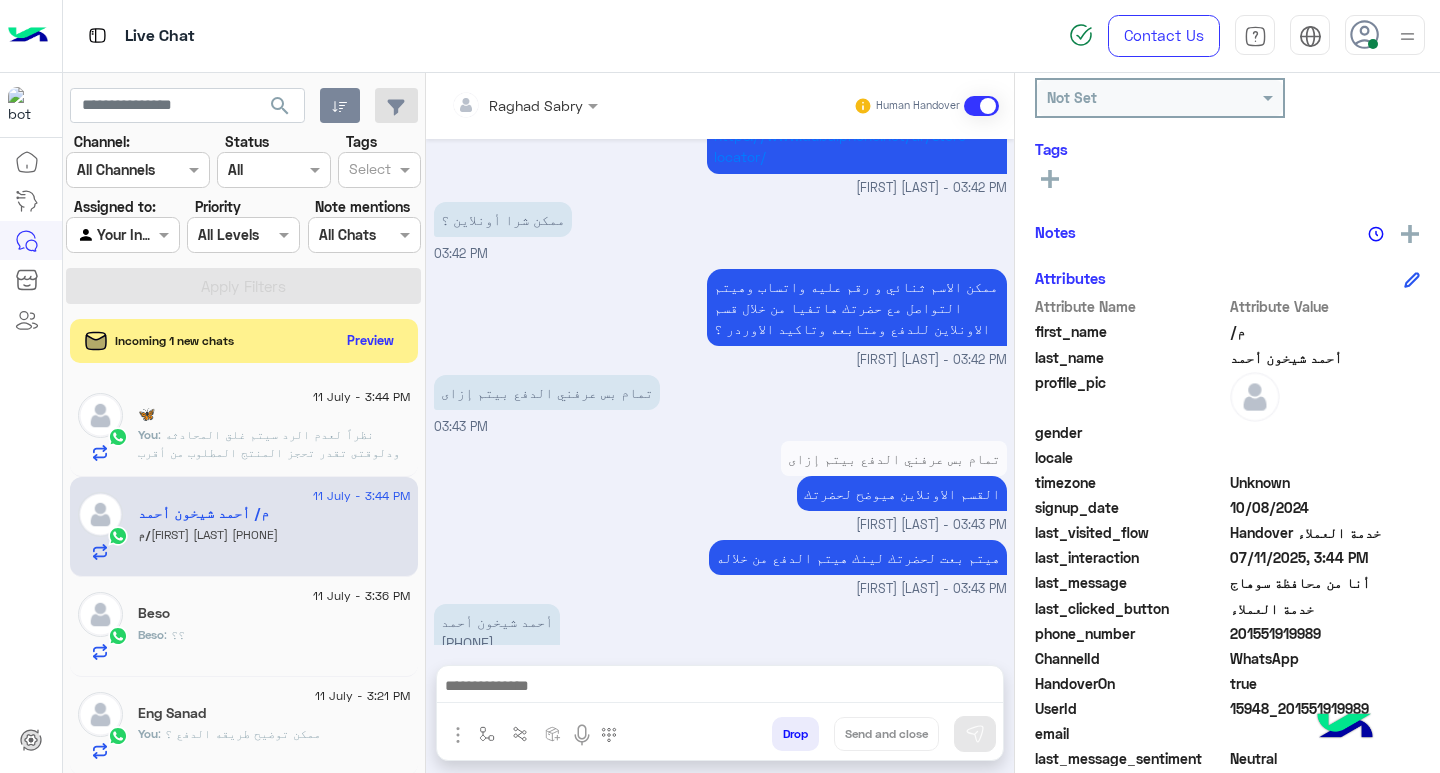 scroll, scrollTop: 329, scrollLeft: 0, axis: vertical 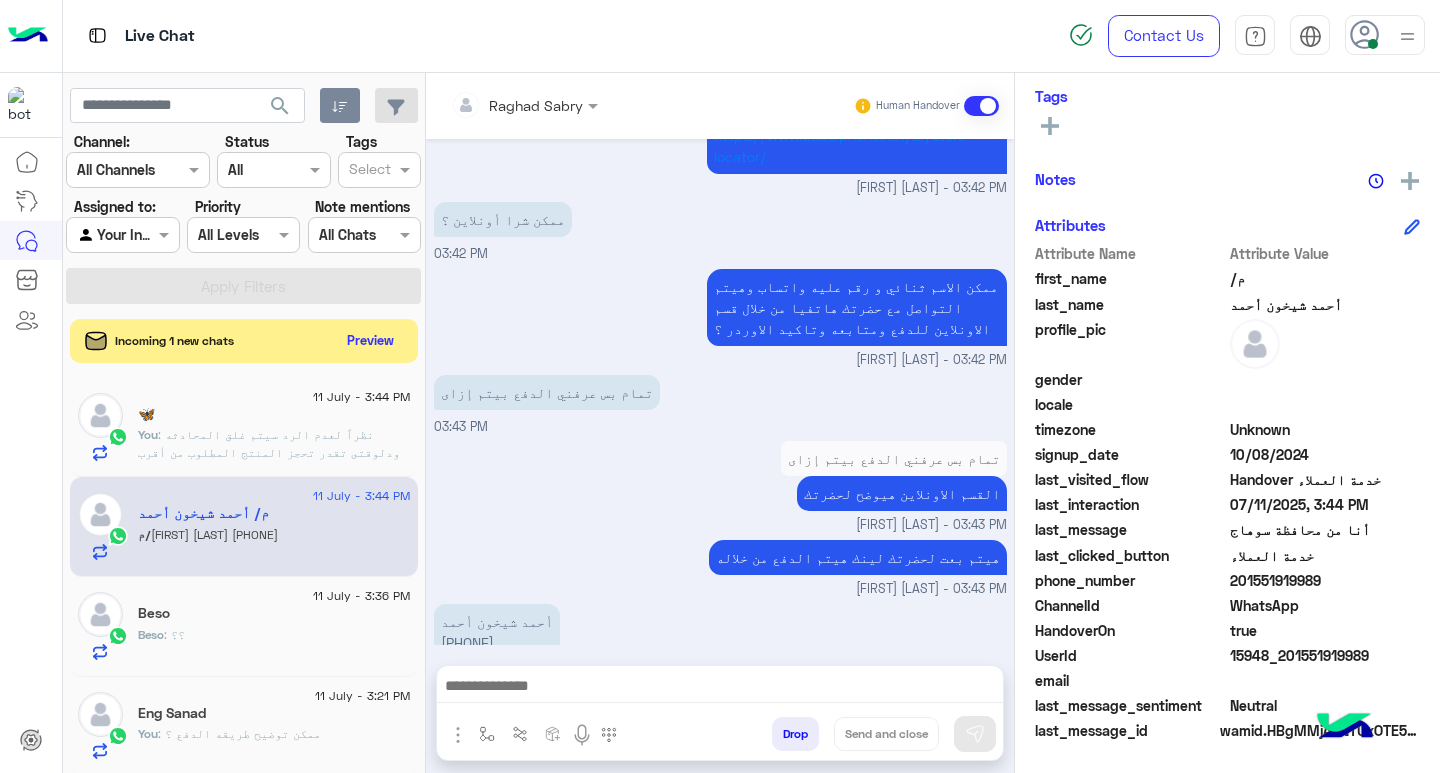 click on "201551919989" 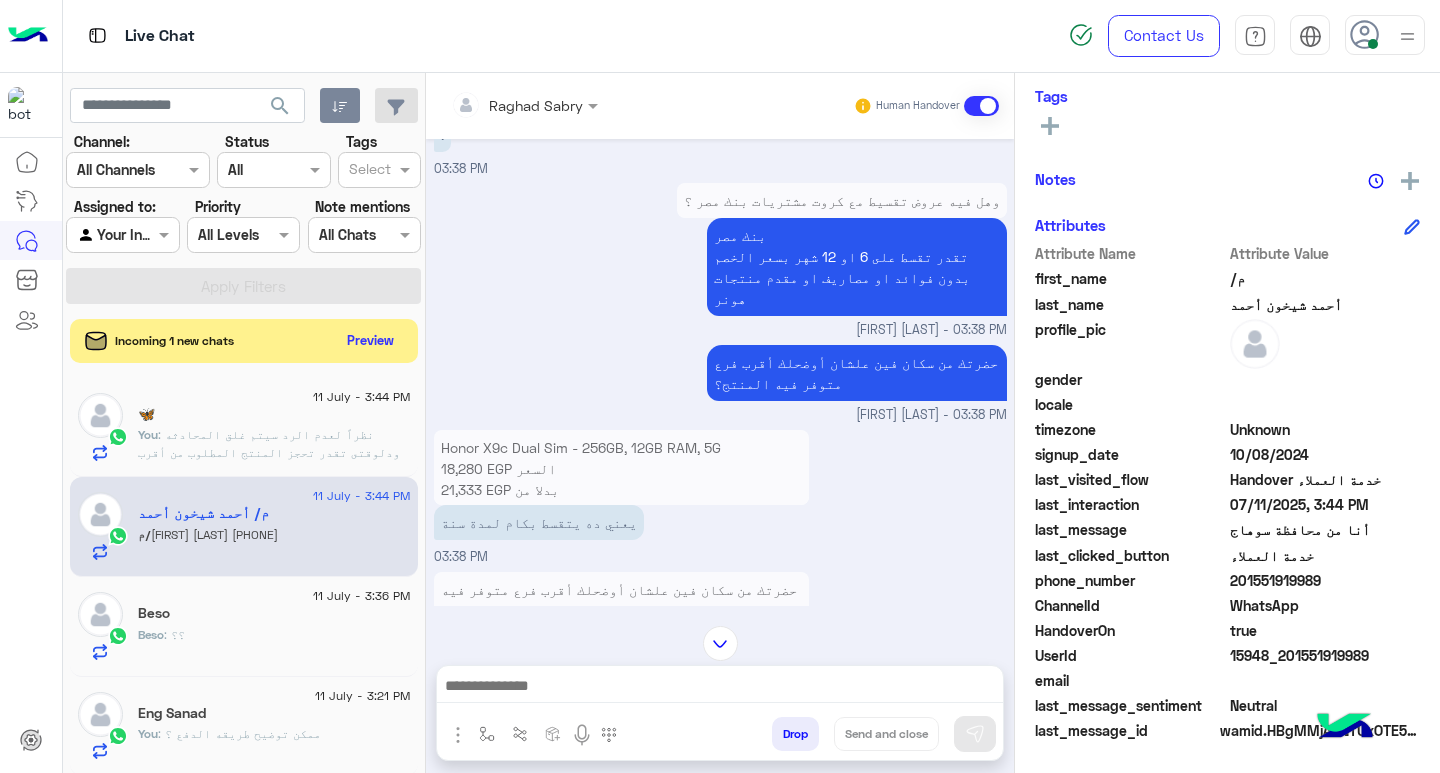 scroll, scrollTop: 73, scrollLeft: 0, axis: vertical 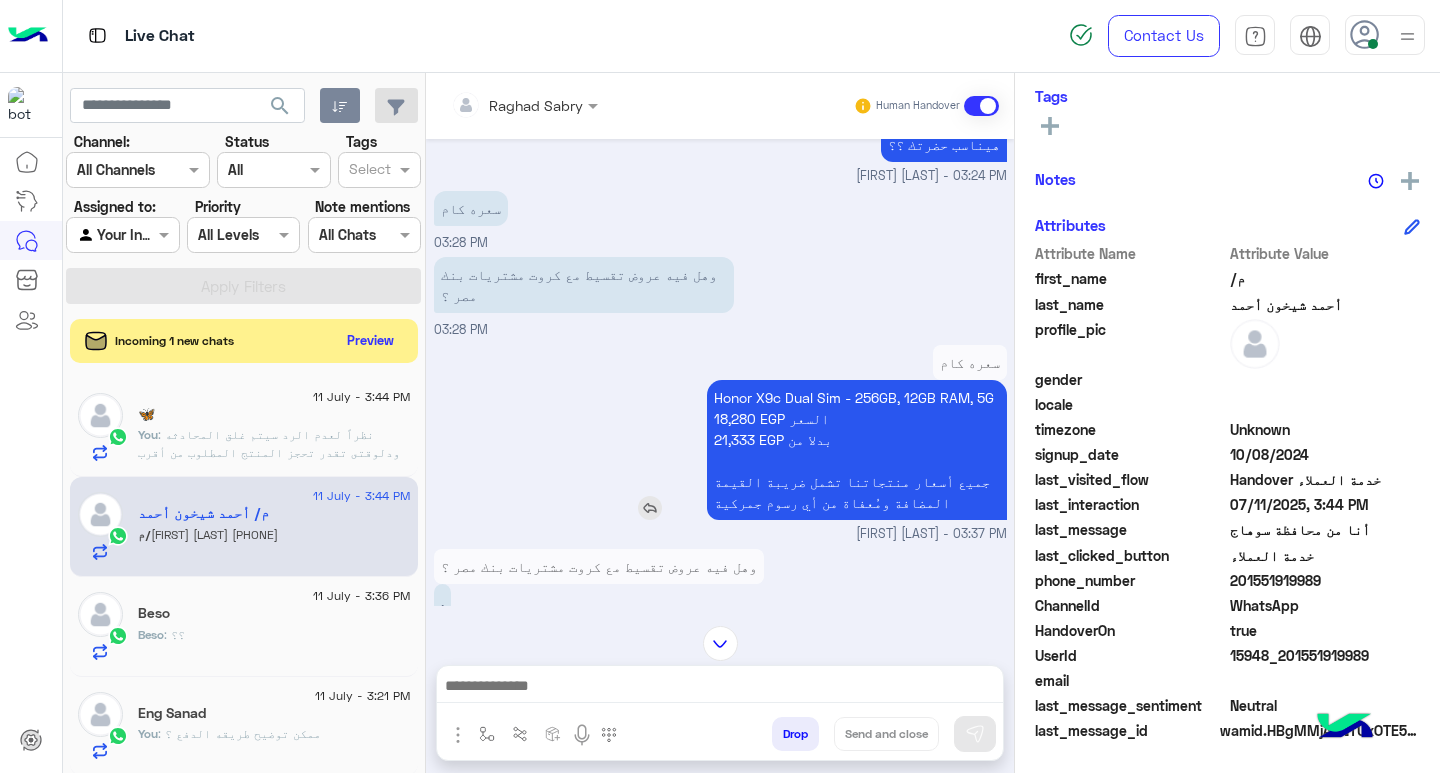 click on "Honor X9c Dual Sim - 256GB, 12GB RAM, 5G 18,280 EGP   السعر  21,333 EGP بدلا من  جميع أسعار منتجاتنا تشمل ضريبة القيمة المضافة ومُعفاة من أي رسوم جمركية" at bounding box center [857, 450] 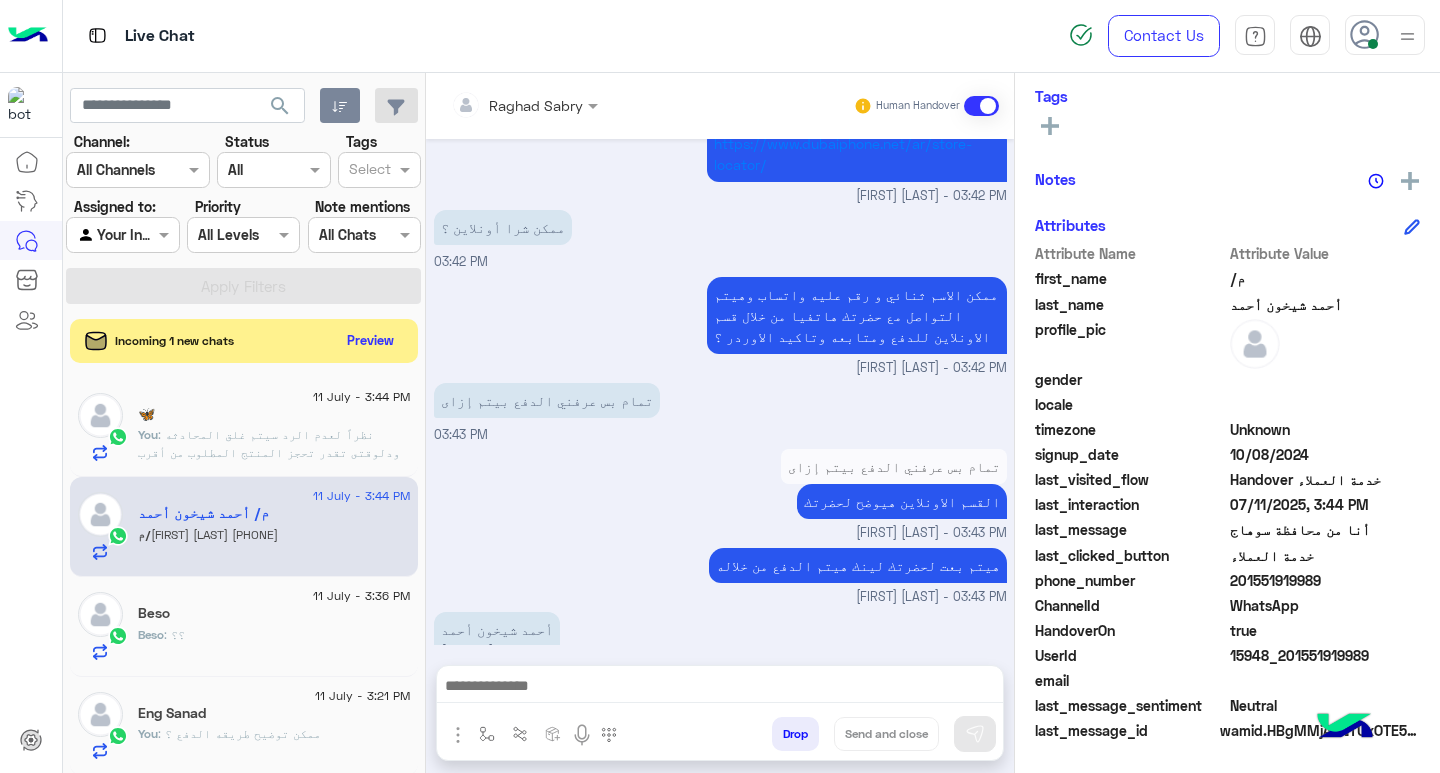 scroll, scrollTop: 1473, scrollLeft: 0, axis: vertical 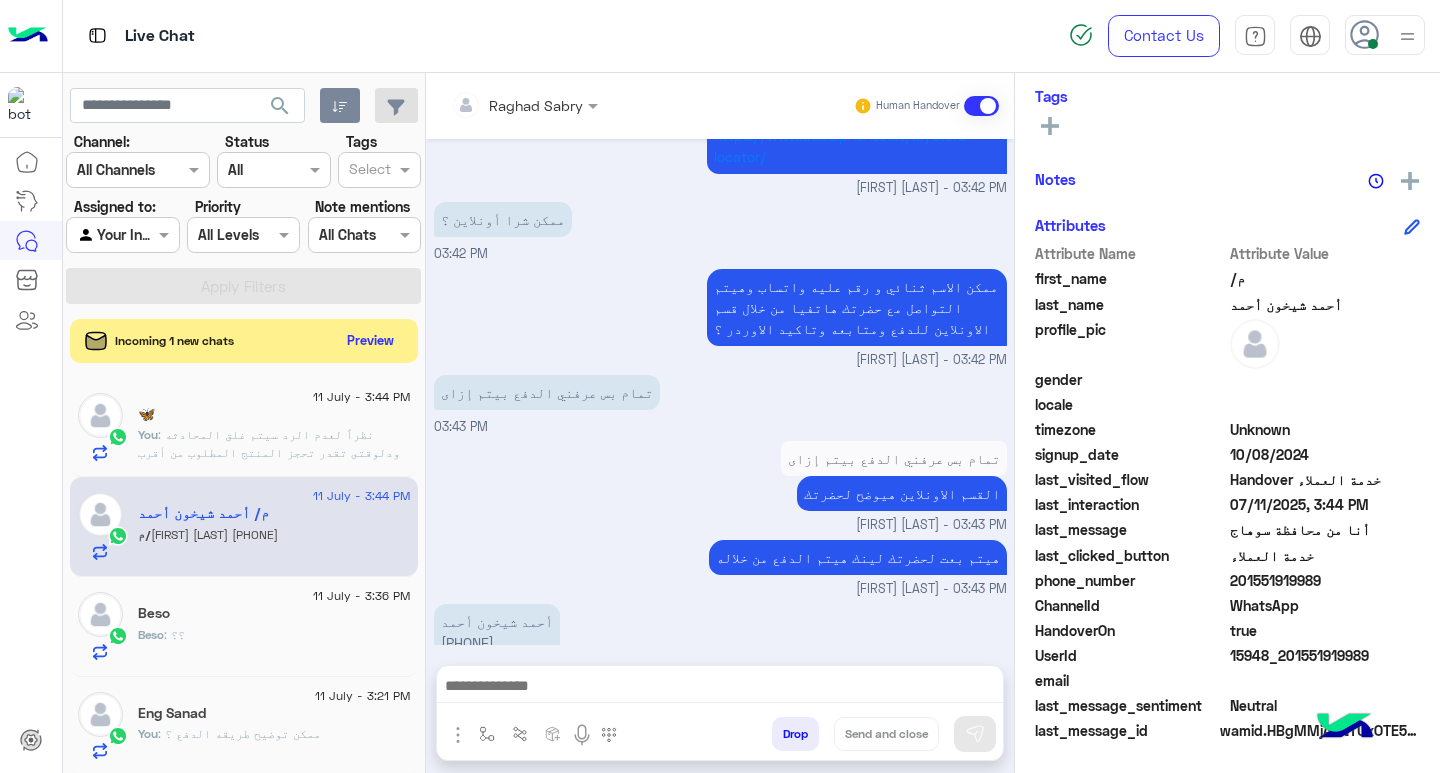 click at bounding box center [720, 688] 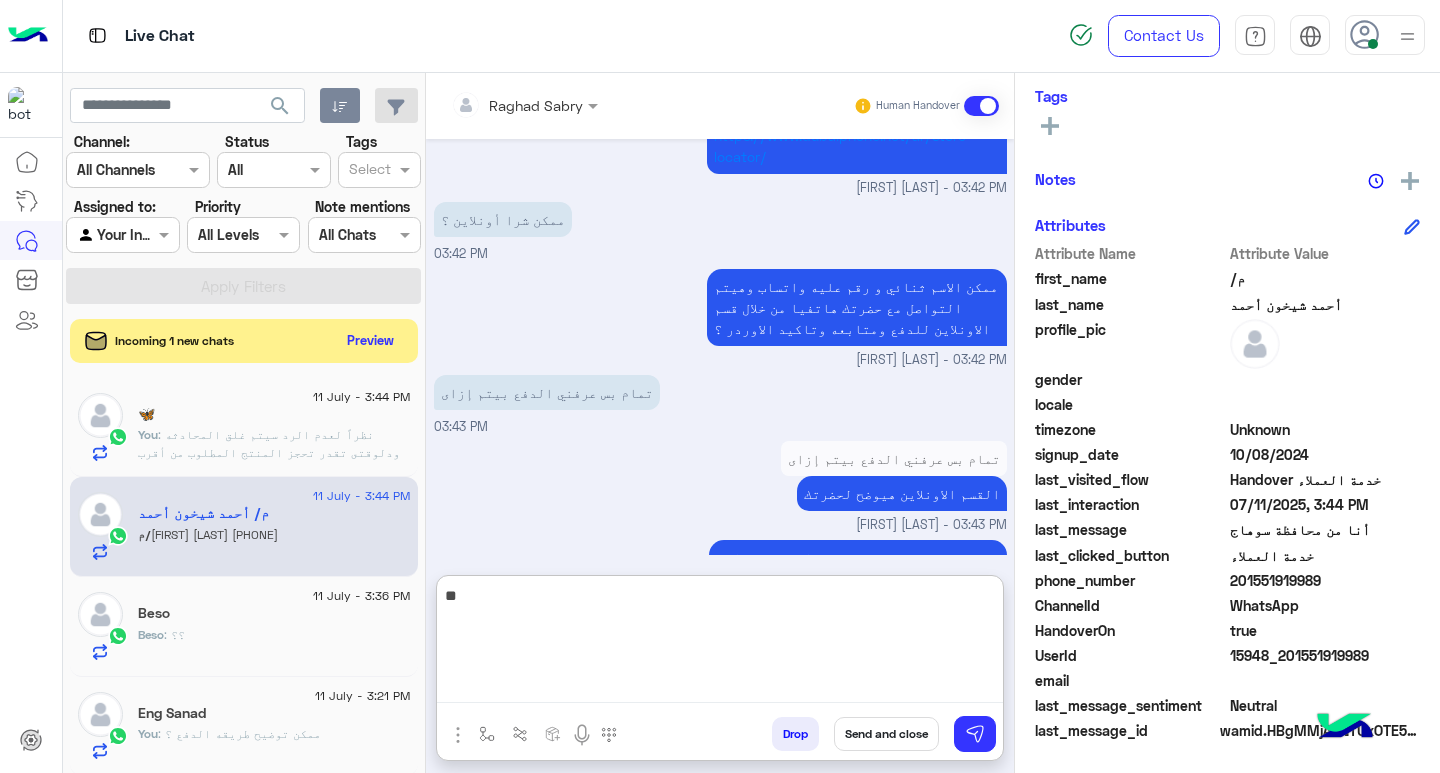 type on "*" 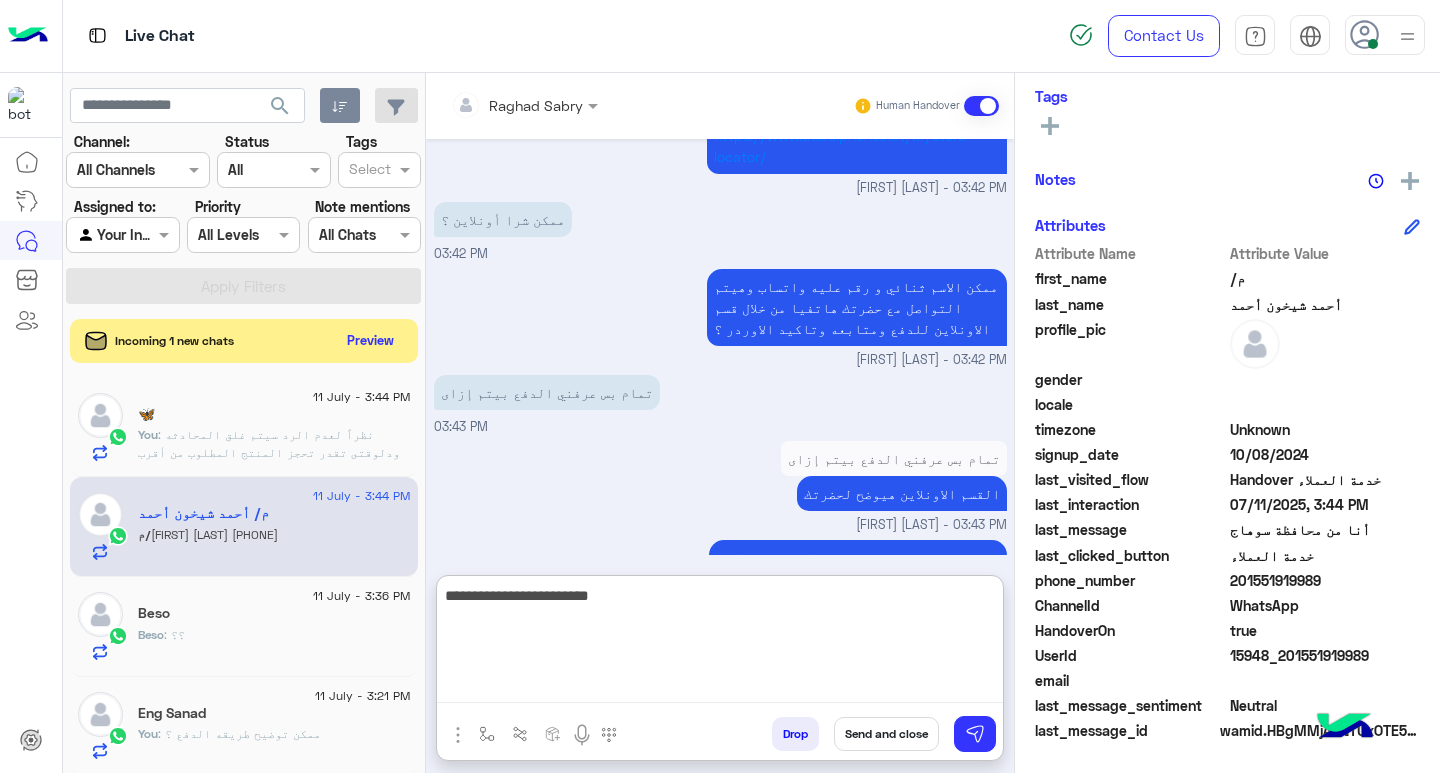 type on "**********" 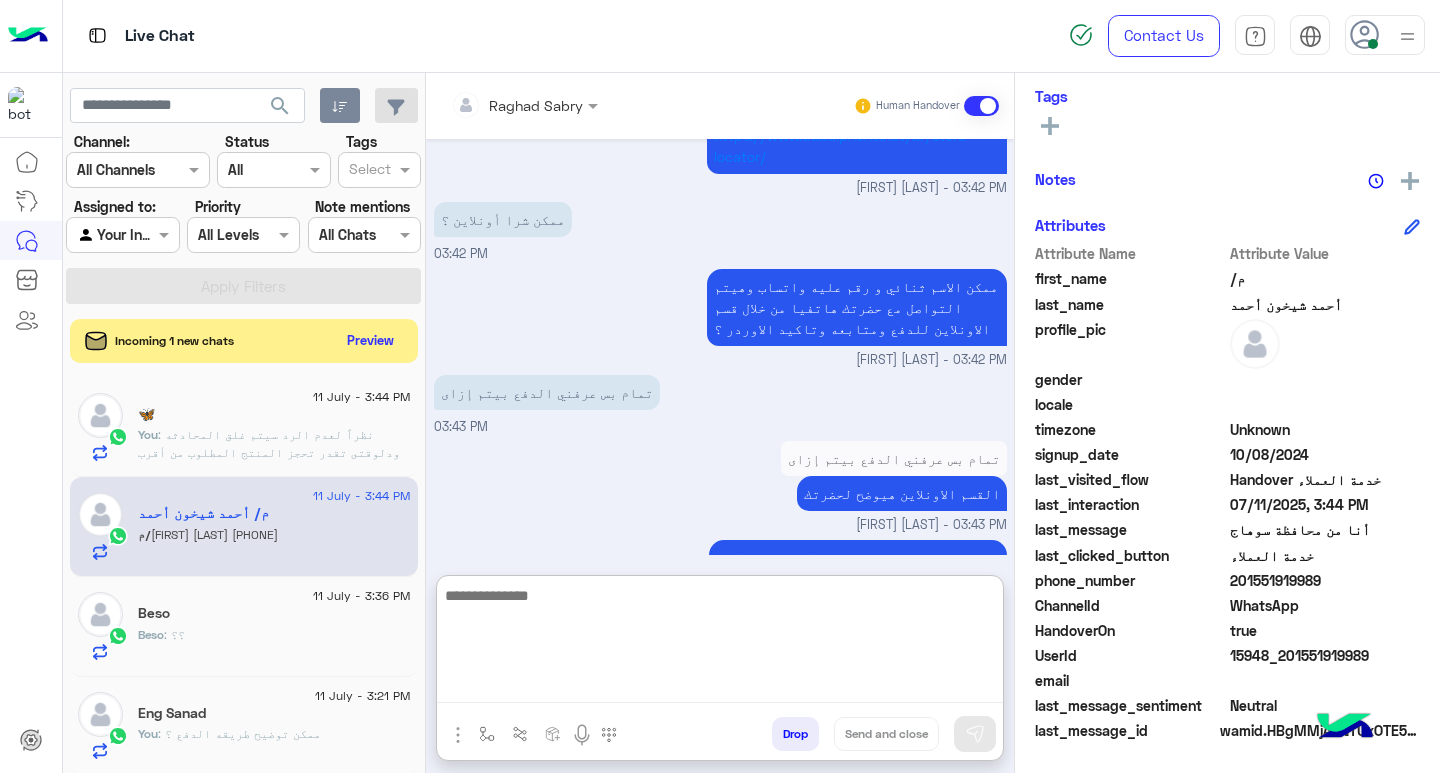 scroll, scrollTop: 1627, scrollLeft: 0, axis: vertical 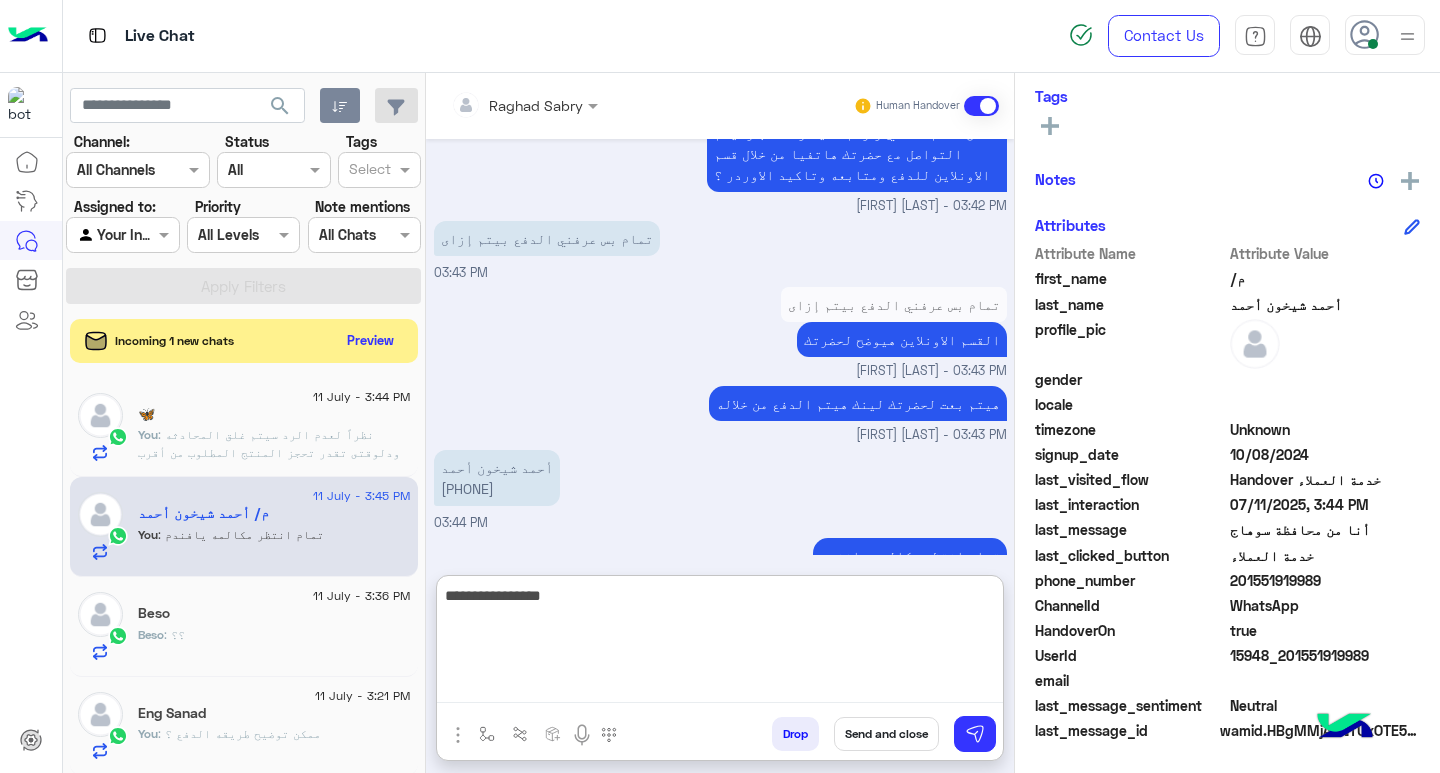 type on "**********" 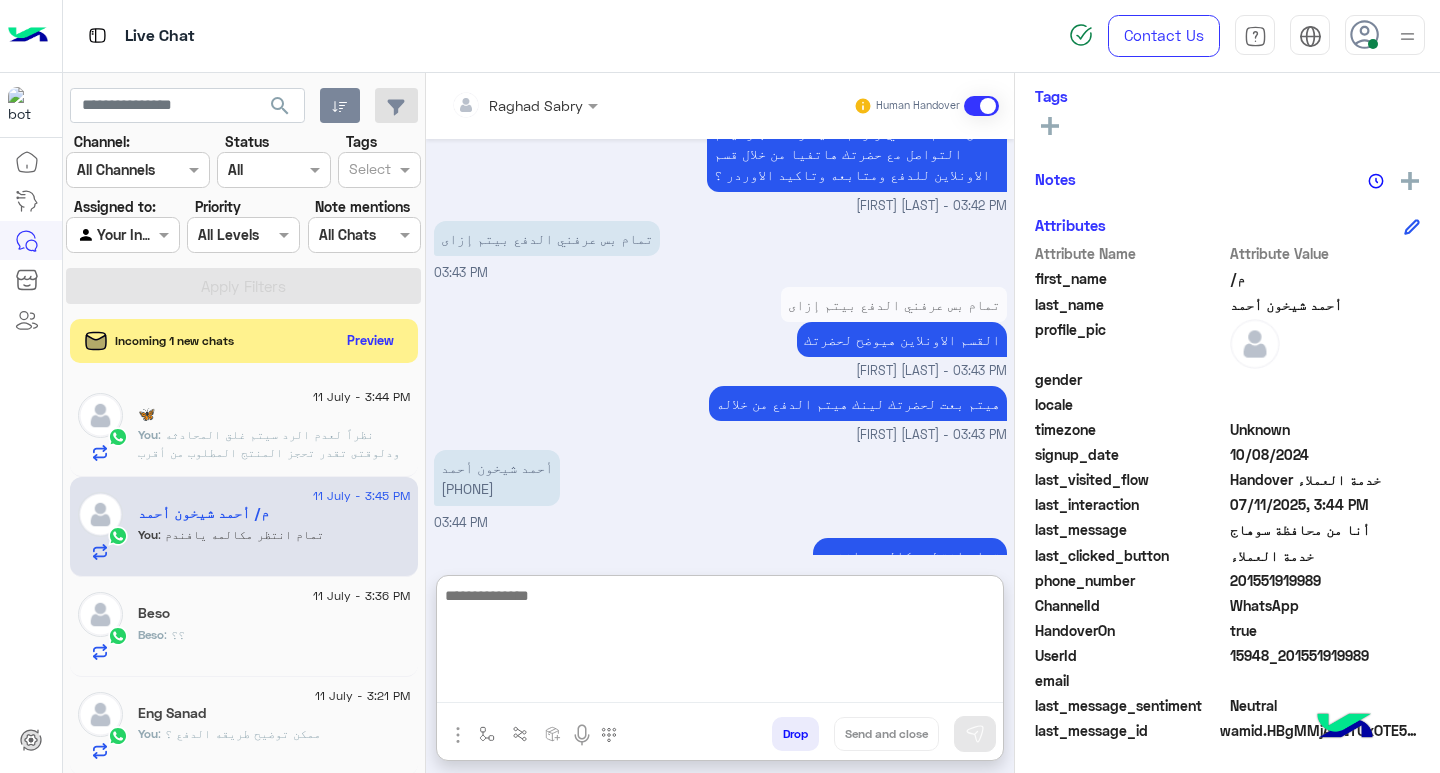 scroll, scrollTop: 1690, scrollLeft: 0, axis: vertical 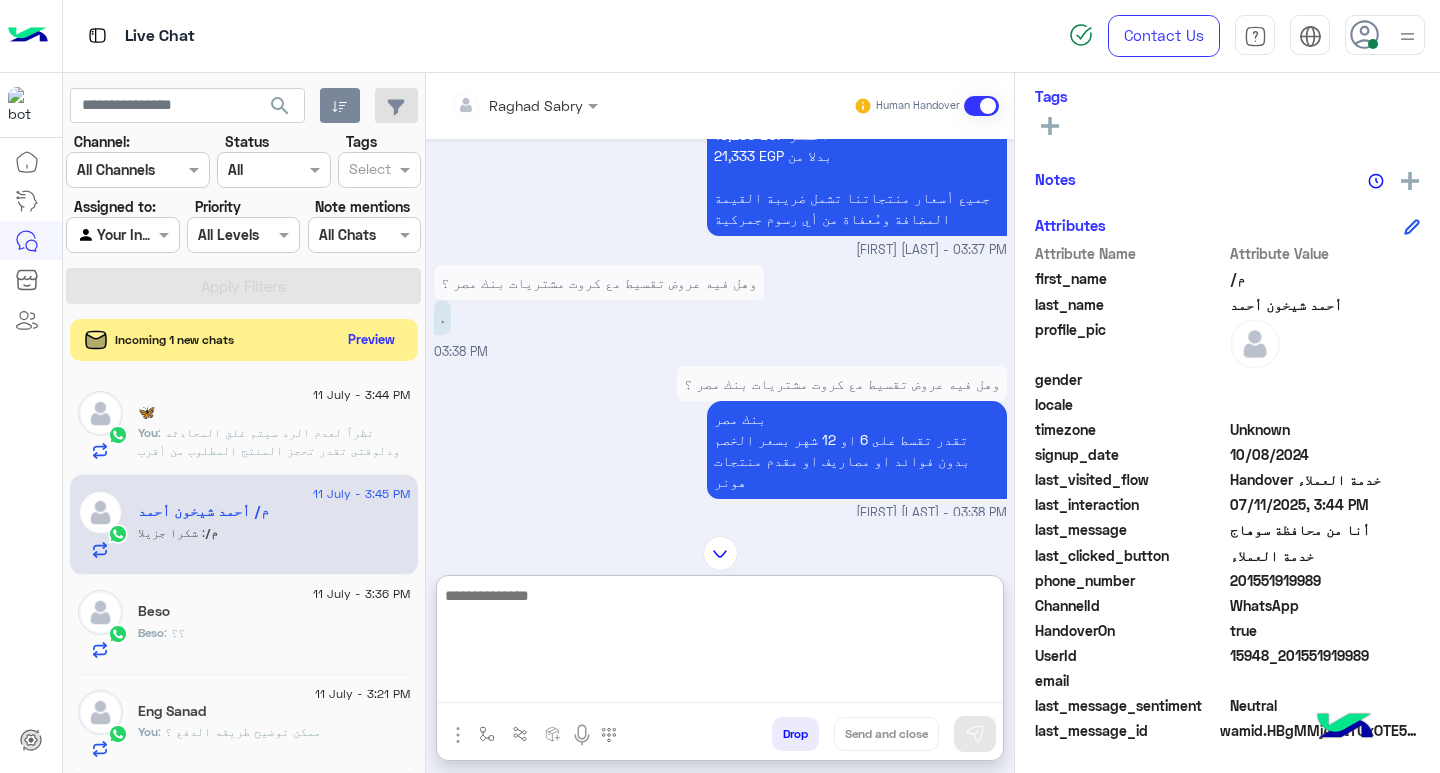 click on "Preview" 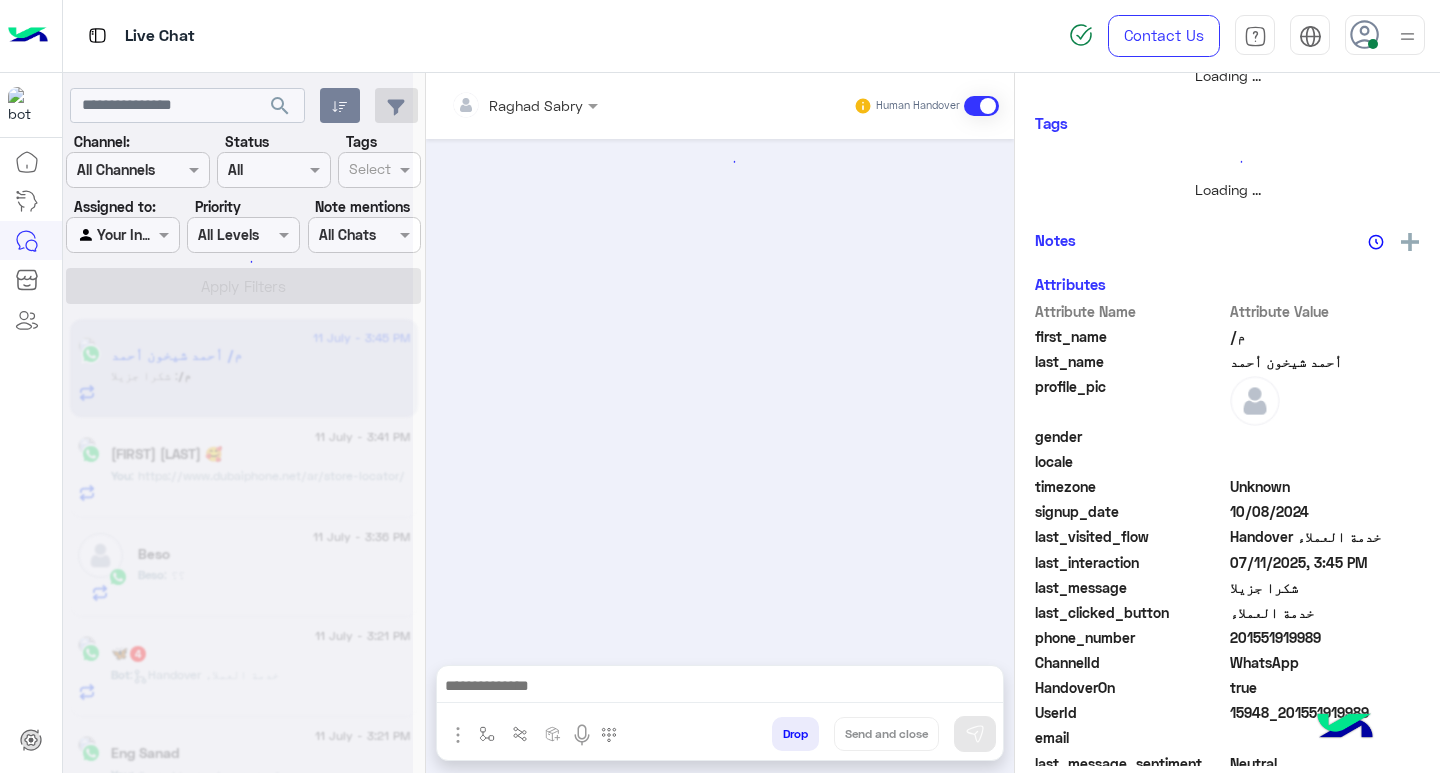 scroll, scrollTop: 355, scrollLeft: 0, axis: vertical 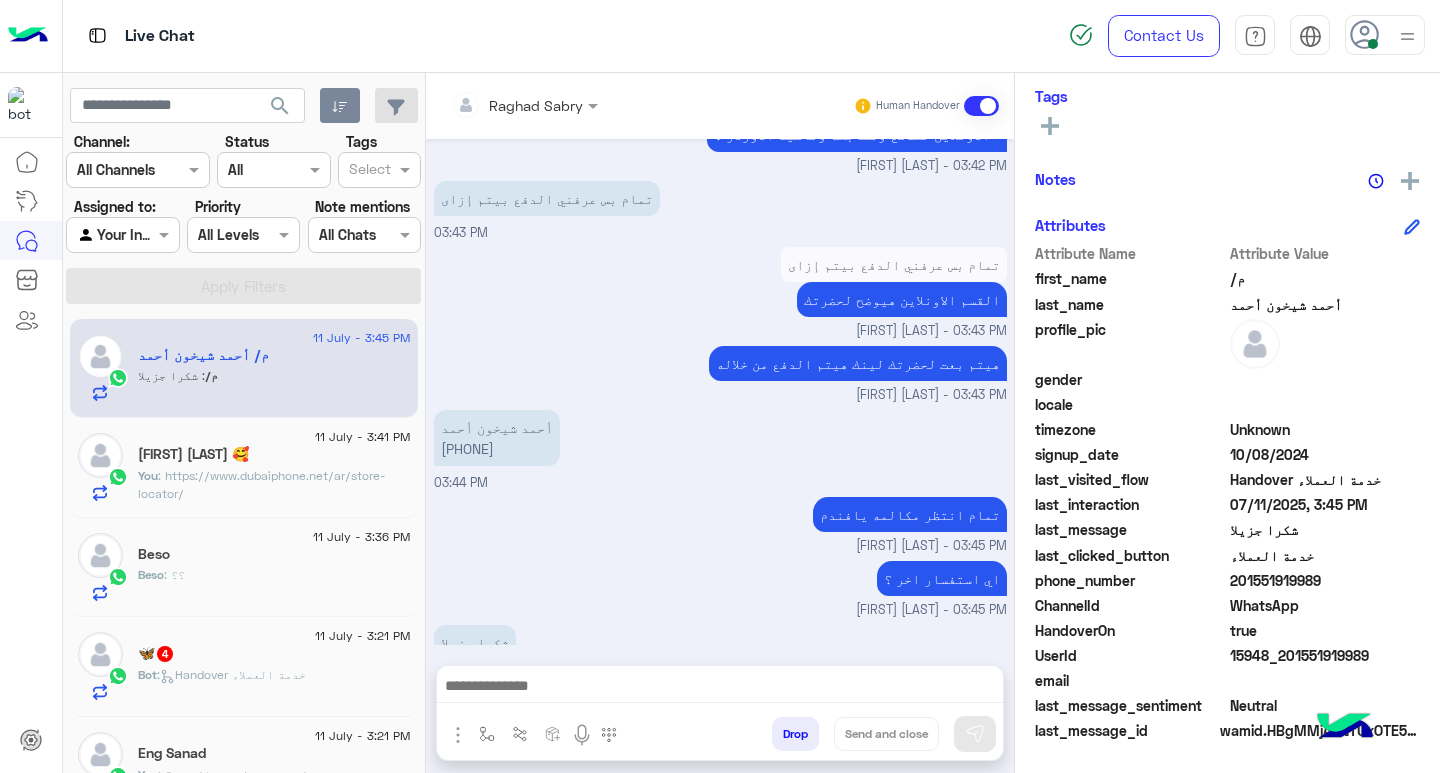 click at bounding box center [720, 688] 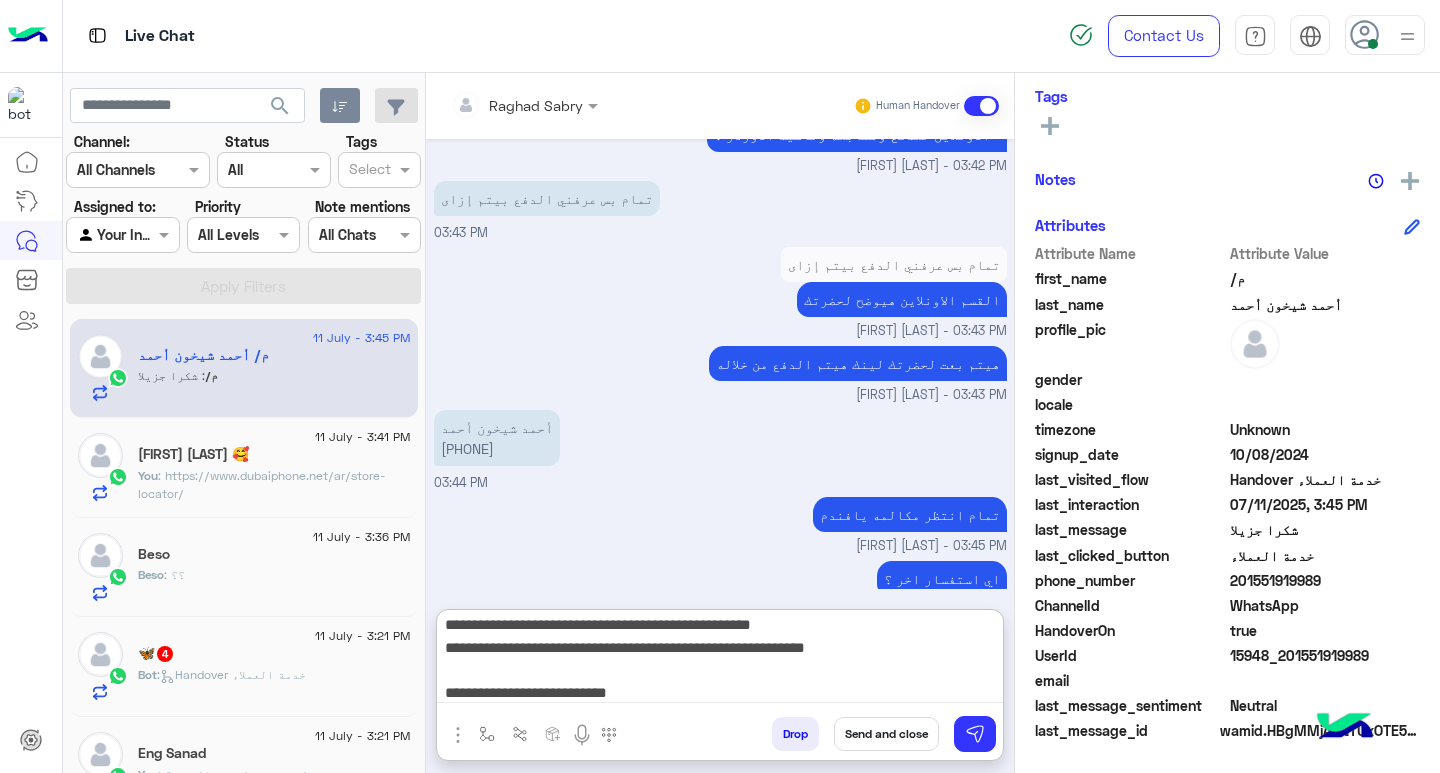 scroll, scrollTop: 133, scrollLeft: 0, axis: vertical 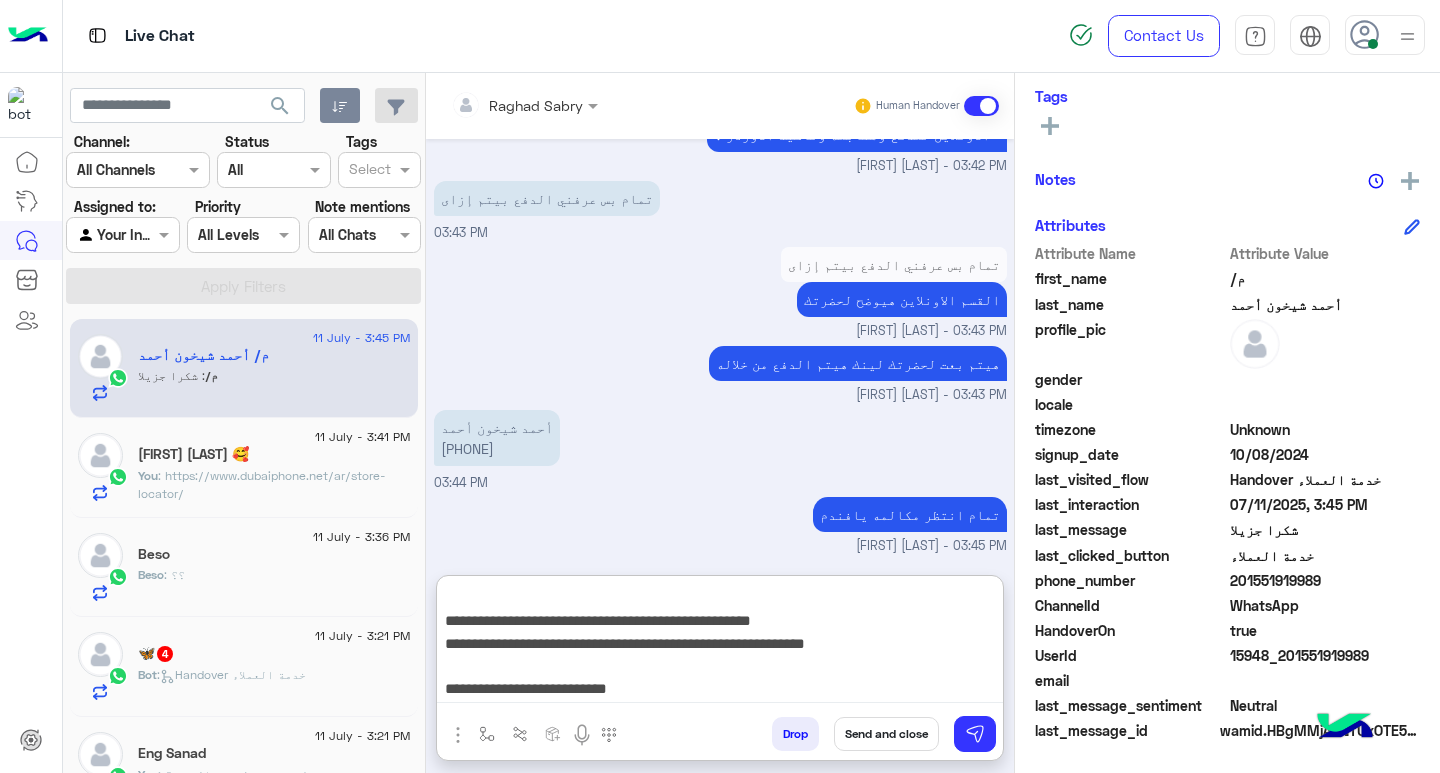 type on "**********" 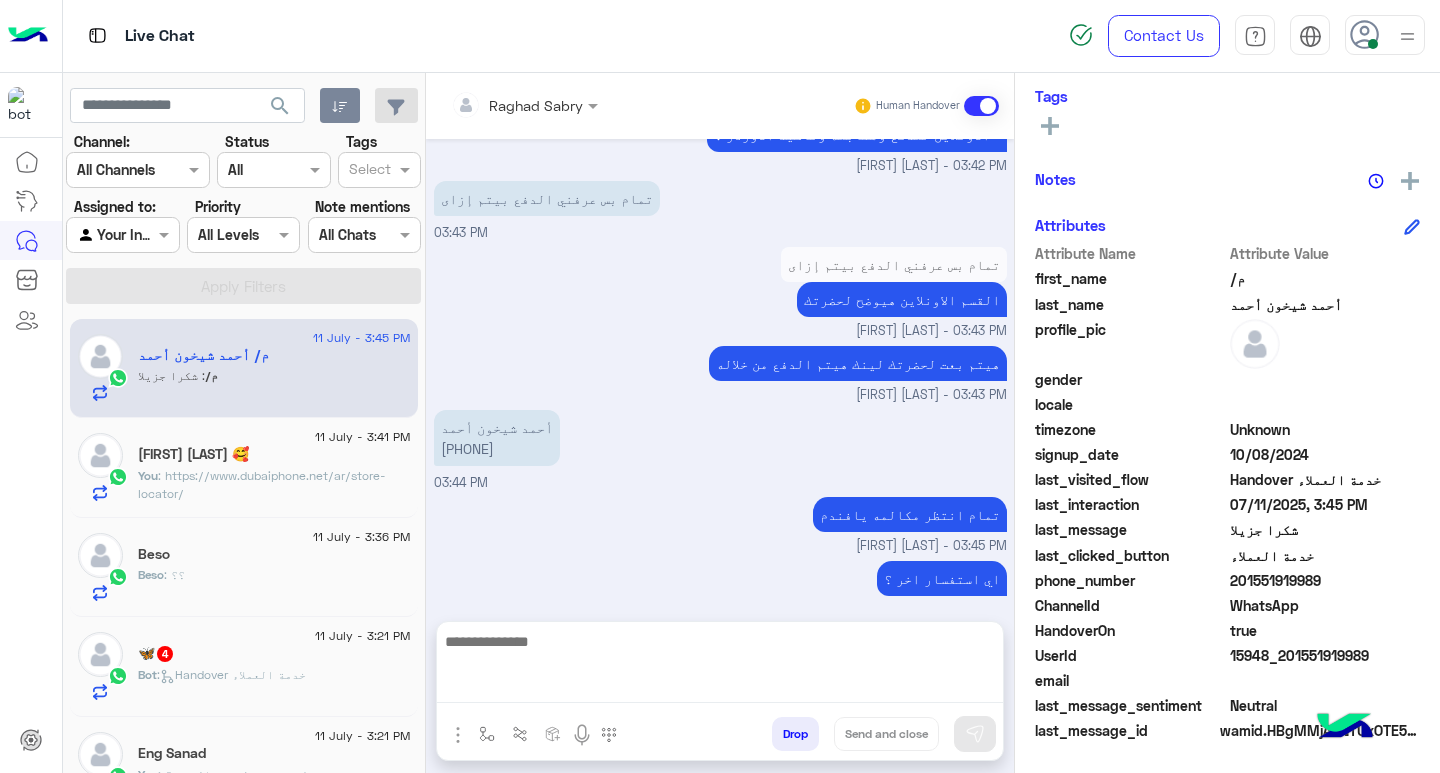 scroll, scrollTop: 0, scrollLeft: 0, axis: both 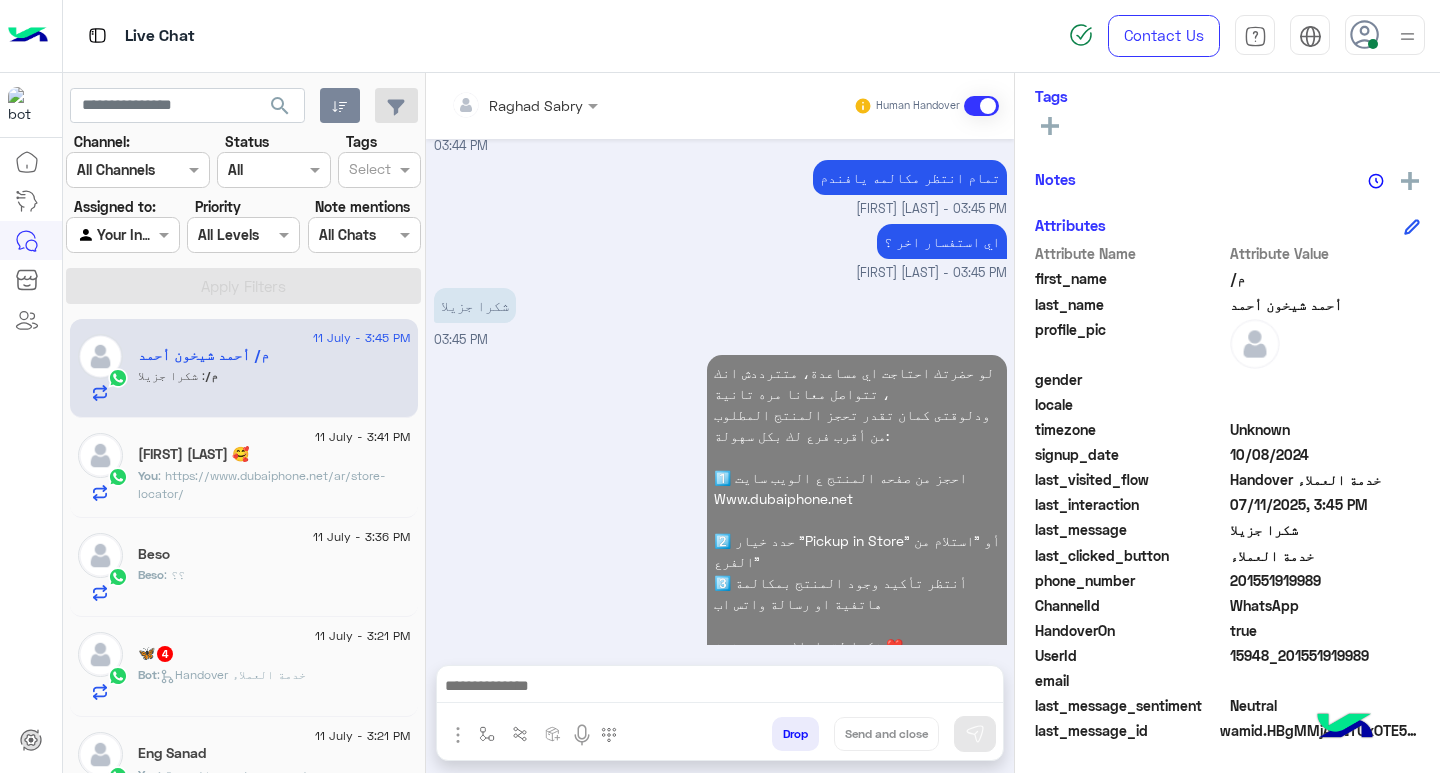 click on "You  :  https://www.dubaiphone.net/ar/store-locator/" 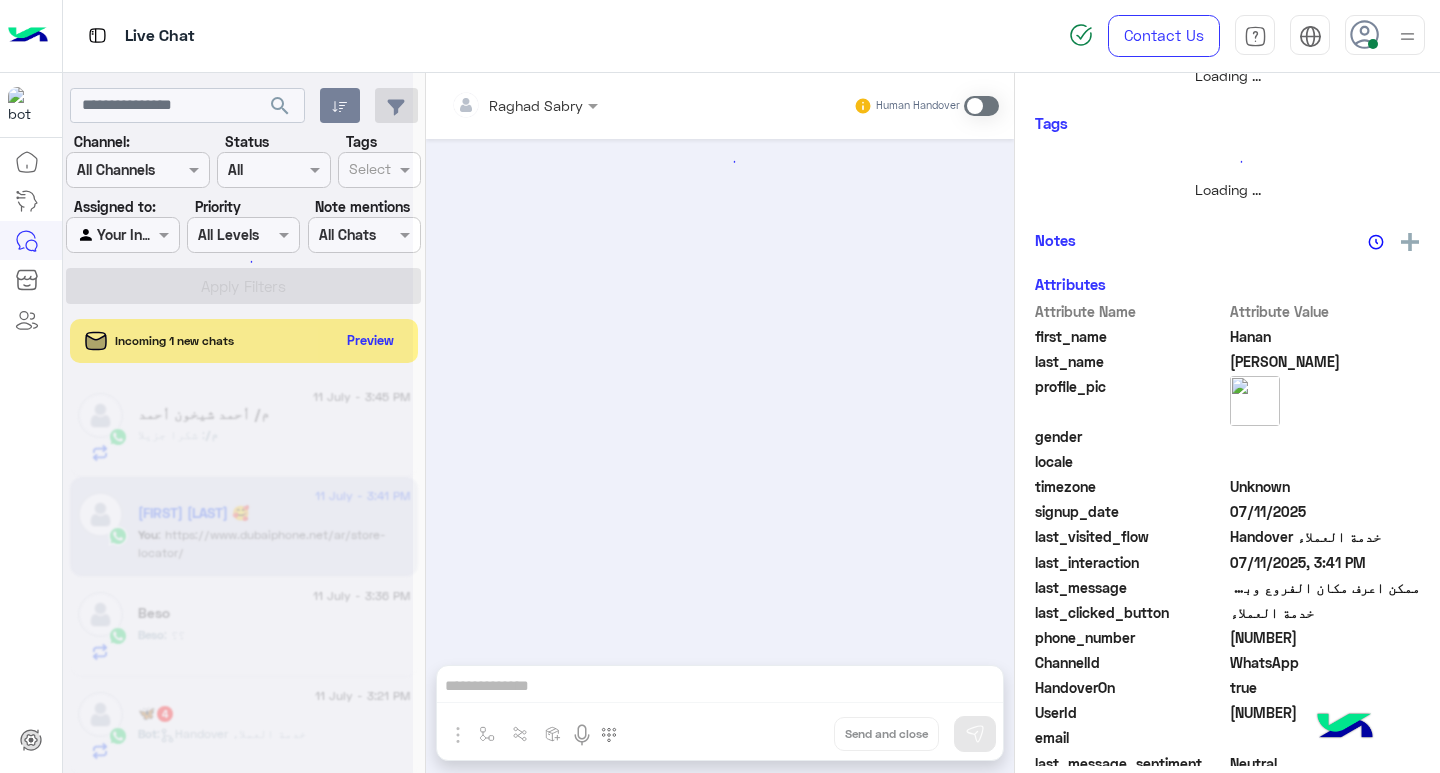 scroll, scrollTop: 0, scrollLeft: 0, axis: both 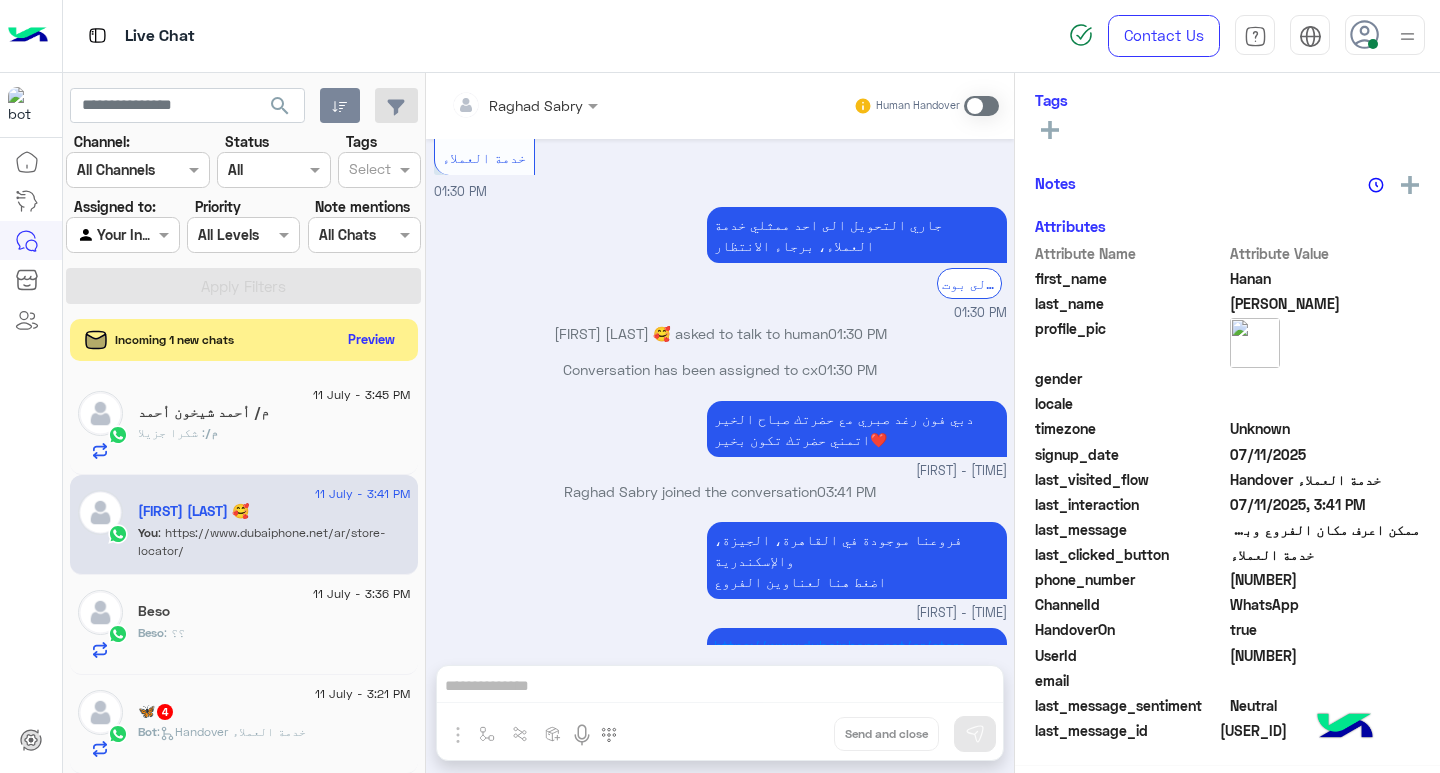 click on "Preview" 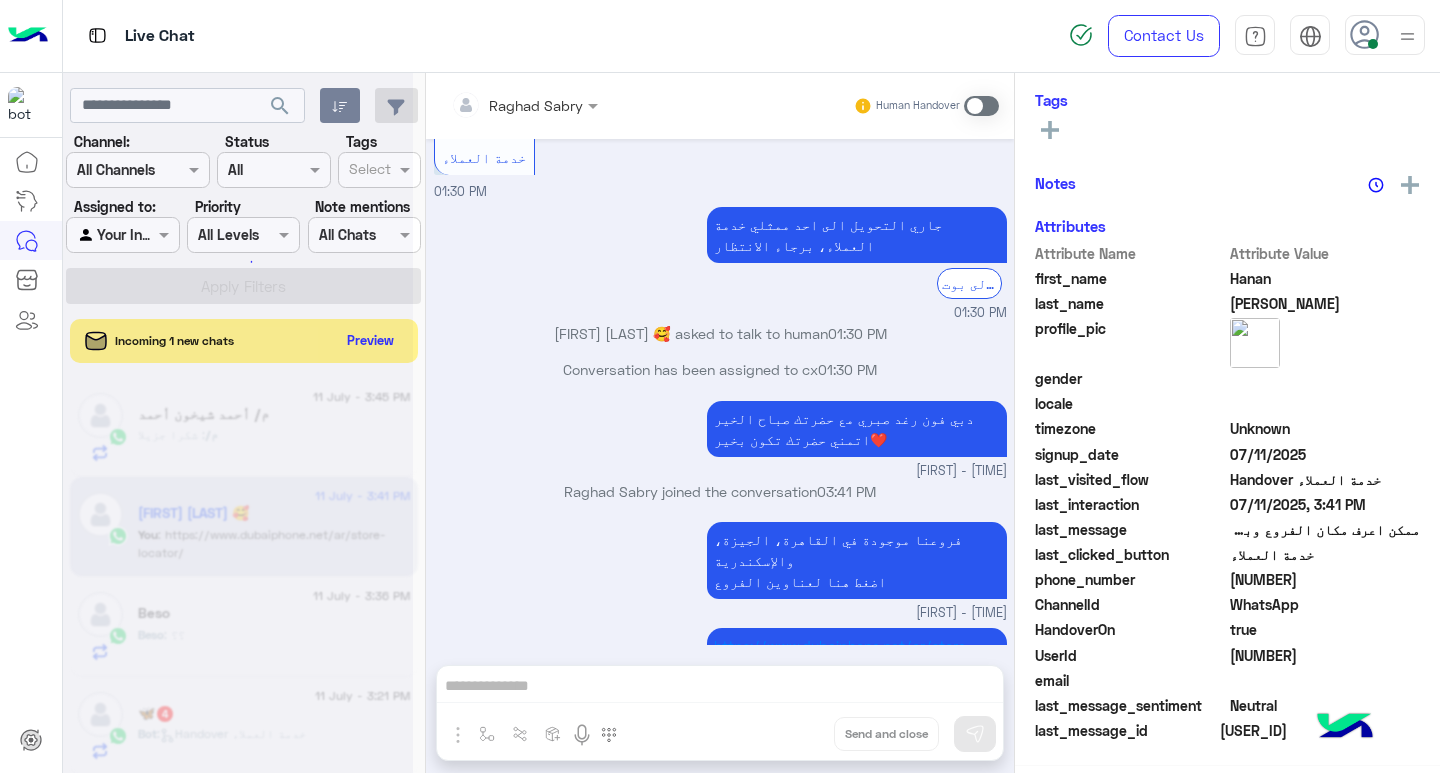 scroll, scrollTop: 355, scrollLeft: 0, axis: vertical 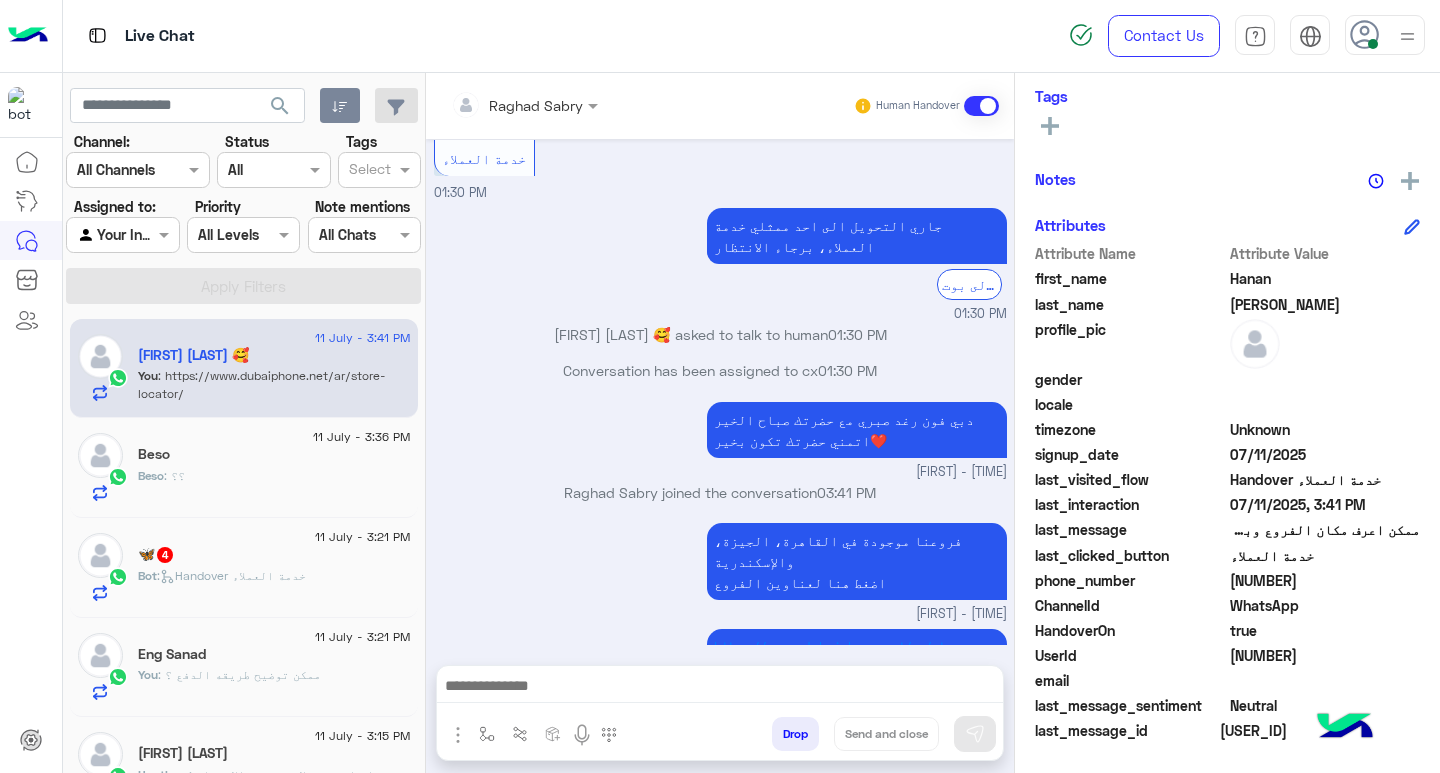 drag, startPoint x: 894, startPoint y: 309, endPoint x: 759, endPoint y: 668, distance: 383.544 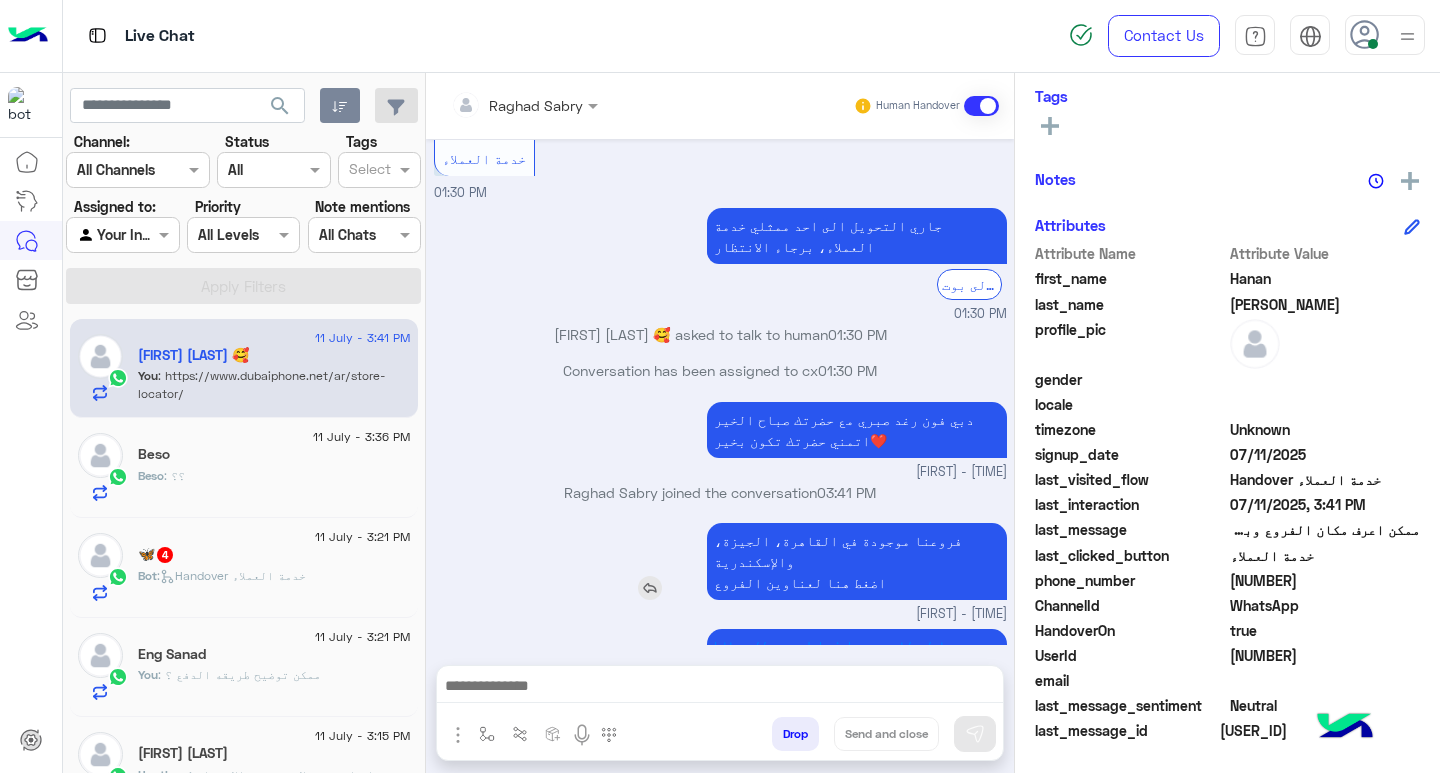 scroll, scrollTop: 0, scrollLeft: 0, axis: both 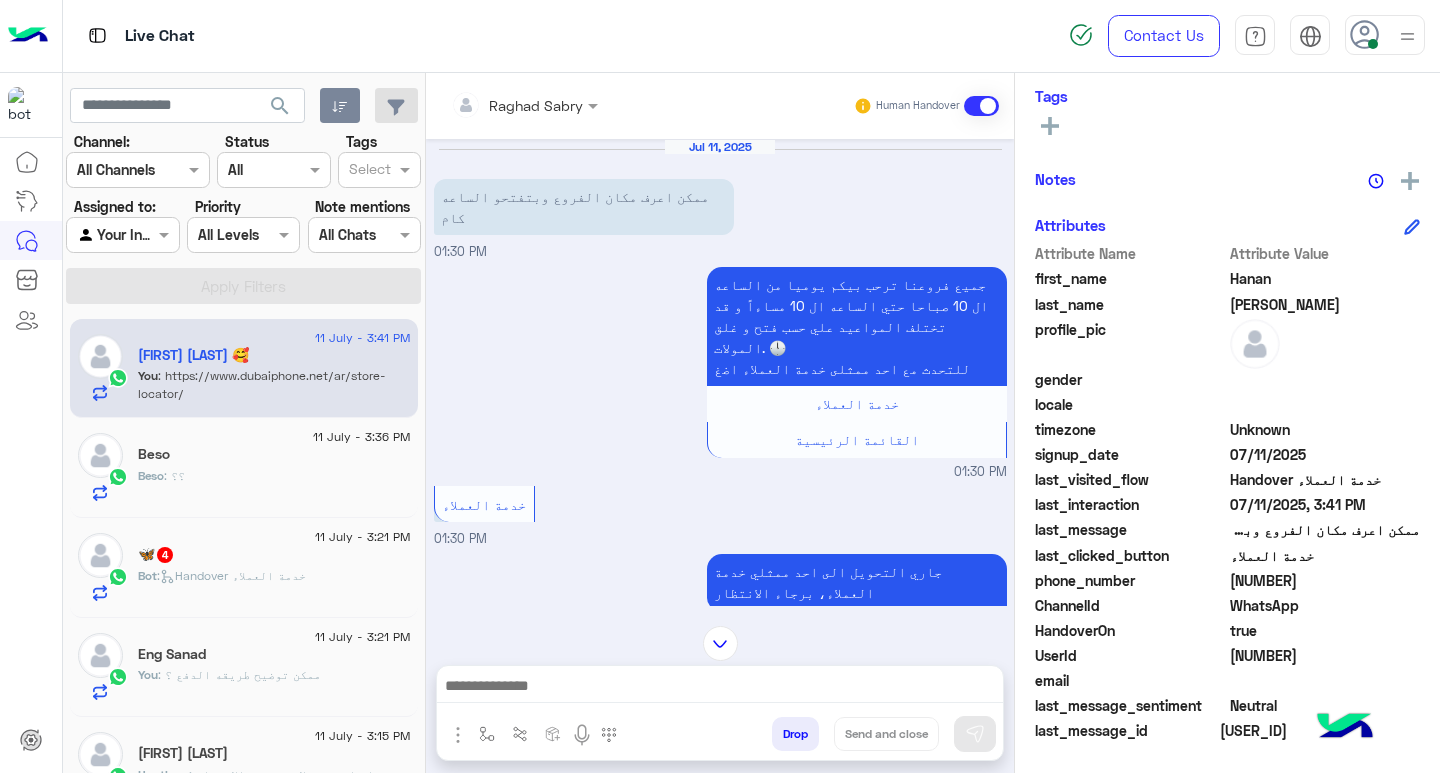 click at bounding box center [720, 688] 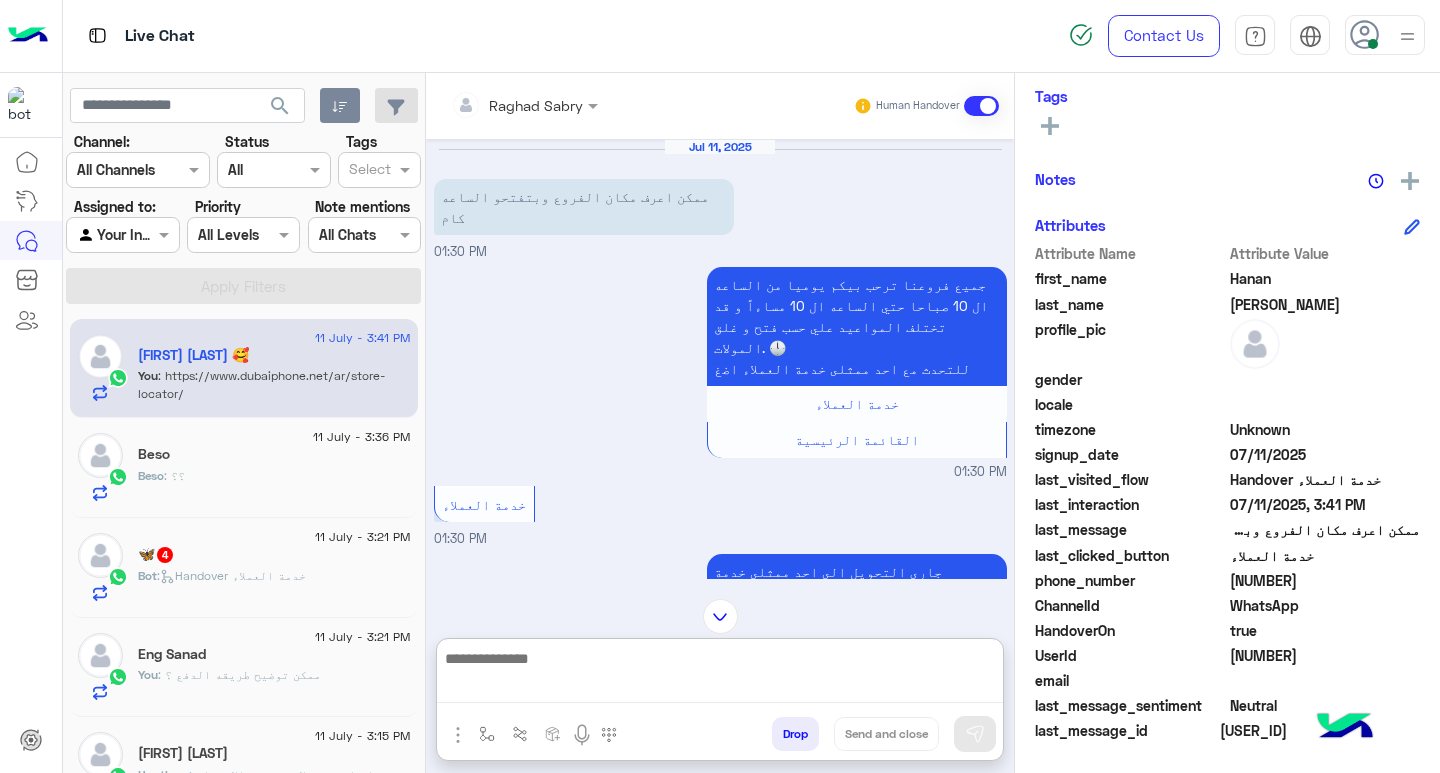 paste on "**********" 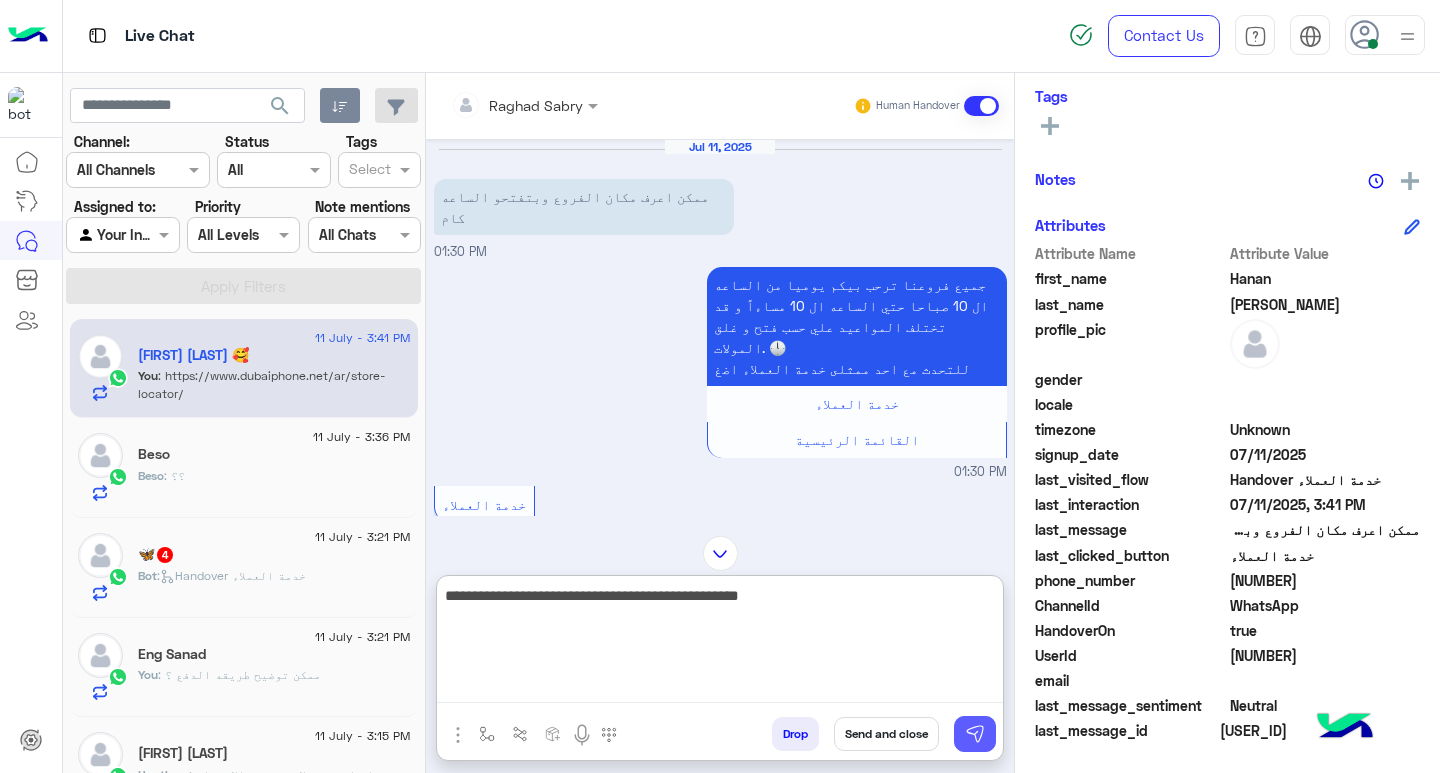 type on "**********" 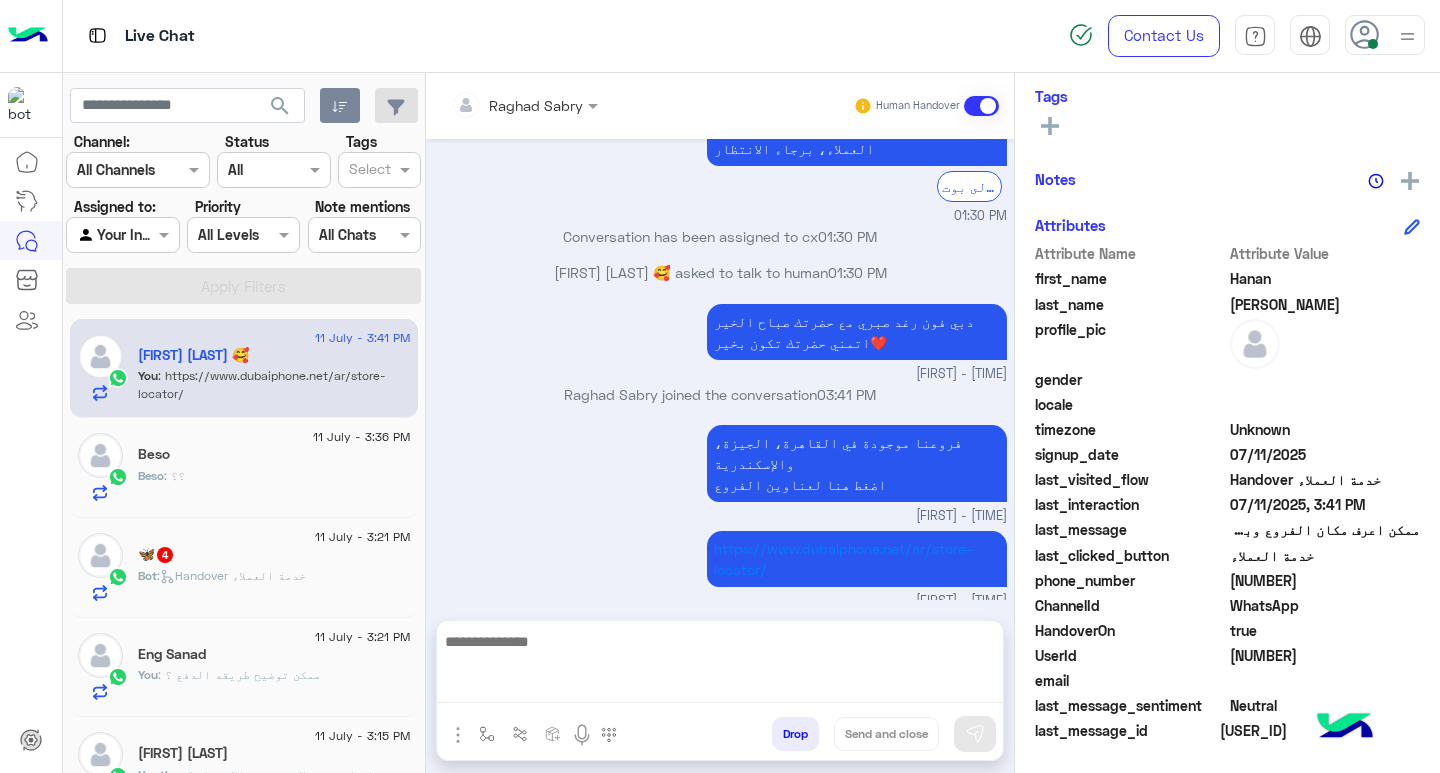 scroll, scrollTop: 432, scrollLeft: 0, axis: vertical 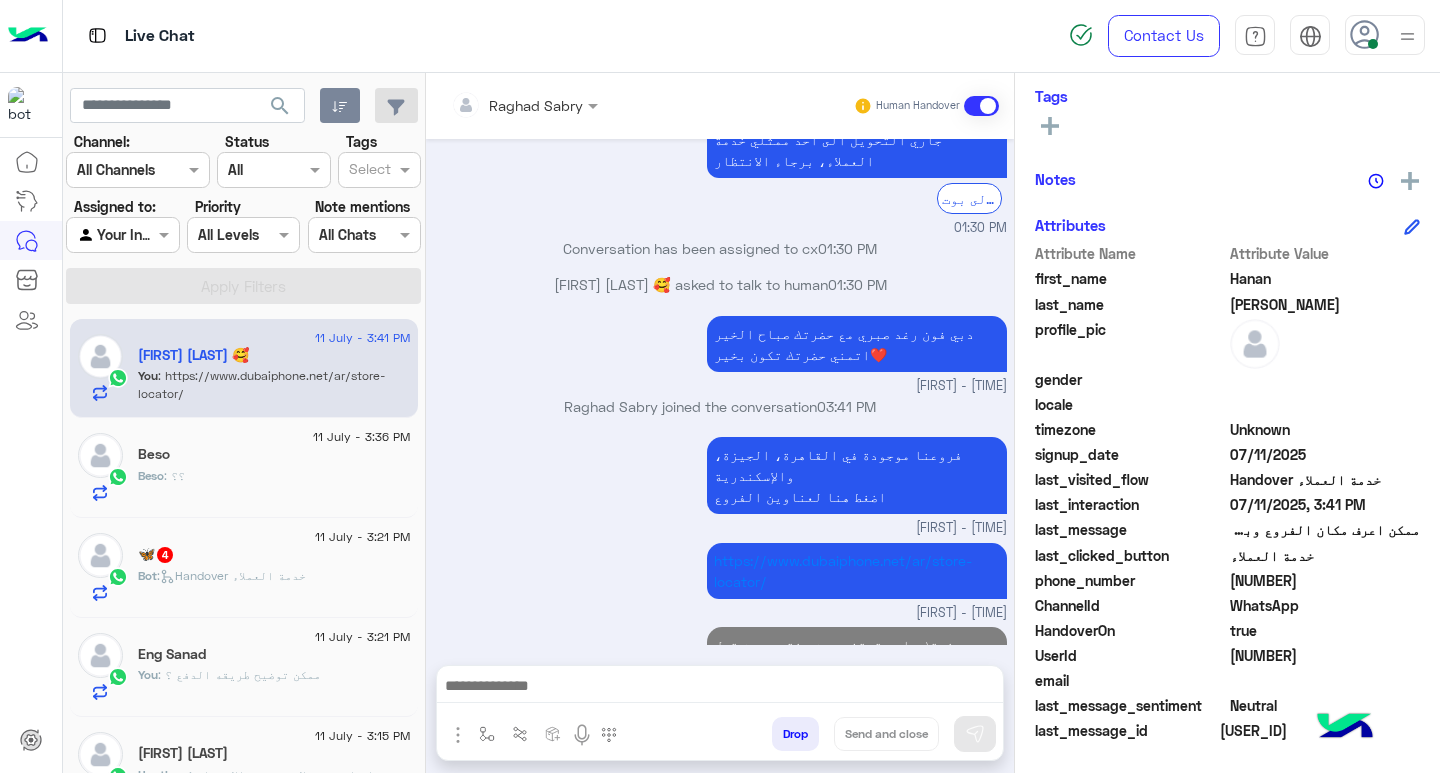 click on "[USERNAME] : ؟؟" 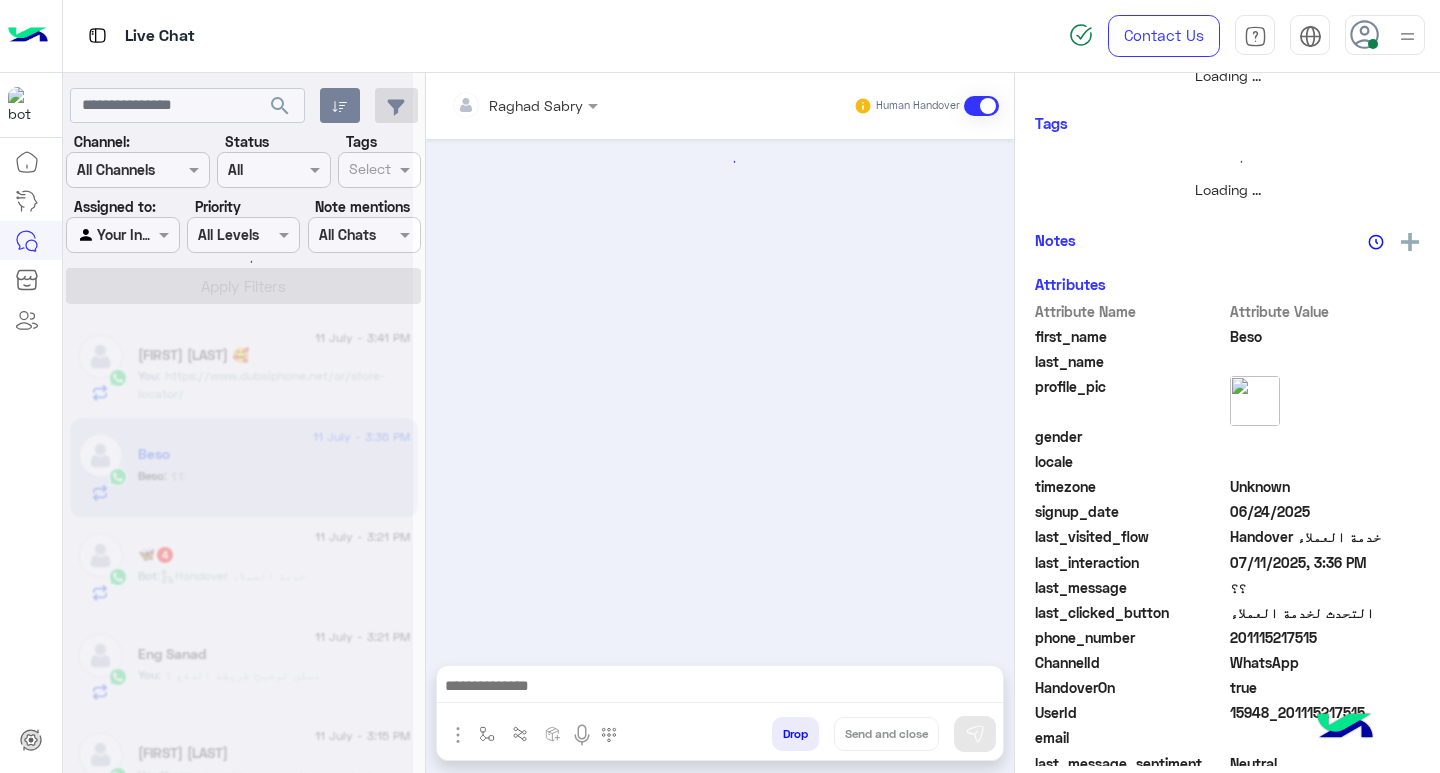 scroll, scrollTop: 355, scrollLeft: 0, axis: vertical 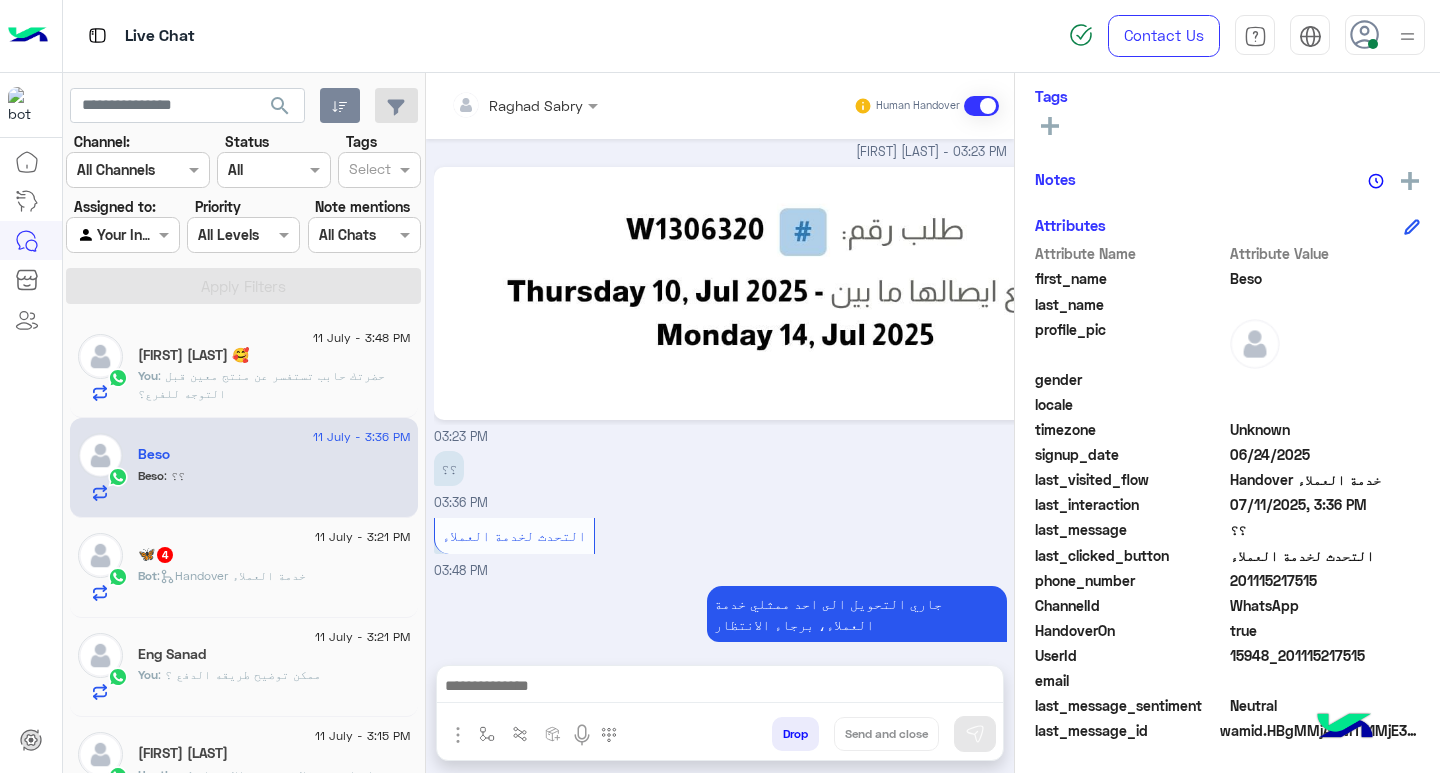 click on "🦋   4" 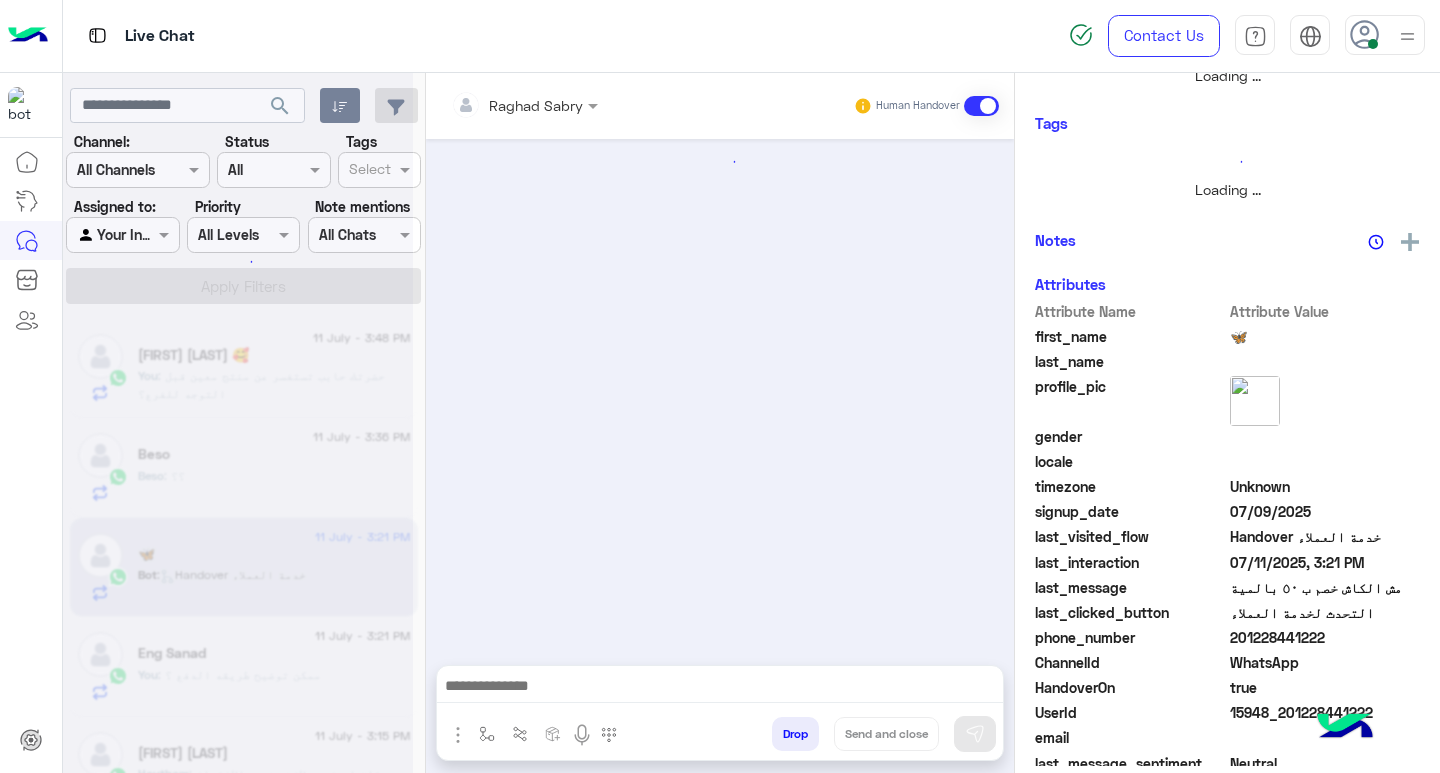 scroll, scrollTop: 355, scrollLeft: 0, axis: vertical 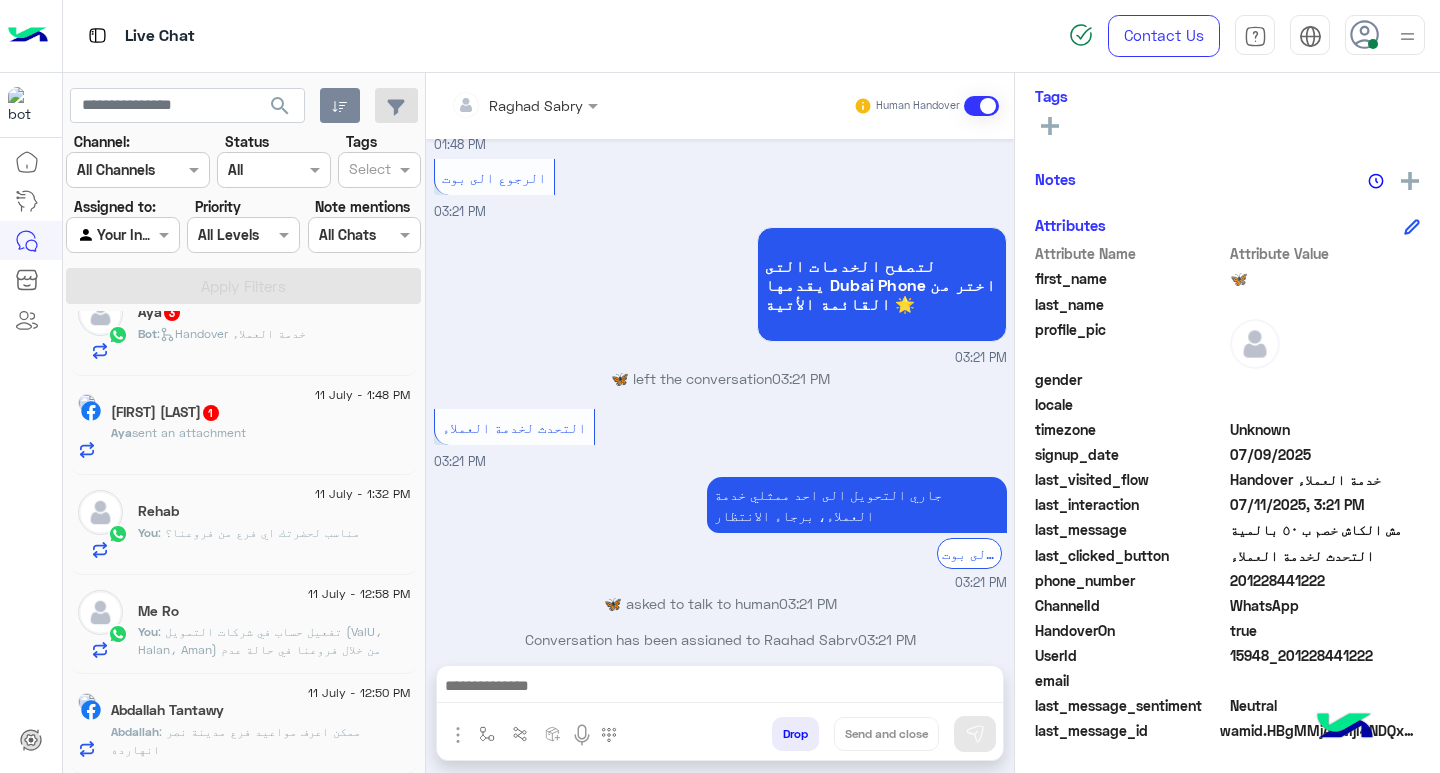 click at bounding box center [720, 688] 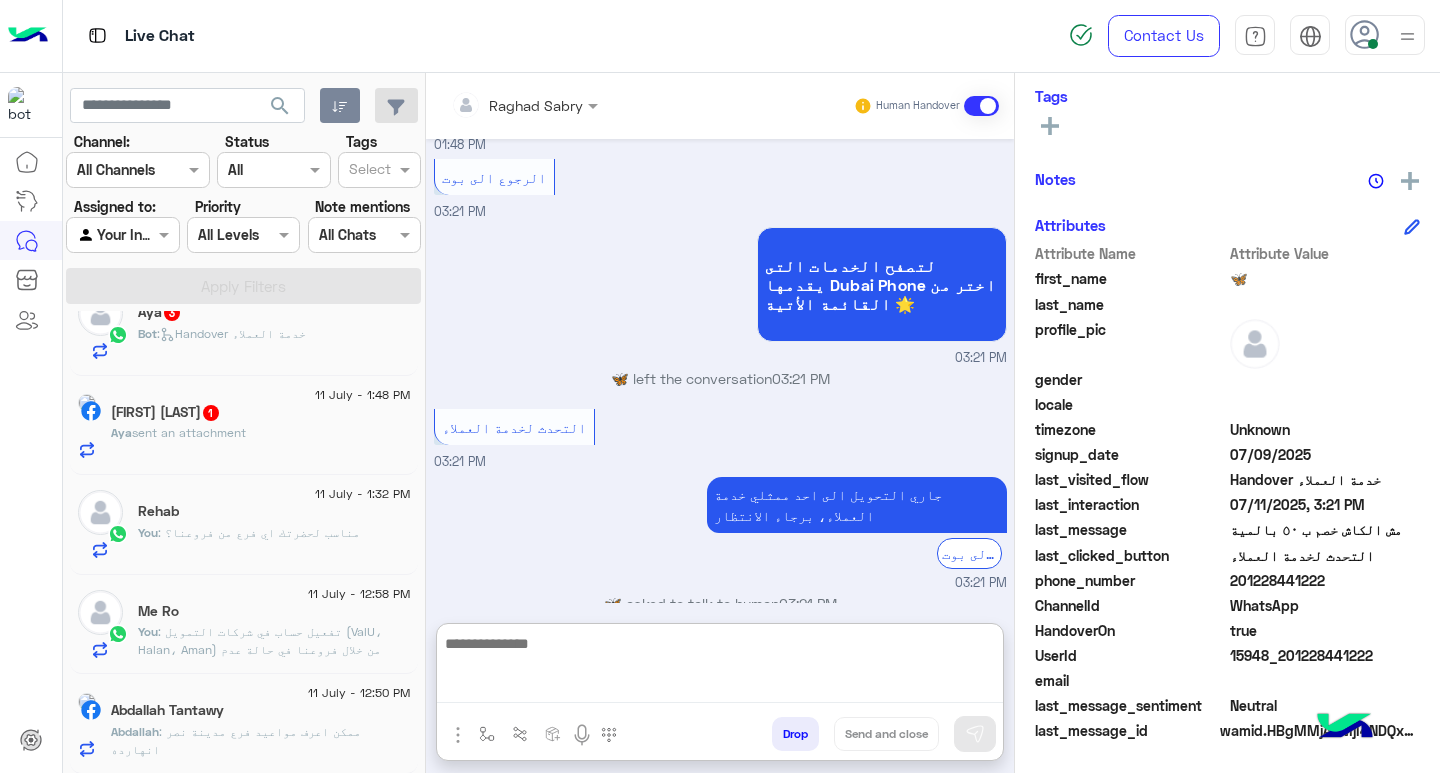 paste on "**********" 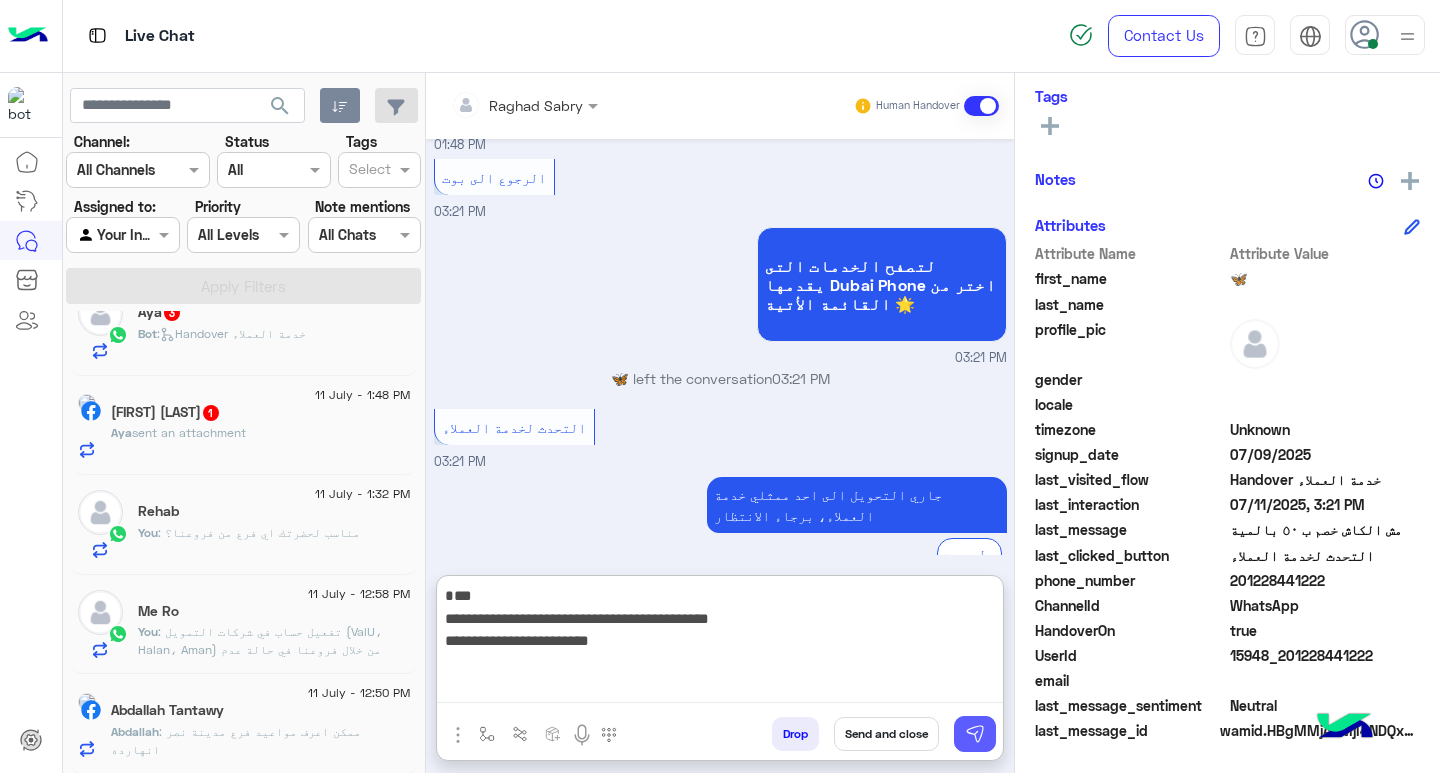 type on "**********" 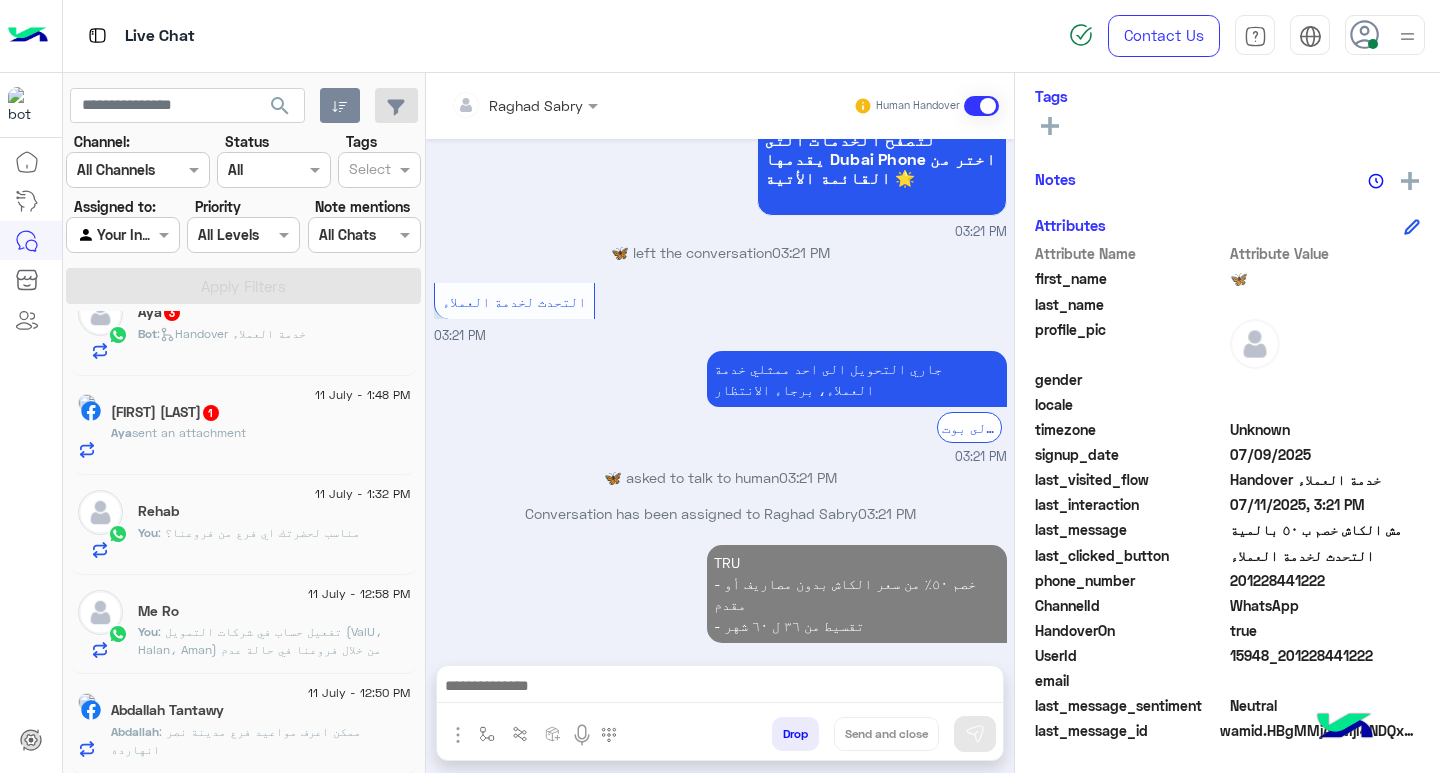 scroll, scrollTop: 1232, scrollLeft: 0, axis: vertical 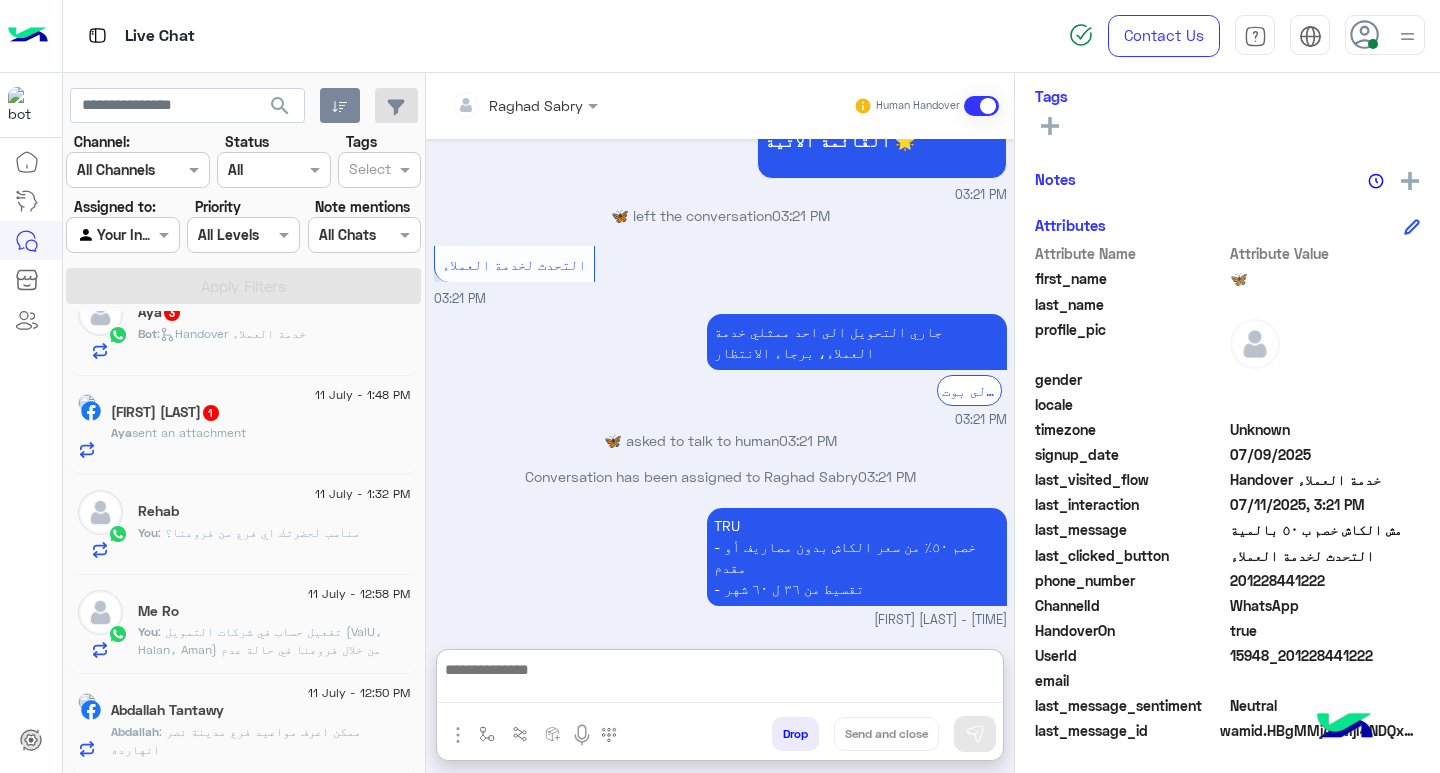 click at bounding box center (720, 680) 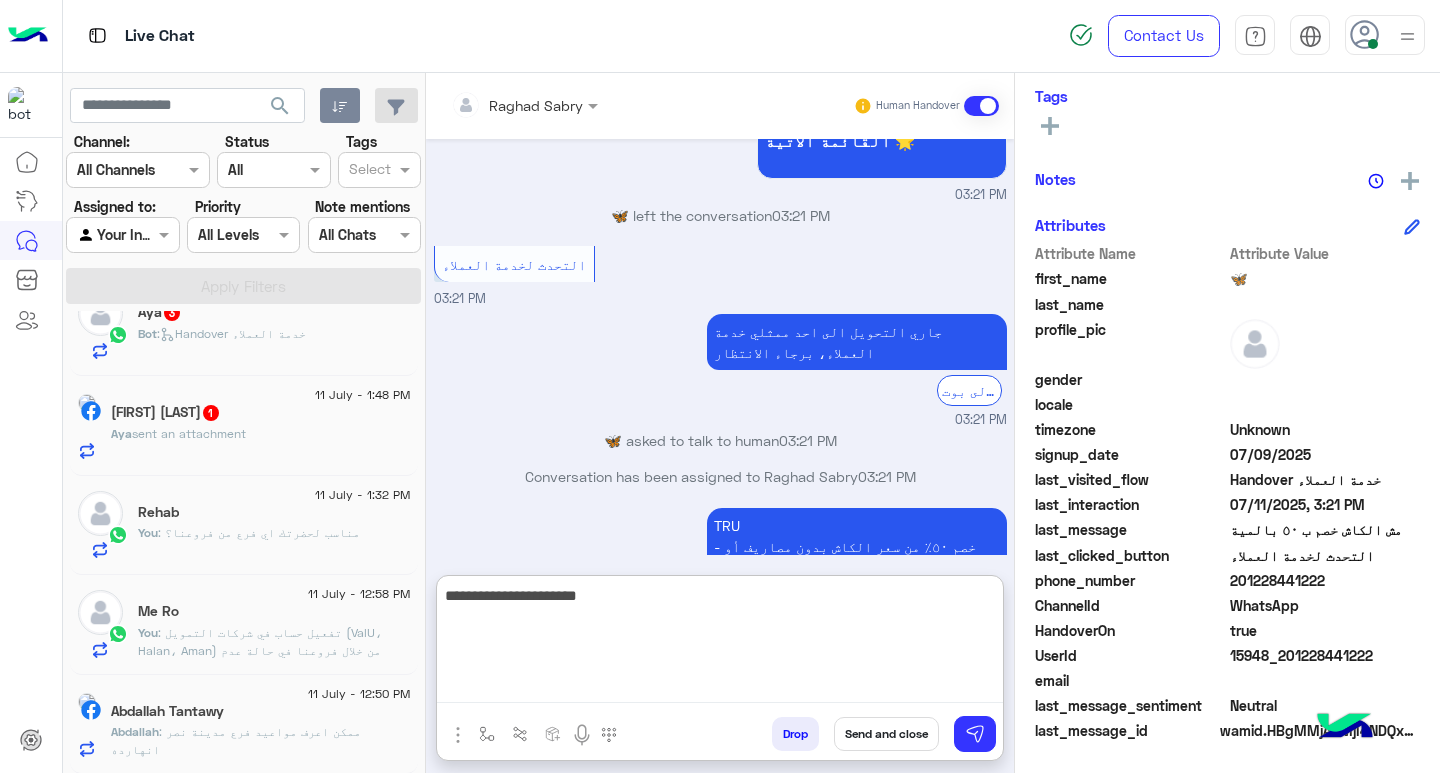 type on "**********" 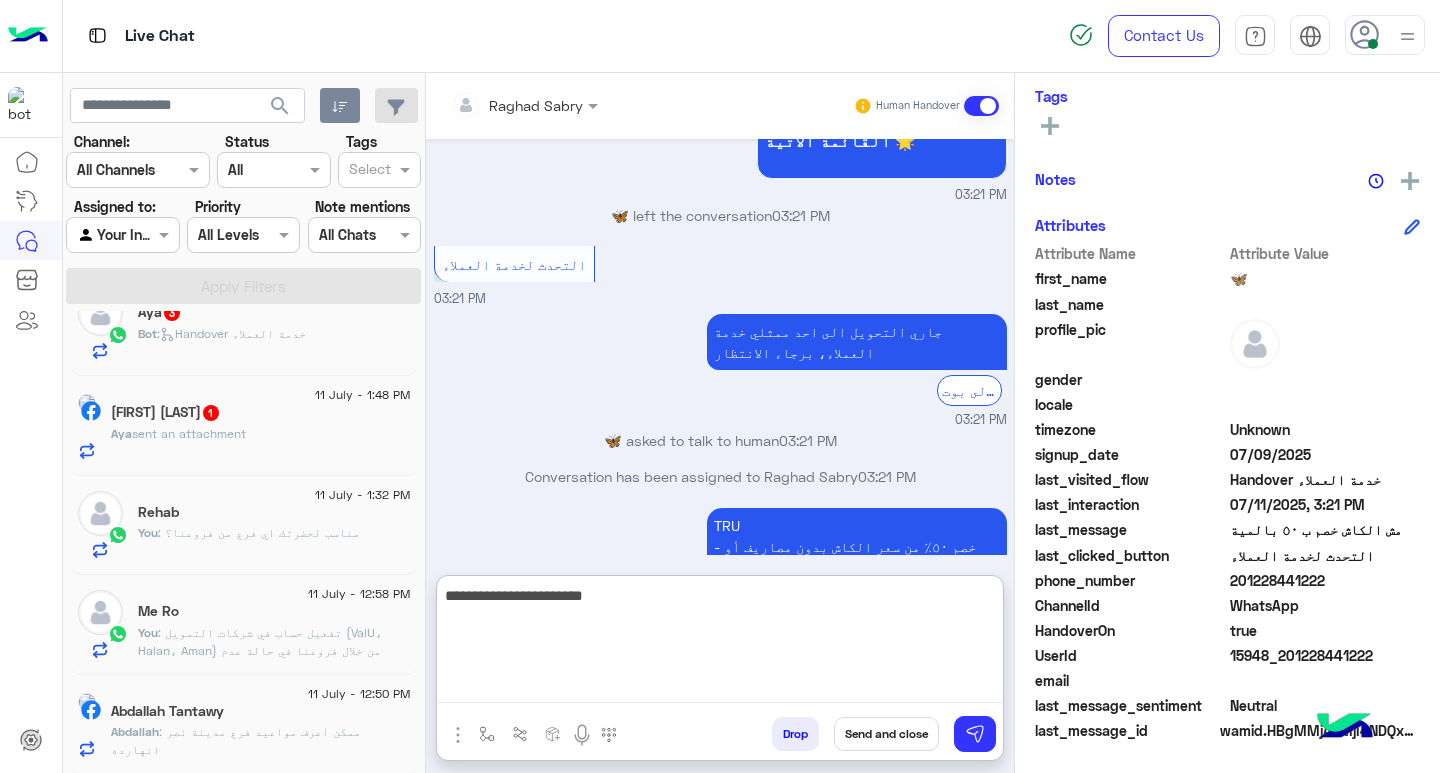 type 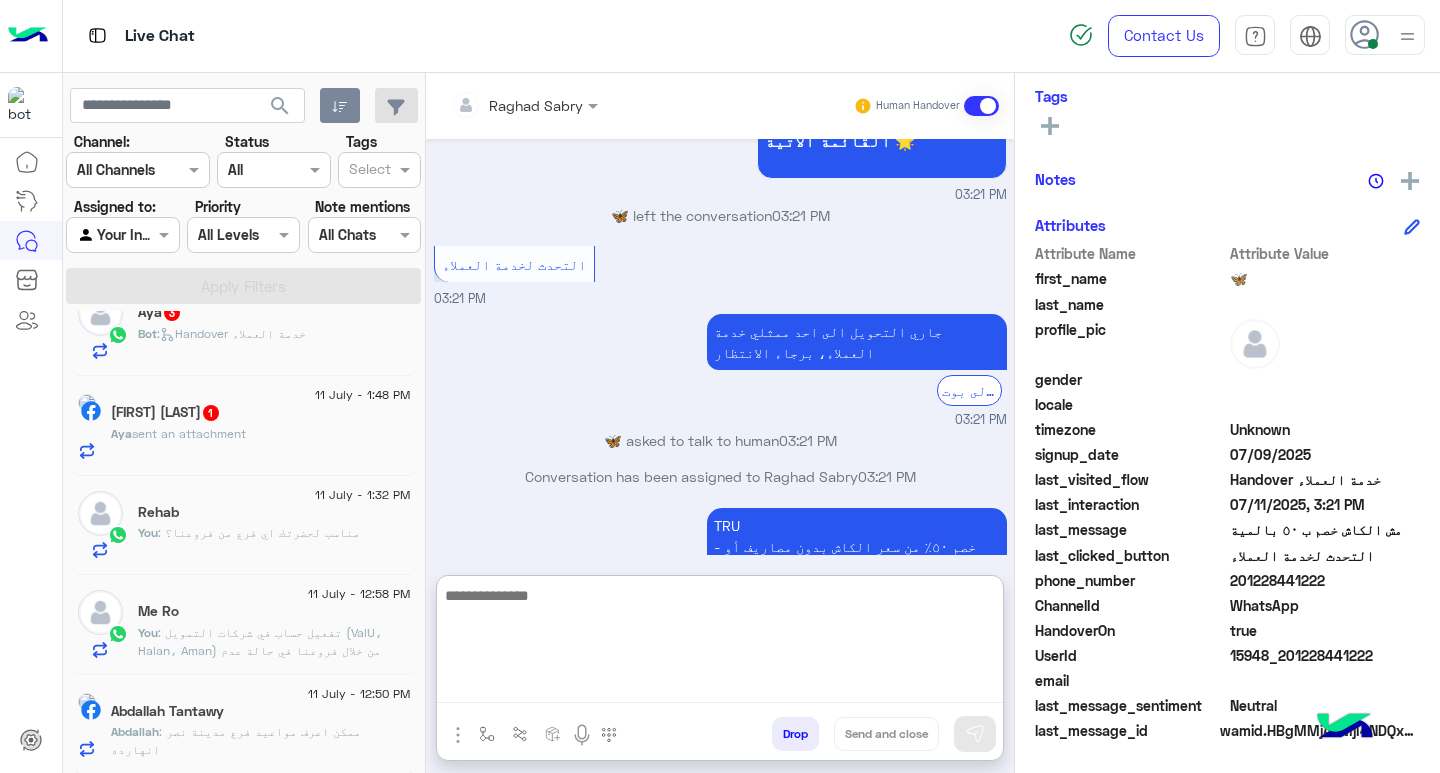 scroll, scrollTop: 1386, scrollLeft: 0, axis: vertical 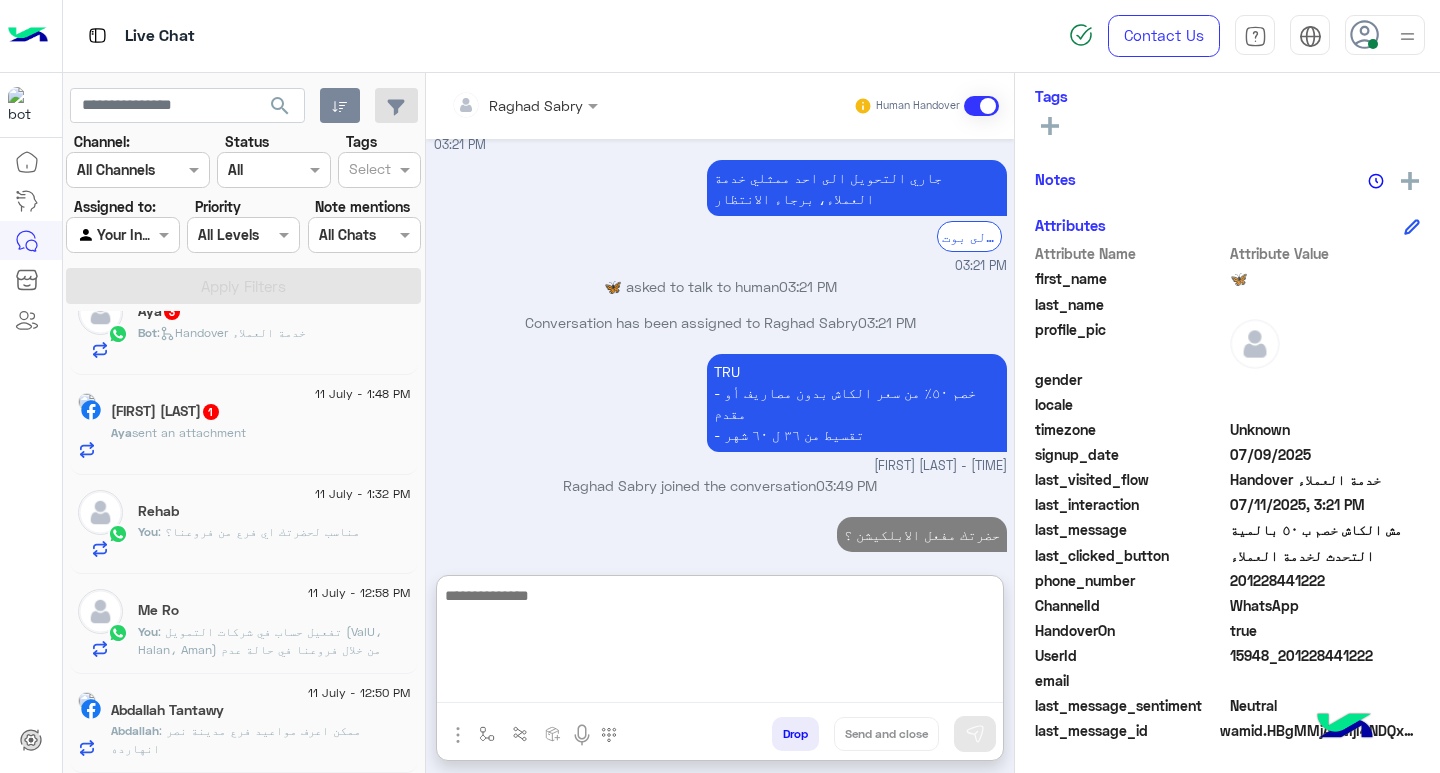 click on "sent an attachment" 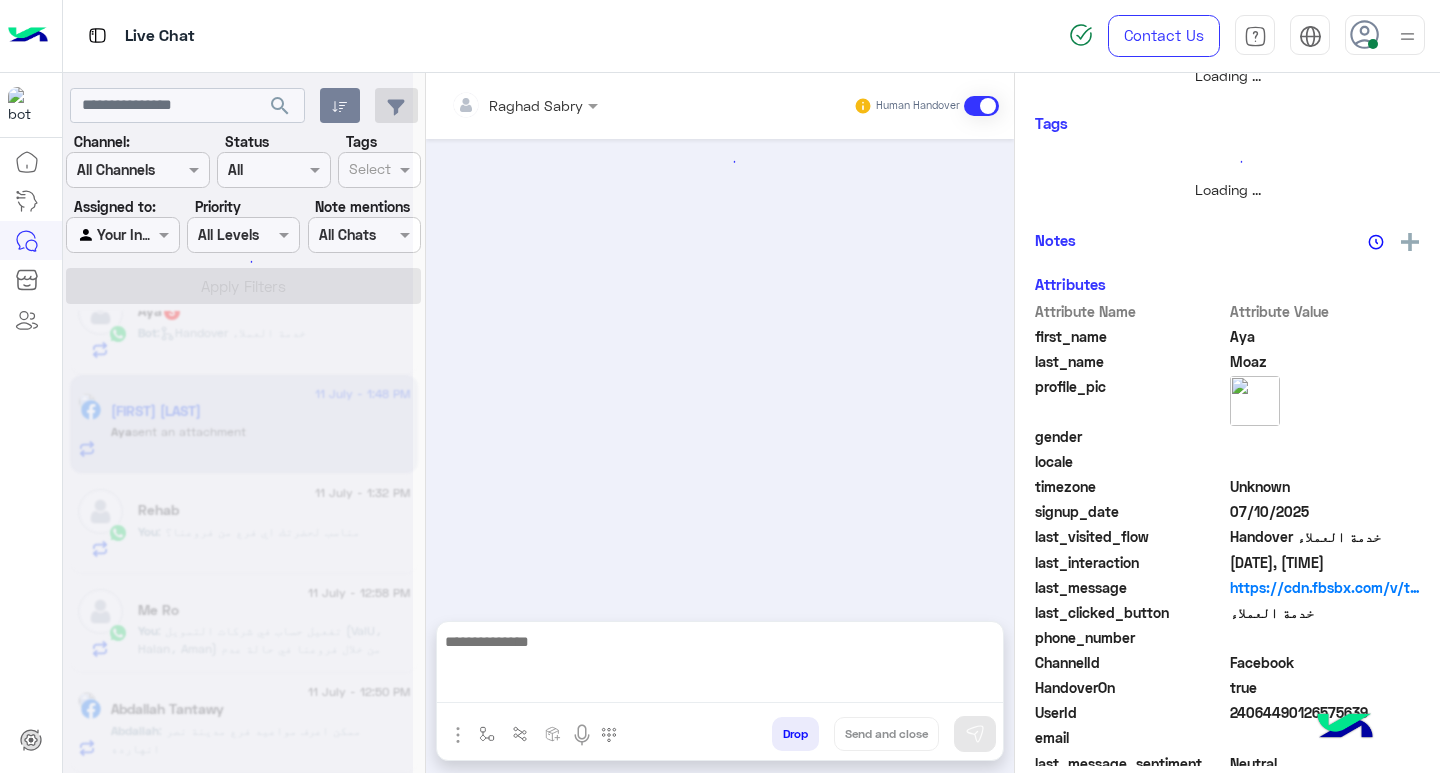 scroll, scrollTop: 355, scrollLeft: 0, axis: vertical 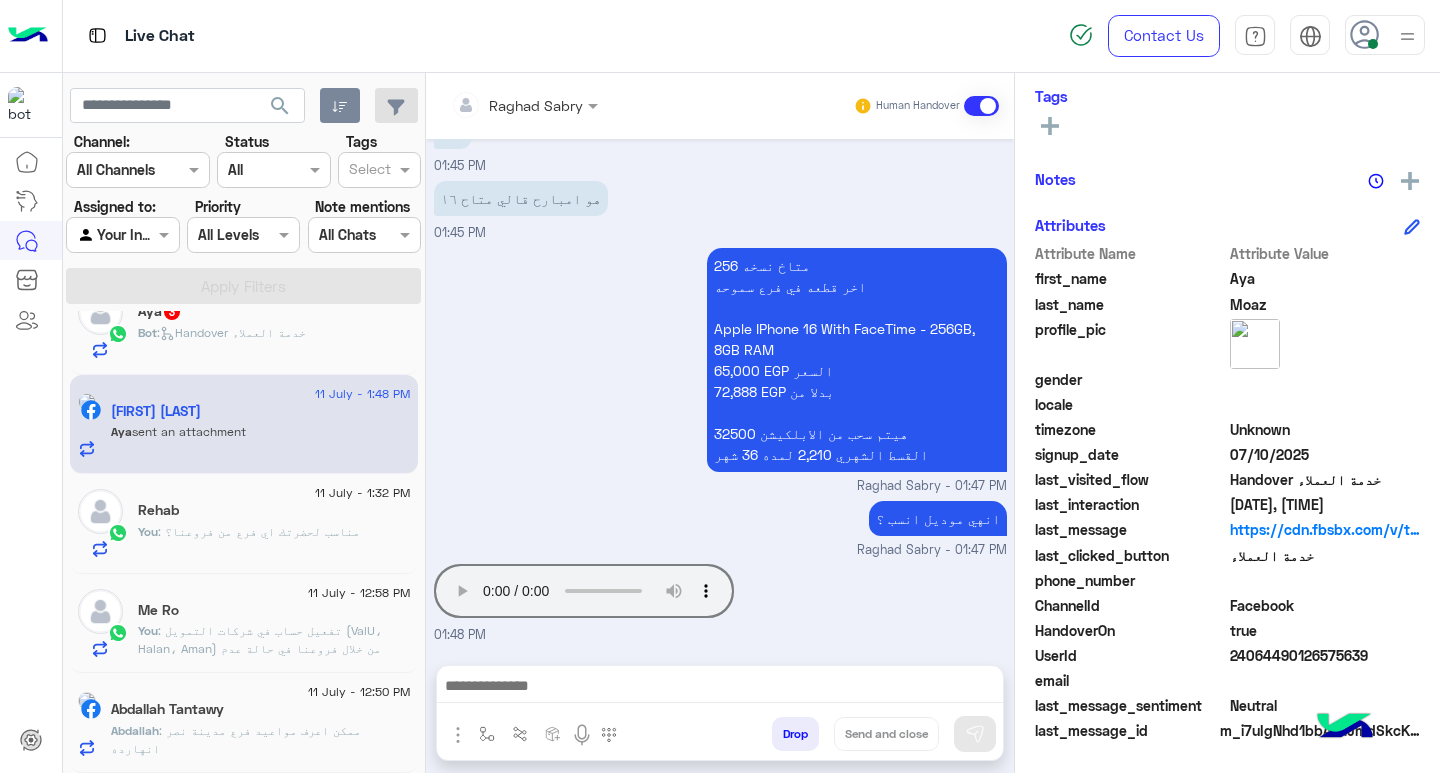 click on "Raghad Sabry -  01:47 PM" at bounding box center [720, 486] 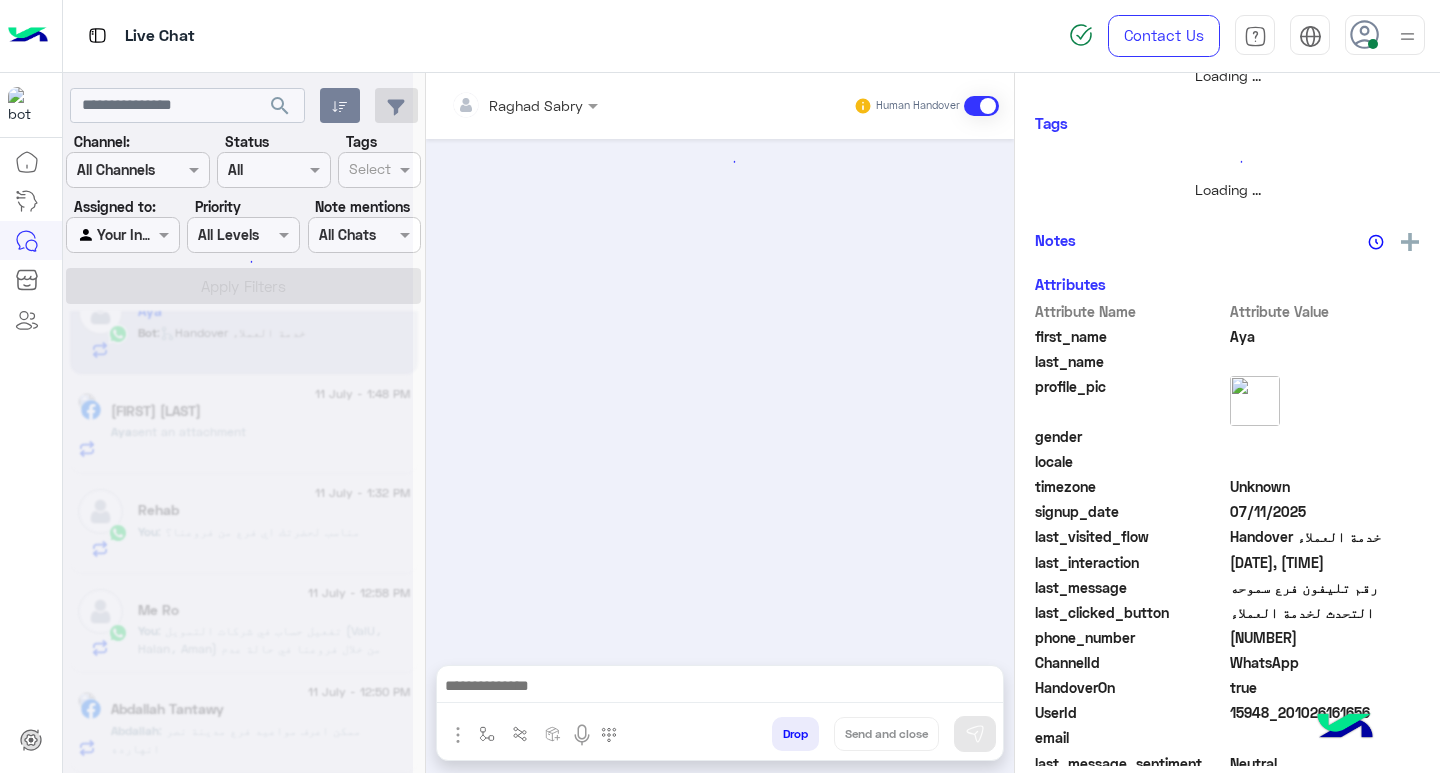 scroll, scrollTop: 355, scrollLeft: 0, axis: vertical 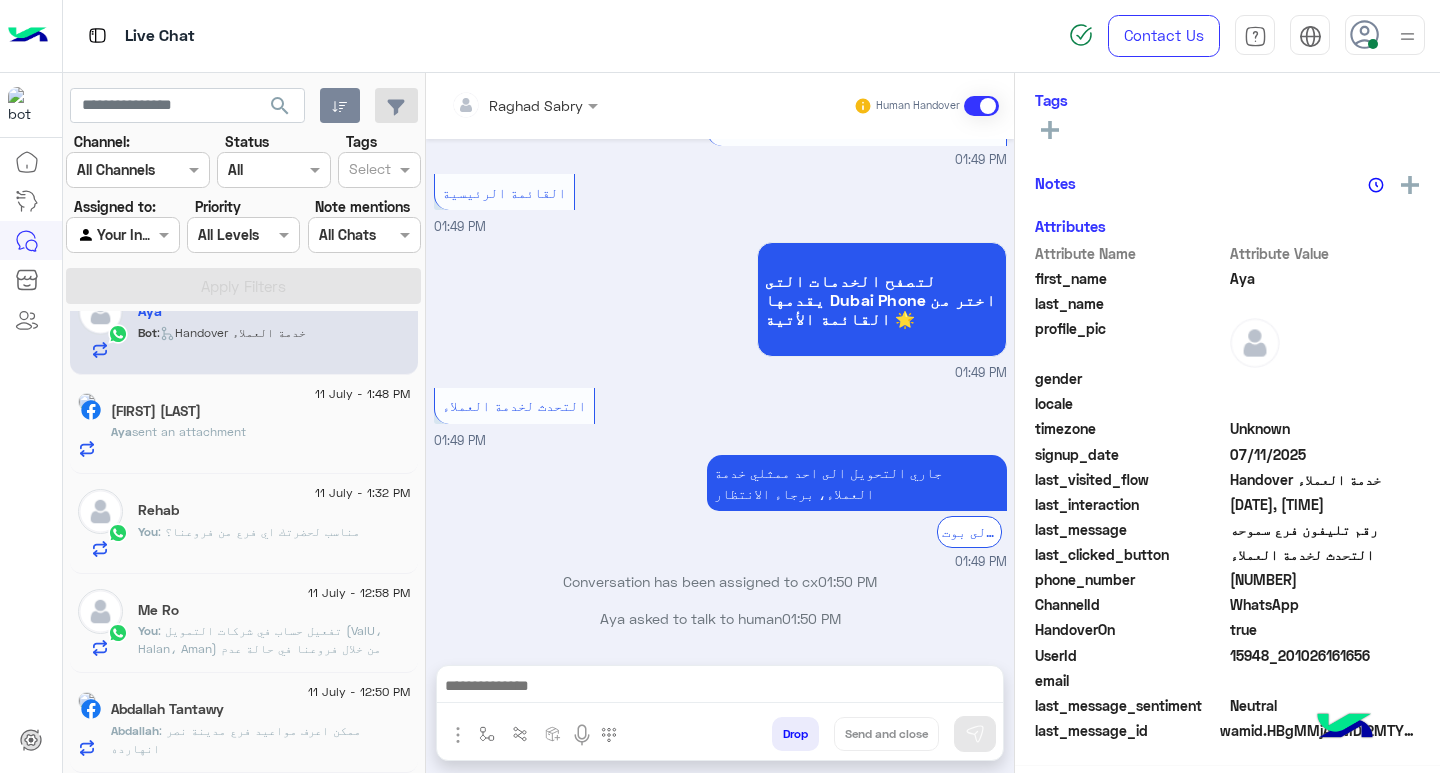 click on "[FIRST] [LAST]" 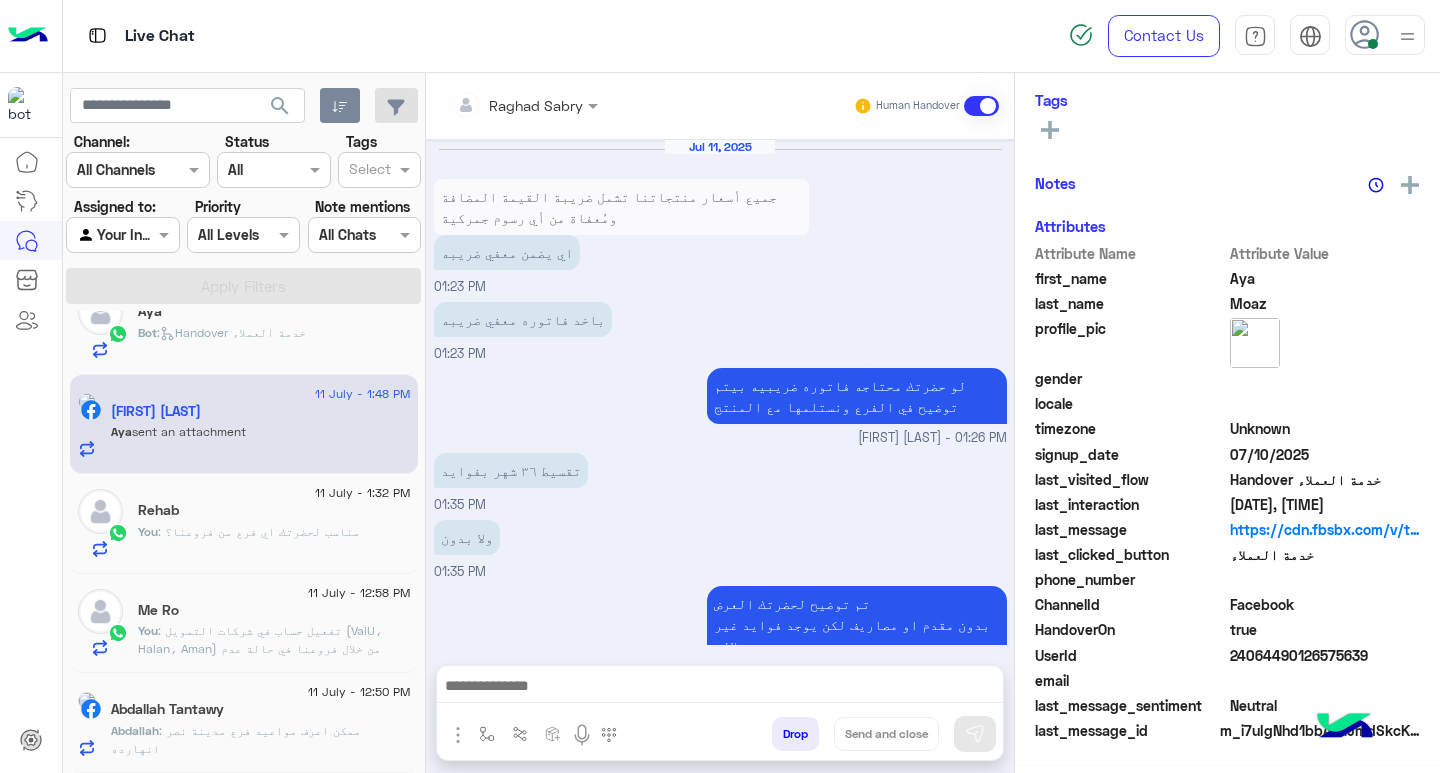 scroll, scrollTop: 1223, scrollLeft: 0, axis: vertical 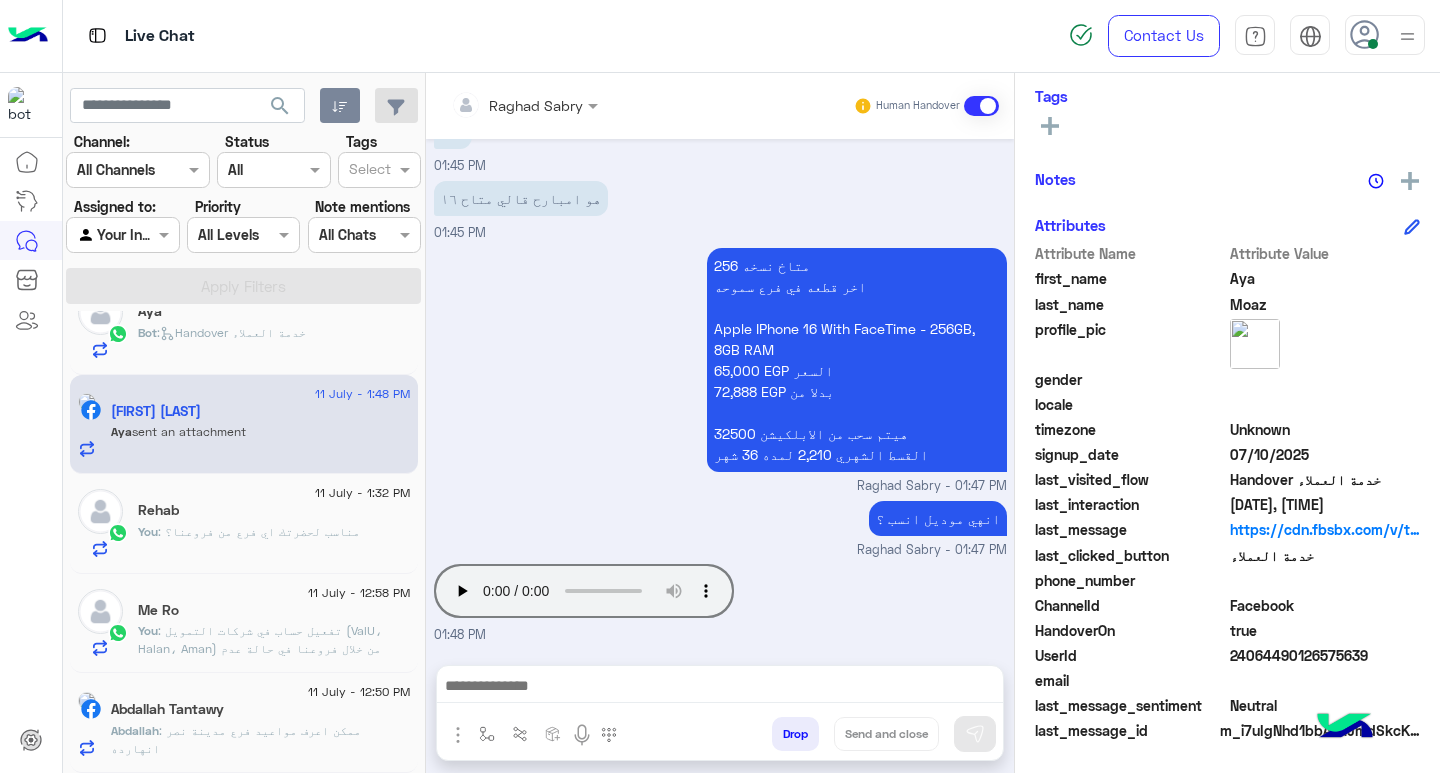 type 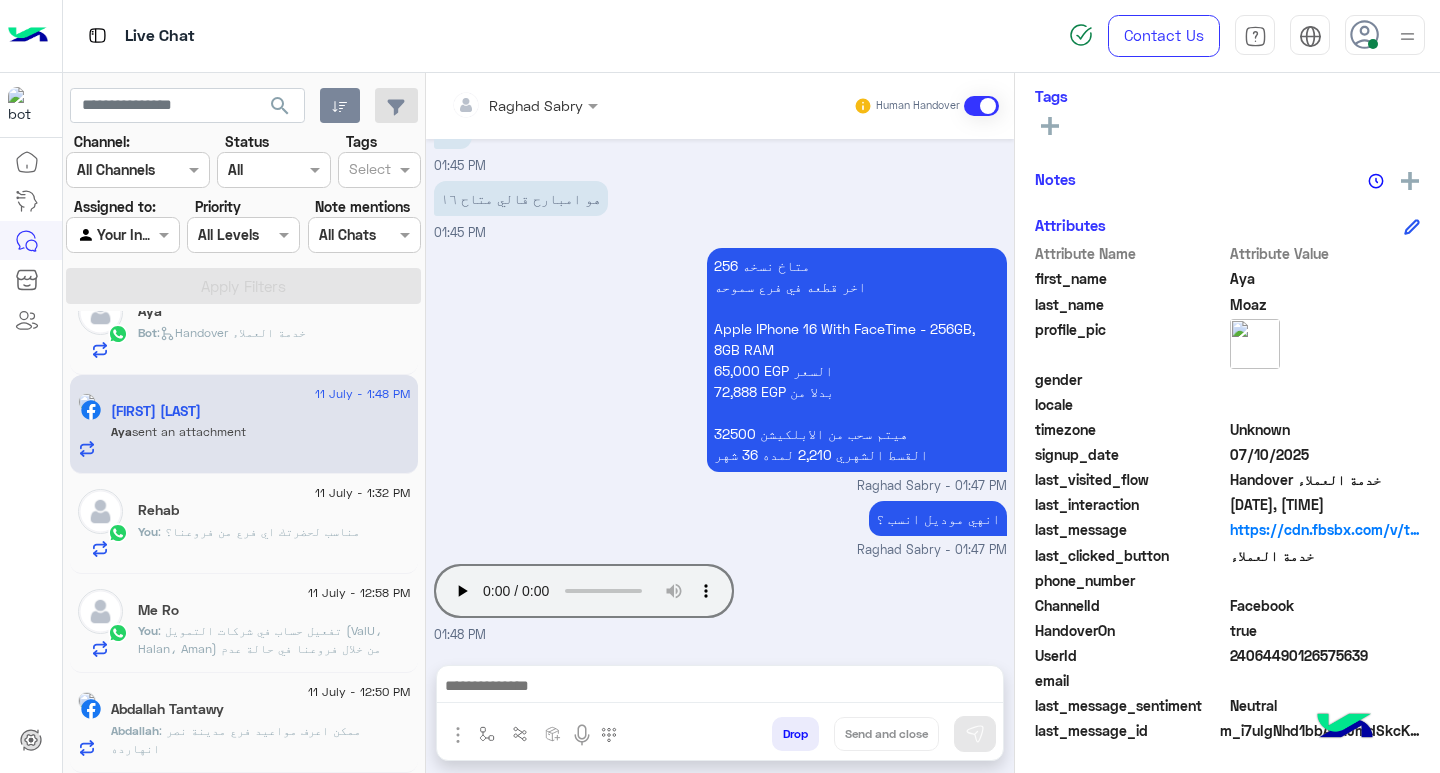 click at bounding box center (720, 688) 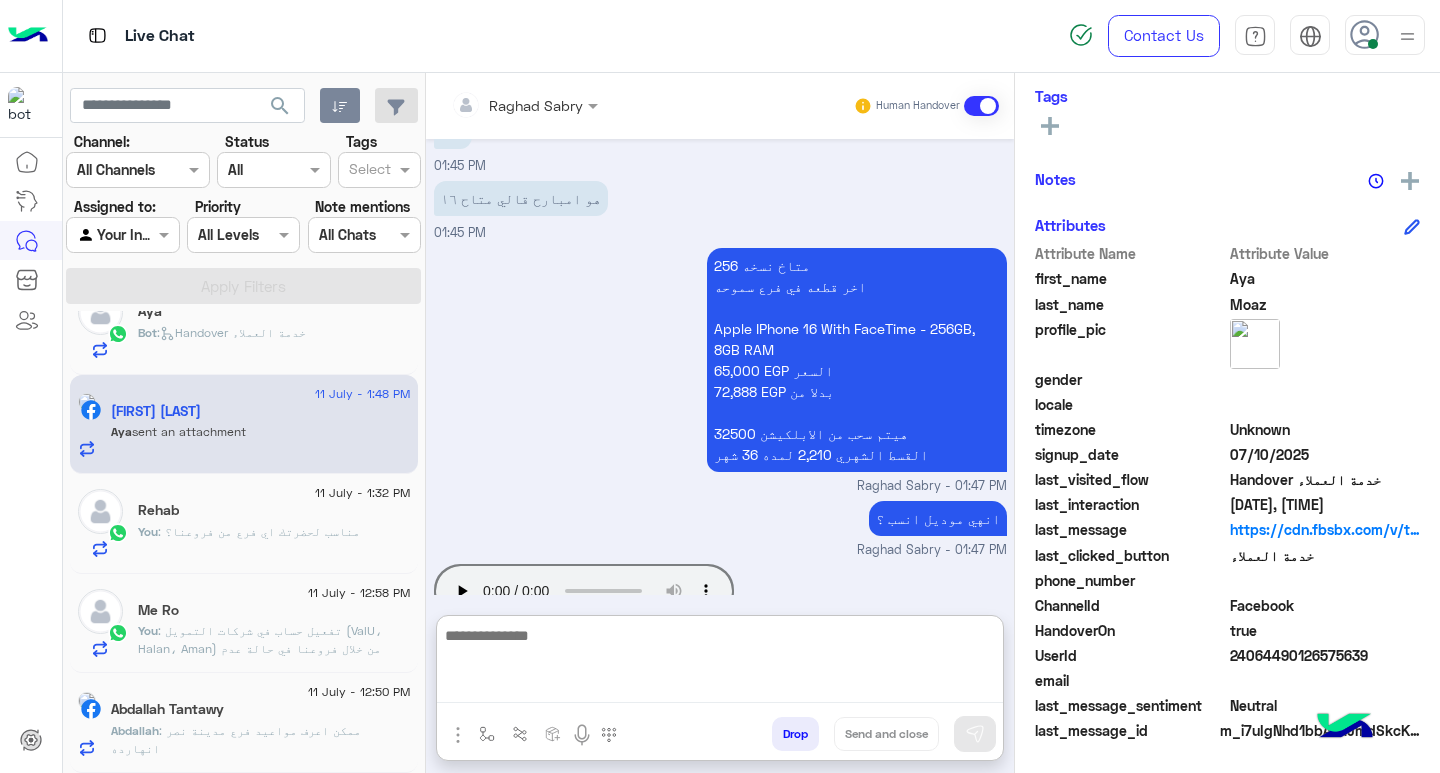 paste on "**********" 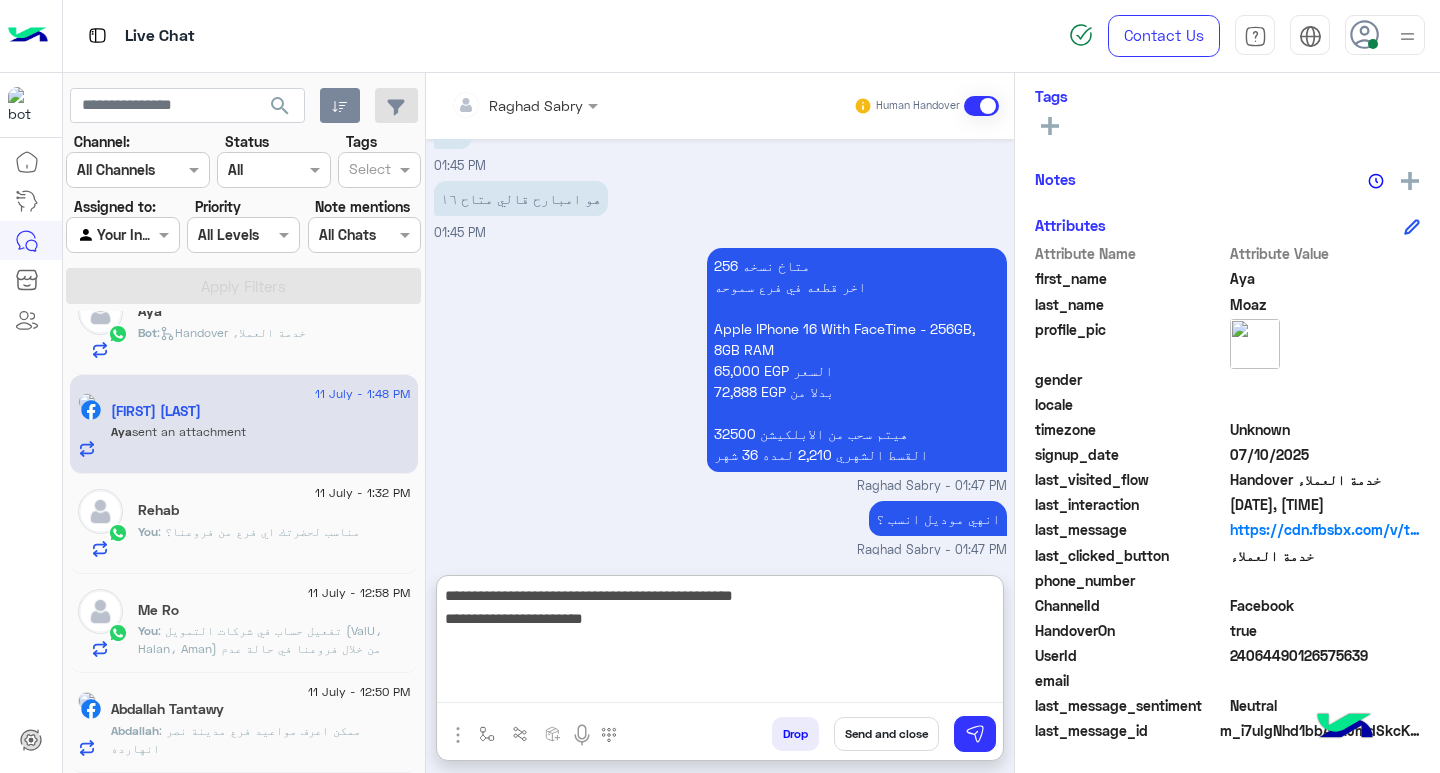 click on "**********" at bounding box center (720, 643) 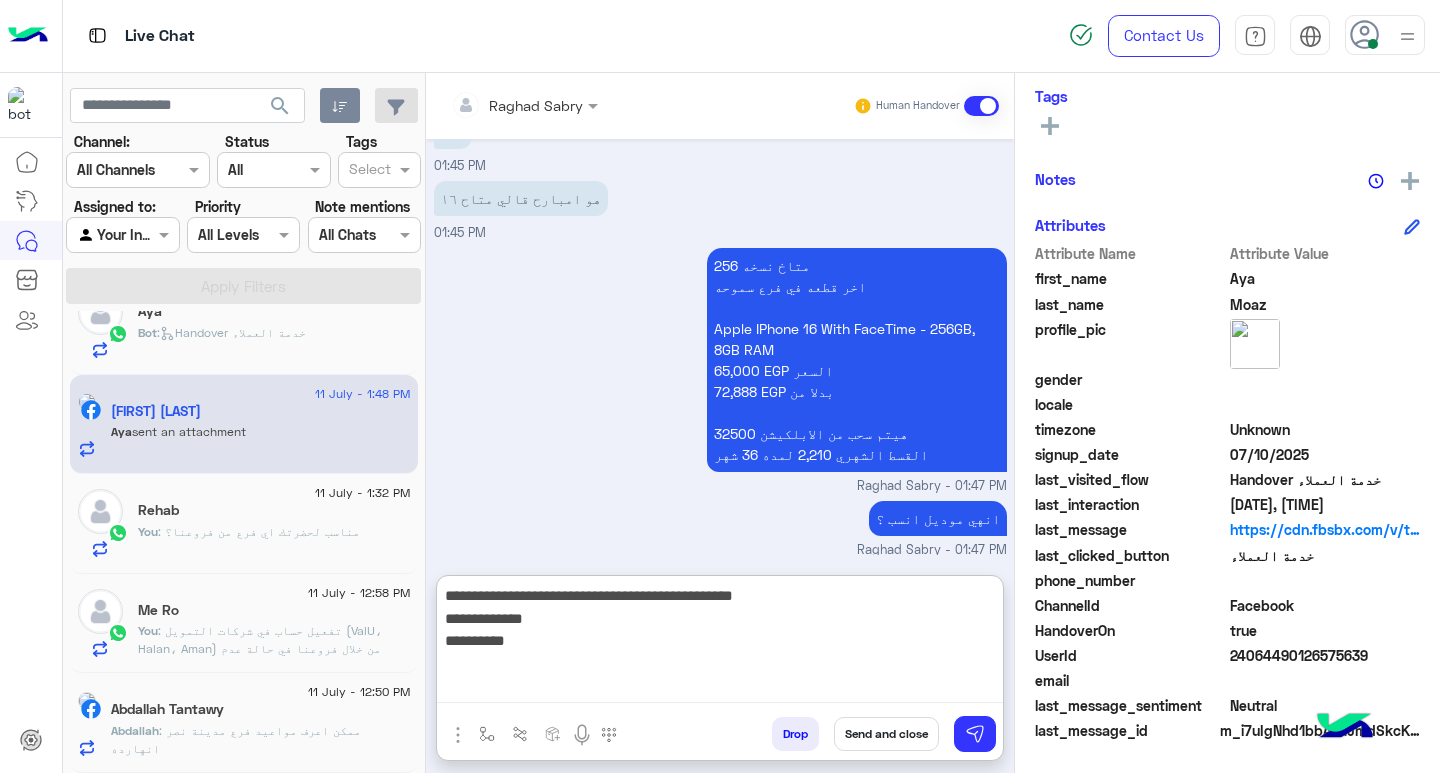 click on "**********" at bounding box center [720, 643] 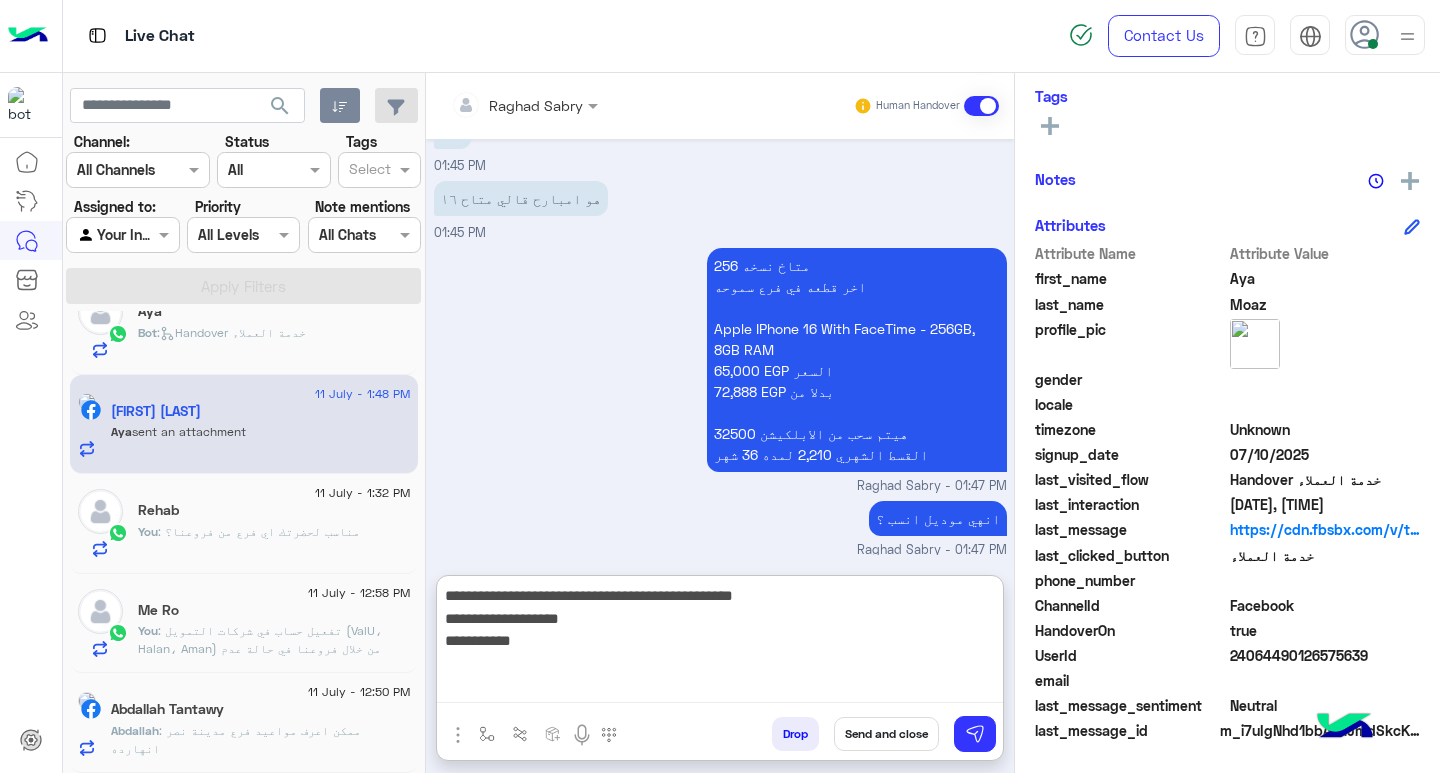 click on "**********" at bounding box center [720, 643] 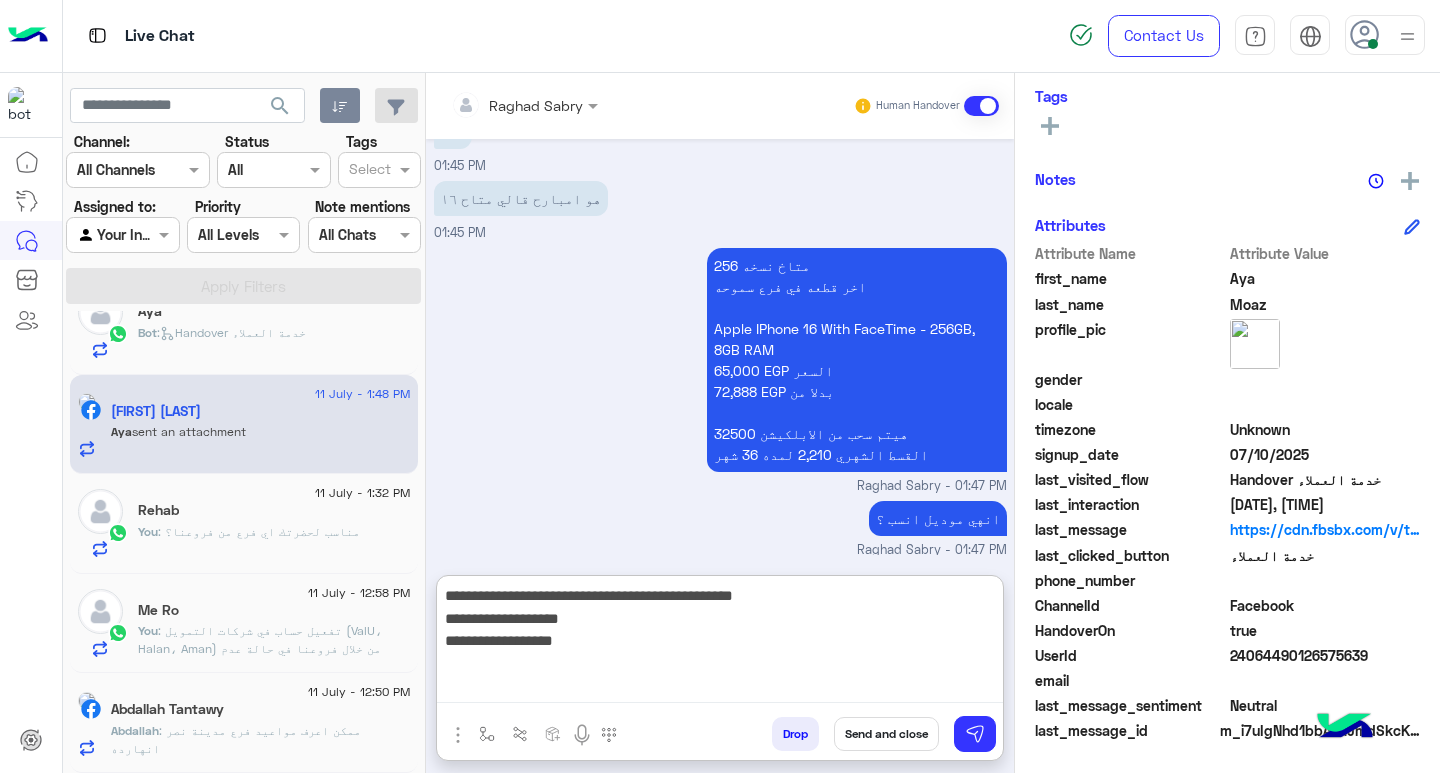 type on "**********" 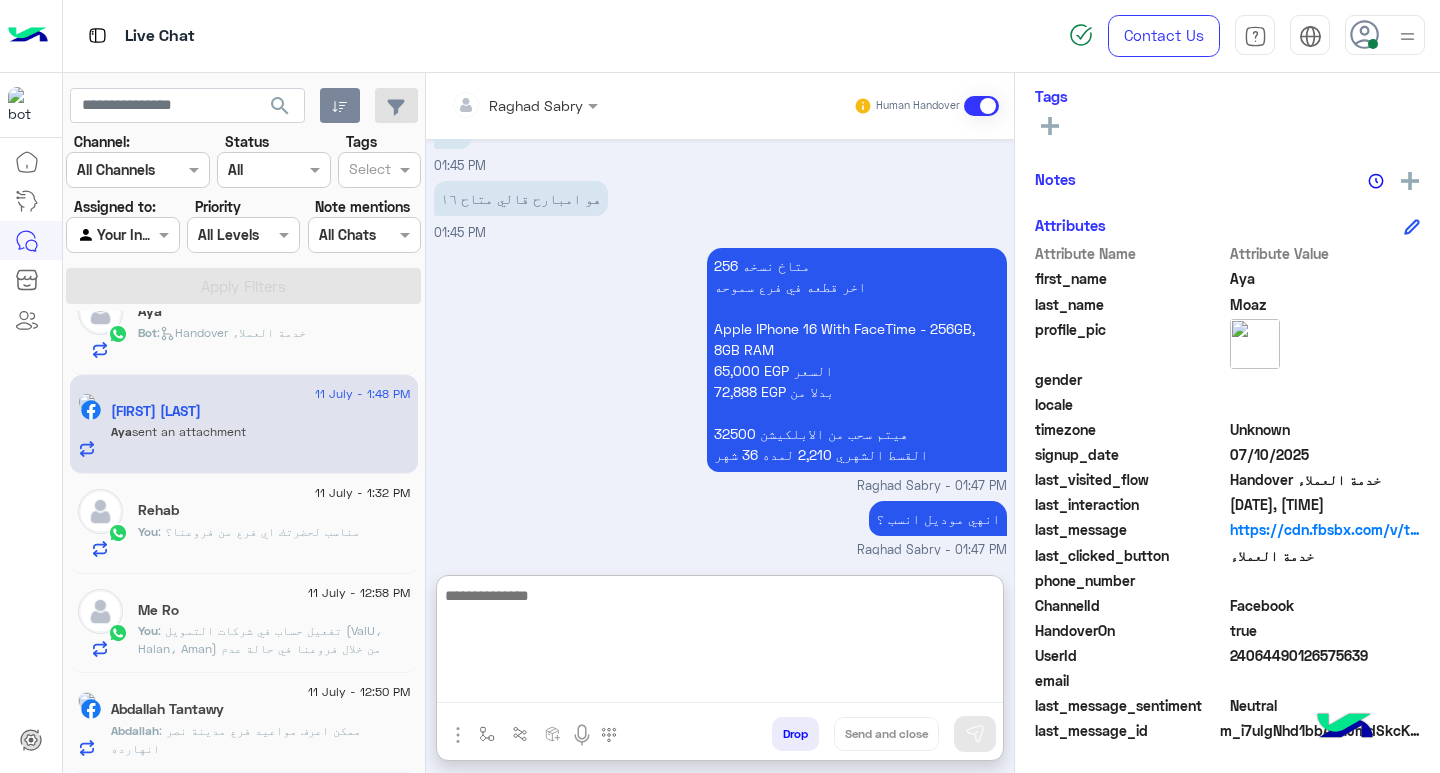 scroll, scrollTop: 1440, scrollLeft: 0, axis: vertical 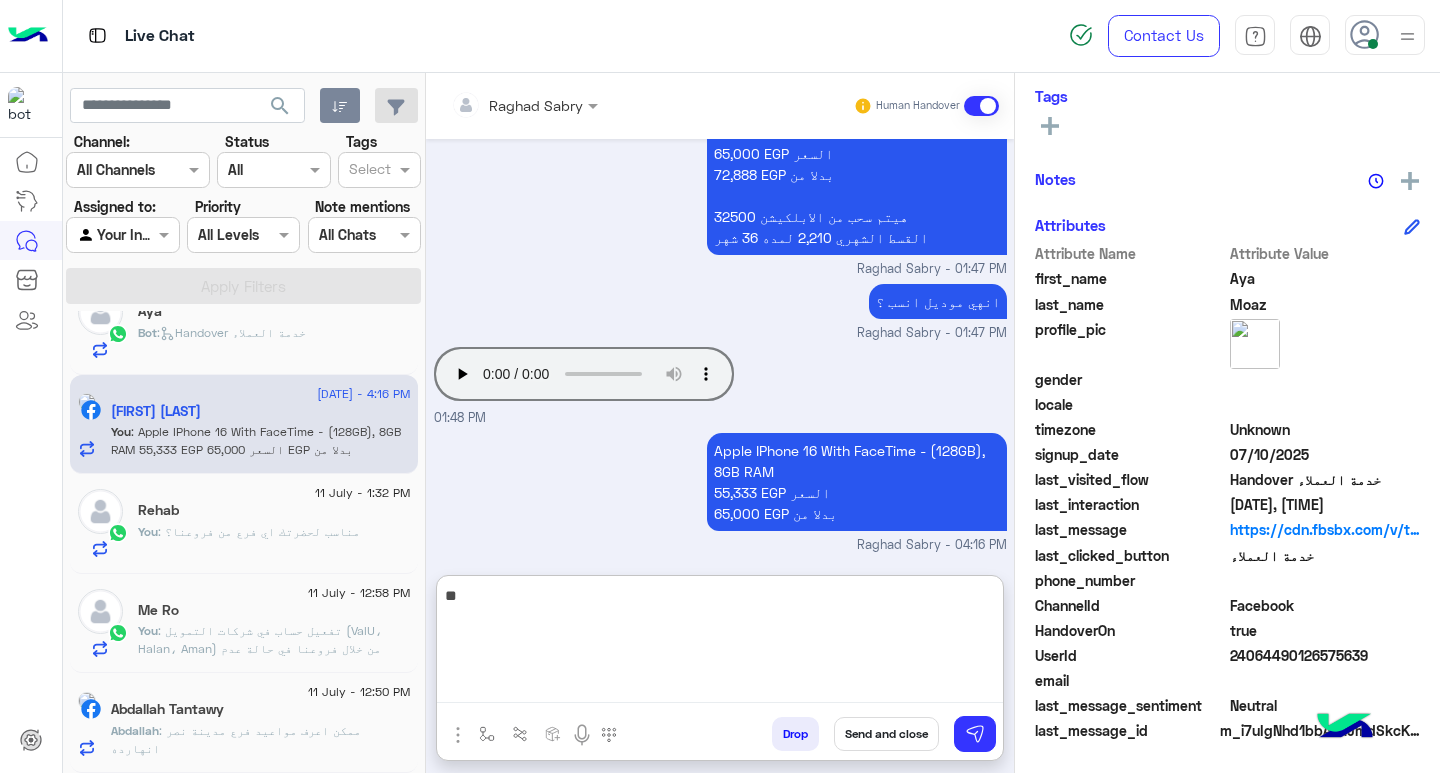 type on "*" 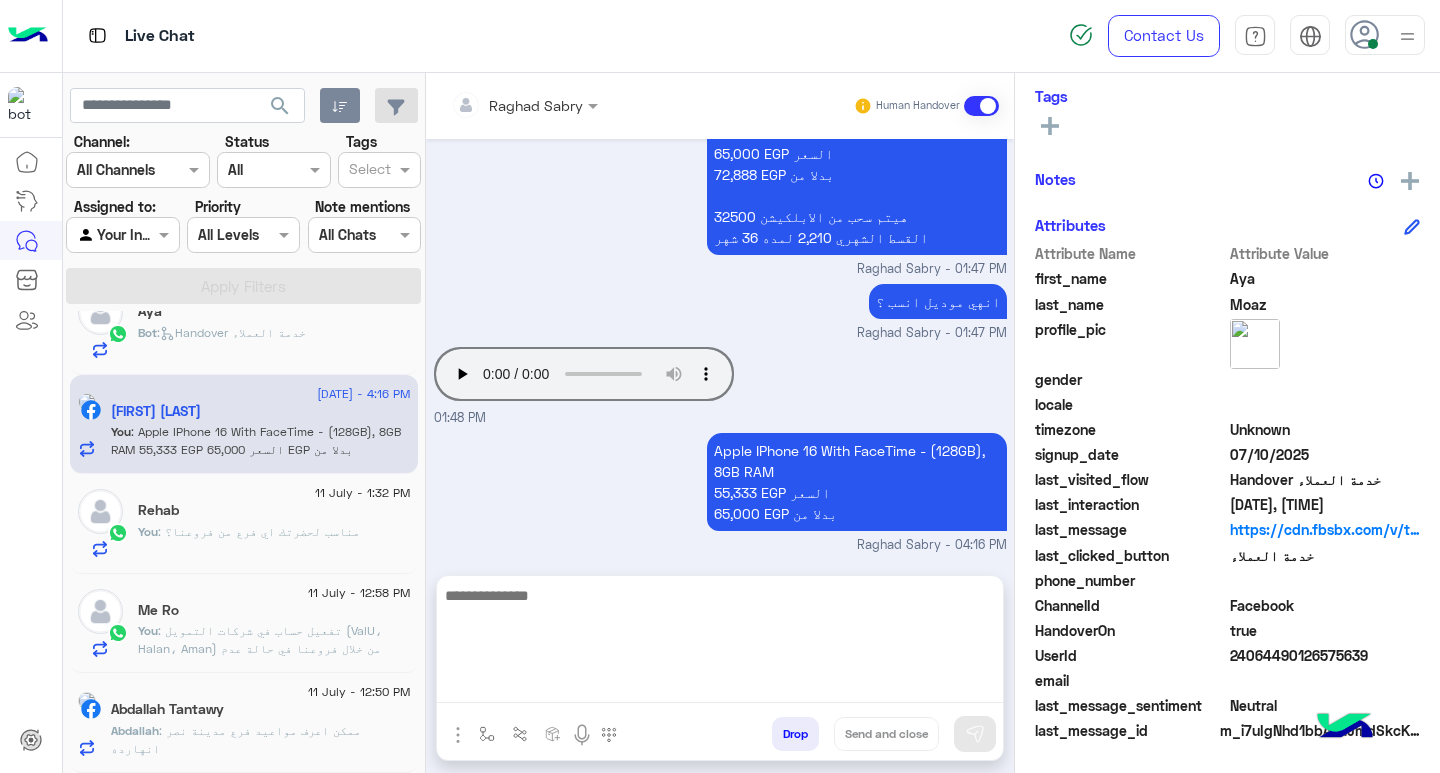 click on "Apple IPhone 16 With FaceTime - (128GB), 8GB RAM 55,333 EGP   السعر  65,000 EGP بدلا من" at bounding box center [857, 482] 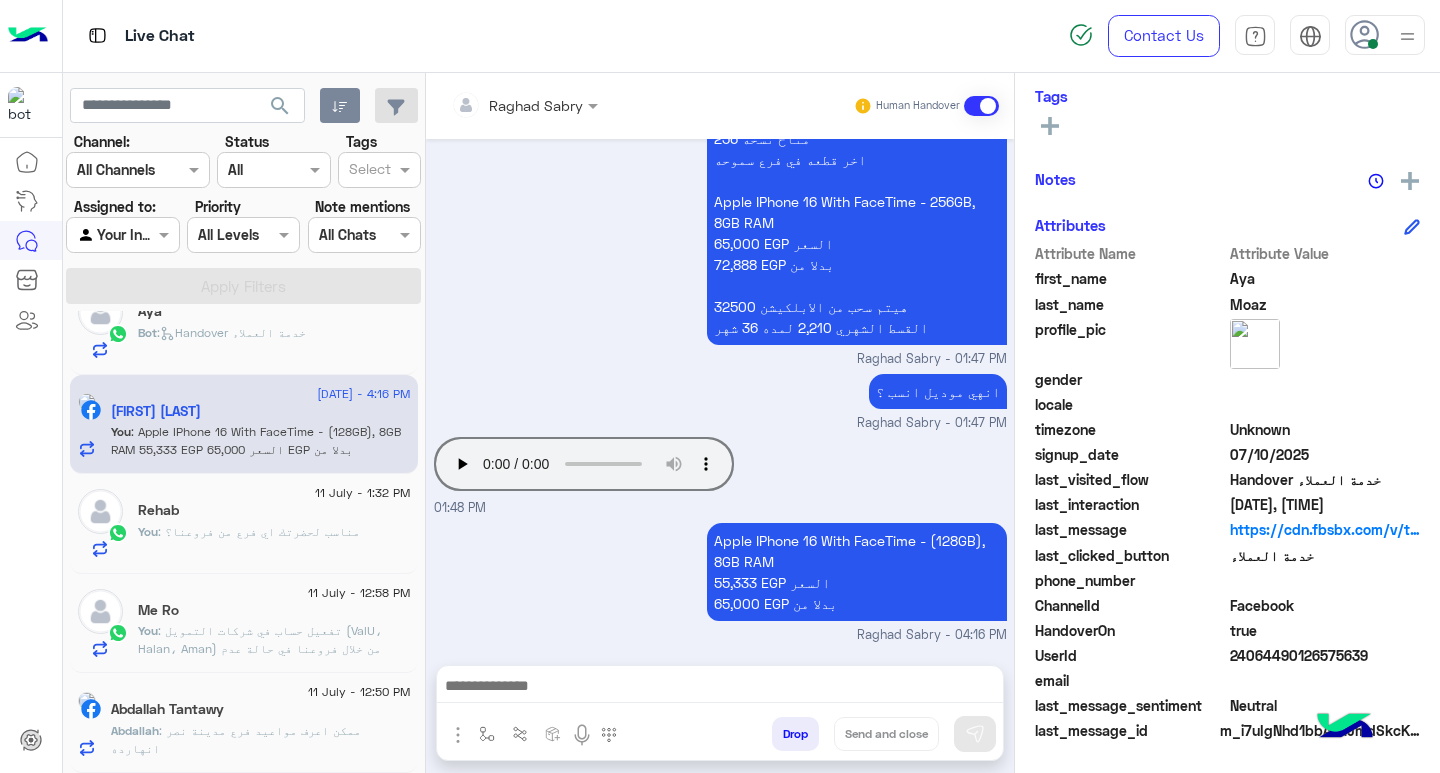 click on "Apple IPhone 16 With FaceTime - (128GB), 8GB RAM 55,333 EGP   السعر  65,000 EGP بدلا من" at bounding box center [857, 572] 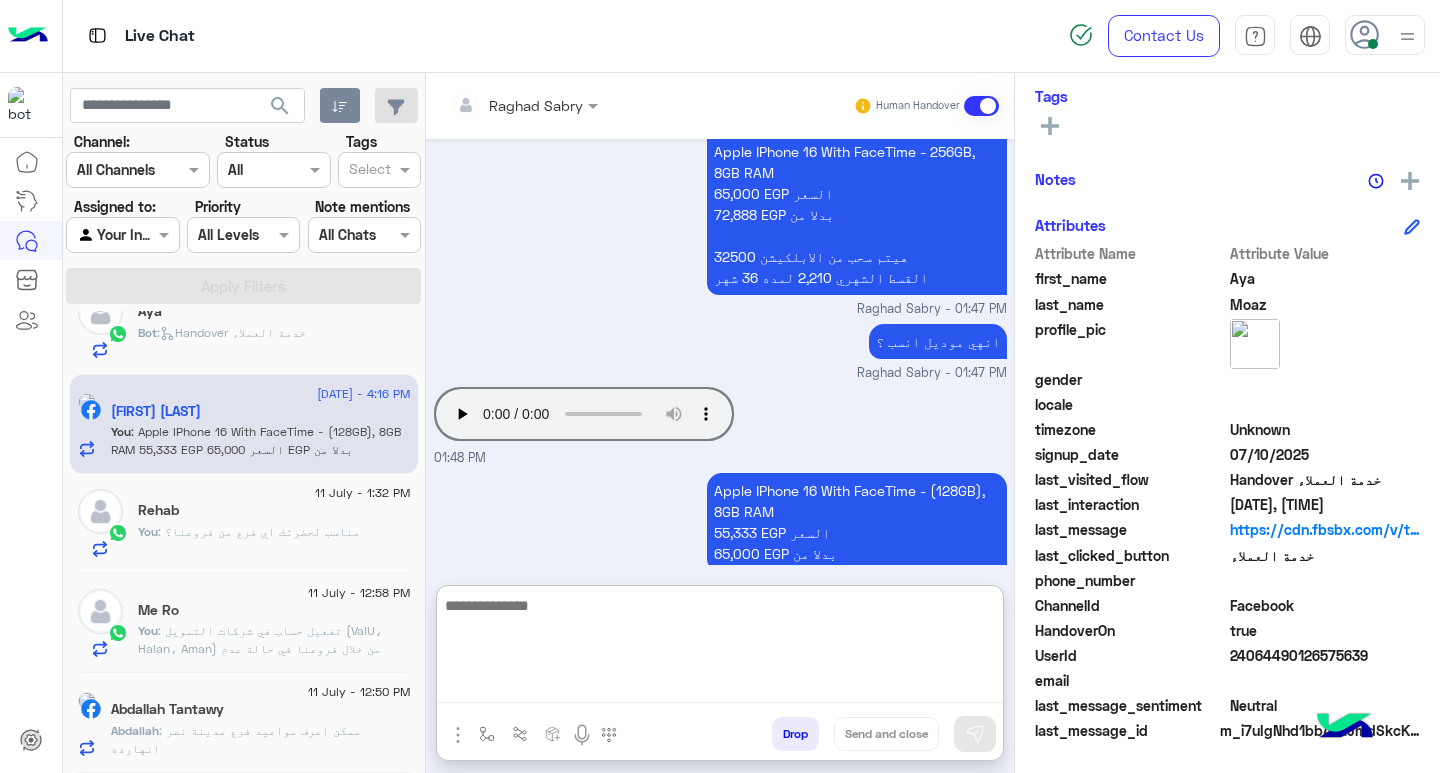 scroll, scrollTop: 1440, scrollLeft: 0, axis: vertical 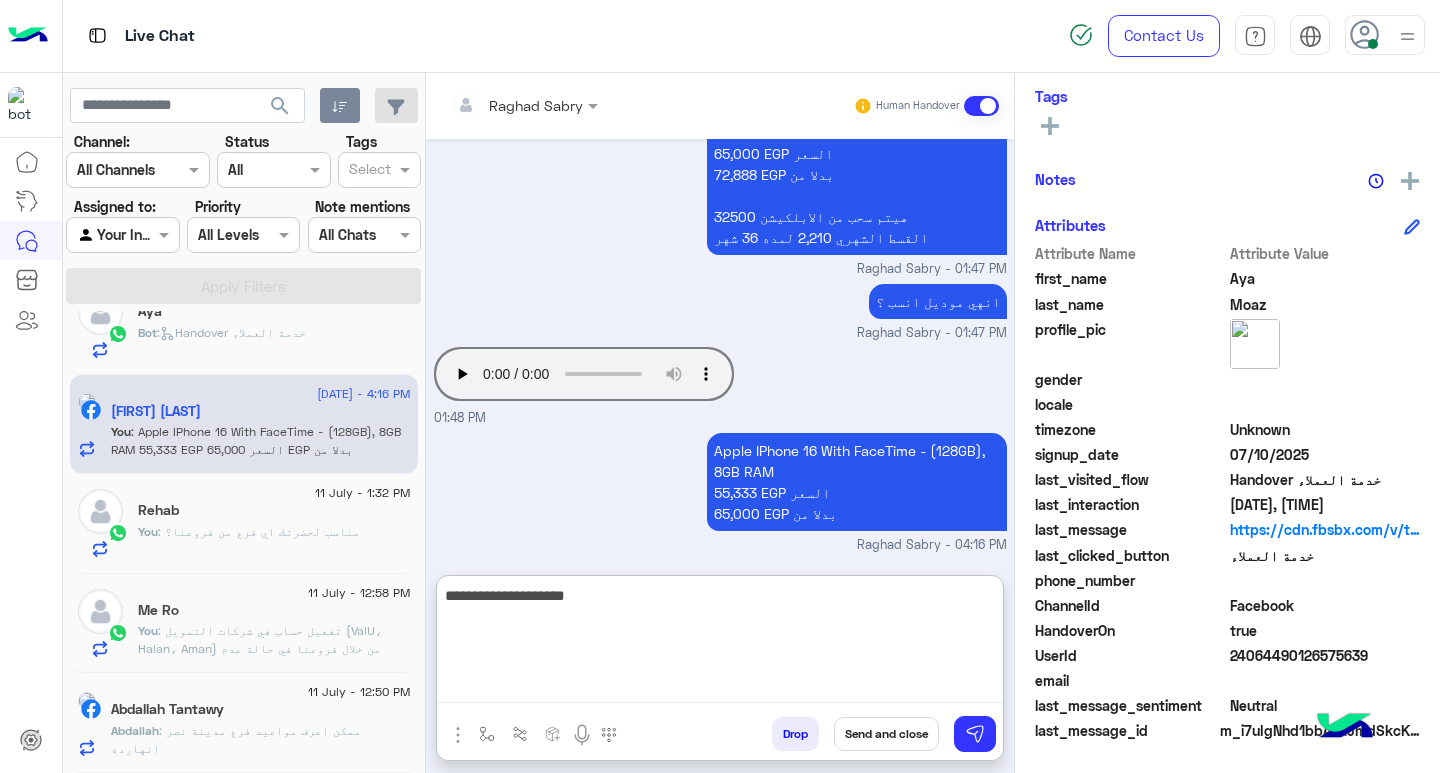 paste on "*****" 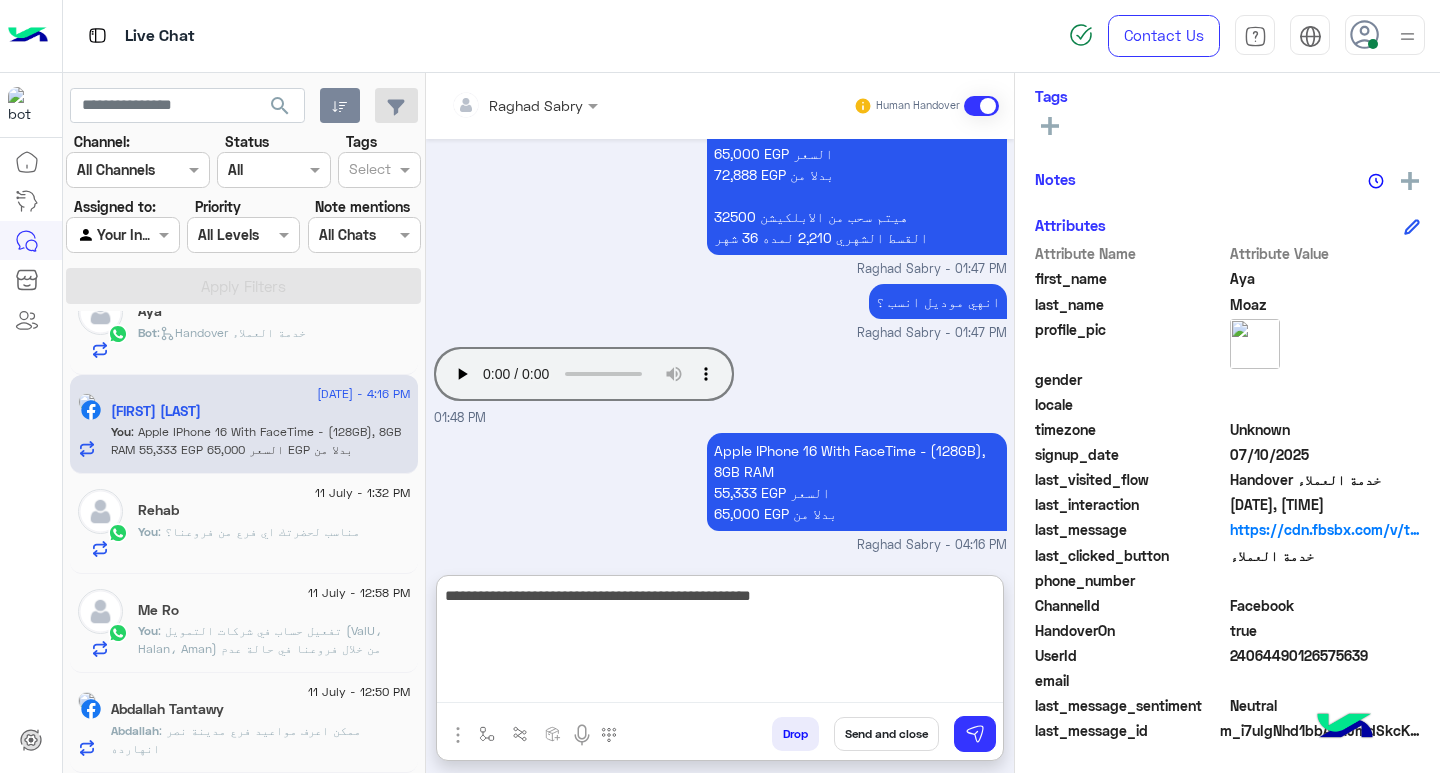type on "**********" 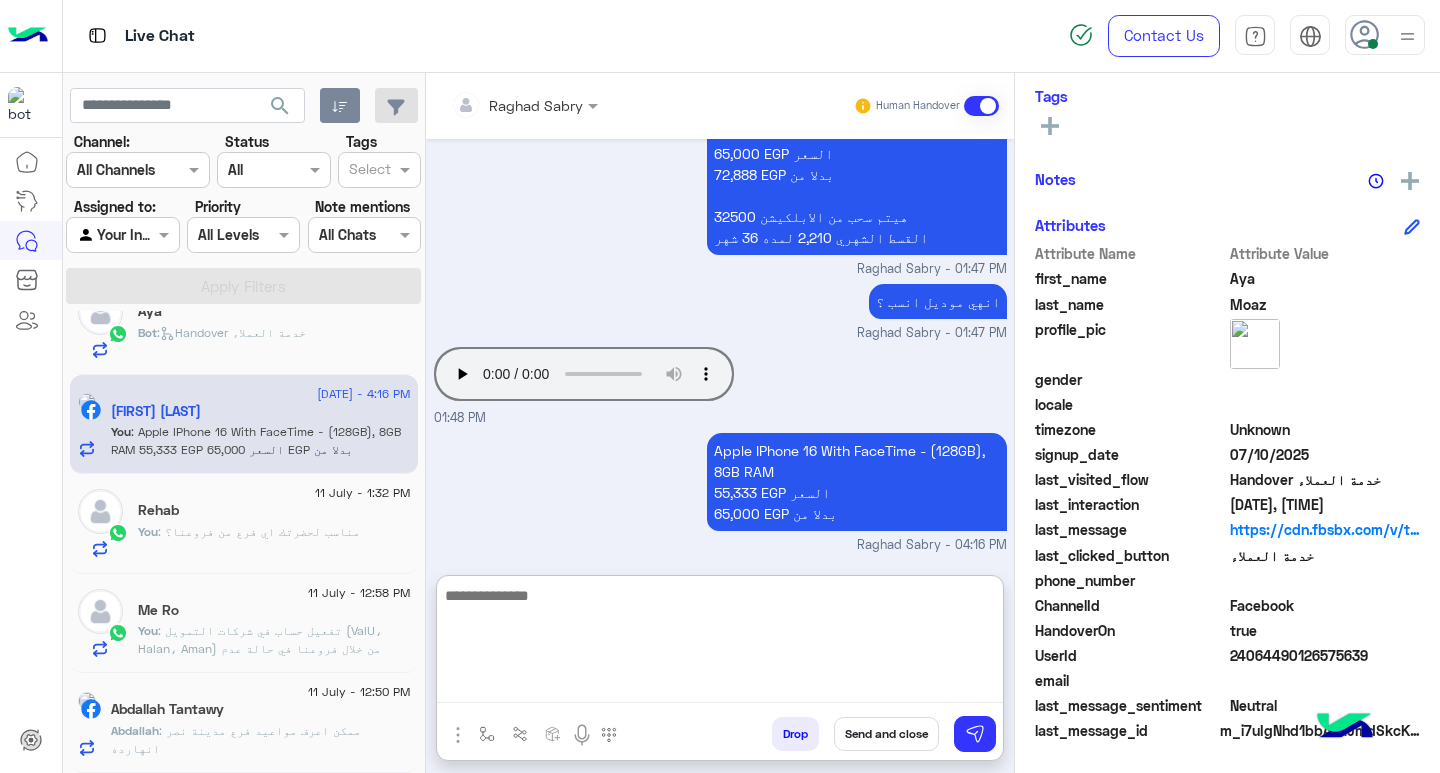 scroll, scrollTop: 1525, scrollLeft: 0, axis: vertical 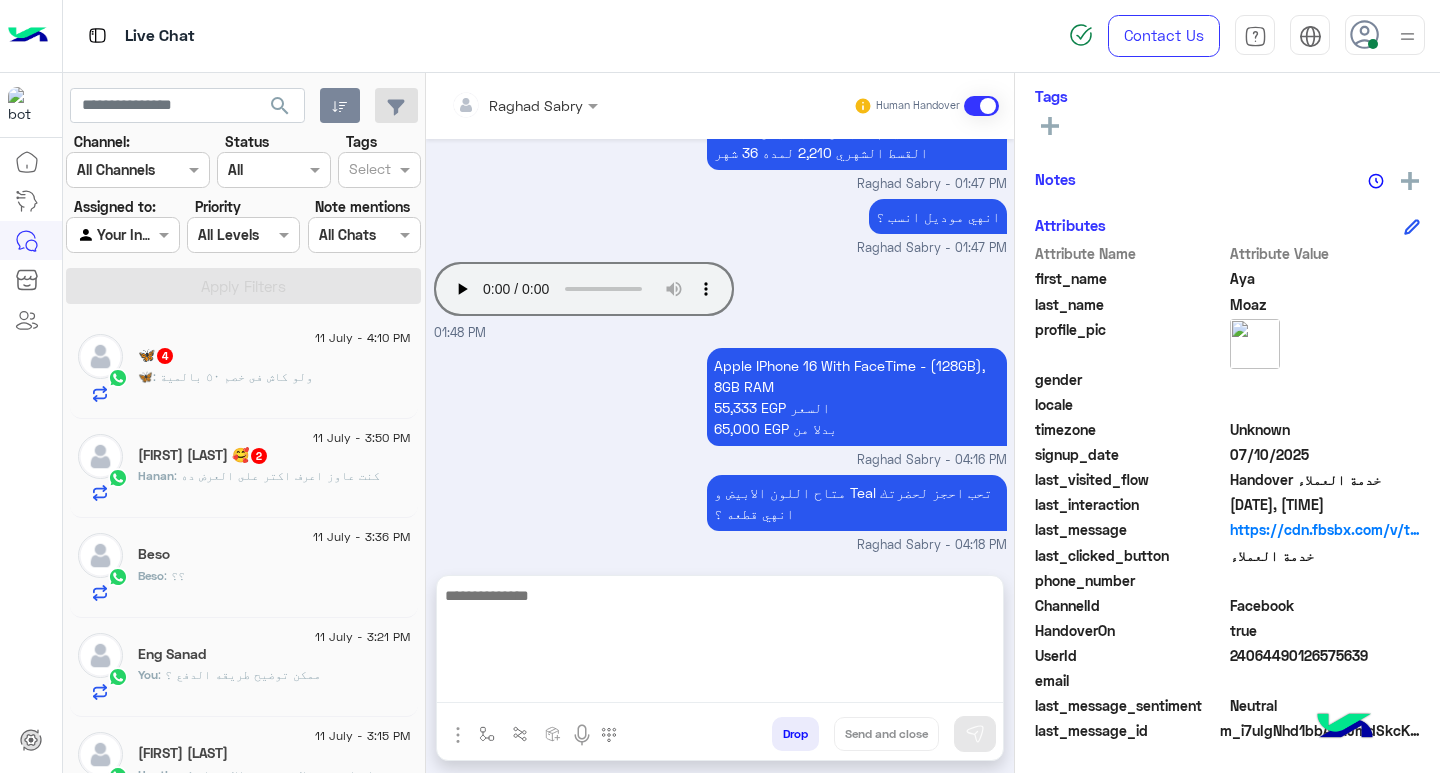 click on ": ولو كاش فى خصم ٥٠ بالمية" 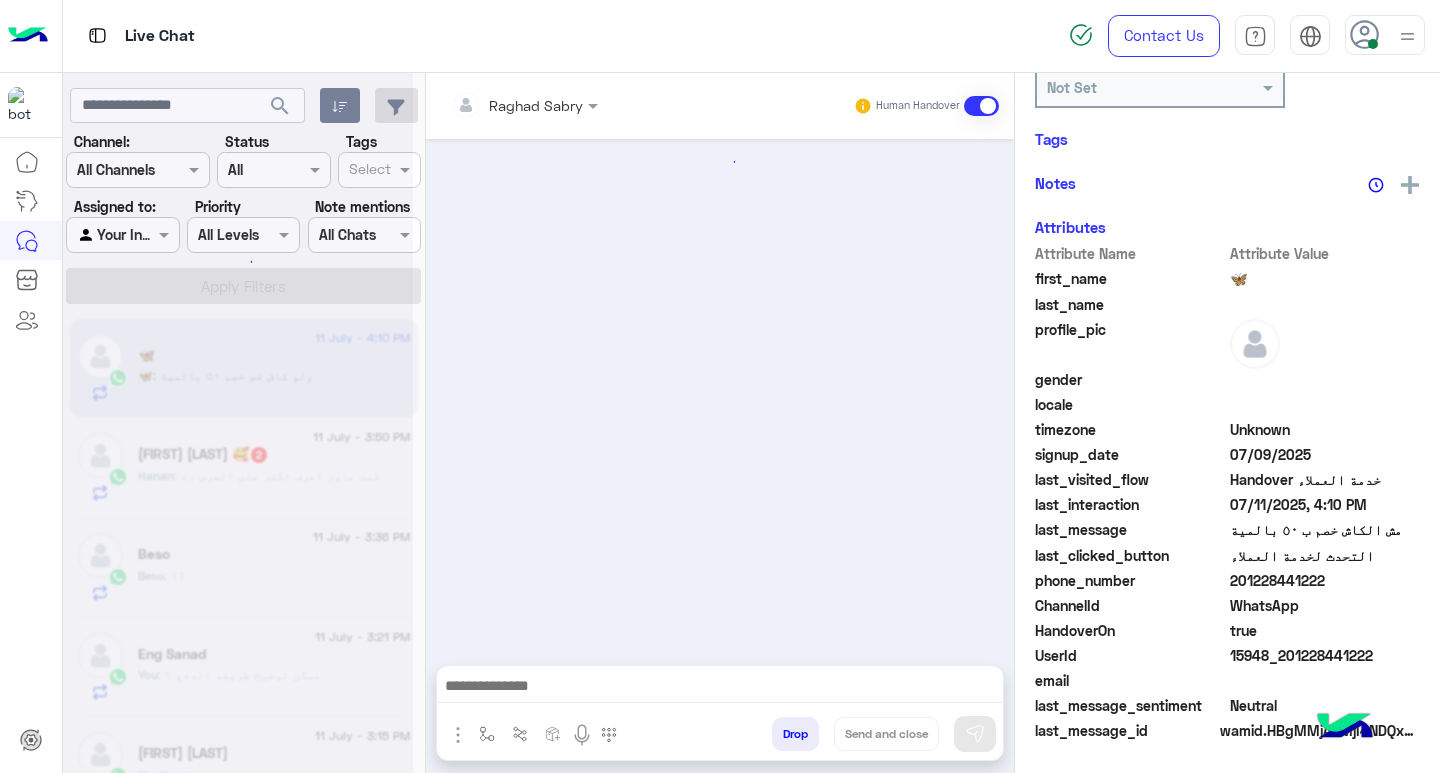 scroll, scrollTop: 325, scrollLeft: 0, axis: vertical 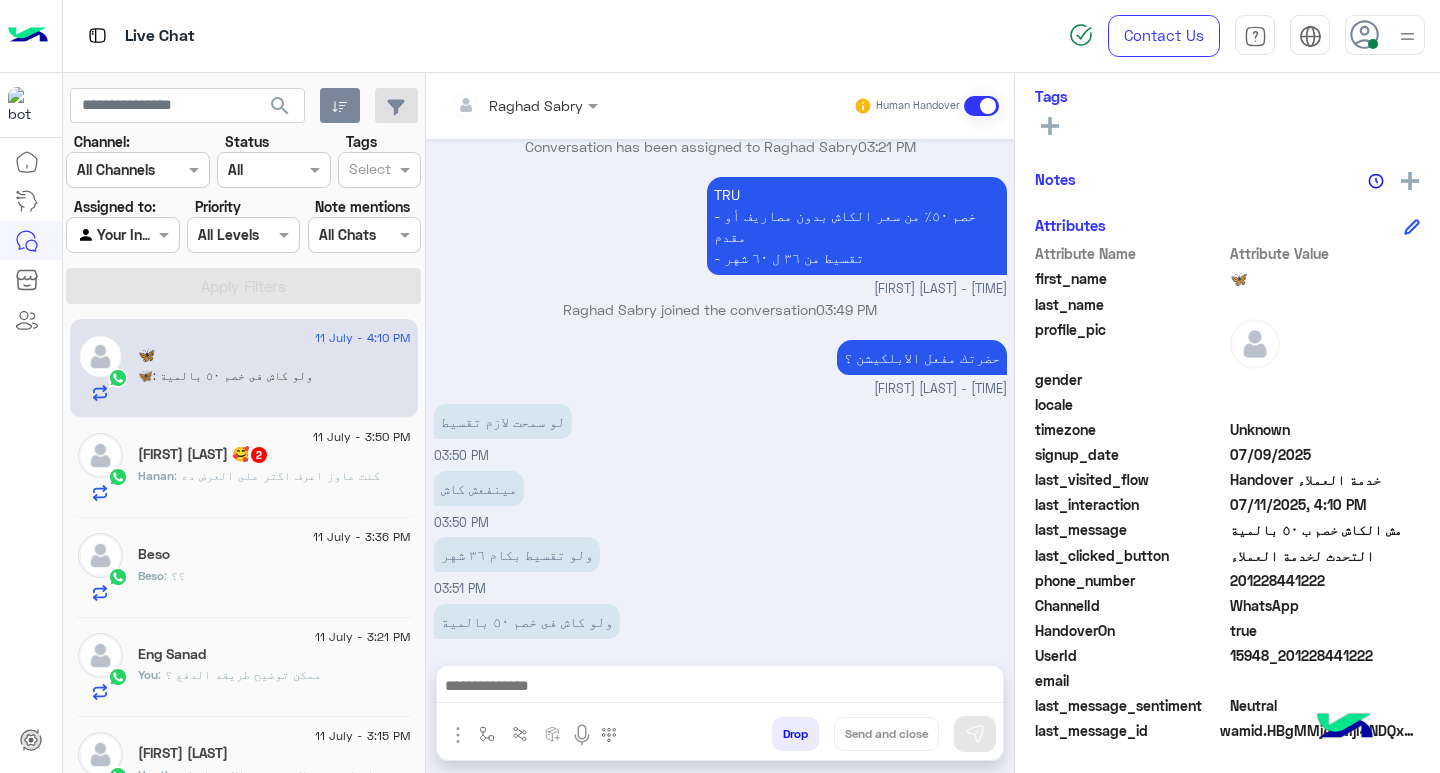 click on "[FIRST] [LAST] 🥰  2" 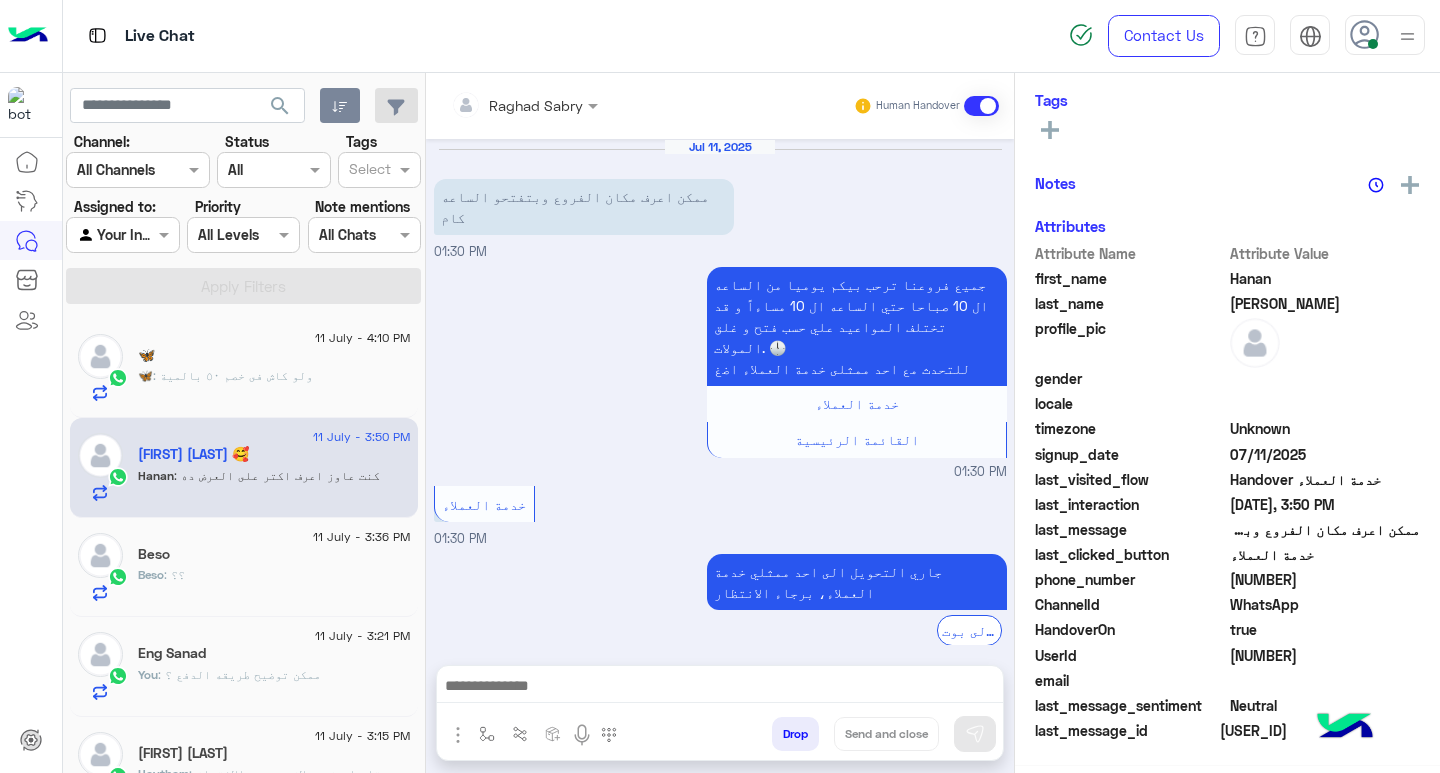 scroll, scrollTop: 783, scrollLeft: 0, axis: vertical 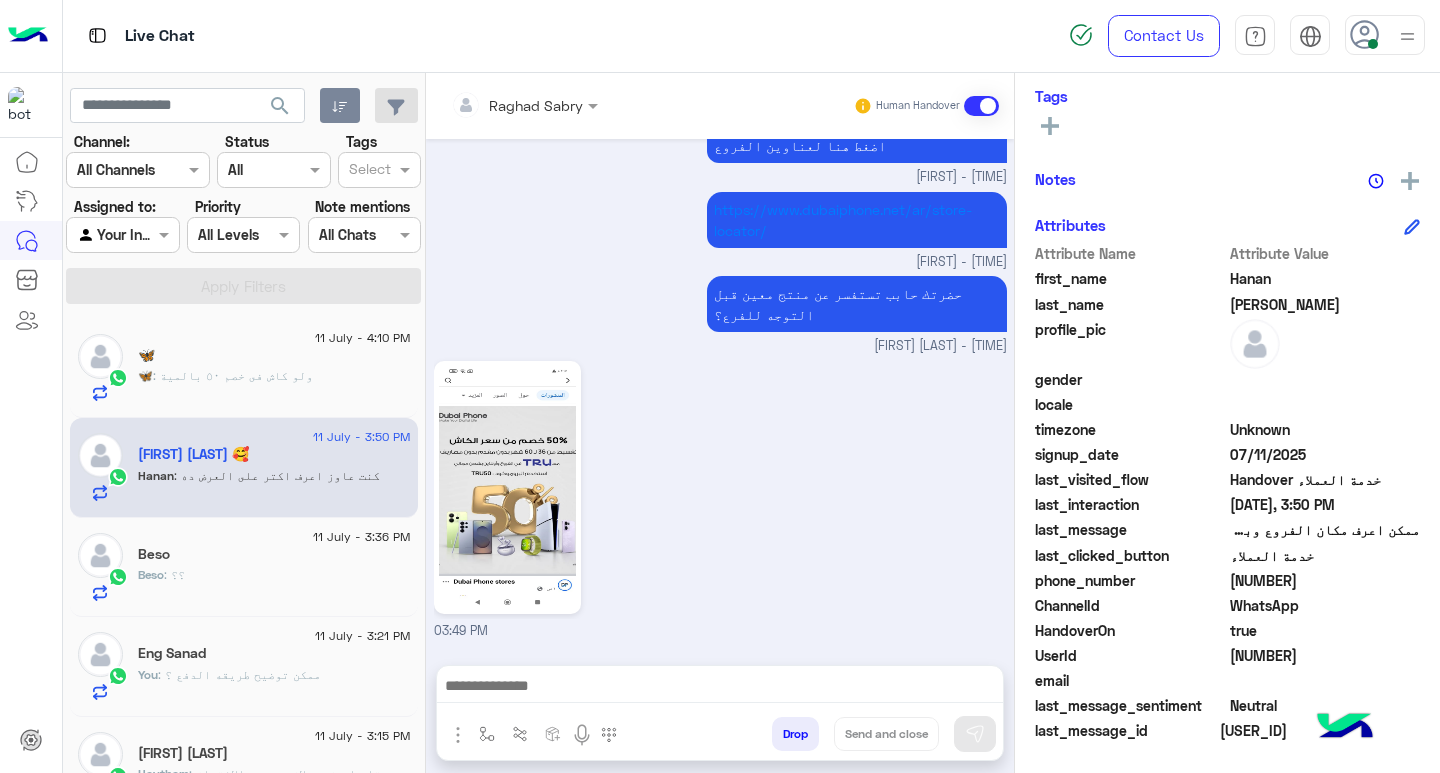 click on "🦋 : ولو كاش فى خصم ٥٠ بالمية" 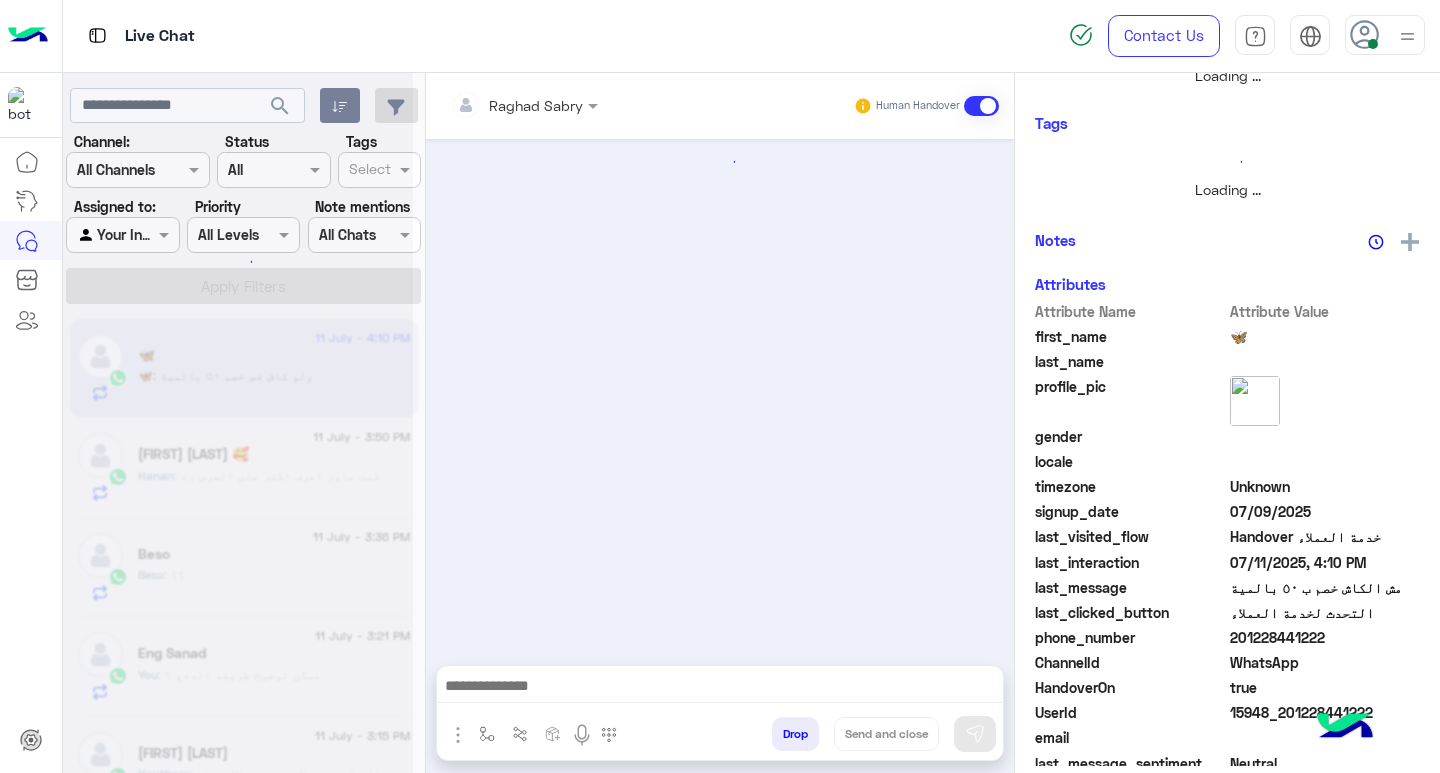 scroll, scrollTop: 355, scrollLeft: 0, axis: vertical 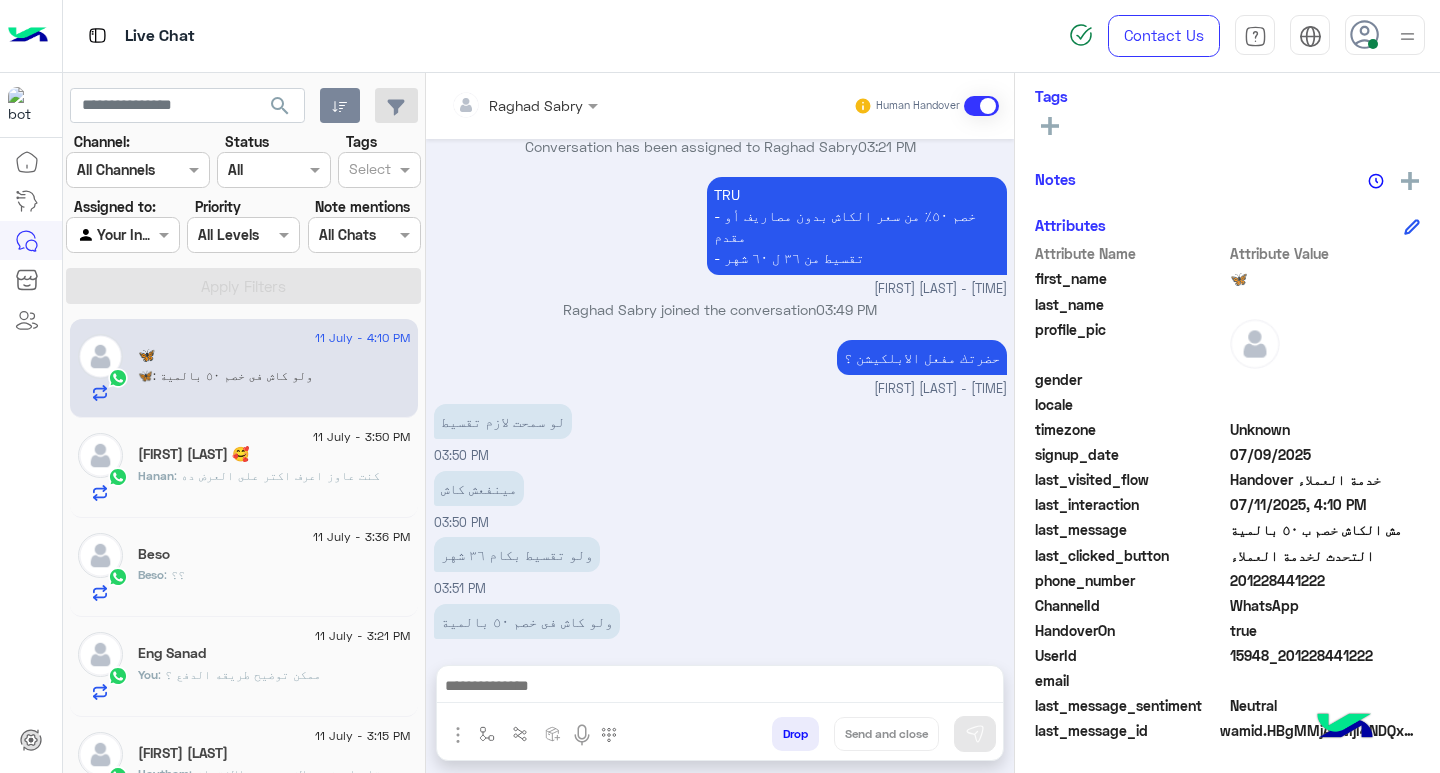 click on "Hanan : كنت عاوز اعرف اكتر على العرض ده" 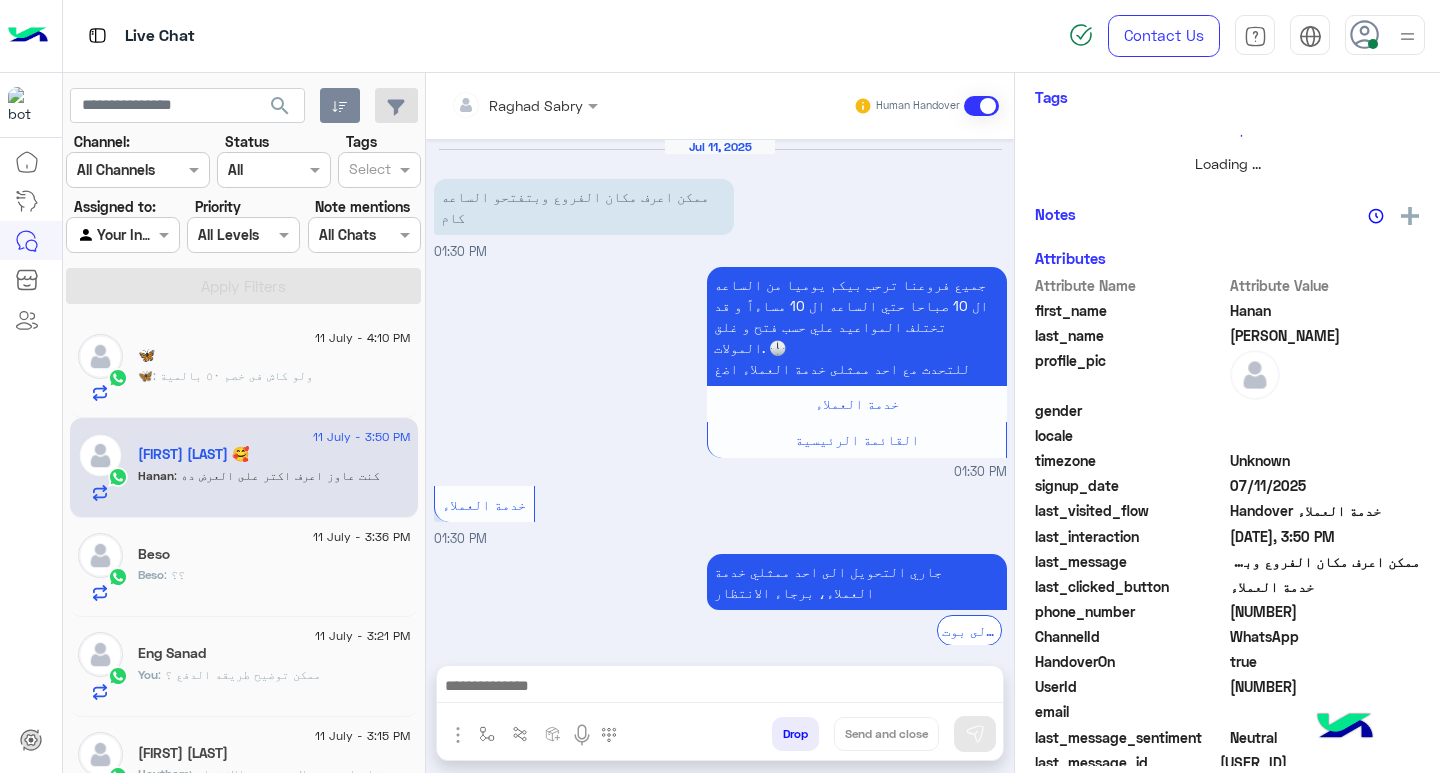 scroll, scrollTop: 783, scrollLeft: 0, axis: vertical 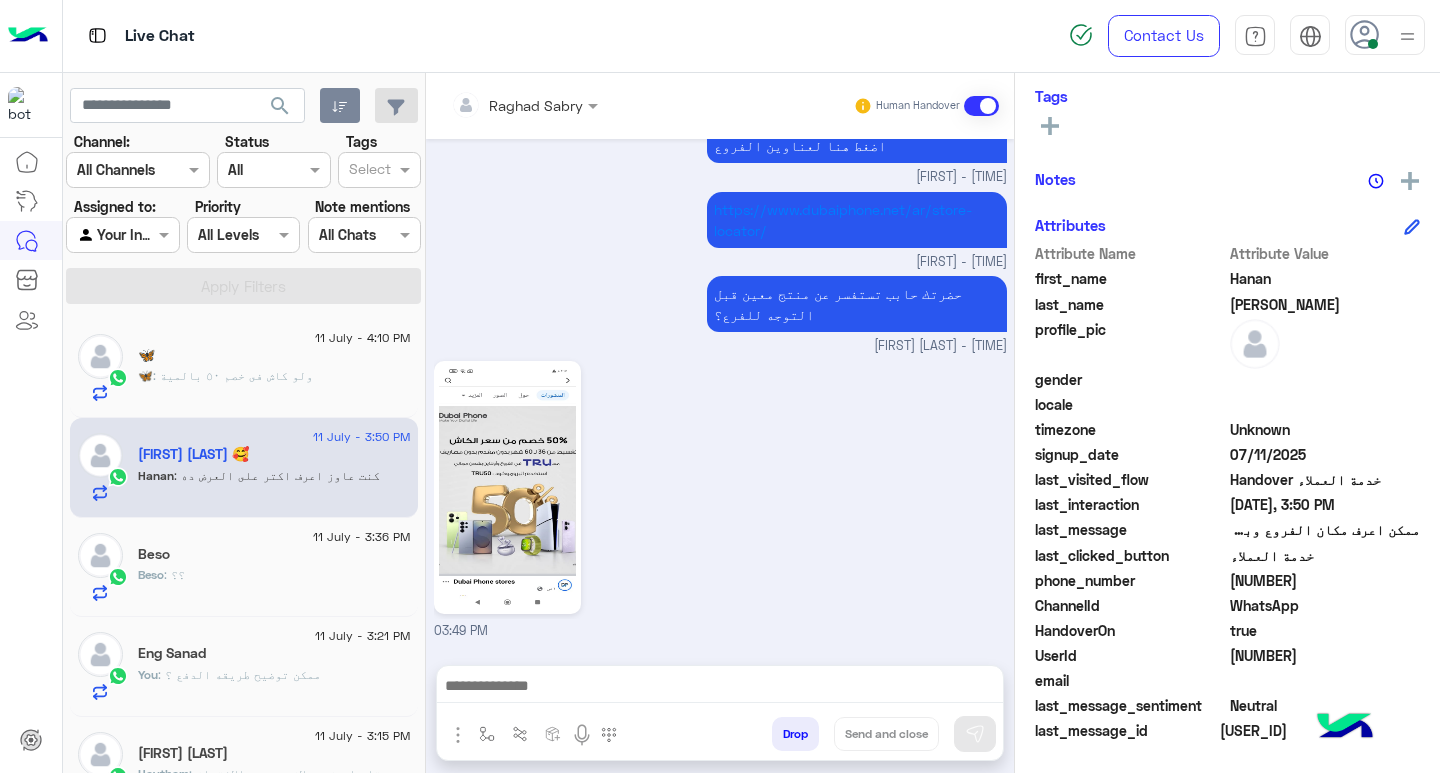 click on "🦋" 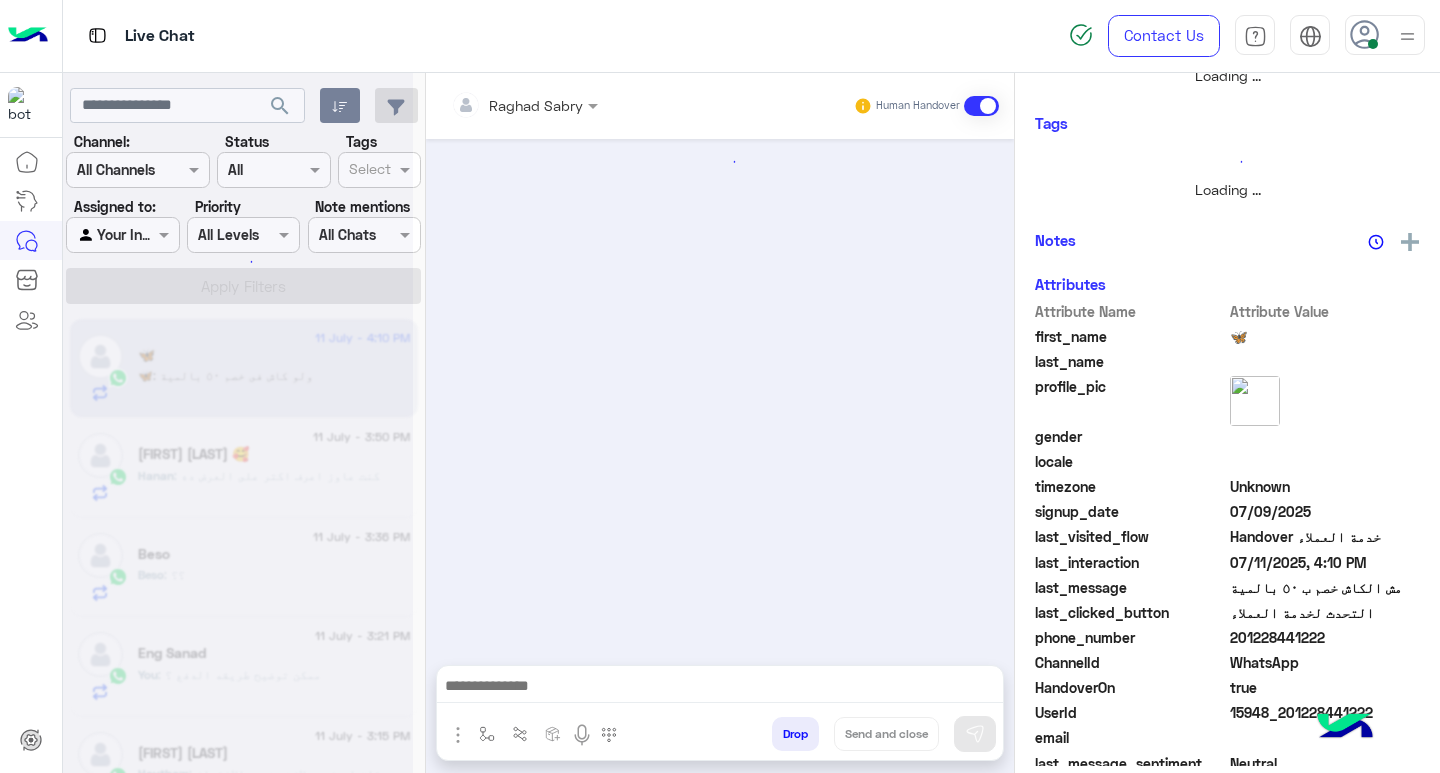 scroll, scrollTop: 355, scrollLeft: 0, axis: vertical 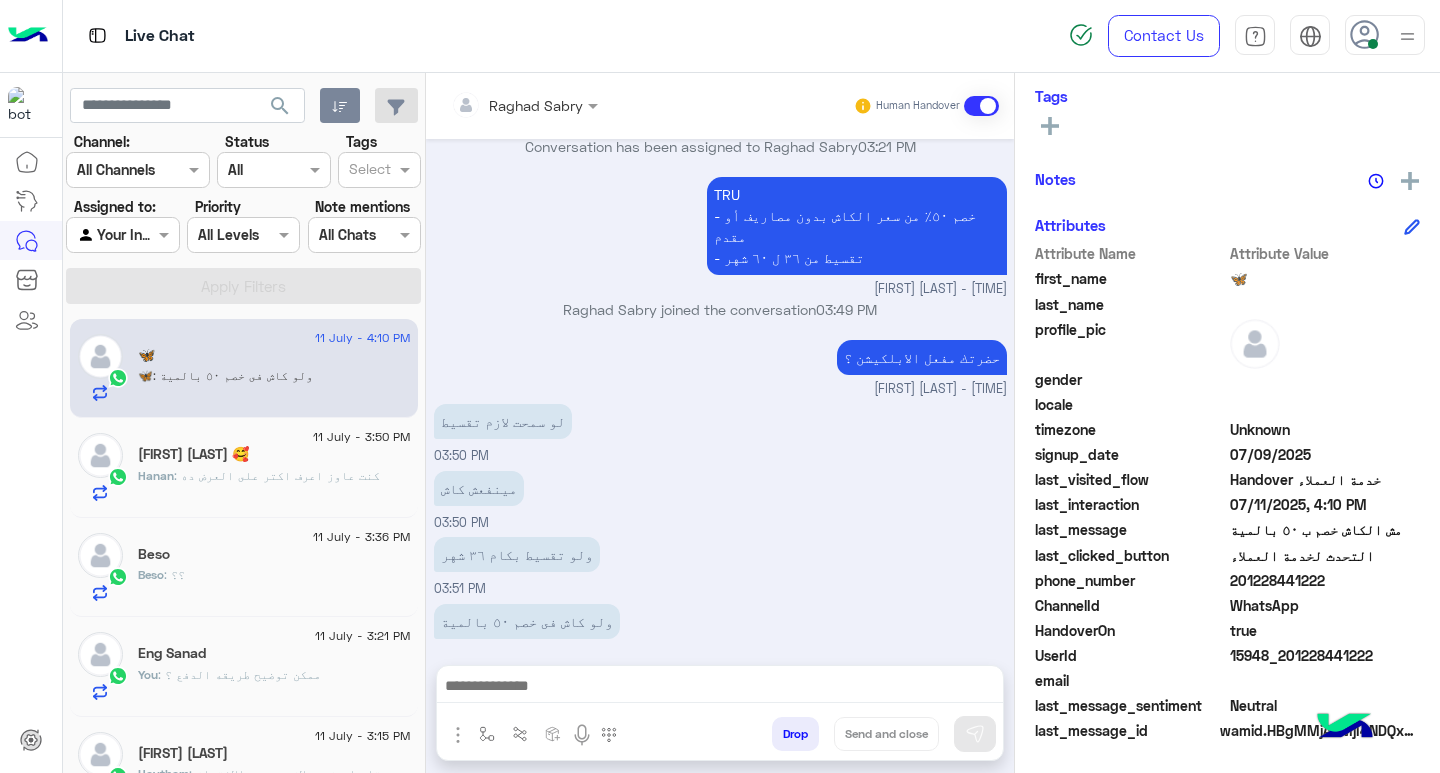 click at bounding box center [720, 688] 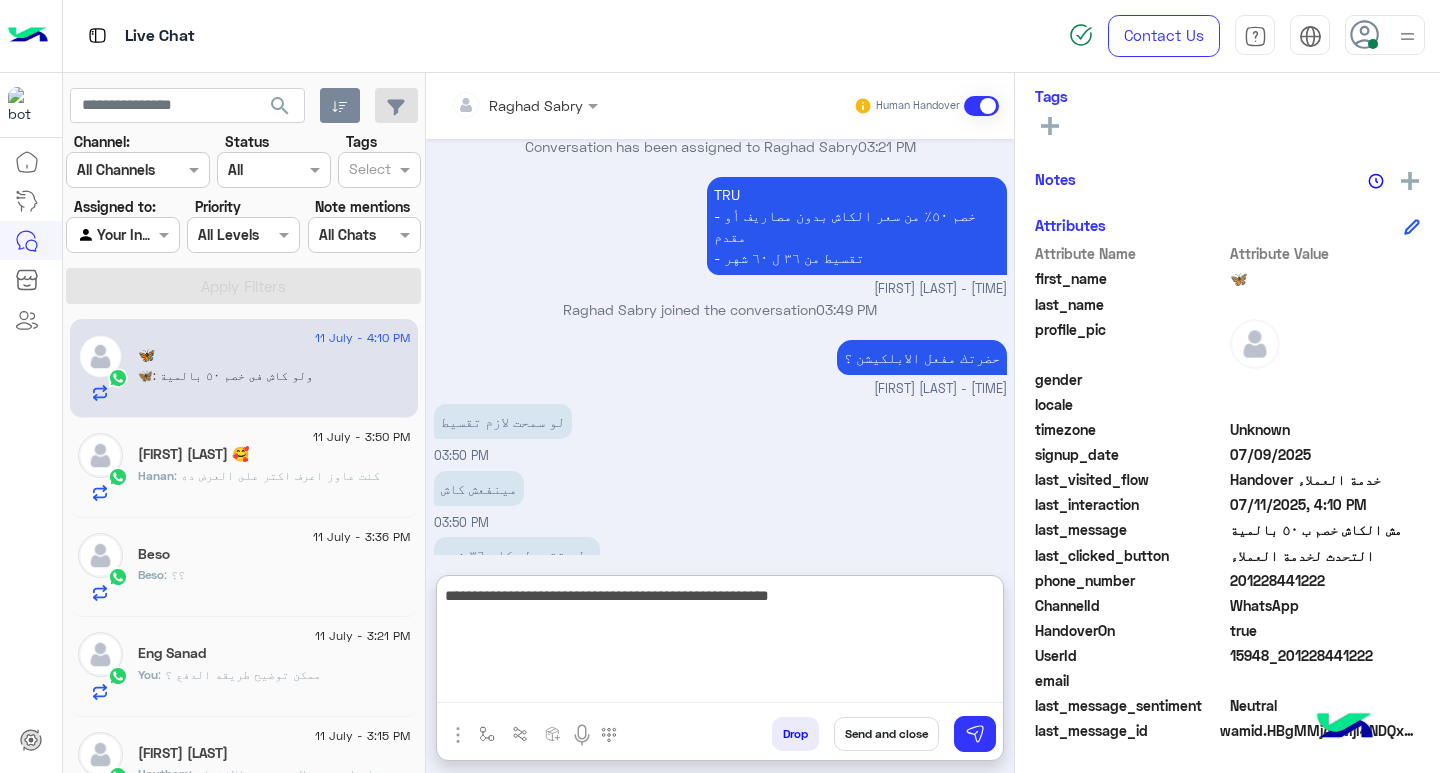click on "**********" at bounding box center [720, 643] 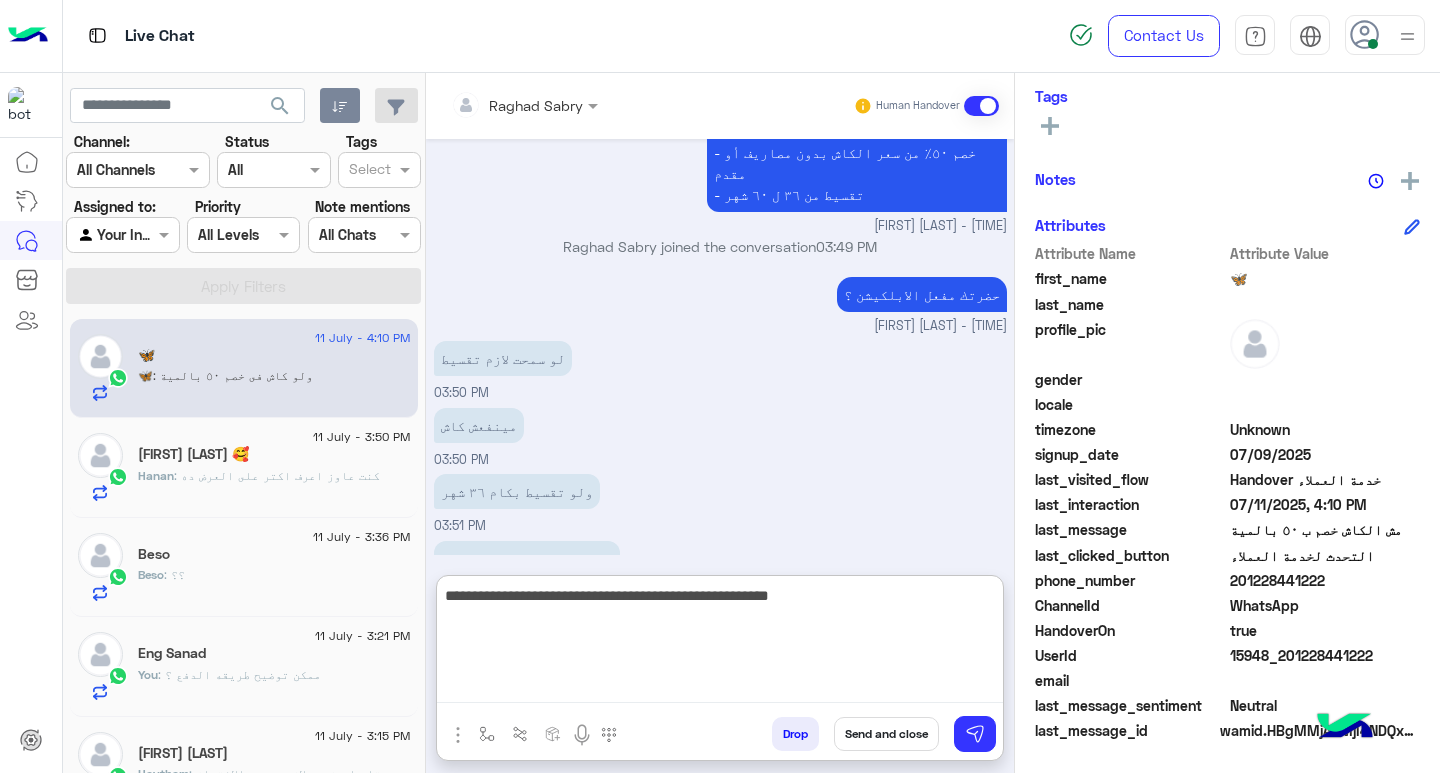 scroll, scrollTop: 1111, scrollLeft: 0, axis: vertical 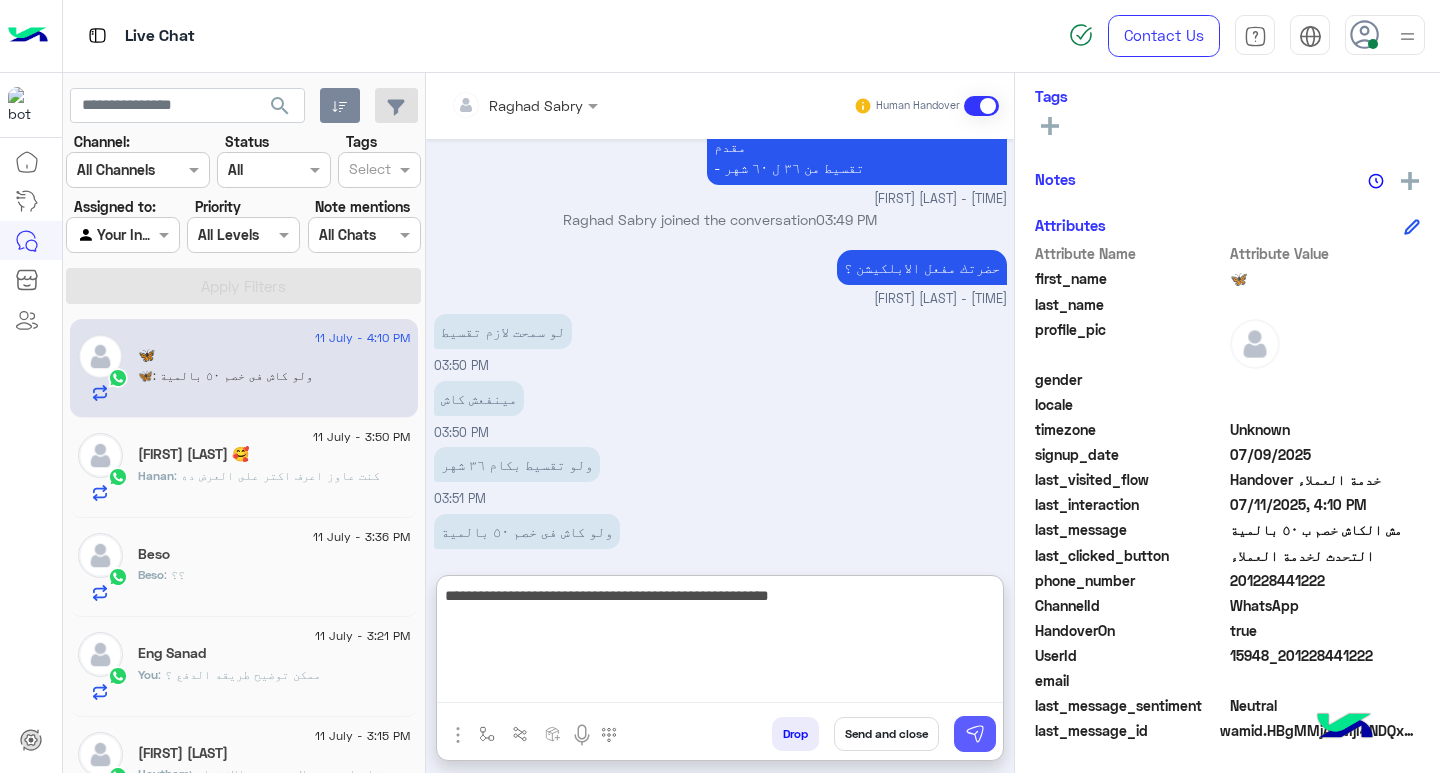 type on "**********" 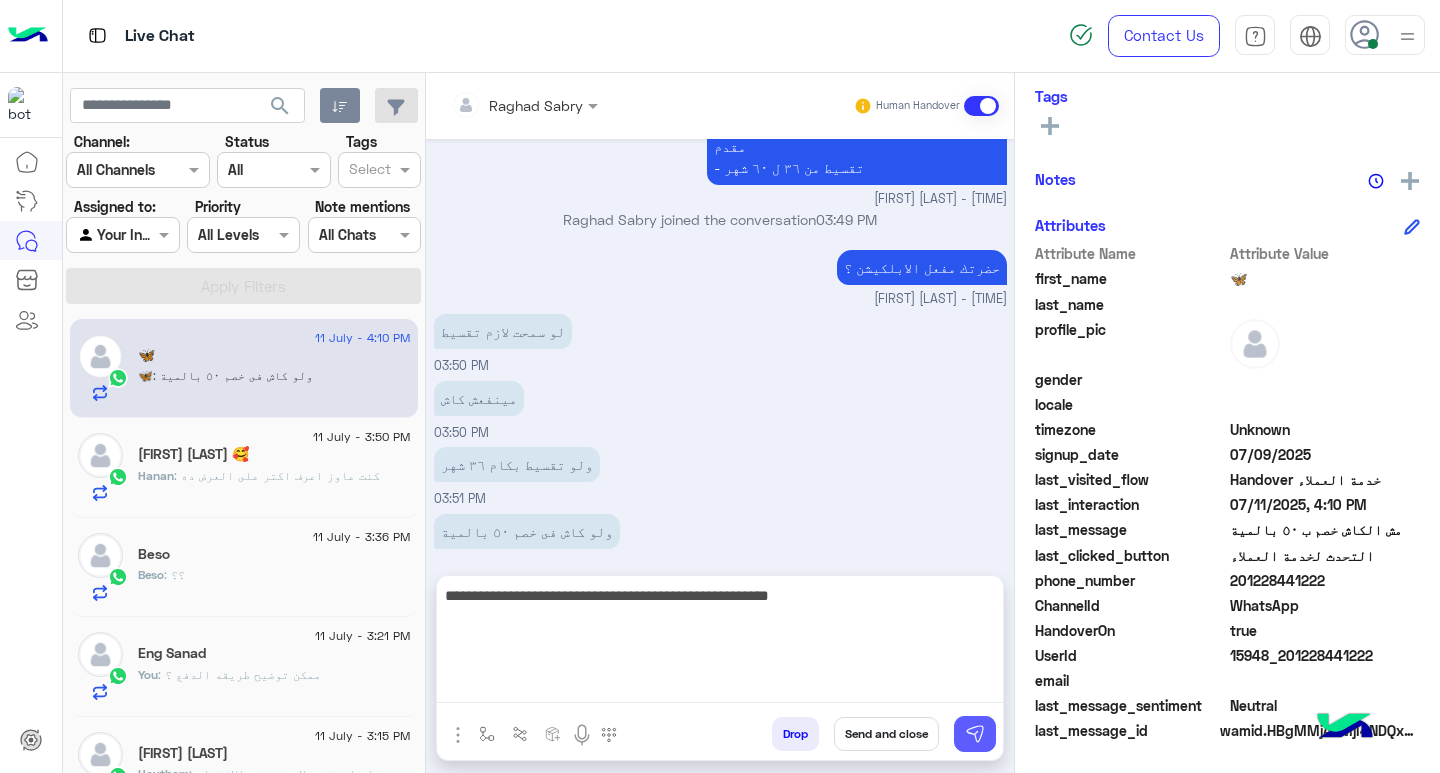 click at bounding box center (975, 734) 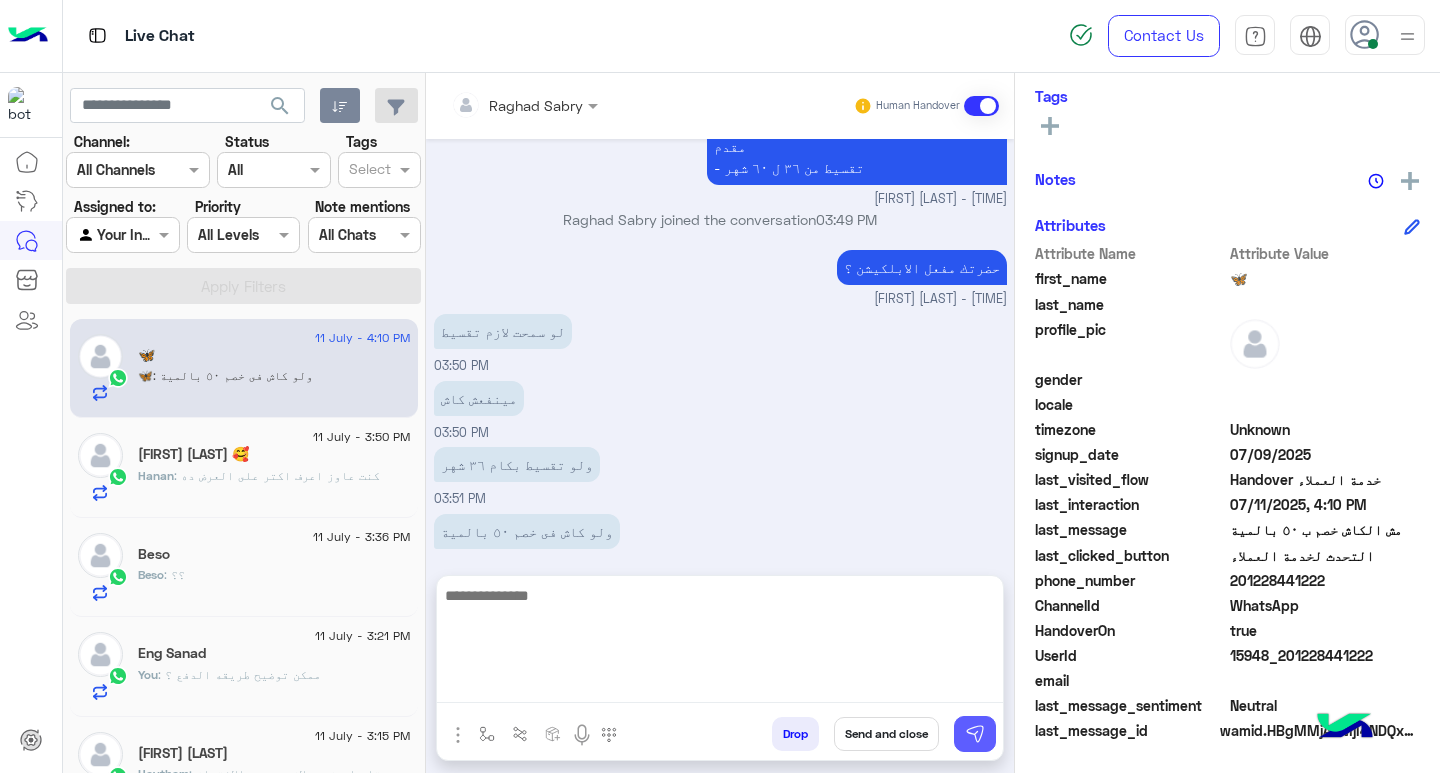 scroll, scrollTop: 1106, scrollLeft: 0, axis: vertical 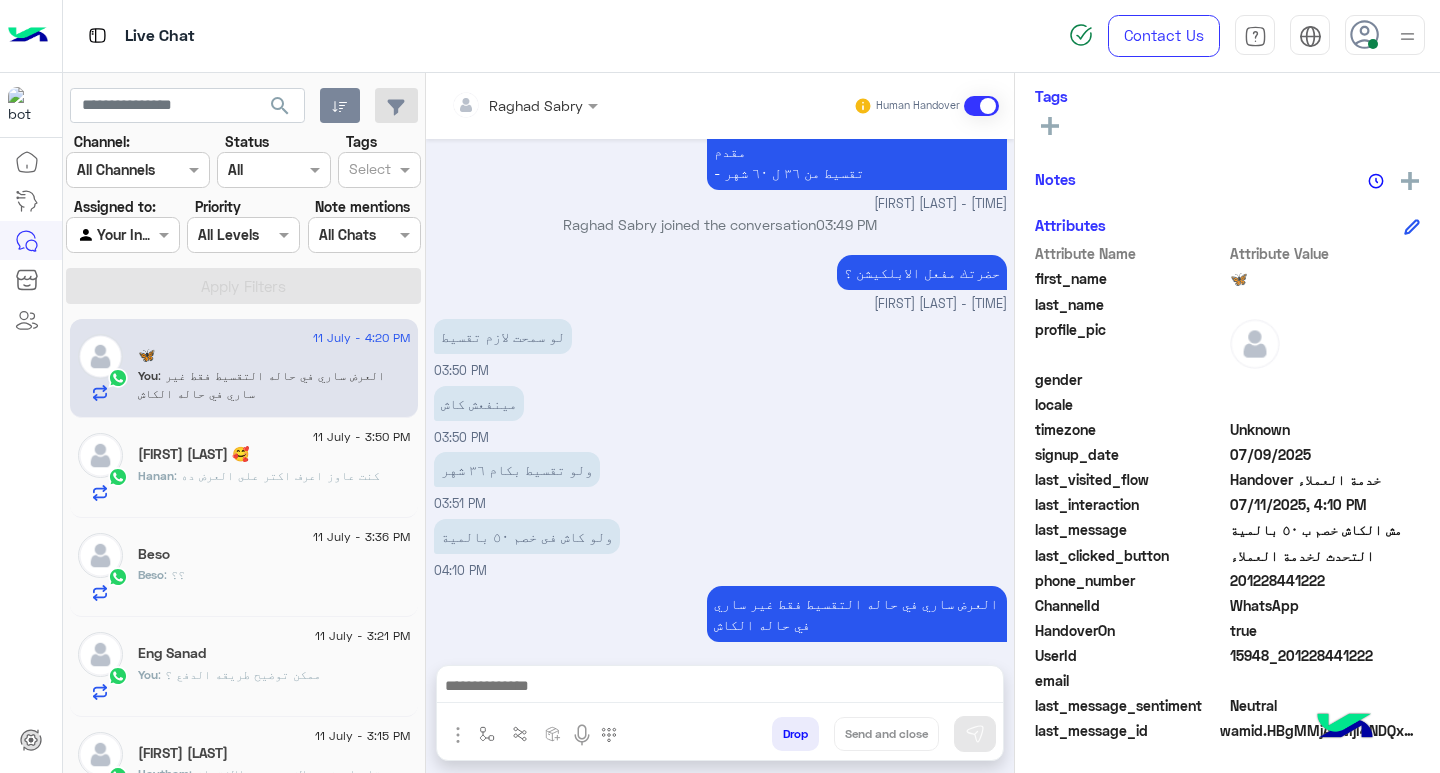 click on ": كنت عاوز اعرف اكتر على العرض ده" 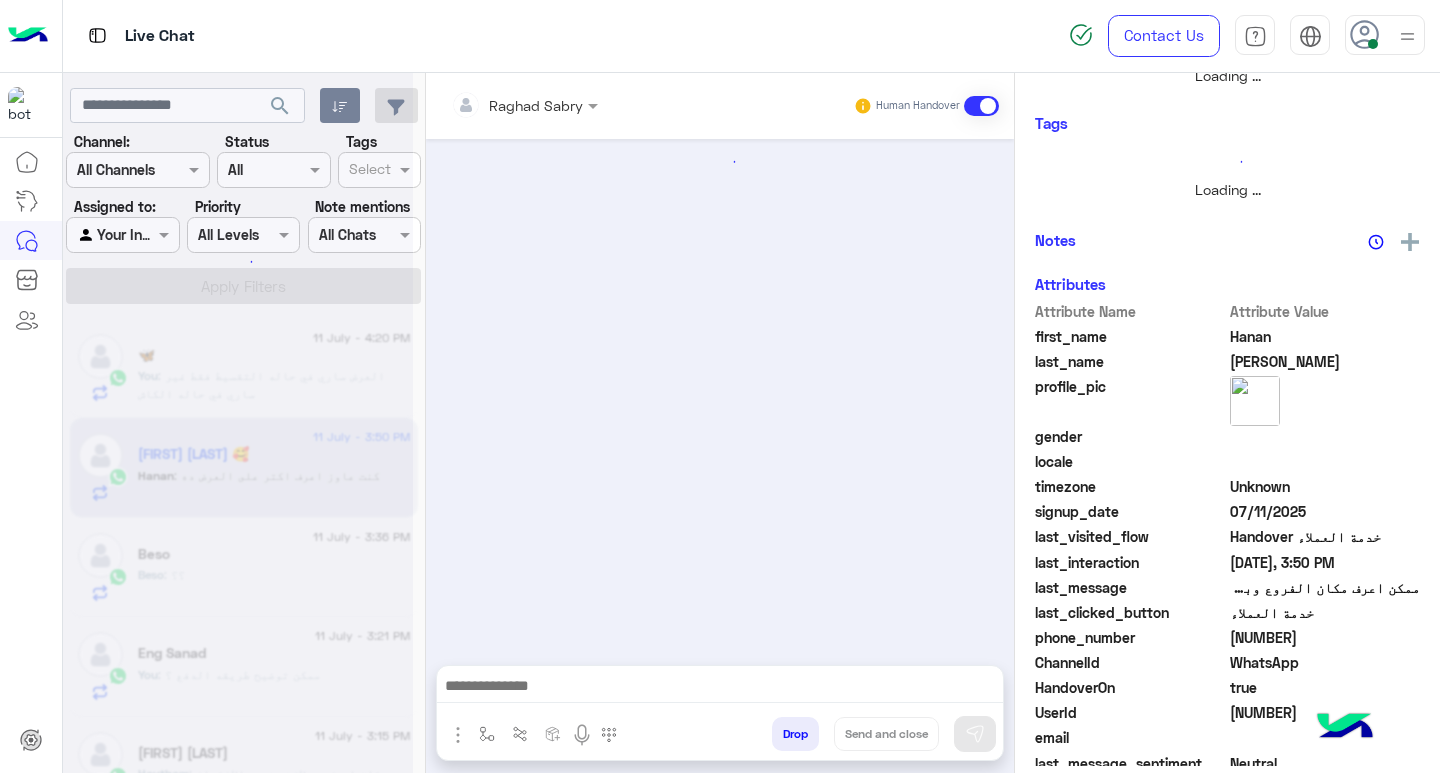 scroll, scrollTop: 355, scrollLeft: 0, axis: vertical 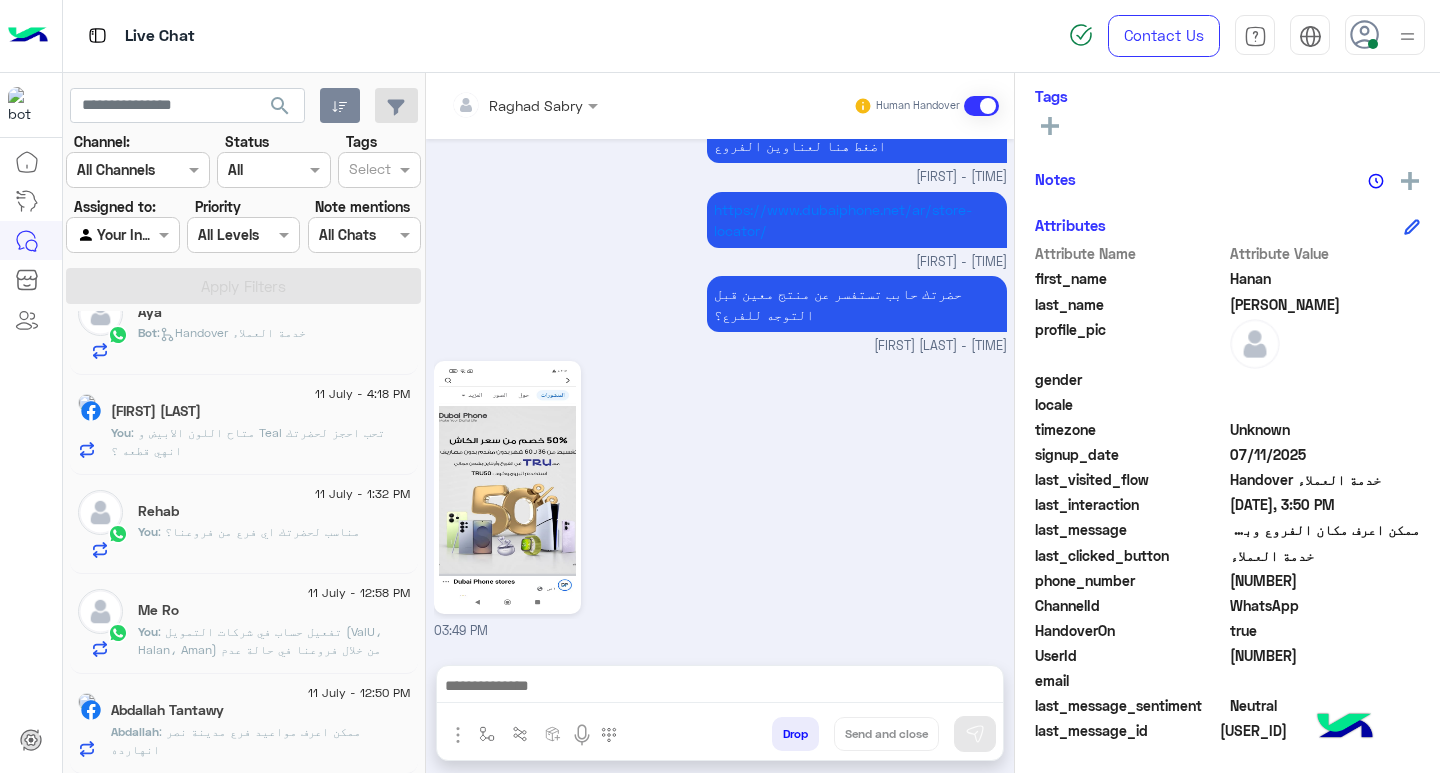 click on "Abdallah Tantawy" 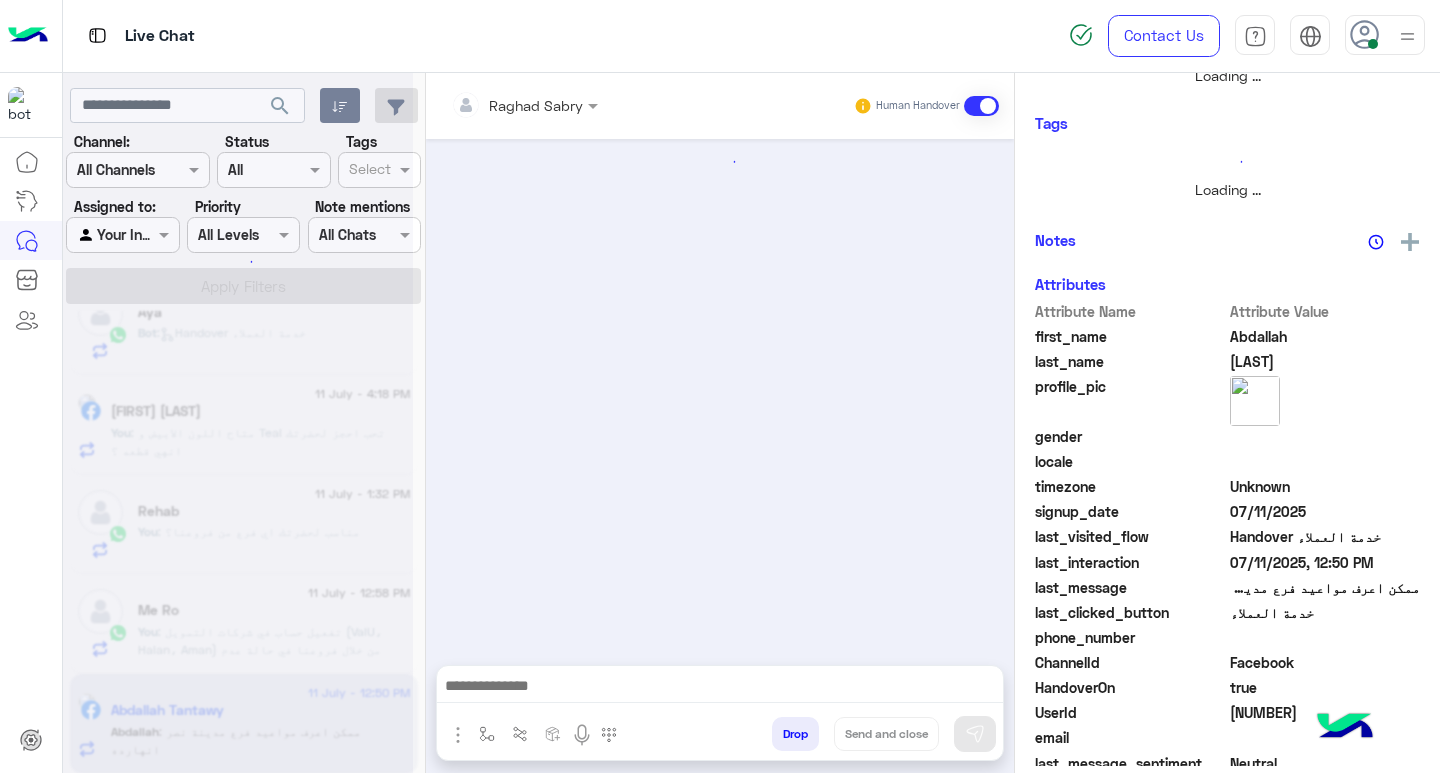 scroll, scrollTop: 355, scrollLeft: 0, axis: vertical 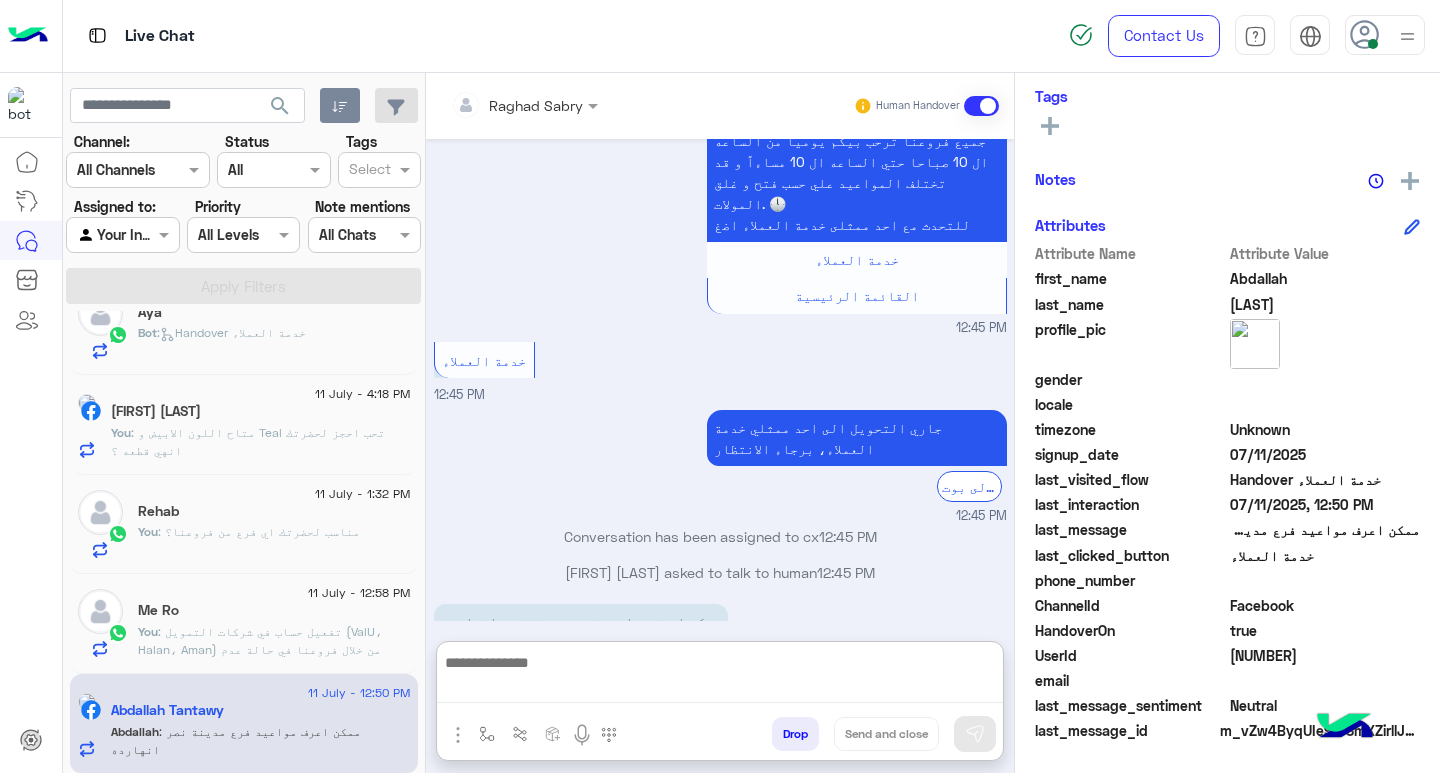 click at bounding box center (720, 676) 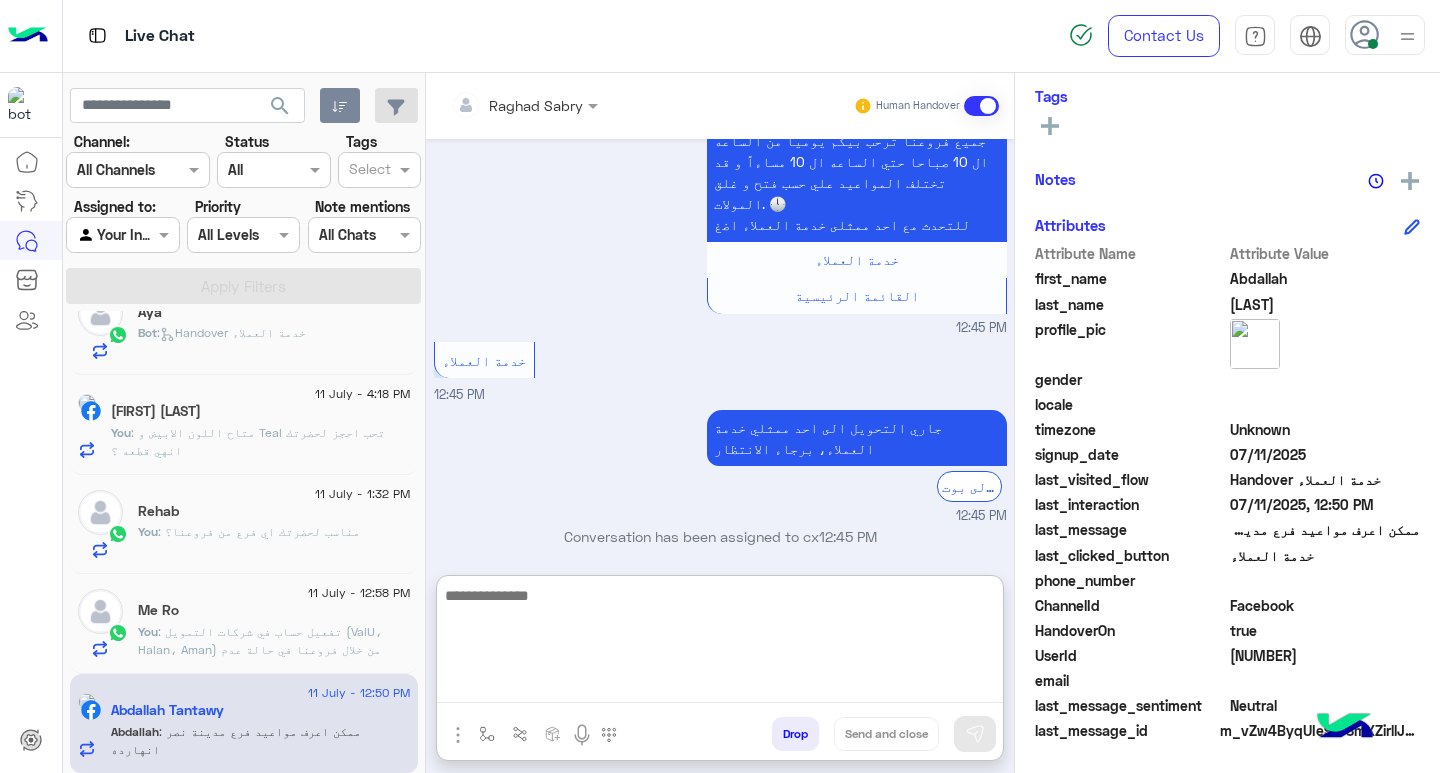 paste on "**********" 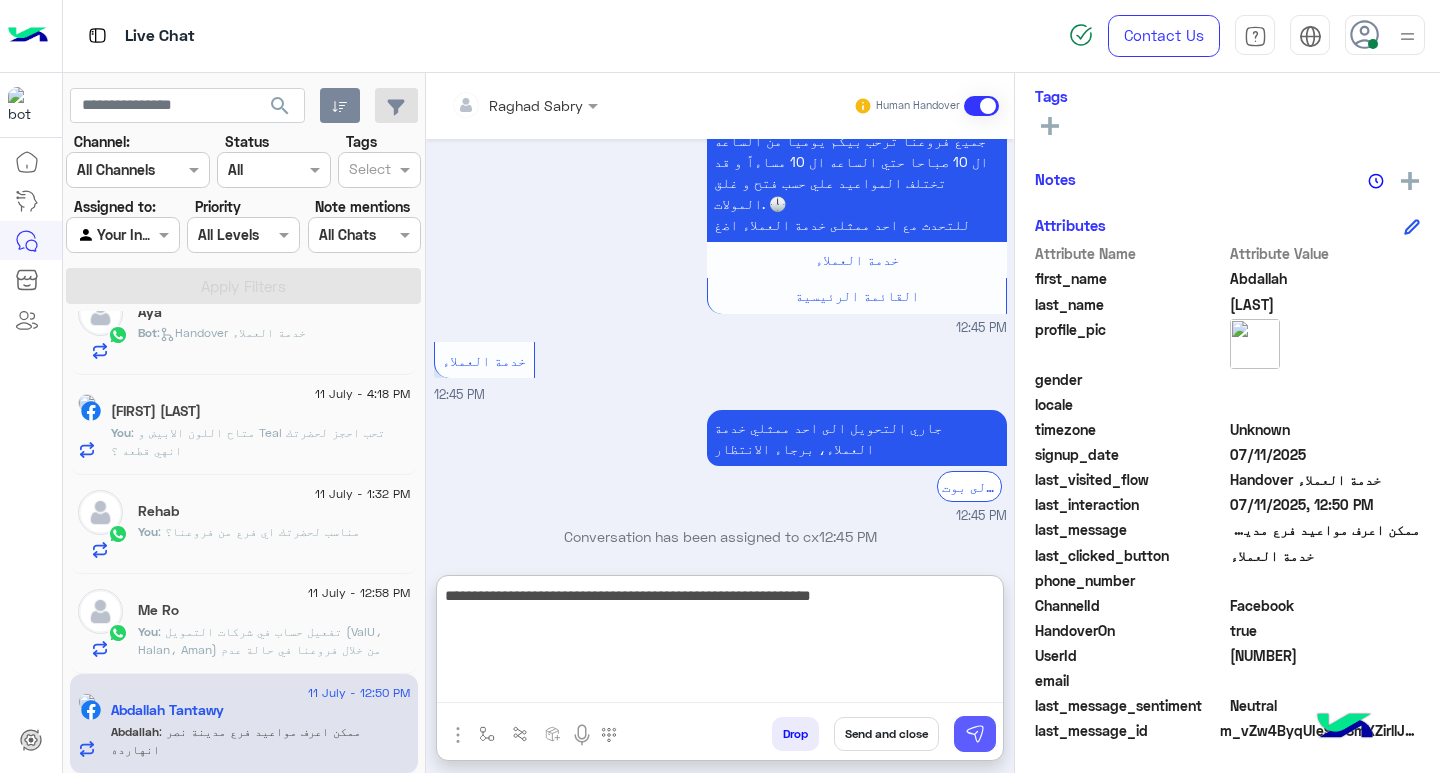 type on "**********" 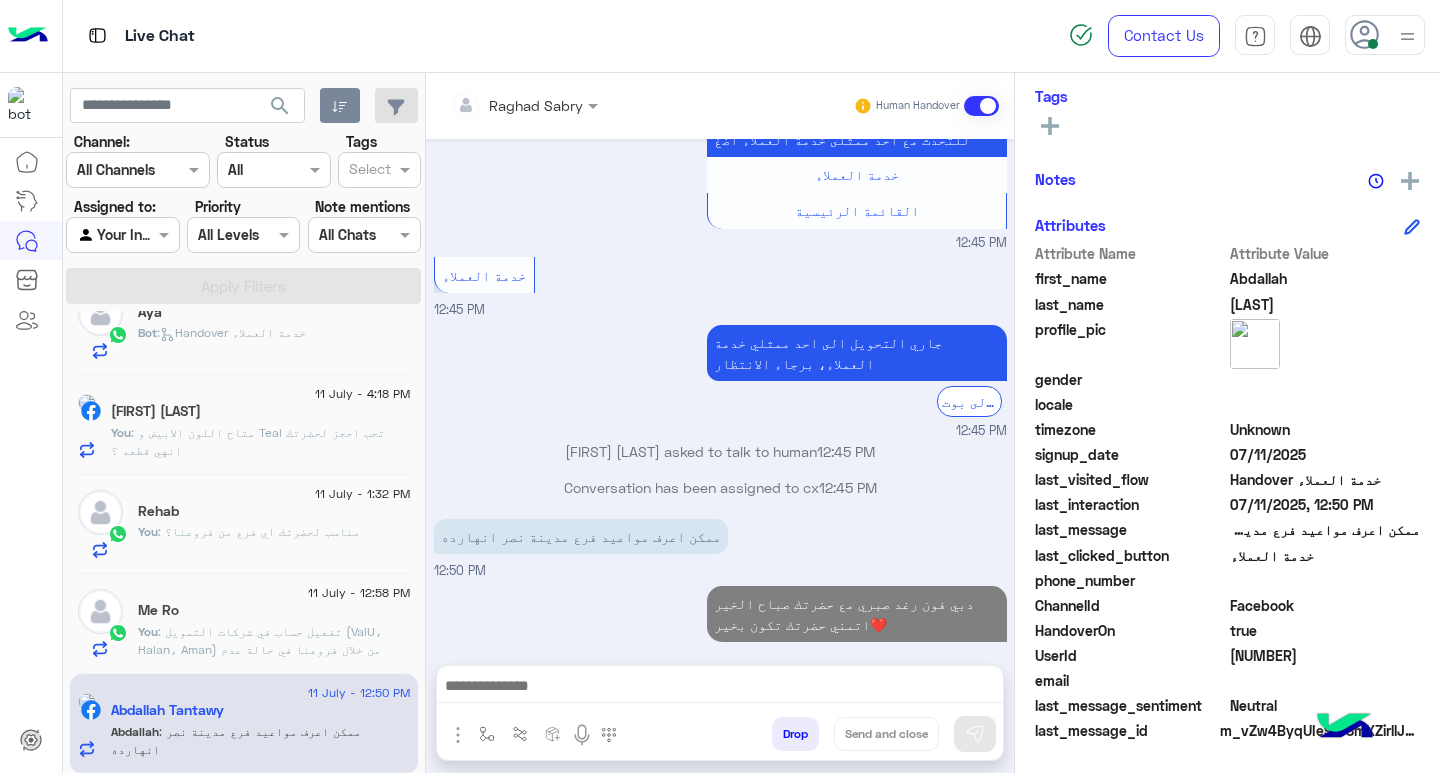 scroll, scrollTop: 244, scrollLeft: 0, axis: vertical 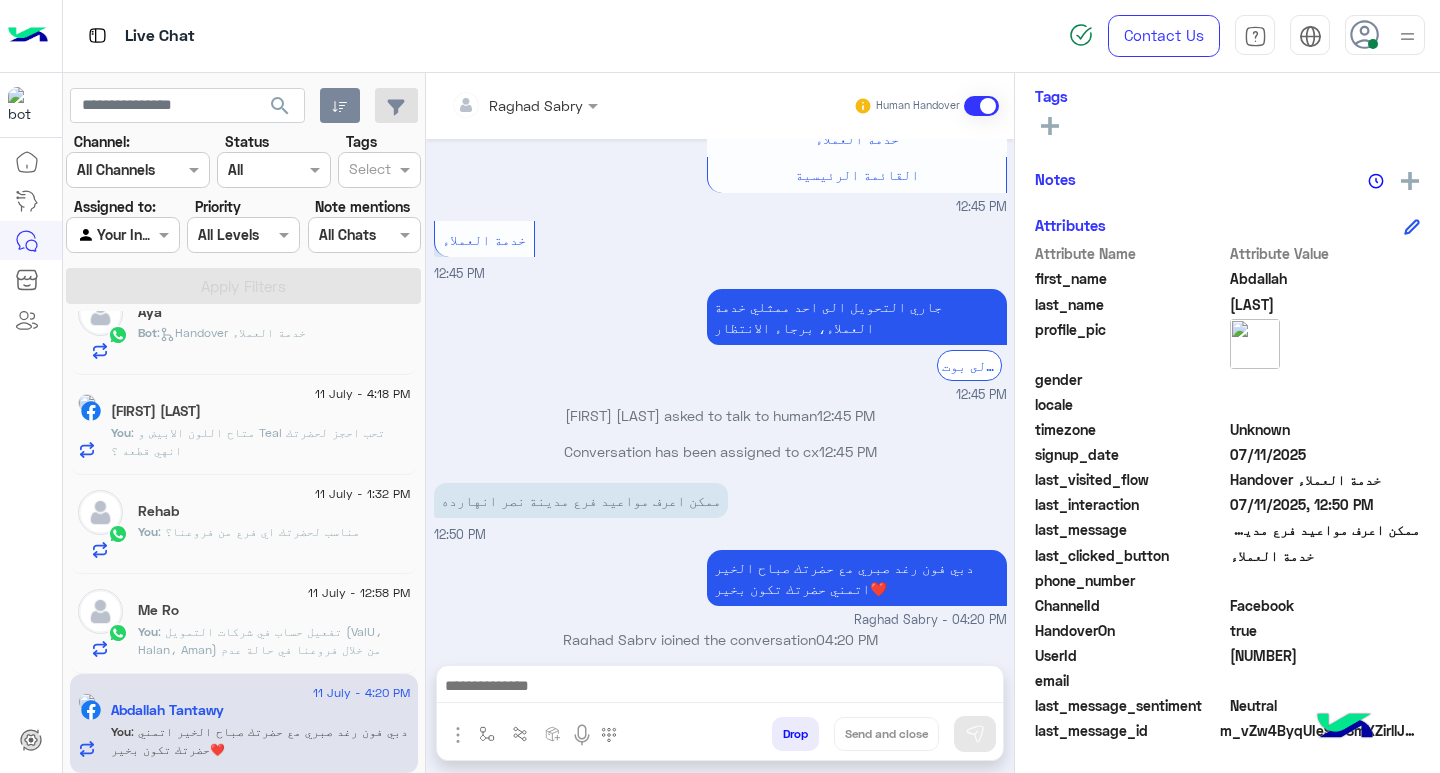 click at bounding box center (720, 688) 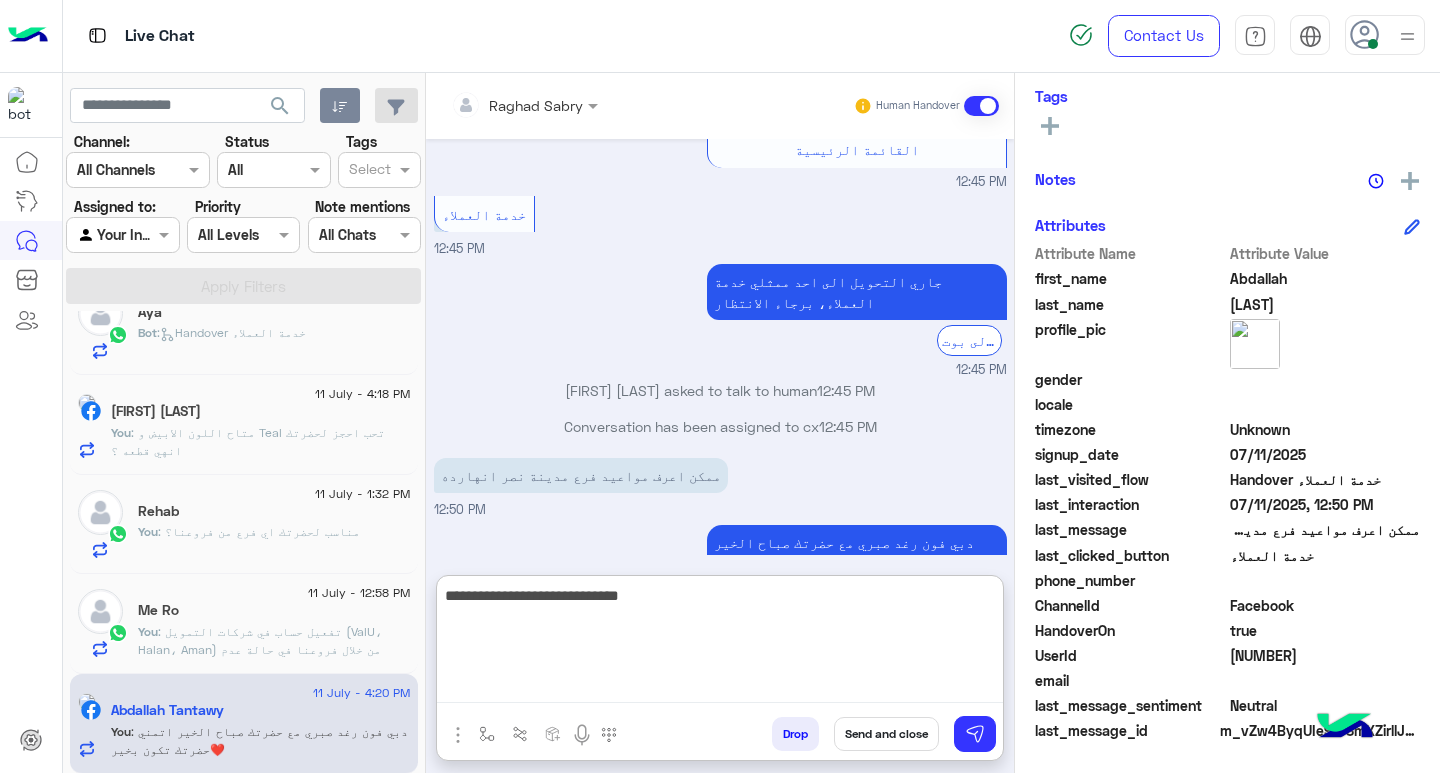 type on "**********" 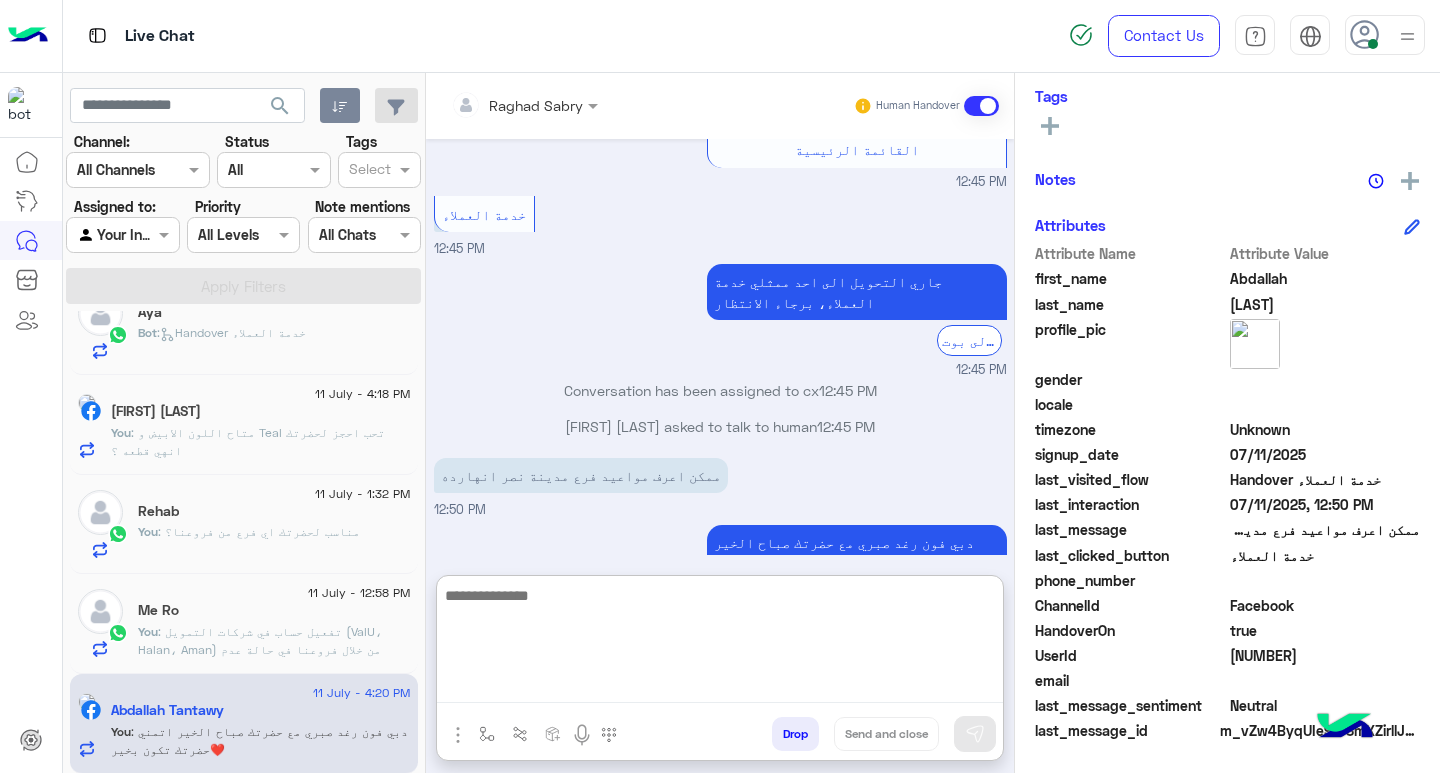scroll, scrollTop: 398, scrollLeft: 0, axis: vertical 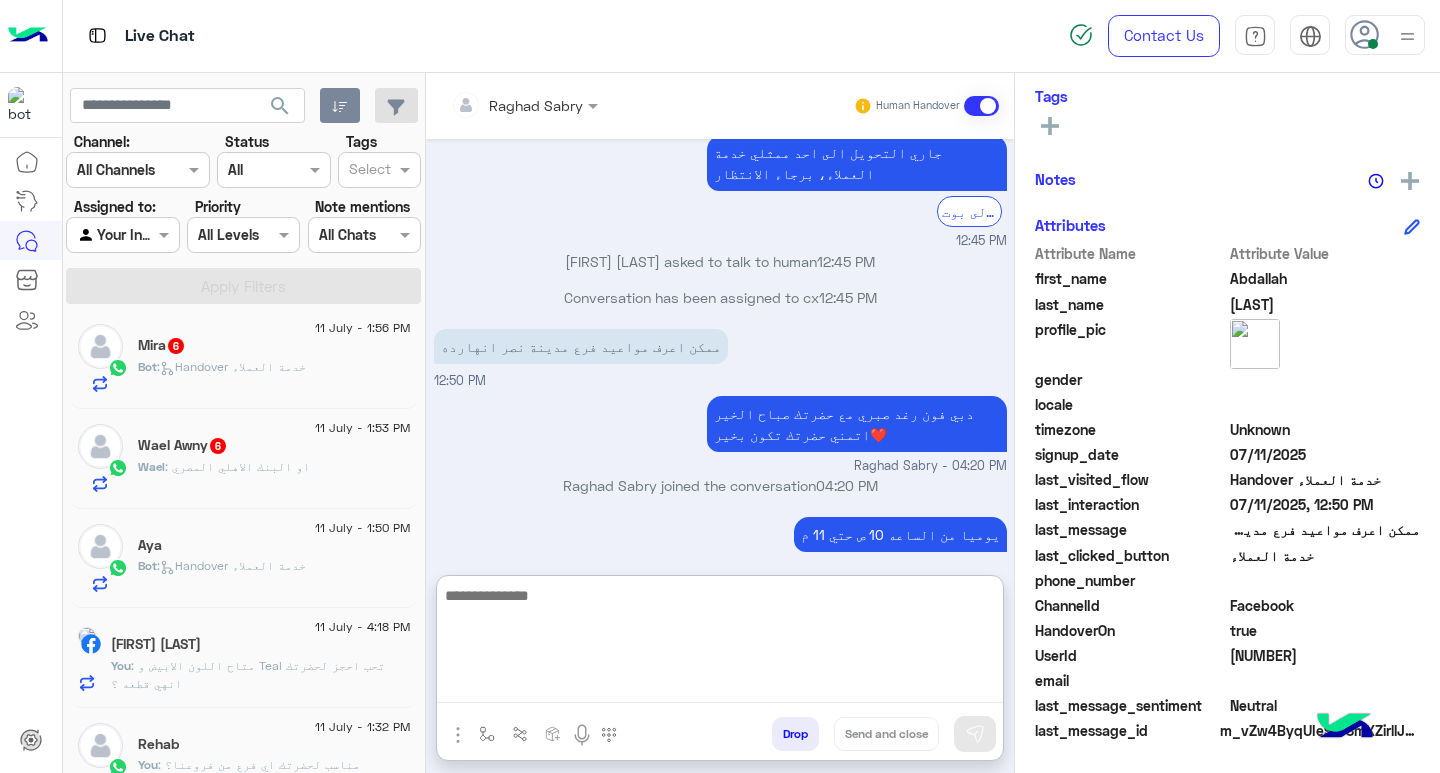 click on "Wael : او البنك الاهلي المصري" 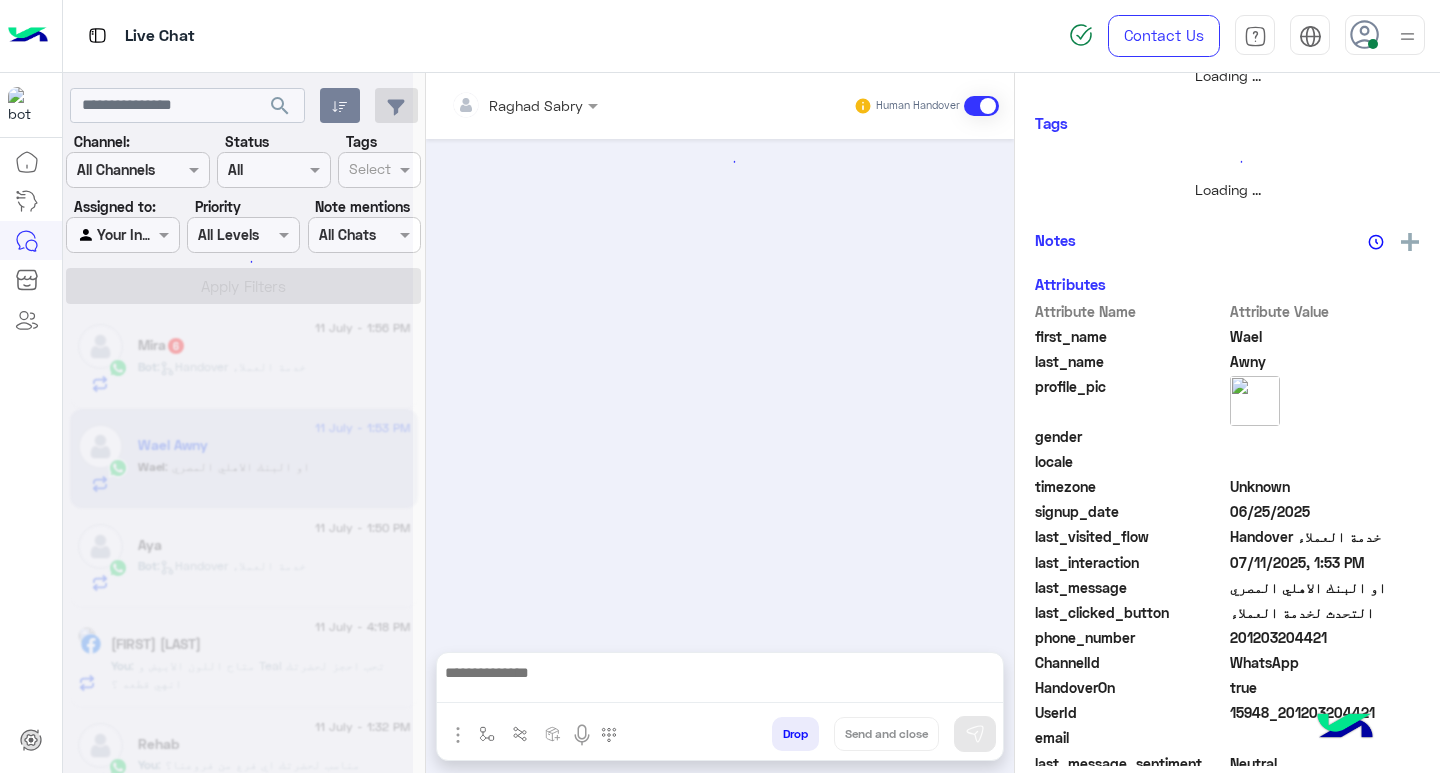 scroll, scrollTop: 355, scrollLeft: 0, axis: vertical 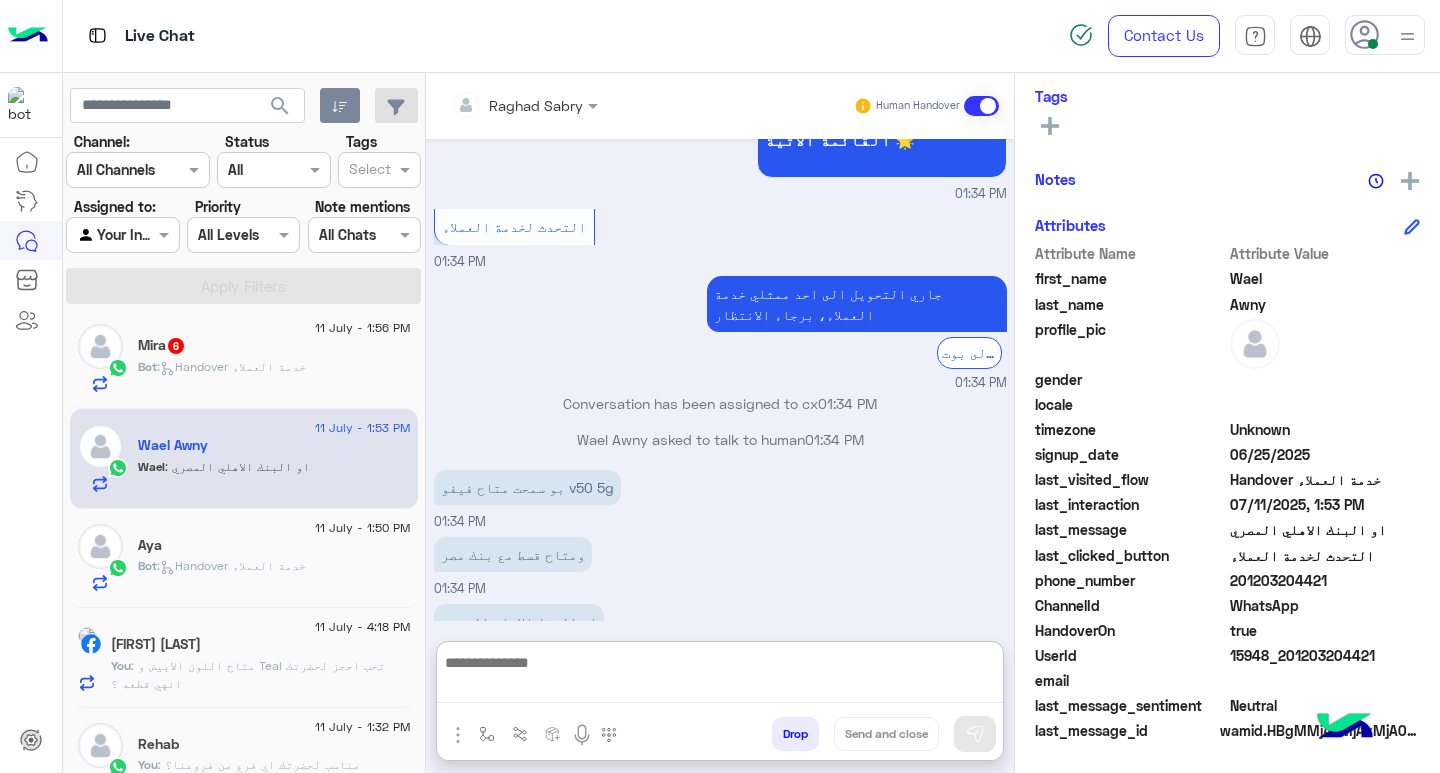 click at bounding box center [720, 677] 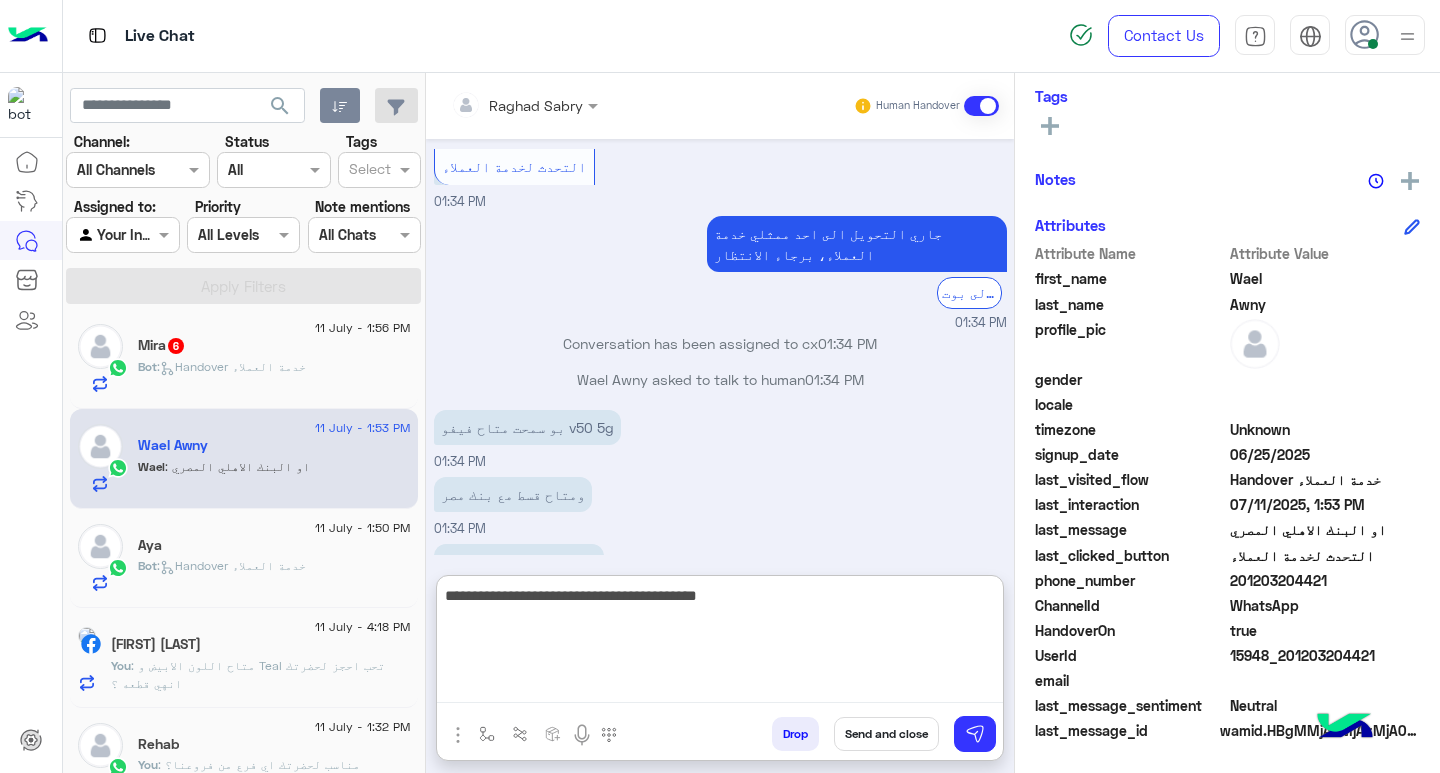 scroll, scrollTop: 1542, scrollLeft: 0, axis: vertical 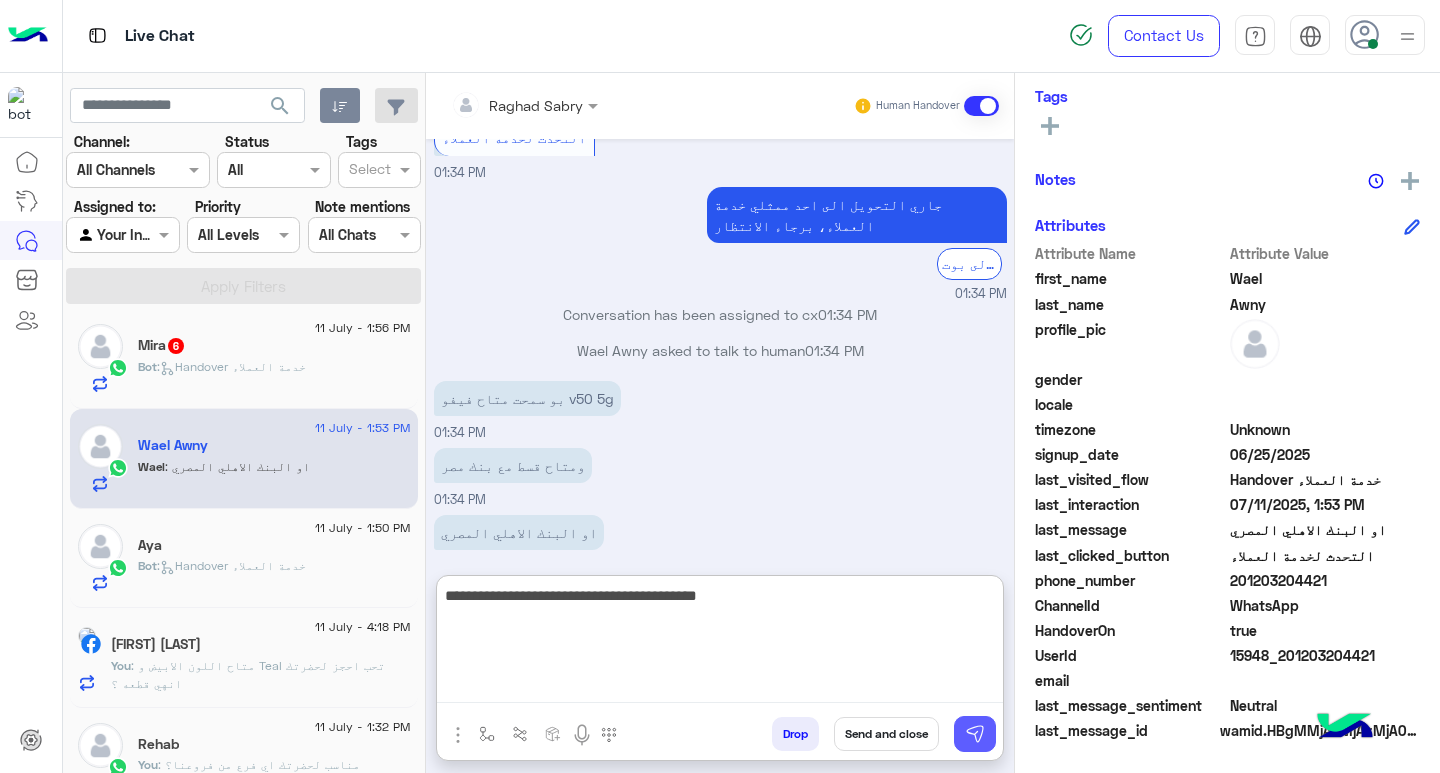 type on "**********" 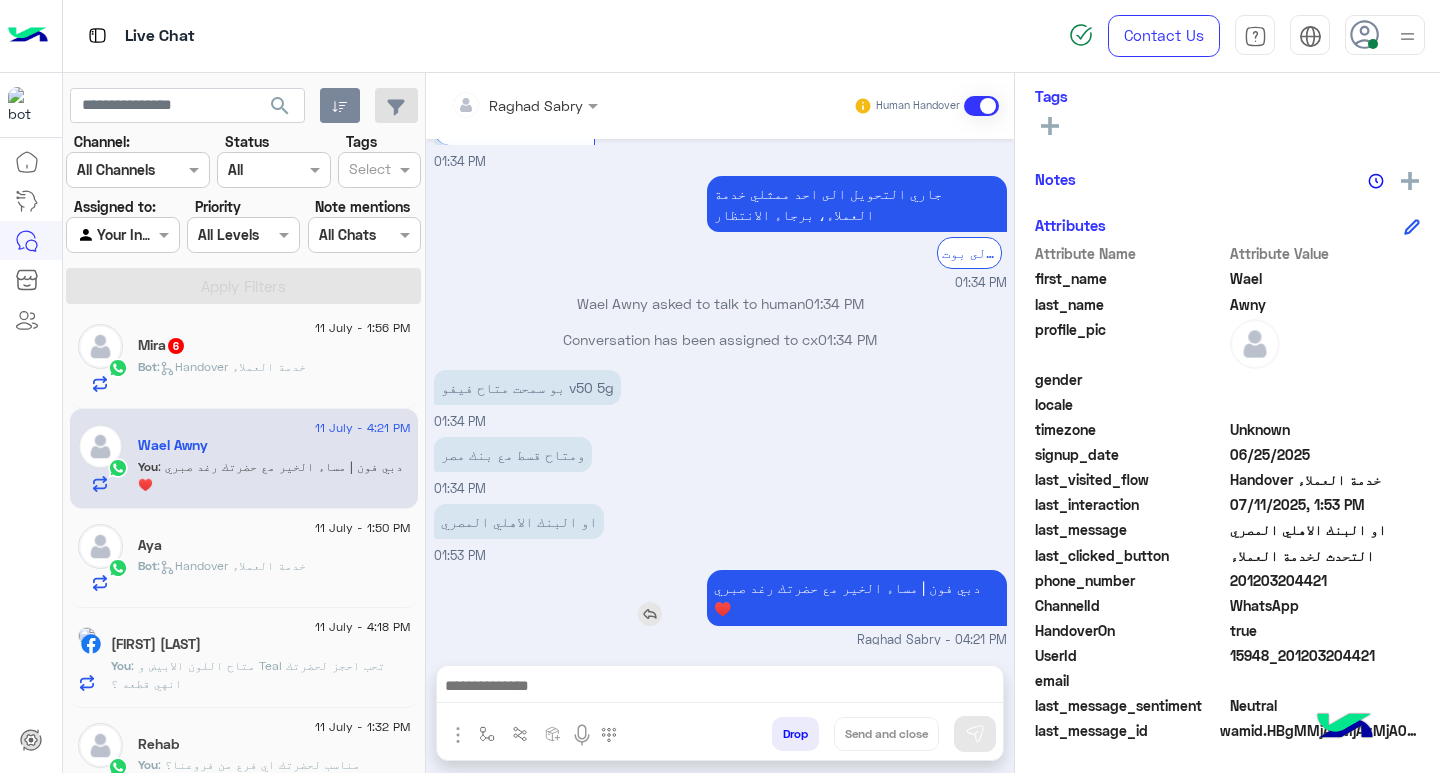 scroll, scrollTop: 1552, scrollLeft: 0, axis: vertical 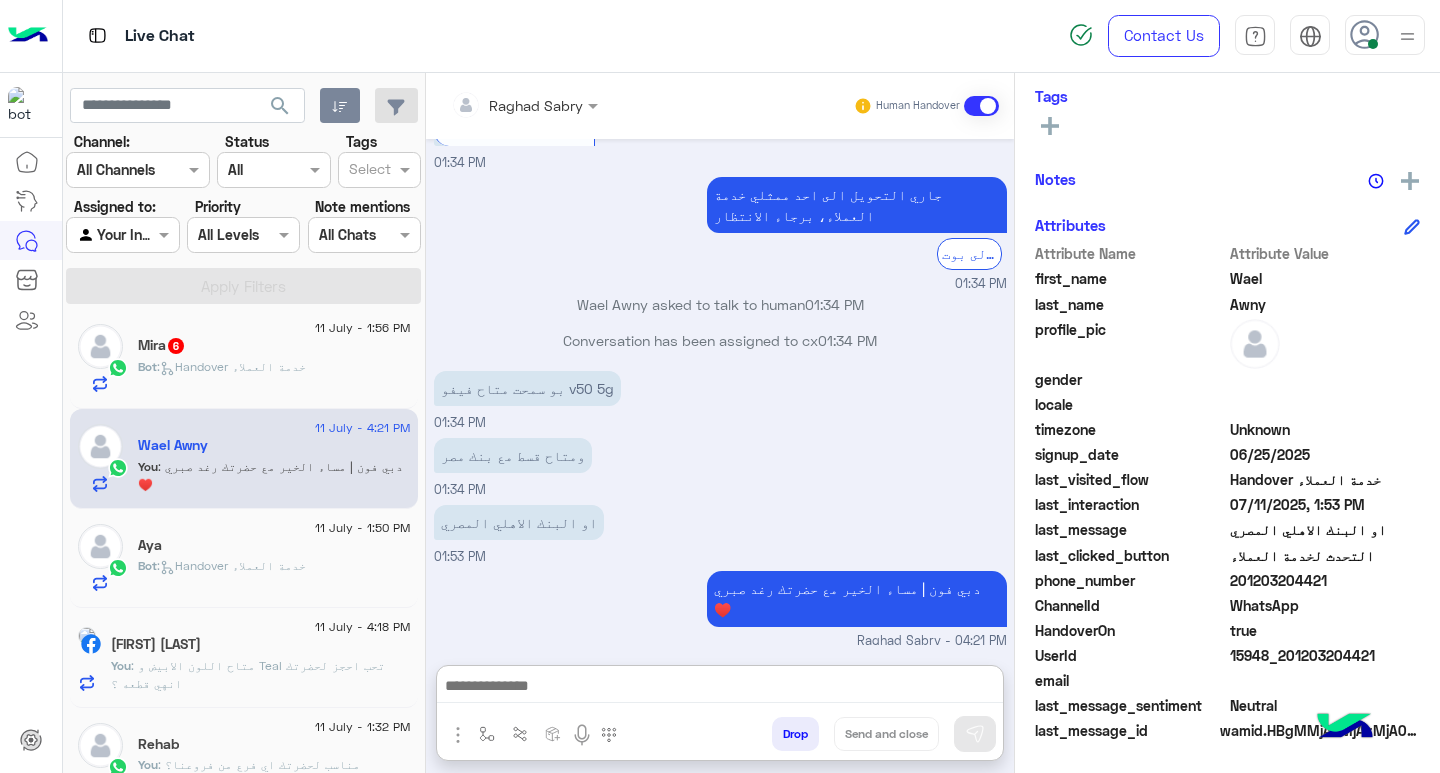 click at bounding box center (720, 688) 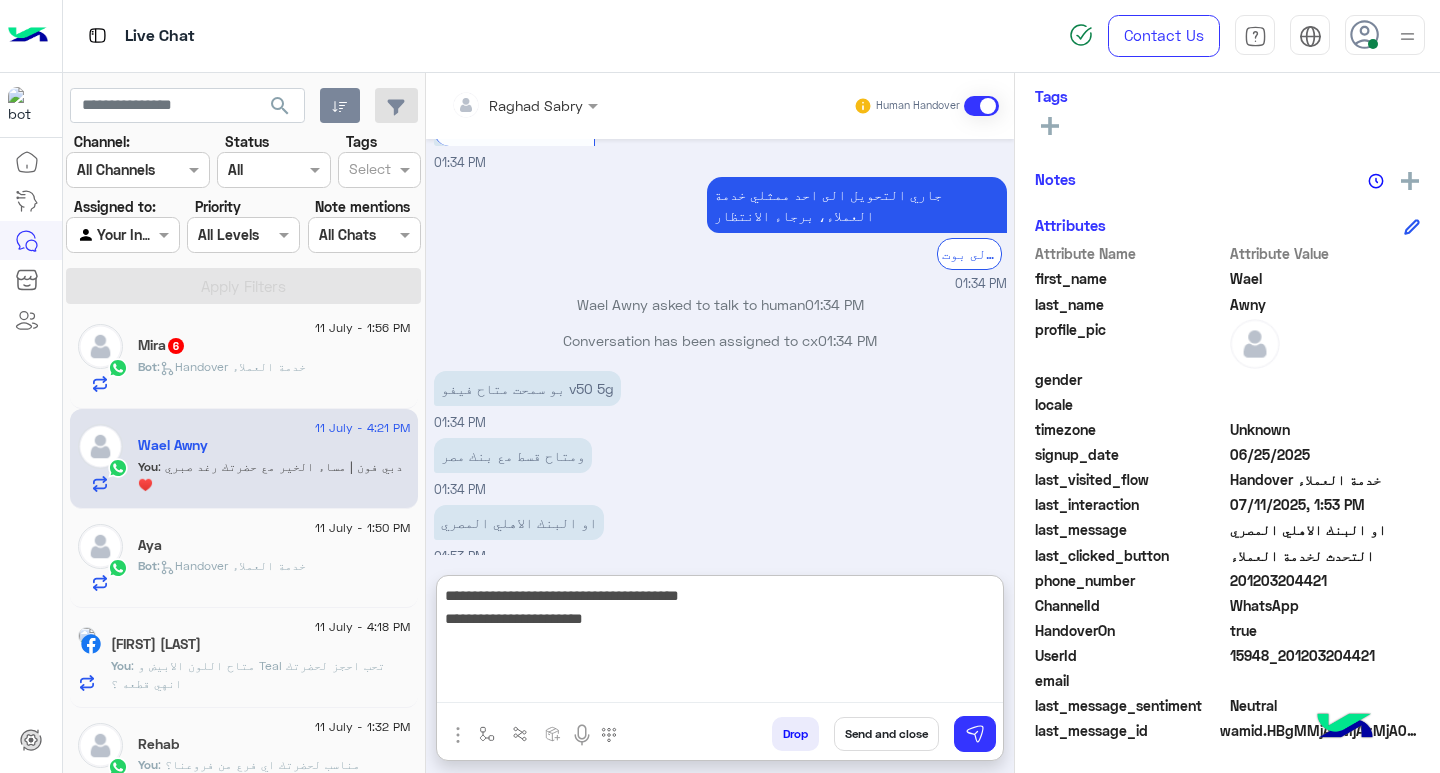 click on "**********" at bounding box center [720, 643] 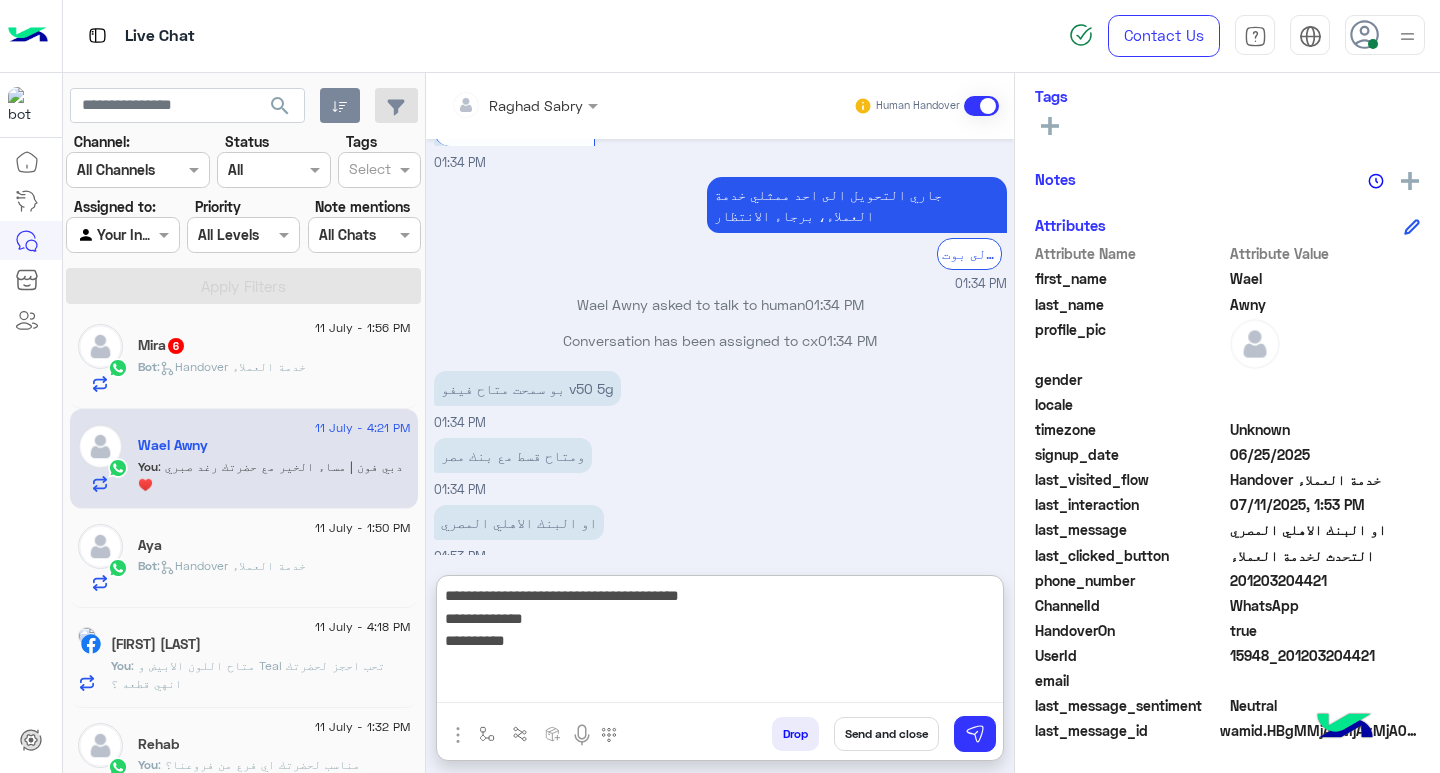 click on "**********" at bounding box center (720, 643) 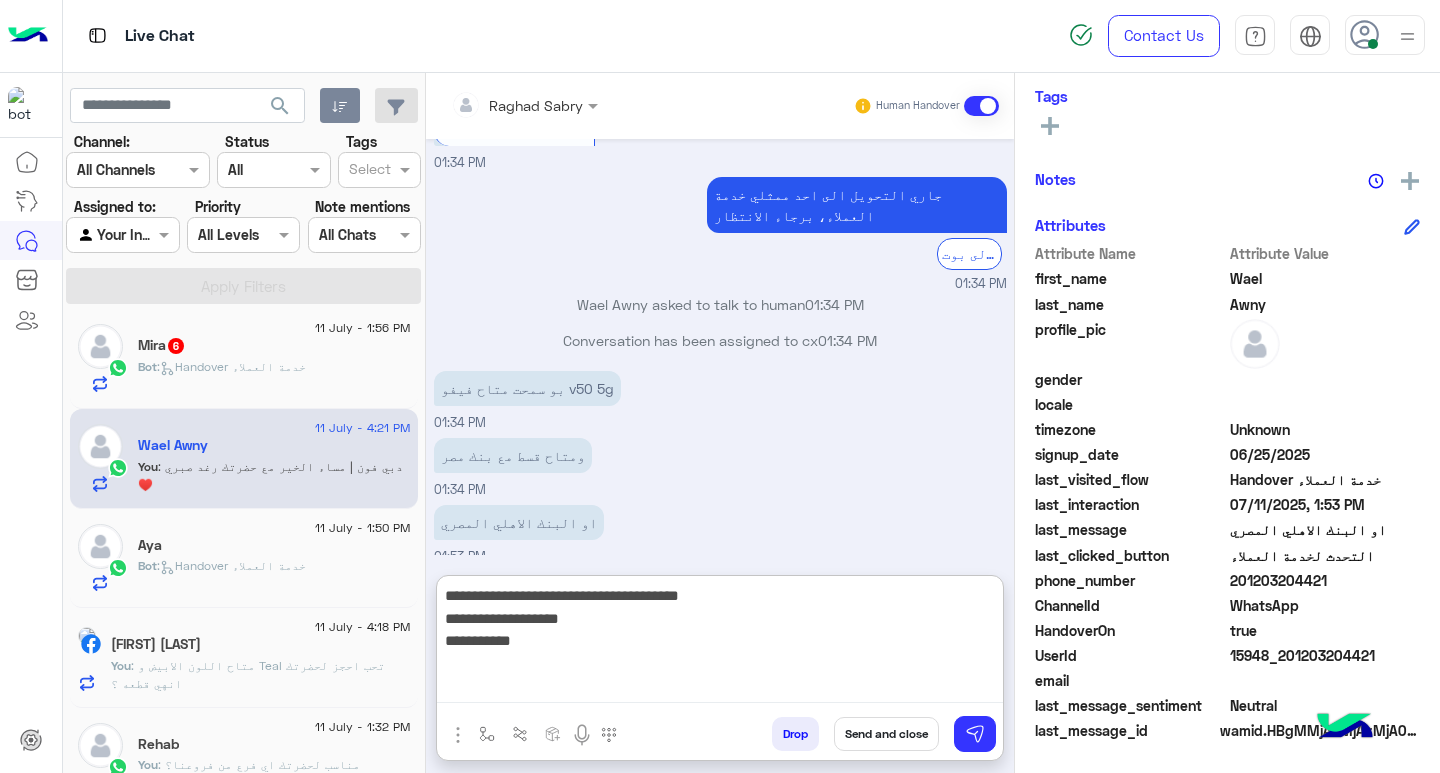 click on "**********" at bounding box center [720, 643] 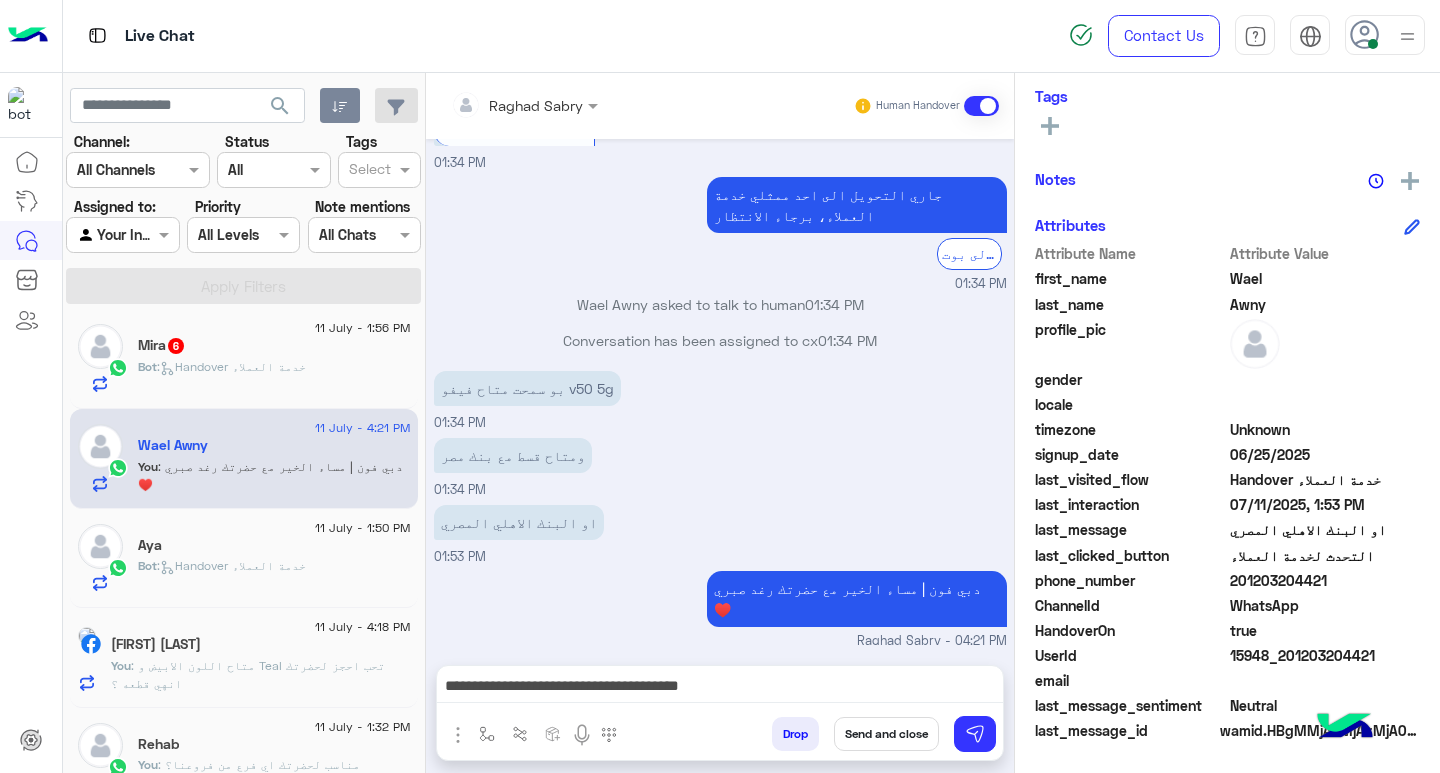 click on "**********" at bounding box center (720, 688) 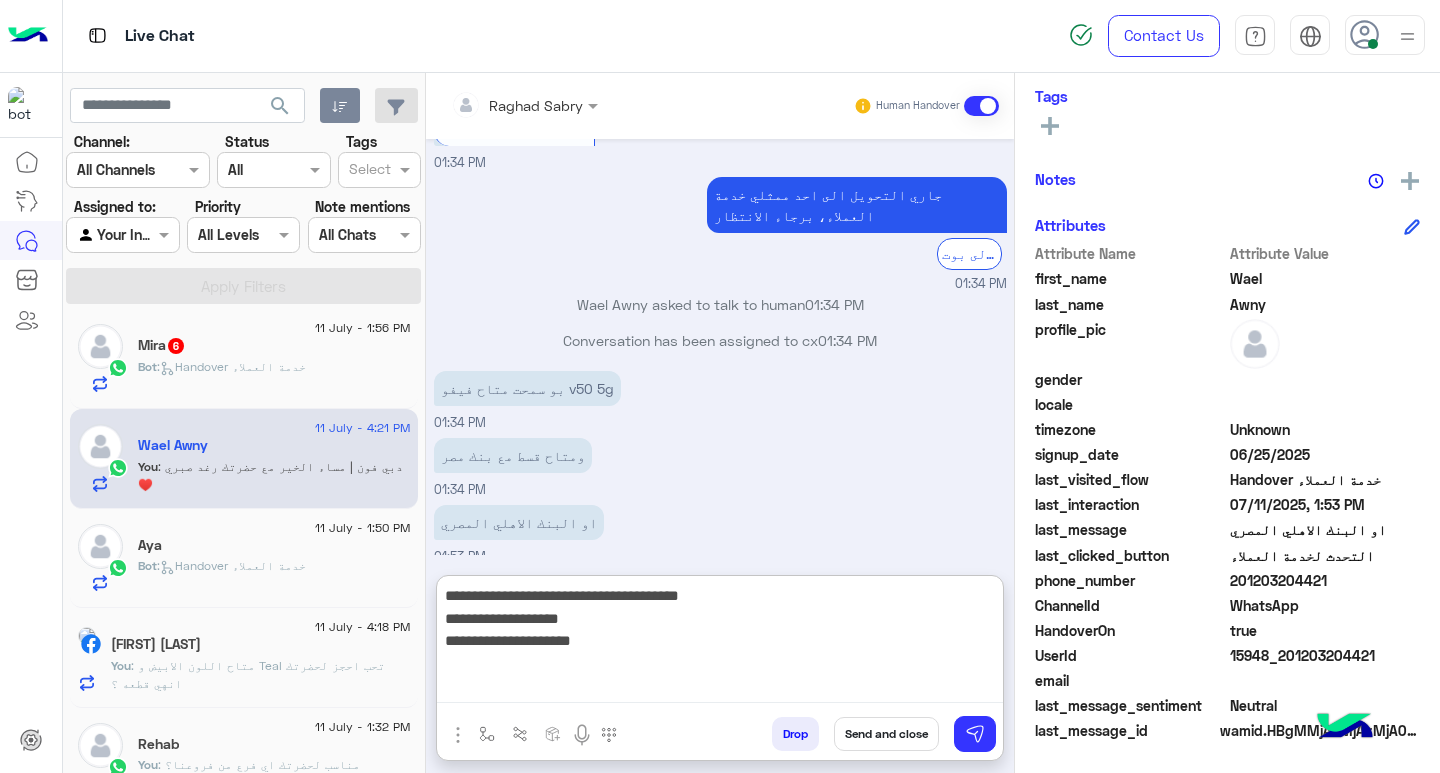 click on "**********" at bounding box center (720, 643) 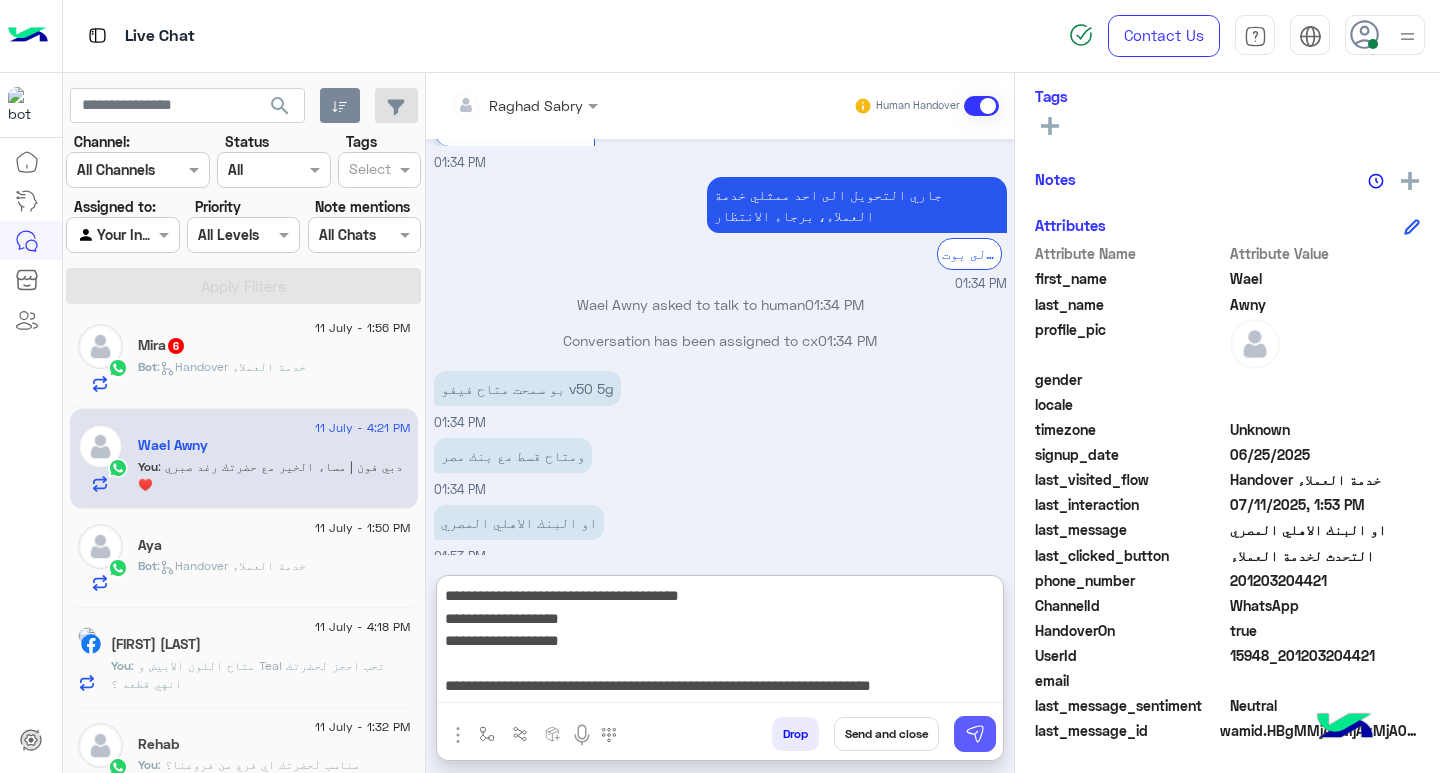 type on "**********" 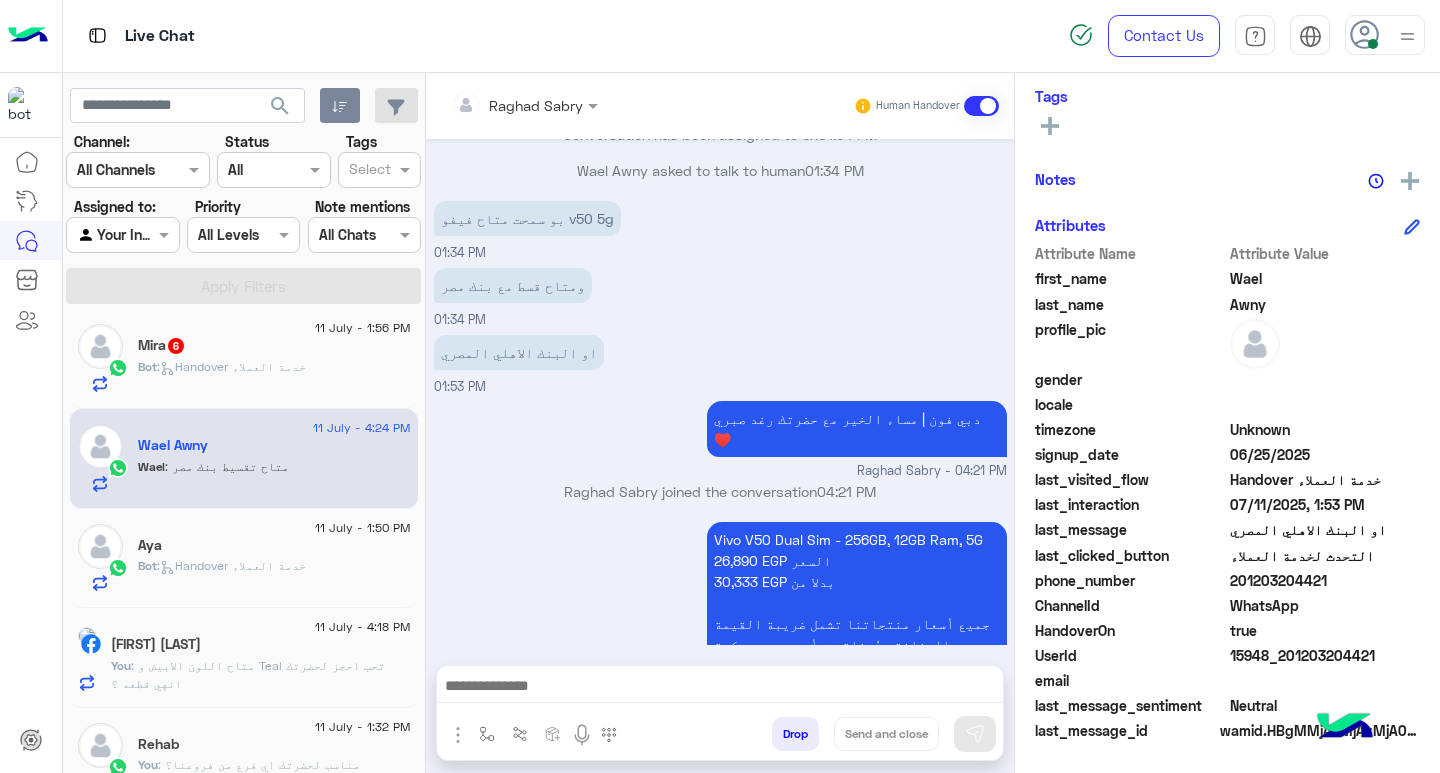 scroll, scrollTop: 1788, scrollLeft: 0, axis: vertical 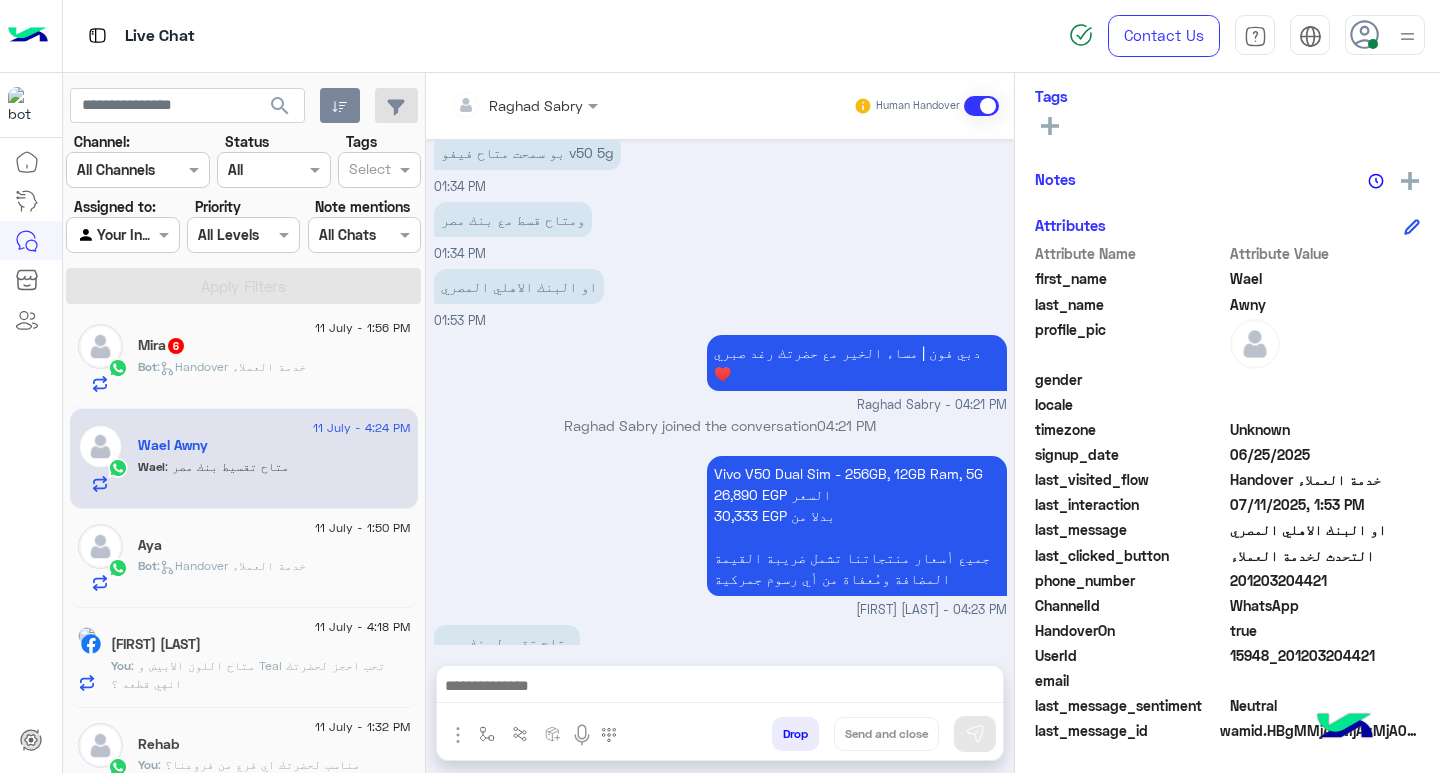 click at bounding box center (720, 691) 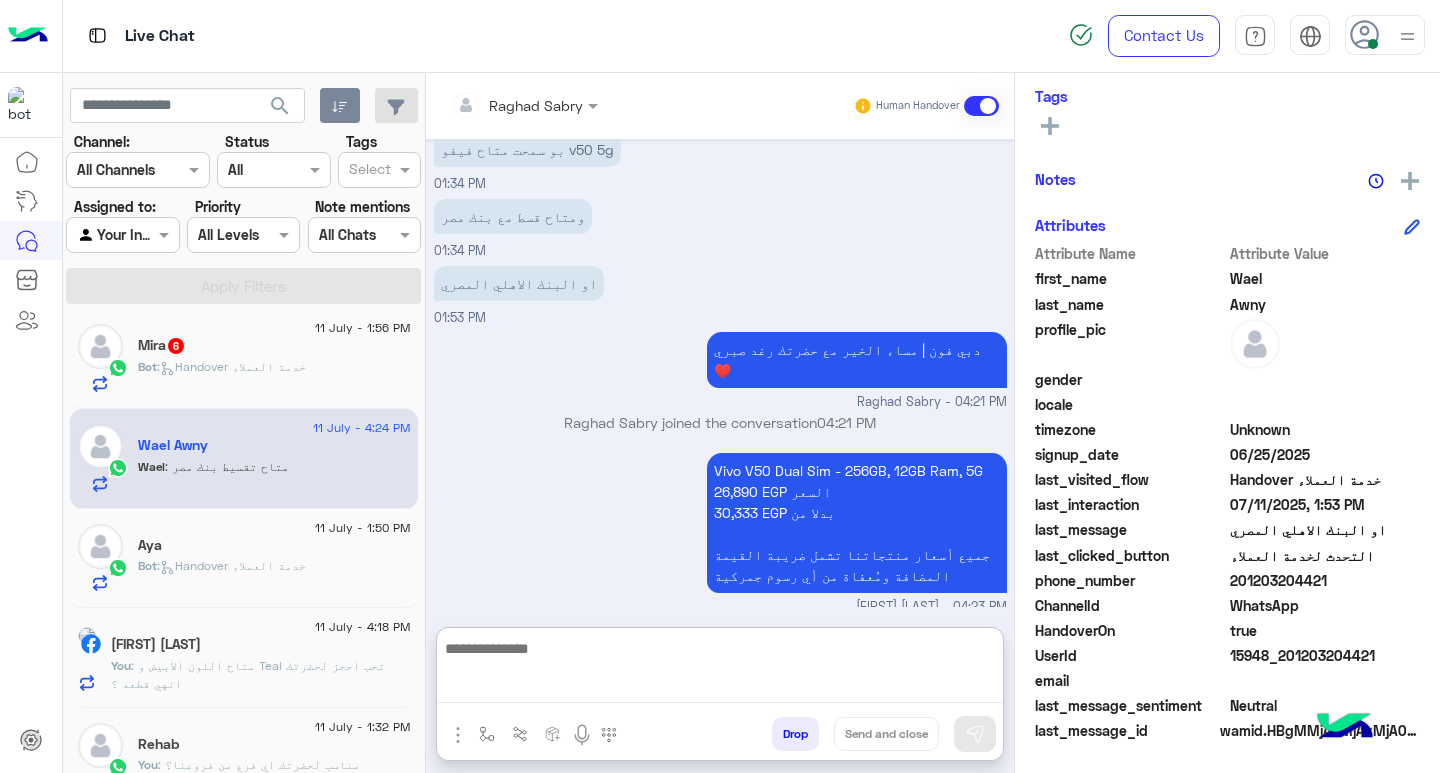 paste on "**********" 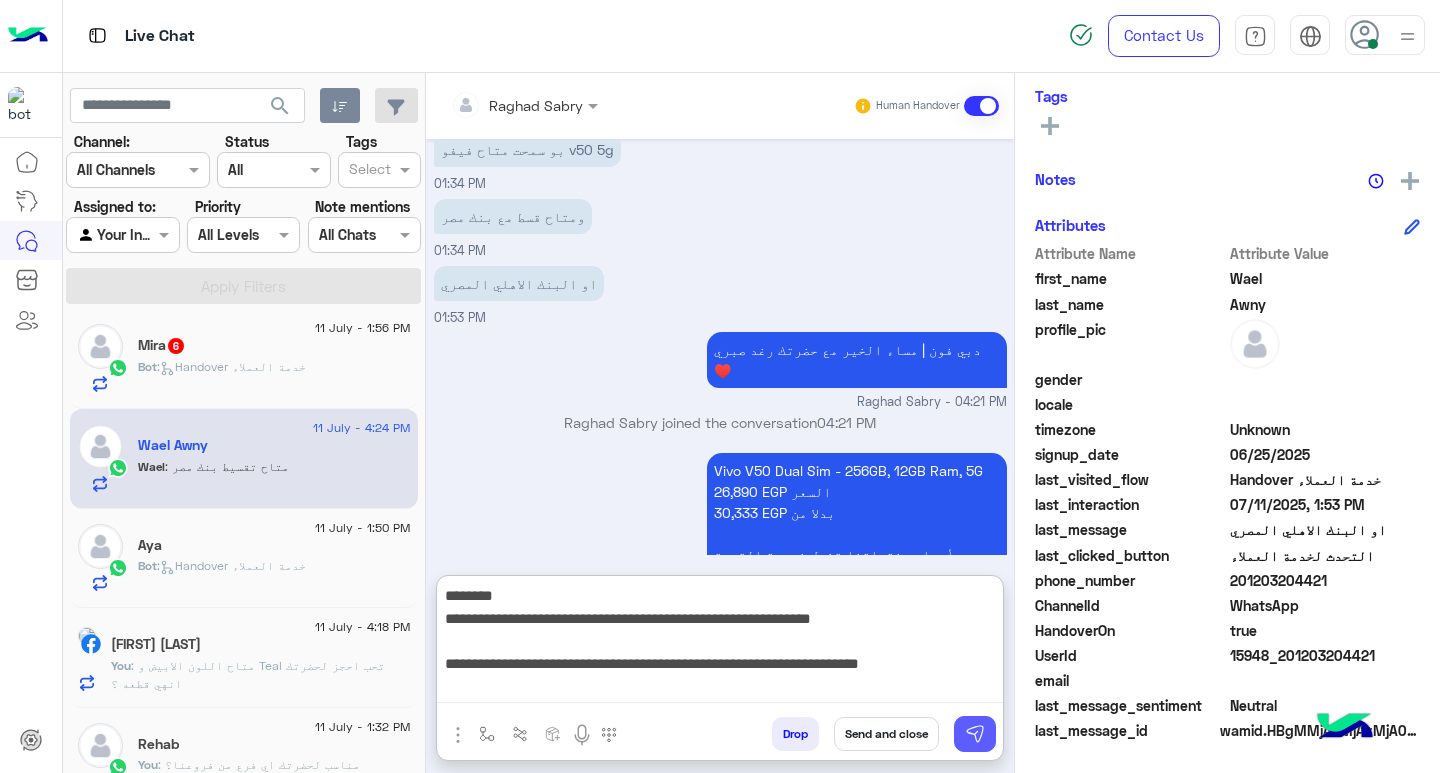 scroll, scrollTop: 0, scrollLeft: 0, axis: both 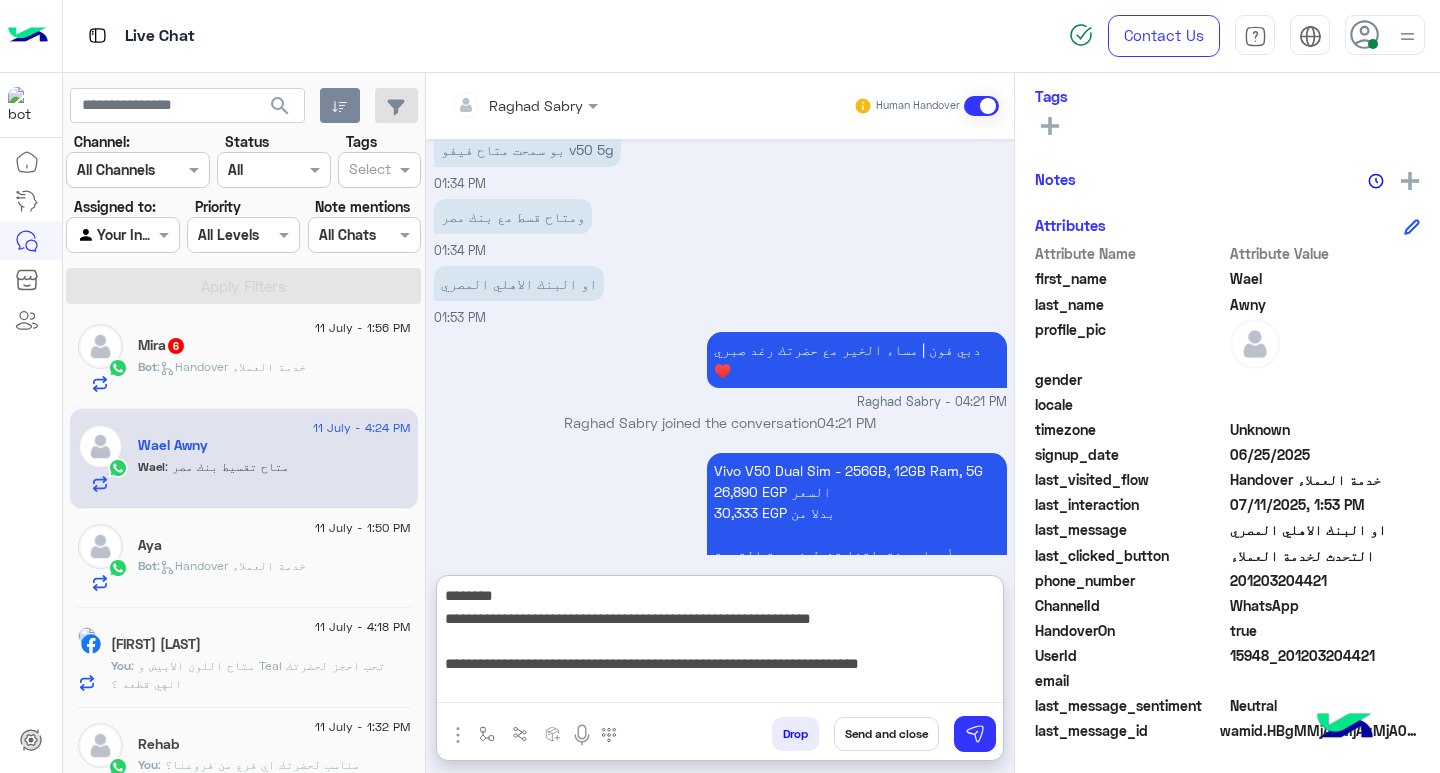 type on "**********" 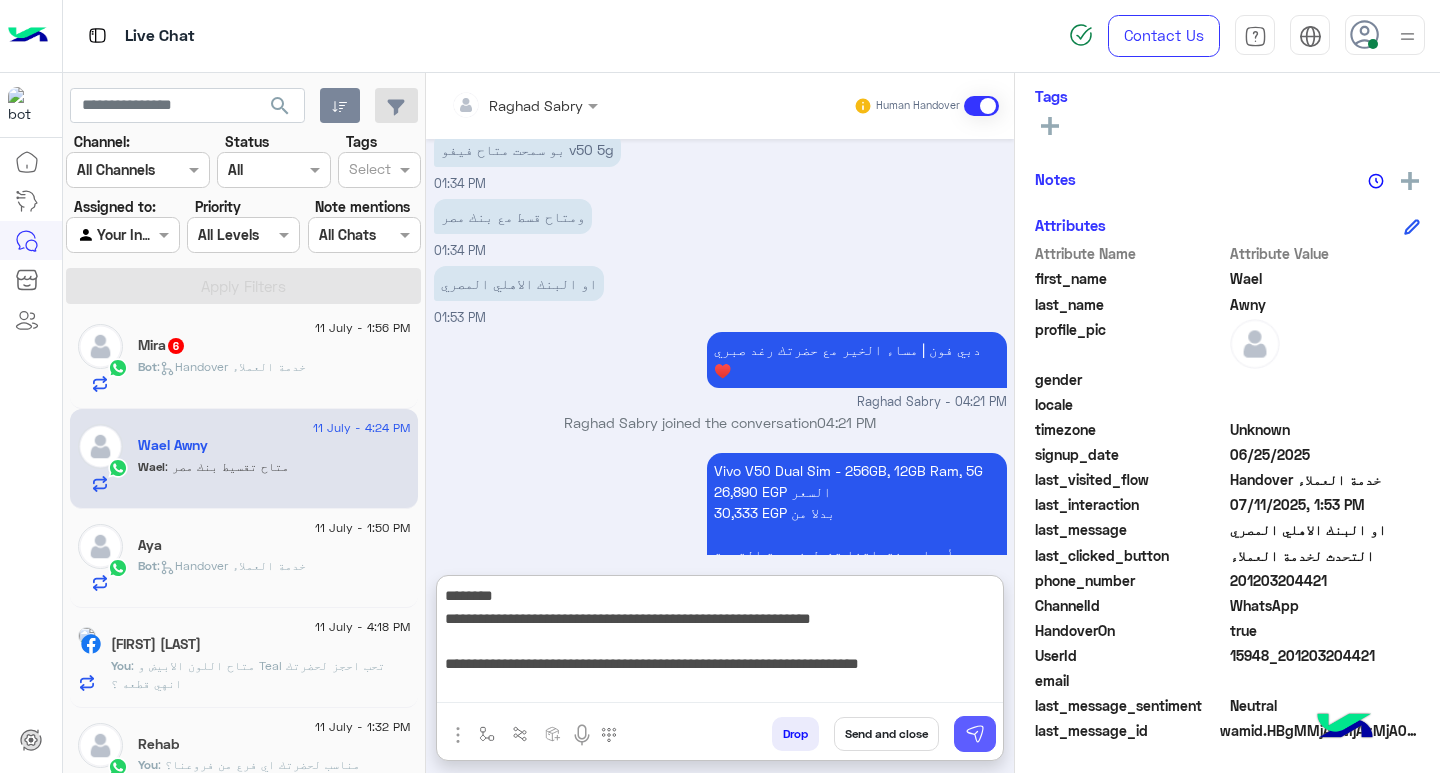 click at bounding box center (975, 734) 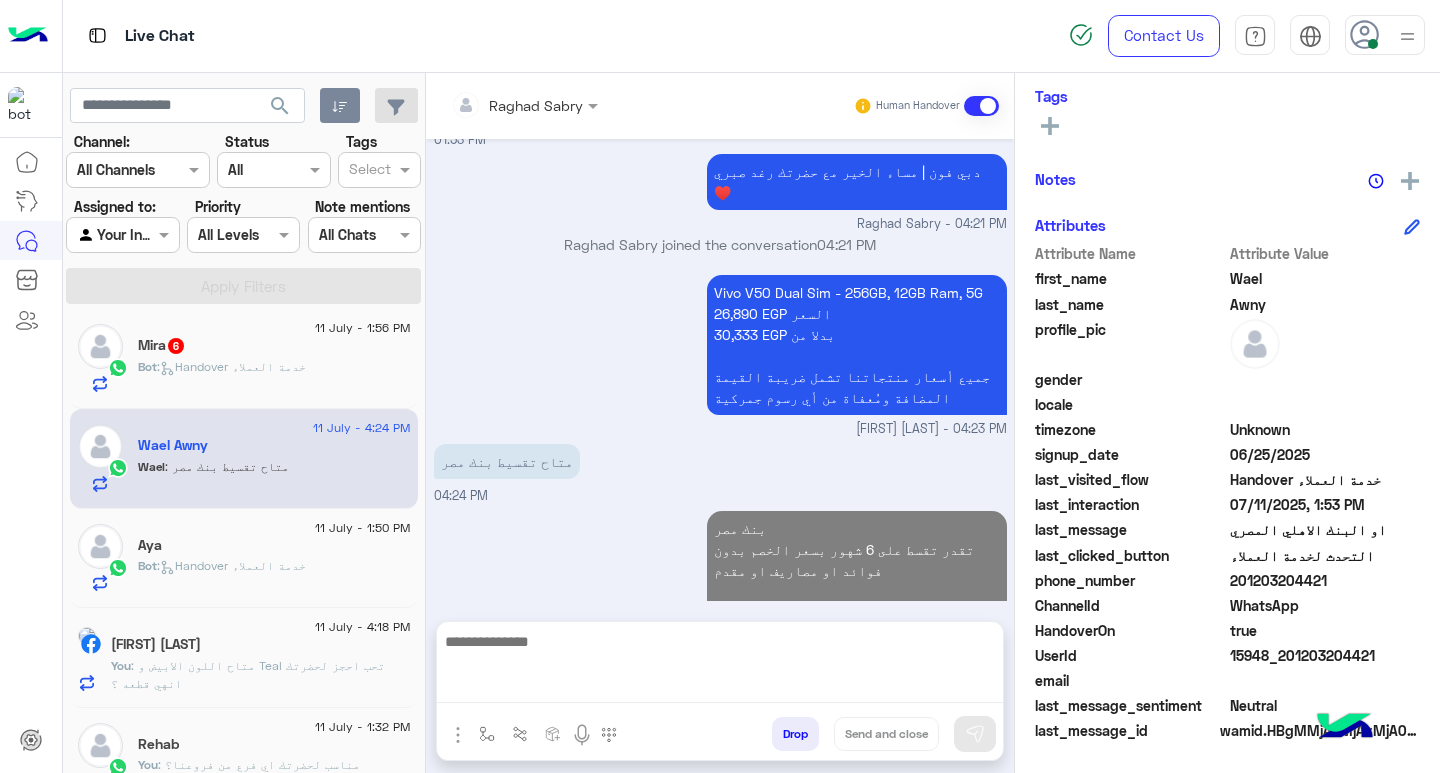 scroll, scrollTop: 1957, scrollLeft: 0, axis: vertical 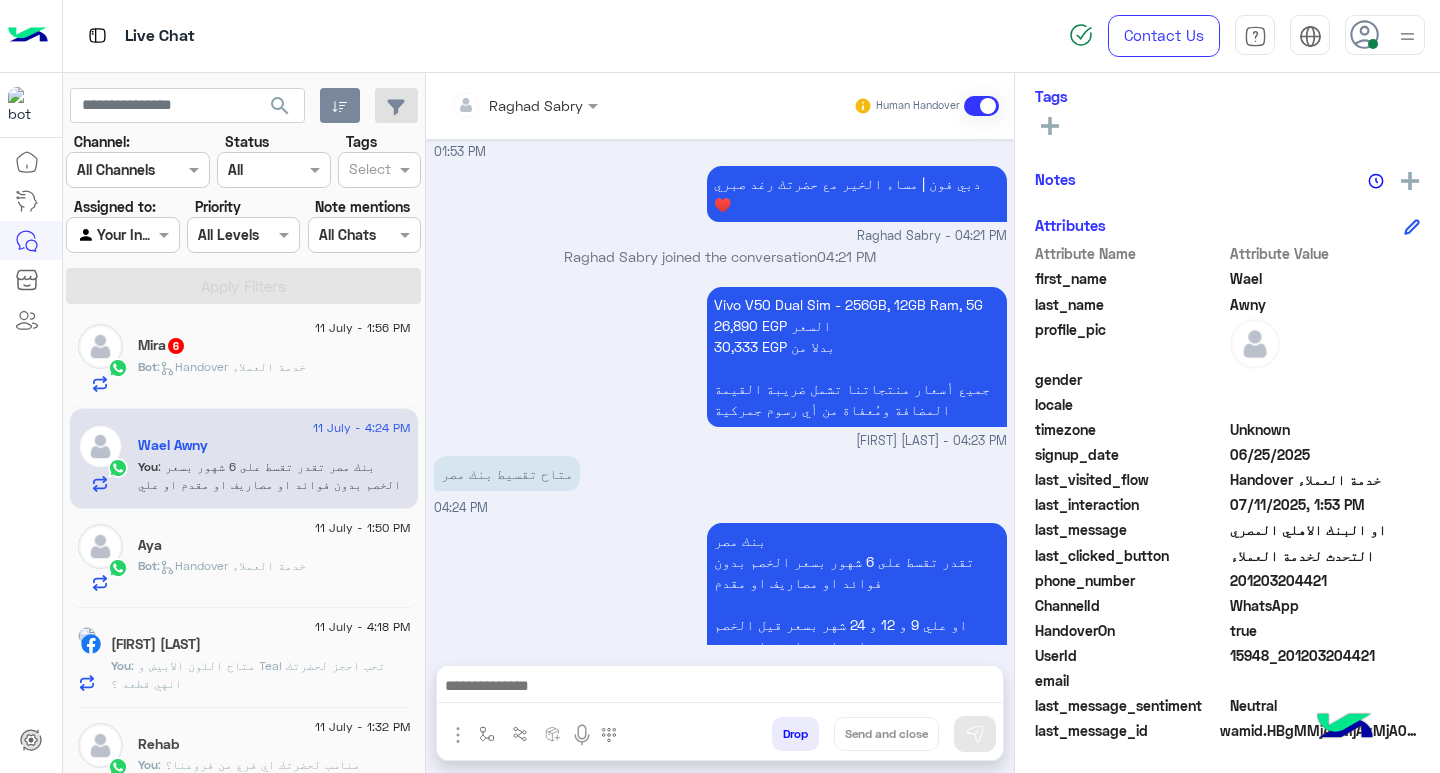 click at bounding box center [720, 688] 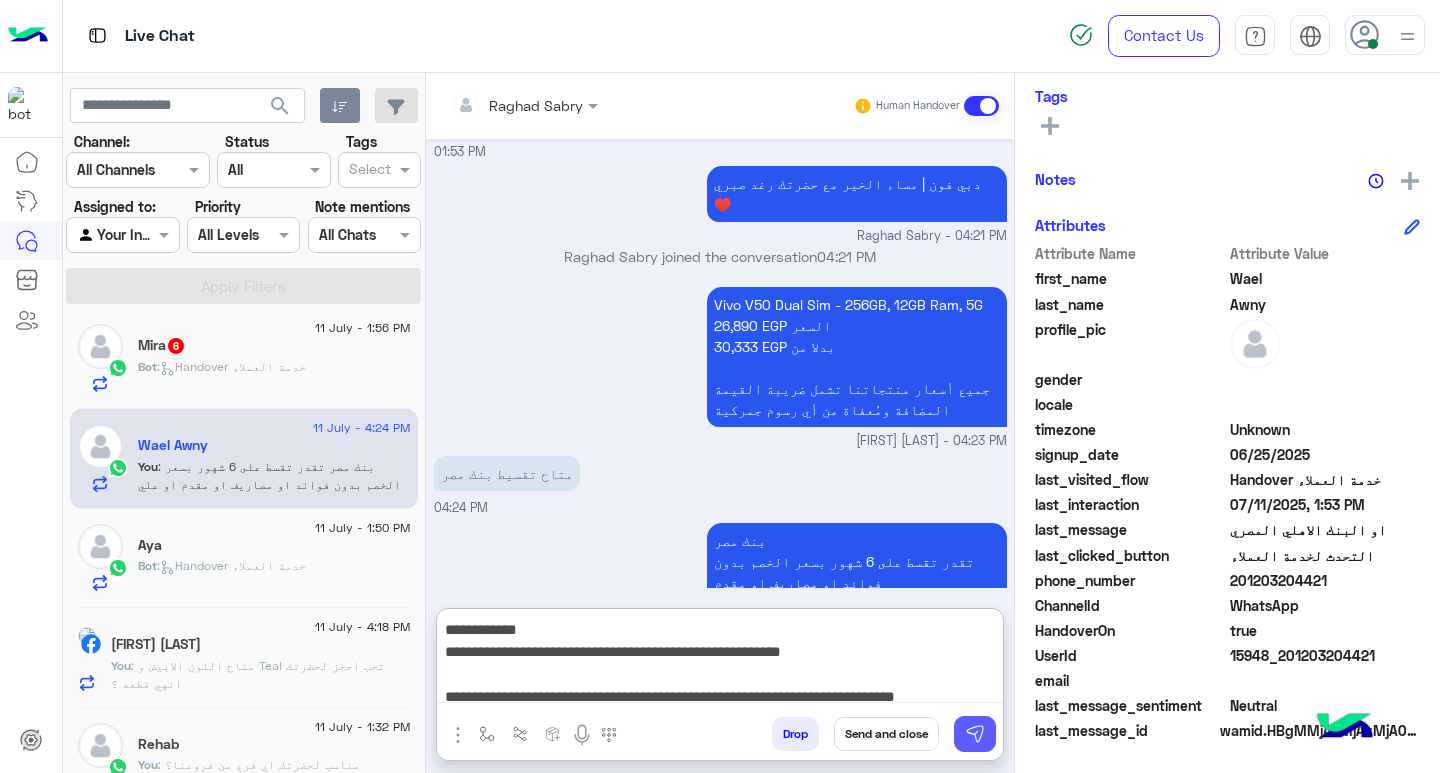 scroll, scrollTop: 2033, scrollLeft: 0, axis: vertical 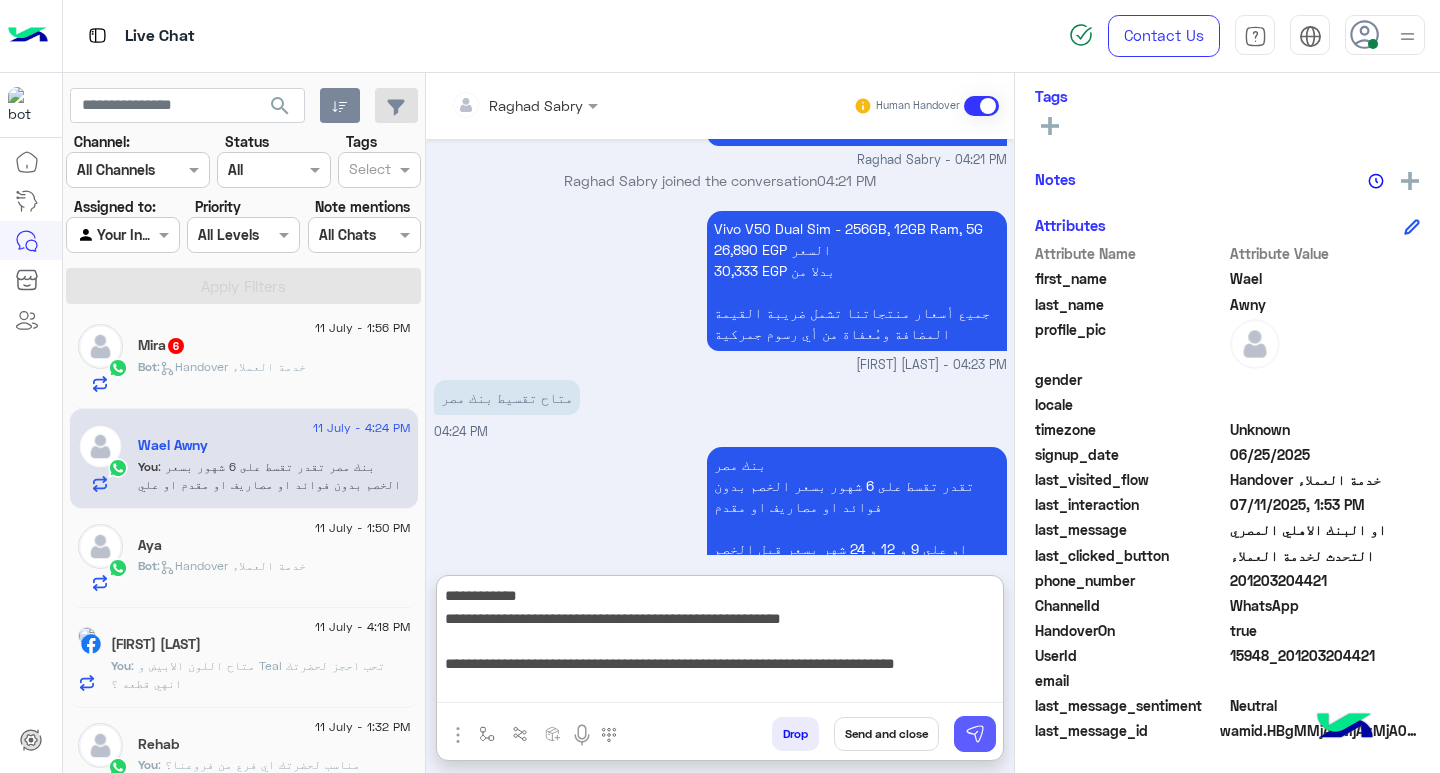 type on "**********" 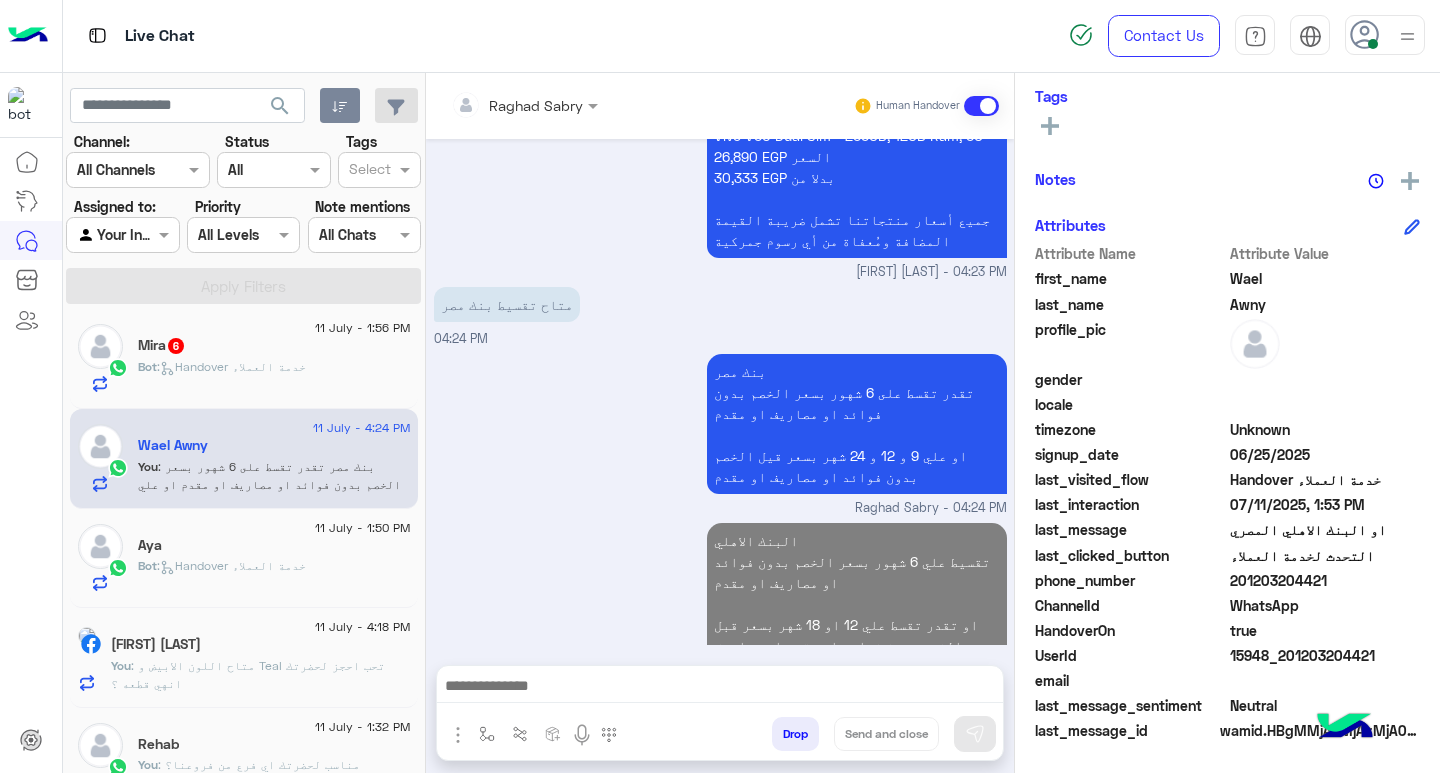 click at bounding box center [720, 688] 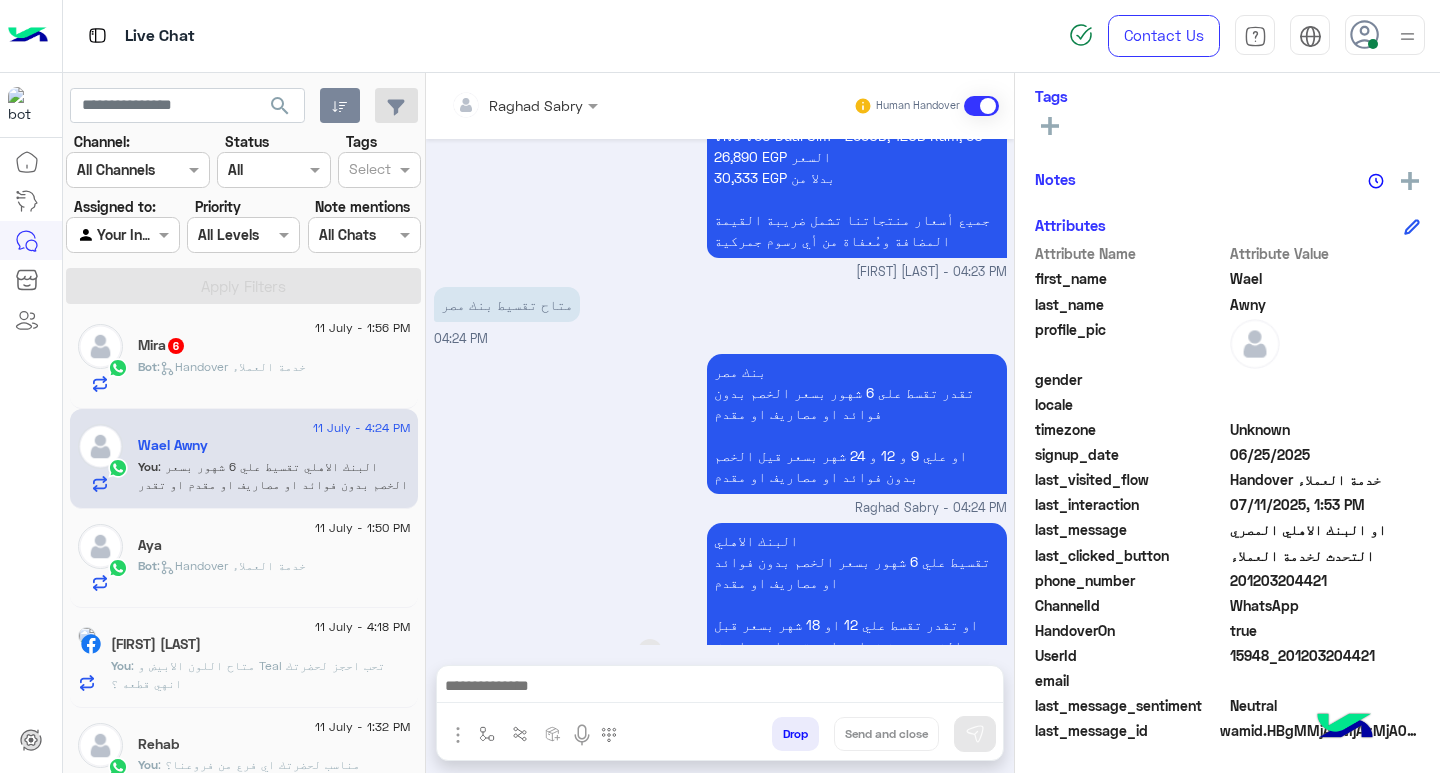 scroll, scrollTop: 2193, scrollLeft: 0, axis: vertical 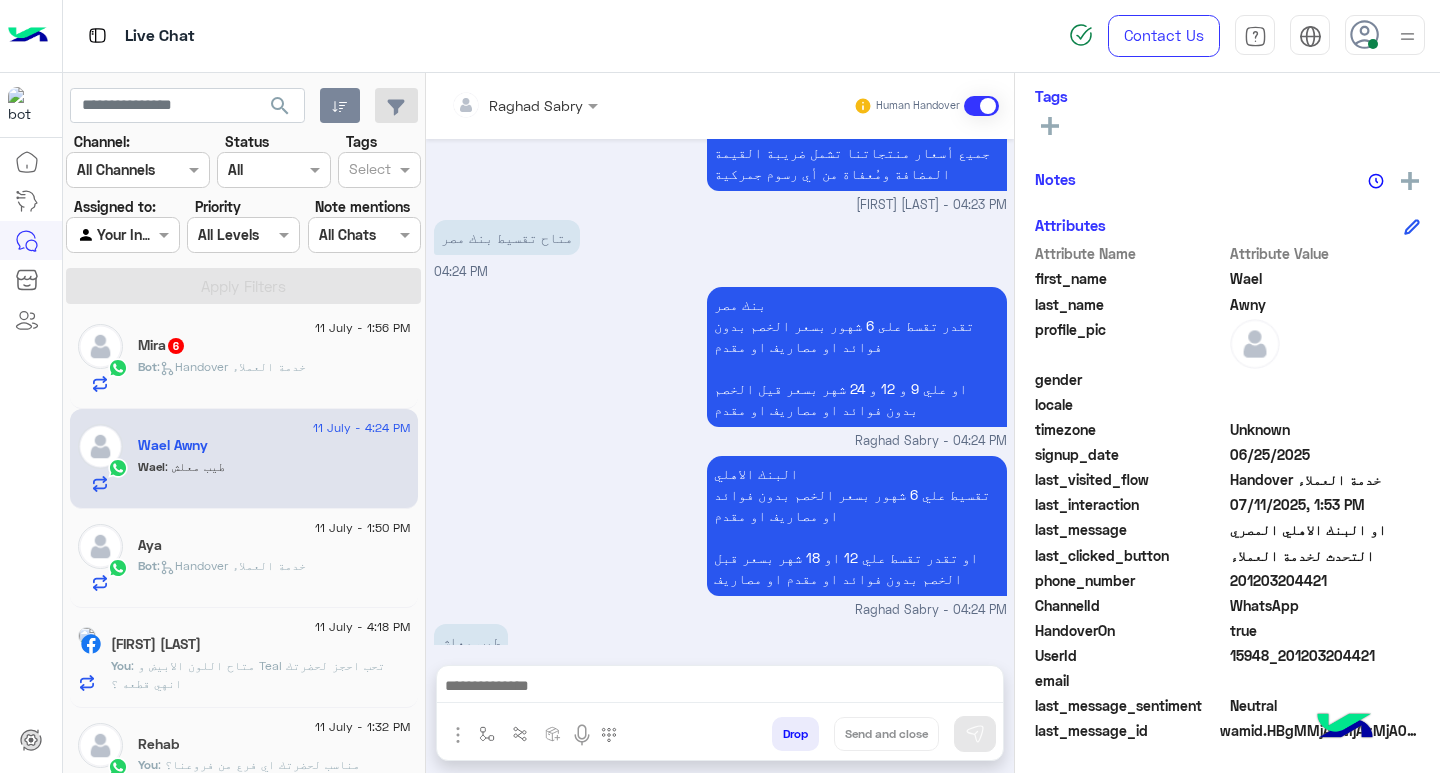 drag, startPoint x: 907, startPoint y: 687, endPoint x: 948, endPoint y: 709, distance: 46.52956 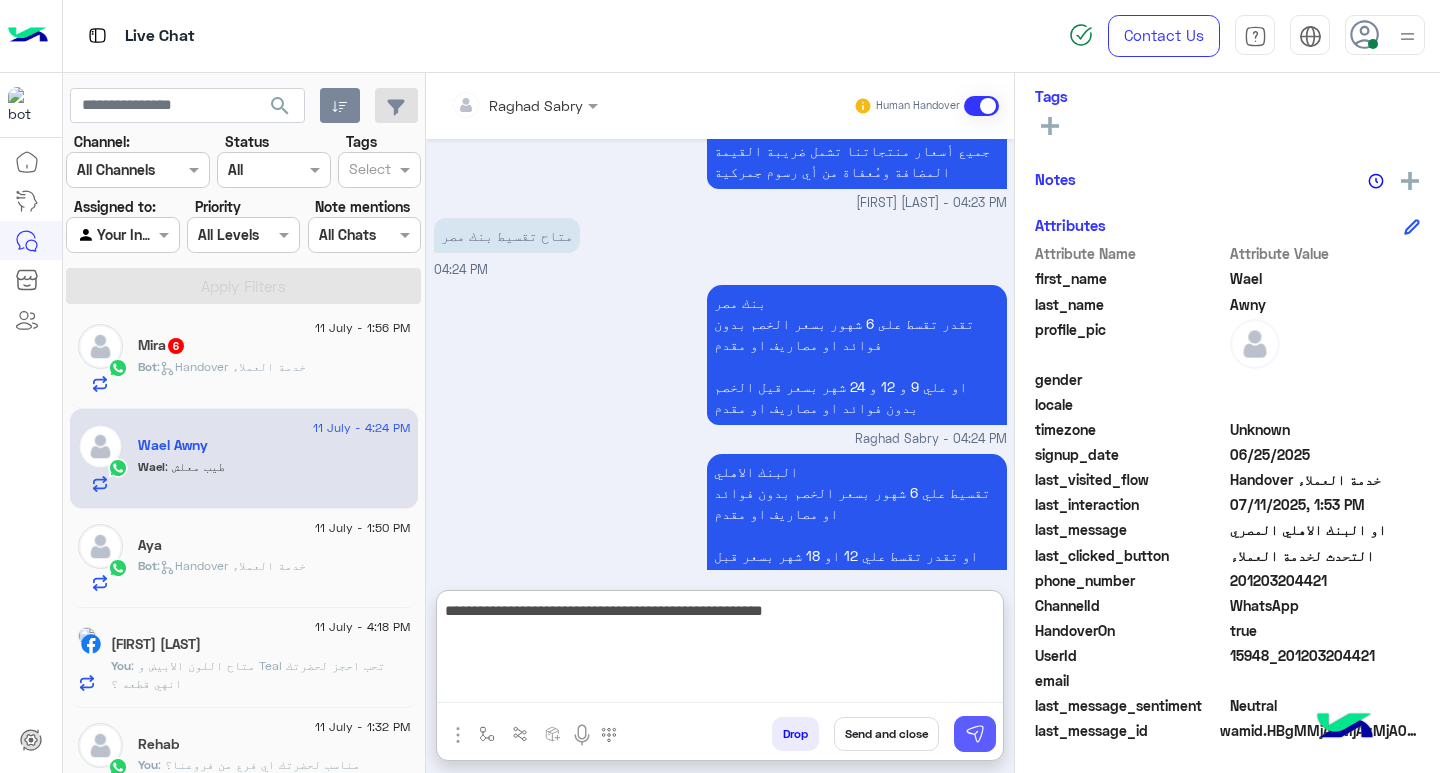 type on "**********" 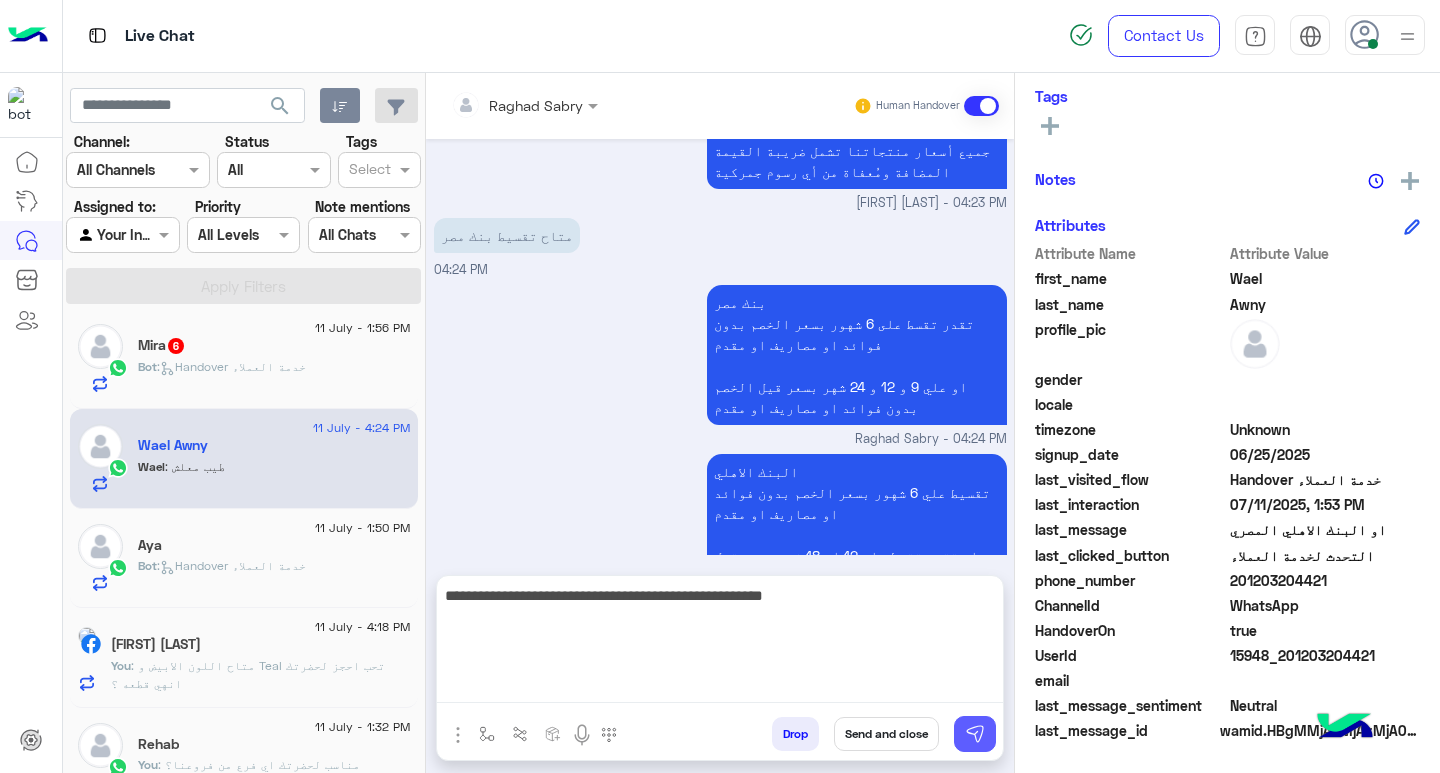 click at bounding box center (975, 734) 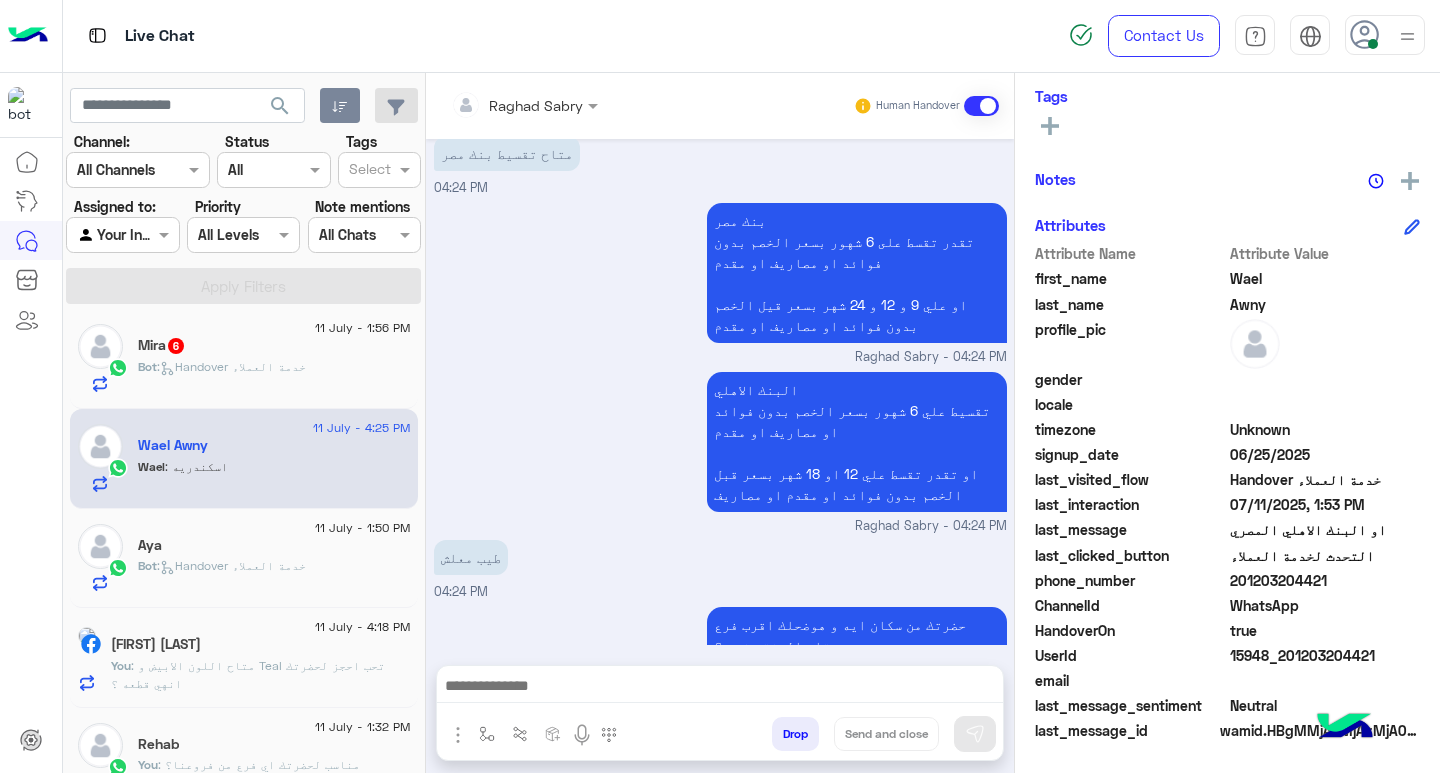 scroll, scrollTop: 2579, scrollLeft: 0, axis: vertical 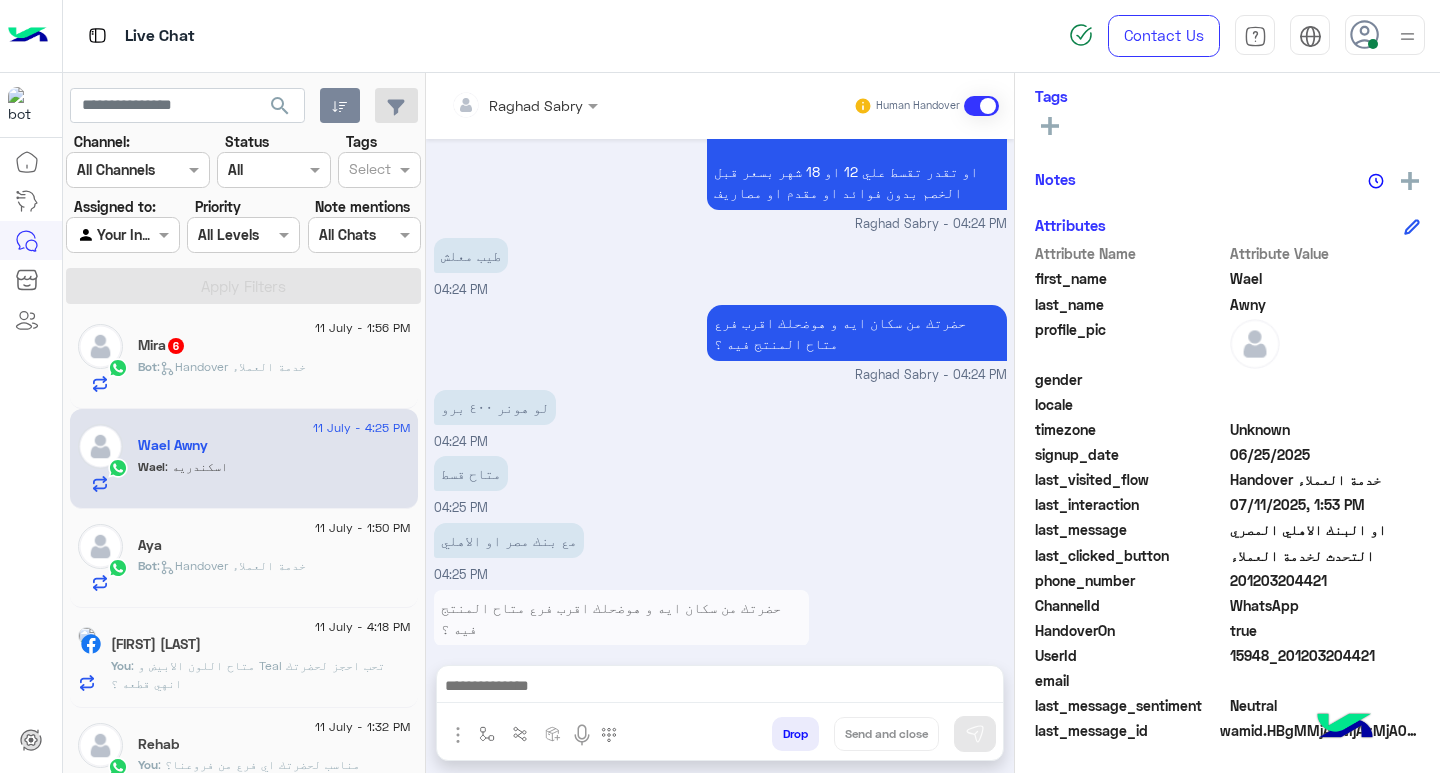 click on ":   Handover خدمة العملاء" 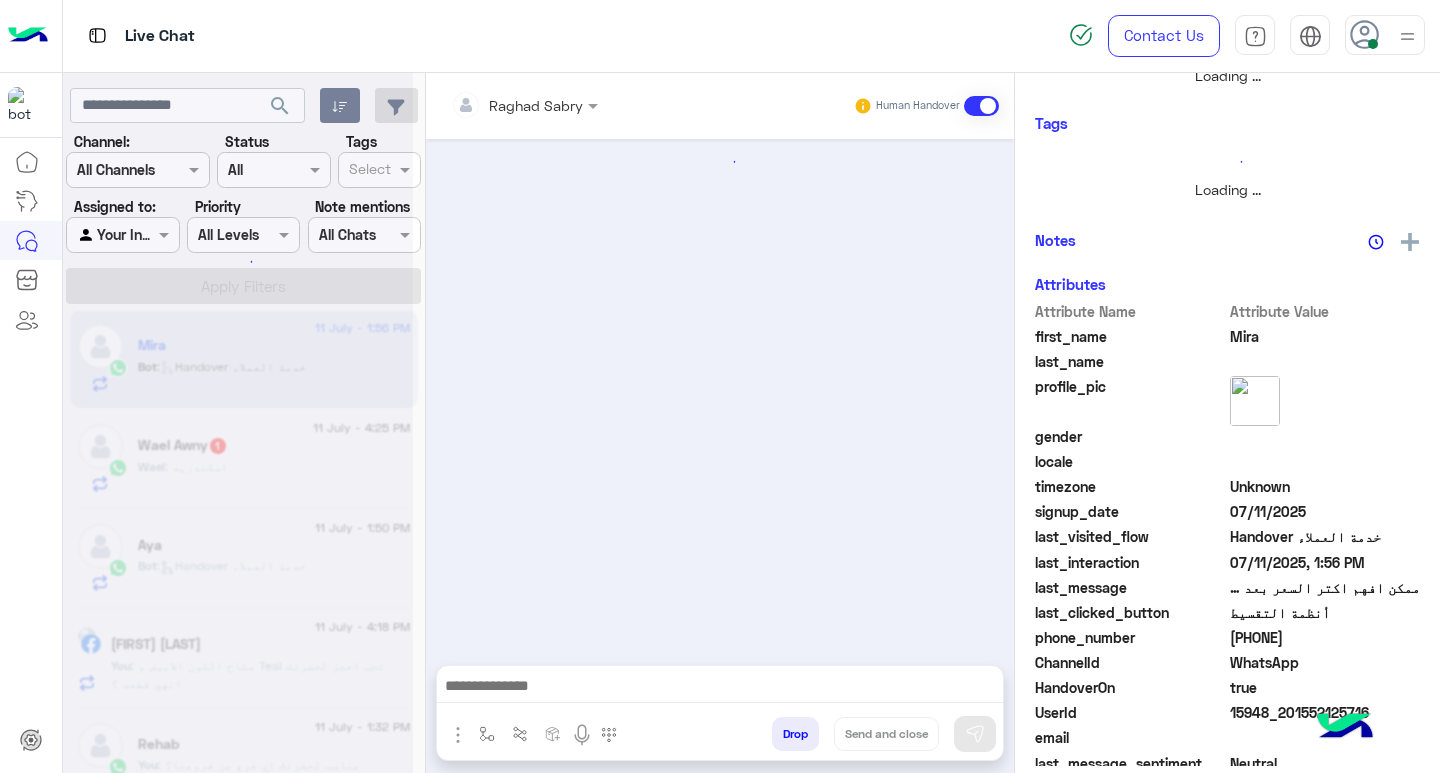 scroll, scrollTop: 355, scrollLeft: 0, axis: vertical 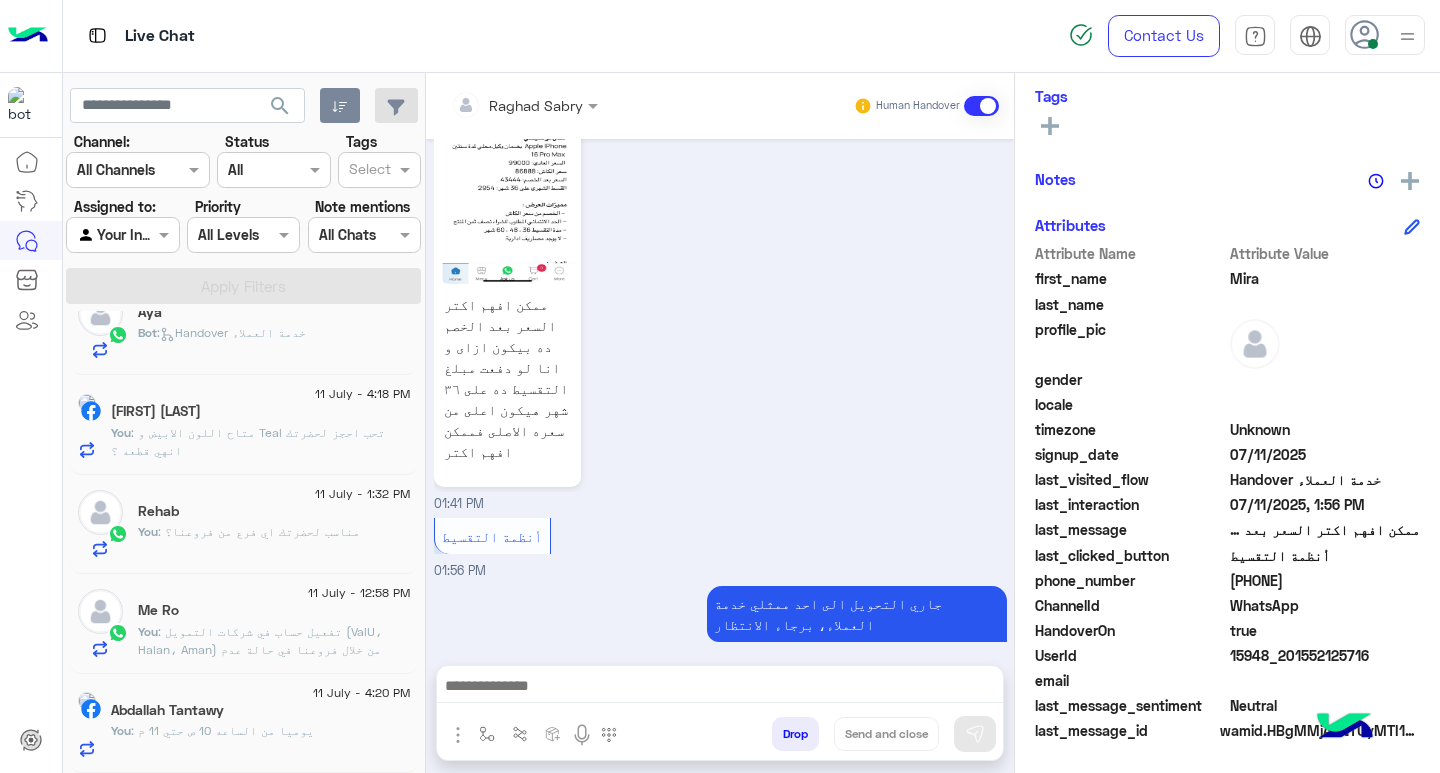 click on "Abdallah Tantawy" 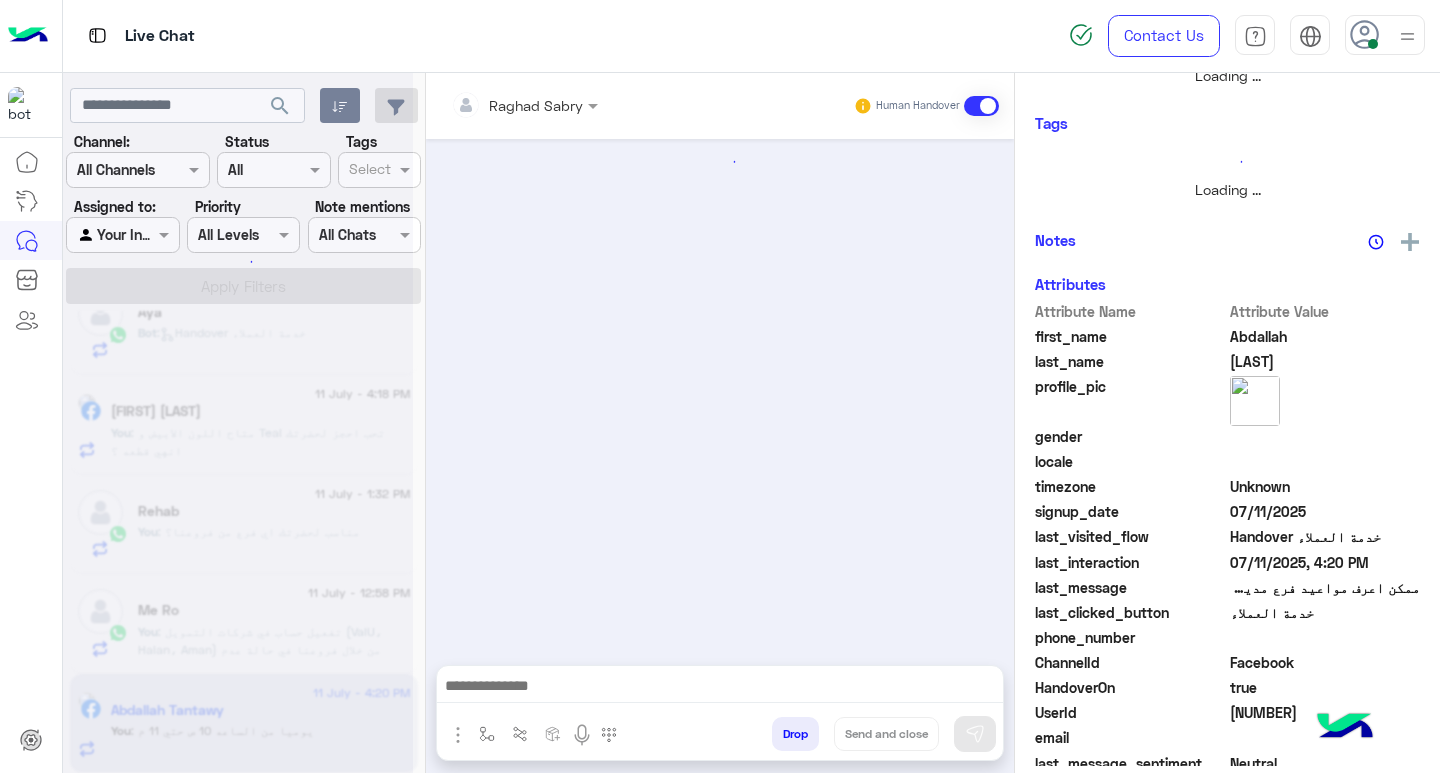 scroll, scrollTop: 355, scrollLeft: 0, axis: vertical 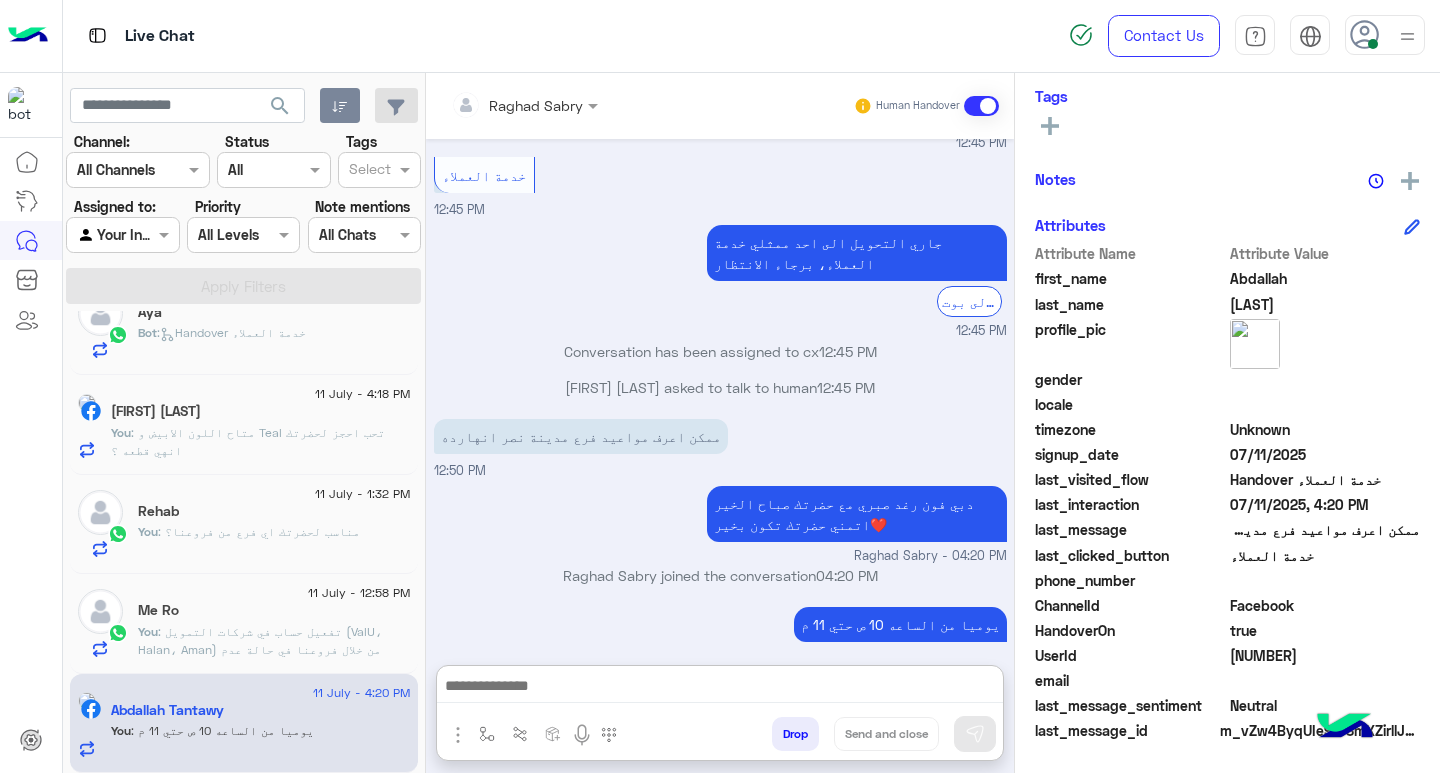 click at bounding box center [720, 688] 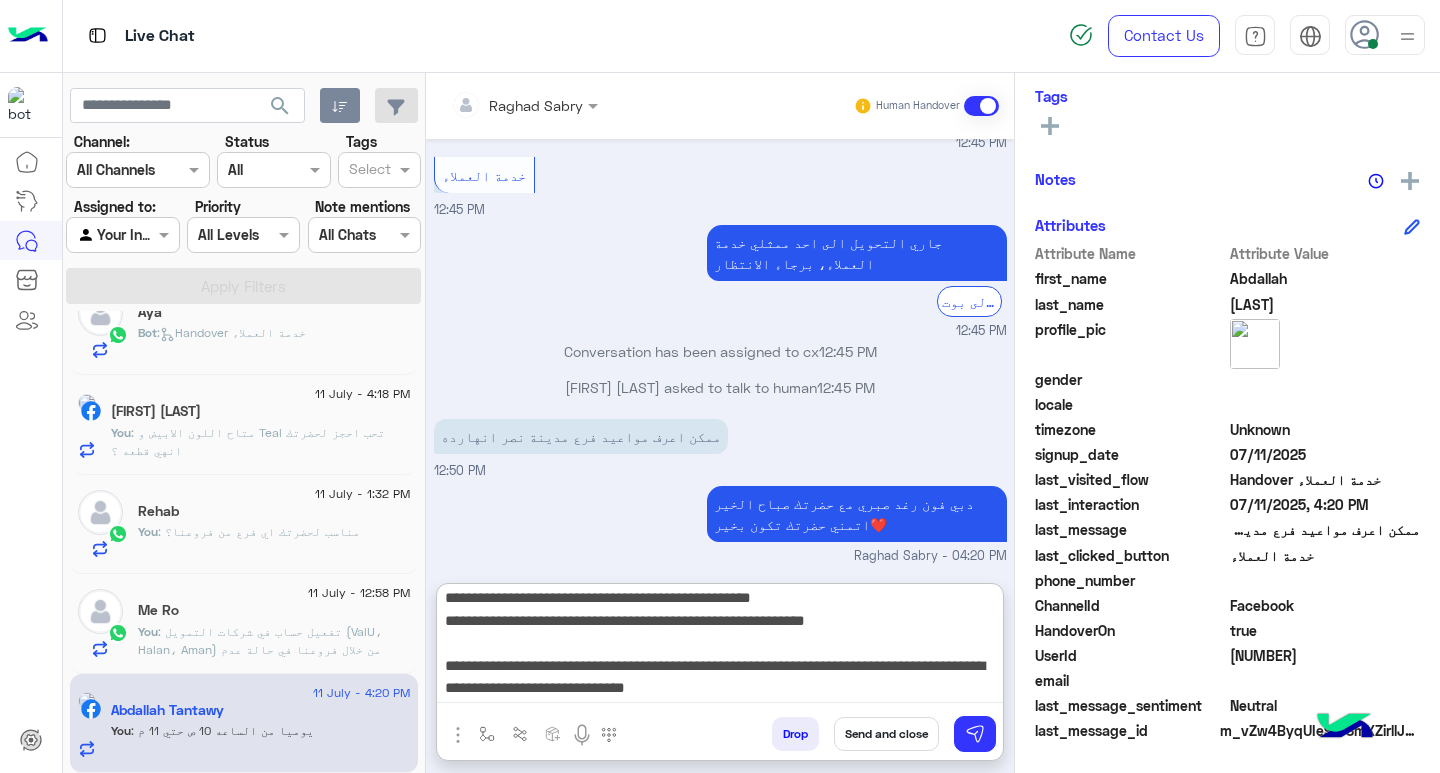 scroll, scrollTop: 155, scrollLeft: 0, axis: vertical 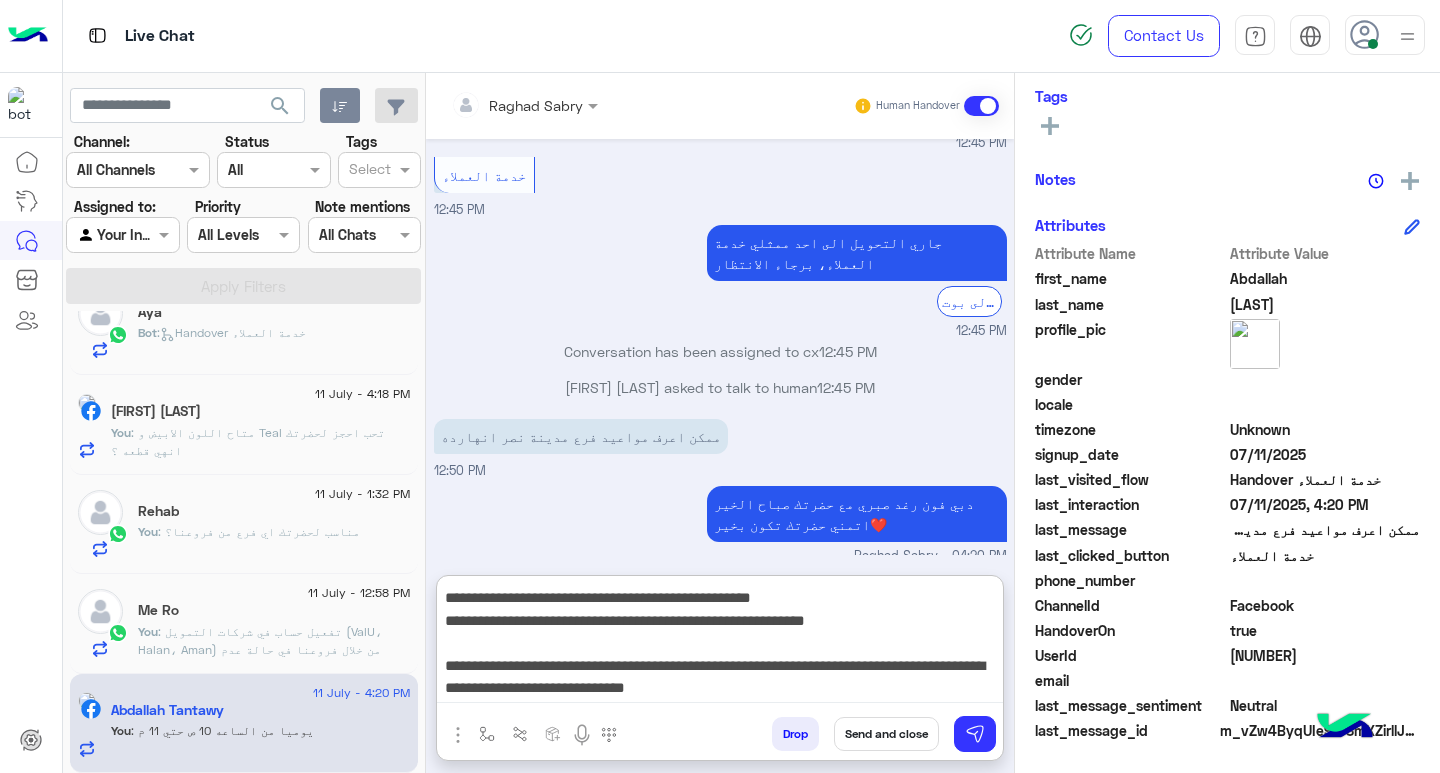type on "**********" 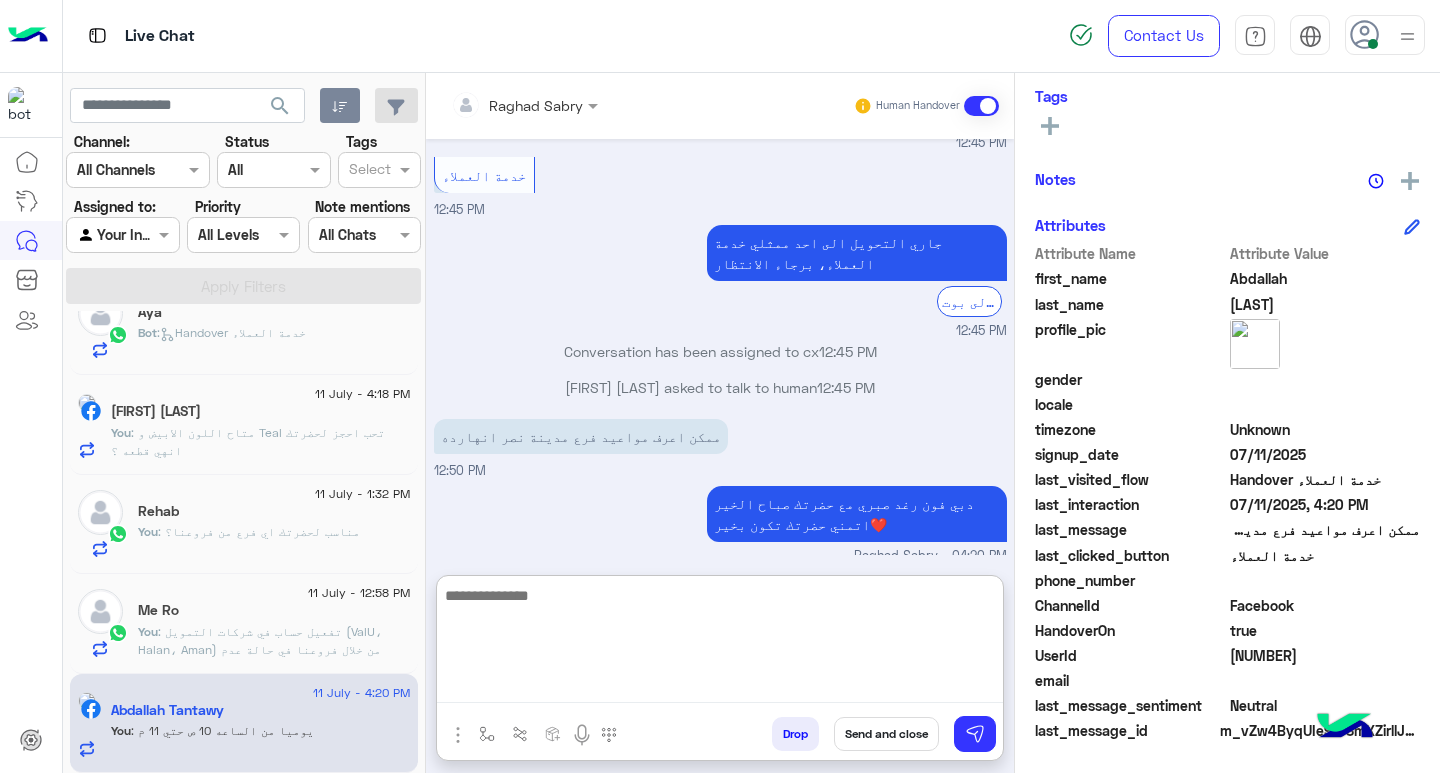 scroll, scrollTop: 0, scrollLeft: 0, axis: both 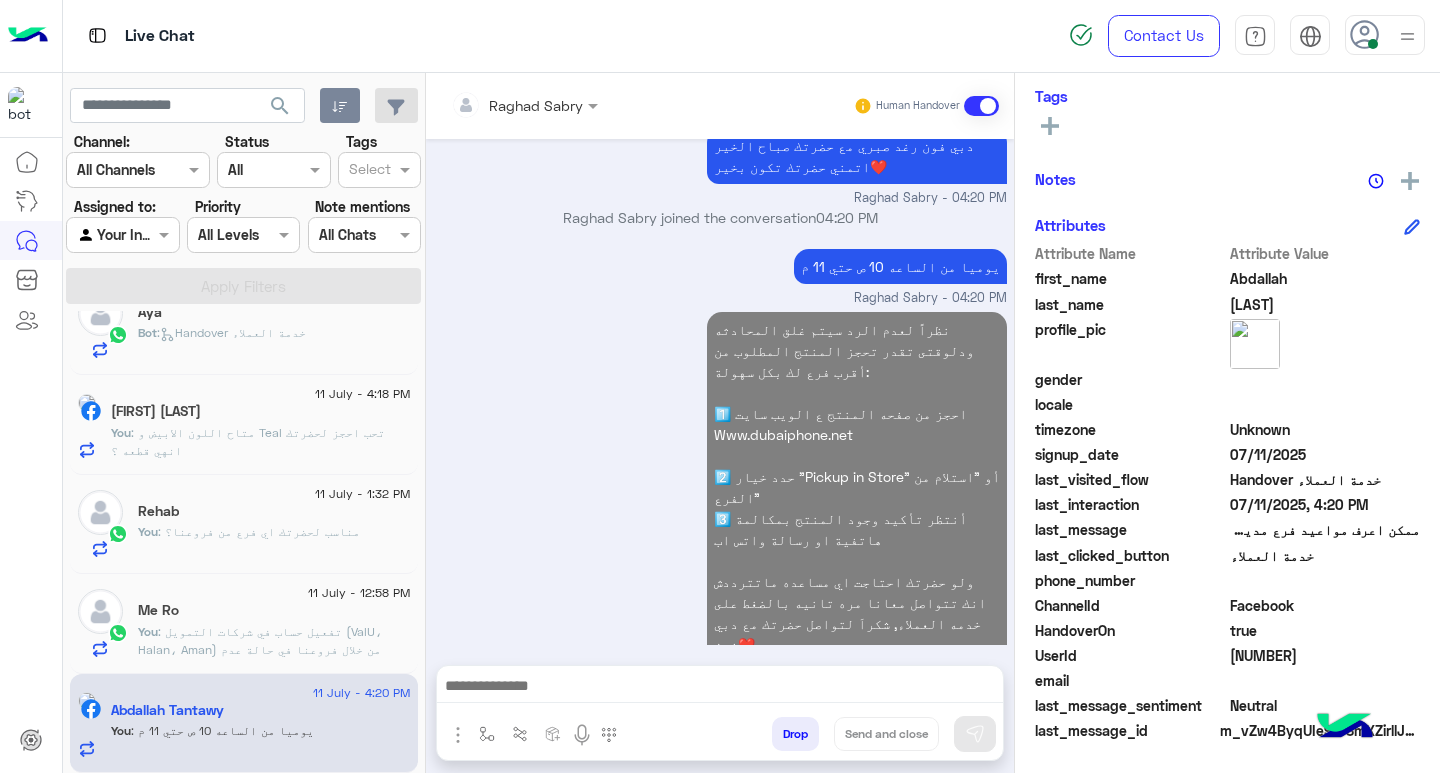 click on ": تفعيل حساب في شركات التمويل (ValU، Halan، Aman) من خلال فروعنا
في حالة عدم توفر فيزا مشتريات أو تطبيق تقسيط، يمكنك تفعيل حسابك
بسهولة من خلال تقديم الأوراق التالية:
الاوراق المطلوبه
✅ شرط أساسي:
•بطاقة شخصية سارية مثبت بها جهة العمل
•السن: 21 سنة فأكثر
✅ اختيارية (تساعد في زيادة الحد الائتماني):
•رخصة سيارة موديل 2018 أو أحدث
•كارنيه تأمين طبي (Medical Insurance)
•كارنيه عضوية نادي رياضي
للمزيد من التفاصيل، يمكنك زيارة أقرب فرع لنا." 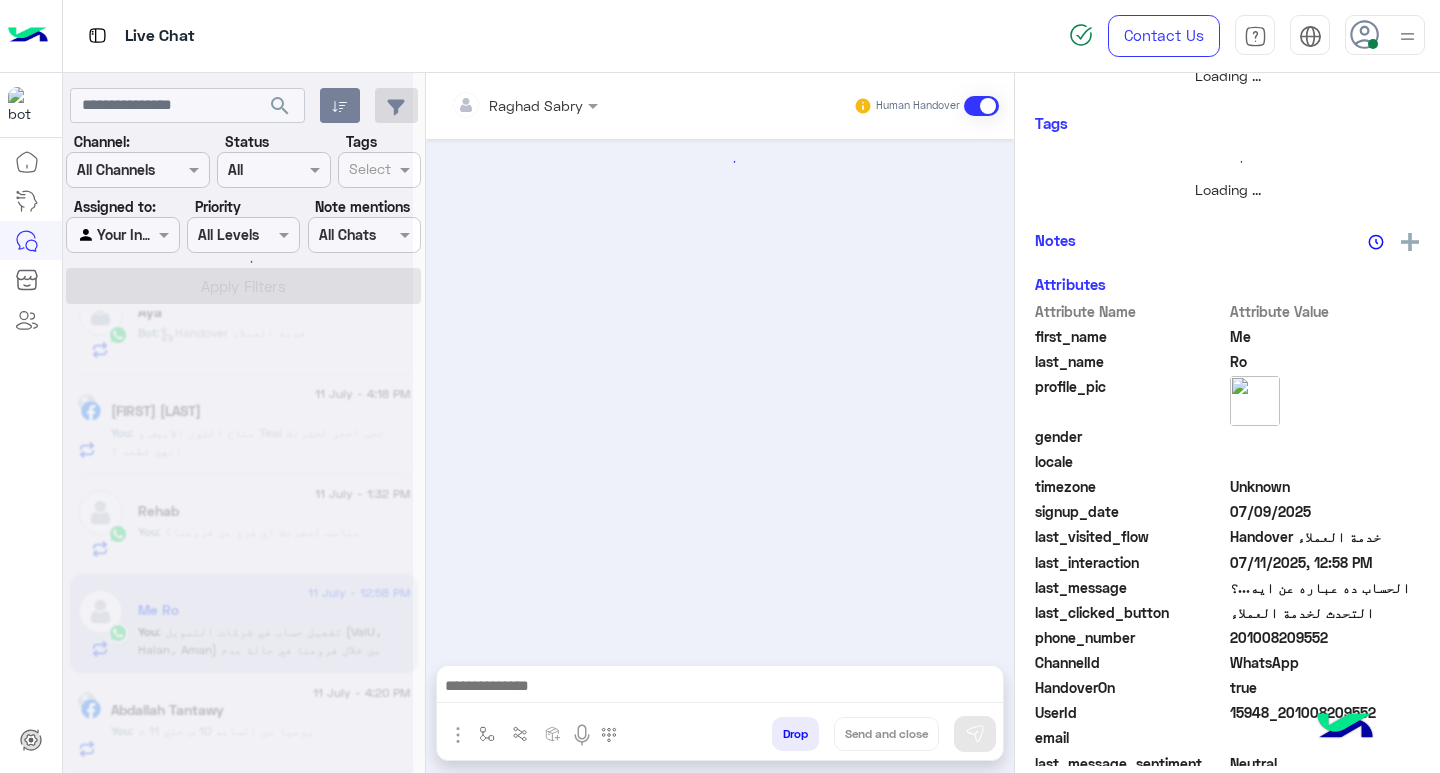 scroll, scrollTop: 355, scrollLeft: 0, axis: vertical 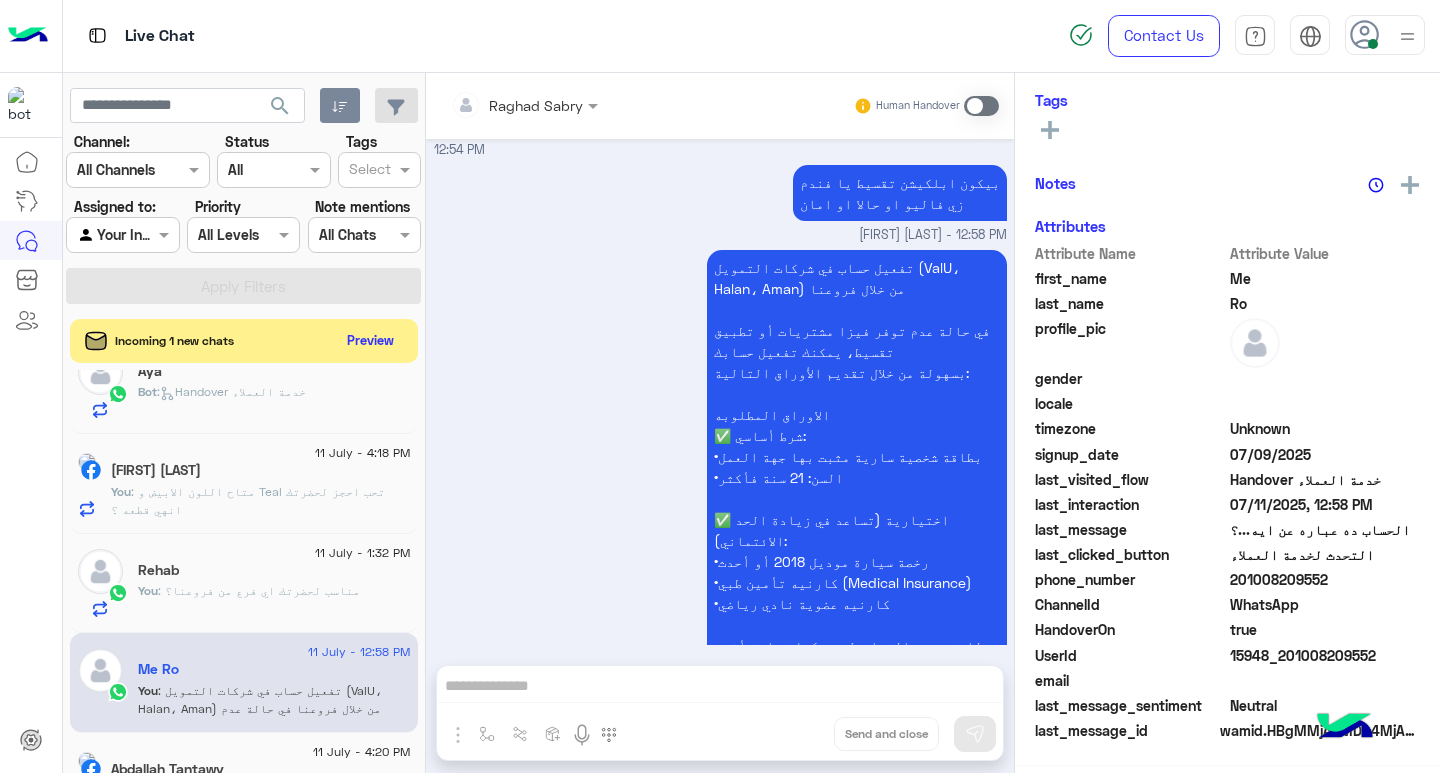 click at bounding box center (981, 106) 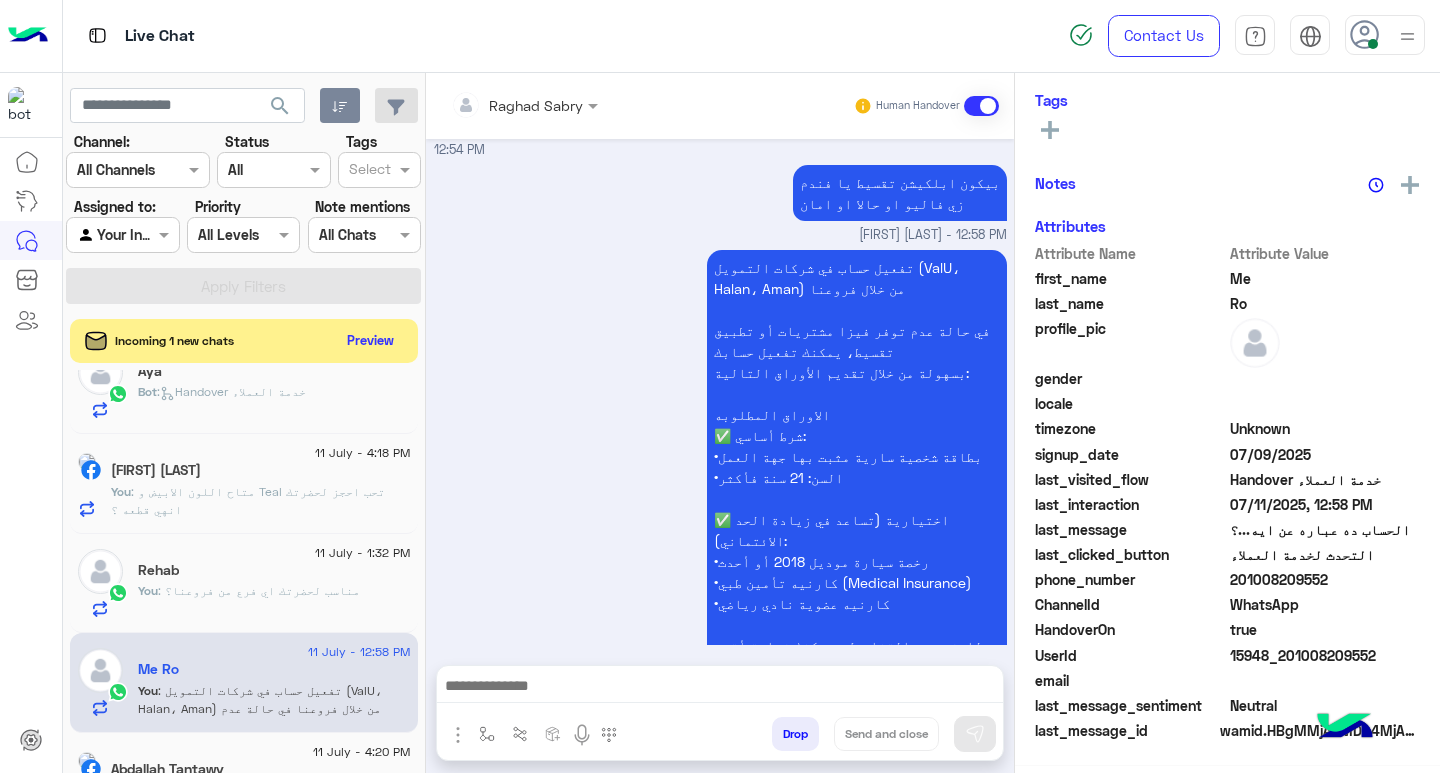 scroll, scrollTop: 1697, scrollLeft: 0, axis: vertical 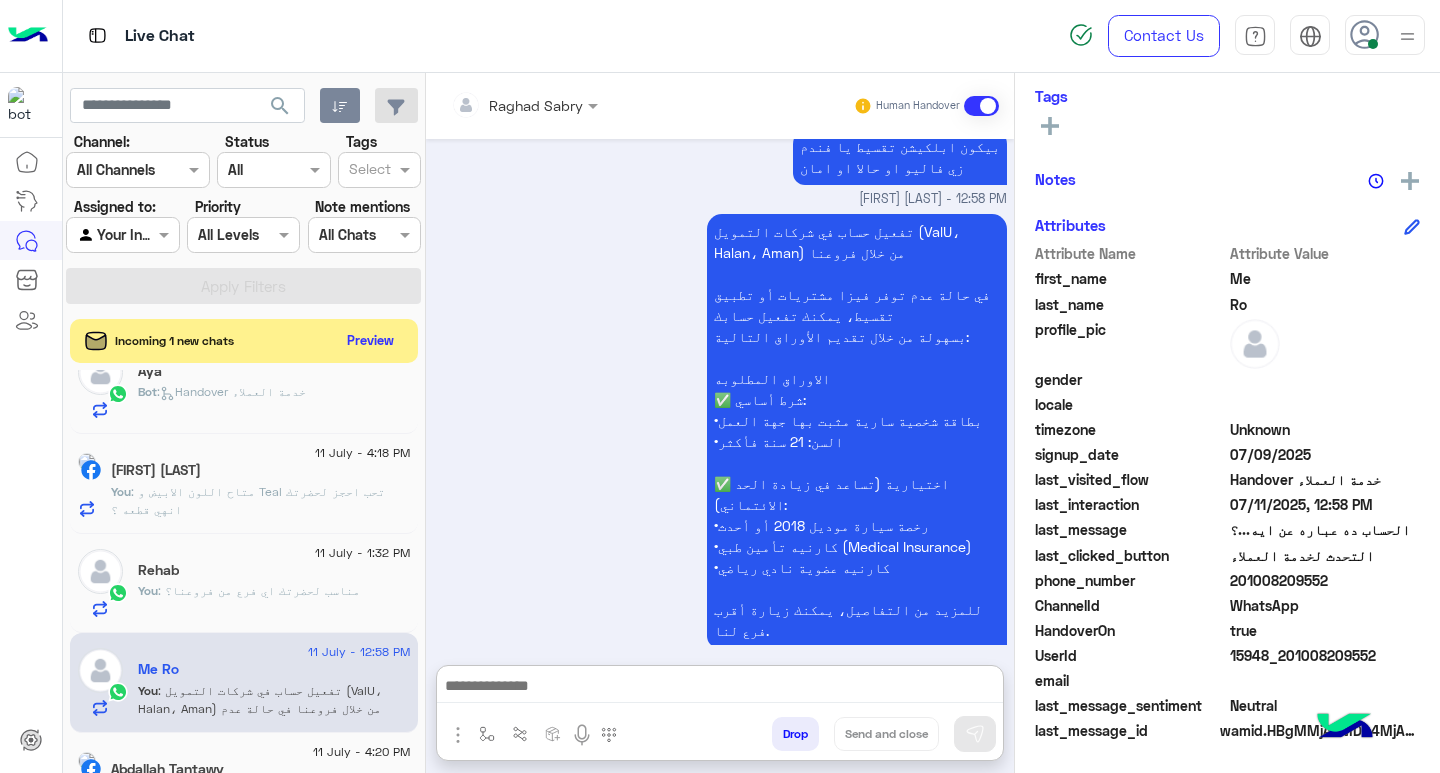 click at bounding box center [720, 688] 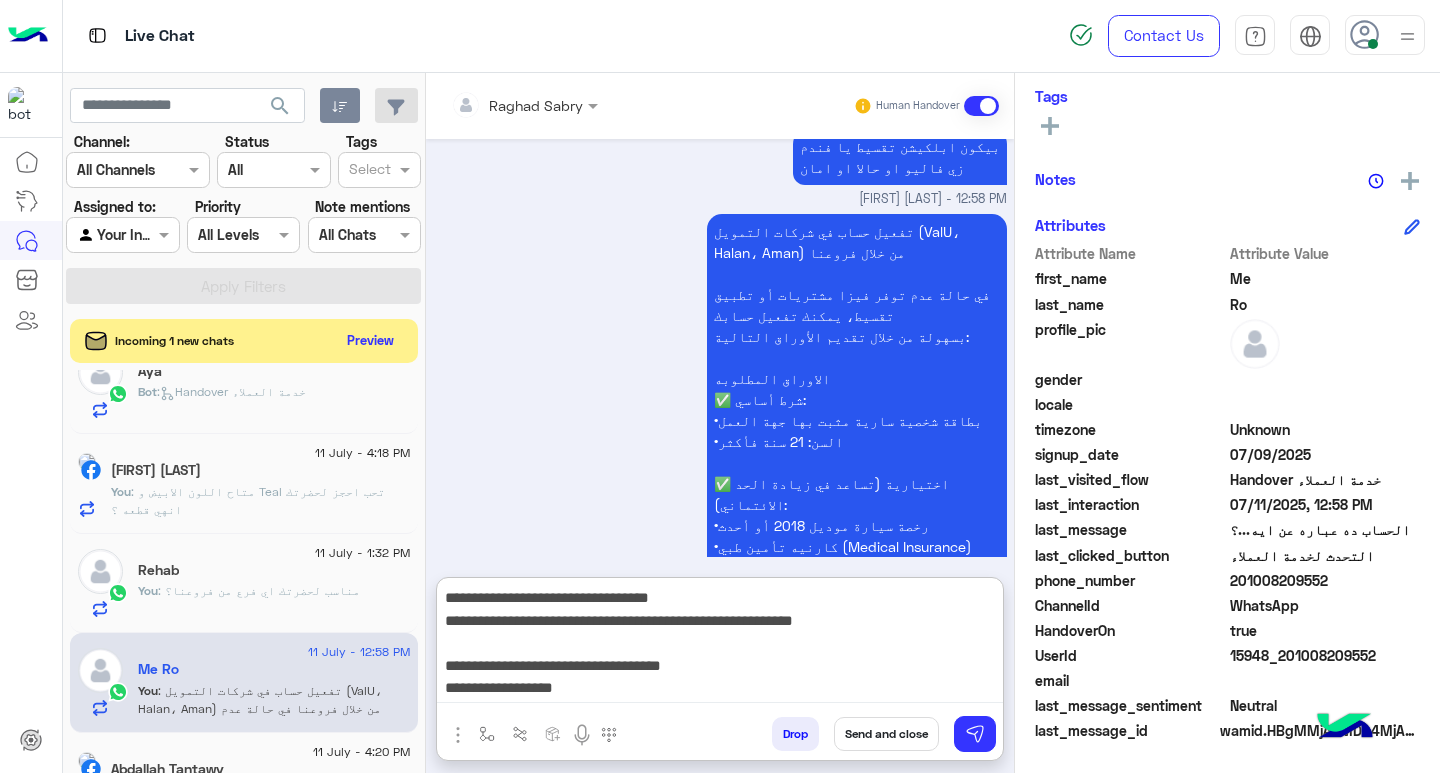 scroll, scrollTop: 155, scrollLeft: 0, axis: vertical 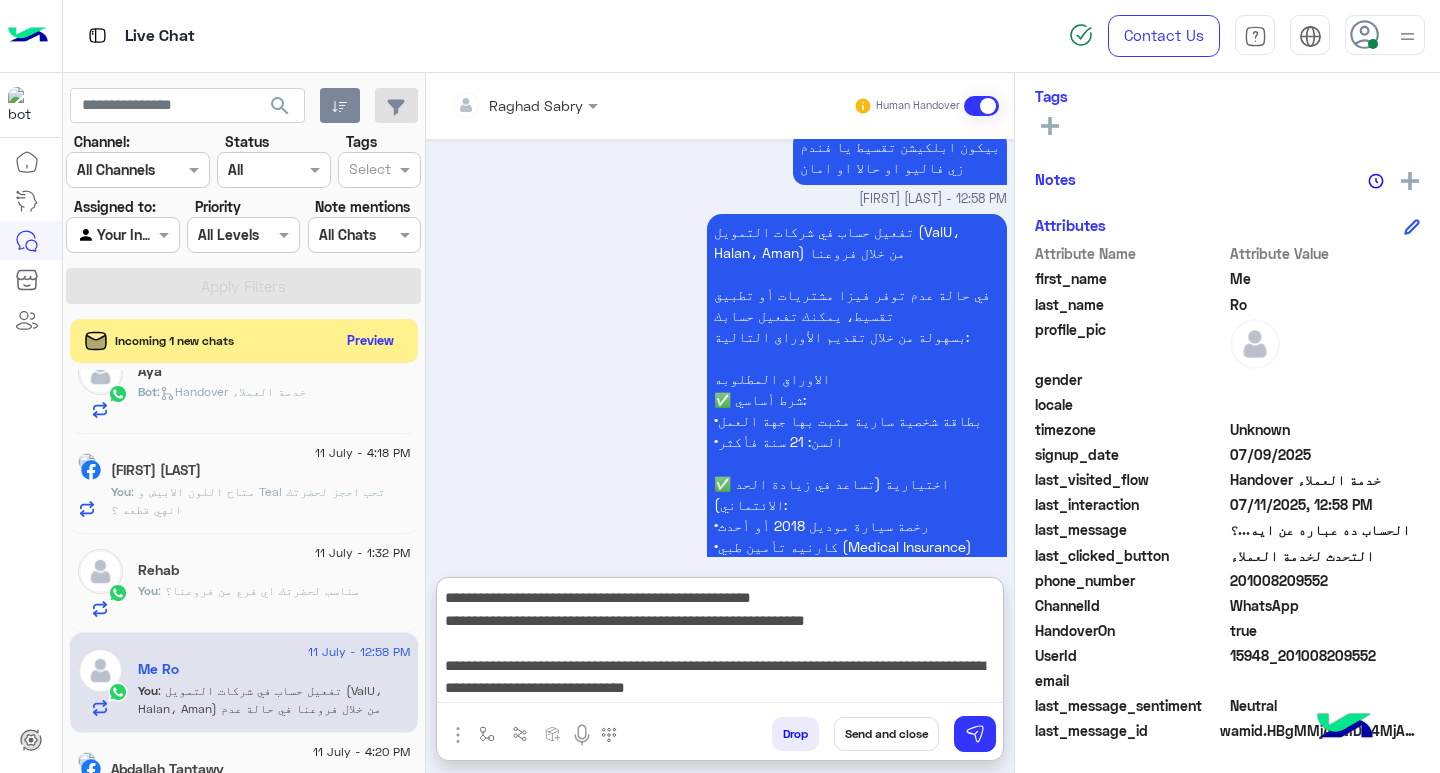 type on "**********" 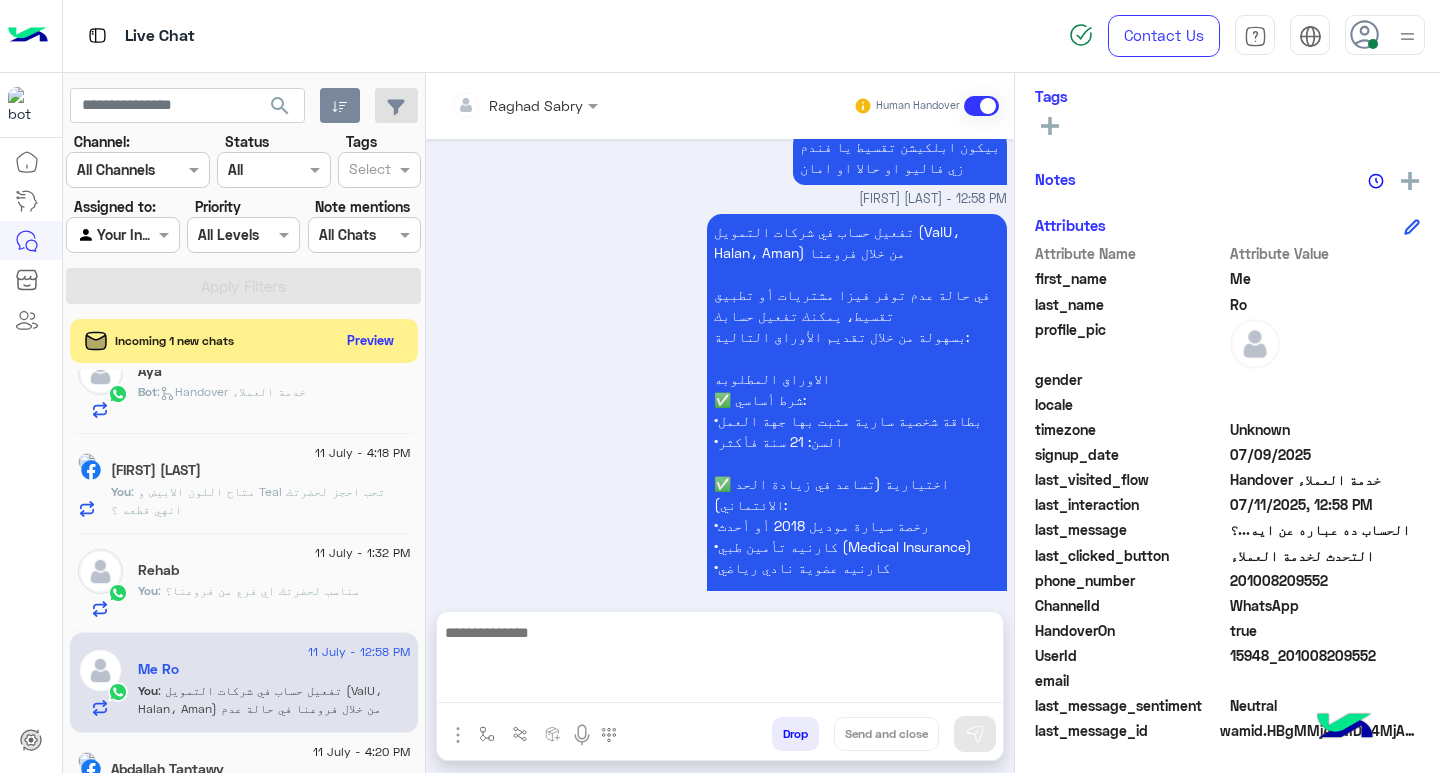 scroll, scrollTop: 0, scrollLeft: 0, axis: both 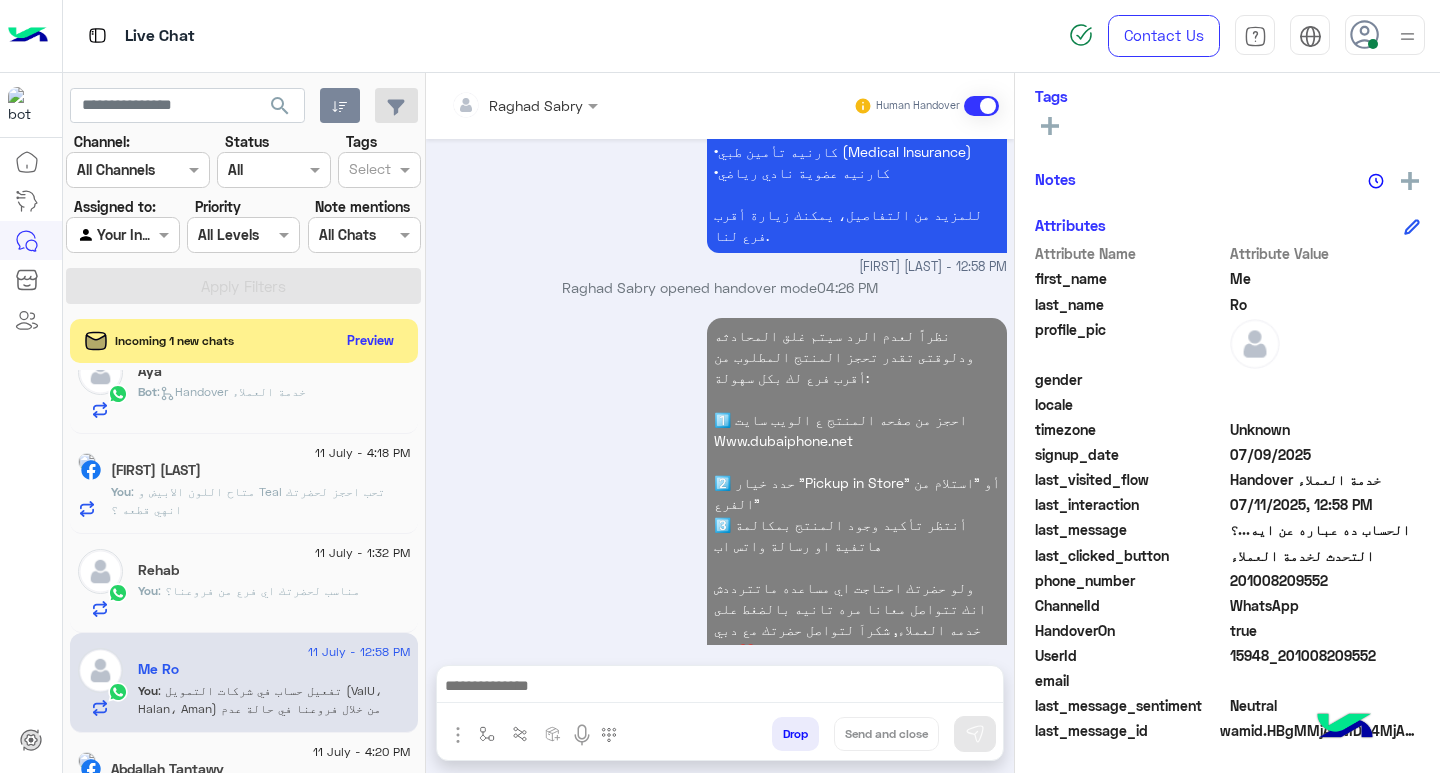 click on ":  مناسب لحضرتك اي فرع من فروعنا؟" 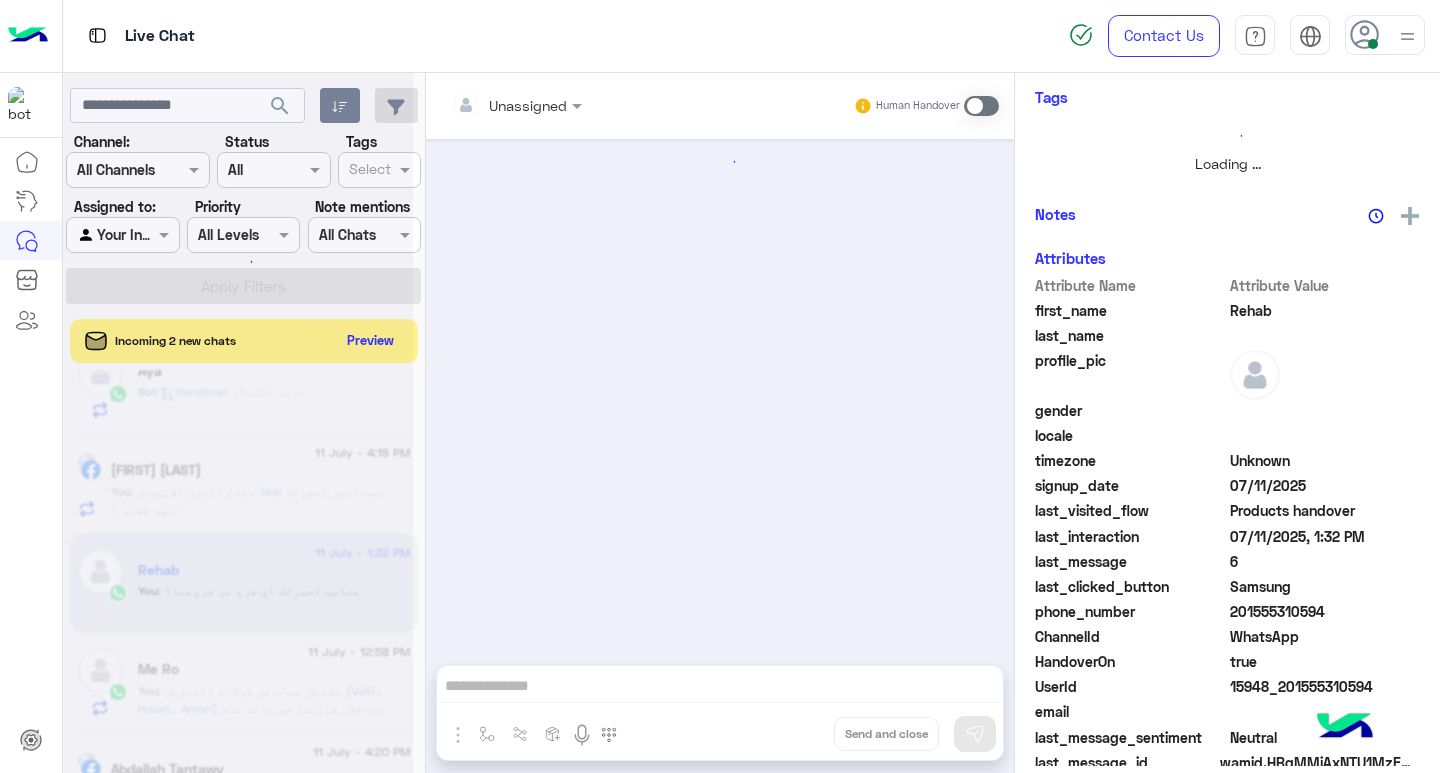 click on "Unassigned Human Handover     Drop   Send and close" at bounding box center [720, 427] 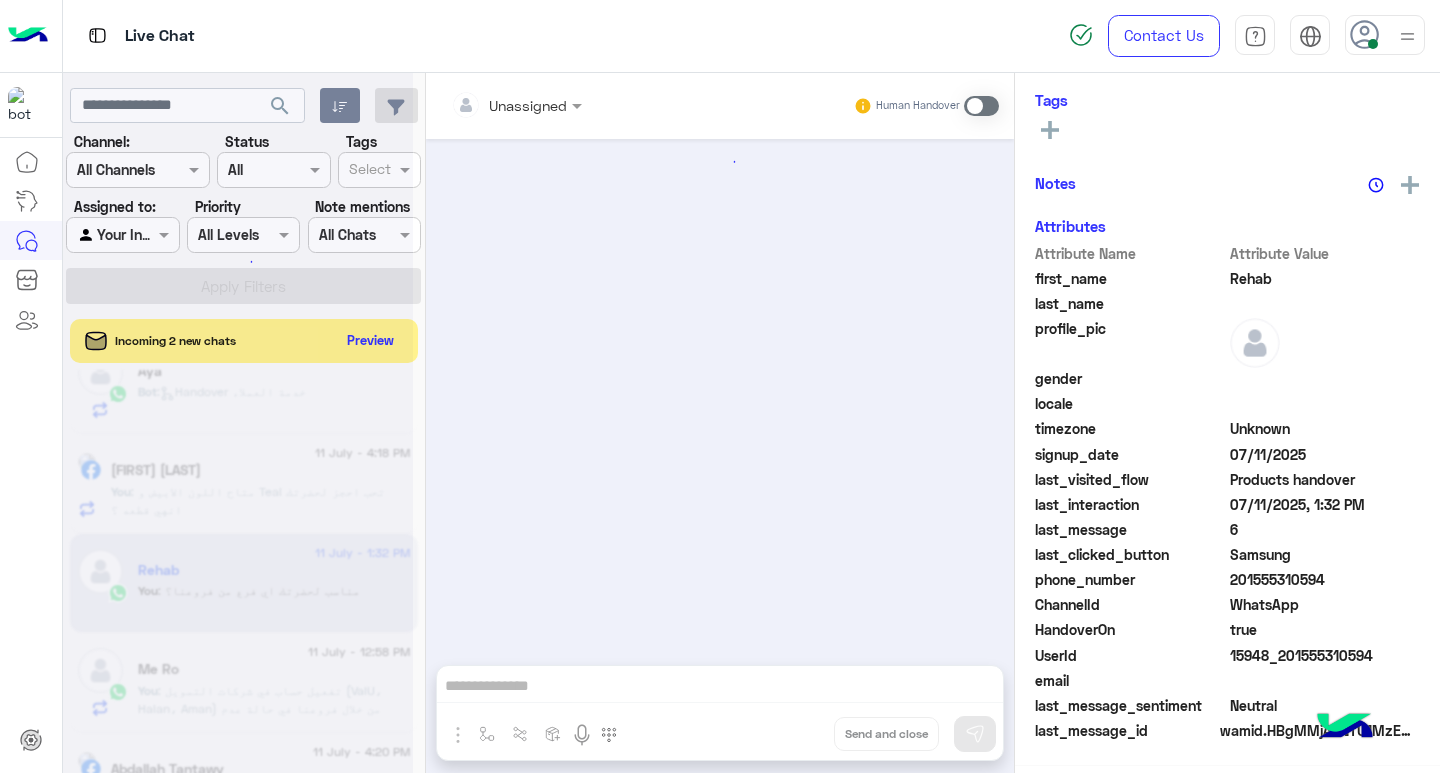 scroll, scrollTop: 325, scrollLeft: 0, axis: vertical 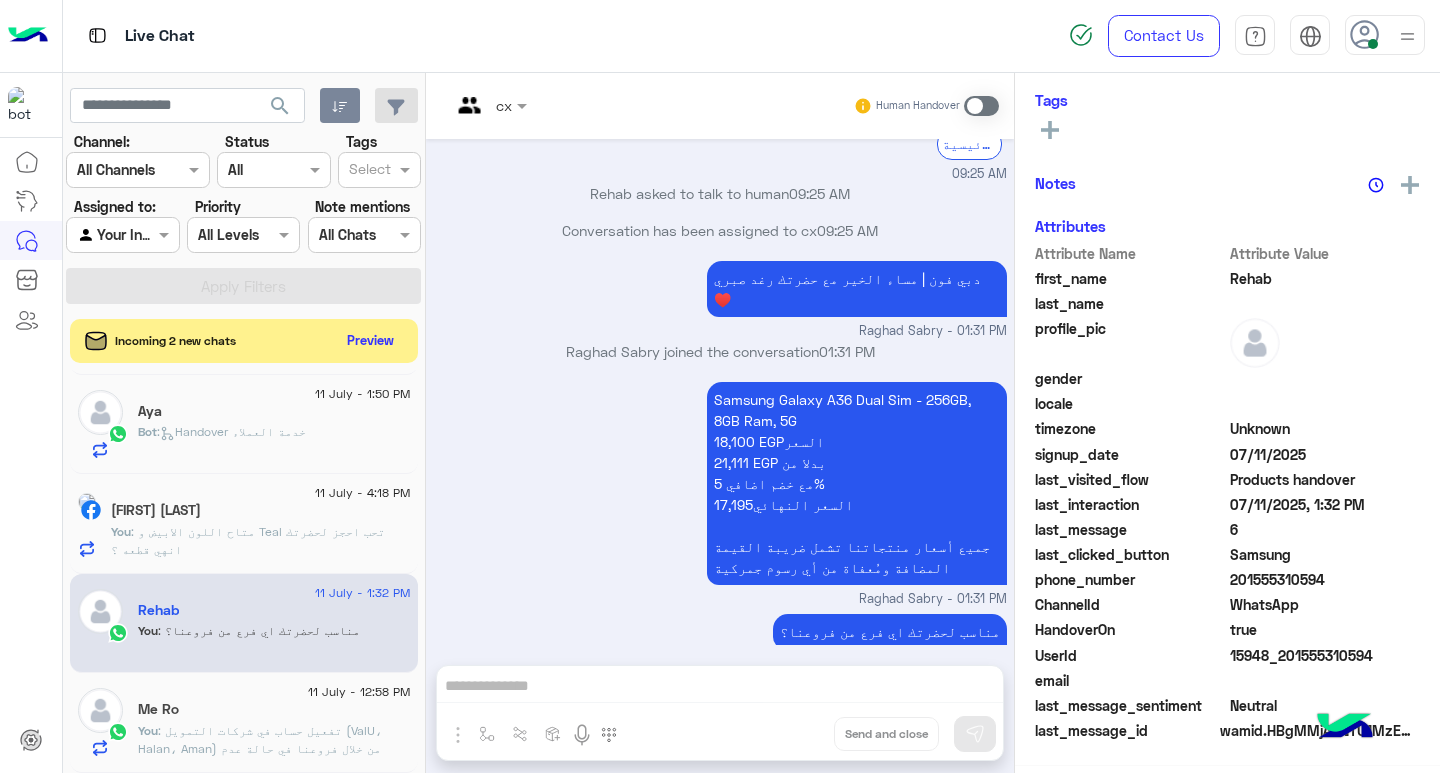 click at bounding box center (981, 106) 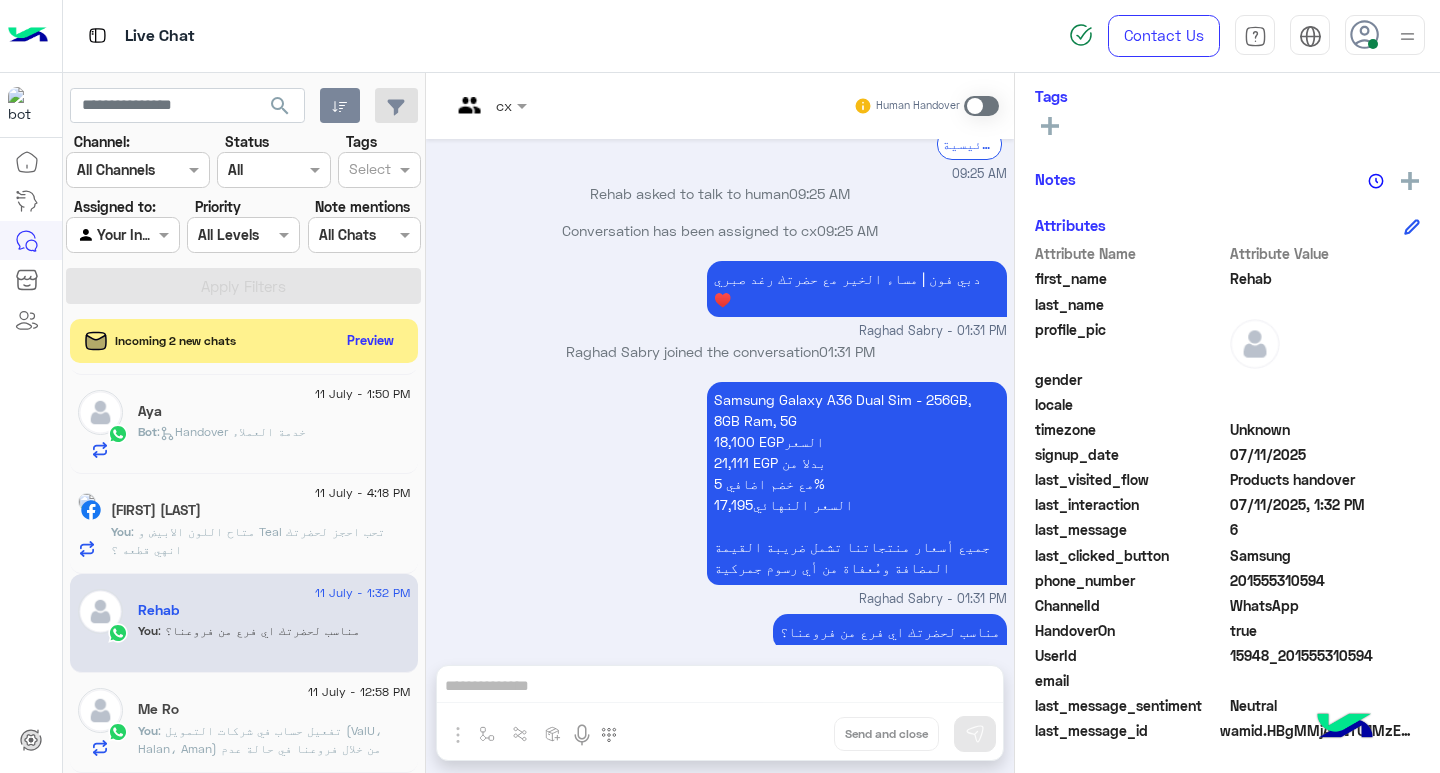 scroll, scrollTop: 93, scrollLeft: 0, axis: vertical 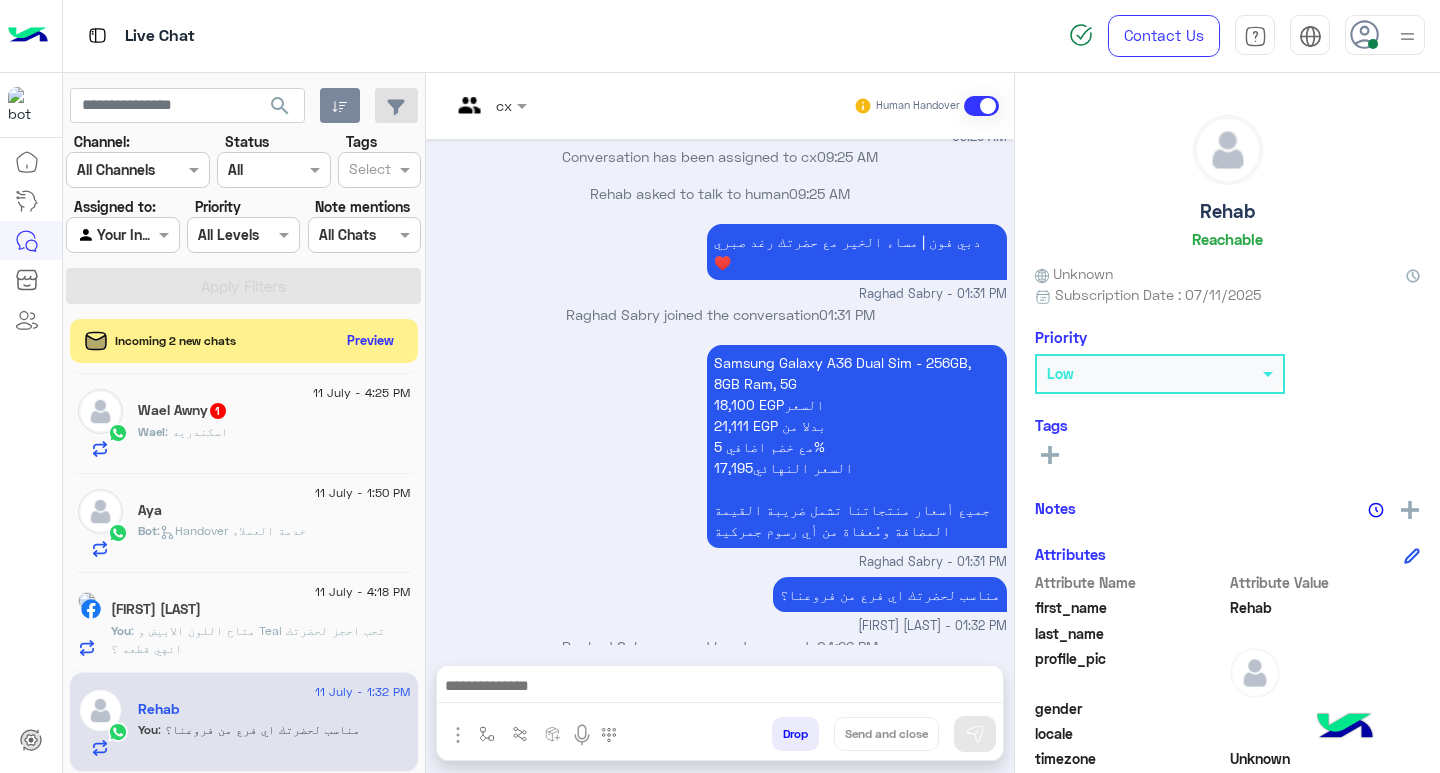 click at bounding box center [720, 688] 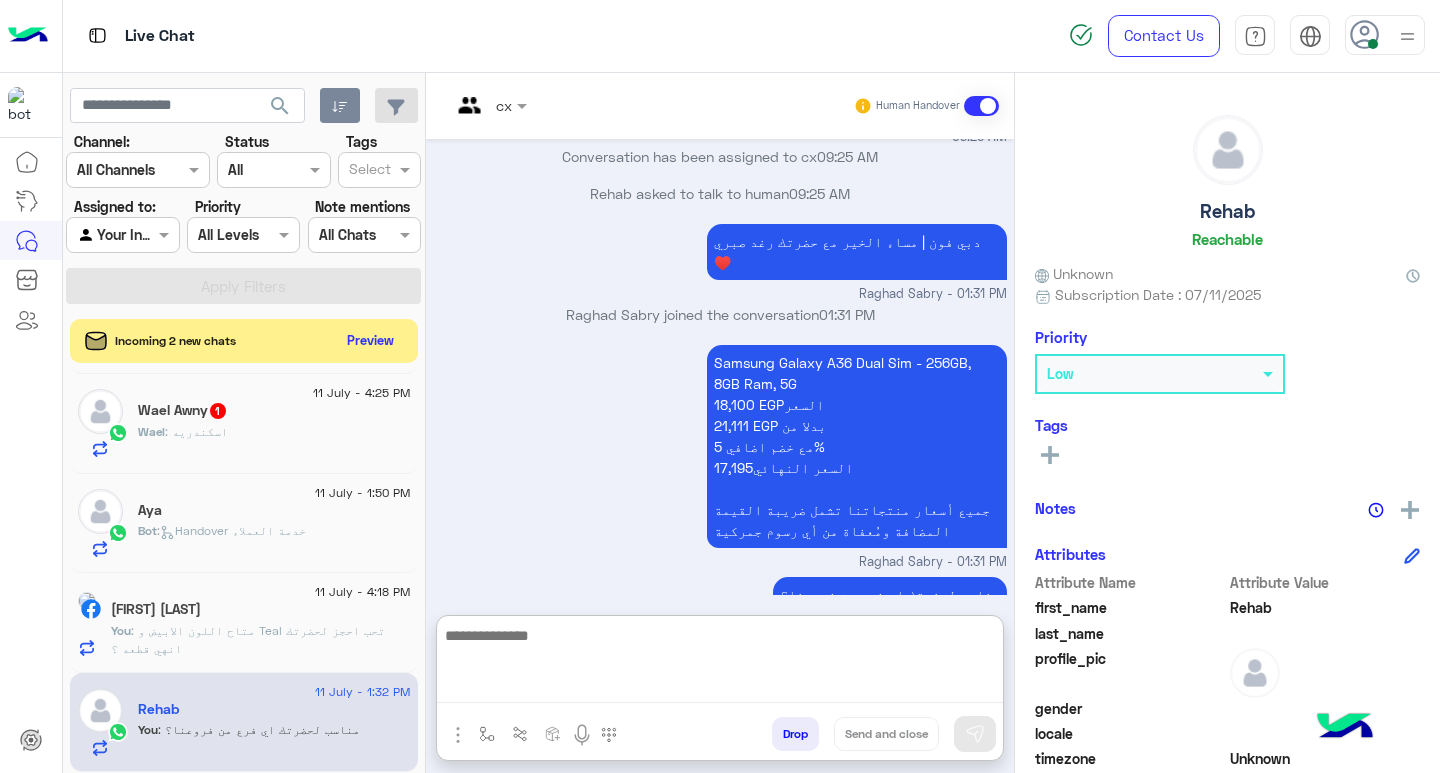 paste on "**********" 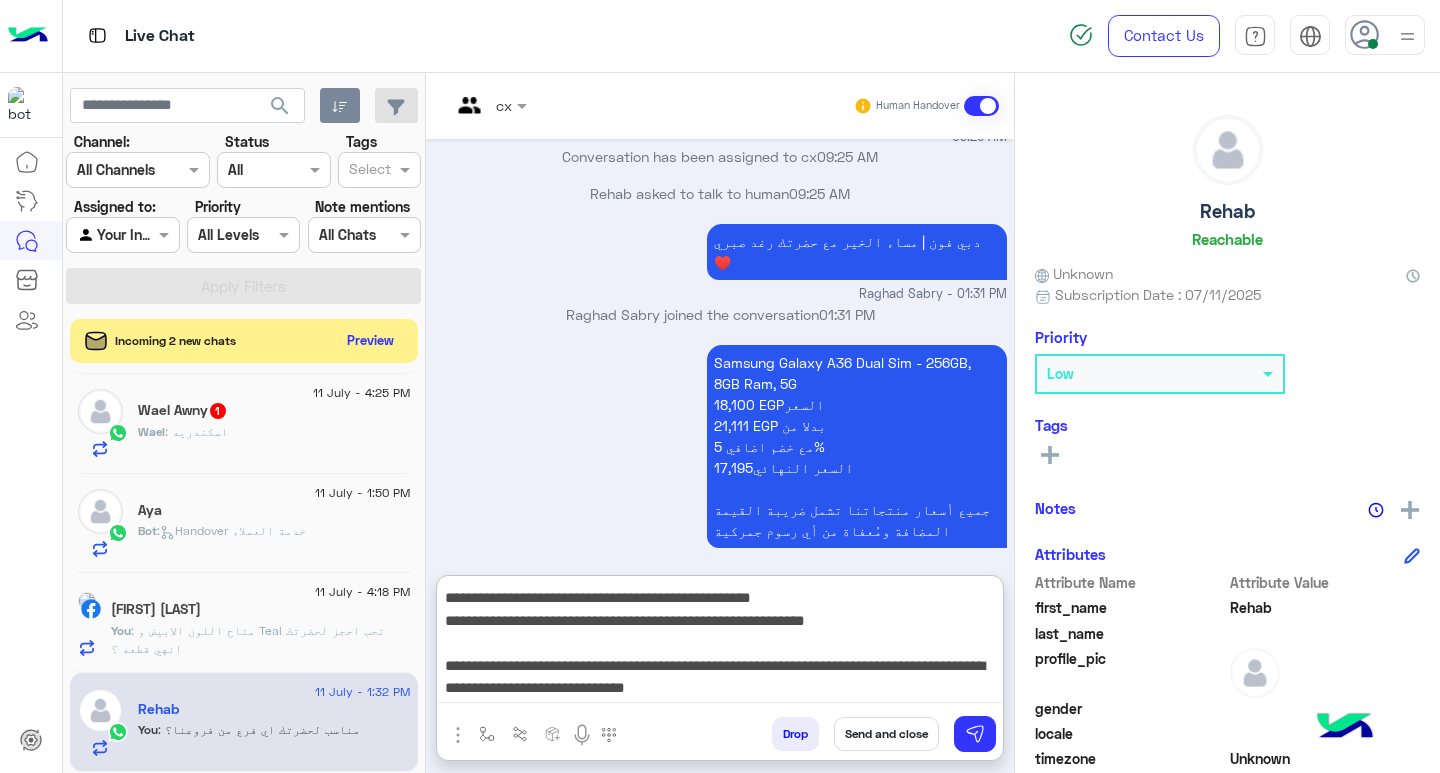 type on "**********" 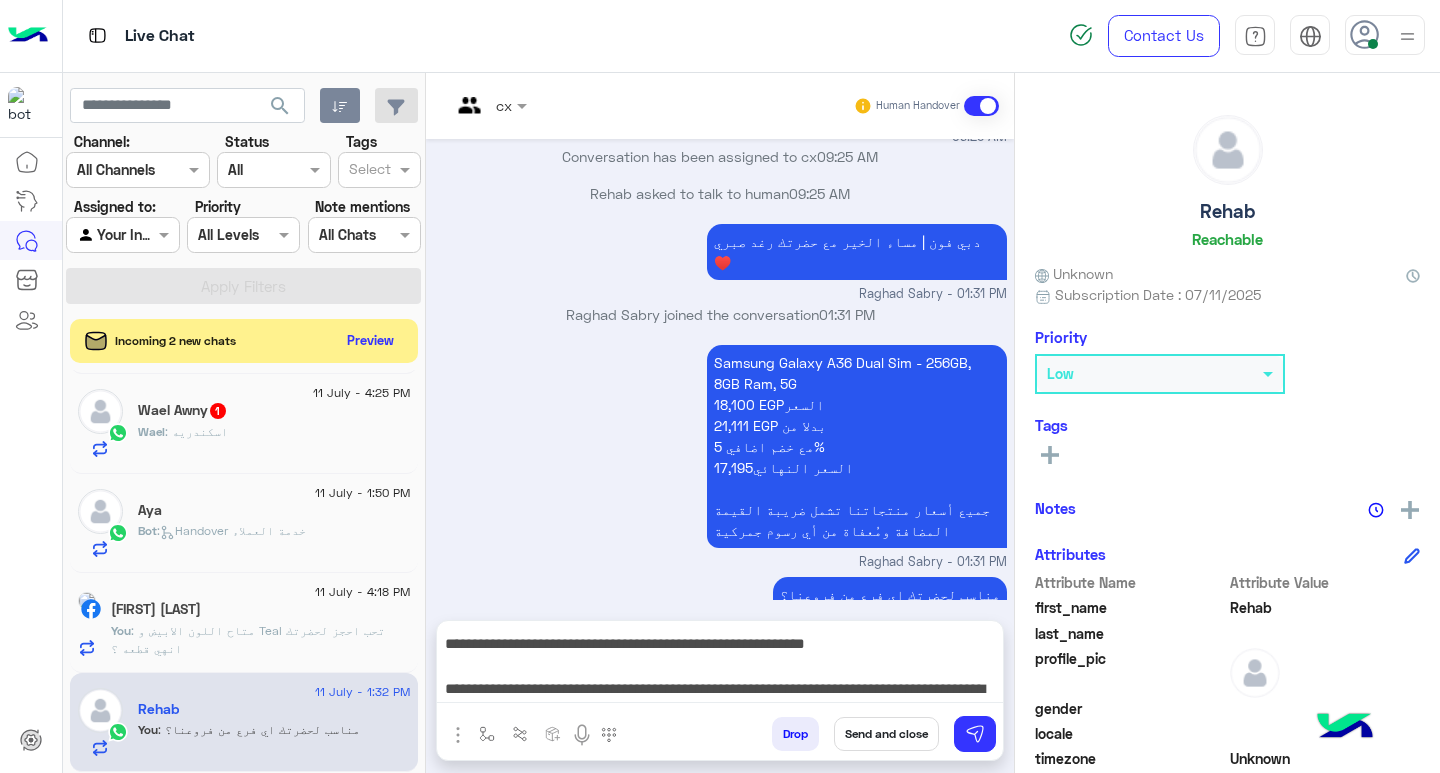 click on "Rehab" 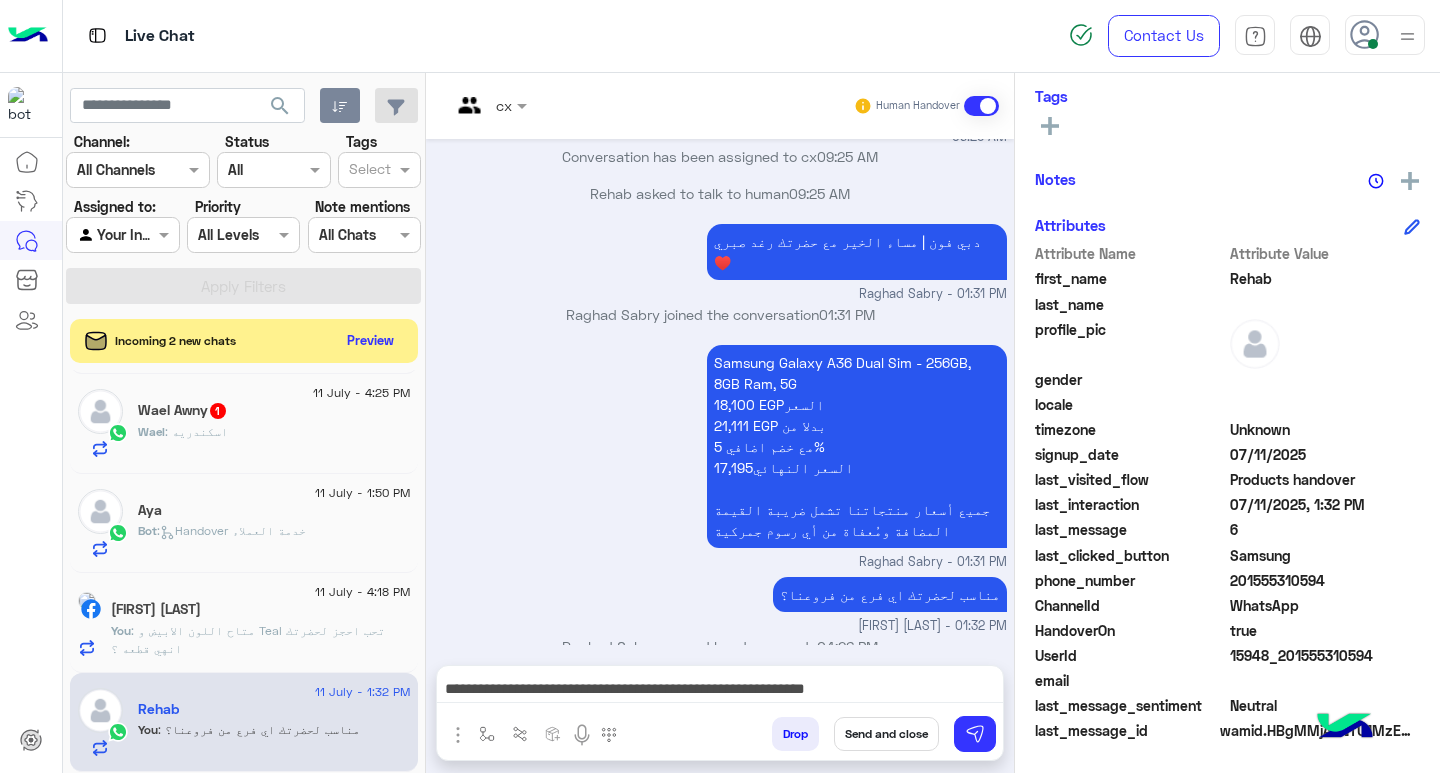 click on "201555310594" 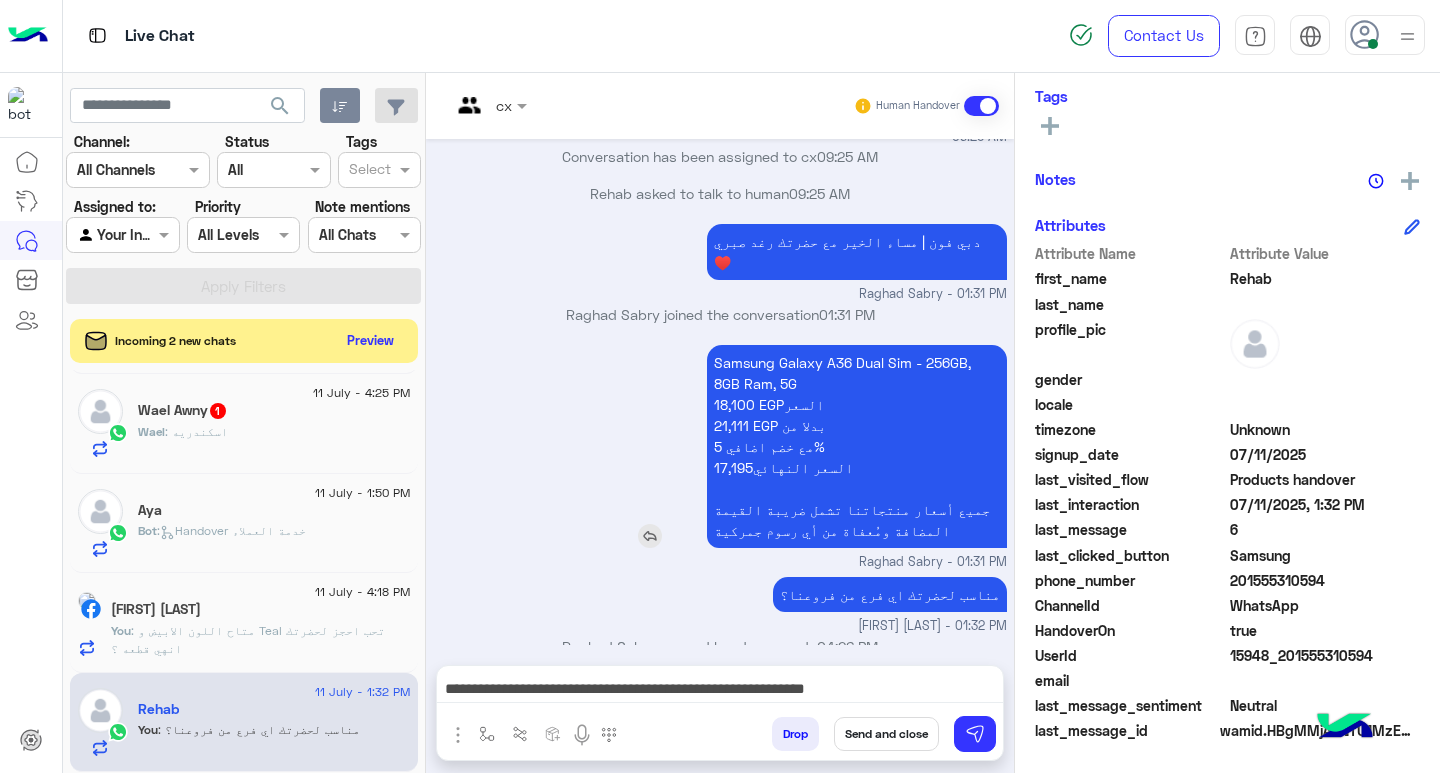 click on "Samsung Galaxy A36 Dual Sim - 256GB, 8GB Ram, 5G 18,100 EGPالسعر  21,111 EGP بدلا من  مع خضم اضافي 5%  السعر النهائي17,195  جميع أسعار منتجاتنا تشمل ضريبة القيمة المضافة ومُعفاة من أي رسوم جمركية" at bounding box center [857, 446] 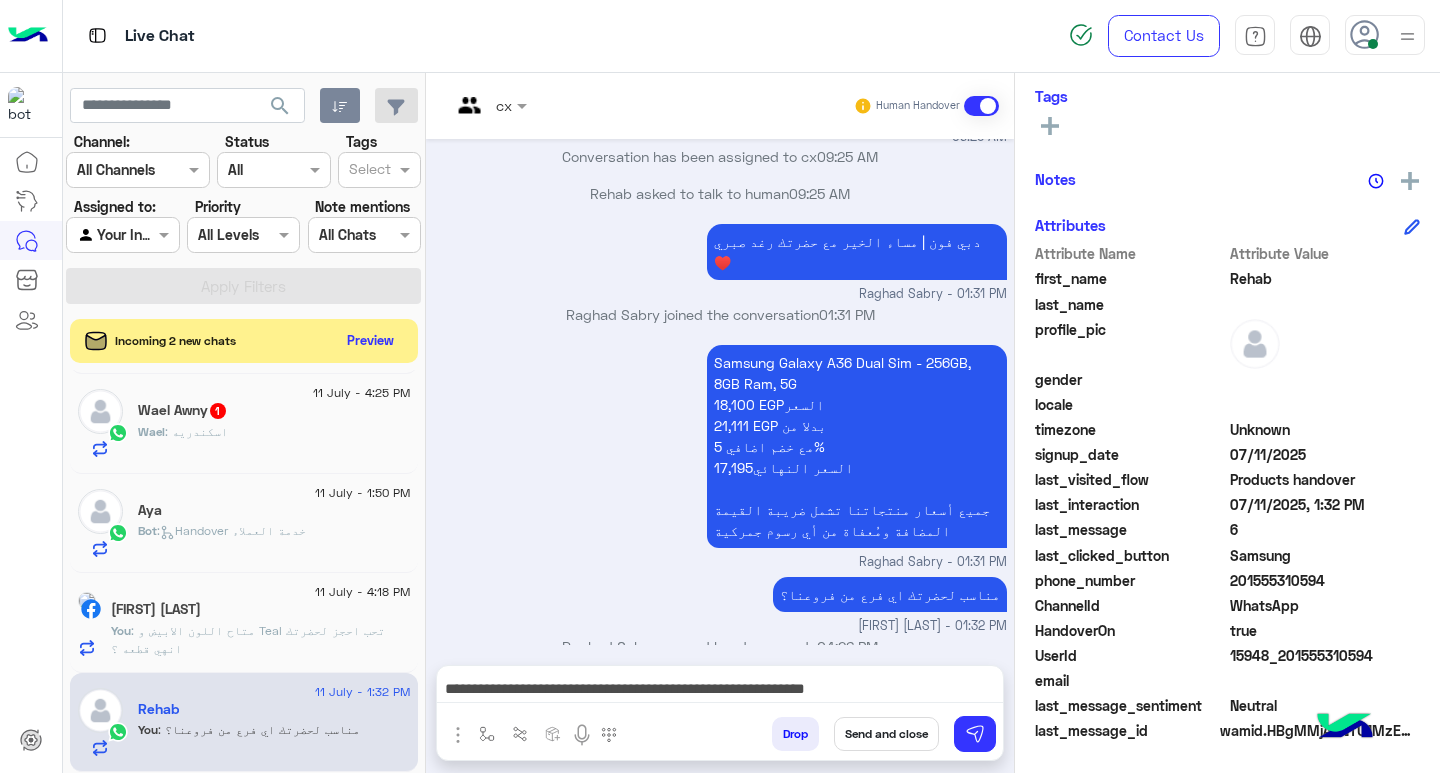 click on "Send and close" at bounding box center (886, 734) 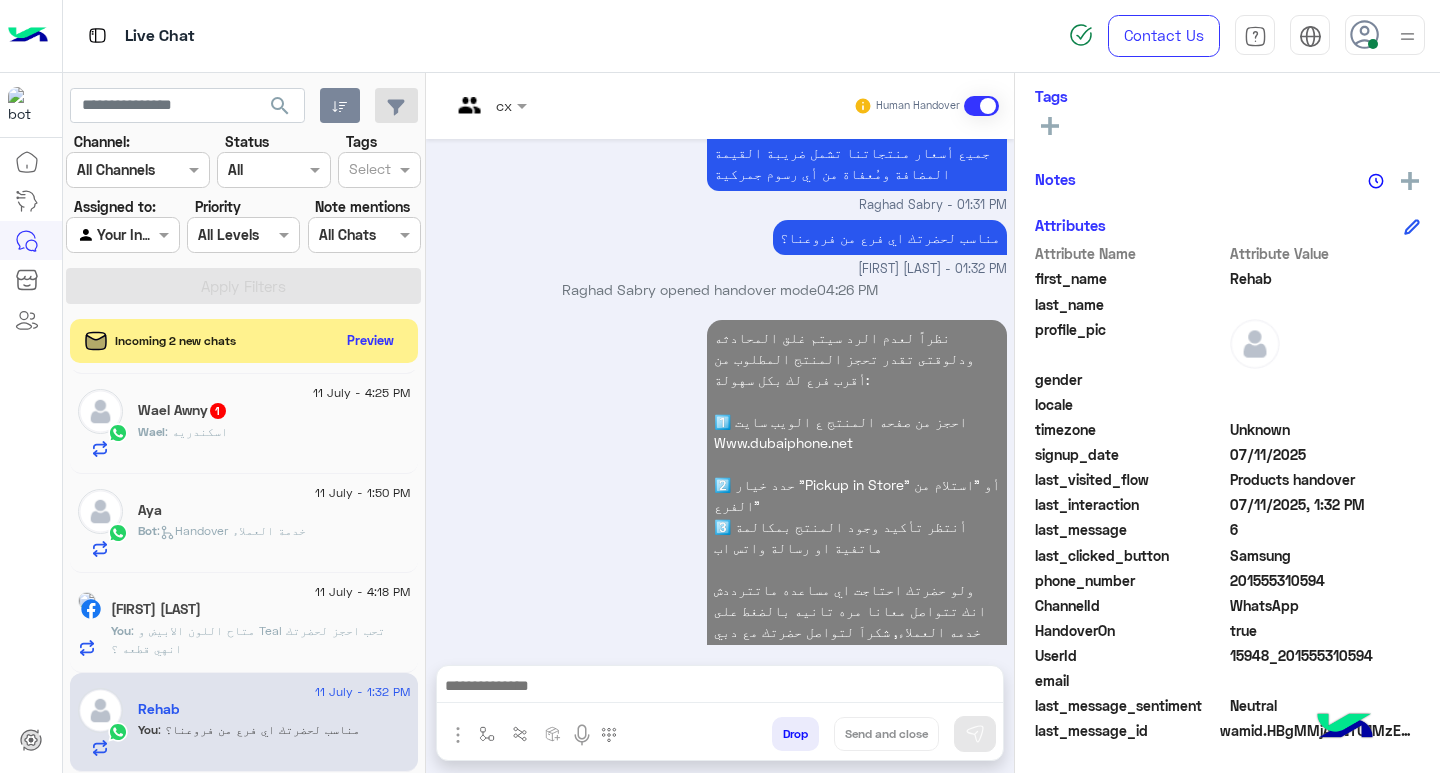 click on ": متاح اللون الابيض و Teal تحب احجز لحضرتك انهي قطعه ؟" 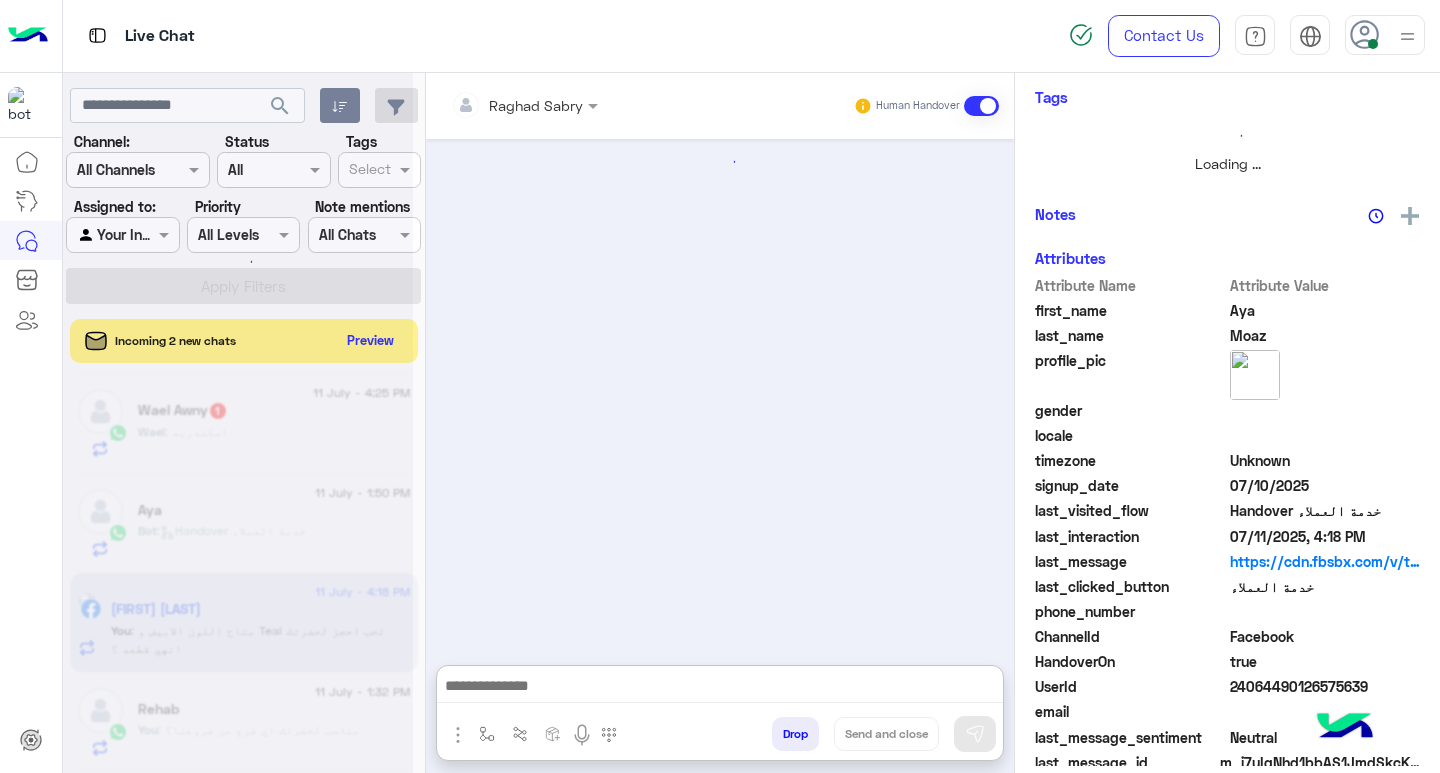 click at bounding box center [720, 688] 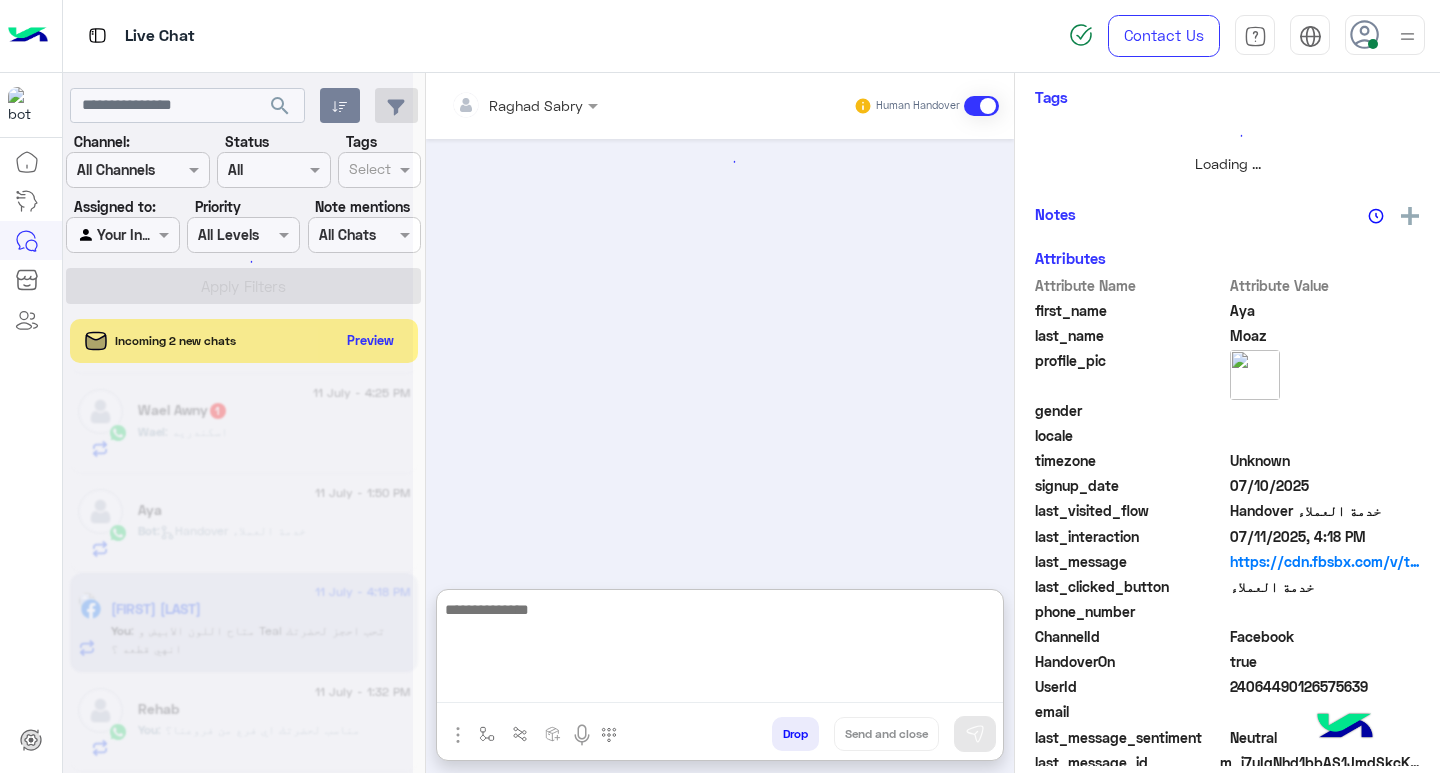 paste on "**********" 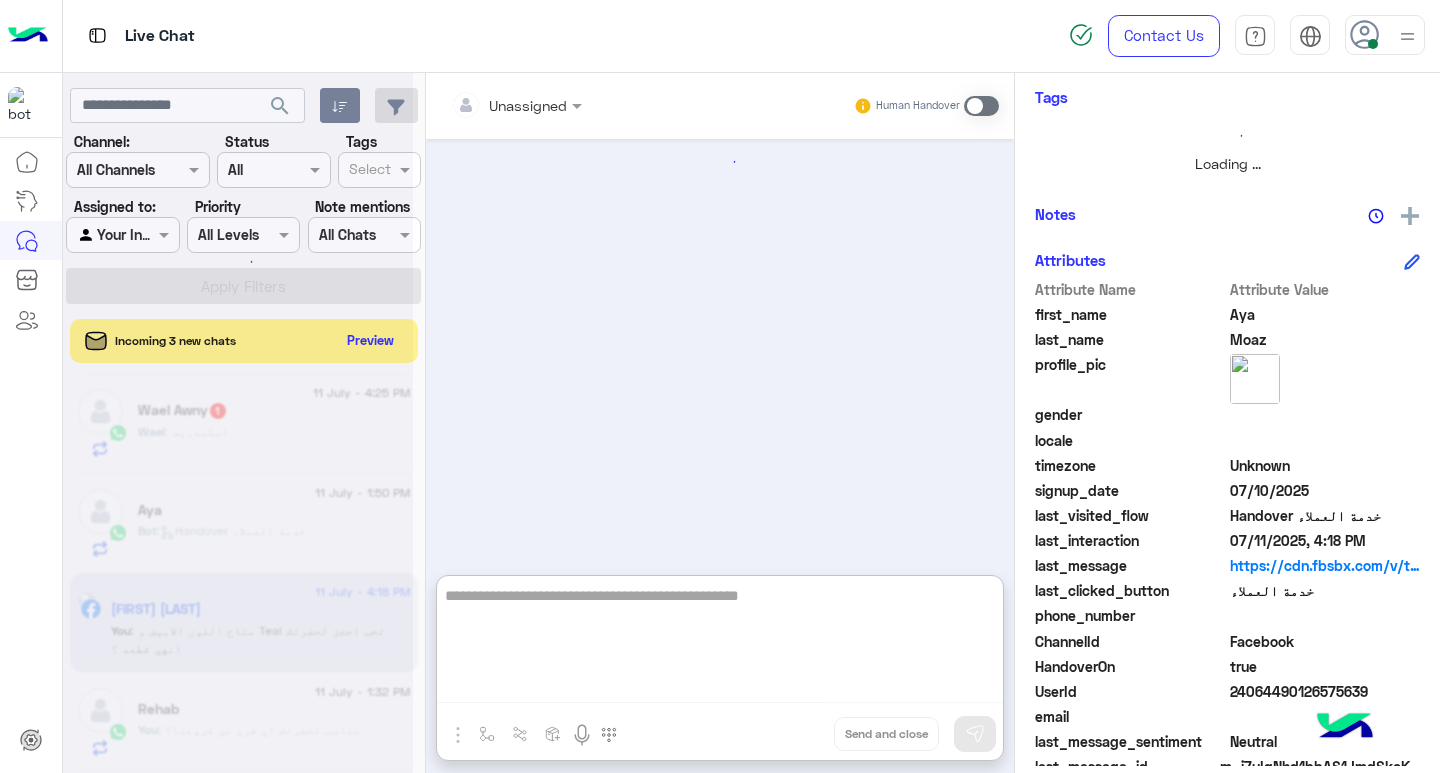 type on "**********" 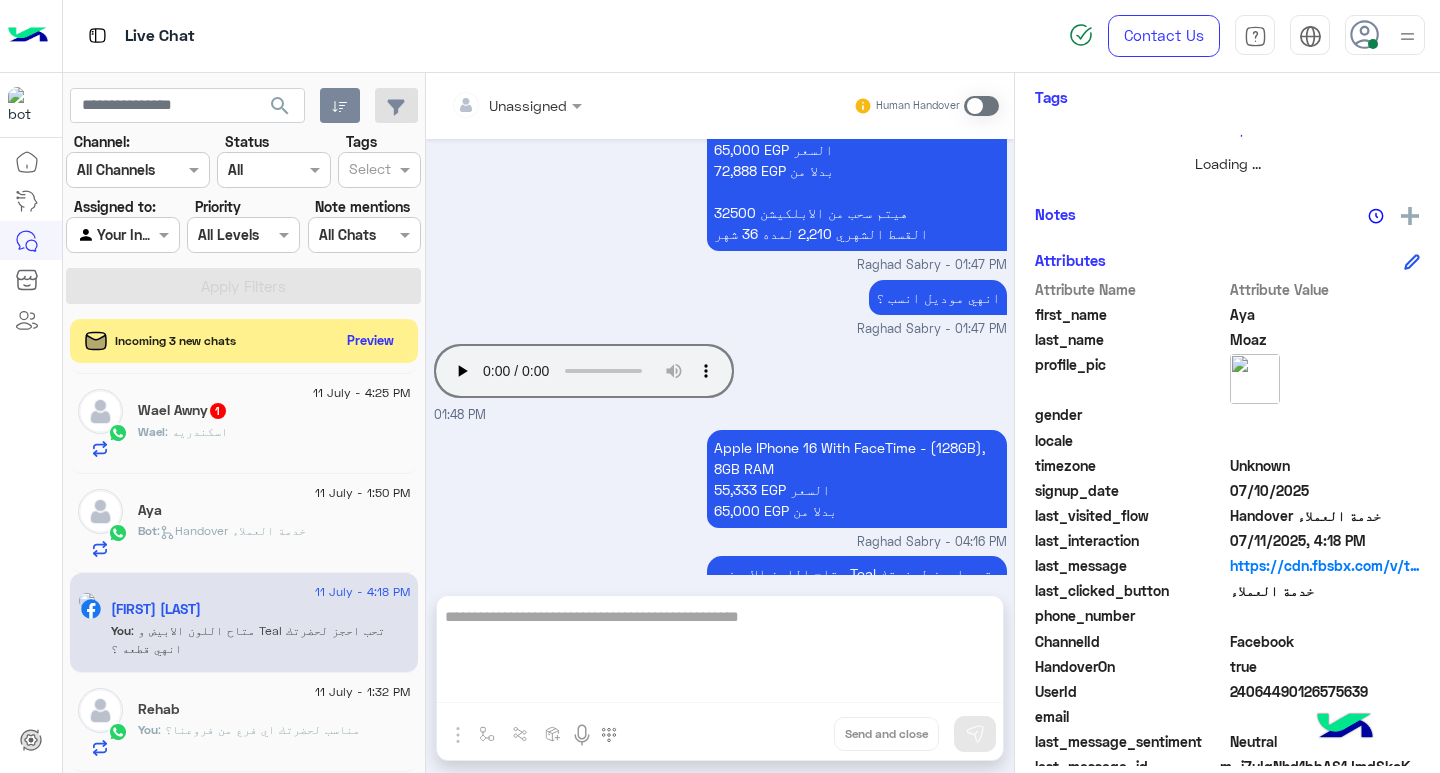 click on "متاح اللون الابيض و Teal تحب احجز لحضرتك انهي قطعه ؟  [FIRST] [LAST] -  04:18 PM" at bounding box center [720, 593] 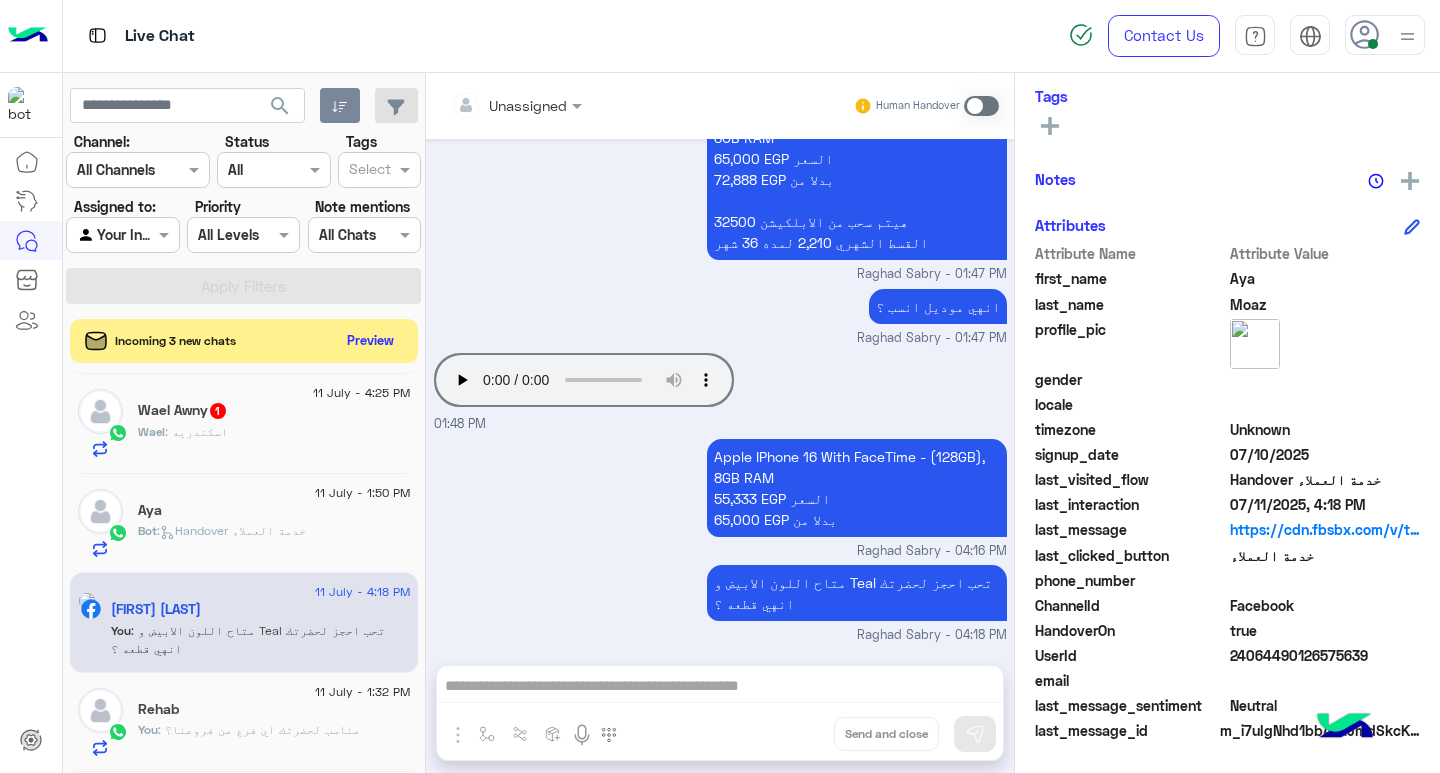 click on "Unassigned Human Handover     Jul 11, 2025  لو حضرتك محتاجه فاتوره ضريبيه بيتم توضيح في الفرع ونستلمها مع المنتج  [FIRST] [LAST] -  01:26 PM  تقسيط ٣٦ شهر بفوايد   01:35 PM  ولا بدون   01:35 PM  تم توضيح لحضرتك العرض  بدون مقدم او مصاريف لكن يوجد فوايد غير محدده من خلالي  لكن تم توضيح لحضرتك القسط الشهري بعد اضافه نسبه الفايده 1,620  [FIRST] [LAST] -  01:38 PM  حضرتك مفعله الابلكيشن ؟  [FIRST] [LAST] -  01:38 PM  اه   01:38 PM  مناسب لحضرتك اي فرع من فروعنا؟  [FIRST] [LAST] -  01:40 PM  سموحه   01:40 PM  متاح في فرع سموحه تحب احجز لحضرتك قطعه ونقرر اللون في الفرع ؟؟  [FIRST] [LAST] -  01:42 PM  لضمان ثبات سعر المنتج ؟  [FIRST] [LAST] -  01:42 PM  اي الوان متاح iPhone ض16   01:43 PM  Leh   01:45 PM   Drop" at bounding box center [720, 427] 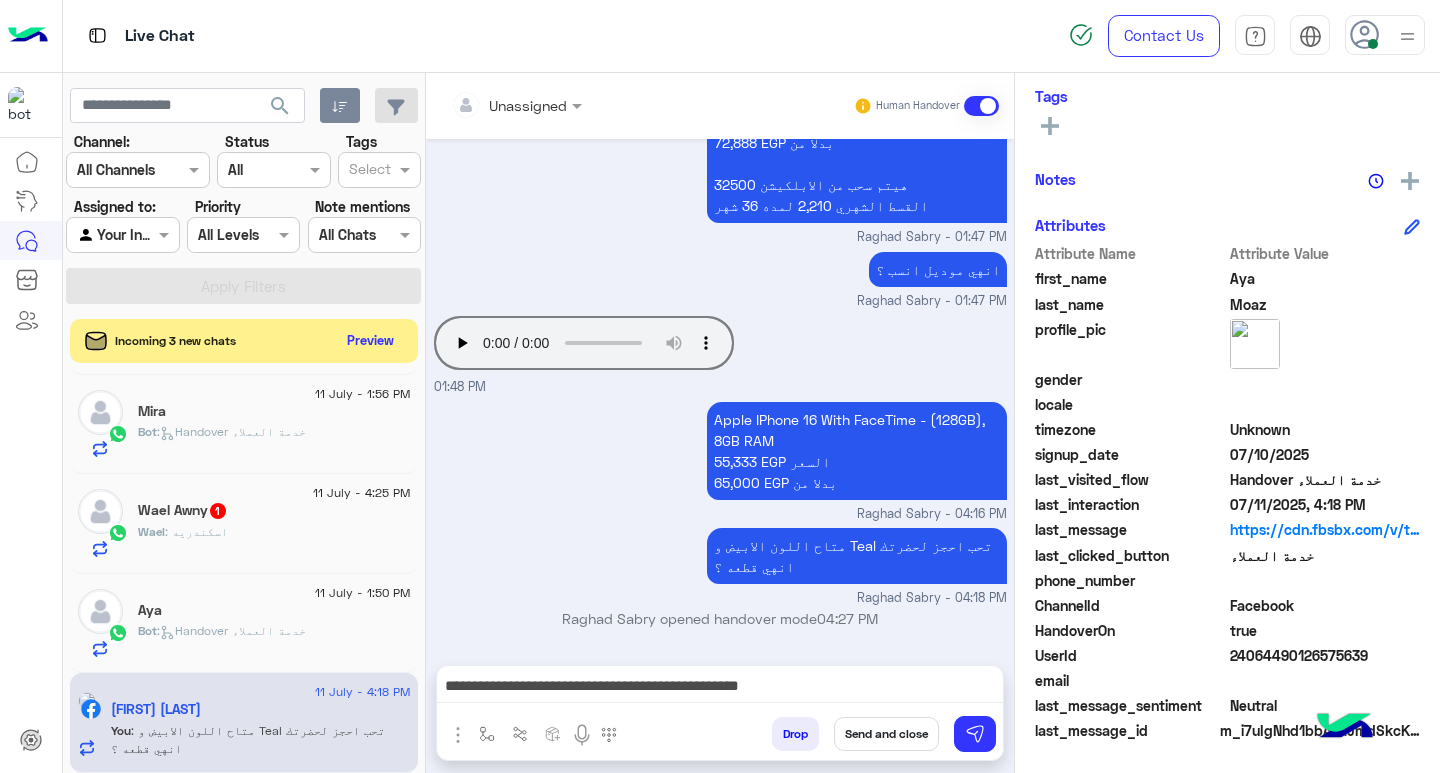 click on "**********" at bounding box center (720, 688) 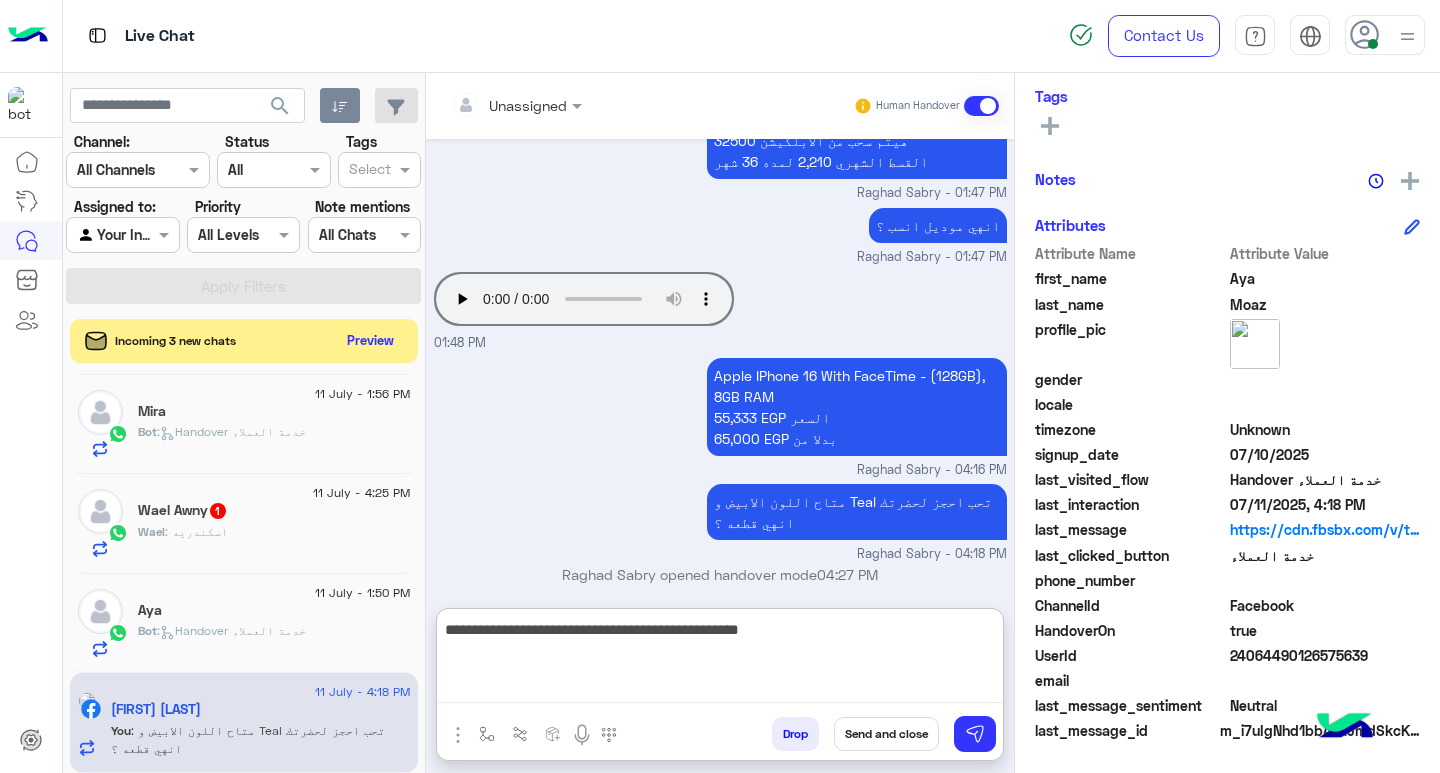 click on "**********" at bounding box center [720, 660] 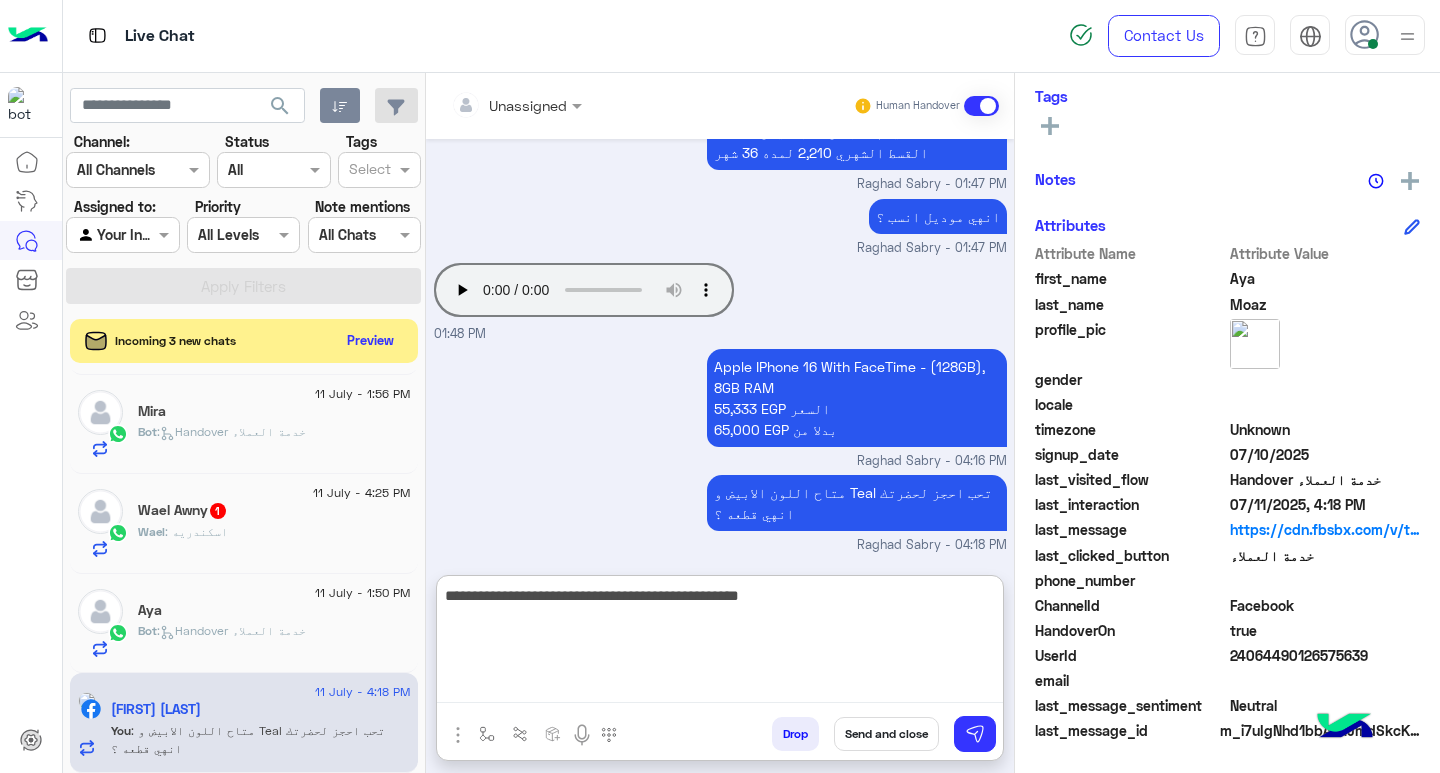 click on "**********" at bounding box center (720, 643) 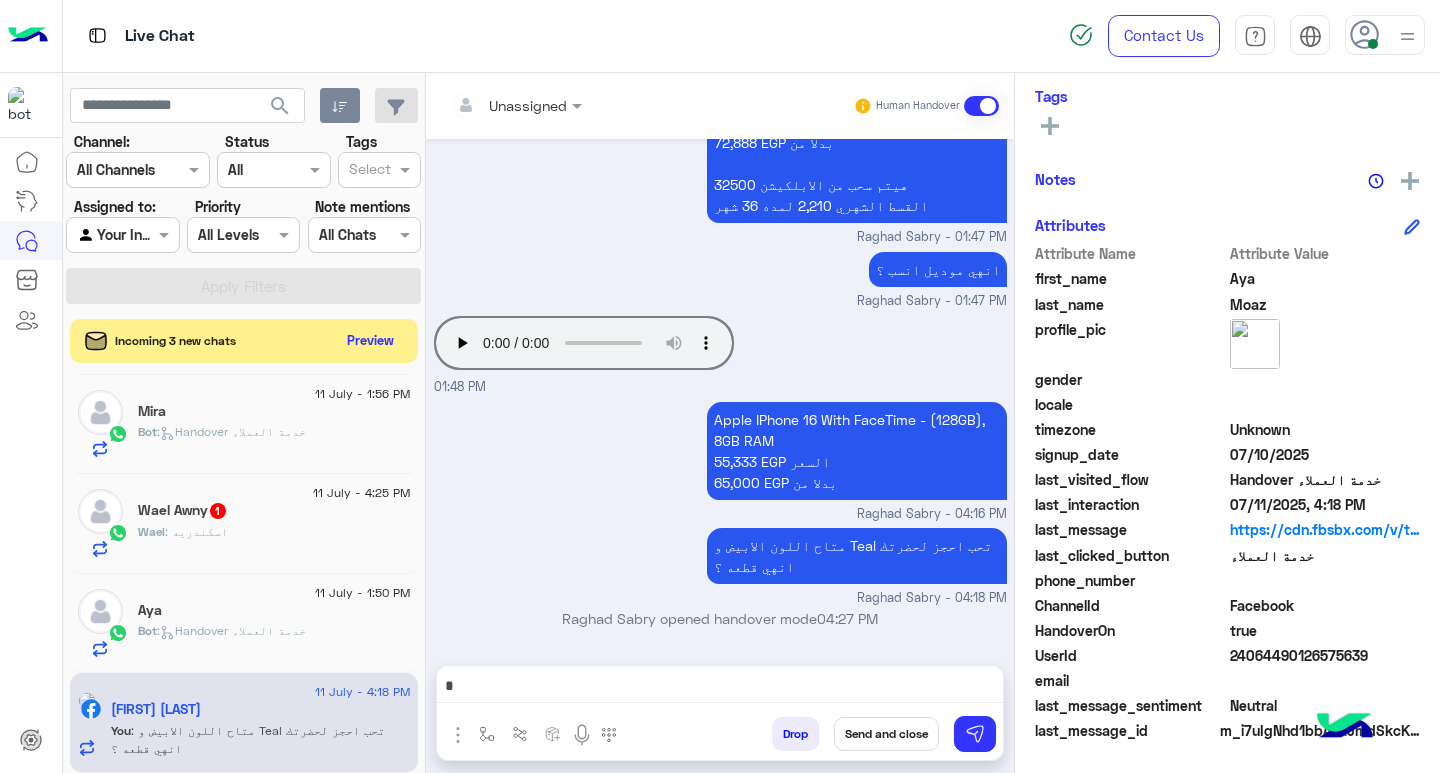 click at bounding box center [720, 688] 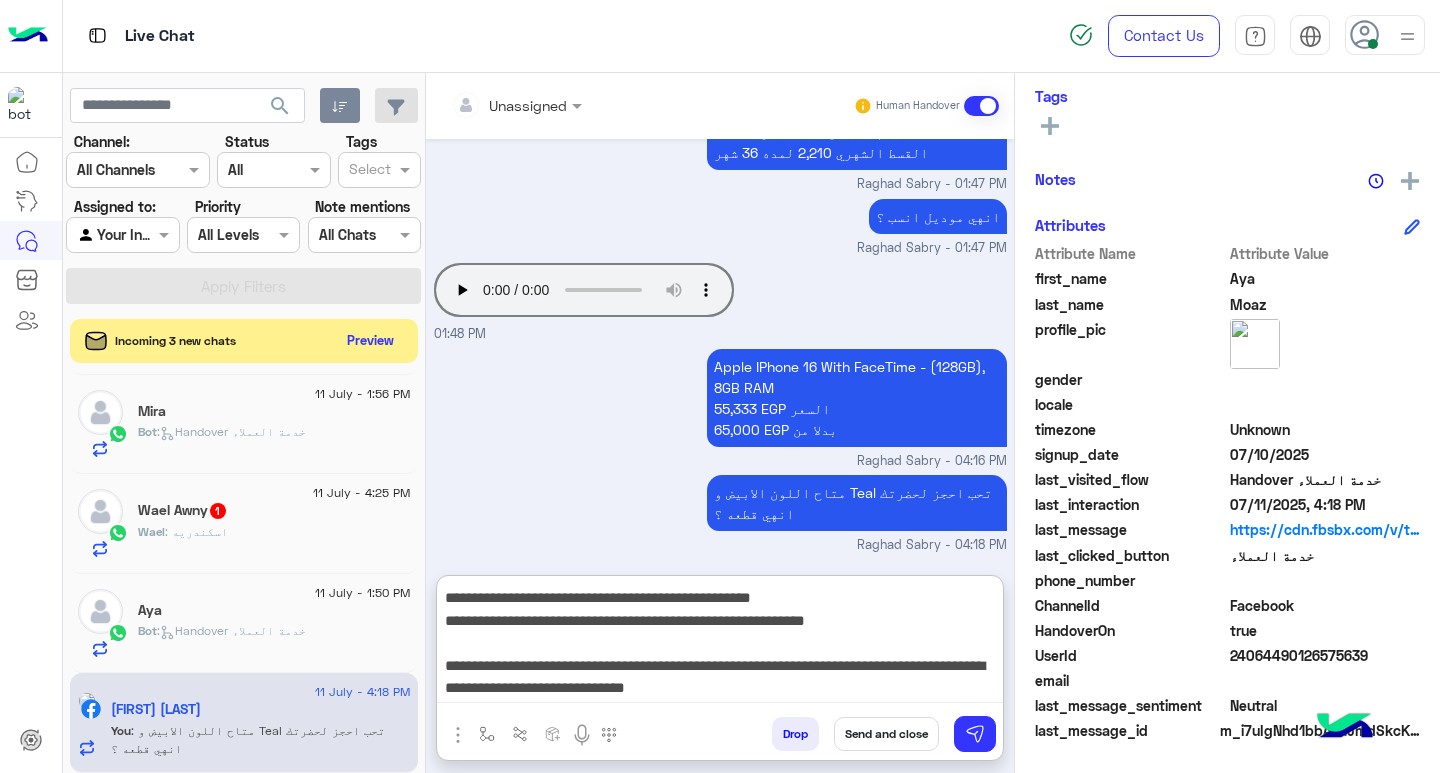 type on "**********" 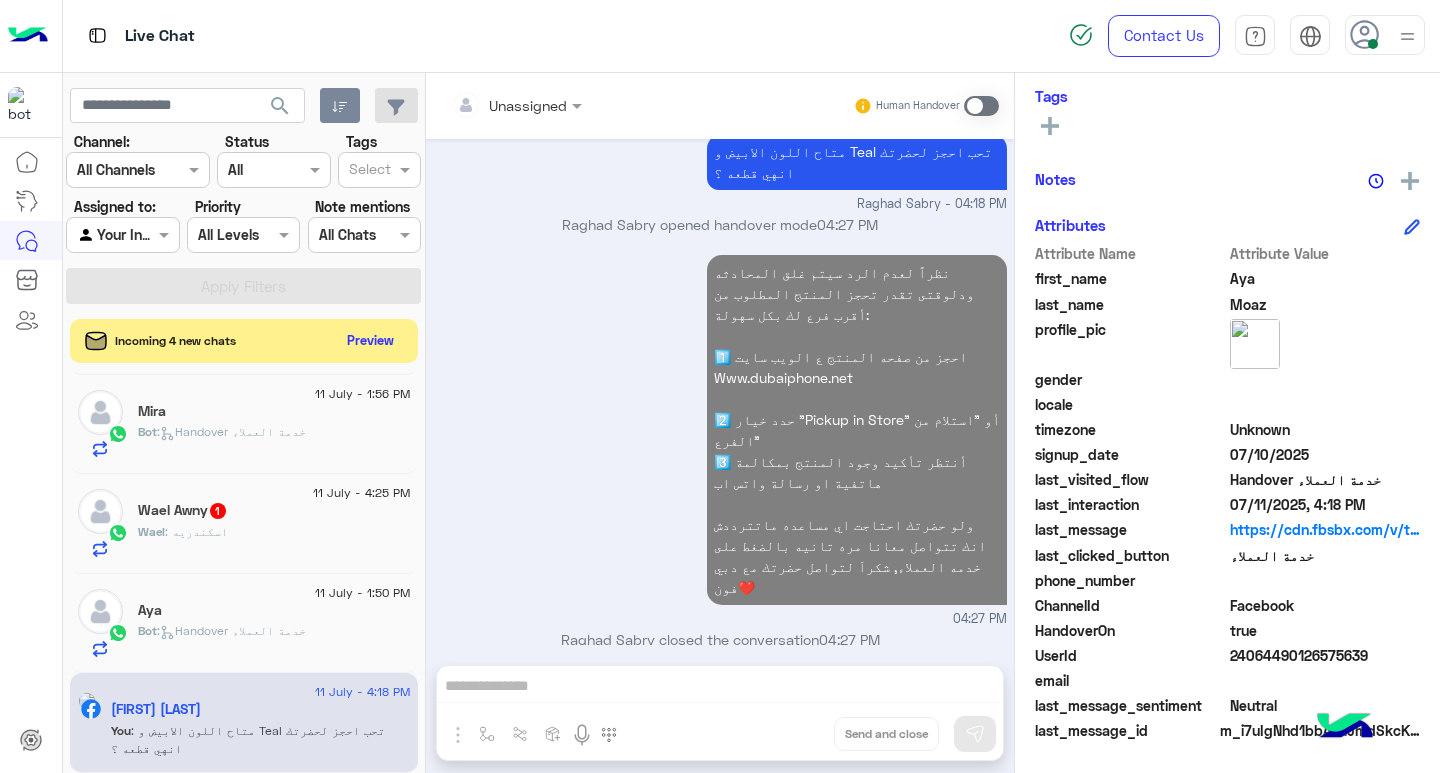 click on "Bot :   Handover خدمة العملاء" 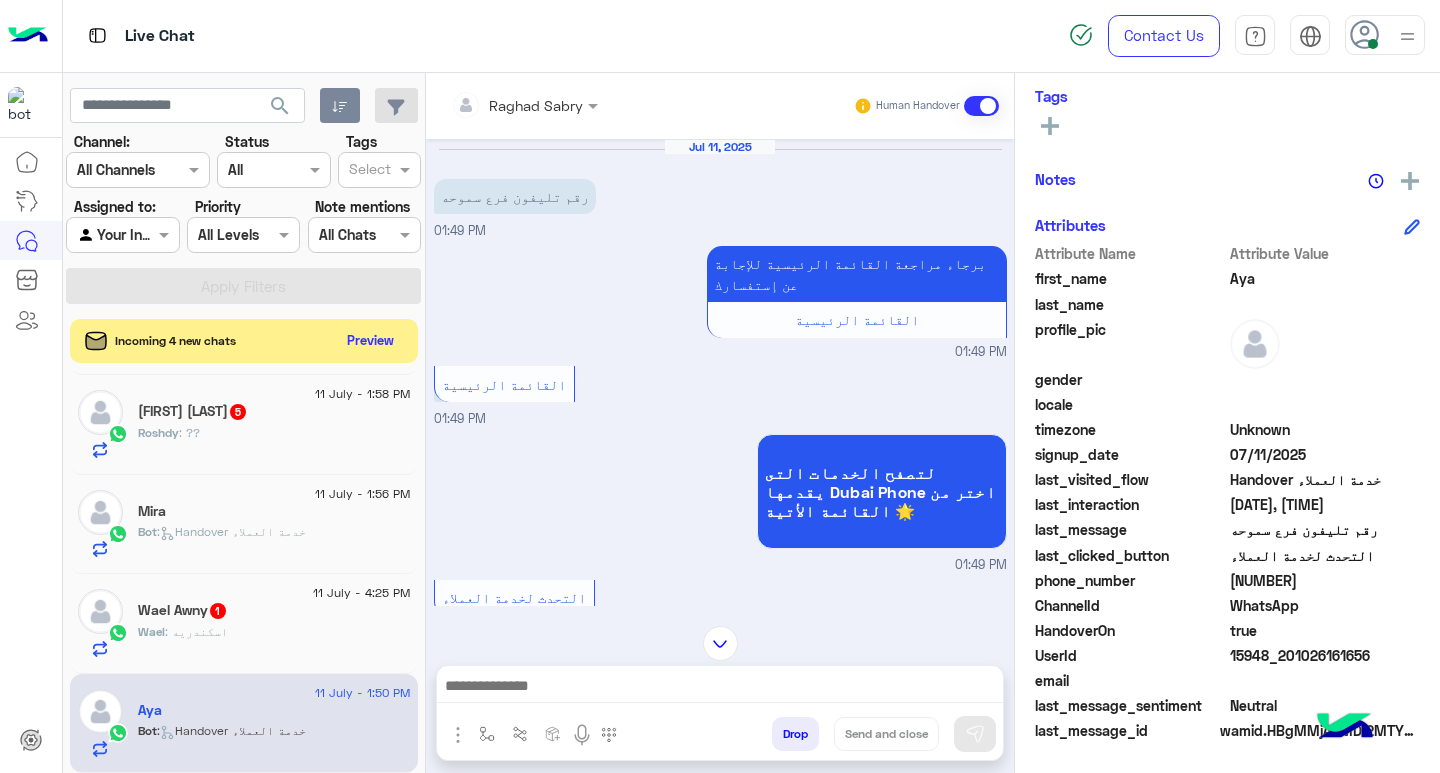 click at bounding box center (720, 688) 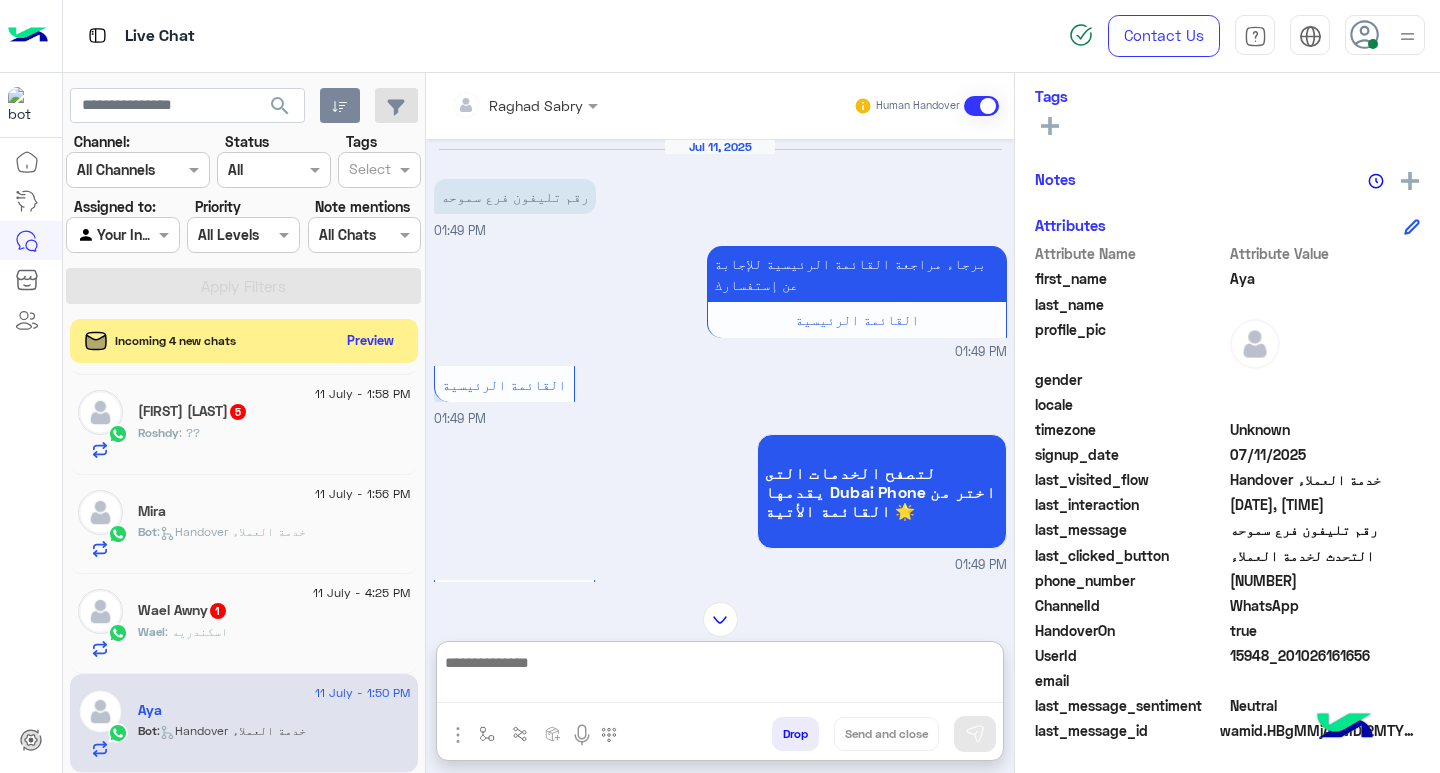 paste on "**********" 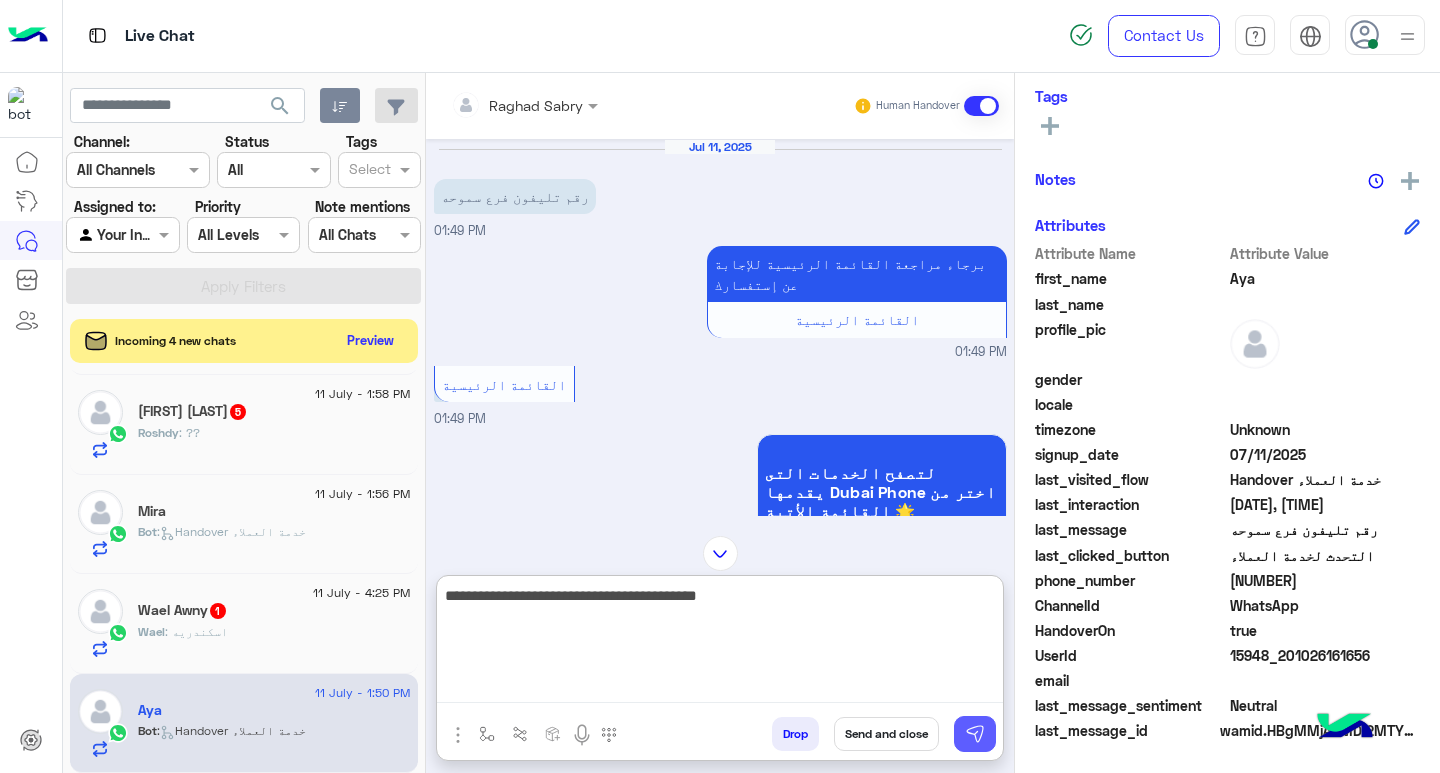 type on "**********" 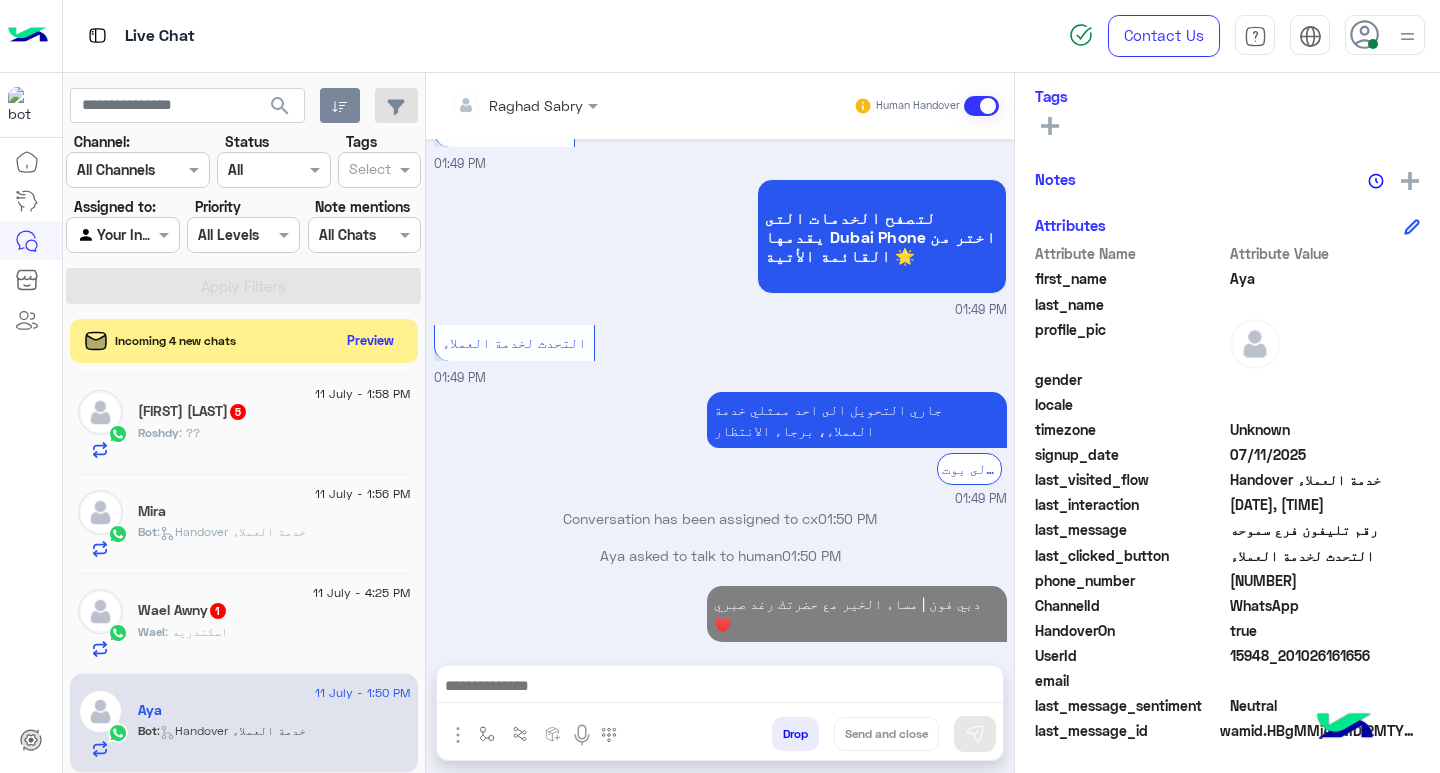 scroll, scrollTop: 292, scrollLeft: 0, axis: vertical 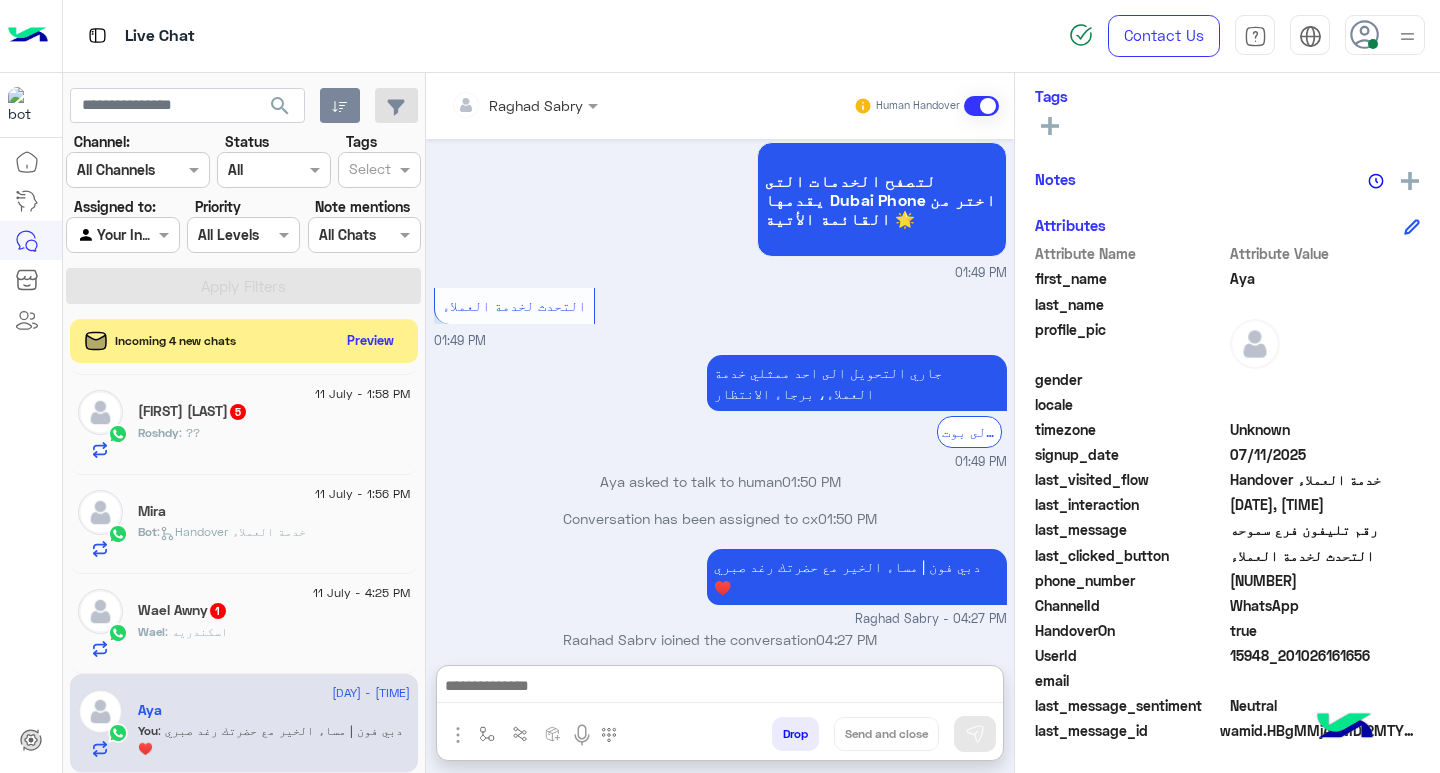 click at bounding box center (720, 688) 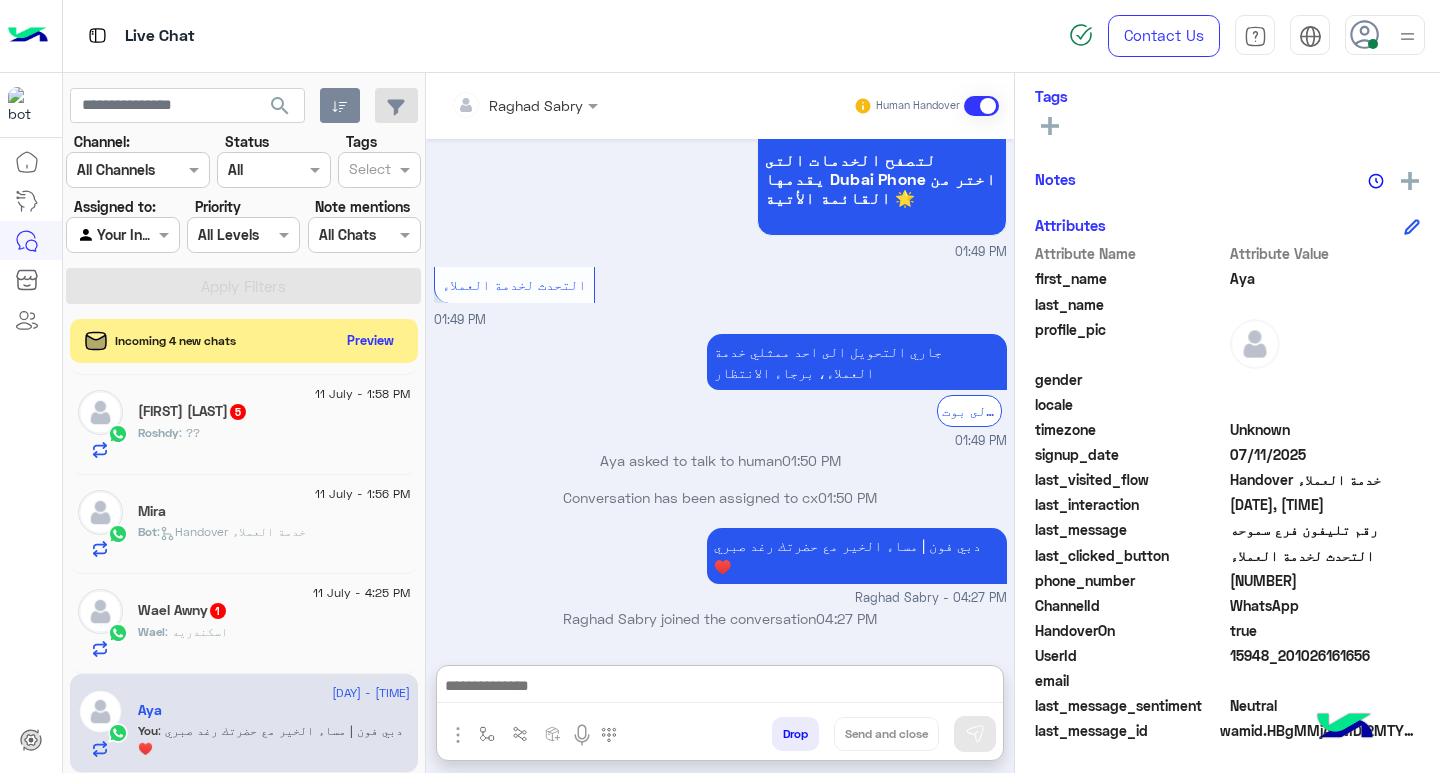 paste on "**********" 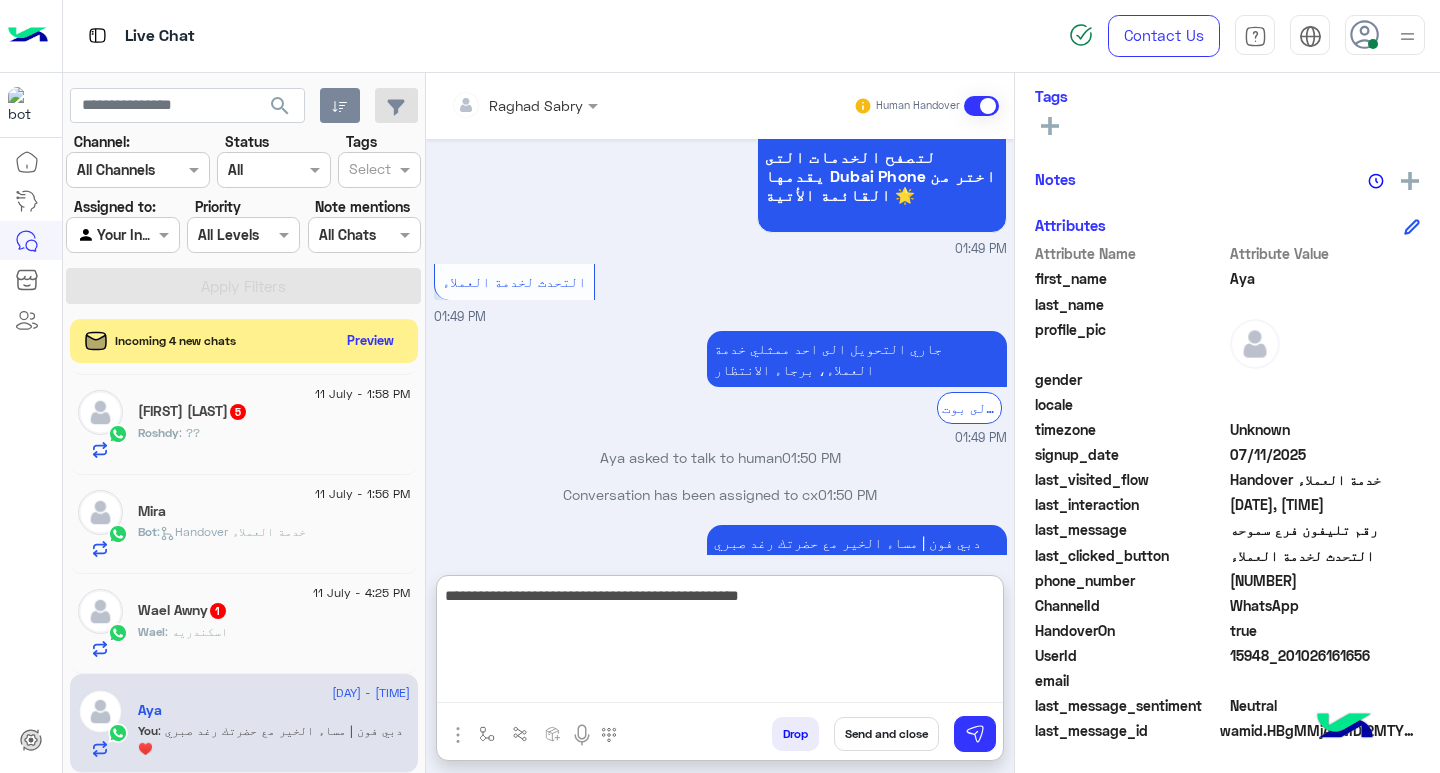 drag, startPoint x: 648, startPoint y: 601, endPoint x: 770, endPoint y: 583, distance: 123.32072 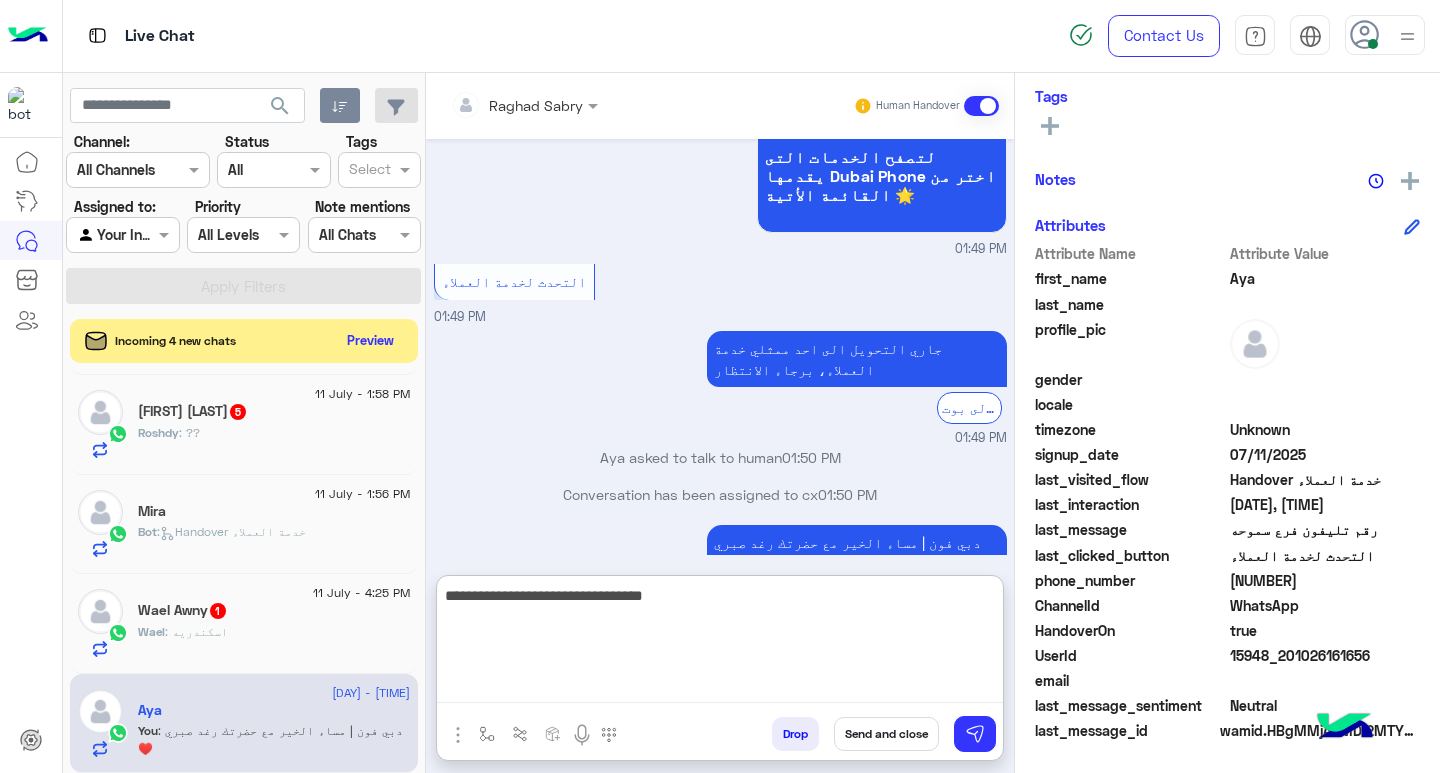 type on "**********" 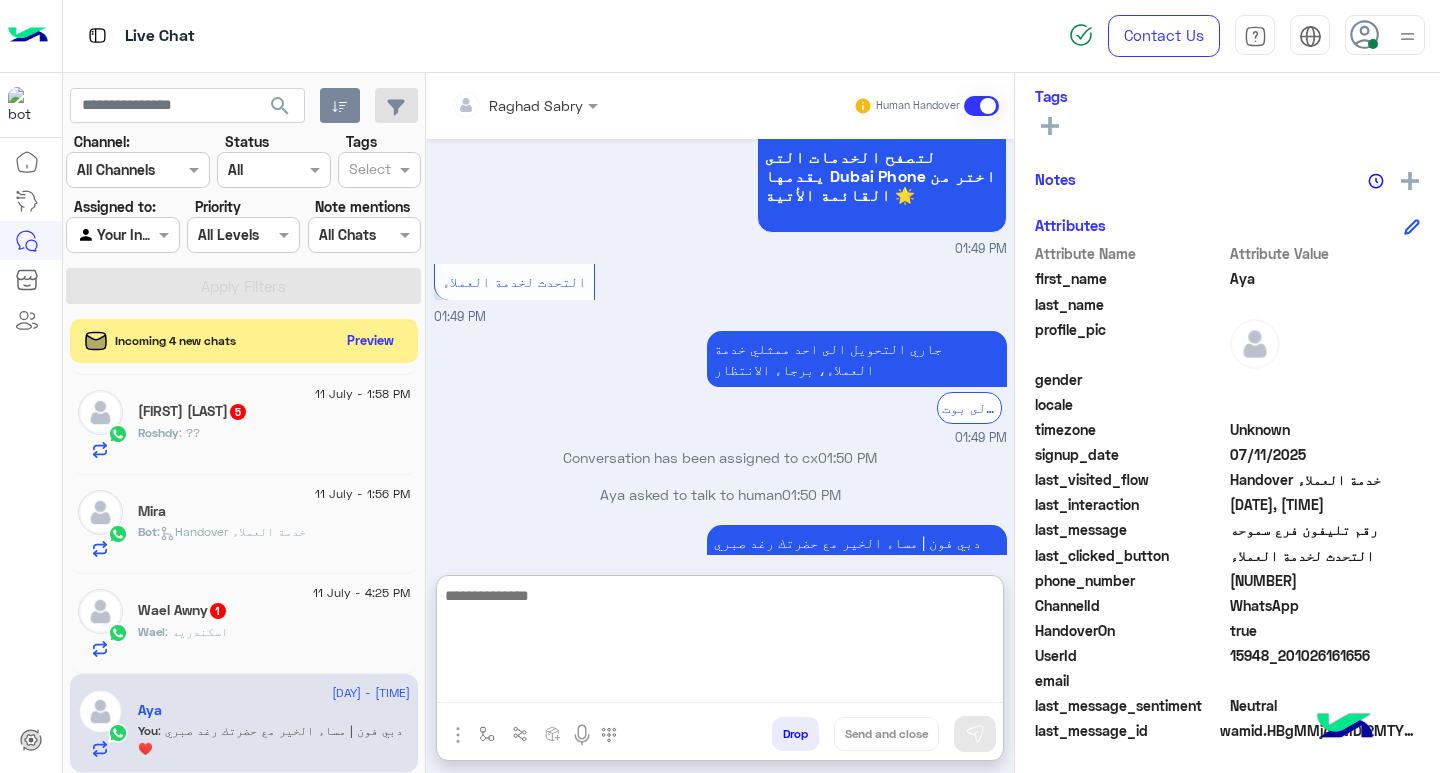 scroll, scrollTop: 446, scrollLeft: 0, axis: vertical 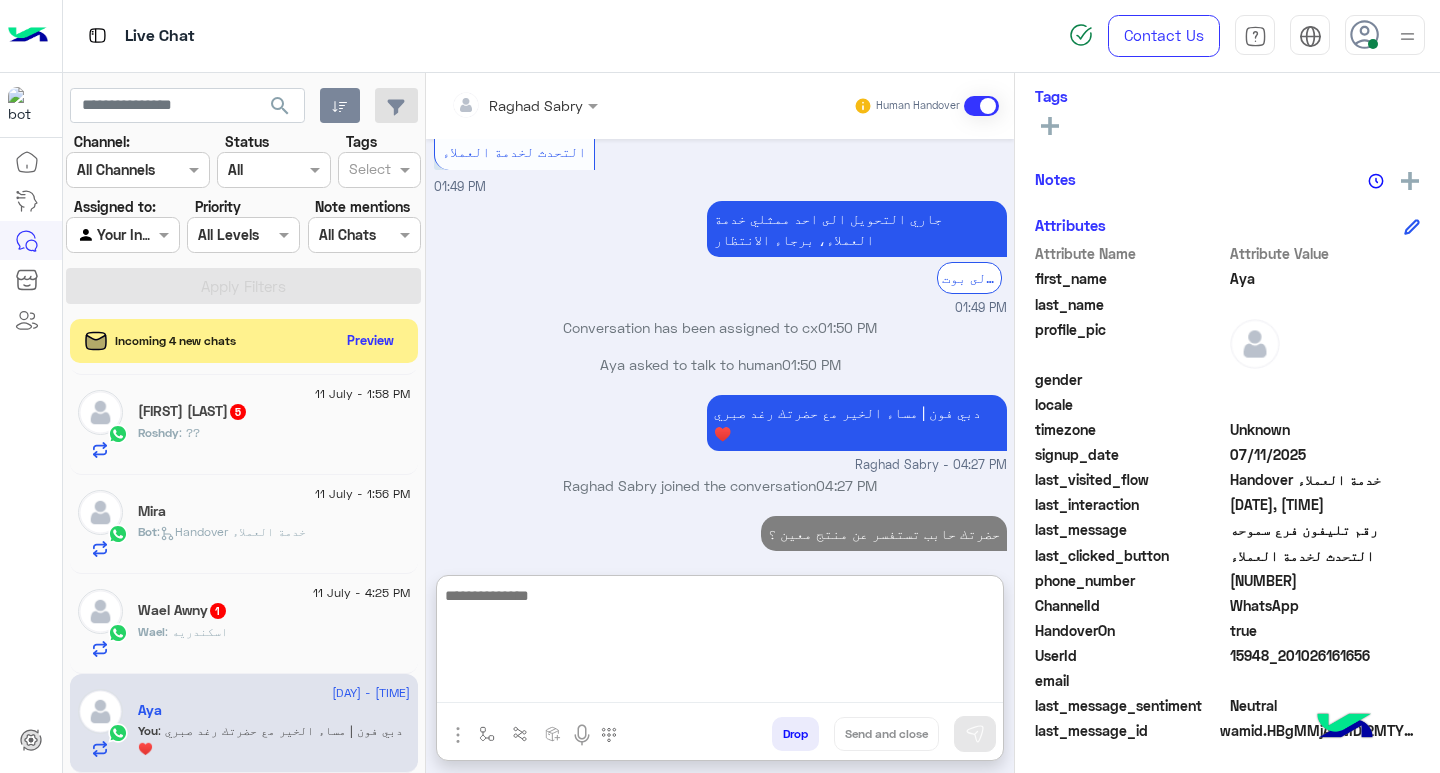 click on "1" 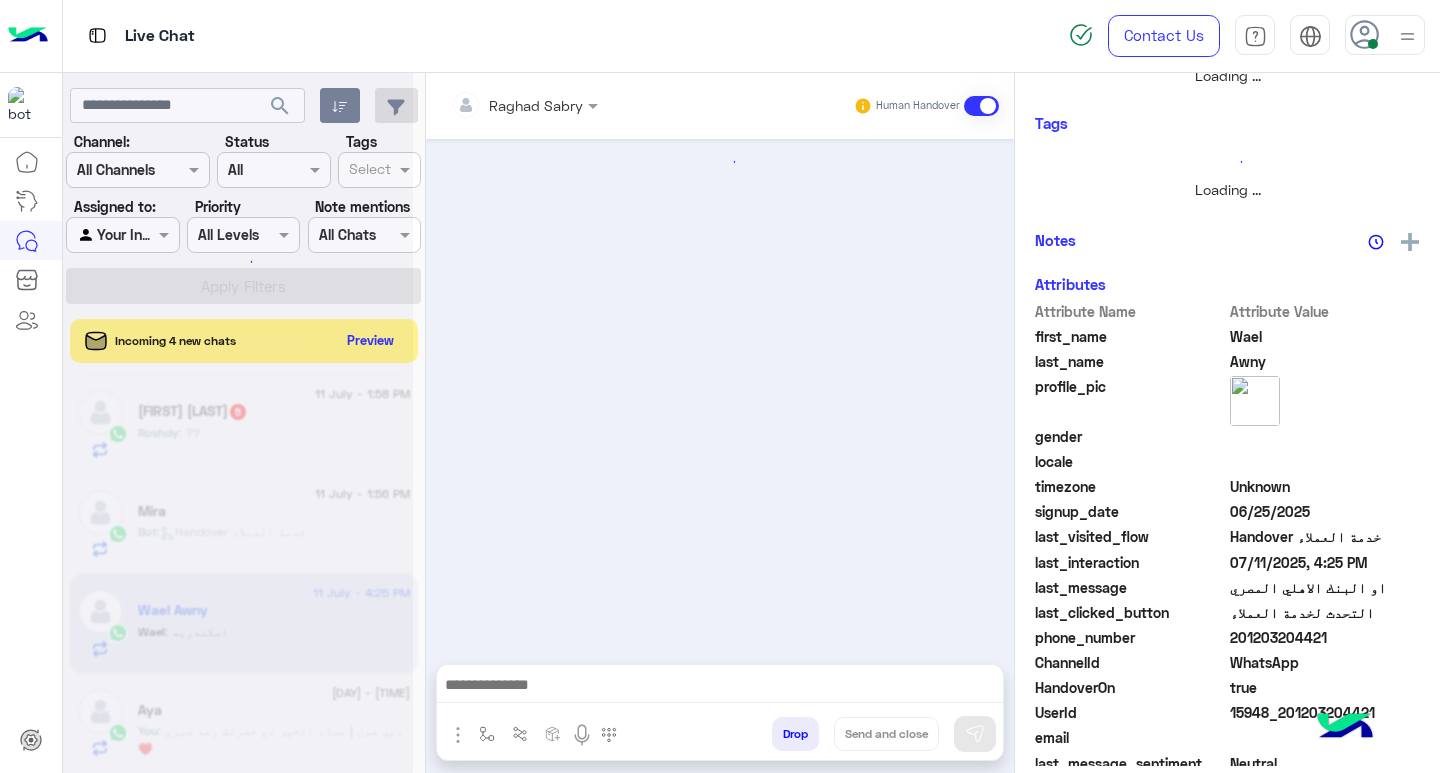 scroll, scrollTop: 0, scrollLeft: 0, axis: both 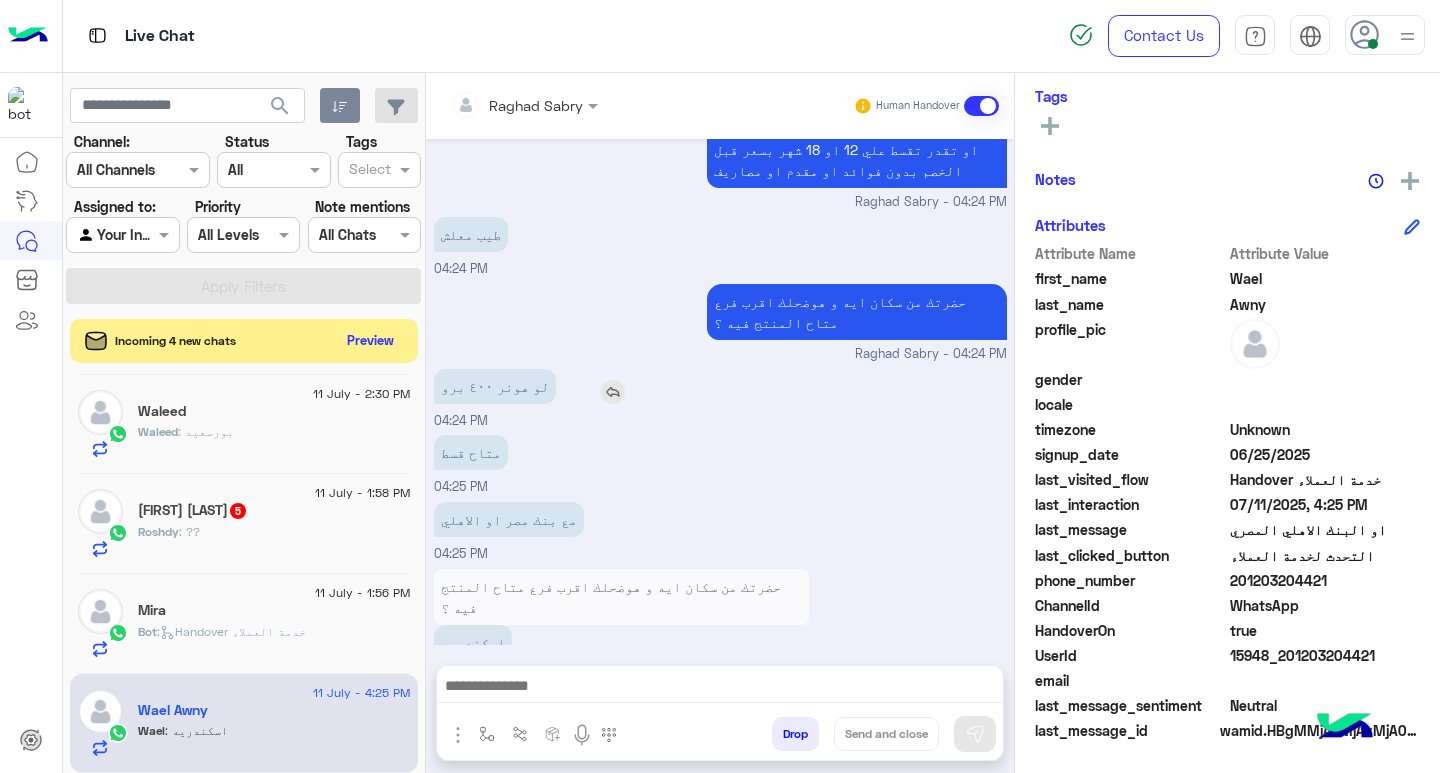 click at bounding box center (613, 392) 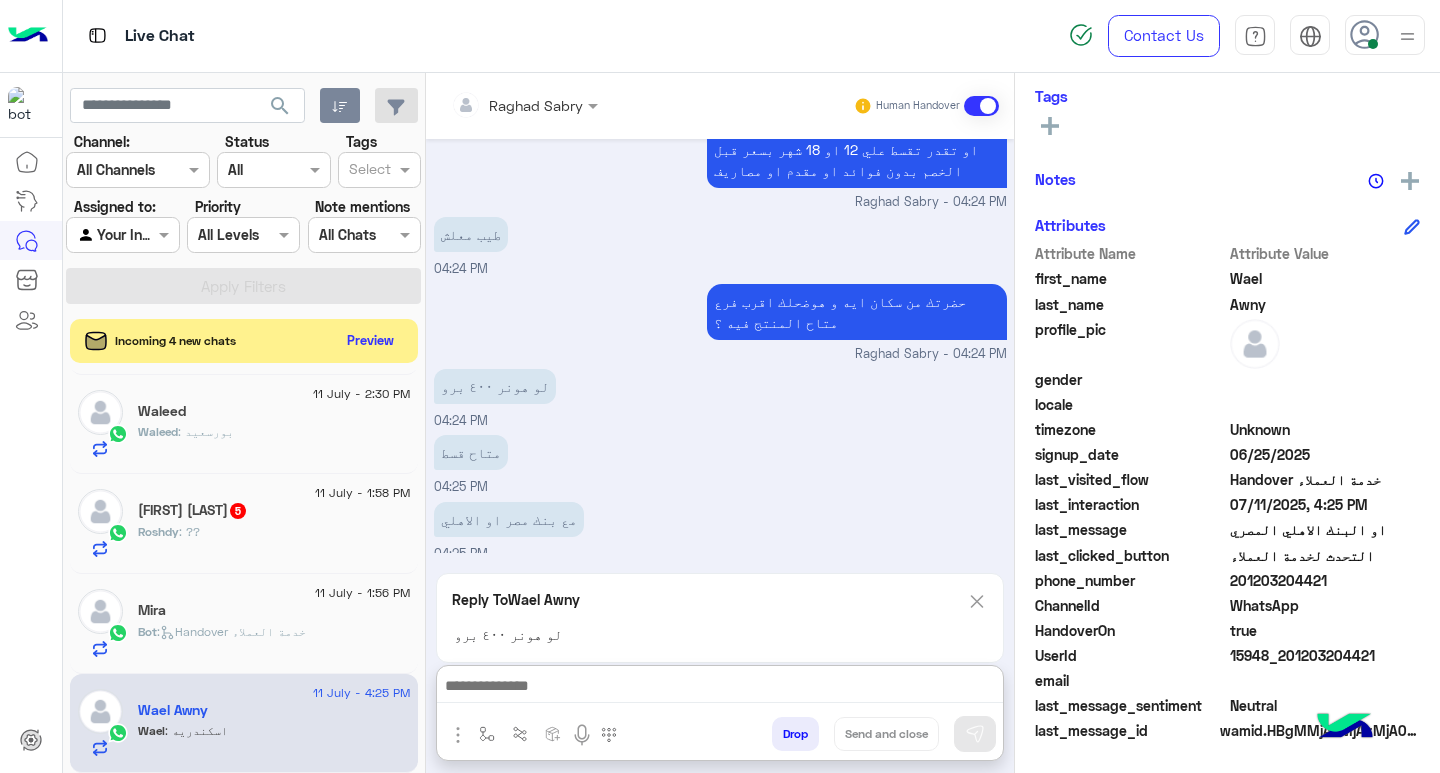 click at bounding box center [720, 688] 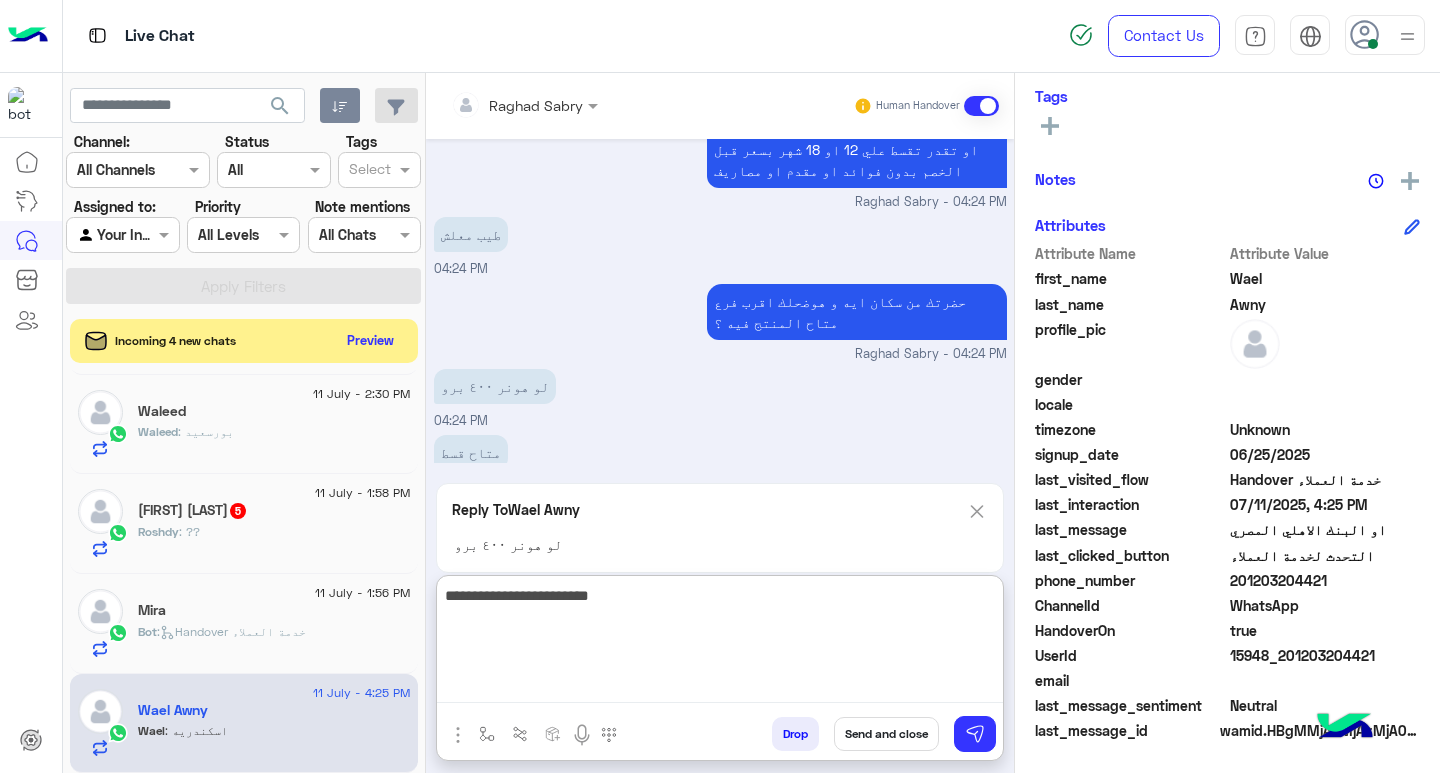 type on "**********" 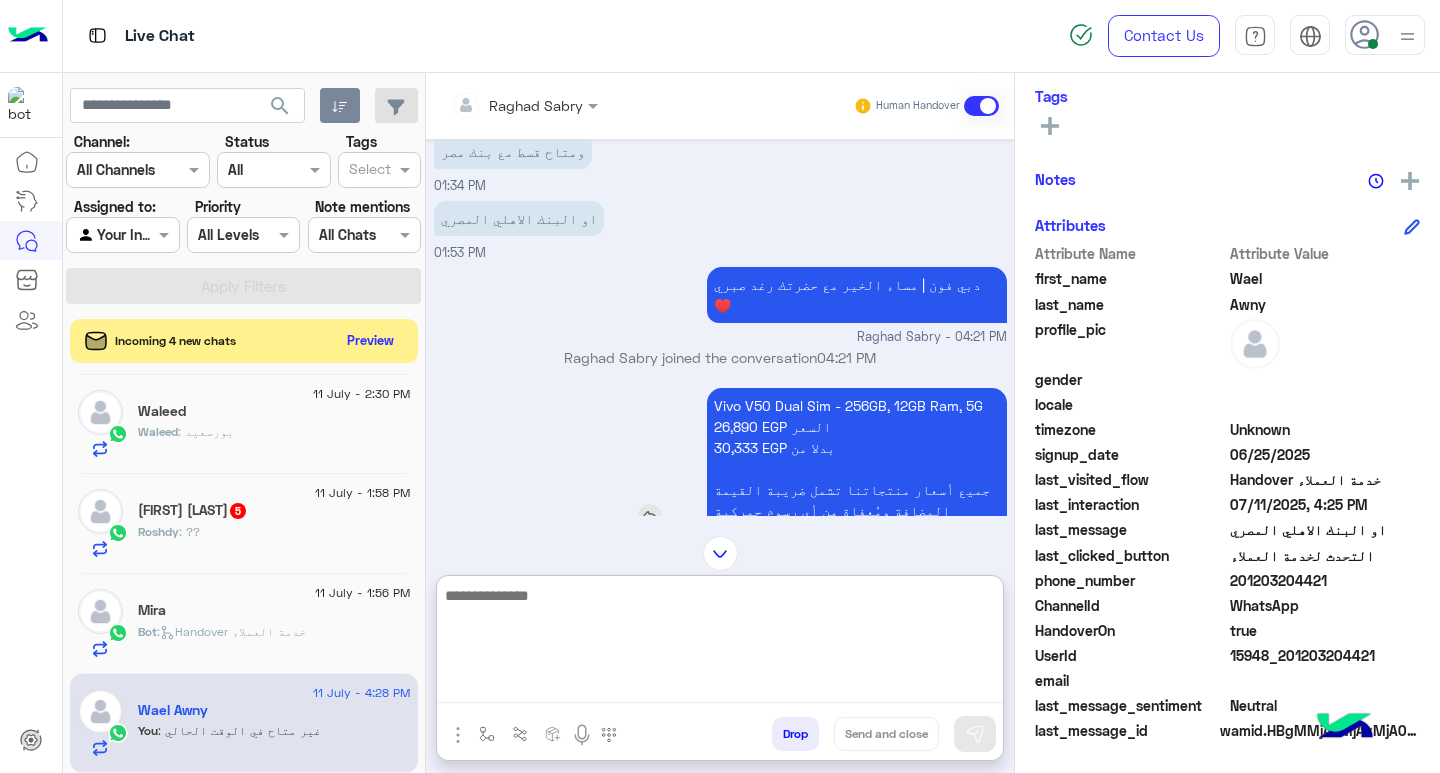 click on "Vivo V50 Dual Sim - 256GB, 12GB Ram, 5G 26,890 EGP   السعر  30,333 EGP بدلا من  جميع أسعار منتجاتنا تشمل ضريبة القيمة المضافة ومُعفاة من أي رسوم جمركية" at bounding box center [857, 458] 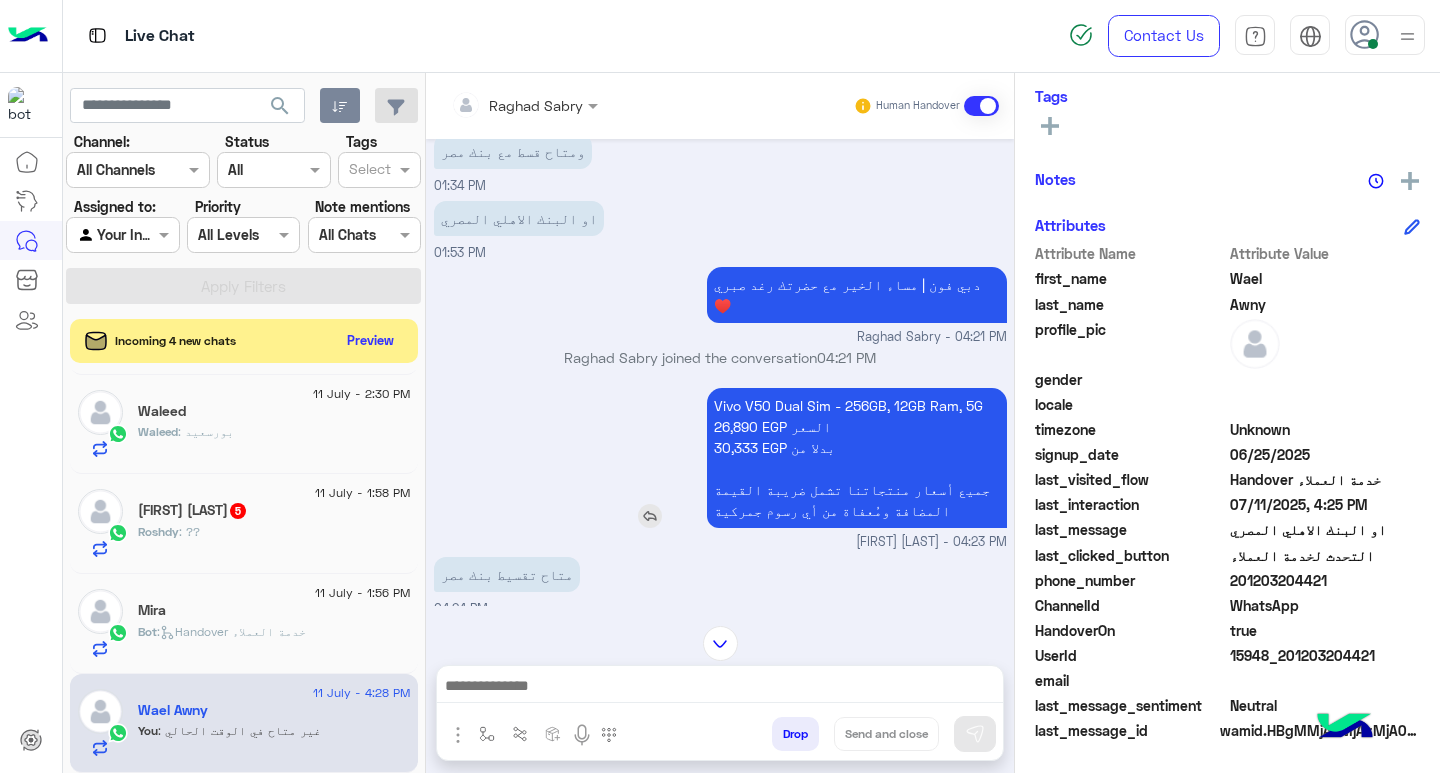 click on "Vivo V50 Dual Sim - 256GB, 12GB Ram, 5G 26,890 EGP   السعر  30,333 EGP بدلا من  جميع أسعار منتجاتنا تشمل ضريبة القيمة المضافة ومُعفاة من أي رسوم جمركية" at bounding box center [857, 458] 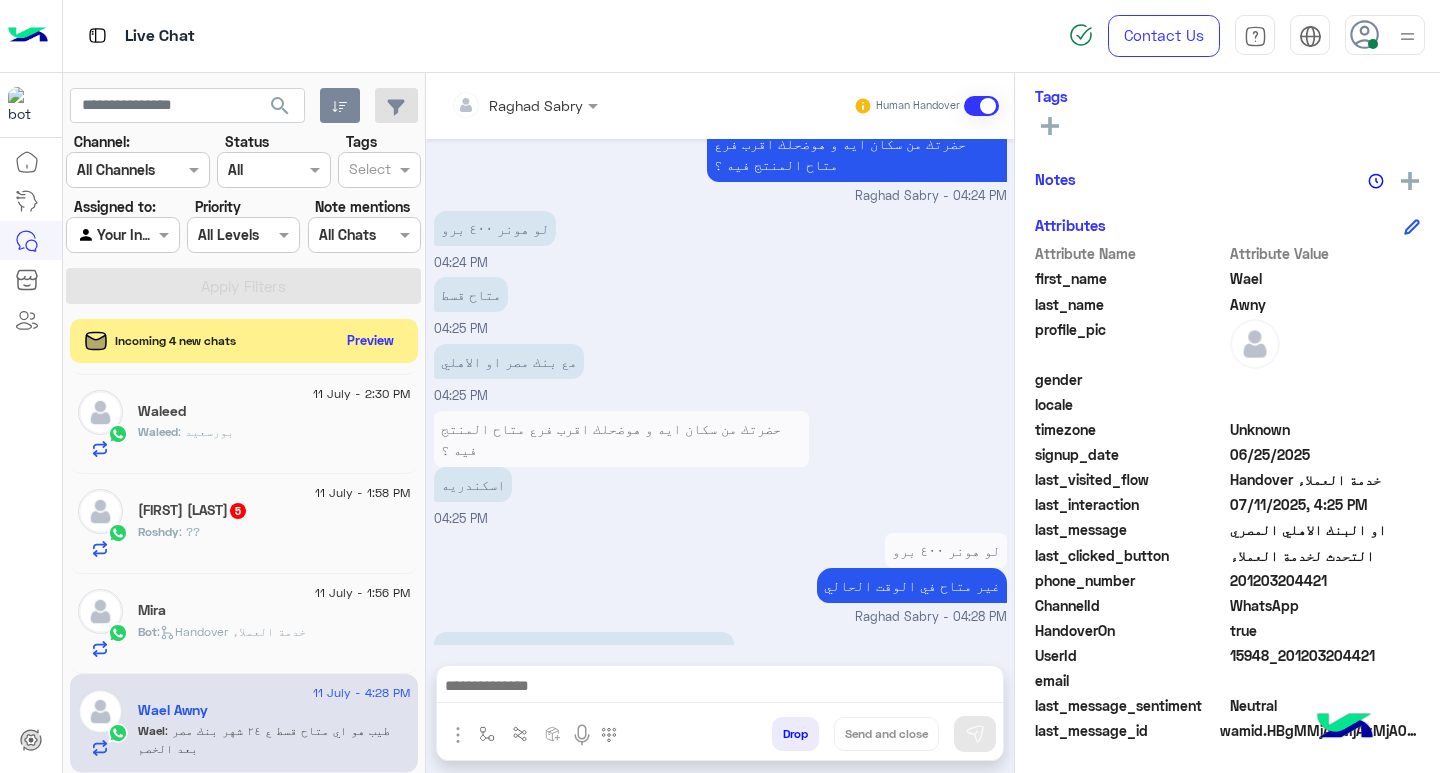 scroll, scrollTop: 1449, scrollLeft: 0, axis: vertical 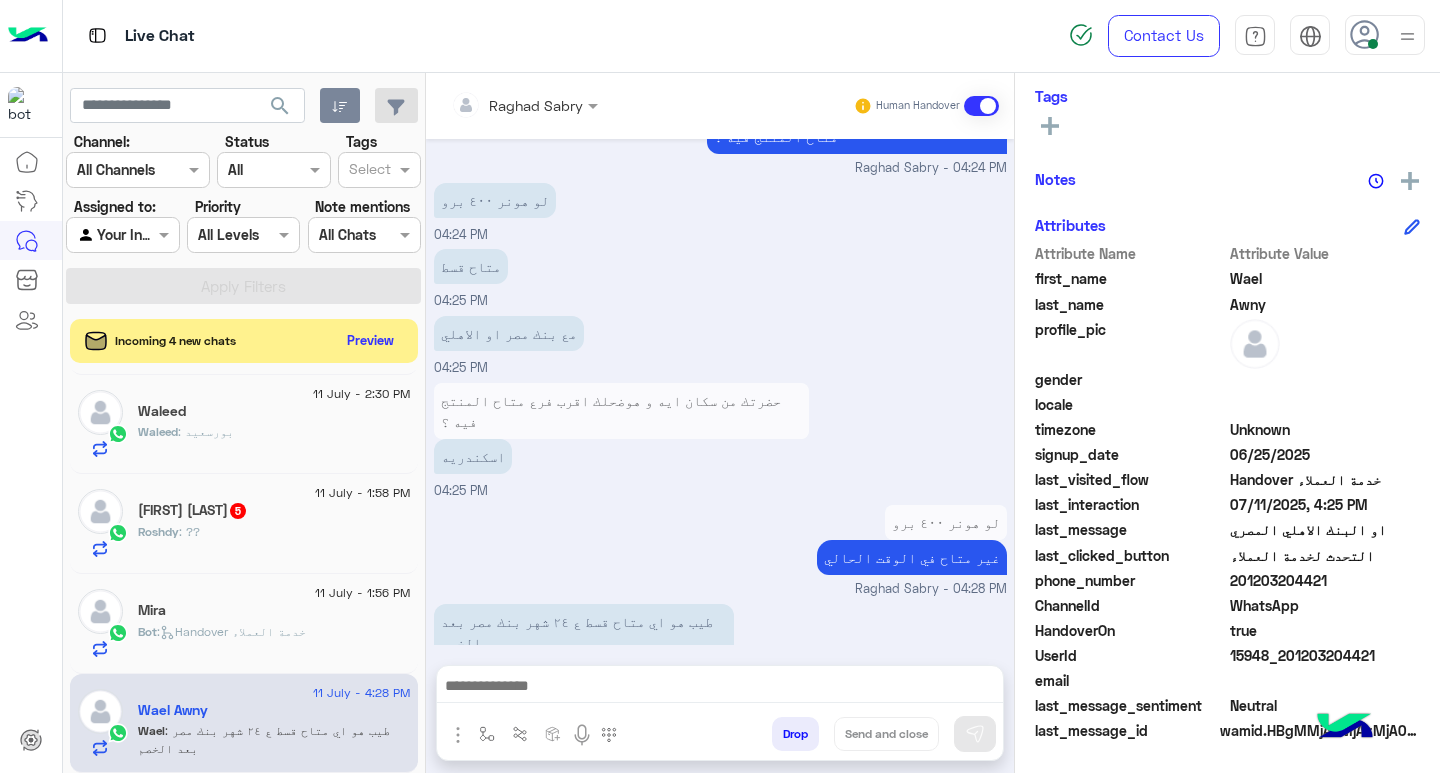 click at bounding box center (720, 688) 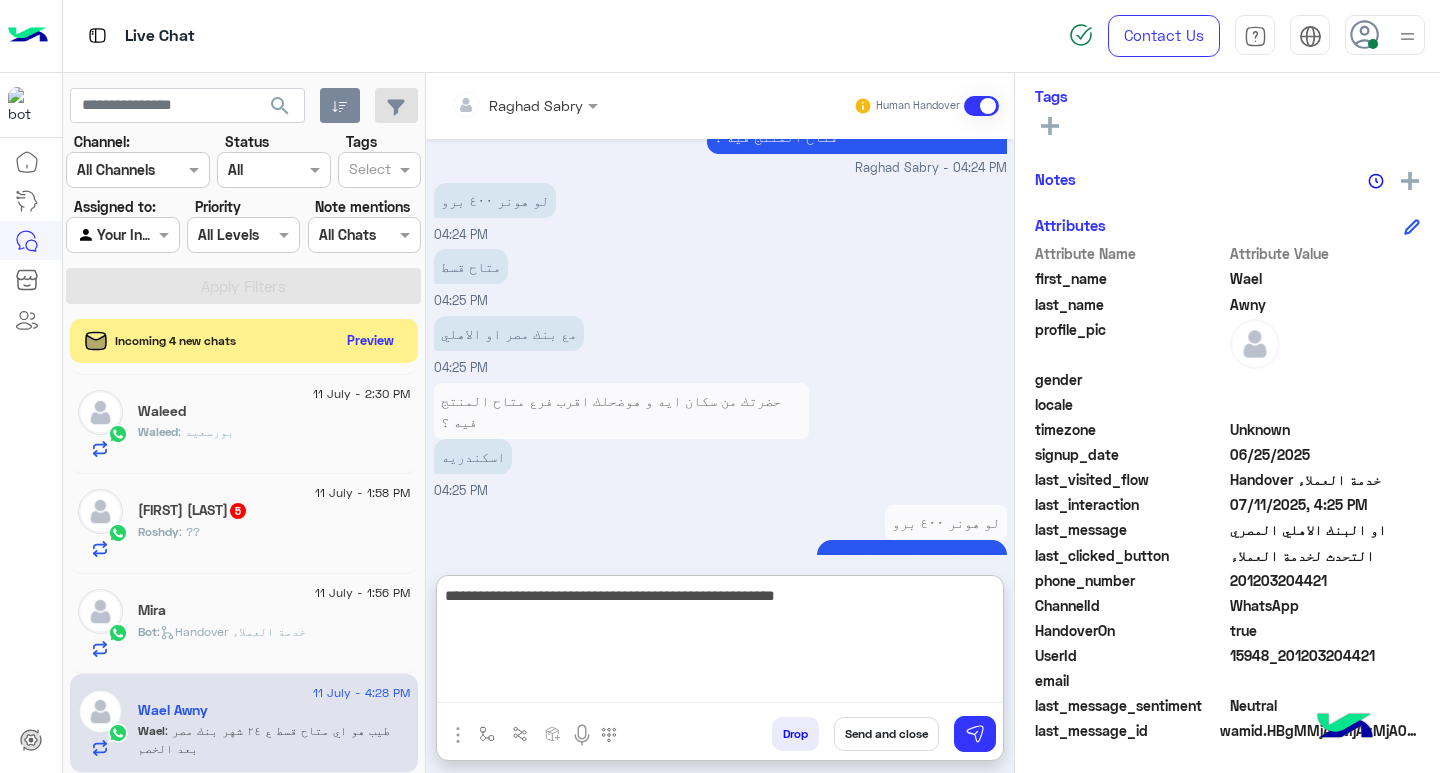 type on "**********" 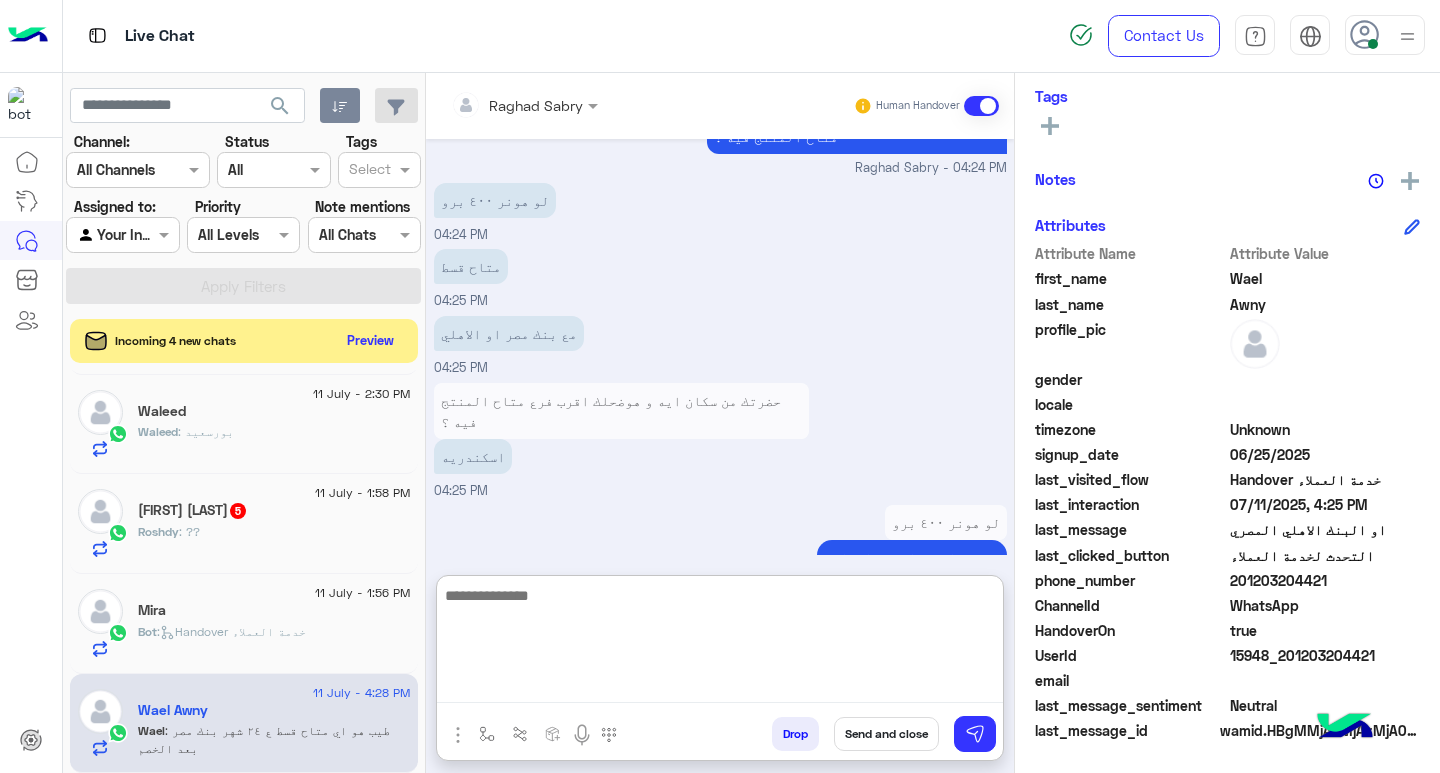 scroll, scrollTop: 1624, scrollLeft: 0, axis: vertical 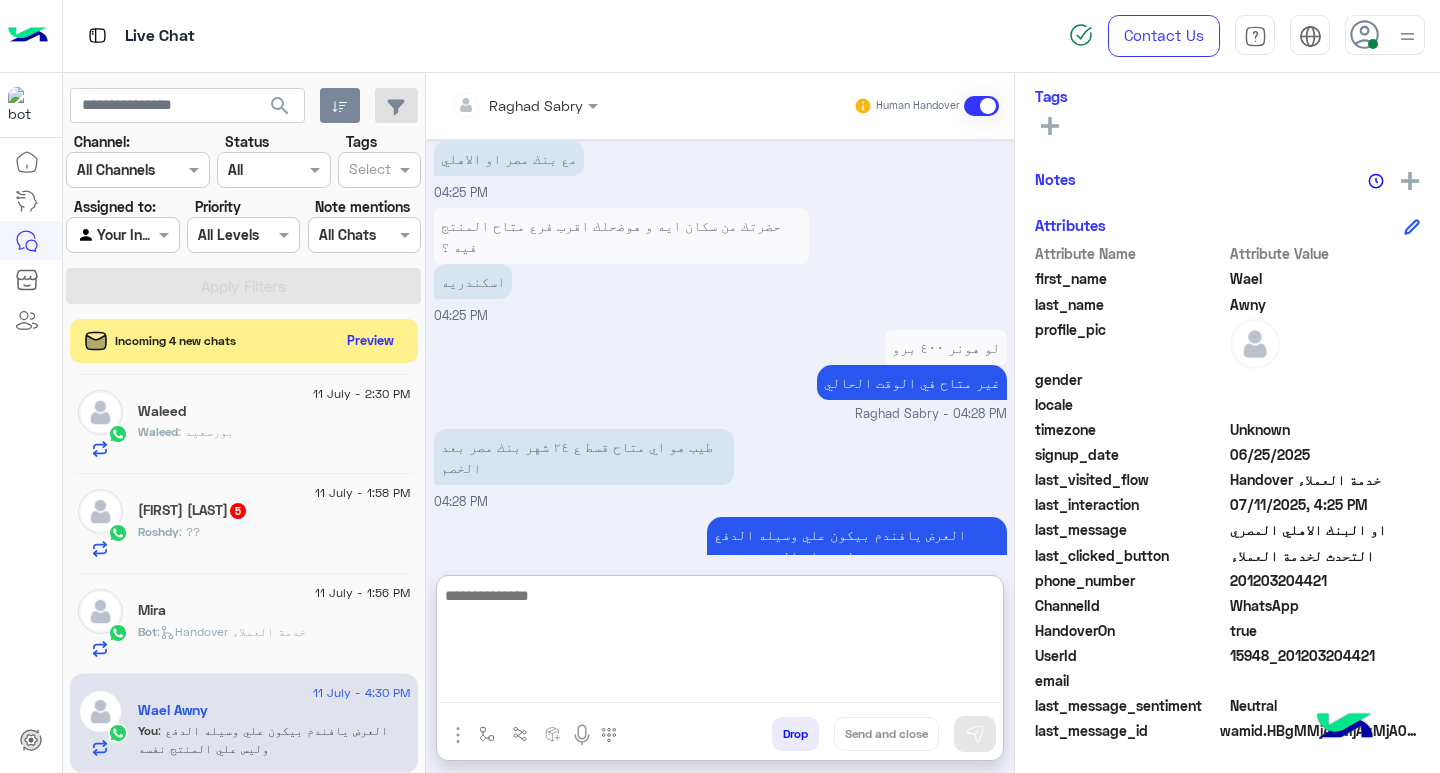 click on ":   Handover خدمة العملاء" 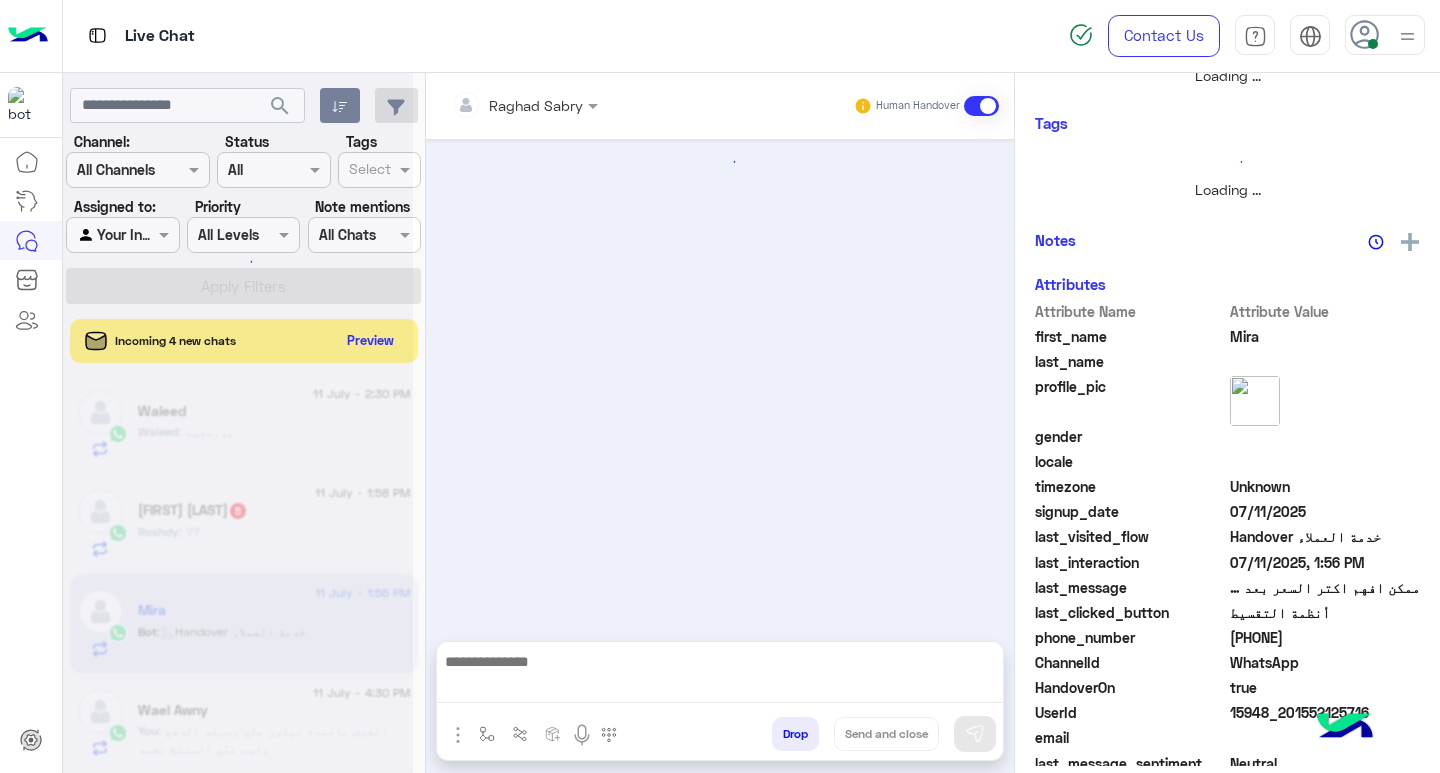 scroll, scrollTop: 0, scrollLeft: 0, axis: both 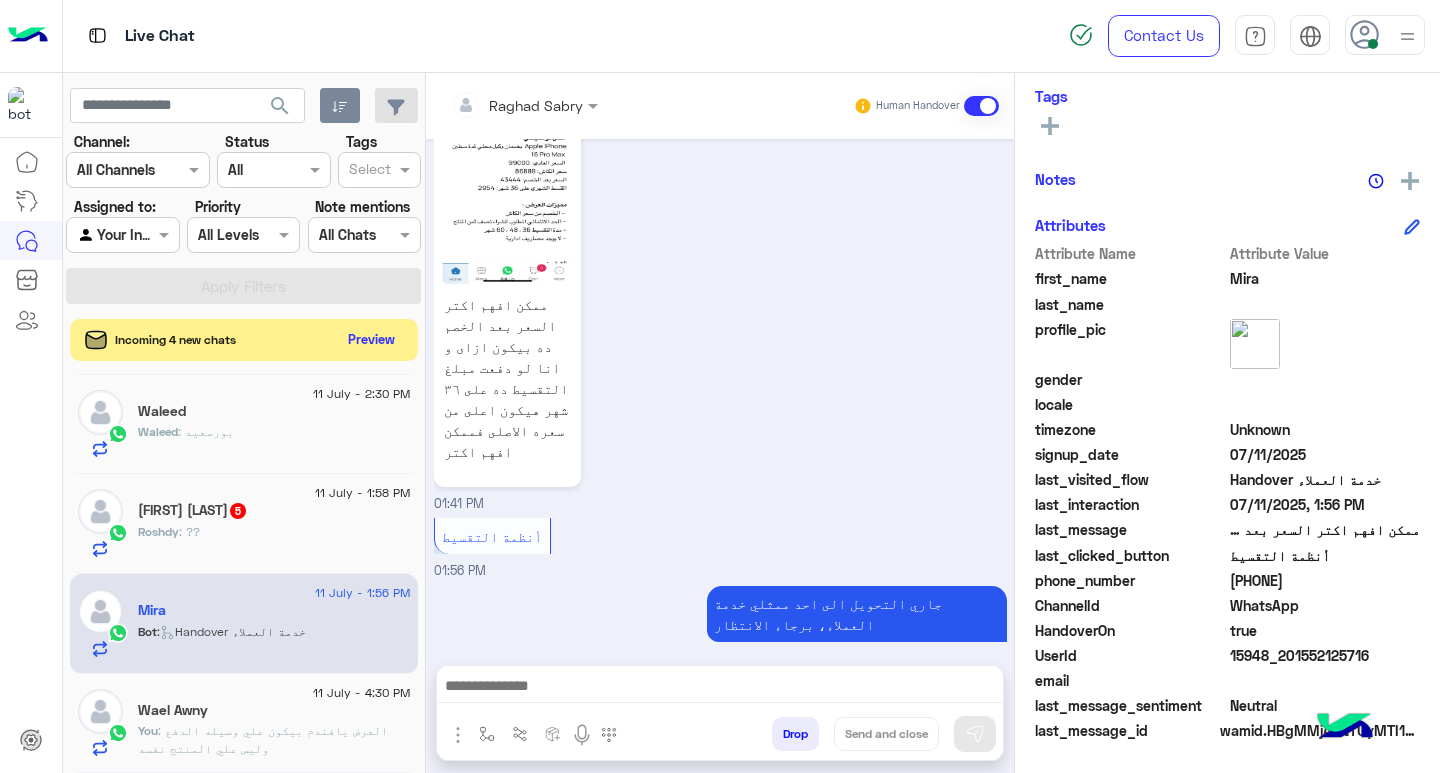 click on "Preview" 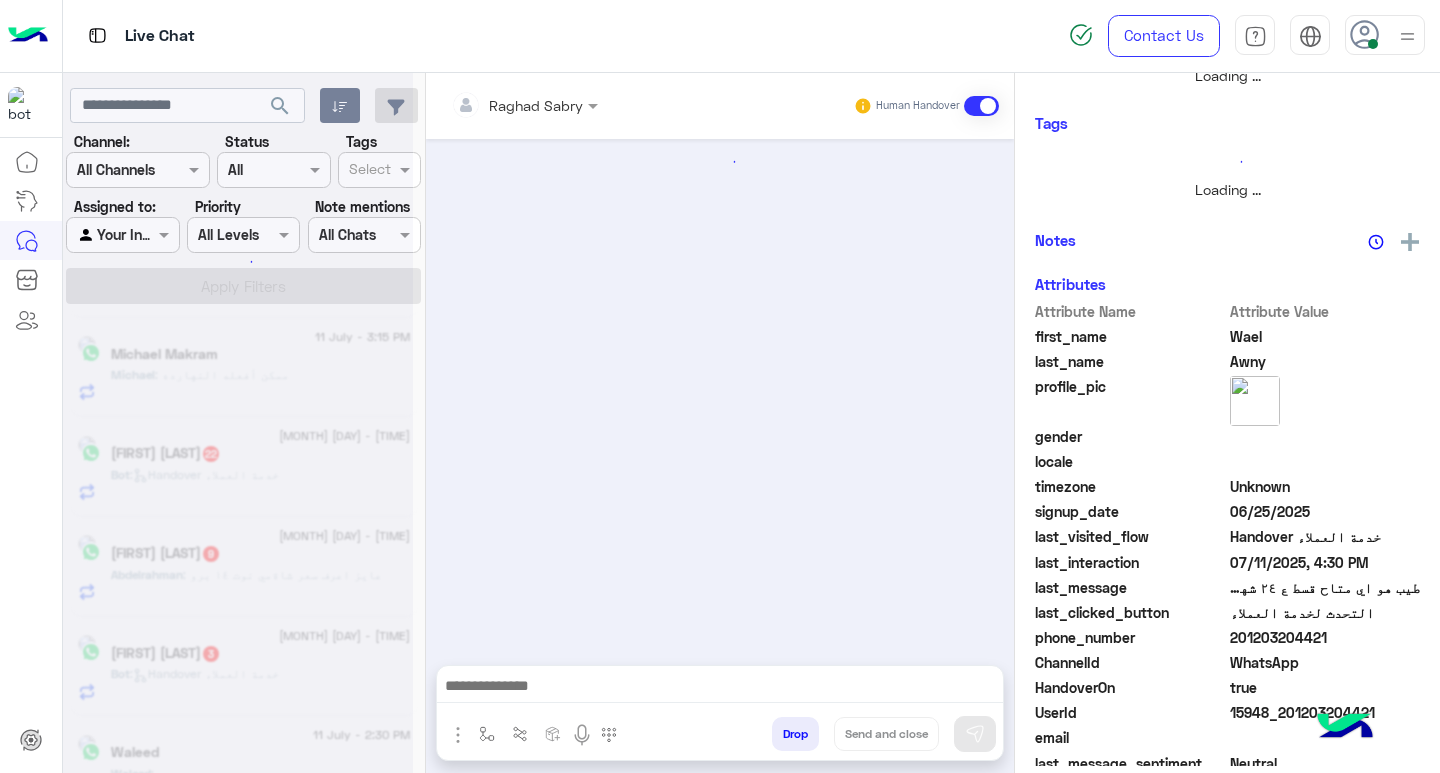 scroll, scrollTop: 355, scrollLeft: 0, axis: vertical 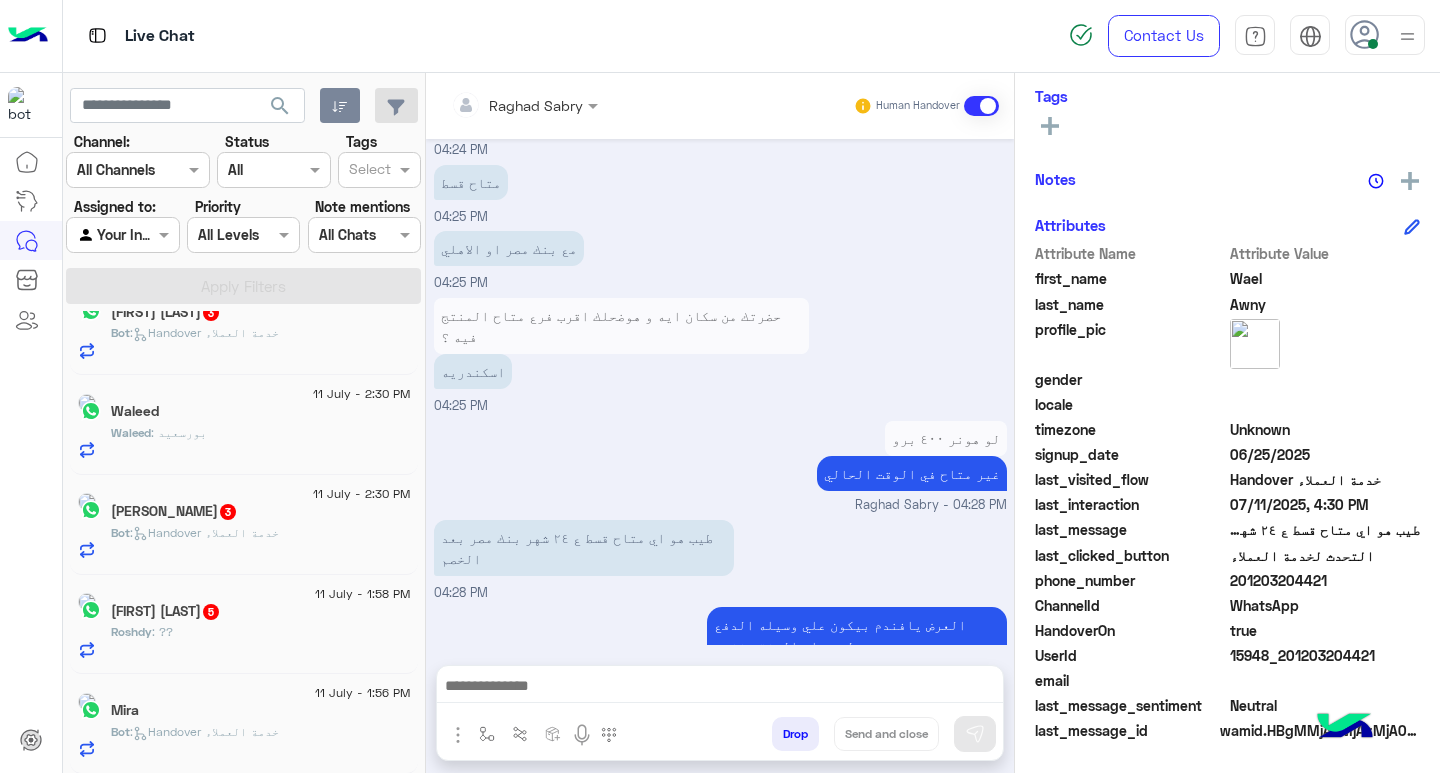 click on "[DAY] - [TIME] [FIRST]   Bot :   Handover خدمة العملاء" 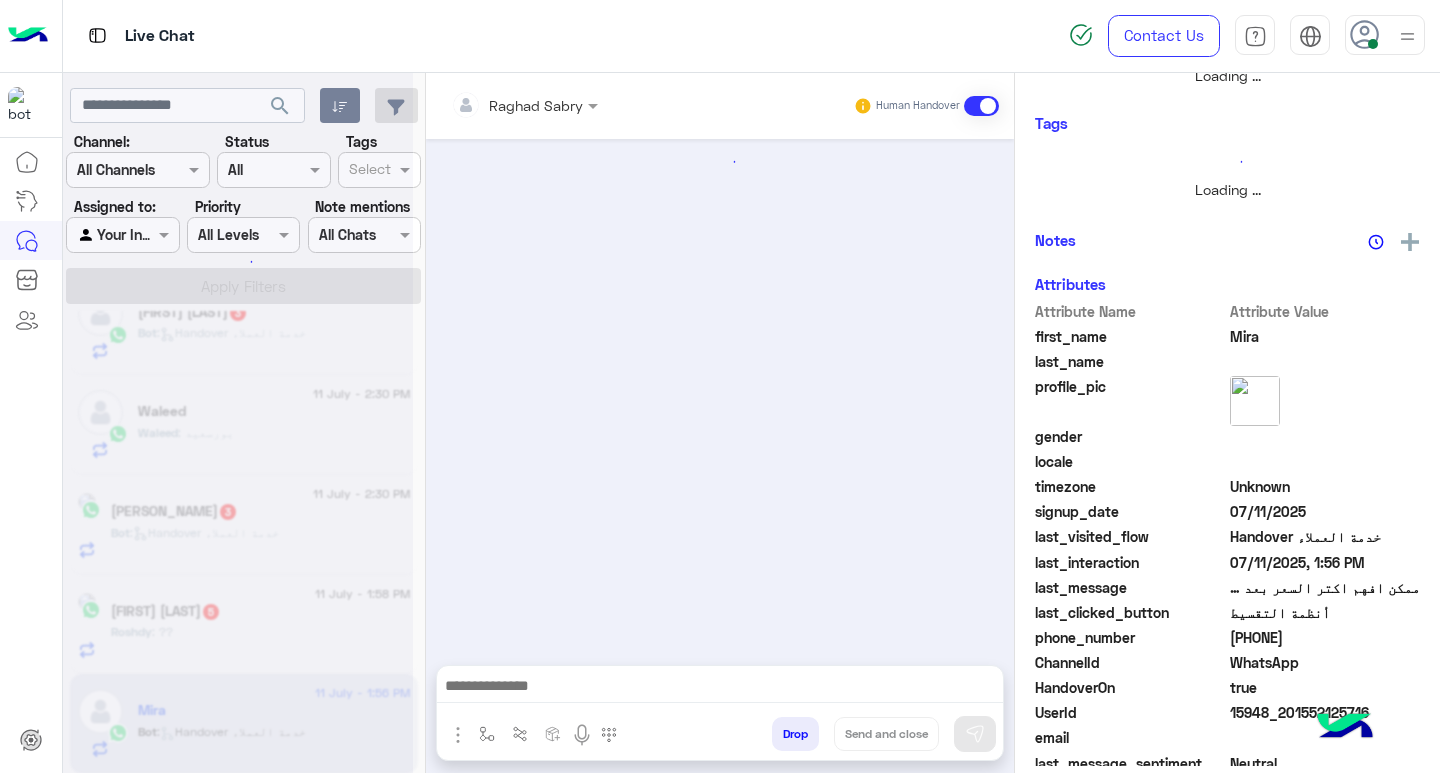 scroll, scrollTop: 1039, scrollLeft: 0, axis: vertical 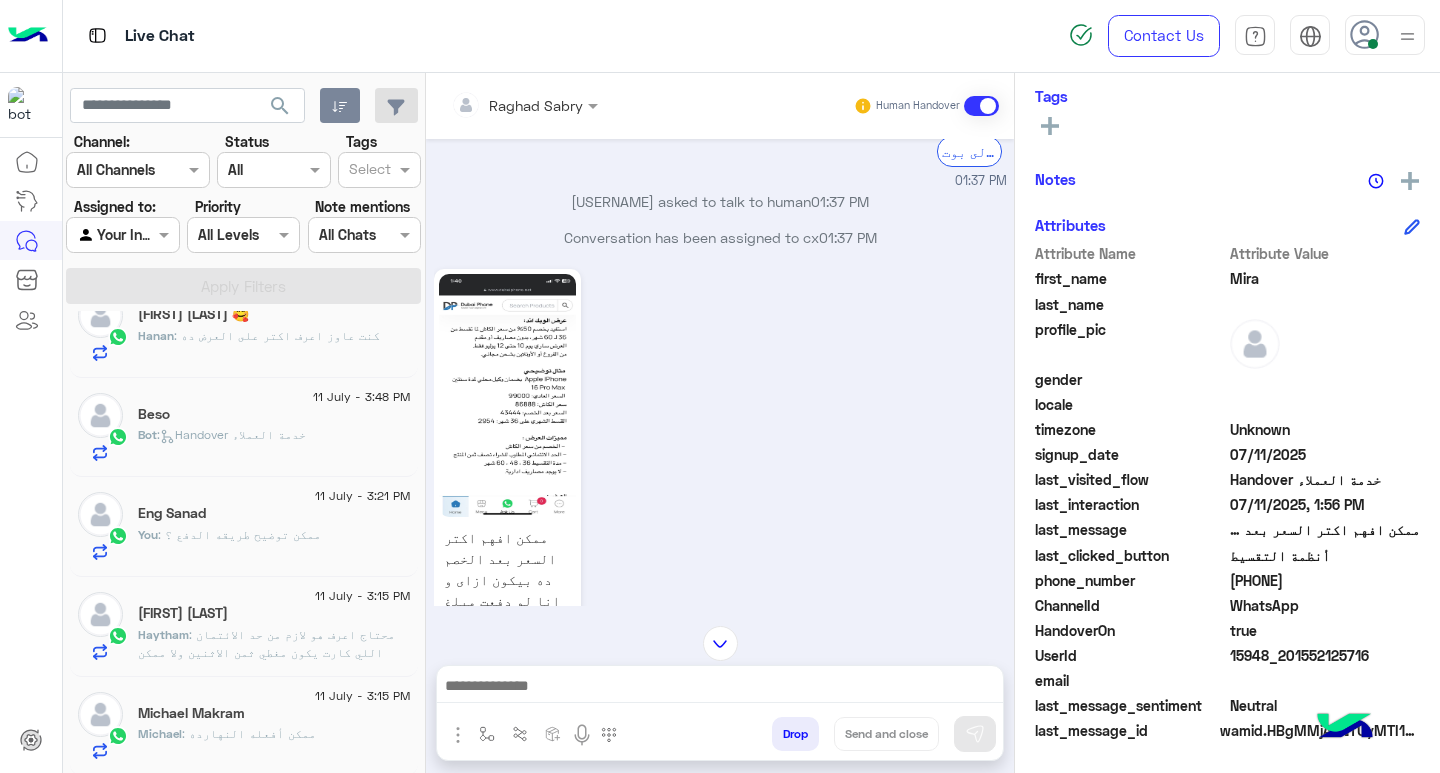 click on "Eng Sanad" 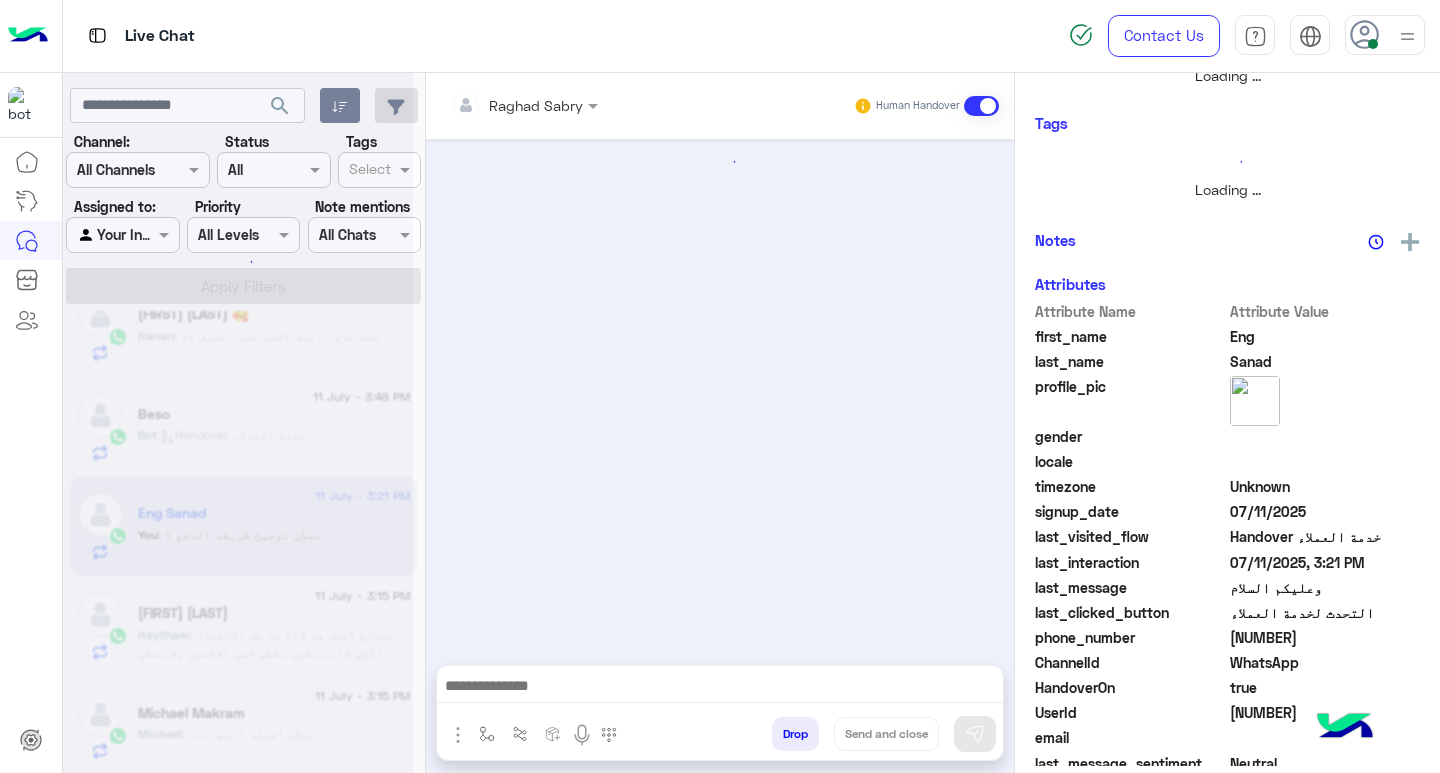 scroll, scrollTop: 355, scrollLeft: 0, axis: vertical 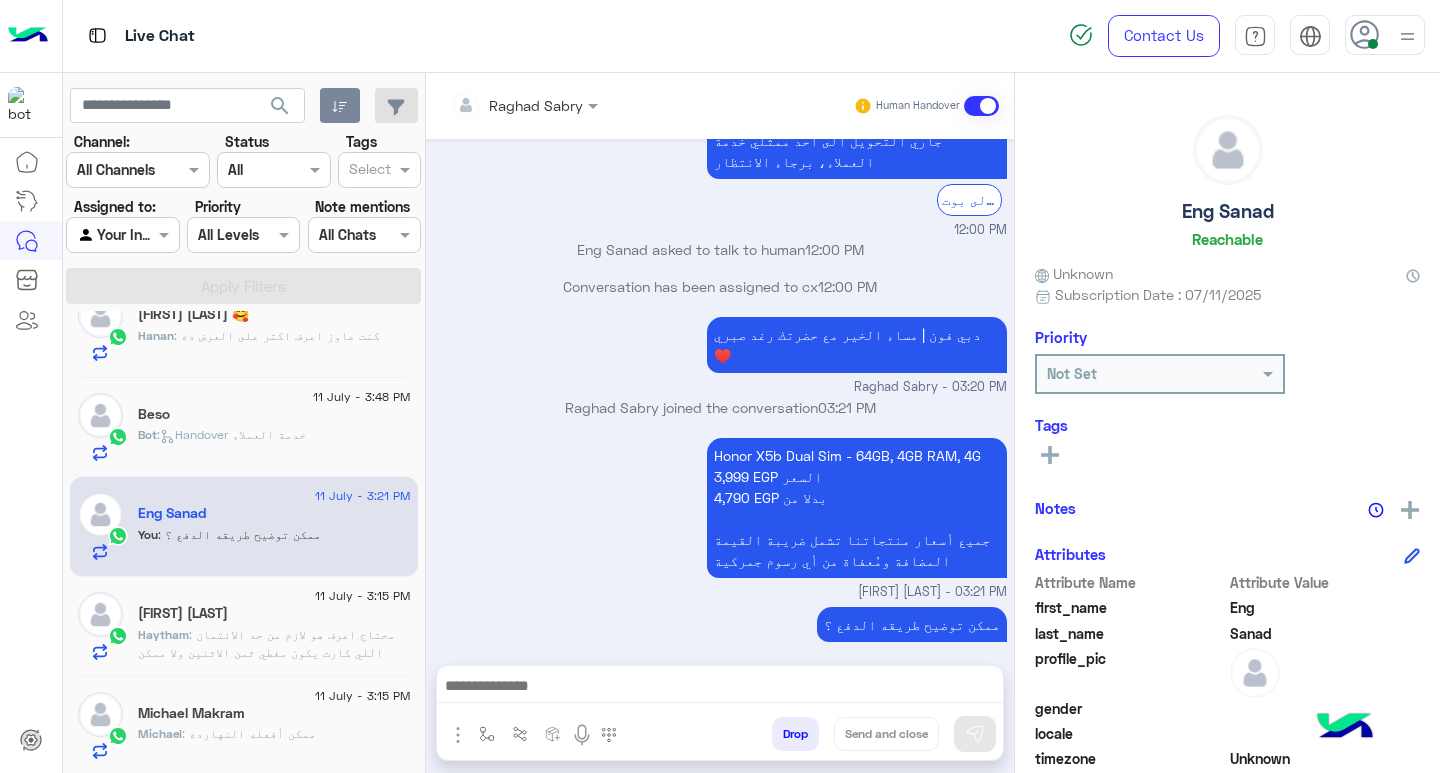 click on "Eng Sanad" 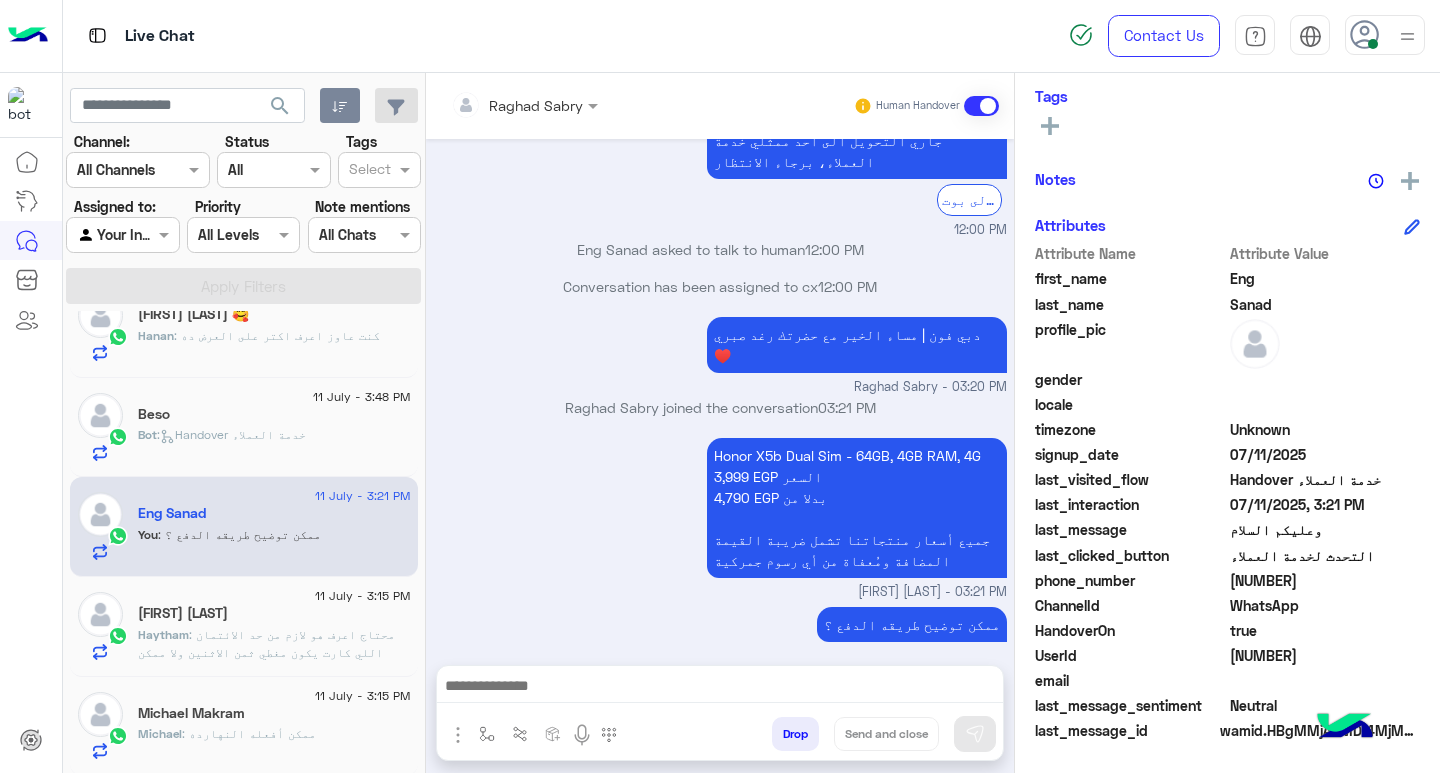 click on "[NUMBER]" 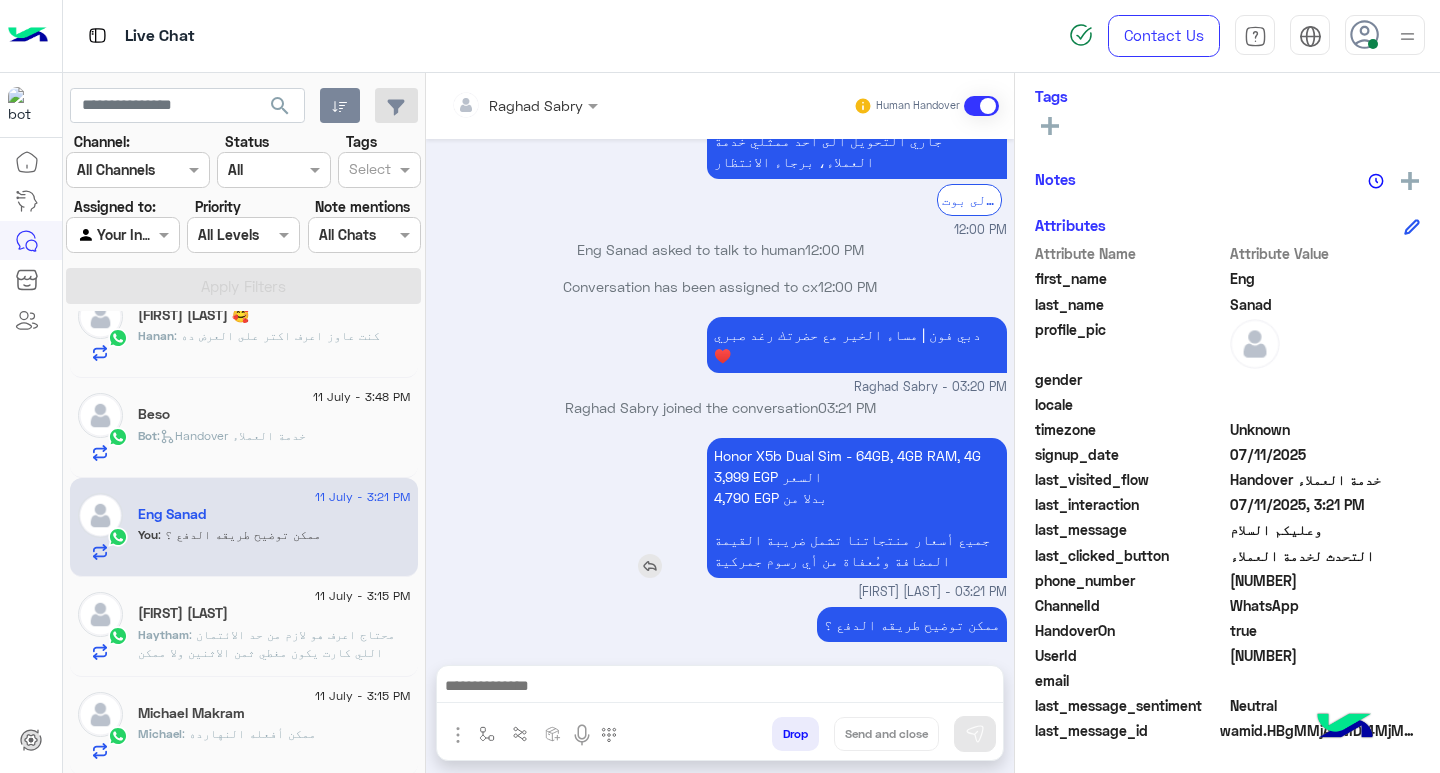 click on "Honor X5b Dual Sim - 64GB, 4GB RAM, 4G 3,999 EGP   السعر  4,790 EGP بدلا من  جميع أسعار منتجاتنا تشمل ضريبة القيمة المضافة ومُعفاة من أي رسوم جمركية" at bounding box center (857, 508) 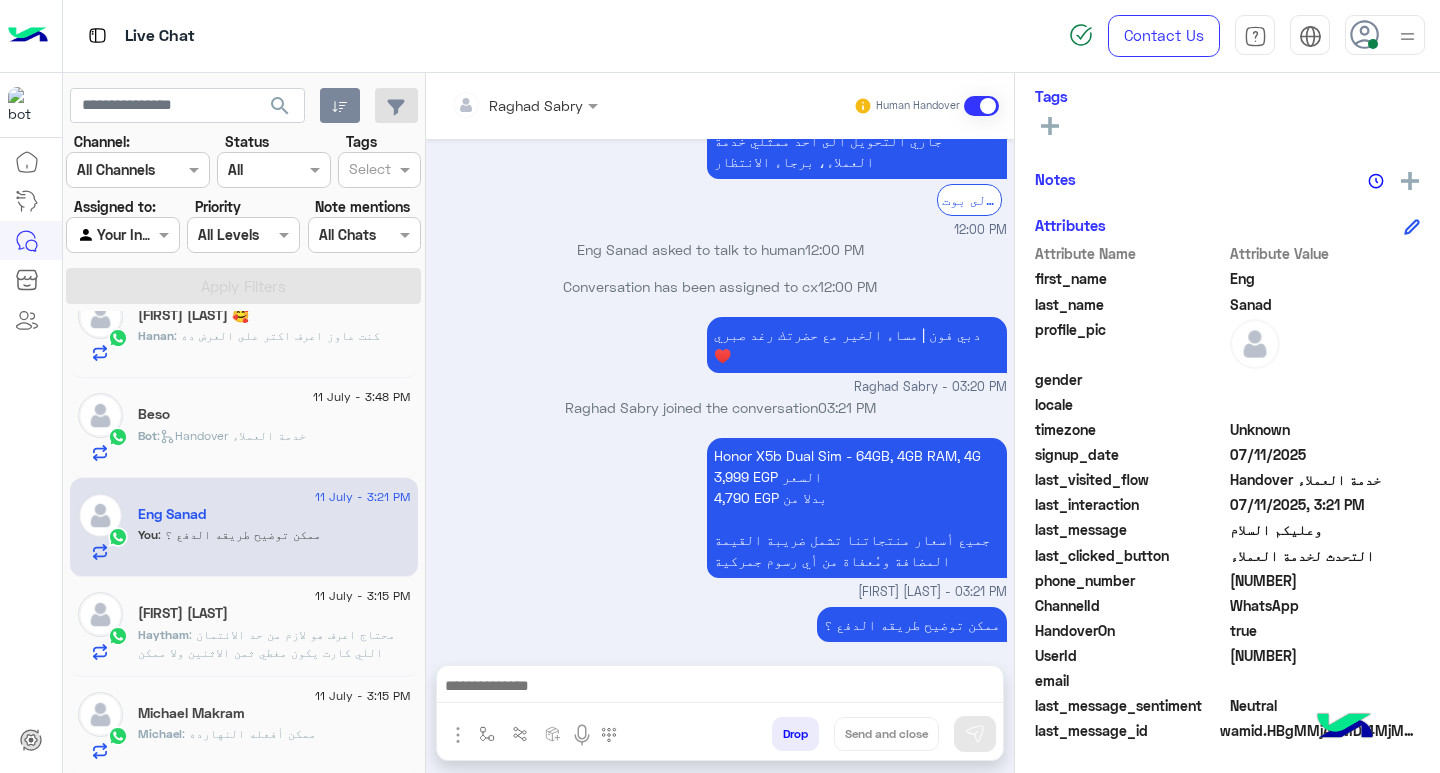click at bounding box center [720, 688] 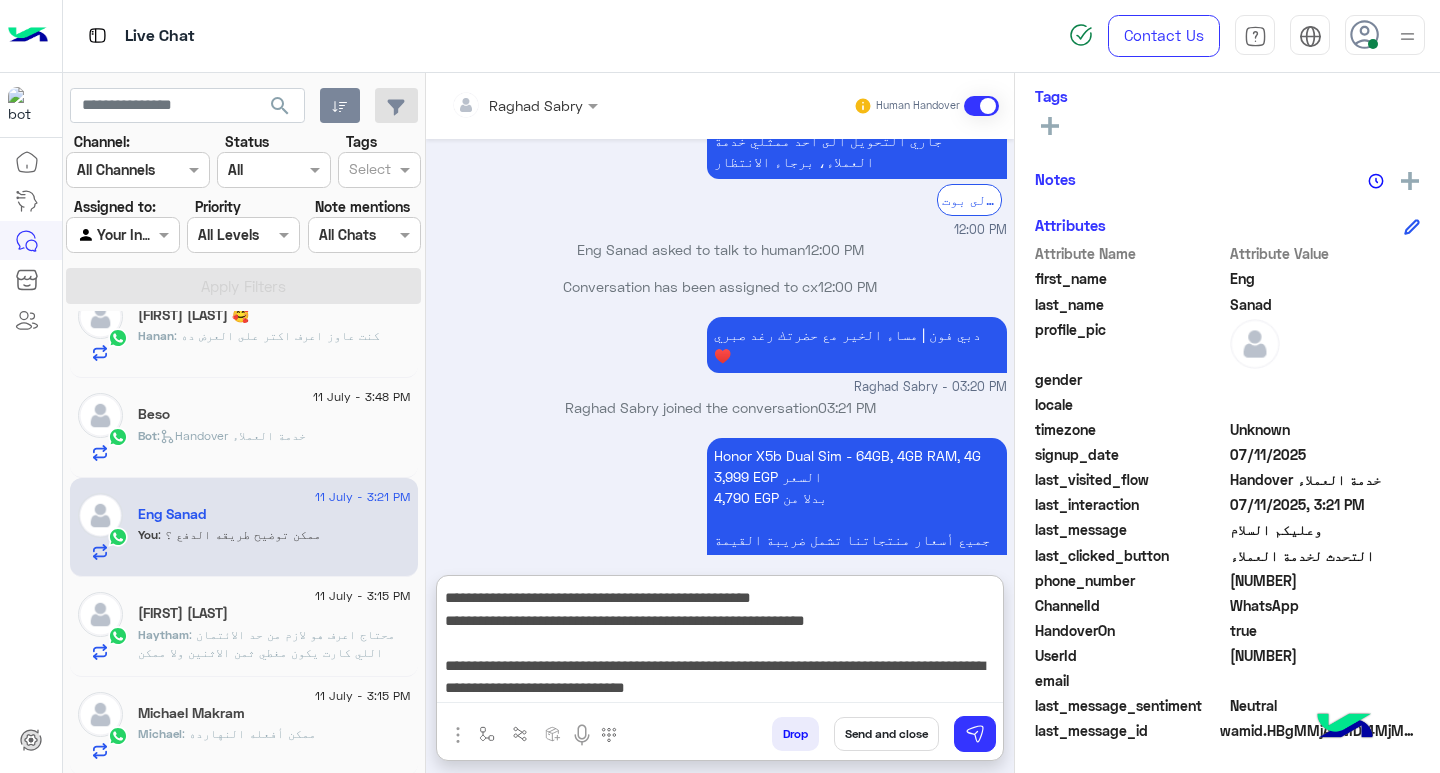 type on "**********" 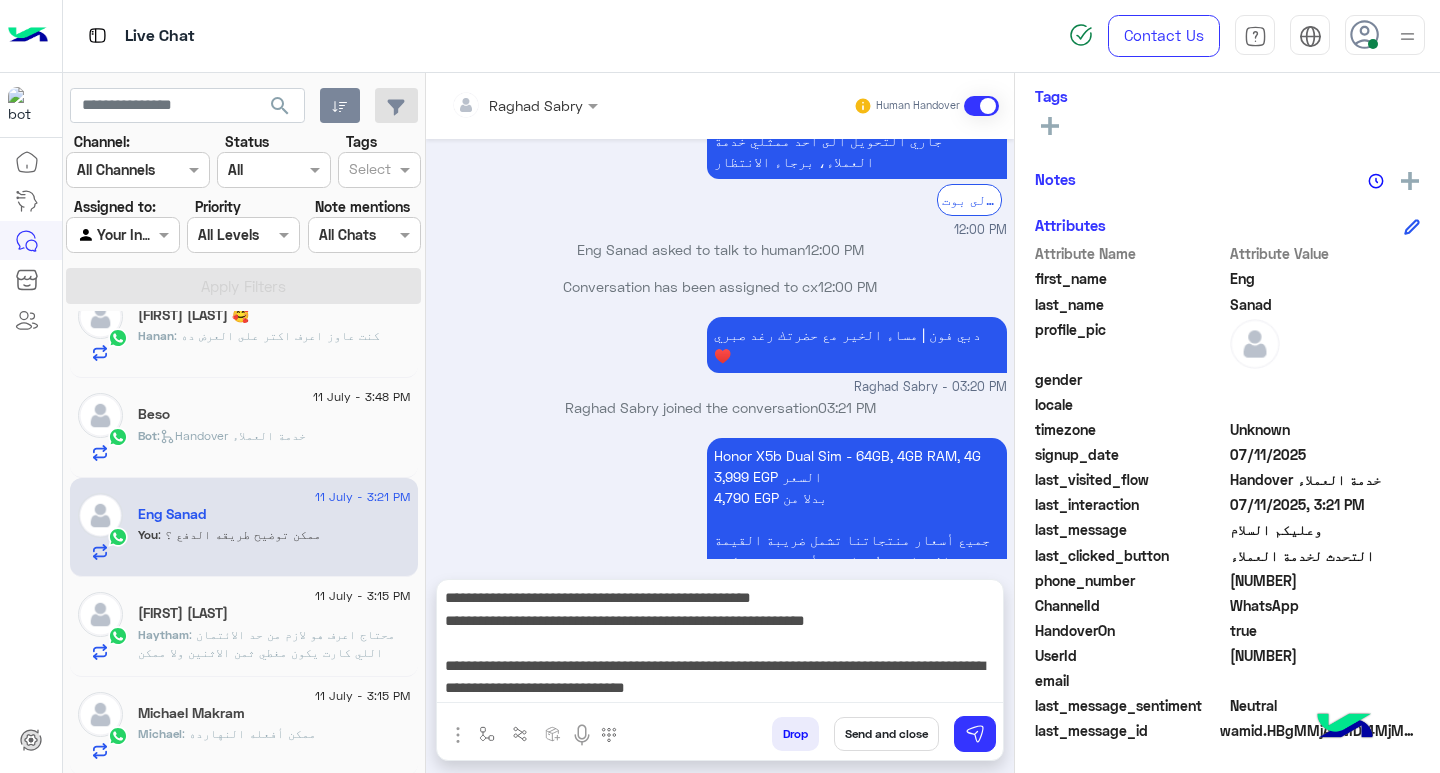 click on "Send and close" at bounding box center (886, 734) 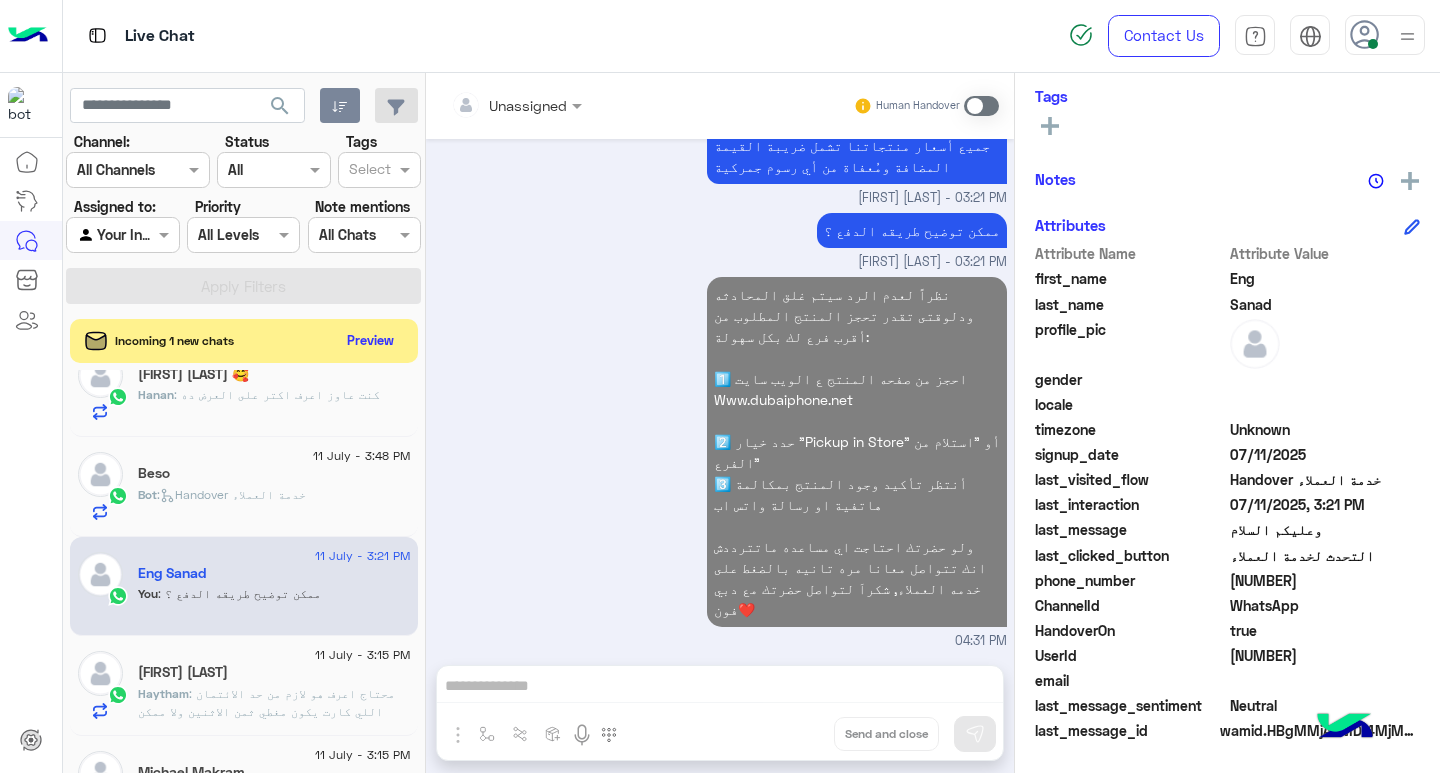 click on "[FIRST] [LAST] 🥰" 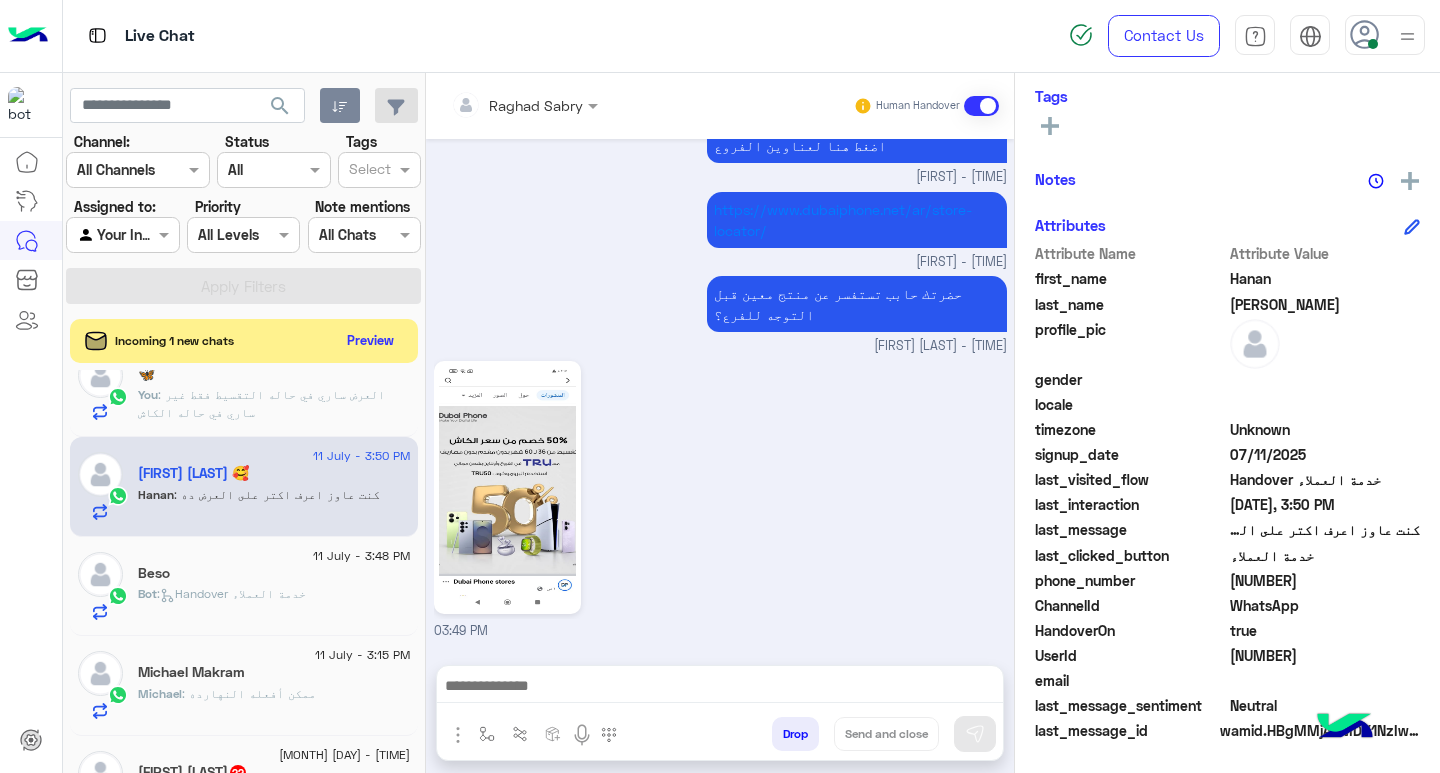 paste on "**********" 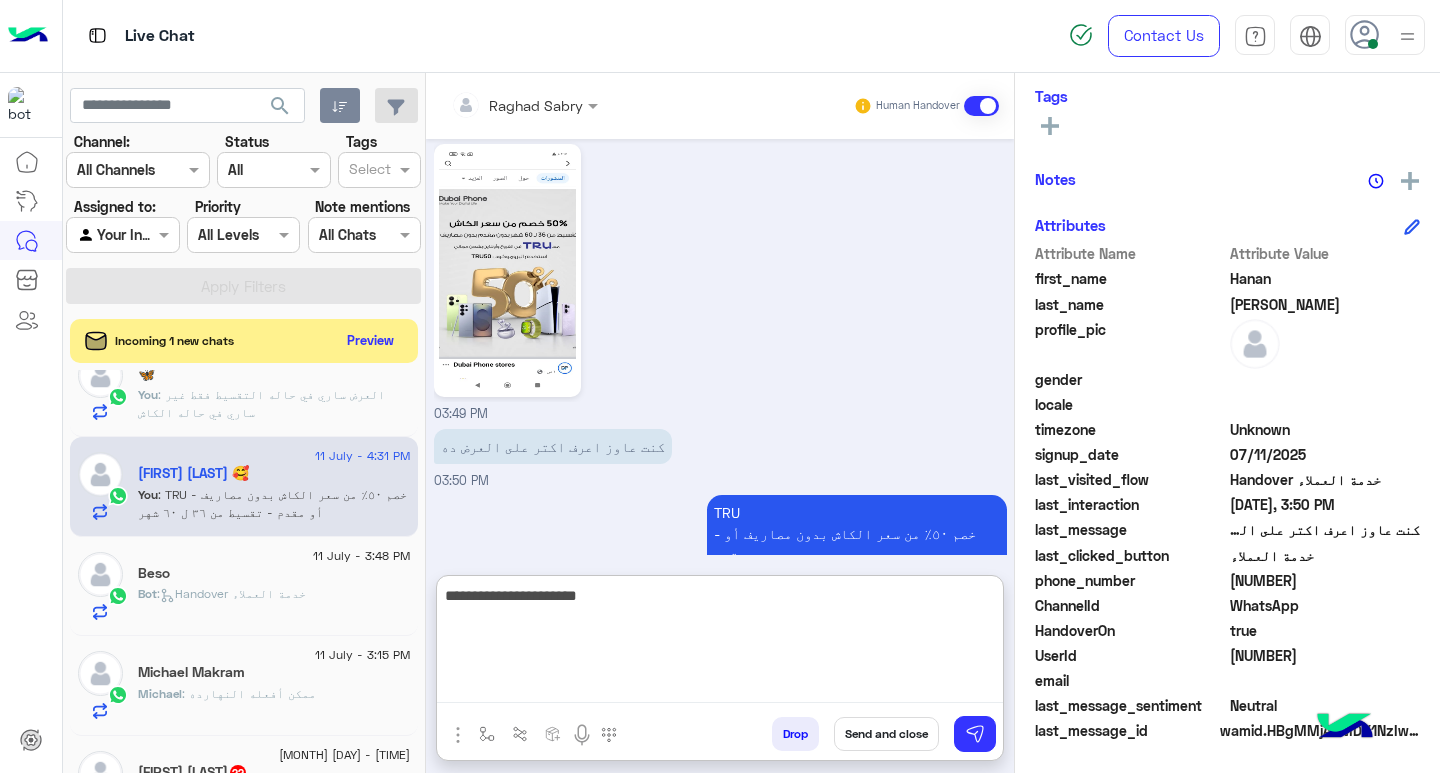type on "**********" 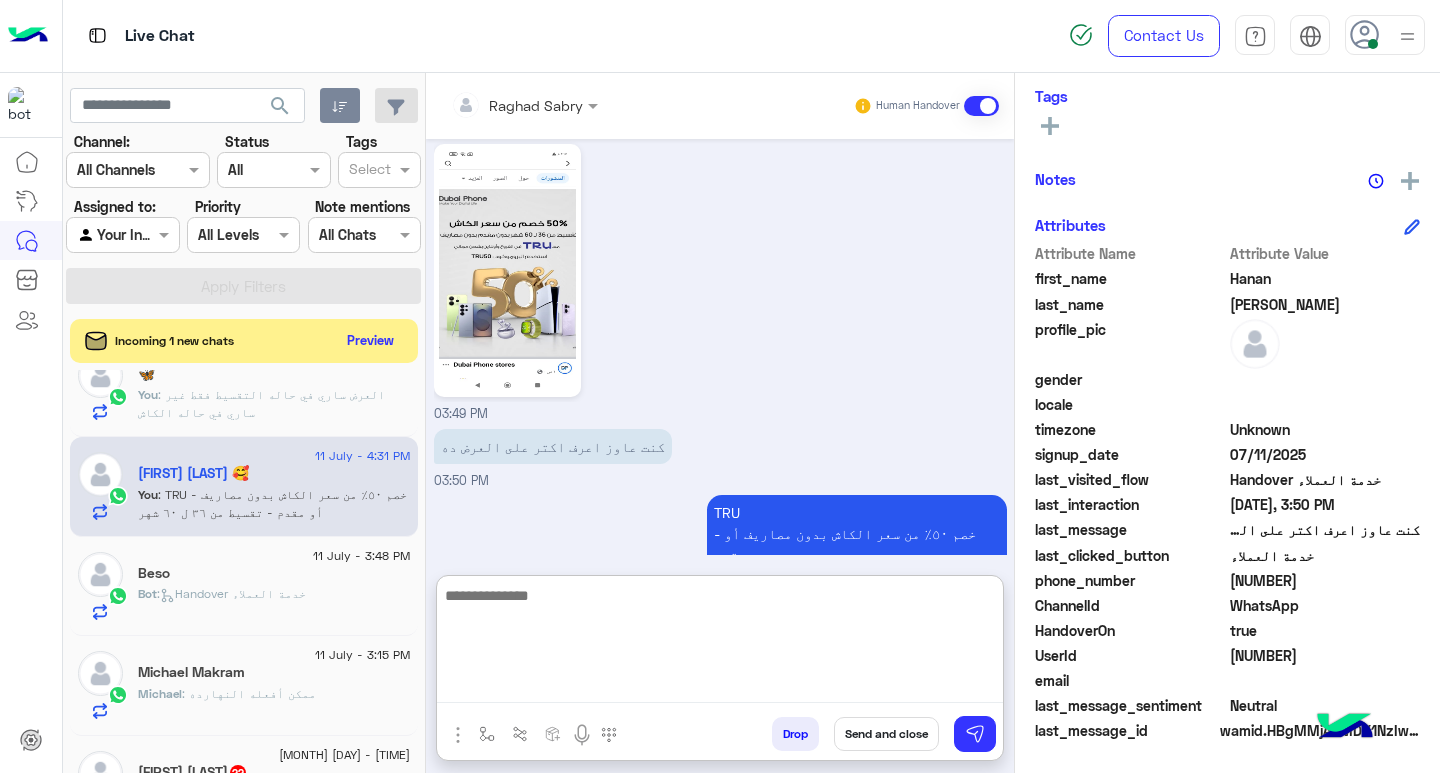 scroll, scrollTop: 1063, scrollLeft: 0, axis: vertical 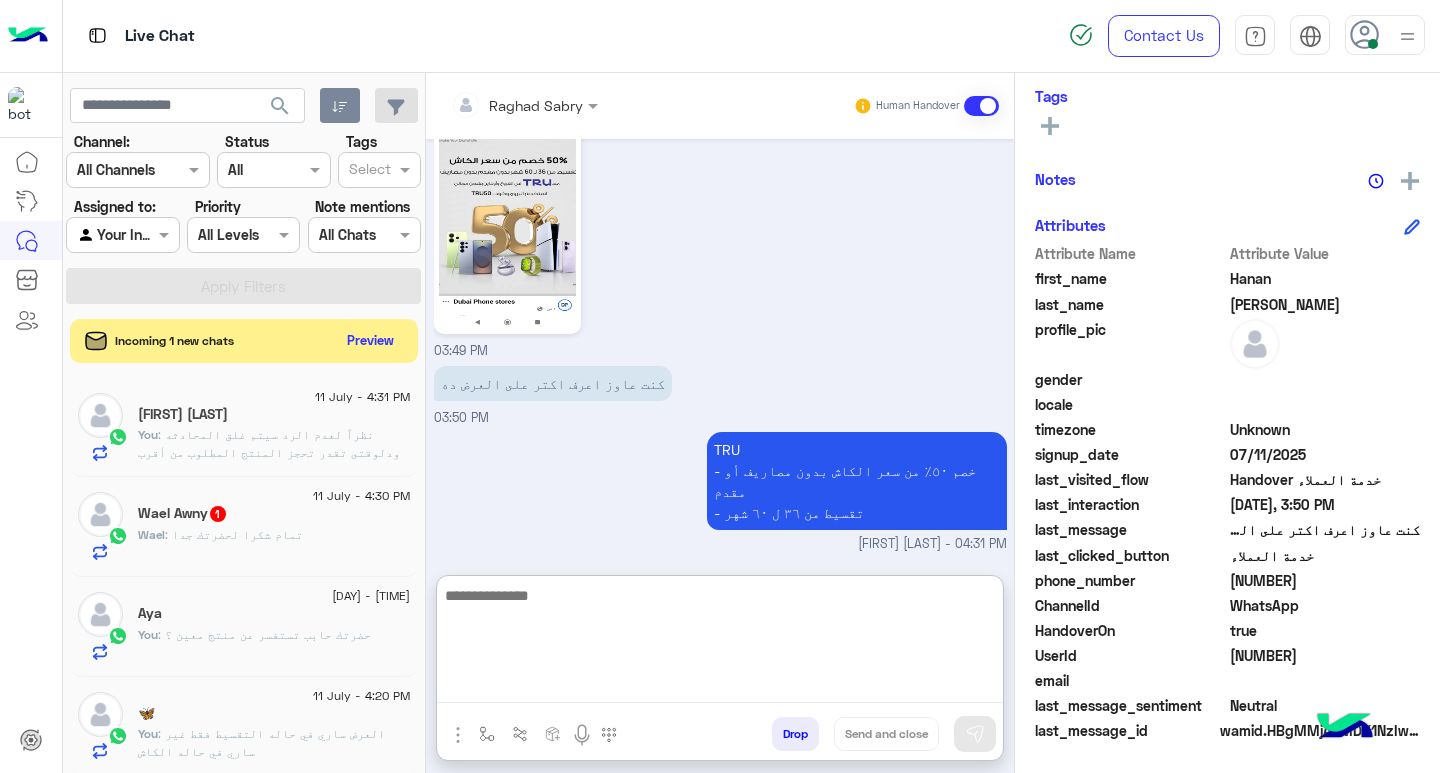 click on ": تمام شكرا لحضرتك جدا" 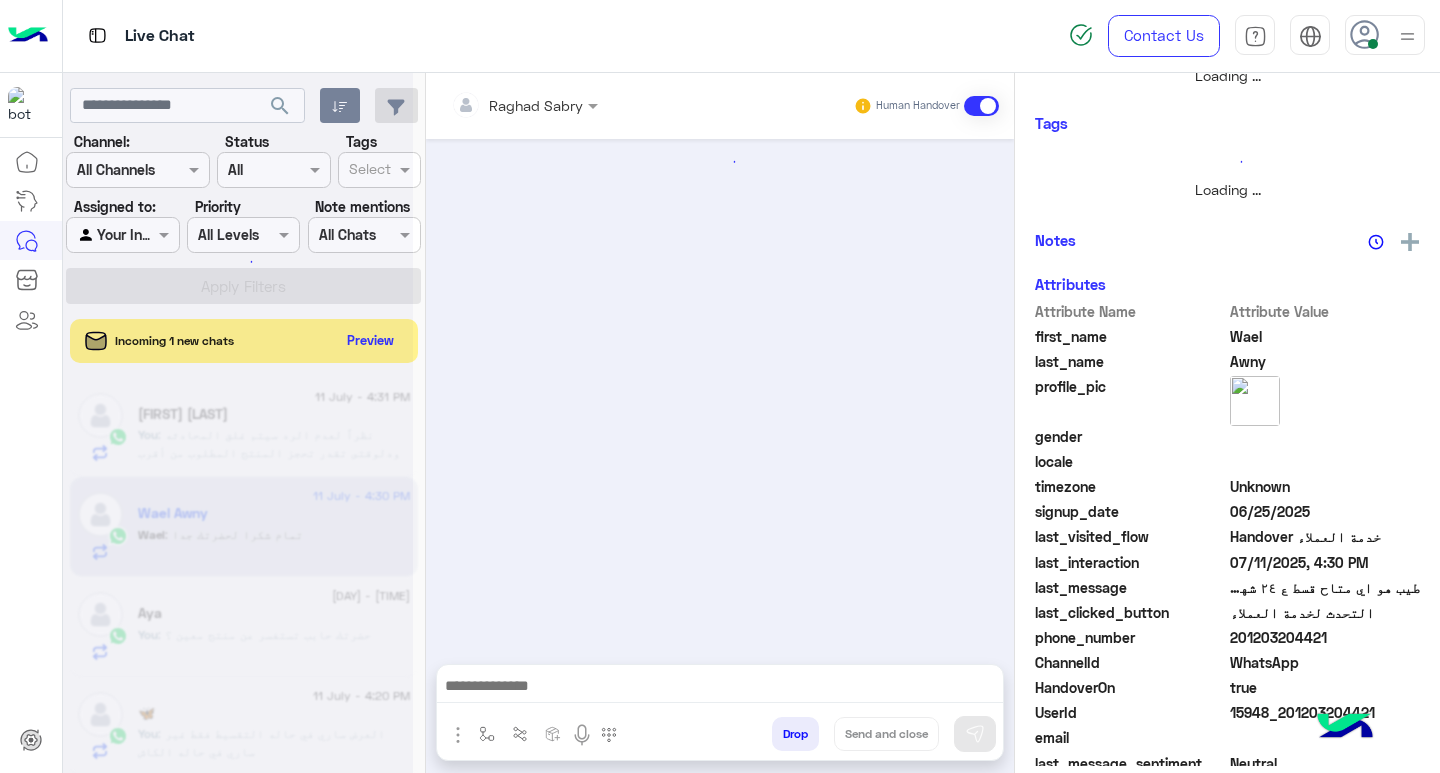 scroll, scrollTop: 355, scrollLeft: 0, axis: vertical 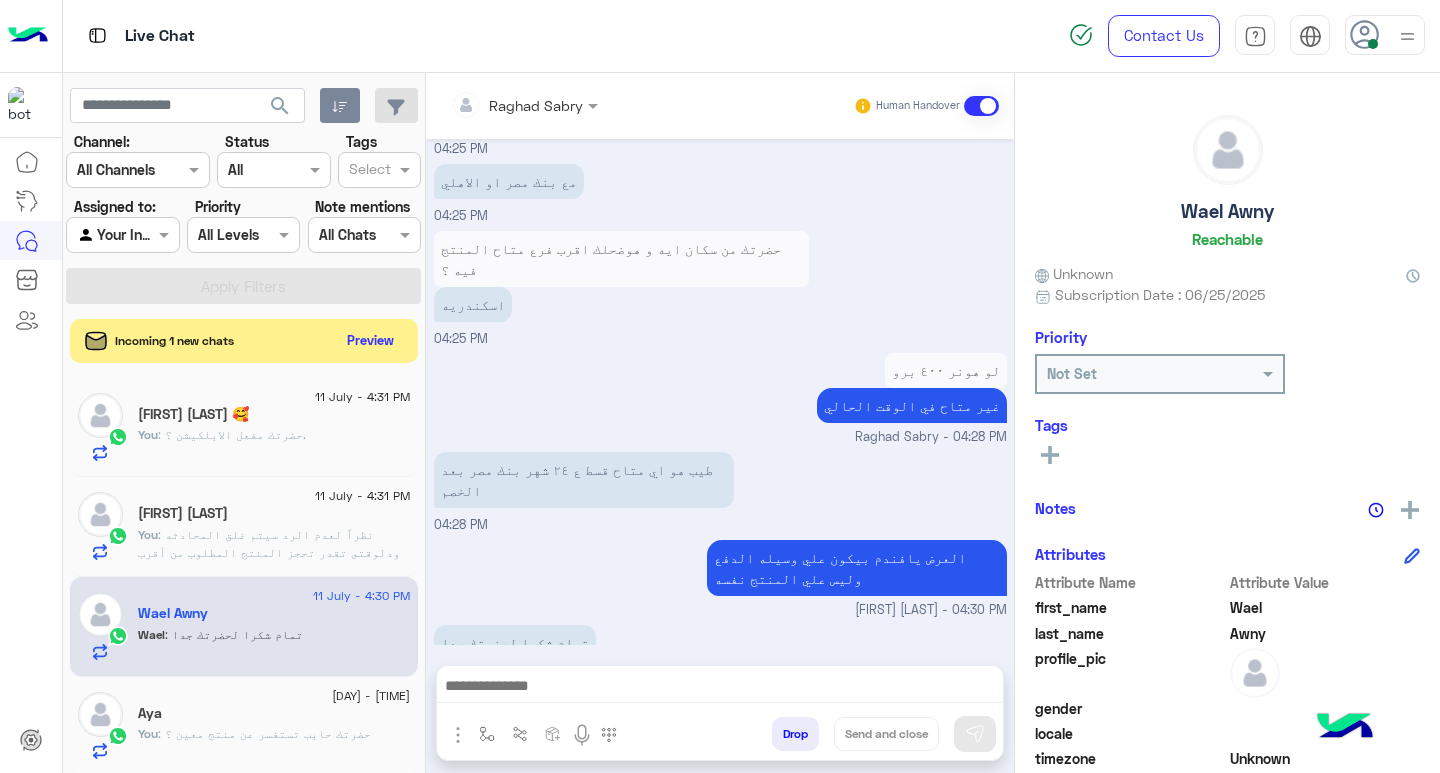 click on "Wael Awny" 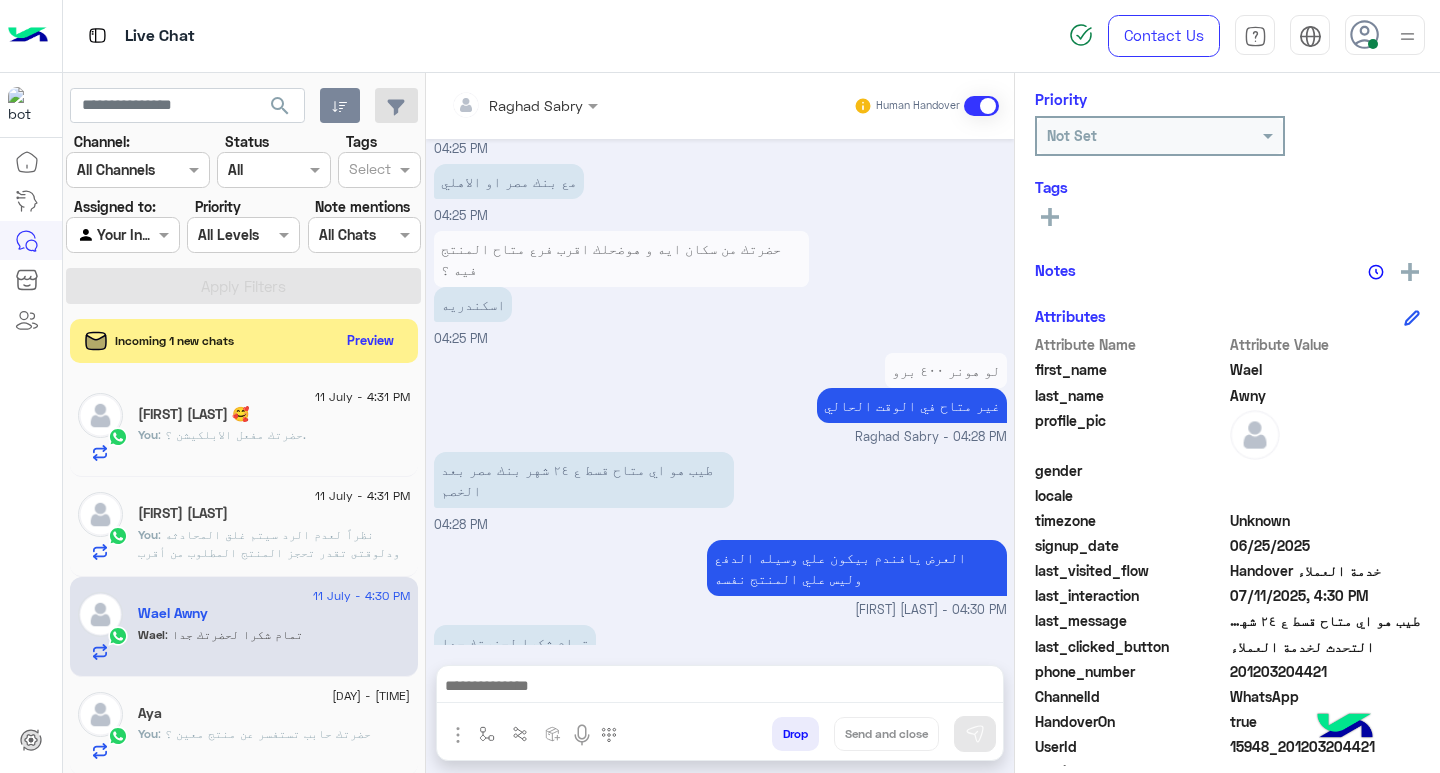 scroll, scrollTop: 329, scrollLeft: 0, axis: vertical 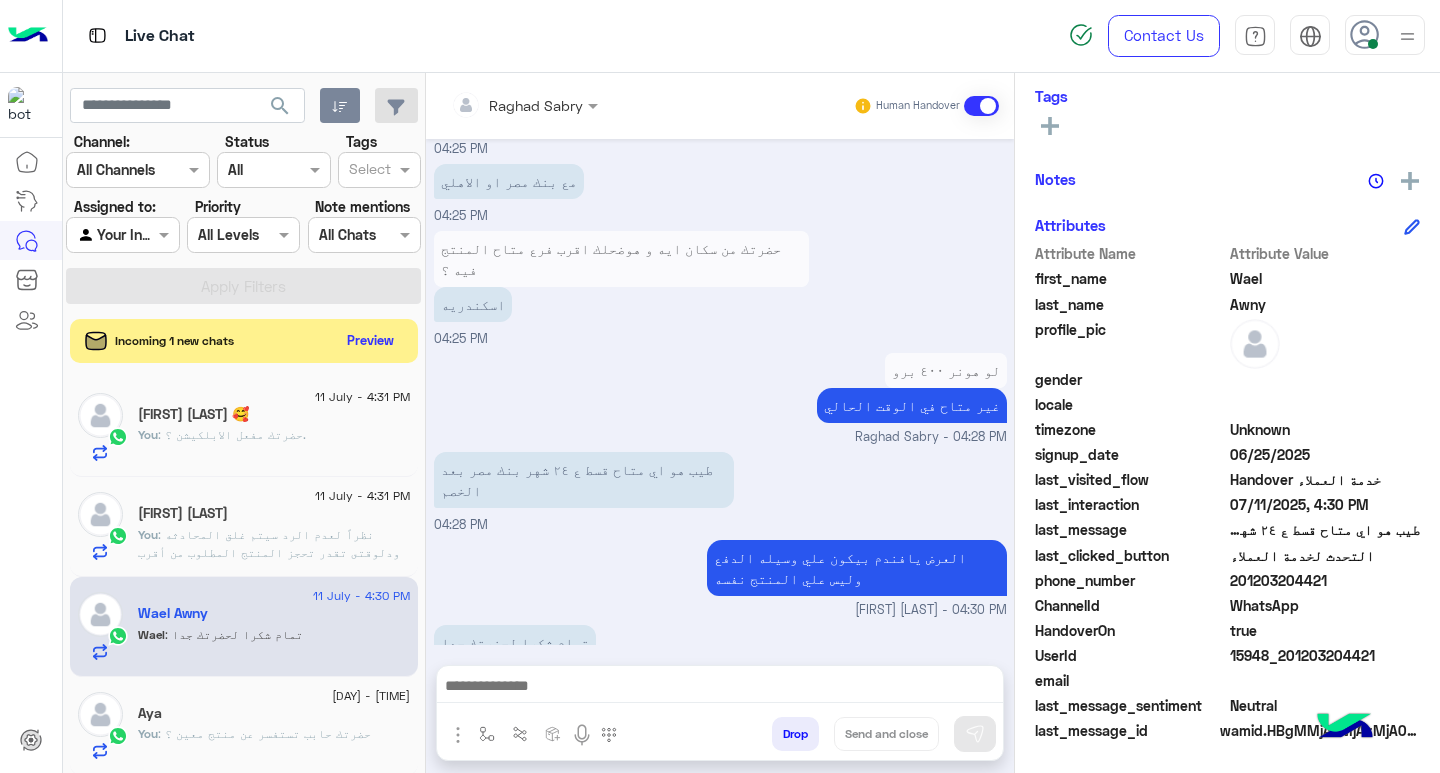 click on "201203204421" 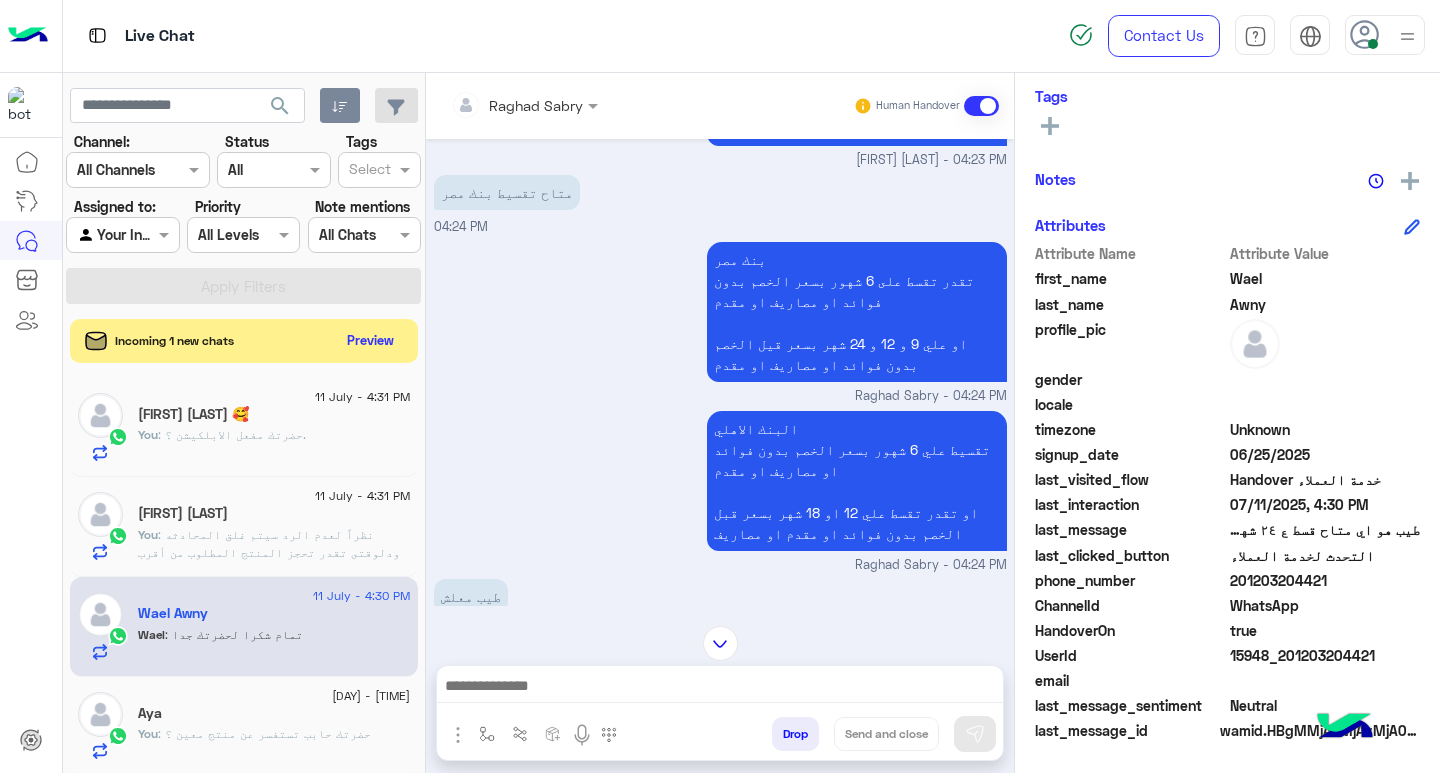 scroll, scrollTop: 63, scrollLeft: 0, axis: vertical 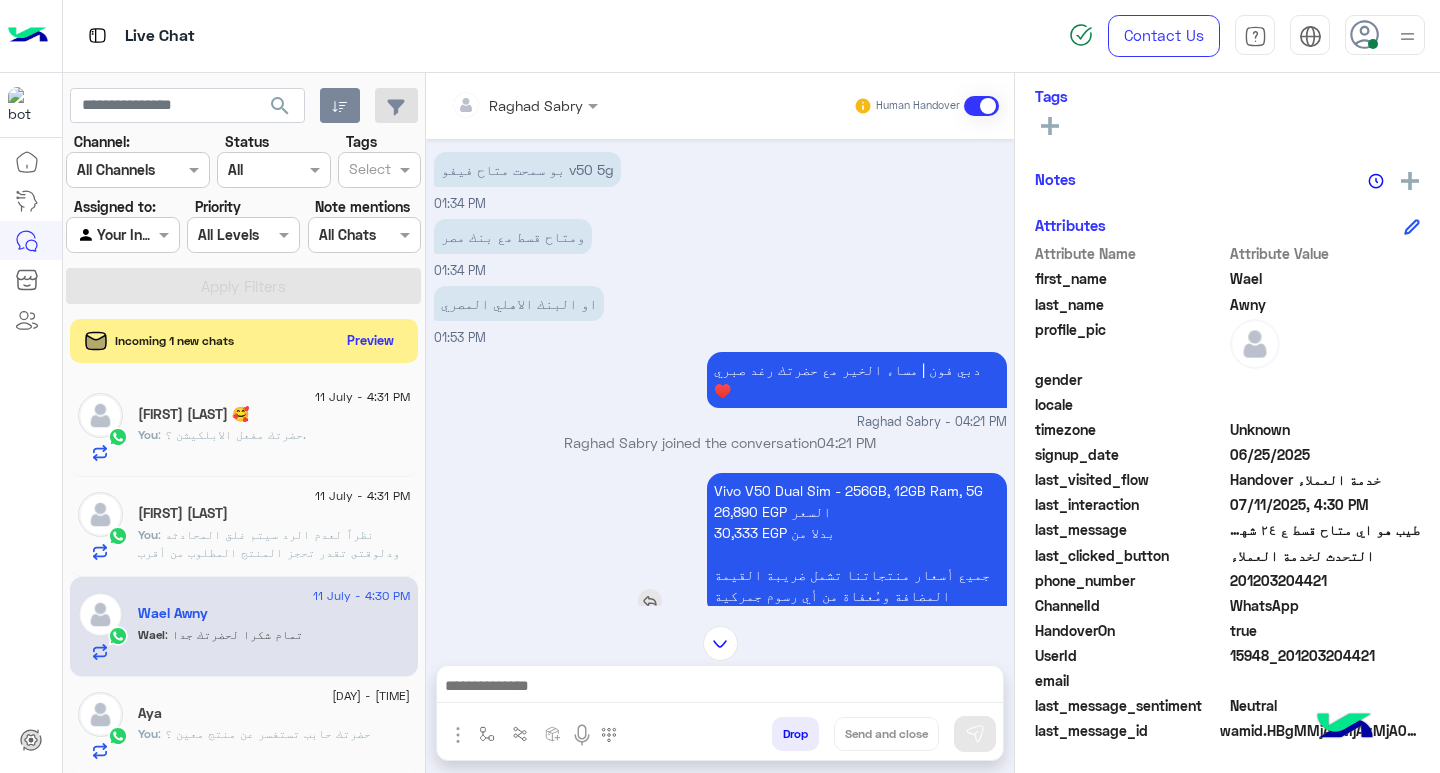 click on "Vivo V50 Dual Sim - 256GB, 12GB Ram, 5G 26,890 EGP   السعر  30,333 EGP بدلا من  جميع أسعار منتجاتنا تشمل ضريبة القيمة المضافة ومُعفاة من أي رسوم جمركية" at bounding box center (857, 543) 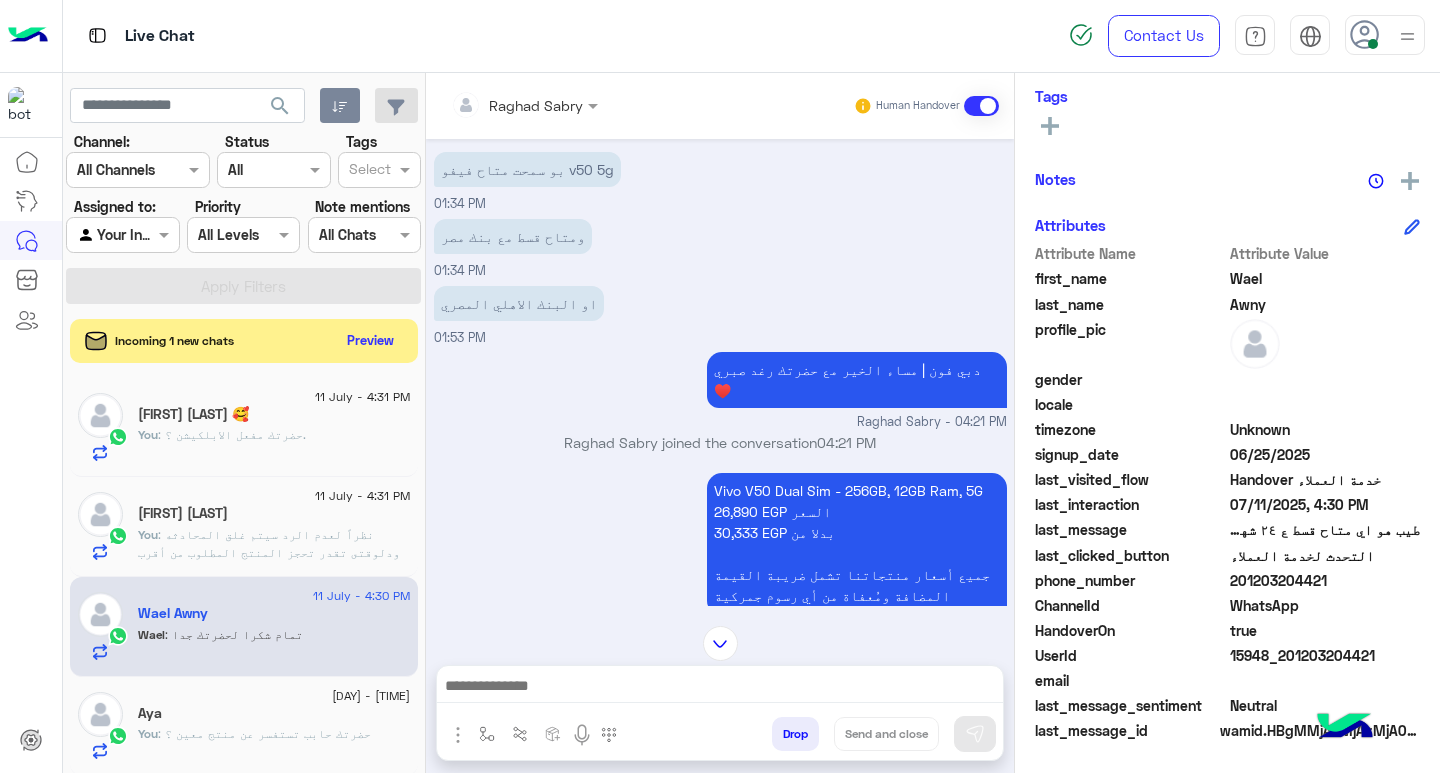 scroll, scrollTop: 233, scrollLeft: 0, axis: vertical 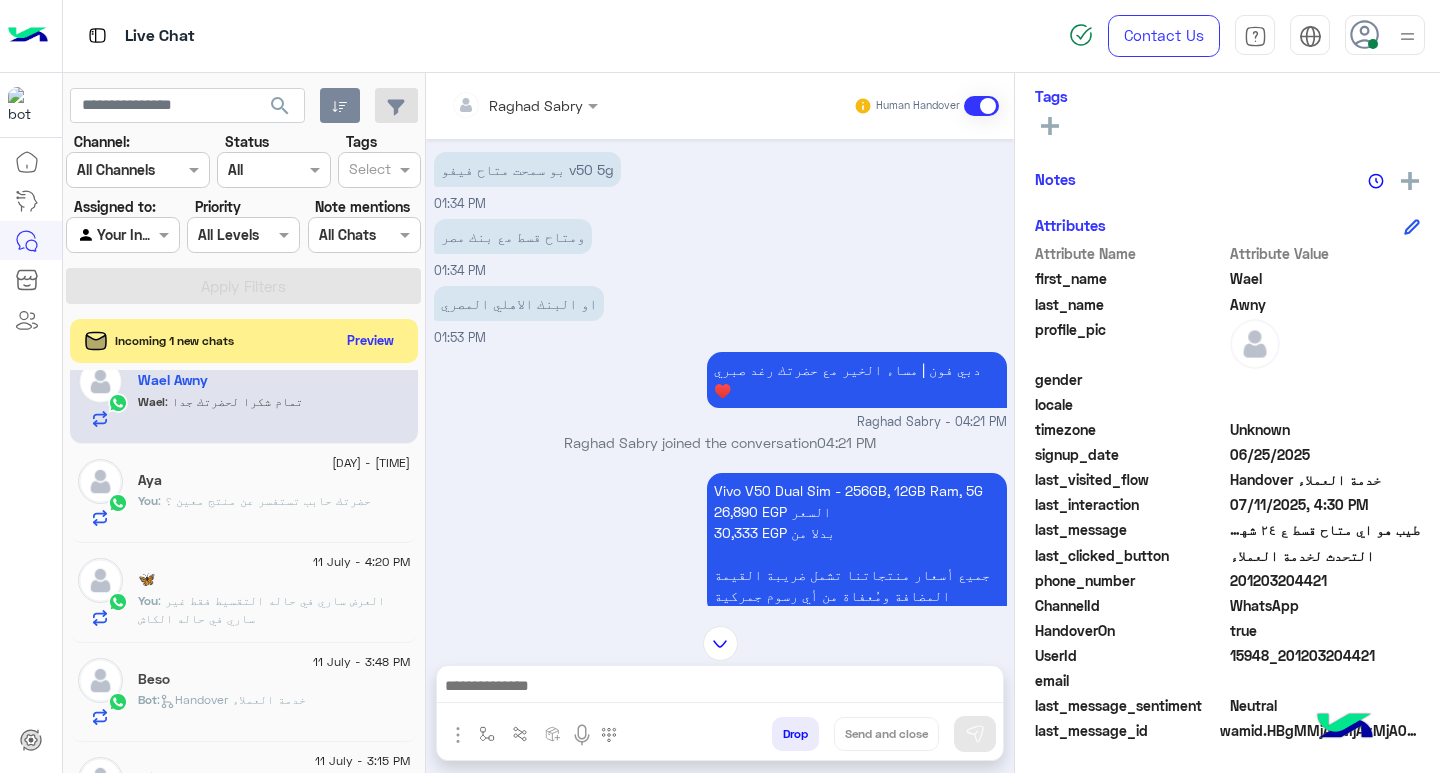 click on "You  : العرض ساري في حاله التقسيط فقط غير ساري في حاله الكاش" 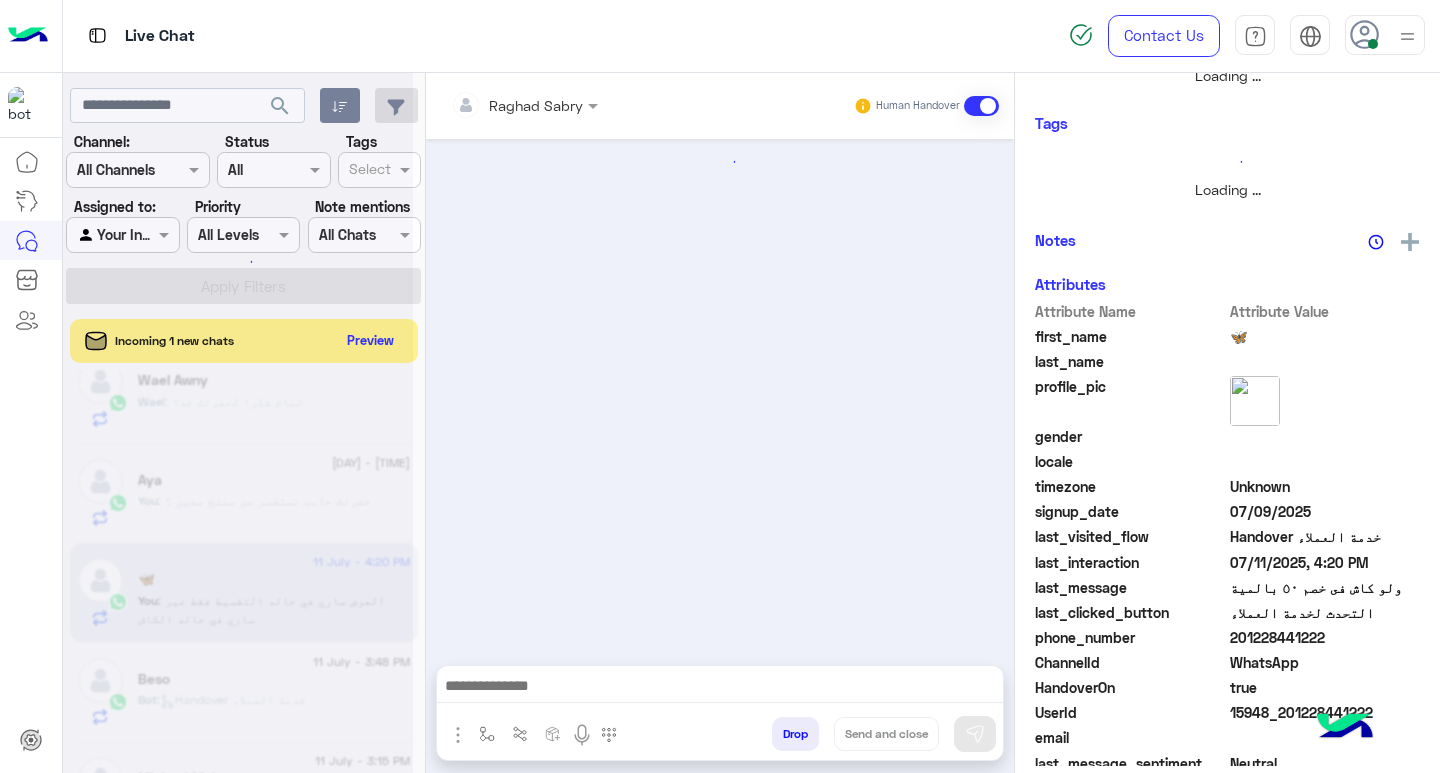 scroll, scrollTop: 355, scrollLeft: 0, axis: vertical 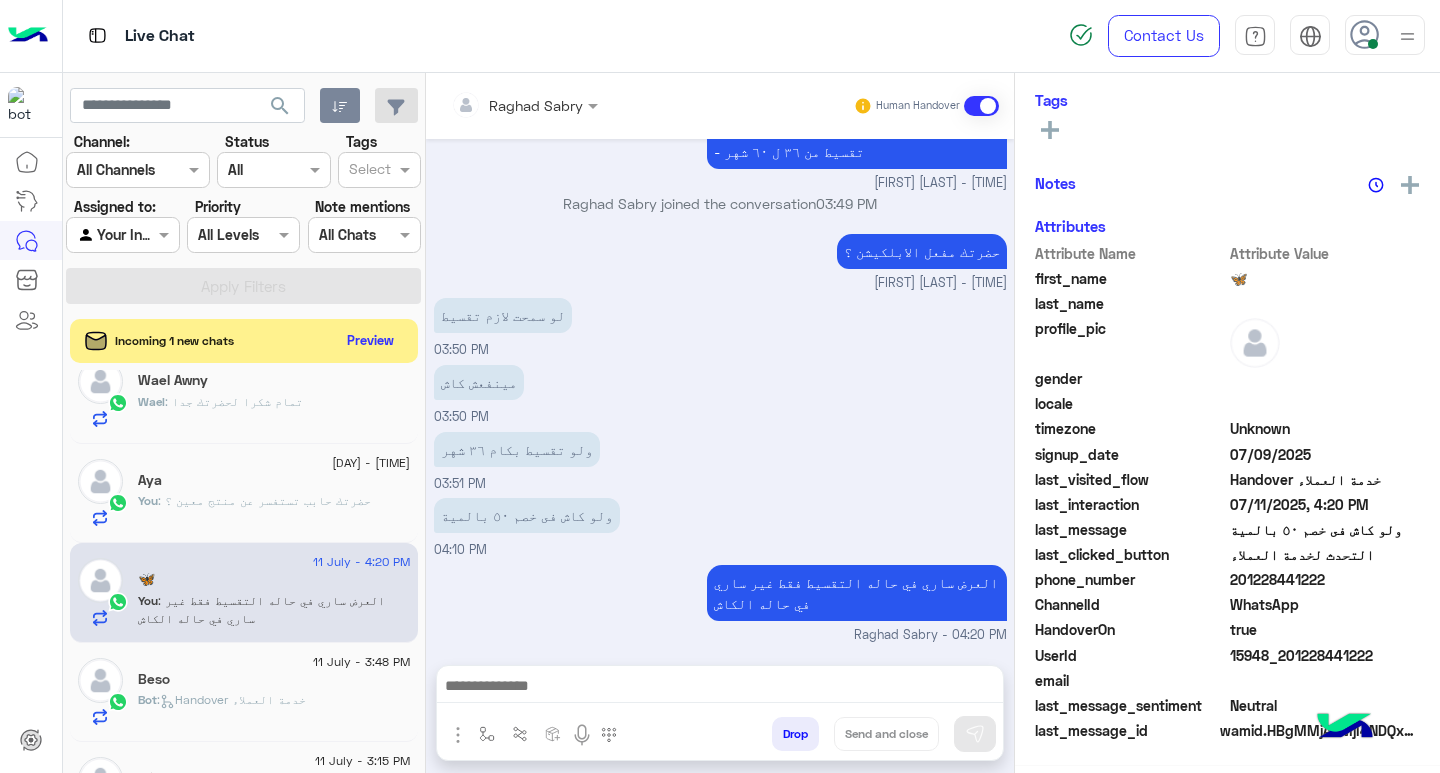 click on "Beso" 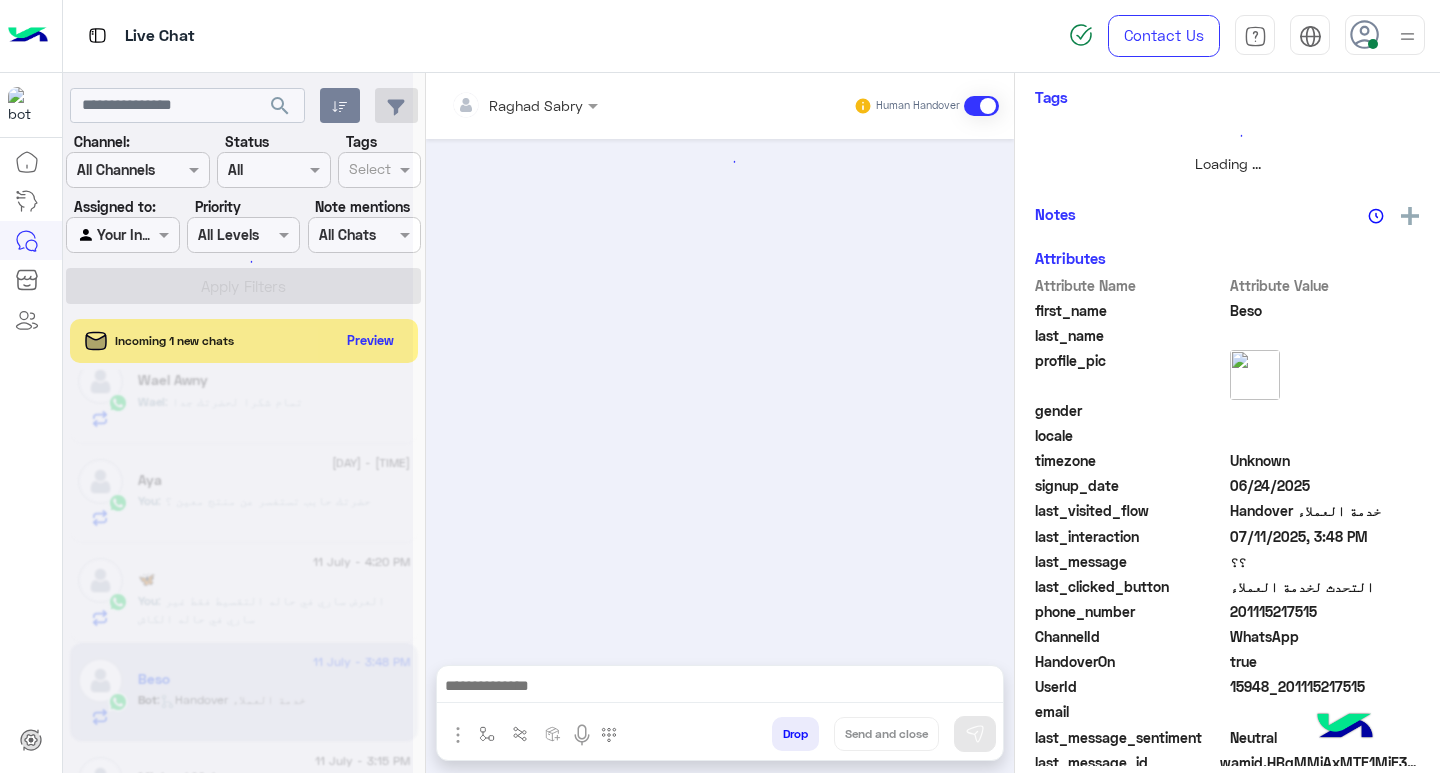 scroll, scrollTop: 325, scrollLeft: 0, axis: vertical 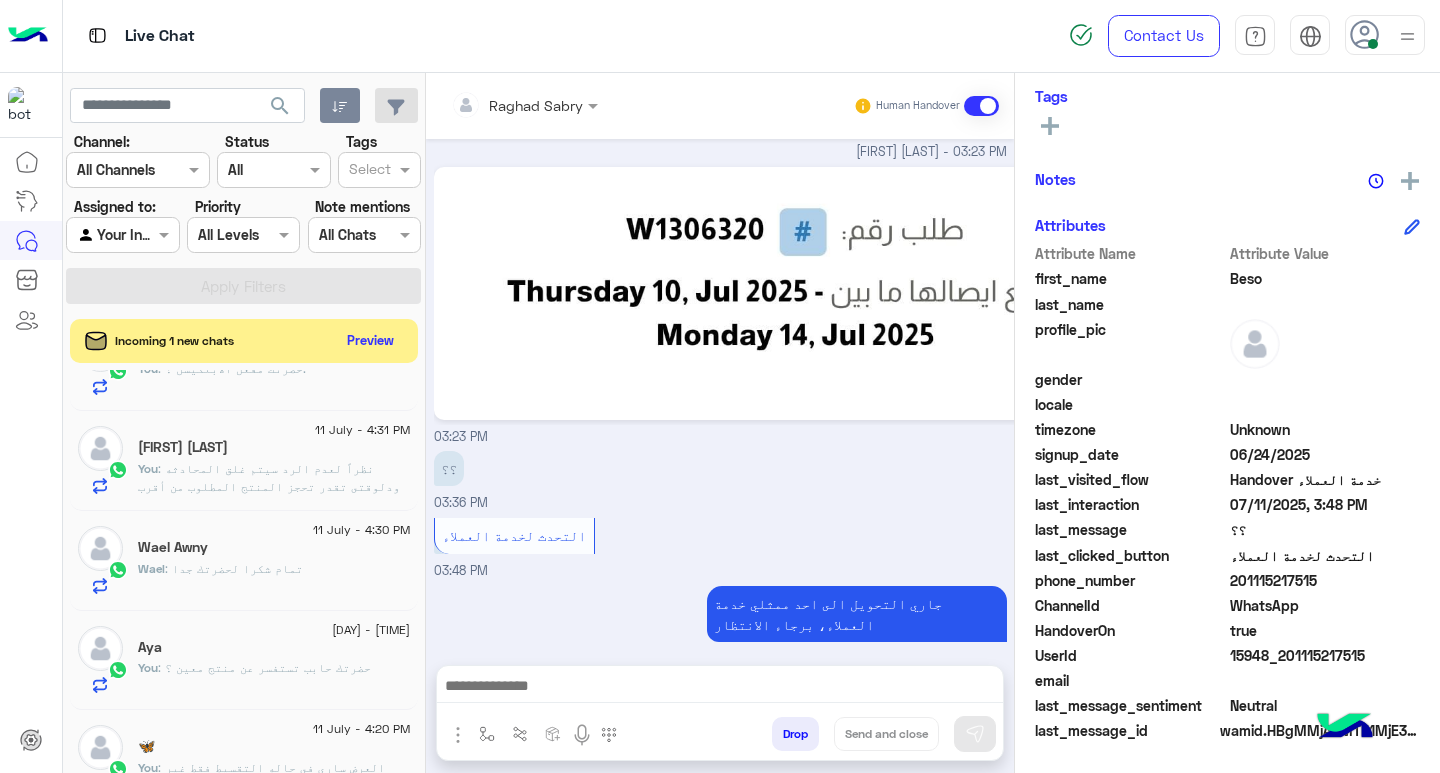 click on ": نظراً لعدم الرد سيتم غلق المحادثه
ودلوقتى تقدر تحجز المنتج المطلوب من أقرب فرع لك بكل سهولة:
1️⃣ احجز من صفحه المنتج ع الويب سايت
Www.dubaiphone.net
2️⃣ حدد خيار "Pickup in Store" أو "استلام من الفرع"
3️⃣ أنتظر تأكيد وجود المنتج  بمكالمة هاتفية او رسالة واتس اب
ولو حضرتك احتاجت اي مساعده ماتترددش انك تتواصل معانا مره تانيه بالضغط على خدمه العملاء, شكراَ لتواصل حضرتك مع دبي فون❤️" 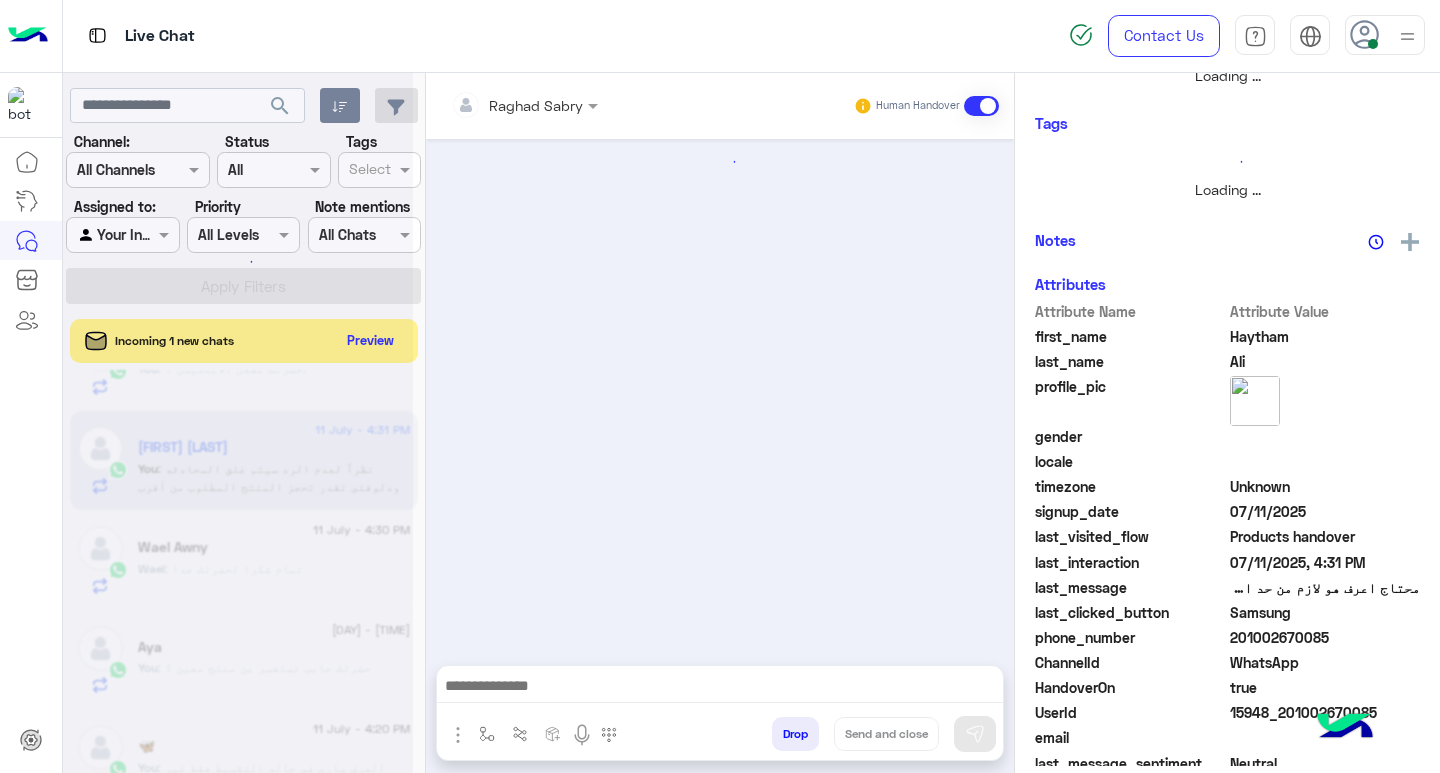 scroll, scrollTop: 355, scrollLeft: 0, axis: vertical 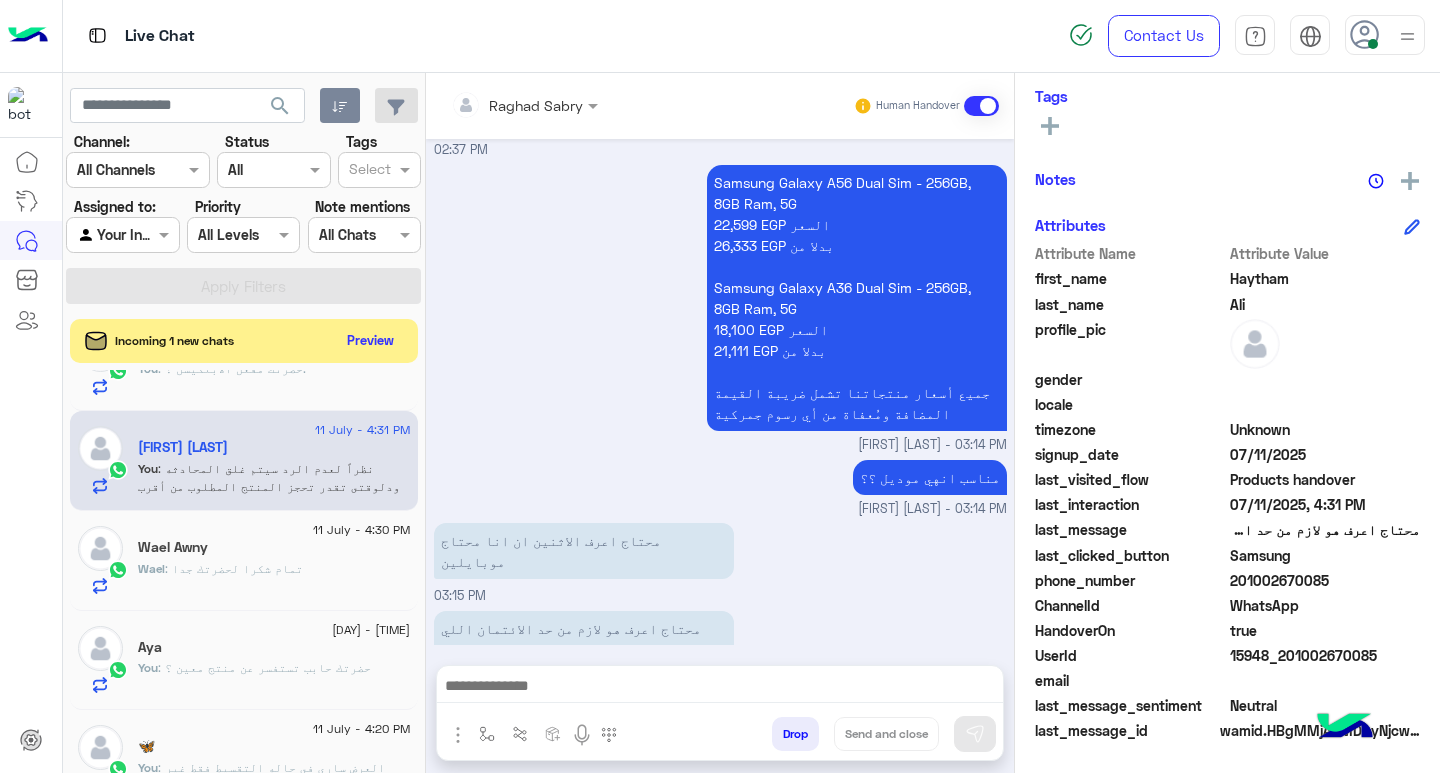 click at bounding box center [791, 676] 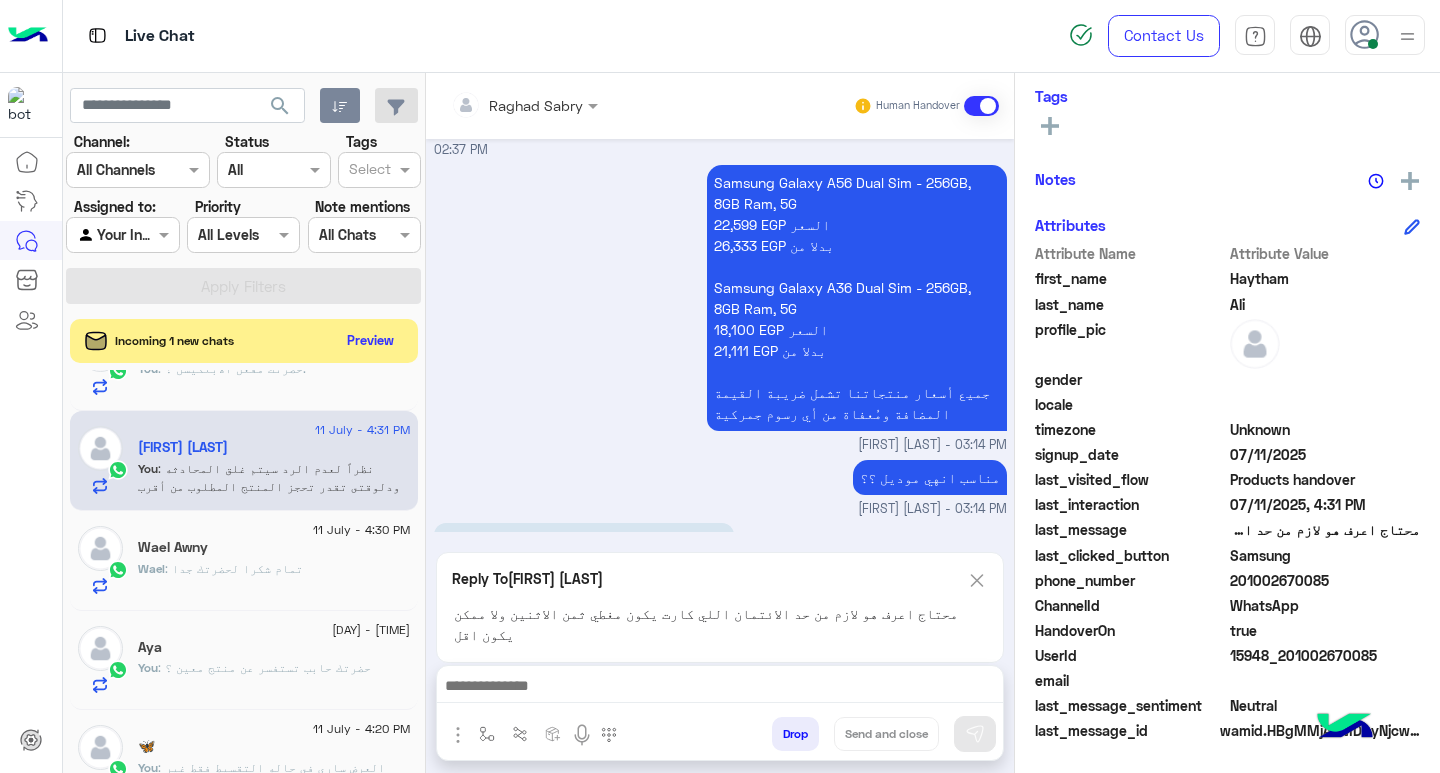 click at bounding box center (720, 688) 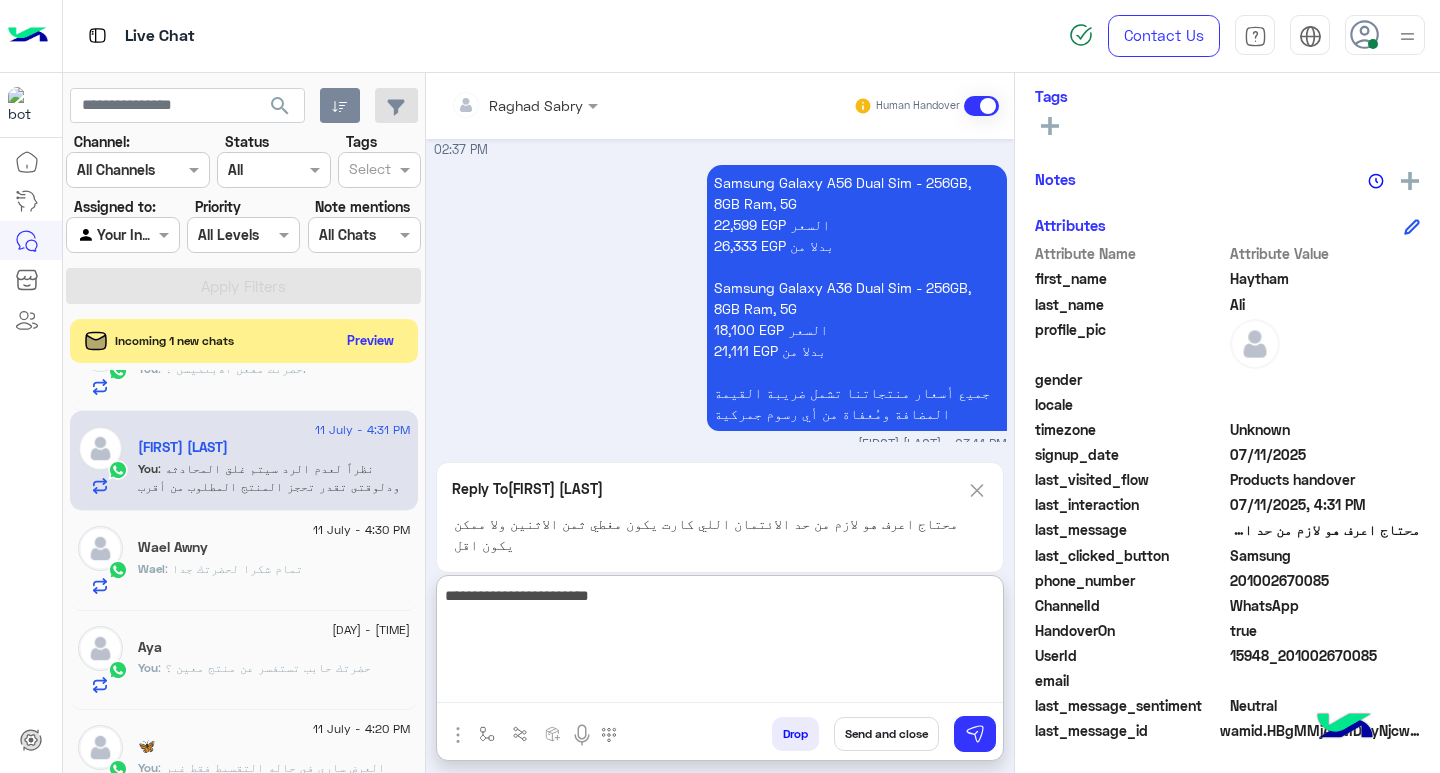 type on "**********" 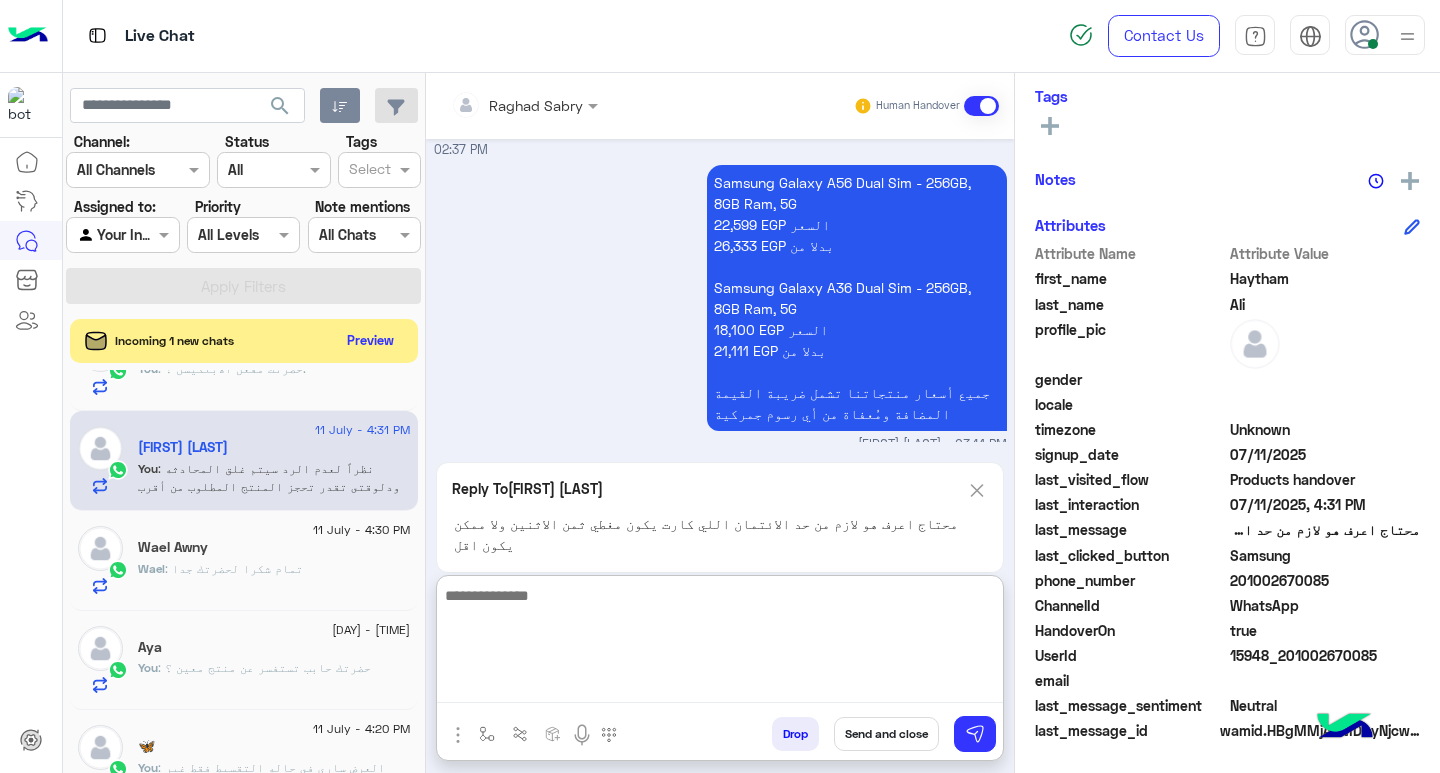 scroll, scrollTop: 1813, scrollLeft: 0, axis: vertical 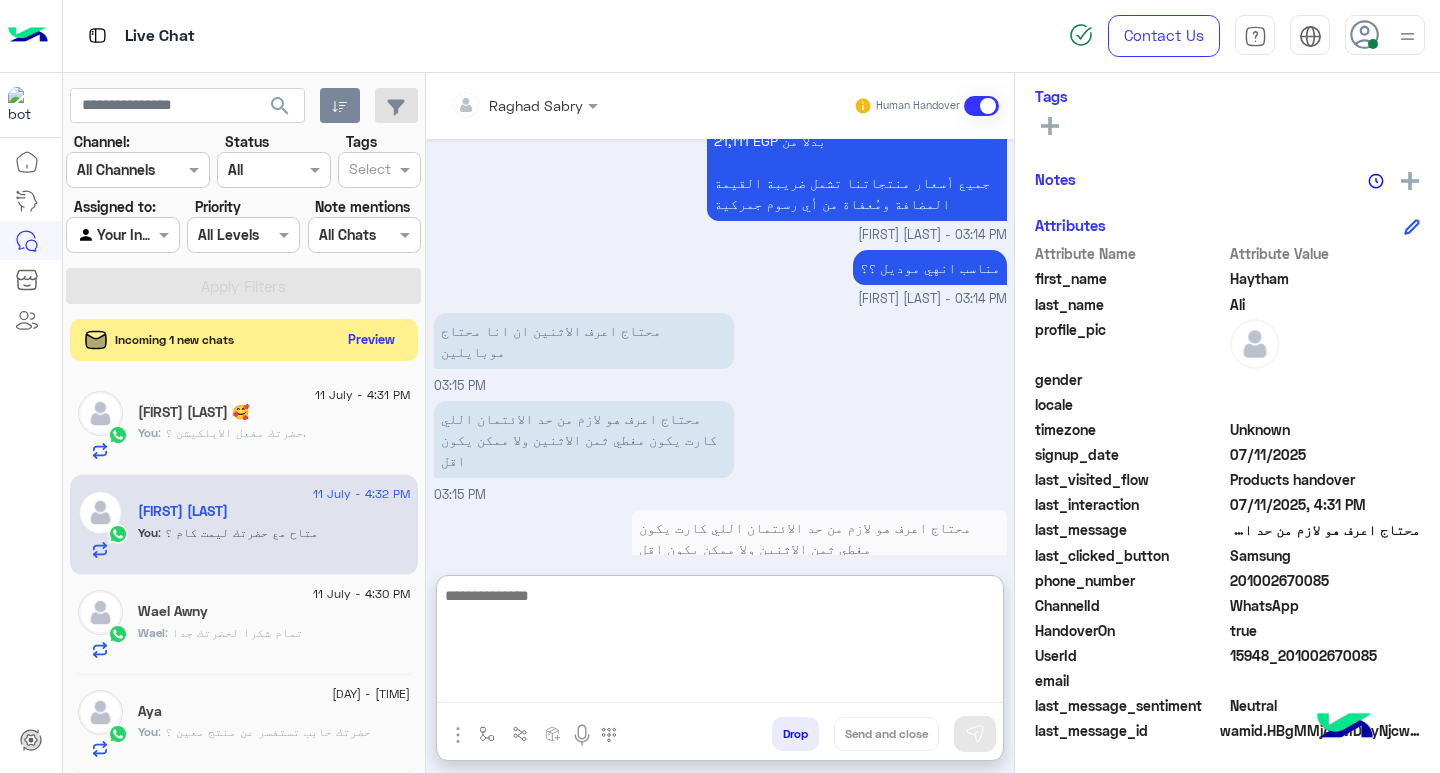 click on "Preview" 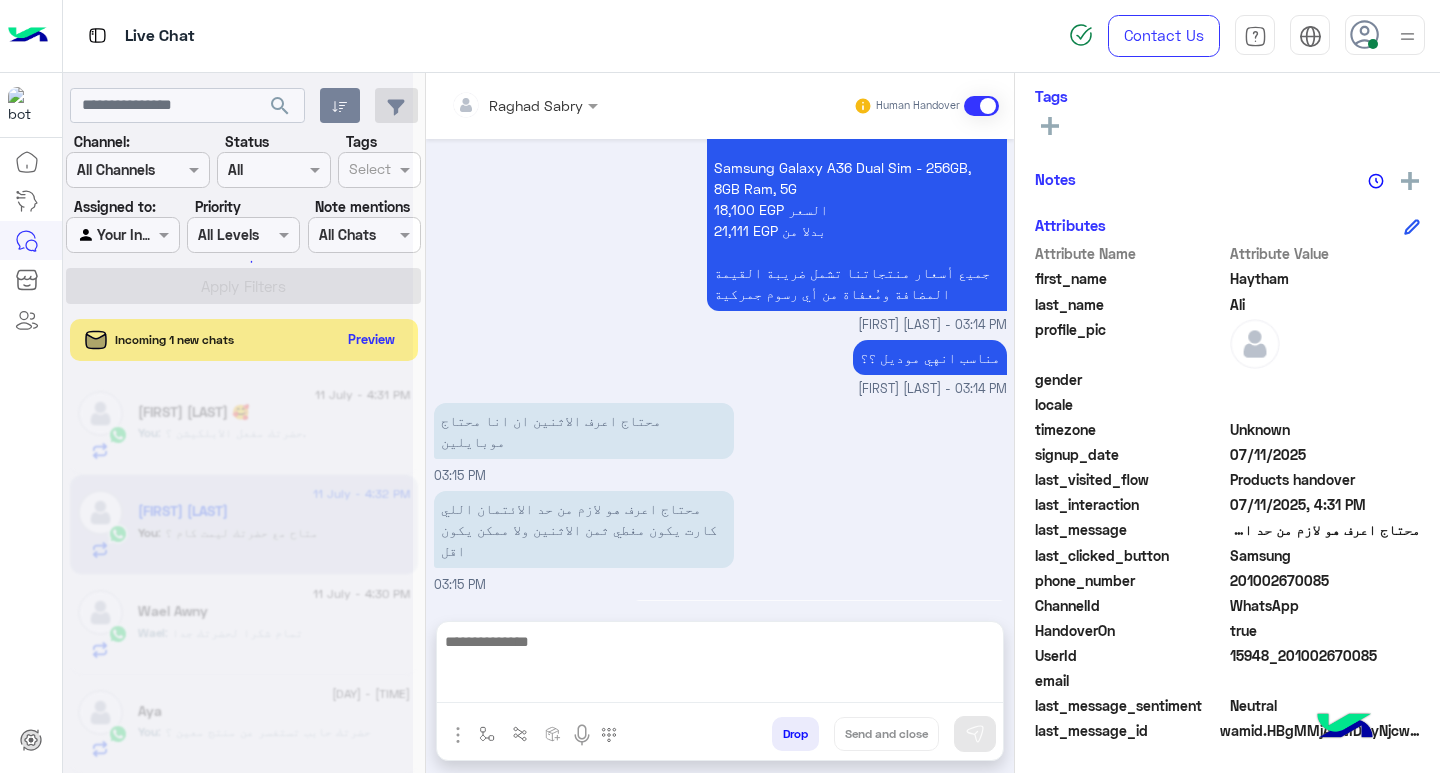 scroll, scrollTop: 1723, scrollLeft: 0, axis: vertical 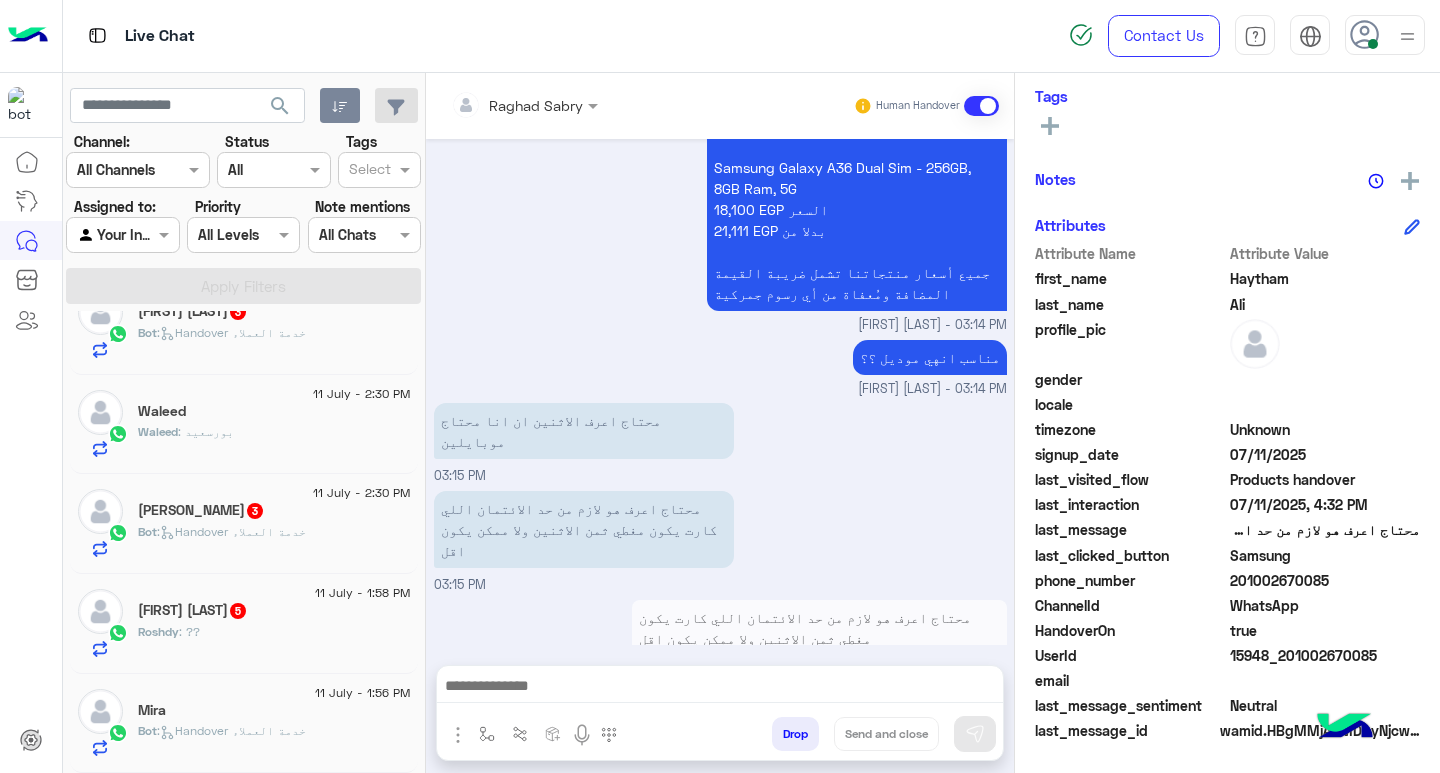 click on "Samsung Galaxy A56 Dual Sim - 256GB, 8GB Ram, 5G 22,599 EGP   السعر  26,333 EGP بدلا من  Samsung Galaxy A36 Dual Sim - 256GB, 8GB Ram, 5G 18,100 EGP   السعر  21,111 EGP بدلا من  جميع أسعار منتجاتنا تشمل ضريبة القيمة المضافة ومُعفاة من أي رسوم جمركية [FIRST] [LAST] -  03:14 PM" at bounding box center (720, 187) 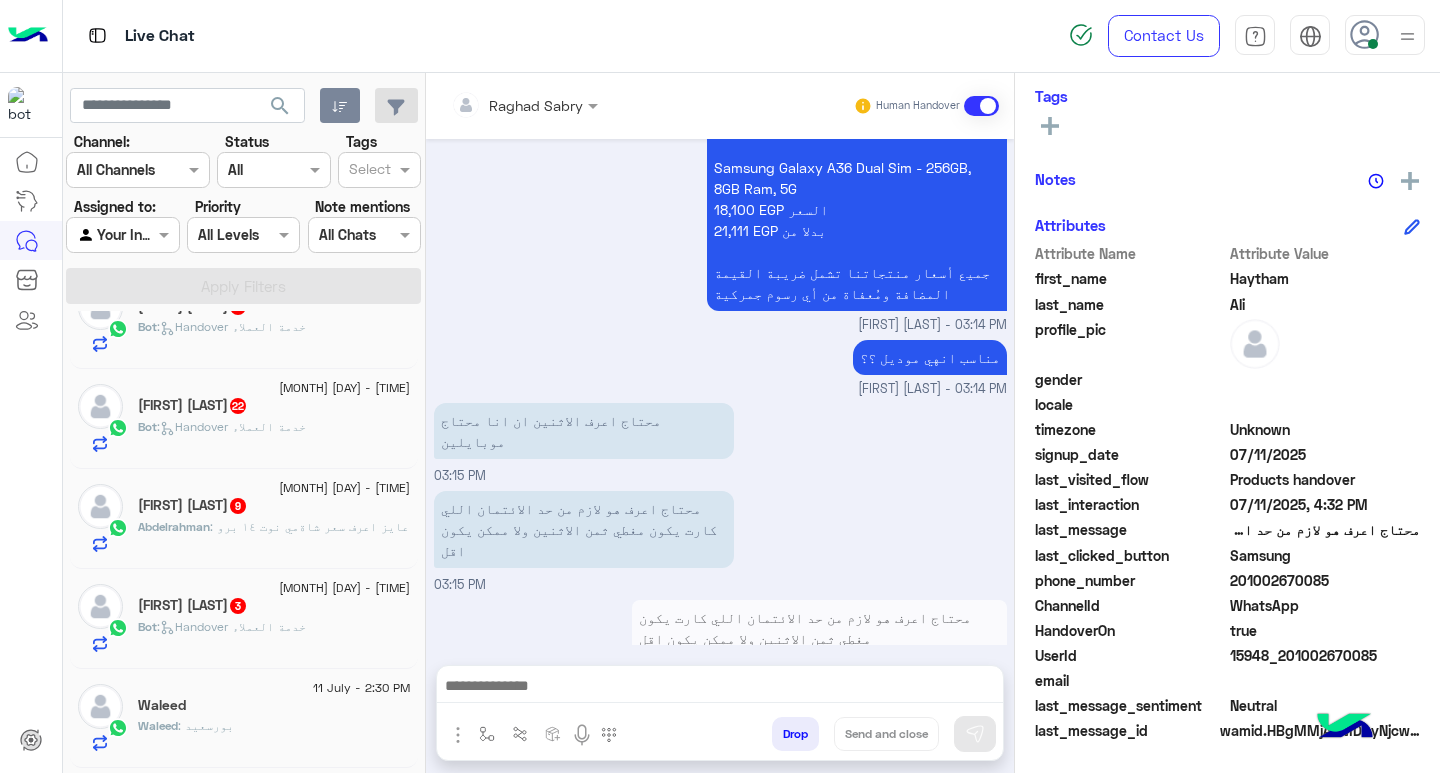 scroll, scrollTop: 1040, scrollLeft: 0, axis: vertical 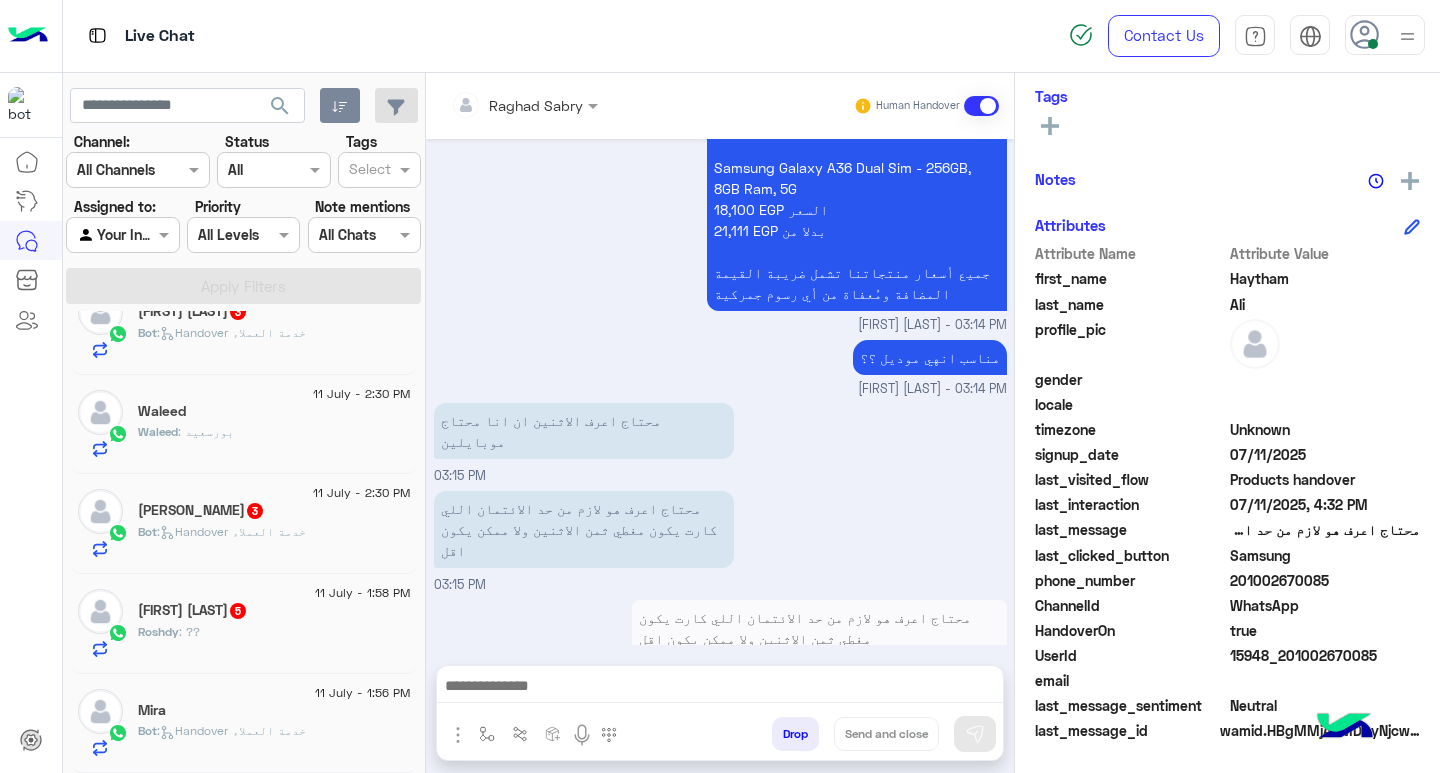 click on "Roshdy : ??" 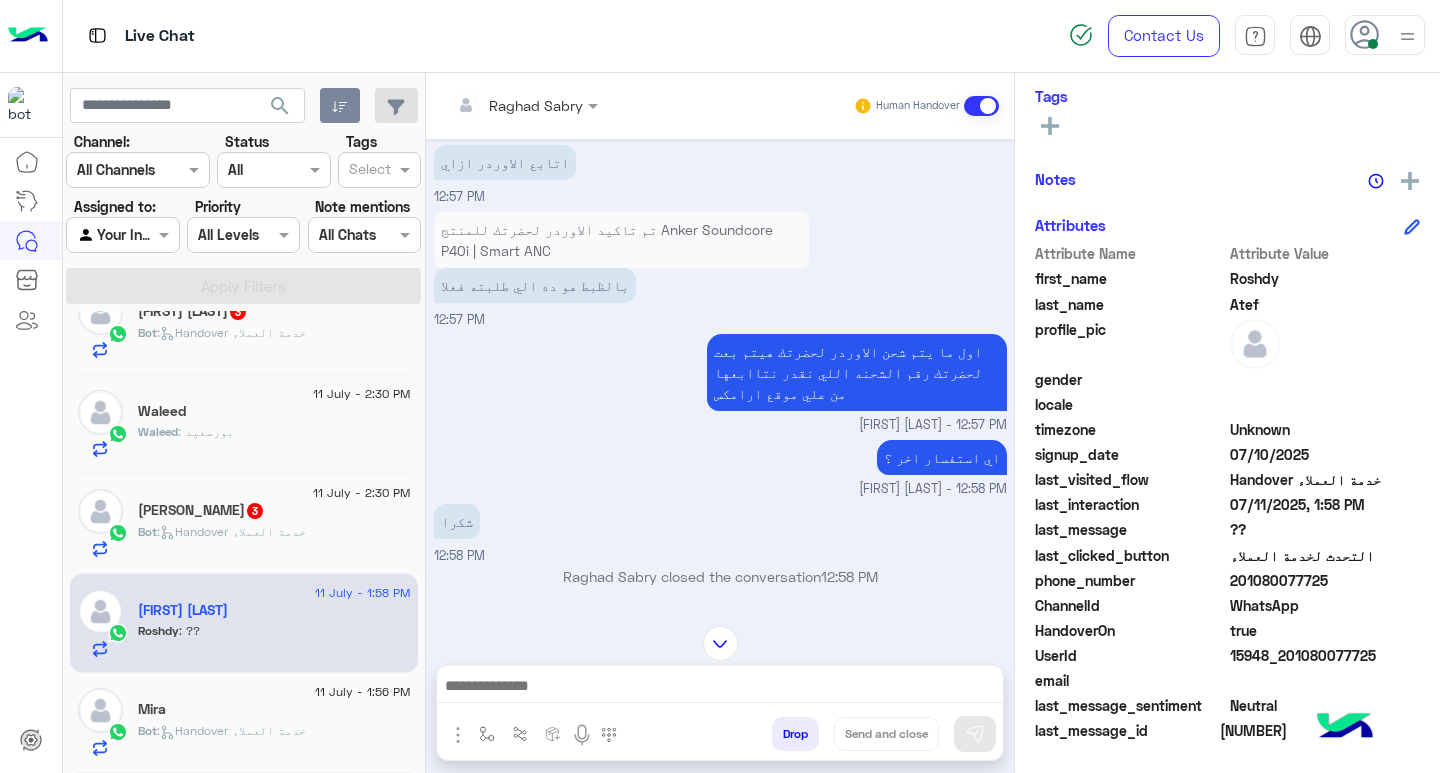 click on "اي استفسار اخر ؟  [FIRST] [LAST] -  12:58 PM" at bounding box center (720, 467) 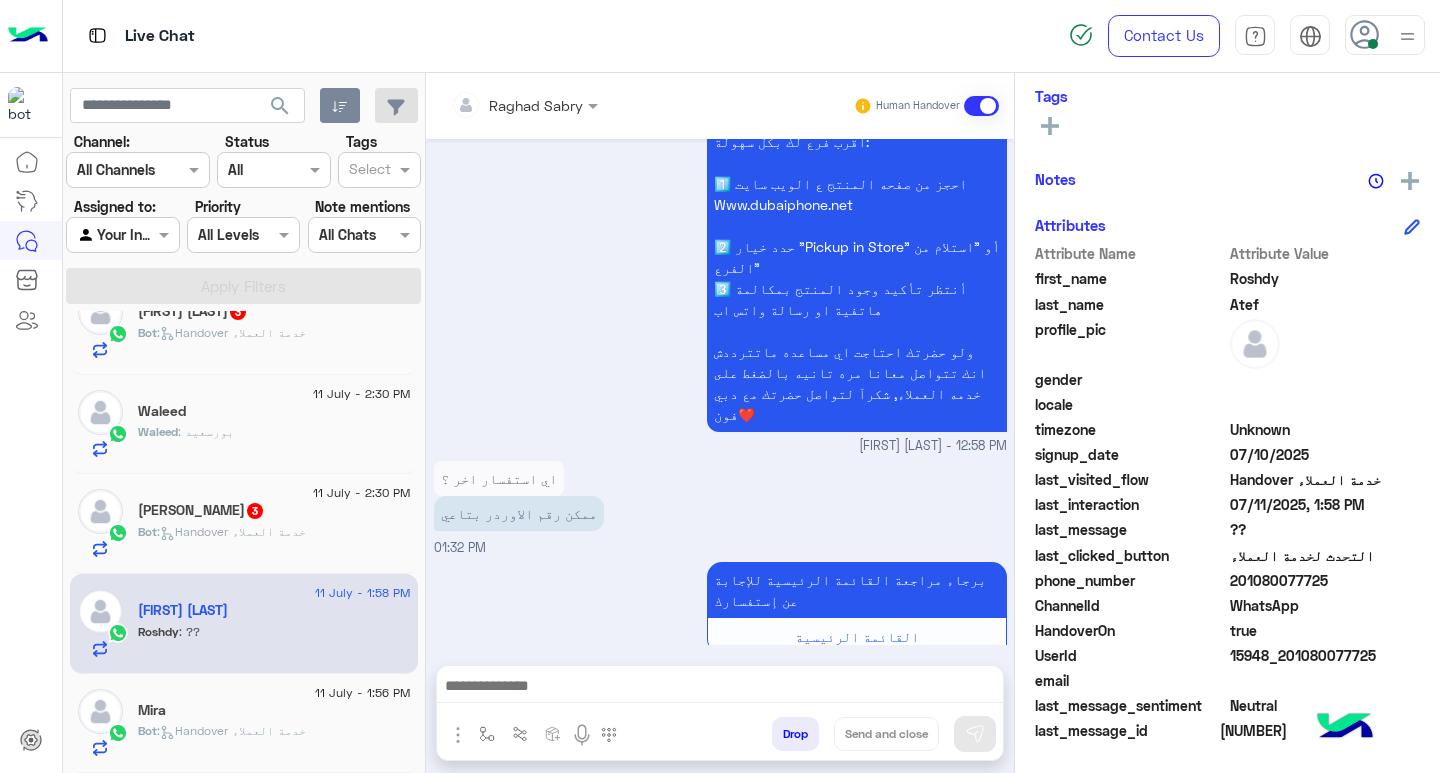 scroll, scrollTop: 1412, scrollLeft: 0, axis: vertical 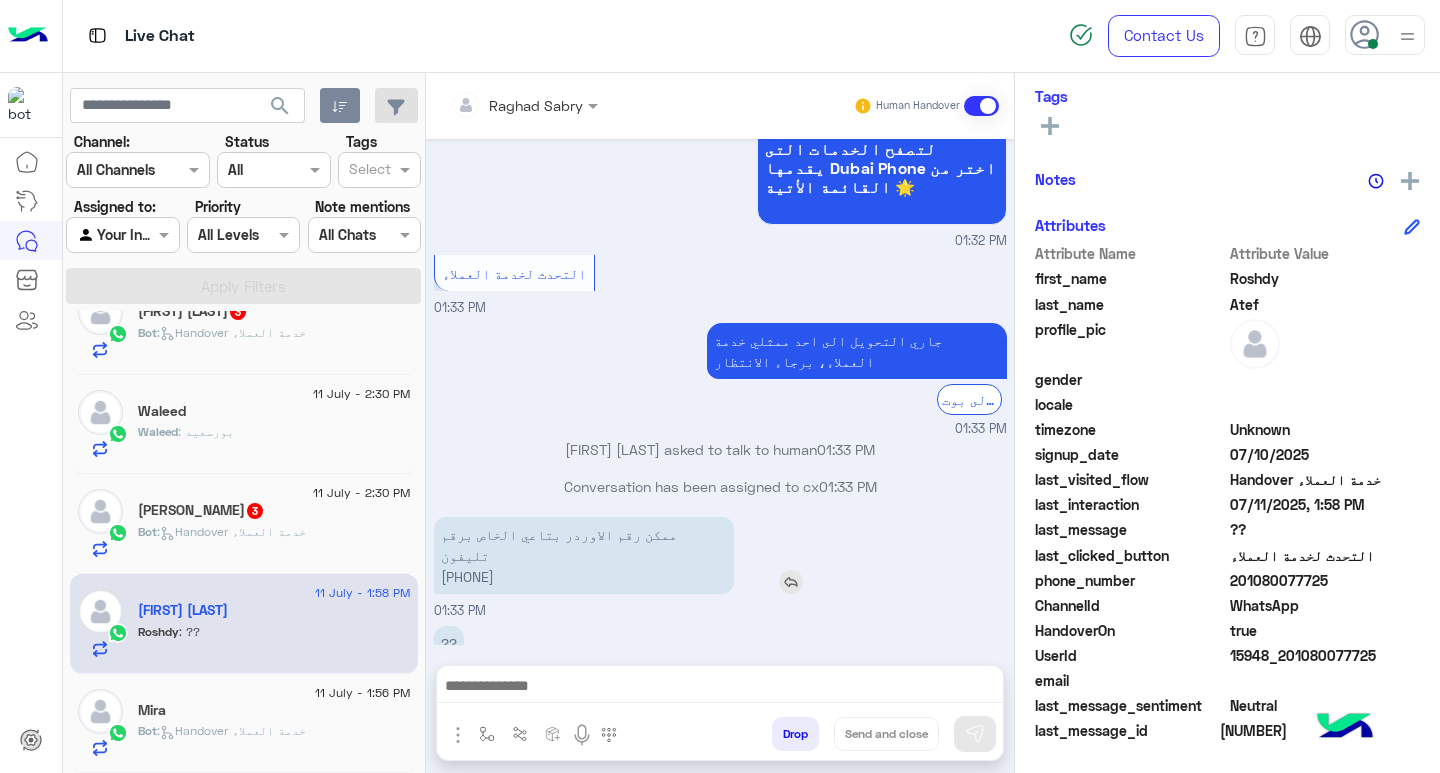 click on "ممكن رقم الاوردر بتاعي الخاص برقم تليفون [PHONE]" at bounding box center (584, 555) 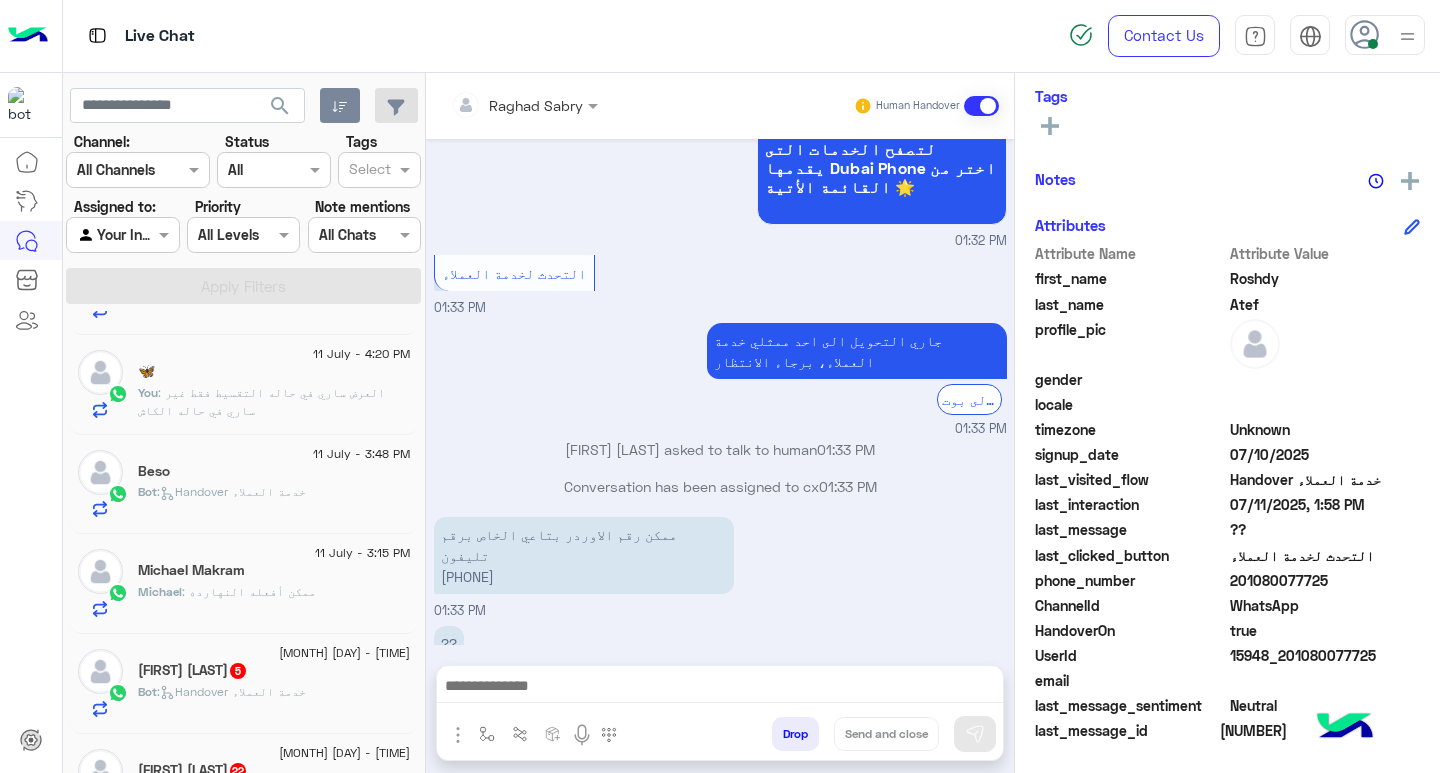 scroll, scrollTop: 0, scrollLeft: 0, axis: both 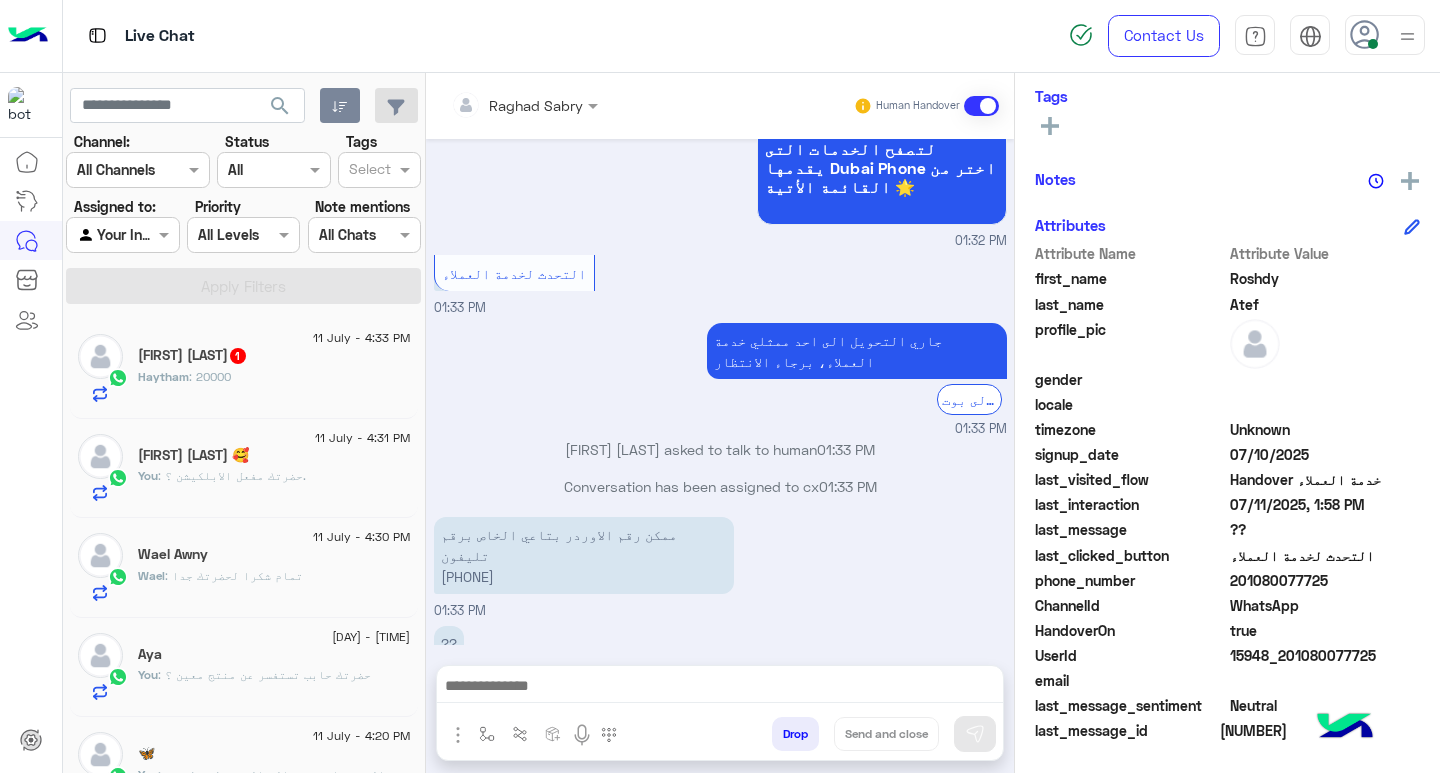 click on "[FIRST] : [NUMBER]" 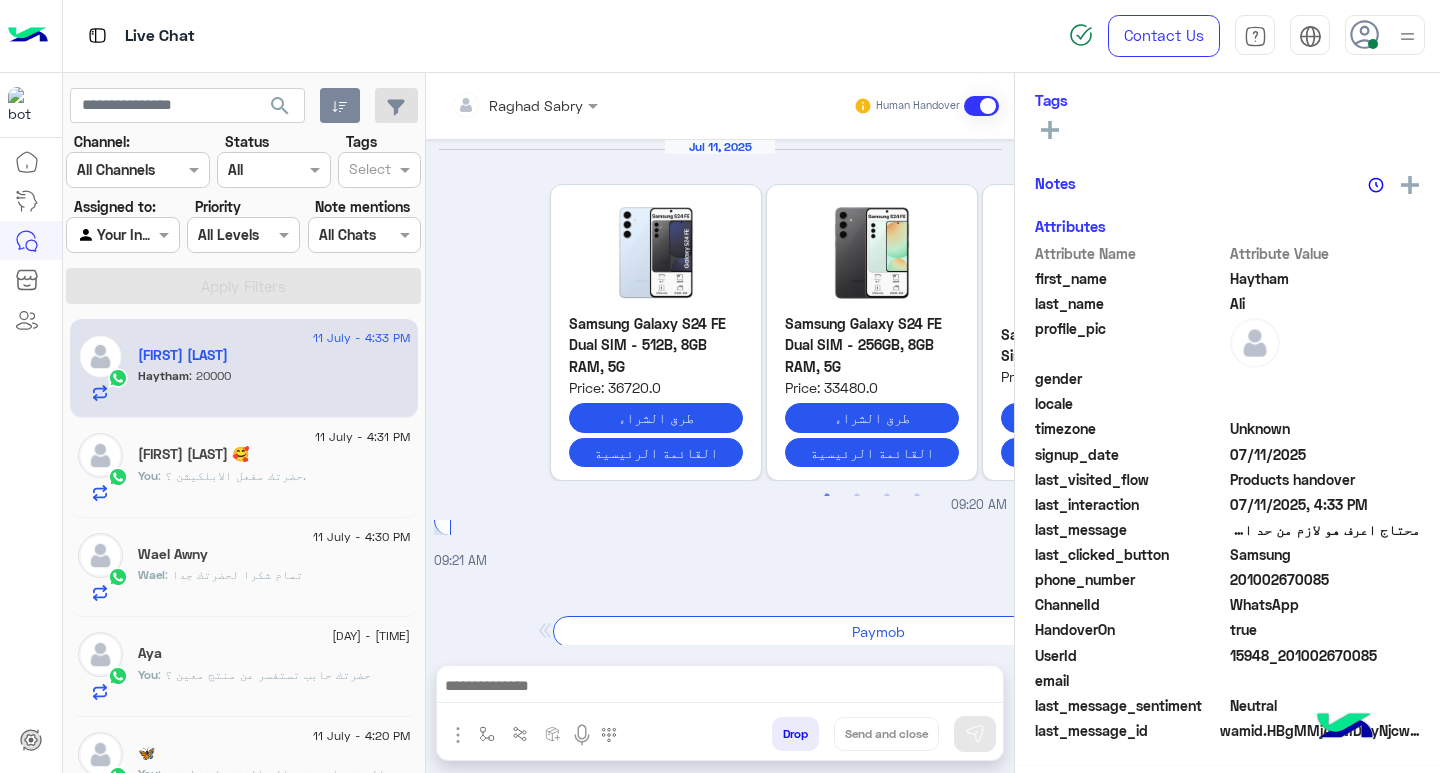 scroll, scrollTop: 325, scrollLeft: 0, axis: vertical 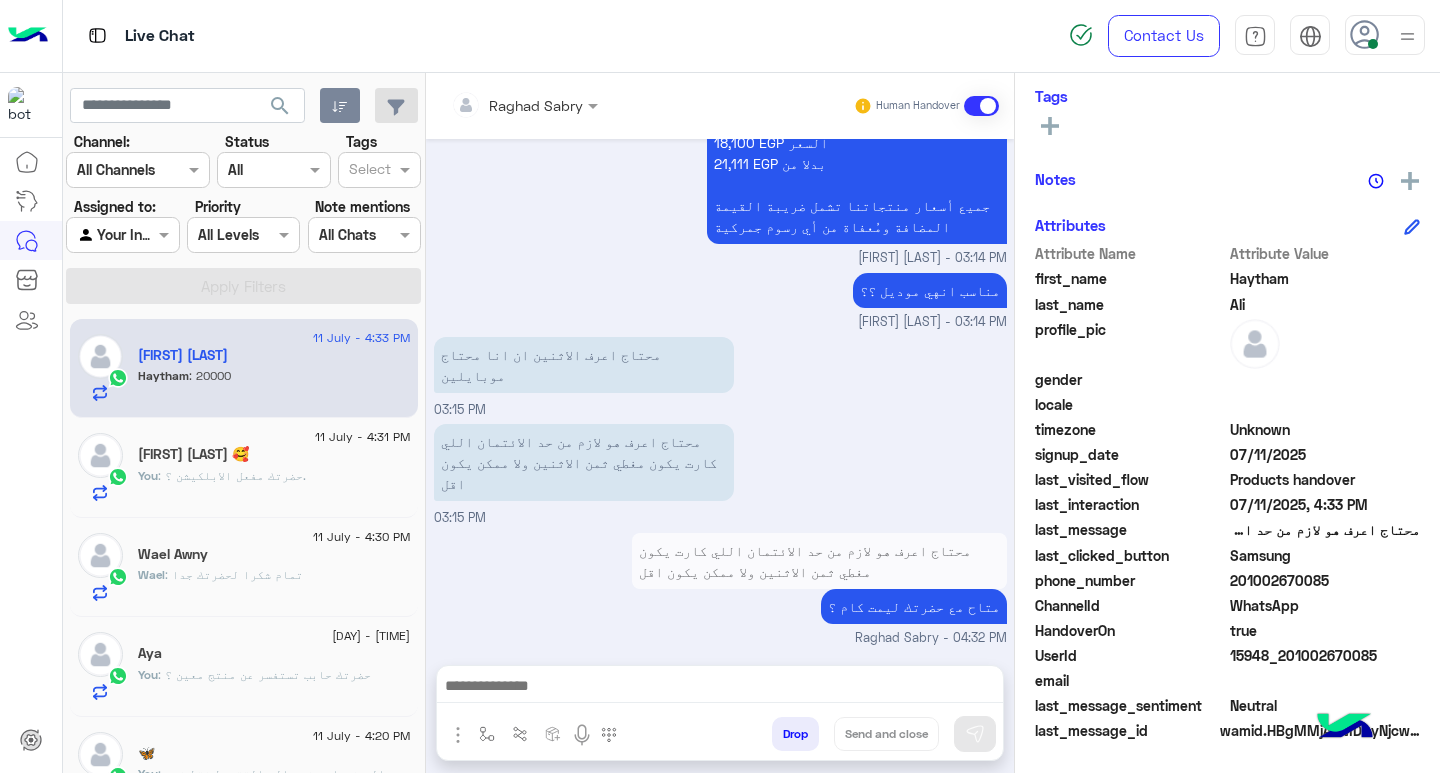 click on ": حضرتك مفعل الابلكيشن ؟." 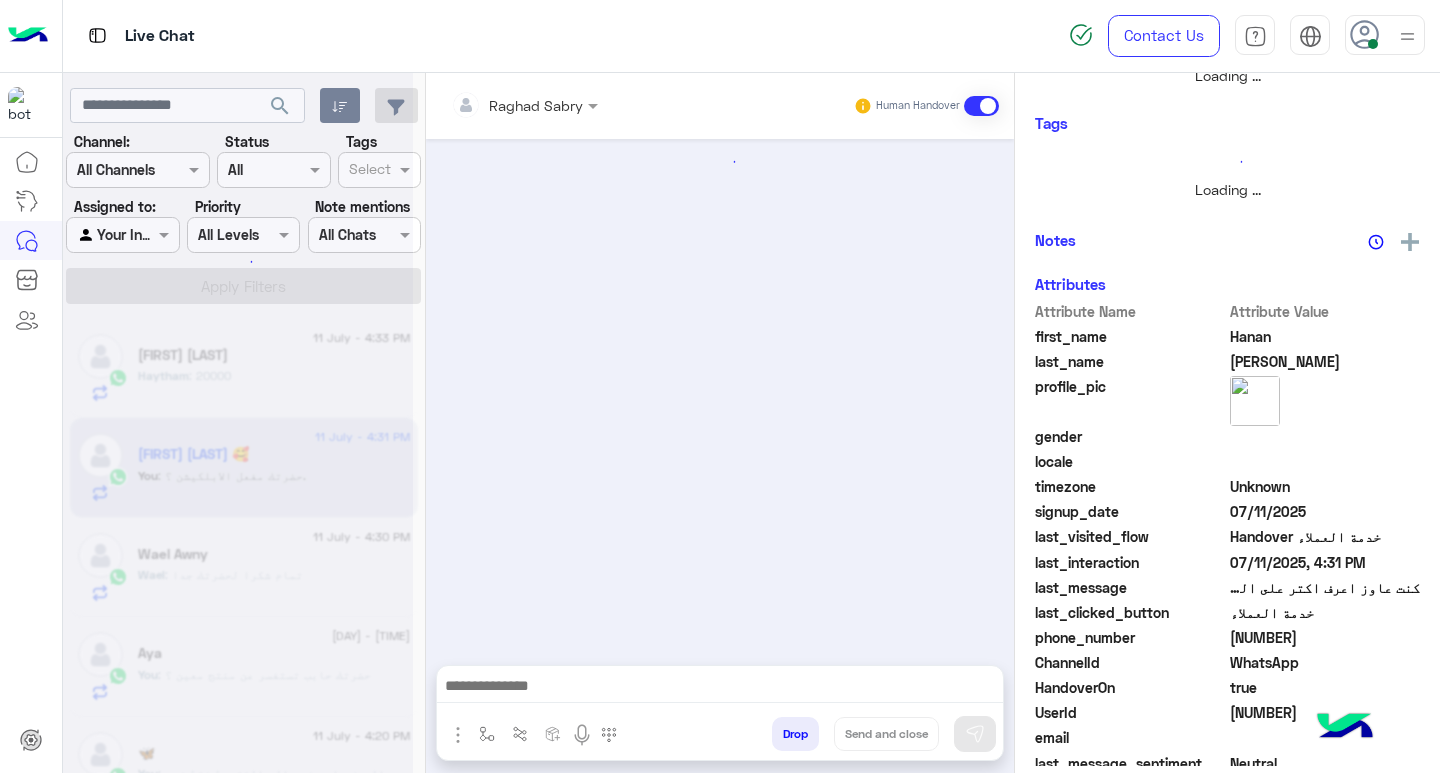 scroll, scrollTop: 355, scrollLeft: 0, axis: vertical 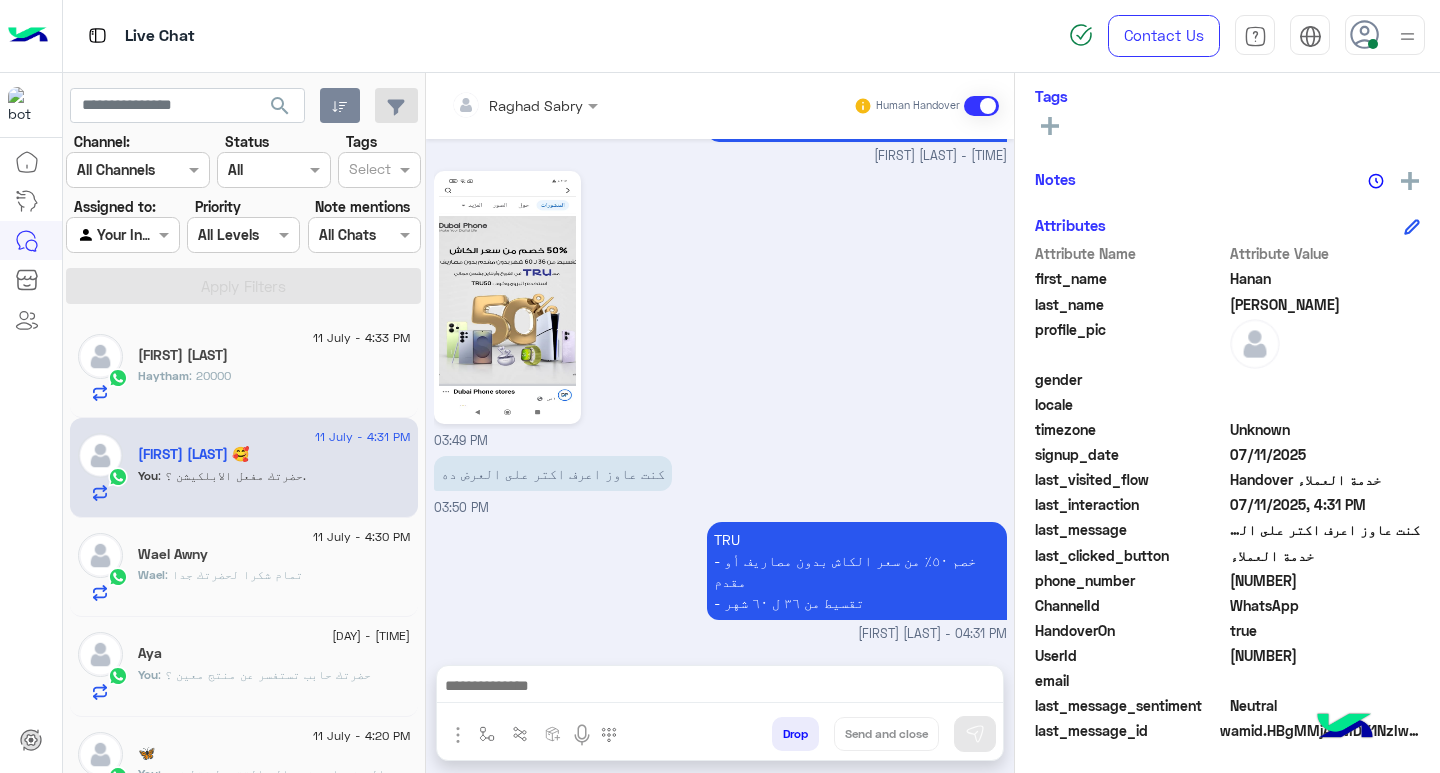 click on "Wael Awny" 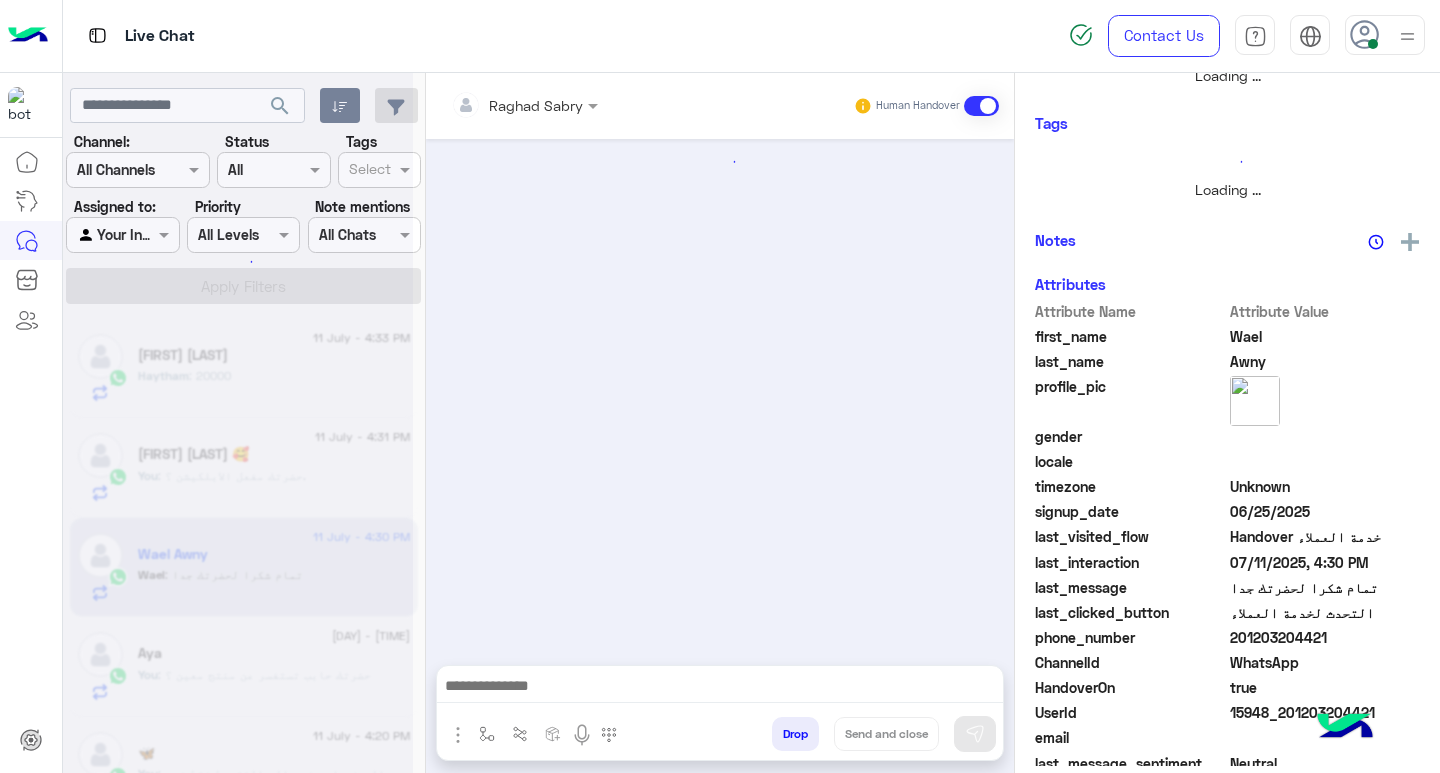 scroll, scrollTop: 355, scrollLeft: 0, axis: vertical 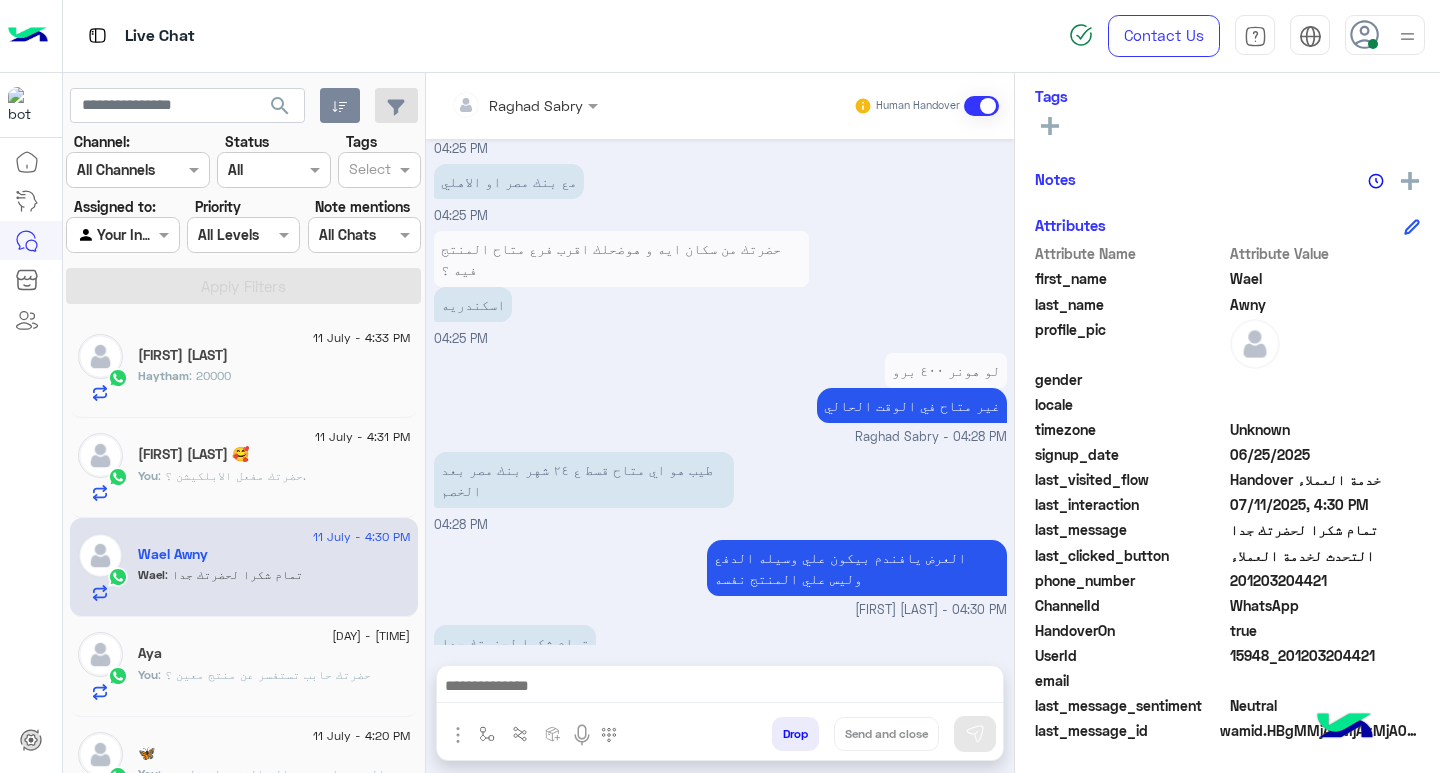 click at bounding box center [720, 688] 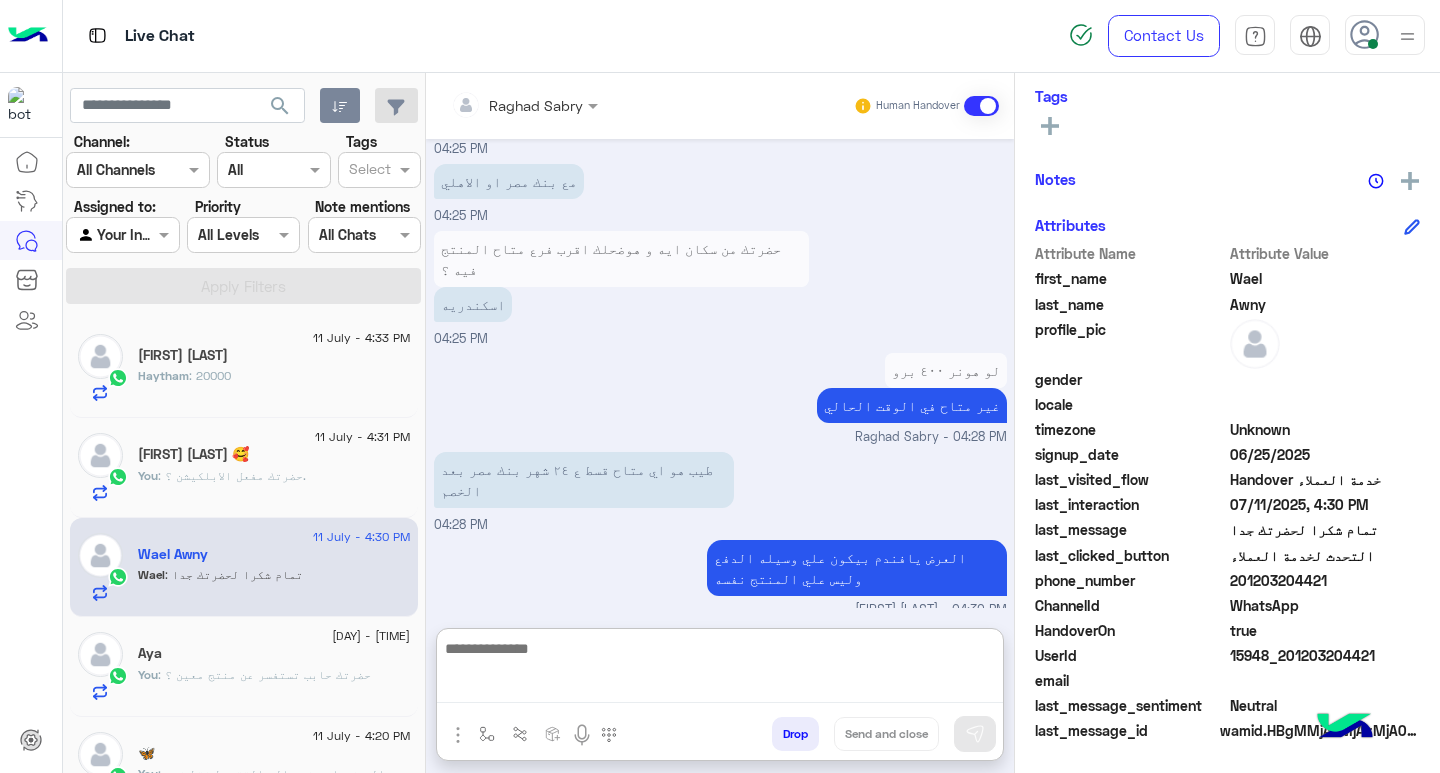 paste on "**********" 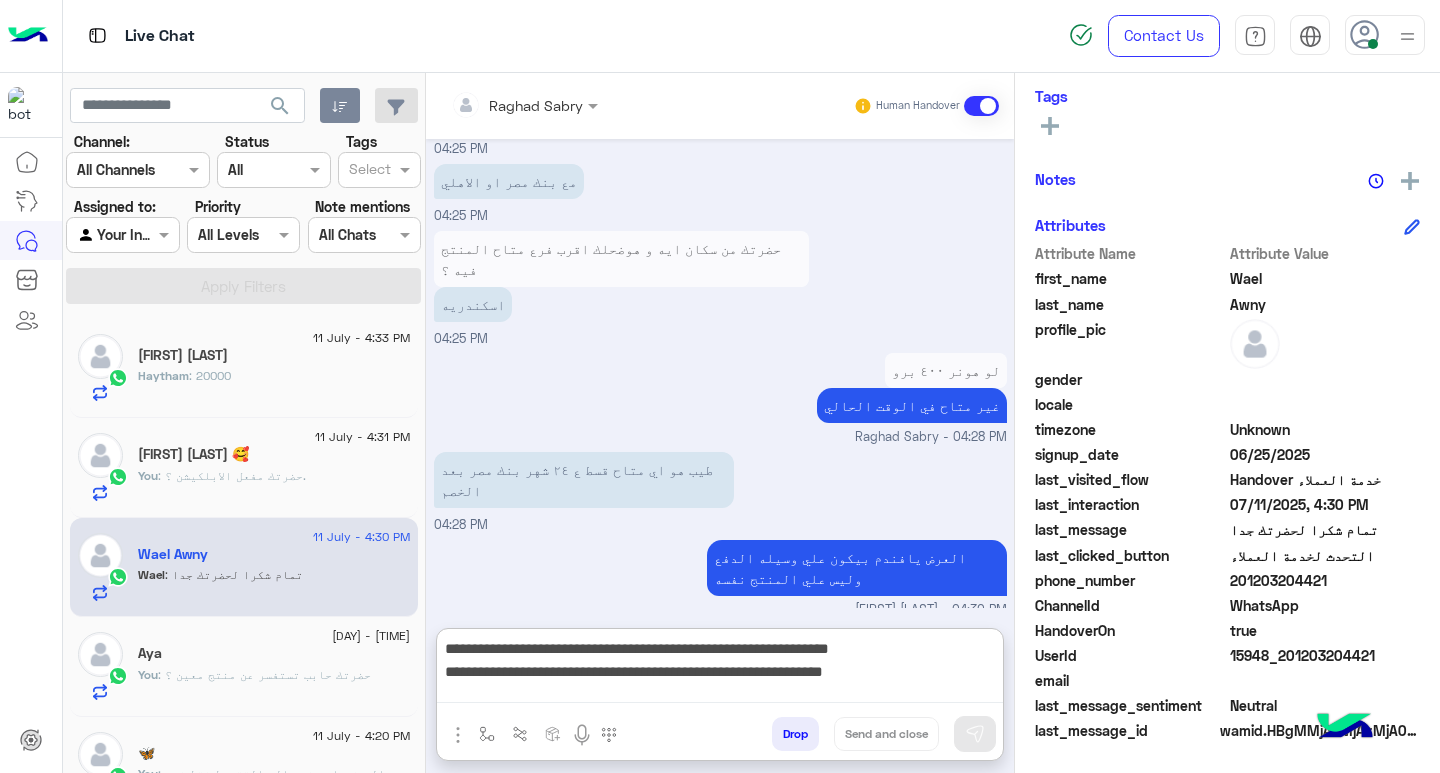 scroll, scrollTop: 133, scrollLeft: 0, axis: vertical 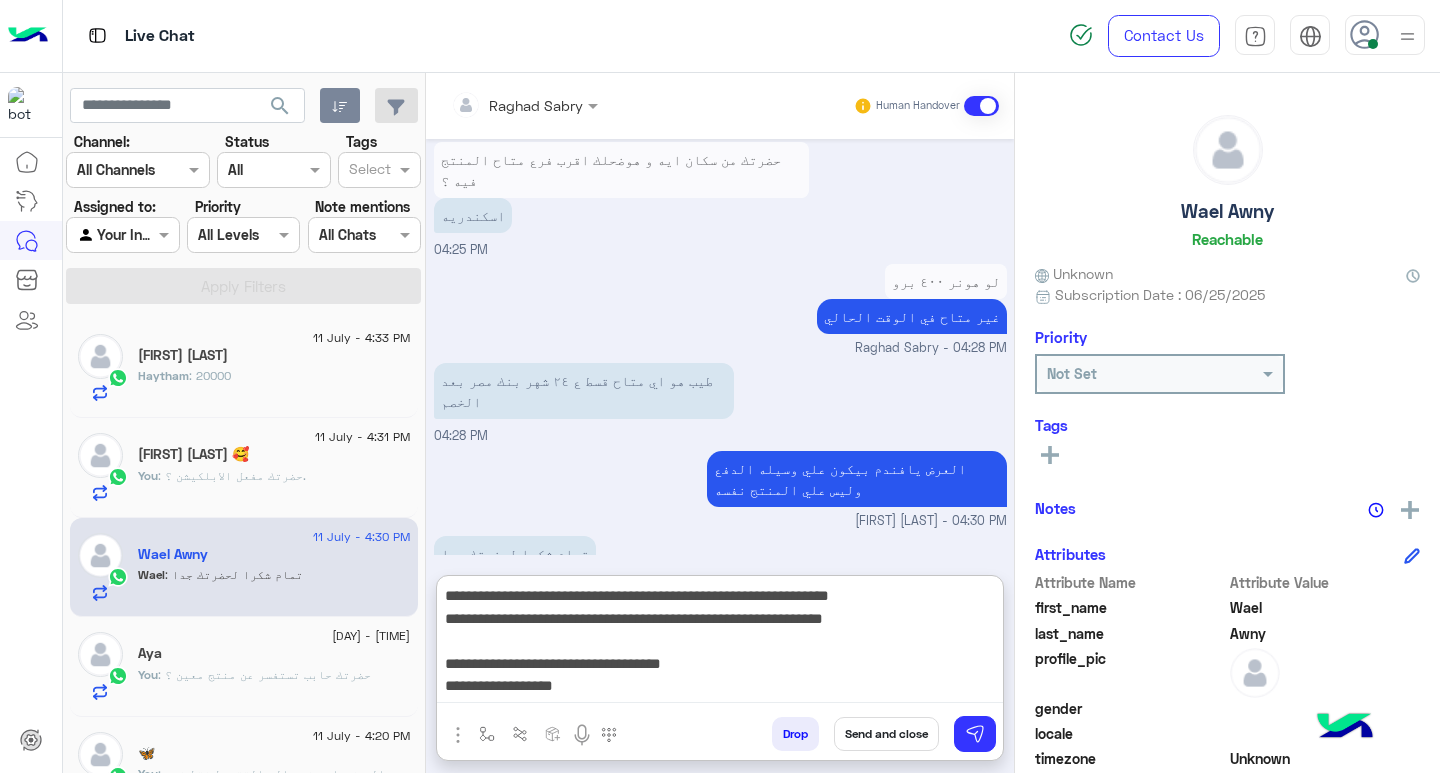 type on "**********" 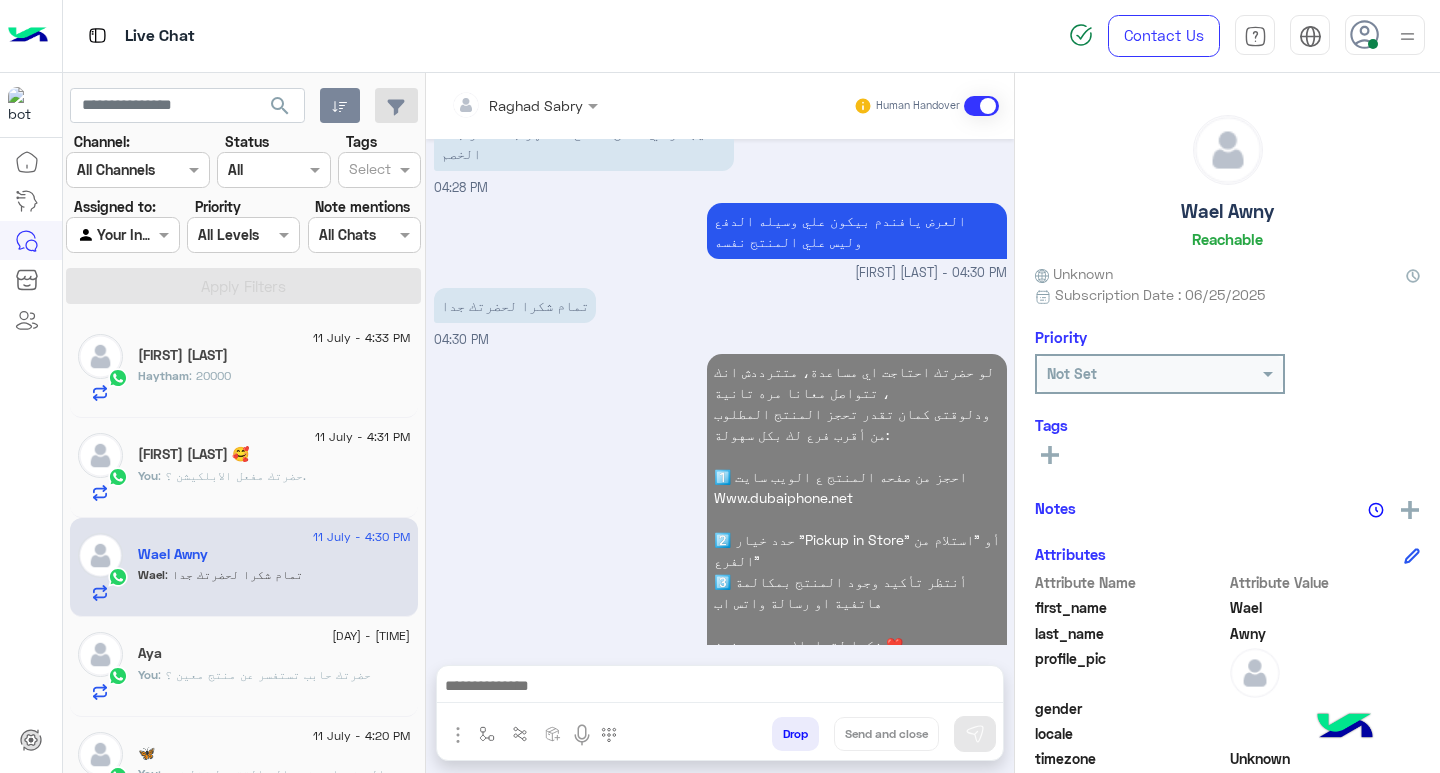 scroll, scrollTop: 1603, scrollLeft: 0, axis: vertical 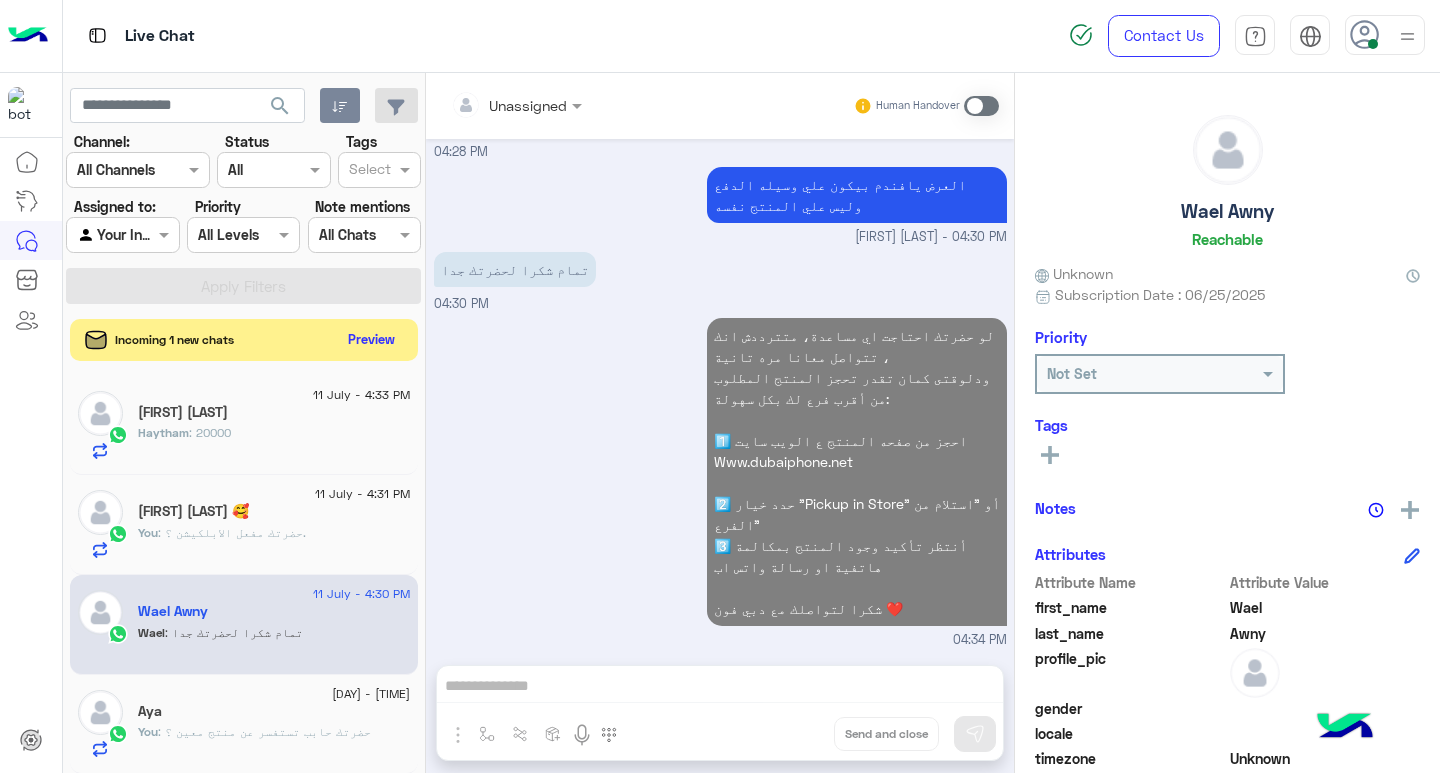 click on "Preview" 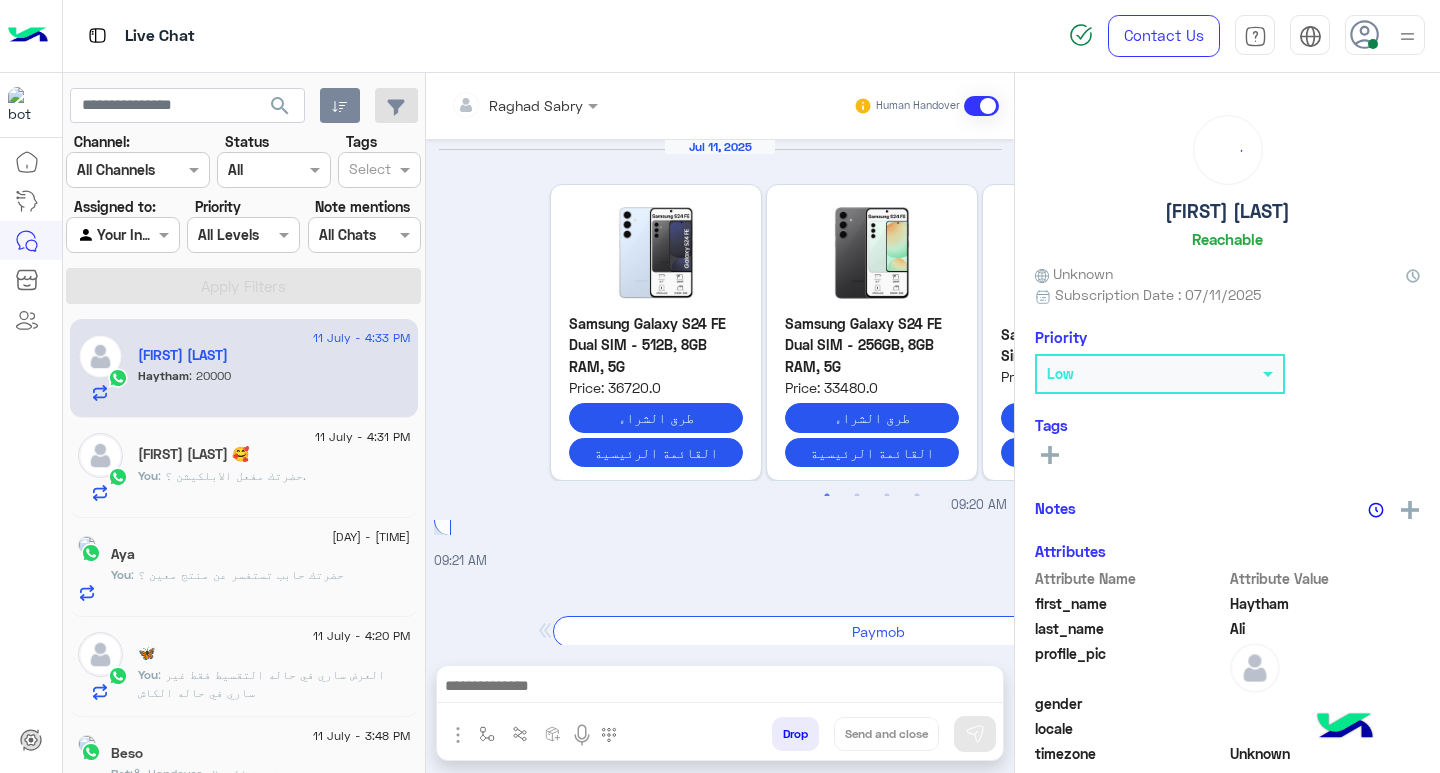 scroll, scrollTop: 1622, scrollLeft: 0, axis: vertical 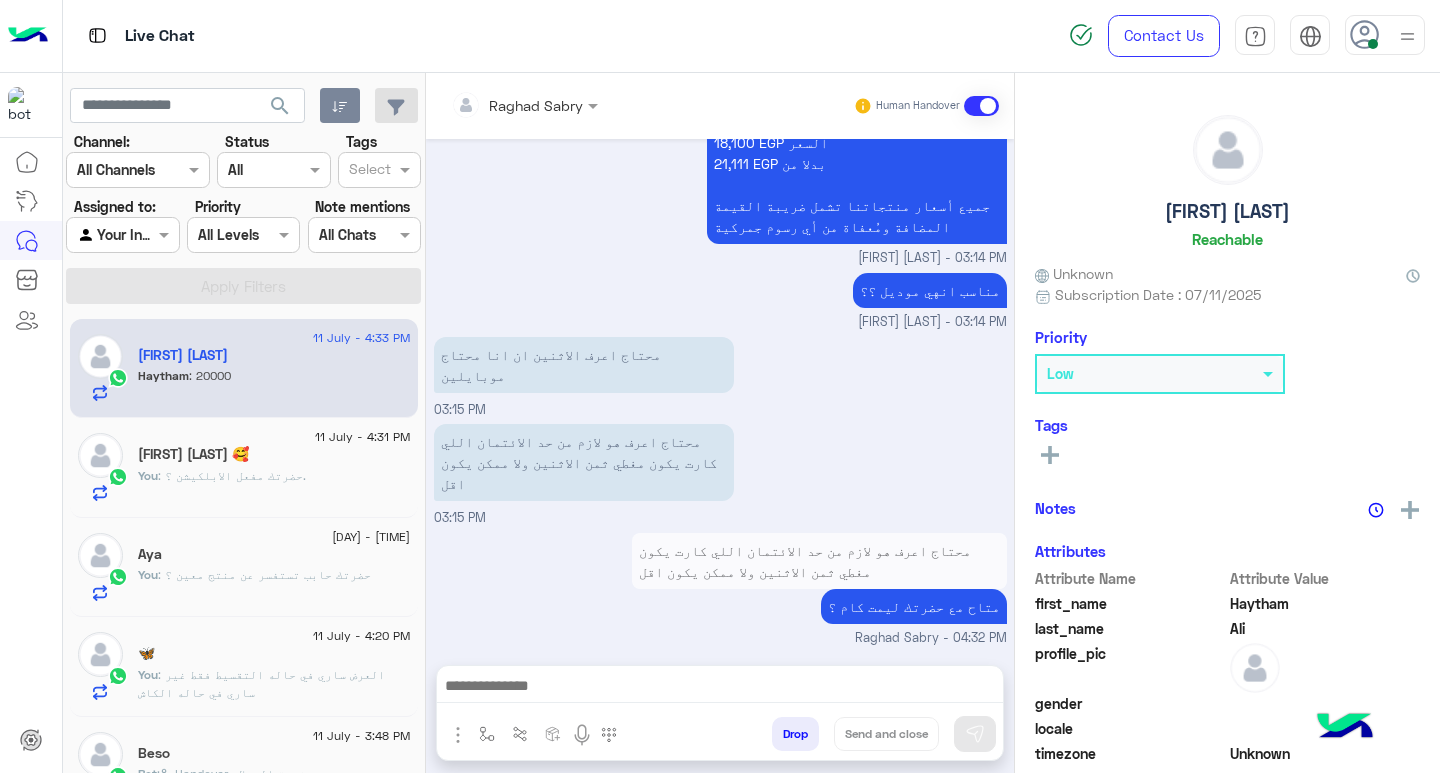 click on "[FIRST] [LAST] 🥰" 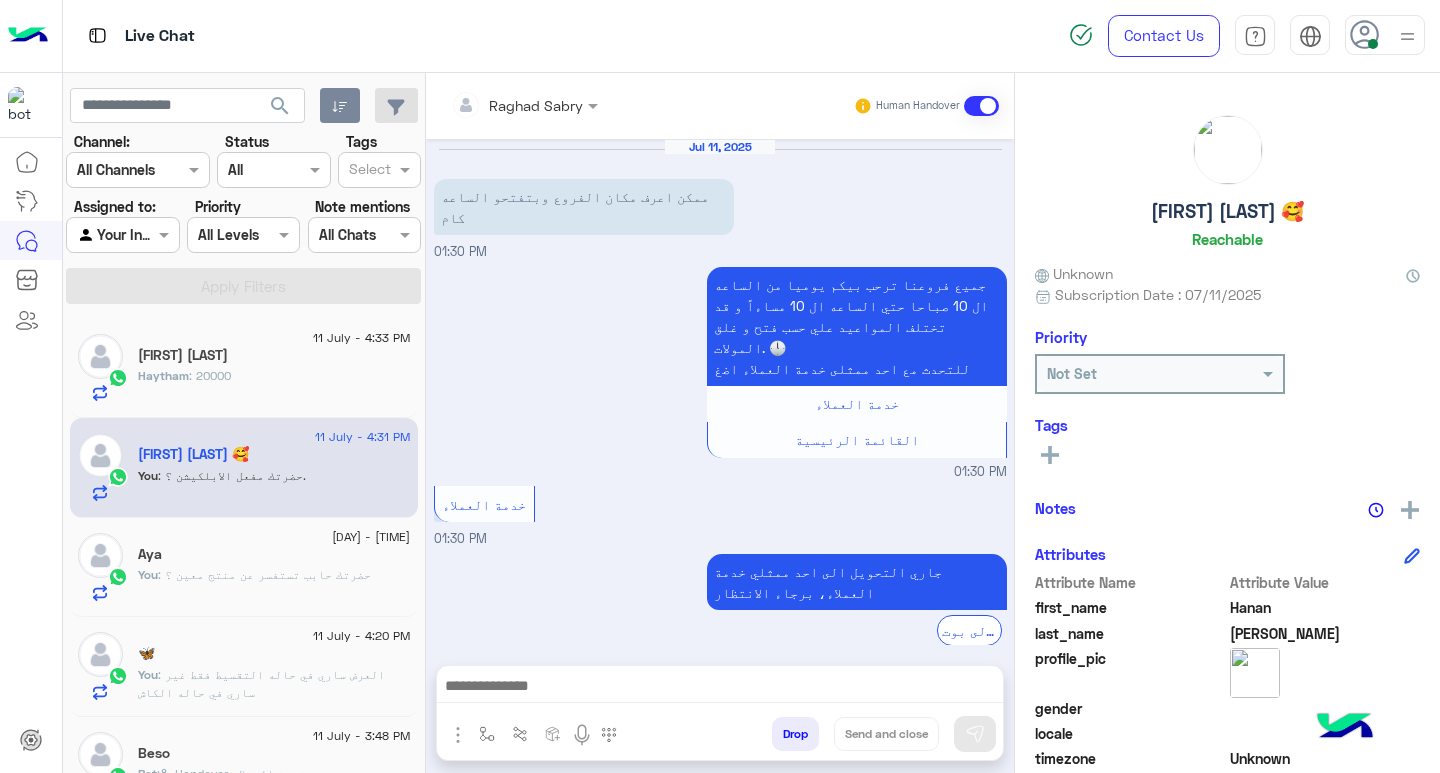 scroll, scrollTop: 973, scrollLeft: 0, axis: vertical 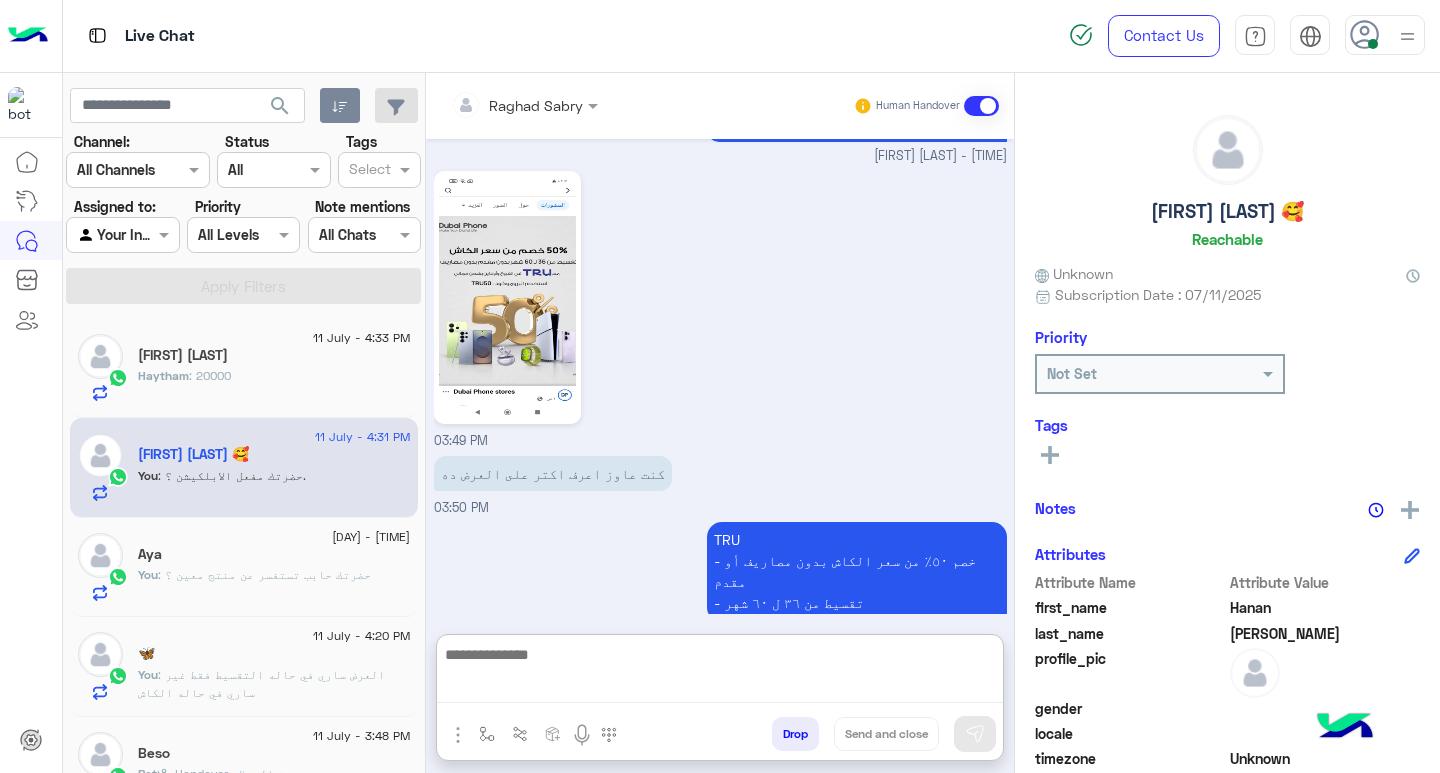 click at bounding box center (720, 672) 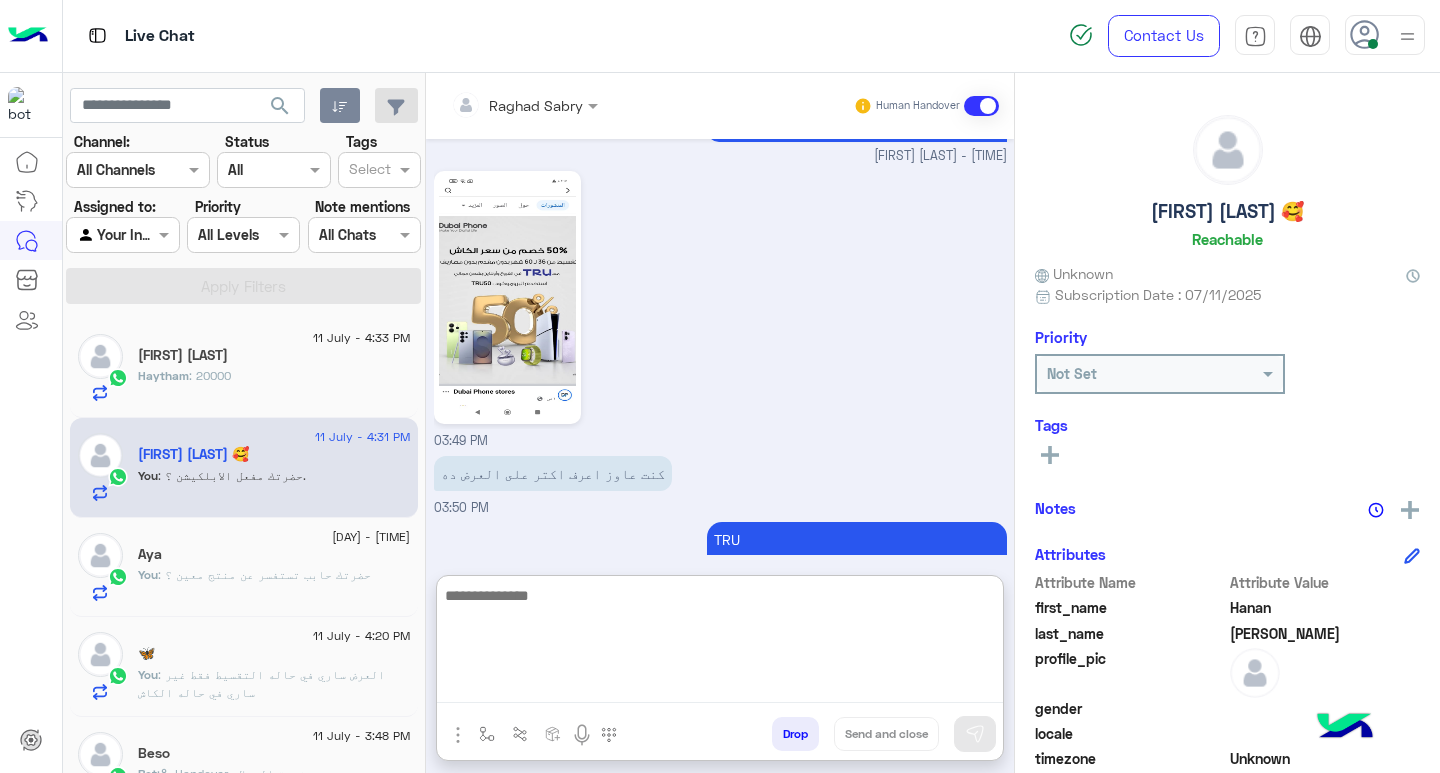 paste on "**********" 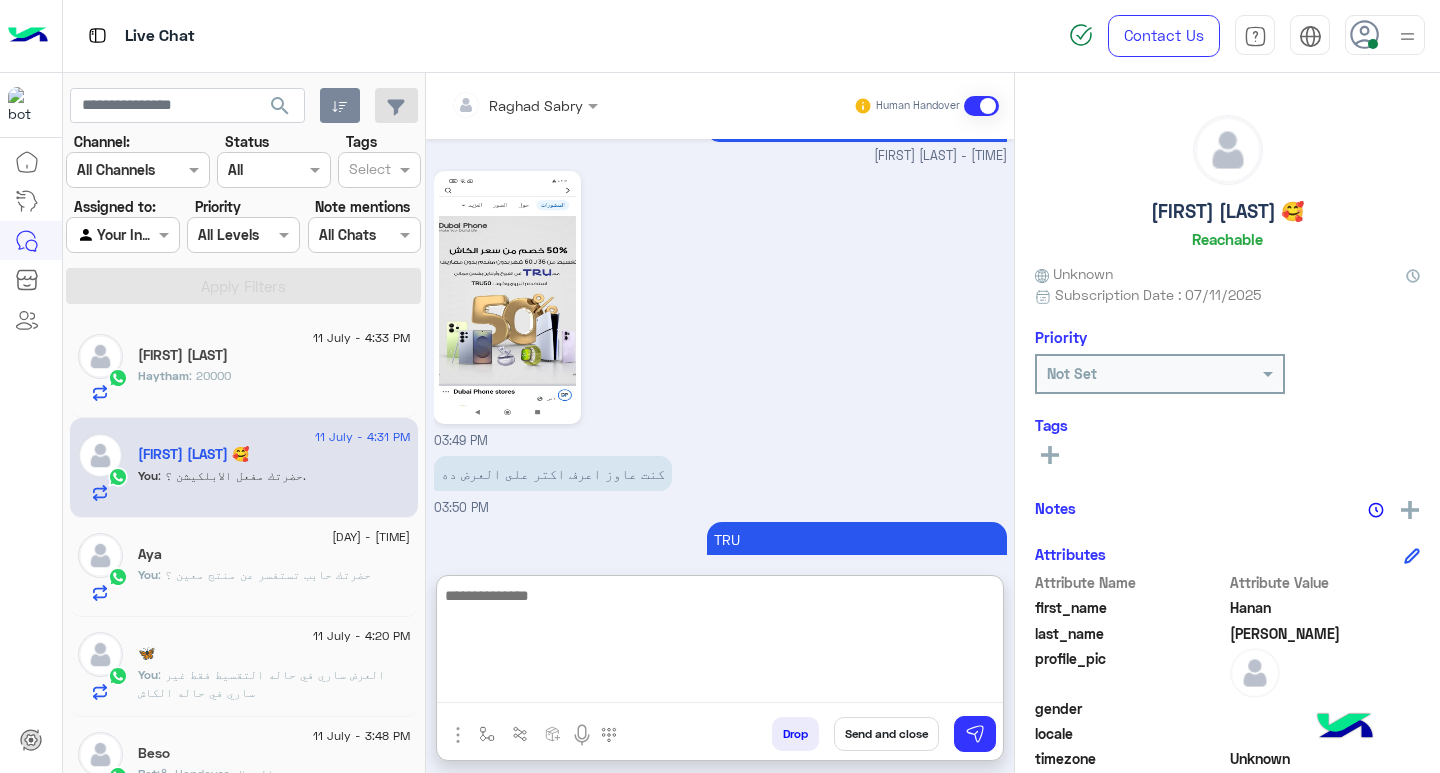 scroll, scrollTop: 0, scrollLeft: 0, axis: both 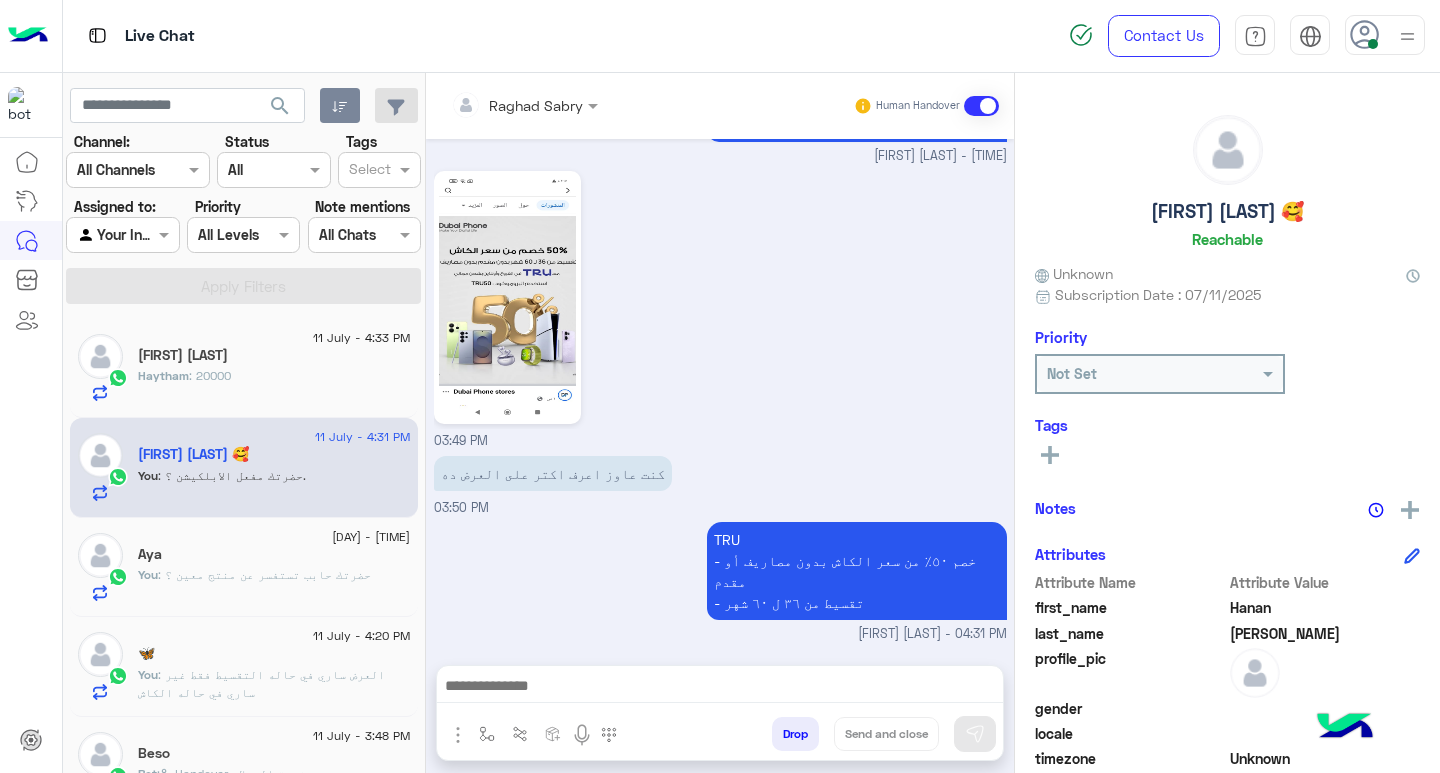 click at bounding box center (720, 688) 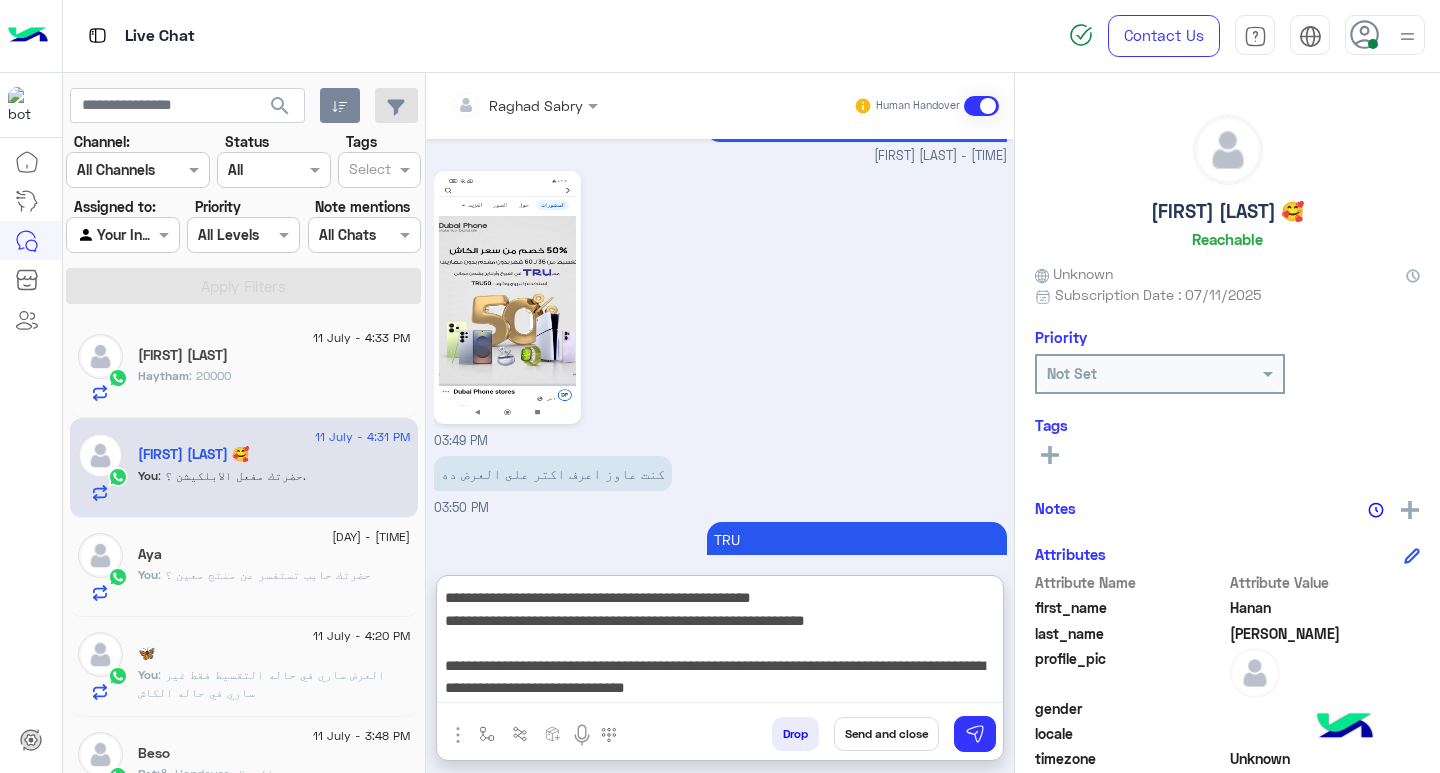 type on "**********" 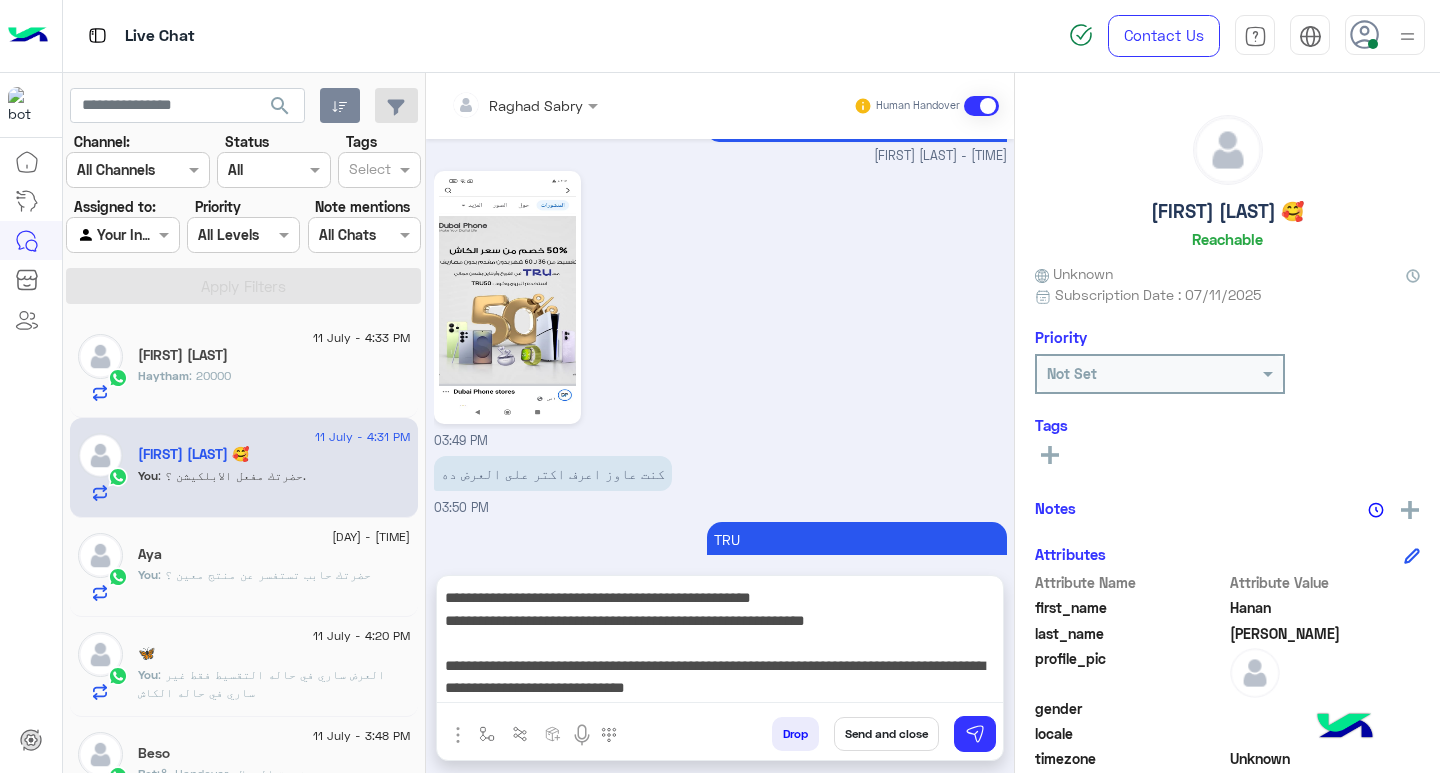 click on "Send and close" at bounding box center (886, 734) 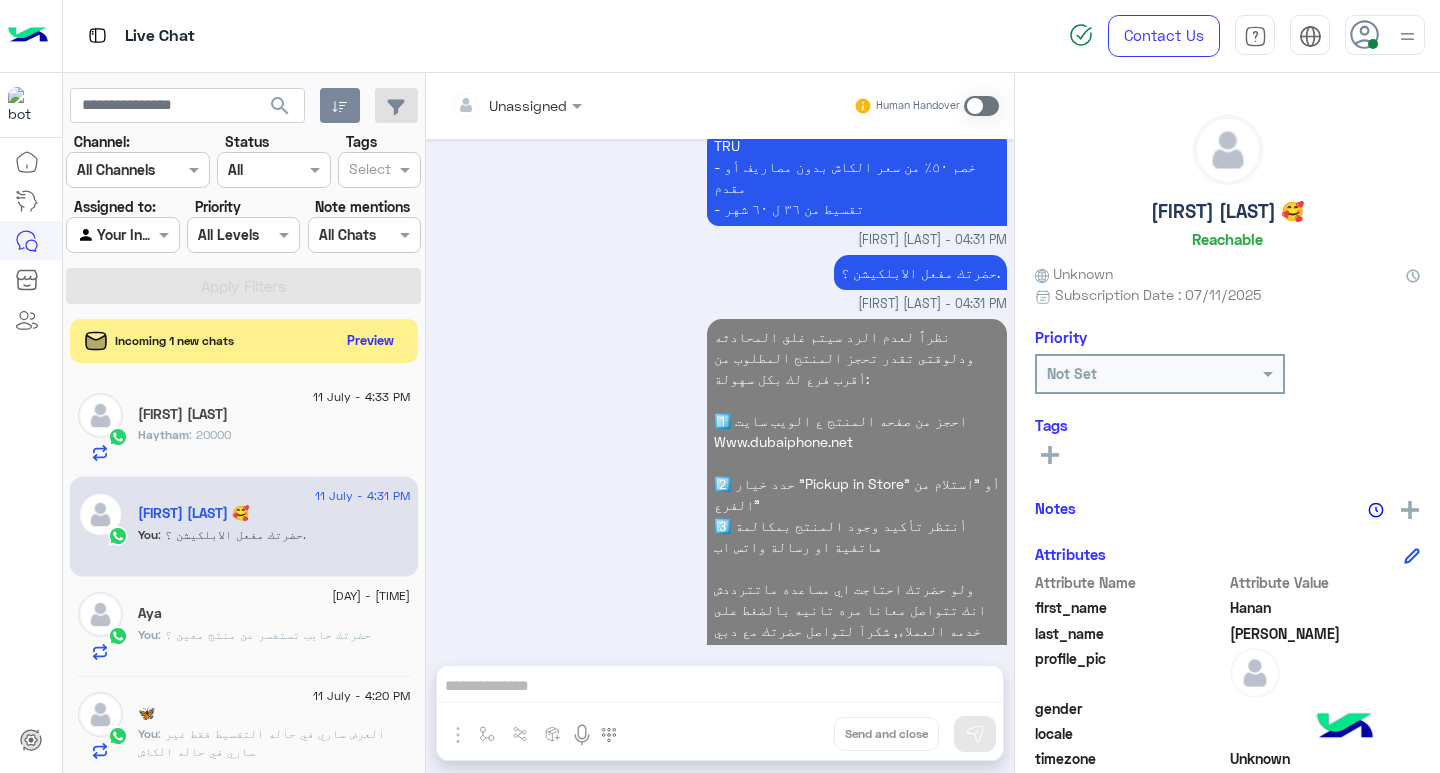 click at bounding box center [981, 106] 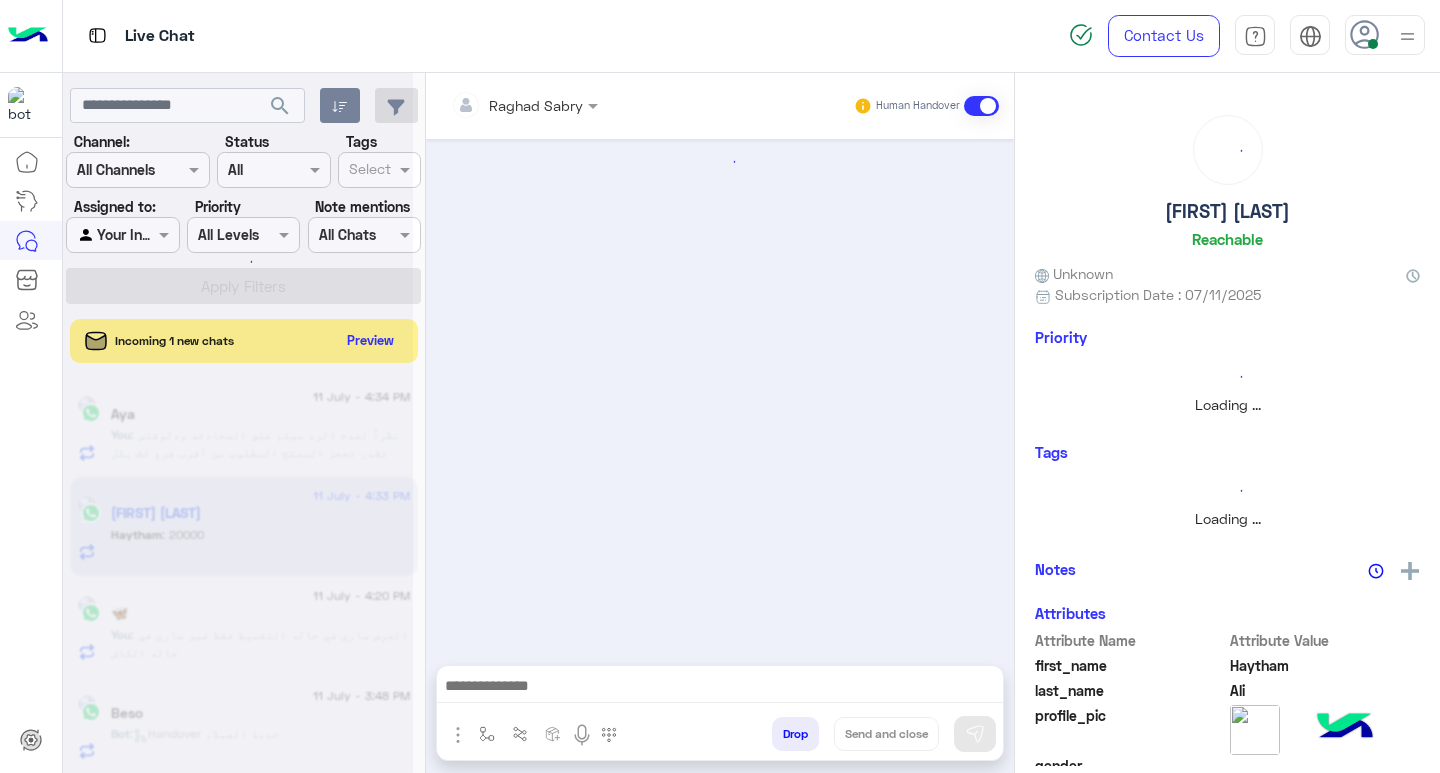 click on "[FIRST] [LAST]" 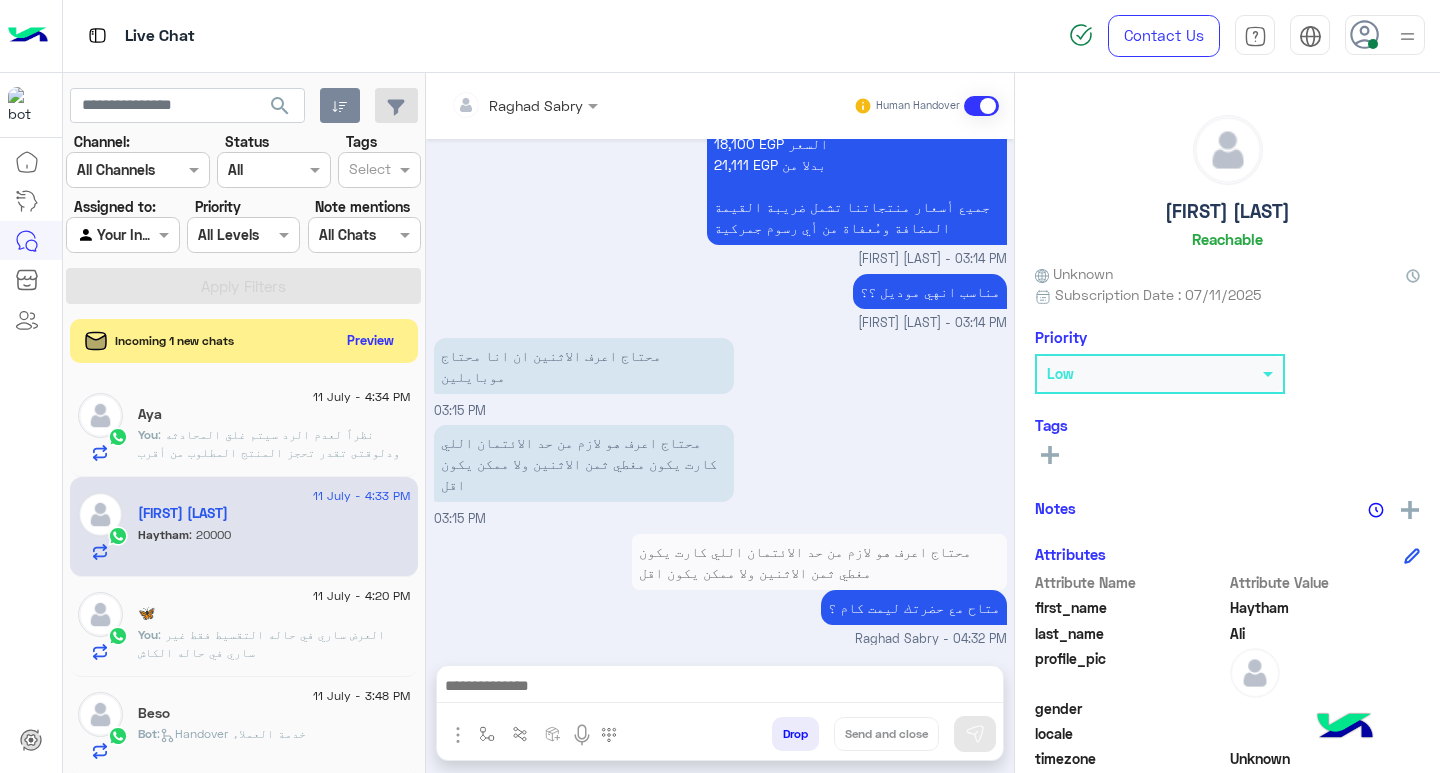 click at bounding box center [720, 688] 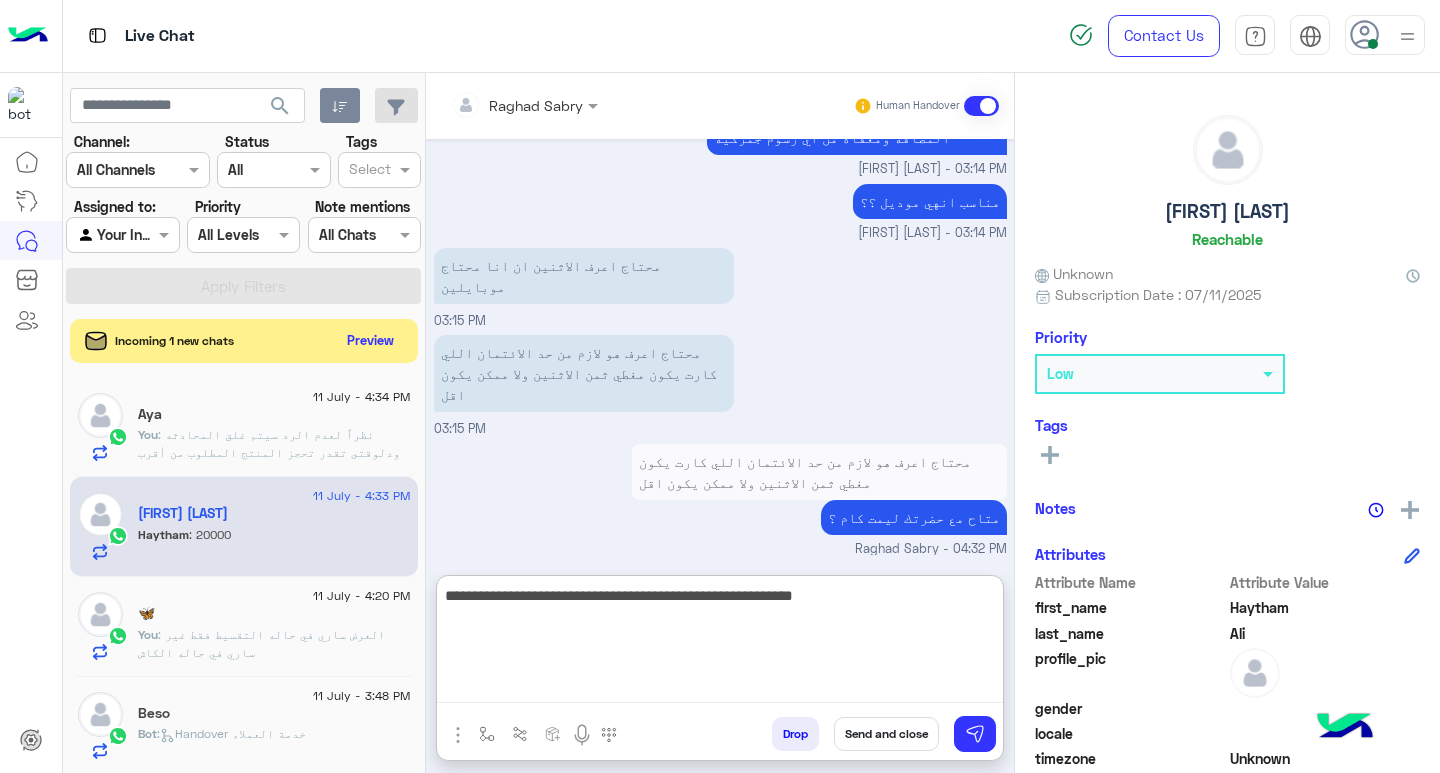 type on "**********" 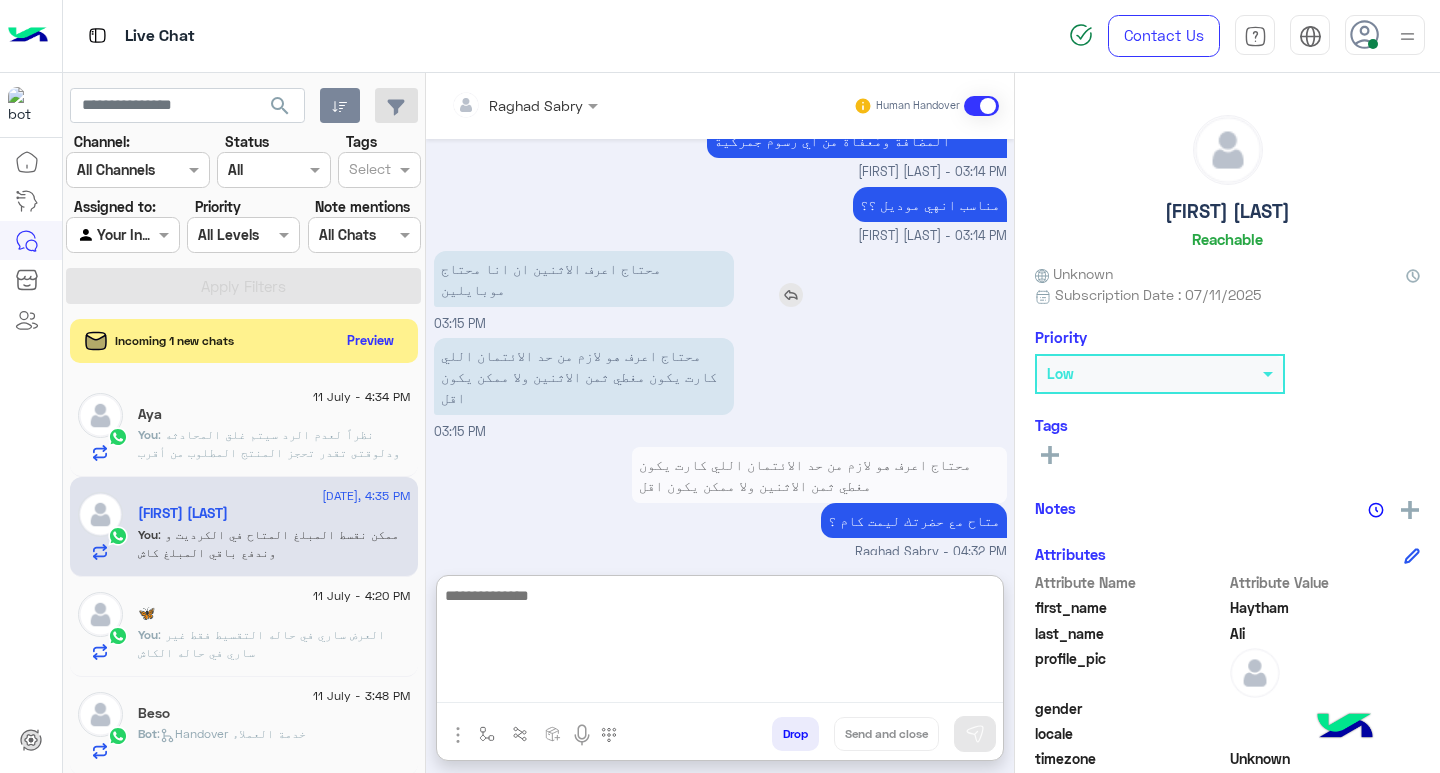 scroll, scrollTop: 1796, scrollLeft: 0, axis: vertical 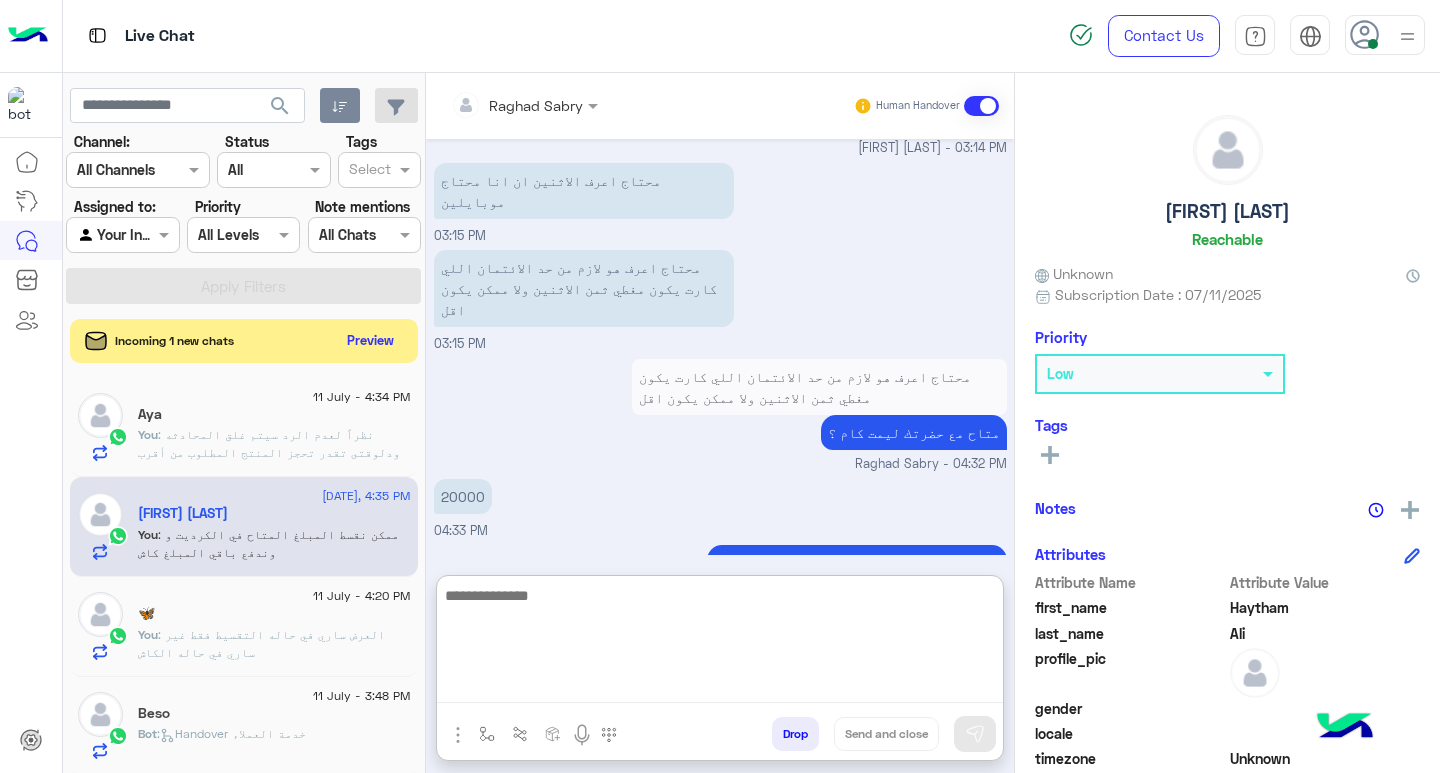 click at bounding box center [720, 643] 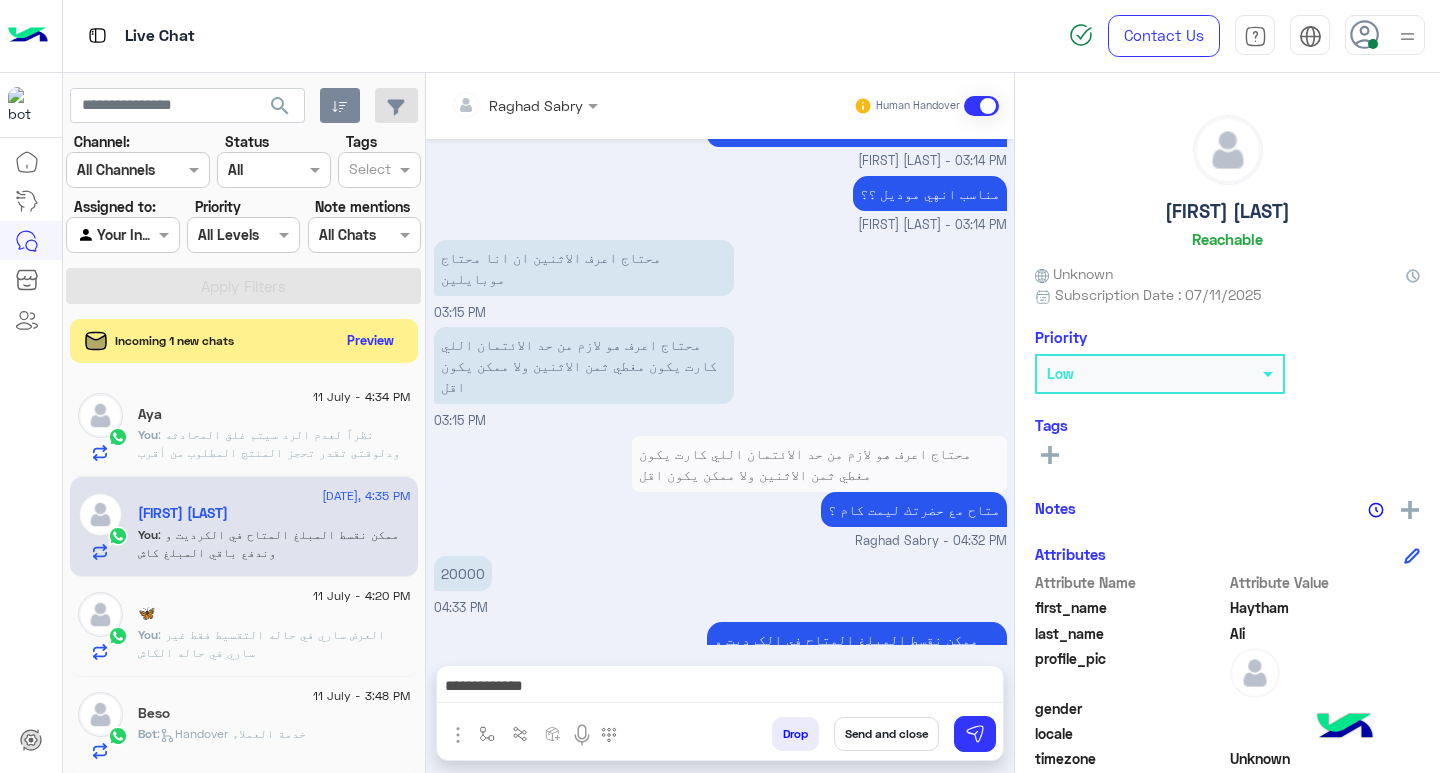 scroll, scrollTop: 1707, scrollLeft: 0, axis: vertical 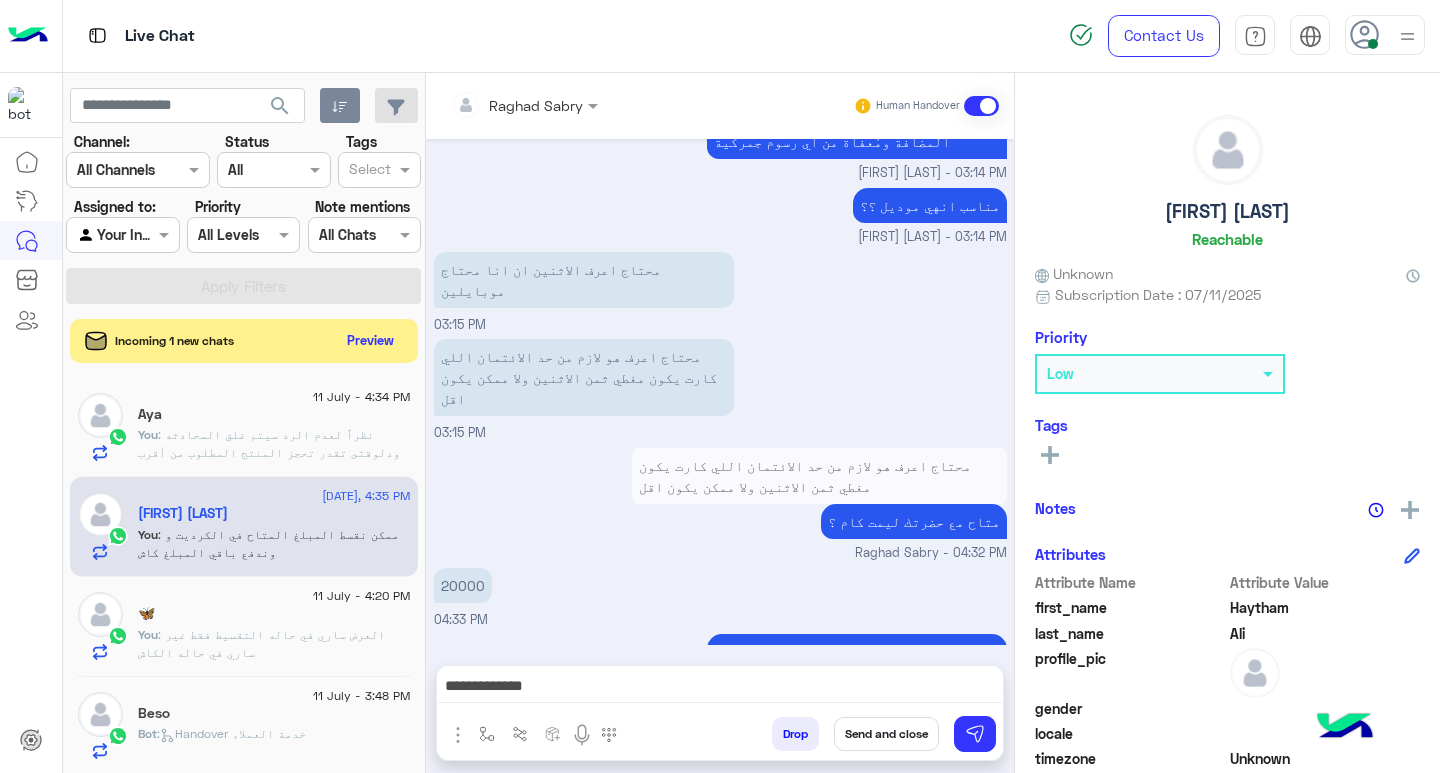 click on "**********" at bounding box center [720, 688] 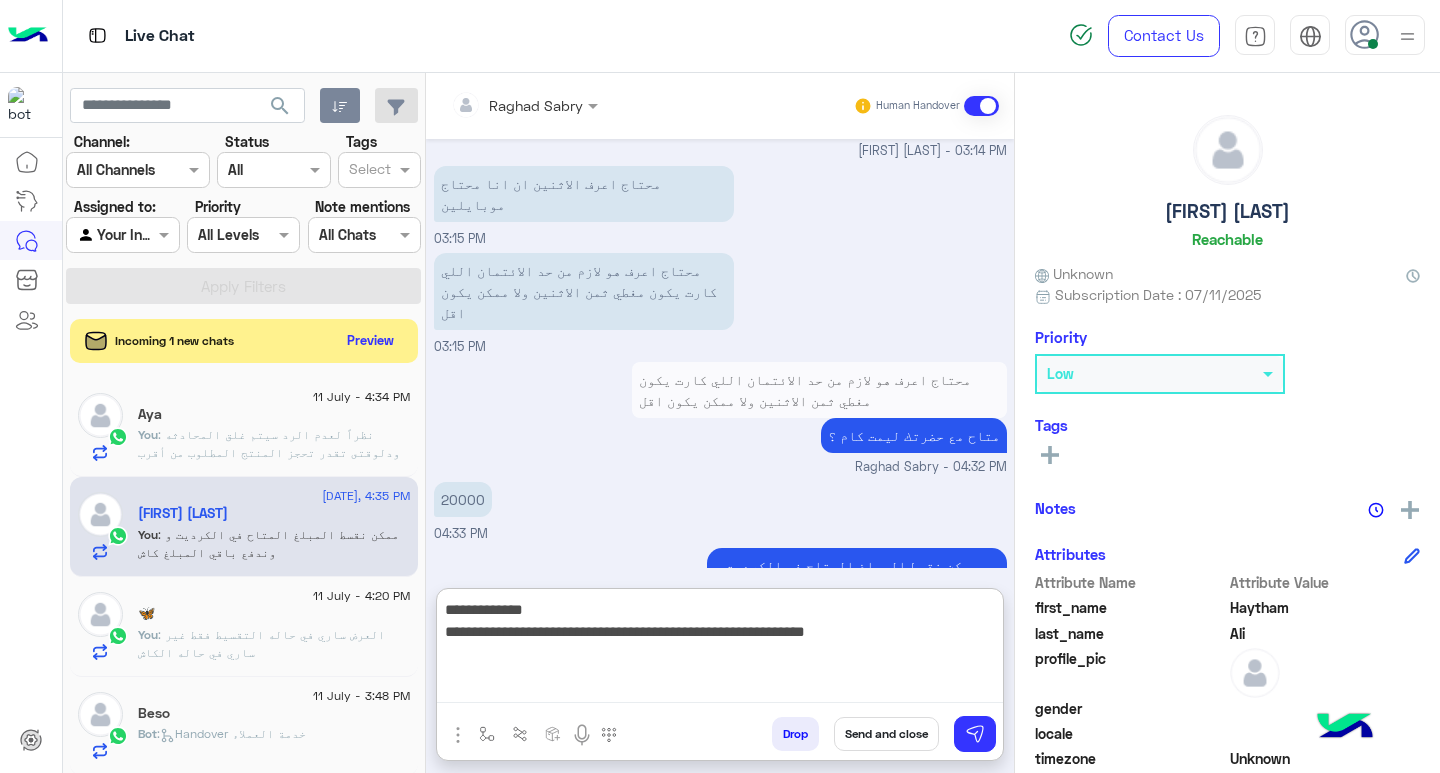 scroll, scrollTop: 1796, scrollLeft: 0, axis: vertical 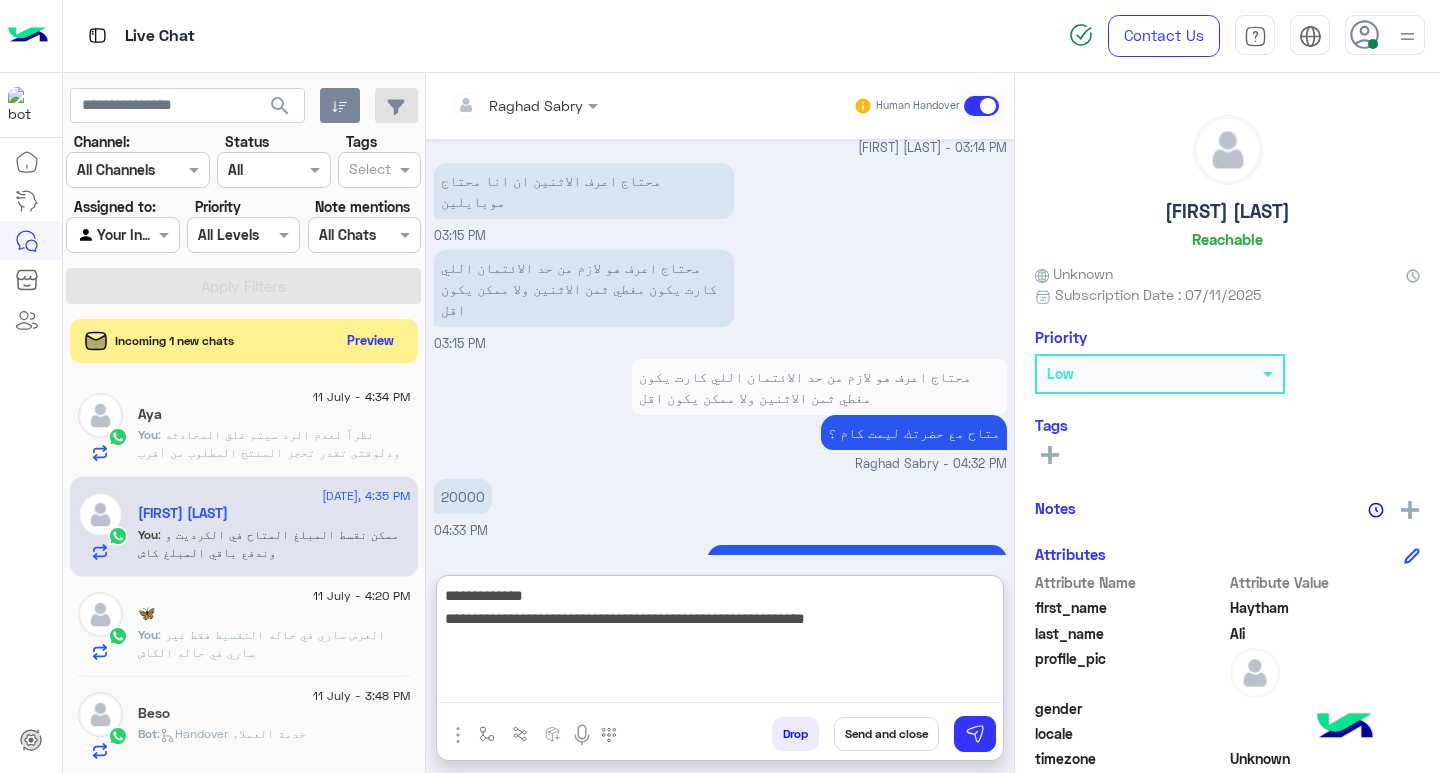 click on "**********" at bounding box center [720, 643] 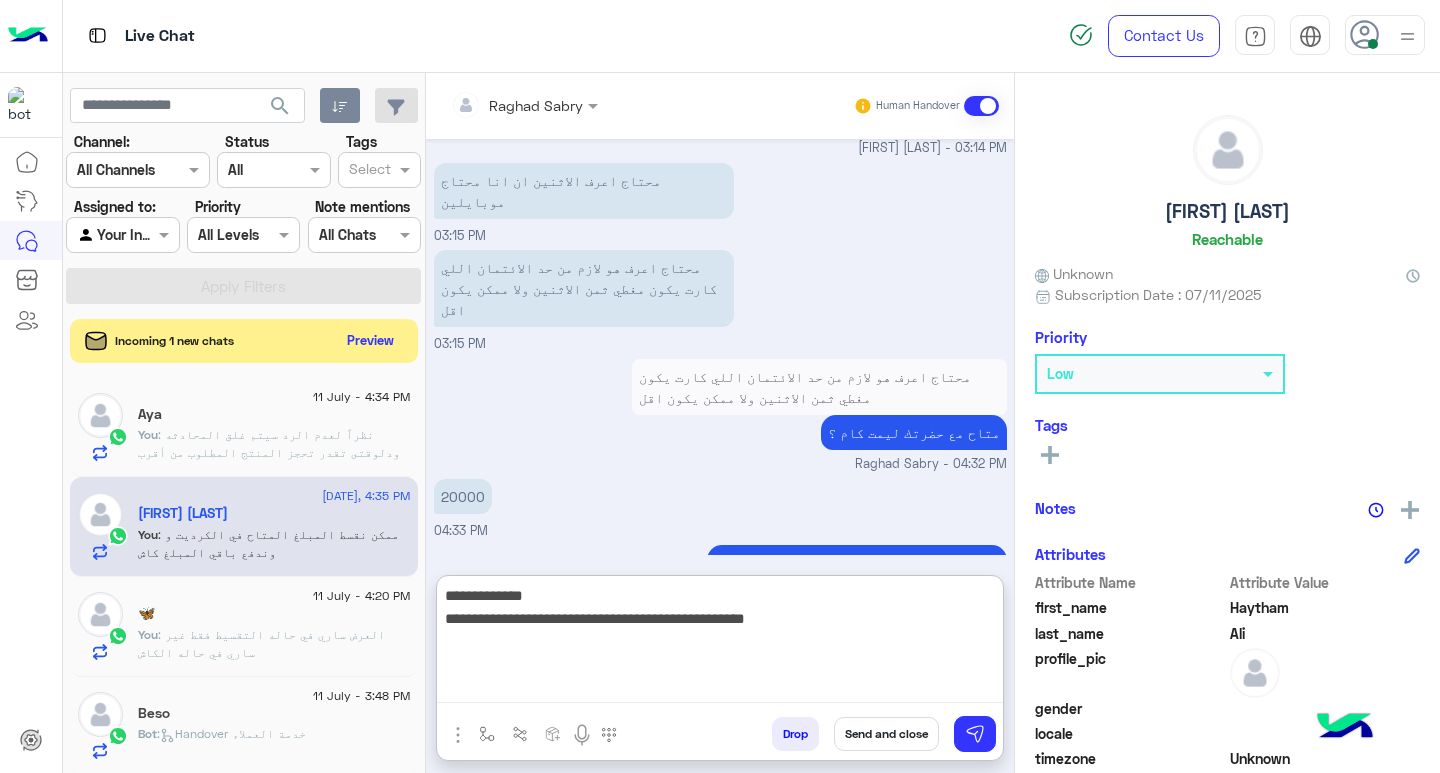 type on "**********" 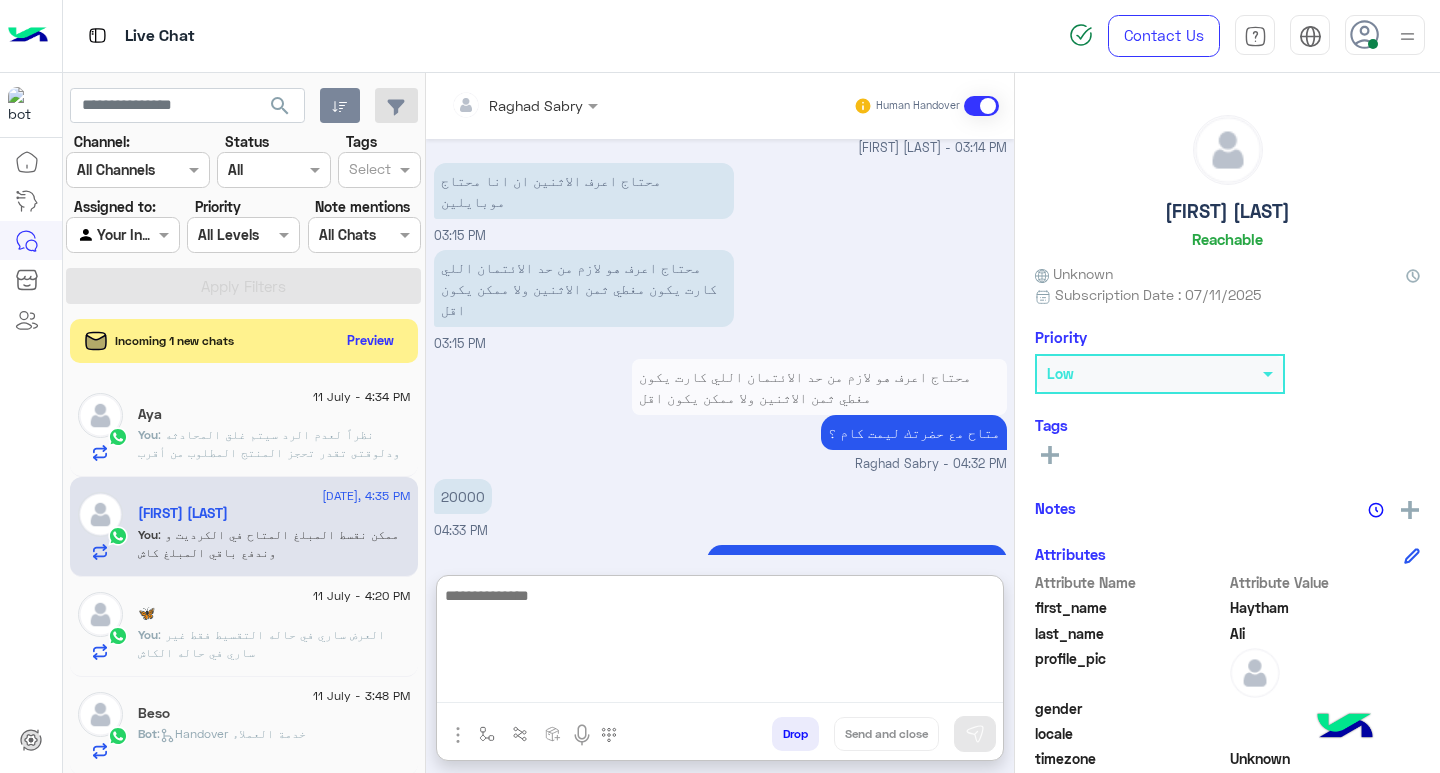 scroll, scrollTop: 1881, scrollLeft: 0, axis: vertical 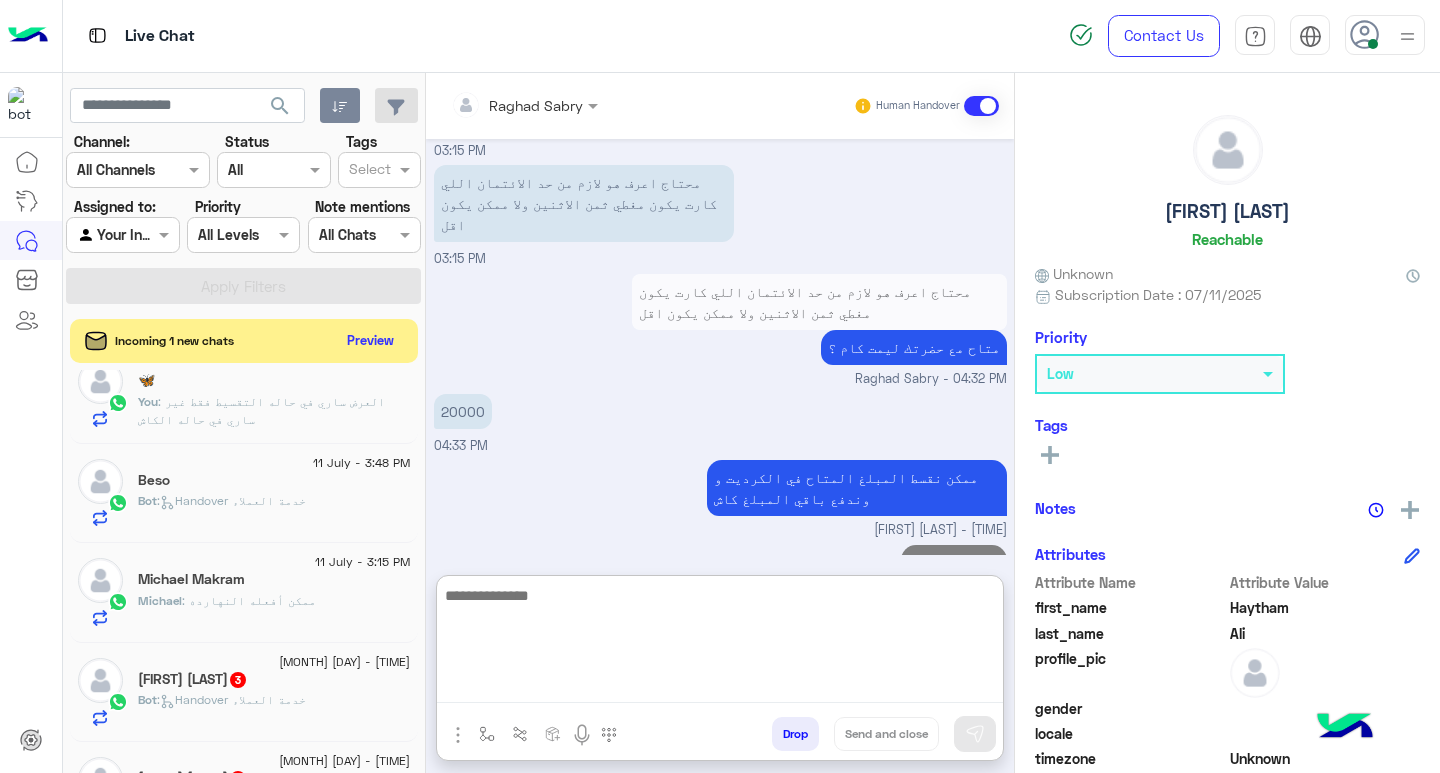 click on "Beso" 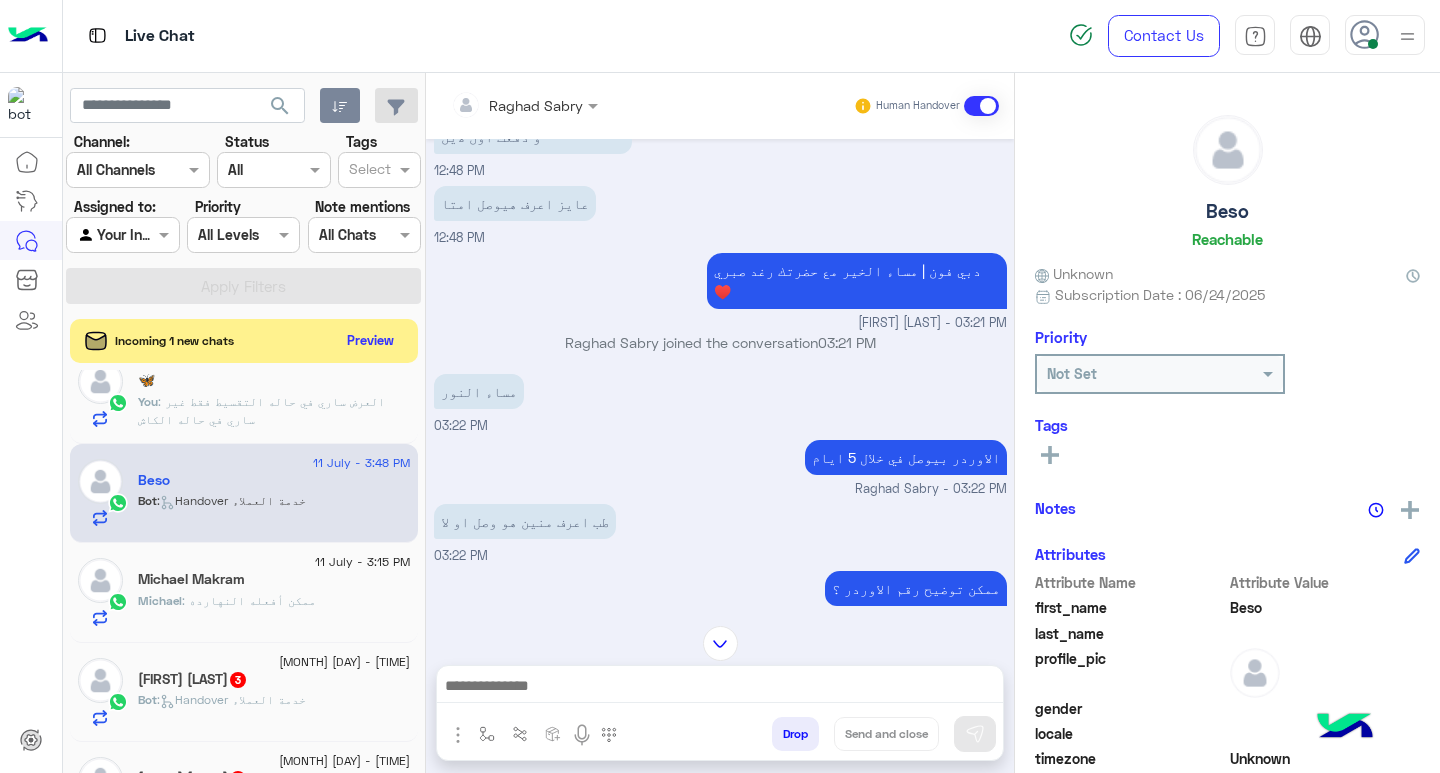 scroll, scrollTop: 1210, scrollLeft: 0, axis: vertical 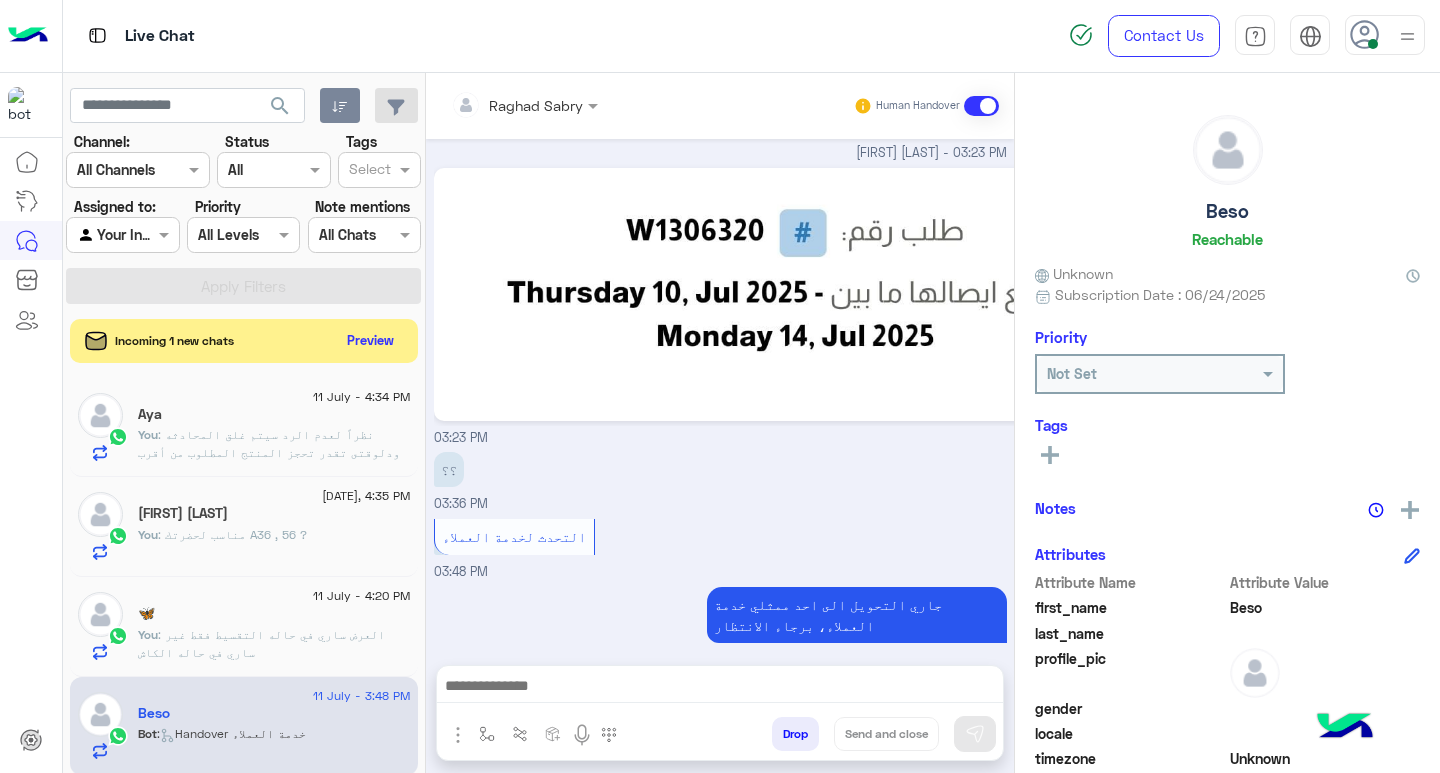 click 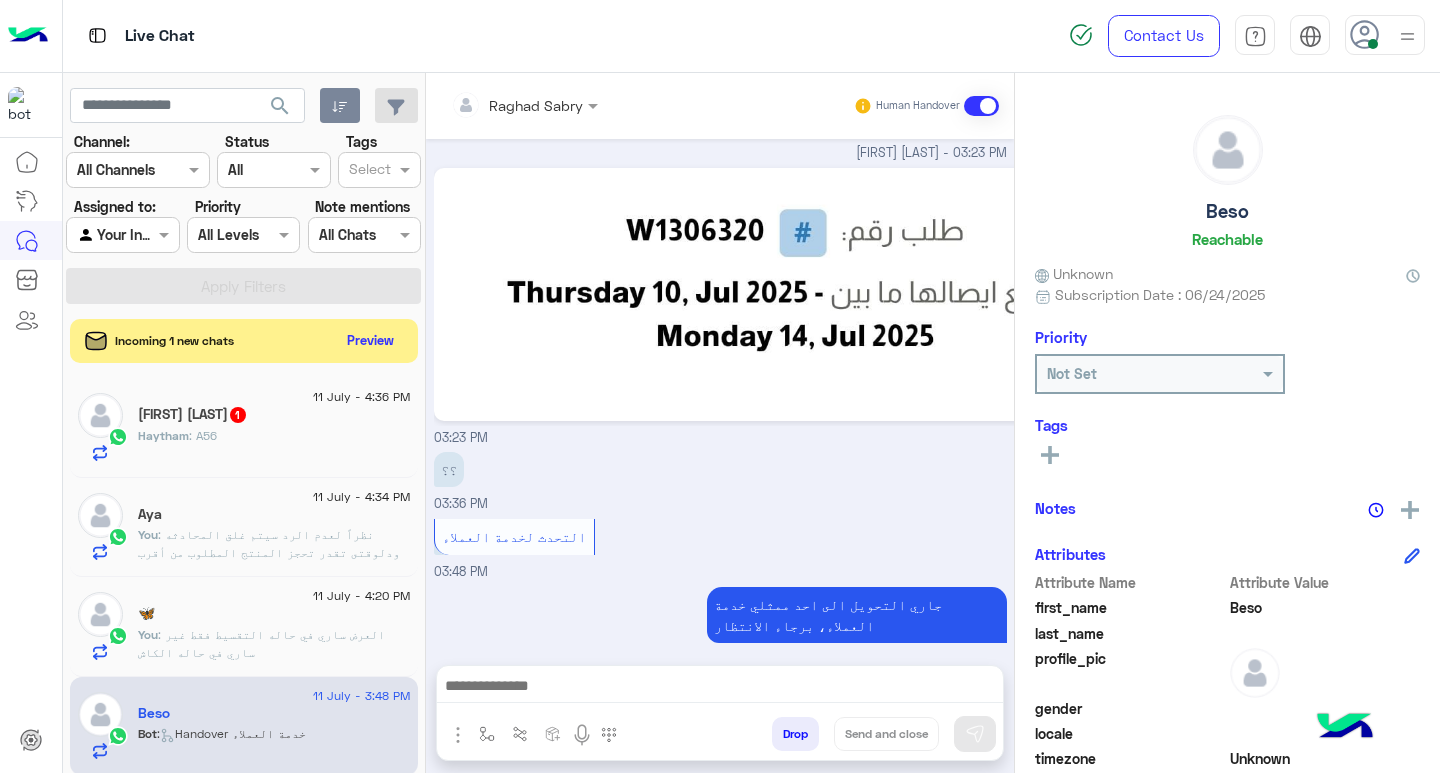 click on "[FIRST] : A56" 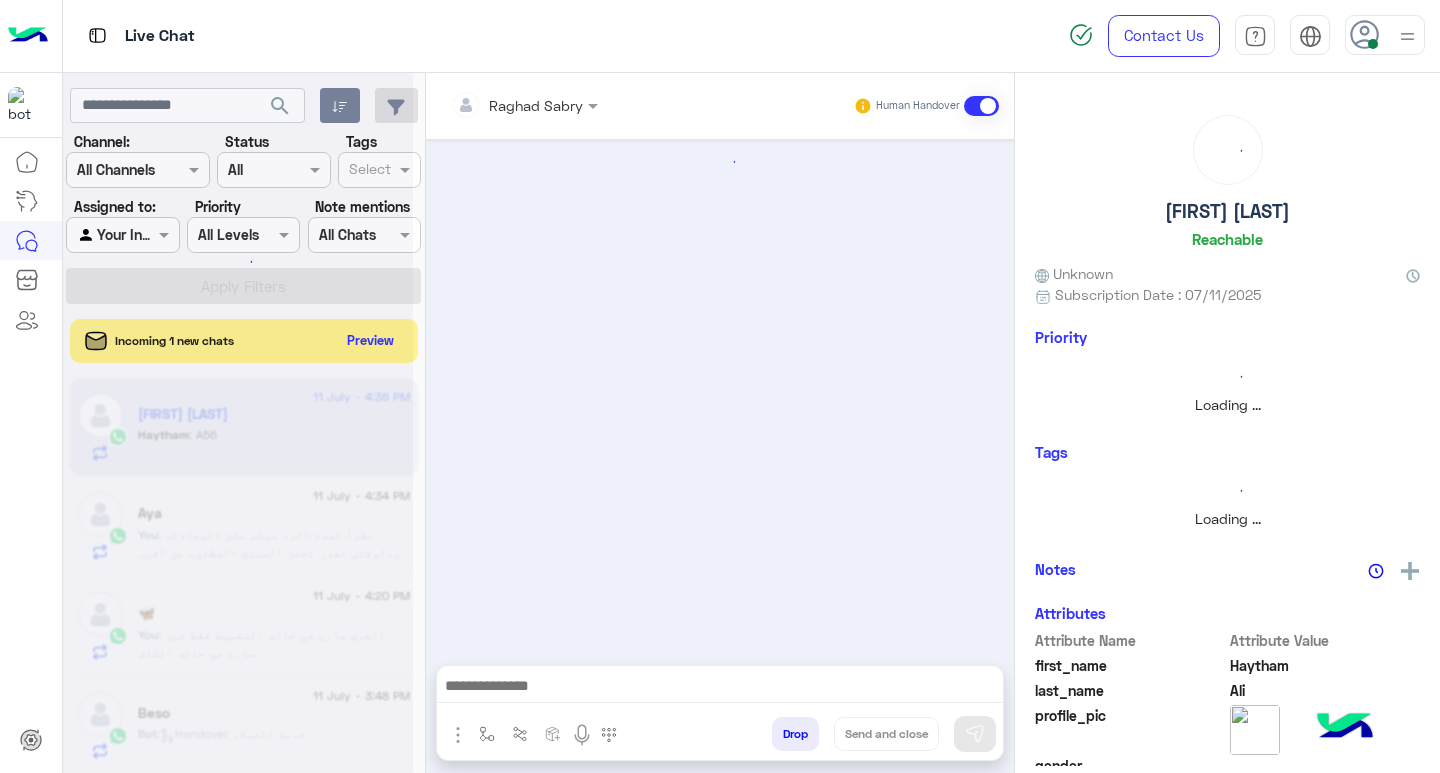 scroll, scrollTop: 0, scrollLeft: 0, axis: both 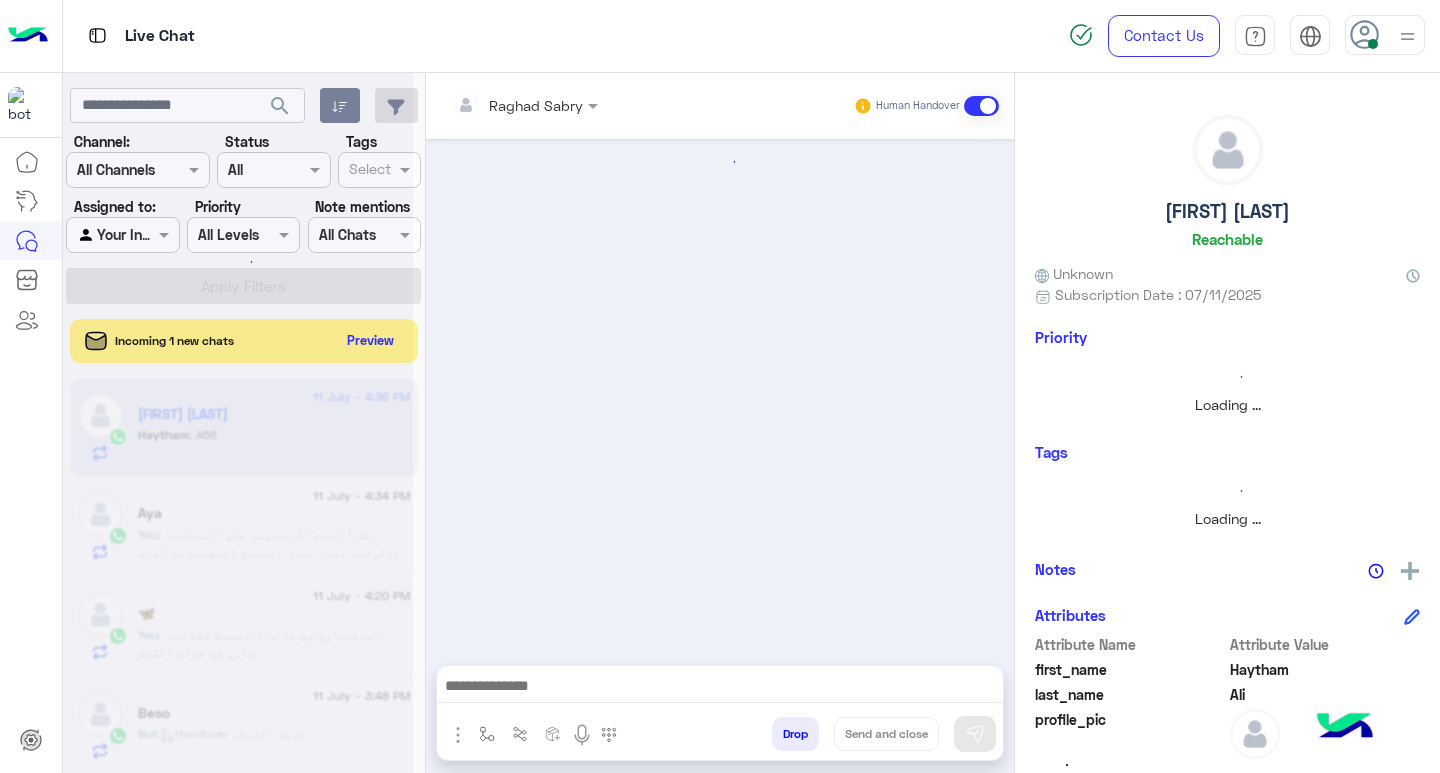 click 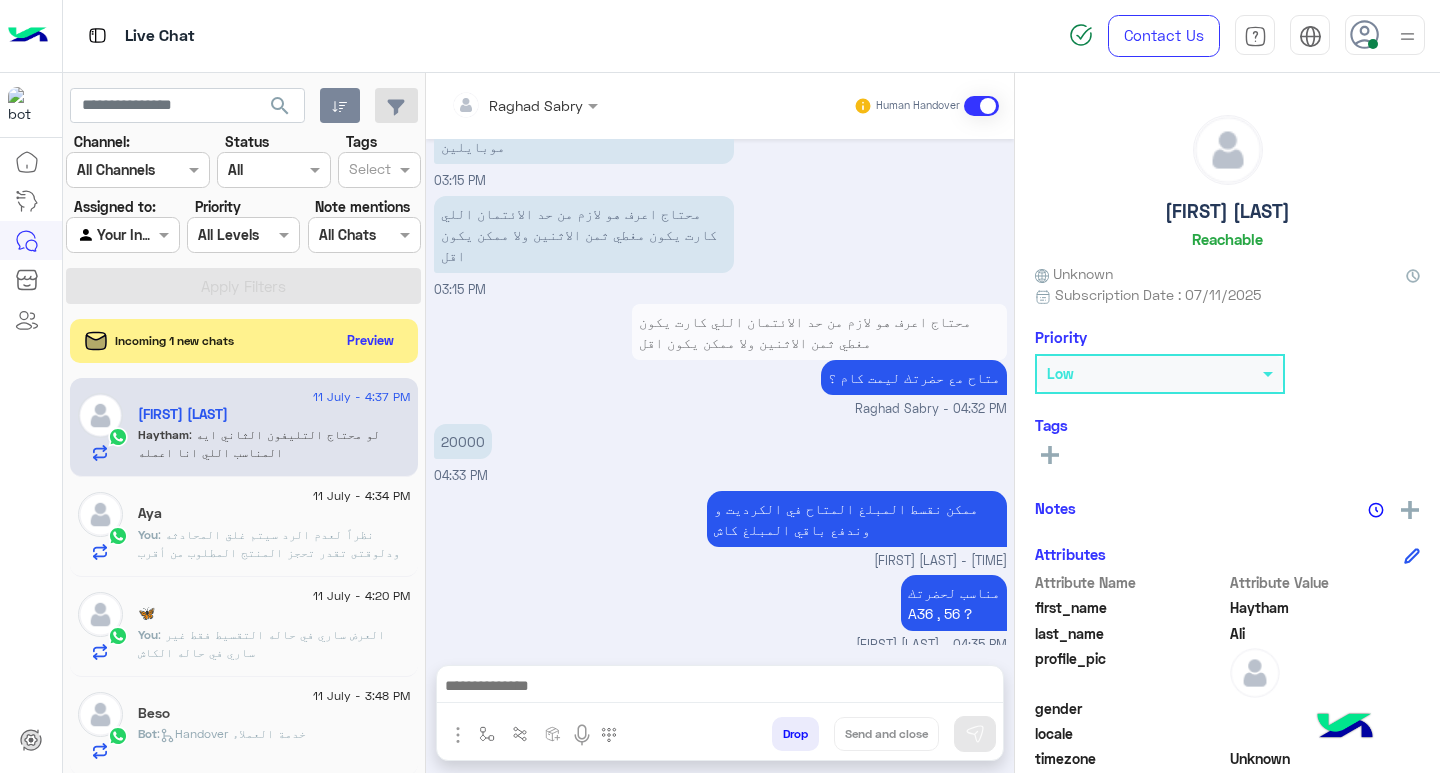 scroll, scrollTop: 1442, scrollLeft: 0, axis: vertical 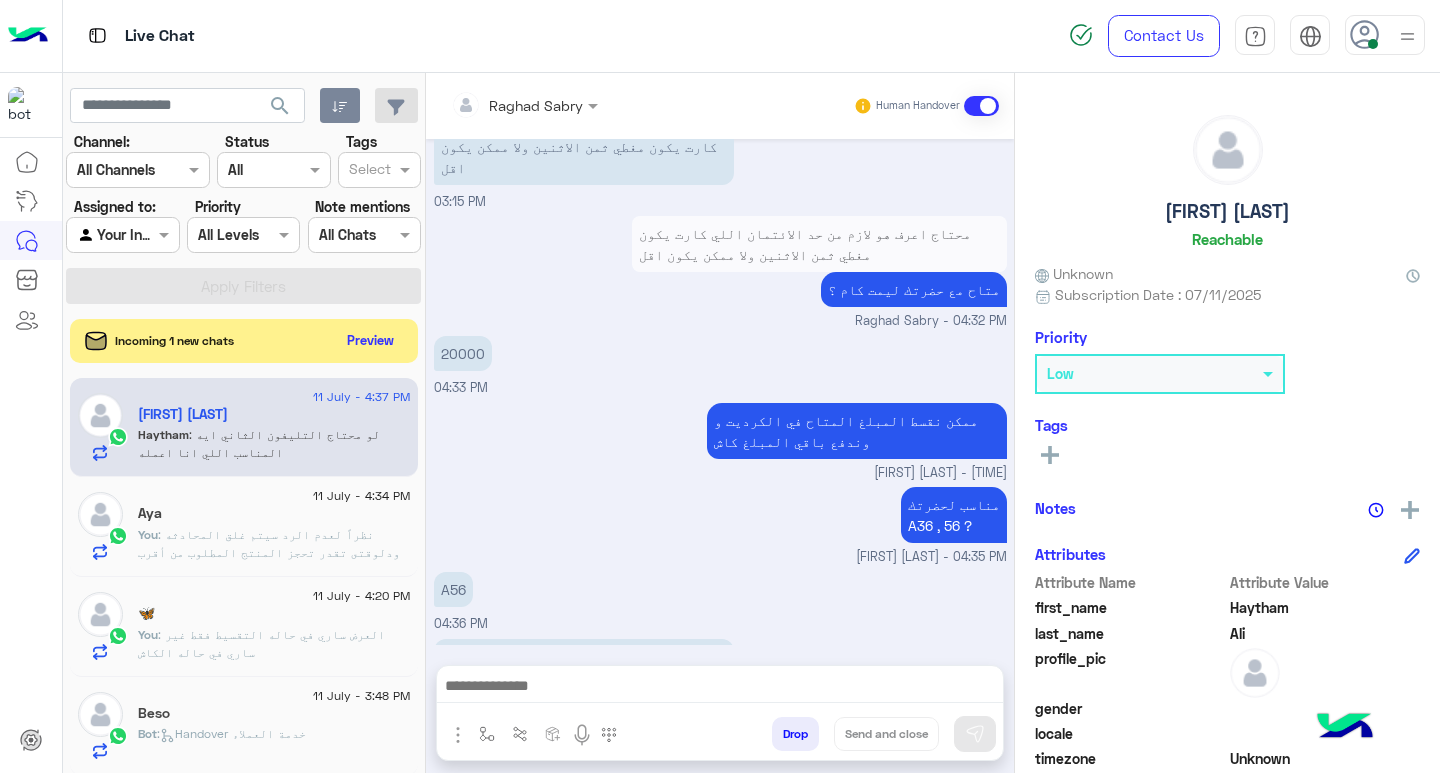 click on "لو محتاج التليفون الثاني ايه المناسب اللي انا اعمله   04:37 PM" at bounding box center (720, 678) 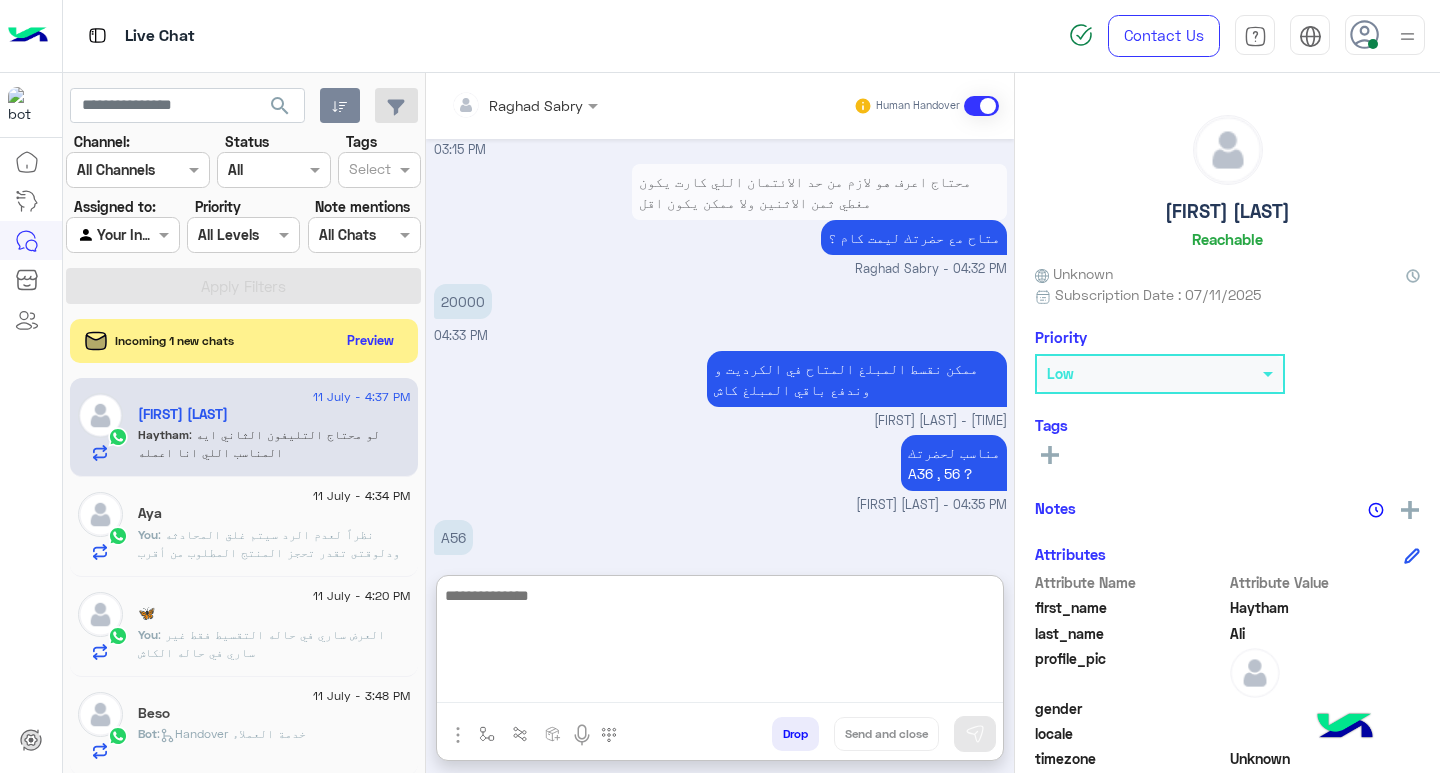scroll, scrollTop: 1531, scrollLeft: 0, axis: vertical 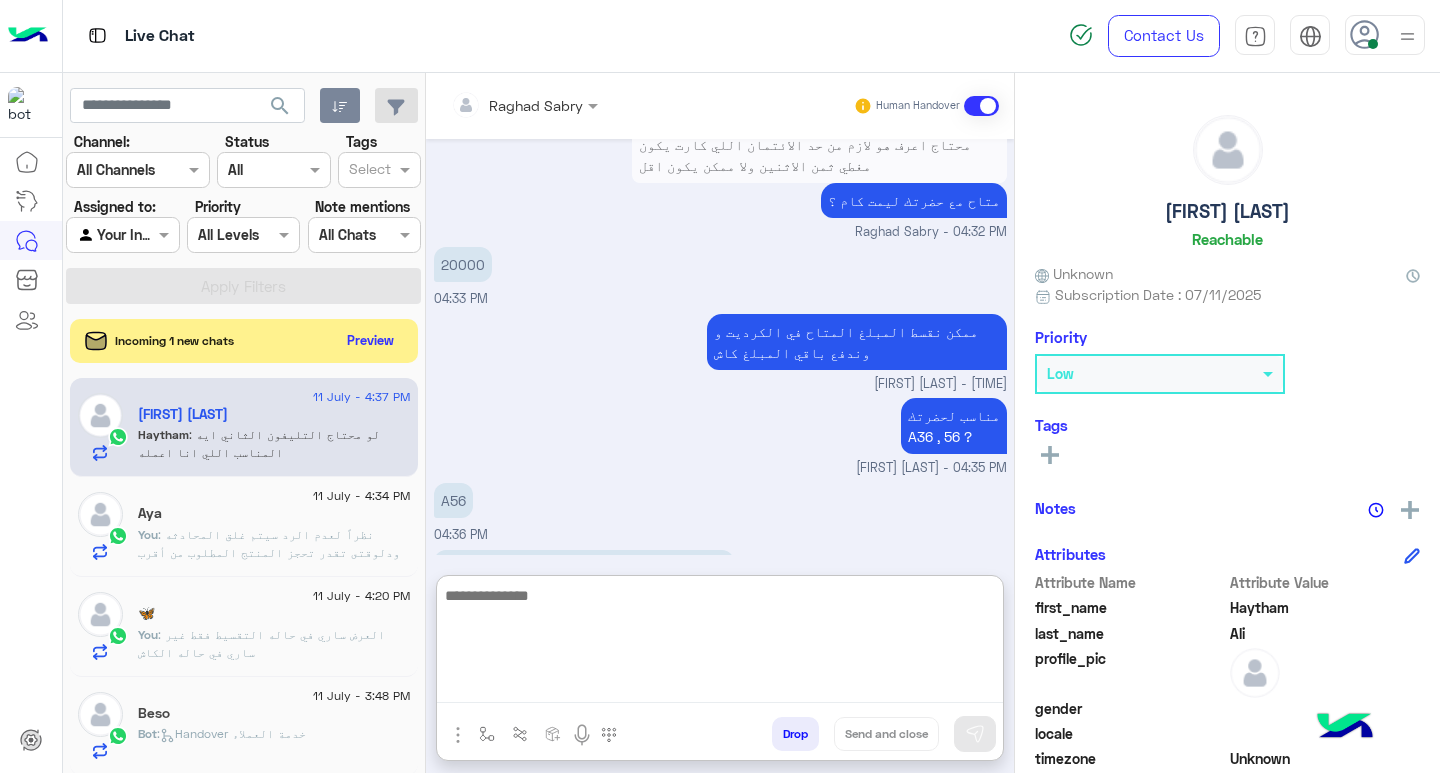 click at bounding box center (720, 643) 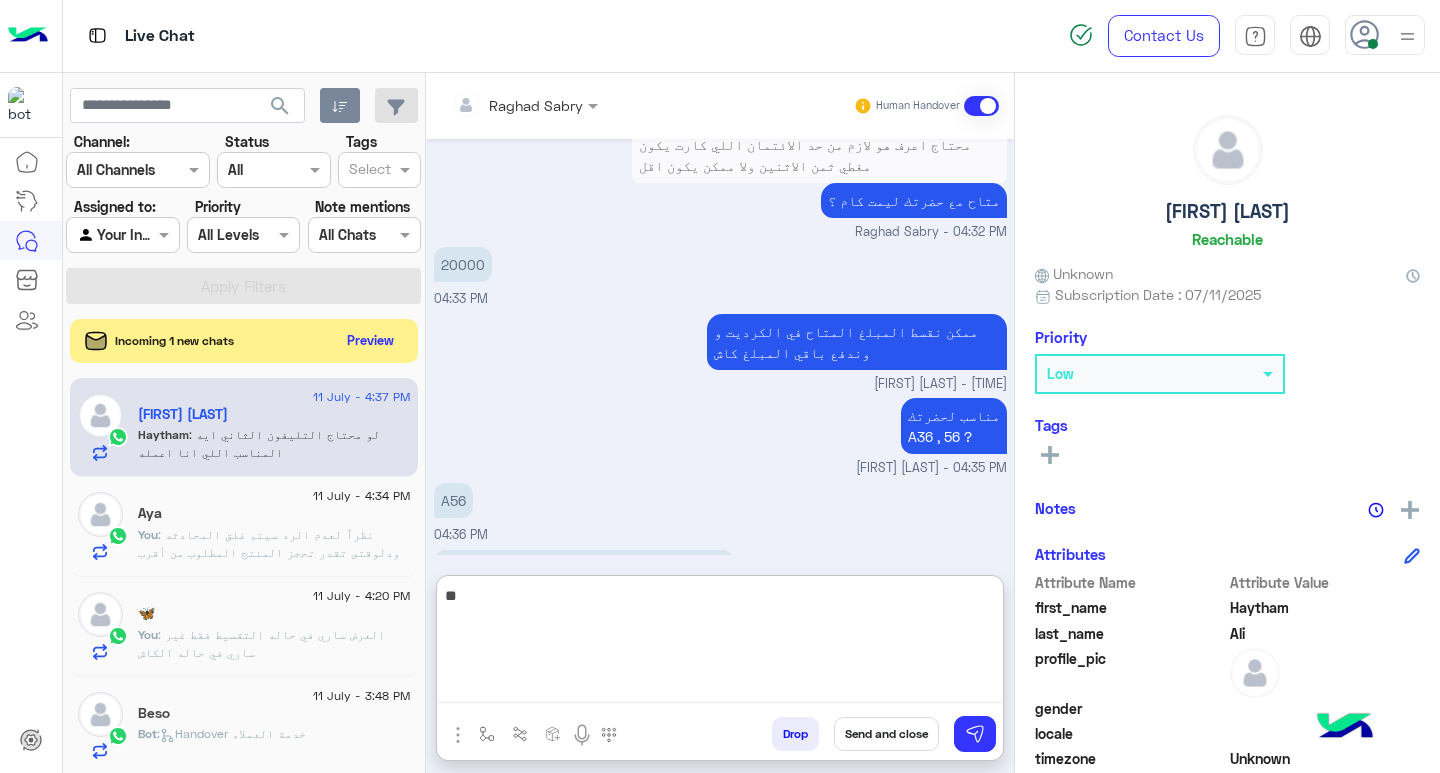 type on "*" 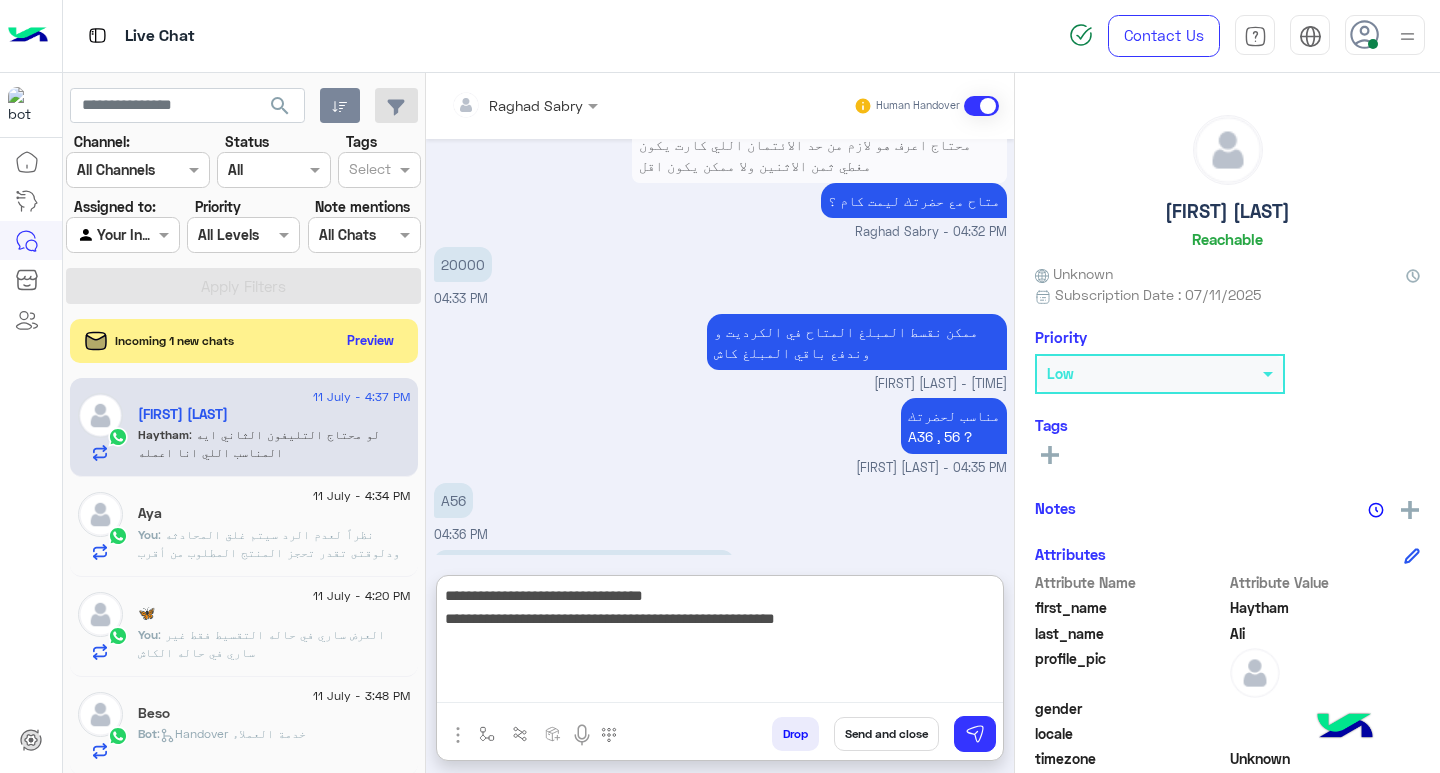 type on "**********" 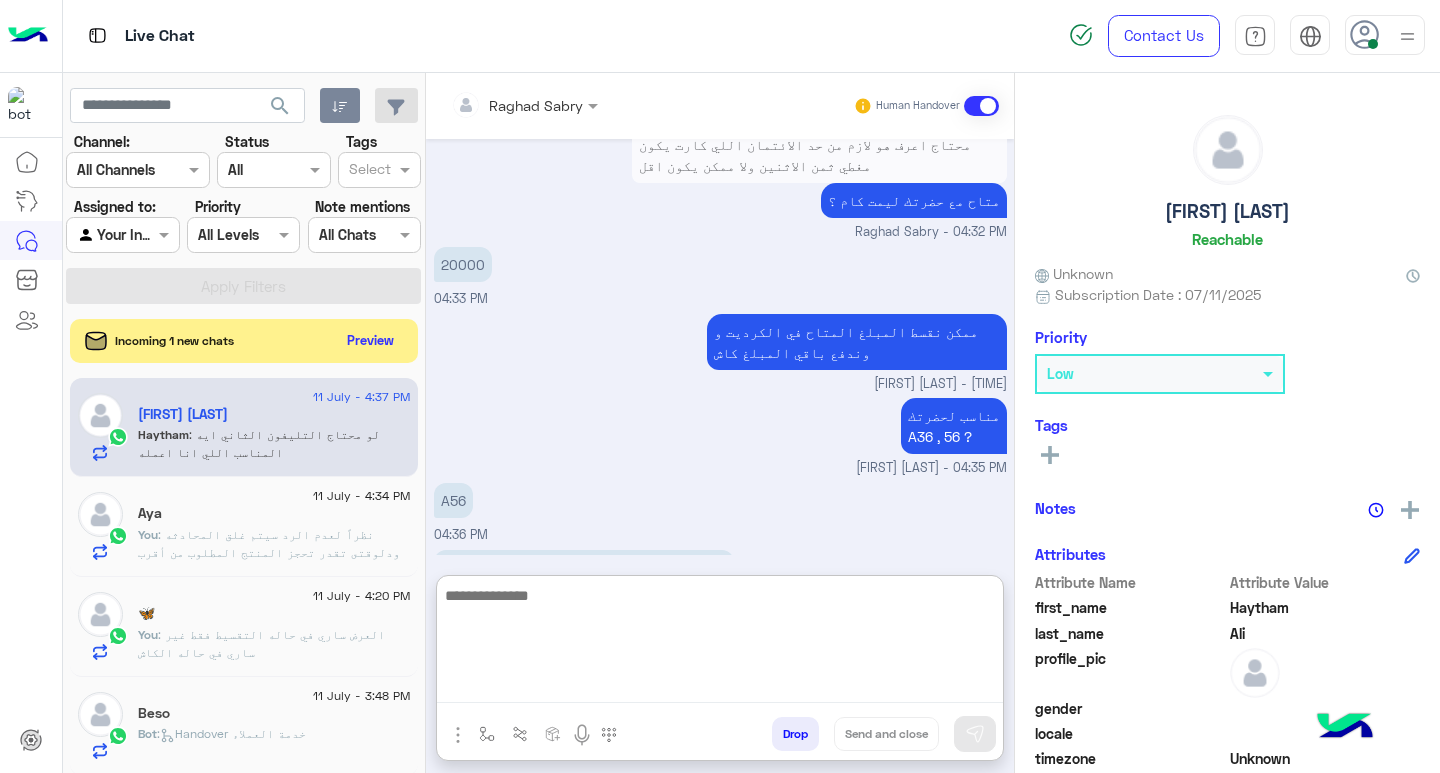 scroll, scrollTop: 1638, scrollLeft: 0, axis: vertical 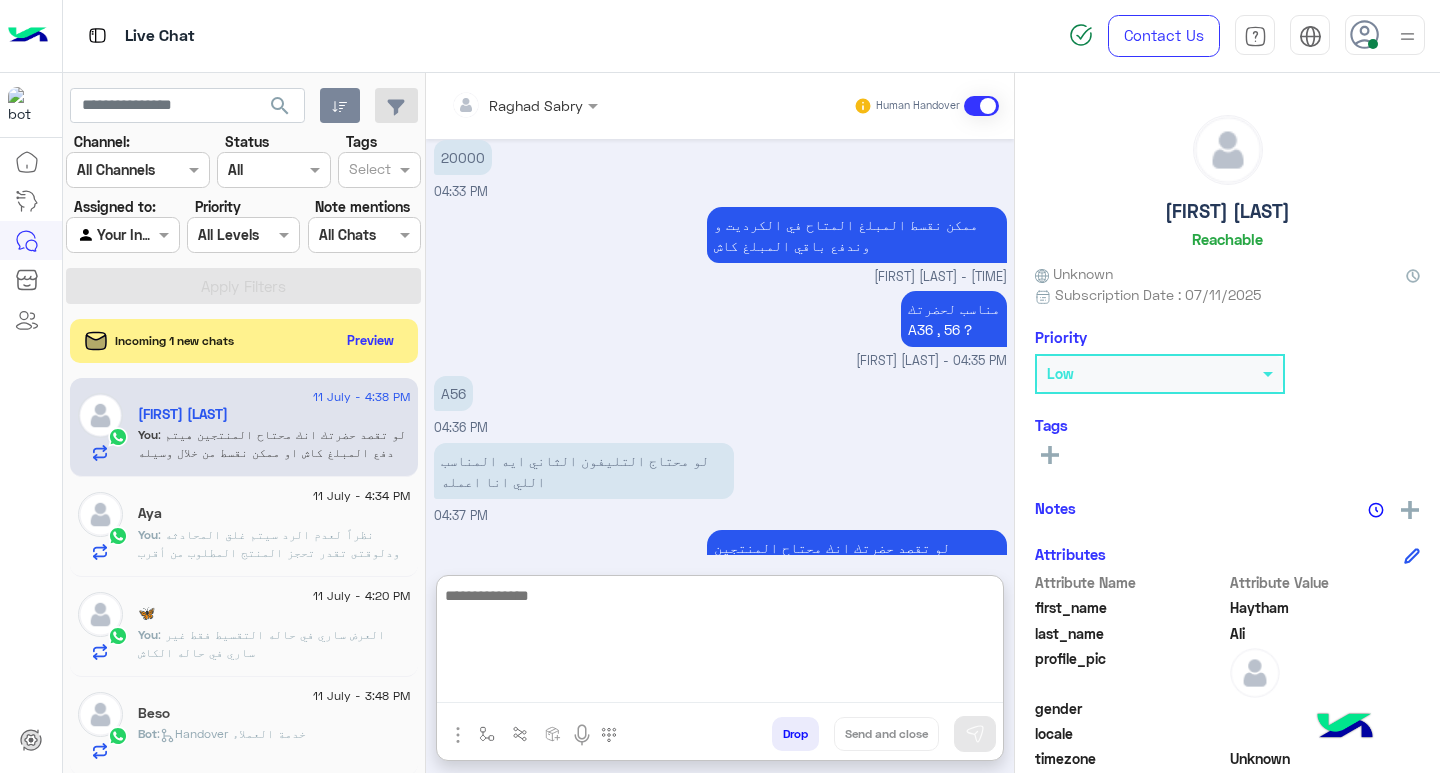 click on "[FIRST] [LAST]   Reachable" 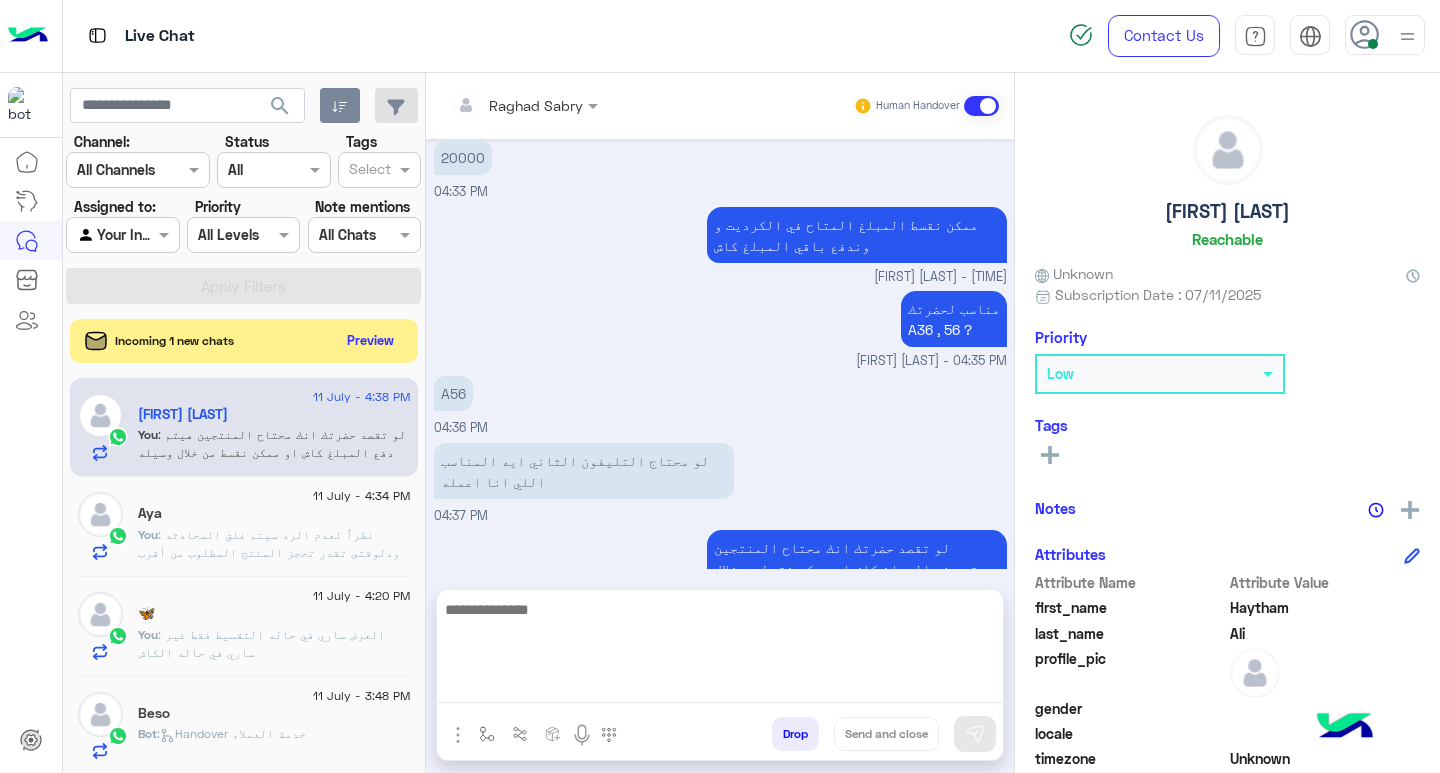 scroll, scrollTop: 1548, scrollLeft: 0, axis: vertical 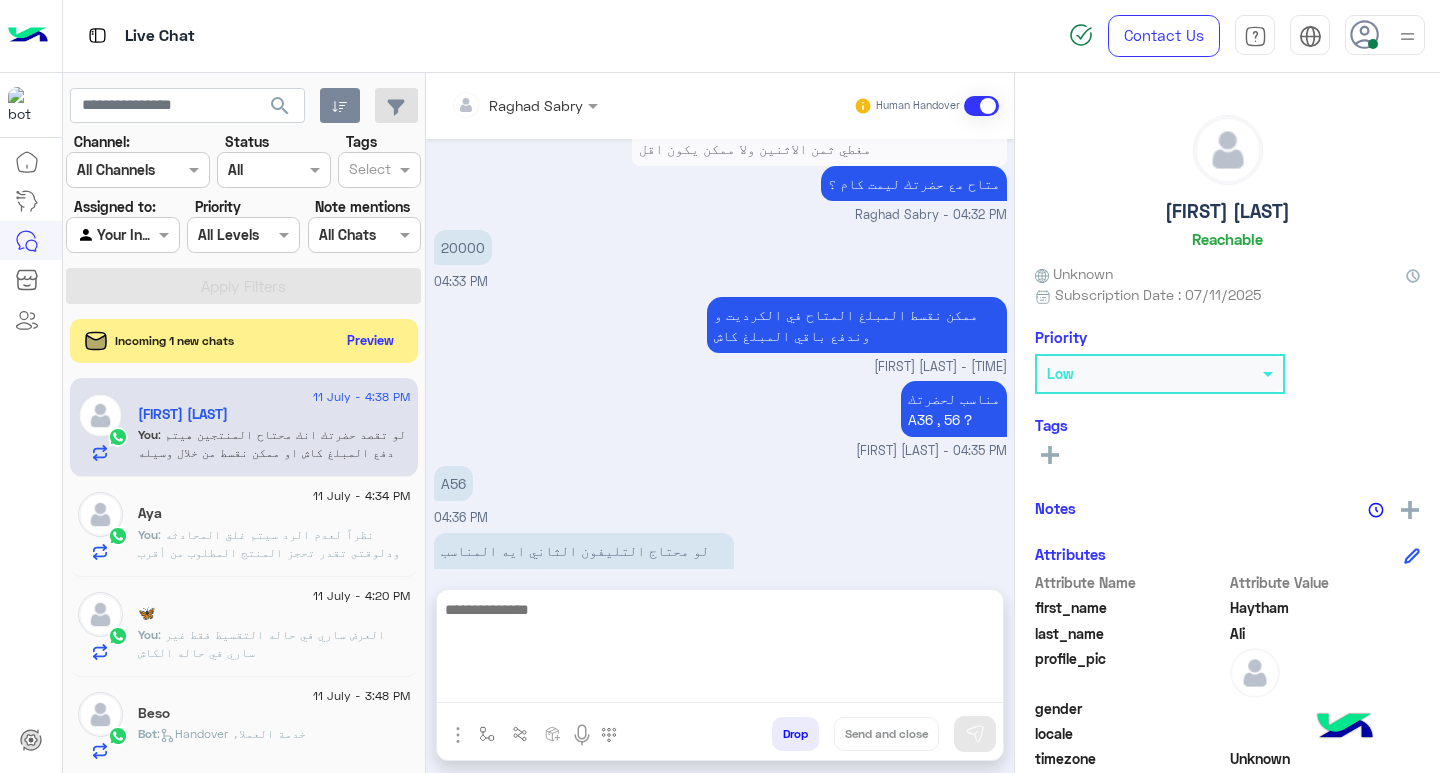 click on "[FIRST] [LAST]   Reachable" 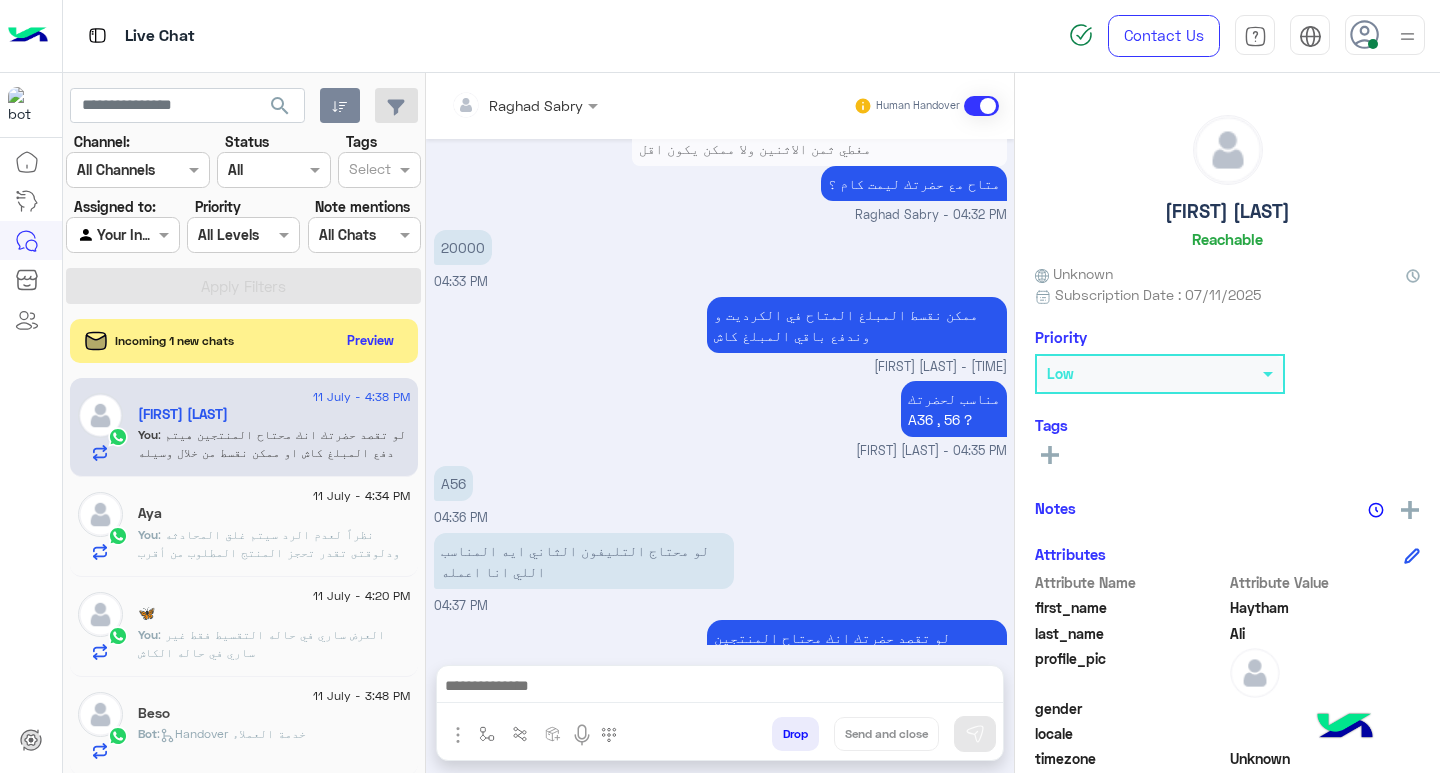click on "[FIRST] [LAST]" 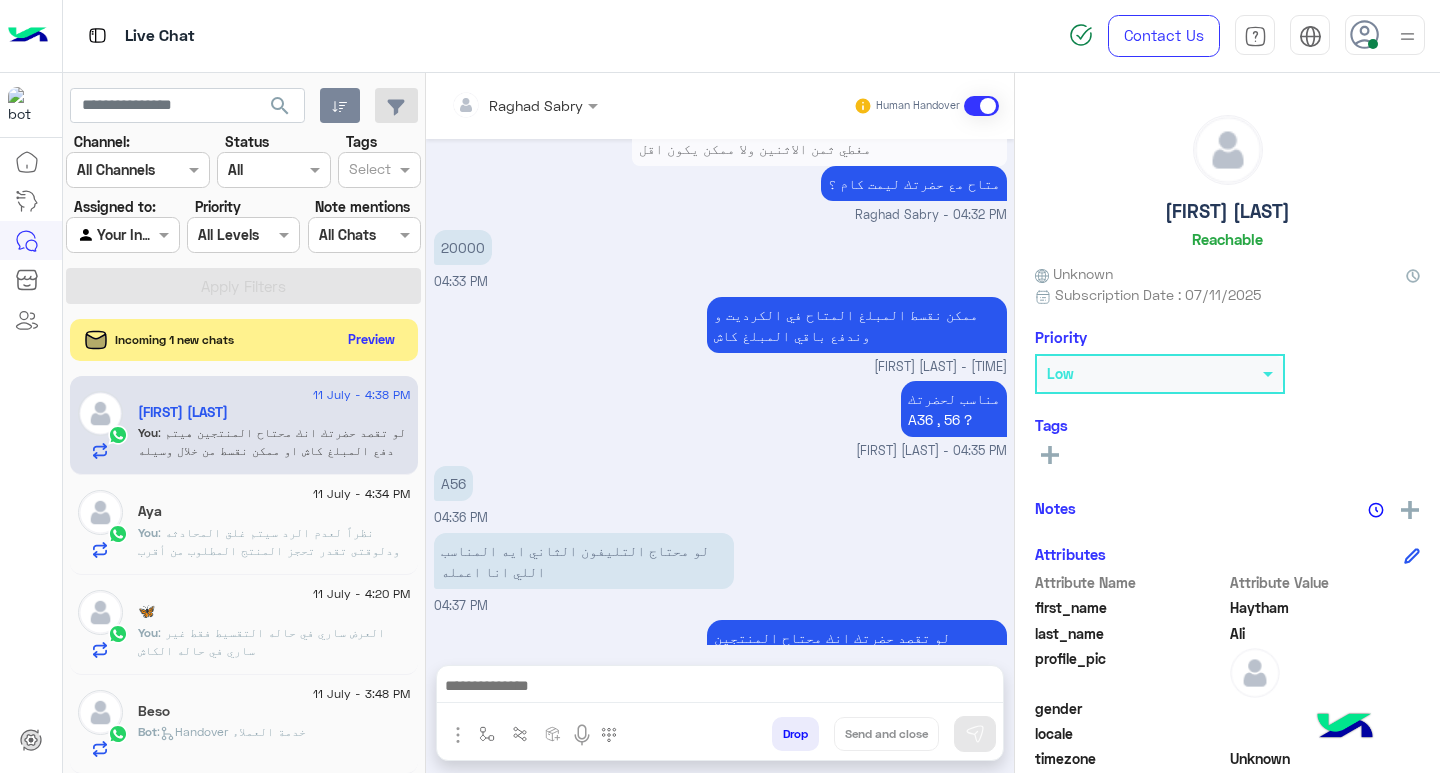 click on "Preview" 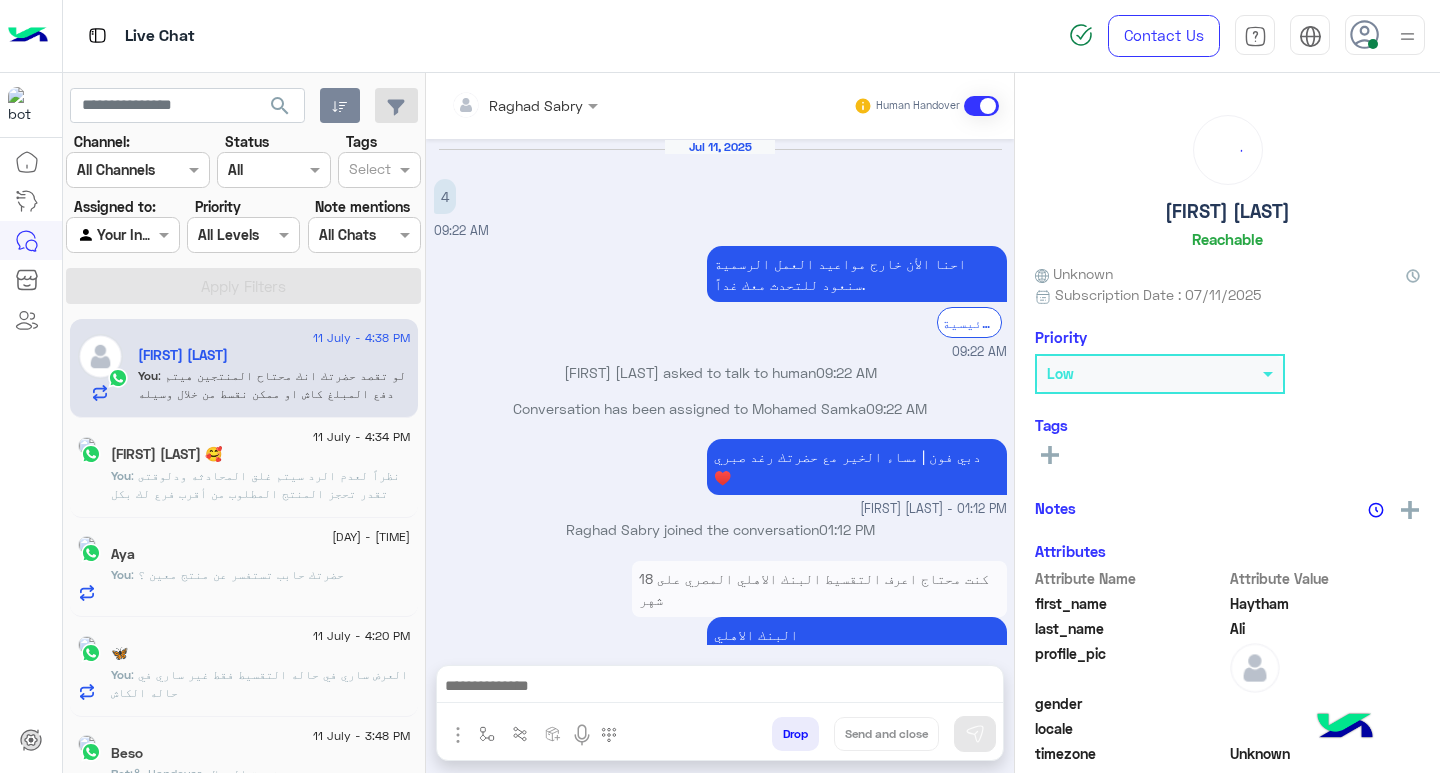 scroll, scrollTop: 1374, scrollLeft: 0, axis: vertical 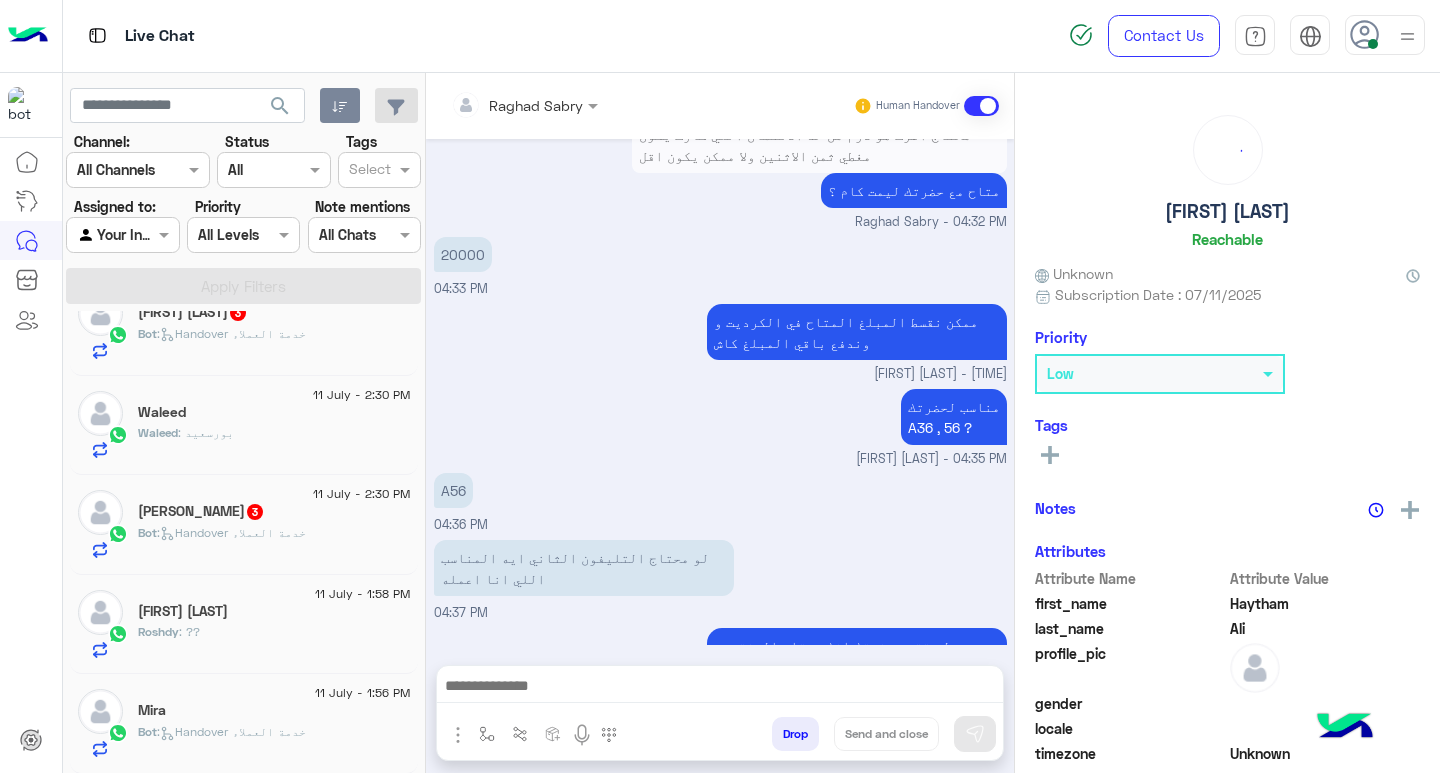 click on "11 July - 1:56 PM" 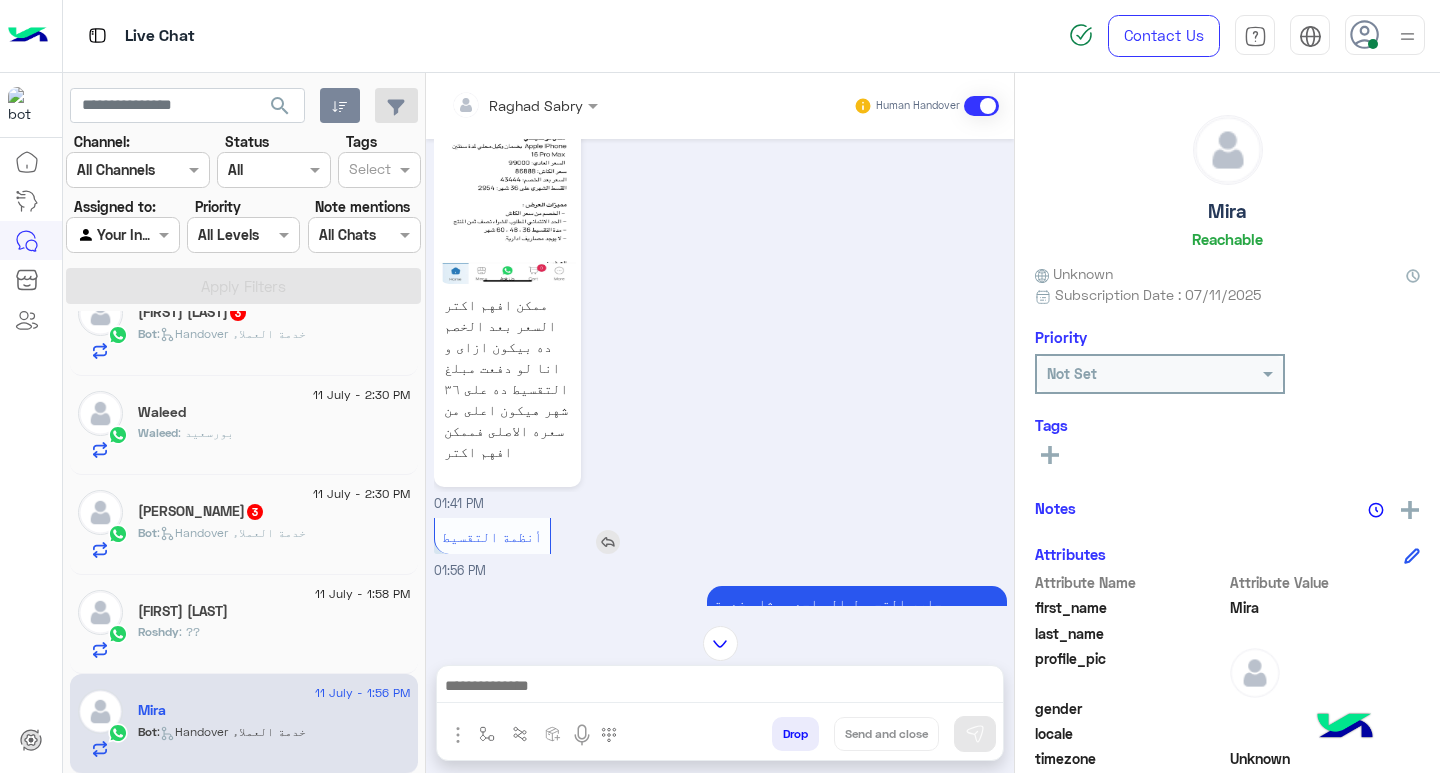 scroll, scrollTop: 1849, scrollLeft: 0, axis: vertical 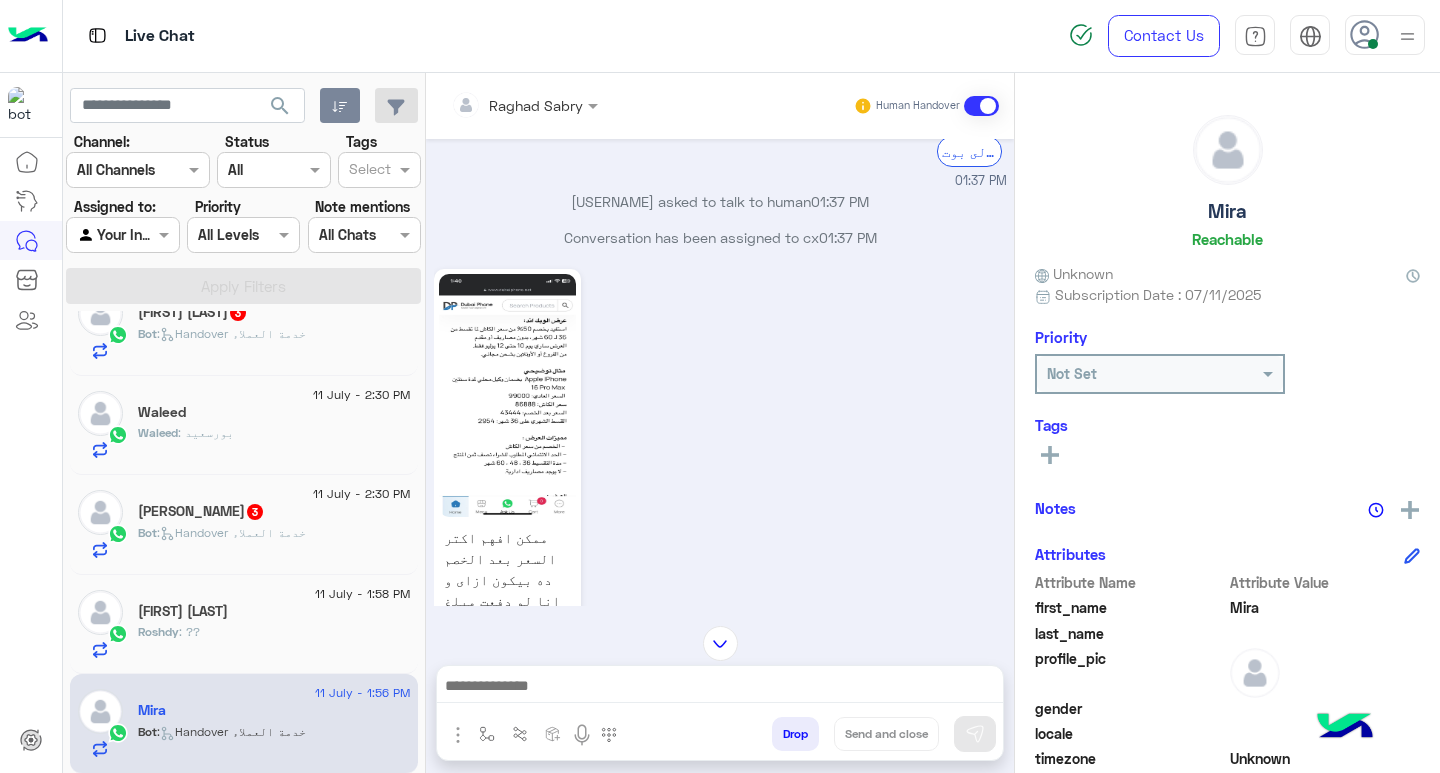 click at bounding box center (524, 104) 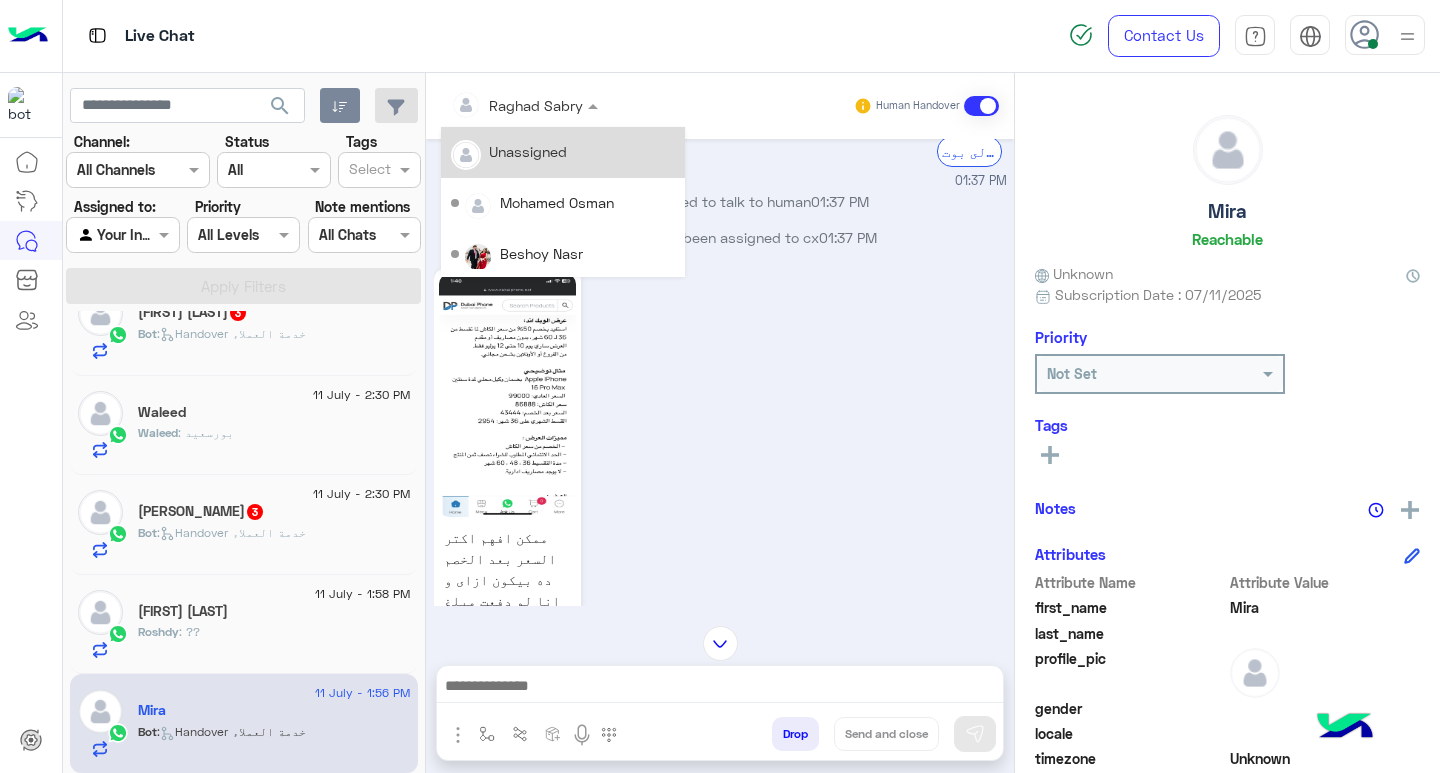 click on "Unassigned" at bounding box center [528, 151] 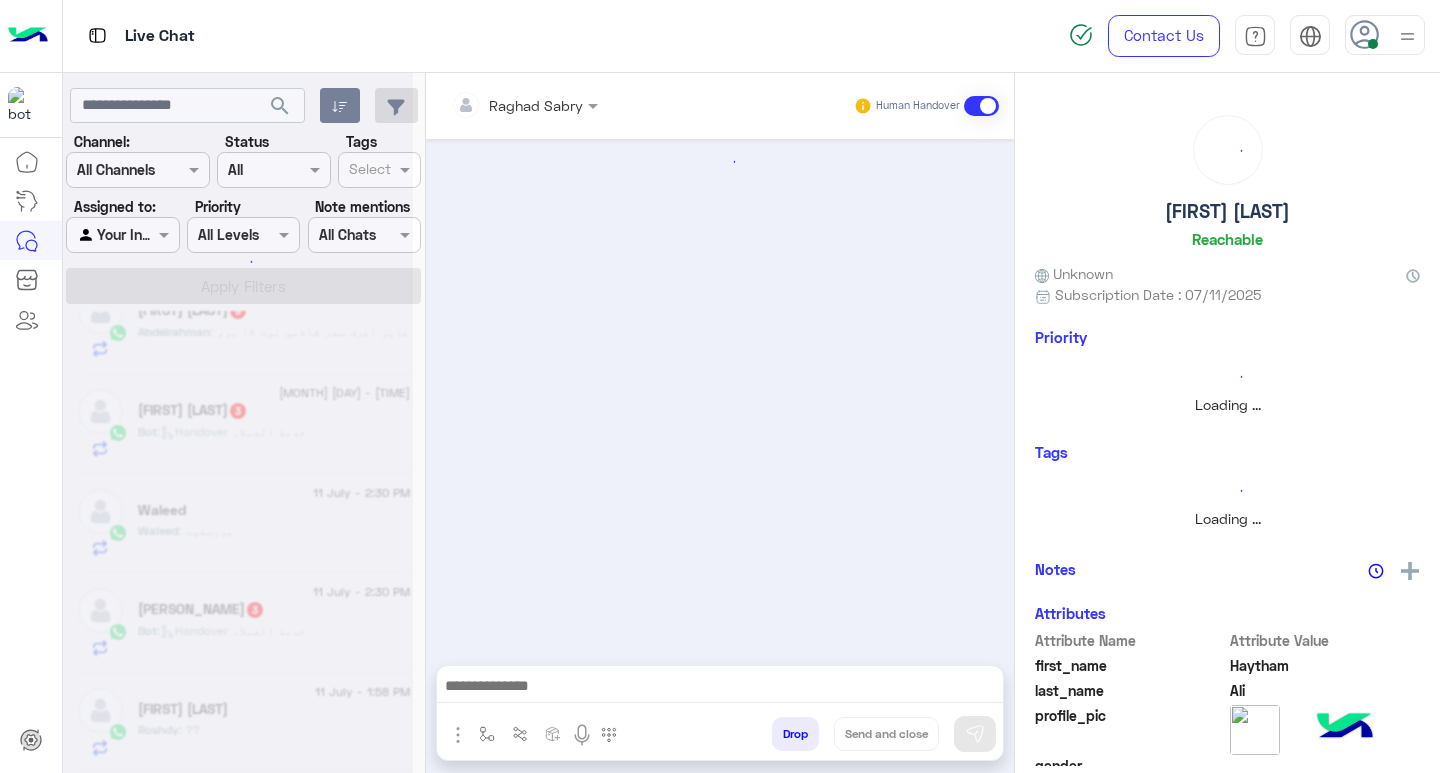 scroll, scrollTop: 1041, scrollLeft: 0, axis: vertical 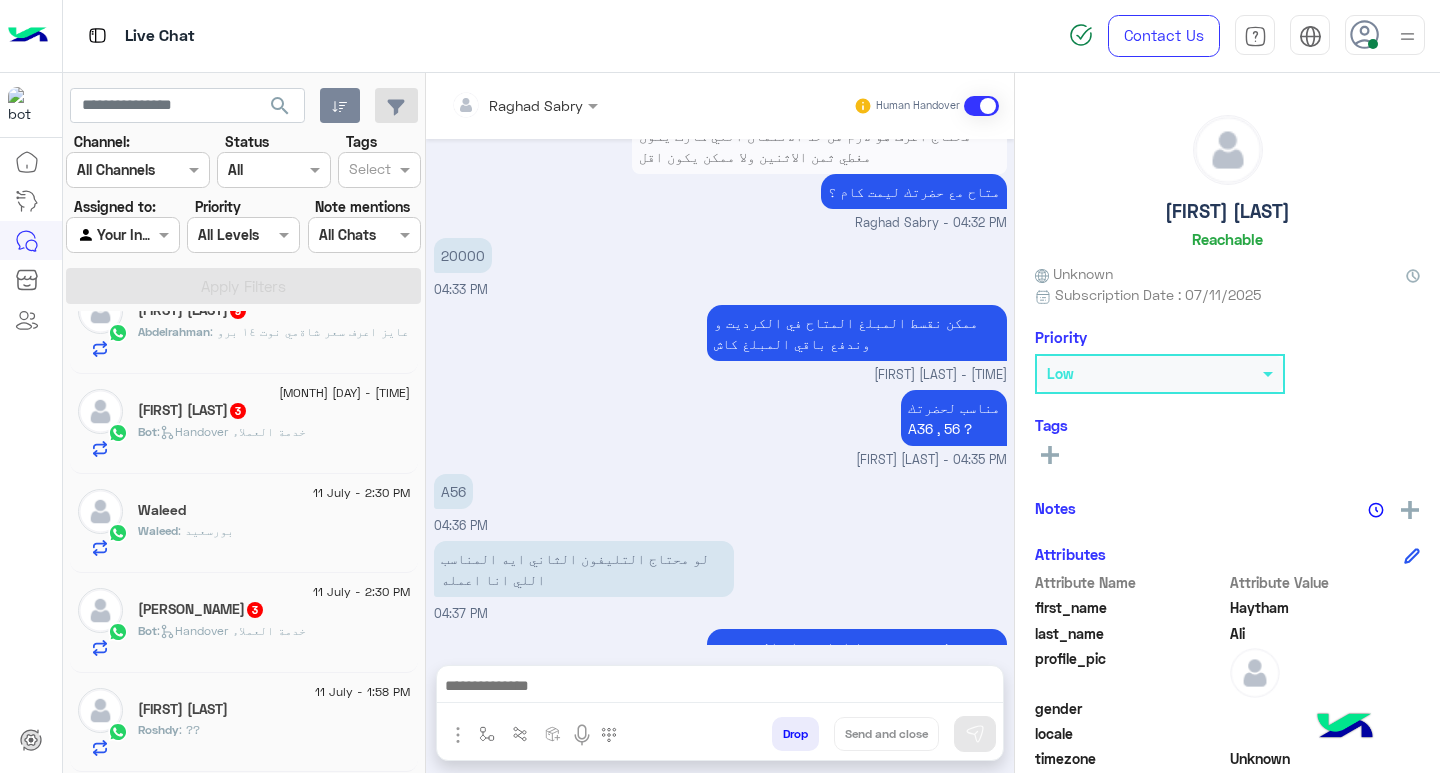 click on "[FIRST] [LAST]" 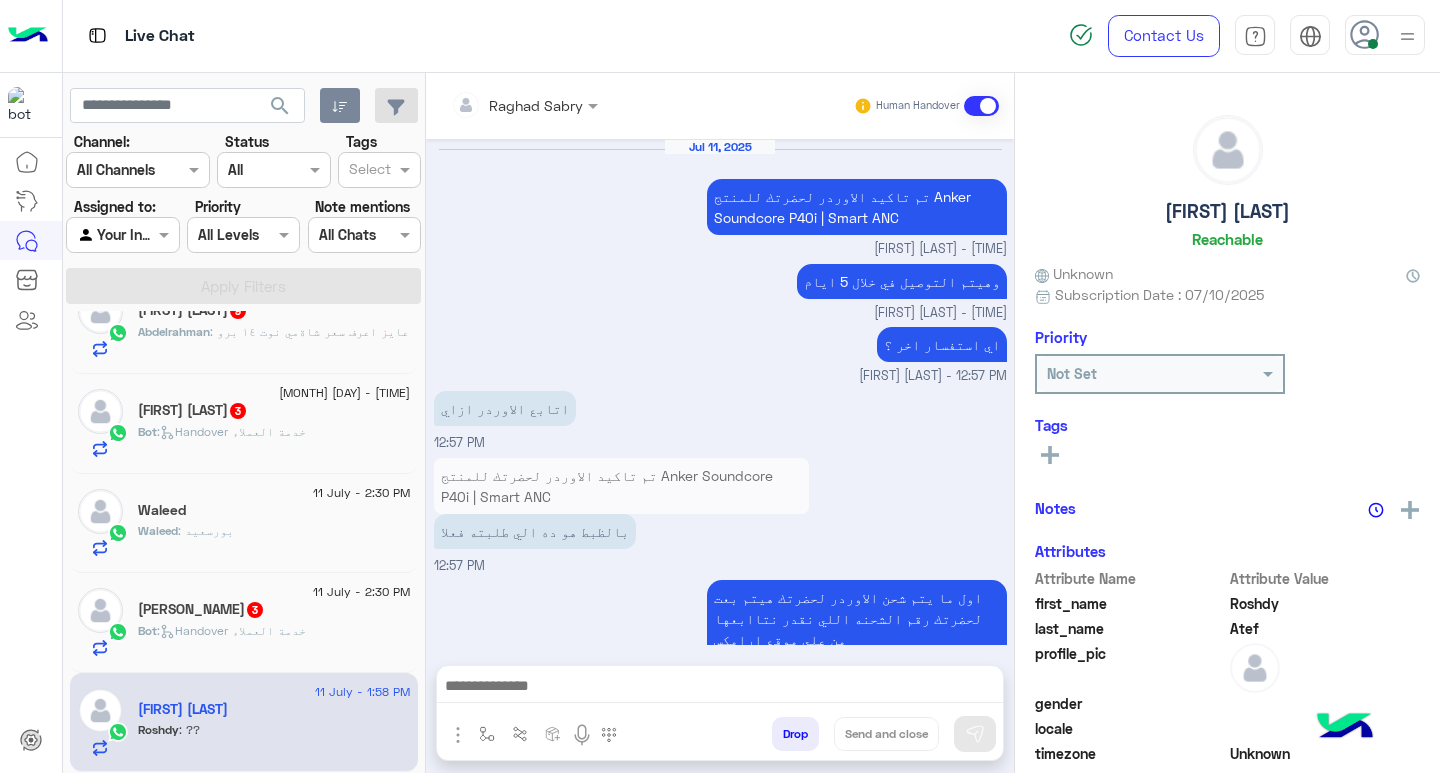 scroll, scrollTop: 1413, scrollLeft: 0, axis: vertical 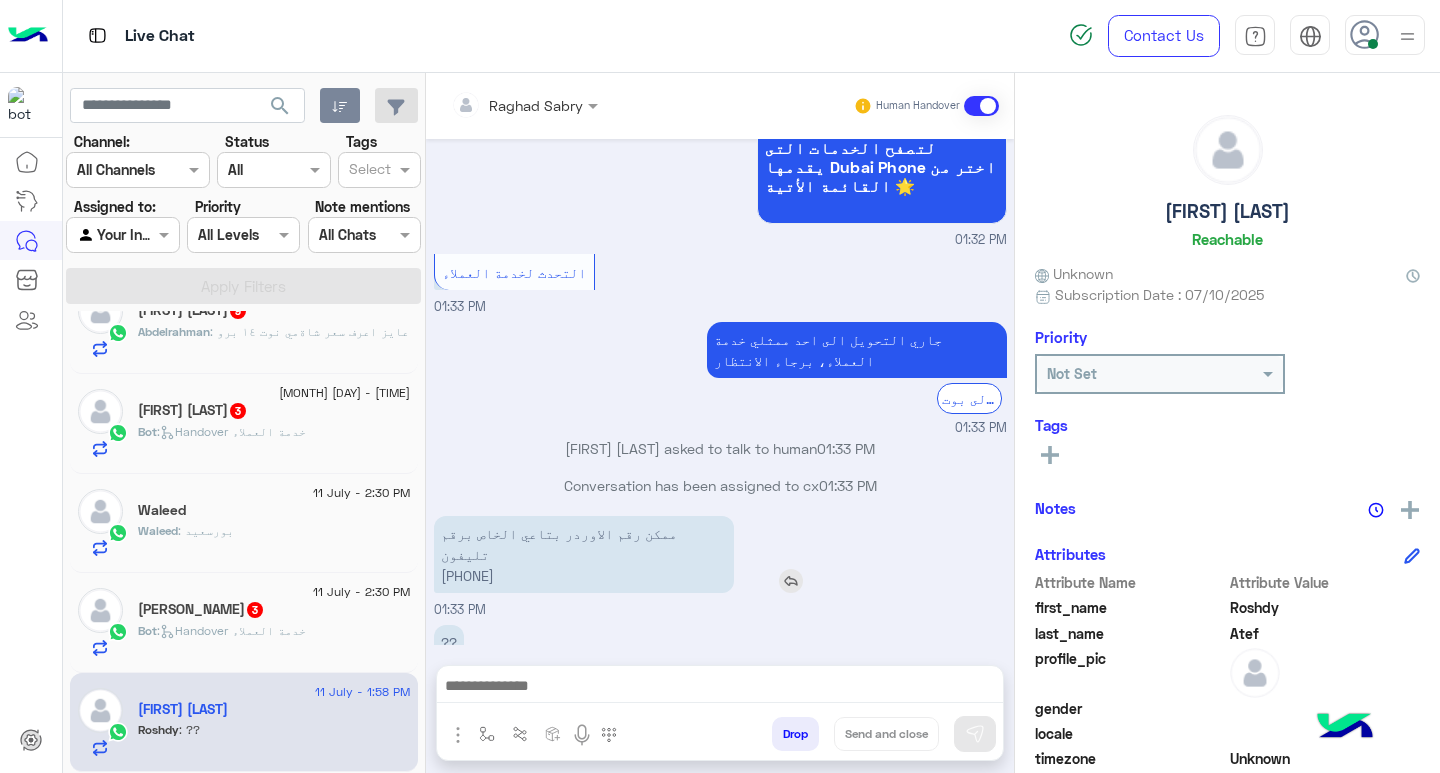 click on "ممكن رقم الاوردر بتاعي الخاص برقم تليفون [PHONE]" at bounding box center [584, 554] 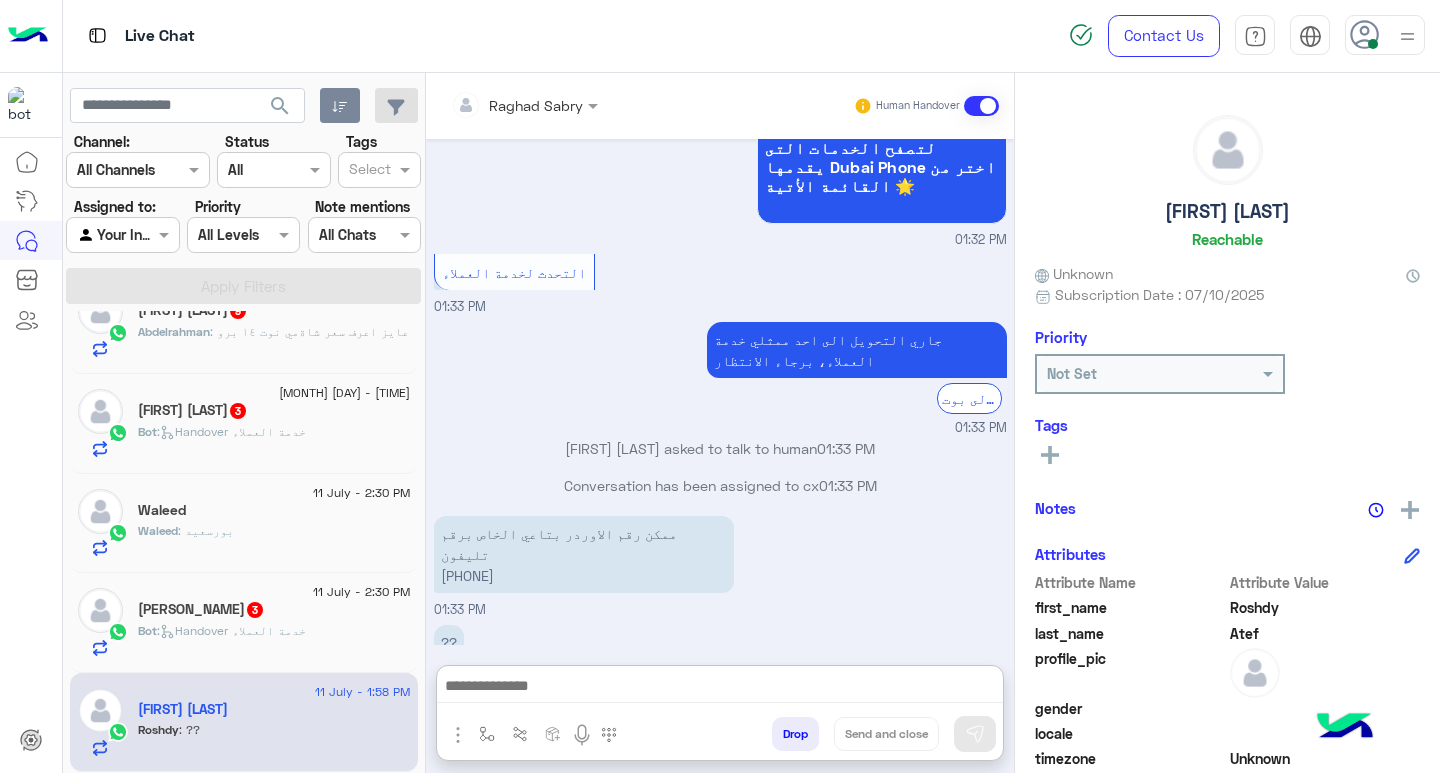 click at bounding box center (720, 688) 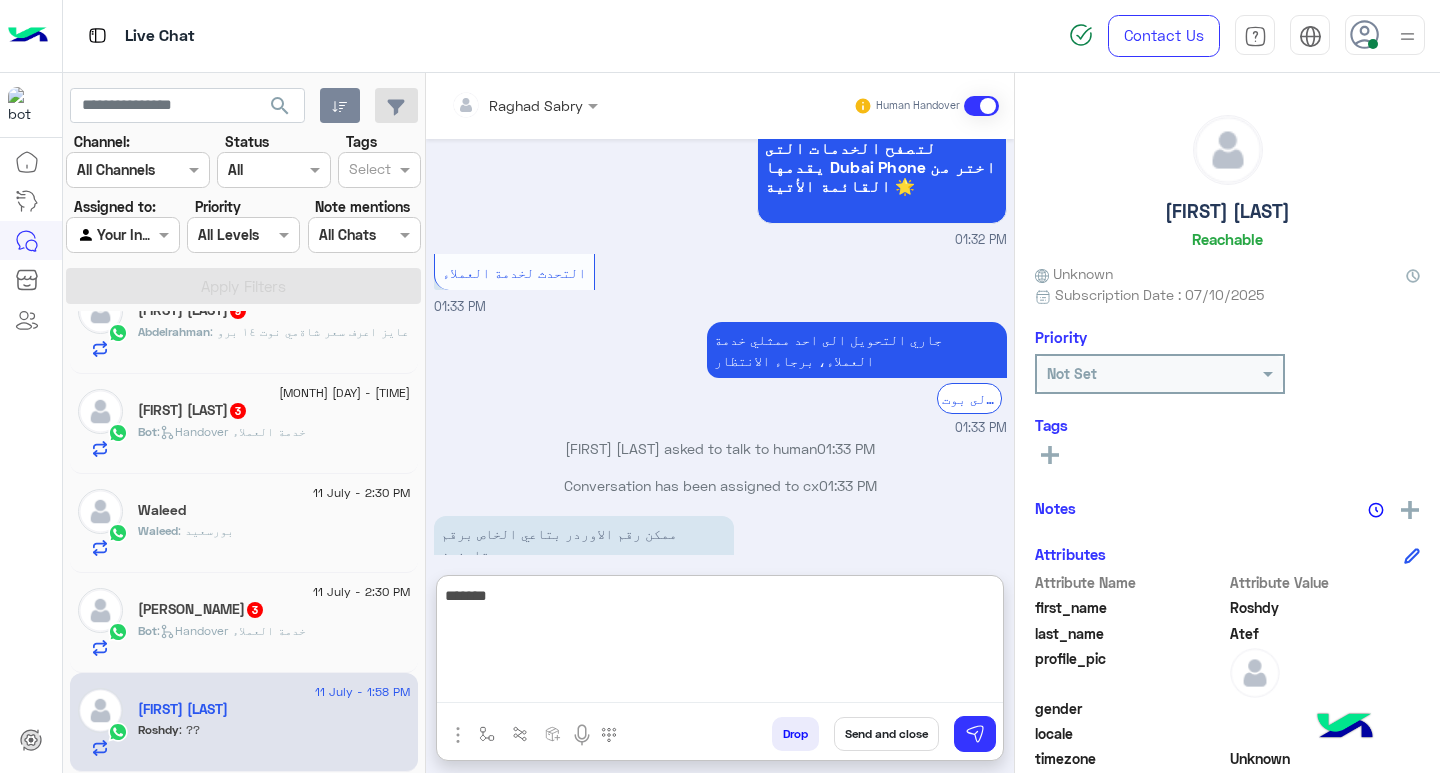 click at bounding box center (791, 581) 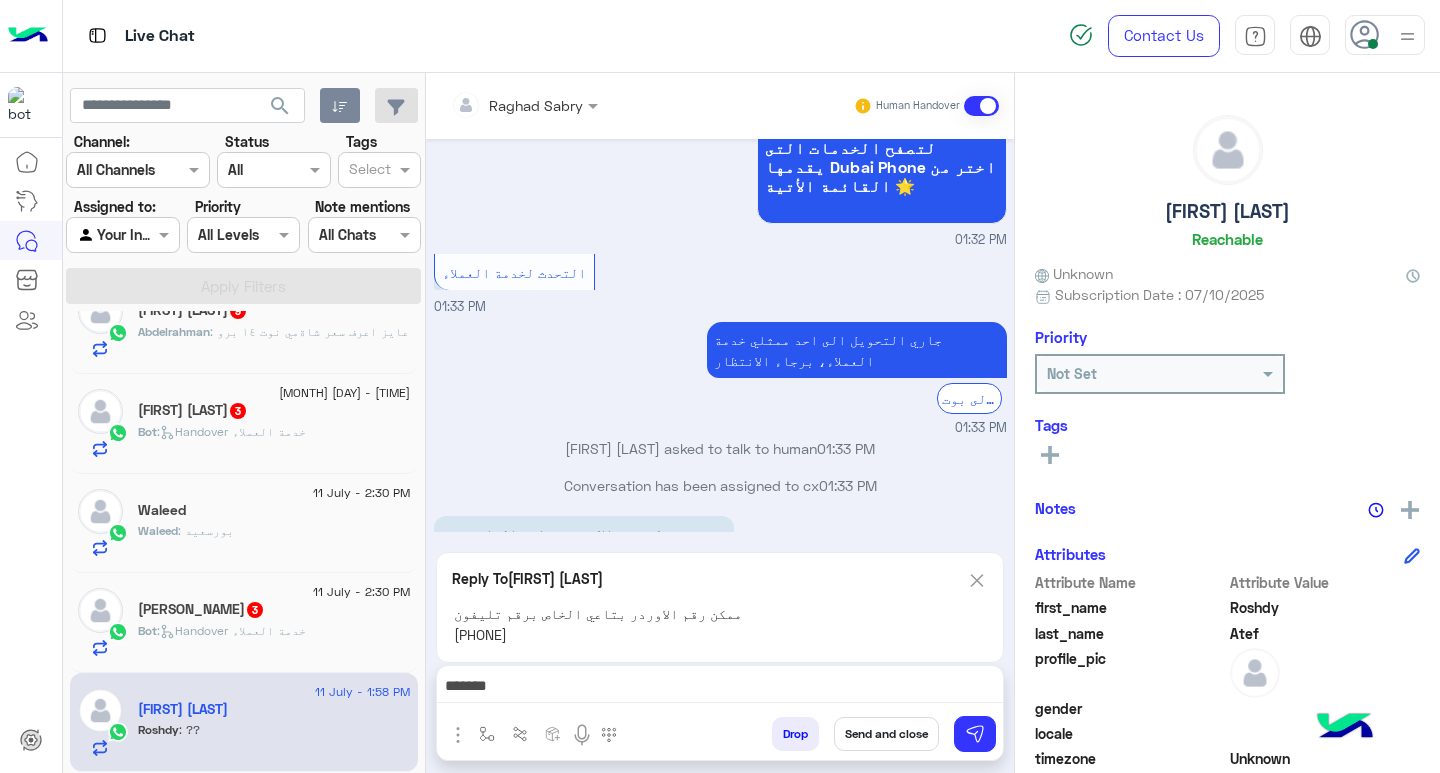 click on "*******" at bounding box center [720, 688] 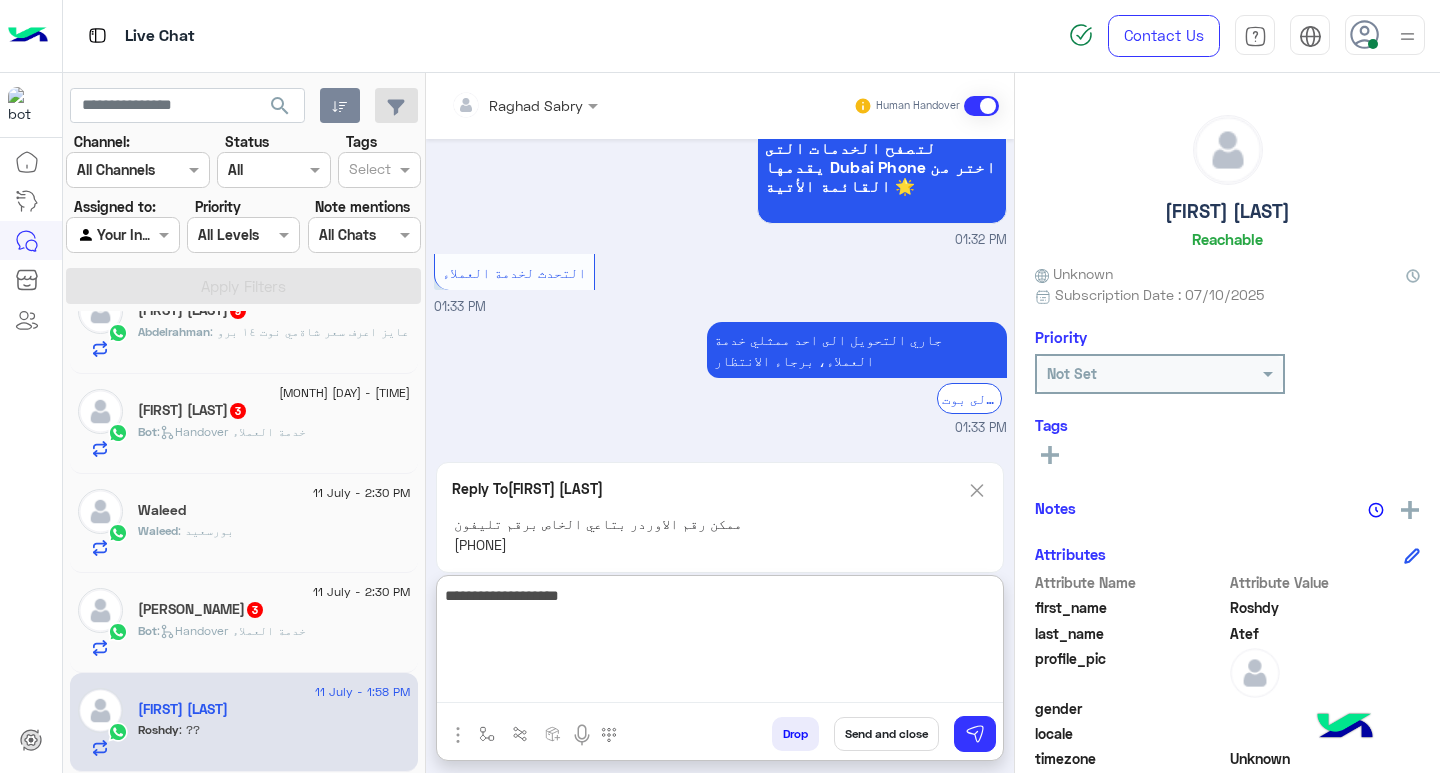 type on "**********" 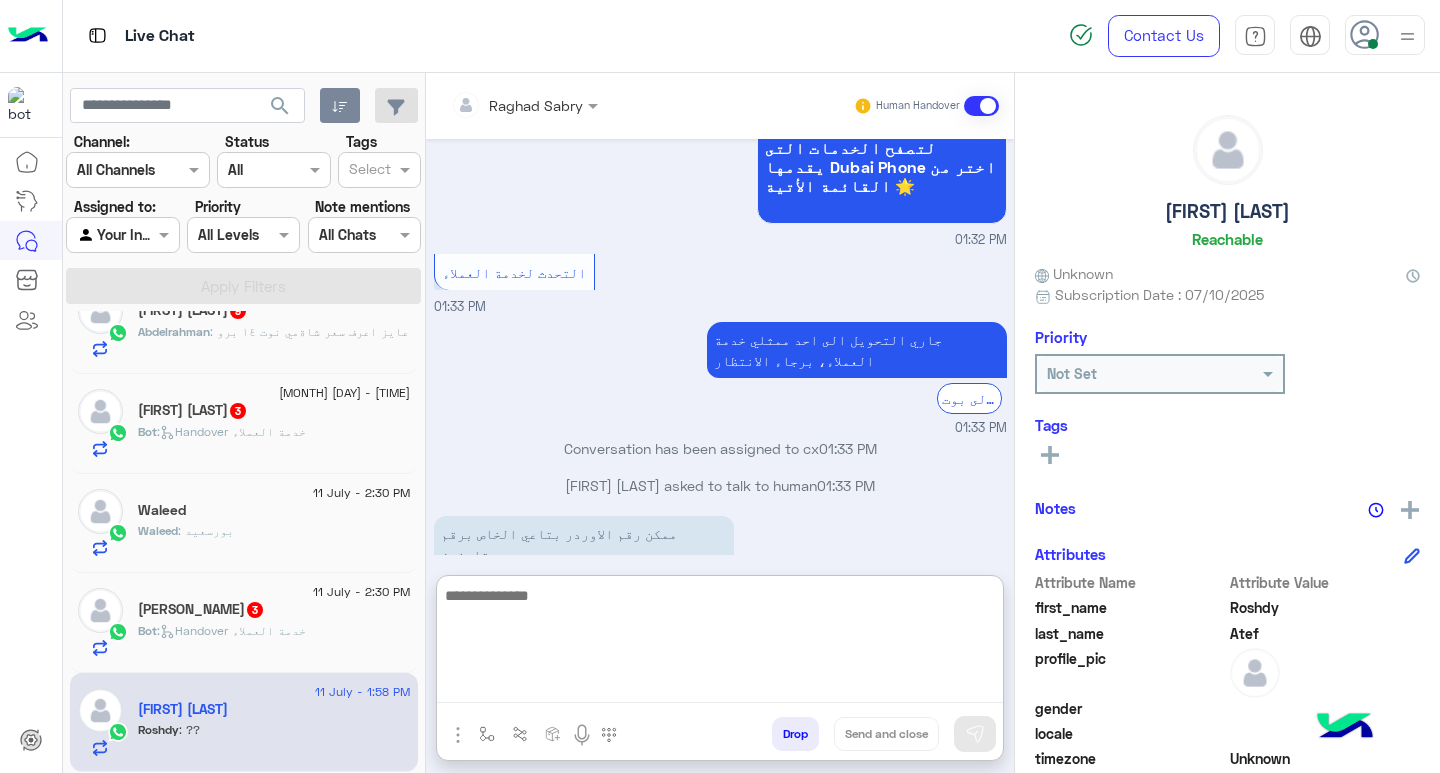 scroll, scrollTop: 1623, scrollLeft: 0, axis: vertical 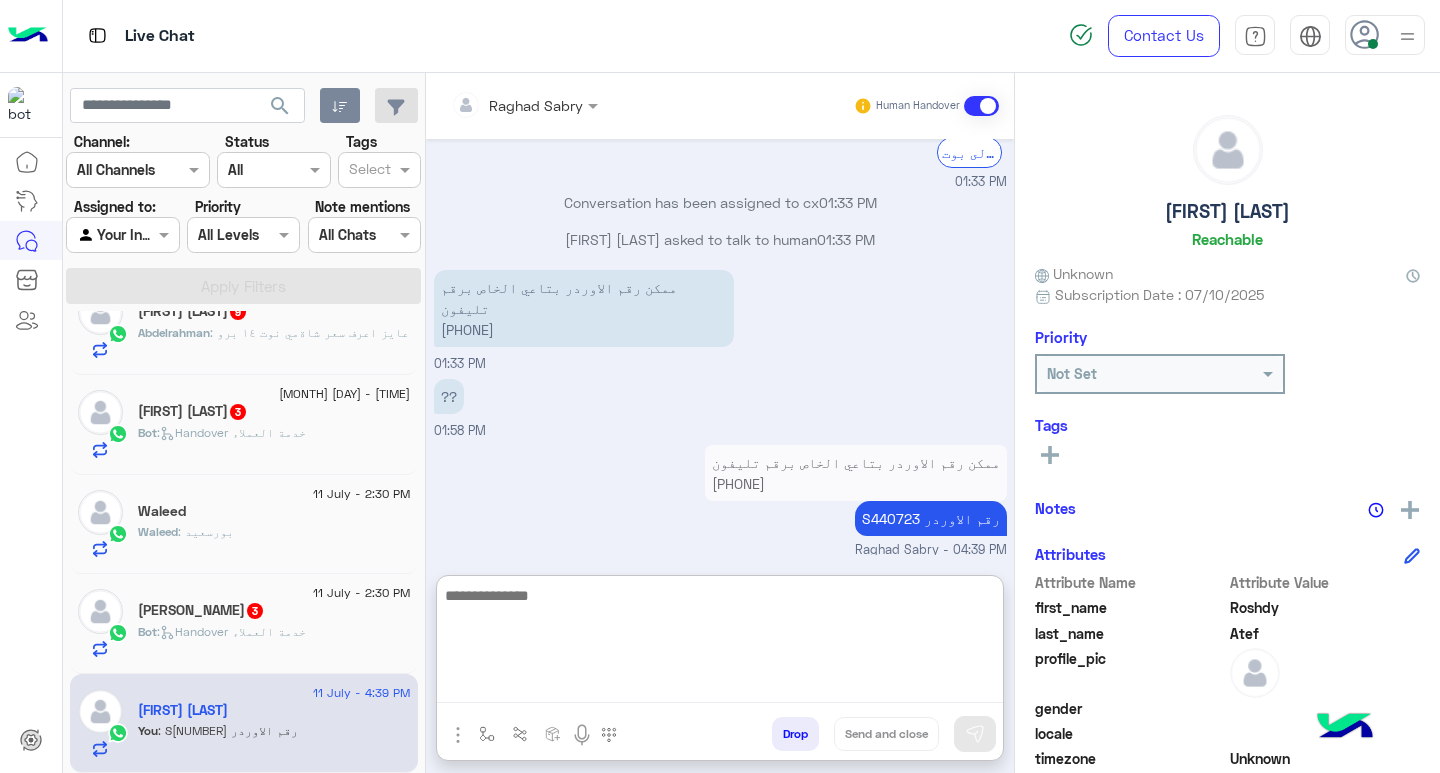 click on ":   Handover خدمة العملاء" 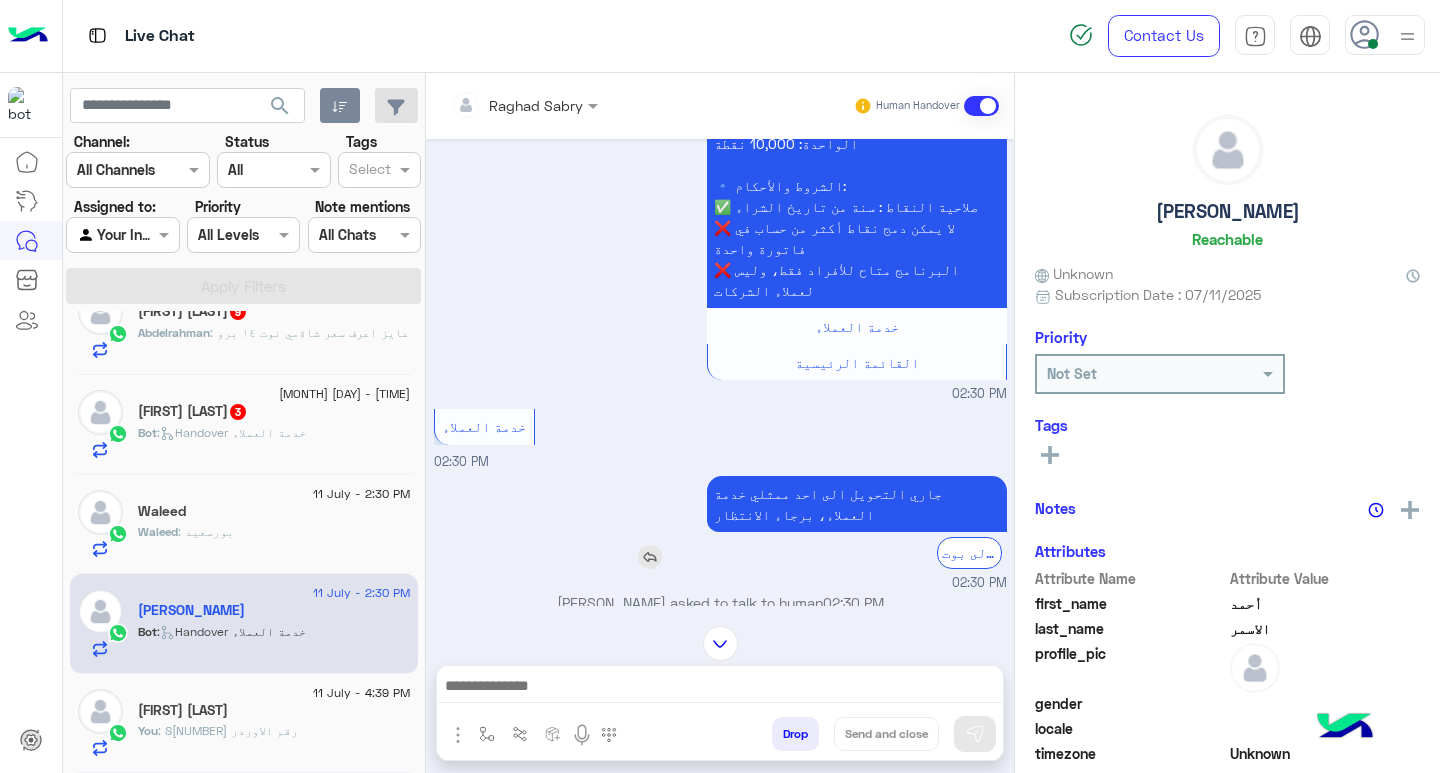 scroll, scrollTop: 0, scrollLeft: 0, axis: both 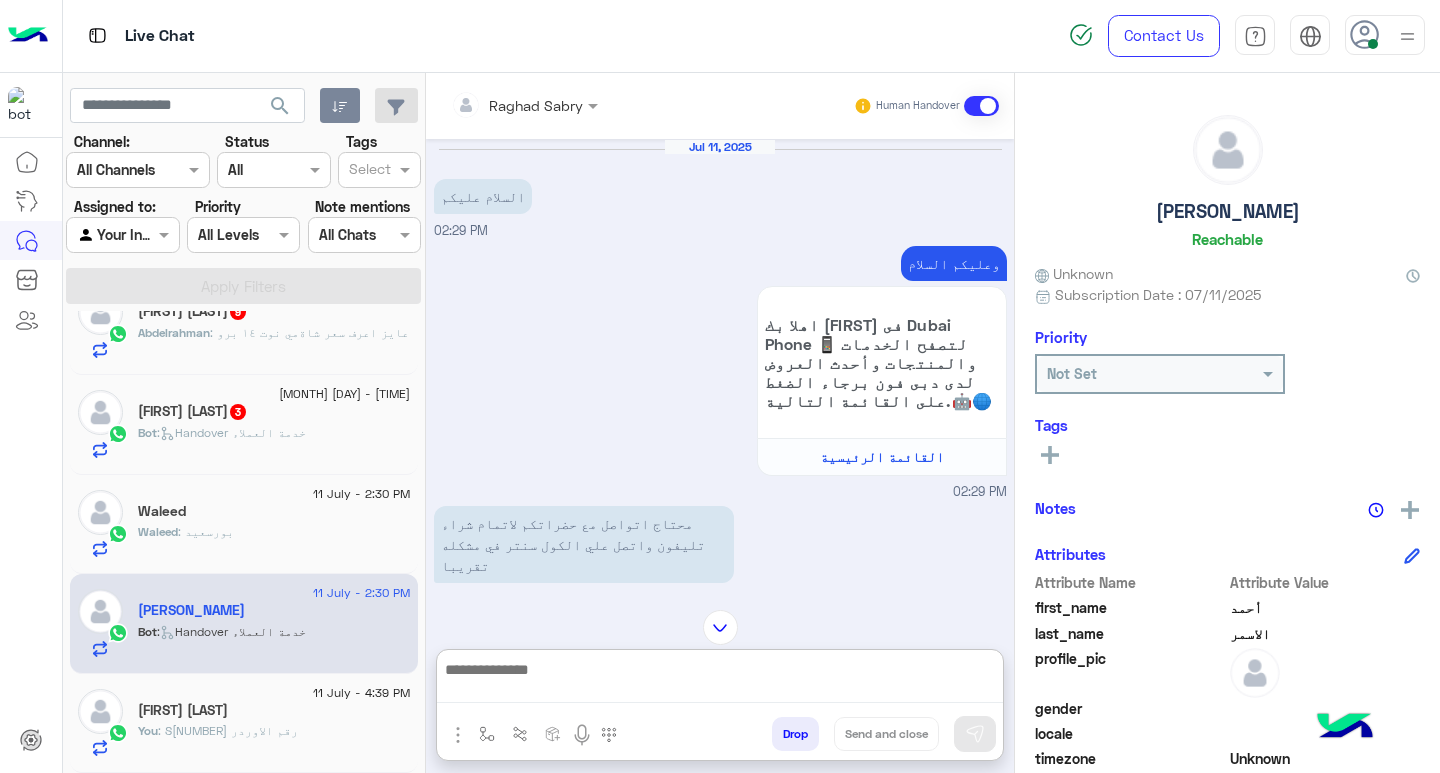 click at bounding box center (720, 680) 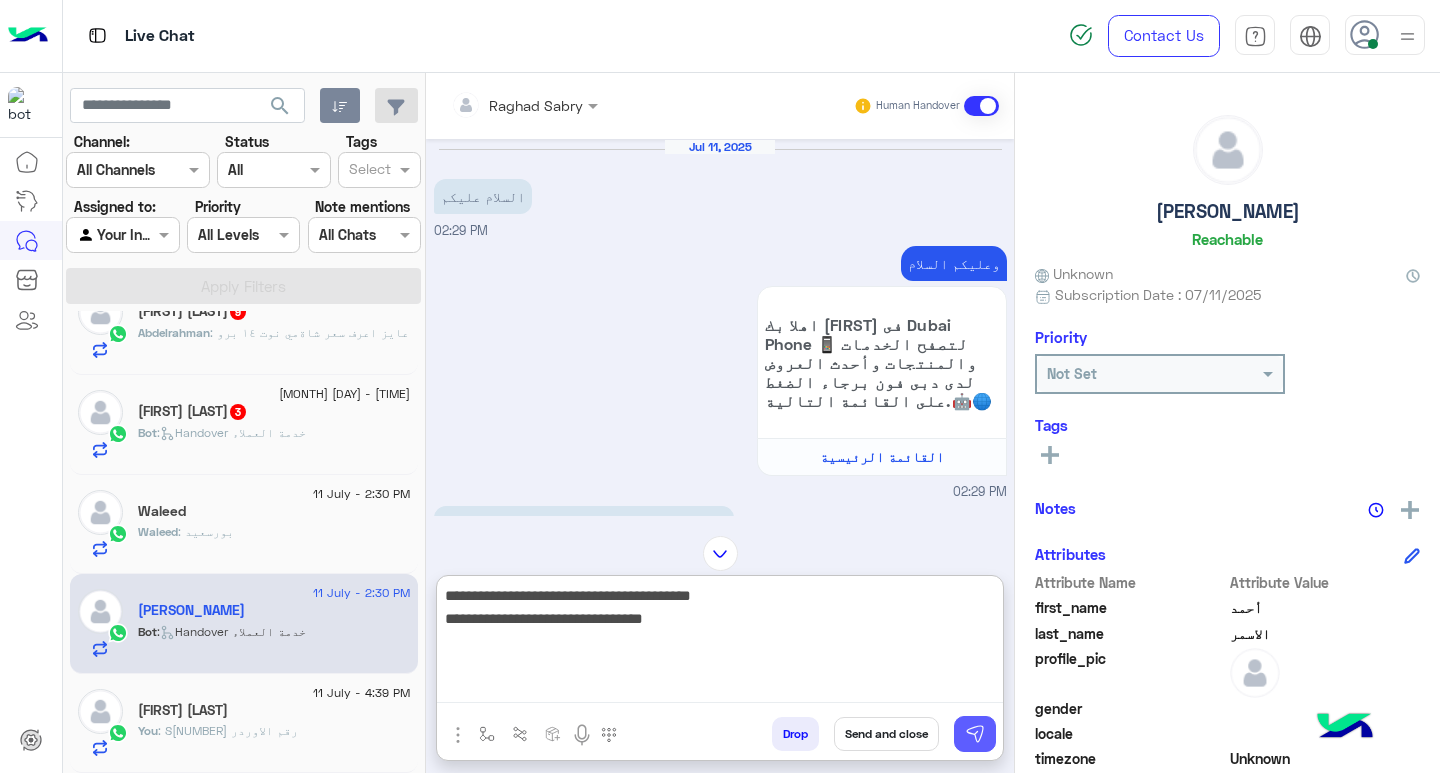 type on "**********" 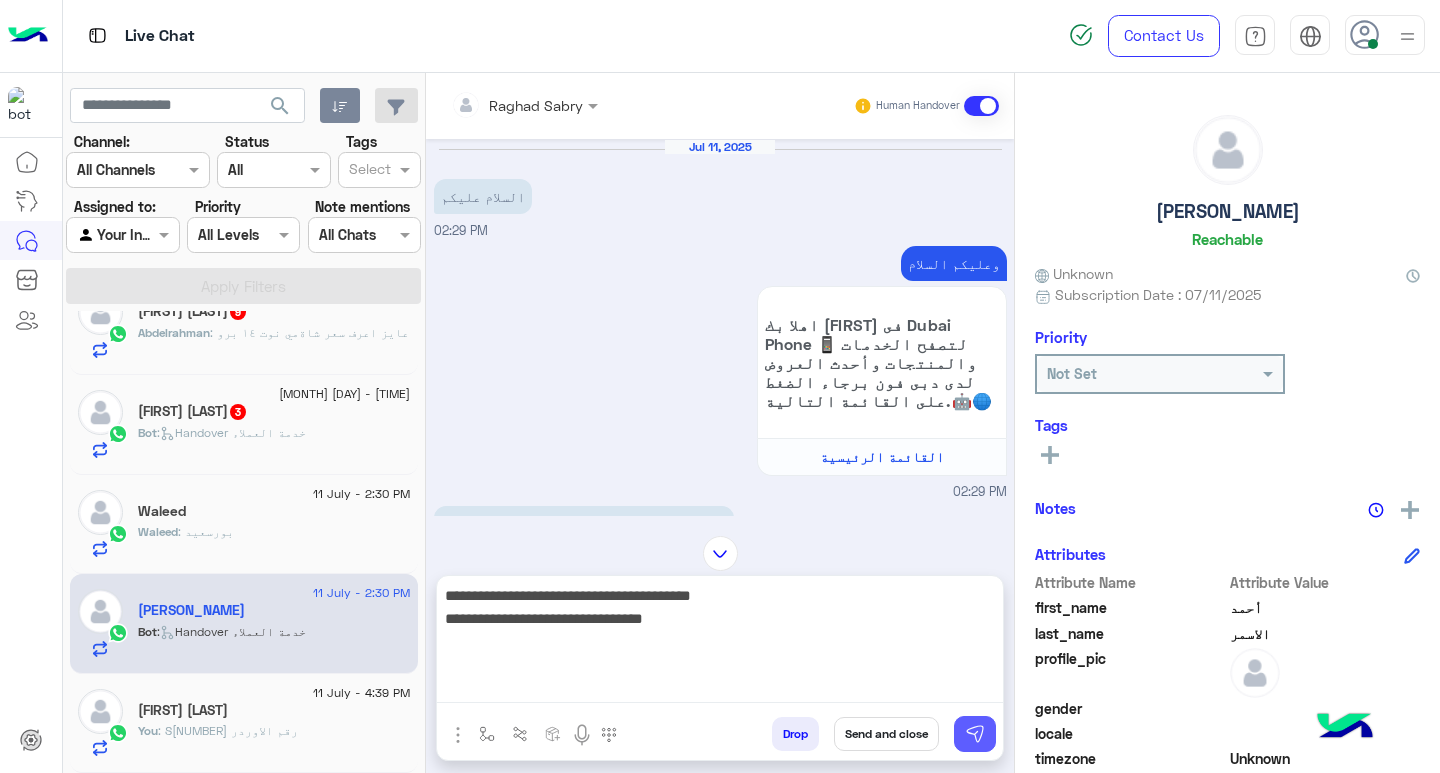 drag, startPoint x: 988, startPoint y: 725, endPoint x: 890, endPoint y: 735, distance: 98.50888 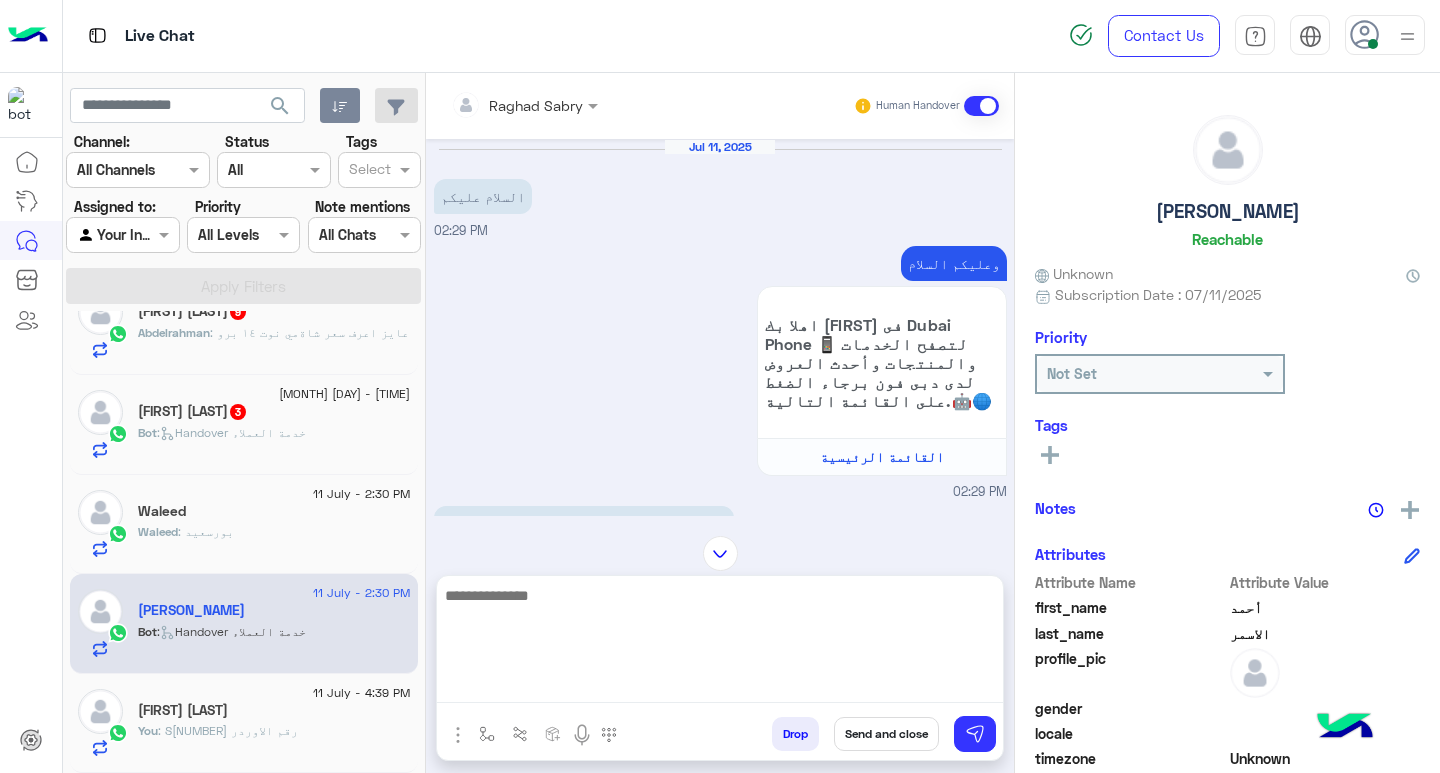 scroll, scrollTop: 825, scrollLeft: 0, axis: vertical 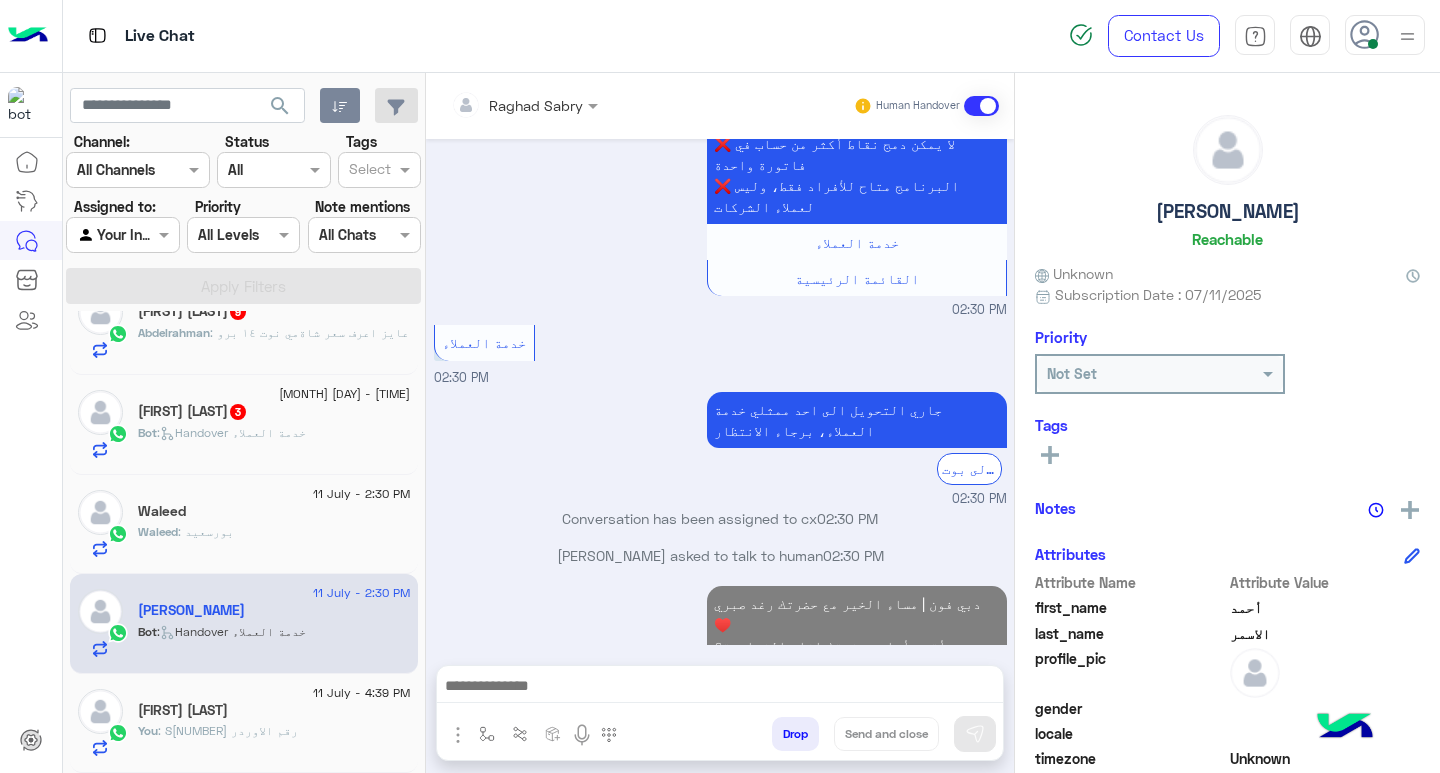 click on "[FIRST] : بورسعيد" 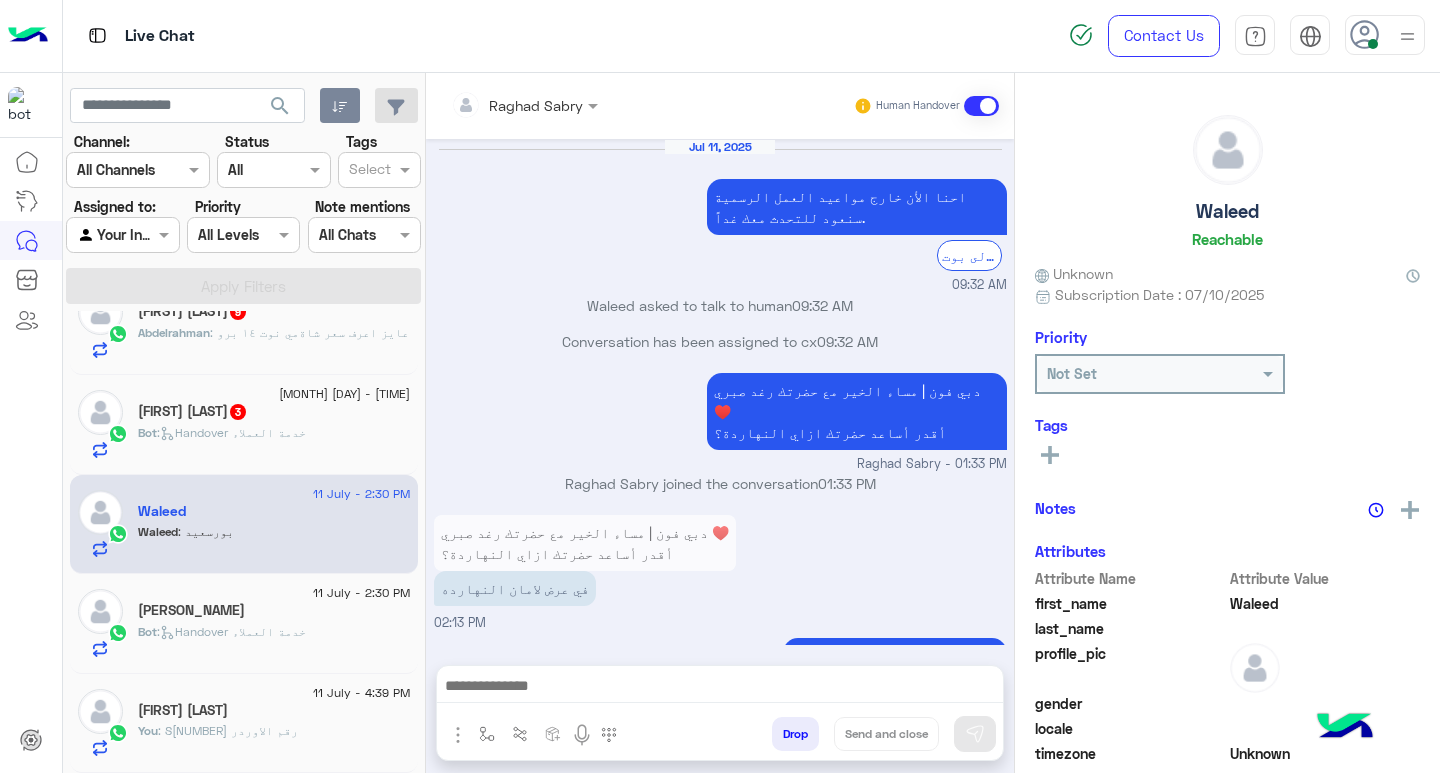 scroll, scrollTop: 1174, scrollLeft: 0, axis: vertical 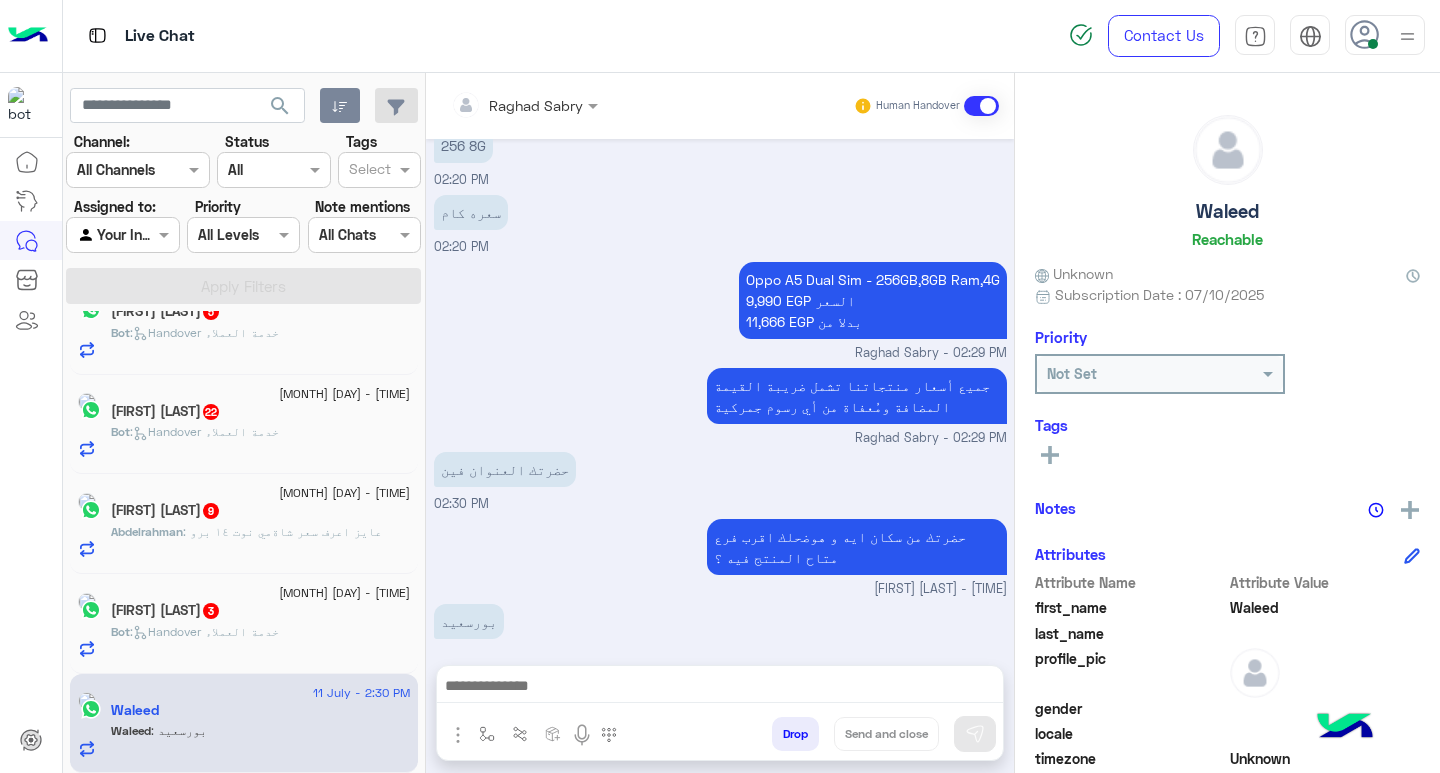 click at bounding box center (720, 688) 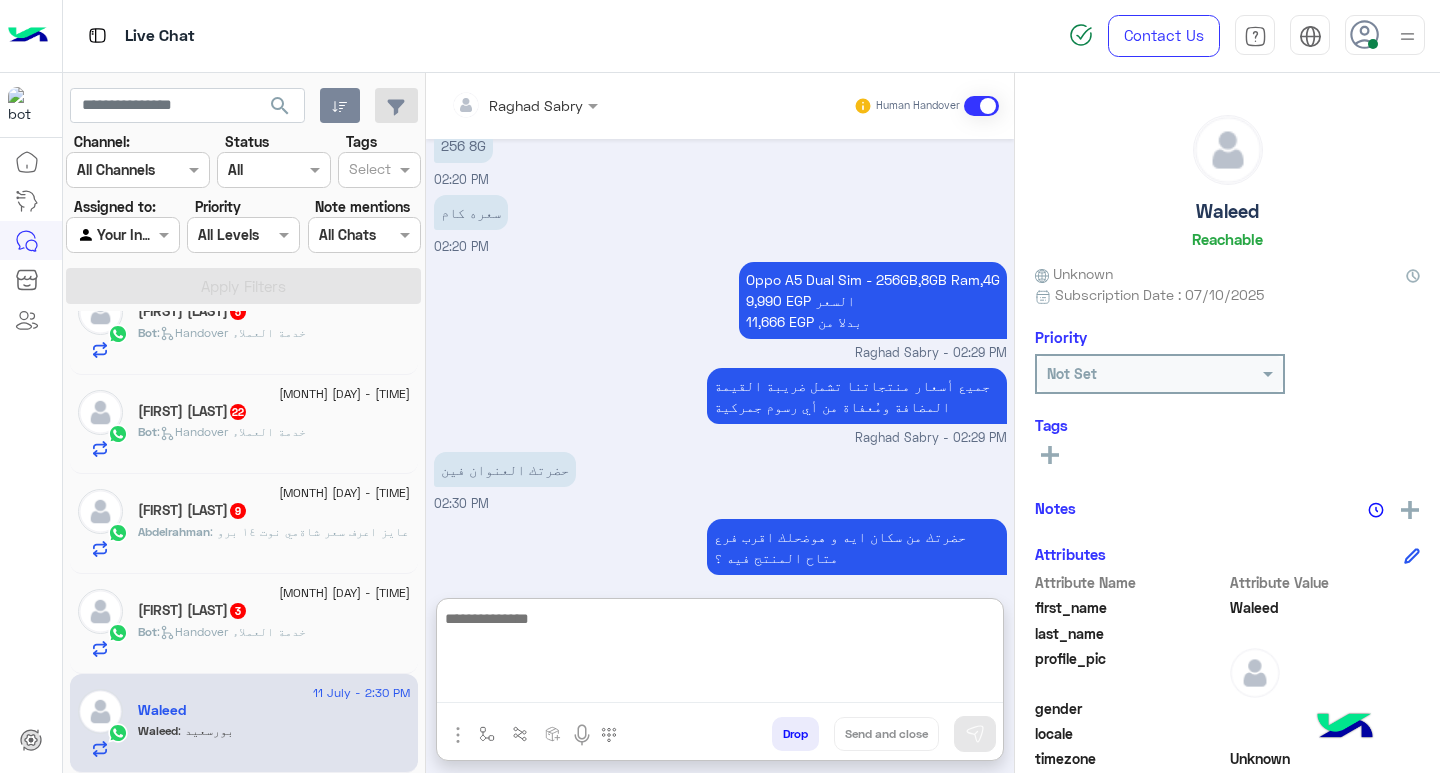 scroll, scrollTop: 1040, scrollLeft: 0, axis: vertical 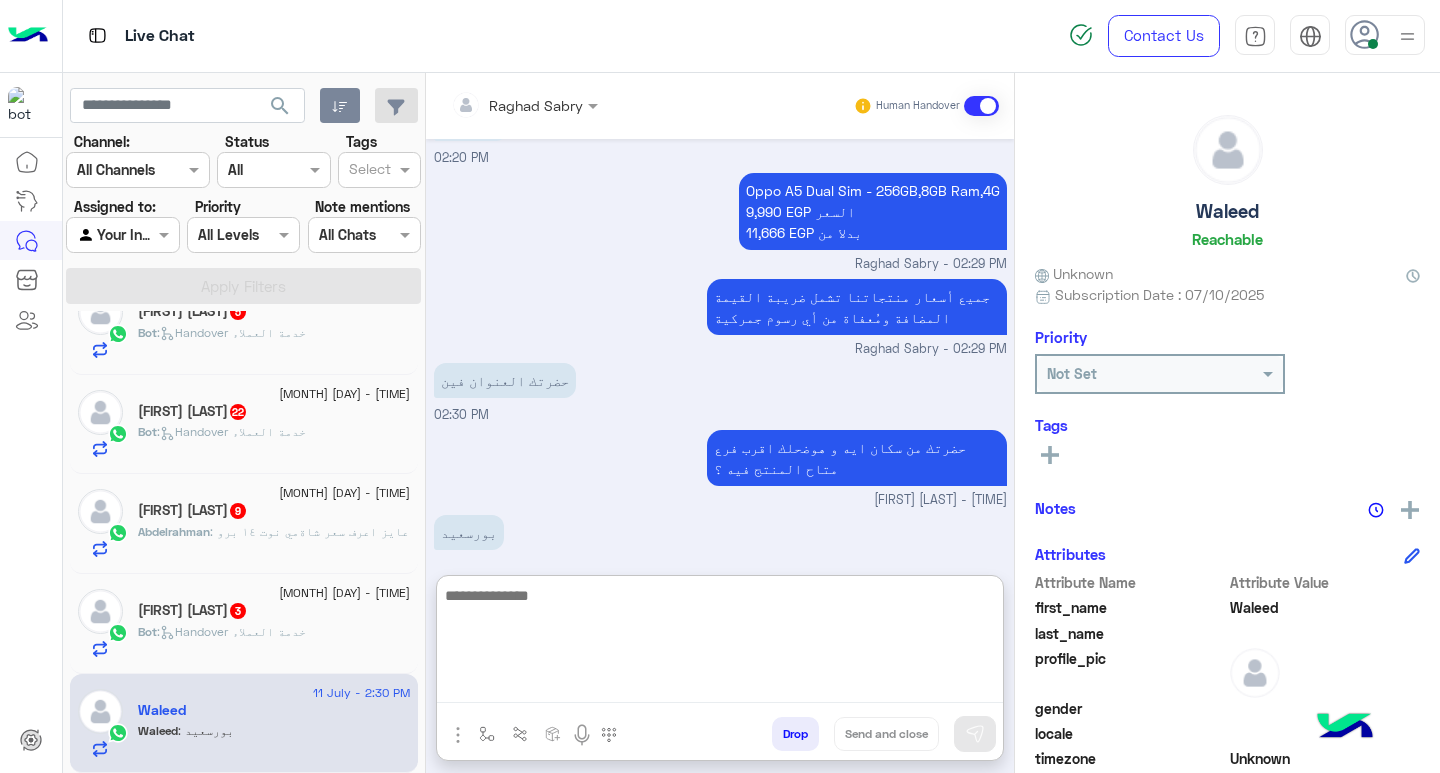 click at bounding box center [720, 643] 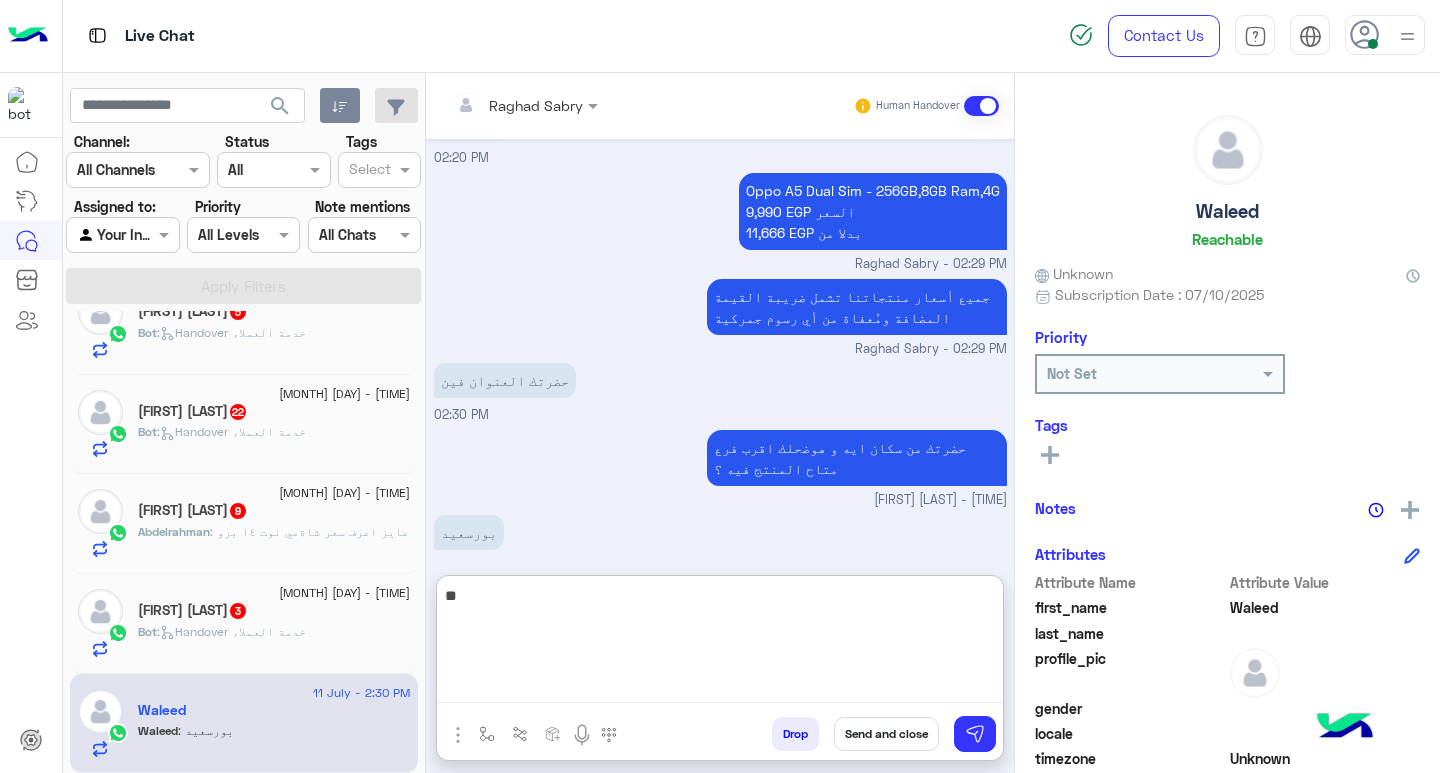 type on "*" 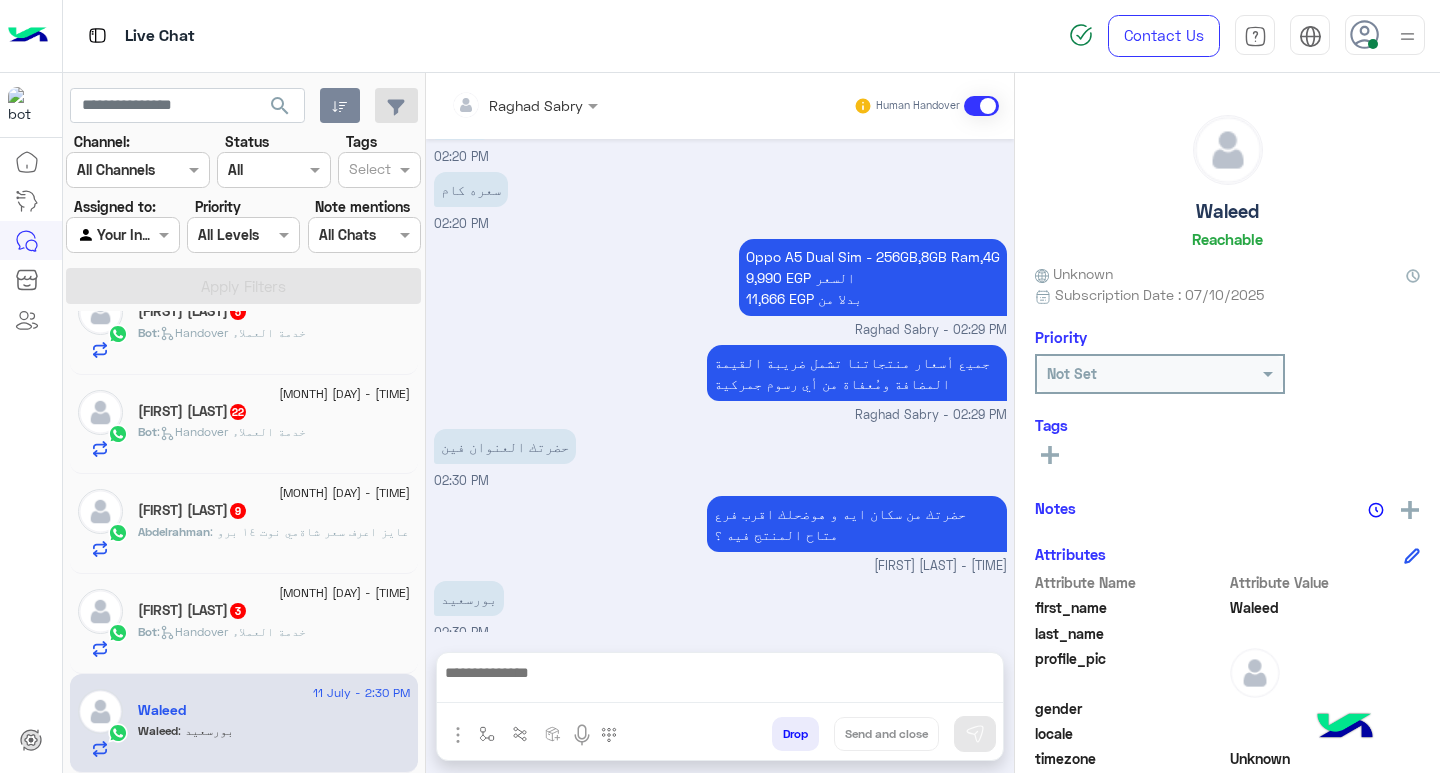 scroll, scrollTop: 1174, scrollLeft: 0, axis: vertical 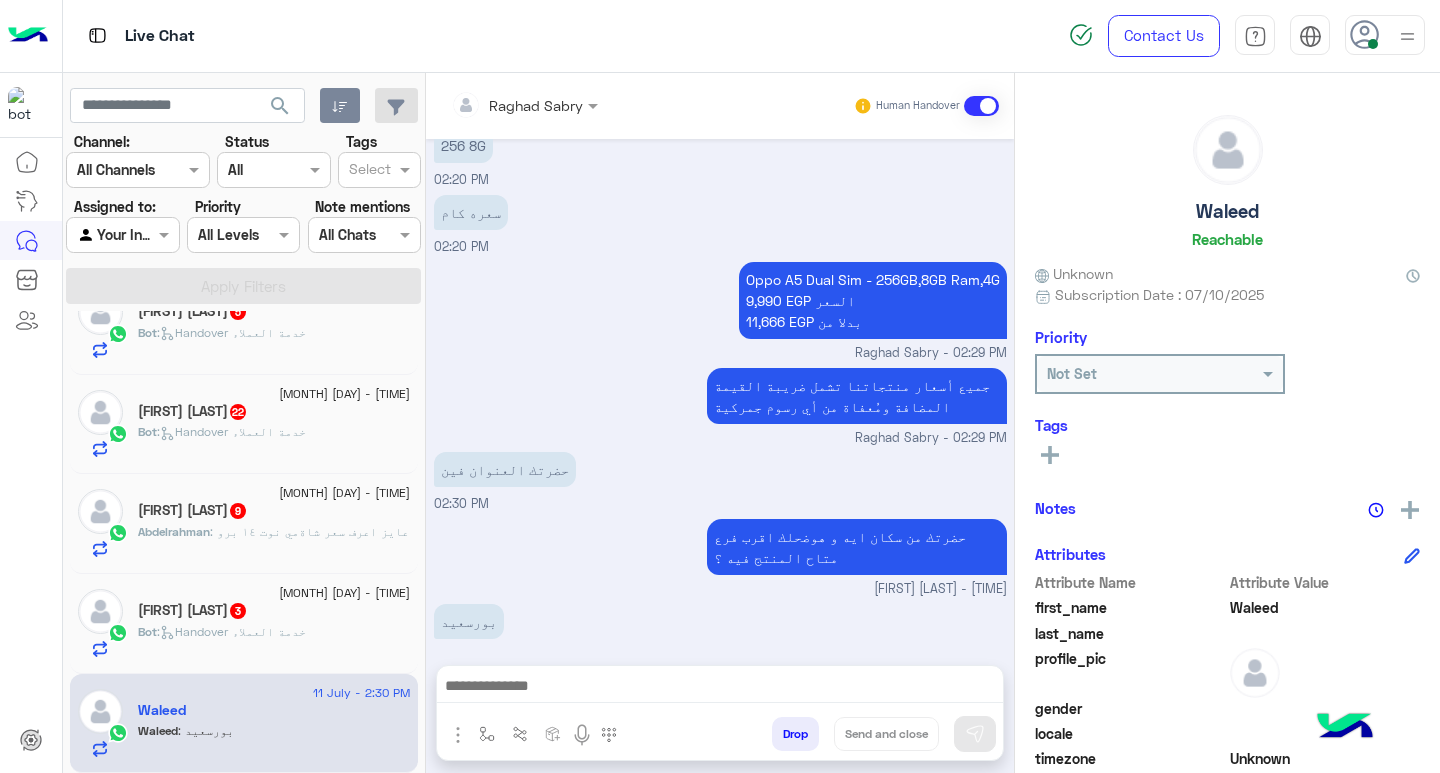 click at bounding box center [720, 691] 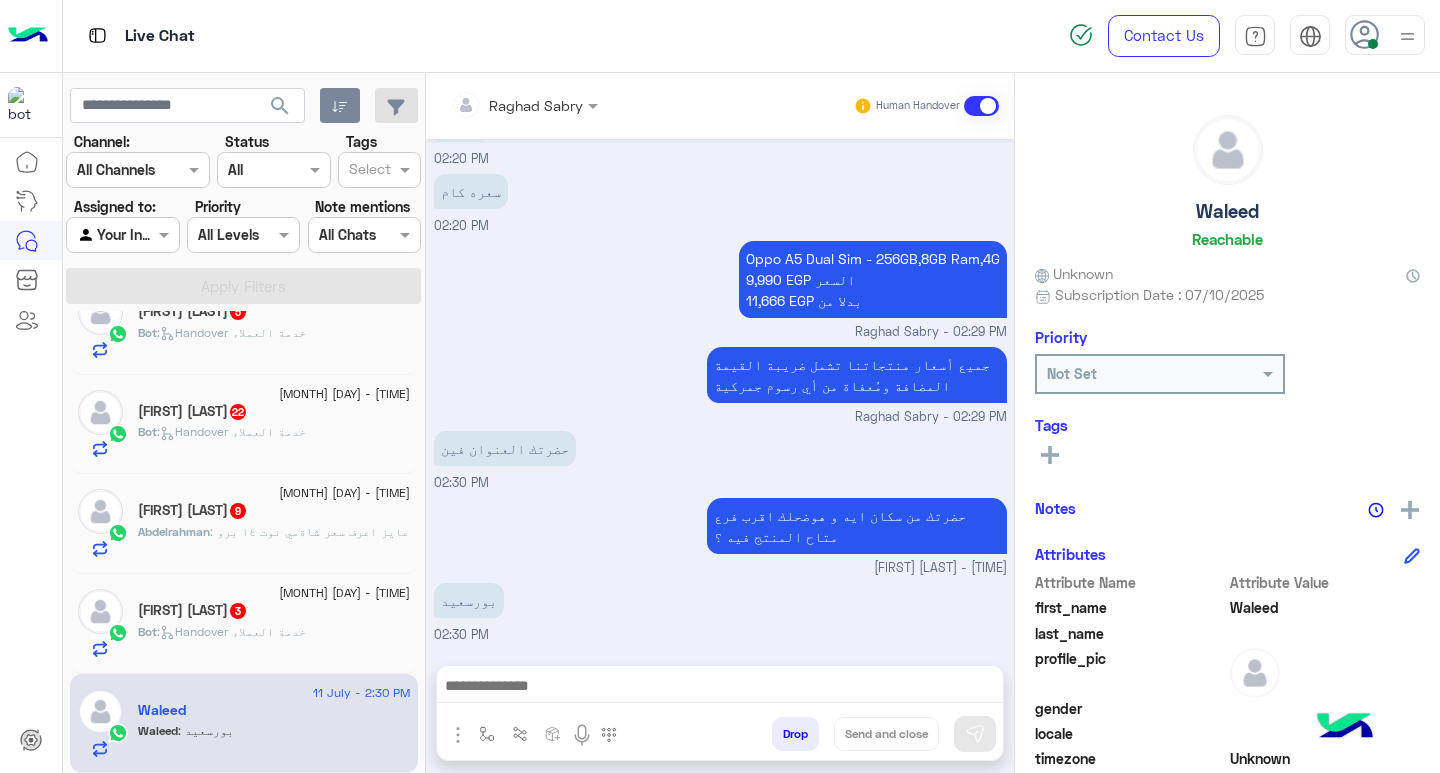 paste on "**********" 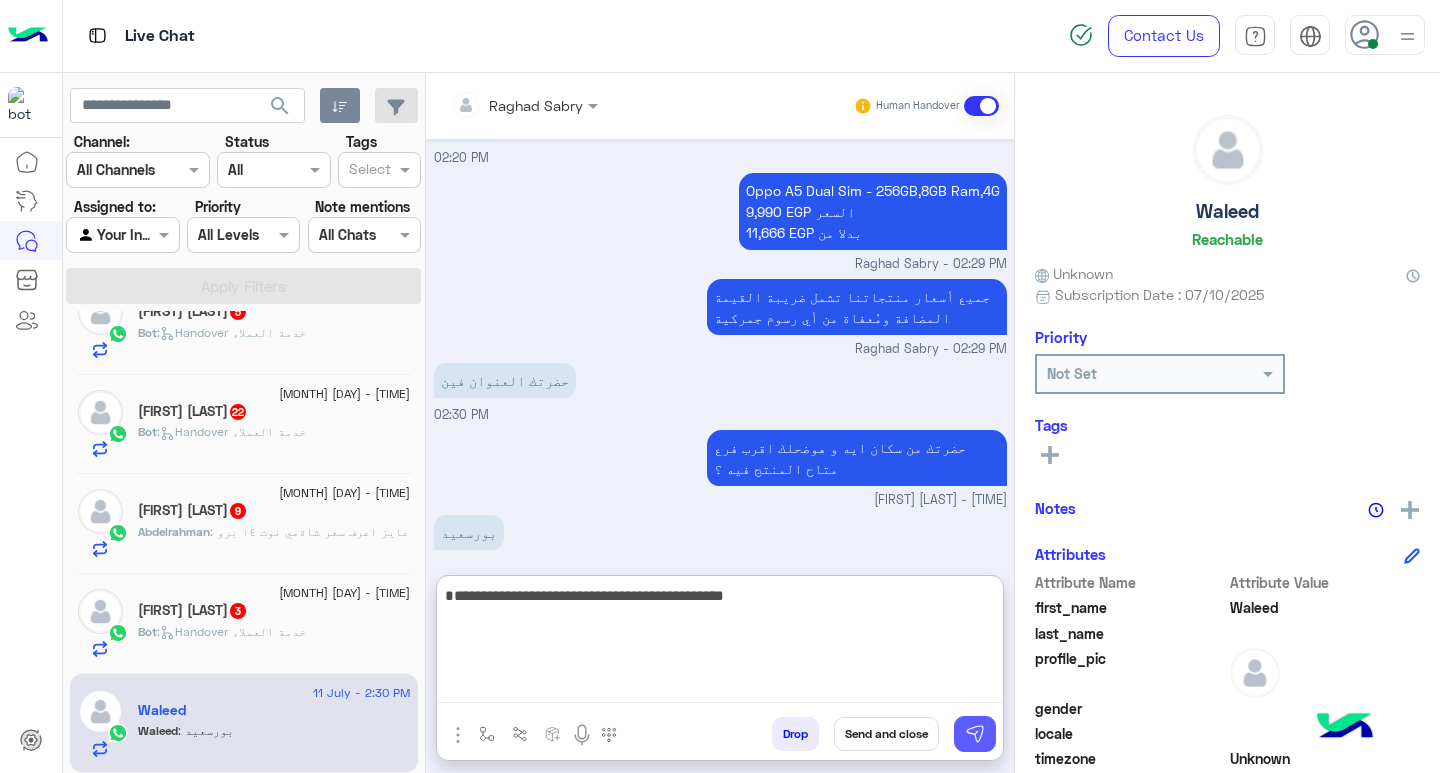 type on "**********" 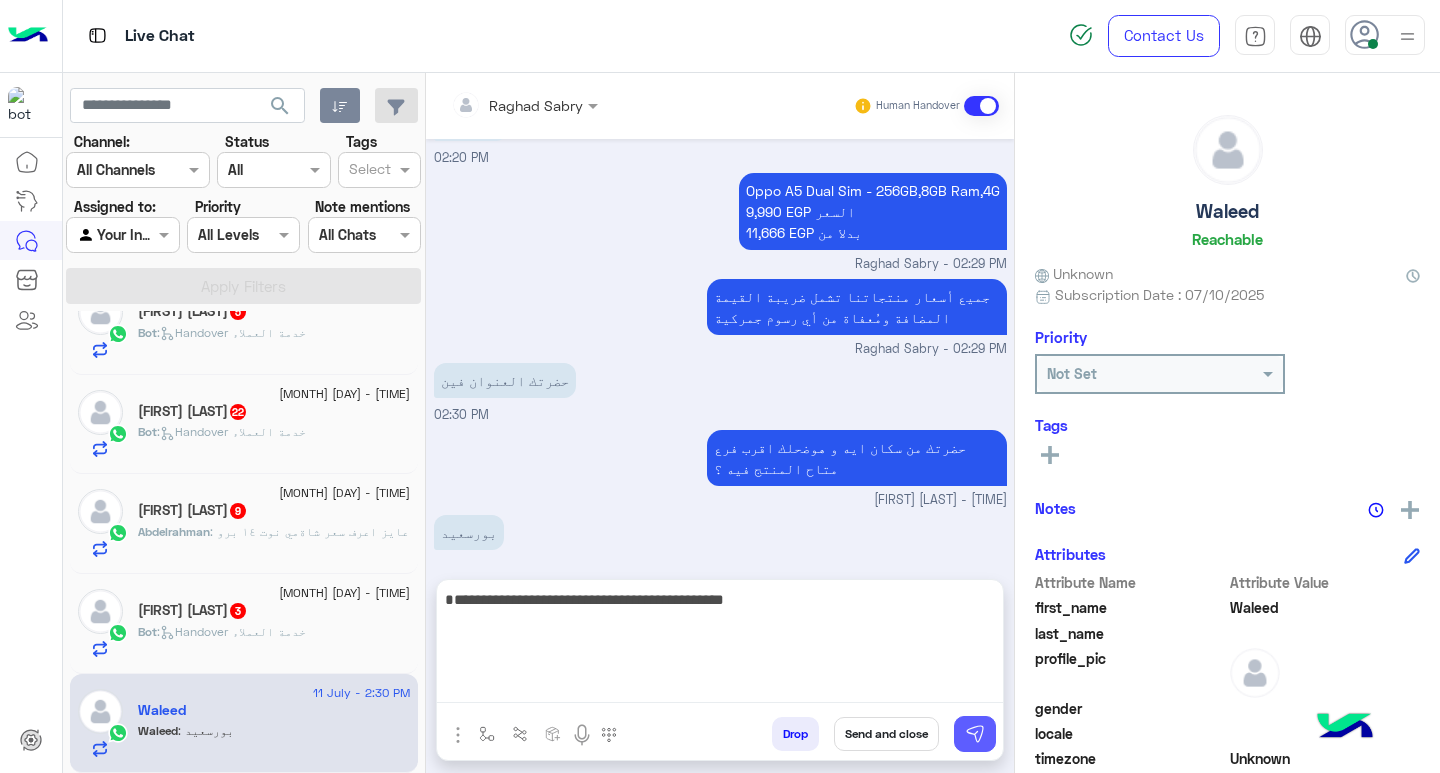 drag, startPoint x: 984, startPoint y: 725, endPoint x: 972, endPoint y: 728, distance: 12.369317 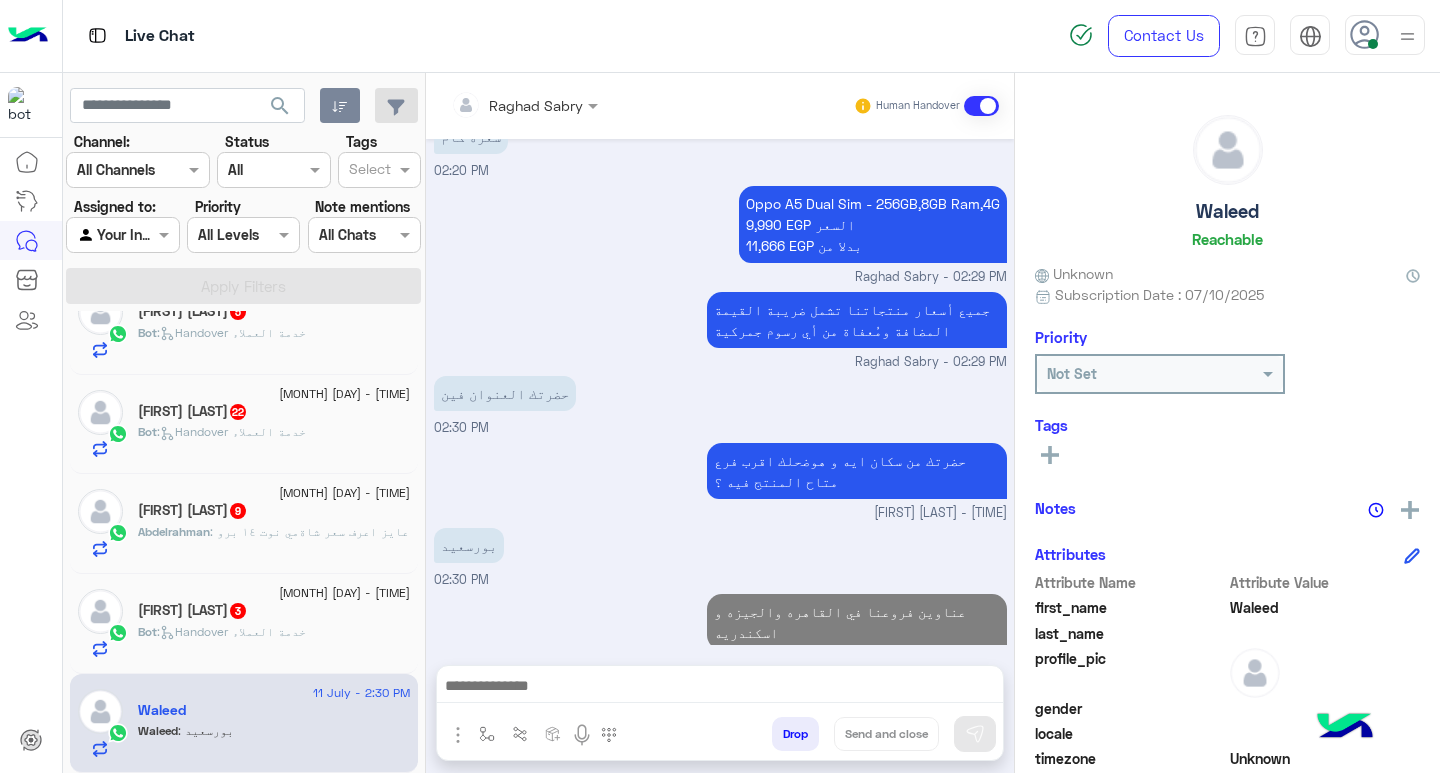scroll, scrollTop: 1238, scrollLeft: 0, axis: vertical 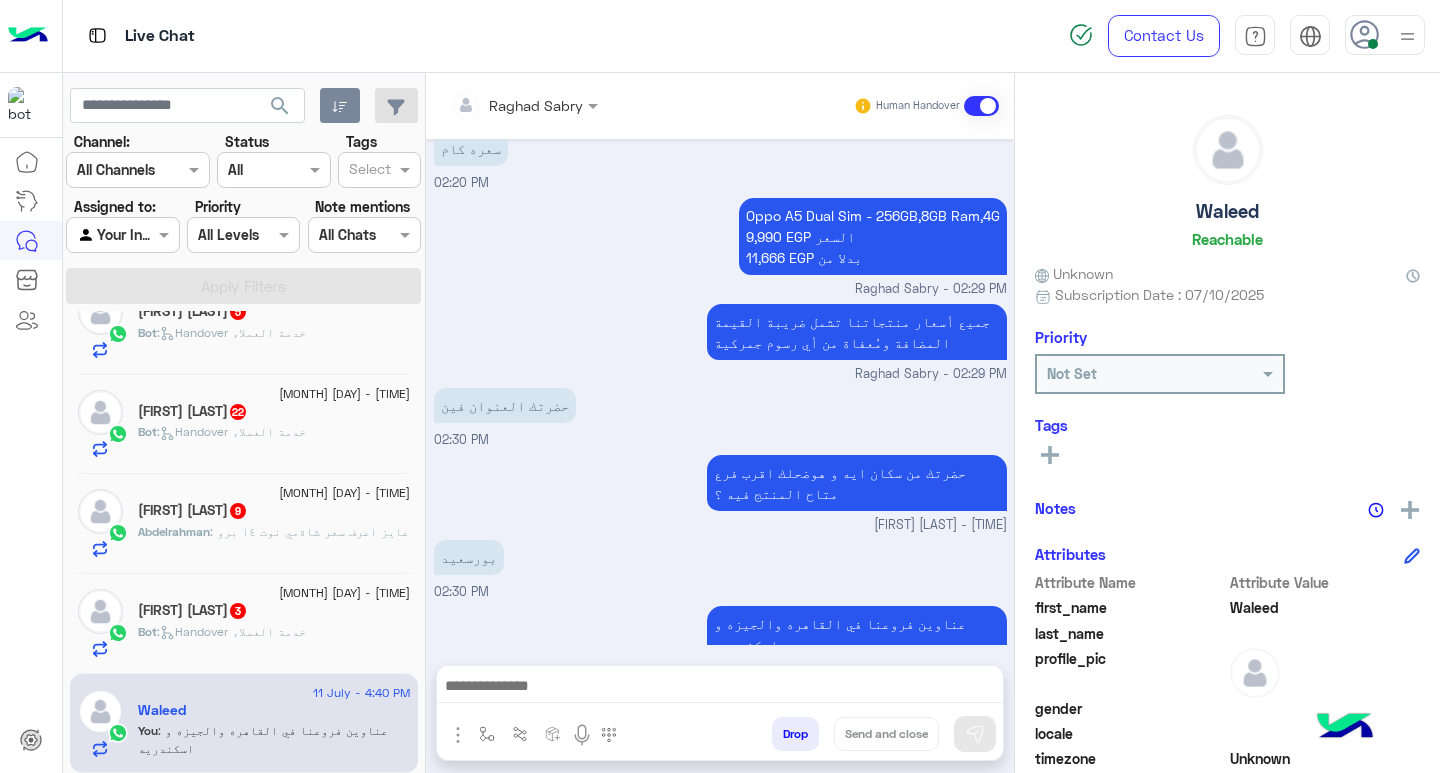 click at bounding box center [720, 688] 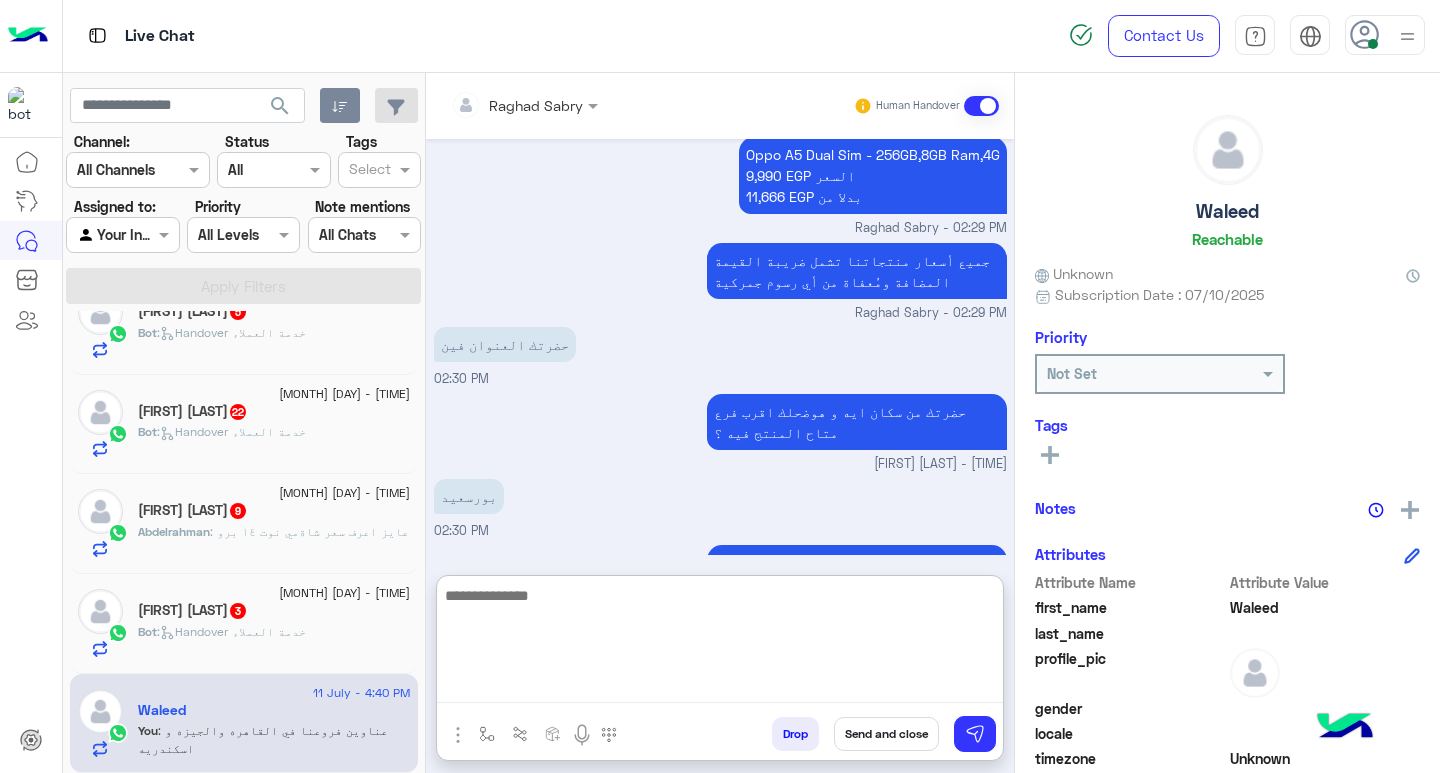scroll, scrollTop: 1412, scrollLeft: 0, axis: vertical 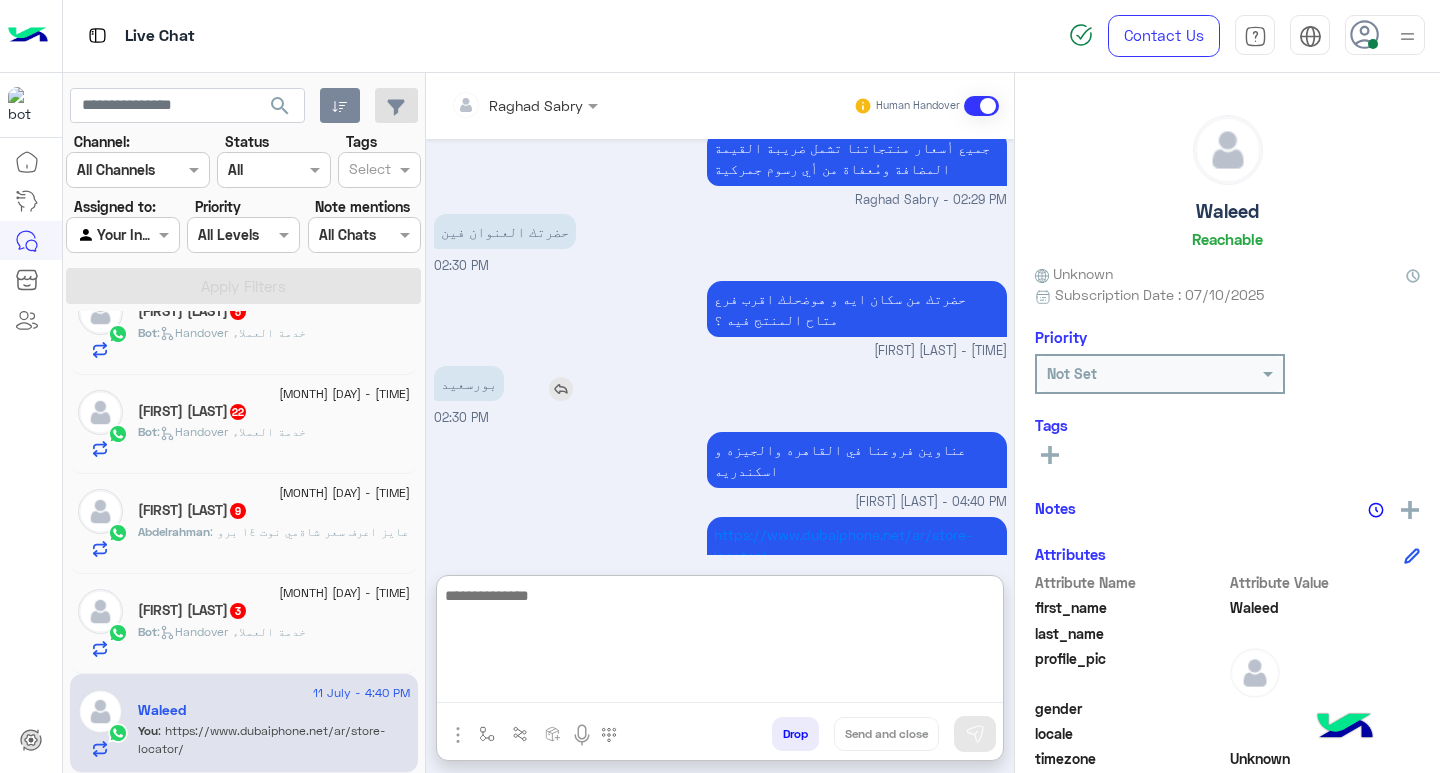 click at bounding box center (561, 389) 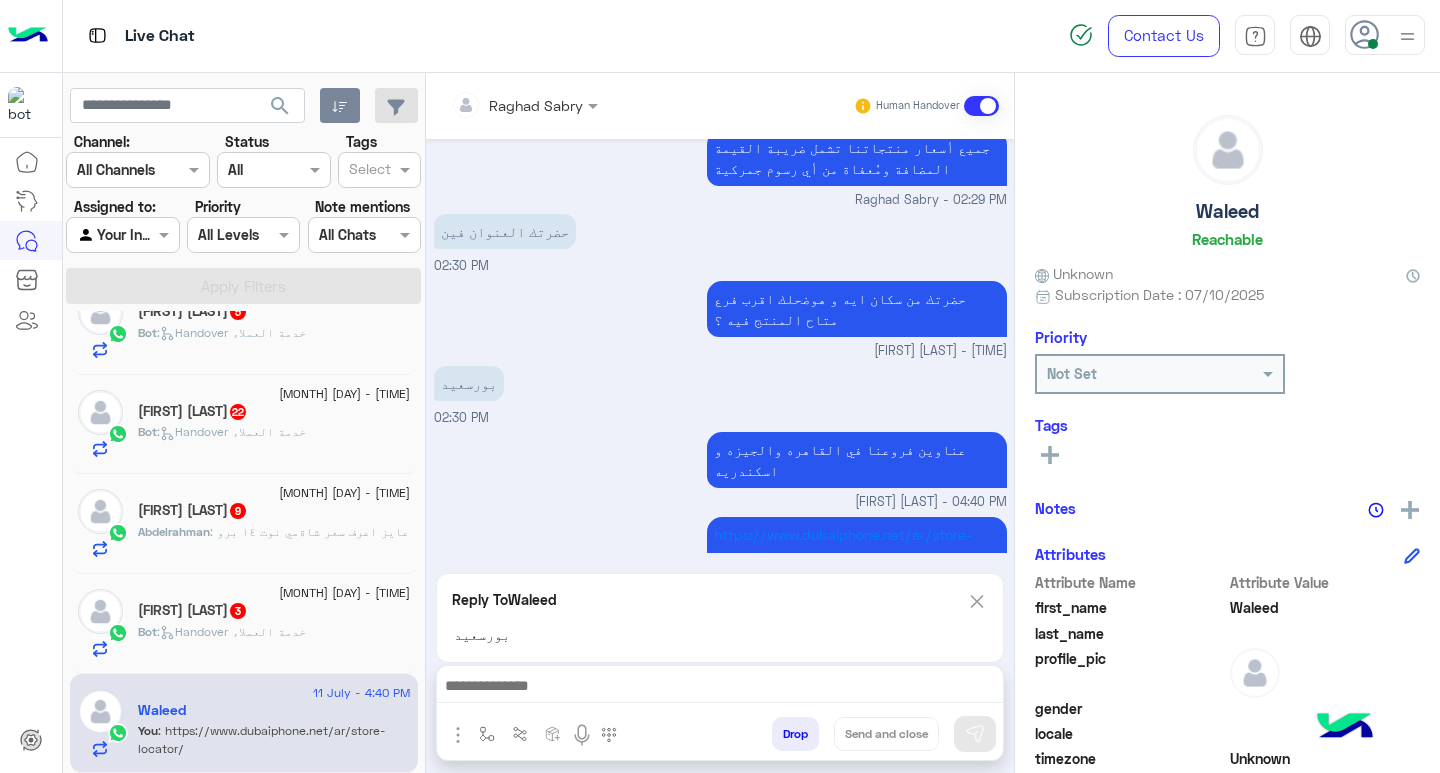 click at bounding box center [720, 691] 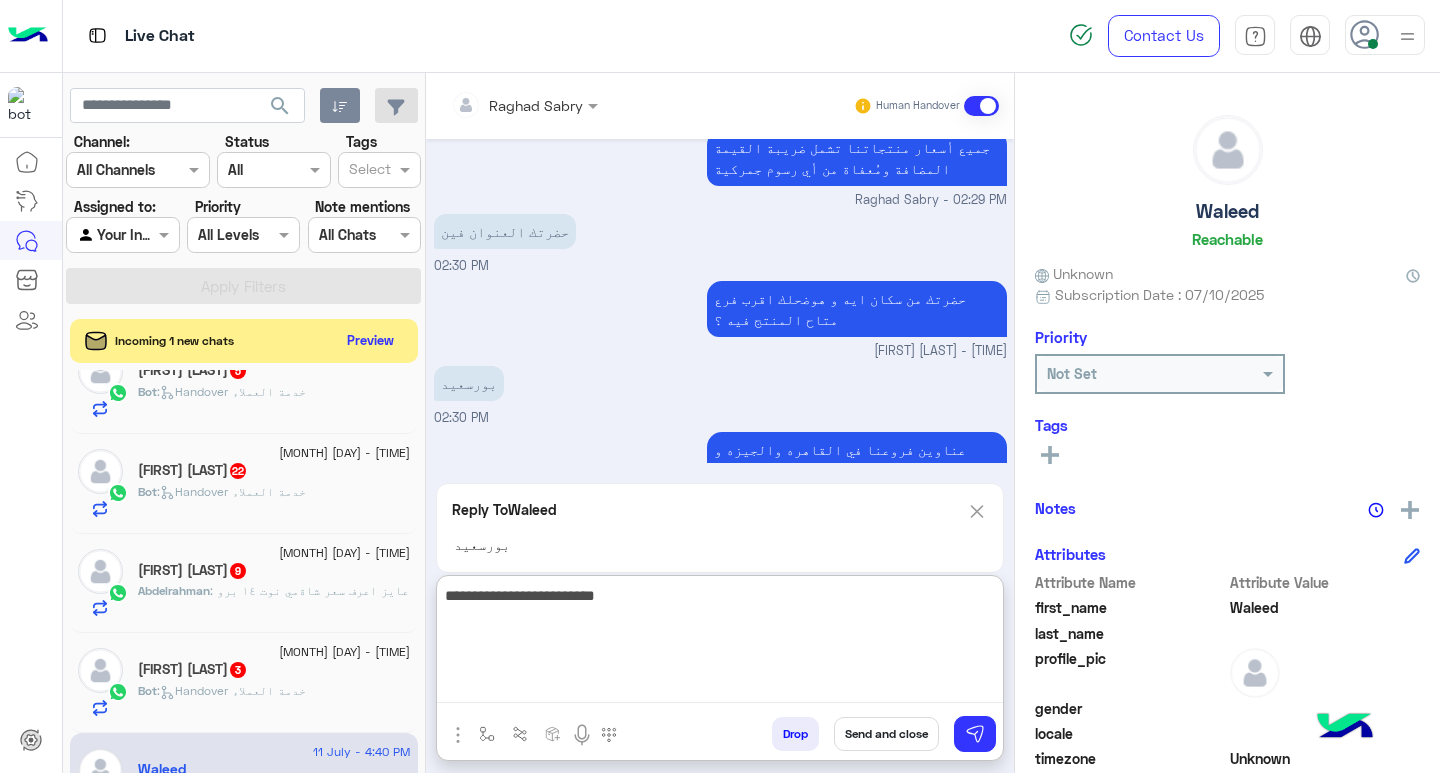 type on "**********" 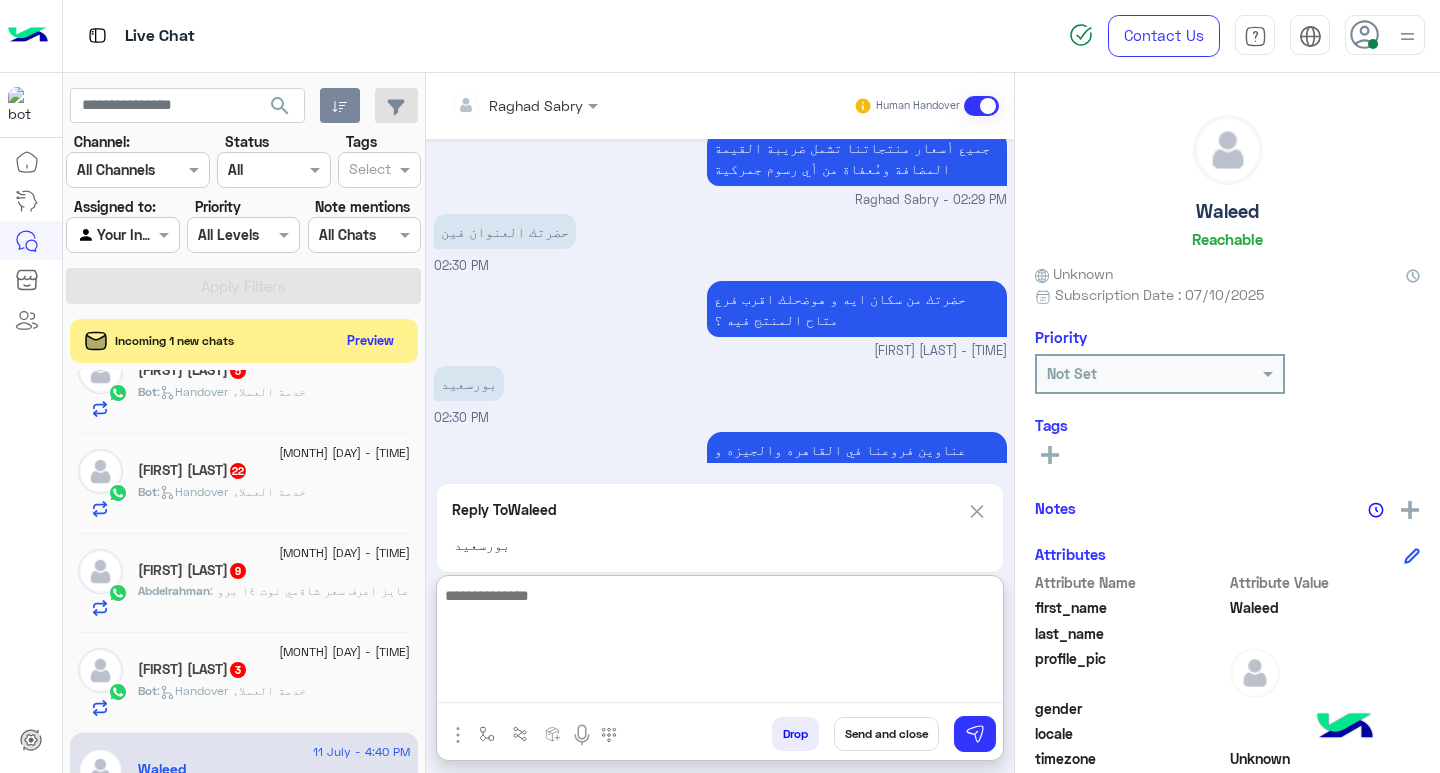 scroll, scrollTop: 1511, scrollLeft: 0, axis: vertical 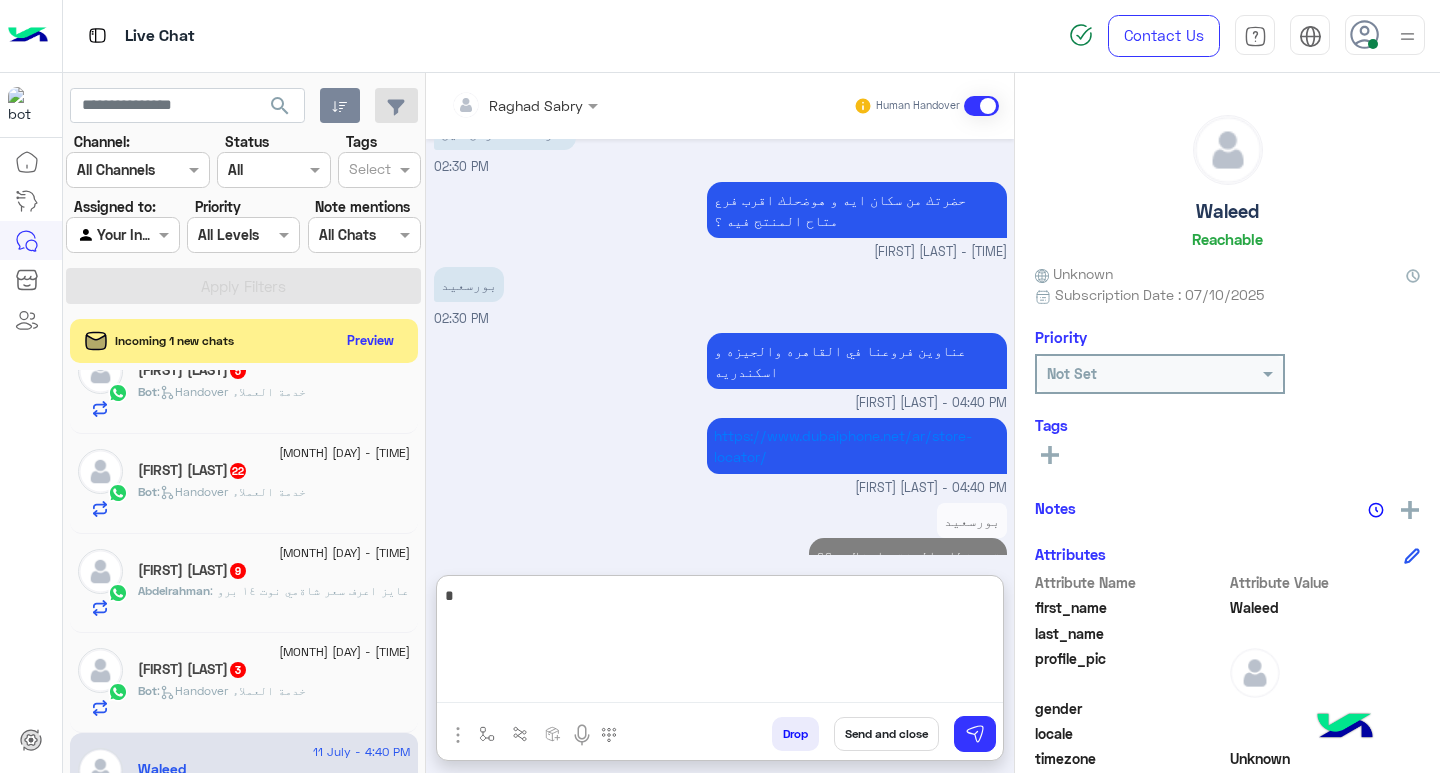 type on "*" 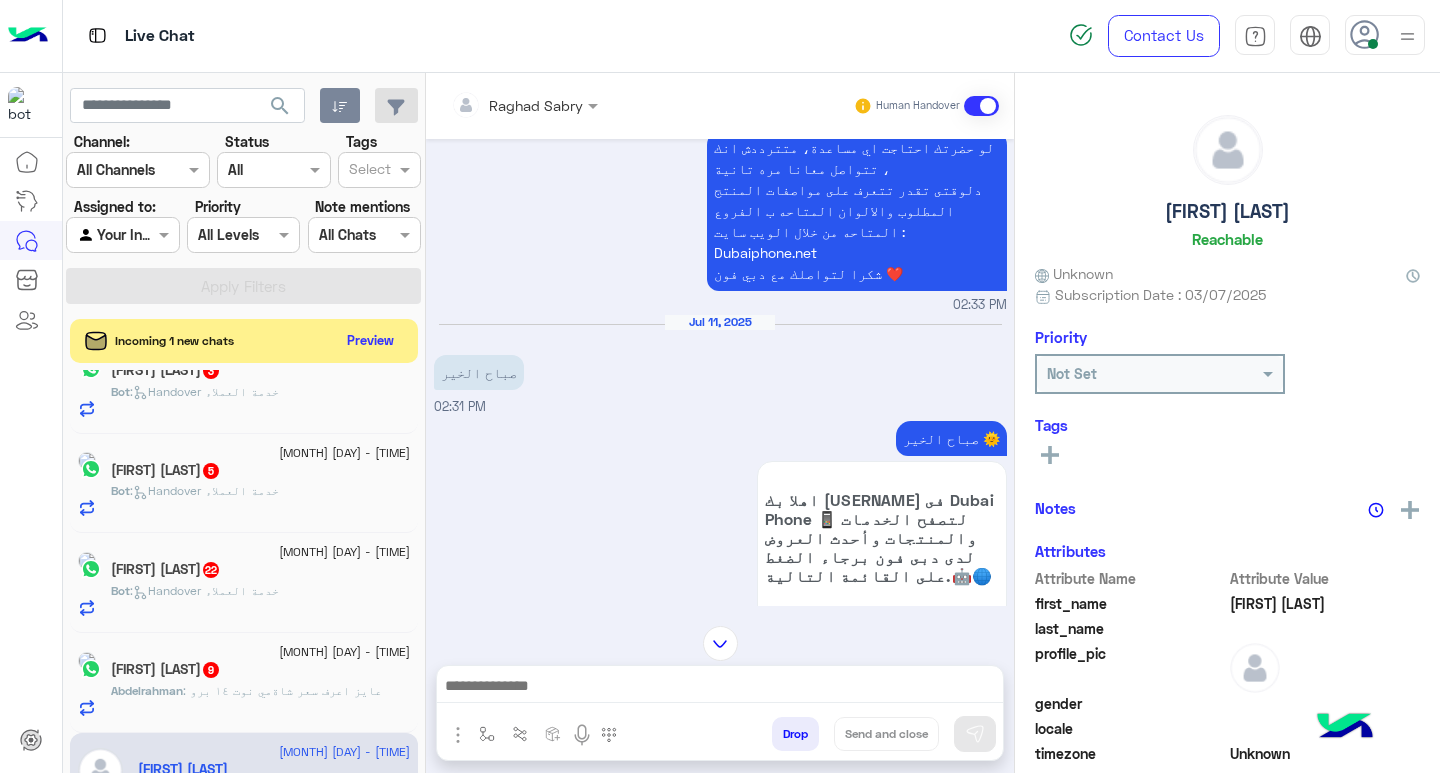 scroll, scrollTop: 811, scrollLeft: 0, axis: vertical 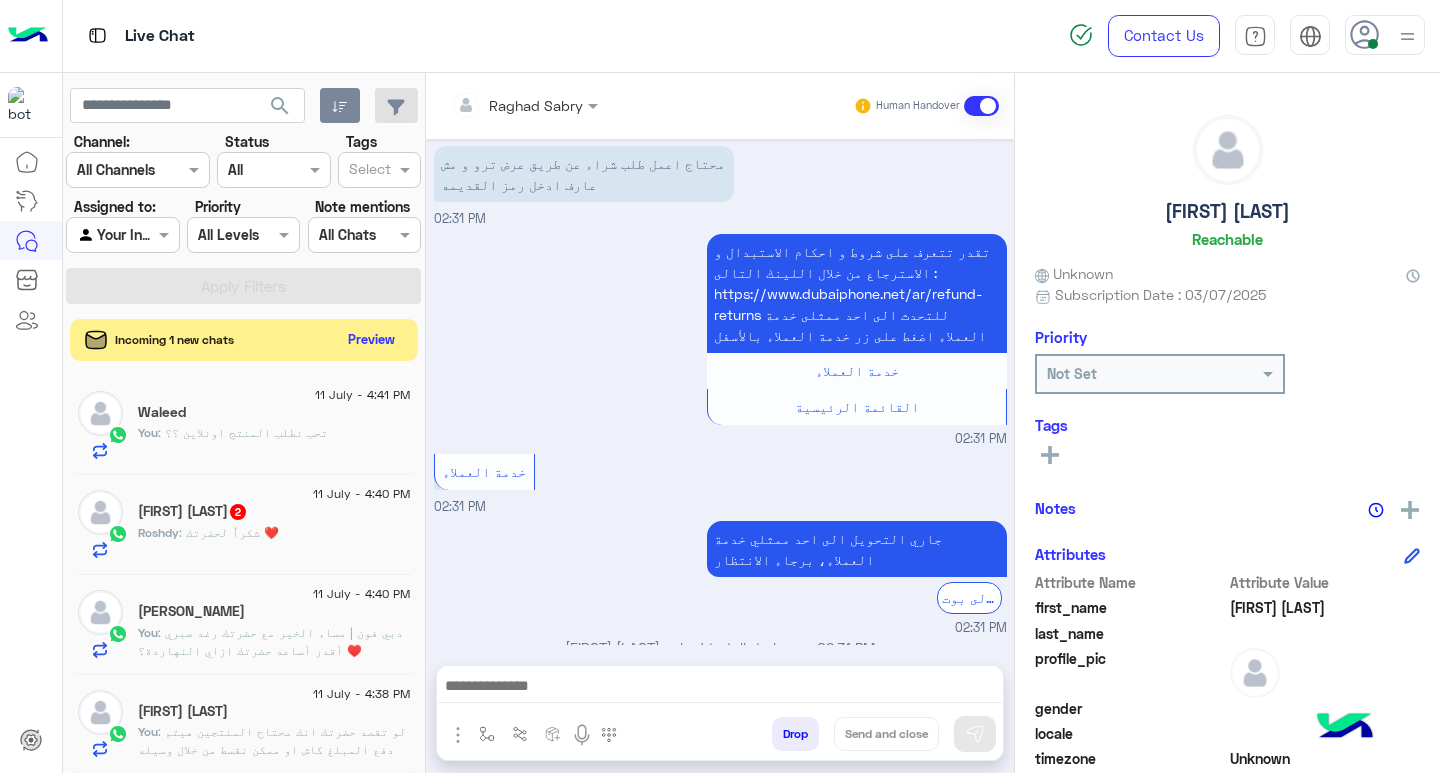 click on "Preview" 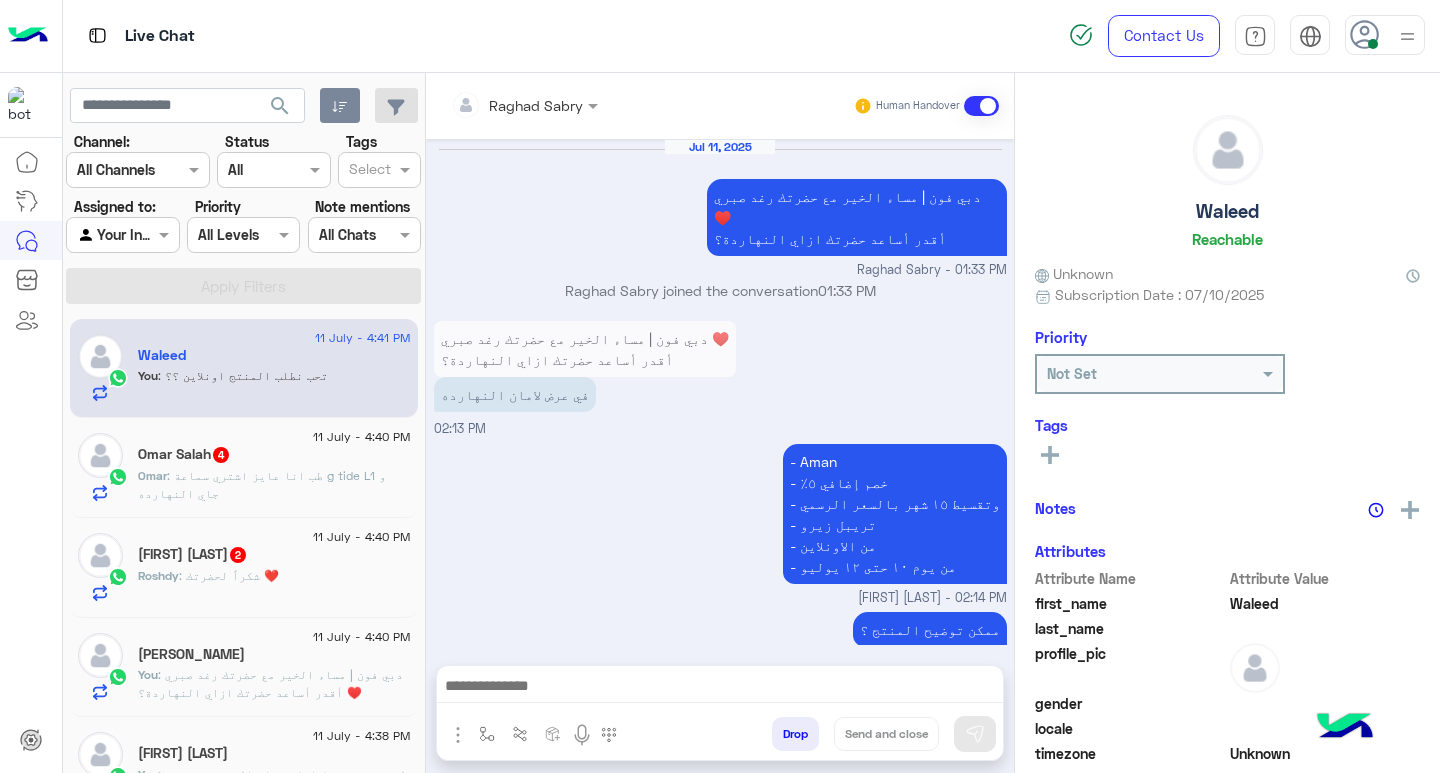scroll, scrollTop: 1227, scrollLeft: 0, axis: vertical 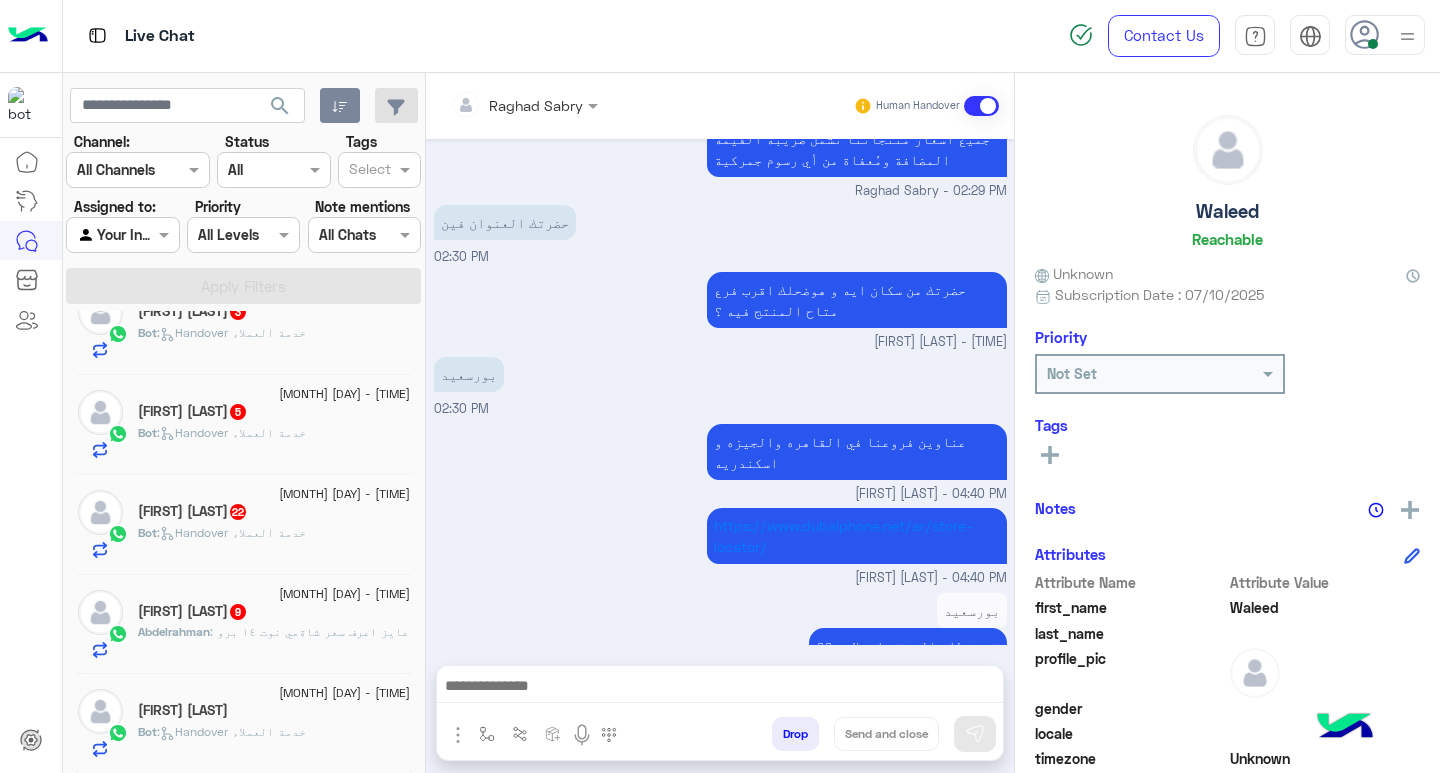 click on "Bot :   Handover خدمة العملاء" 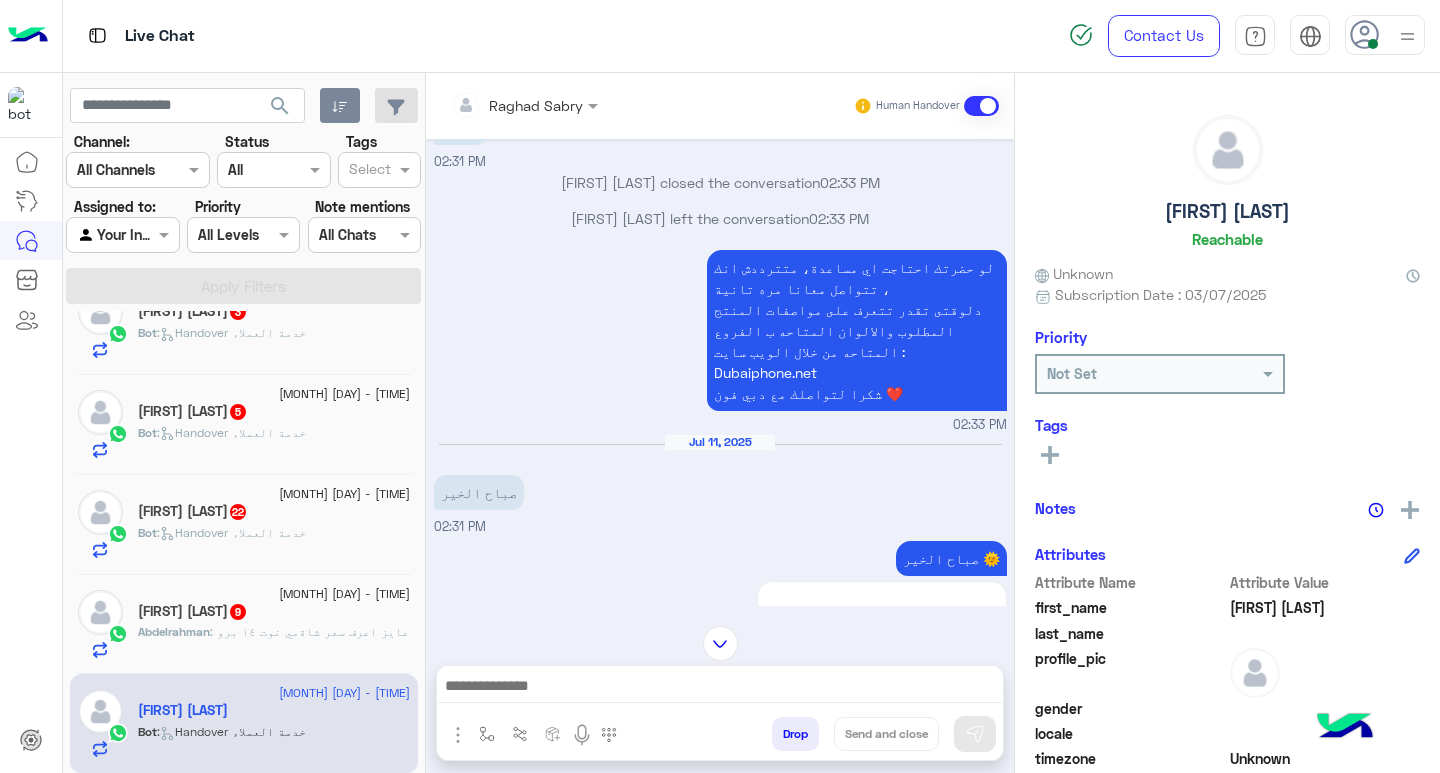 scroll, scrollTop: 811, scrollLeft: 0, axis: vertical 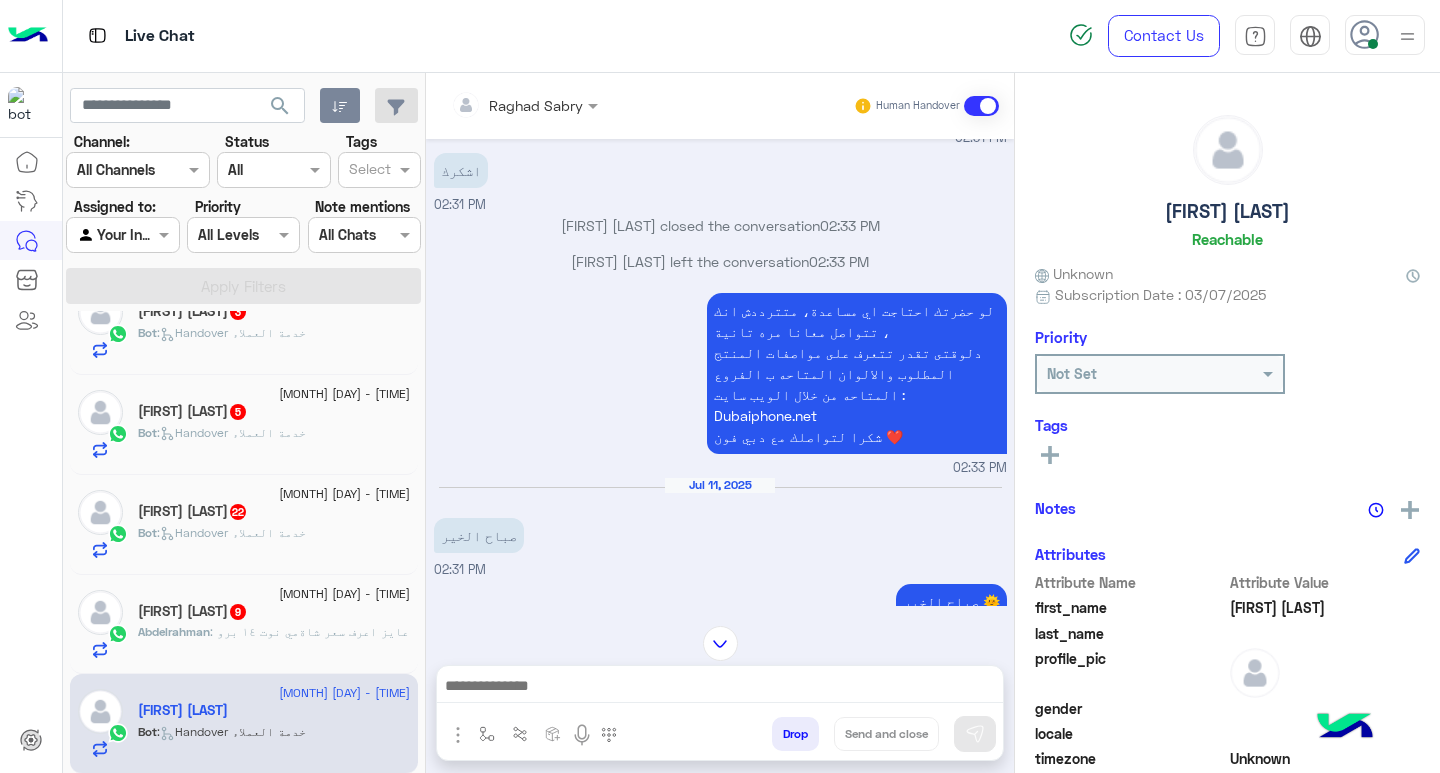 click at bounding box center (720, 691) 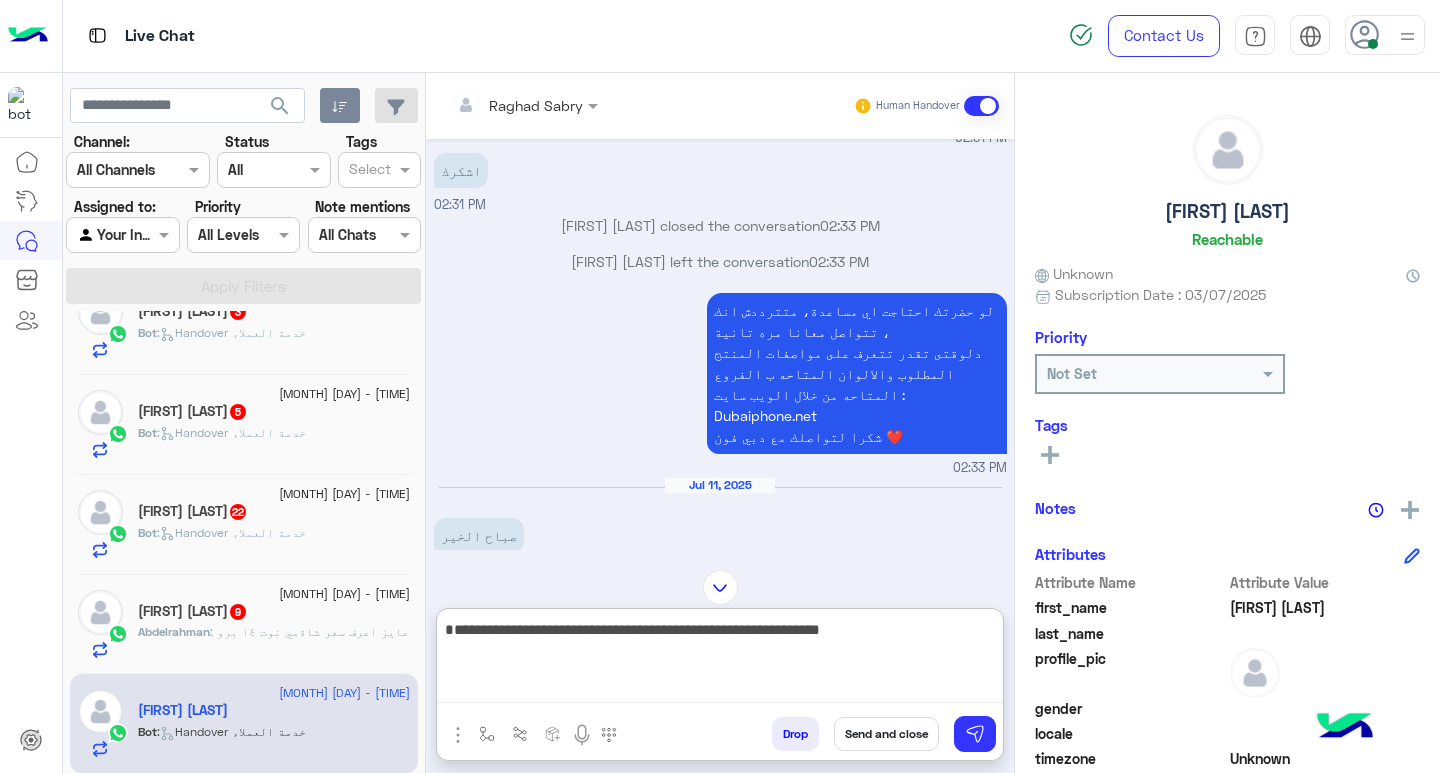 scroll, scrollTop: 0, scrollLeft: 0, axis: both 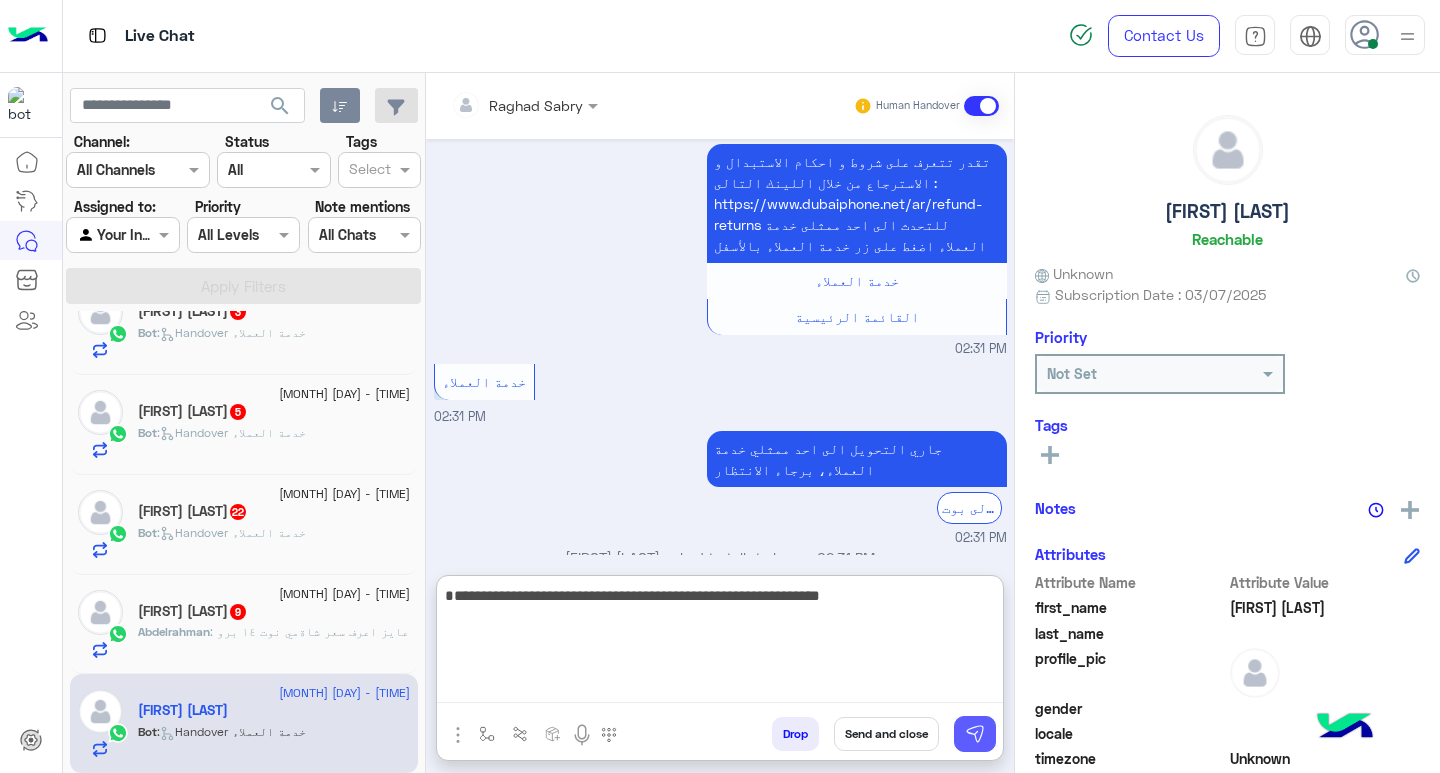 type on "**********" 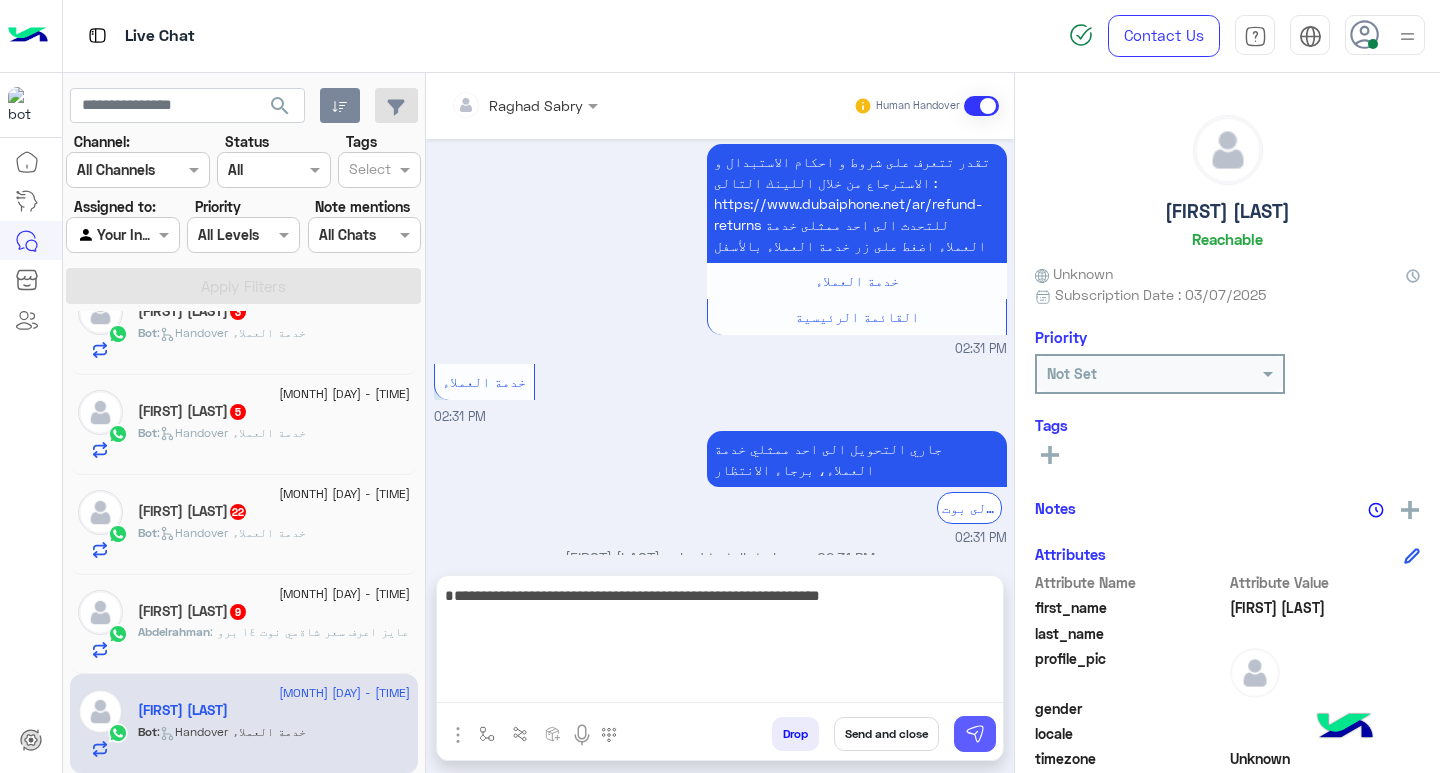 click at bounding box center [975, 734] 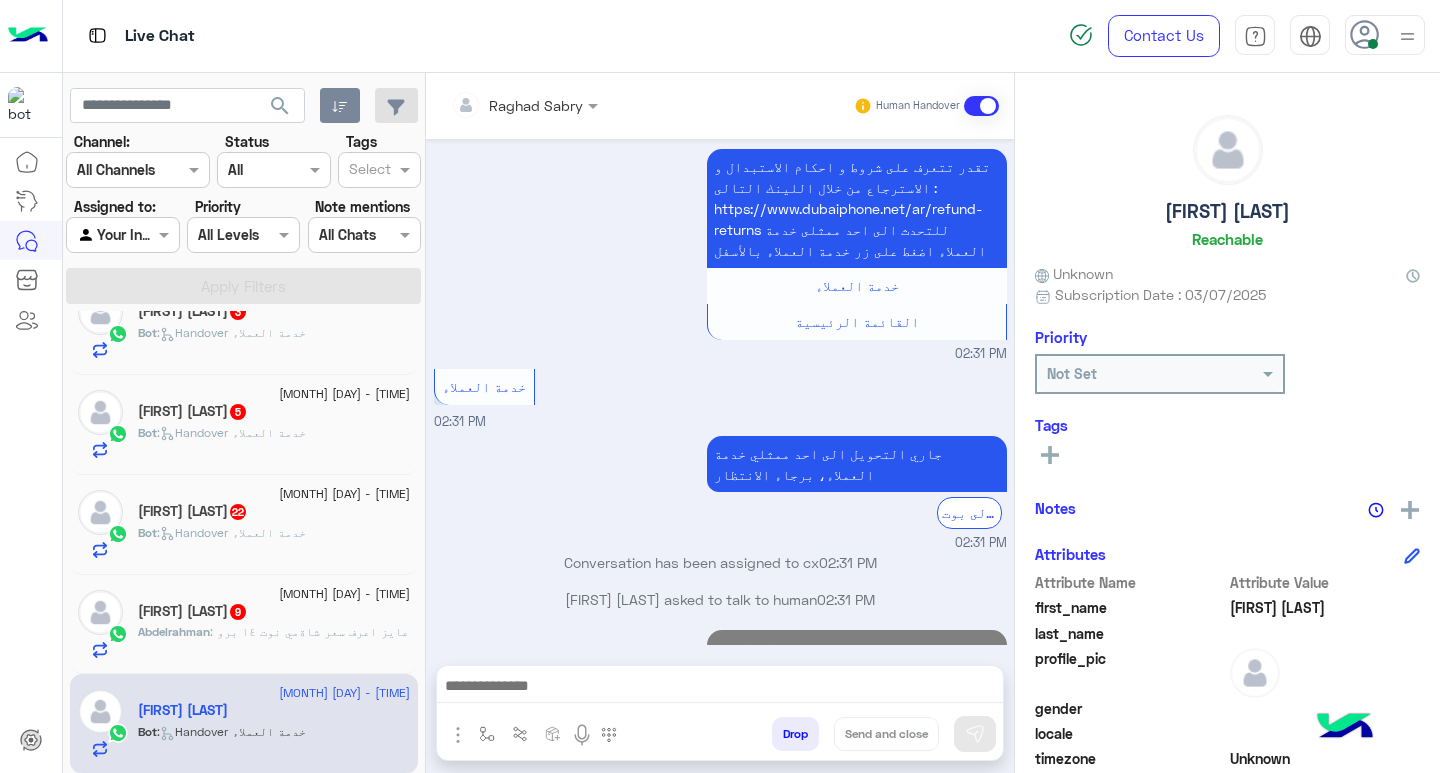 scroll, scrollTop: 1128, scrollLeft: 0, axis: vertical 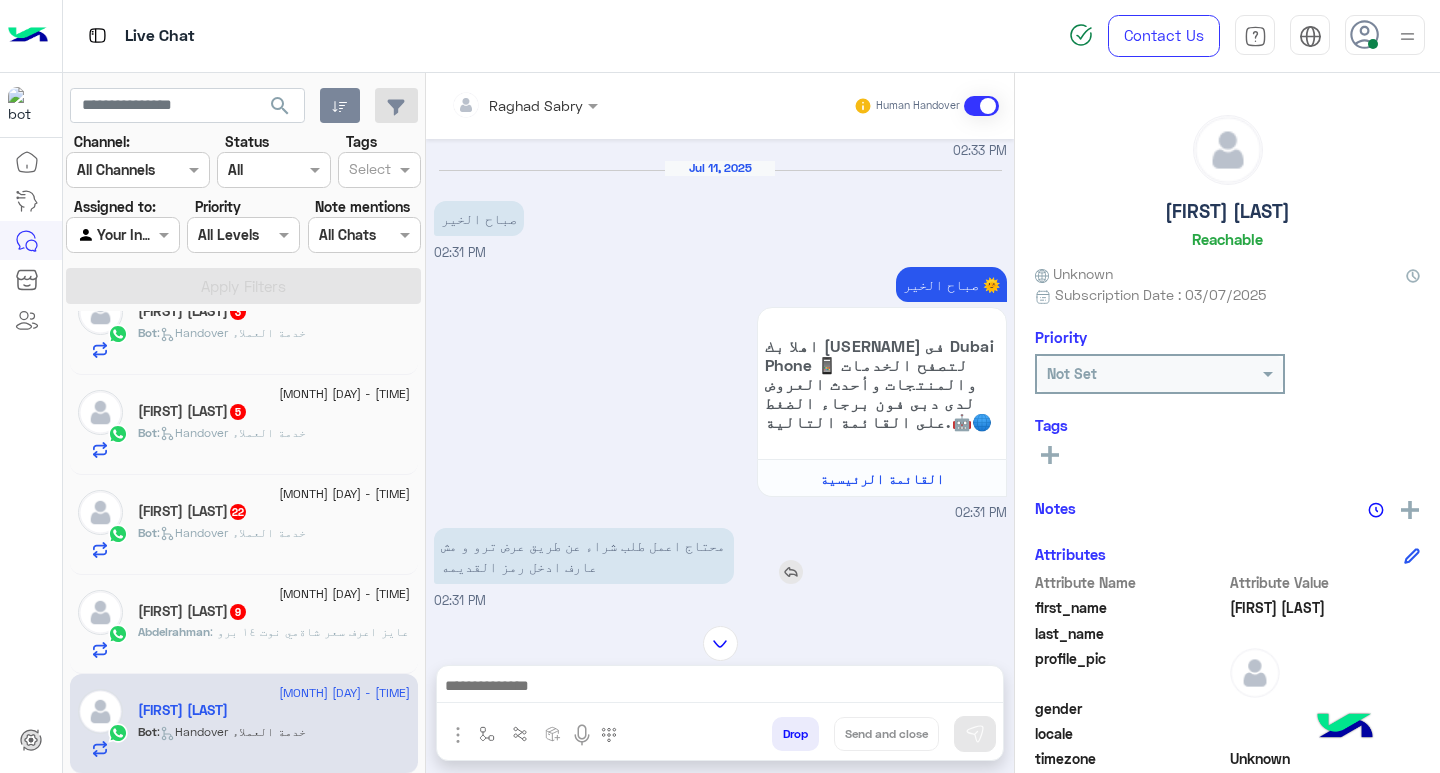 click at bounding box center (791, 572) 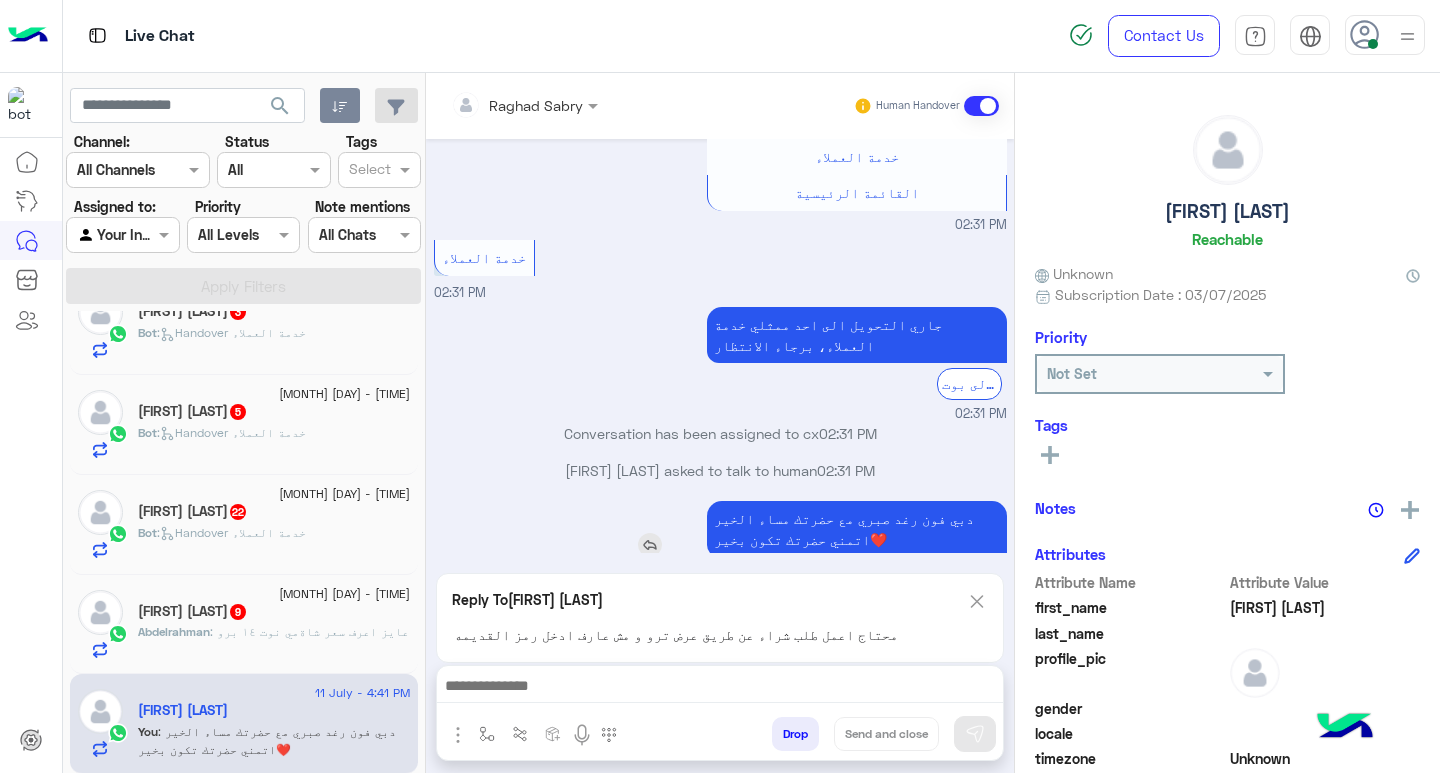 scroll, scrollTop: 1723, scrollLeft: 0, axis: vertical 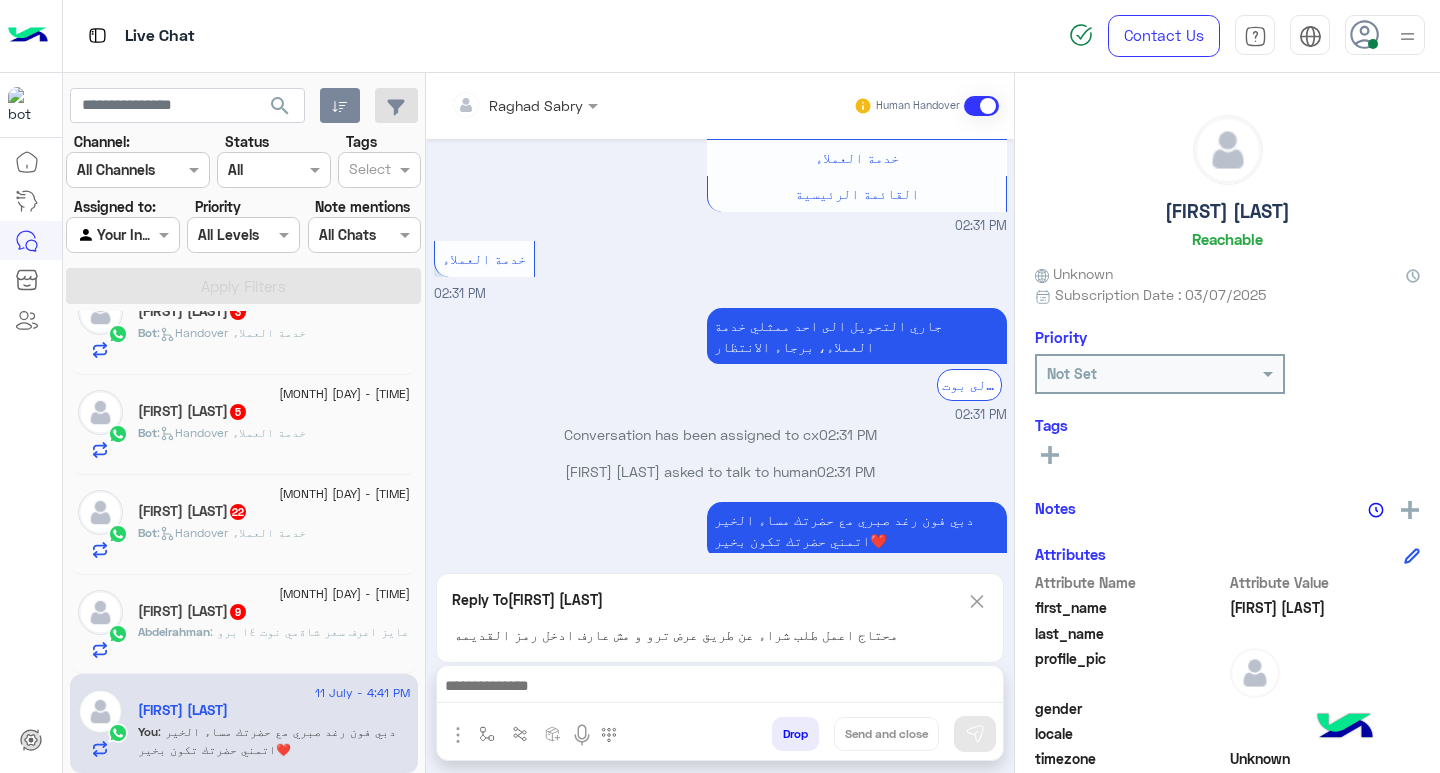 click at bounding box center [720, 688] 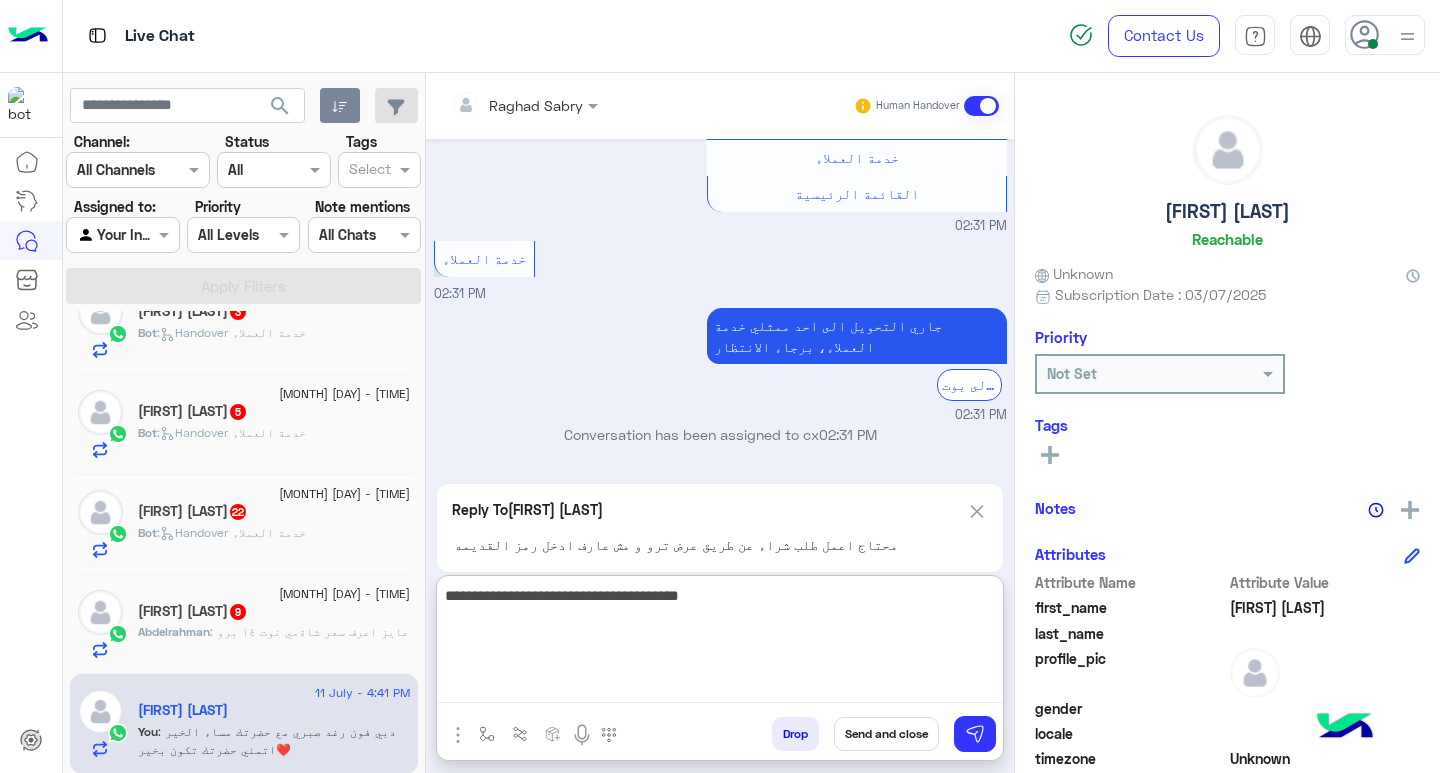 scroll, scrollTop: 1880, scrollLeft: 0, axis: vertical 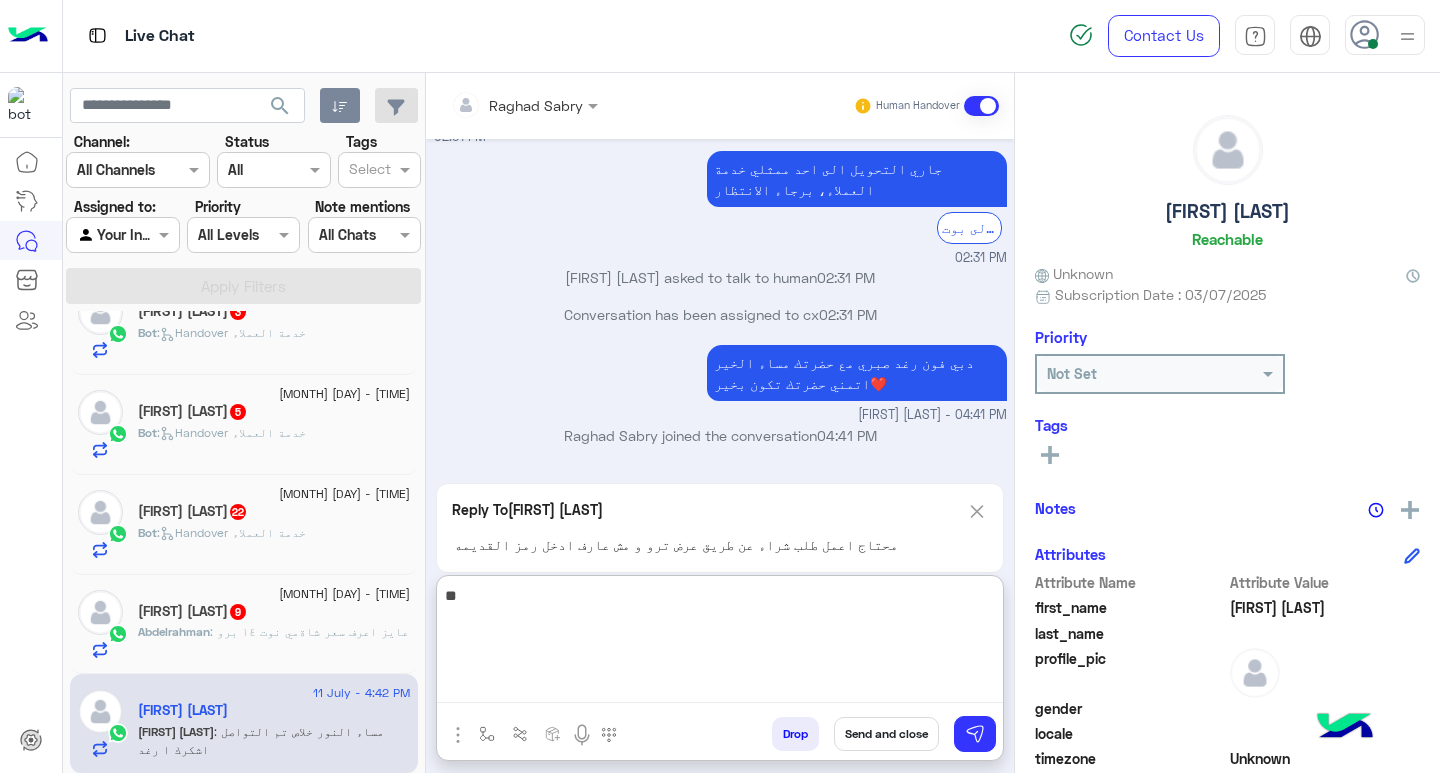 type on "*" 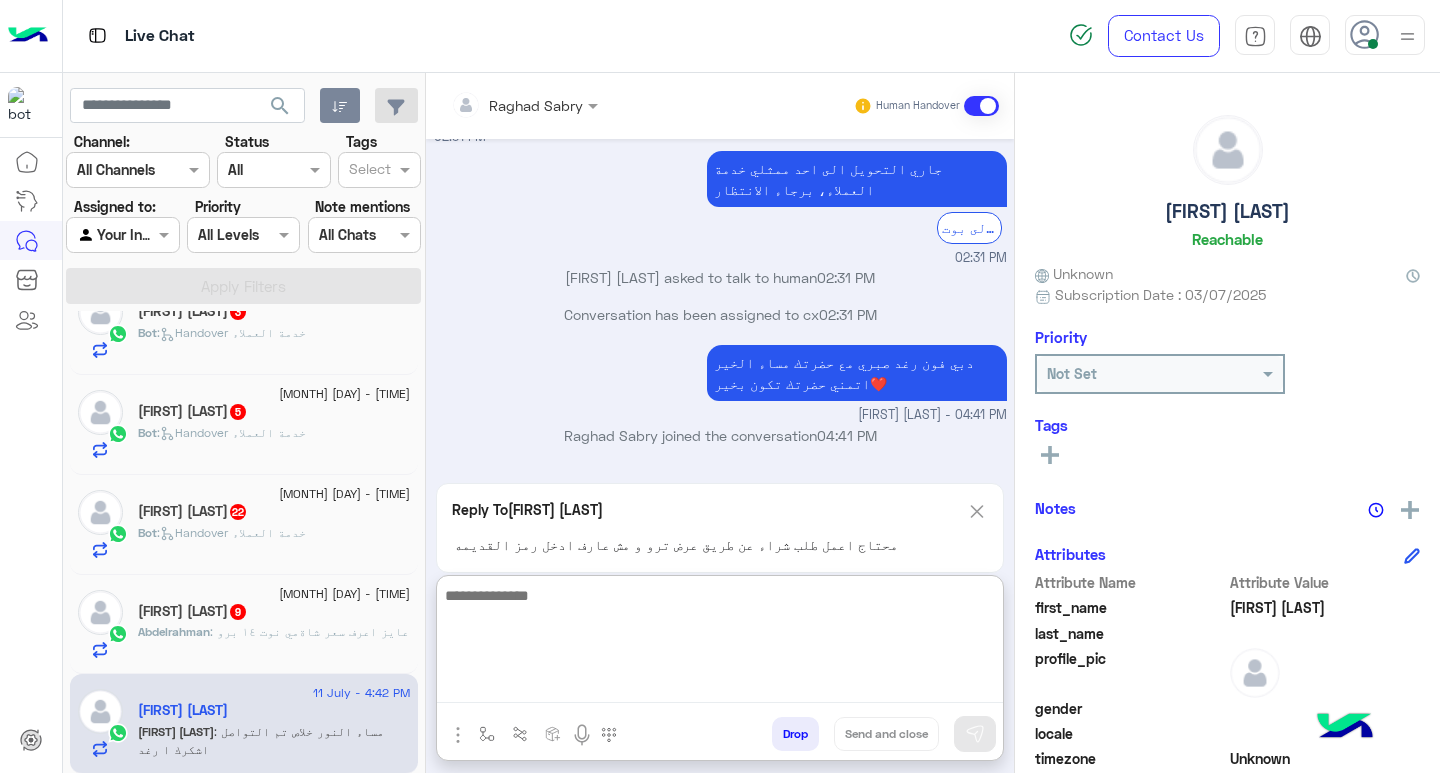 click on "Reply To   [USERNAME]   محتاج اعمل طلب شراء عن طريق عرض ترو و مش عارف ادخل رمز القديمه" at bounding box center (720, 528) 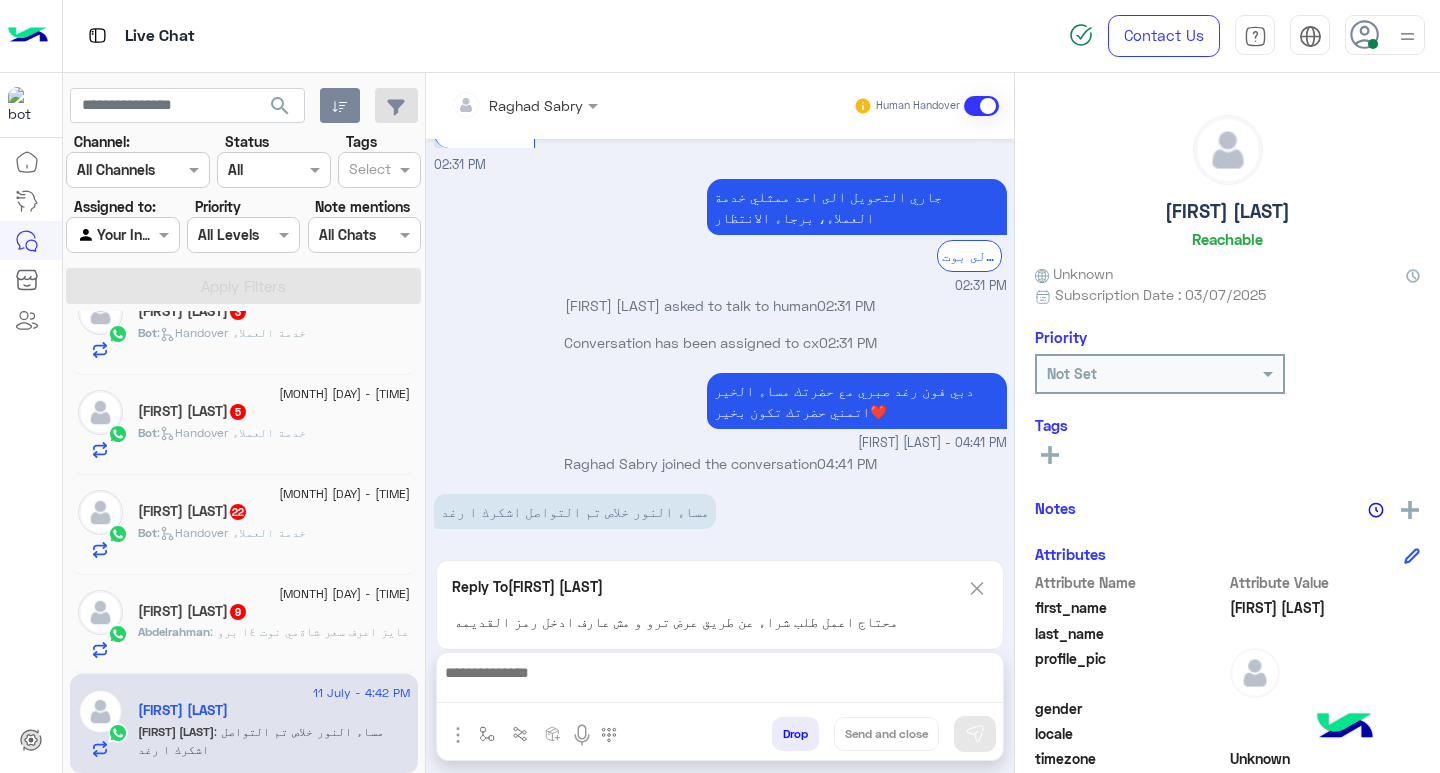 scroll, scrollTop: 1790, scrollLeft: 0, axis: vertical 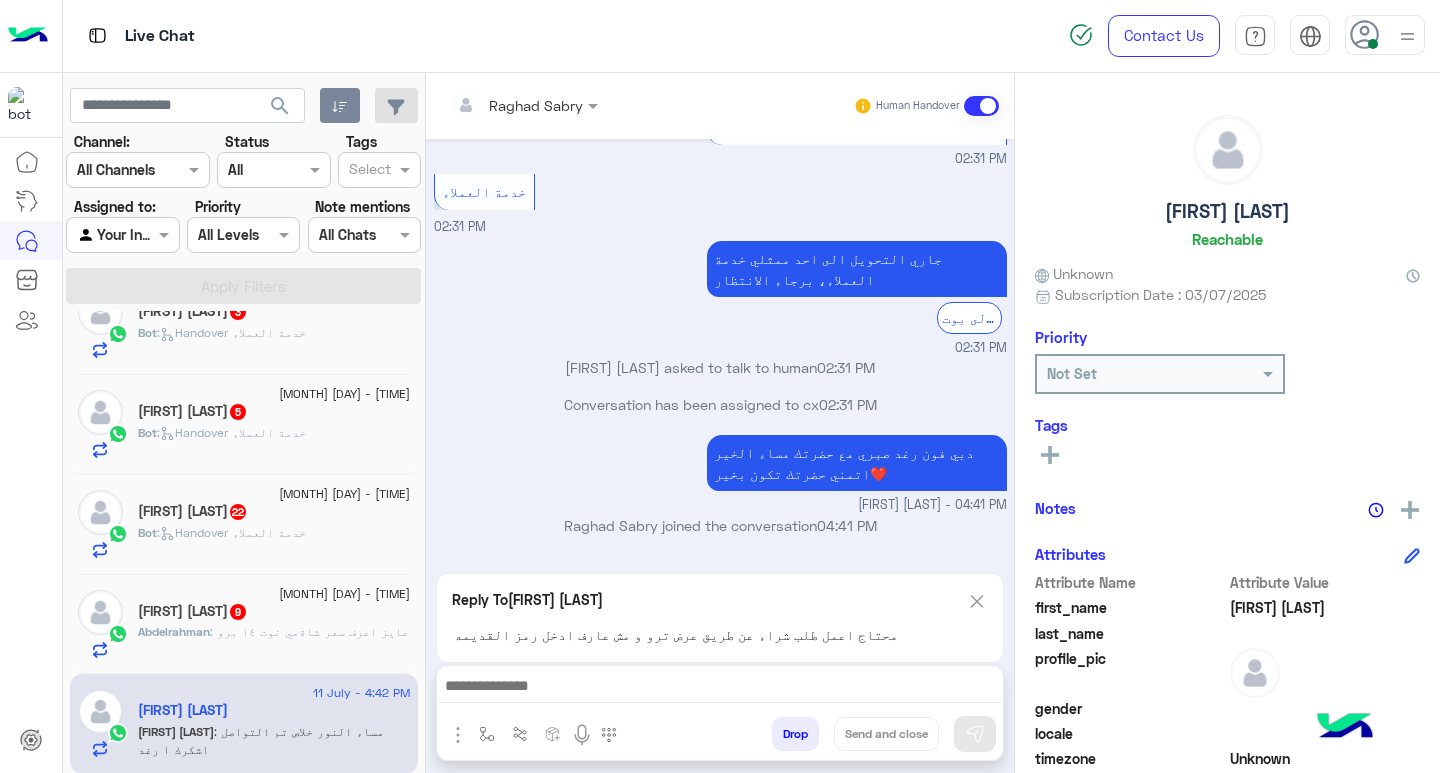 click at bounding box center (977, 601) 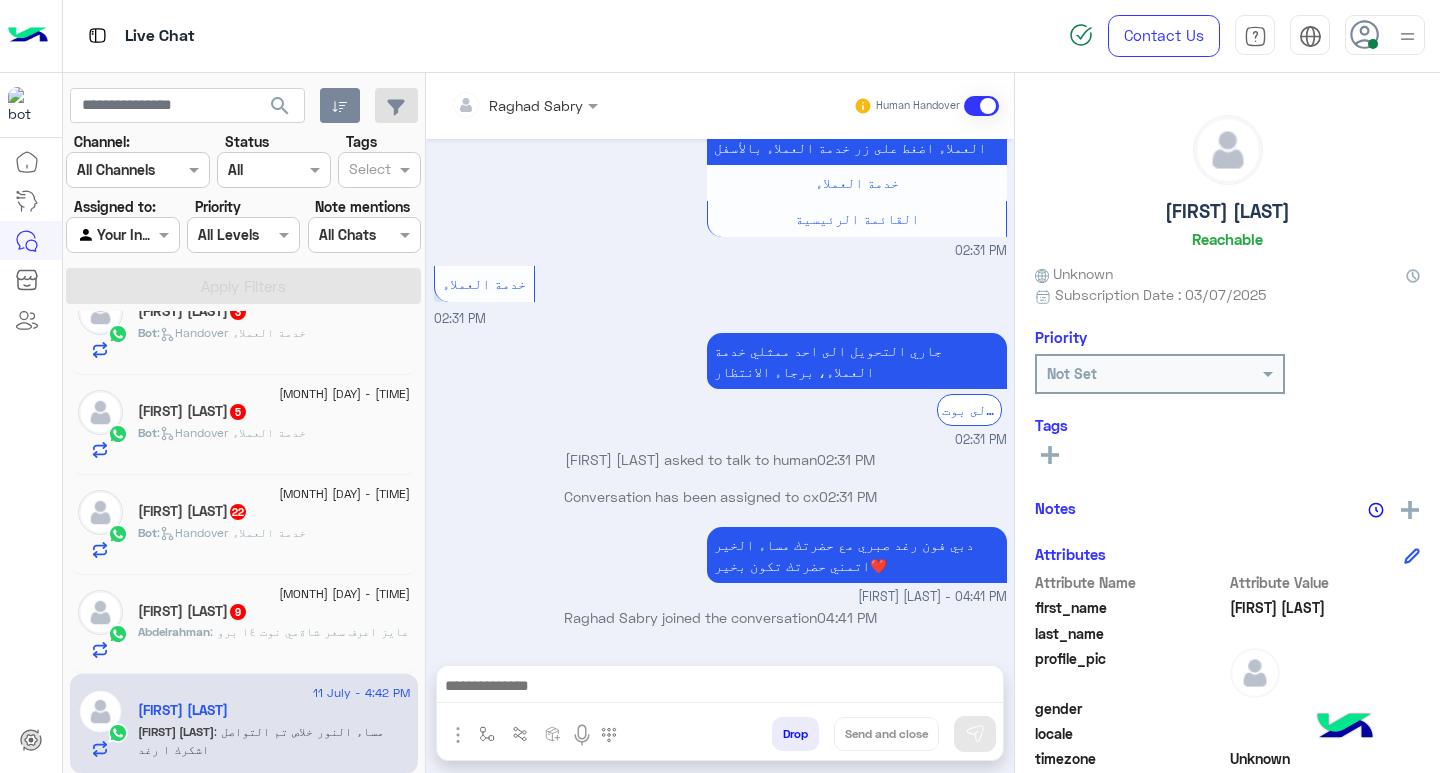 drag, startPoint x: 959, startPoint y: 683, endPoint x: 929, endPoint y: 706, distance: 37.802116 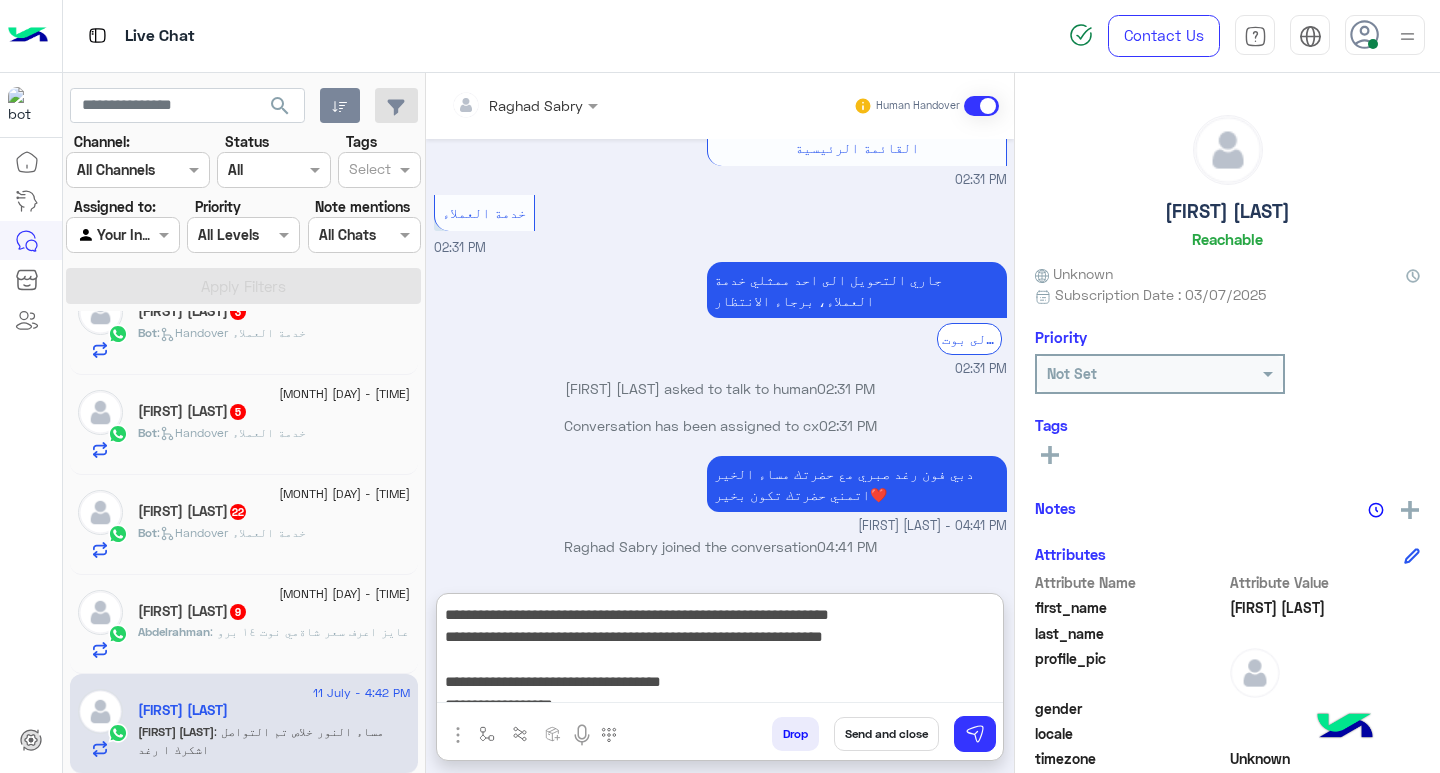 scroll, scrollTop: 137, scrollLeft: 0, axis: vertical 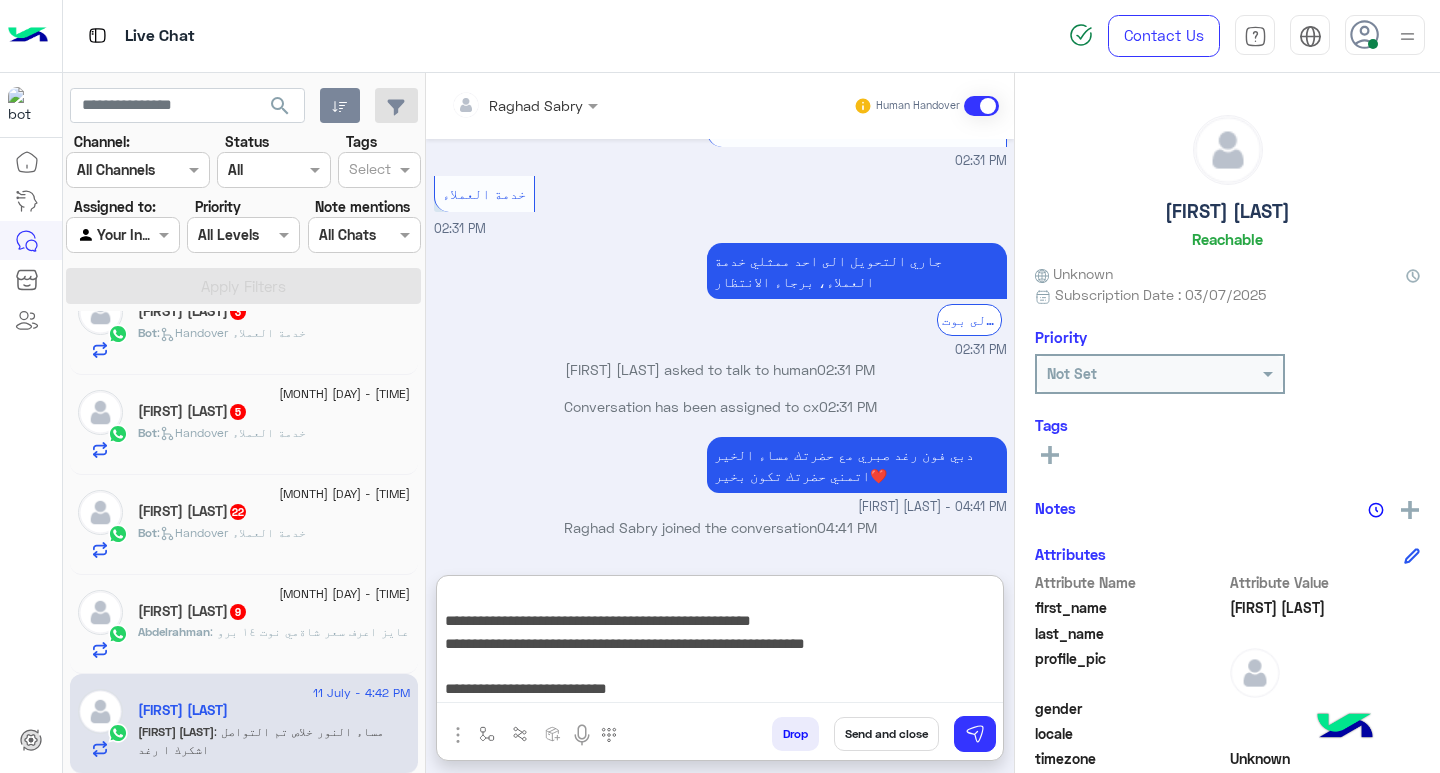 type on "**********" 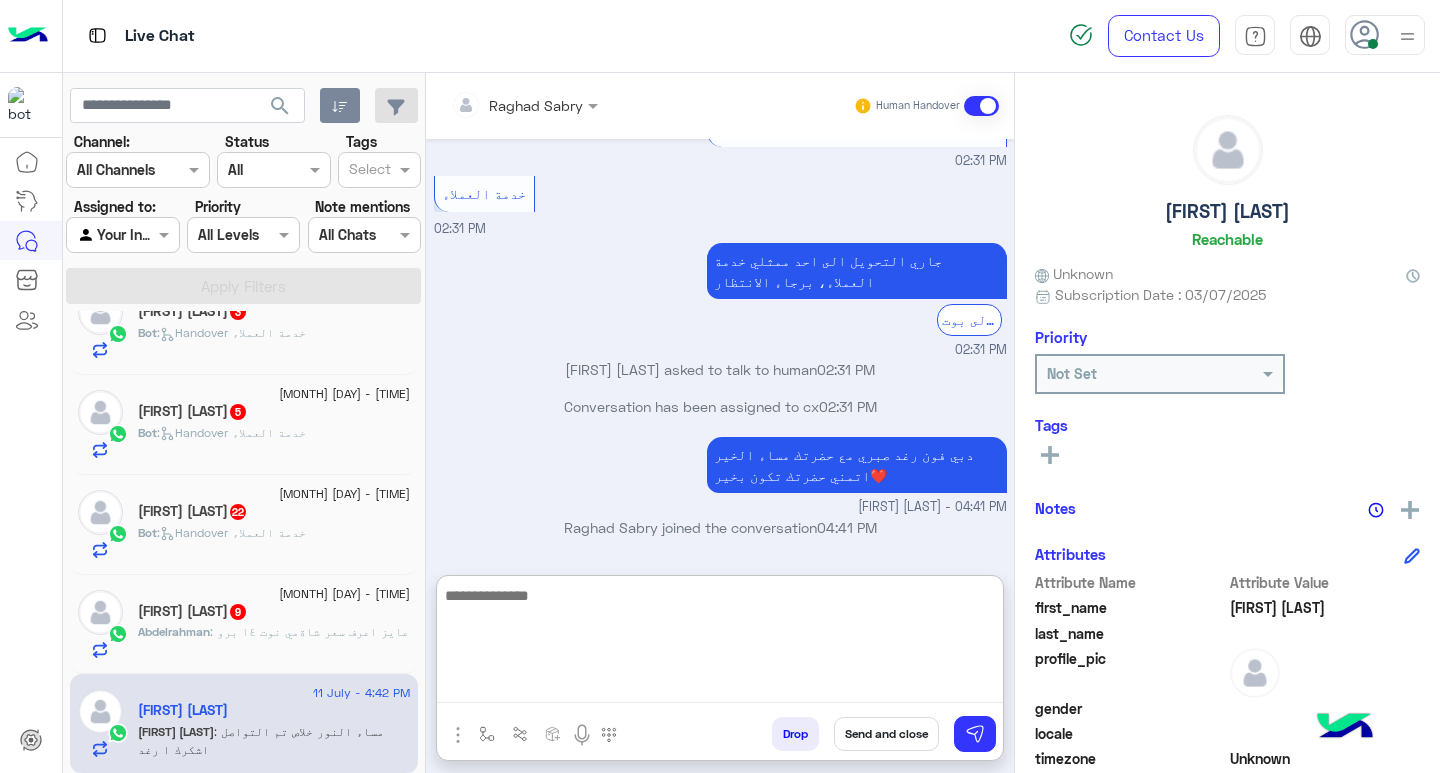 scroll, scrollTop: 2058, scrollLeft: 0, axis: vertical 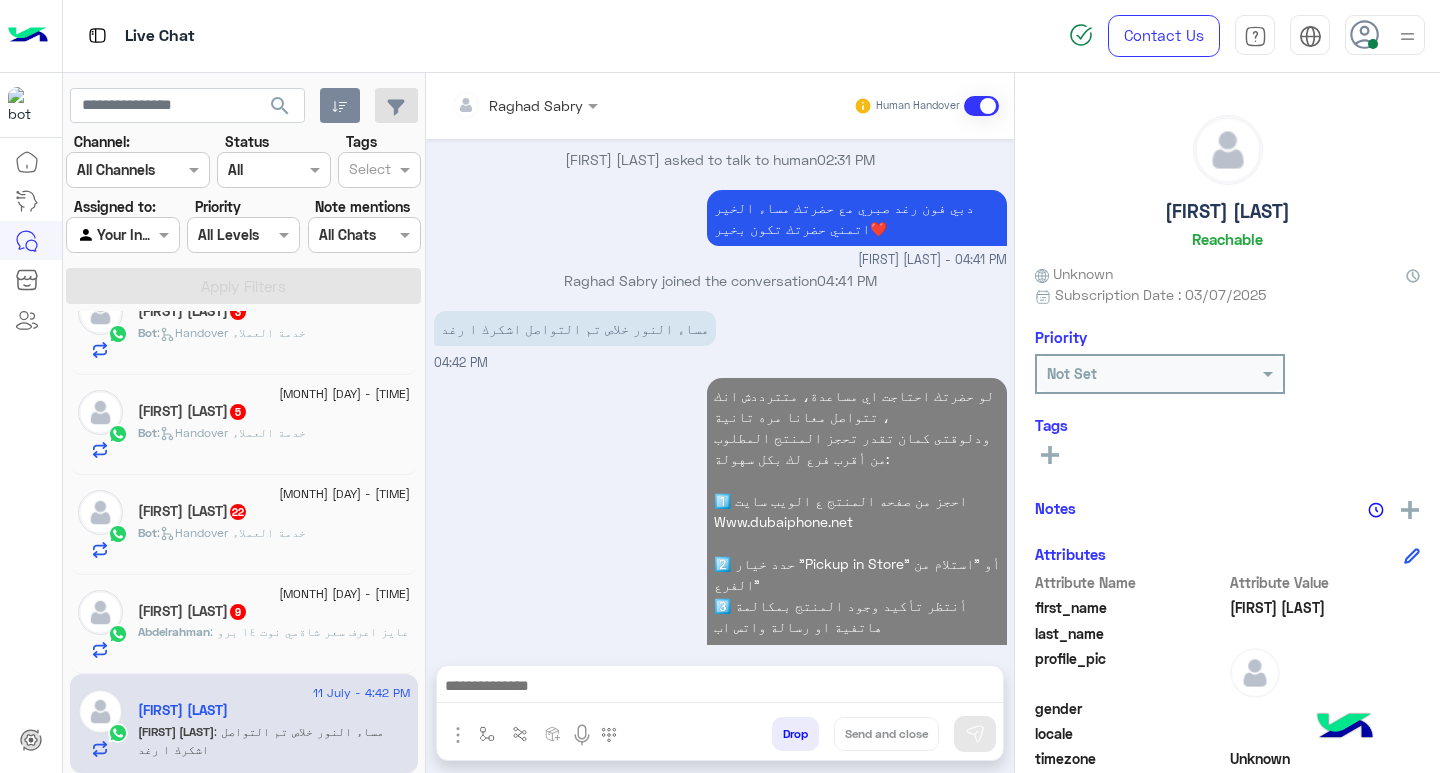 click on "[FIRST] [LAST]  9" 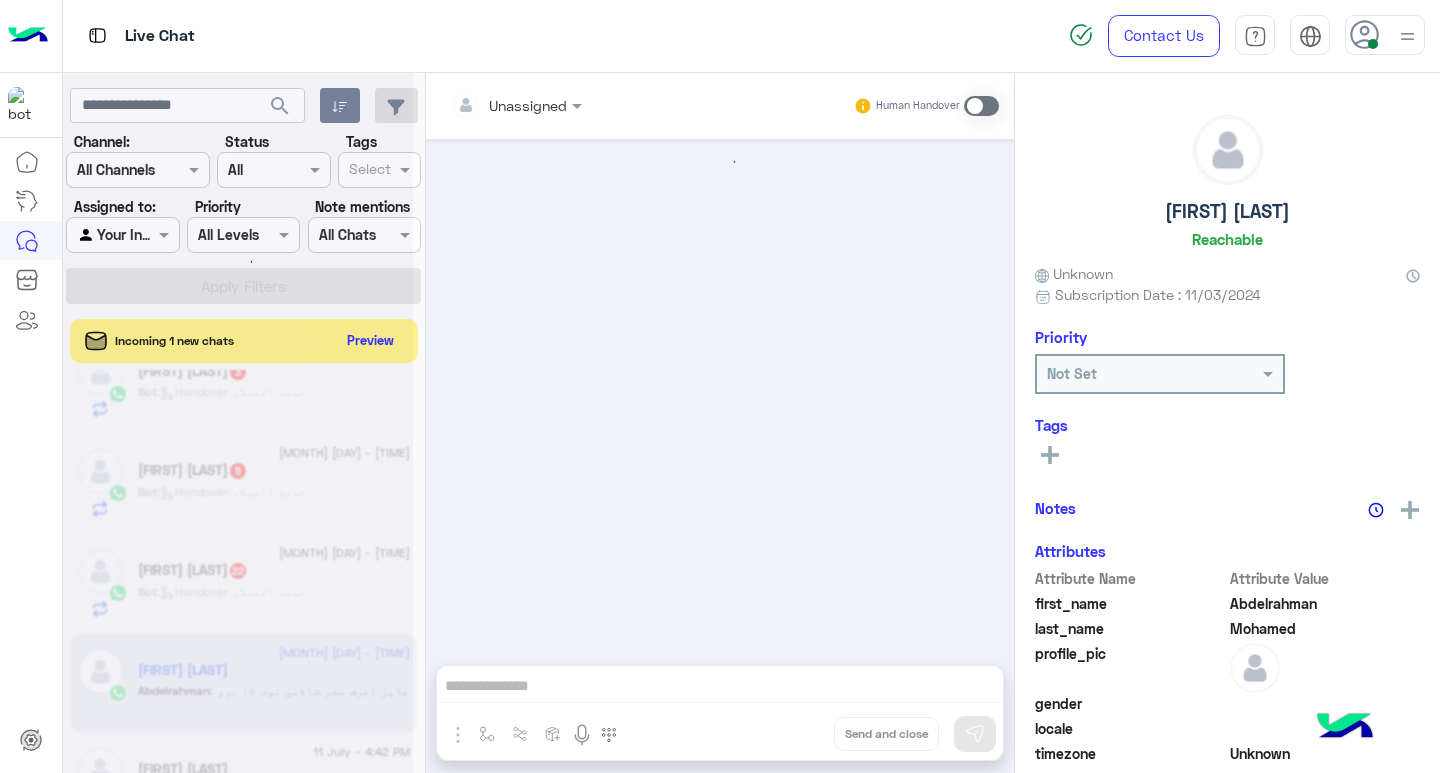 scroll, scrollTop: 3349, scrollLeft: 0, axis: vertical 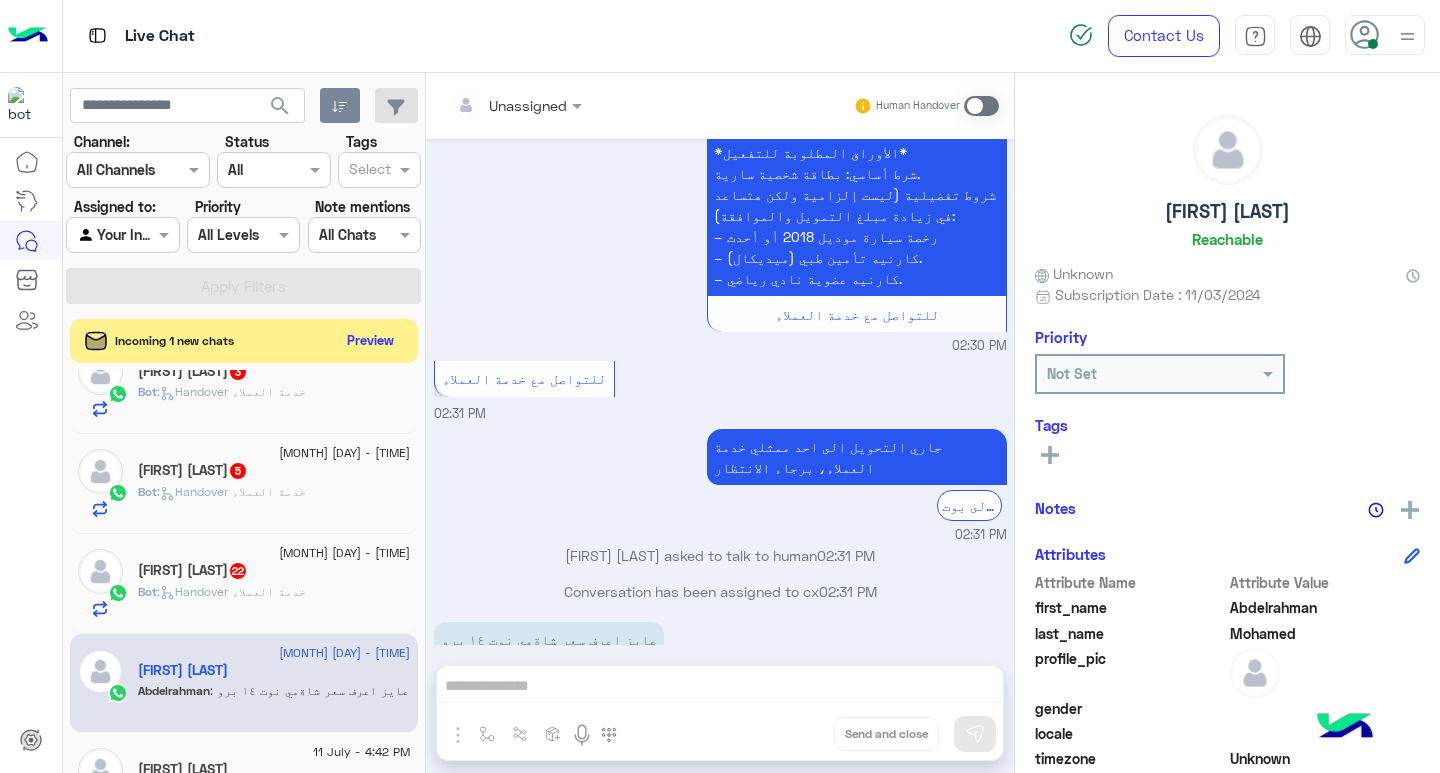 click at bounding box center (981, 106) 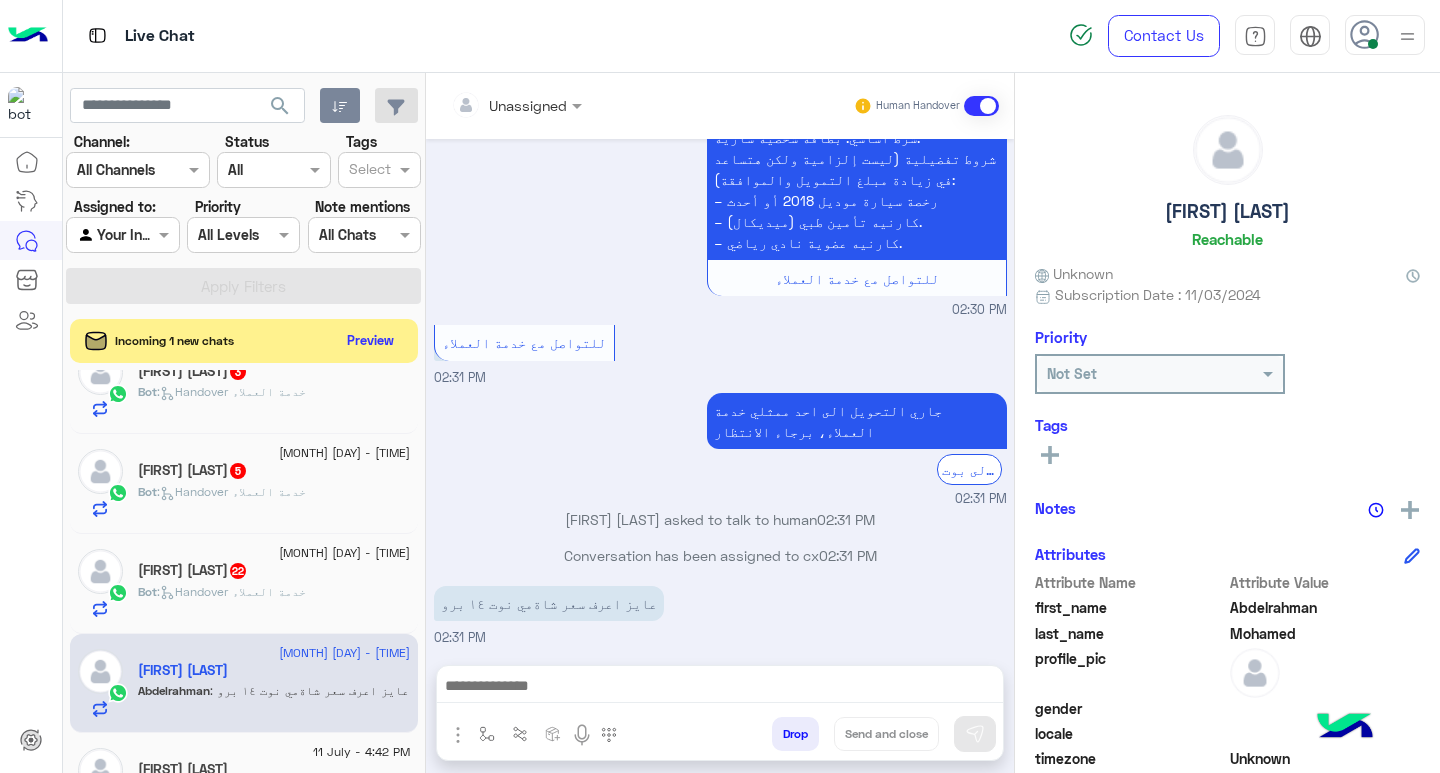 scroll, scrollTop: 1099, scrollLeft: 0, axis: vertical 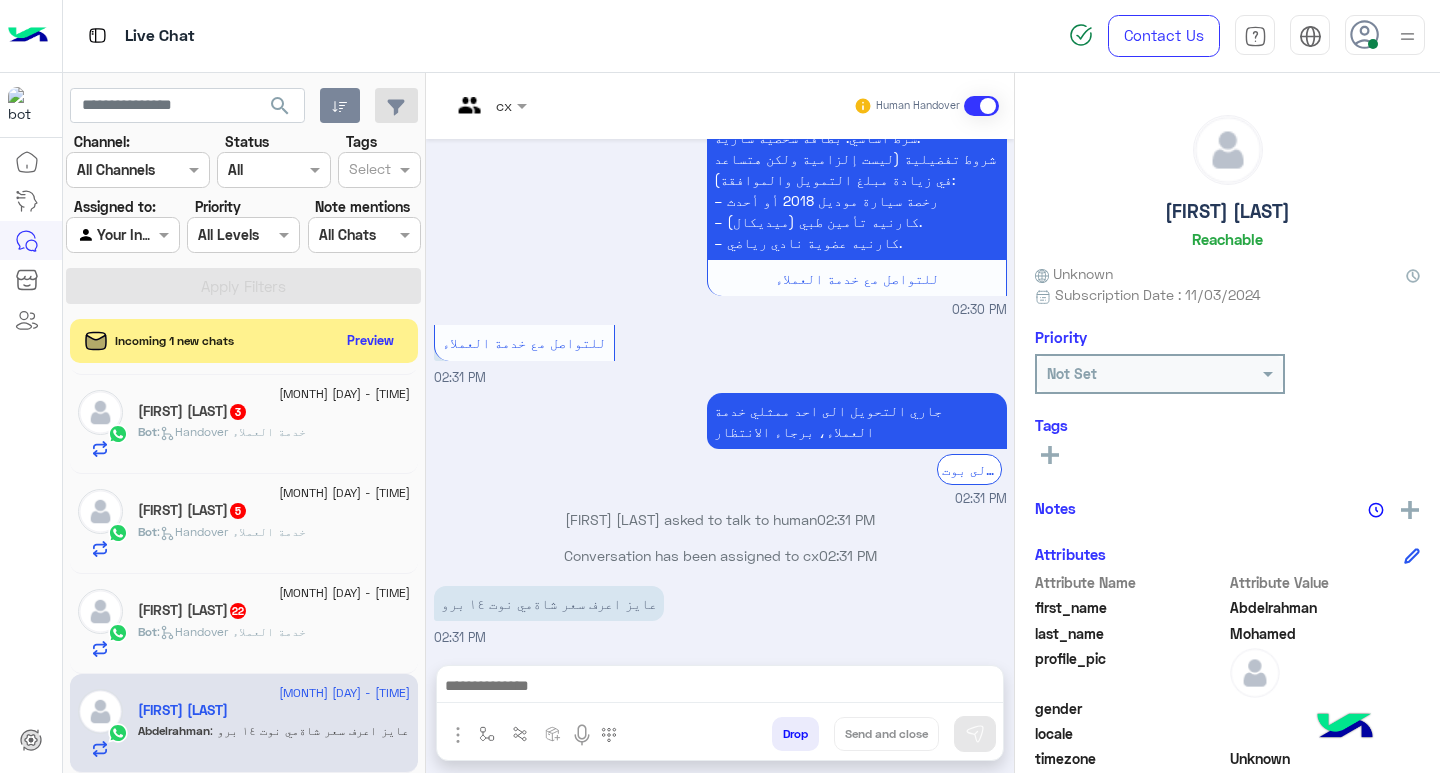 click at bounding box center [720, 688] 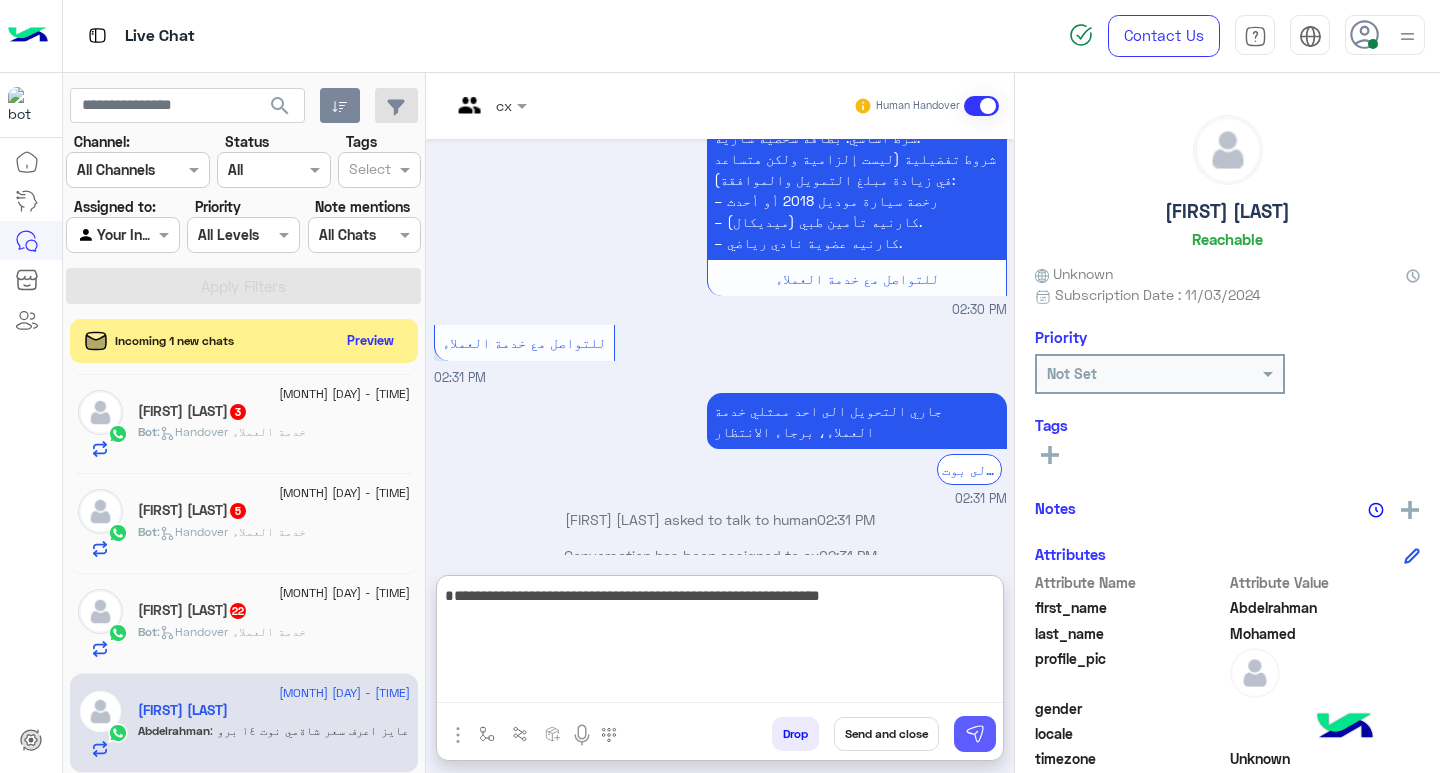 type on "**********" 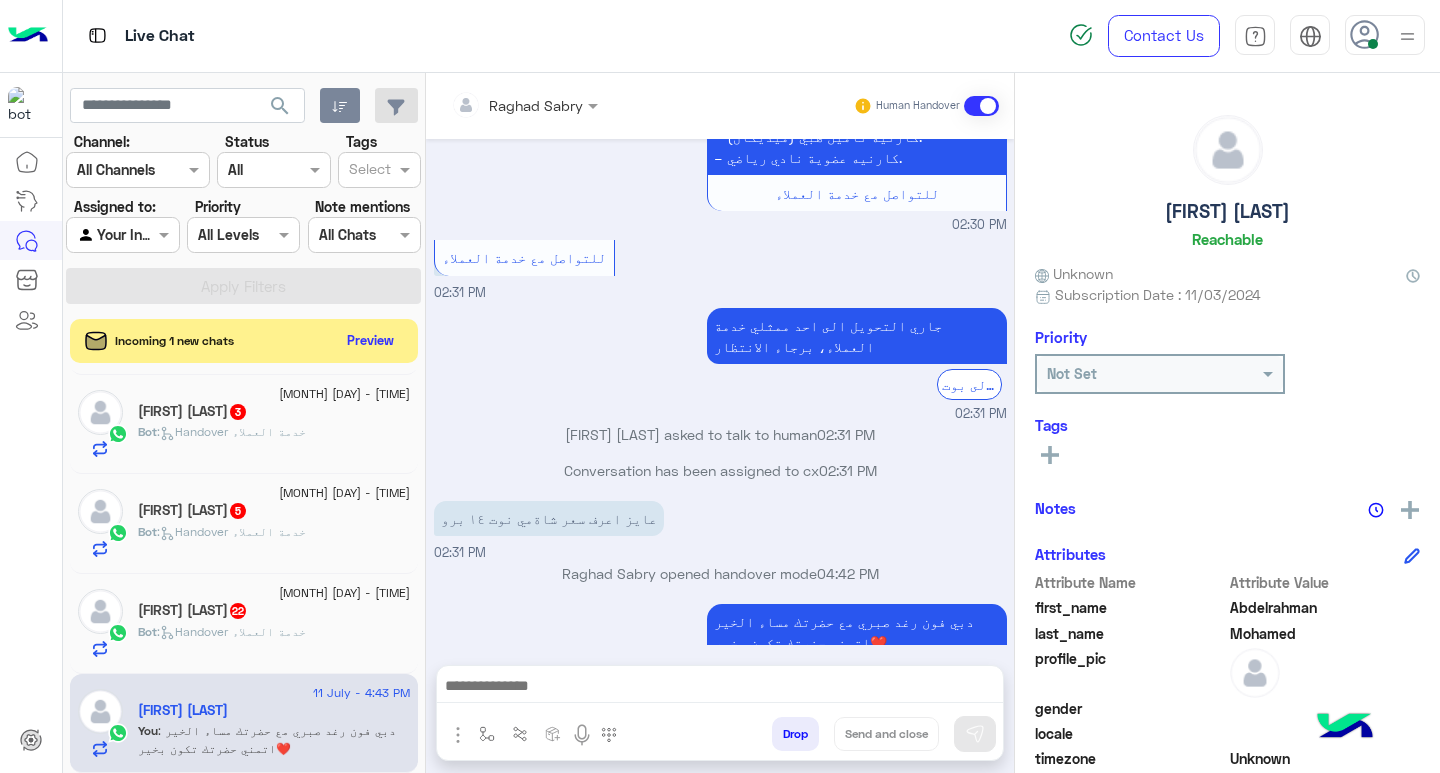 scroll, scrollTop: 3506, scrollLeft: 0, axis: vertical 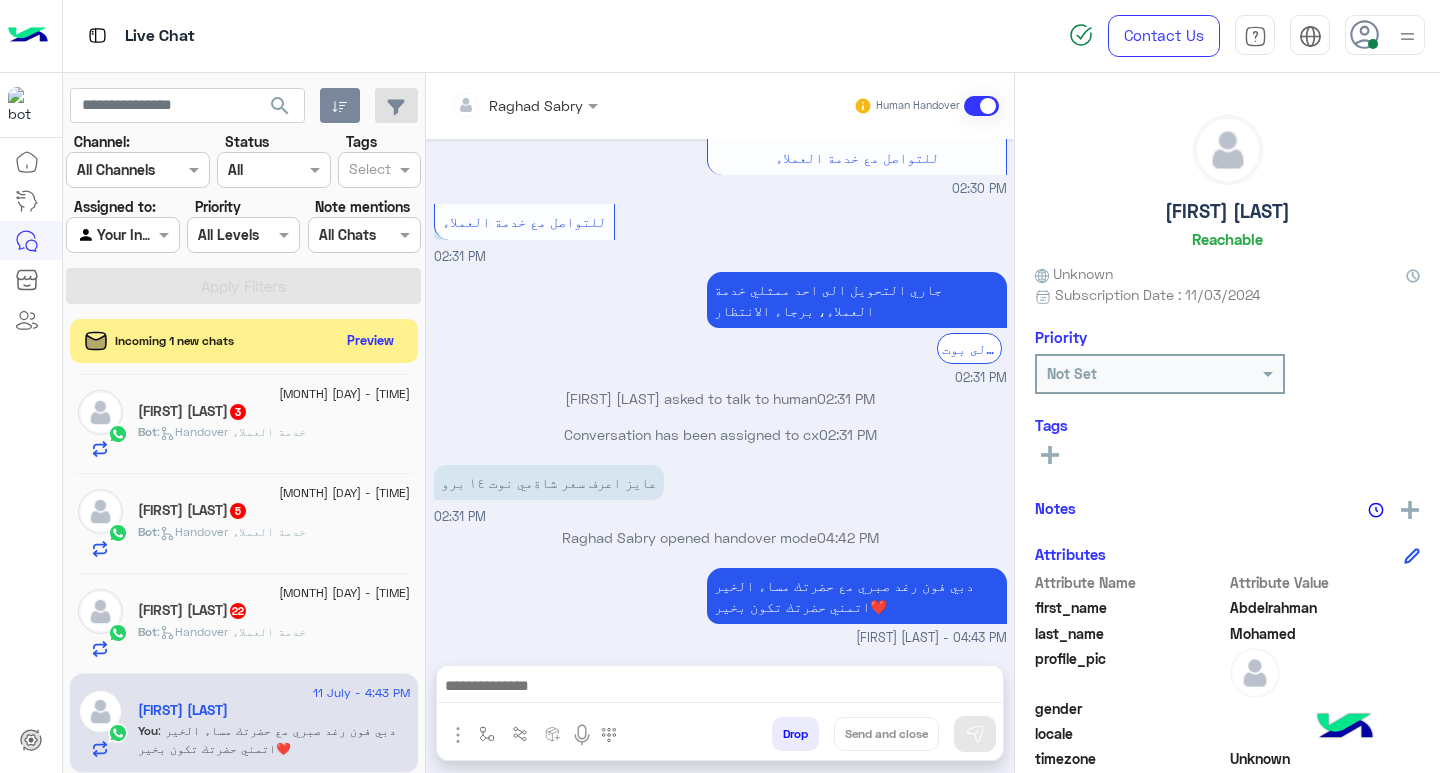 click on "عايز اعرف سعر شاةمي نوت ١٤ برو   02:31 PM" at bounding box center [720, 493] 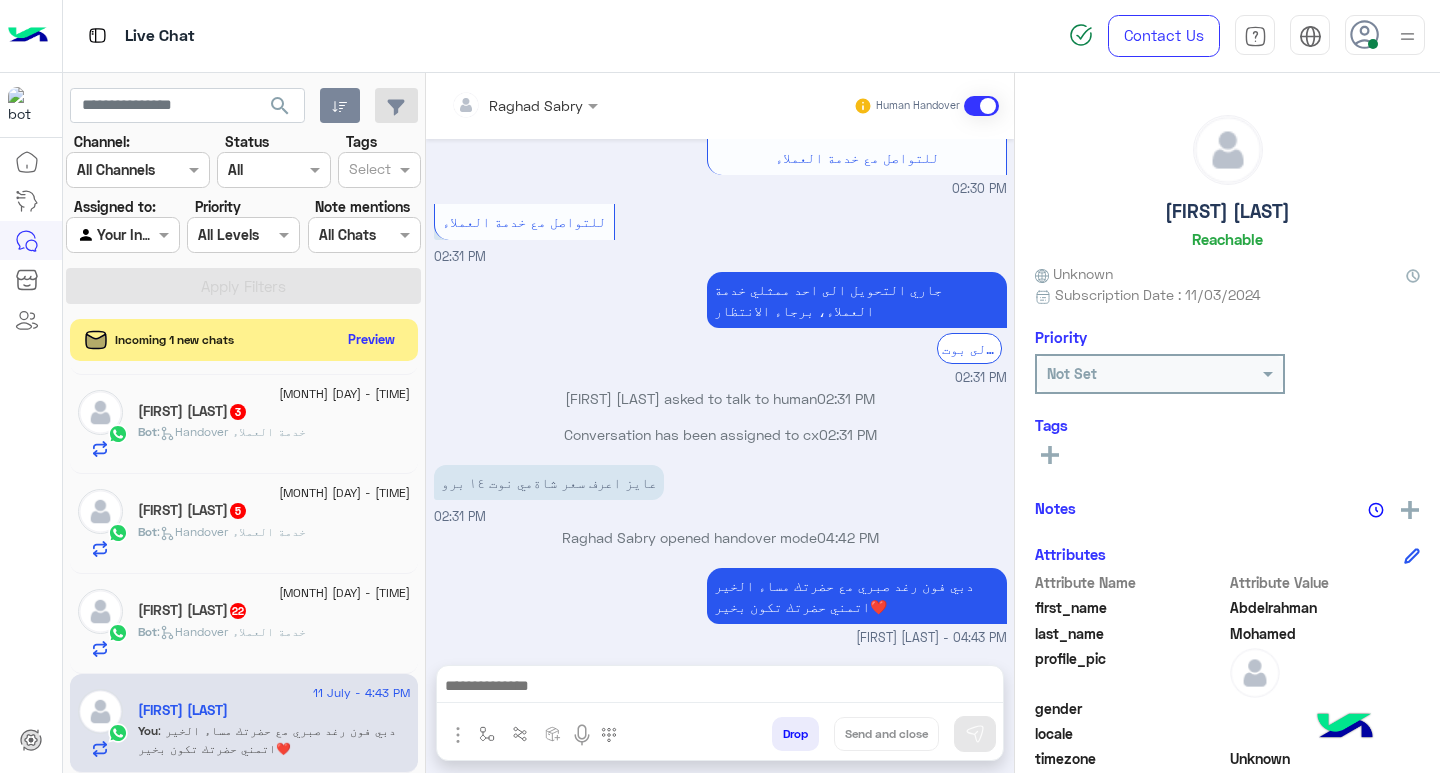 click on "Preview" 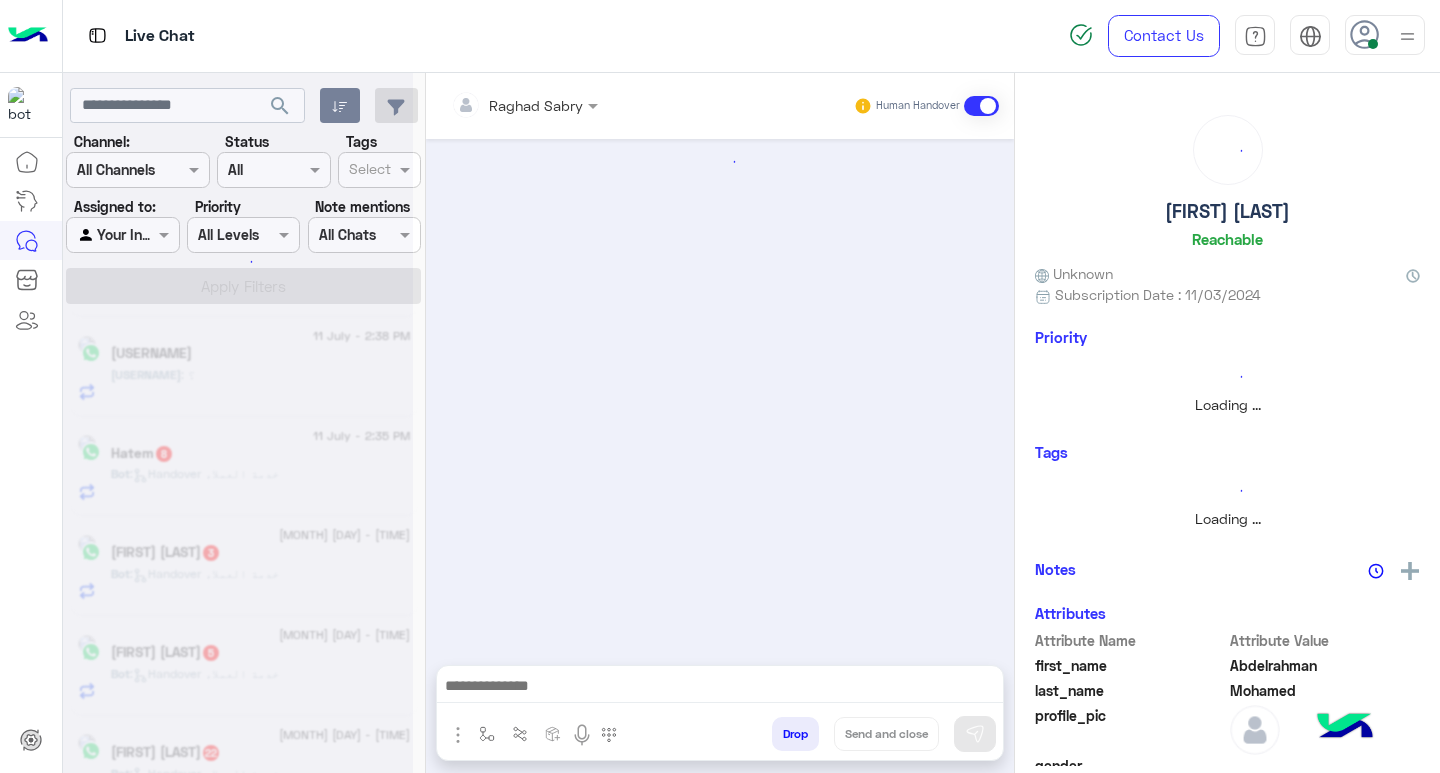 scroll, scrollTop: 0, scrollLeft: 0, axis: both 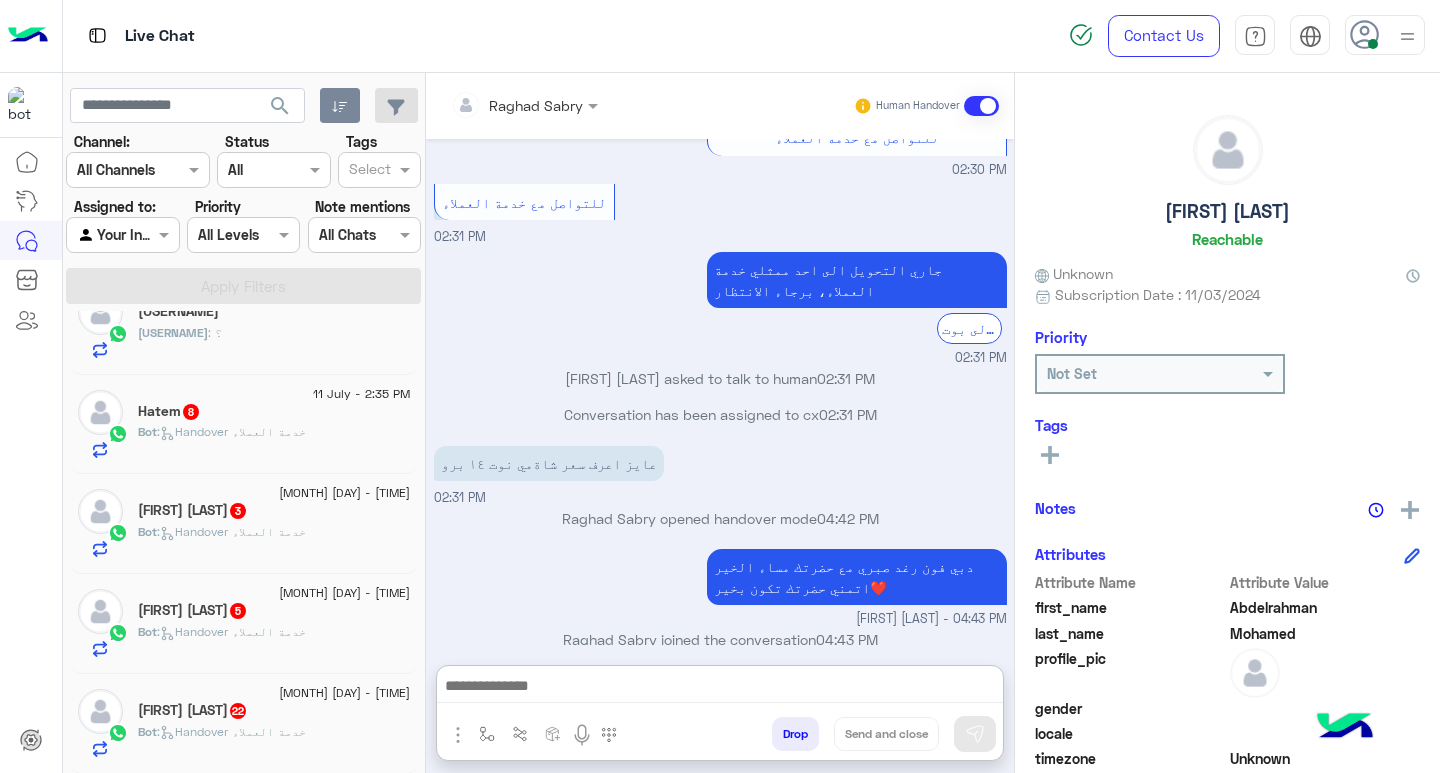 click at bounding box center (720, 688) 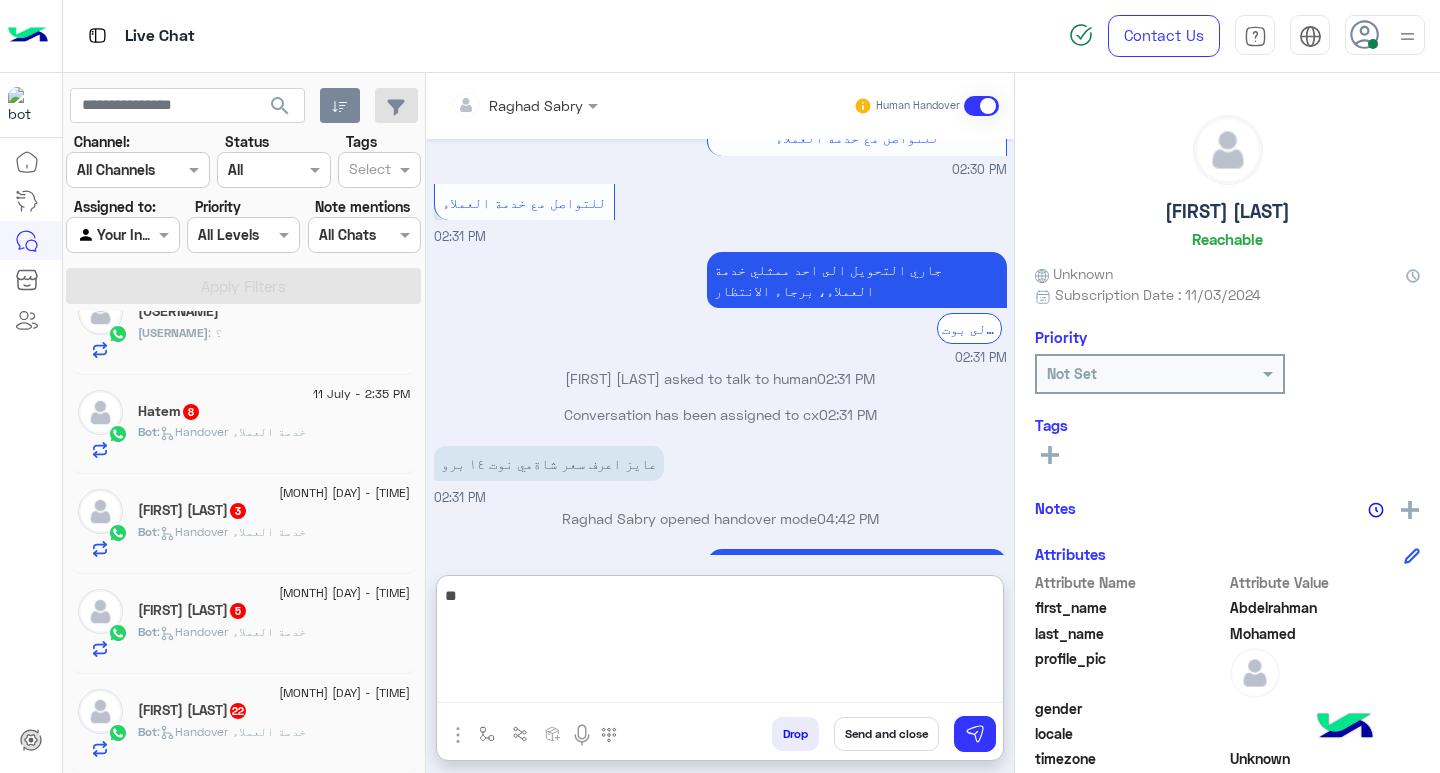 type on "*" 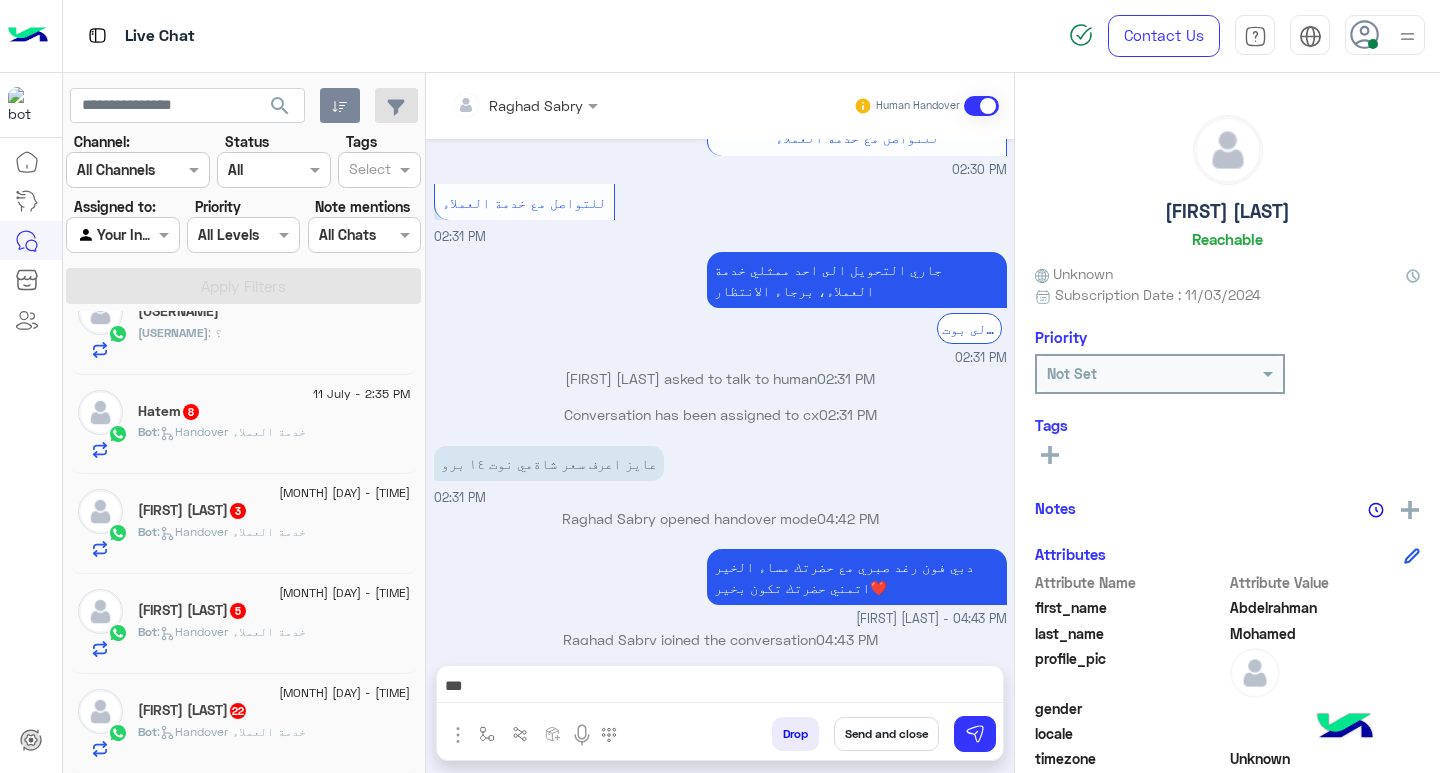 click on "***" at bounding box center [720, 688] 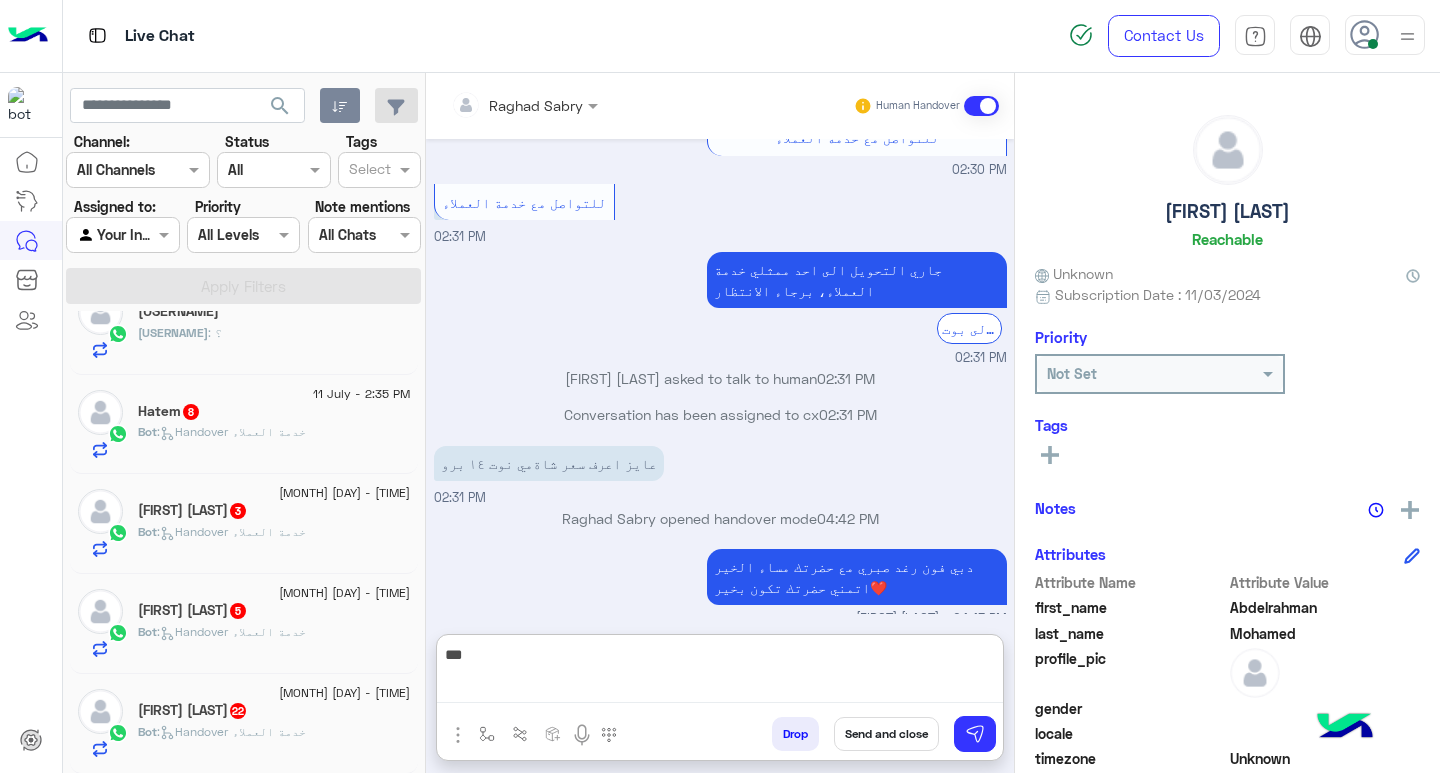 click on "***" at bounding box center (720, 672) 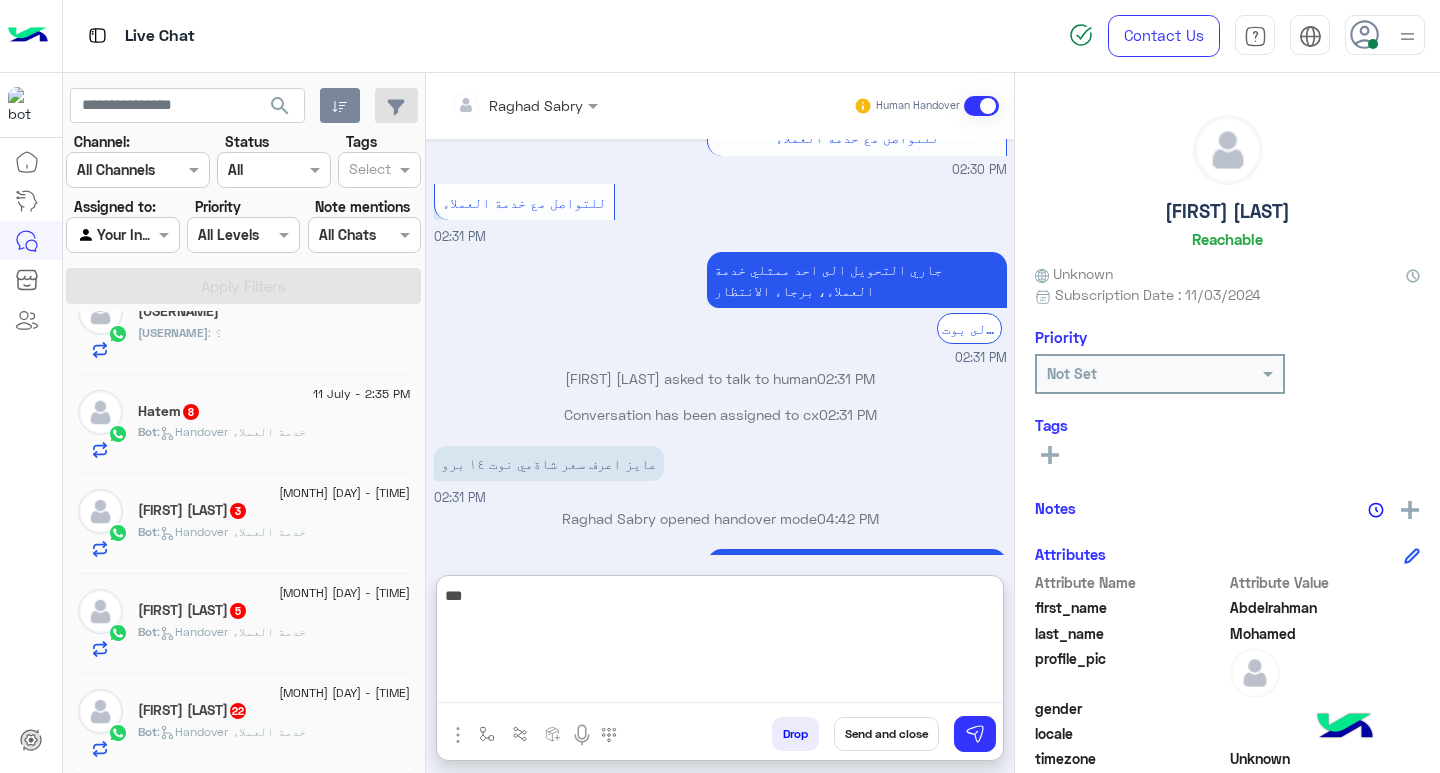 click on "***" at bounding box center (720, 643) 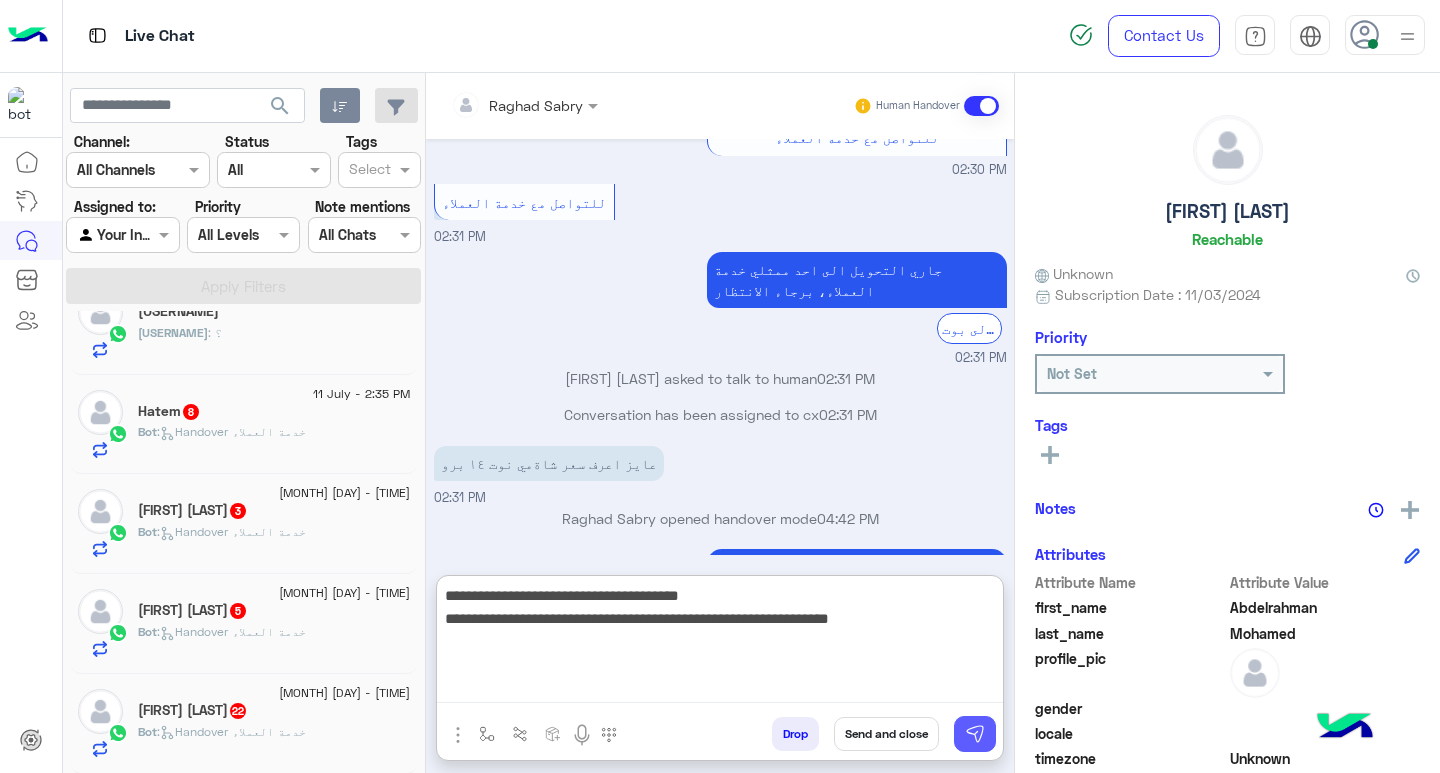 type on "**********" 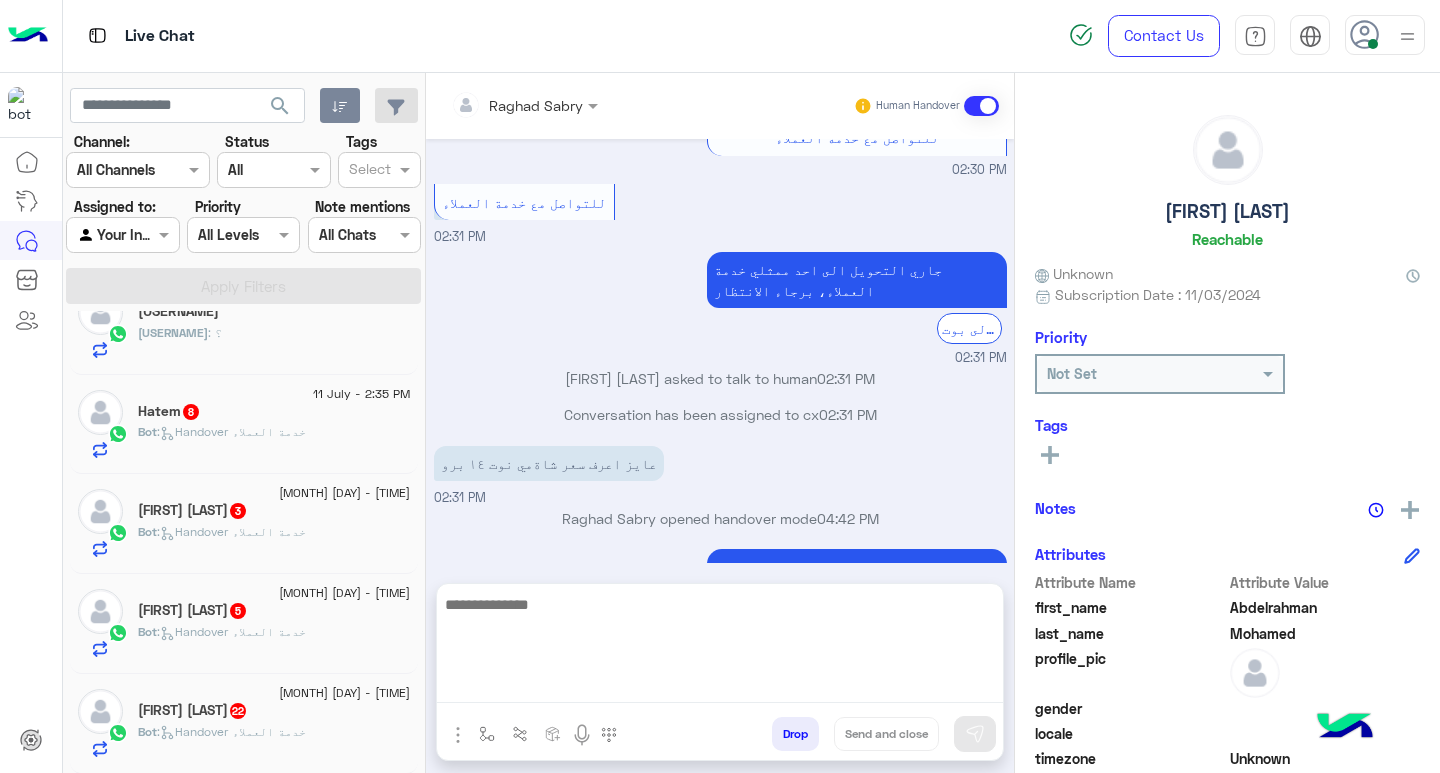 scroll, scrollTop: 2912, scrollLeft: 0, axis: vertical 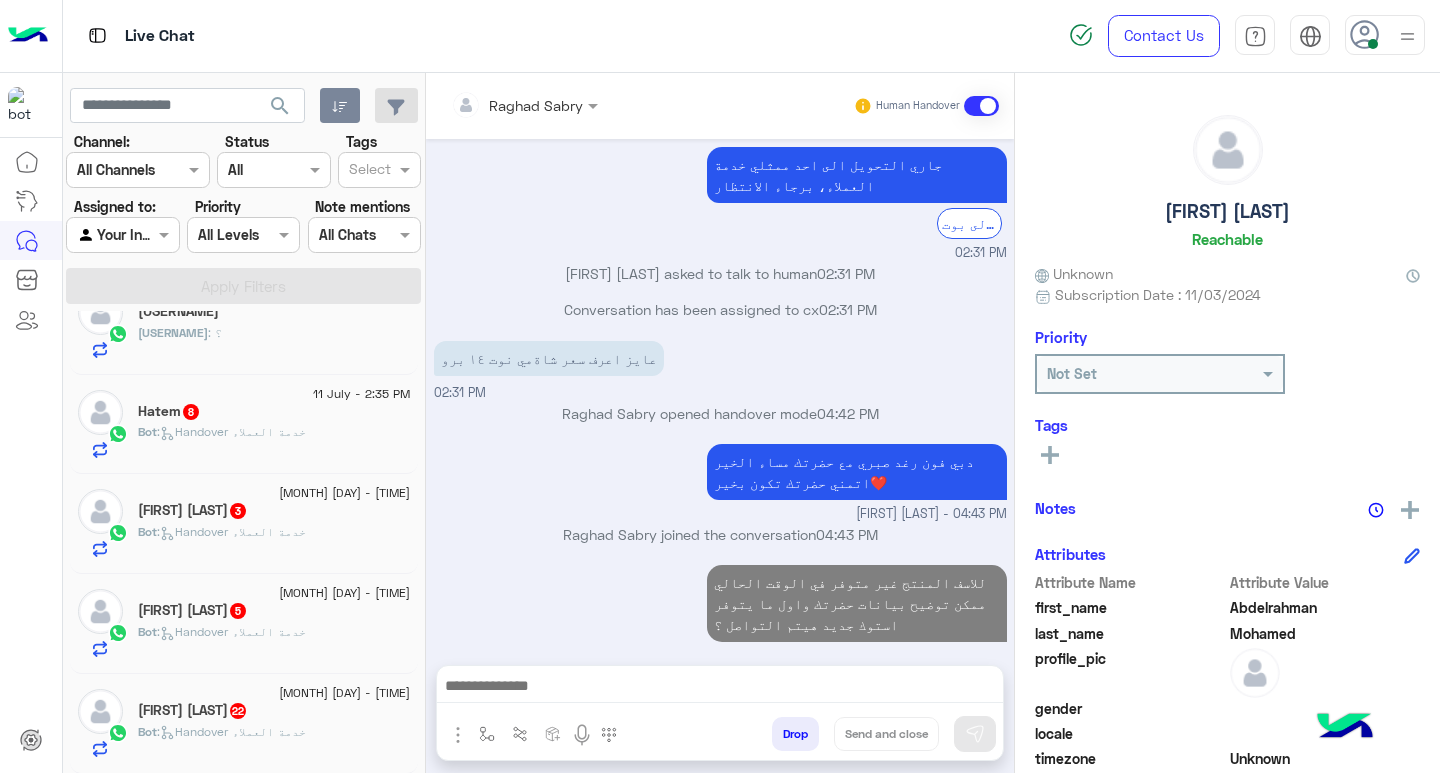 click on "[FIRST] [LAST]  22" 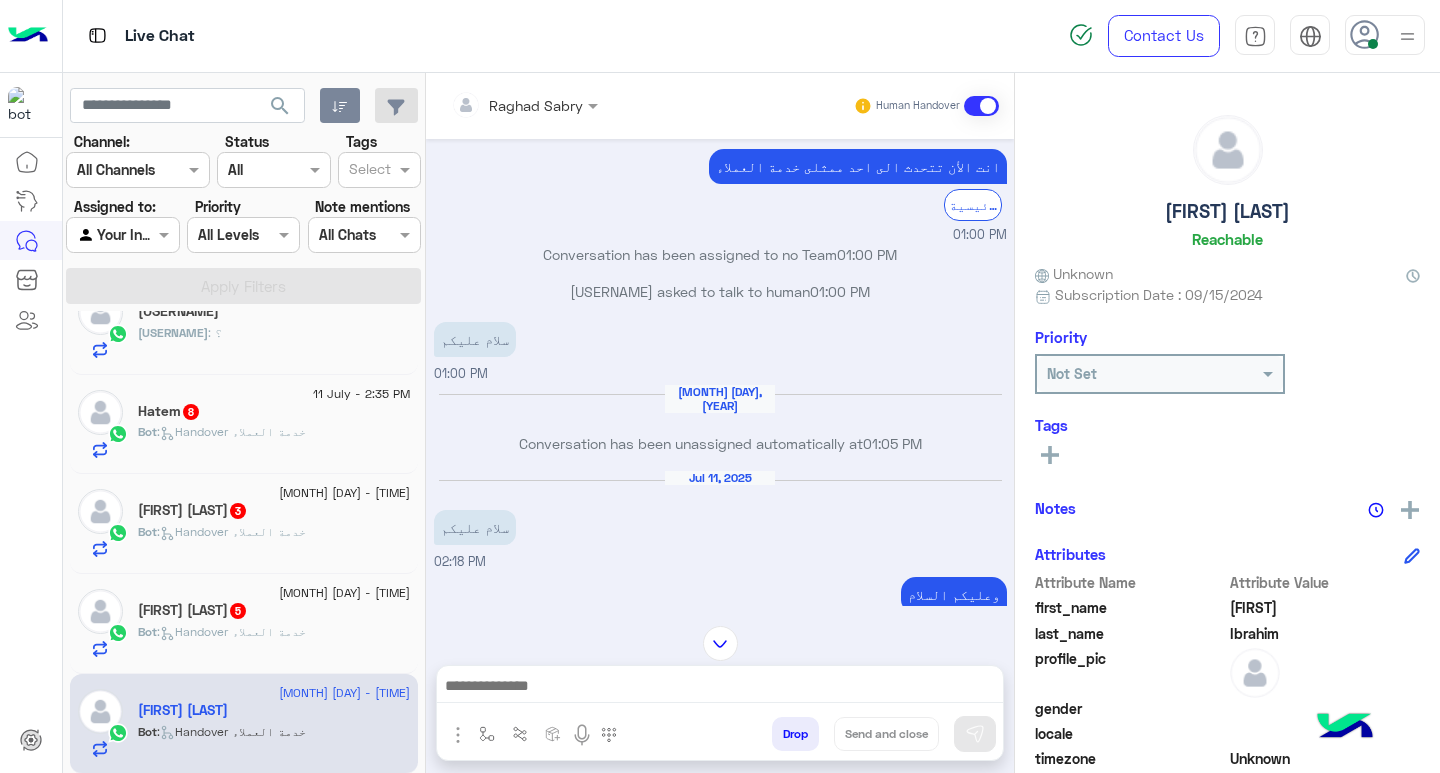 scroll, scrollTop: 1898, scrollLeft: 0, axis: vertical 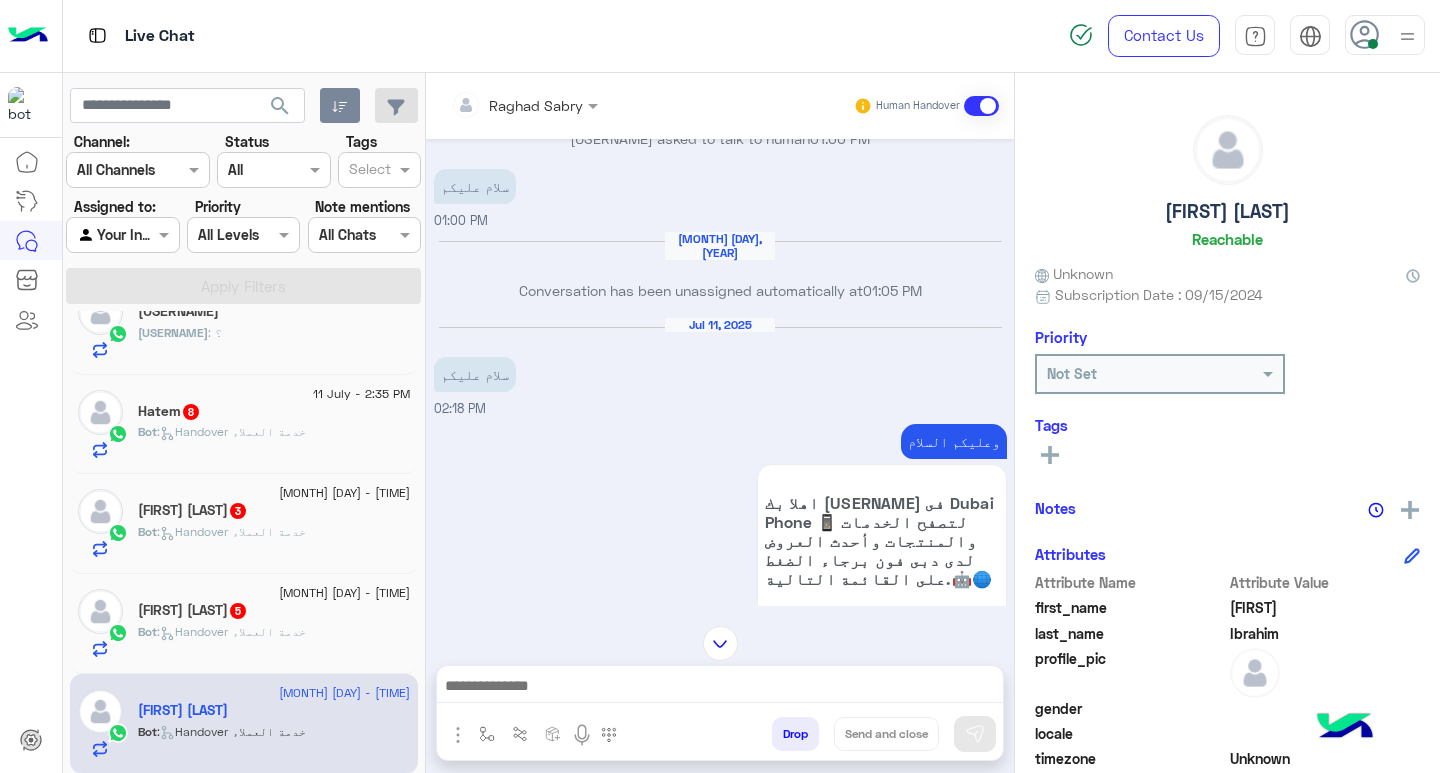 click at bounding box center [720, 688] 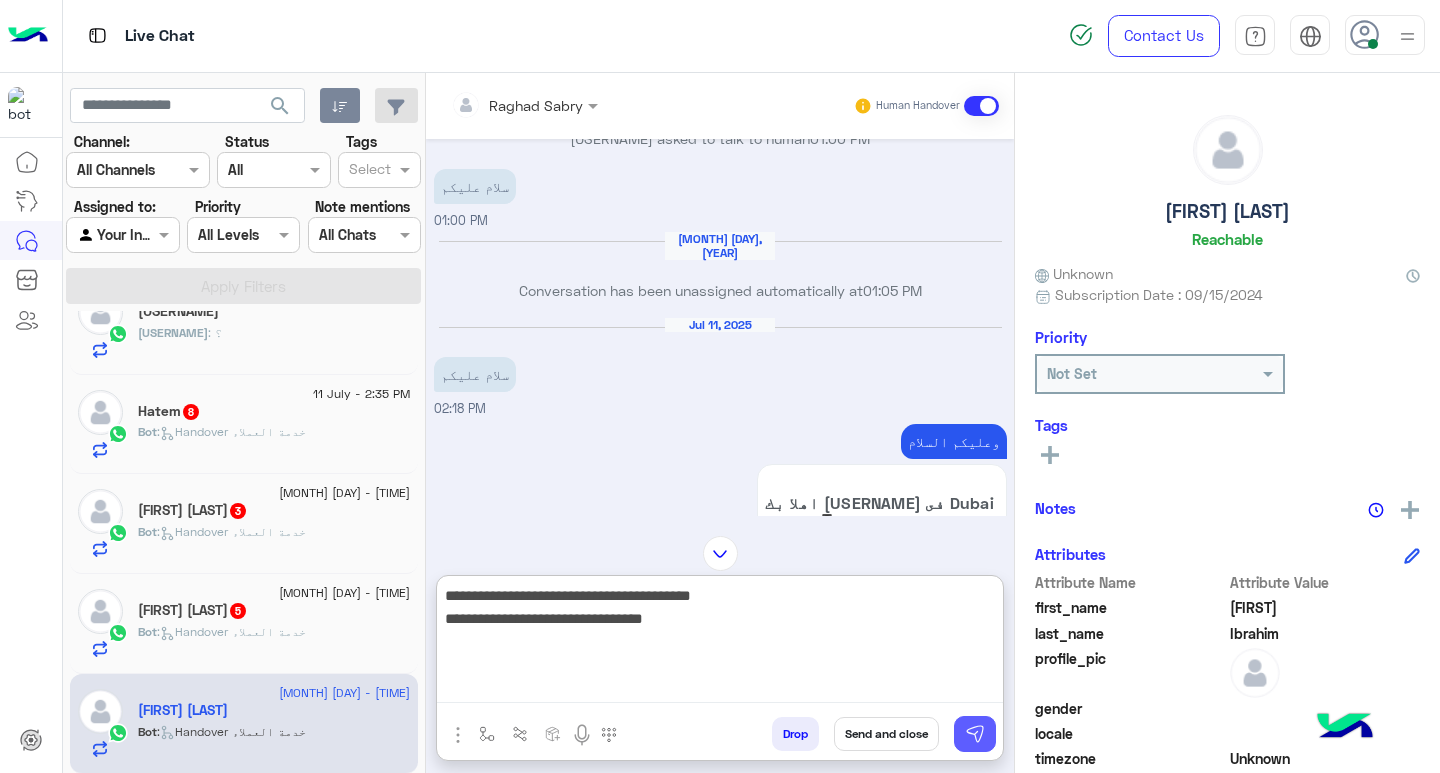 type on "**********" 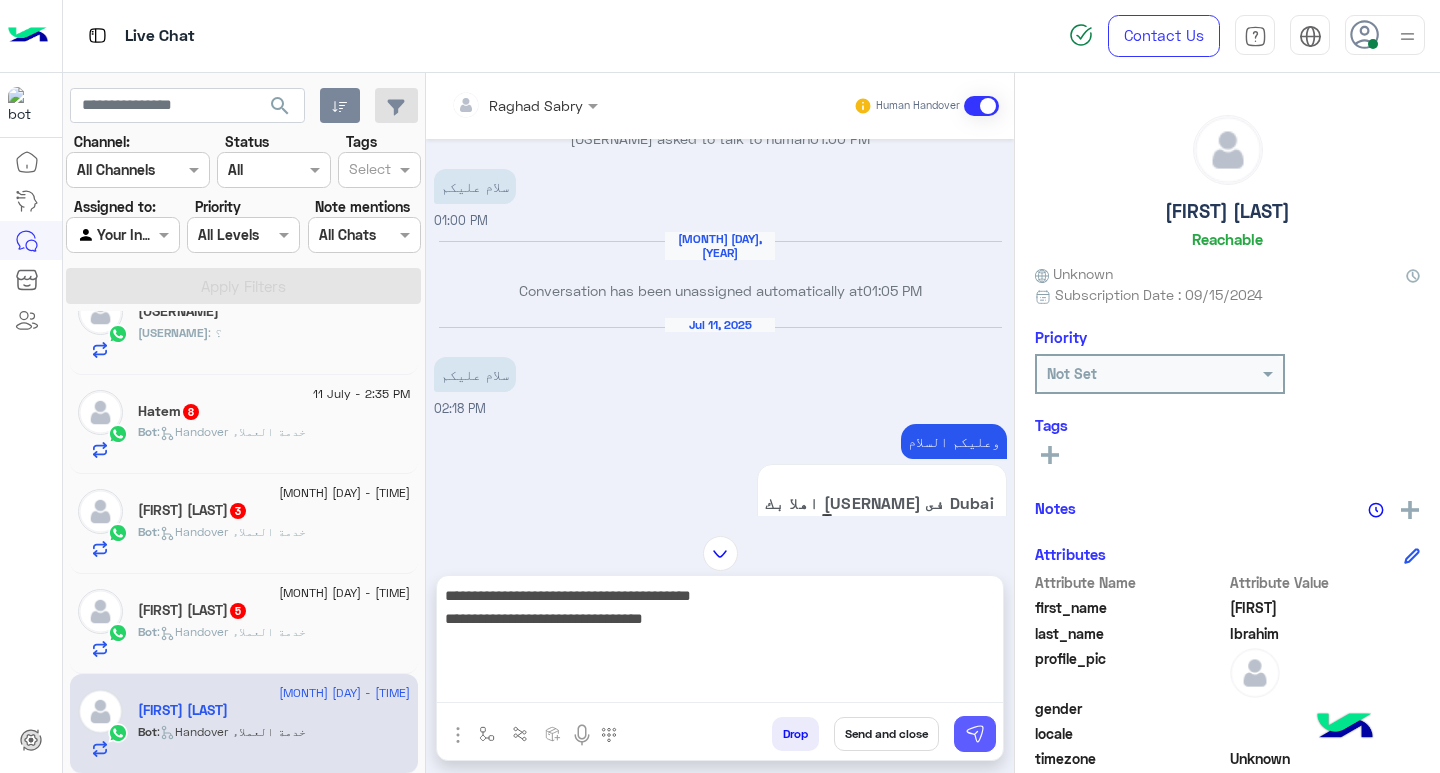 click at bounding box center [975, 734] 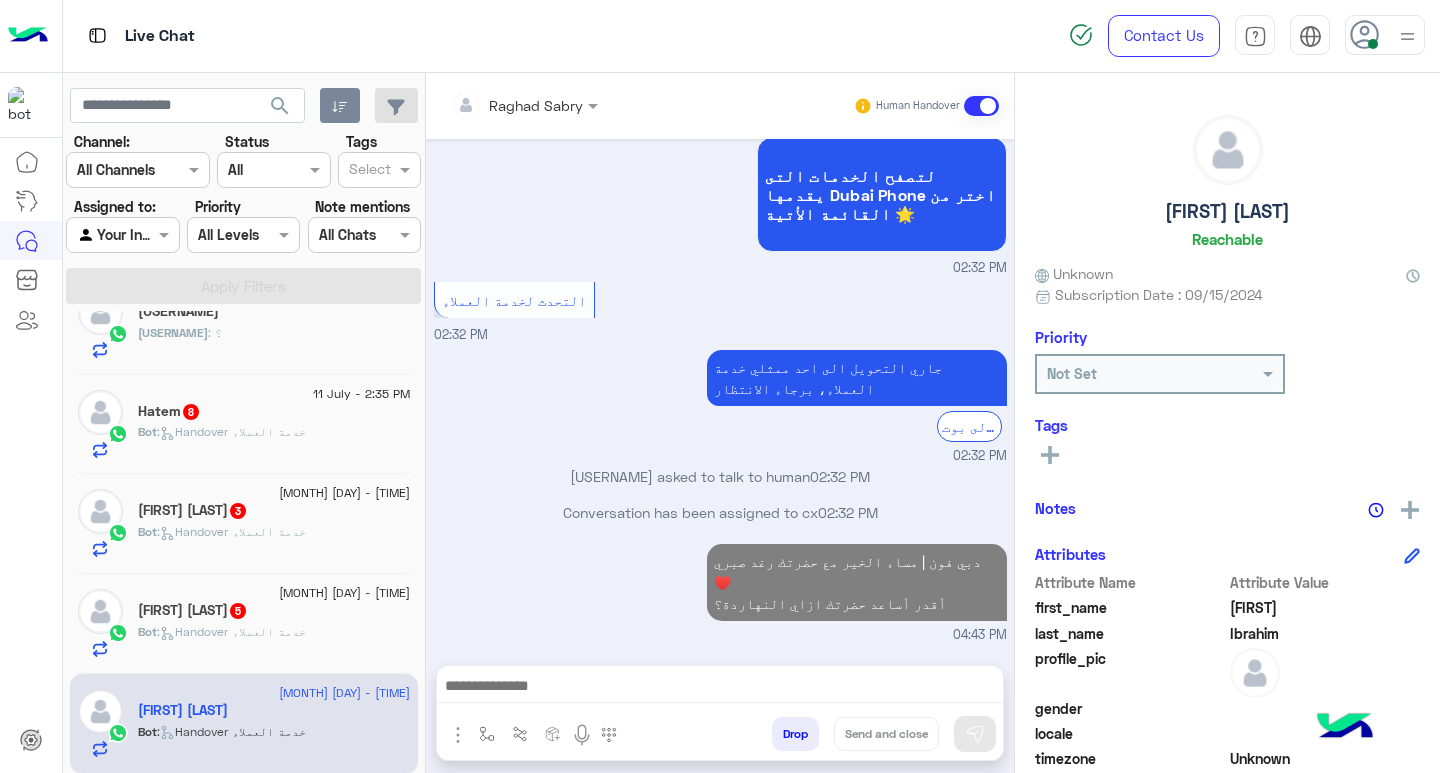 scroll, scrollTop: 3940, scrollLeft: 0, axis: vertical 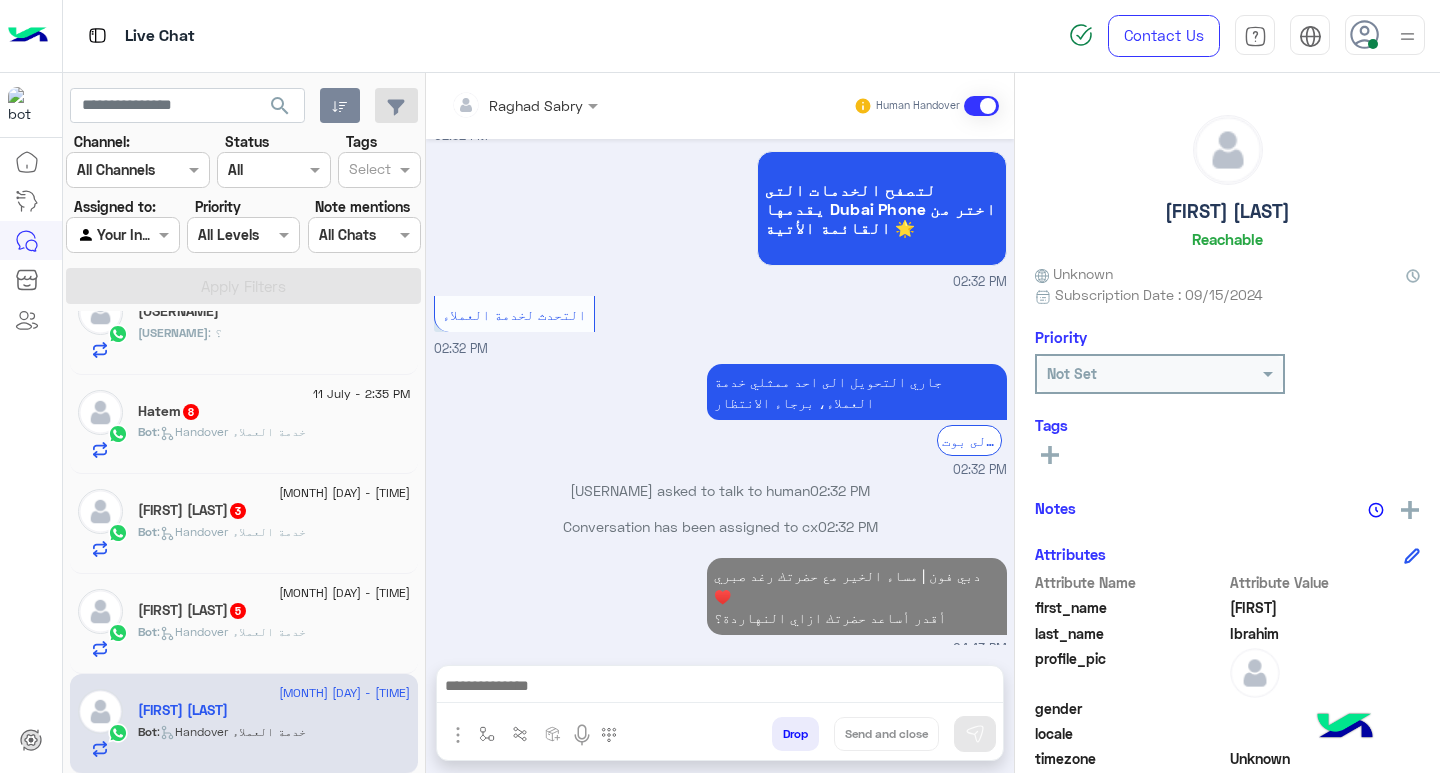 click on ":   Handover خدمة العملاء" 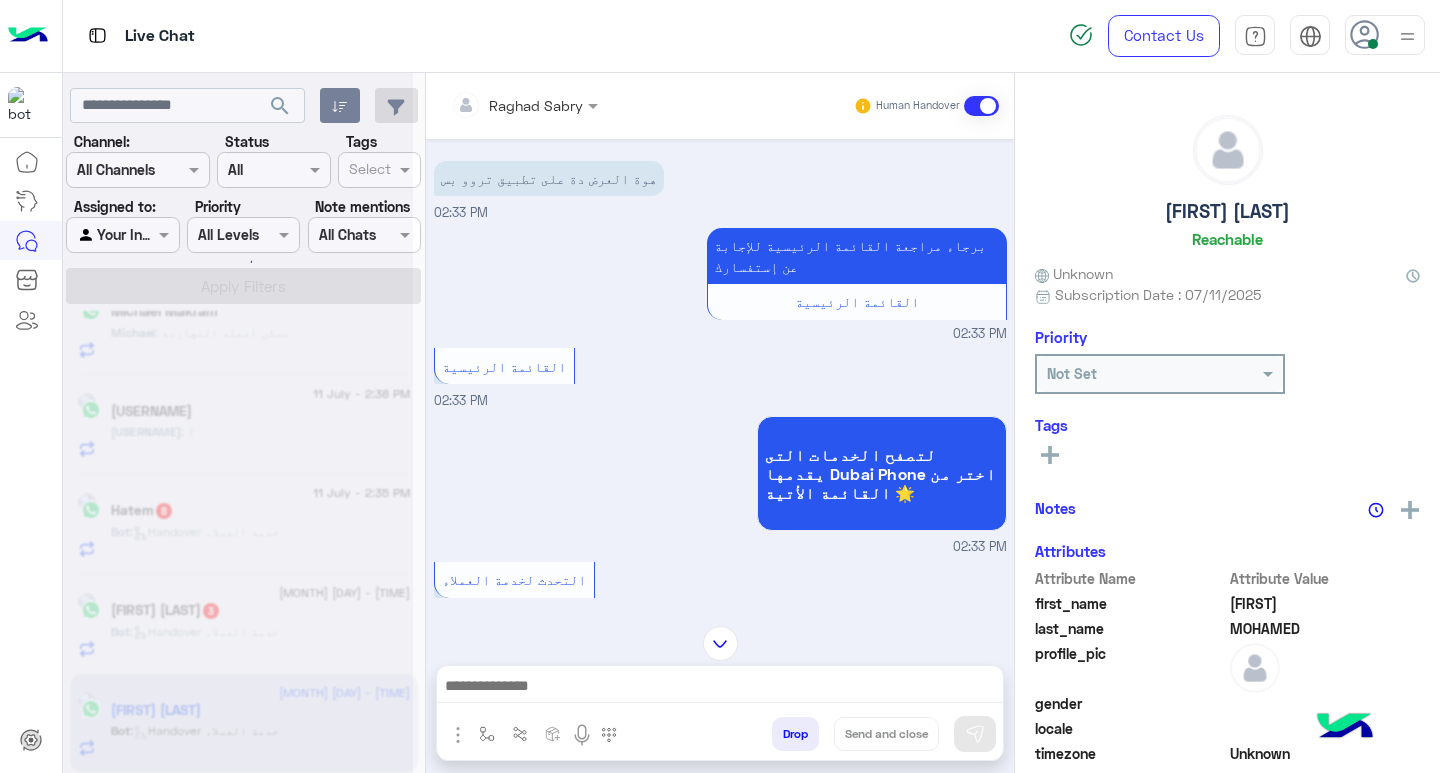 scroll, scrollTop: 0, scrollLeft: 0, axis: both 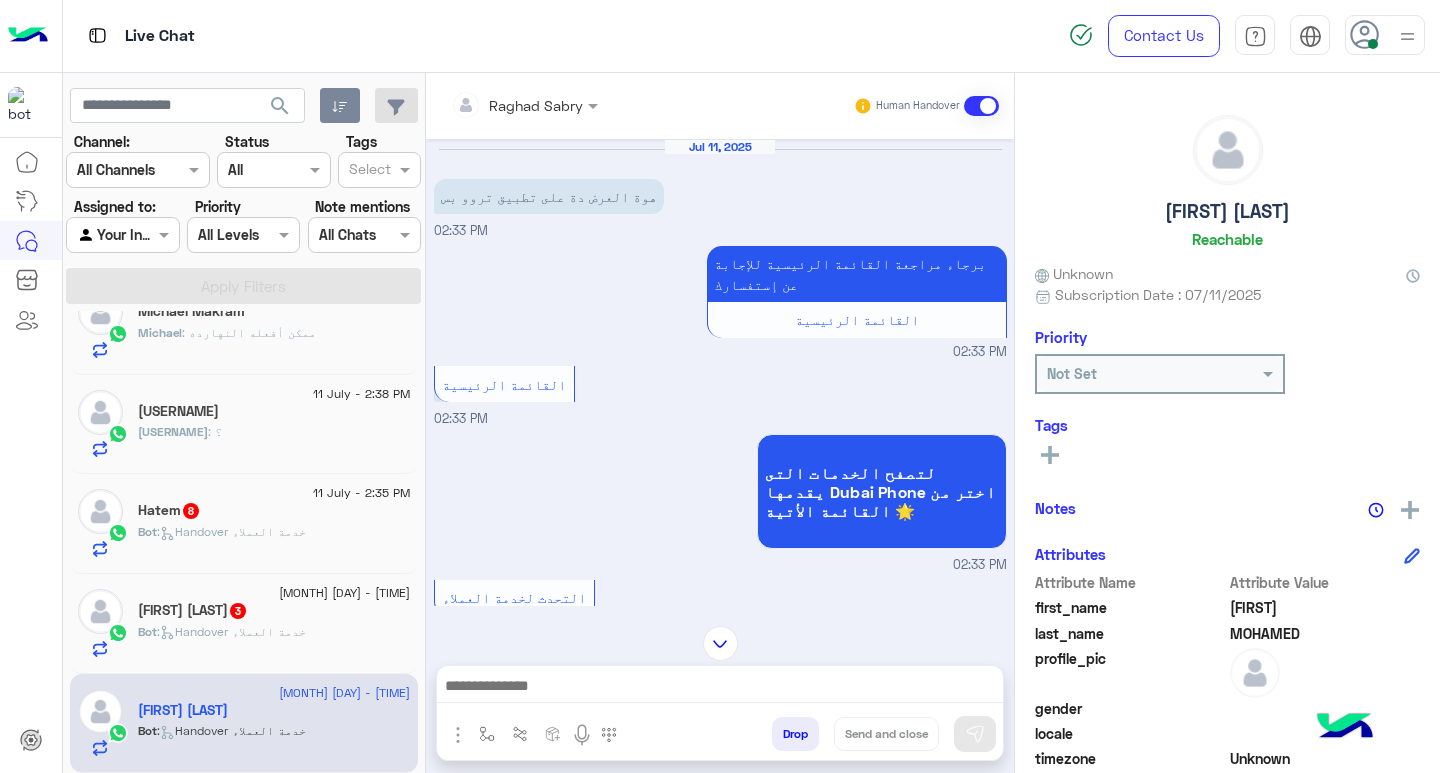 click at bounding box center (720, 688) 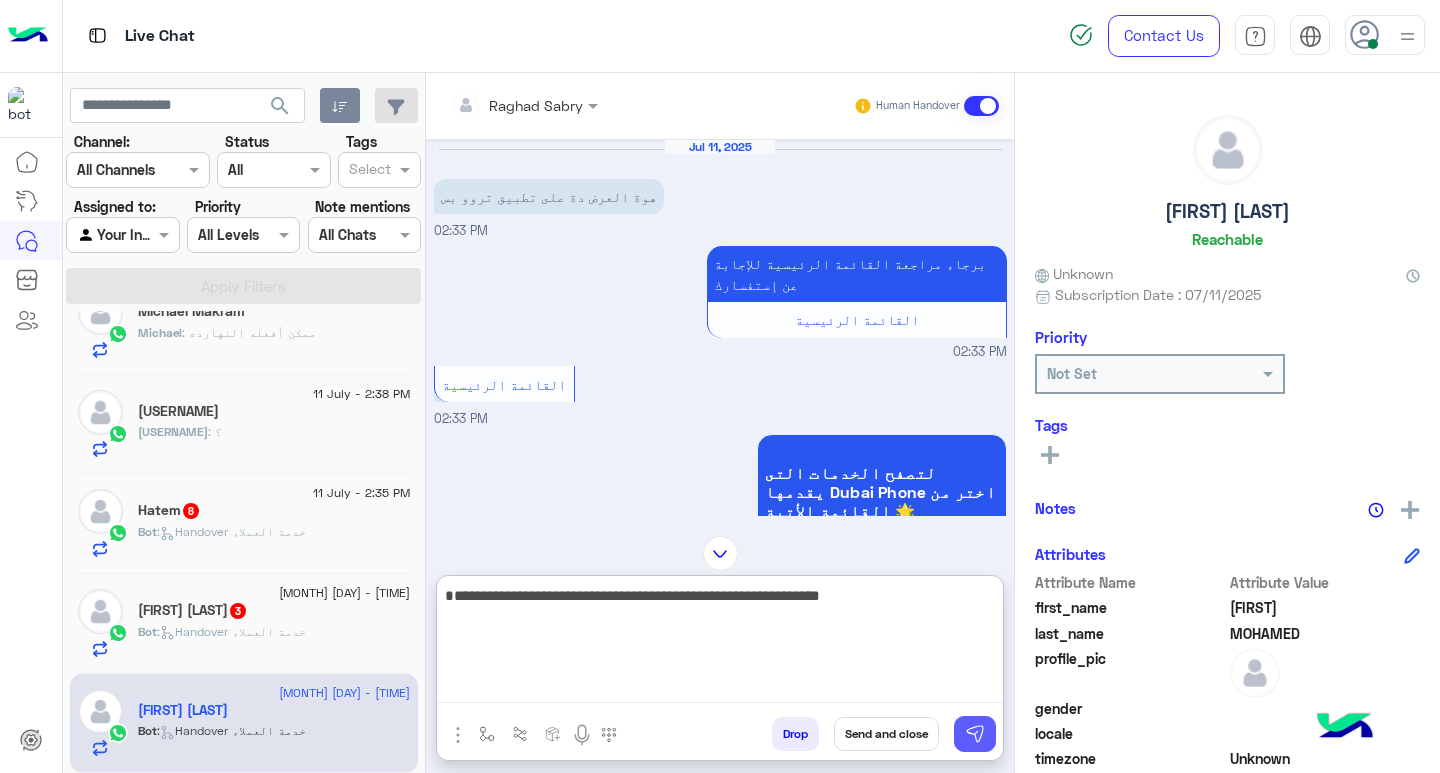 type on "**********" 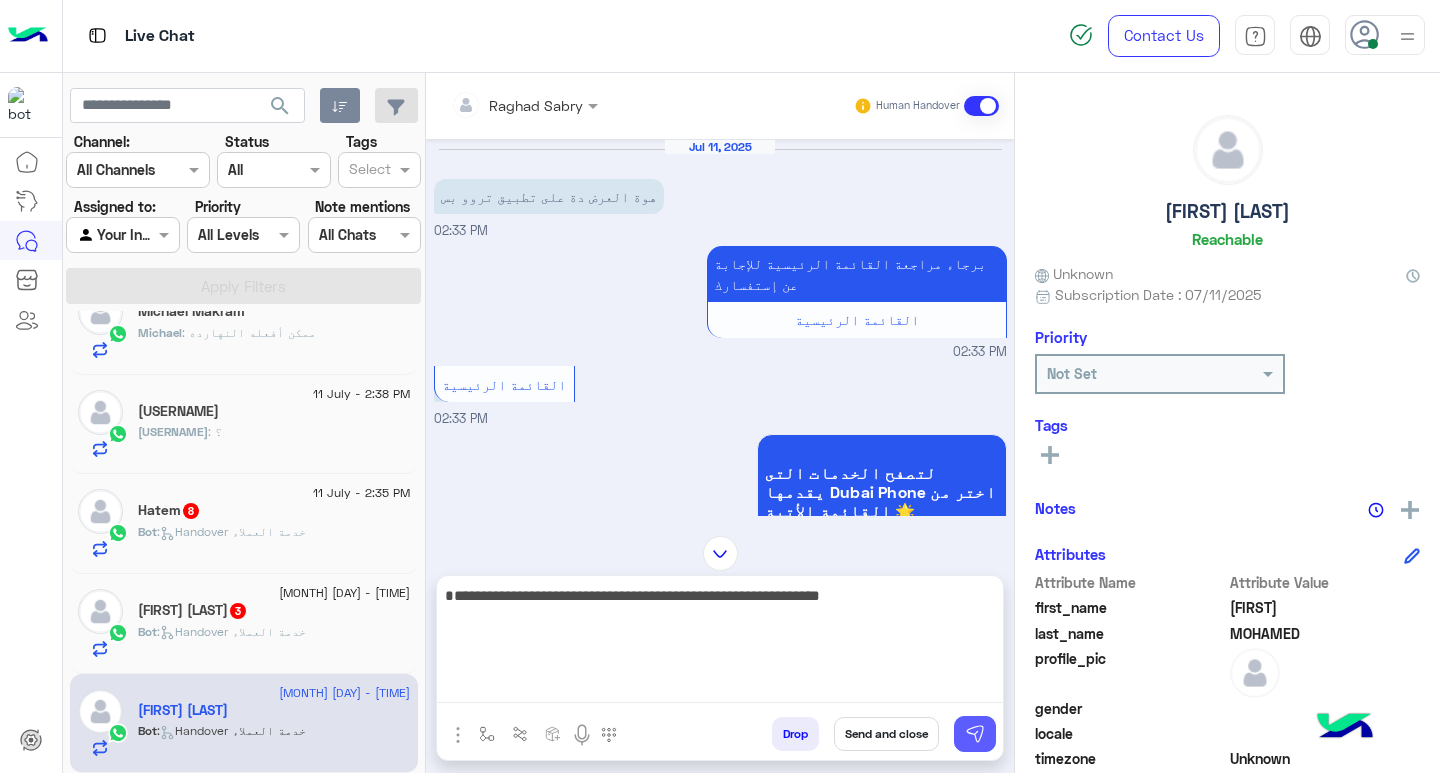 click at bounding box center (975, 734) 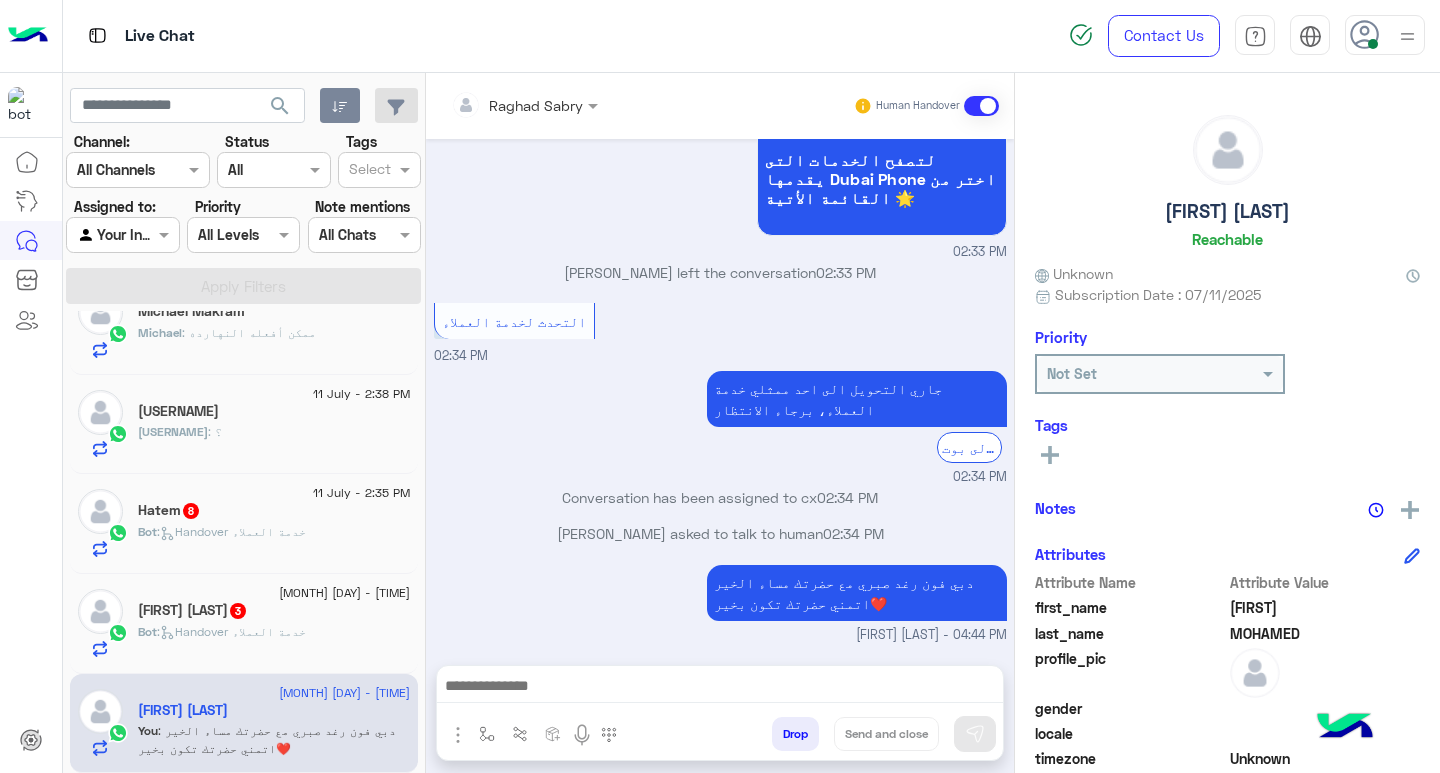 scroll, scrollTop: 824, scrollLeft: 0, axis: vertical 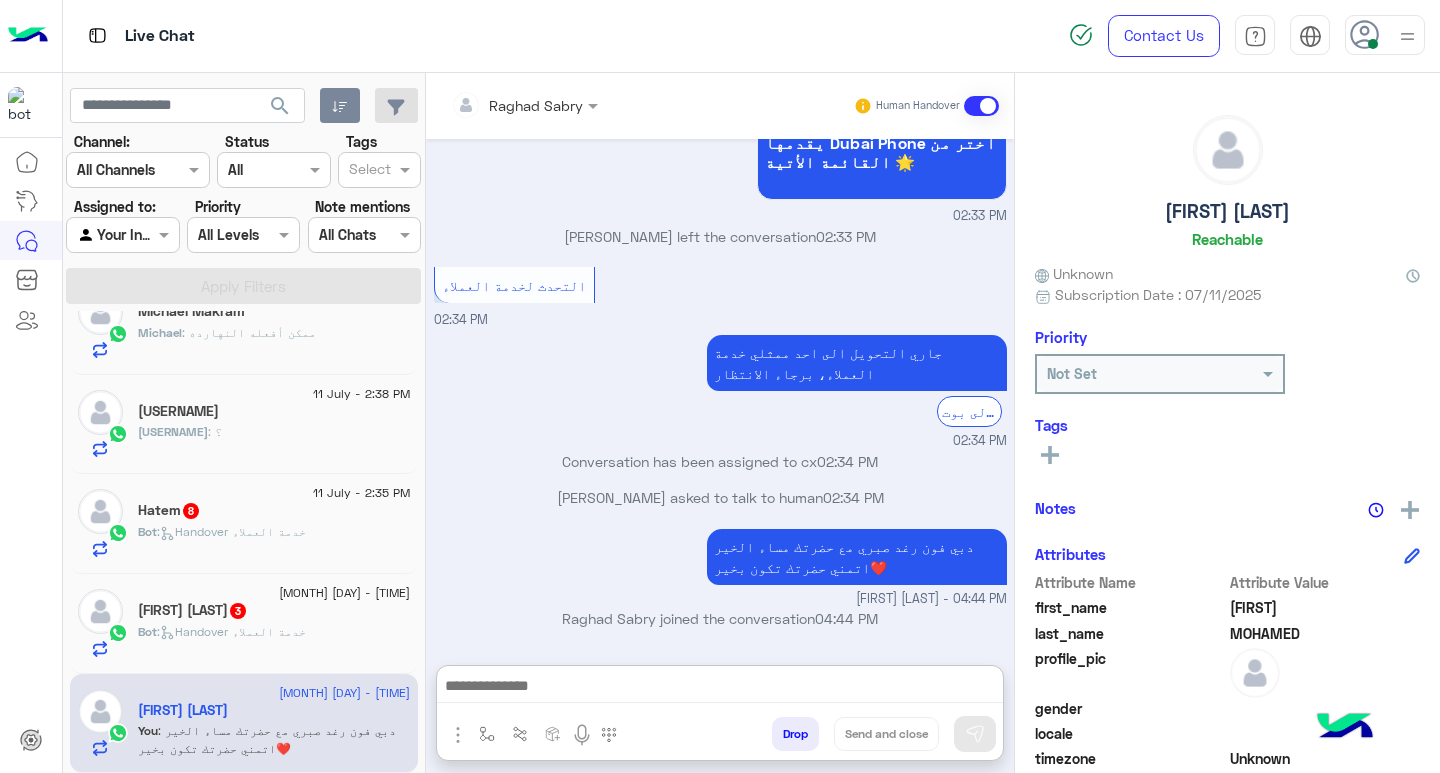 click at bounding box center [720, 688] 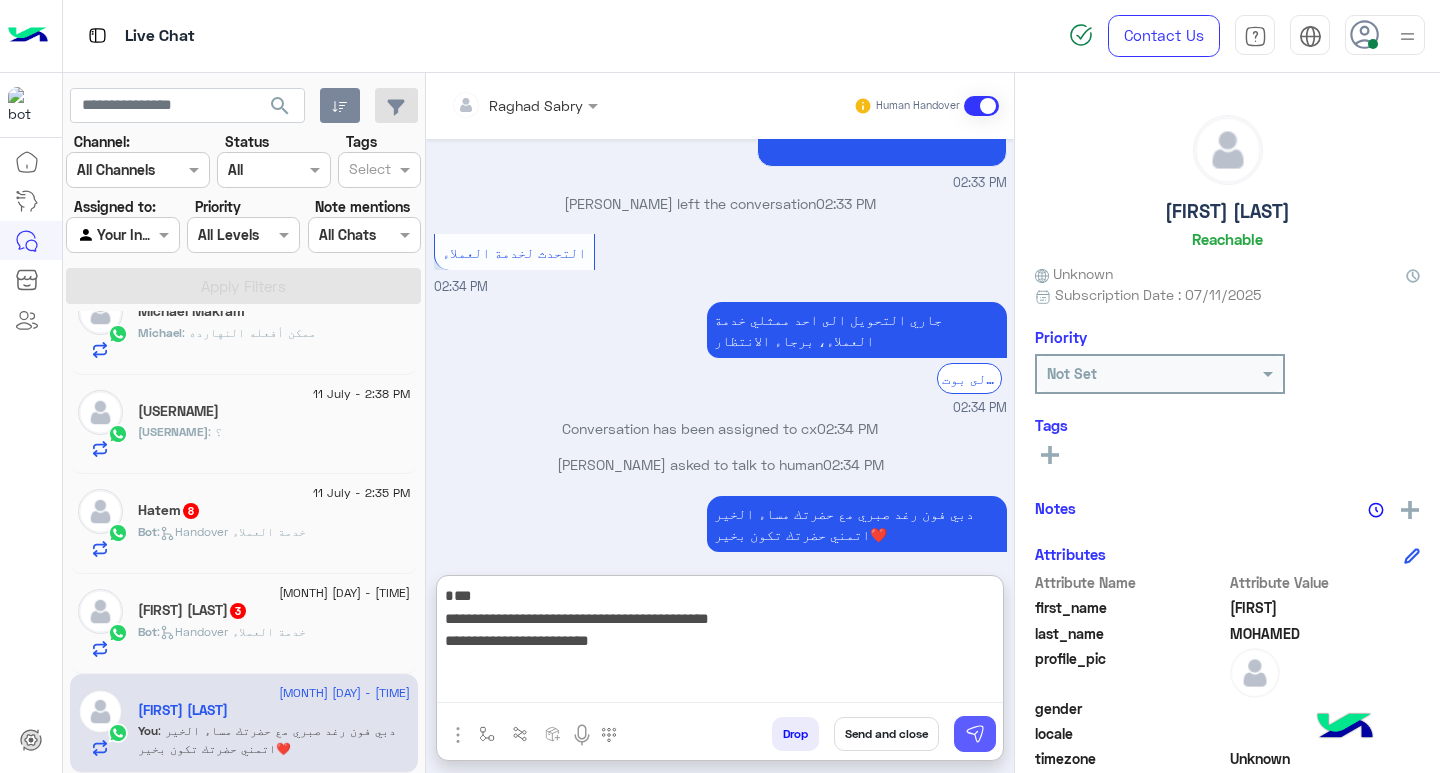 type on "**********" 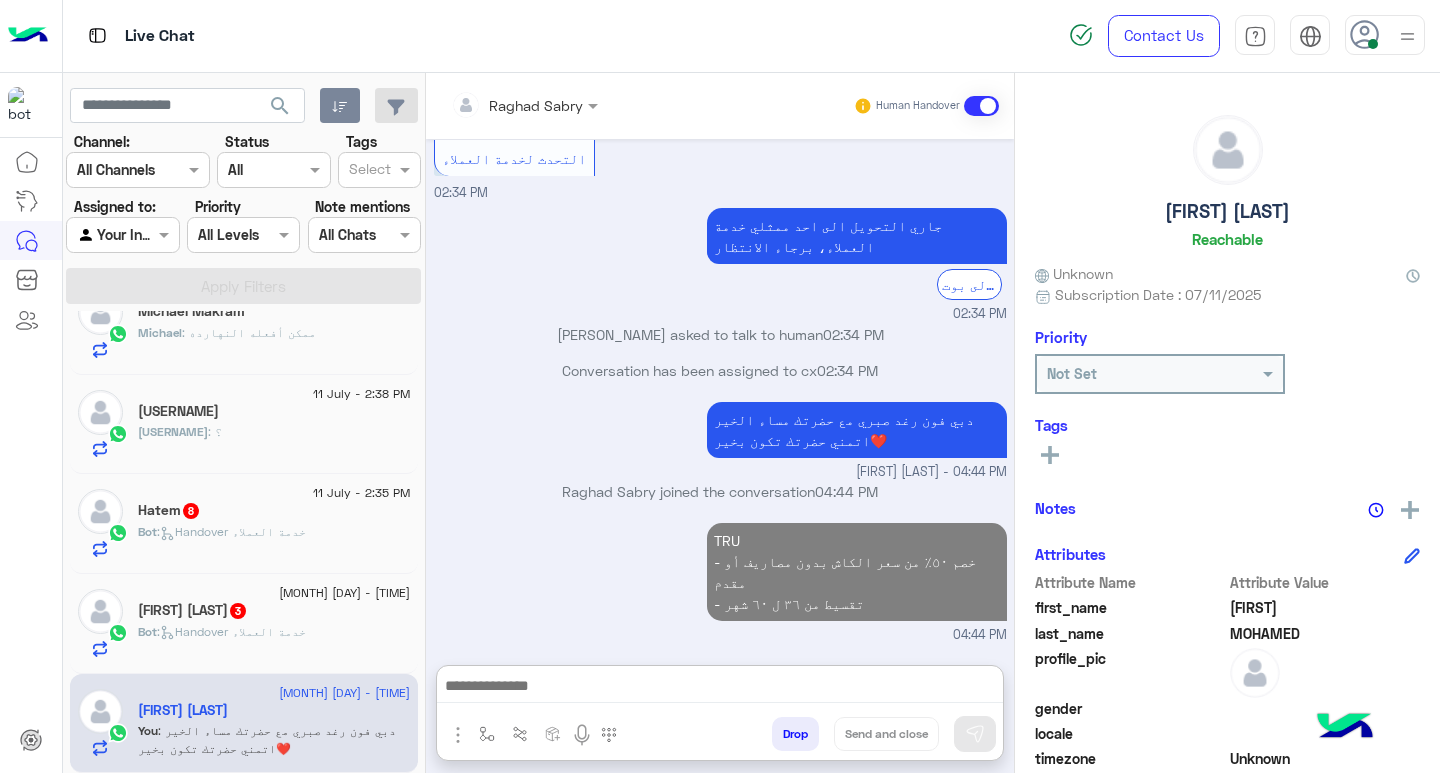 click at bounding box center [720, 688] 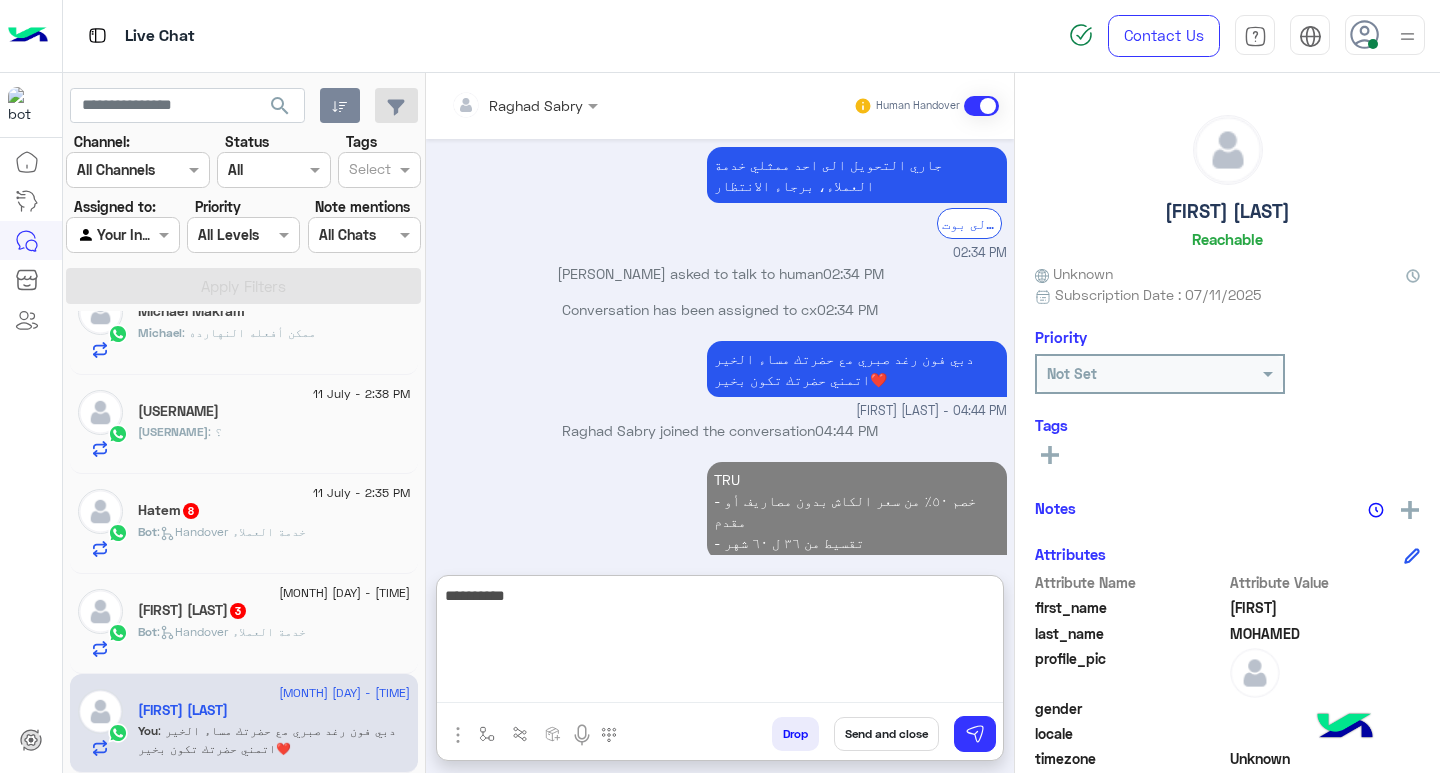 scroll, scrollTop: 1041, scrollLeft: 0, axis: vertical 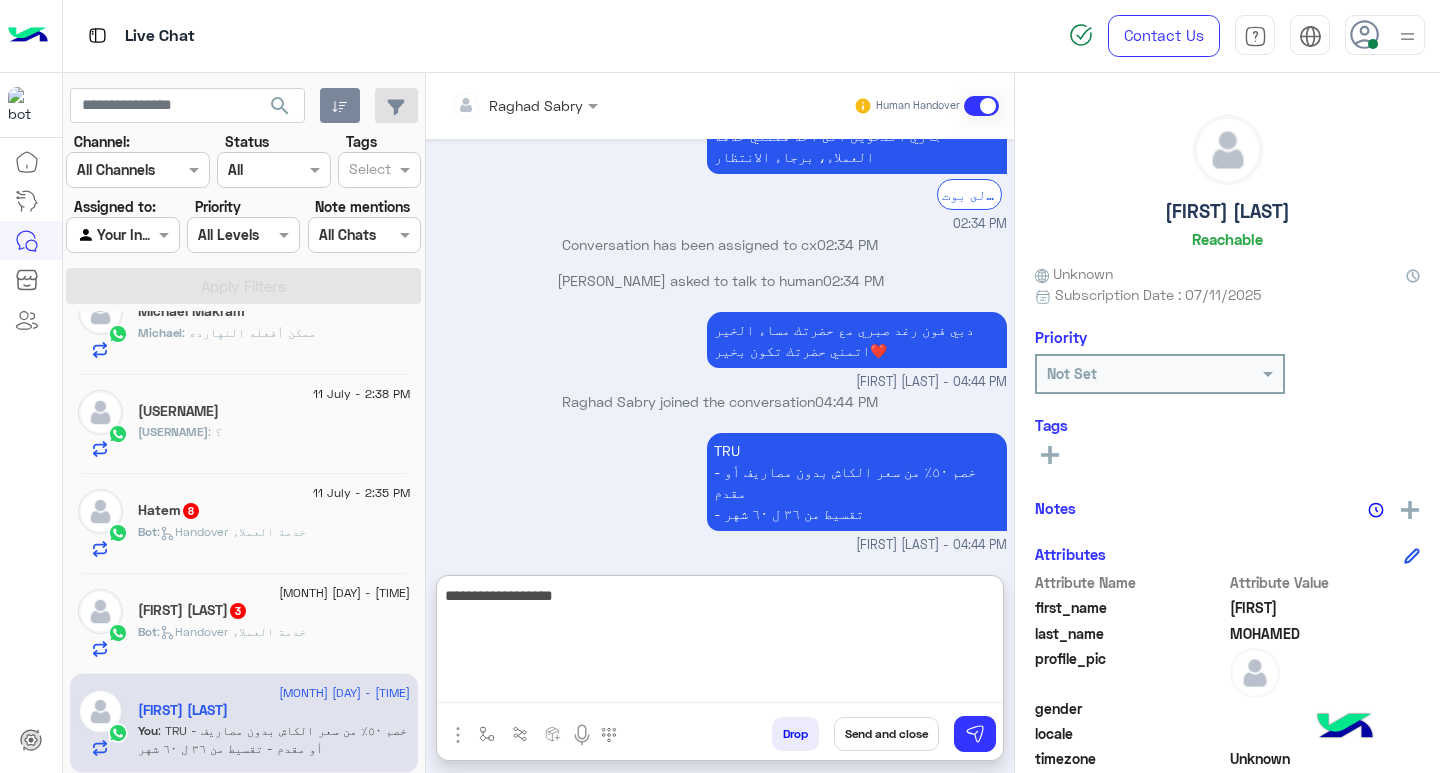 type on "**********" 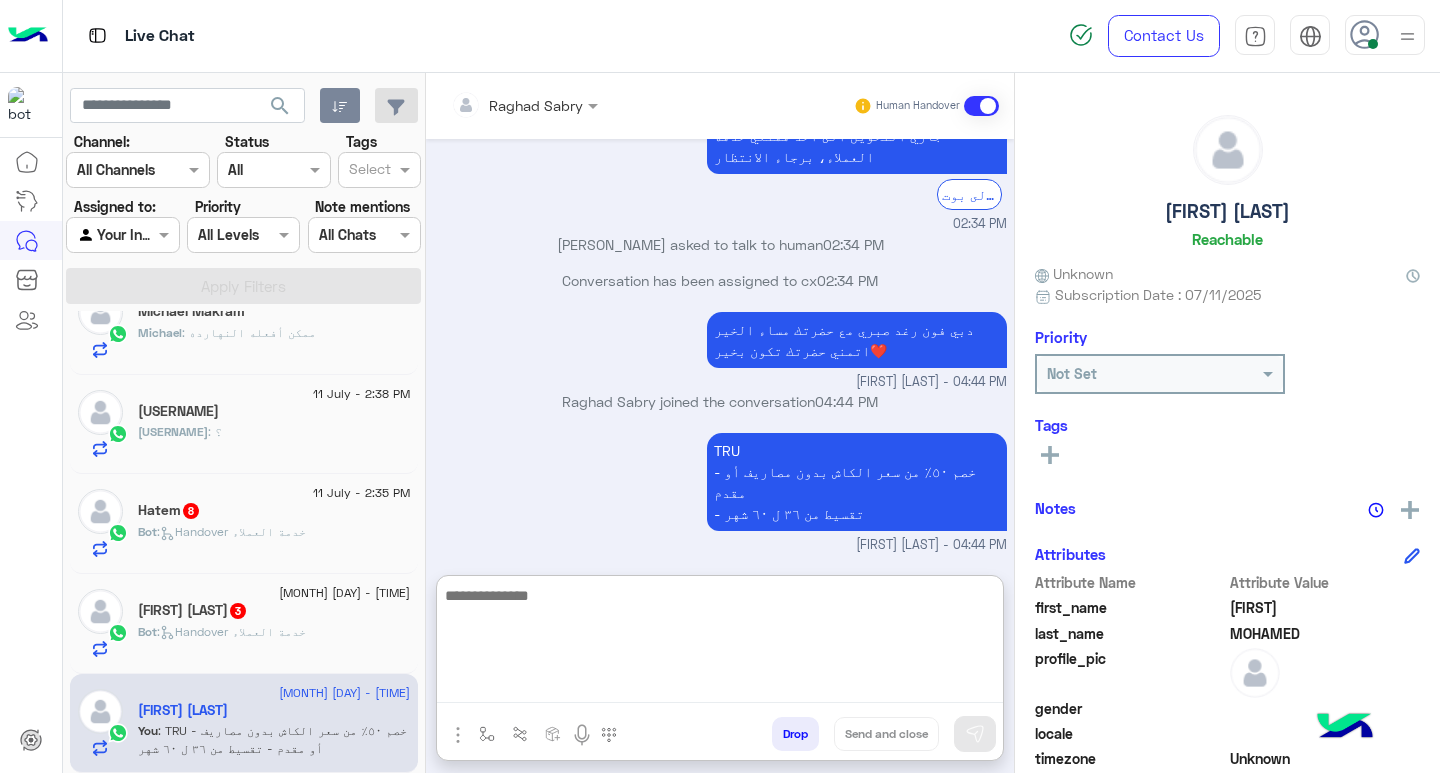 scroll, scrollTop: 1105, scrollLeft: 0, axis: vertical 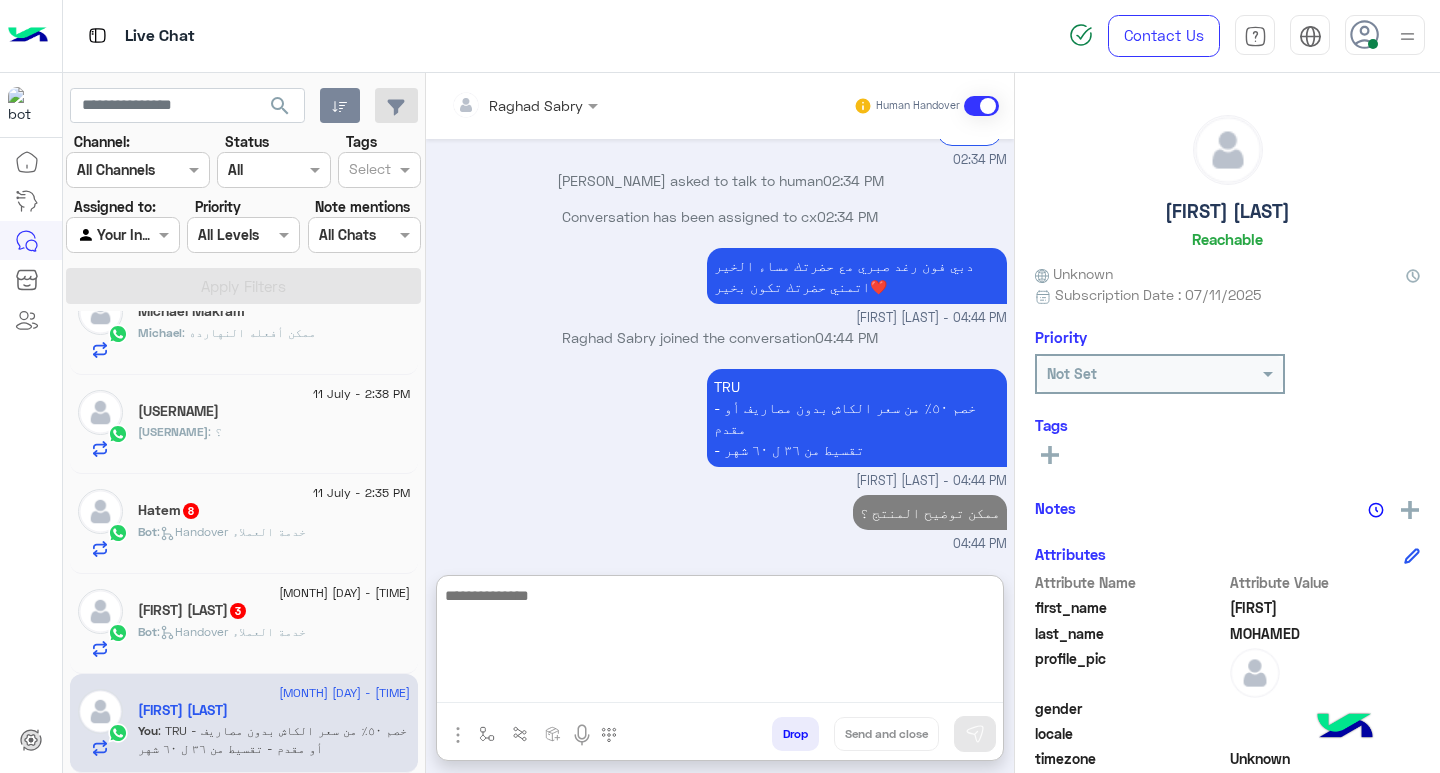 click on "Bot :   Handover خدمة العملاء" 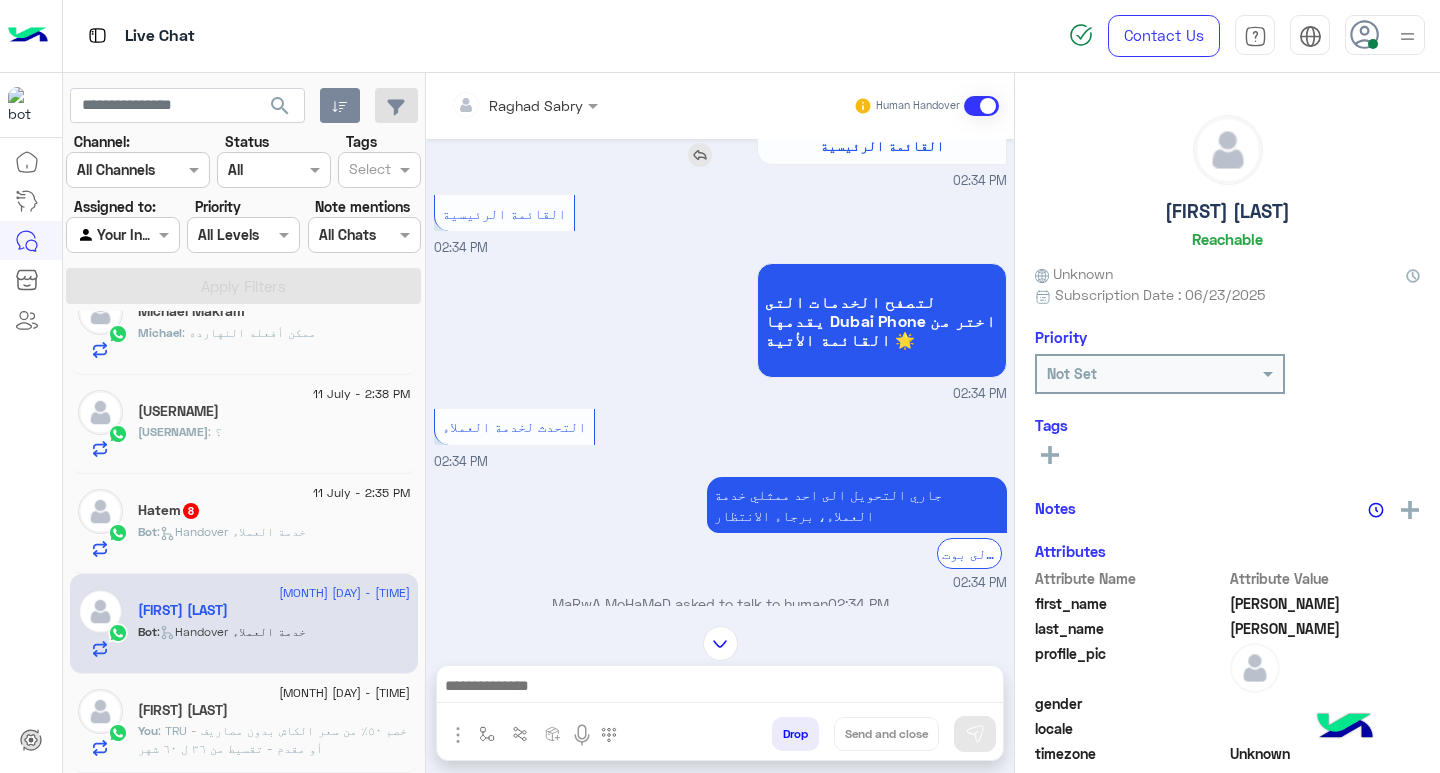 scroll, scrollTop: 1241, scrollLeft: 0, axis: vertical 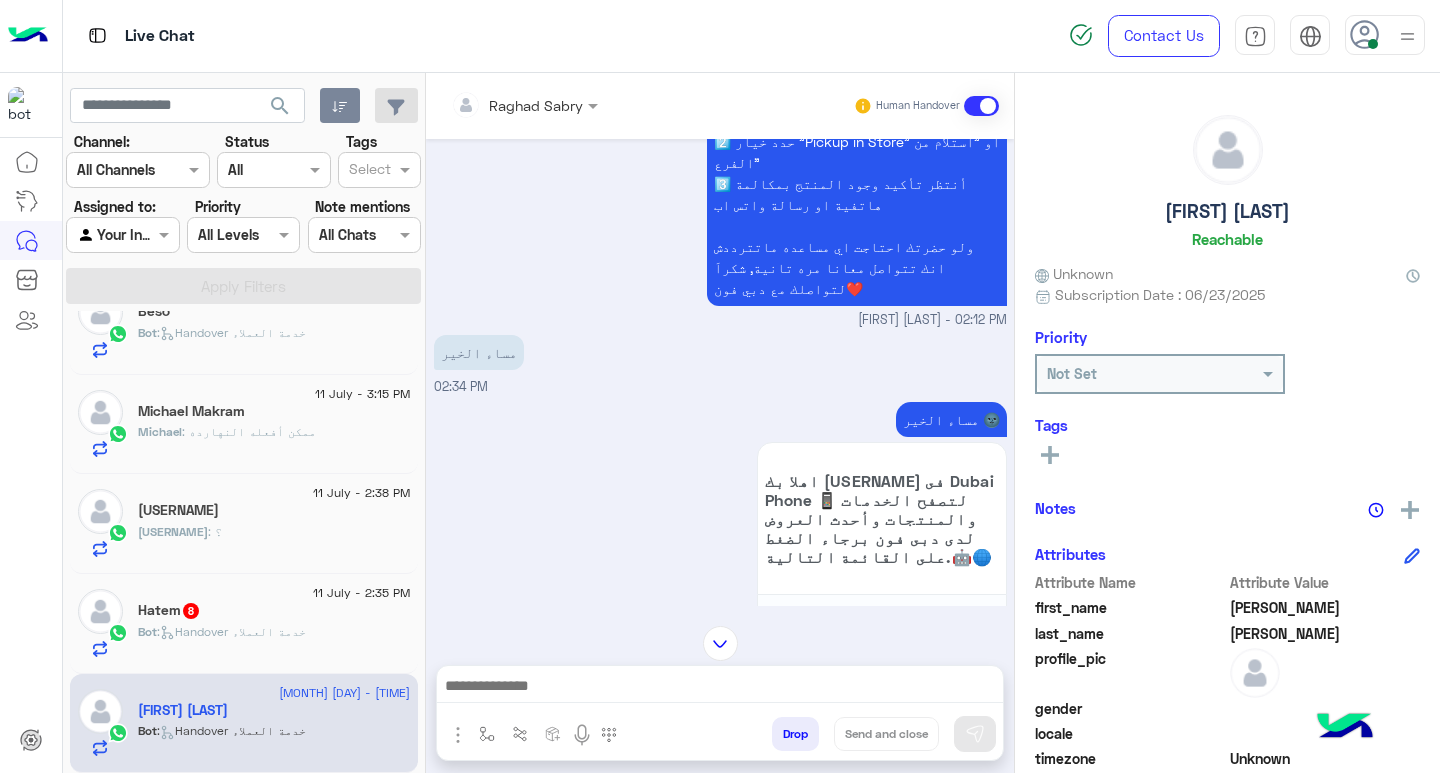click at bounding box center (720, 688) 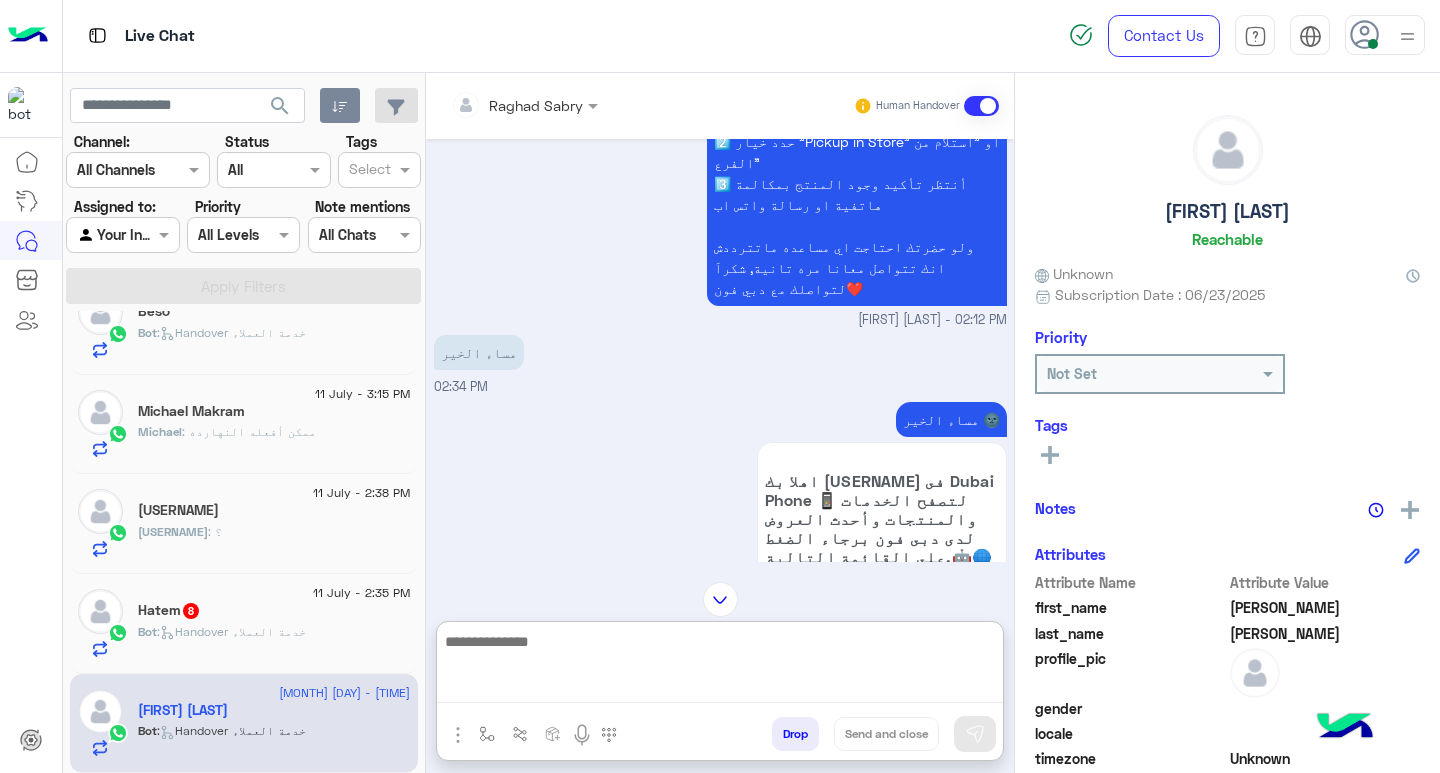 paste on "**********" 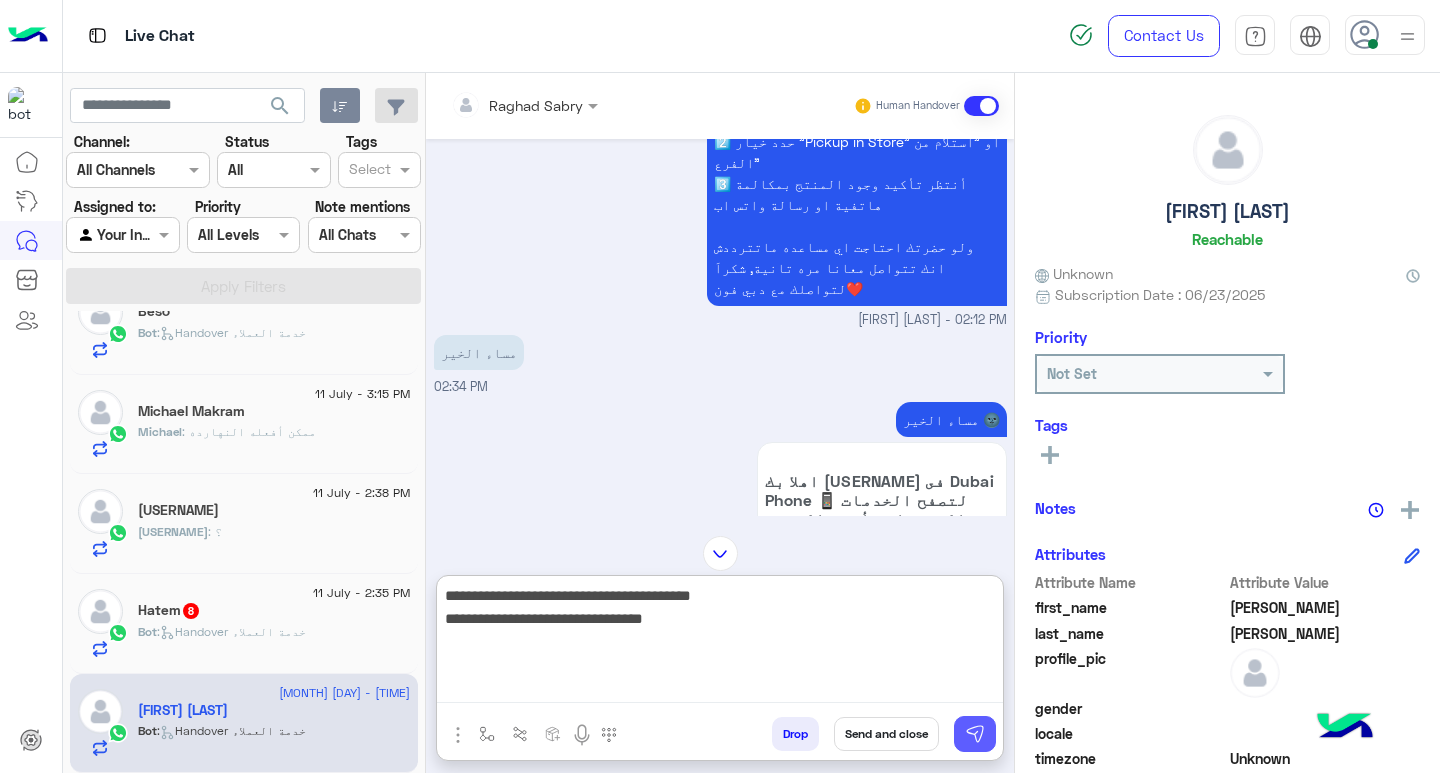 type on "**********" 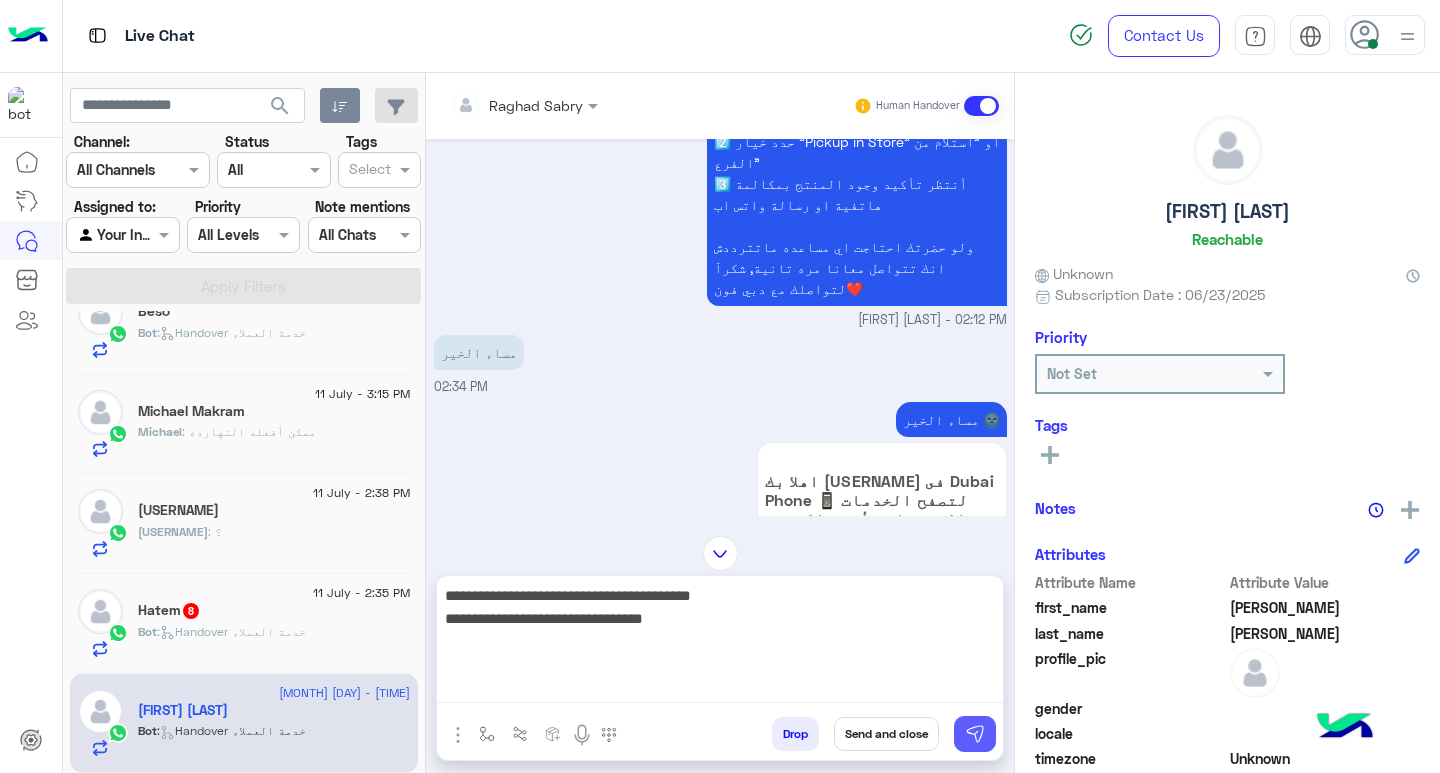 drag, startPoint x: 977, startPoint y: 721, endPoint x: 847, endPoint y: 726, distance: 130.09612 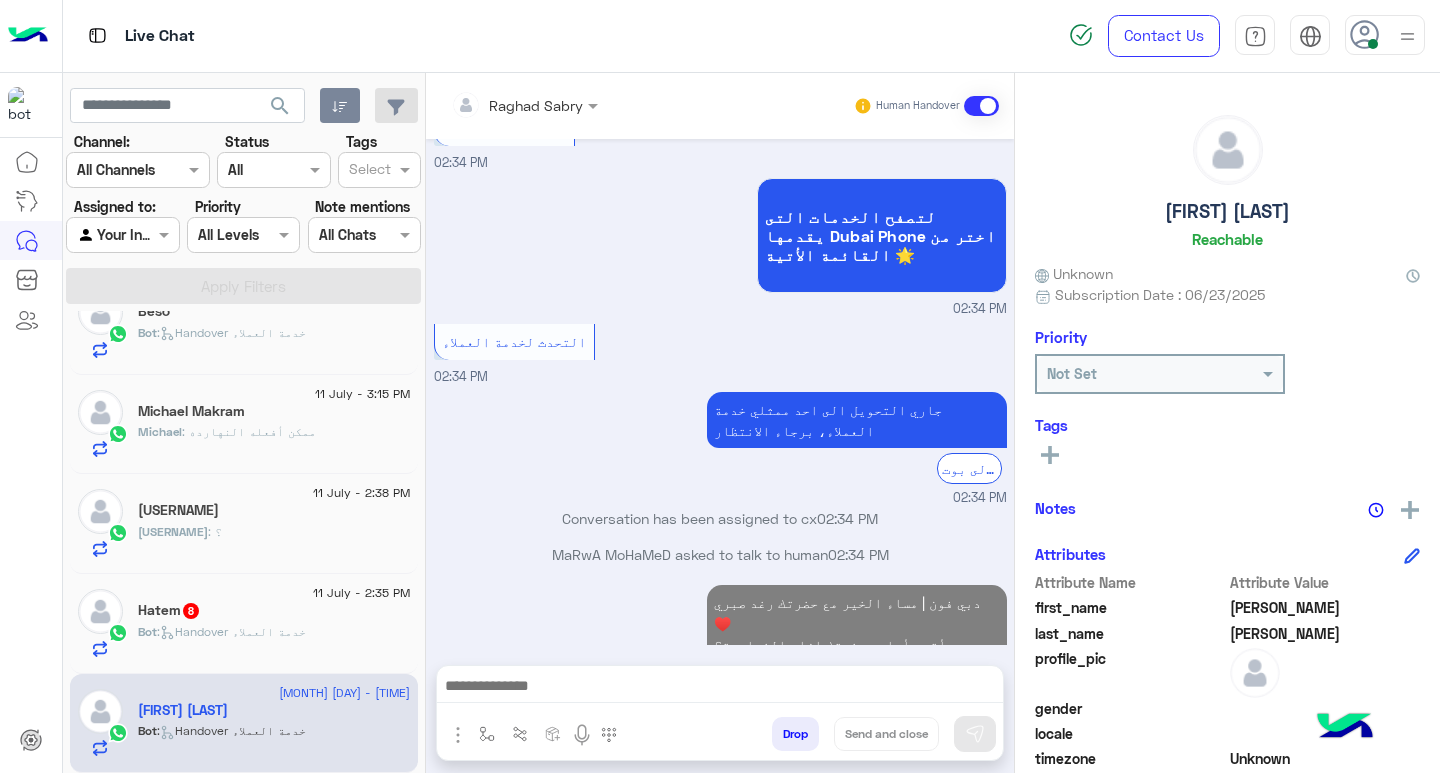 scroll, scrollTop: 1793, scrollLeft: 0, axis: vertical 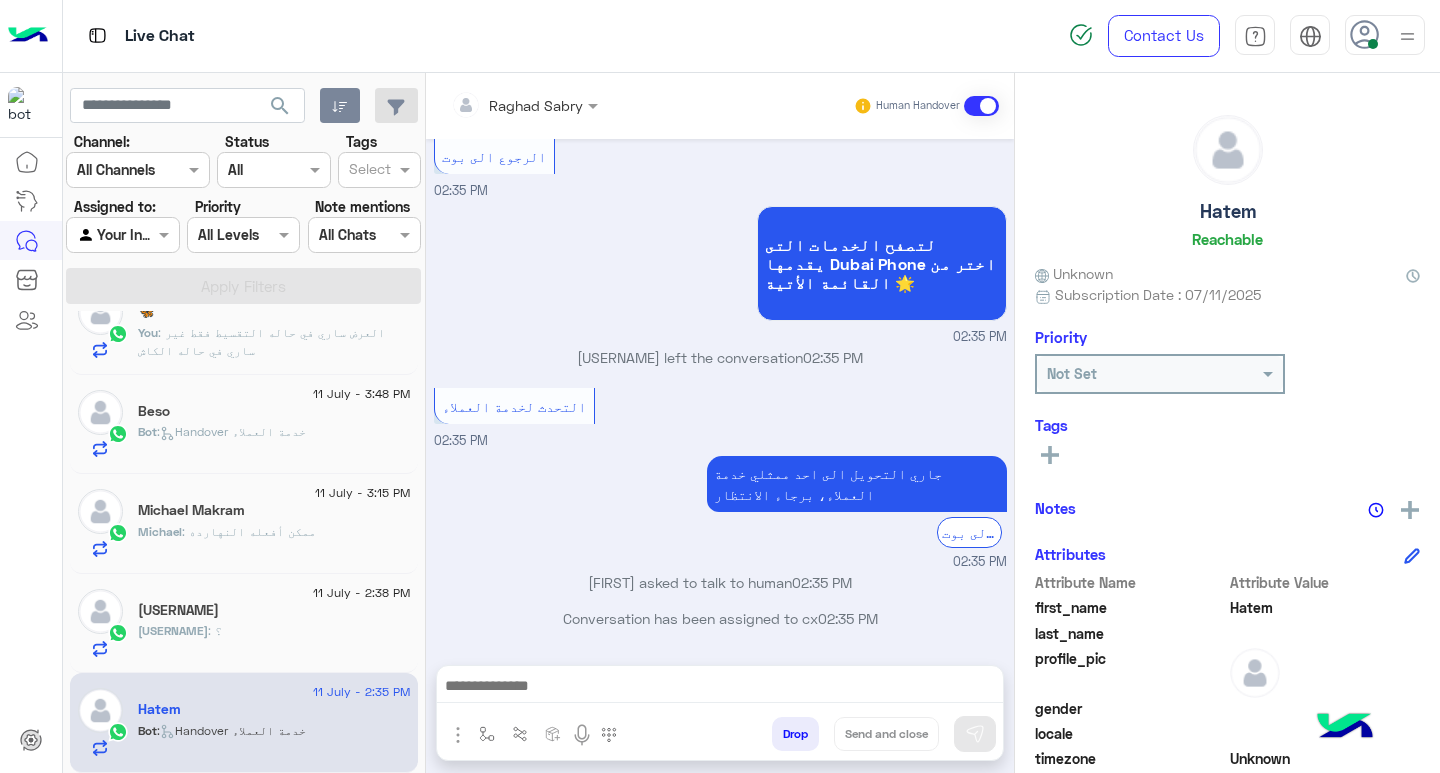 click at bounding box center [720, 688] 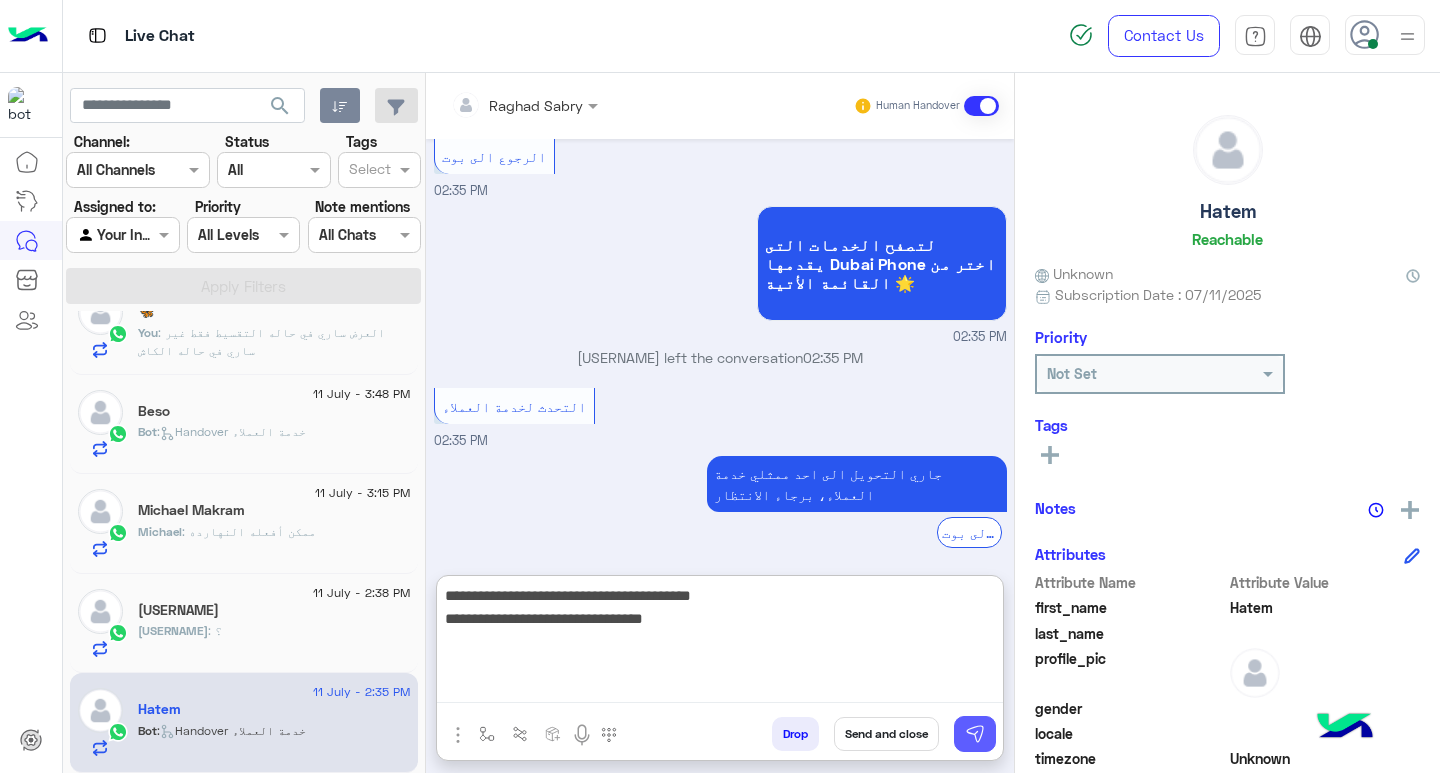 type on "**********" 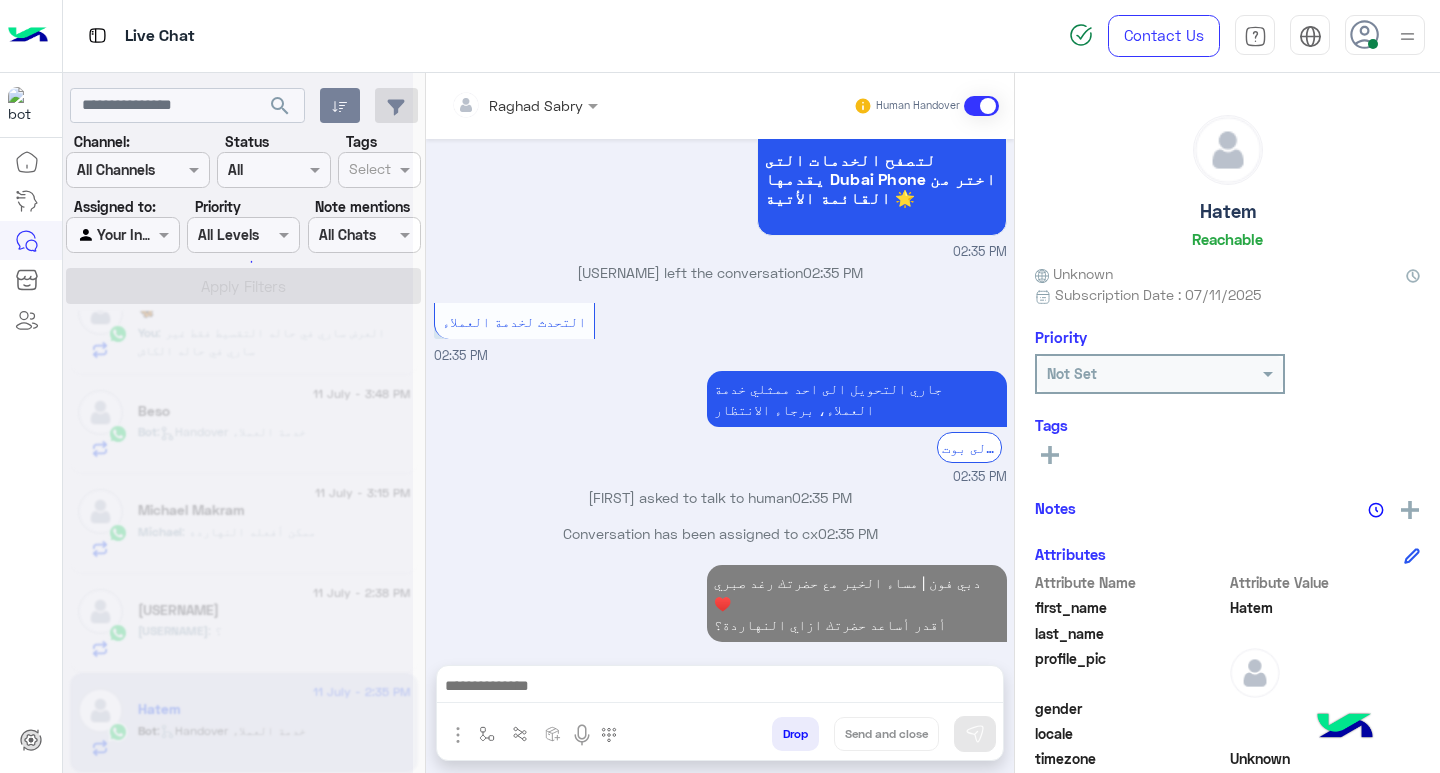 click 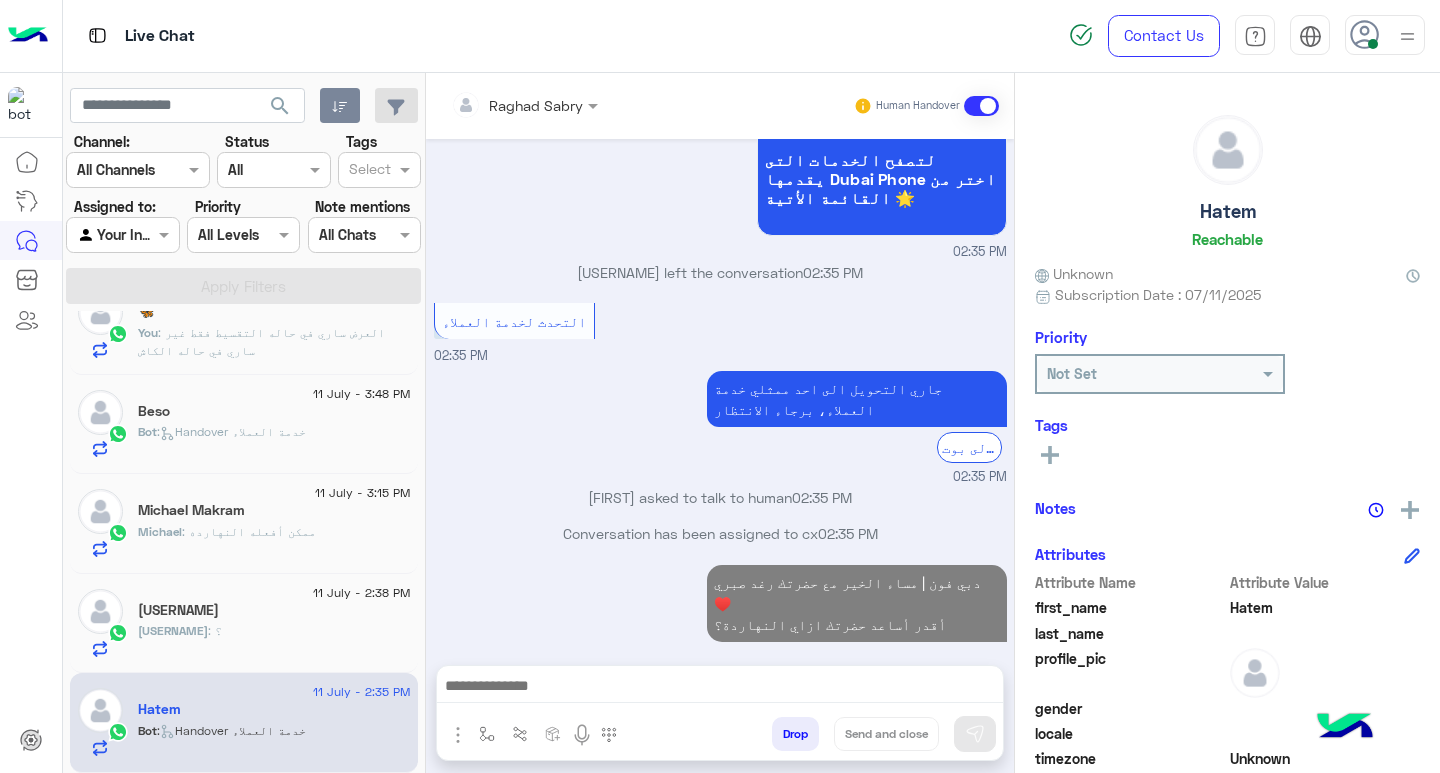 click on "[USERNAME]" 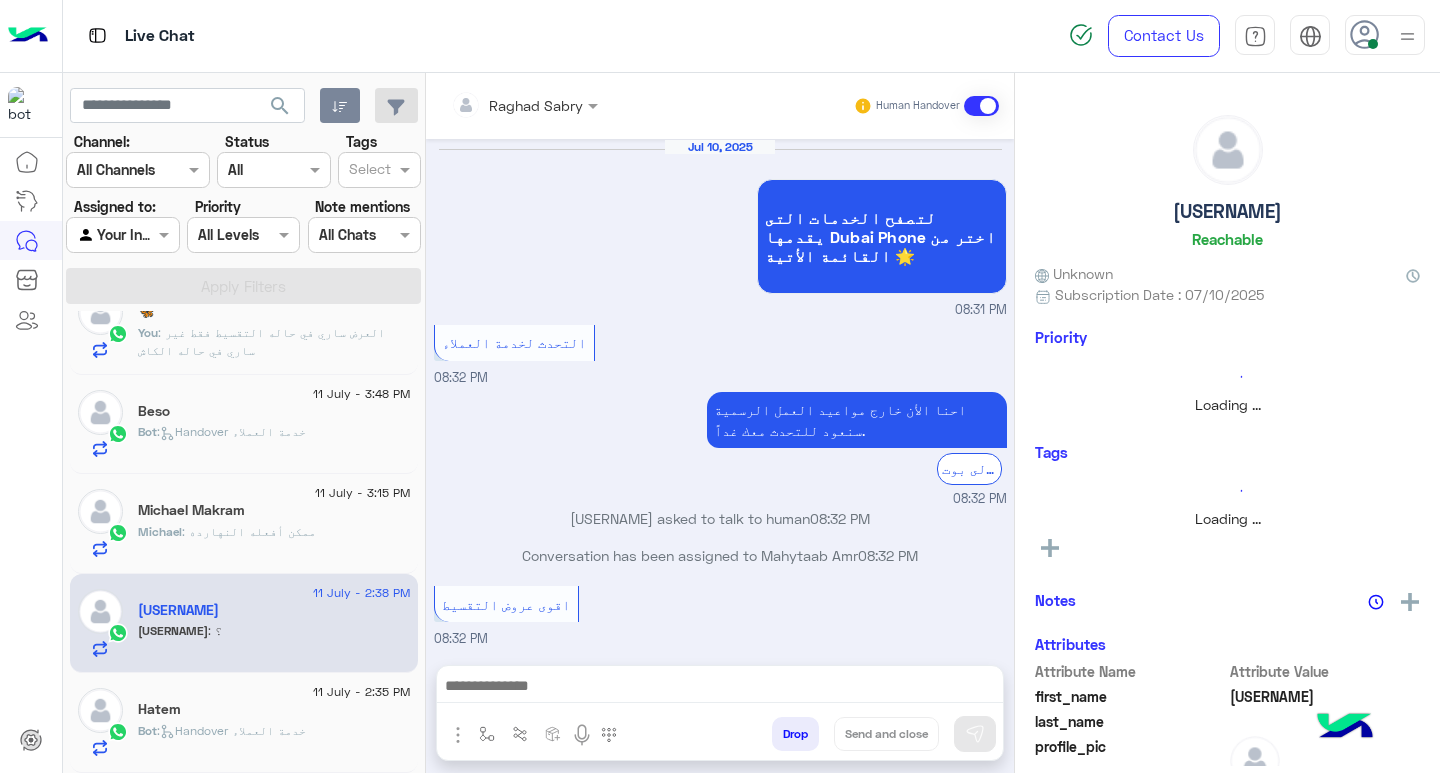 scroll, scrollTop: 2198, scrollLeft: 0, axis: vertical 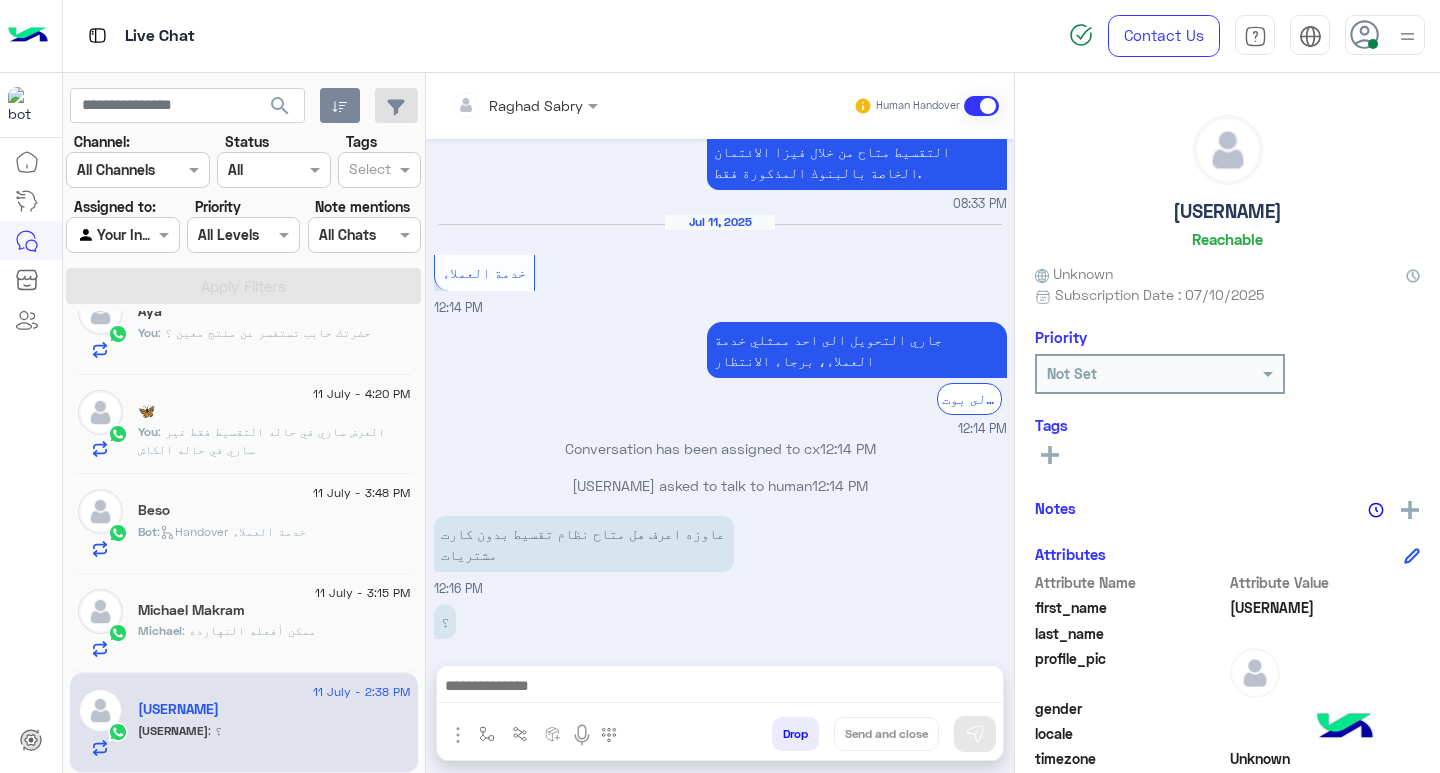 drag, startPoint x: 863, startPoint y: 689, endPoint x: 875, endPoint y: 690, distance: 12.0415945 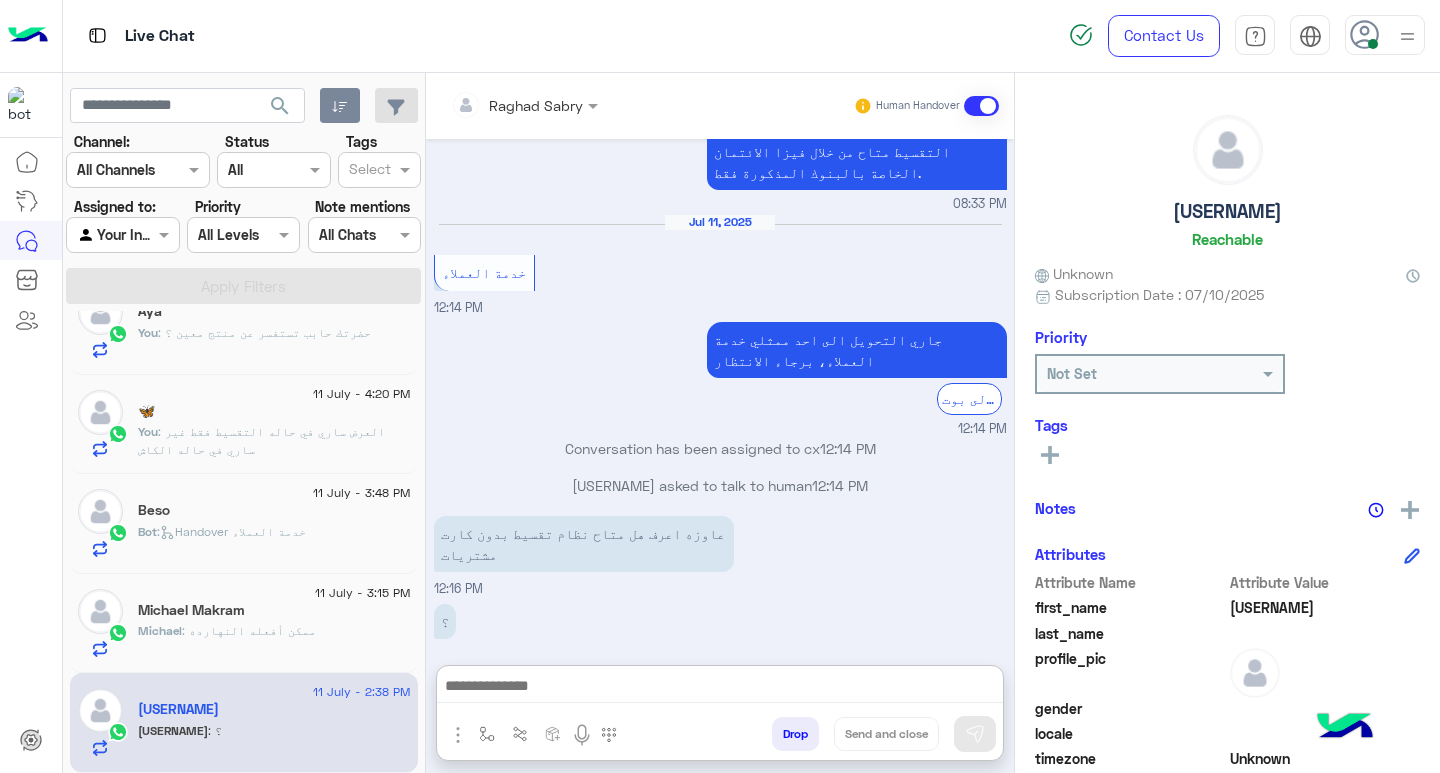 paste on "**********" 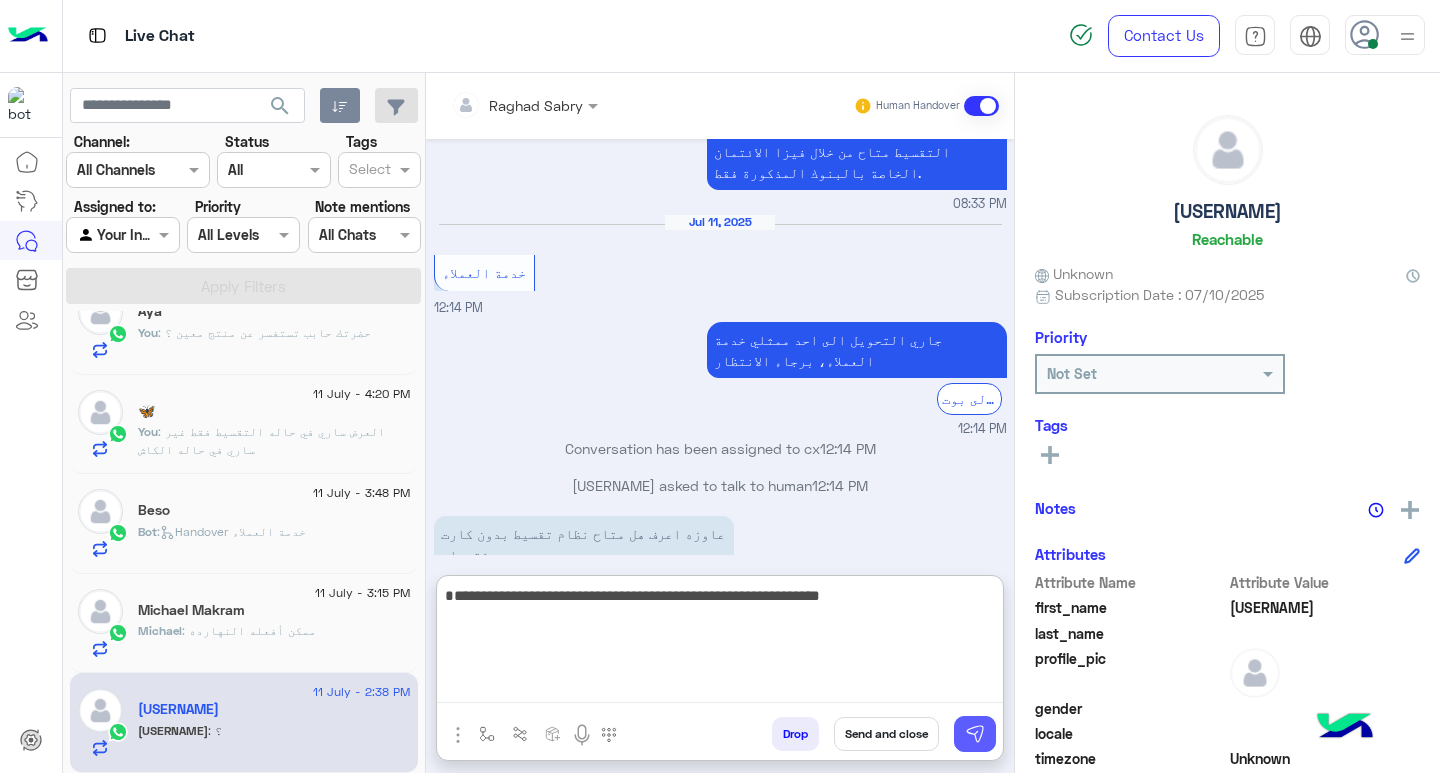 type on "**********" 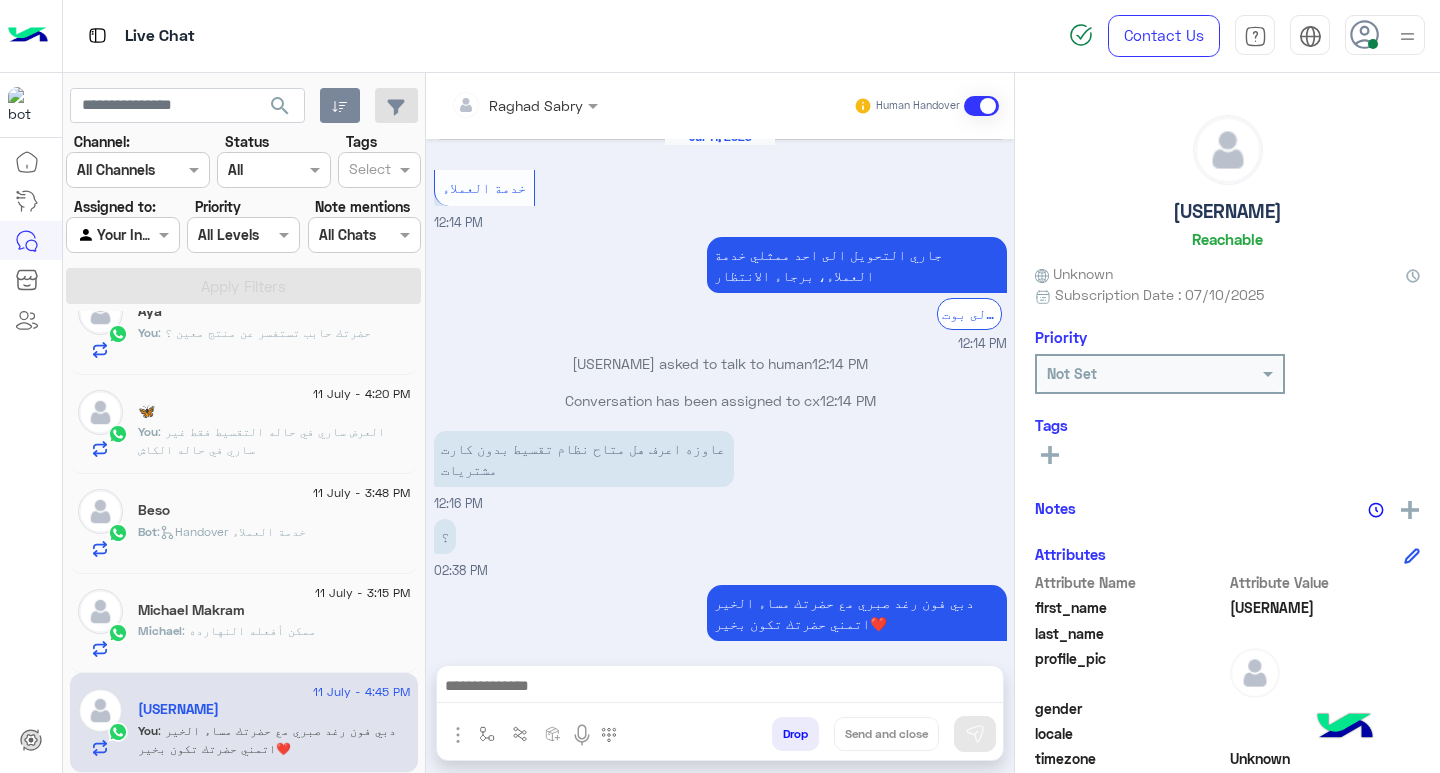 scroll, scrollTop: 2319, scrollLeft: 0, axis: vertical 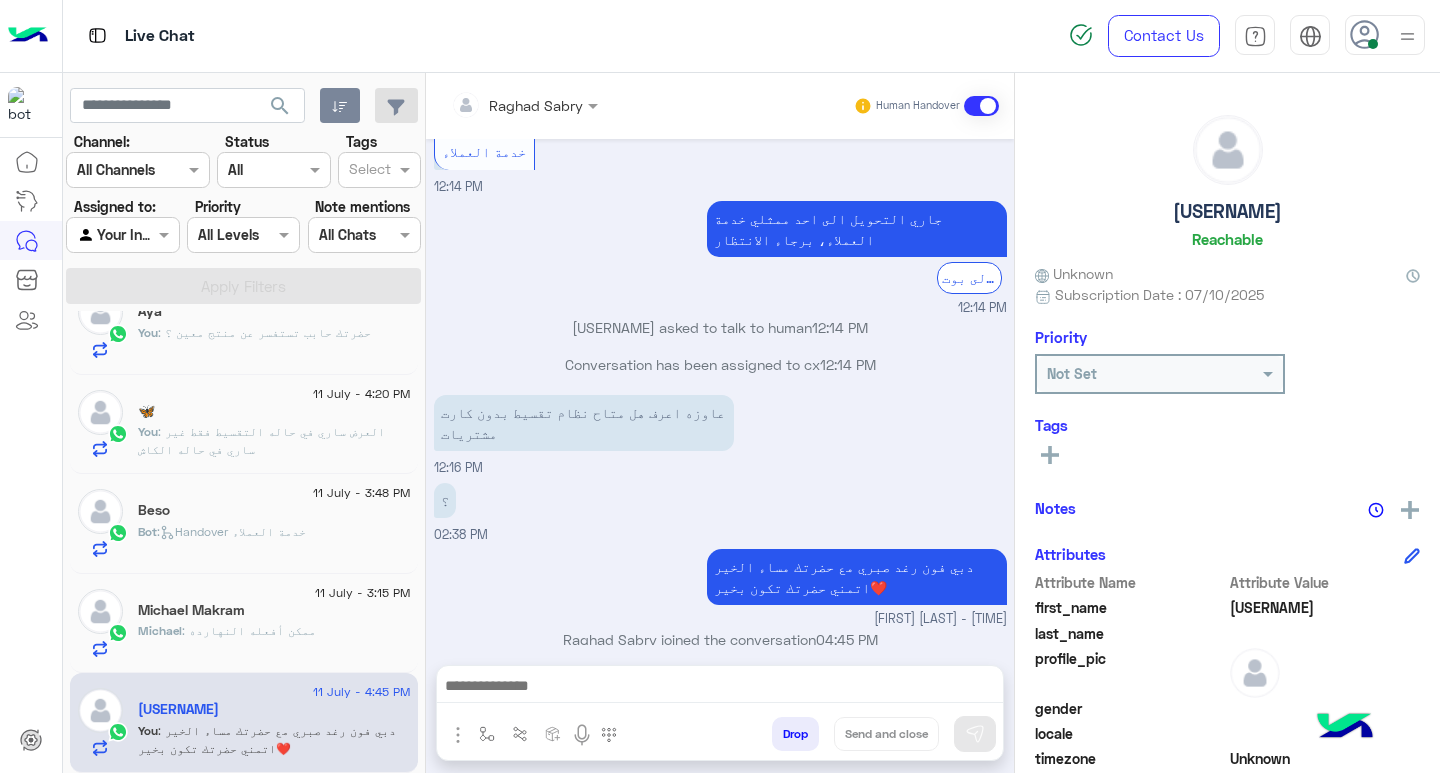 click at bounding box center [720, 688] 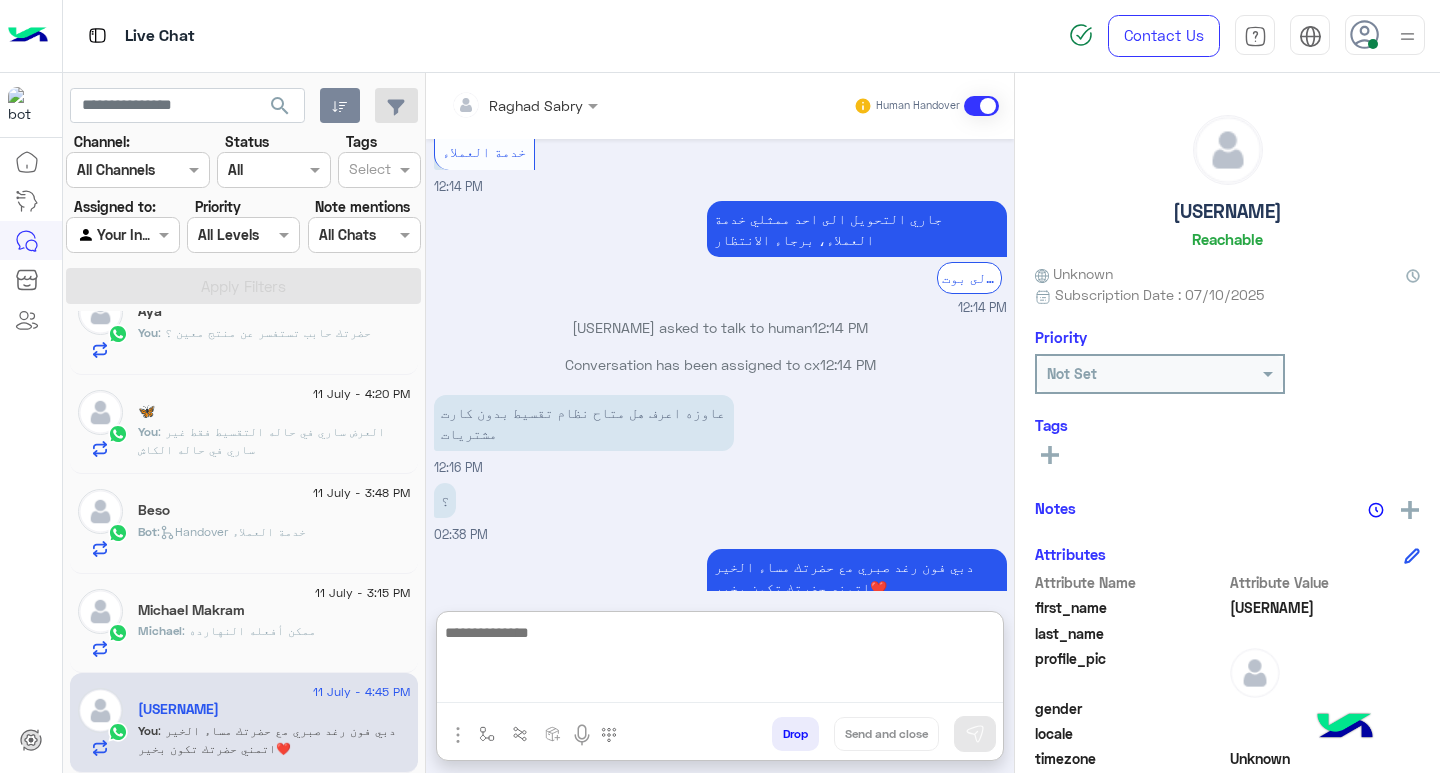 scroll, scrollTop: 2352, scrollLeft: 0, axis: vertical 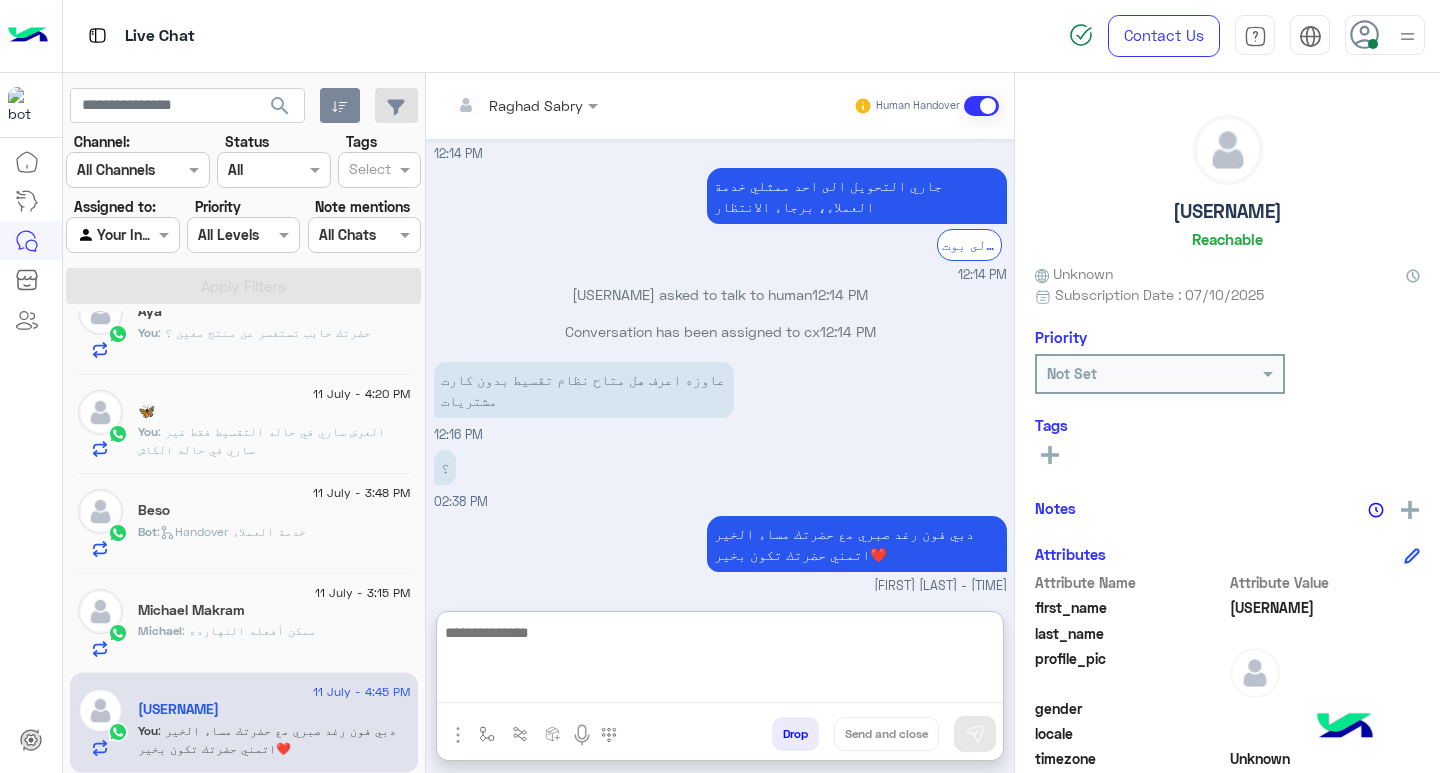 paste on "**********" 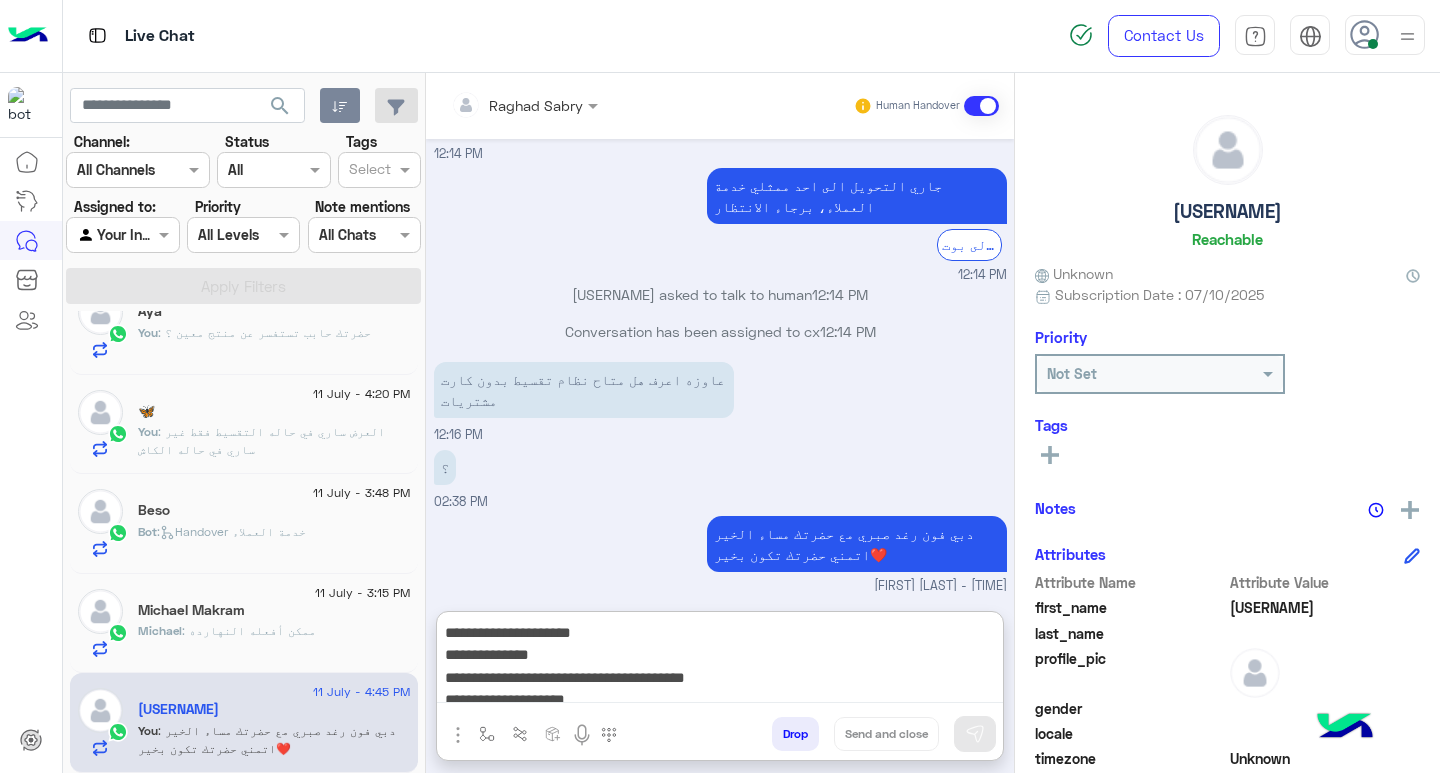 scroll, scrollTop: 0, scrollLeft: 0, axis: both 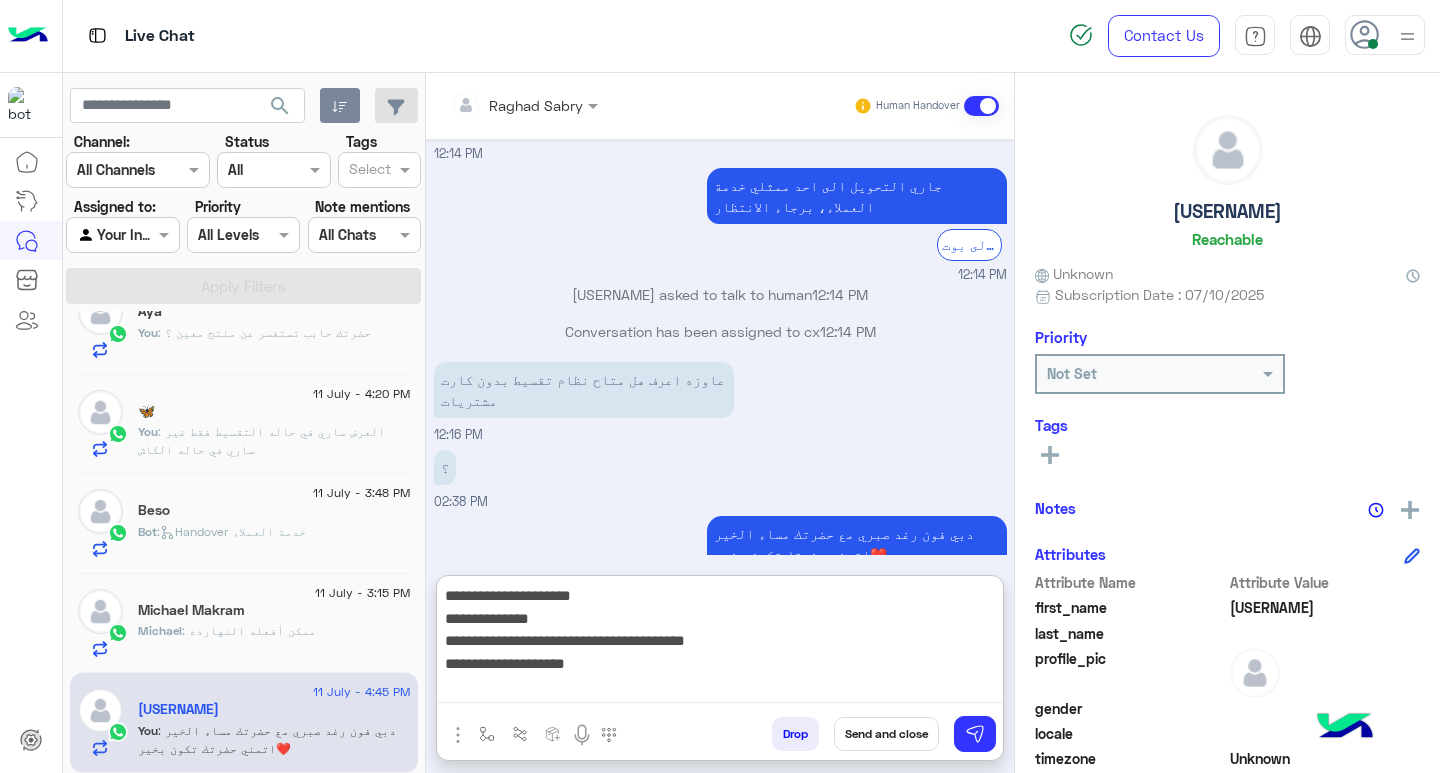 click on "**********" at bounding box center [720, 643] 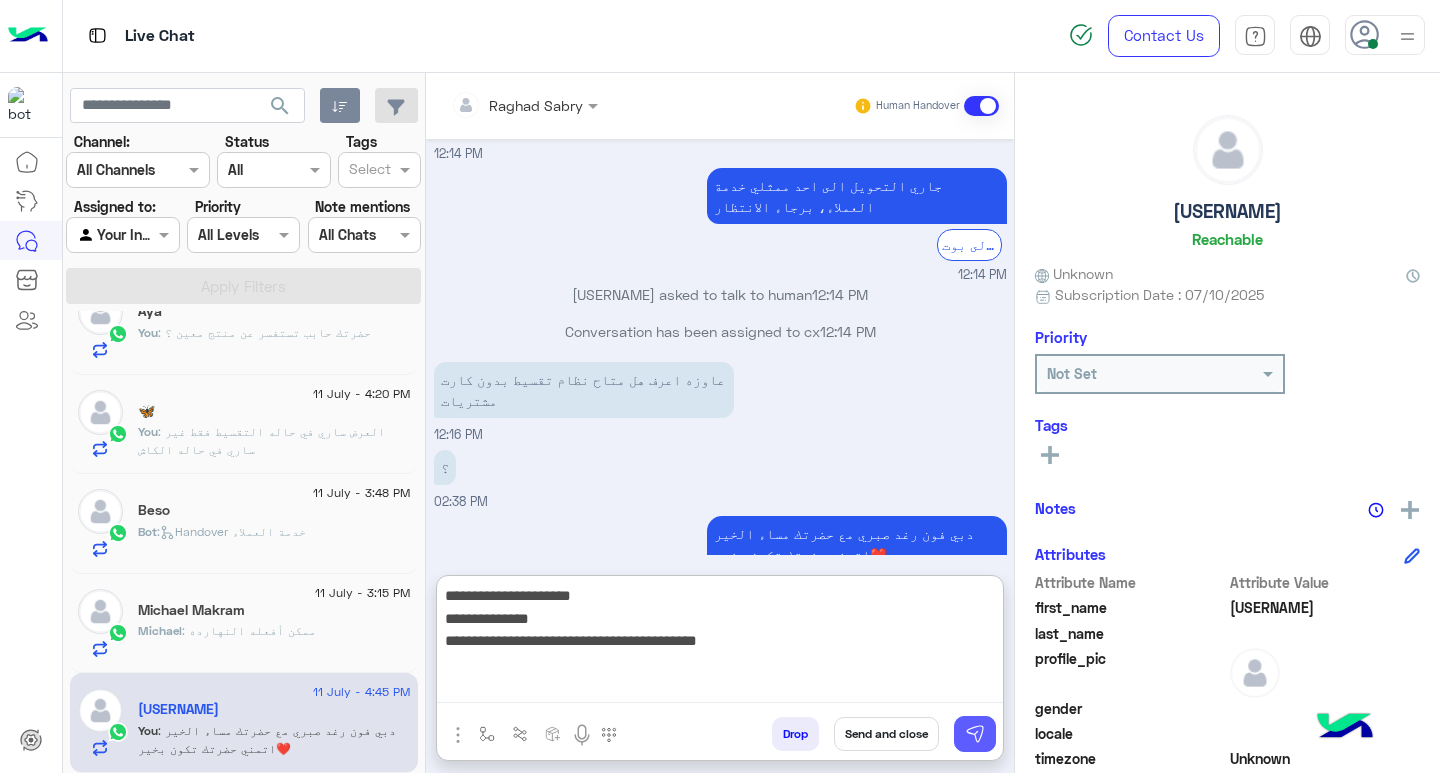 type on "**********" 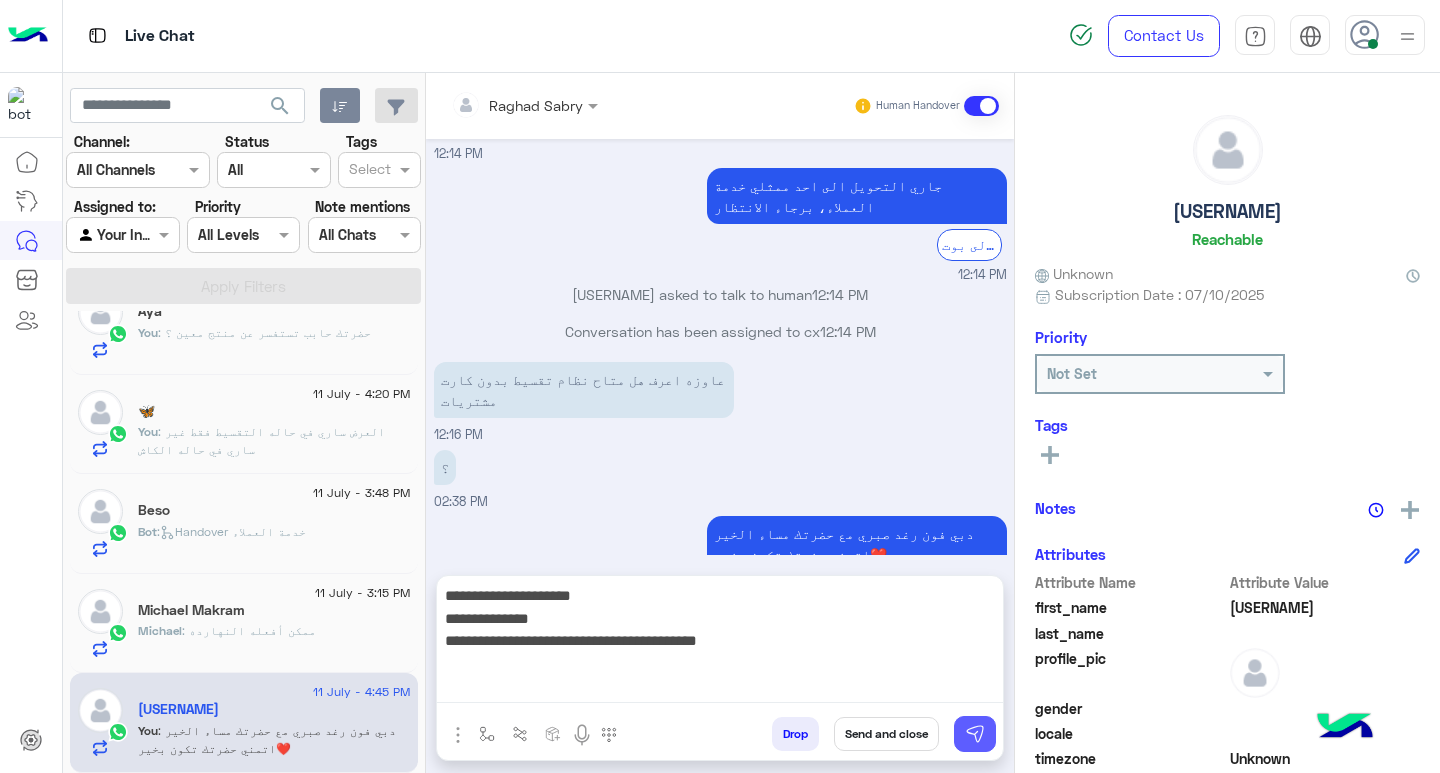 click at bounding box center (975, 734) 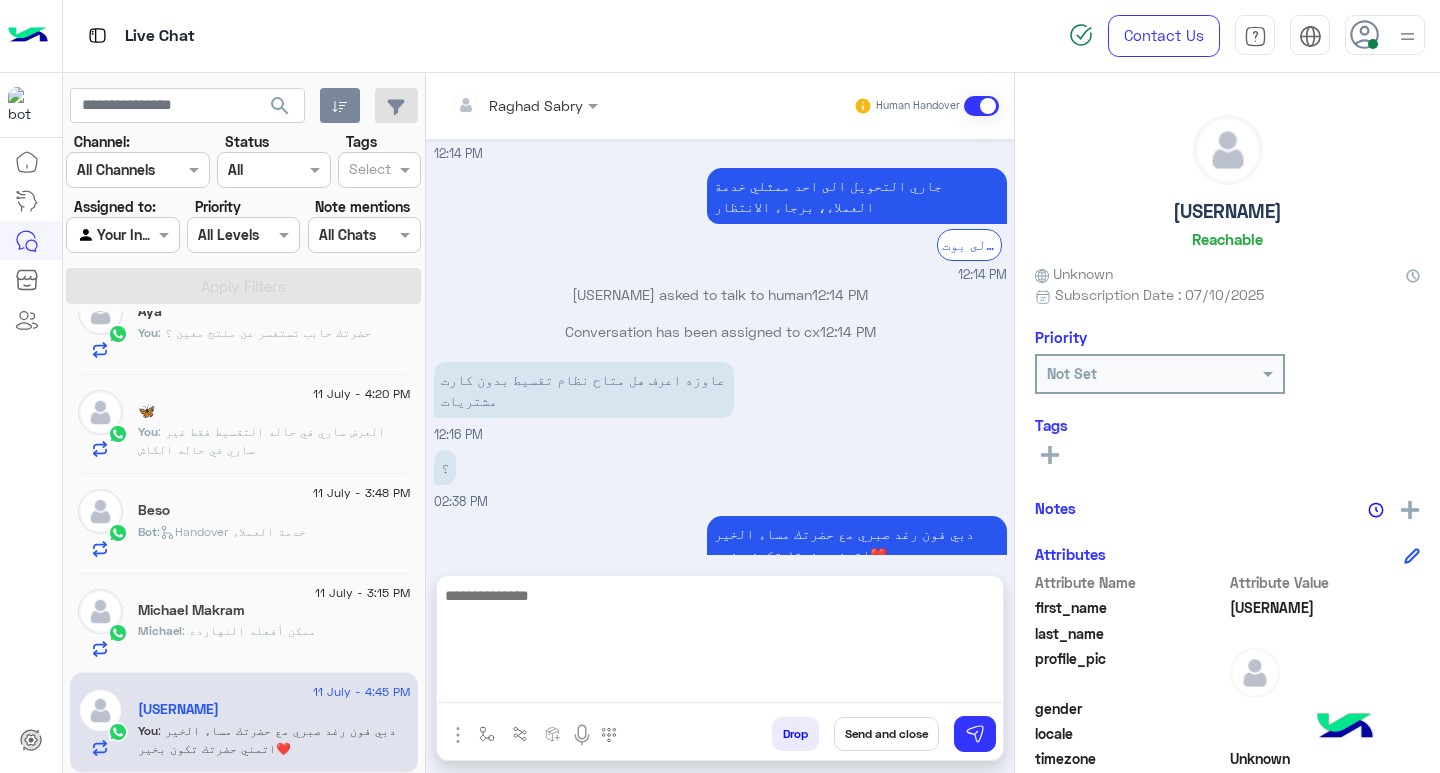 scroll, scrollTop: 2425, scrollLeft: 0, axis: vertical 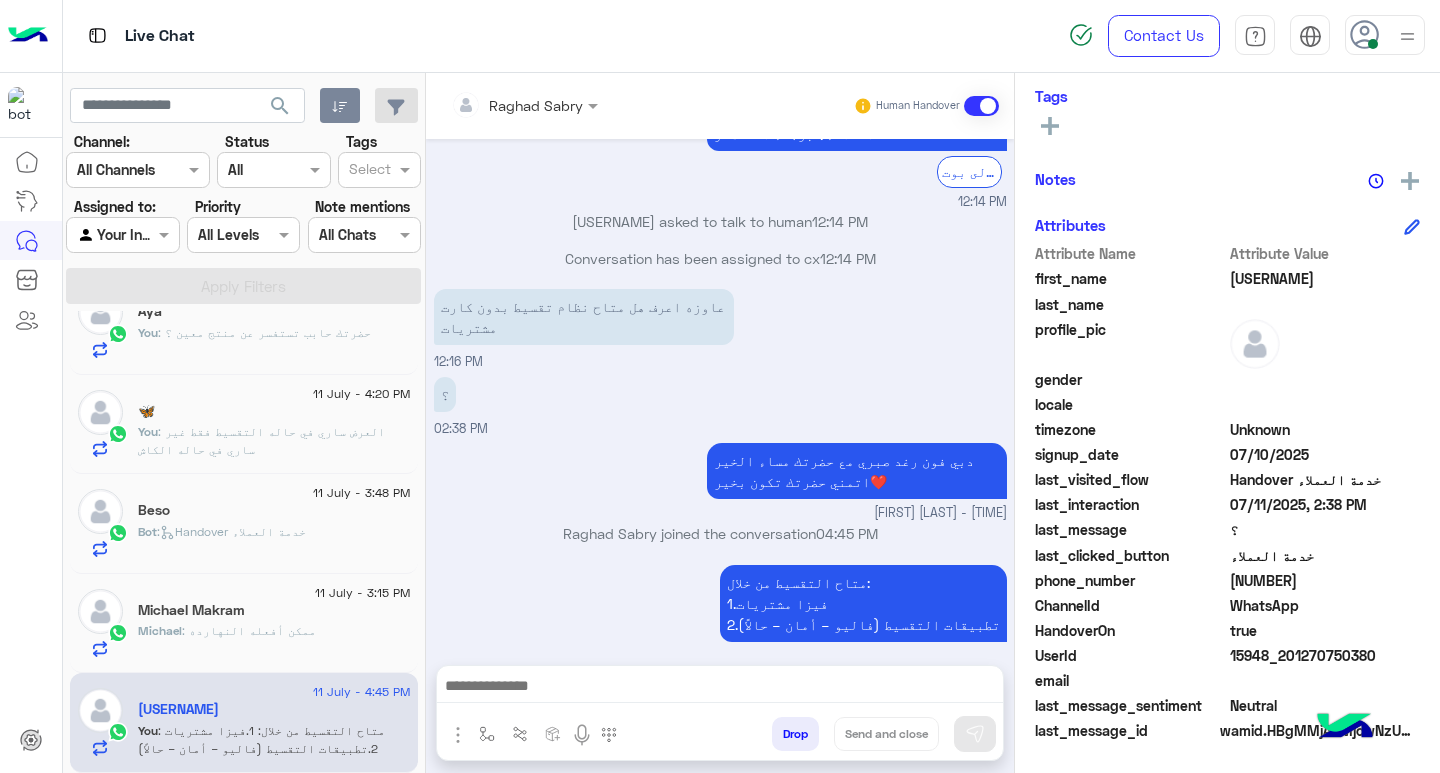 click at bounding box center [720, 688] 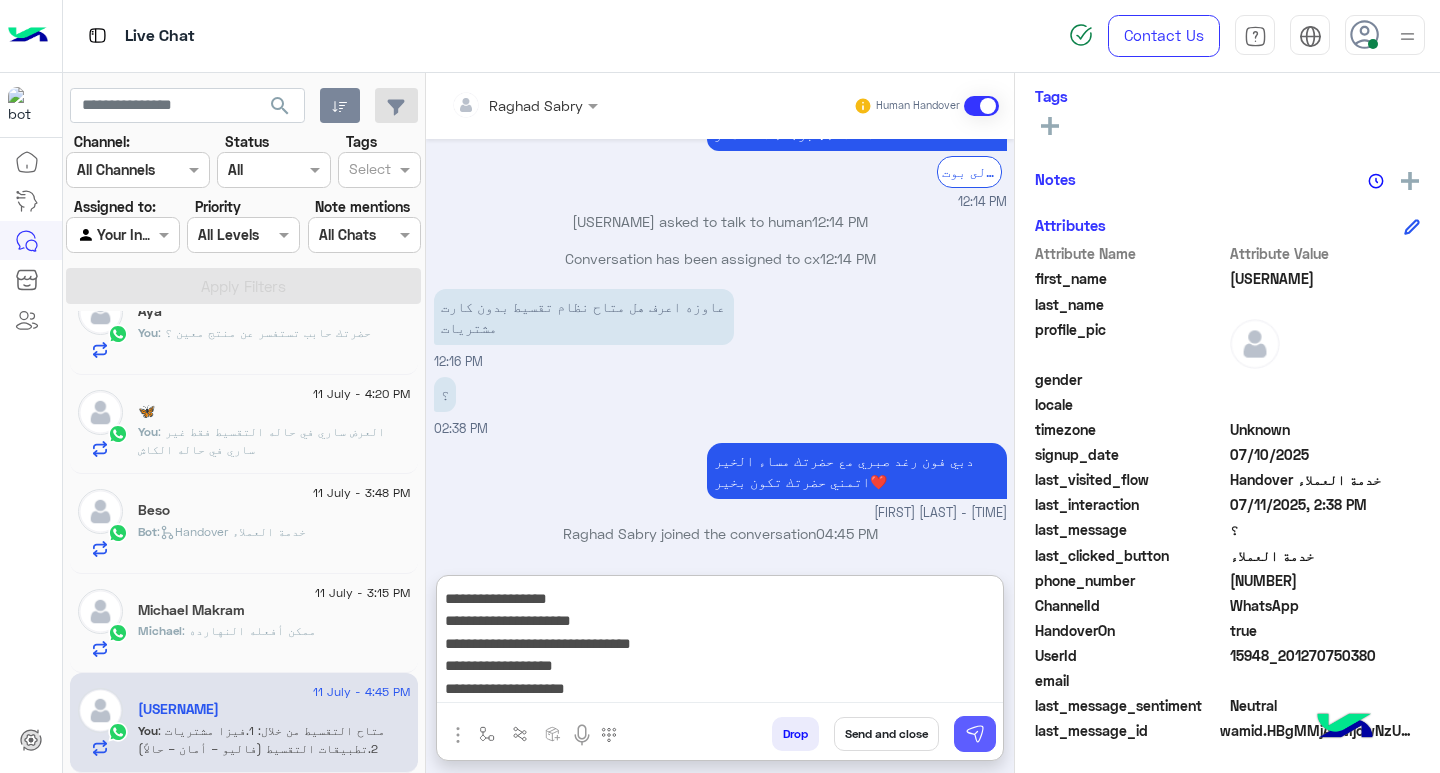 scroll, scrollTop: 110, scrollLeft: 0, axis: vertical 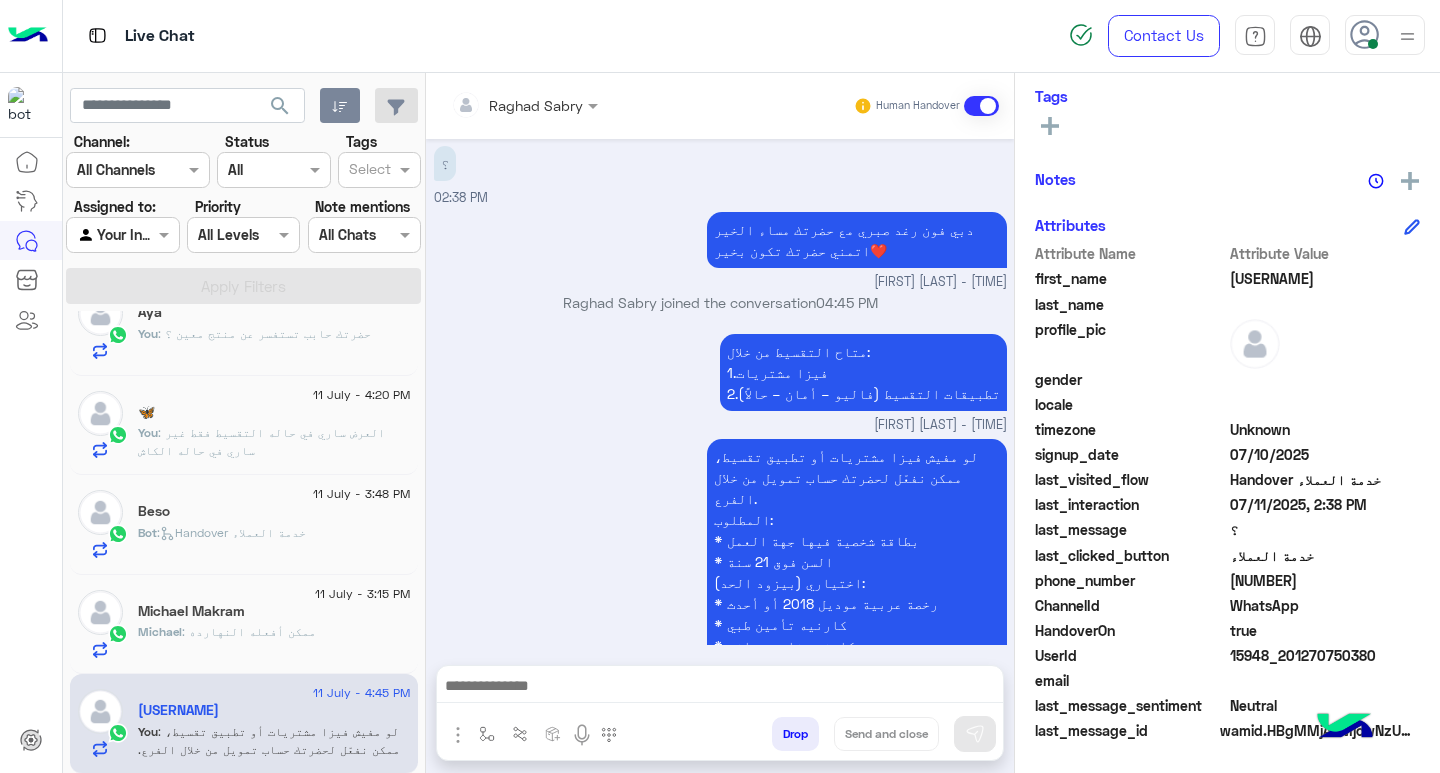 click on "Michael Makram" 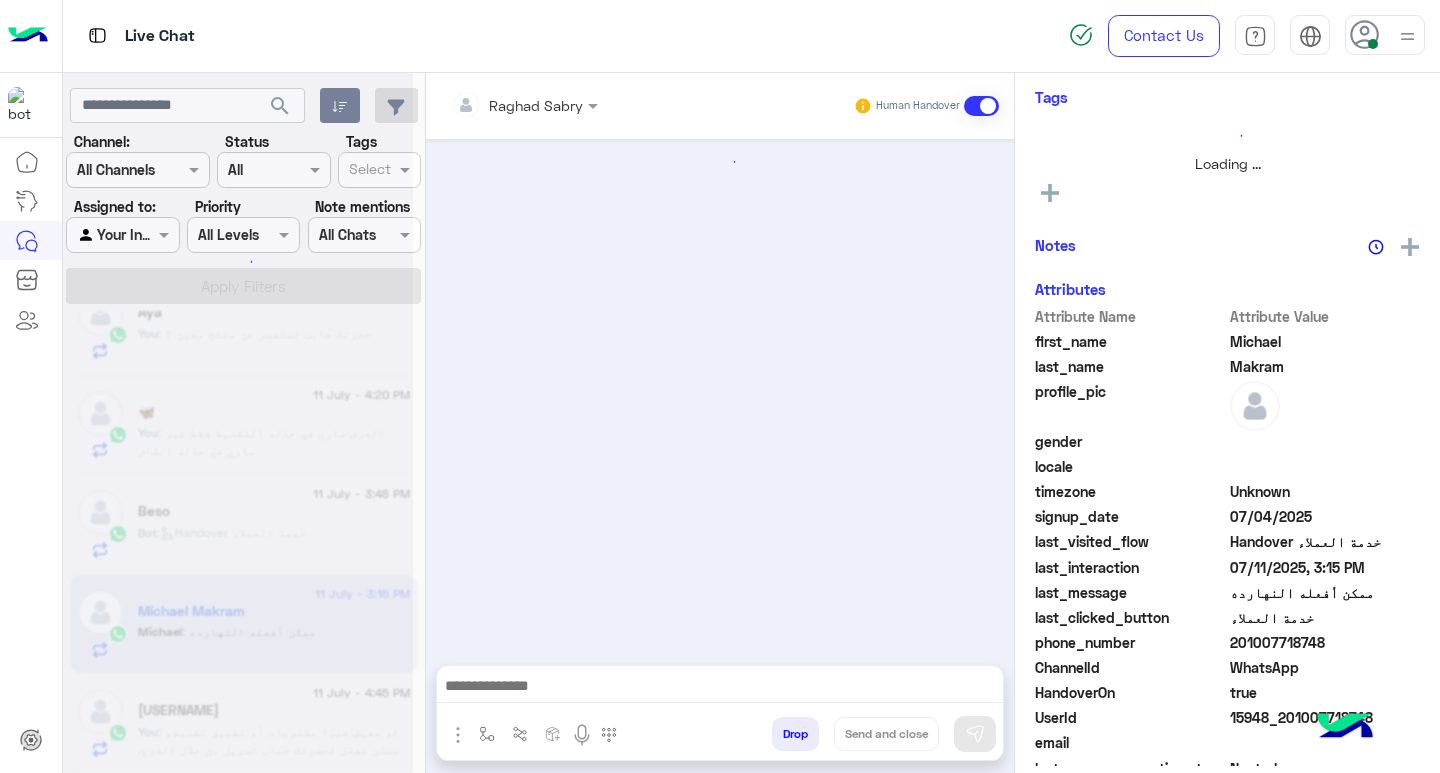 scroll, scrollTop: 325, scrollLeft: 0, axis: vertical 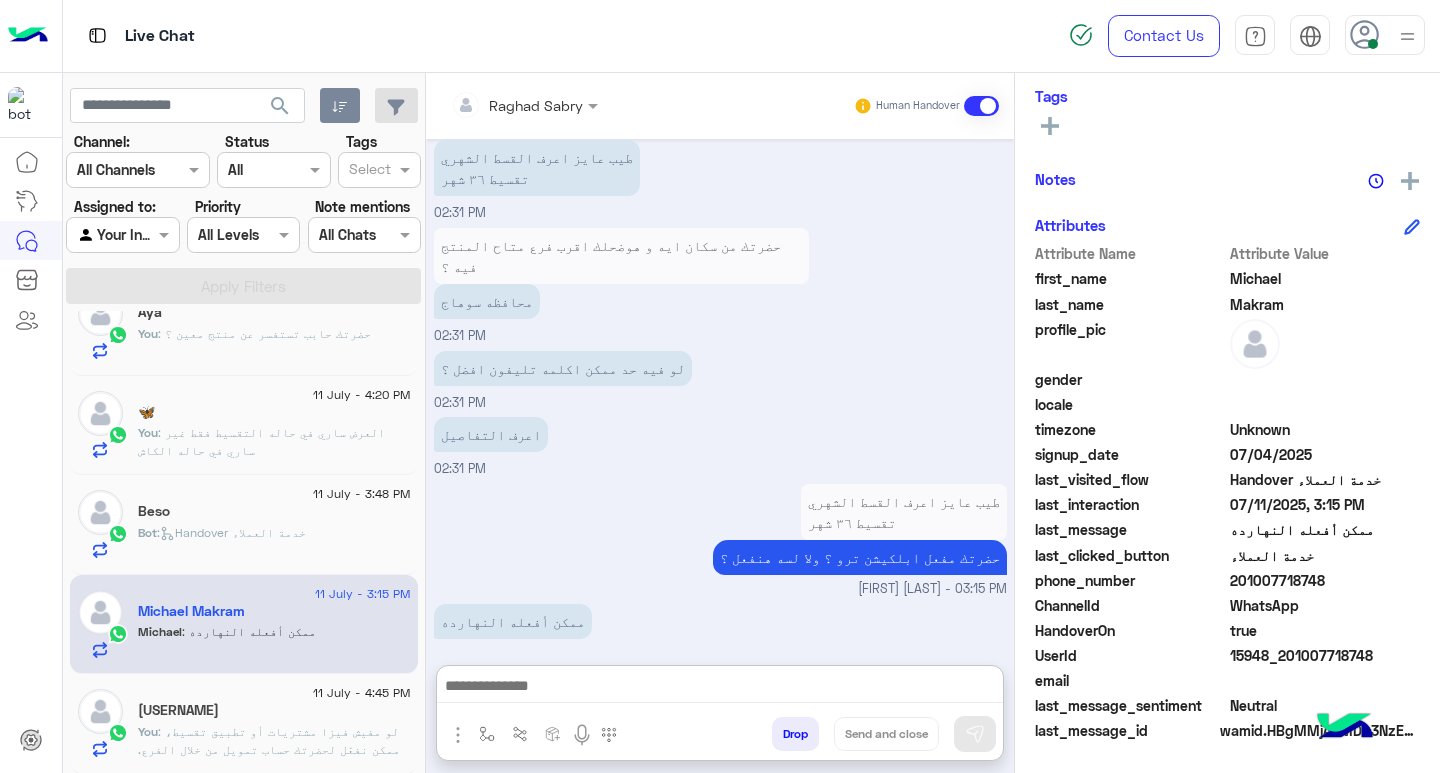 click at bounding box center (720, 688) 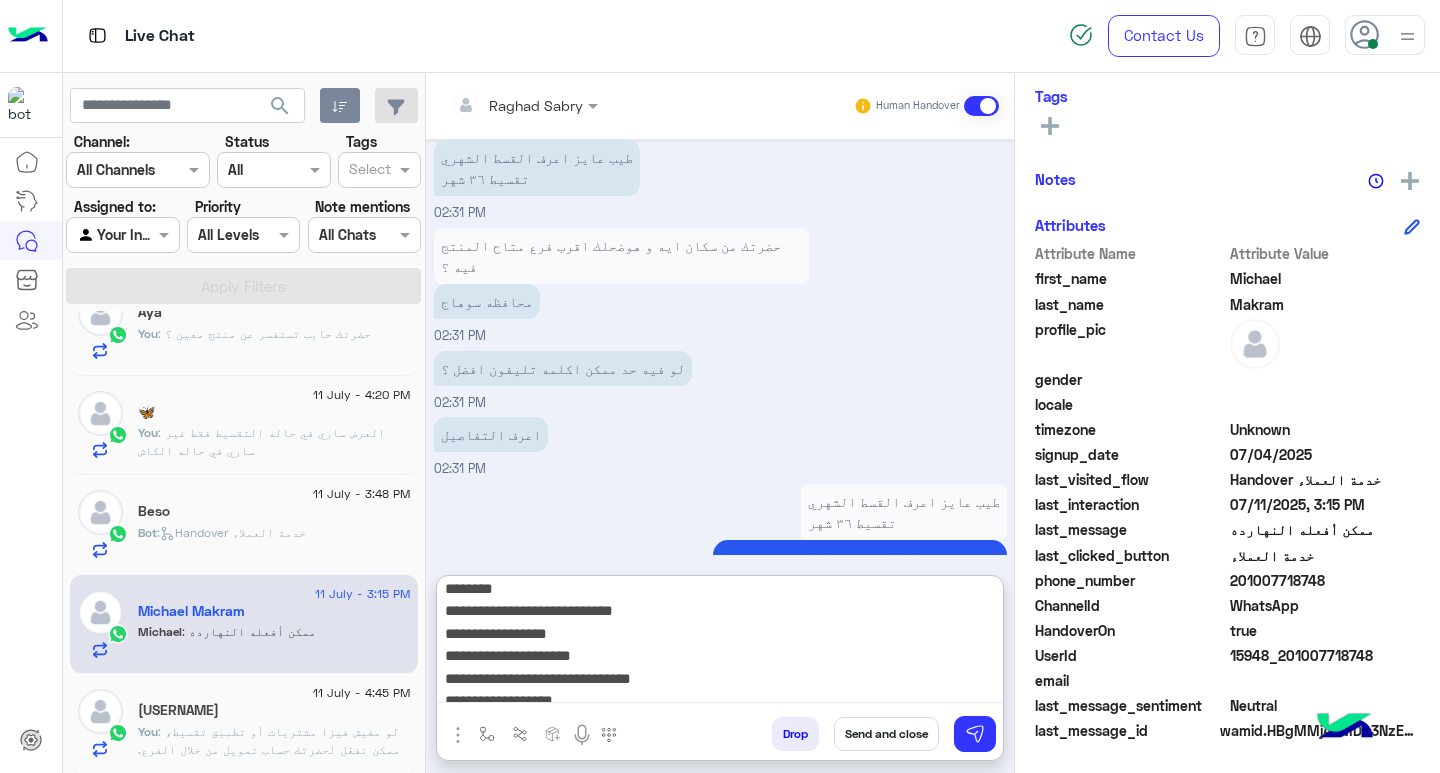 scroll, scrollTop: 0, scrollLeft: 0, axis: both 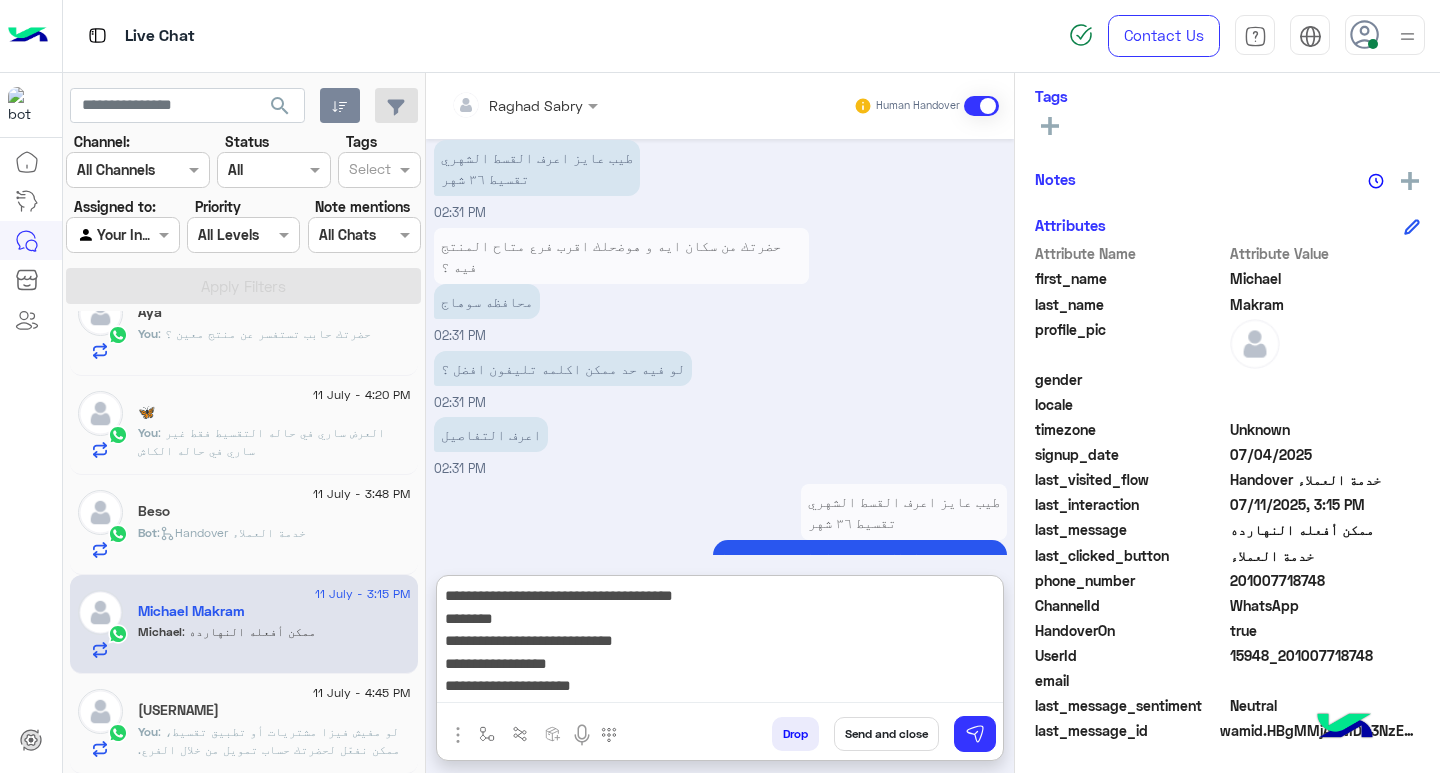 click on "**********" at bounding box center [720, 643] 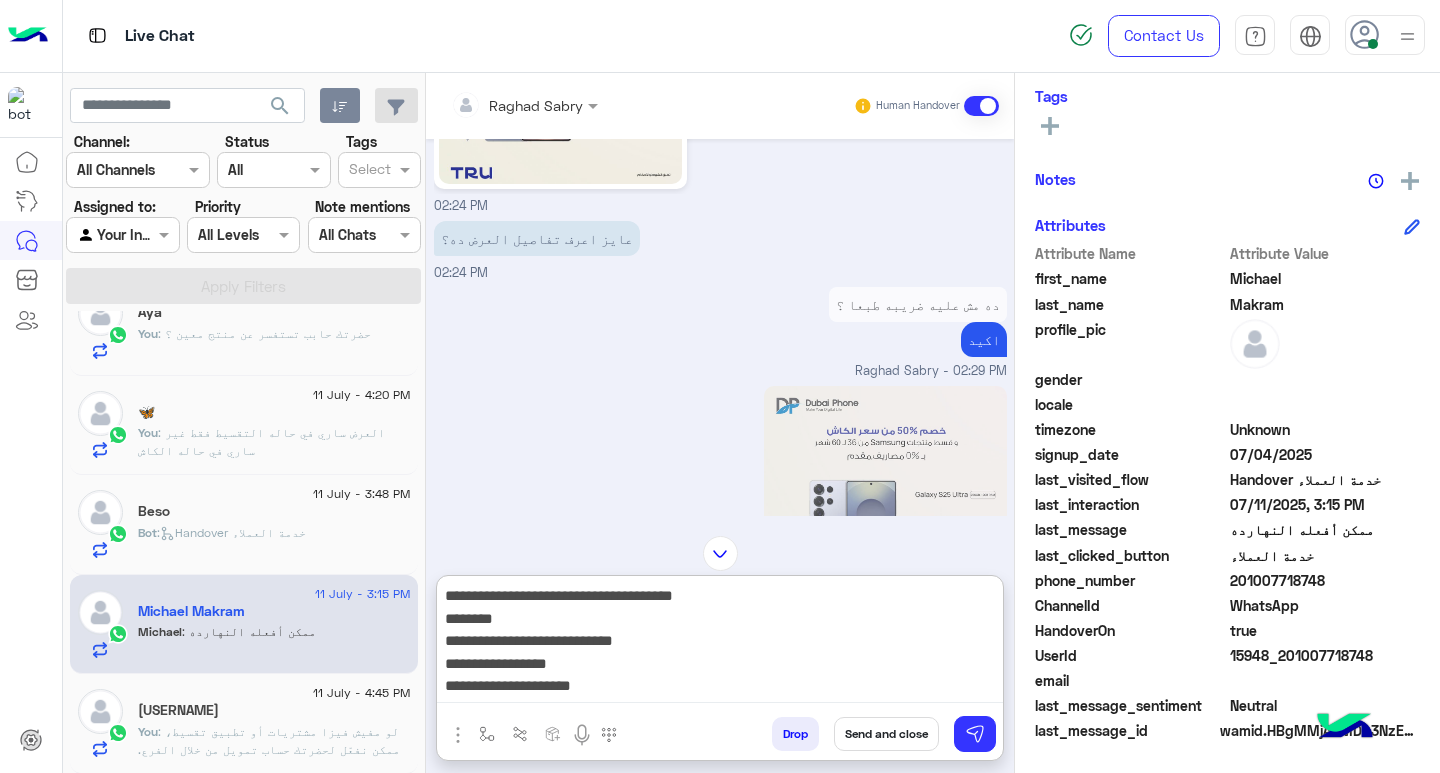 scroll, scrollTop: 1385, scrollLeft: 0, axis: vertical 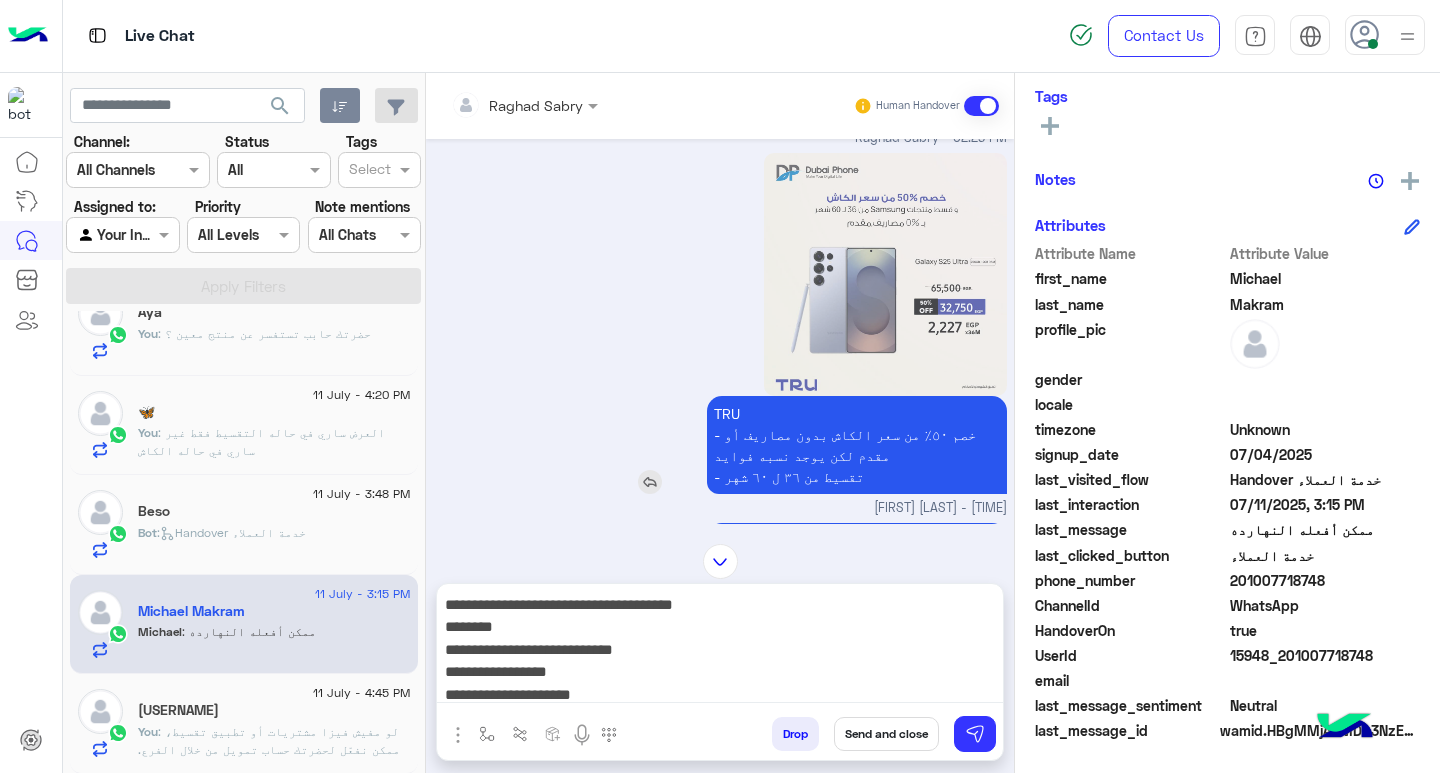 click on "TRU - ⁠خصم ٥٠٪؜ من سعر الكاش بدون مصاريف أو مقدم لكن يوجد نسبه فوايد  - ⁠تقسيط من ٣٦ ل ٦٠ شهر" at bounding box center [857, 445] 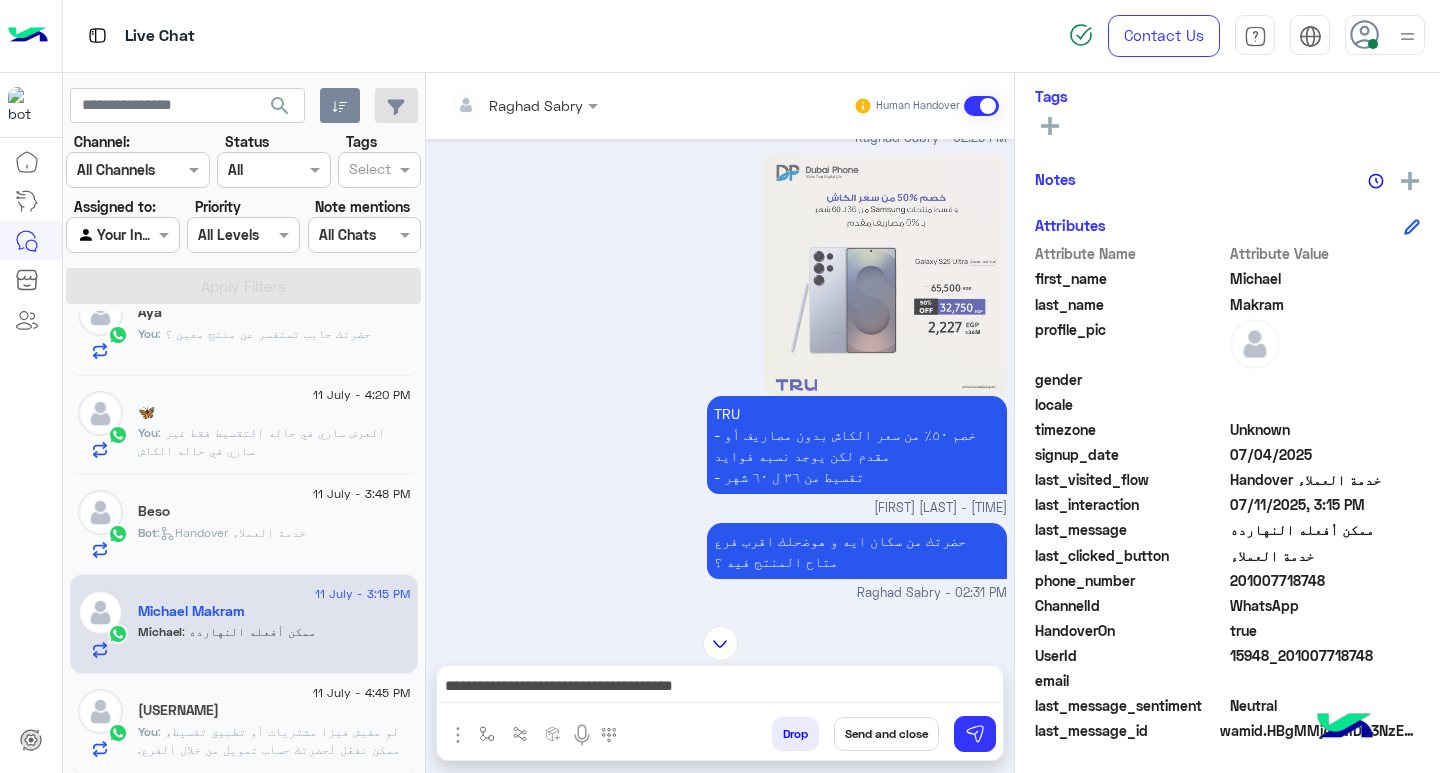 click on "**********" at bounding box center [720, 688] 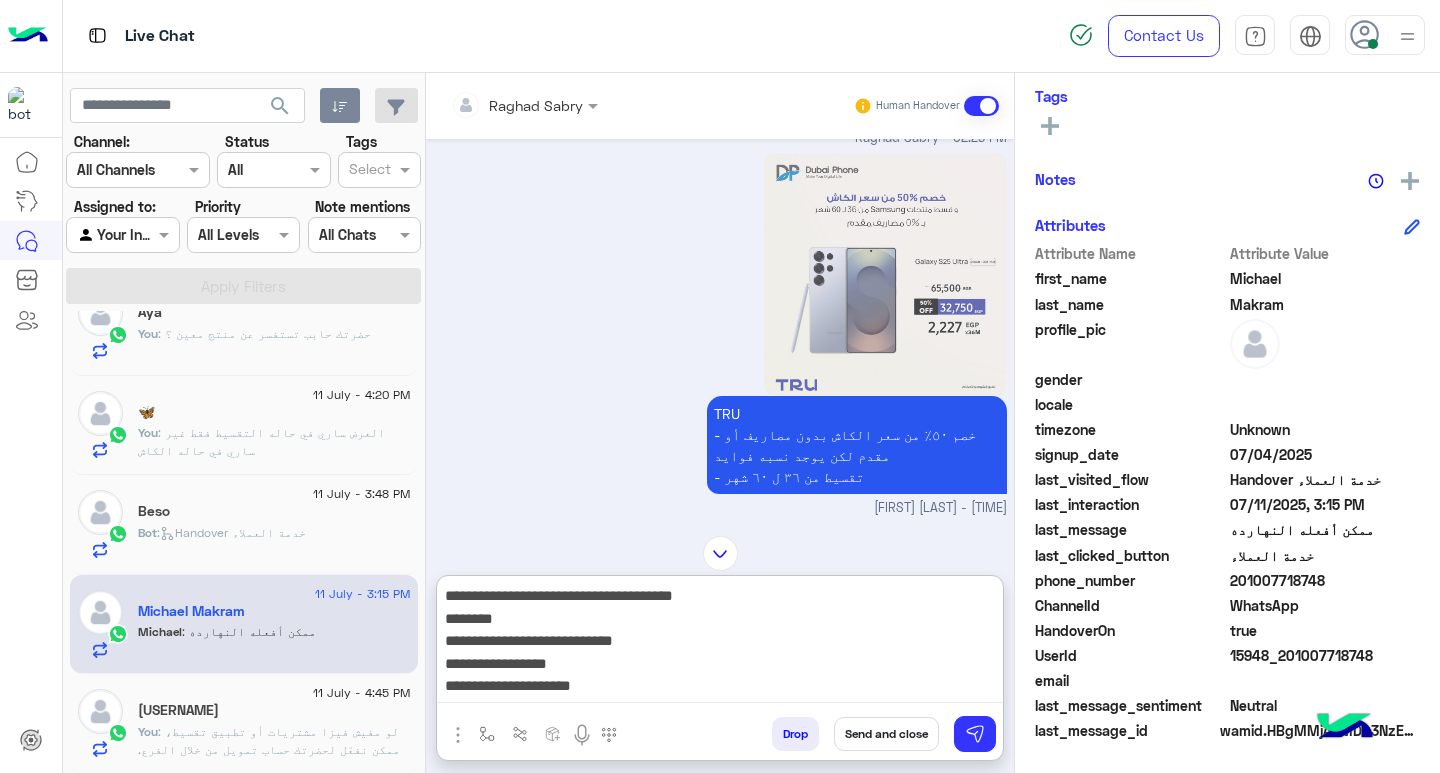 click on "**********" at bounding box center (720, 643) 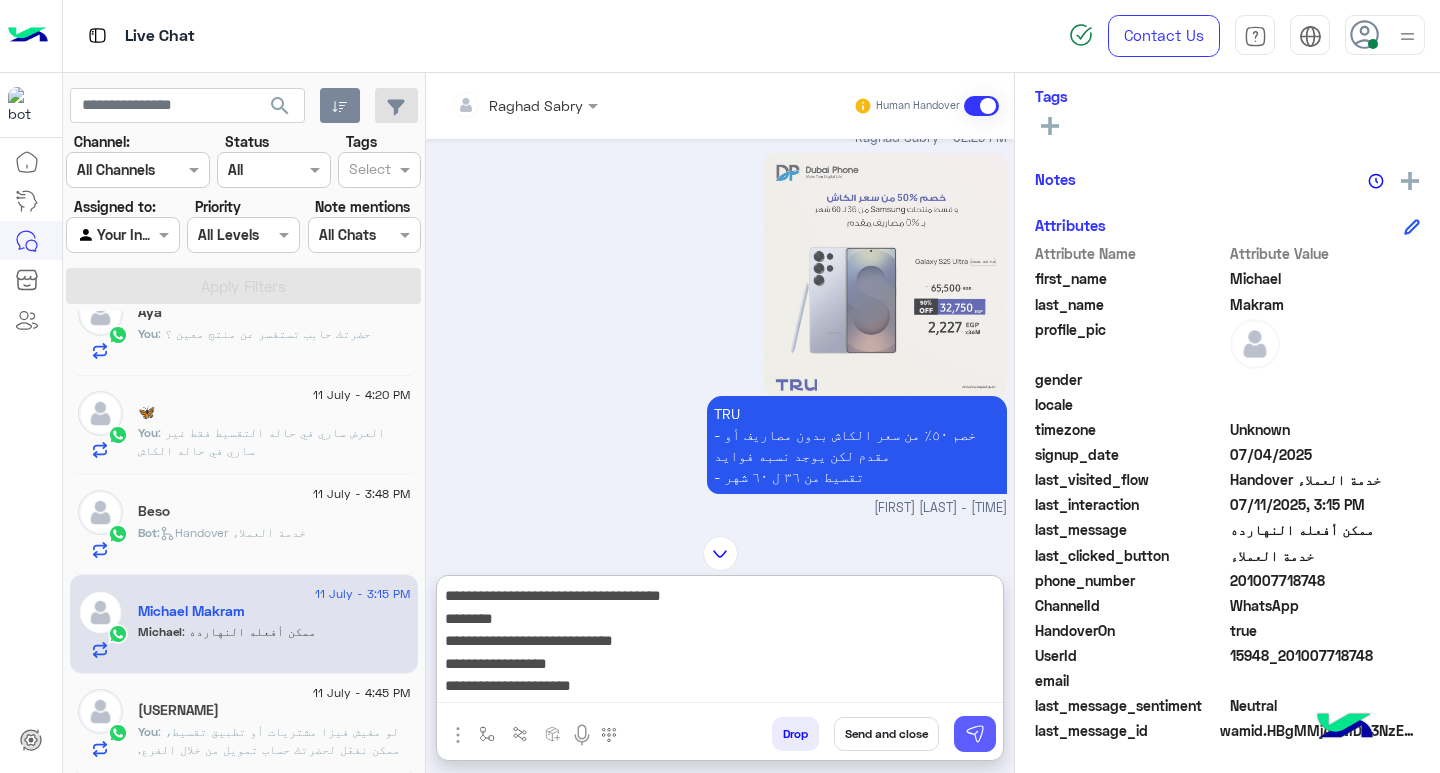 type on "**********" 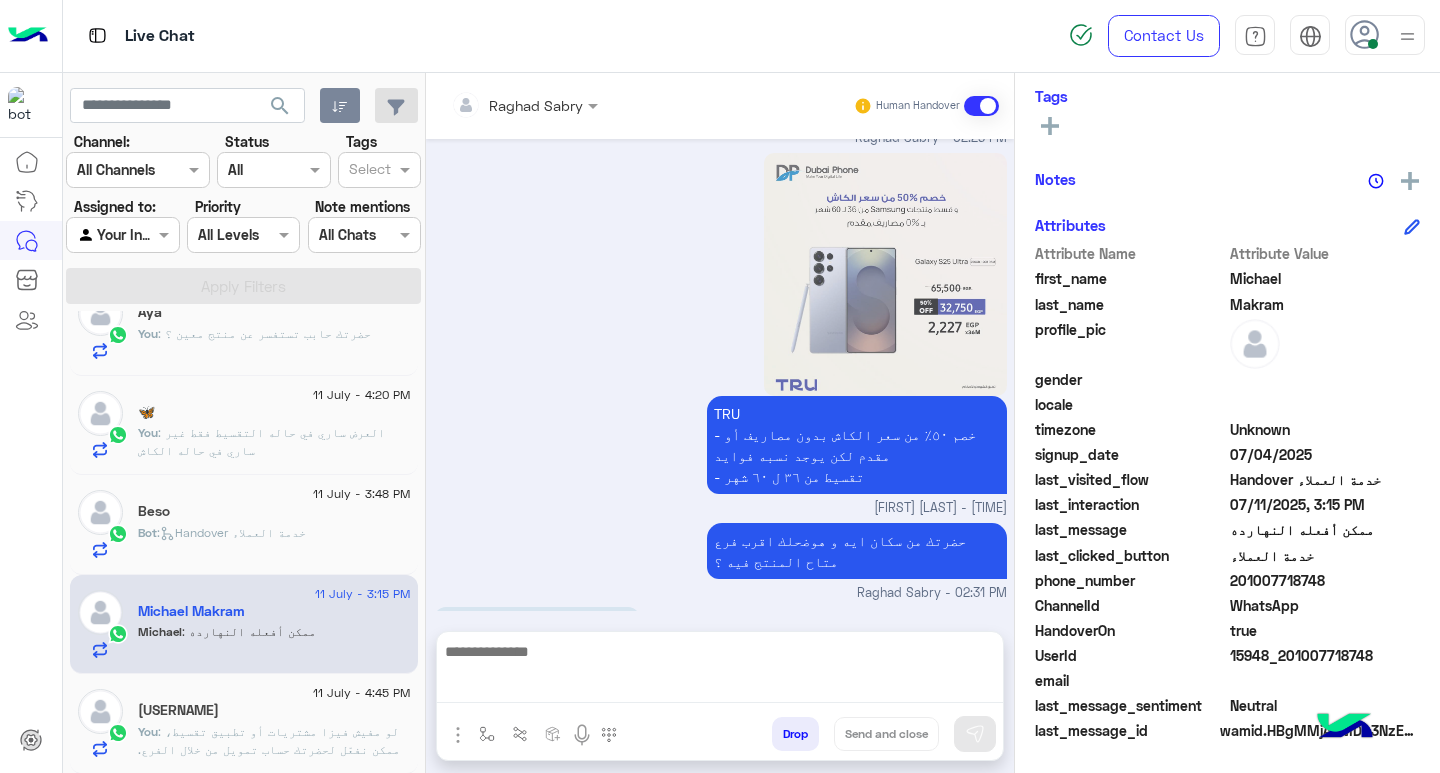 scroll, scrollTop: 2063, scrollLeft: 0, axis: vertical 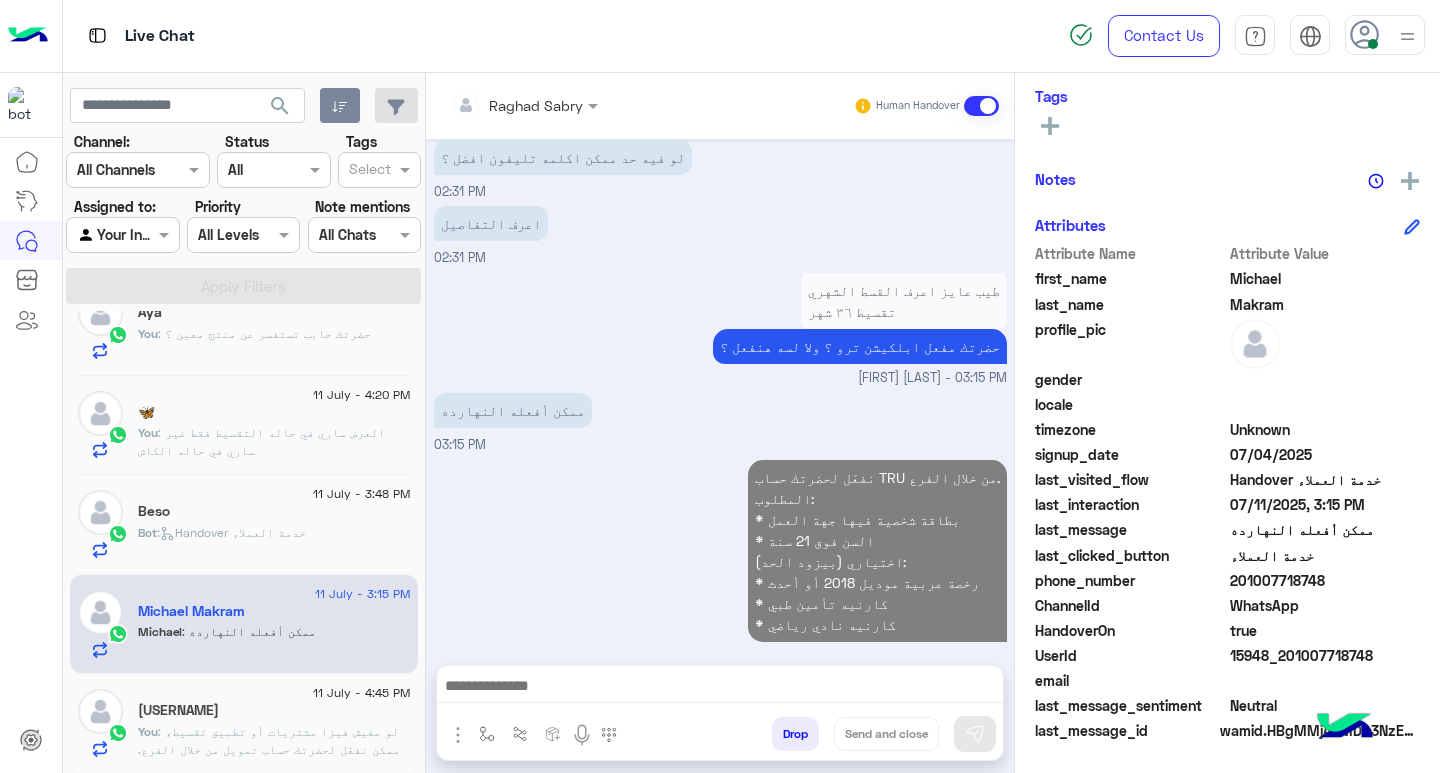 click on "Bot :   Handover خدمة العملاء" 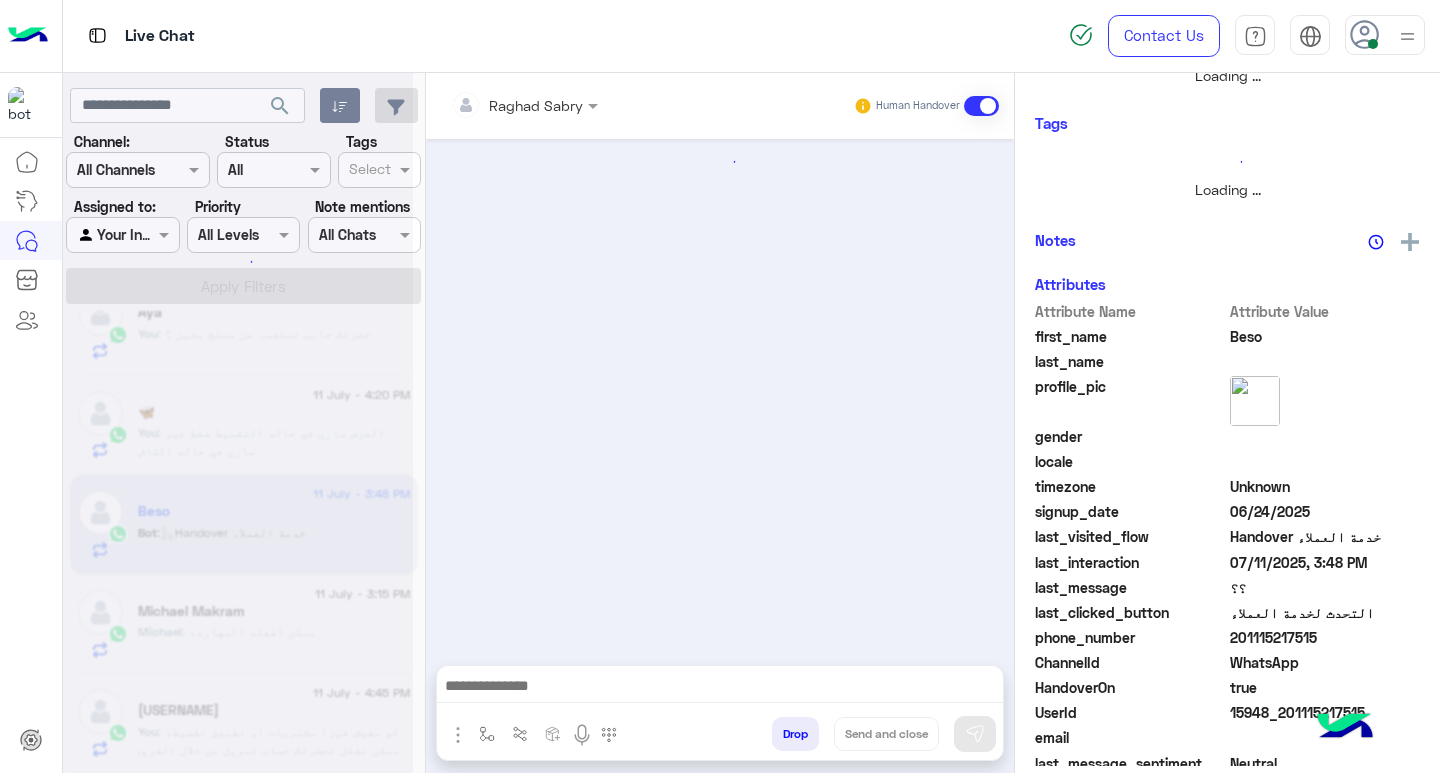 scroll, scrollTop: 355, scrollLeft: 0, axis: vertical 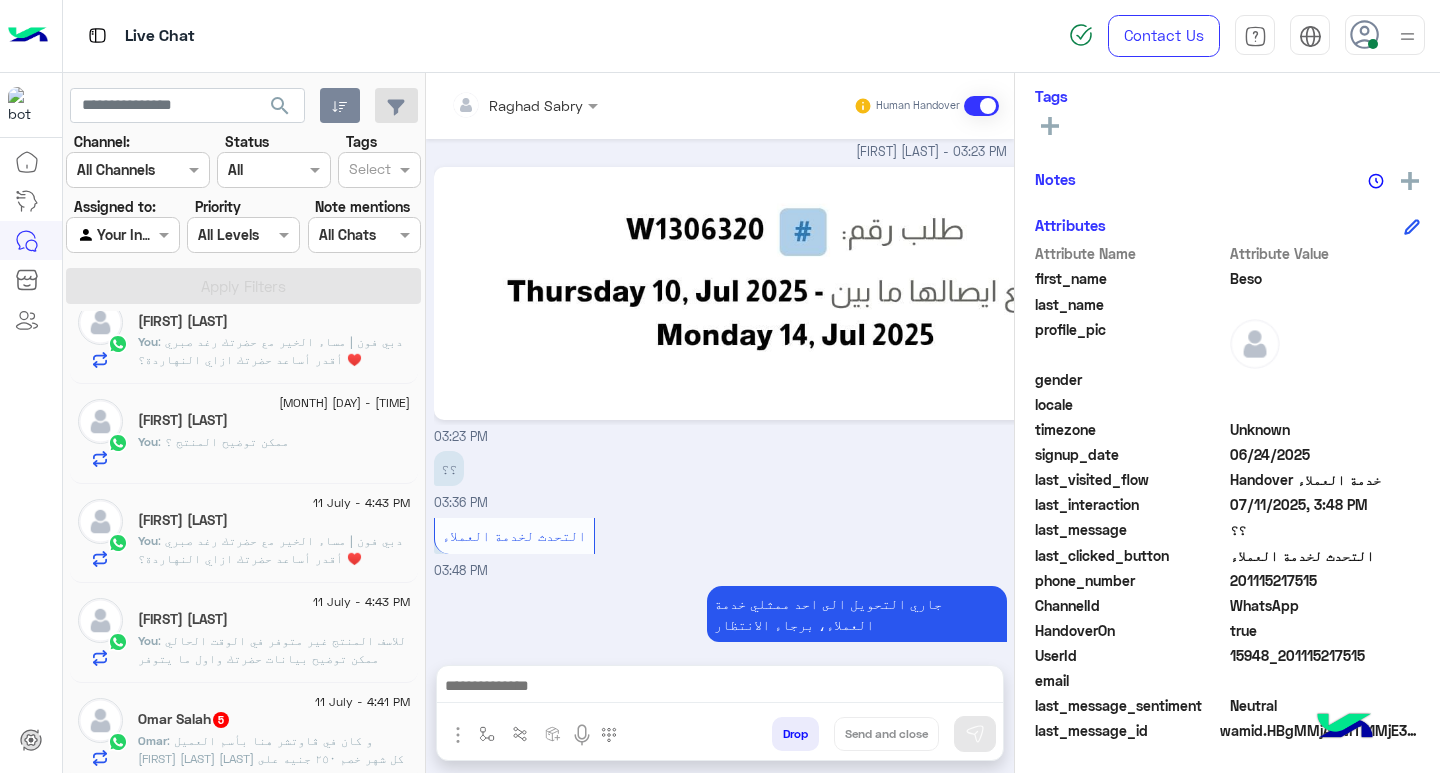 click 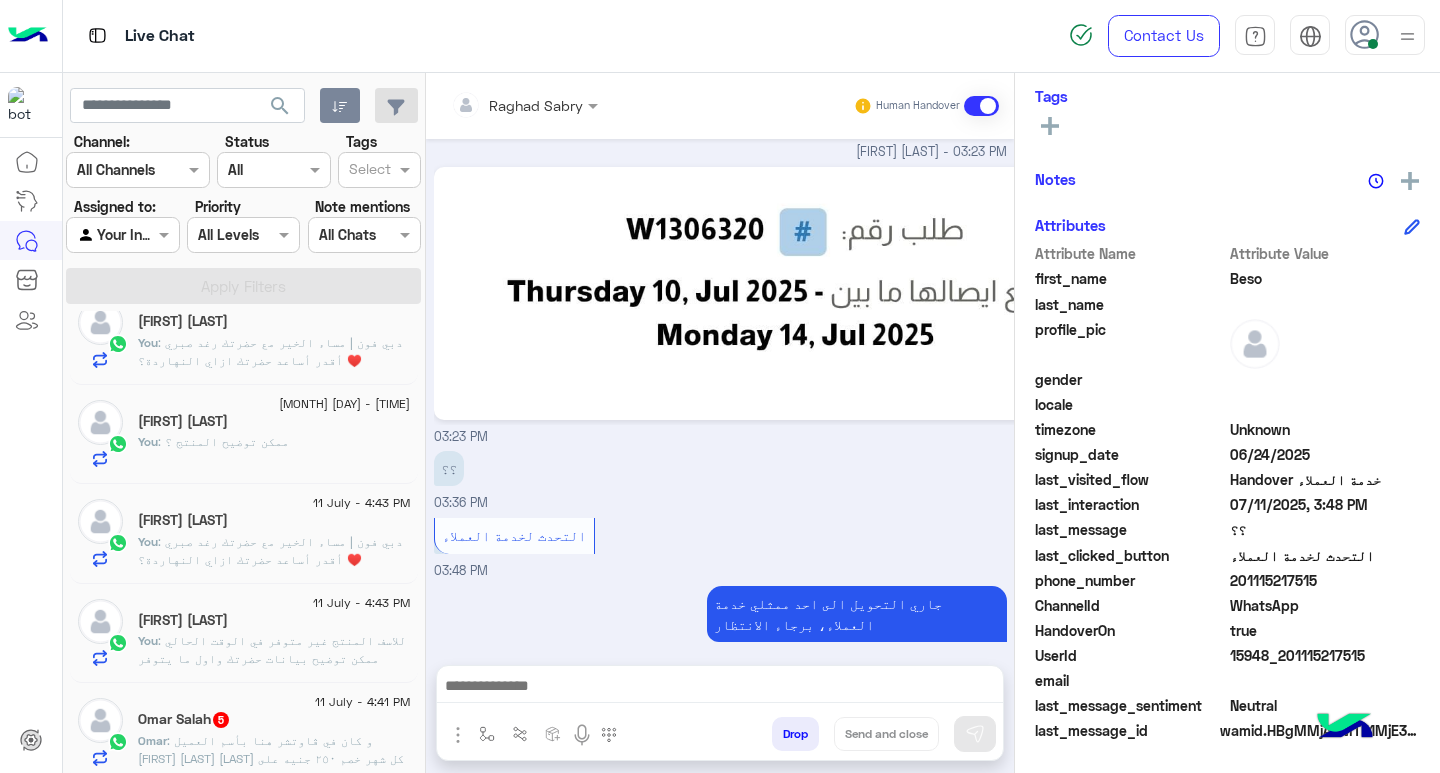 scroll, scrollTop: 0, scrollLeft: 0, axis: both 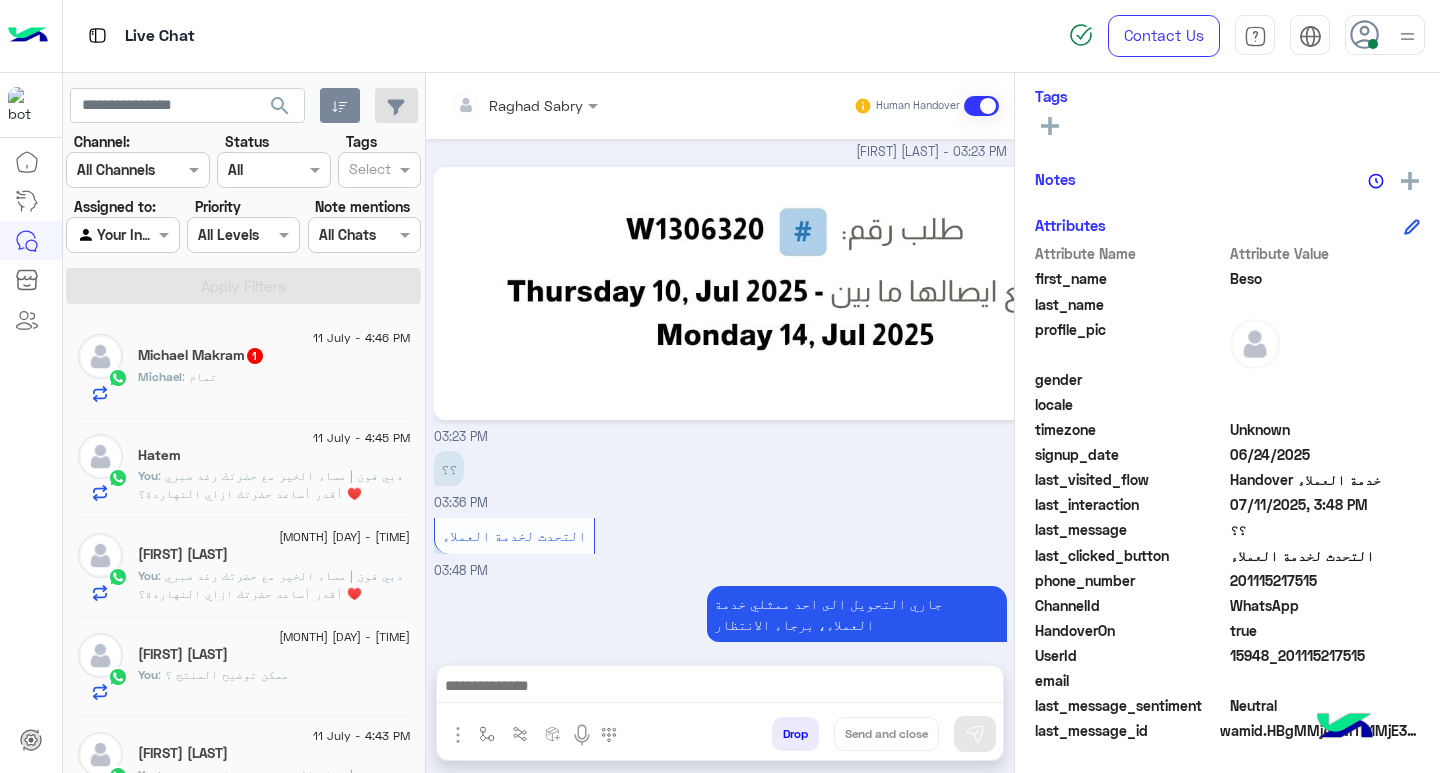 click on "Michael : تمام" 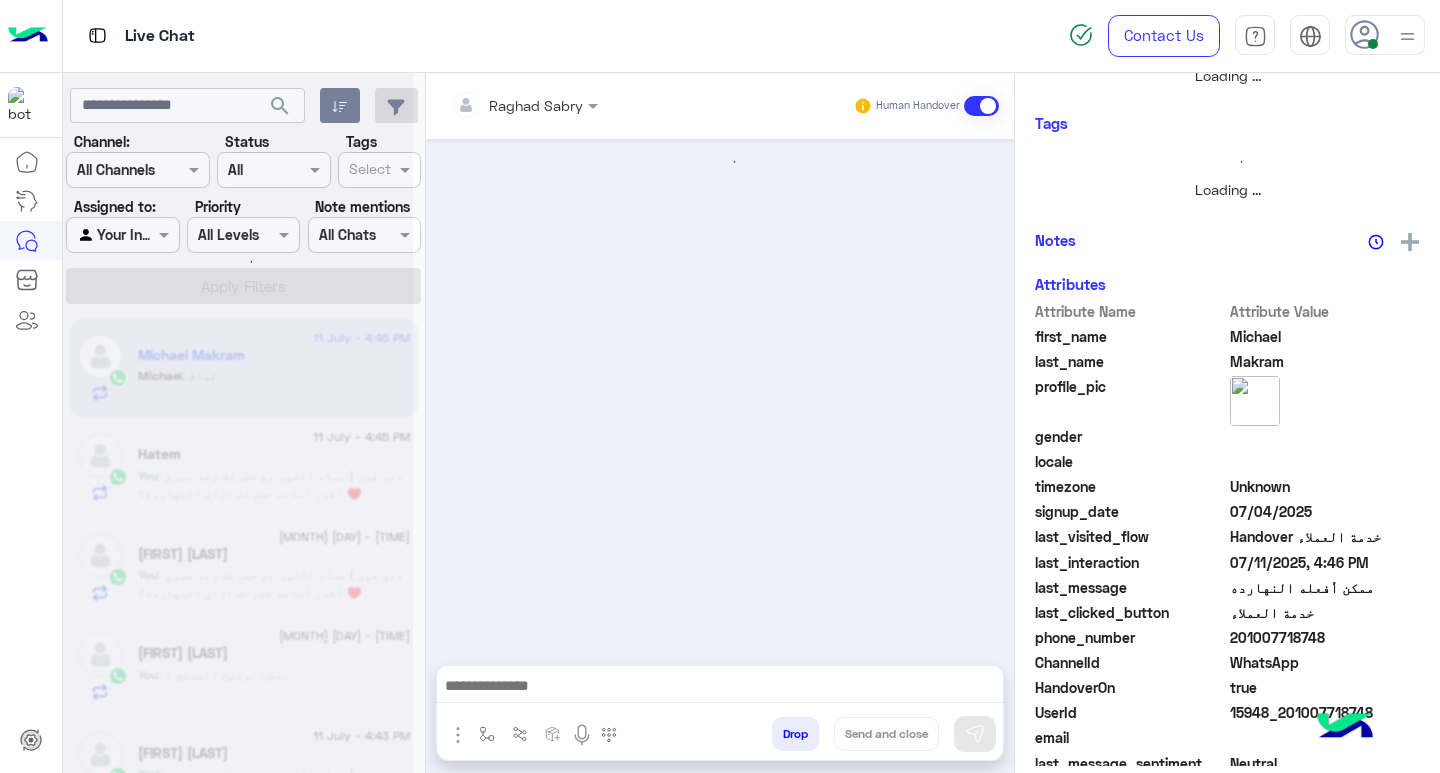 scroll, scrollTop: 355, scrollLeft: 0, axis: vertical 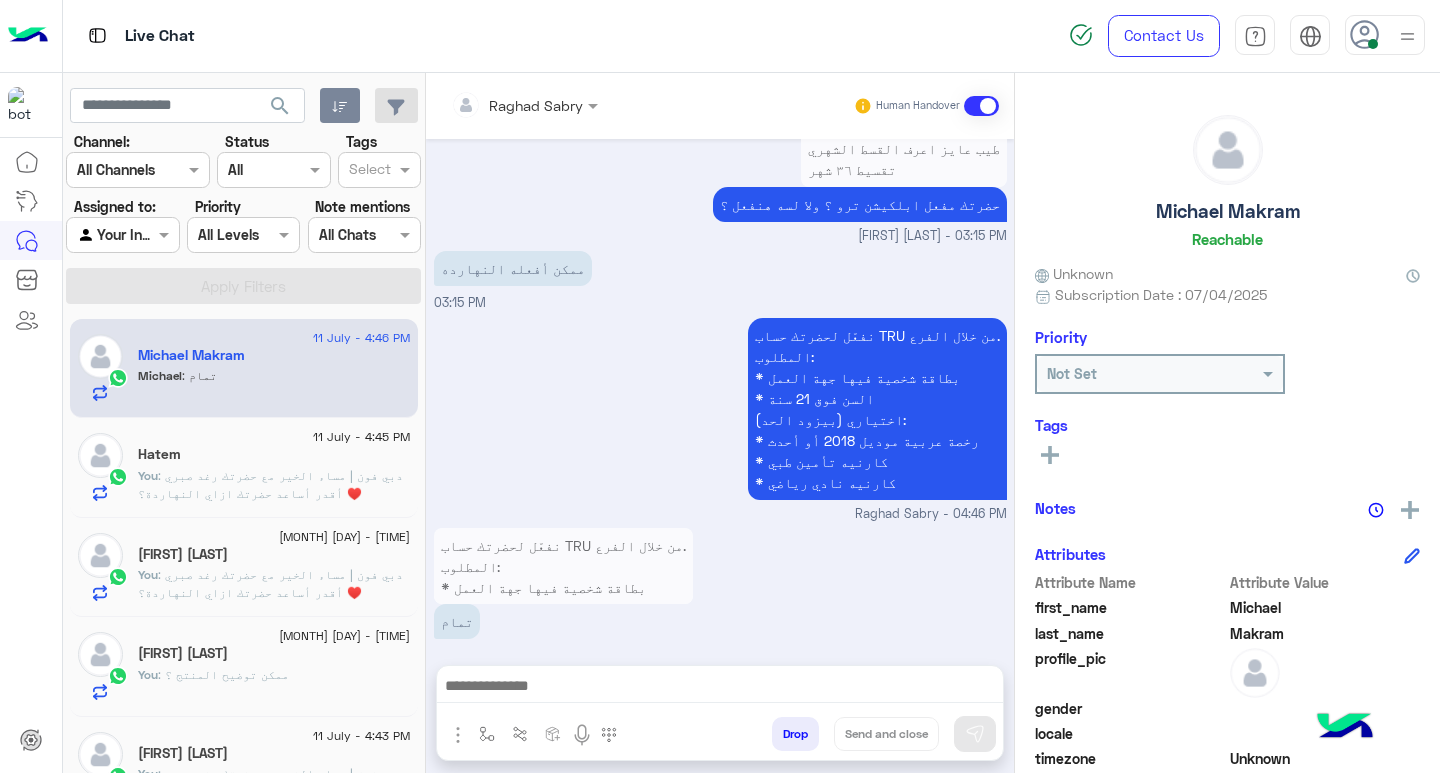 click on "Michael Makram" 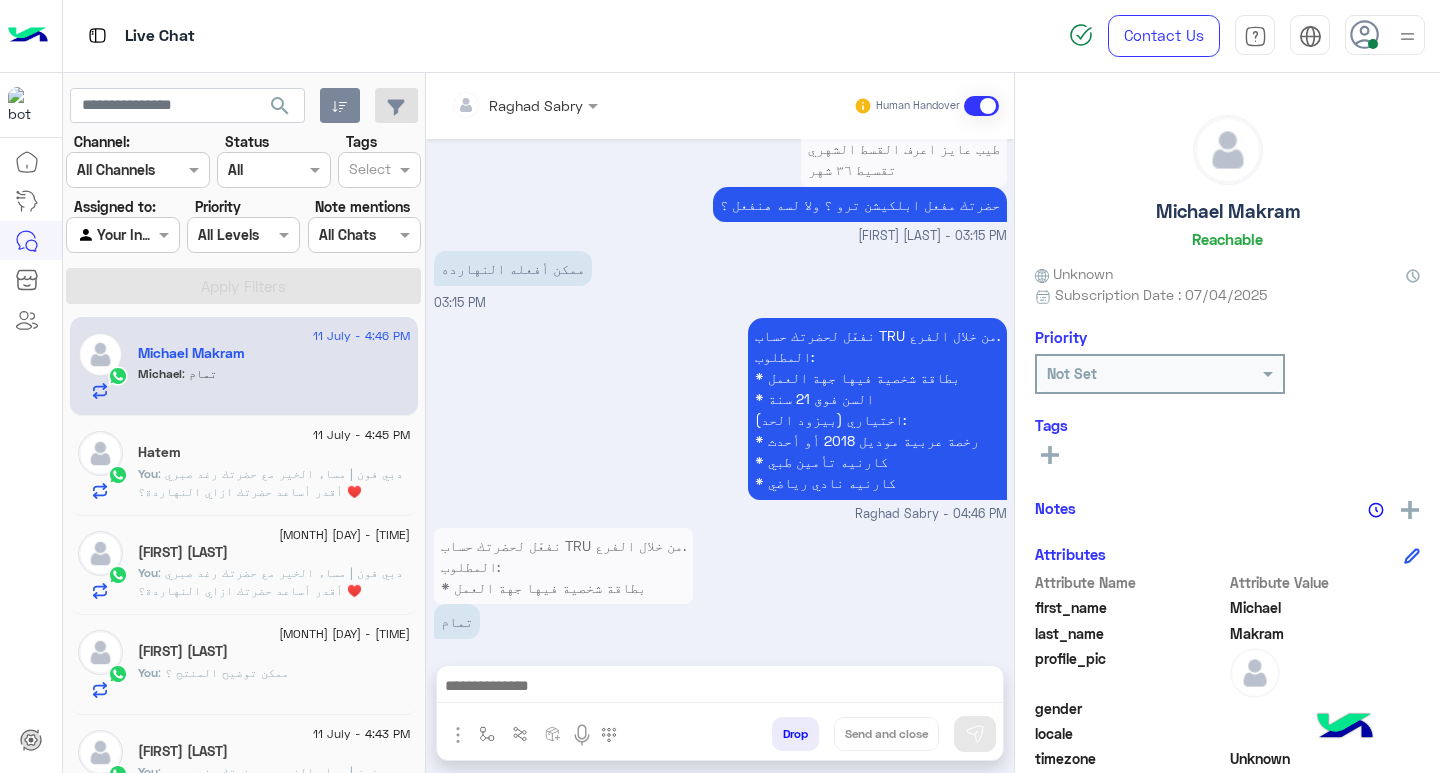 scroll, scrollTop: 0, scrollLeft: 0, axis: both 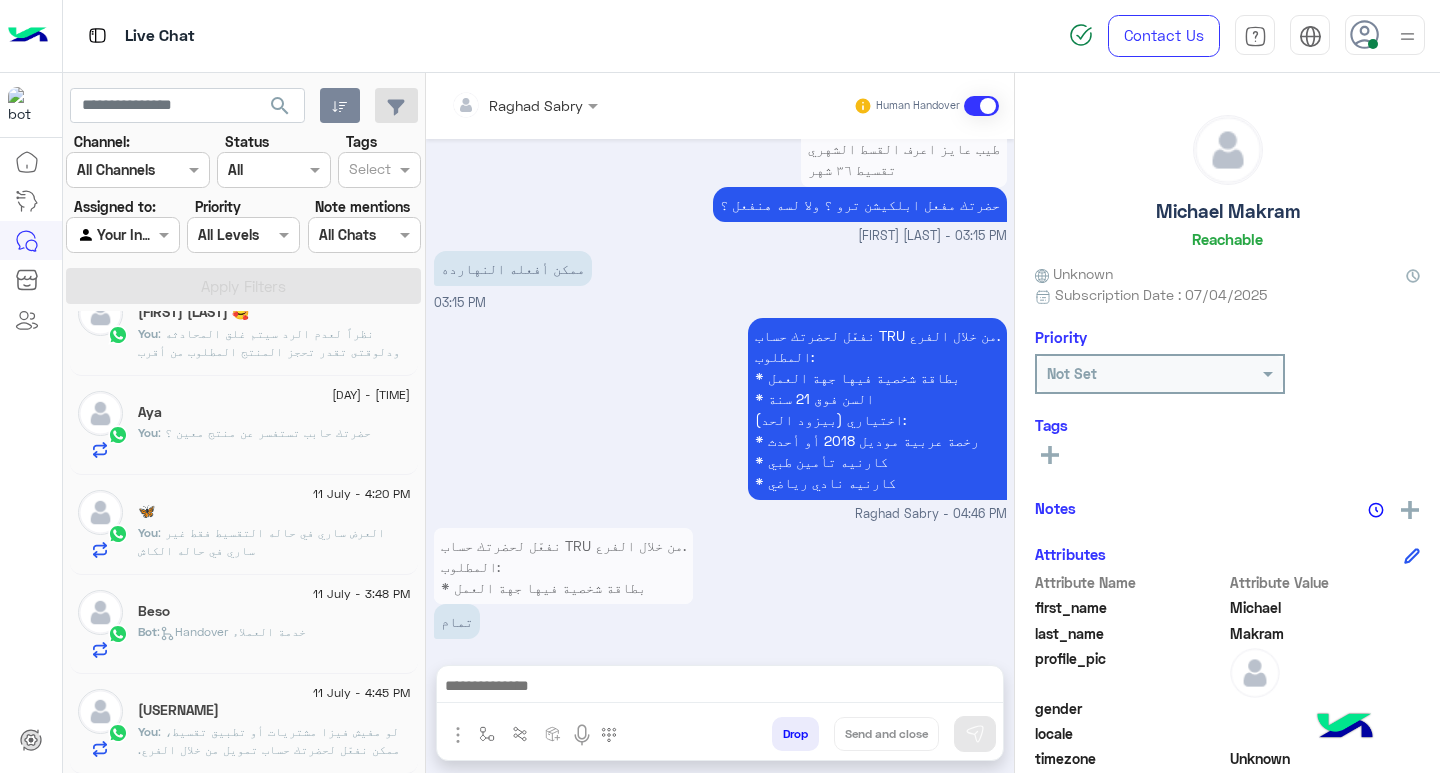 click on ": العرض ساري في حاله التقسيط فقط غير ساري في حاله الكاش" 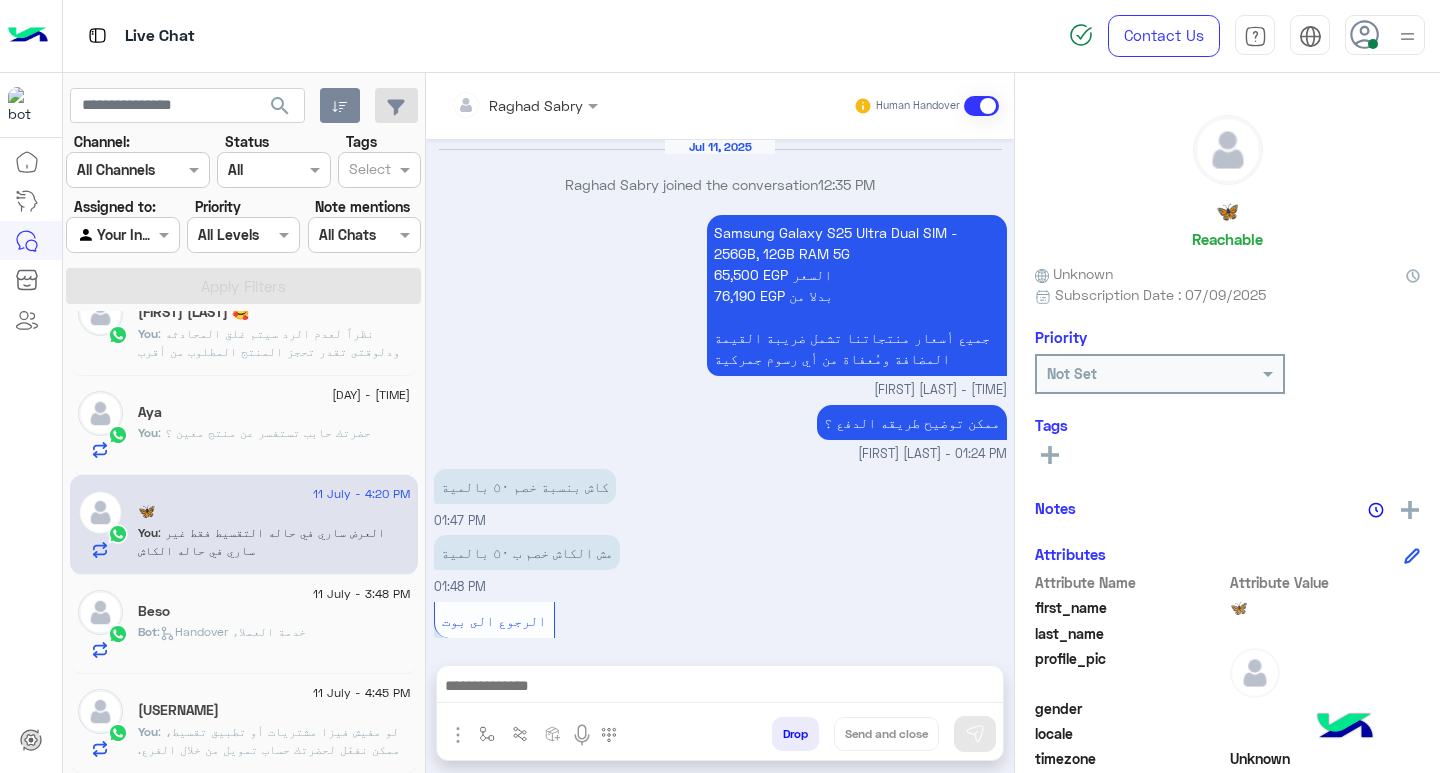 scroll, scrollTop: 1042, scrollLeft: 0, axis: vertical 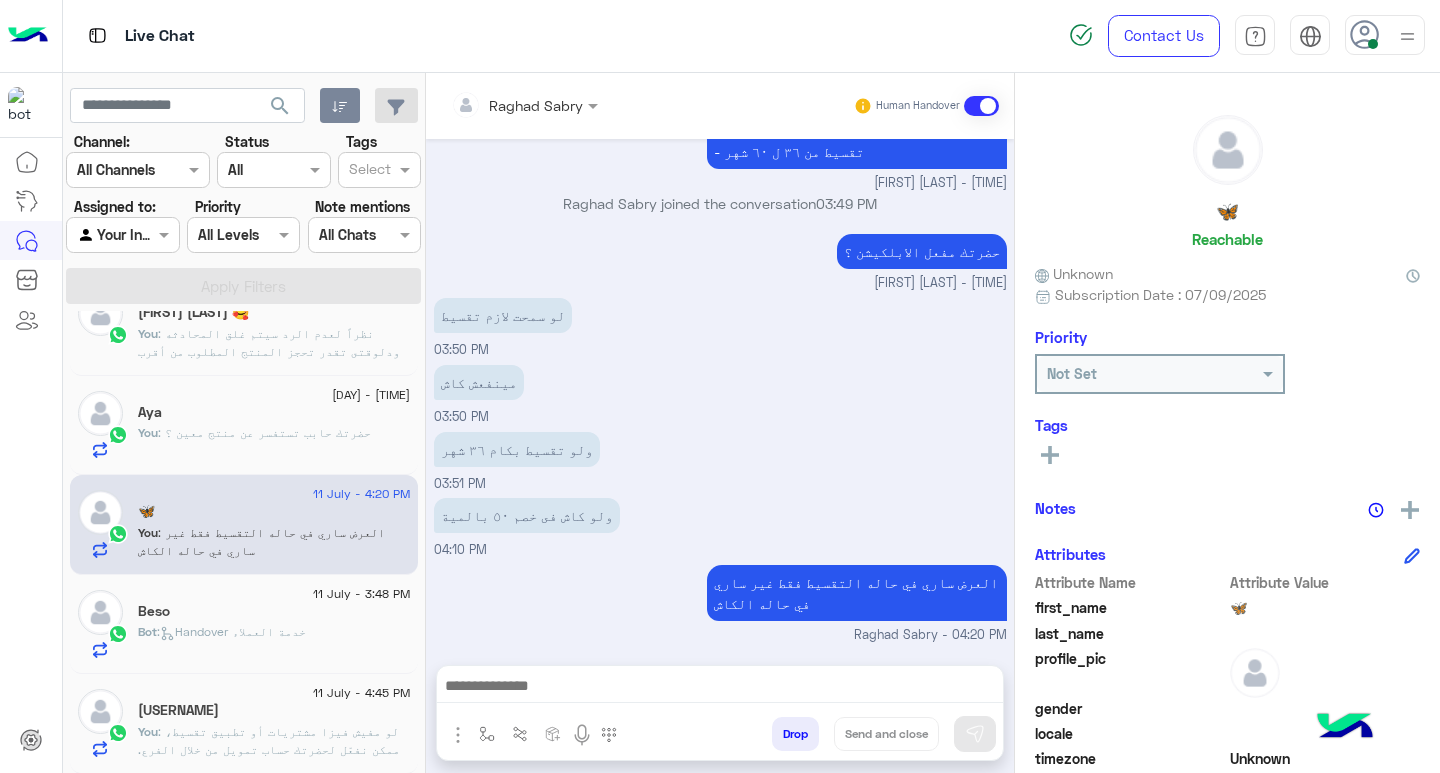 click on "Raghad Sabry -  04:20 PM" at bounding box center (930, 635) 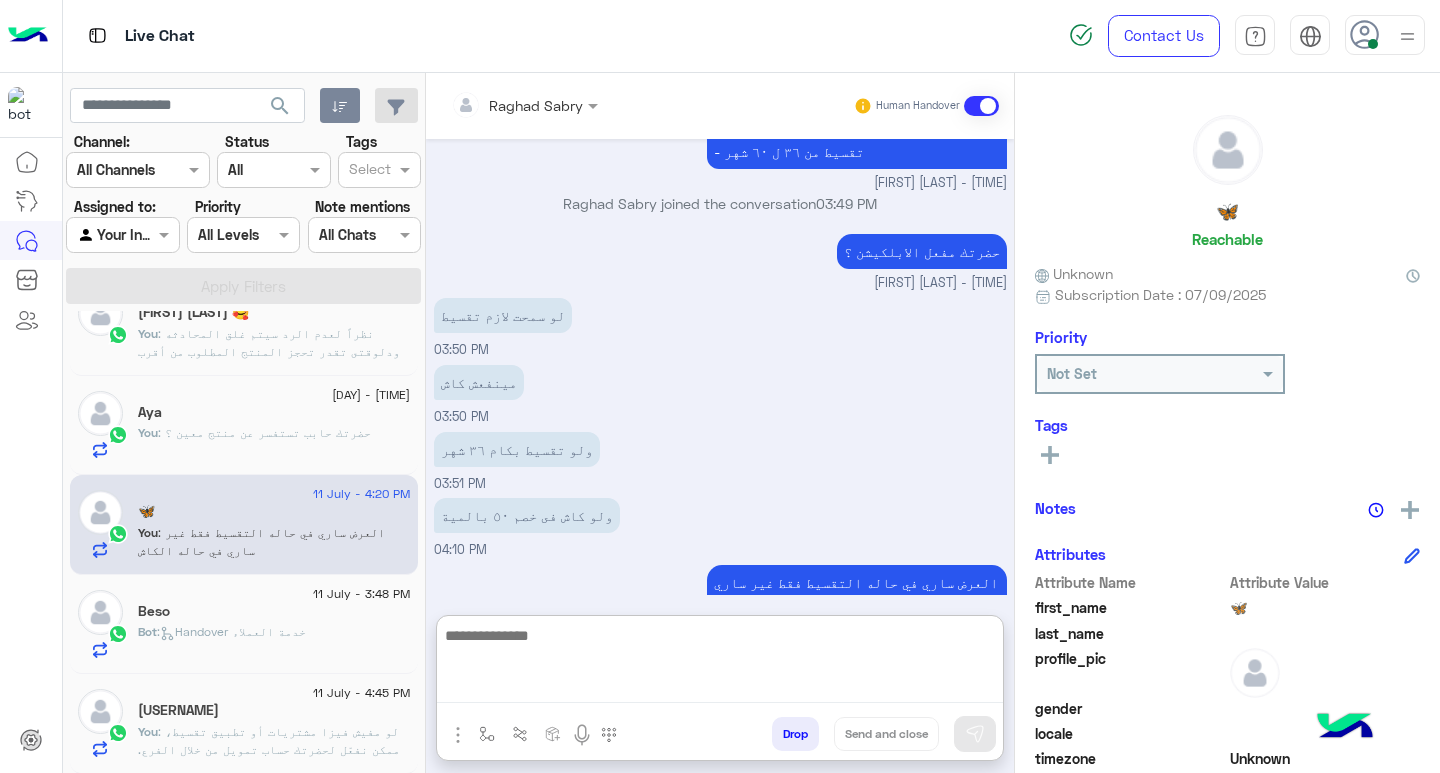 paste on "**********" 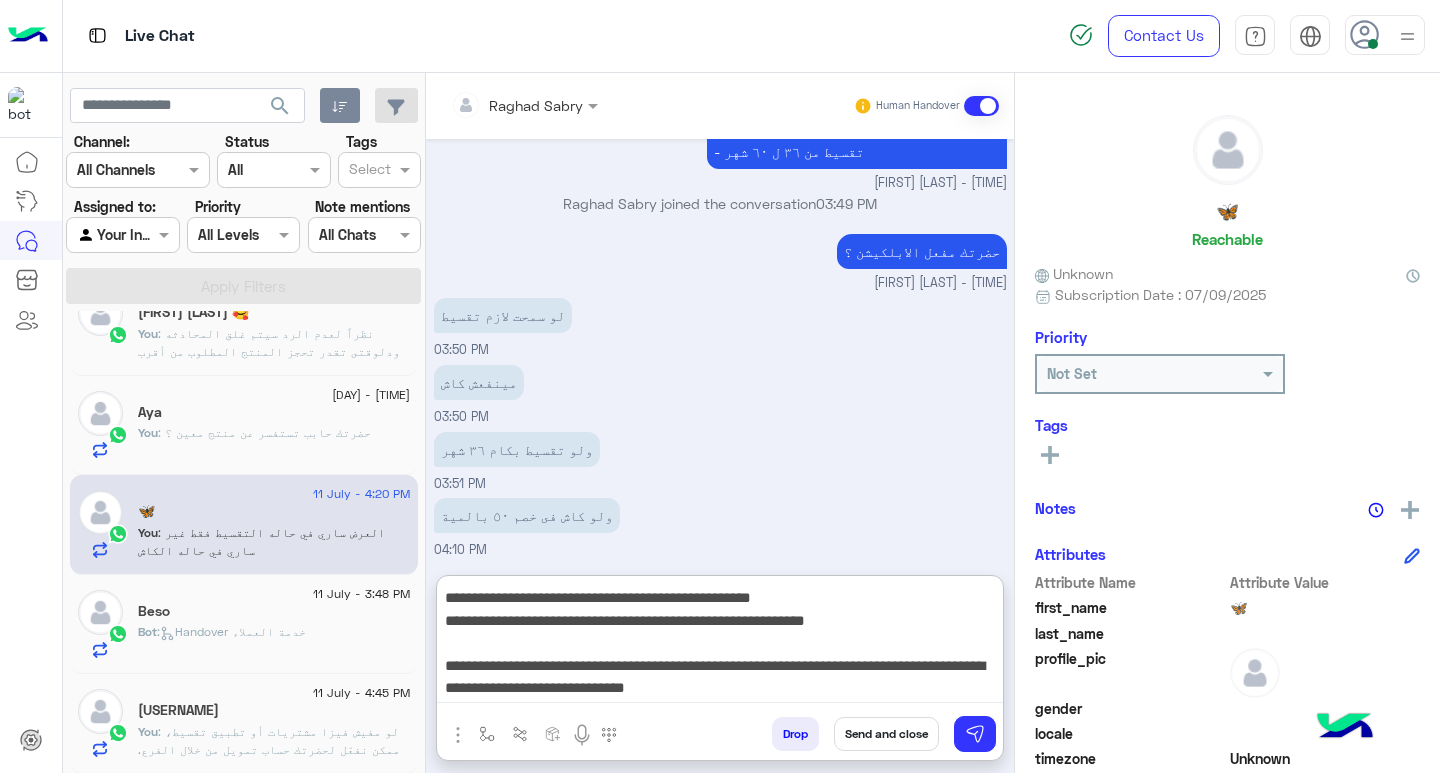 scroll, scrollTop: 155, scrollLeft: 0, axis: vertical 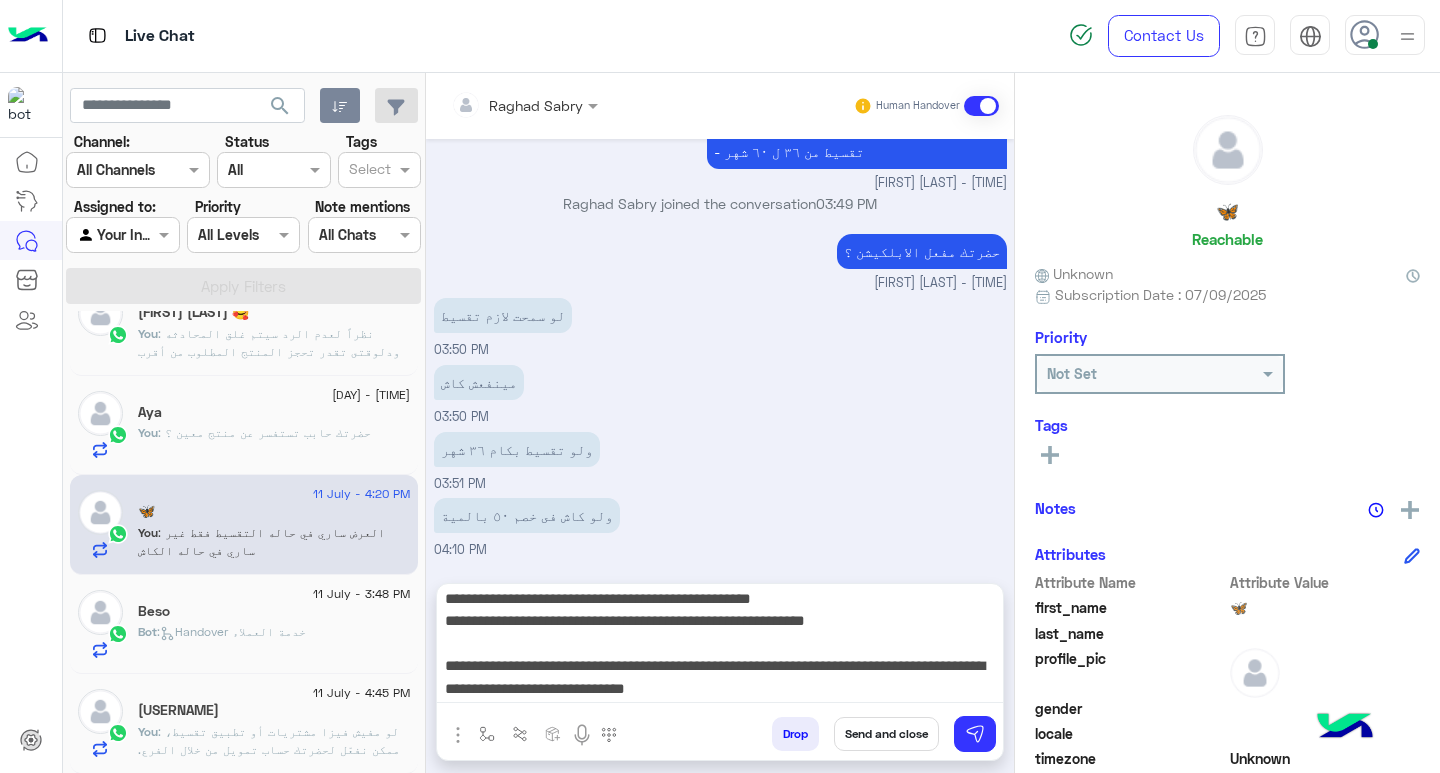 drag, startPoint x: 895, startPoint y: 728, endPoint x: 641, endPoint y: 696, distance: 256.0078 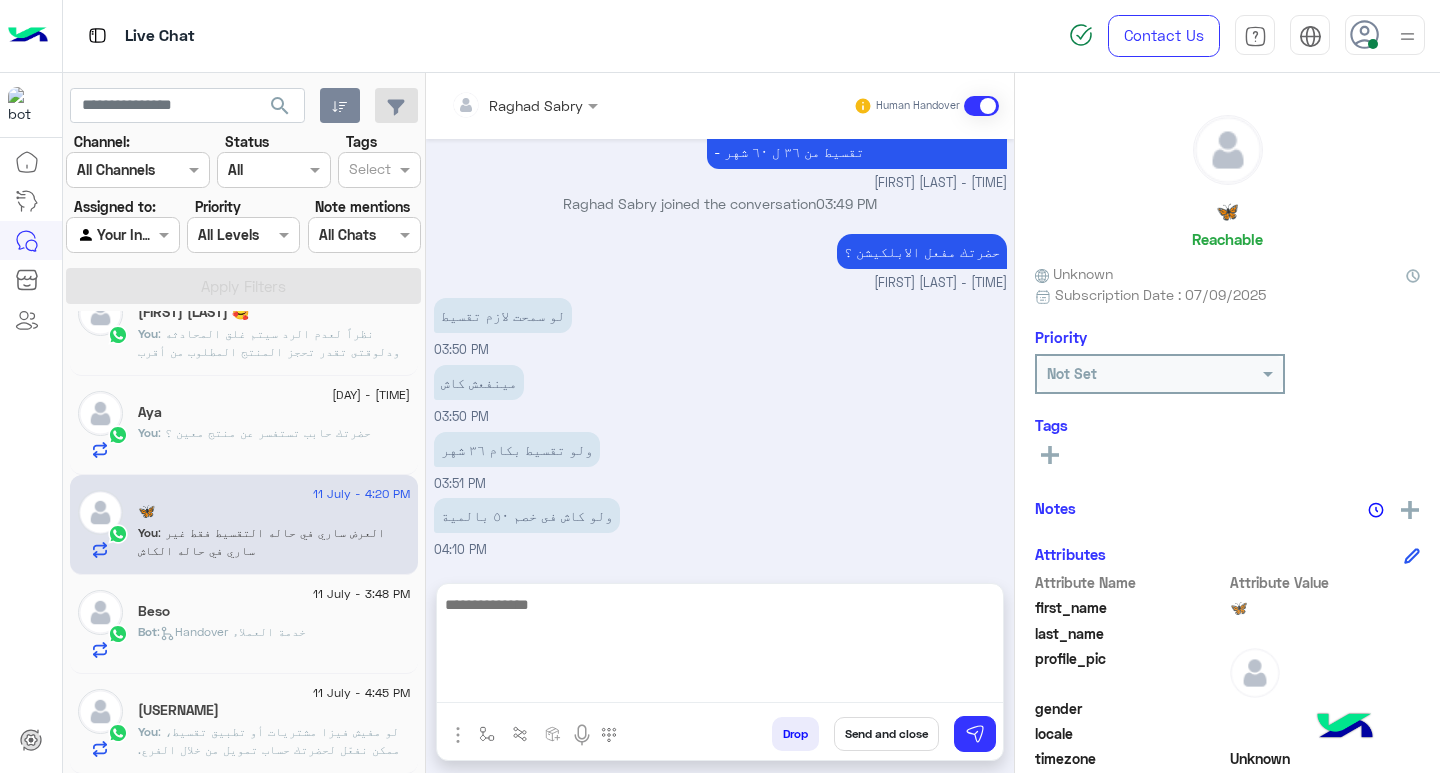 scroll, scrollTop: 0, scrollLeft: 0, axis: both 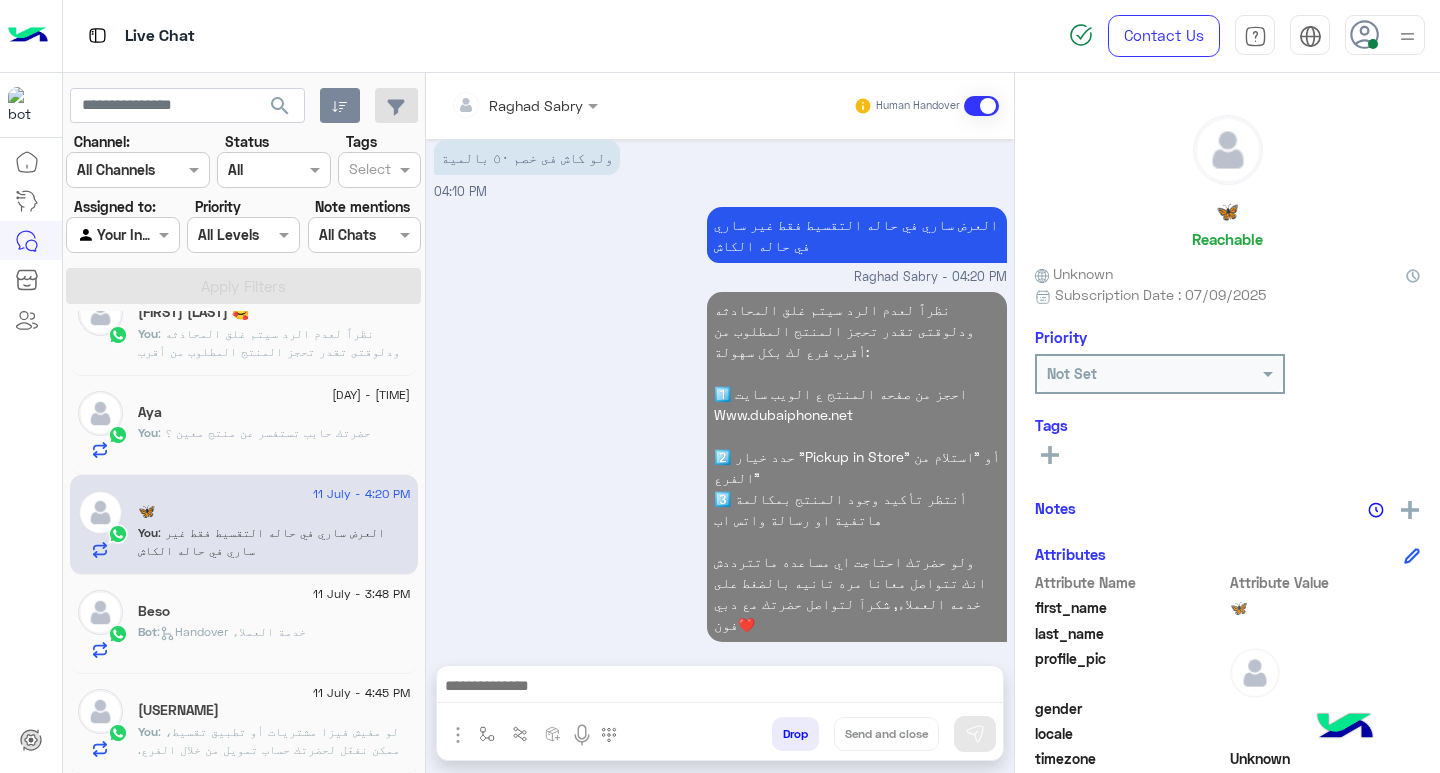click on "You  : حضرتك حابب تستفسر عن منتج معين  ؟" 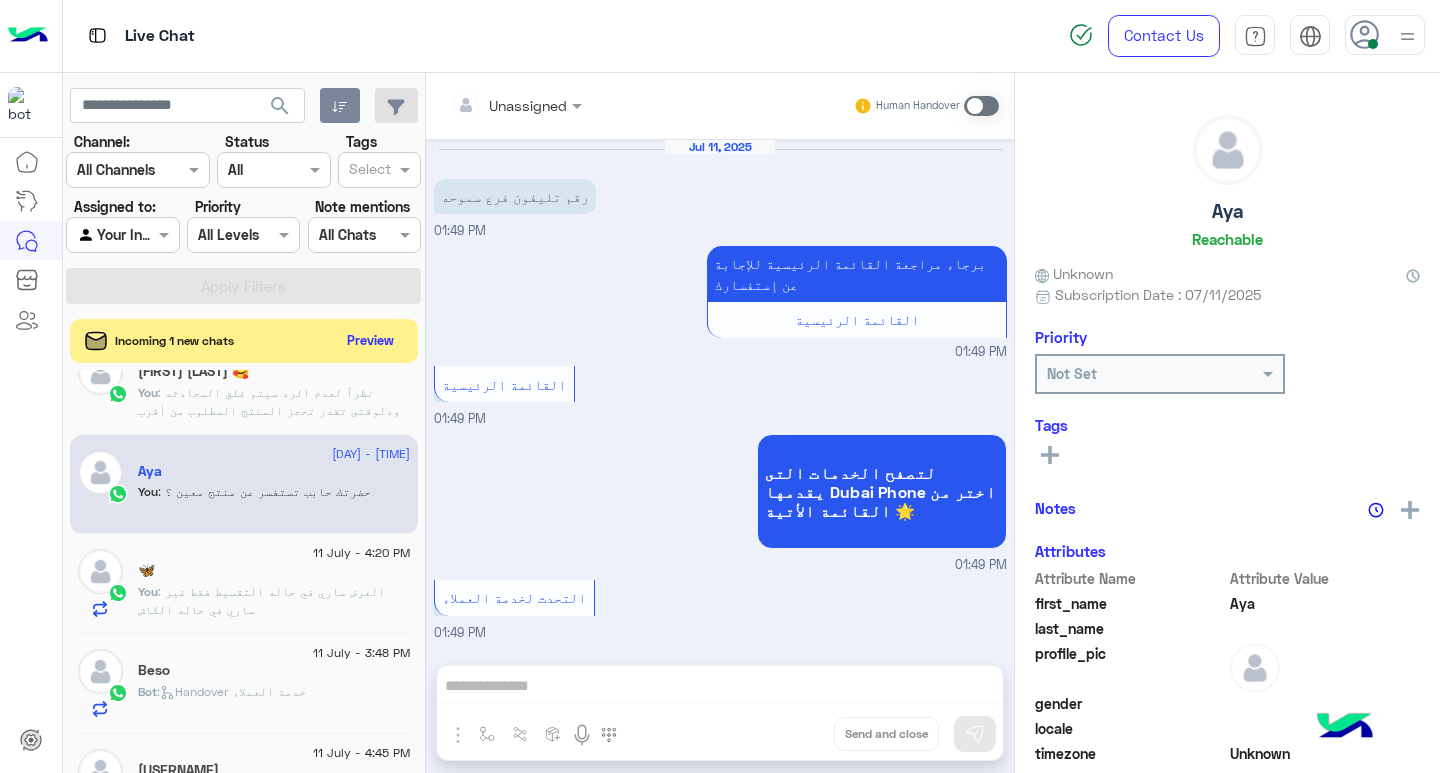 scroll, scrollTop: 356, scrollLeft: 0, axis: vertical 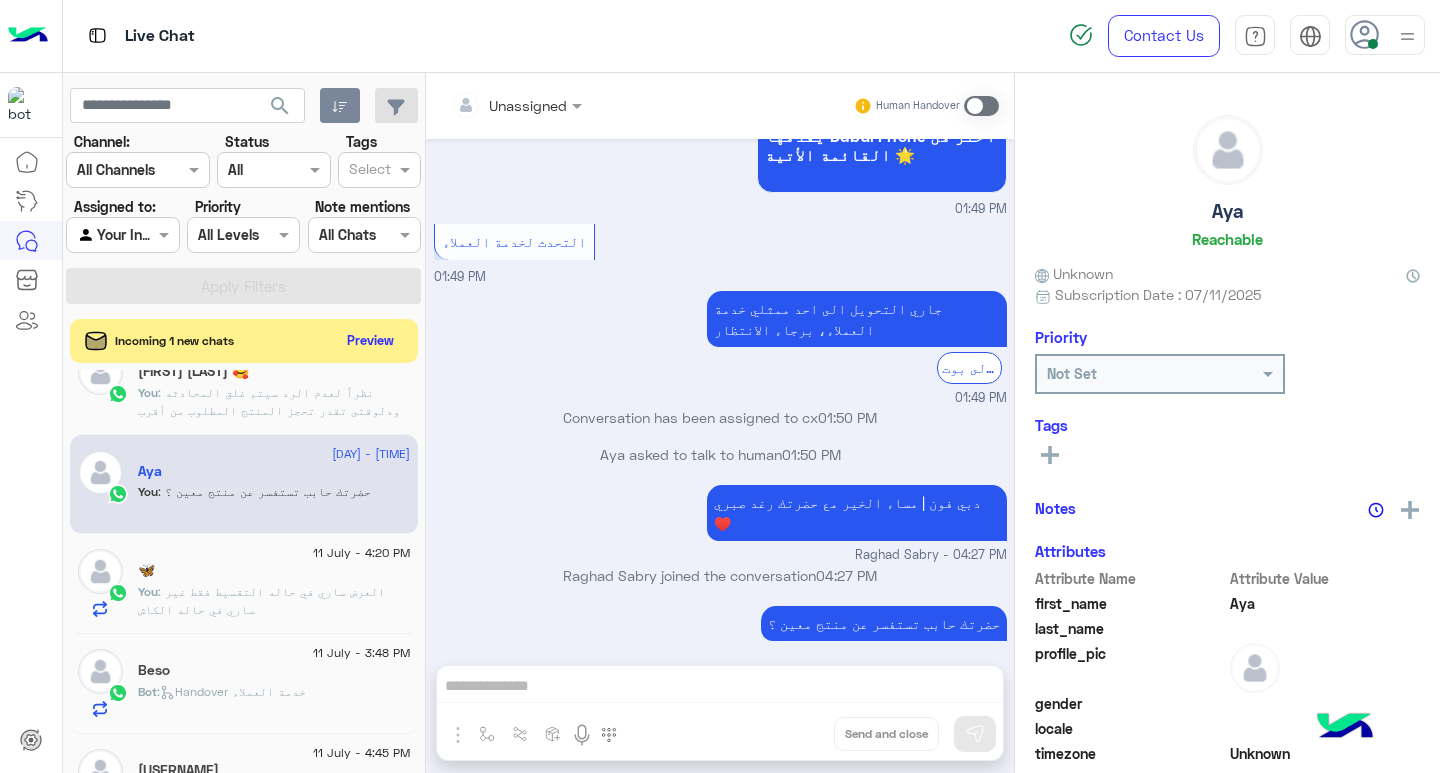 click at bounding box center (981, 106) 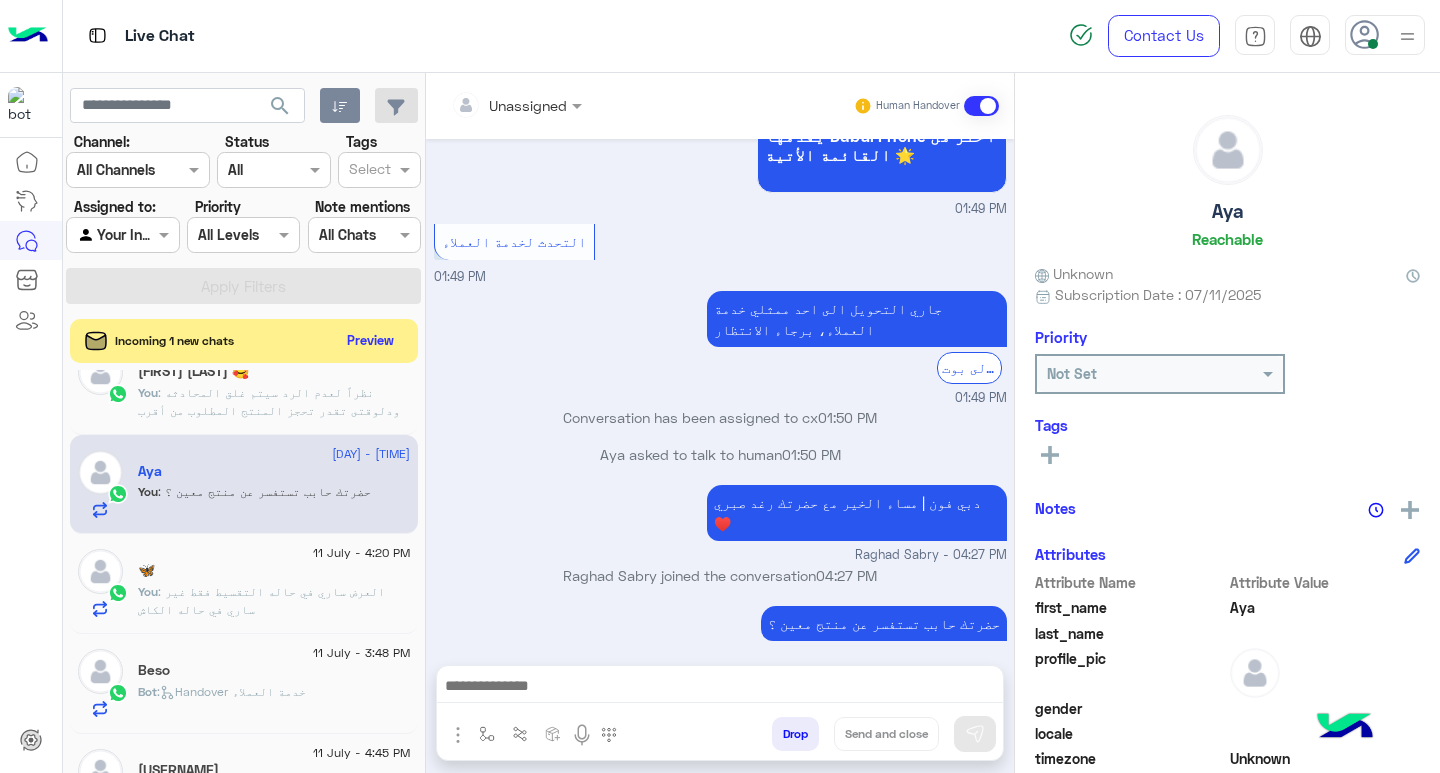 scroll, scrollTop: 392, scrollLeft: 0, axis: vertical 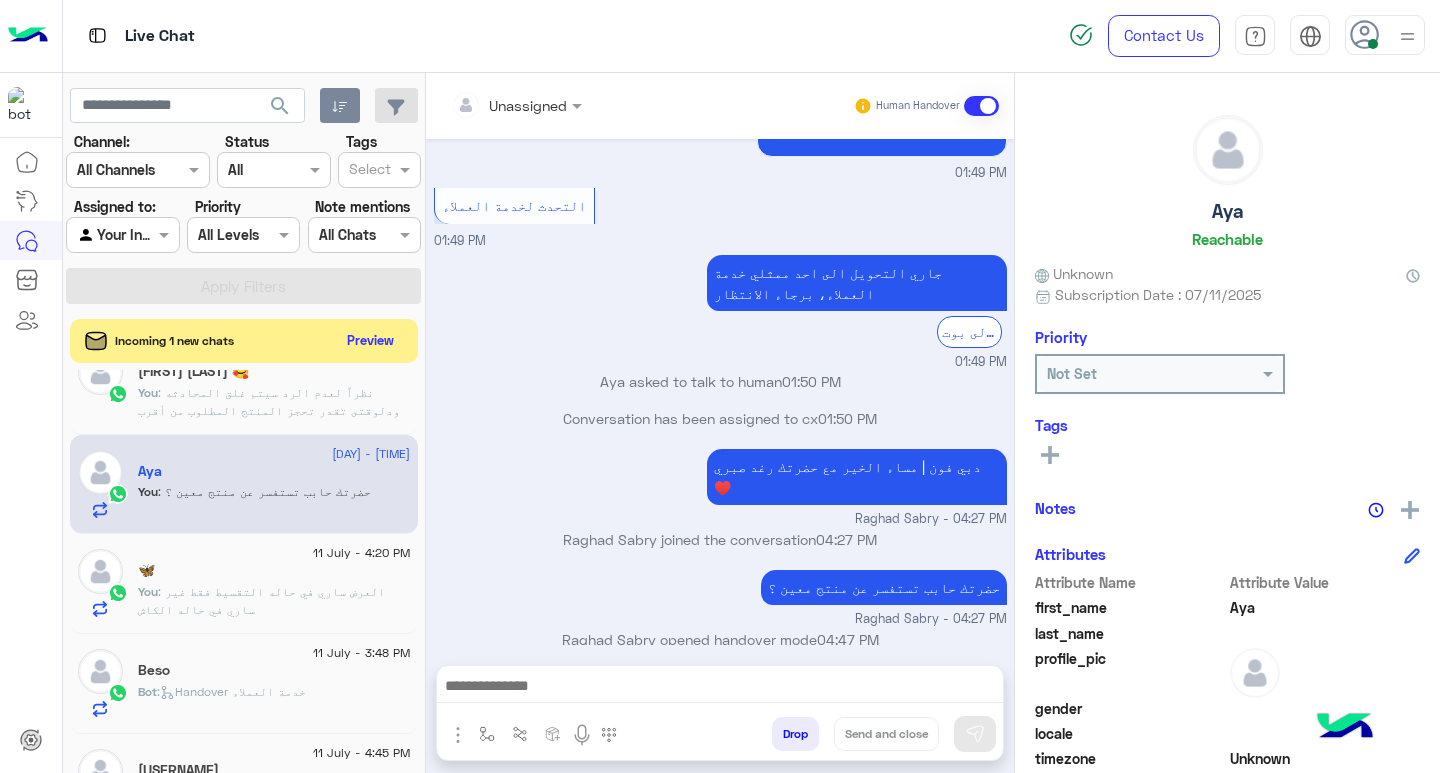 click at bounding box center (720, 688) 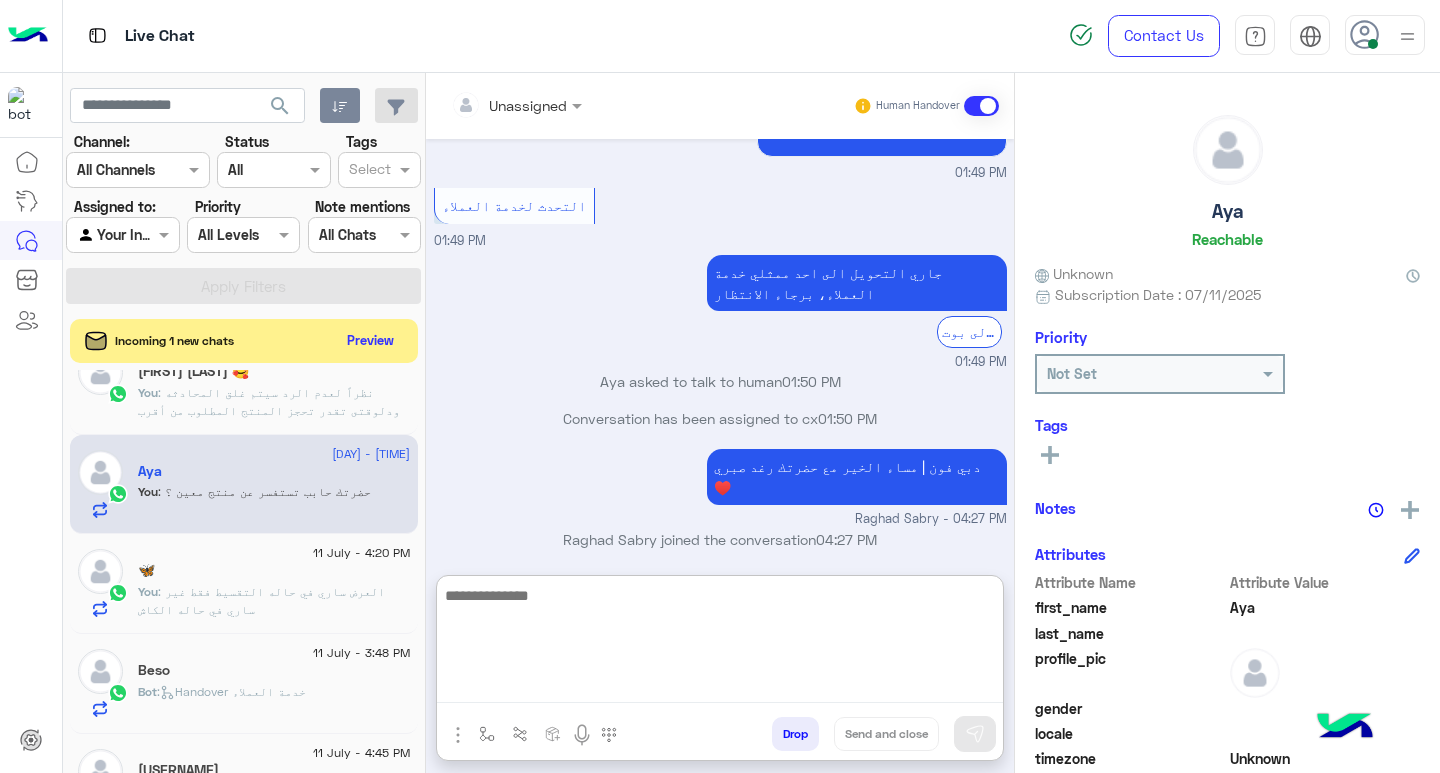 type on "*" 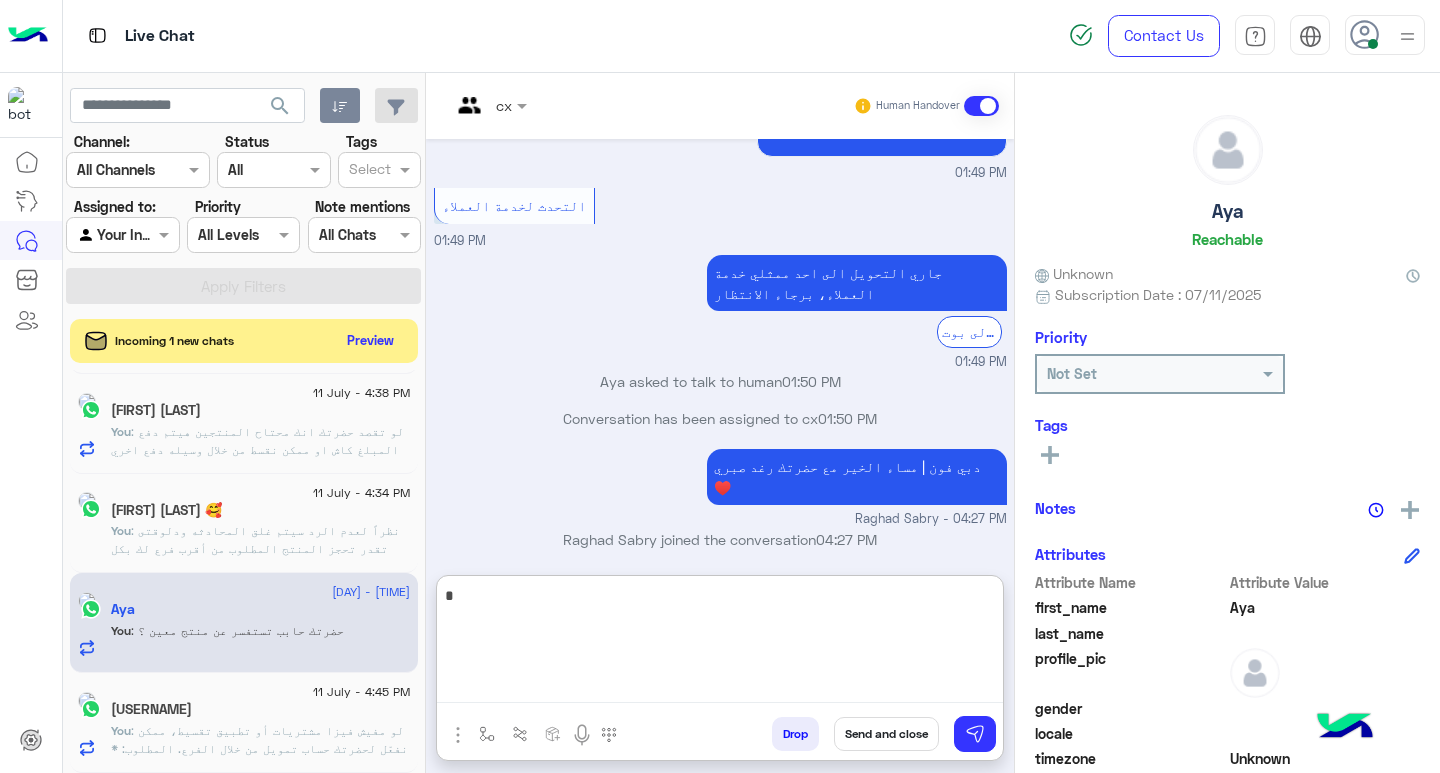 scroll, scrollTop: 1099, scrollLeft: 0, axis: vertical 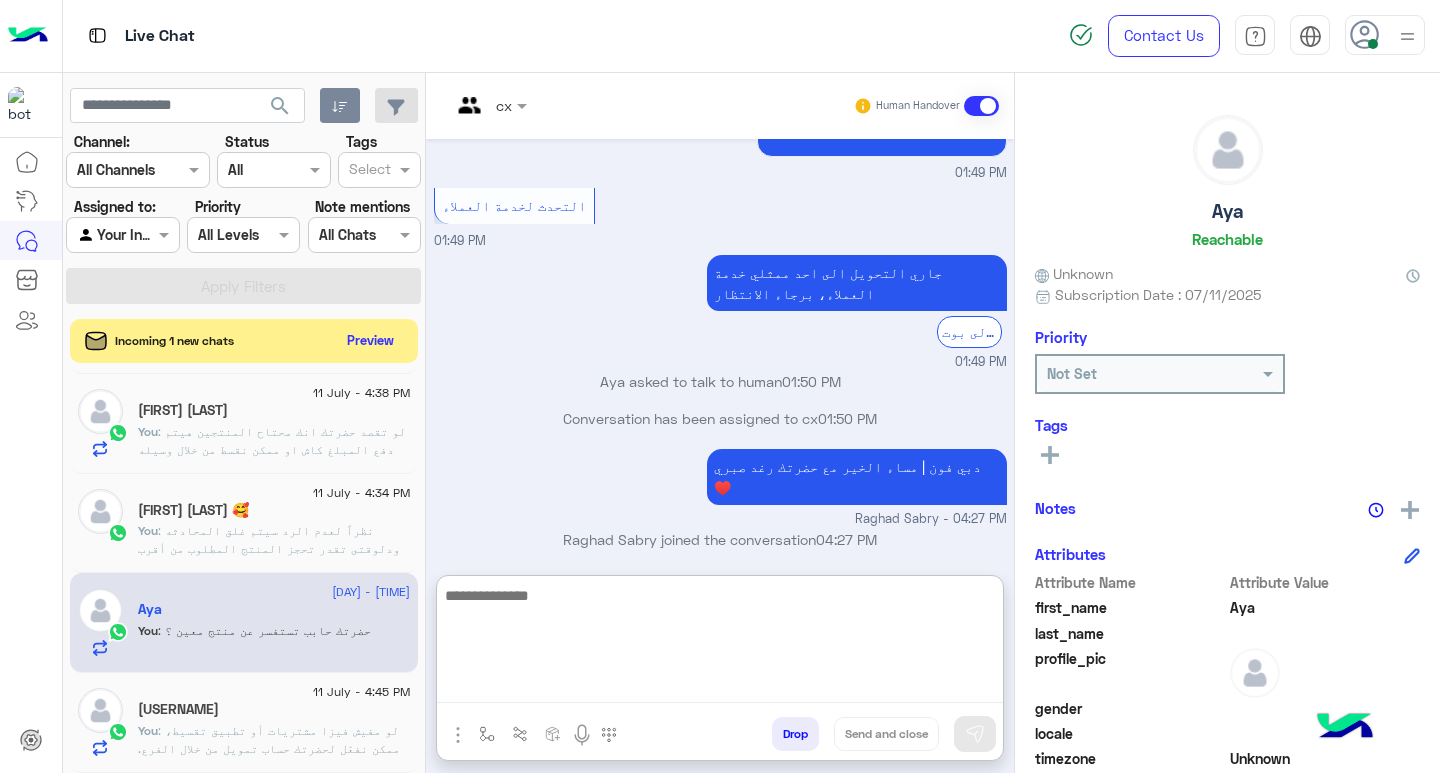 paste on "**********" 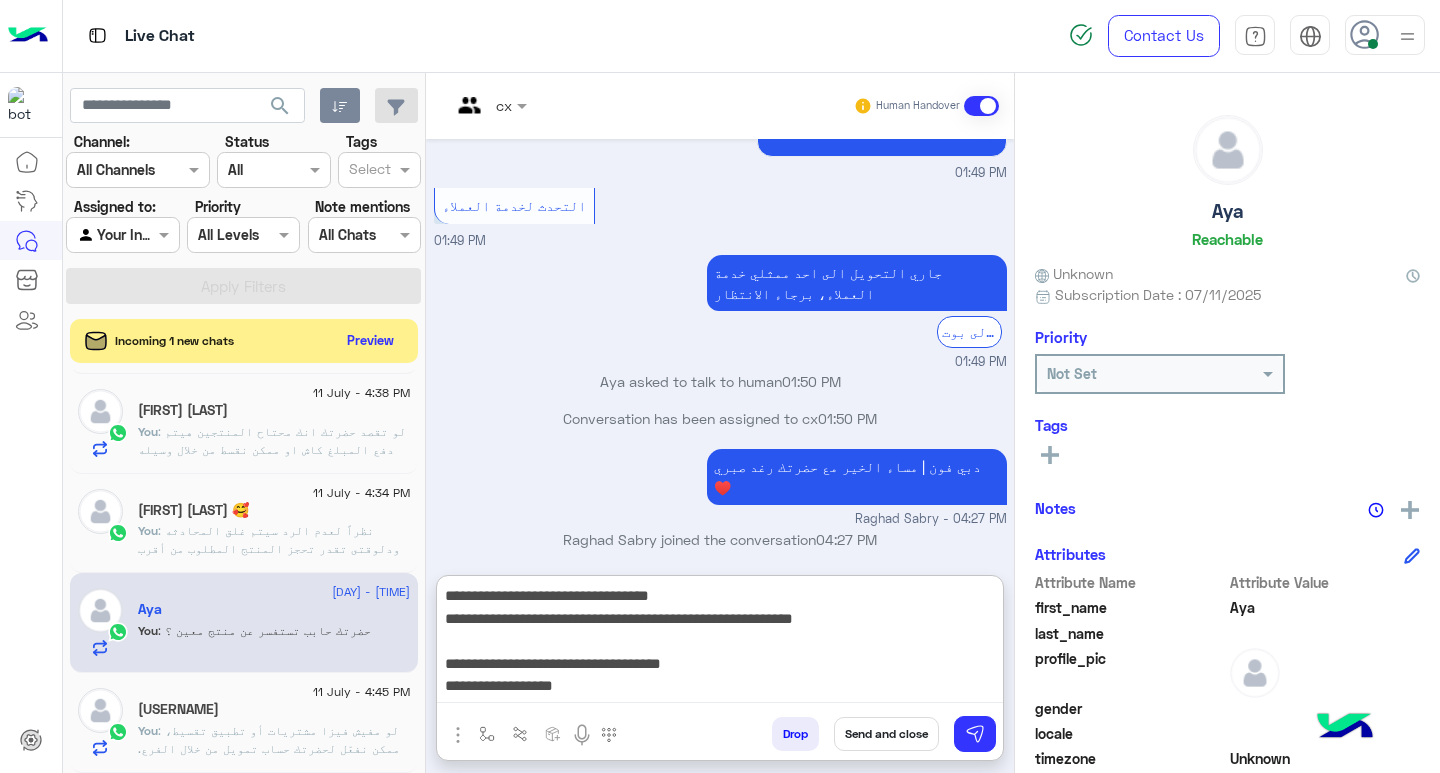 scroll, scrollTop: 151, scrollLeft: 0, axis: vertical 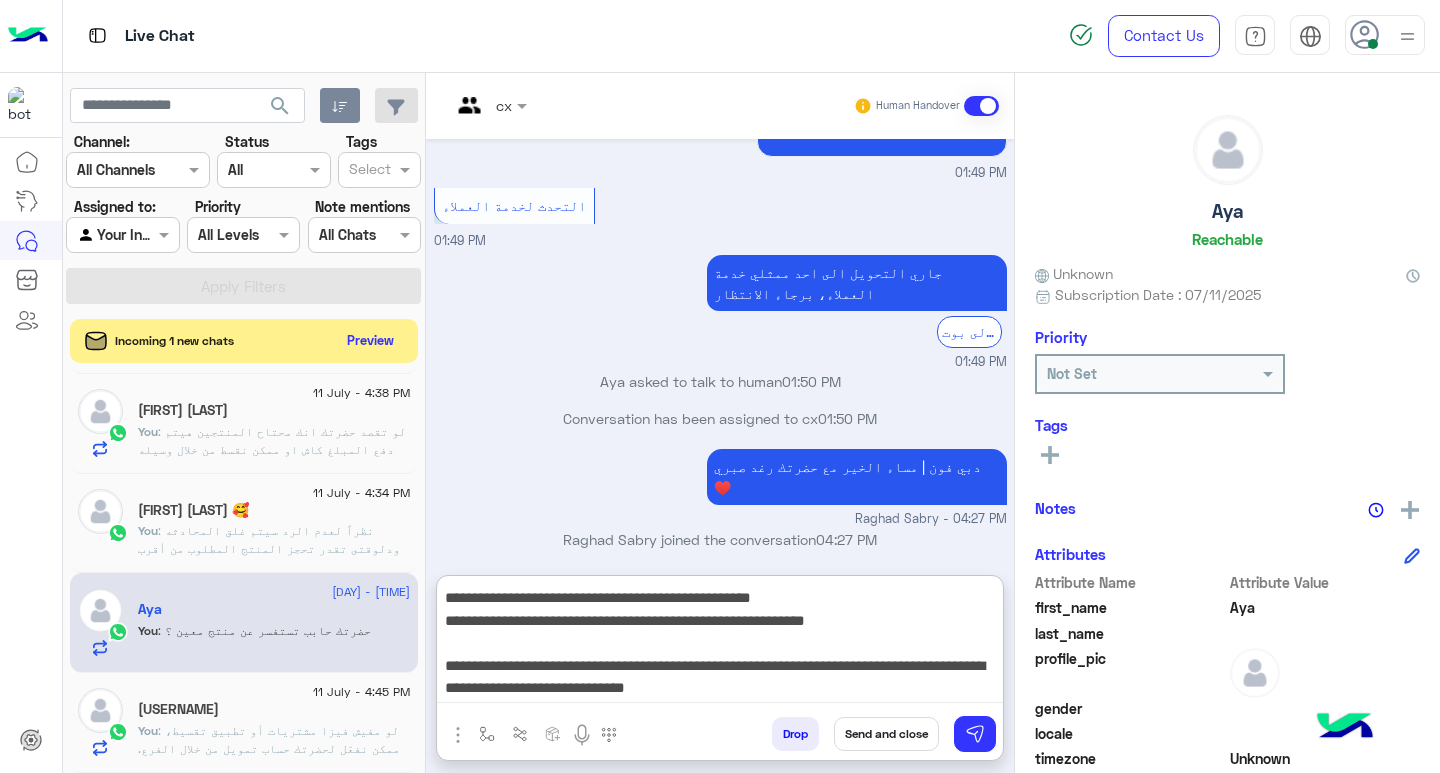 type on "**********" 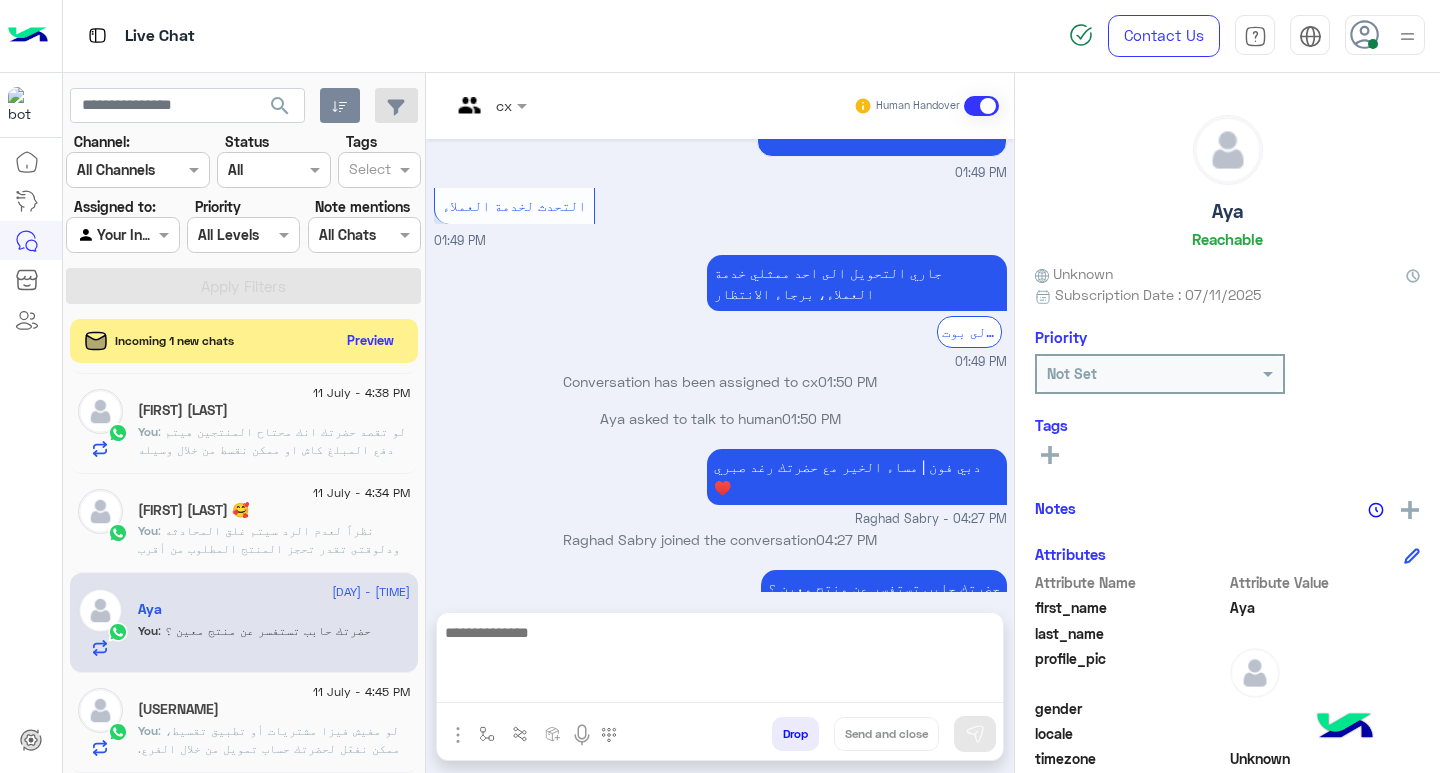 scroll, scrollTop: 0, scrollLeft: 0, axis: both 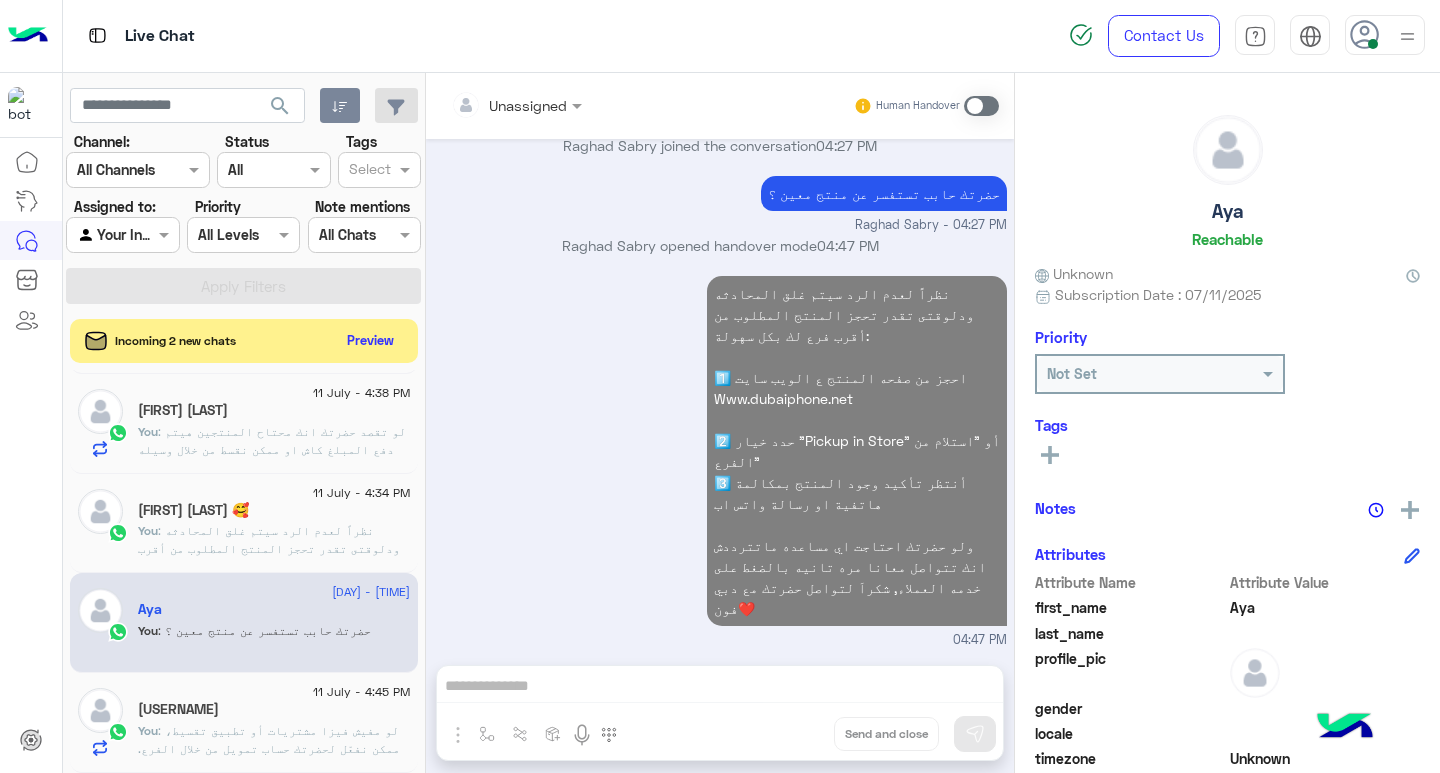 click on ": نظراً لعدم الرد سيتم غلق المحادثه
ودلوقتى تقدر تحجز المنتج المطلوب من أقرب فرع لك بكل سهولة:
1️⃣ احجز من صفحه المنتج ع الويب سايت
Www.dubaiphone.net
2️⃣ حدد خيار "Pickup in Store" أو "استلام من الفرع"
3️⃣ أنتظر تأكيد وجود المنتج  بمكالمة هاتفية او رسالة واتس اب
ولو حضرتك احتاجت اي مساعده ماتترددش انك تتواصل معانا مره تانيه بالضغط على خدمه العملاء, شكراَ لتواصل حضرتك مع دبي فون❤️" 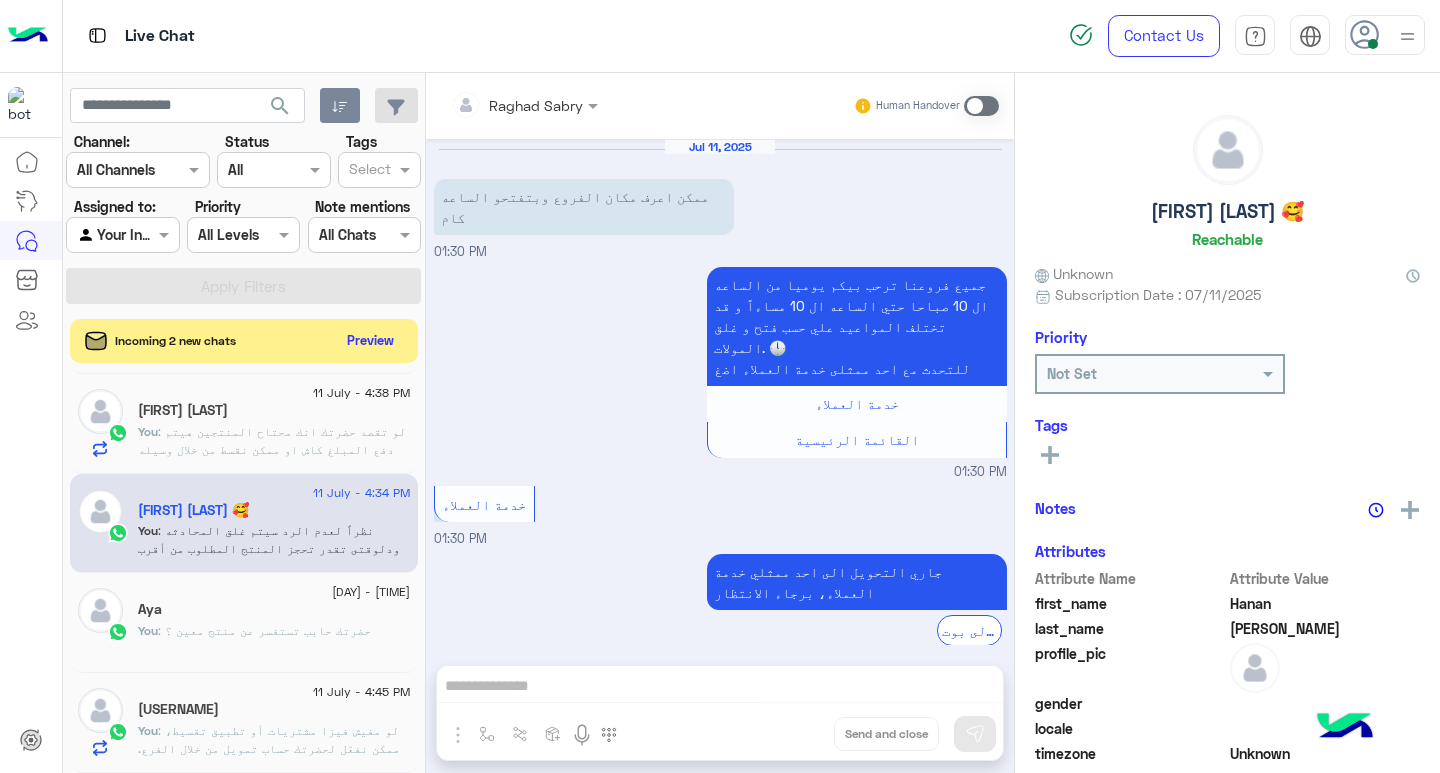 scroll, scrollTop: 1404, scrollLeft: 0, axis: vertical 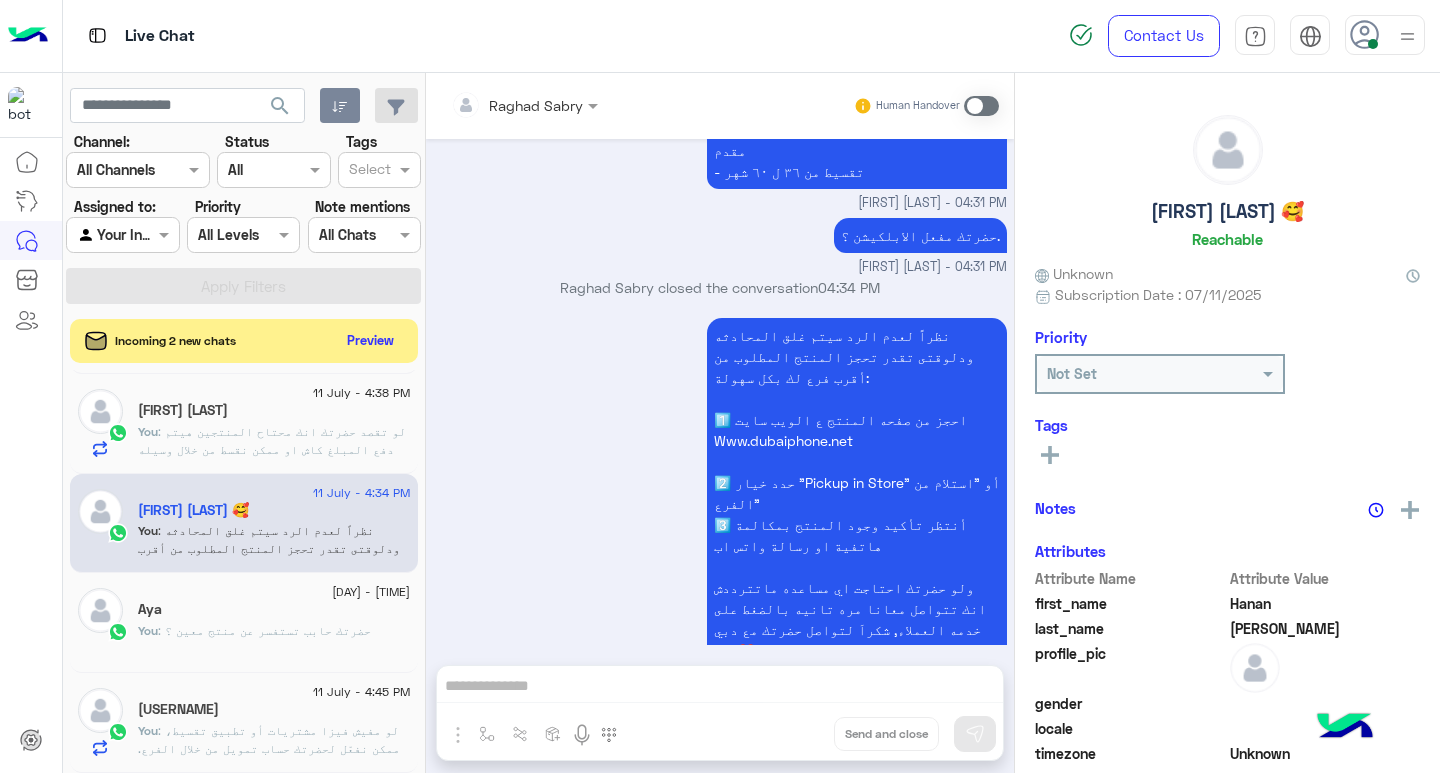 click on "[FIRST] [LAST] Human Handover     [DATE]  ممكن اعرف مكان الفروع وبتفتحو الساعه كام   01:30 PM  جميع فروعنا ترحب بيكم يوميا من الساعه ال 10 صباحا حتي الساعه ال 10 مساءاً و قد تختلف المواعيد علي حسب فتح و غلق المولات. 🕛 للتحدث مع احد ممثلى خدمة العملاء اضغ  خدمة العملاء   القائمة الرئيسية     01:30 PM   خدمة العملاء    01:30 PM  جاري التحويل الى احد ممثلي خدمة العملاء، برجاء الانتظار  الرجوع الى بوت      01:30 PM   [USERNAME] asked to talk to human   01:30 PM       Conversation has been assigned to cx   01:30 PM      دبي فون رغد صبري مع حضرتك صباح  الخير اتمني حضرتك تكون بخير❤️  [FIRST] [LAST] -  03:41 PM   [FIRST] [LAST] joined the conversation   03:41 PM      اضغط هنا لعناوين الفروع" at bounding box center (720, 427) 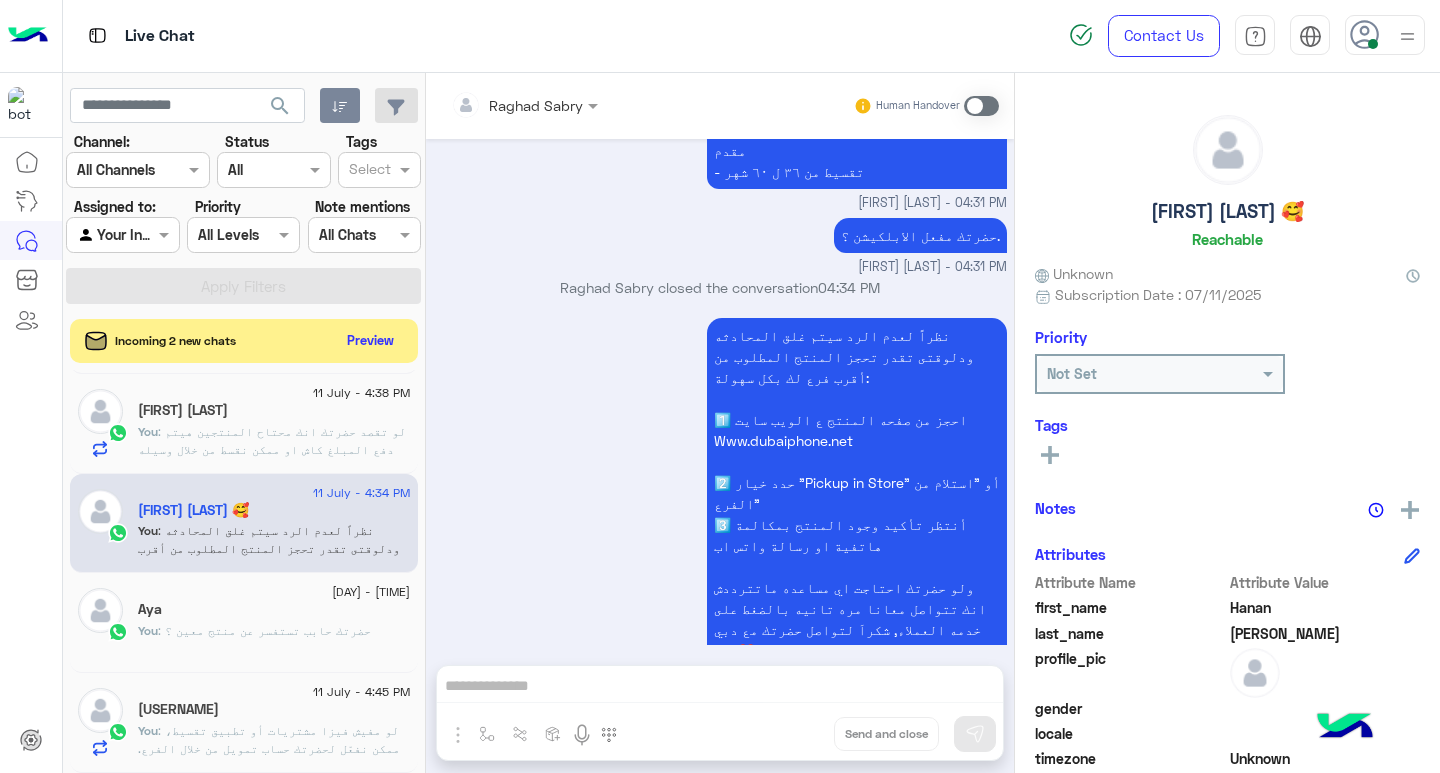 click at bounding box center [981, 106] 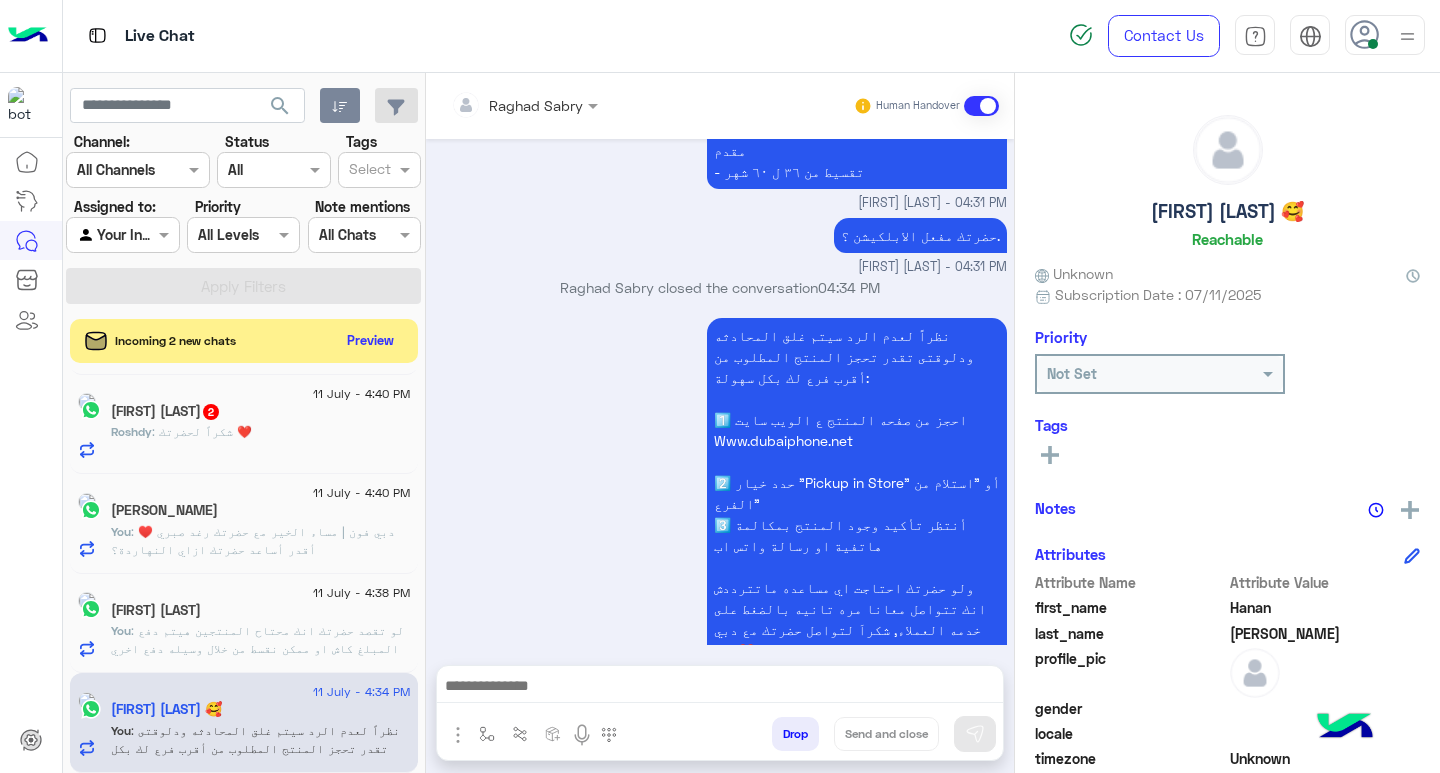 scroll, scrollTop: 999, scrollLeft: 0, axis: vertical 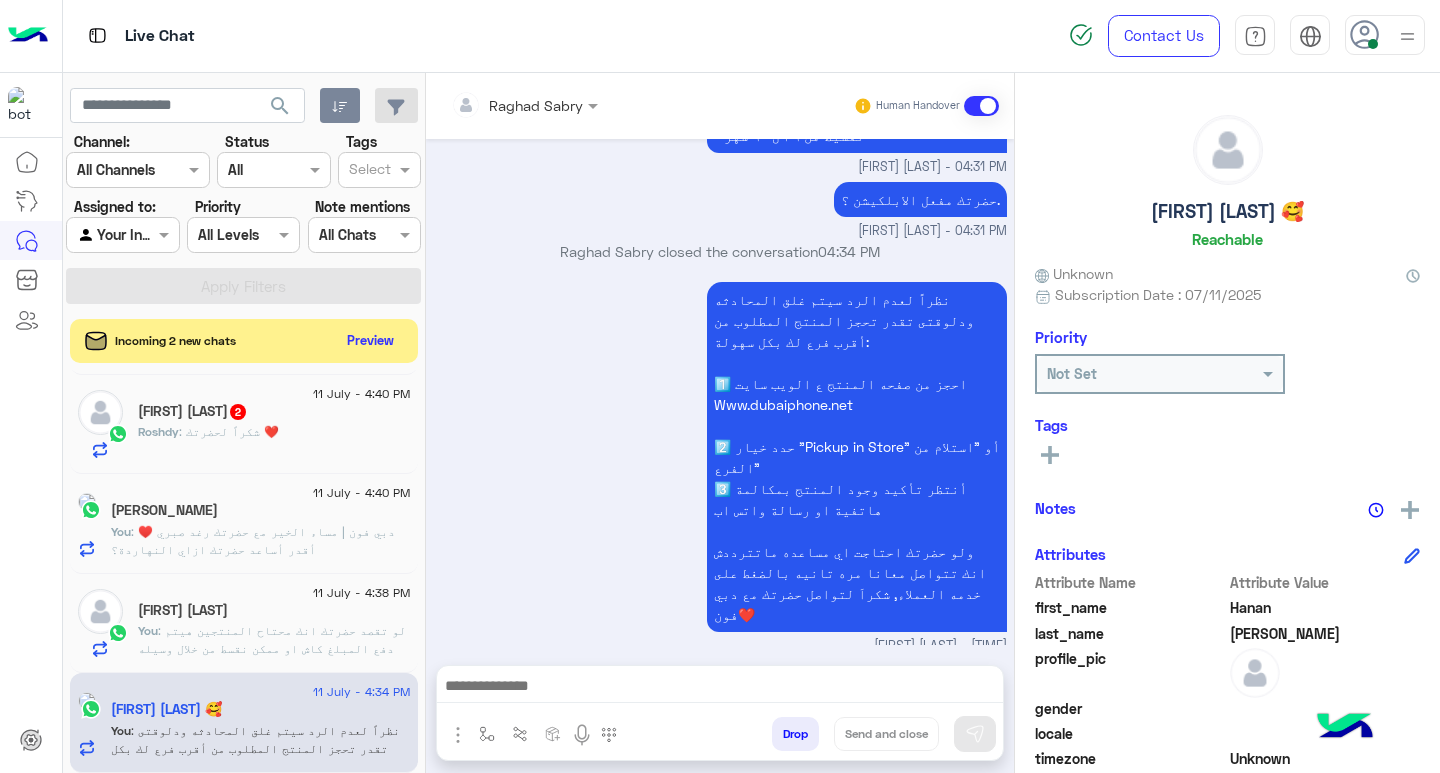 click at bounding box center (524, 104) 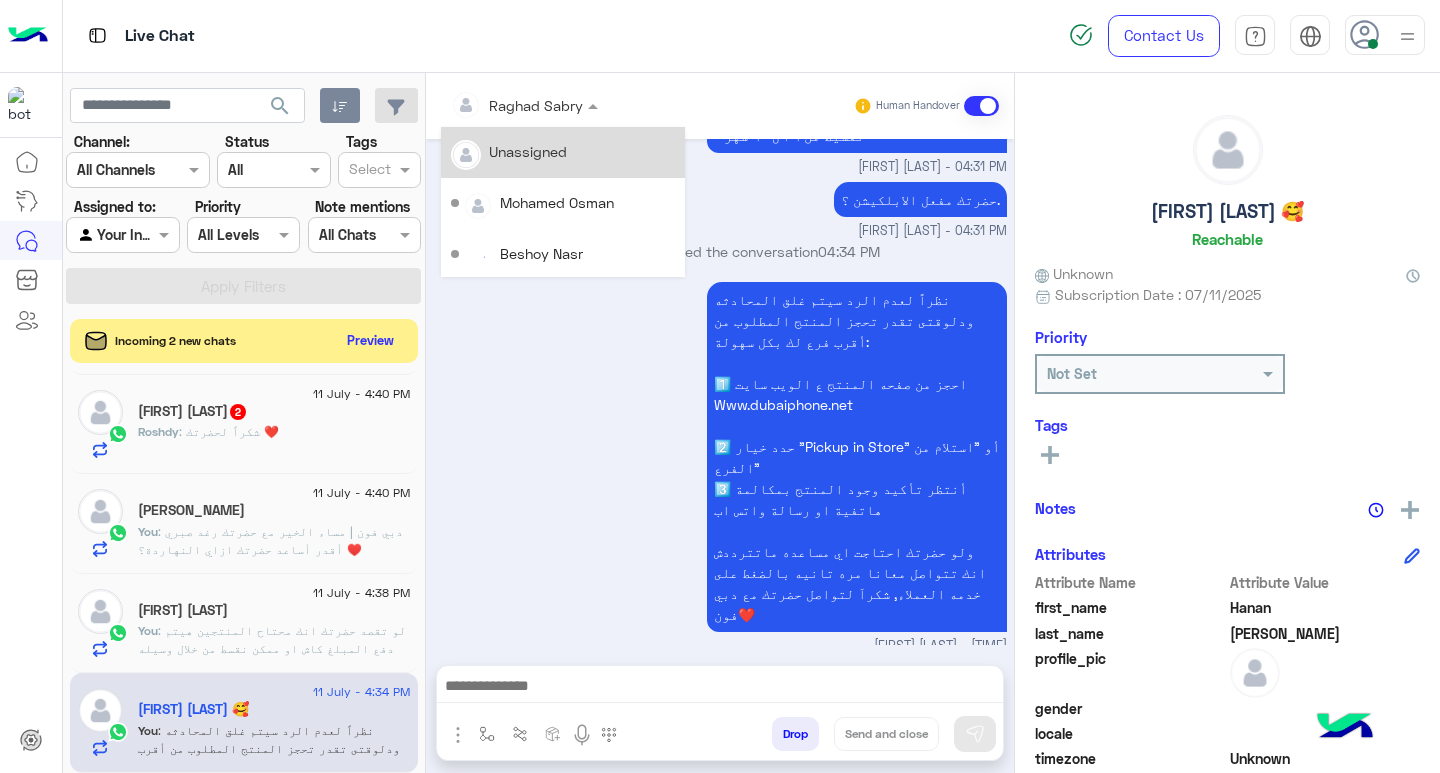 click on "Unassigned" at bounding box center [528, 151] 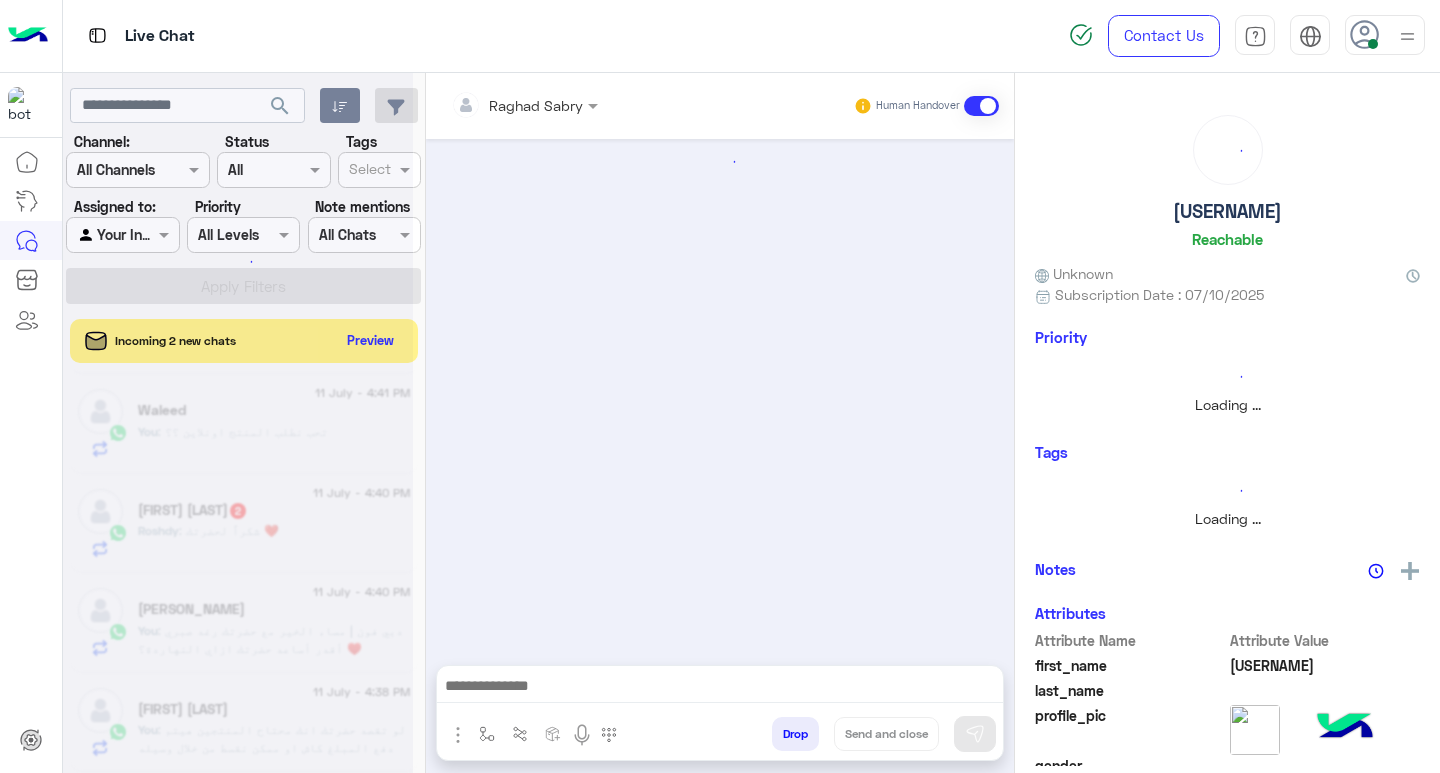 scroll, scrollTop: 900, scrollLeft: 0, axis: vertical 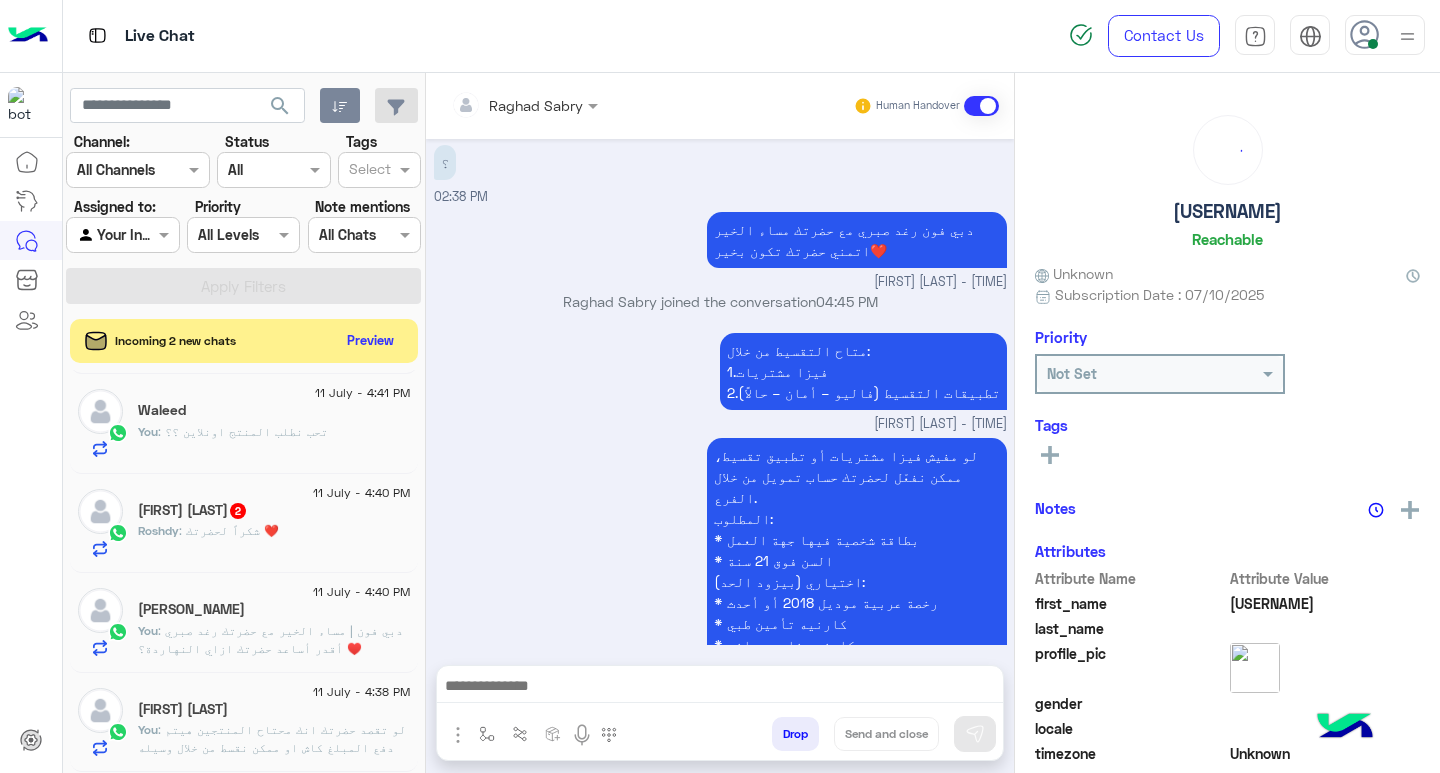 click on ": دبي فون | مساء الخير مع حضرتك رغد صبري ♥️
أقدر أساعد حضرتك ازاي النهاردة؟" 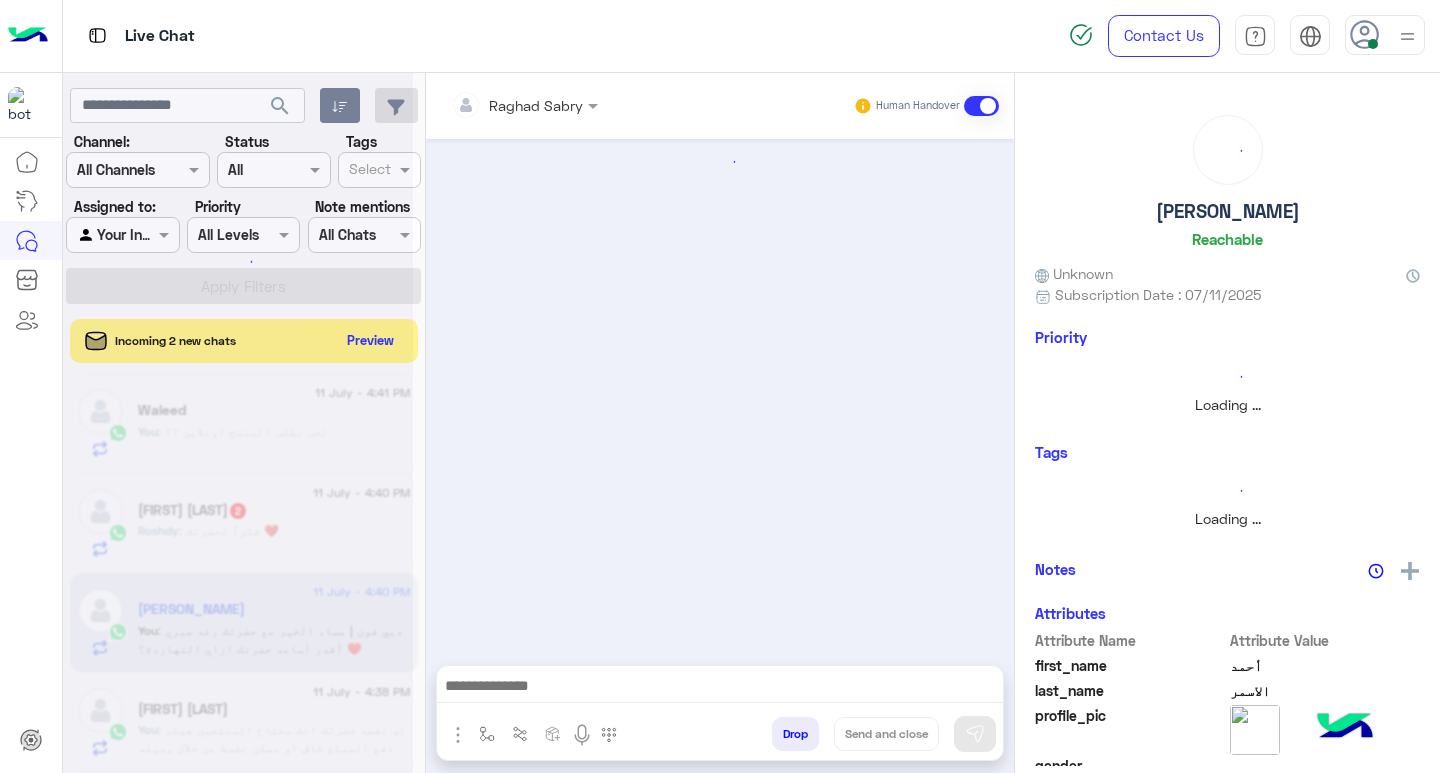 scroll, scrollTop: 0, scrollLeft: 0, axis: both 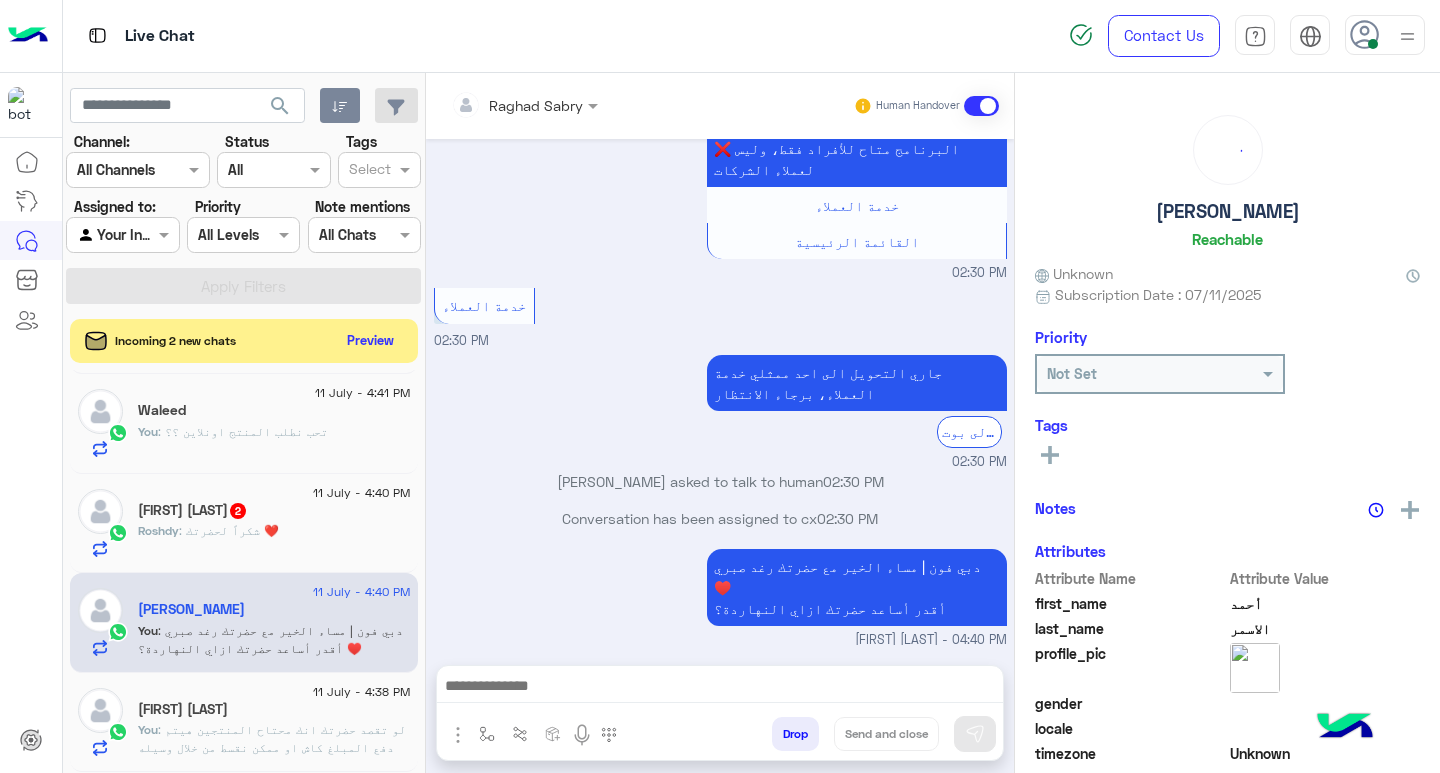 click at bounding box center [720, 688] 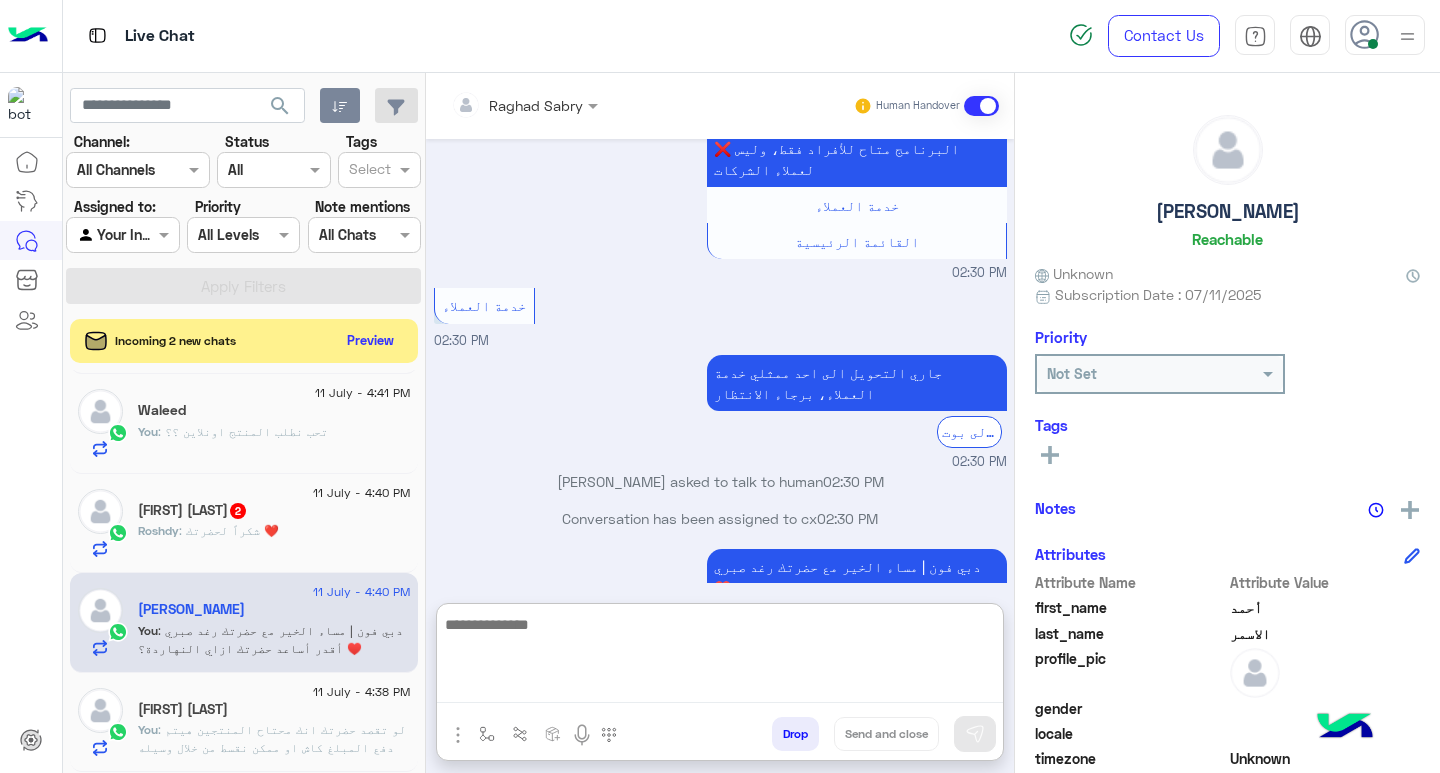 paste on "**********" 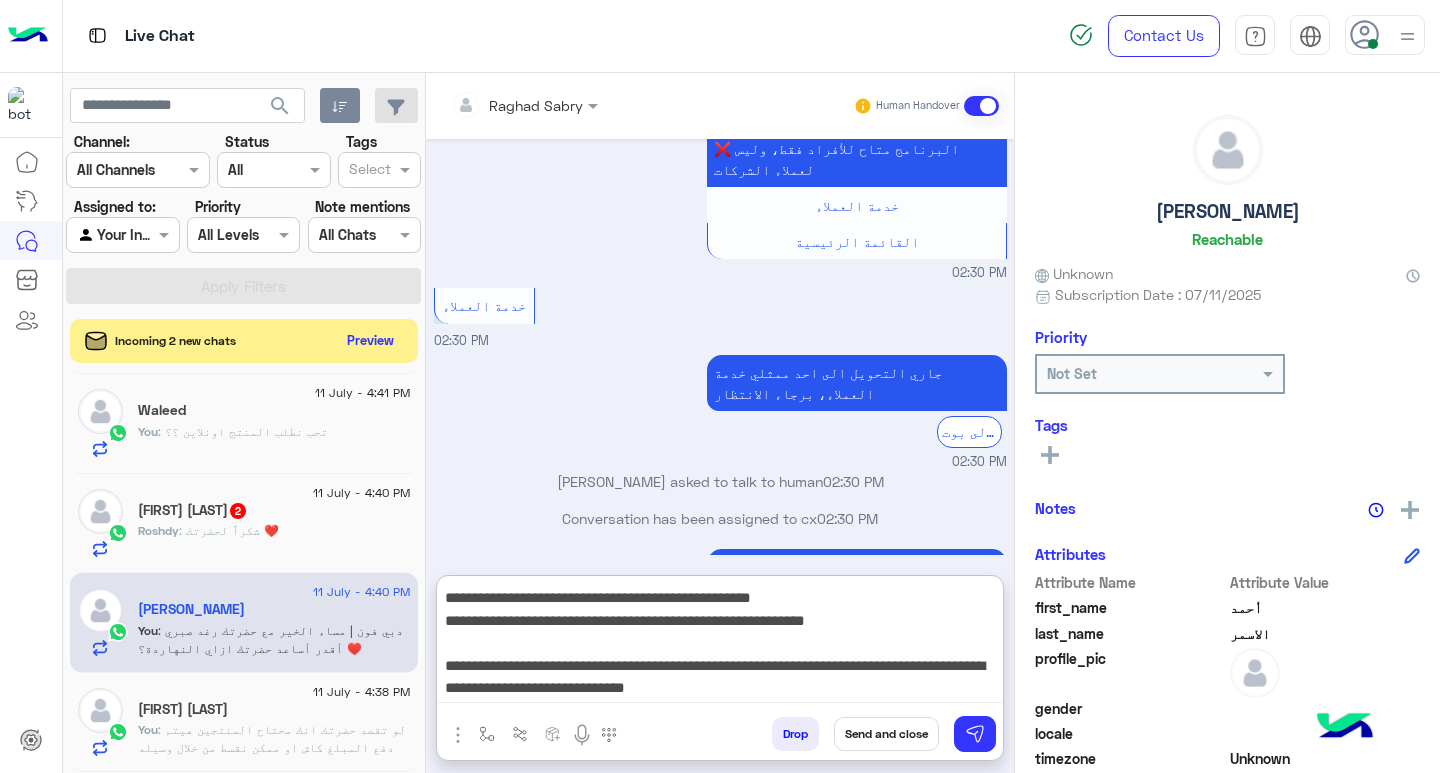 type on "**********" 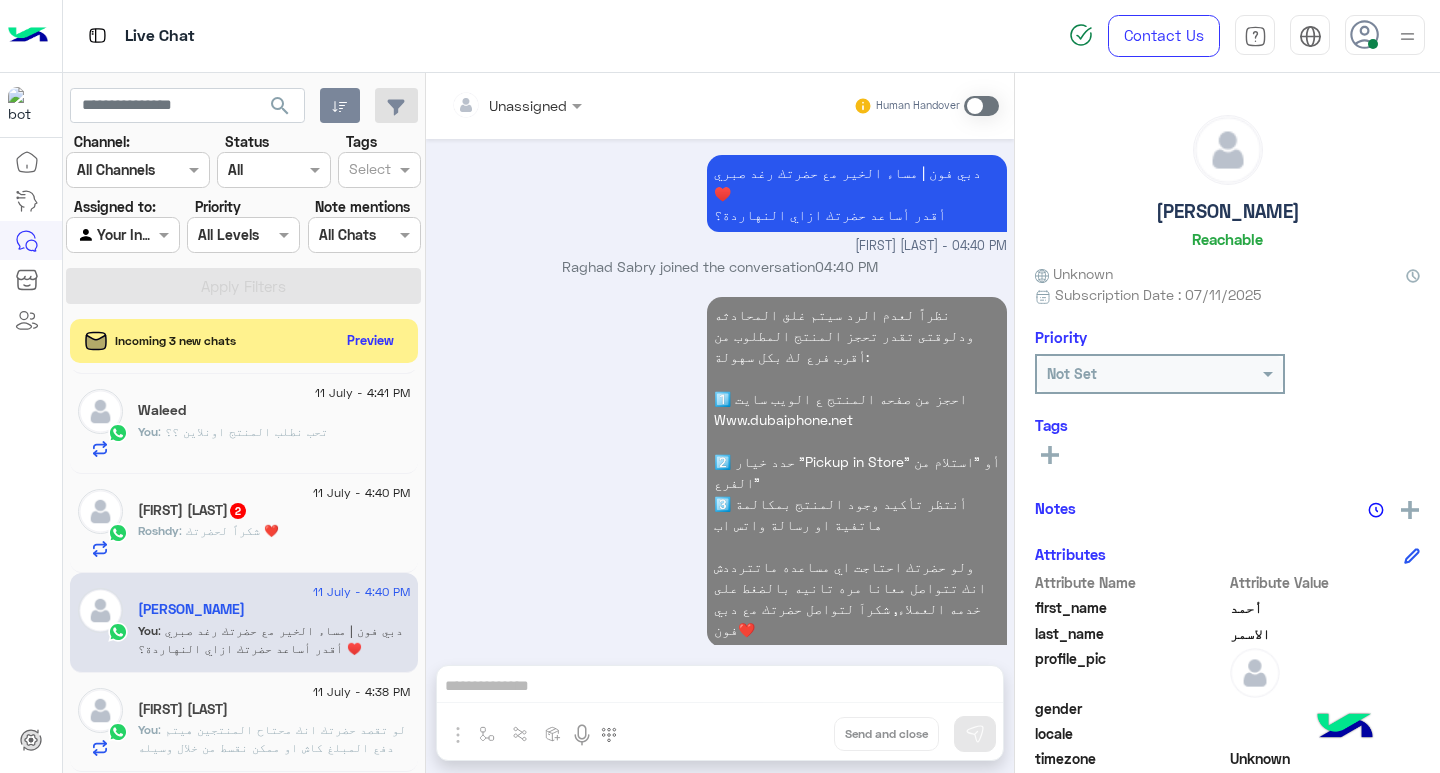 click on "You  : تحب نطلب المنتج اونلاين ؟؟" 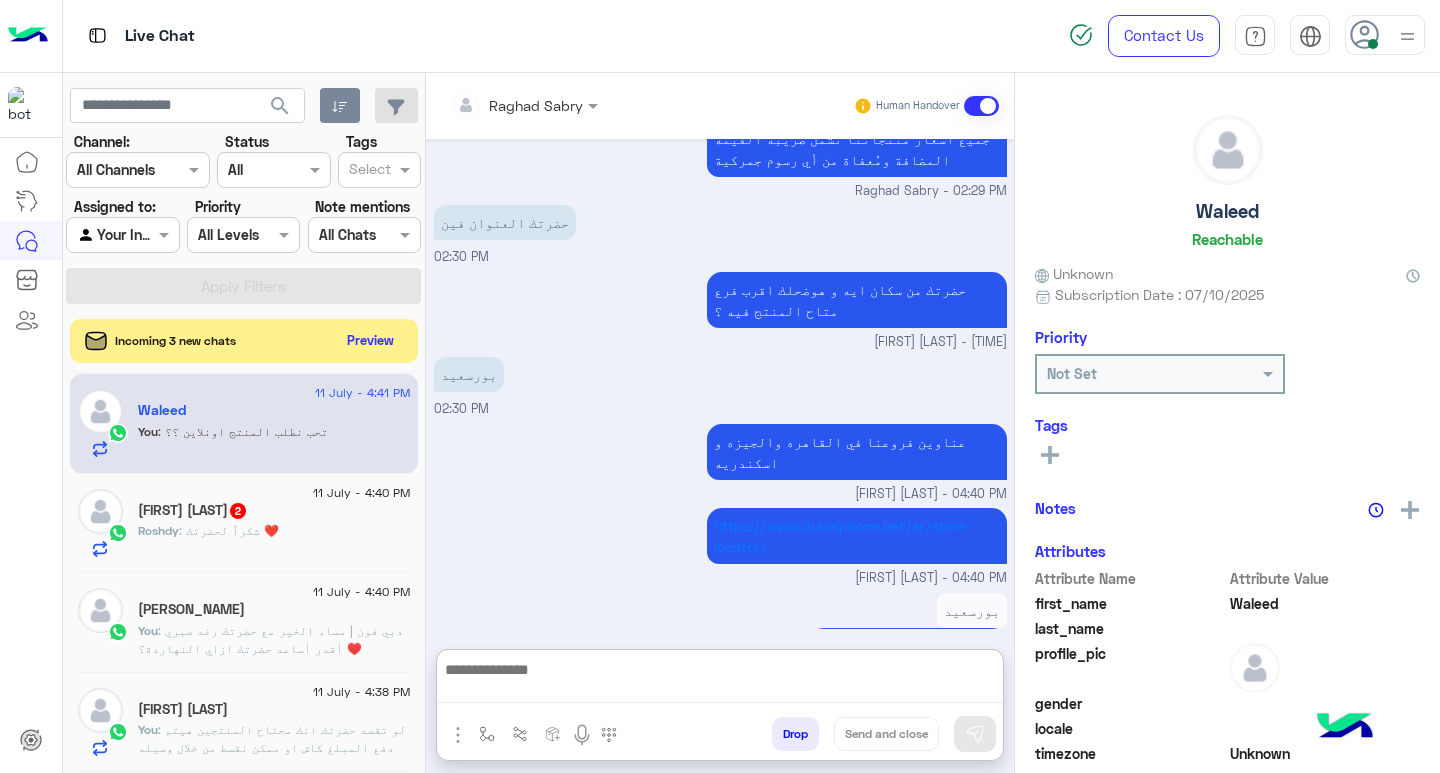 click at bounding box center (720, 680) 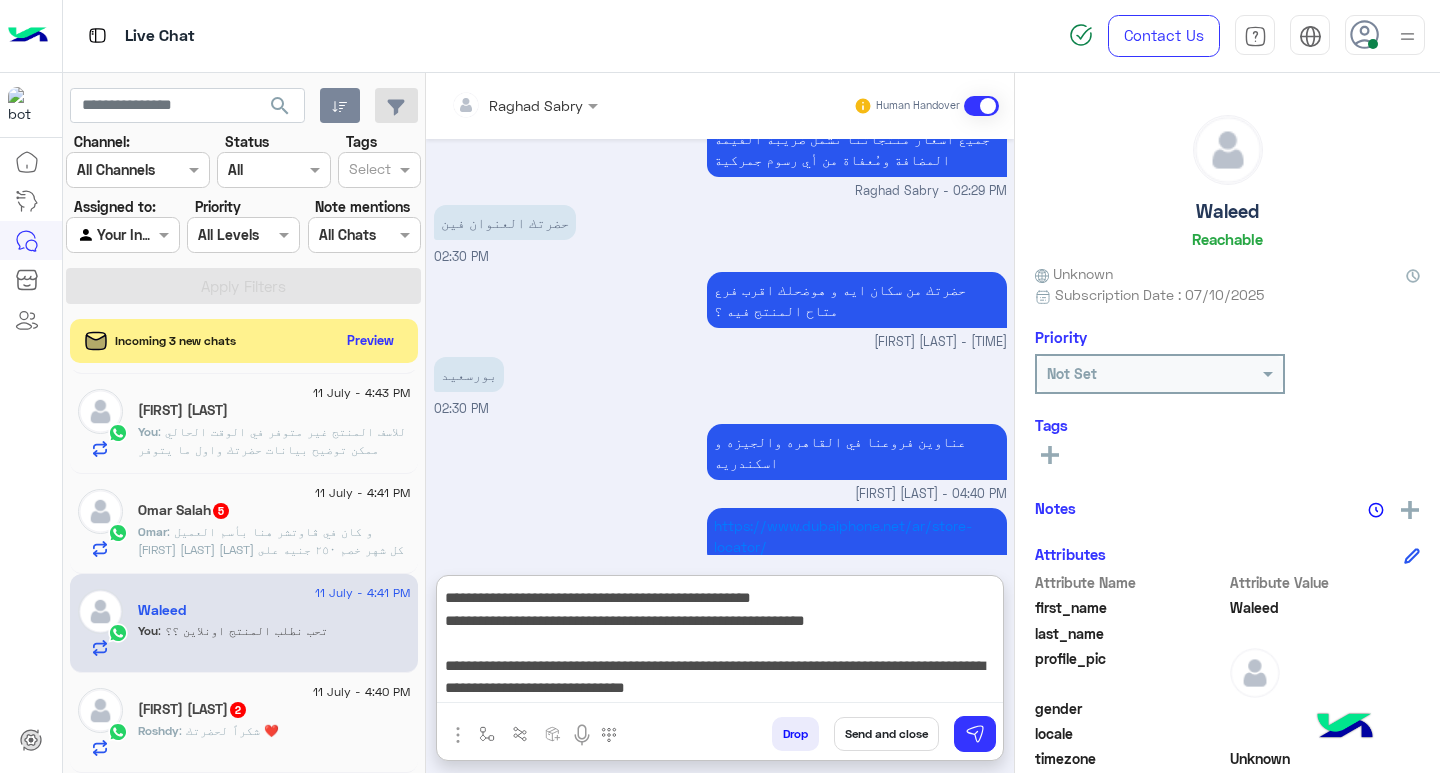 type on "**********" 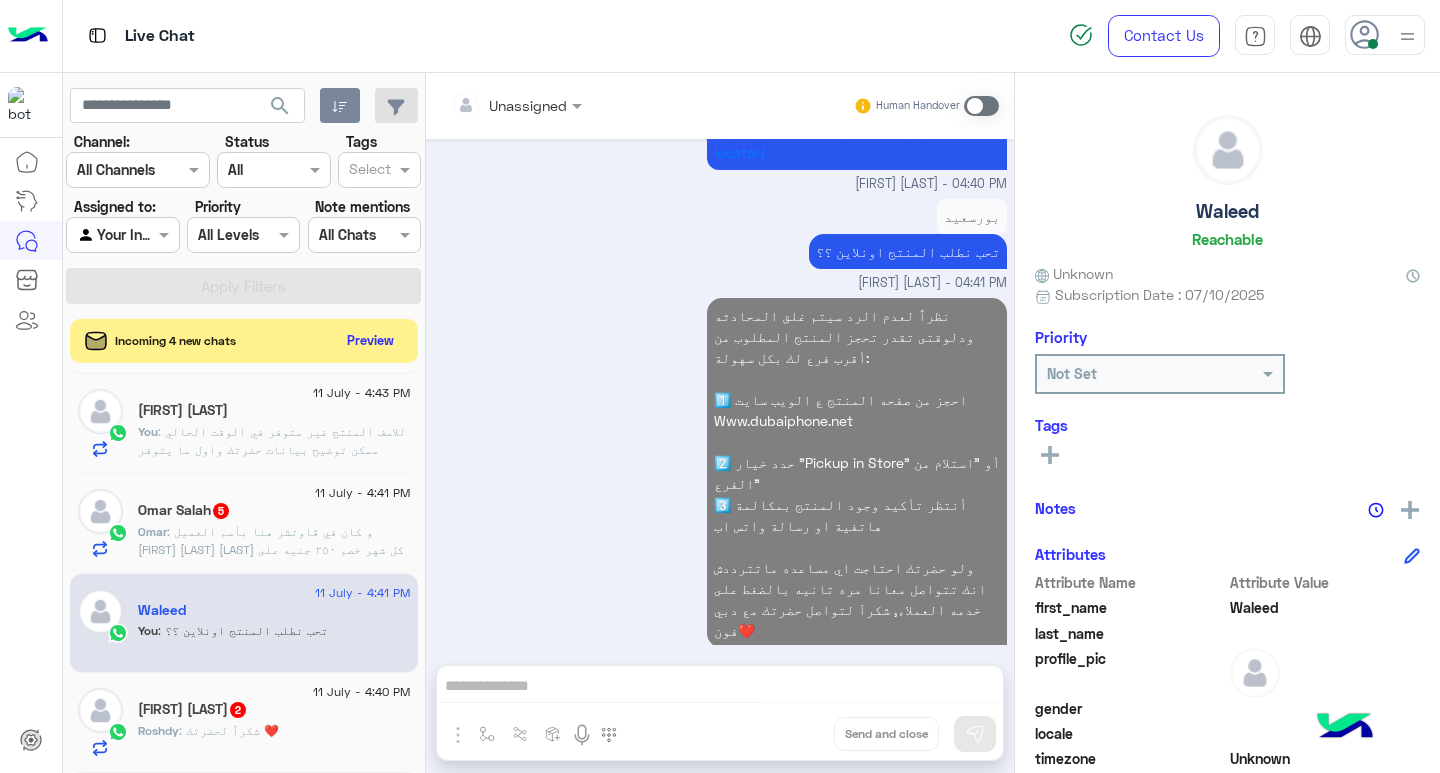 click on ": و كان في ڤاوتشر هنا بأسم العميل [FIRST] [LAST] [LAST] كل شهر خصم ٢٥٠ جنيه على رقم التليفون [PHONE]" 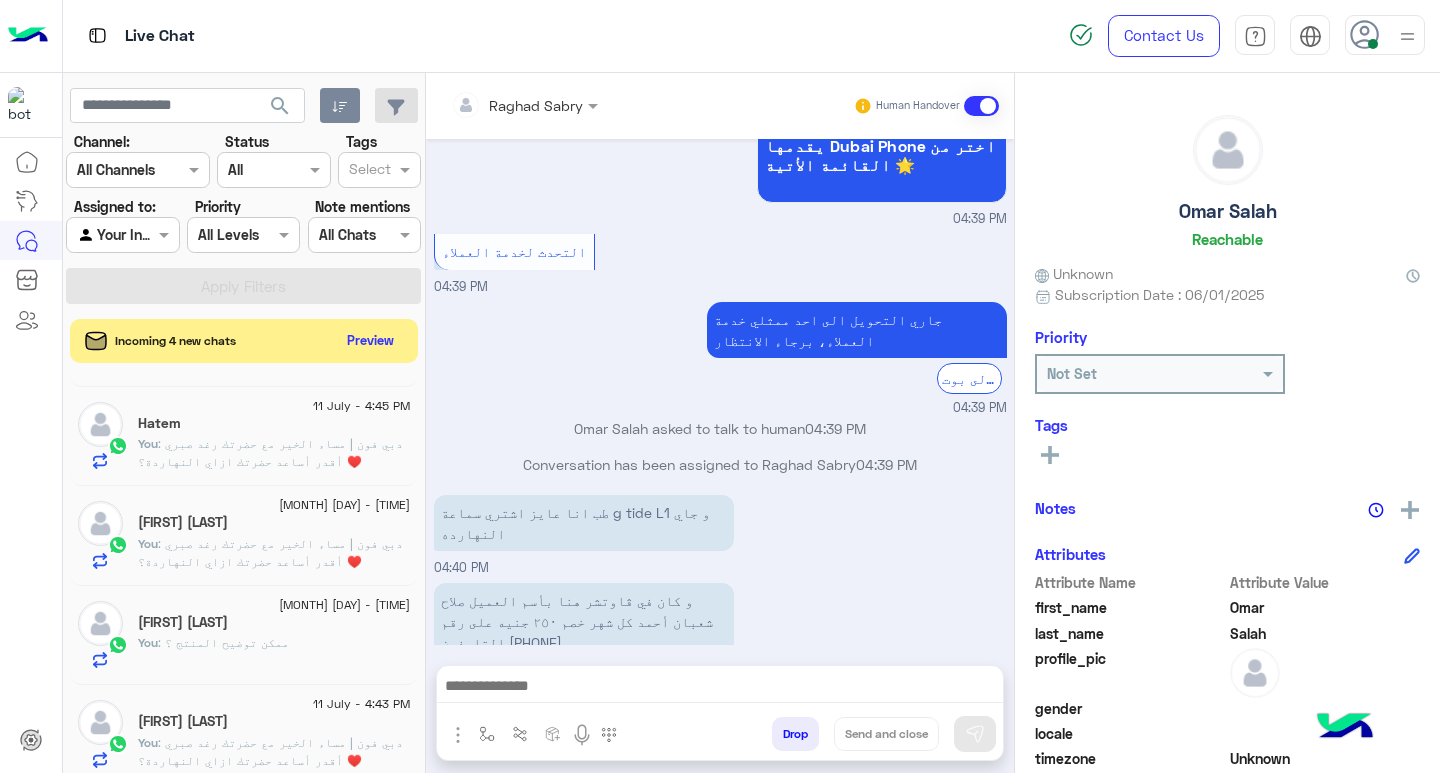 click on "[FIRST] [LAST]" 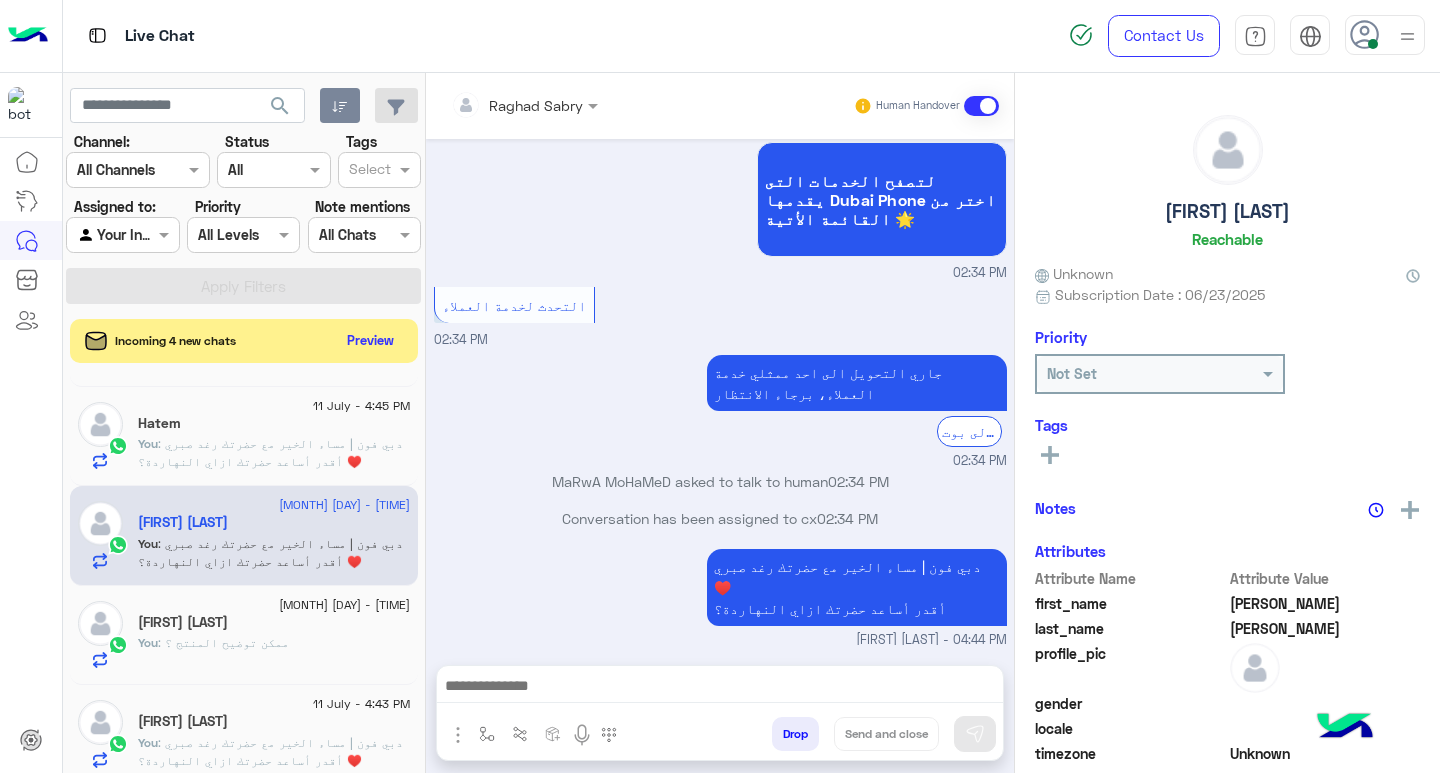 click at bounding box center (720, 688) 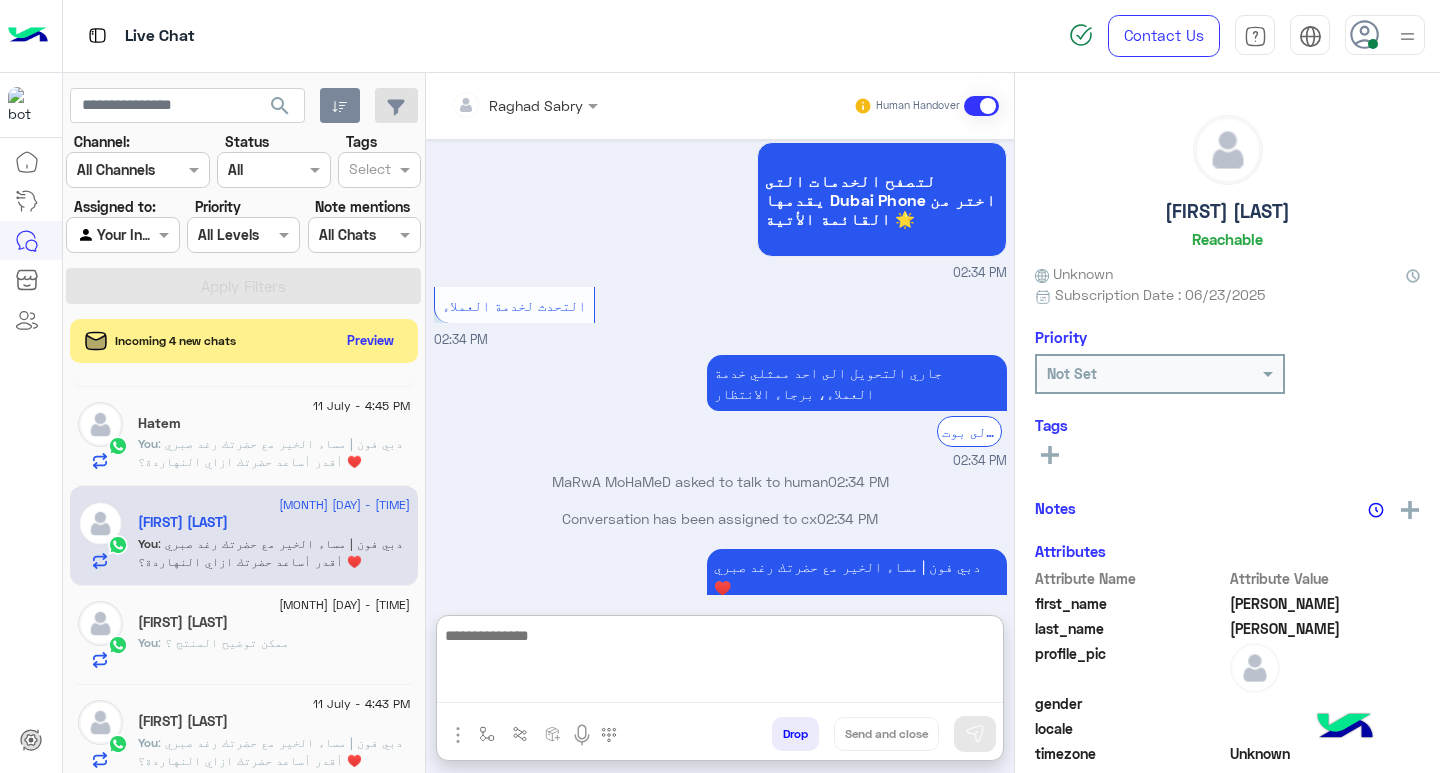 paste on "**********" 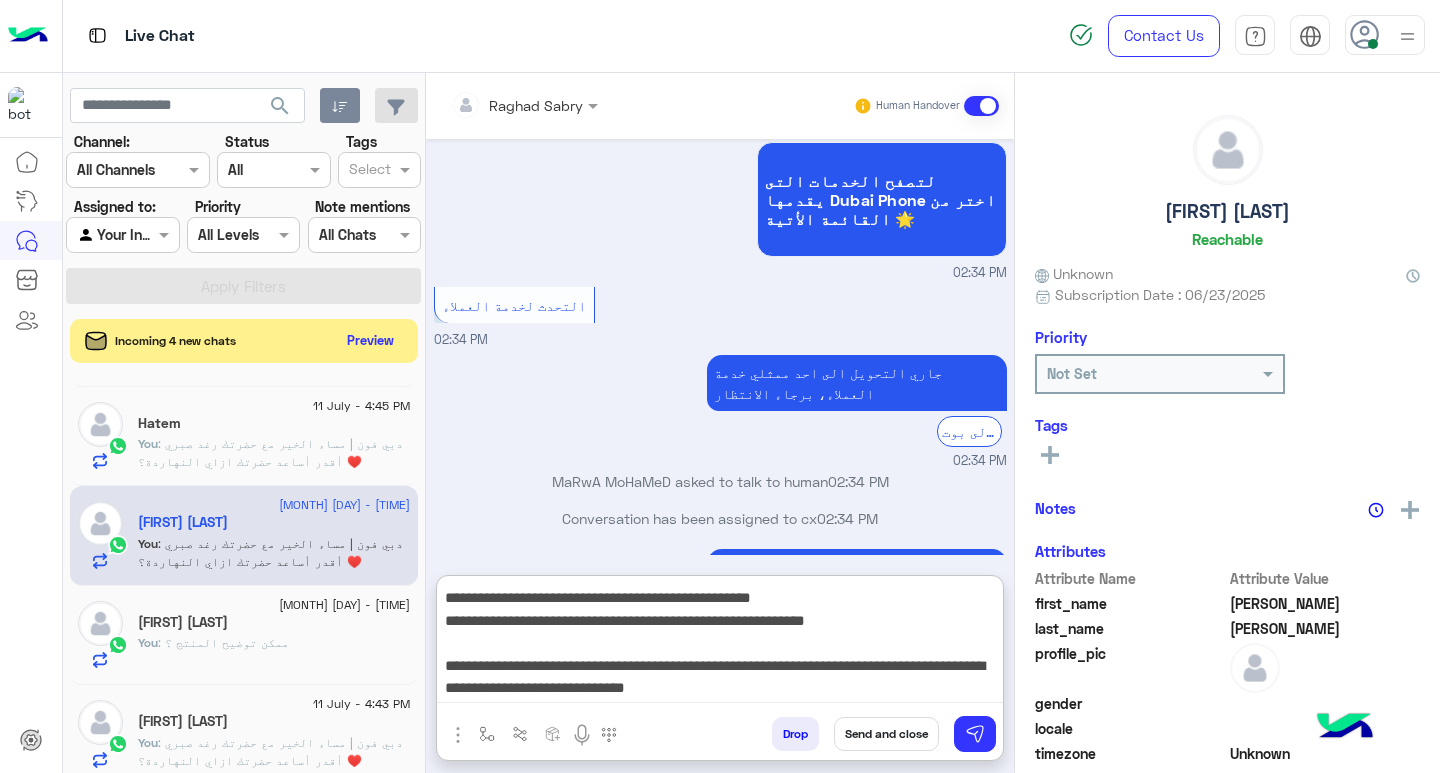 type on "**********" 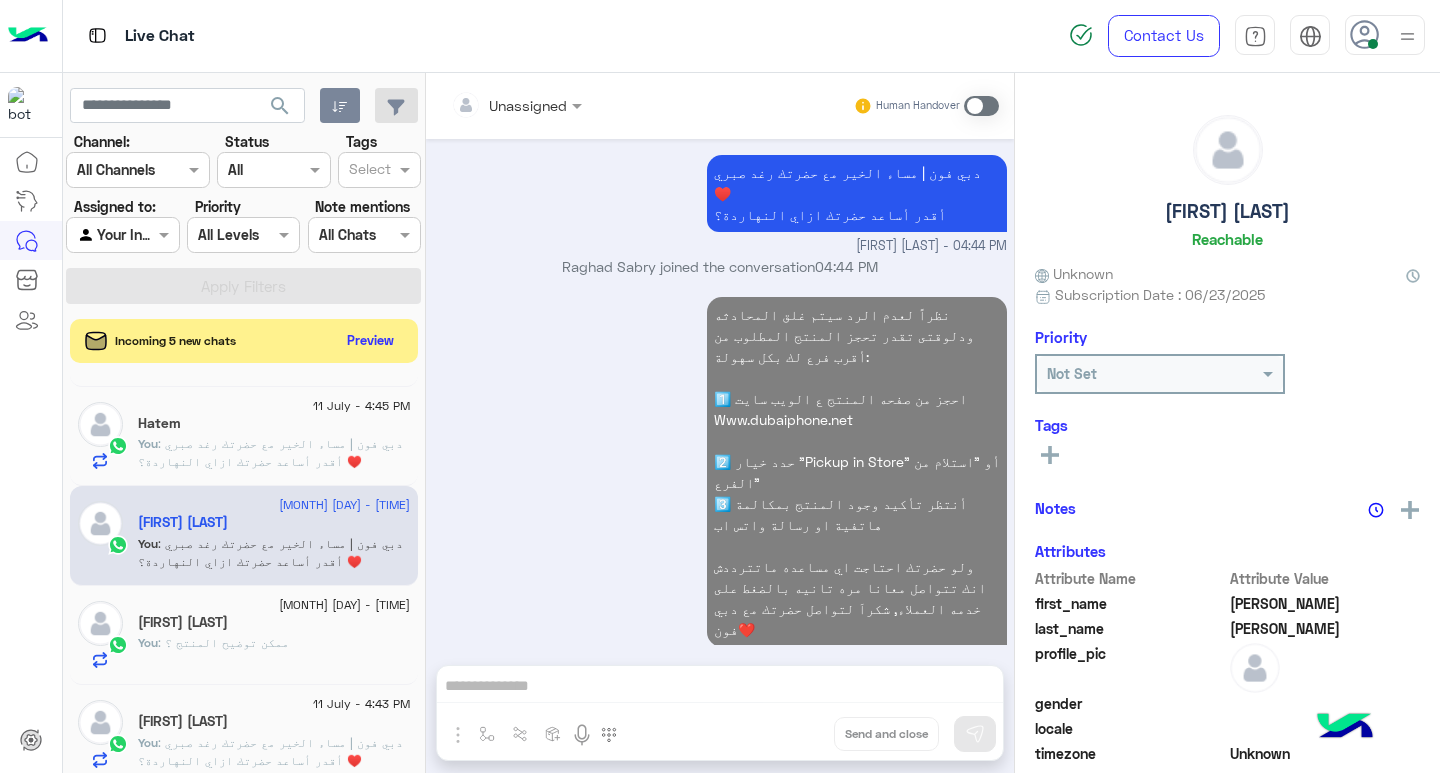 click on ": دبي فون | مساء الخير مع حضرتك رغد صبري ♥️
أقدر أساعد حضرتك ازاي النهاردة؟" 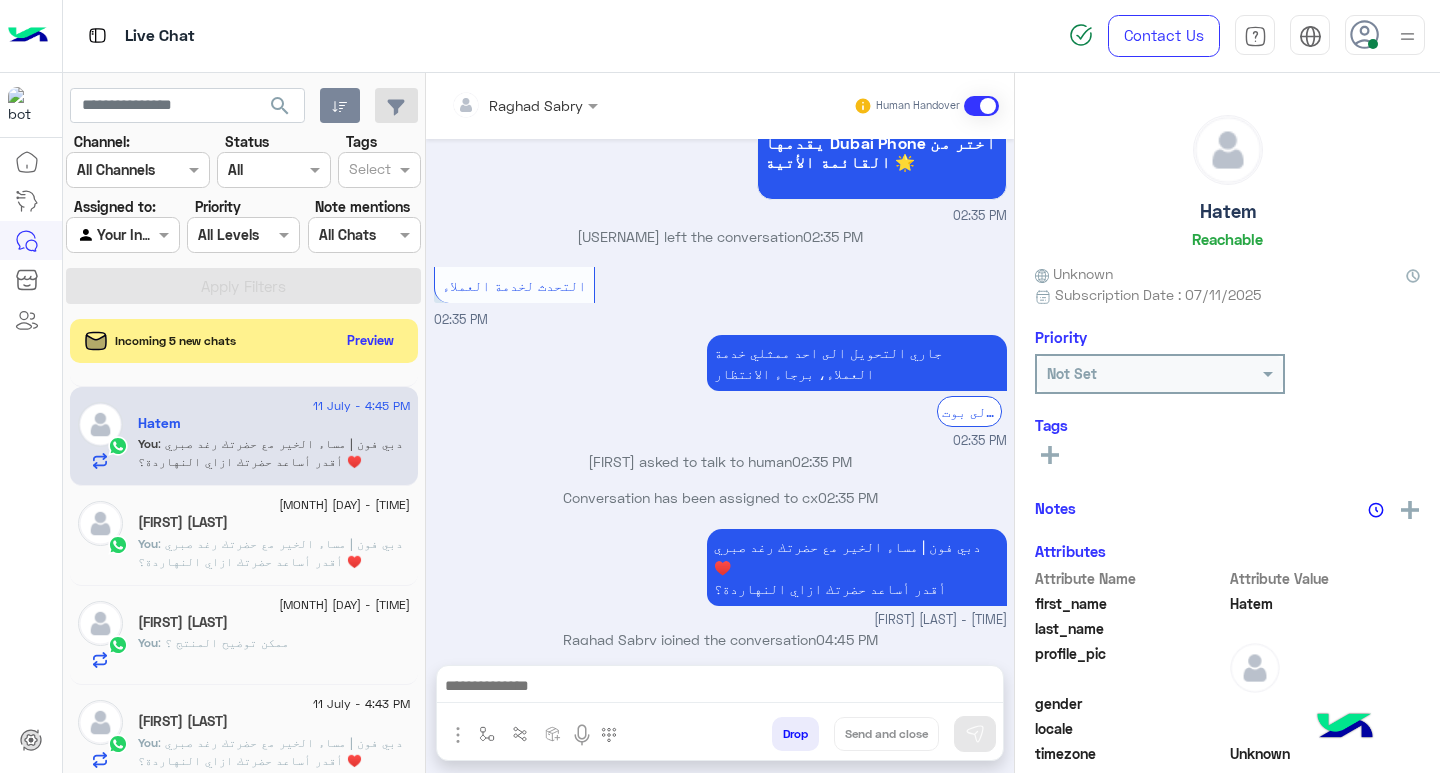 click at bounding box center (720, 688) 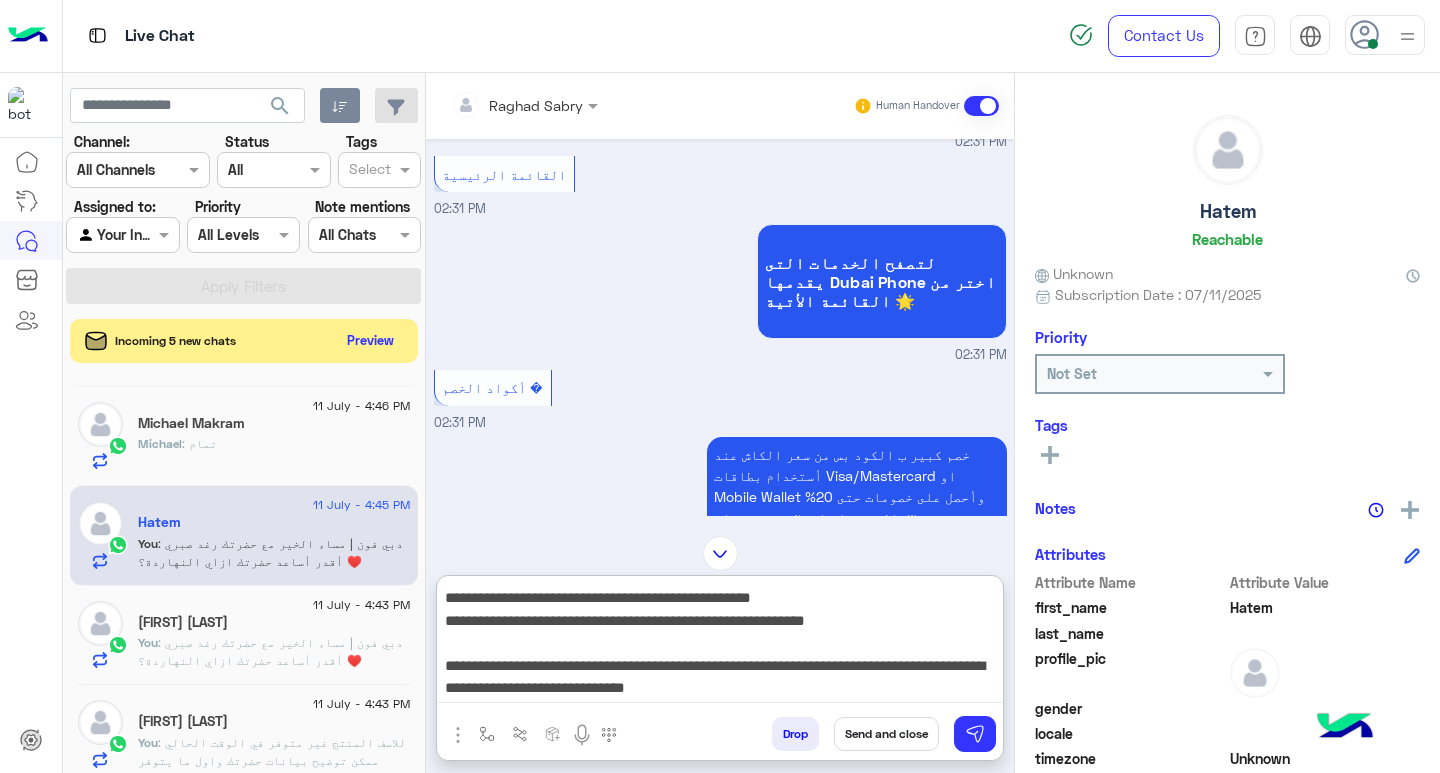 type on "**********" 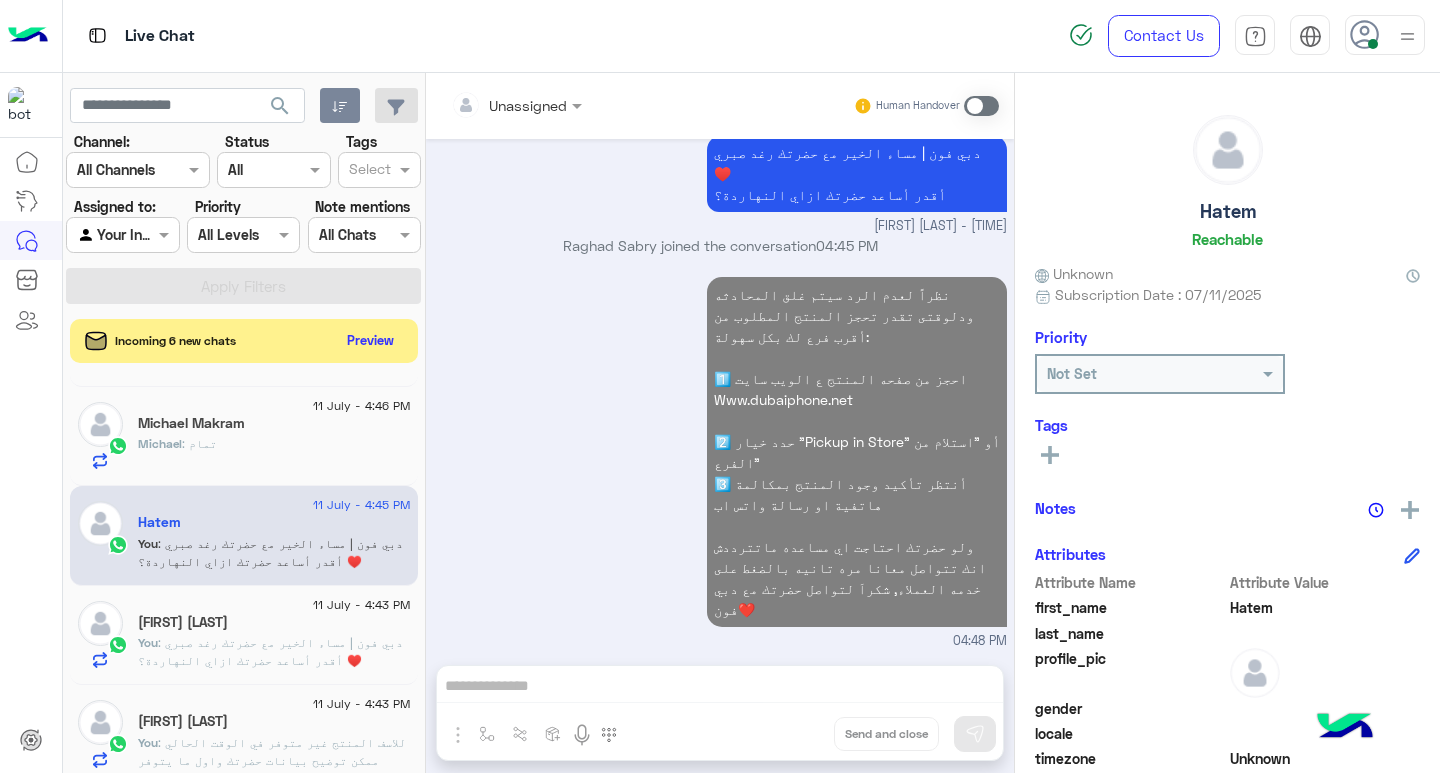 click on "Michael : تمام" 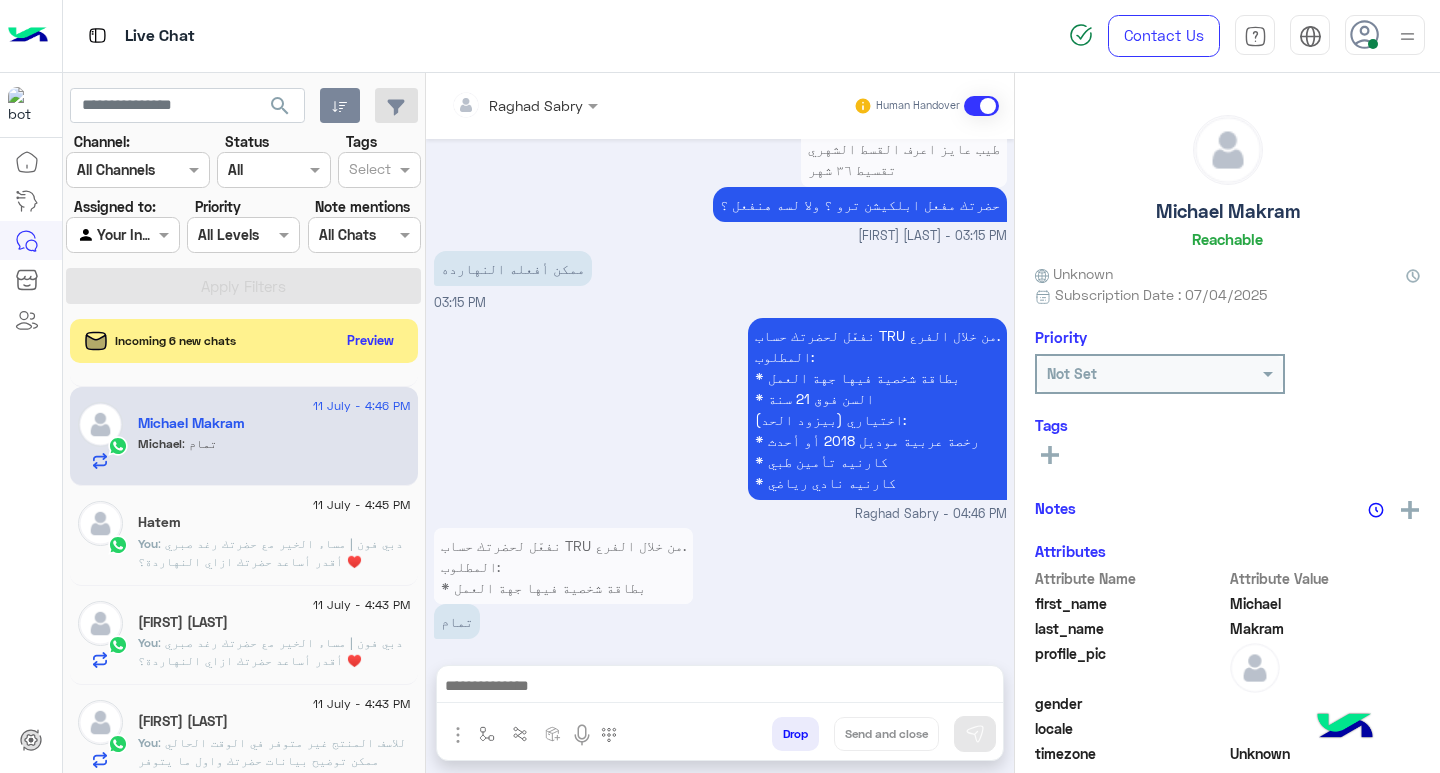 click on "Michael Makram" 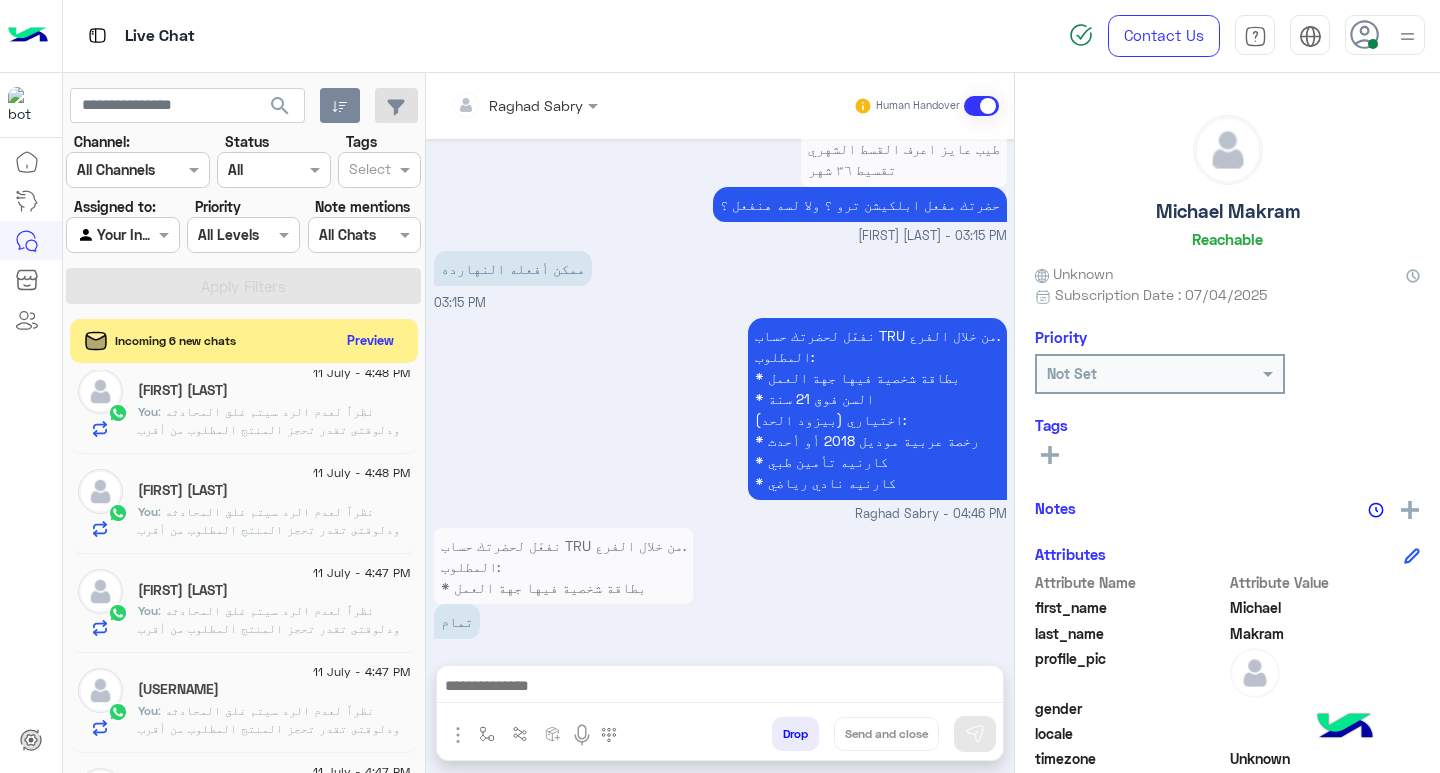 scroll, scrollTop: 0, scrollLeft: 0, axis: both 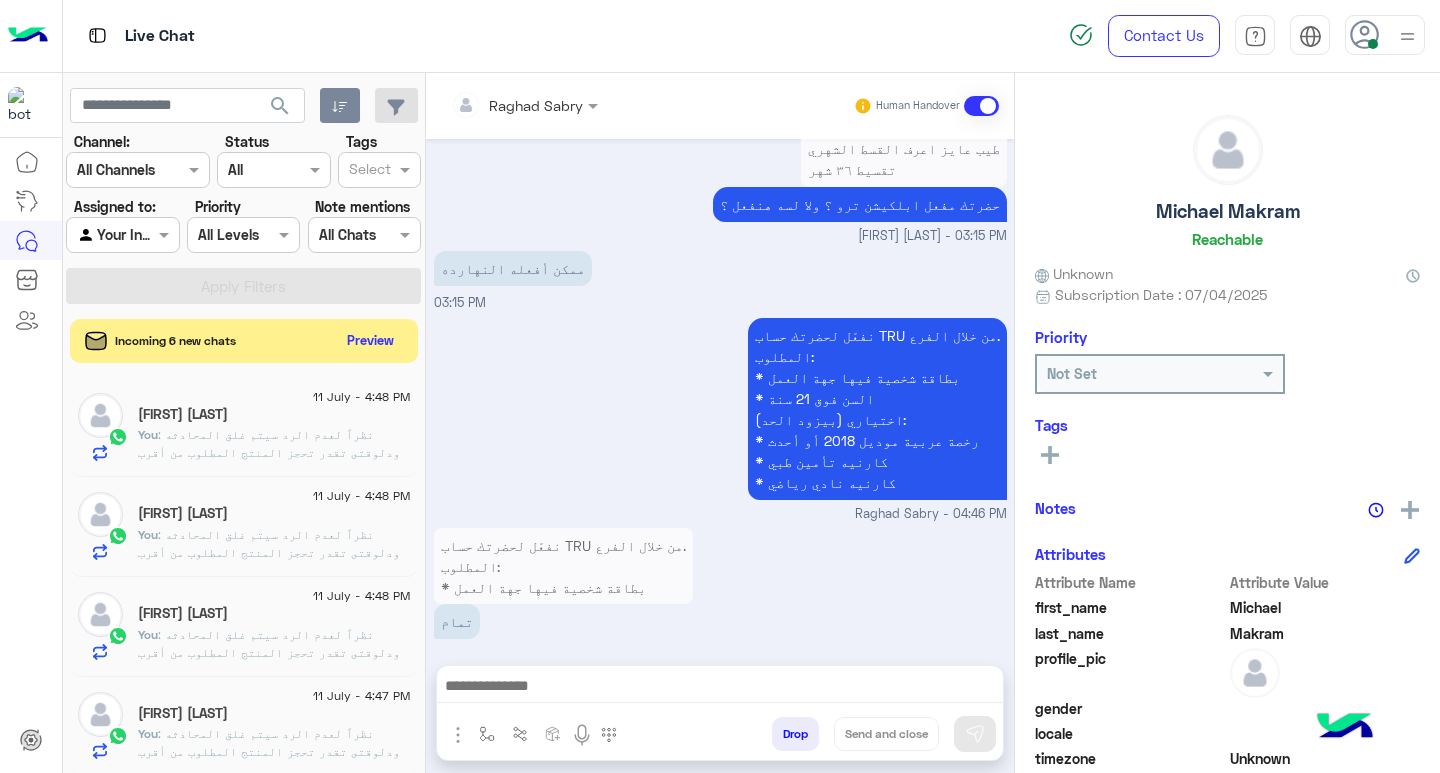 click on "You  : نظراً لعدم الرد سيتم غلق المحادثه
ودلوقتى تقدر تحجز المنتج المطلوب من أقرب فرع لك بكل سهولة:
1️⃣ احجز من صفحه المنتج ع الويب سايت
Www.dubaiphone.net
2️⃣ حدد خيار "Pickup in Store" أو "استلام من الفرع"
3️⃣ أنتظر تأكيد وجود المنتج  بمكالمة هاتفية او رسالة واتس اب
ولو حضرتك احتاجت اي مساعده ماتترددش انك تتواصل معانا مره تانيه بالضغط على خدمه العملاء, شكراَ لتواصل حضرتك مع دبي فون❤️" 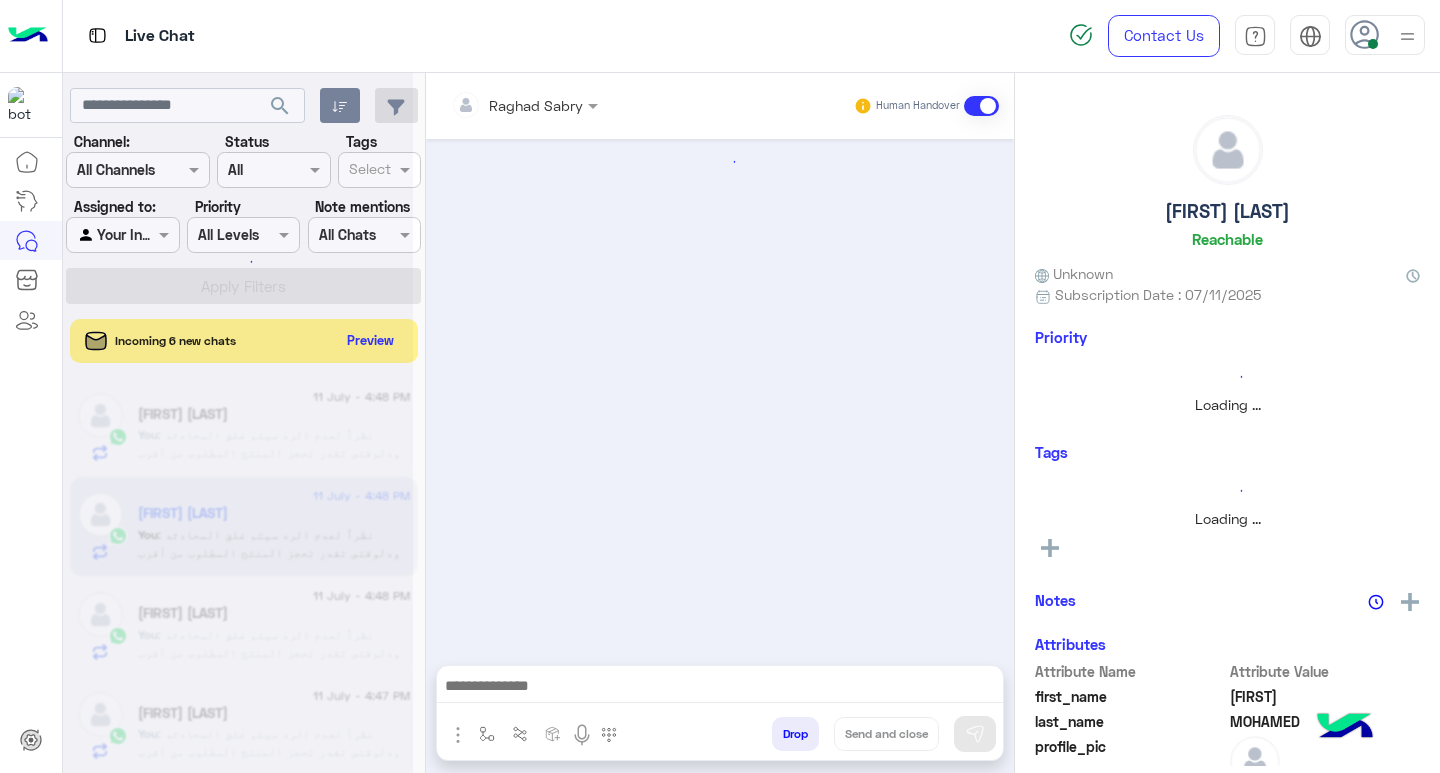 scroll, scrollTop: 1015, scrollLeft: 0, axis: vertical 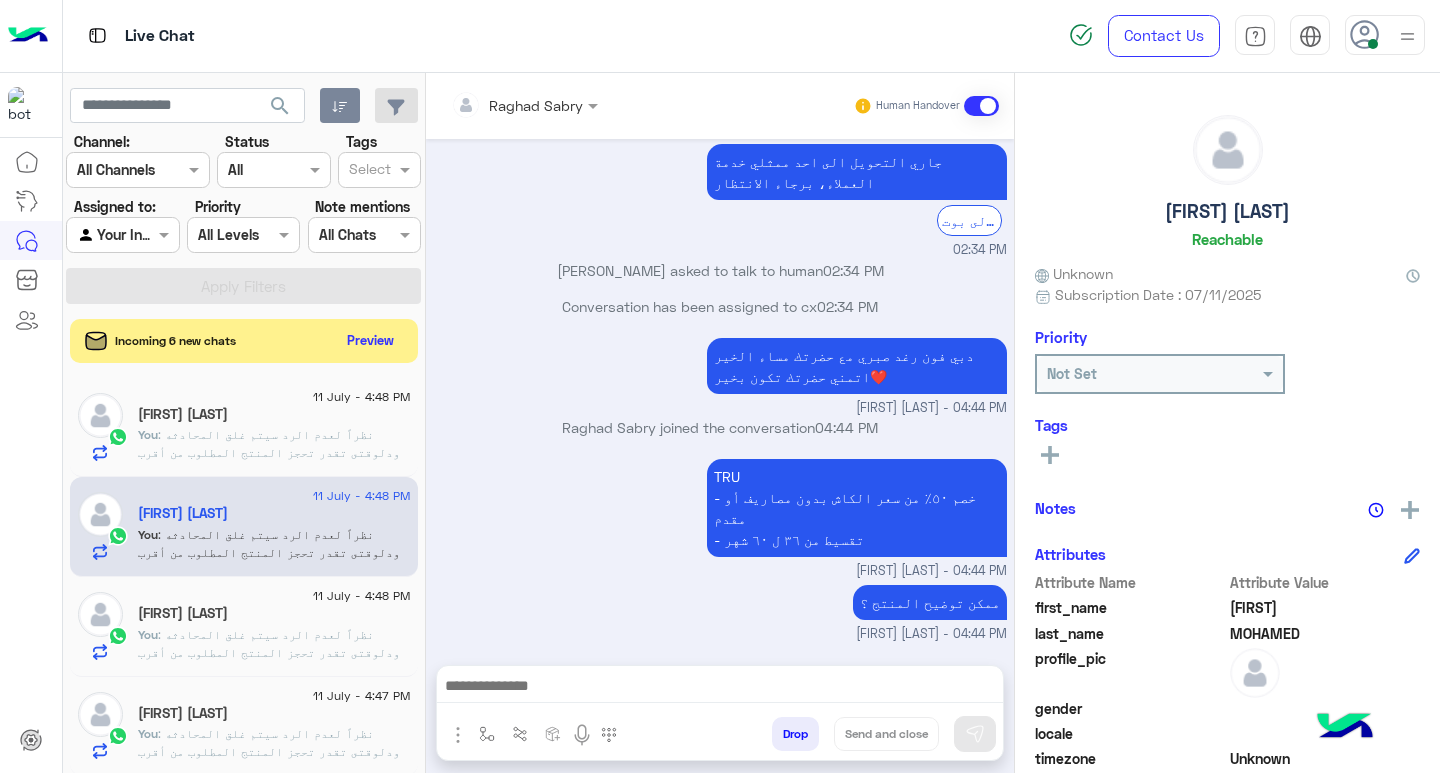 click at bounding box center (720, 688) 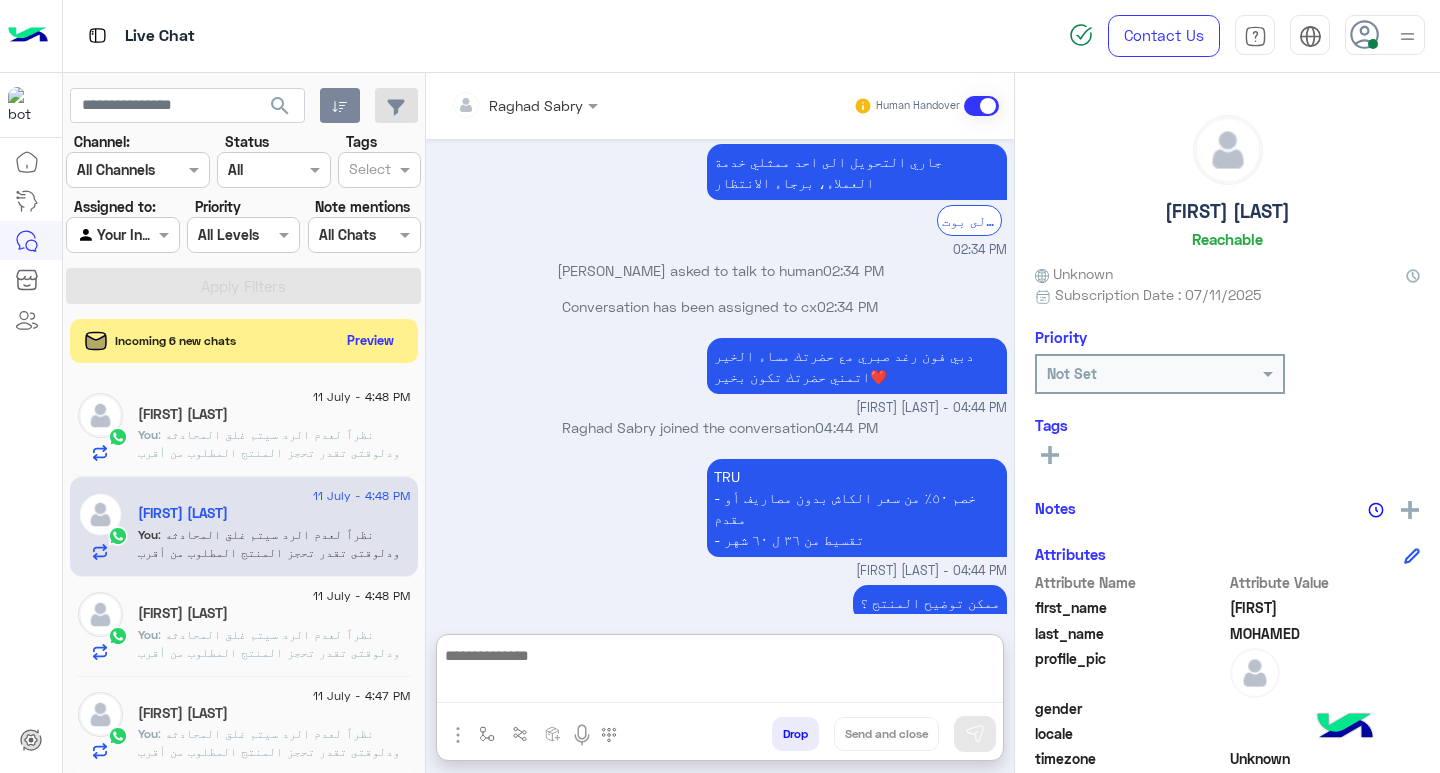 paste on "**********" 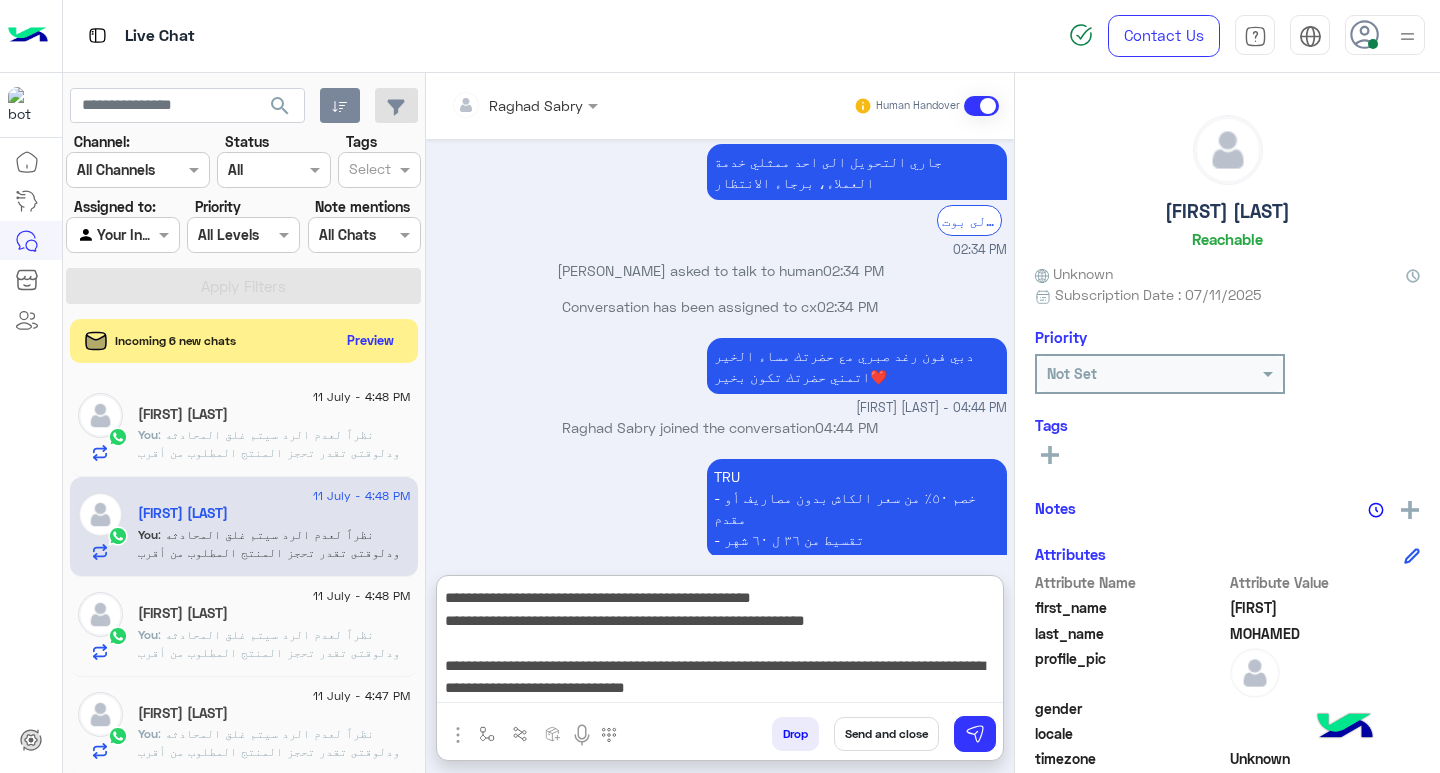 scroll, scrollTop: 155, scrollLeft: 0, axis: vertical 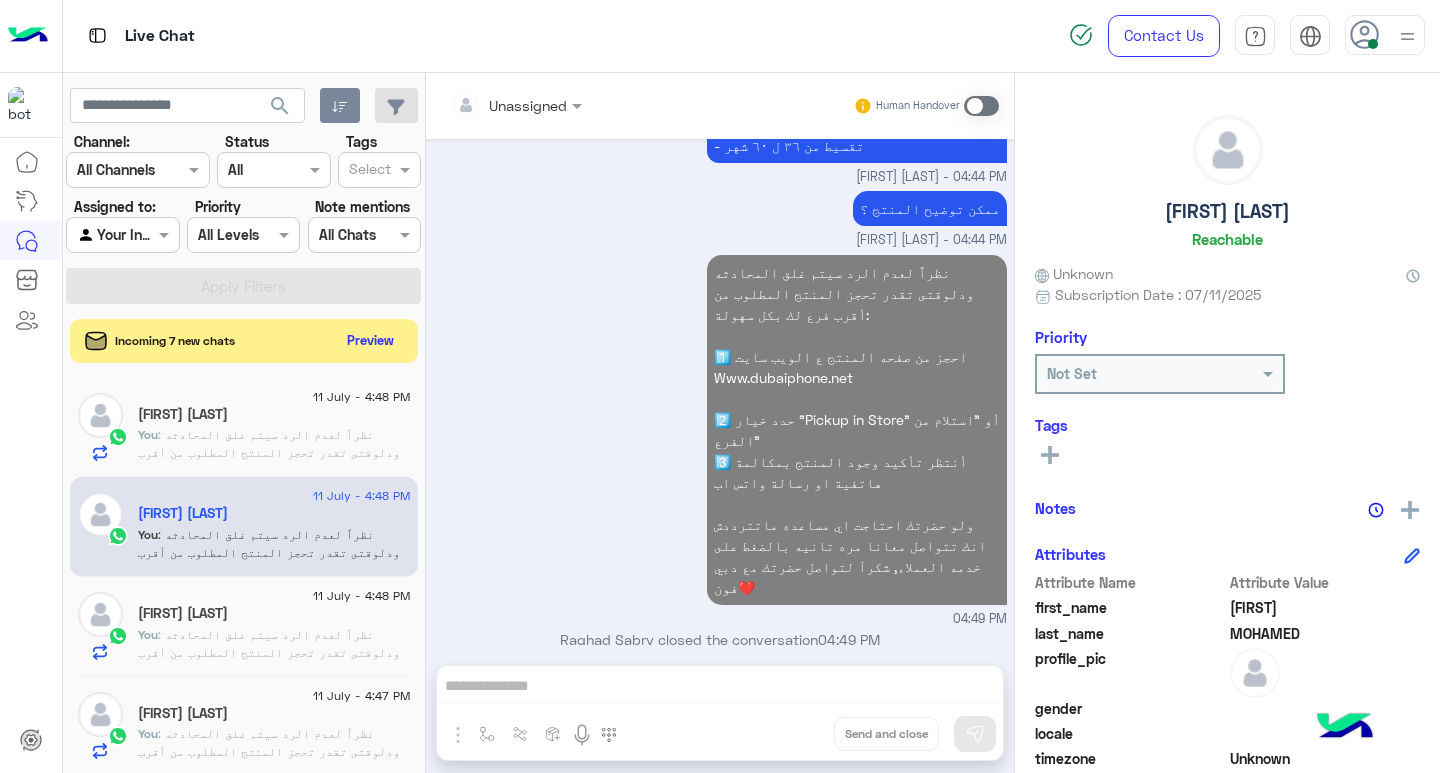click on ": نظراً لعدم الرد سيتم غلق المحادثه
ودلوقتى تقدر تحجز المنتج المطلوب من أقرب فرع لك بكل سهولة:
1️⃣ احجز من صفحه المنتج ع الويب سايت
Www.dubaiphone.net
2️⃣ حدد خيار "Pickup in Store" أو "استلام من الفرع"
3️⃣ أنتظر تأكيد وجود المنتج  بمكالمة هاتفية او رسالة واتس اب
ولو حضرتك احتاجت اي مساعده ماتترددش انك تتواصل معانا مره تانيه بالضغط على خدمه العملاء, شكراَ لتواصل حضرتك مع دبي فون❤️" 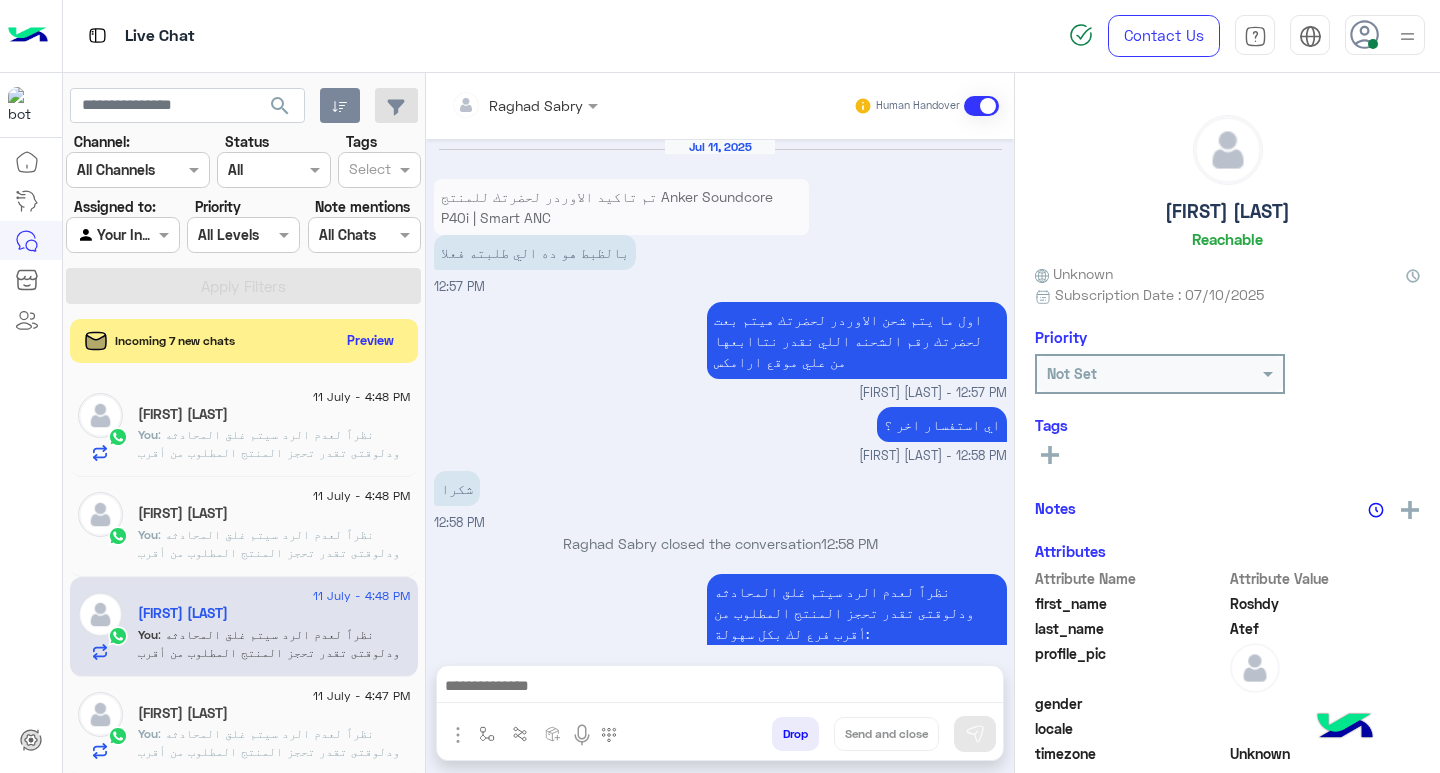 scroll, scrollTop: 1459, scrollLeft: 0, axis: vertical 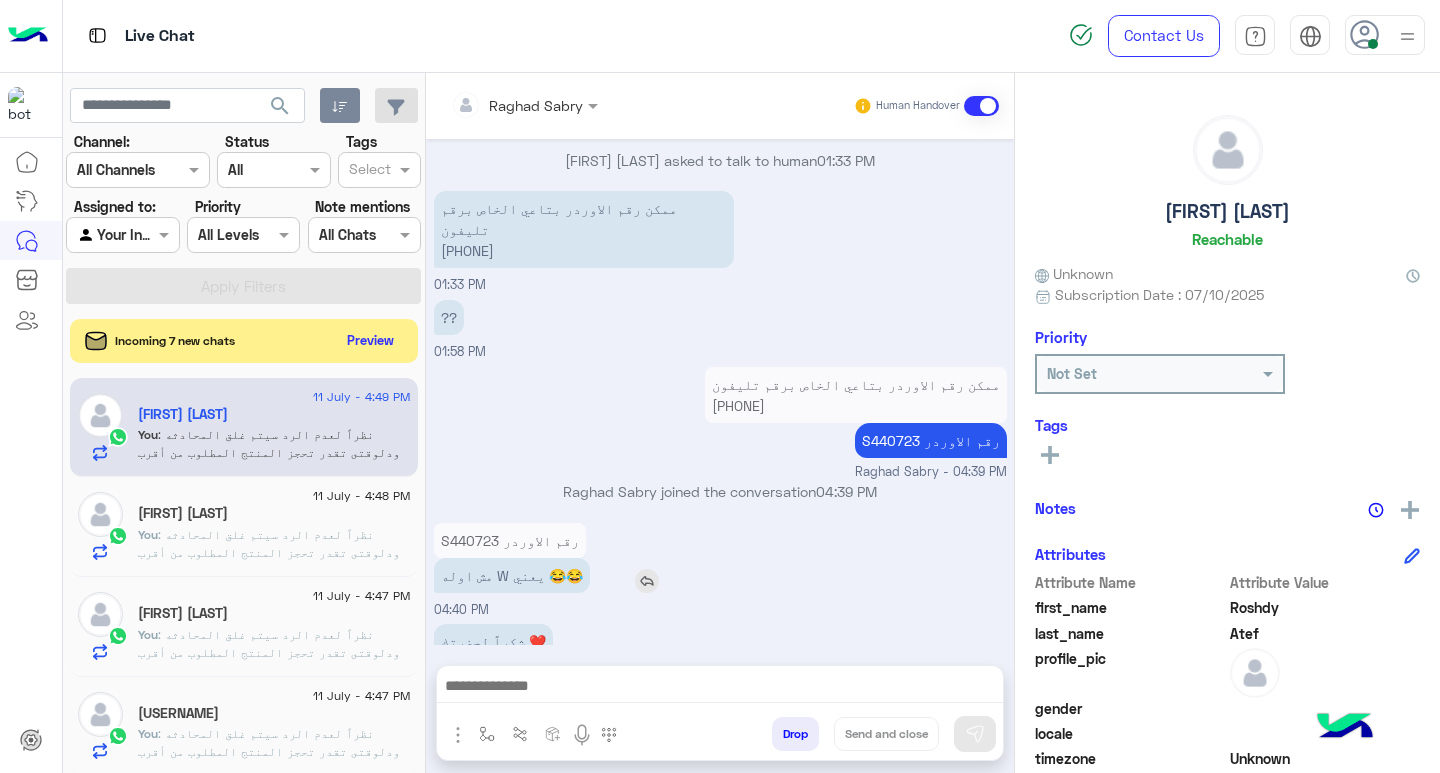 click at bounding box center (647, 581) 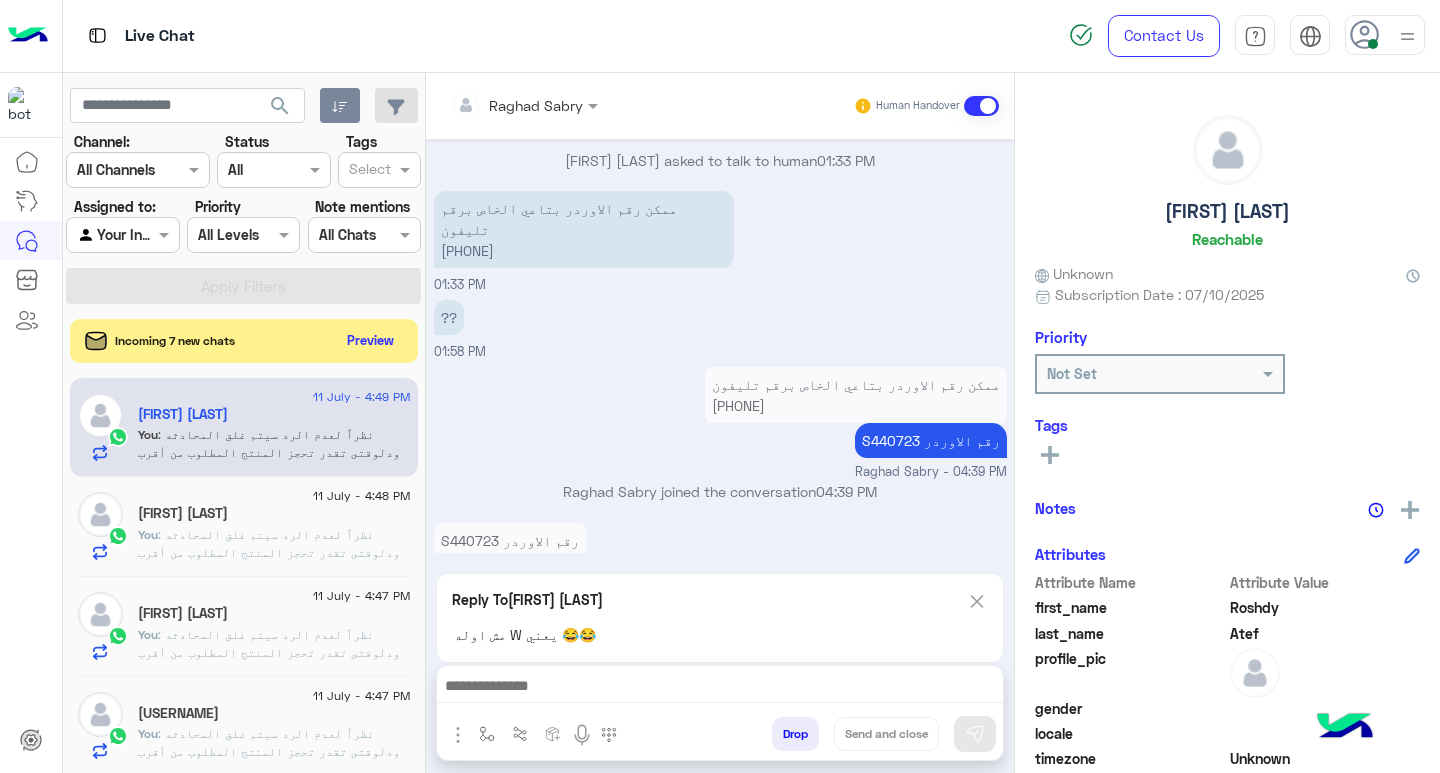 scroll, scrollTop: 1550, scrollLeft: 0, axis: vertical 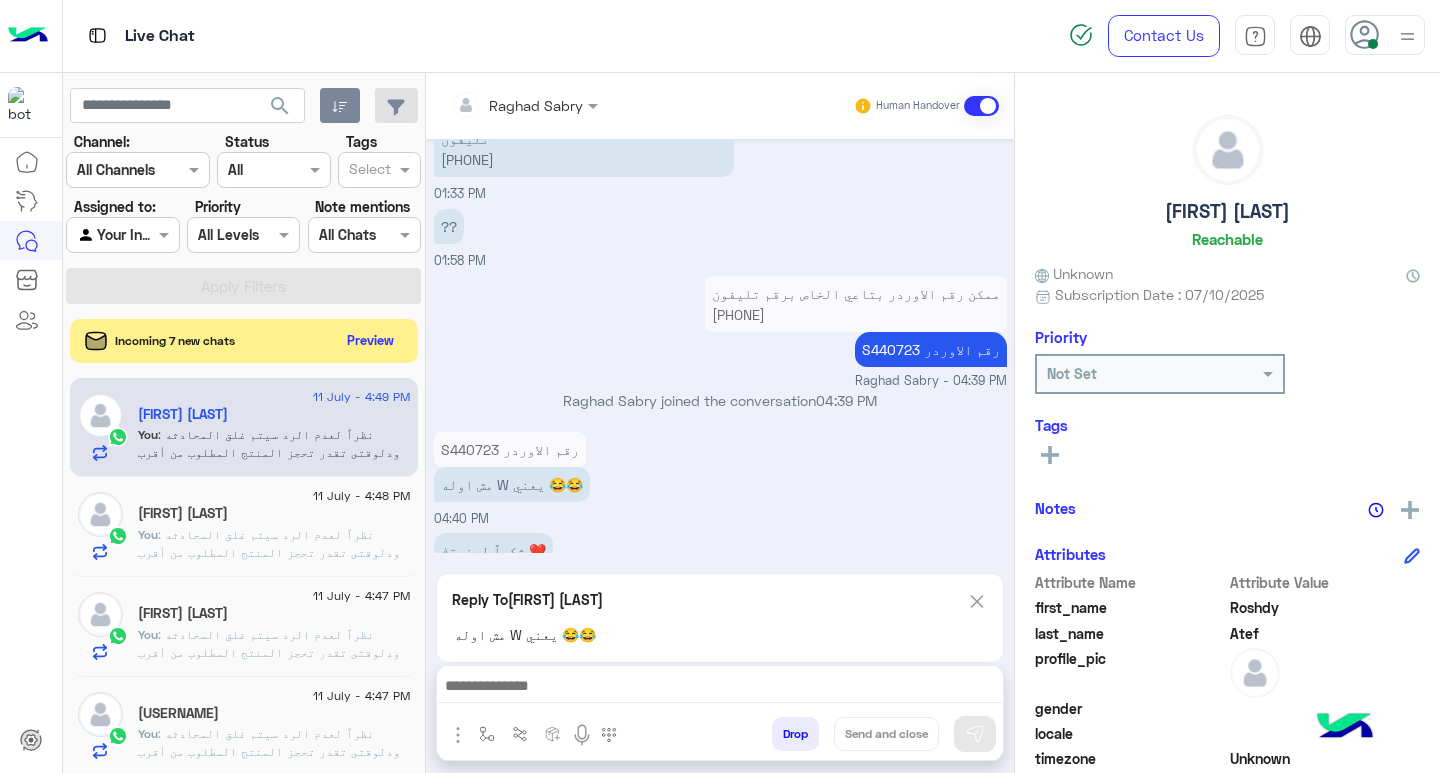 click at bounding box center [720, 688] 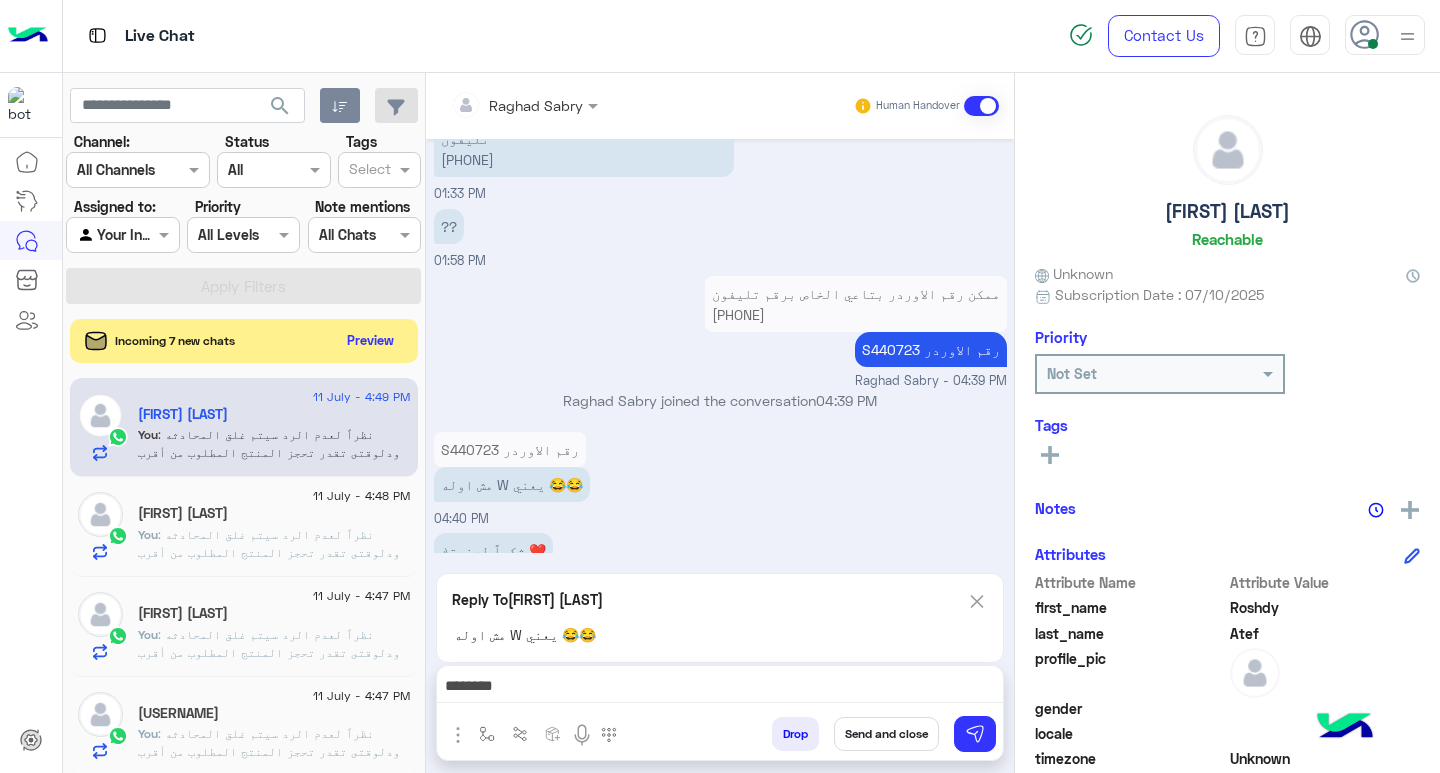 click on "شكراً لحضرتك ❤️   04:40 PM" at bounding box center (720, 561) 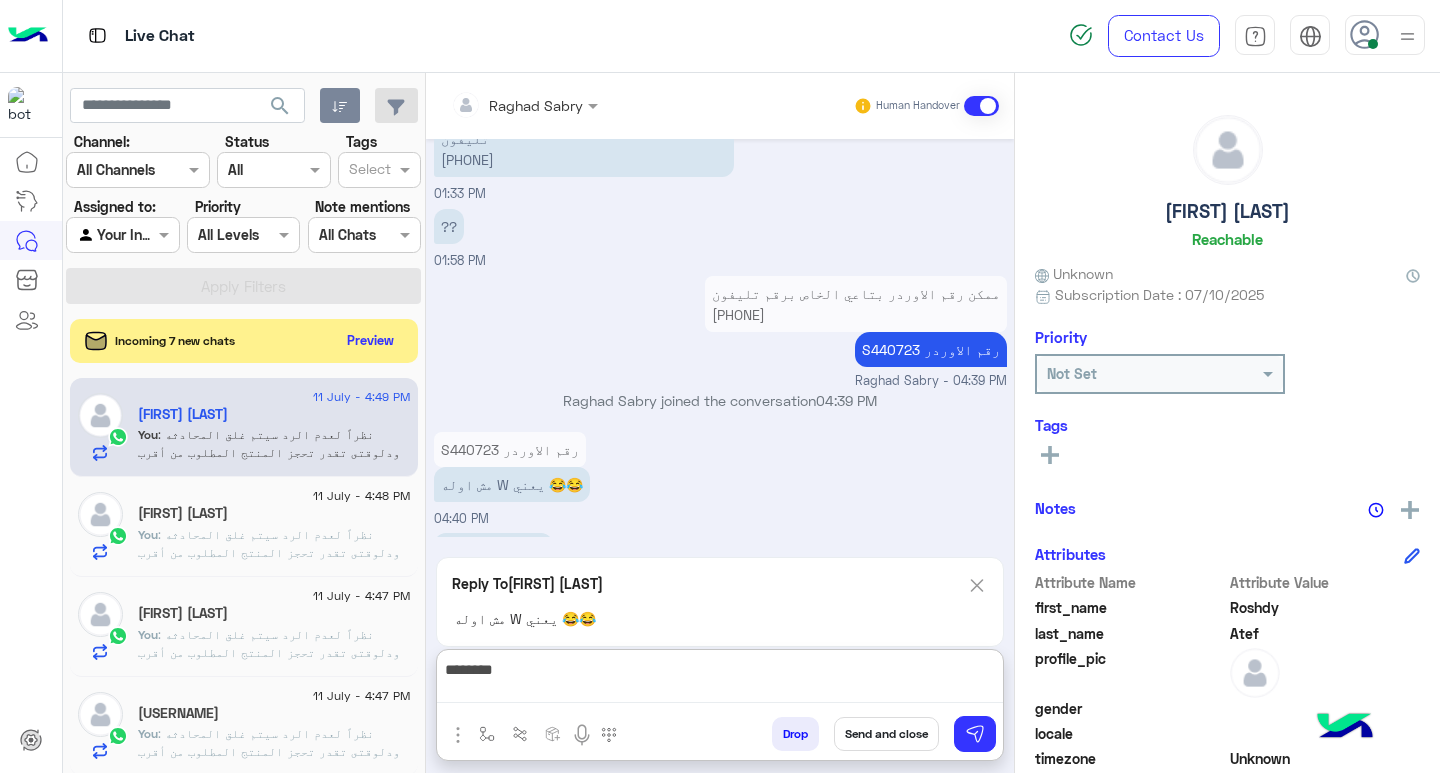 click on "******" at bounding box center (720, 680) 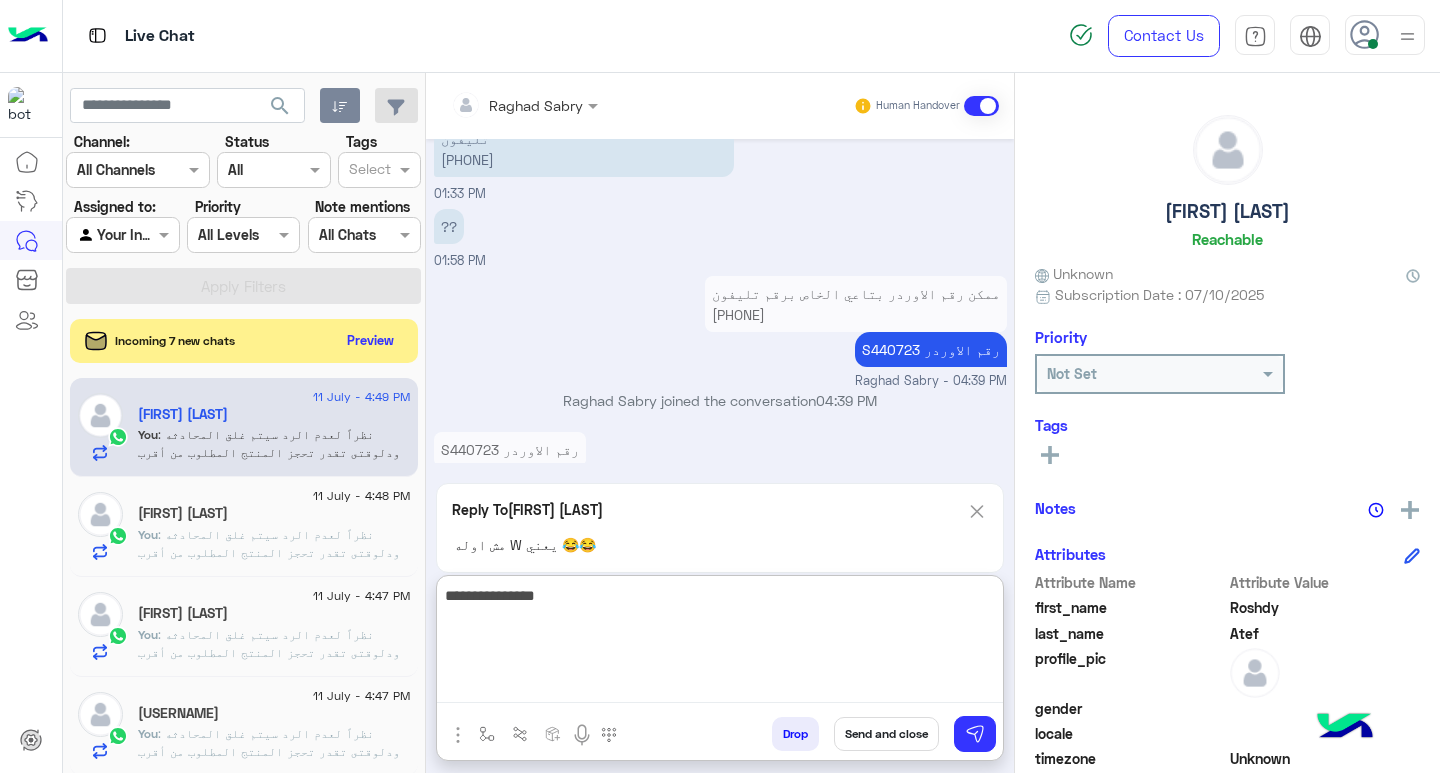 click on "مش اوله W يعني 😂😂" at bounding box center (512, 484) 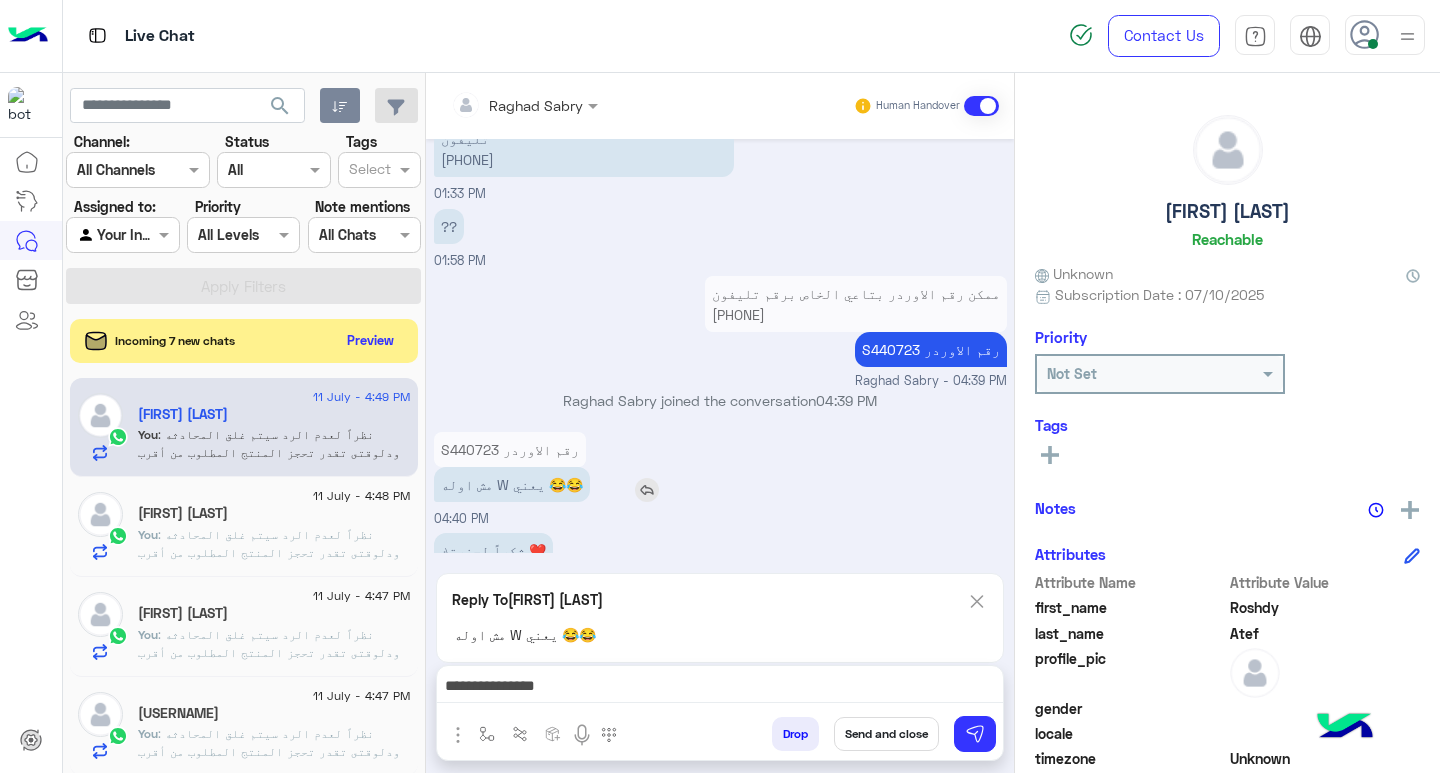 click on "مش اوله W يعني 😂😂" at bounding box center [512, 484] 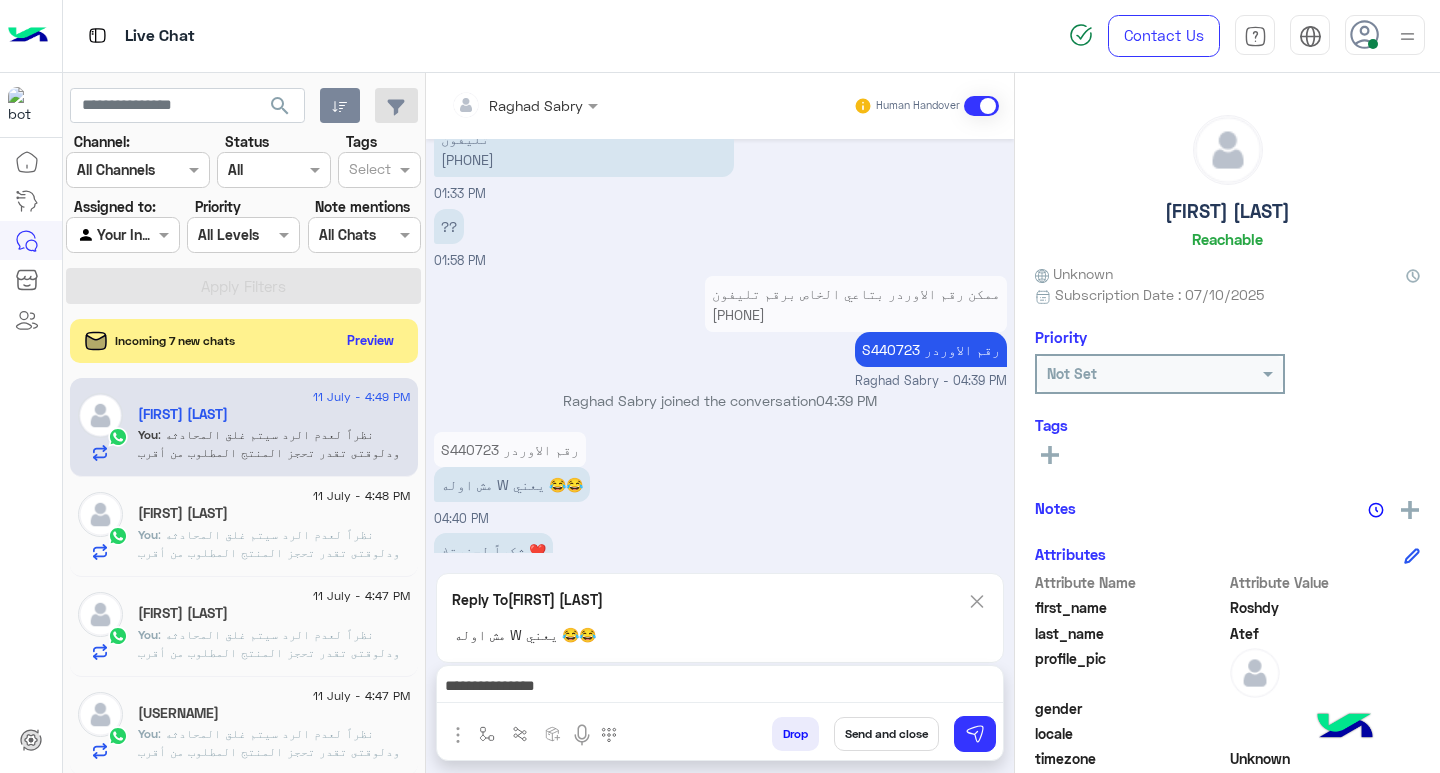 click on "**********" at bounding box center [720, 691] 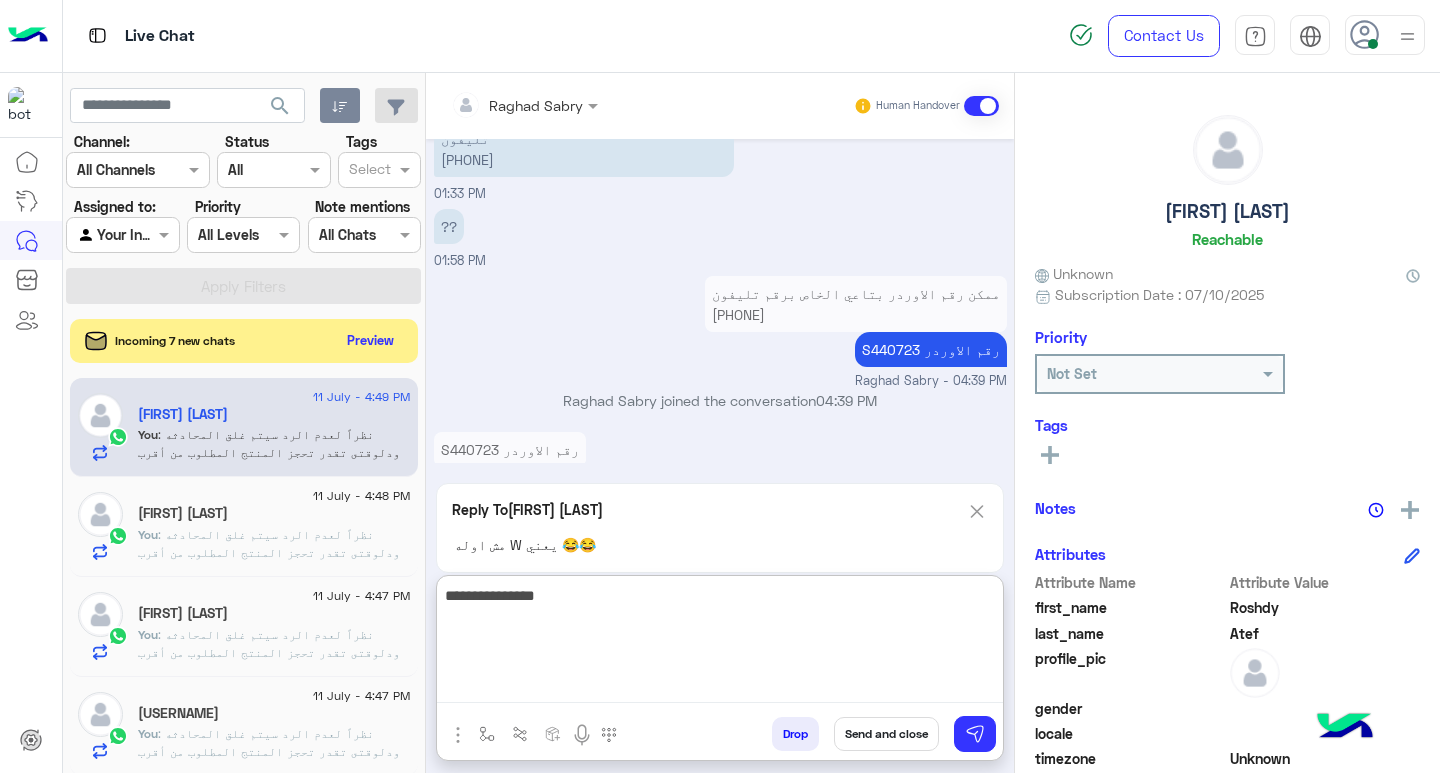 click on "**********" at bounding box center [720, 643] 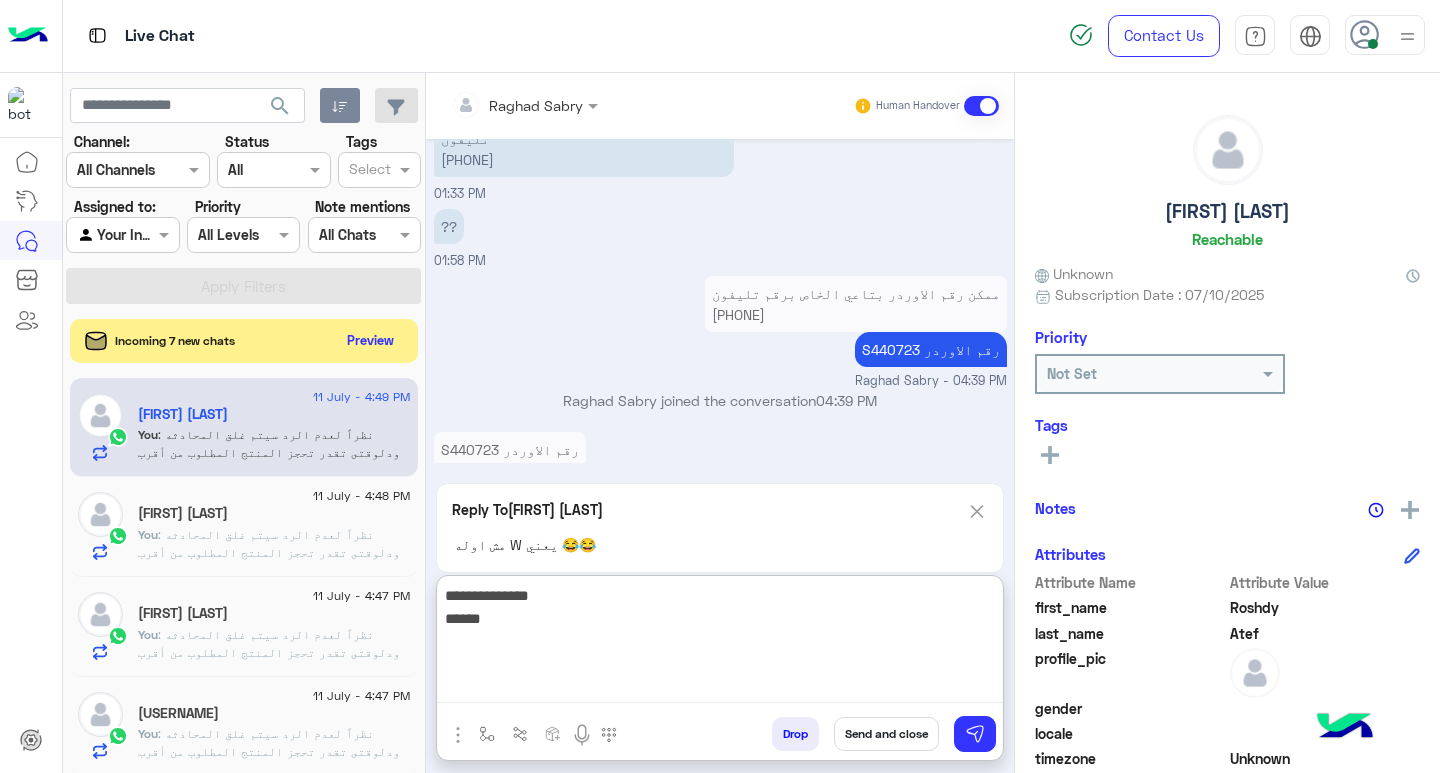 click on "**********" at bounding box center [720, 643] 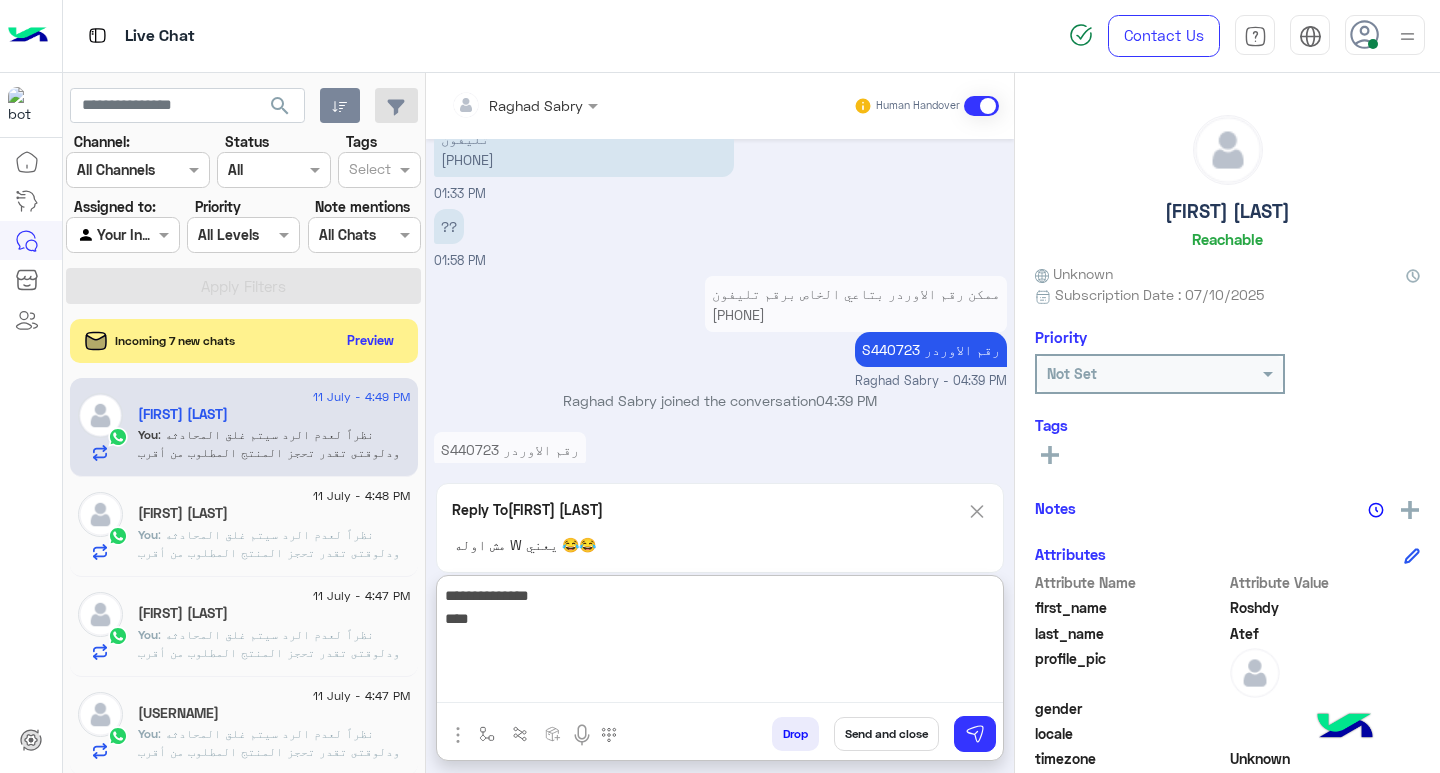 type on "**********" 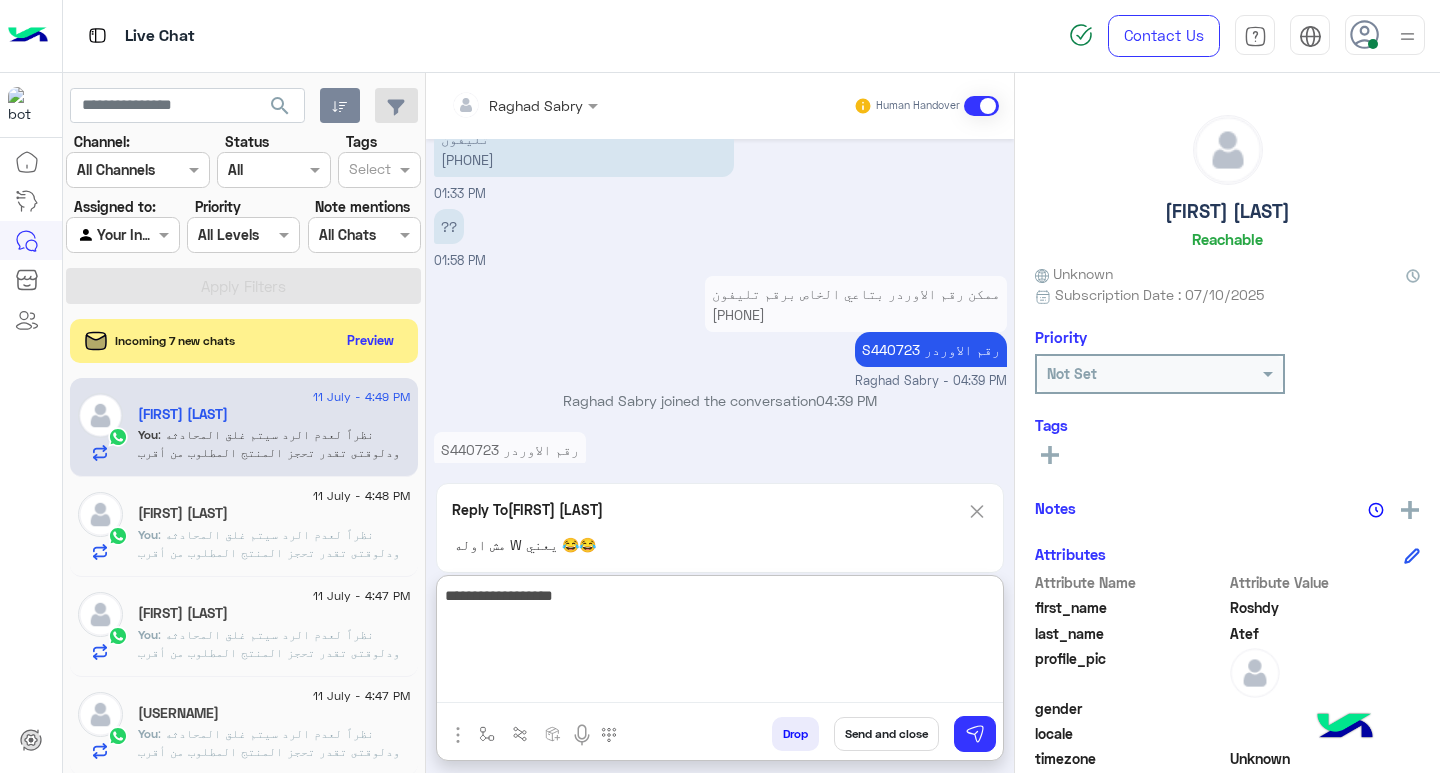 click on "**********" at bounding box center [720, 643] 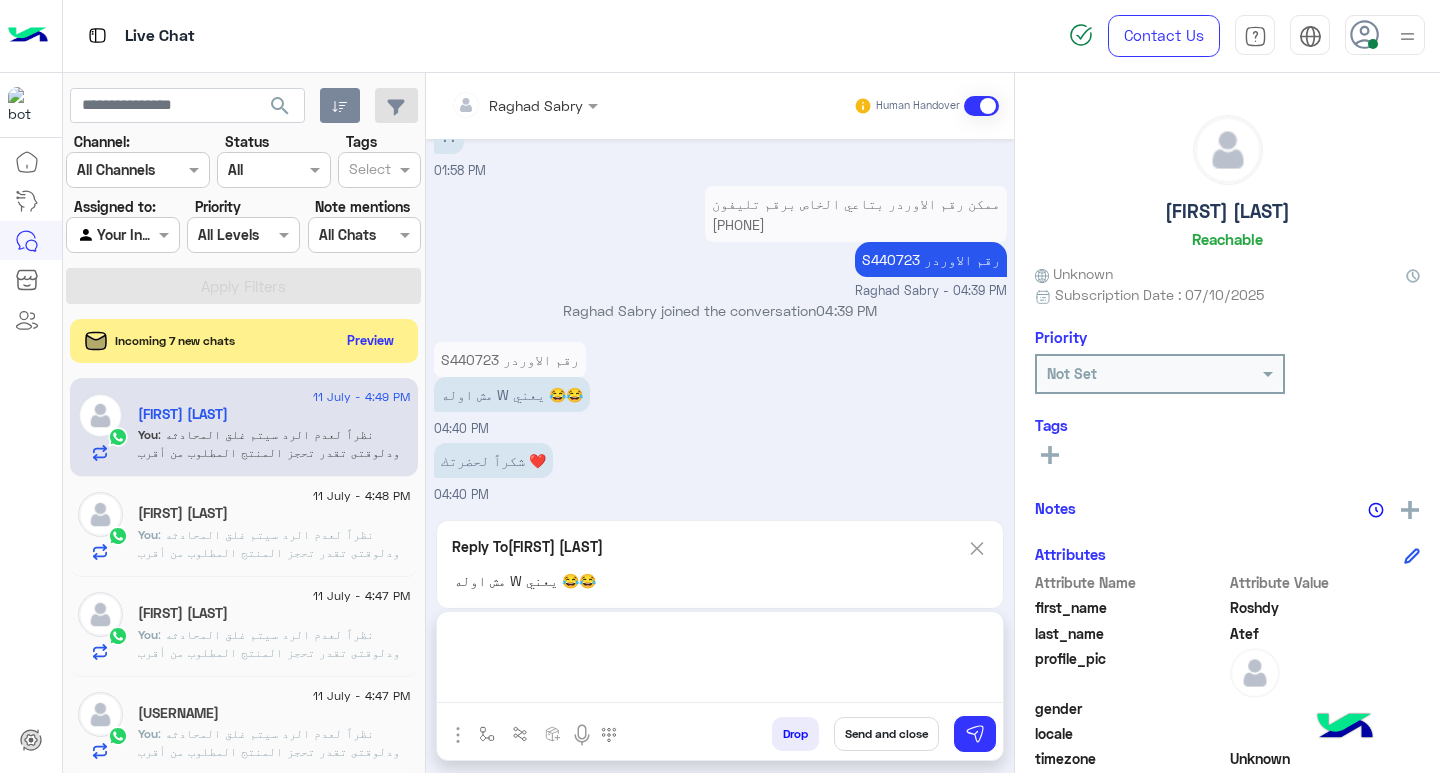 scroll, scrollTop: 1551, scrollLeft: 0, axis: vertical 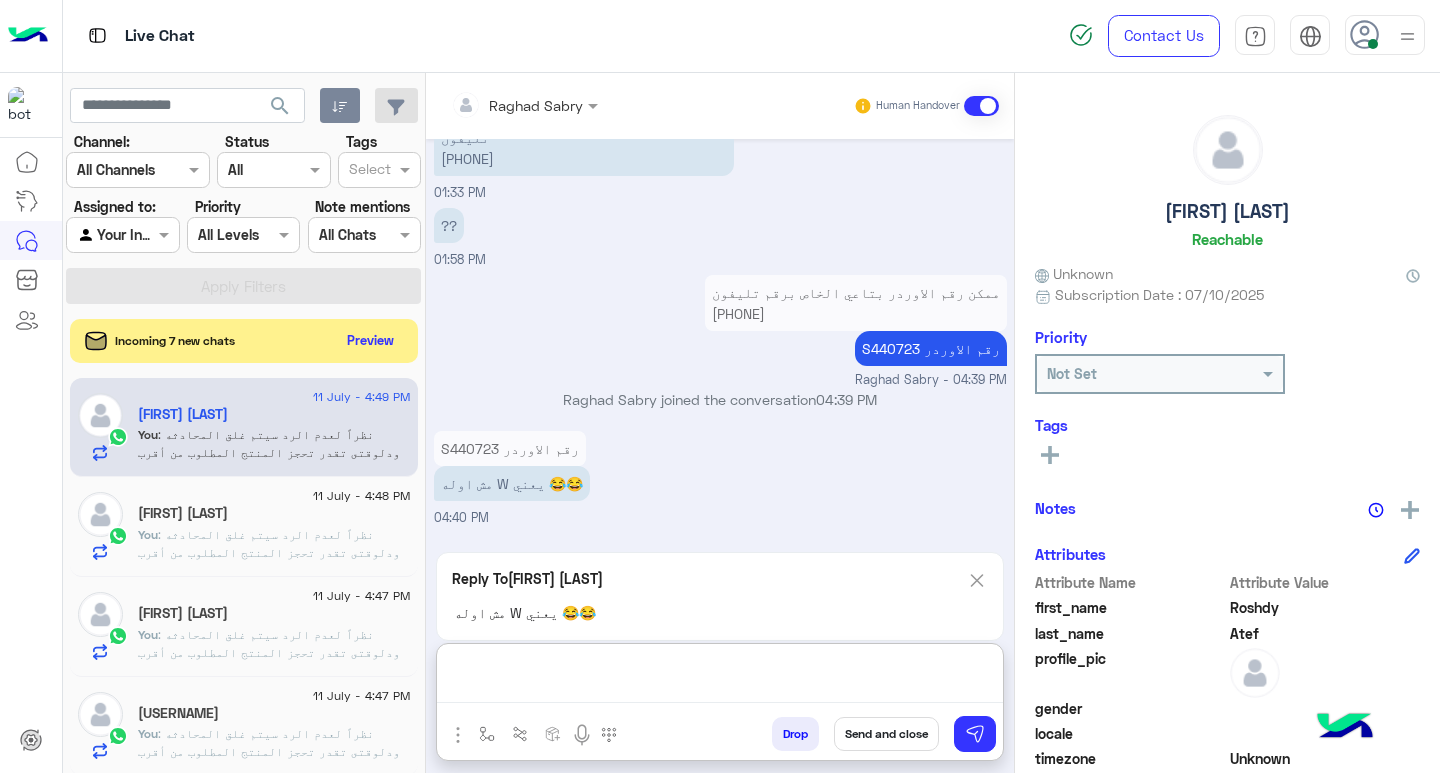 click at bounding box center [720, 677] 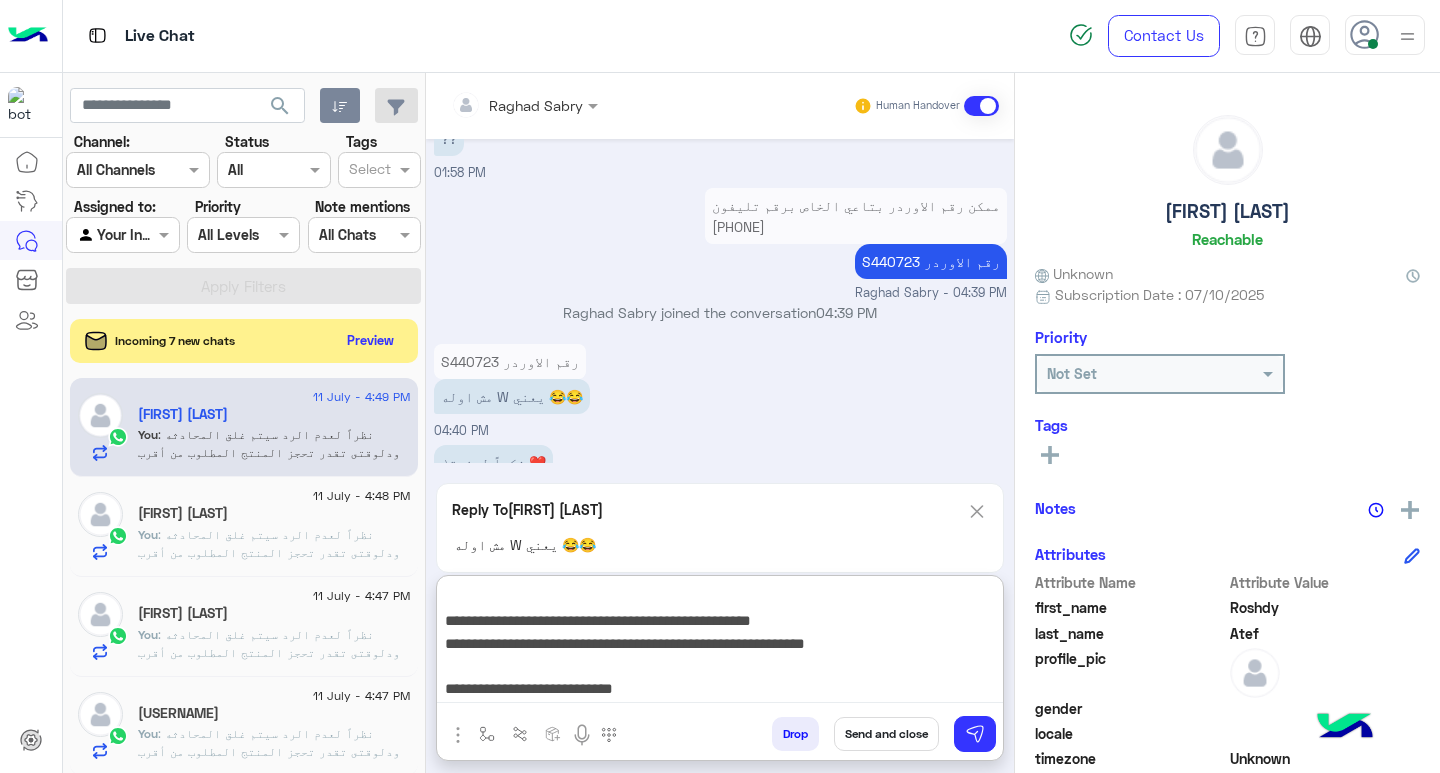 scroll, scrollTop: 155, scrollLeft: 0, axis: vertical 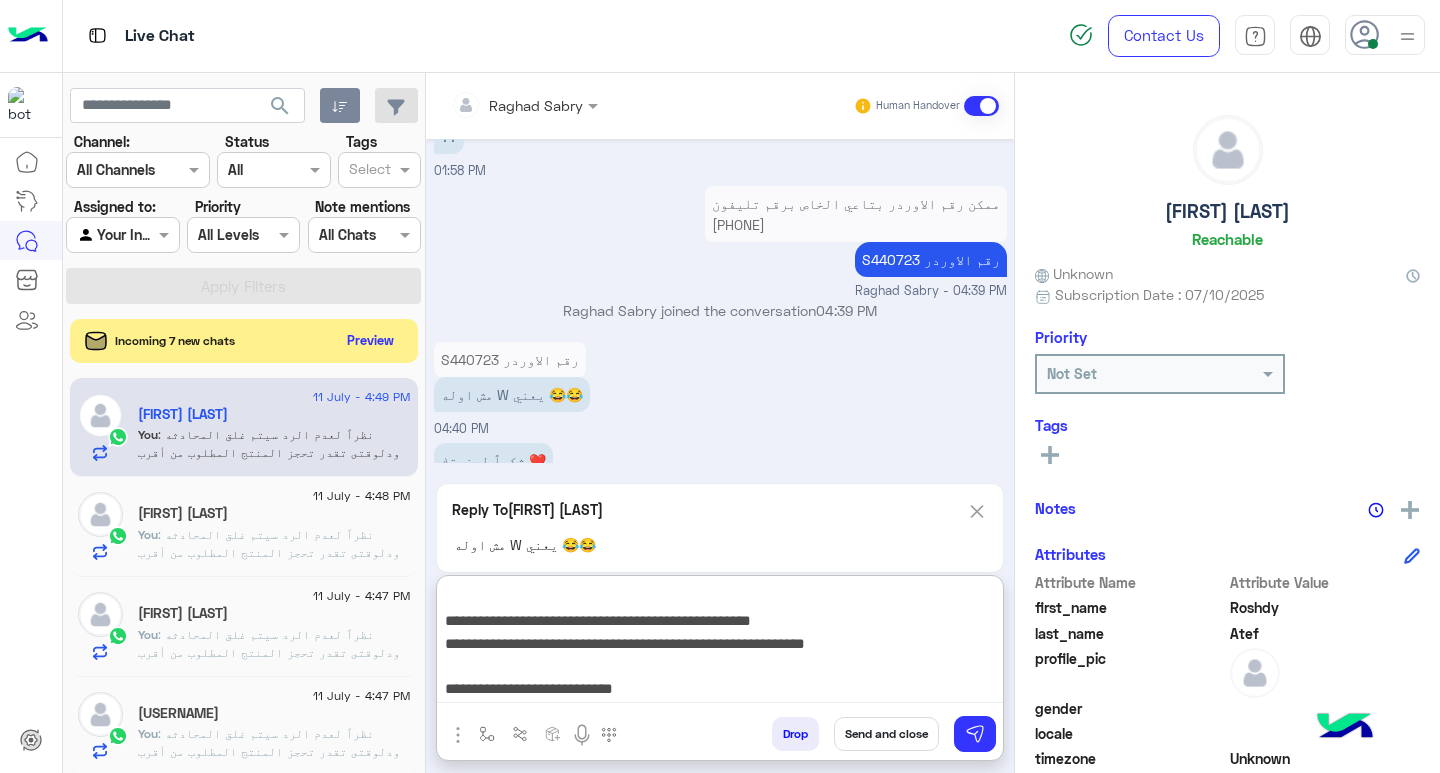 type on "**********" 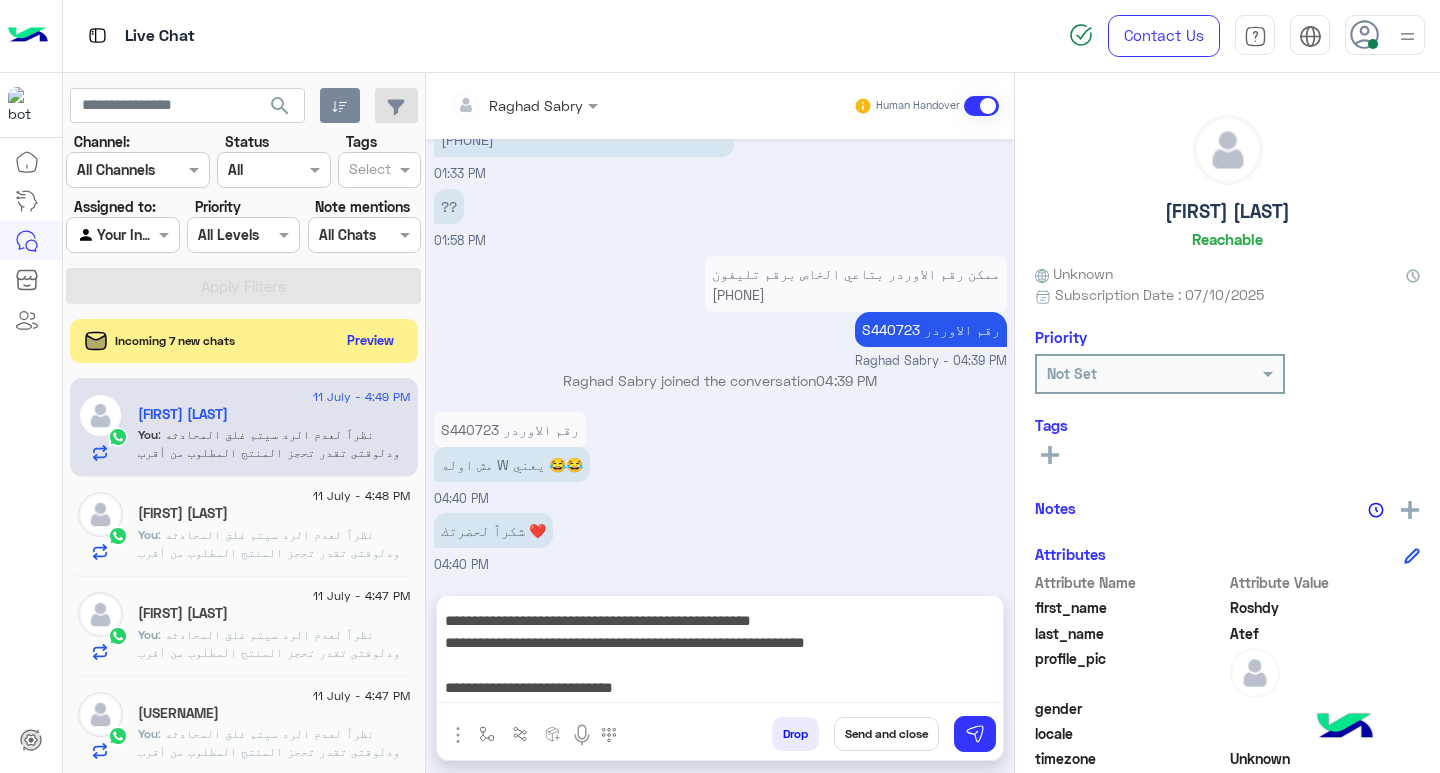 scroll, scrollTop: 1459, scrollLeft: 0, axis: vertical 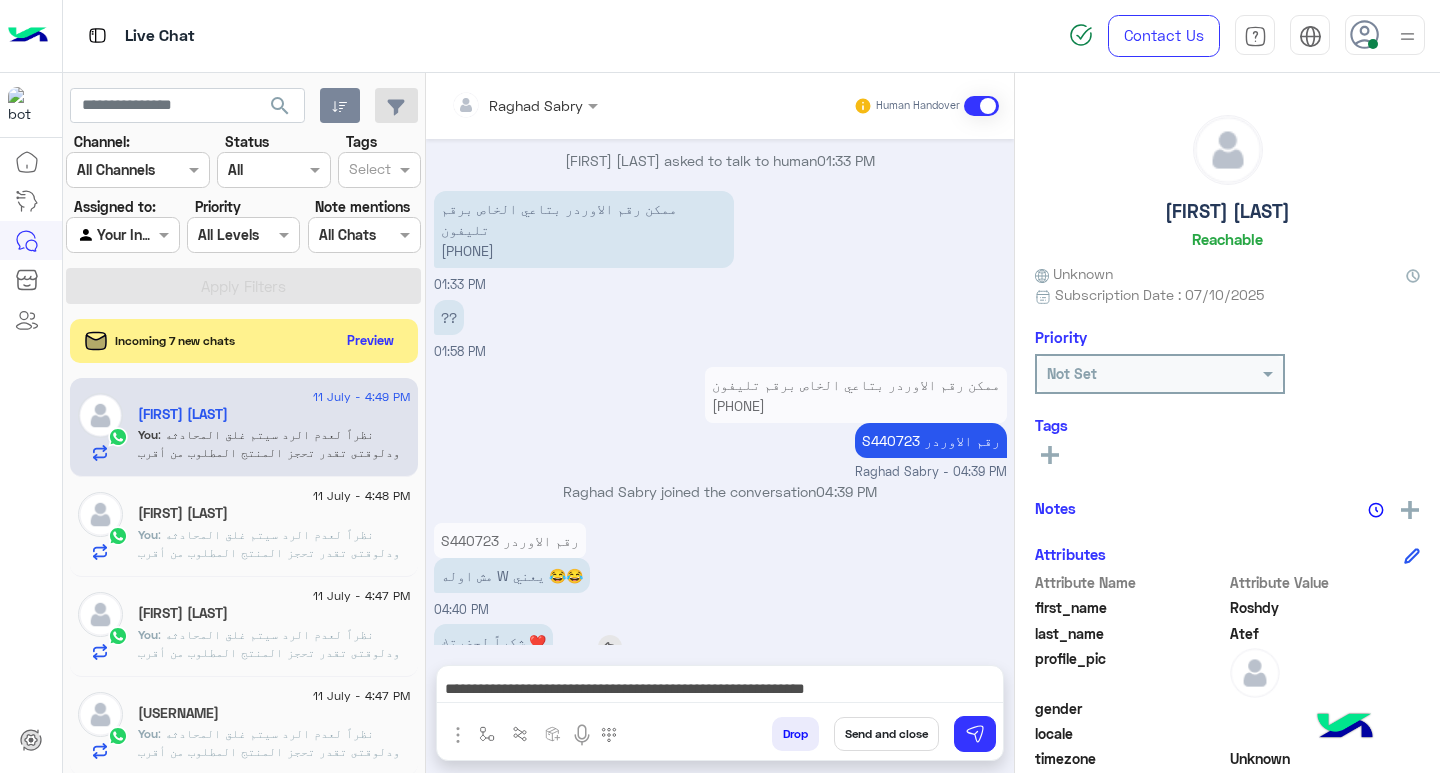 click at bounding box center [610, 647] 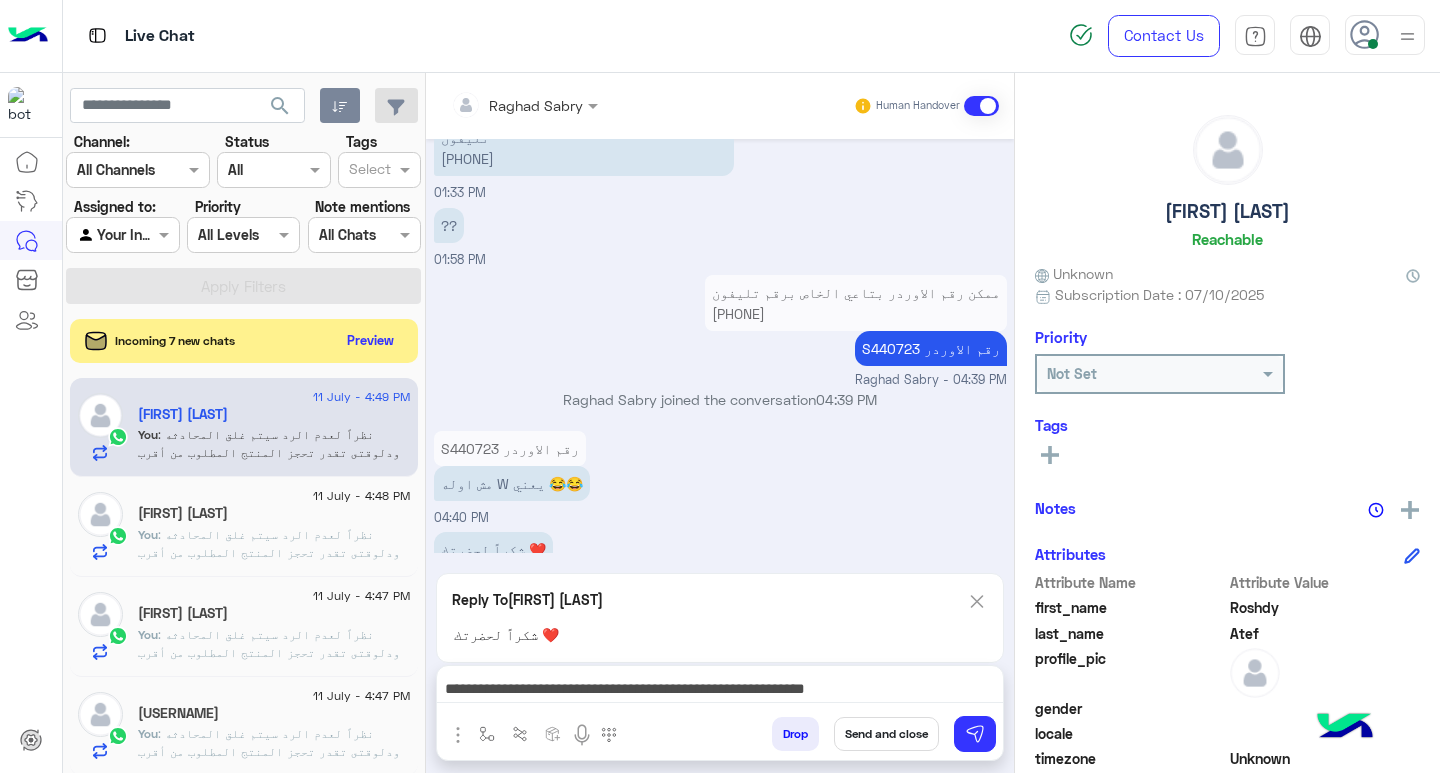 click on "Send and close" at bounding box center [886, 734] 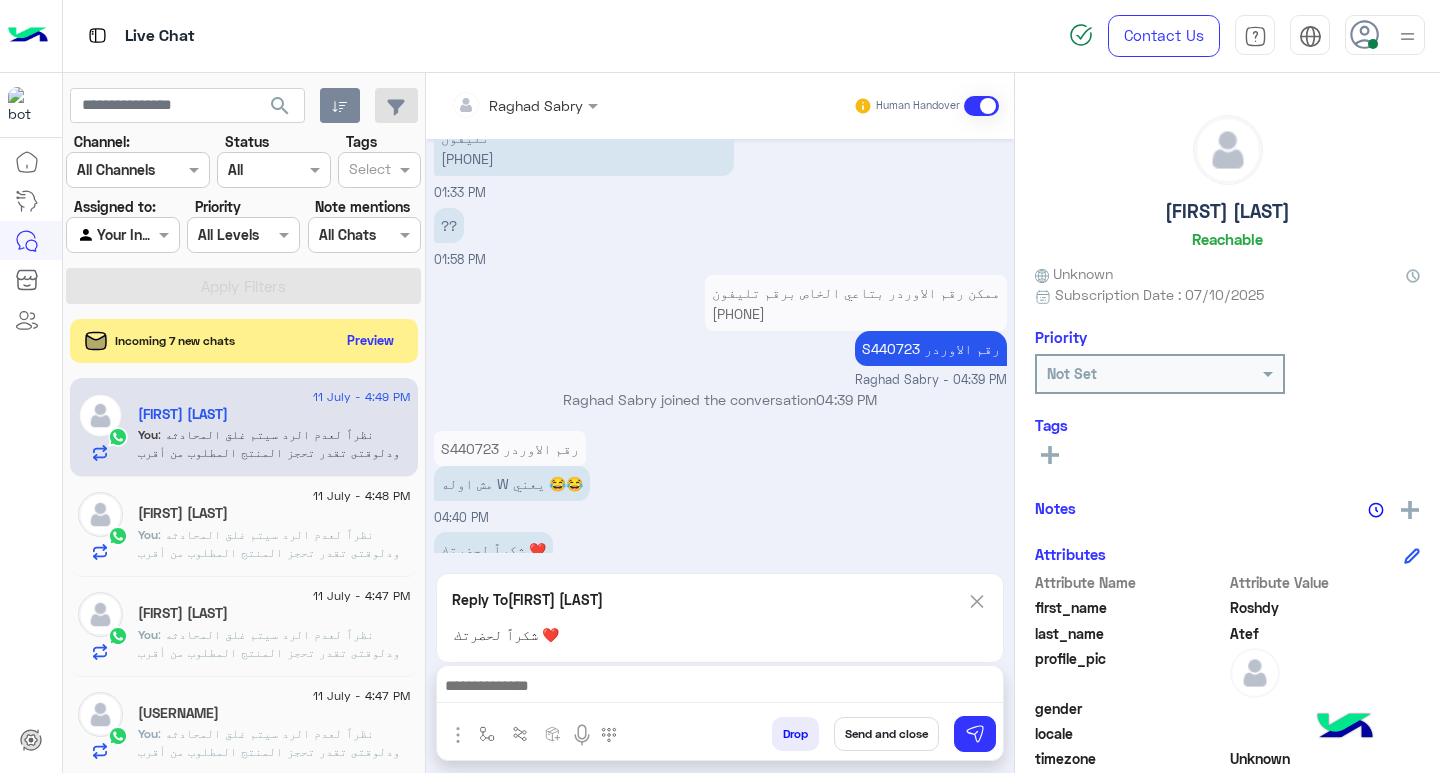 scroll, scrollTop: 0, scrollLeft: 0, axis: both 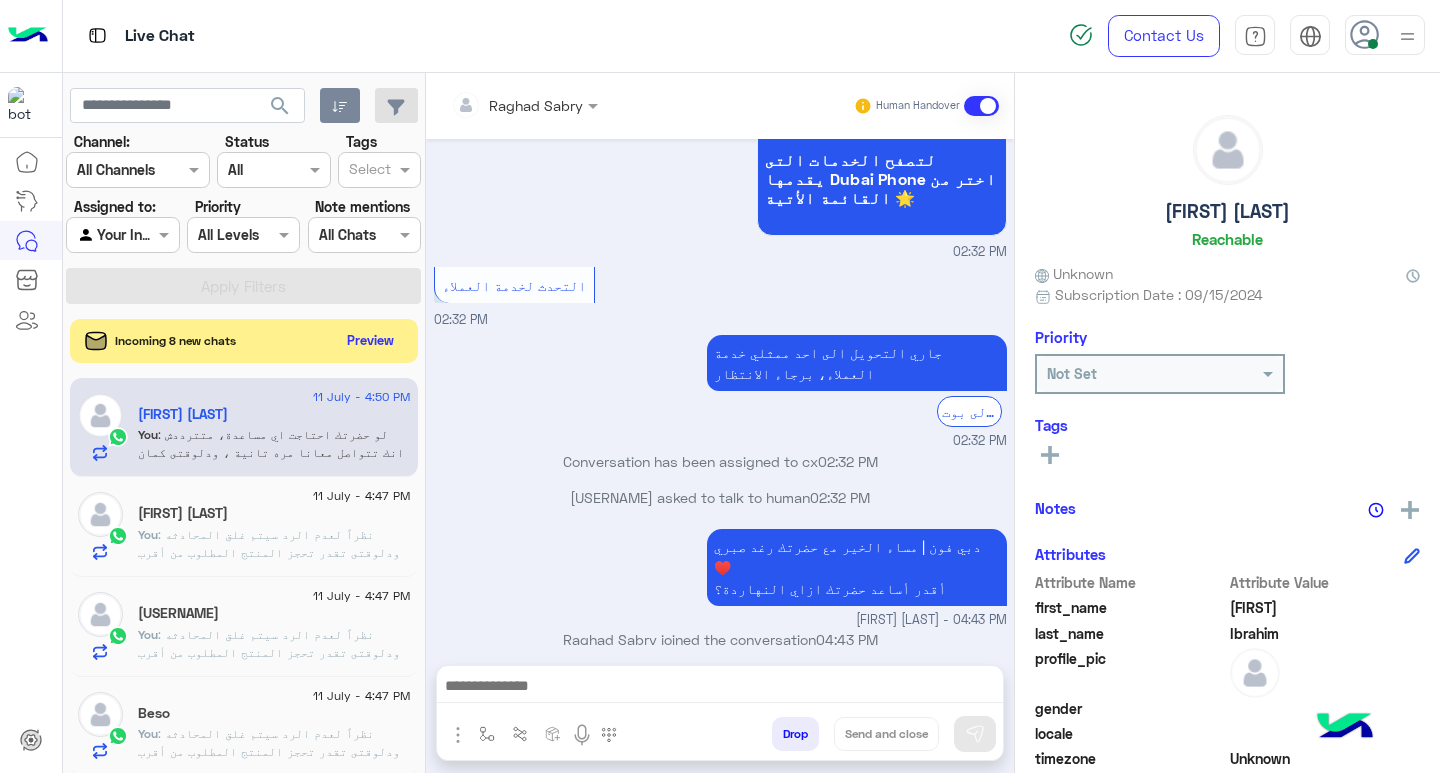 click on ": نظراً لعدم الرد سيتم غلق المحادثه
ودلوقتى تقدر تحجز المنتج المطلوب من أقرب فرع لك بكل سهولة:
1️⃣ احجز من صفحه المنتج ع الويب سايت
Www.dubaiphone.net
2️⃣ حدد خيار "Pickup in Store" أو "استلام من الفرع"
3️⃣ أنتظر تأكيد وجود المنتج  بمكالمة هاتفية او رسالة واتس اب
ولو حضرتك احتاجت اي مساعده ماتترددش انك تتواصل معانا مره تانيه بالضغط على خدمه العملاء, شكراَ لتواصل حضرتك مع دبي فون❤️" 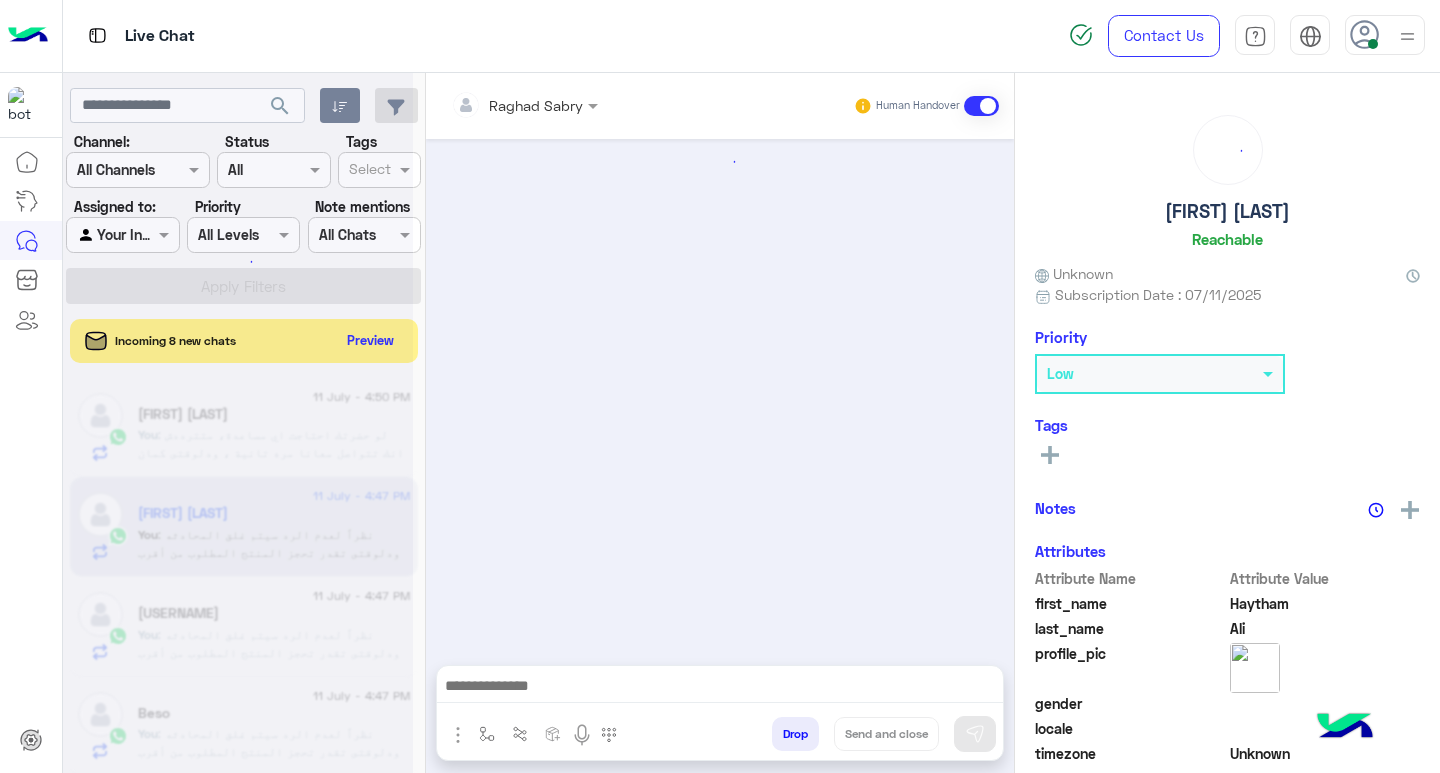 scroll, scrollTop: 1374, scrollLeft: 0, axis: vertical 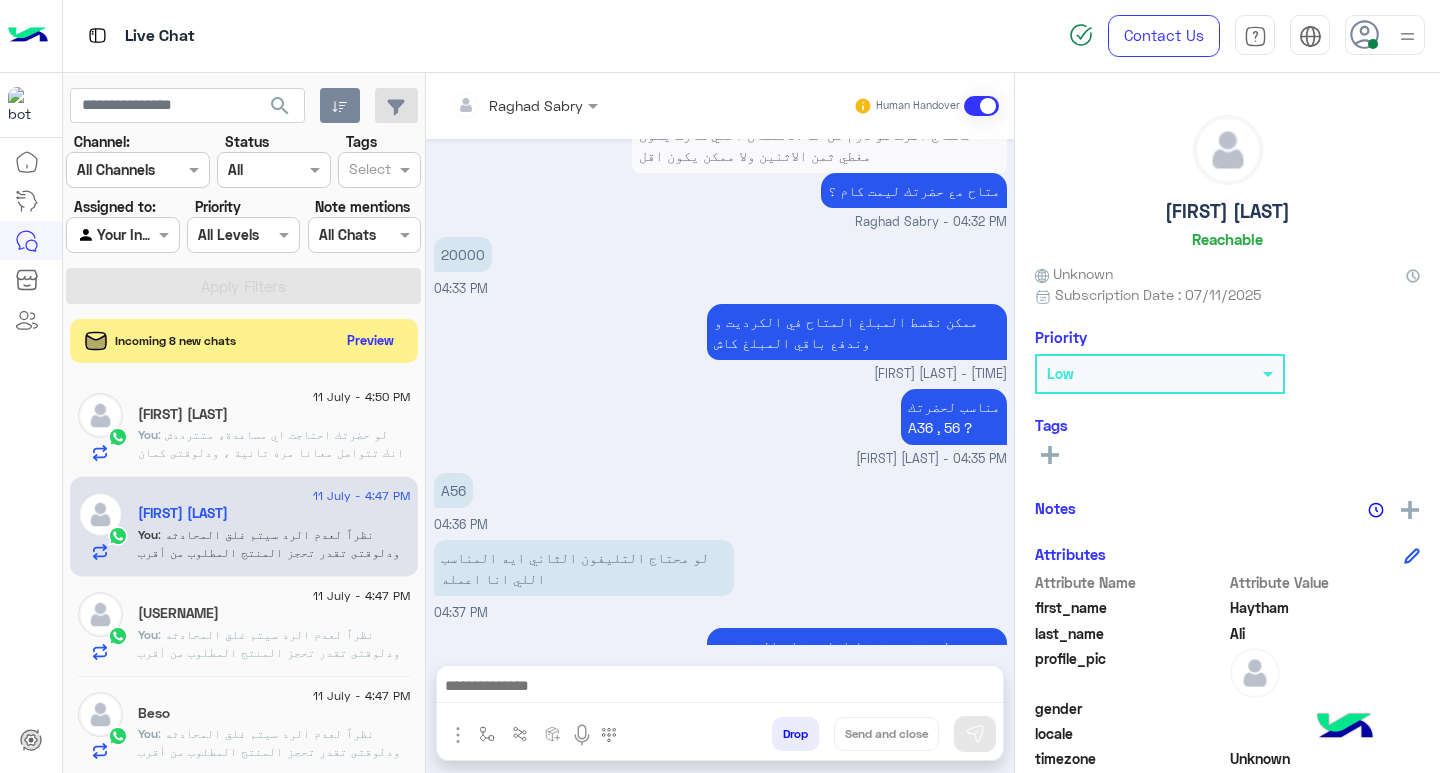 click on "[FIRST] [LAST]" 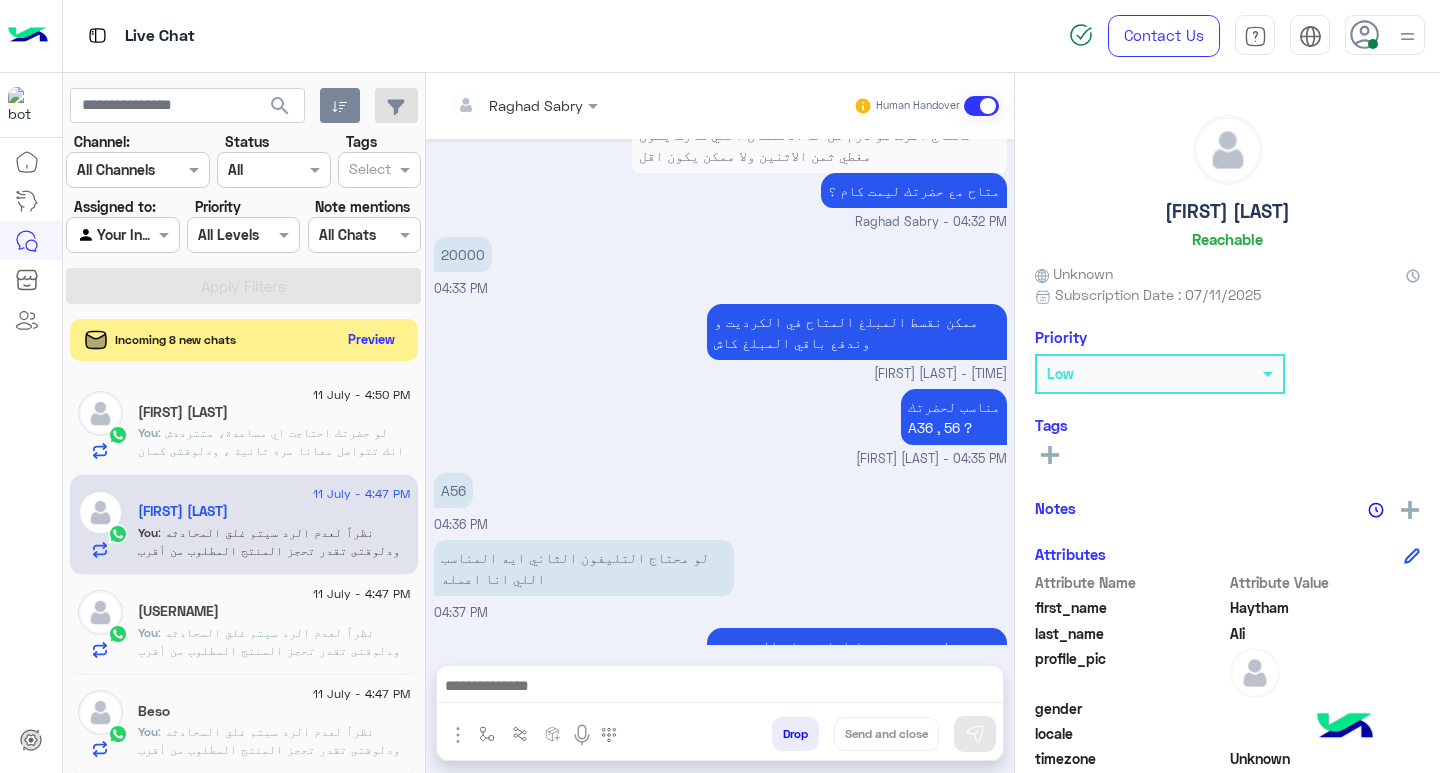 click on "Preview" 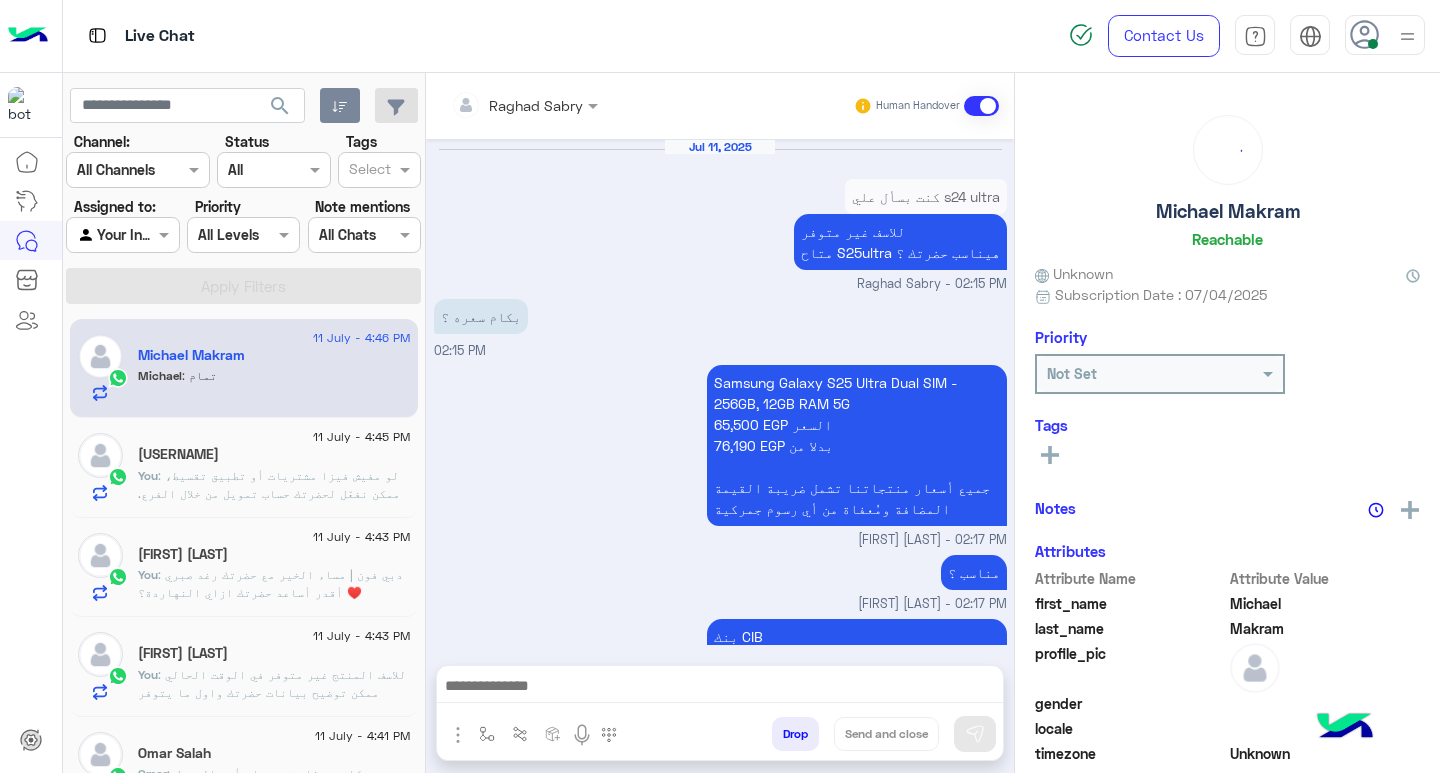 scroll, scrollTop: 1975, scrollLeft: 0, axis: vertical 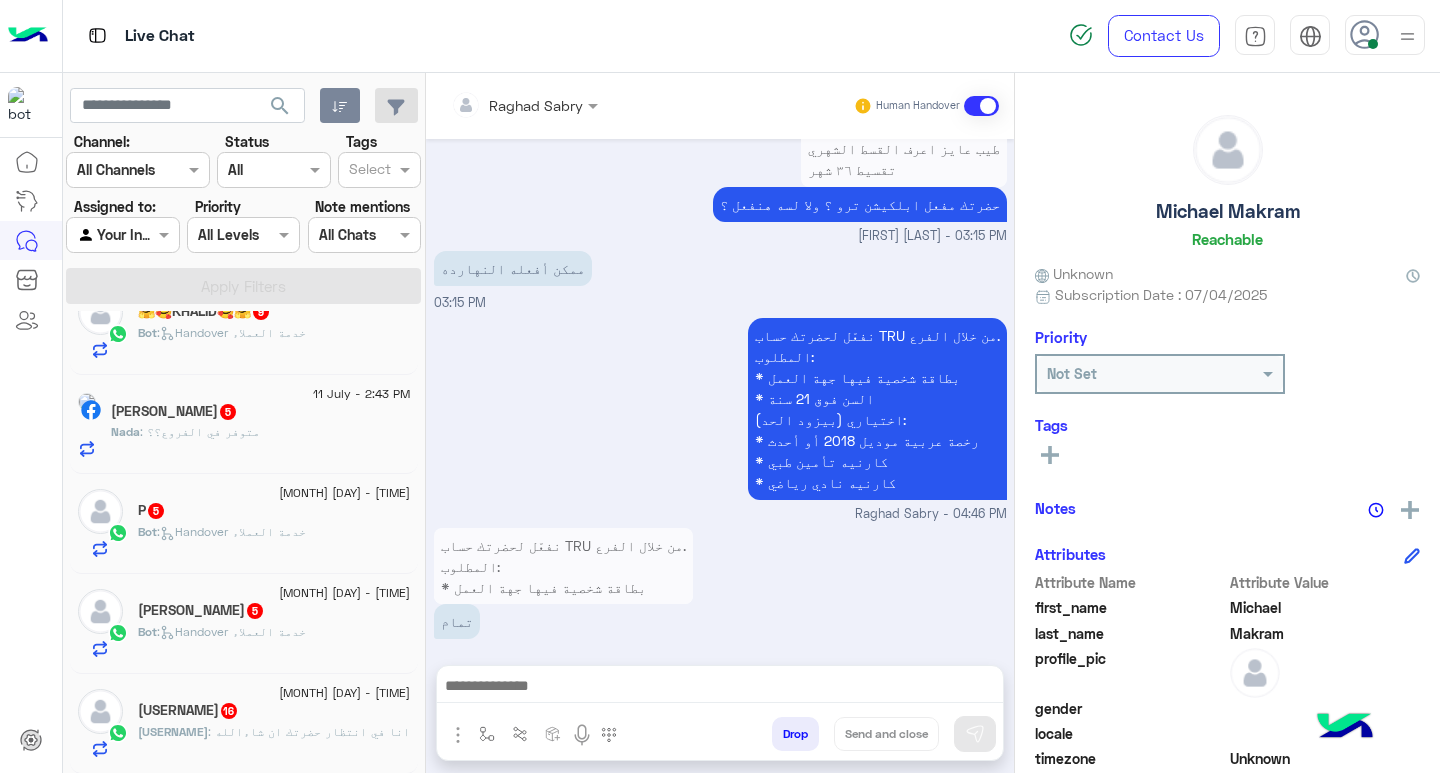 click on "[USERNAME]   16" 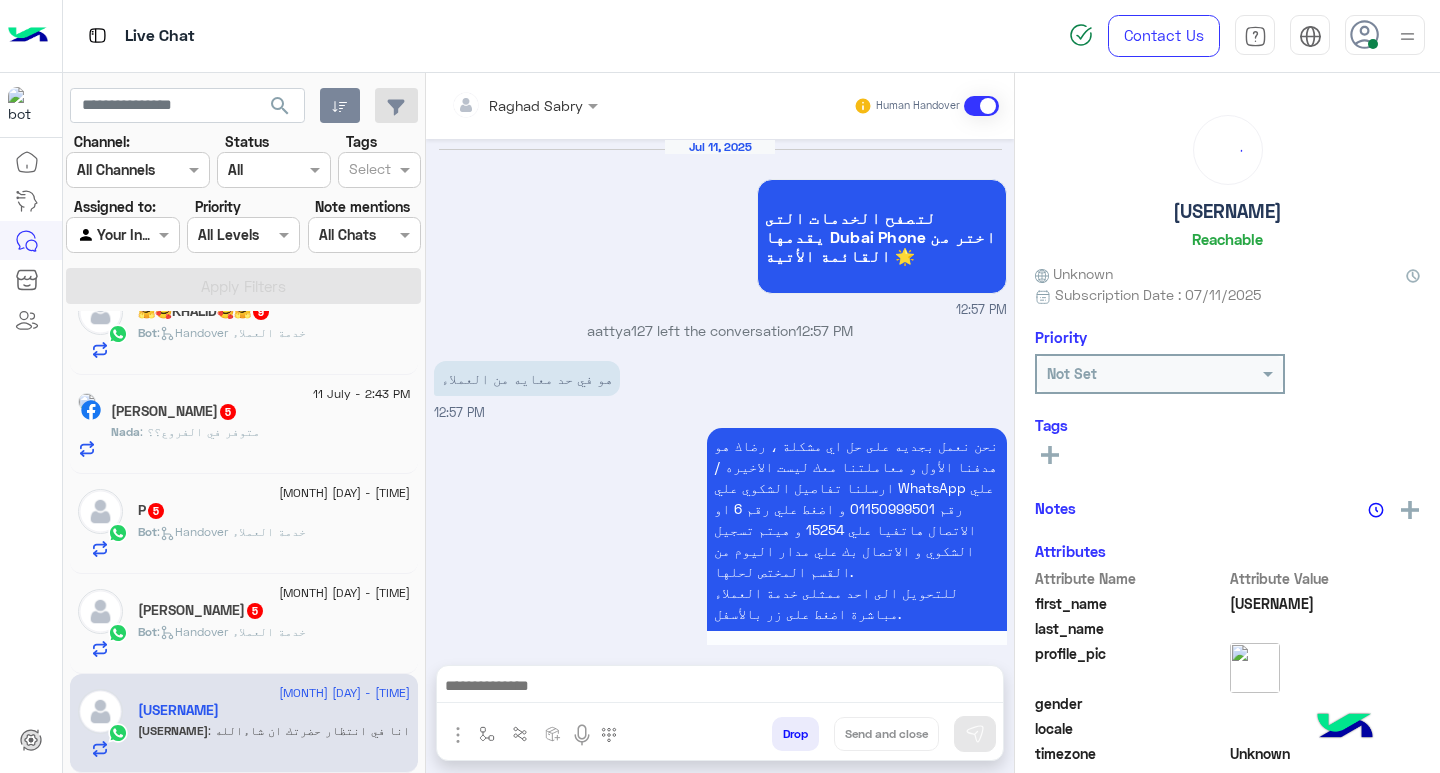 scroll, scrollTop: 2939, scrollLeft: 0, axis: vertical 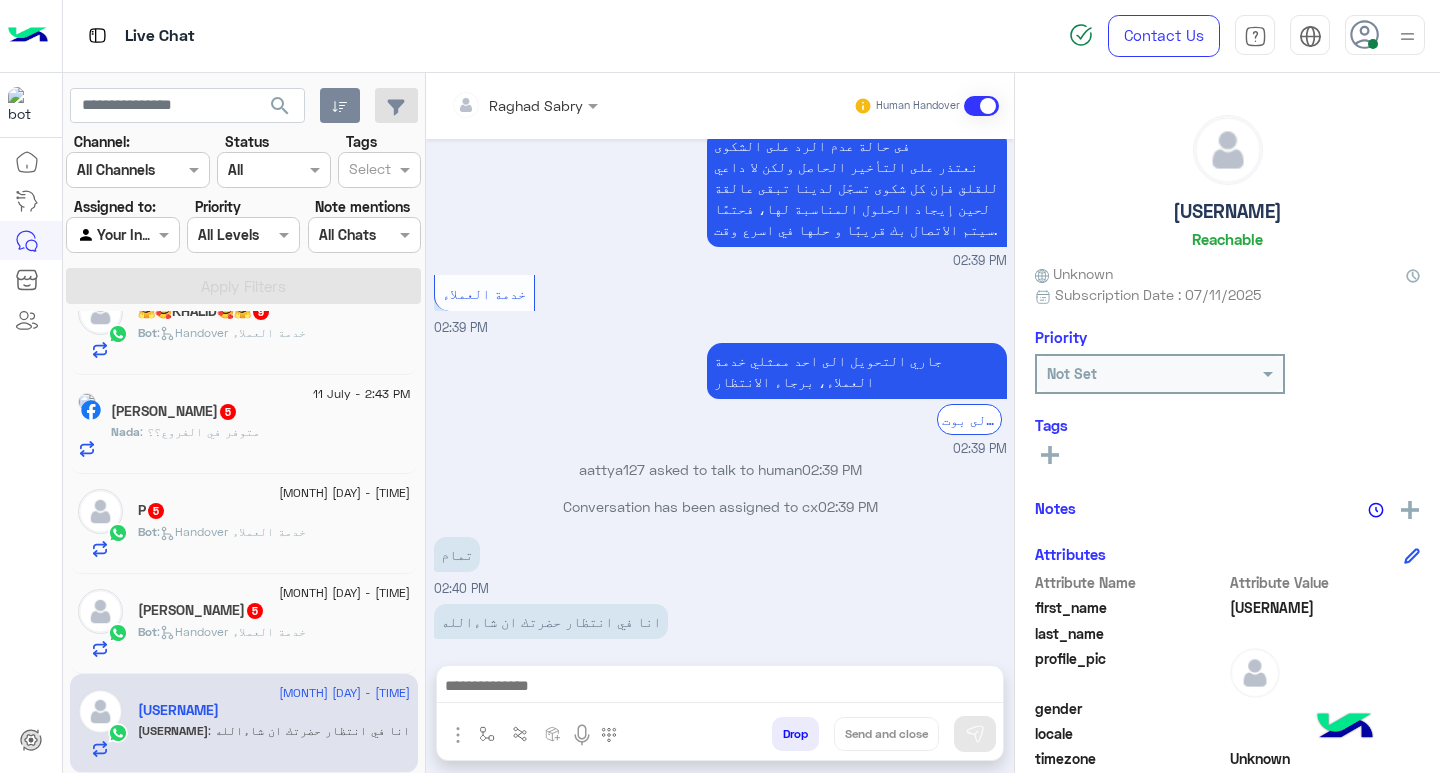 click on "[USERNAME]  asked to talk to human   02:39 PM" at bounding box center [720, 469] 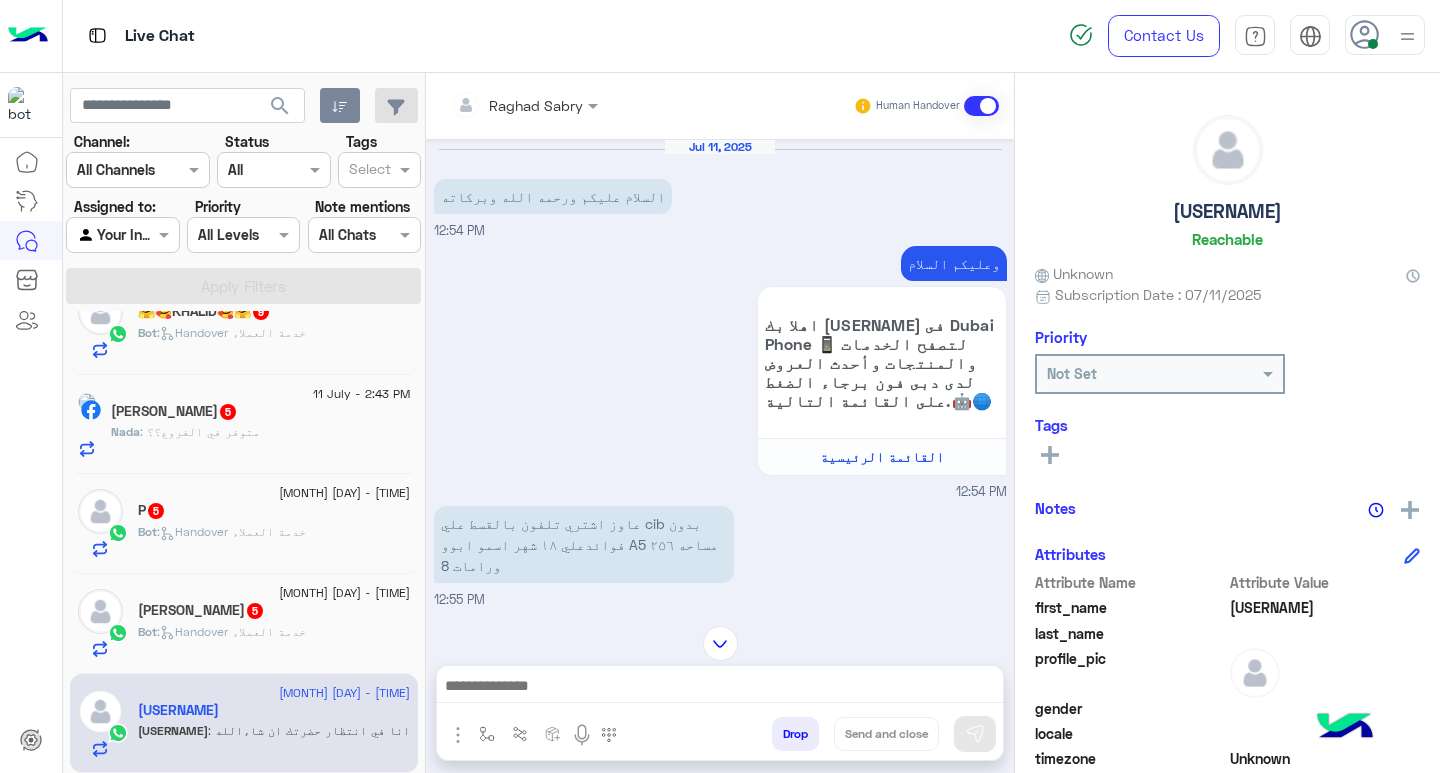 scroll, scrollTop: 1483, scrollLeft: 0, axis: vertical 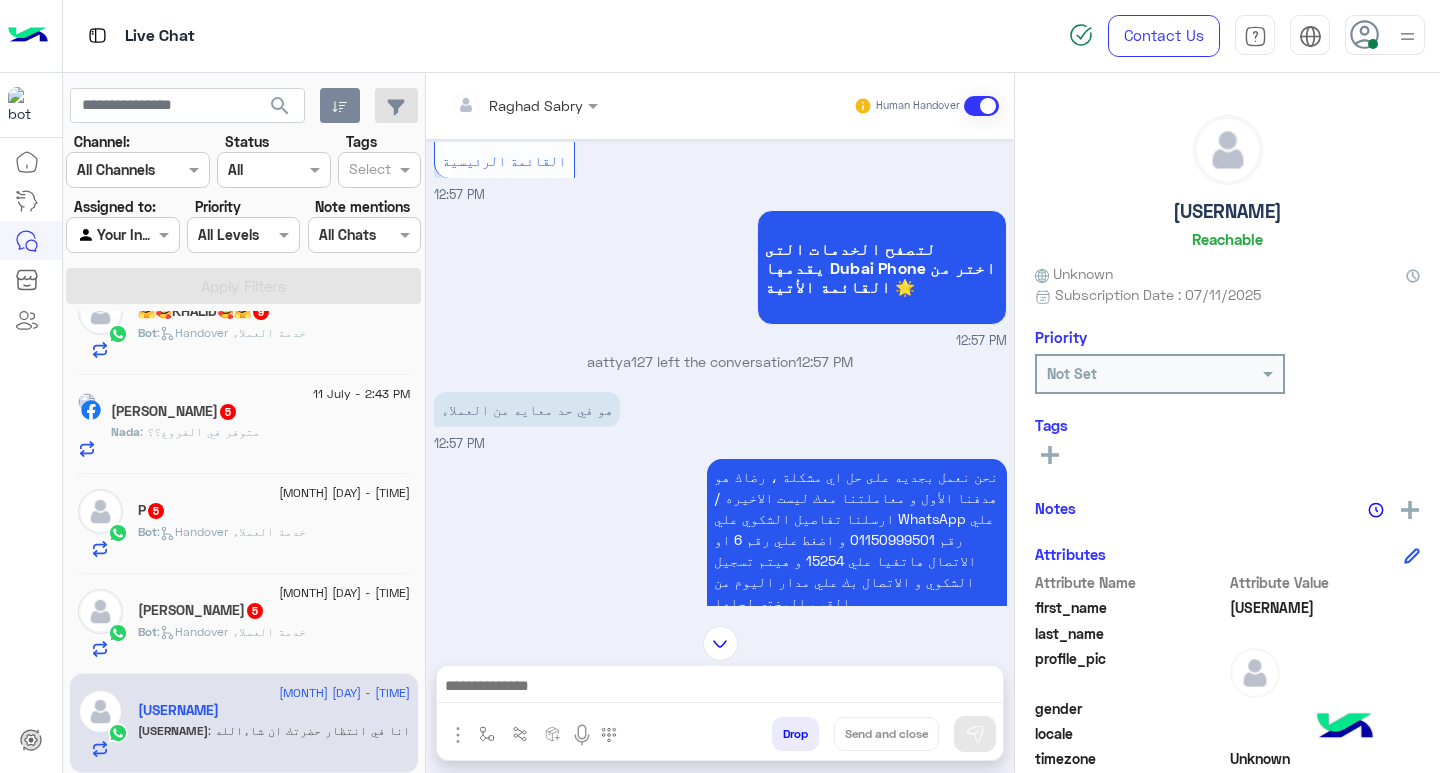 click at bounding box center [720, 688] 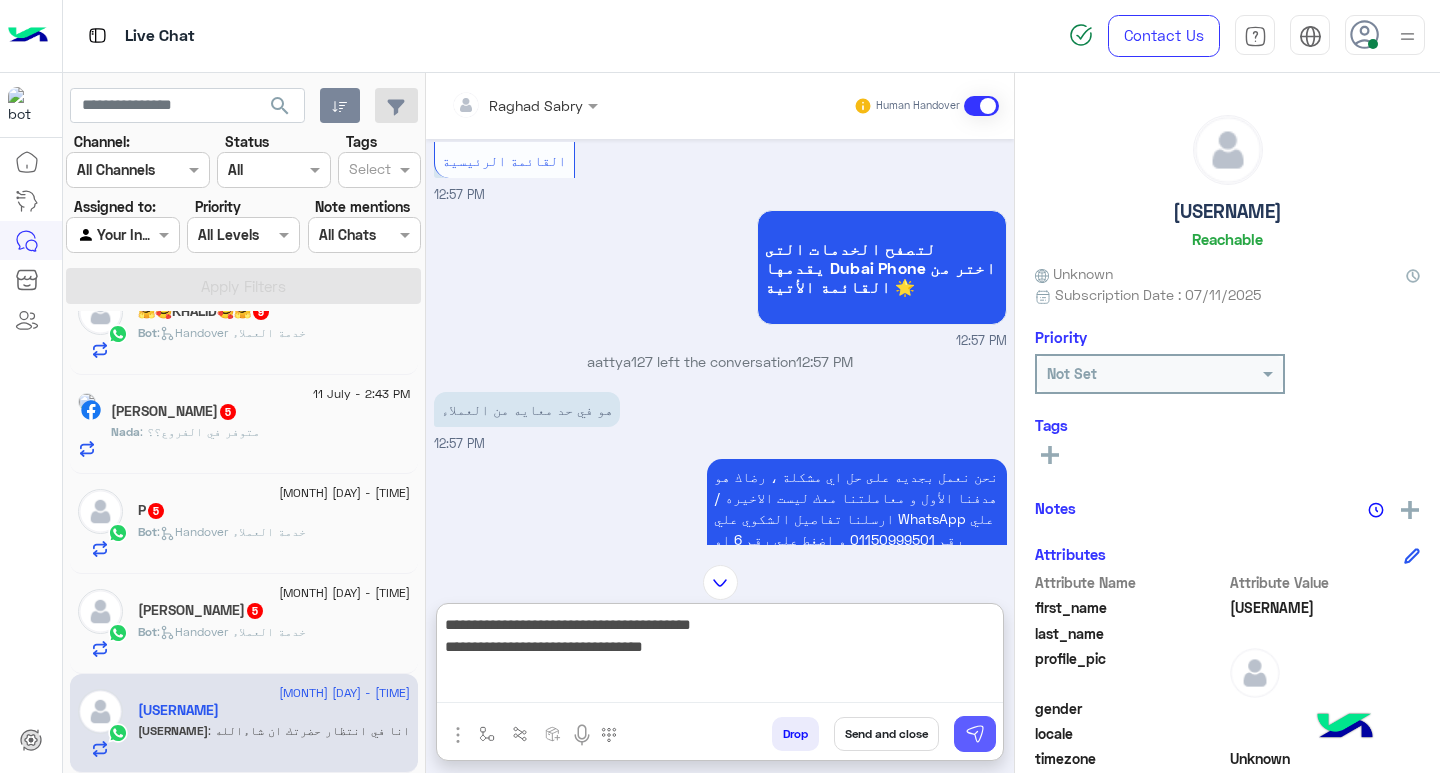 scroll, scrollTop: 0, scrollLeft: 0, axis: both 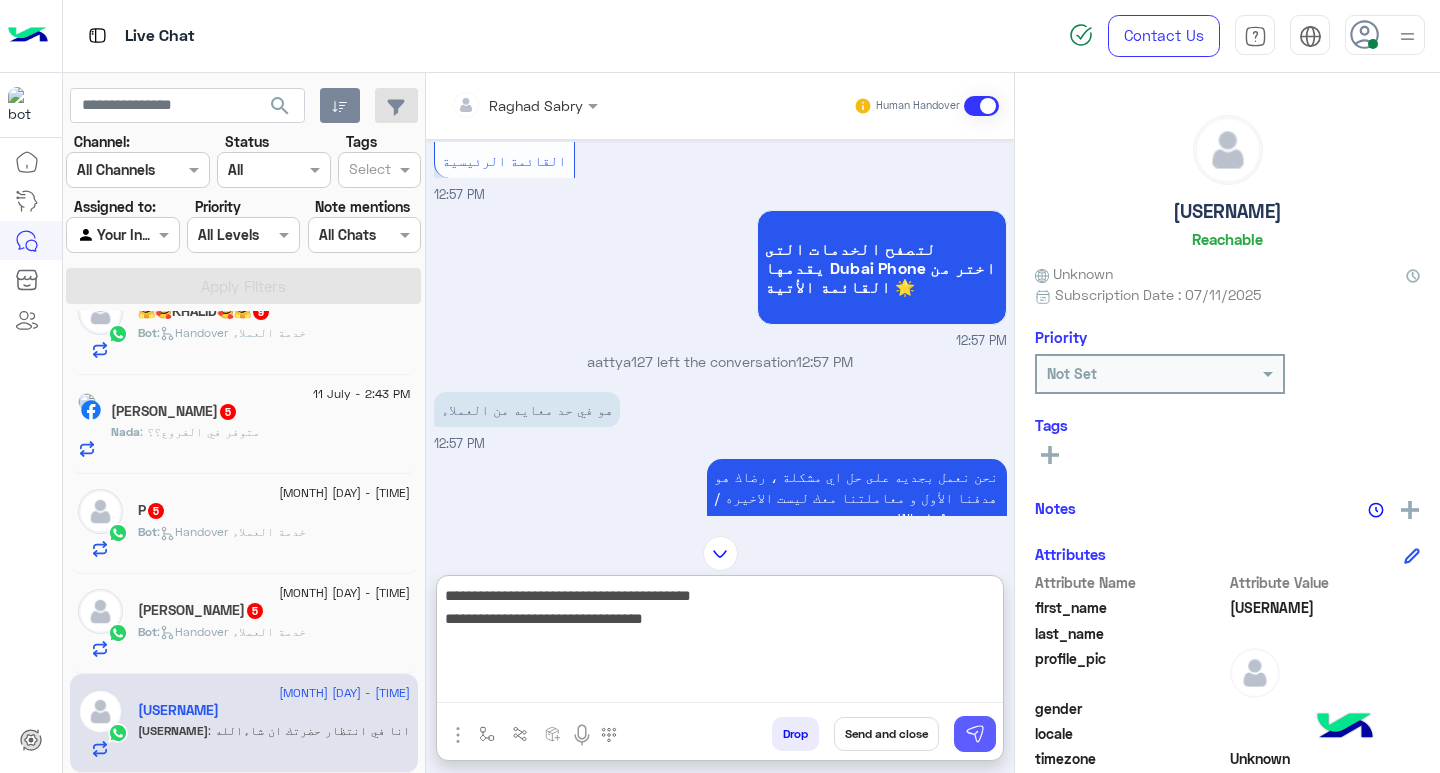 type on "**********" 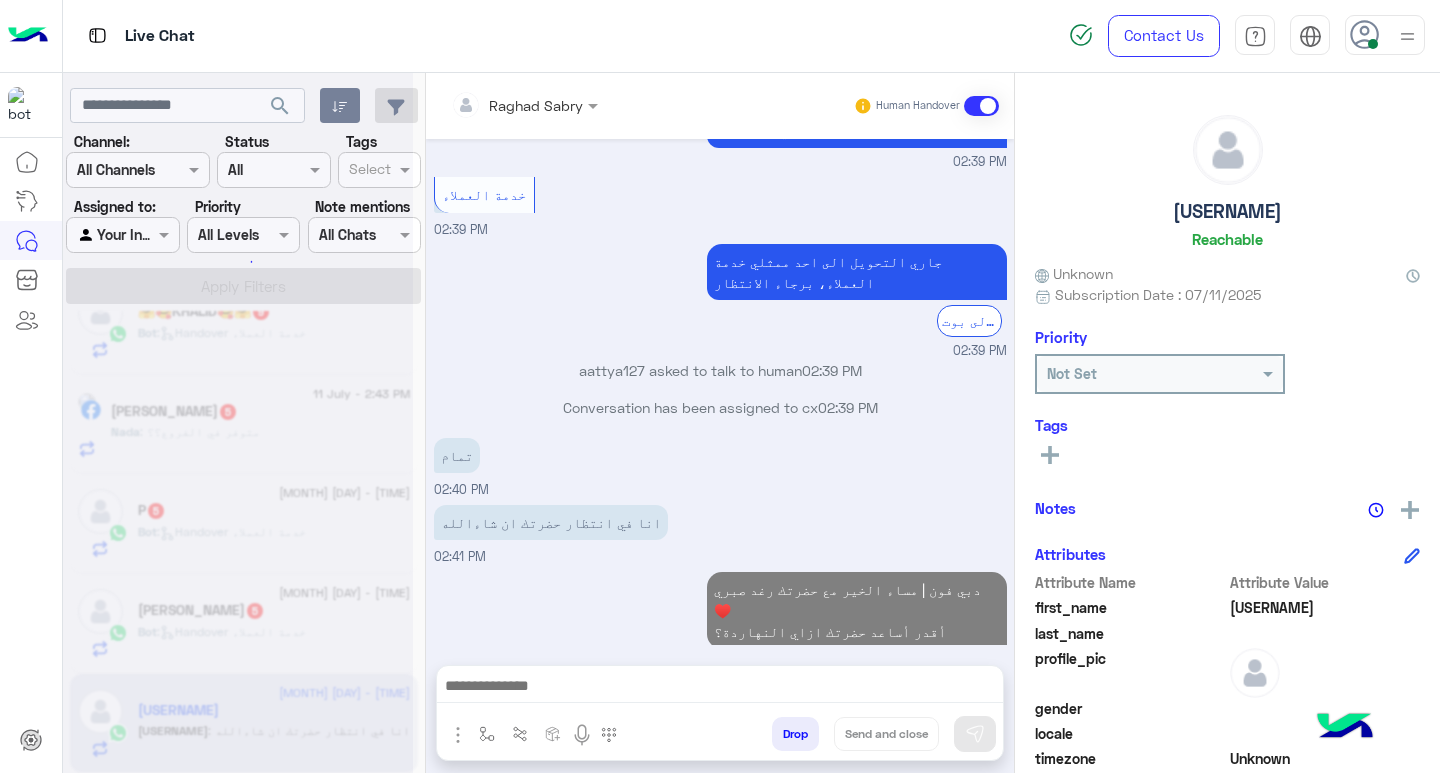 scroll, scrollTop: 4552, scrollLeft: 0, axis: vertical 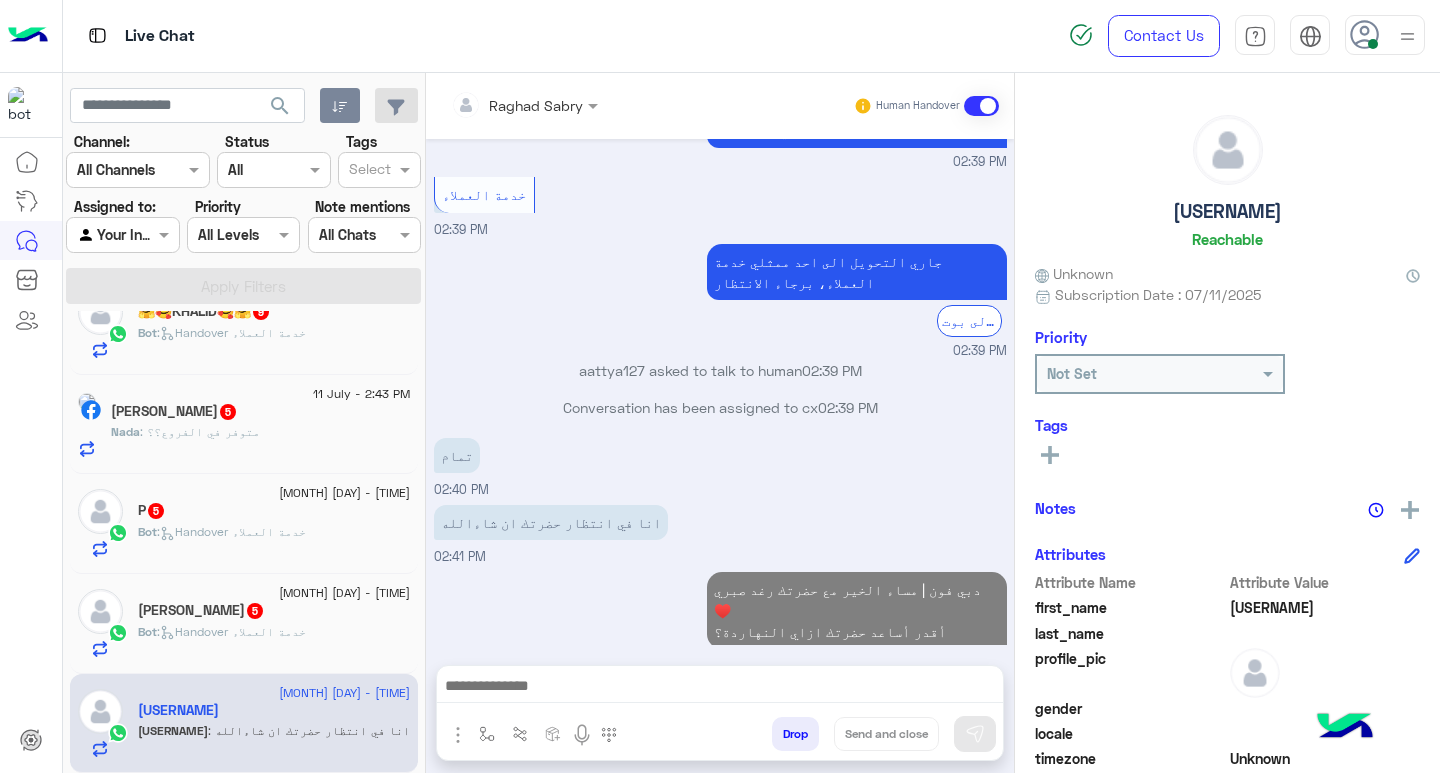click on "Bot :   Handover خدمة العملاء" 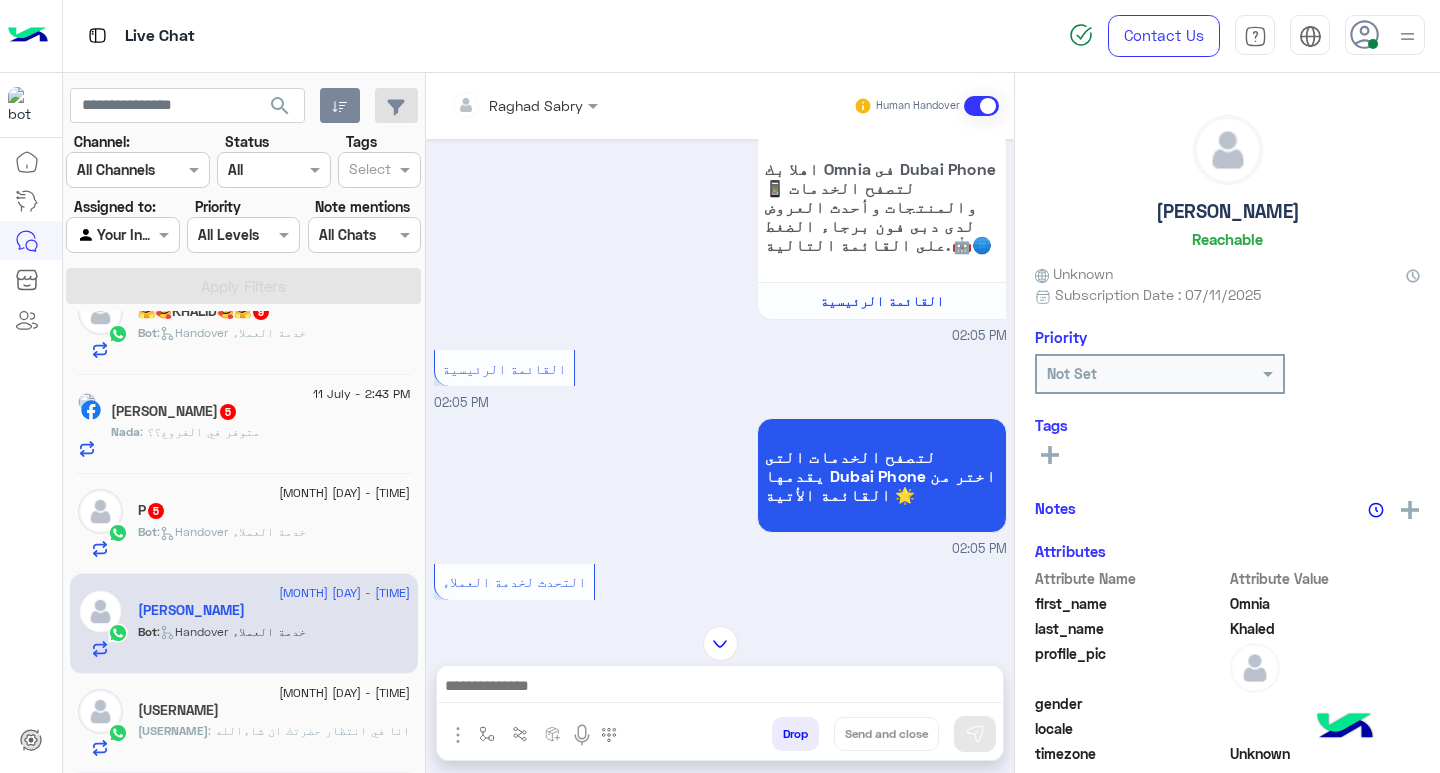 scroll, scrollTop: 0, scrollLeft: 0, axis: both 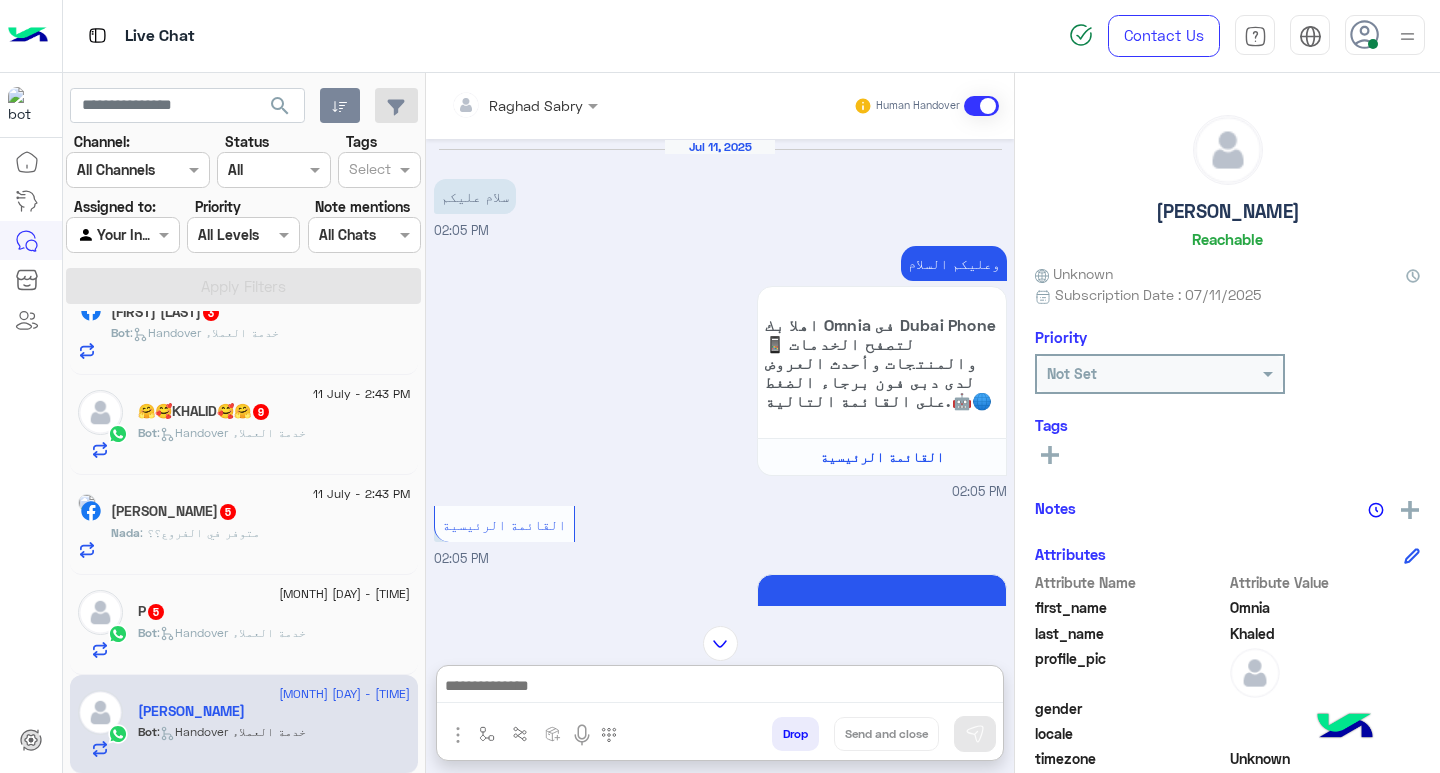 click at bounding box center (720, 688) 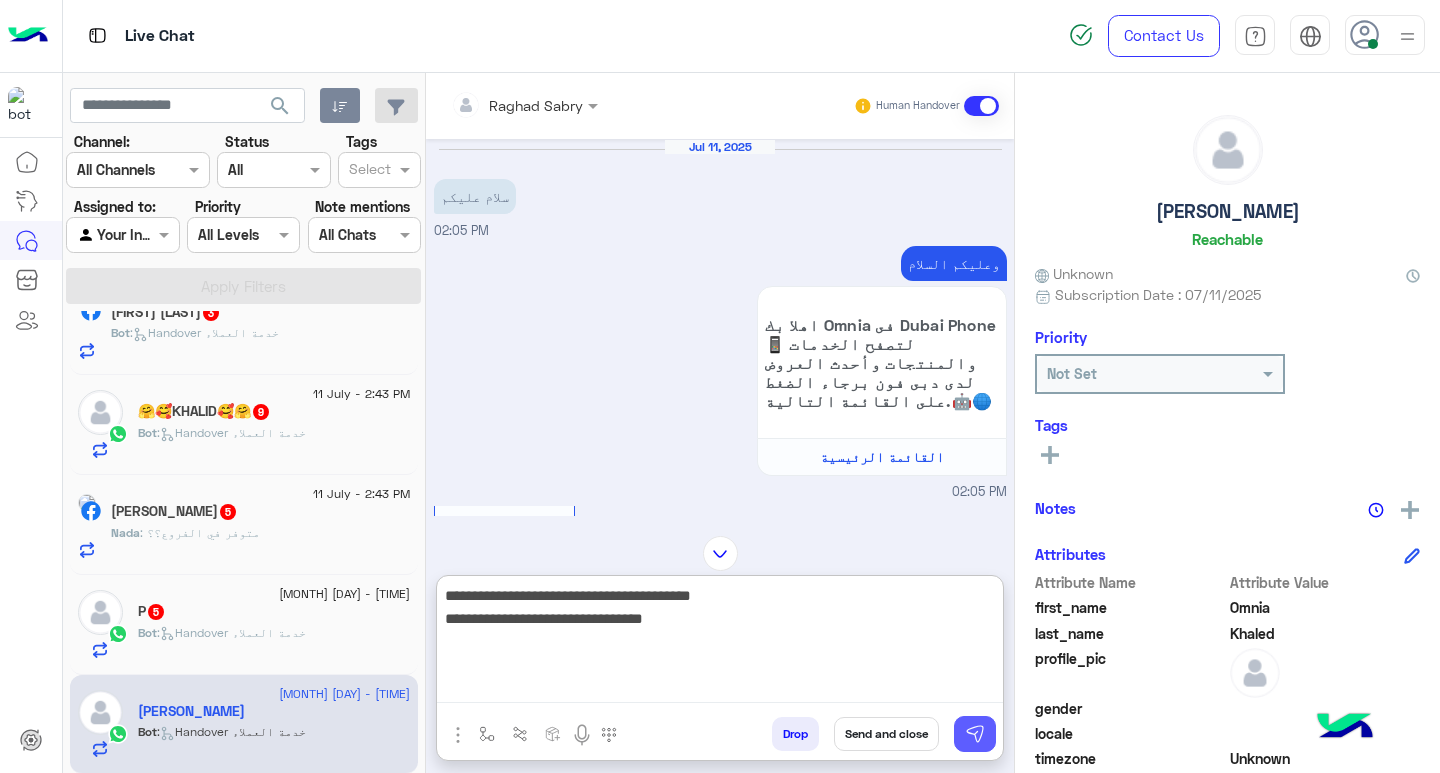 type on "**********" 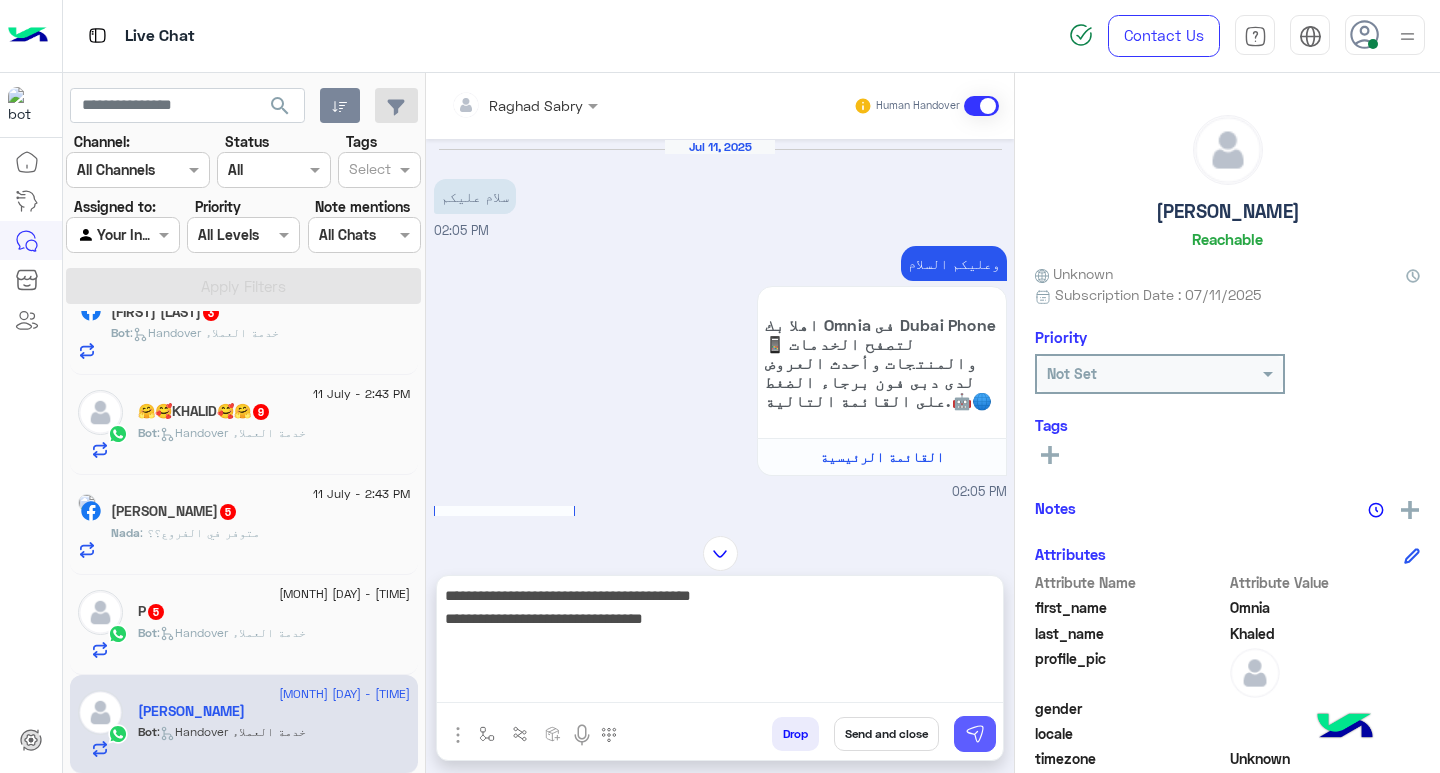 click at bounding box center [975, 734] 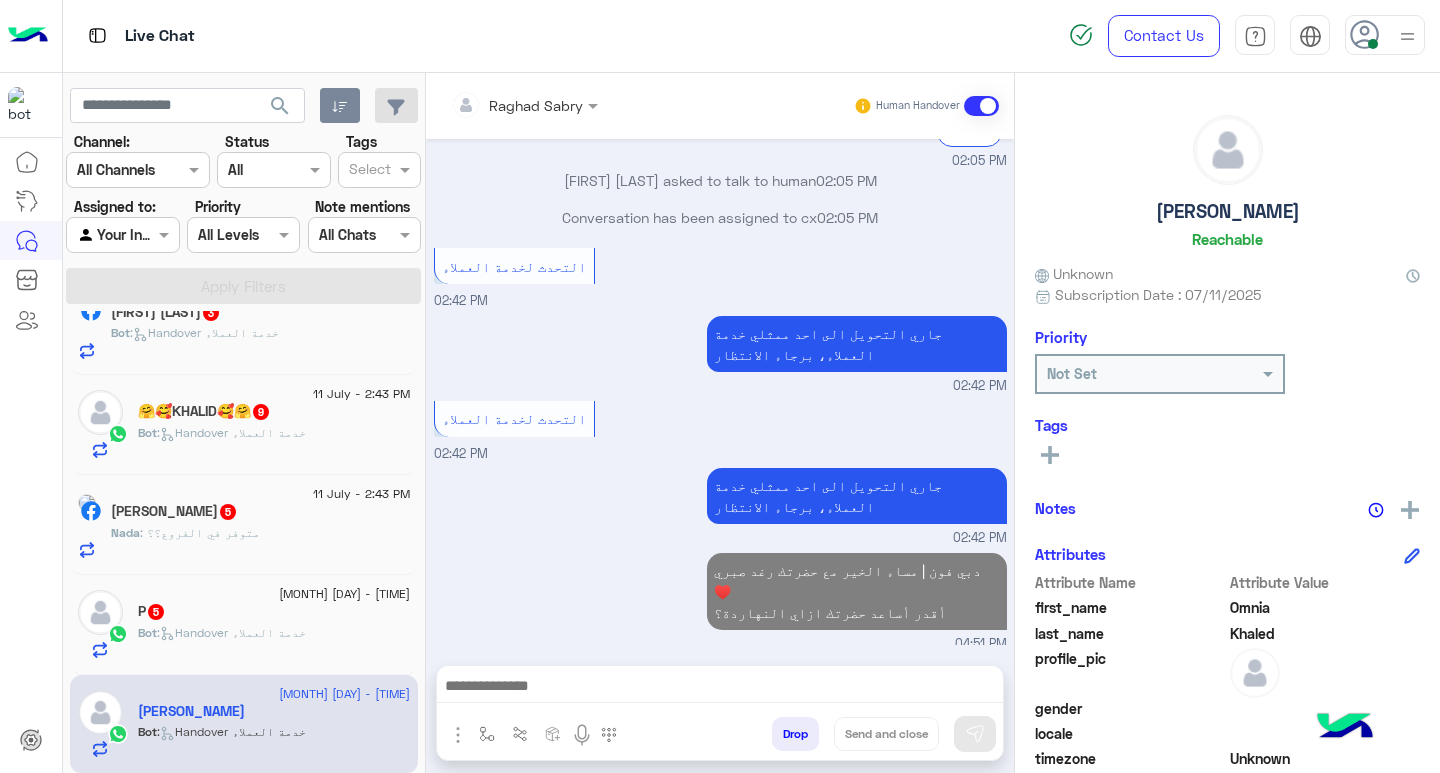 scroll, scrollTop: 721, scrollLeft: 0, axis: vertical 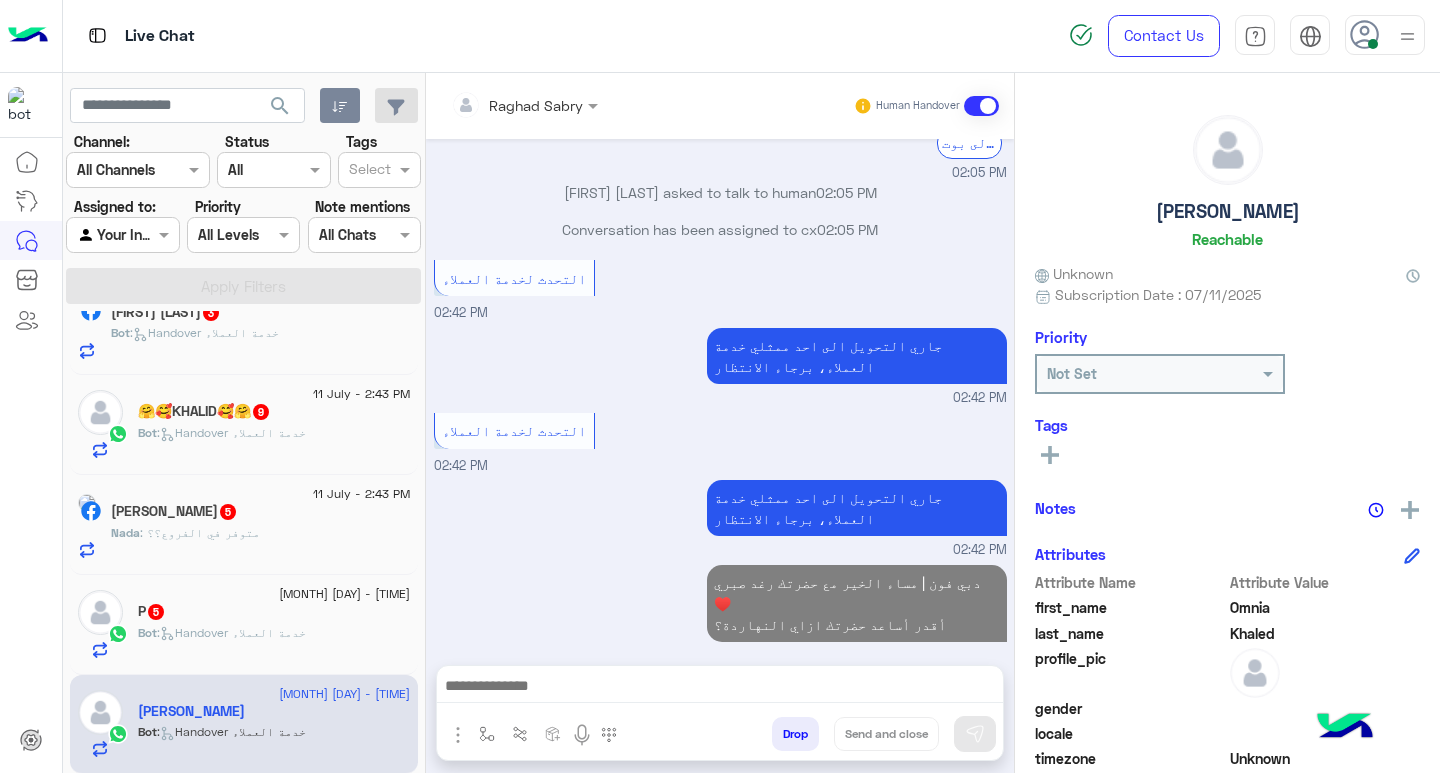 click on "P   5" 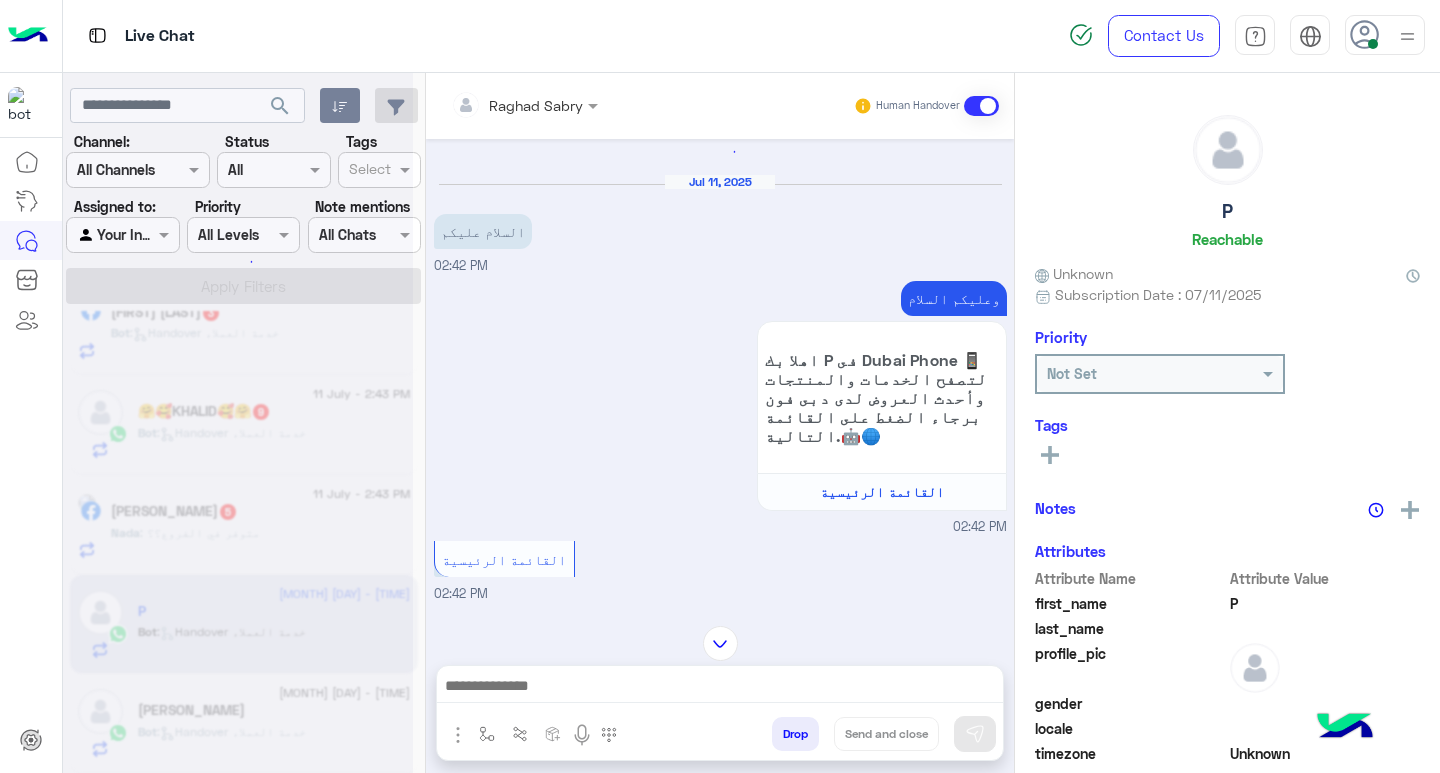 scroll, scrollTop: 0, scrollLeft: 0, axis: both 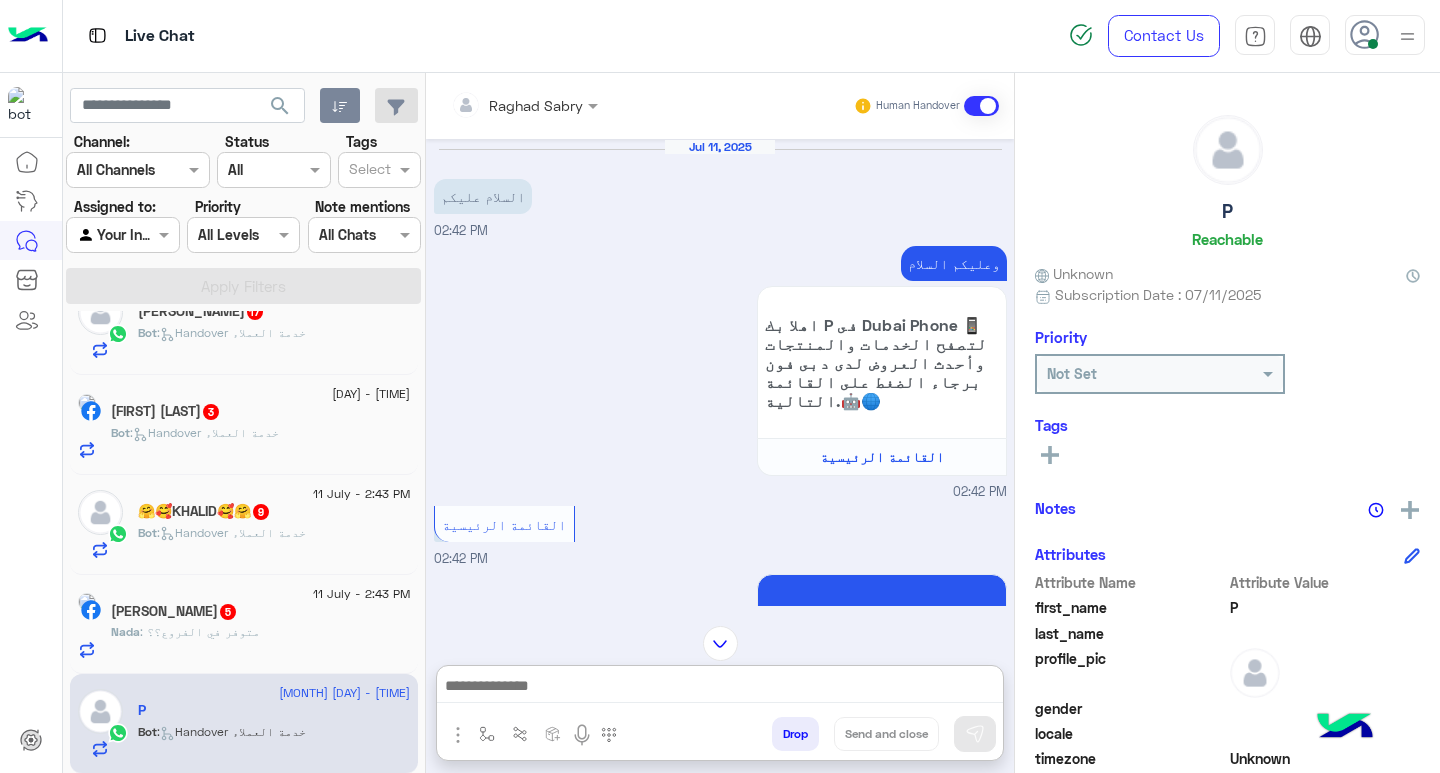 click at bounding box center (720, 688) 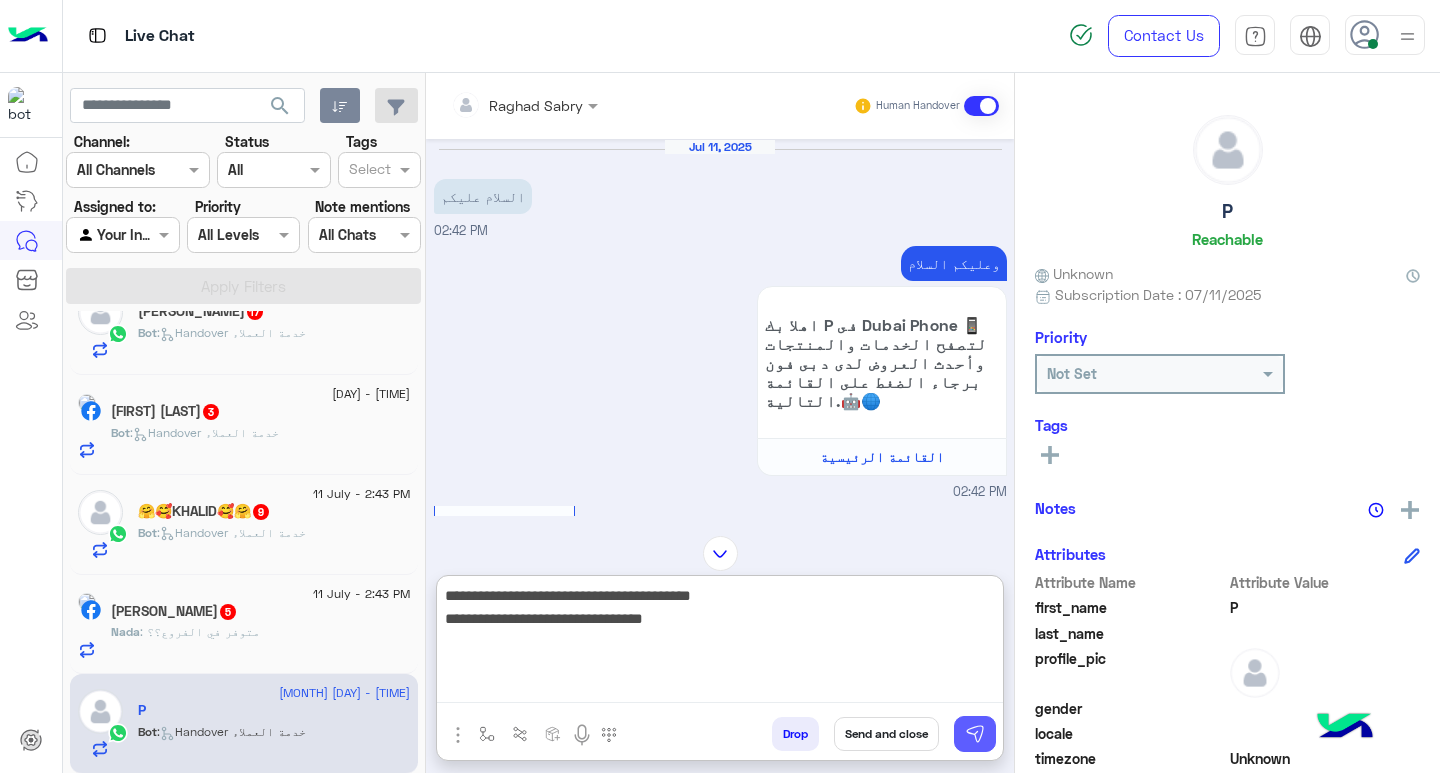 type on "**********" 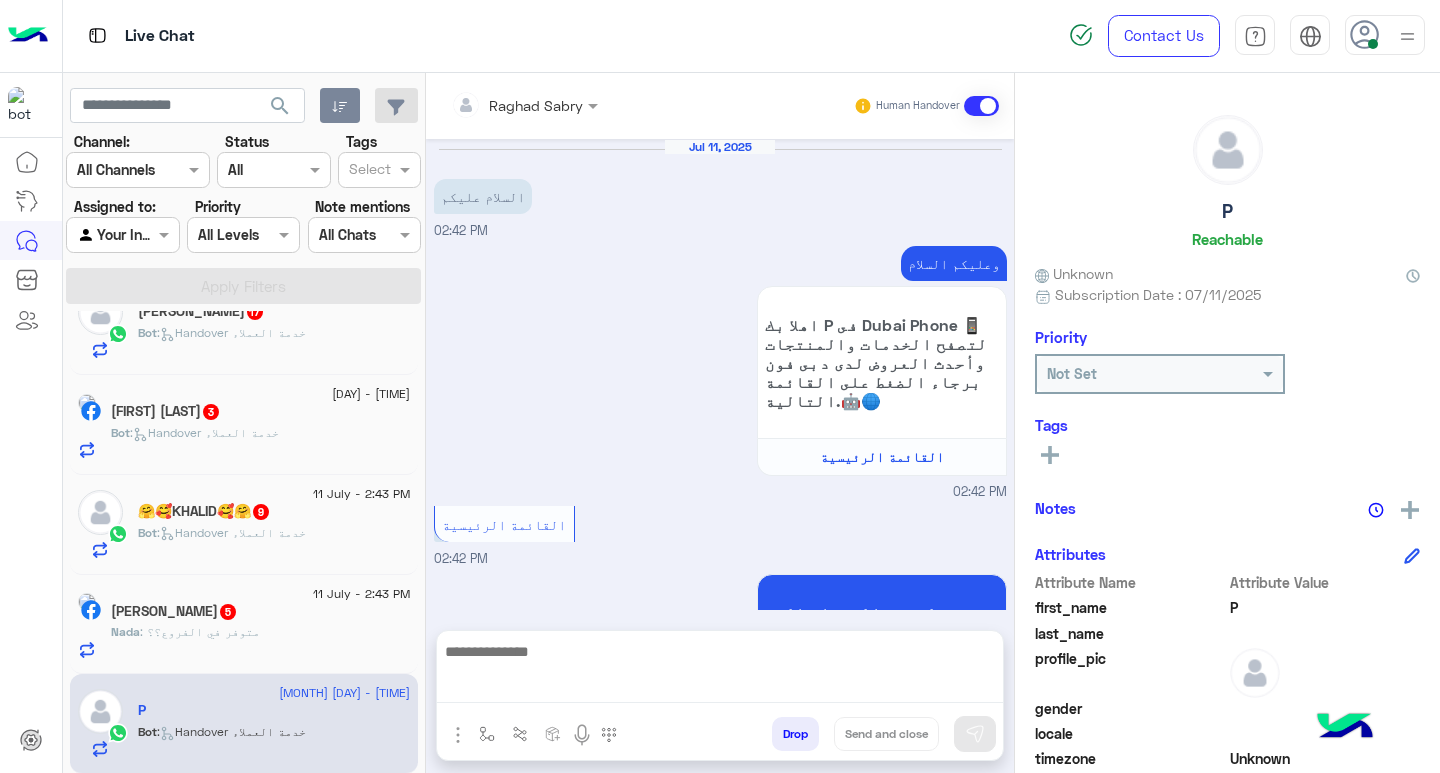 scroll, scrollTop: 928, scrollLeft: 0, axis: vertical 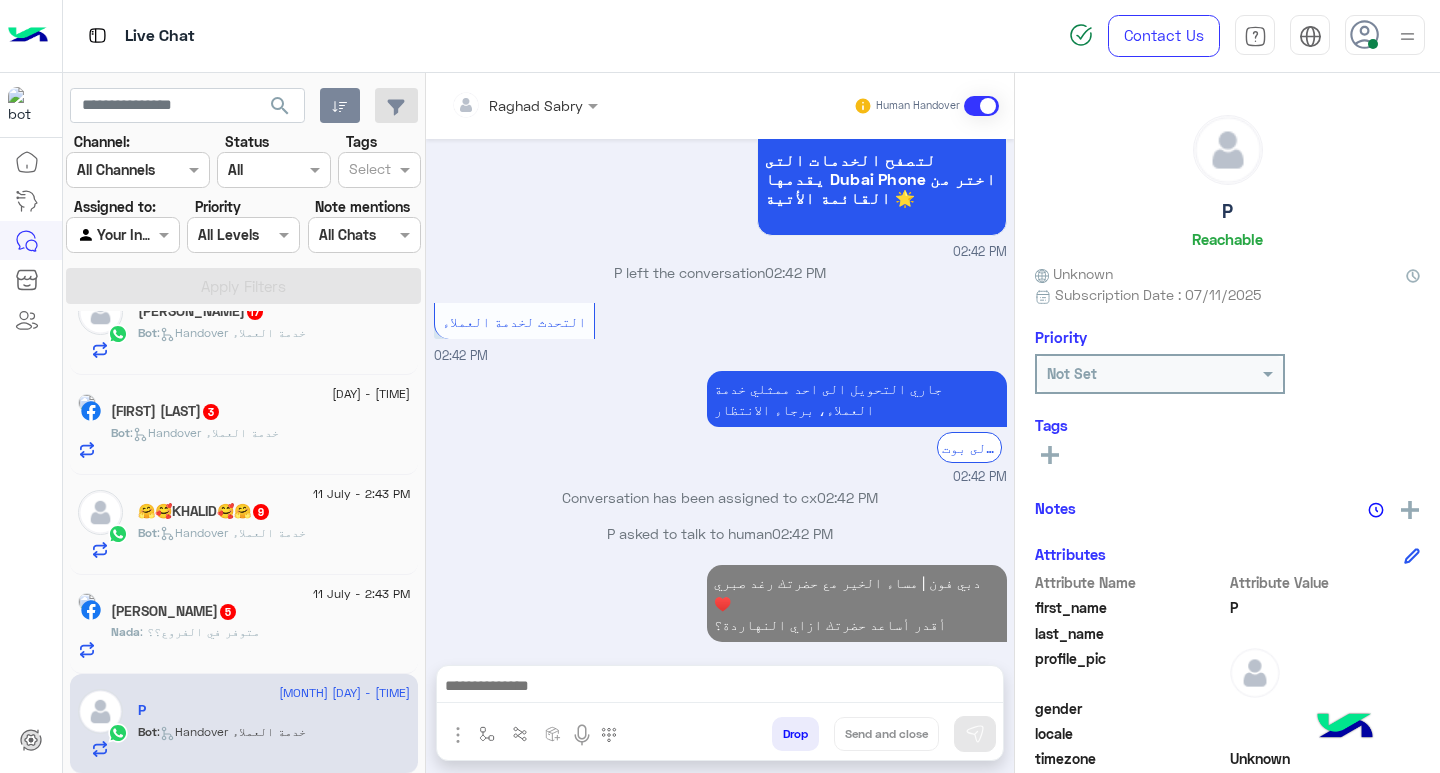 click on "[FIRST] [LAST]  5" 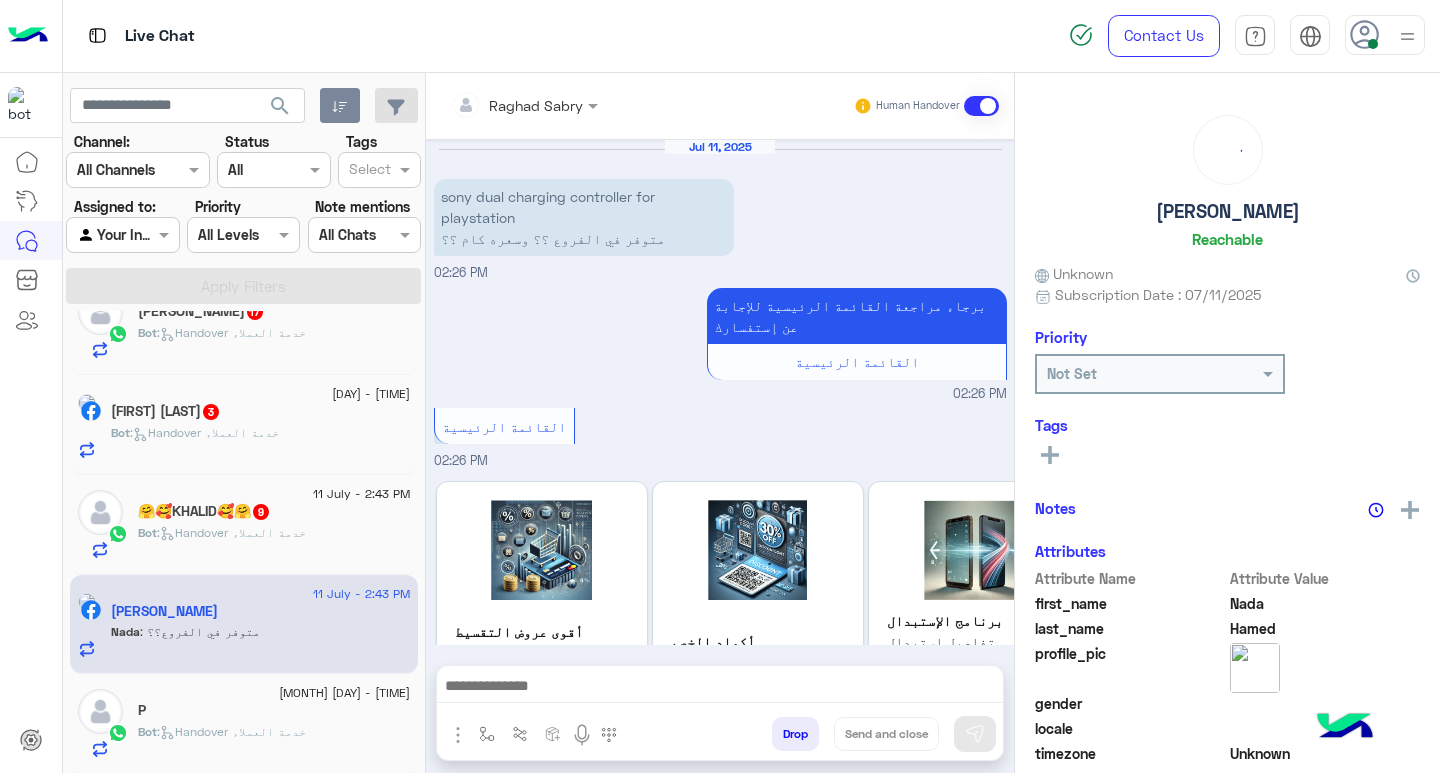 scroll, scrollTop: 506, scrollLeft: 0, axis: vertical 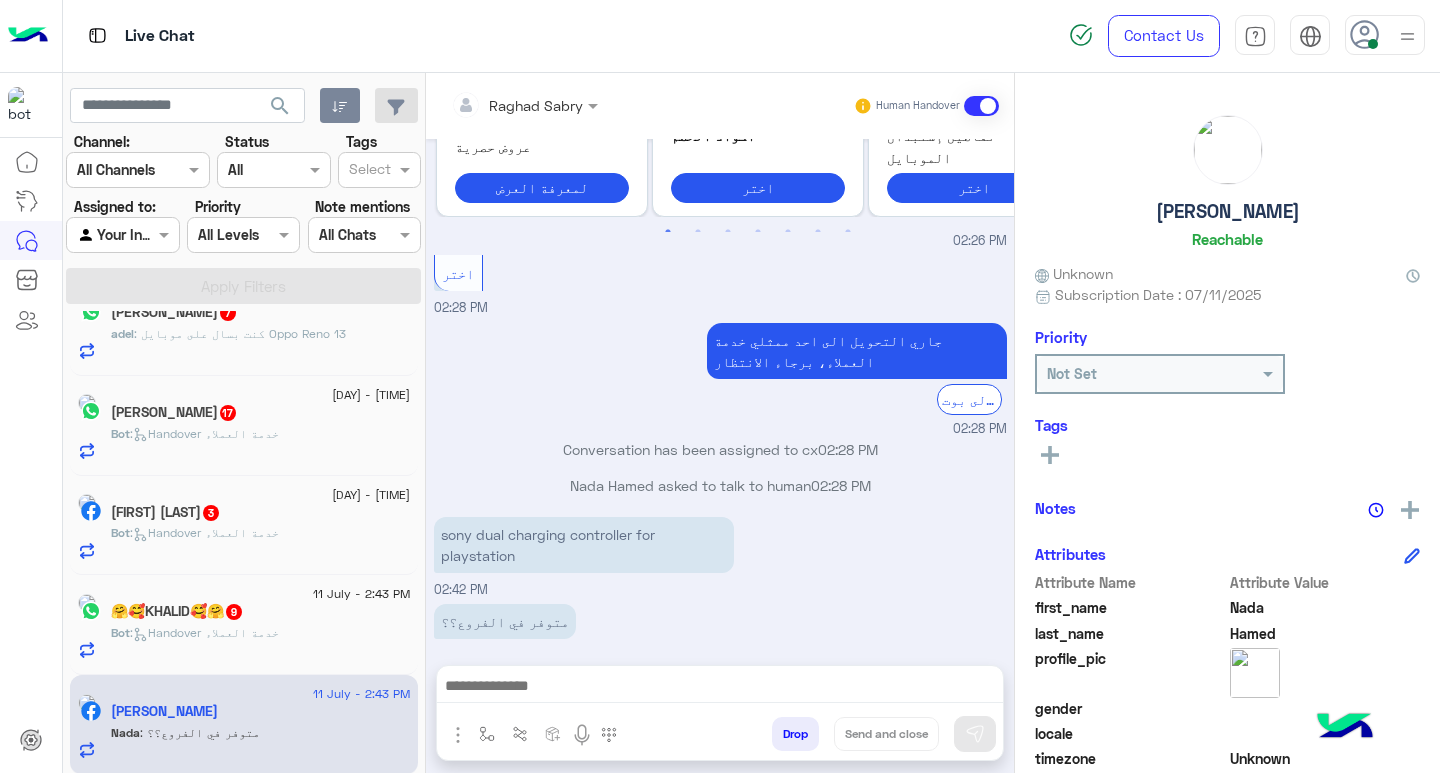 click on "Bot :   Handover خدمة العملاء" 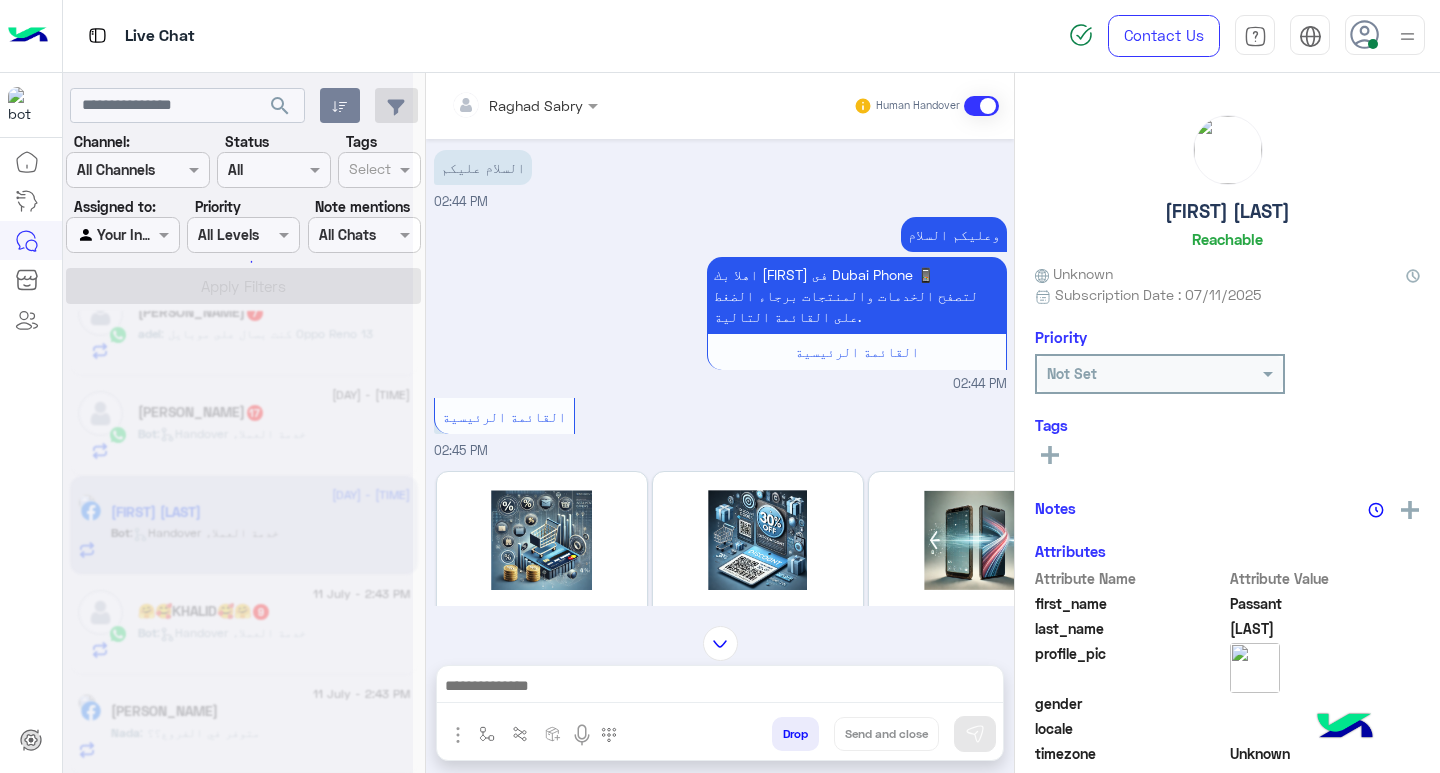 scroll, scrollTop: 0, scrollLeft: 0, axis: both 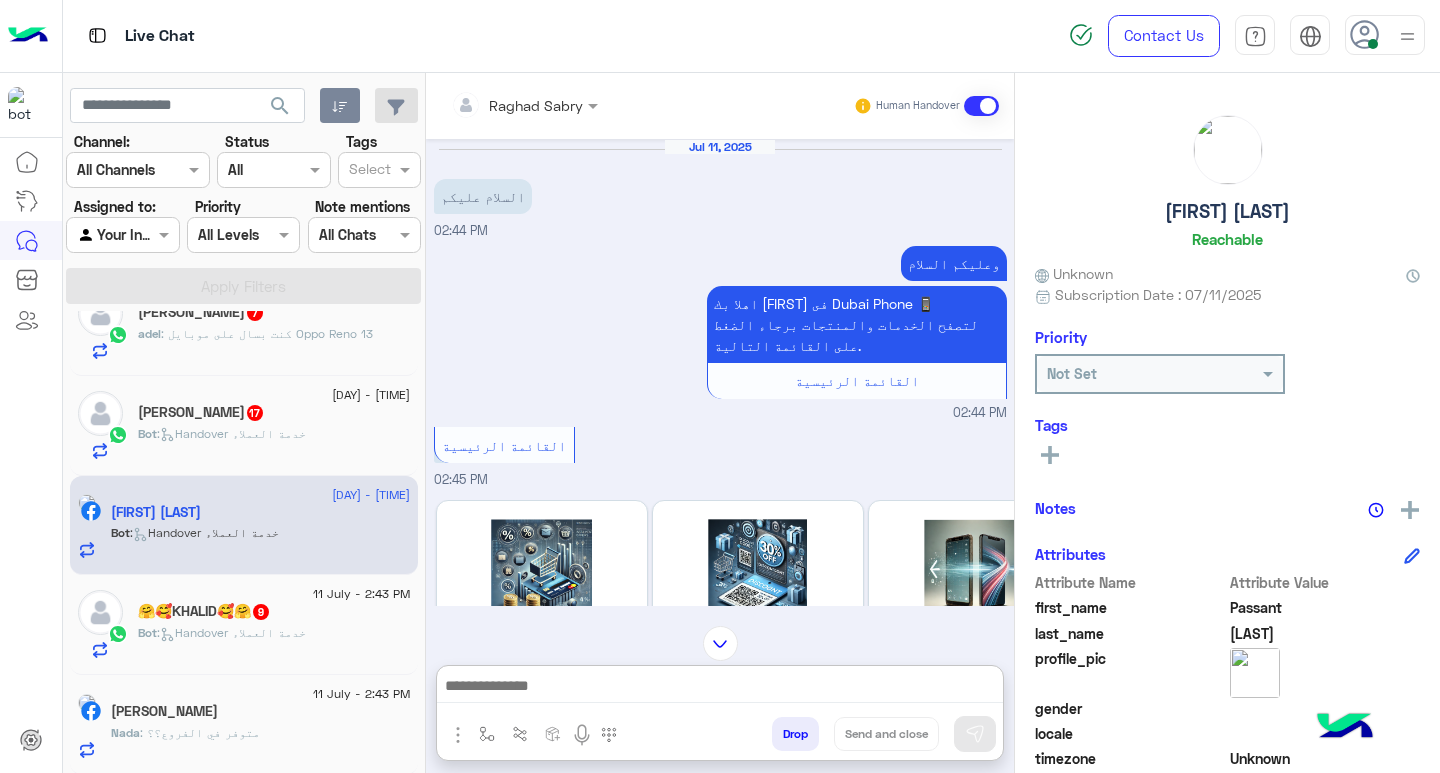click at bounding box center [720, 688] 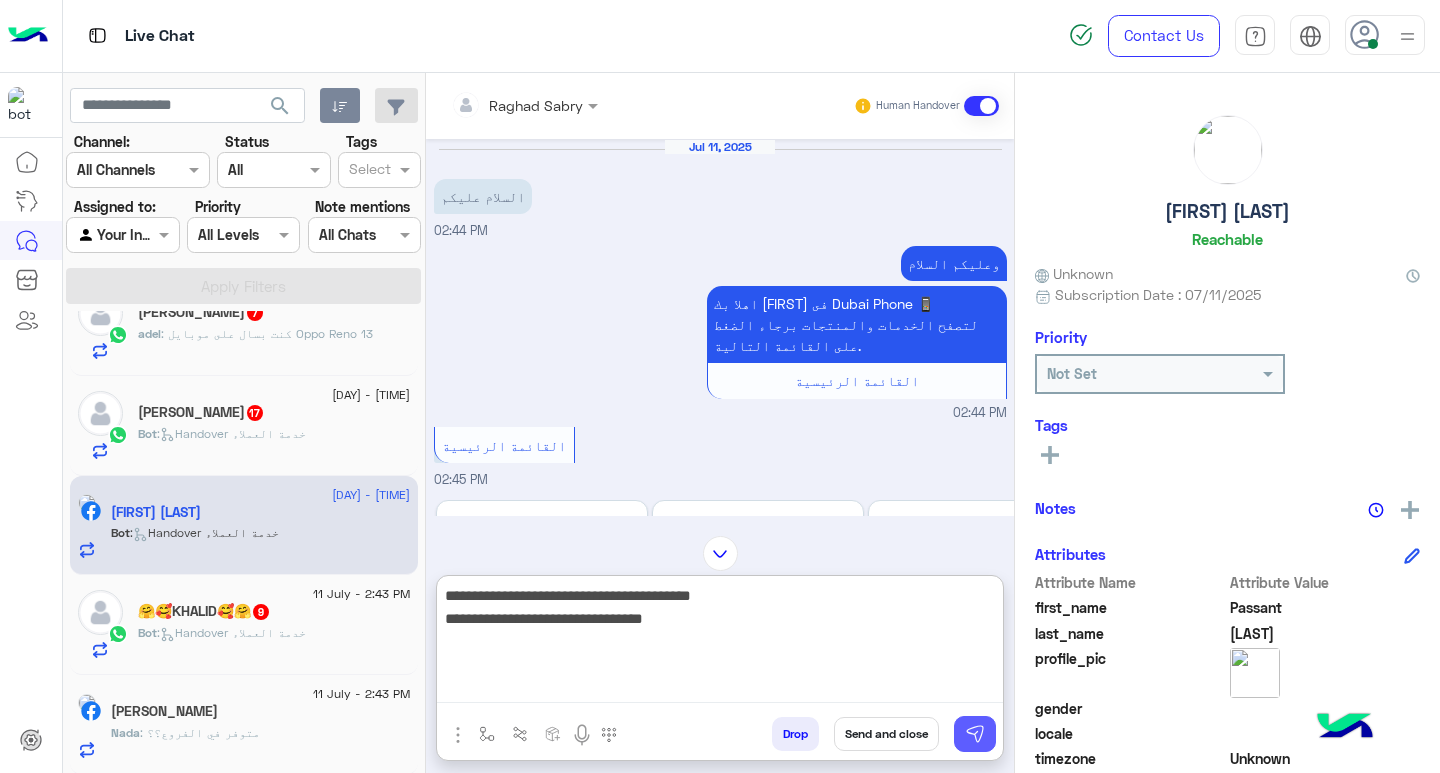 type on "**********" 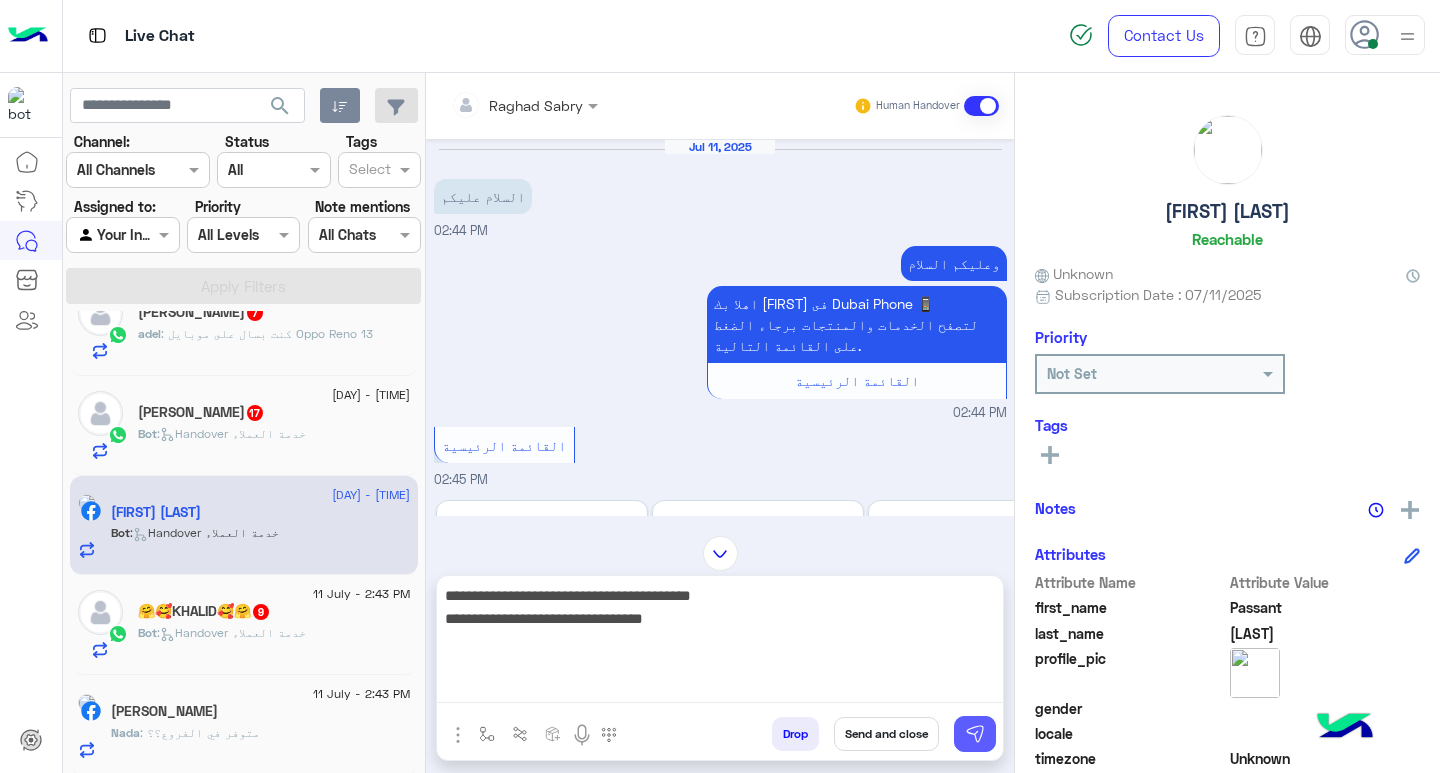 click at bounding box center (975, 734) 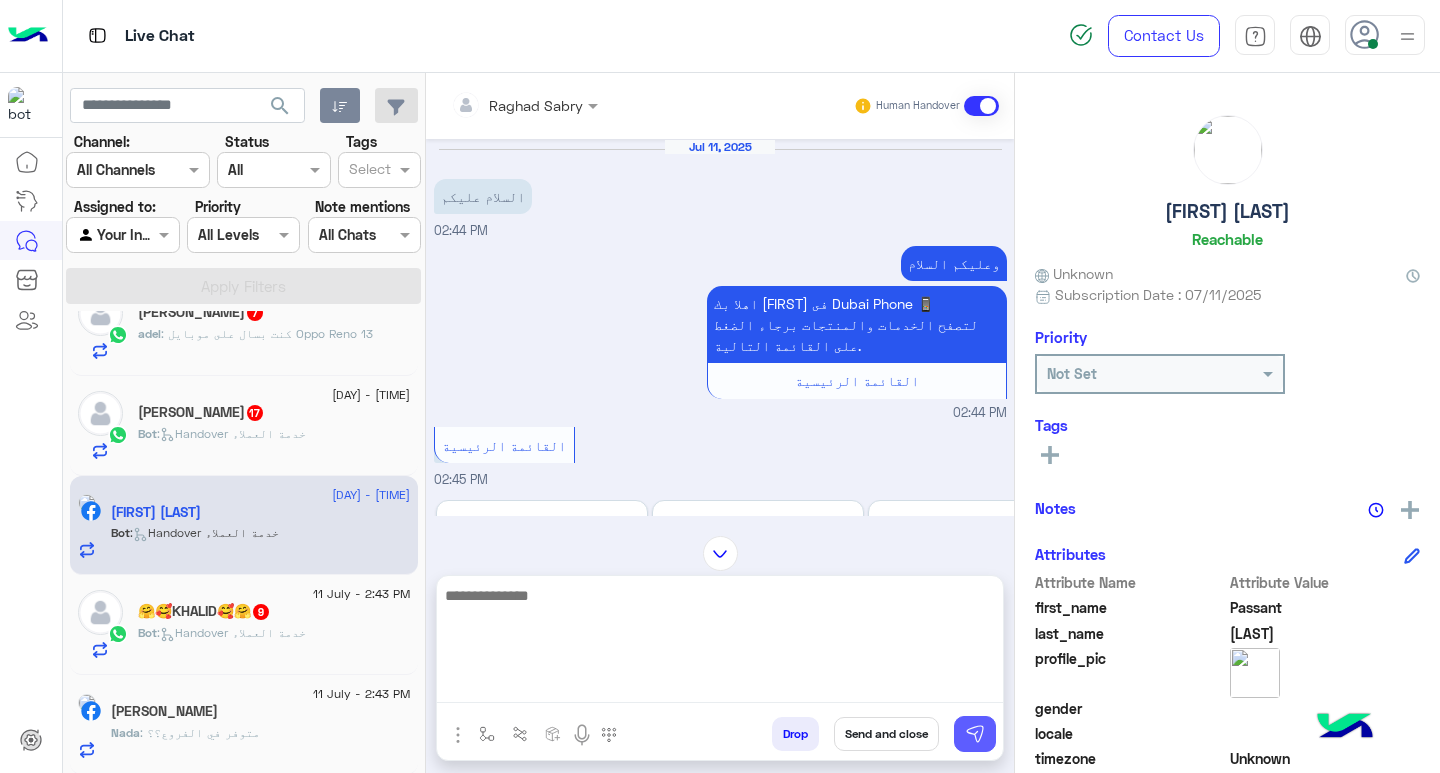 scroll, scrollTop: 456, scrollLeft: 0, axis: vertical 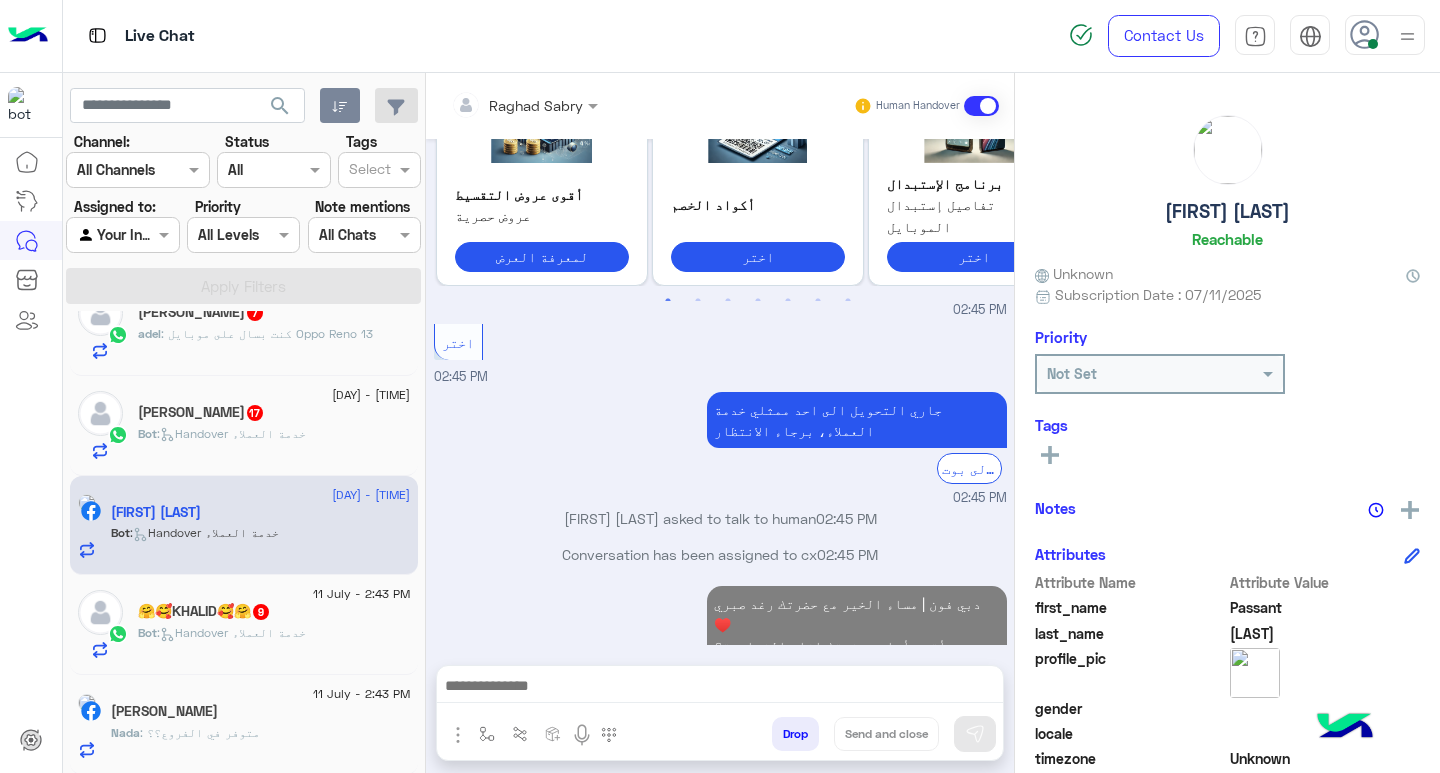 click on ":   Handover خدمة العملاء" 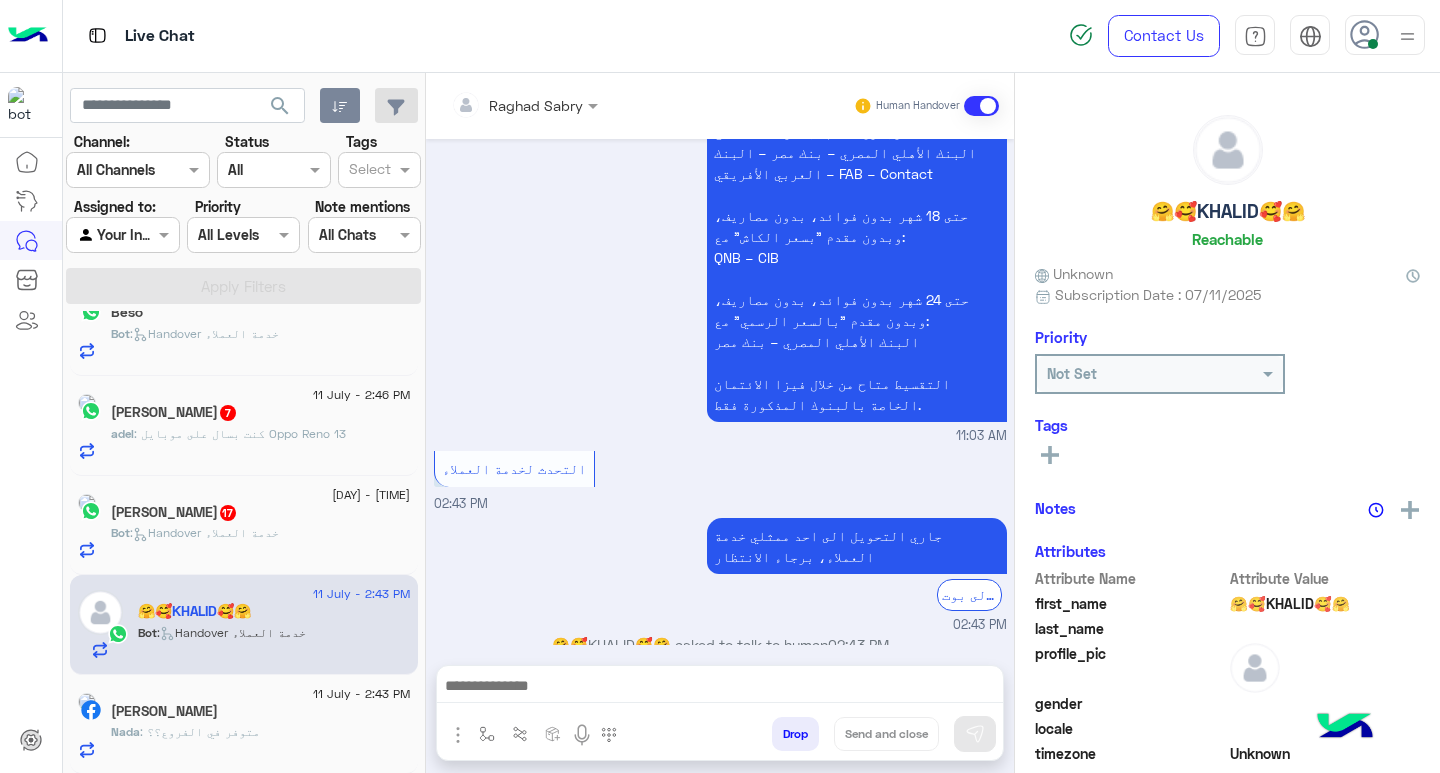 scroll, scrollTop: 1792, scrollLeft: 0, axis: vertical 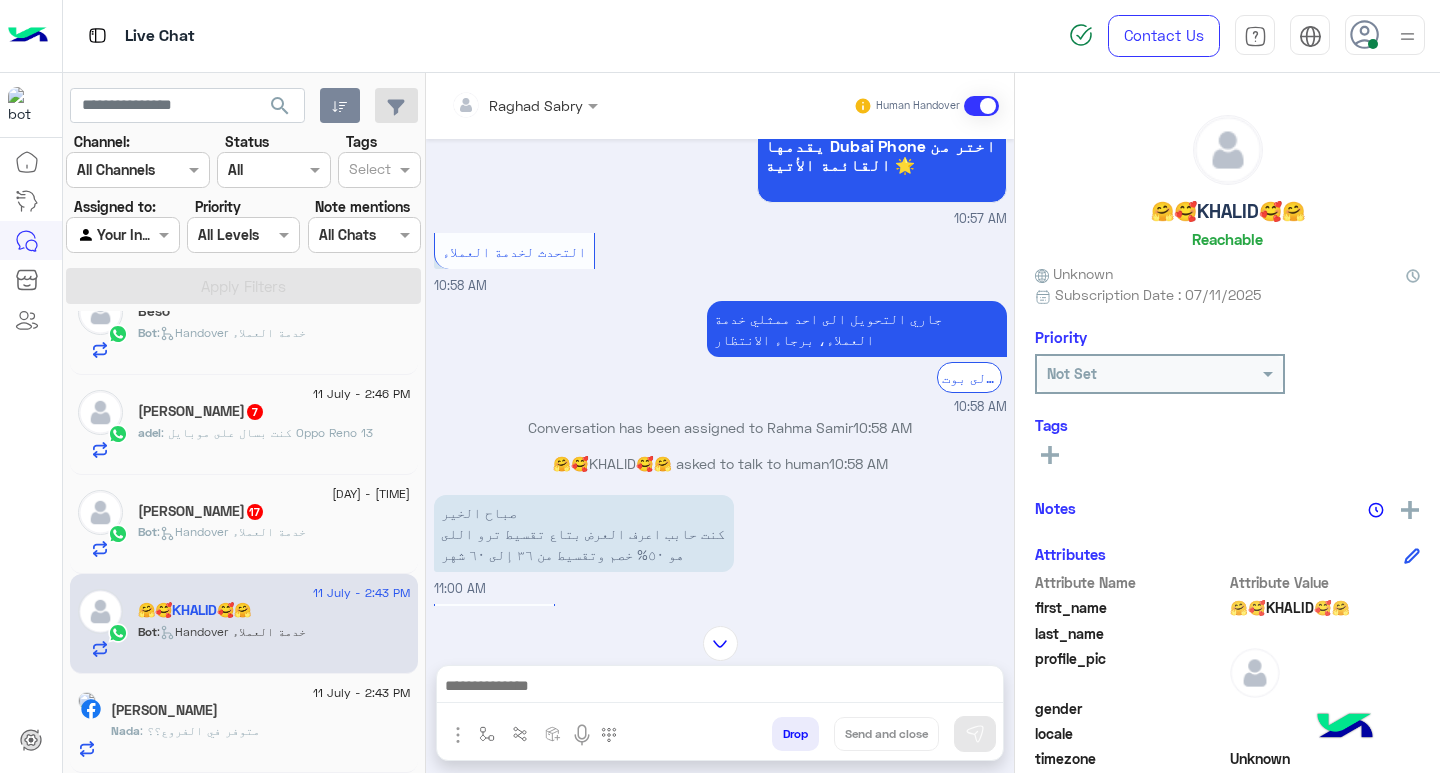 click at bounding box center [720, 688] 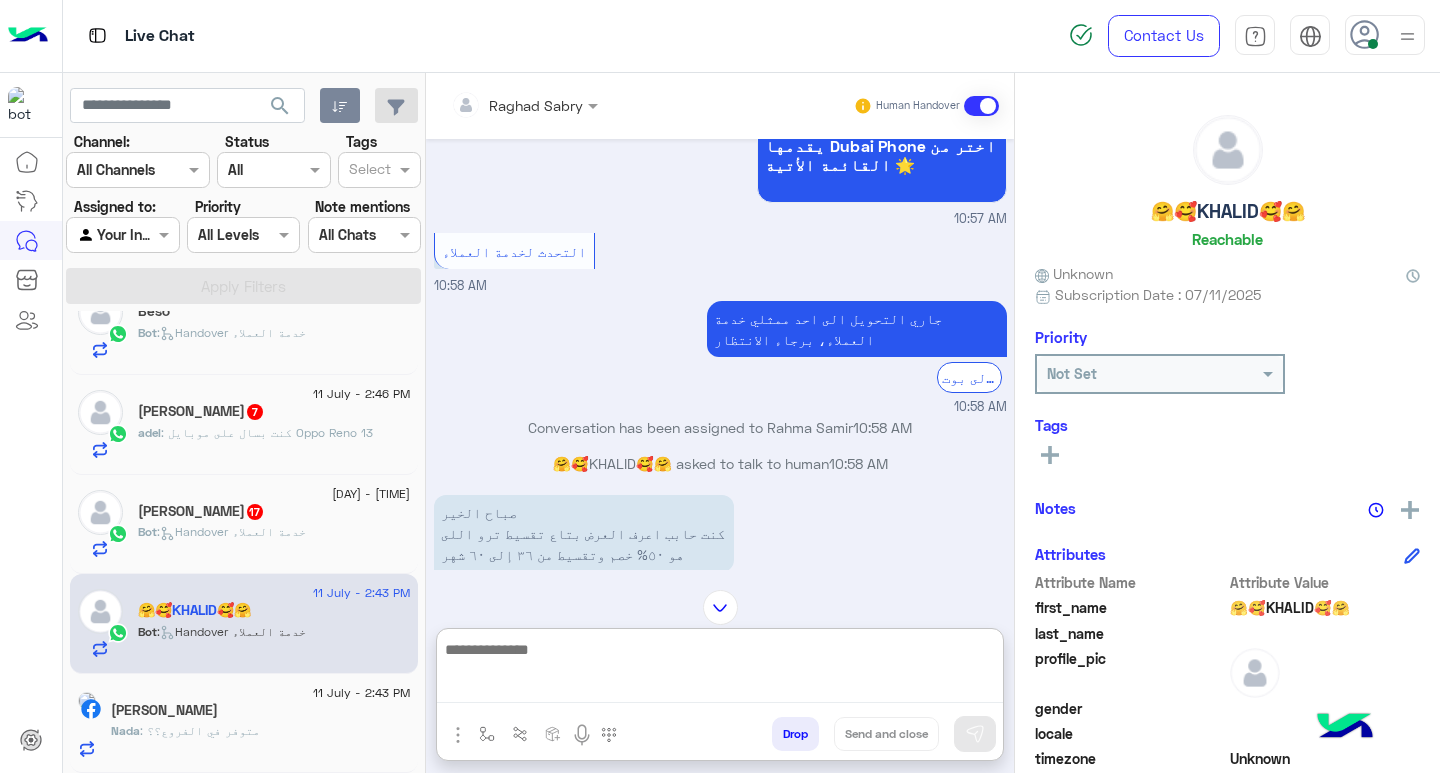 paste on "**********" 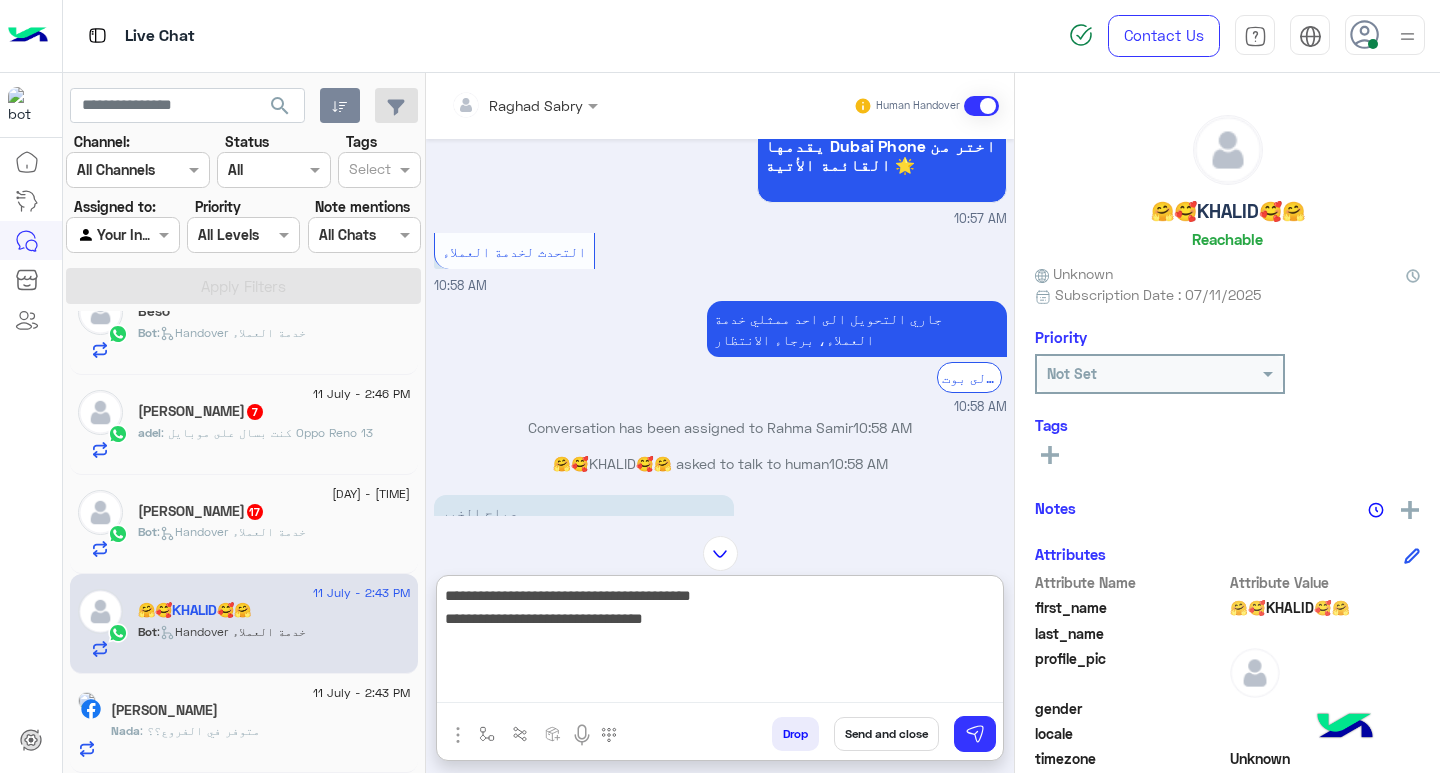 click on "**********" at bounding box center [720, 643] 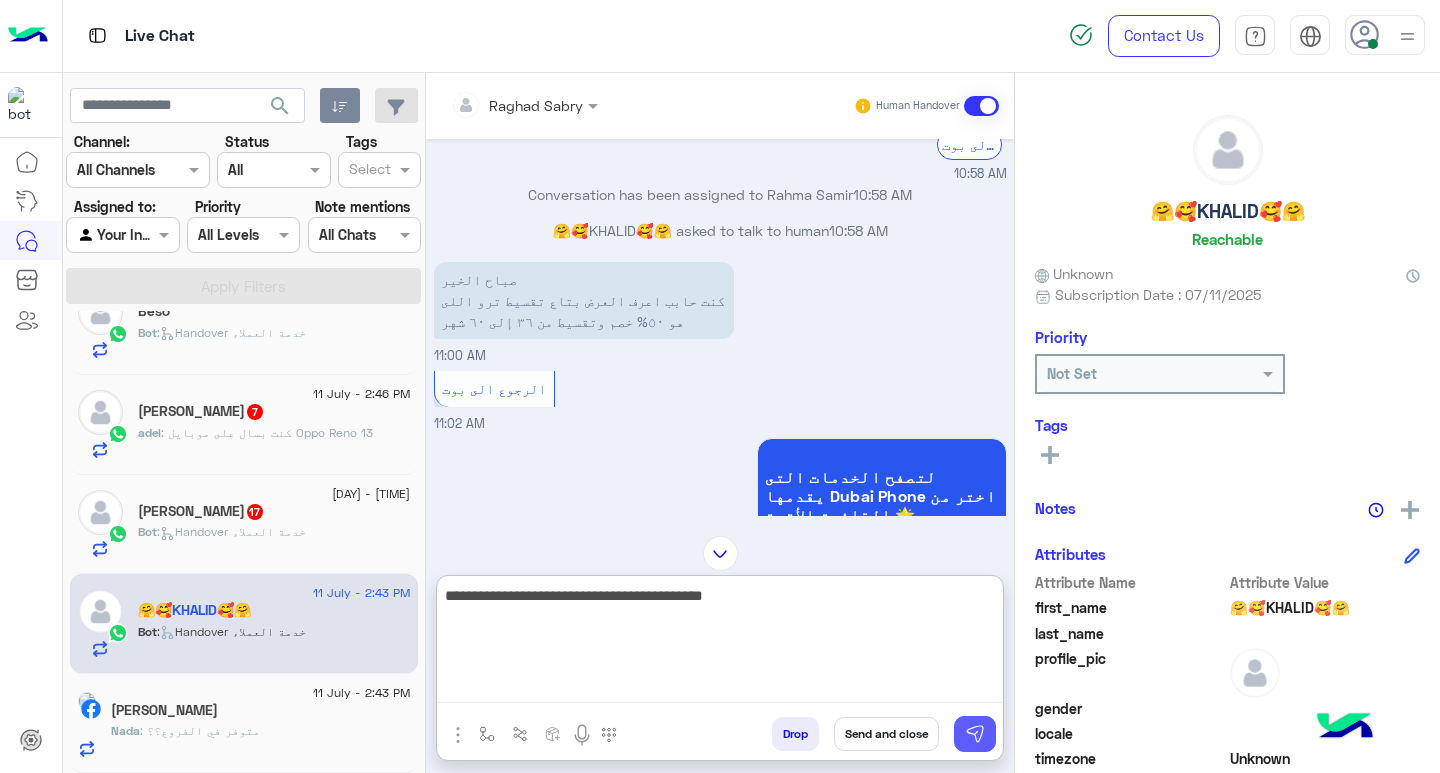 type on "**********" 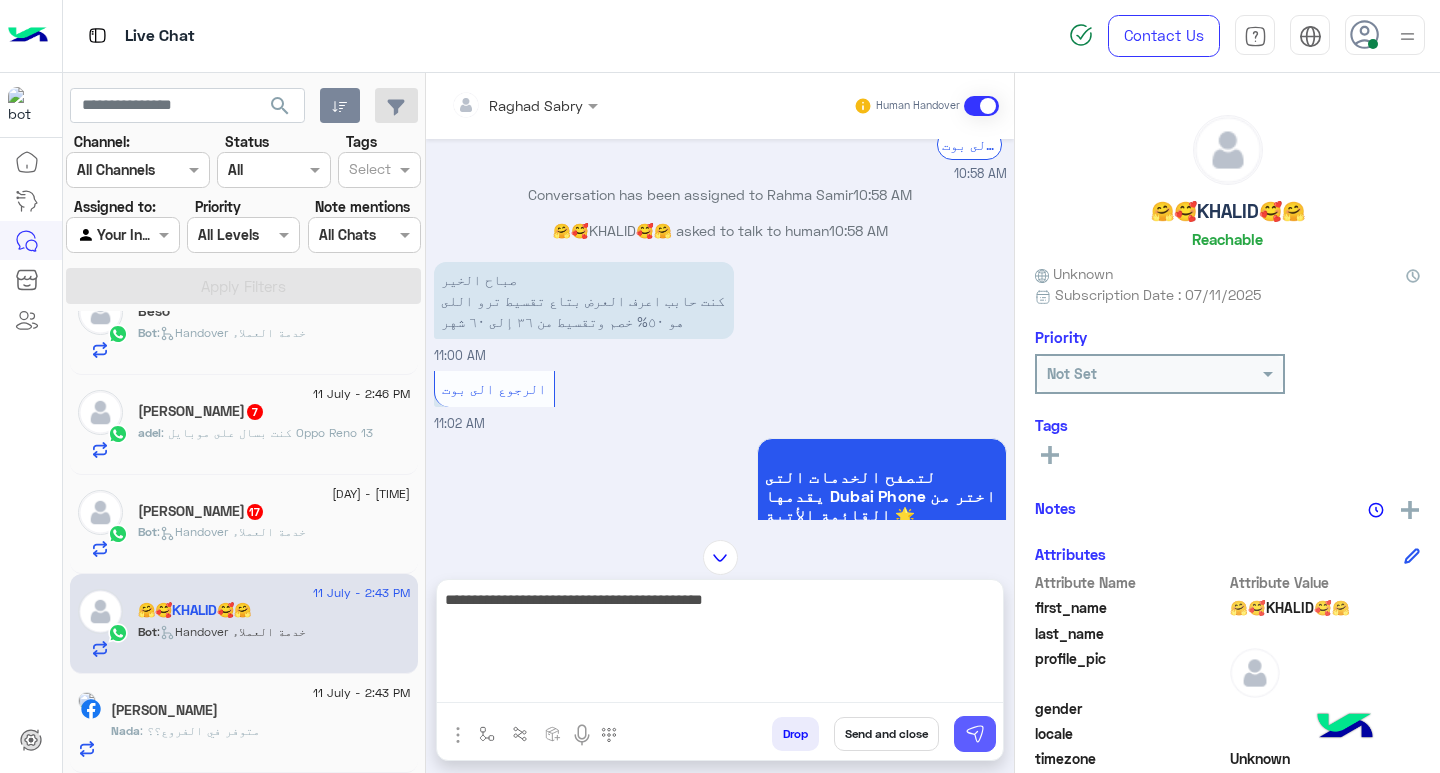 click at bounding box center (975, 734) 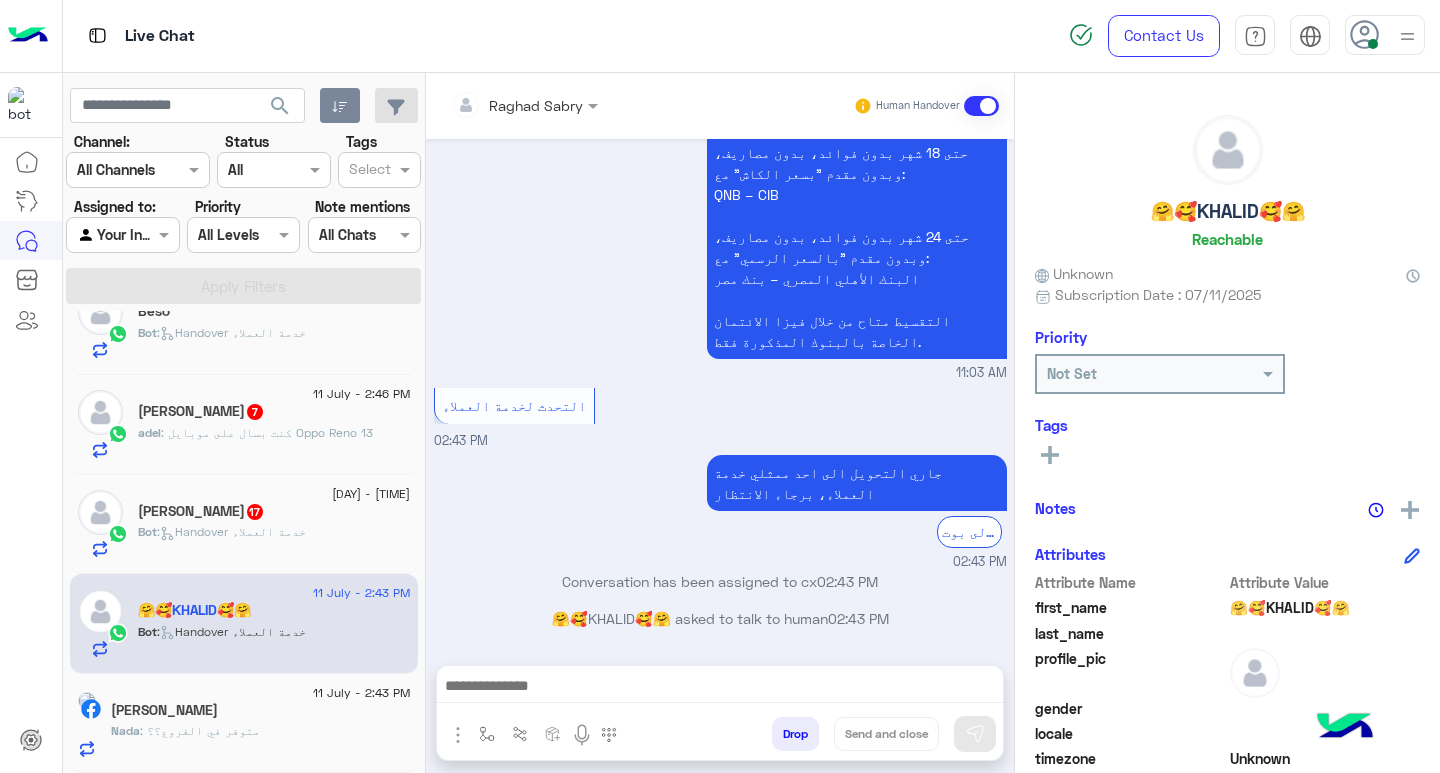 click at bounding box center (720, 688) 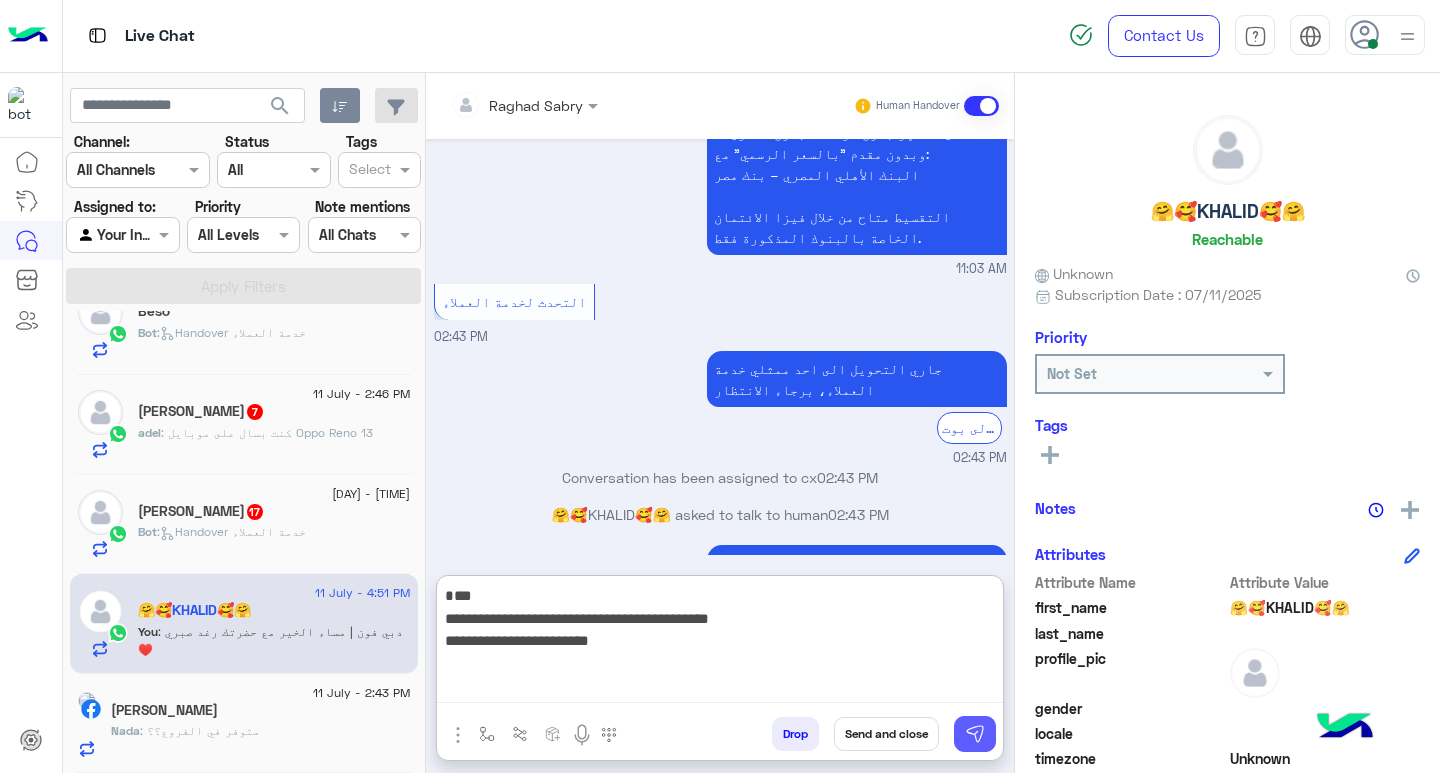 type on "**********" 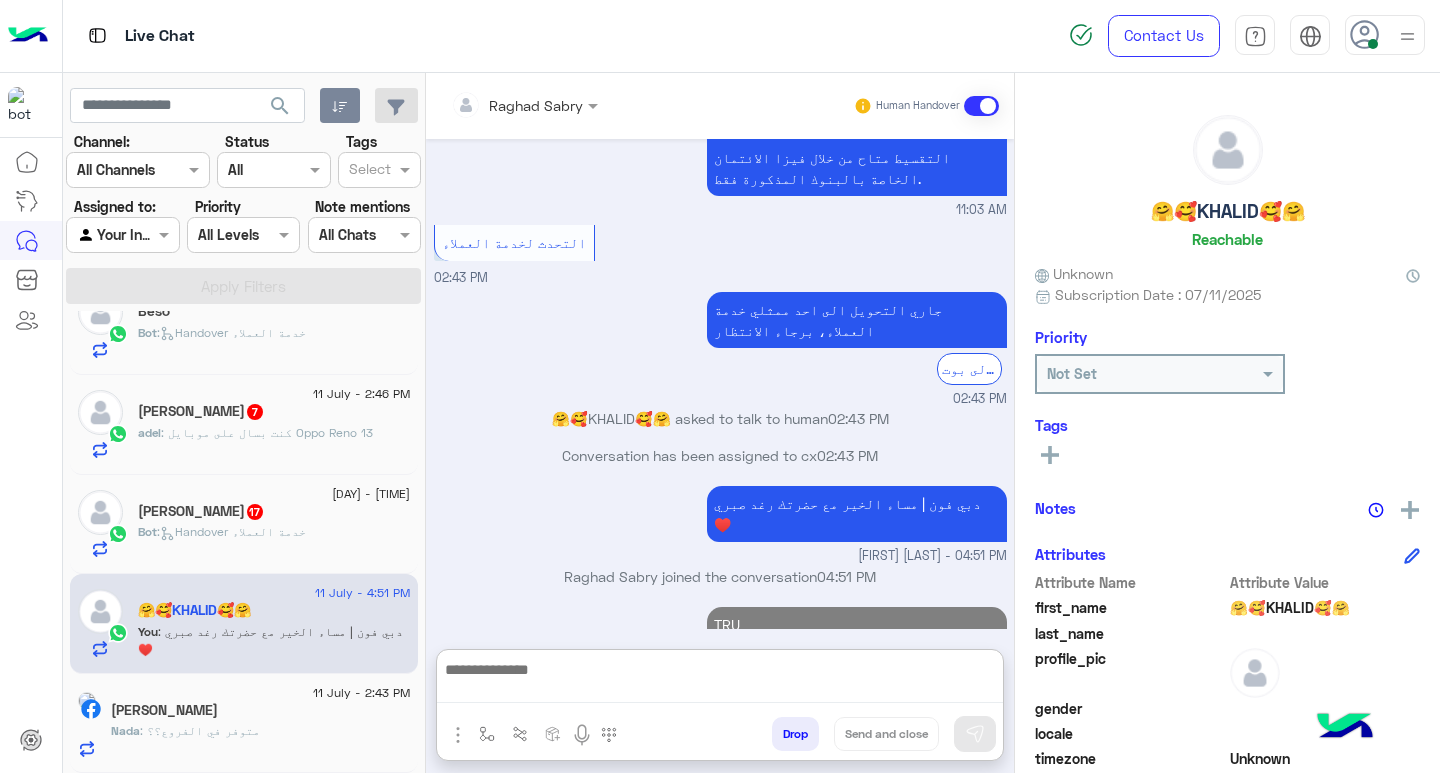 click at bounding box center [720, 680] 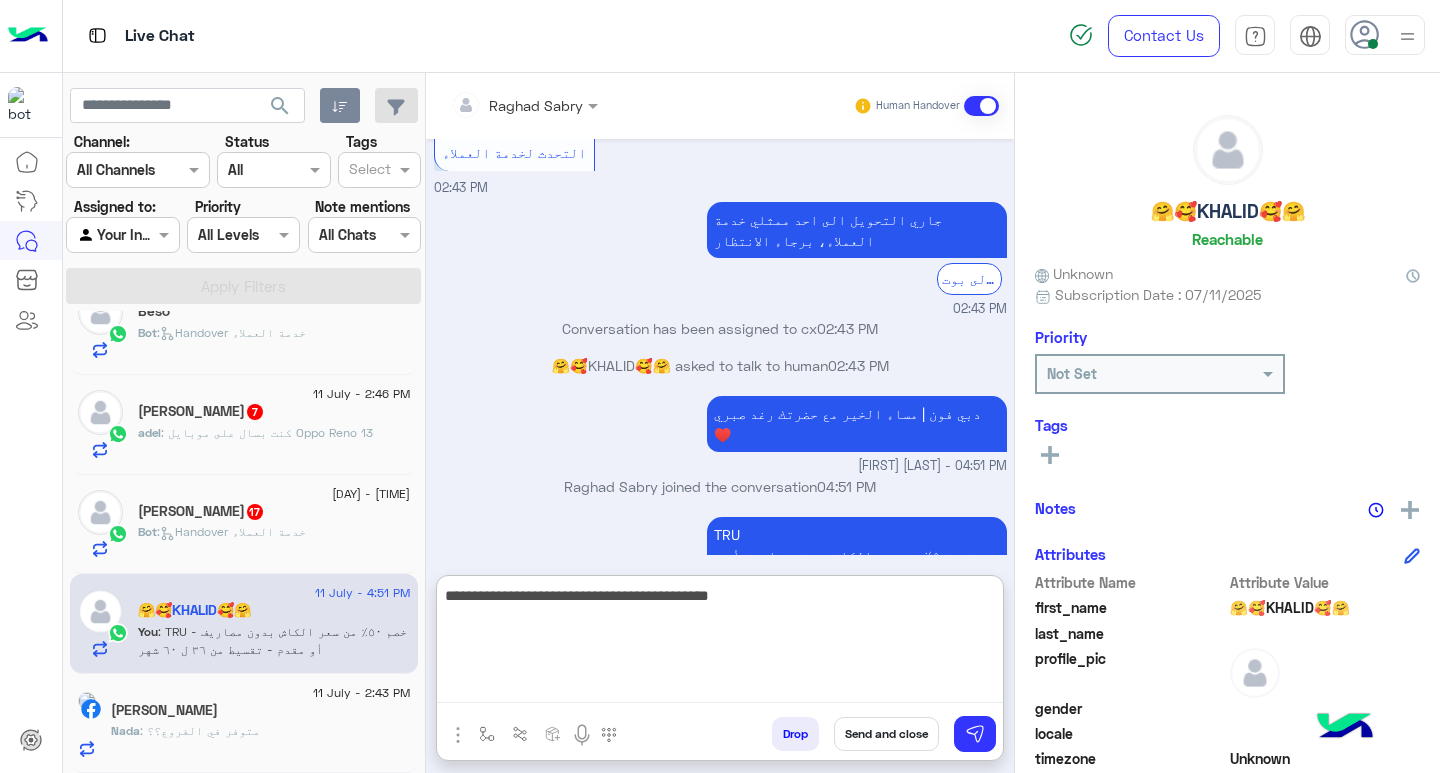 type on "**********" 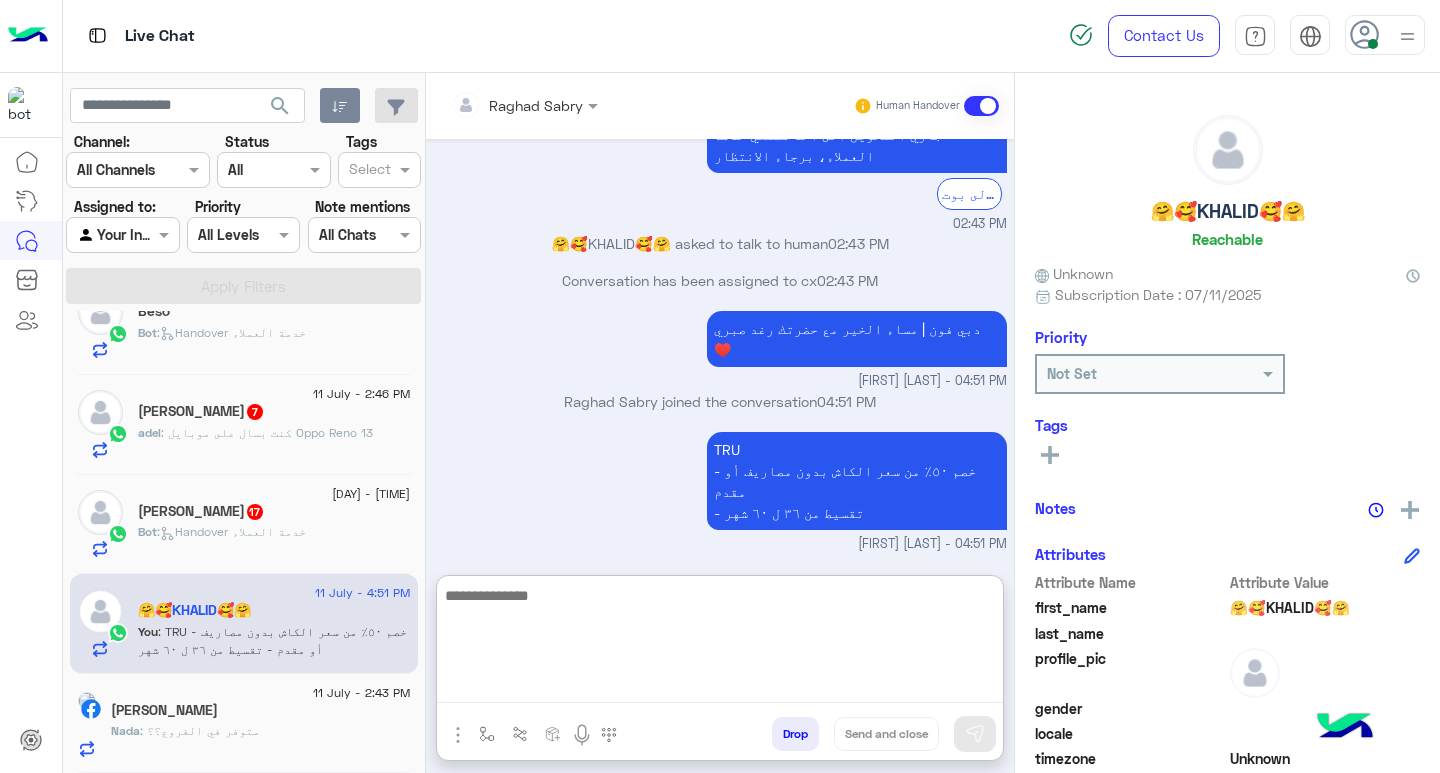 click on "11 July - 2:45 PM  Heba Naguib  17 Bot :   Handover خدمة العملاء" 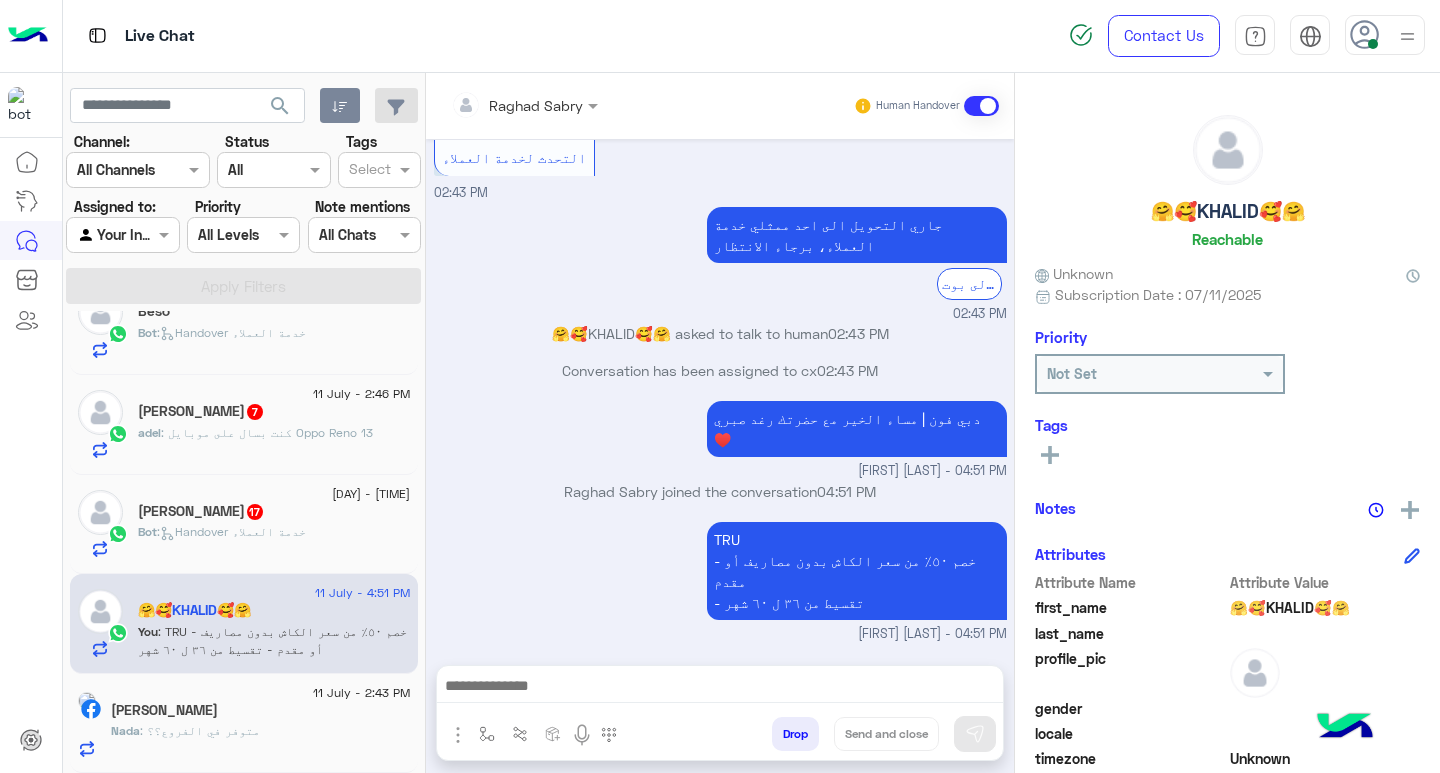click on "Bot :   Handover خدمة العملاء" 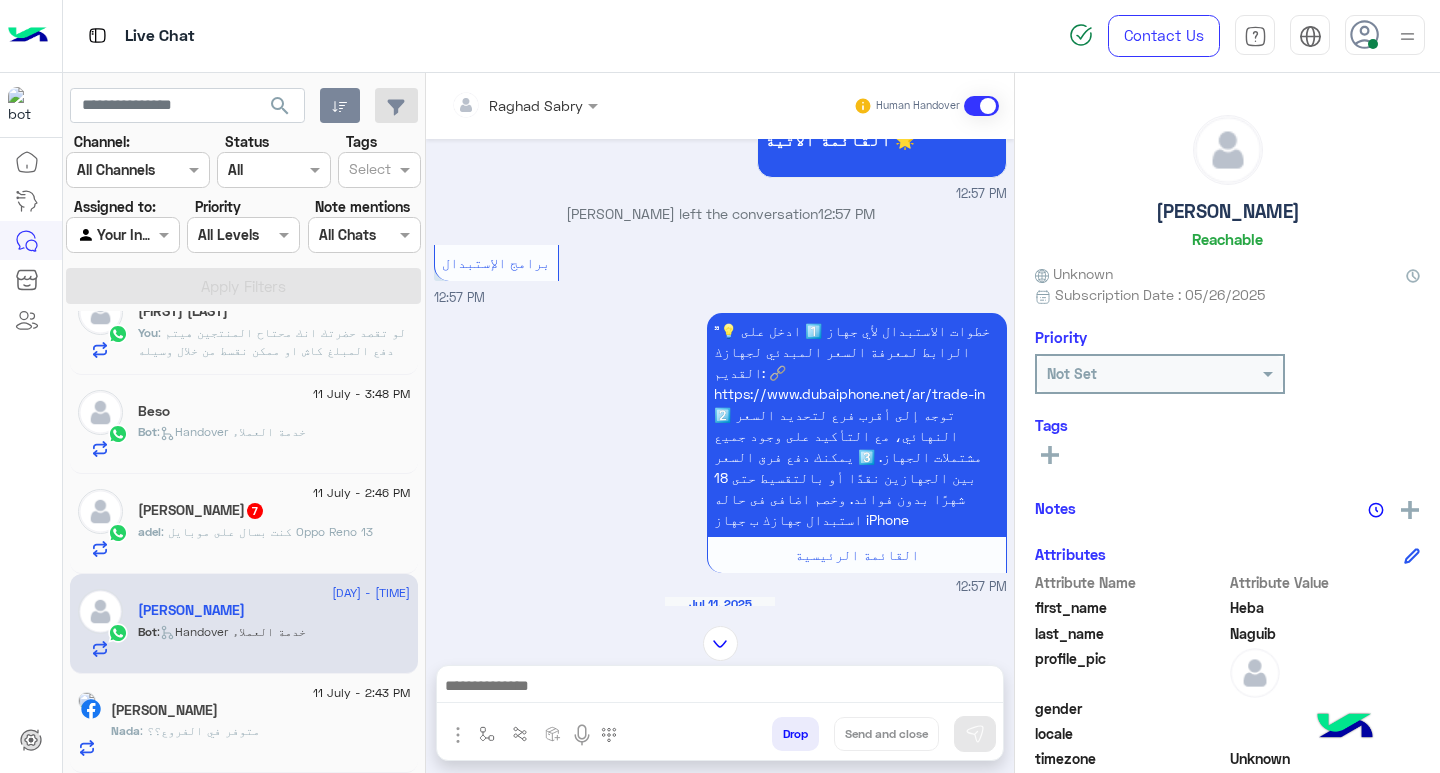 click at bounding box center [720, 688] 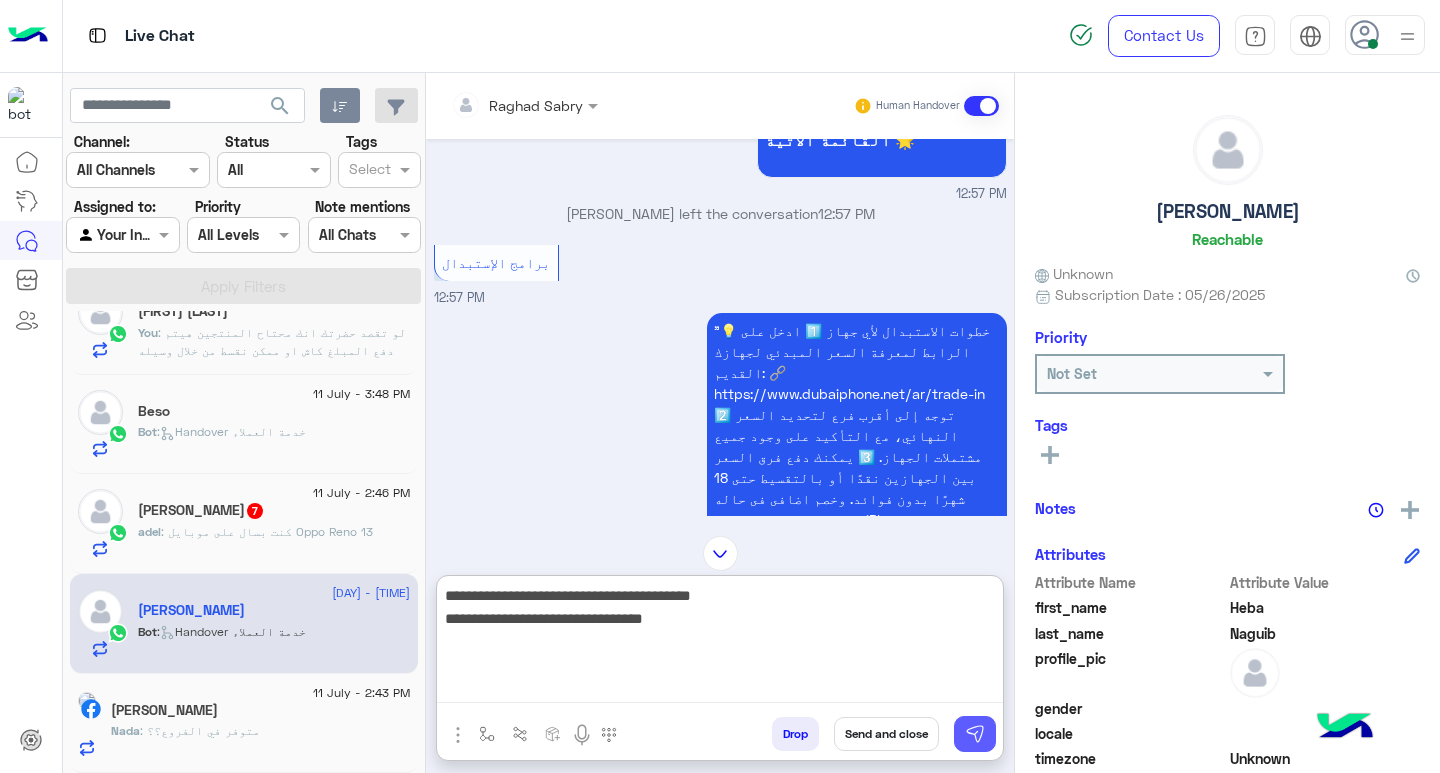 type on "**********" 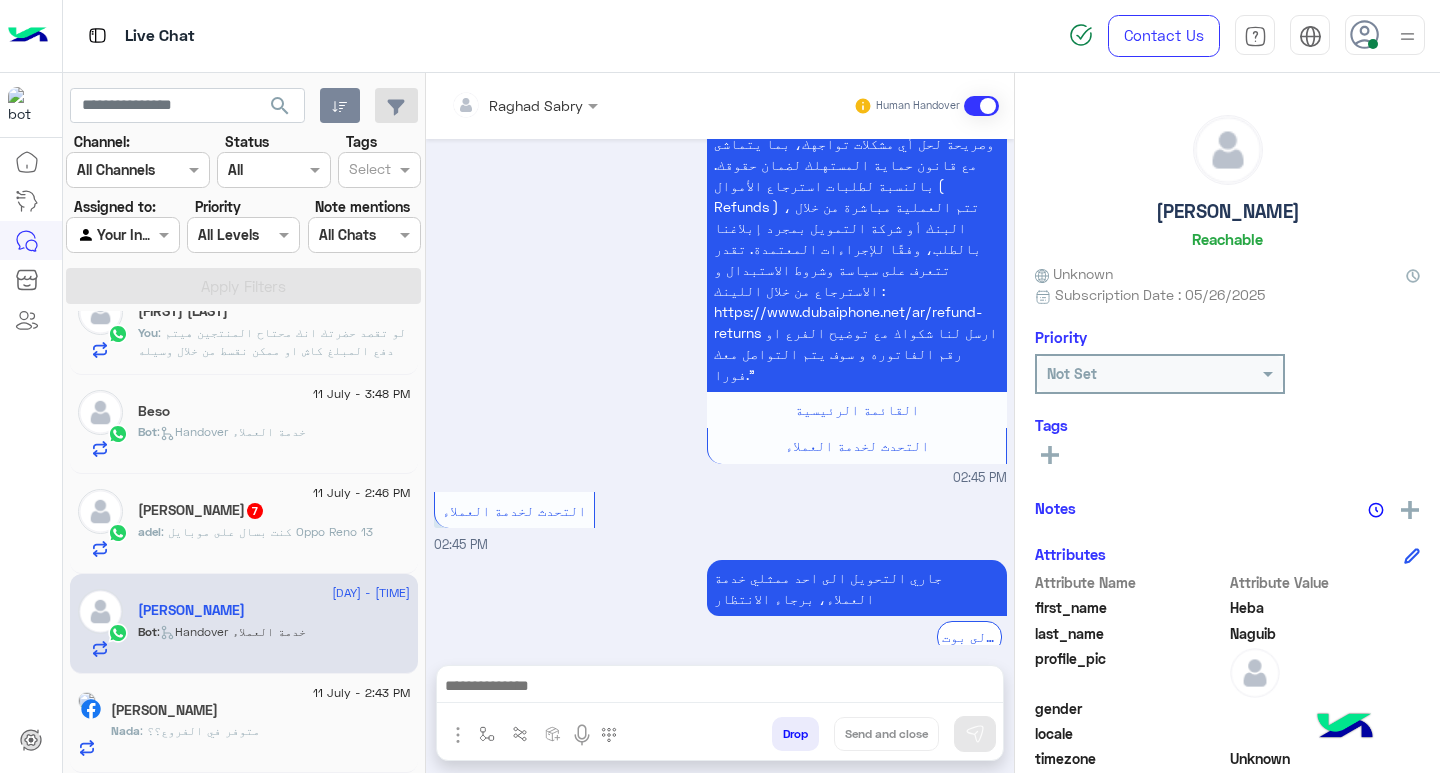 click on ": كنت بسال على موبايل Oppo Reno 13" 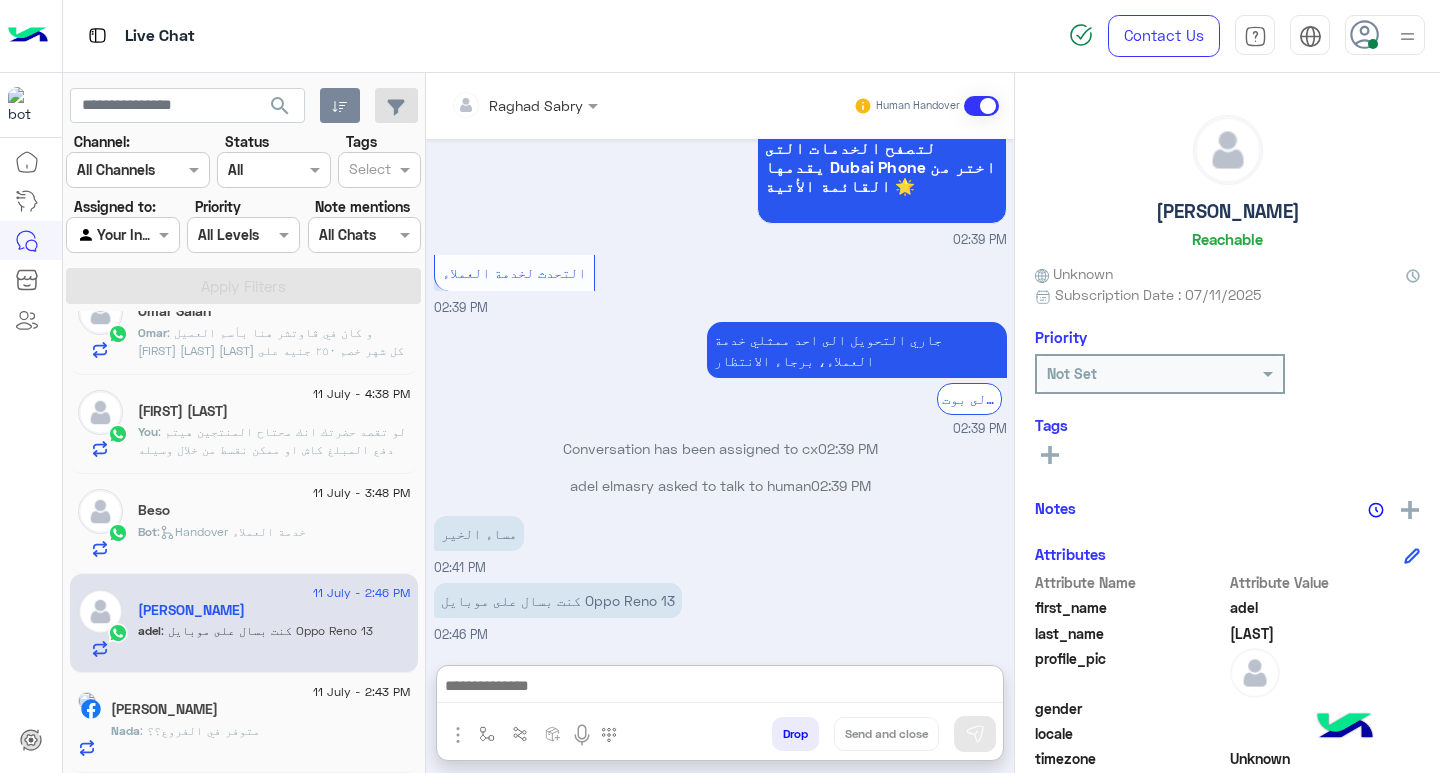 click at bounding box center [720, 688] 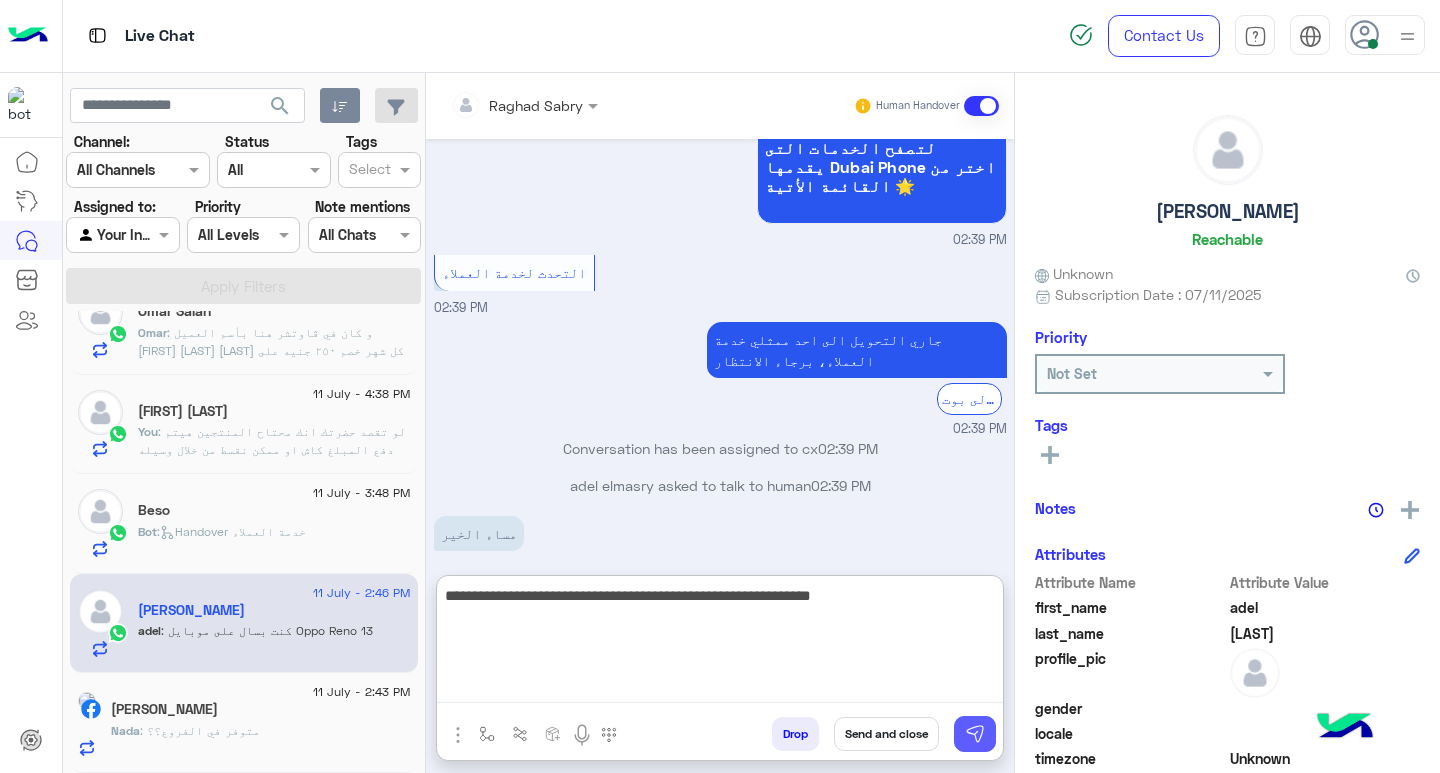 type on "**********" 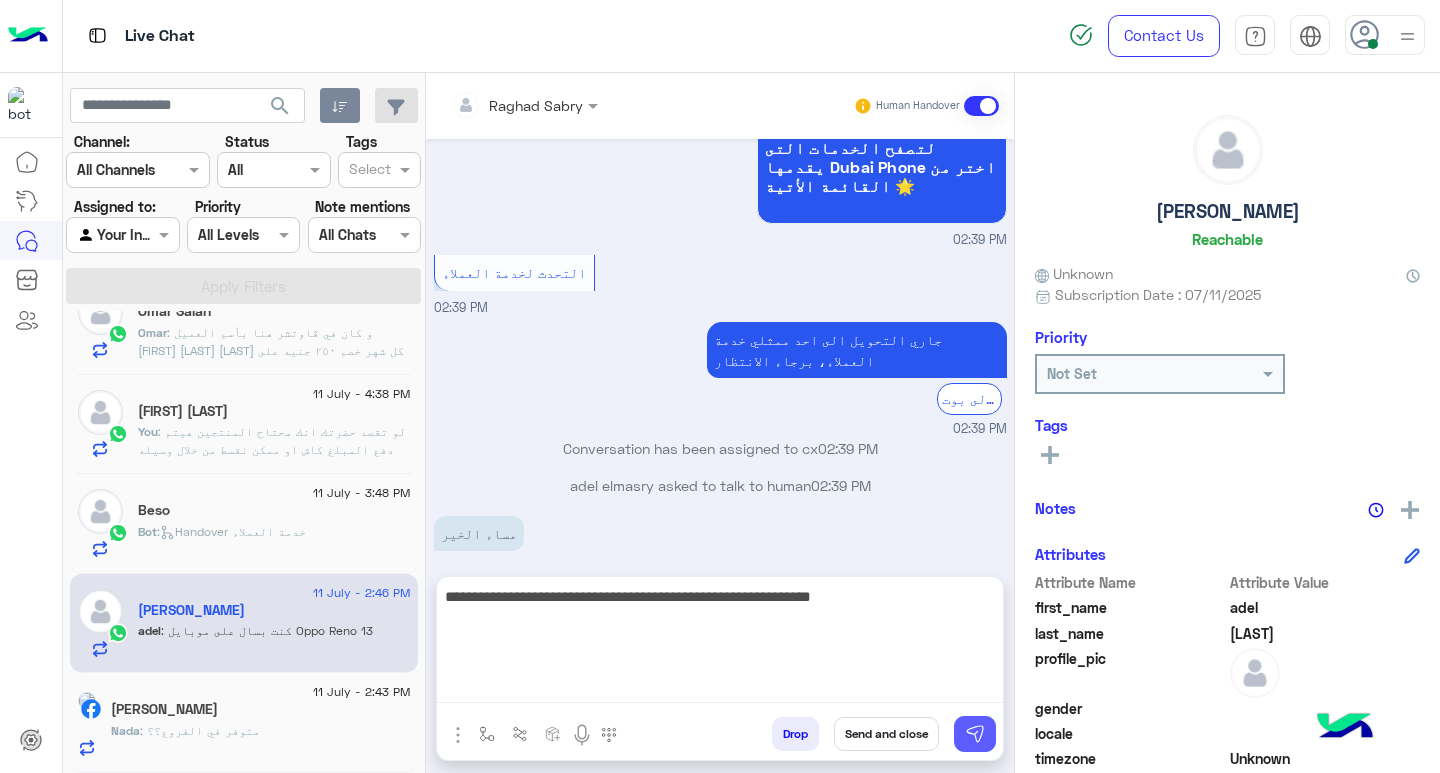 click at bounding box center [975, 734] 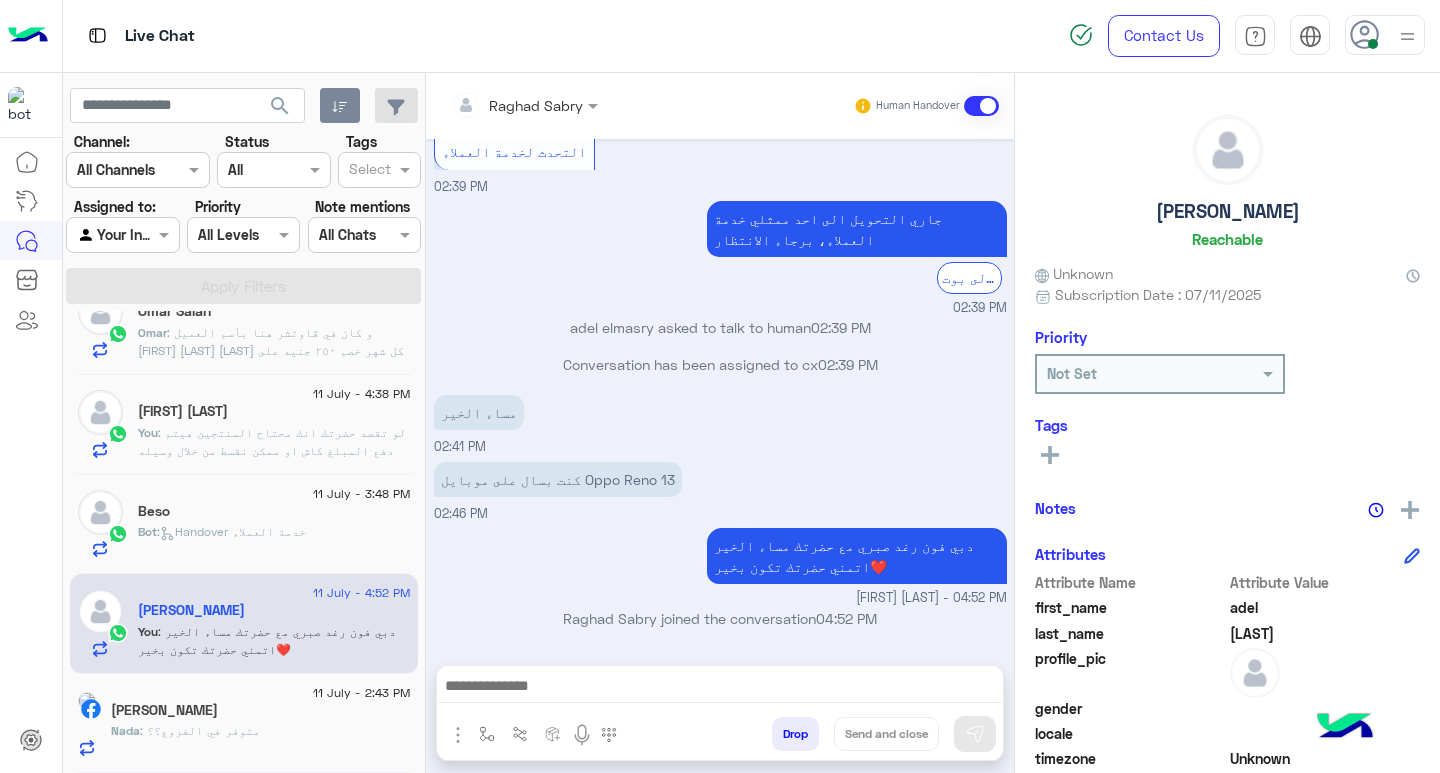 click at bounding box center [720, 691] 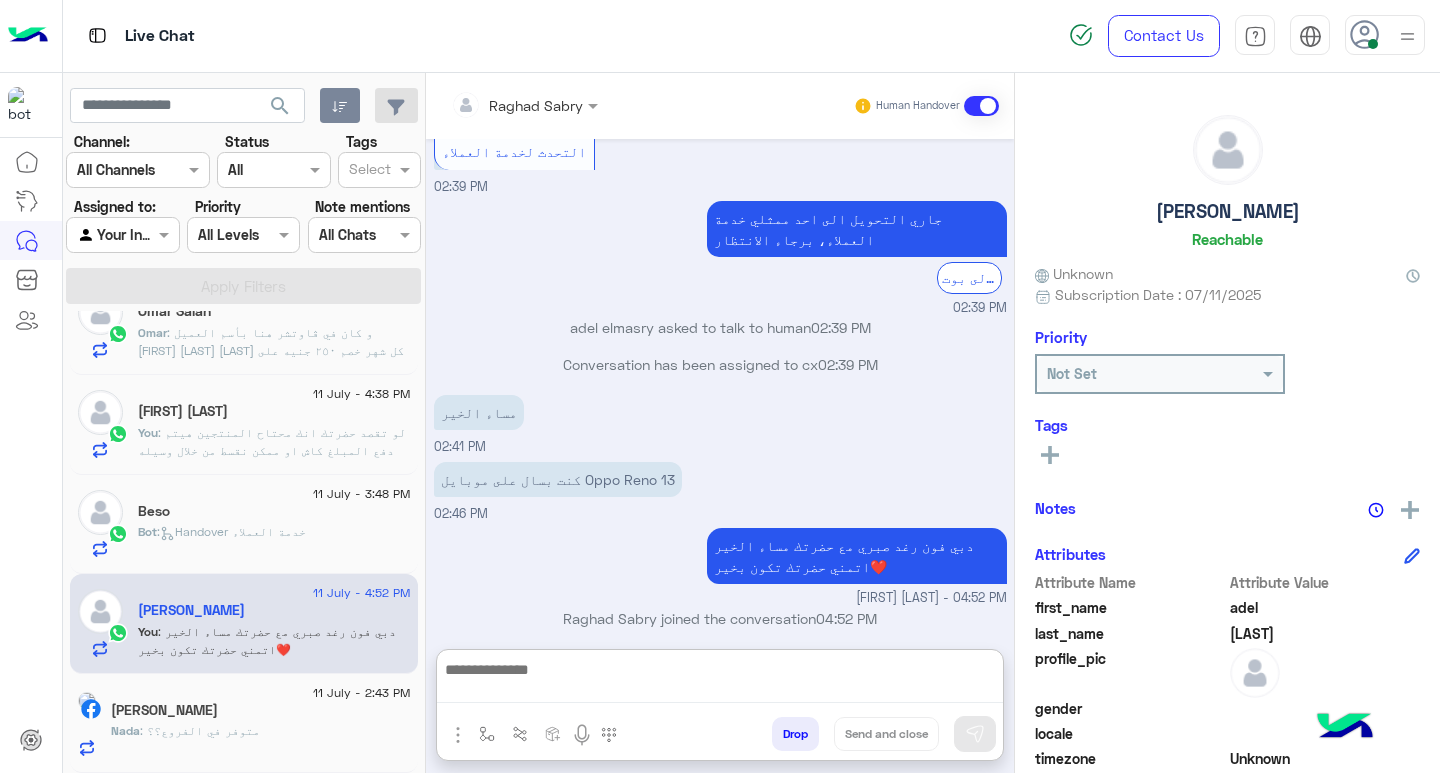 click at bounding box center [720, 680] 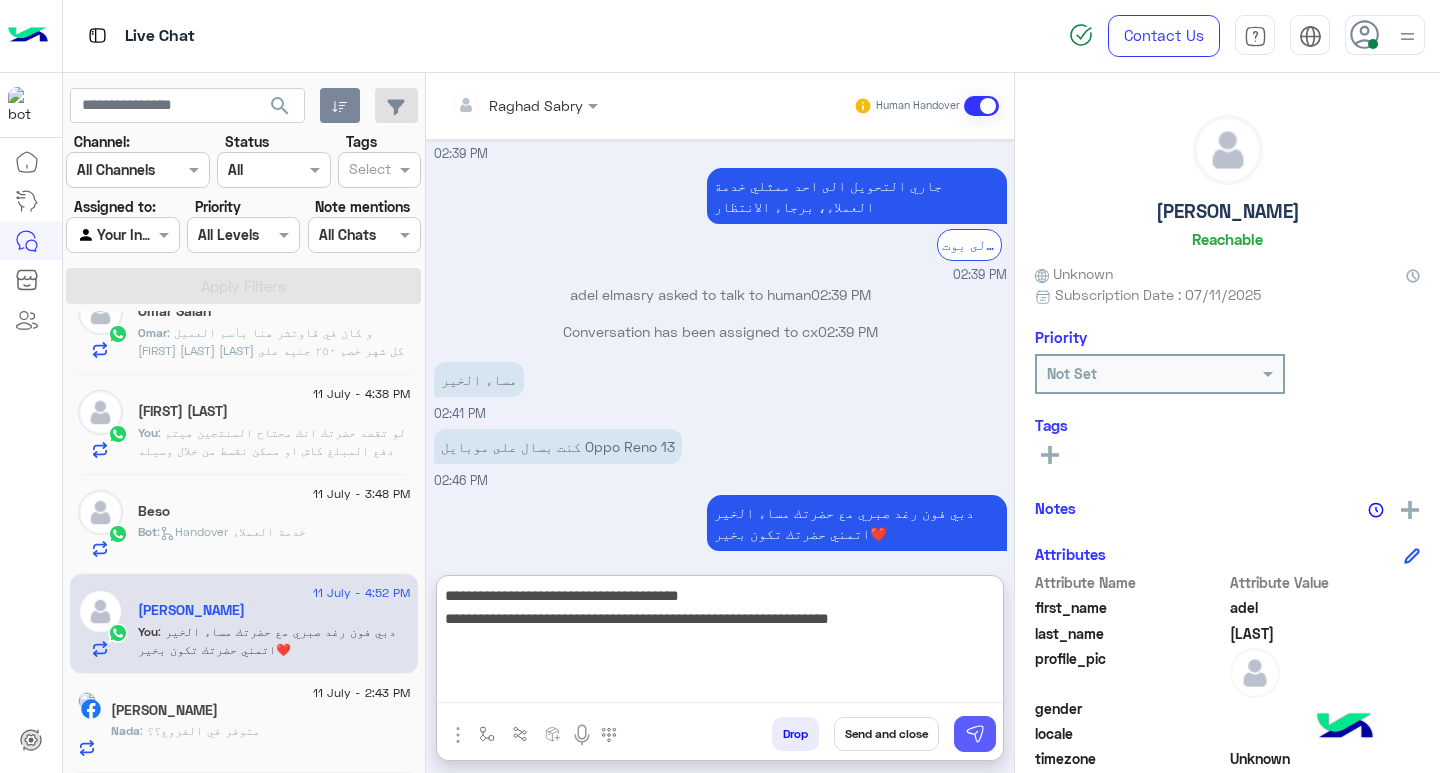 type on "**********" 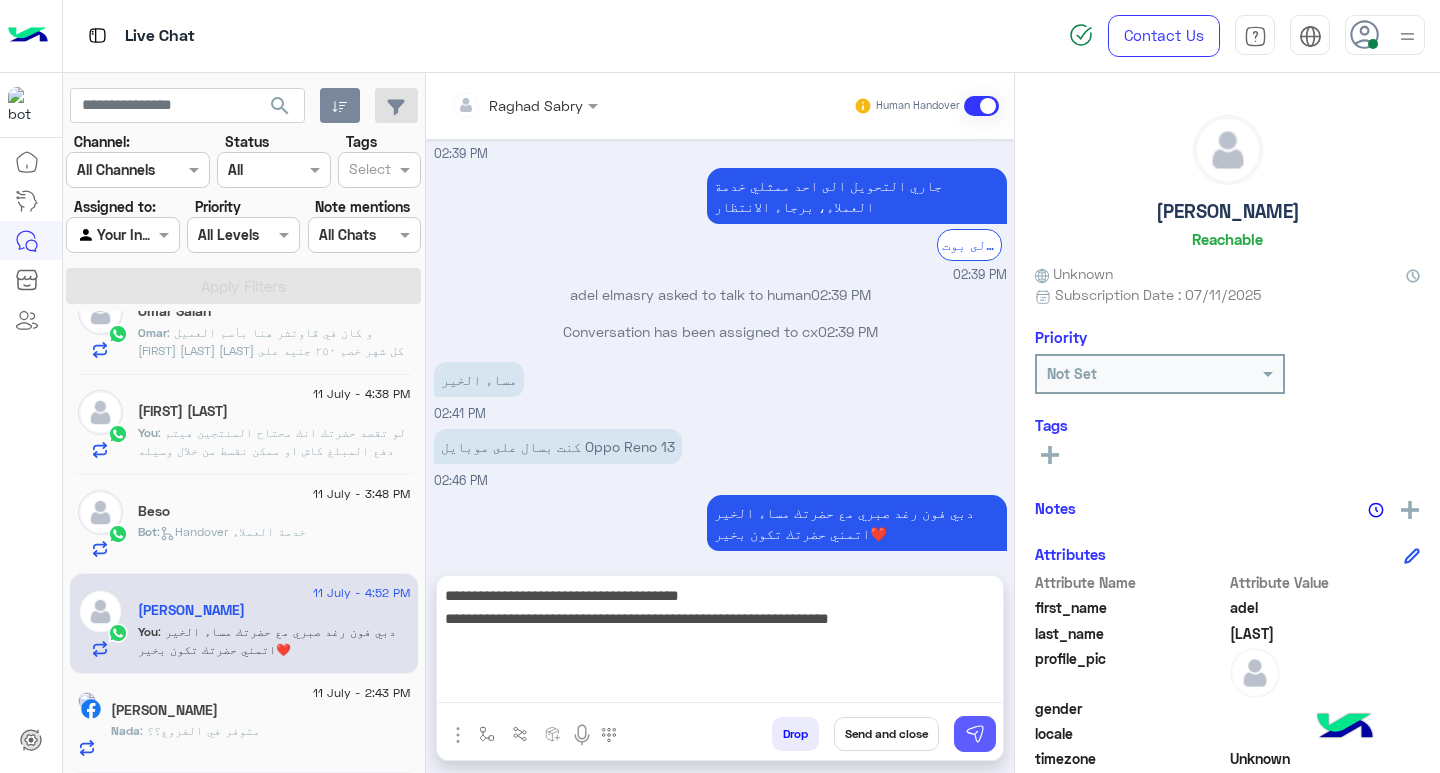 click at bounding box center (975, 734) 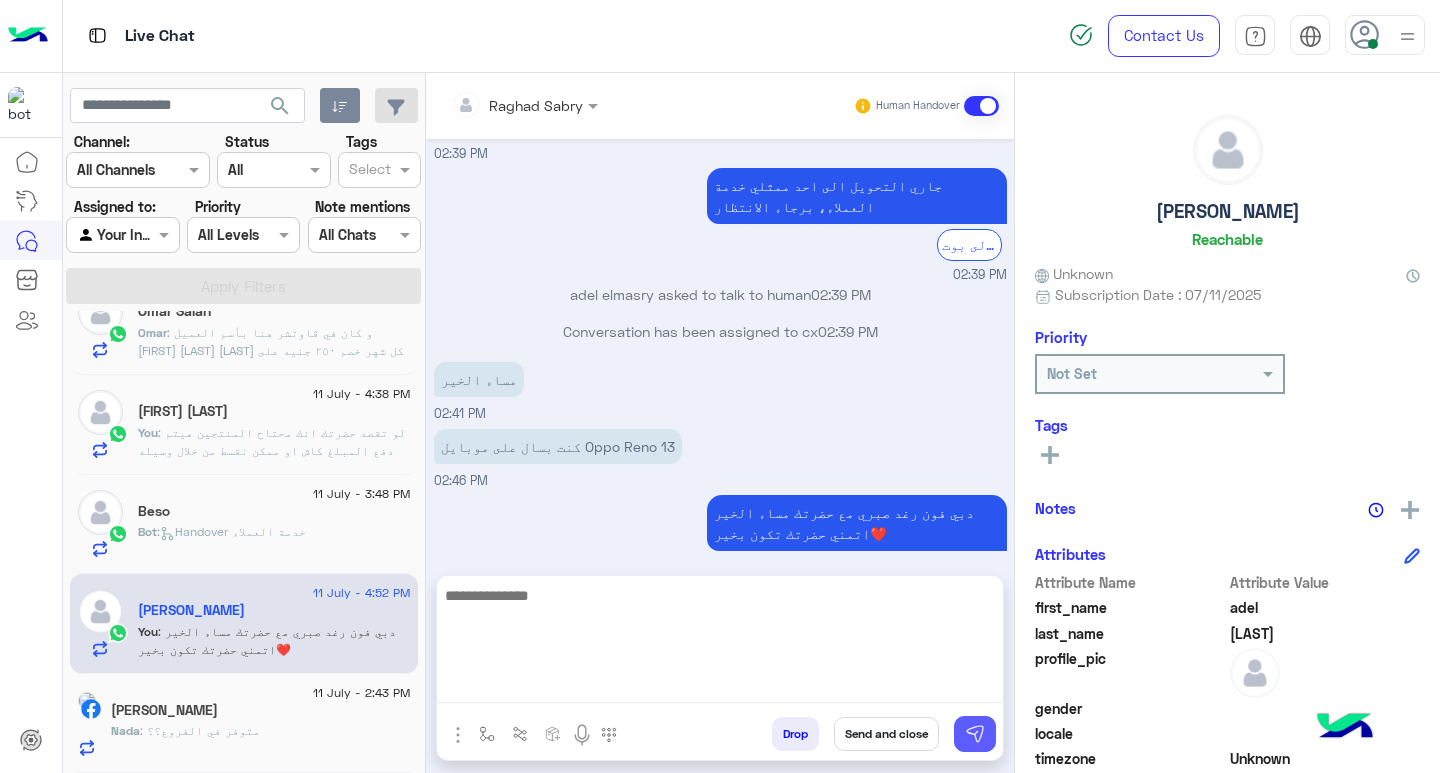 scroll, scrollTop: 1367, scrollLeft: 0, axis: vertical 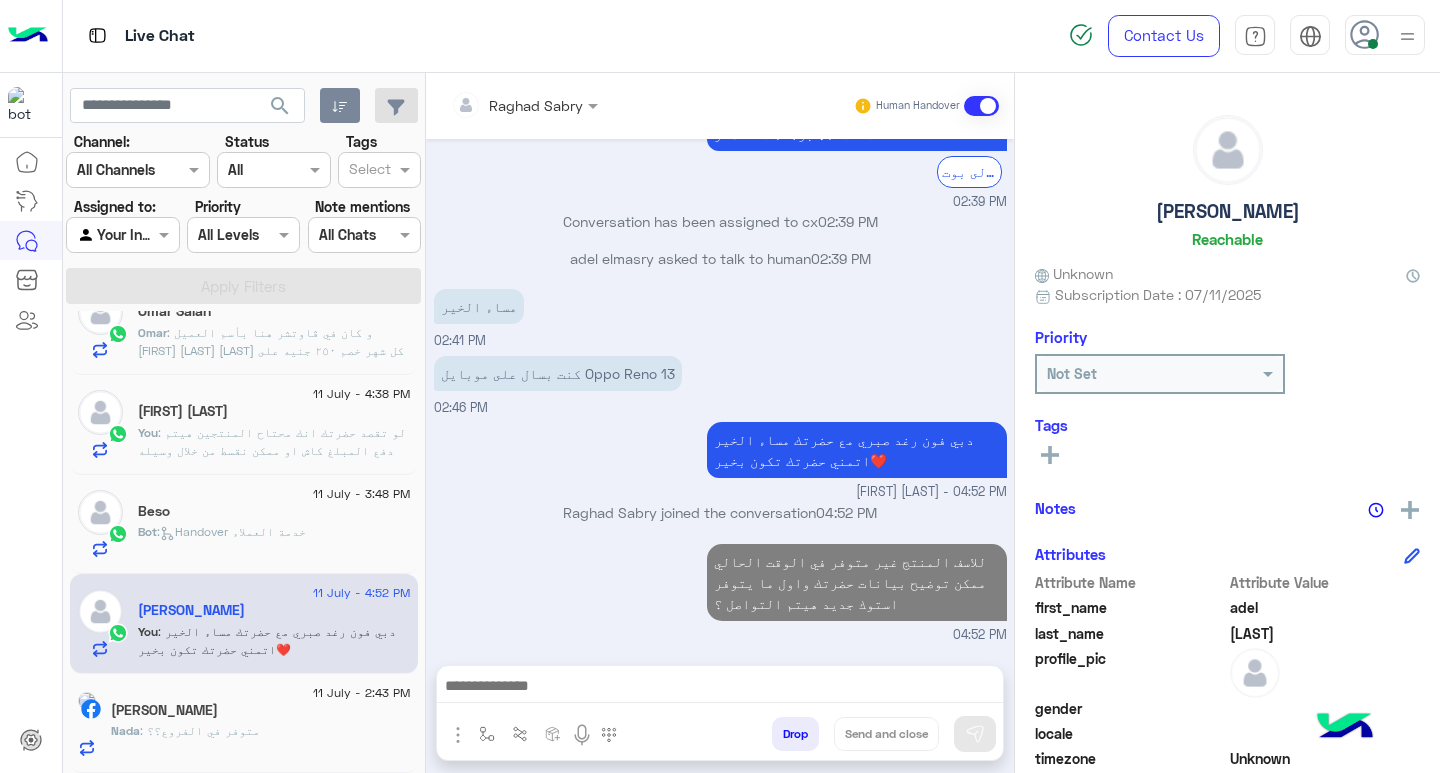 click on ":   Handover خدمة العملاء" 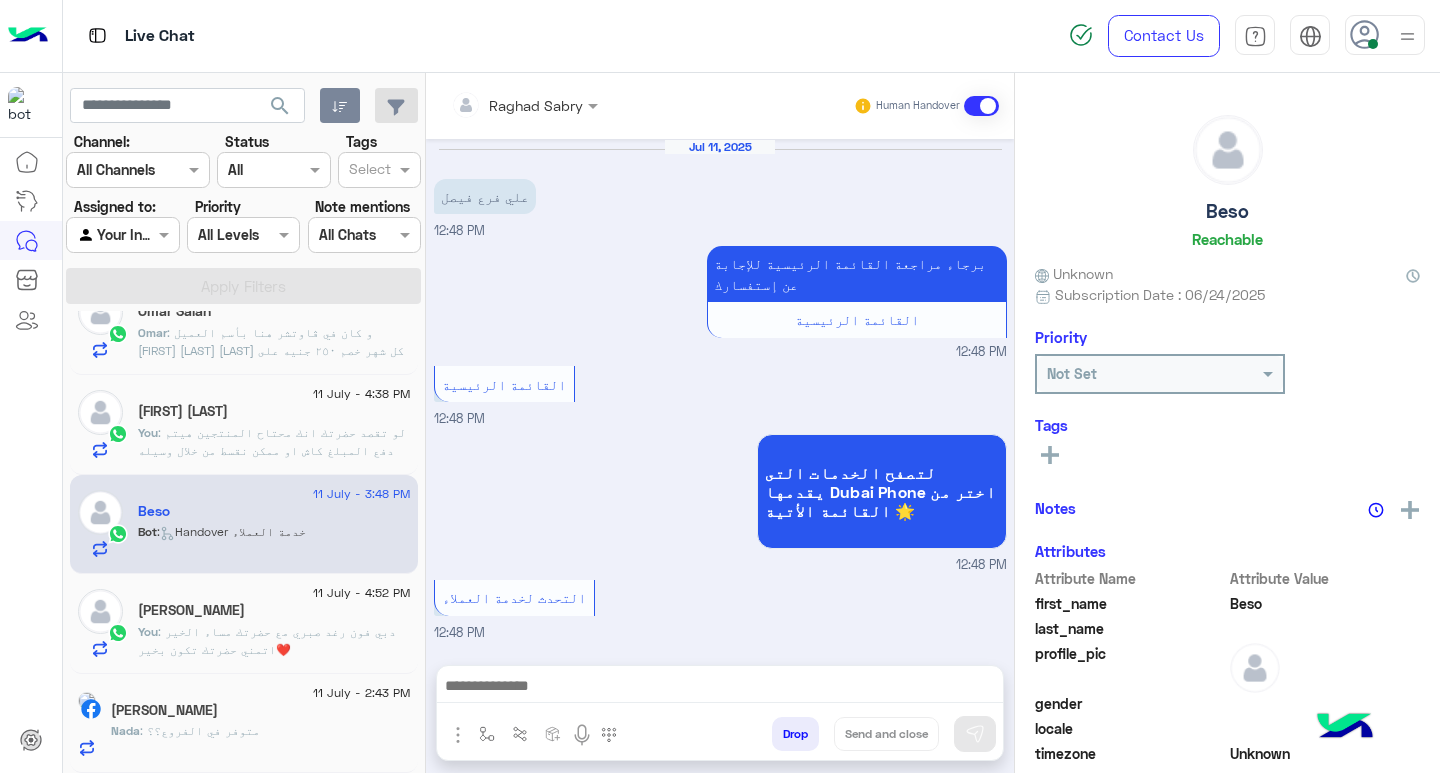 scroll, scrollTop: 1211, scrollLeft: 0, axis: vertical 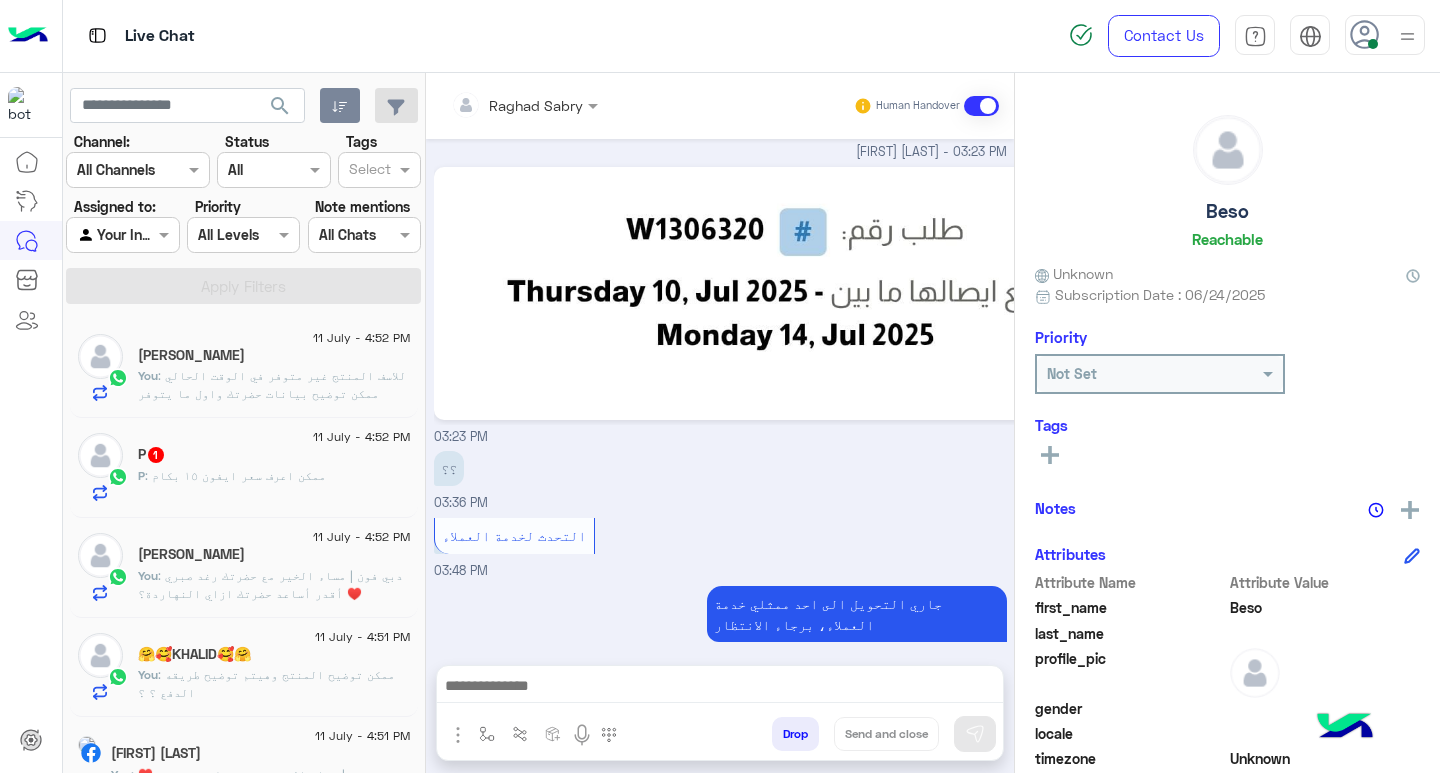 click on "P : ممكن اعرف سعر ايفون ١٥ بكام" 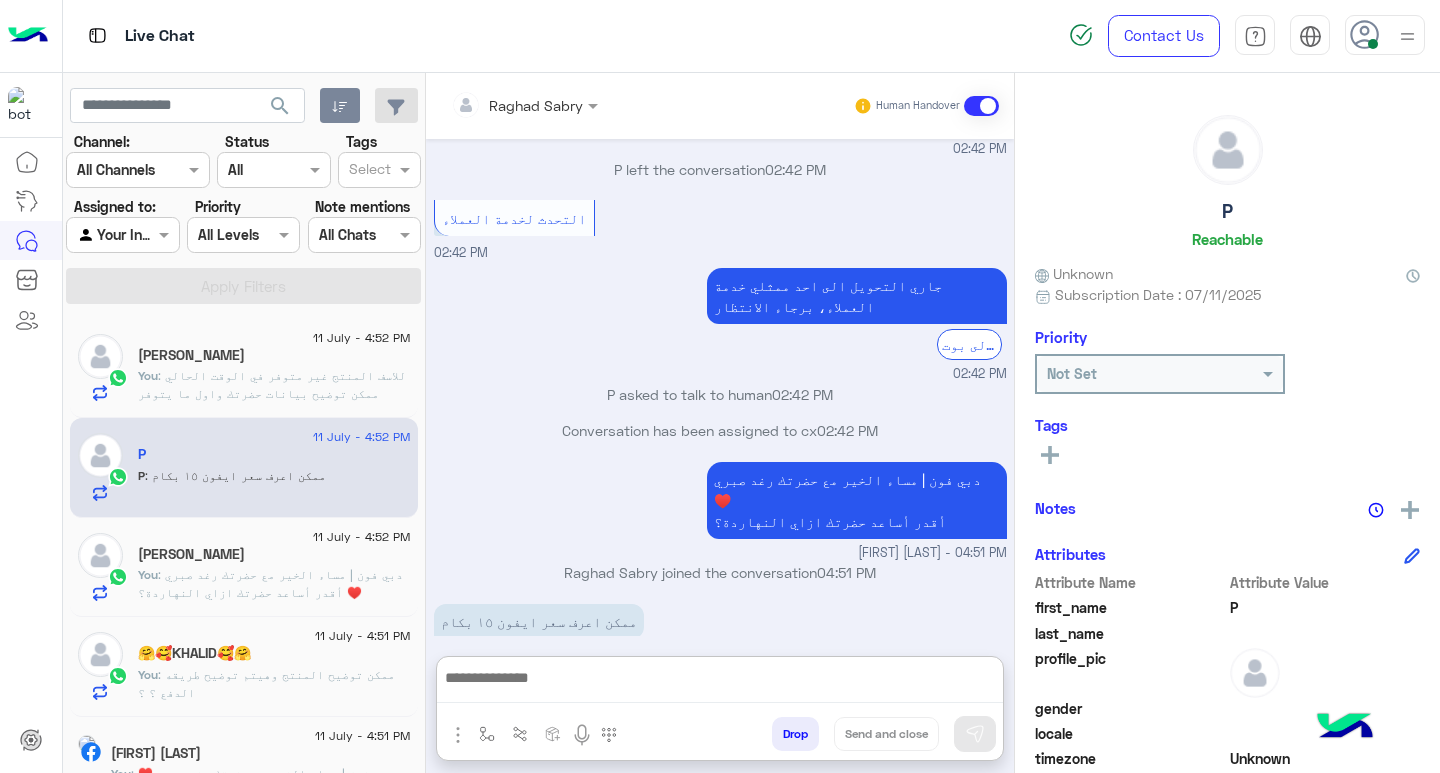 click at bounding box center (720, 684) 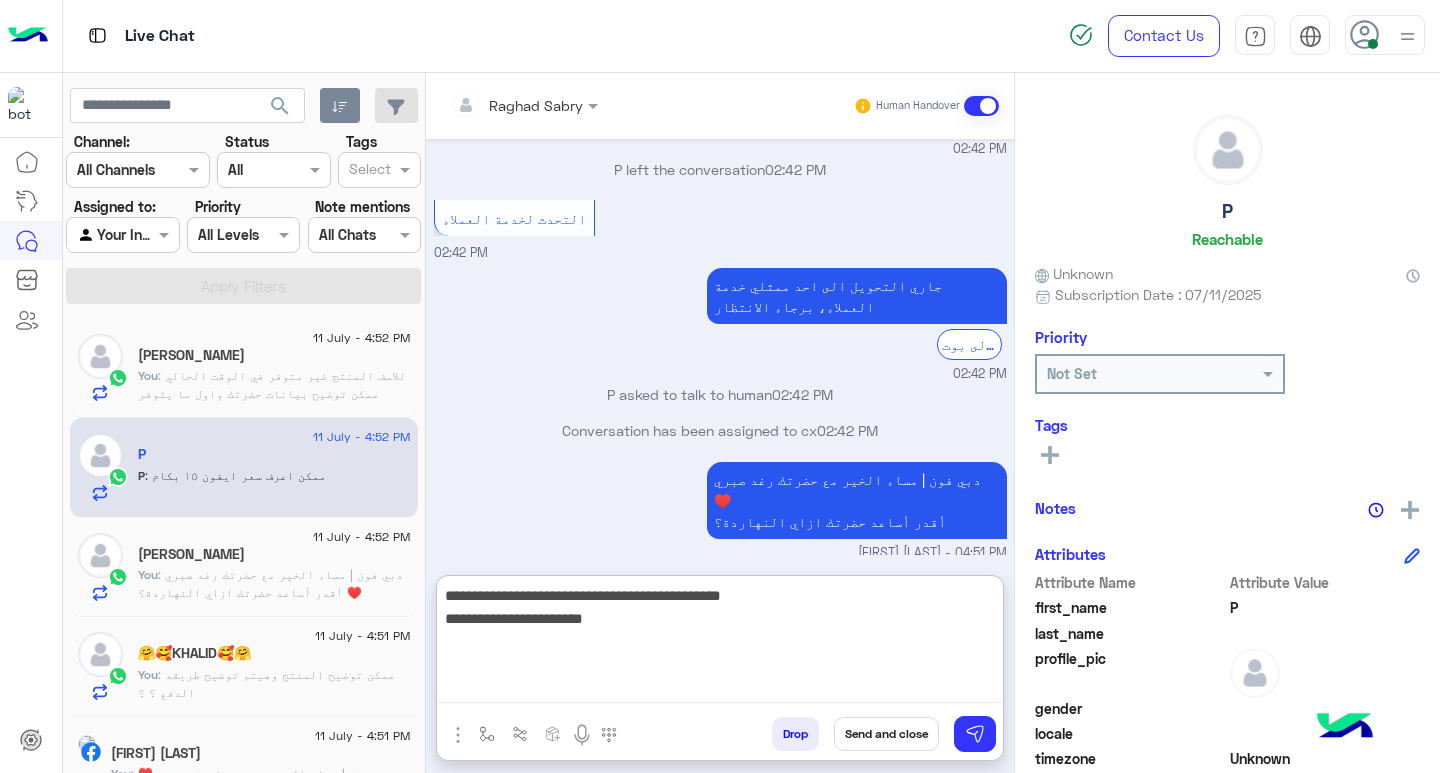 click on "**********" at bounding box center (720, 643) 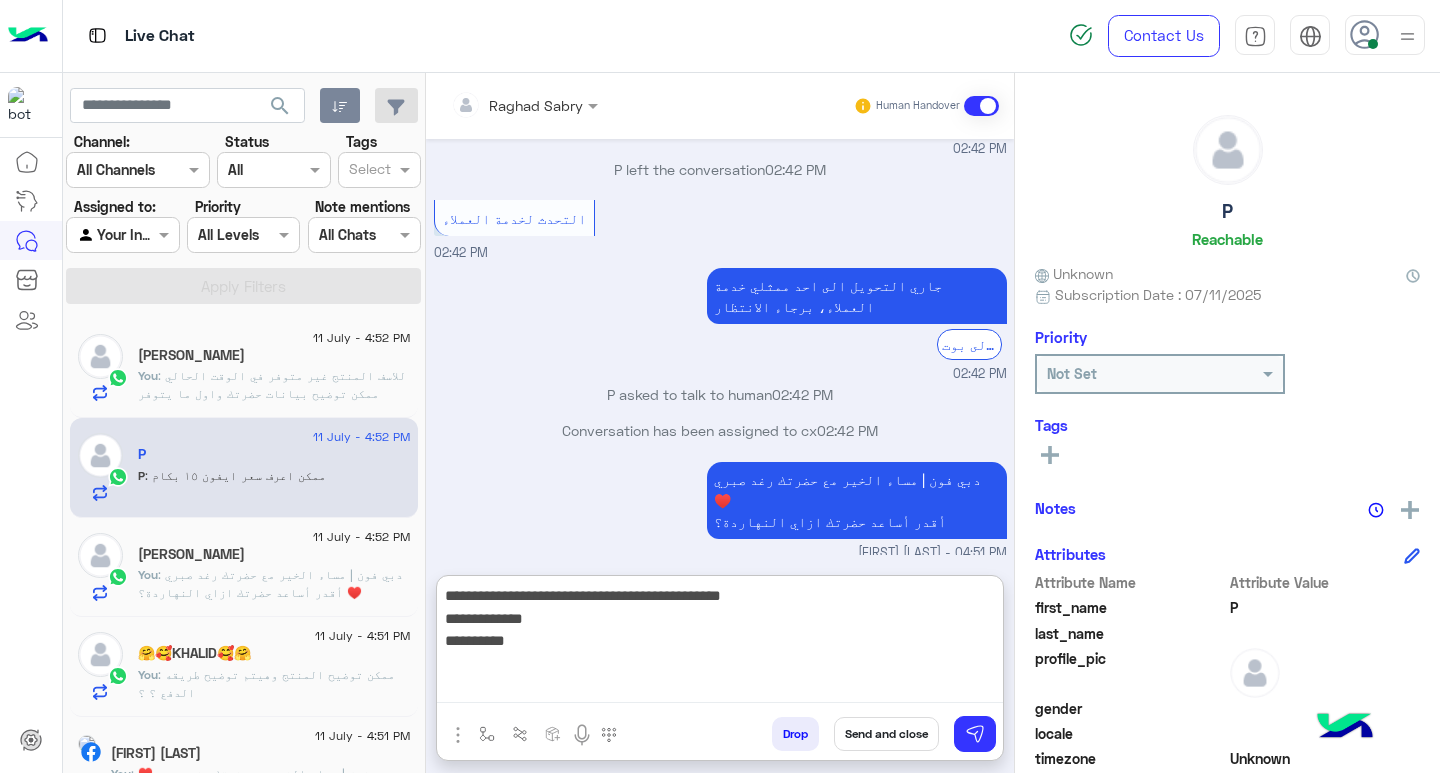 click on "**********" at bounding box center [720, 643] 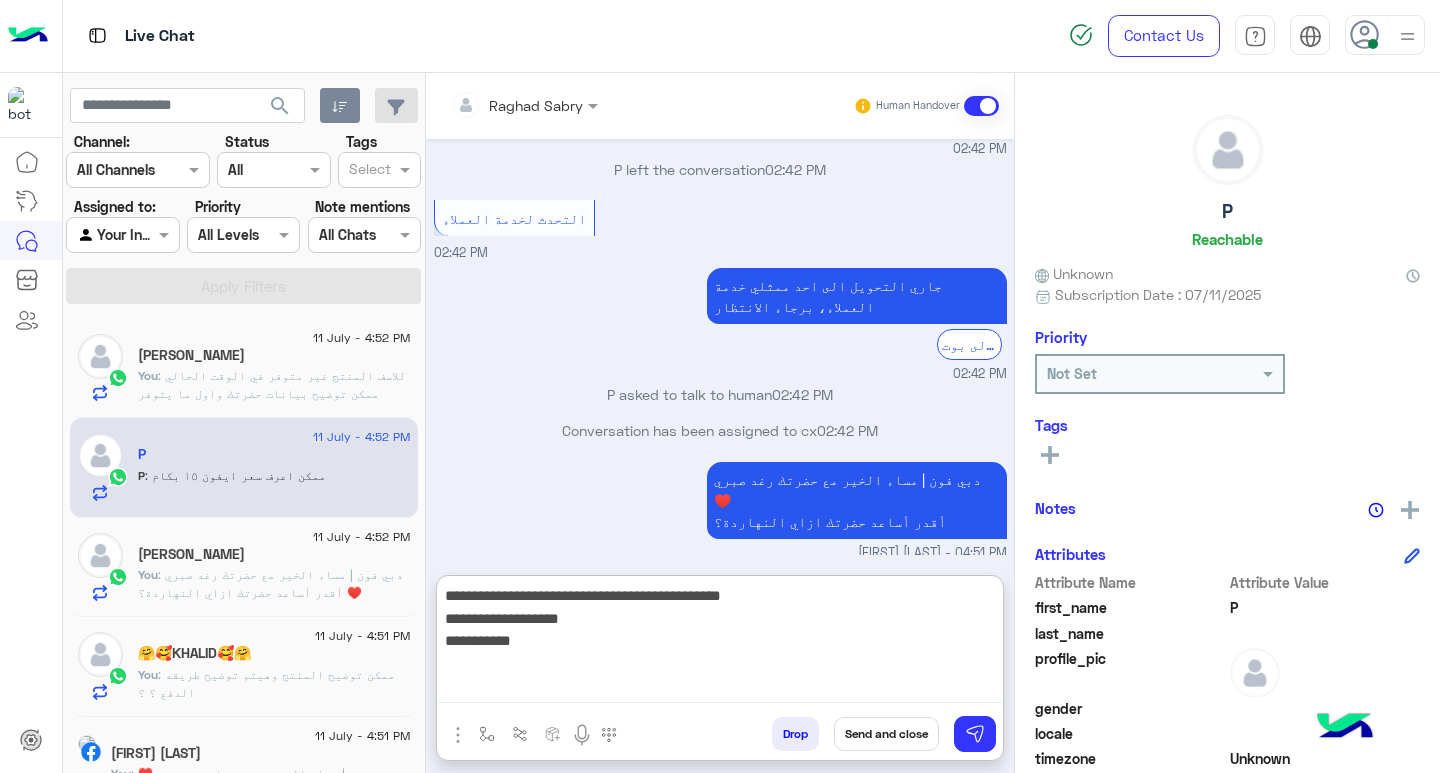 click on "**********" at bounding box center [720, 643] 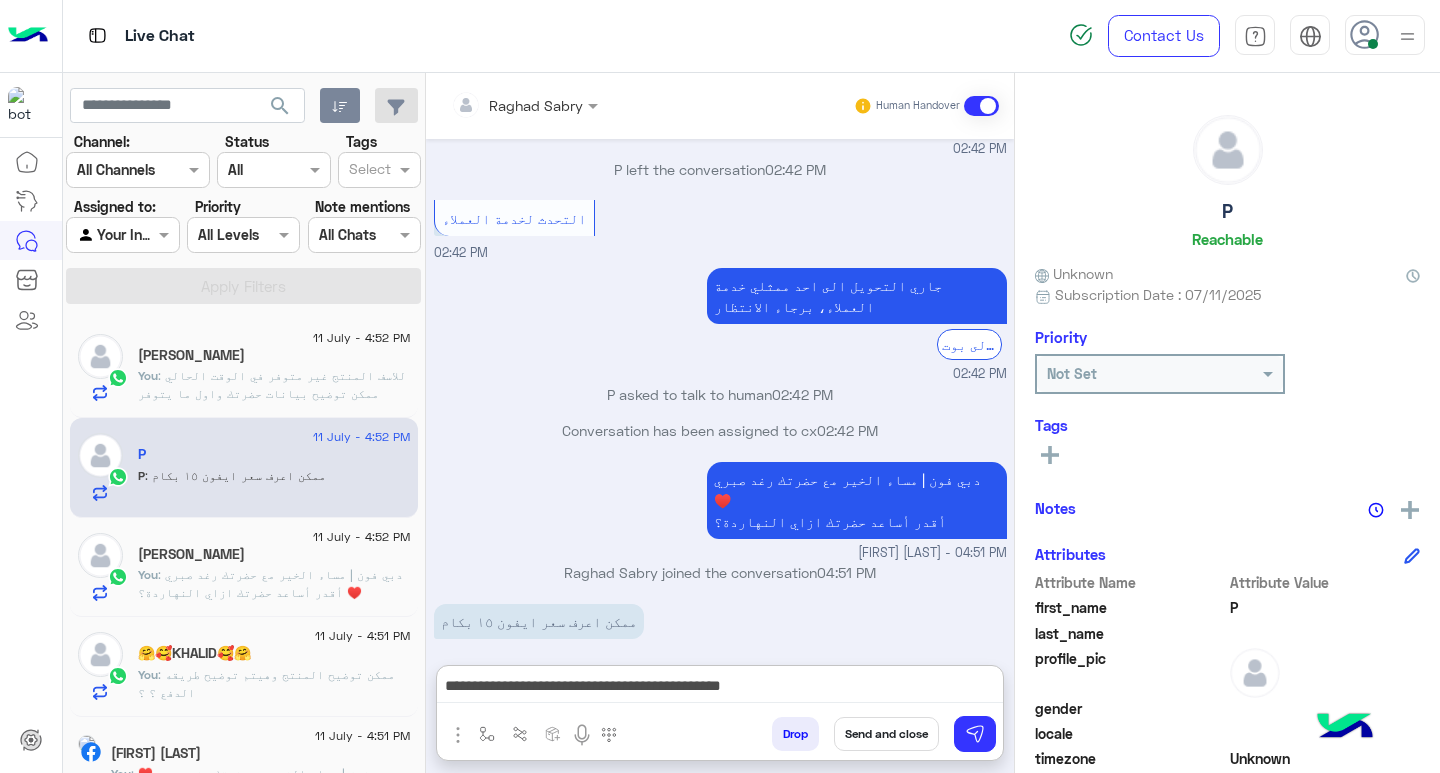 click on "**********" at bounding box center (720, 688) 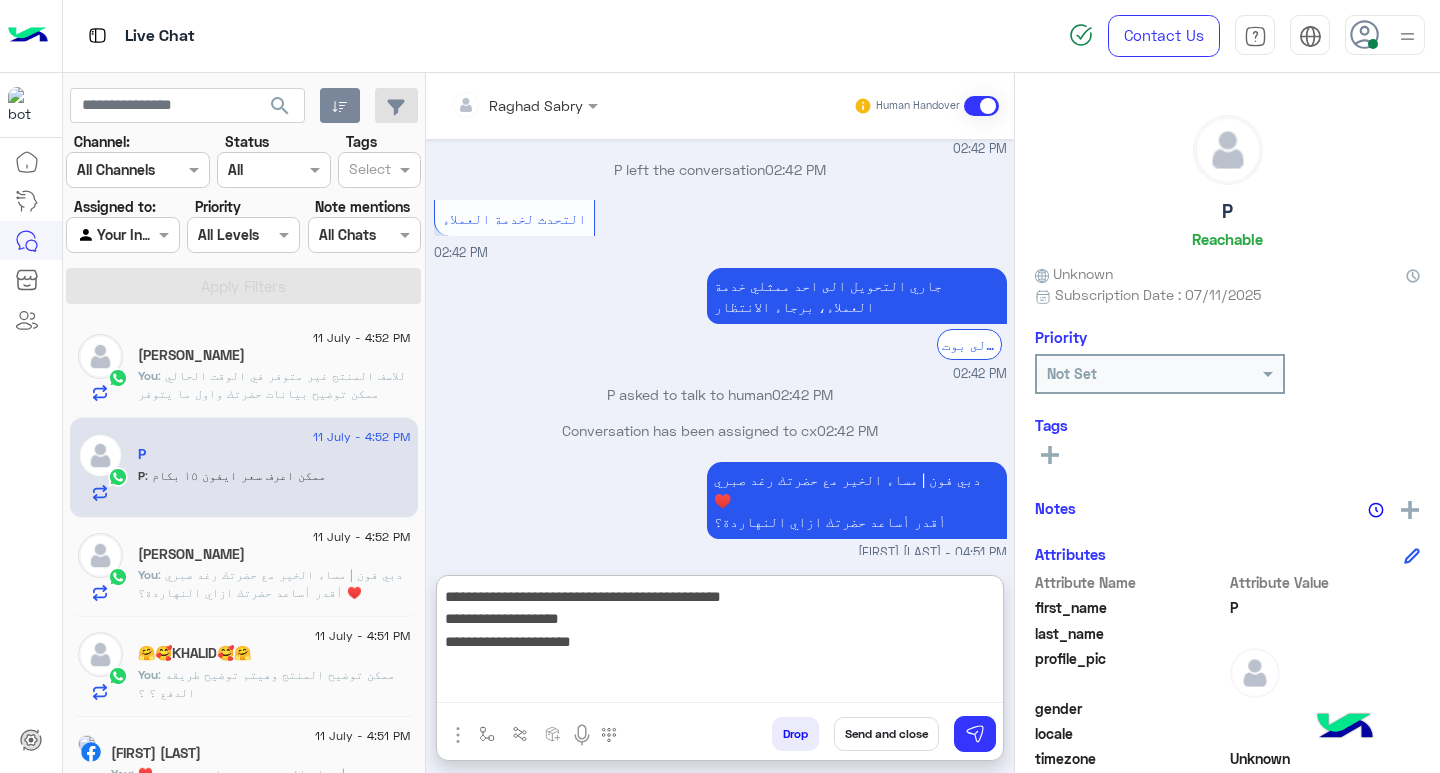 click on "**********" at bounding box center [720, 643] 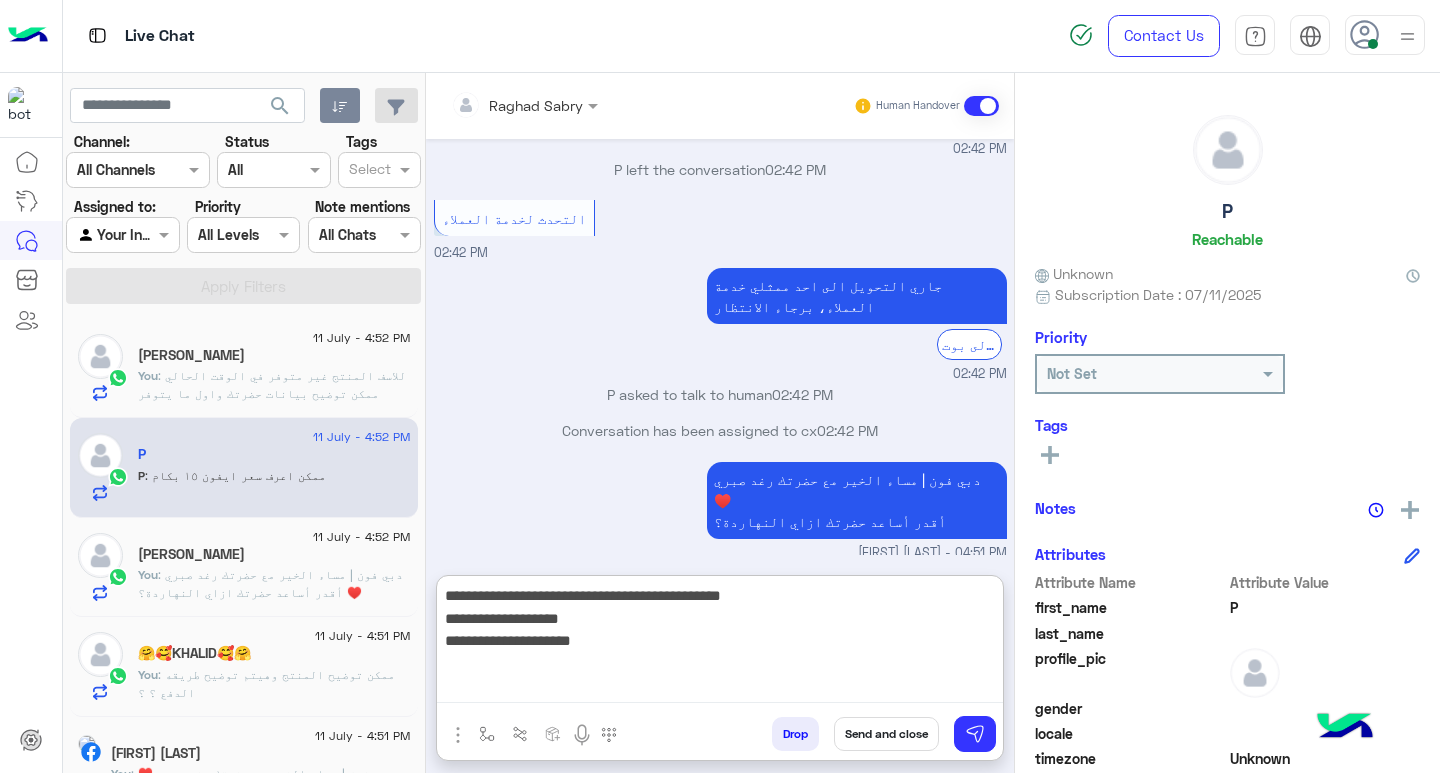 paste on "**********" 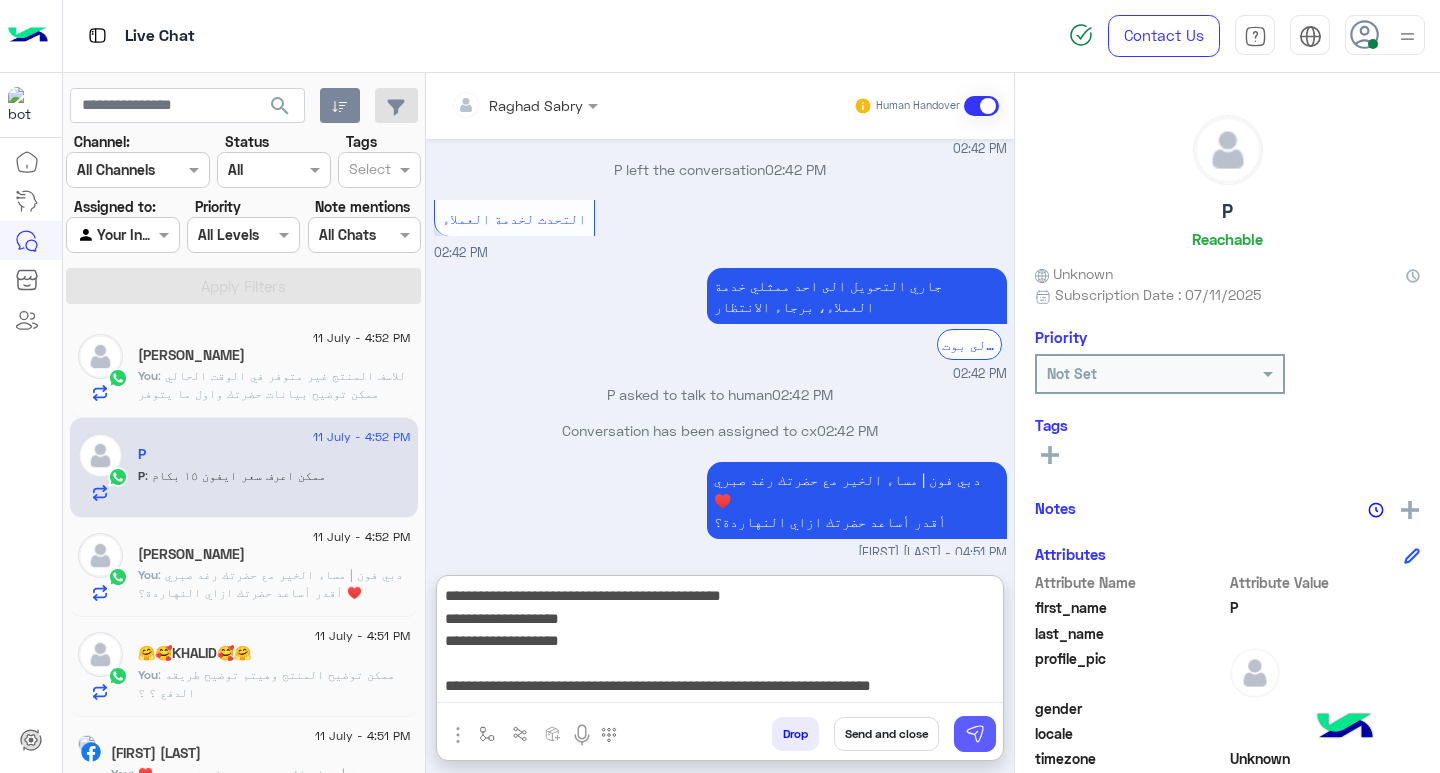 type on "**********" 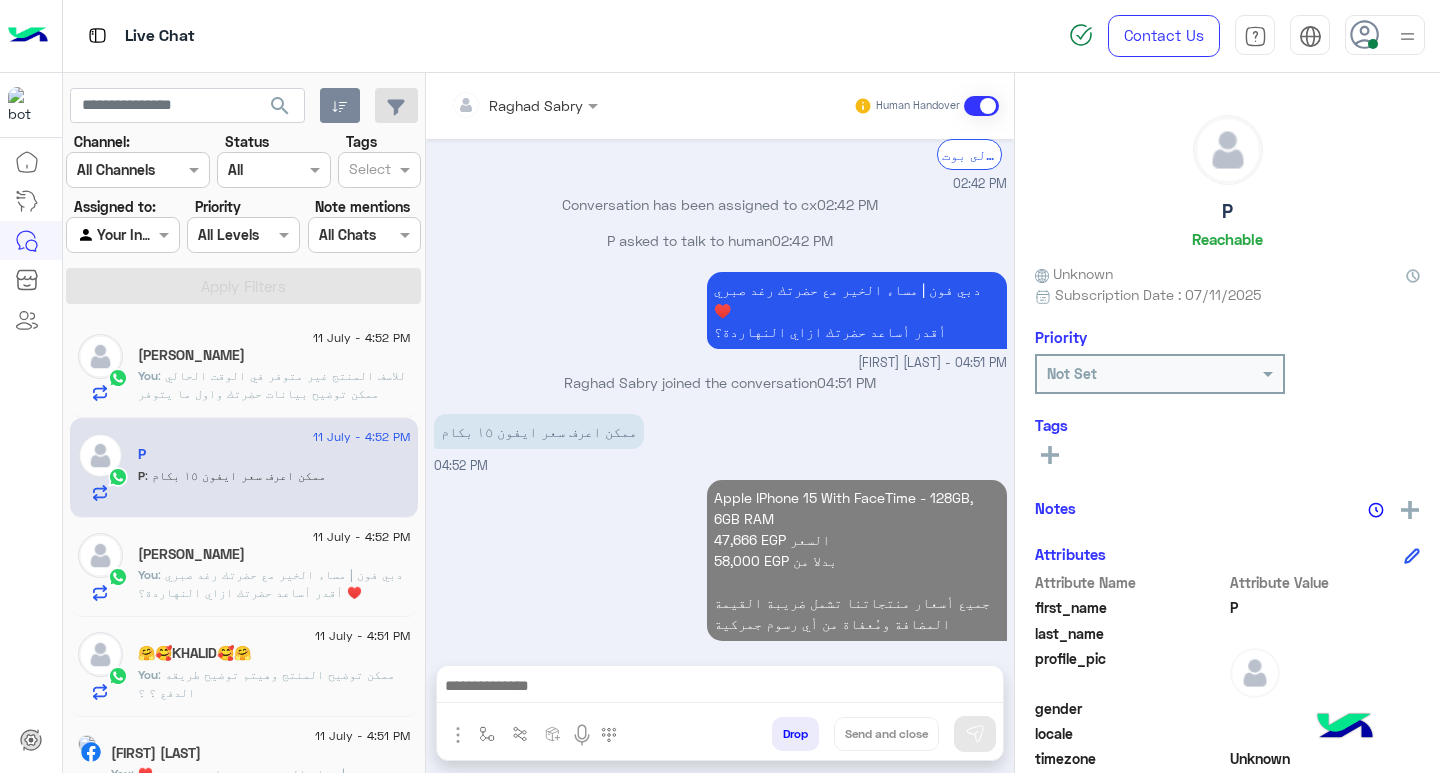 click at bounding box center [720, 688] 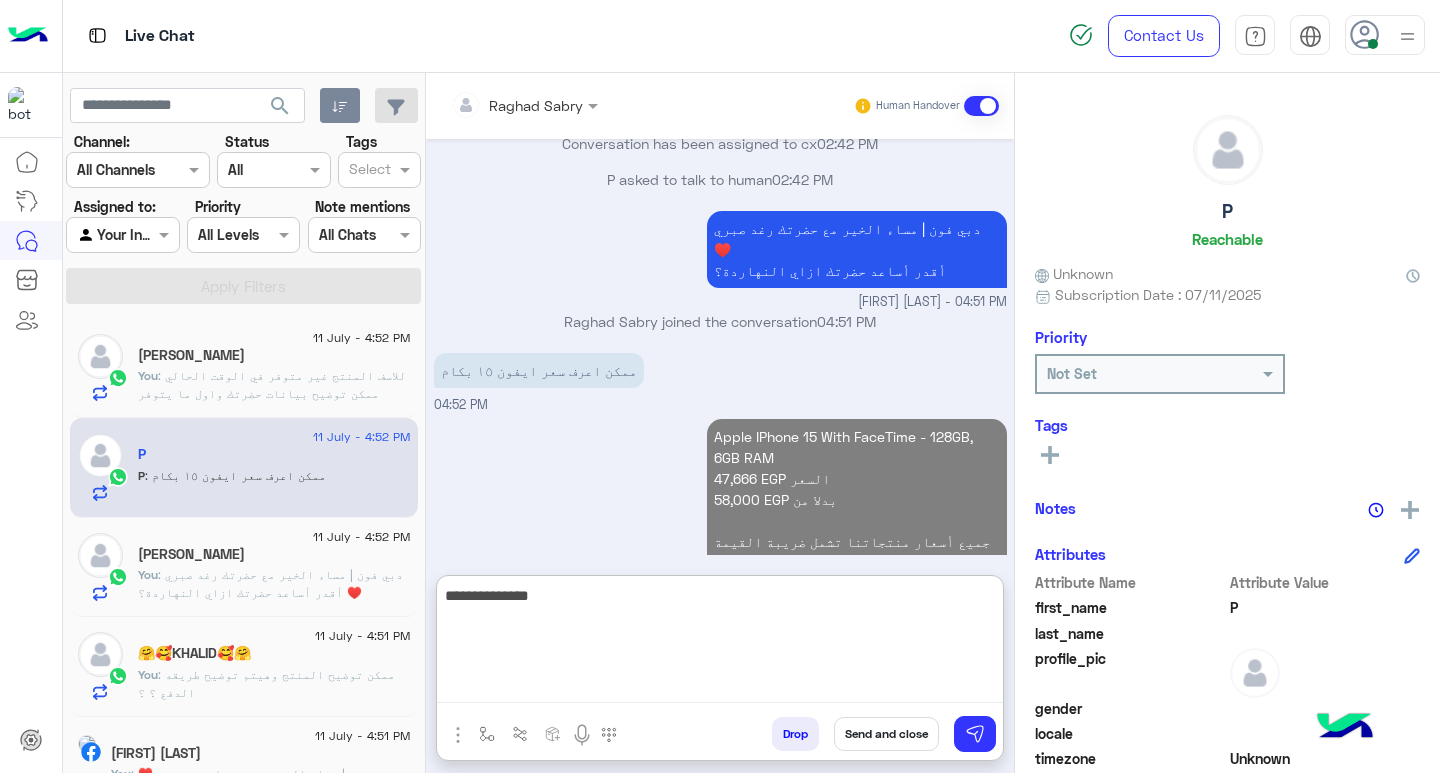 scroll, scrollTop: 1311, scrollLeft: 0, axis: vertical 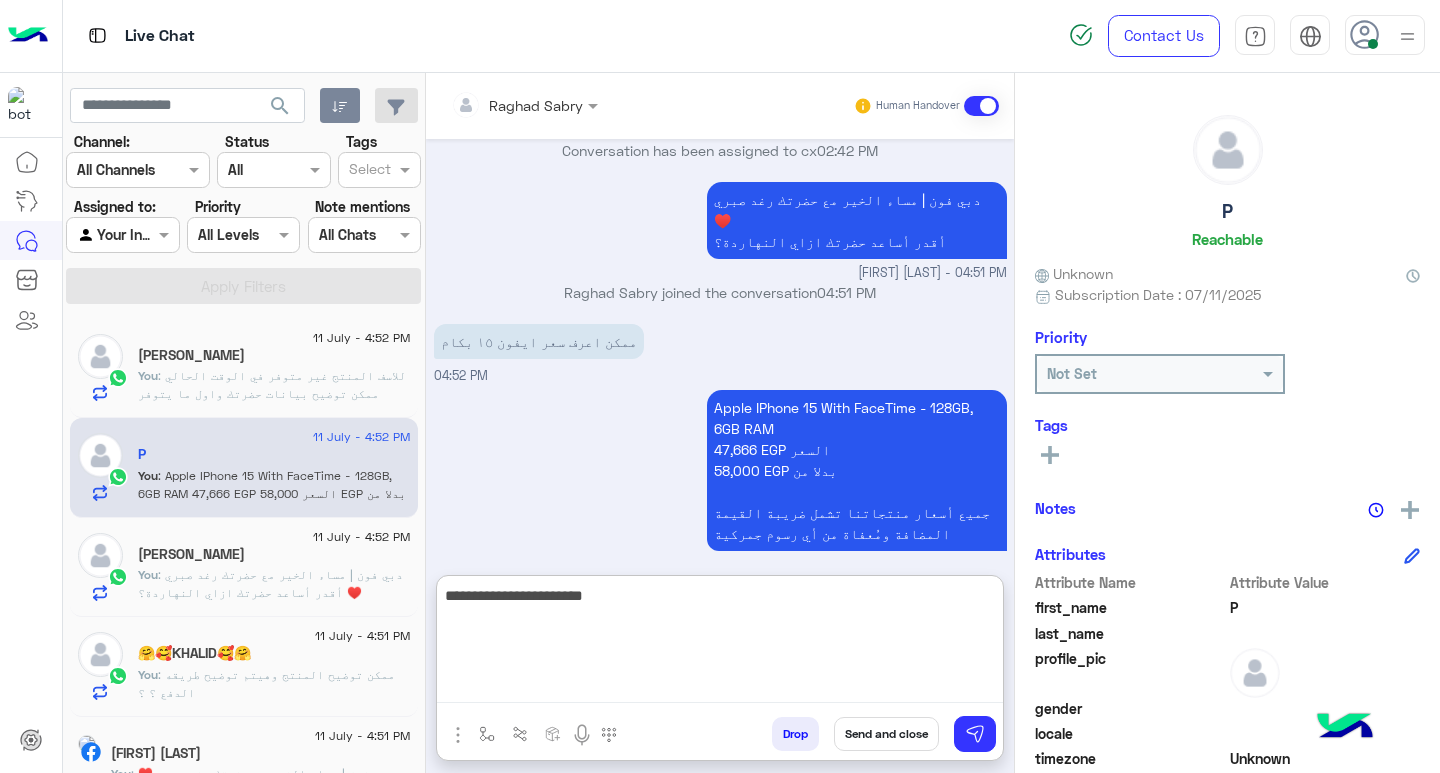 type on "**********" 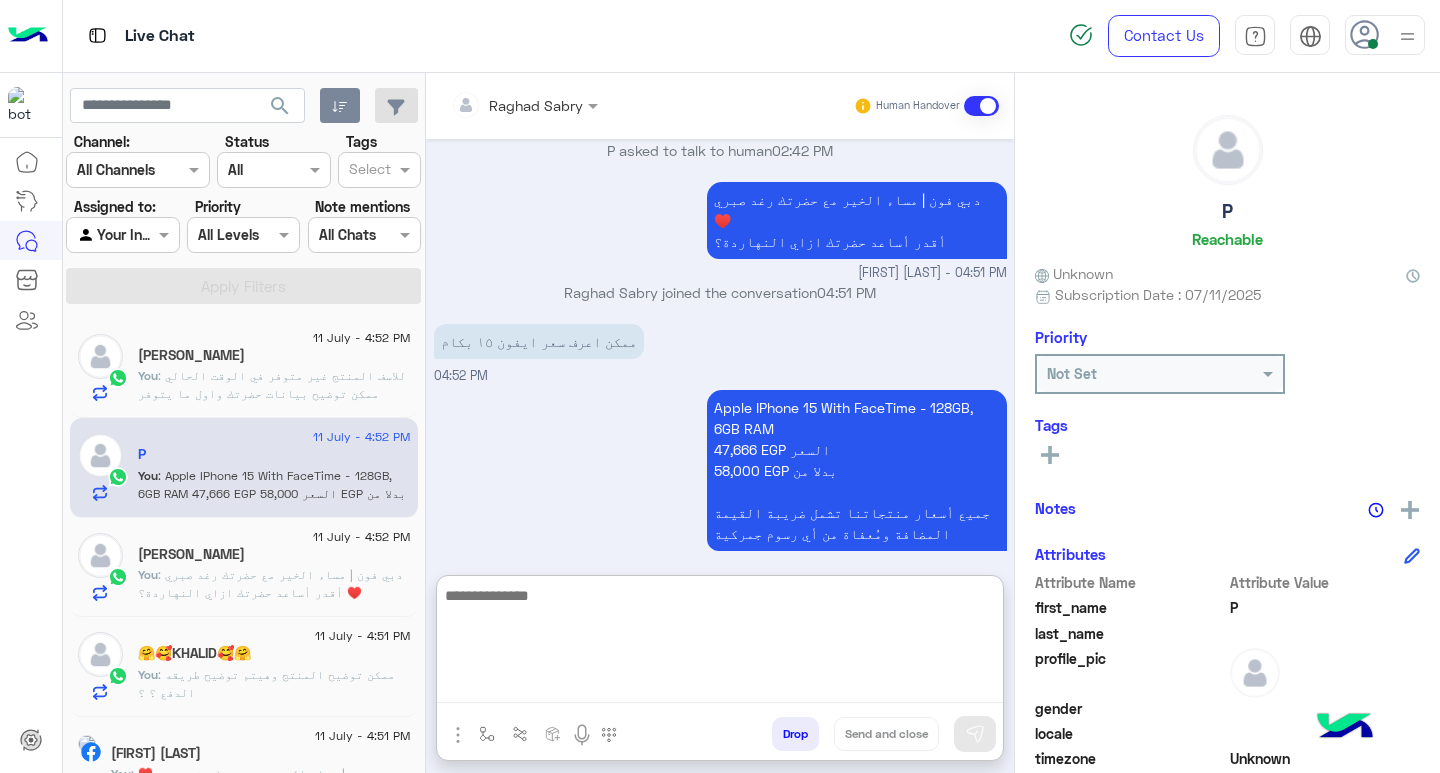 scroll, scrollTop: 1374, scrollLeft: 0, axis: vertical 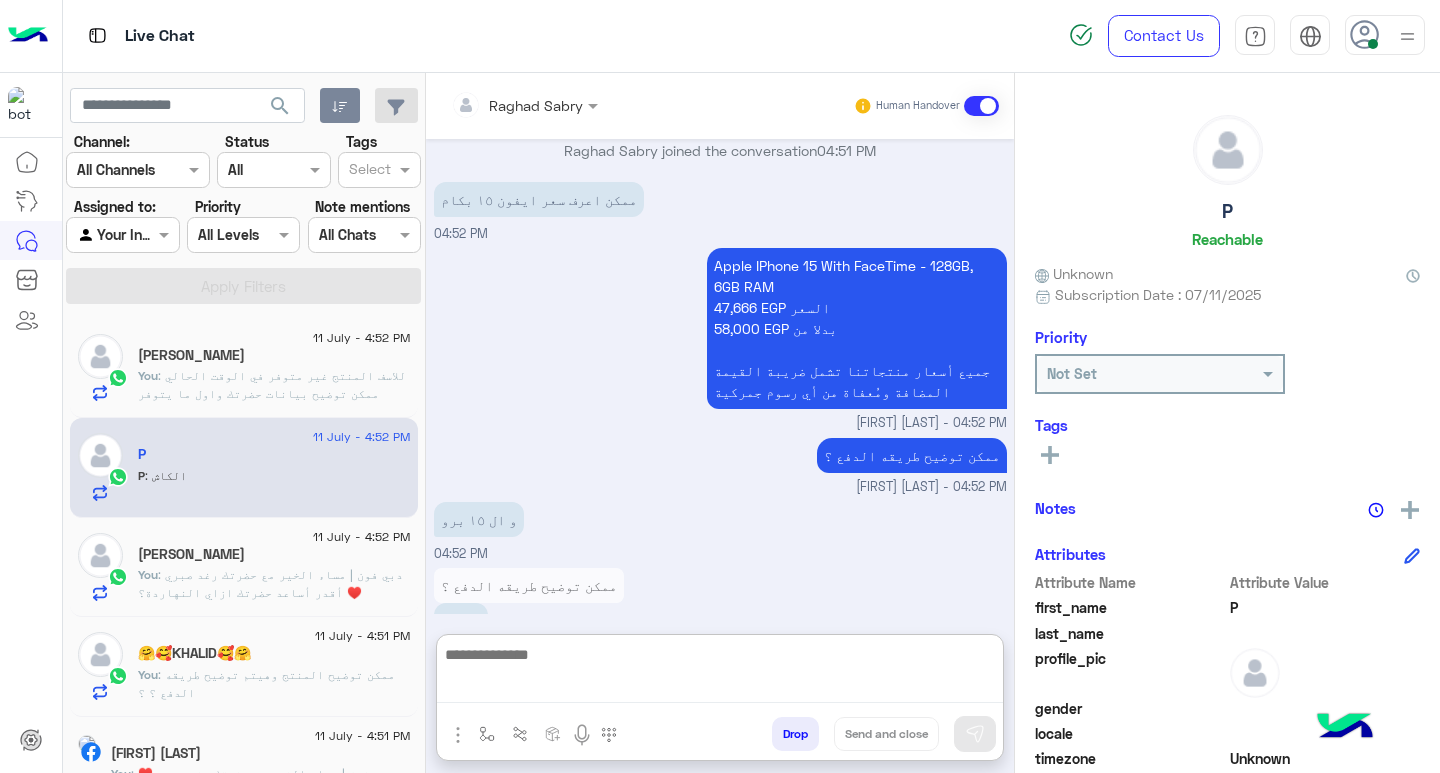 click at bounding box center (720, 672) 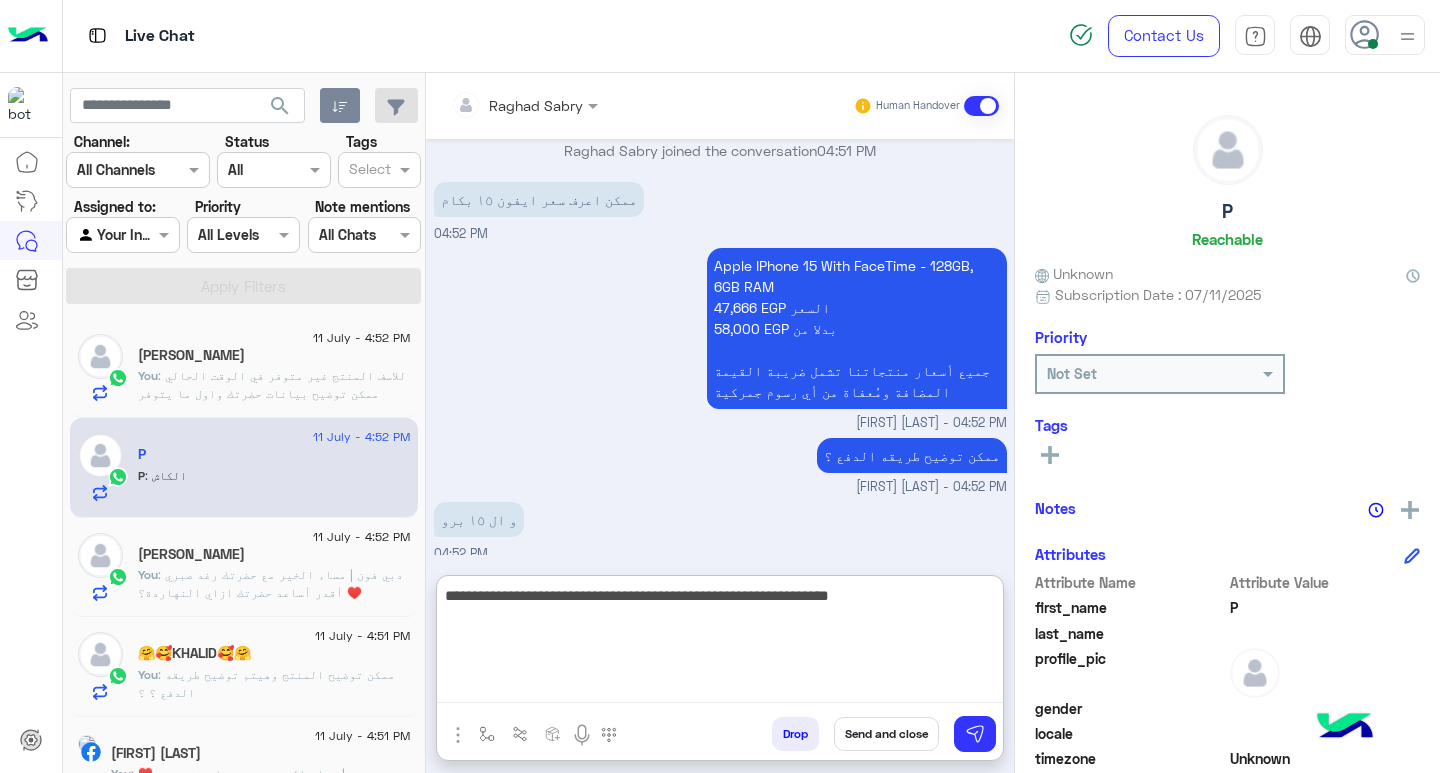 type on "**********" 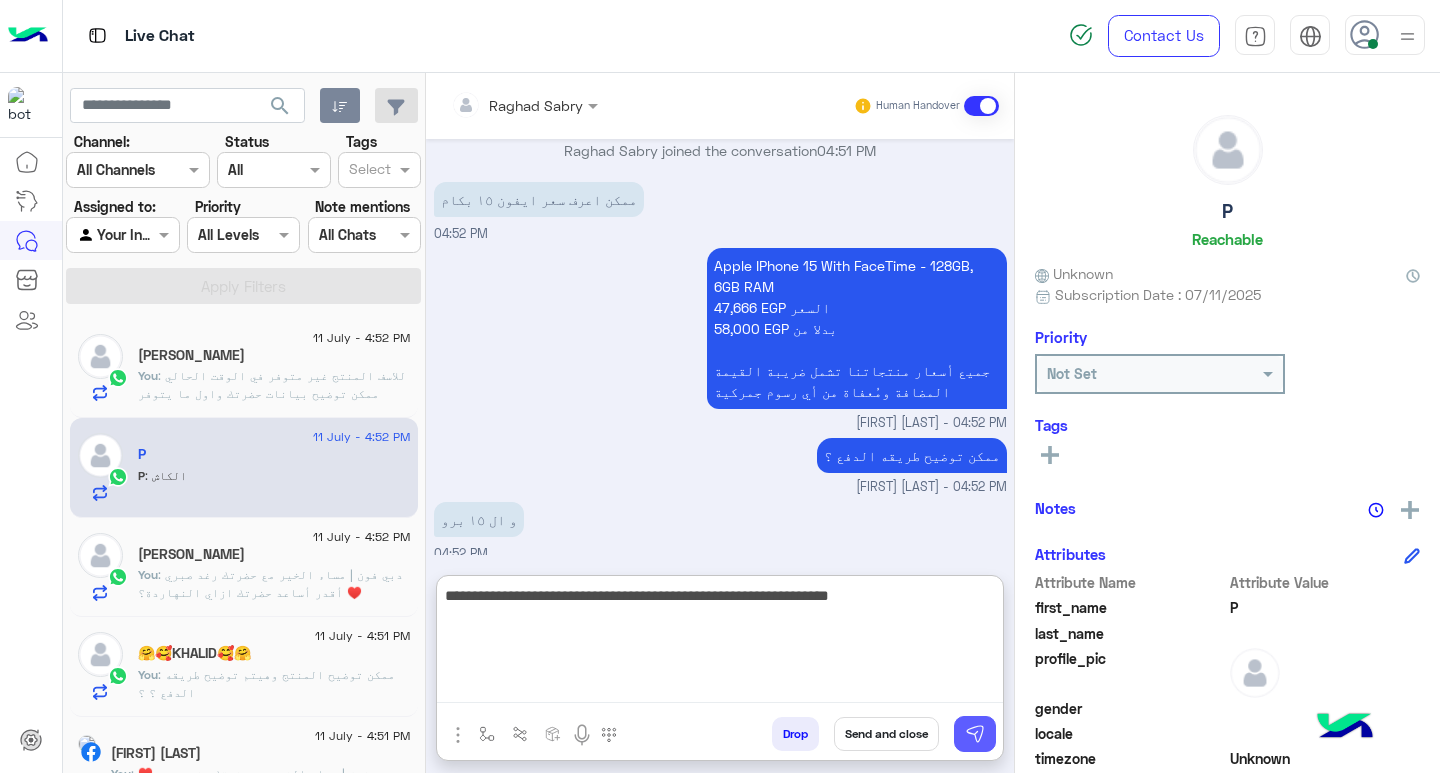 click at bounding box center (975, 734) 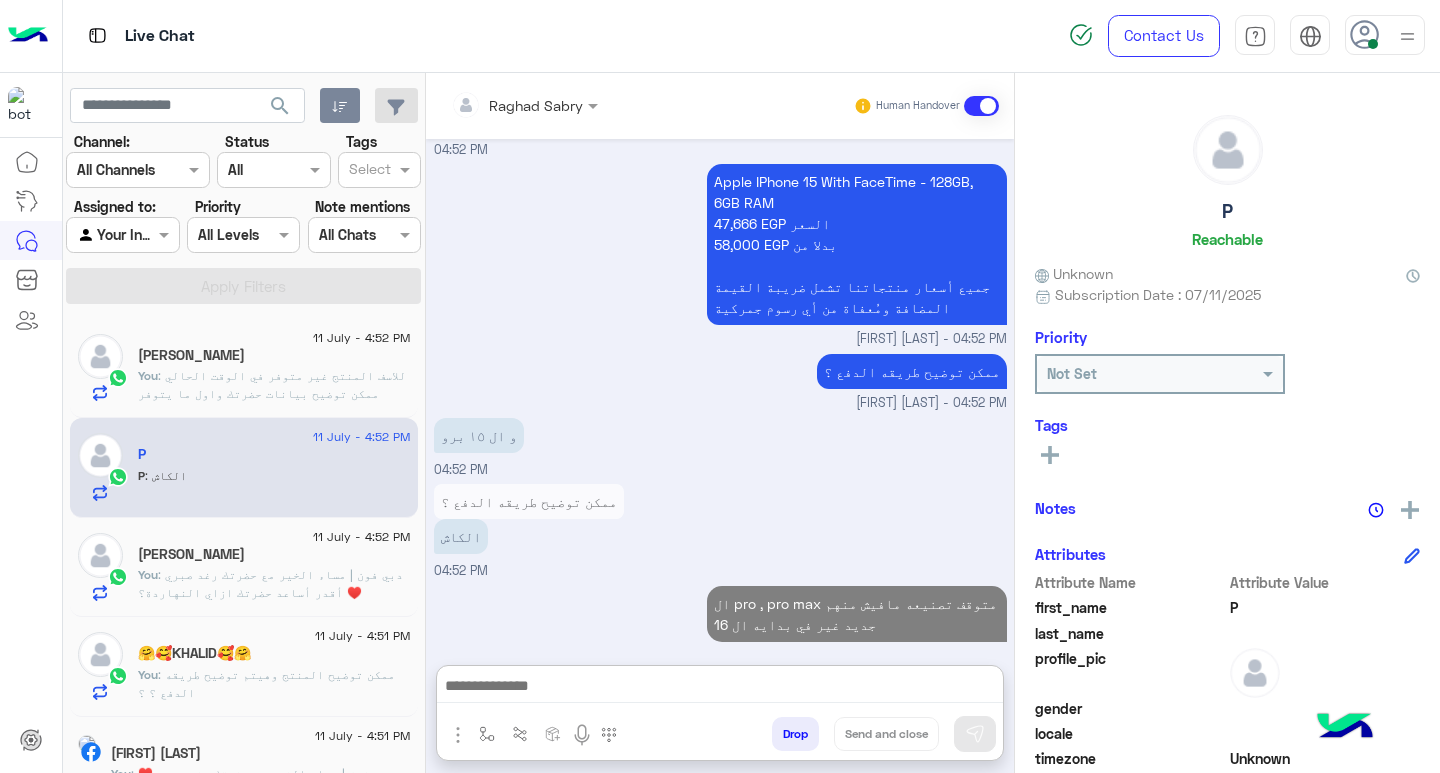 click at bounding box center [720, 688] 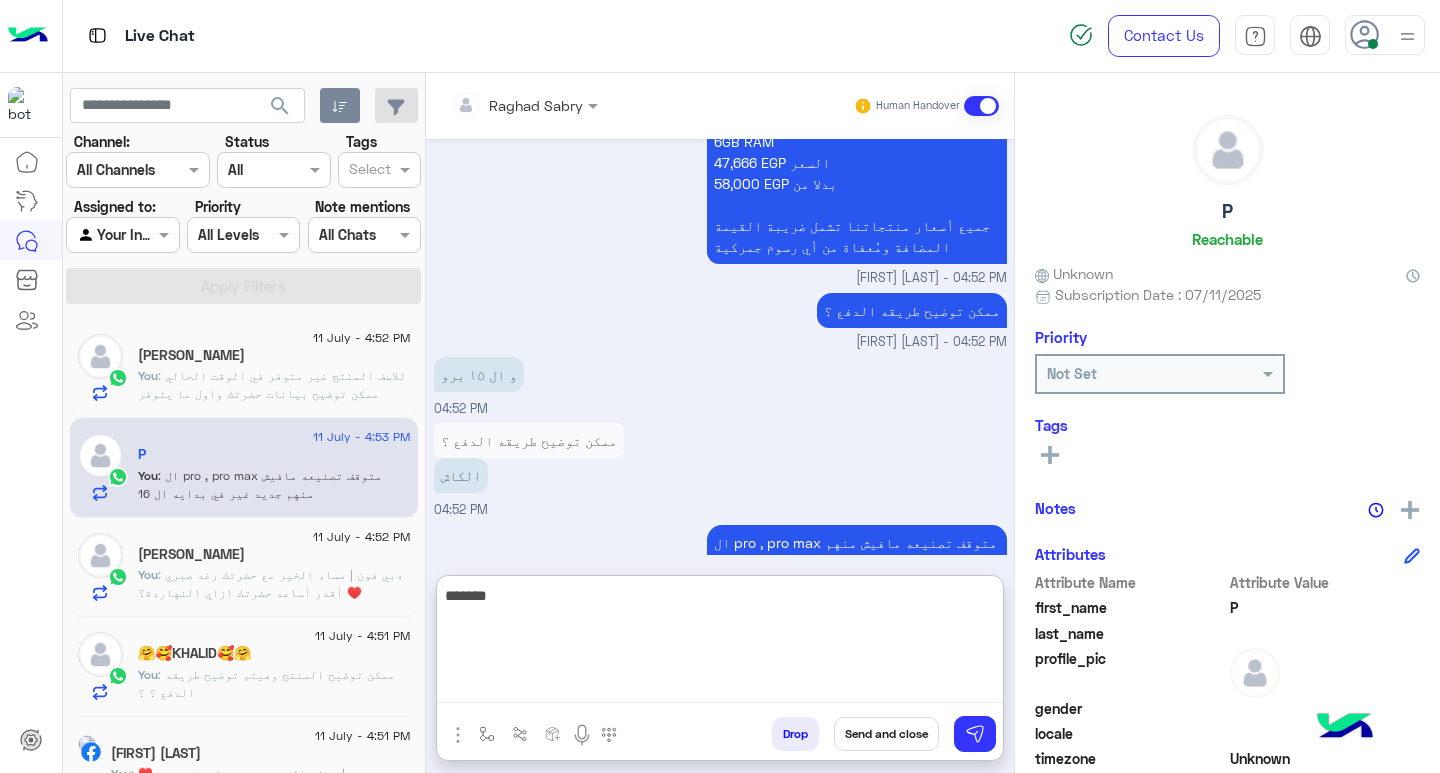 scroll, scrollTop: 1627, scrollLeft: 0, axis: vertical 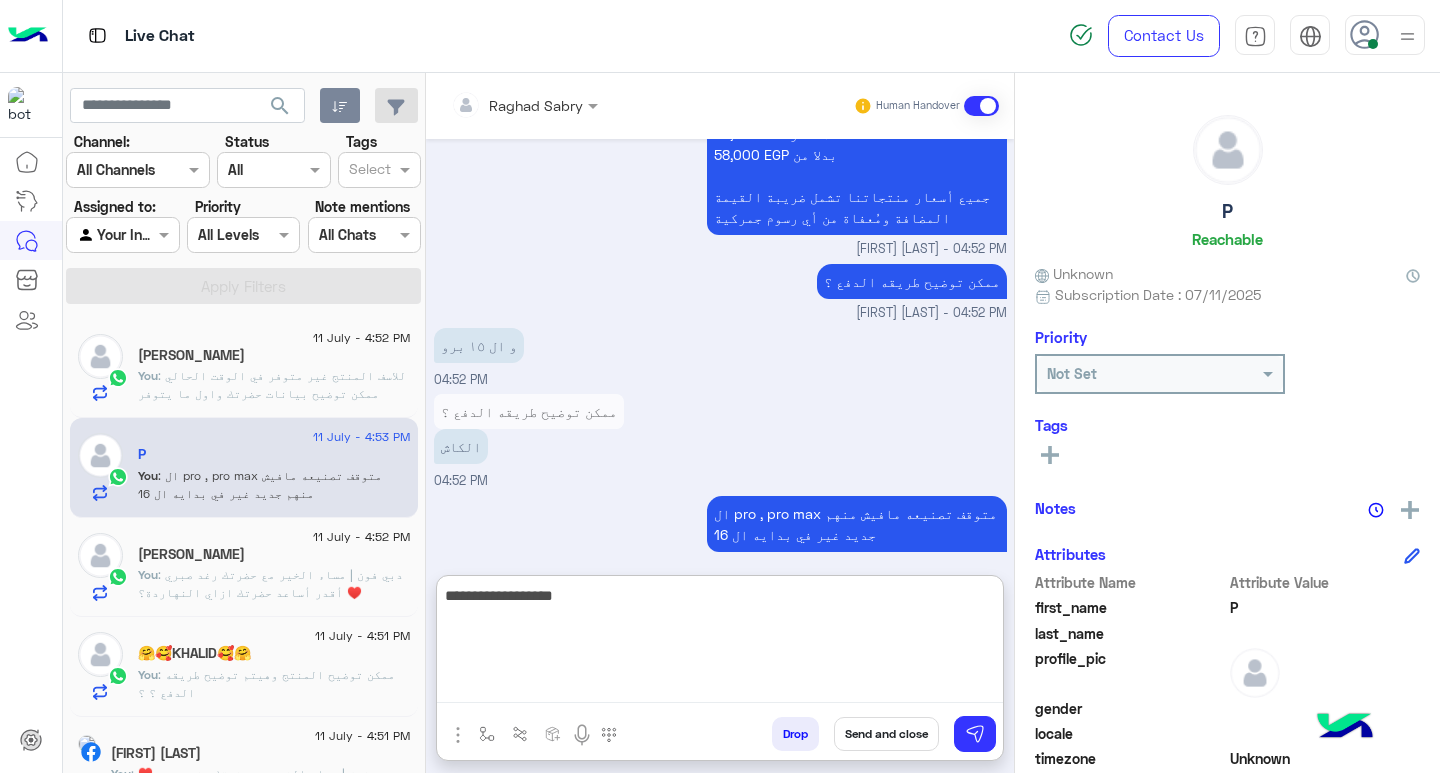 type on "**********" 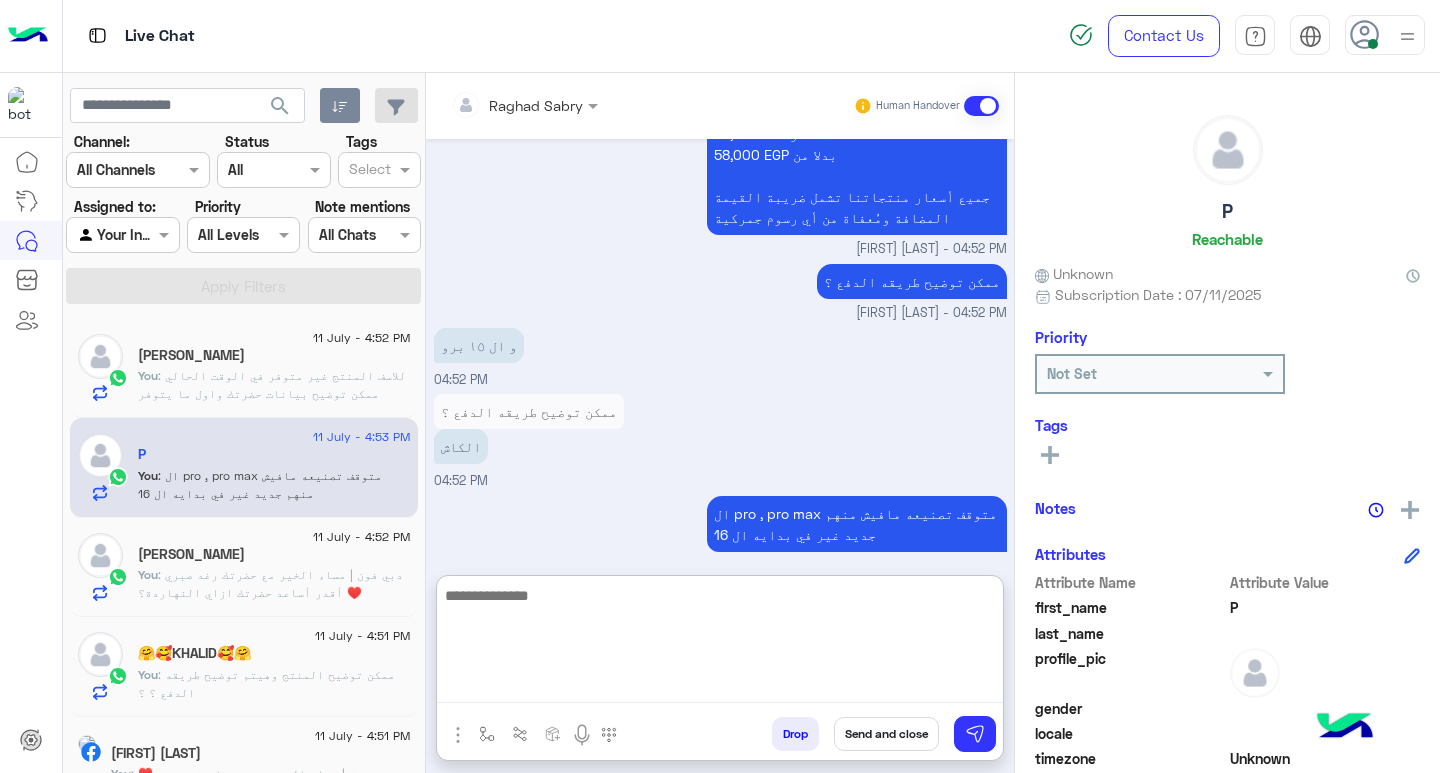 scroll, scrollTop: 1691, scrollLeft: 0, axis: vertical 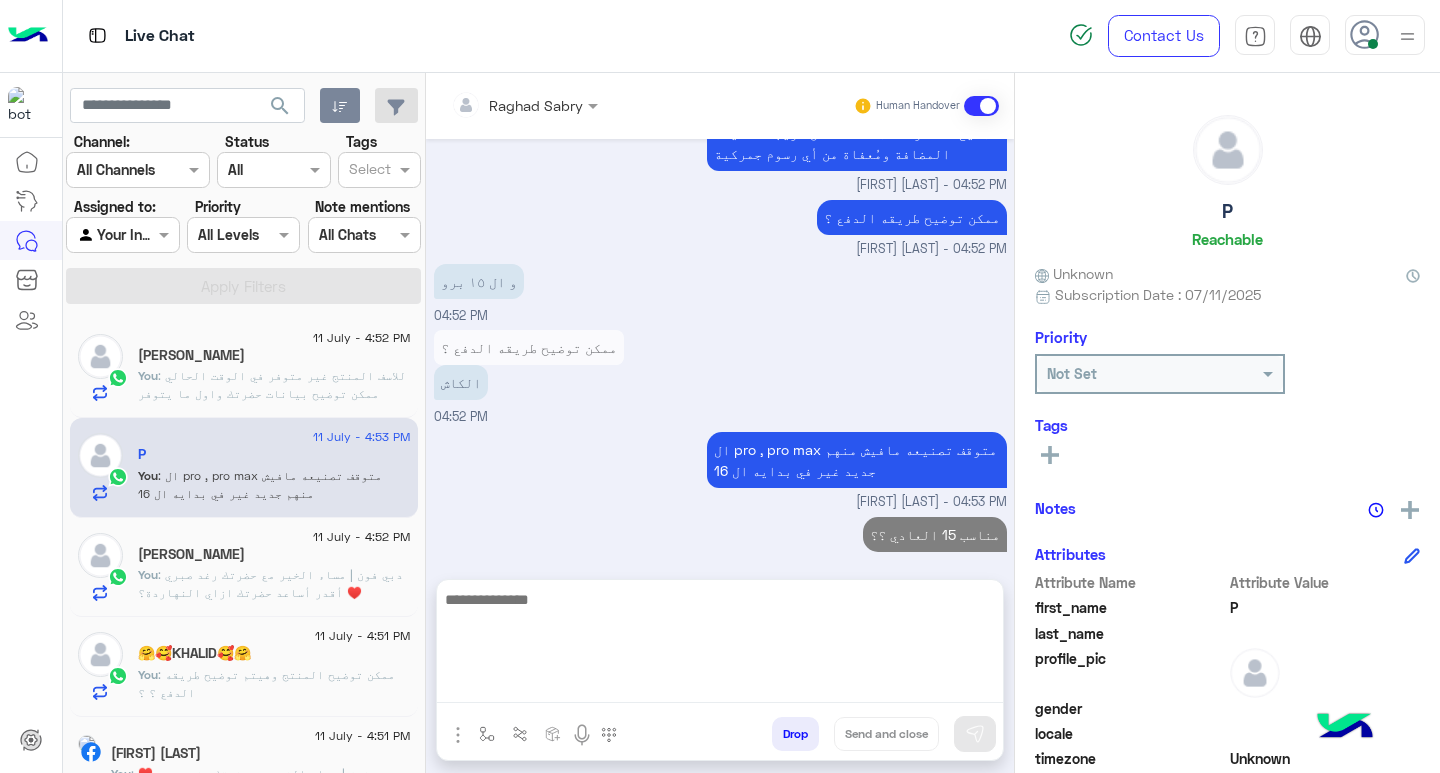 click on ": ممكن توضيح المنتج وهيتم توضيح طريقه الدفع ؟ ؟" 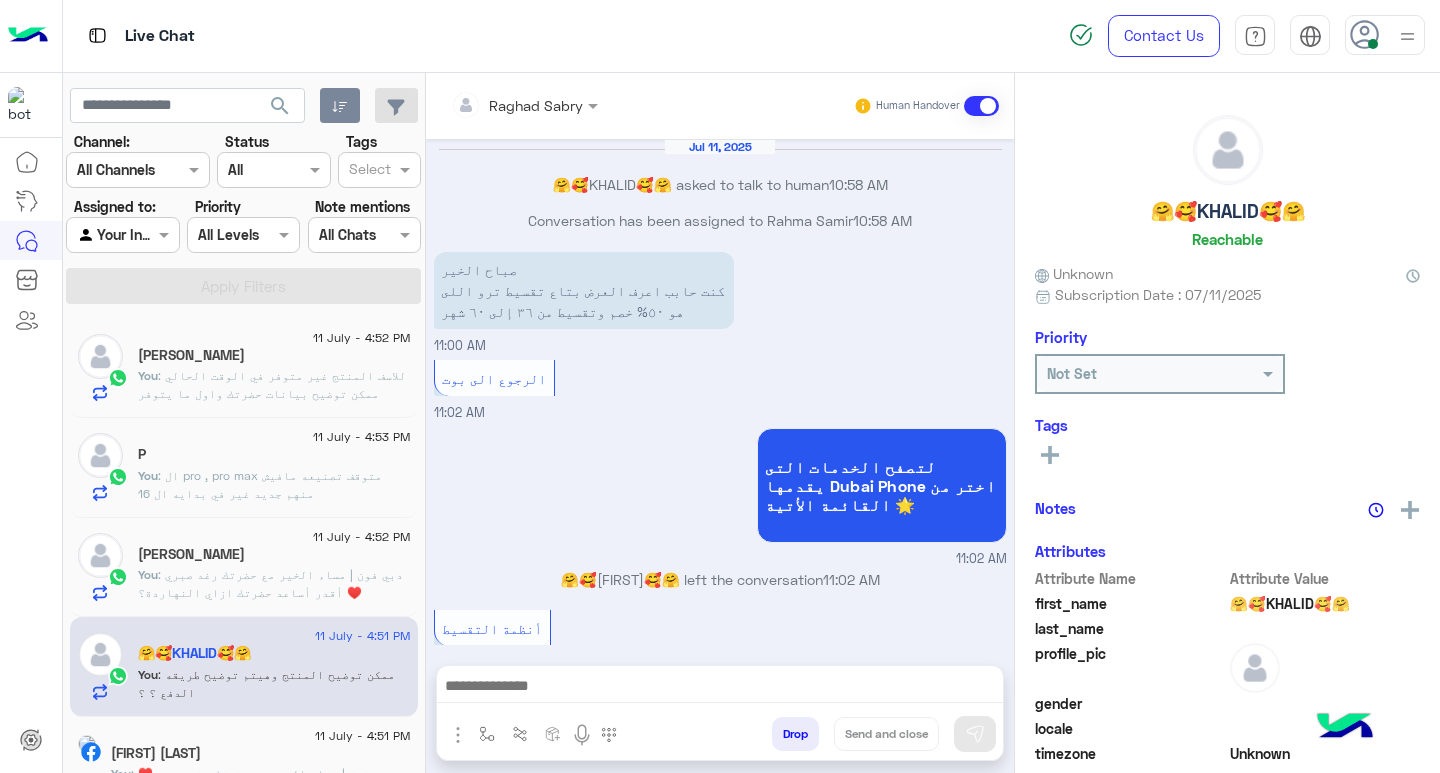 scroll, scrollTop: 2401, scrollLeft: 0, axis: vertical 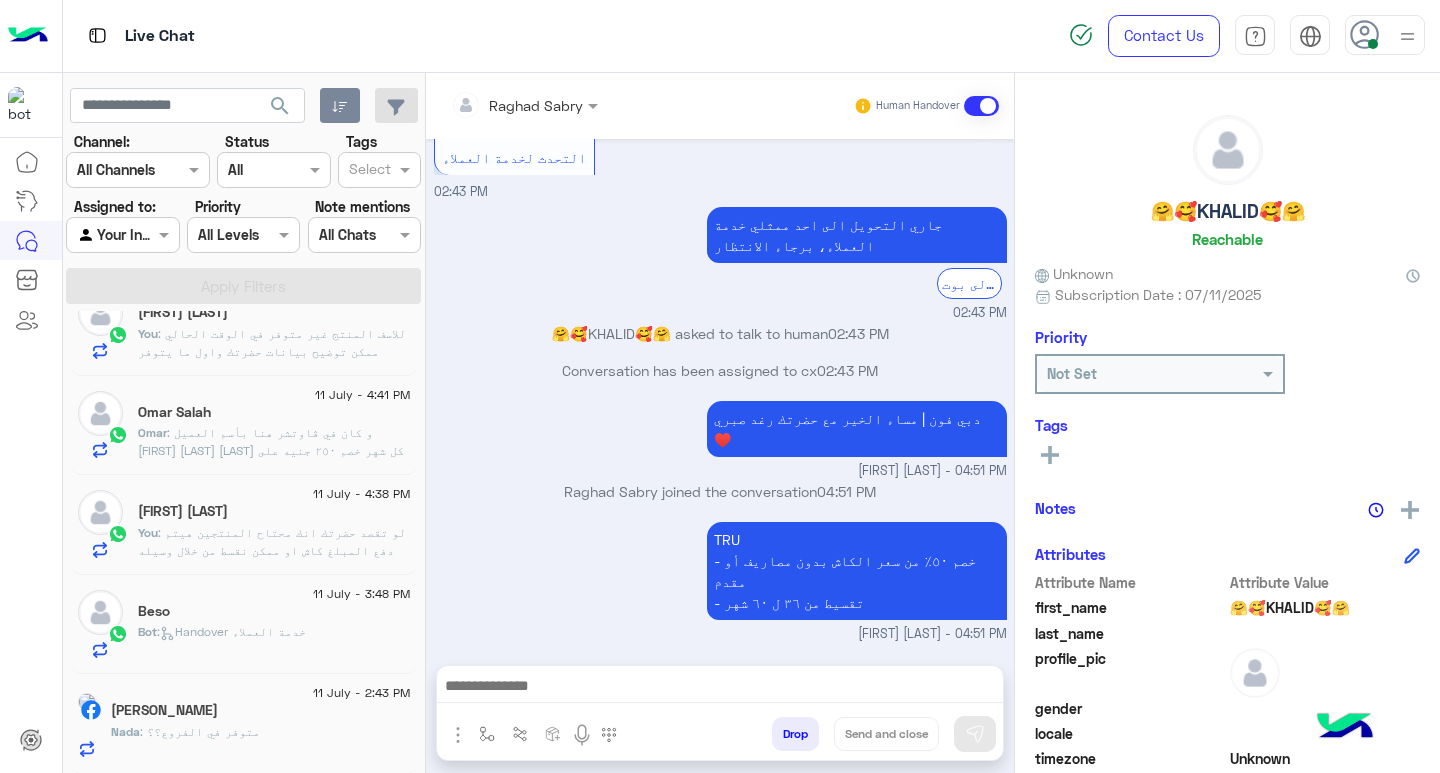 click on "Bot :   Handover خدمة العملاء" 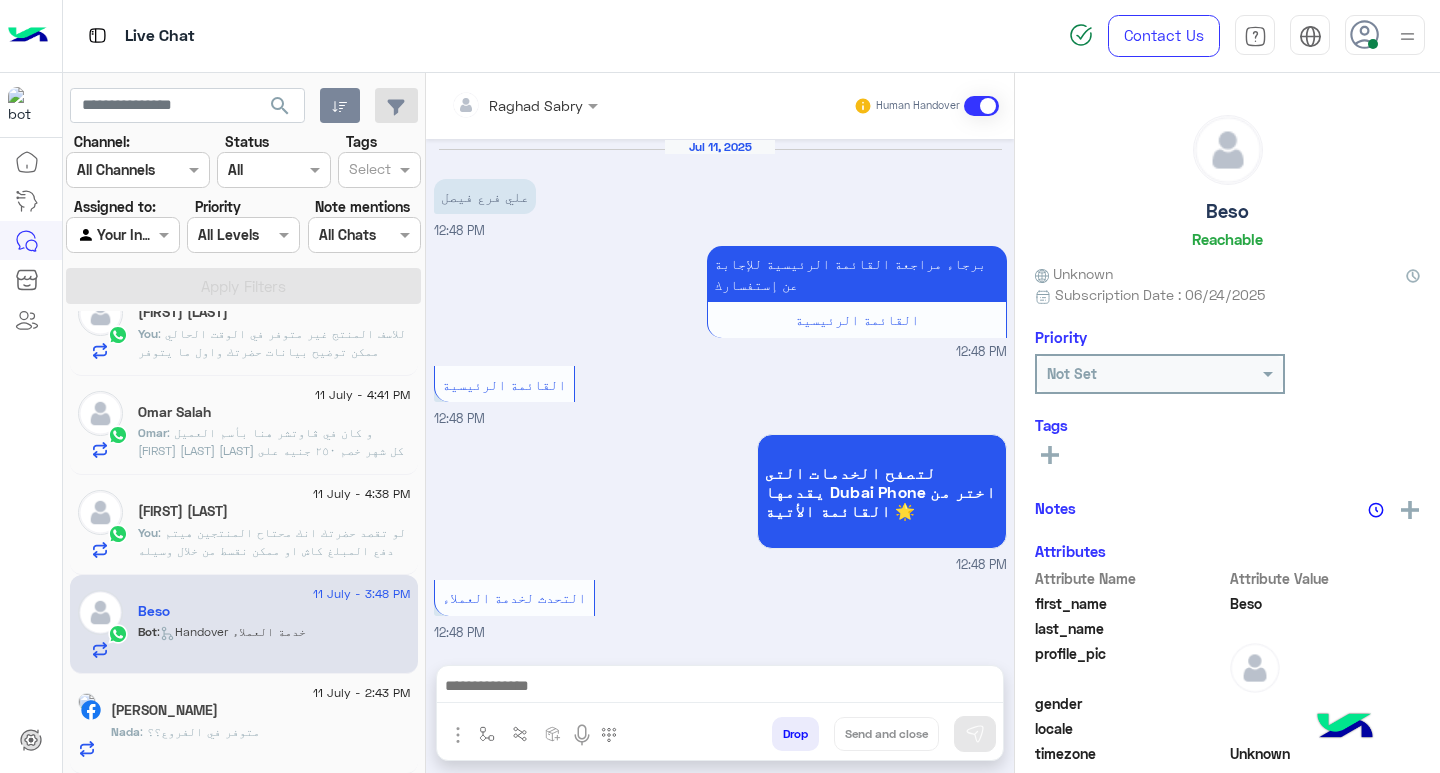 scroll, scrollTop: 1211, scrollLeft: 0, axis: vertical 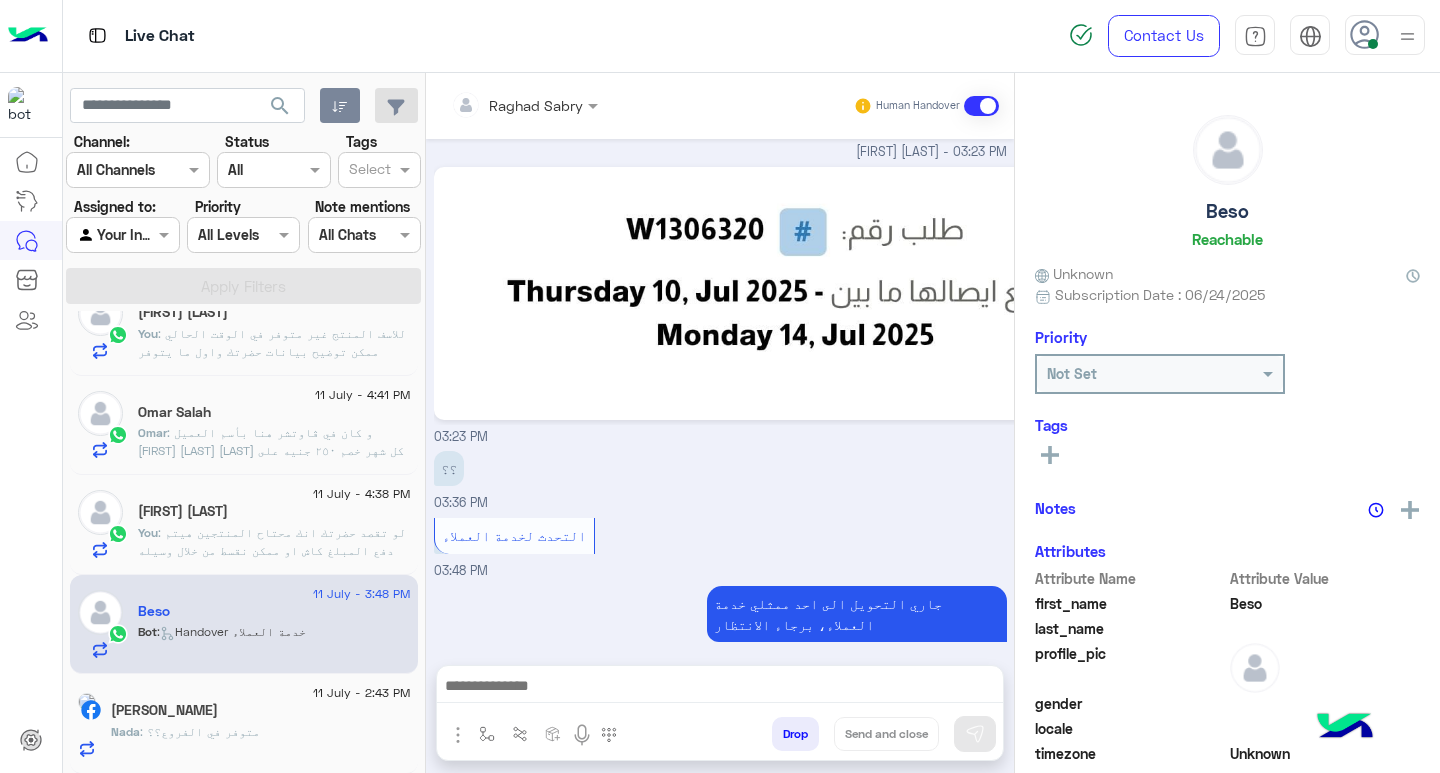 click on "[FIRST] [LAST]" 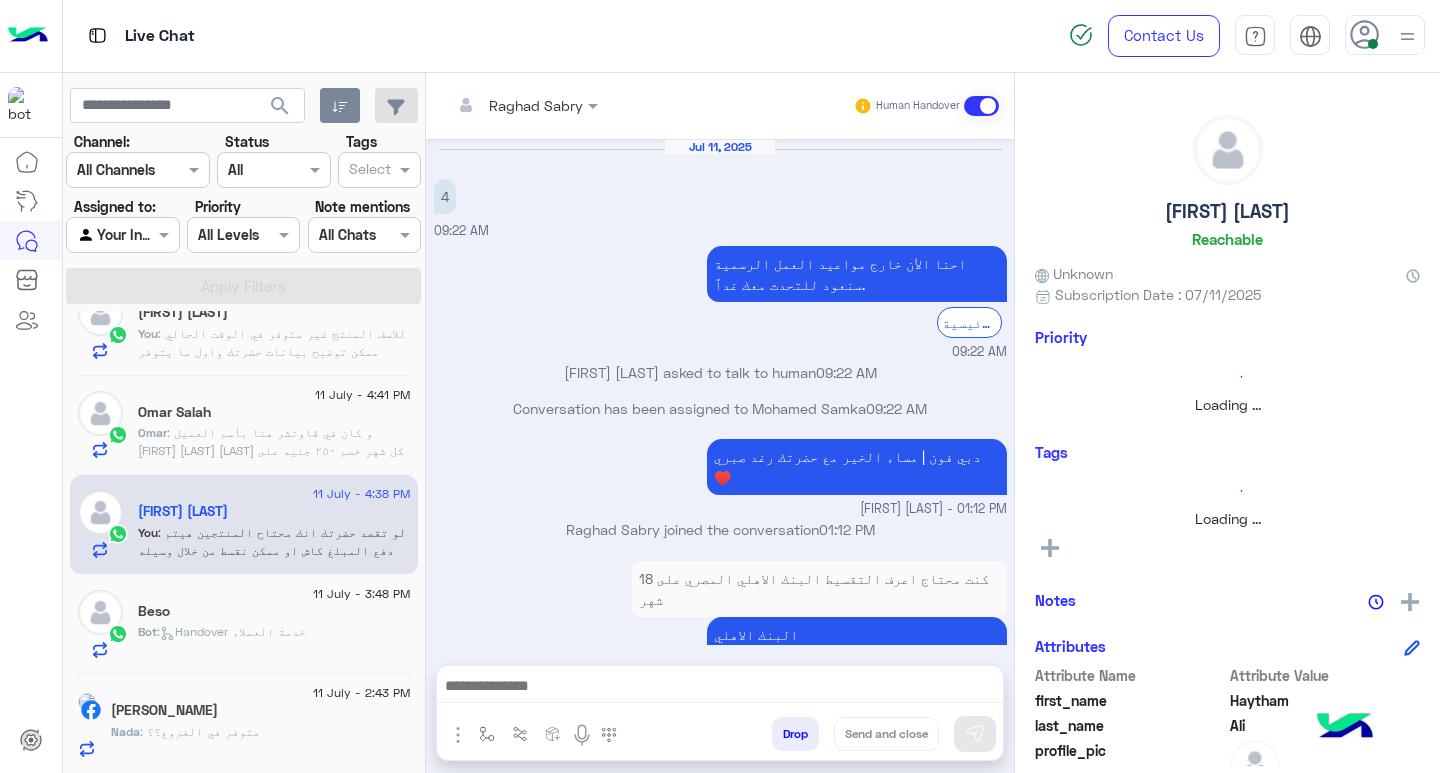 scroll, scrollTop: 1374, scrollLeft: 0, axis: vertical 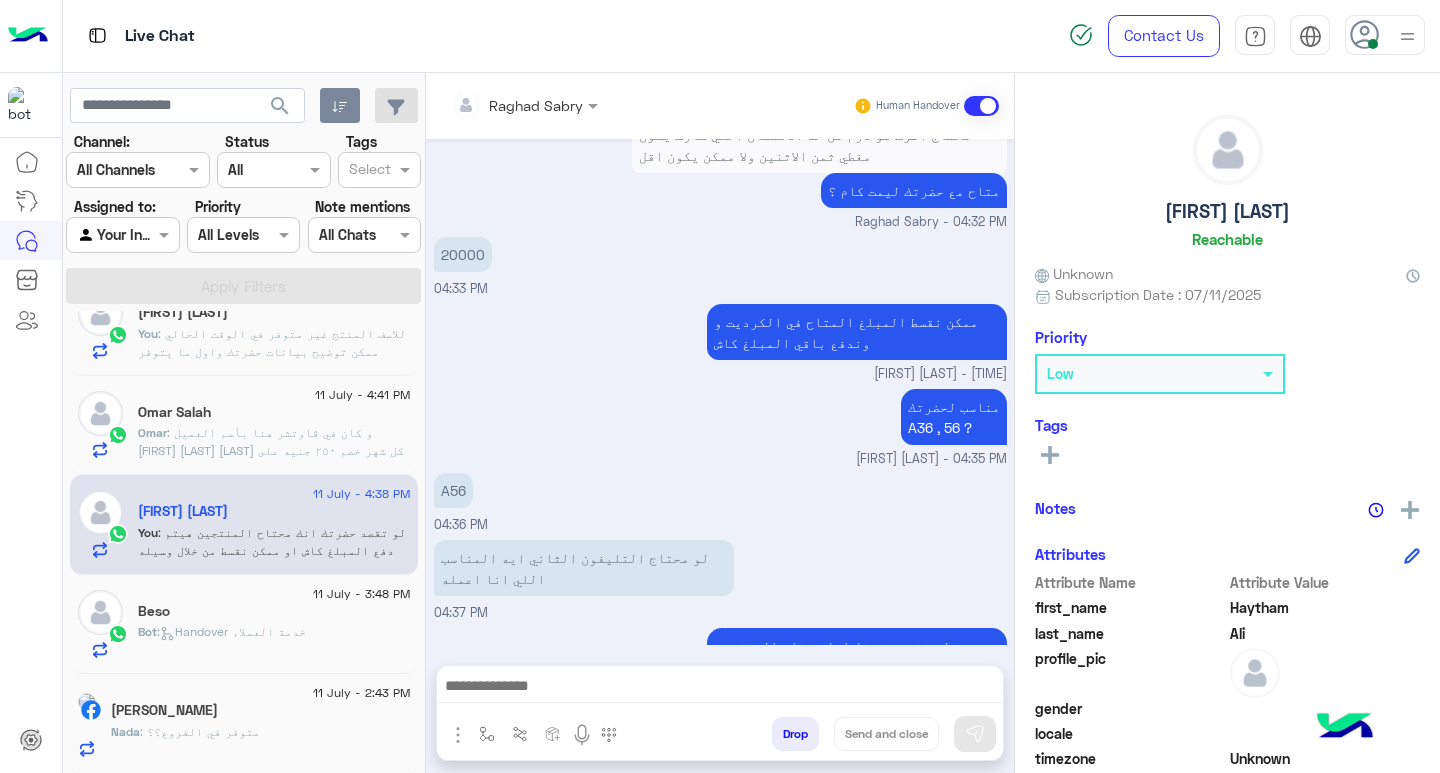 click on ":   Handover خدمة العملاء" 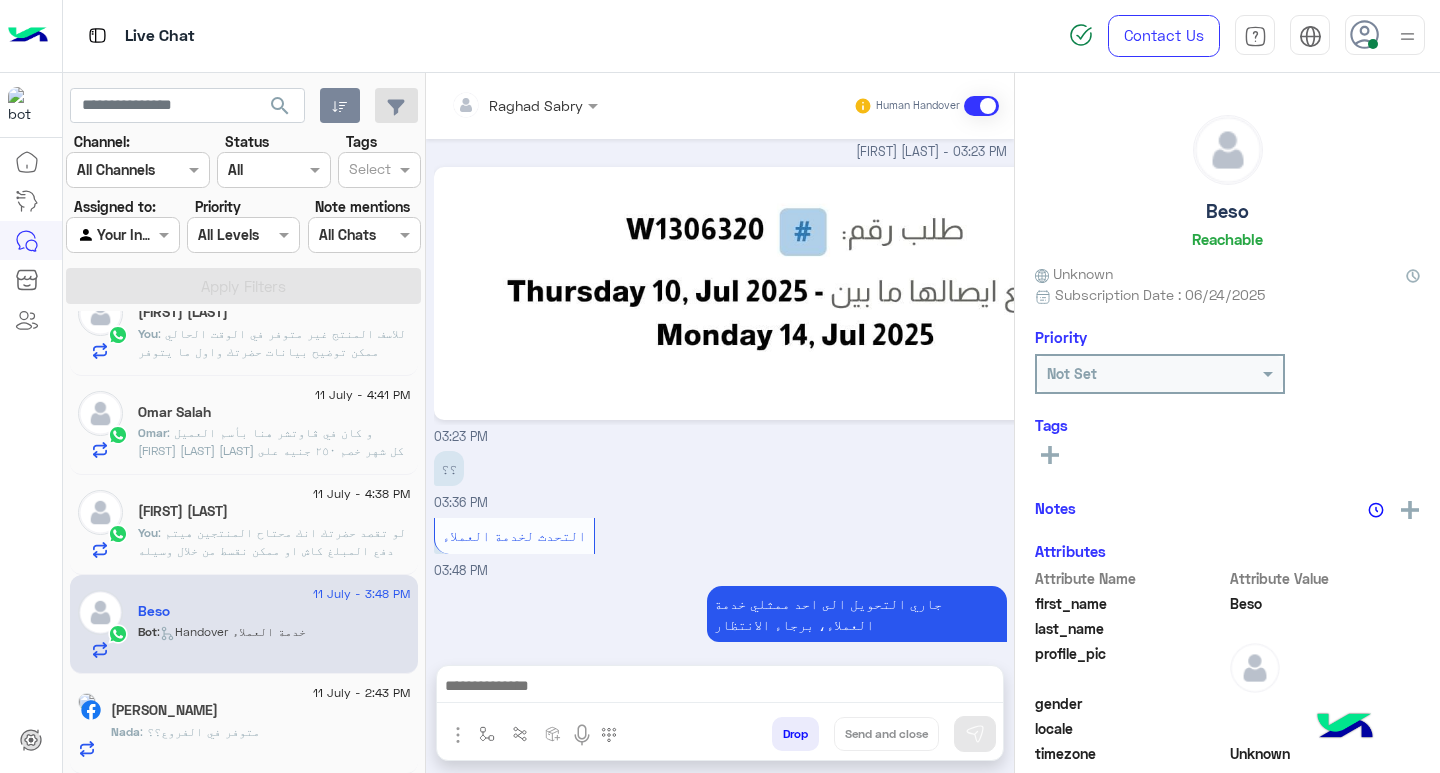 scroll, scrollTop: 1211, scrollLeft: 0, axis: vertical 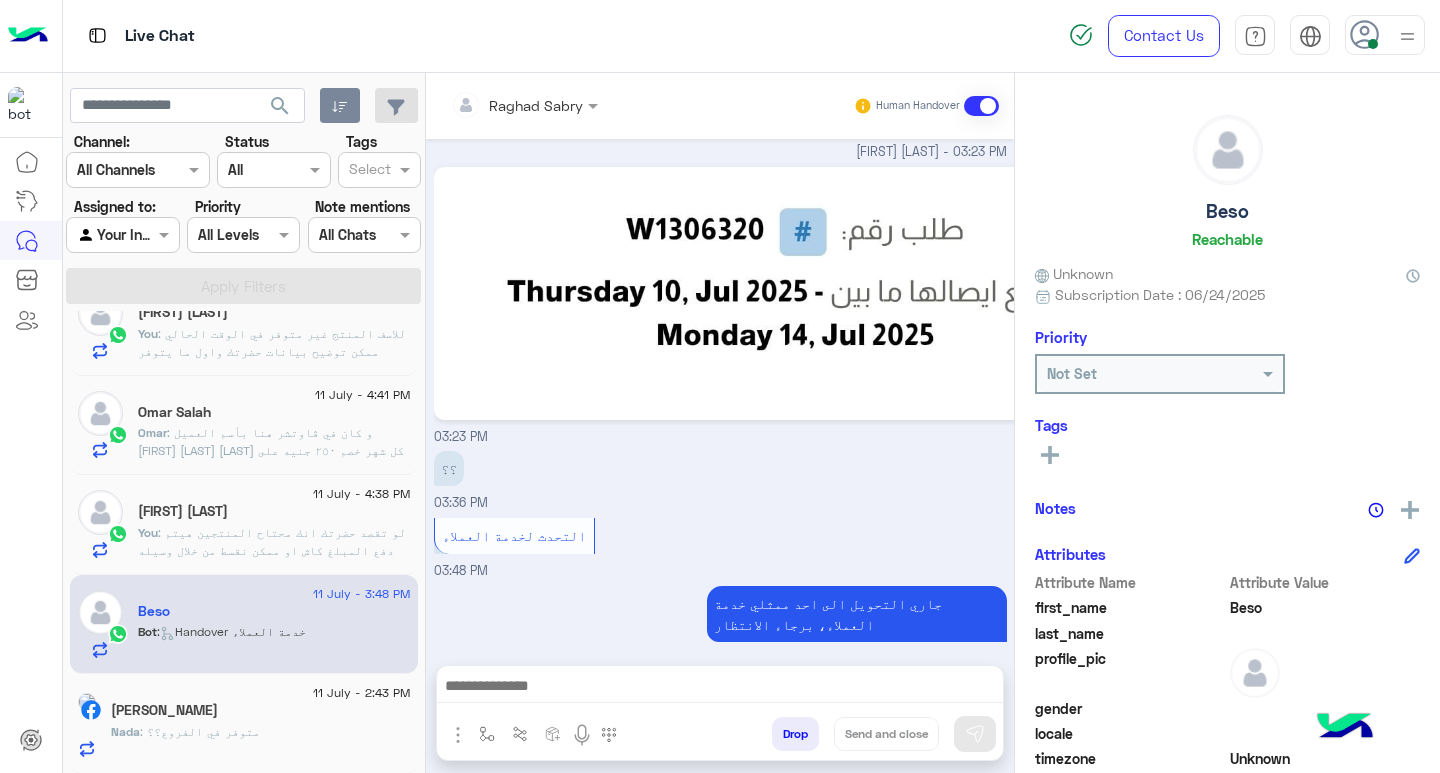 click on ": متوفر في الفروع؟؟" 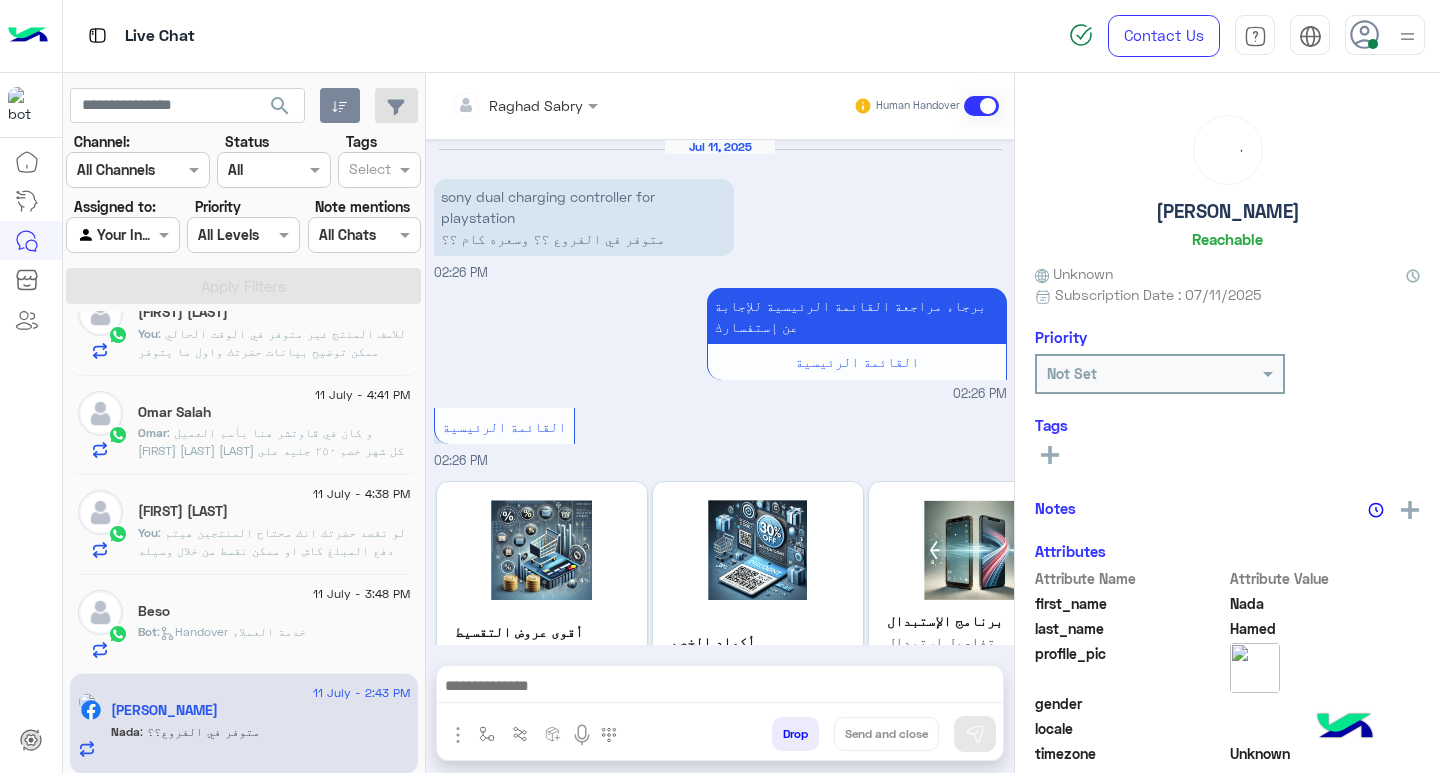 scroll, scrollTop: 506, scrollLeft: 0, axis: vertical 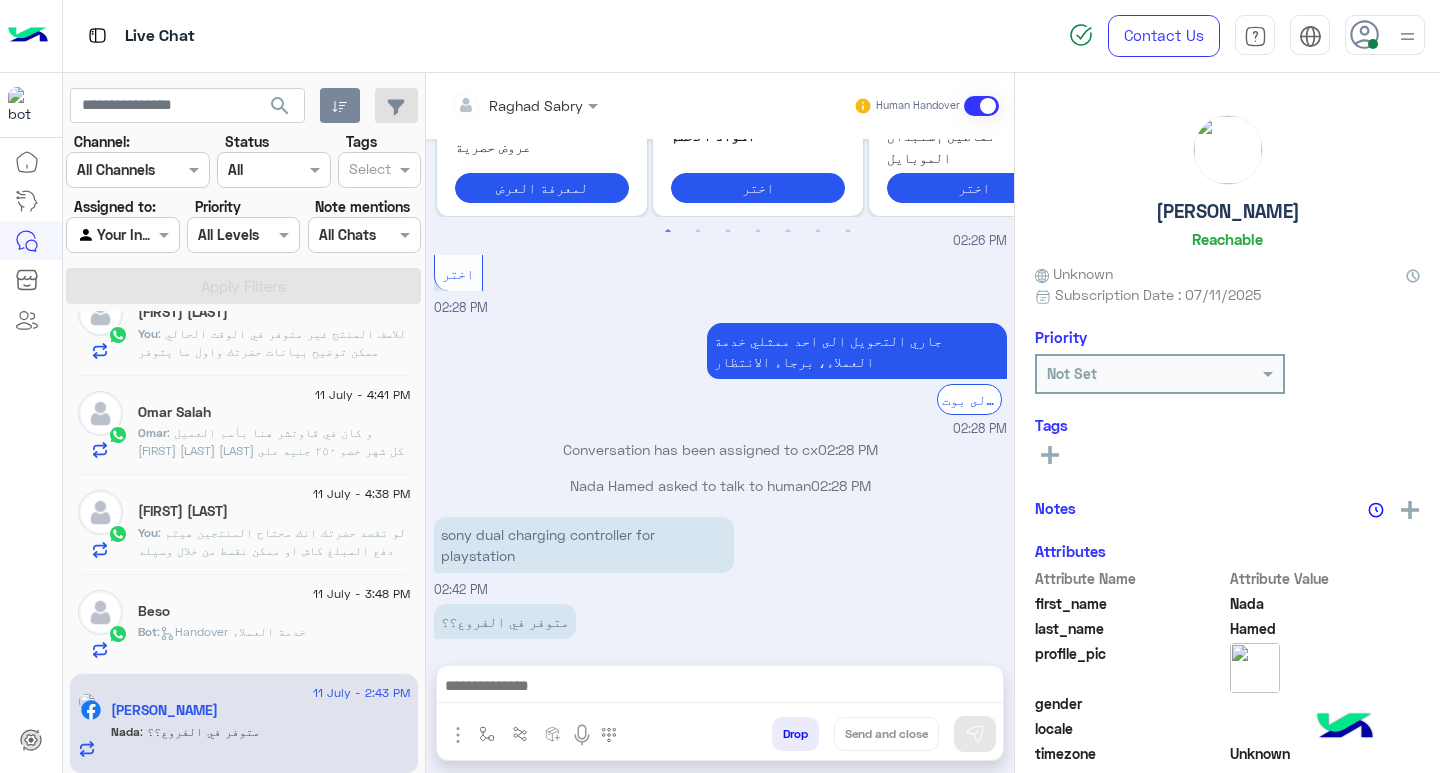 click on "sony dual charging controller for playstation" at bounding box center [584, 545] 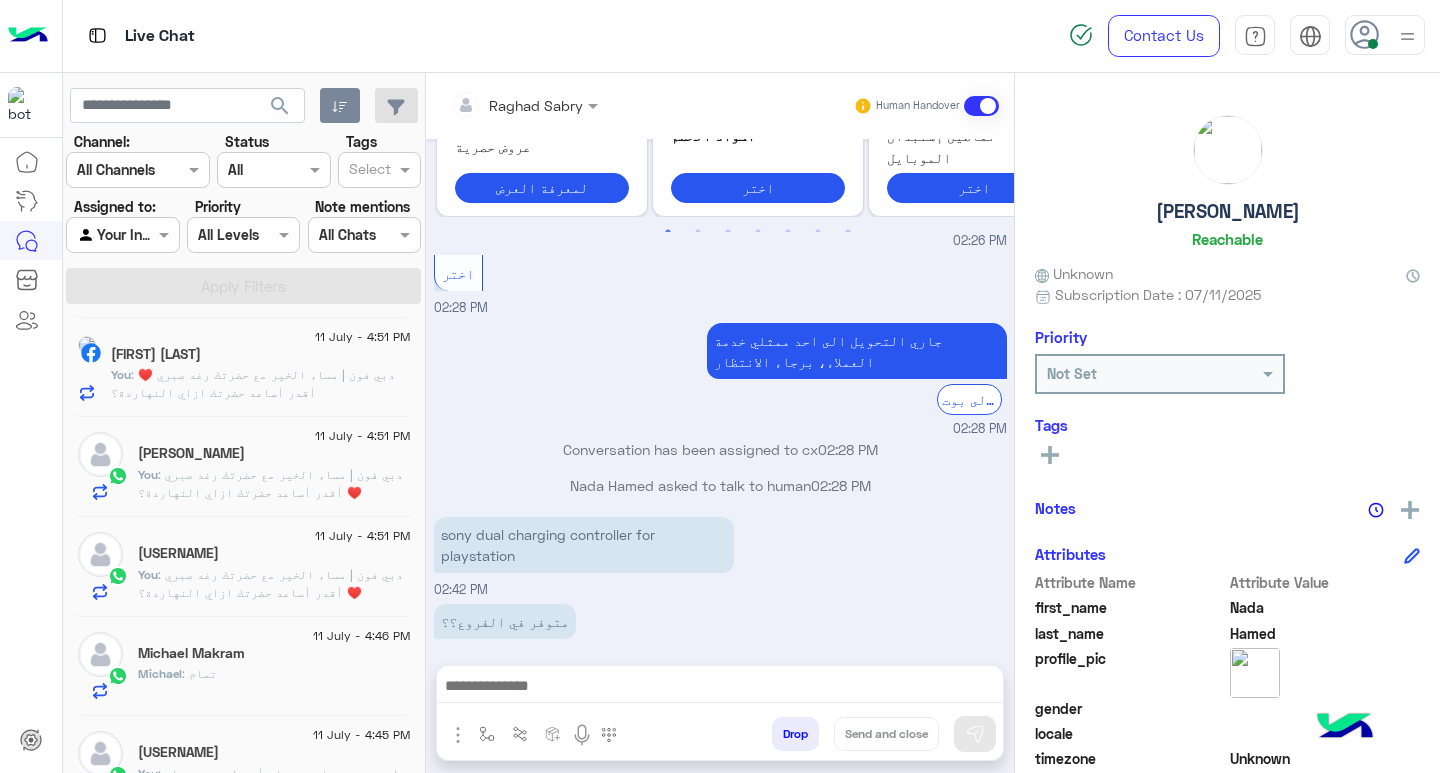 scroll, scrollTop: 0, scrollLeft: 0, axis: both 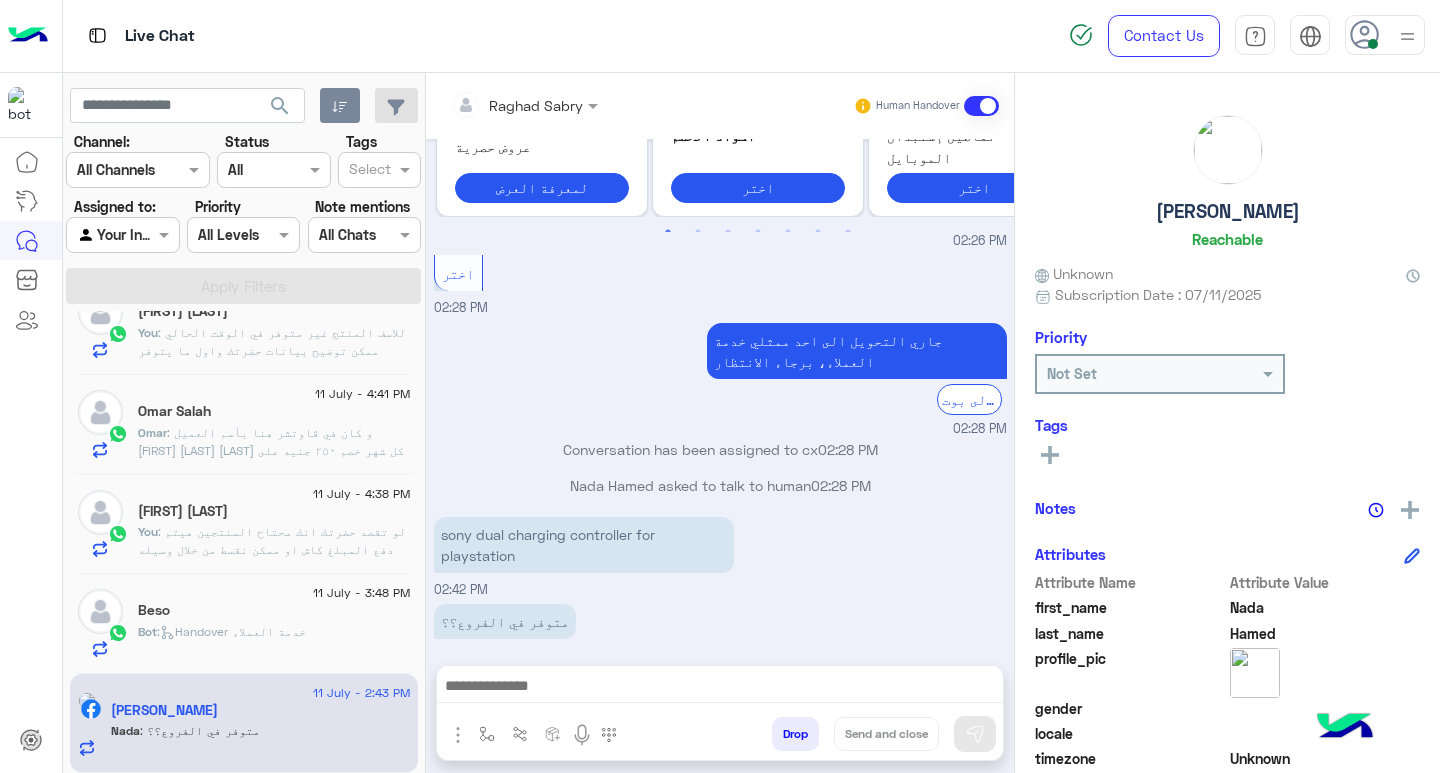 click on ": لو تقصد حضرتك انك محتاح المنتجين
هيتم دفع المبلغ كاش او ممكن نقسط من خلال وسيله دفع اخري" 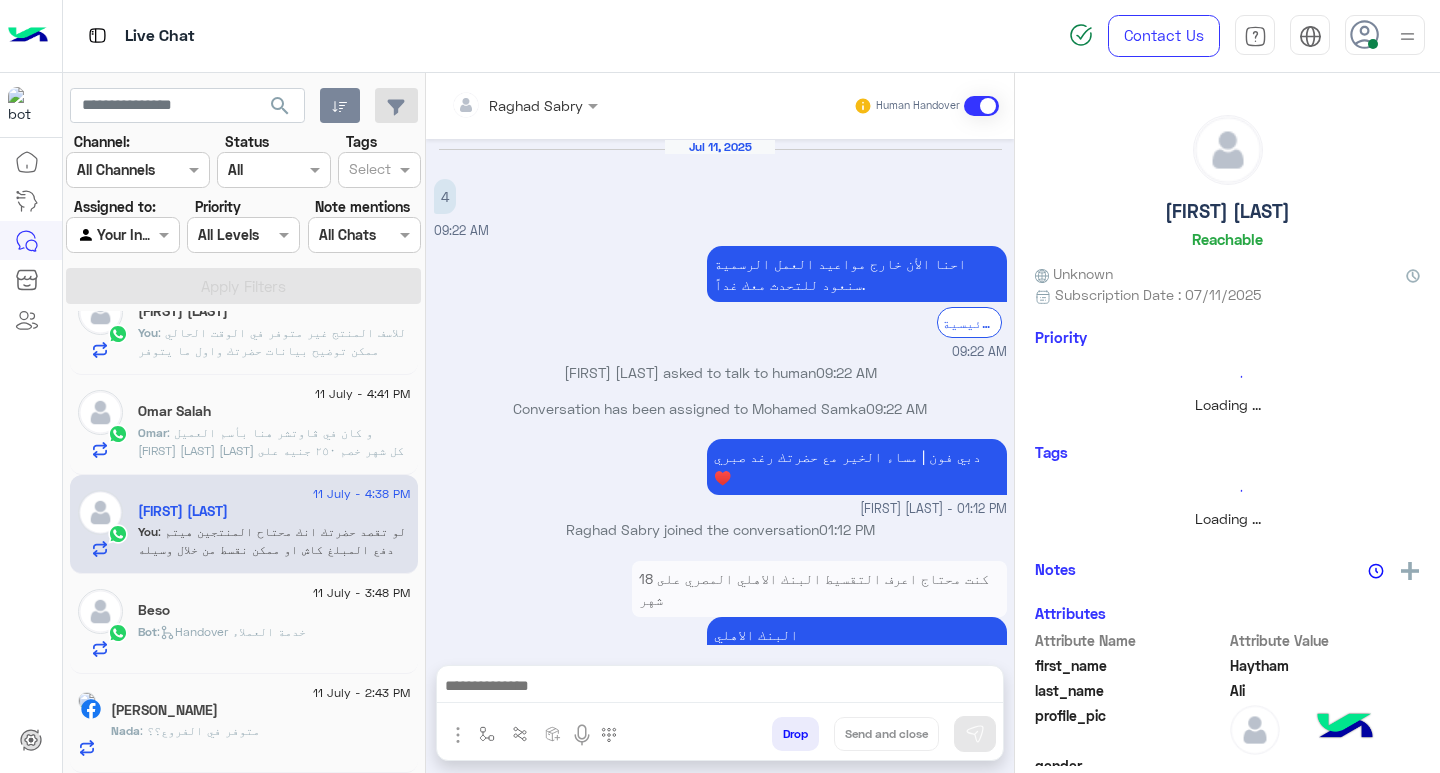scroll, scrollTop: 1374, scrollLeft: 0, axis: vertical 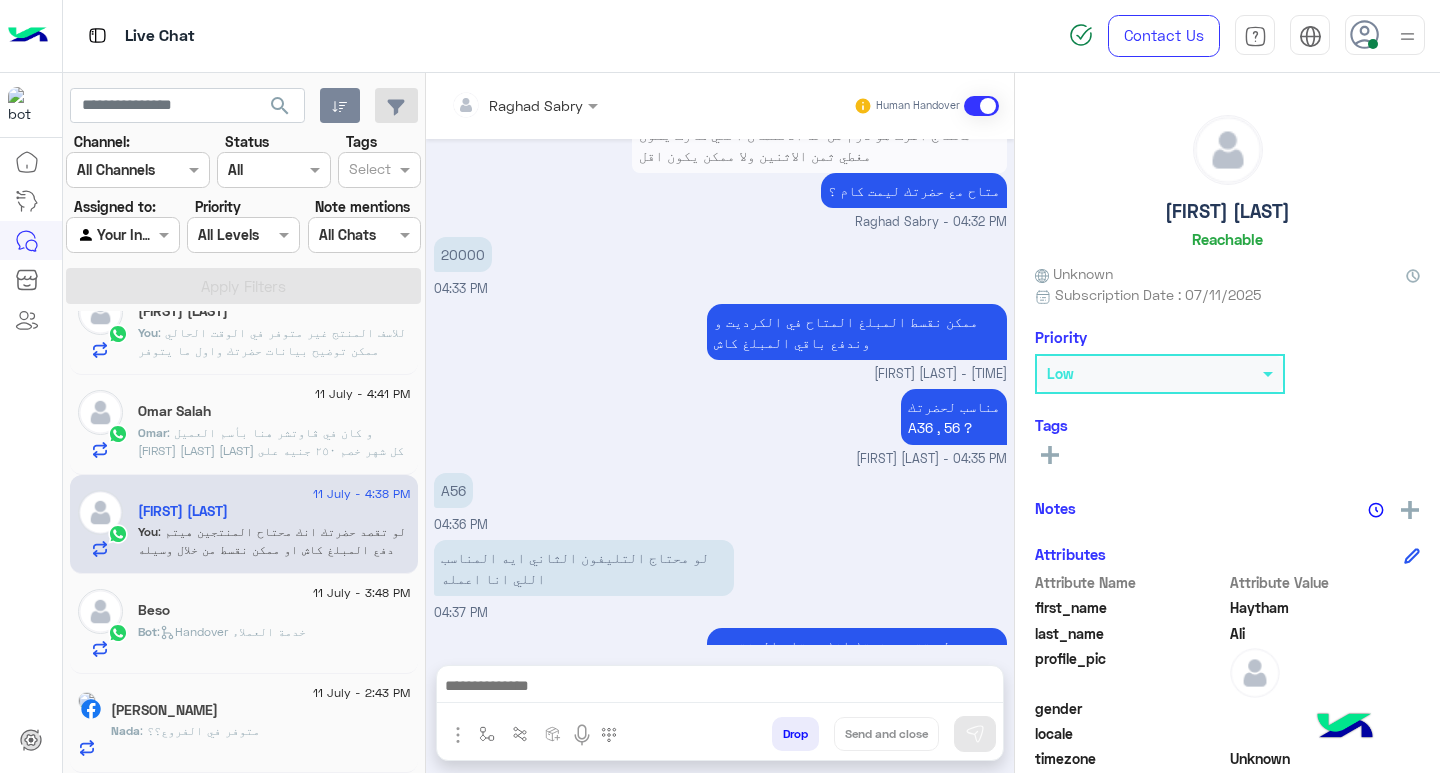 click at bounding box center (720, 688) 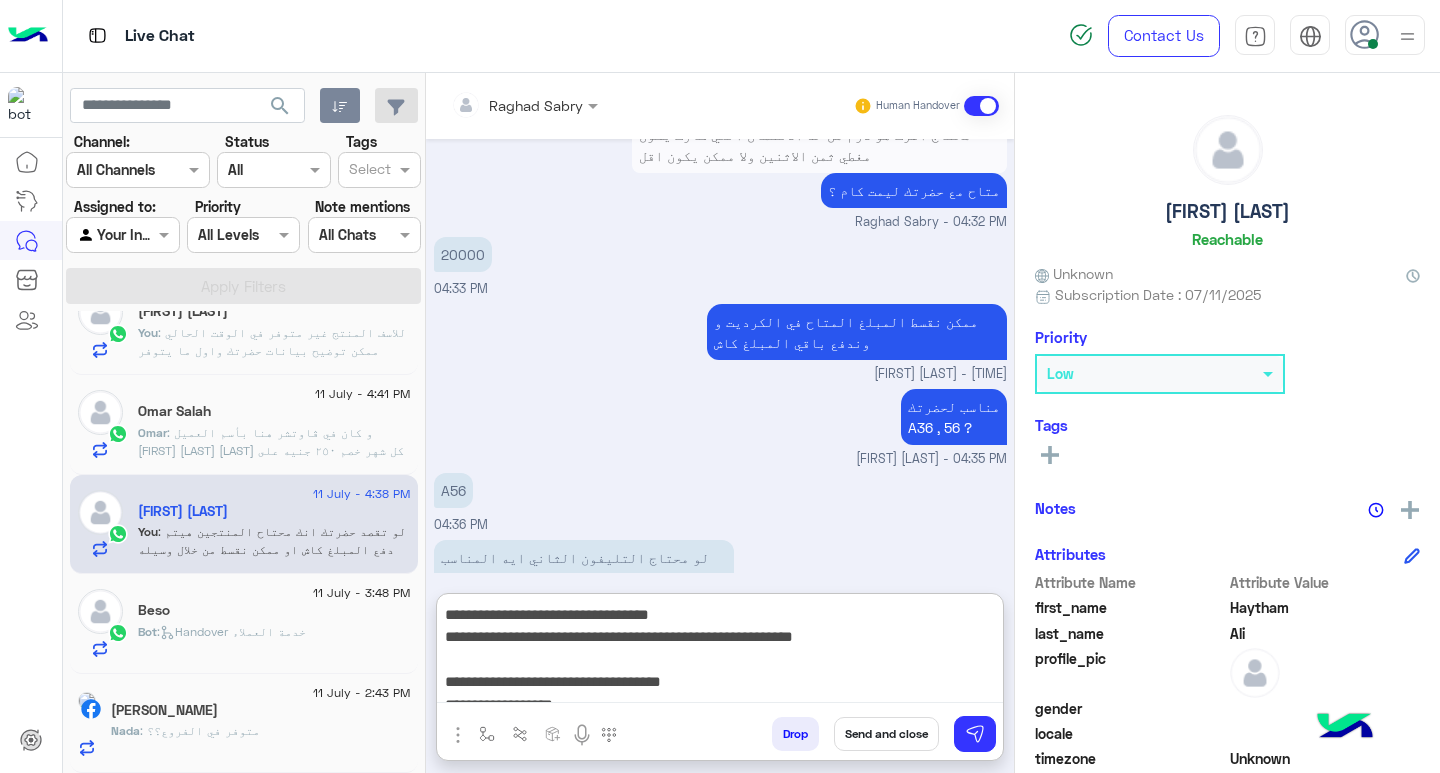 scroll, scrollTop: 155, scrollLeft: 0, axis: vertical 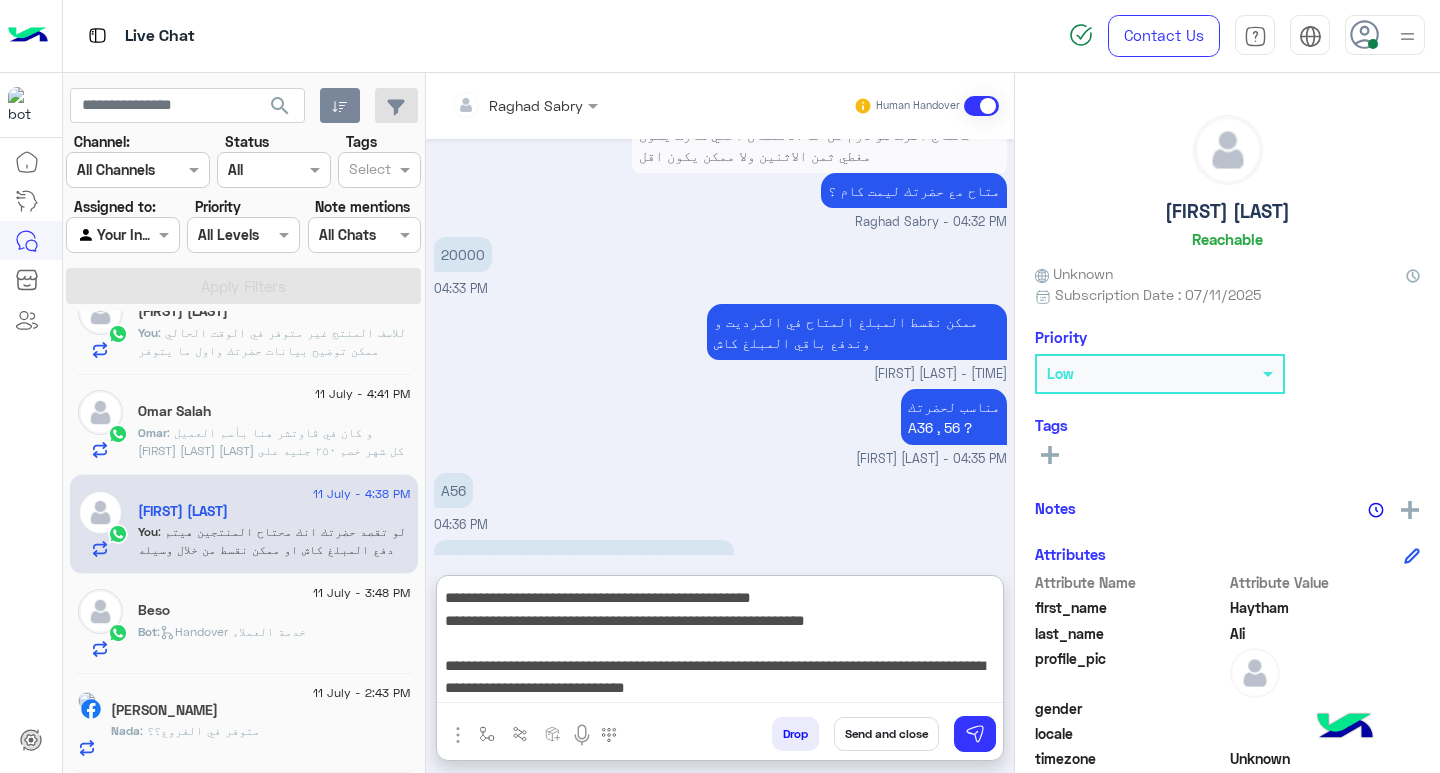 type on "**********" 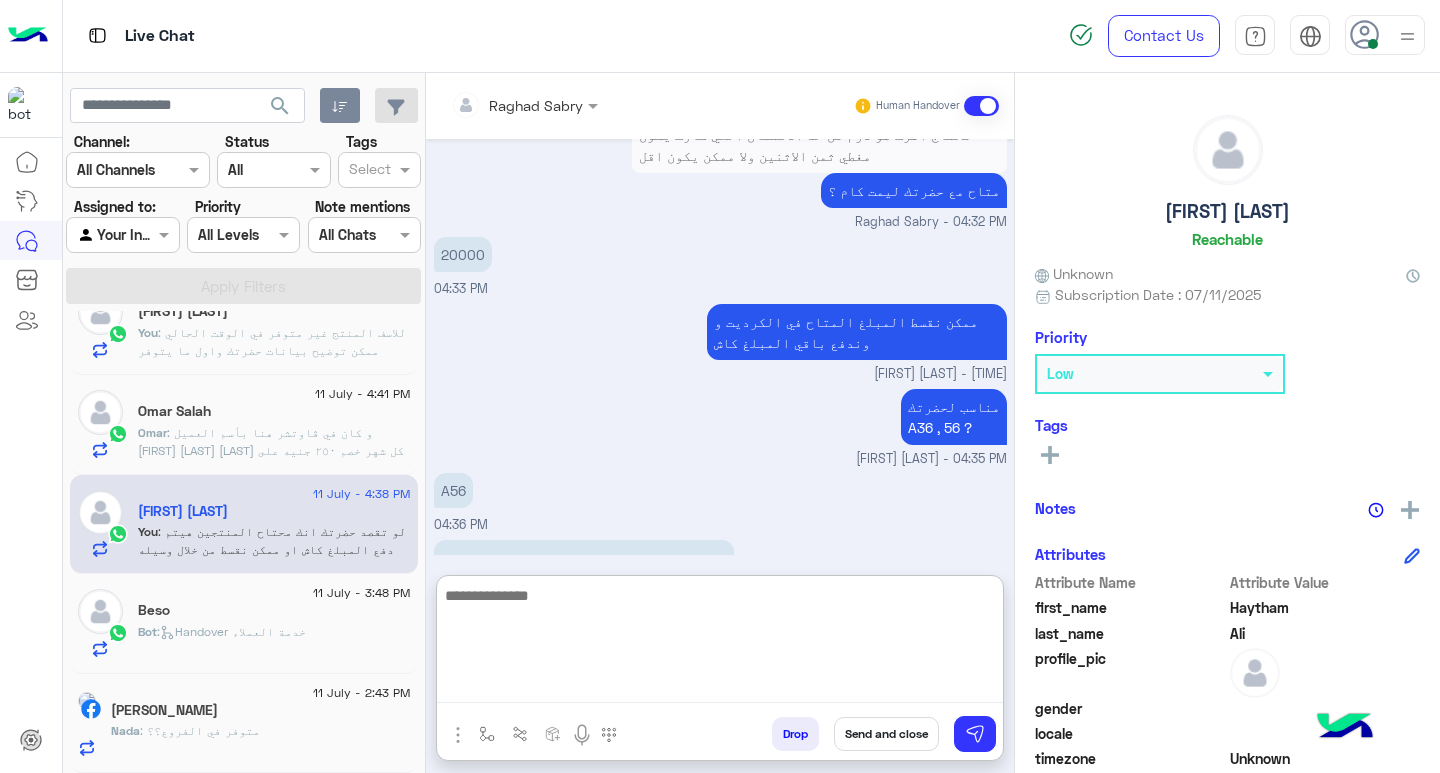 scroll, scrollTop: 0, scrollLeft: 0, axis: both 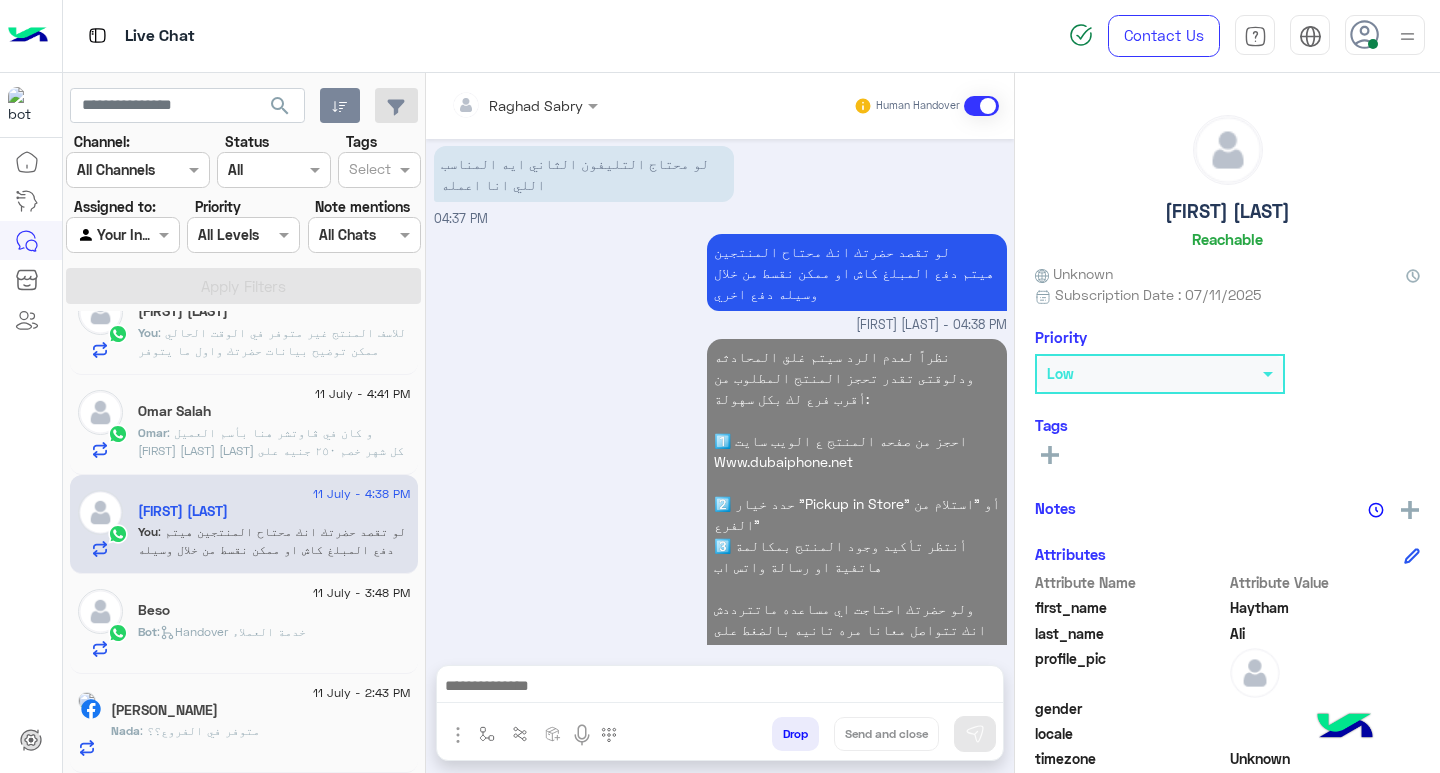 click on "11 July - 4:43 PM  Abdelrahman Mohamed   You  : للاسف المنتج غير متوفر في الوقت الحالي
ممكن توضيح بيانات حضرتك واول ما يتوفر استوك جديد هيتم التواصل ؟" 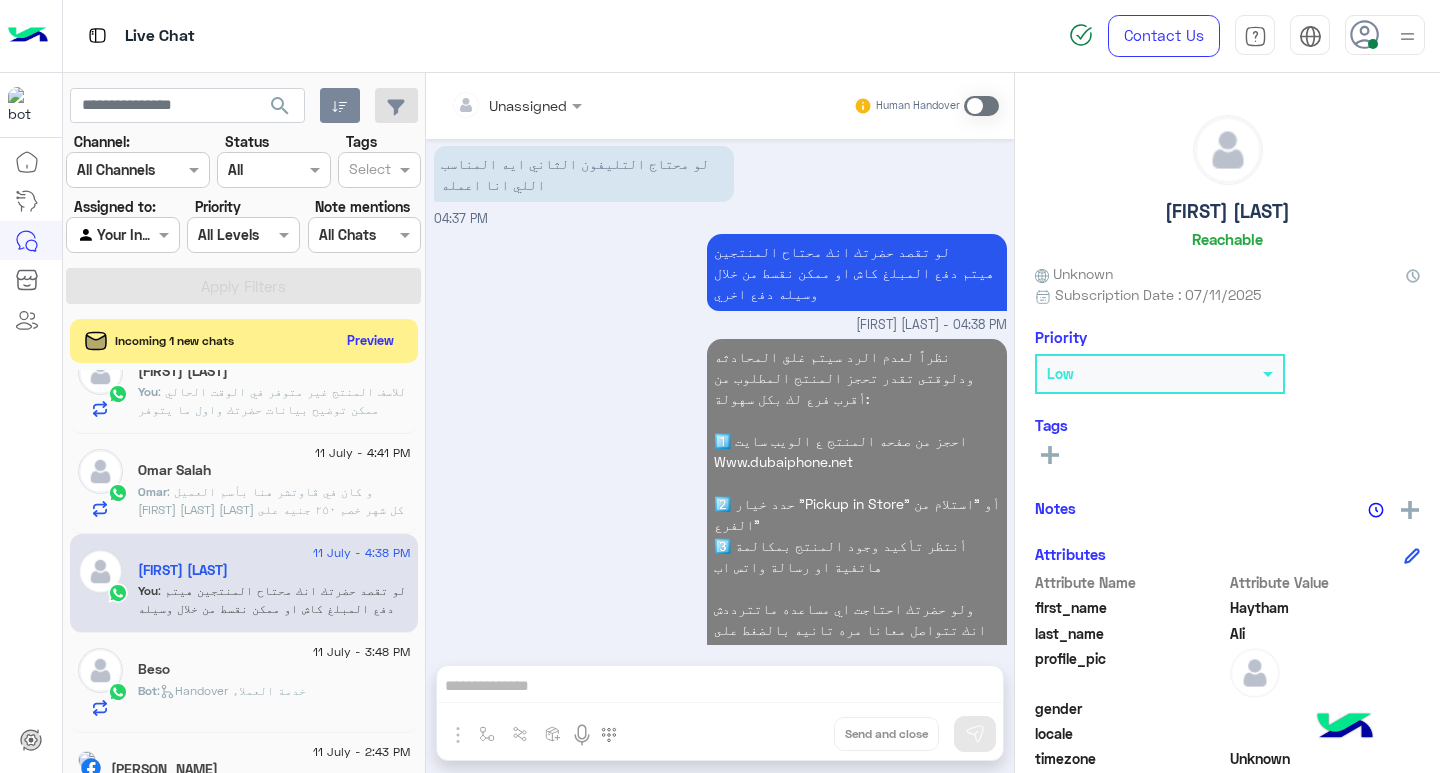 click on ": للاسف المنتج غير متوفر في الوقت الحالي
ممكن توضيح بيانات حضرتك واول ما يتوفر استوك جديد هيتم التواصل ؟" 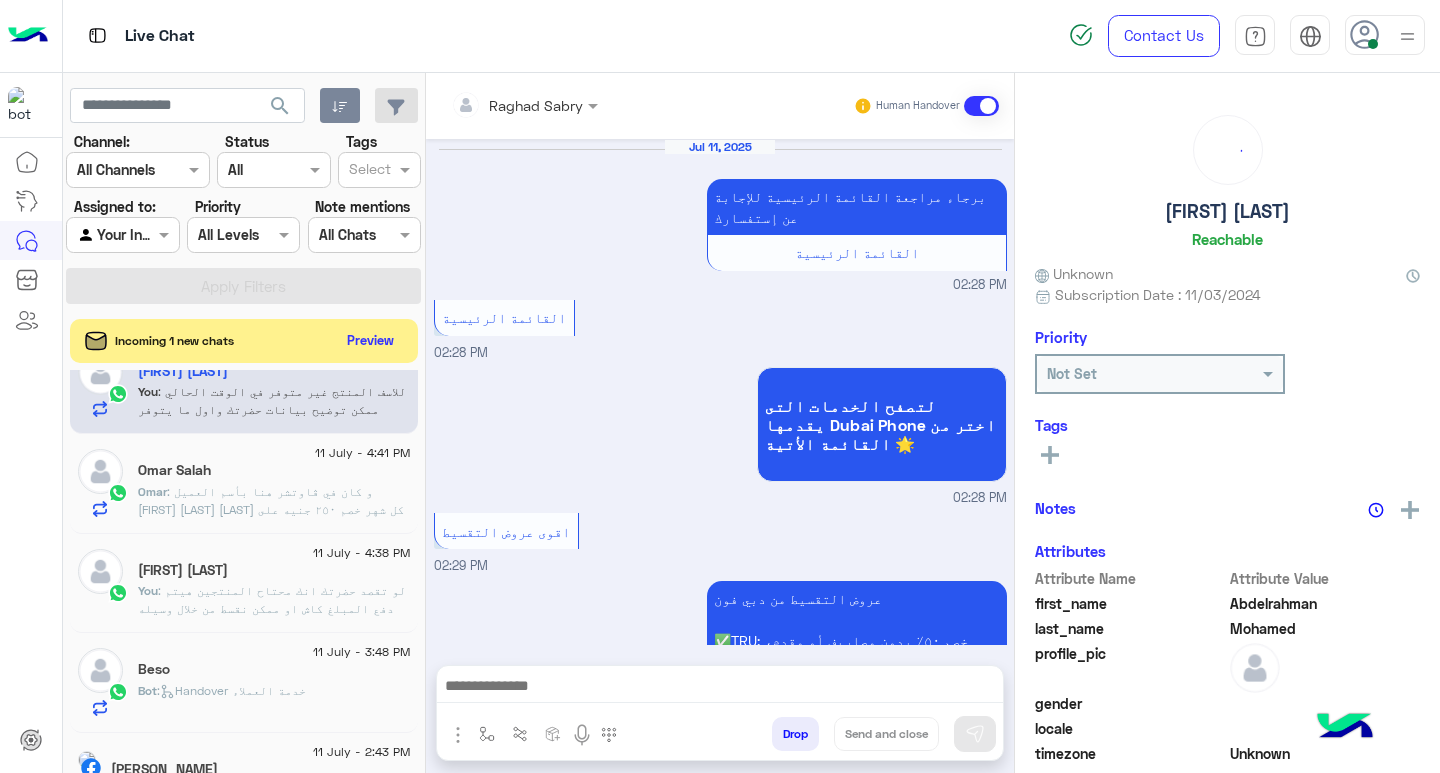 scroll, scrollTop: 2846, scrollLeft: 0, axis: vertical 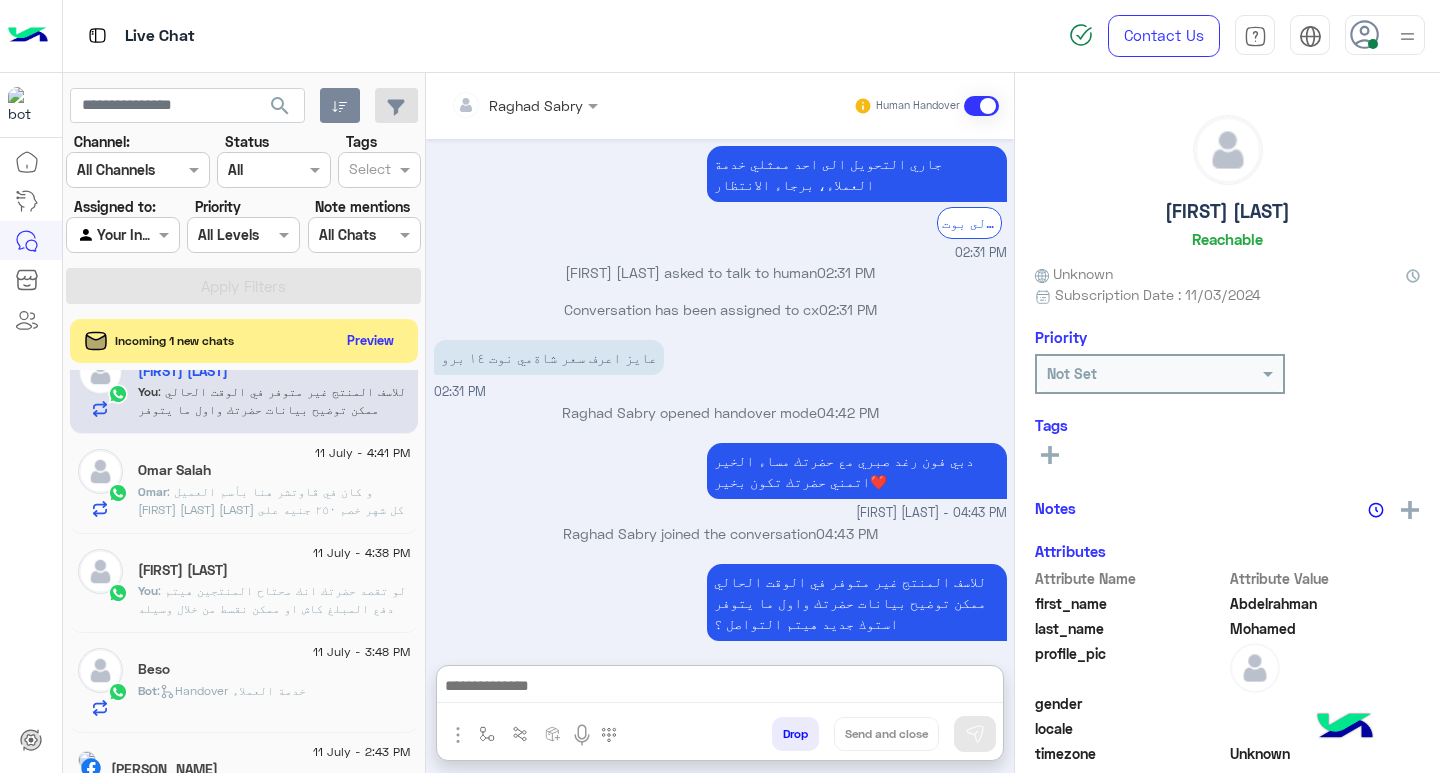 click at bounding box center [720, 688] 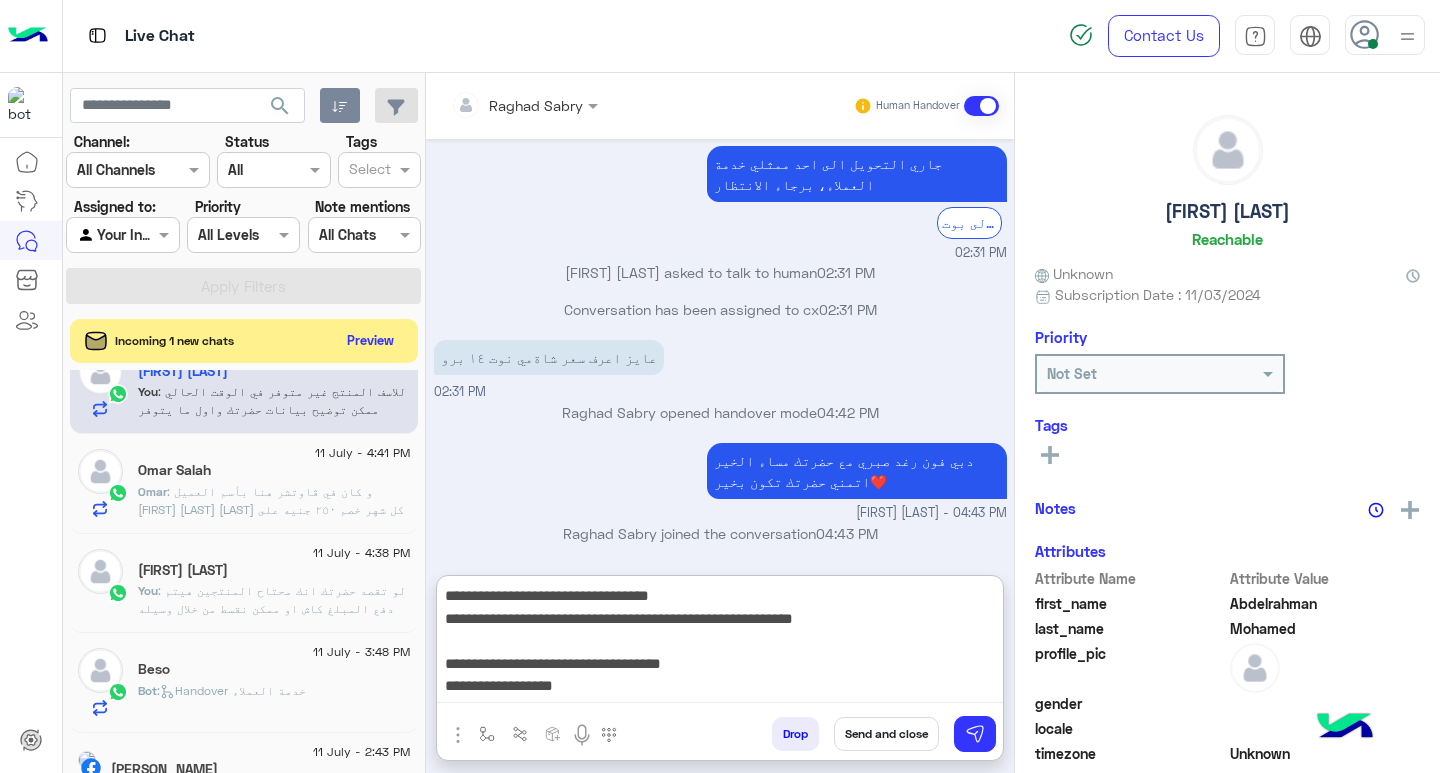 scroll, scrollTop: 155, scrollLeft: 0, axis: vertical 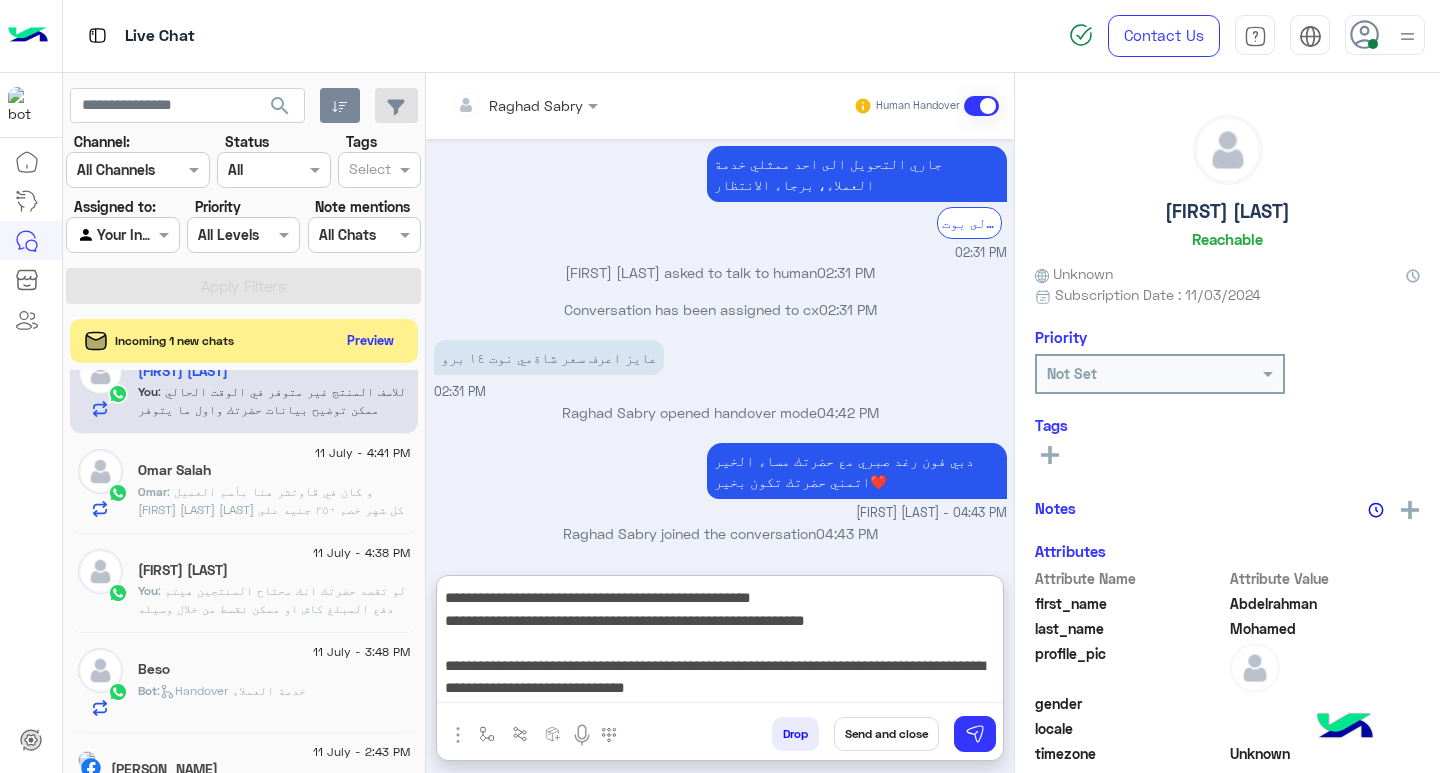 type on "**********" 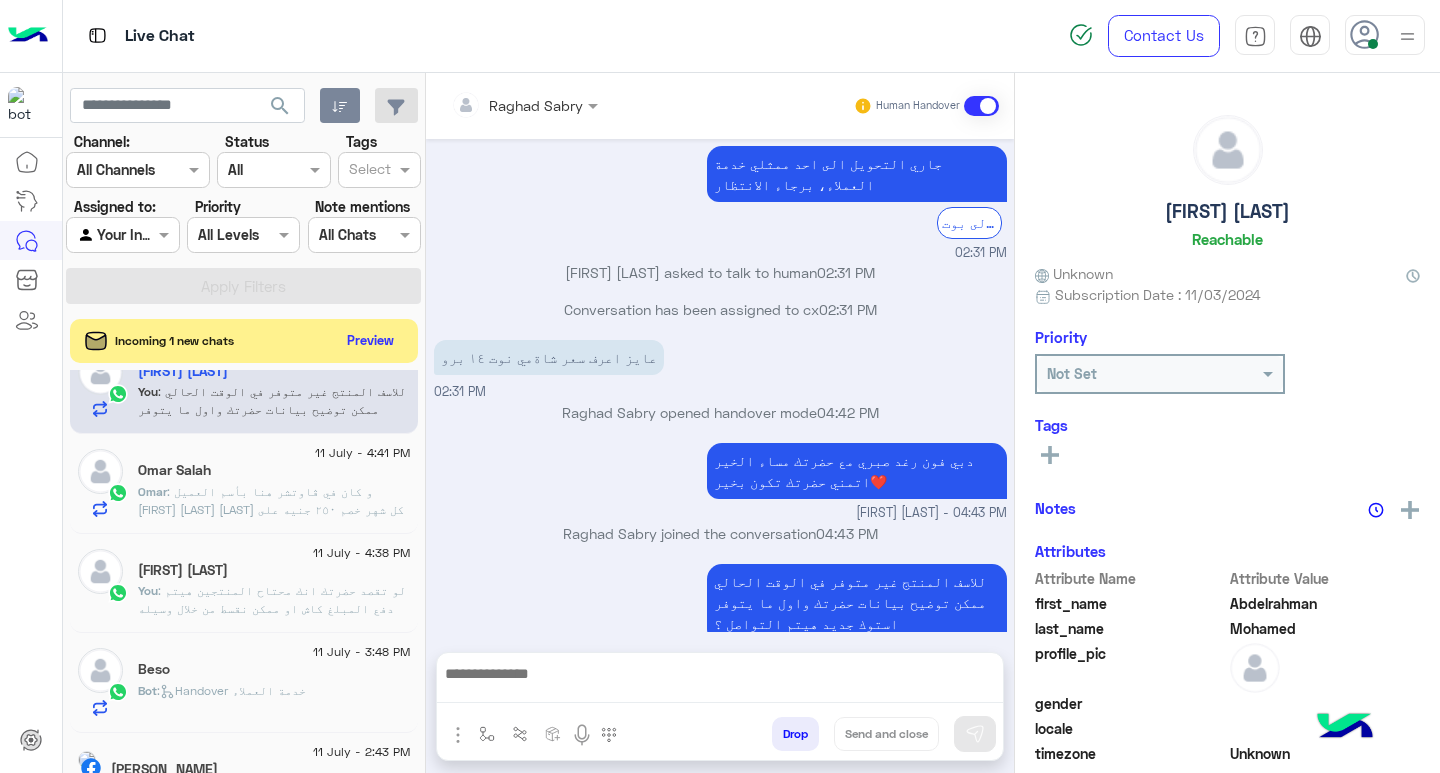 scroll, scrollTop: 0, scrollLeft: 0, axis: both 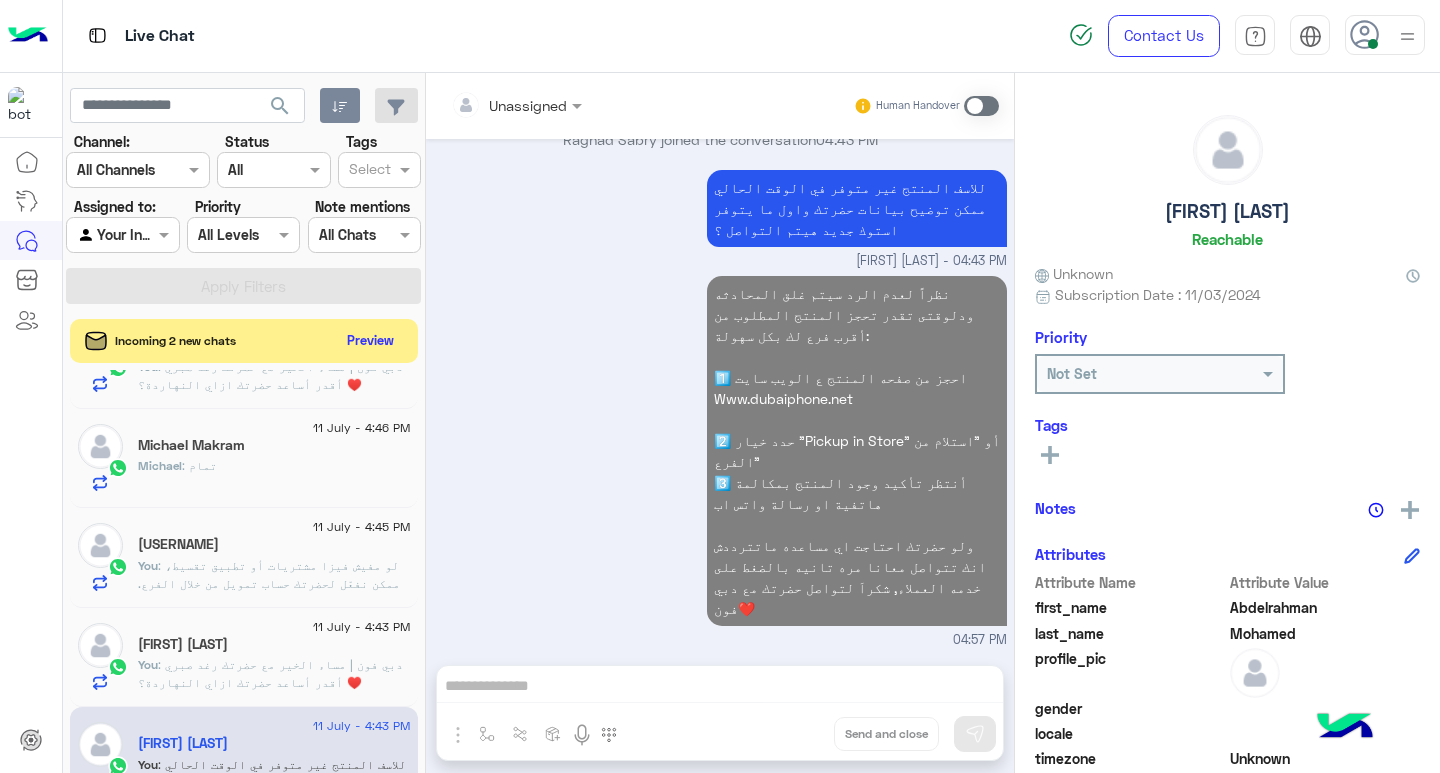 click on "[FIRST] [LAST]" 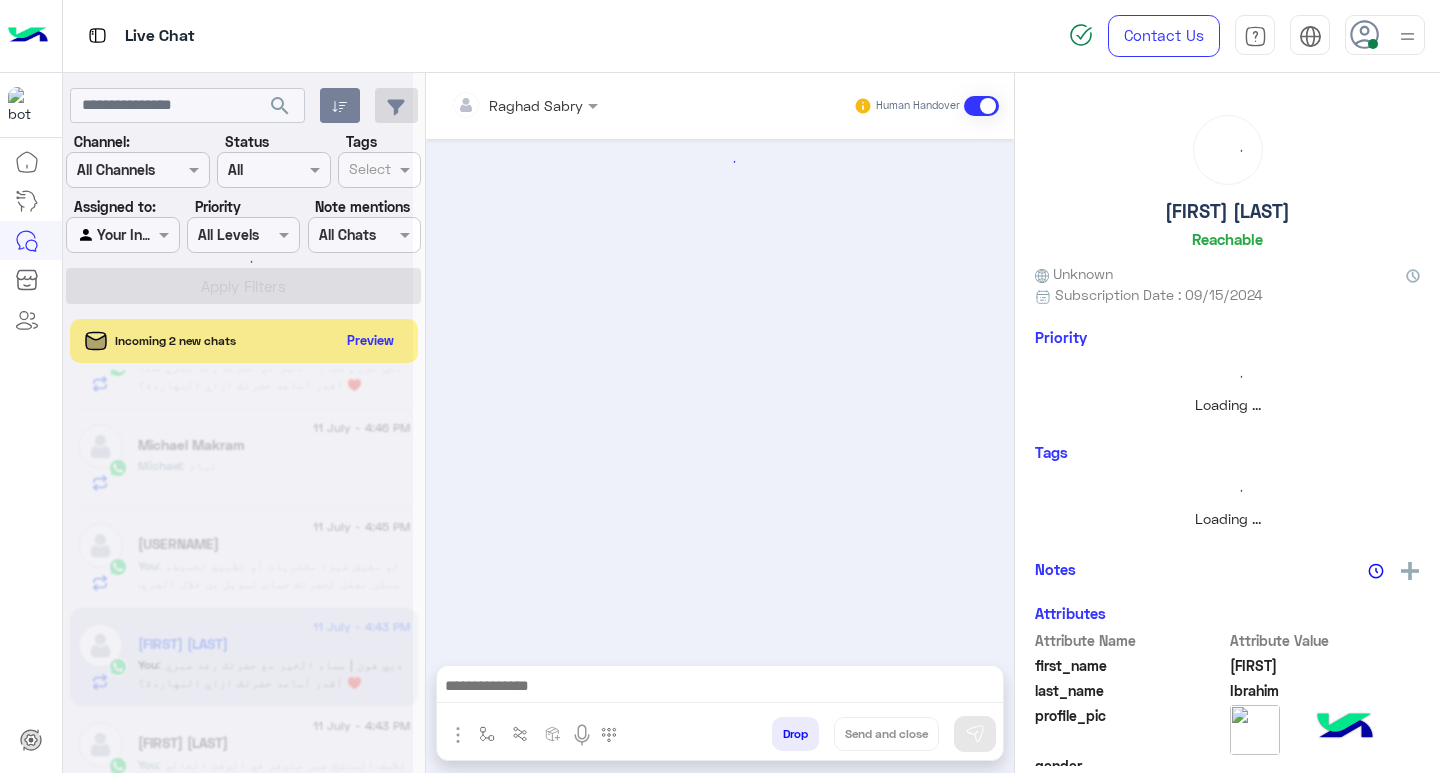 scroll, scrollTop: 0, scrollLeft: 0, axis: both 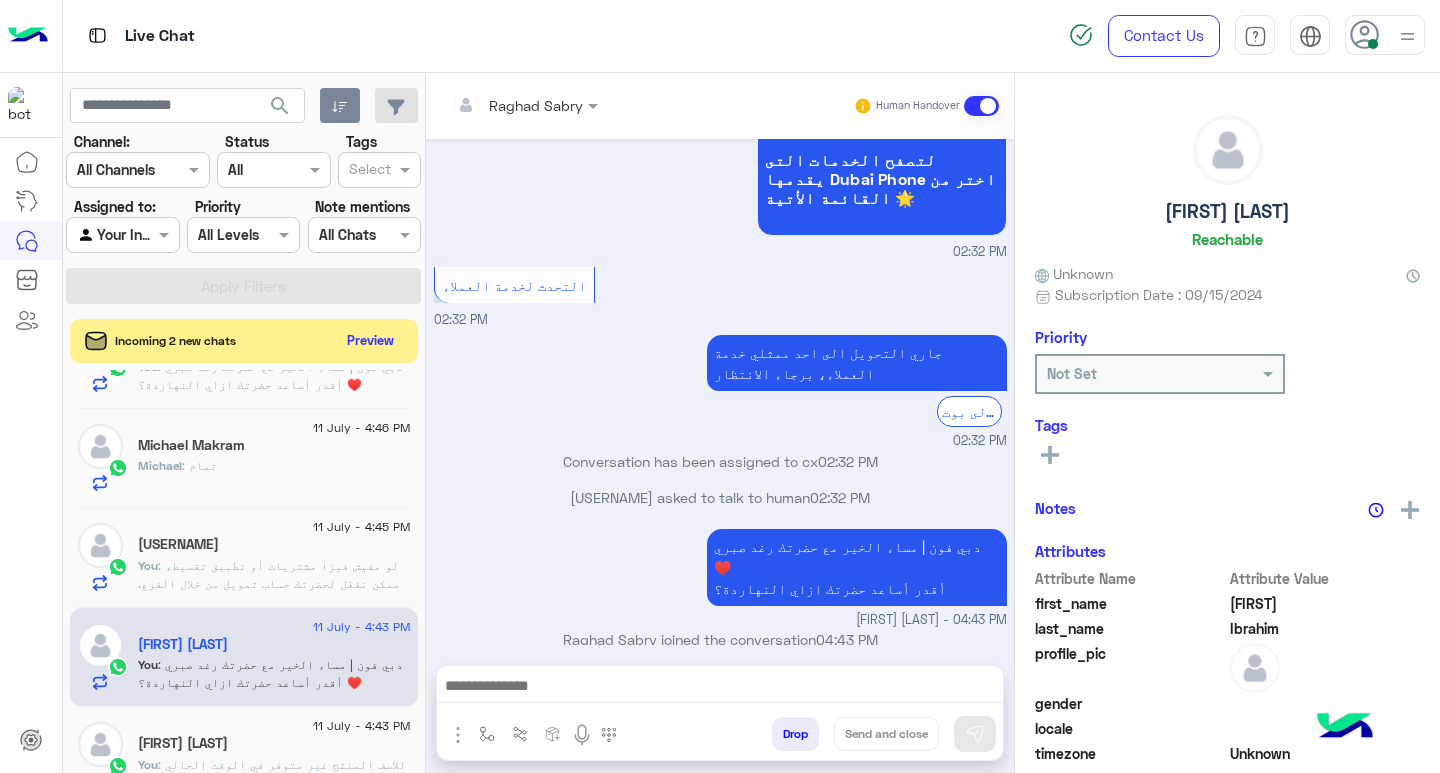 click at bounding box center [720, 688] 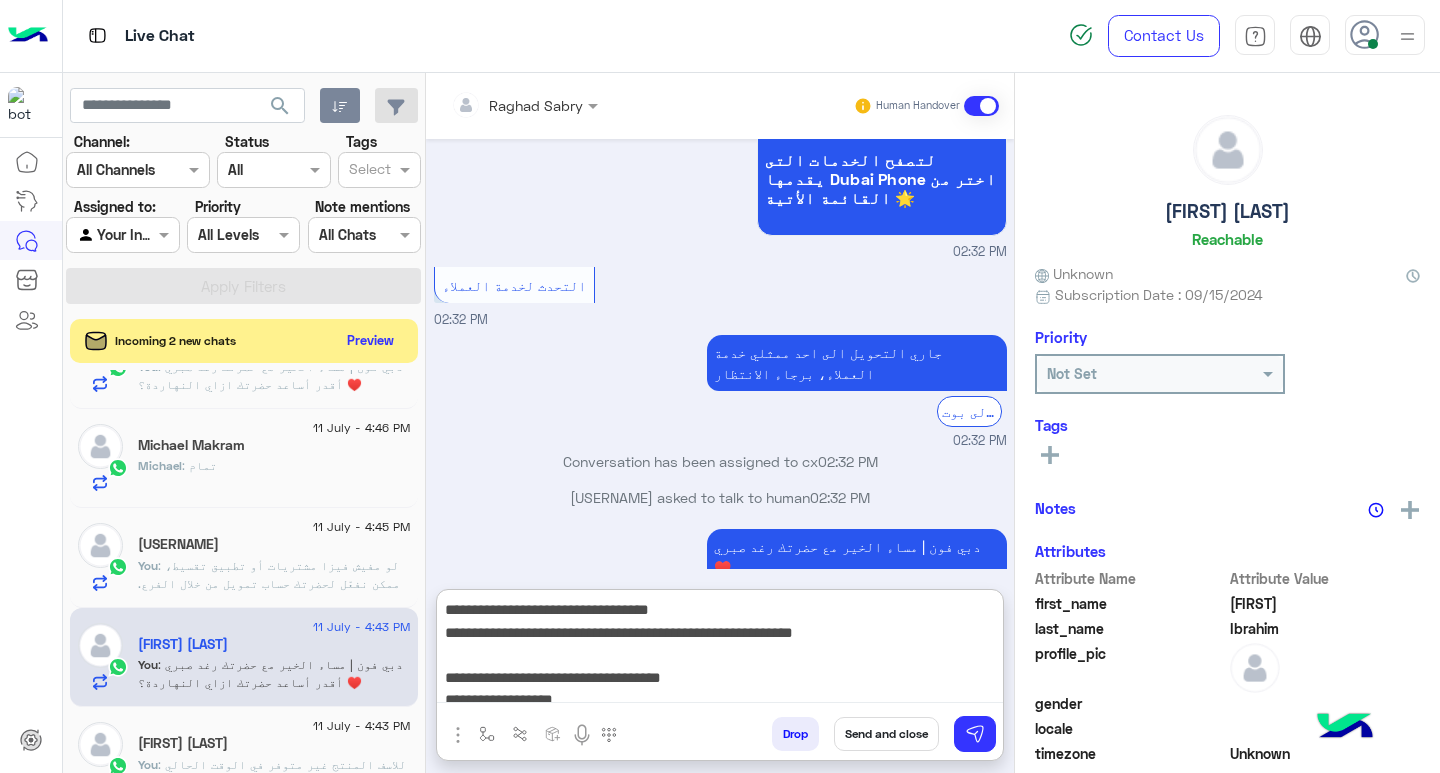 scroll, scrollTop: 155, scrollLeft: 0, axis: vertical 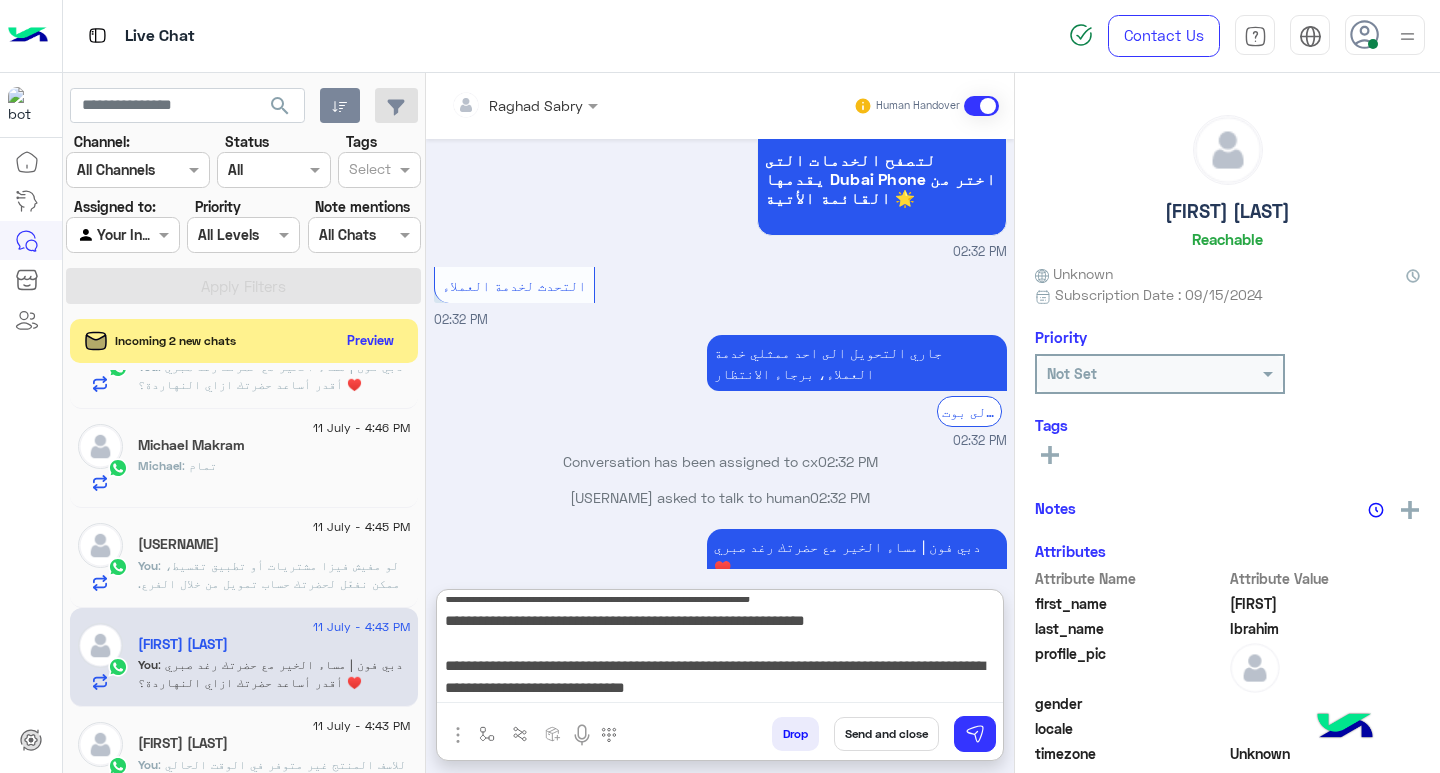 type on "**********" 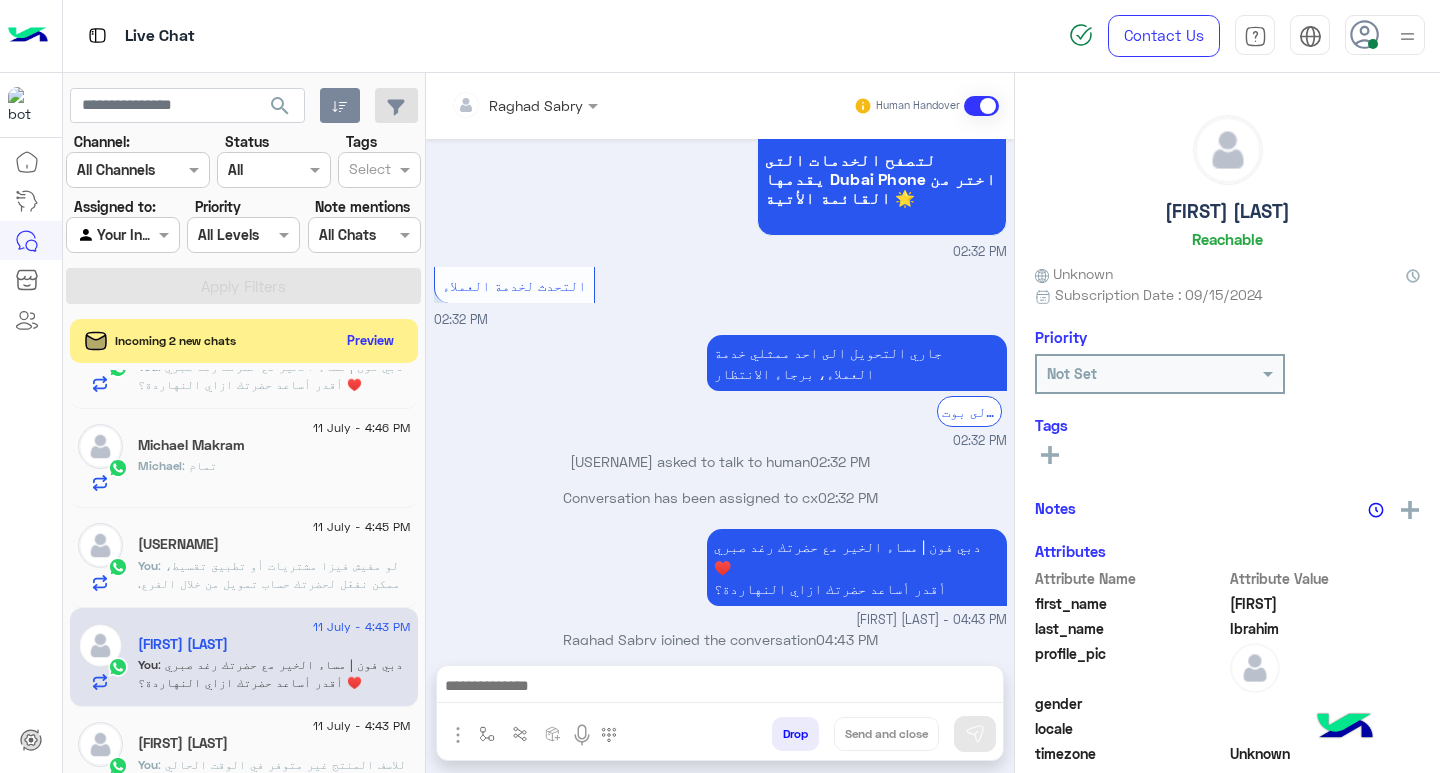 scroll, scrollTop: 0, scrollLeft: 0, axis: both 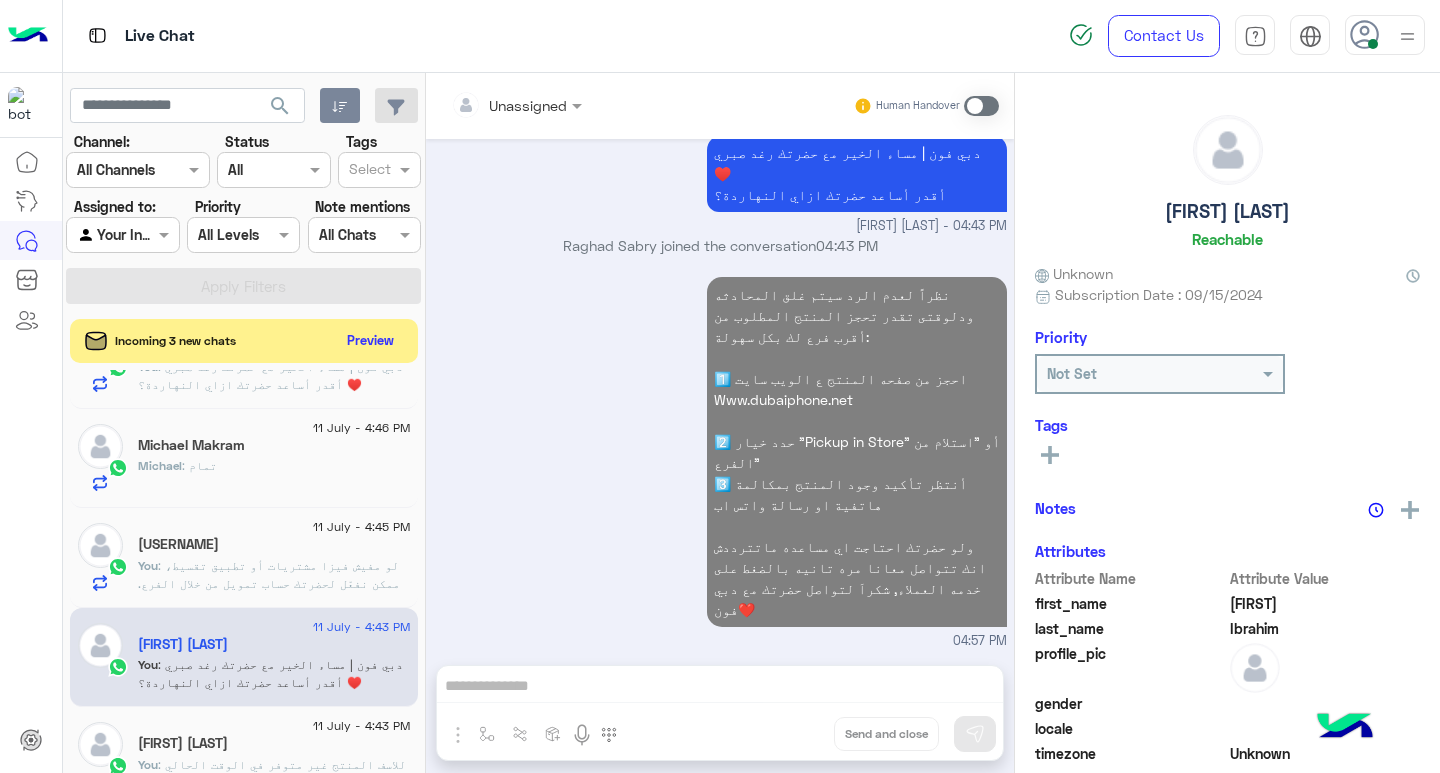 click on "You  : لو مفيش فيزا مشتريات أو تطبيق تقسيط، ممكن نفعّل لحضرتك حساب تمويل من خلال الفرع.
المطلوب:
* بطاقة شخصية فيها جهة العمل
* السن فوق 21 سنة
اختياري (بيزود الحد):
* رخصة عربية موديل 2018 أو أحدث
* كارنيه تأمين طبي
* كارنيه نادي رياضي" 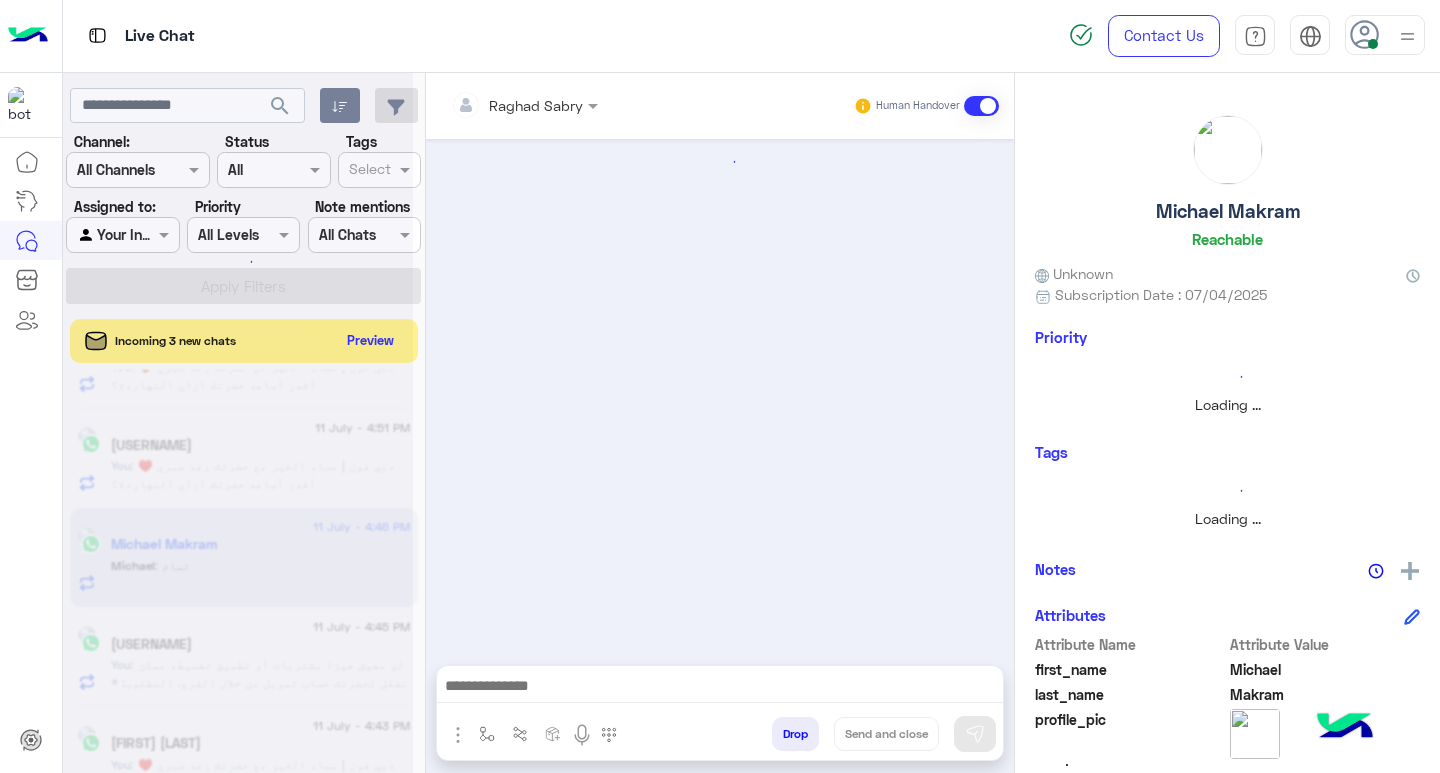 scroll, scrollTop: 0, scrollLeft: 0, axis: both 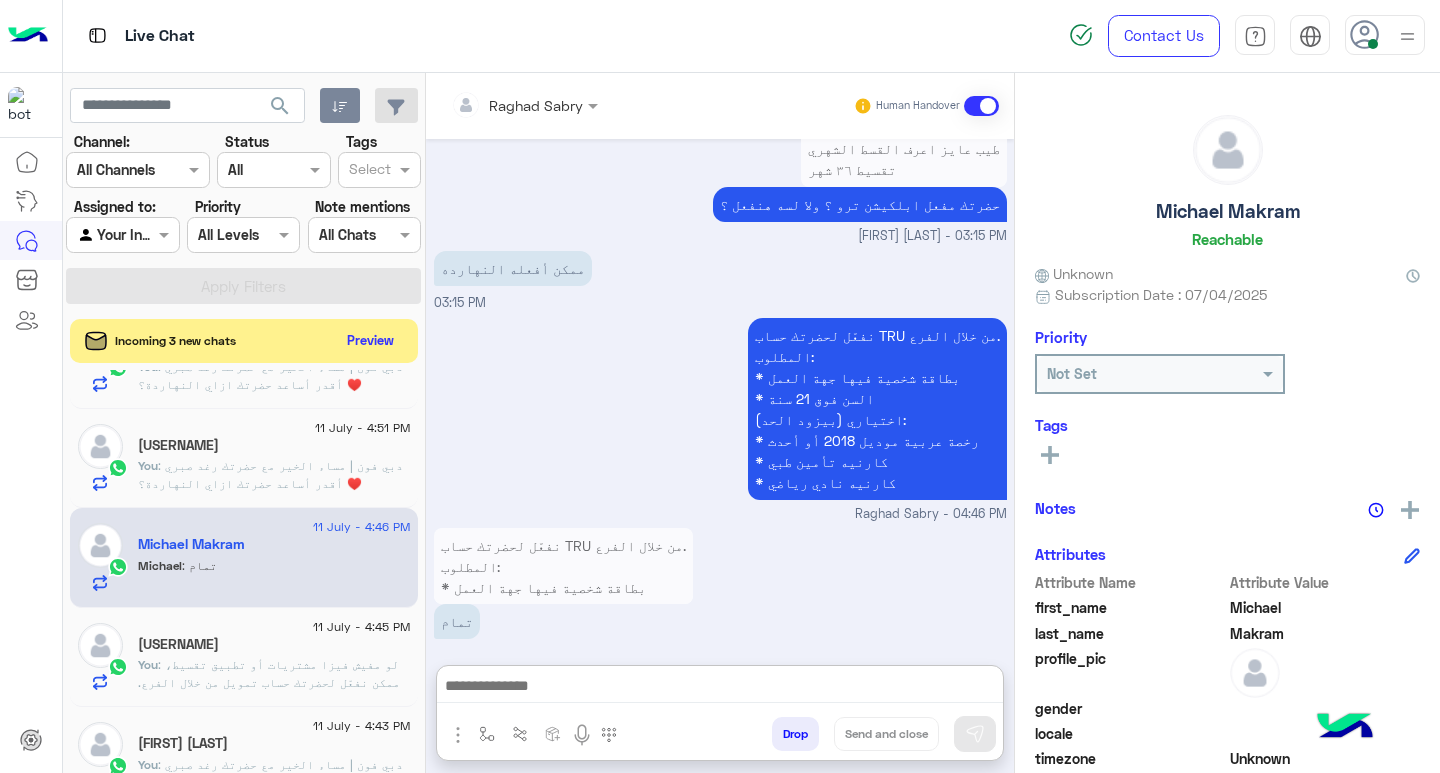 click at bounding box center [720, 688] 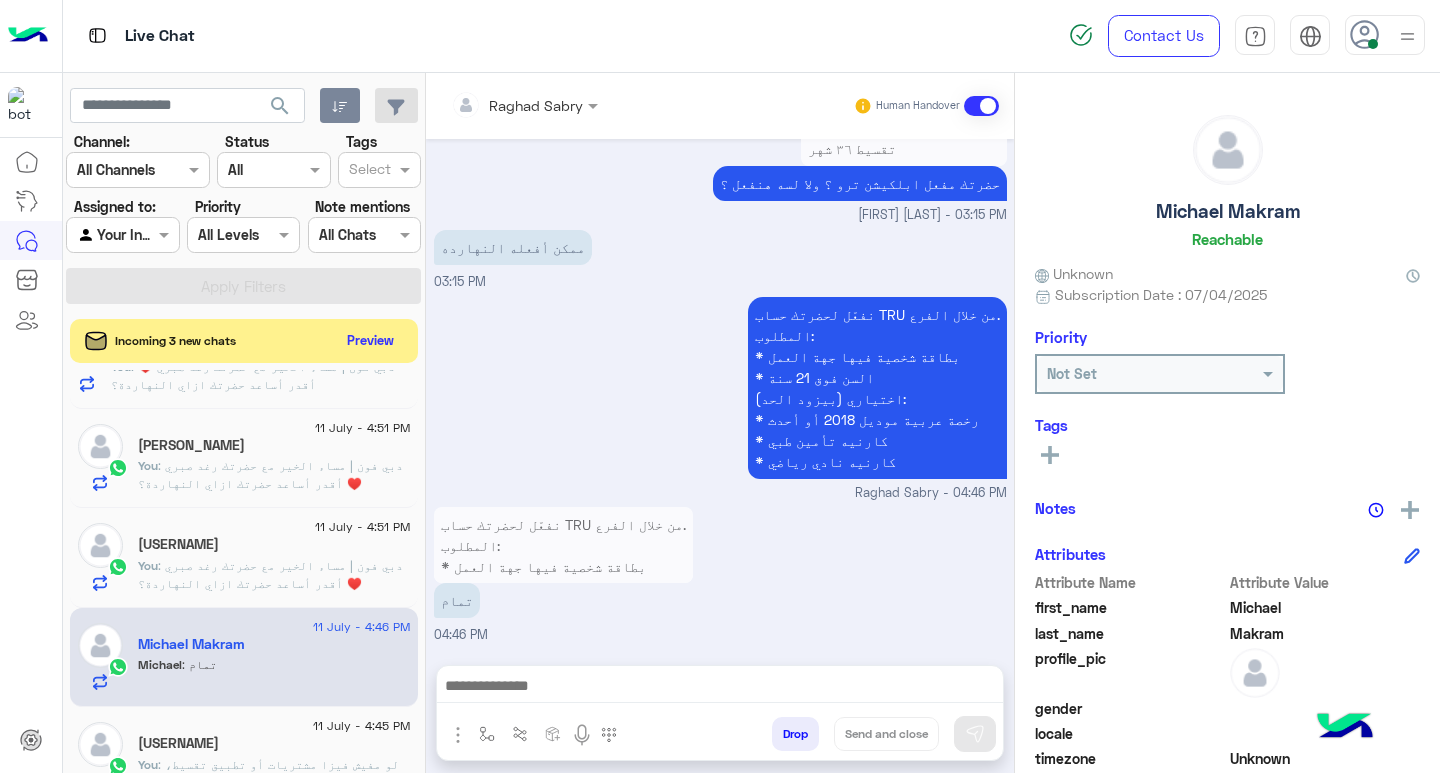 scroll, scrollTop: 1975, scrollLeft: 0, axis: vertical 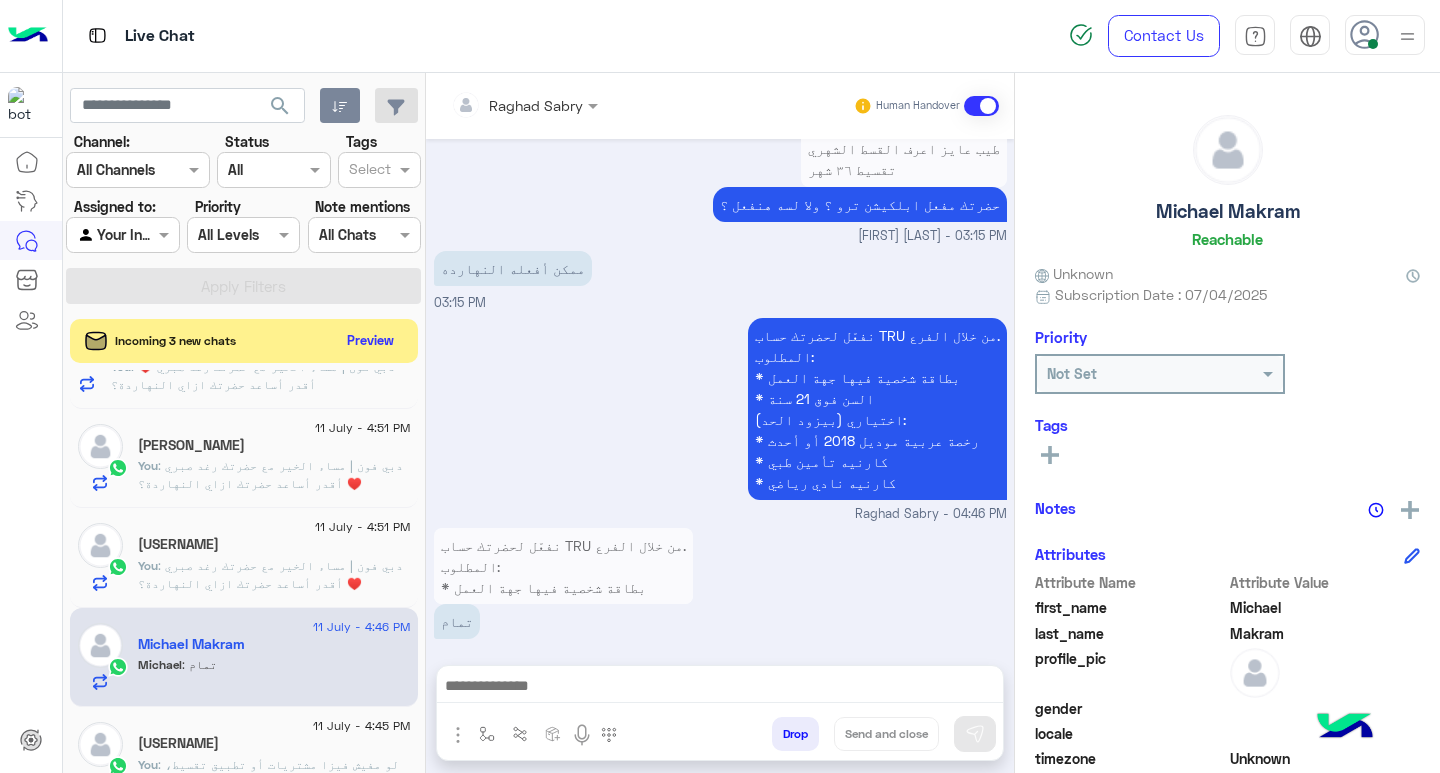 click at bounding box center (720, 688) 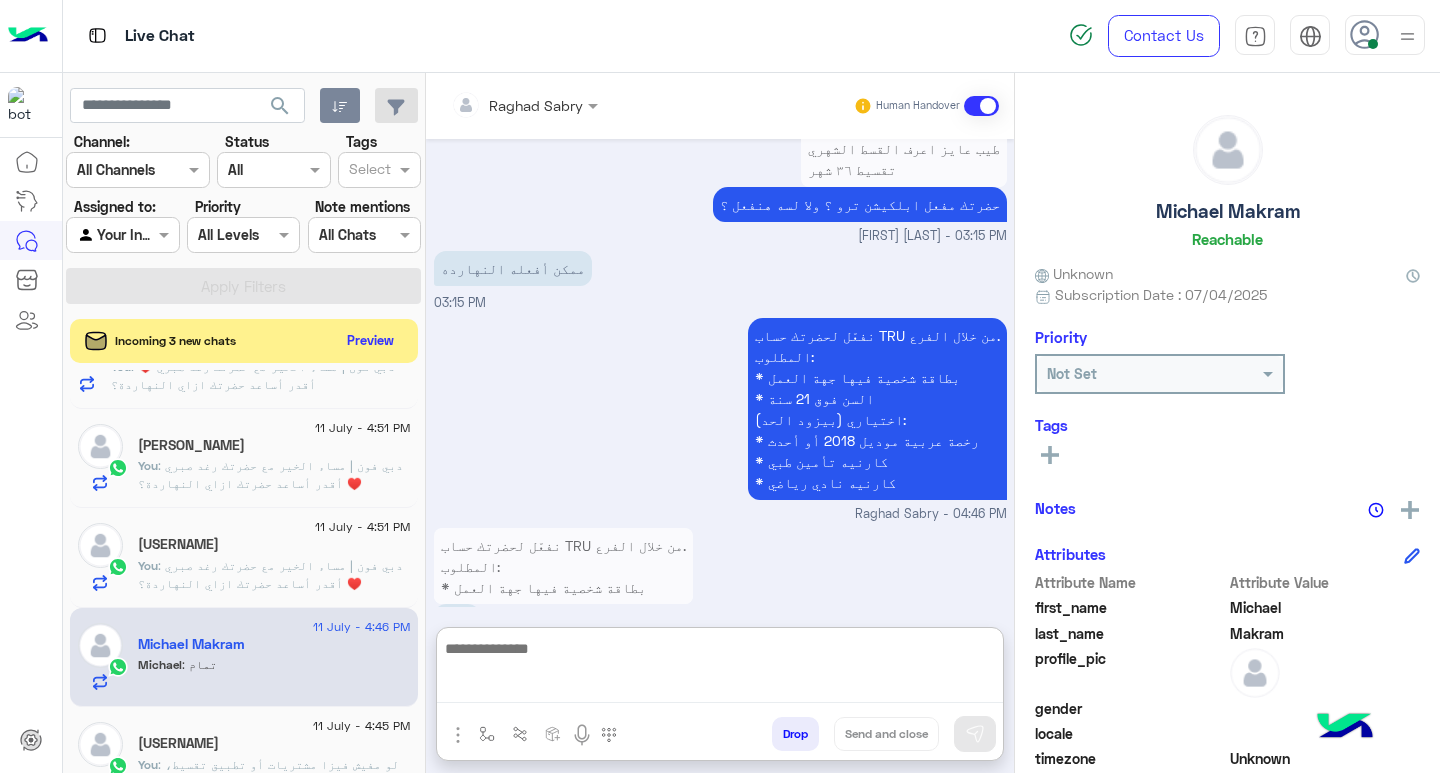 paste on "**********" 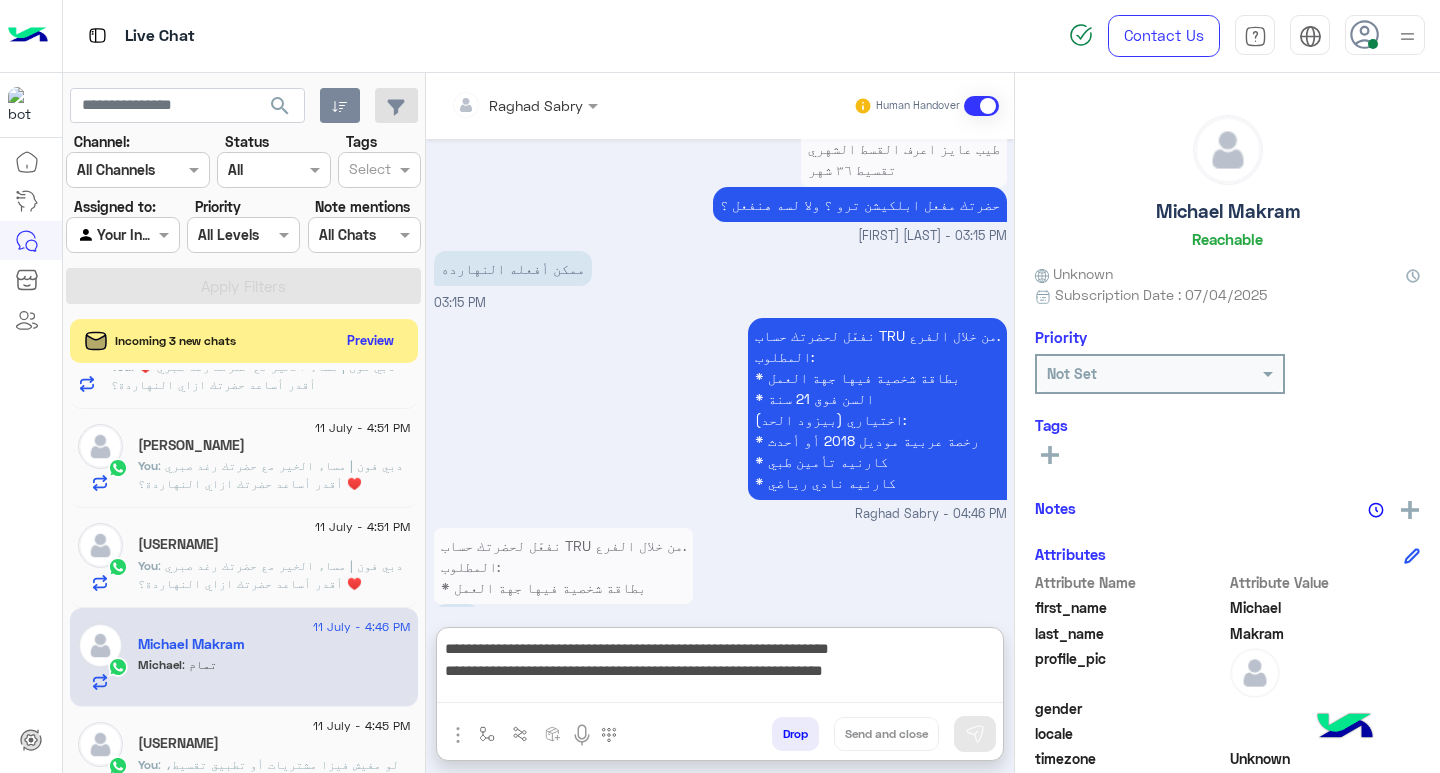 scroll, scrollTop: 2051, scrollLeft: 0, axis: vertical 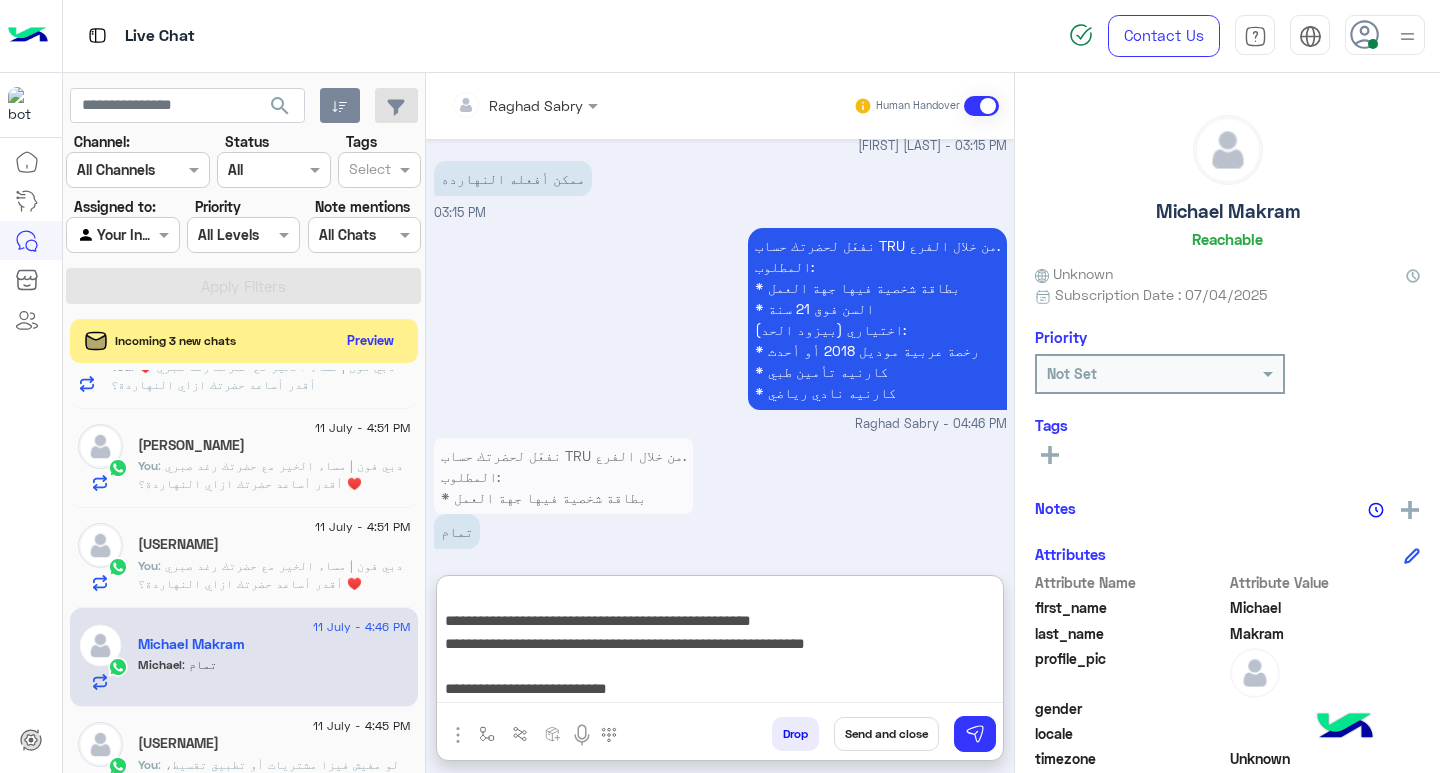 type on "**********" 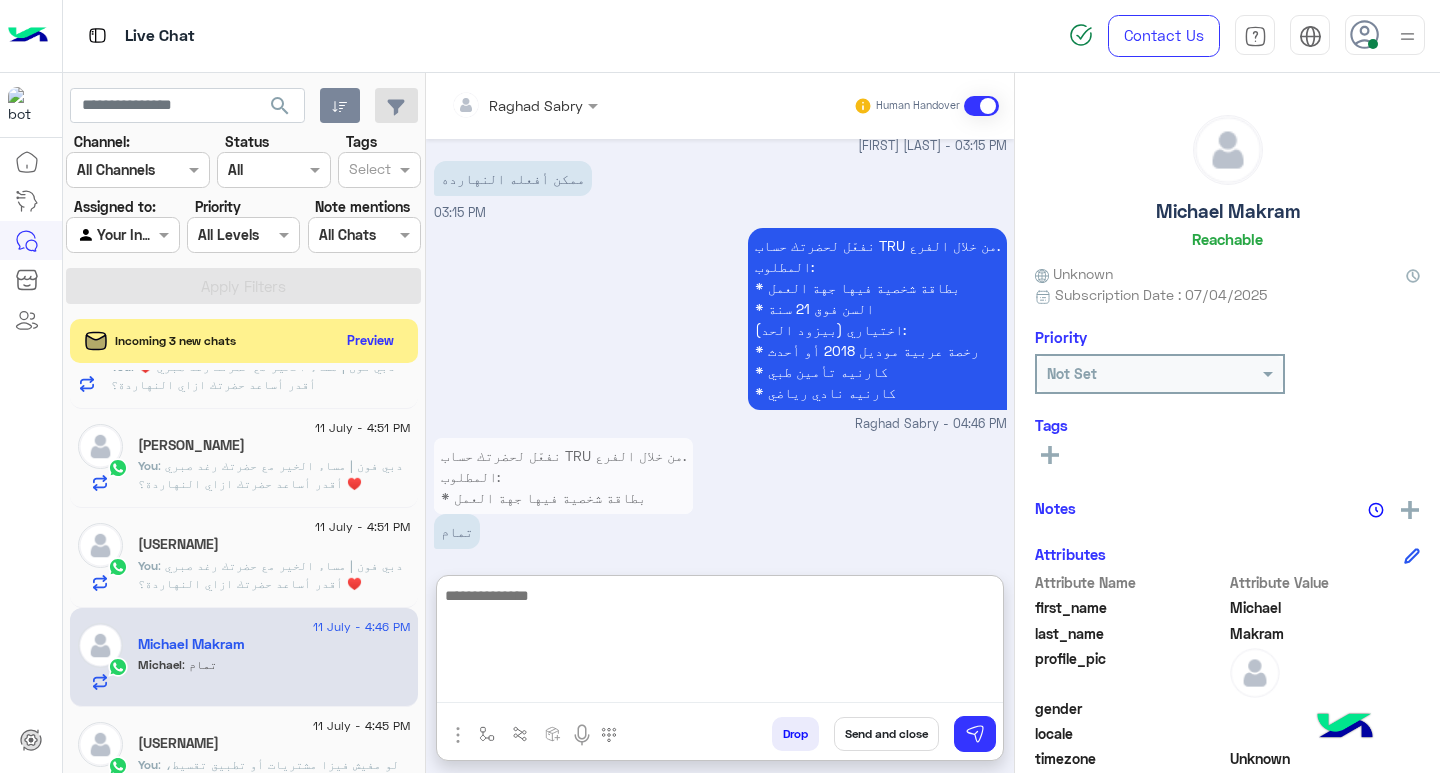 scroll, scrollTop: 2324, scrollLeft: 0, axis: vertical 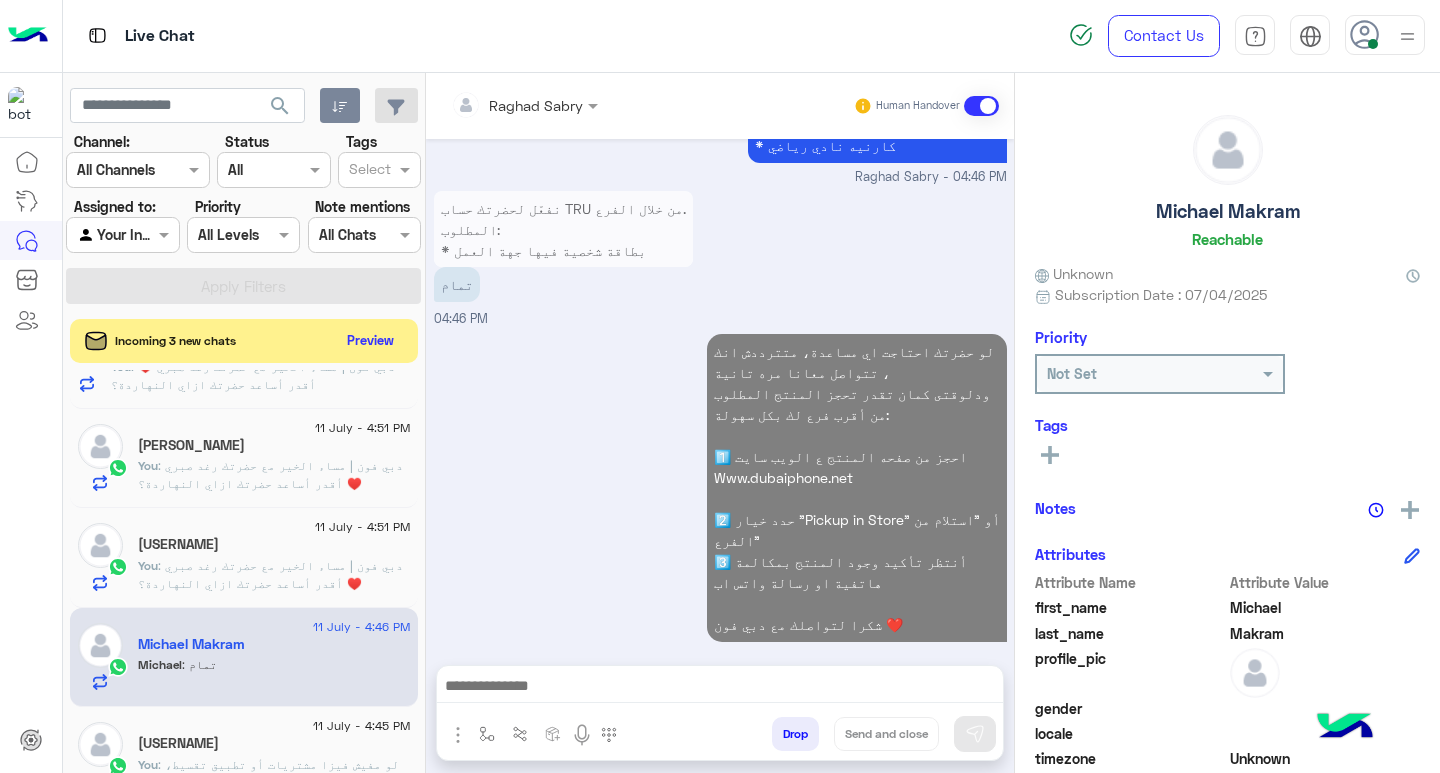 click on "You  : دبي فون | مساء الخير مع حضرتك رغد صبري ♥️
أقدر أساعد حضرتك ازاي النهاردة؟" 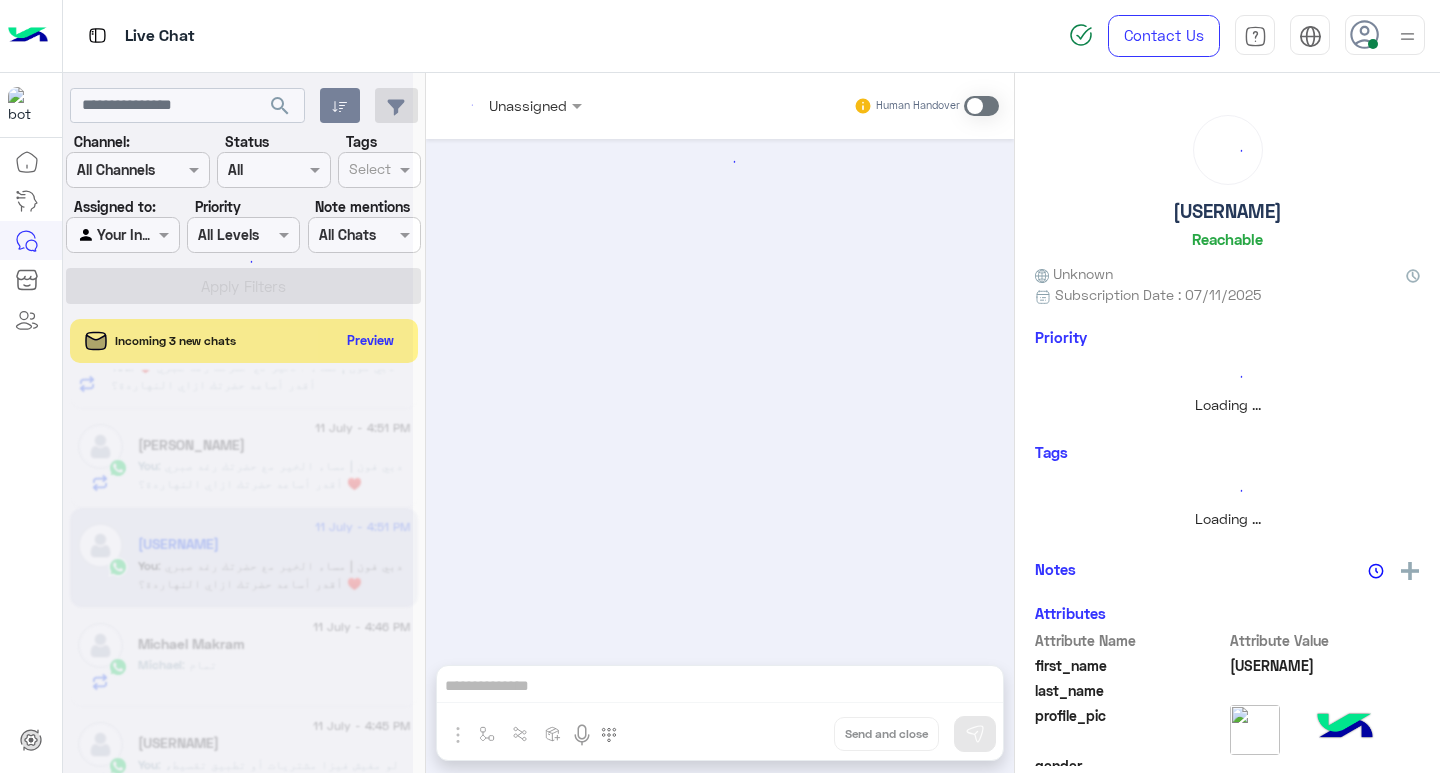 scroll, scrollTop: 0, scrollLeft: 0, axis: both 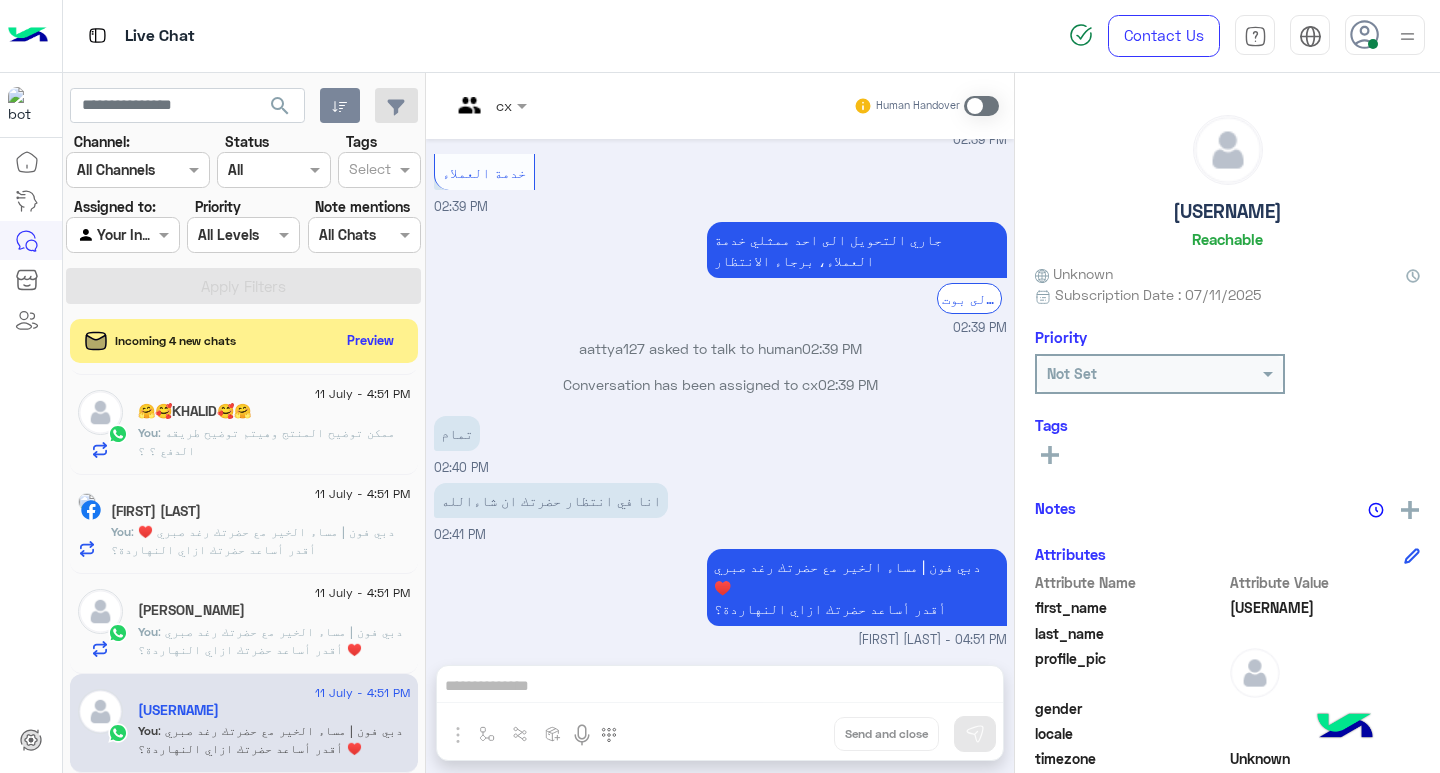 click on "cx Human Handover     Jul 11, 2025  هو في حد معايه من العملاء   12:57 PM  نحن نعمل بجديه على حل اي مشكلة ، رضاك هو هدفنا الأول و معاملتنا معك ليست الاخيره / ارسلنا تفاصيل الشكوي علي WhatsApp علي رقم [PHONE] و اضغط علي رقم 6 او الاتصال هاتفيا علي 15254 و هيتم تسجيل الشكوي و الاتصال بك علي مدار اليوم من القسم المختص لحلها. للتحويل الى احد ممثلى خدمة العملاء مباشرة اضغط على زر بالأسفل.  خدمة العملاء   القائمة الرئيسية  فى حالة عدم الرد على الشكوى     12:57 PM  تمام   12:58 PM  برجاء مراجعة القائمة الرئيسية للإجابة عن إستفسارك  القائمة الرئيسية     12:58 PM   القائمة الرئيسية    12:58 PM     12:58 PM   اقوى عروض التقسيط" at bounding box center [720, 427] 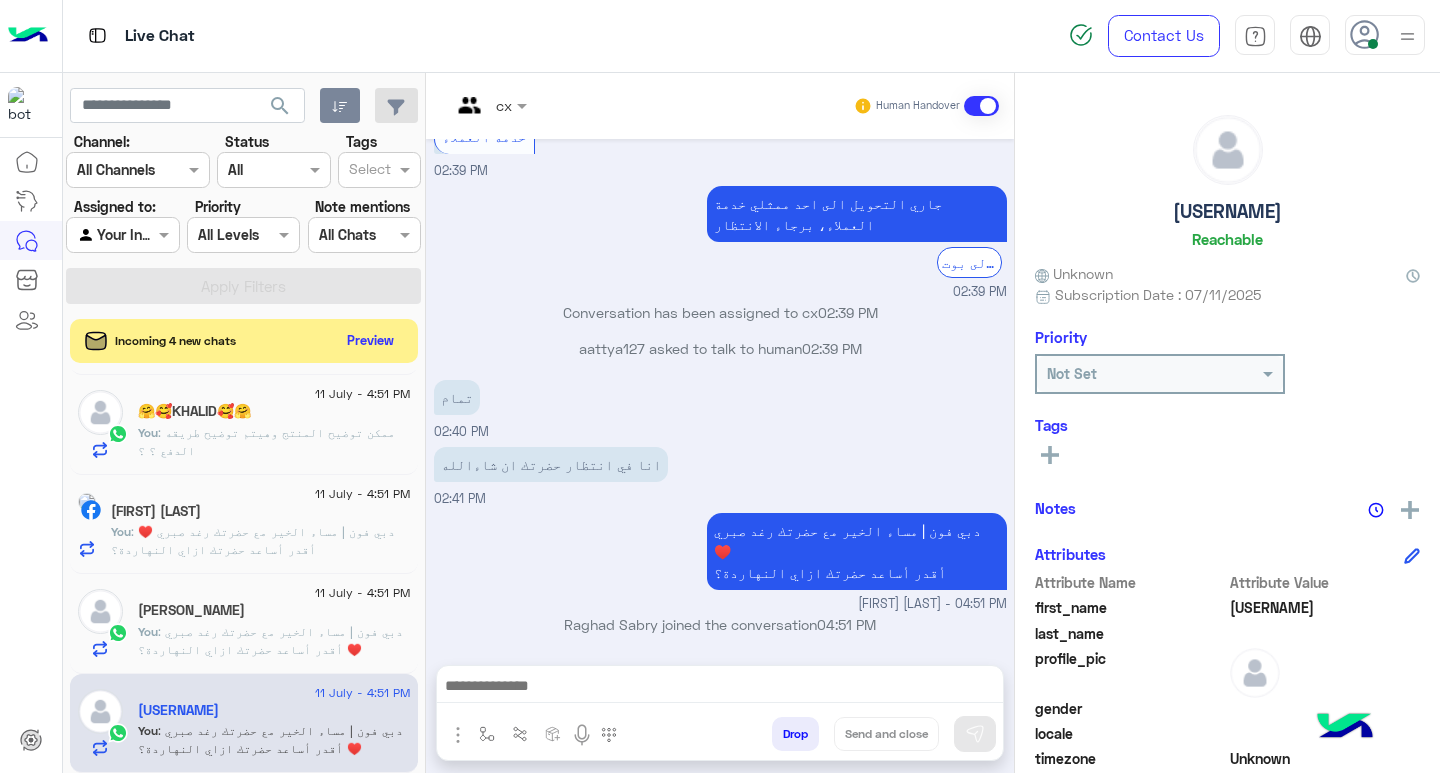 click at bounding box center [720, 688] 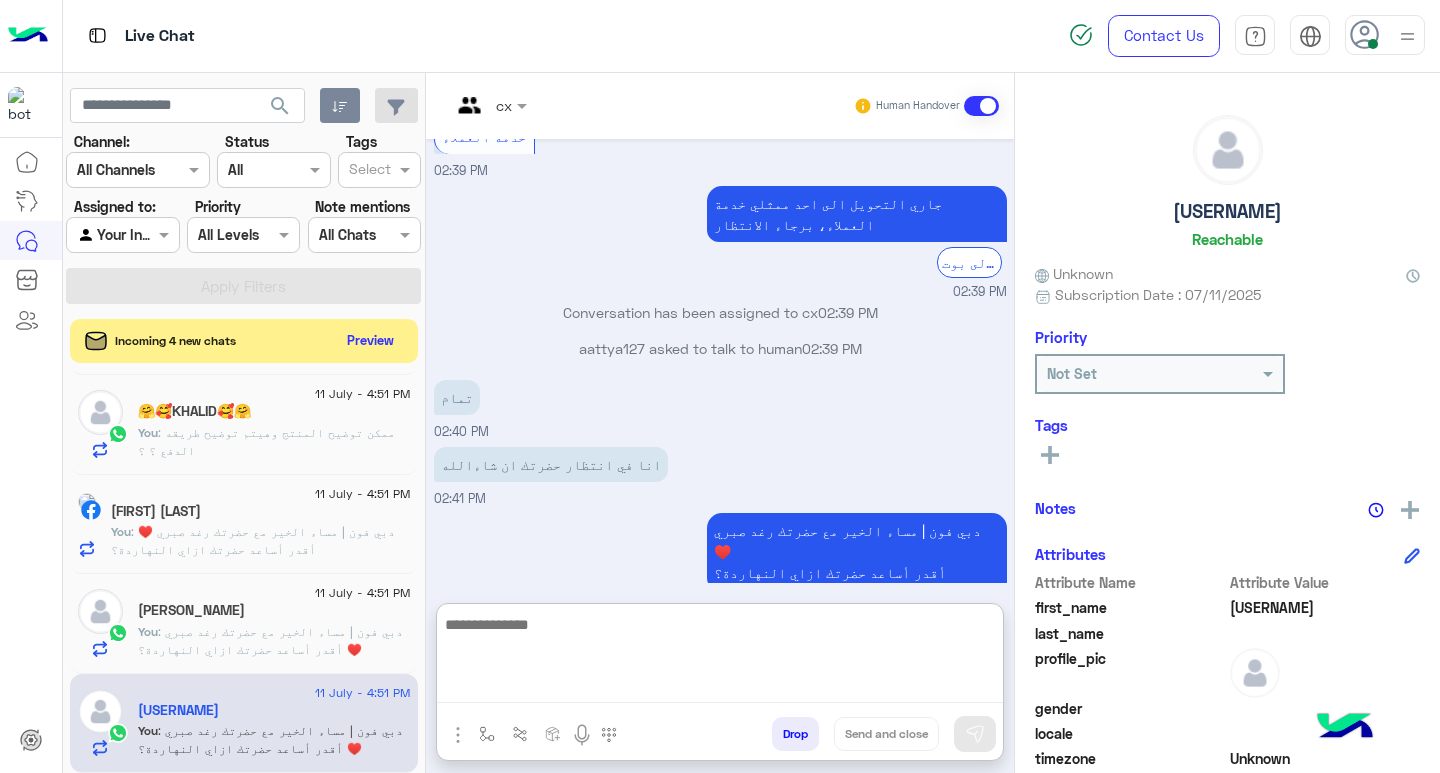 paste on "**********" 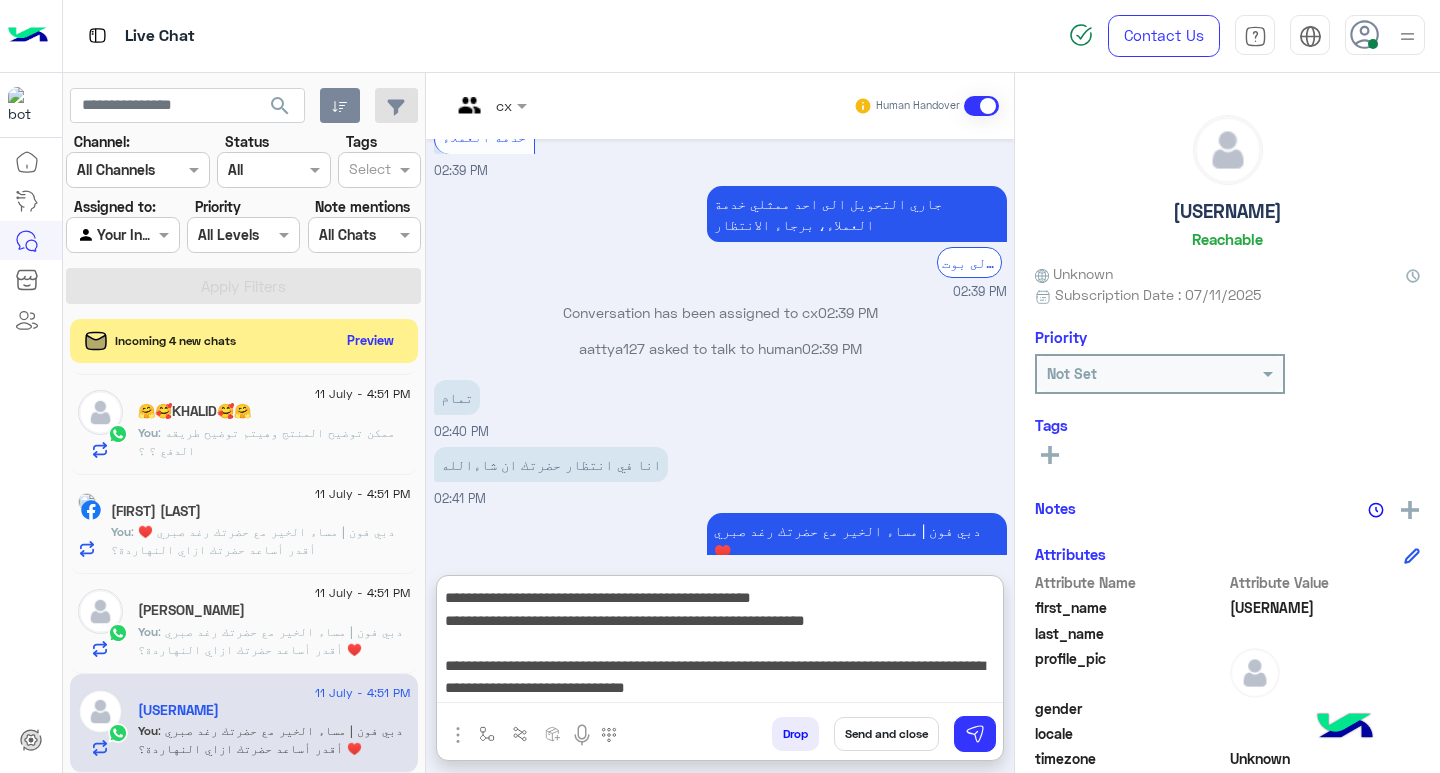 type on "**********" 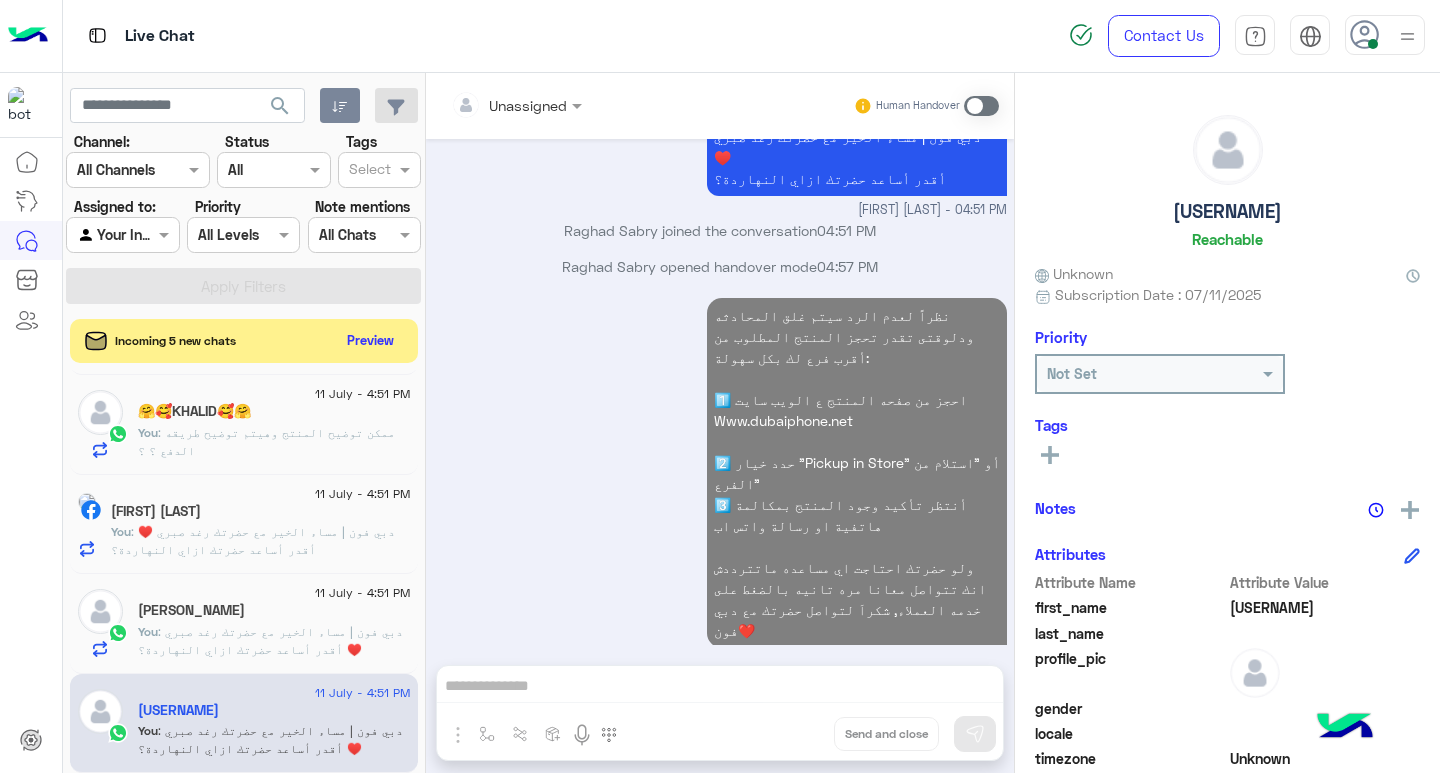 drag, startPoint x: 306, startPoint y: 649, endPoint x: 503, endPoint y: 656, distance: 197.12433 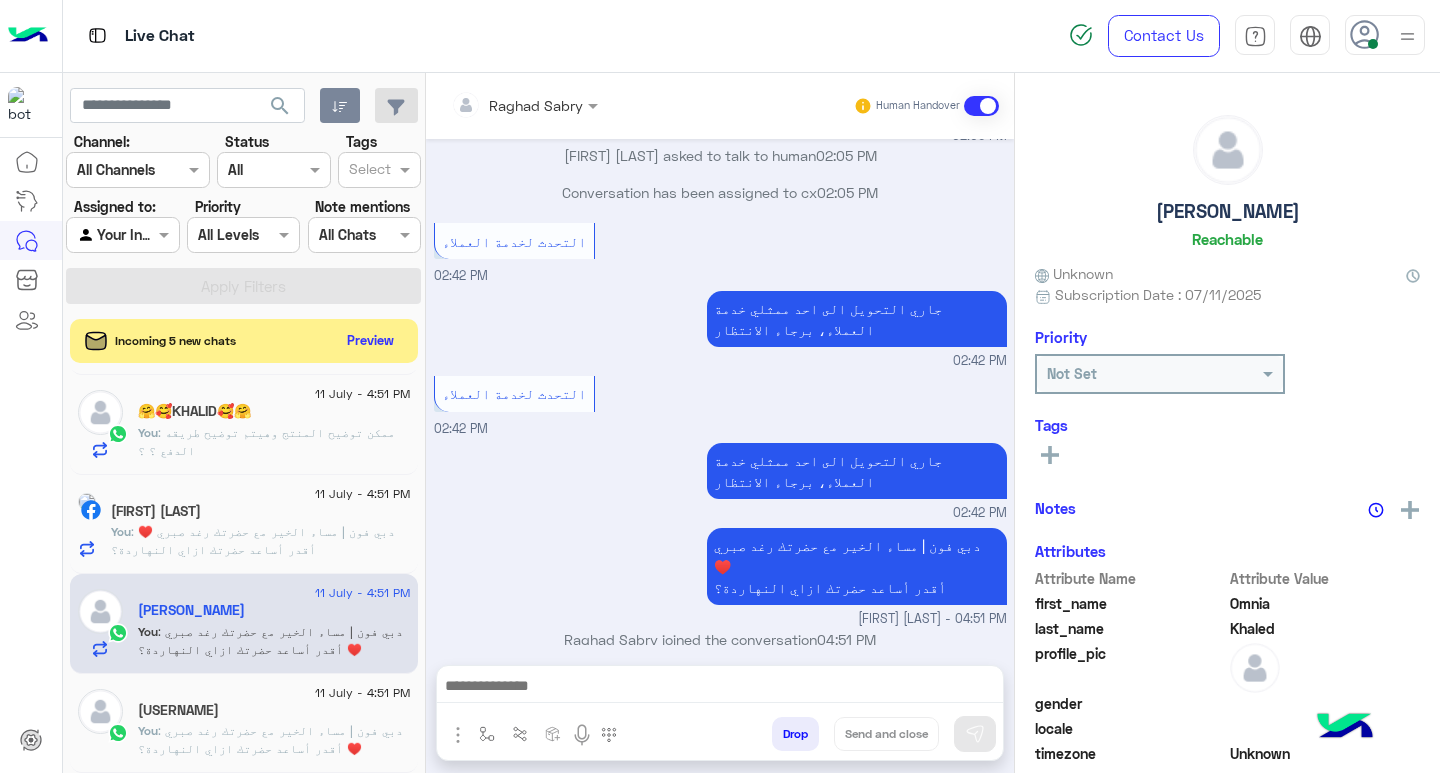 click at bounding box center [720, 688] 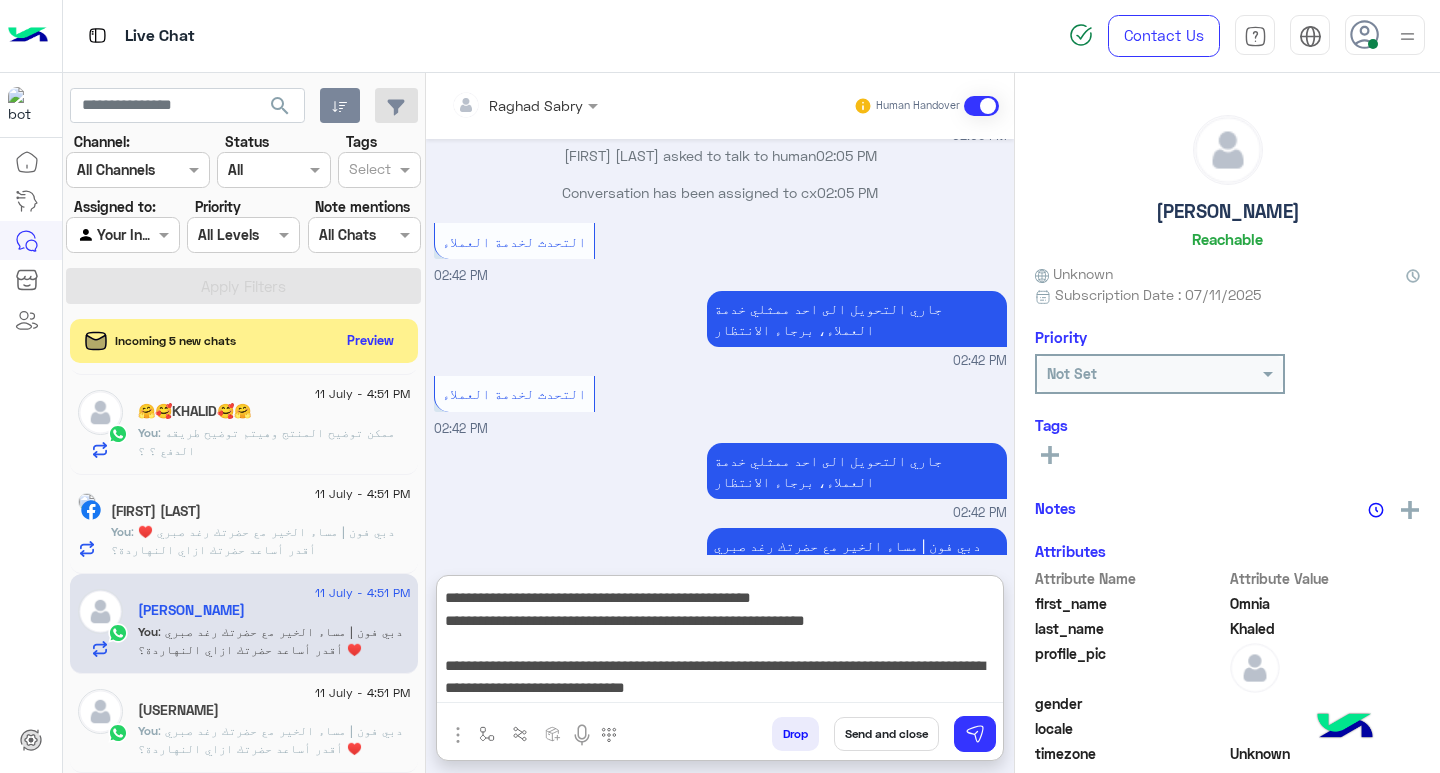 type on "**********" 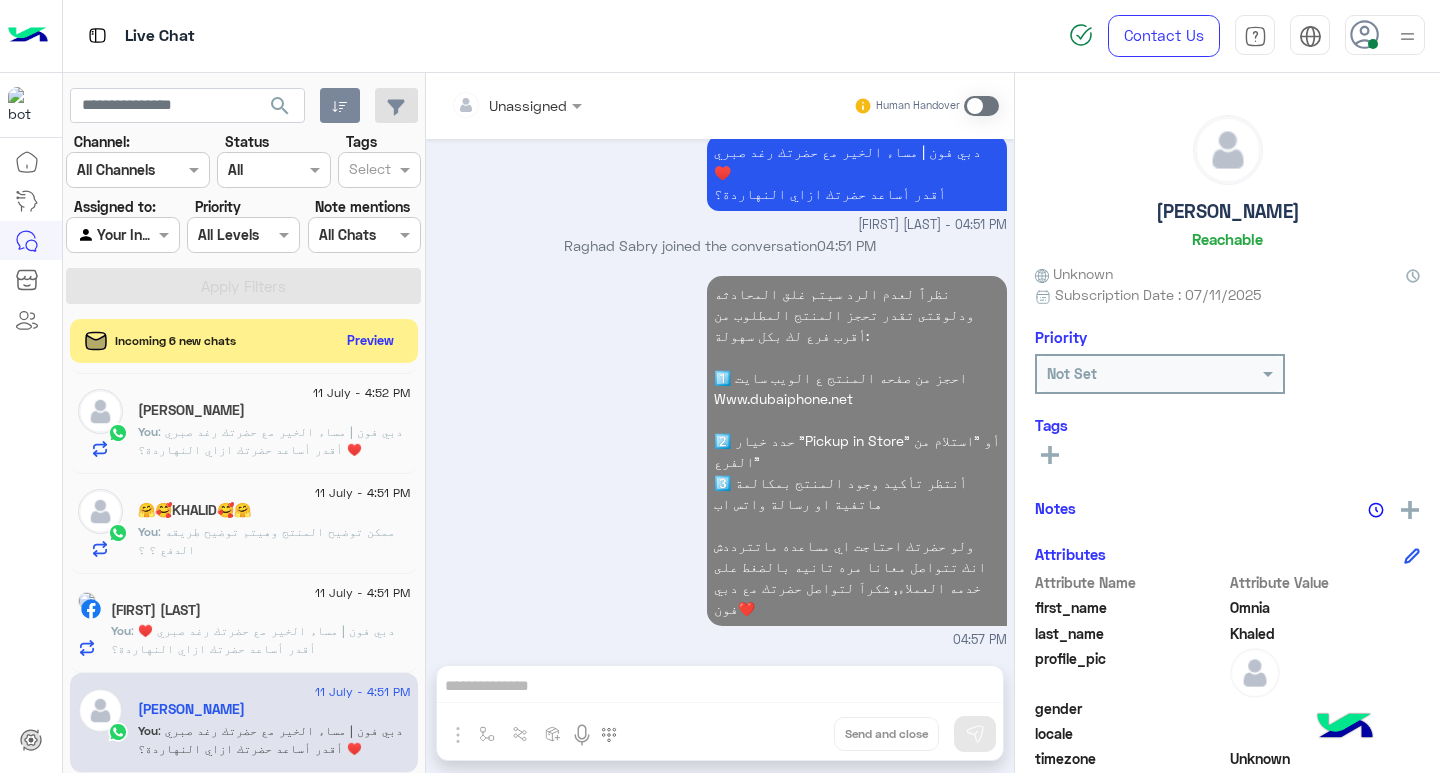 click on "You  : ممكن توضيح المنتج وهيتم توضيح طريقه الدفع ؟ ؟" 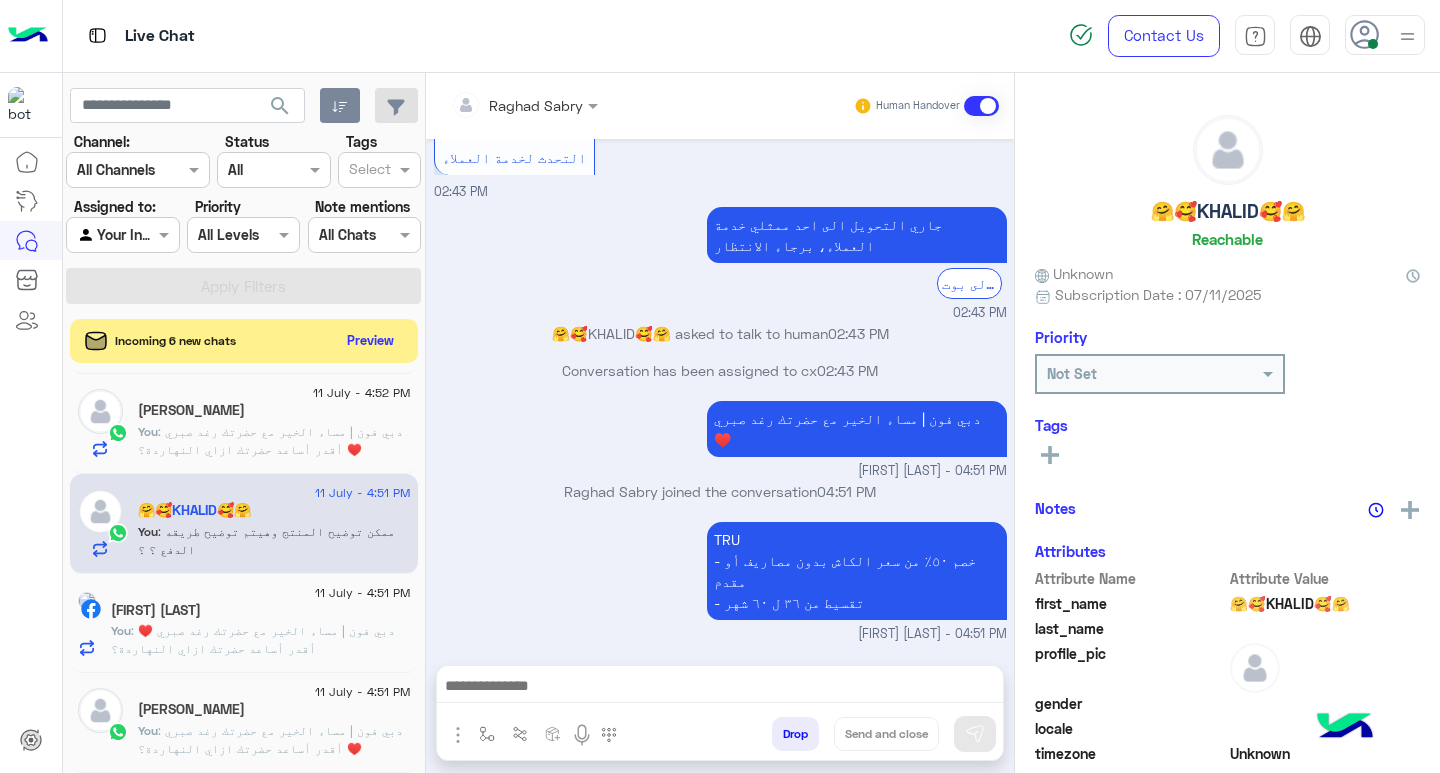 click at bounding box center (720, 688) 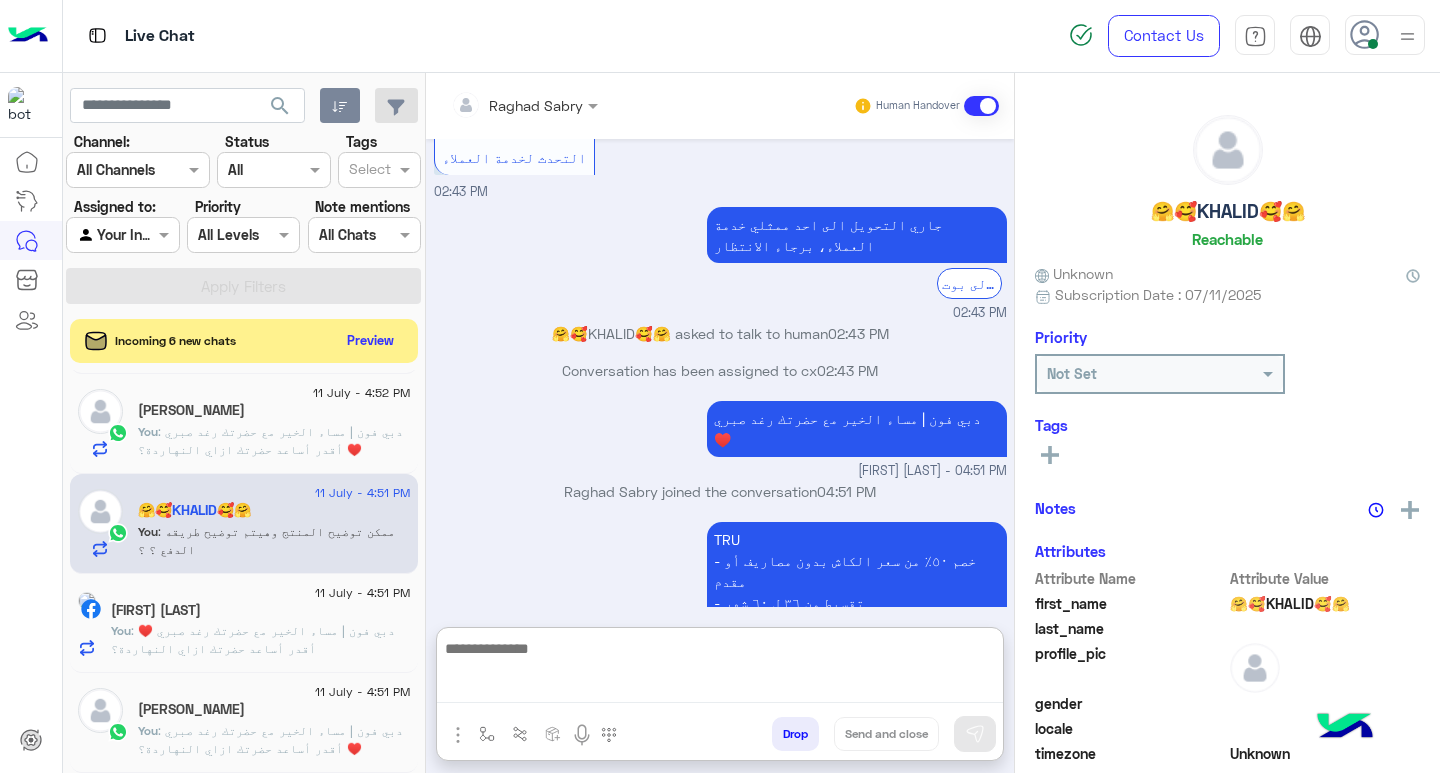 paste on "**********" 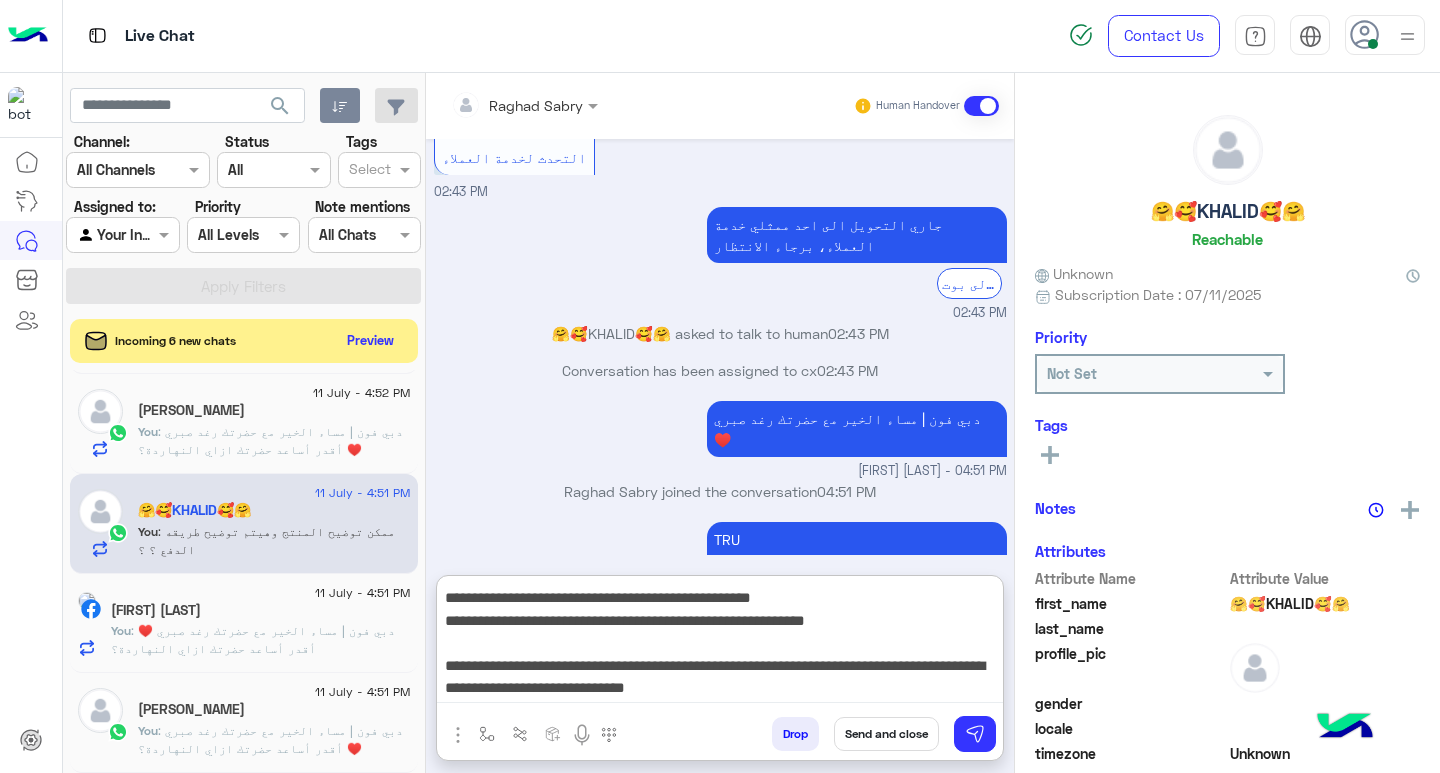 type on "**********" 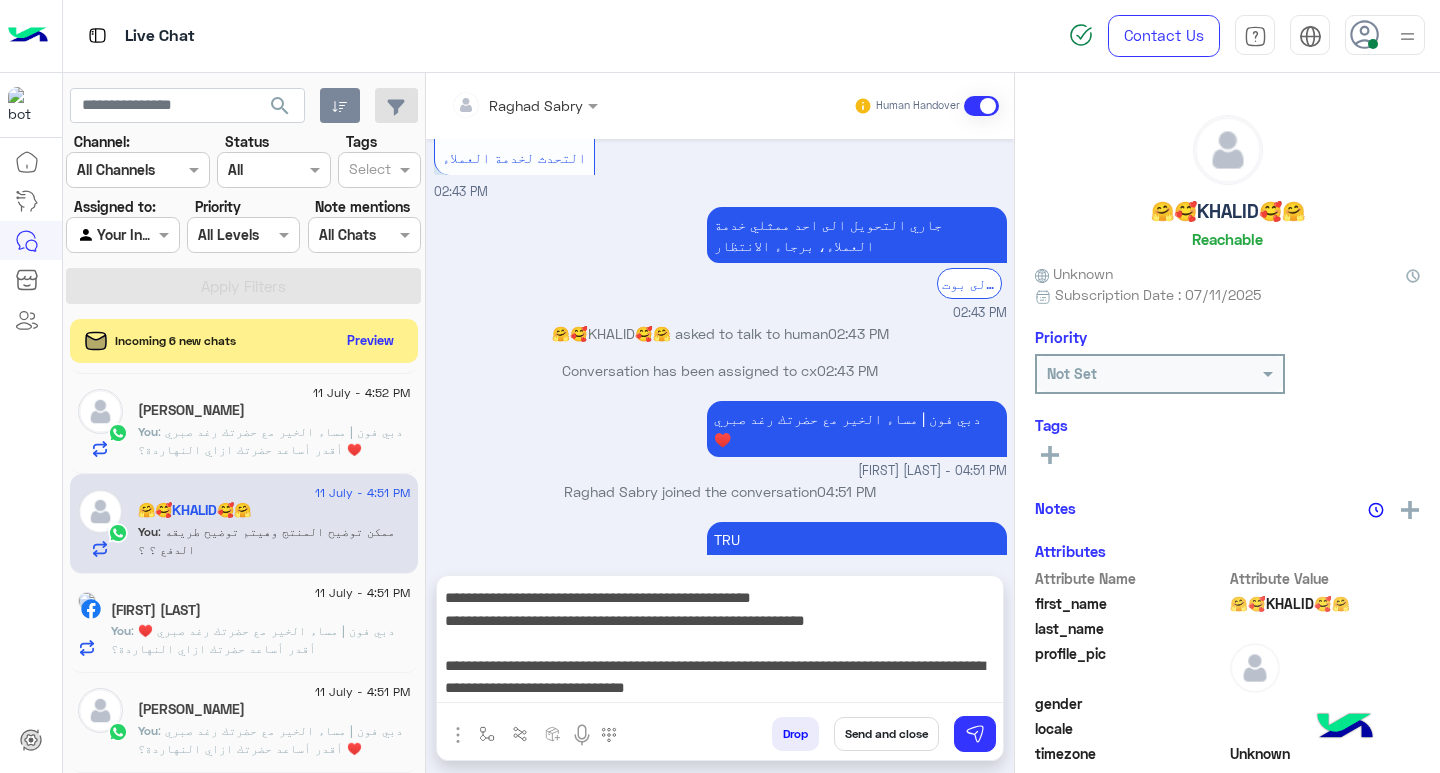 click on "Send and close" at bounding box center [886, 734] 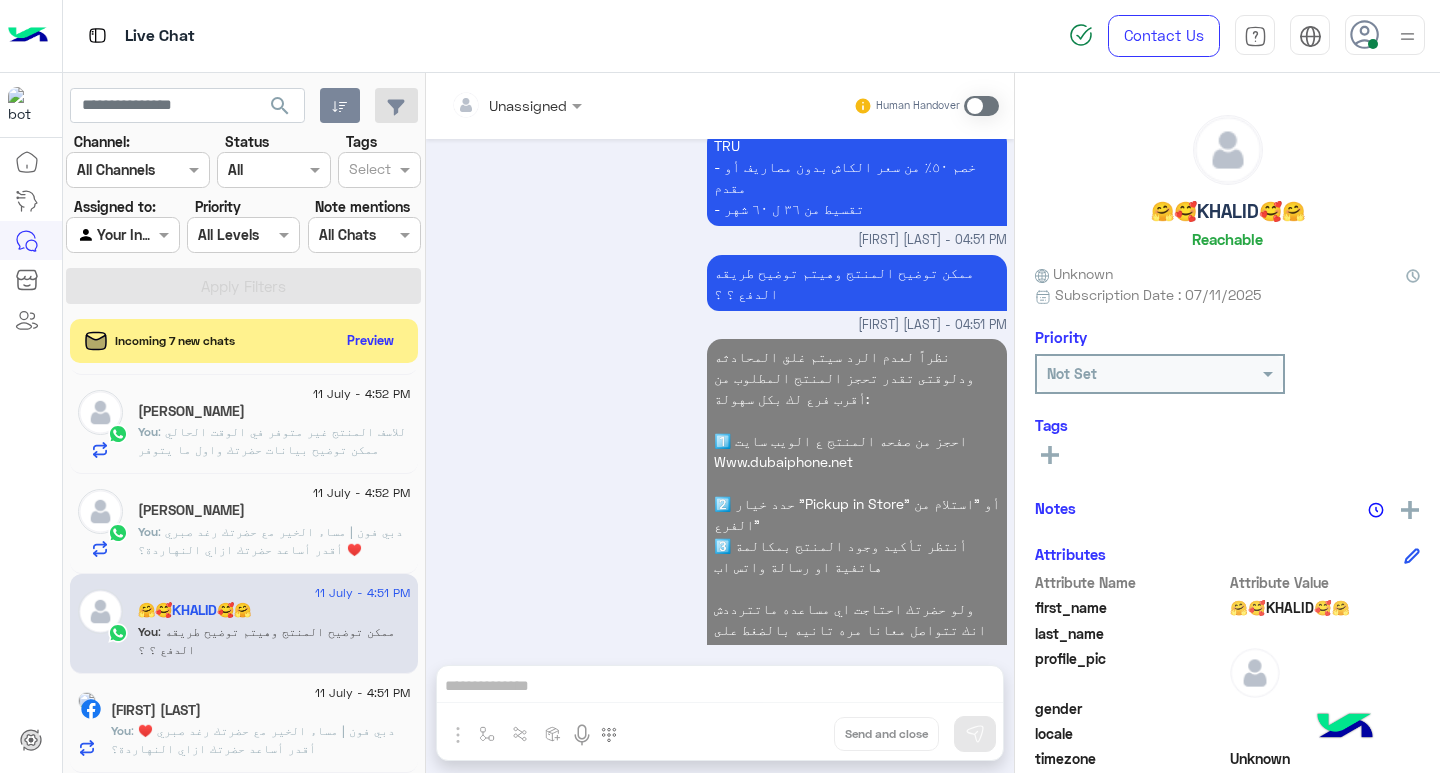 click on ": دبي فون | مساء الخير مع حضرتك رغد صبري ♥️
أقدر أساعد حضرتك ازاي النهاردة؟" 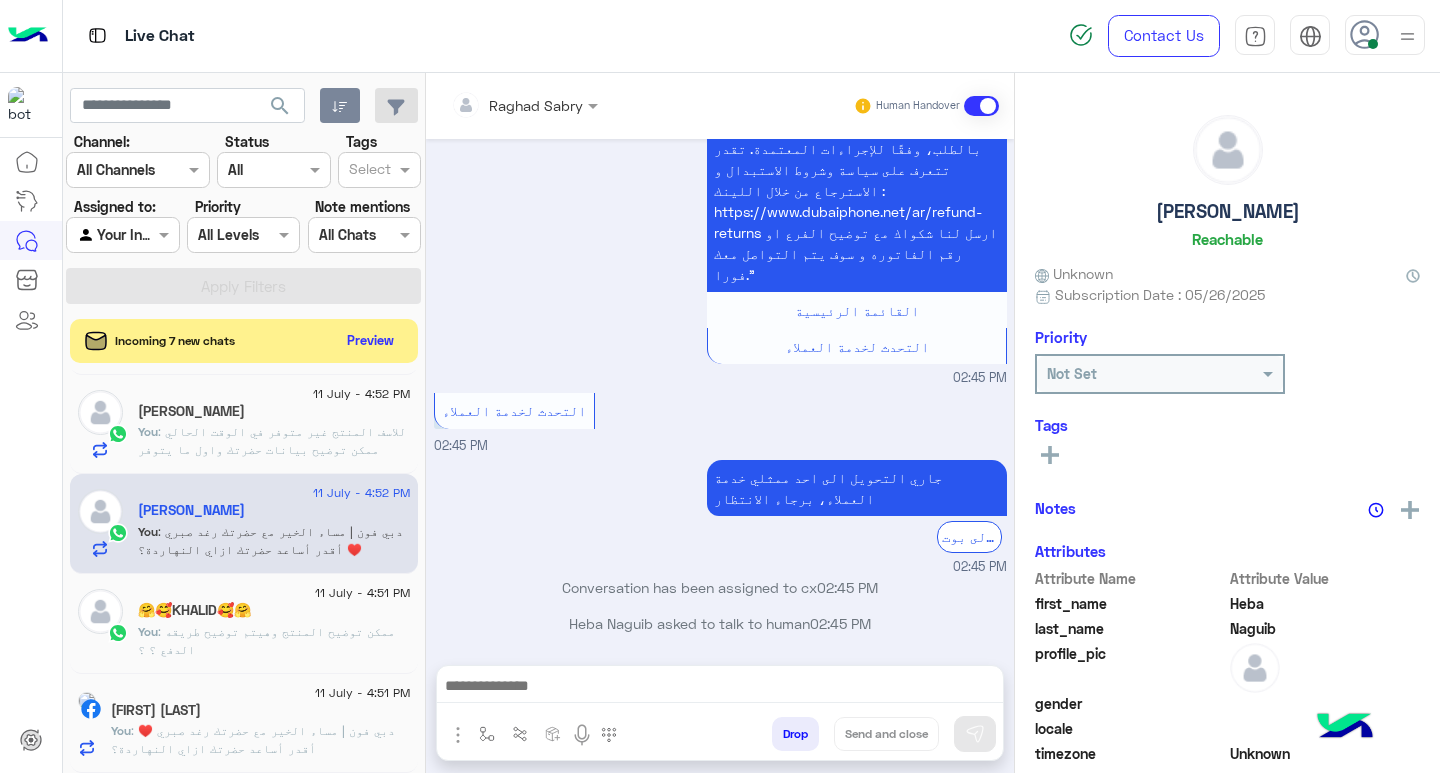 click at bounding box center [720, 688] 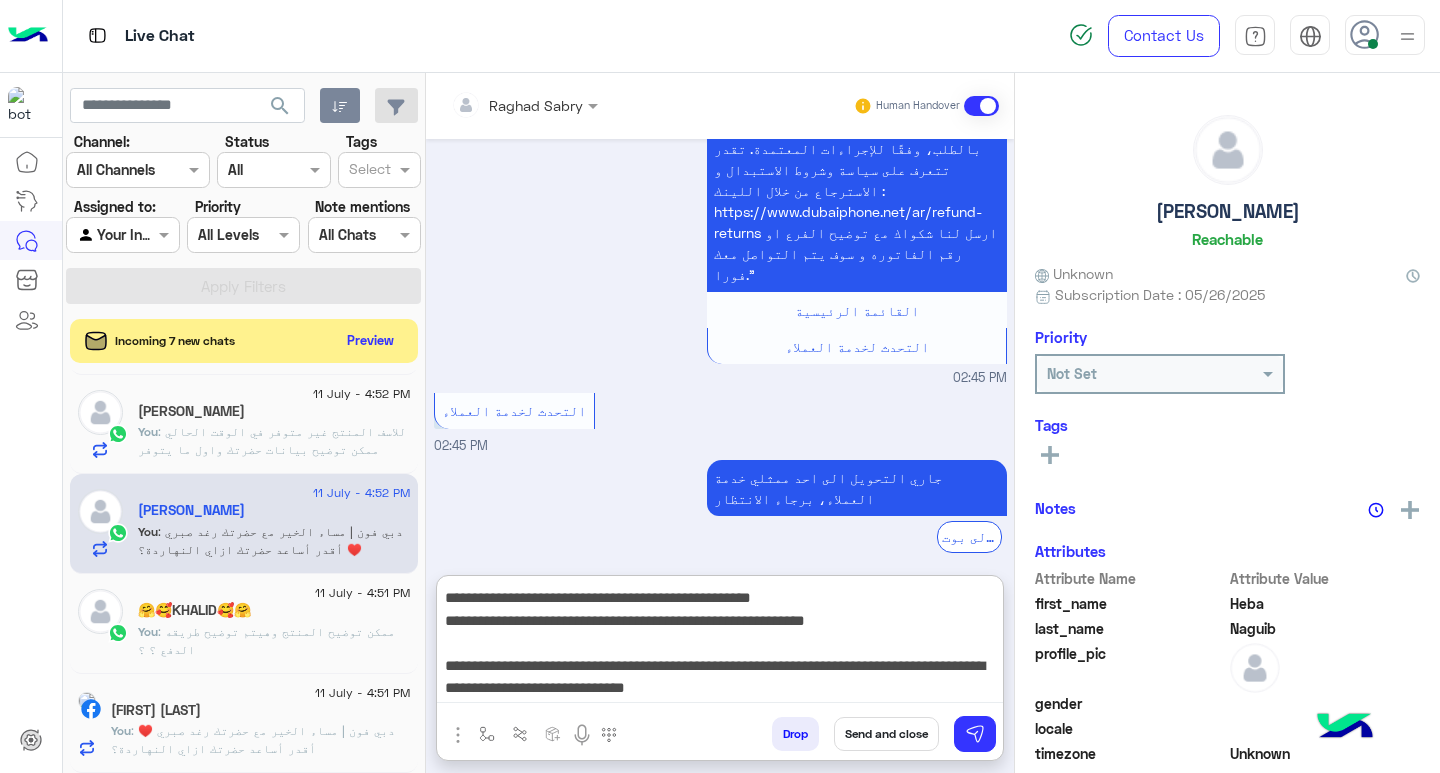 type on "**********" 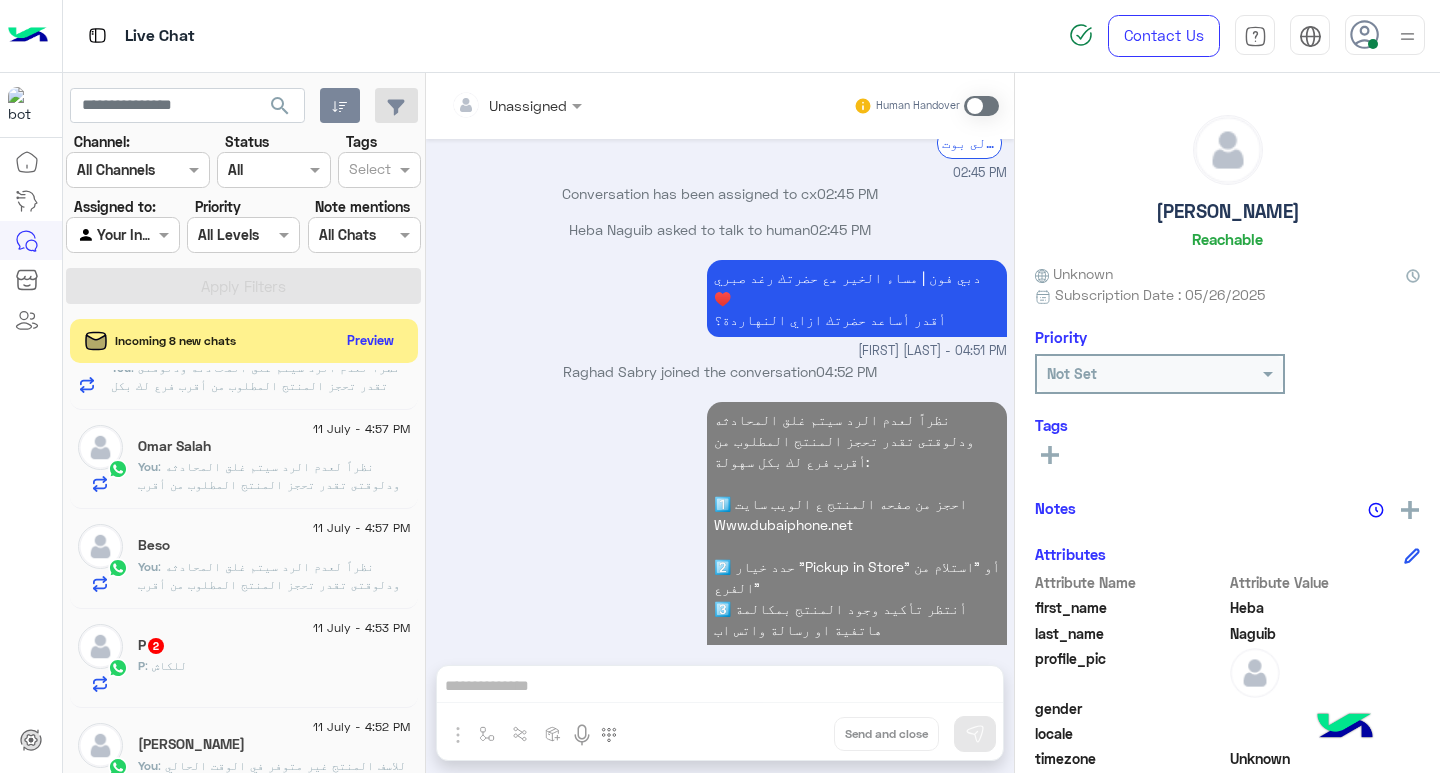 click on ": نظراً لعدم الرد سيتم غلق المحادثه
ودلوقتى تقدر تحجز المنتج المطلوب من أقرب فرع لك بكل سهولة:
1️⃣ احجز من صفحه المنتج ع الويب سايت
Www.dubaiphone.net
2️⃣ حدد خيار "Pickup in Store" أو "استلام من الفرع"
3️⃣ أنتظر تأكيد وجود المنتج  بمكالمة هاتفية او رسالة واتس اب
ولو حضرتك احتاجت اي مساعده ماتترددش انك تتواصل معانا مره تانيه بالضغط على خدمه العملاء, شكراَ لتواصل حضرتك مع دبي فون❤️" 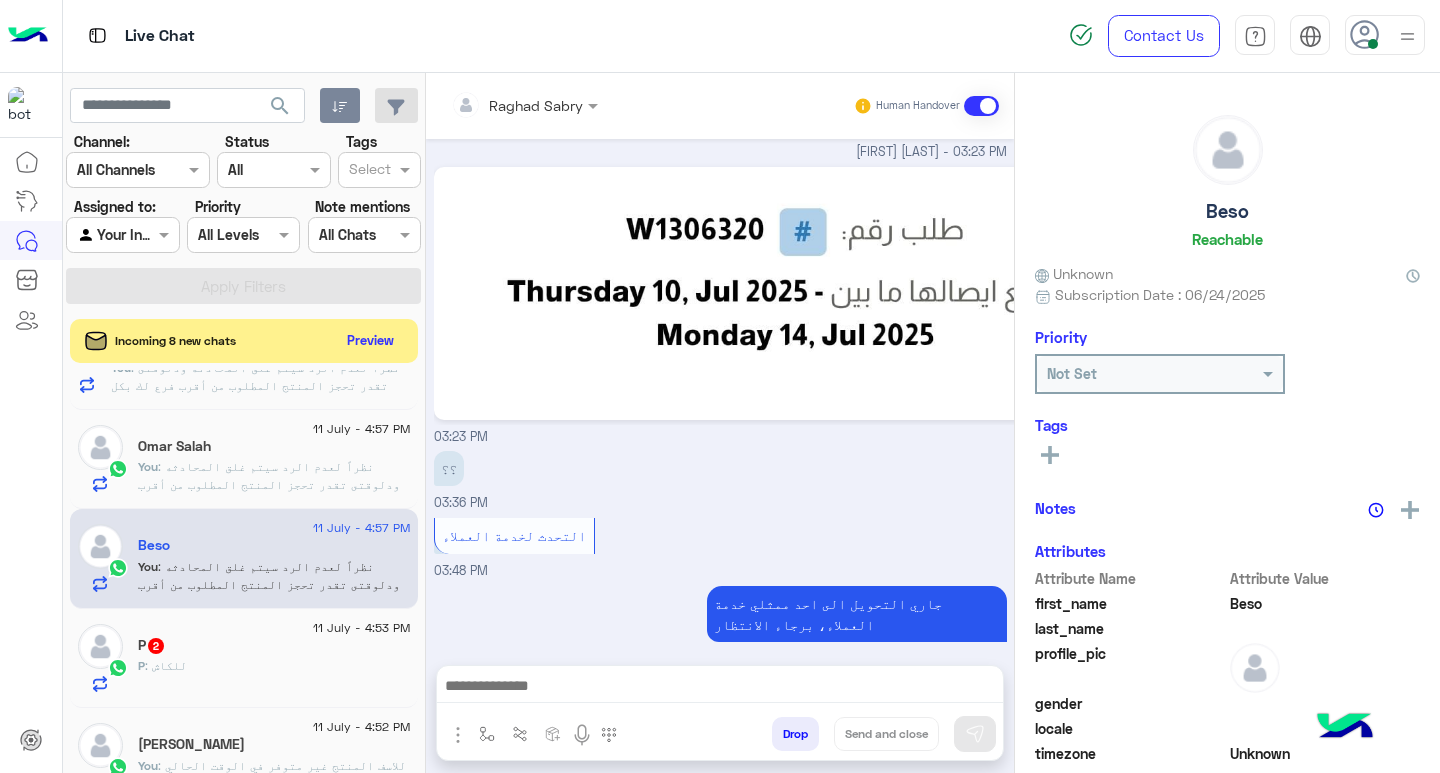 click on ": نظراً لعدم الرد سيتم غلق المحادثه
ودلوقتى تقدر تحجز المنتج المطلوب من أقرب فرع لك بكل سهولة:
1️⃣ احجز من صفحه المنتج ع الويب سايت
Www.dubaiphone.net
2️⃣ حدد خيار "Pickup in Store" أو "استلام من الفرع"
3️⃣ أنتظر تأكيد وجود المنتج  بمكالمة هاتفية او رسالة واتس اب
ولو حضرتك احتاجت اي مساعده ماتترددش انك تتواصل معانا مره تانيه بالضغط على خدمه العملاء, شكراَ لتواصل حضرتك مع دبي فون❤️" 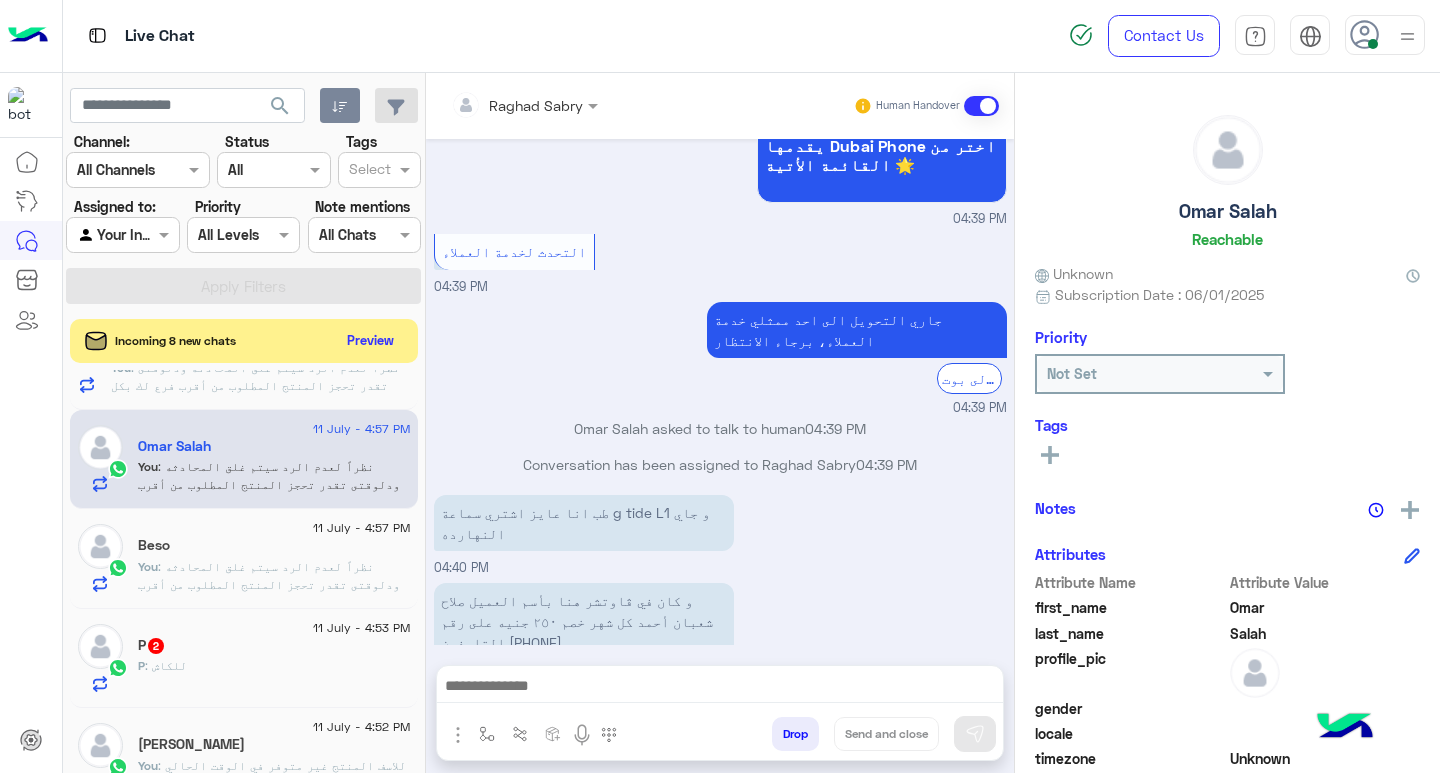 click on ": نظراً لعدم الرد سيتم غلق المحادثه
ودلوقتى تقدر تحجز المنتج المطلوب من أقرب فرع لك بكل سهولة:
1️⃣ احجز من صفحه المنتج ع الويب سايت
Www.dubaiphone.net
2️⃣ حدد خيار "Pickup in Store" أو "استلام من الفرع"
3️⃣ أنتظر تأكيد وجود المنتج  بمكالمة هاتفية او رسالة واتس اب
ولو حضرتك احتاجت اي مساعده ماتترددش انك تتواصل معانا مره تانيه بالضغط على خدمه العملاء, شكراَ لتواصل حضرتك مع دبي فون❤️" 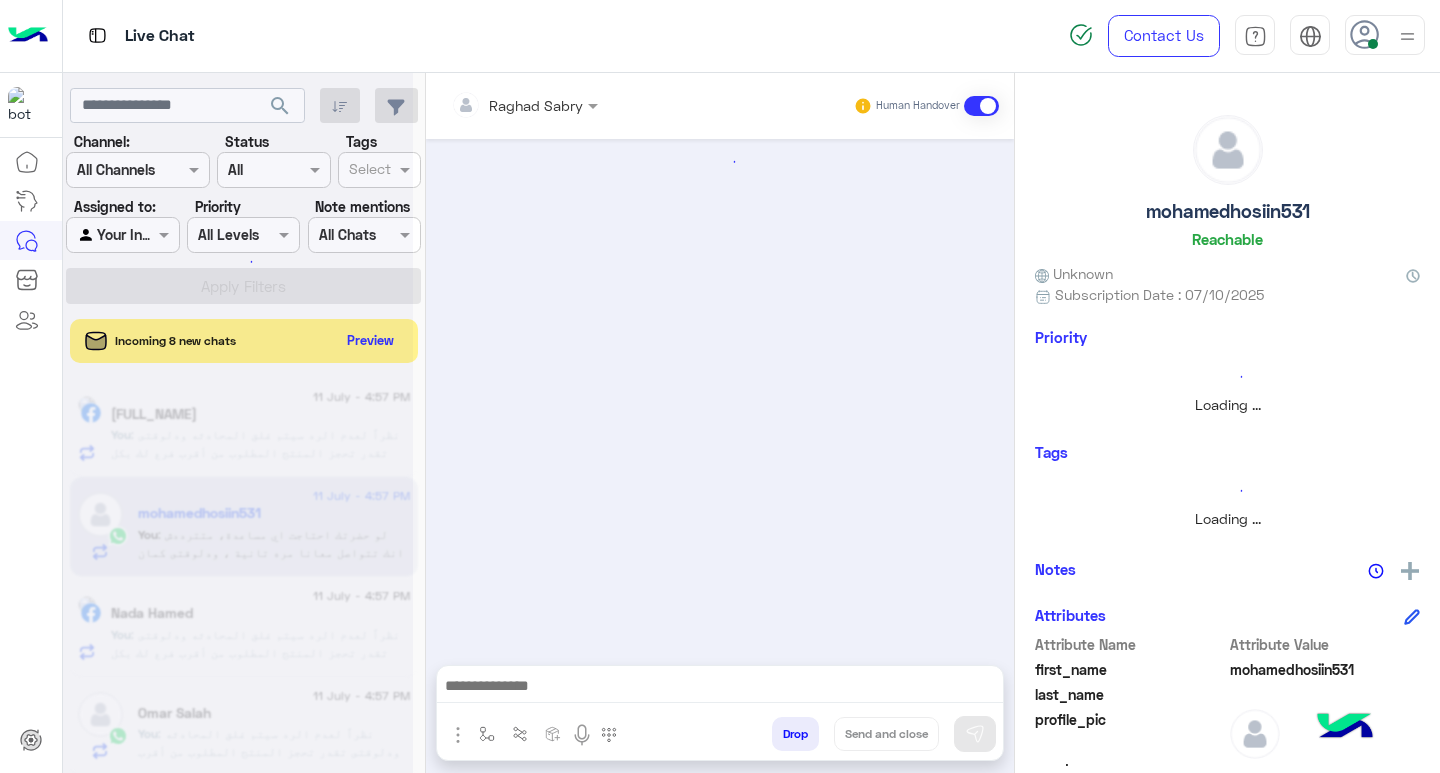scroll, scrollTop: 0, scrollLeft: 0, axis: both 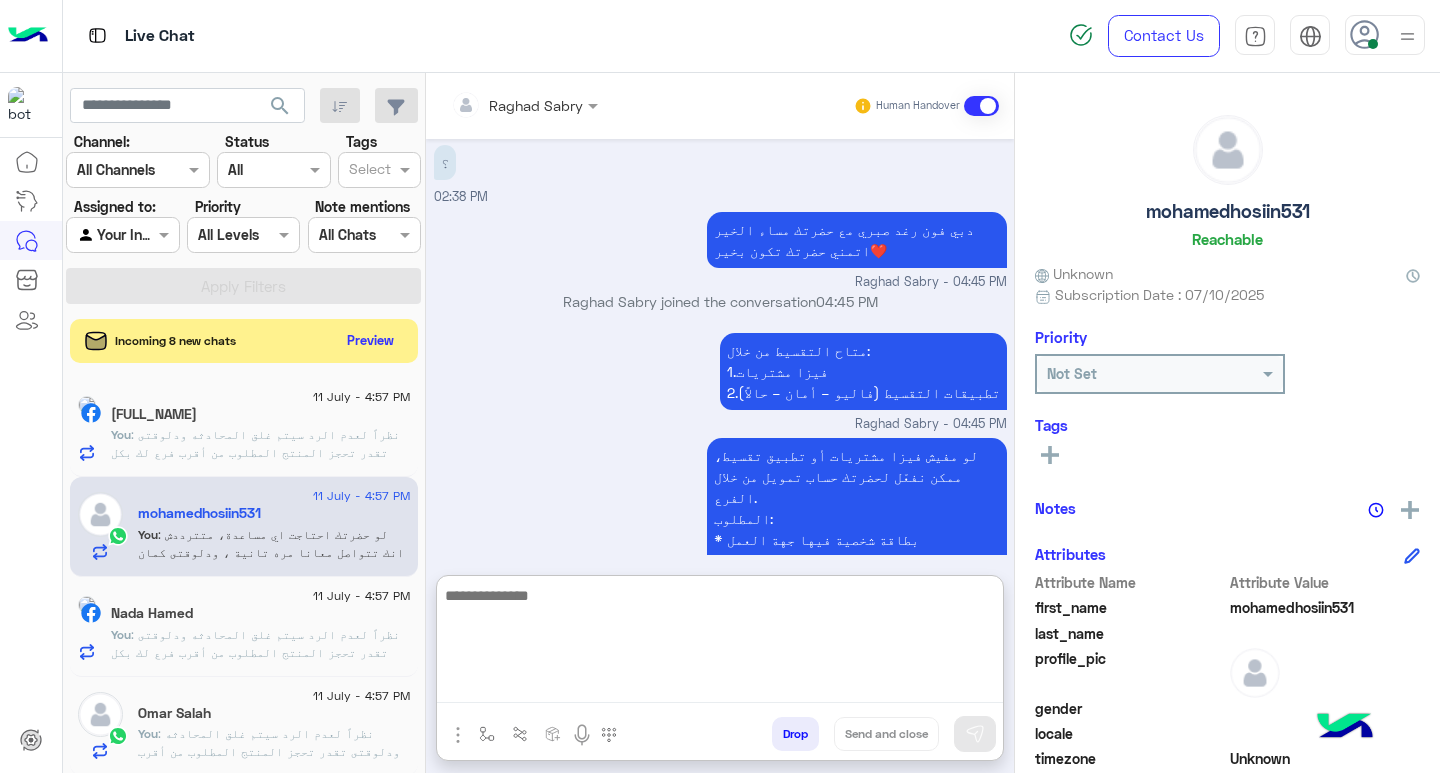 click at bounding box center (720, 643) 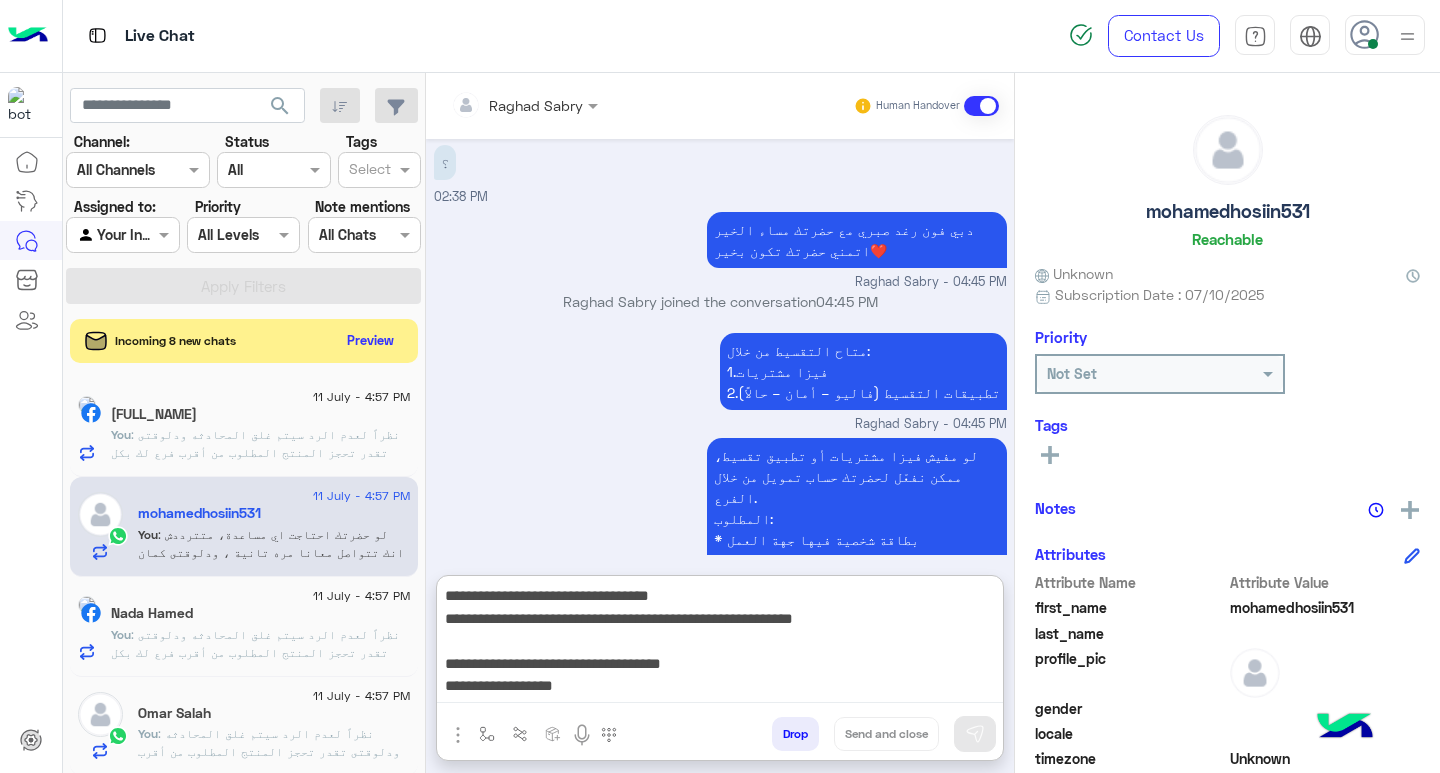 scroll, scrollTop: 155, scrollLeft: 0, axis: vertical 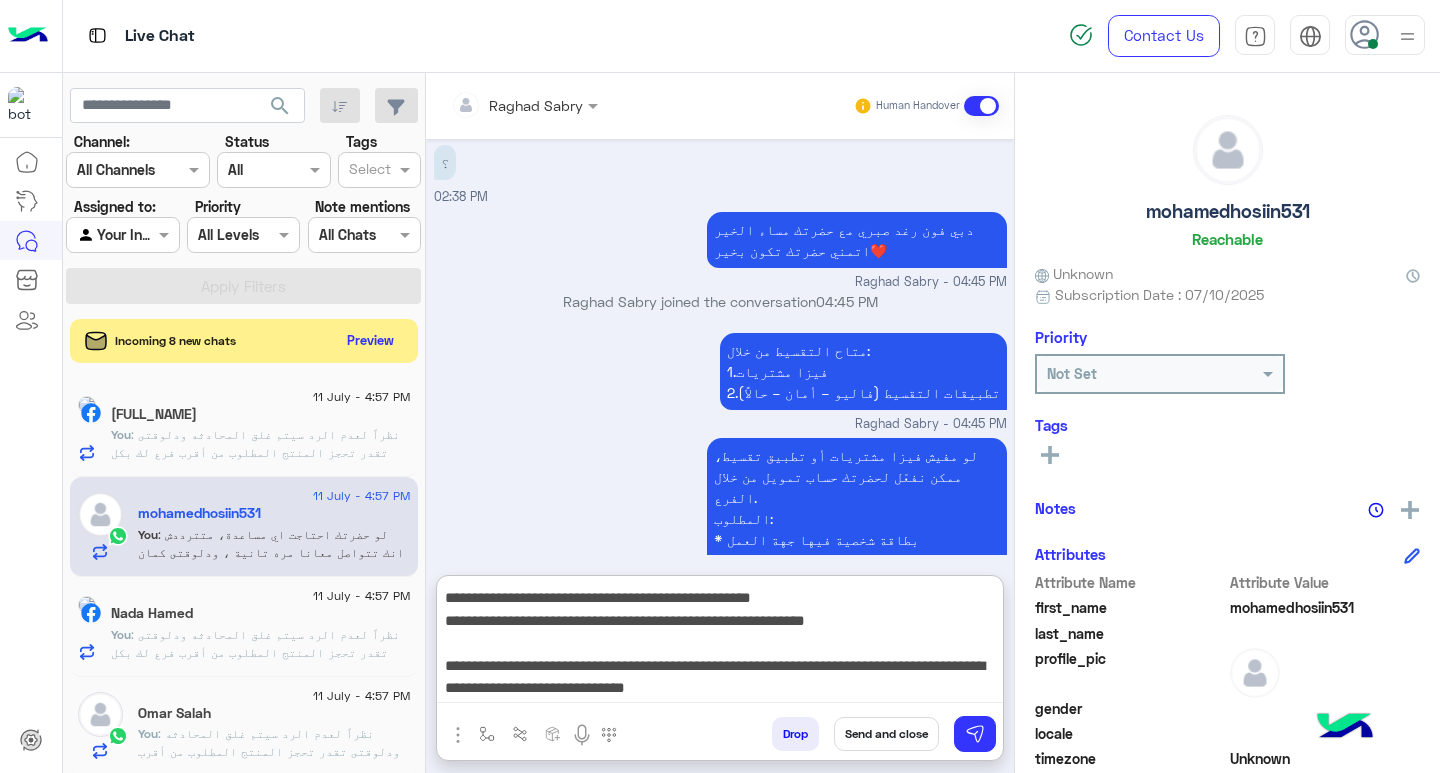 type on "**********" 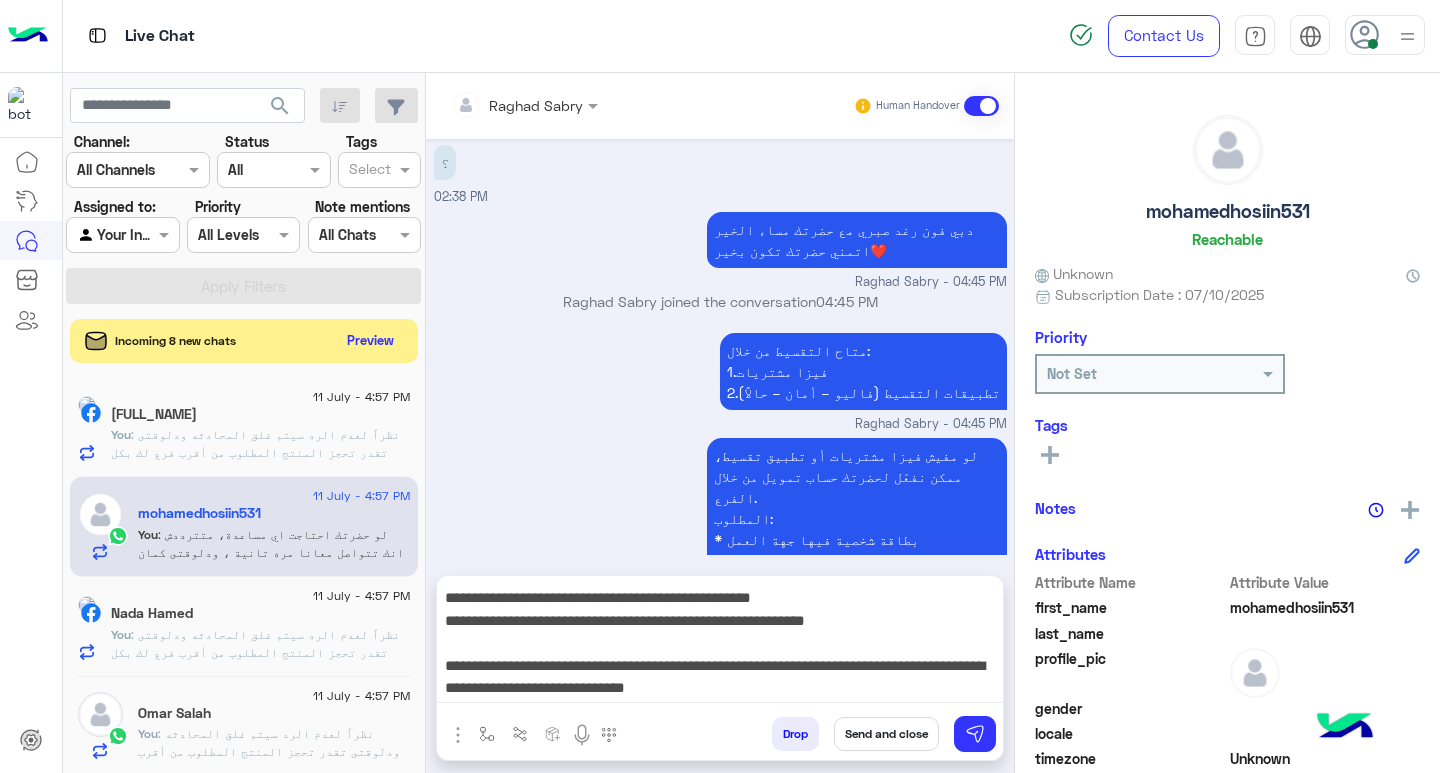 click on "Send and close" at bounding box center (886, 734) 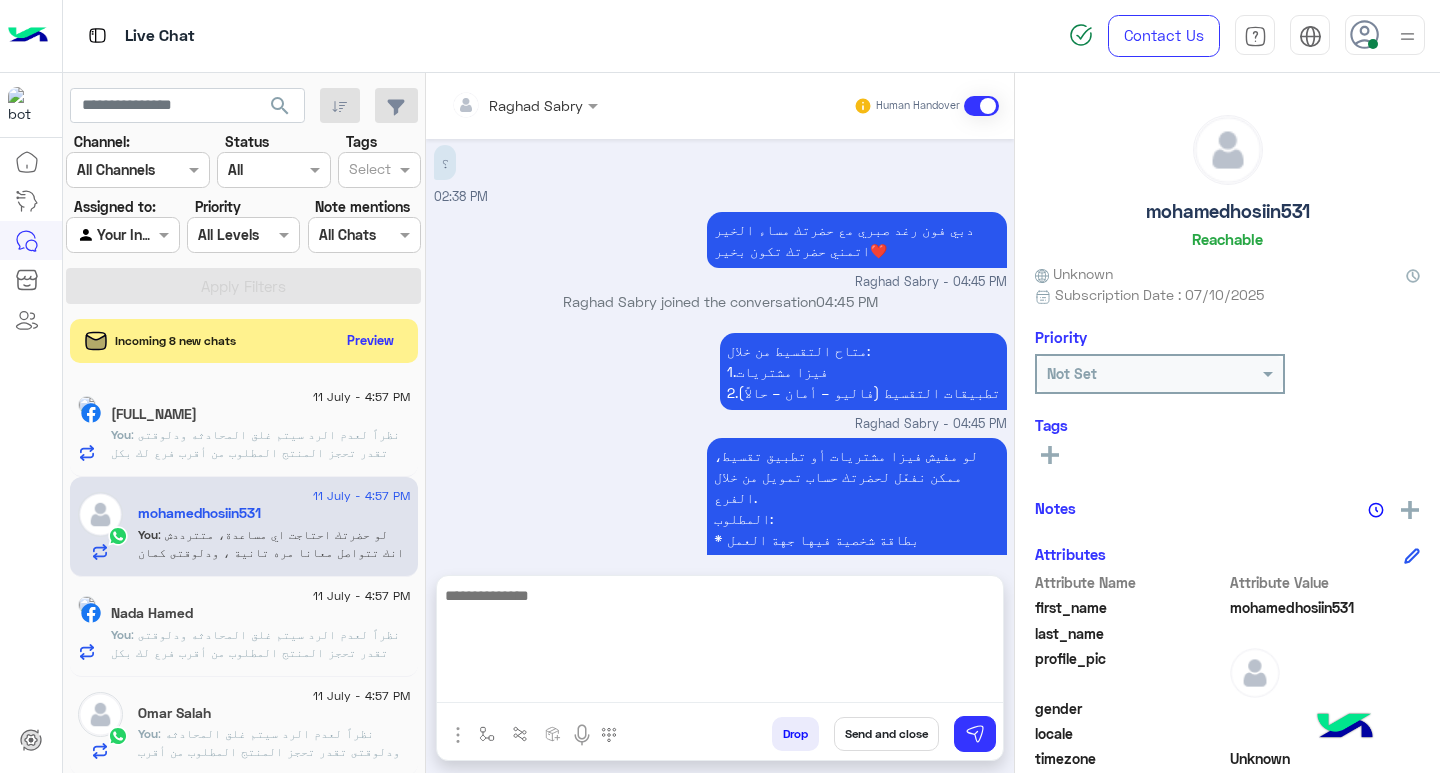 scroll, scrollTop: 0, scrollLeft: 0, axis: both 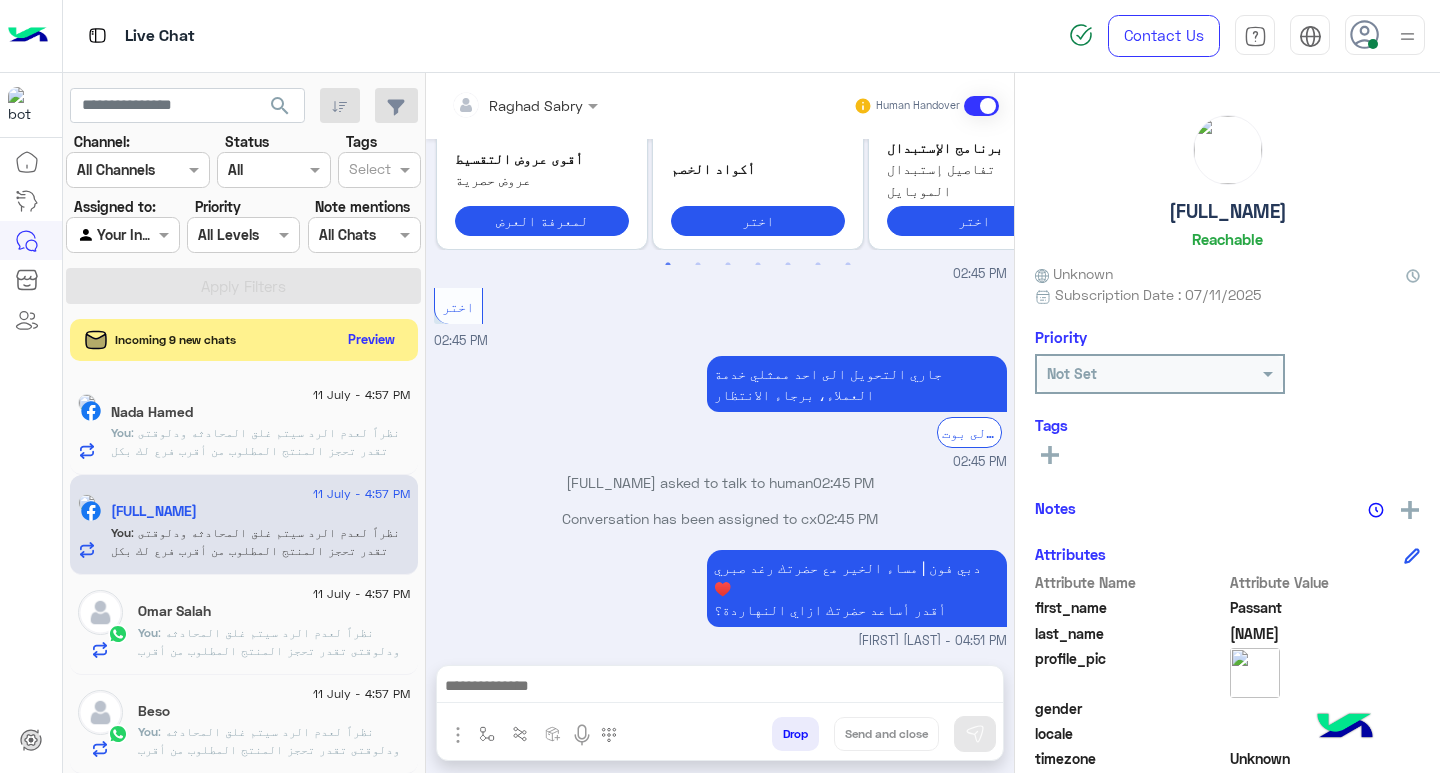 click on "Preview" 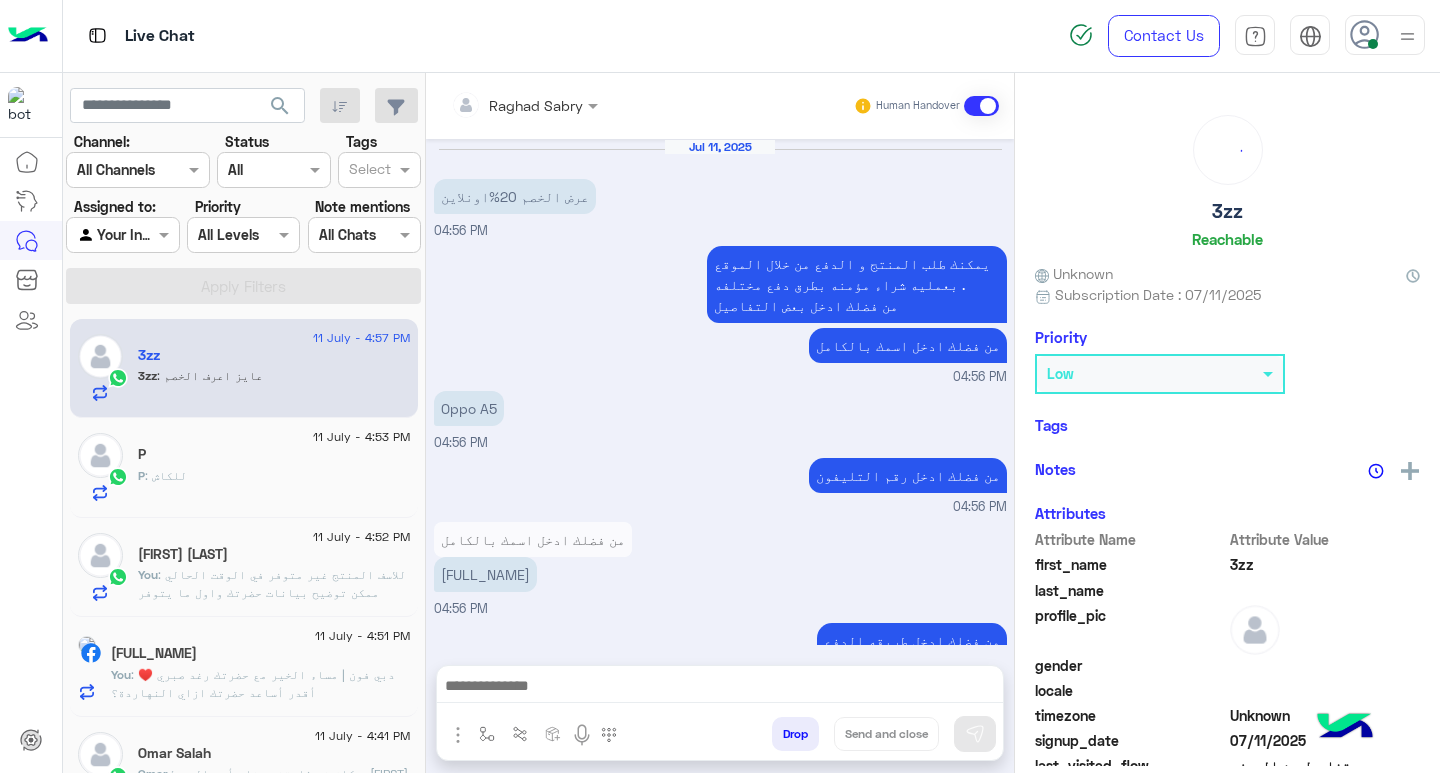 scroll, scrollTop: 474, scrollLeft: 0, axis: vertical 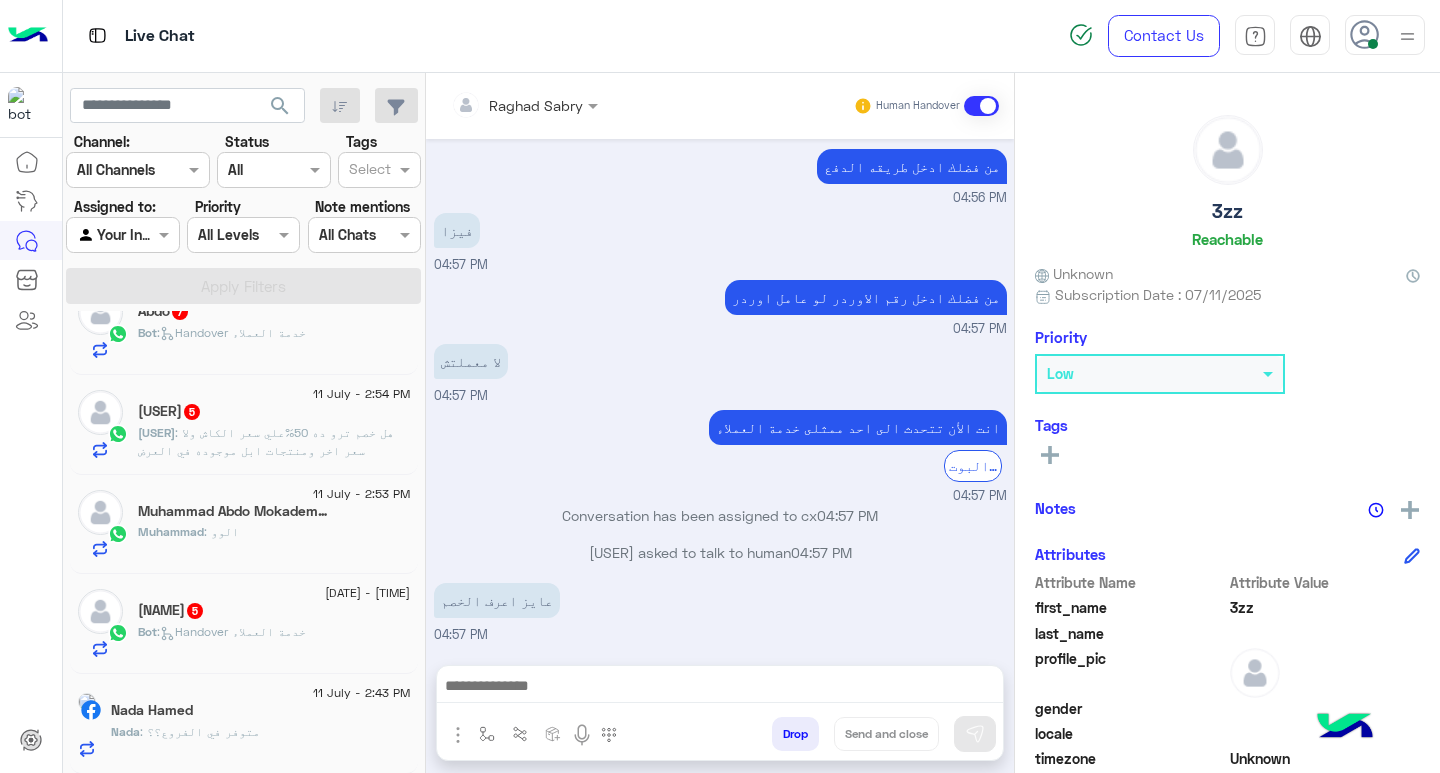 click on "Nada : متوفر في الفروع؟؟" 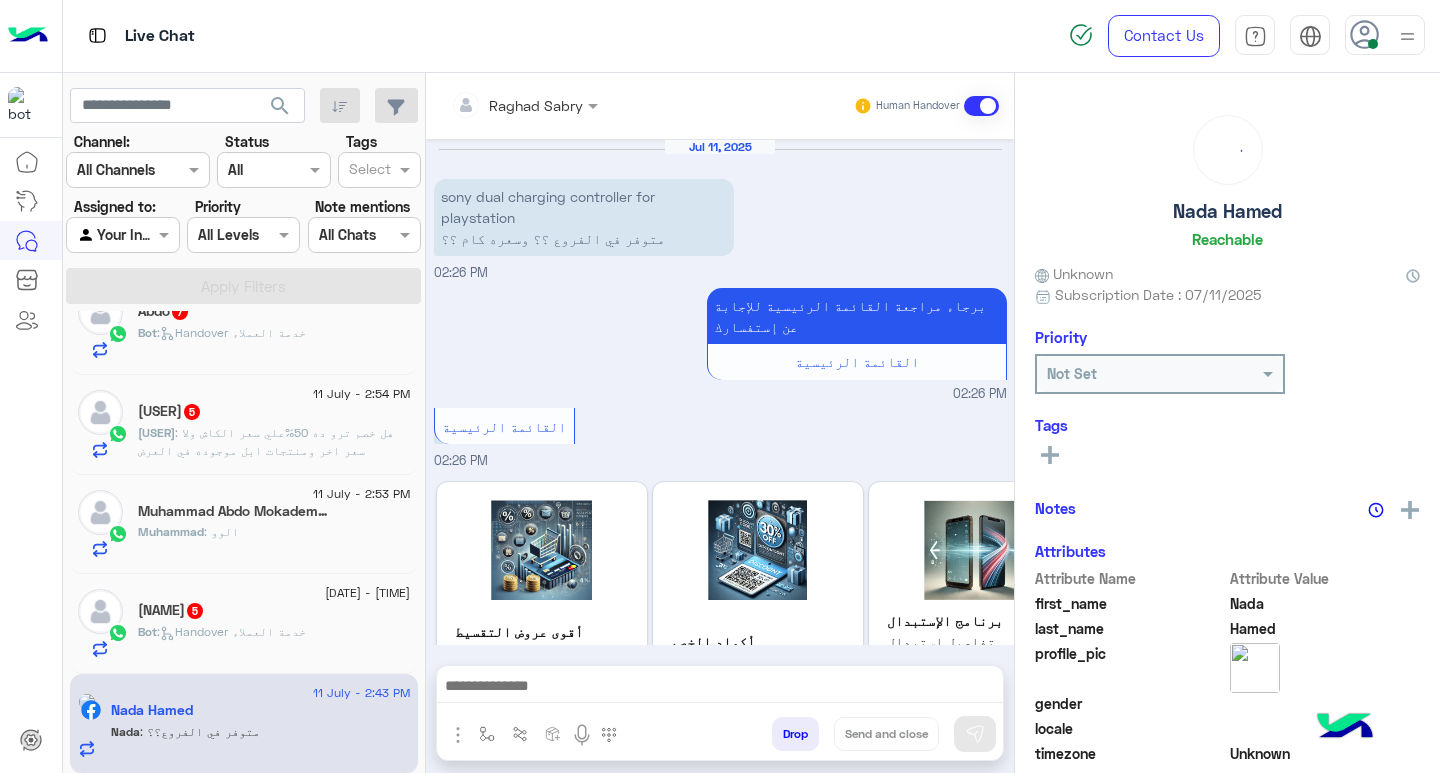 scroll, scrollTop: 506, scrollLeft: 0, axis: vertical 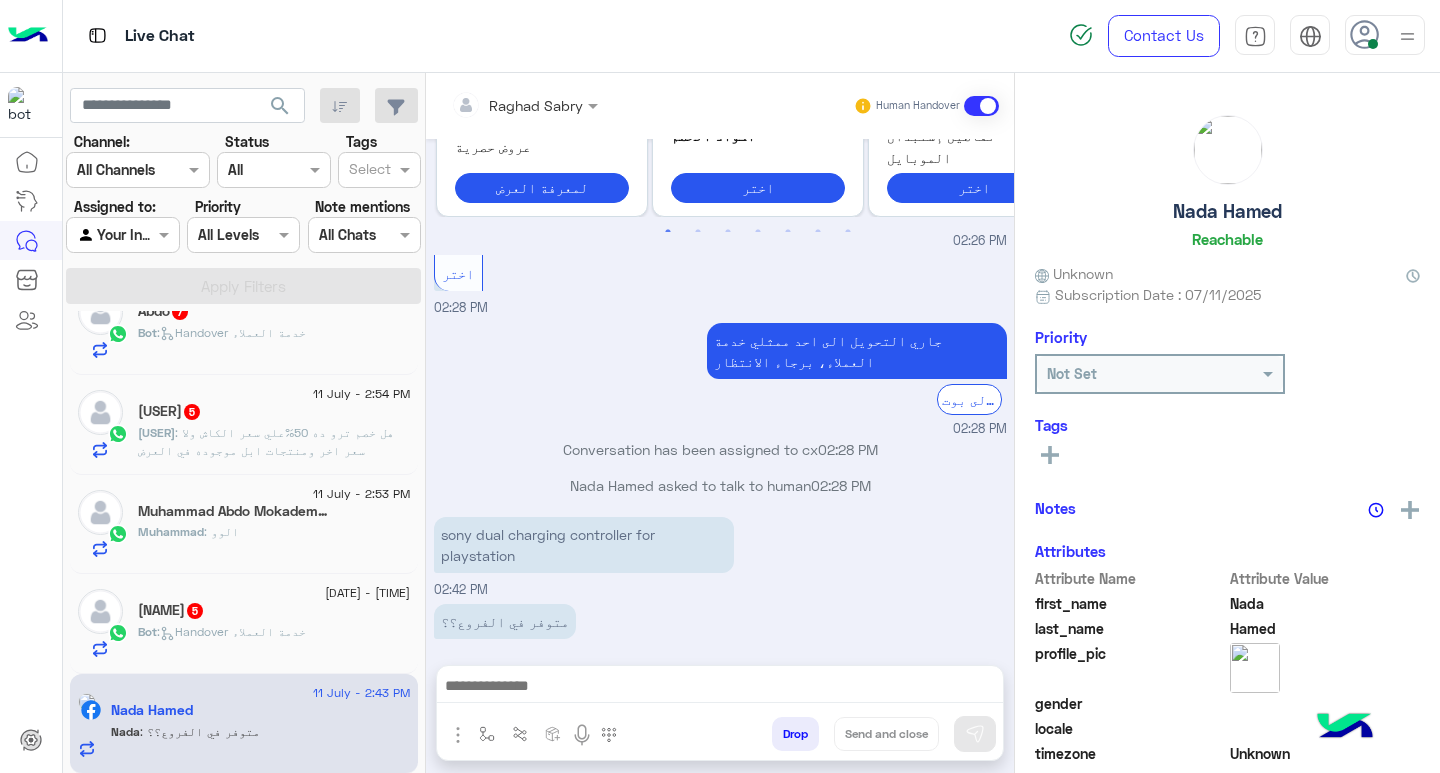 click on "sony dual charging controller for playstation" at bounding box center [584, 545] 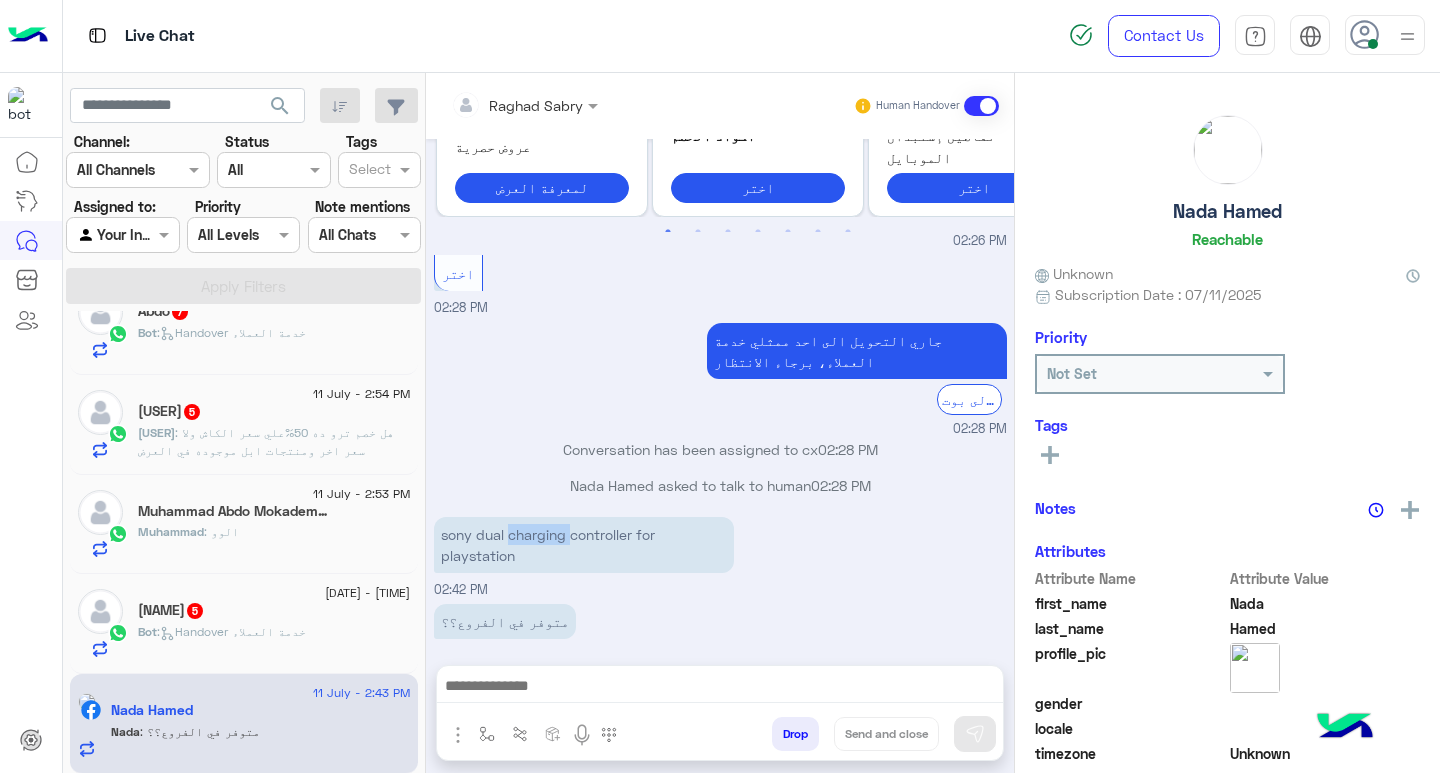 click on "sony dual charging controller for playstation" at bounding box center (584, 545) 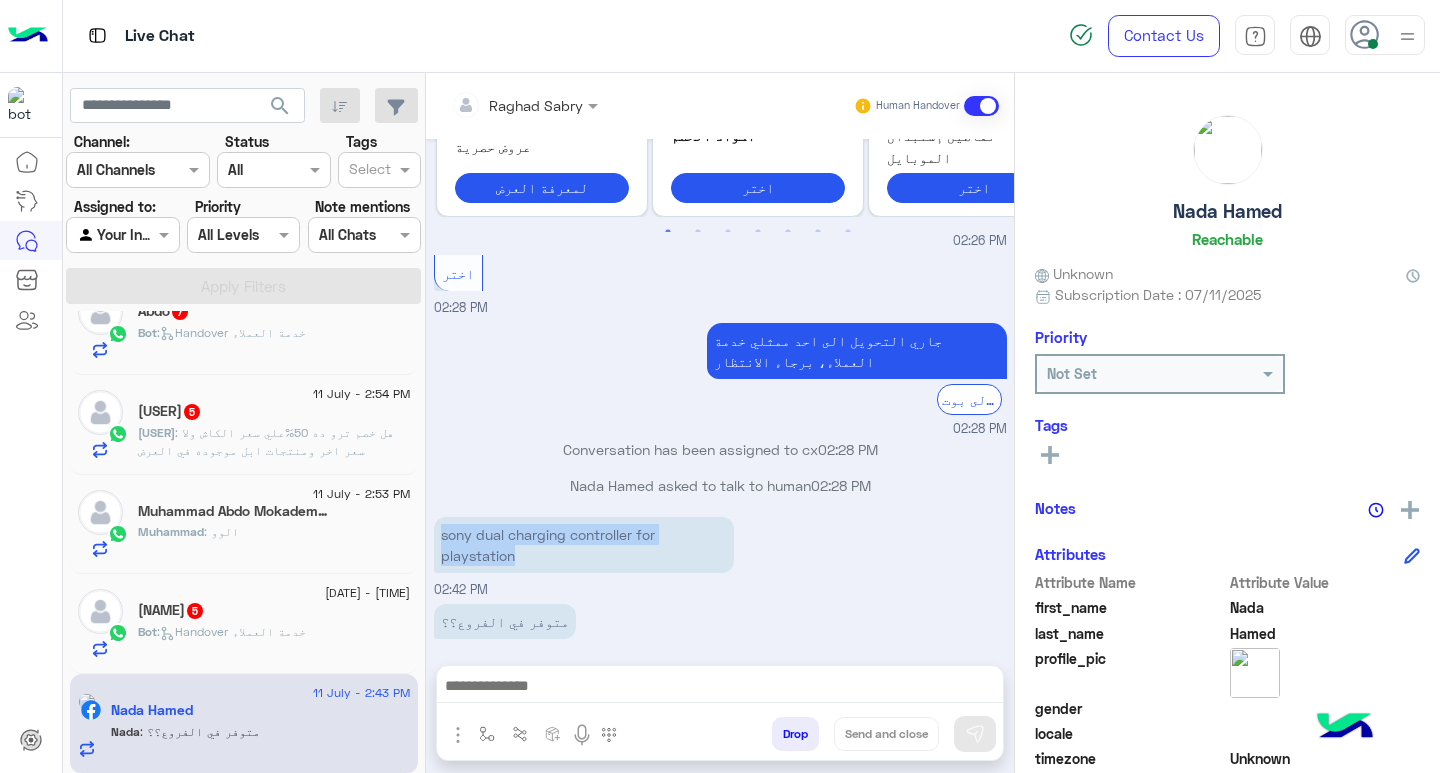 click on "sony dual charging controller for playstation" at bounding box center [584, 545] 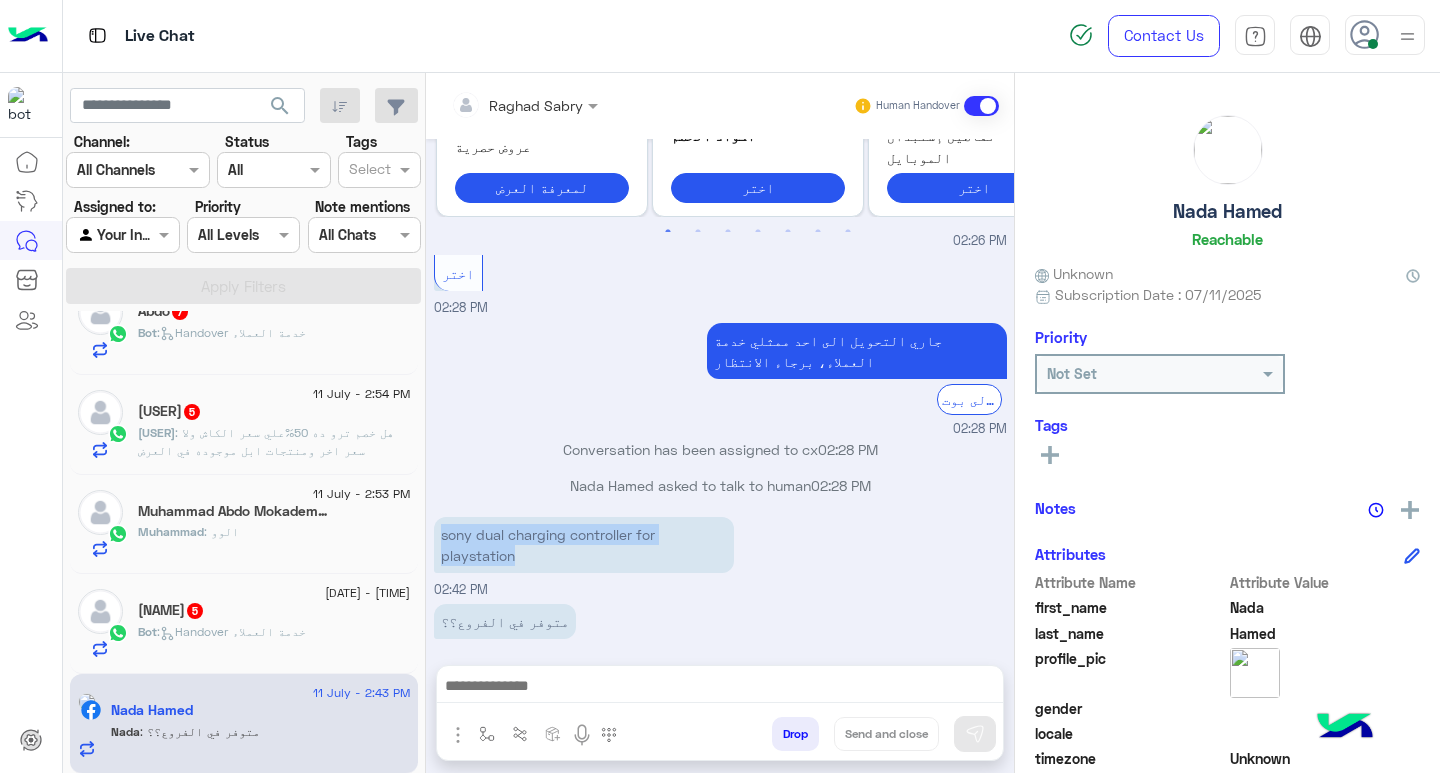 copy on "sony dual charging controller for playstation" 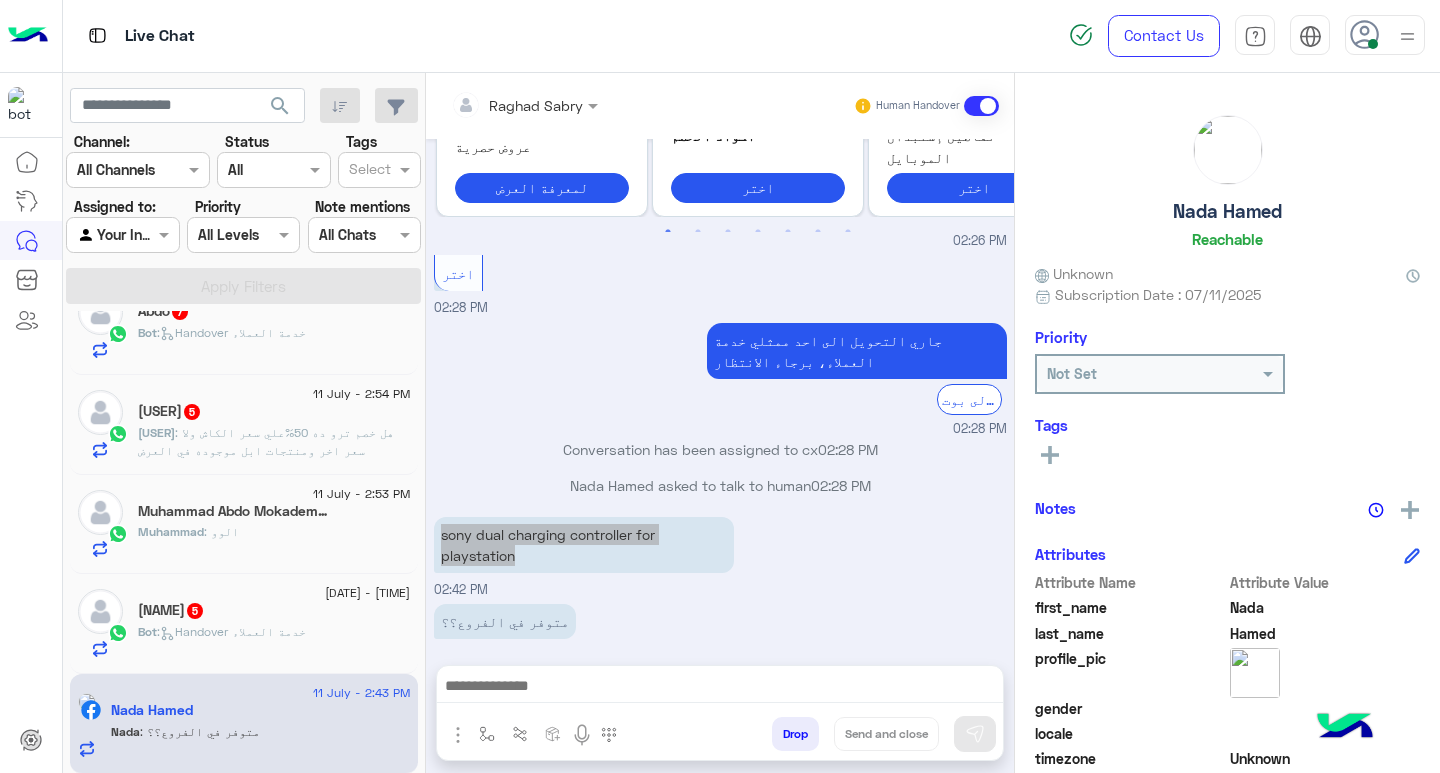 scroll, scrollTop: 273, scrollLeft: 0, axis: vertical 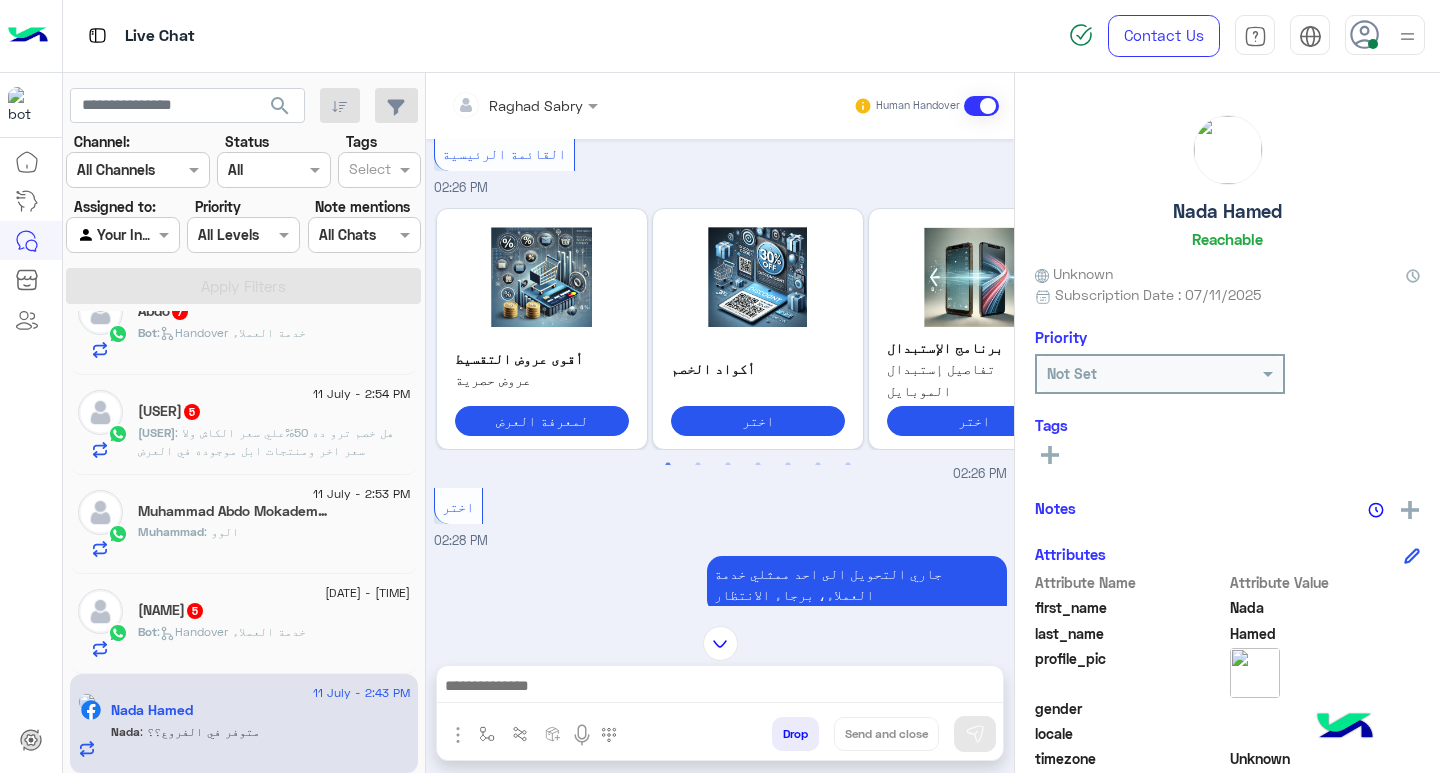 paste on "**********" 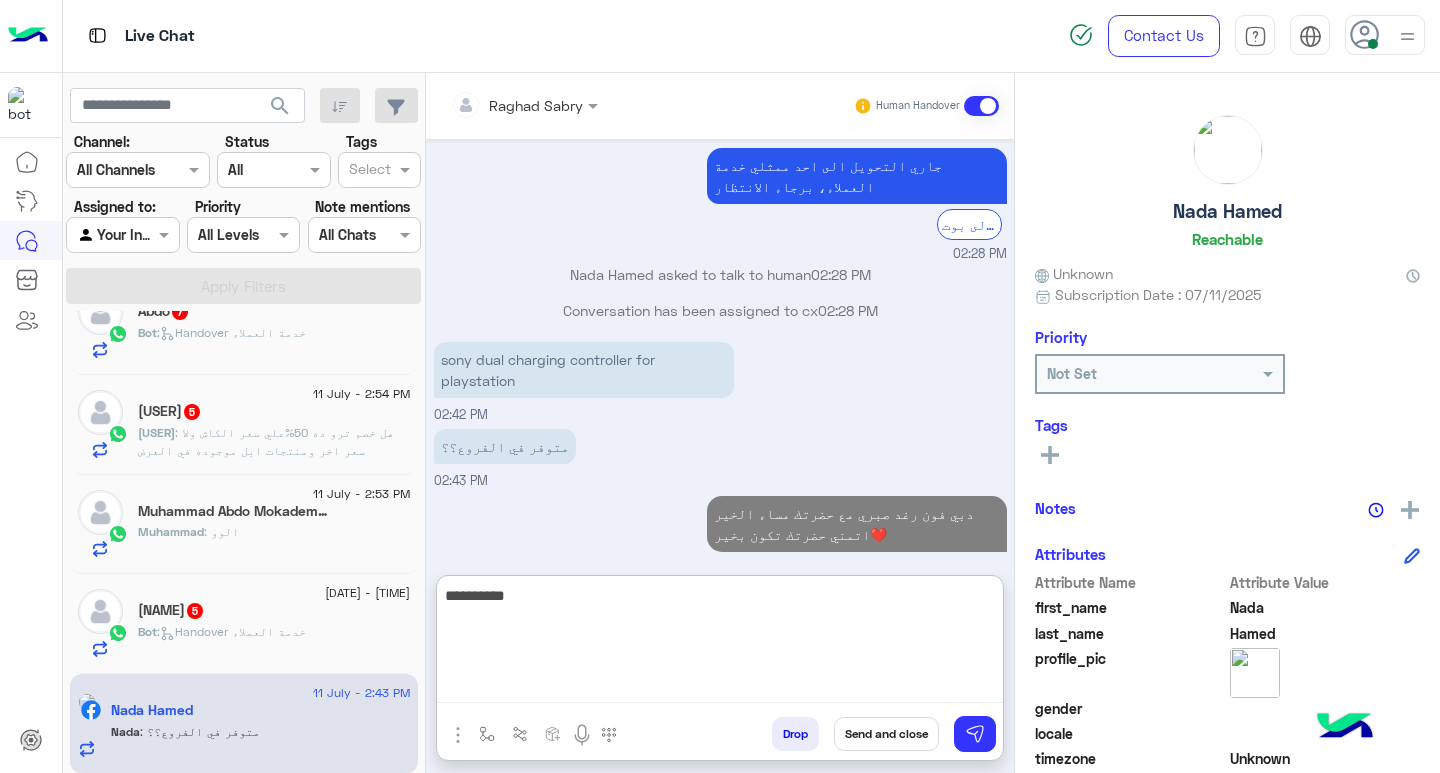 scroll, scrollTop: 717, scrollLeft: 0, axis: vertical 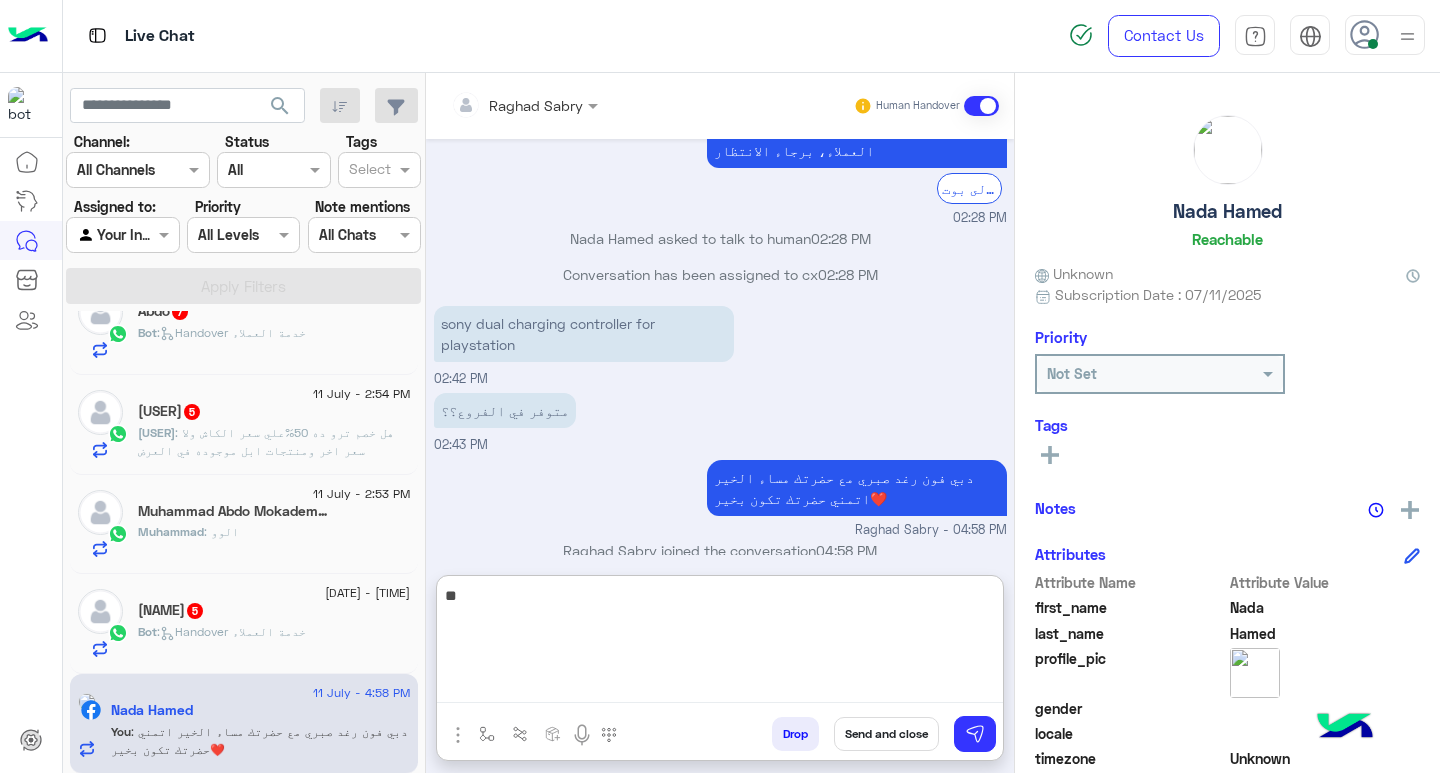 type on "*" 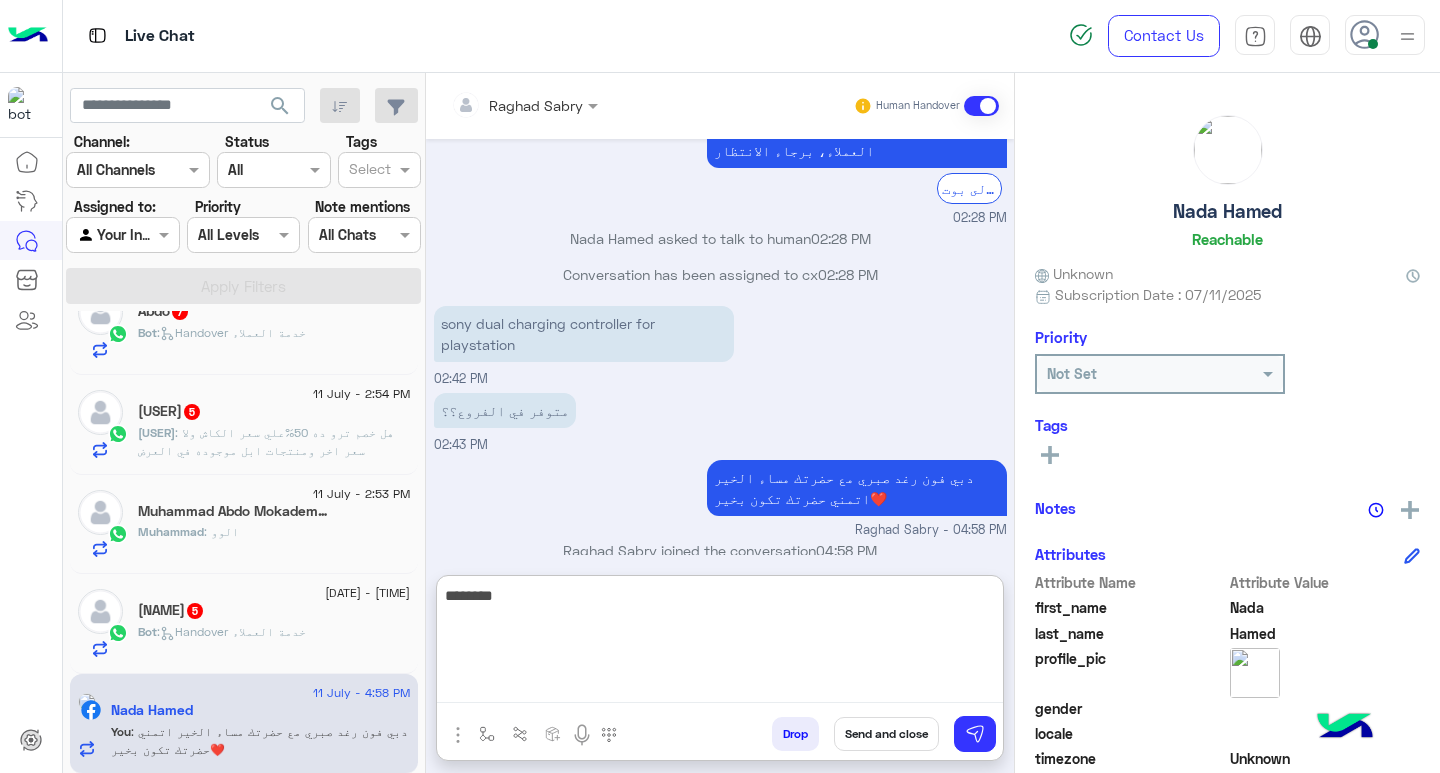 type on "********" 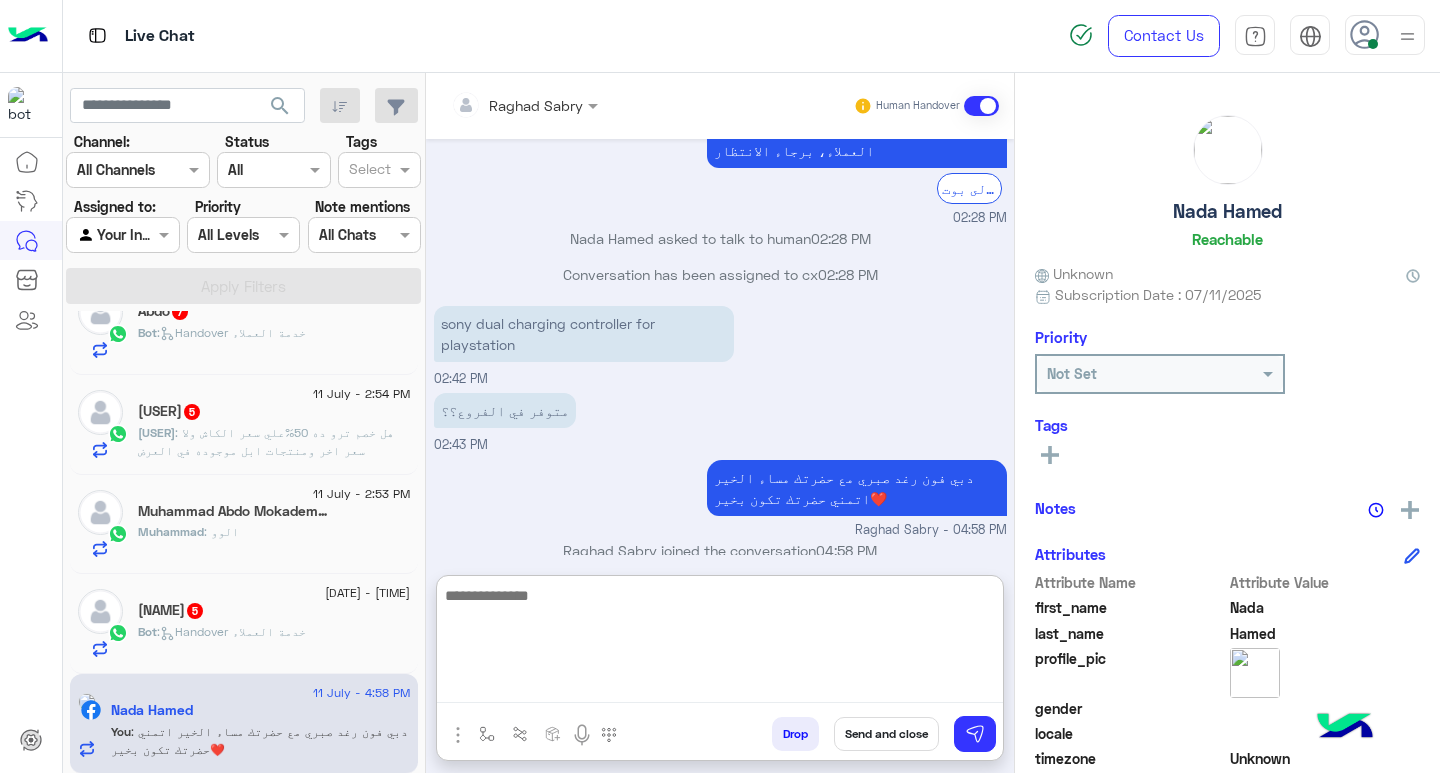 scroll, scrollTop: 781, scrollLeft: 0, axis: vertical 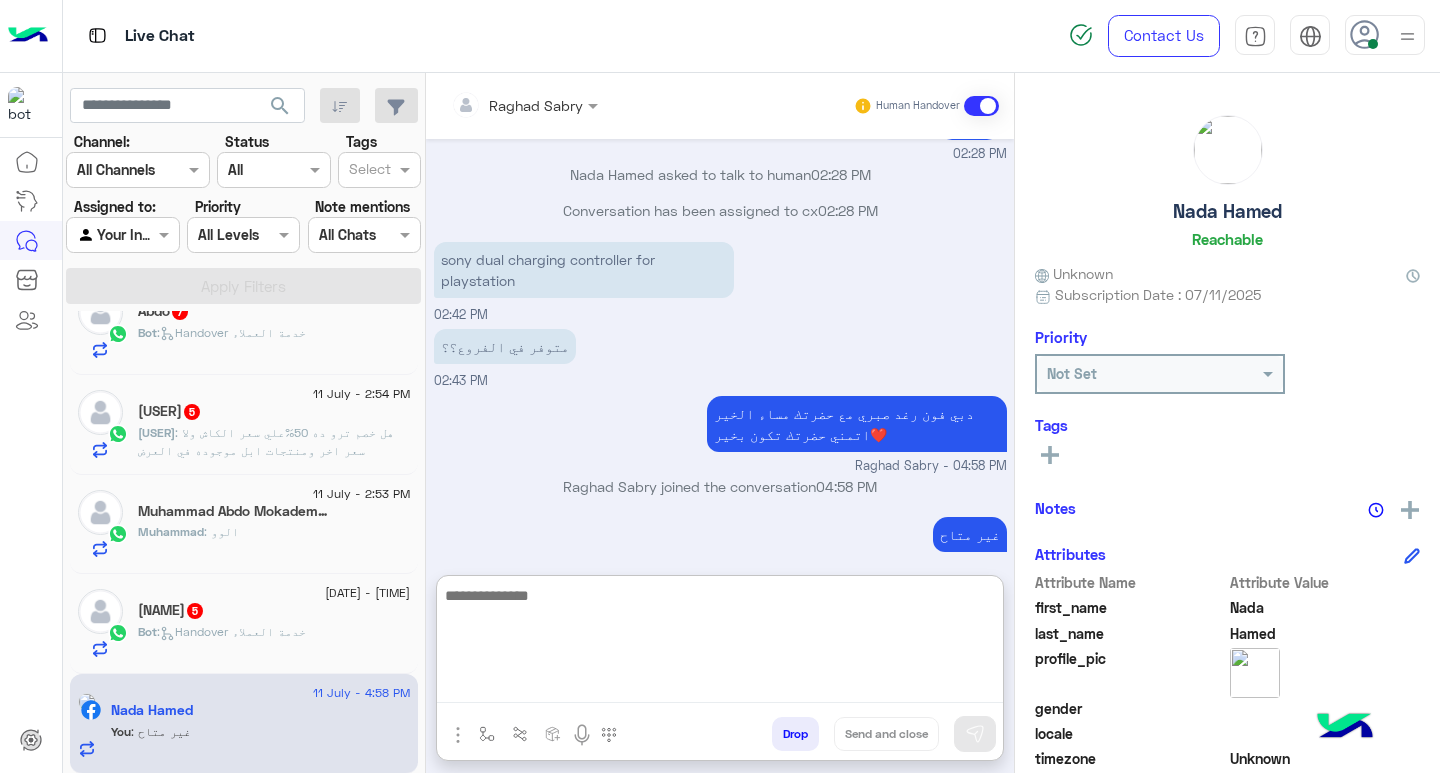 click on "eng samar  5" 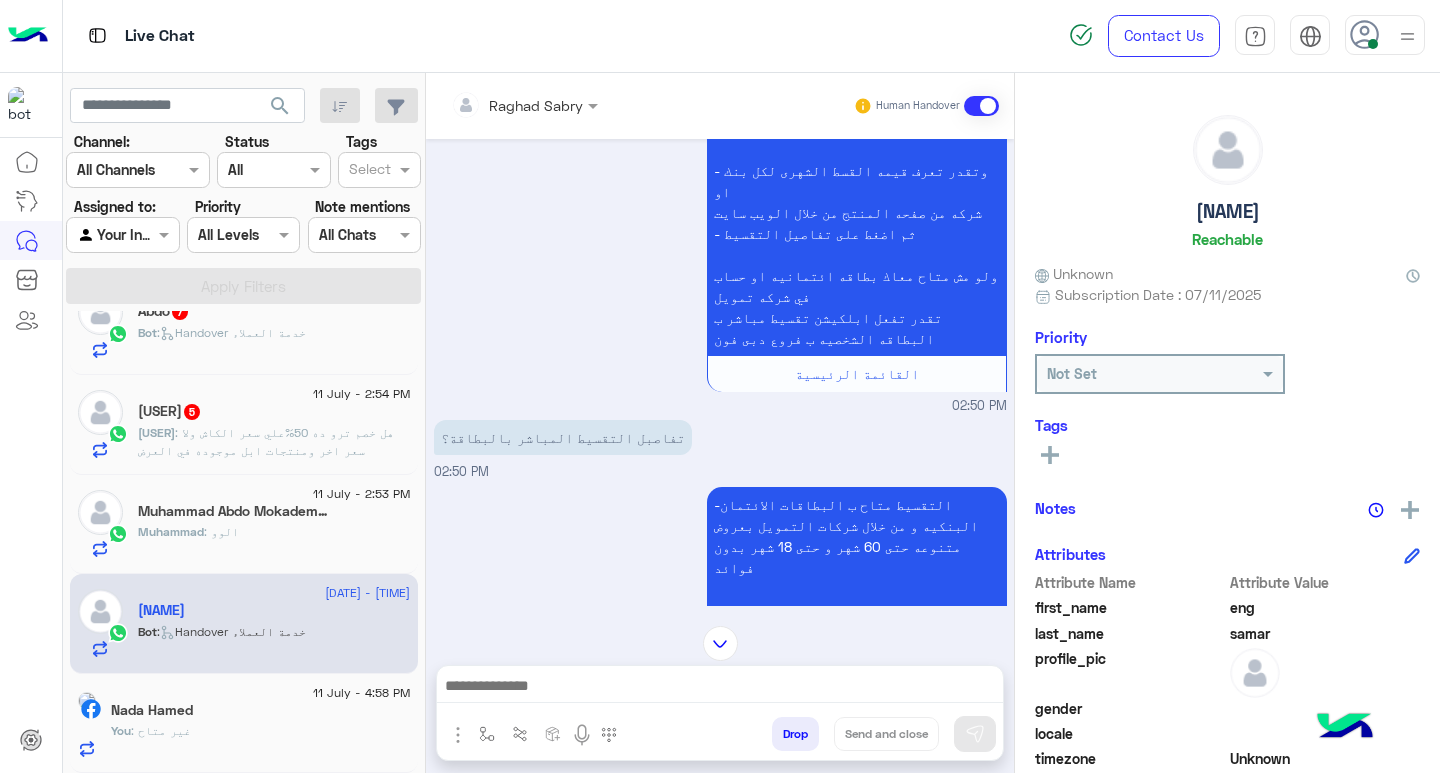 scroll, scrollTop: 233, scrollLeft: 0, axis: vertical 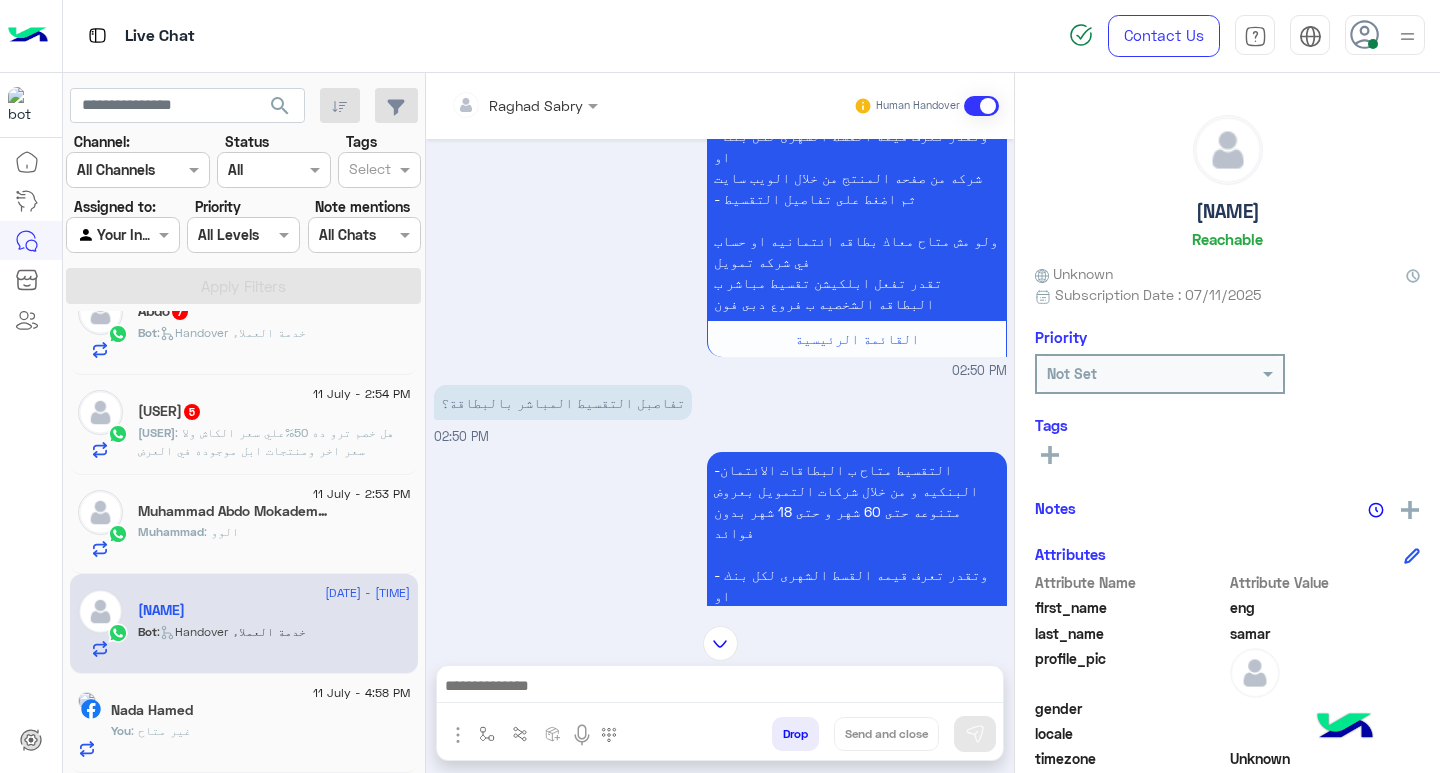 click at bounding box center (720, 688) 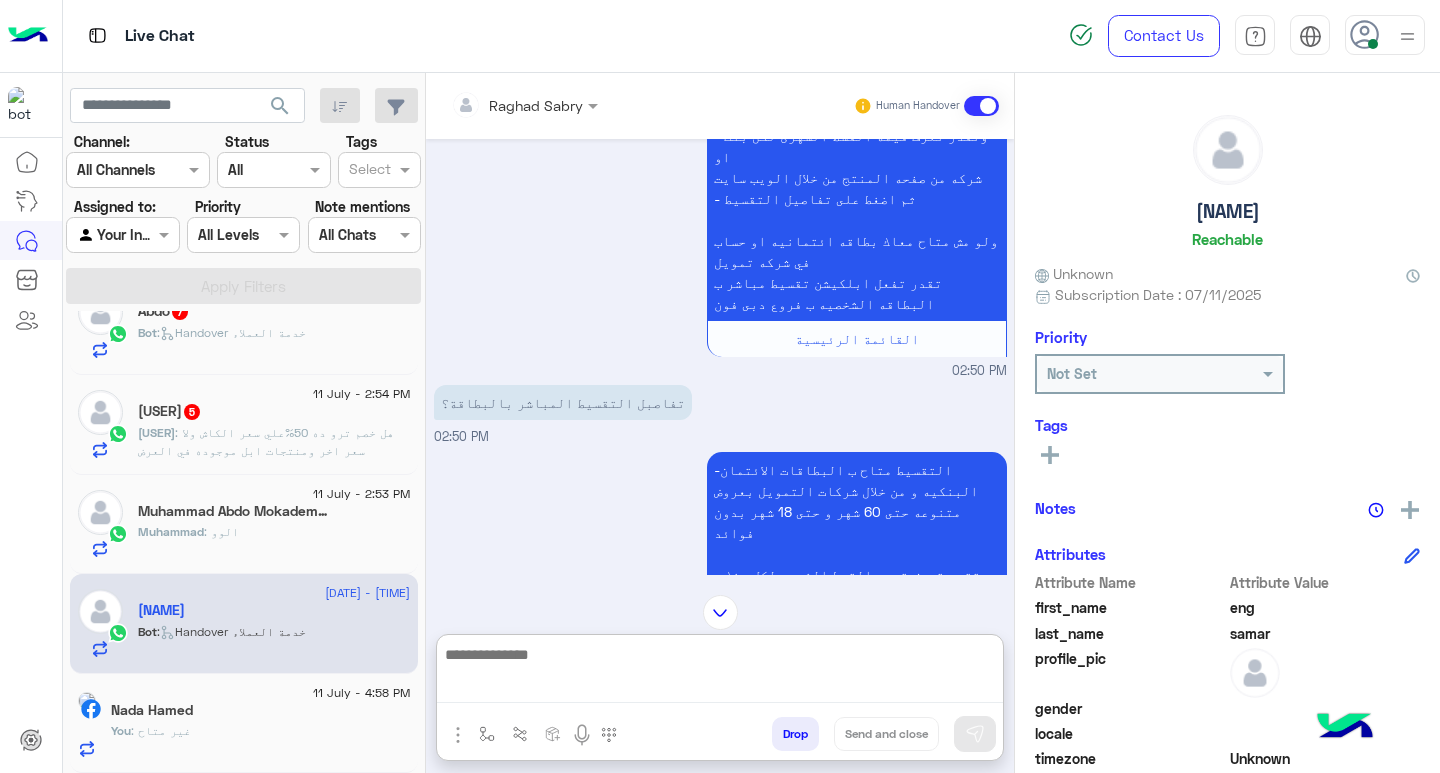 paste on "**********" 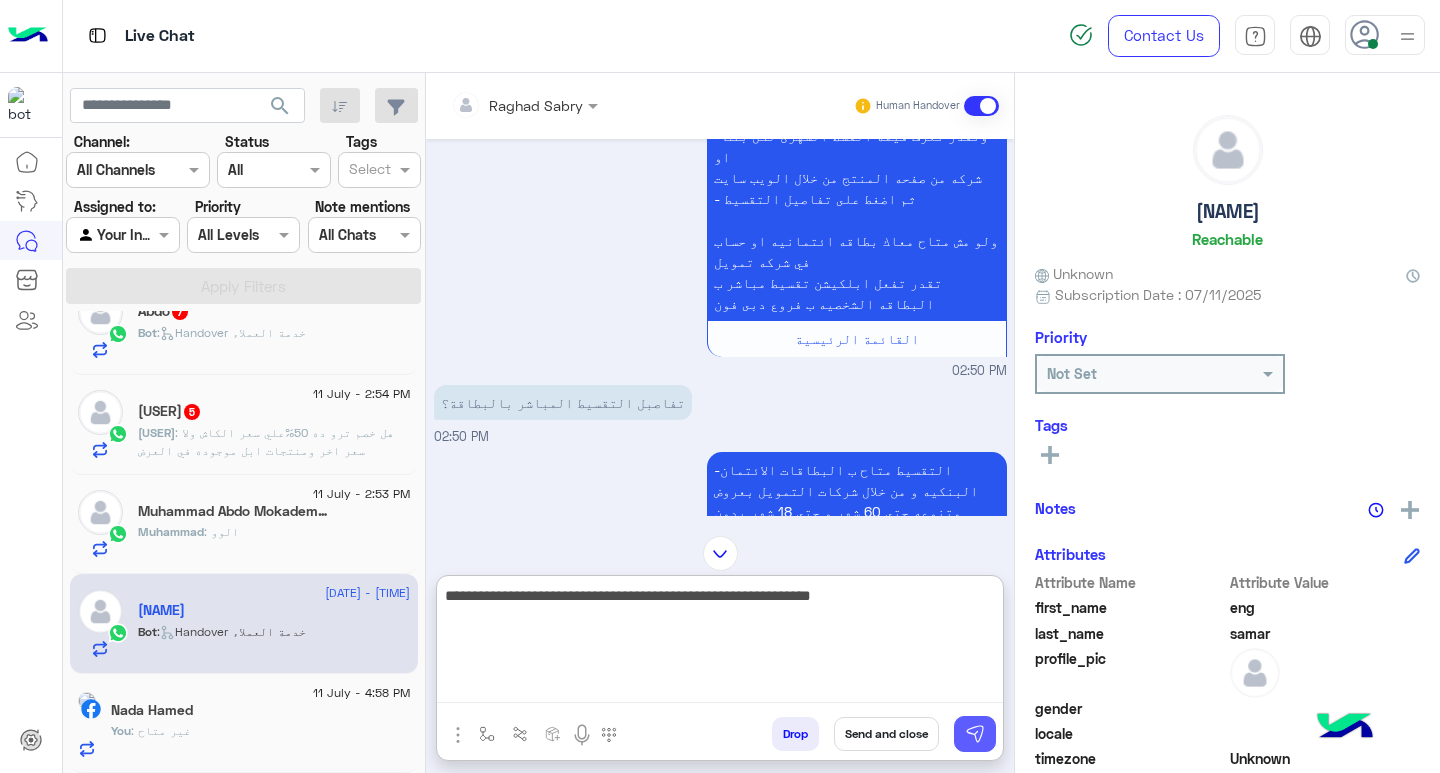 type on "**********" 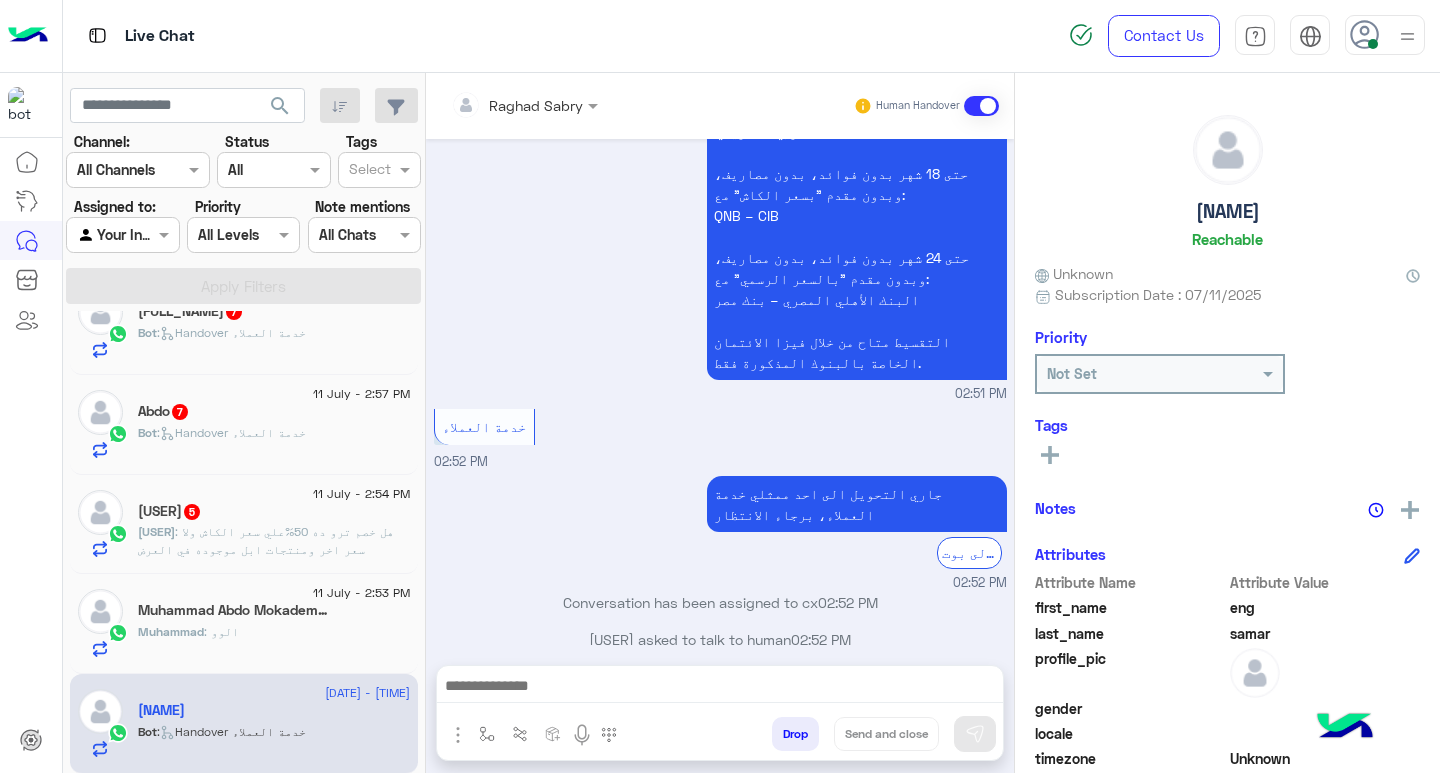 scroll, scrollTop: 2176, scrollLeft: 0, axis: vertical 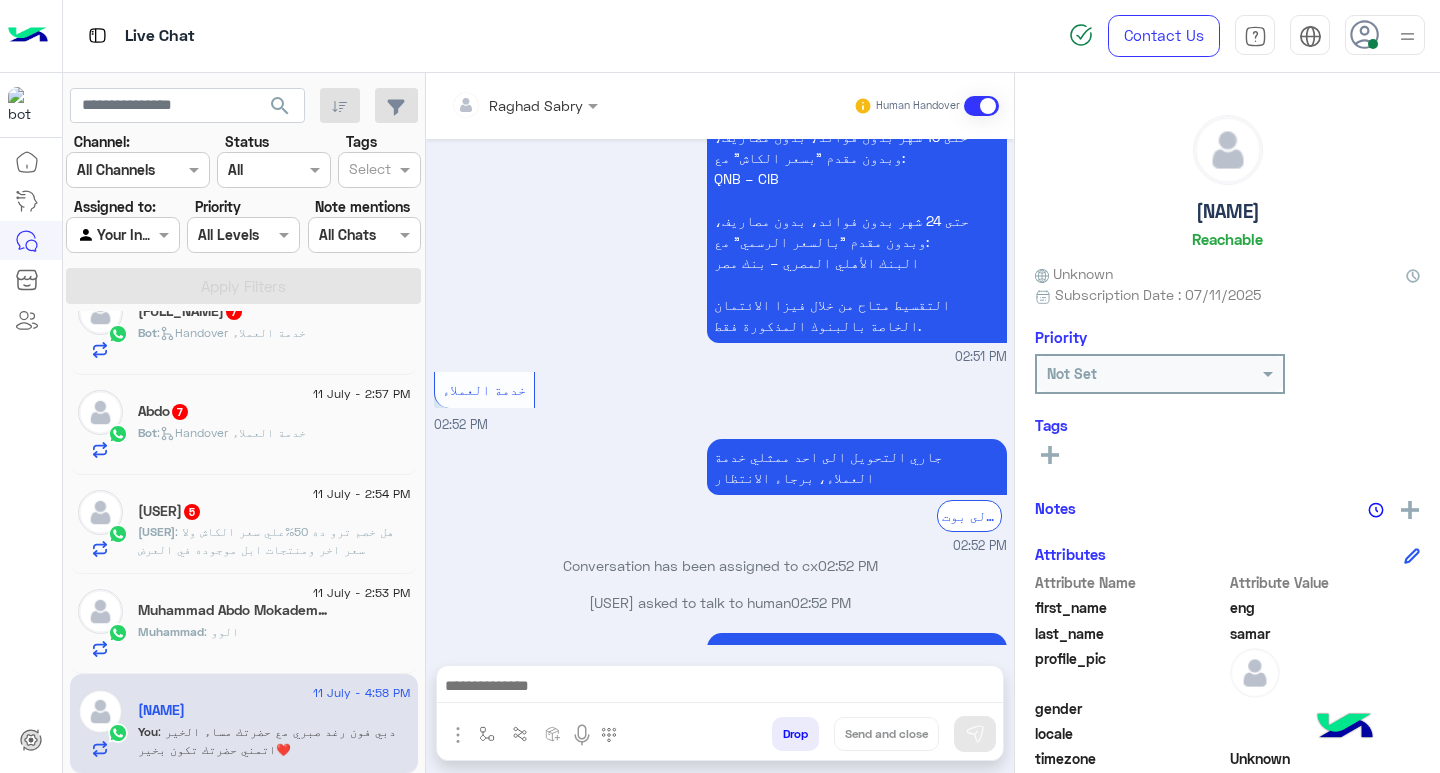 click at bounding box center (720, 688) 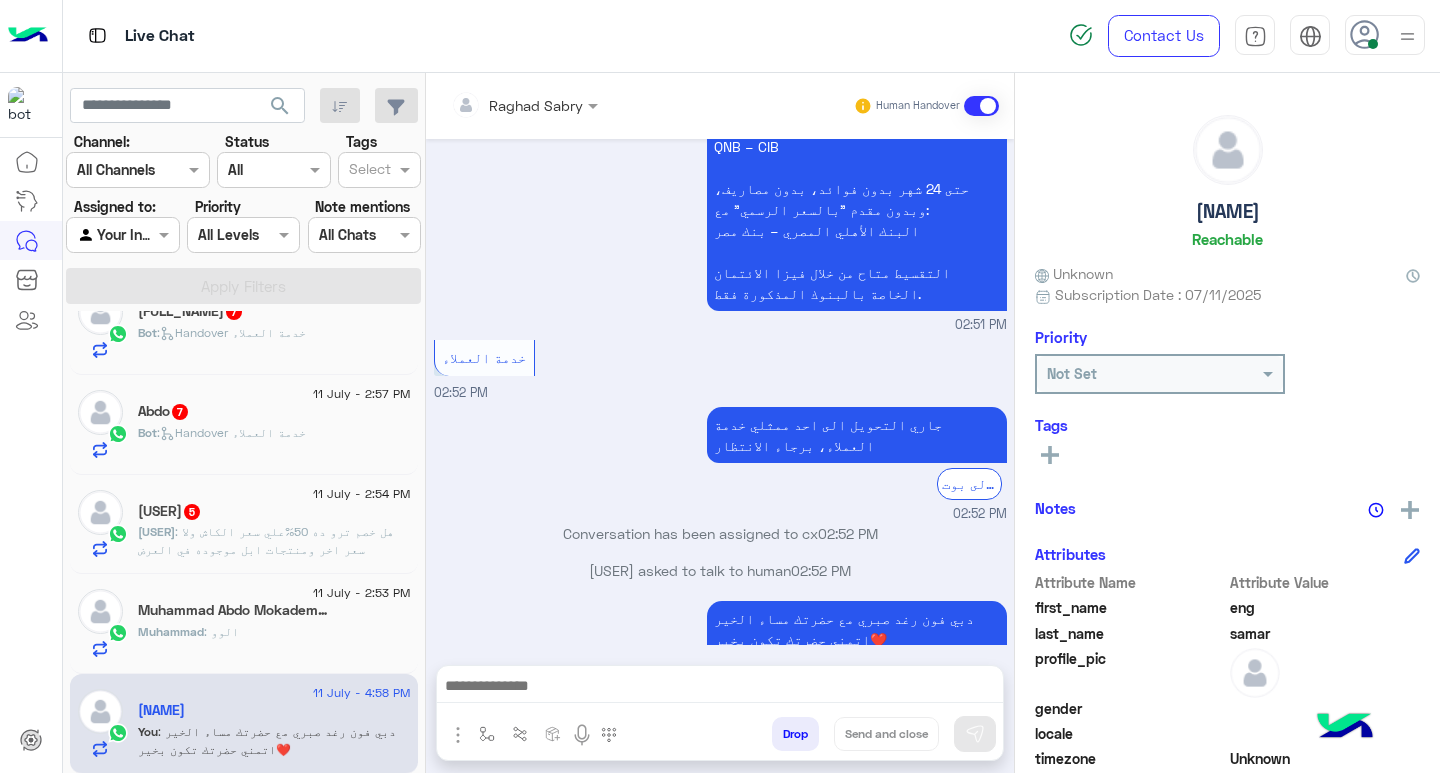 paste on "**********" 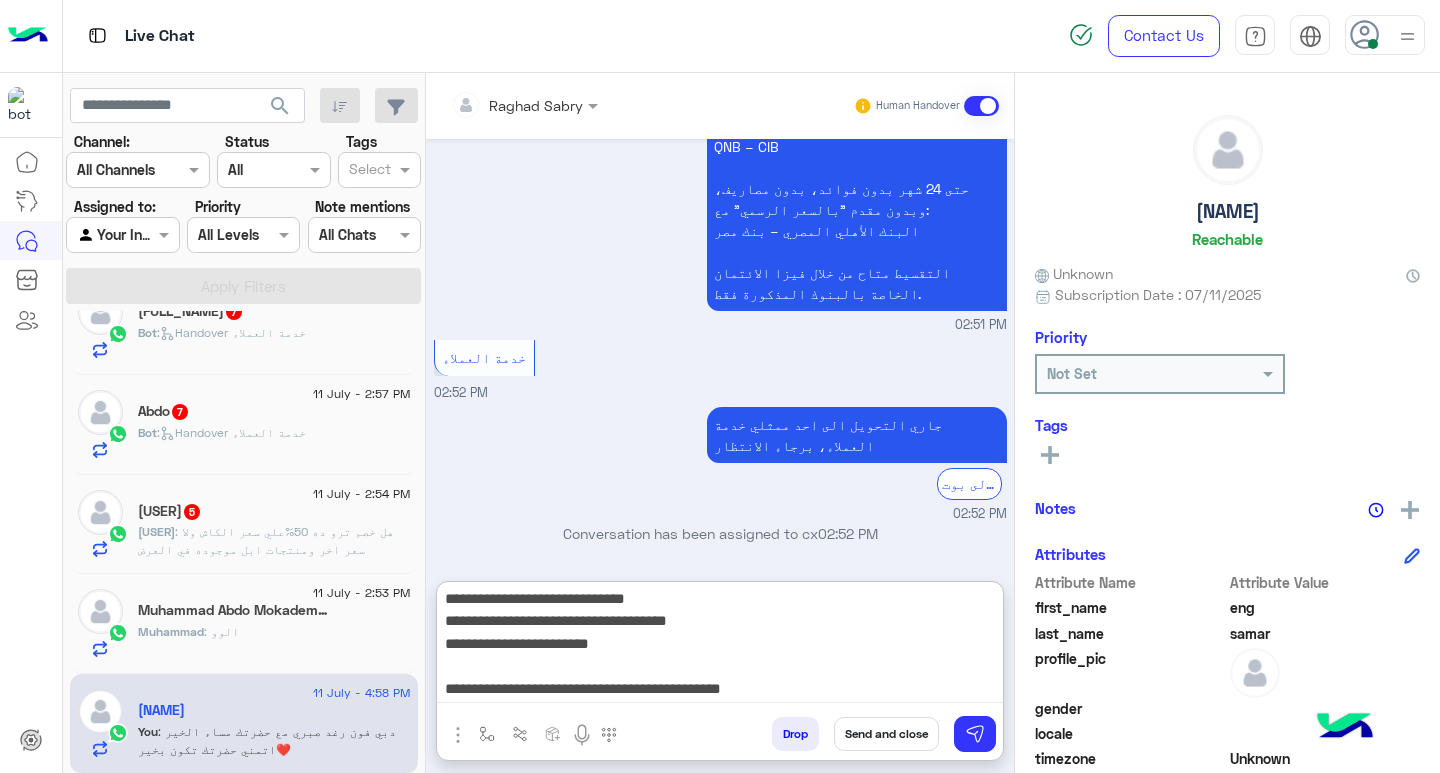 scroll, scrollTop: 268, scrollLeft: 0, axis: vertical 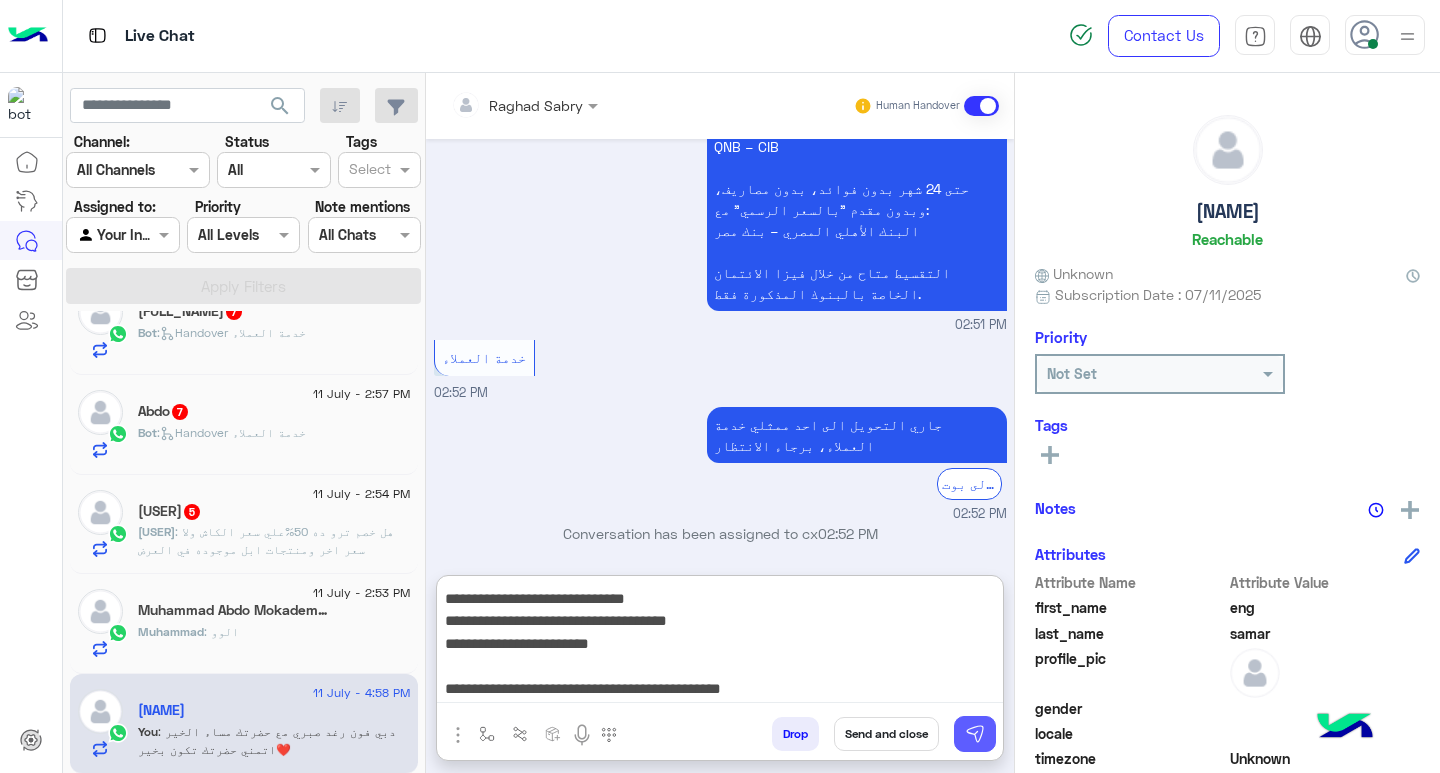 type on "**********" 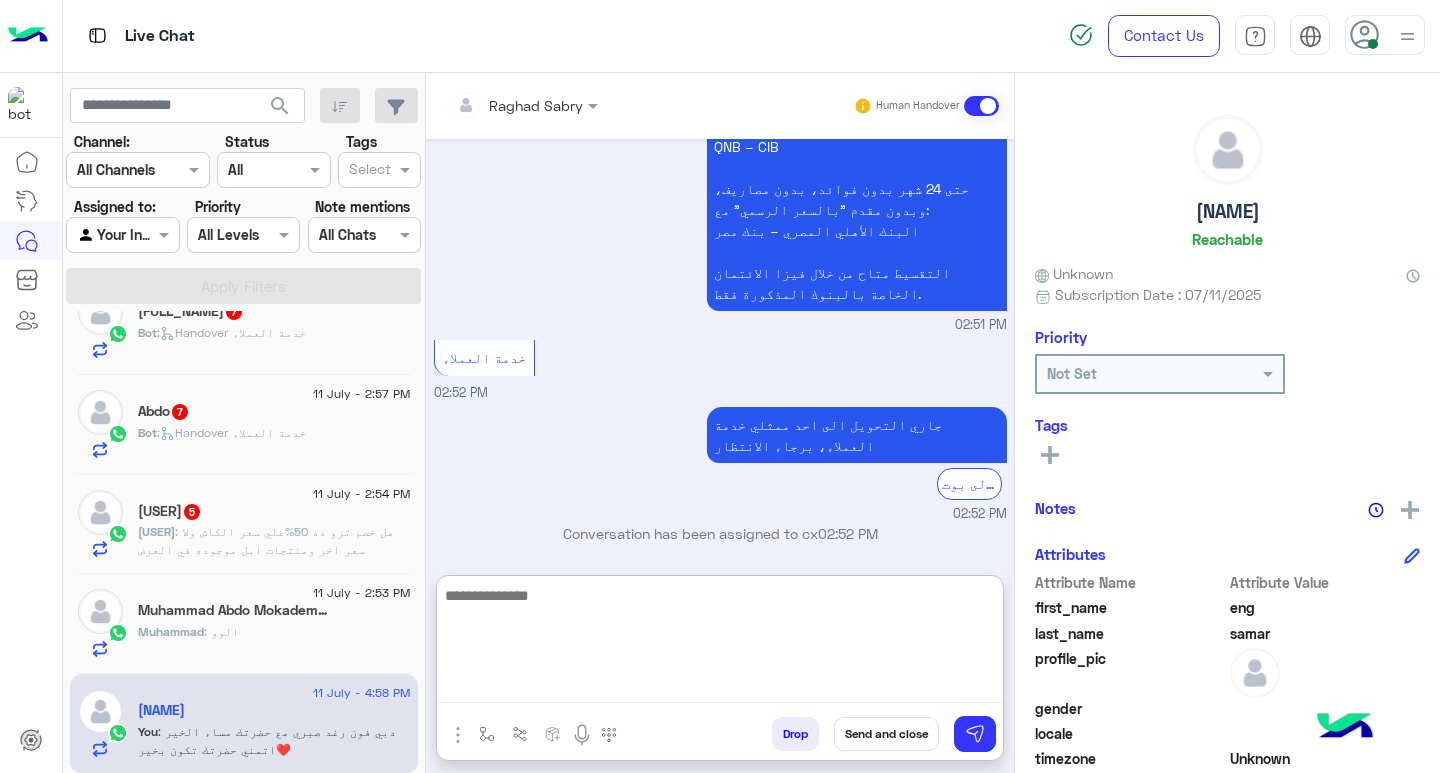 scroll, scrollTop: 0, scrollLeft: 0, axis: both 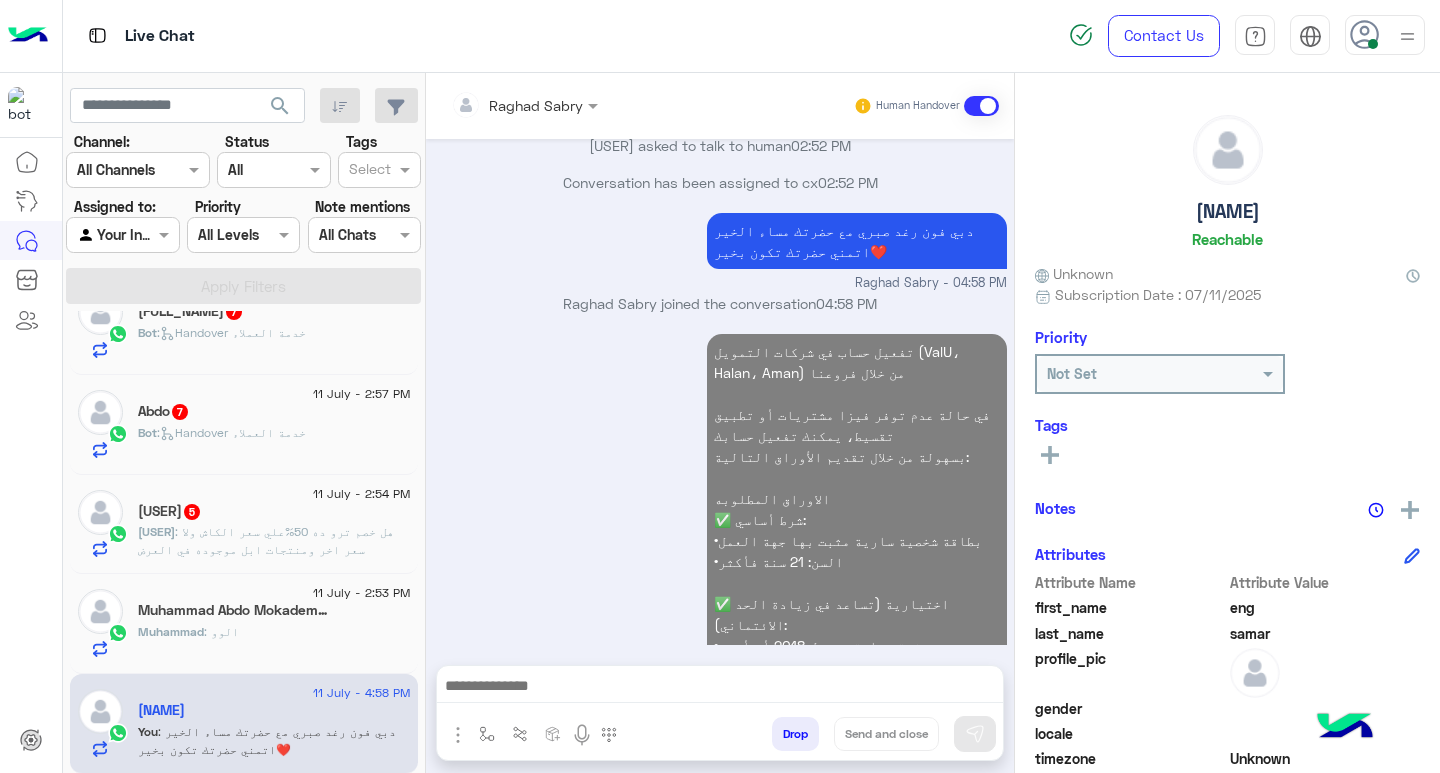click on "Muhammad : الوو" 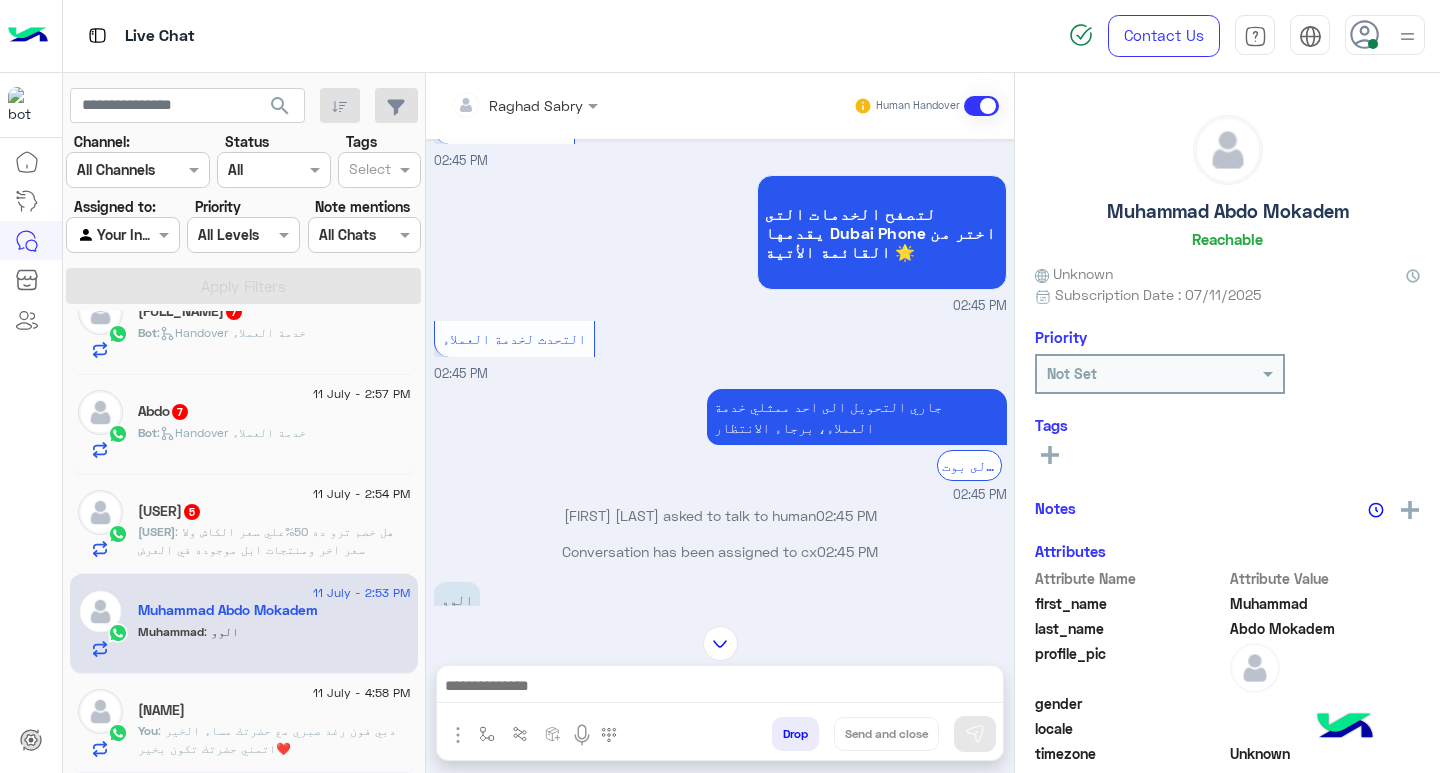 scroll, scrollTop: 626, scrollLeft: 0, axis: vertical 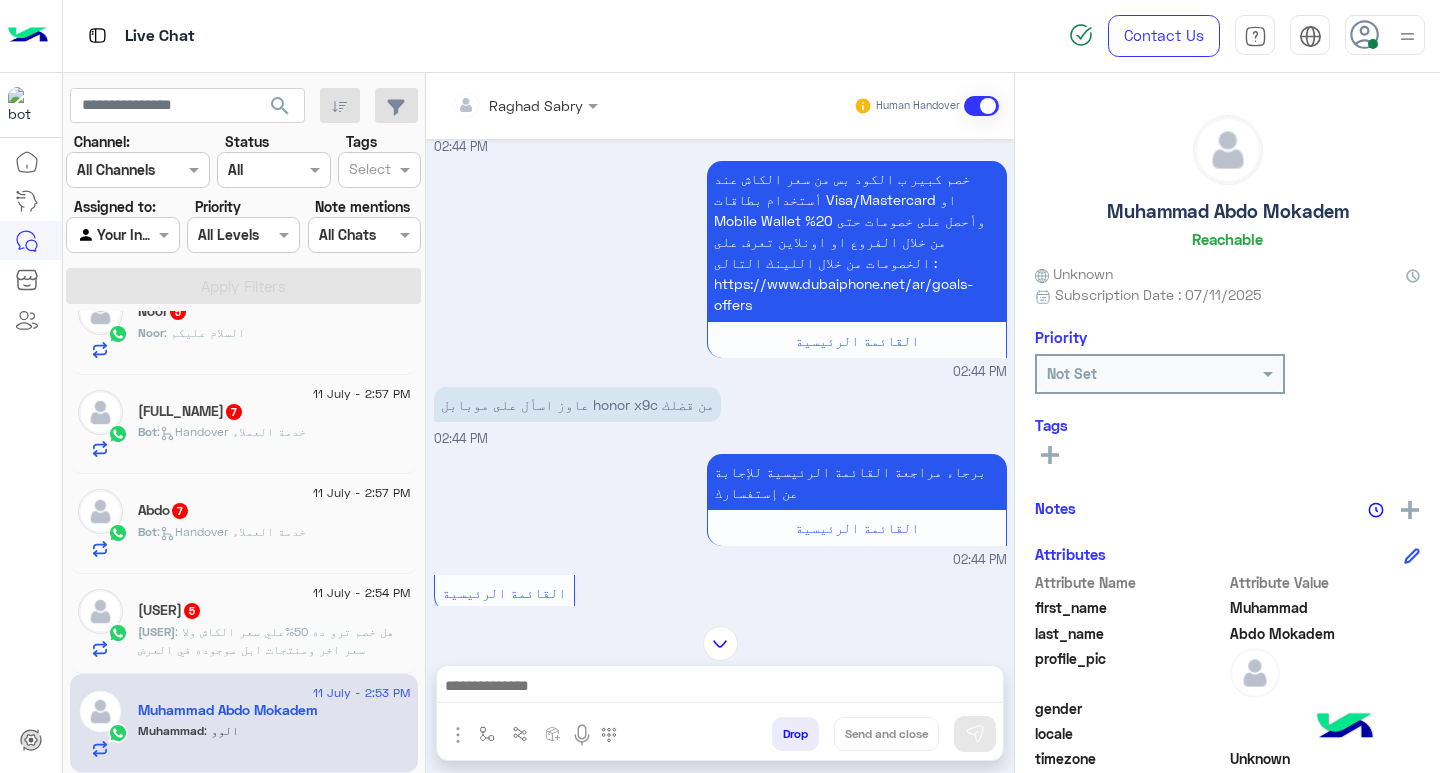 click at bounding box center [720, 688] 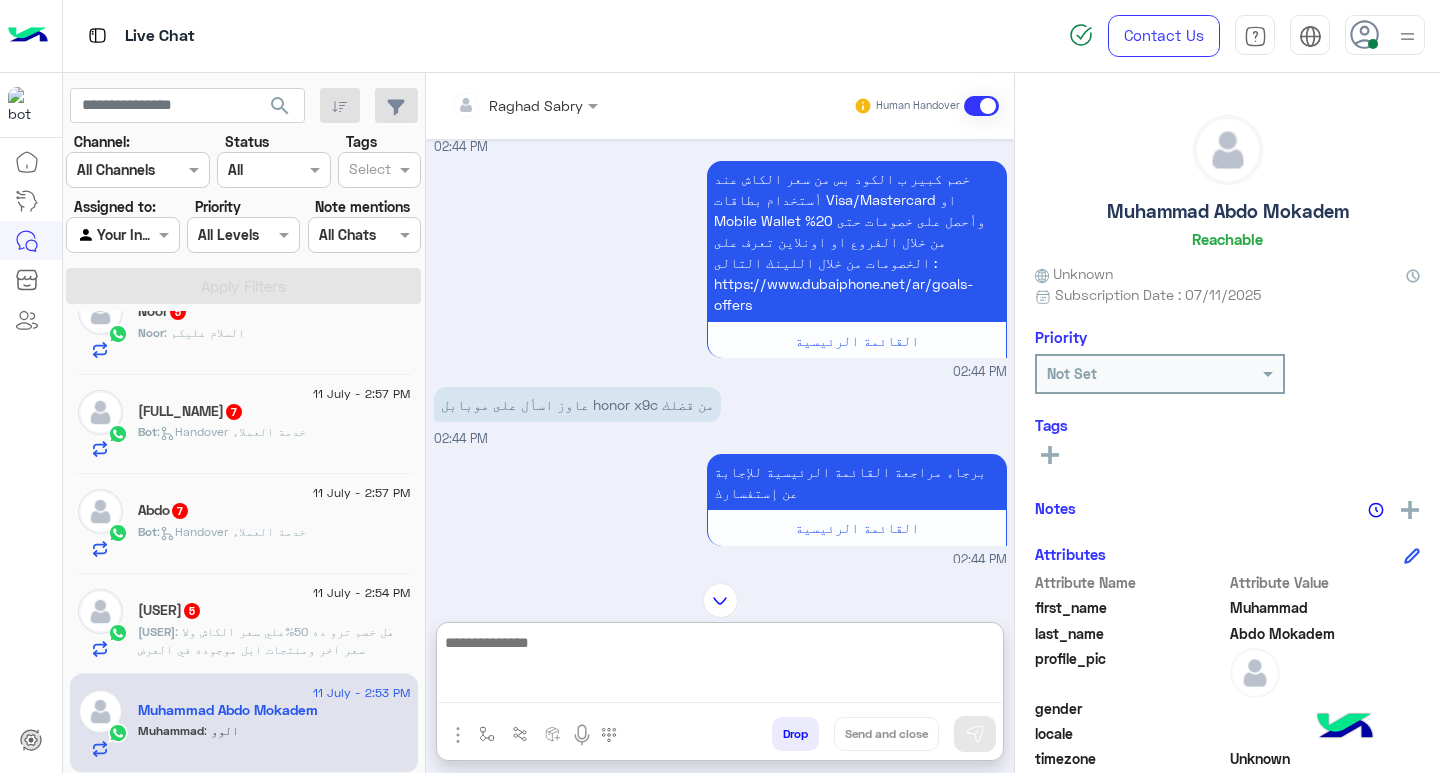 paste on "**********" 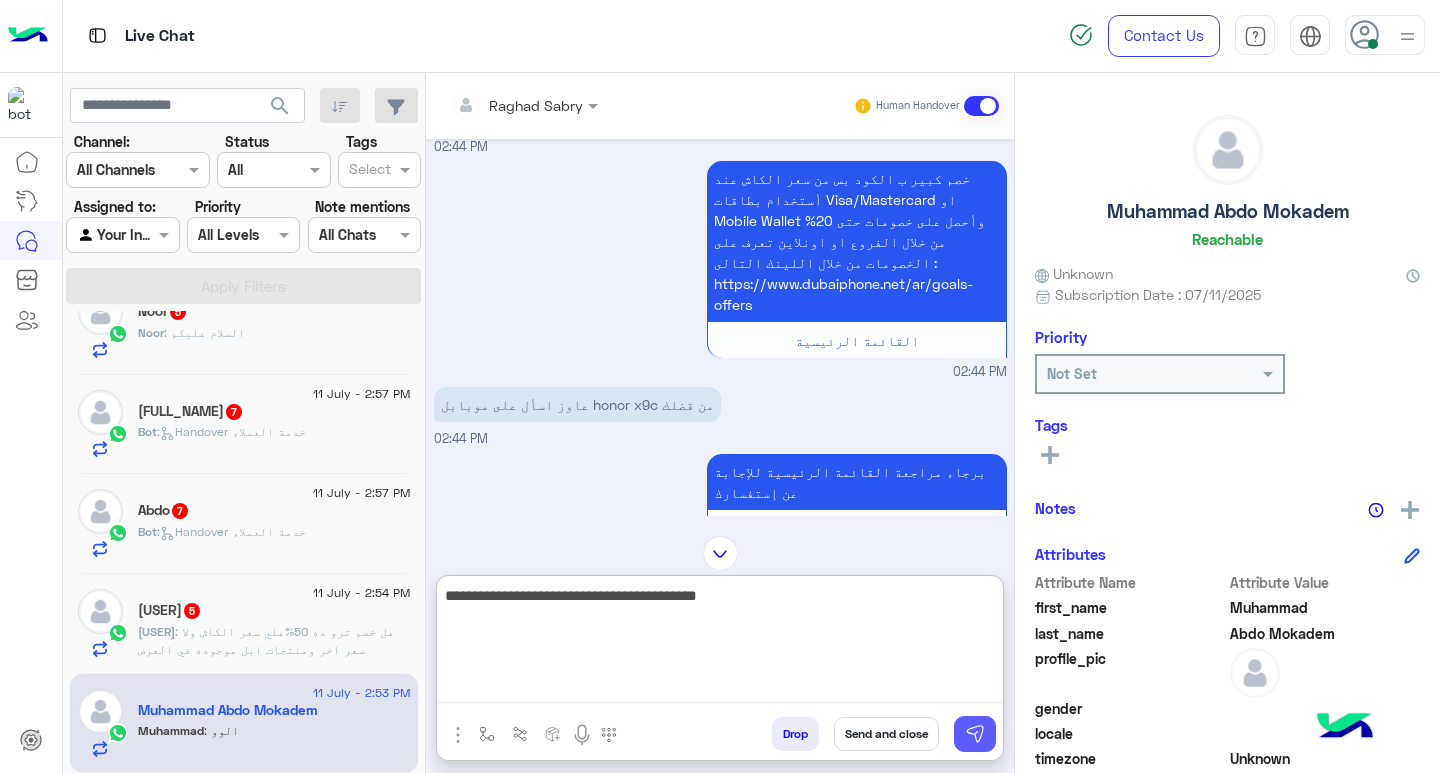 type on "**********" 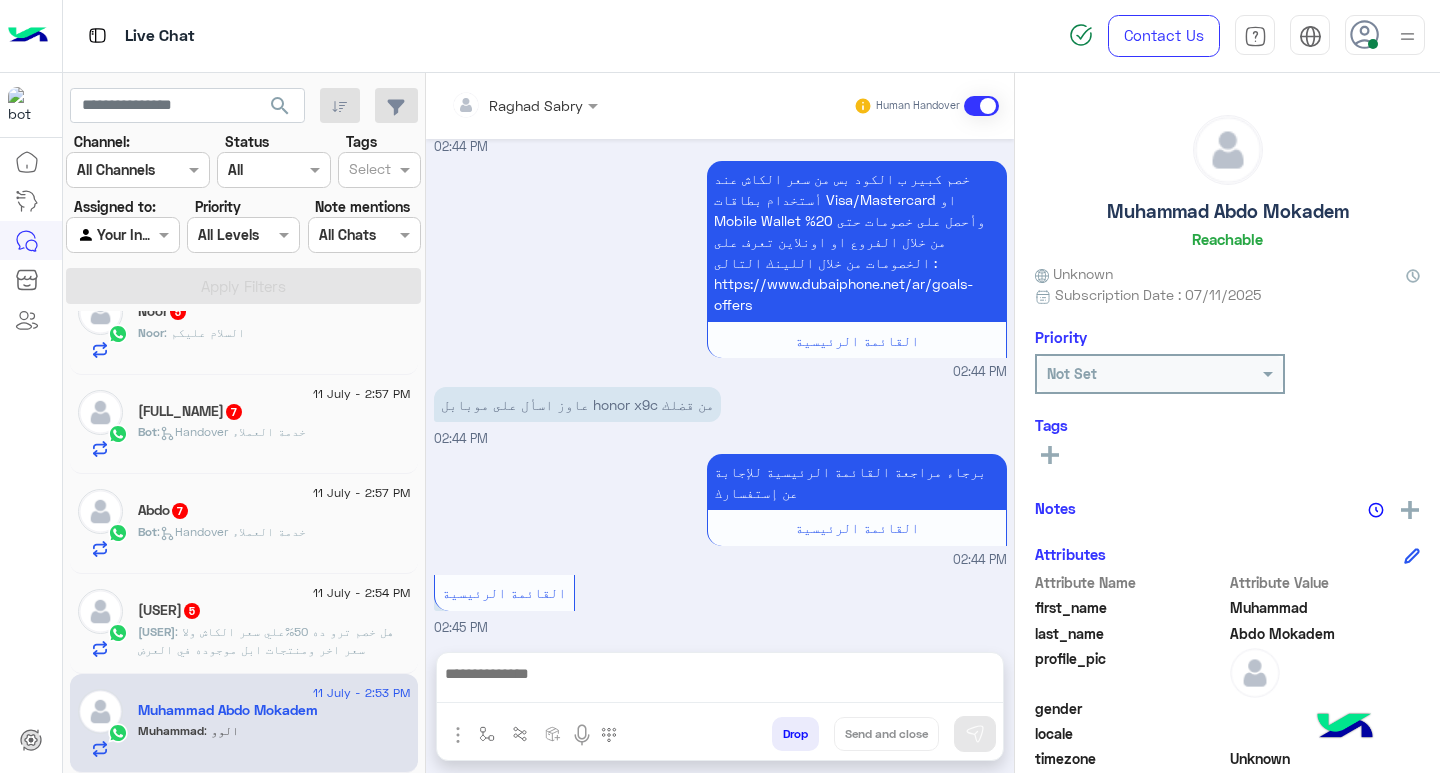 scroll, scrollTop: 1156, scrollLeft: 0, axis: vertical 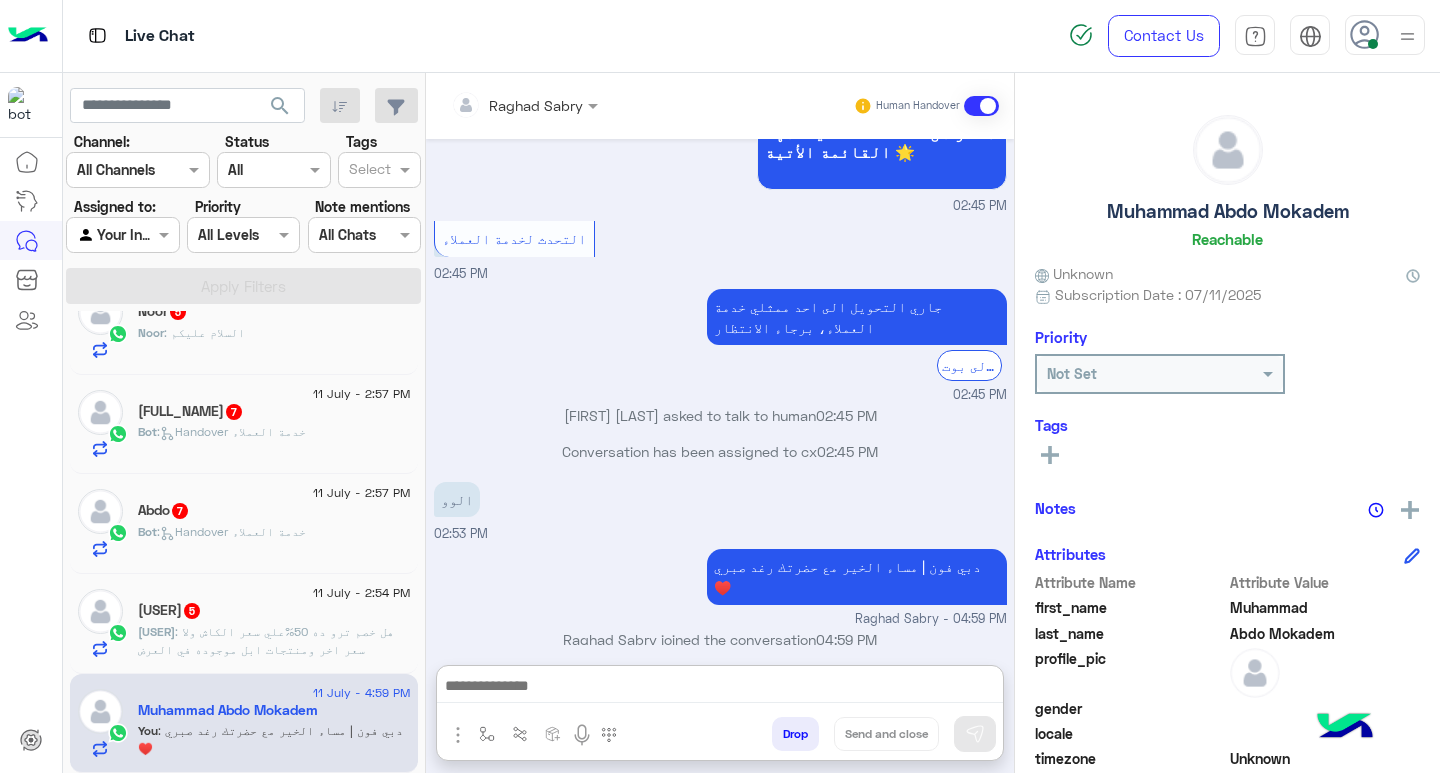 click at bounding box center [720, 688] 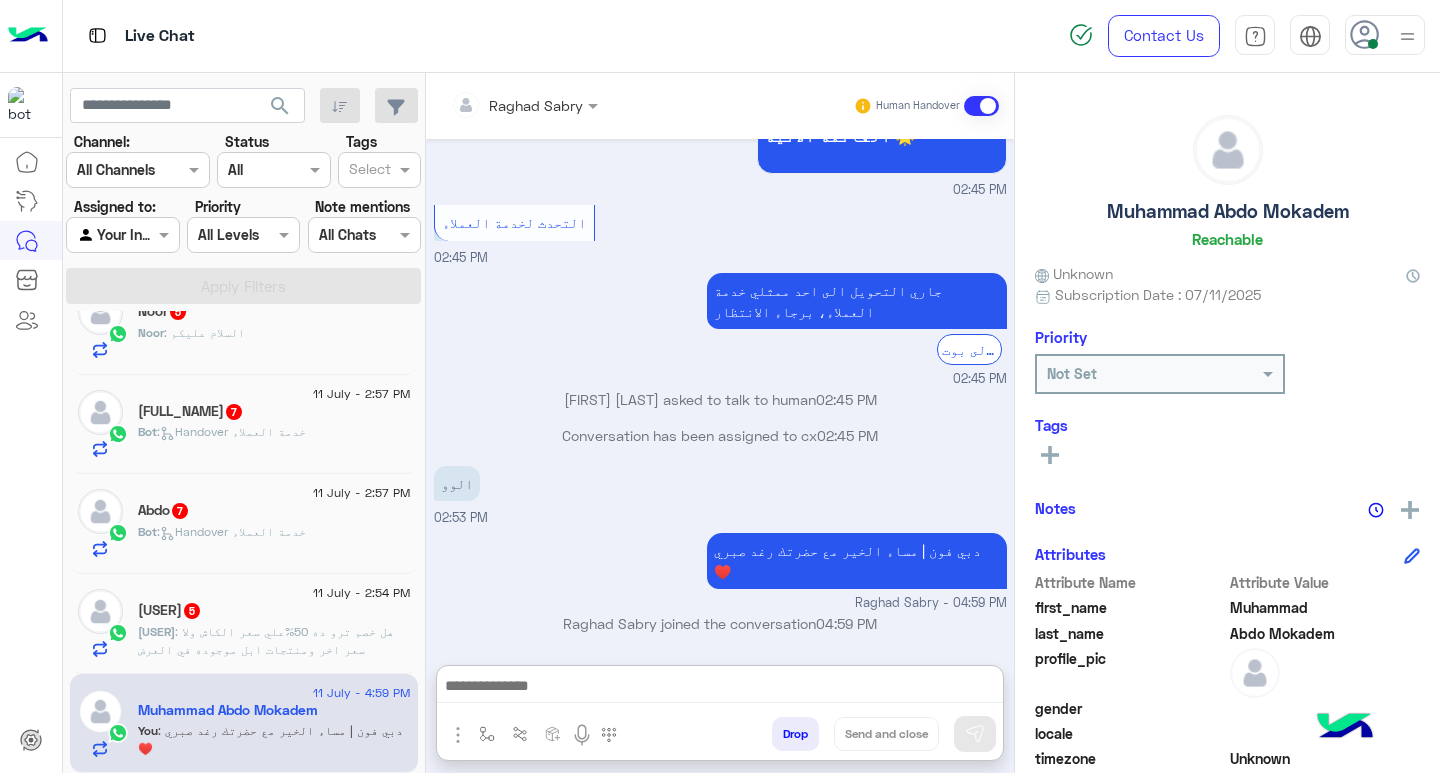 paste on "**********" 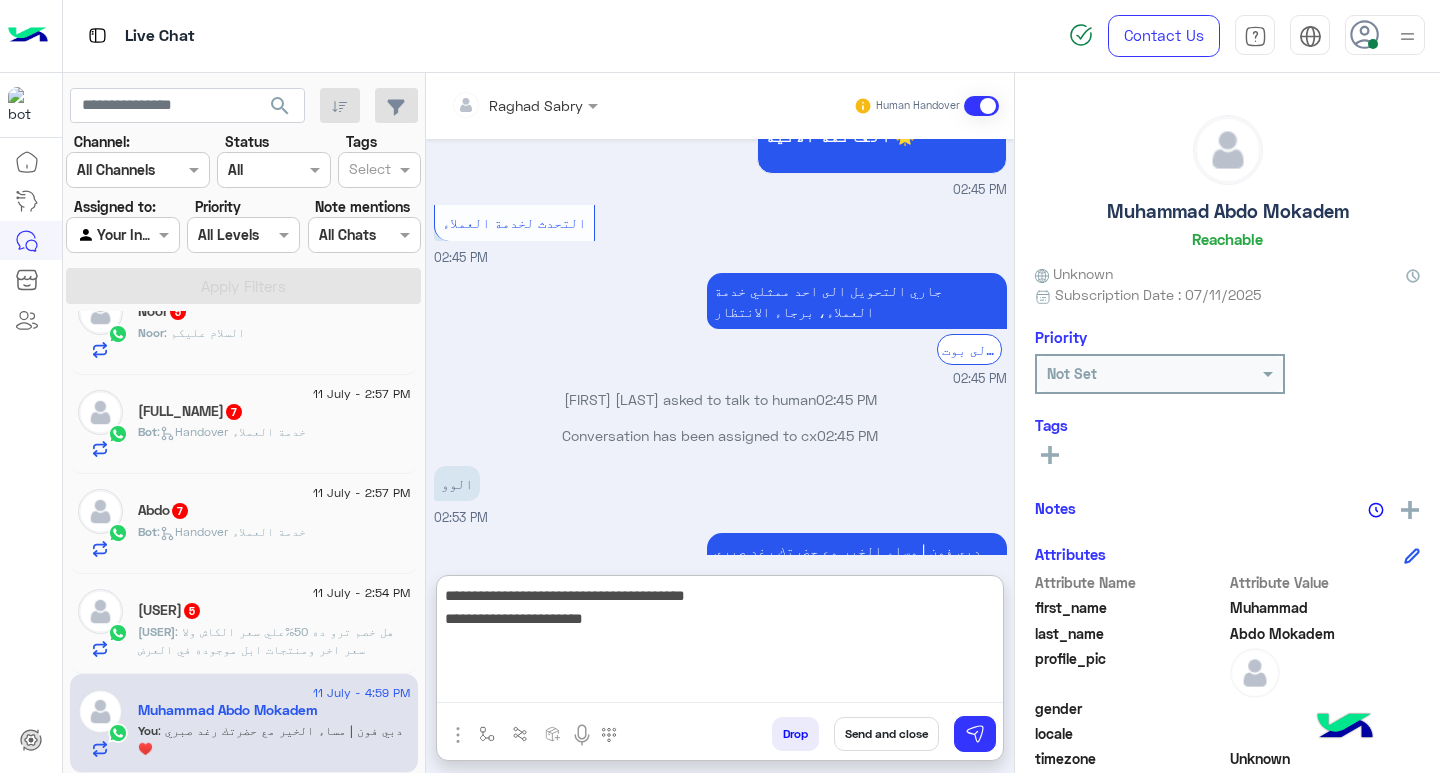 click on "**********" at bounding box center (720, 643) 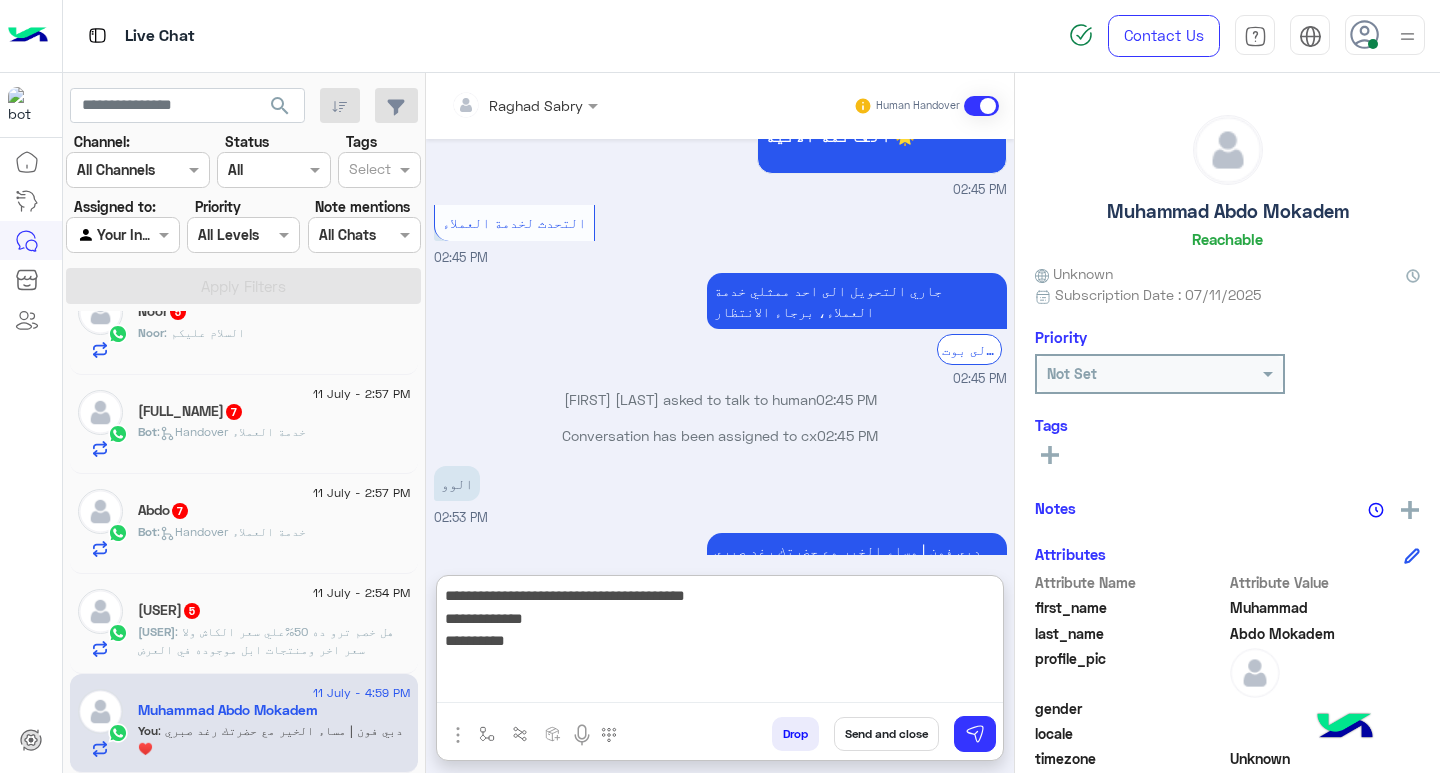 click on "**********" at bounding box center [720, 643] 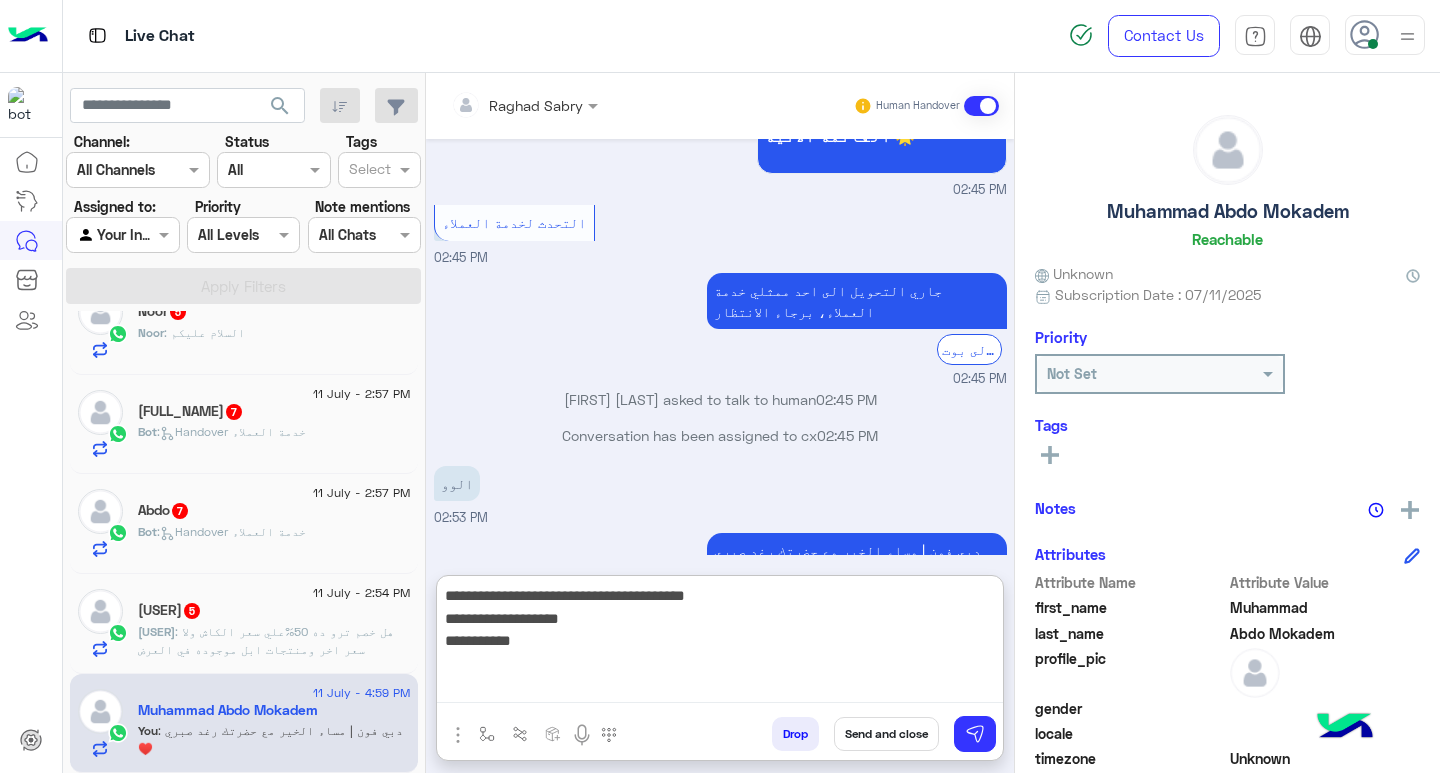 click on "**********" at bounding box center (720, 643) 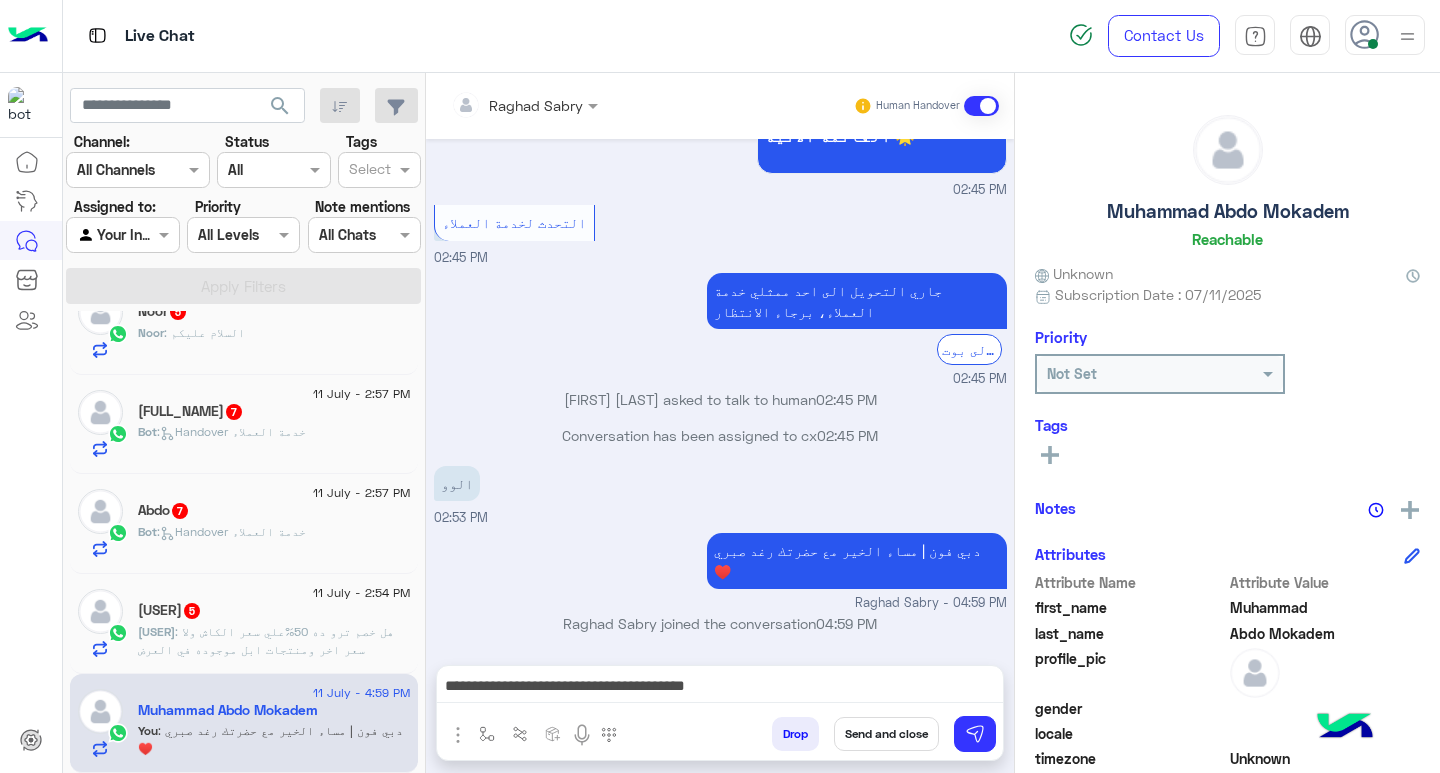 scroll, scrollTop: 1193, scrollLeft: 0, axis: vertical 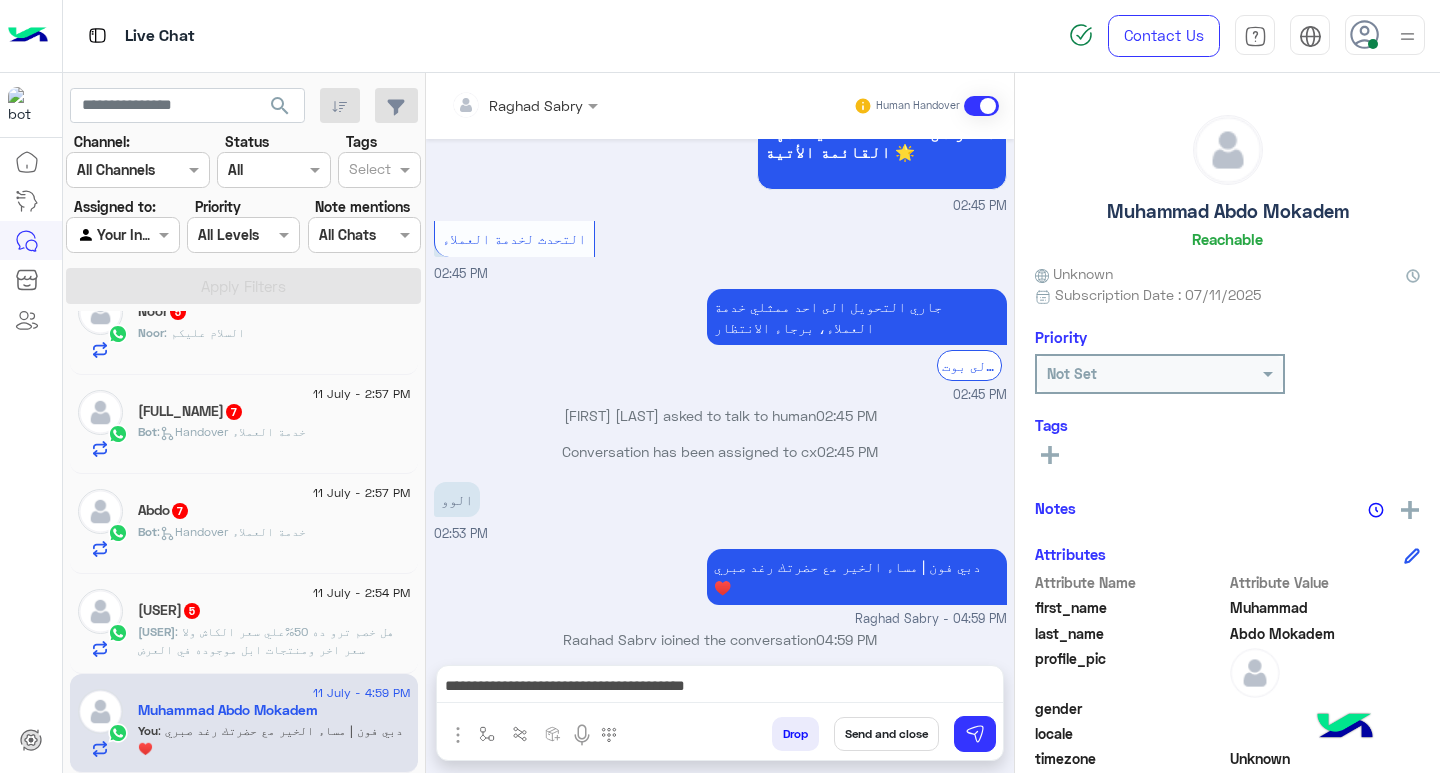 click on "**********" at bounding box center (720, 688) 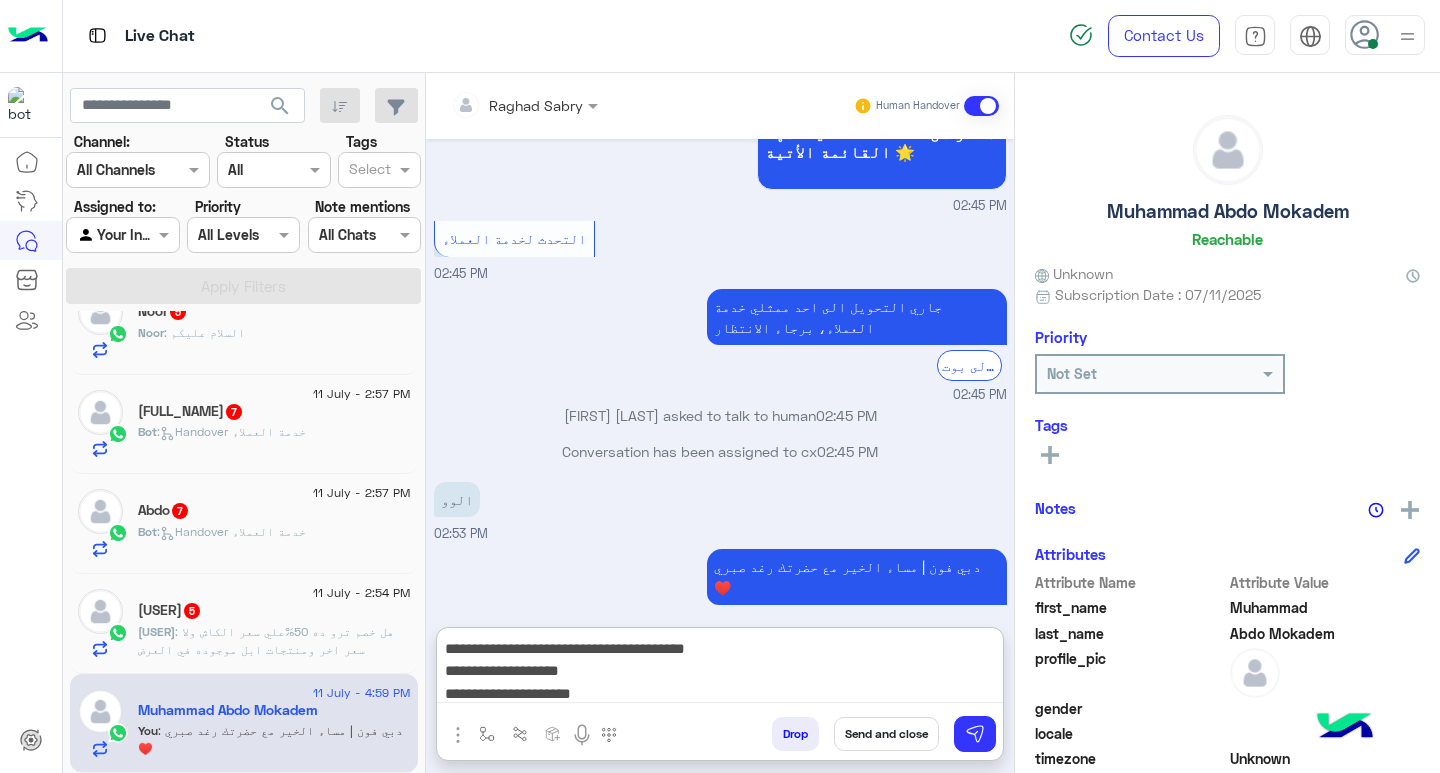 scroll, scrollTop: 1209, scrollLeft: 0, axis: vertical 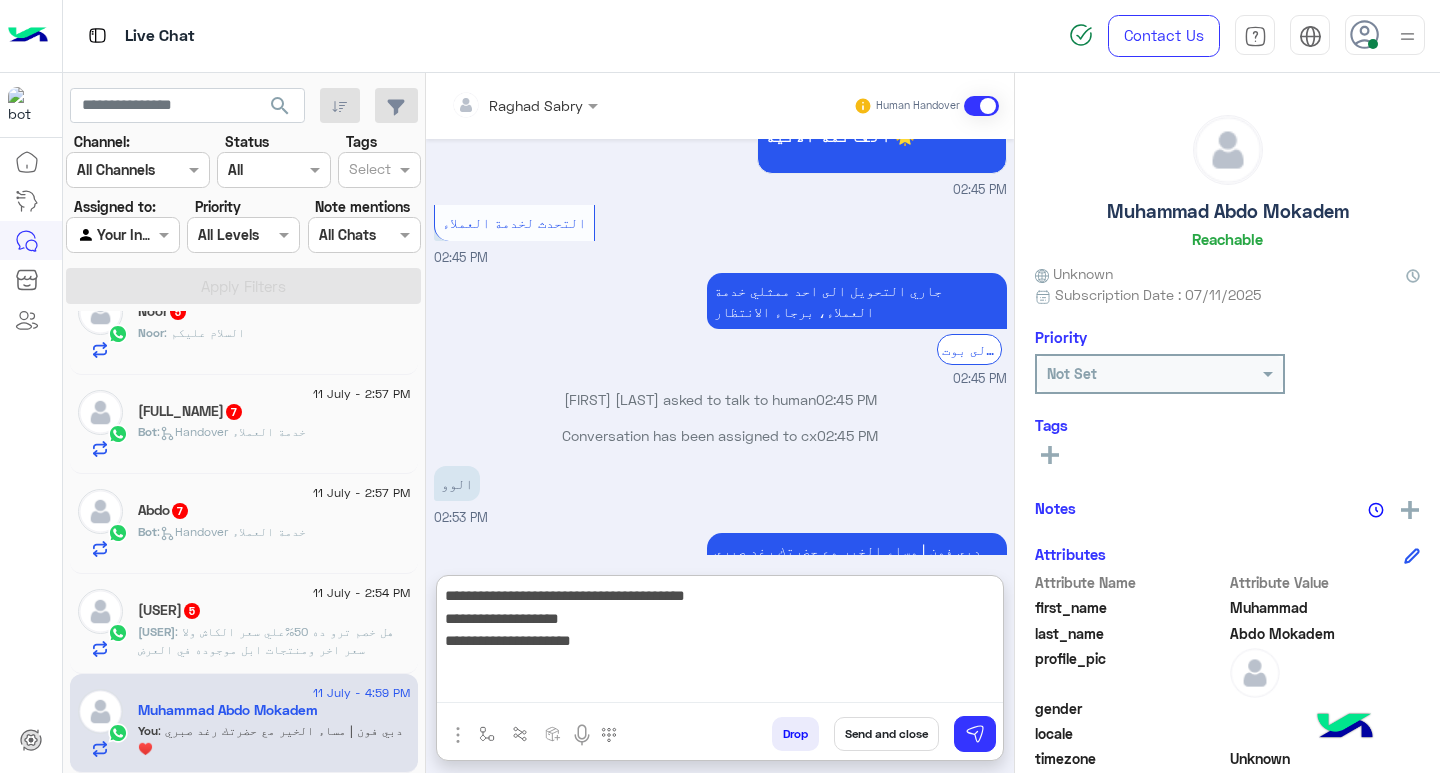 click on "**********" at bounding box center (720, 643) 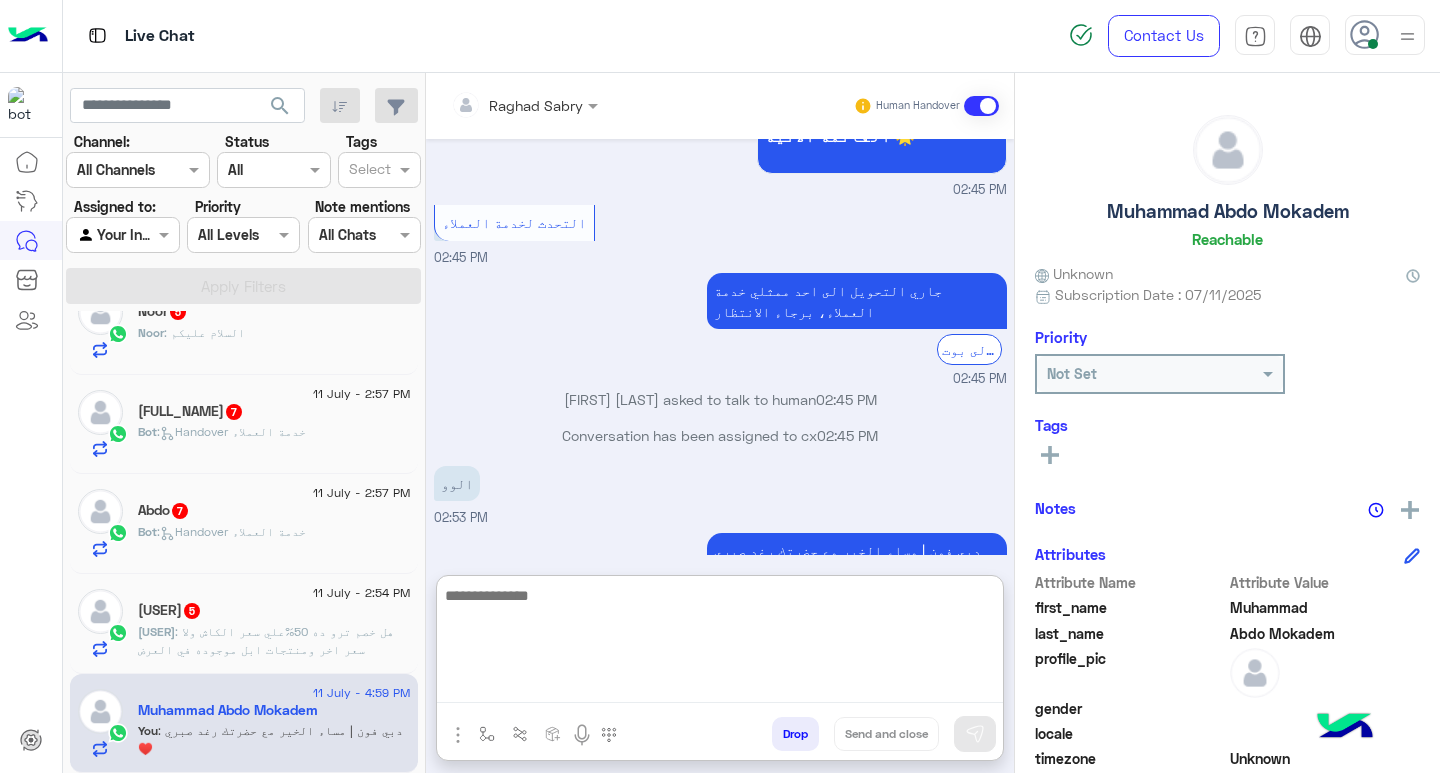 scroll, scrollTop: 1451, scrollLeft: 0, axis: vertical 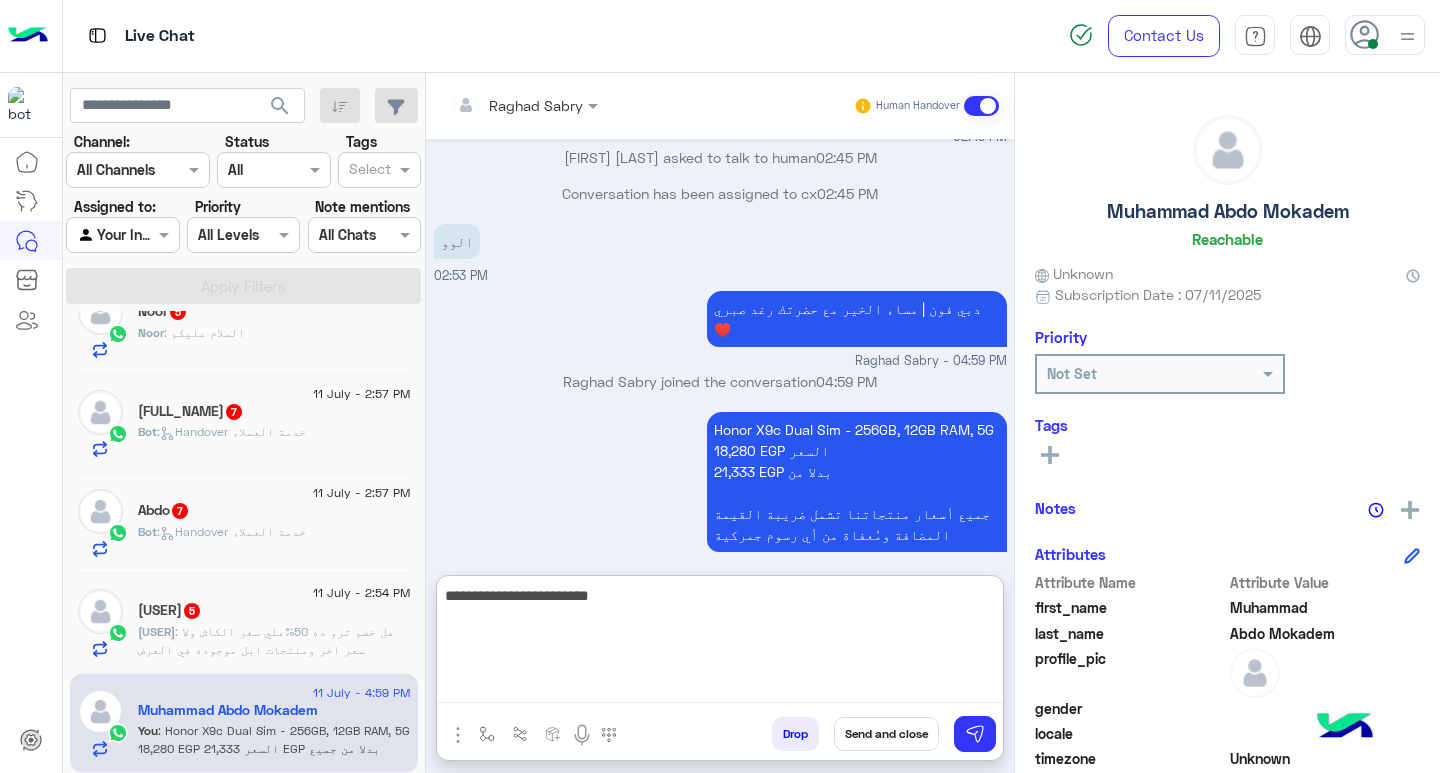 type on "**********" 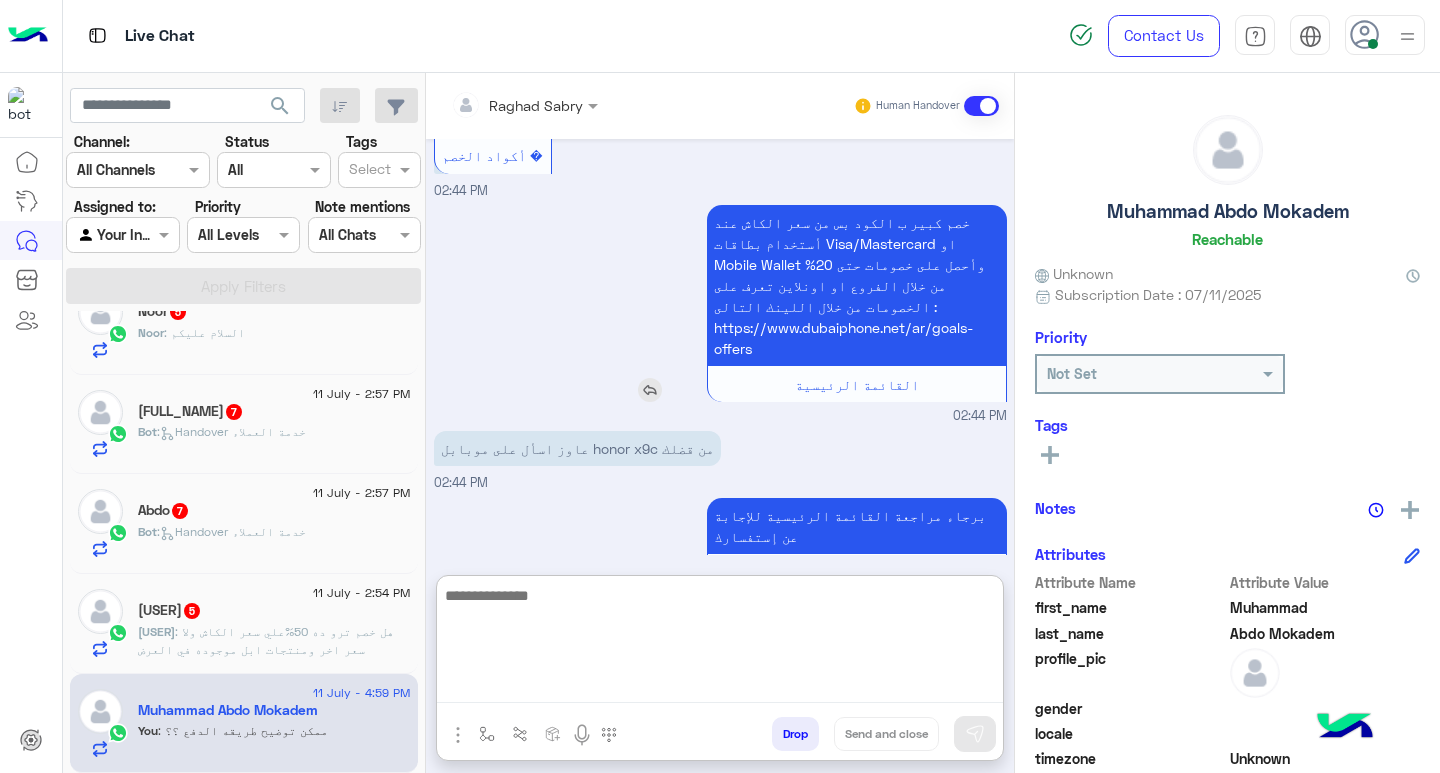 scroll, scrollTop: 1515, scrollLeft: 0, axis: vertical 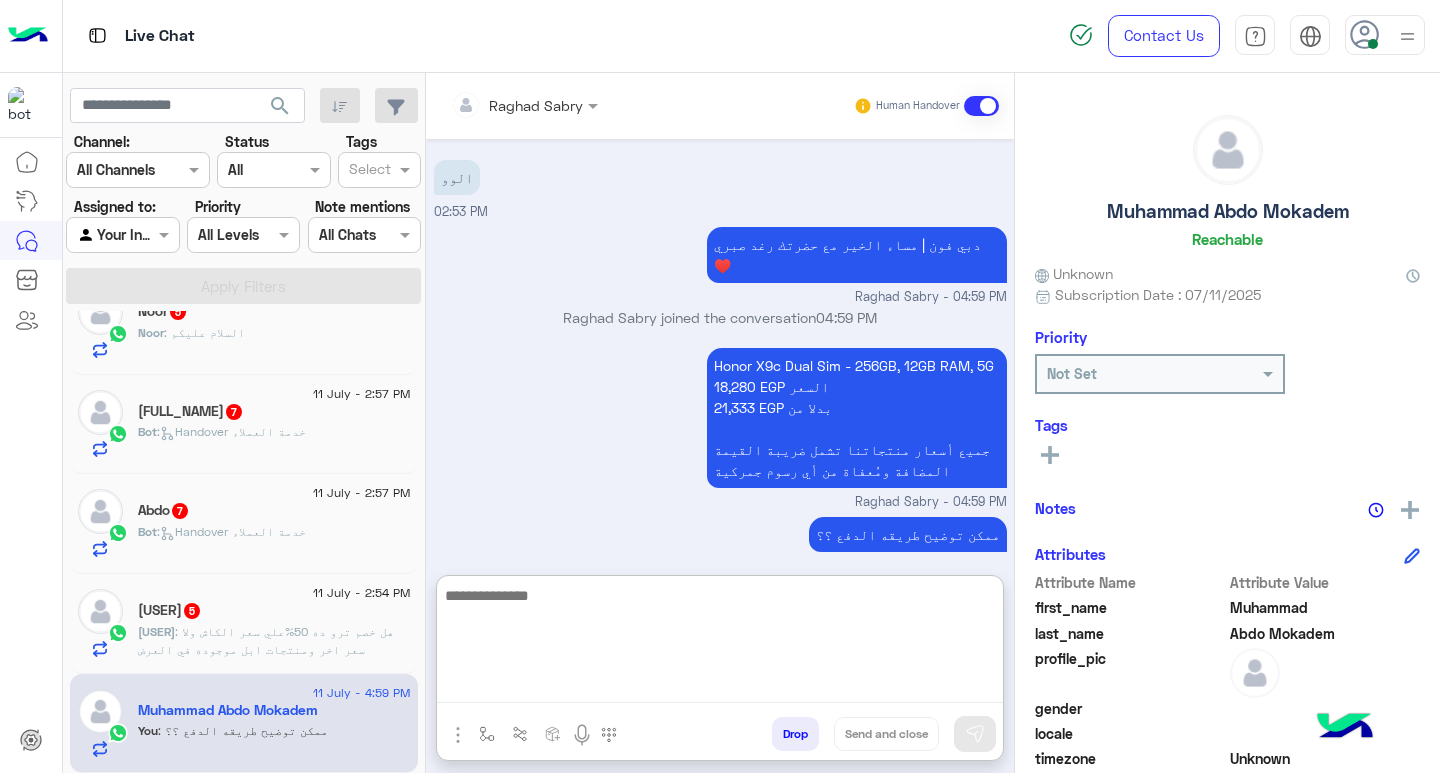 click on "fayed   5" 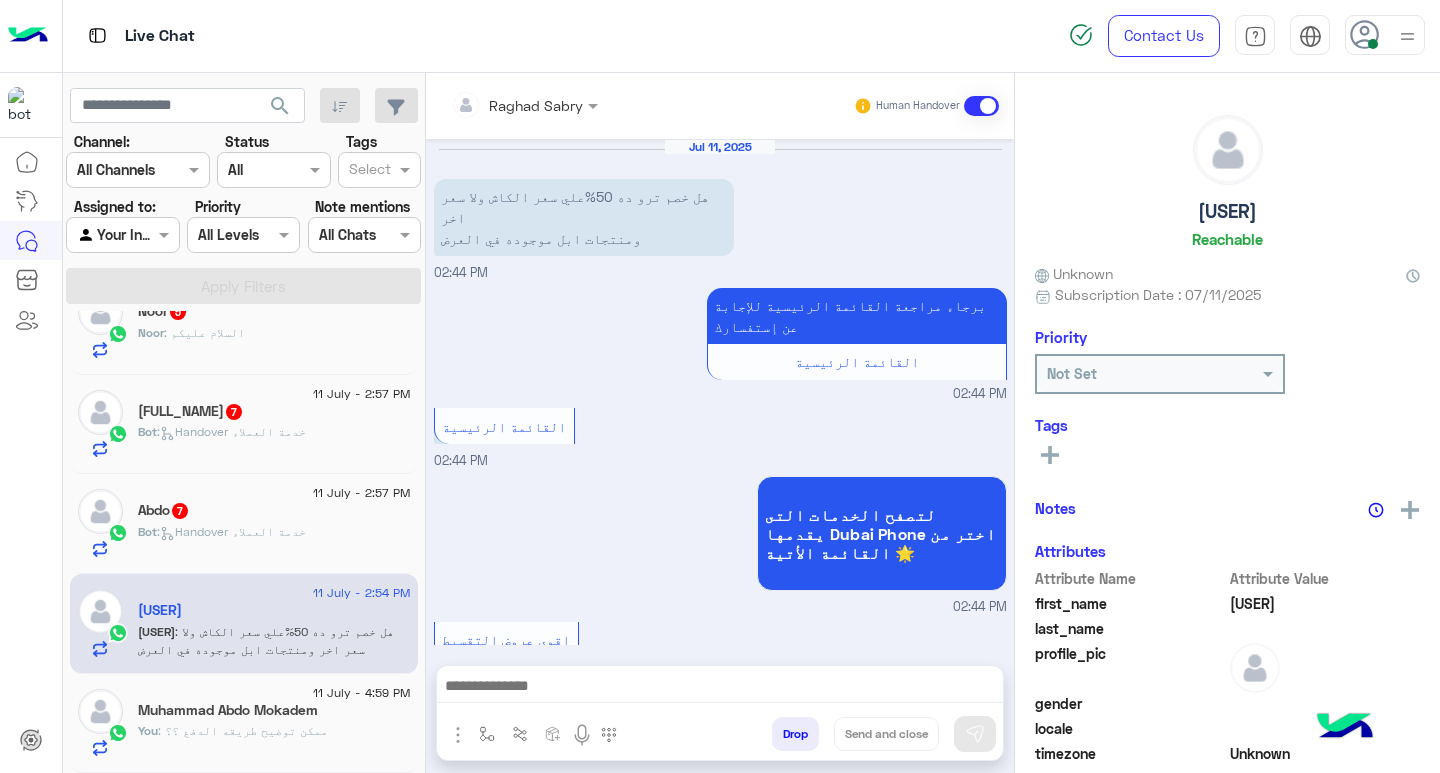 scroll, scrollTop: 1598, scrollLeft: 0, axis: vertical 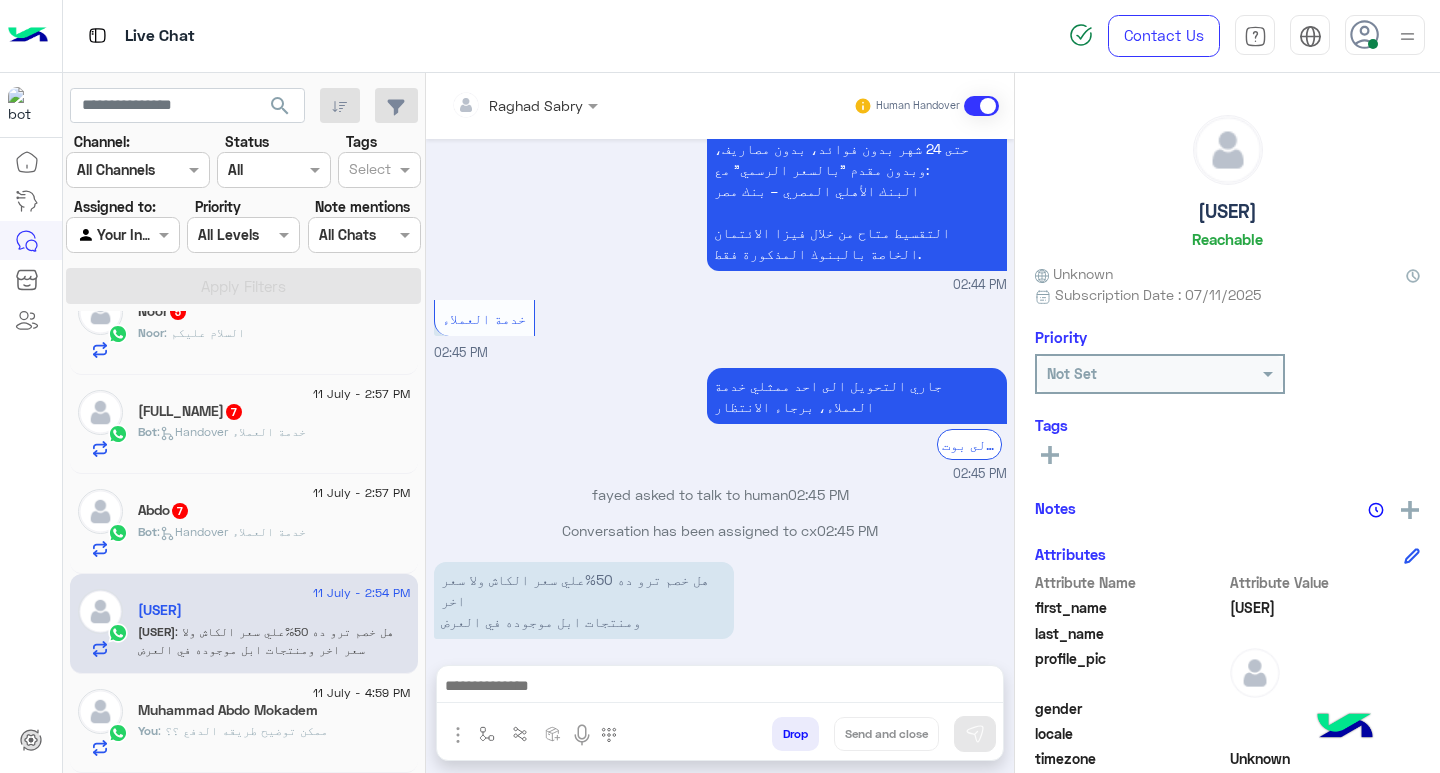 click at bounding box center [720, 688] 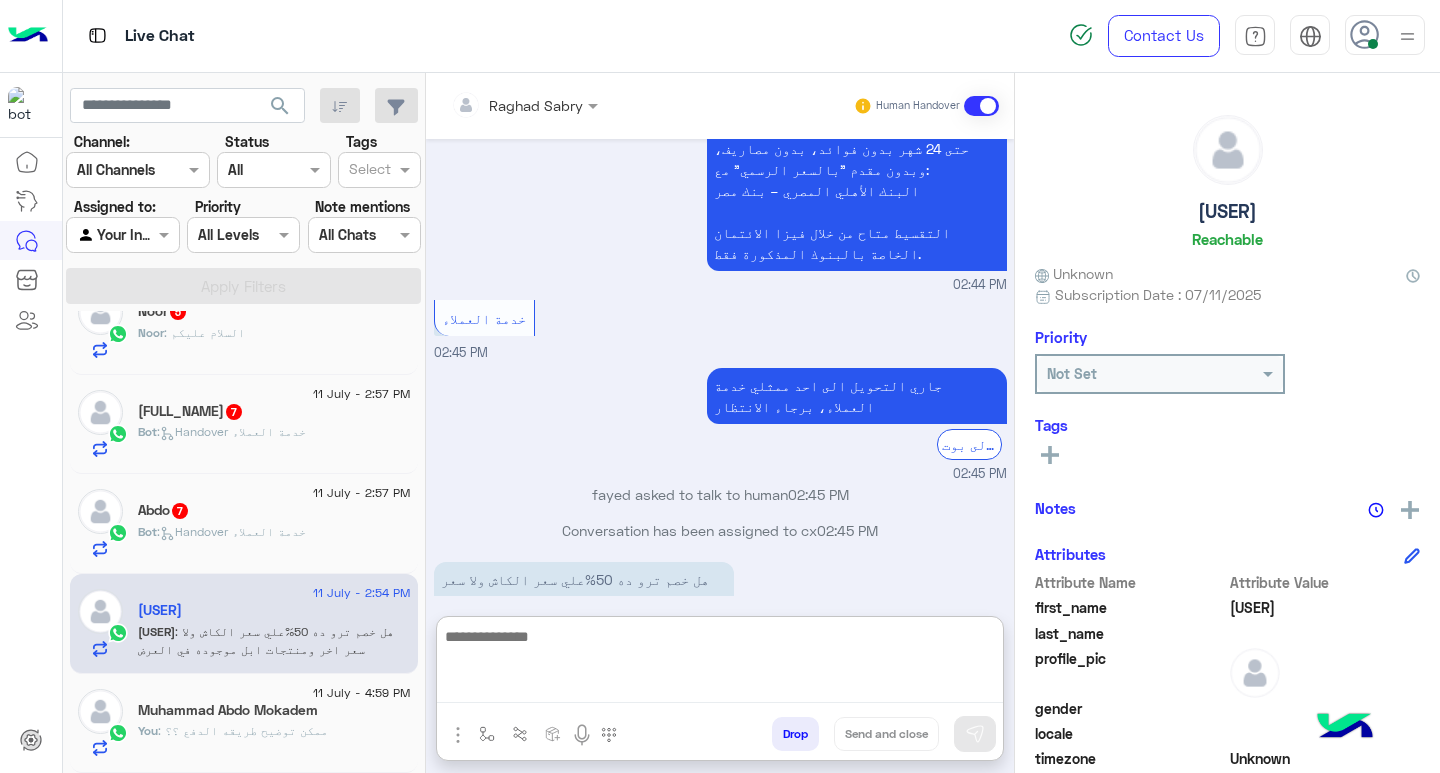 paste on "**********" 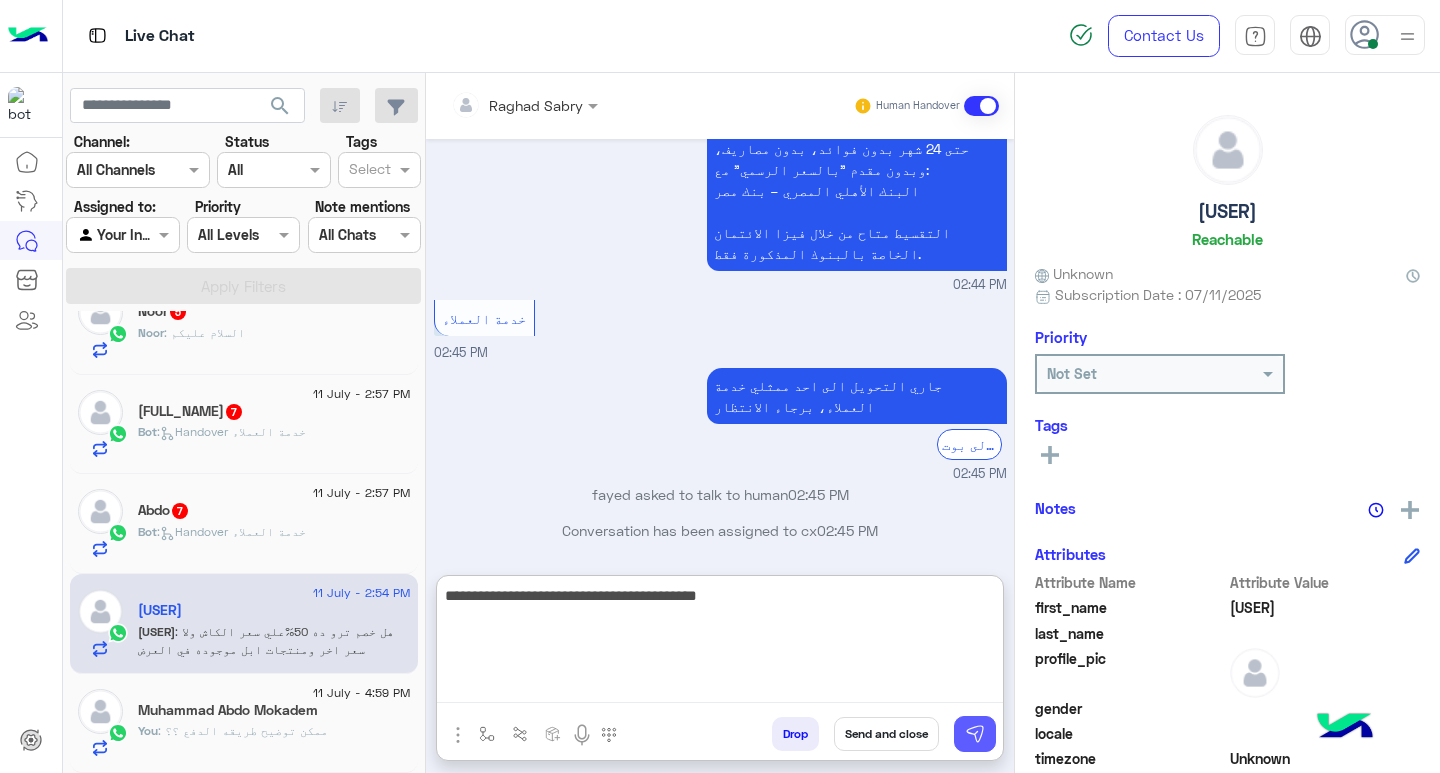 type on "**********" 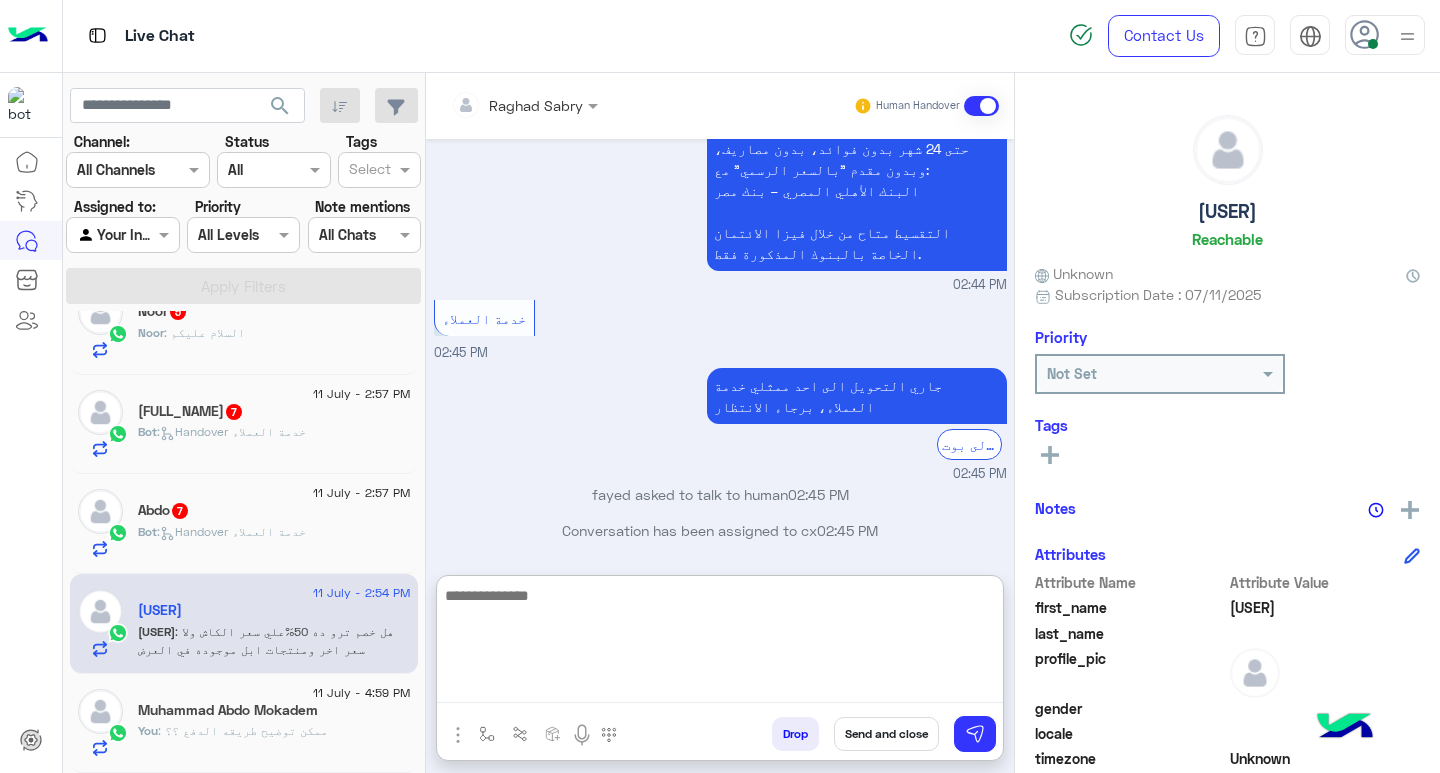scroll, scrollTop: 1662, scrollLeft: 0, axis: vertical 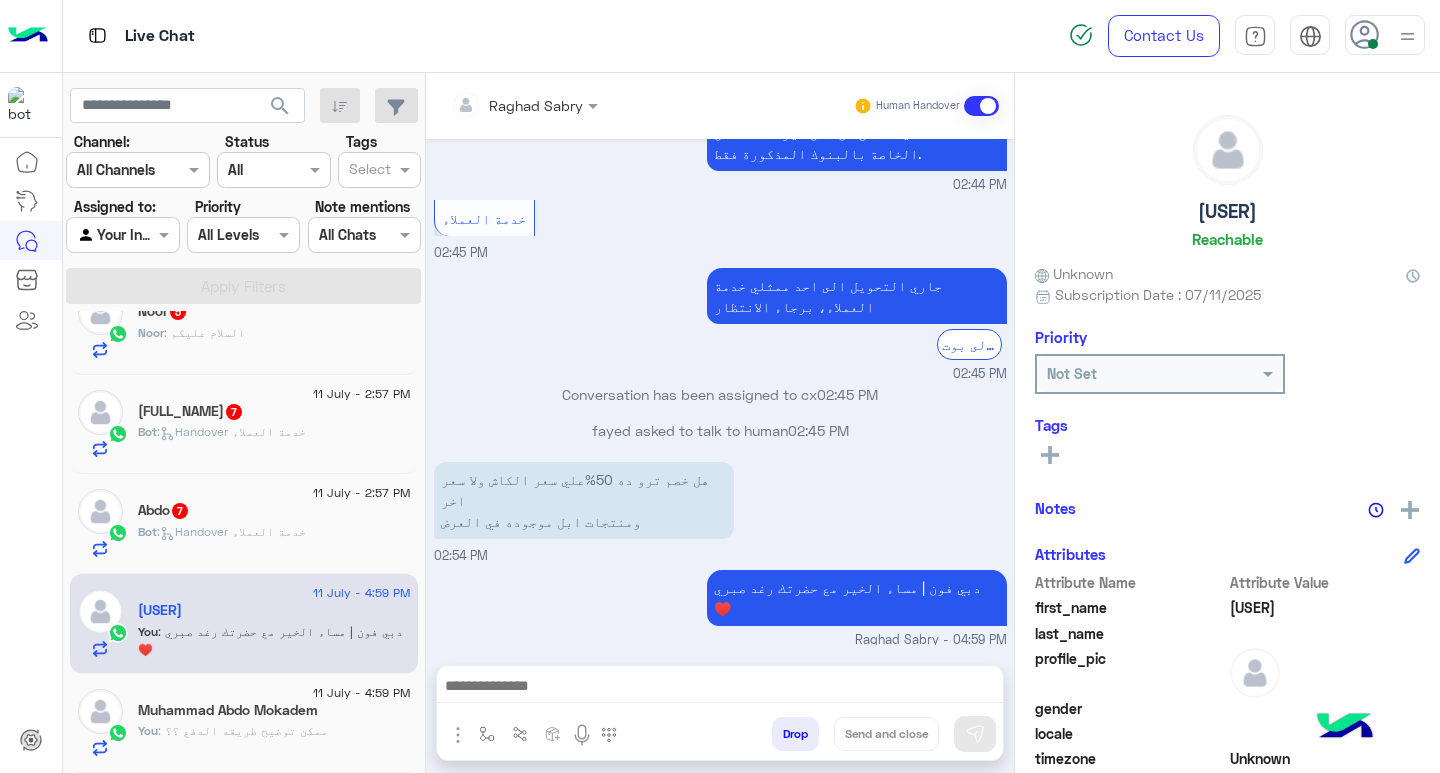 paste on "**********" 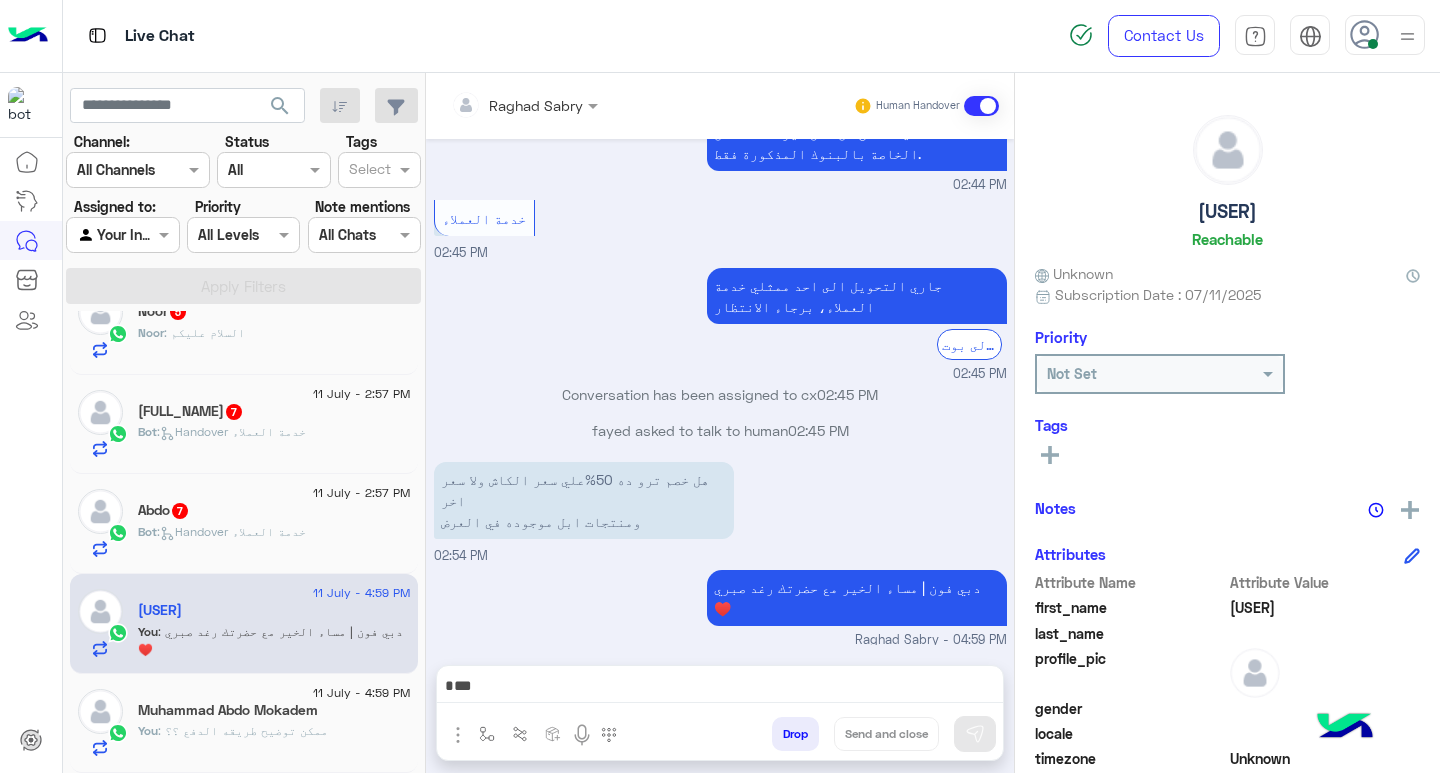 scroll, scrollTop: 1731, scrollLeft: 0, axis: vertical 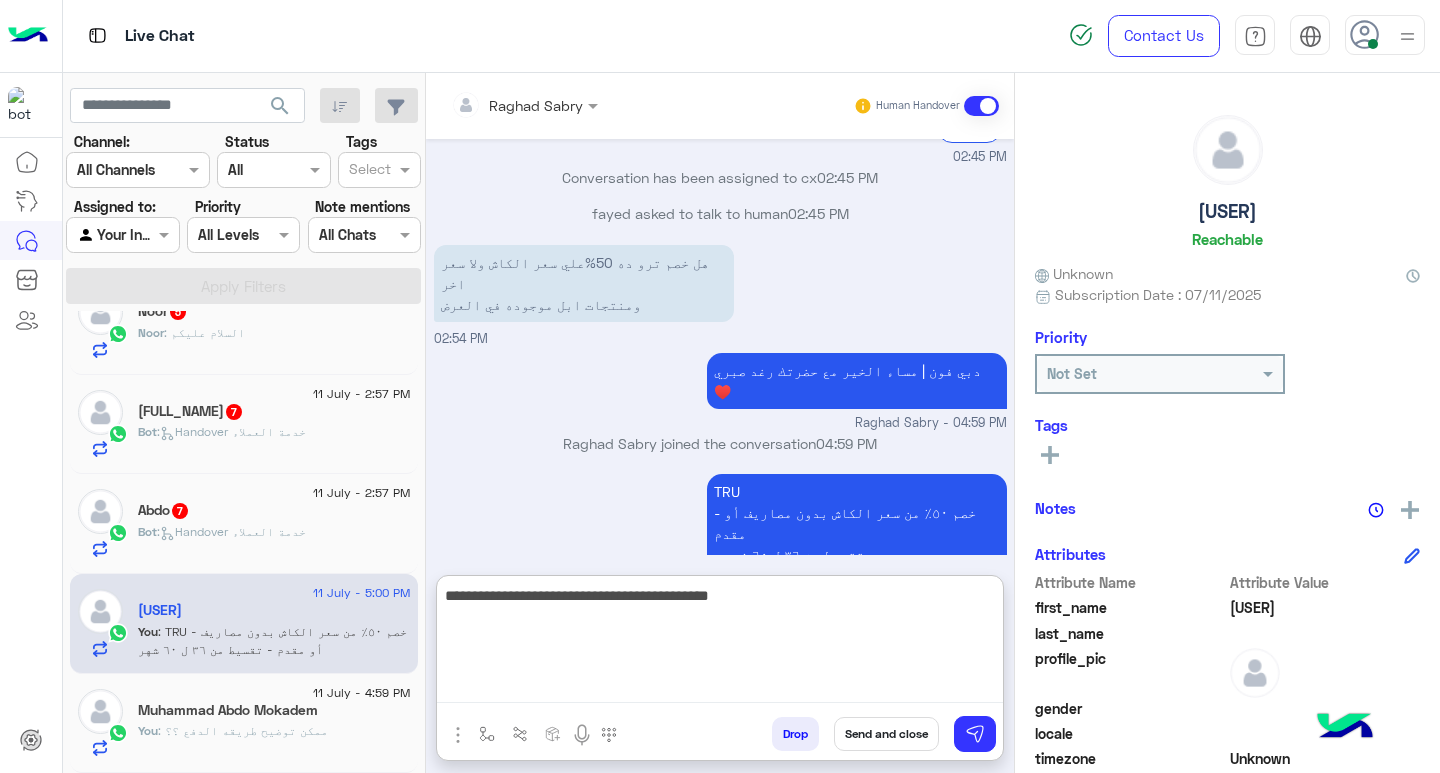 type on "**********" 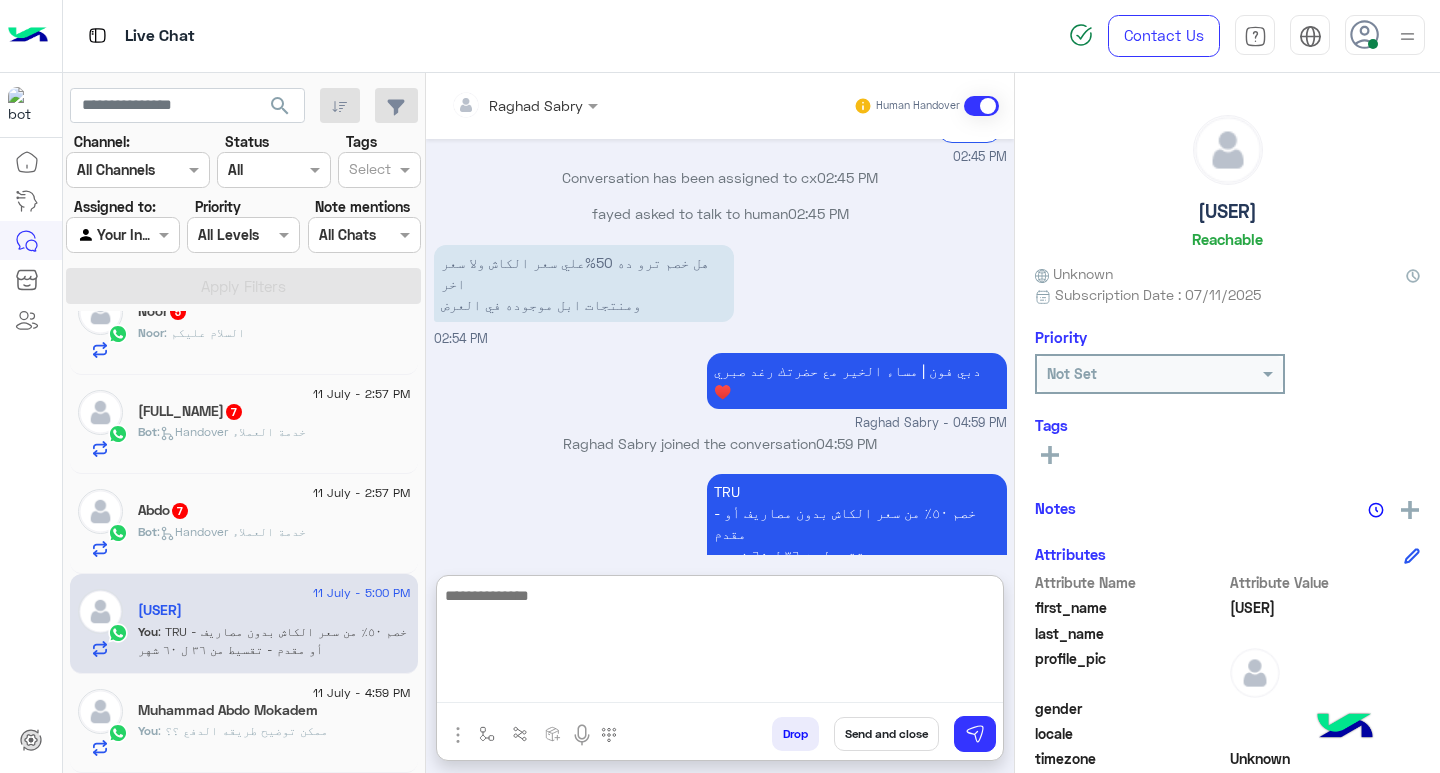 scroll, scrollTop: 1999, scrollLeft: 0, axis: vertical 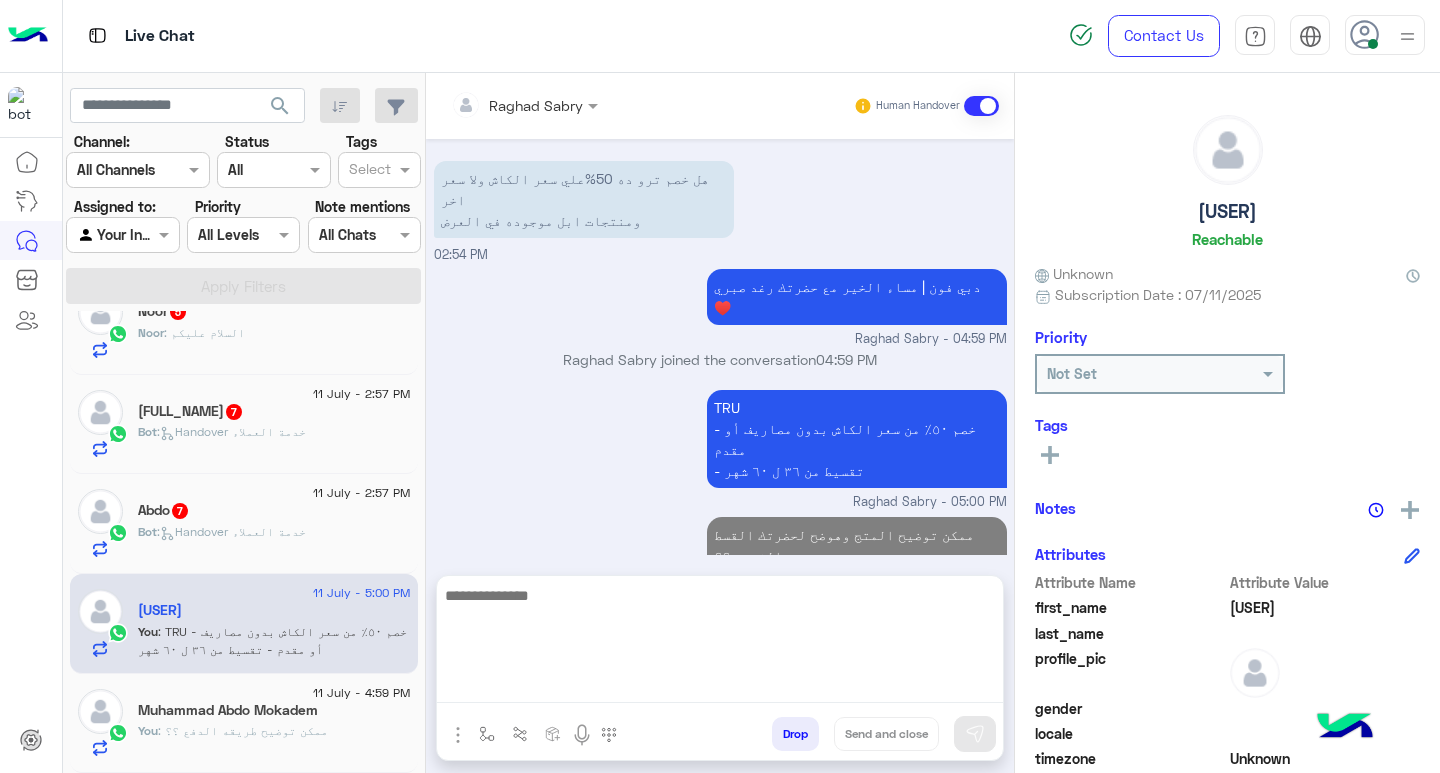click on "Bot :   Handover خدمة العملاء" 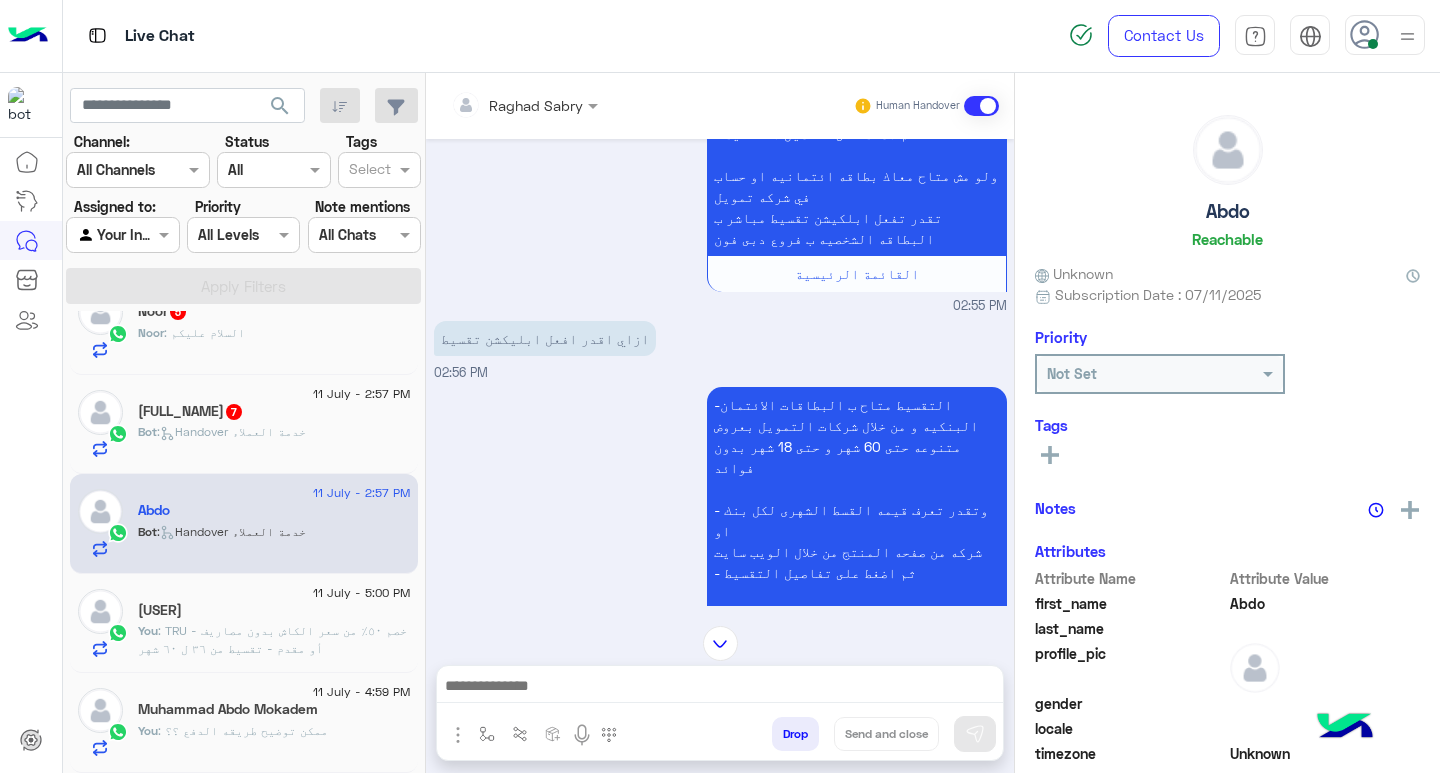 scroll, scrollTop: 1271, scrollLeft: 0, axis: vertical 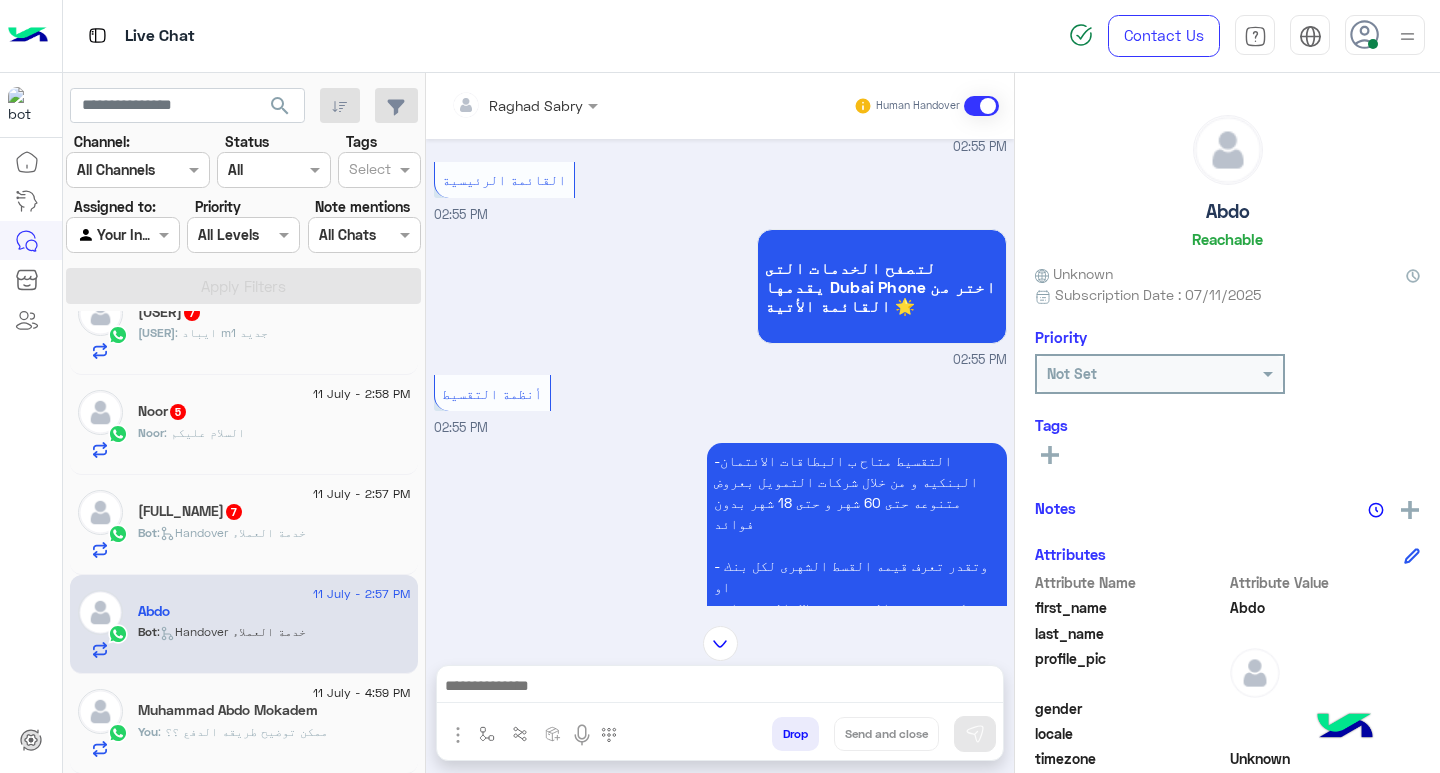 click at bounding box center [720, 688] 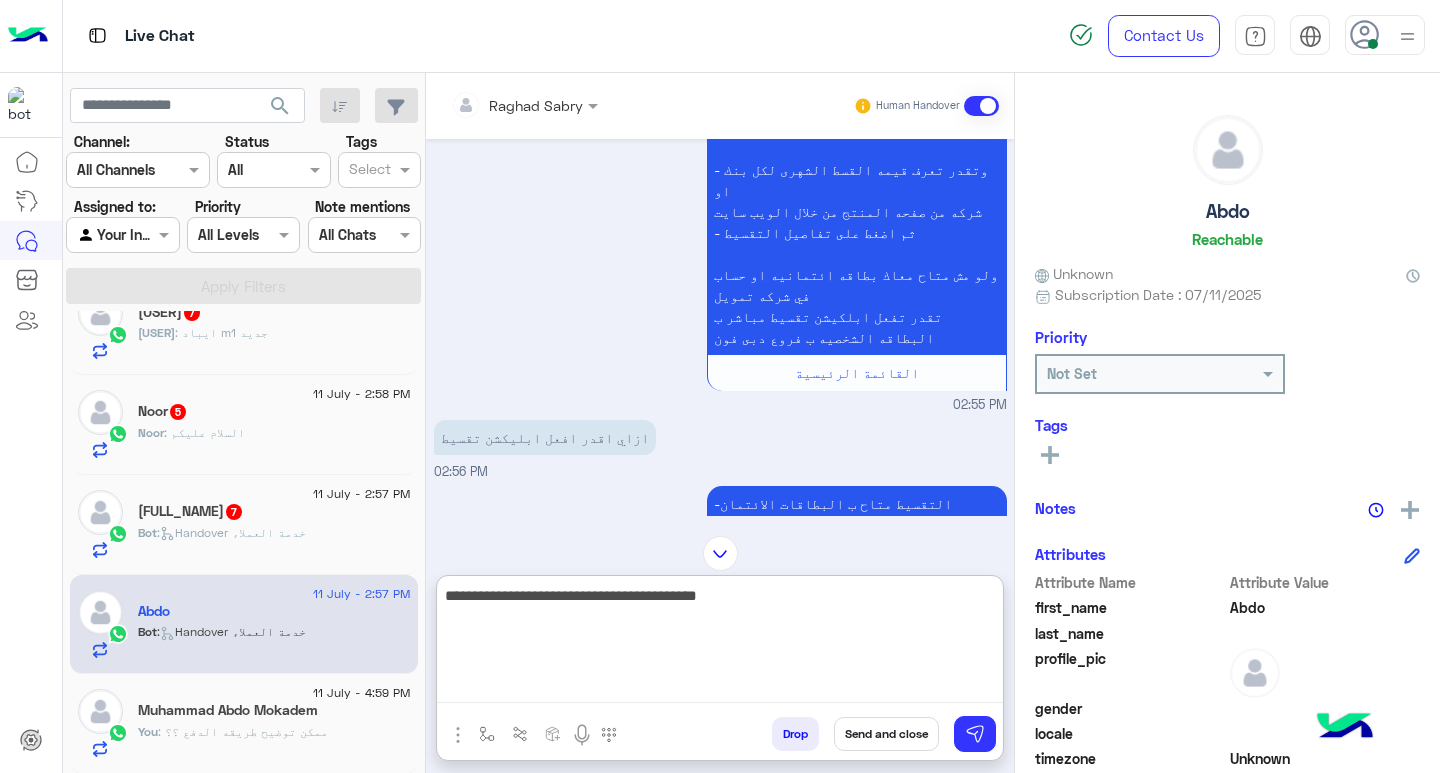 scroll, scrollTop: 1167, scrollLeft: 0, axis: vertical 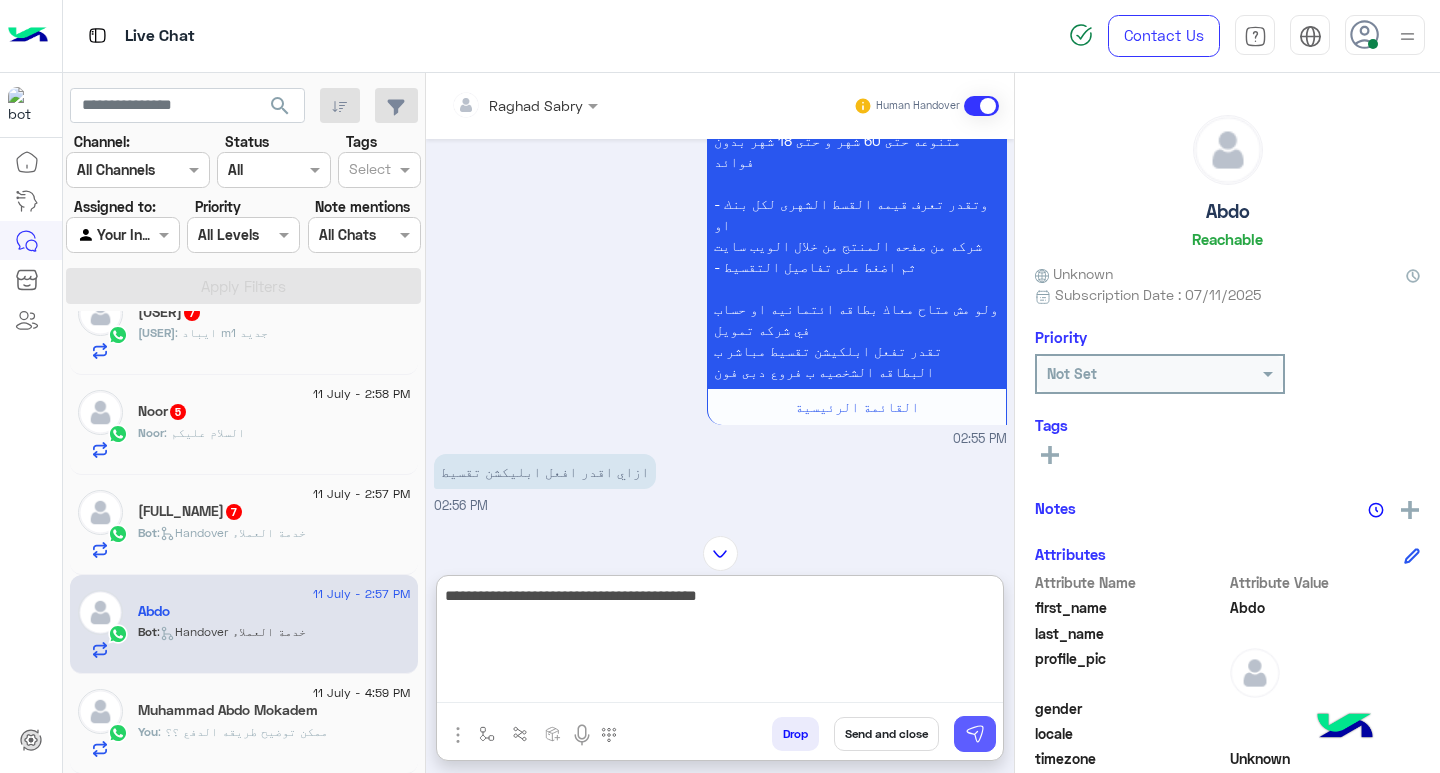 type on "**********" 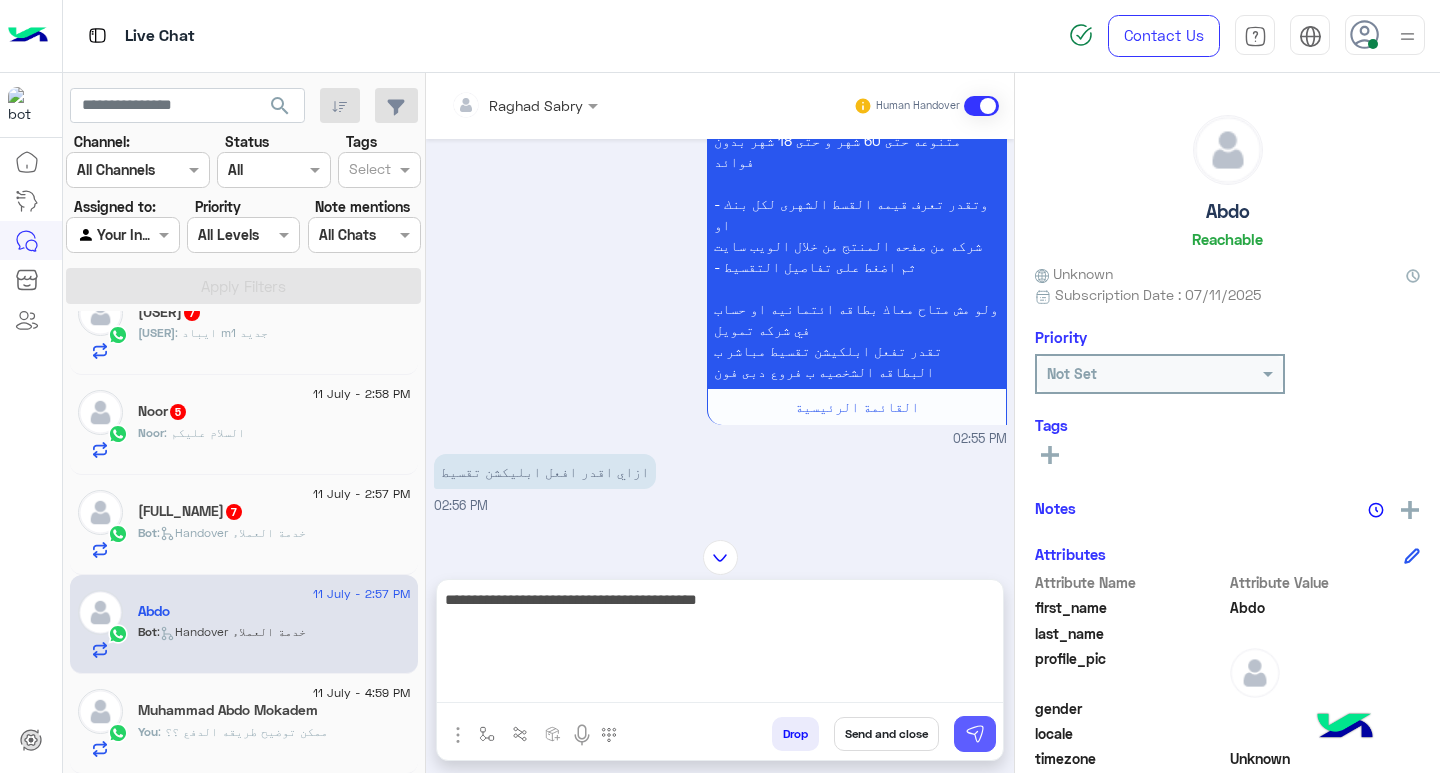 click at bounding box center (975, 734) 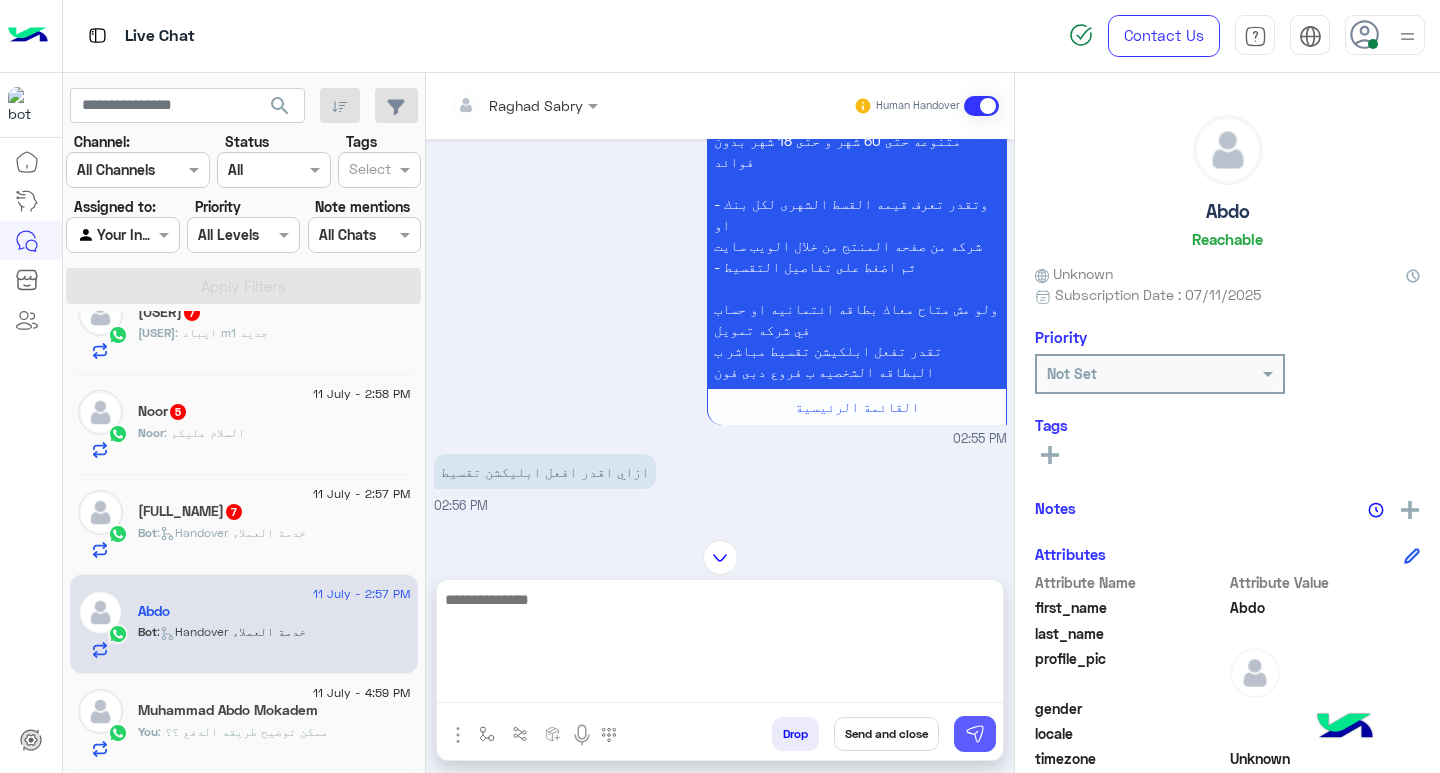 scroll, scrollTop: 1802, scrollLeft: 0, axis: vertical 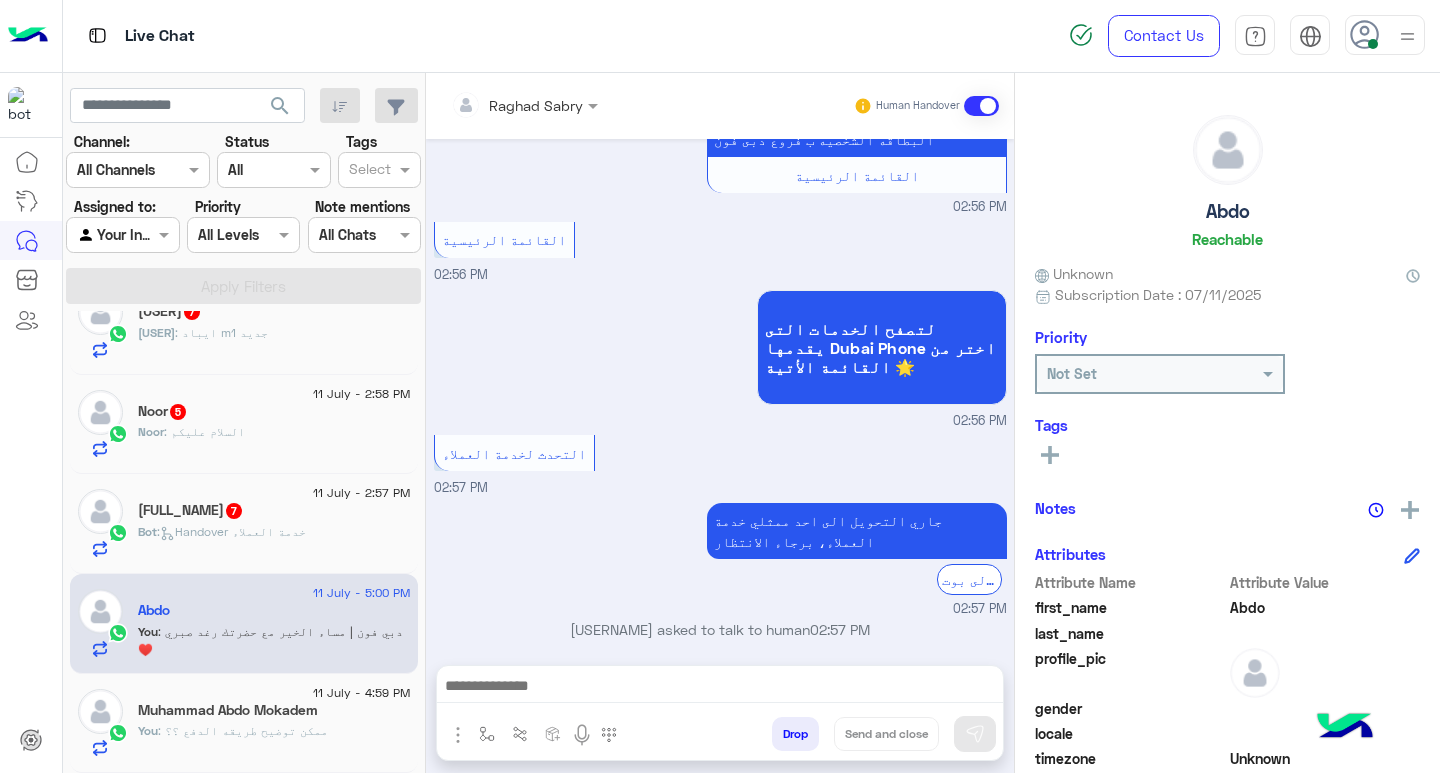 click at bounding box center [720, 688] 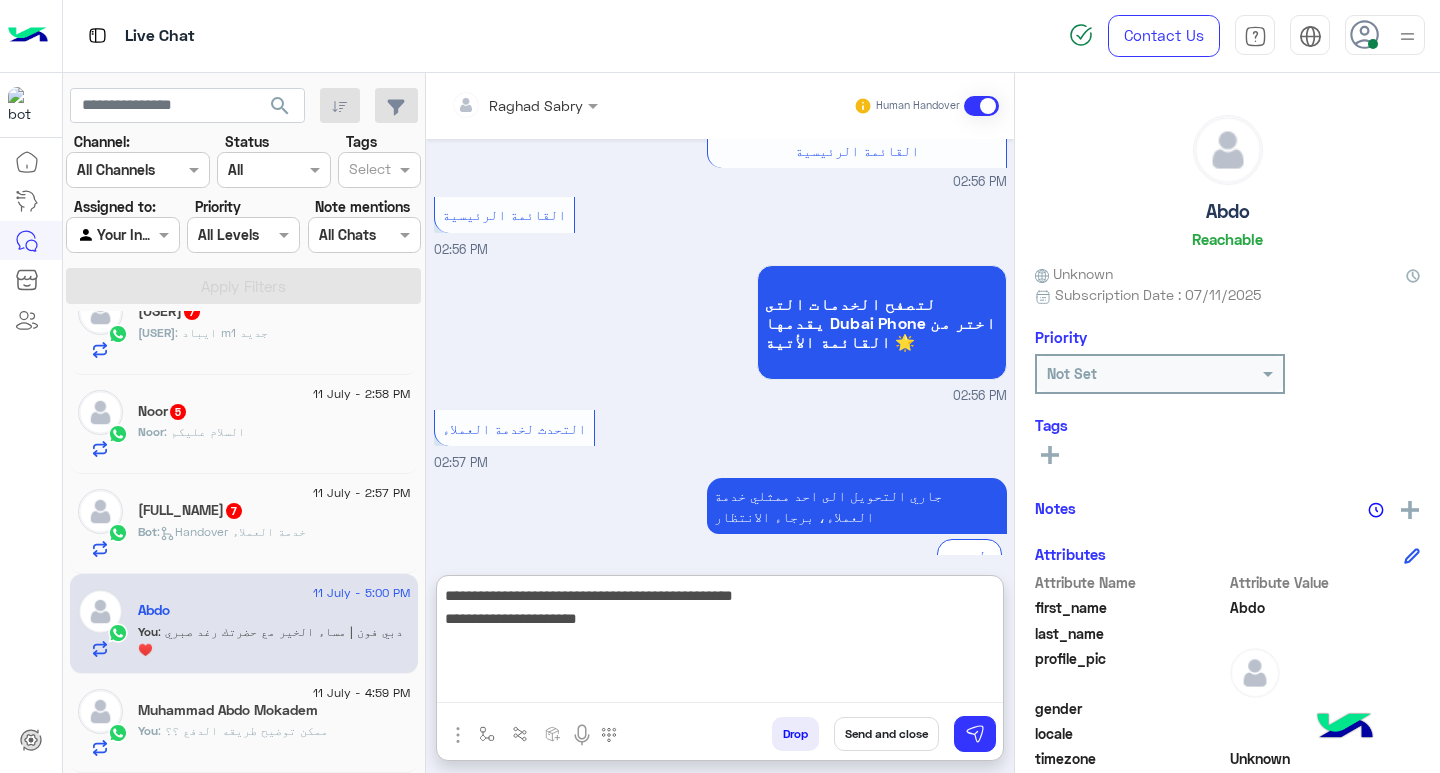 click on "**********" at bounding box center (720, 643) 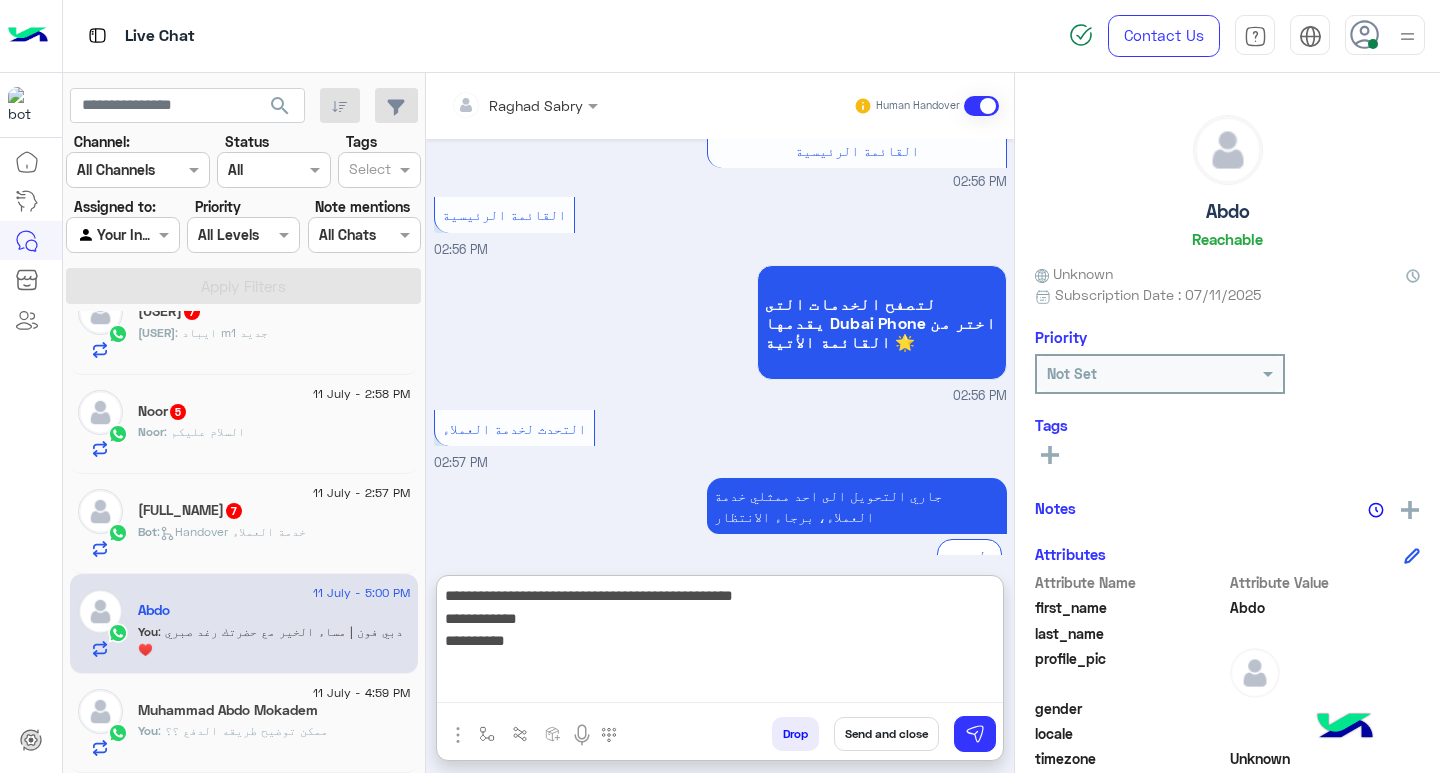 click on "**********" at bounding box center [720, 643] 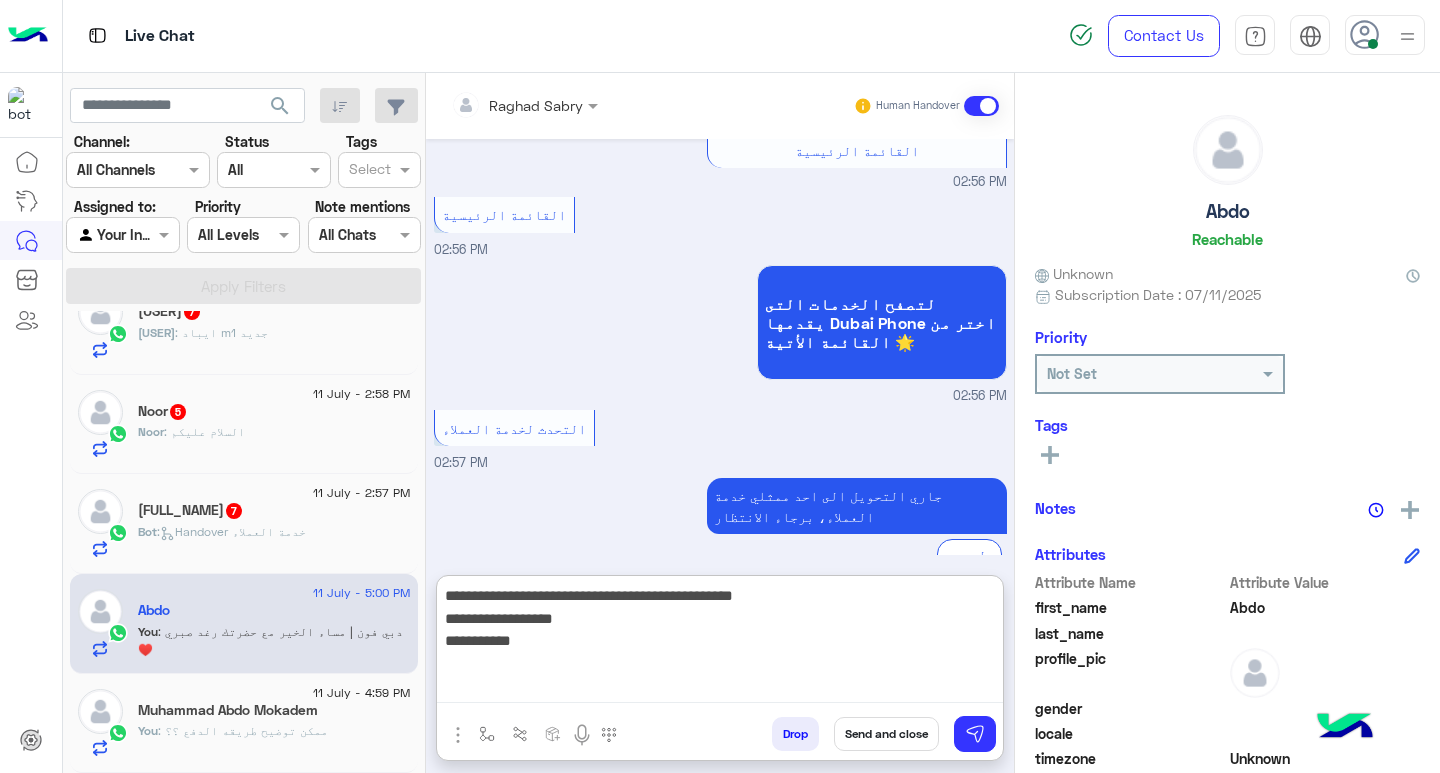 click on "**********" at bounding box center [720, 643] 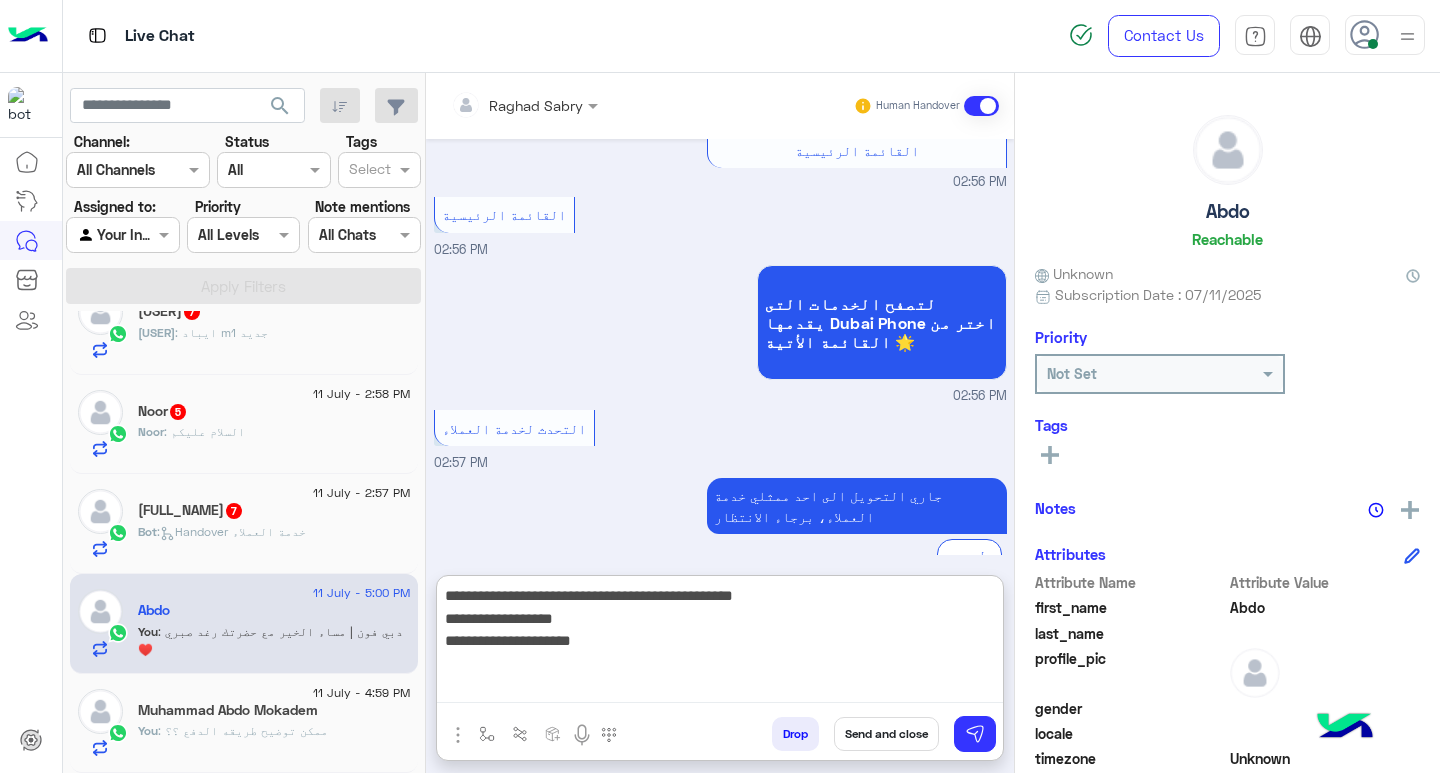 scroll, scrollTop: 0, scrollLeft: 0, axis: both 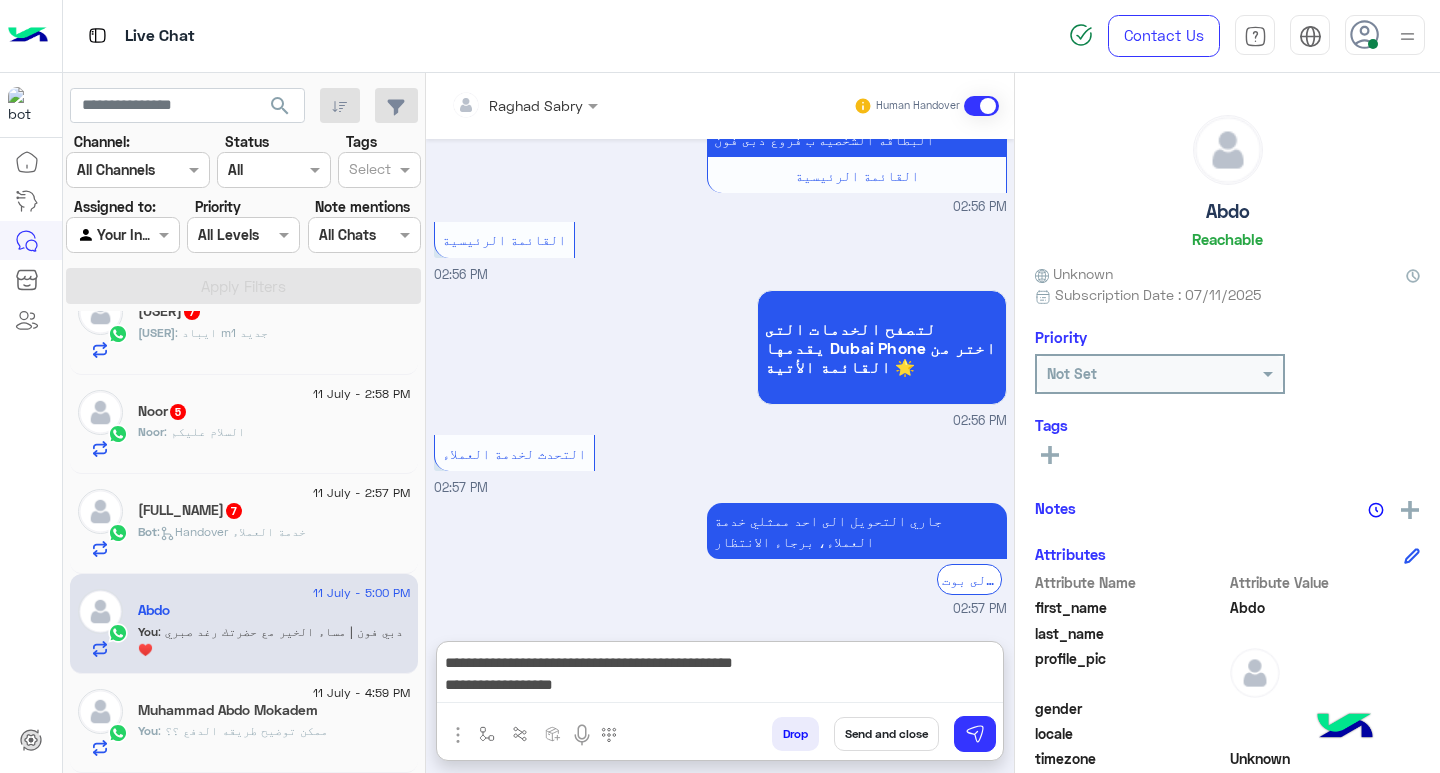 click on "**********" at bounding box center [720, 676] 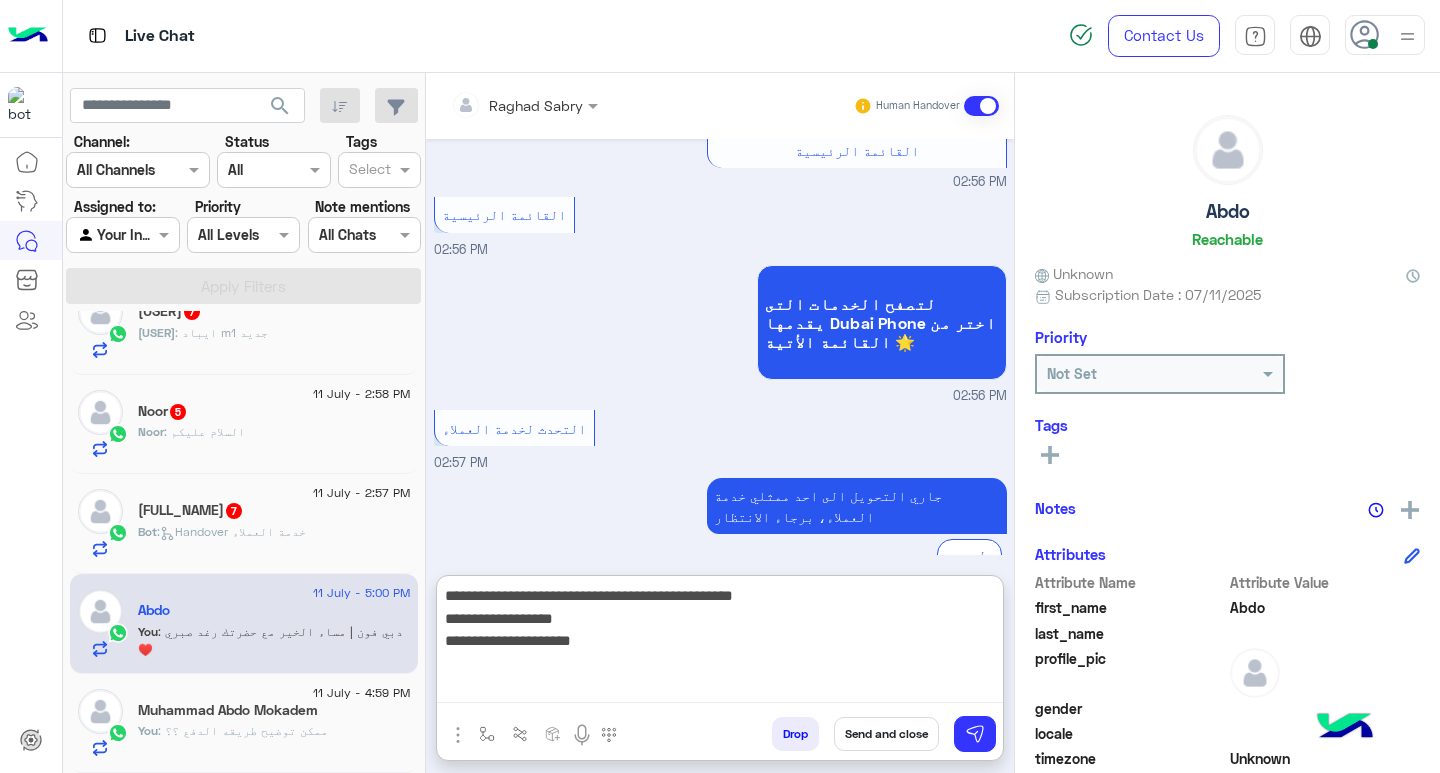 click on "**********" at bounding box center (720, 643) 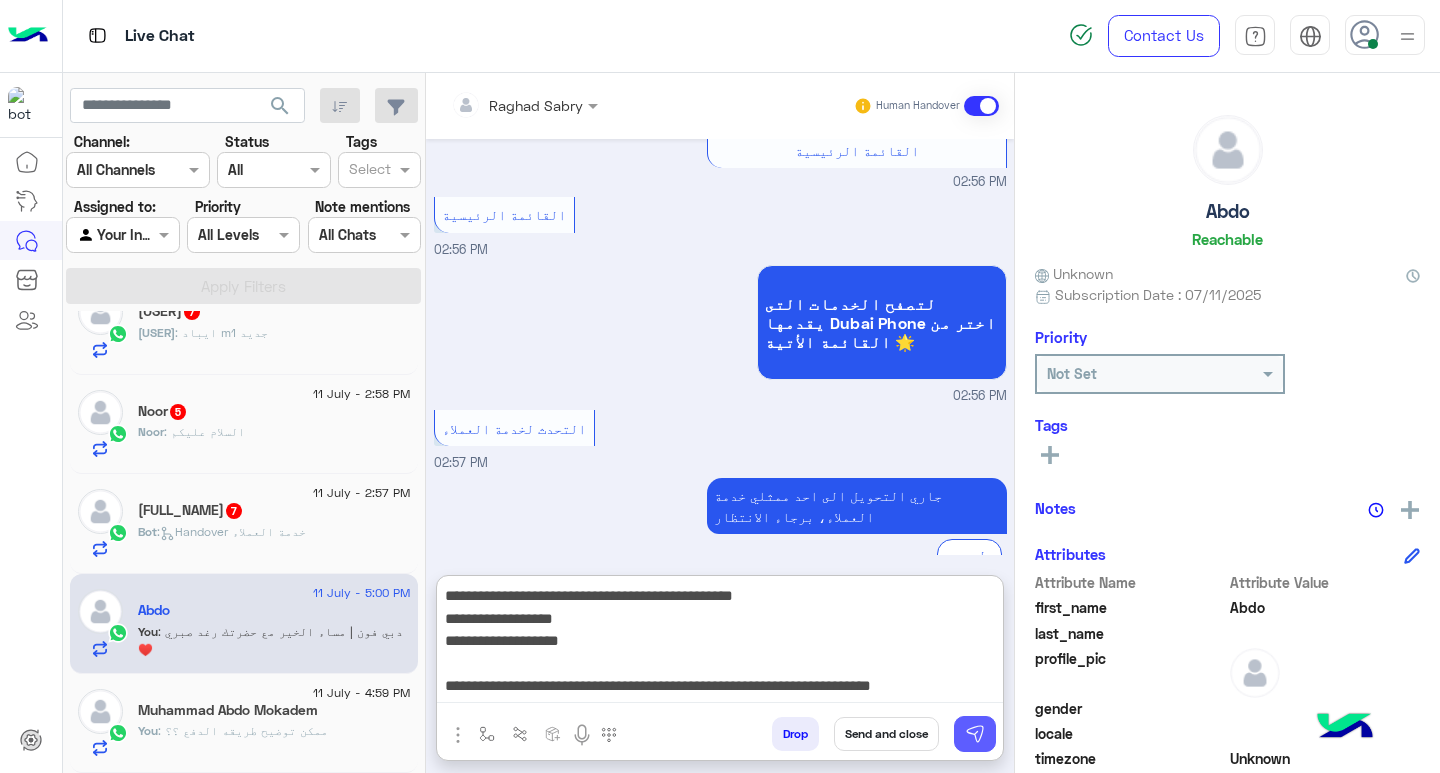 type on "**********" 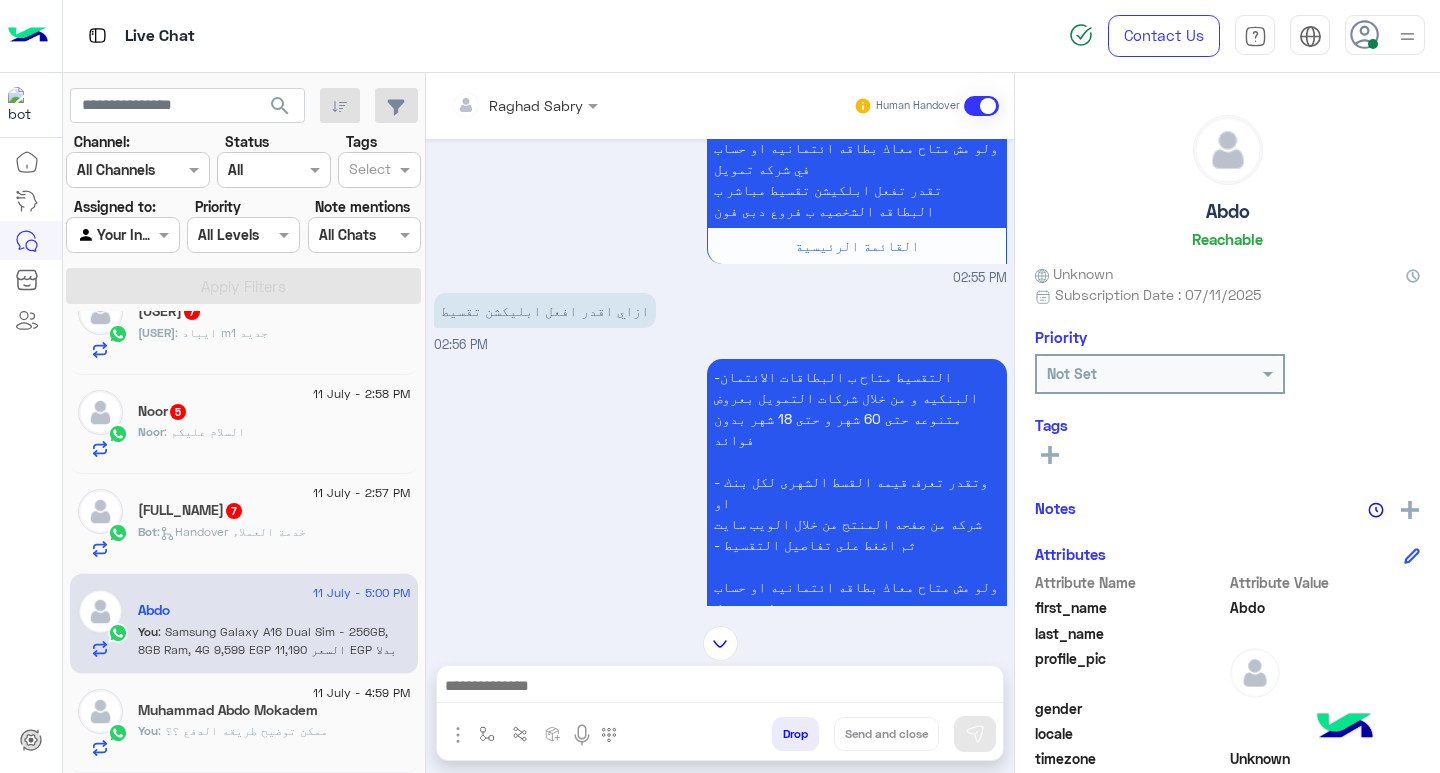 scroll, scrollTop: 1095, scrollLeft: 0, axis: vertical 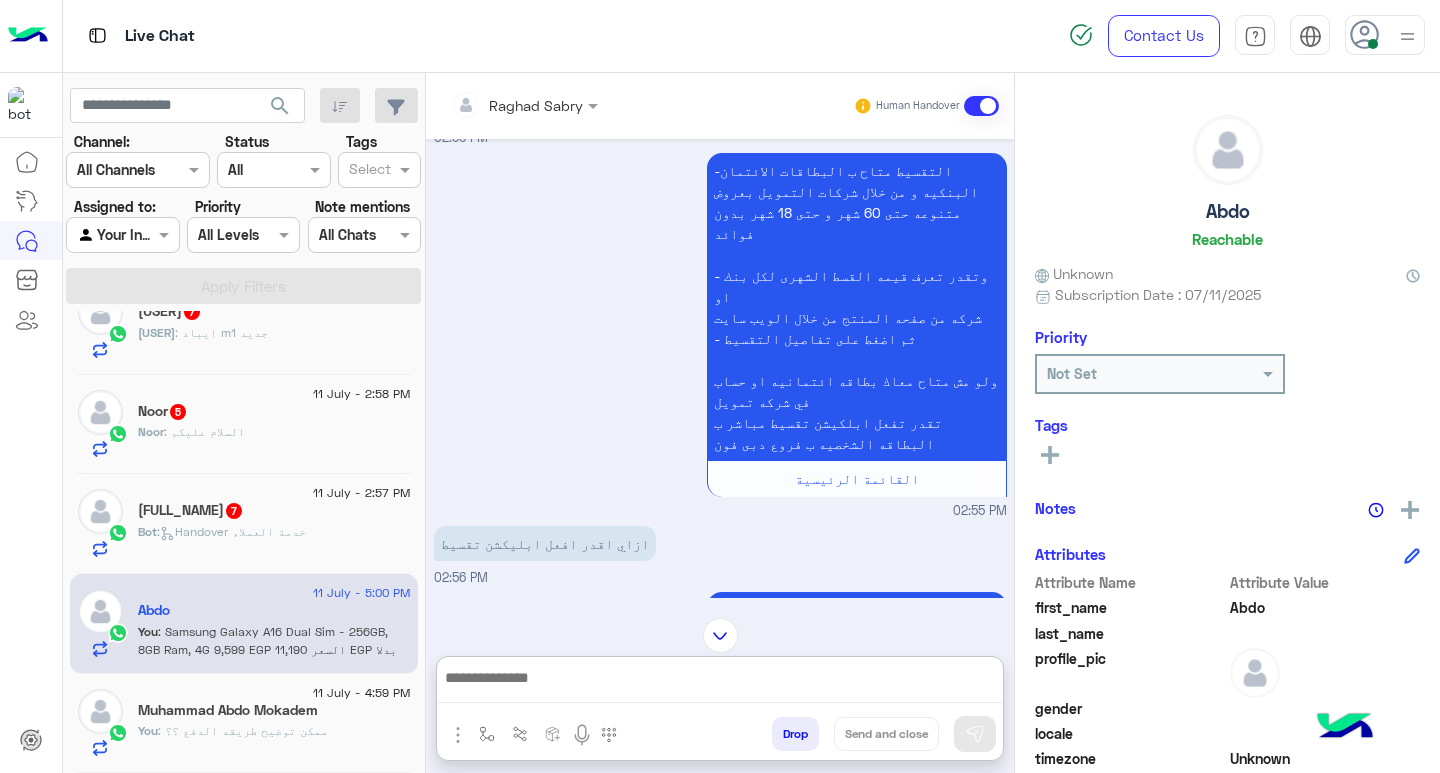 click at bounding box center [720, 684] 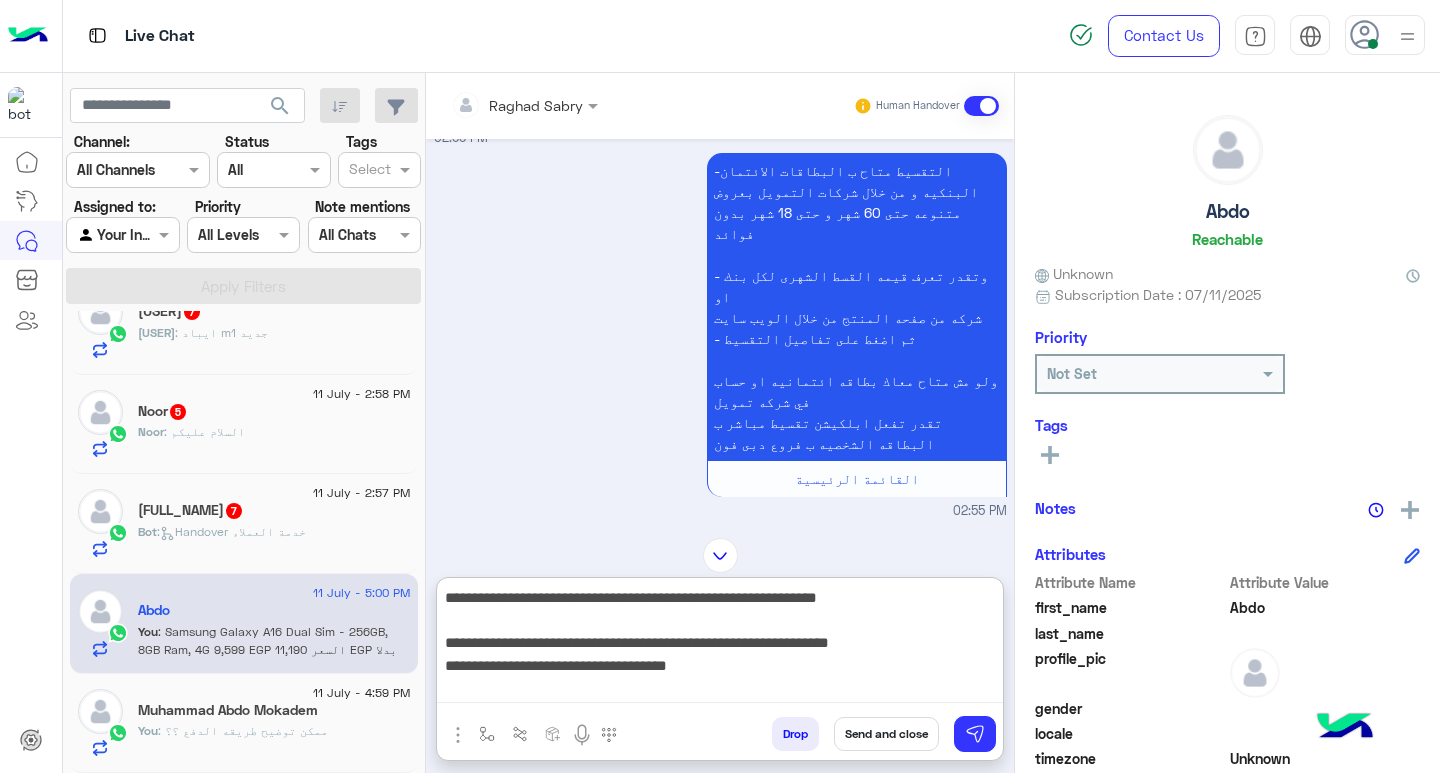 scroll, scrollTop: 268, scrollLeft: 0, axis: vertical 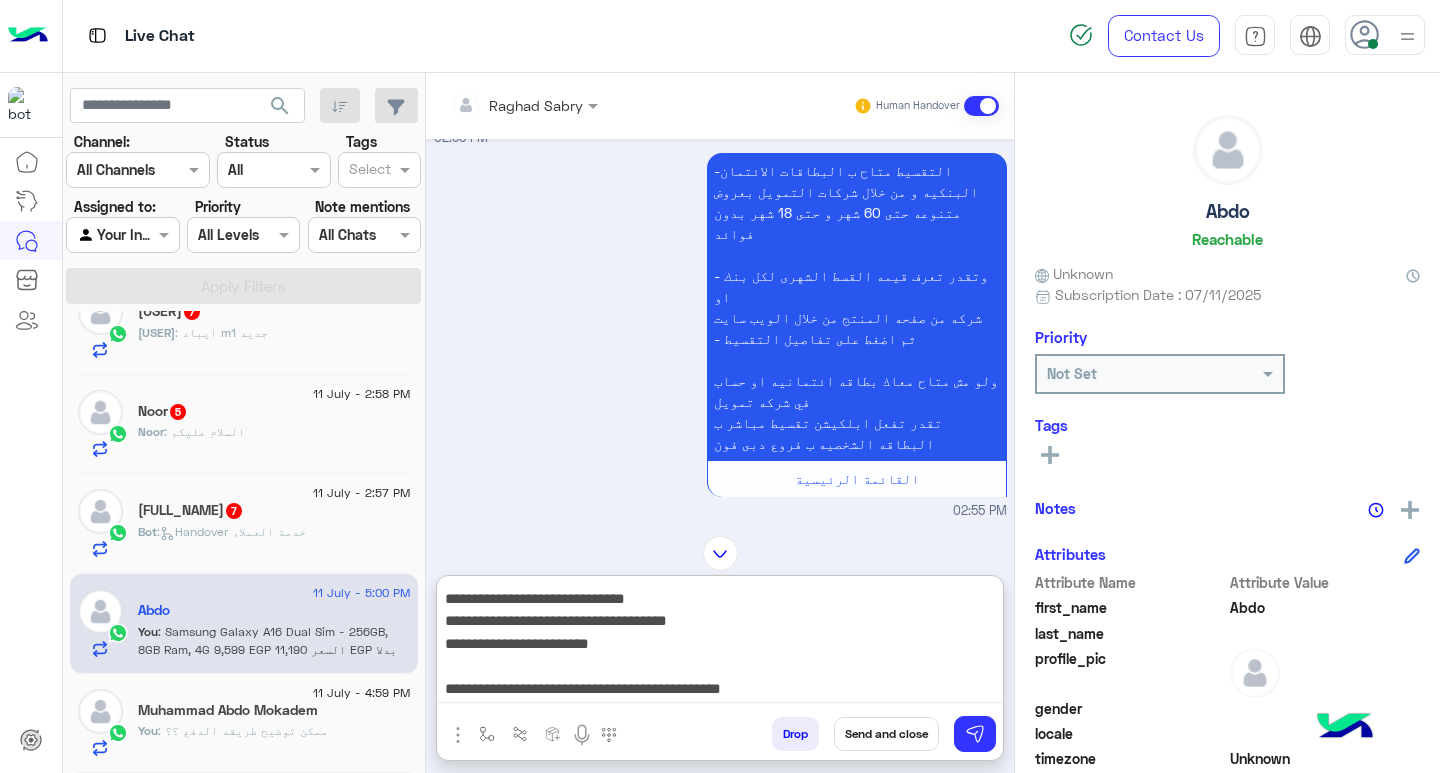type on "**********" 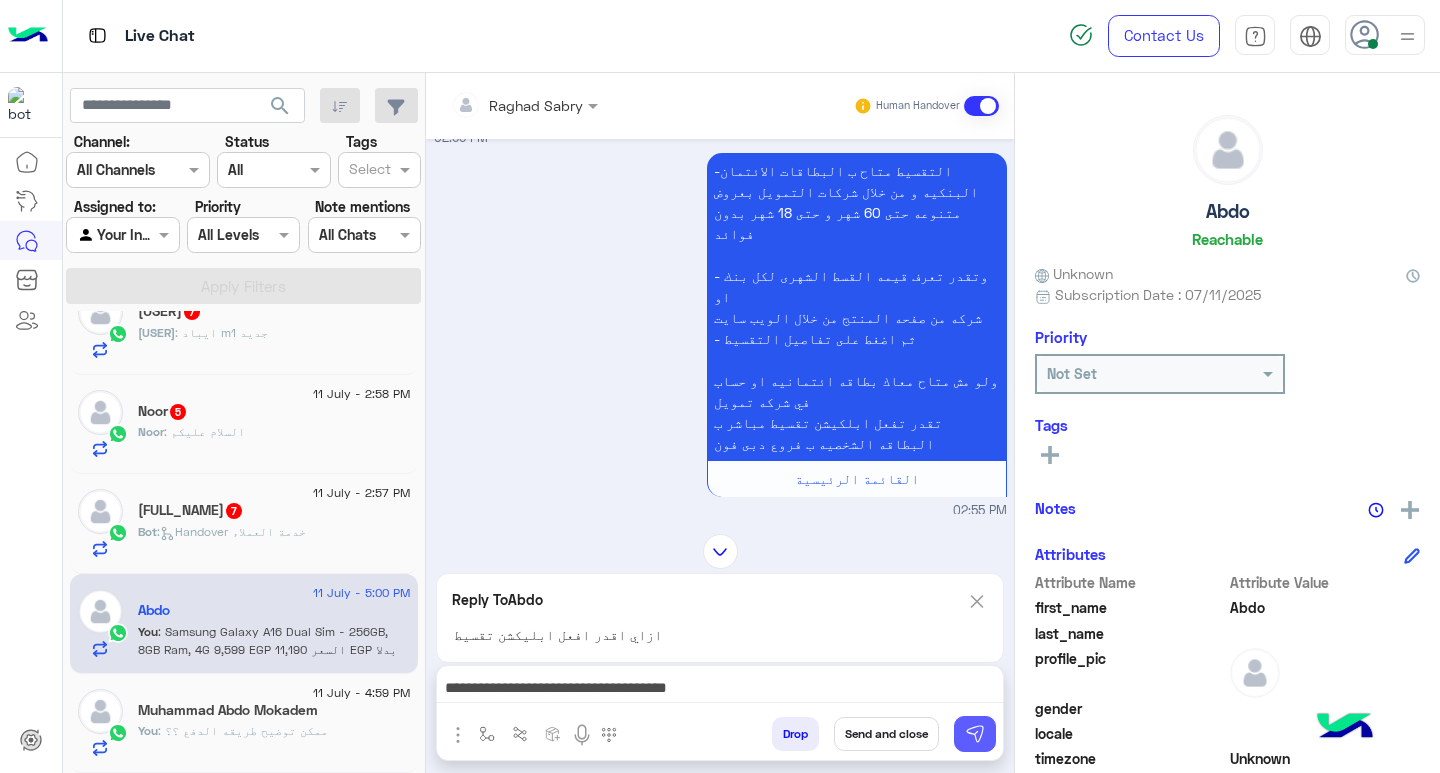 click at bounding box center [975, 734] 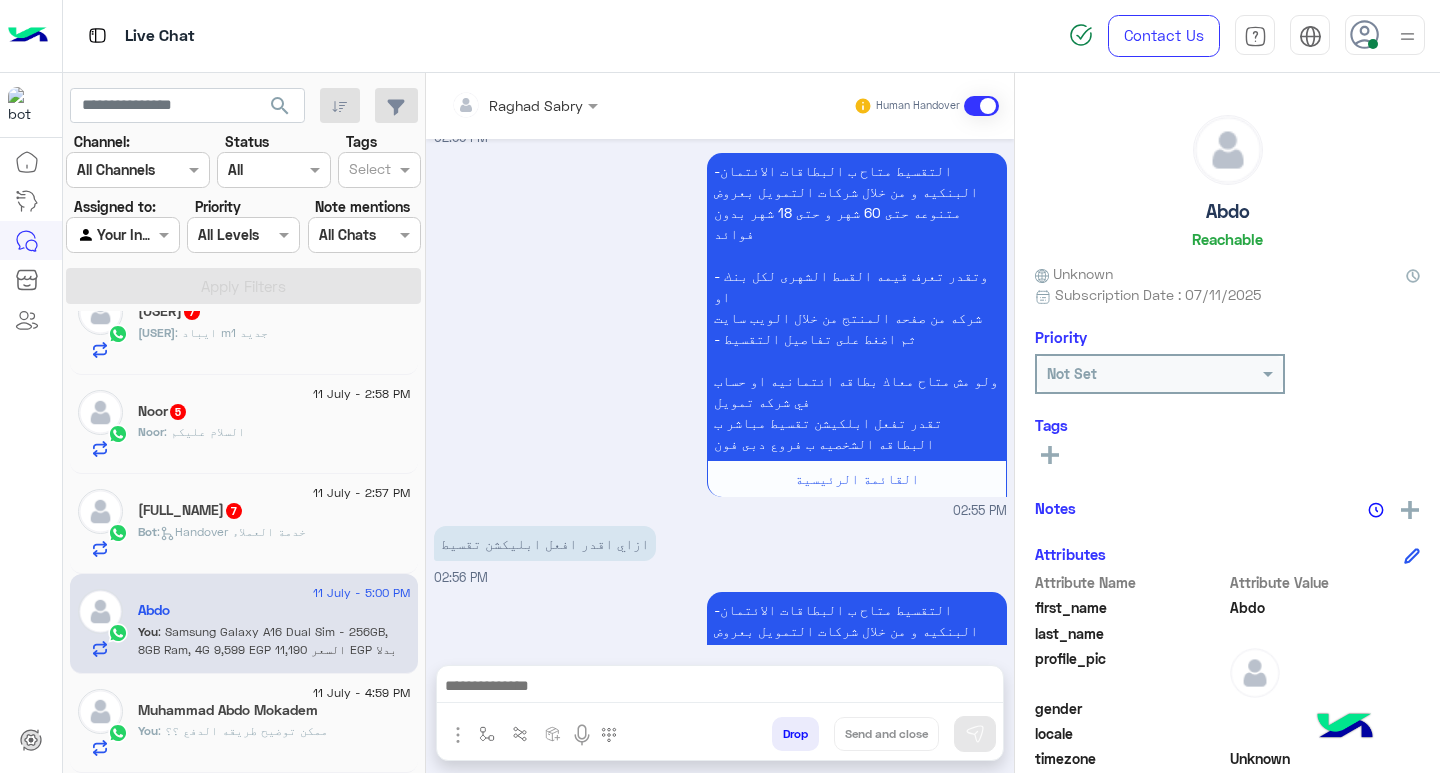 scroll, scrollTop: 0, scrollLeft: 0, axis: both 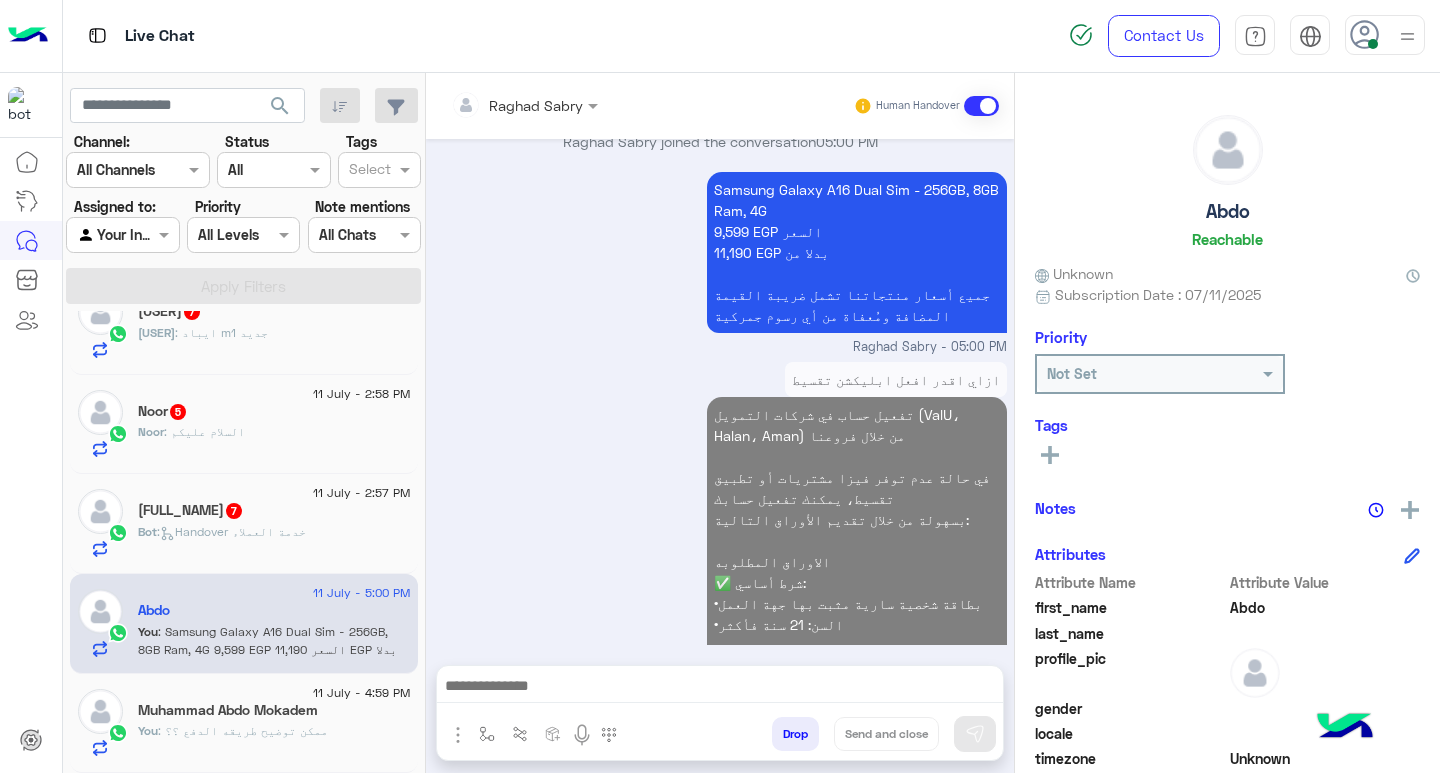 click on ":   Handover خدمة العملاء" 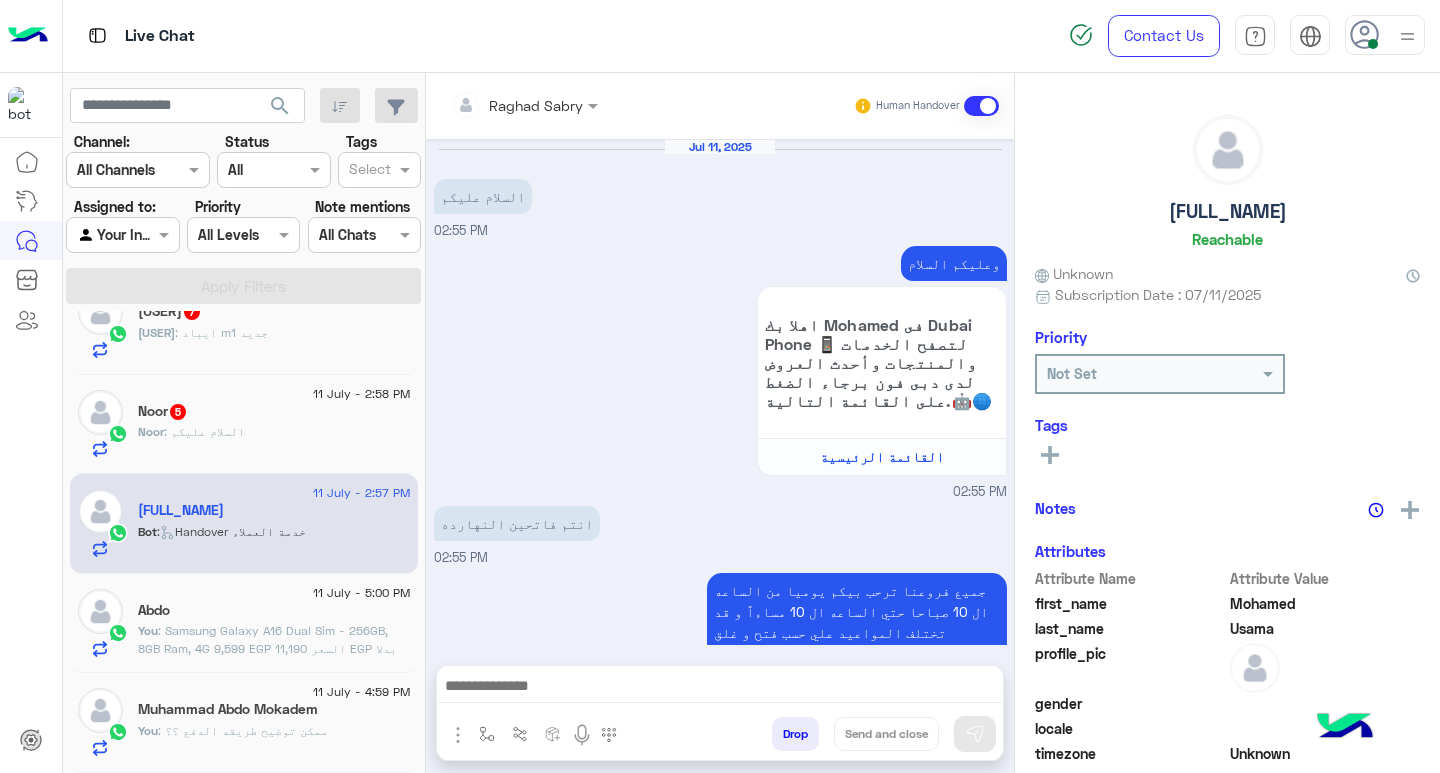 scroll, scrollTop: 2835, scrollLeft: 0, axis: vertical 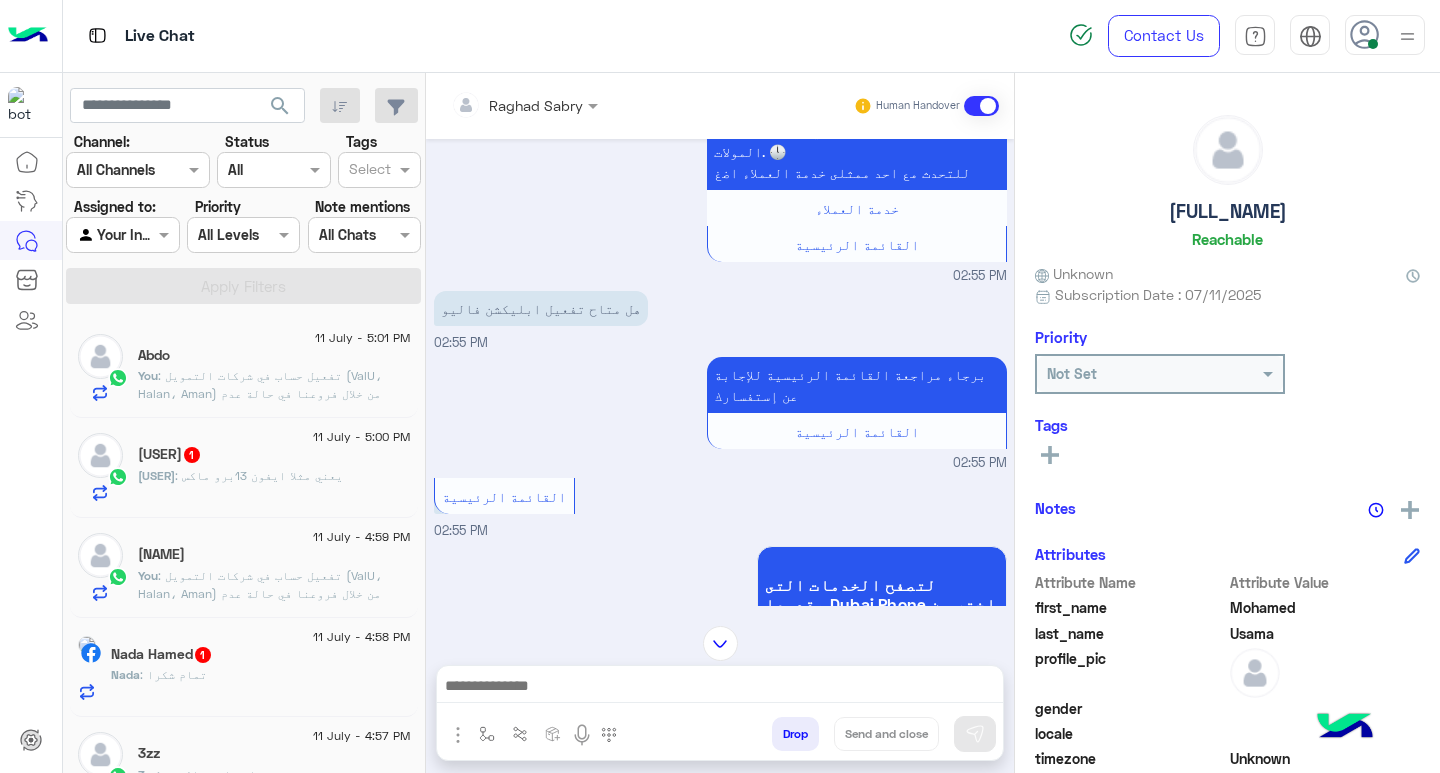 click on "fayed   1" 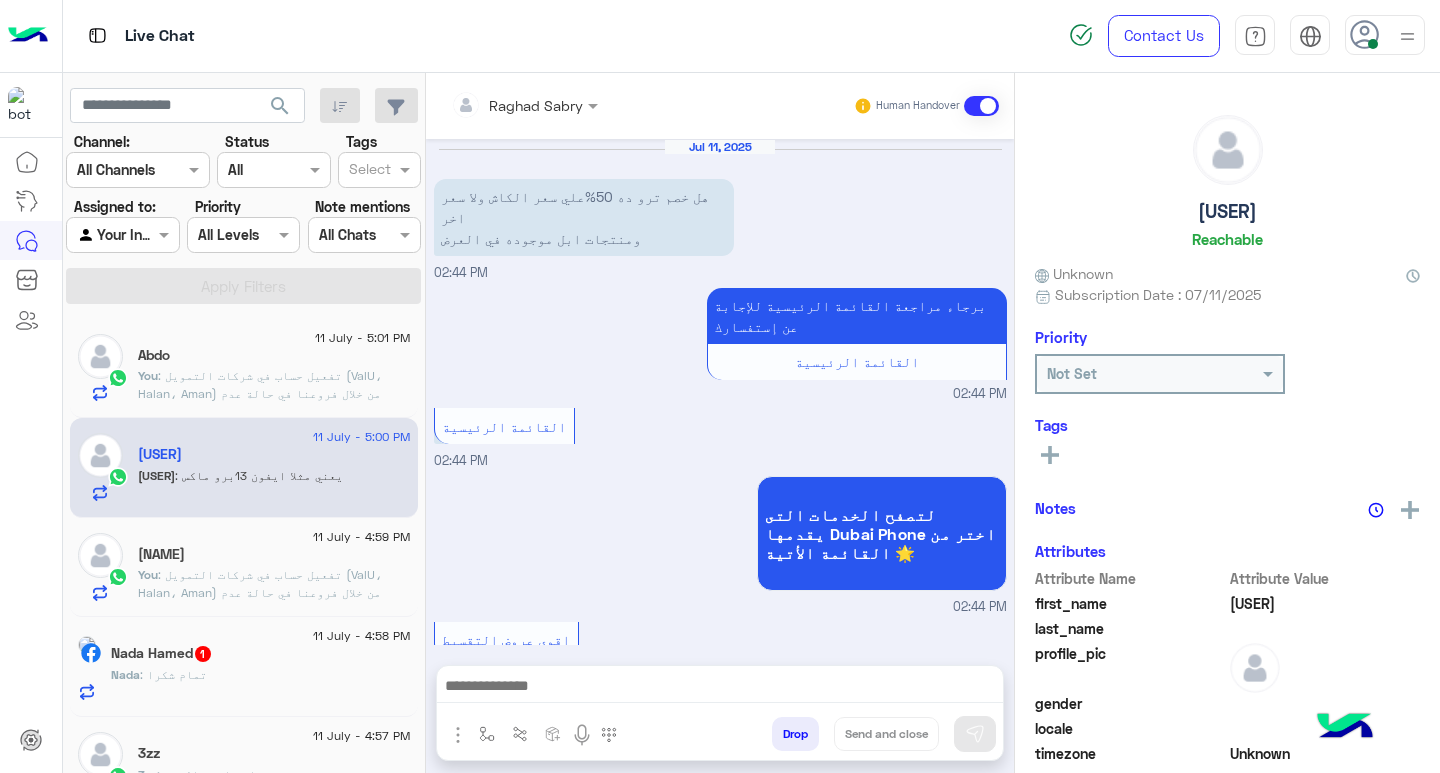 scroll, scrollTop: 1976, scrollLeft: 0, axis: vertical 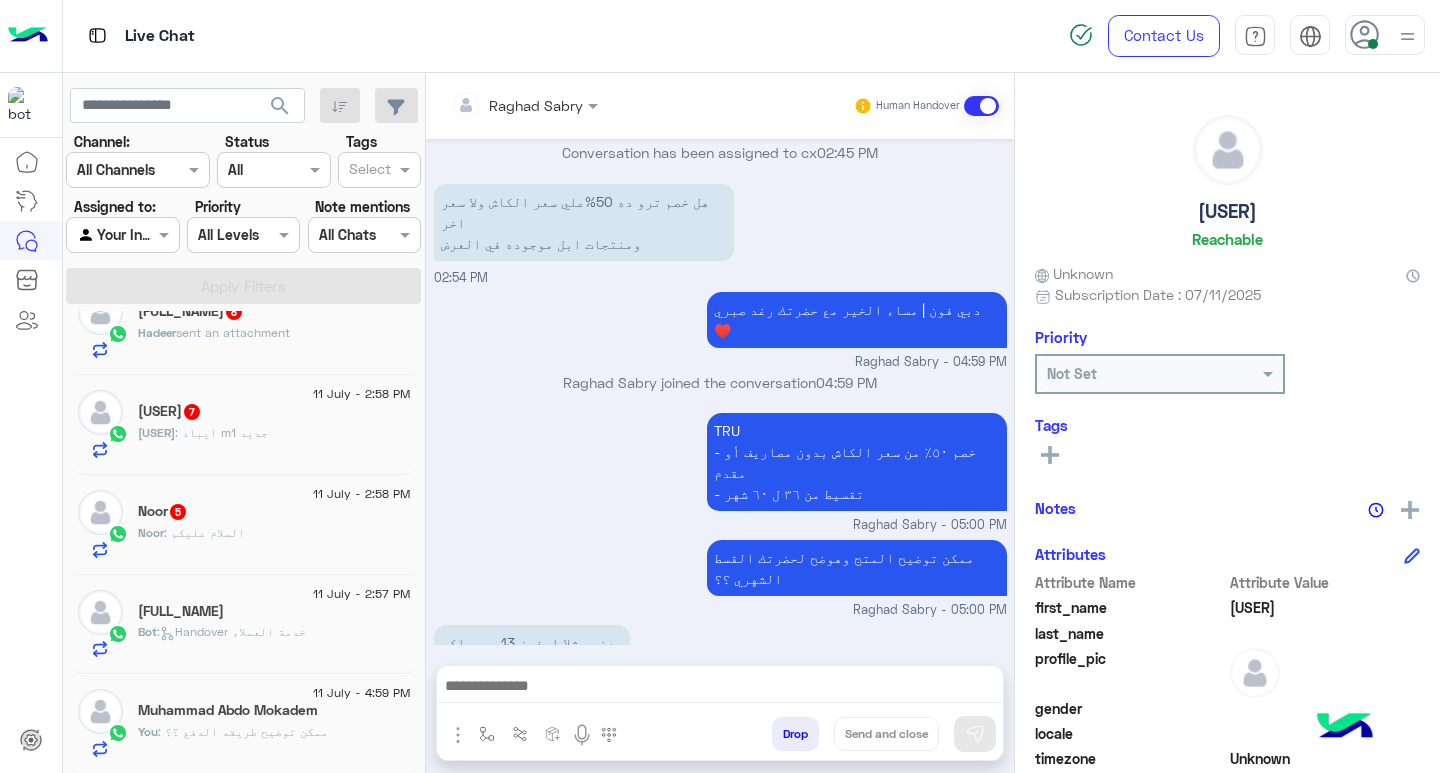 click on "Bot :   Handover خدمة العملاء" 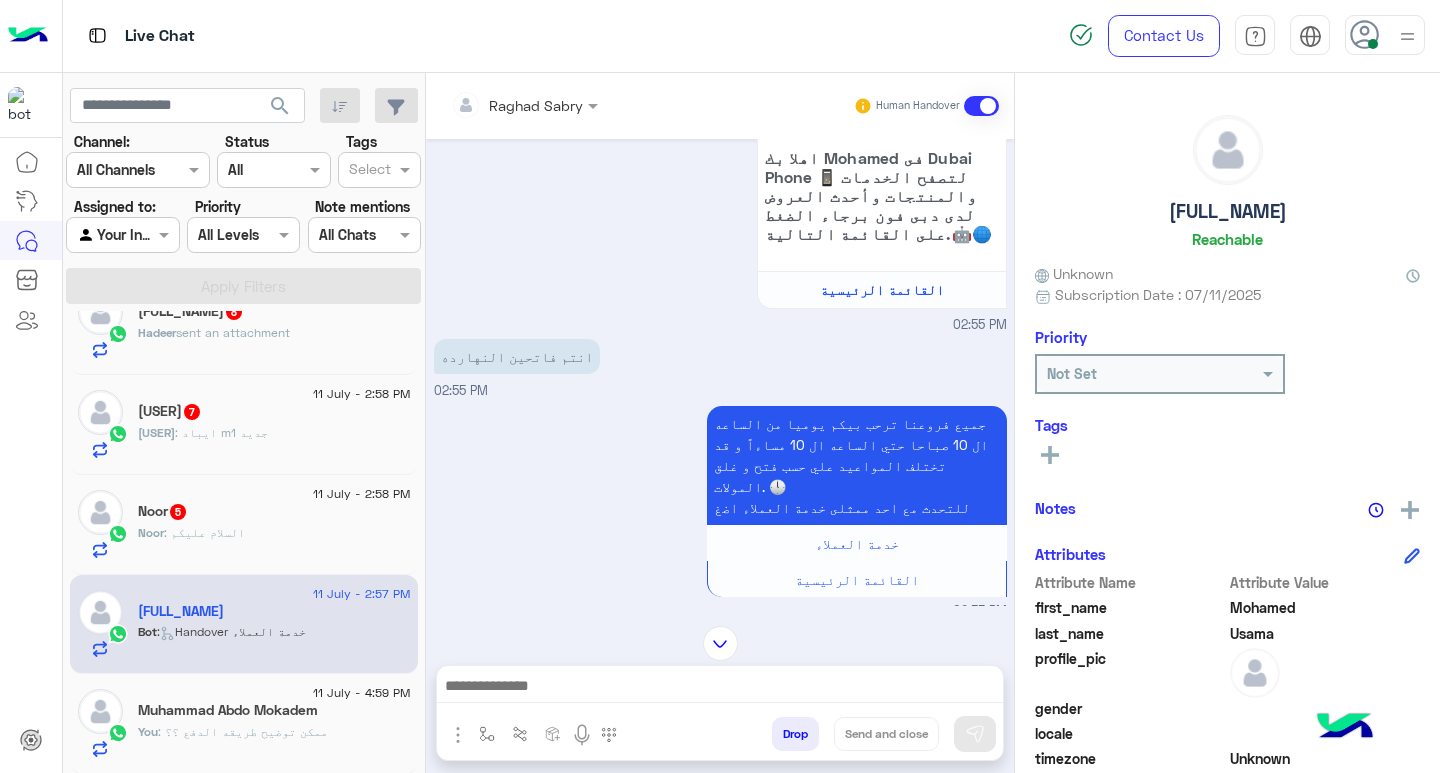 scroll, scrollTop: 233, scrollLeft: 0, axis: vertical 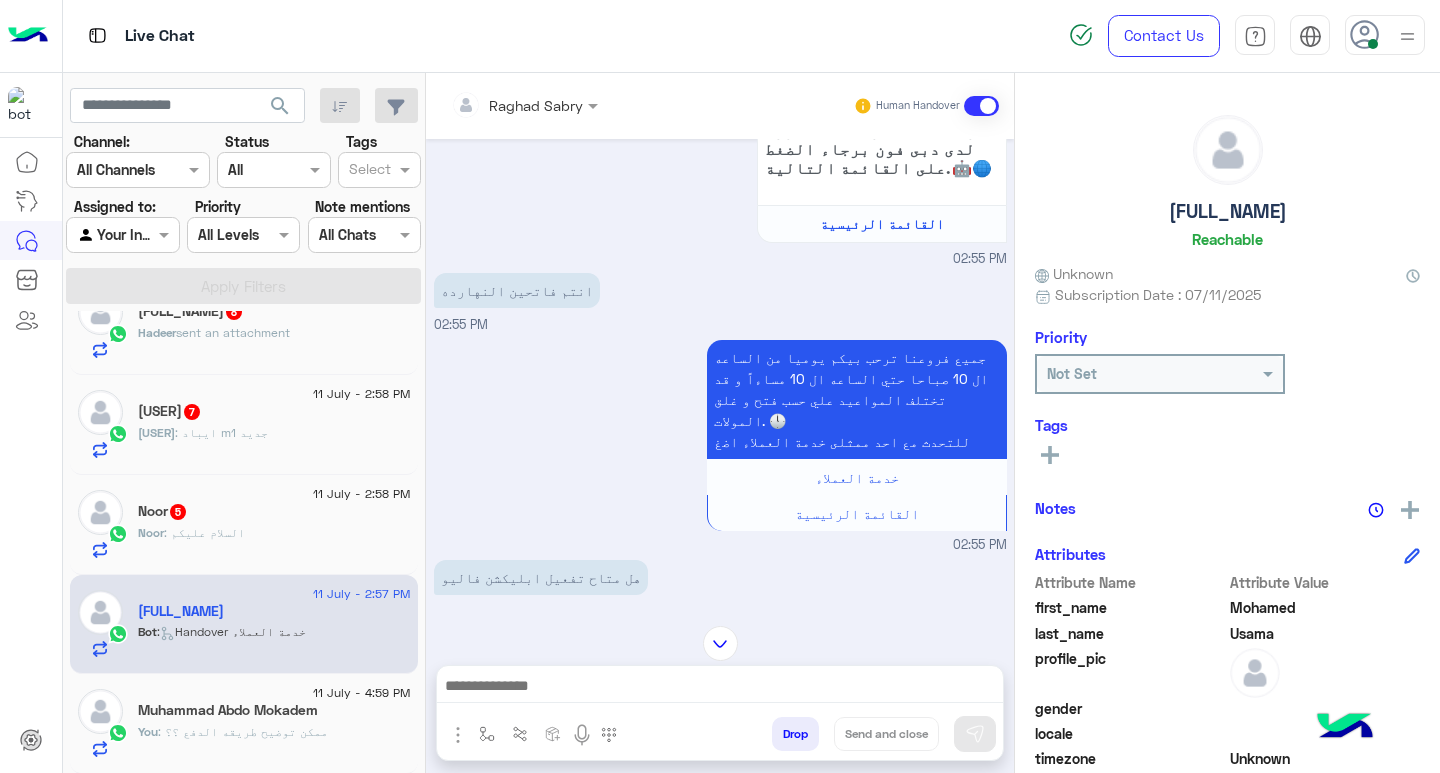 click on "Raghad Sabry" at bounding box center (517, 105) 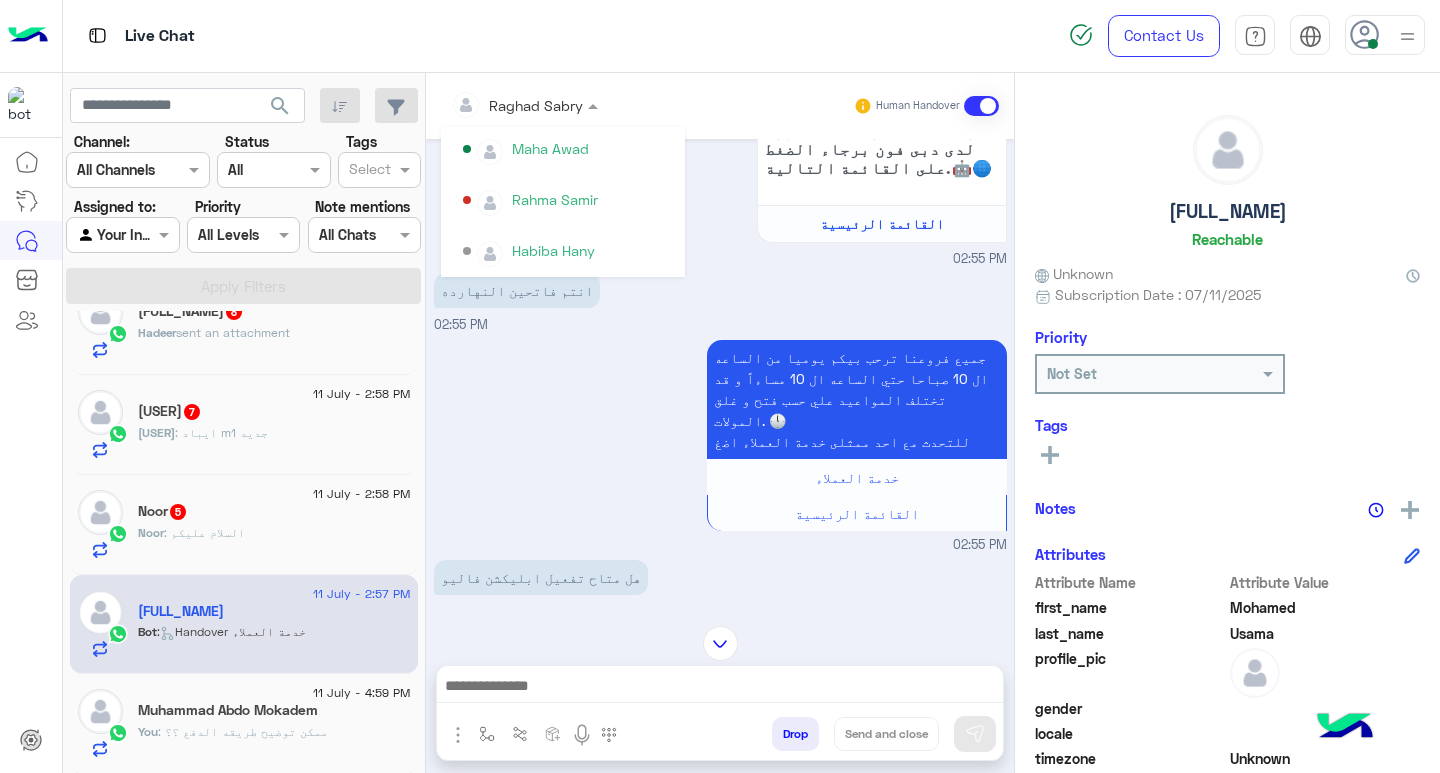 scroll, scrollTop: 652, scrollLeft: 0, axis: vertical 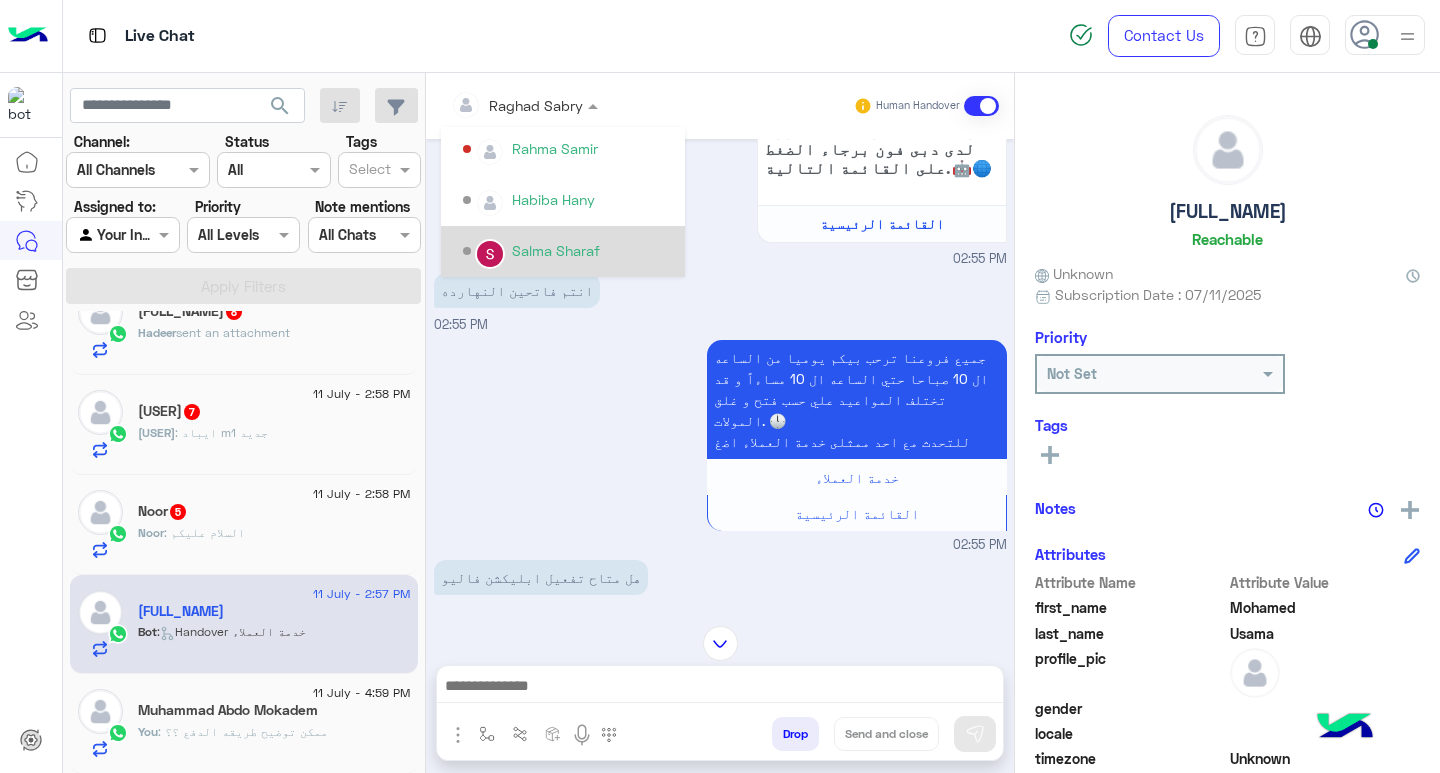 click on "جميع فروعنا ترحب بيكم يوميا من الساعه ال 10 صباحا حتي الساعه ال 10 مساءاً و قد تختلف المواعيد علي حسب فتح و غلق المولات. 🕛 للتحدث مع احد ممثلى خدمة العملاء اضغ  خدمة العملاء   القائمة الرئيسية     02:55 PM" at bounding box center (720, 445) 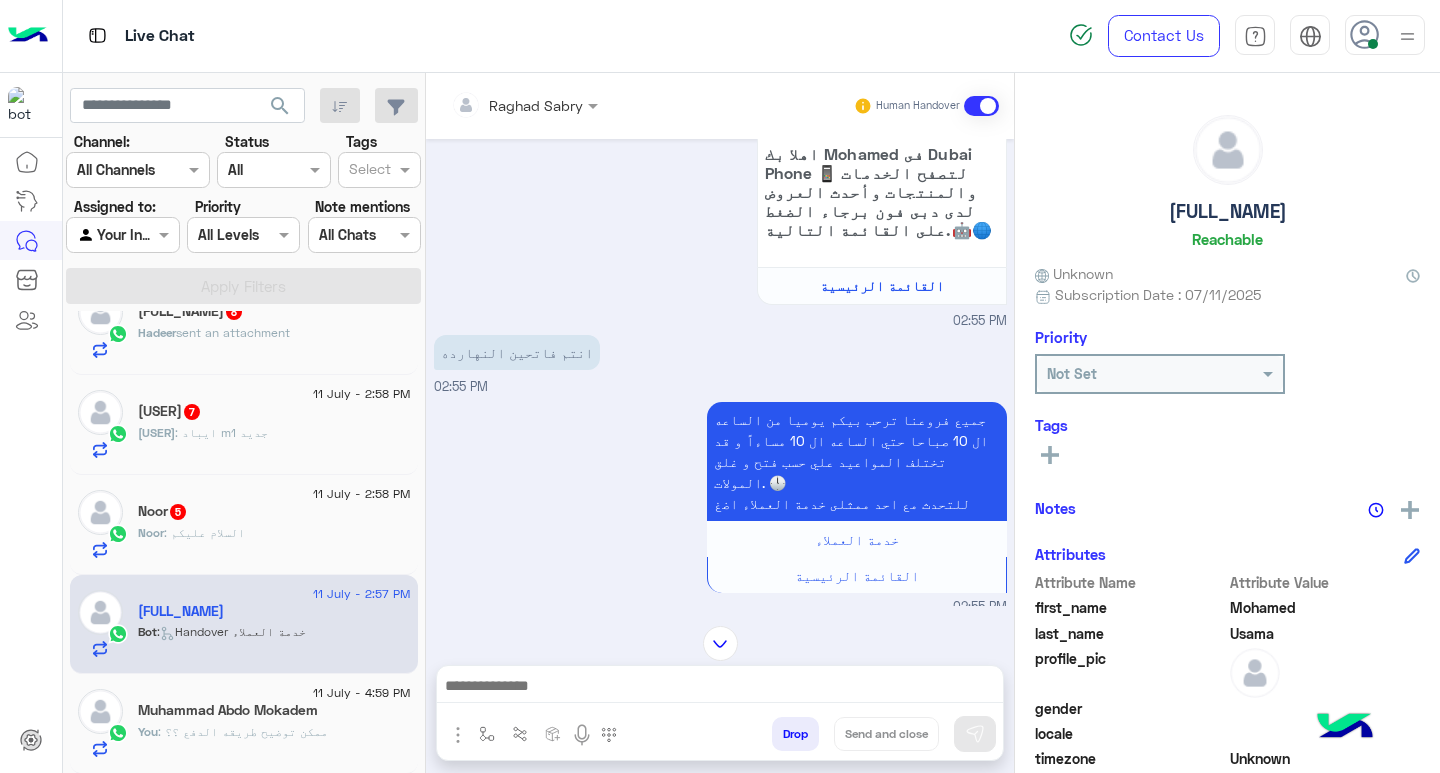scroll, scrollTop: 13, scrollLeft: 0, axis: vertical 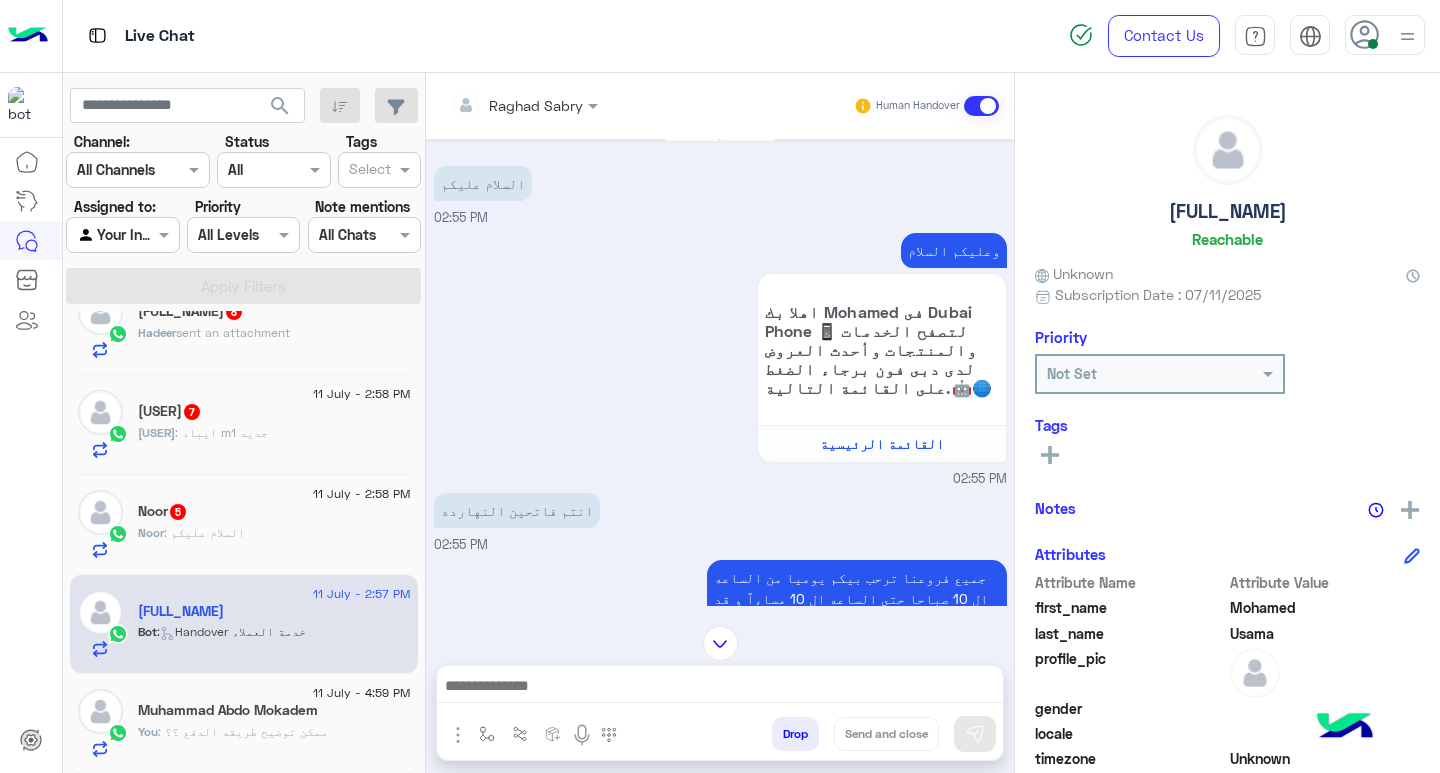 click at bounding box center (720, 688) 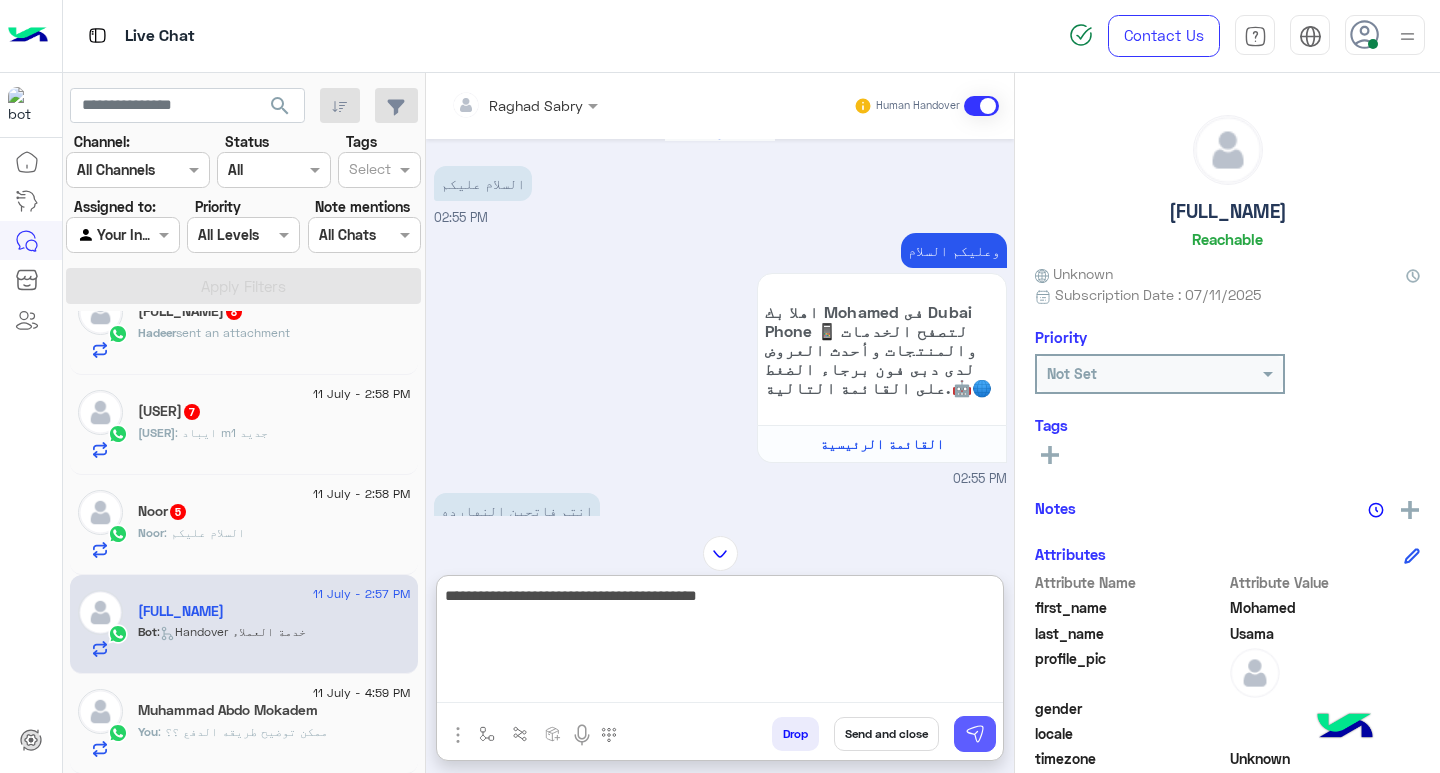 type on "**********" 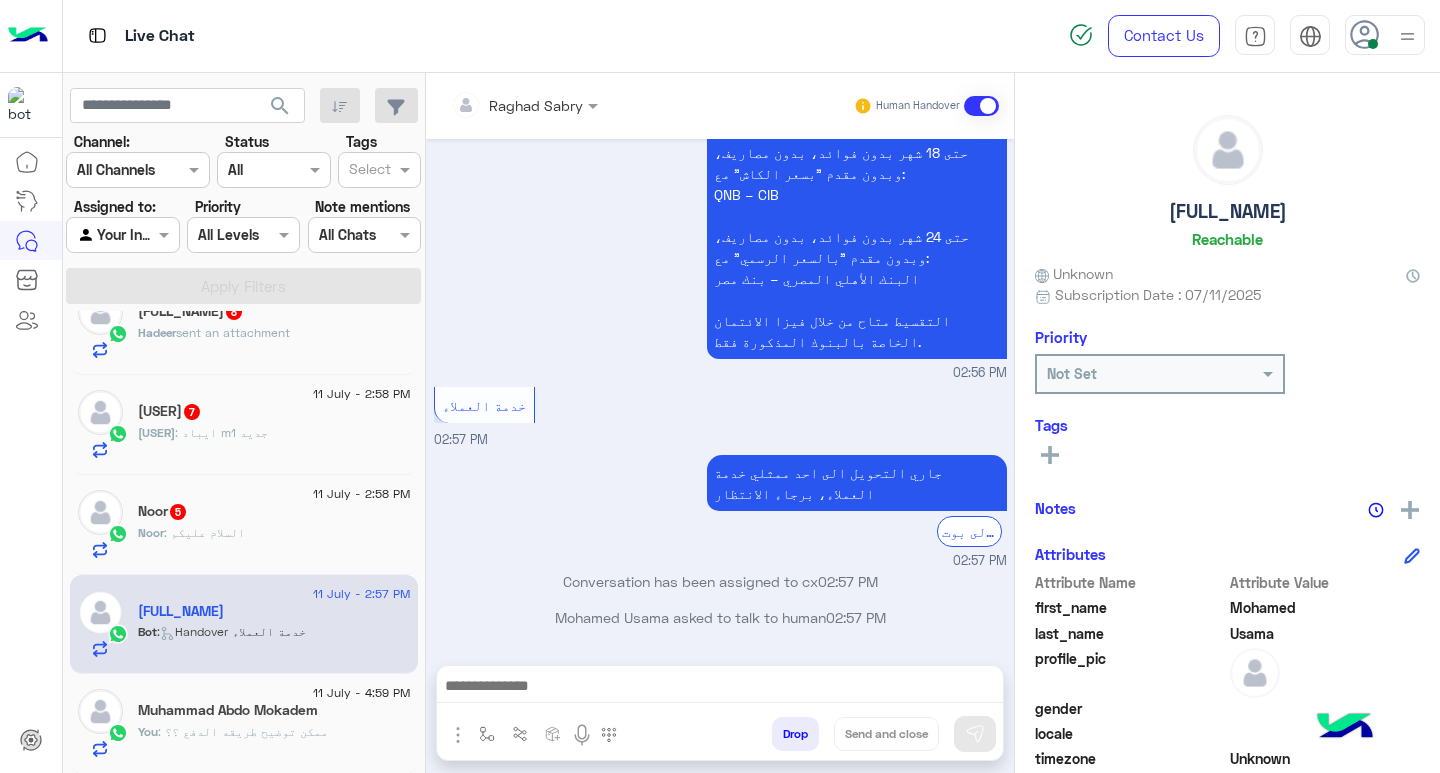 scroll, scrollTop: 2935, scrollLeft: 0, axis: vertical 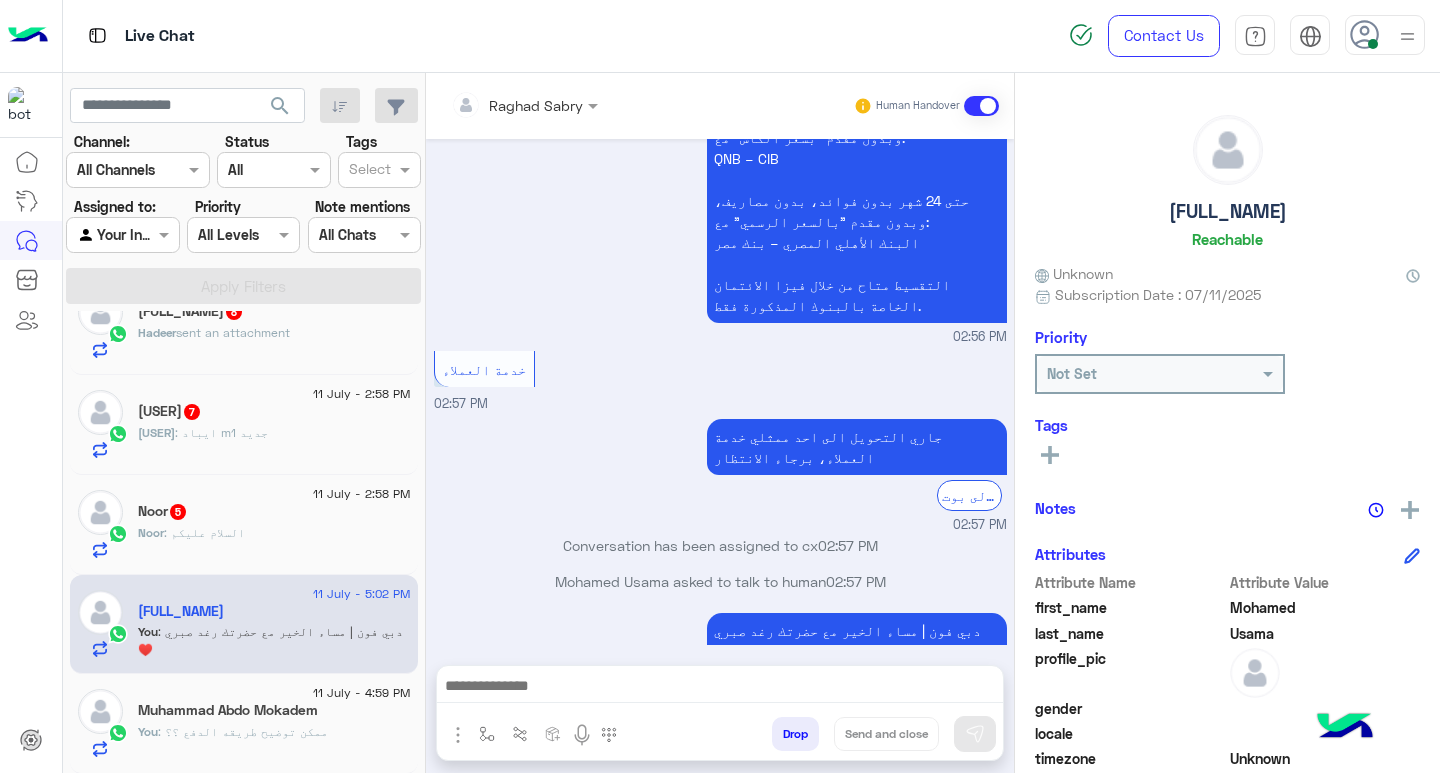 click at bounding box center [720, 688] 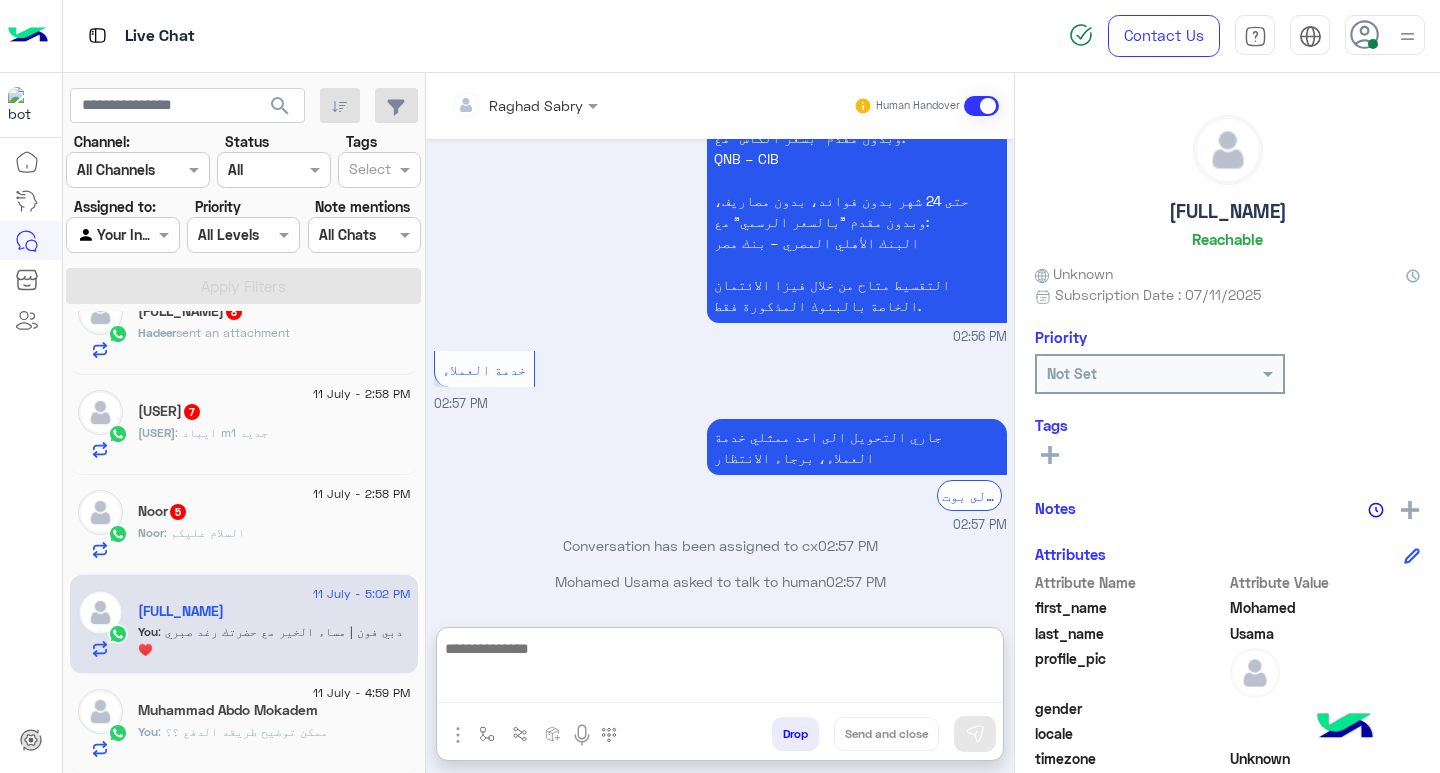 scroll, scrollTop: 2960, scrollLeft: 0, axis: vertical 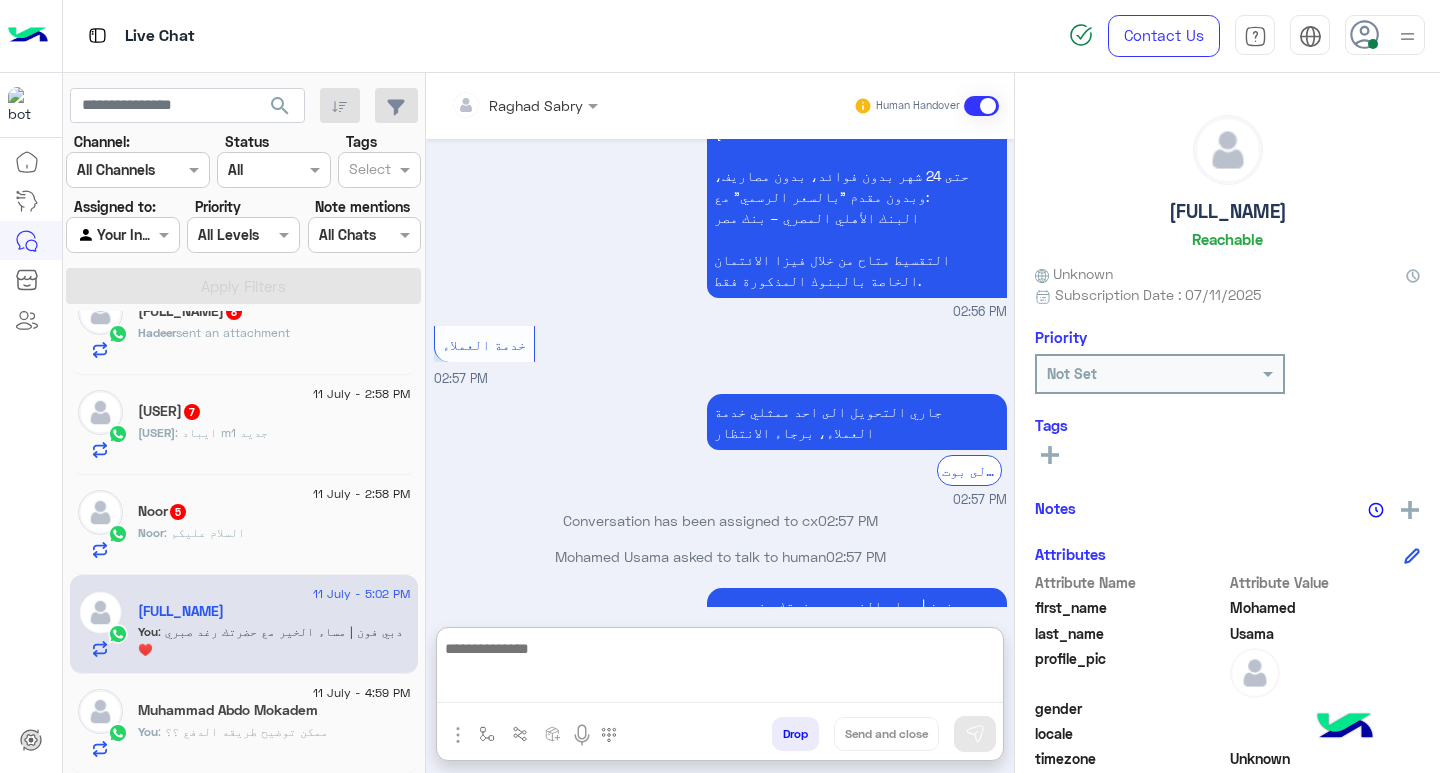 paste on "**********" 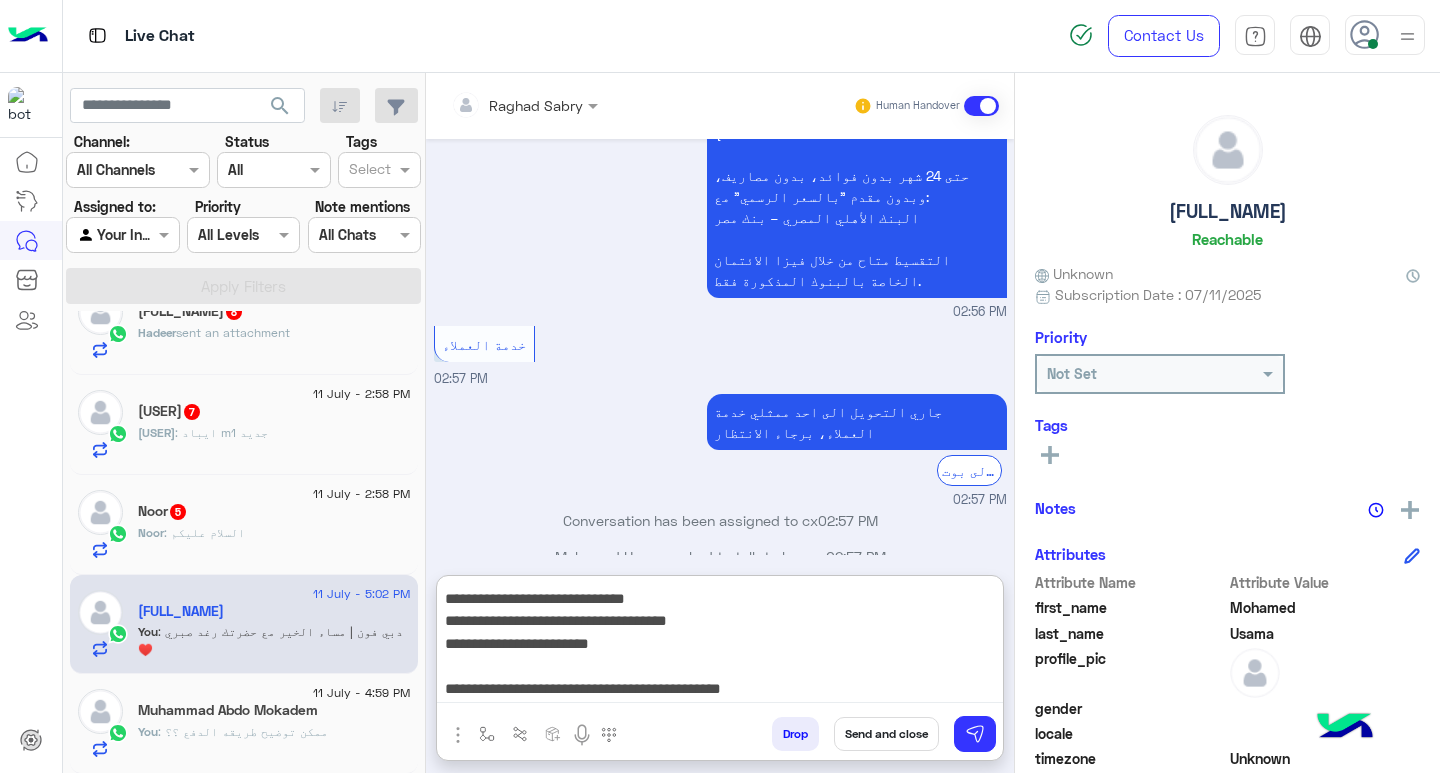 scroll, scrollTop: 268, scrollLeft: 0, axis: vertical 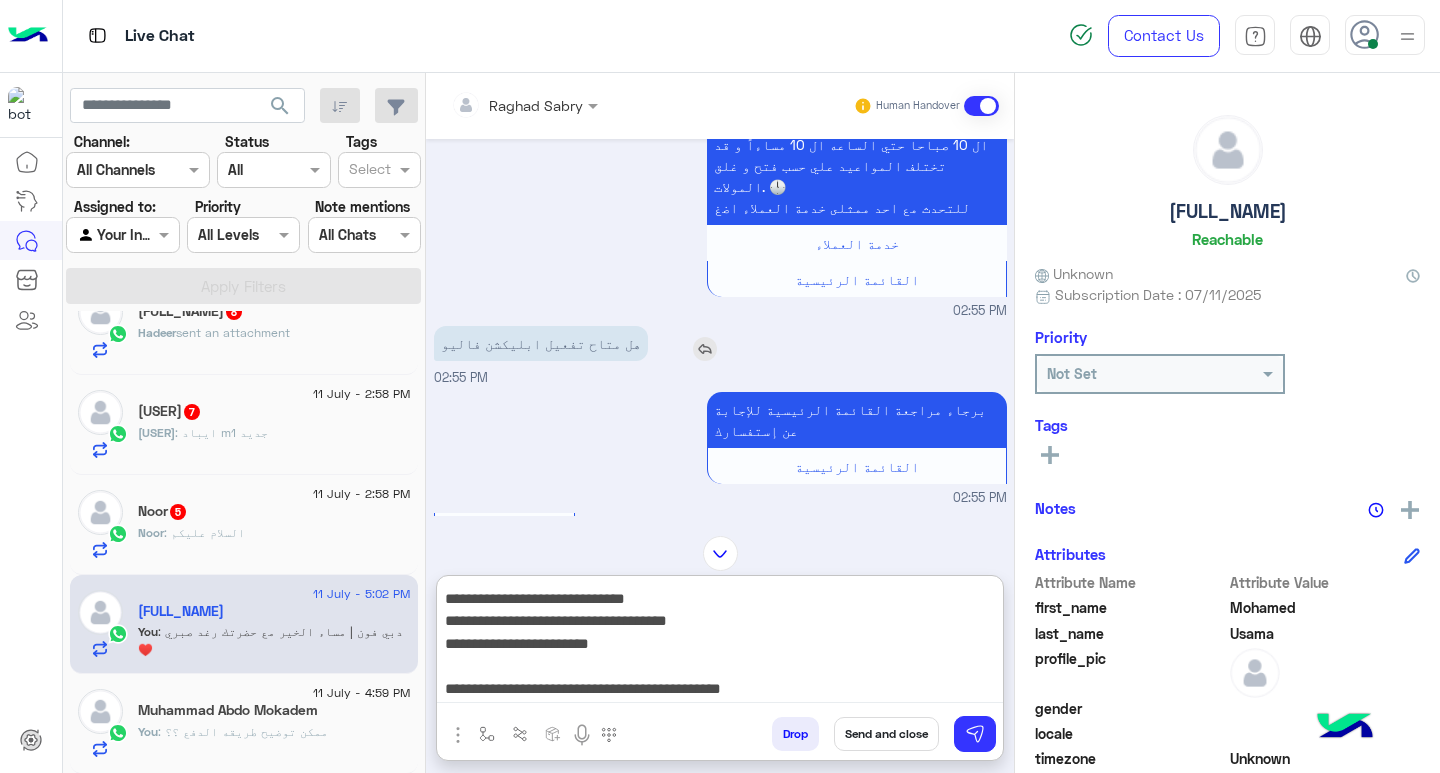 type on "**********" 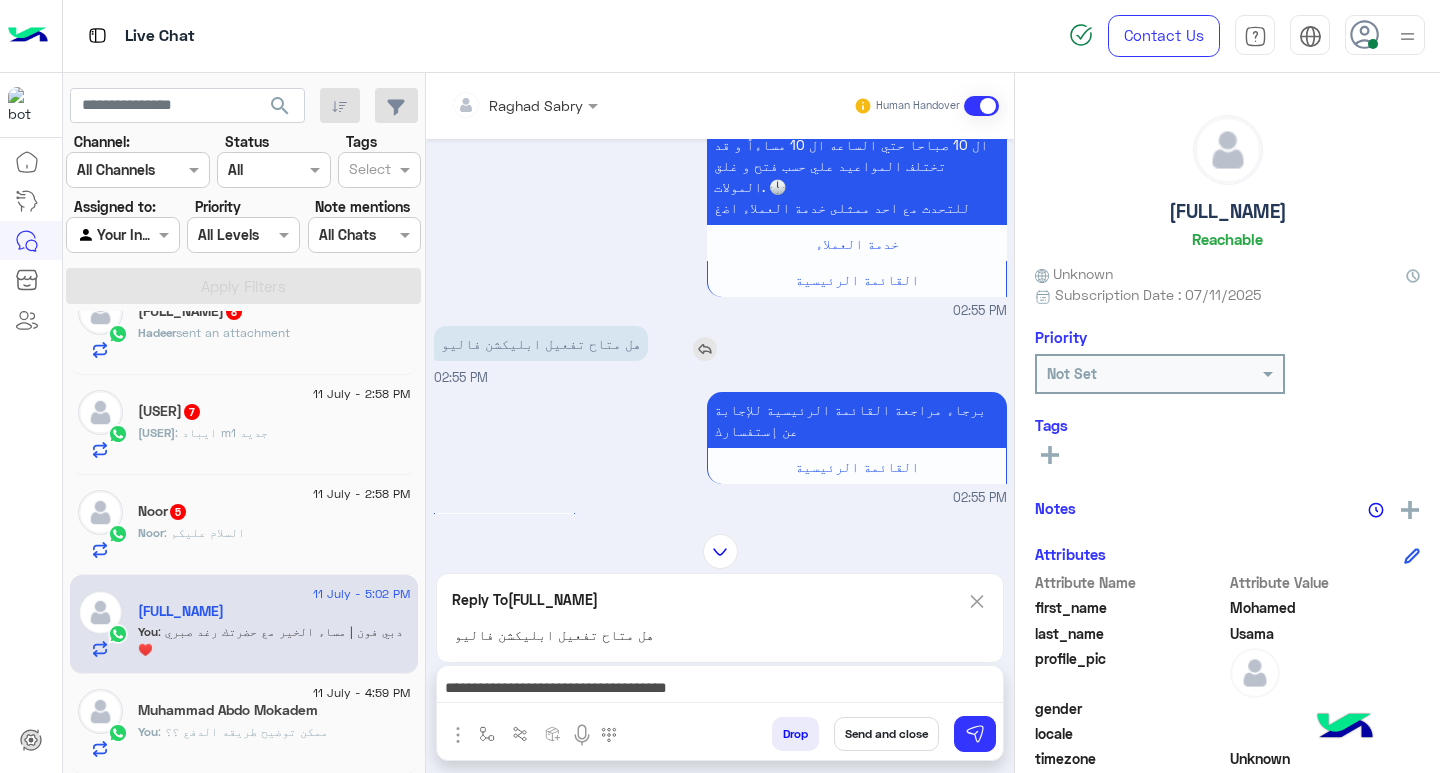 click at bounding box center (705, 349) 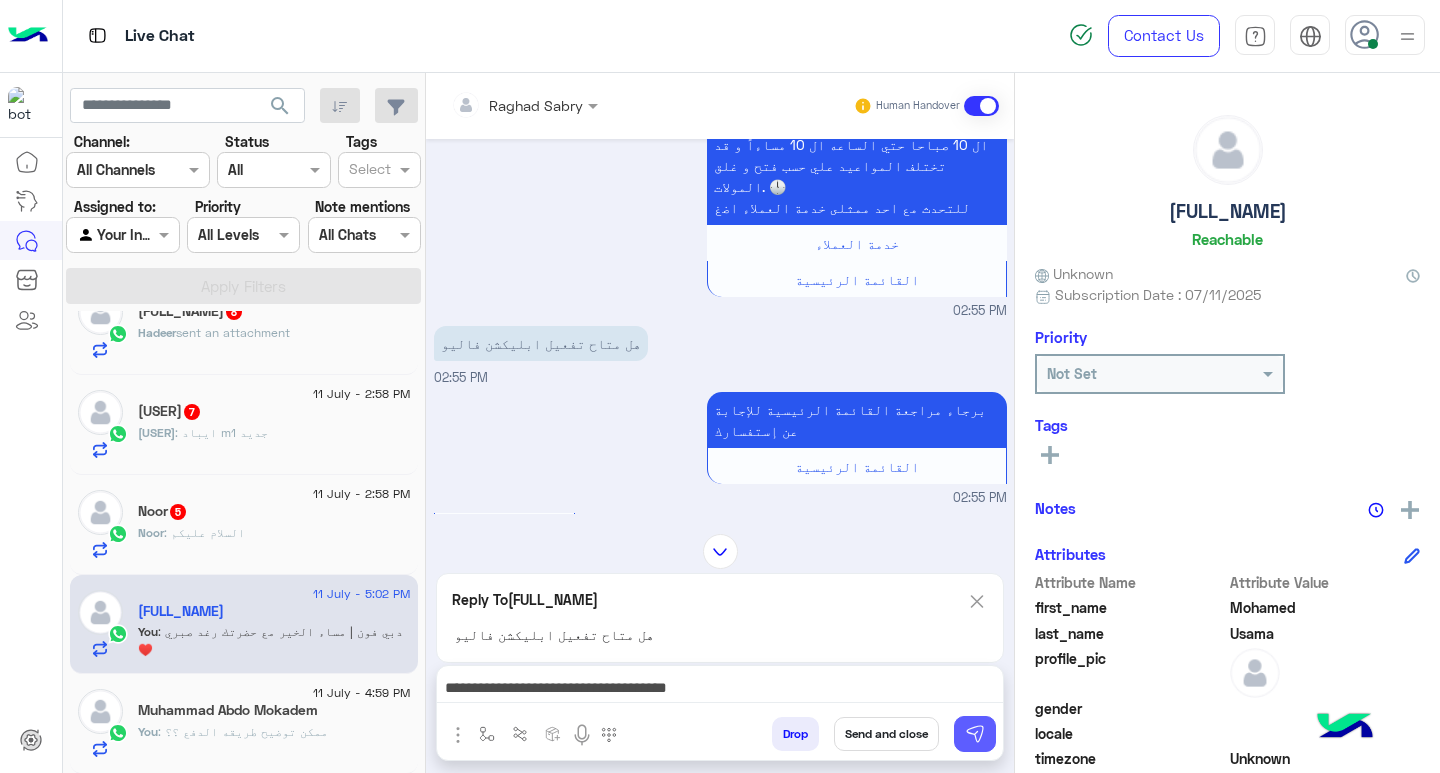click at bounding box center (975, 734) 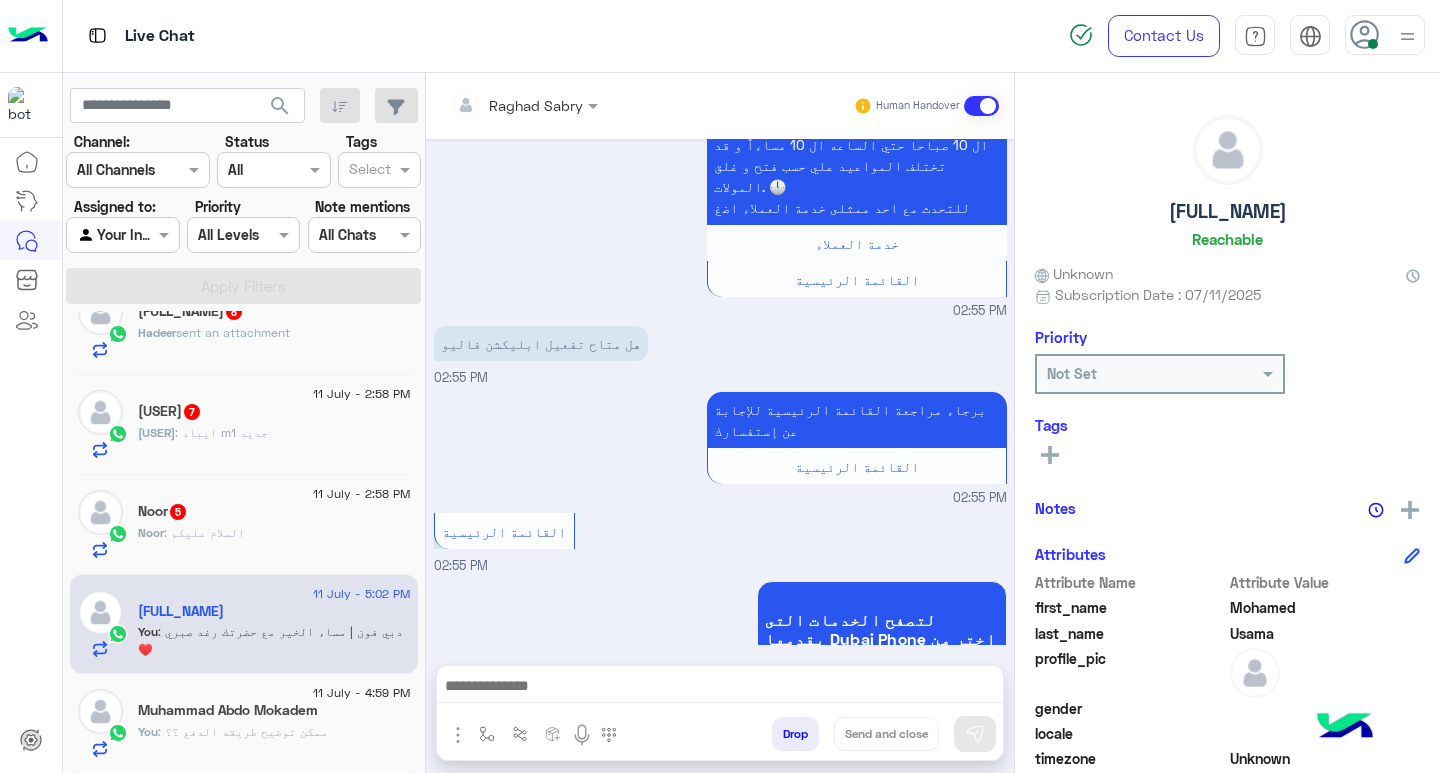 scroll, scrollTop: 0, scrollLeft: 0, axis: both 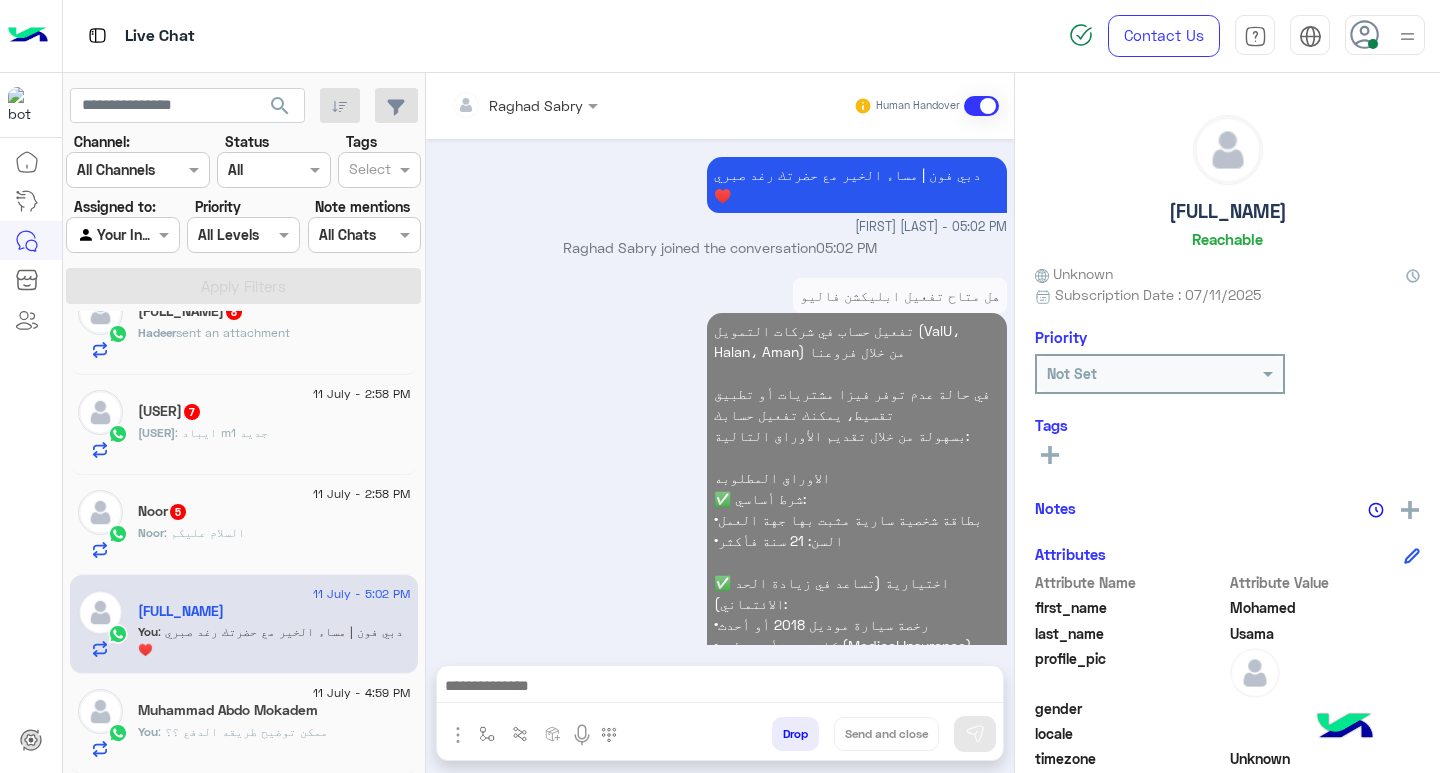 click on "Noor : السلام عليكم" 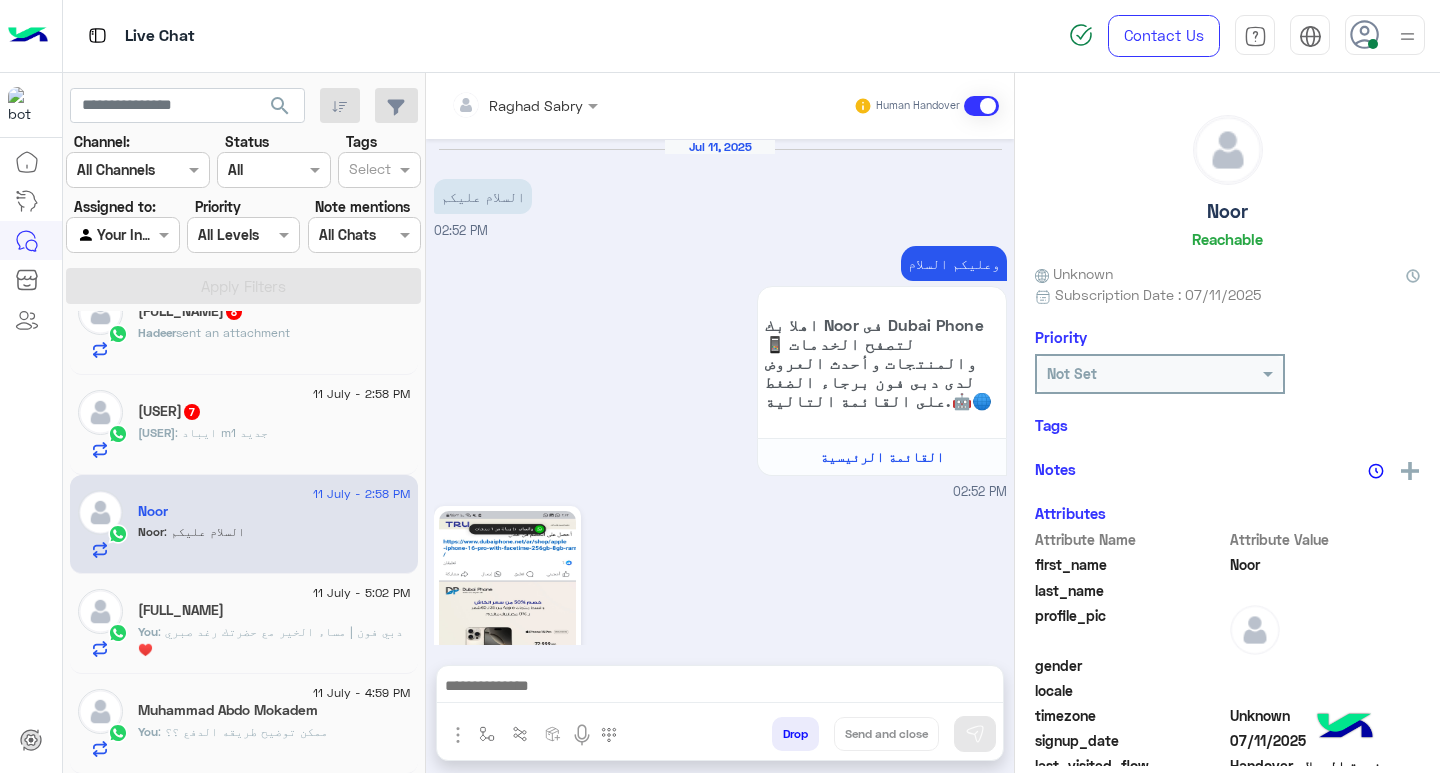 scroll, scrollTop: 804, scrollLeft: 0, axis: vertical 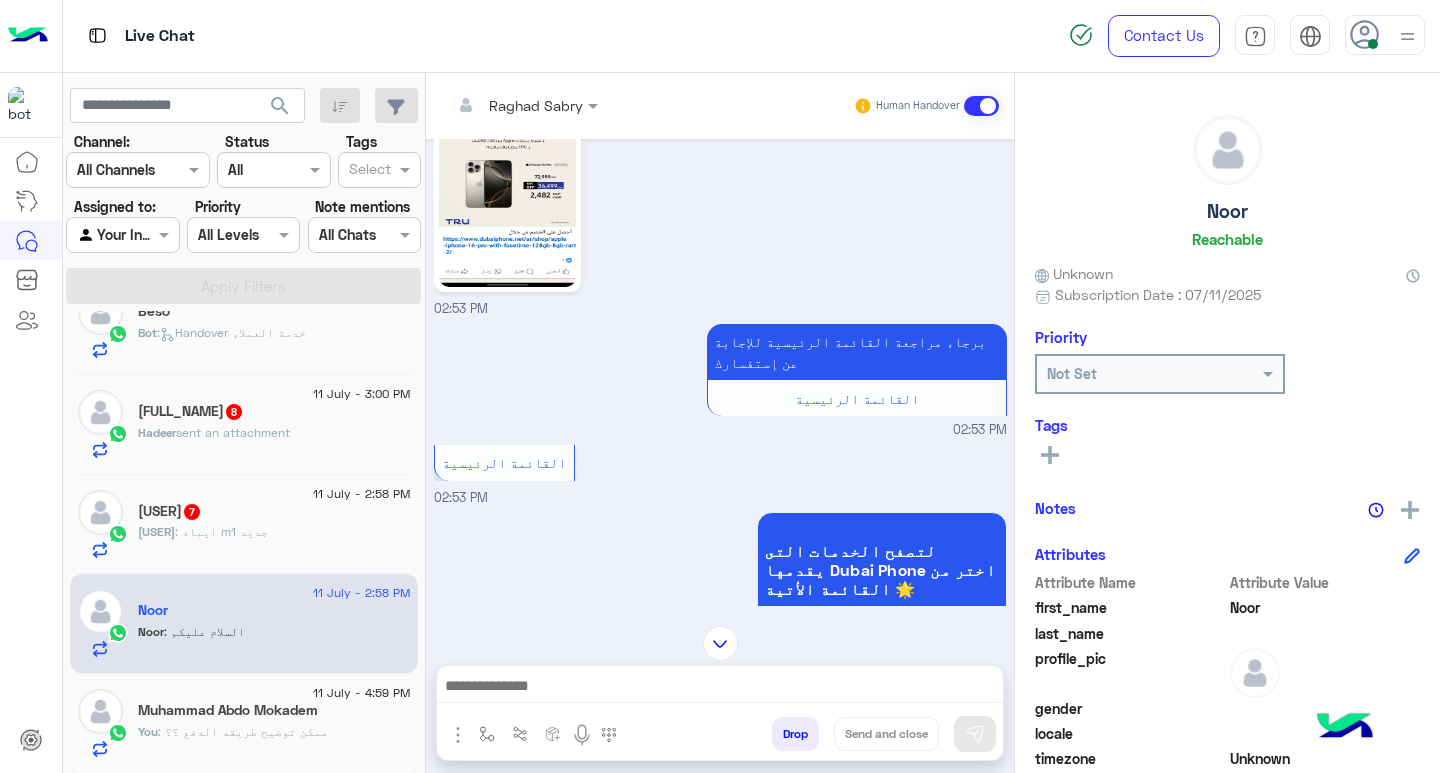 click on "EL3tar : ايباد m1 جديد" 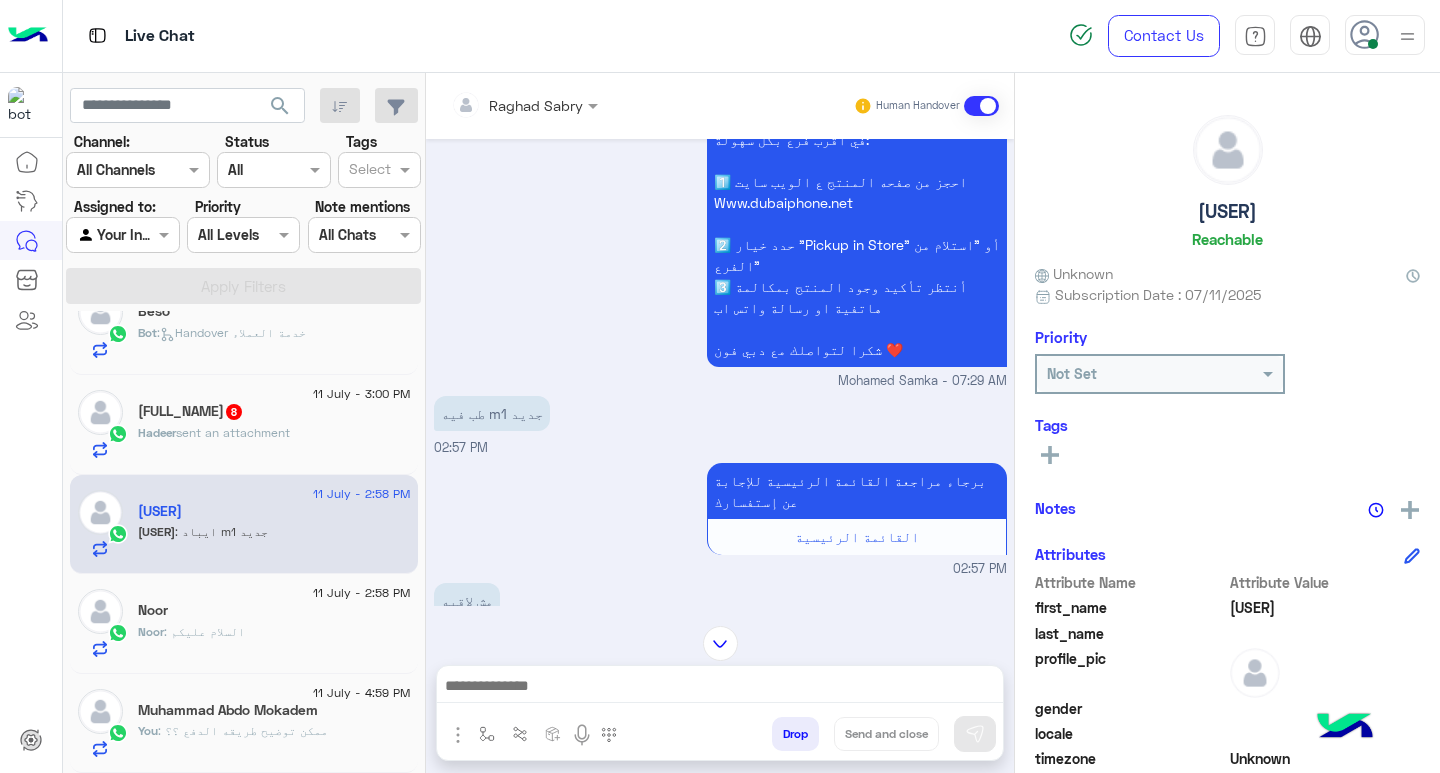 scroll, scrollTop: 286, scrollLeft: 0, axis: vertical 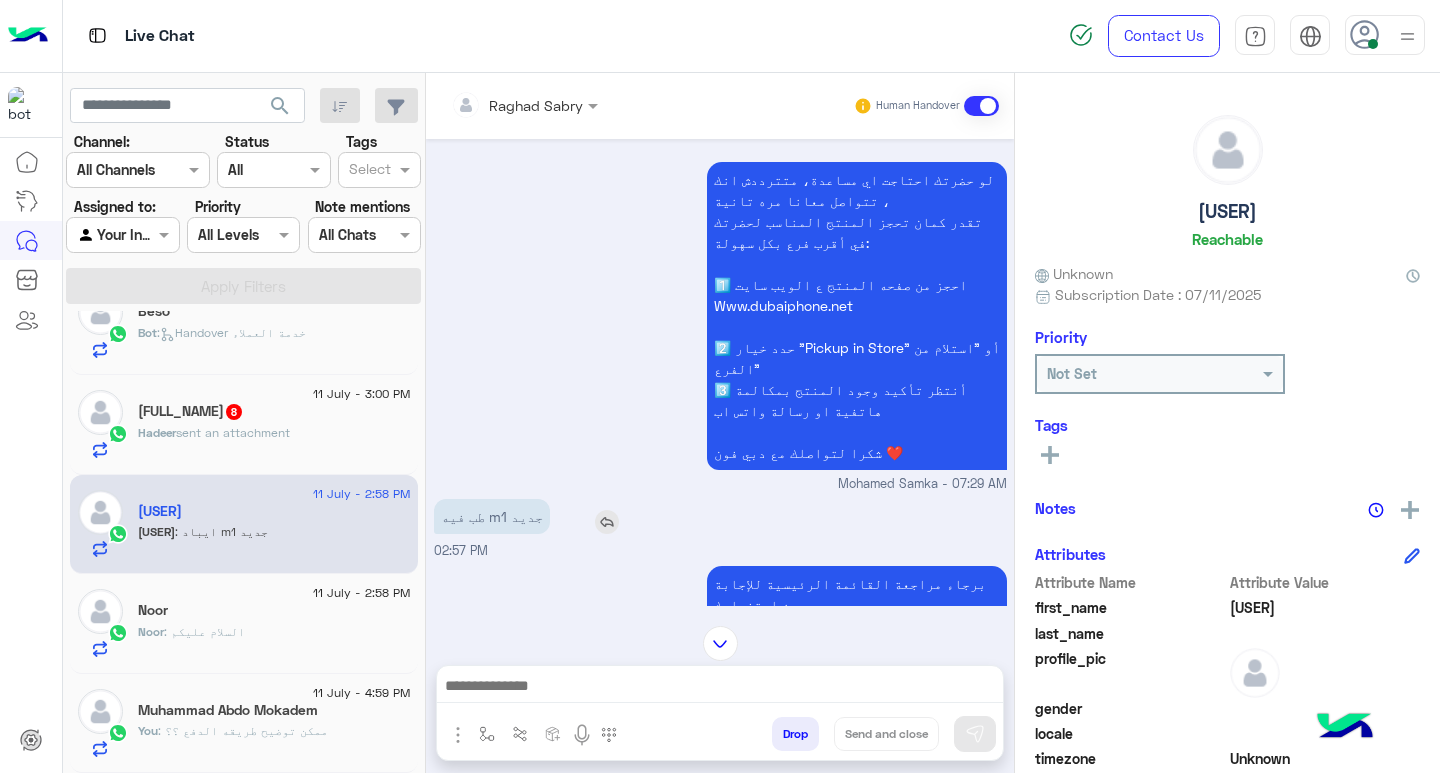 click on "طب فيه m1 جديد" at bounding box center (492, 516) 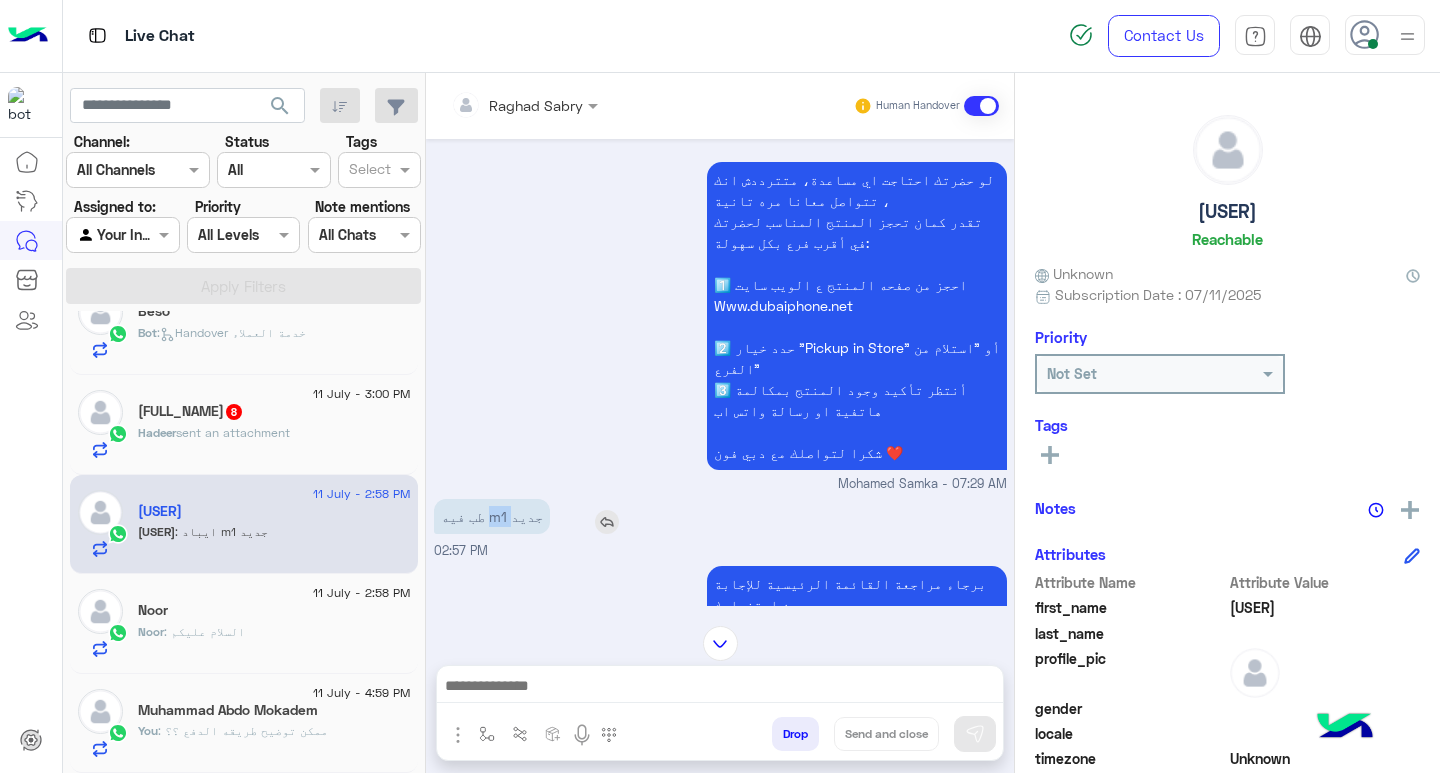 click on "طب فيه m1 جديد" at bounding box center [492, 516] 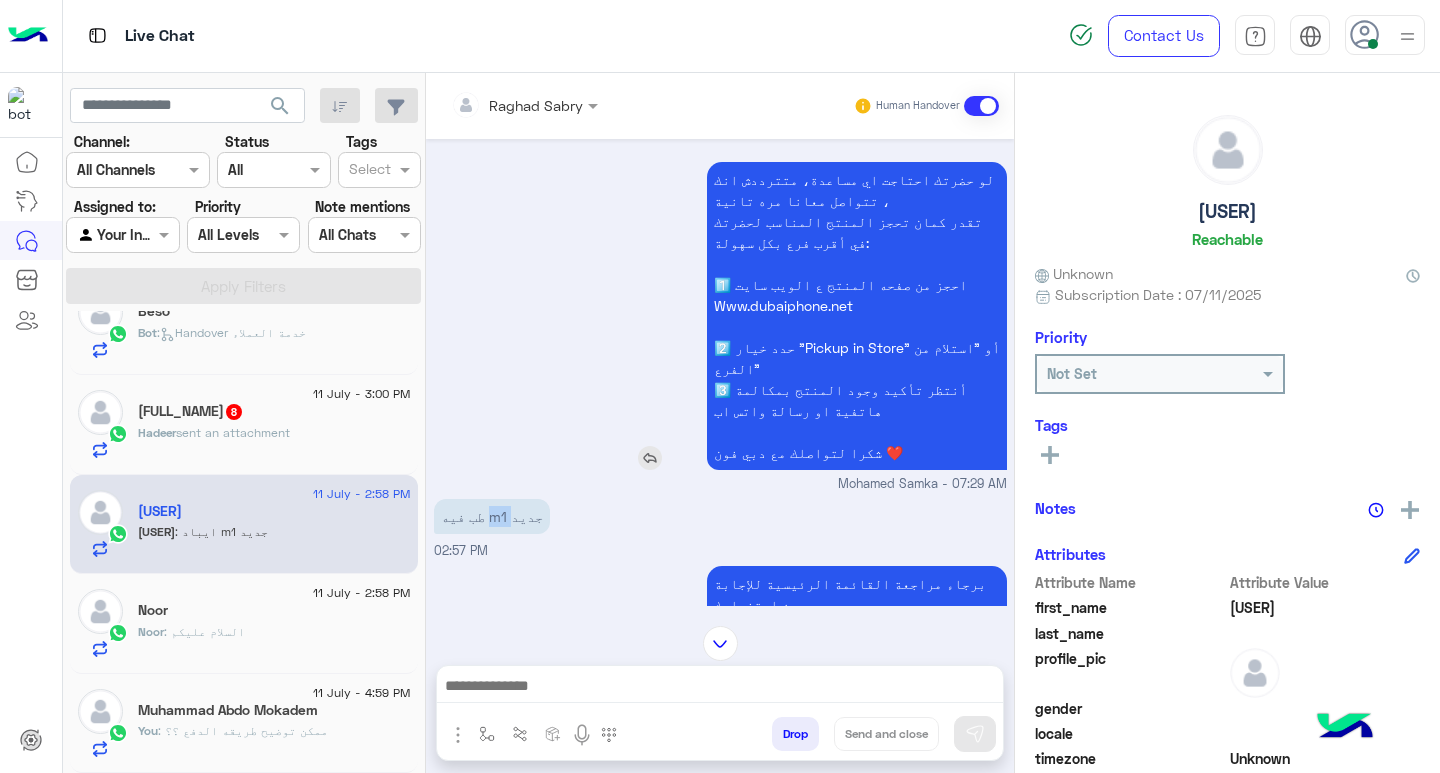 copy on "m1" 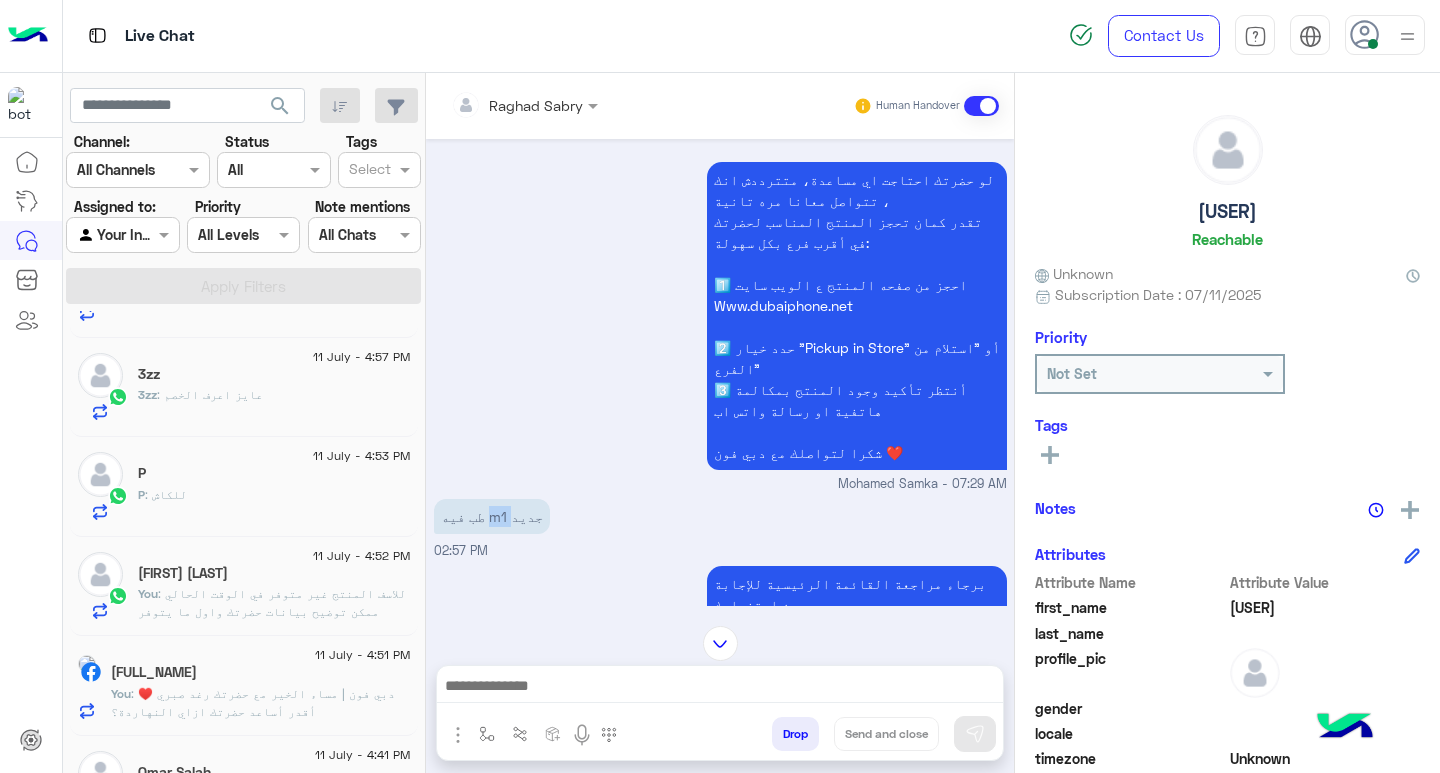 scroll, scrollTop: 0, scrollLeft: 0, axis: both 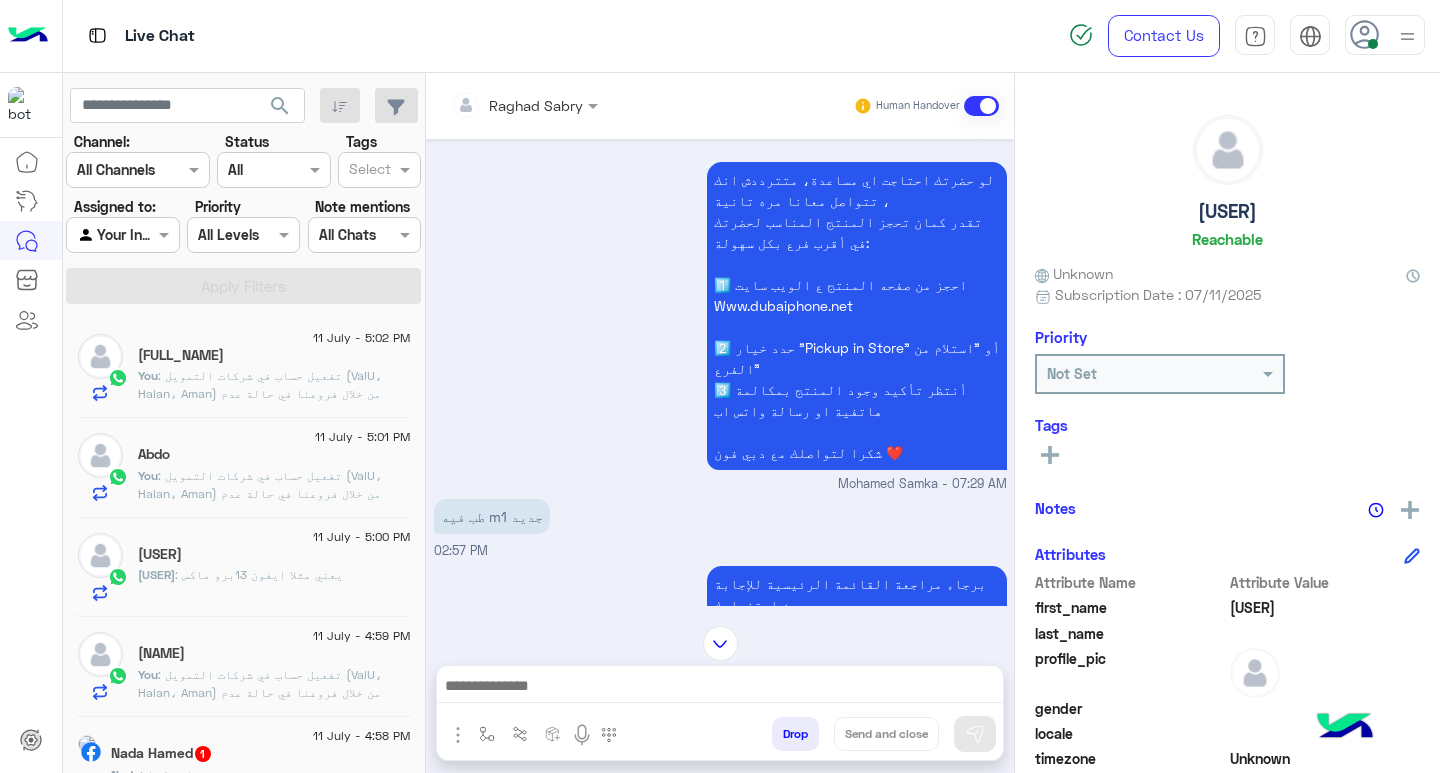 click on "fayed" 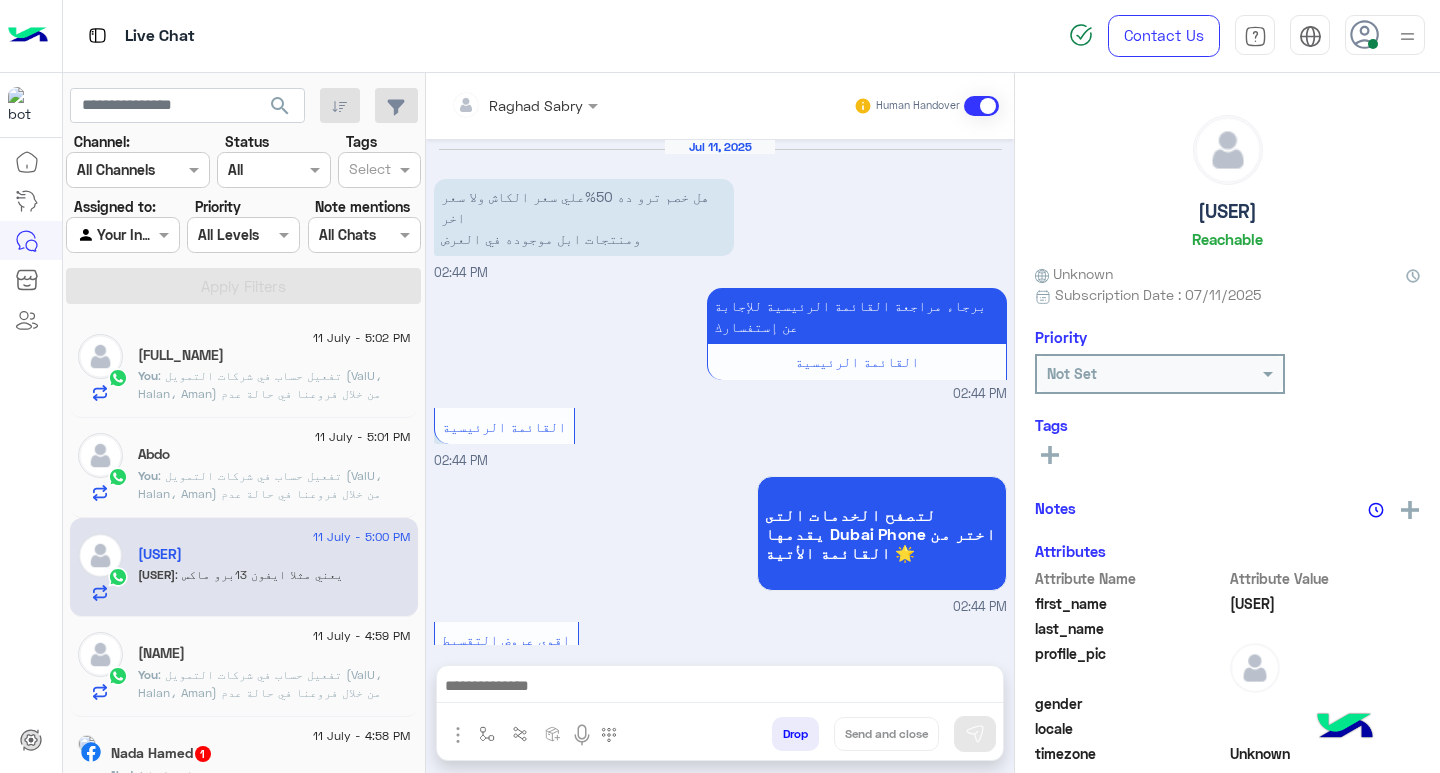 scroll, scrollTop: 1976, scrollLeft: 0, axis: vertical 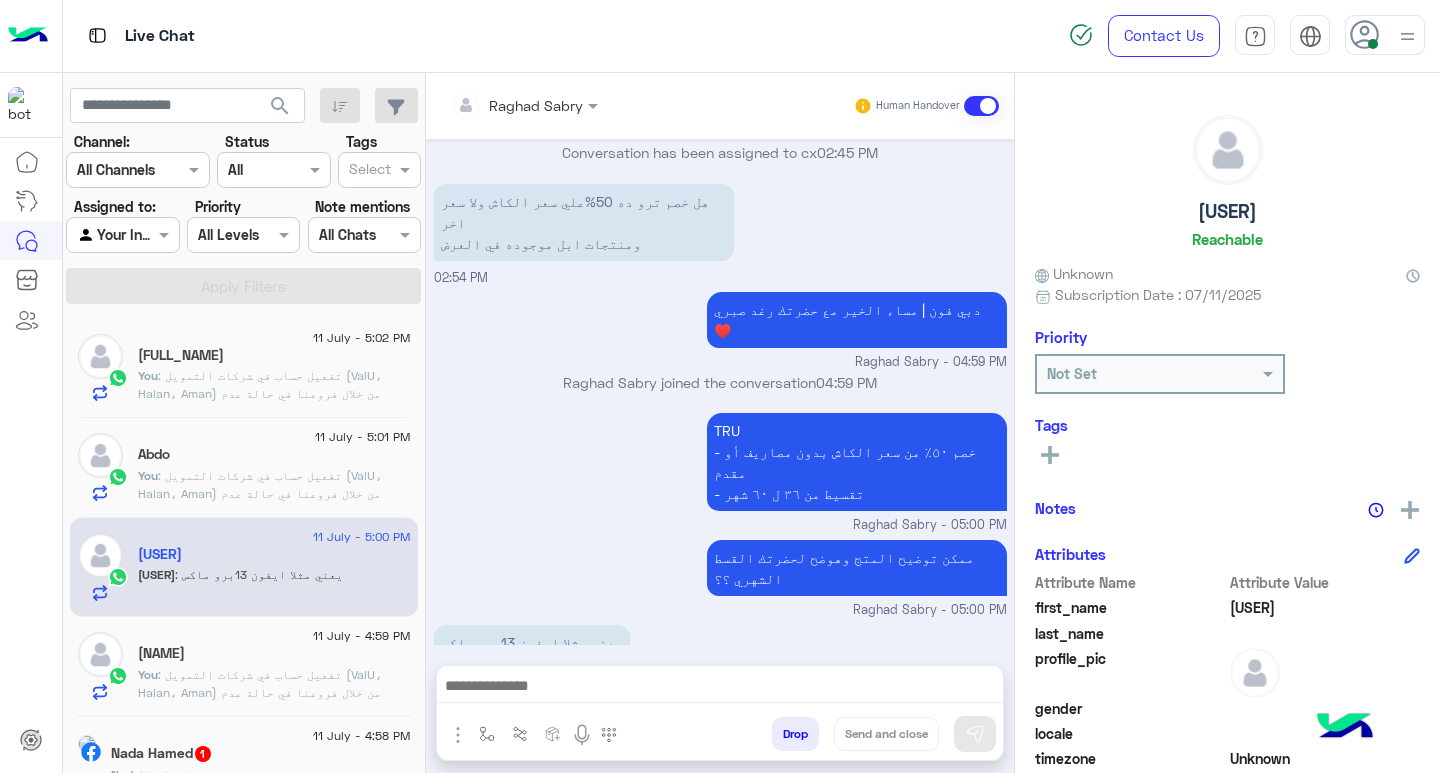 click at bounding box center (720, 691) 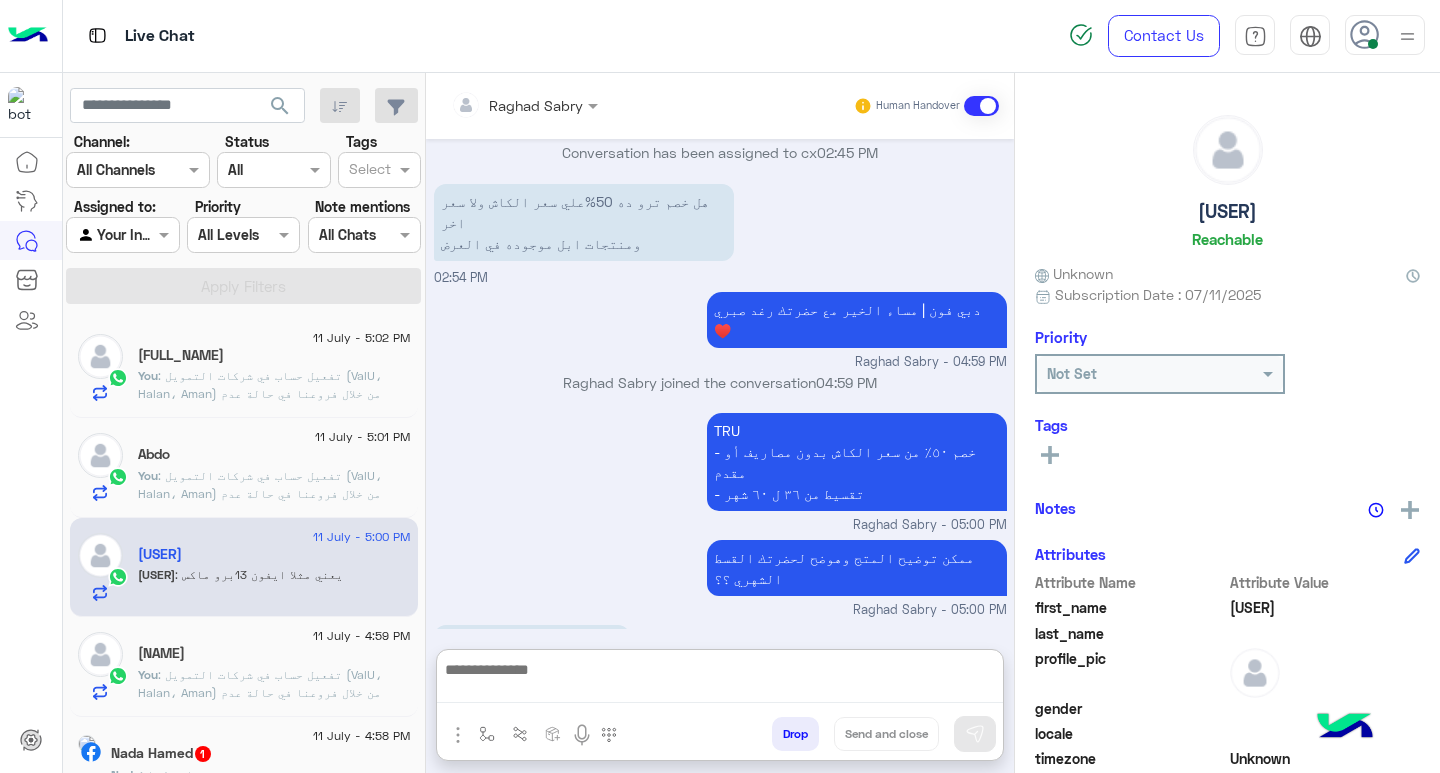 click at bounding box center [720, 680] 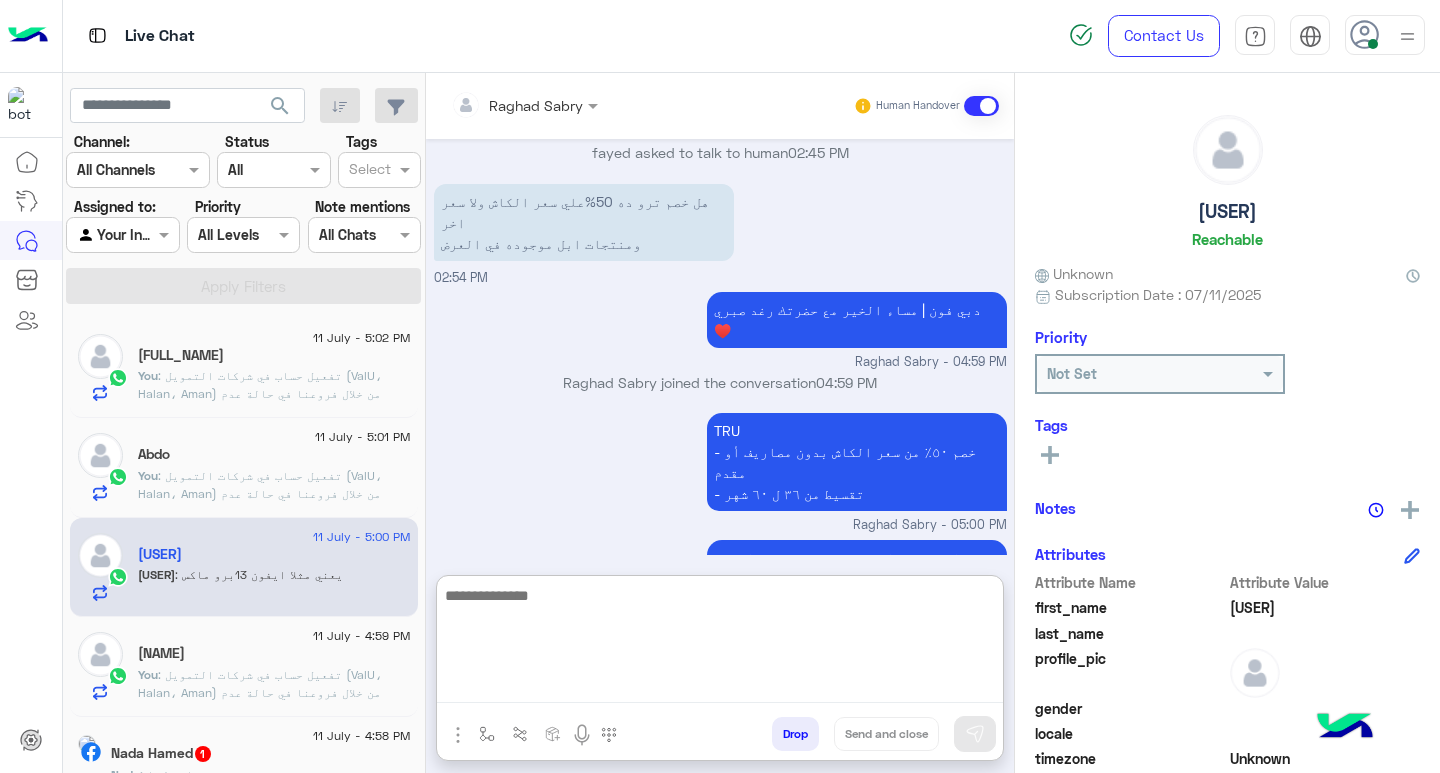 scroll, scrollTop: 2151, scrollLeft: 0, axis: vertical 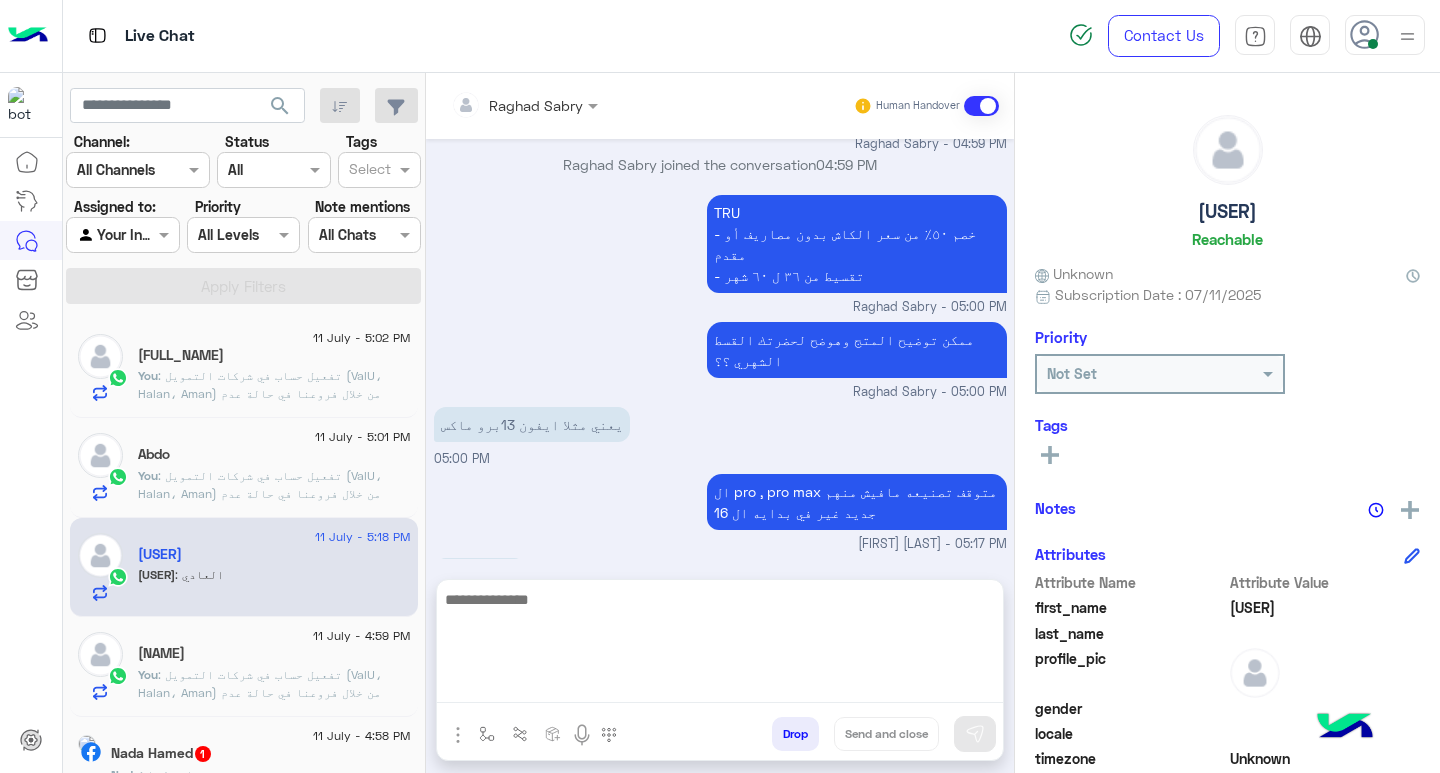 click on "eng samar" 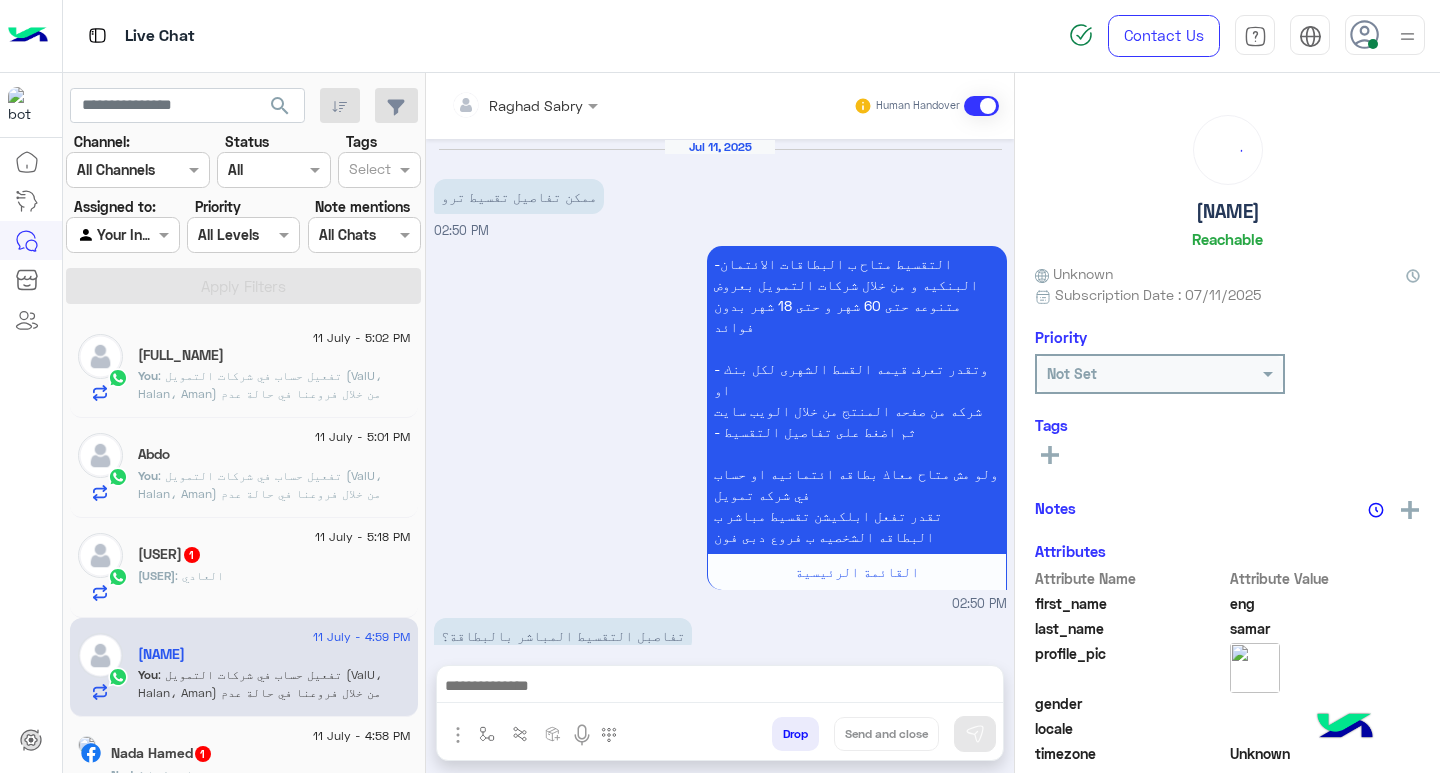 scroll, scrollTop: 2596, scrollLeft: 0, axis: vertical 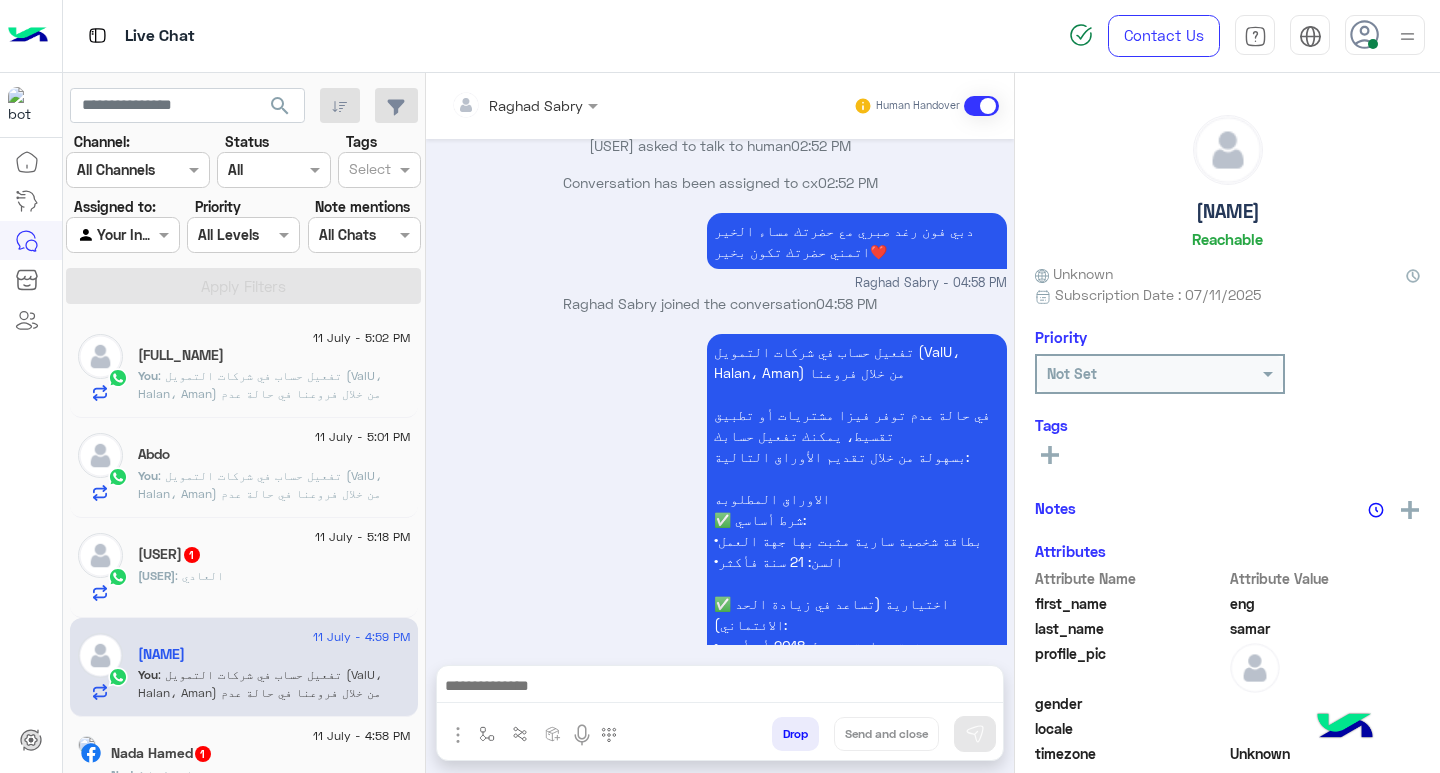 click on "fayed : العادي" 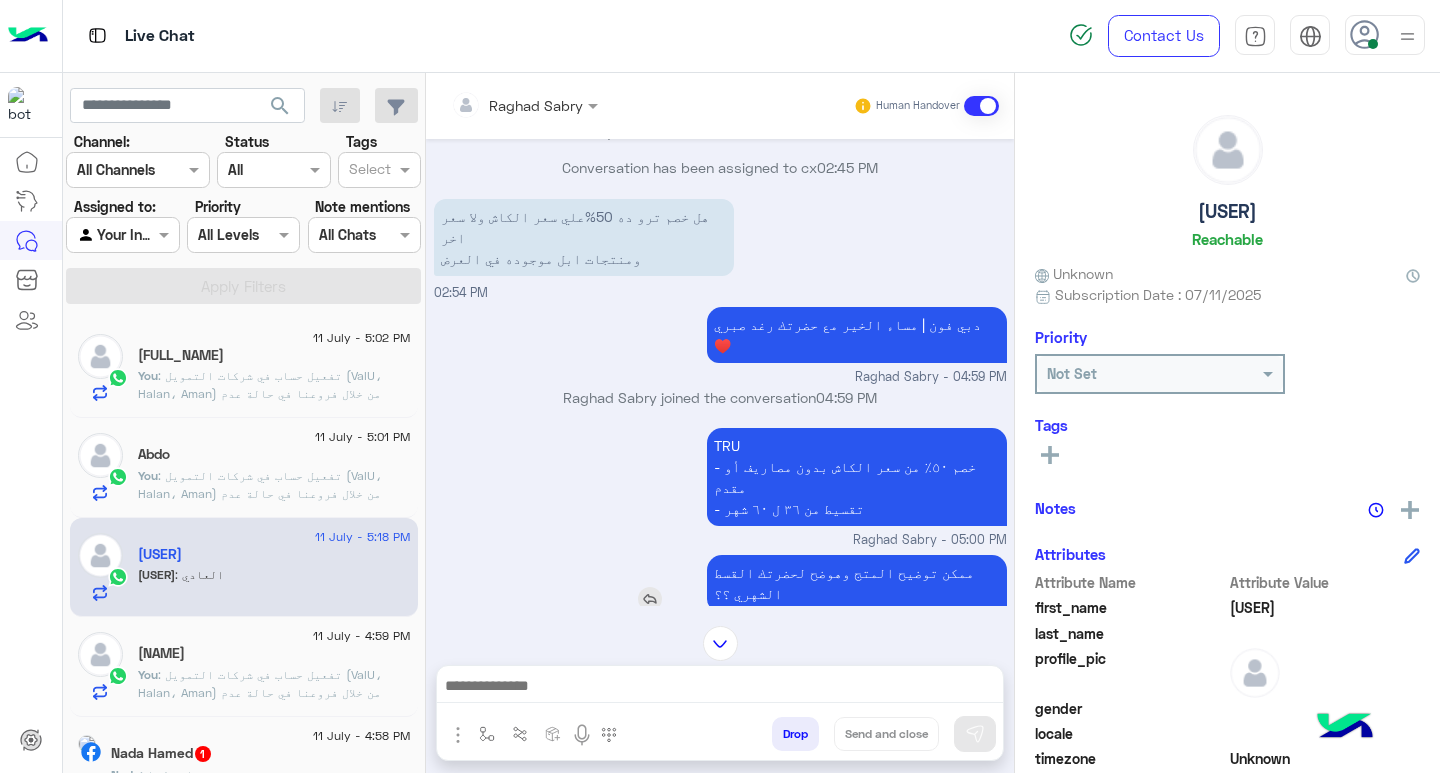 scroll, scrollTop: 2194, scrollLeft: 0, axis: vertical 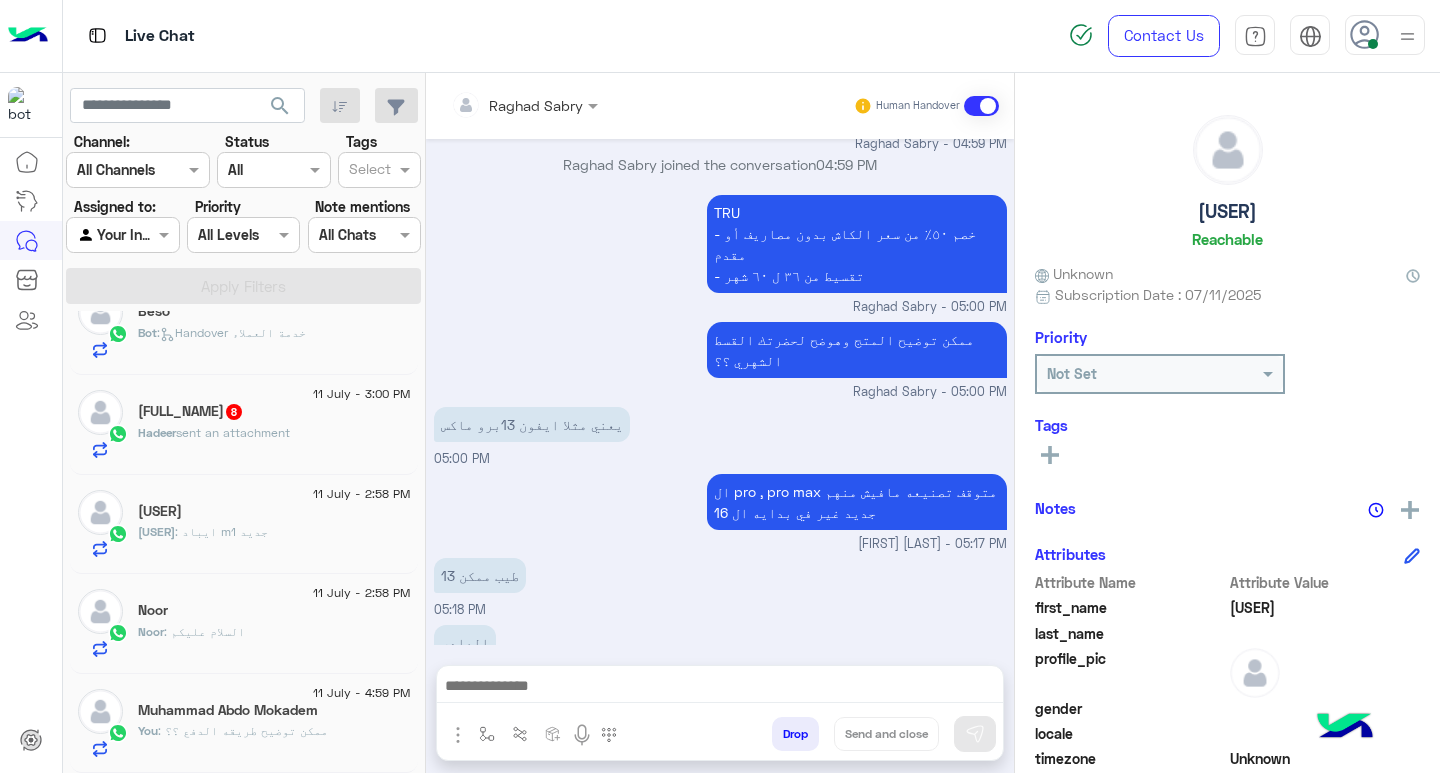 click on "EL3tar : ايباد m1 جديد" 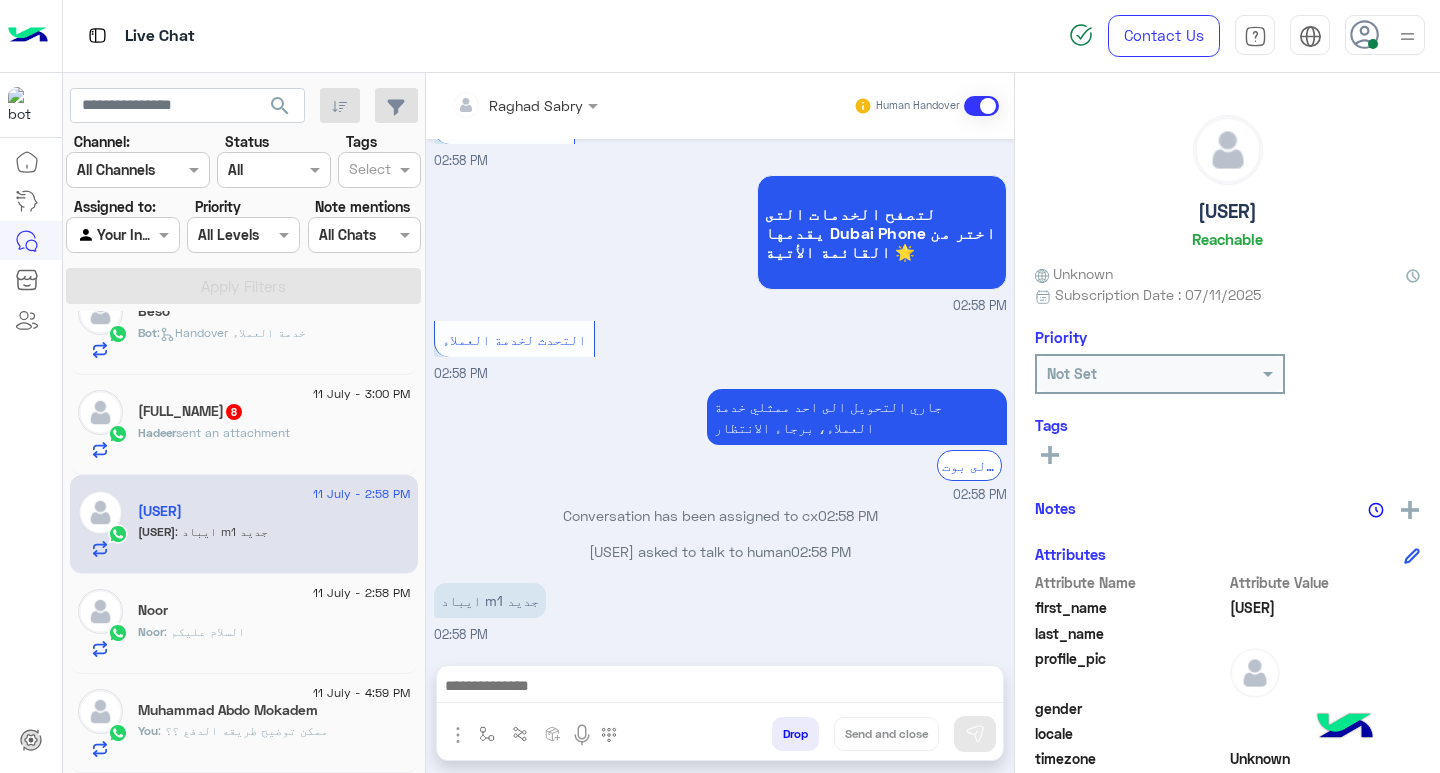 scroll, scrollTop: 986, scrollLeft: 0, axis: vertical 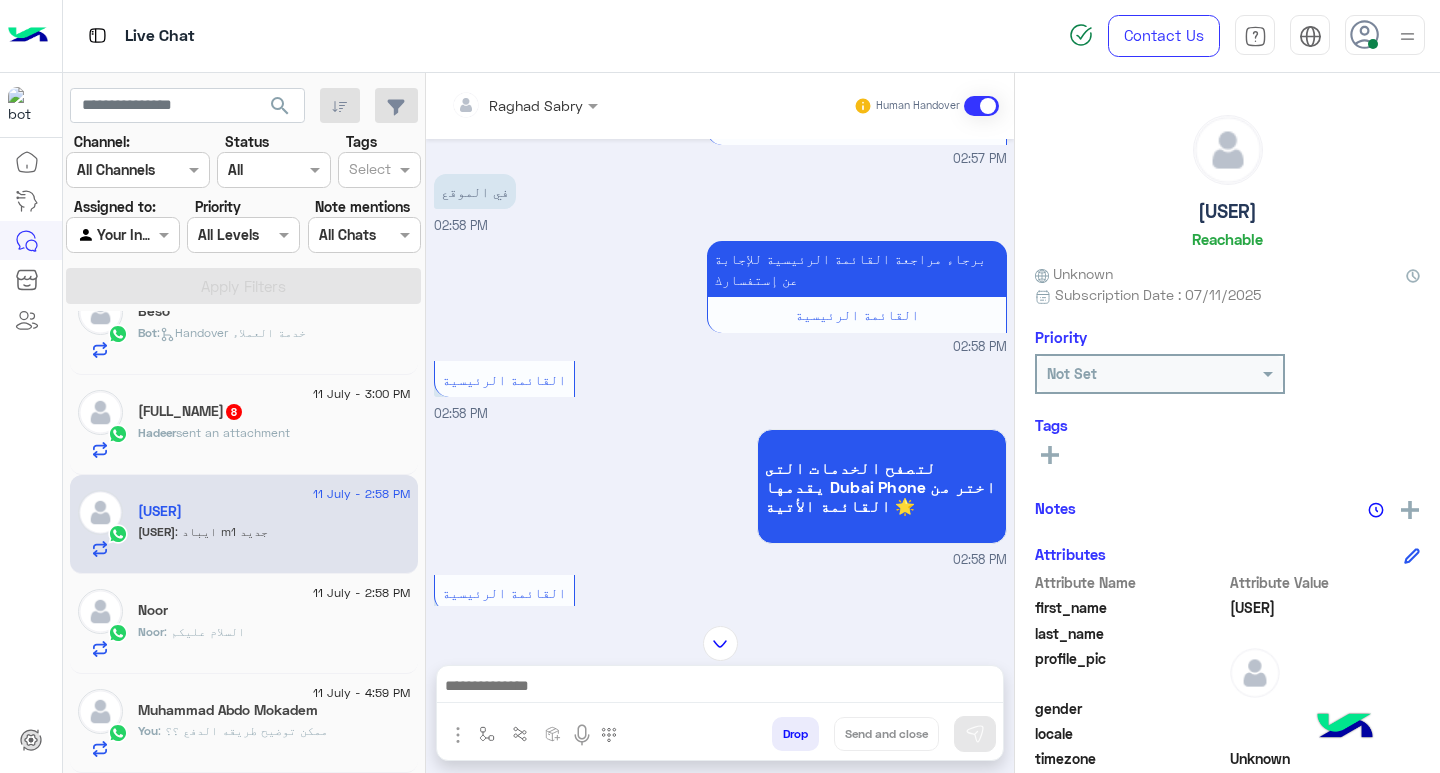 click at bounding box center [720, 688] 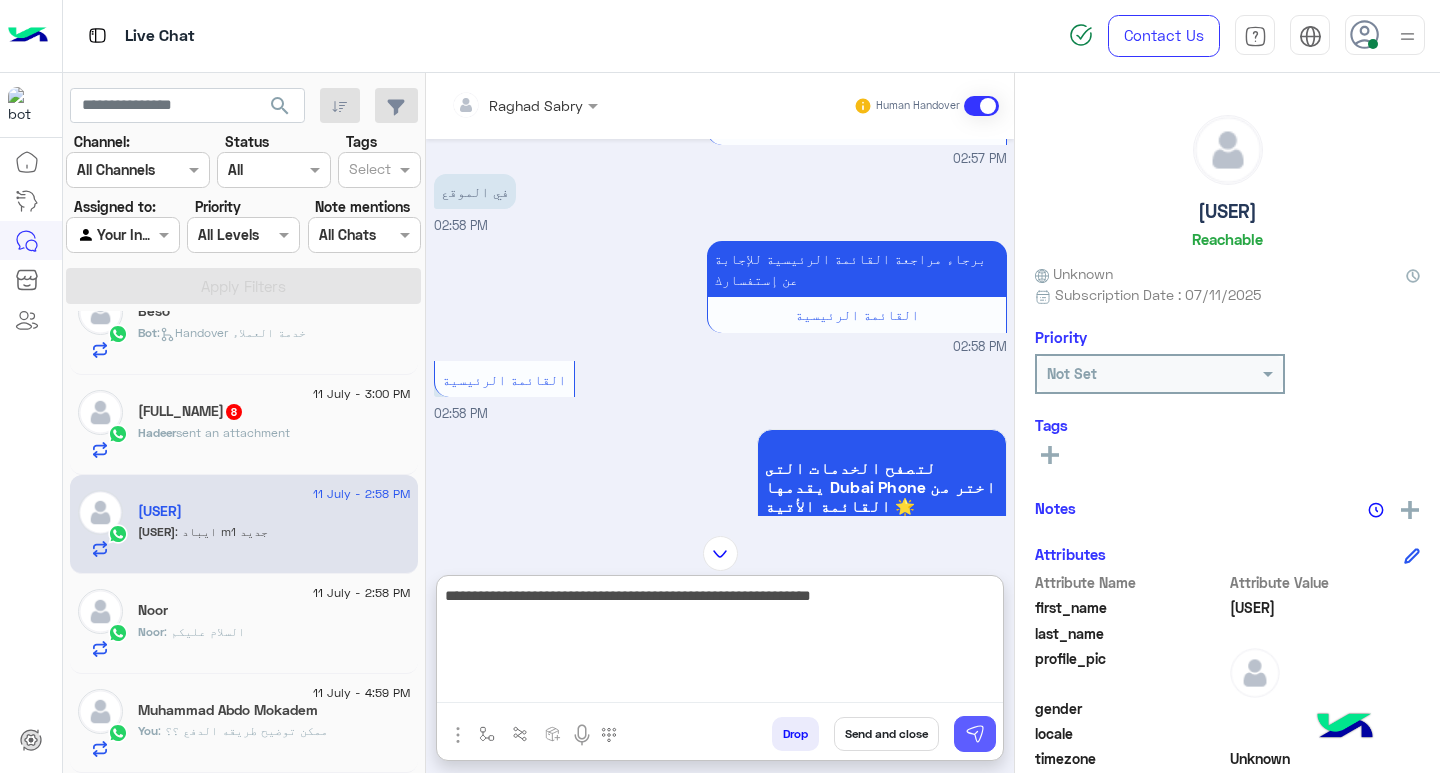 type on "**********" 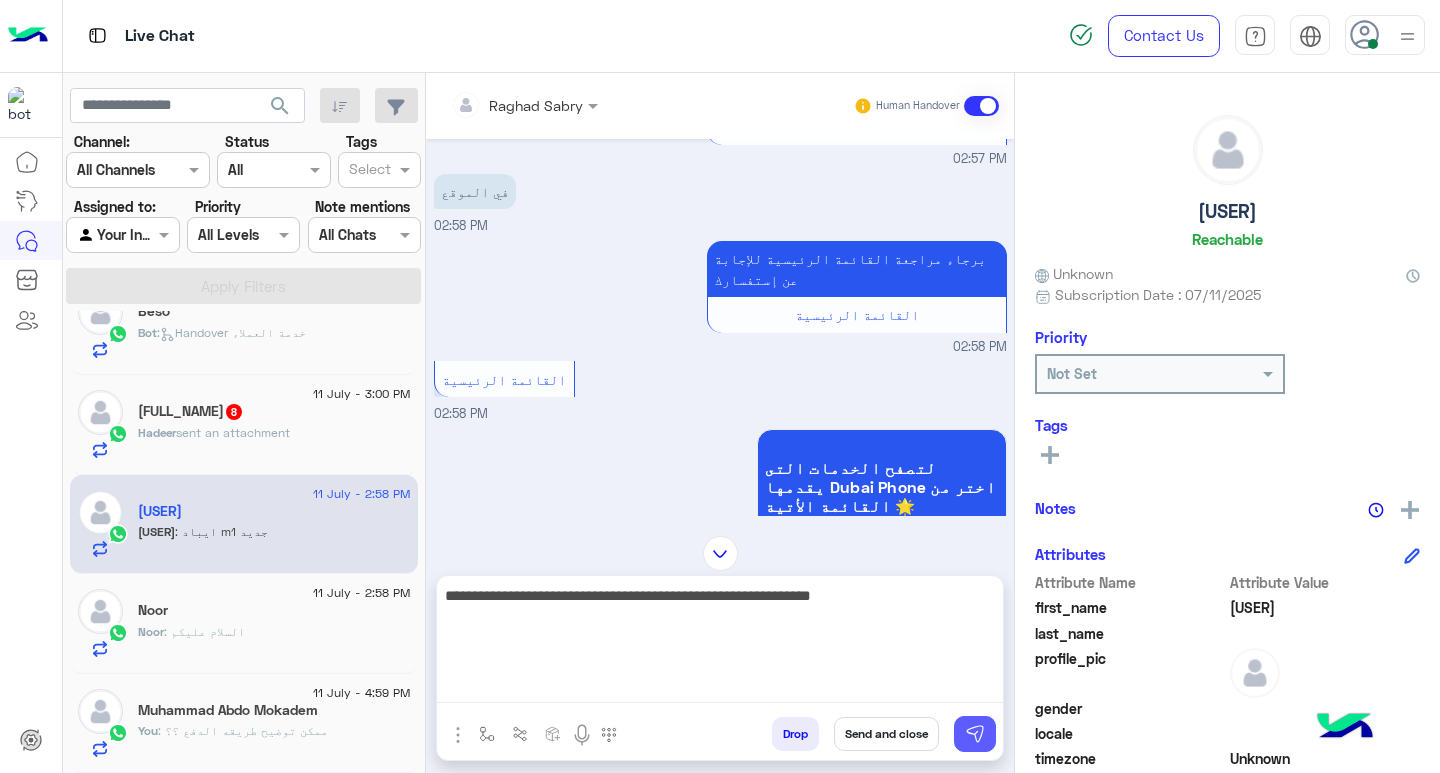 click at bounding box center [975, 734] 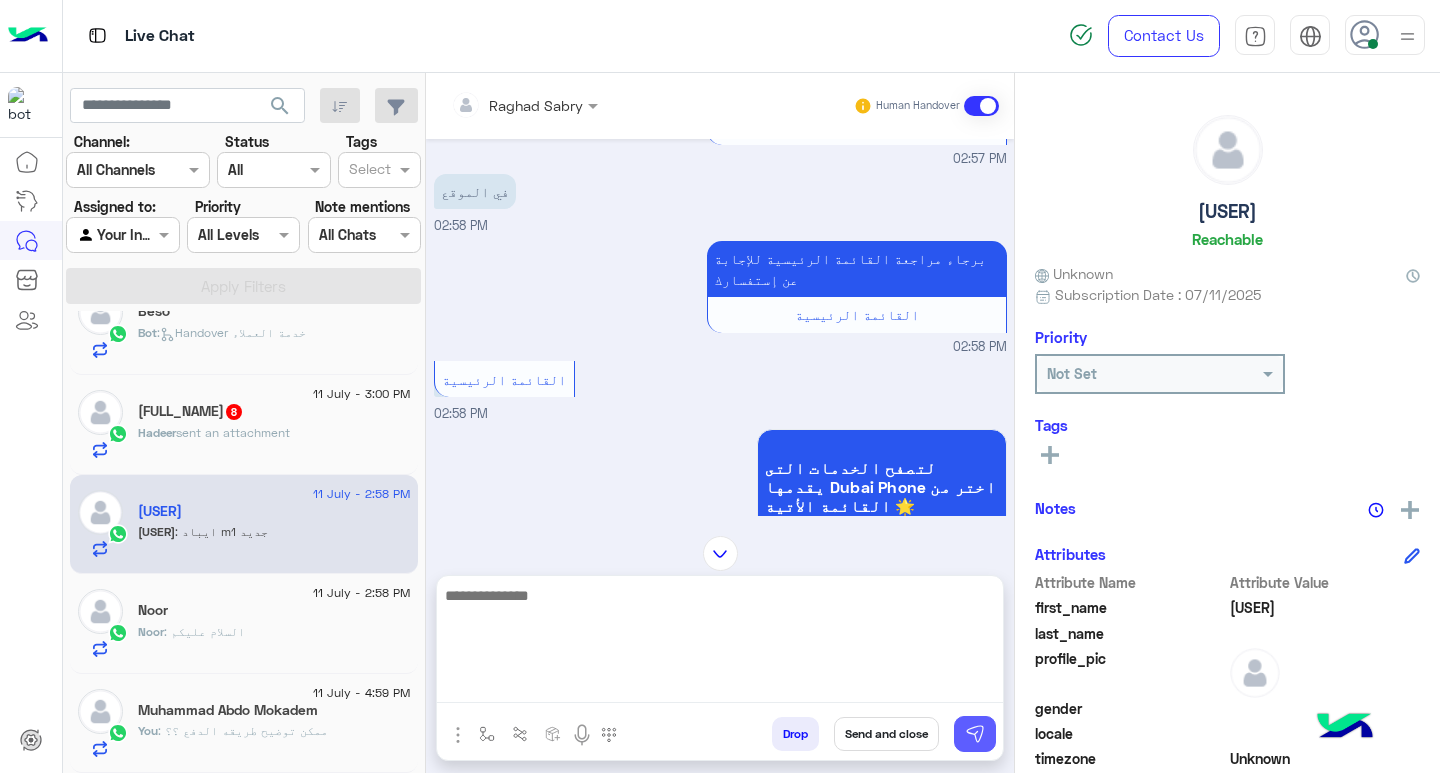 scroll, scrollTop: 1538, scrollLeft: 0, axis: vertical 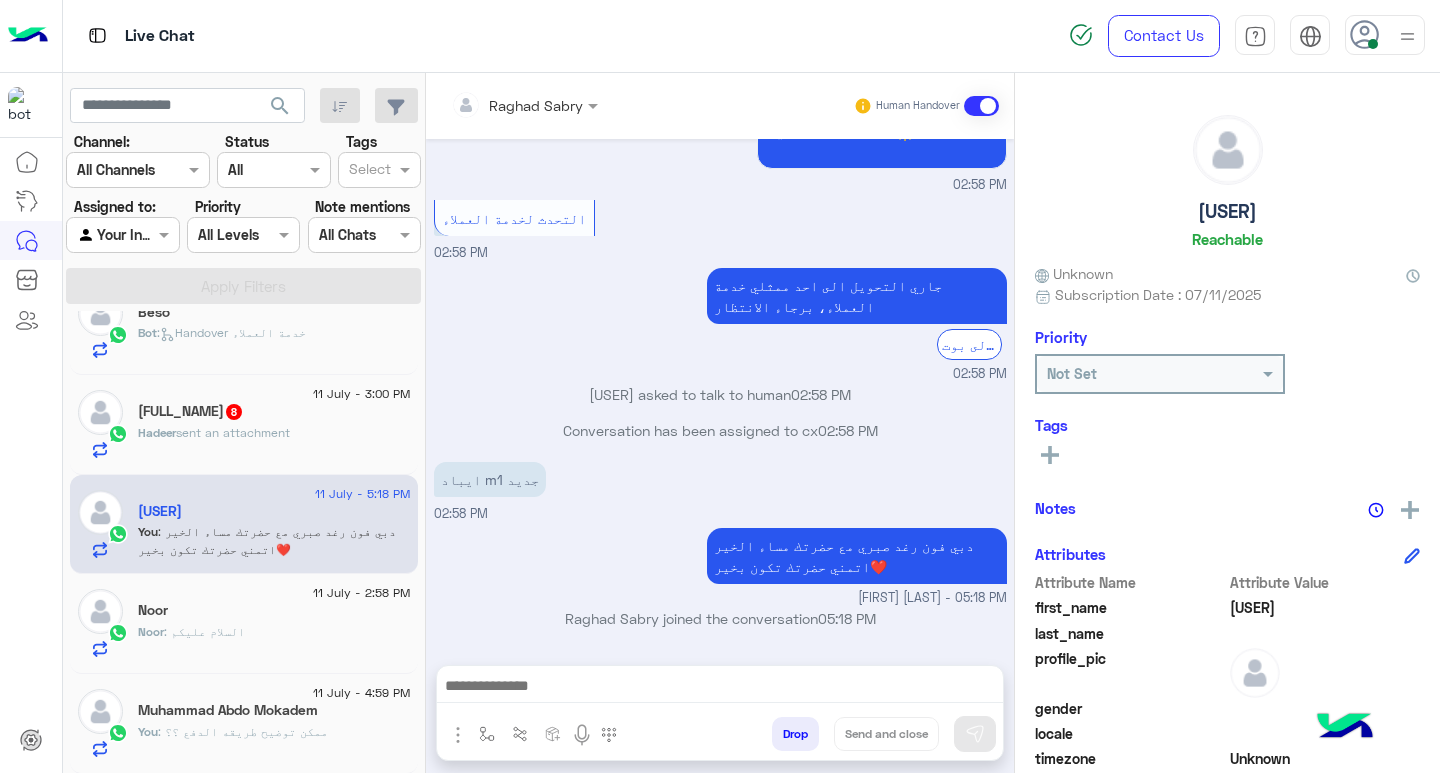 click at bounding box center (720, 688) 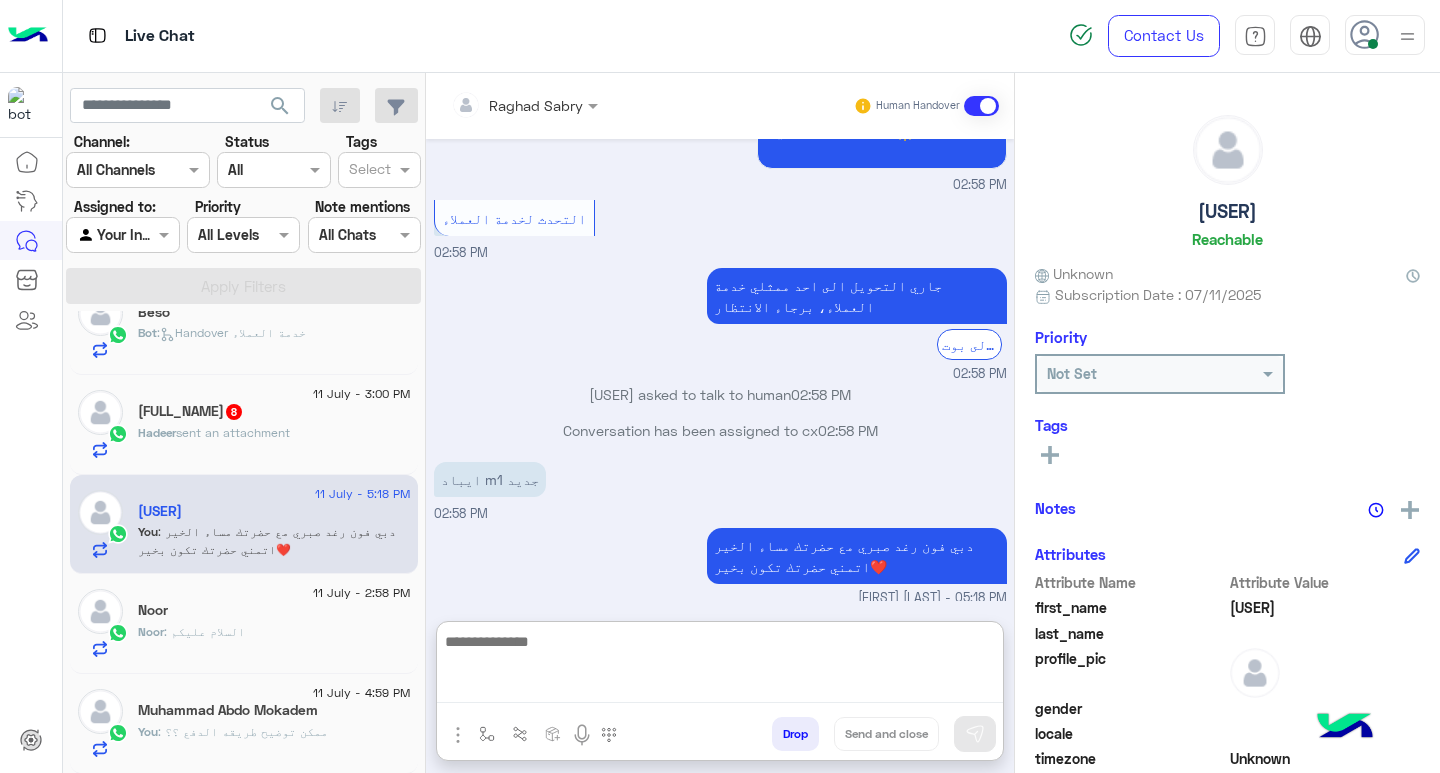 scroll, scrollTop: 1607, scrollLeft: 0, axis: vertical 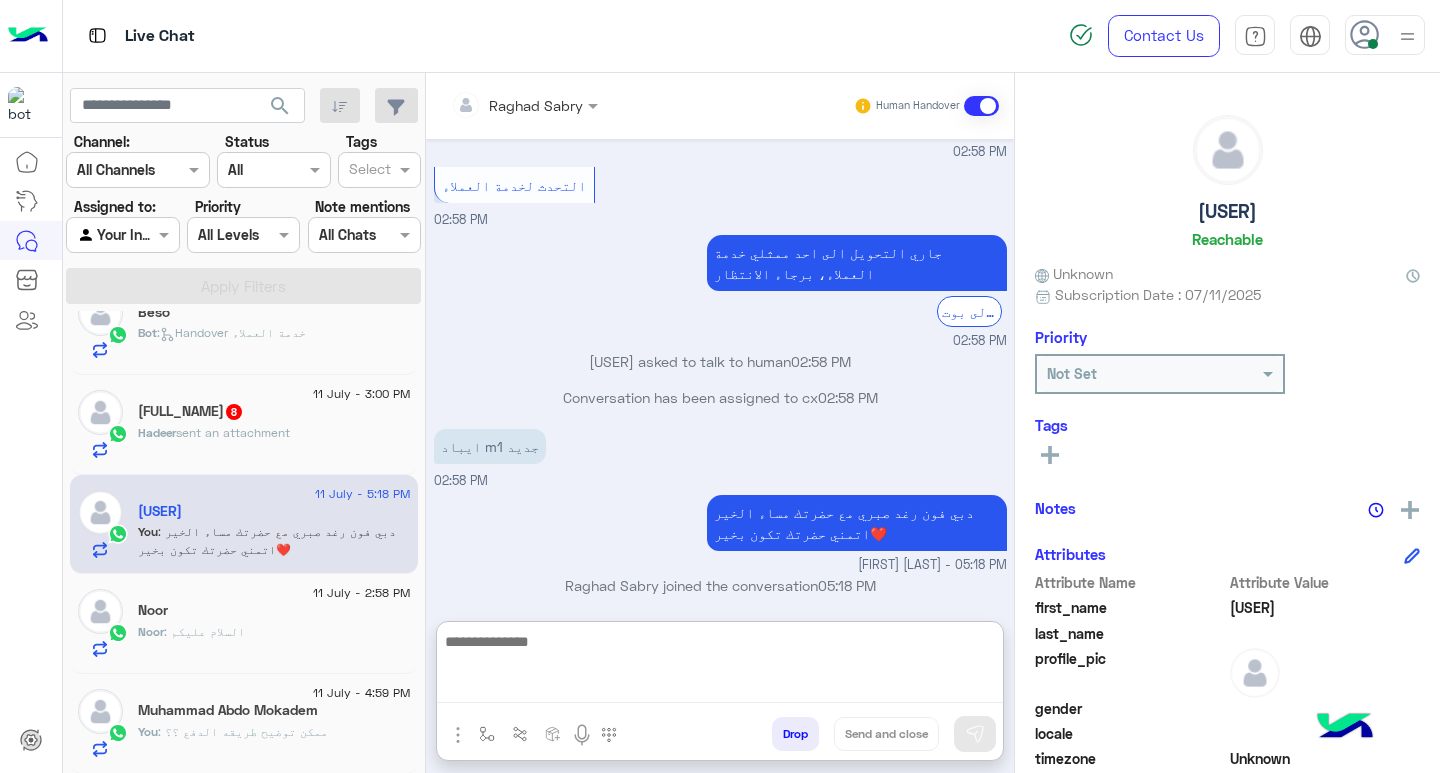 paste on "**********" 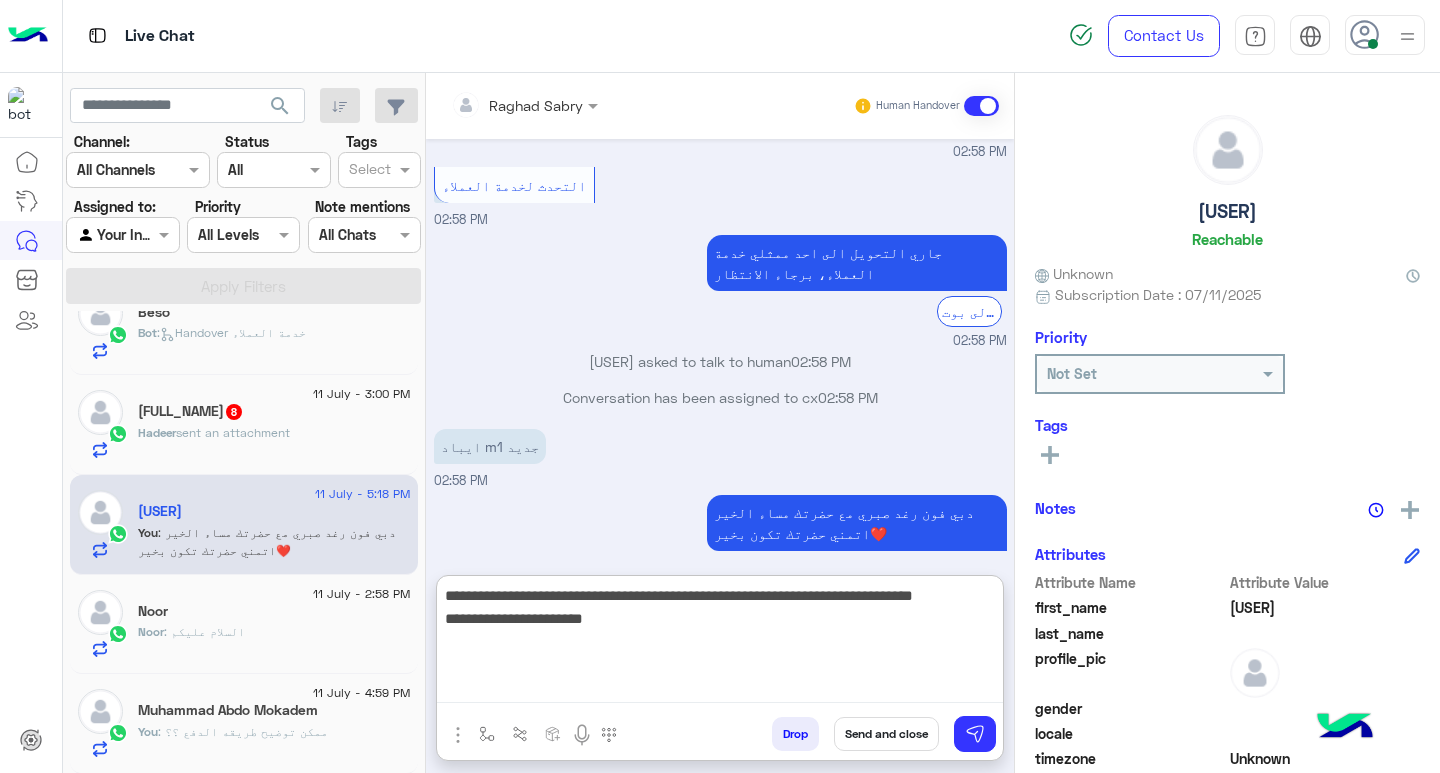 scroll, scrollTop: 1040, scrollLeft: 0, axis: vertical 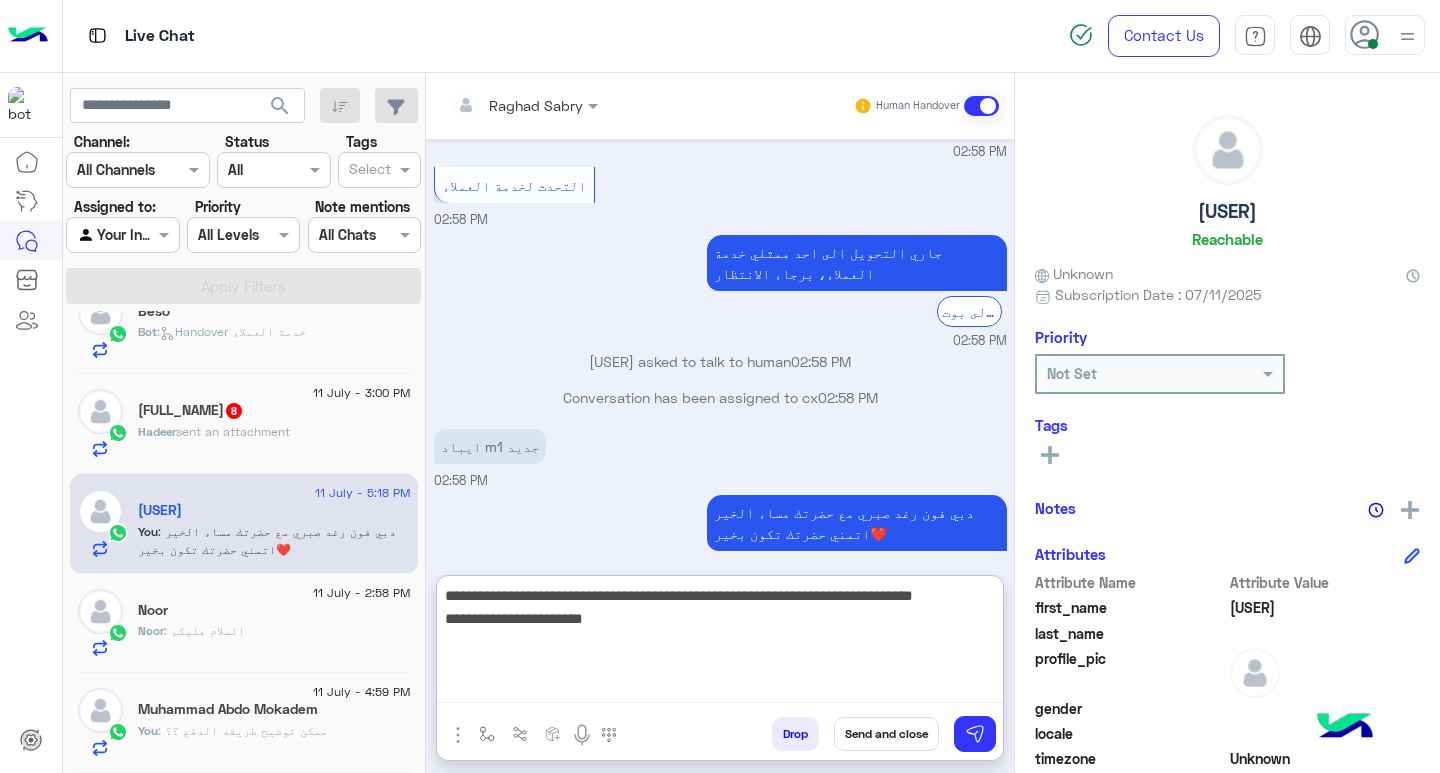 click on "**********" at bounding box center [720, 643] 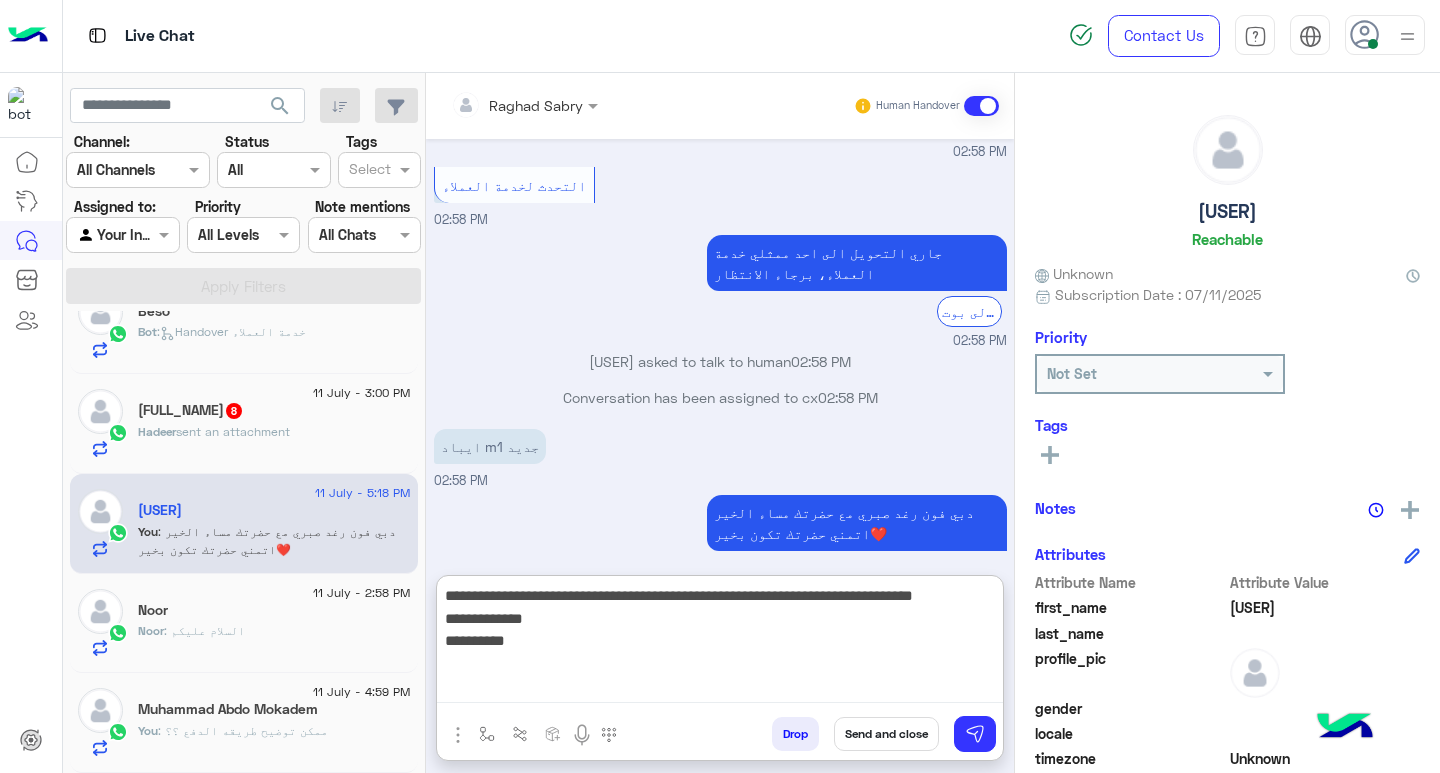 click on "**********" at bounding box center (720, 643) 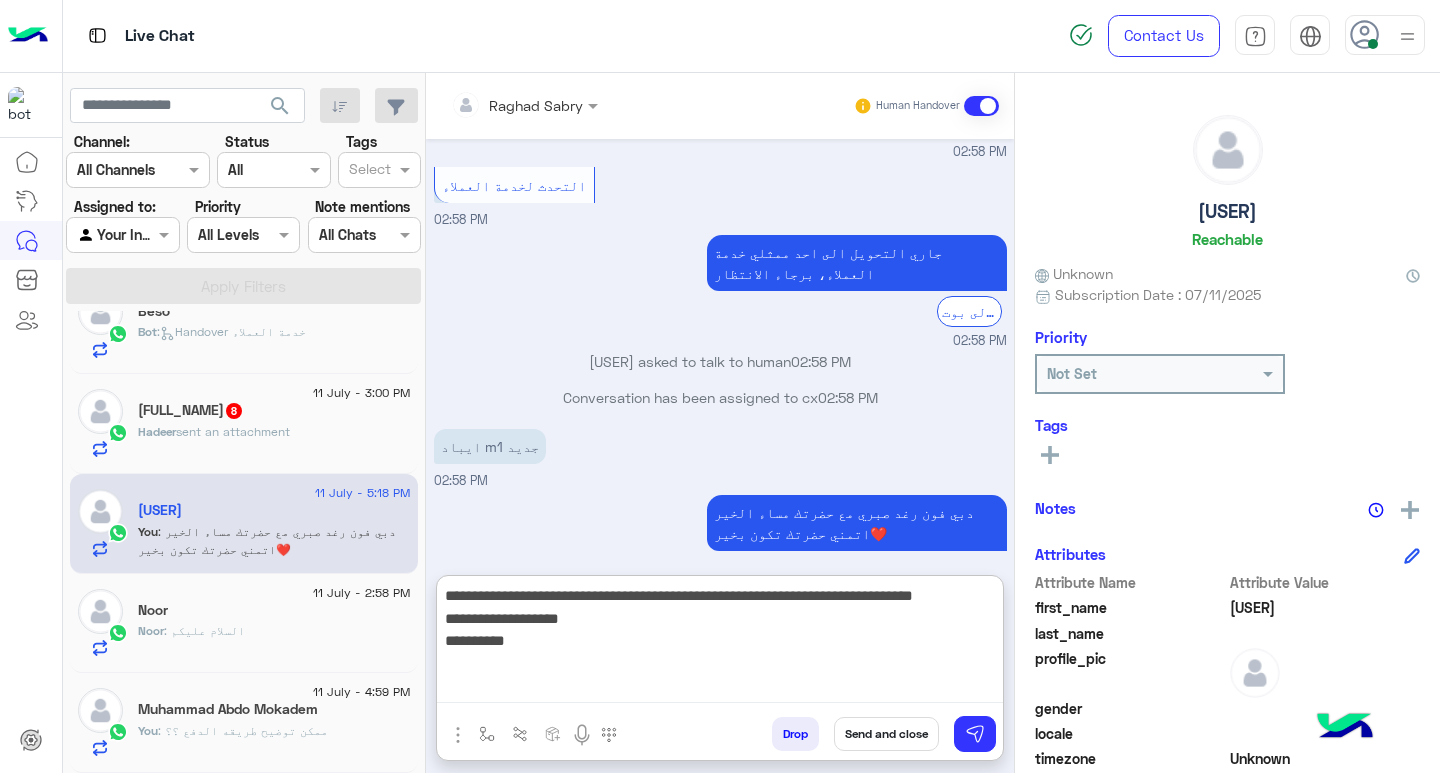 click on "**********" at bounding box center (720, 643) 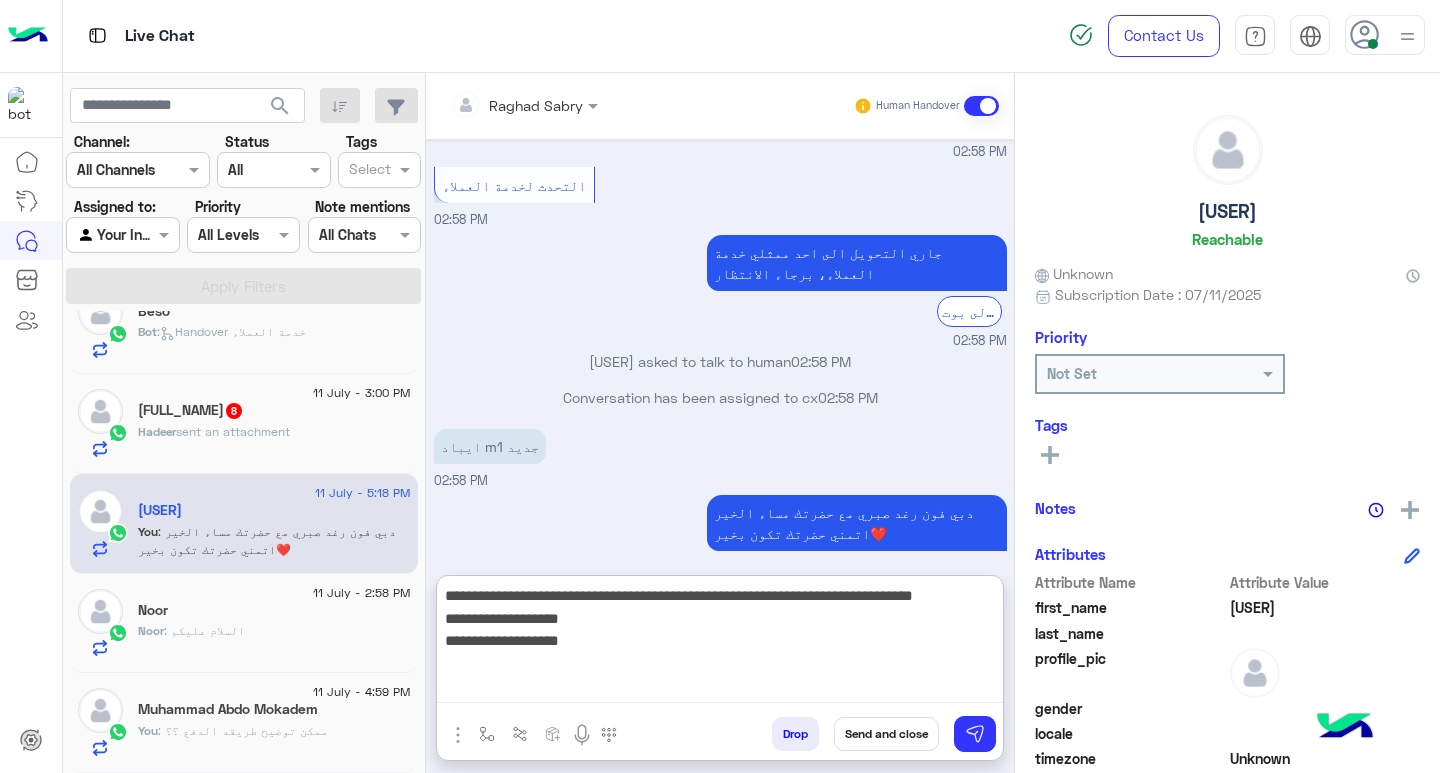 type on "**********" 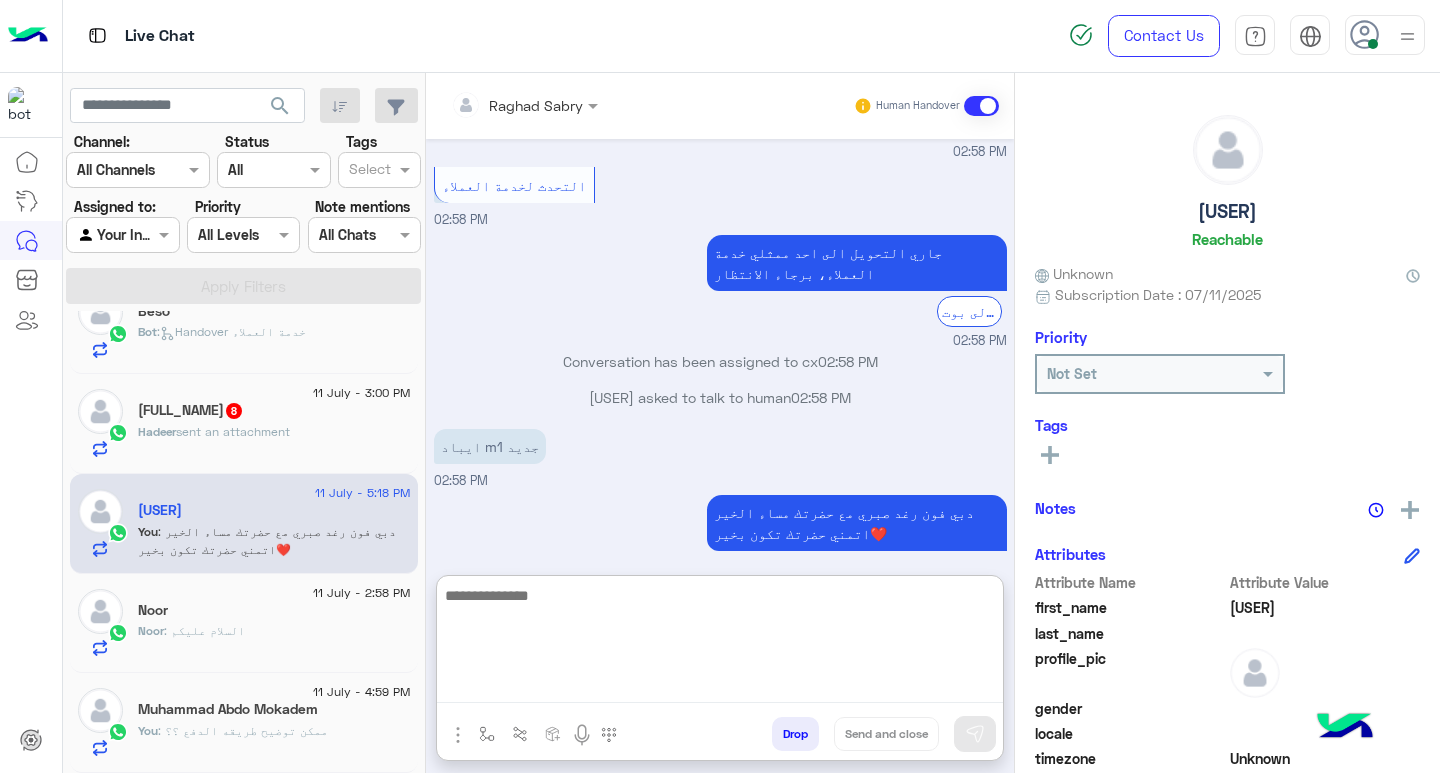 scroll, scrollTop: 1791, scrollLeft: 0, axis: vertical 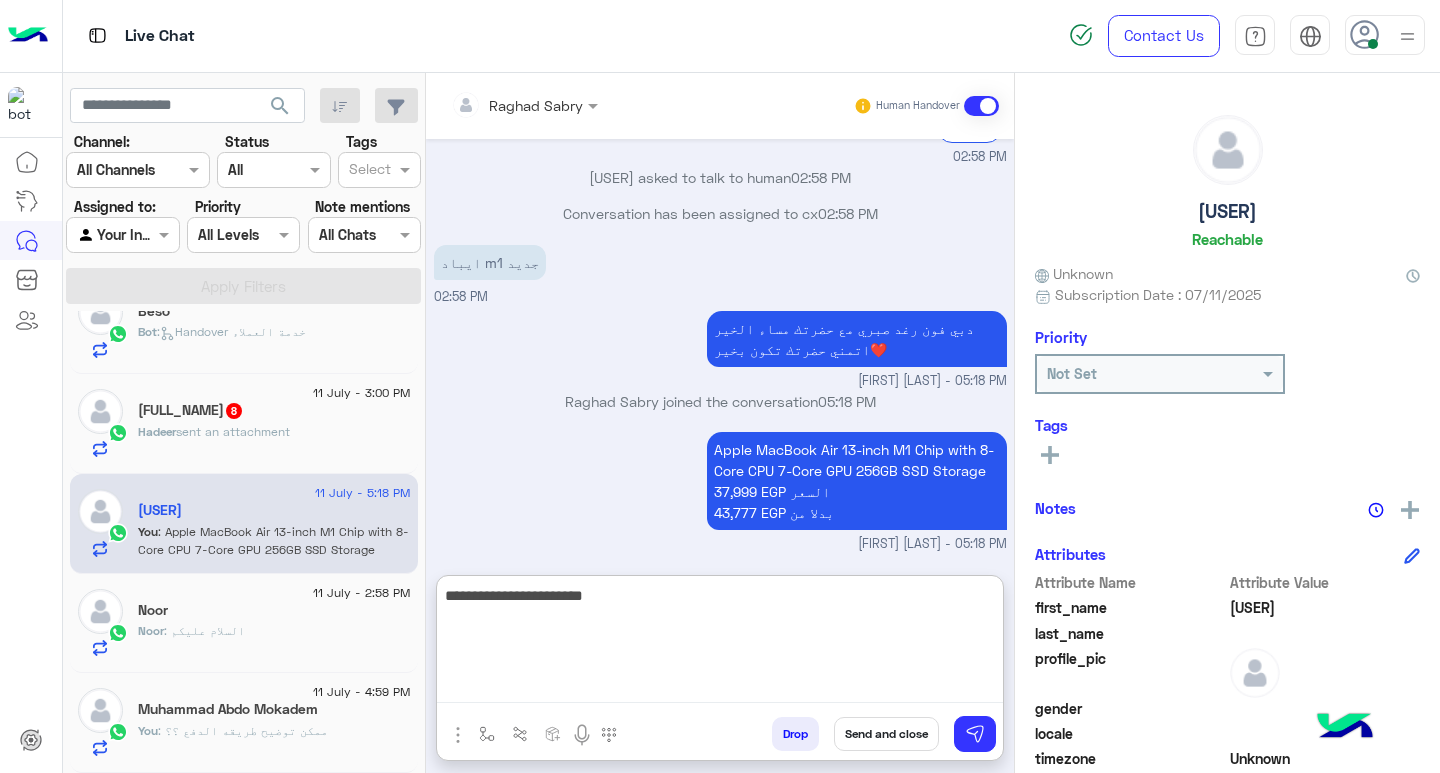 type on "**********" 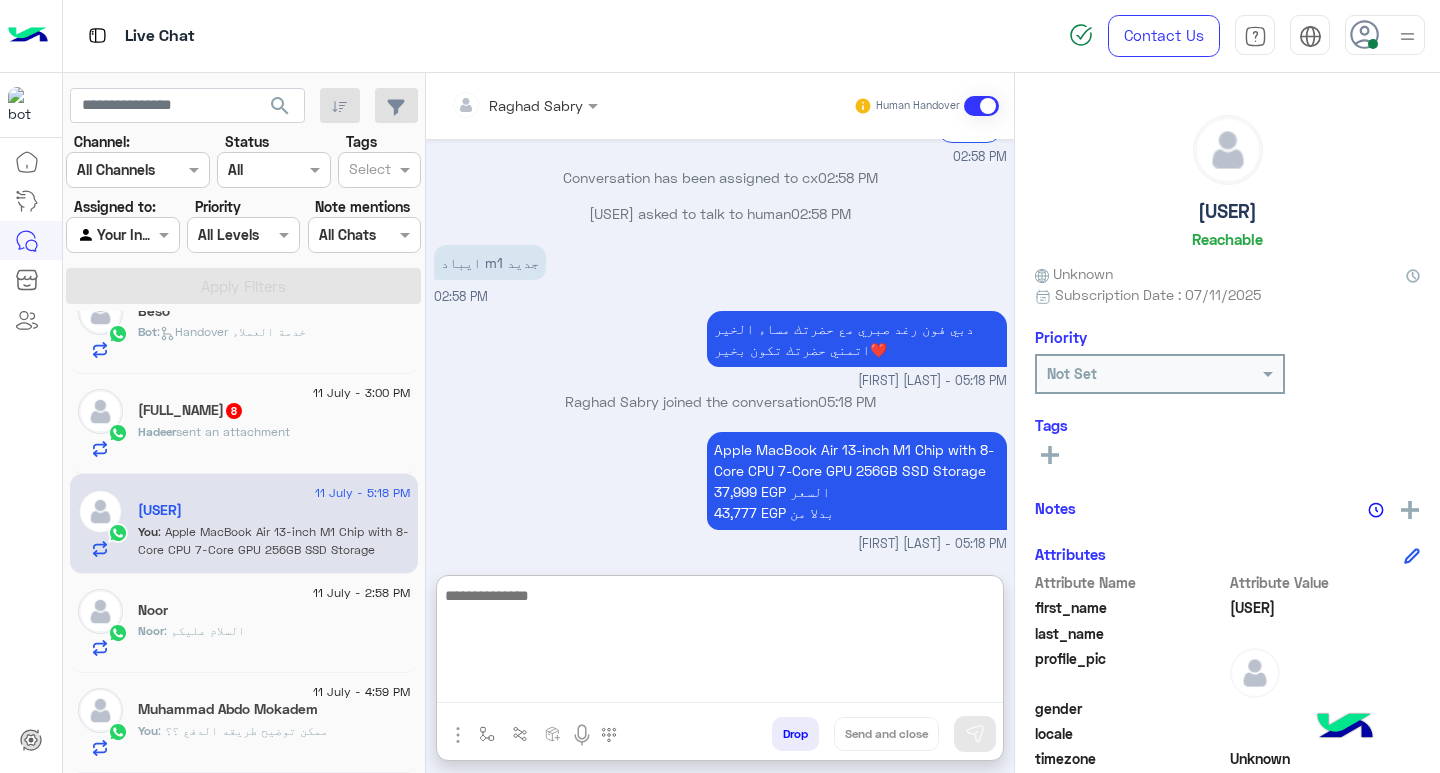 scroll, scrollTop: 1854, scrollLeft: 0, axis: vertical 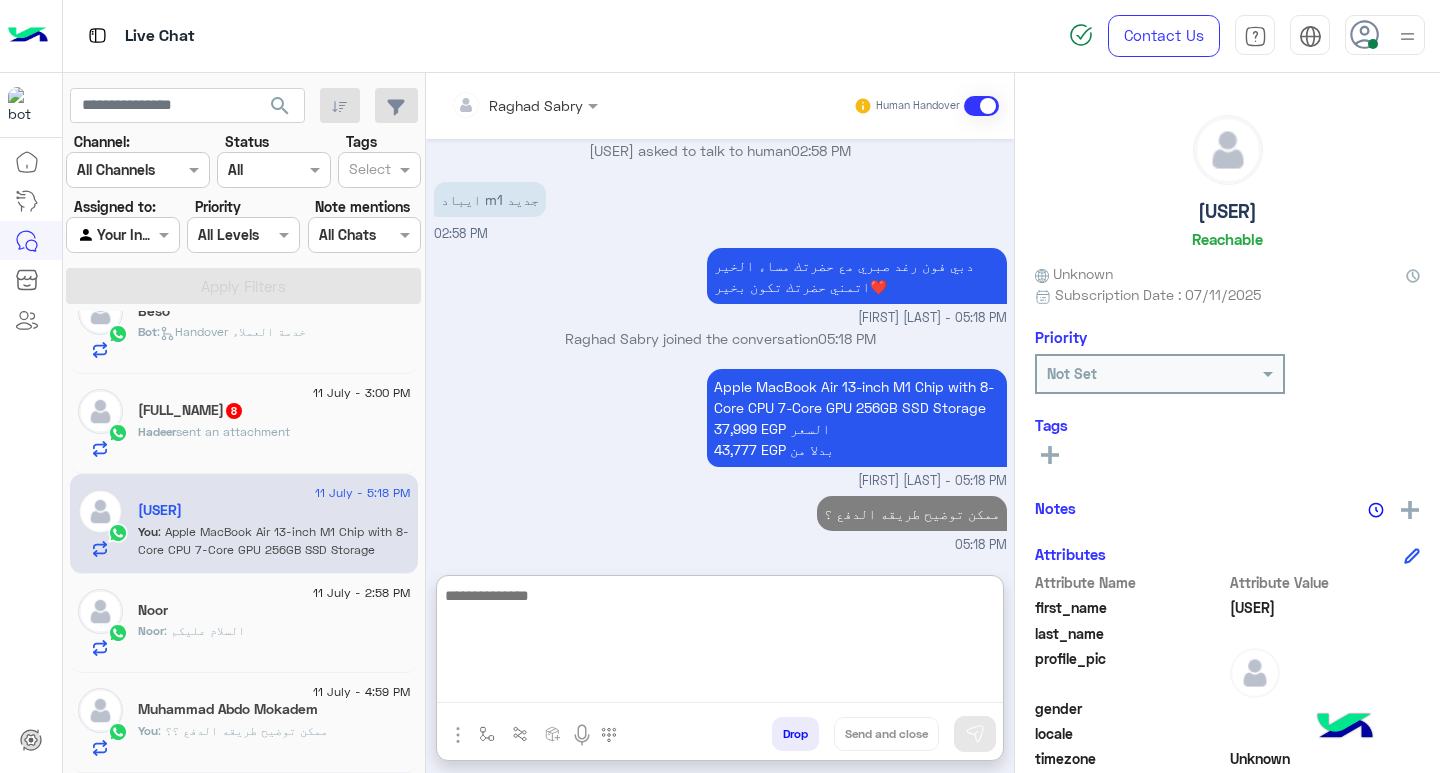 click on "11 July - 3:00 PM" 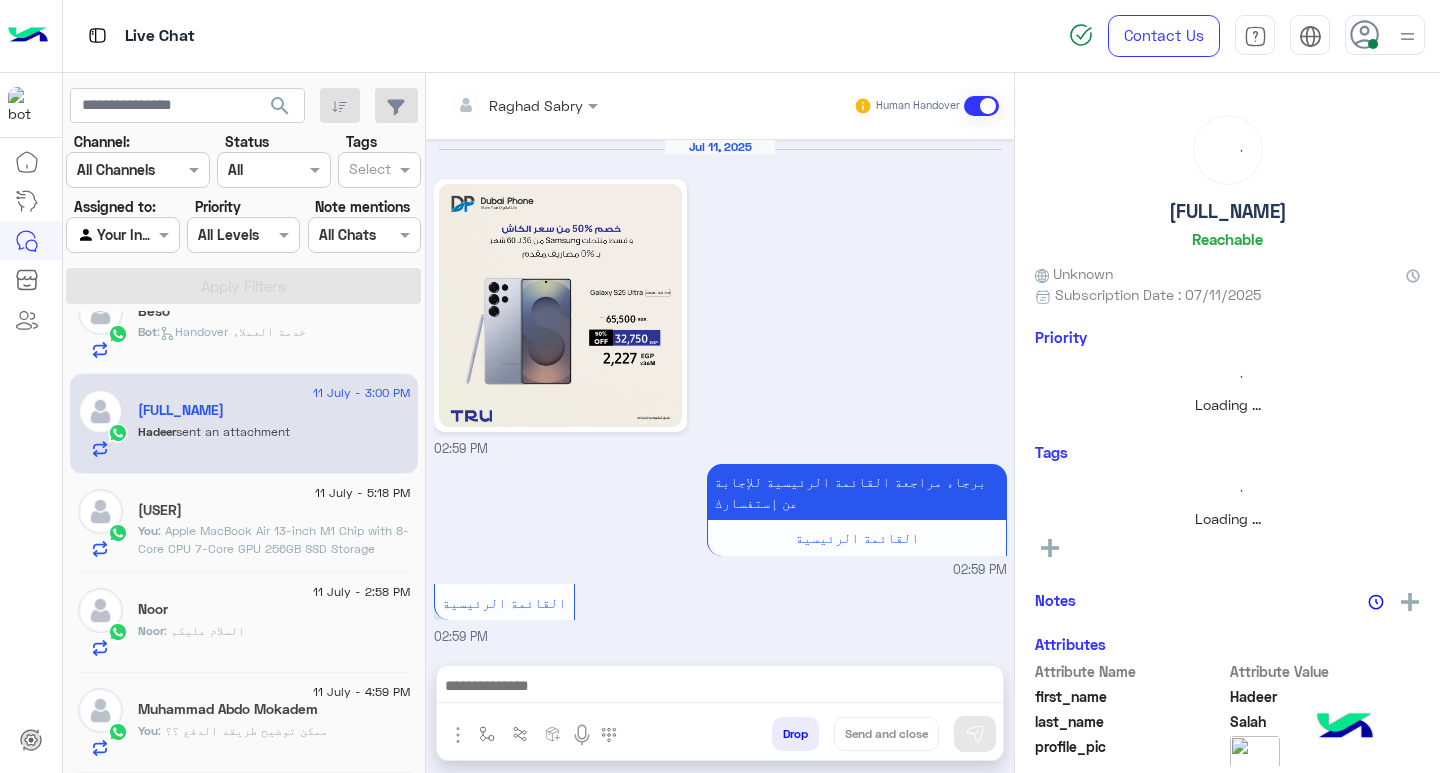 scroll, scrollTop: 1932, scrollLeft: 0, axis: vertical 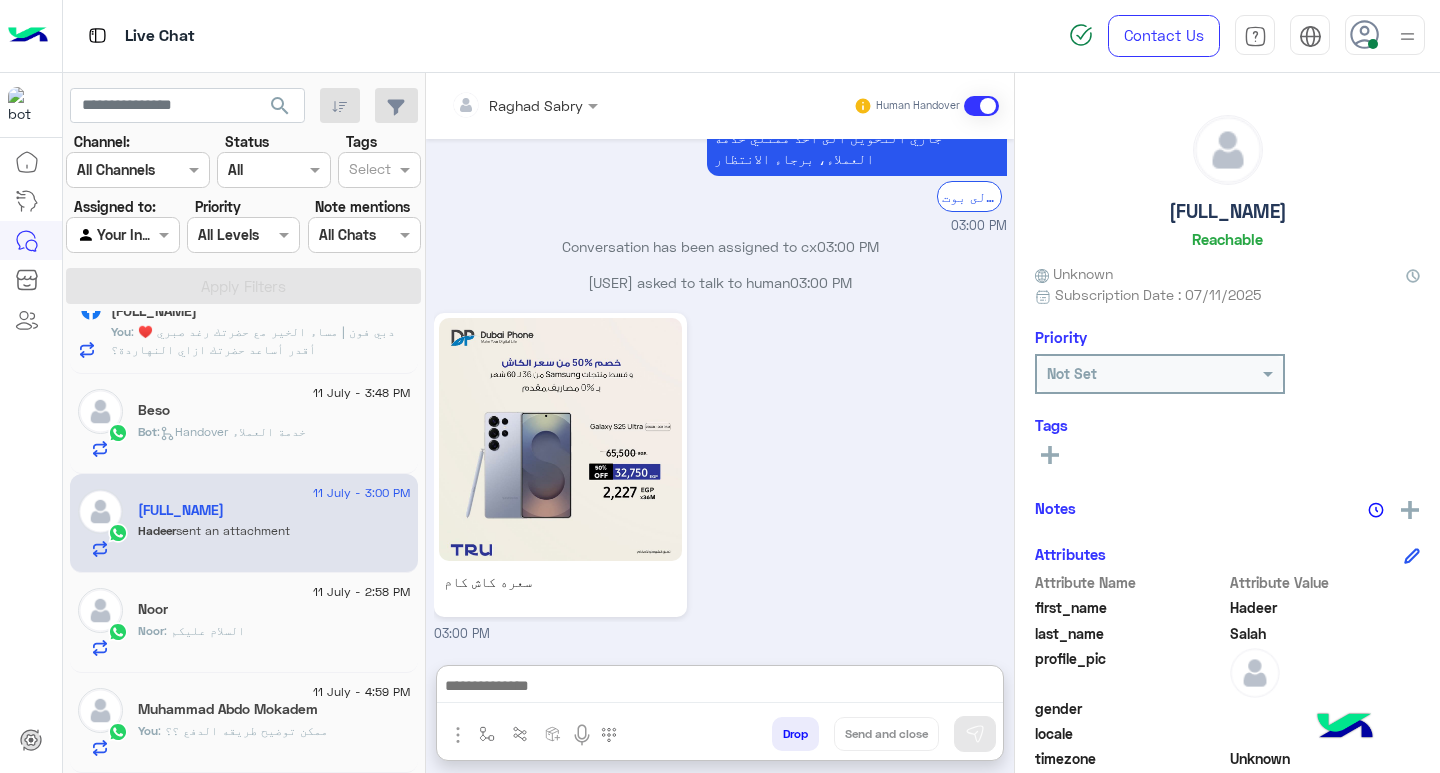 click at bounding box center (720, 688) 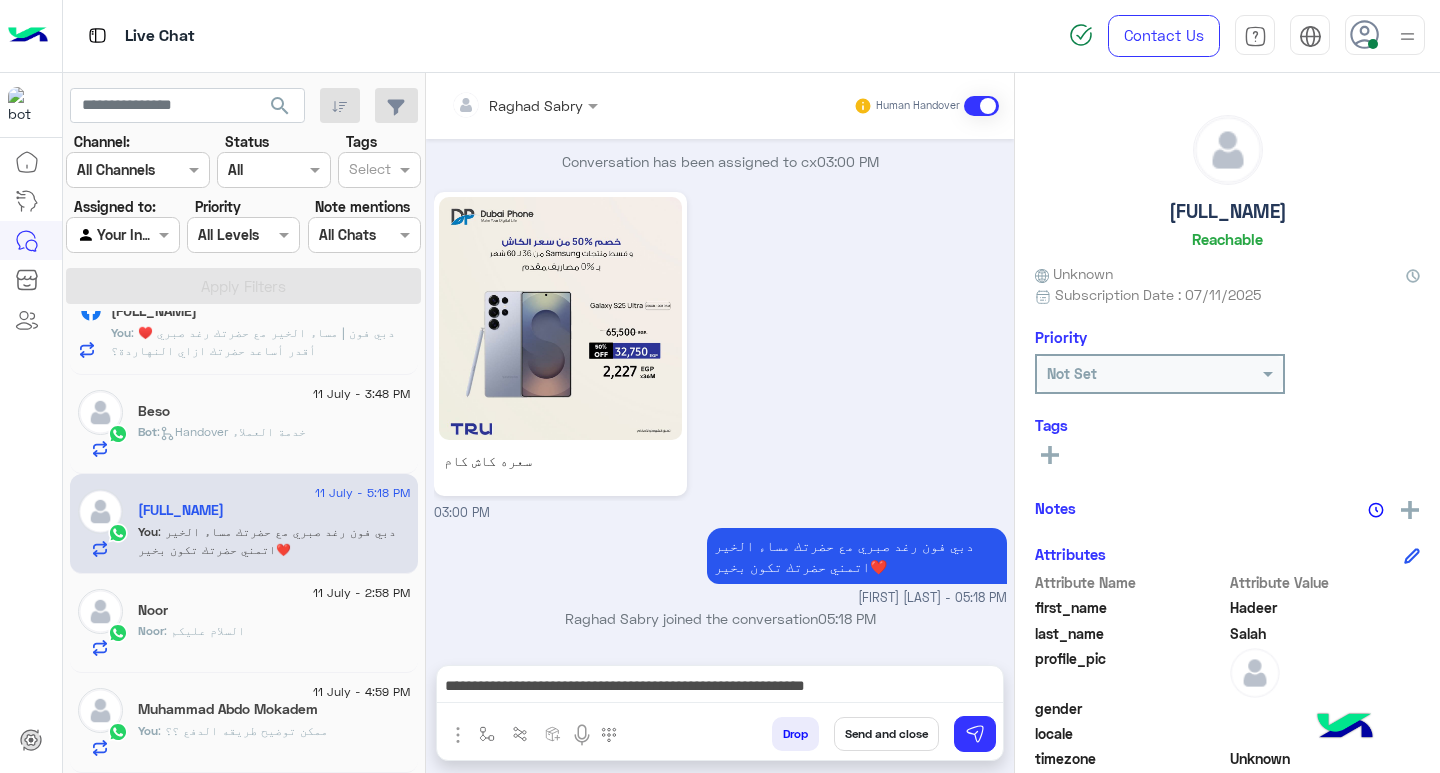 scroll, scrollTop: 2053, scrollLeft: 0, axis: vertical 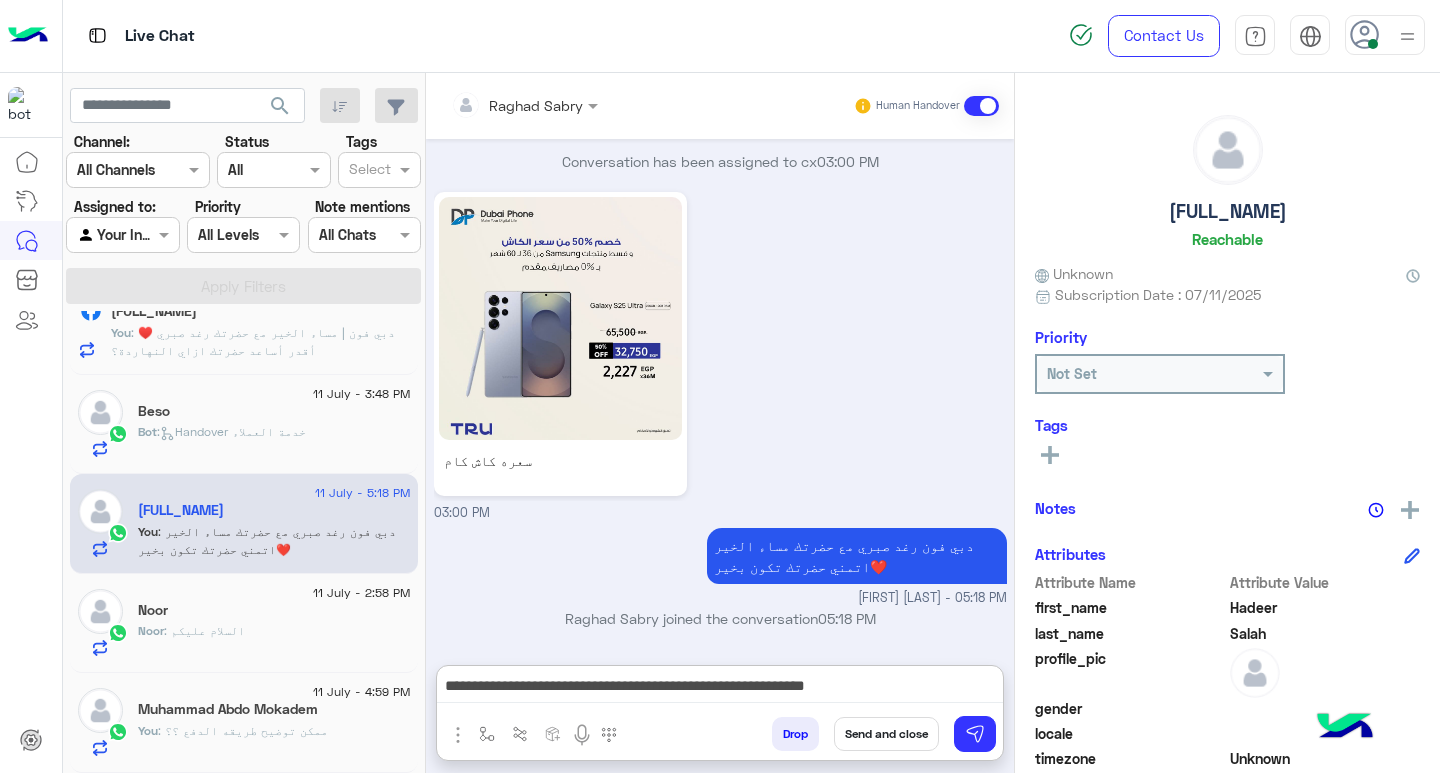 click on "**********" at bounding box center [720, 688] 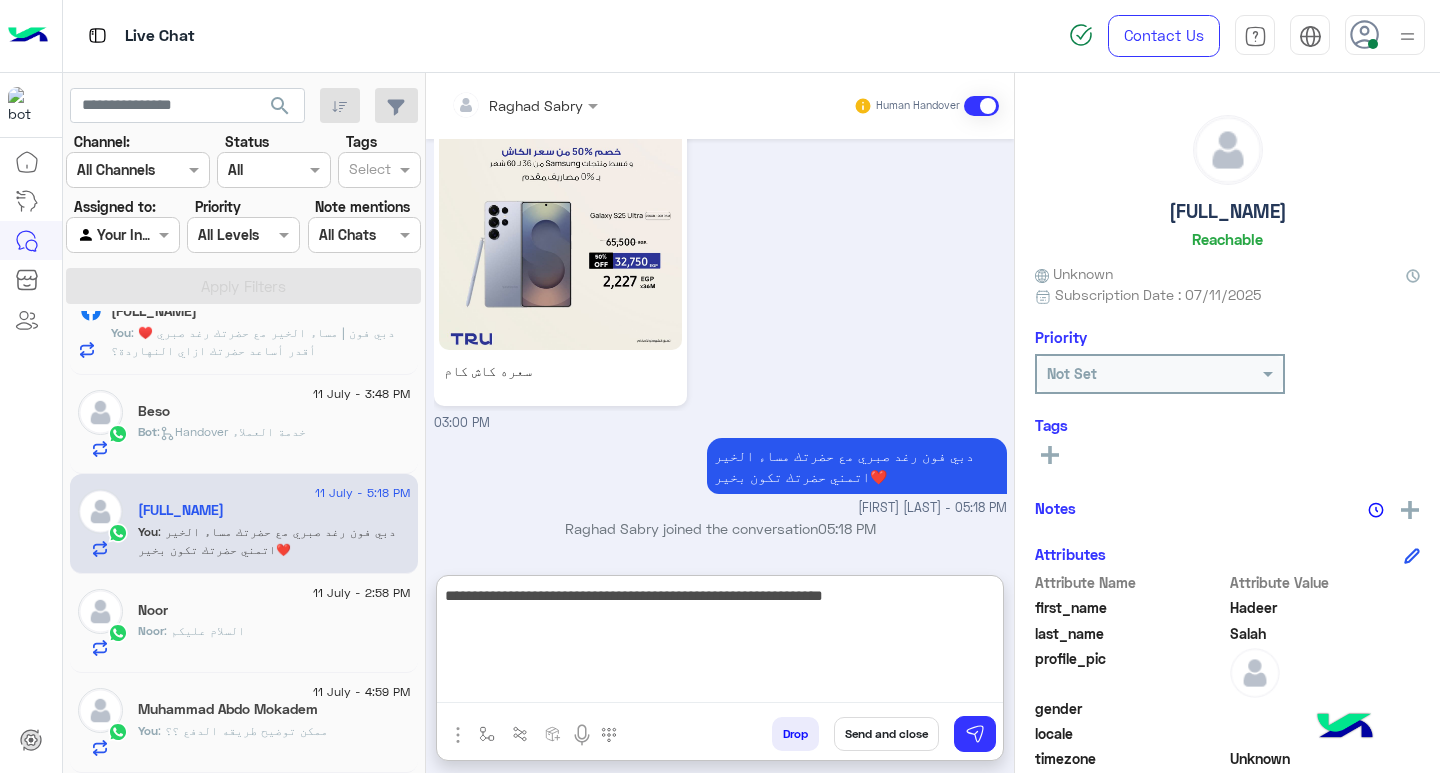 type on "**********" 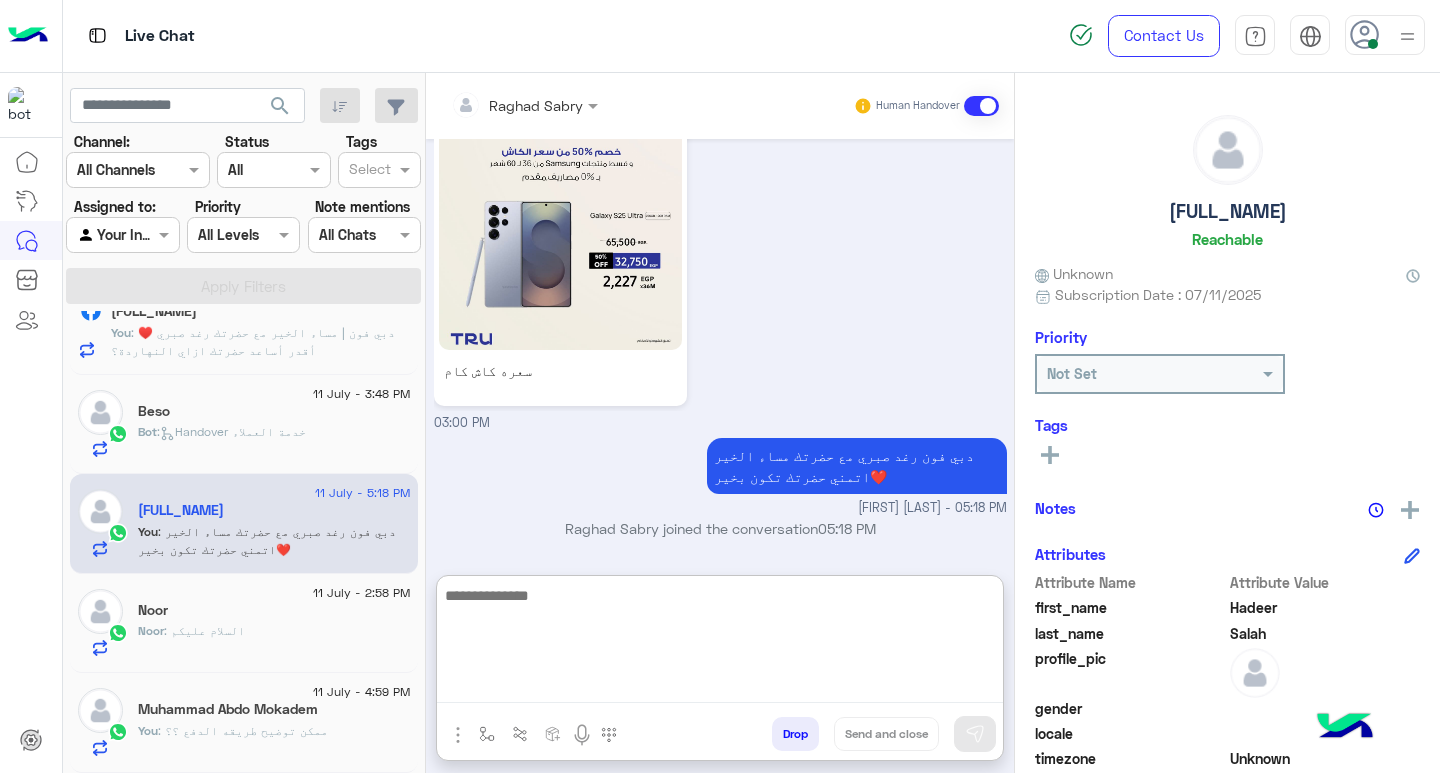 scroll, scrollTop: 2227, scrollLeft: 0, axis: vertical 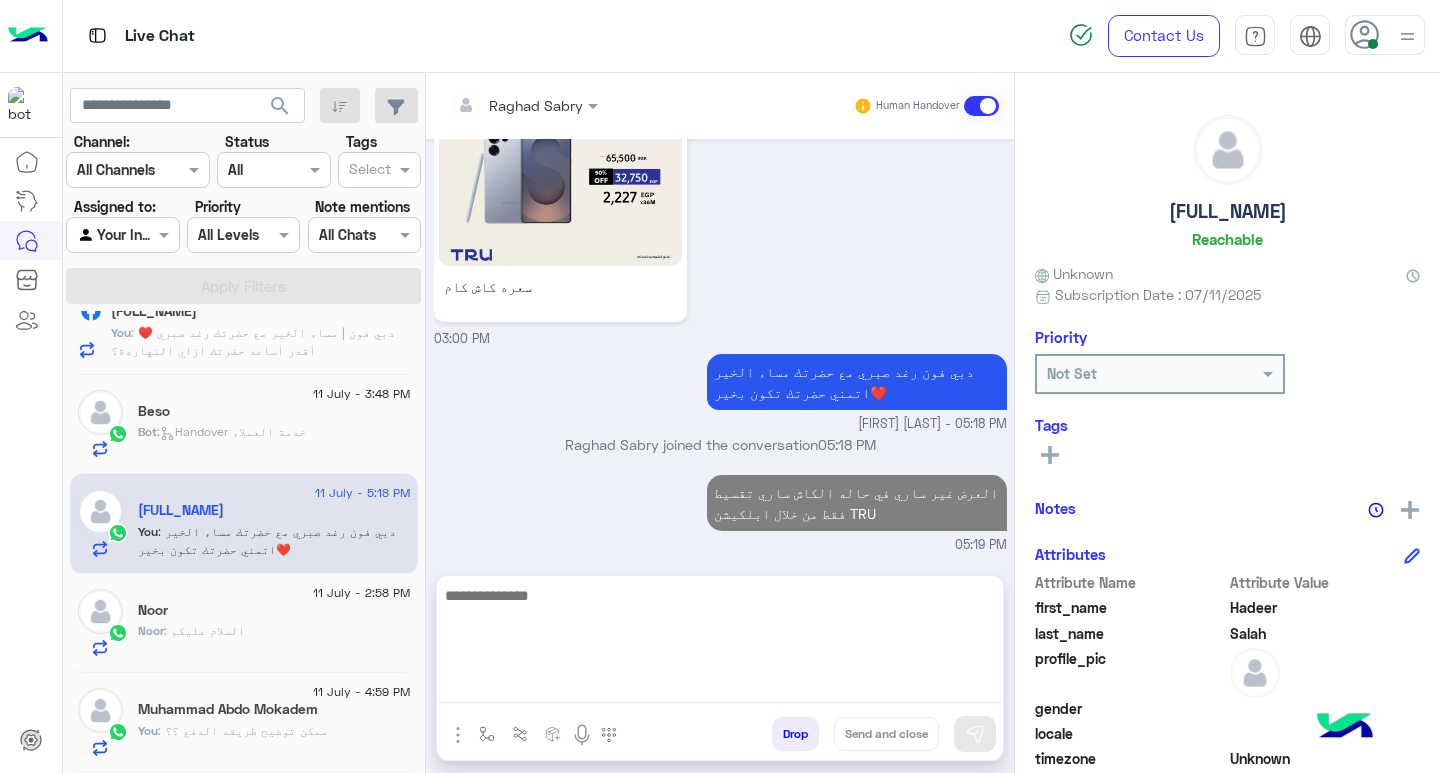 click on "Bot :   Handover خدمة العملاء" 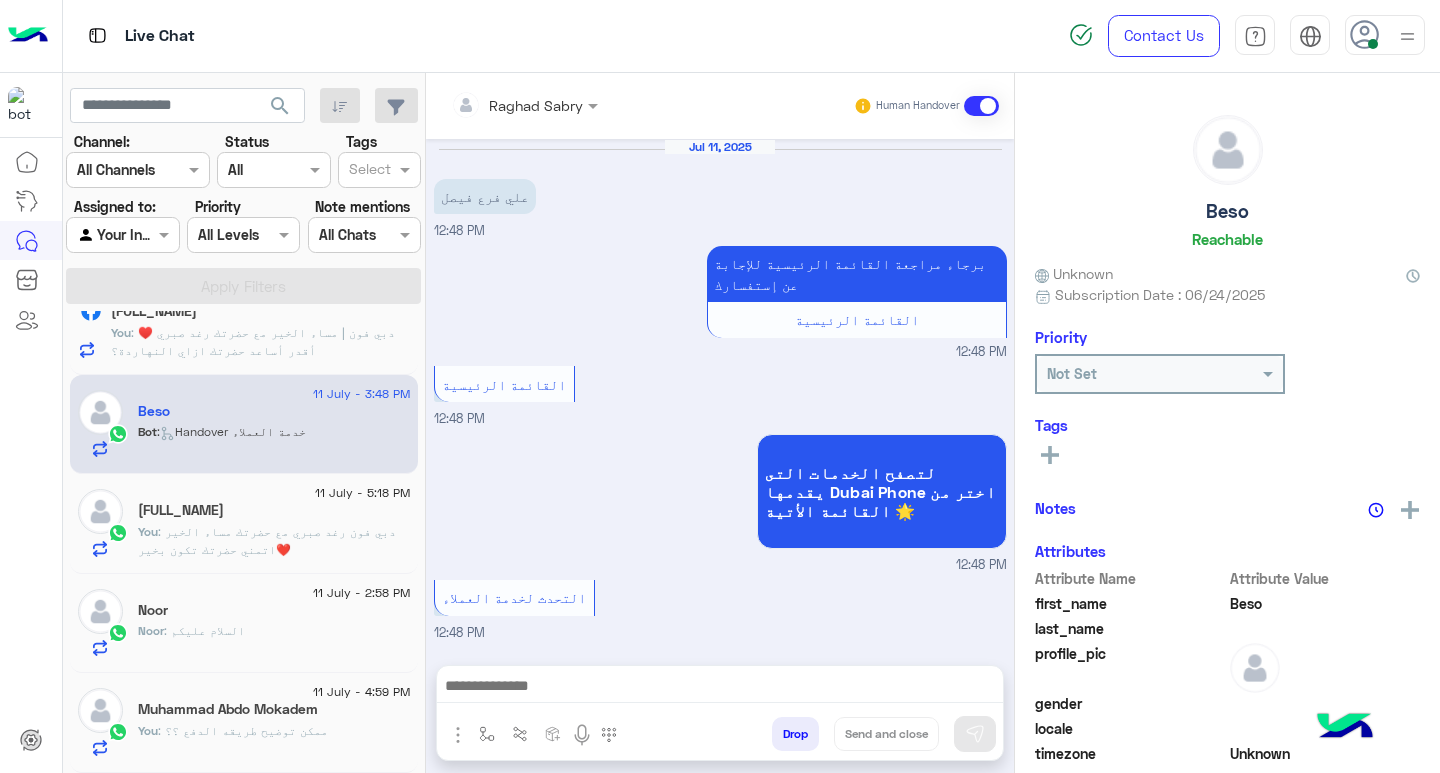 scroll, scrollTop: 1211, scrollLeft: 0, axis: vertical 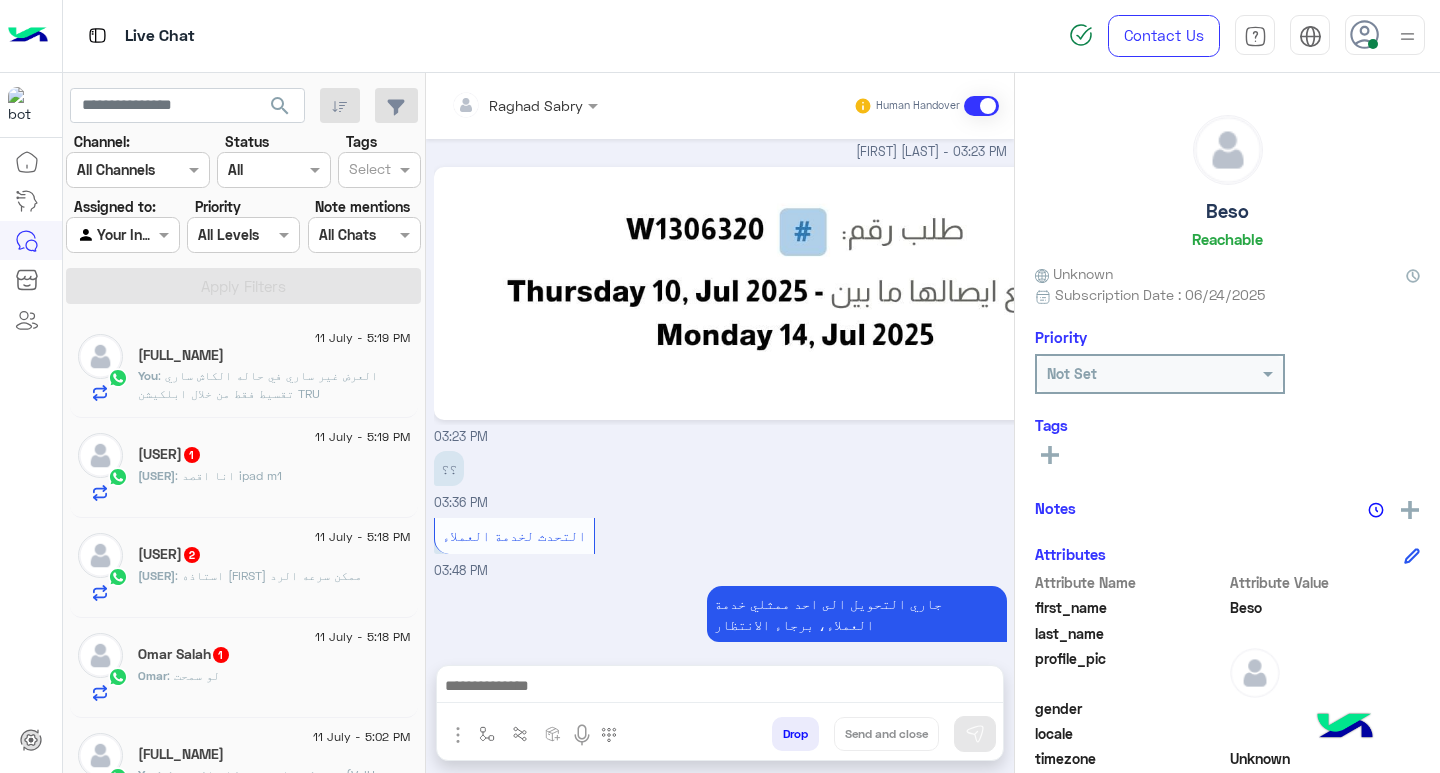 click on "EL3tar : انا اقصد ipad m1" 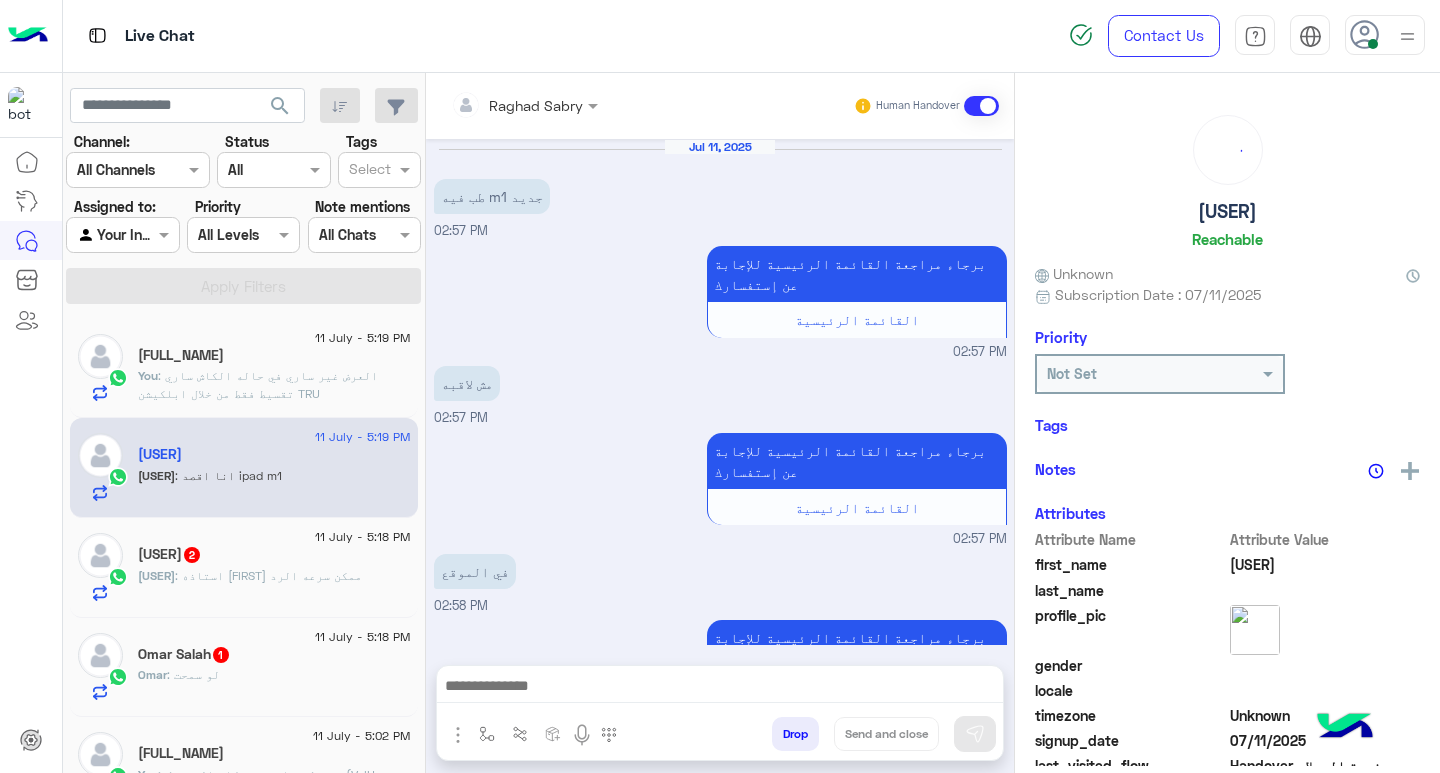 scroll, scrollTop: 1225, scrollLeft: 0, axis: vertical 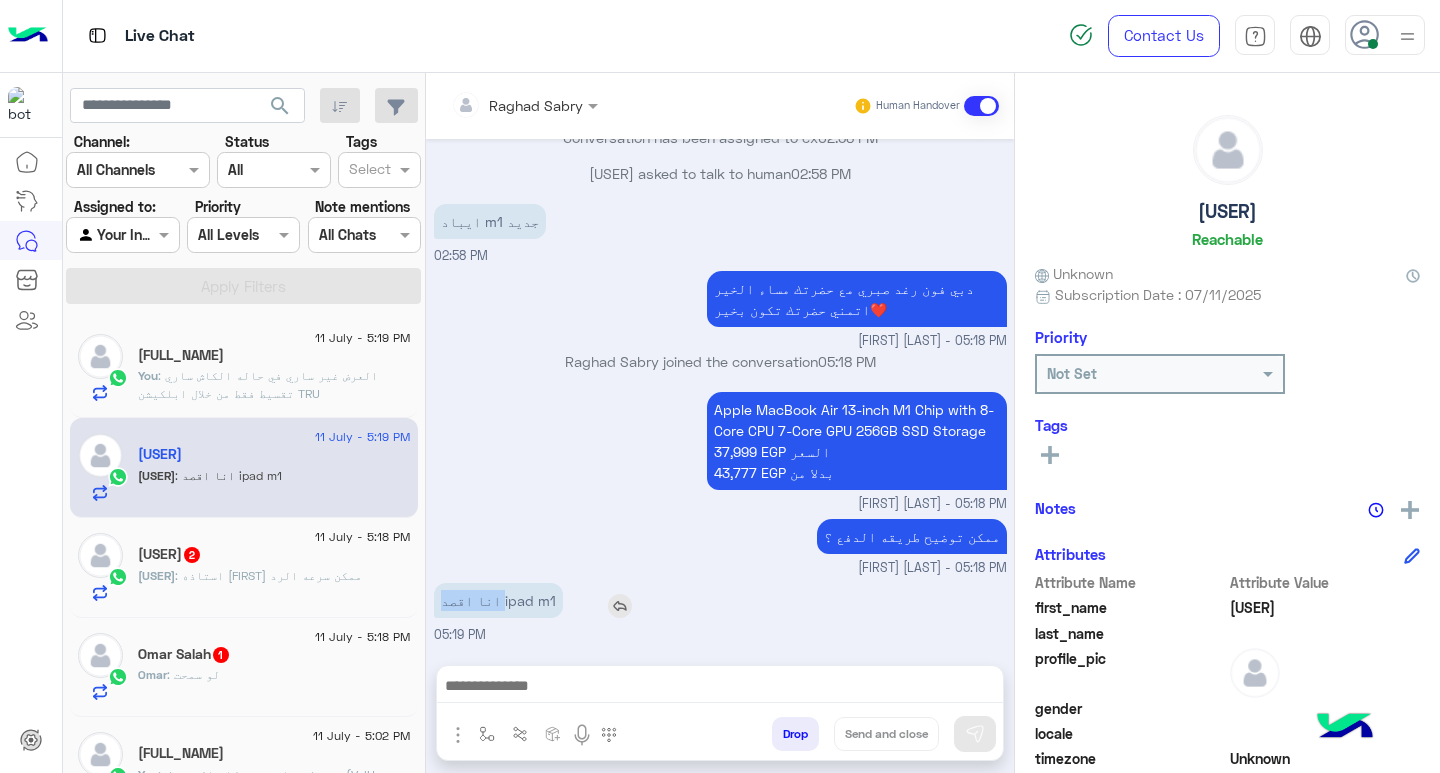 drag, startPoint x: 493, startPoint y: 598, endPoint x: 590, endPoint y: 598, distance: 97 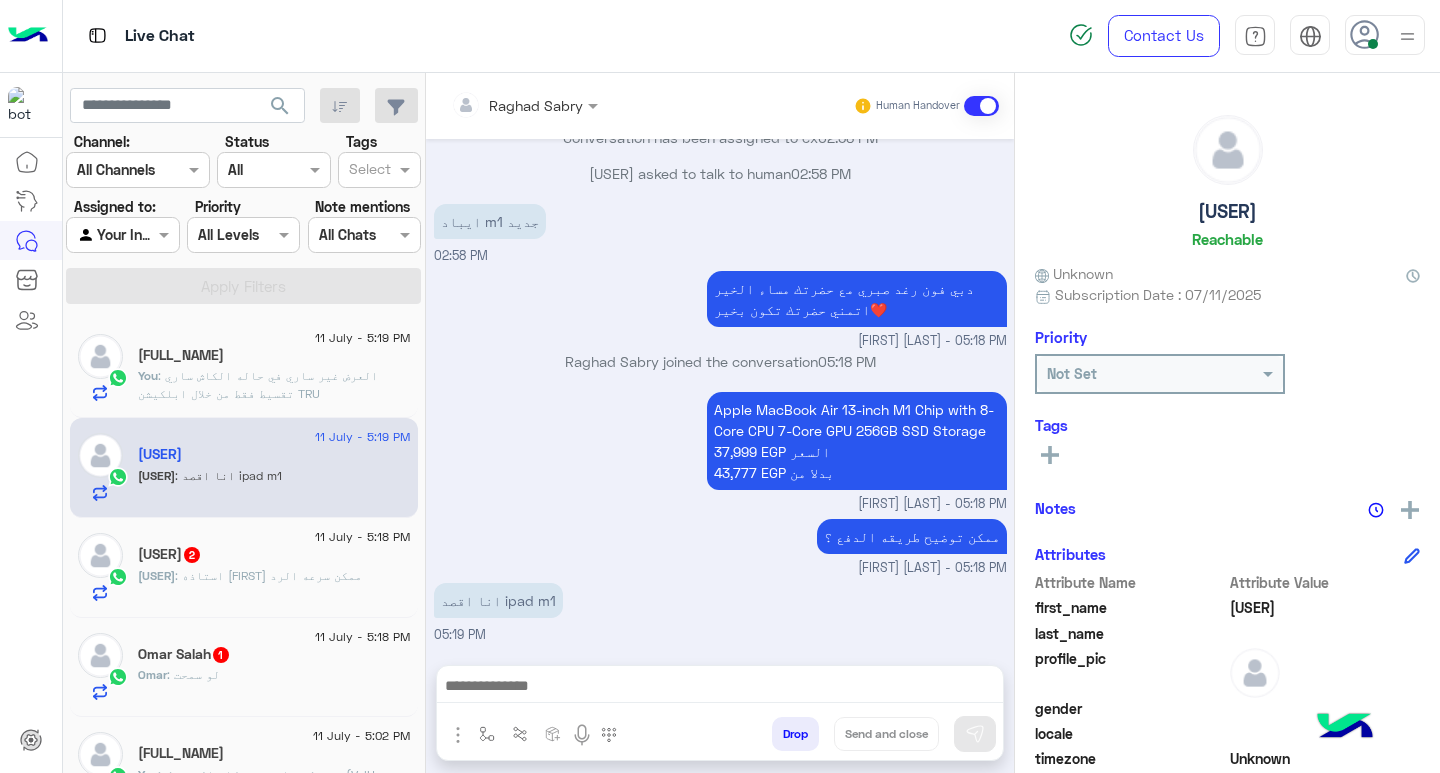 click at bounding box center (720, 688) 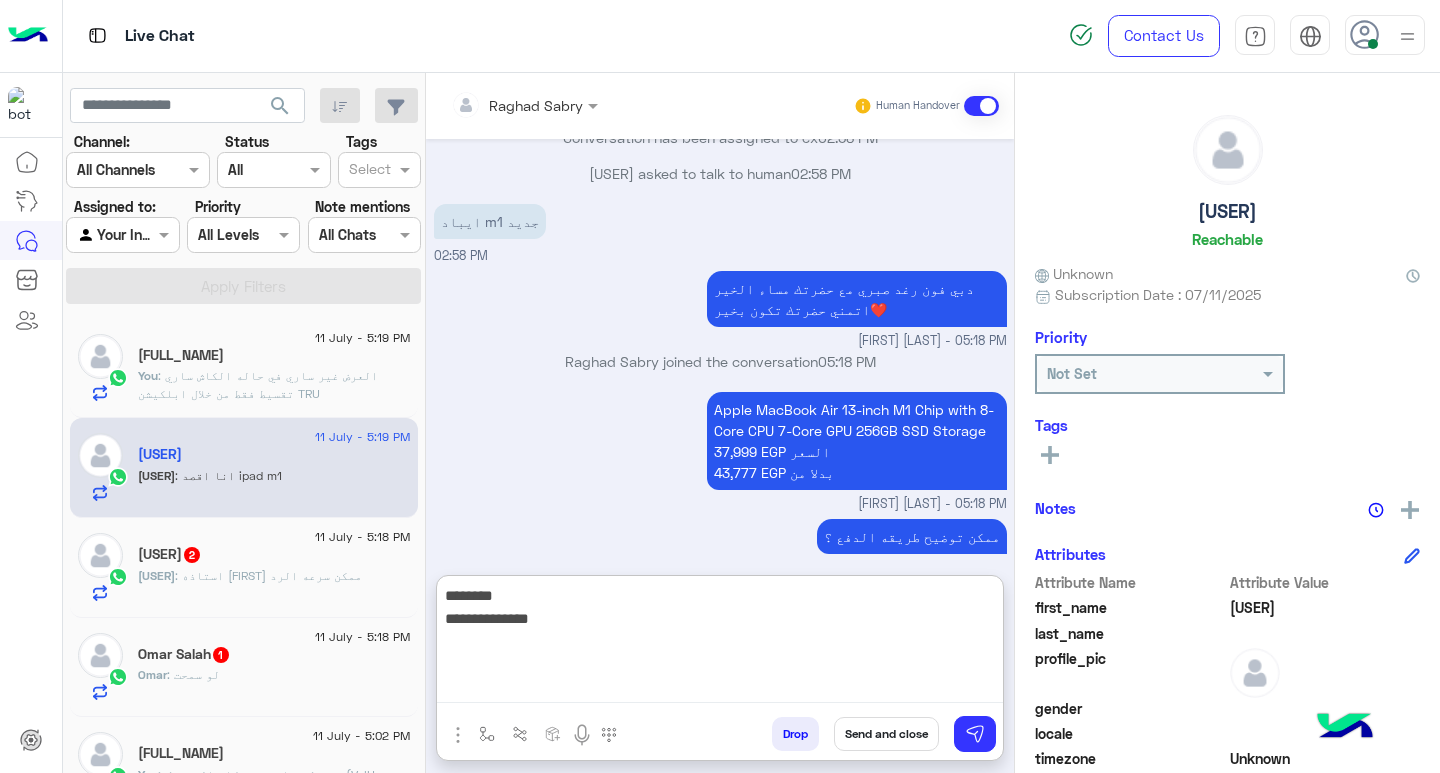 type on "**********" 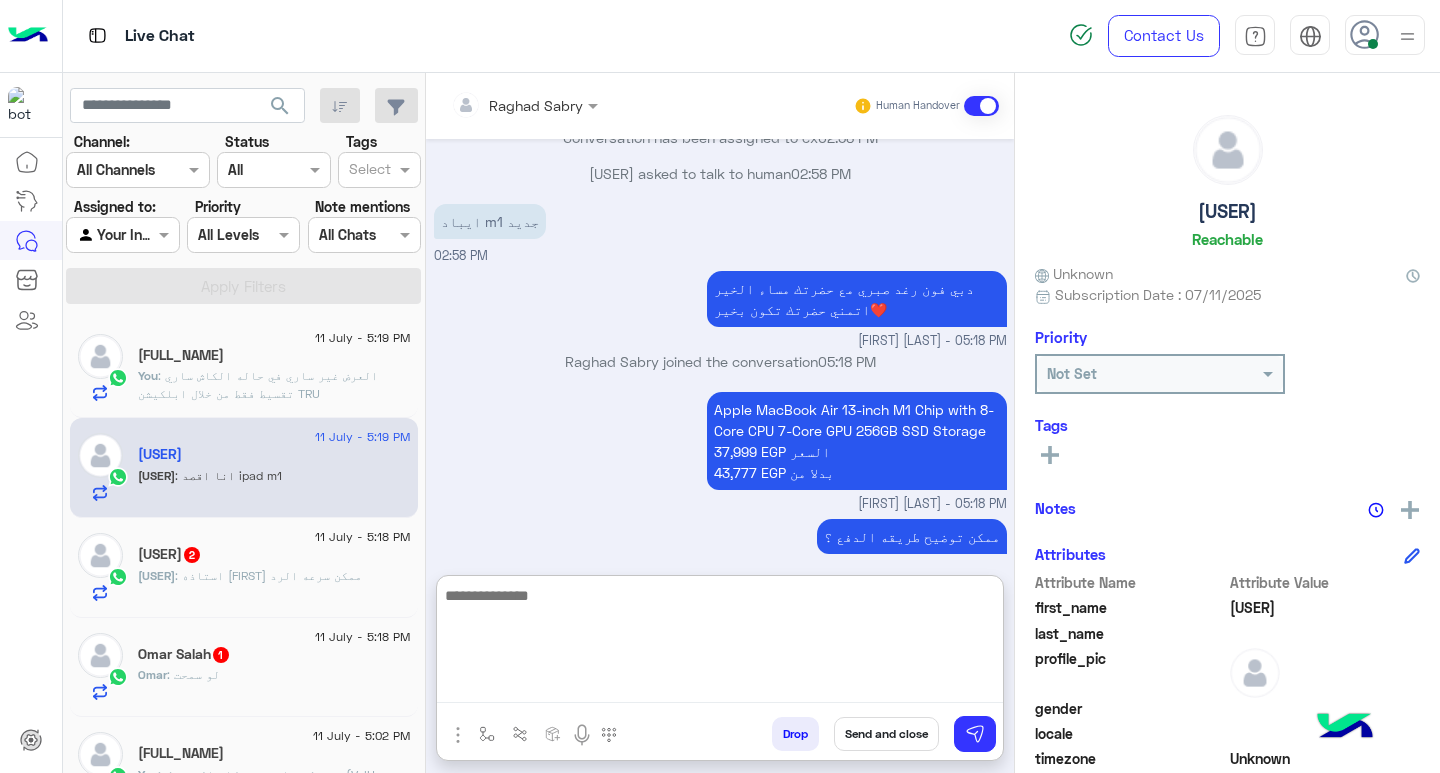scroll, scrollTop: 1400, scrollLeft: 0, axis: vertical 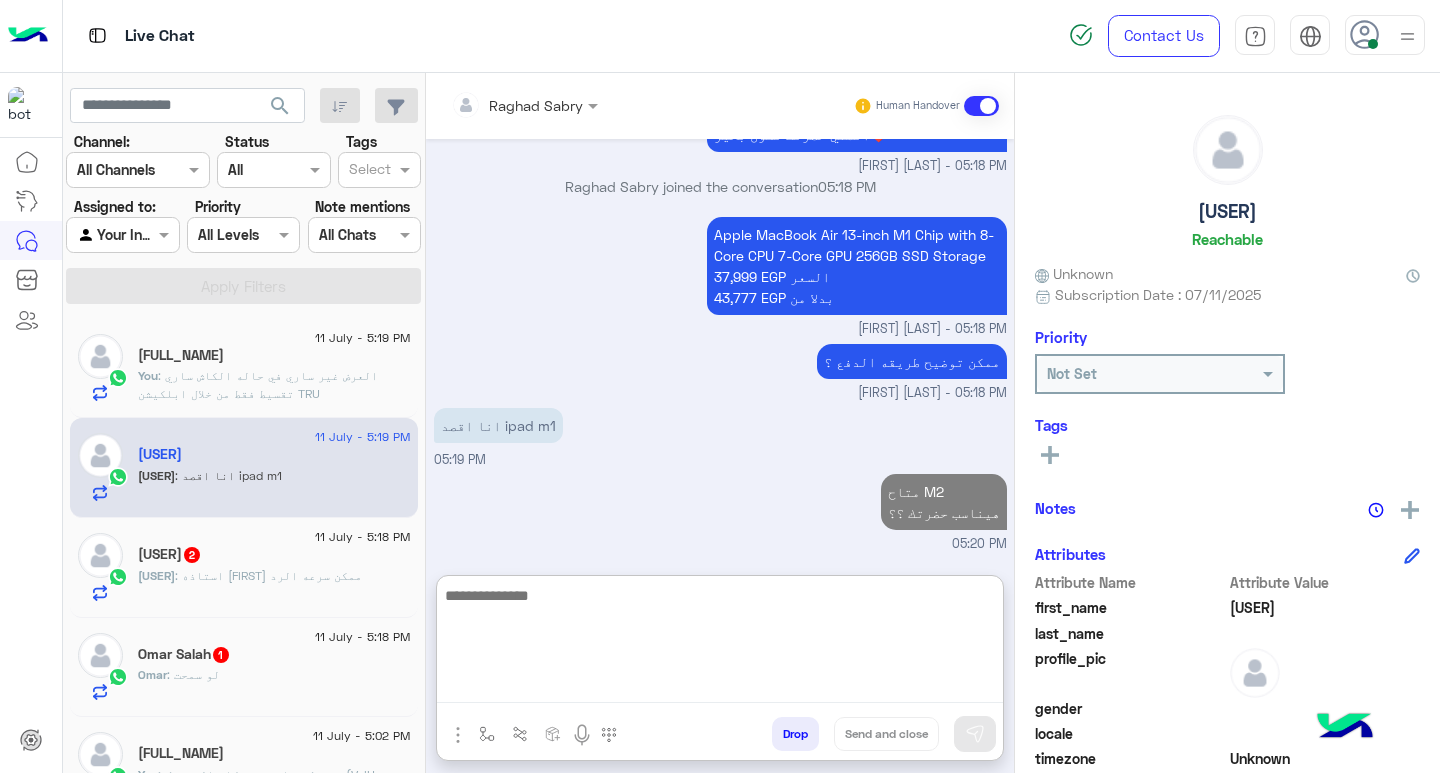 click on ": استاذه رغد ممكن سرعه الرد" 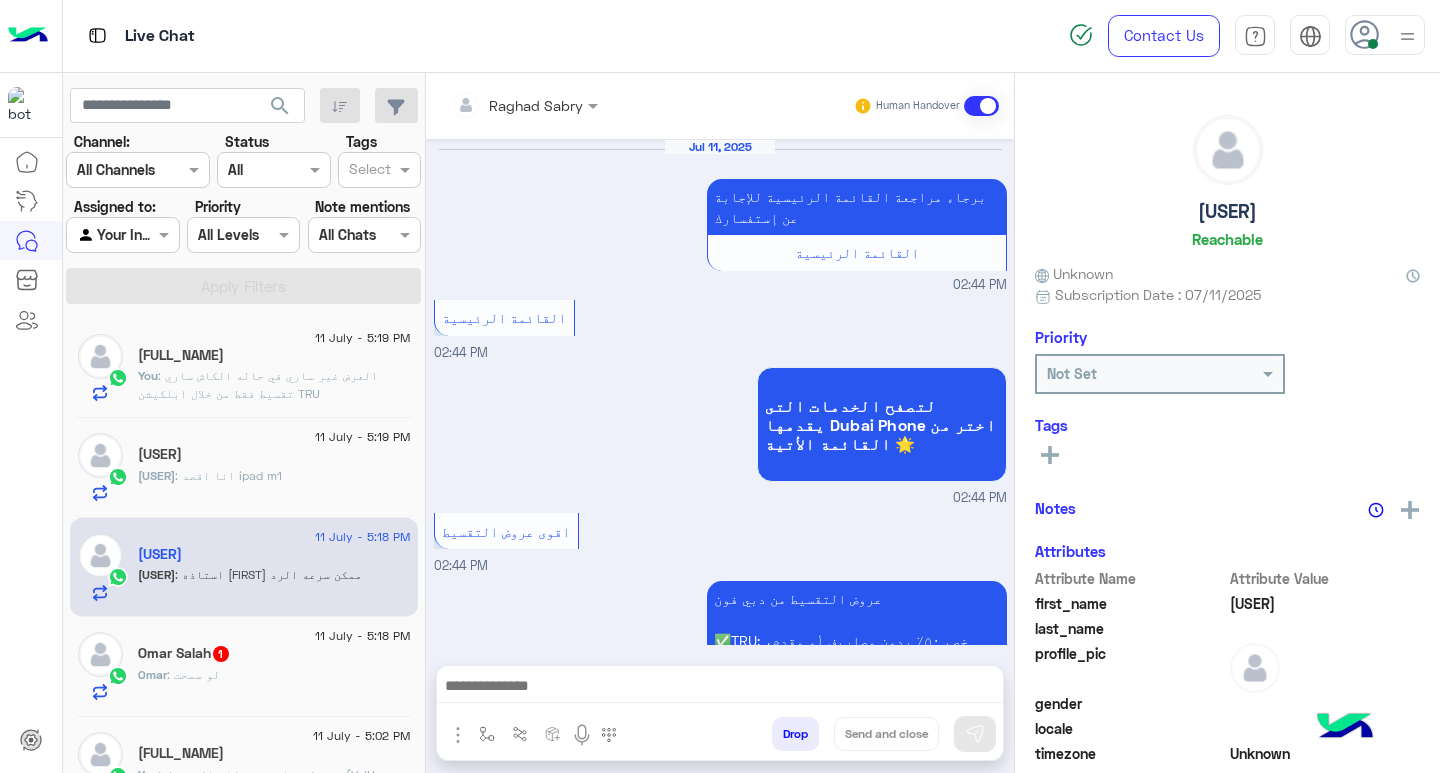 scroll, scrollTop: 2219, scrollLeft: 0, axis: vertical 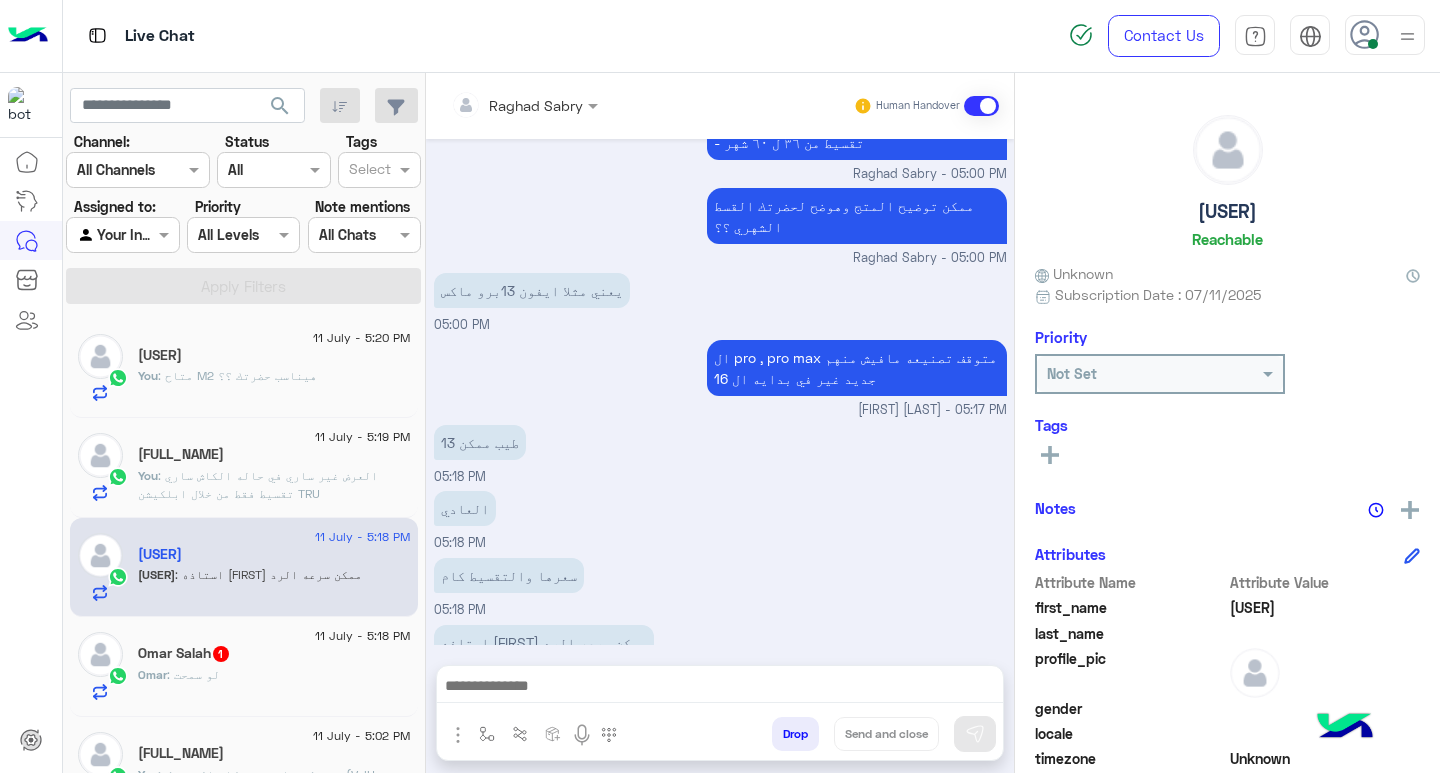click at bounding box center [720, 691] 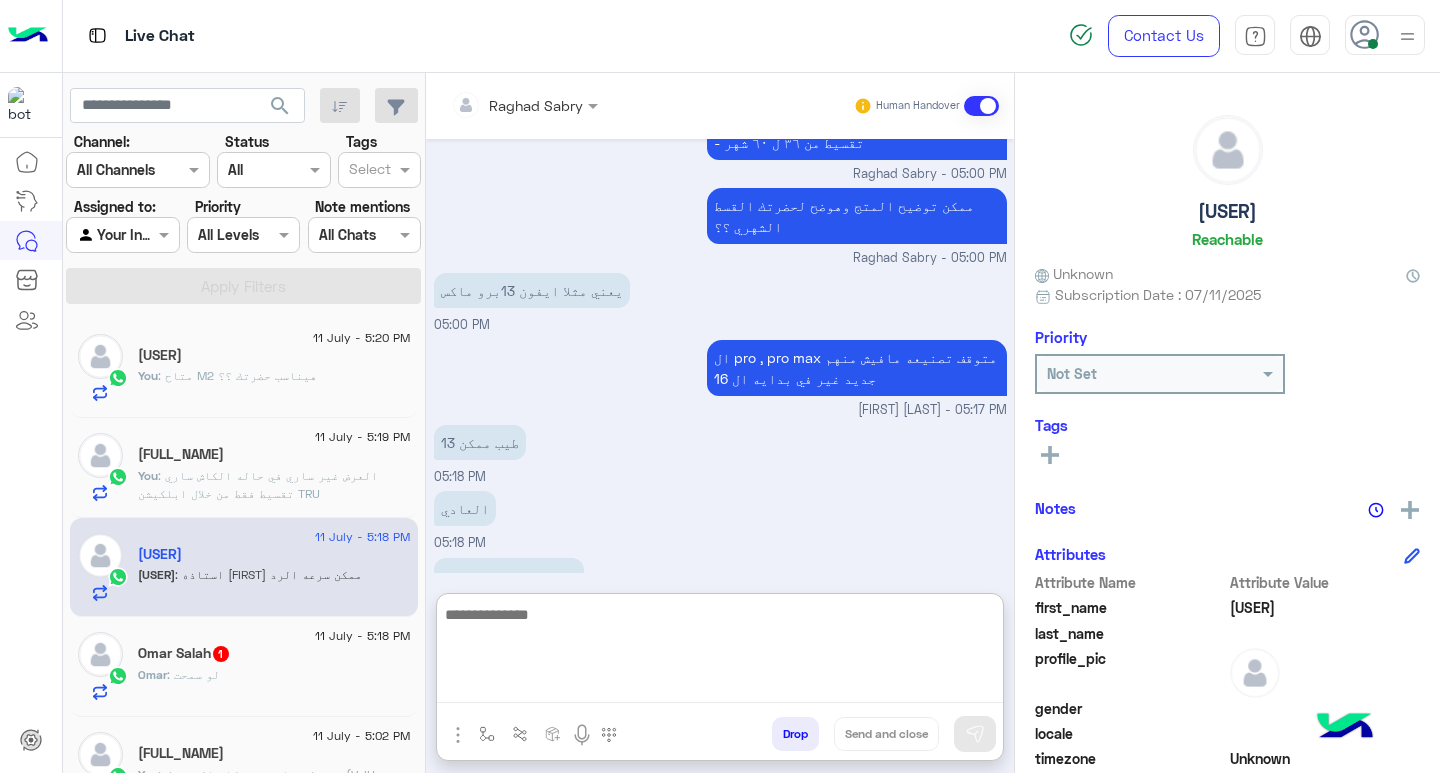 paste on "**********" 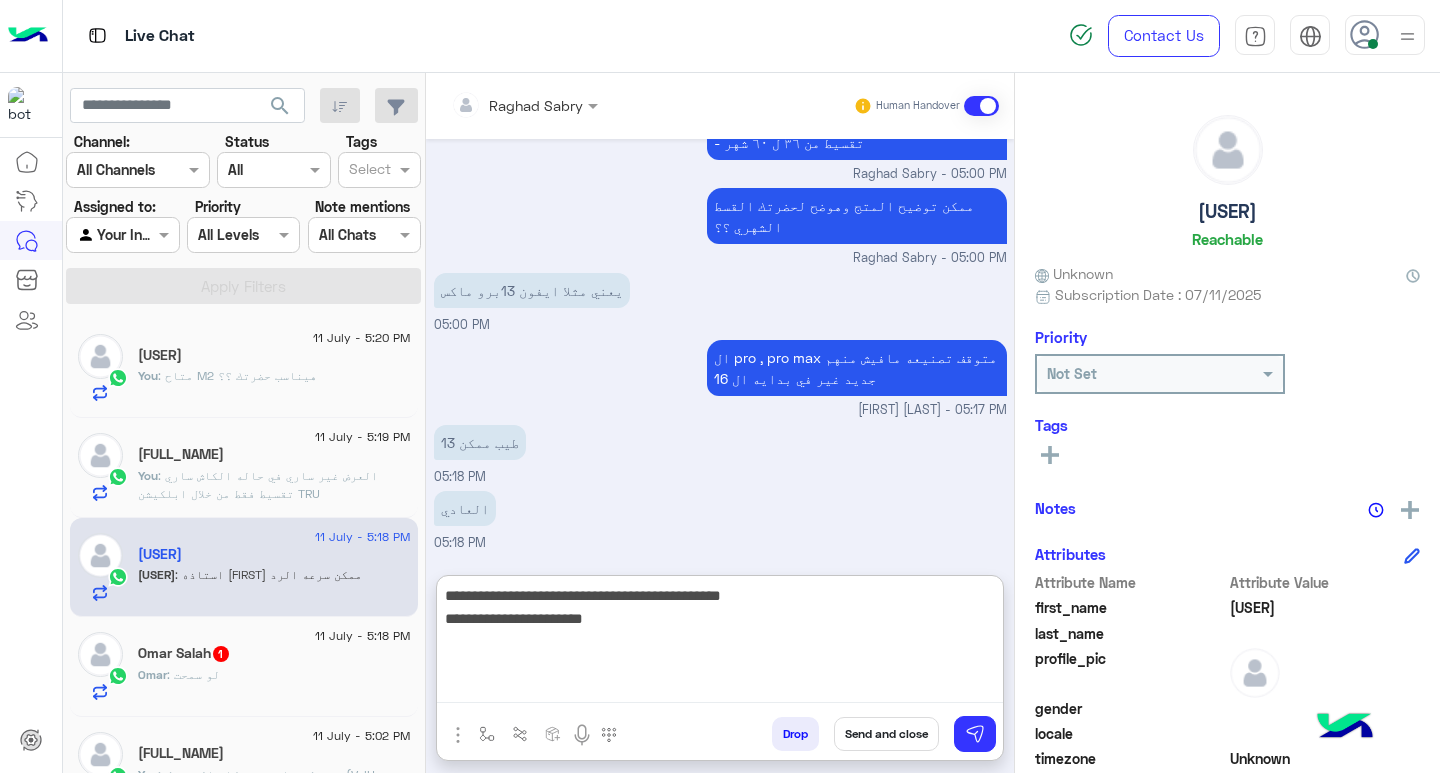 click on "**********" at bounding box center [720, 643] 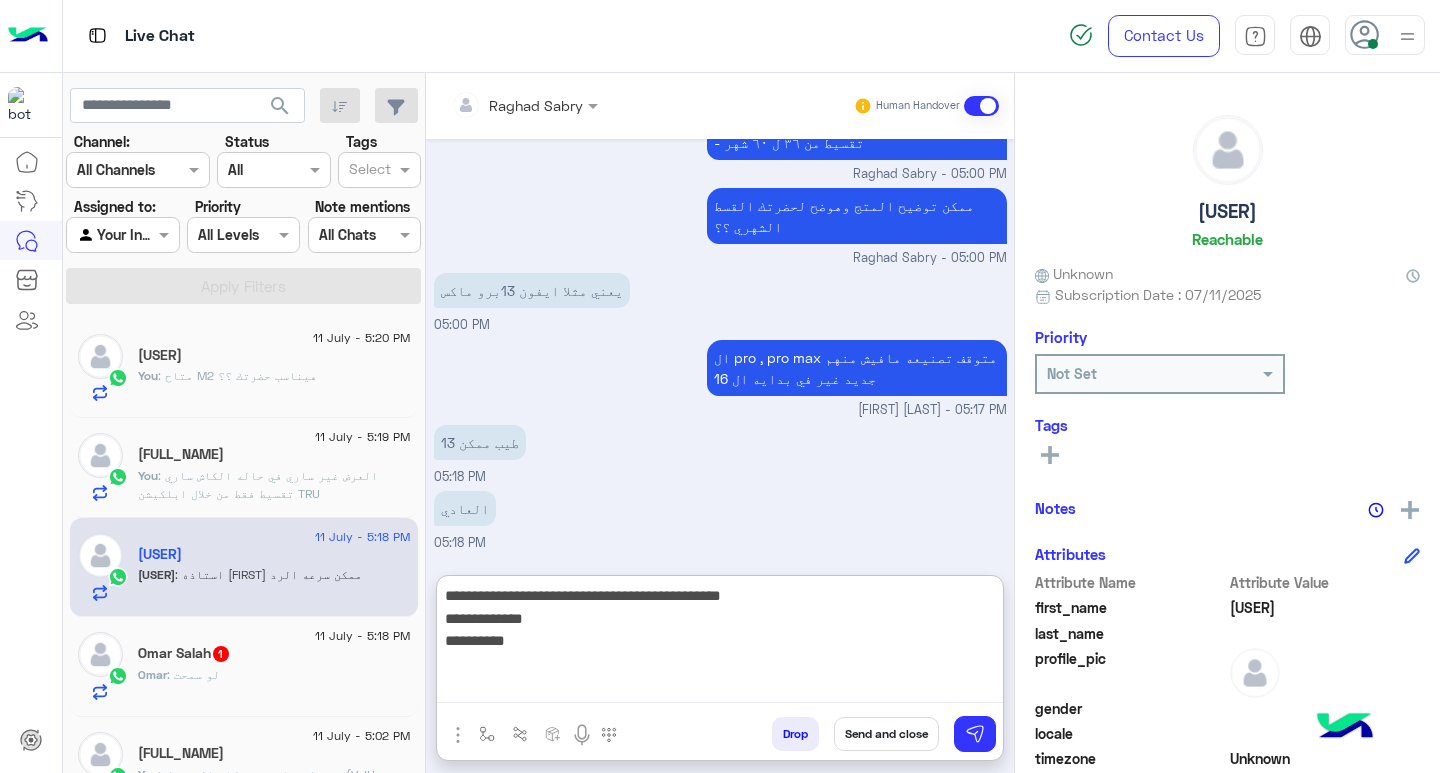 click on "**********" at bounding box center [720, 643] 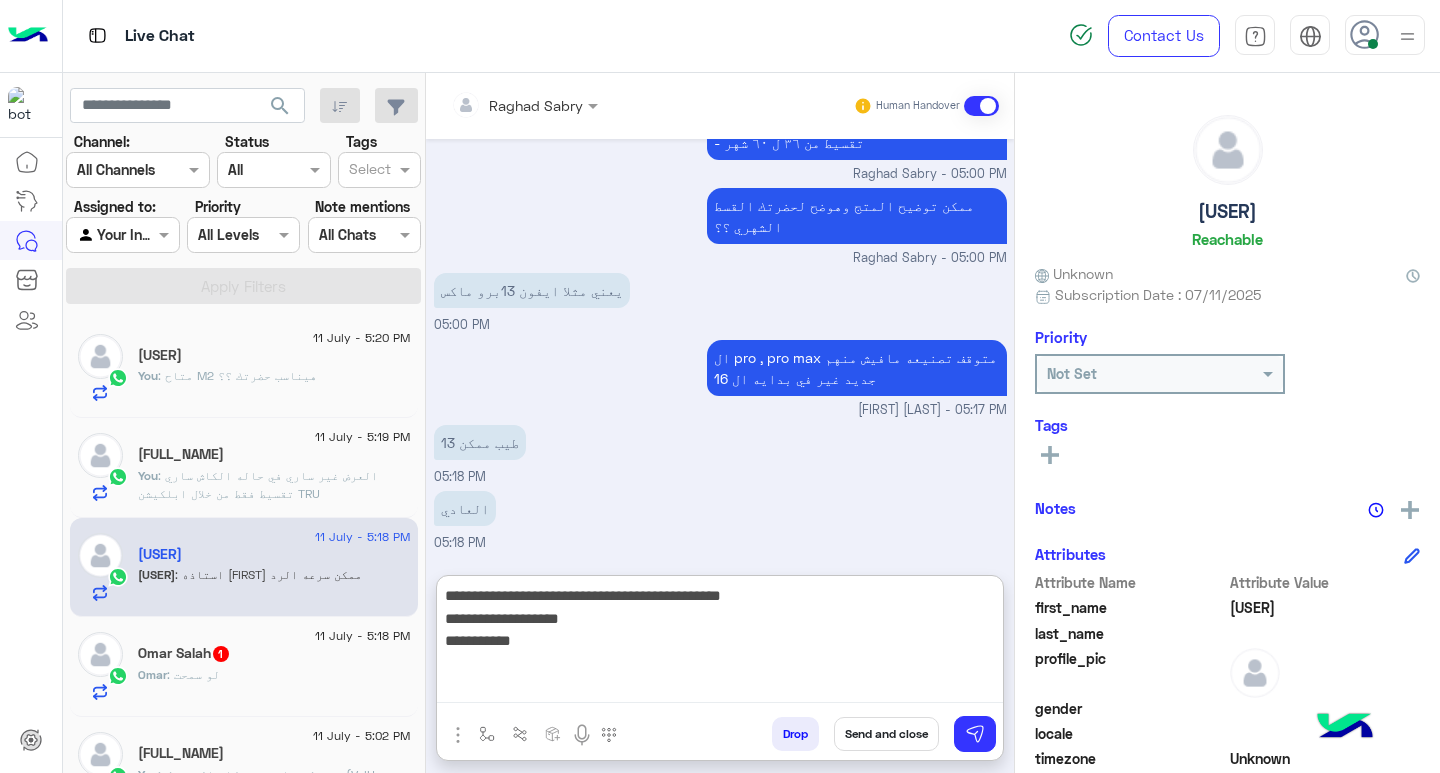 click on "**********" at bounding box center [720, 643] 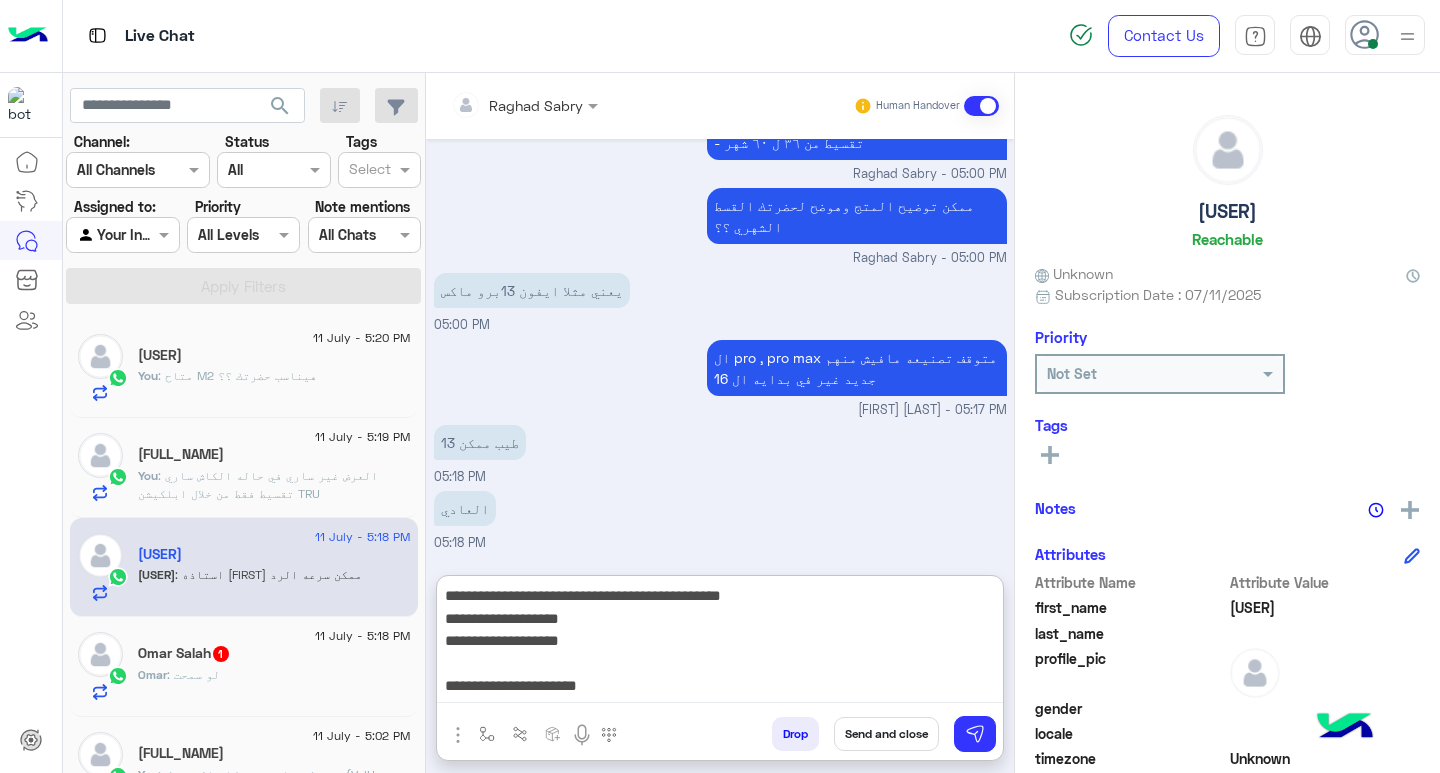 click on "**********" at bounding box center [720, 643] 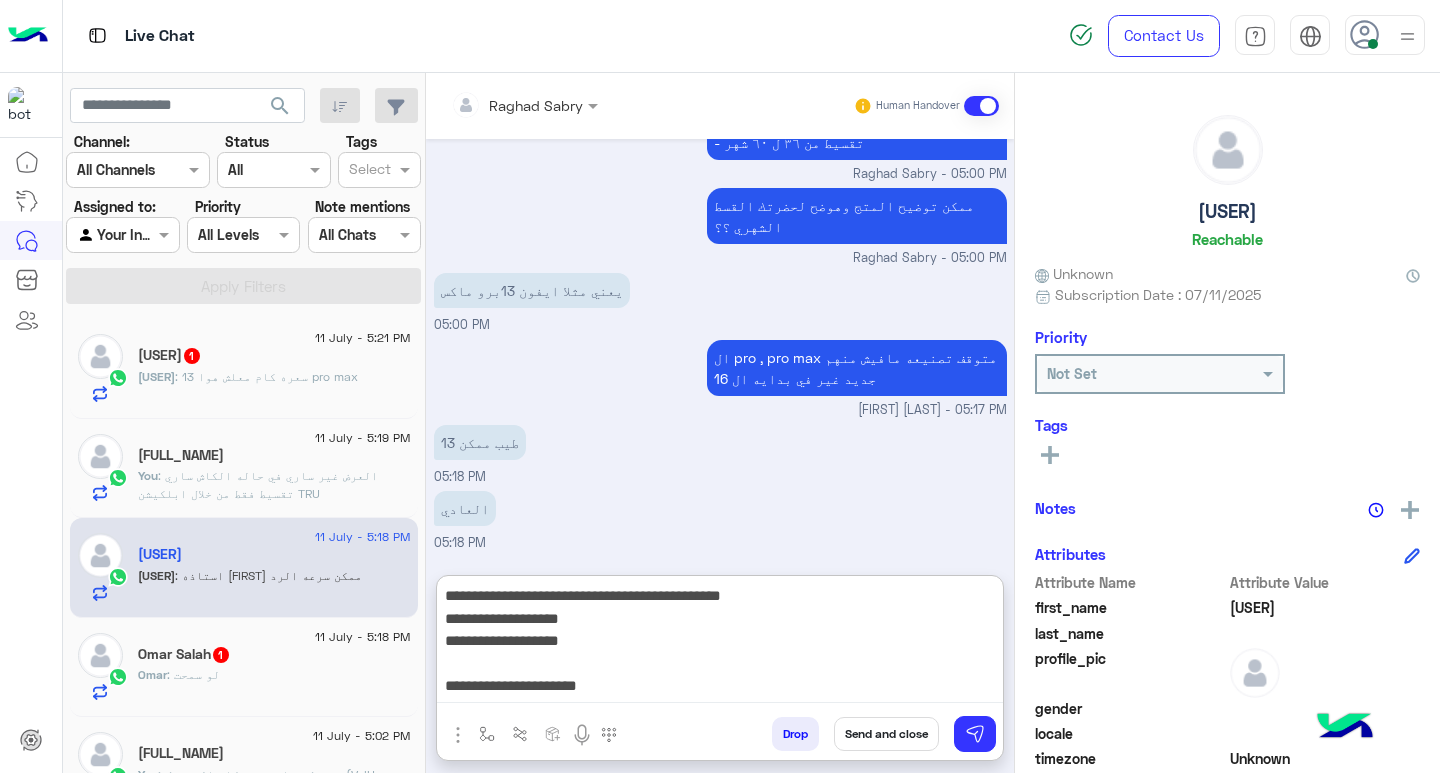 drag, startPoint x: 663, startPoint y: 672, endPoint x: 1044, endPoint y: 669, distance: 381.0118 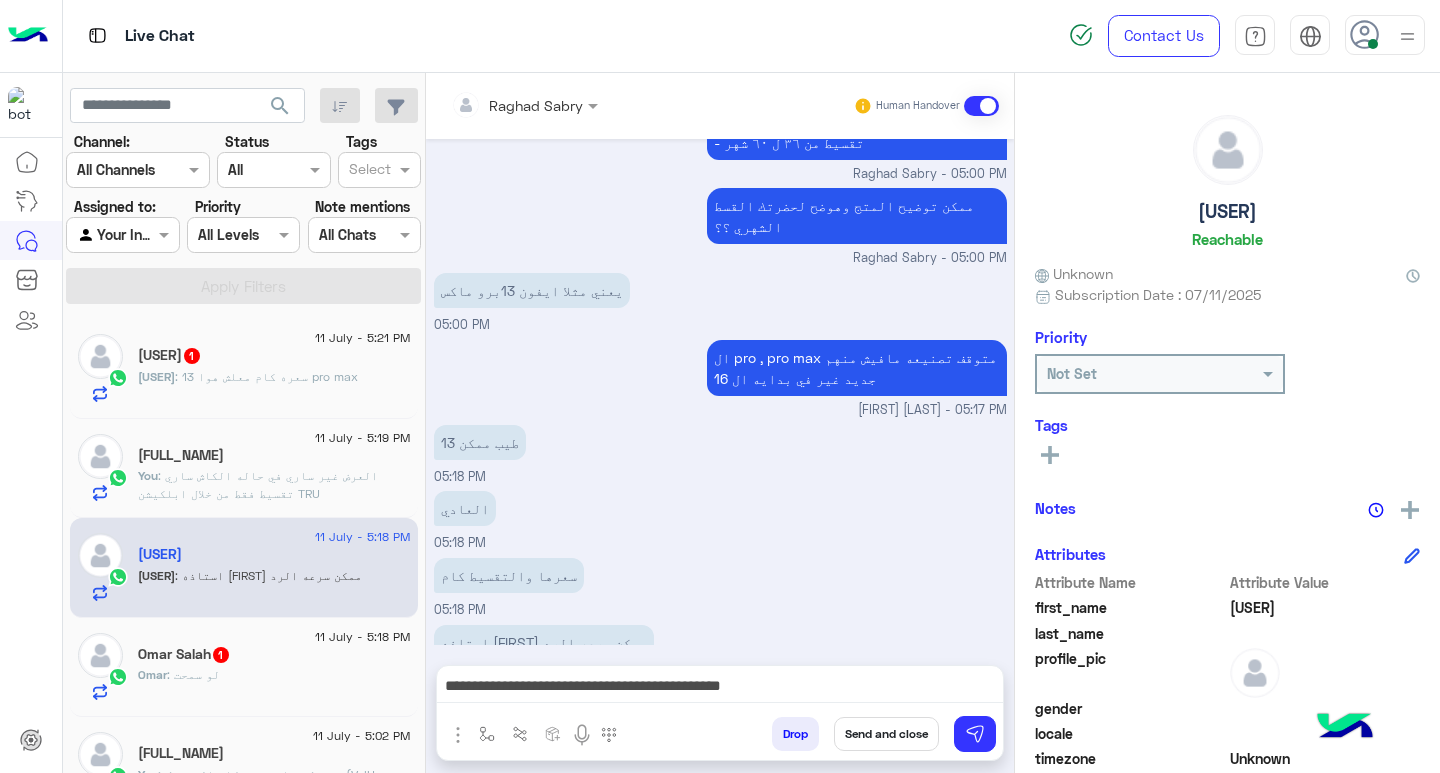 drag, startPoint x: 855, startPoint y: 680, endPoint x: 833, endPoint y: 681, distance: 22.022715 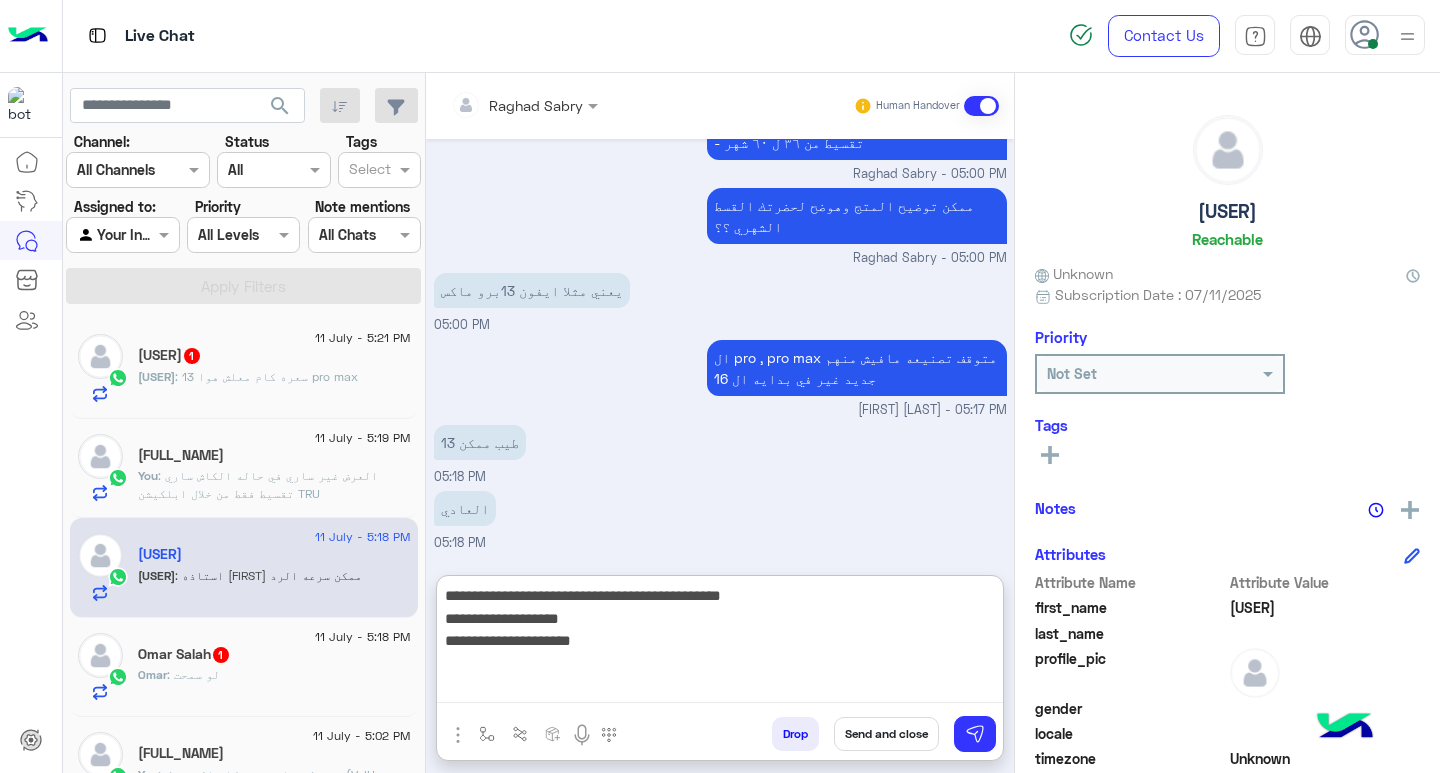 click on "**********" at bounding box center (720, 643) 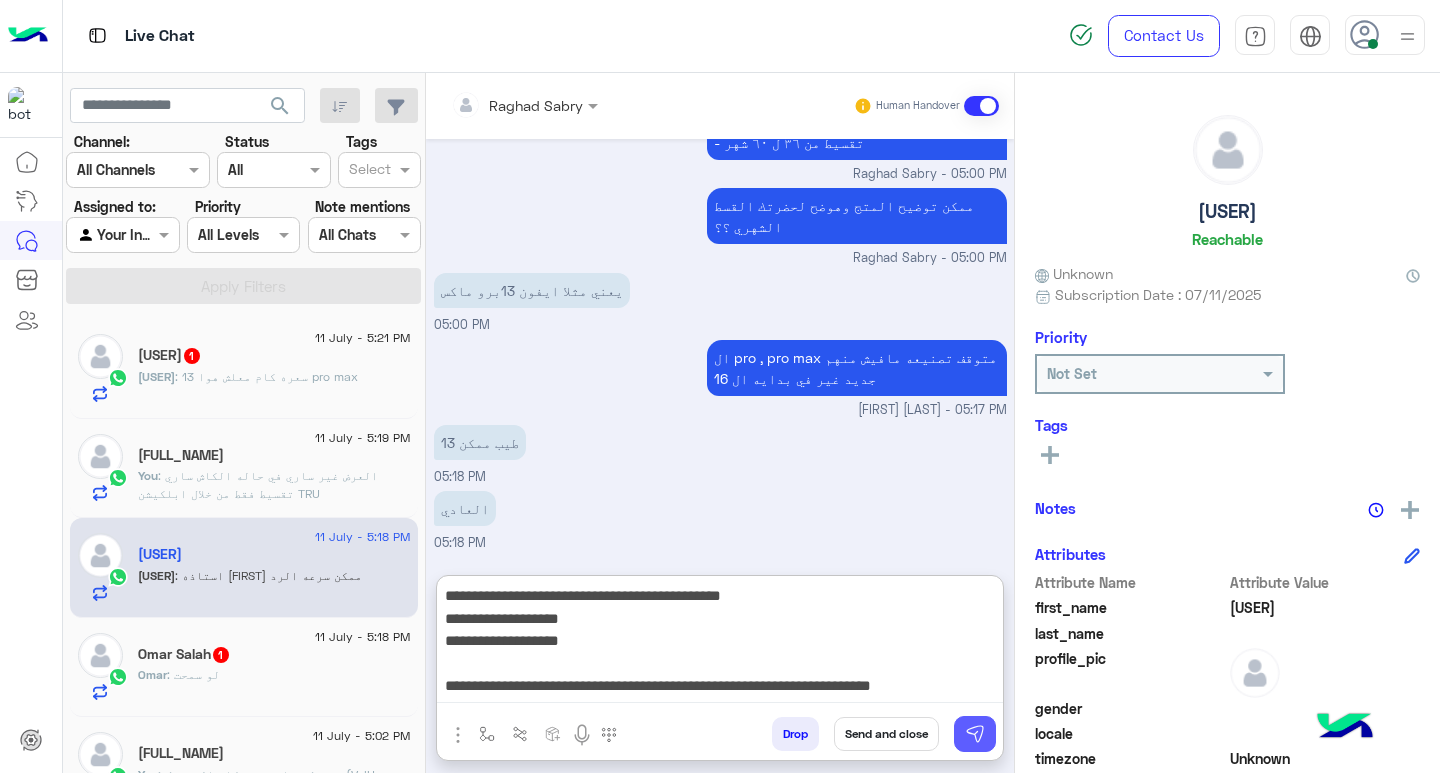type on "**********" 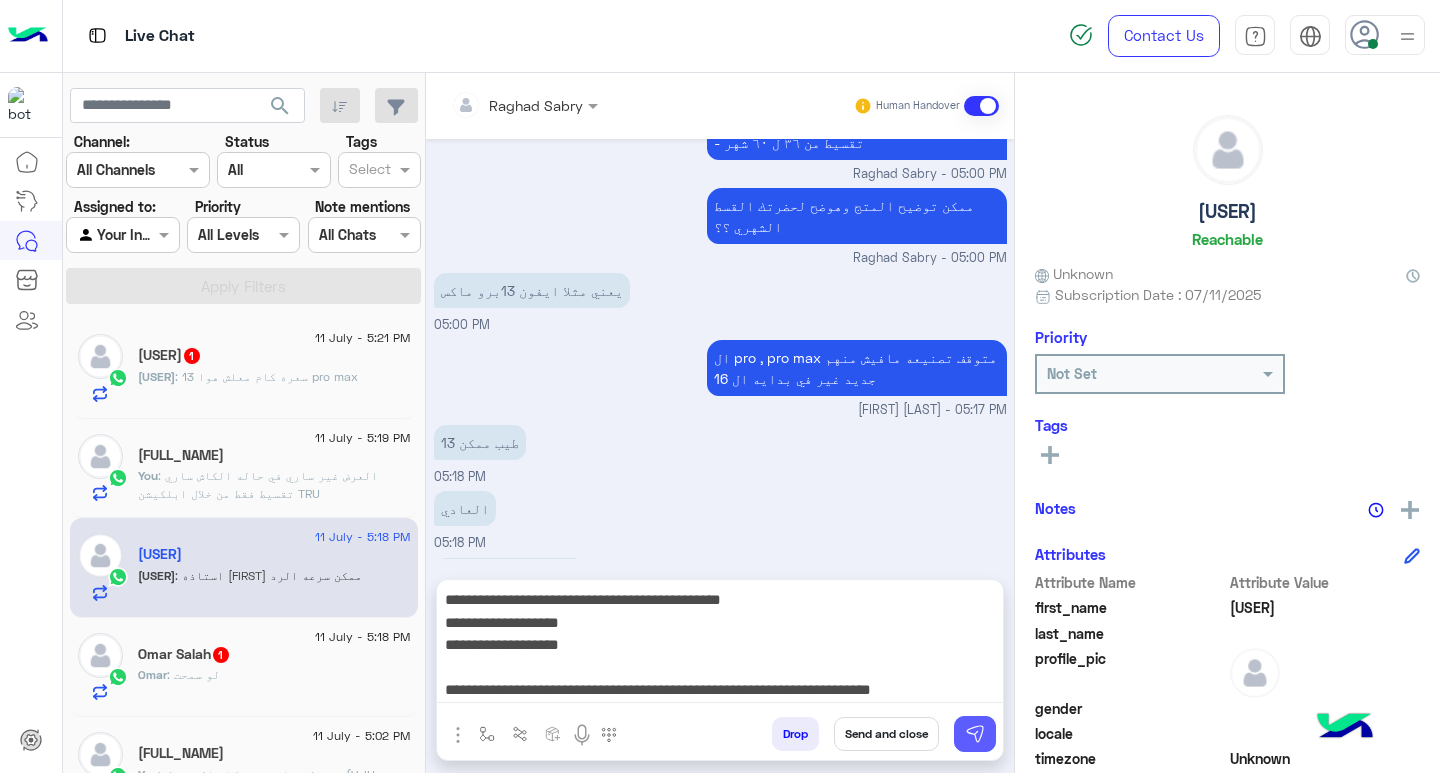 click at bounding box center [975, 734] 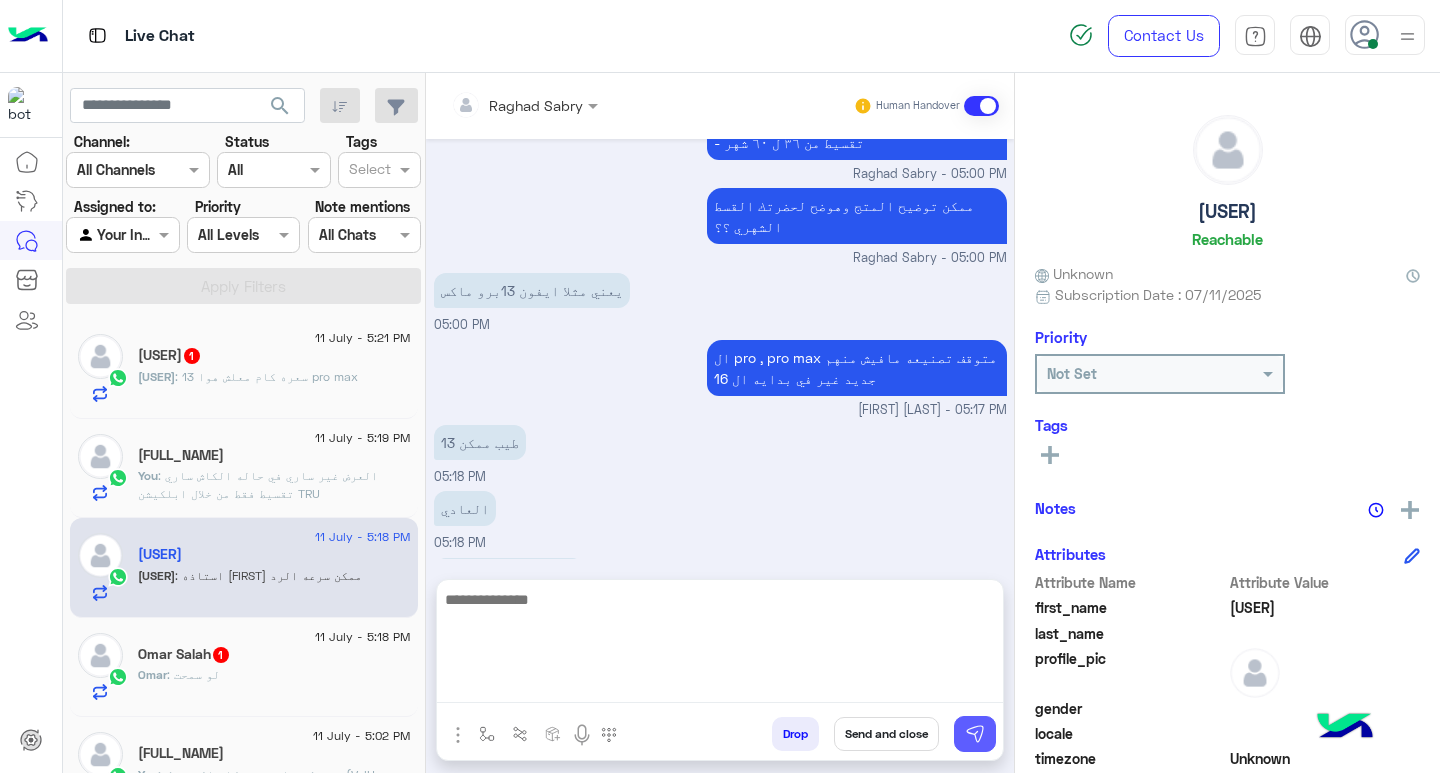 scroll, scrollTop: 2409, scrollLeft: 0, axis: vertical 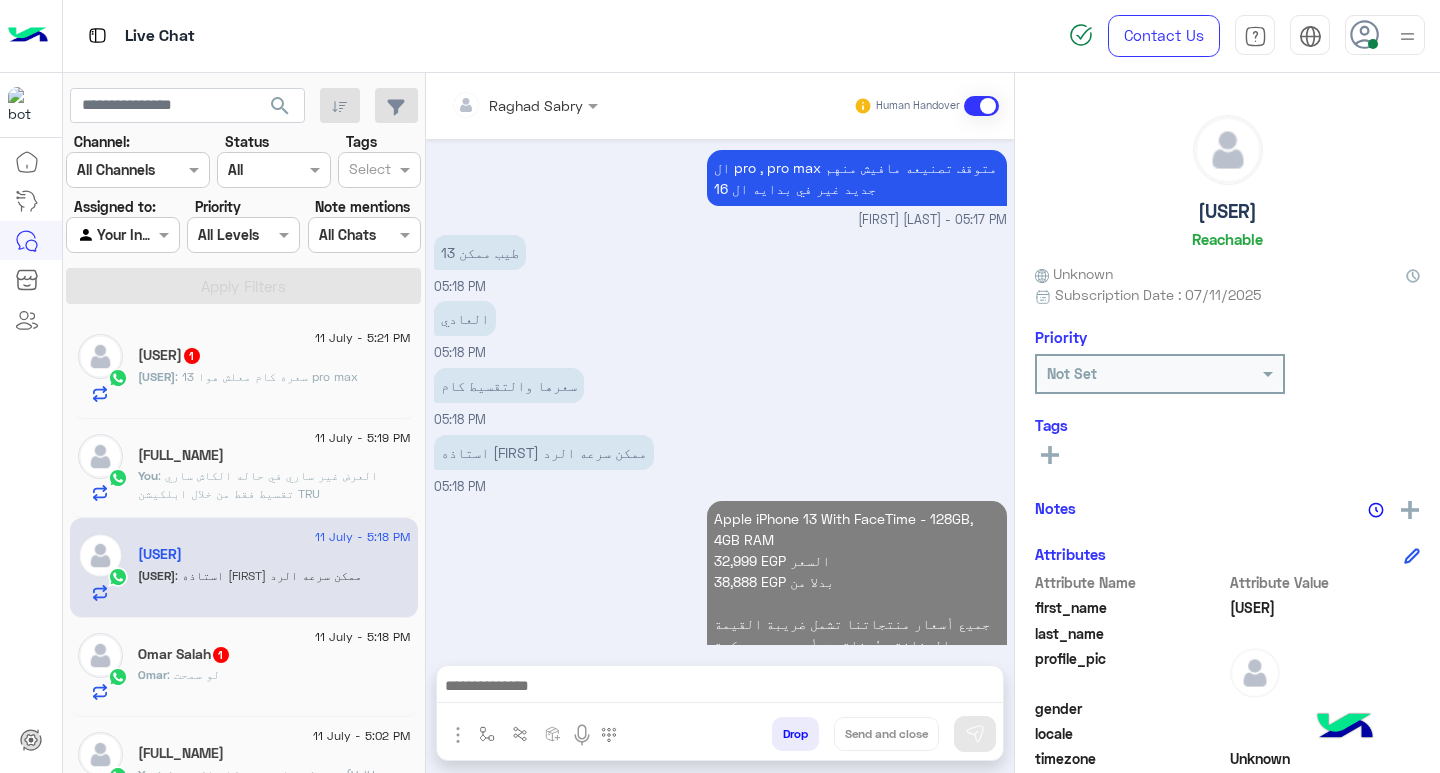 click on "EL3tar : سعره كام معلش هوا 13 pro max" 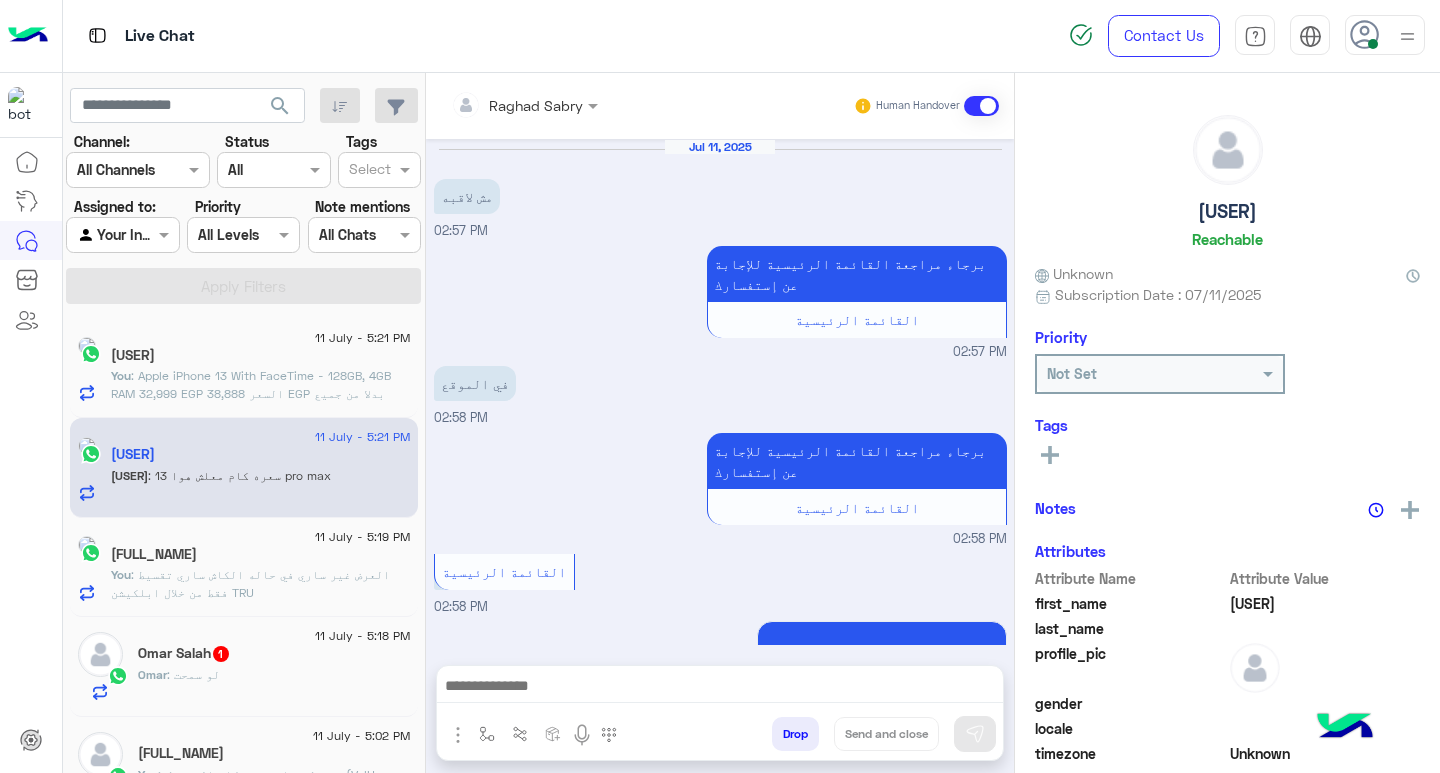 scroll, scrollTop: 1189, scrollLeft: 0, axis: vertical 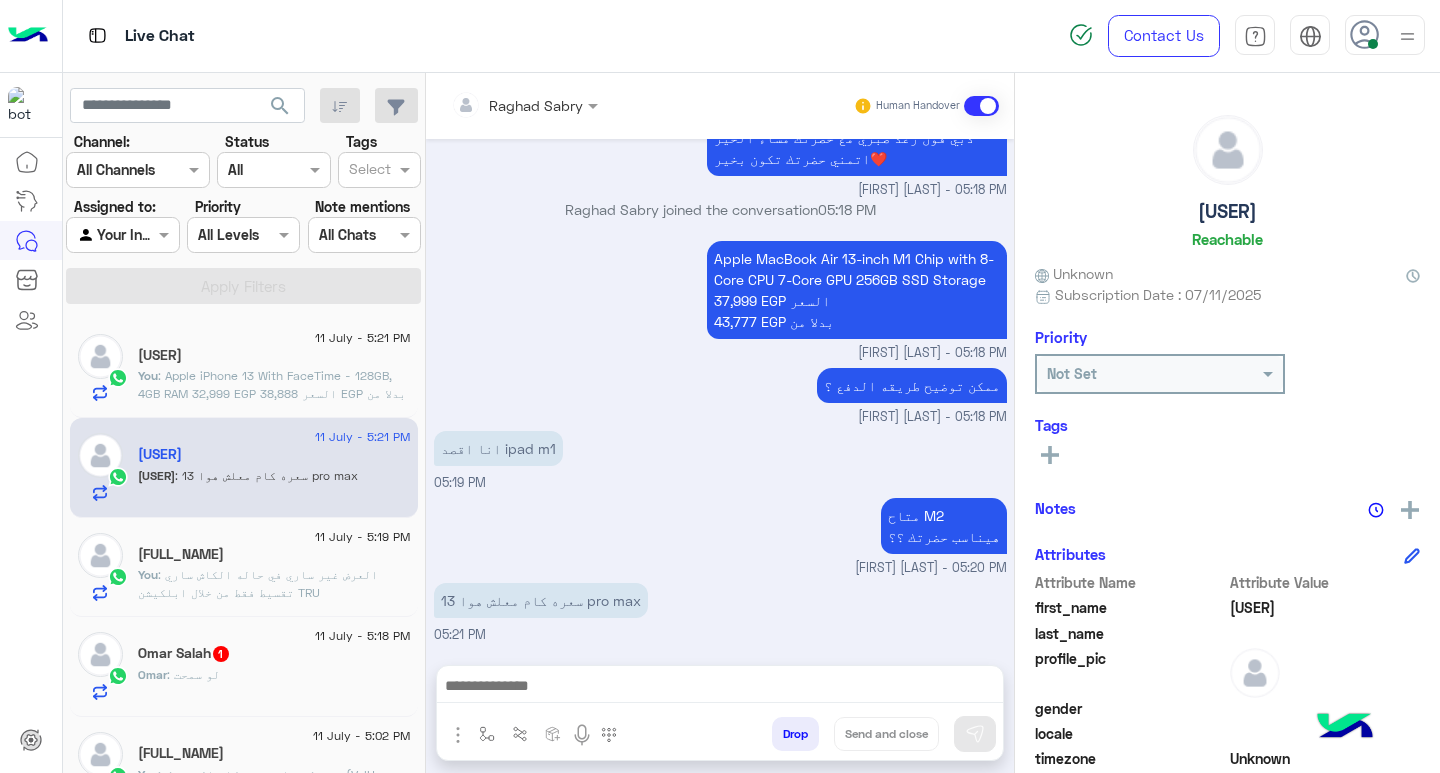 click at bounding box center [720, 688] 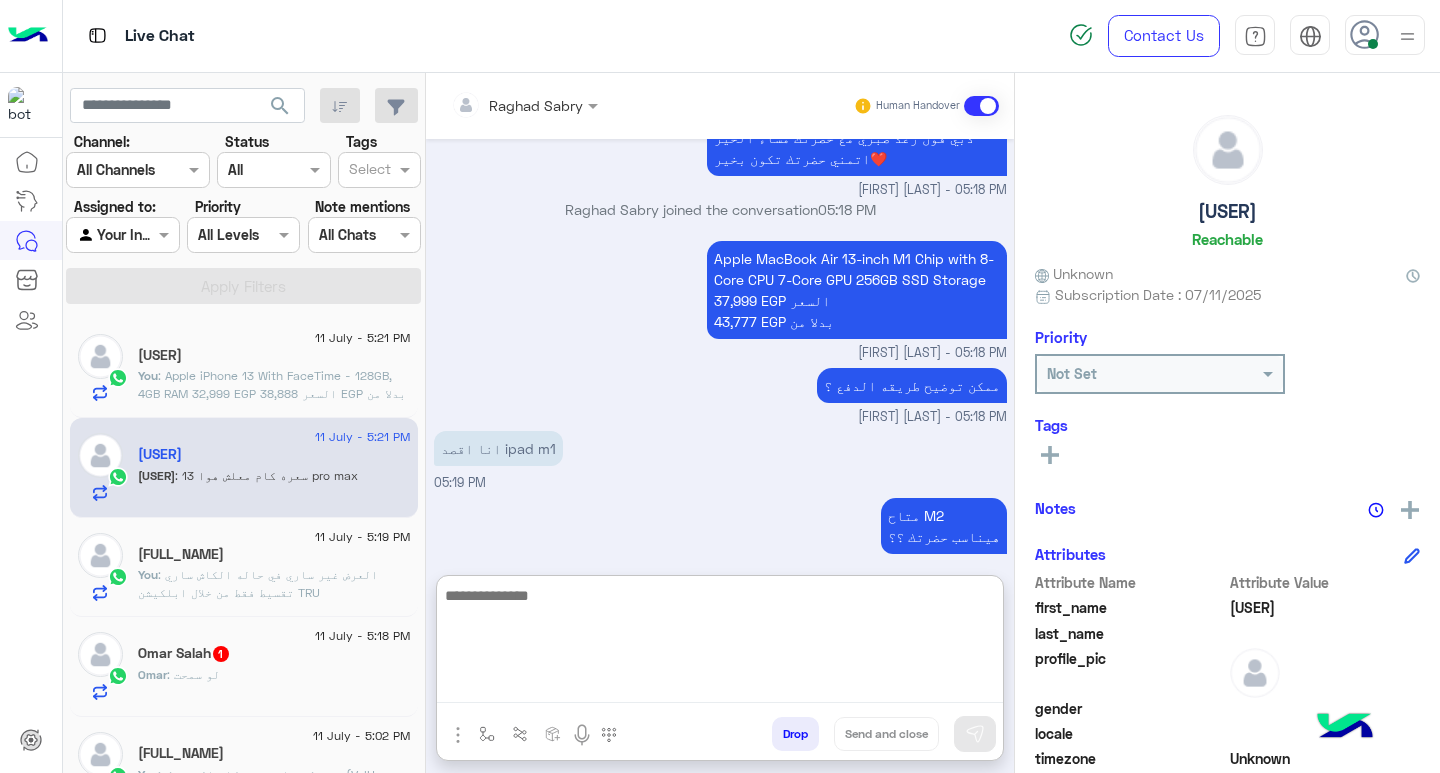 scroll, scrollTop: 1364, scrollLeft: 0, axis: vertical 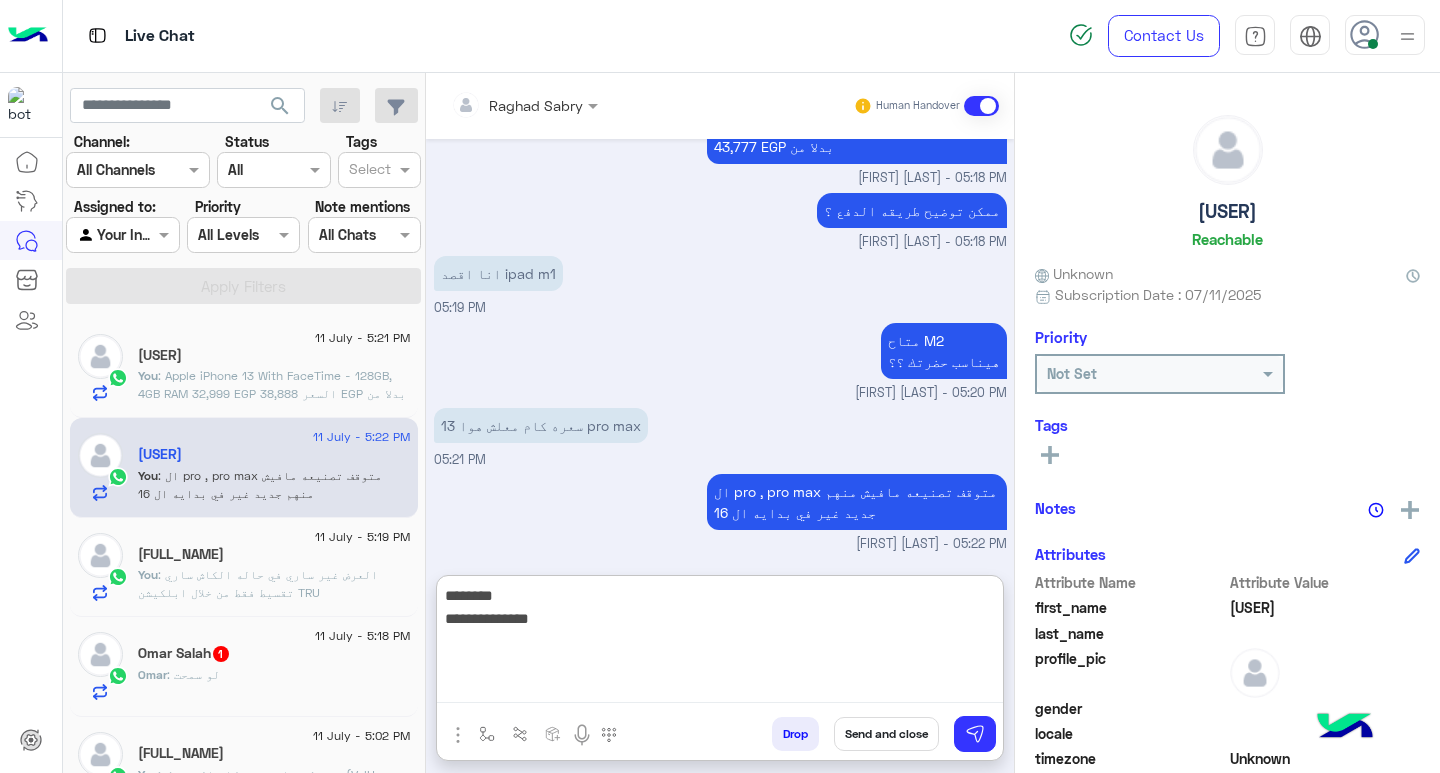 type on "**********" 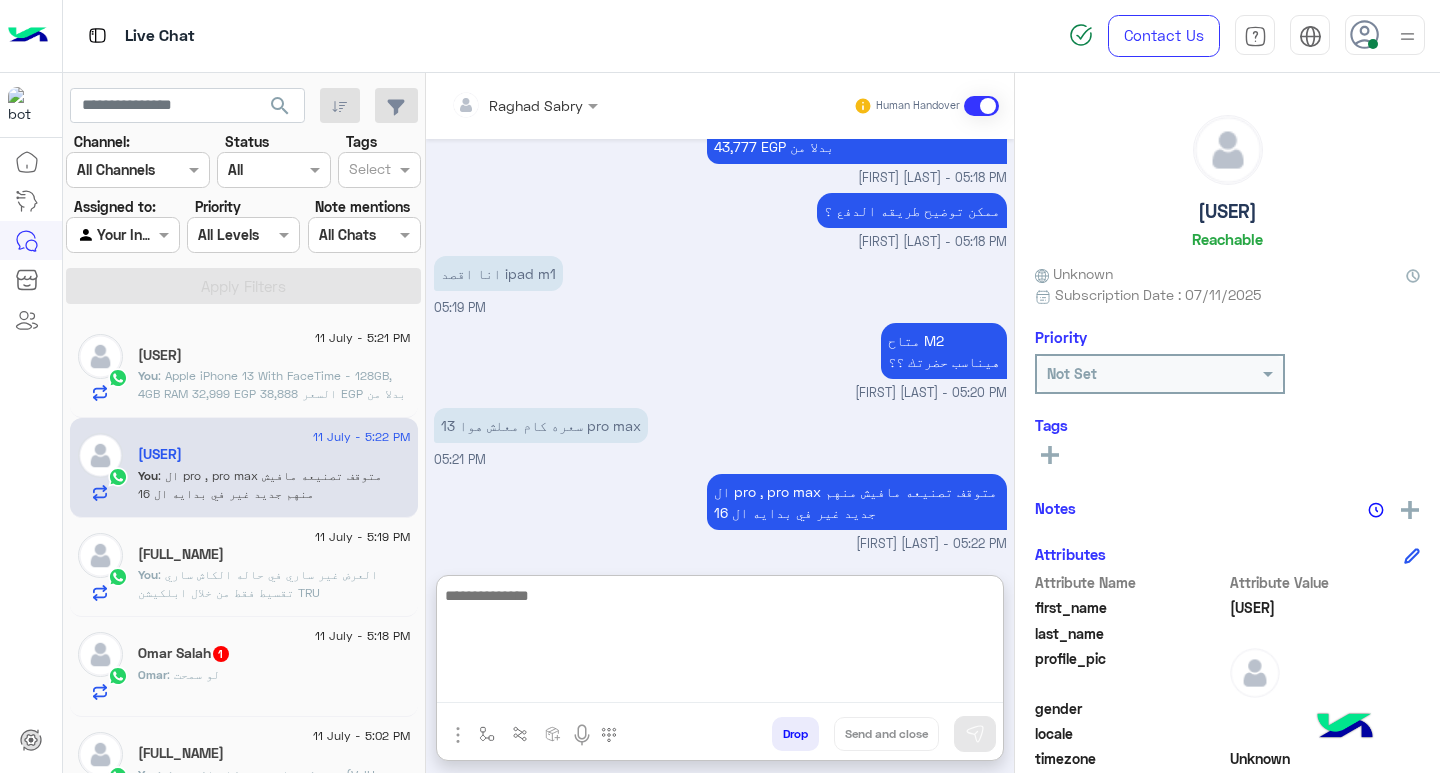 scroll, scrollTop: 1448, scrollLeft: 0, axis: vertical 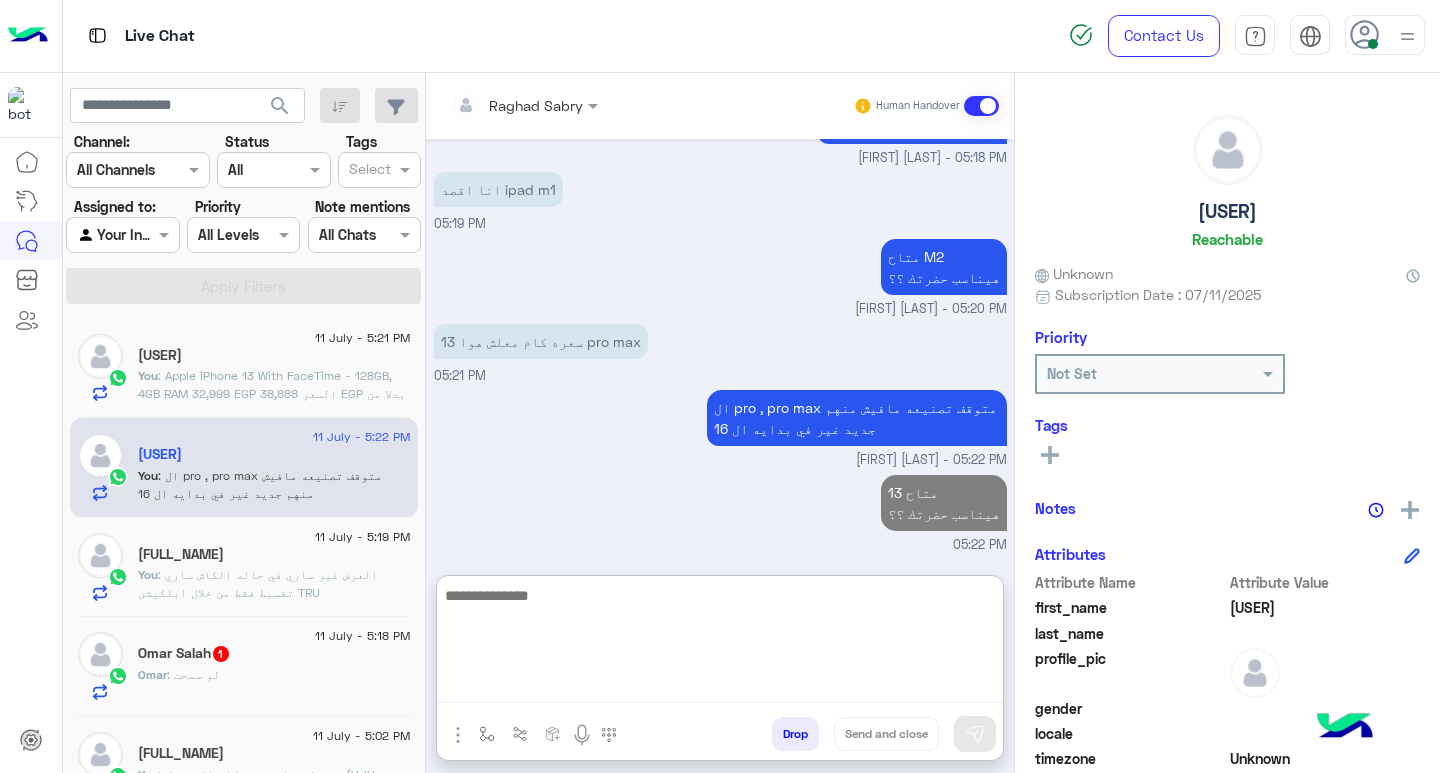 click on "Omar Salah  1" 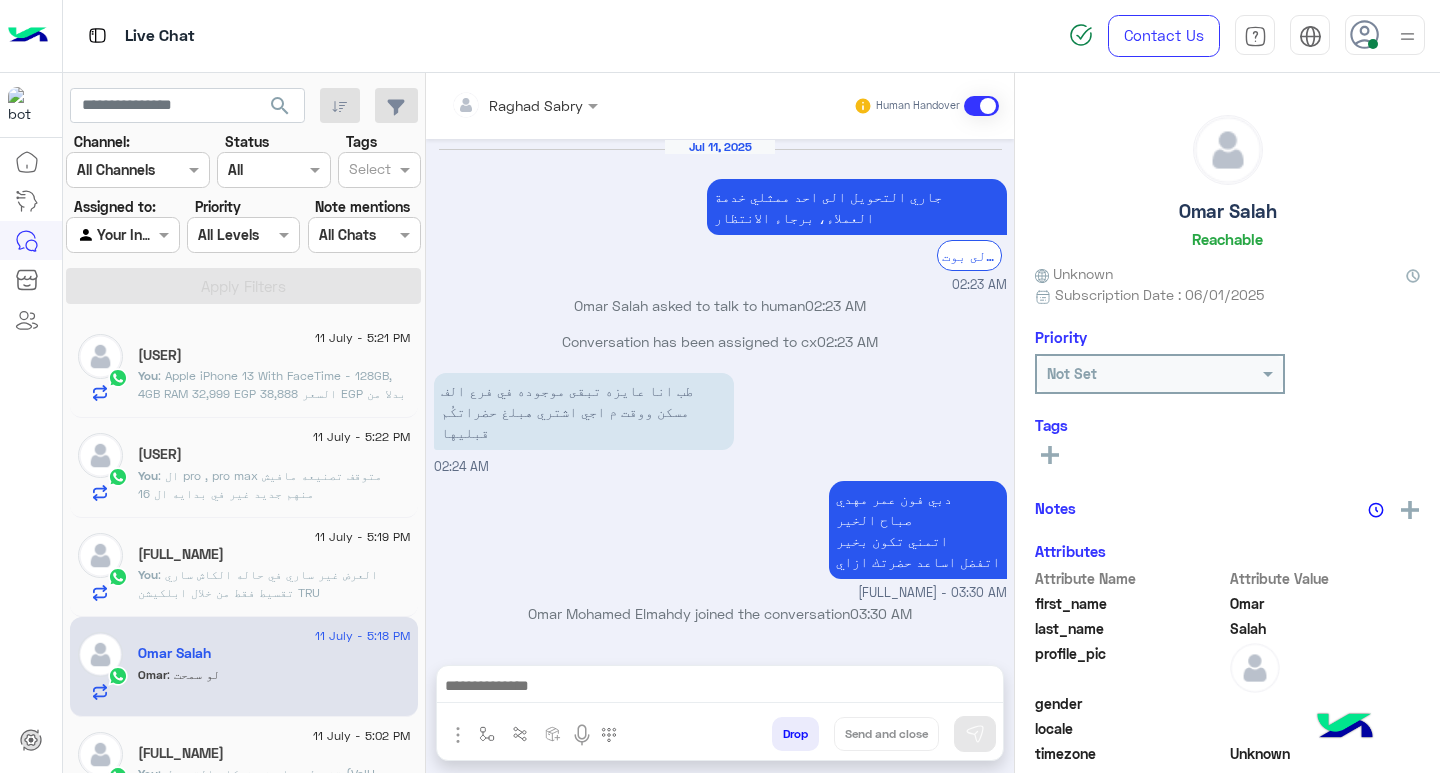 scroll, scrollTop: 1476, scrollLeft: 0, axis: vertical 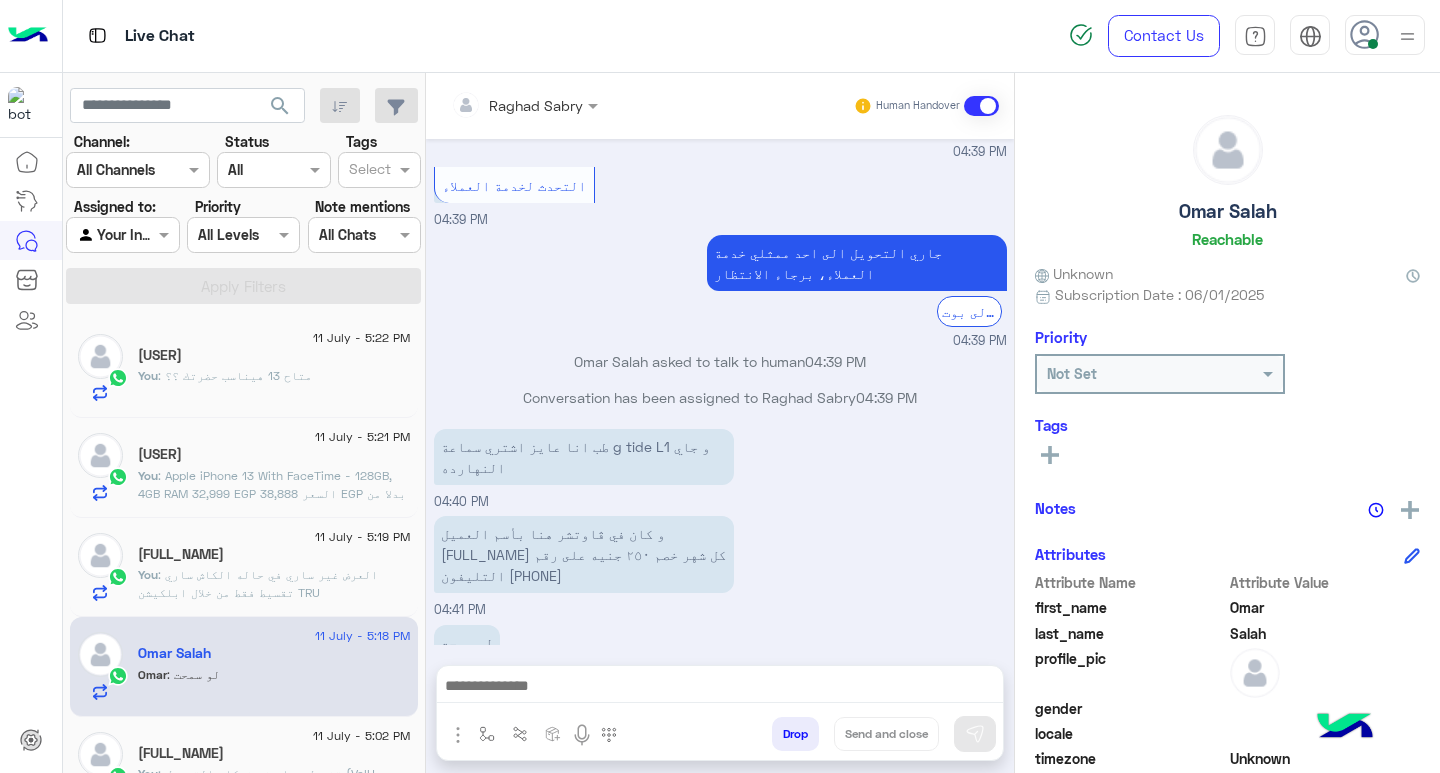 click at bounding box center (499, 105) 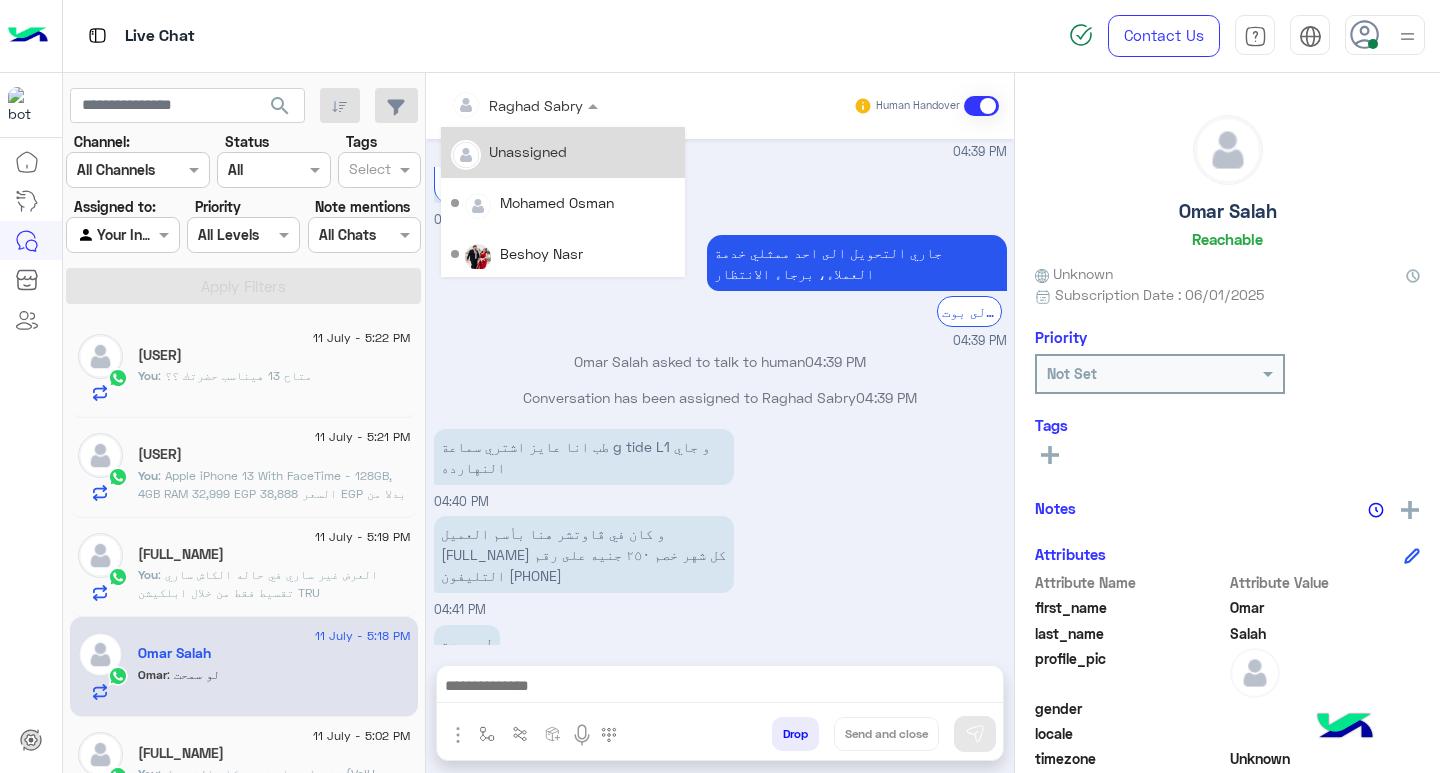 click on "Unassigned" at bounding box center [528, 151] 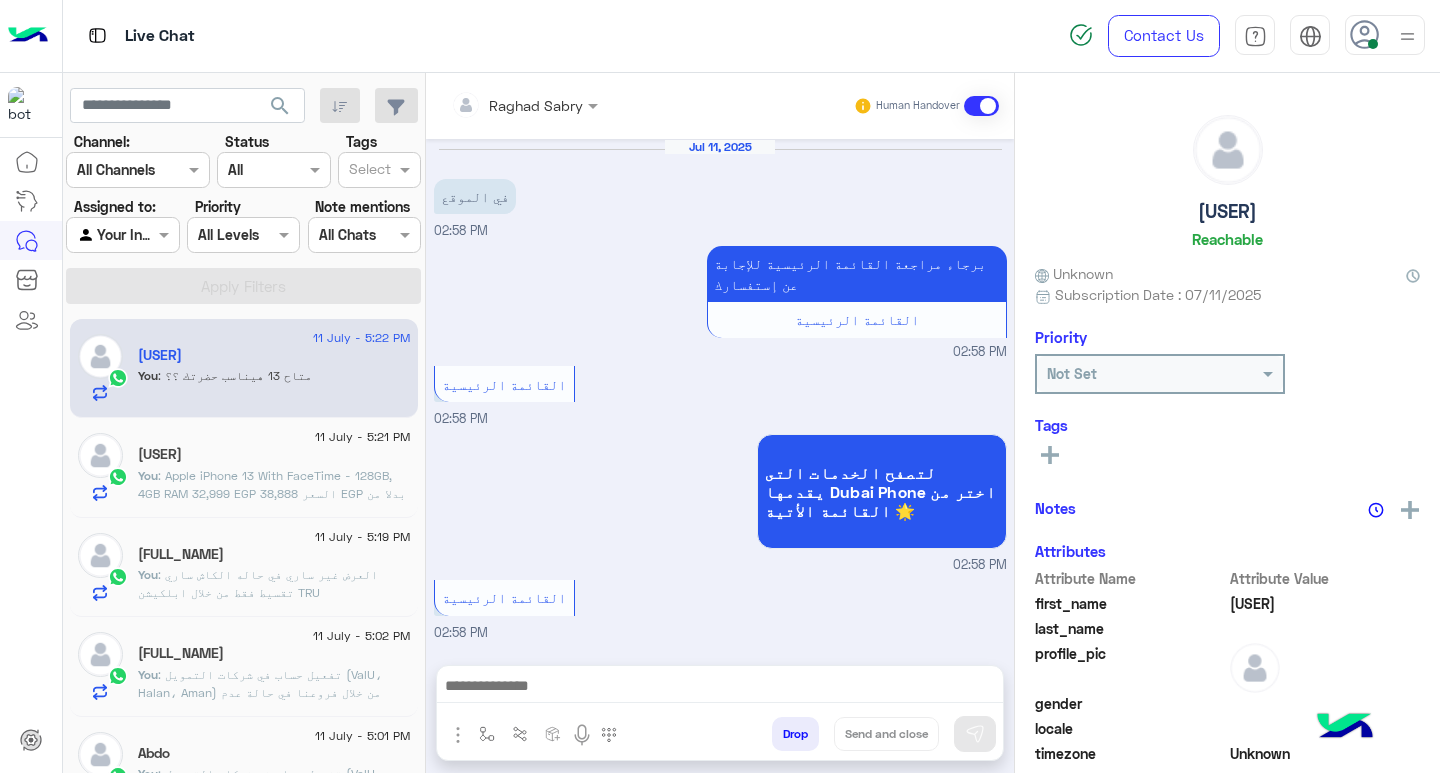 scroll, scrollTop: 1171, scrollLeft: 0, axis: vertical 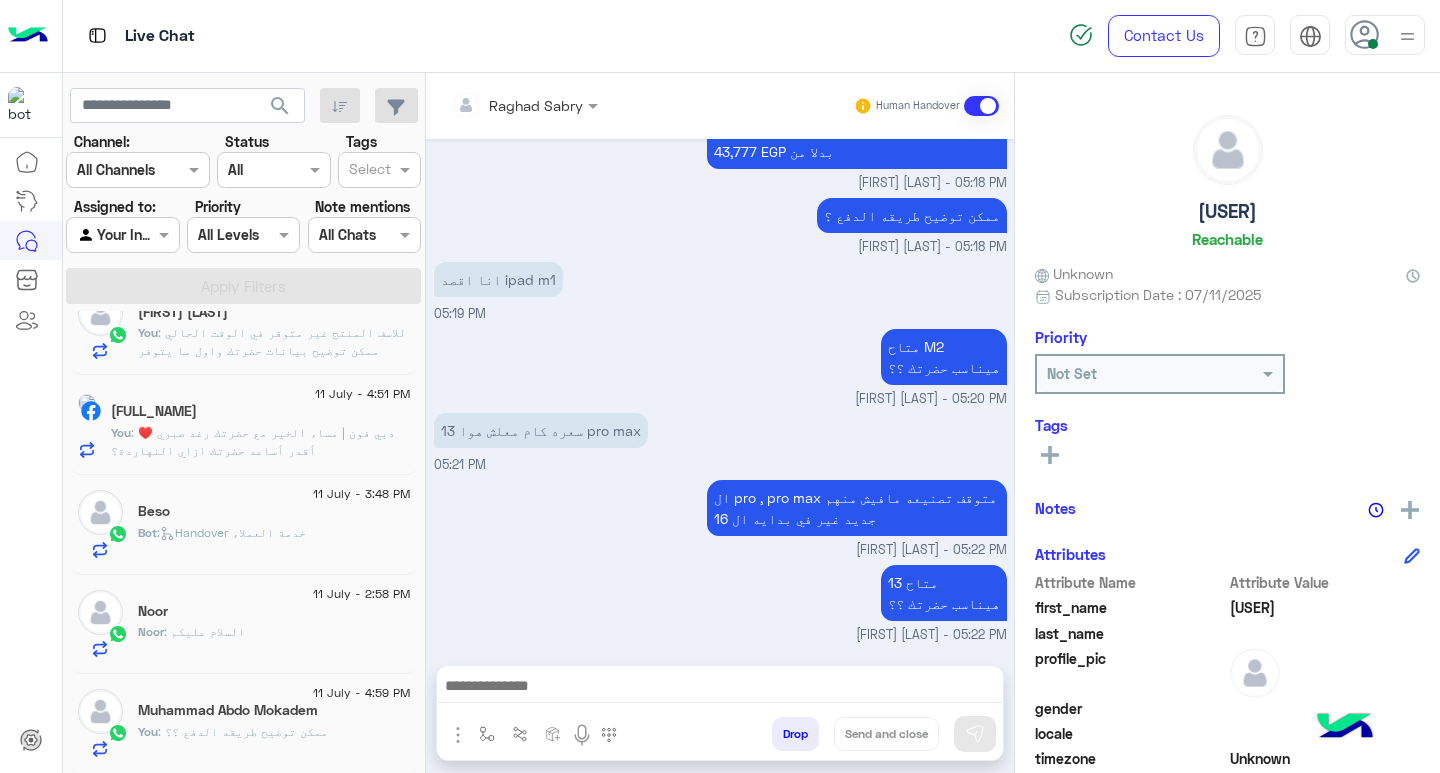 click on "Noor : السلام عليكم" 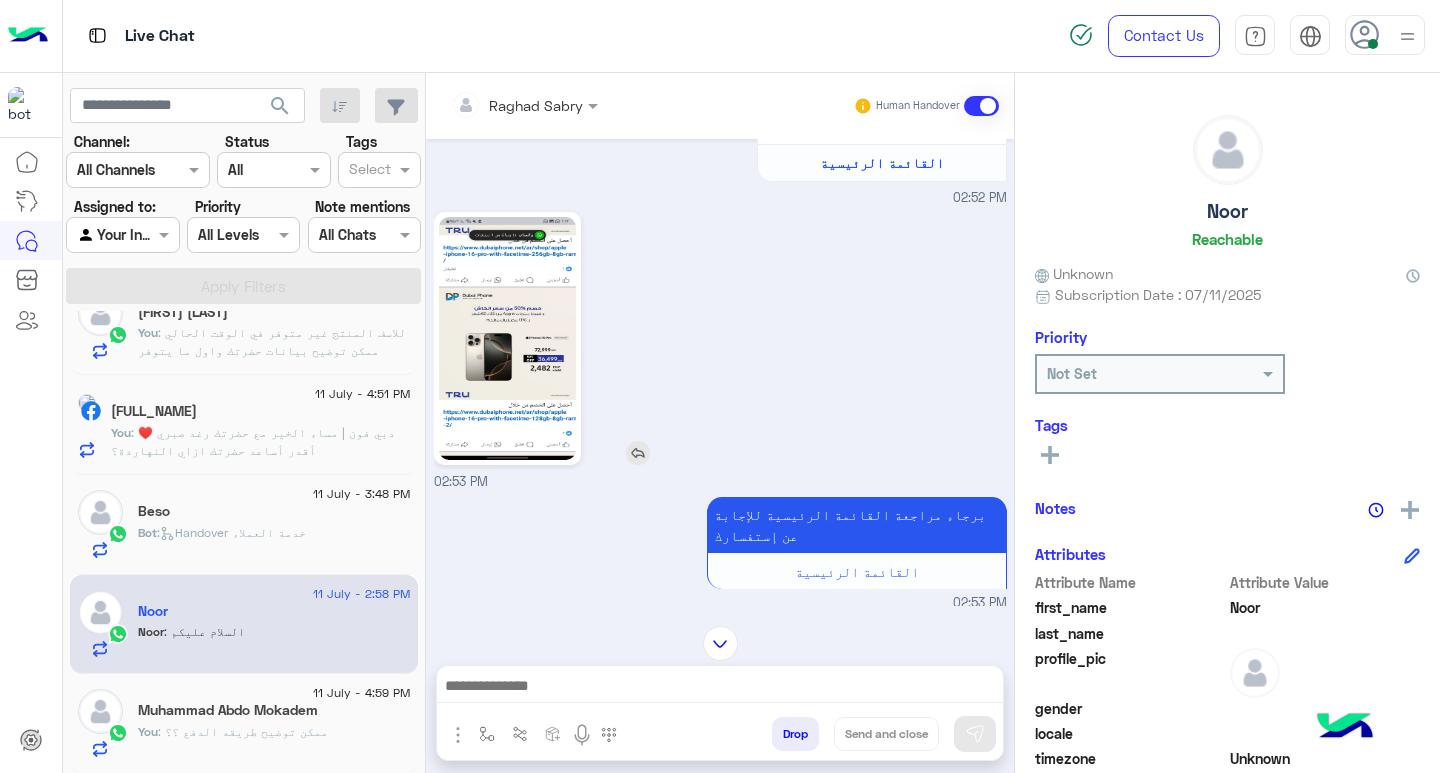 scroll, scrollTop: 337, scrollLeft: 0, axis: vertical 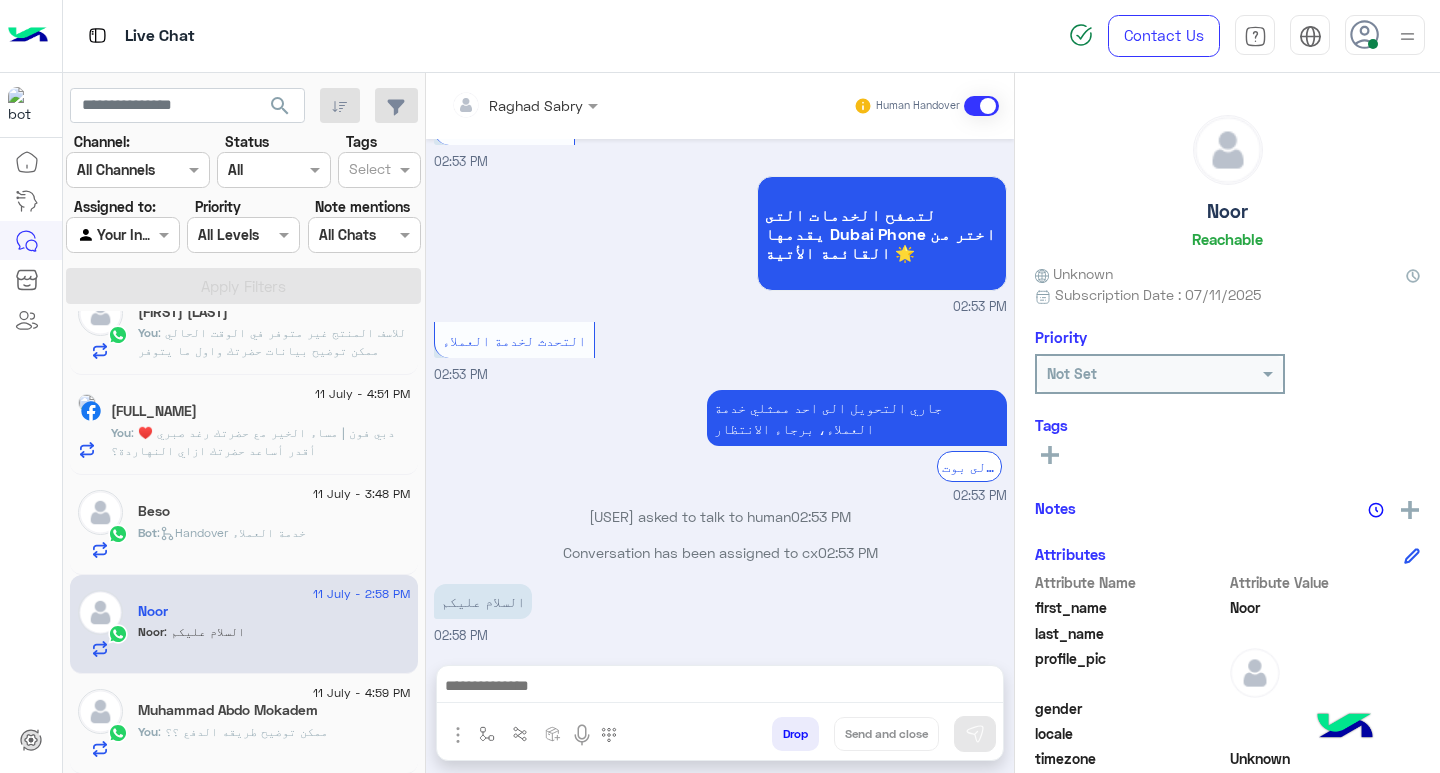 click on "02:53 PM" at bounding box center (720, 496) 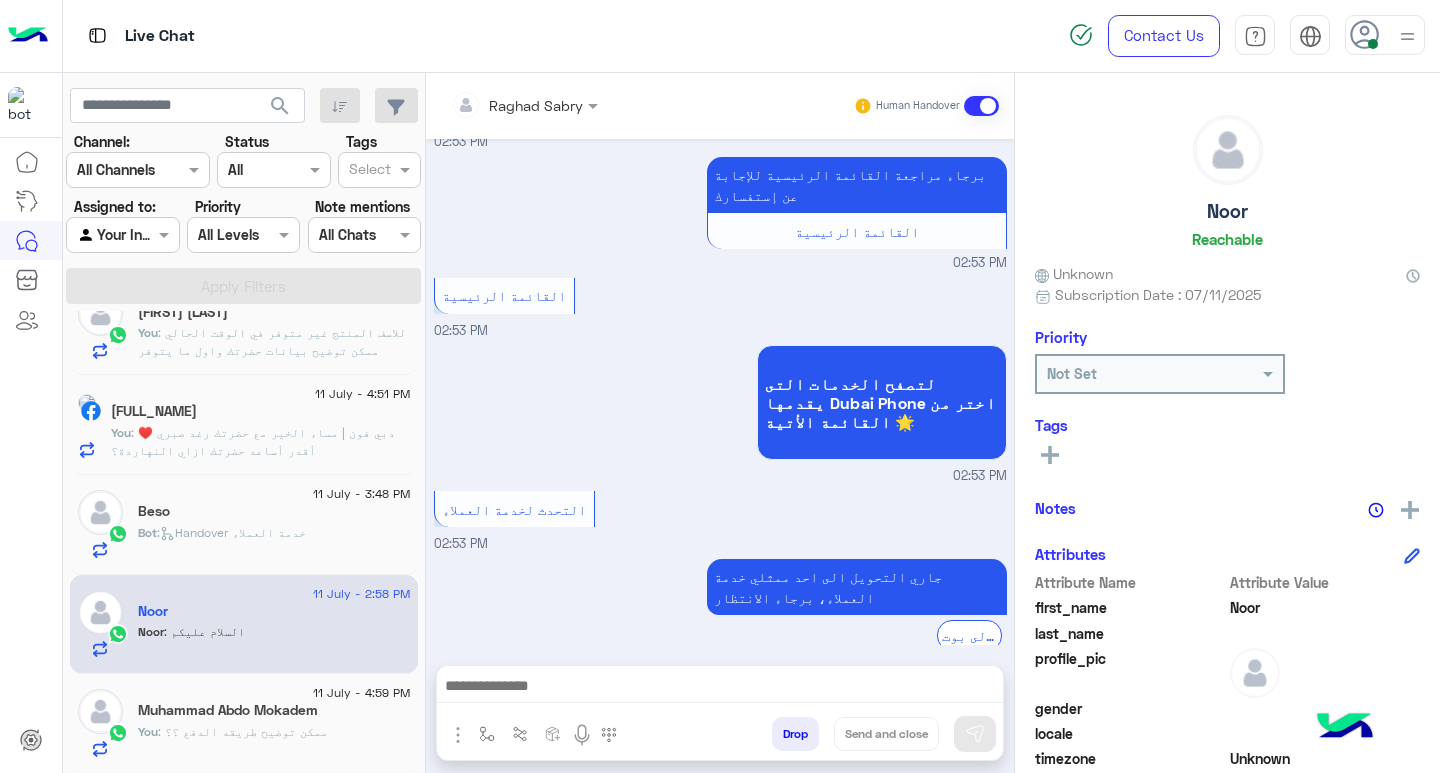 scroll, scrollTop: 803, scrollLeft: 0, axis: vertical 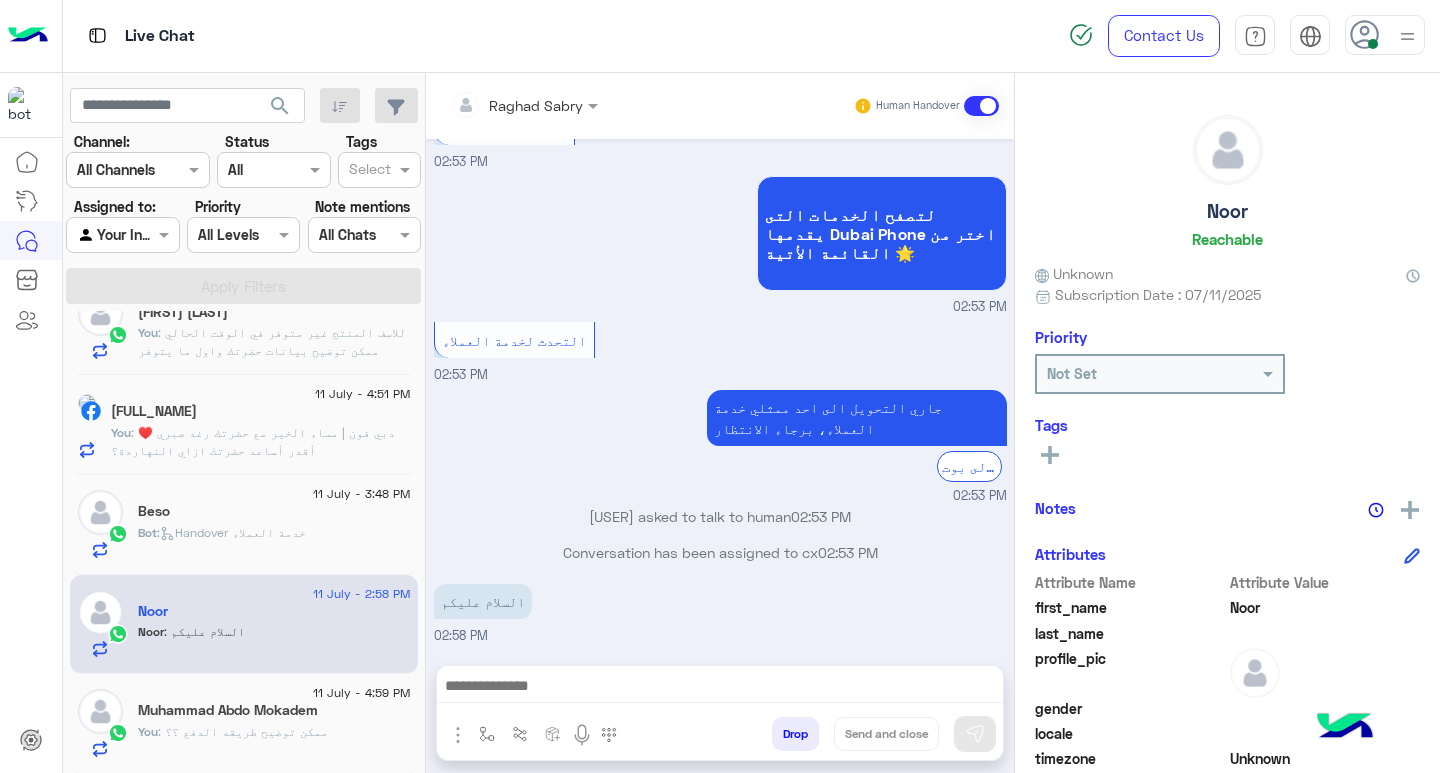click at bounding box center [720, 688] 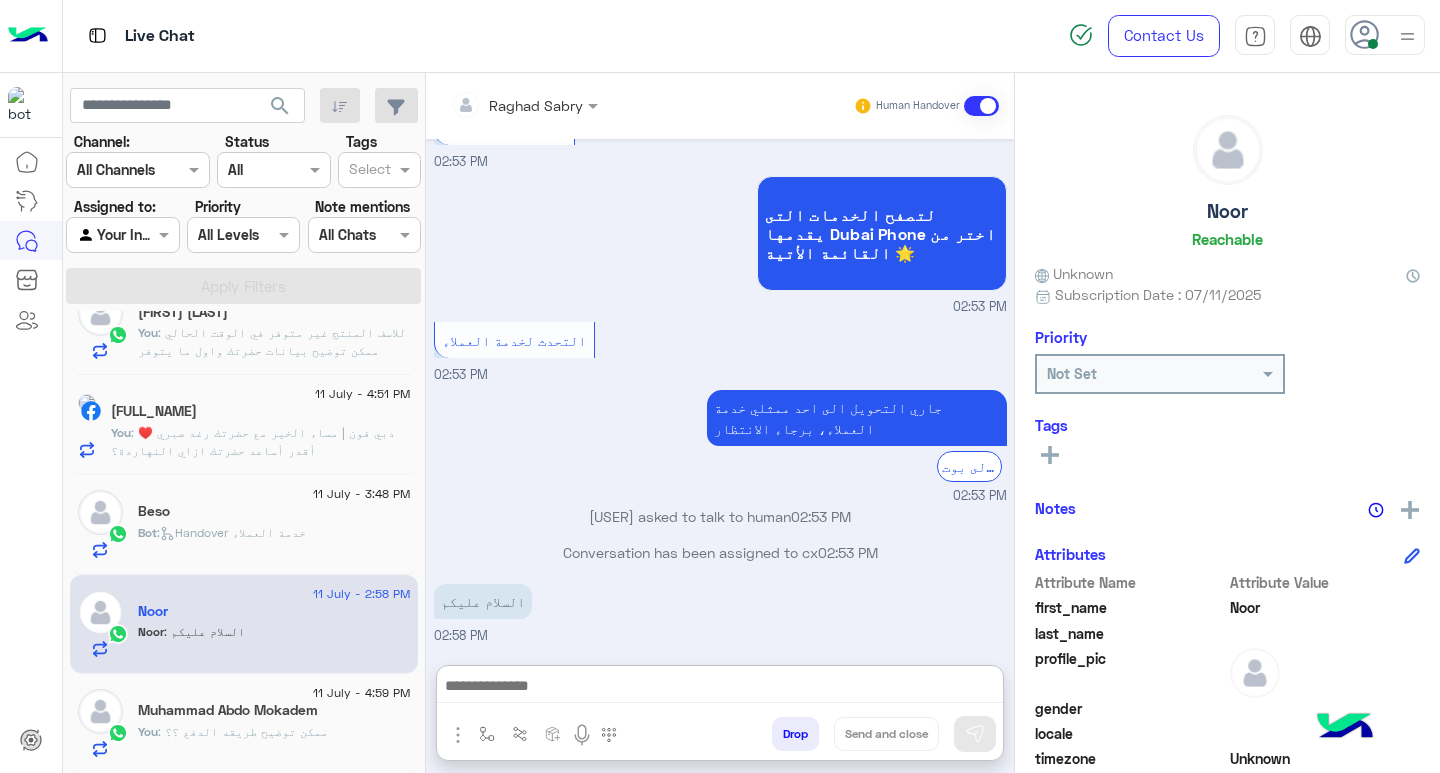 paste on "**********" 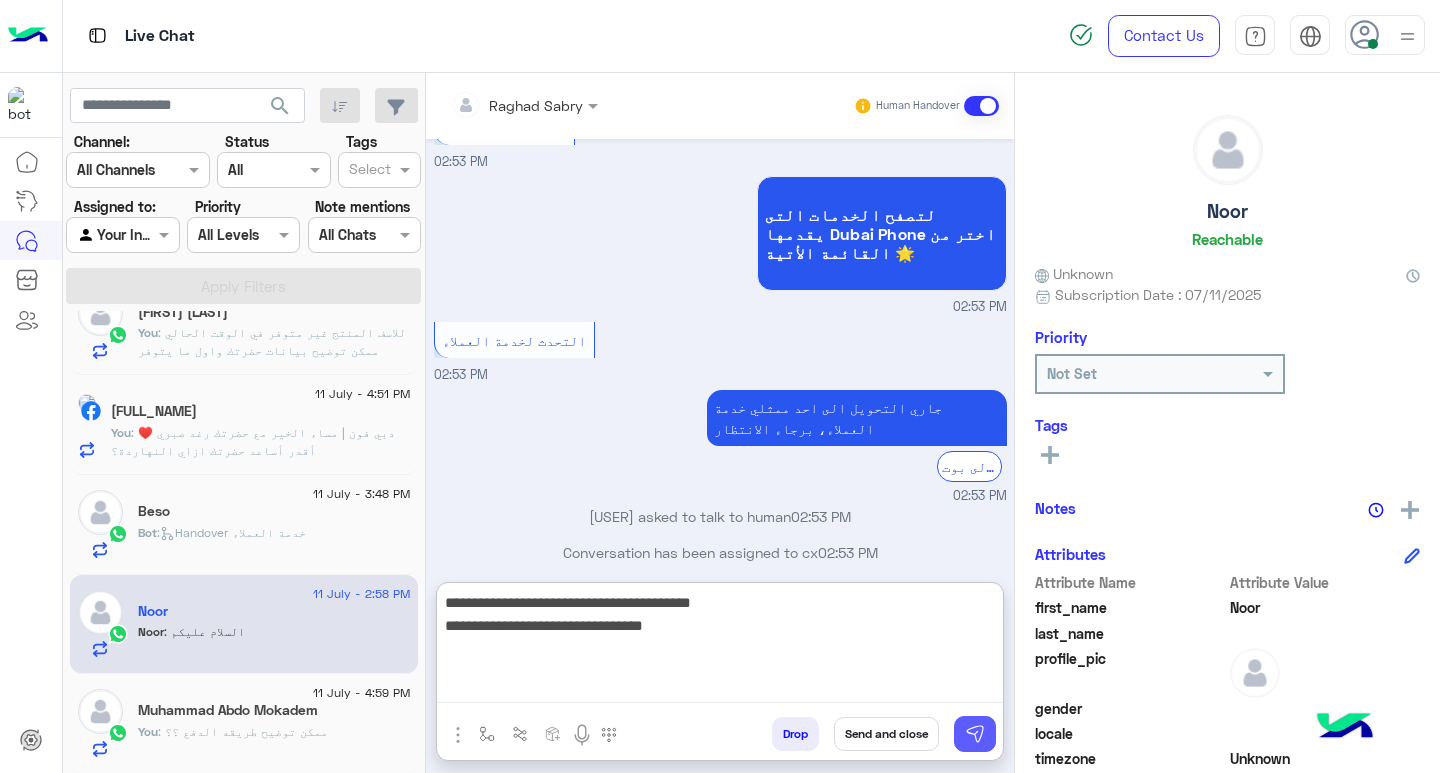 type on "**********" 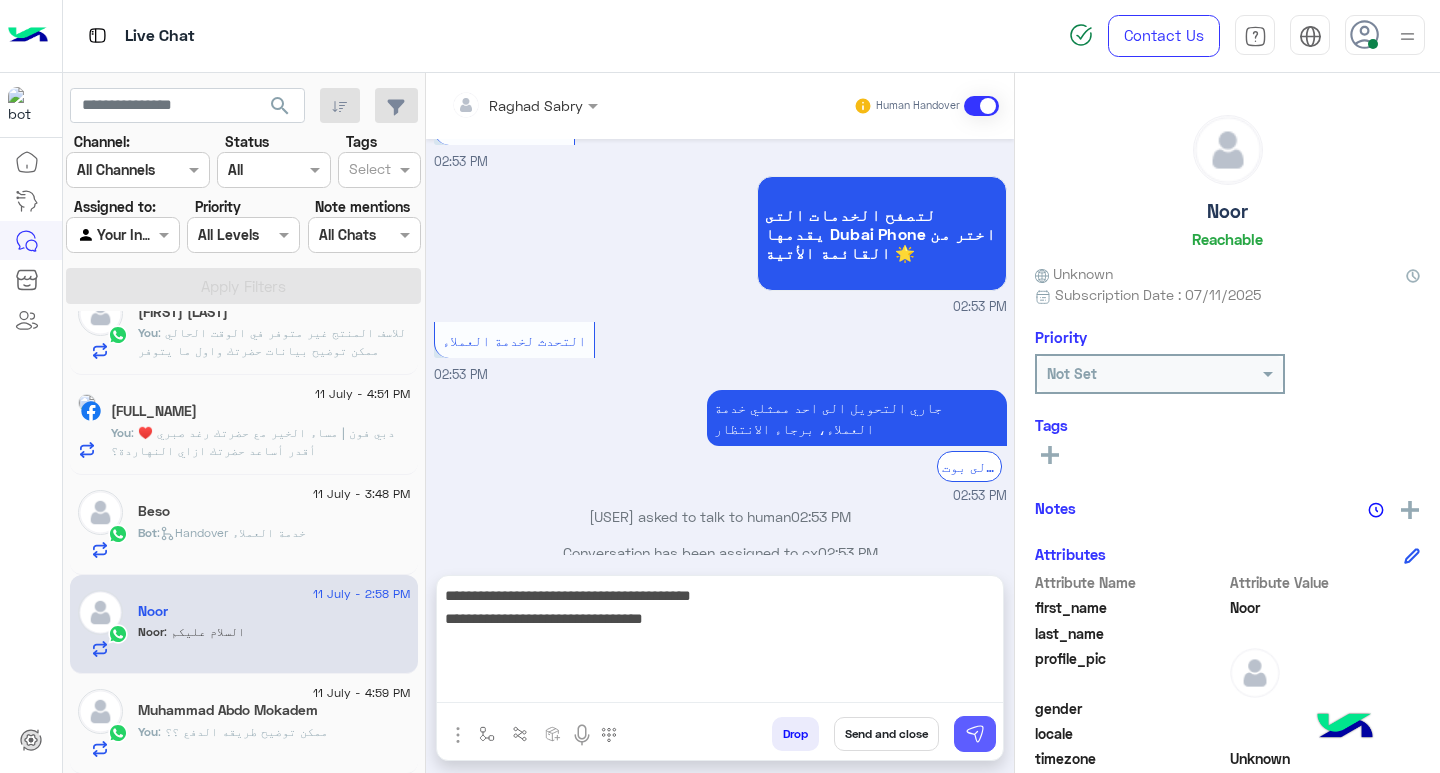 click at bounding box center [975, 734] 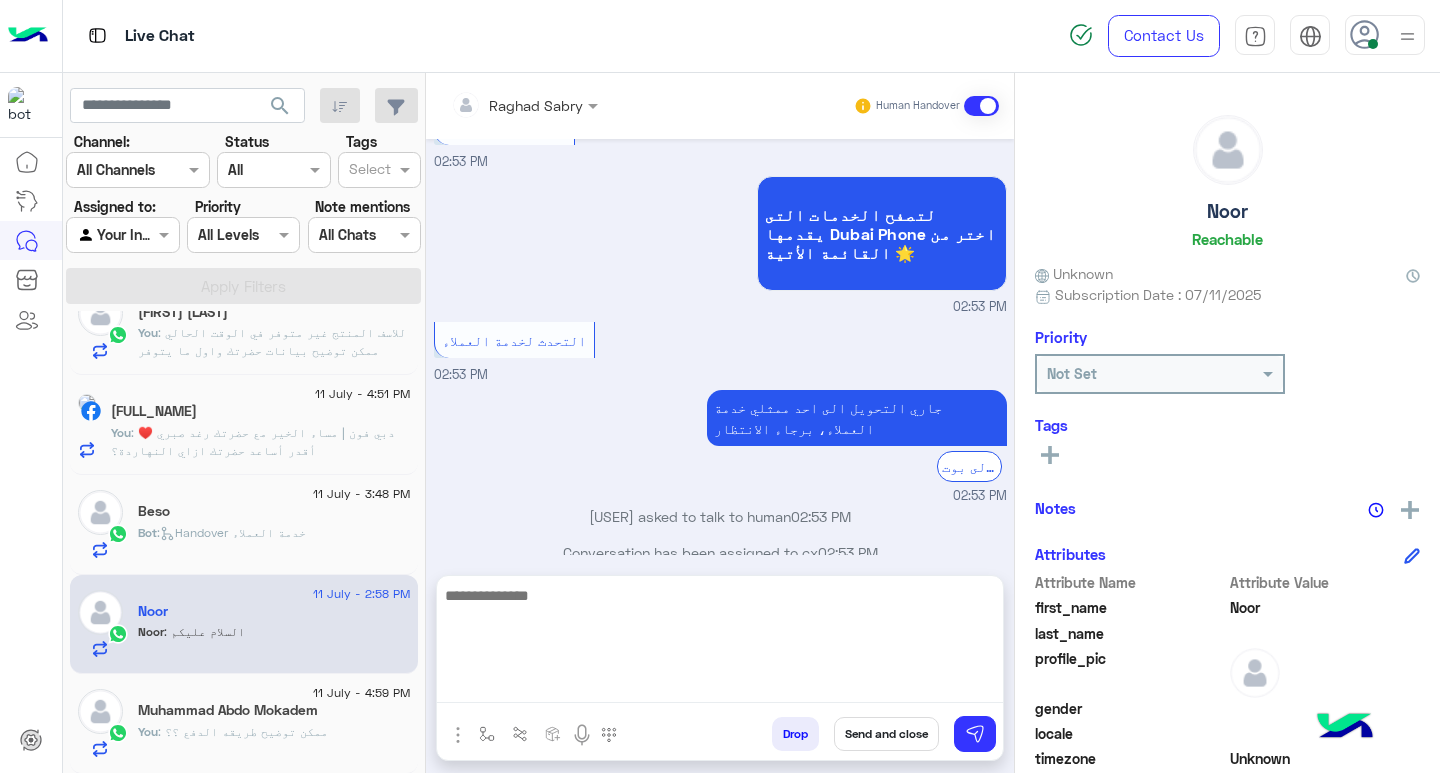 scroll, scrollTop: 889, scrollLeft: 0, axis: vertical 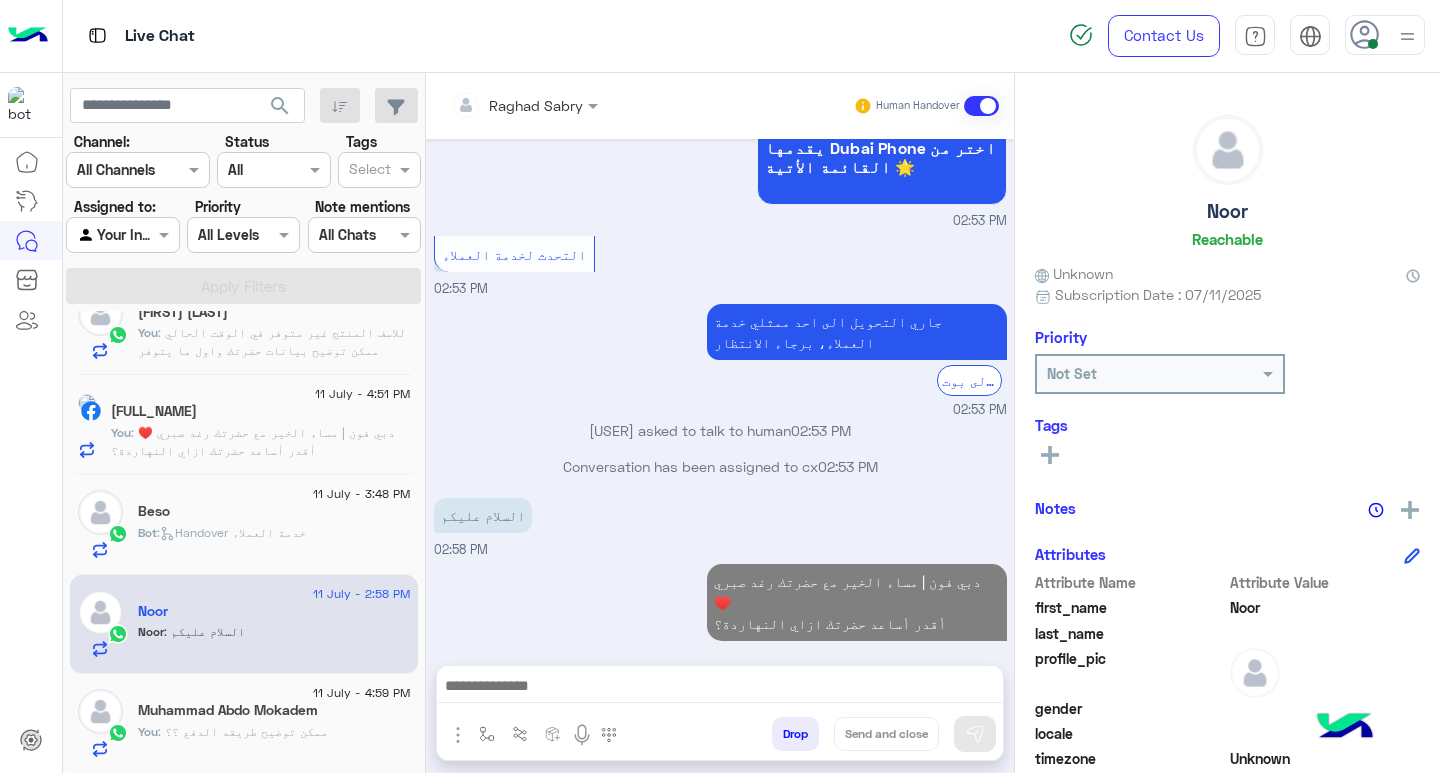 click 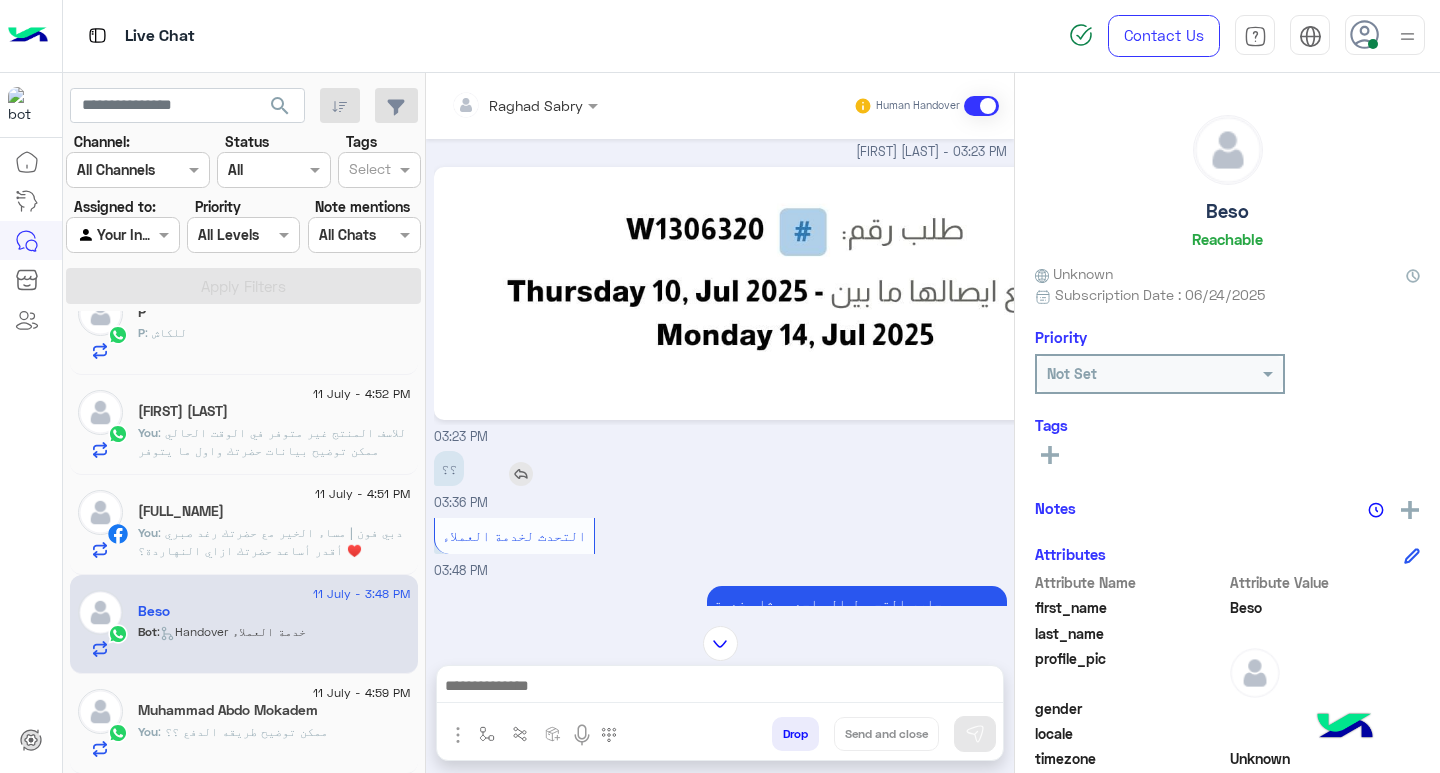scroll, scrollTop: 978, scrollLeft: 0, axis: vertical 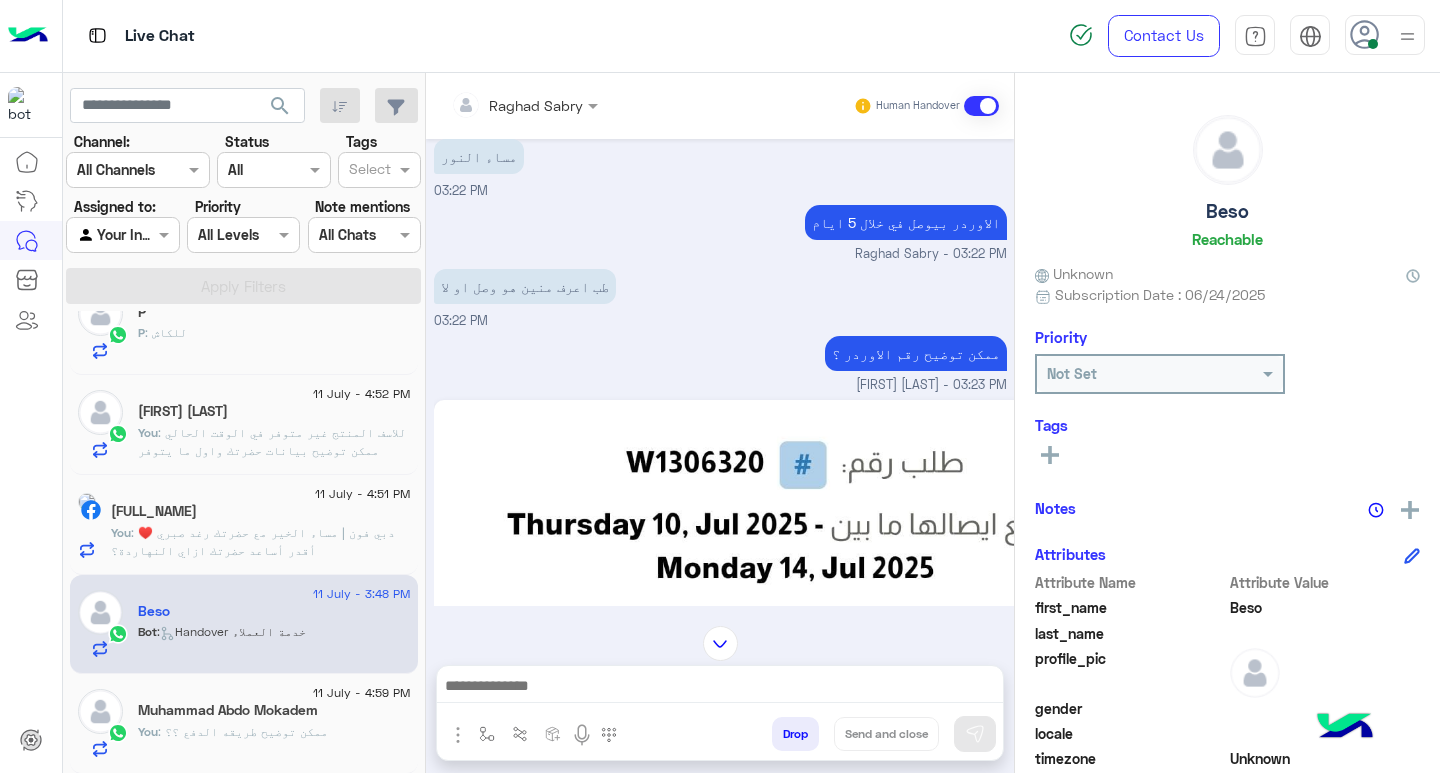 click 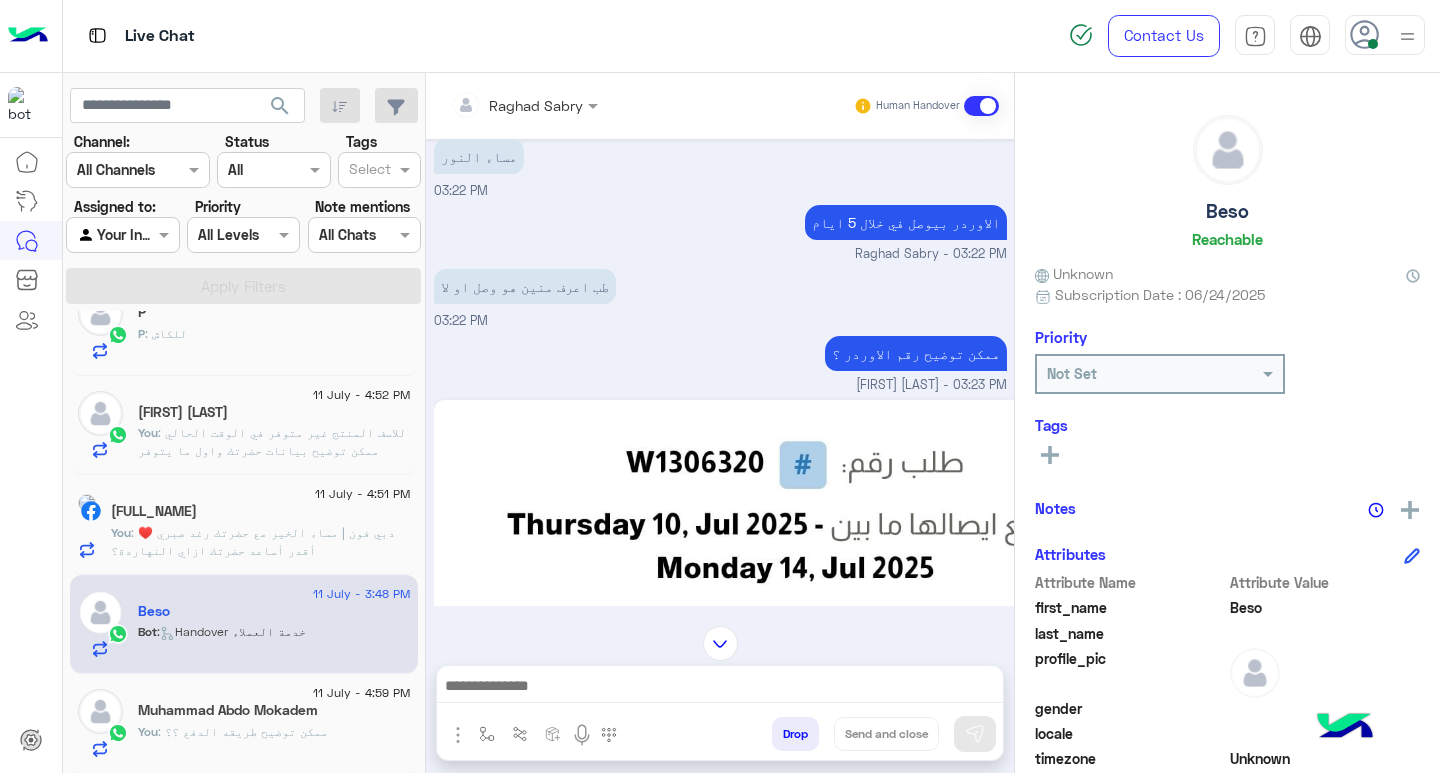 scroll, scrollTop: 0, scrollLeft: 0, axis: both 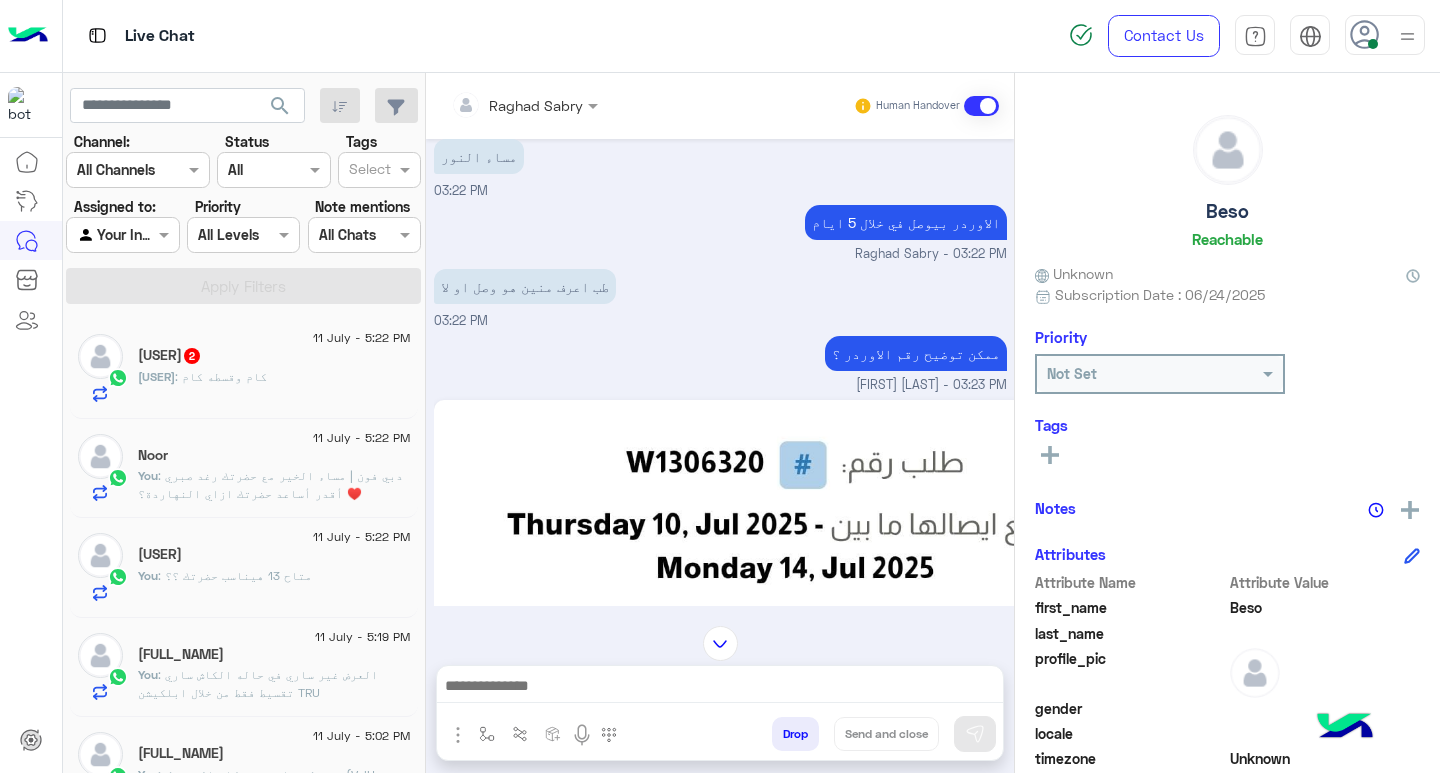click on "fayed : كام وقسطه كام" 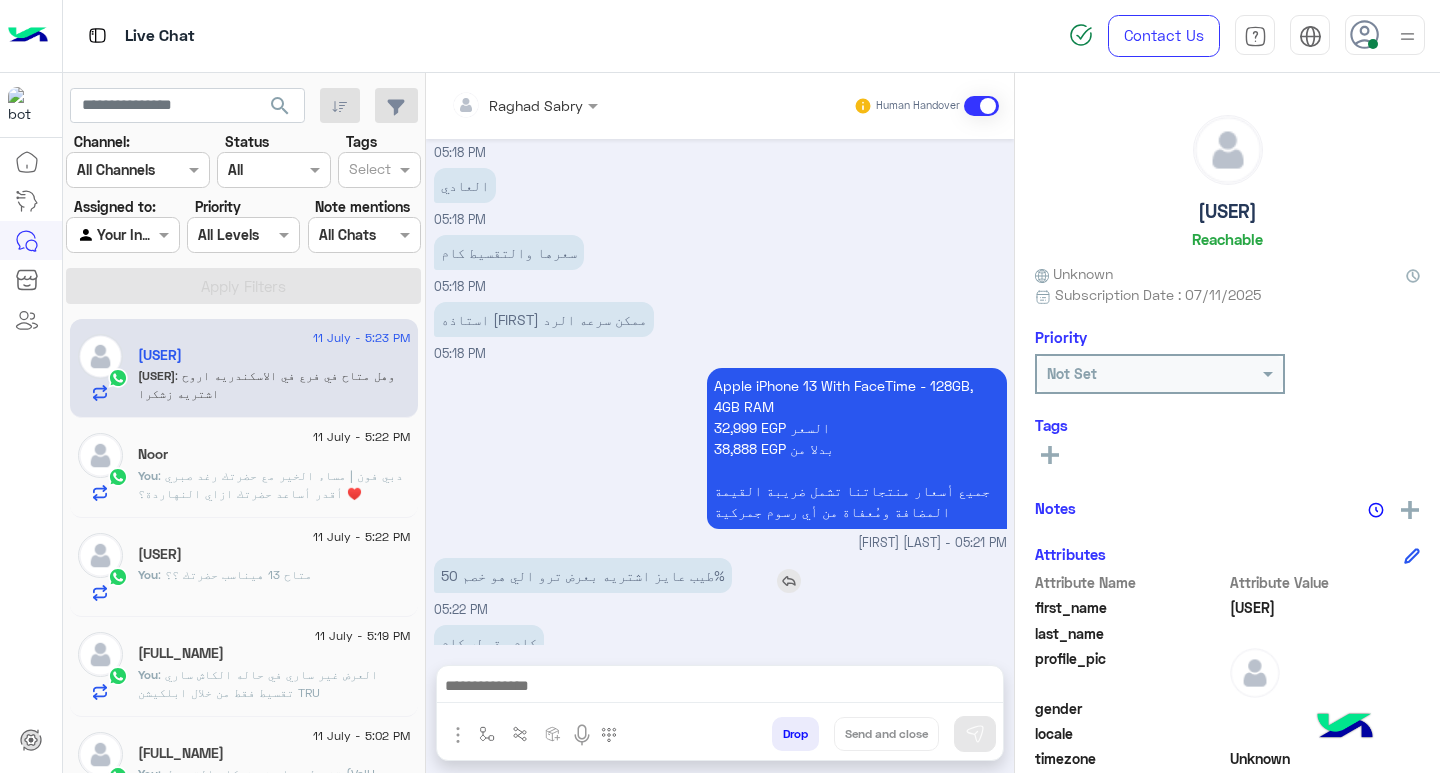 scroll, scrollTop: 2296, scrollLeft: 0, axis: vertical 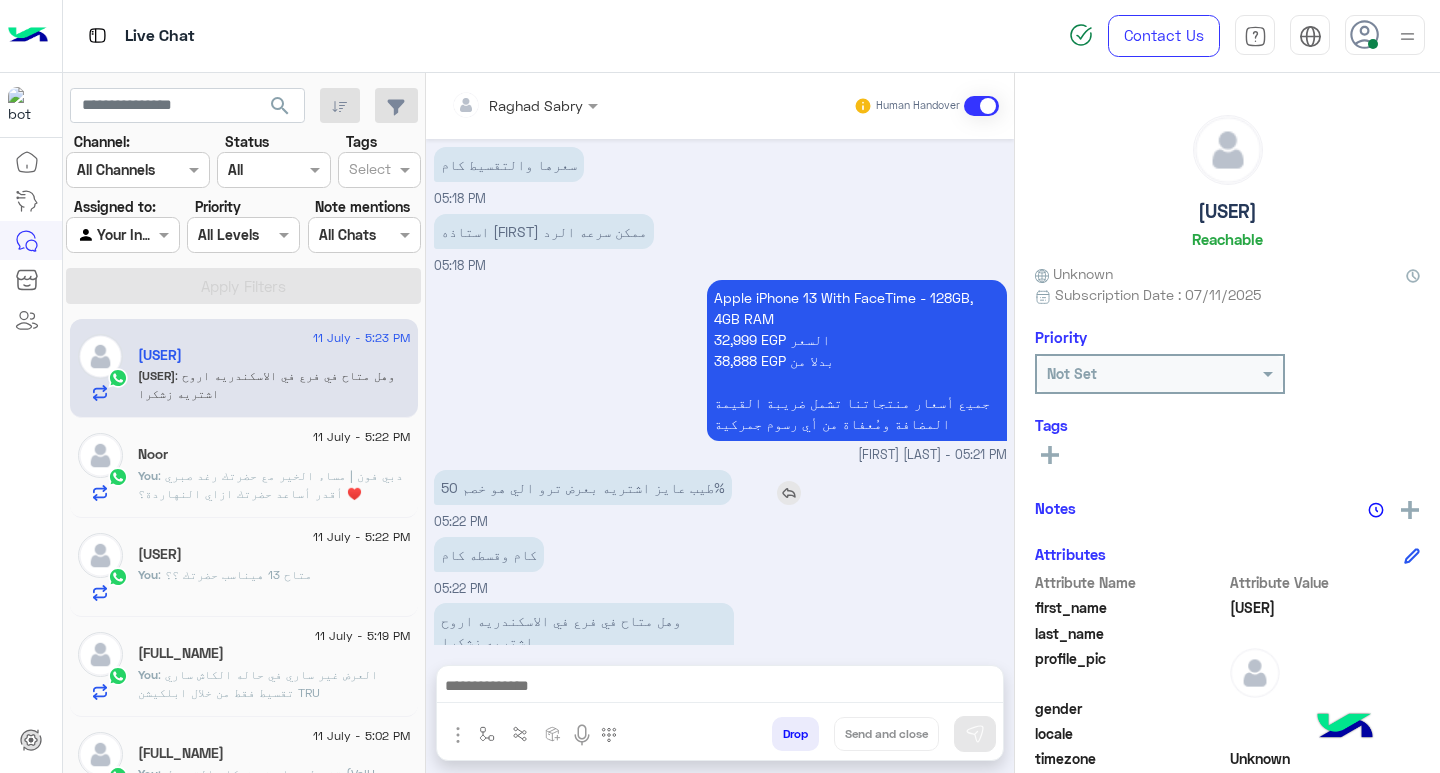 click at bounding box center [789, 493] 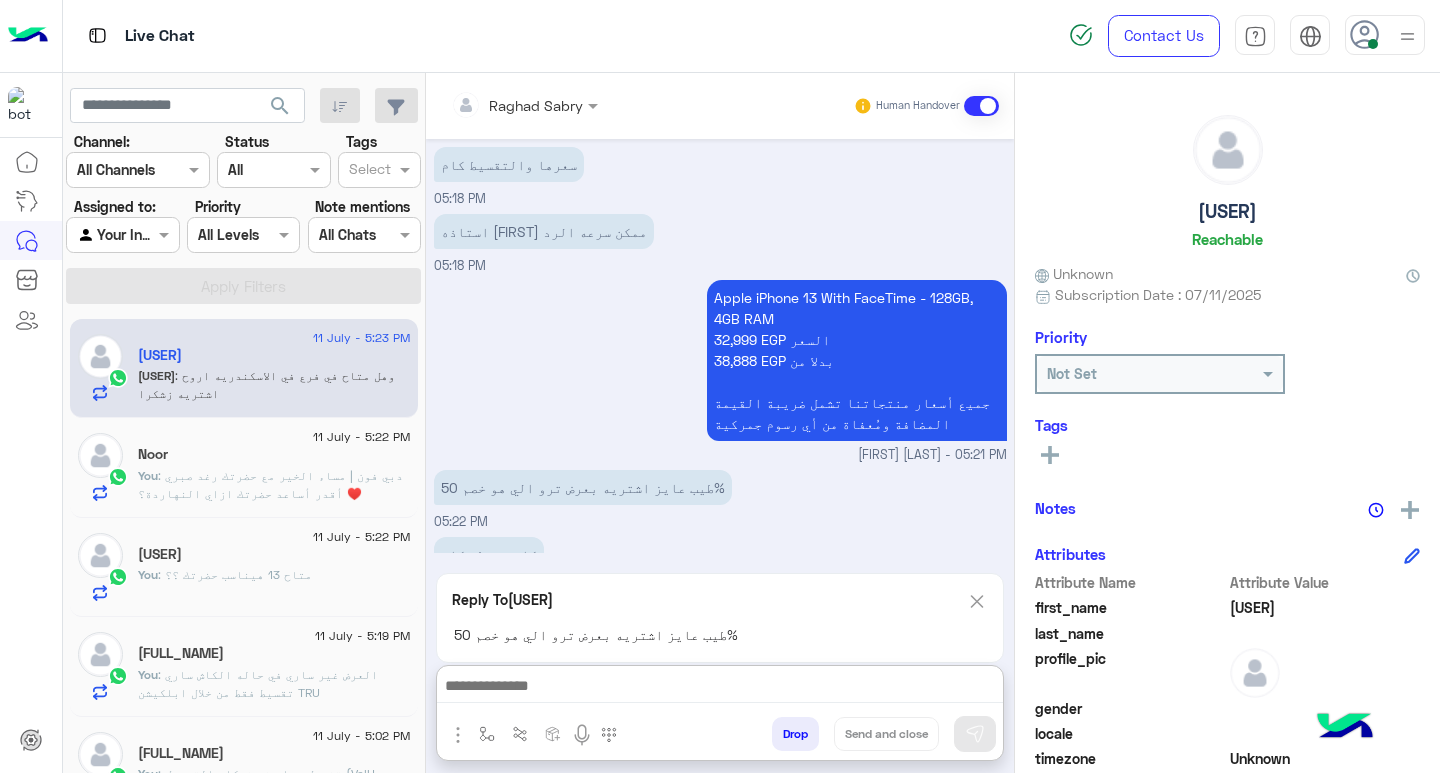 click at bounding box center [720, 688] 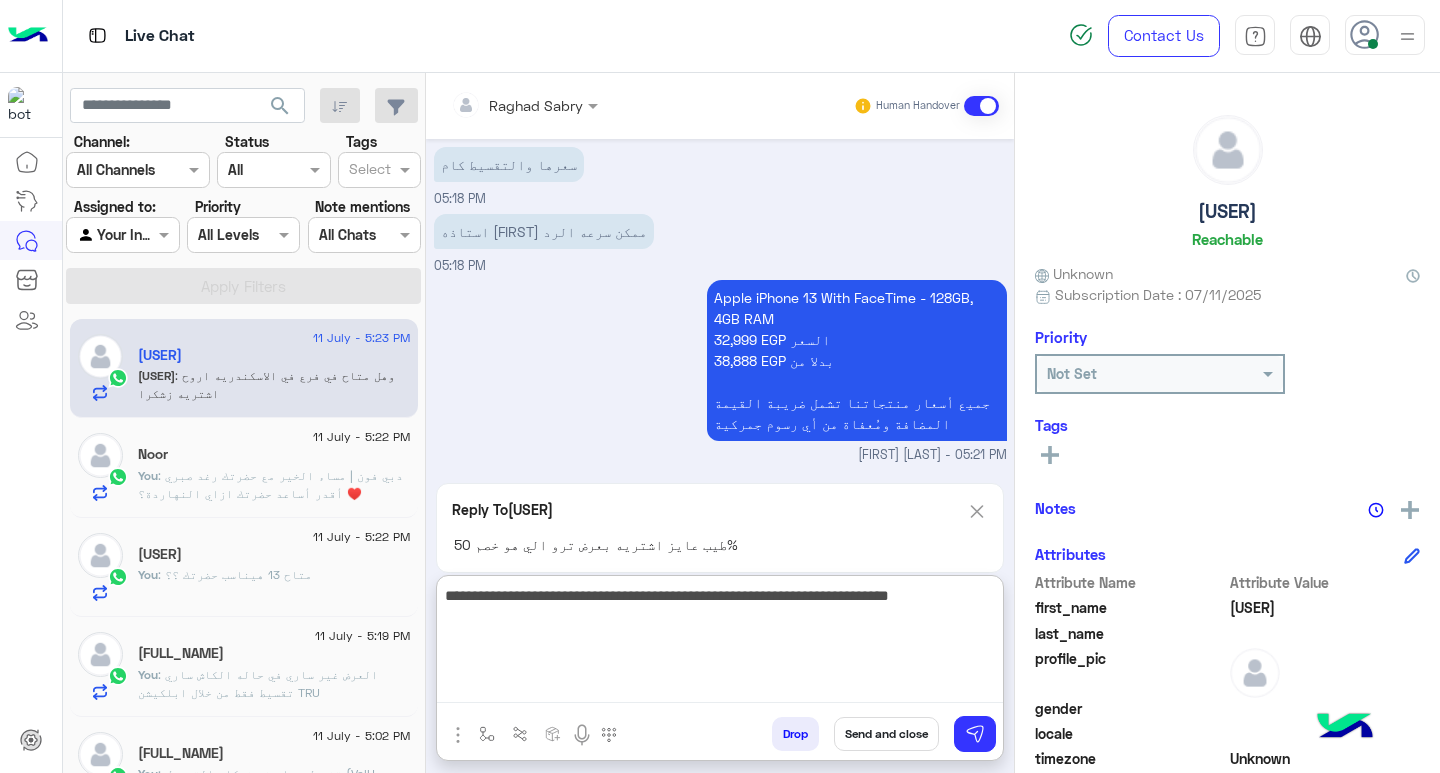 type on "**********" 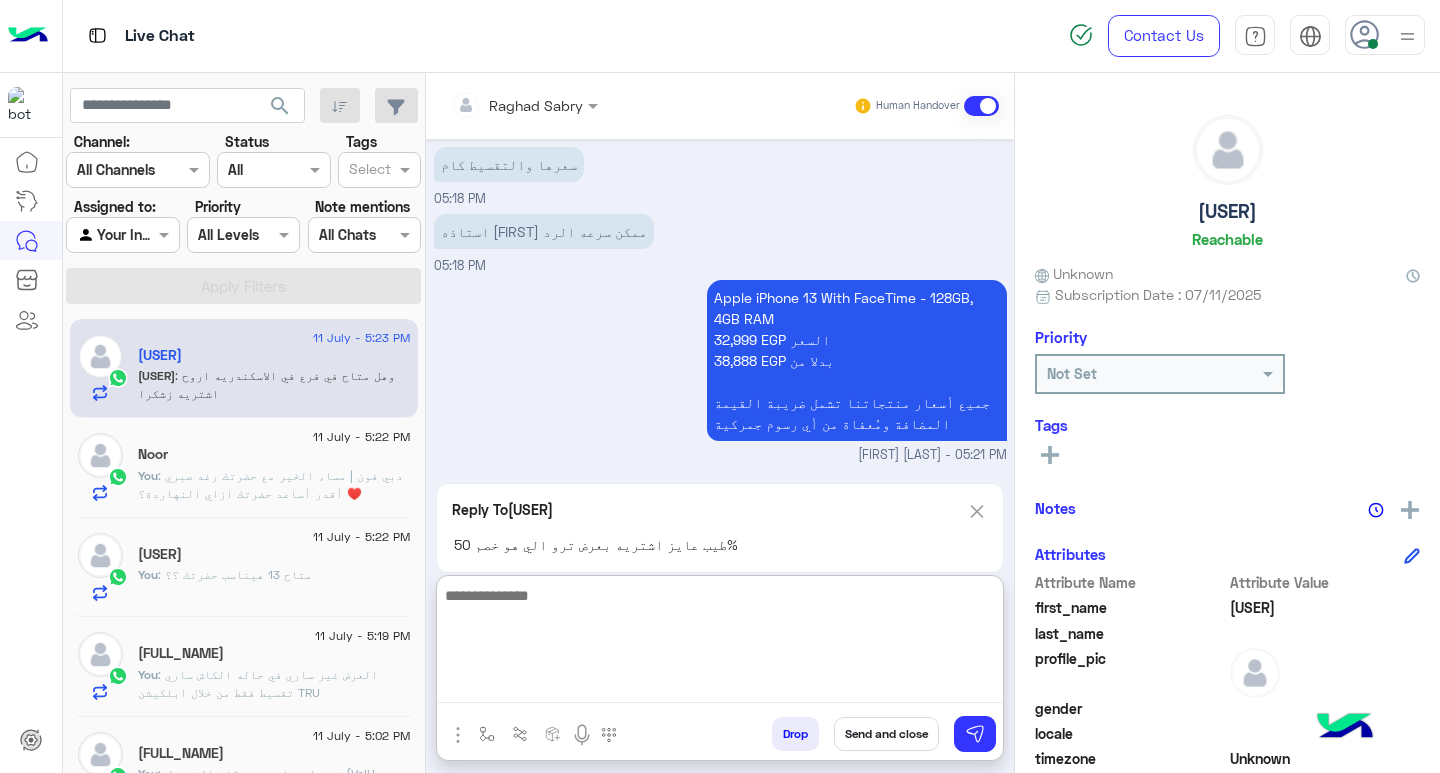 scroll, scrollTop: 2505, scrollLeft: 0, axis: vertical 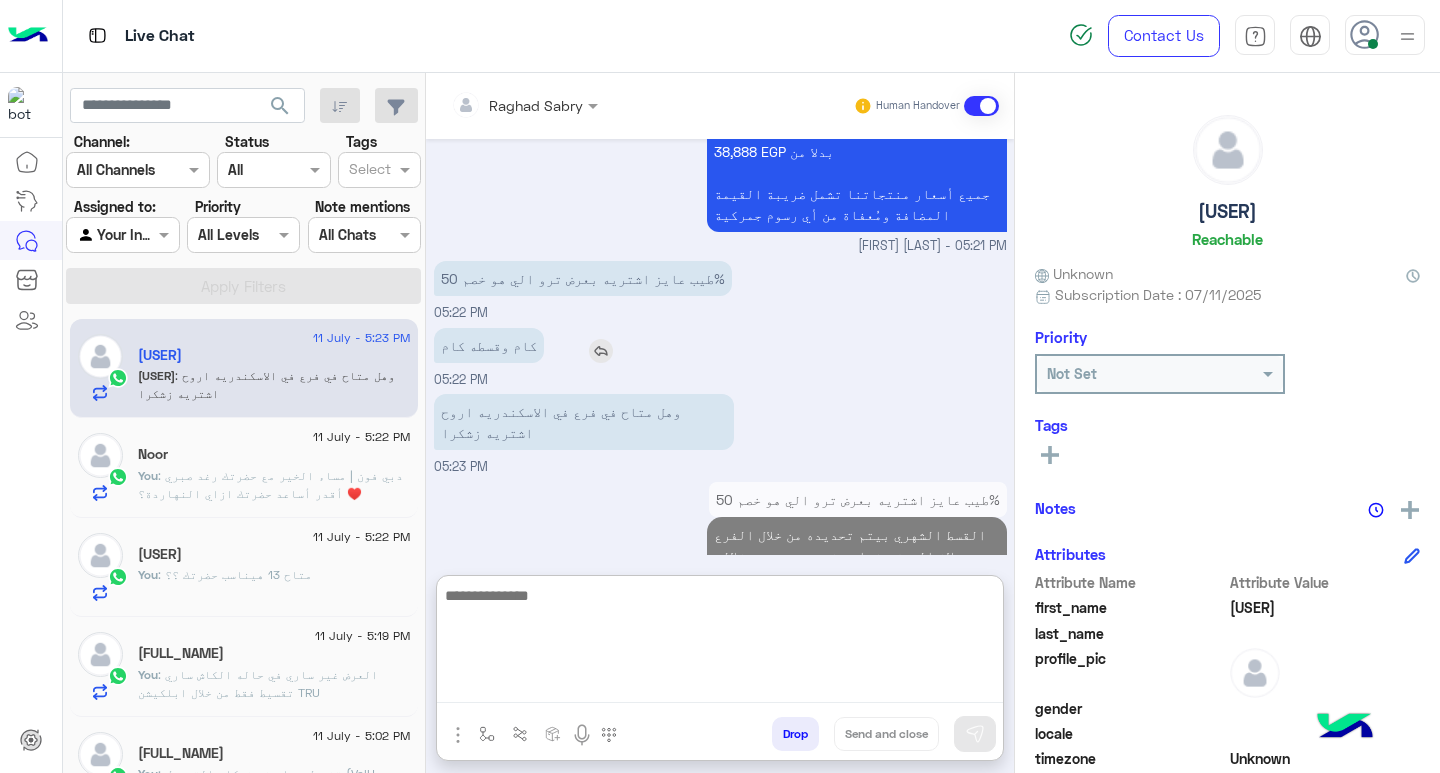 click on "كام وقسطه كام" at bounding box center (489, 345) 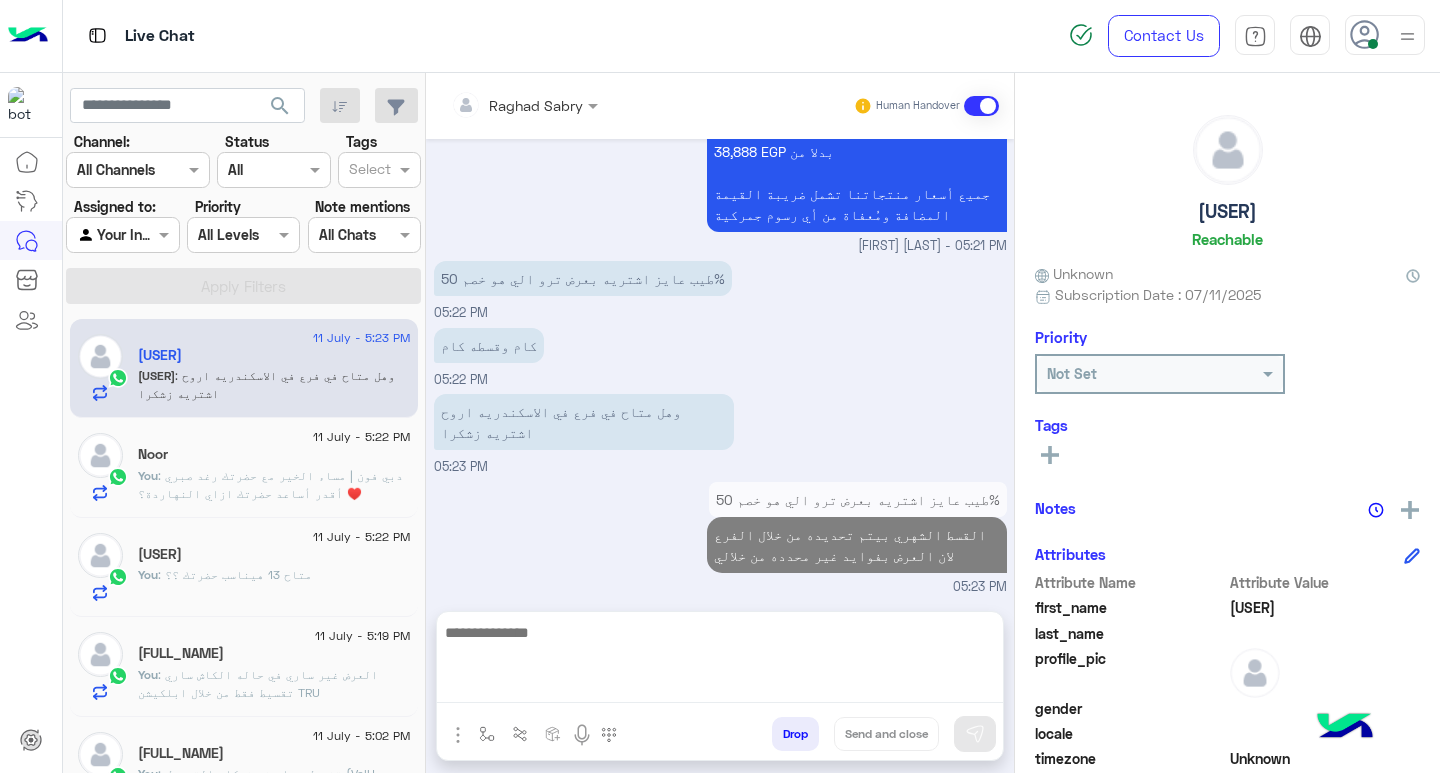 scroll, scrollTop: 2415, scrollLeft: 0, axis: vertical 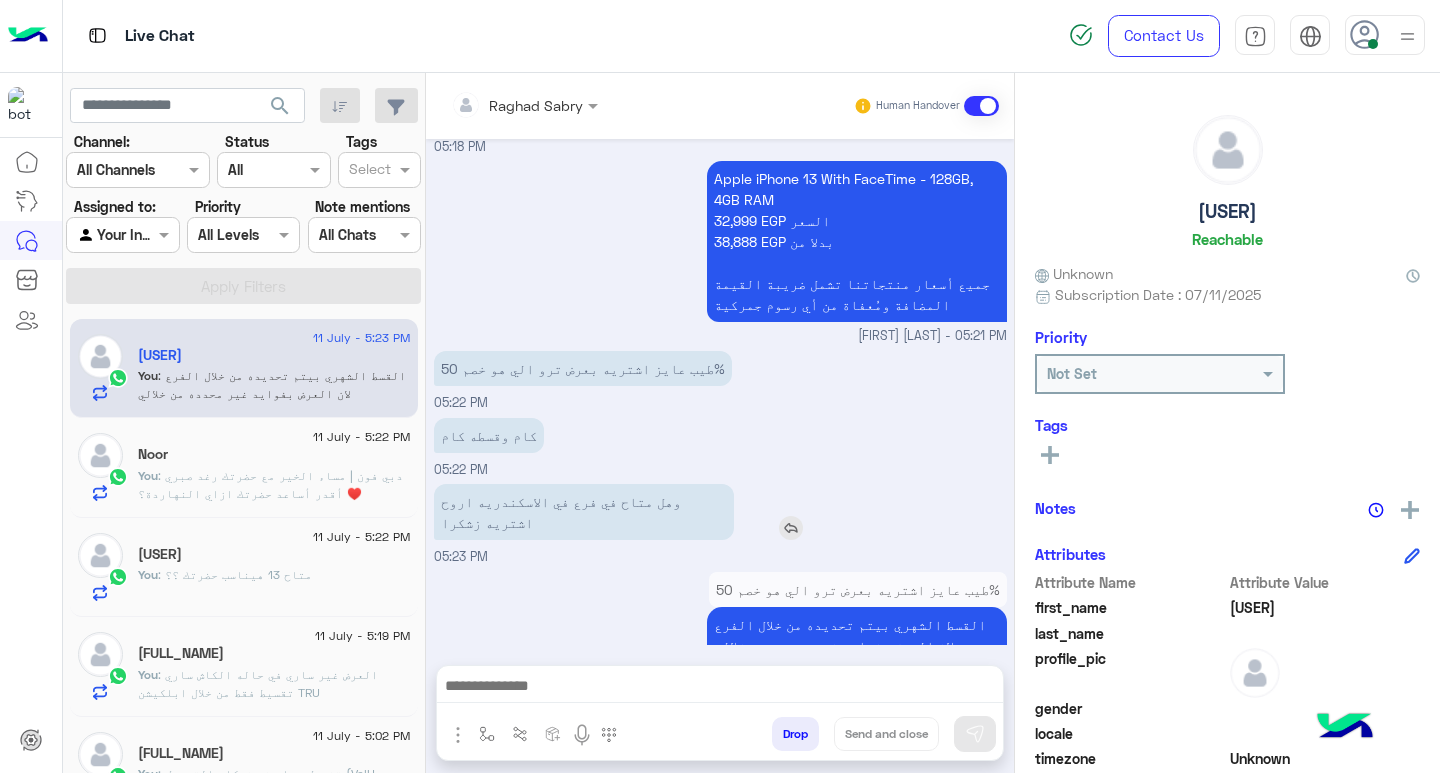 click at bounding box center [791, 528] 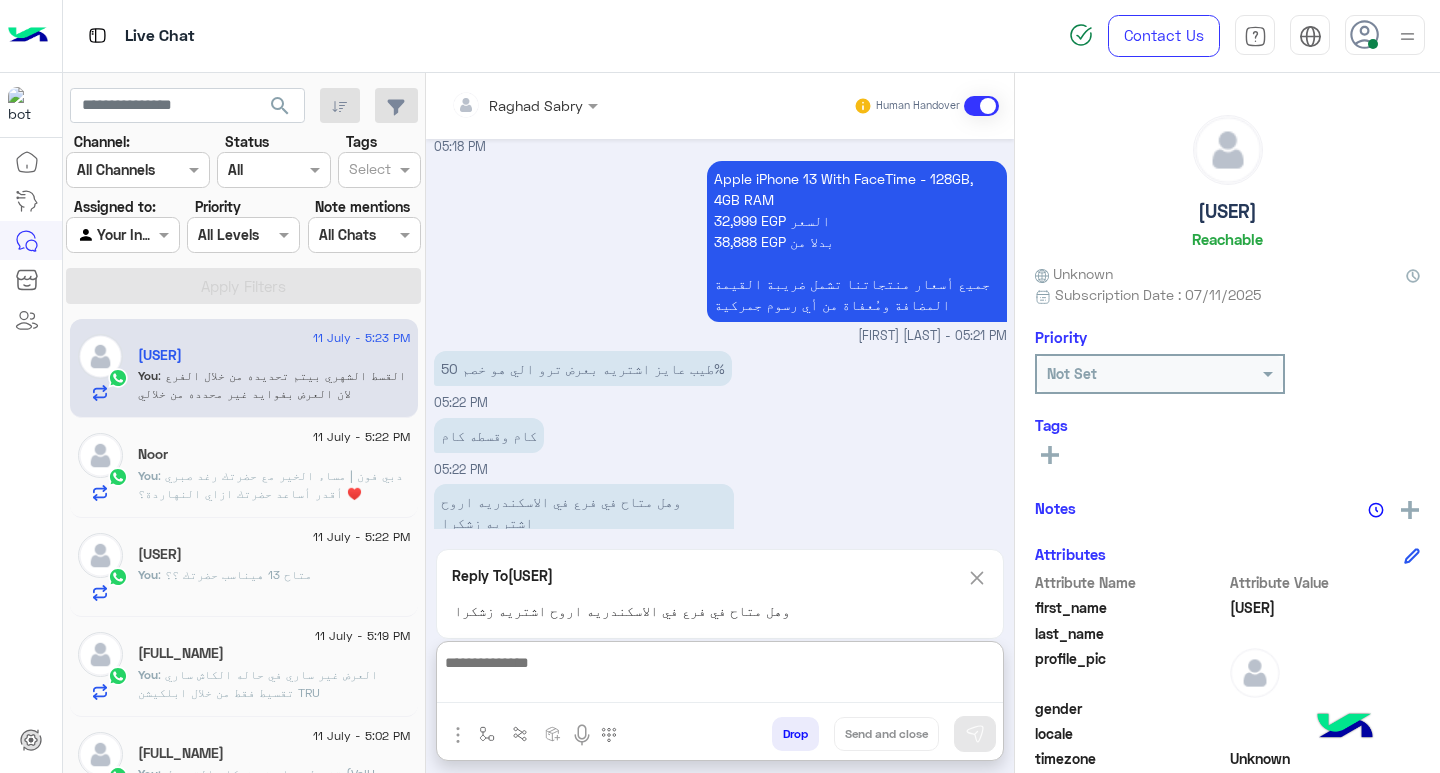 click at bounding box center (720, 676) 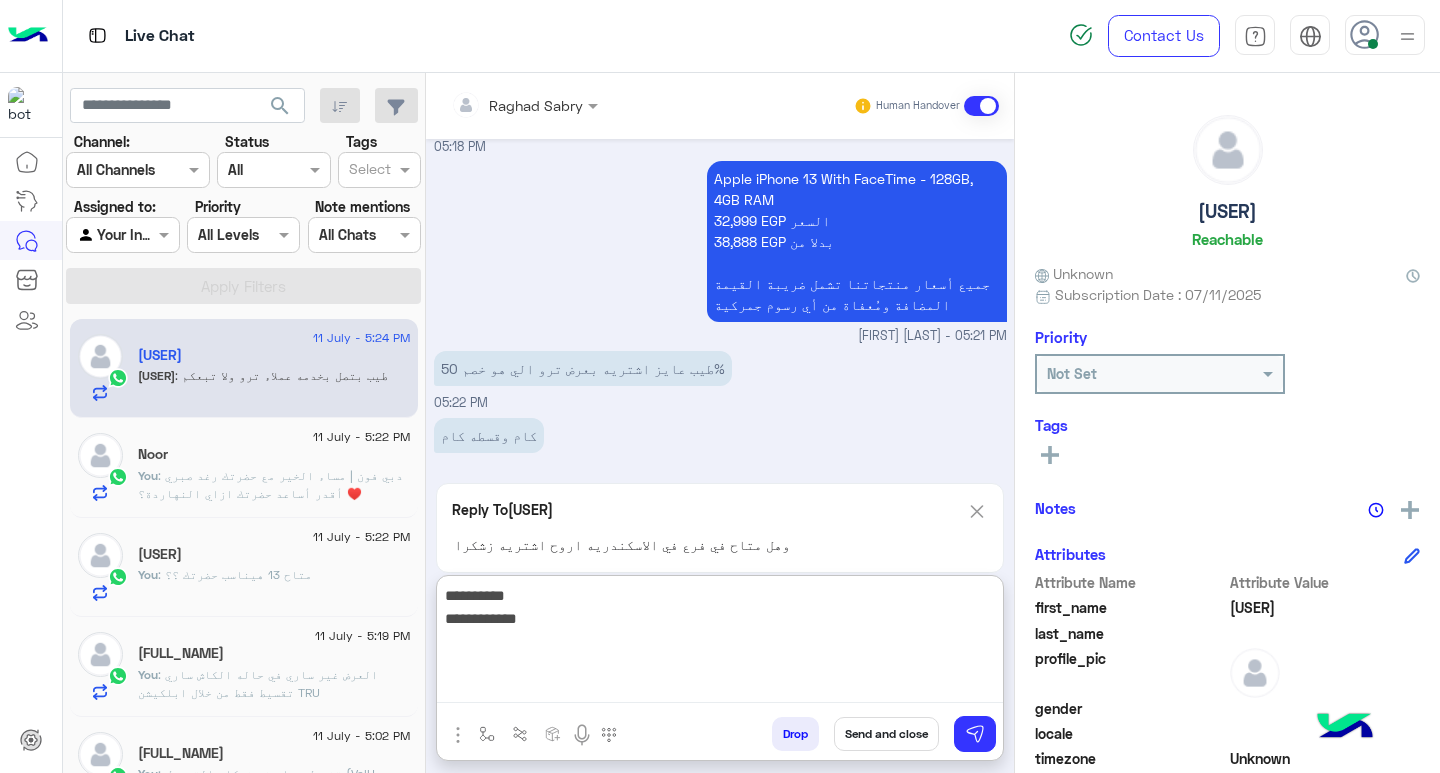 scroll, scrollTop: 2664, scrollLeft: 0, axis: vertical 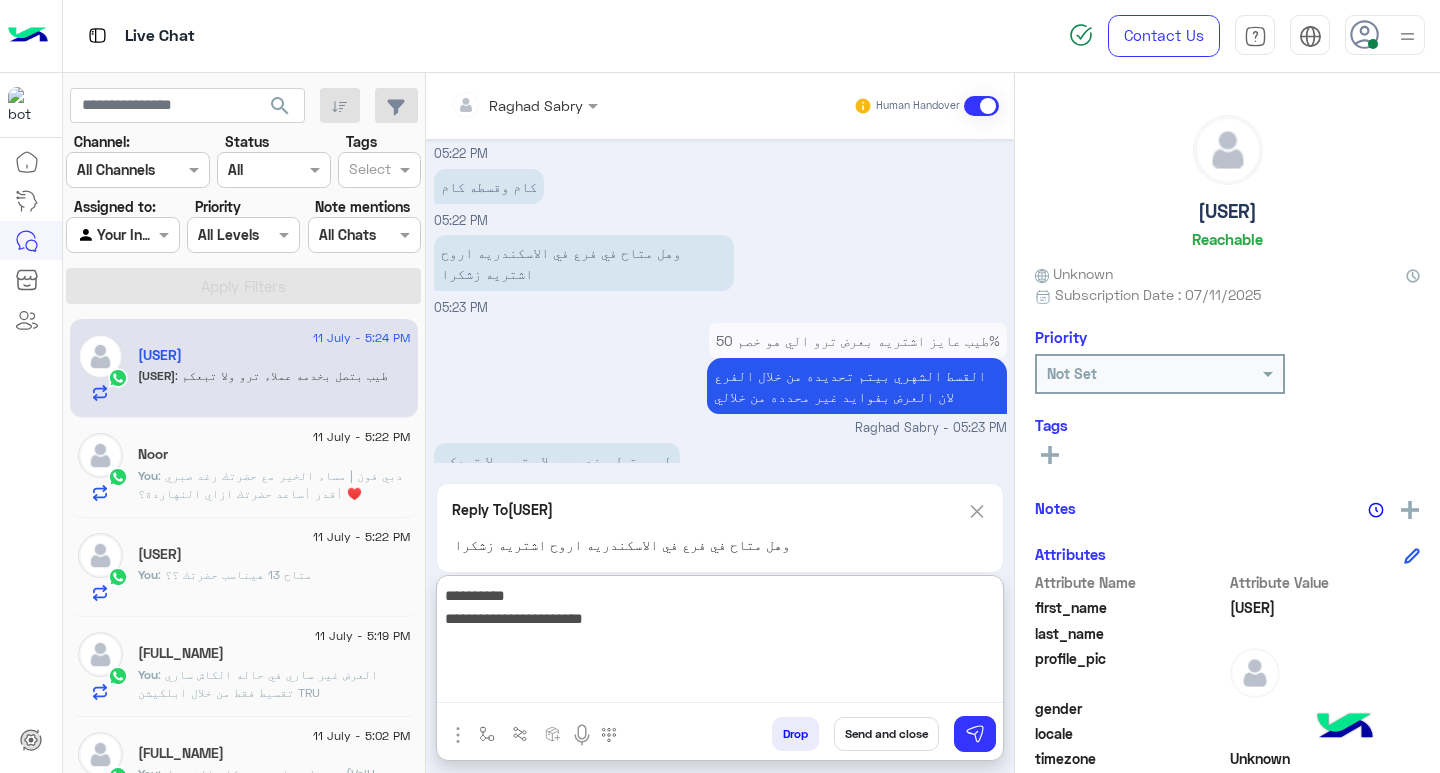 type on "**********" 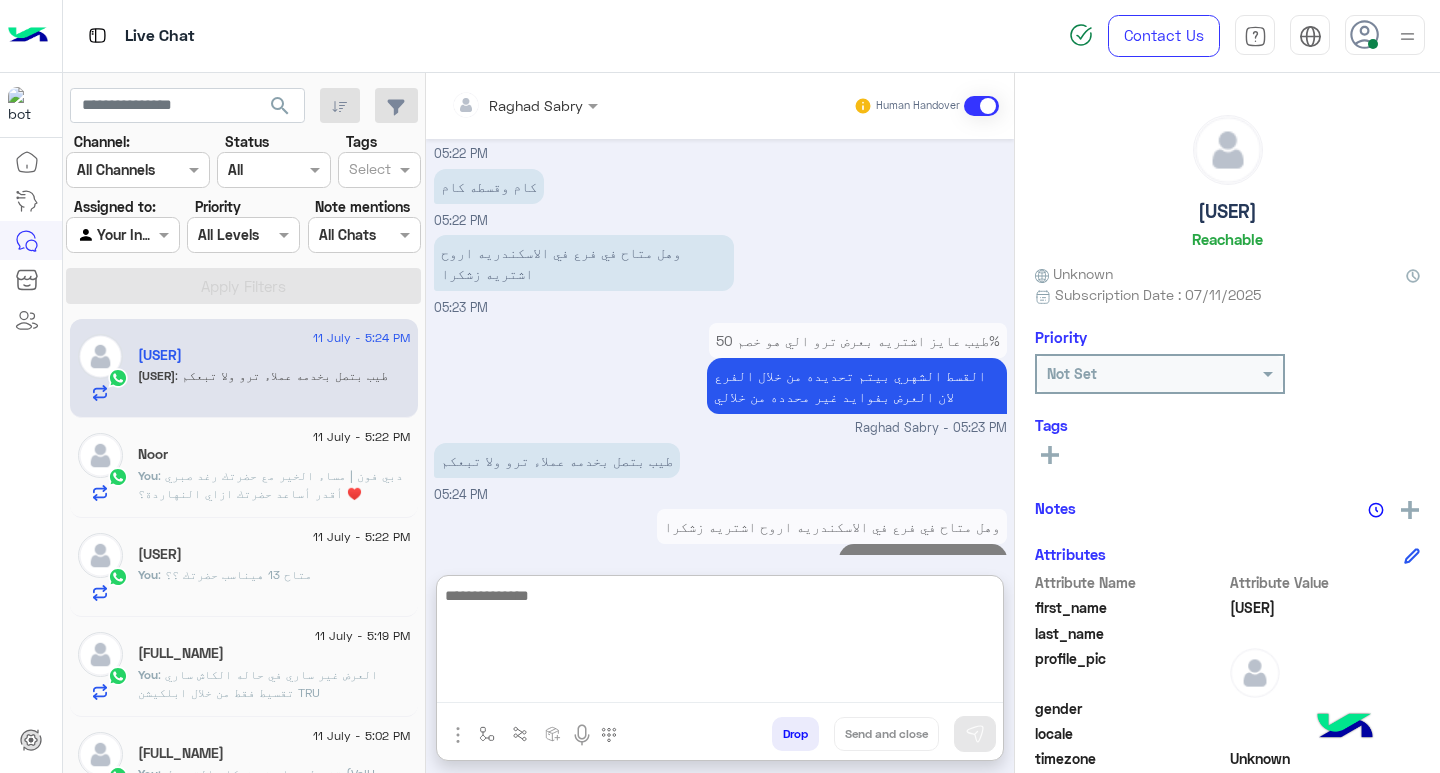 scroll, scrollTop: 2692, scrollLeft: 0, axis: vertical 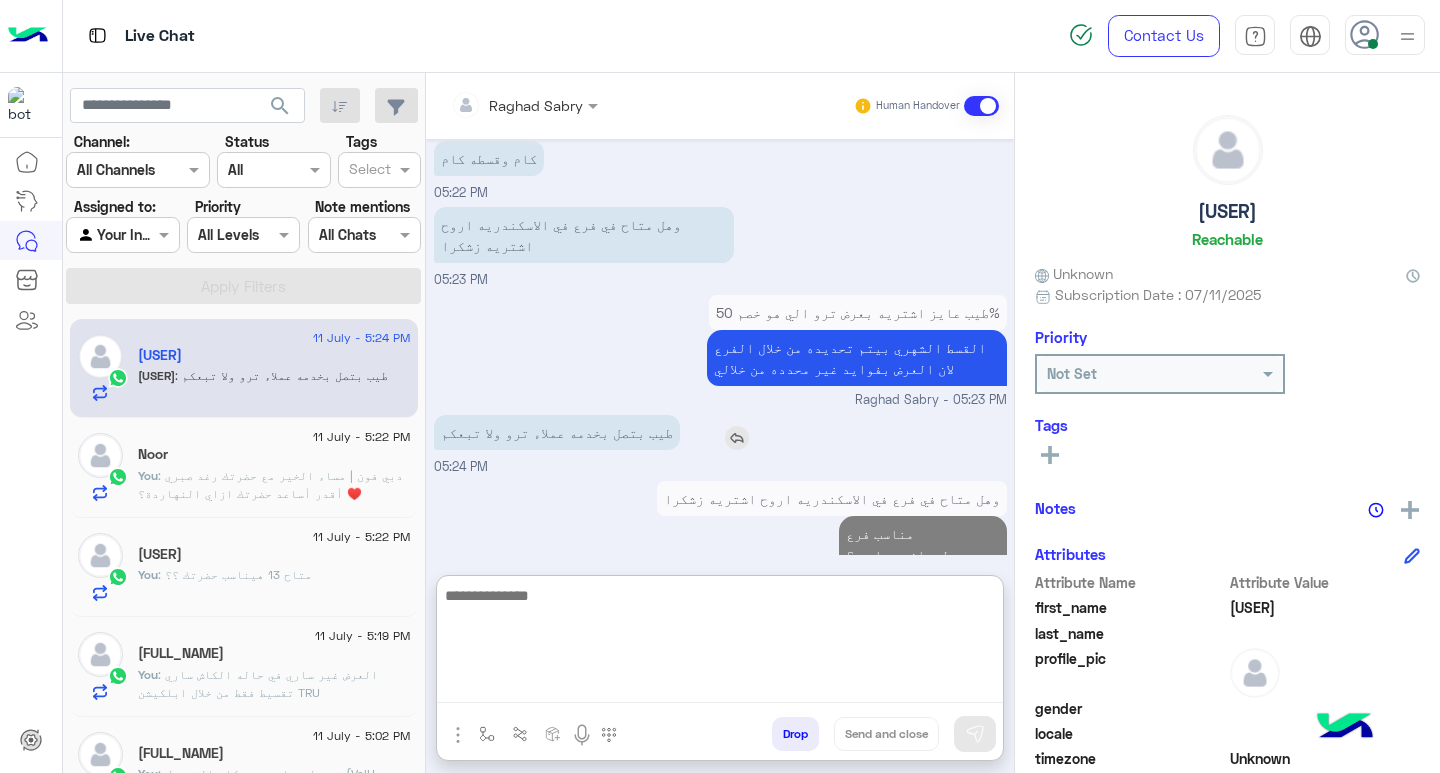 click at bounding box center [737, 438] 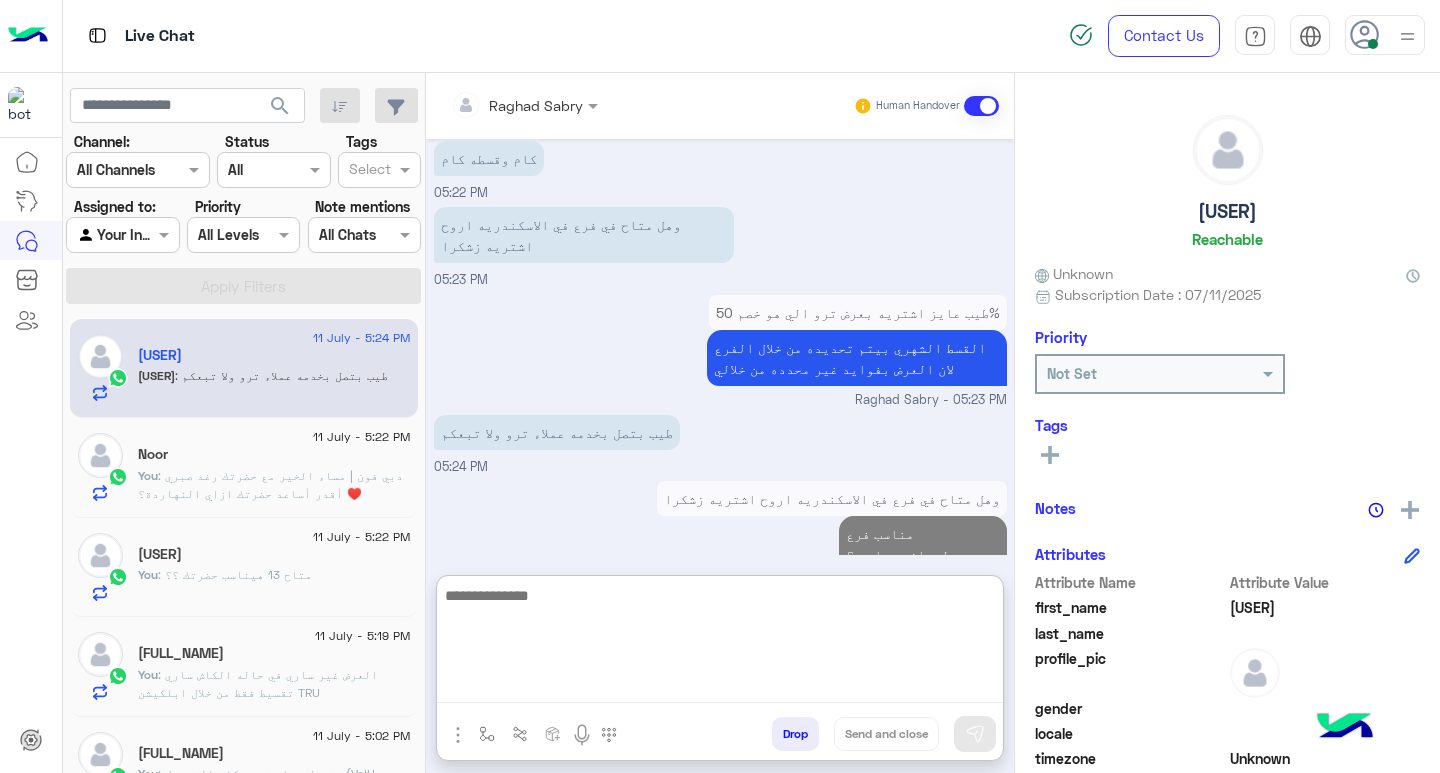 scroll, scrollTop: 2692, scrollLeft: 0, axis: vertical 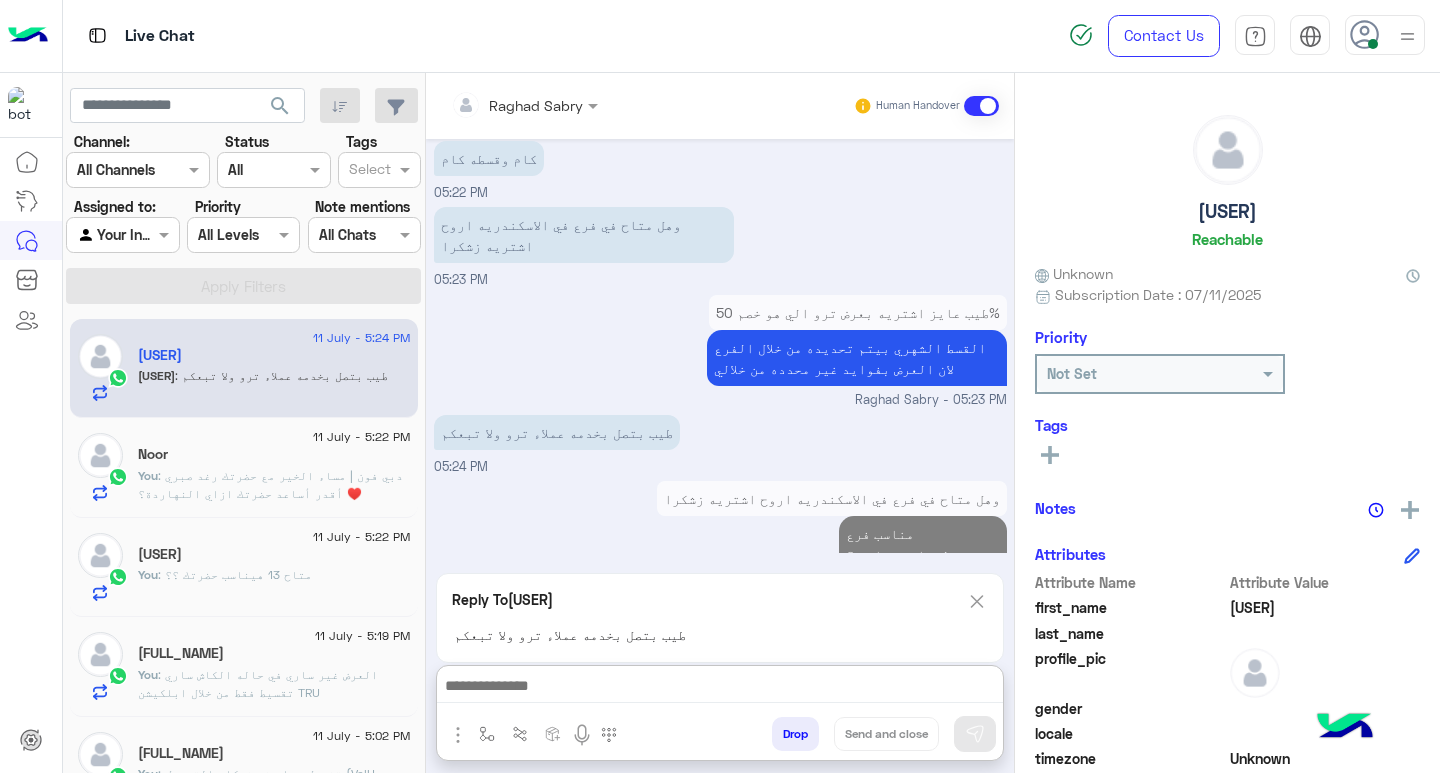 click at bounding box center [720, 688] 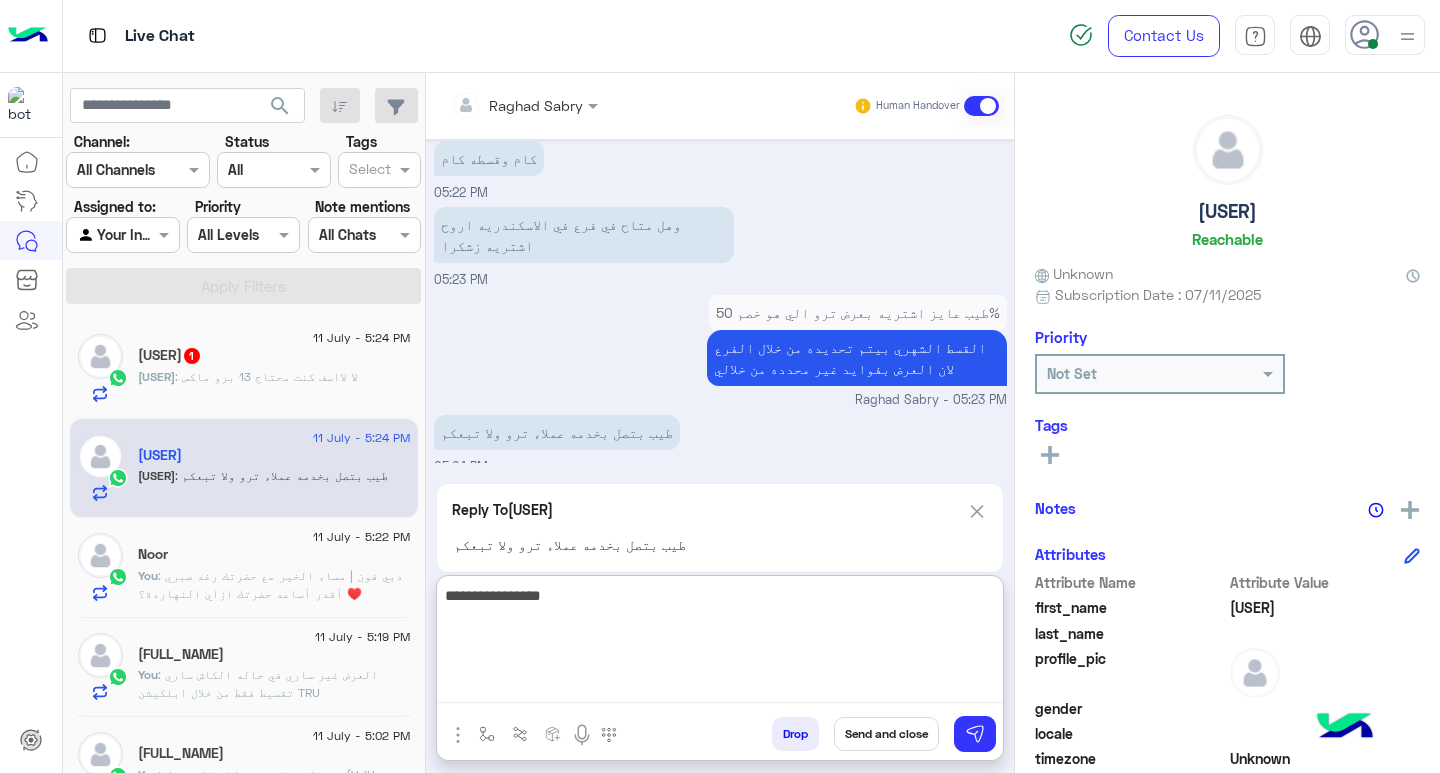 scroll, scrollTop: 2784, scrollLeft: 0, axis: vertical 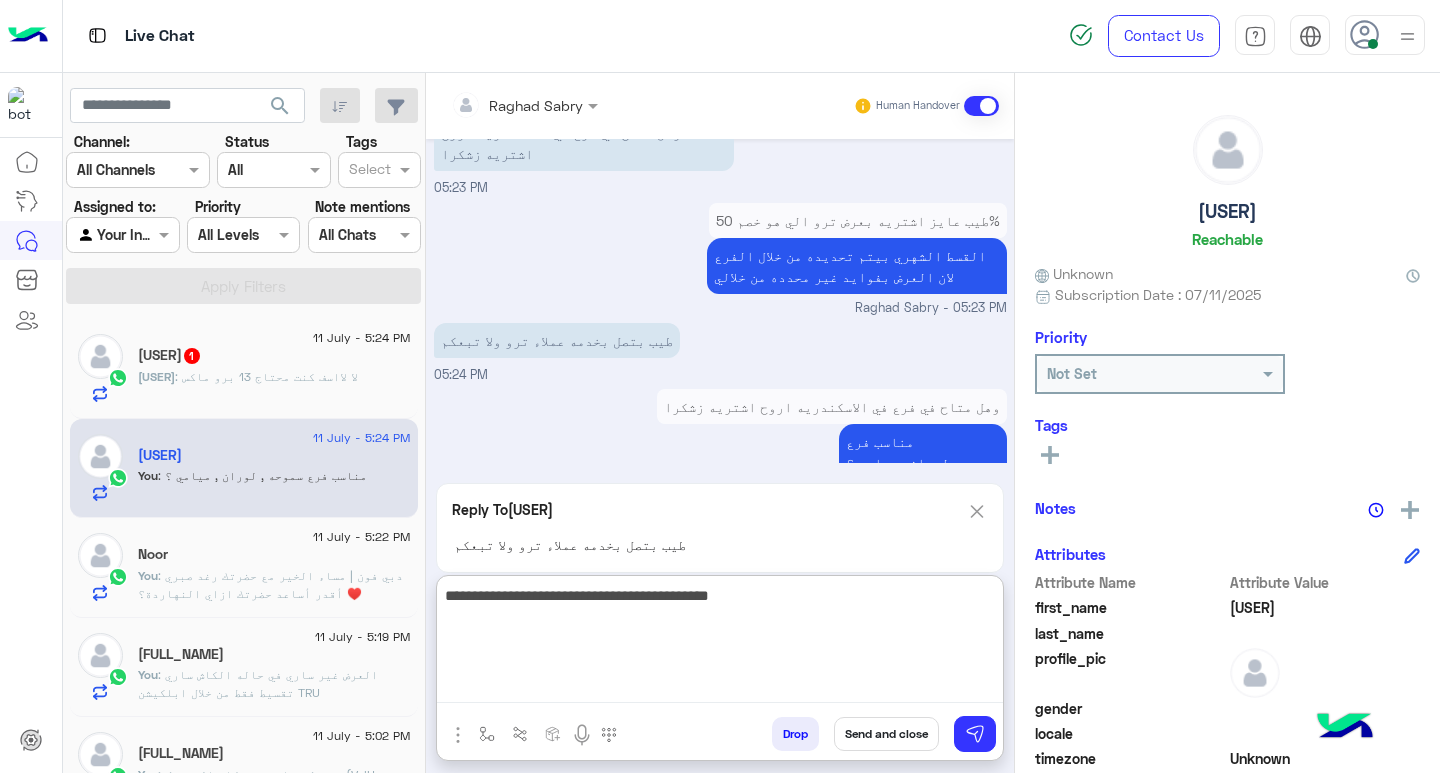 type on "**********" 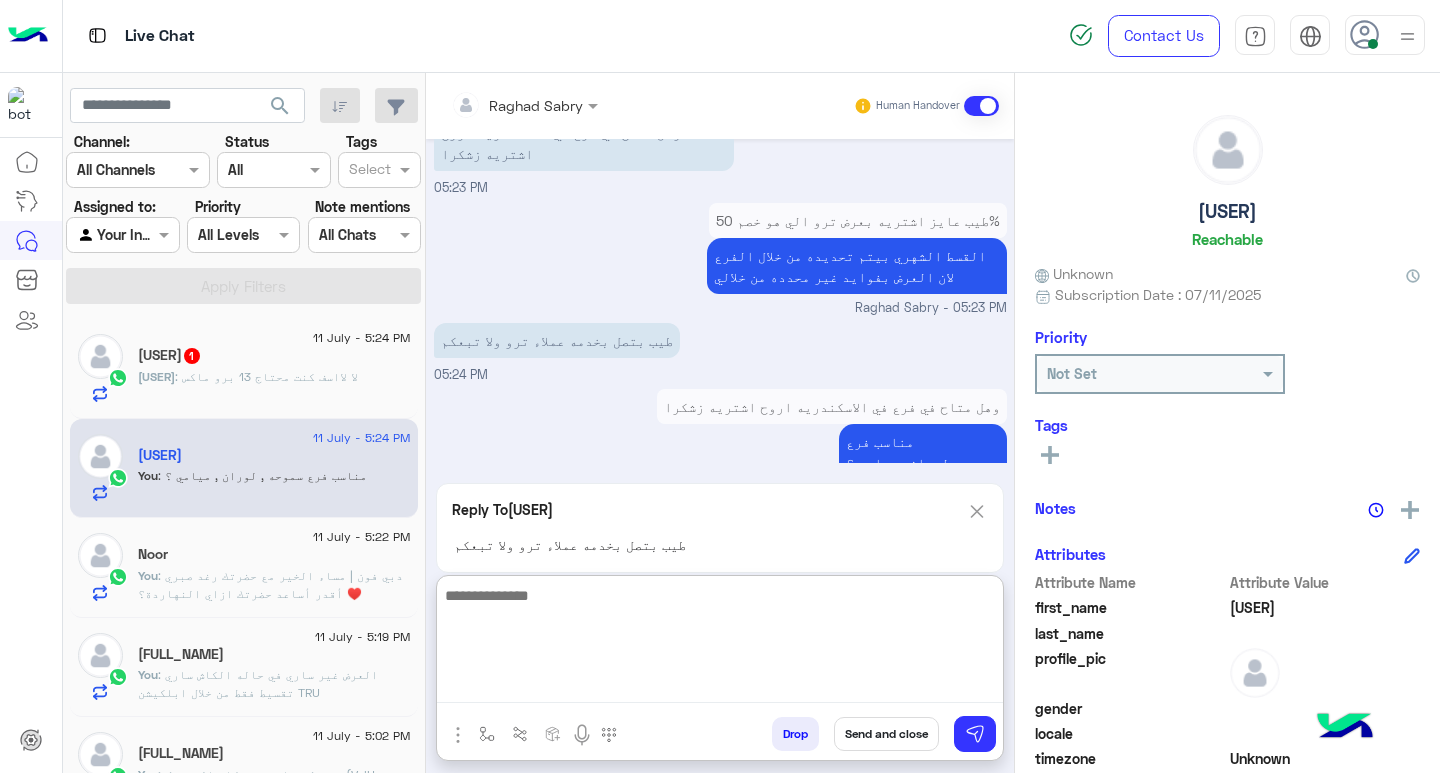 scroll, scrollTop: 2811, scrollLeft: 0, axis: vertical 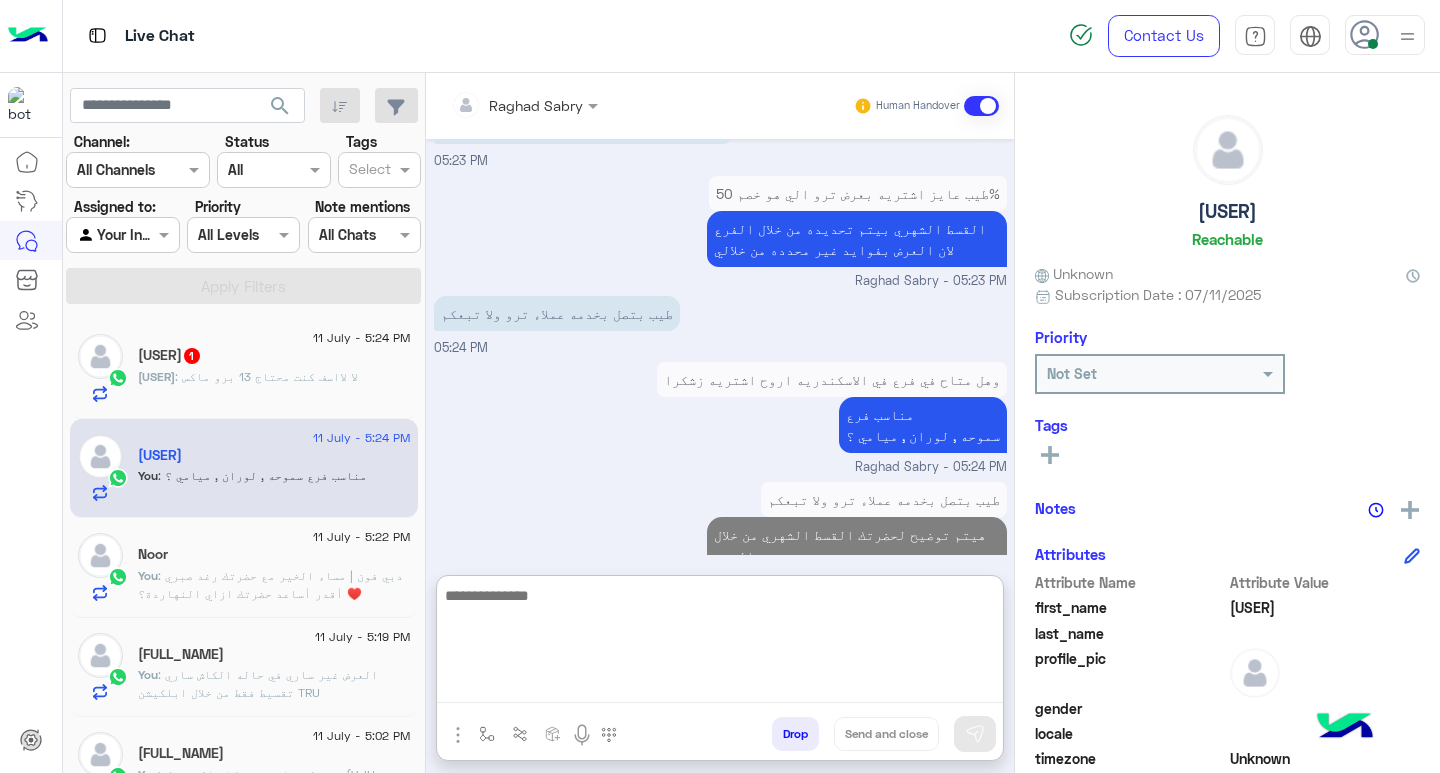 click on "EL3tar : لا لااسف كنت محتاج 13 برو ماكس" 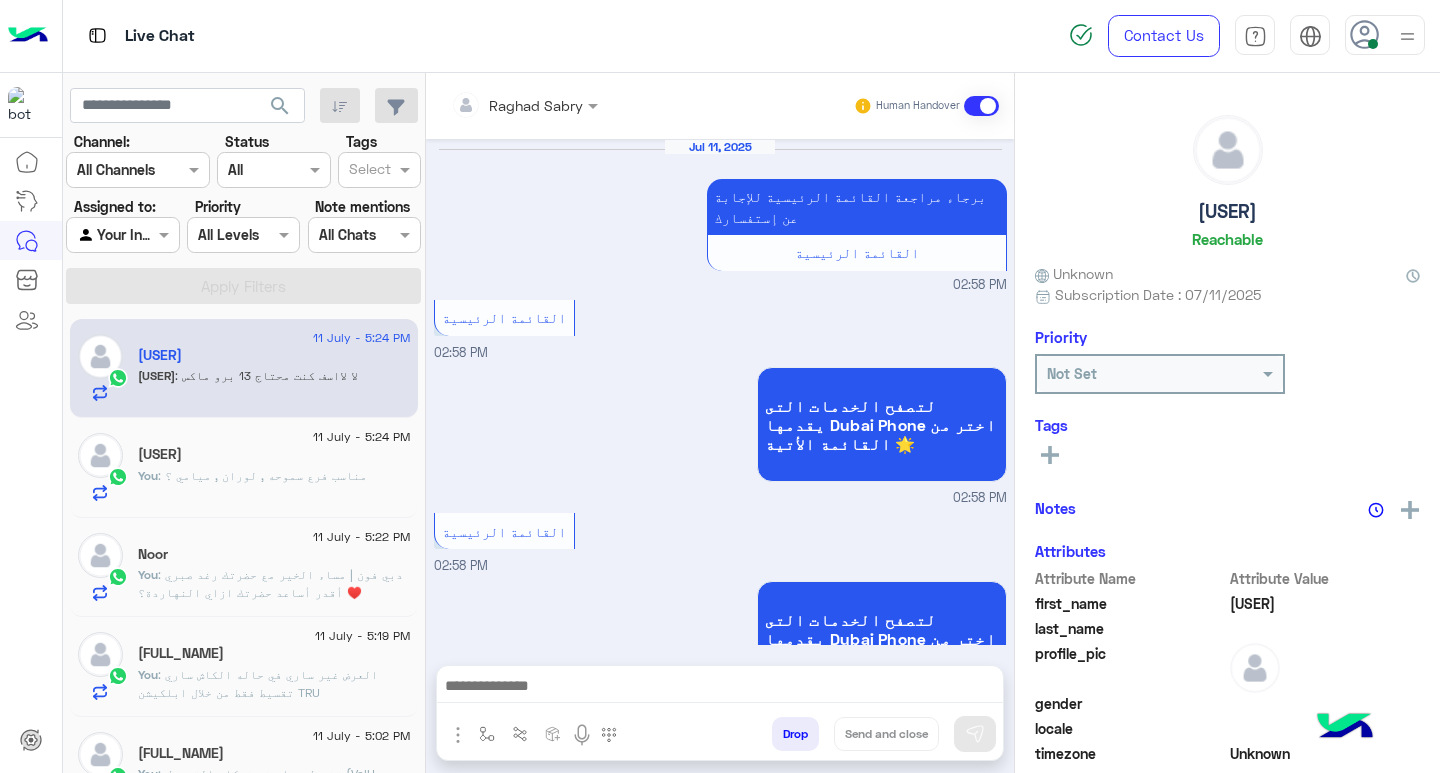 scroll, scrollTop: 1171, scrollLeft: 0, axis: vertical 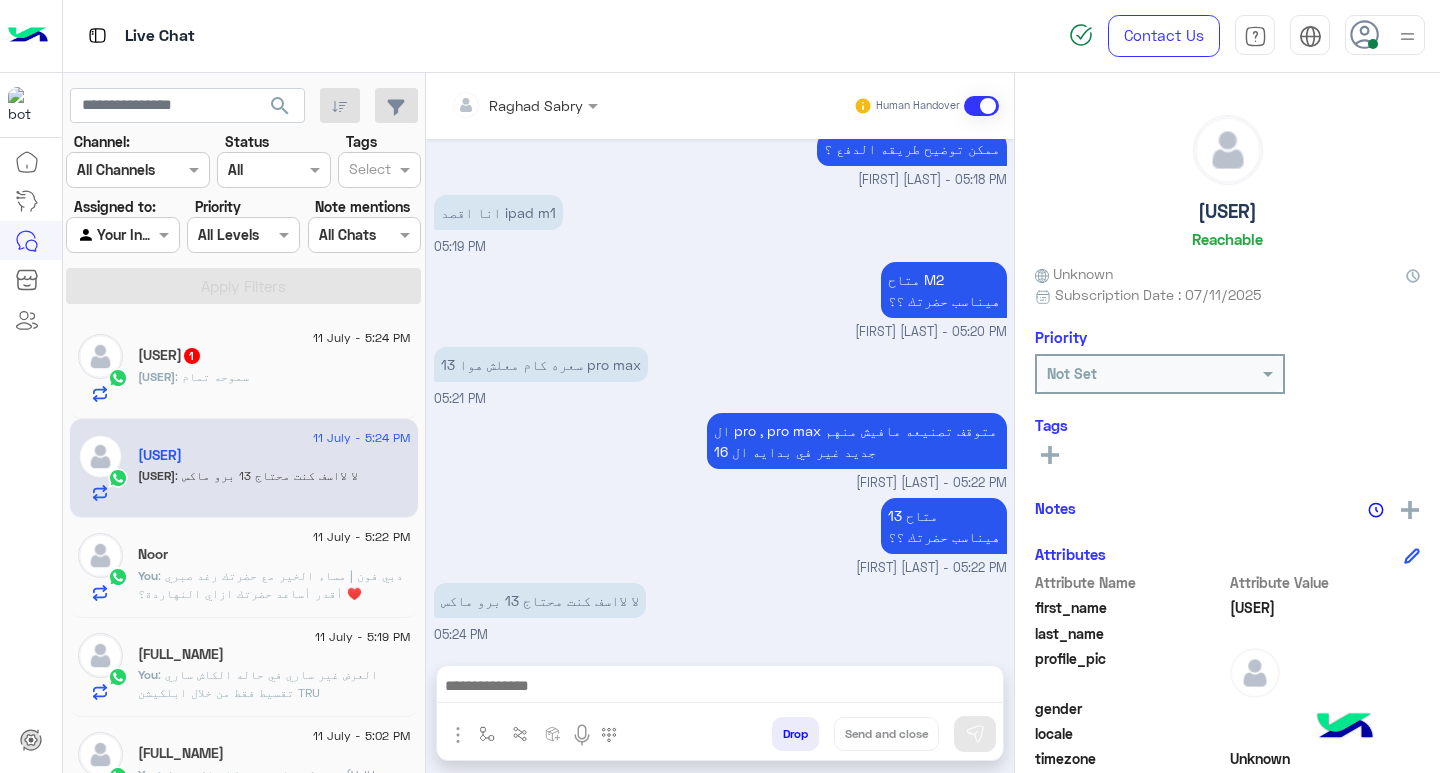 drag, startPoint x: 928, startPoint y: 675, endPoint x: 927, endPoint y: 739, distance: 64.00781 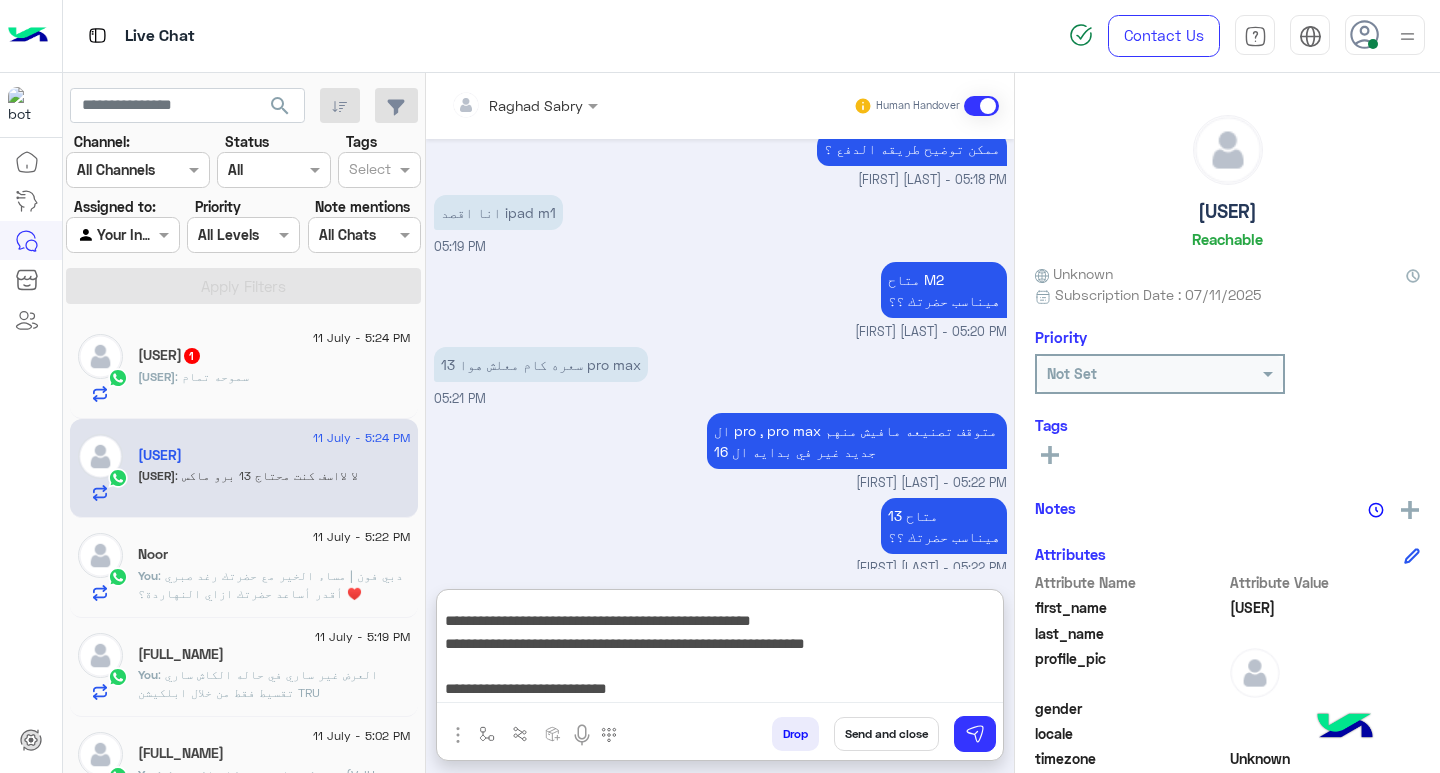 scroll, scrollTop: 133, scrollLeft: 0, axis: vertical 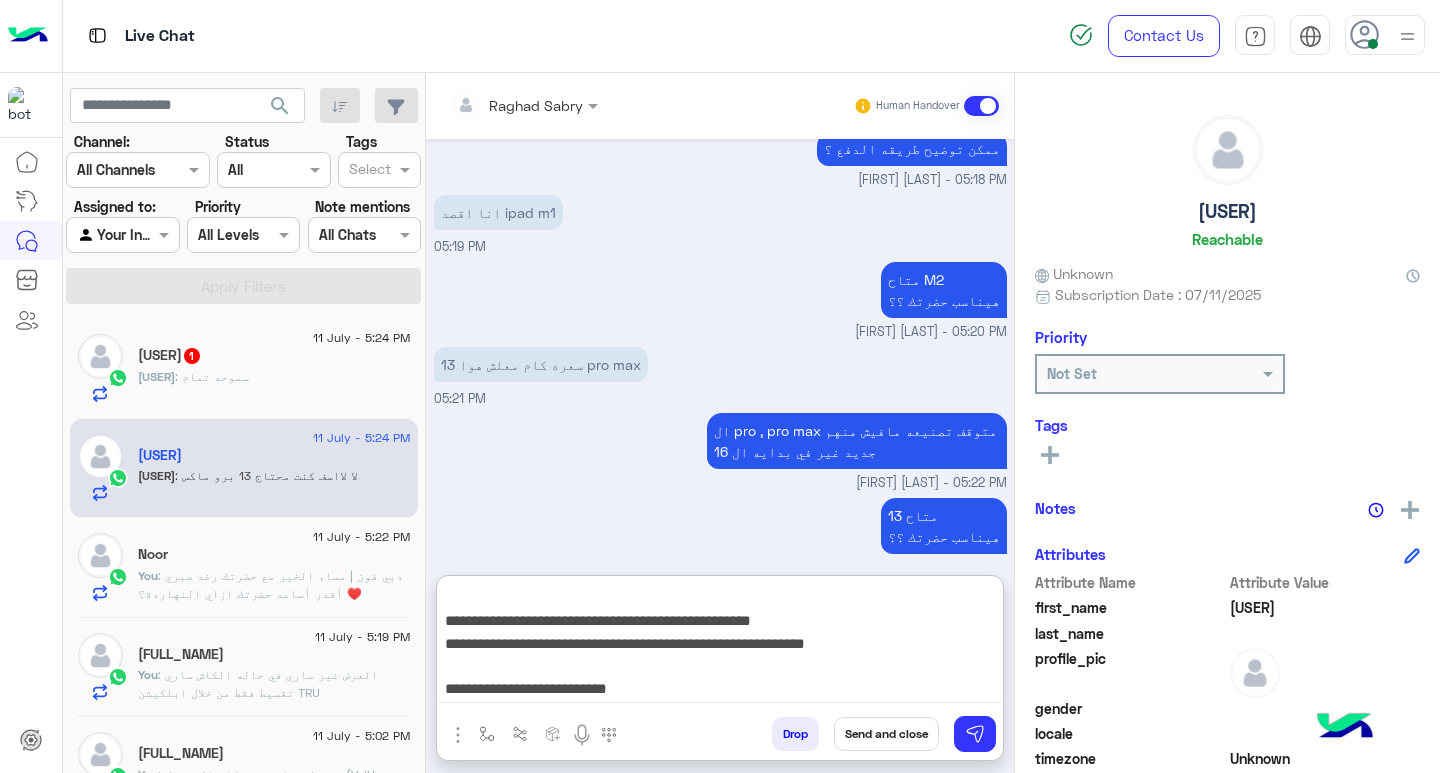 type on "**********" 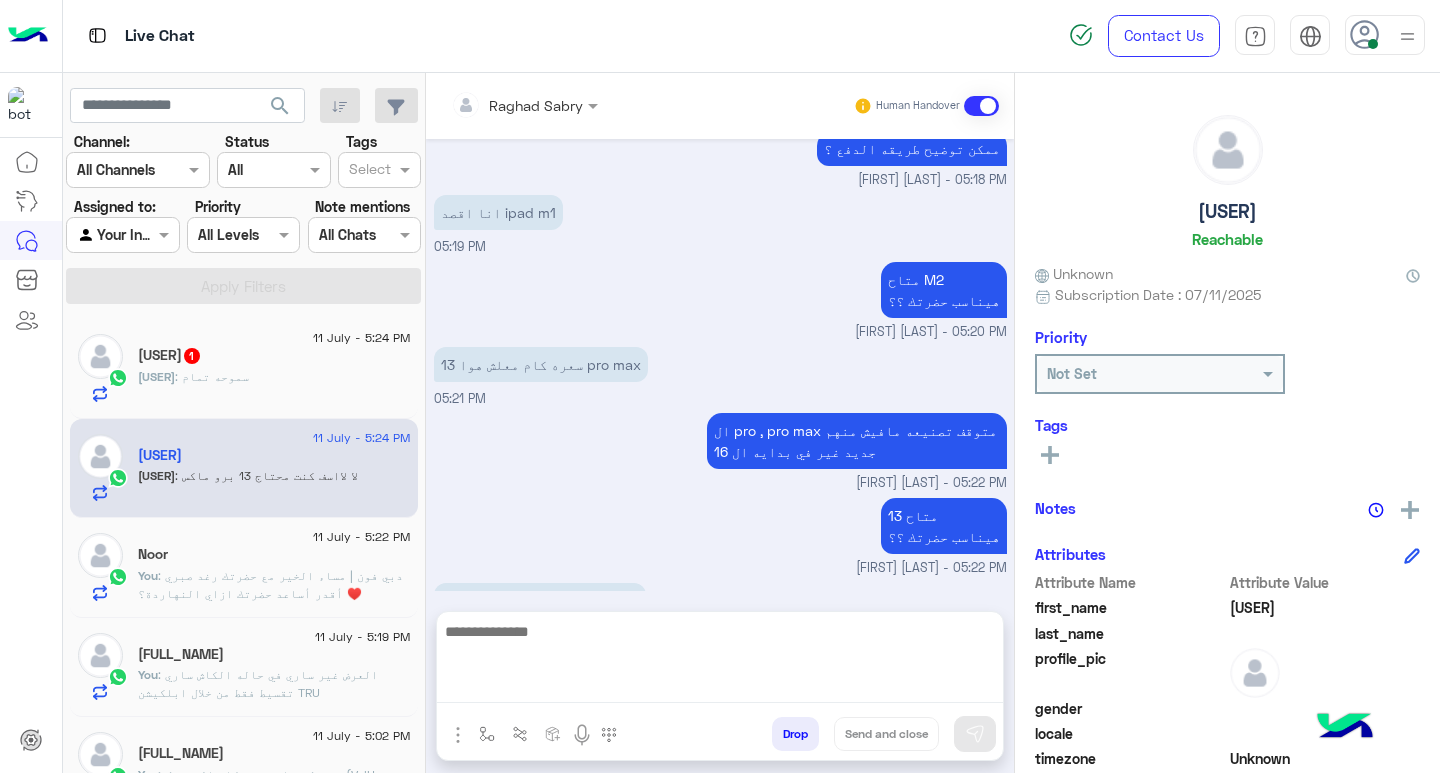 scroll, scrollTop: 0, scrollLeft: 0, axis: both 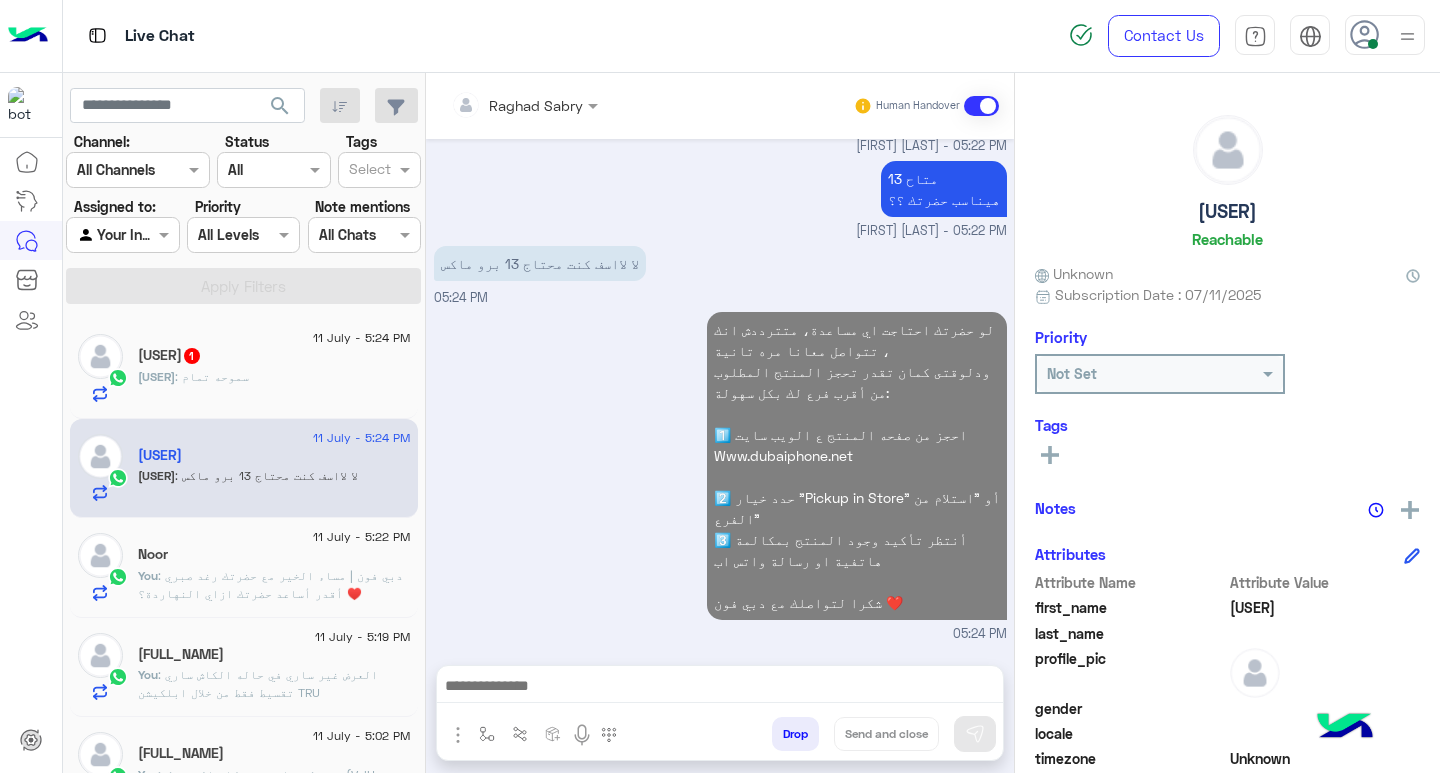 click on "fayed : سموحه تمام" 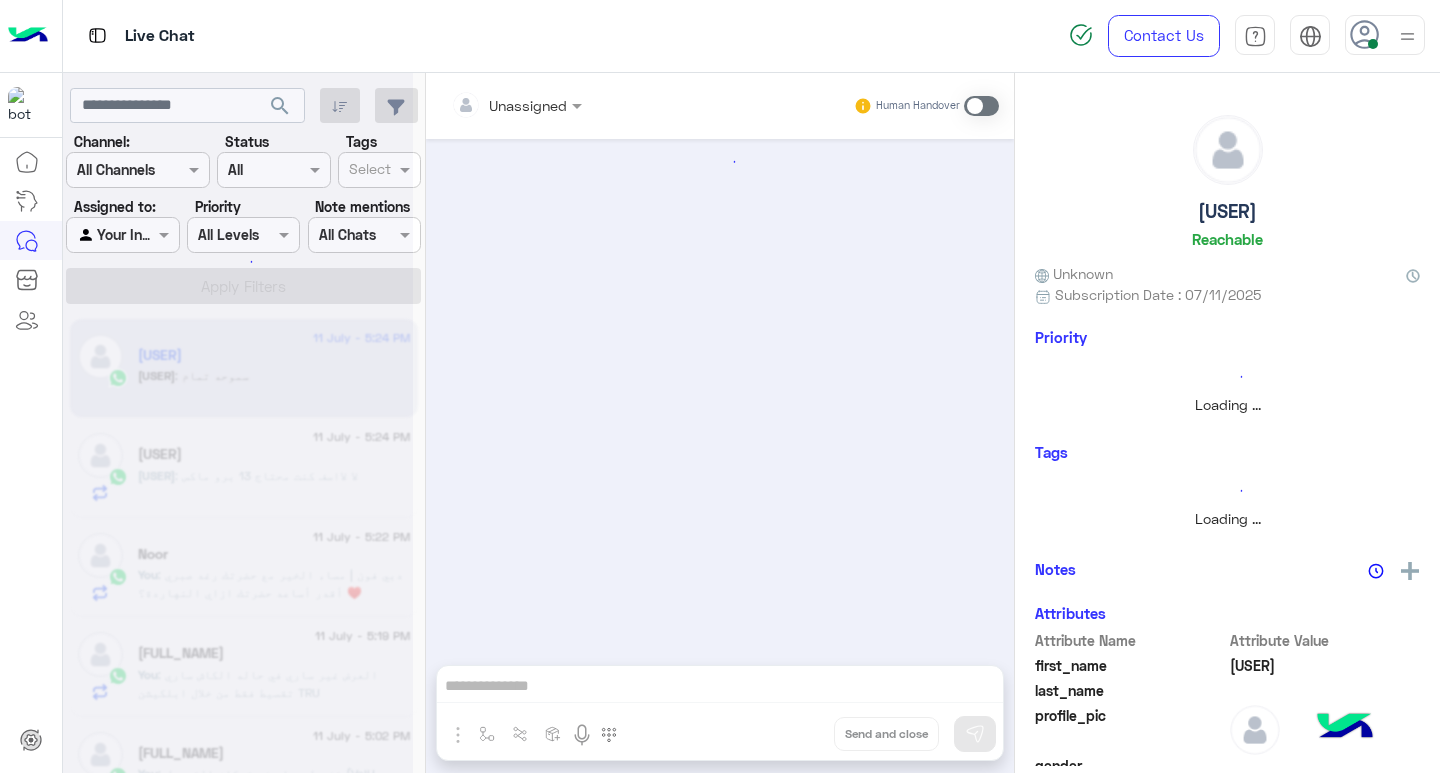 click on "Unassigned Human Handover     Drop   Send and close" at bounding box center [720, 427] 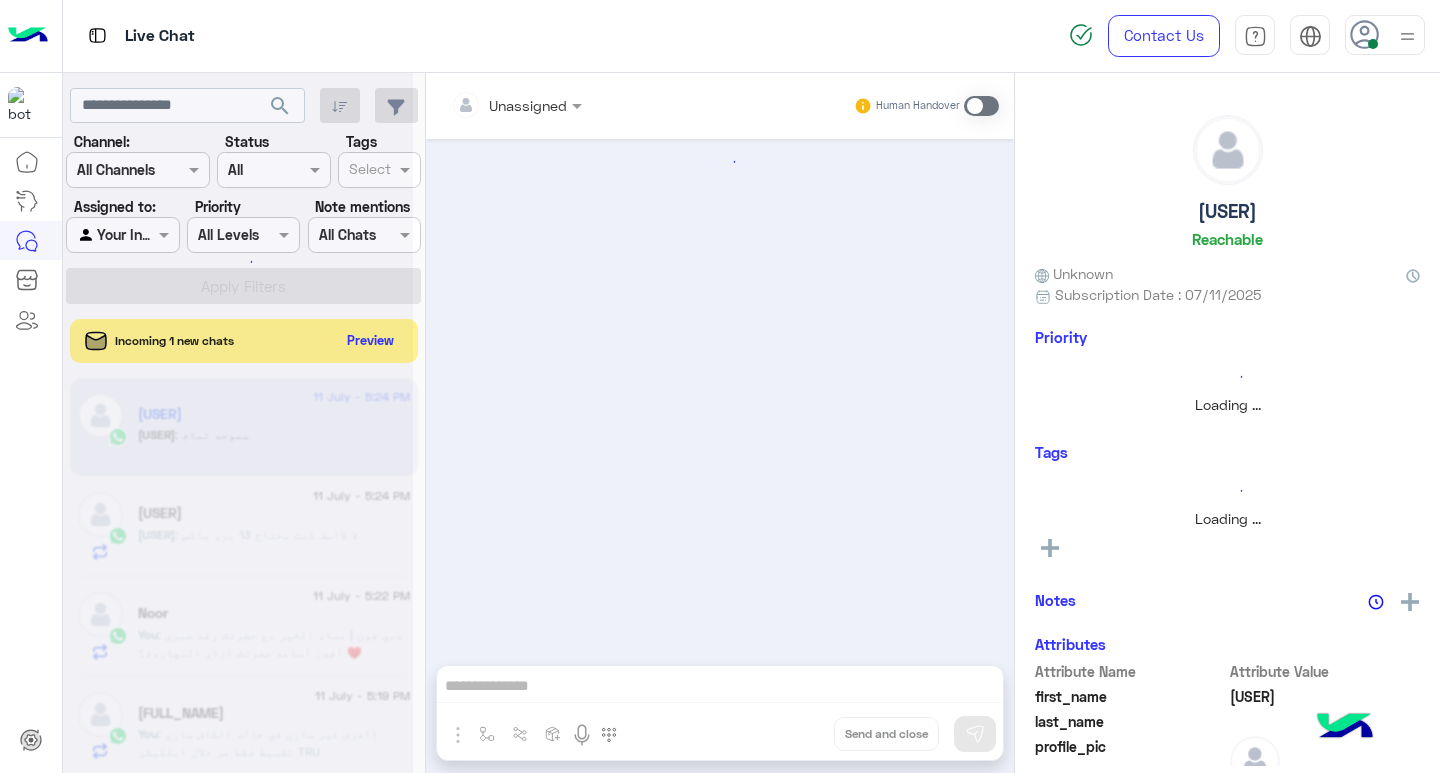 click at bounding box center (981, 106) 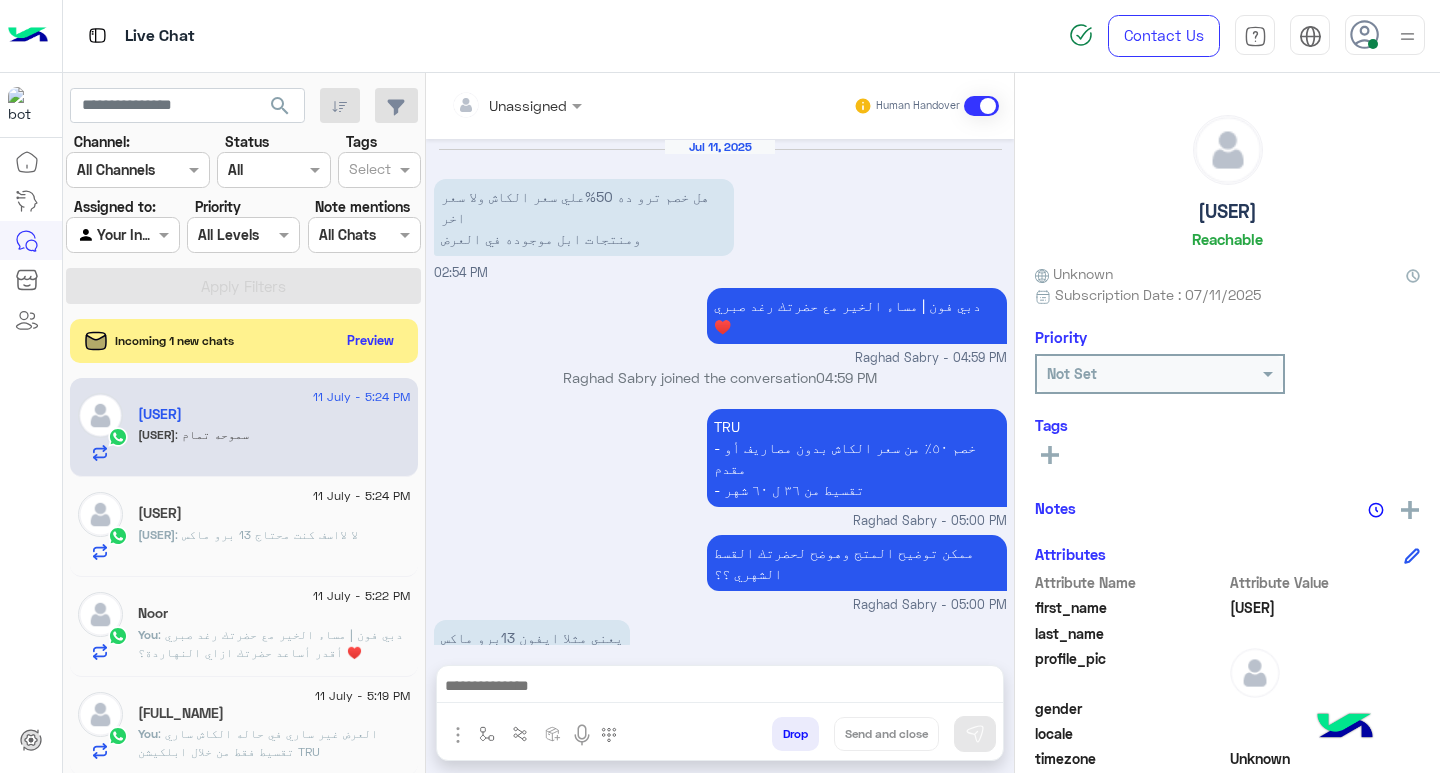 scroll, scrollTop: 1308, scrollLeft: 0, axis: vertical 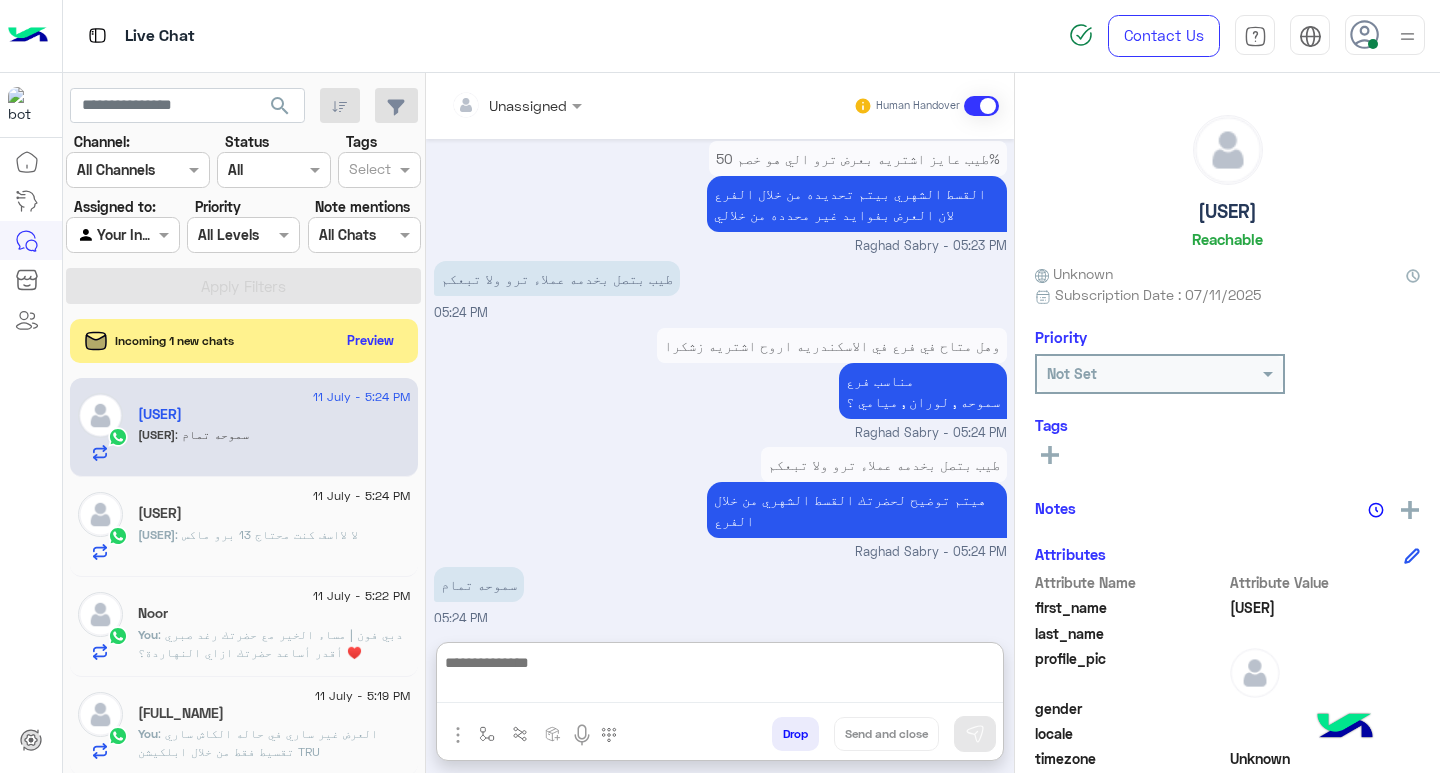 click at bounding box center [720, 676] 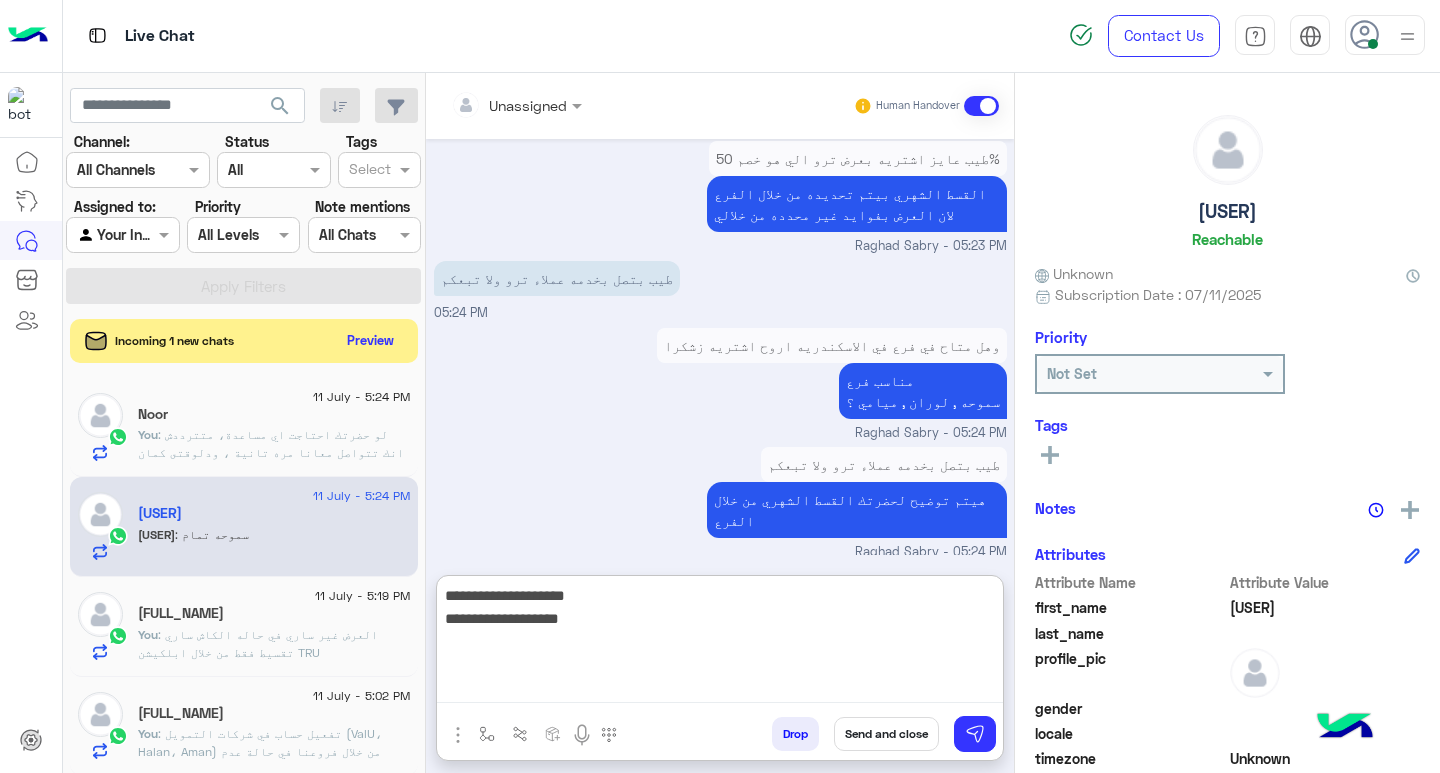 type on "**********" 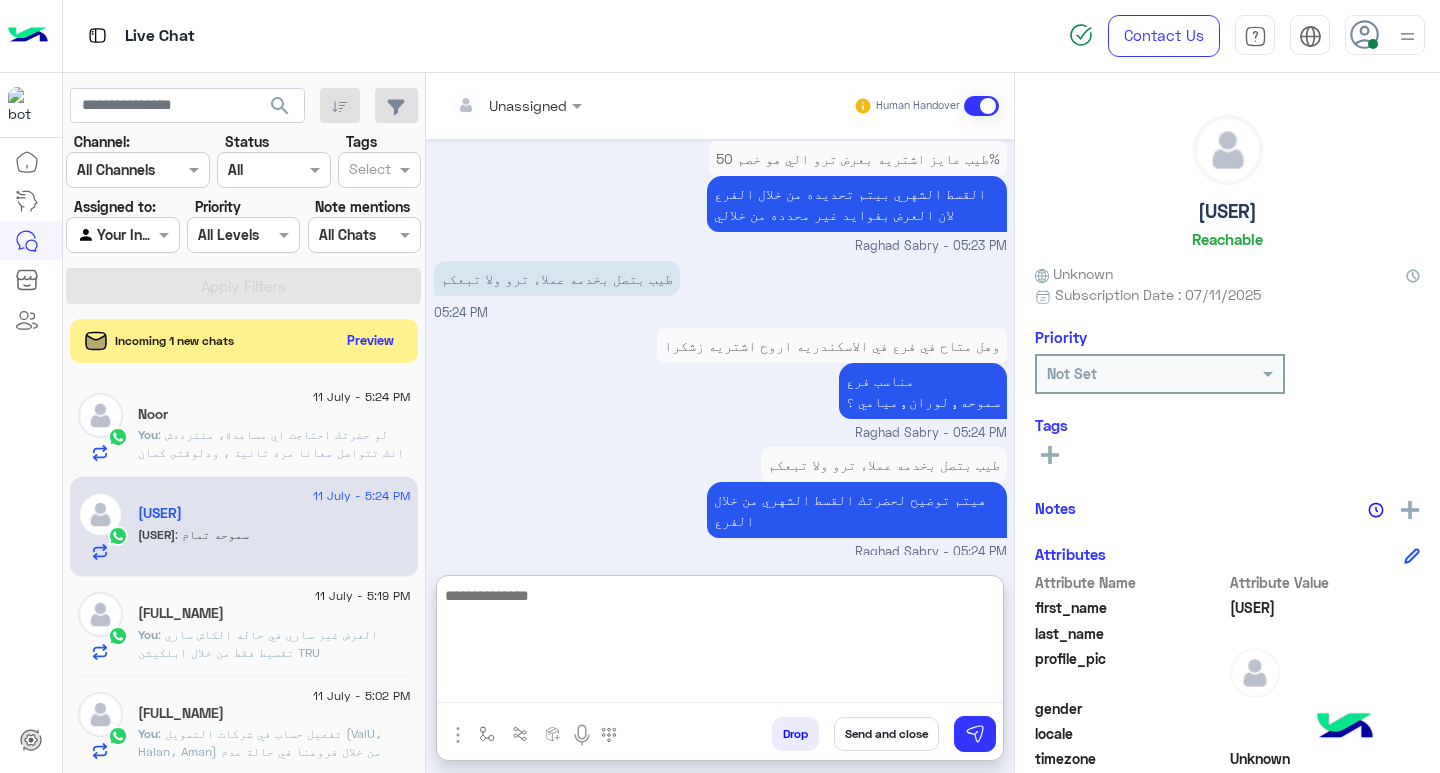 scroll, scrollTop: 1482, scrollLeft: 0, axis: vertical 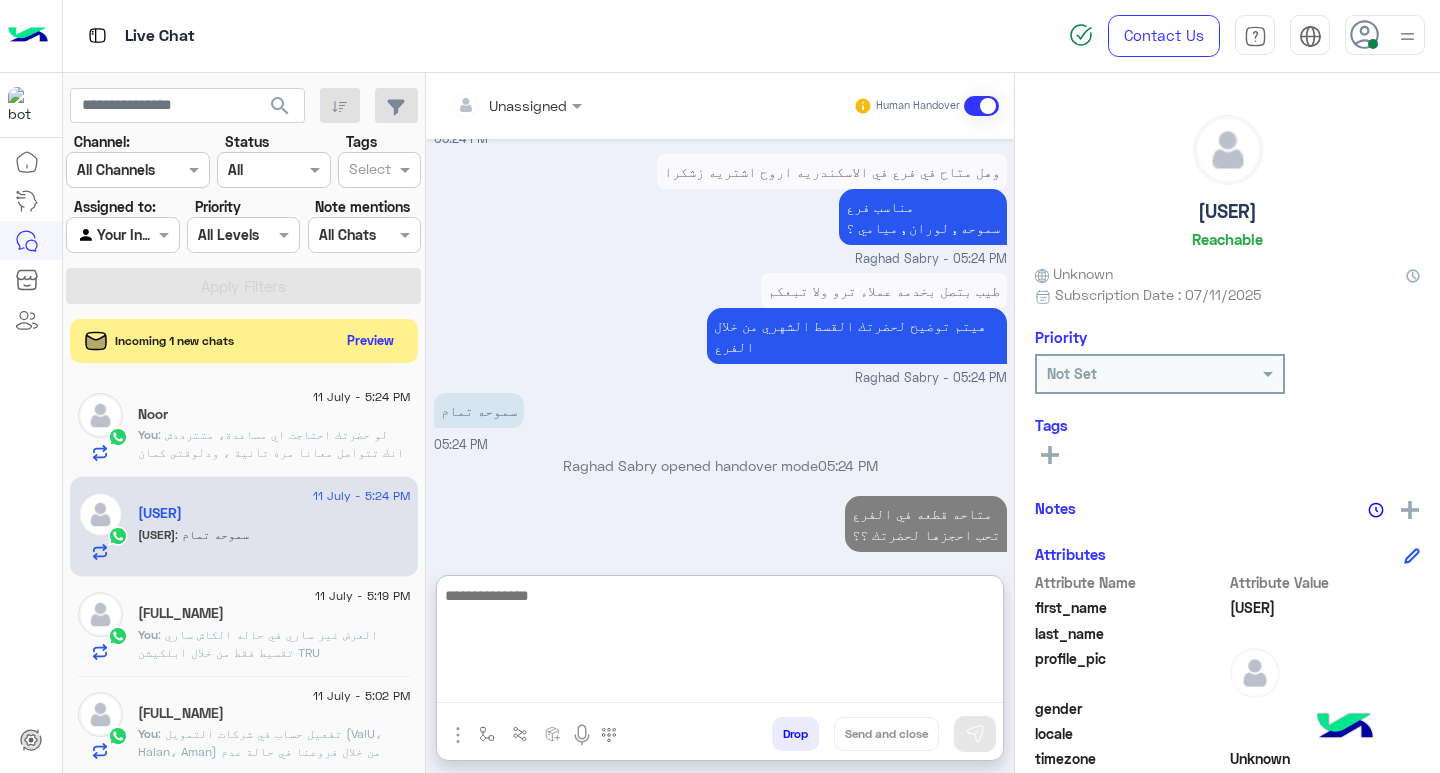 click on "You  : العرض غير ساري في حاله الكاش ساري تقسيط فقط من خلال ابلكيشن TRU" 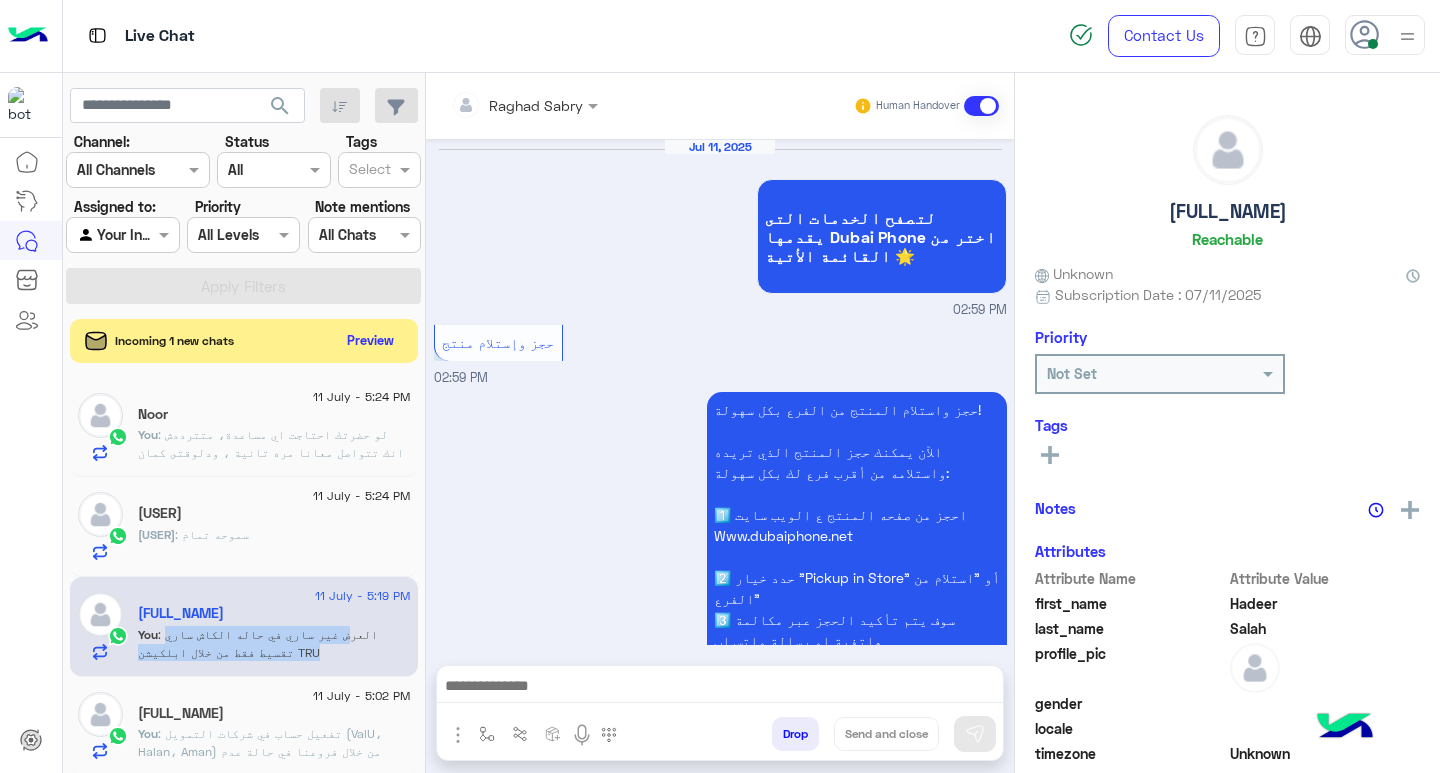 scroll, scrollTop: 1664, scrollLeft: 0, axis: vertical 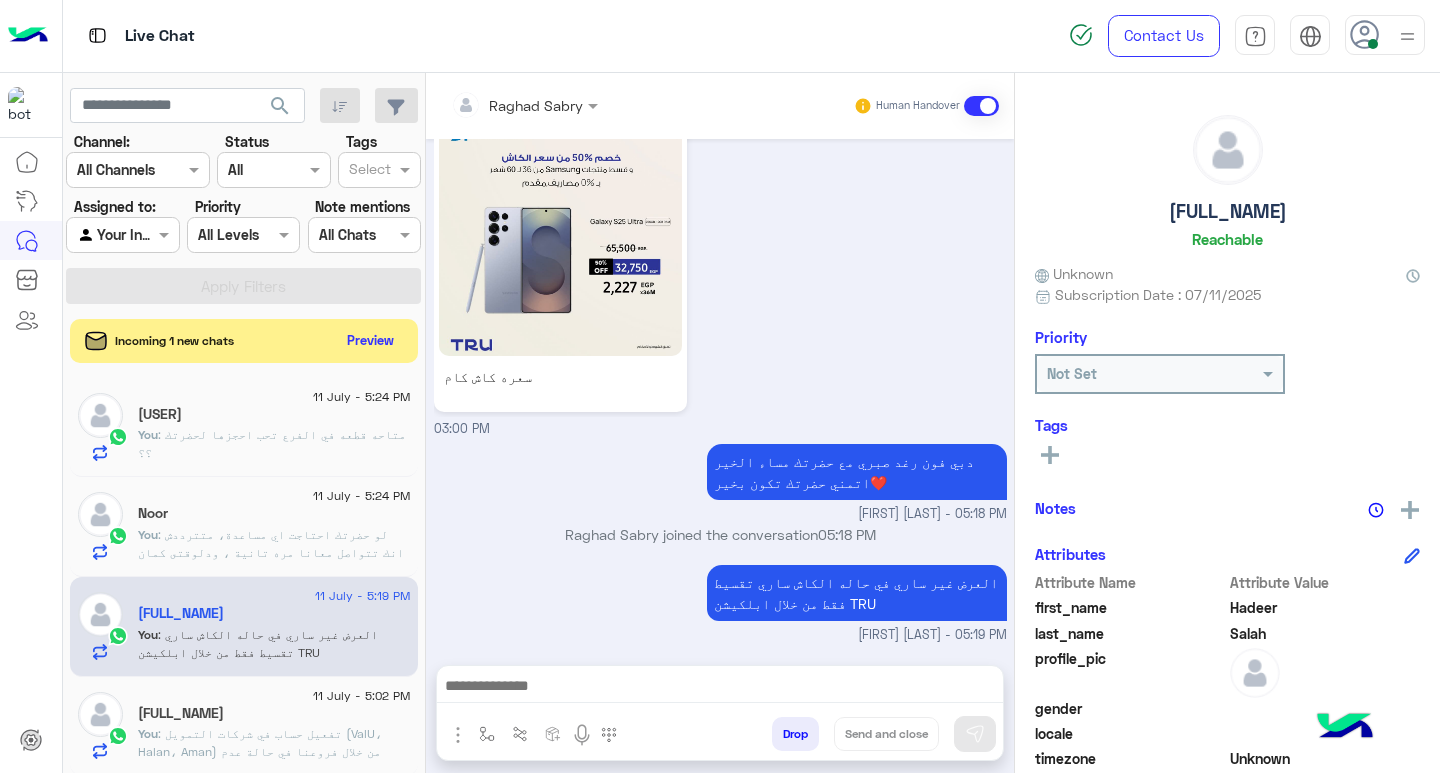 click on "Raghad Sabry joined the conversation   05:18 PM" at bounding box center (720, 534) 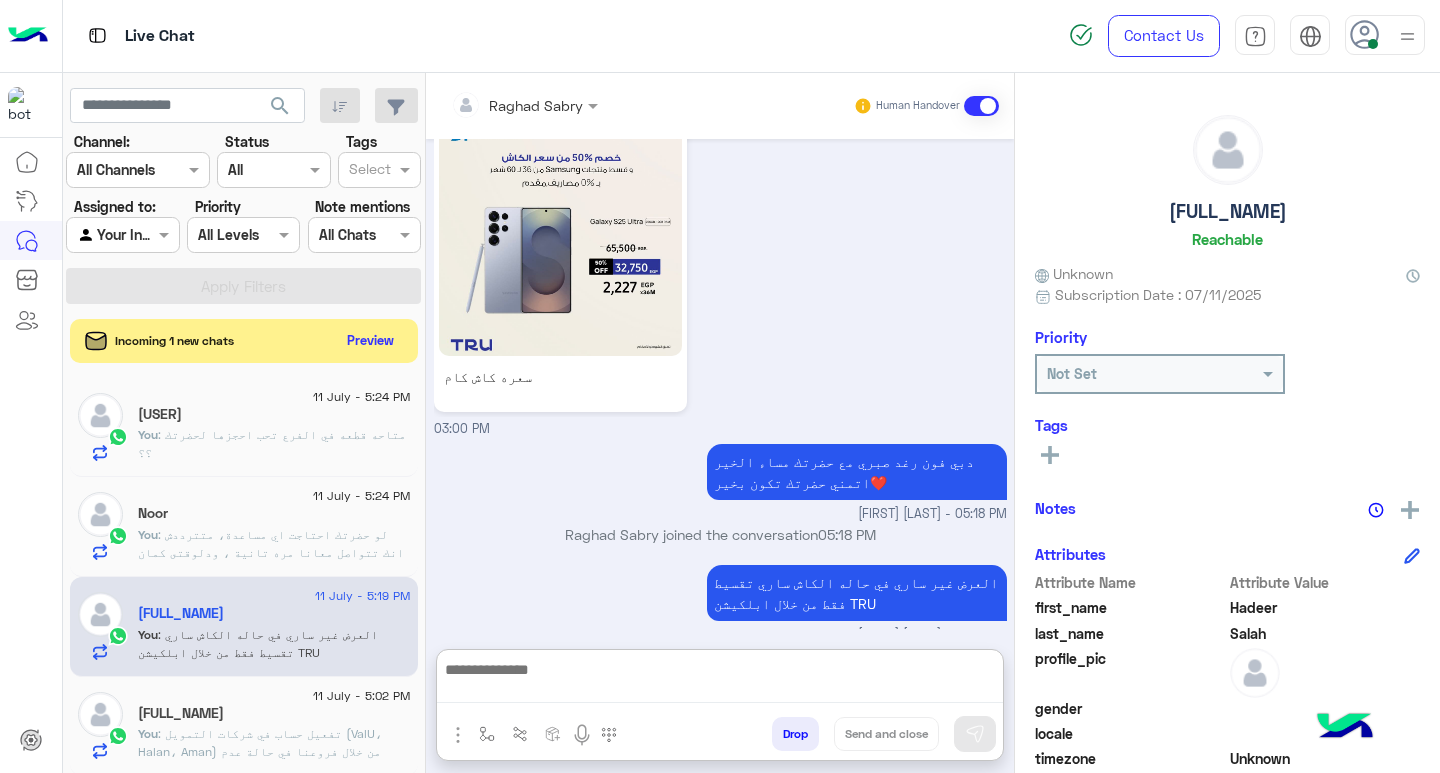 click at bounding box center [720, 680] 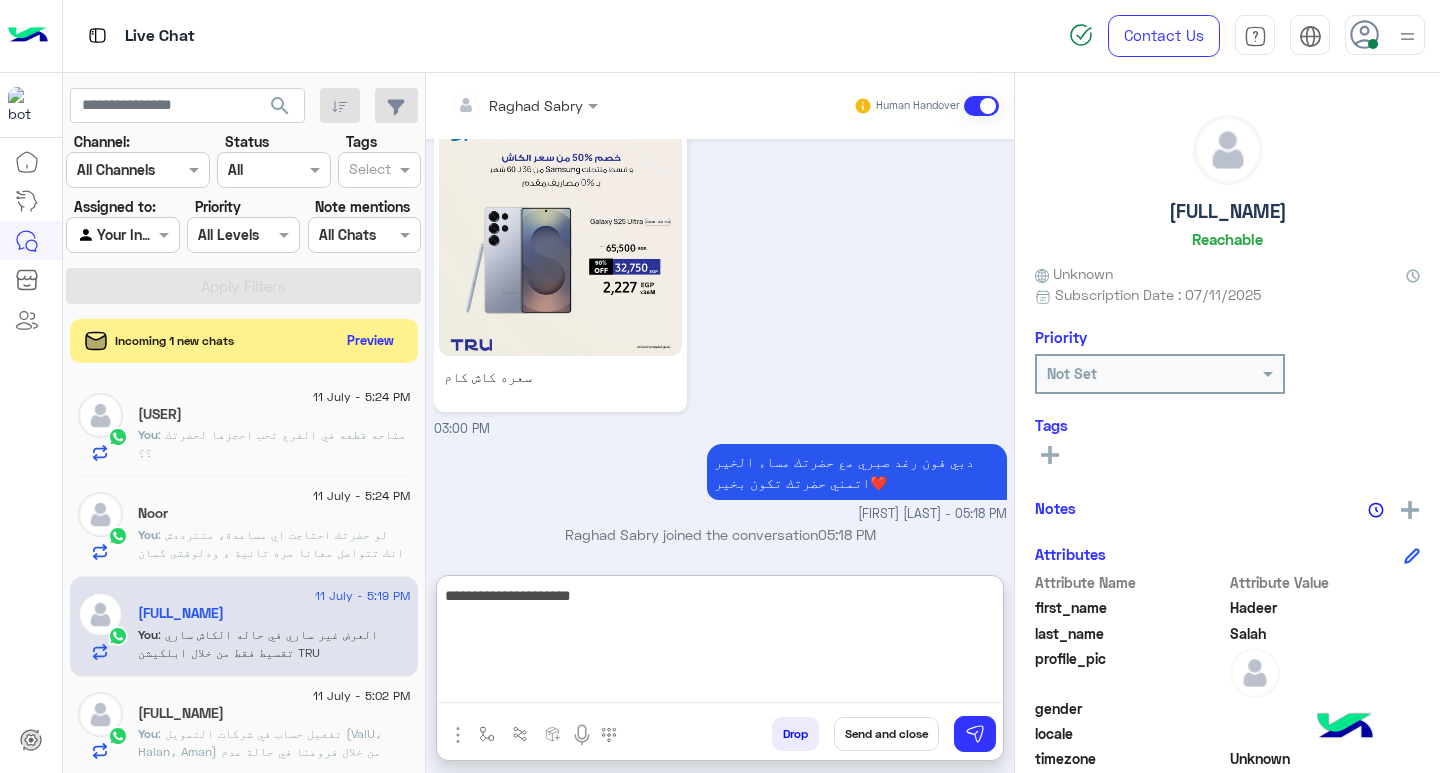 type on "**********" 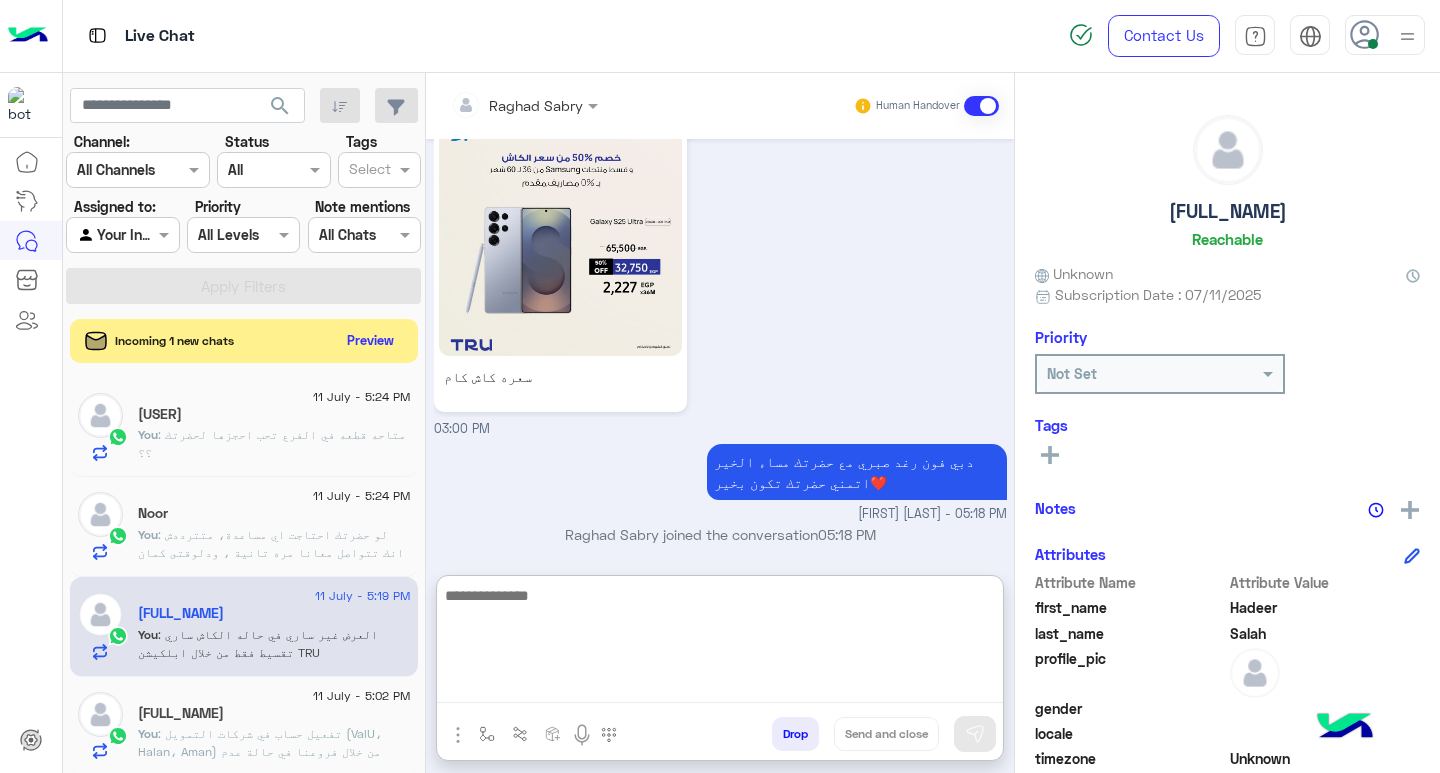 scroll, scrollTop: 1818, scrollLeft: 0, axis: vertical 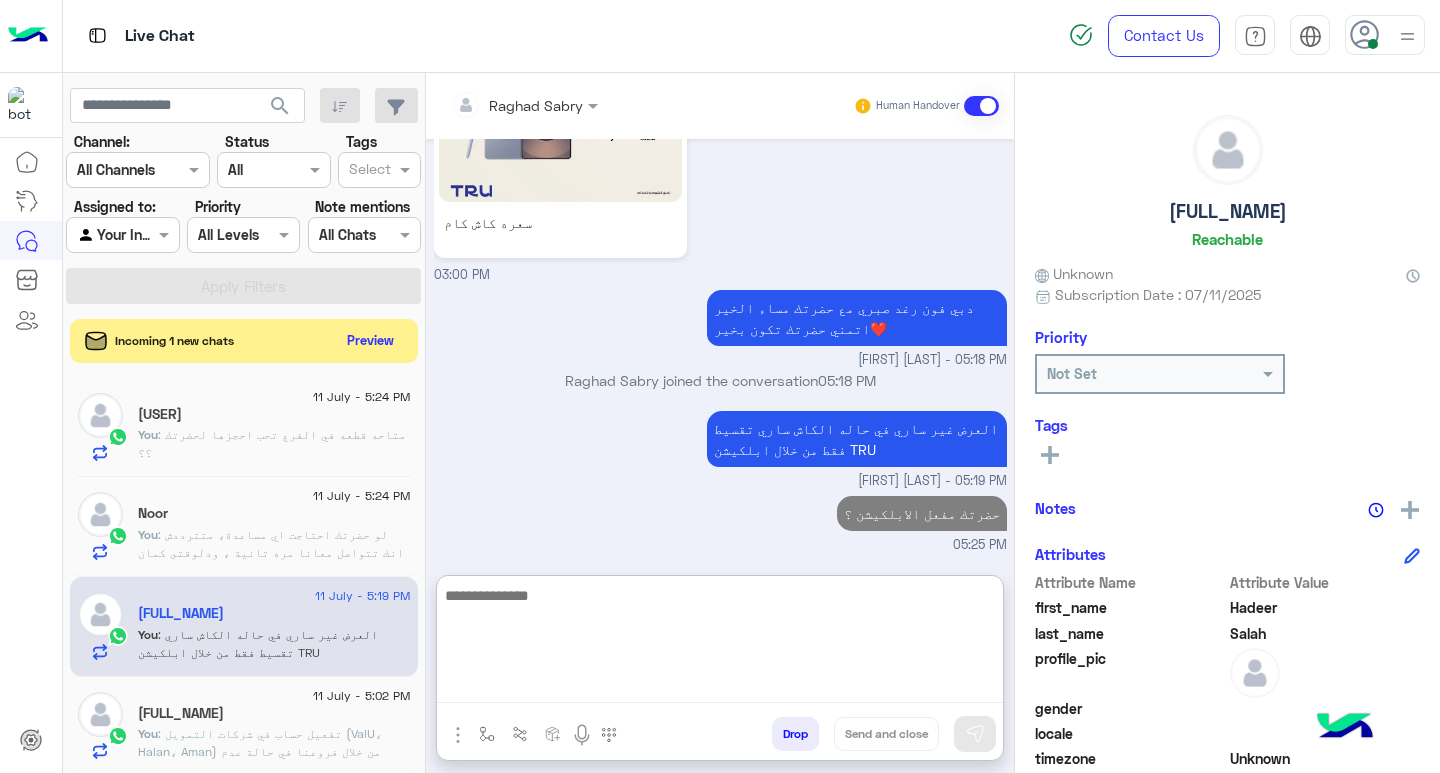 click on ": تفعيل حساب في شركات التمويل (ValU، Halan، Aman) من خلال فروعنا
في حالة عدم توفر فيزا مشتريات أو تطبيق تقسيط، يمكنك تفعيل حسابك
بسهولة من خلال تقديم الأوراق التالية:
الاوراق المطلوبه
✅ شرط أساسي:
•بطاقة شخصية سارية مثبت بها جهة العمل
•السن: 21 سنة فأكثر
✅ اختيارية (تساعد في زيادة الحد الائتماني):
•رخصة سيارة موديل 2018 أو أحدث
•كارنيه تأمين طبي (Medical Insurance)
•كارنيه عضوية نادي رياضي
للمزيد من التفاصيل، يمكنك زيارة أقرب فرع لنا." 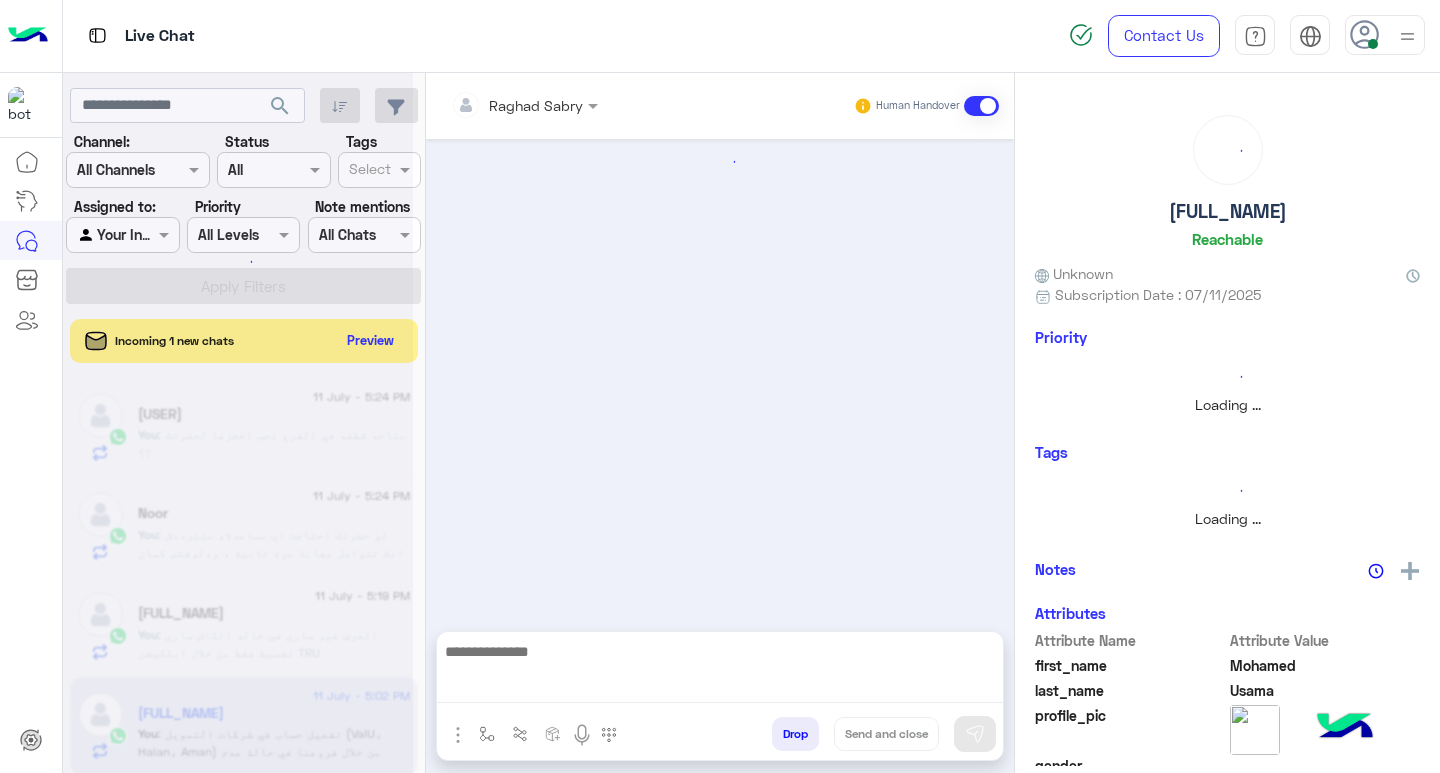 scroll, scrollTop: 0, scrollLeft: 0, axis: both 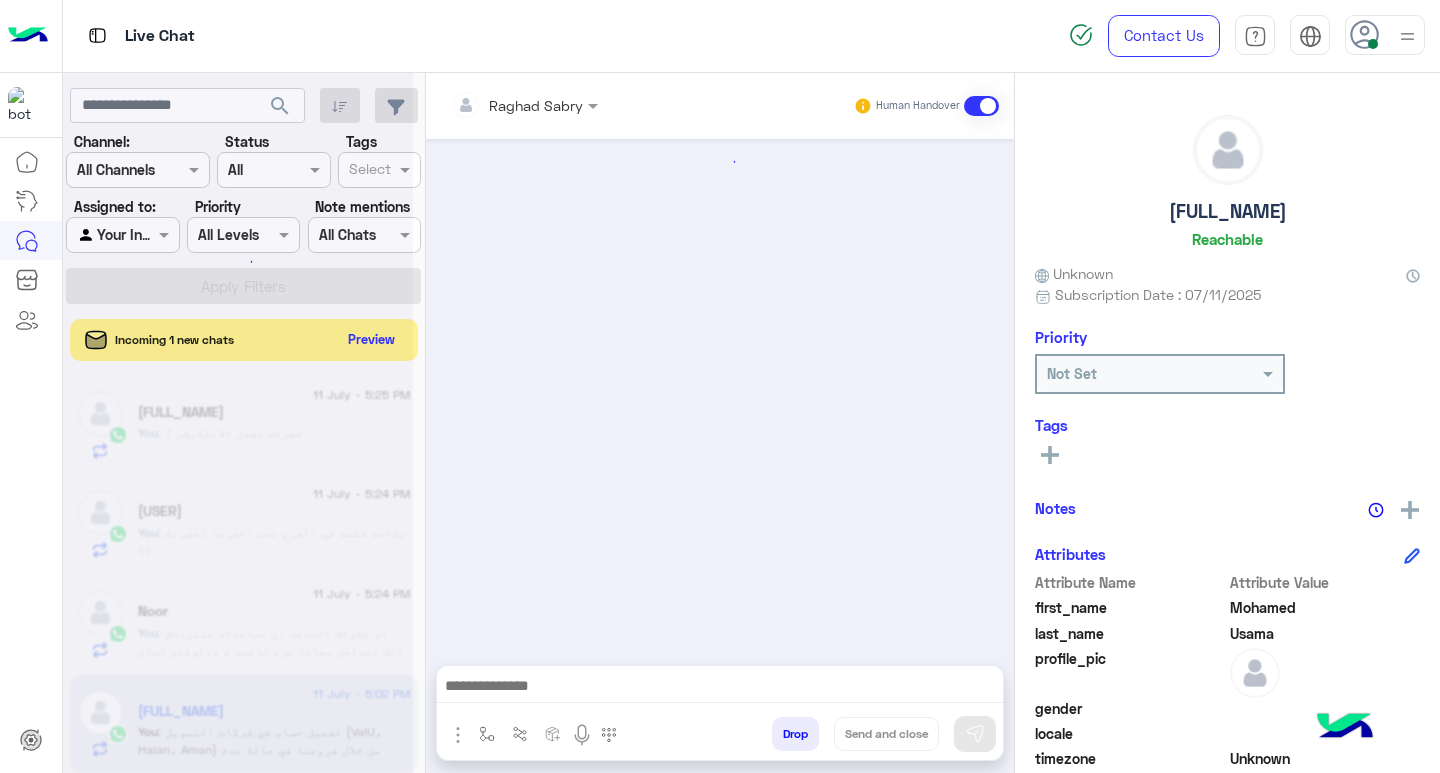 click on "Preview" 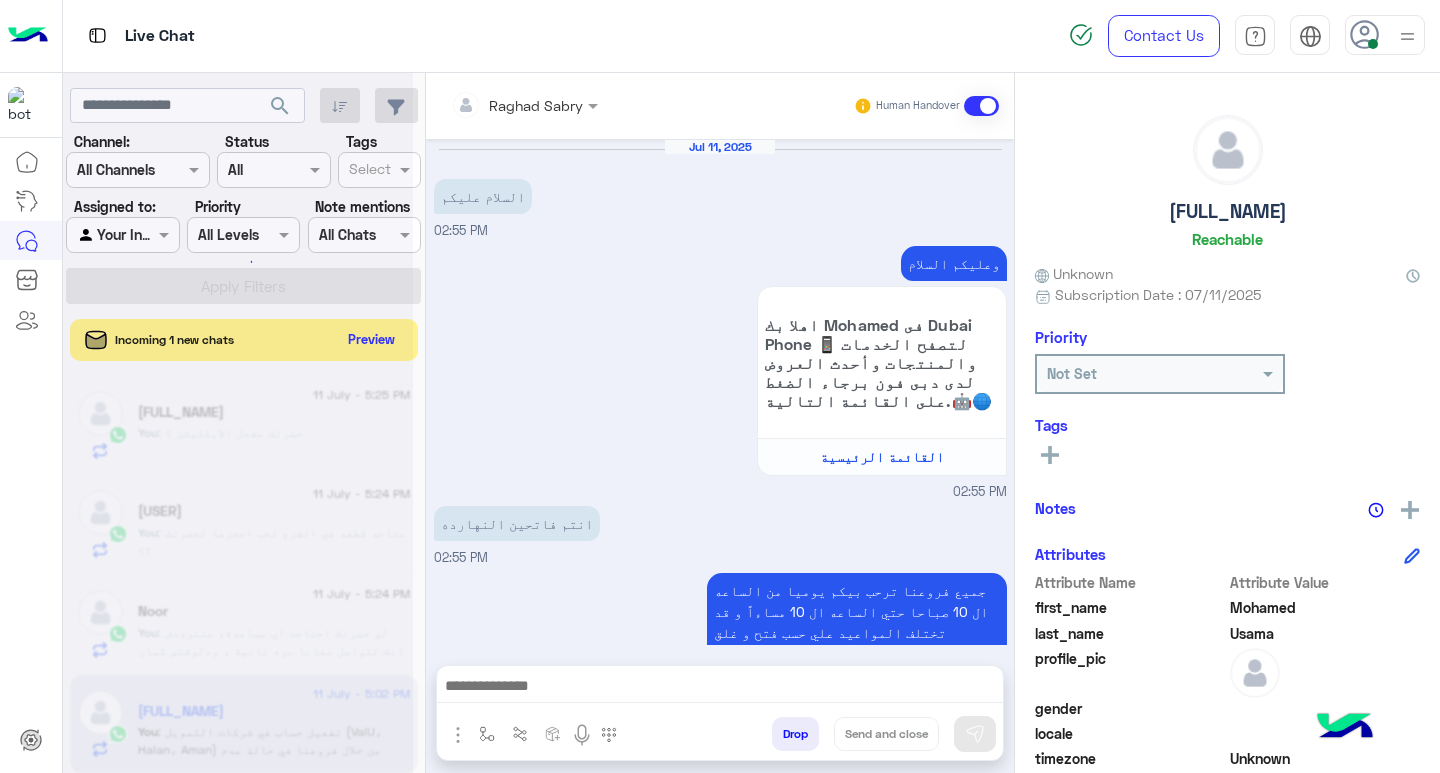 scroll, scrollTop: 3391, scrollLeft: 0, axis: vertical 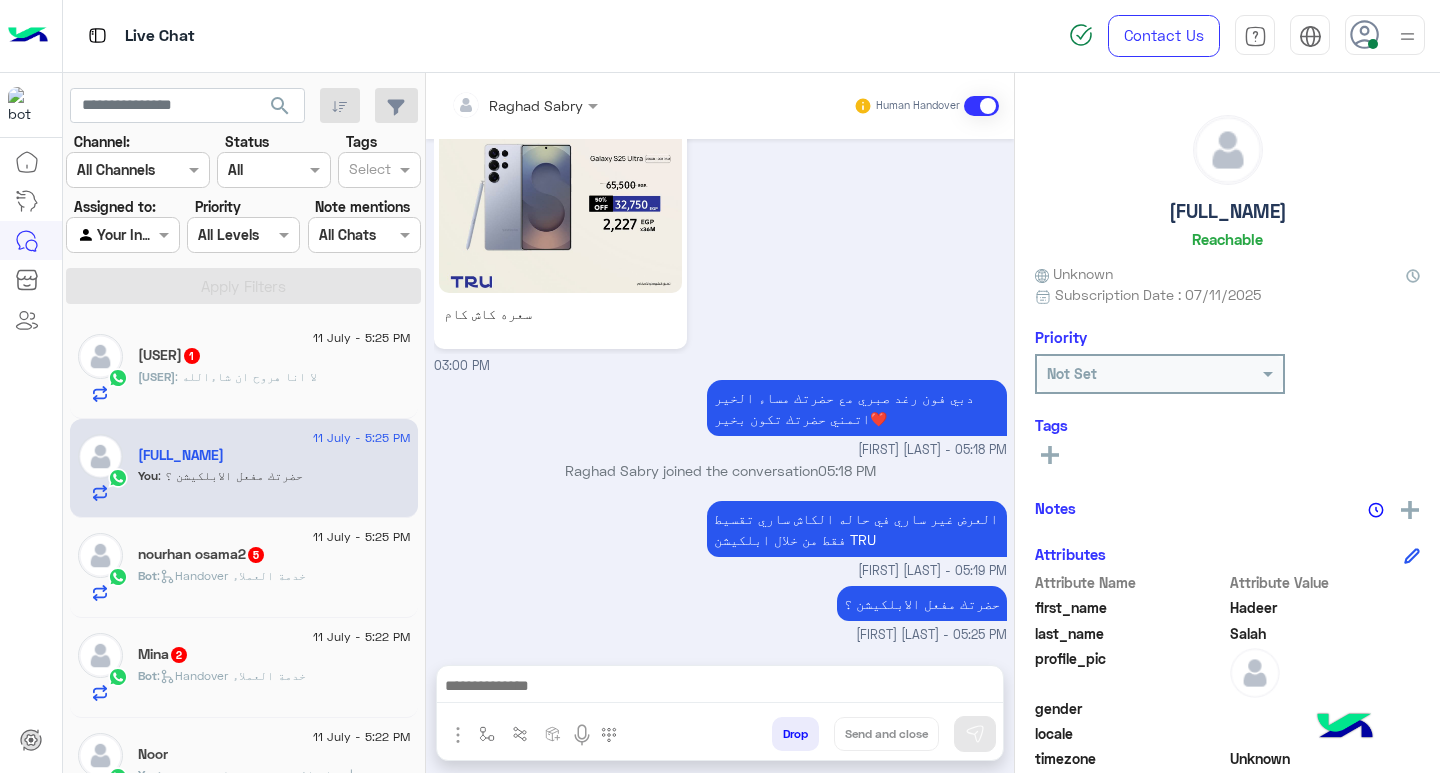 click on "fayed : لا انا هروح ان شاءالله" 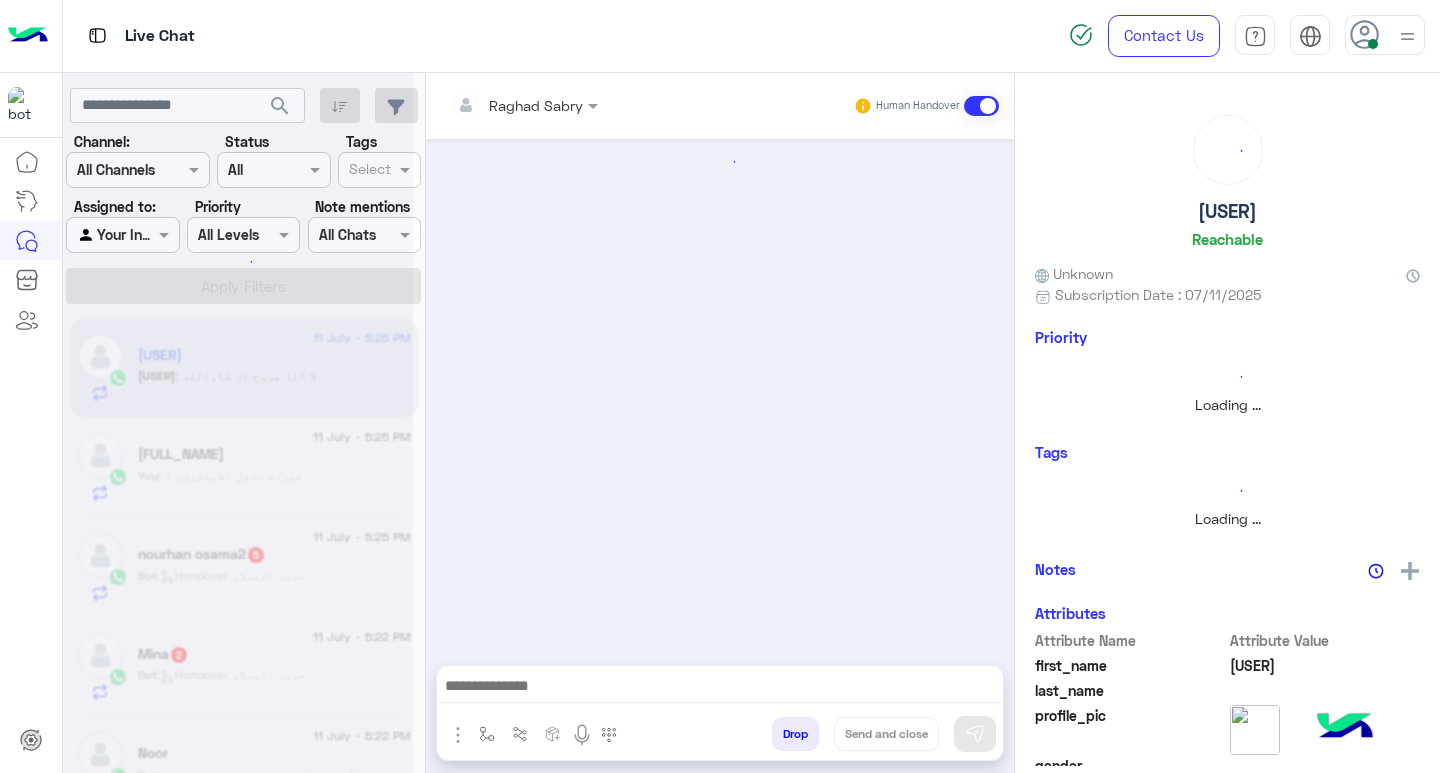 scroll, scrollTop: 0, scrollLeft: 0, axis: both 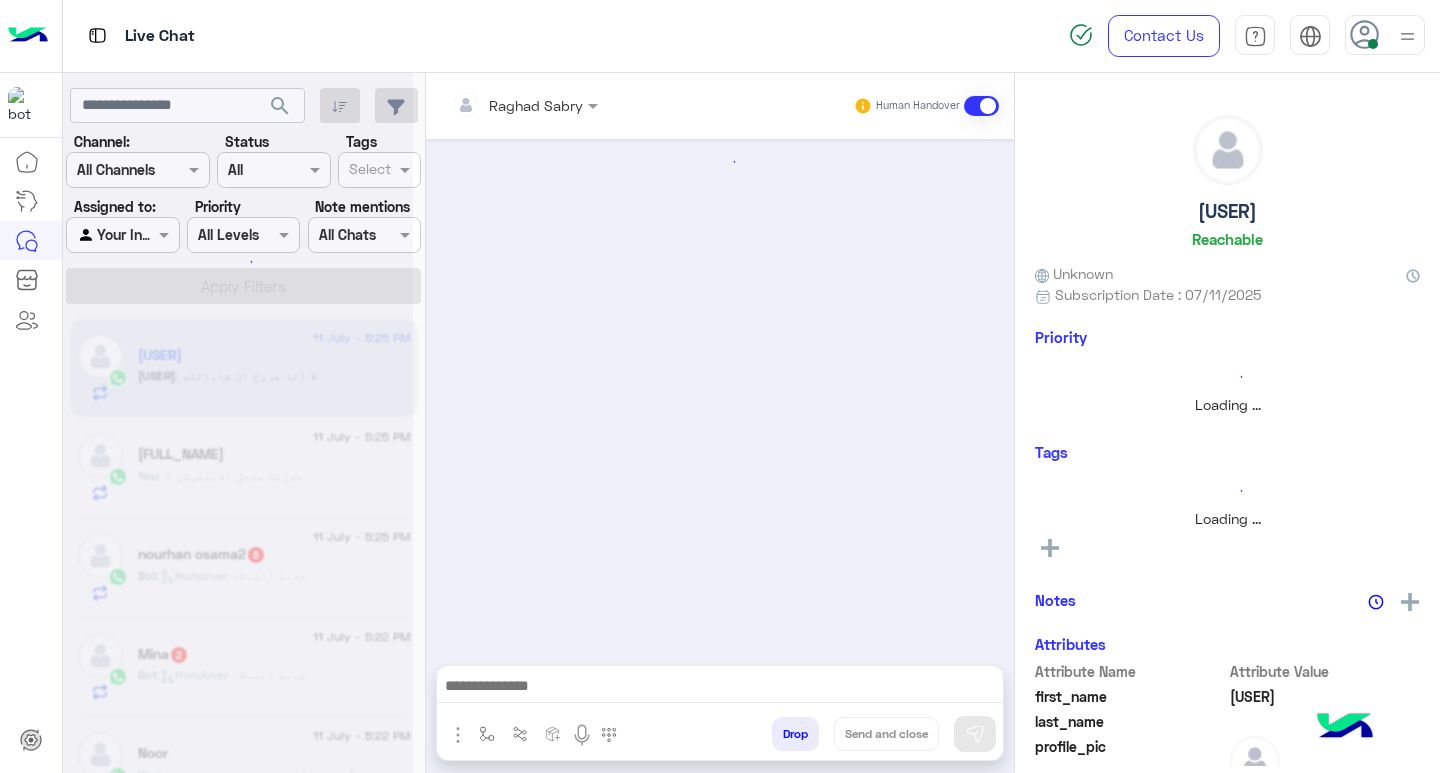 click on "fayed" 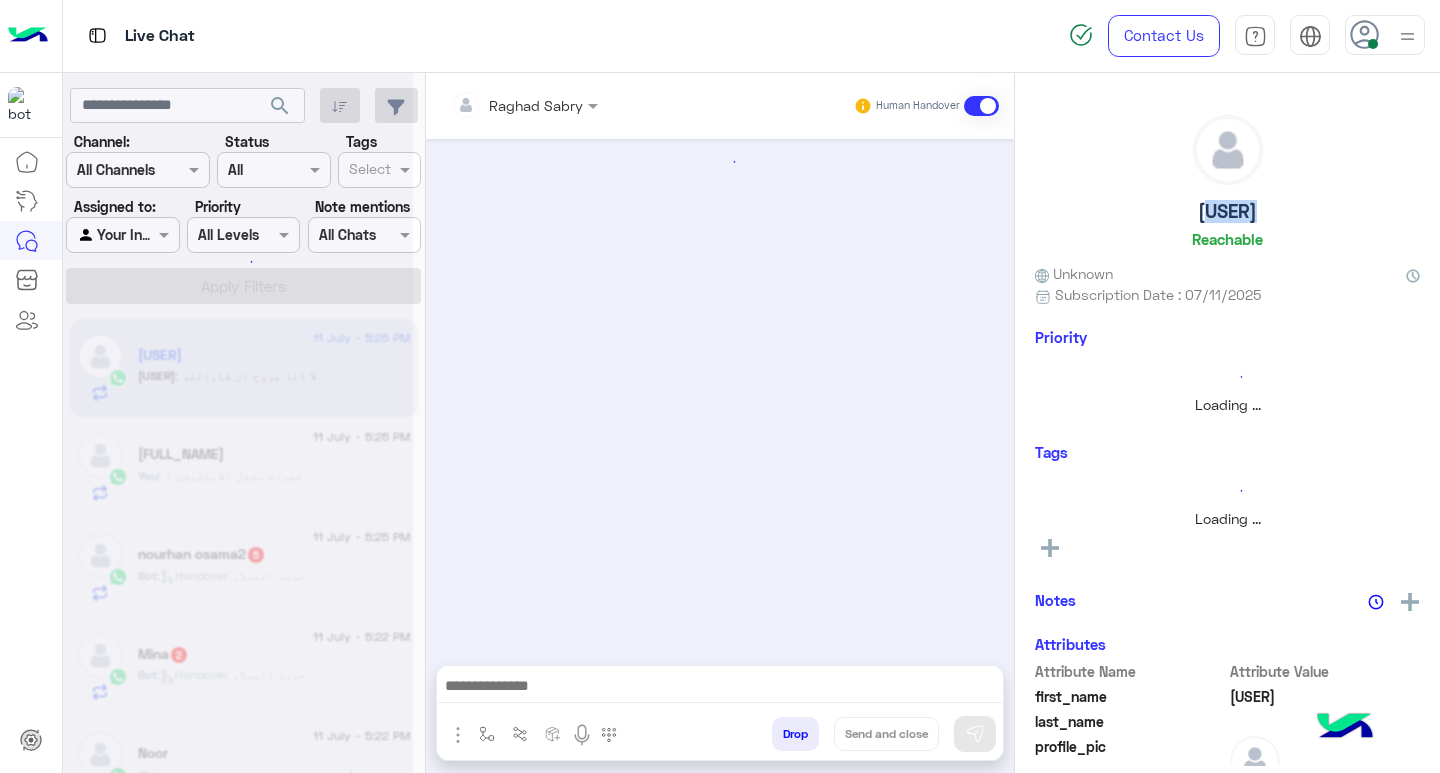 click on "fayed" 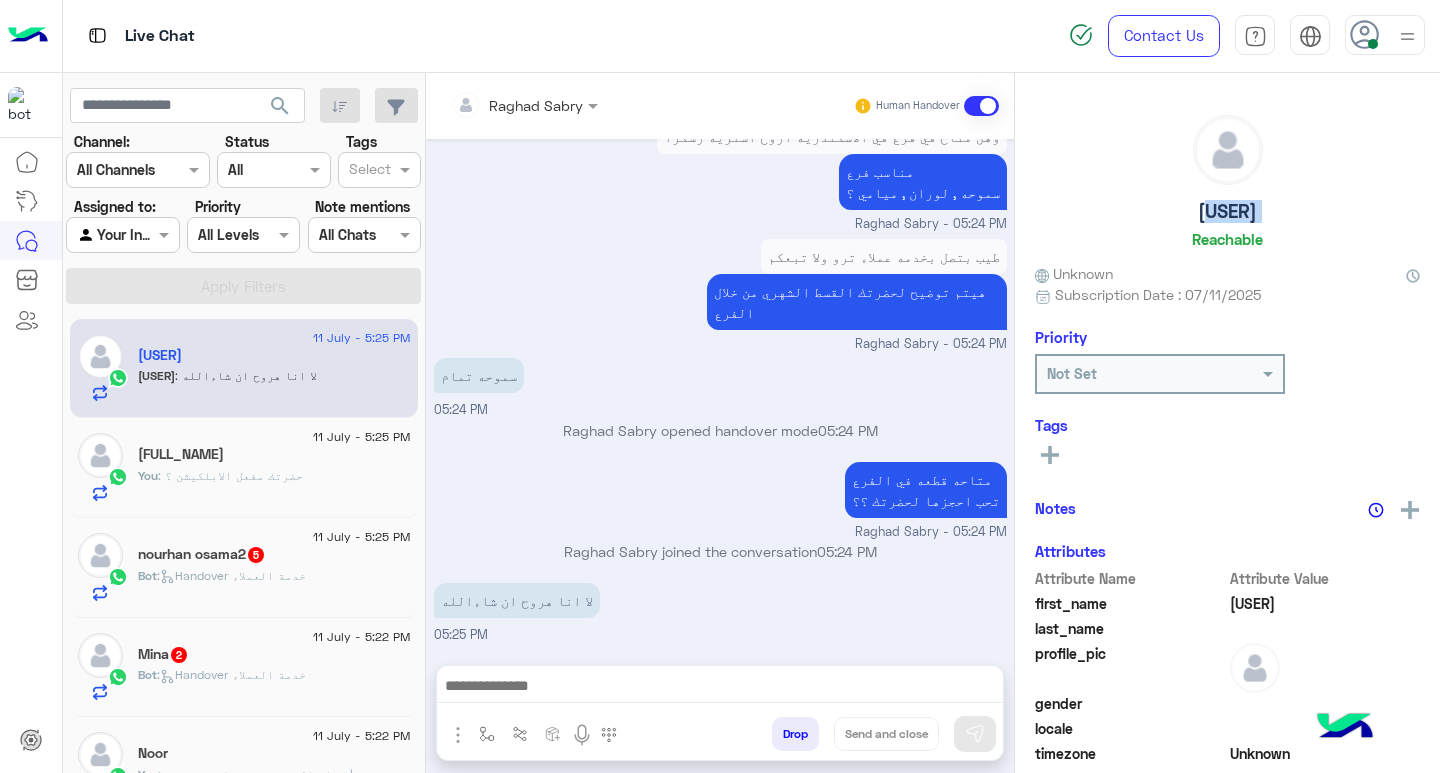 click on "fayed" 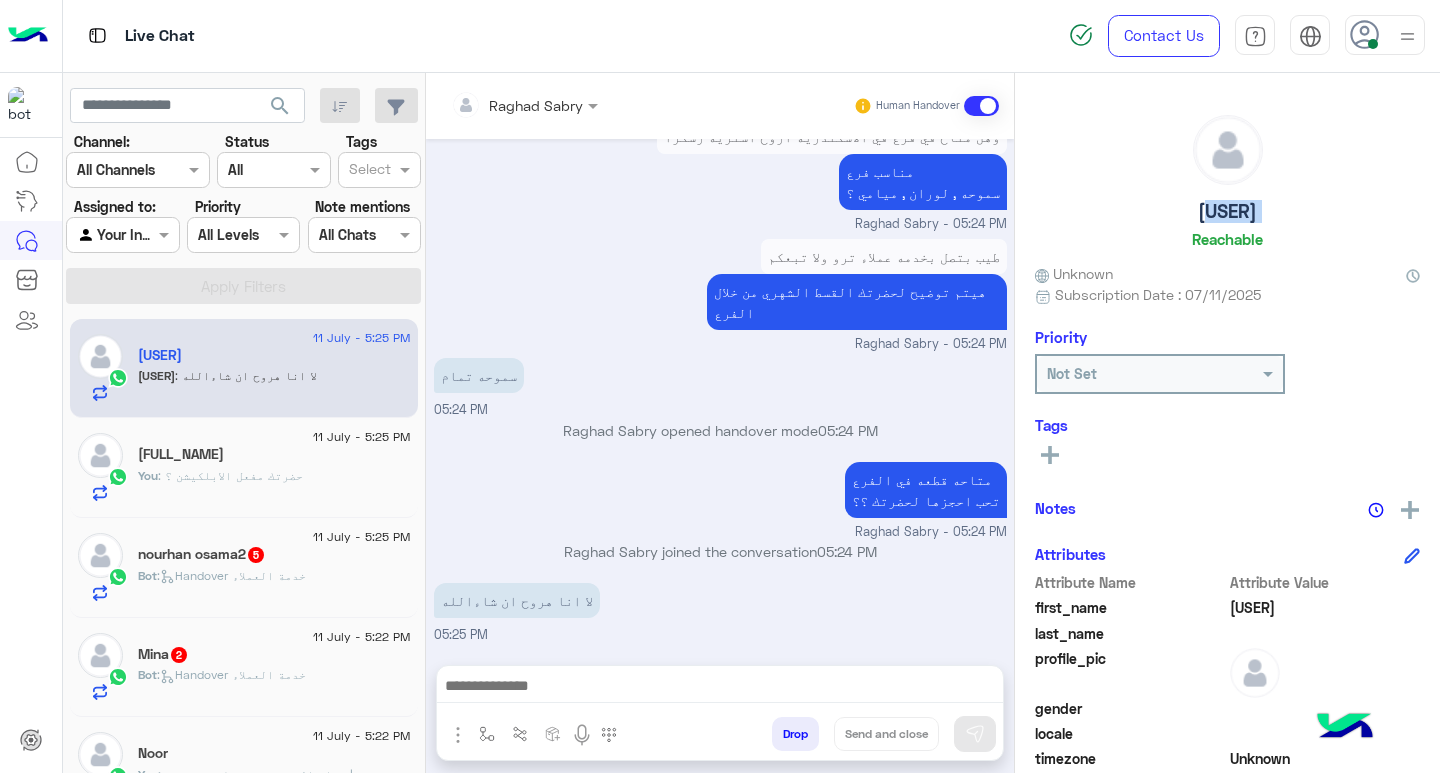 copy on "fayed" 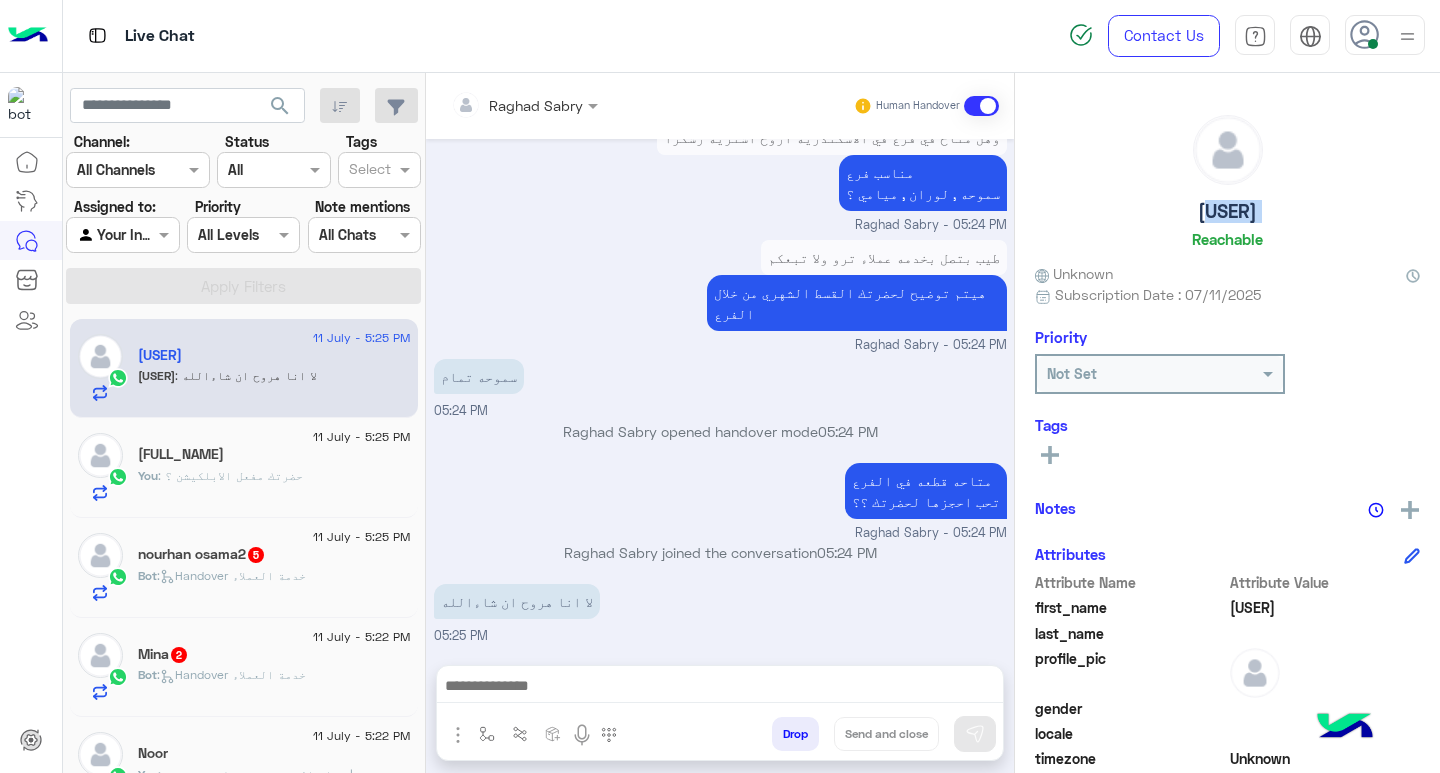 scroll, scrollTop: 1039, scrollLeft: 0, axis: vertical 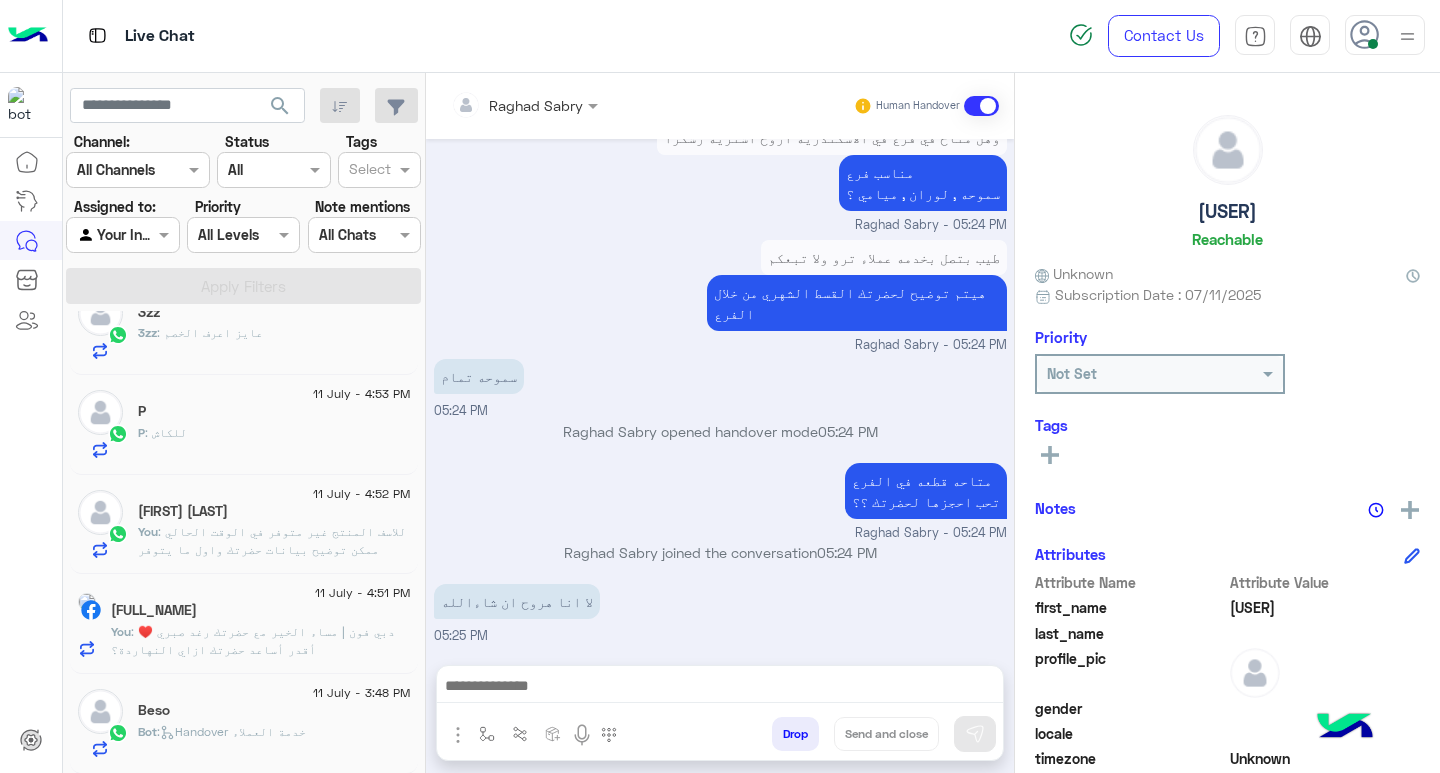 click on ": للاسف المنتج غير متوفر في الوقت الحالي
ممكن توضيح بيانات حضرتك واول ما يتوفر استوك جديد هيتم التواصل ؟" 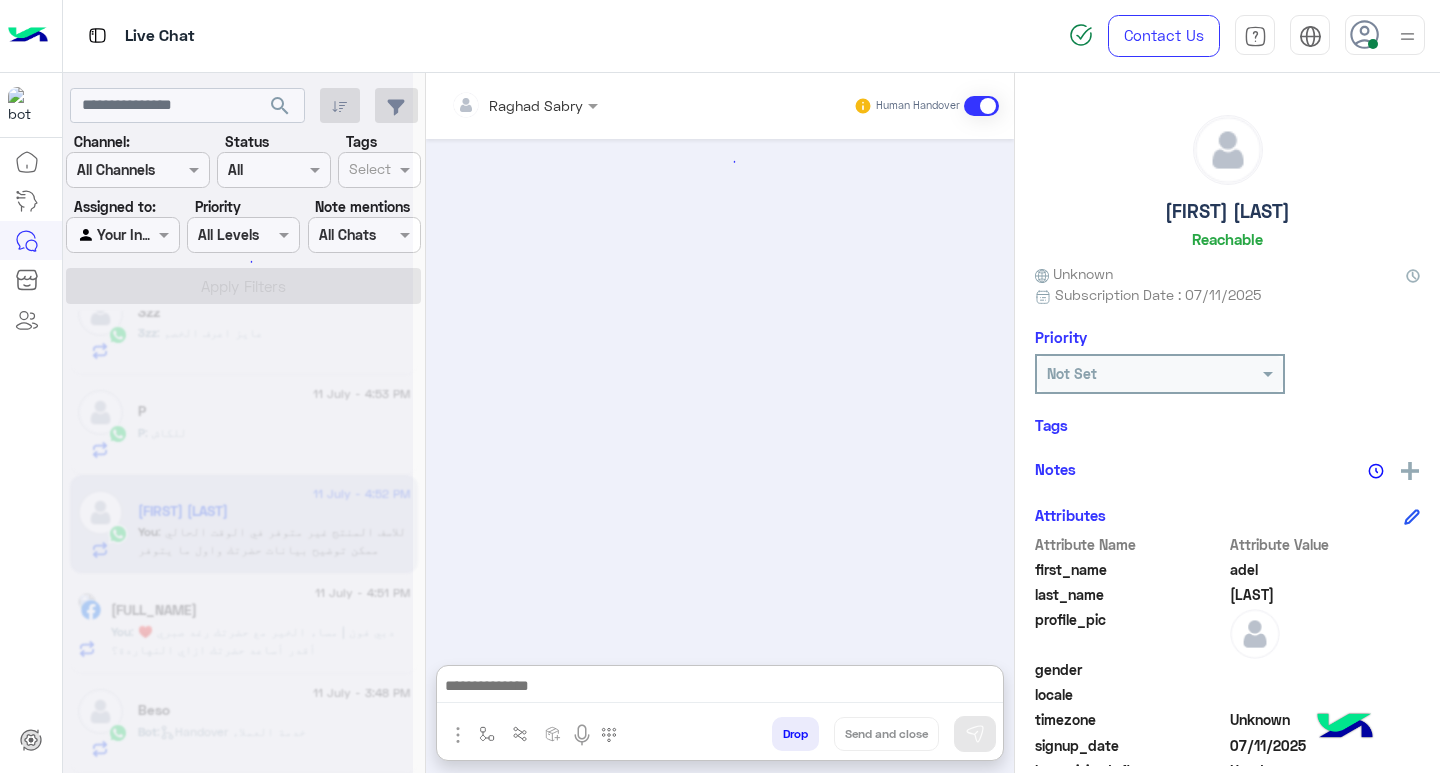 click at bounding box center (720, 688) 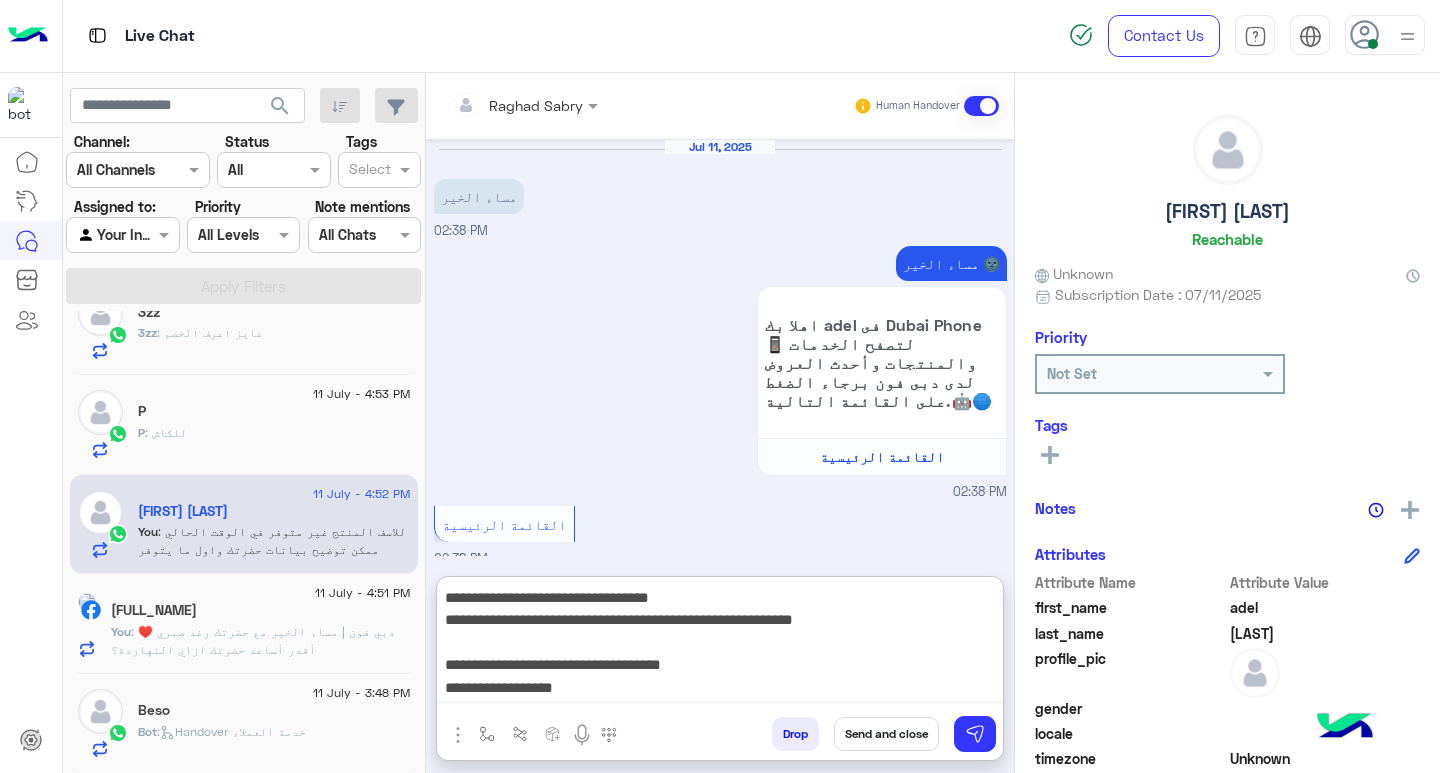scroll, scrollTop: 155, scrollLeft: 0, axis: vertical 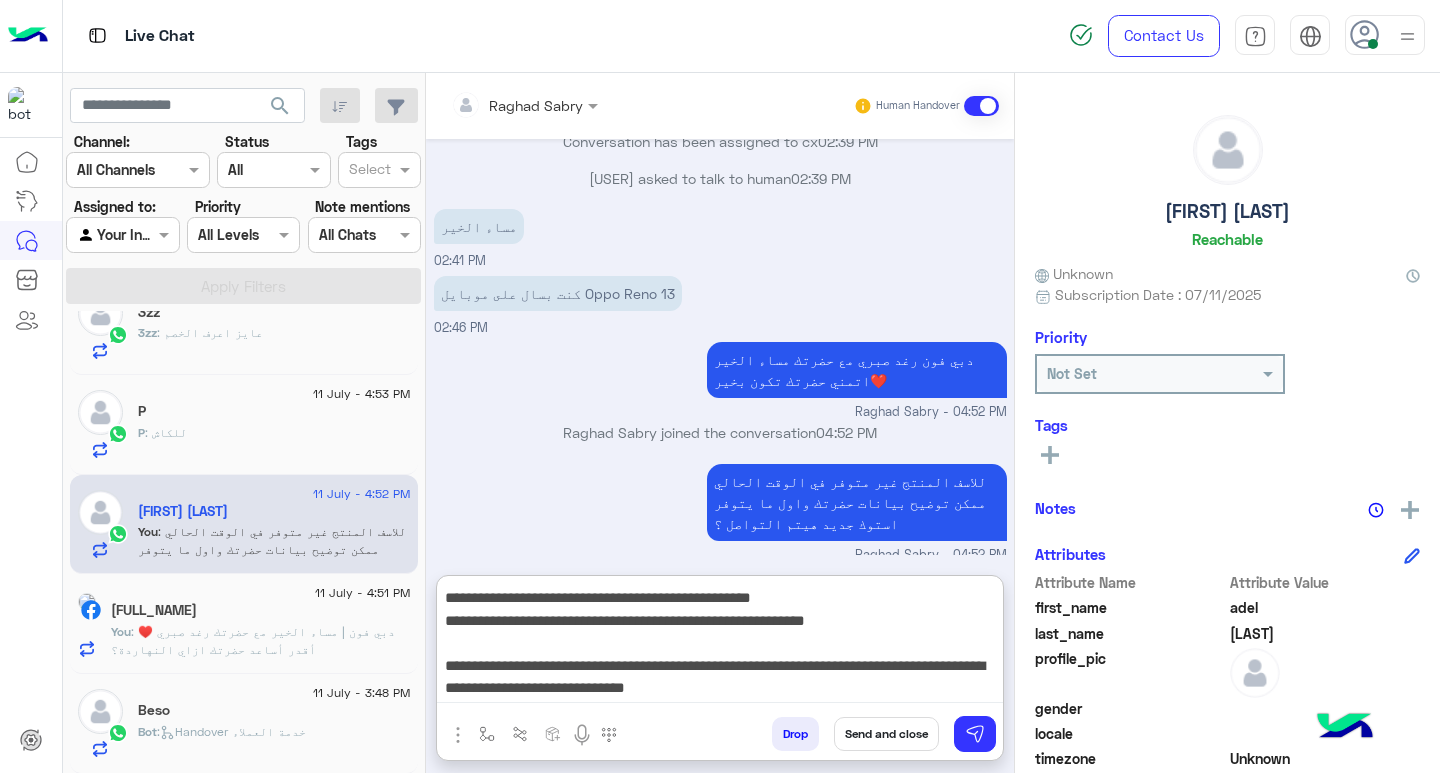 type on "**********" 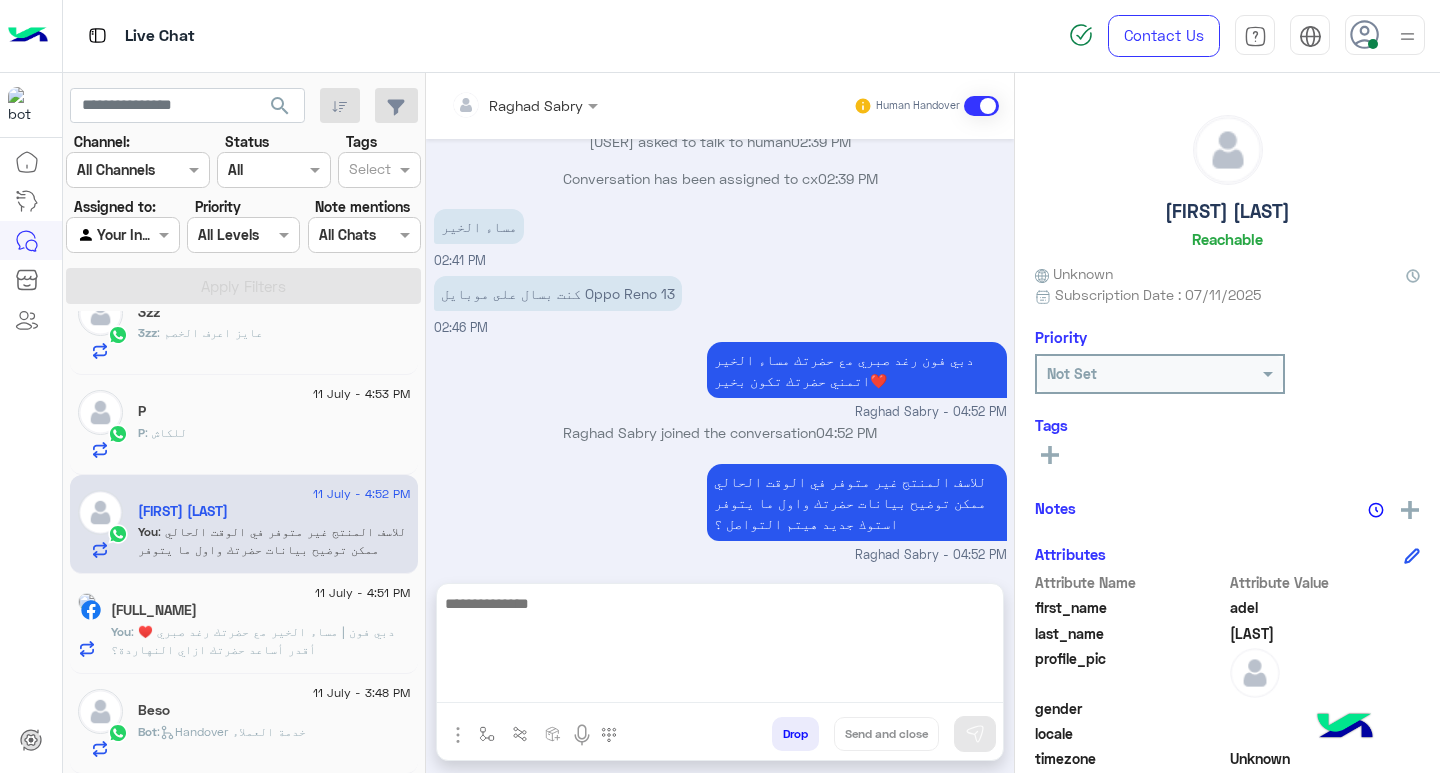 scroll, scrollTop: 0, scrollLeft: 0, axis: both 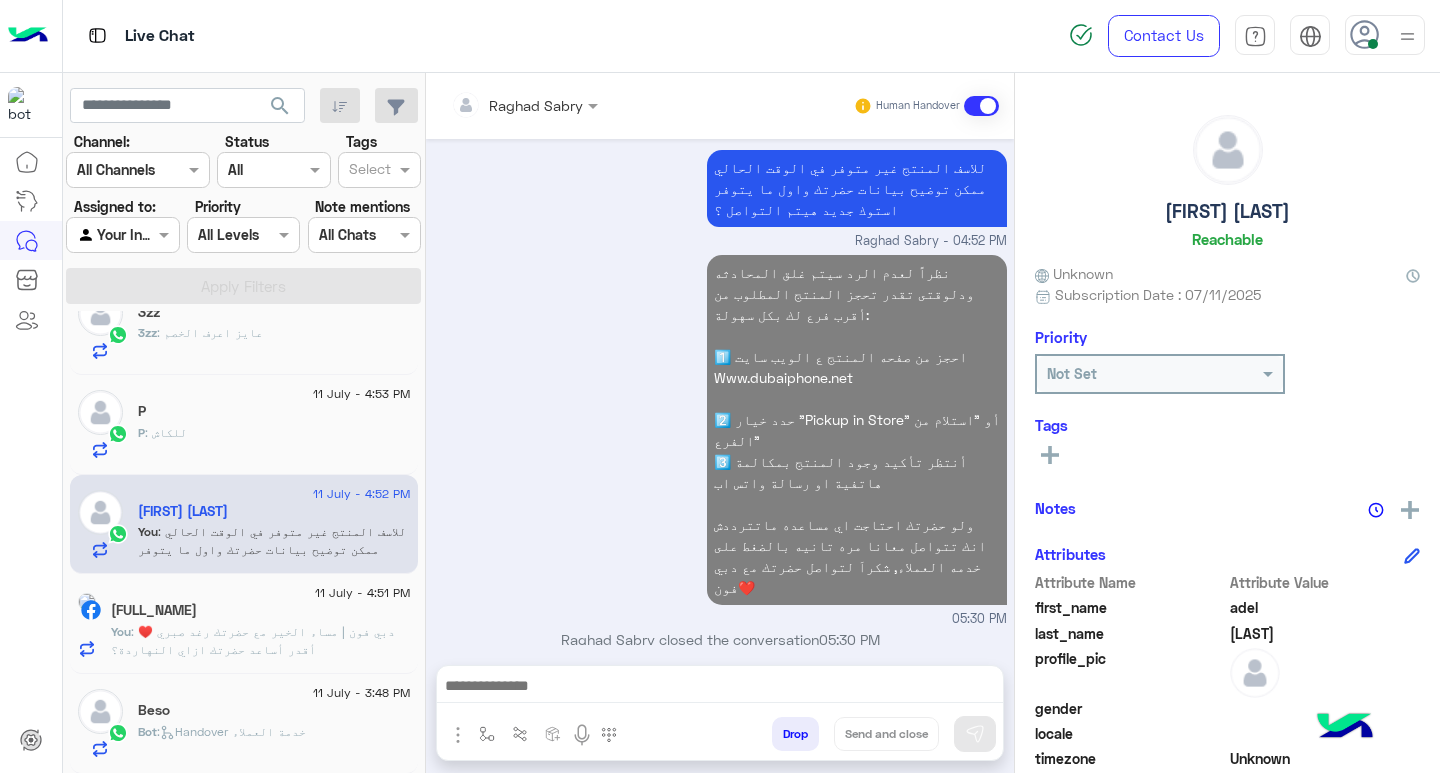 click on "You  : دبي فون | مساء الخير مع حضرتك رغد صبري ♥️
أقدر أساعد حضرتك ازاي النهاردة؟" 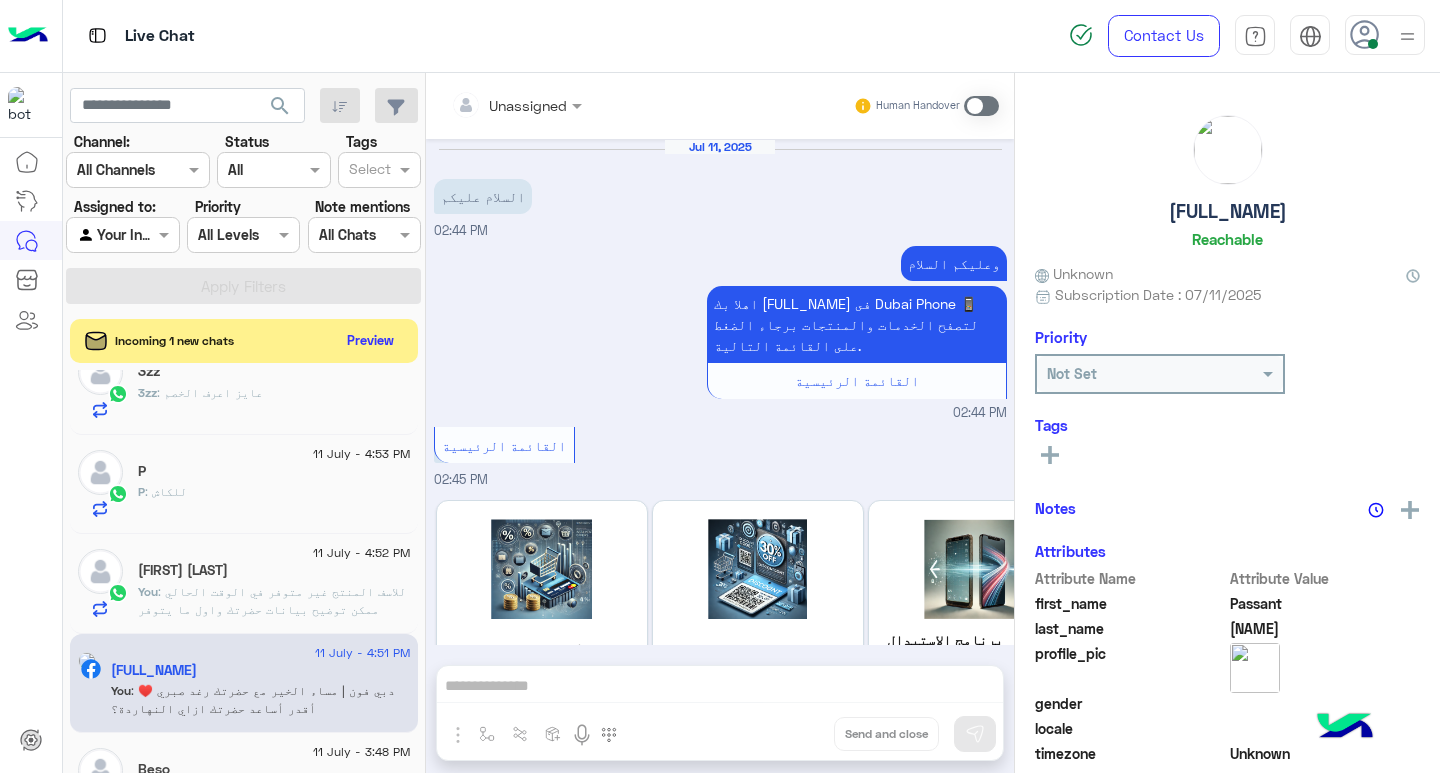 scroll, scrollTop: 492, scrollLeft: 0, axis: vertical 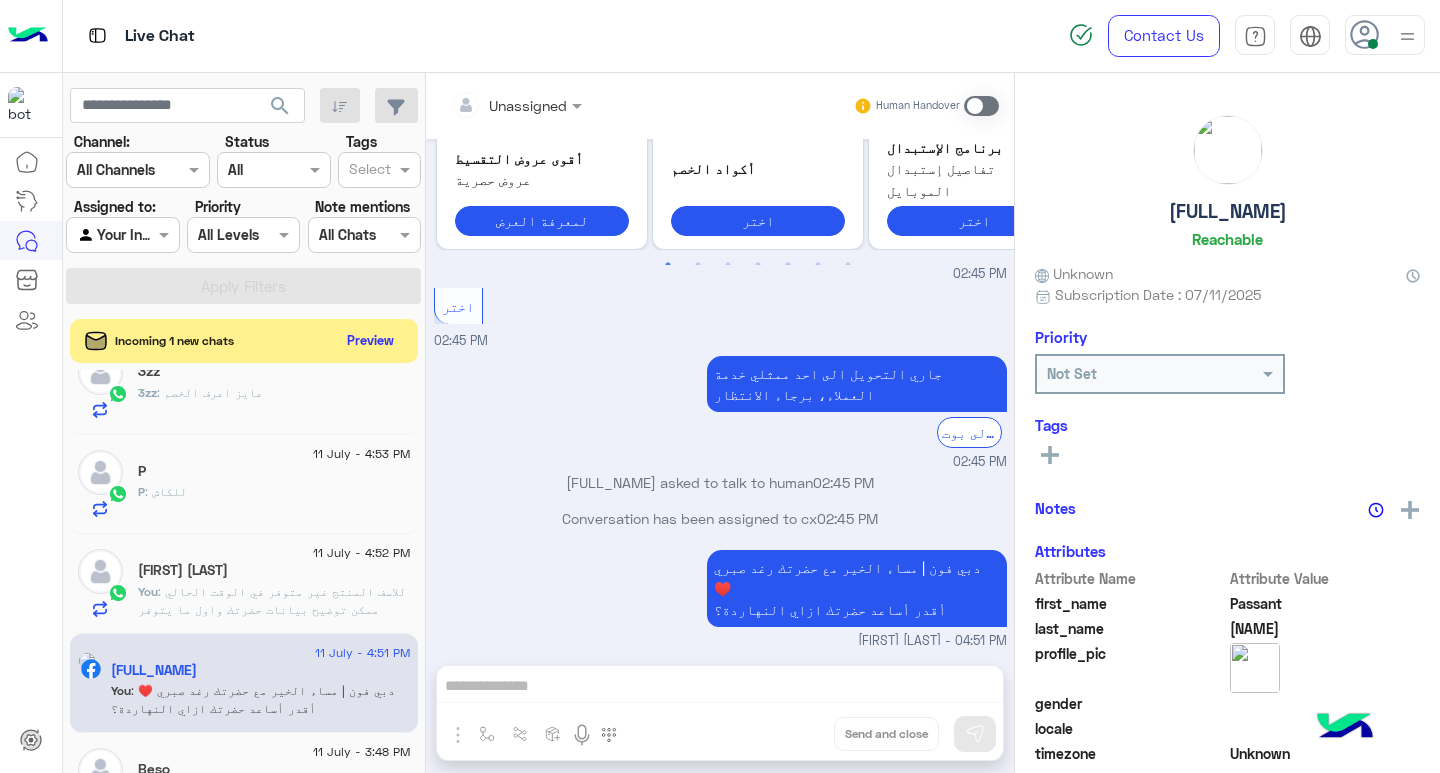 click at bounding box center [981, 106] 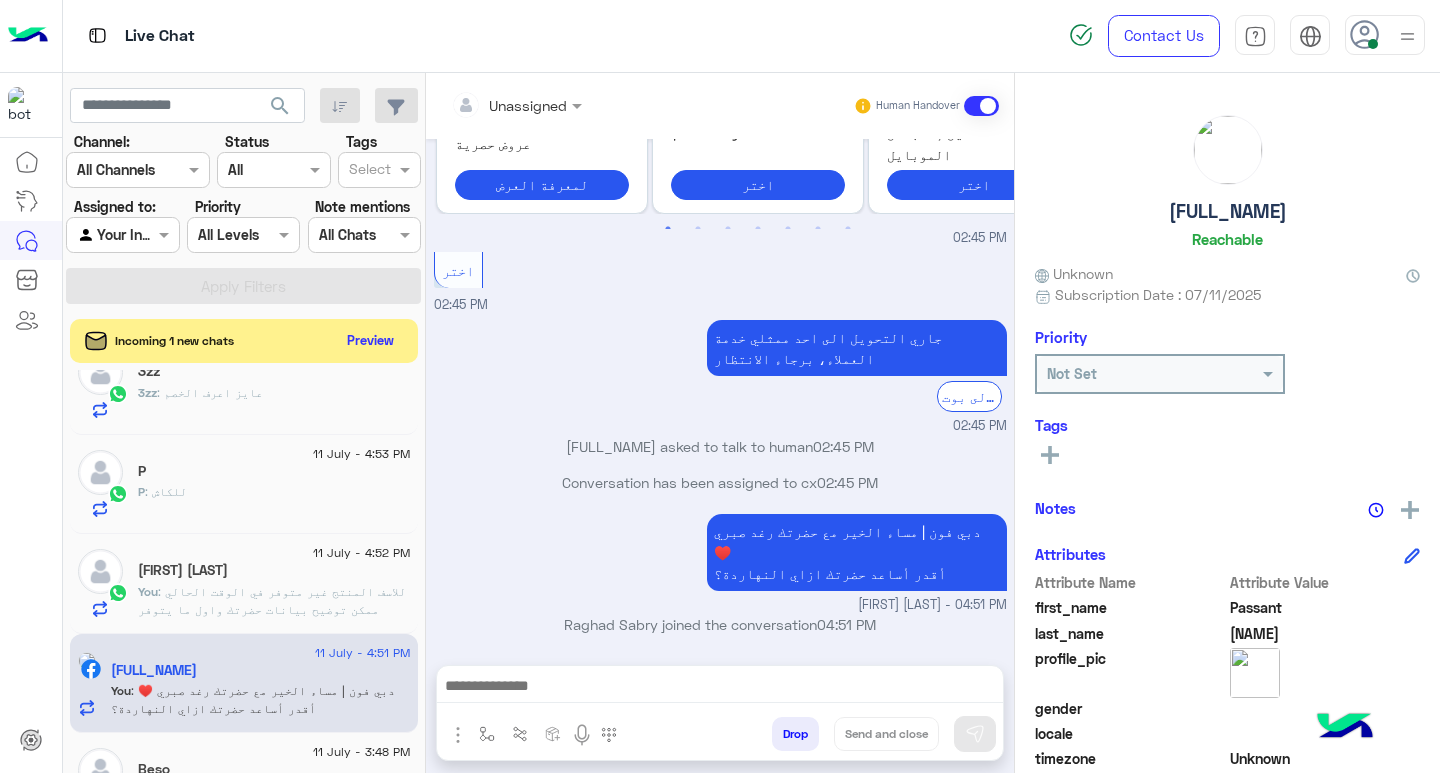 click at bounding box center [720, 688] 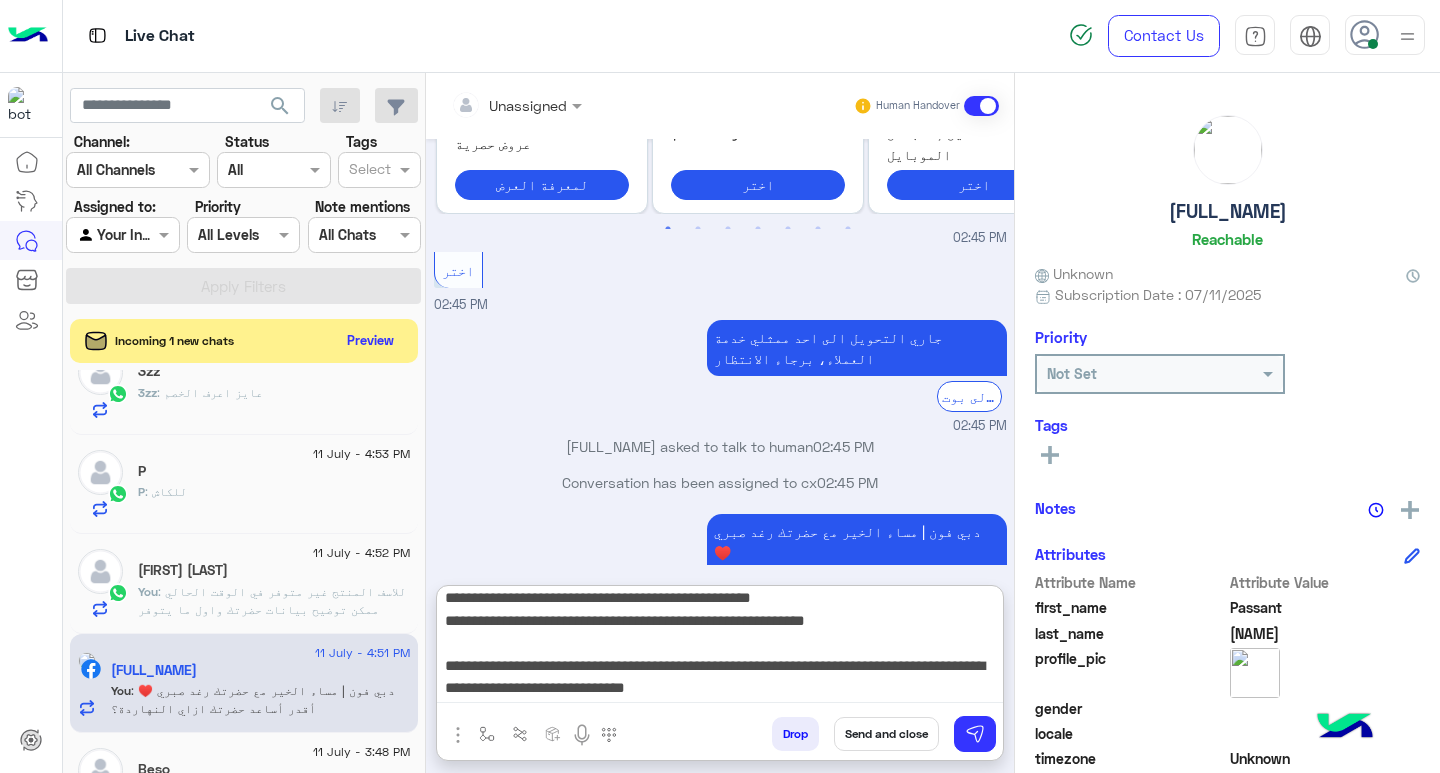 scroll, scrollTop: 155, scrollLeft: 0, axis: vertical 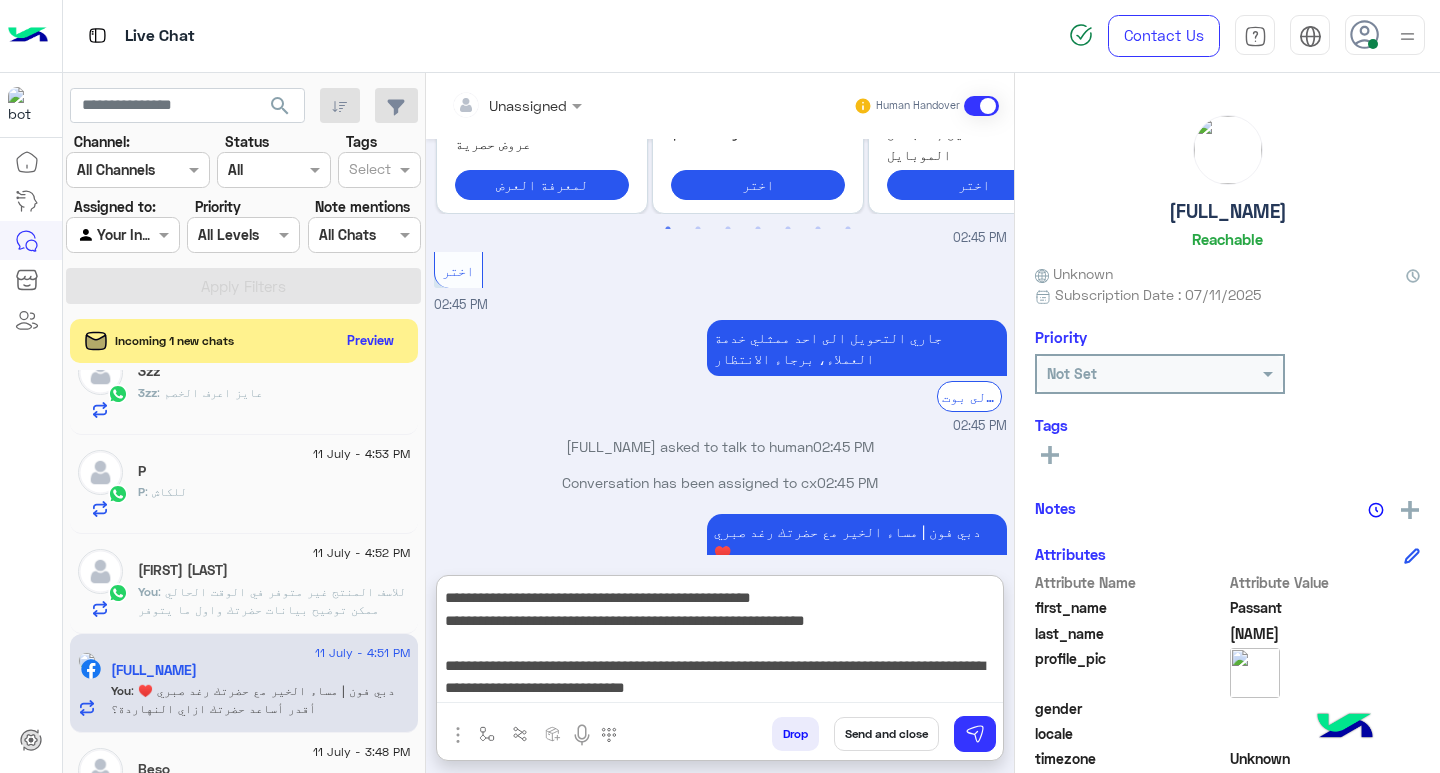type on "**********" 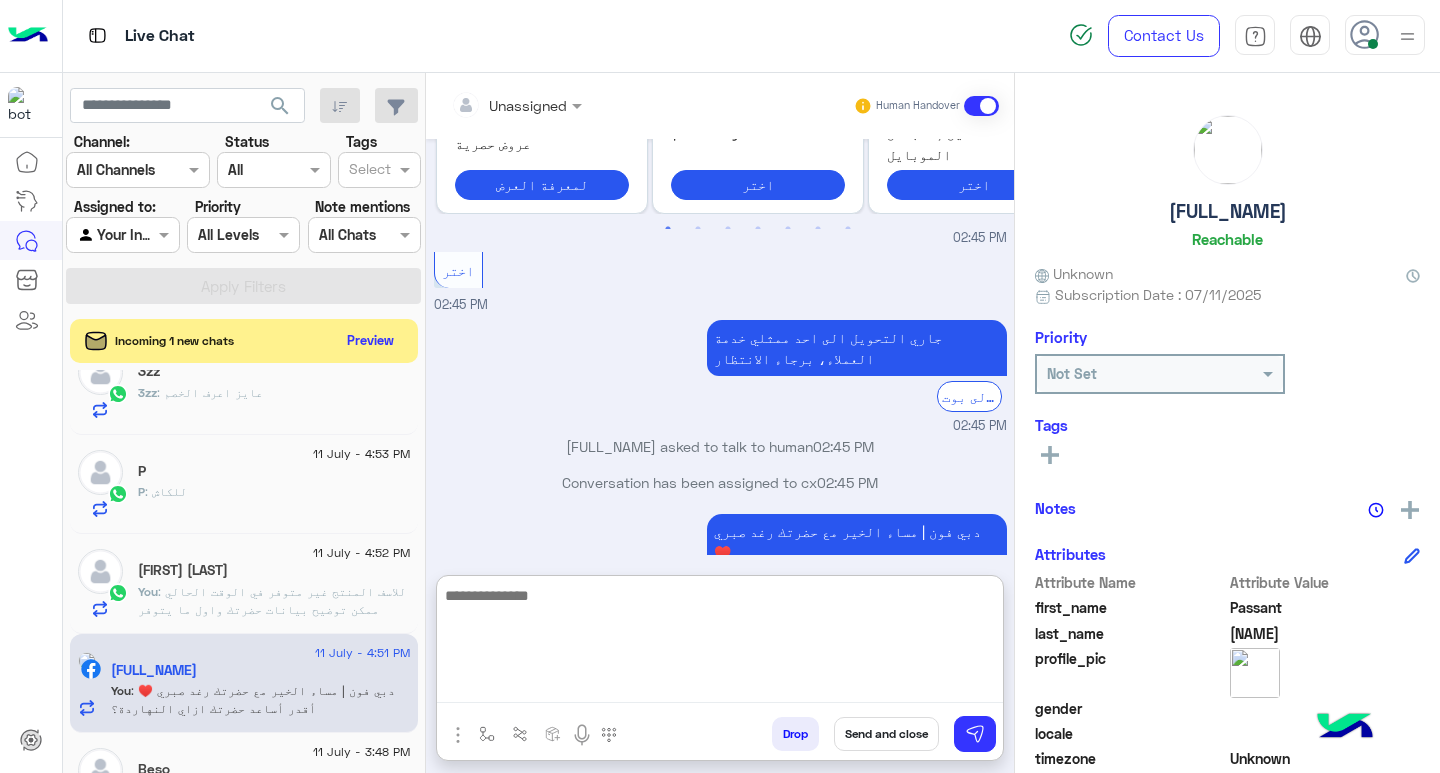 scroll, scrollTop: 999, scrollLeft: 0, axis: vertical 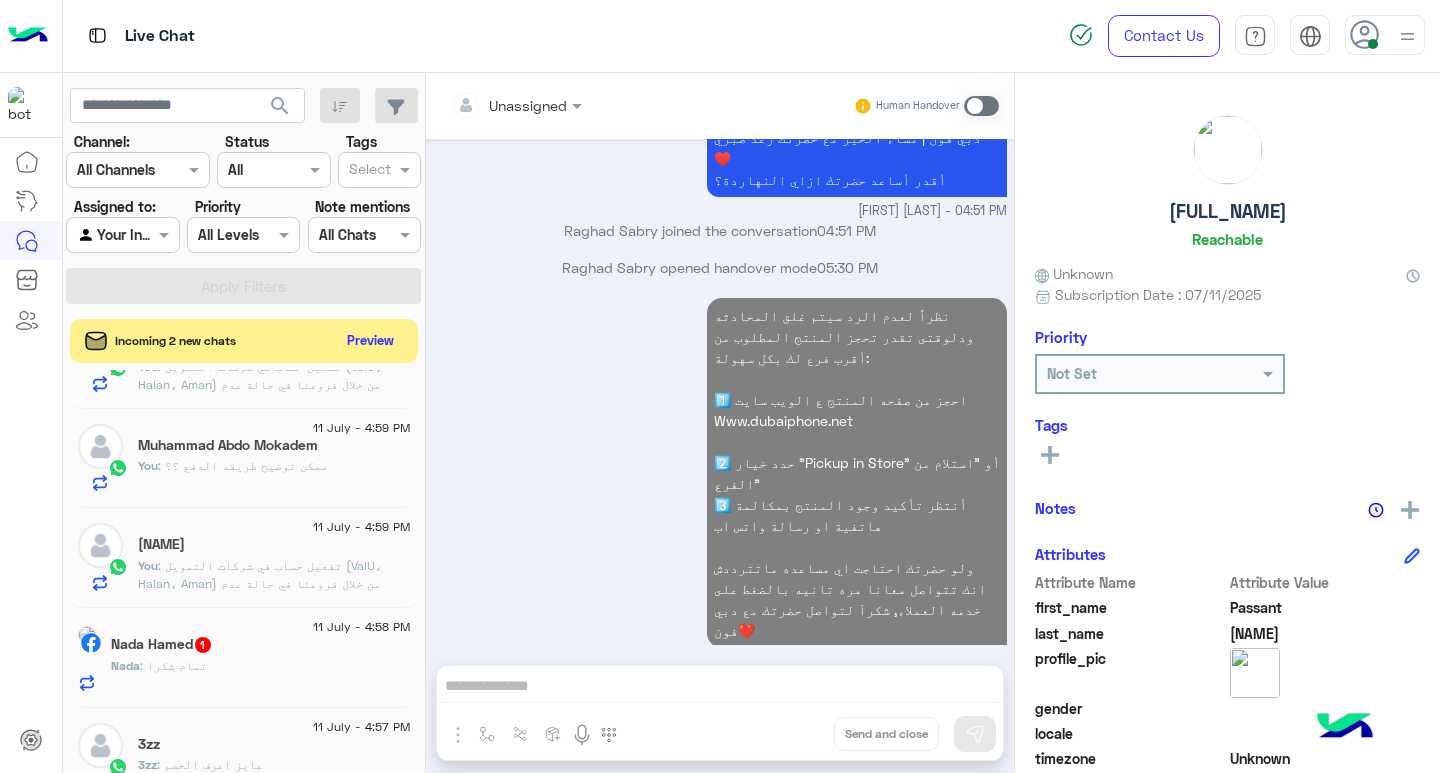 click on "11 July - 4:58 PM" 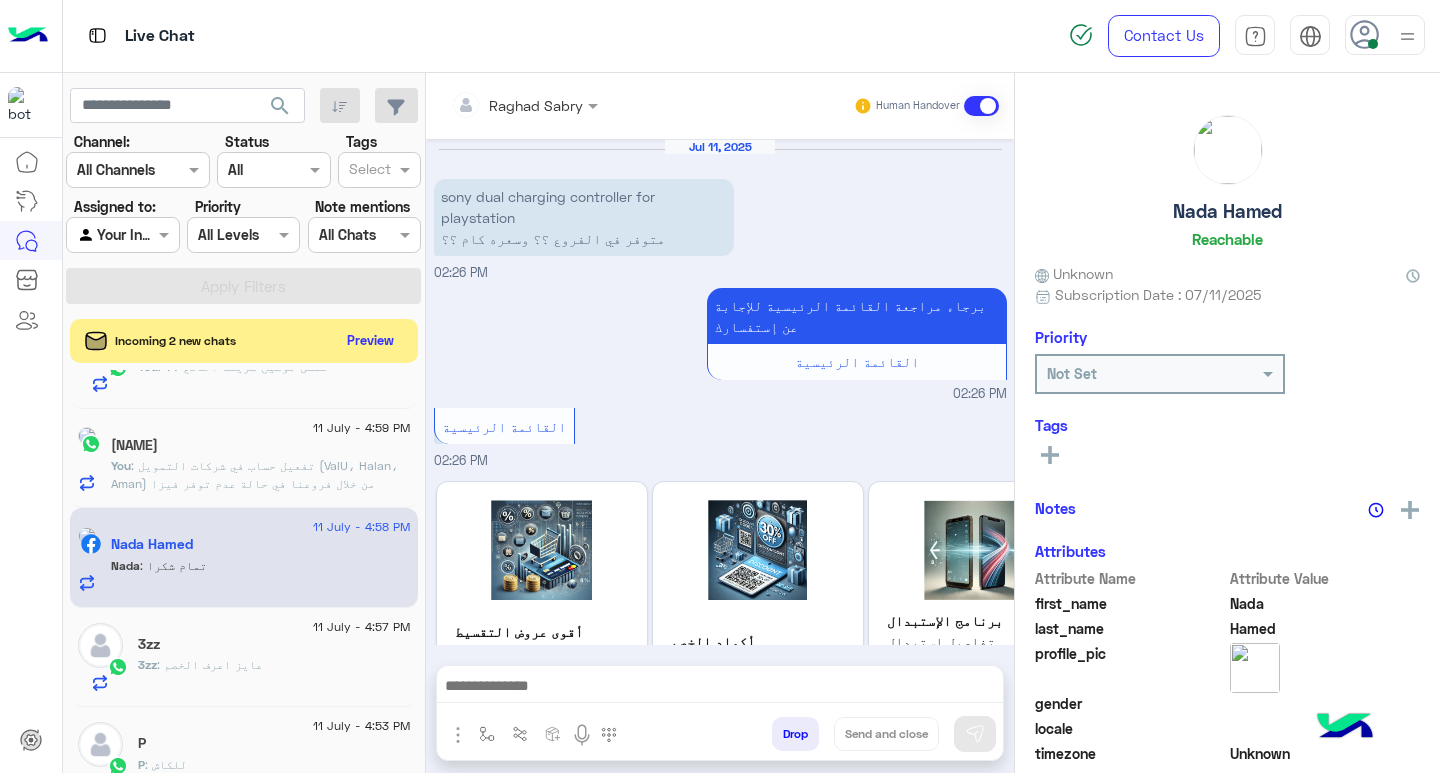 scroll, scrollTop: 758, scrollLeft: 0, axis: vertical 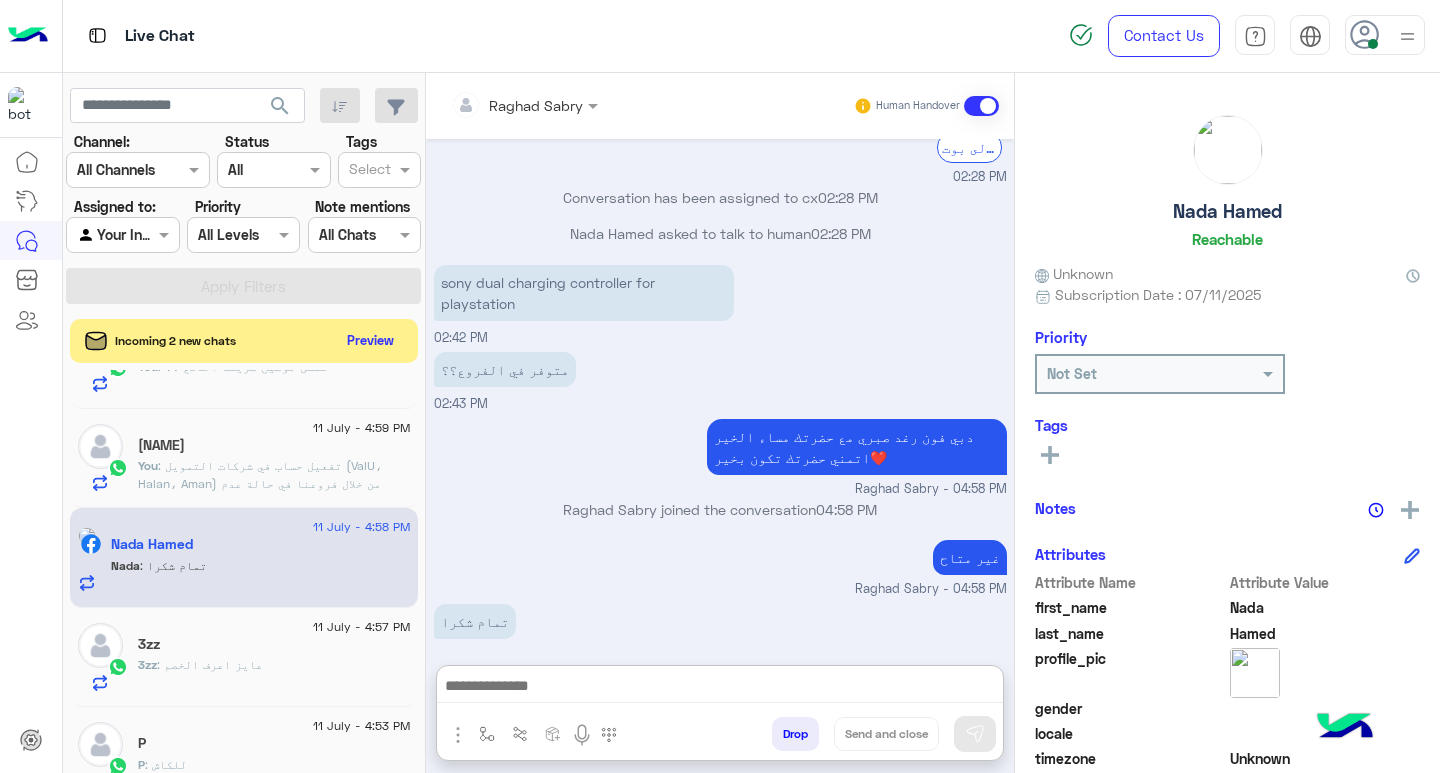 click at bounding box center [720, 688] 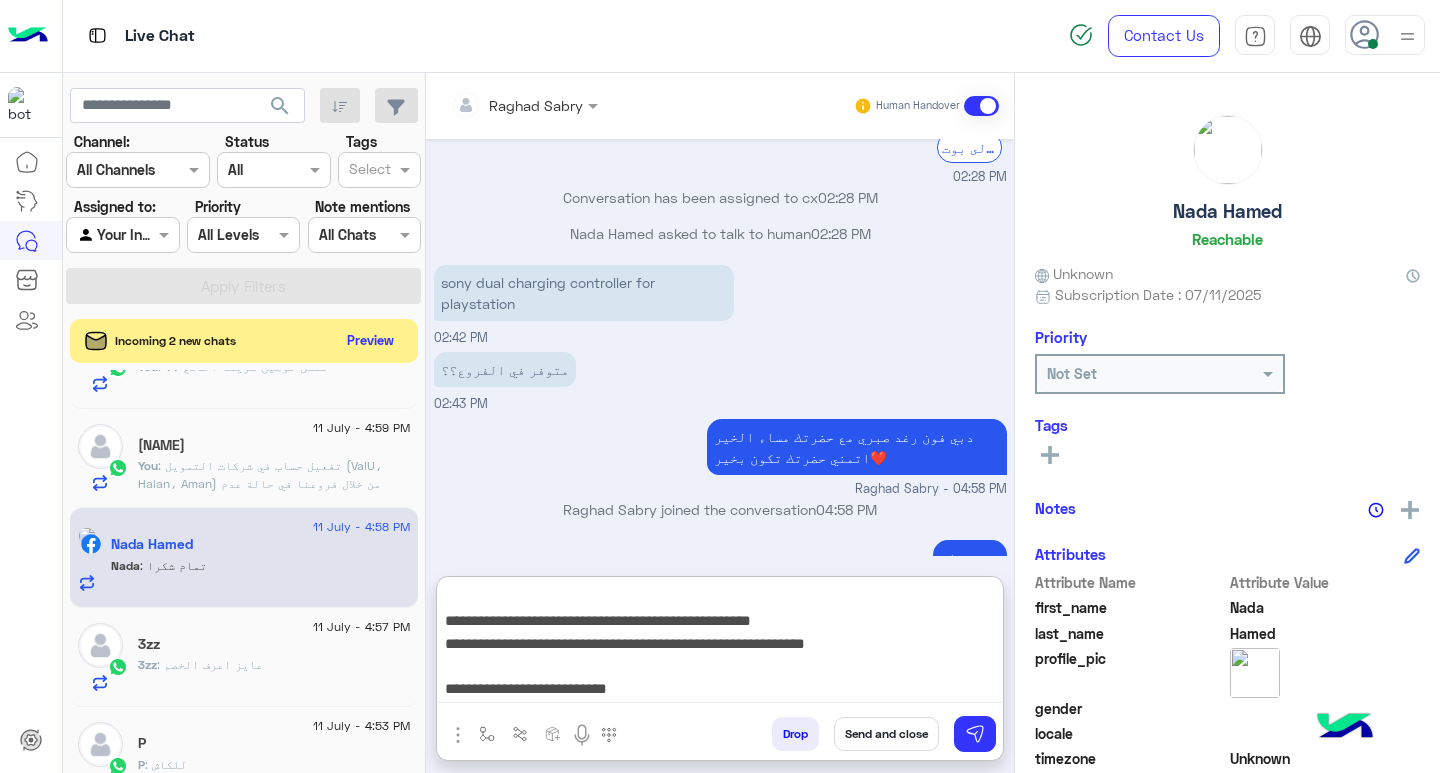 scroll, scrollTop: 133, scrollLeft: 0, axis: vertical 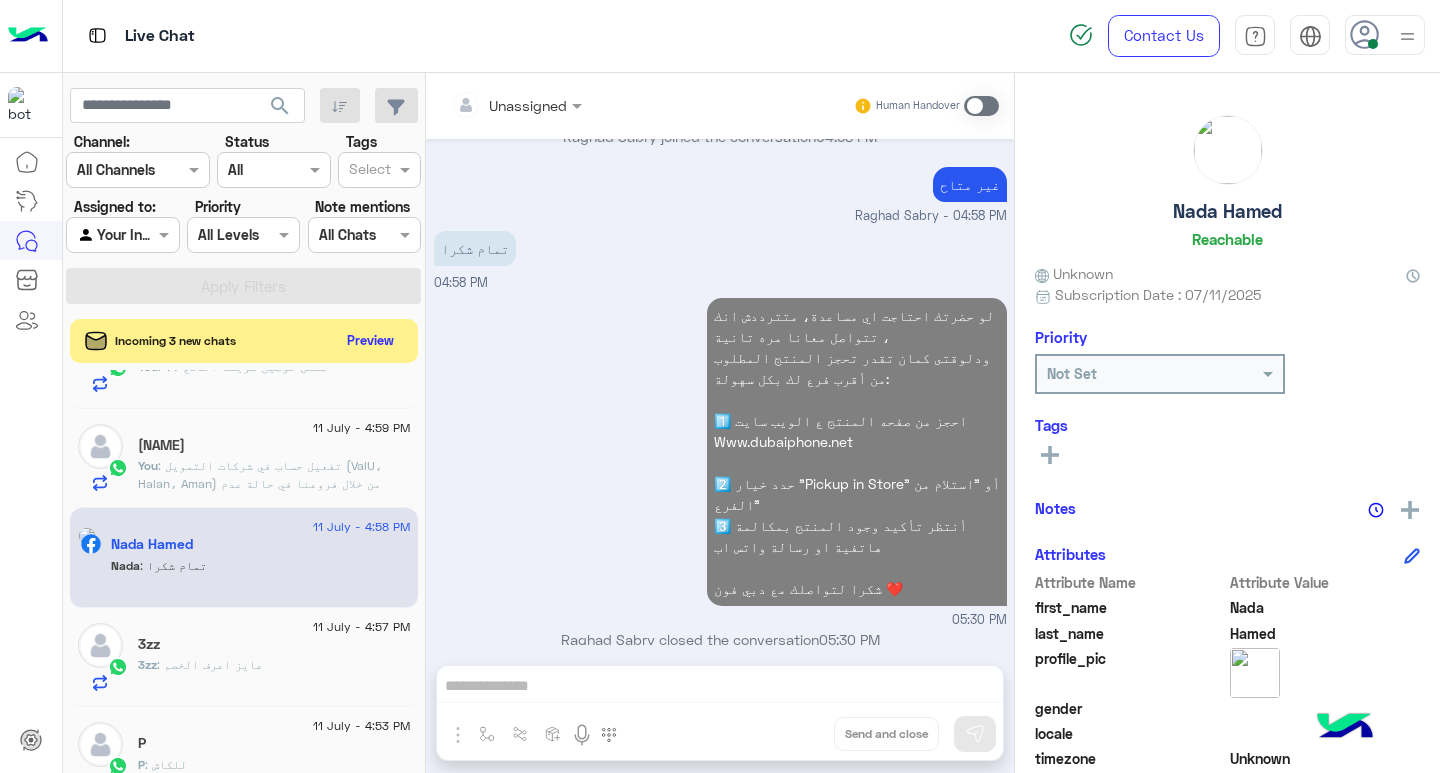 click on "3zz : عايز اعرف الخصم" 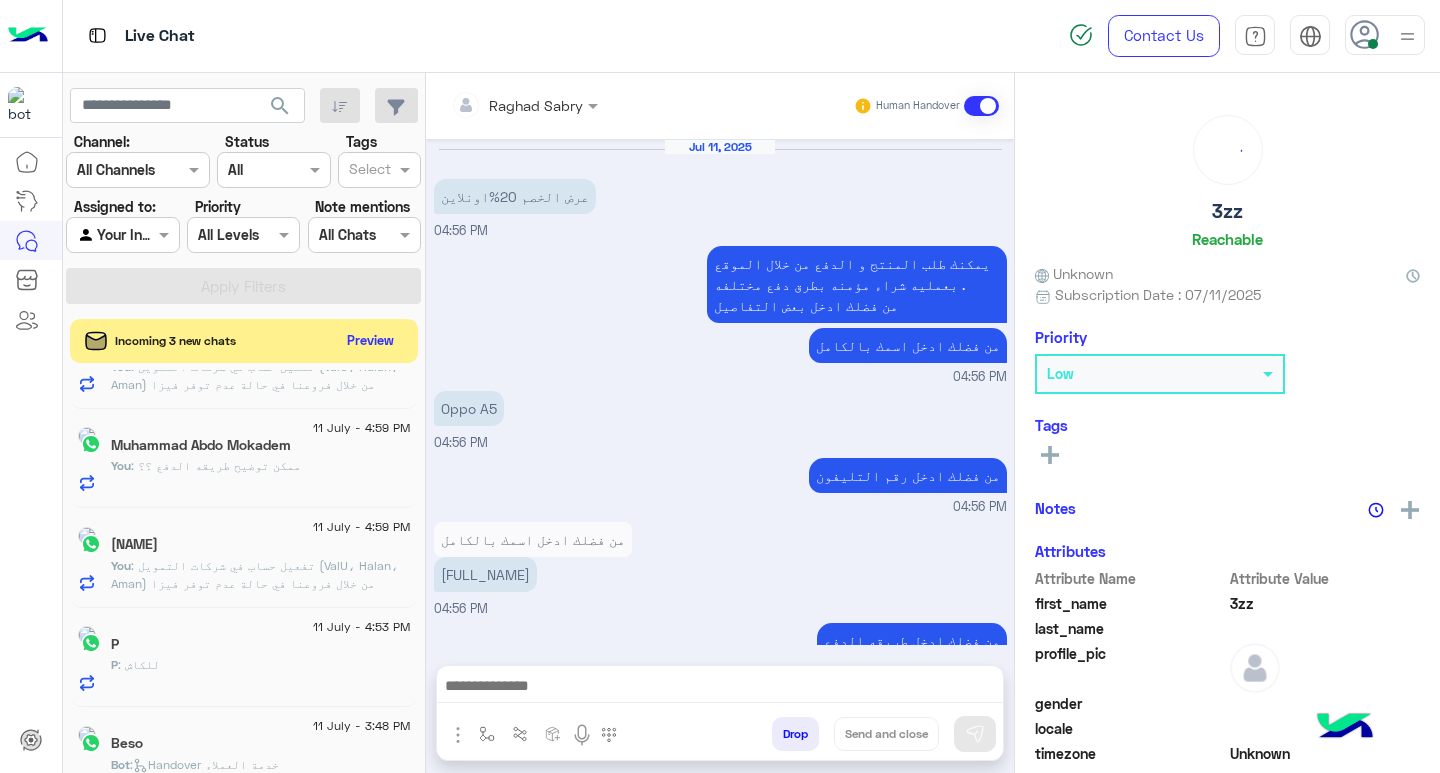scroll, scrollTop: 474, scrollLeft: 0, axis: vertical 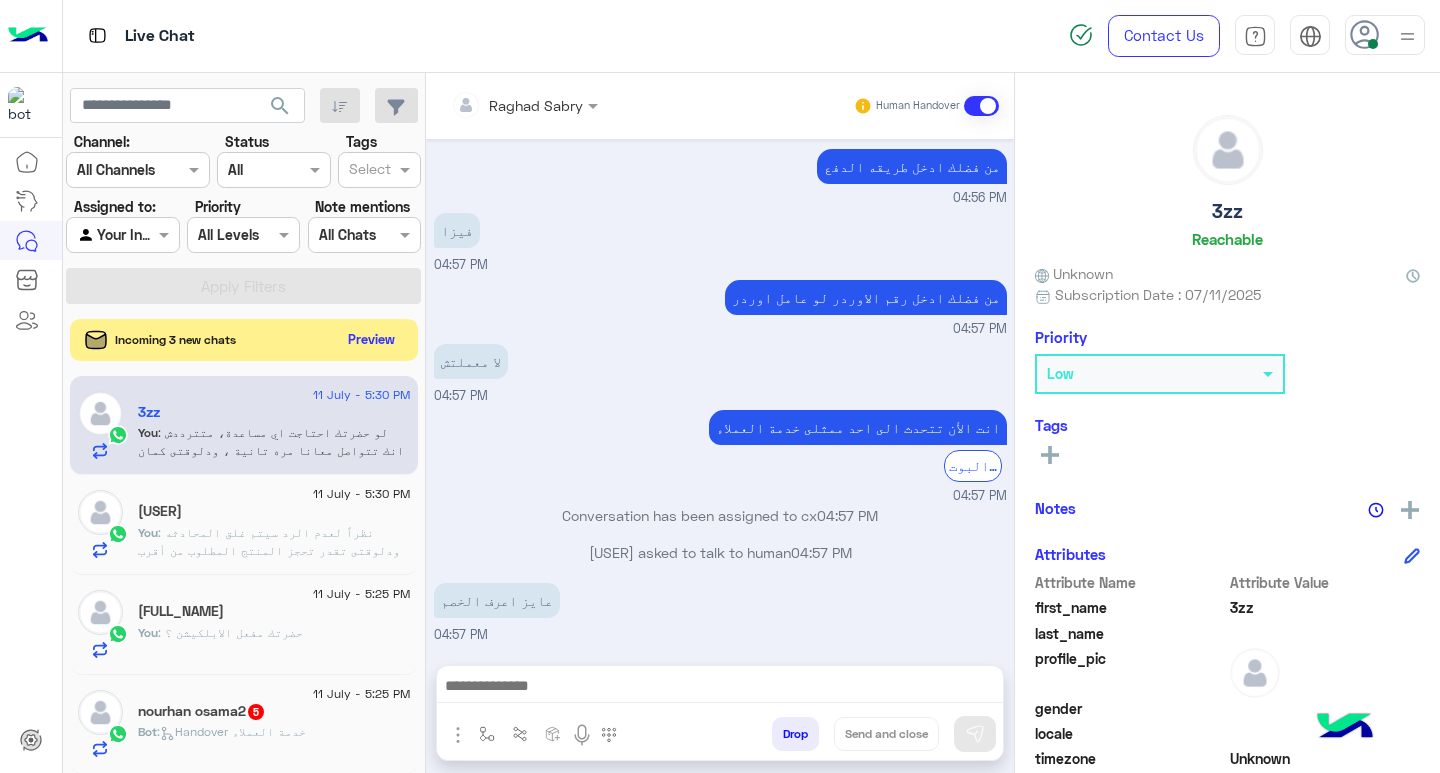 click on "Preview" 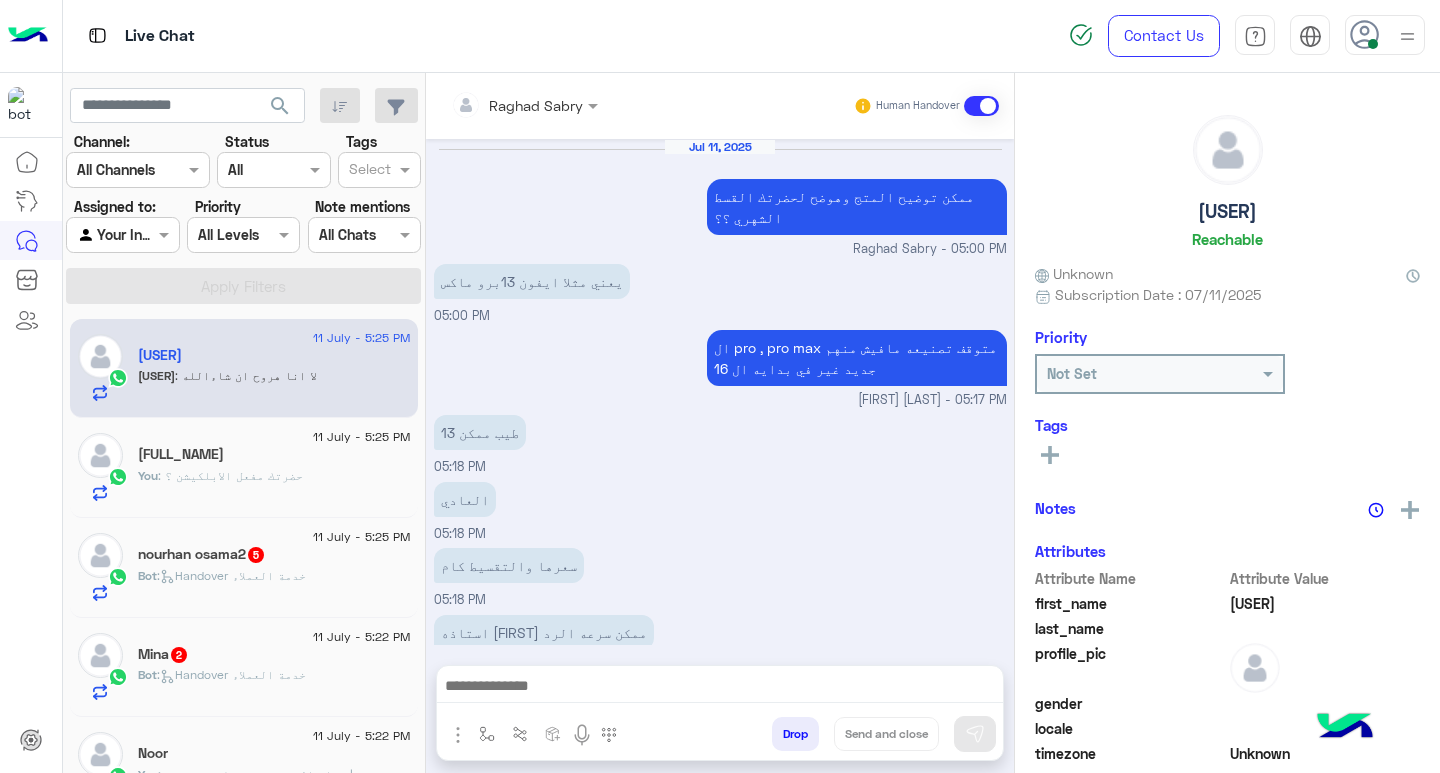 scroll, scrollTop: 1160, scrollLeft: 0, axis: vertical 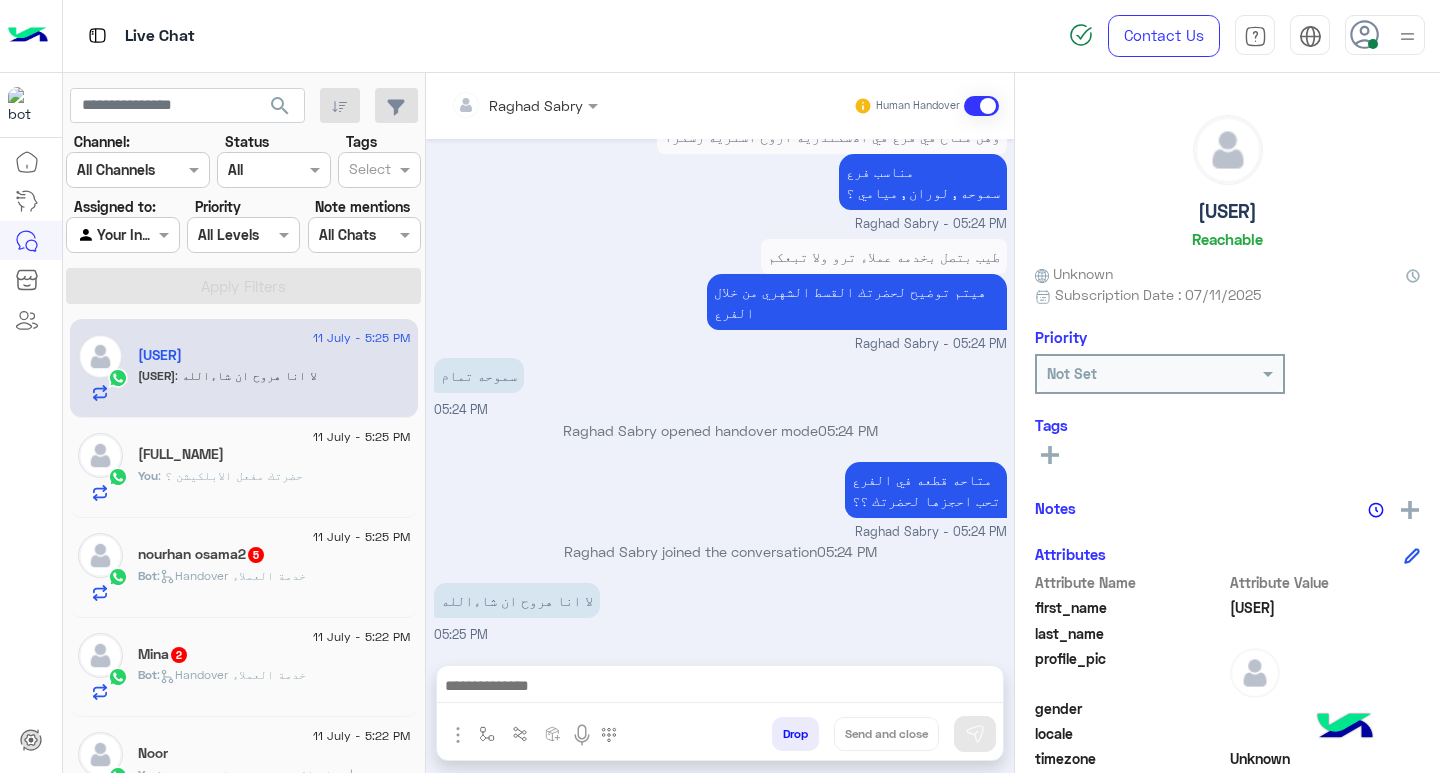 click on "You  : حضرتك مفعل الابلكيشن ؟" 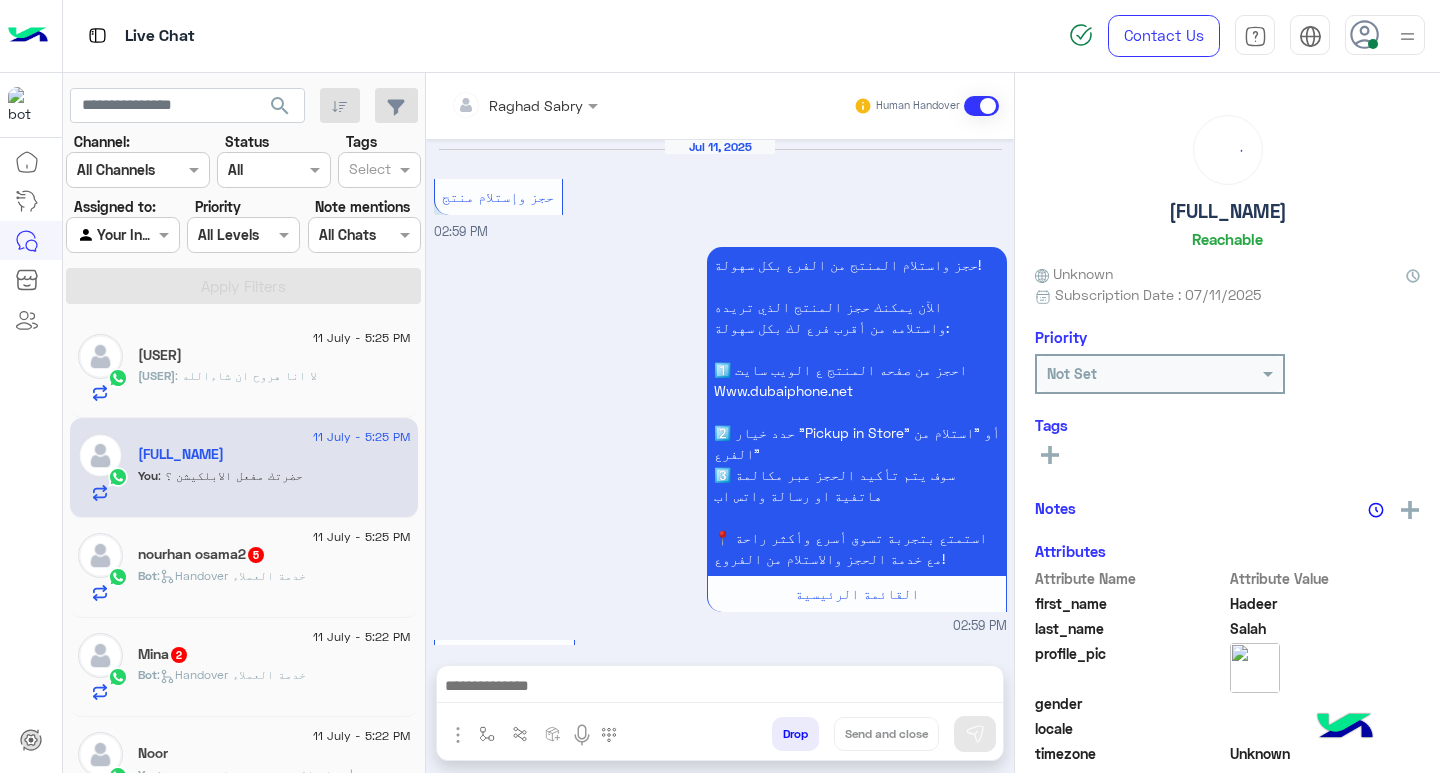scroll, scrollTop: 1582, scrollLeft: 0, axis: vertical 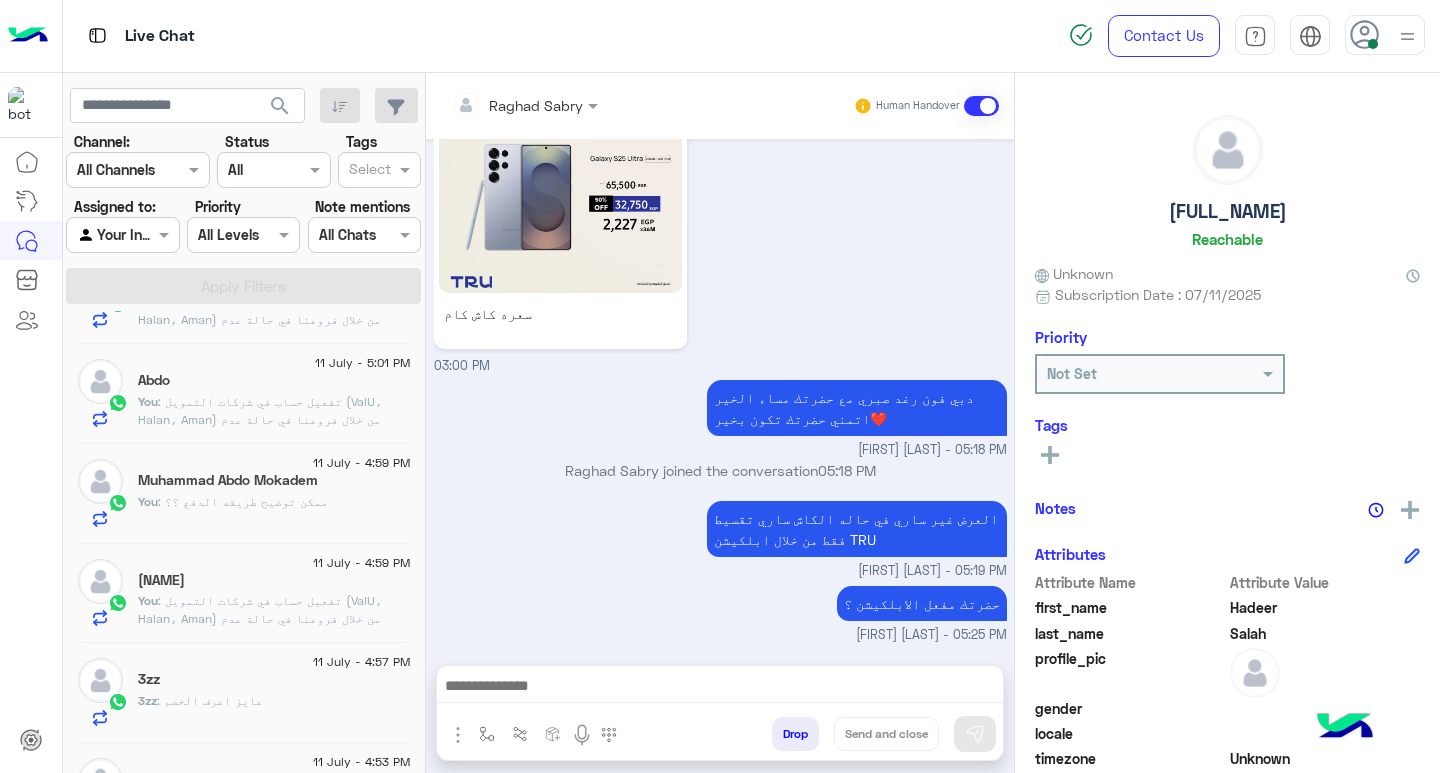 click on "You  : ممكن توضيح طريقه الدفع ؟؟" 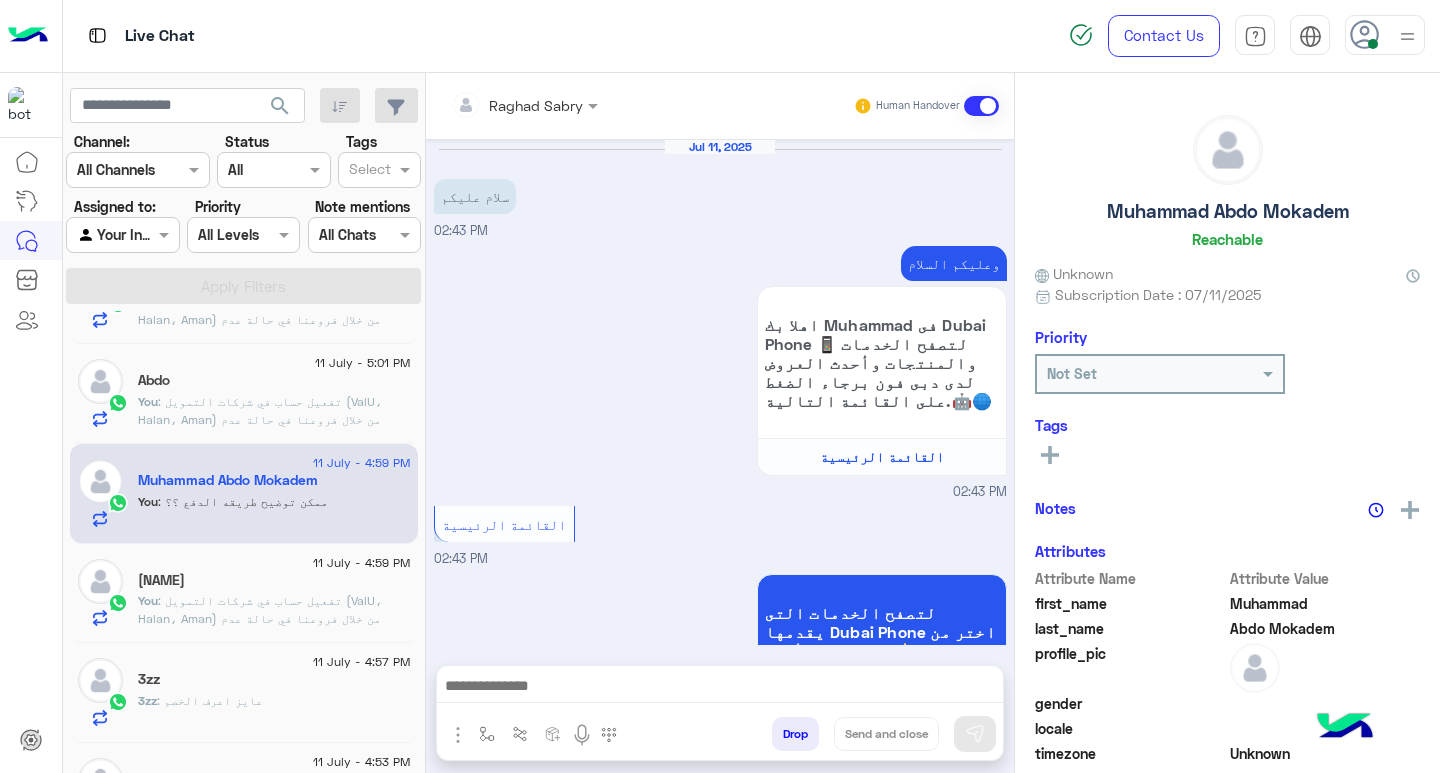 scroll, scrollTop: 1425, scrollLeft: 0, axis: vertical 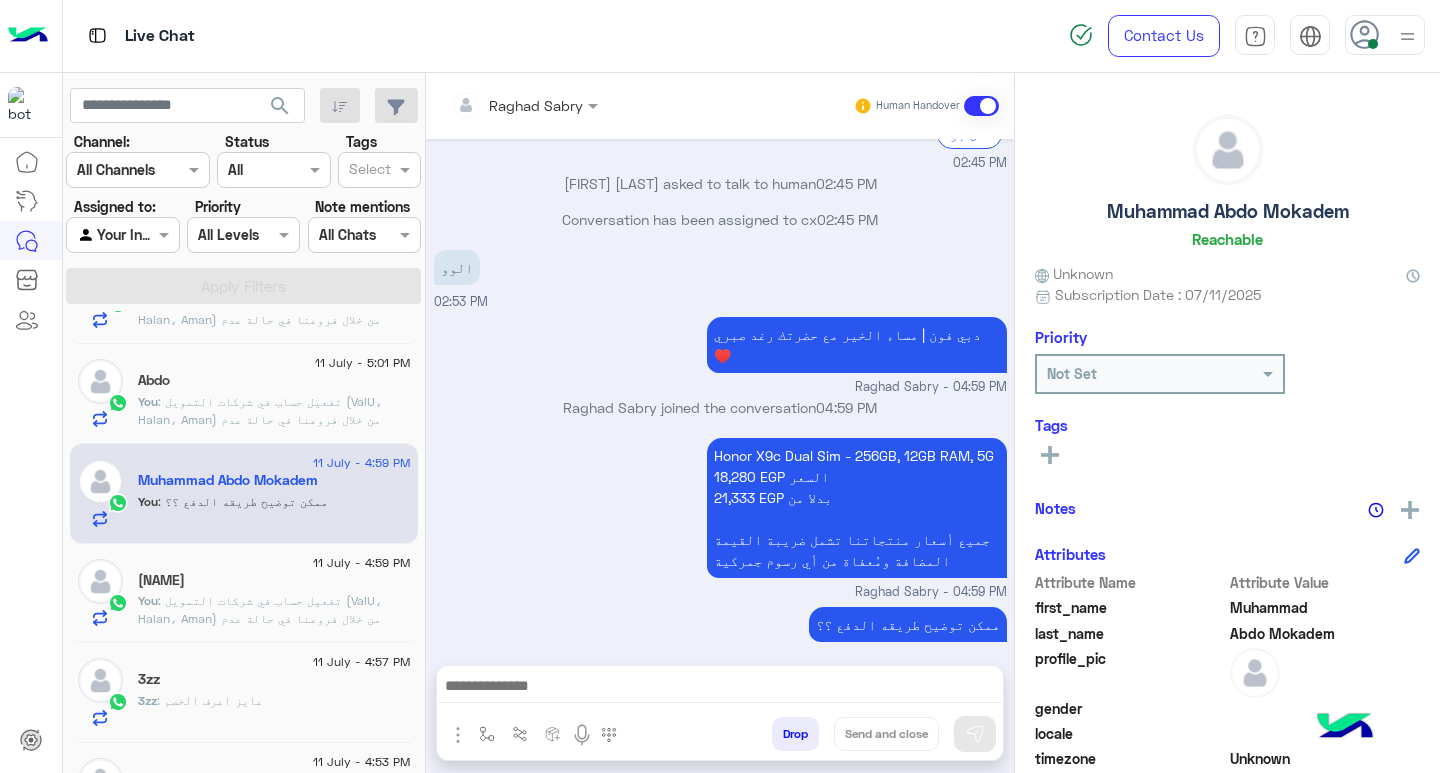 click at bounding box center [720, 688] 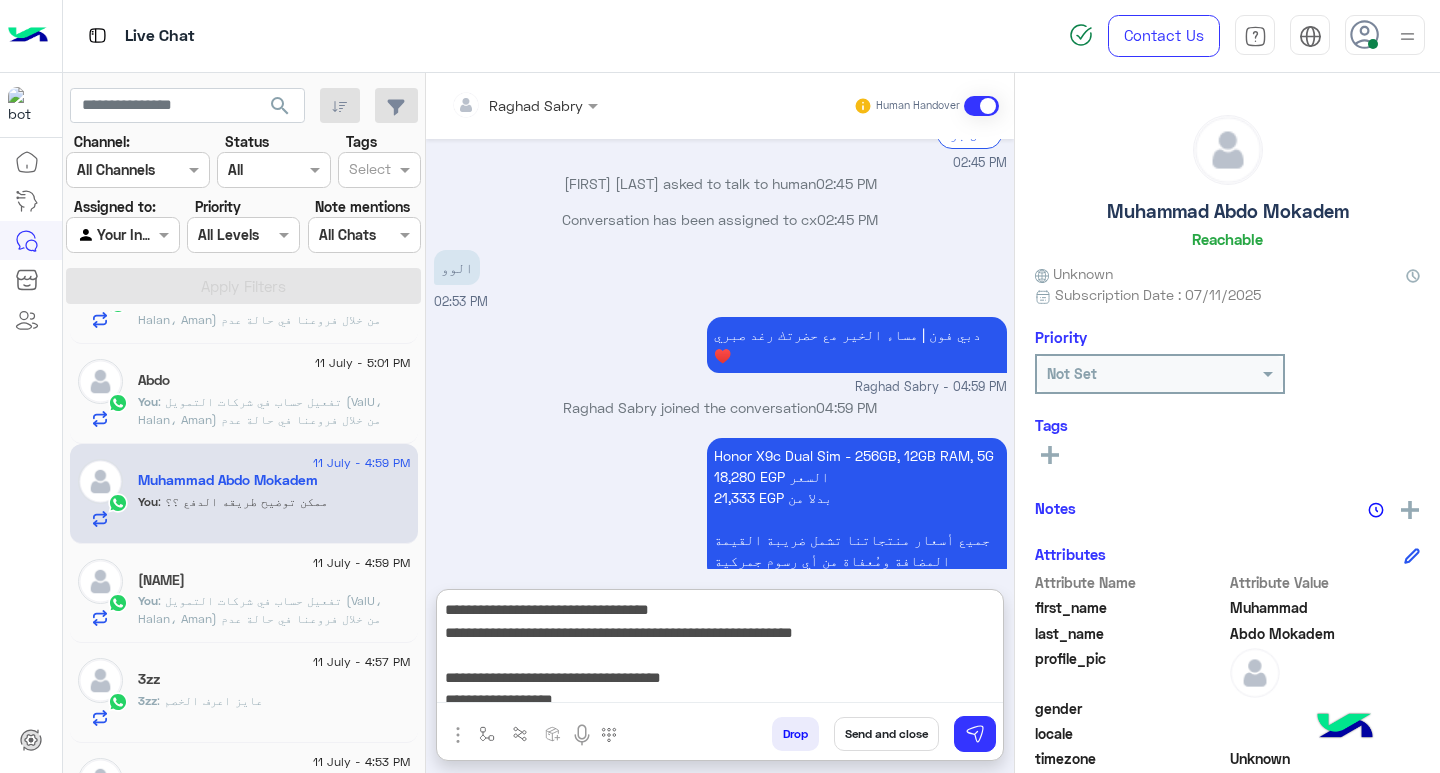 scroll, scrollTop: 155, scrollLeft: 0, axis: vertical 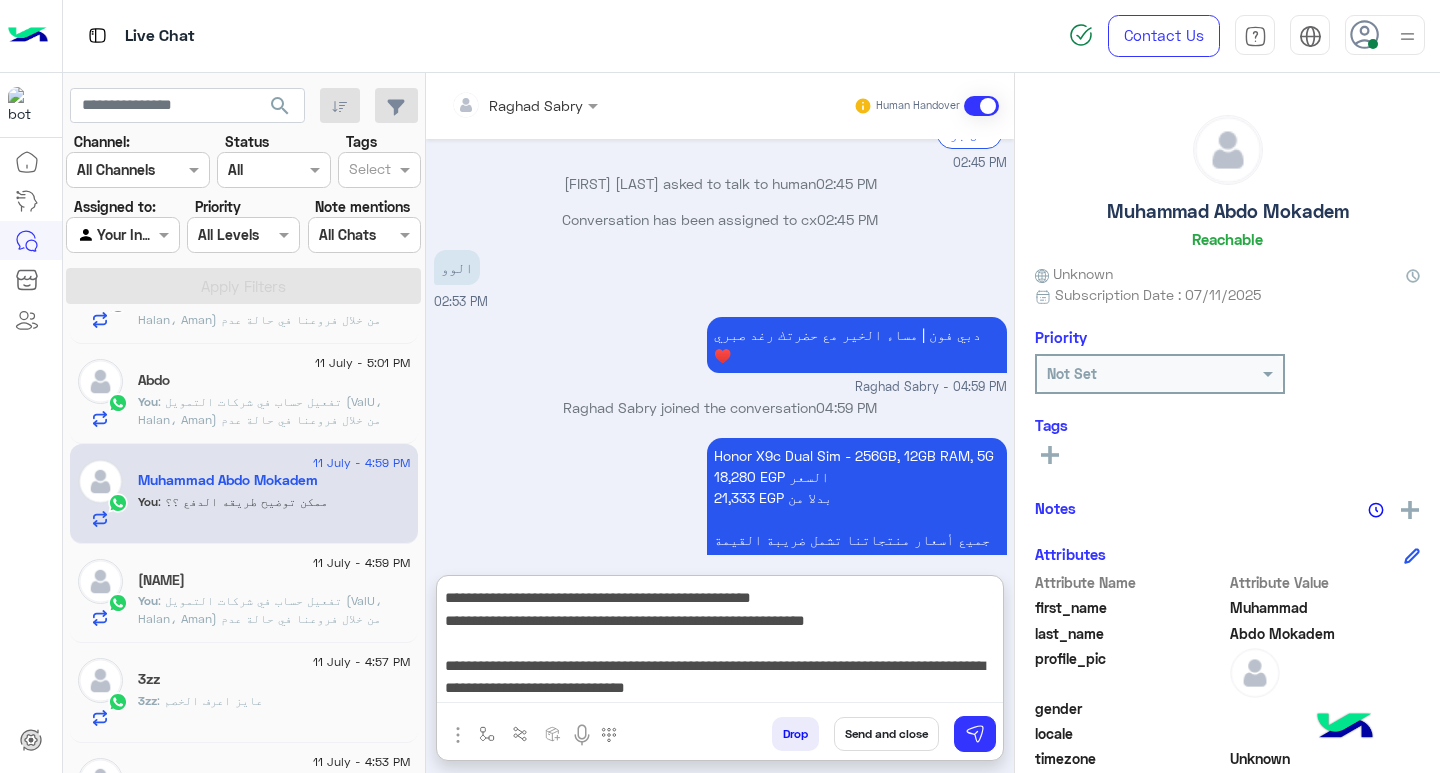 type on "**********" 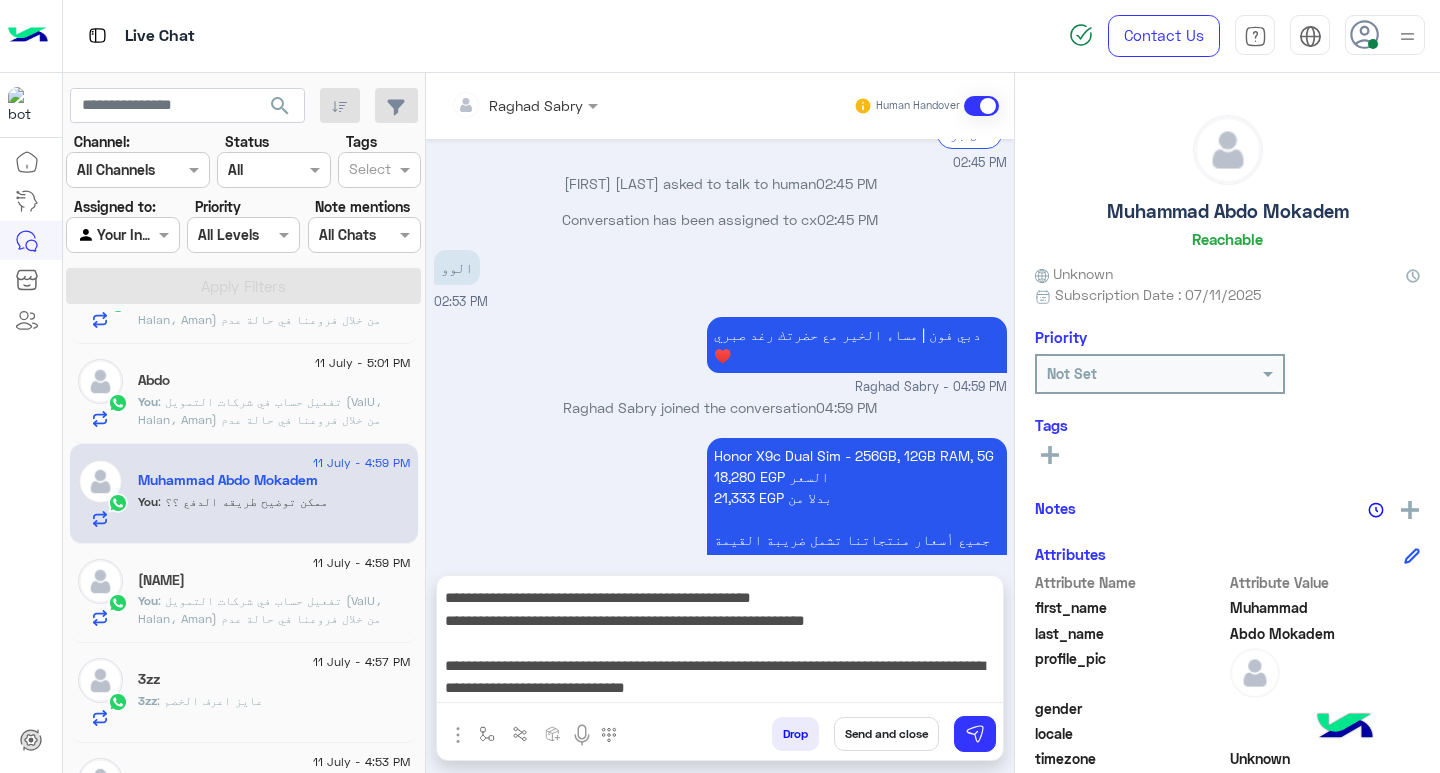 click on "Send and close" at bounding box center [886, 734] 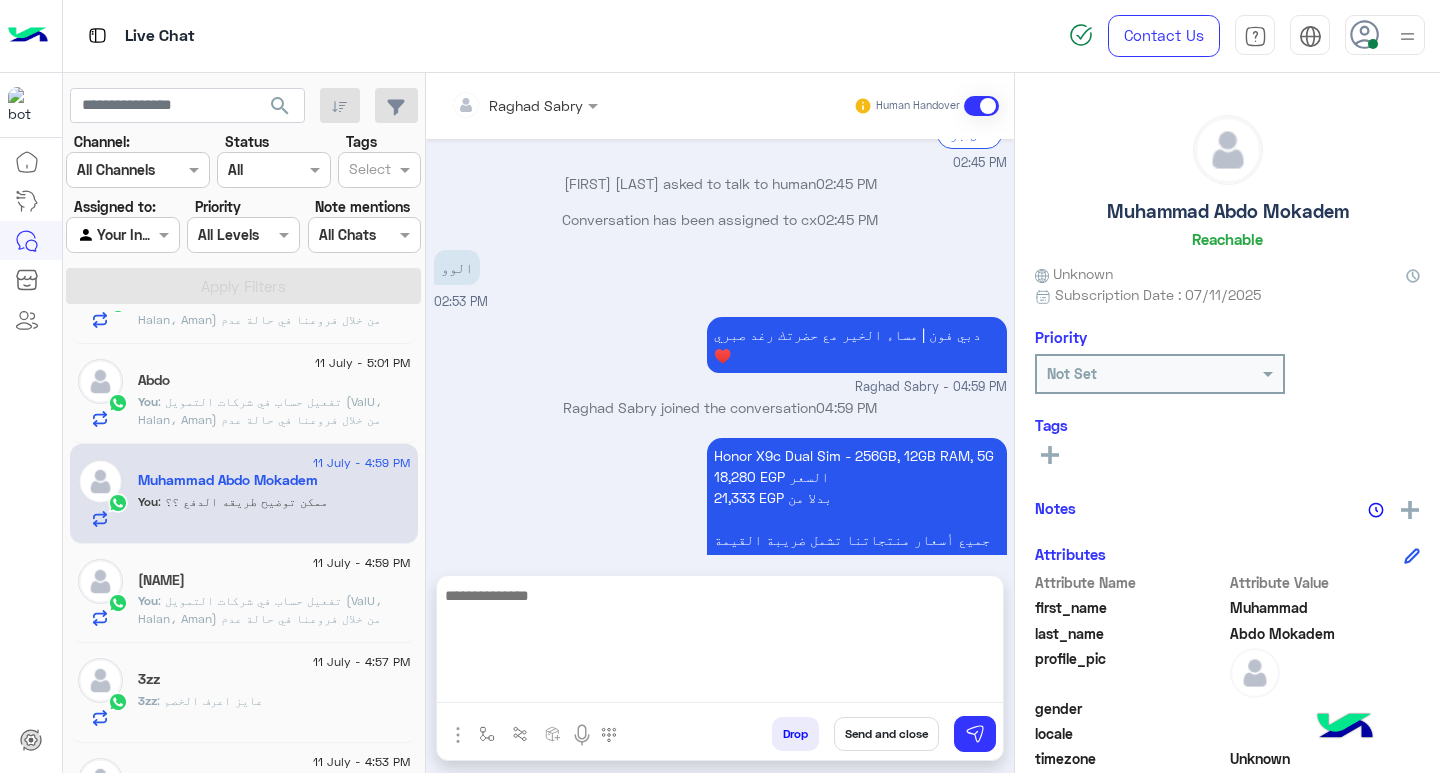scroll, scrollTop: 0, scrollLeft: 0, axis: both 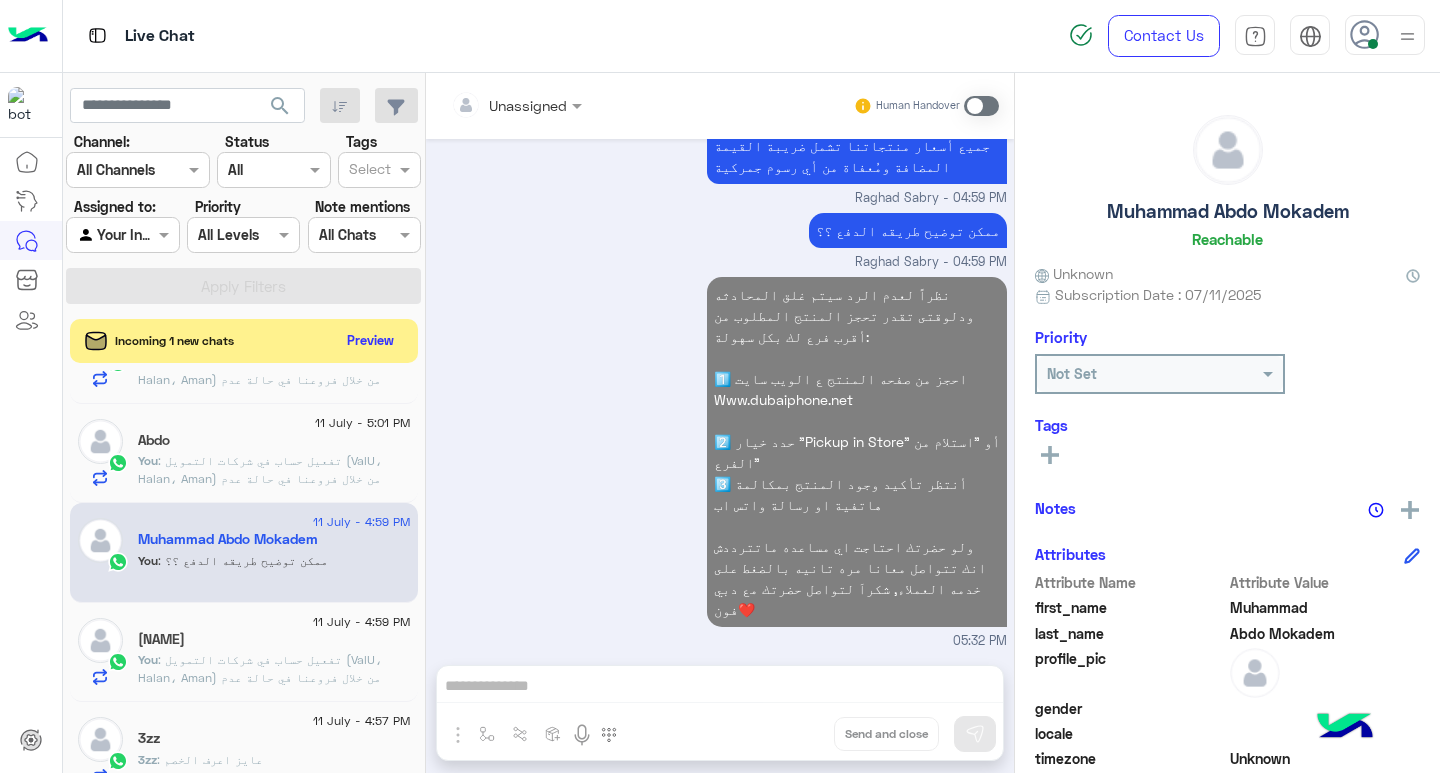 click on "11 July - 5:01 PM" 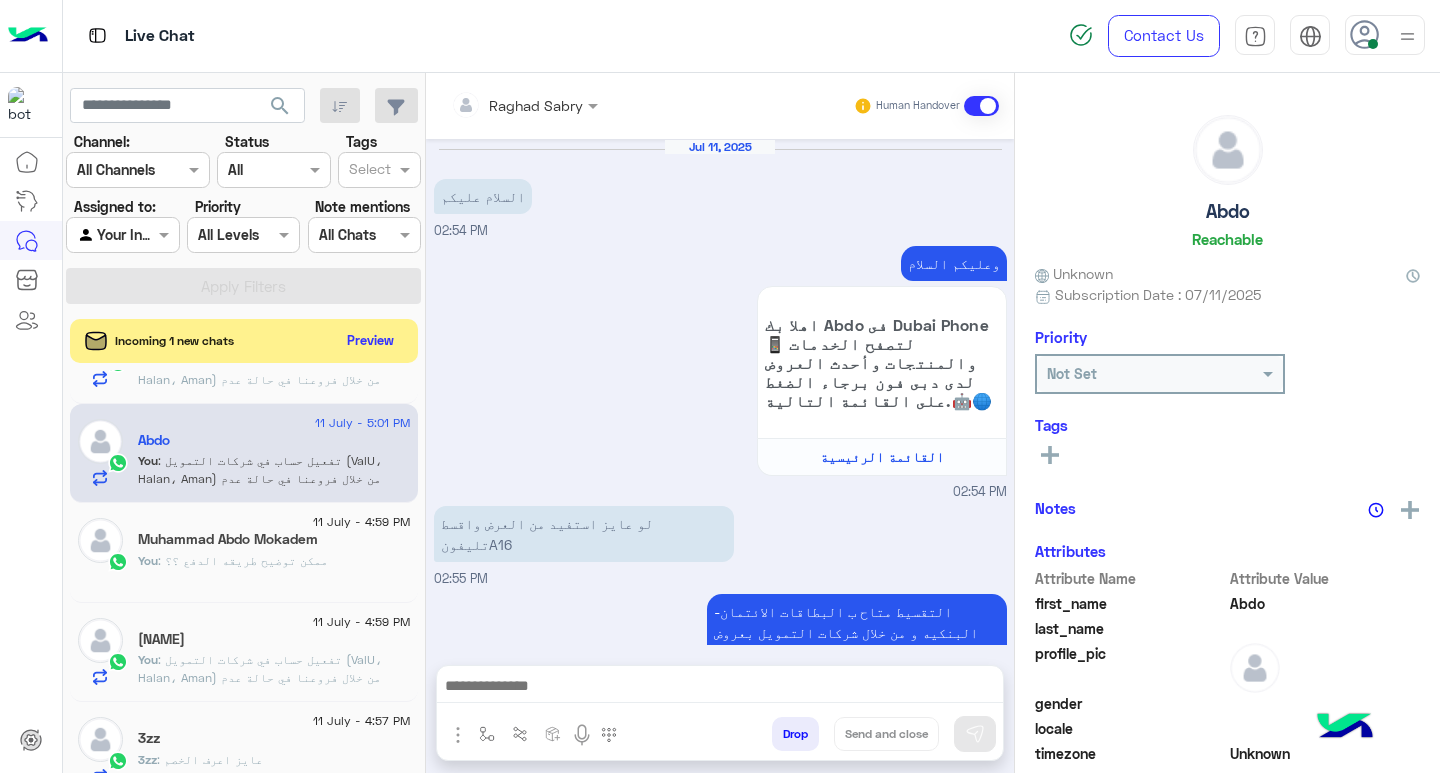 scroll, scrollTop: 2484, scrollLeft: 0, axis: vertical 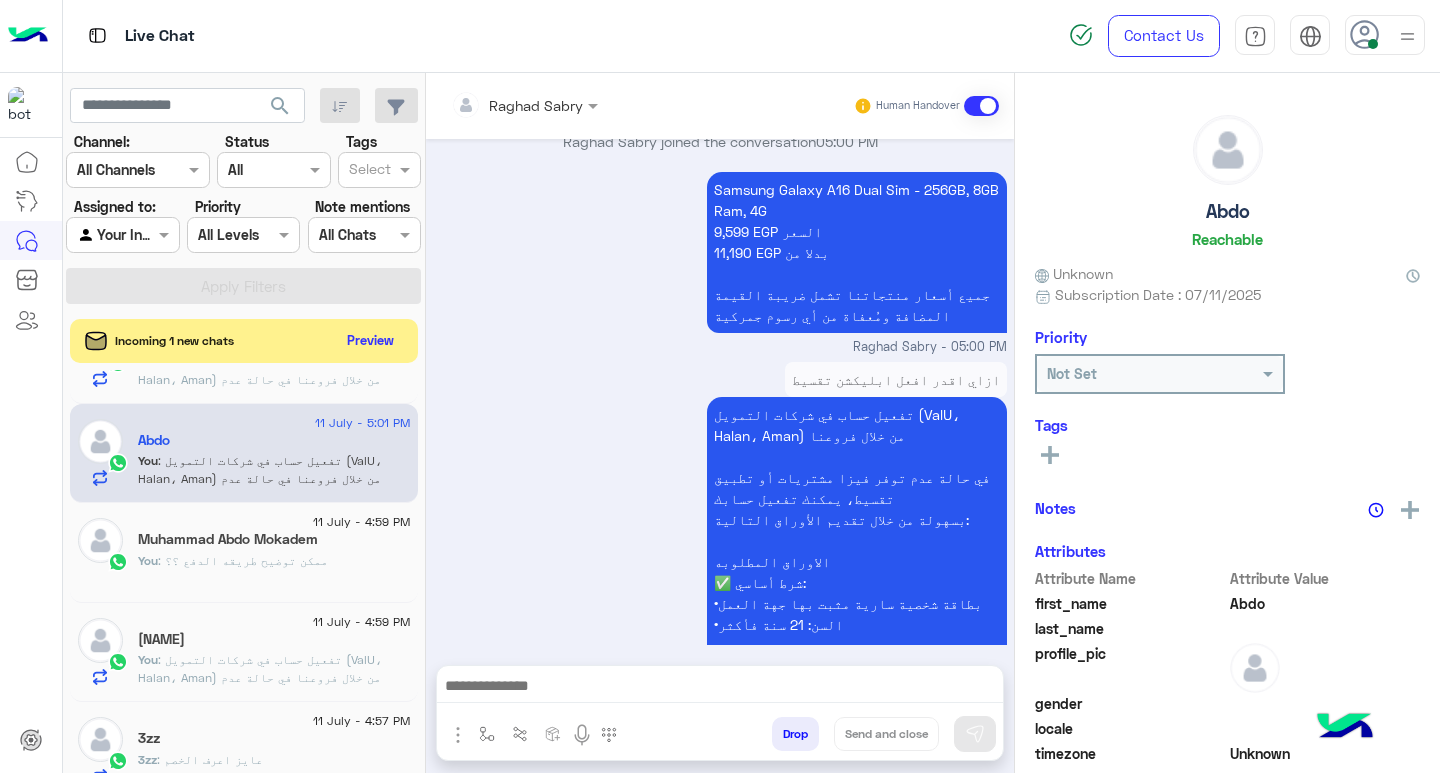 click at bounding box center (720, 688) 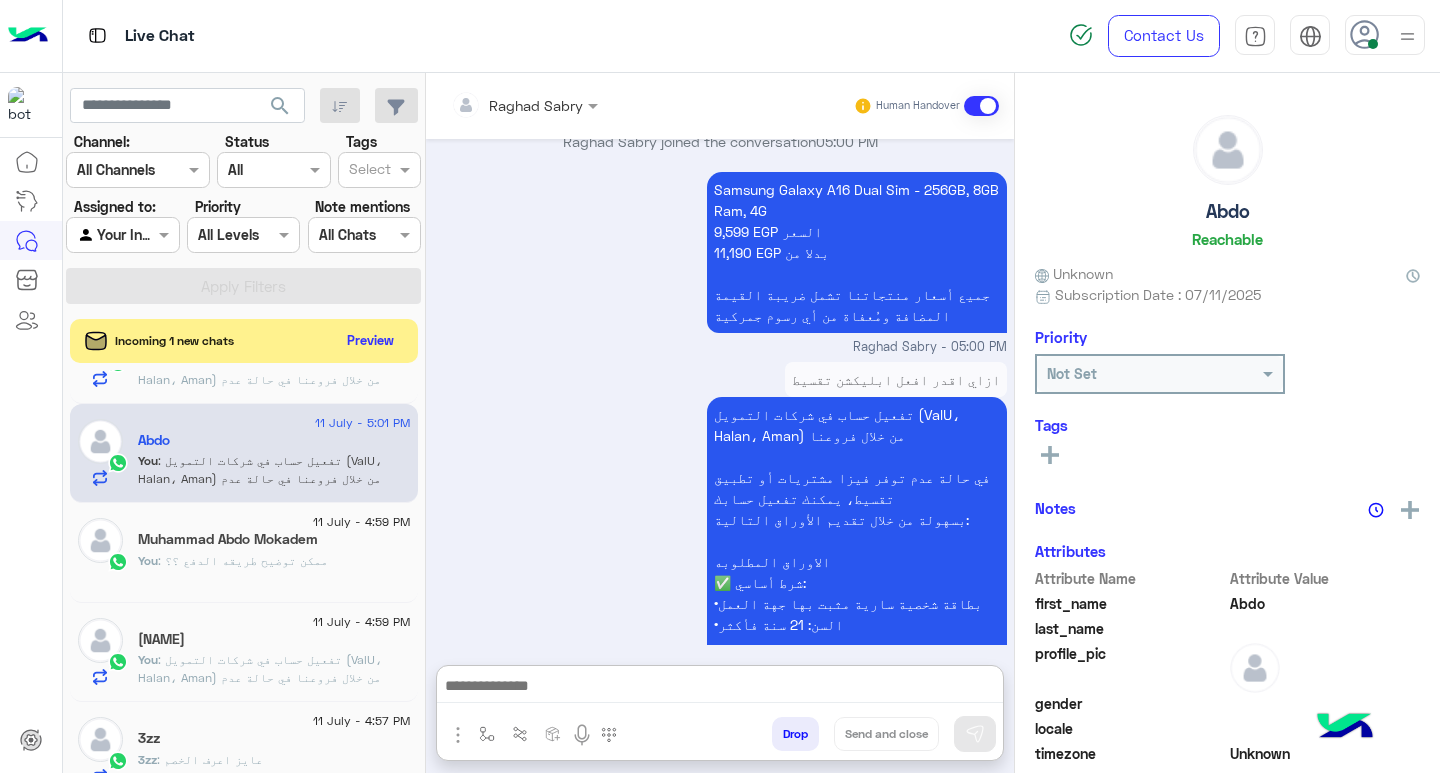 paste on "**********" 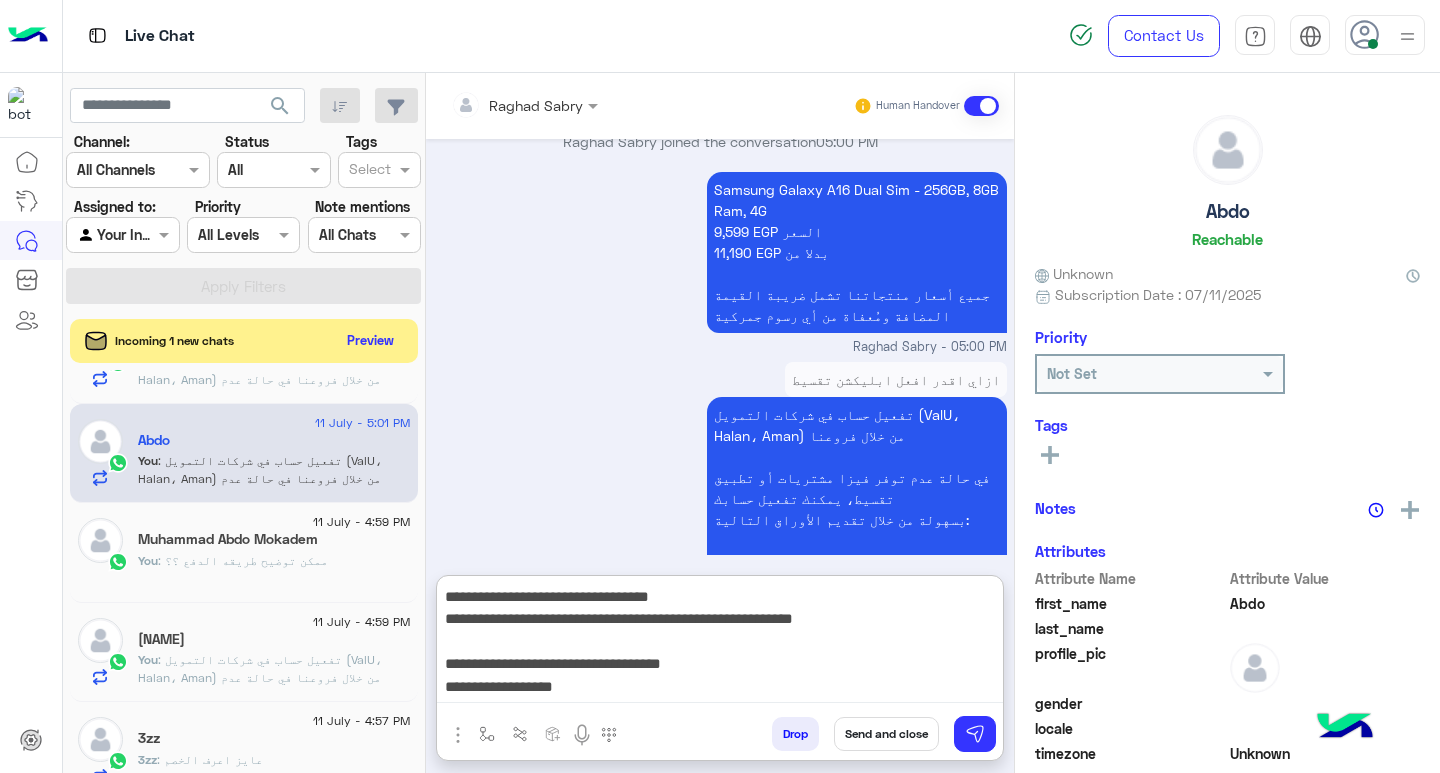 scroll, scrollTop: 155, scrollLeft: 0, axis: vertical 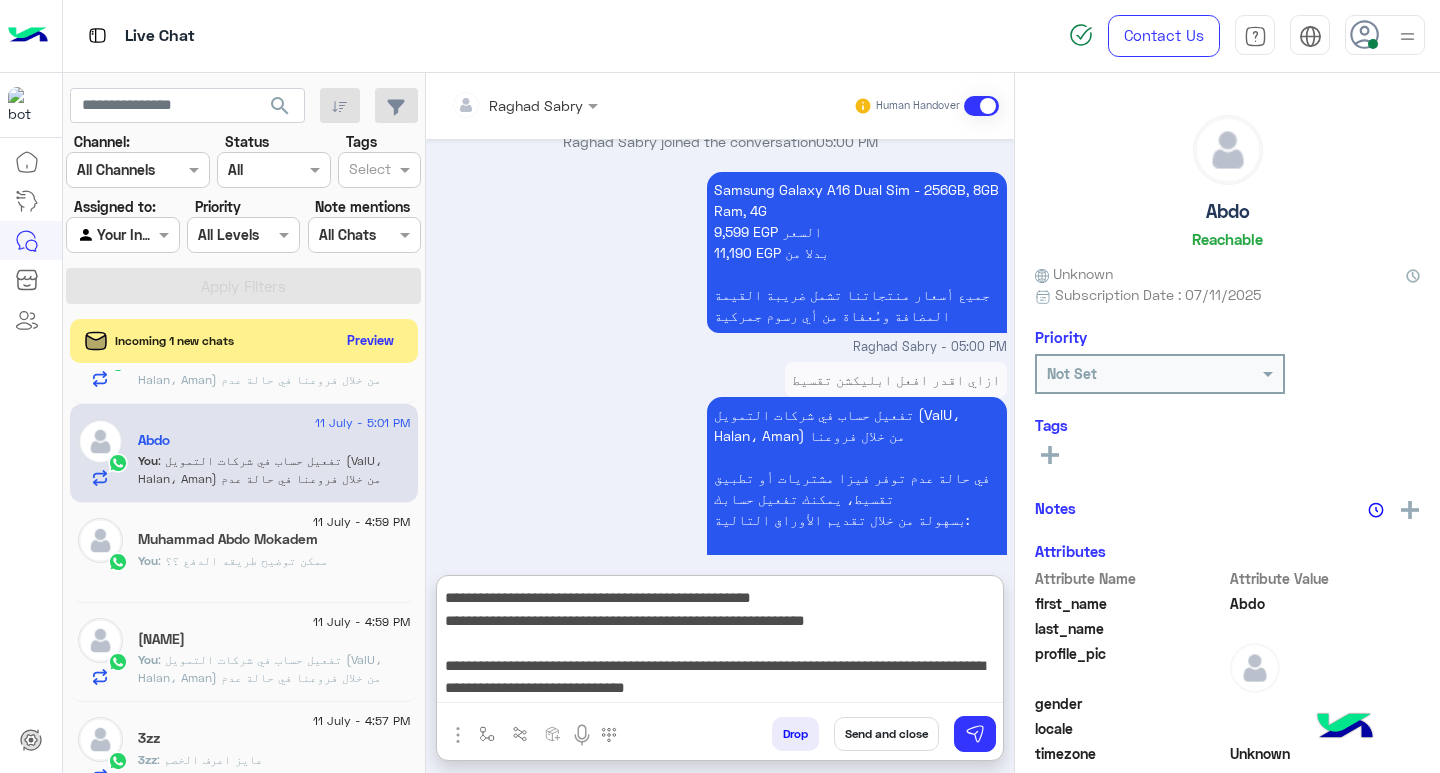 type on "**********" 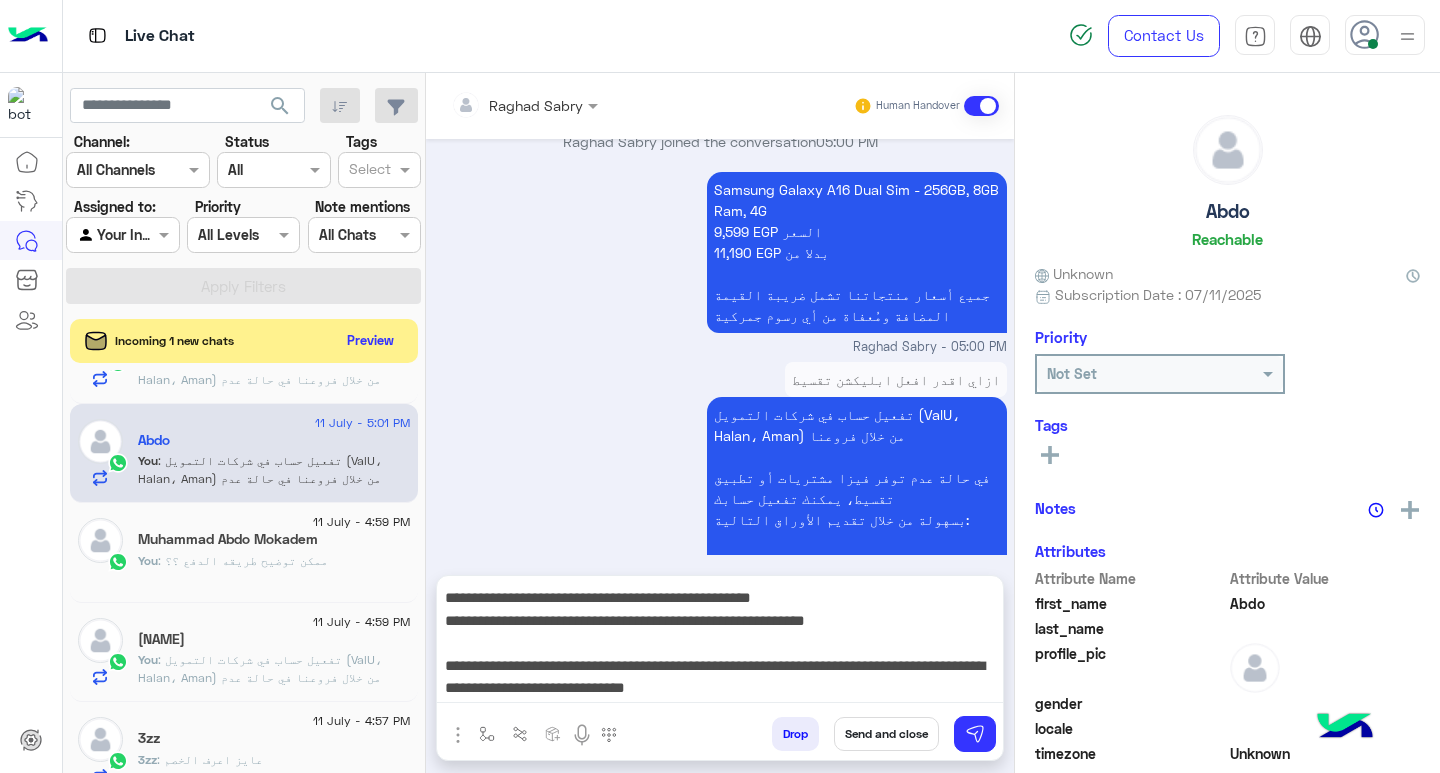 click on "Send and close" at bounding box center [886, 734] 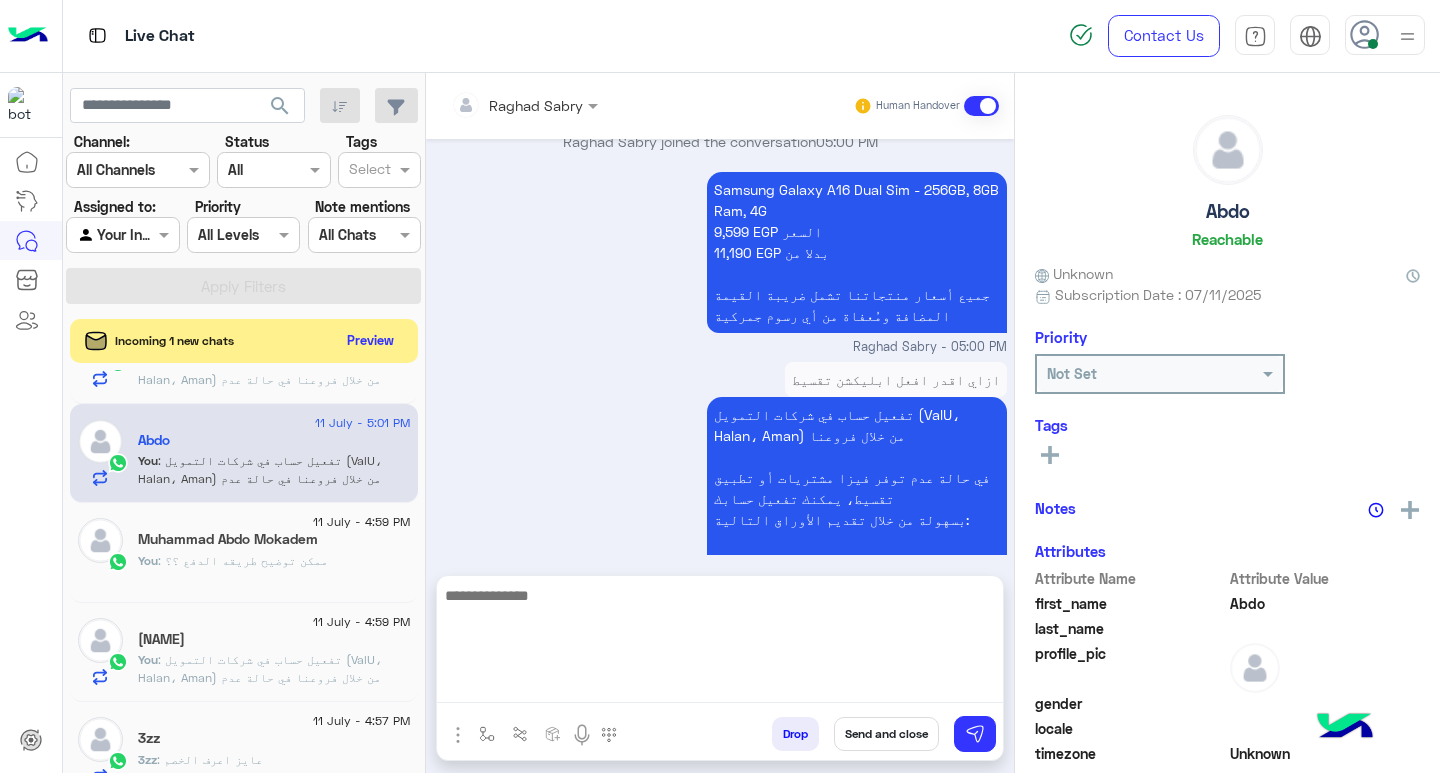 scroll, scrollTop: 0, scrollLeft: 0, axis: both 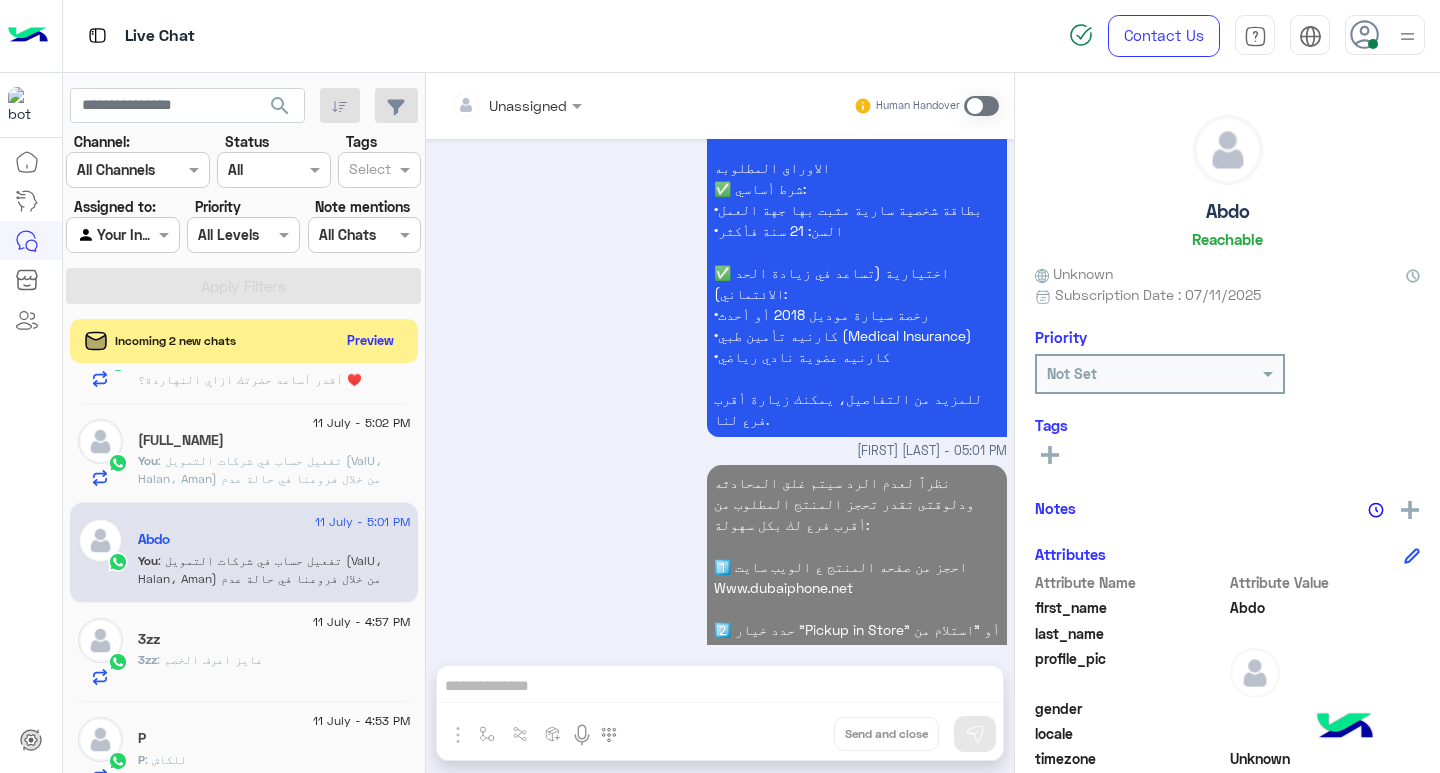 click on ": تفعيل حساب في شركات التمويل (ValU، Halan، Aman) من خلال فروعنا
في حالة عدم توفر فيزا مشتريات أو تطبيق تقسيط، يمكنك تفعيل حسابك
بسهولة من خلال تقديم الأوراق التالية:
الاوراق المطلوبه
✅ شرط أساسي:
•بطاقة شخصية سارية مثبت بها جهة العمل
•السن: 21 سنة فأكثر
✅ اختيارية (تساعد في زيادة الحد الائتماني):
•رخصة سيارة موديل 2018 أو أحدث
•كارنيه تأمين طبي (Medical Insurance)
•كارنيه عضوية نادي رياضي
للمزيد من التفاصيل، يمكنك زيارة أقرب فرع لنا." 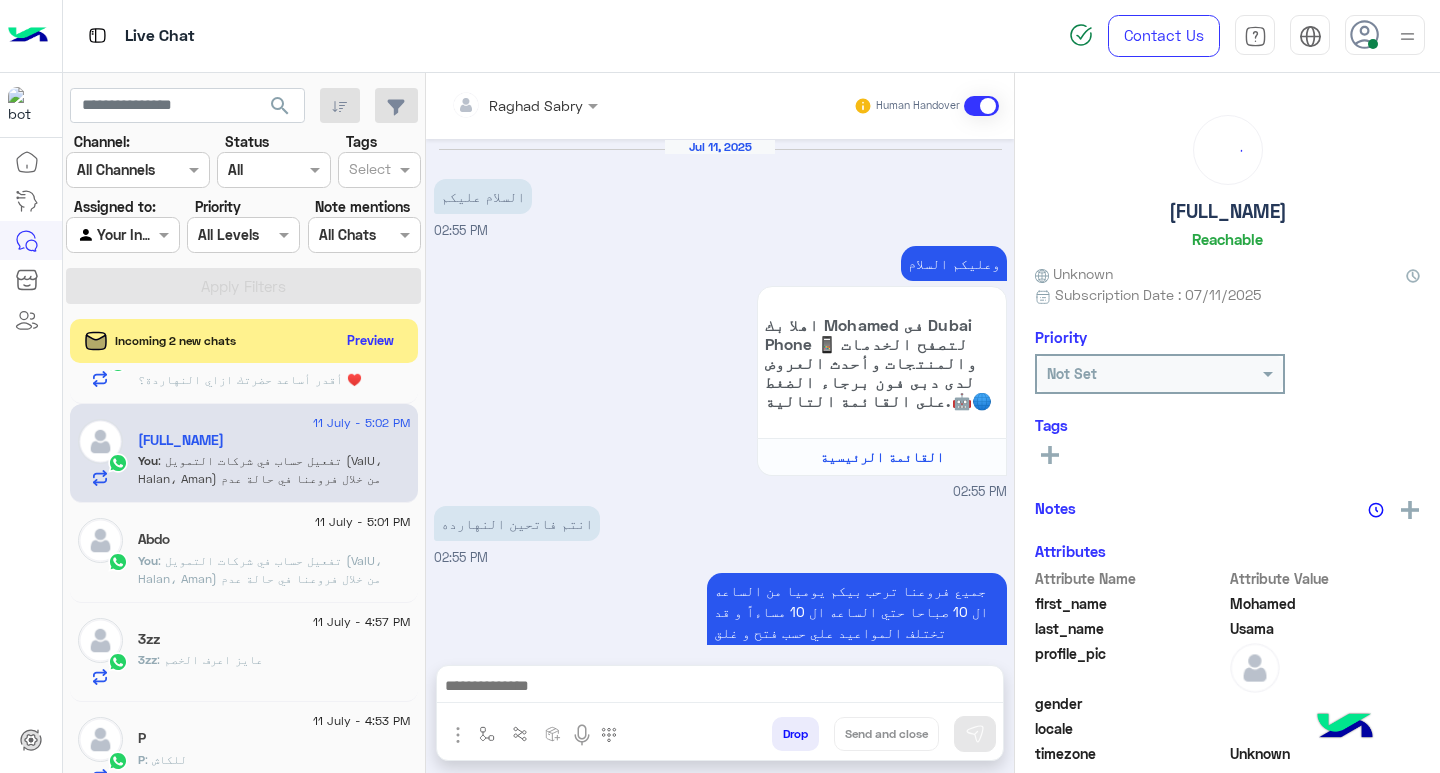 scroll, scrollTop: 3391, scrollLeft: 0, axis: vertical 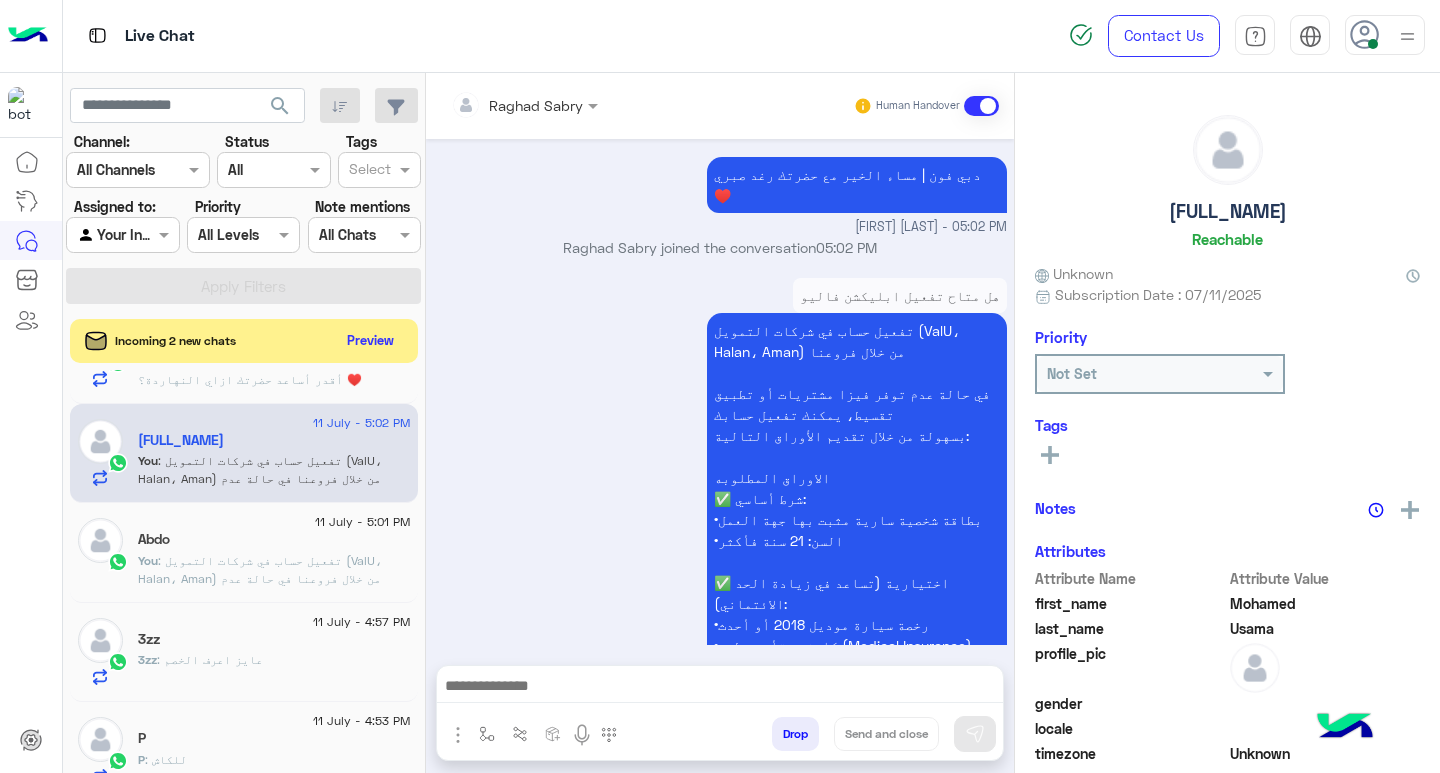 click at bounding box center [720, 688] 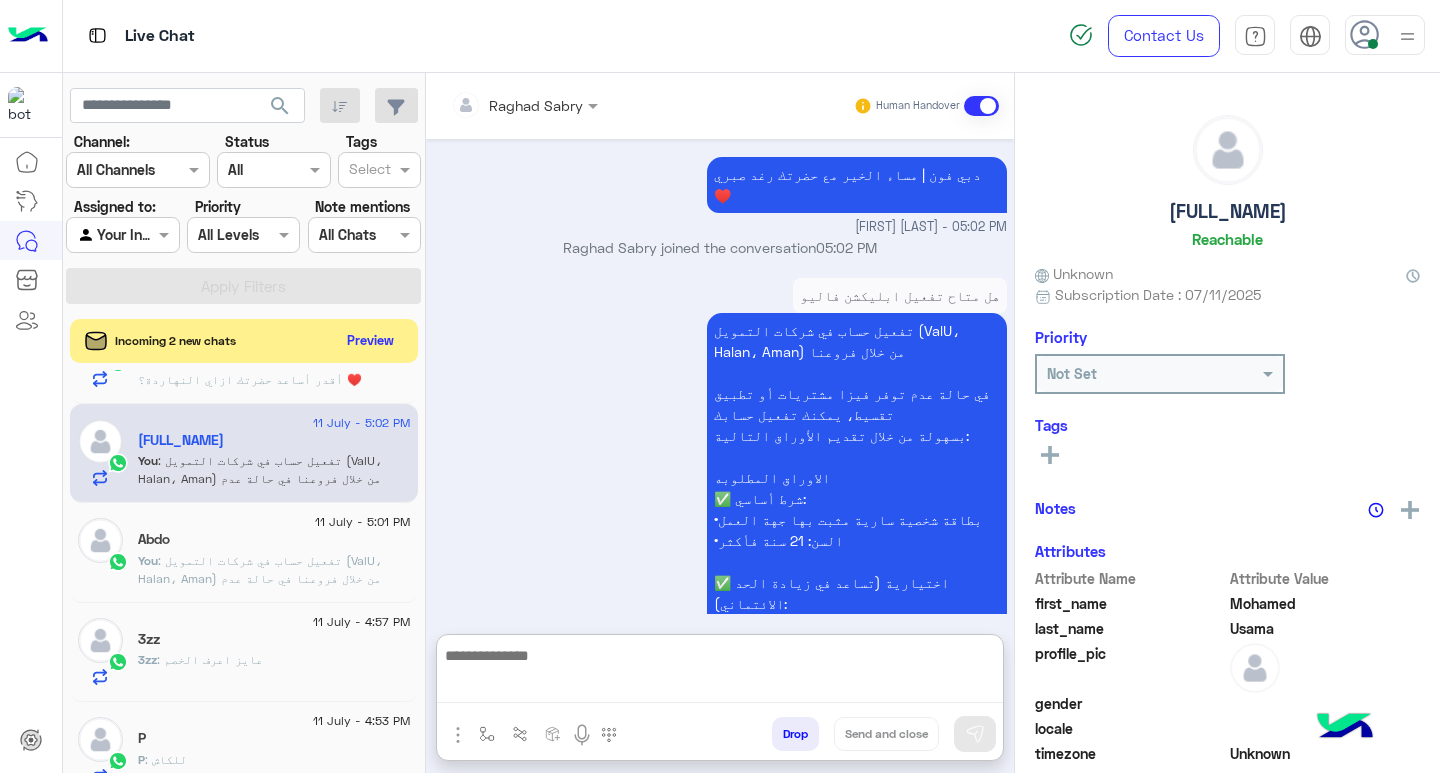 paste on "**********" 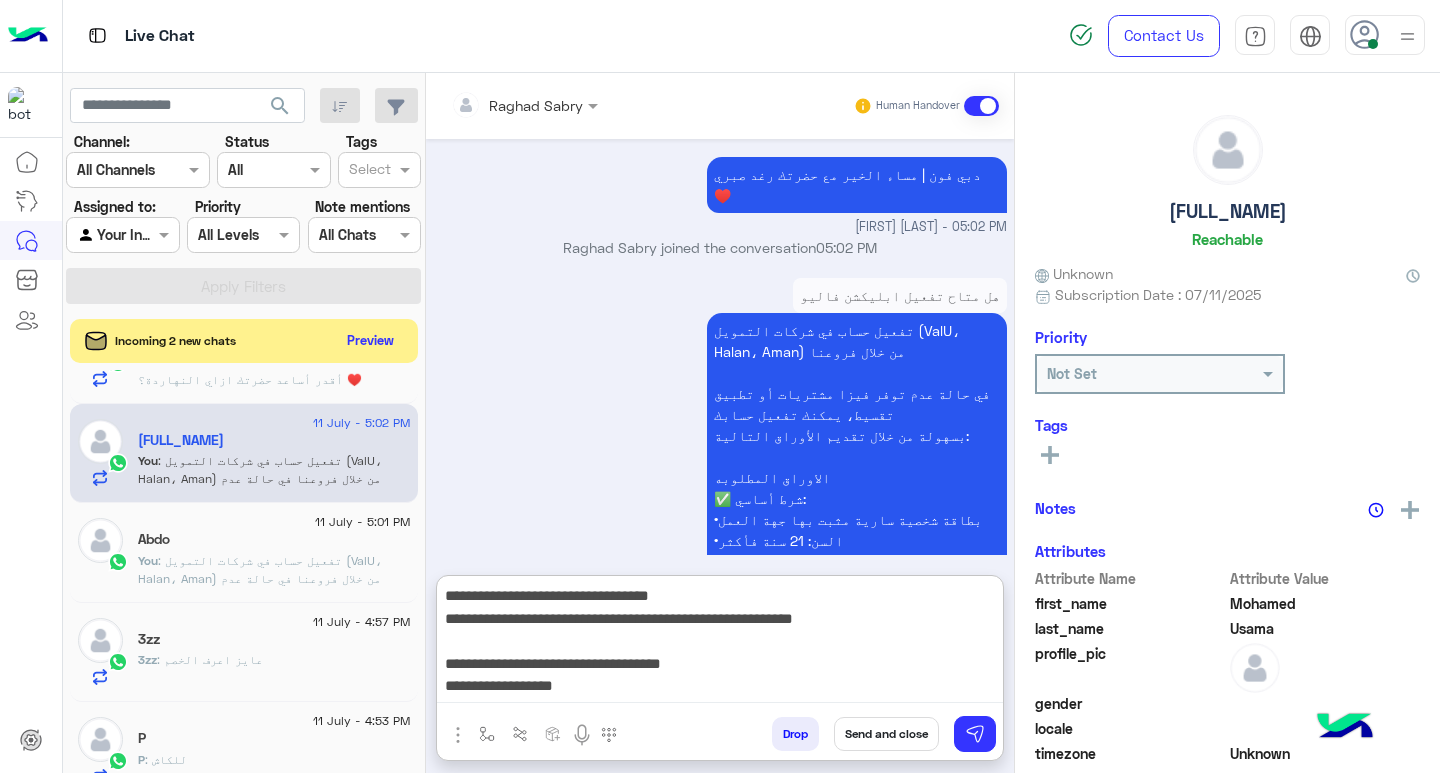 scroll, scrollTop: 155, scrollLeft: 0, axis: vertical 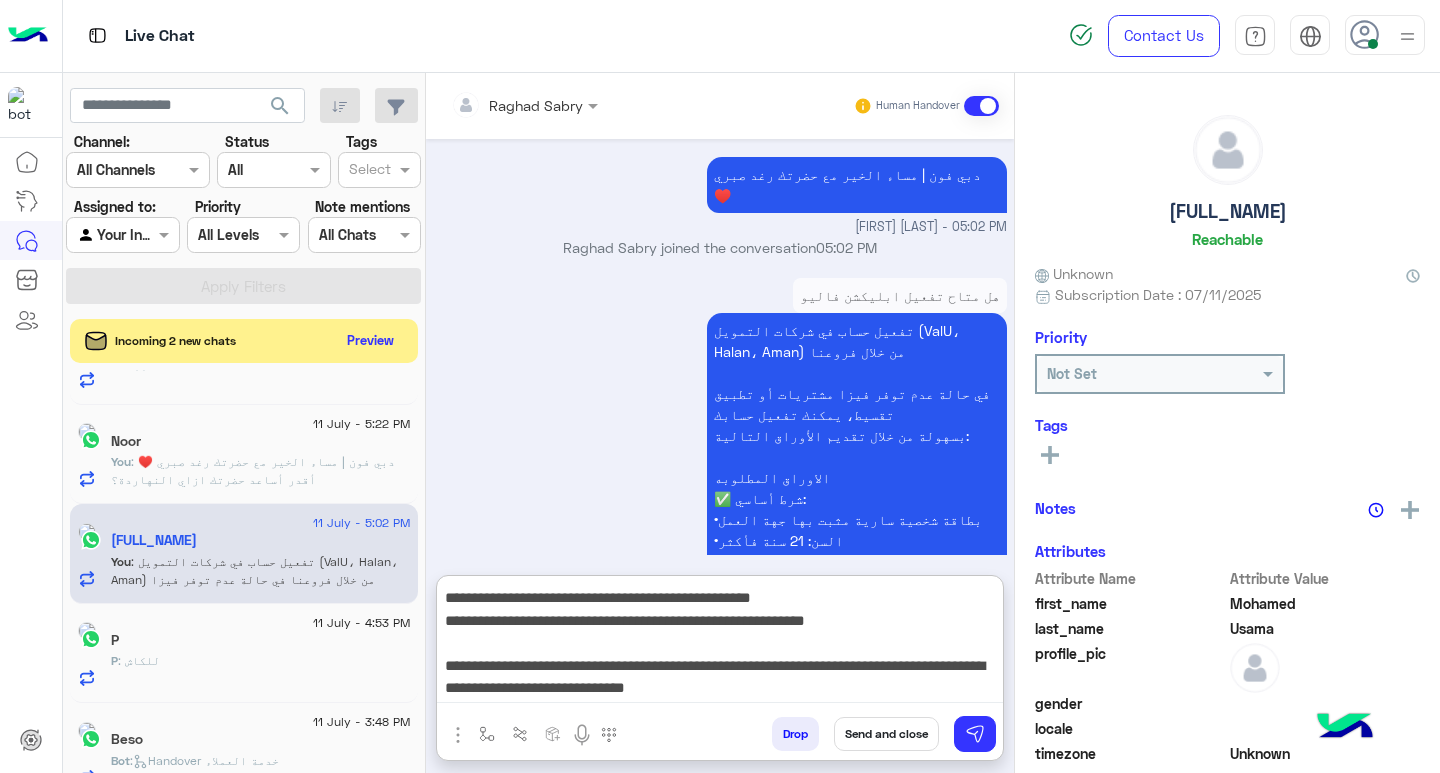 type on "**********" 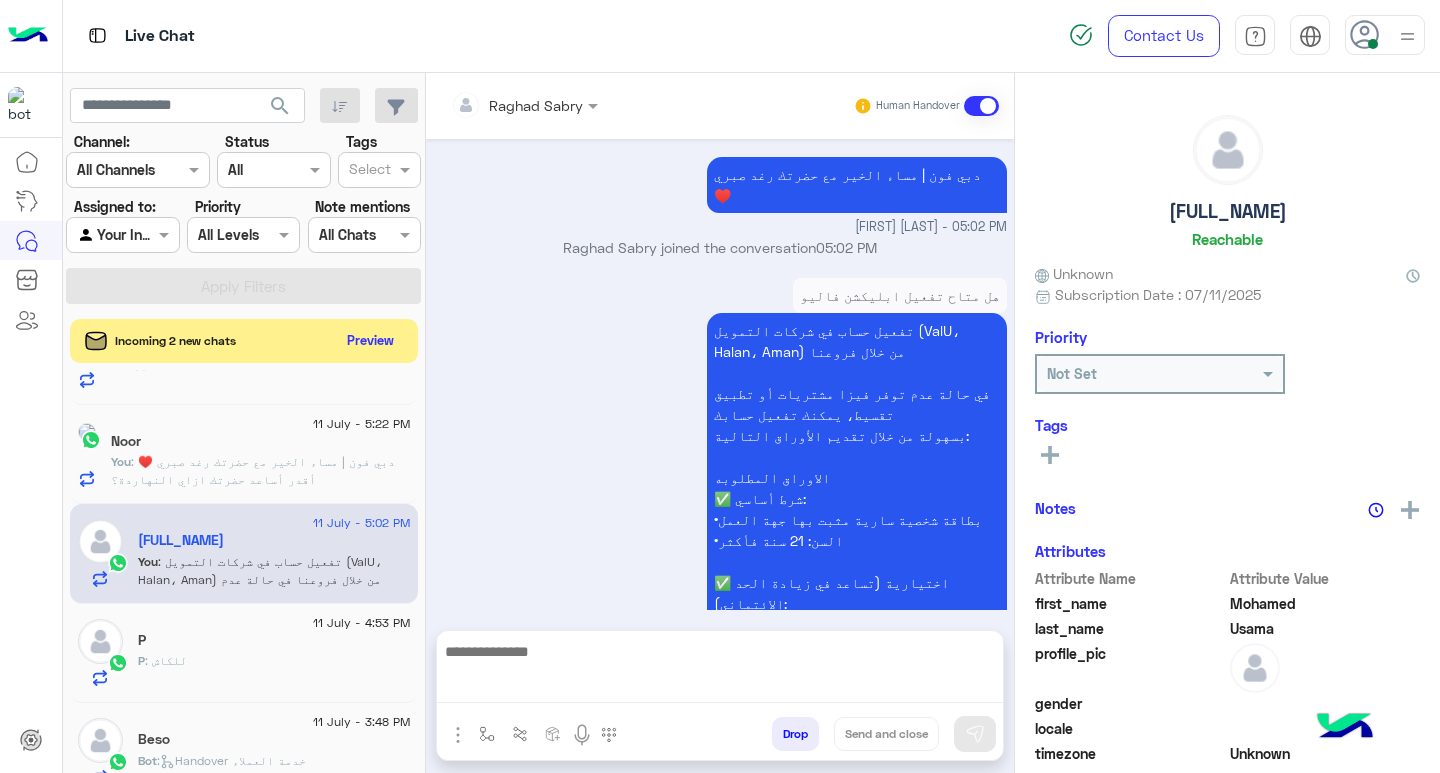 scroll, scrollTop: 0, scrollLeft: 0, axis: both 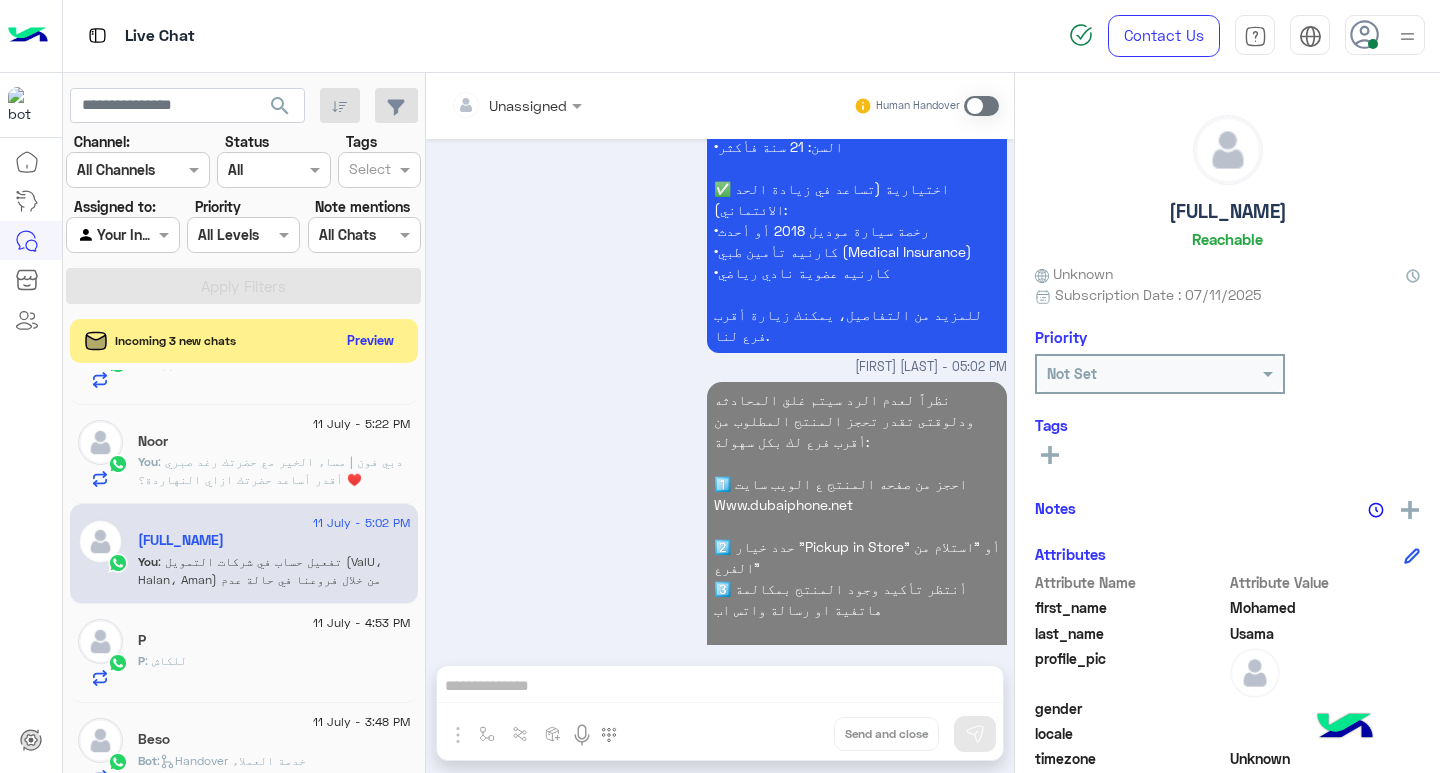 click on "You  : دبي فون | مساء الخير مع حضرتك رغد صبري ♥️
أقدر أساعد حضرتك ازاي النهاردة؟" 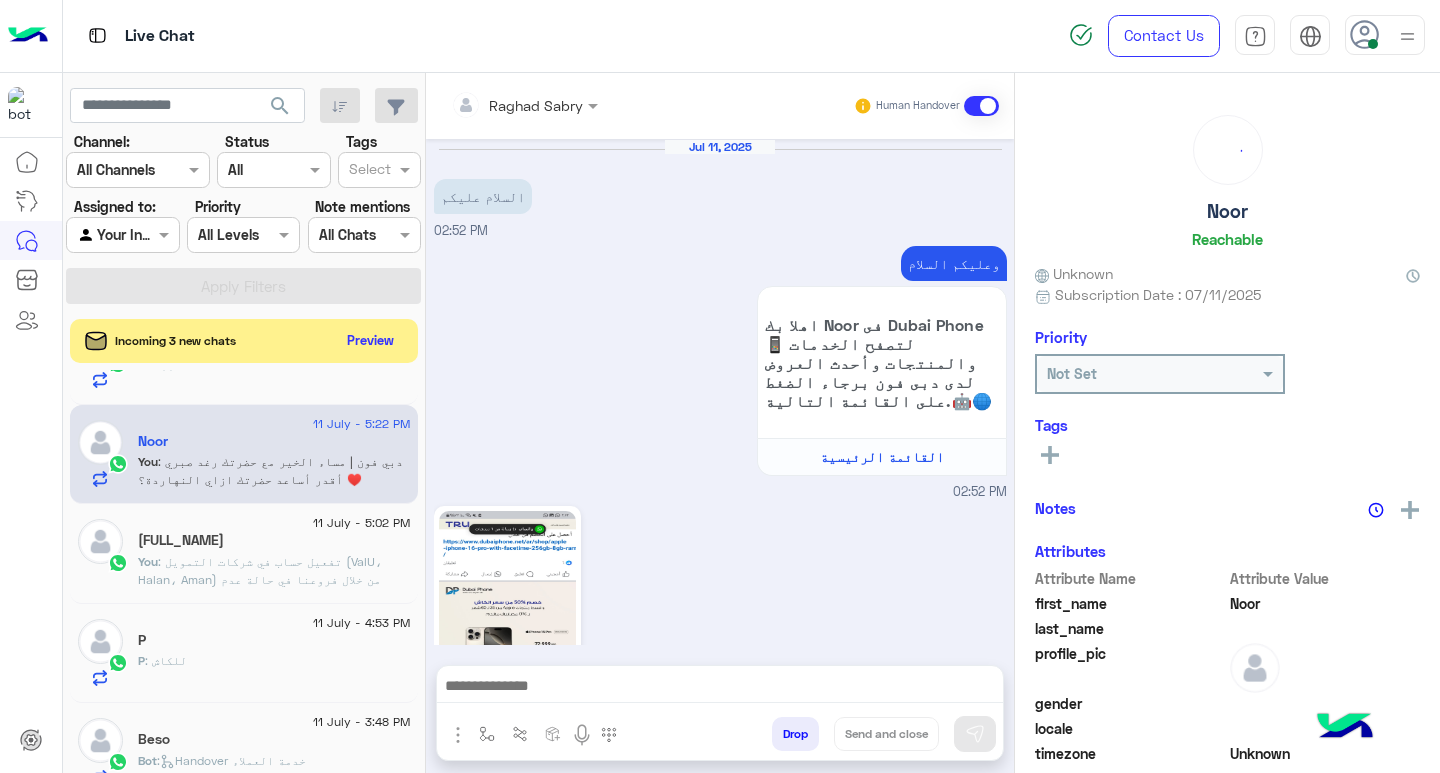 scroll, scrollTop: 925, scrollLeft: 0, axis: vertical 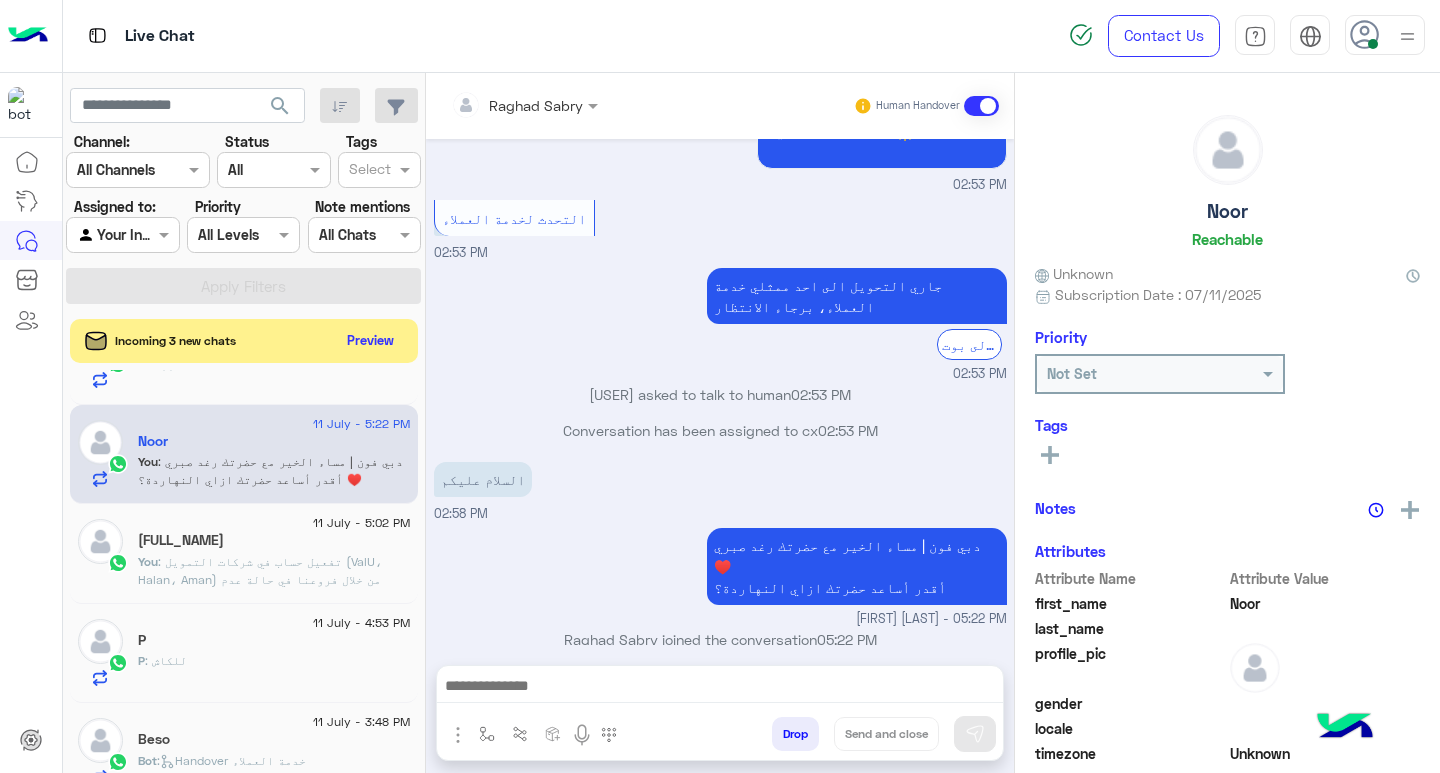 click at bounding box center [720, 688] 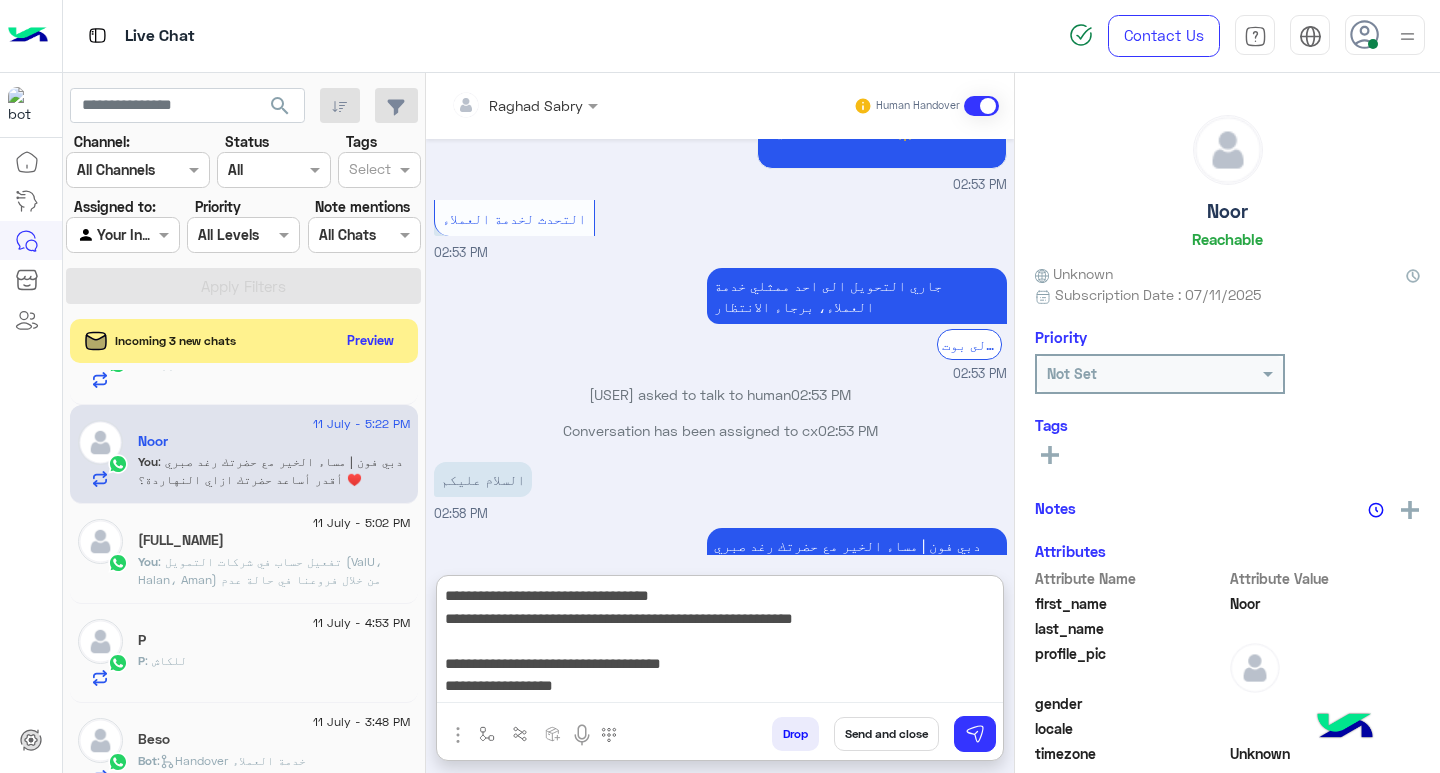 scroll, scrollTop: 155, scrollLeft: 0, axis: vertical 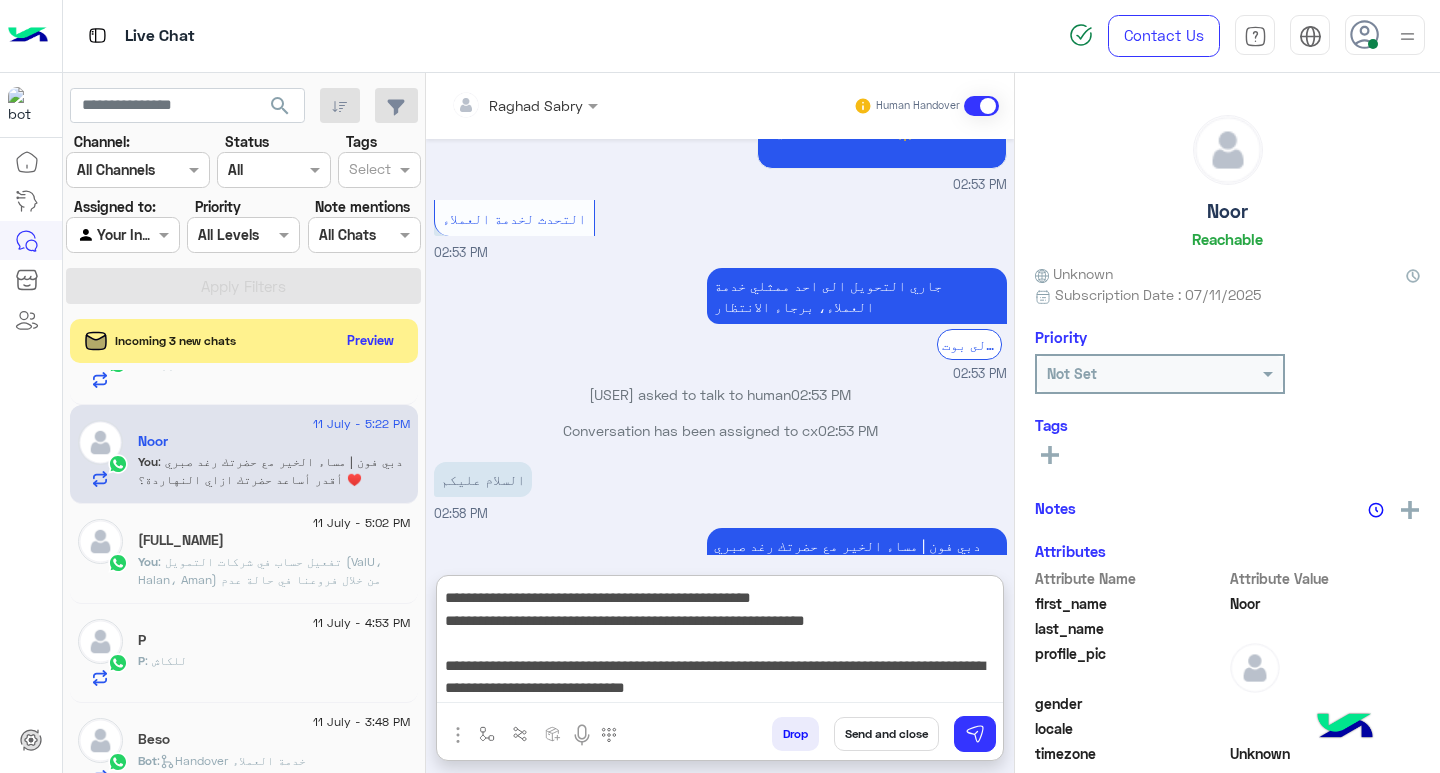 type on "**********" 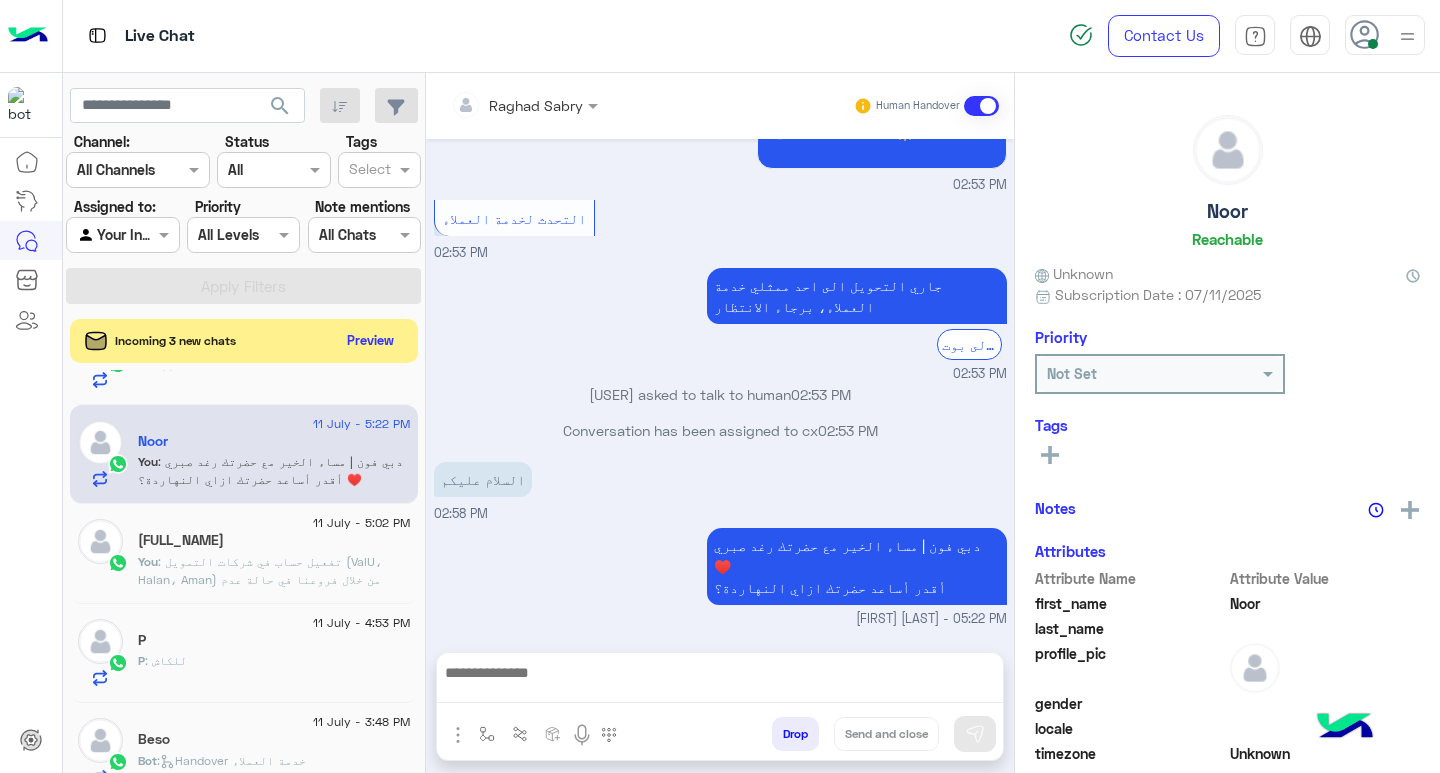 scroll, scrollTop: 0, scrollLeft: 0, axis: both 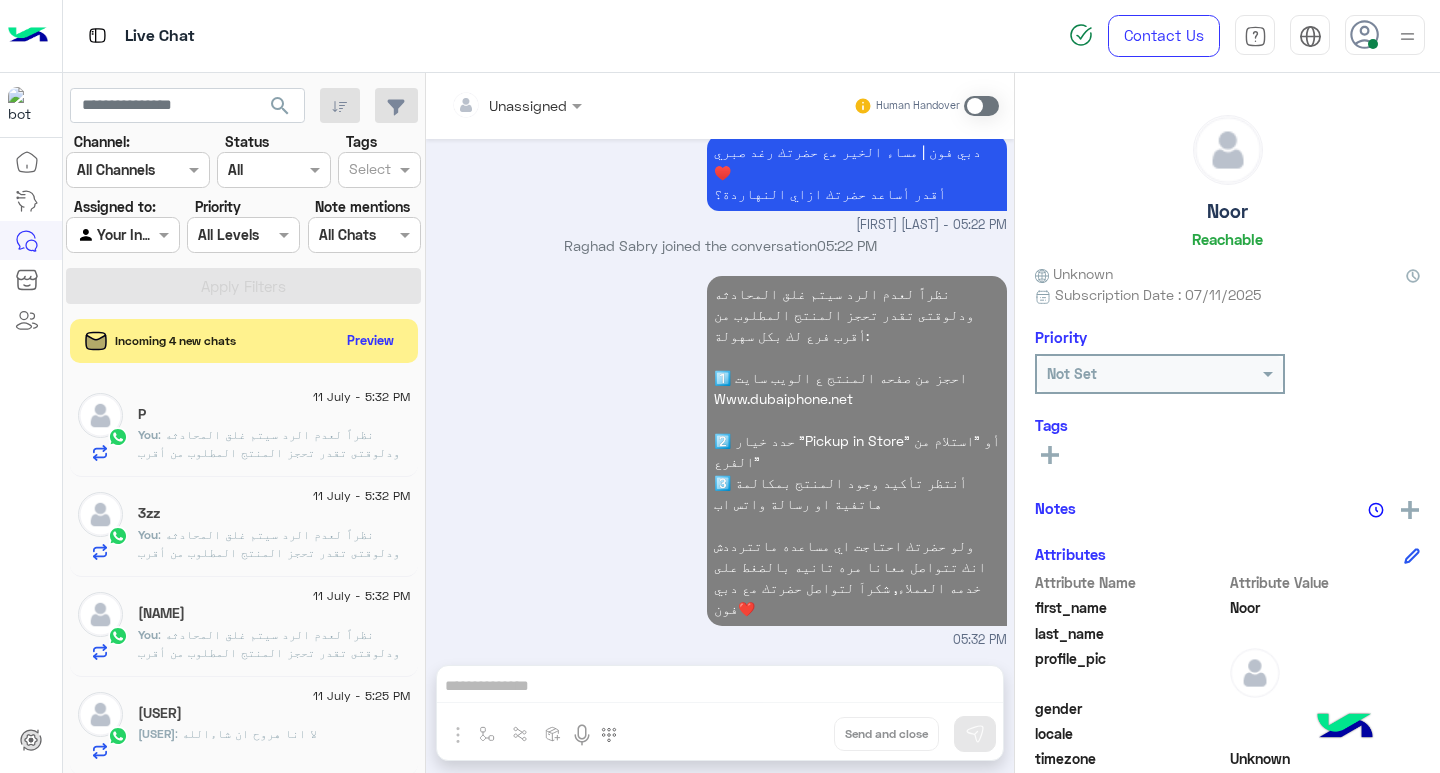 click on "3zz" 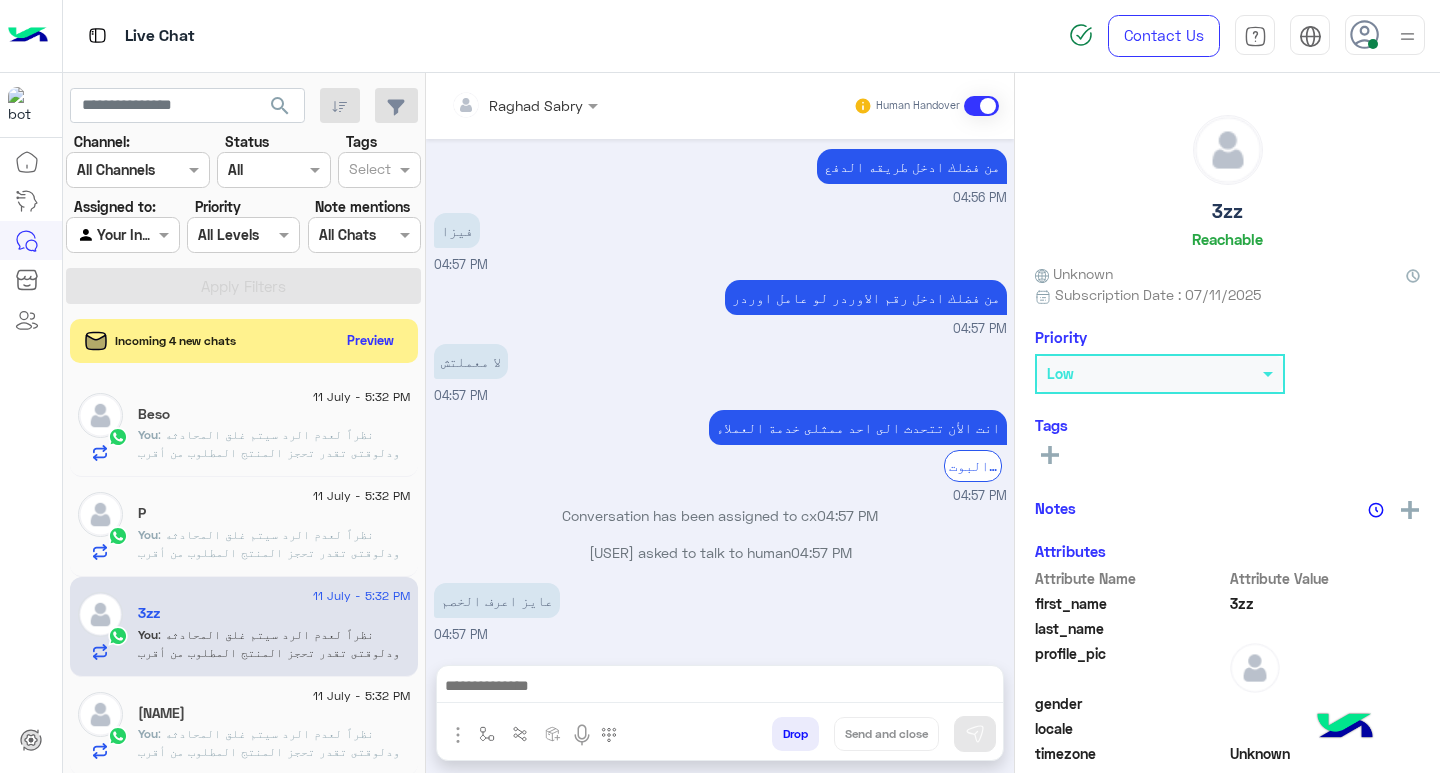 click on "P" 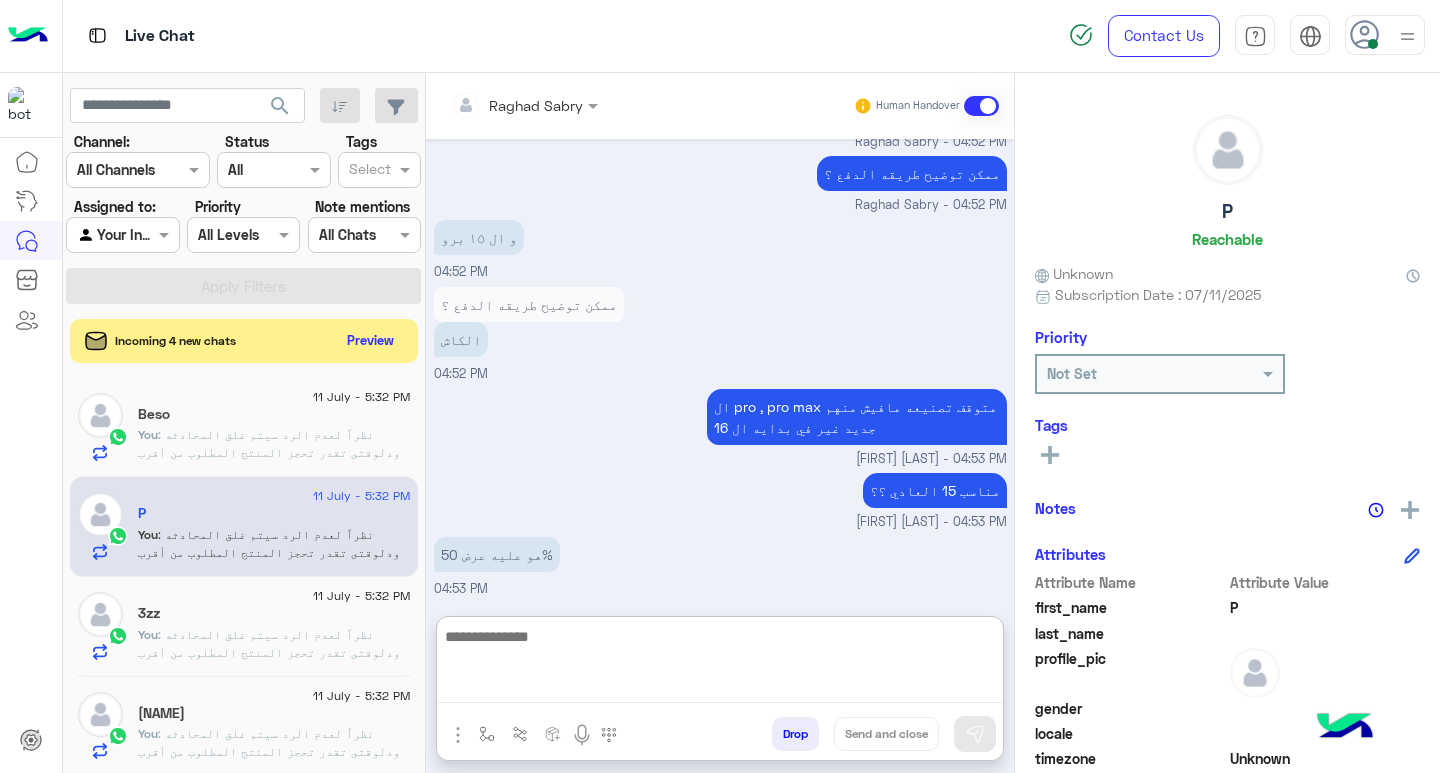 click at bounding box center (720, 663) 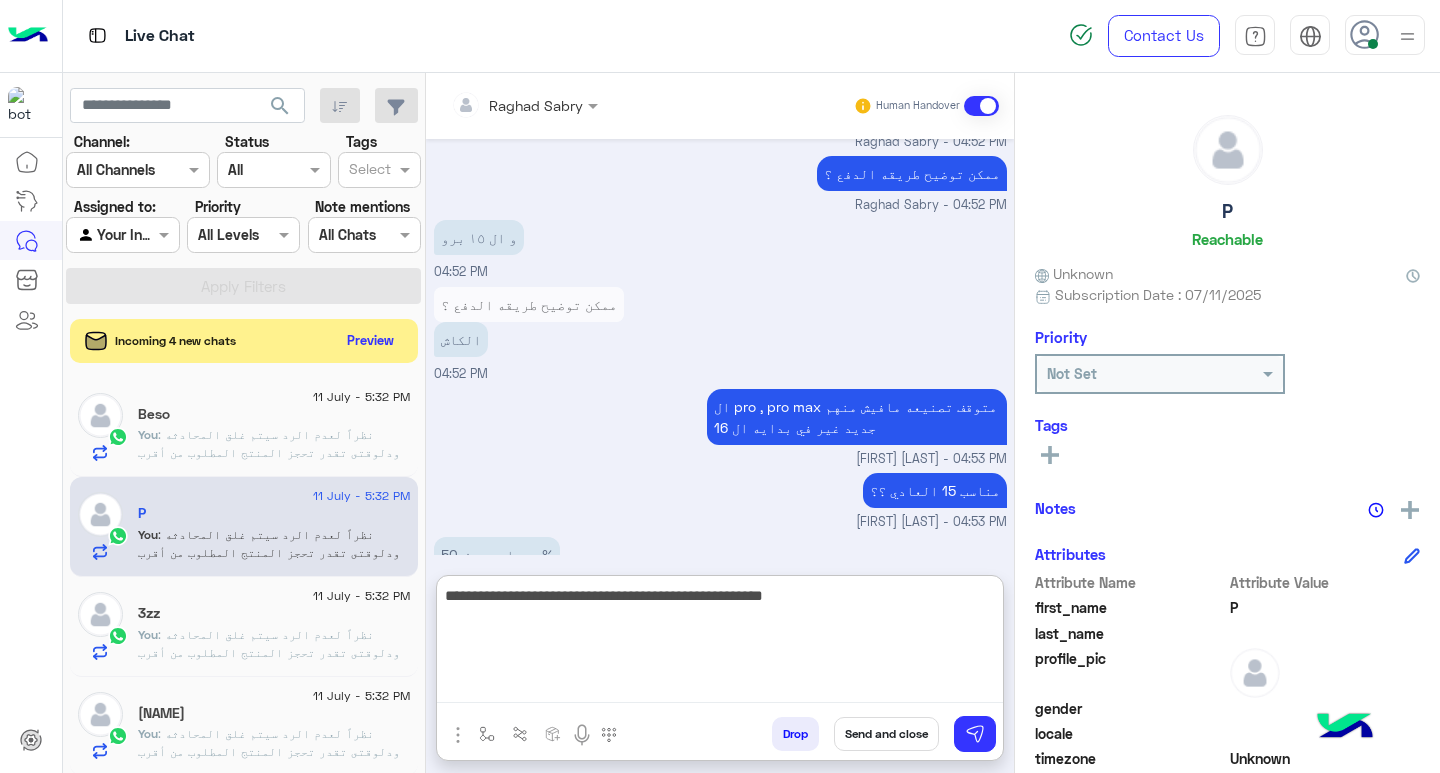 type on "**********" 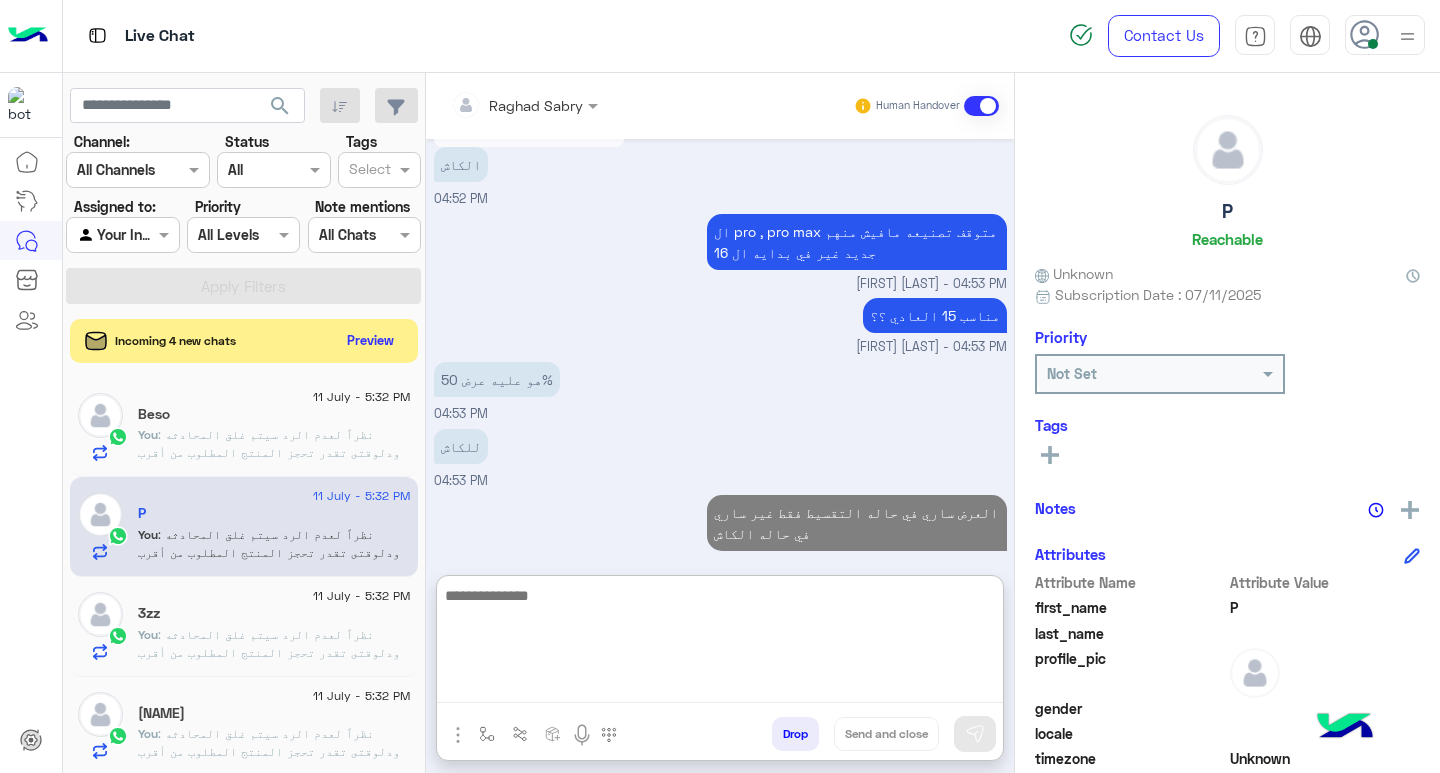 click on ": نظراً لعدم الرد سيتم غلق المحادثه
ودلوقتى تقدر تحجز المنتج المطلوب من أقرب فرع لك بكل سهولة:
1️⃣ احجز من صفحه المنتج ع الويب سايت
Www.dubaiphone.net
2️⃣ حدد خيار "Pickup in Store" أو "استلام من الفرع"
3️⃣ أنتظر تأكيد وجود المنتج  بمكالمة هاتفية او رسالة واتس اب
ولو حضرتك احتاجت اي مساعده ماتترددش انك تتواصل معانا مره تانيه بالضغط على خدمه العملاء, شكراَ لتواصل حضرتك مع دبي فون❤️" 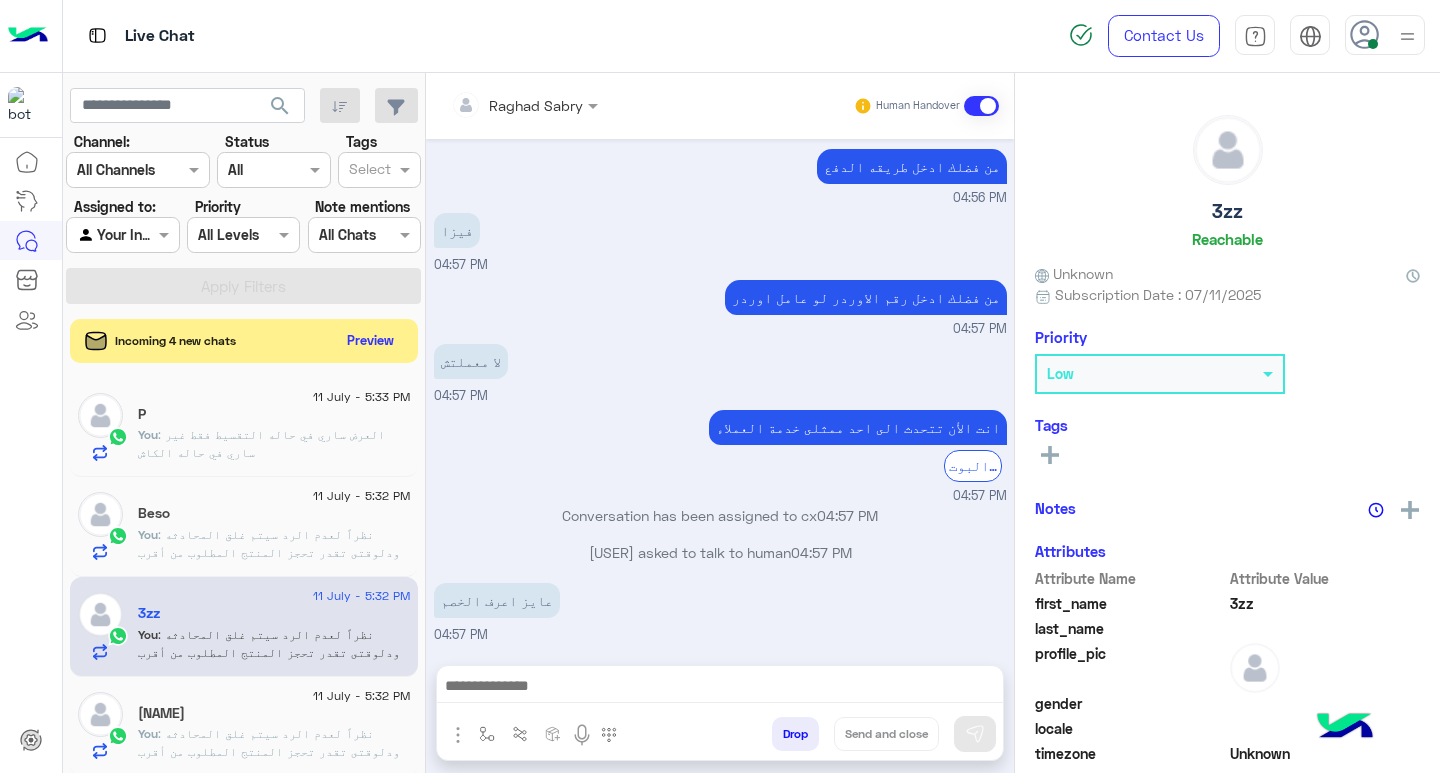 click on ": نظراً لعدم الرد سيتم غلق المحادثه
ودلوقتى تقدر تحجز المنتج المطلوب من أقرب فرع لك بكل سهولة:
1️⃣ احجز من صفحه المنتج ع الويب سايت
Www.dubaiphone.net
2️⃣ حدد خيار "Pickup in Store" أو "استلام من الفرع"
3️⃣ أنتظر تأكيد وجود المنتج  بمكالمة هاتفية او رسالة واتس اب
ولو حضرتك احتاجت اي مساعده ماتترددش انك تتواصل معانا مره تانيه بالضغط على خدمه العملاء, شكراَ لتواصل حضرتك مع دبي فون❤️" 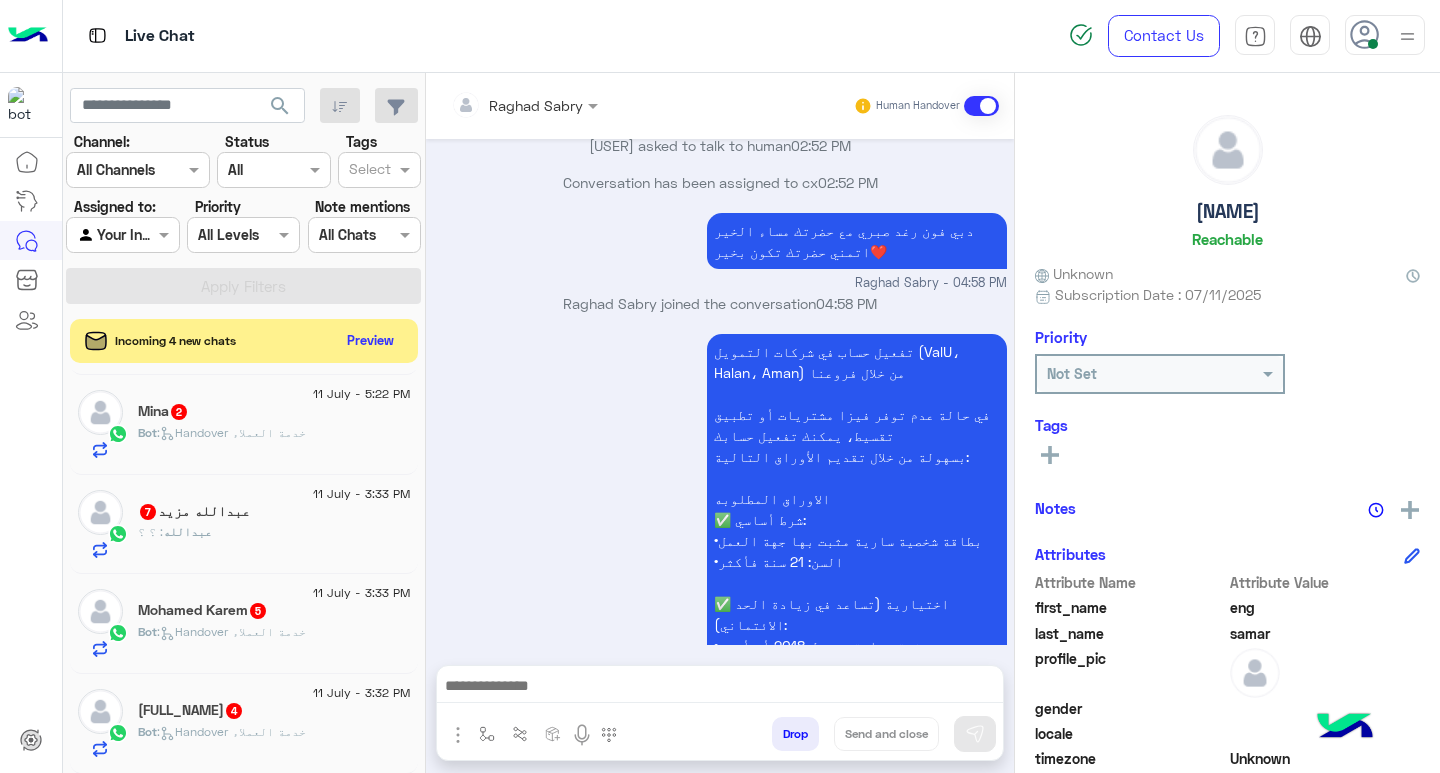 click at bounding box center (720, 688) 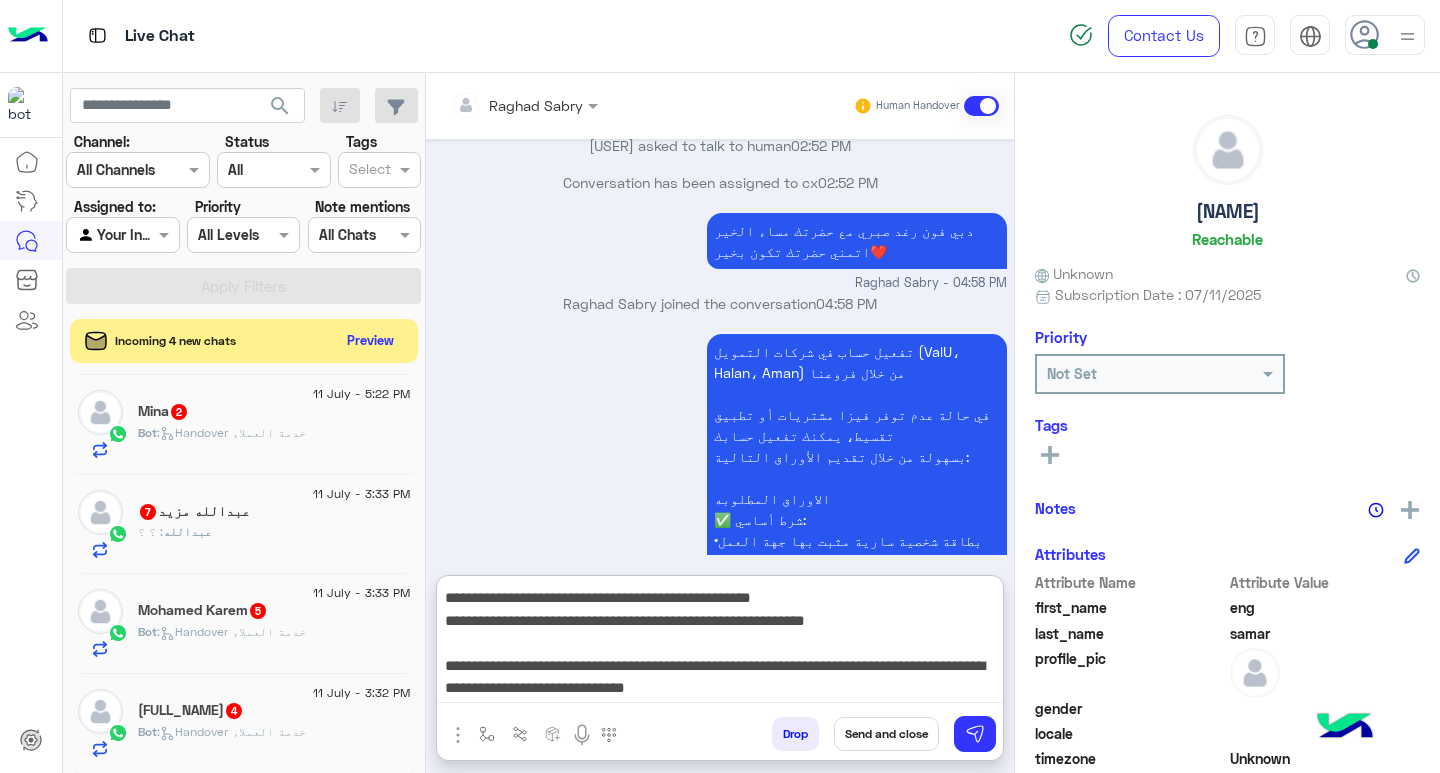 type on "**********" 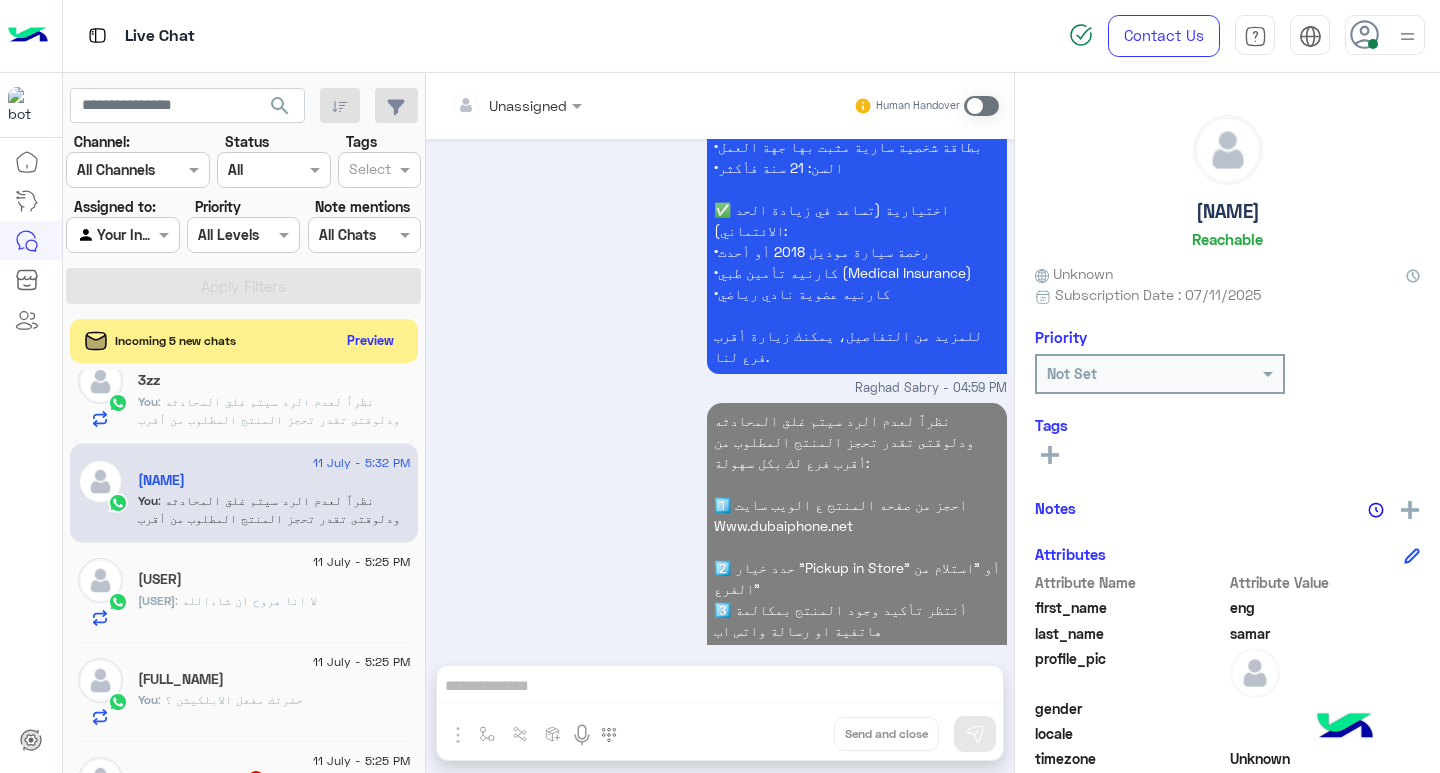 click on "fayed : لا انا هروح ان شاءالله" 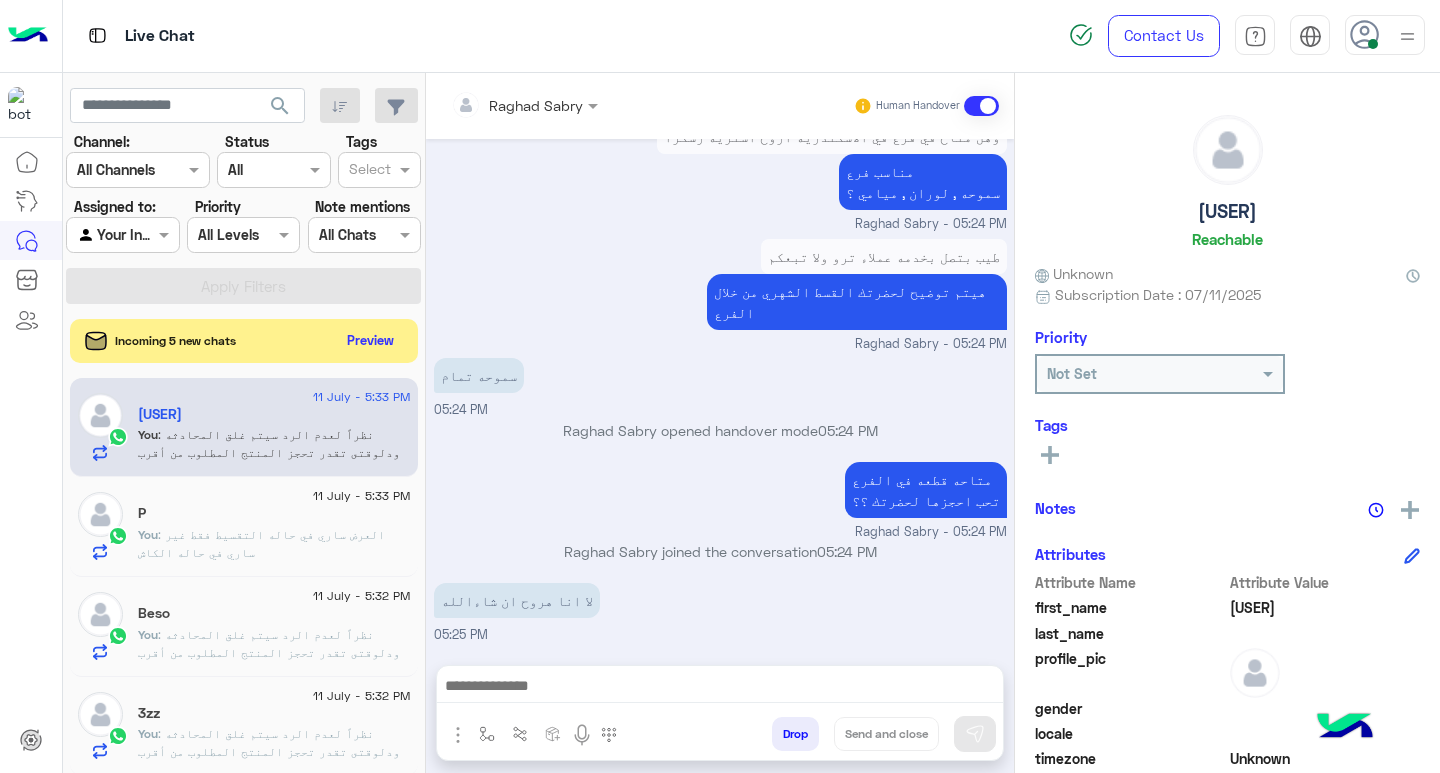 click on "You  : العرض ساري في حاله التقسيط فقط غير ساري في حاله الكاش" 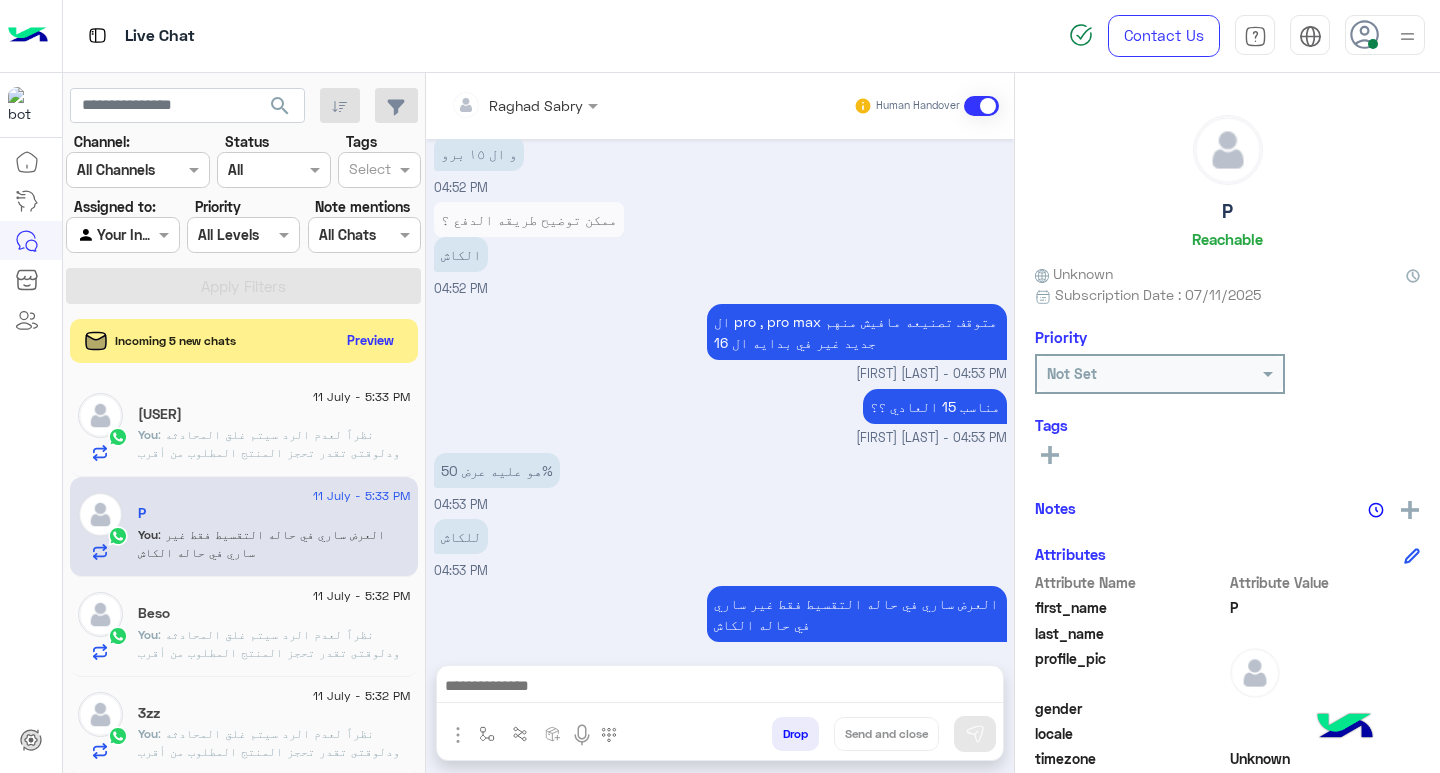 click at bounding box center (720, 688) 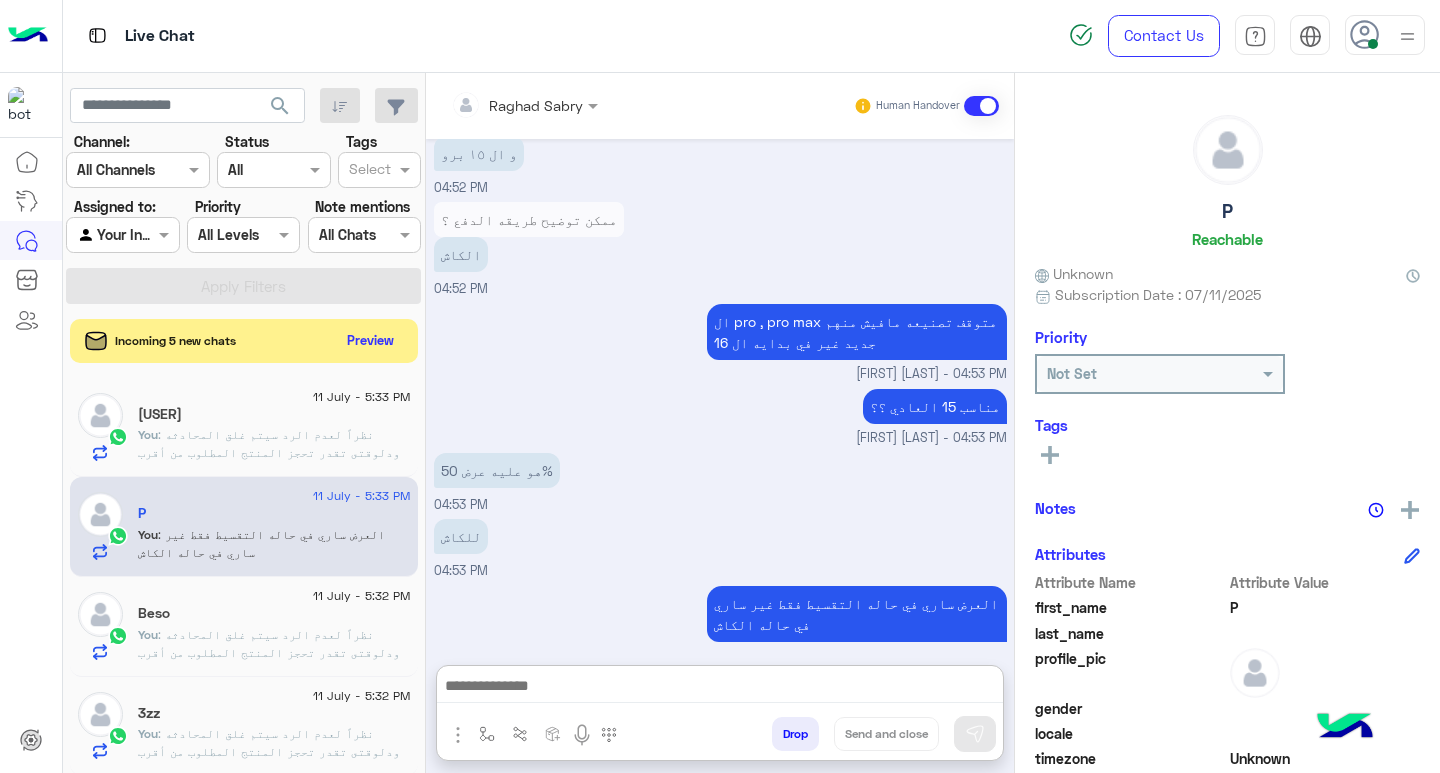 paste on "**********" 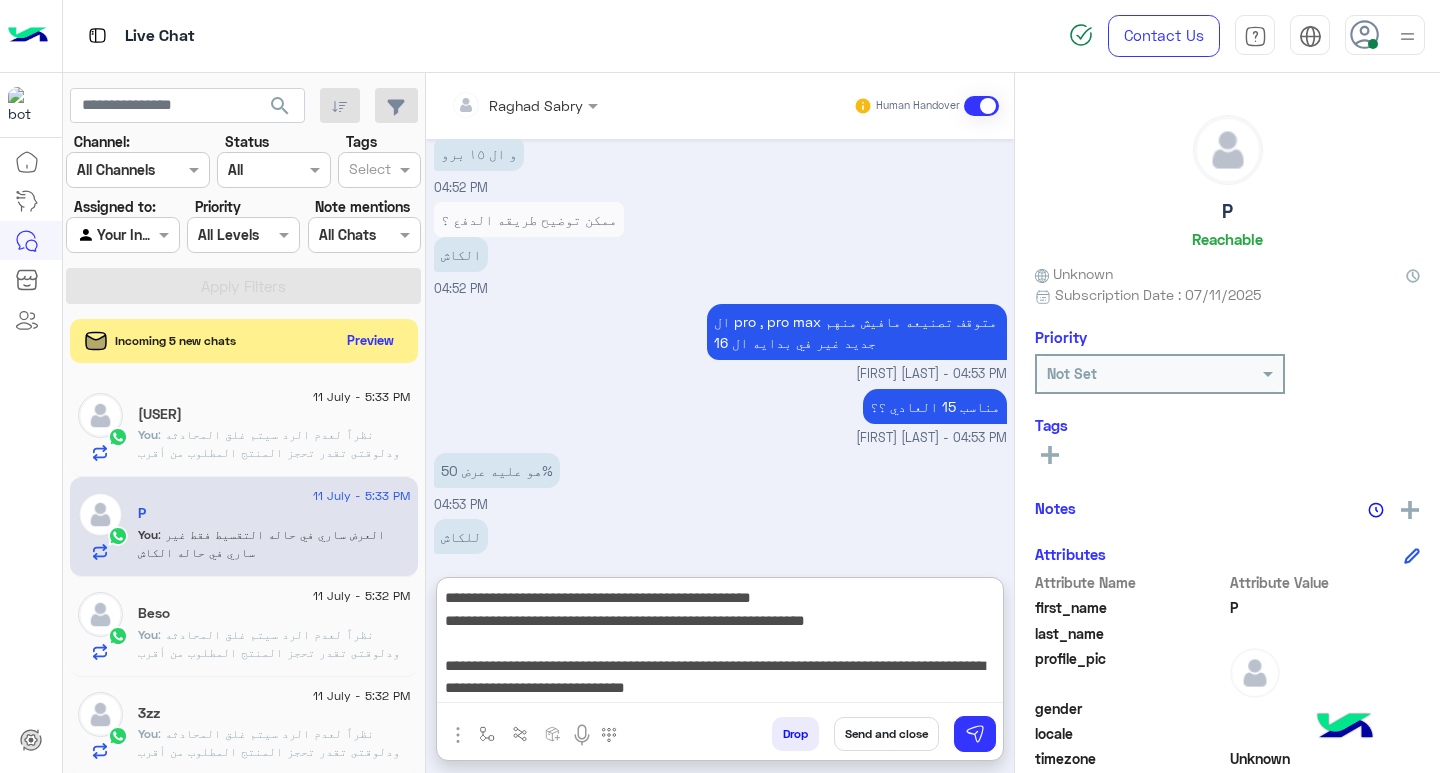 scroll, scrollTop: 155, scrollLeft: 0, axis: vertical 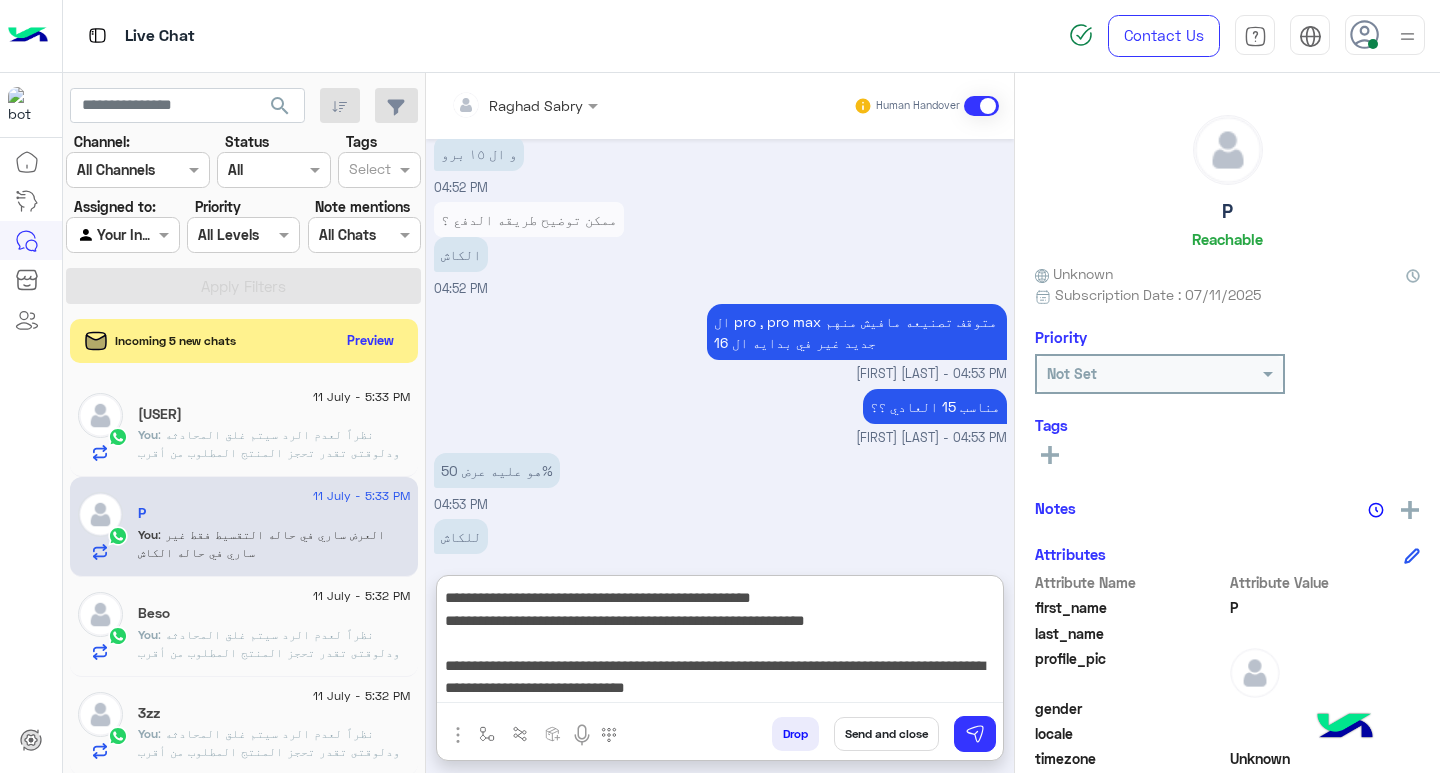 type on "**********" 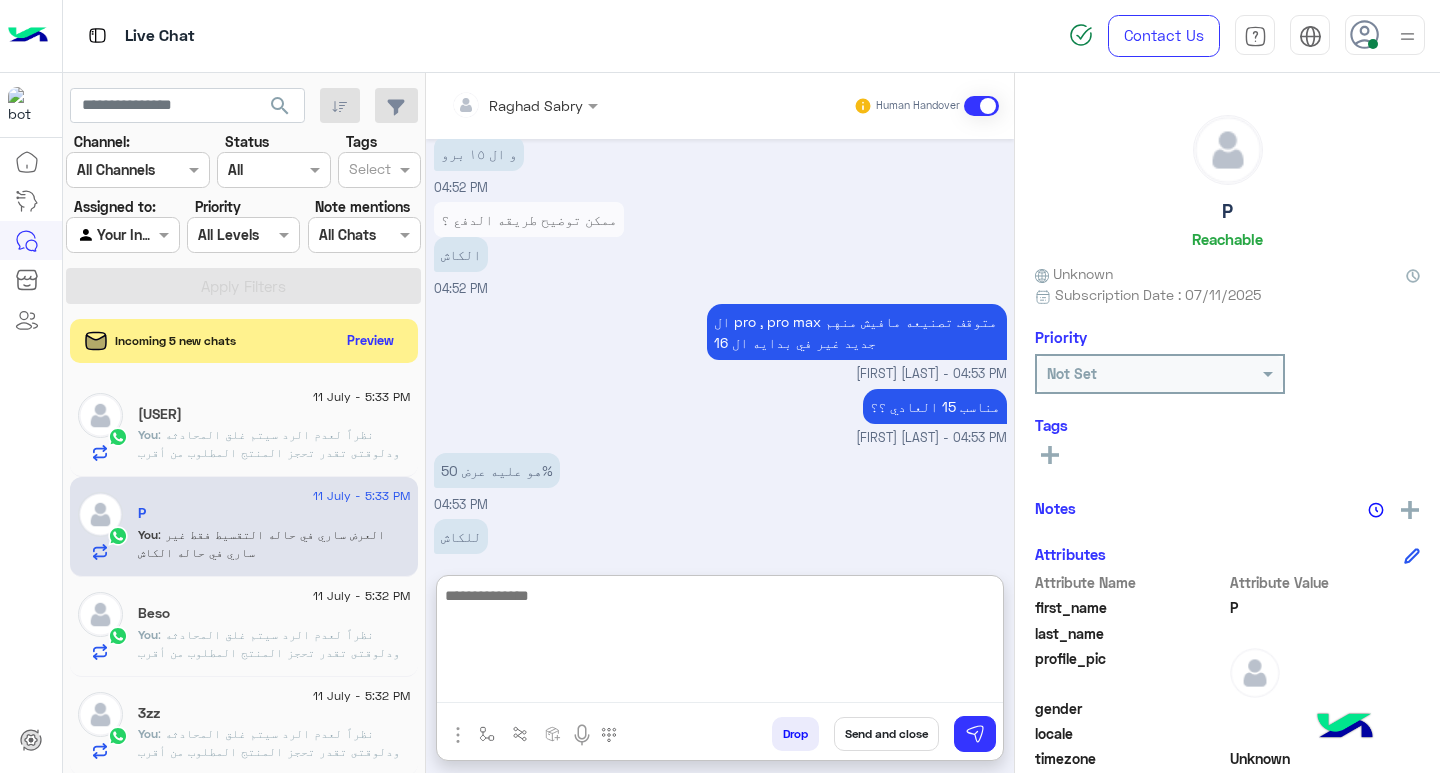 scroll, scrollTop: 0, scrollLeft: 0, axis: both 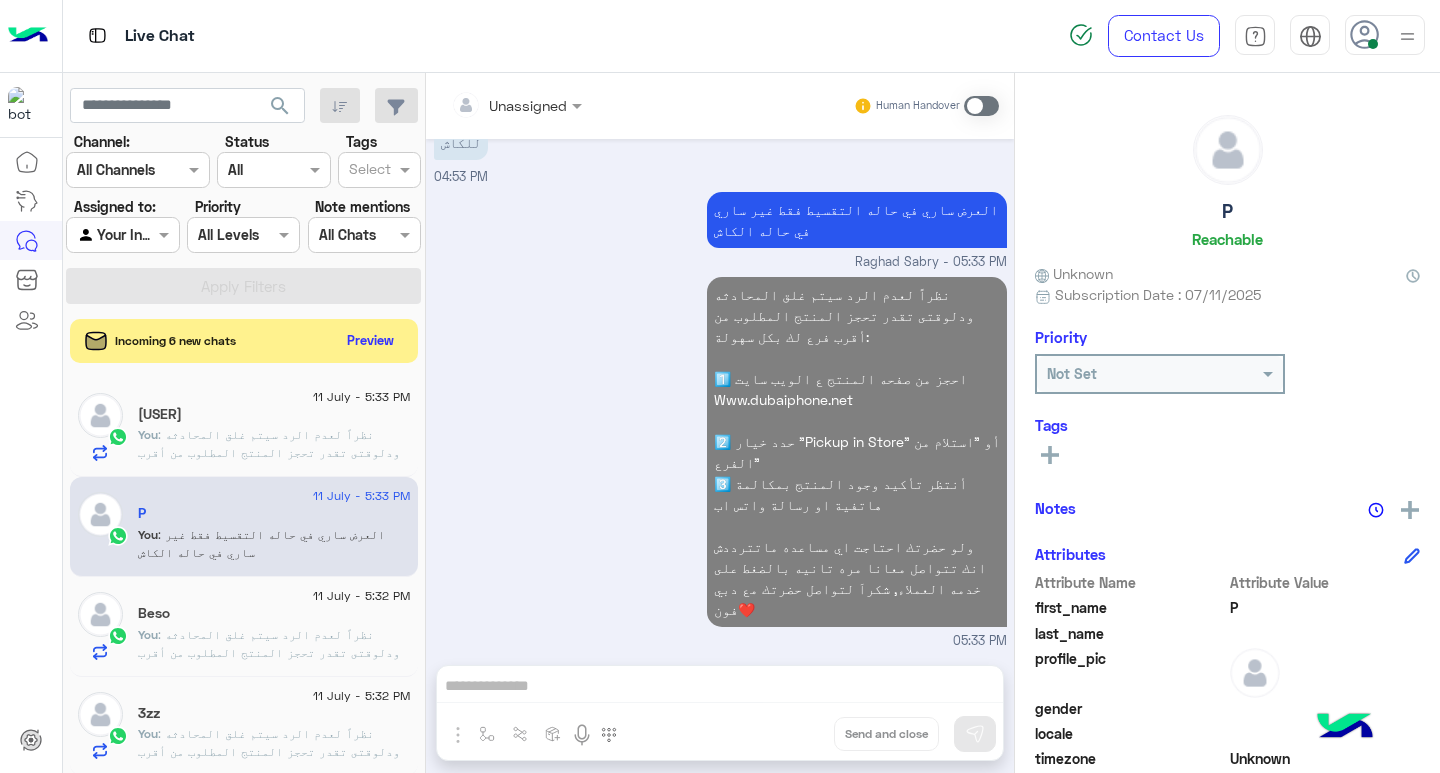 click on ": نظراً لعدم الرد سيتم غلق المحادثه
ودلوقتى تقدر تحجز المنتج المطلوب من أقرب فرع لك بكل سهولة:
1️⃣ احجز من صفحه المنتج ع الويب سايت
Www.dubaiphone.net
2️⃣ حدد خيار "Pickup in Store" أو "استلام من الفرع"
3️⃣ أنتظر تأكيد وجود المنتج  بمكالمة هاتفية او رسالة واتس اب
ولو حضرتك احتاجت اي مساعده ماتترددش انك تتواصل معانا مره تانيه بالضغط على خدمه العملاء, شكراَ لتواصل حضرتك مع دبي فون❤️" 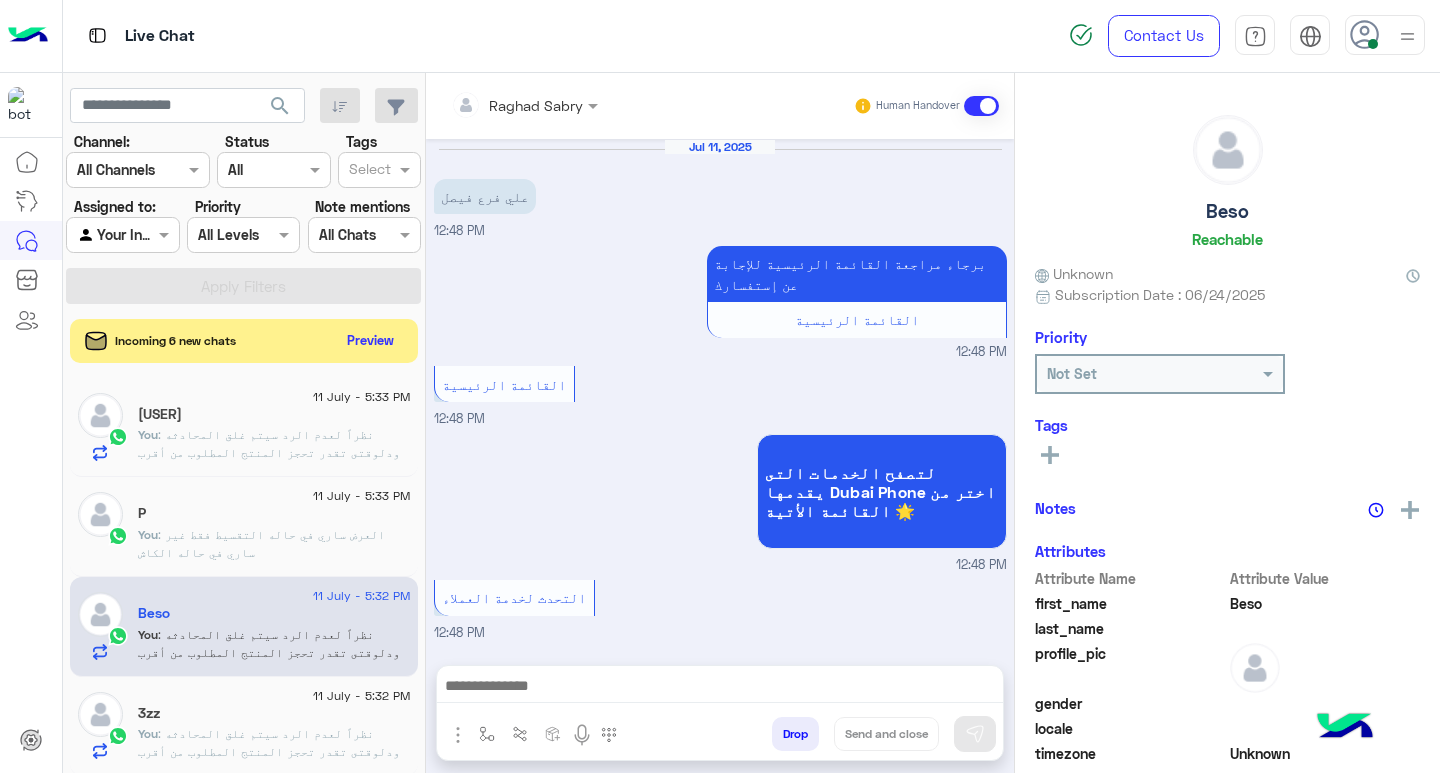 scroll, scrollTop: 1211, scrollLeft: 0, axis: vertical 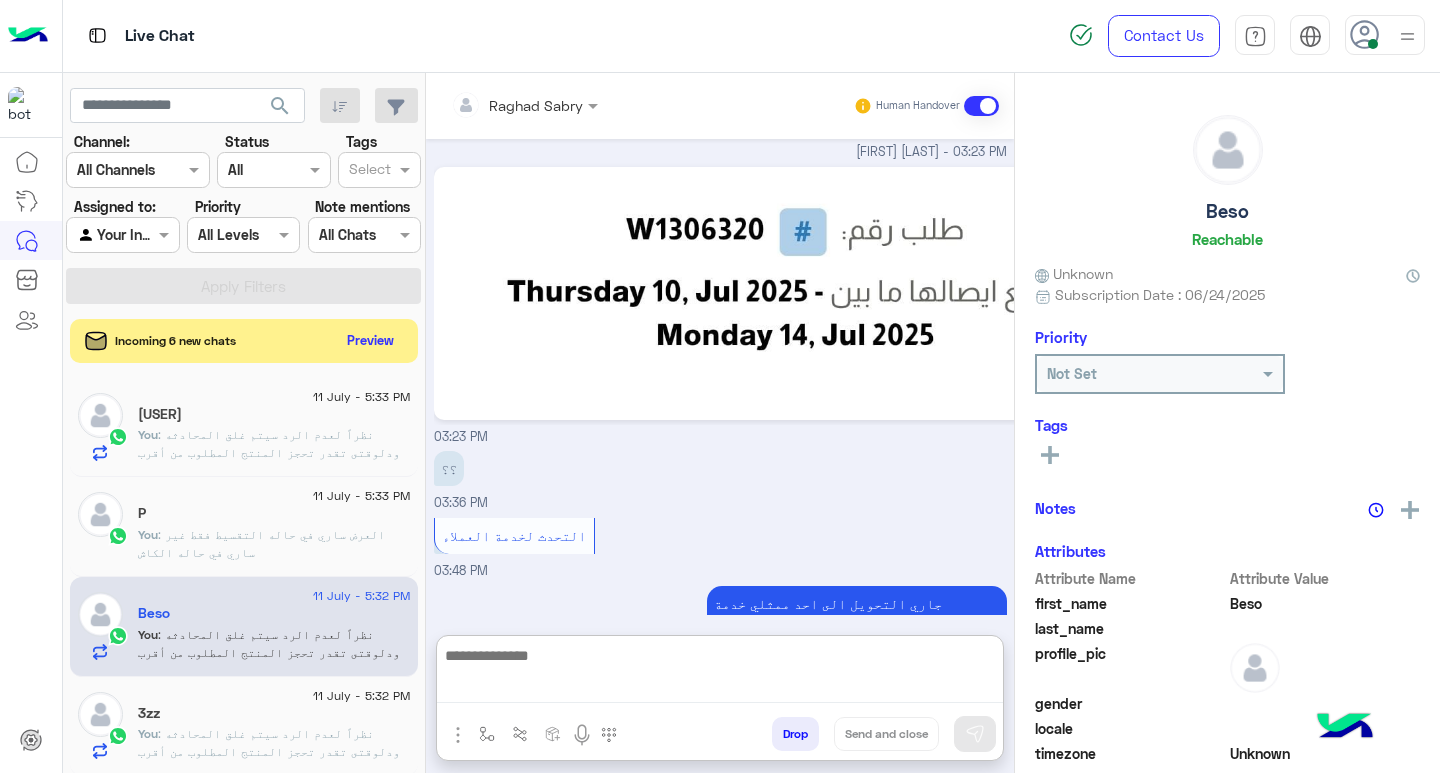 click at bounding box center (720, 673) 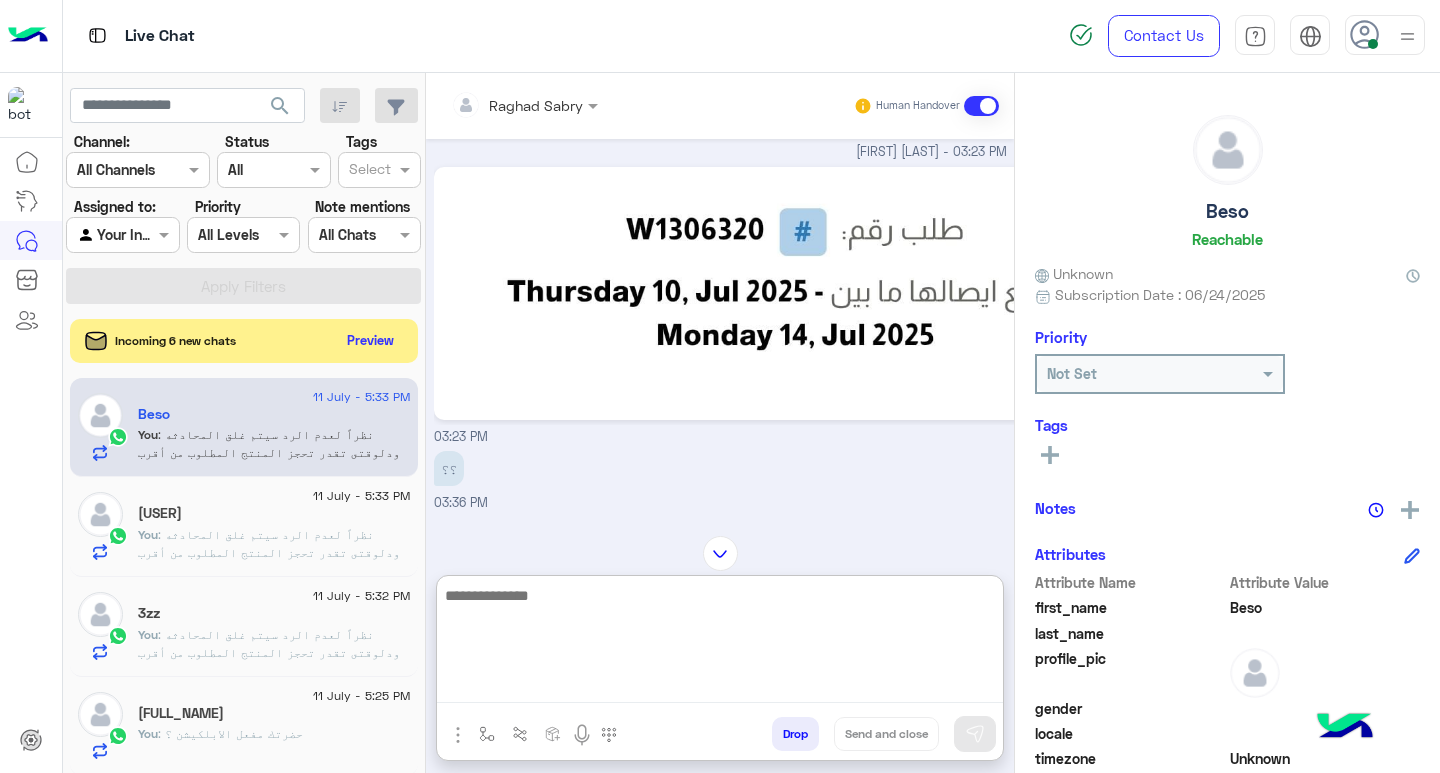 scroll, scrollTop: 511, scrollLeft: 0, axis: vertical 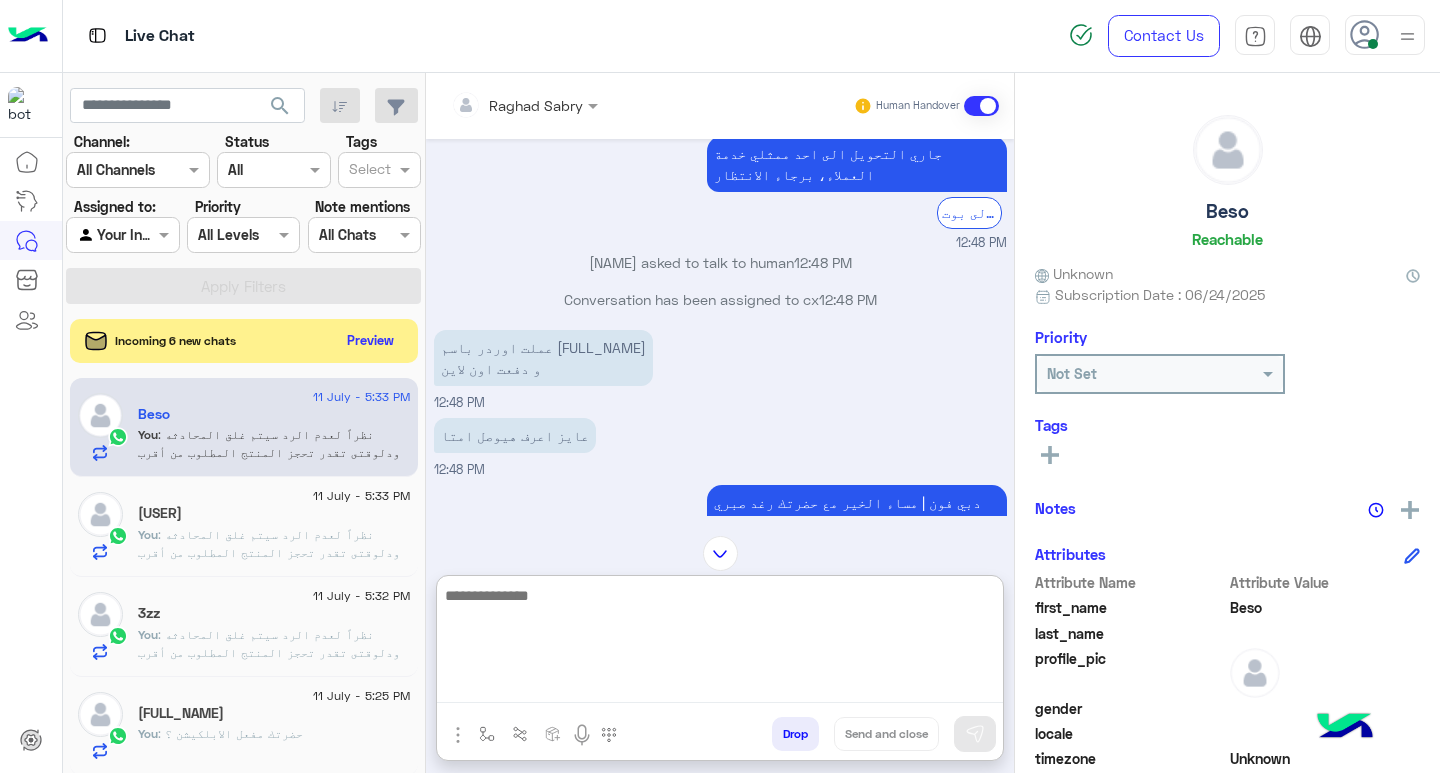 click at bounding box center [720, 643] 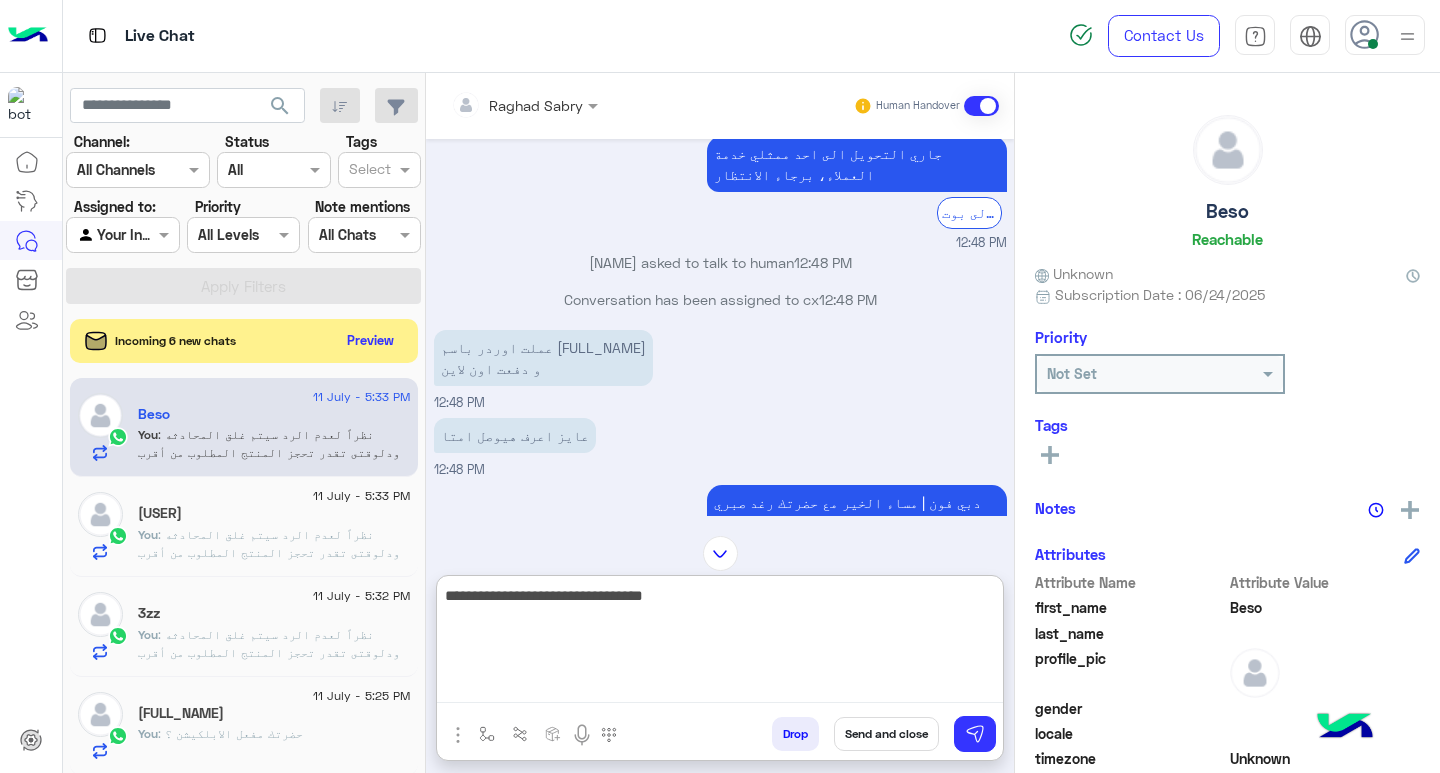 type on "**********" 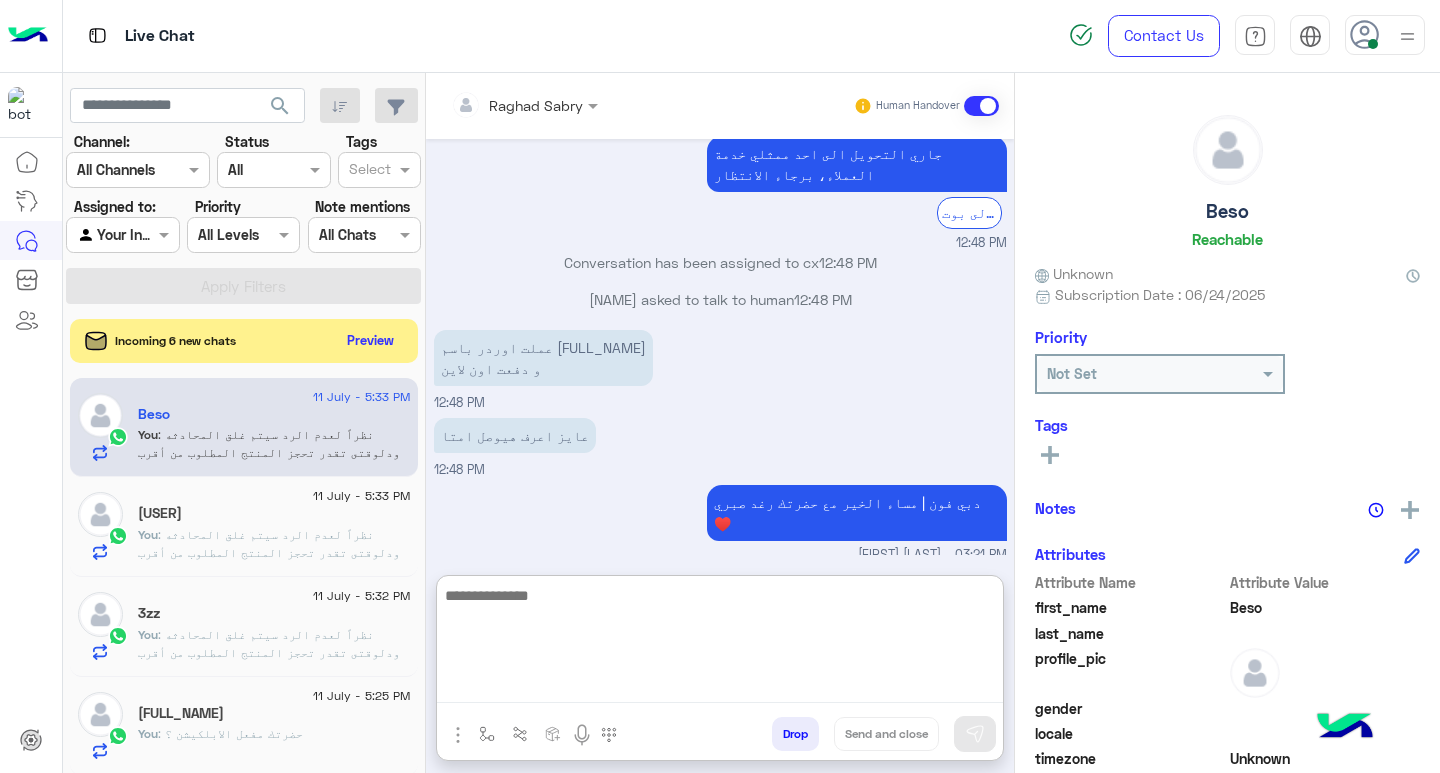 scroll, scrollTop: 1365, scrollLeft: 0, axis: vertical 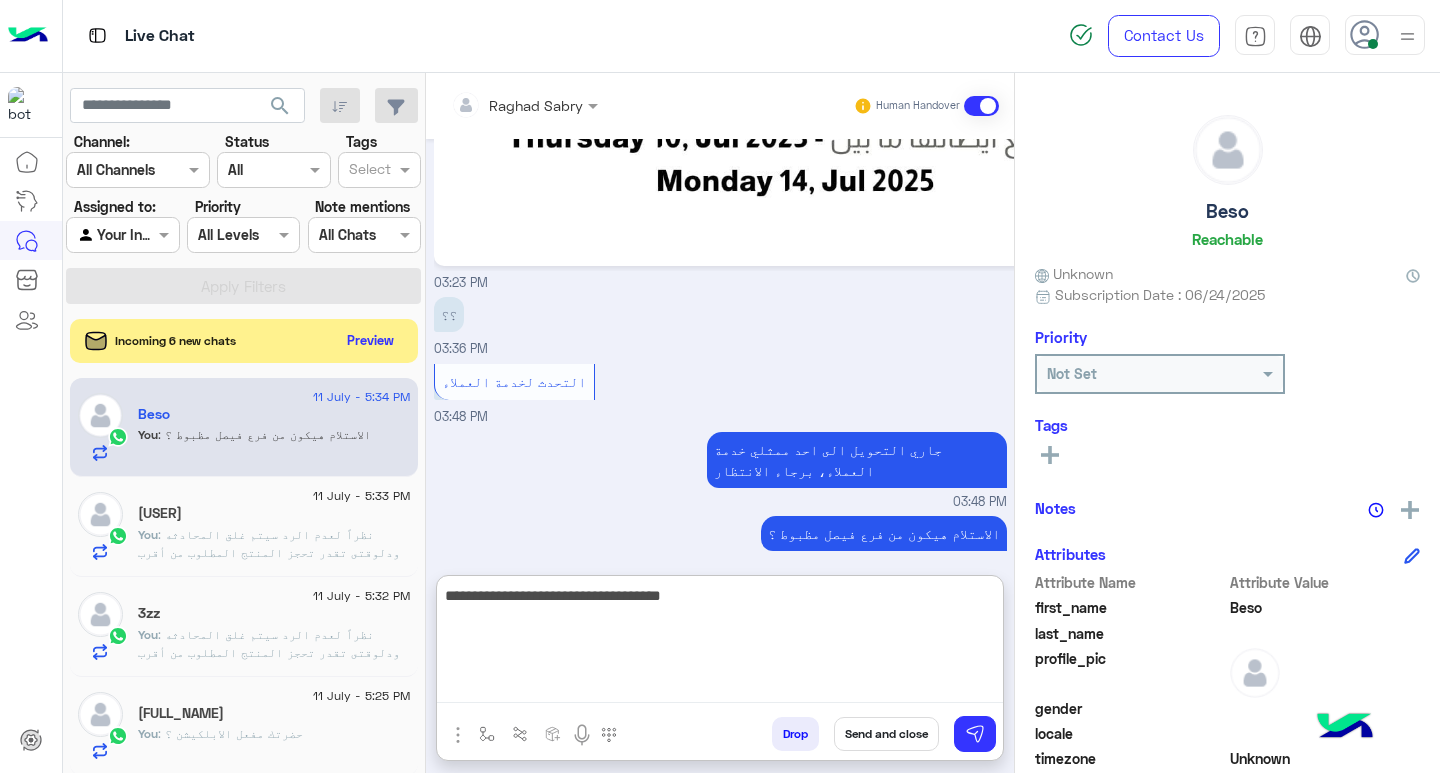 type on "**********" 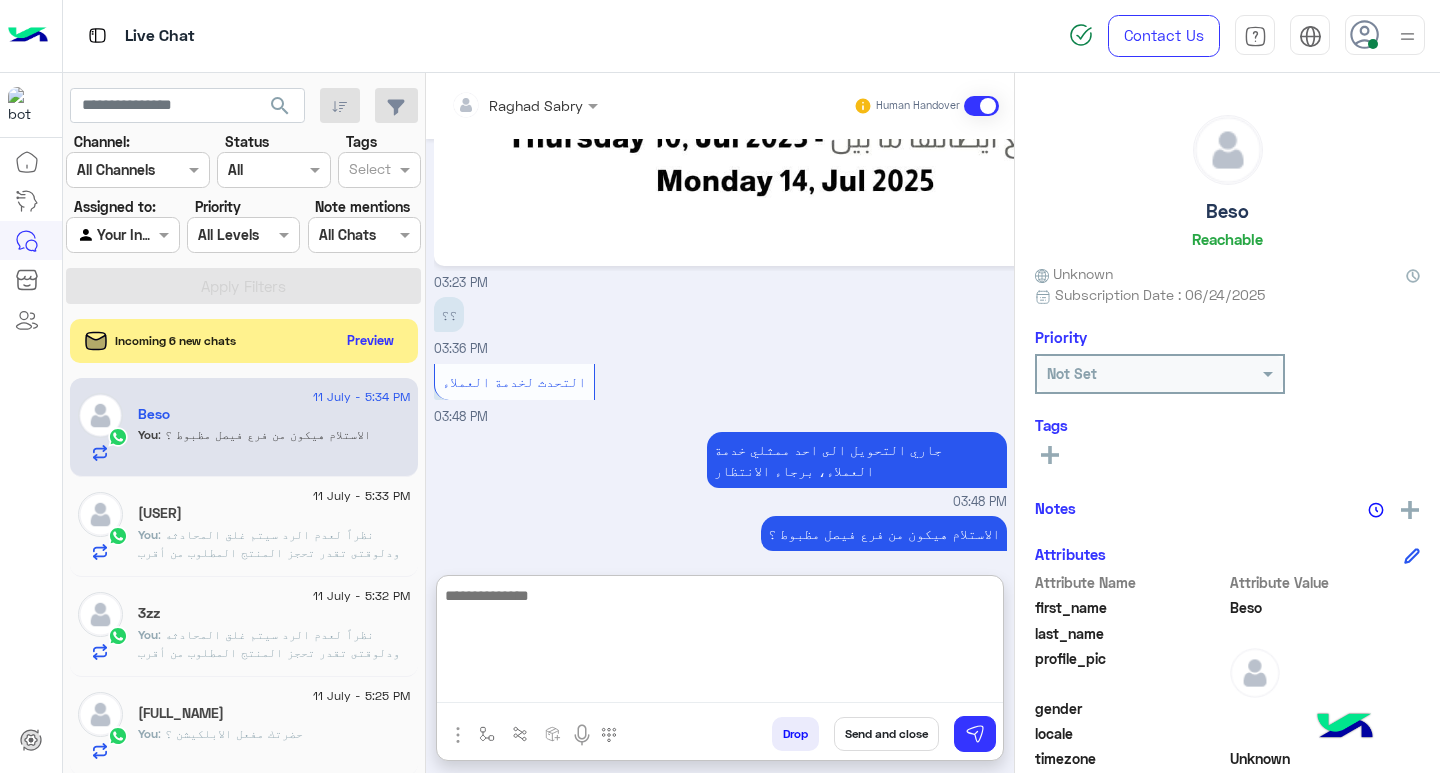 scroll, scrollTop: 1428, scrollLeft: 0, axis: vertical 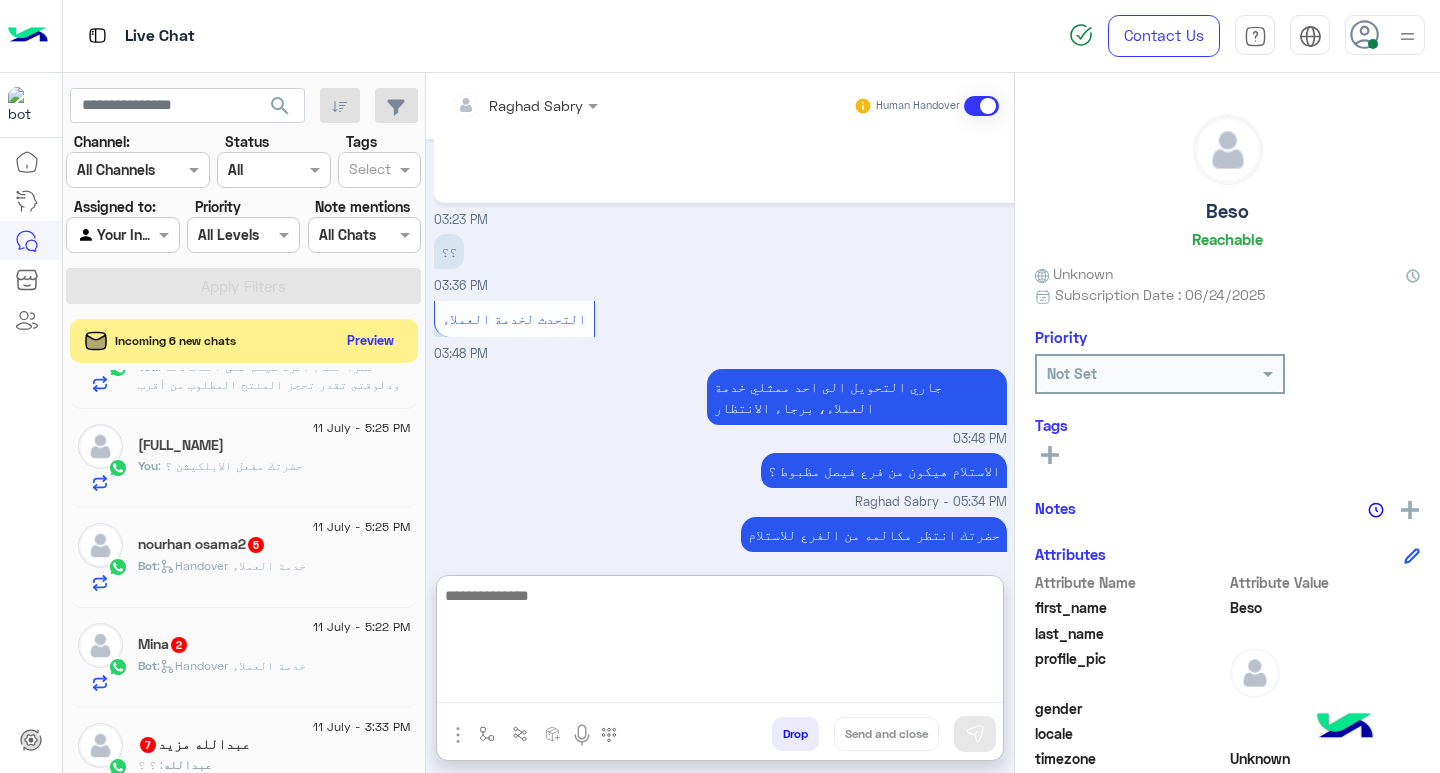 click on "You  : حضرتك مفعل الابلكيشن ؟" 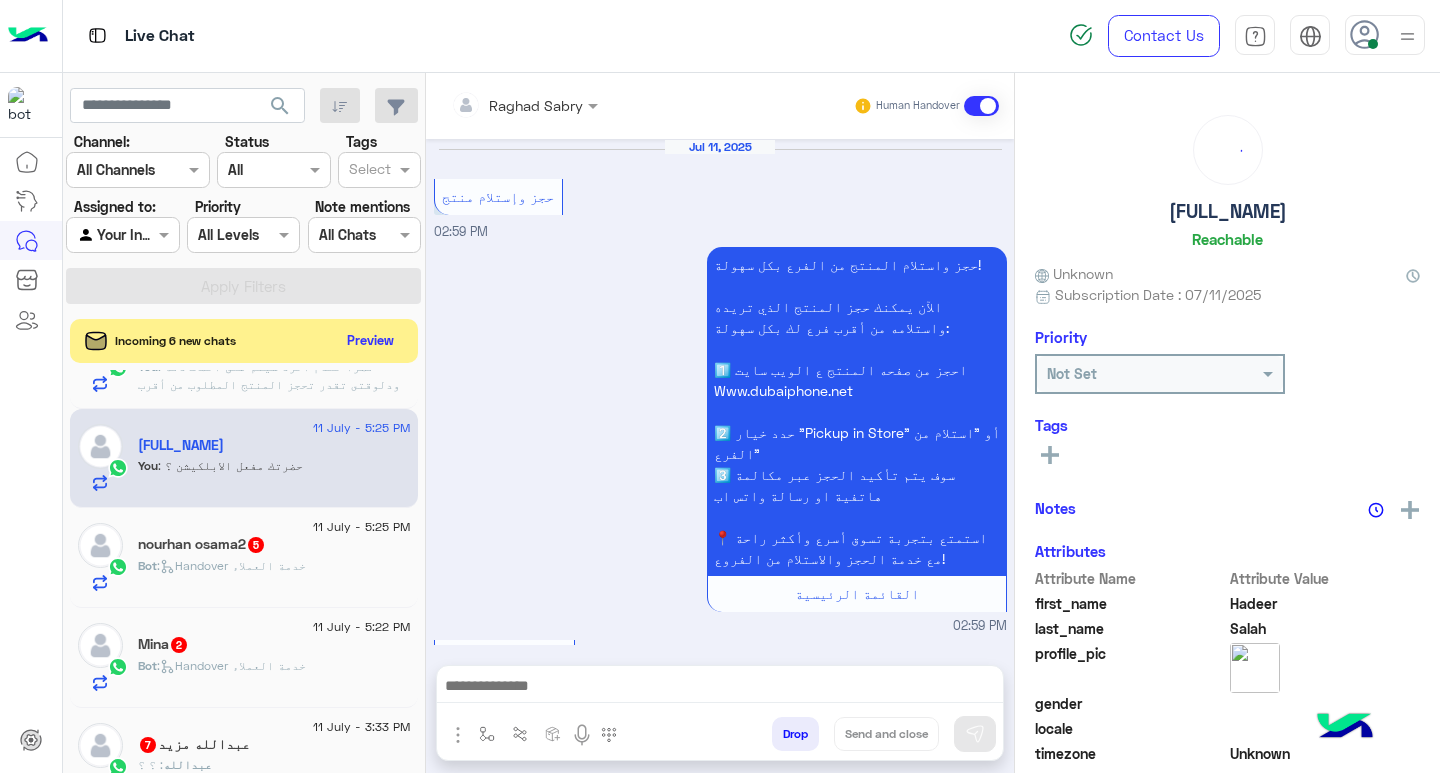 scroll, scrollTop: 1582, scrollLeft: 0, axis: vertical 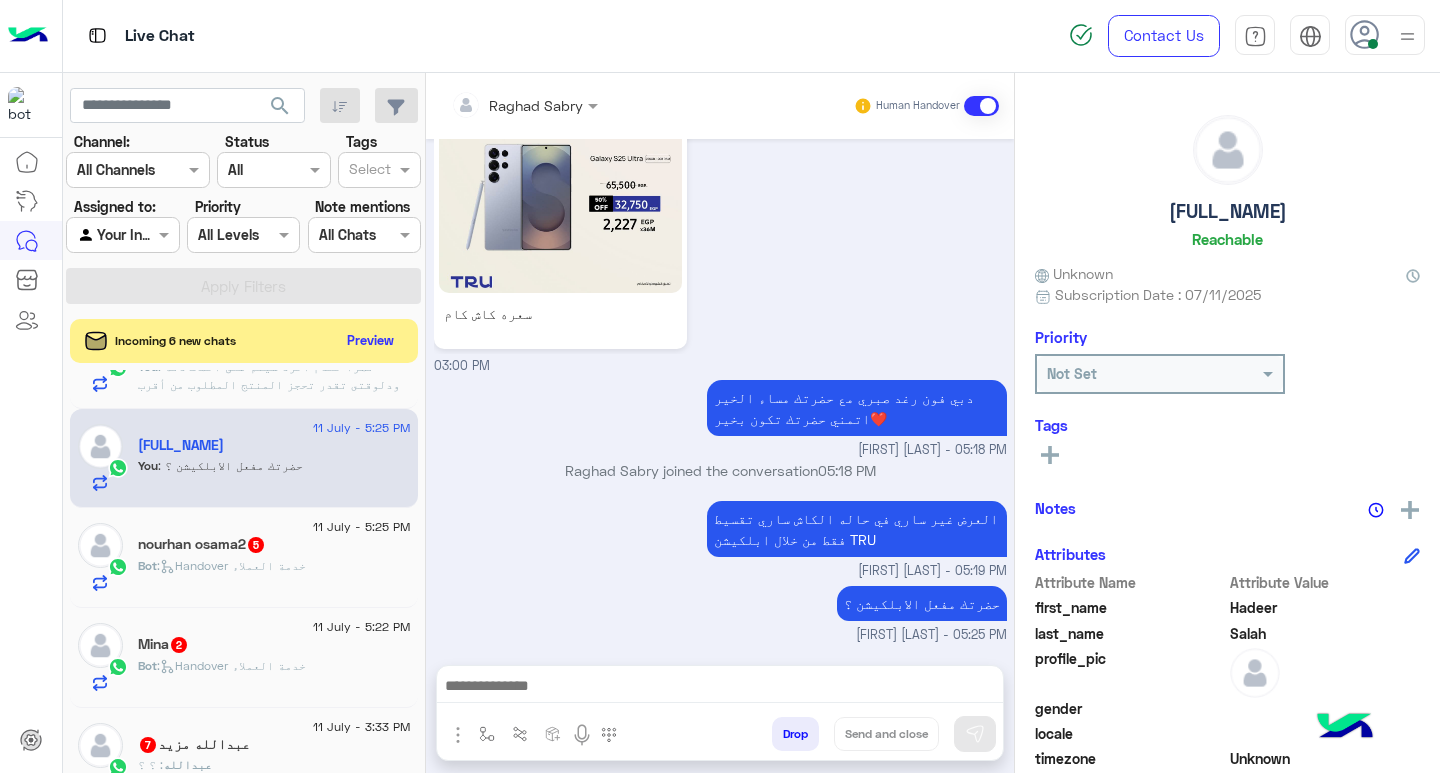 click at bounding box center (720, 688) 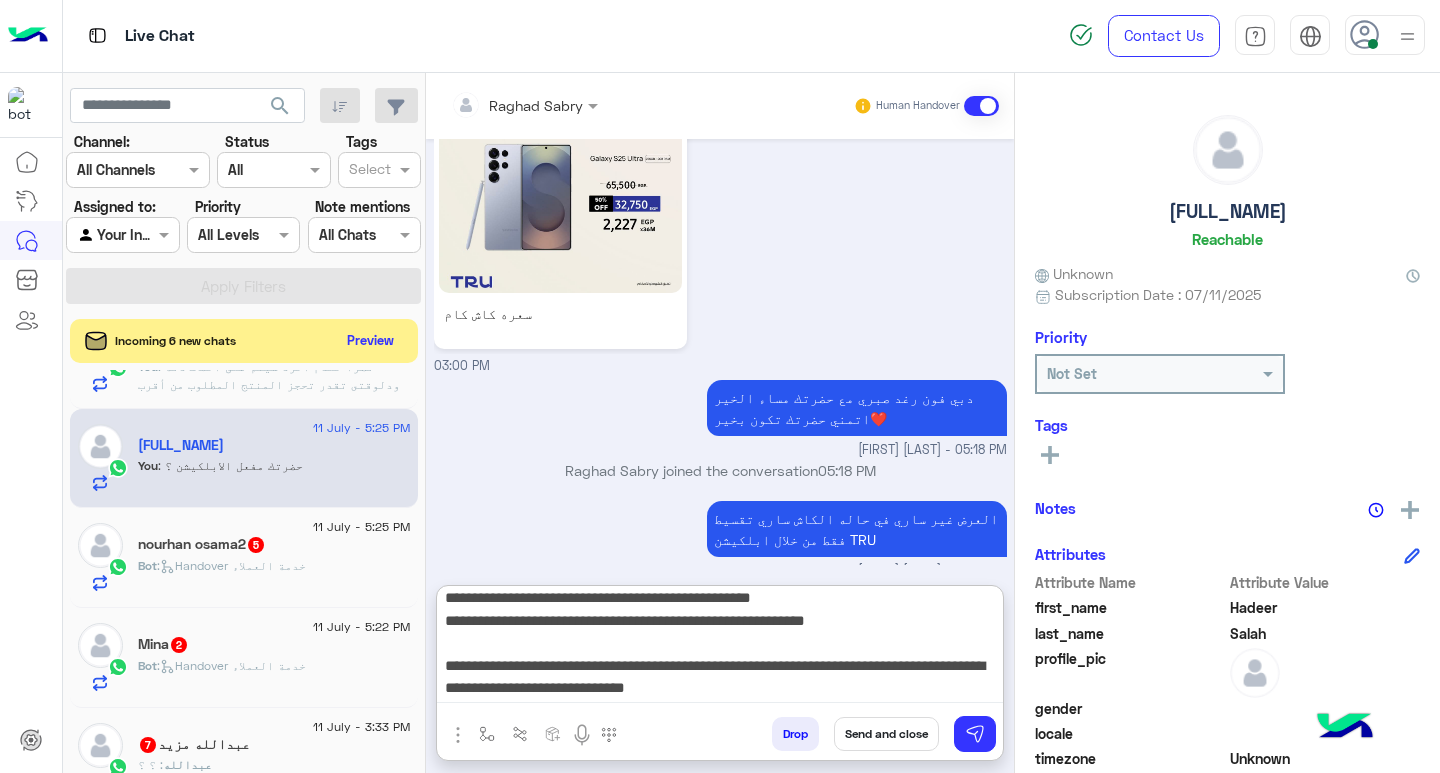 scroll, scrollTop: 155, scrollLeft: 0, axis: vertical 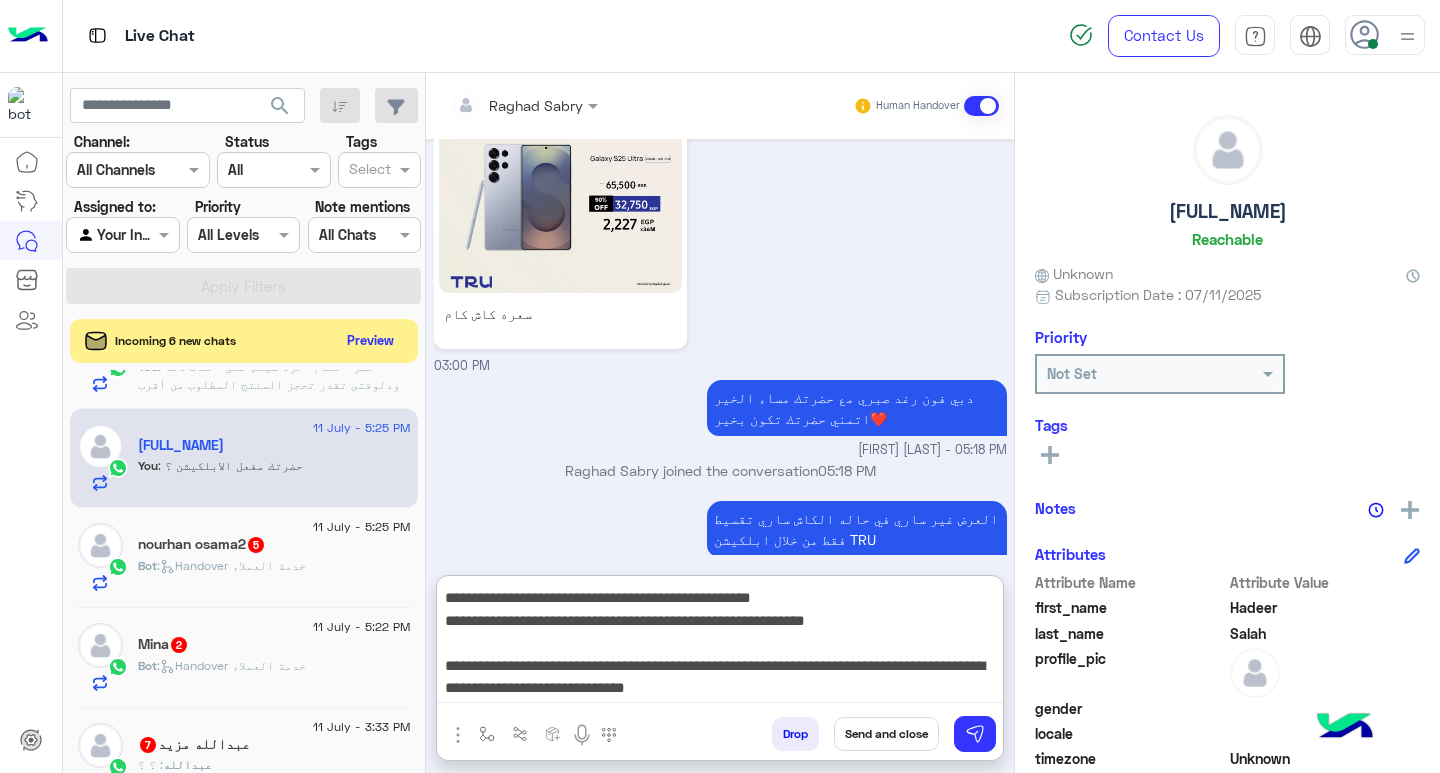 type on "**********" 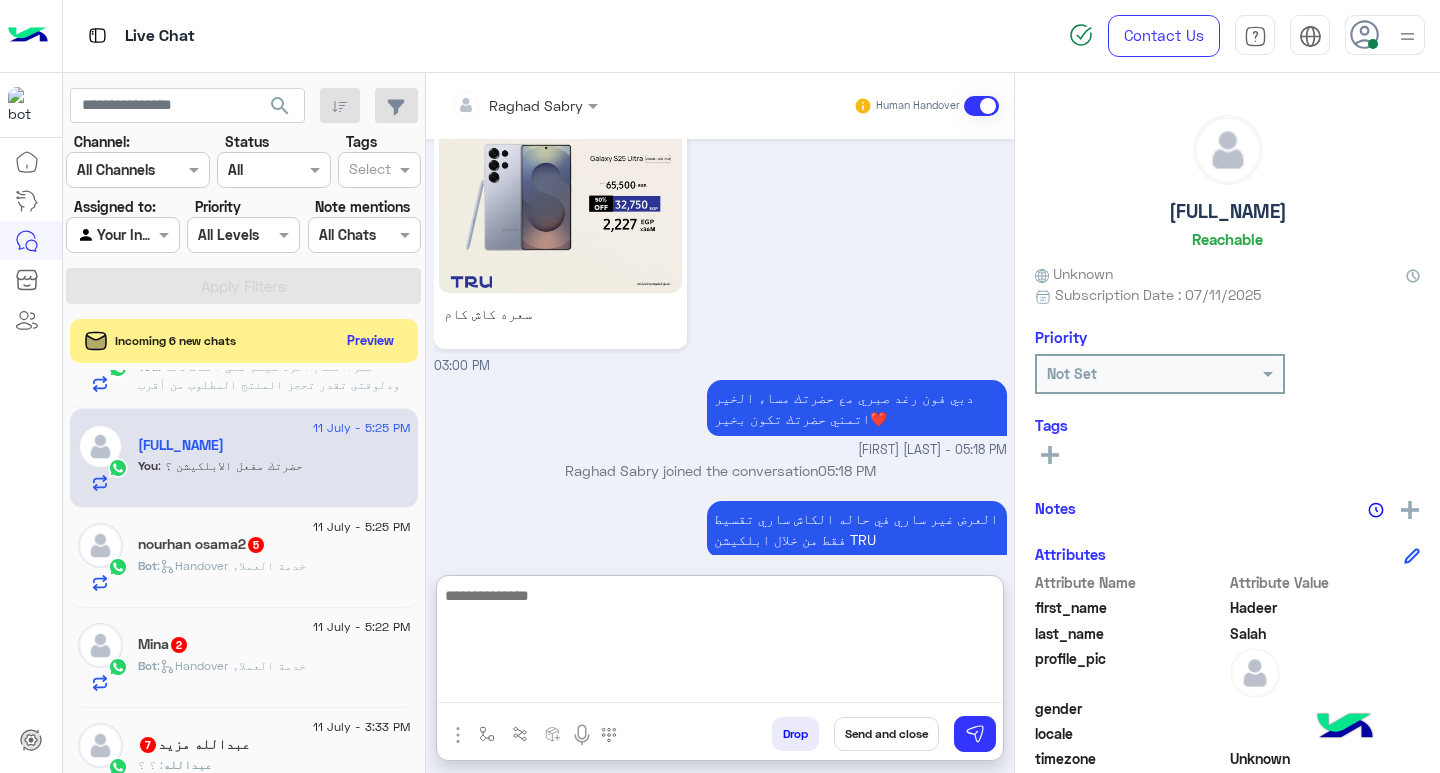 scroll, scrollTop: 0, scrollLeft: 0, axis: both 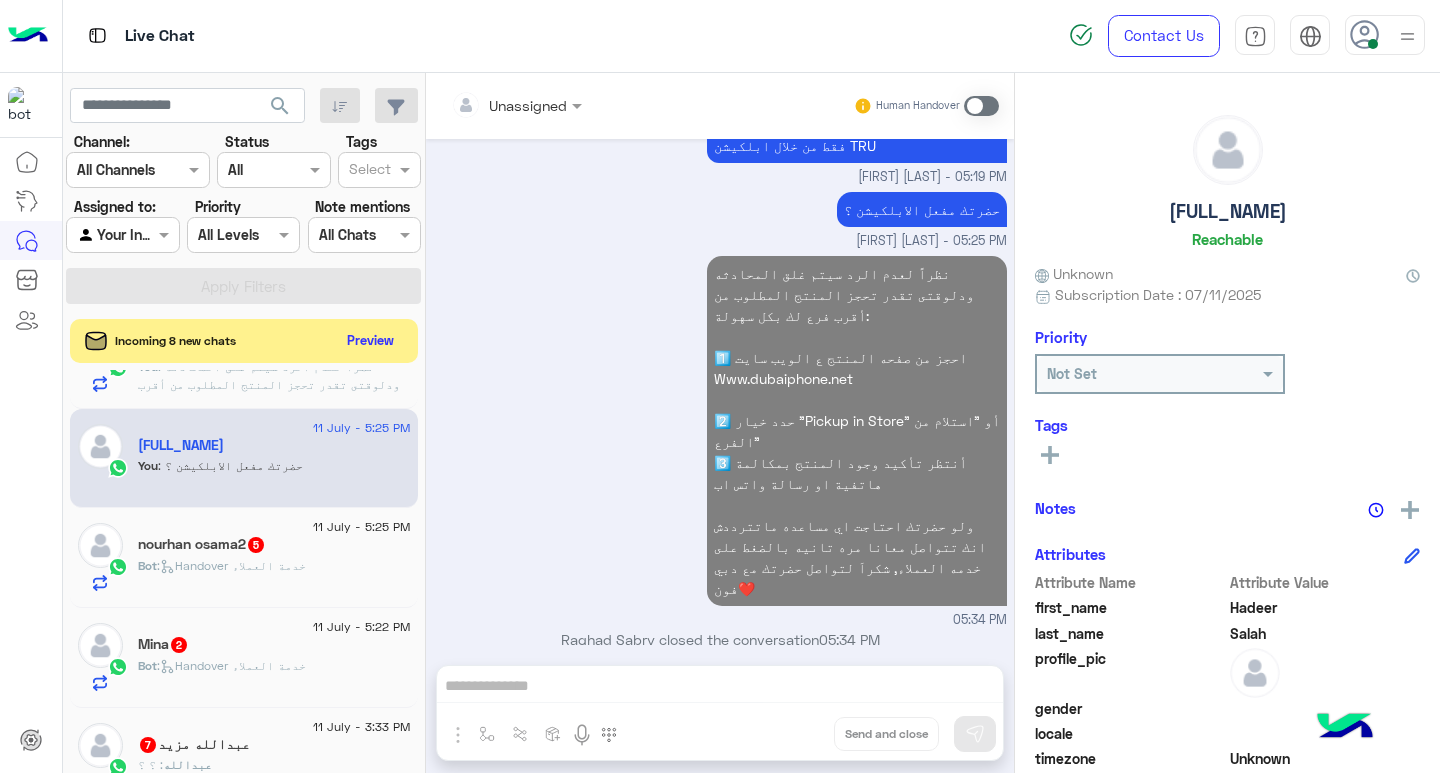click on ": نظراً لعدم الرد سيتم غلق المحادثه
ودلوقتى تقدر تحجز المنتج المطلوب من أقرب فرع لك بكل سهولة:
1️⃣ احجز من صفحه المنتج ع الويب سايت
Www.dubaiphone.net
2️⃣ حدد خيار "Pickup in Store" أو "استلام من الفرع"
3️⃣ أنتظر تأكيد وجود المنتج  بمكالمة هاتفية او رسالة واتس اب
ولو حضرتك احتاجت اي مساعده ماتترددش انك تتواصل معانا مره تانيه بالضغط على خدمه العملاء, شكراَ لتواصل حضرتك مع دبي فون❤️" 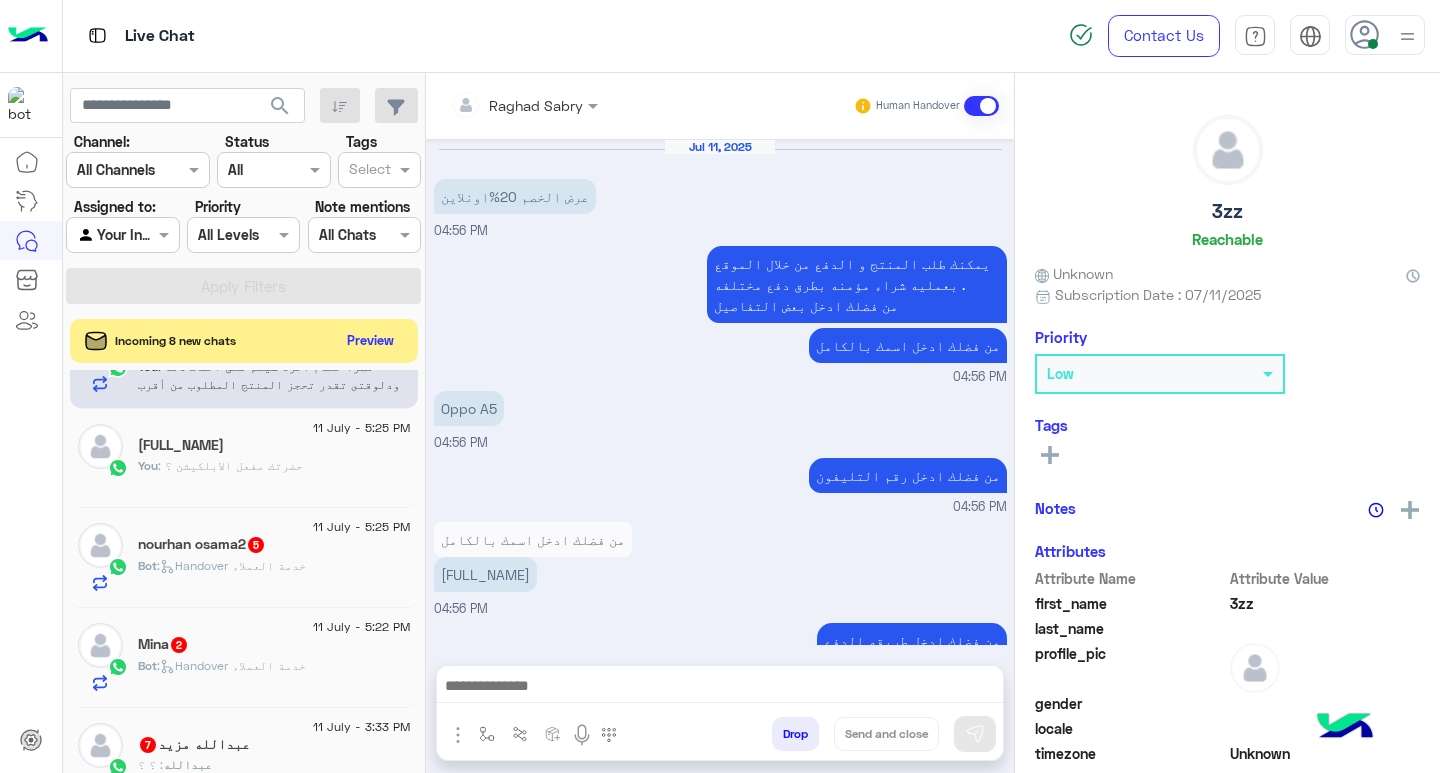scroll, scrollTop: 474, scrollLeft: 0, axis: vertical 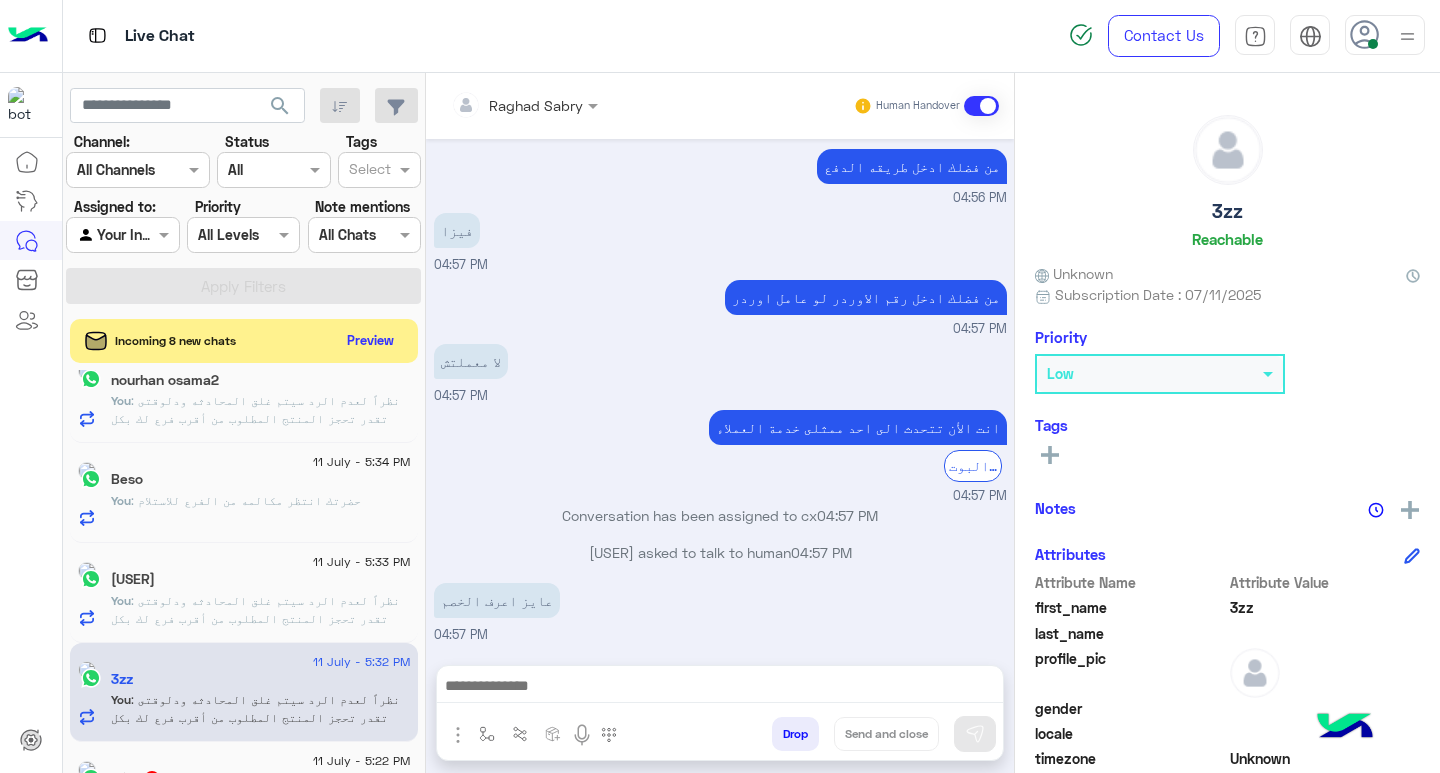 click on "You  : حضرتك انتظر مكالمه من الفرع للاستلام" 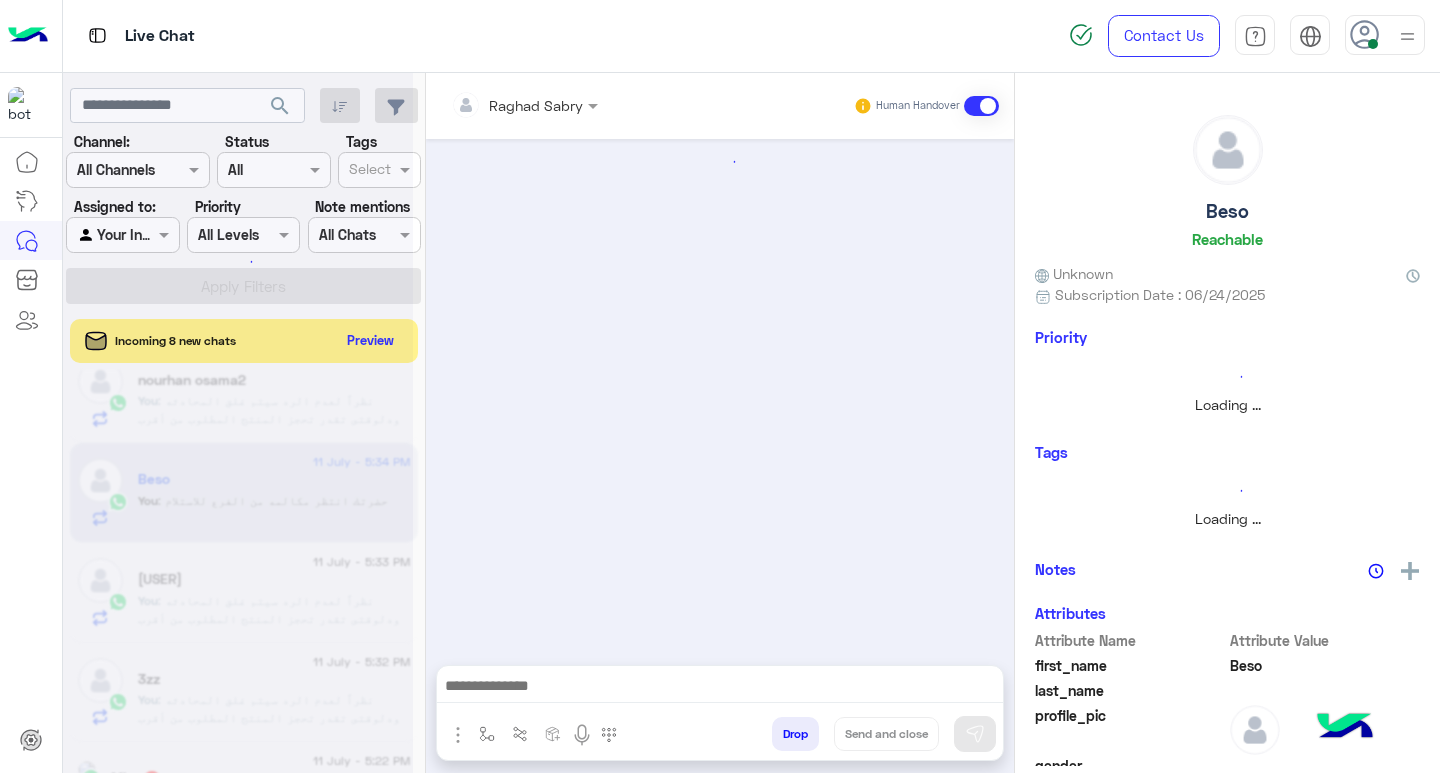scroll, scrollTop: 34, scrollLeft: 0, axis: vertical 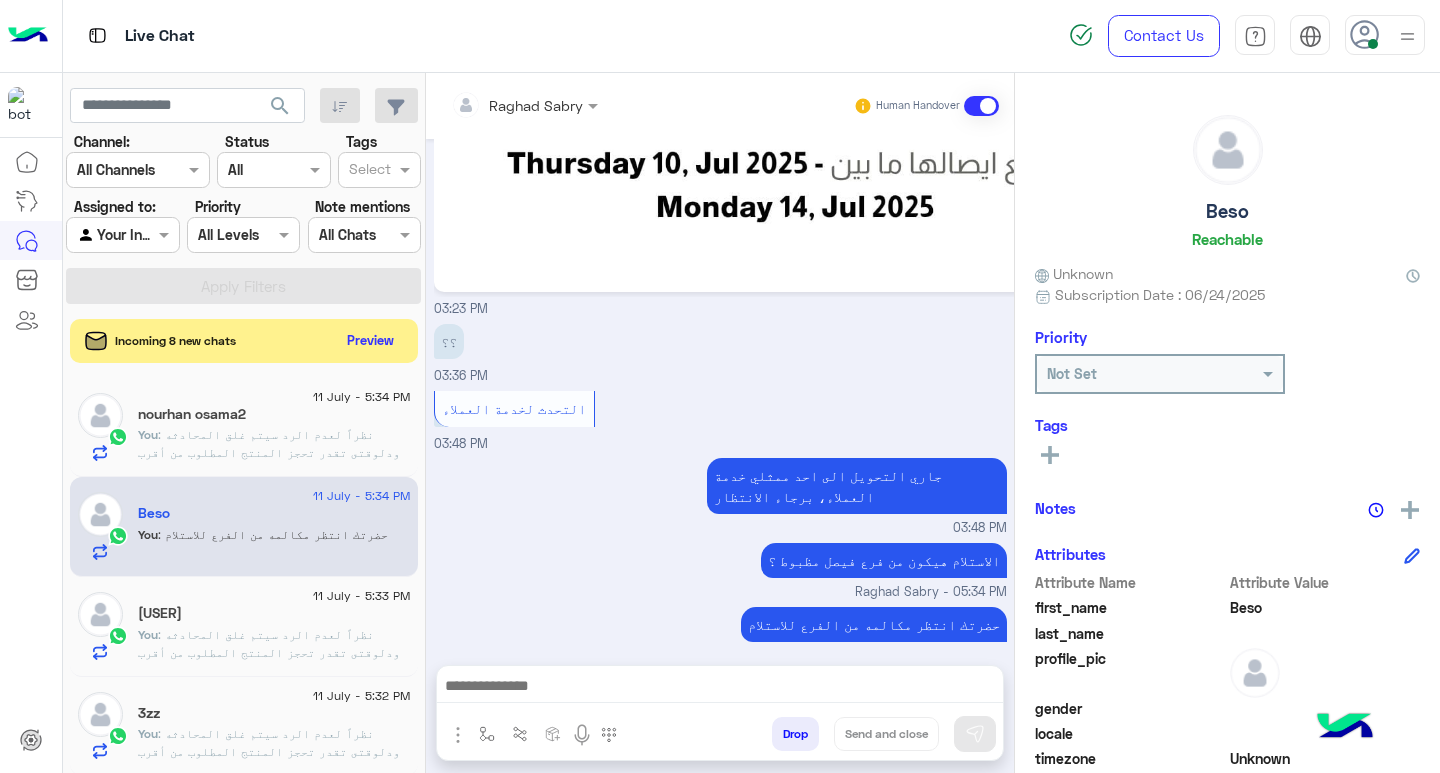 click on ": نظراً لعدم الرد سيتم غلق المحادثه
ودلوقتى تقدر تحجز المنتج المطلوب من أقرب فرع لك بكل سهولة:
1️⃣ احجز من صفحه المنتج ع الويب سايت
Www.dubaiphone.net
2️⃣ حدد خيار "Pickup in Store" أو "استلام من الفرع"
3️⃣ أنتظر تأكيد وجود المنتج  بمكالمة هاتفية او رسالة واتس اب
ولو حضرتك احتاجت اي مساعده ماتترددش انك تتواصل معانا مره تانيه بالضغط على خدمه العملاء, شكراَ لتواصل حضرتك مع دبي فون❤️" 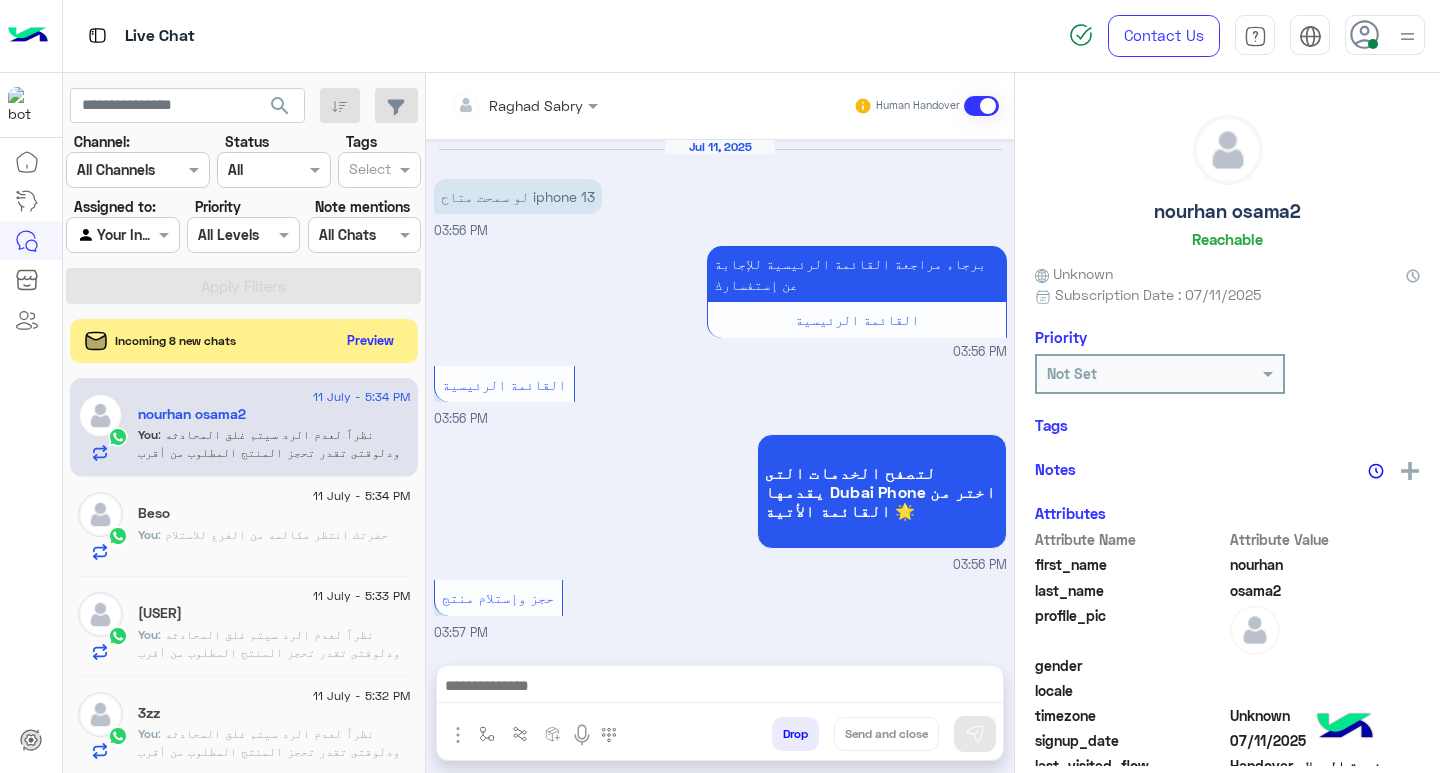 scroll, scrollTop: 867, scrollLeft: 0, axis: vertical 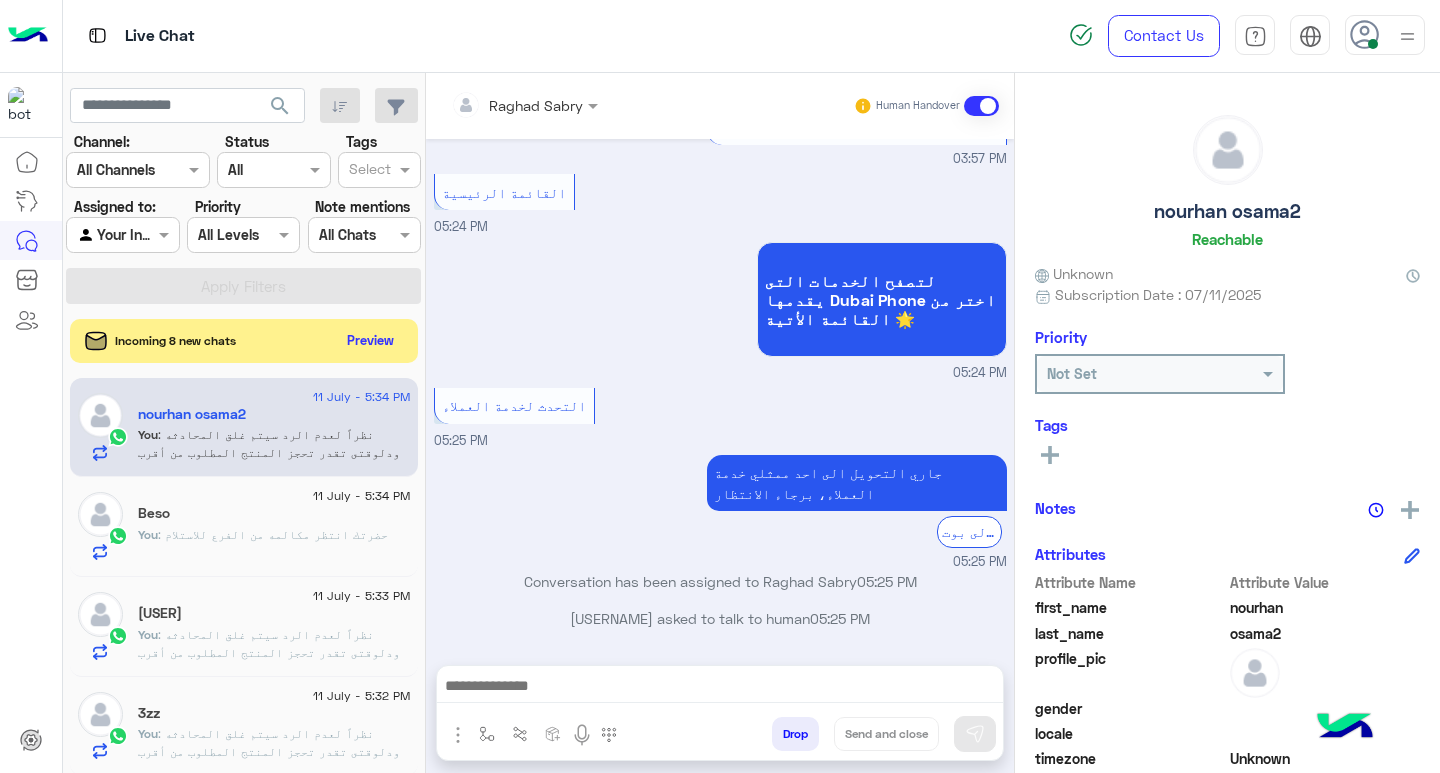 click on ": حضرتك انتظر مكالمه من الفرع للاستلام" 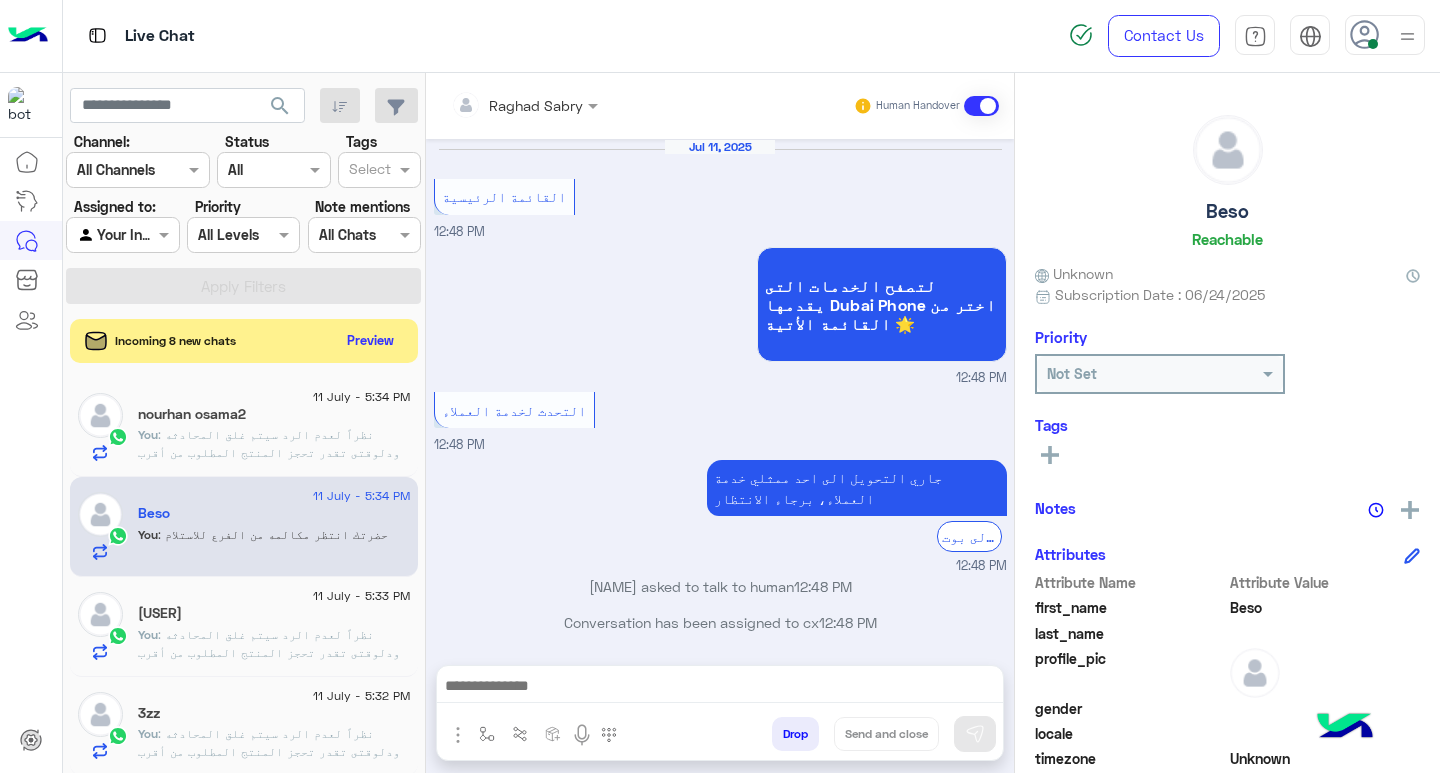 scroll, scrollTop: 1151, scrollLeft: 0, axis: vertical 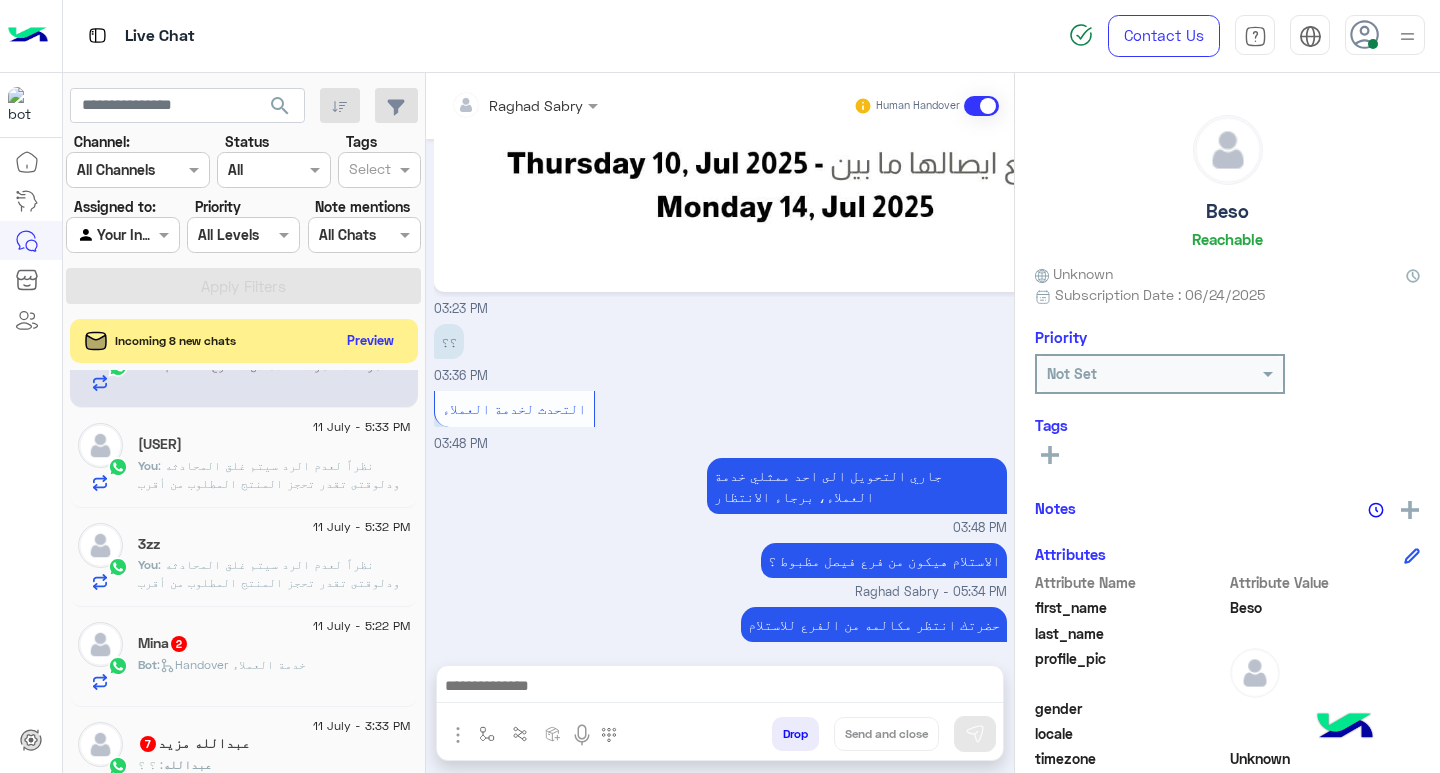 click on ": نظراً لعدم الرد سيتم غلق المحادثه
ودلوقتى تقدر تحجز المنتج المطلوب من أقرب فرع لك بكل سهولة:
1️⃣ احجز من صفحه المنتج ع الويب سايت
Www.dubaiphone.net
2️⃣ حدد خيار "Pickup in Store" أو "استلام من الفرع"
3️⃣ أنتظر تأكيد وجود المنتج  بمكالمة هاتفية او رسالة واتس اب
ولو حضرتك احتاجت اي مساعده ماتترددش انك تتواصل معانا مره تانيه بالضغط على خدمه العملاء, شكراَ لتواصل حضرتك مع دبي فون❤️" 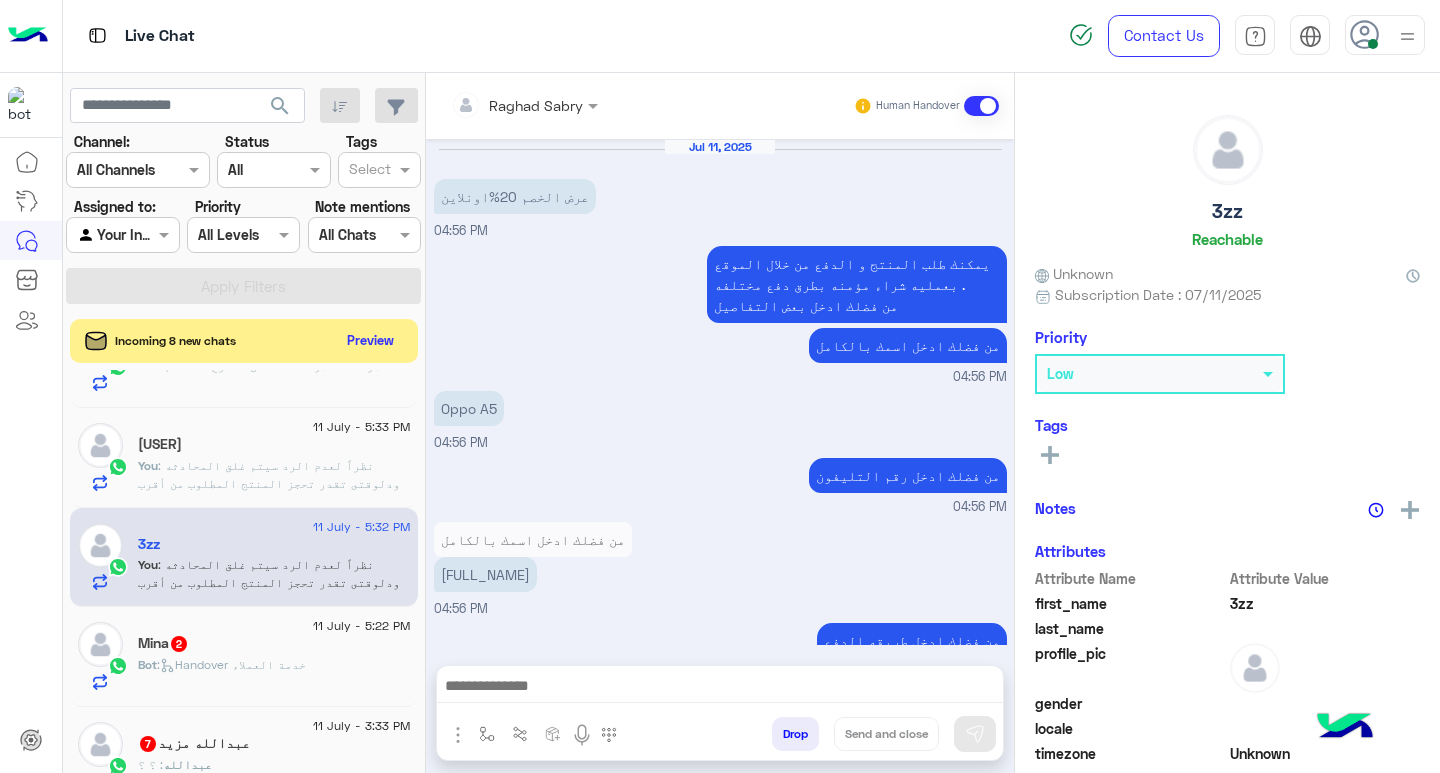 scroll, scrollTop: 474, scrollLeft: 0, axis: vertical 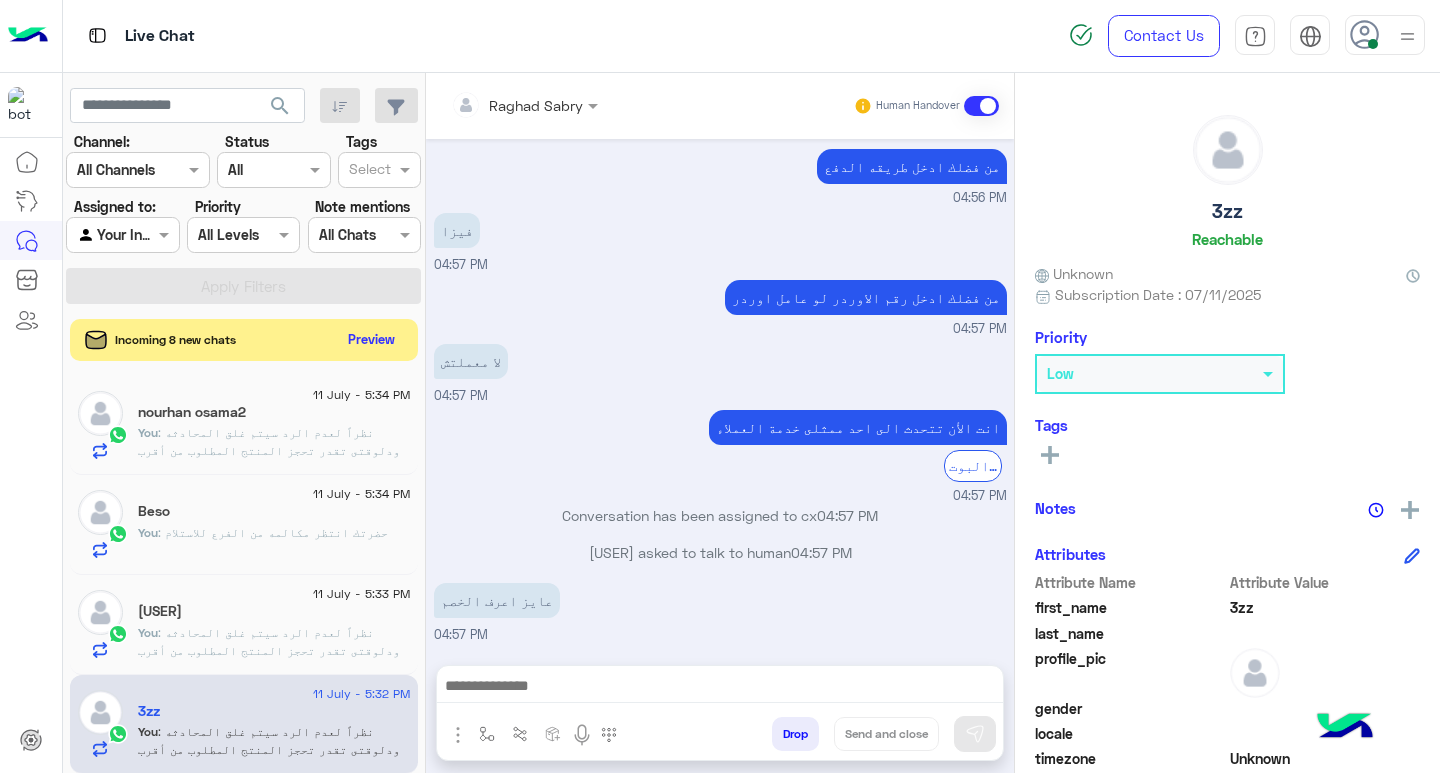 click on "Preview" 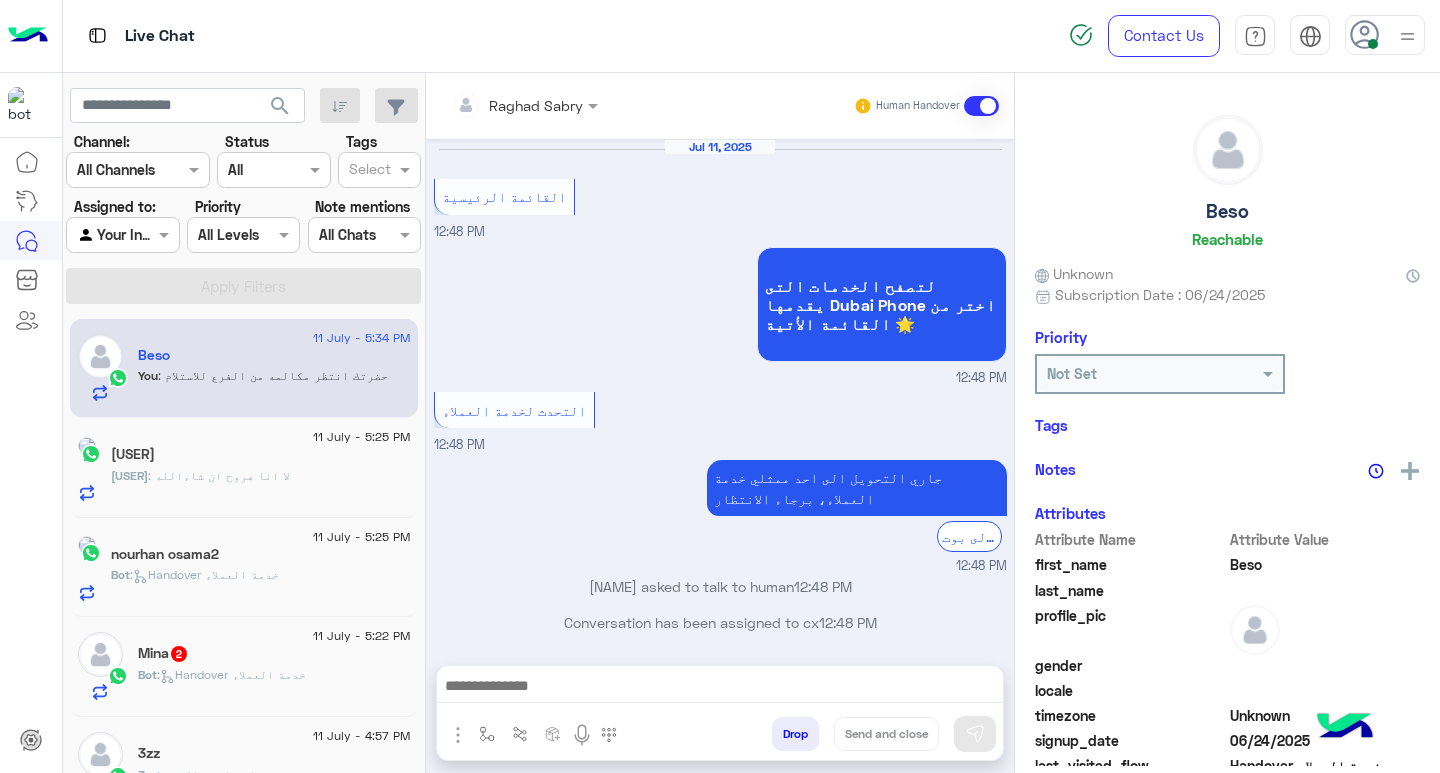 scroll, scrollTop: 1151, scrollLeft: 0, axis: vertical 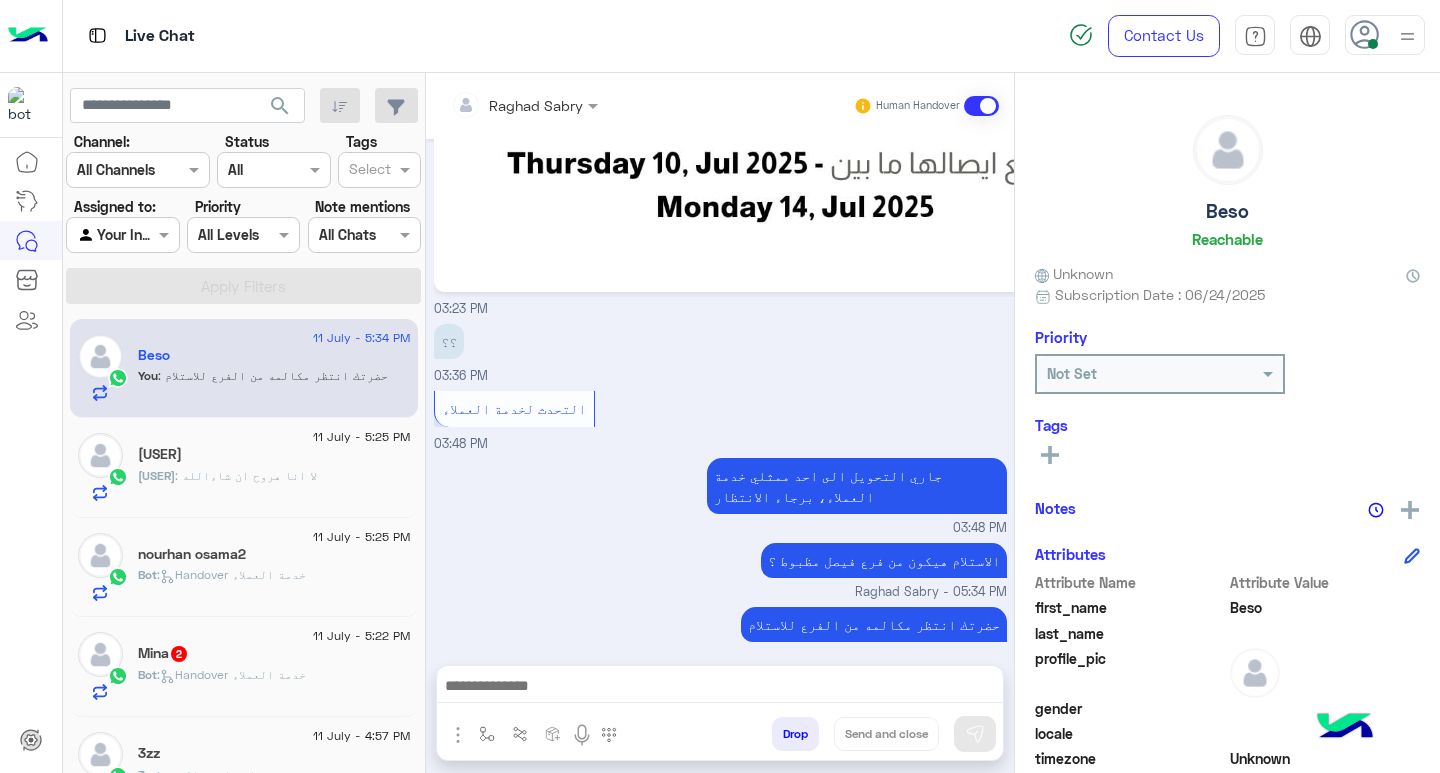 click on ": لا انا هروح ان شاءالله" 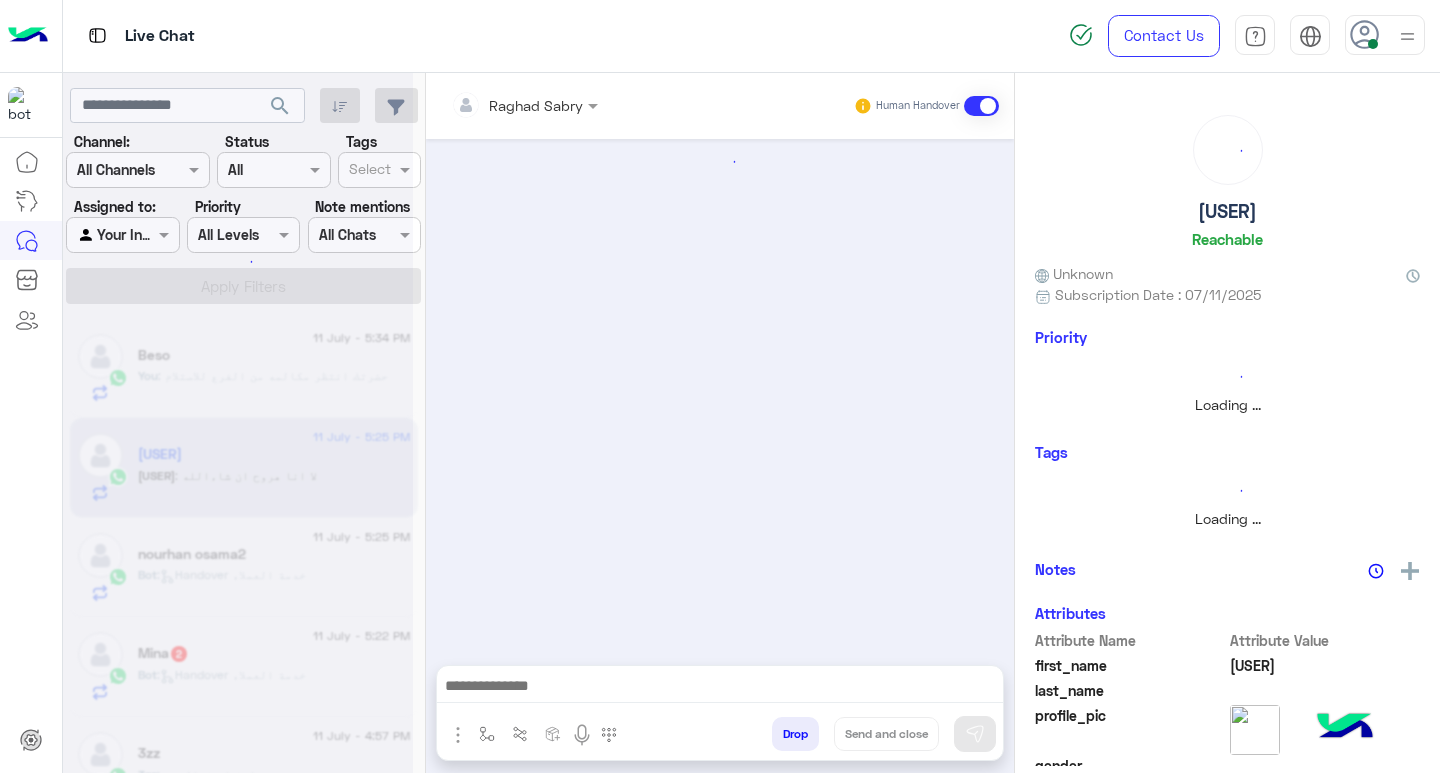 scroll, scrollTop: 0, scrollLeft: 0, axis: both 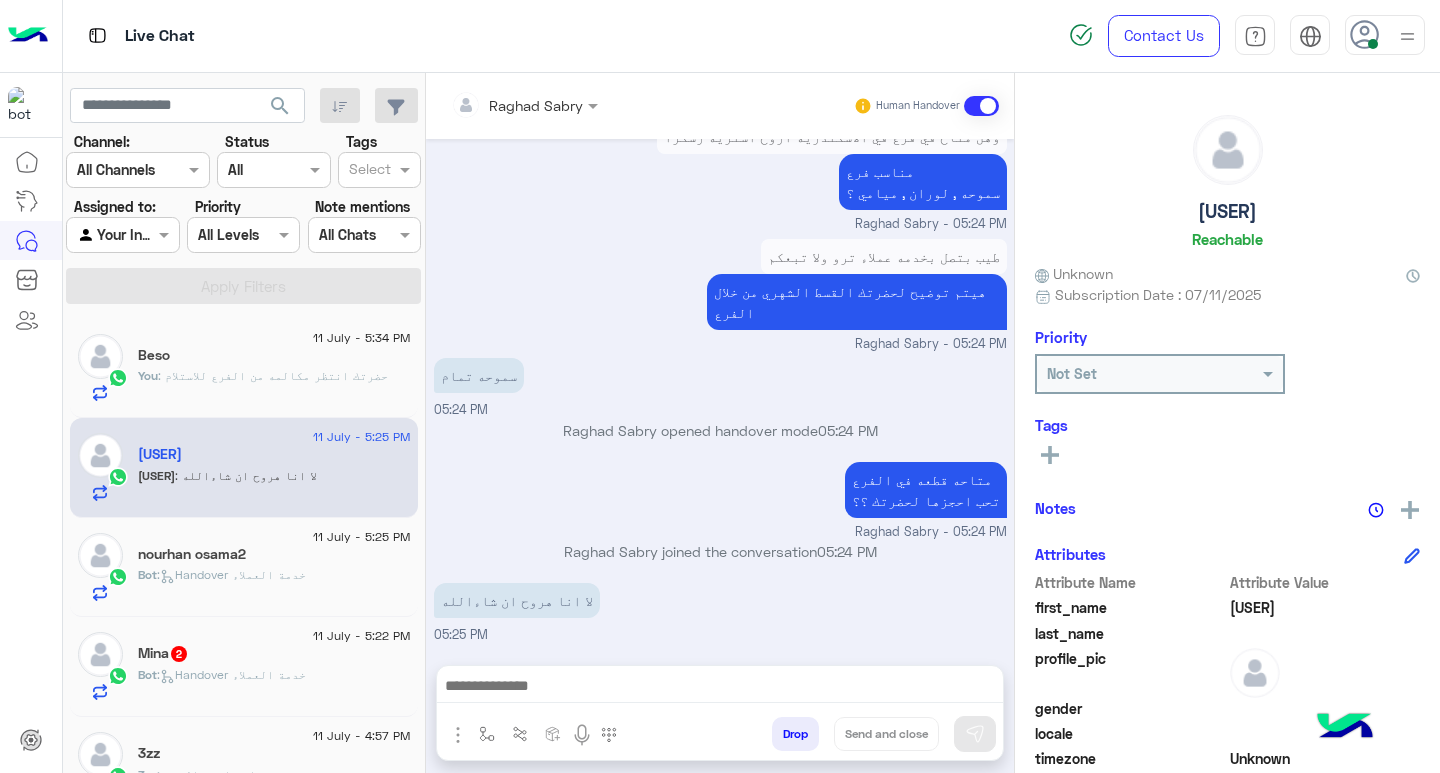 click on "fayed" 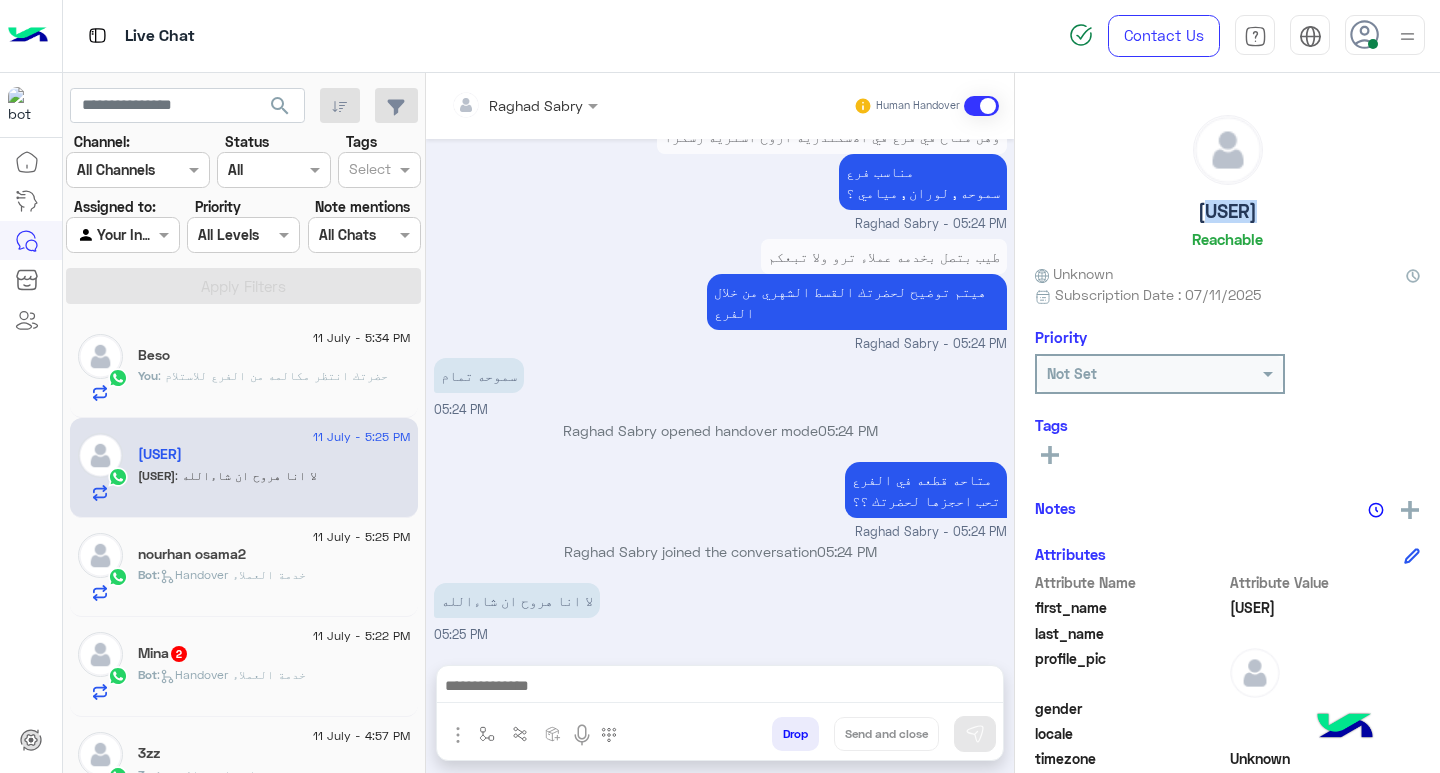 click on "fayed" 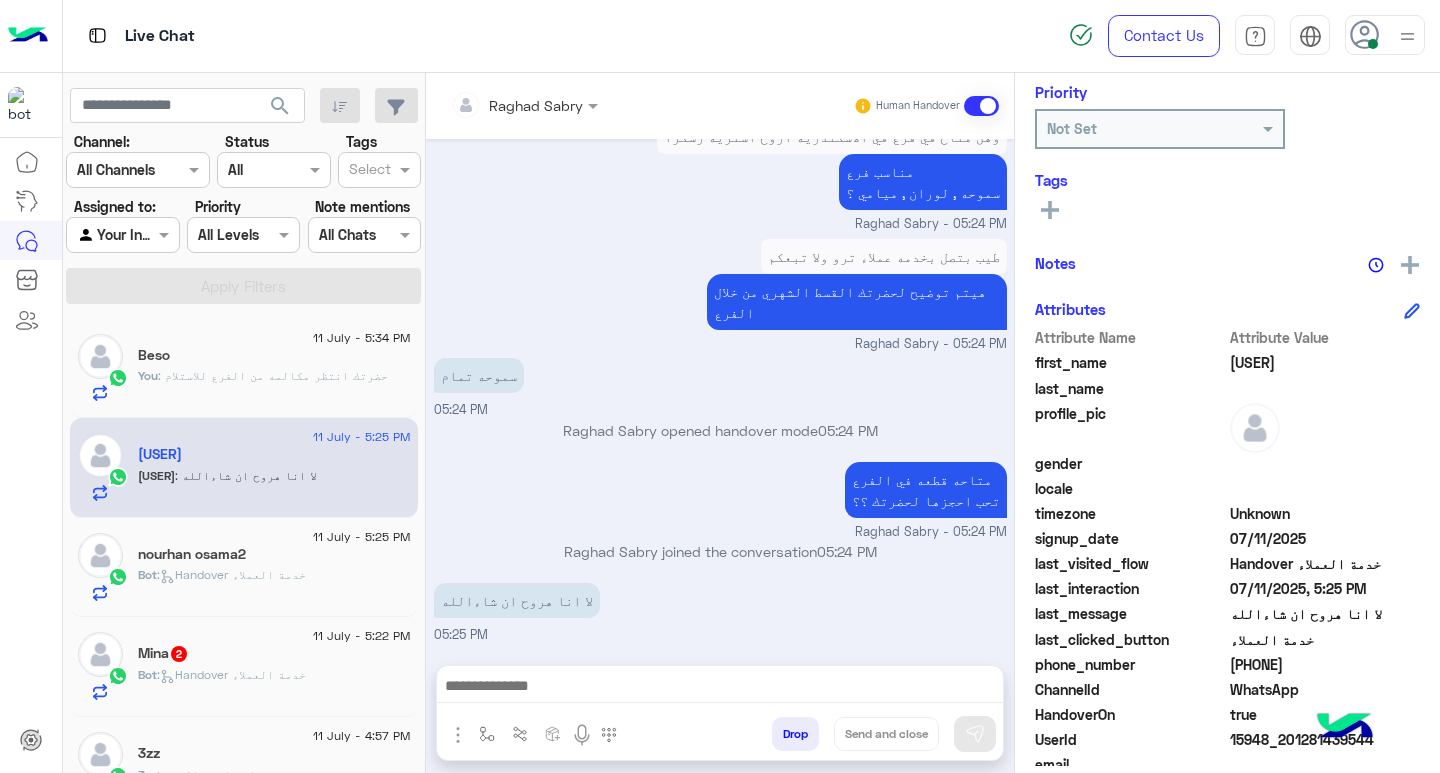 scroll, scrollTop: 329, scrollLeft: 0, axis: vertical 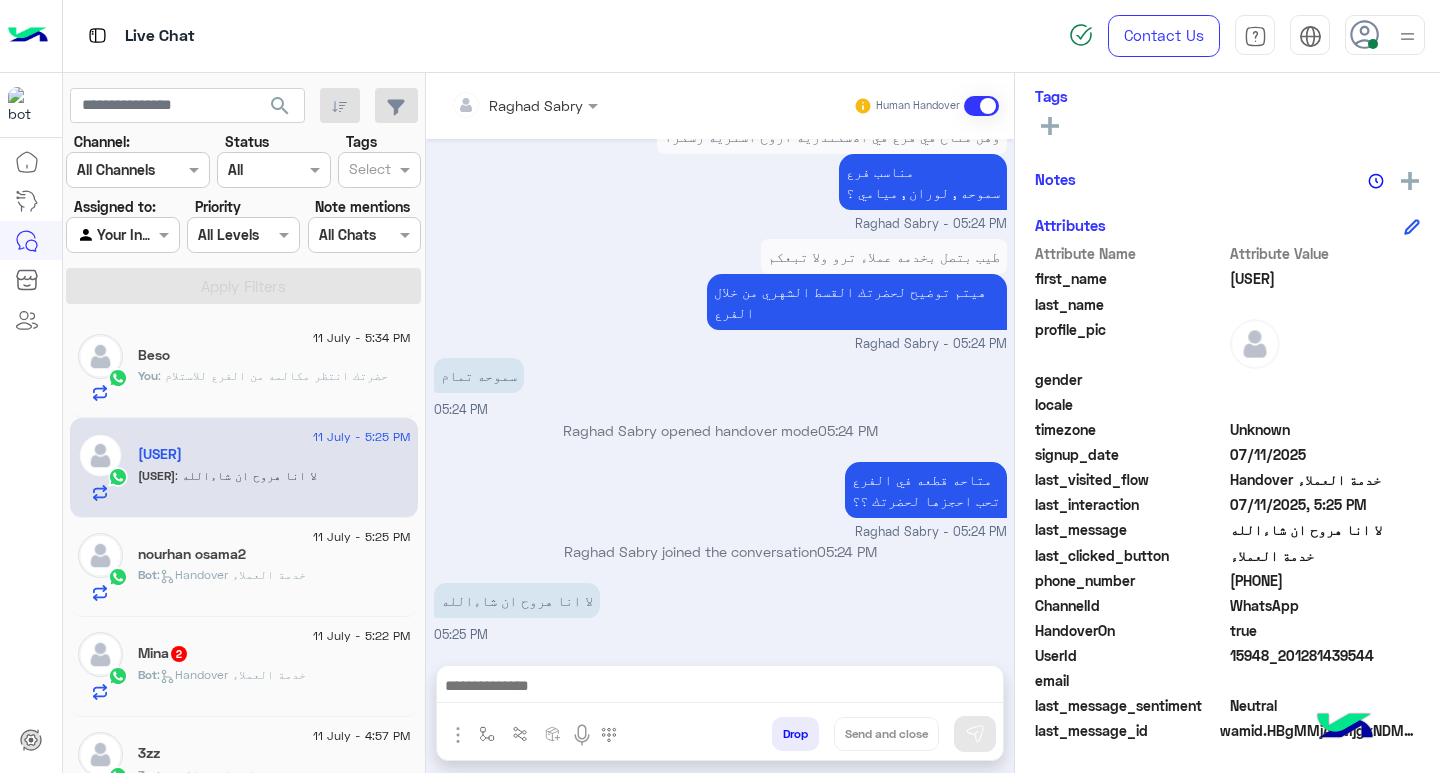 click on "201281439544" 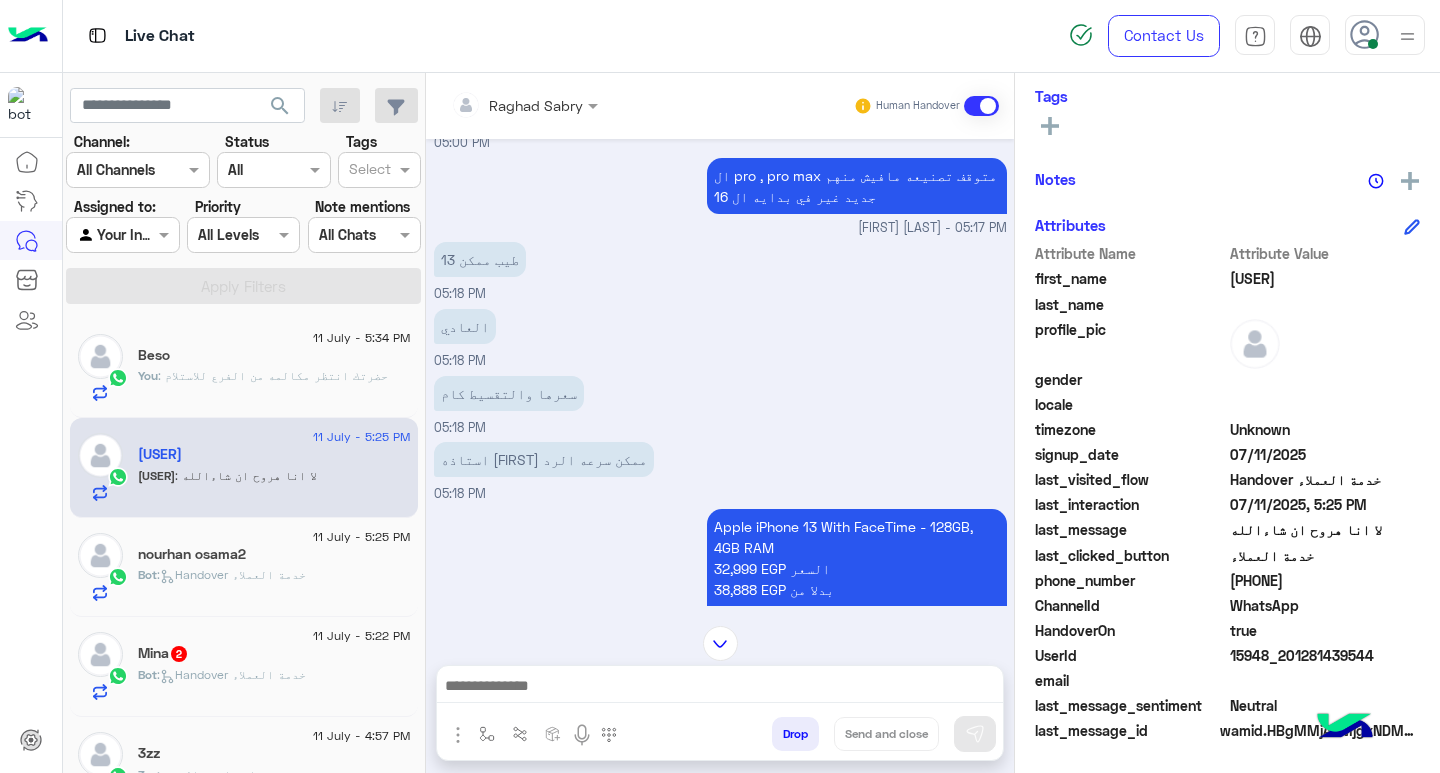 scroll, scrollTop: 2716, scrollLeft: 0, axis: vertical 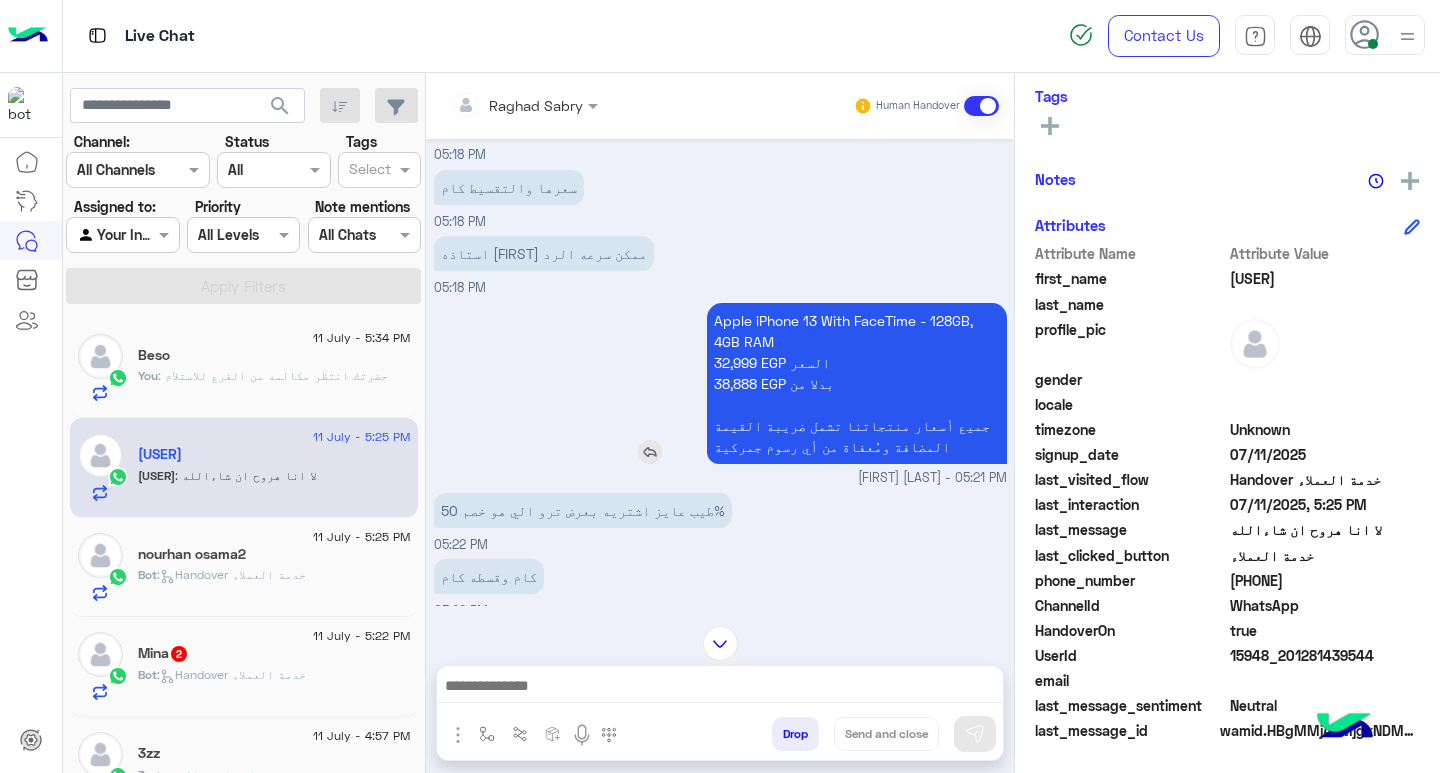 click on "Apple iPhone 13 With FaceTime - 128GB, 4GB RAM 32,999 EGP   السعر  38,888 EGP بدلا من  جميع أسعار منتجاتنا تشمل ضريبة القيمة المضافة ومُعفاة من أي رسوم جمركية" at bounding box center [857, 383] 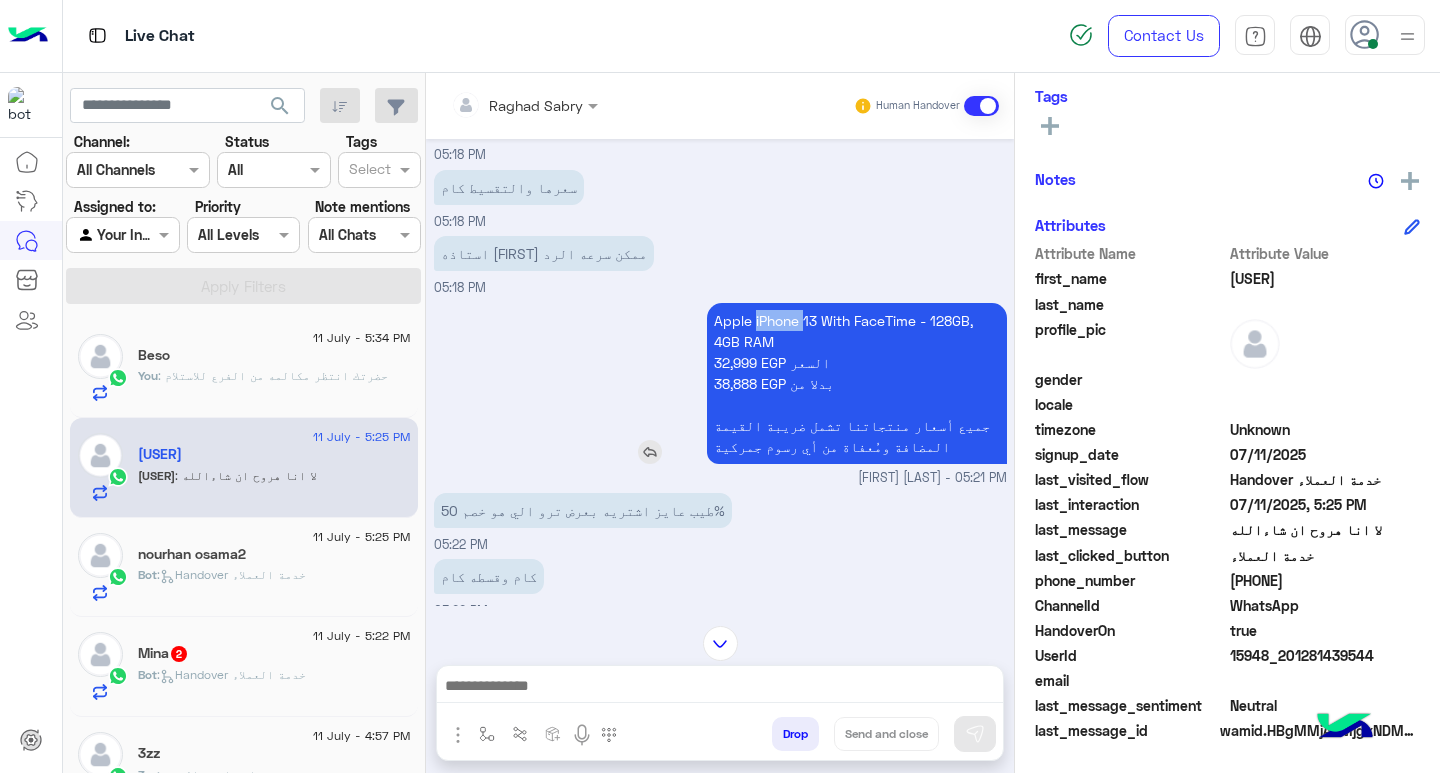 click on "Apple iPhone 13 With FaceTime - 128GB, 4GB RAM 32,999 EGP   السعر  38,888 EGP بدلا من  جميع أسعار منتجاتنا تشمل ضريبة القيمة المضافة ومُعفاة من أي رسوم جمركية" at bounding box center [857, 383] 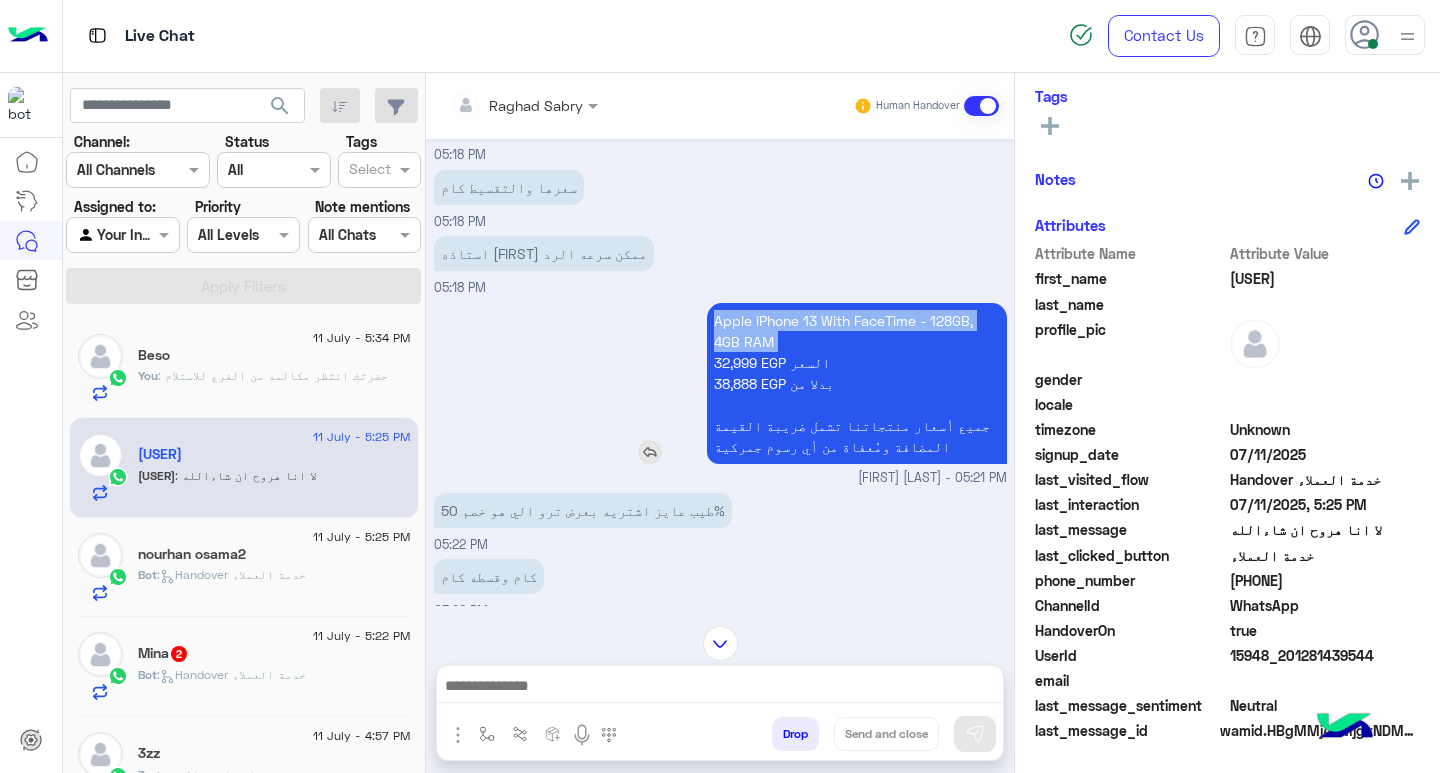 click on "Apple iPhone 13 With FaceTime - 128GB, 4GB RAM 32,999 EGP   السعر  38,888 EGP بدلا من  جميع أسعار منتجاتنا تشمل ضريبة القيمة المضافة ومُعفاة من أي رسوم جمركية" at bounding box center [857, 383] 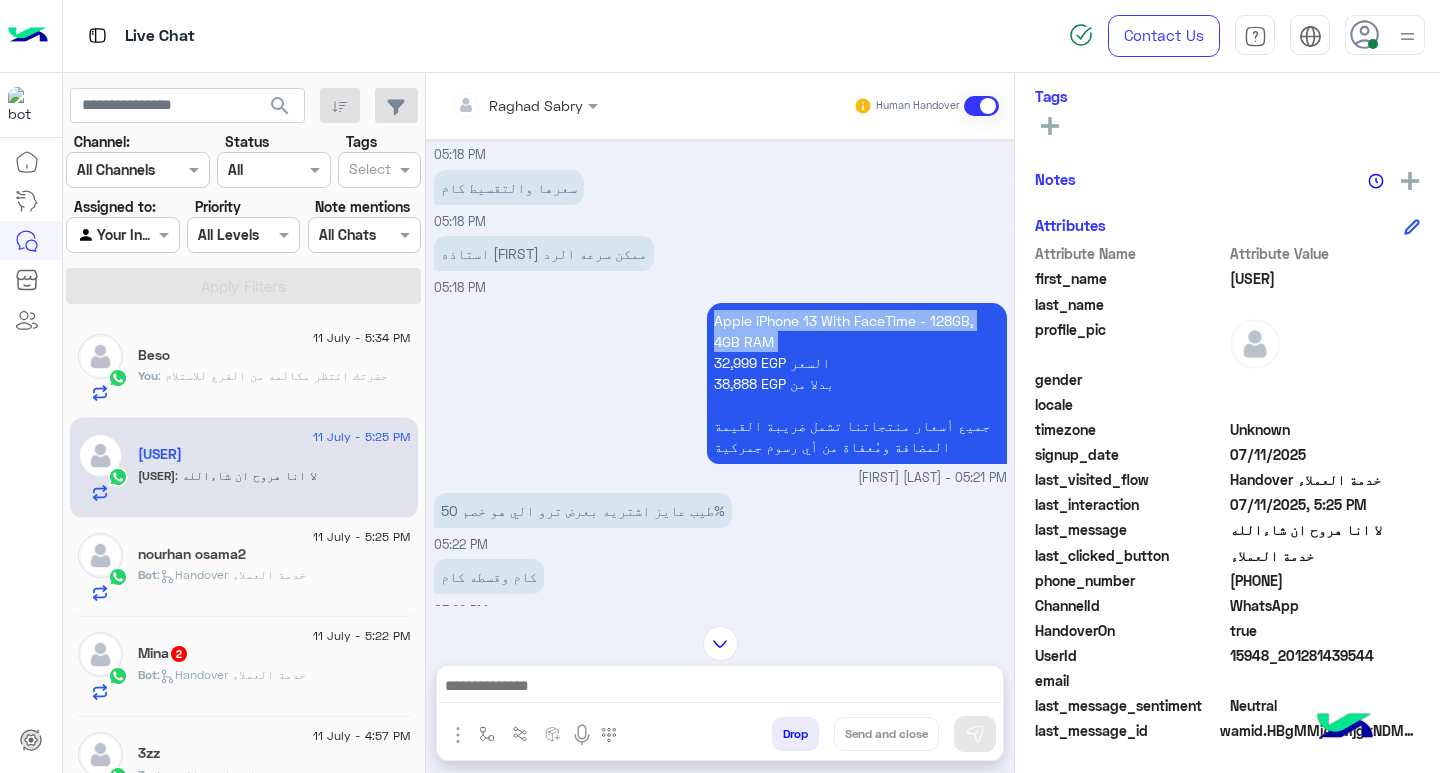 copy on "Apple iPhone 13 With FaceTime - 128GB, 4GB RAM" 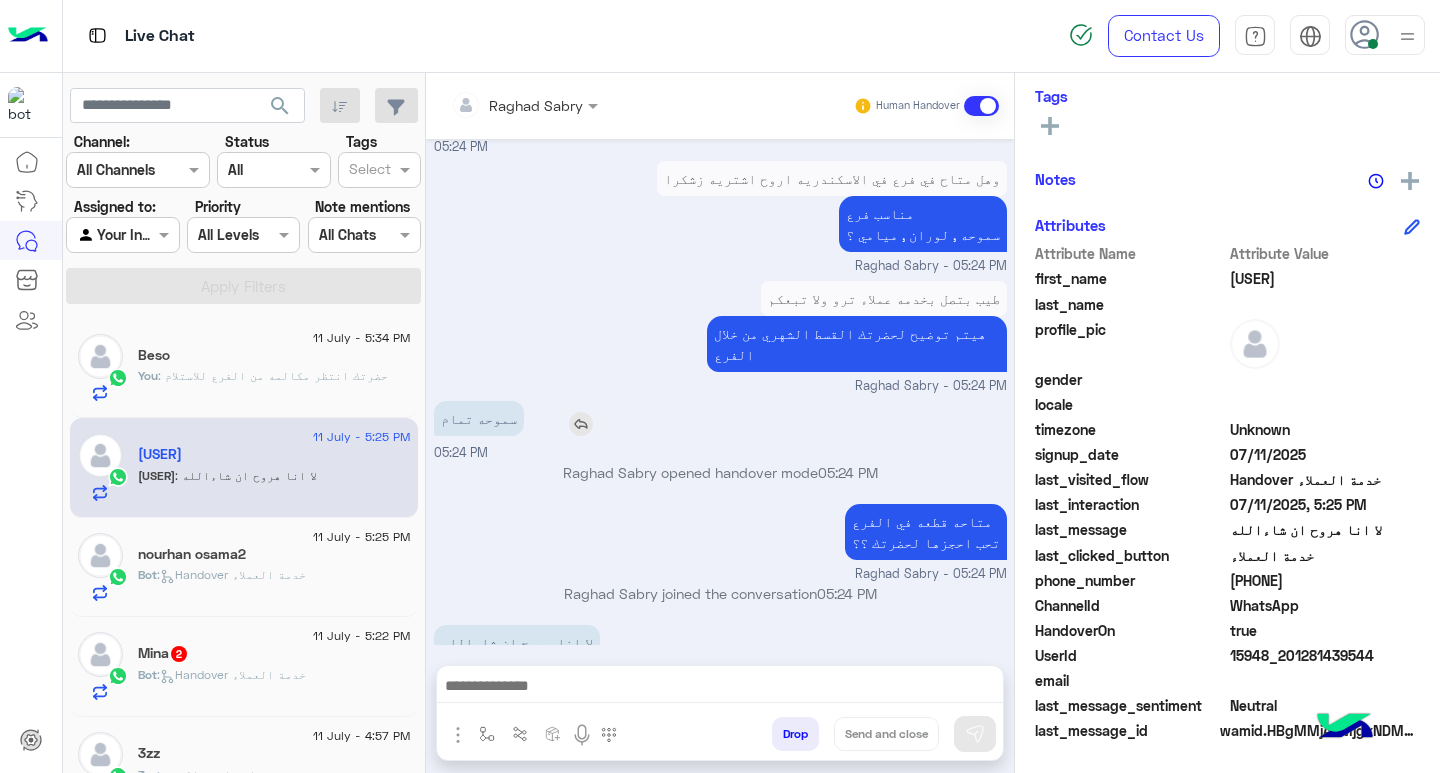 scroll, scrollTop: 3455, scrollLeft: 0, axis: vertical 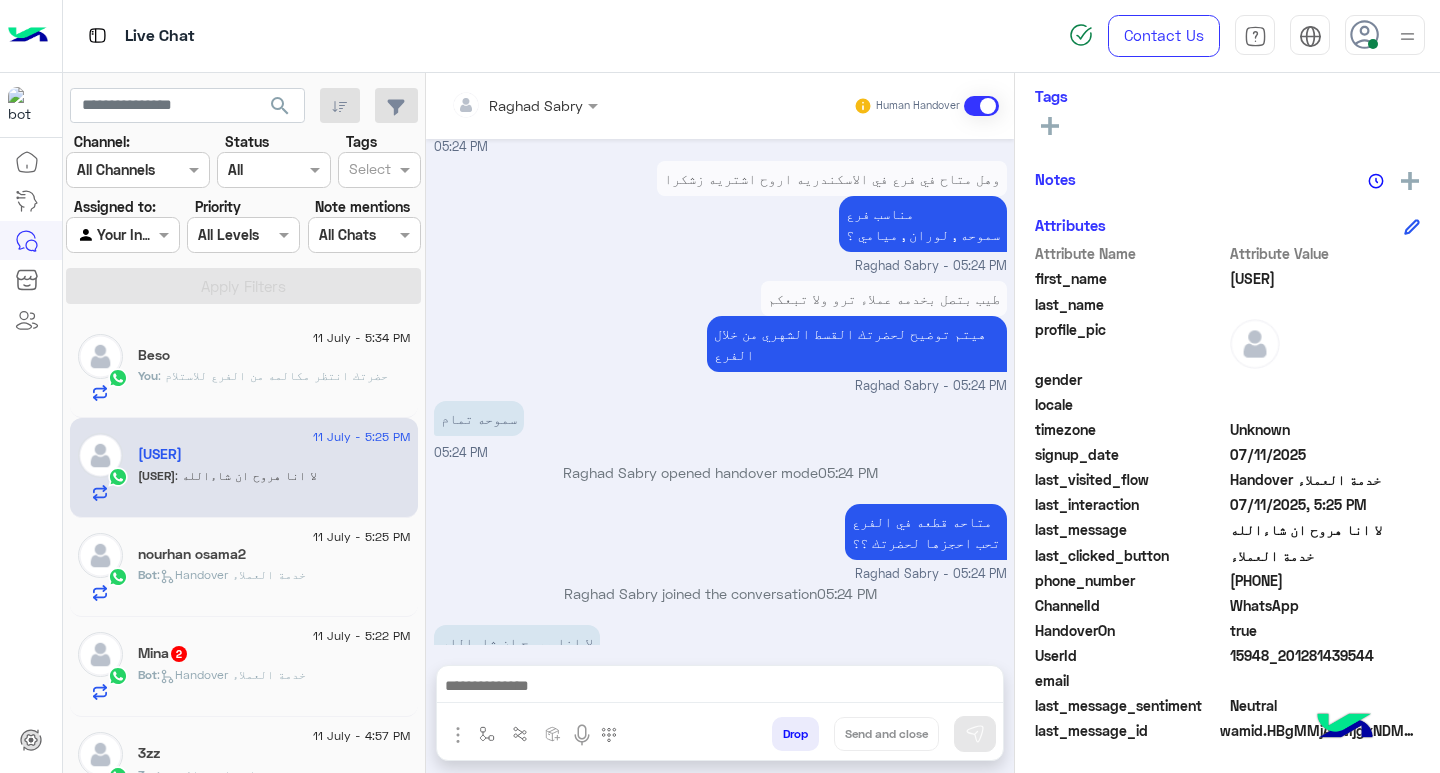 click at bounding box center [720, 688] 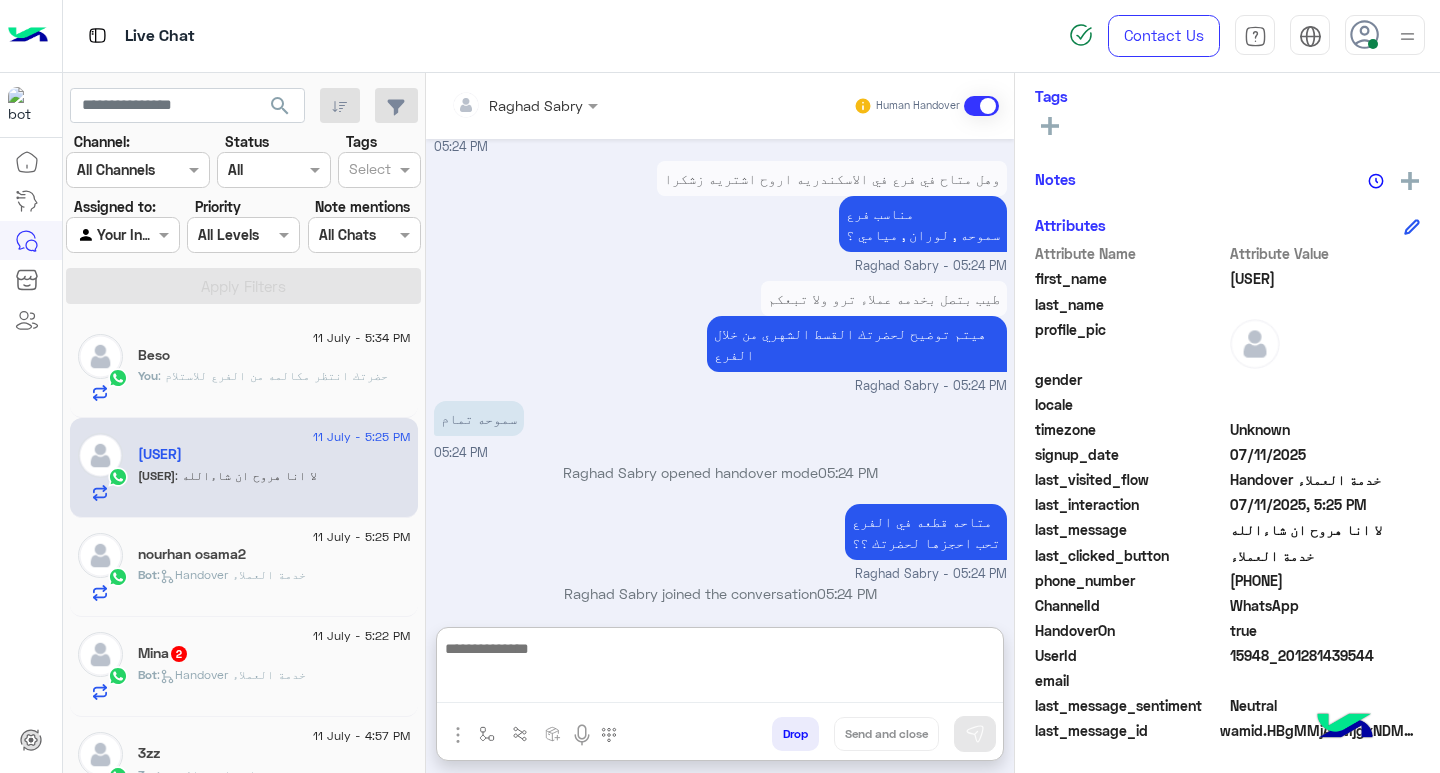 paste on "**********" 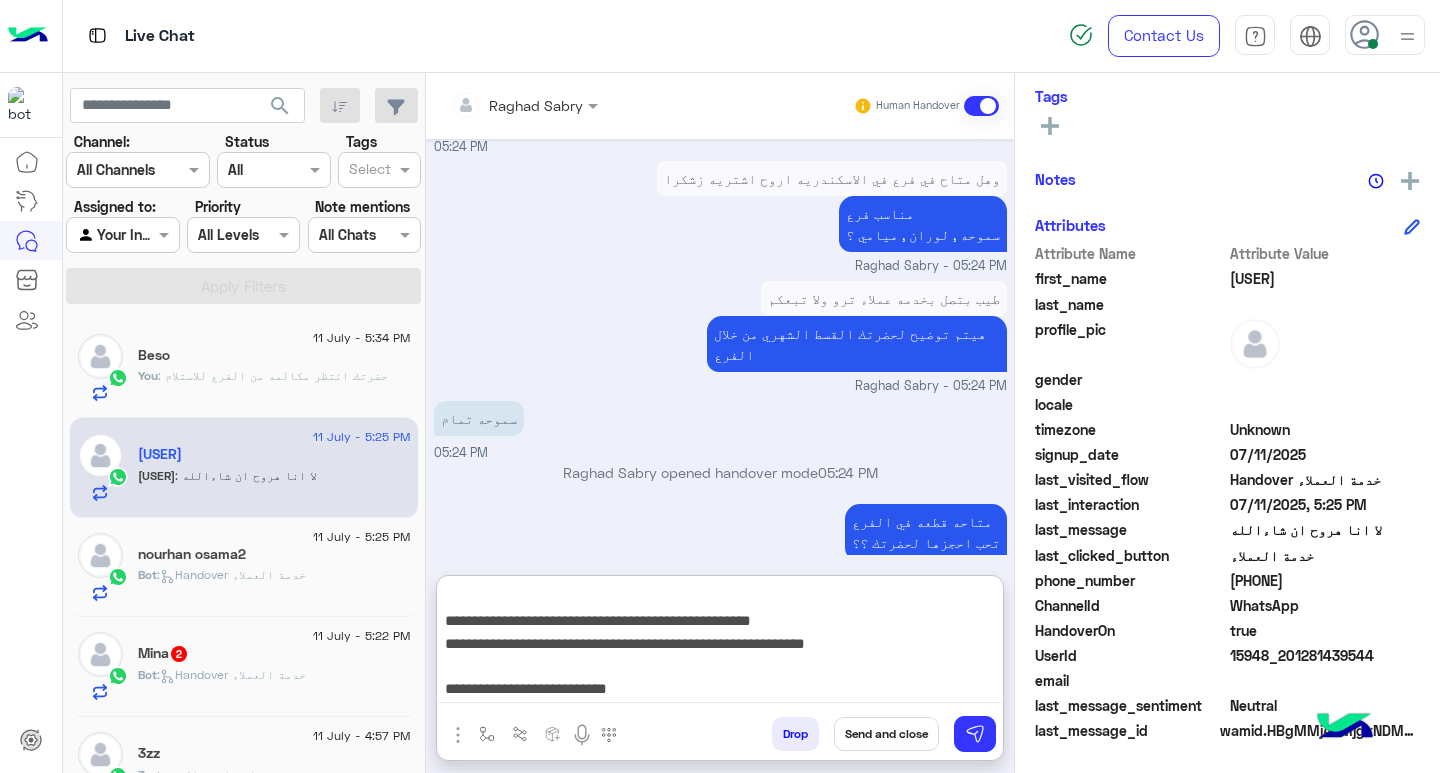 scroll, scrollTop: 133, scrollLeft: 0, axis: vertical 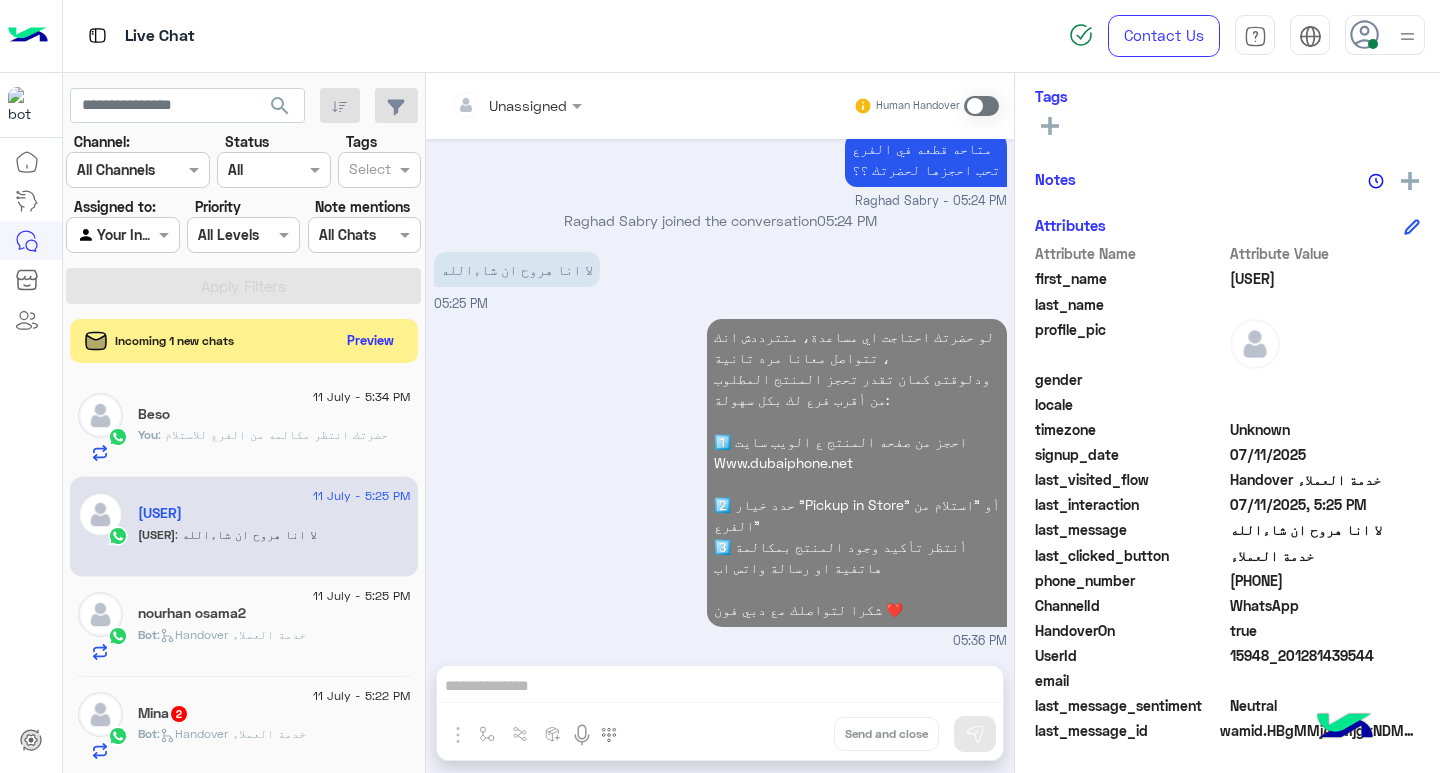 click on "You  : حضرتك انتظر مكالمه من الفرع للاستلام" 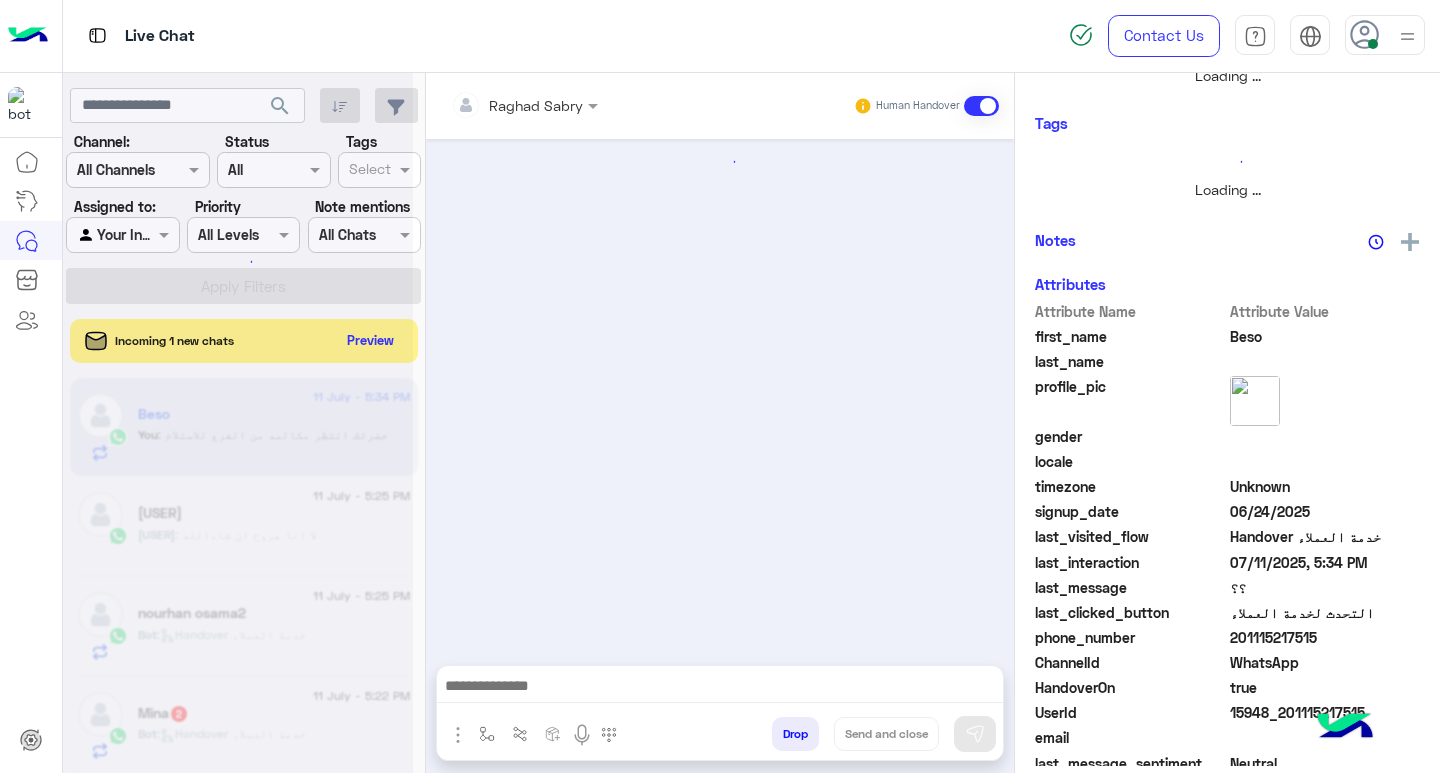 scroll, scrollTop: 355, scrollLeft: 0, axis: vertical 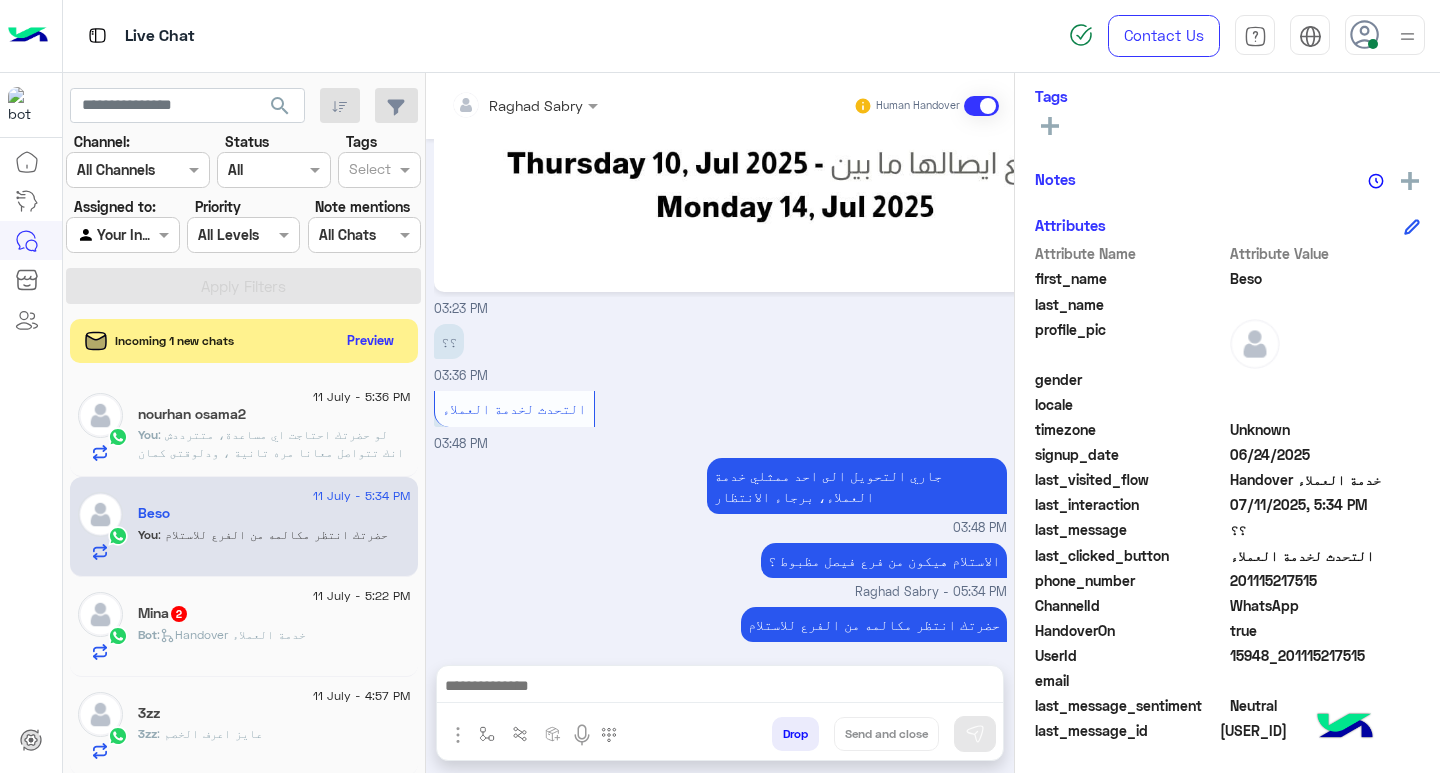 click at bounding box center [720, 691] 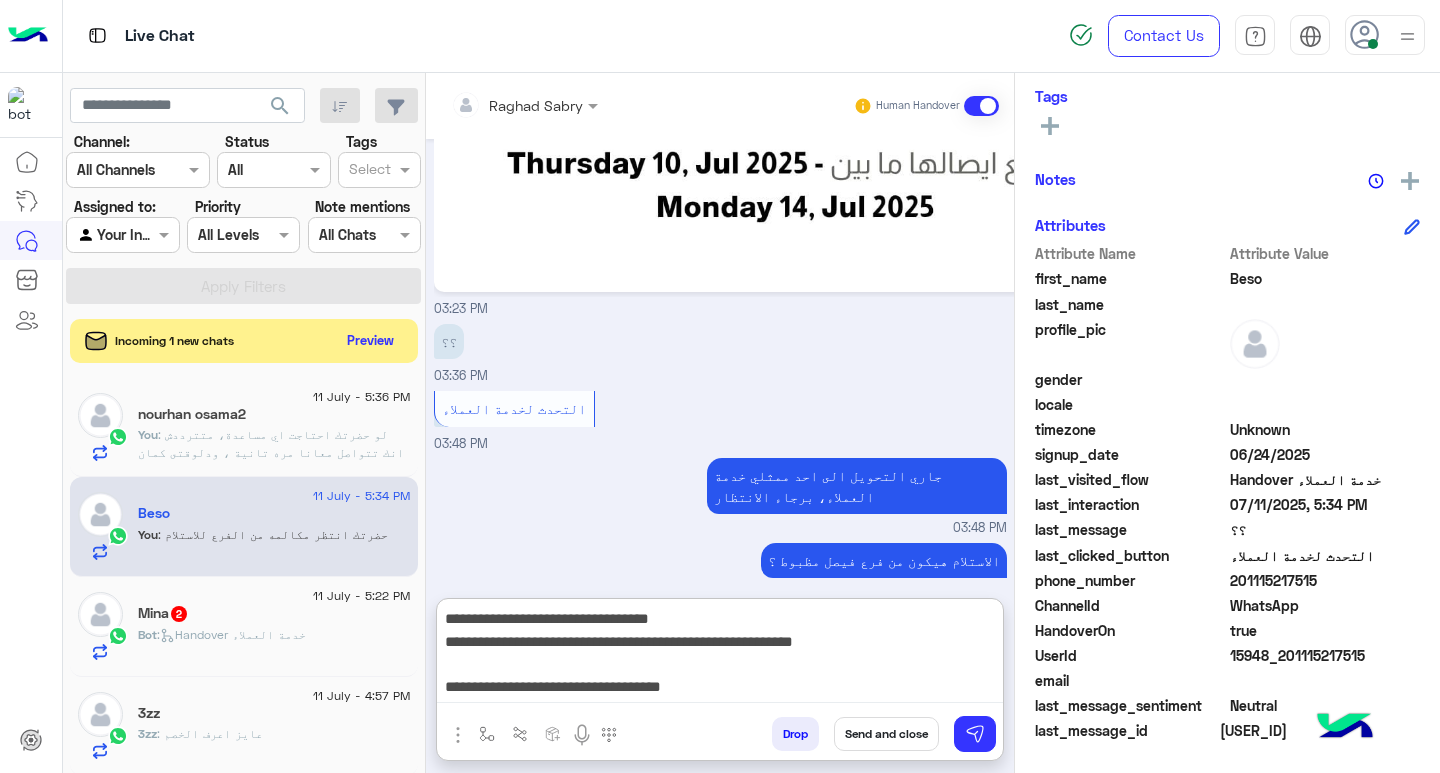 scroll, scrollTop: 155, scrollLeft: 0, axis: vertical 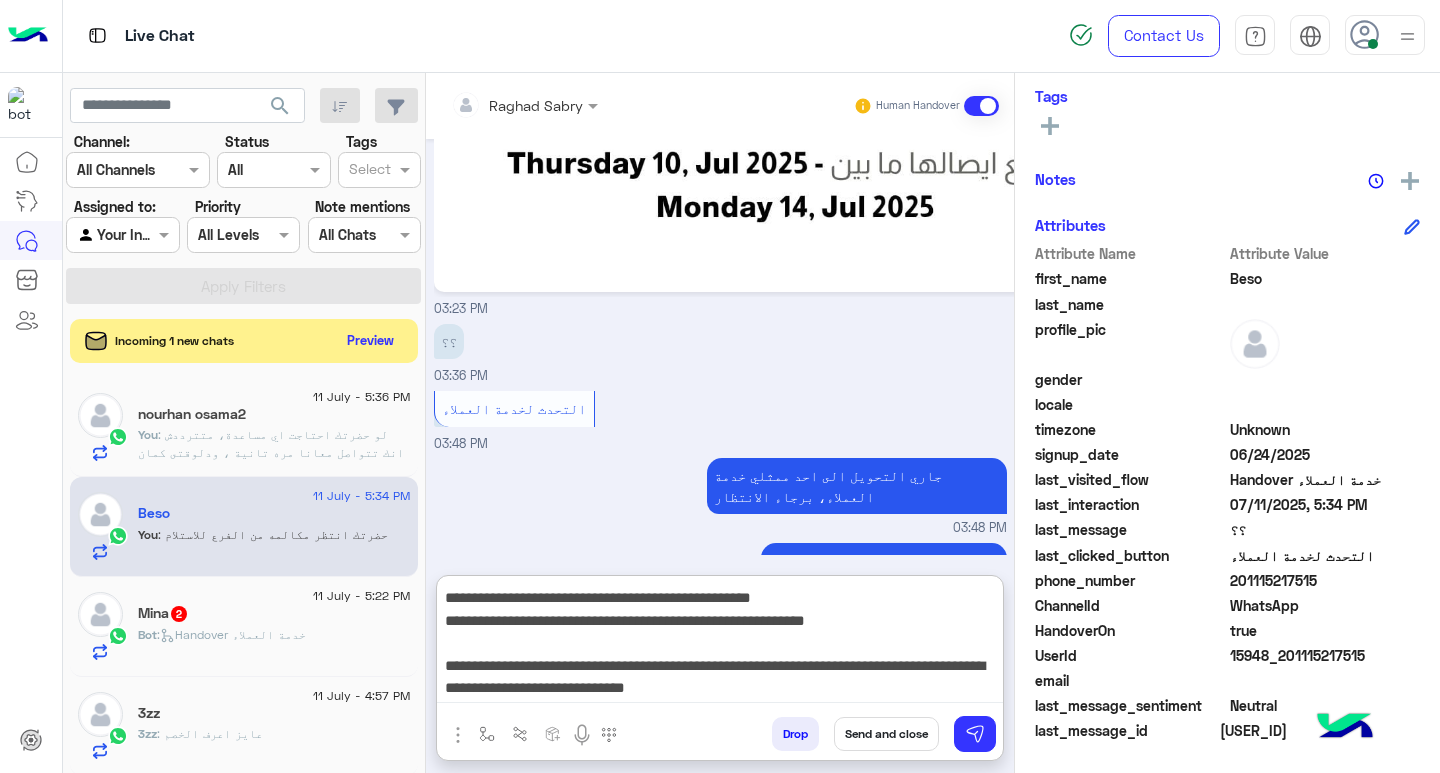 type on "**********" 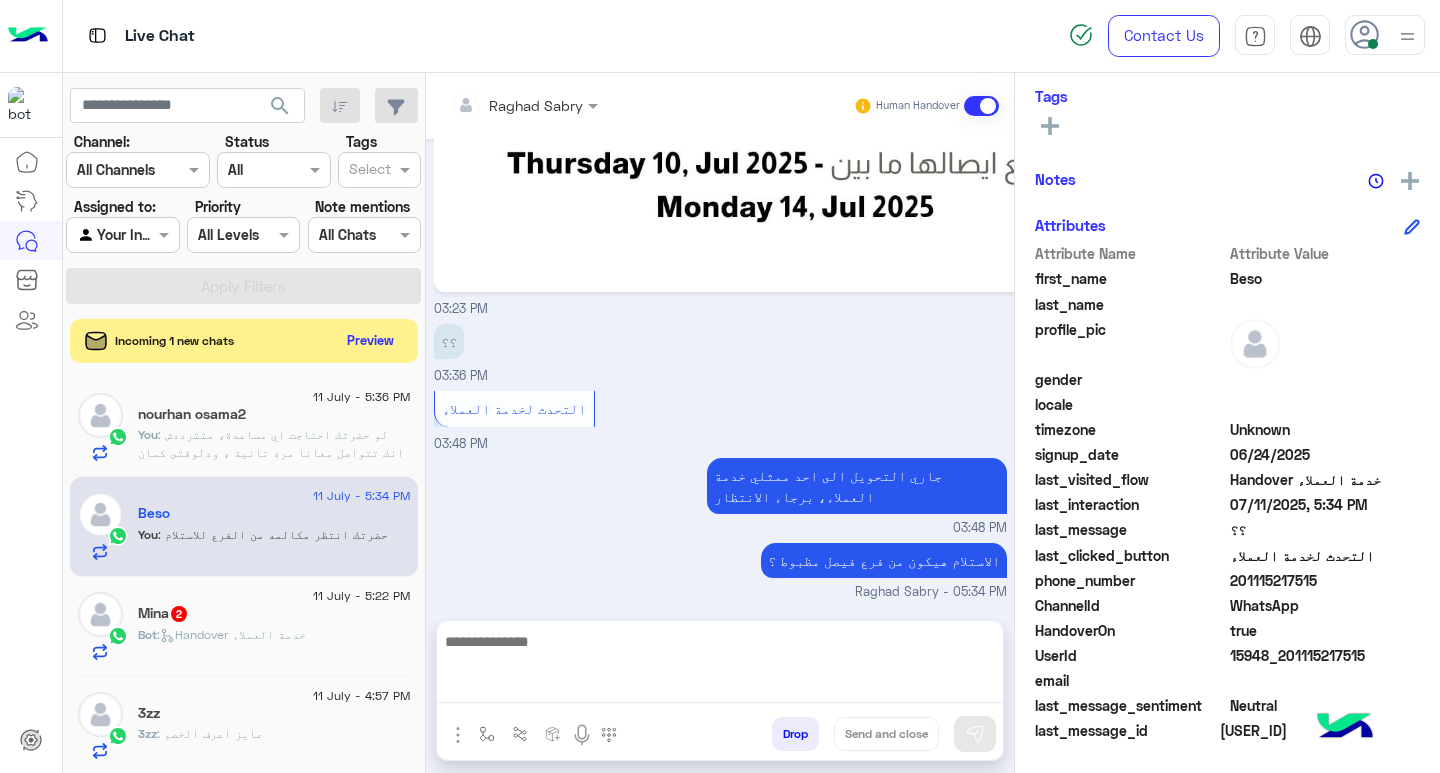 scroll, scrollTop: 0, scrollLeft: 0, axis: both 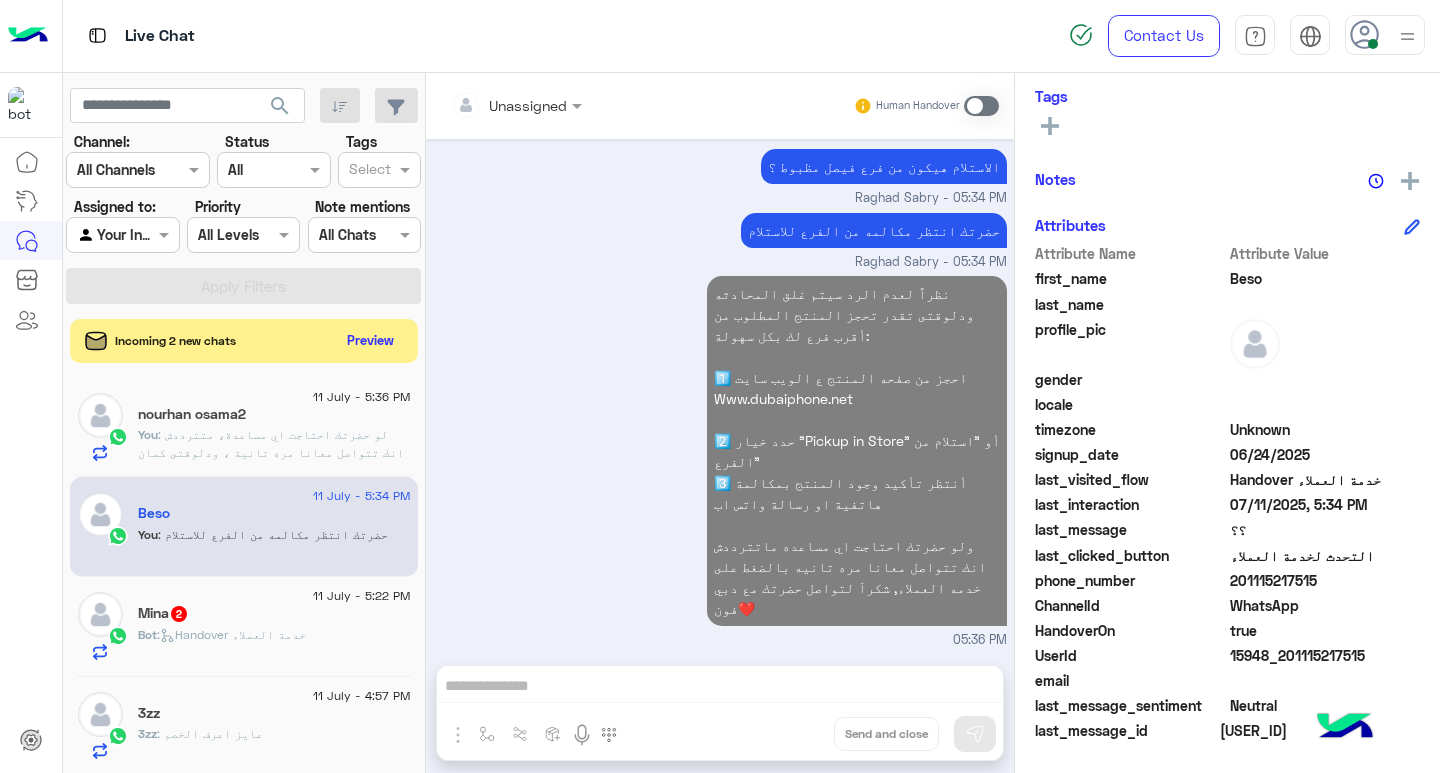 click on ": لو حضرتك احتاجت اي مساعدة، متترددش انك تتواصل معانا مره تانية ،
ودلوقتى كمان تقدر تحجز المنتج المطلوب من أقرب فرع لك بكل سهولة:
1️⃣ احجز من صفحه المنتج ع الويب سايت
Www.dubaiphone.net
2️⃣ حدد خيار "Pickup in Store" أو "استلام من الفرع"
3️⃣ أنتظر تأكيد وجود المنتج  بمكالمة هاتفية او رسالة واتس اب
شكرا لتواصلك مع دبي فون ❤️" 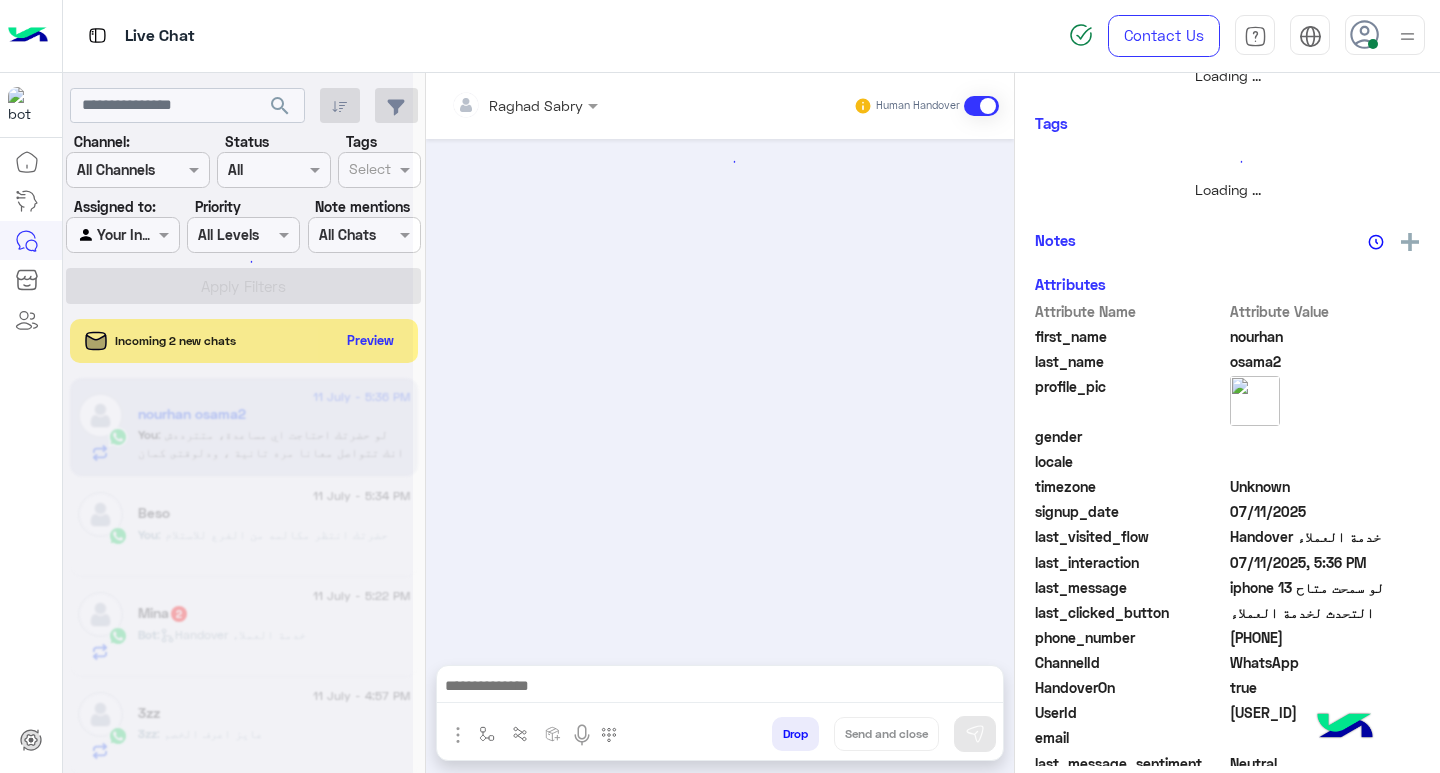 scroll, scrollTop: 355, scrollLeft: 0, axis: vertical 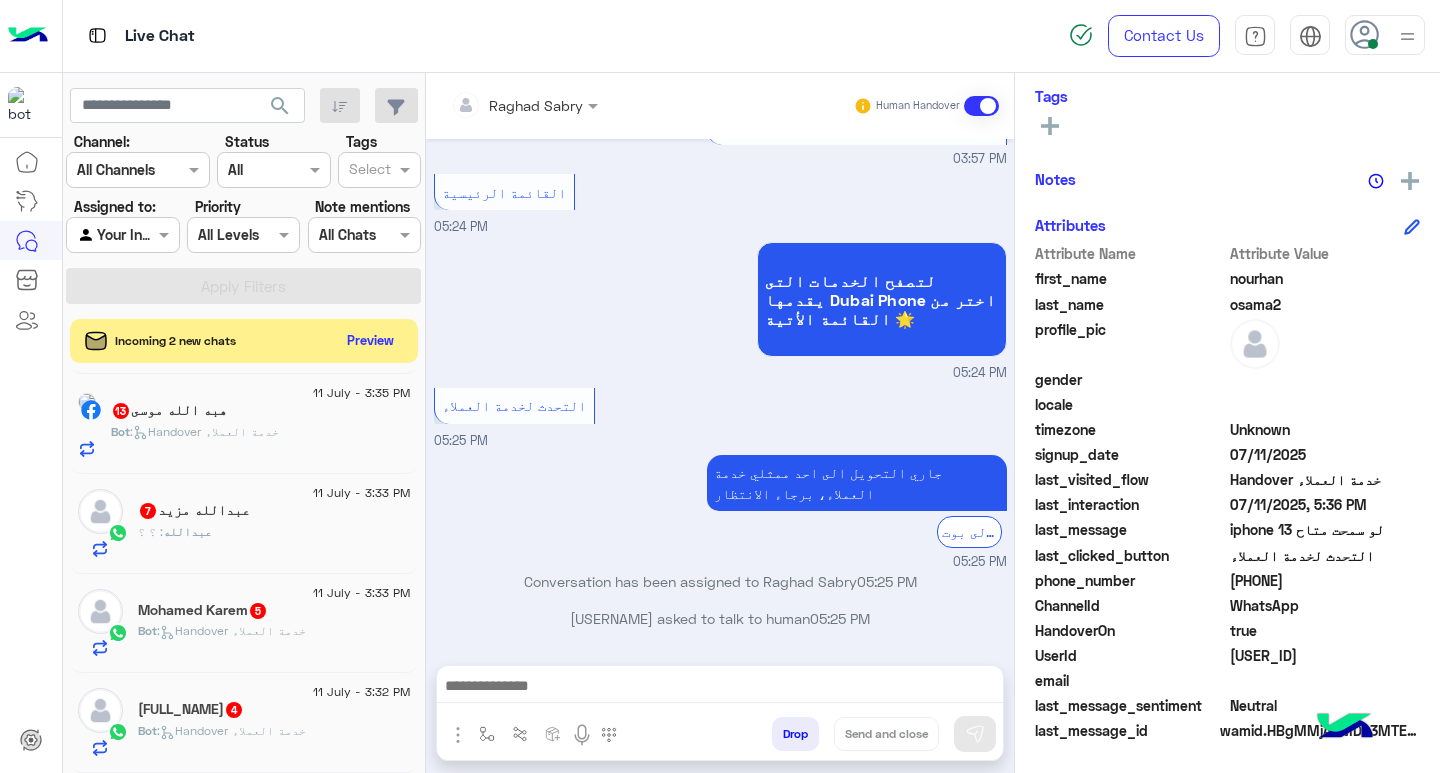 click at bounding box center (1373, 44) 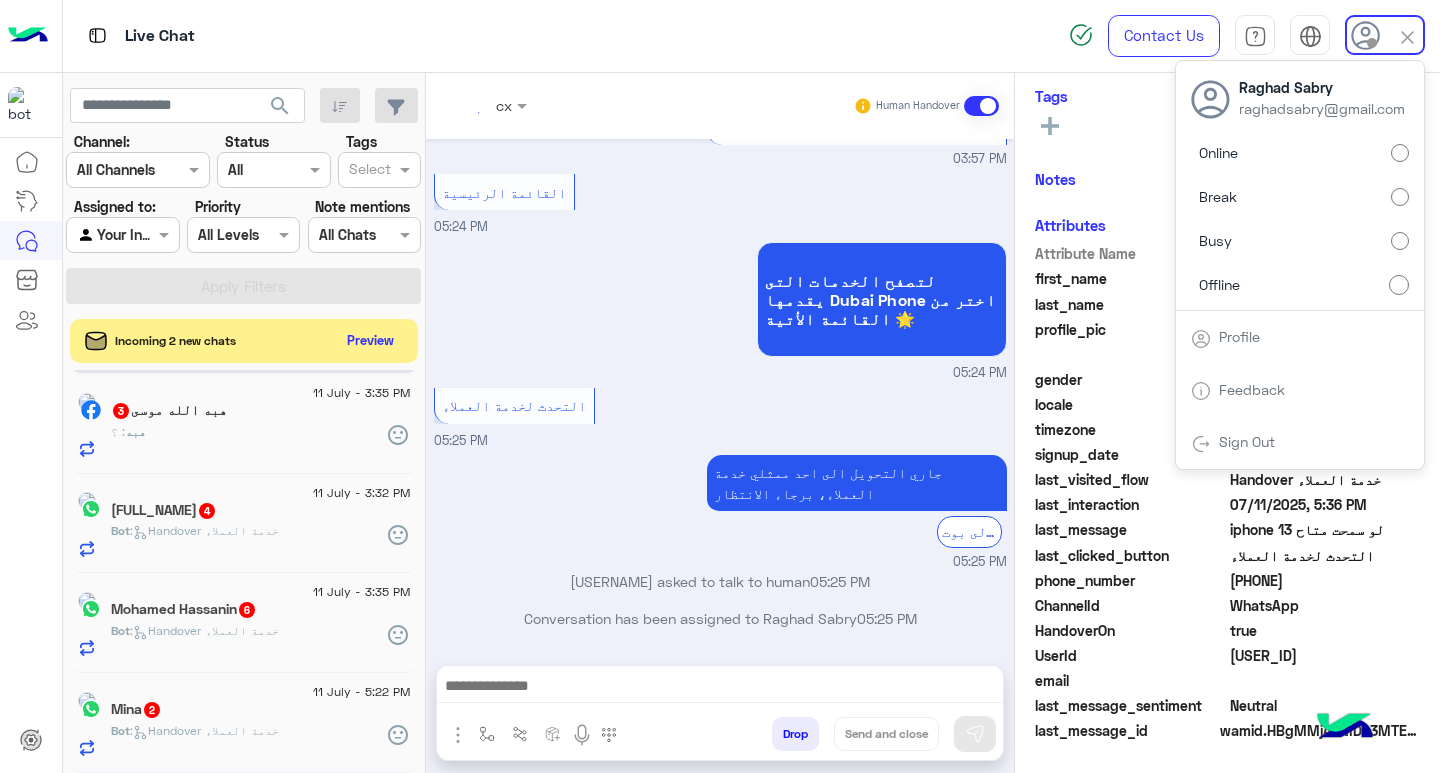 scroll, scrollTop: 303, scrollLeft: 0, axis: vertical 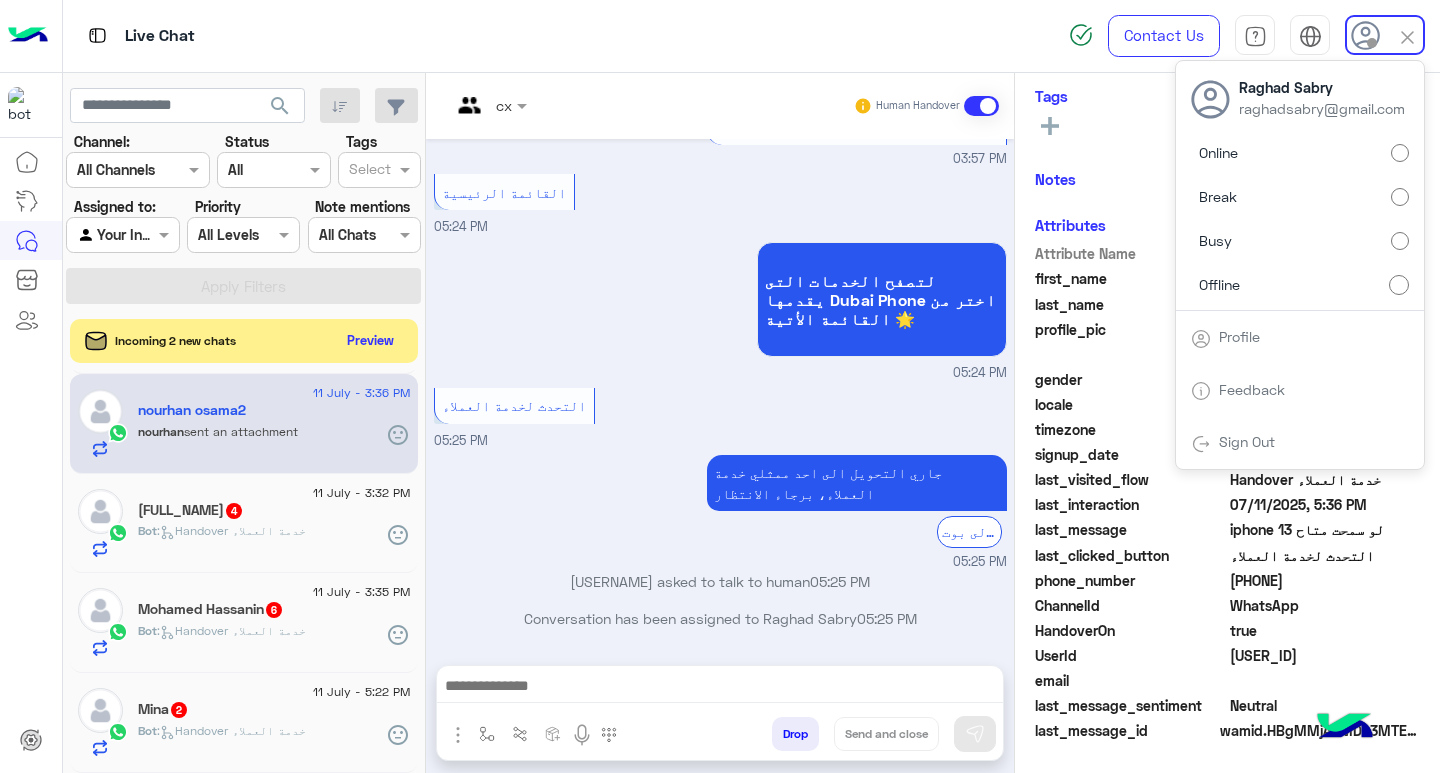 click on "Break" at bounding box center [1300, 197] 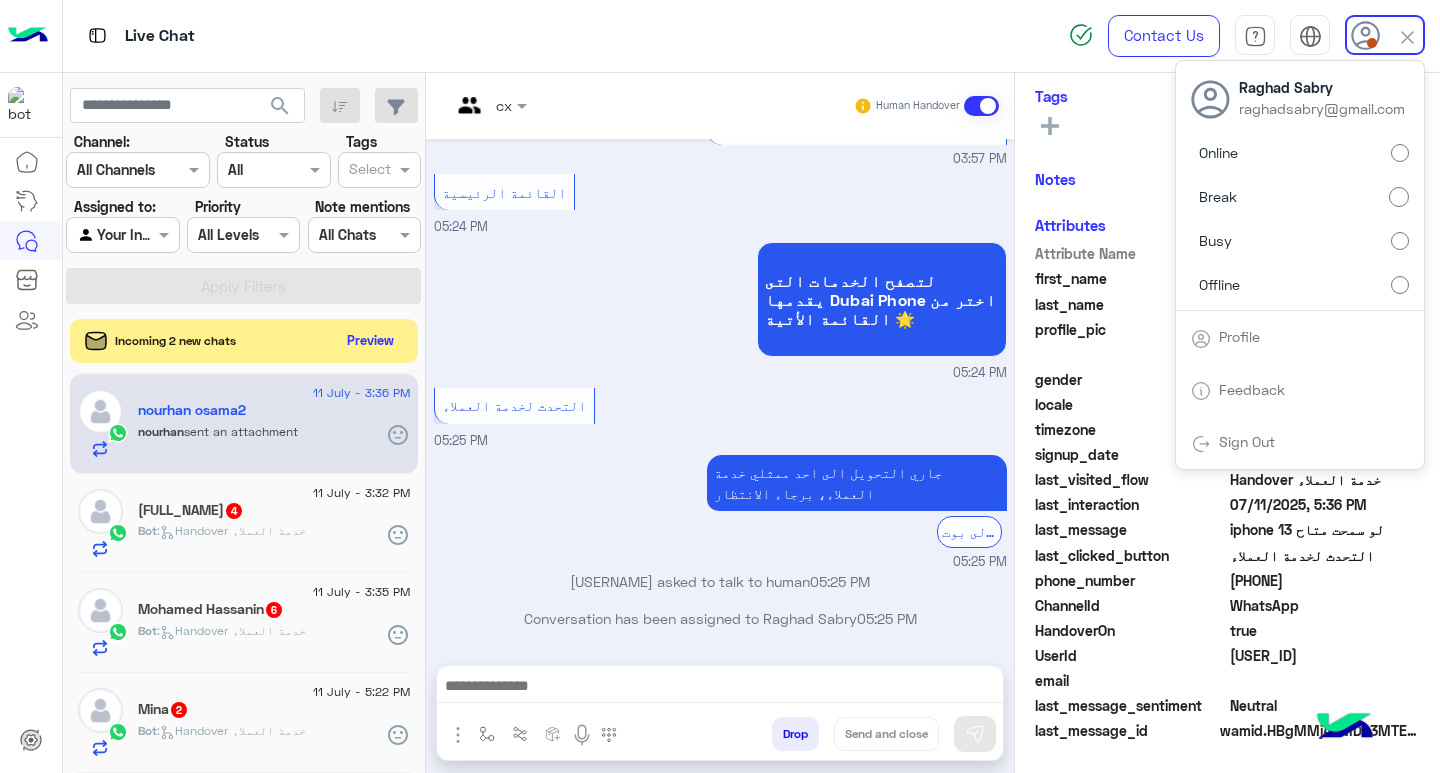 click on "search" 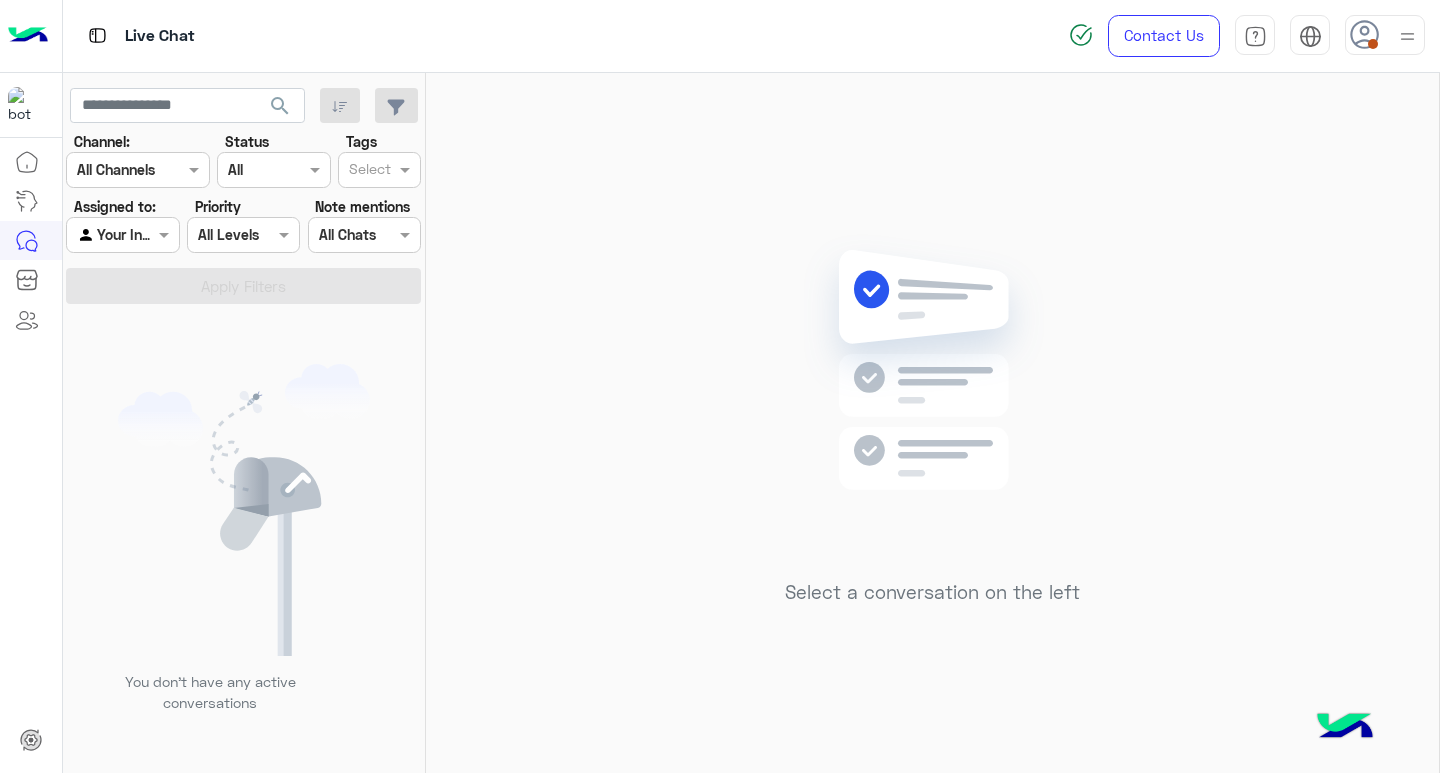 type 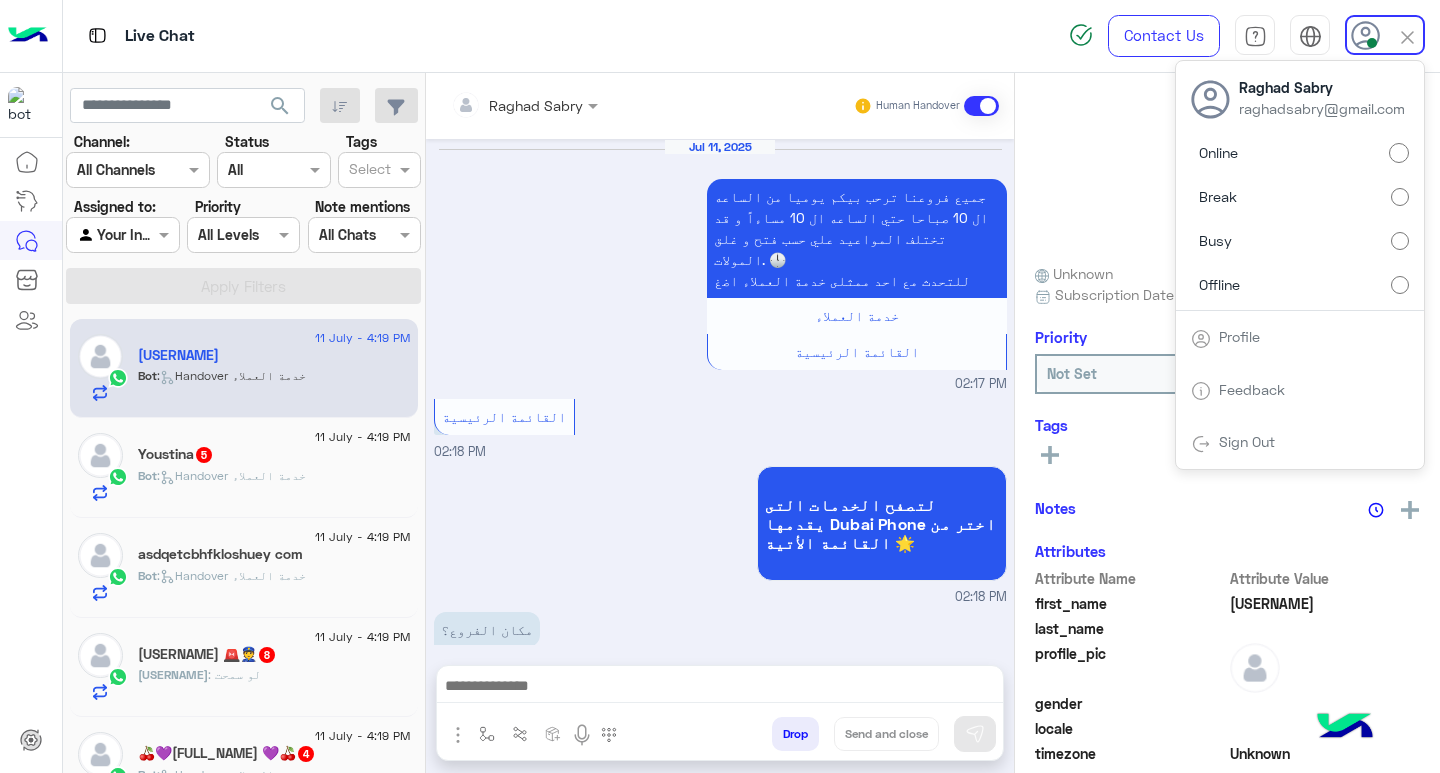 scroll, scrollTop: 1259, scrollLeft: 0, axis: vertical 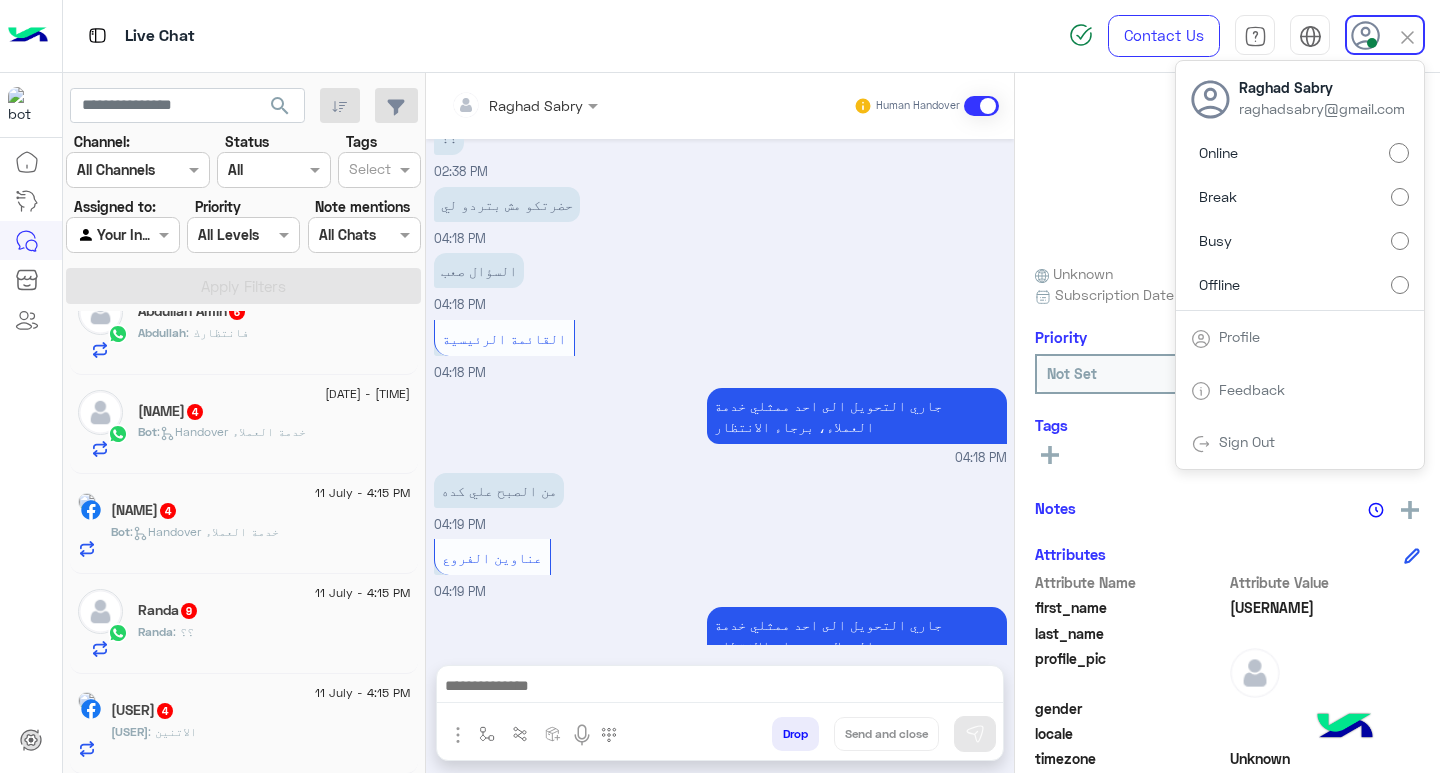 click on "Hagař Al Nabÿ  4" 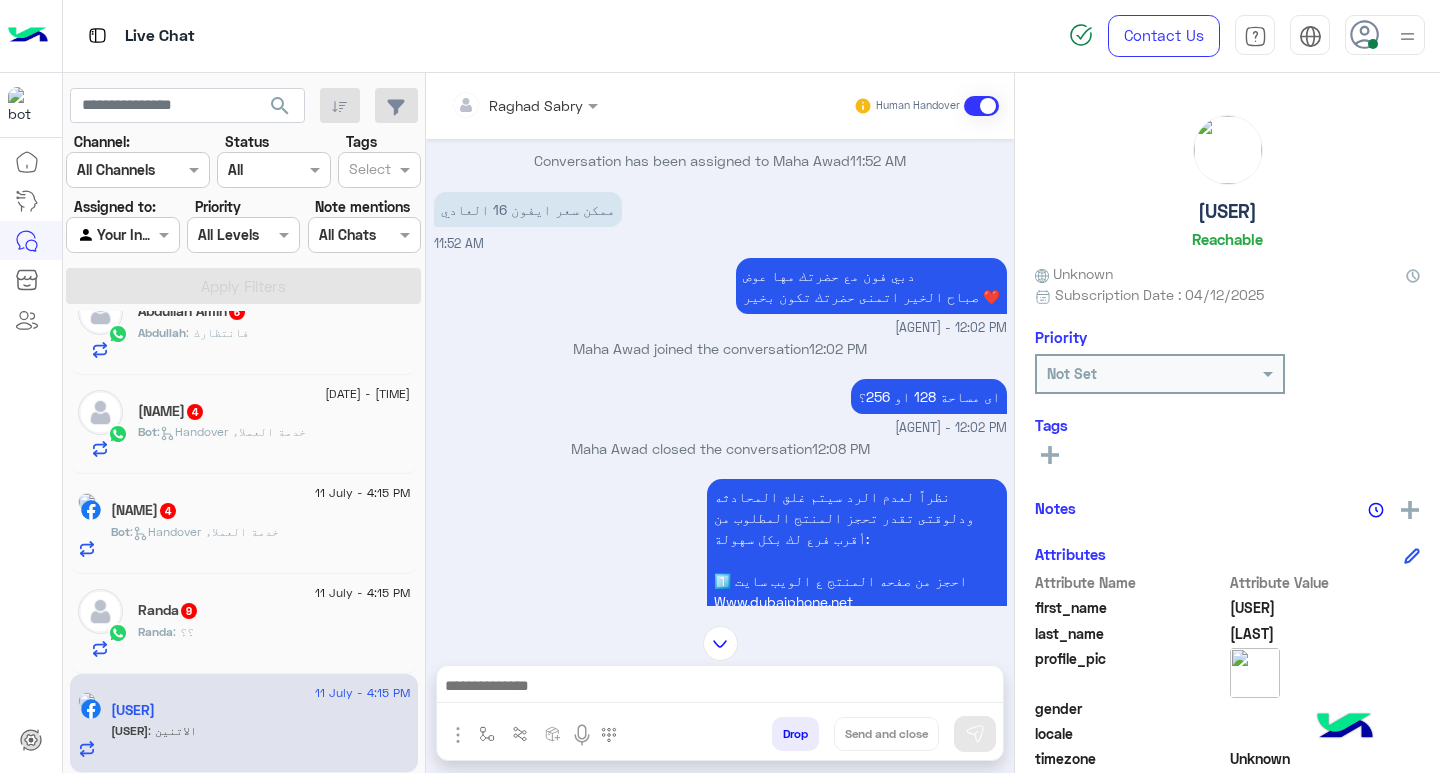 scroll, scrollTop: 450, scrollLeft: 0, axis: vertical 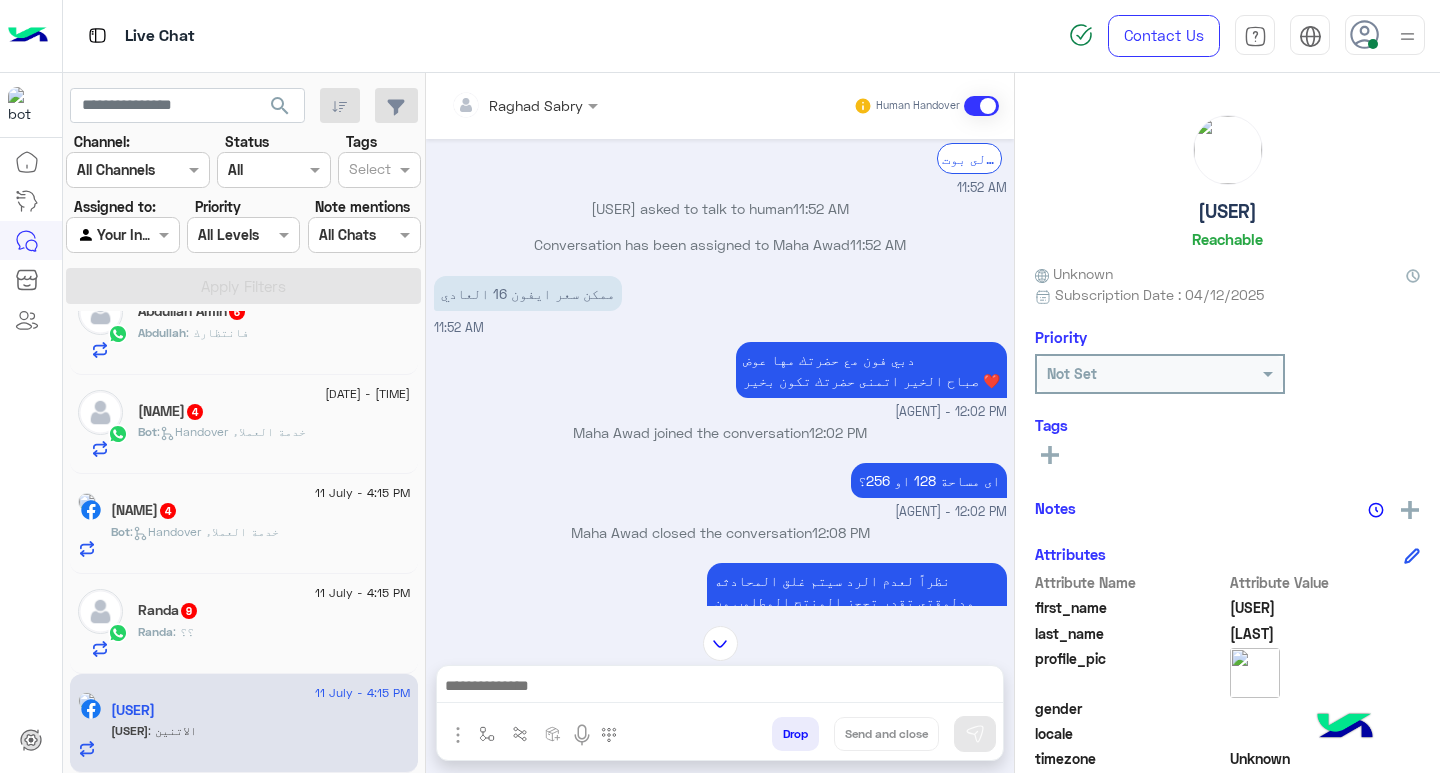 click on "اى مساحة 128 او 256؟  Maha Awad -  12:02 PM" at bounding box center [720, 490] 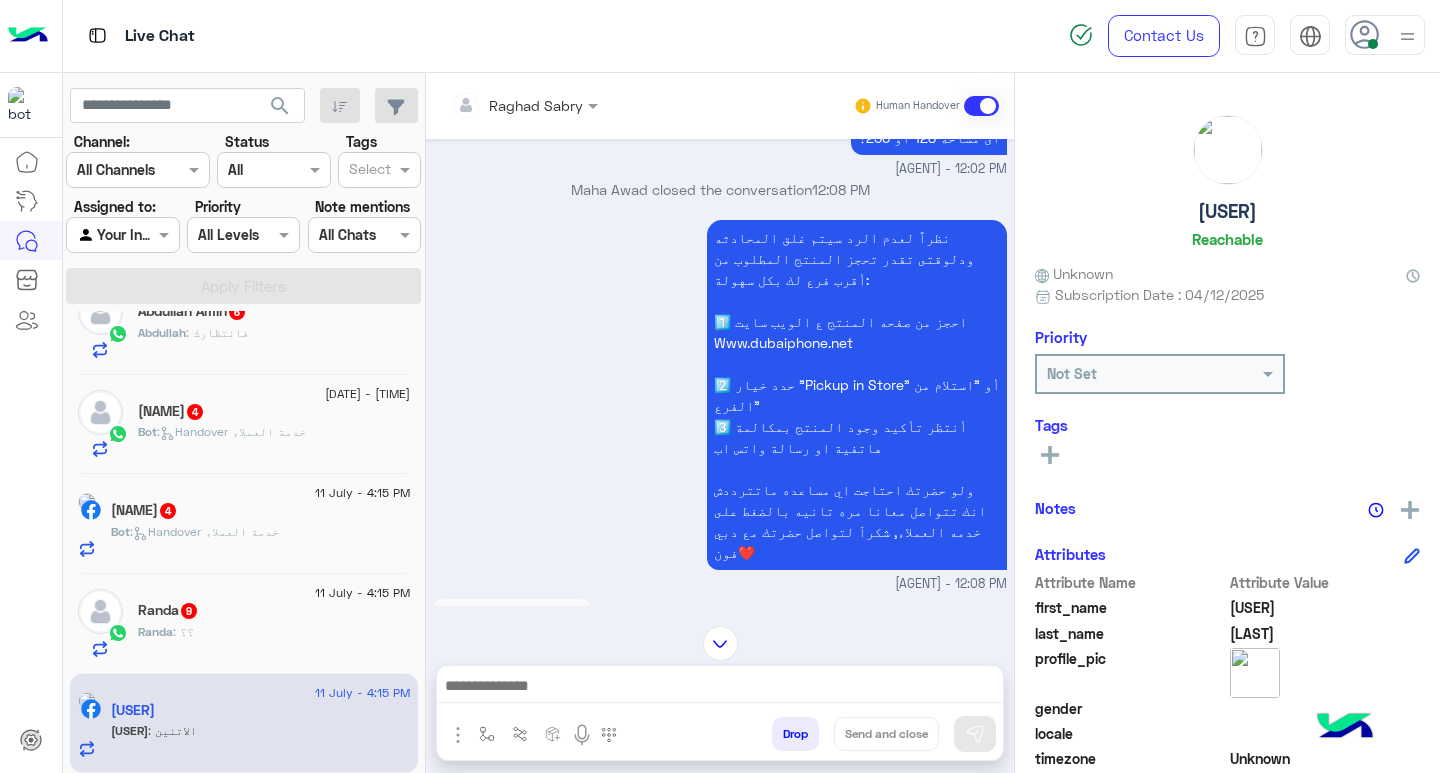 scroll, scrollTop: 917, scrollLeft: 0, axis: vertical 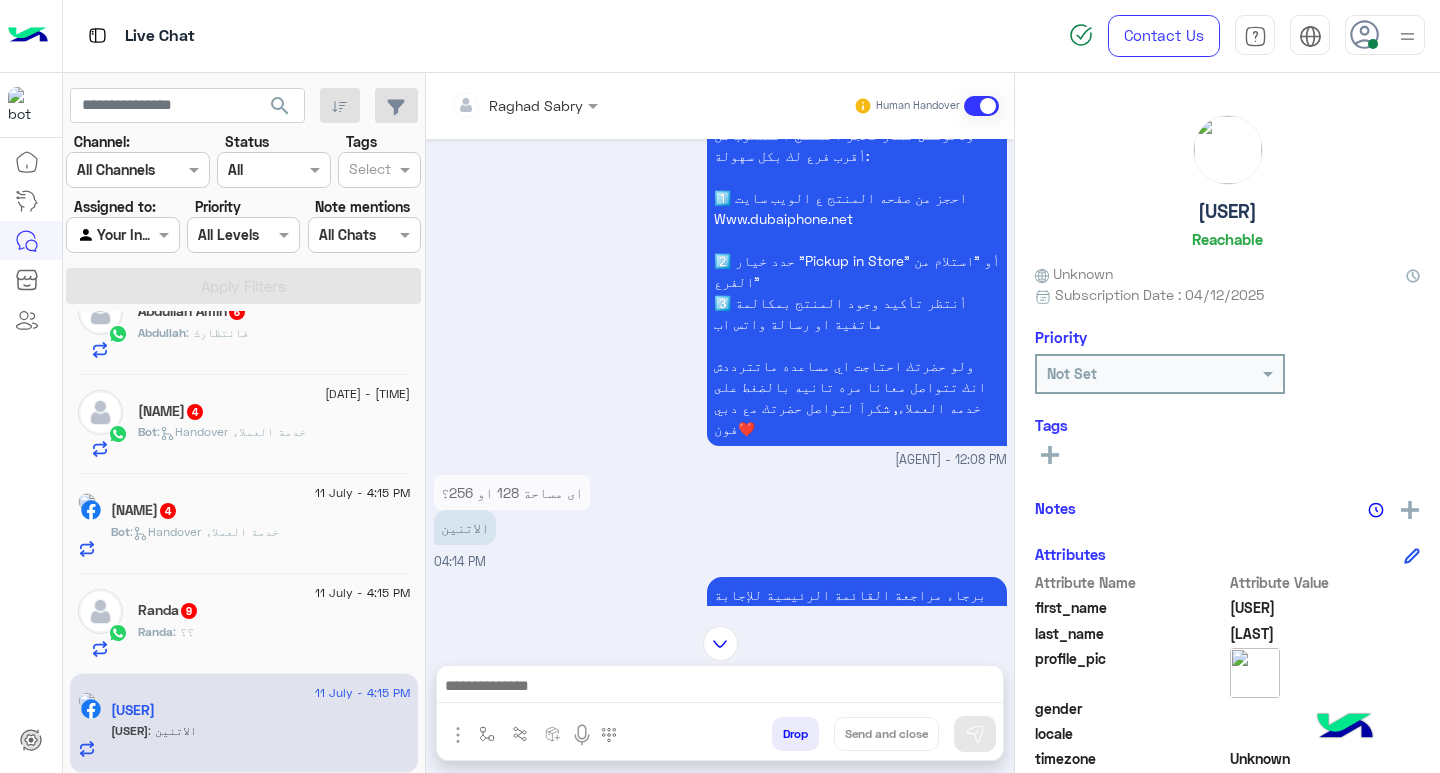 click at bounding box center (524, 104) 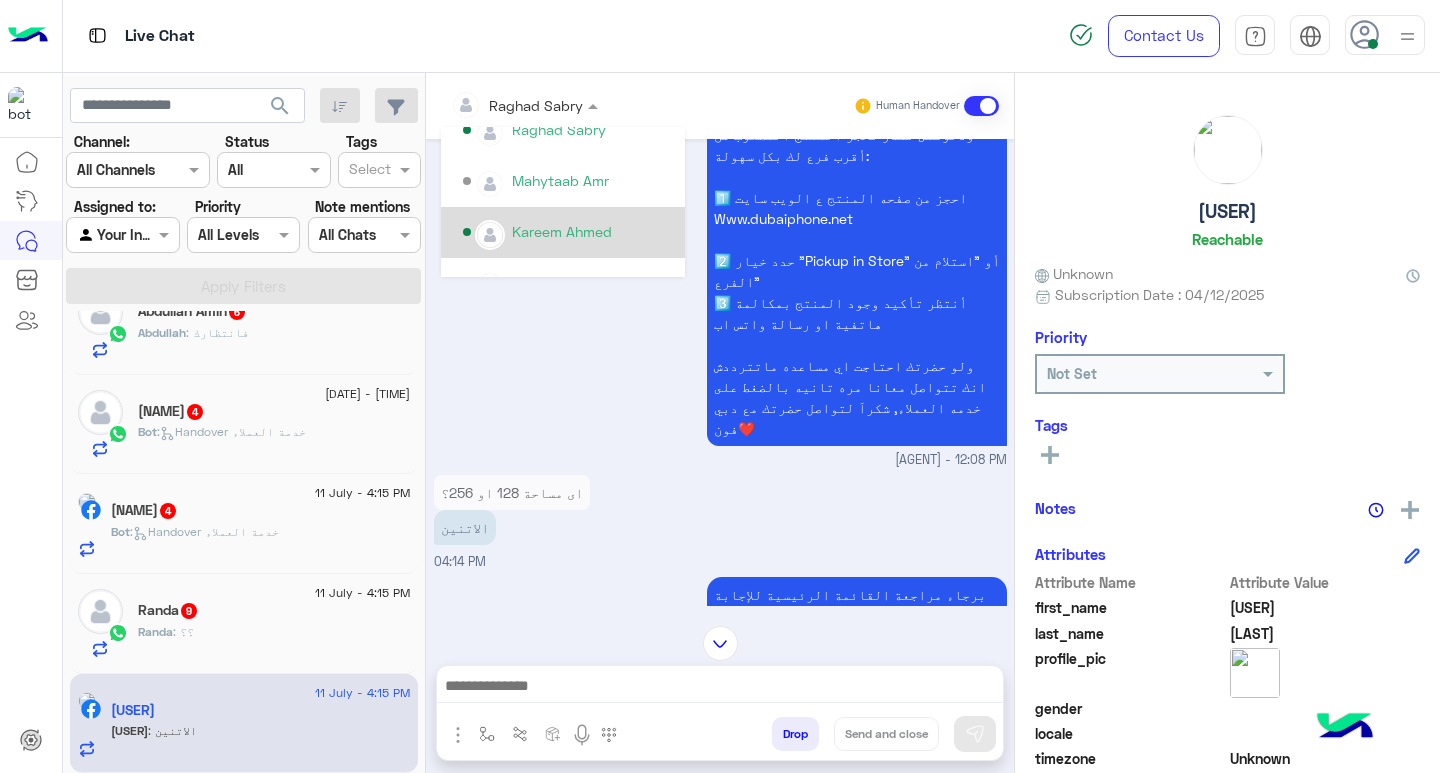 scroll, scrollTop: 499, scrollLeft: 0, axis: vertical 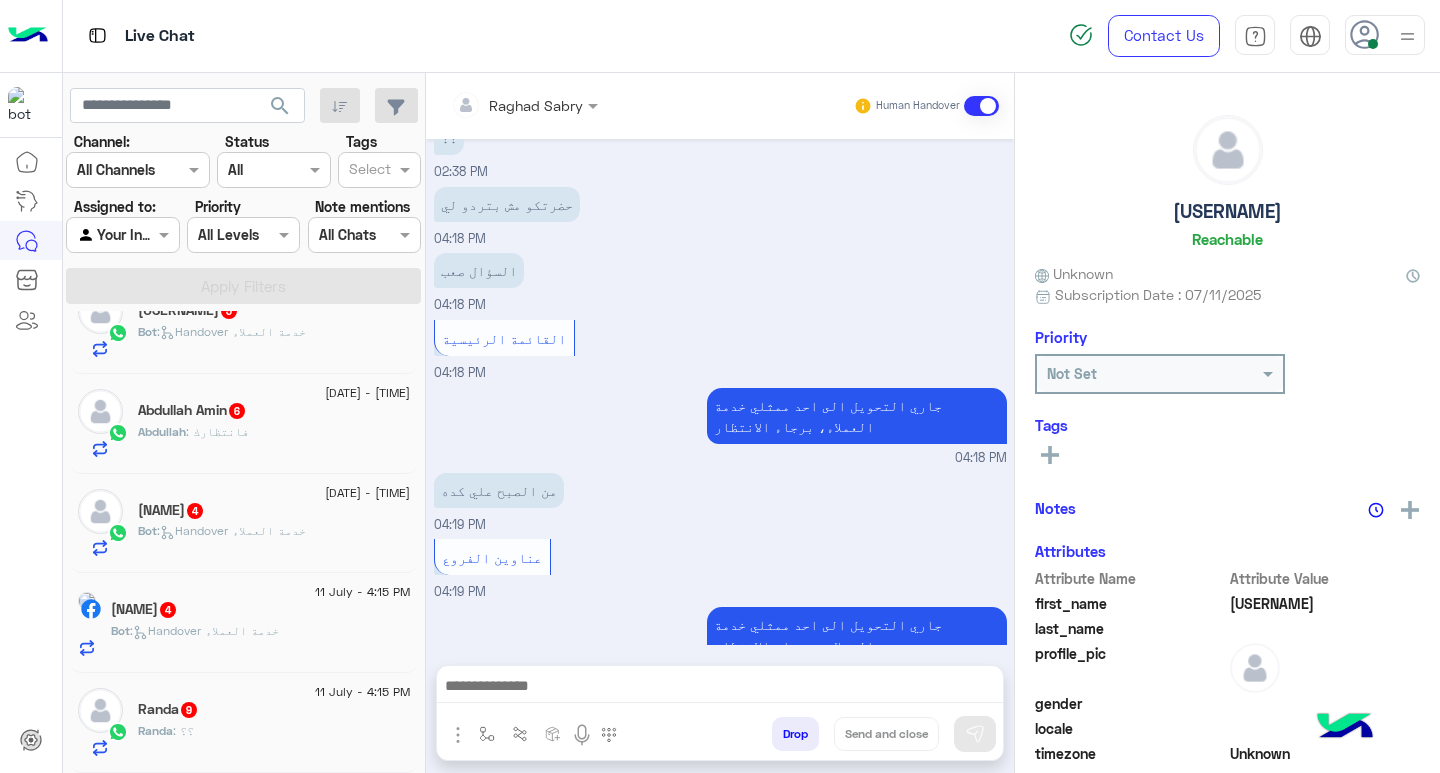 click on "Randa   9" 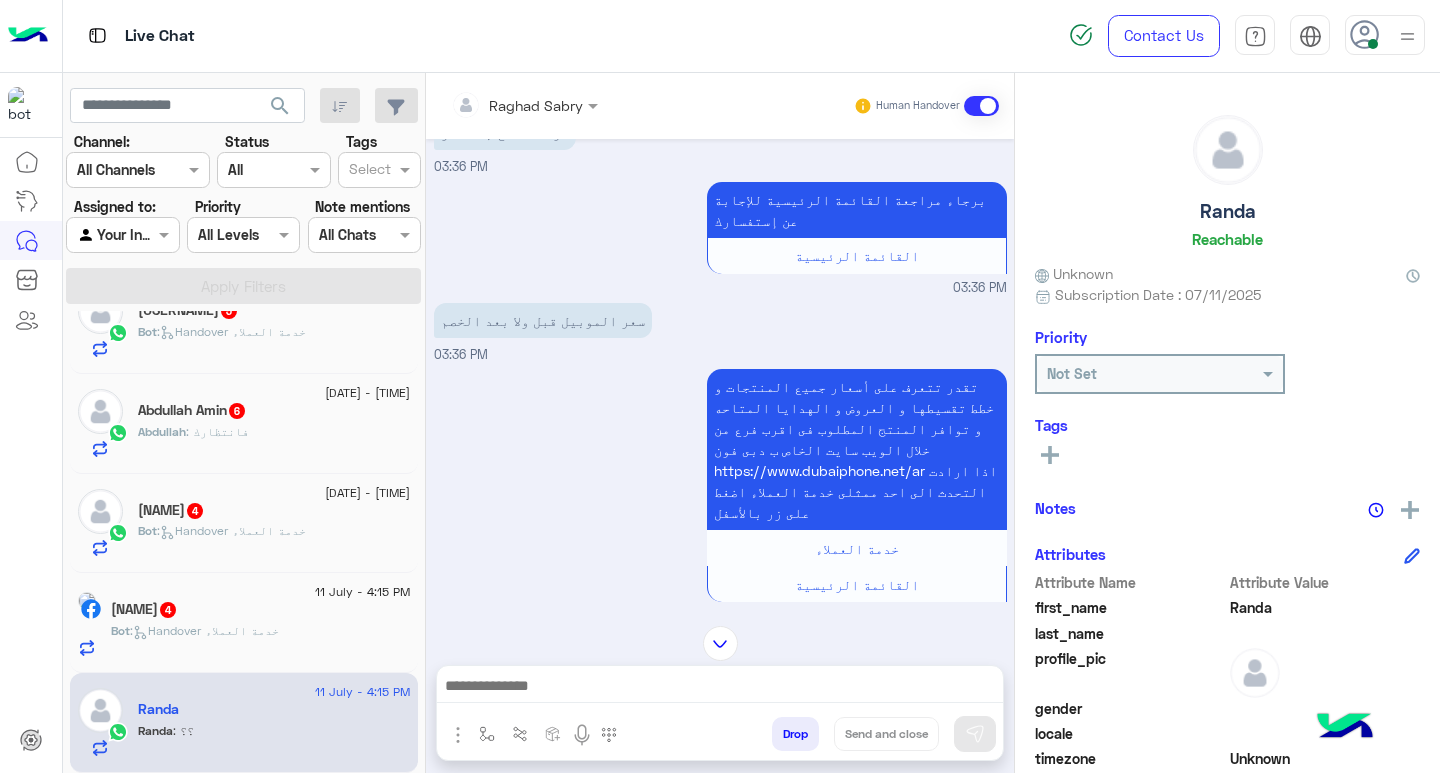 scroll, scrollTop: 2303, scrollLeft: 0, axis: vertical 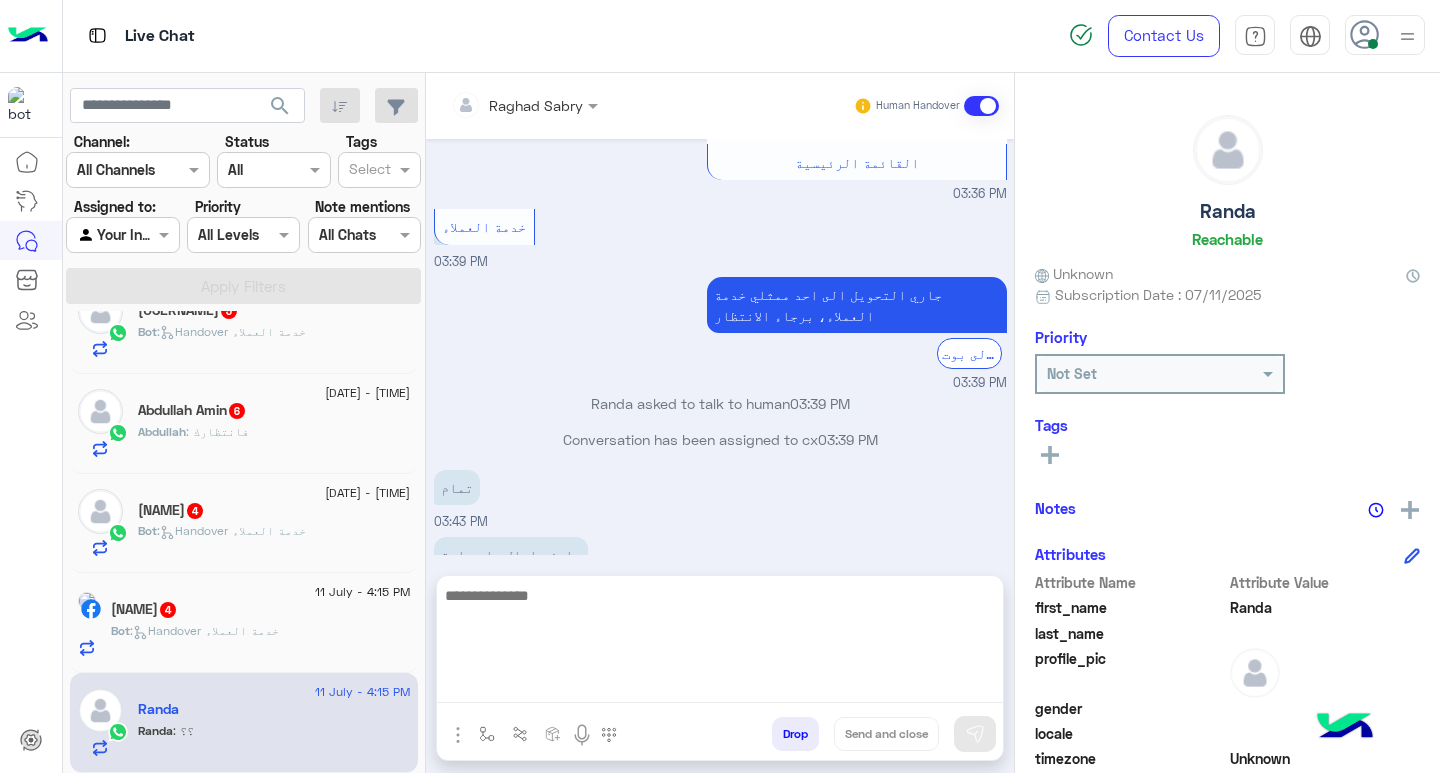 click at bounding box center [720, 643] 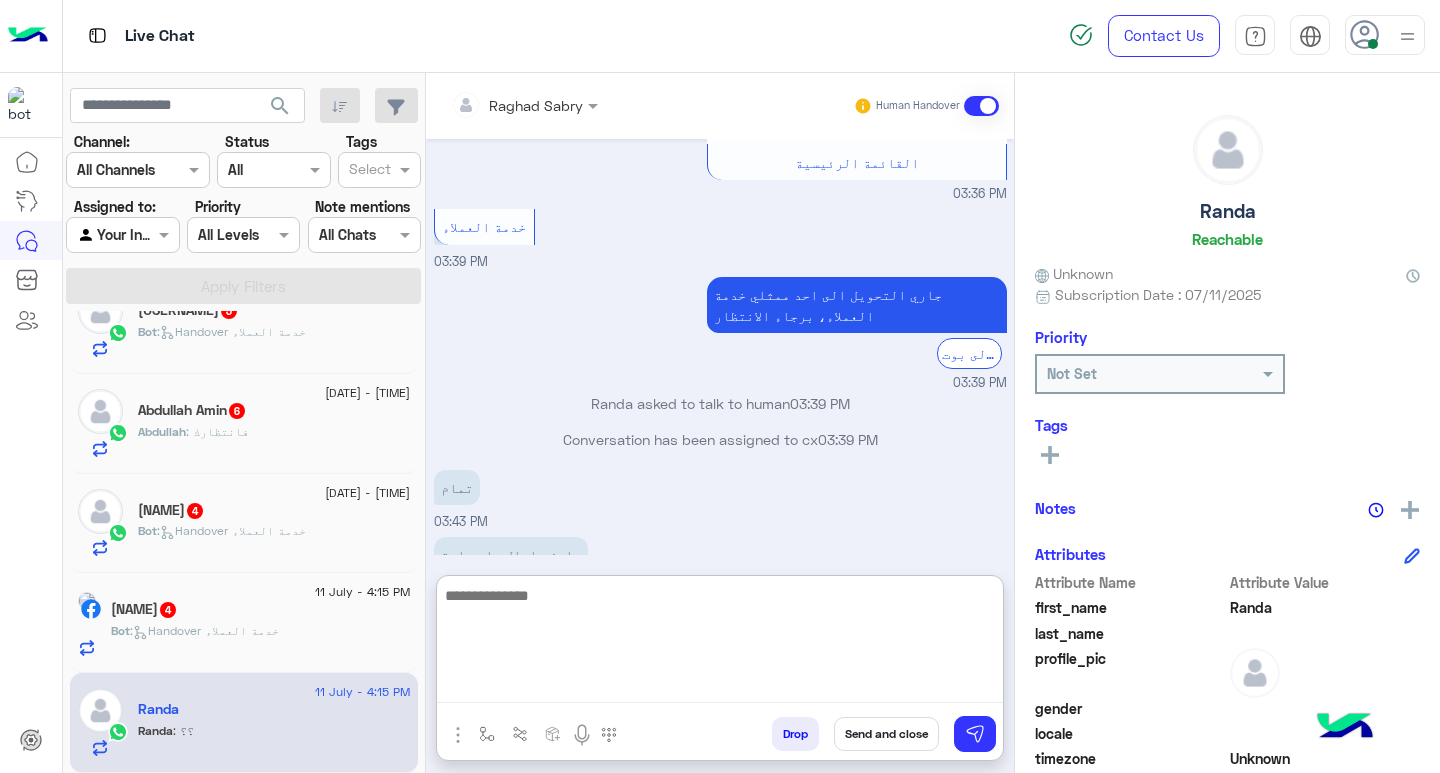 scroll, scrollTop: 2478, scrollLeft: 0, axis: vertical 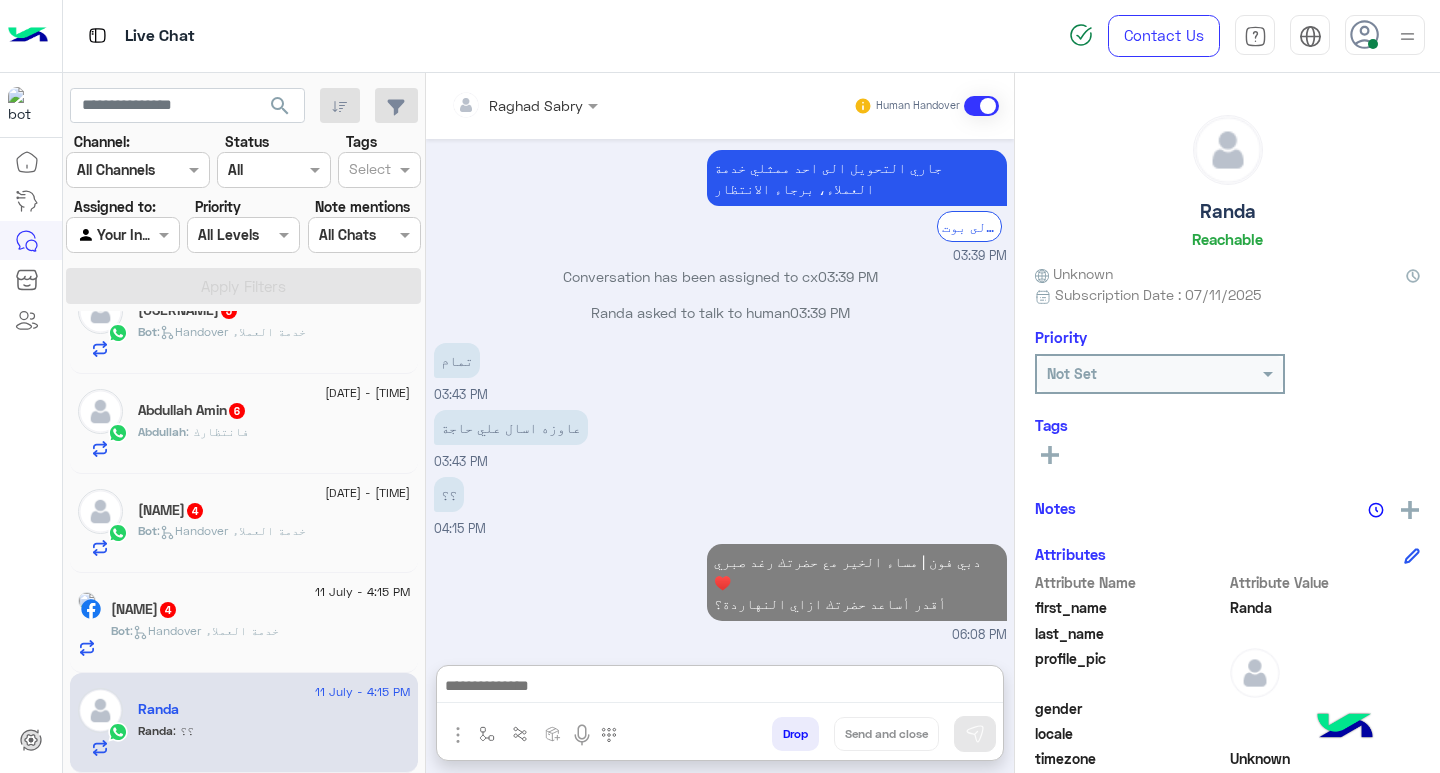 click on "Bot :   Handover خدمة العملاء" 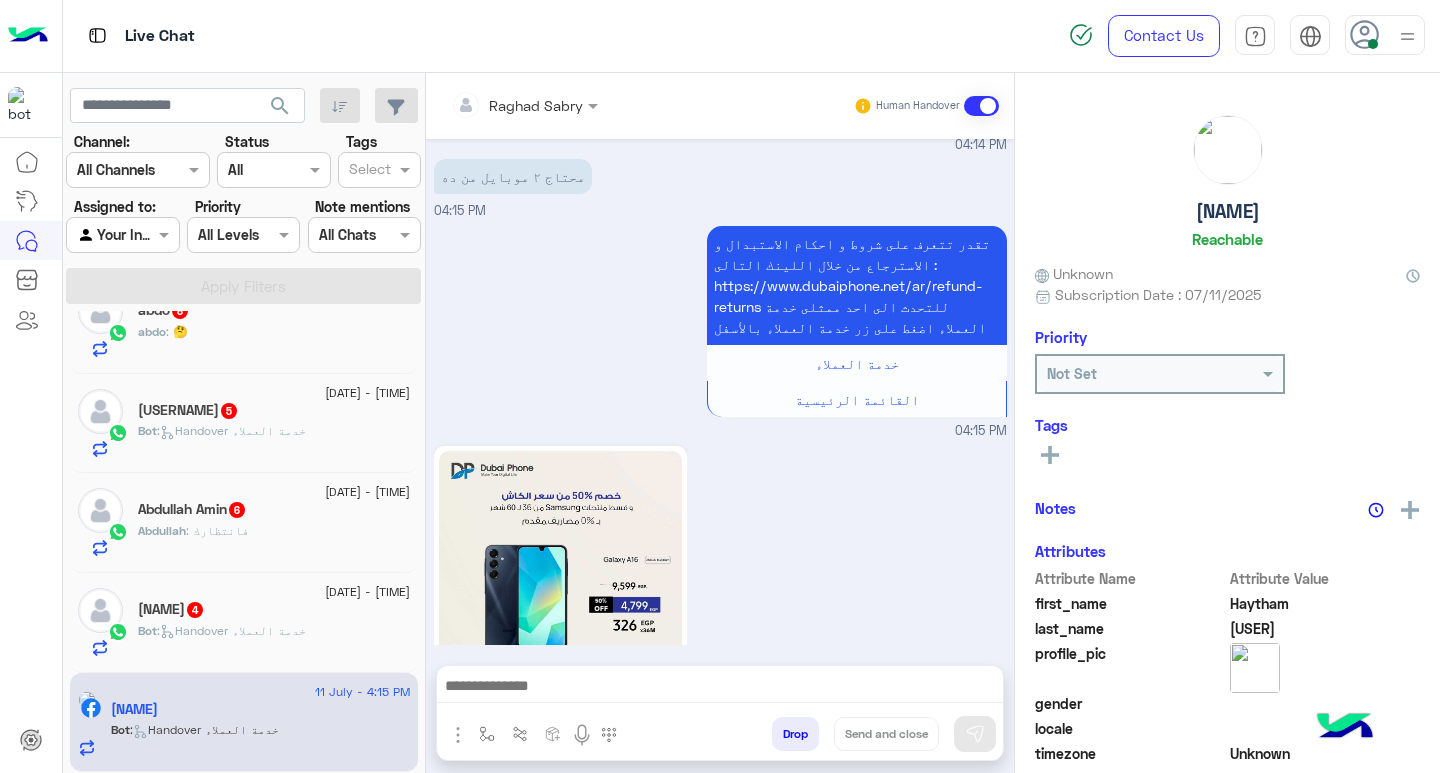 scroll, scrollTop: 264, scrollLeft: 0, axis: vertical 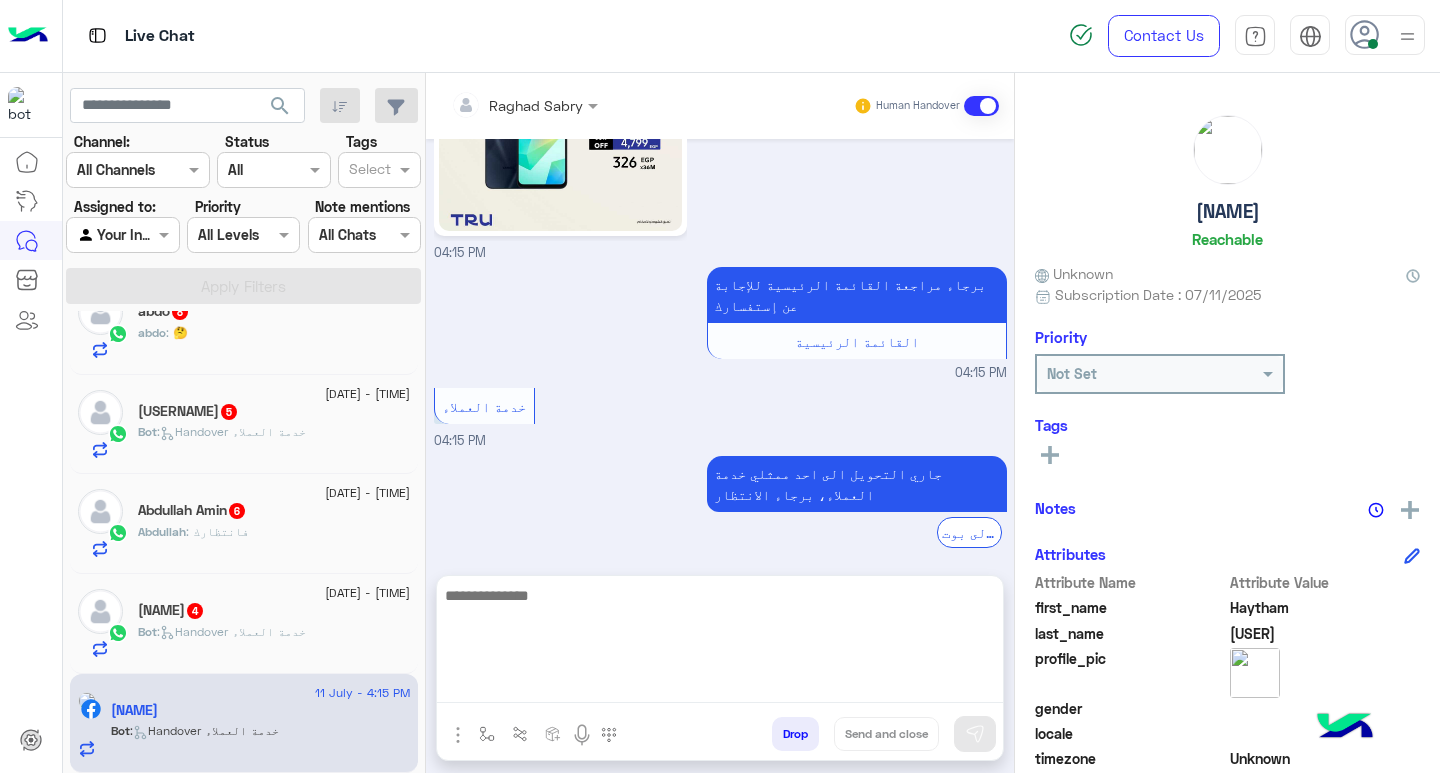 click at bounding box center (720, 643) 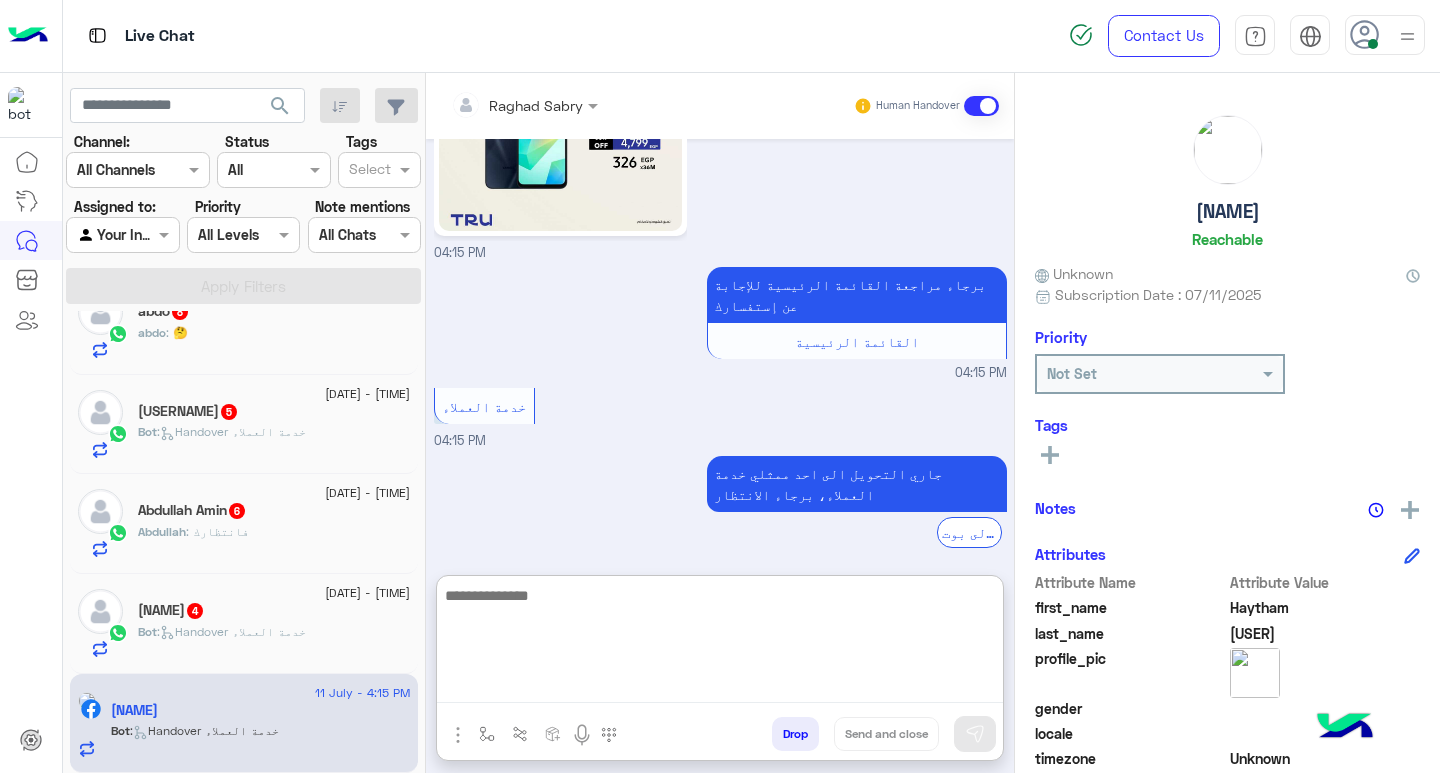 scroll, scrollTop: 734, scrollLeft: 0, axis: vertical 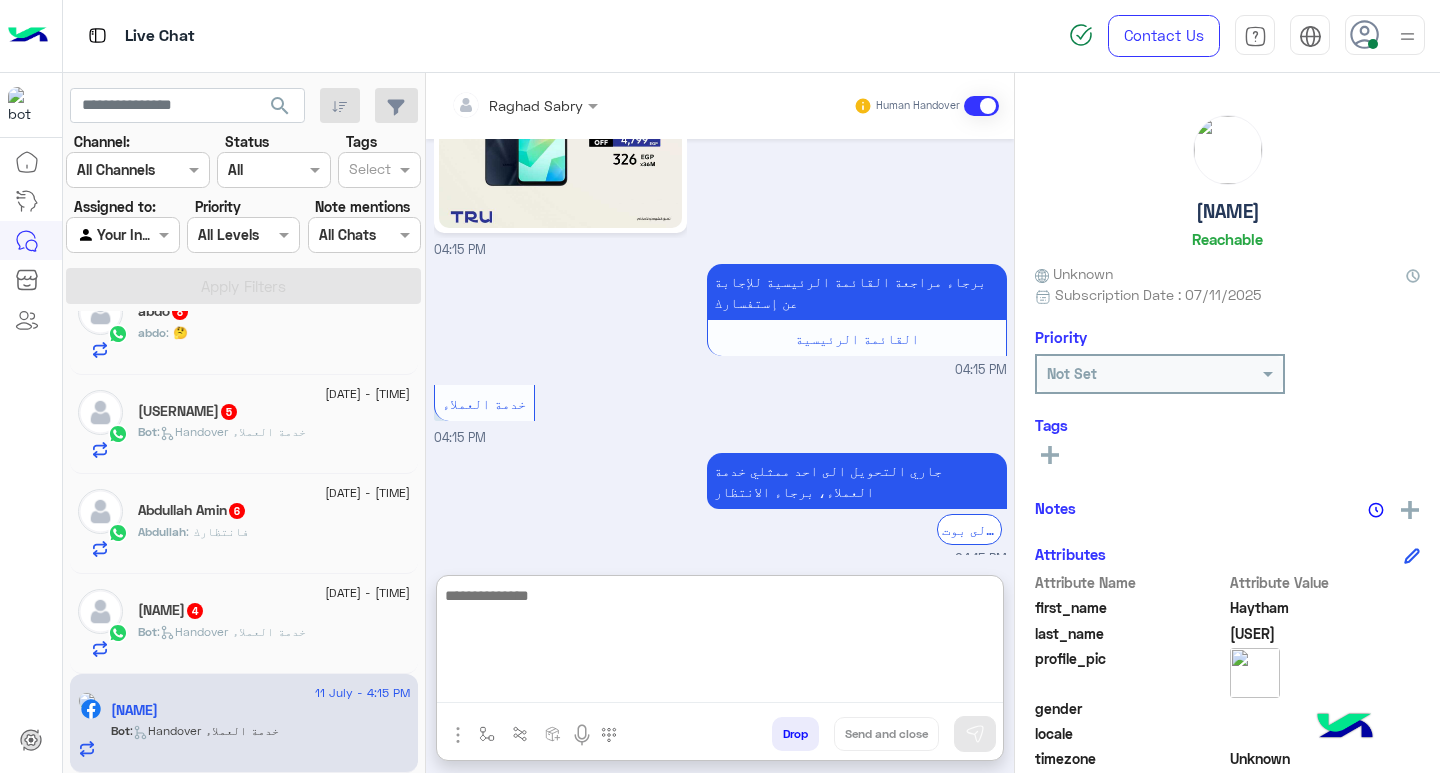 paste on "**********" 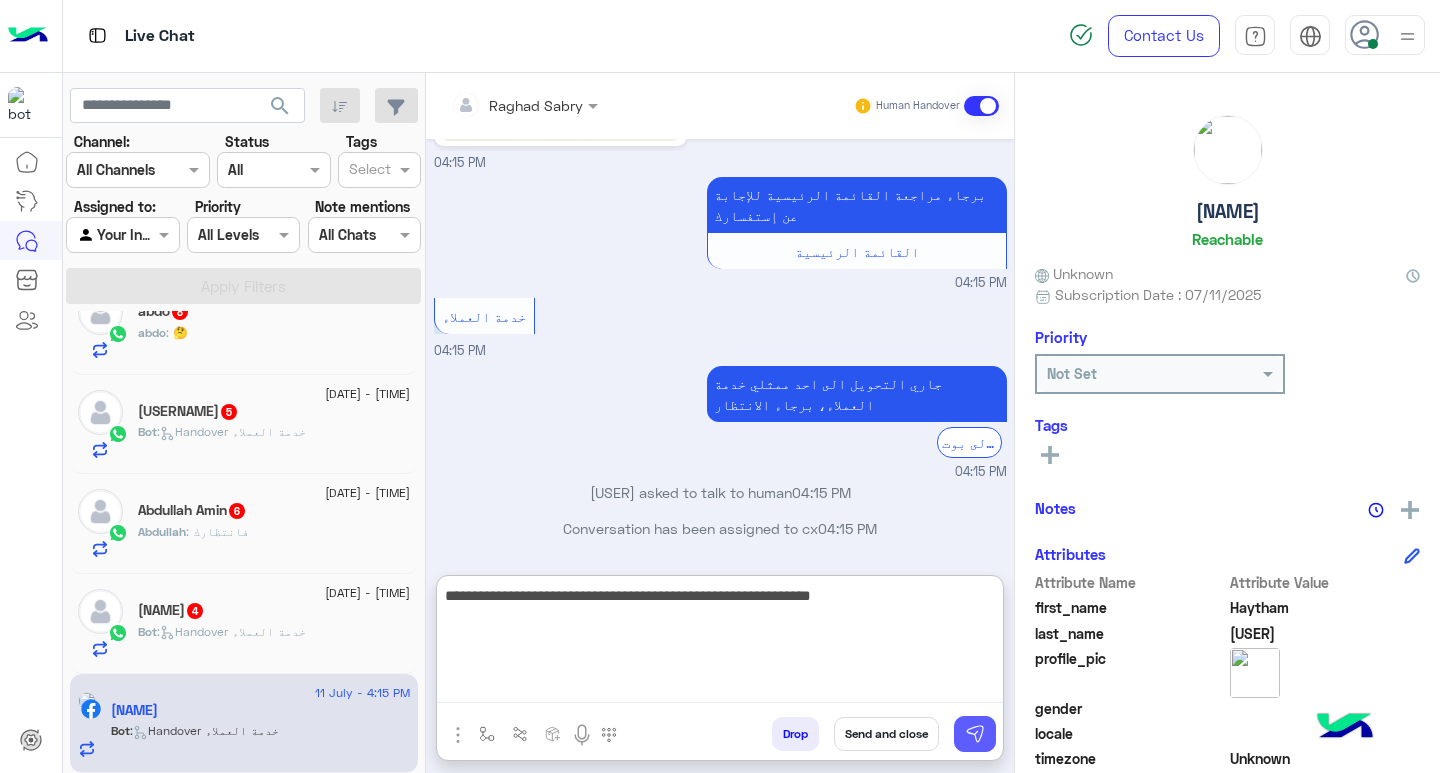 type on "**********" 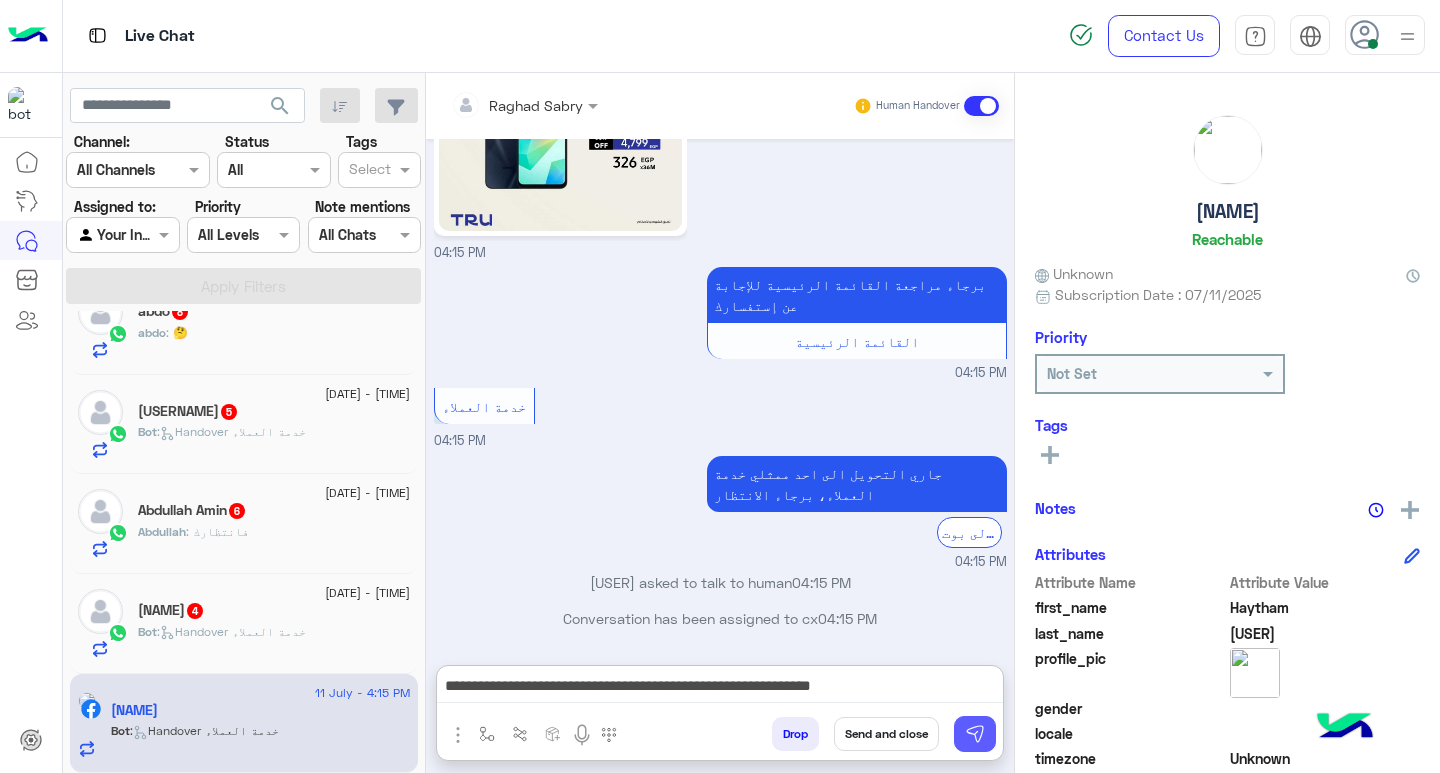 click at bounding box center [975, 734] 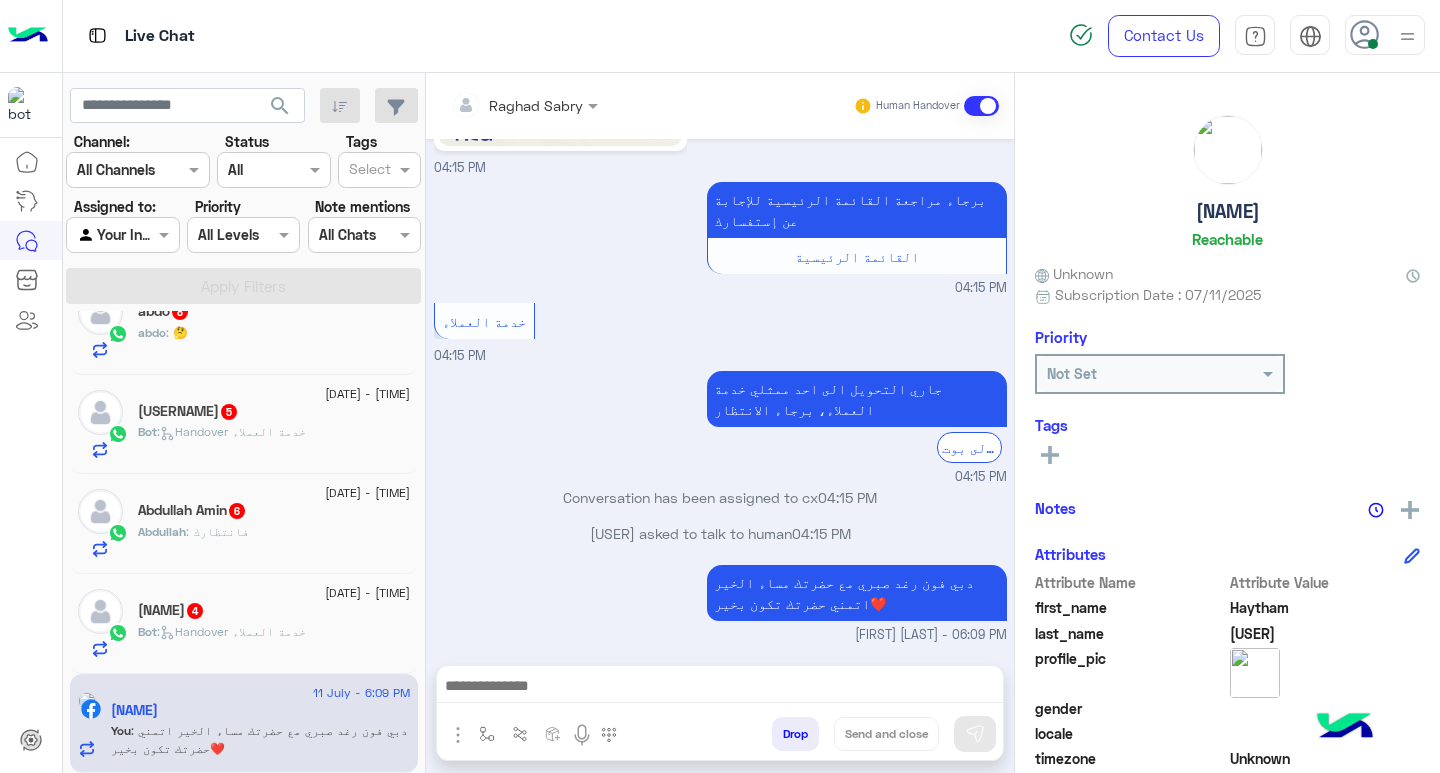 scroll, scrollTop: 852, scrollLeft: 0, axis: vertical 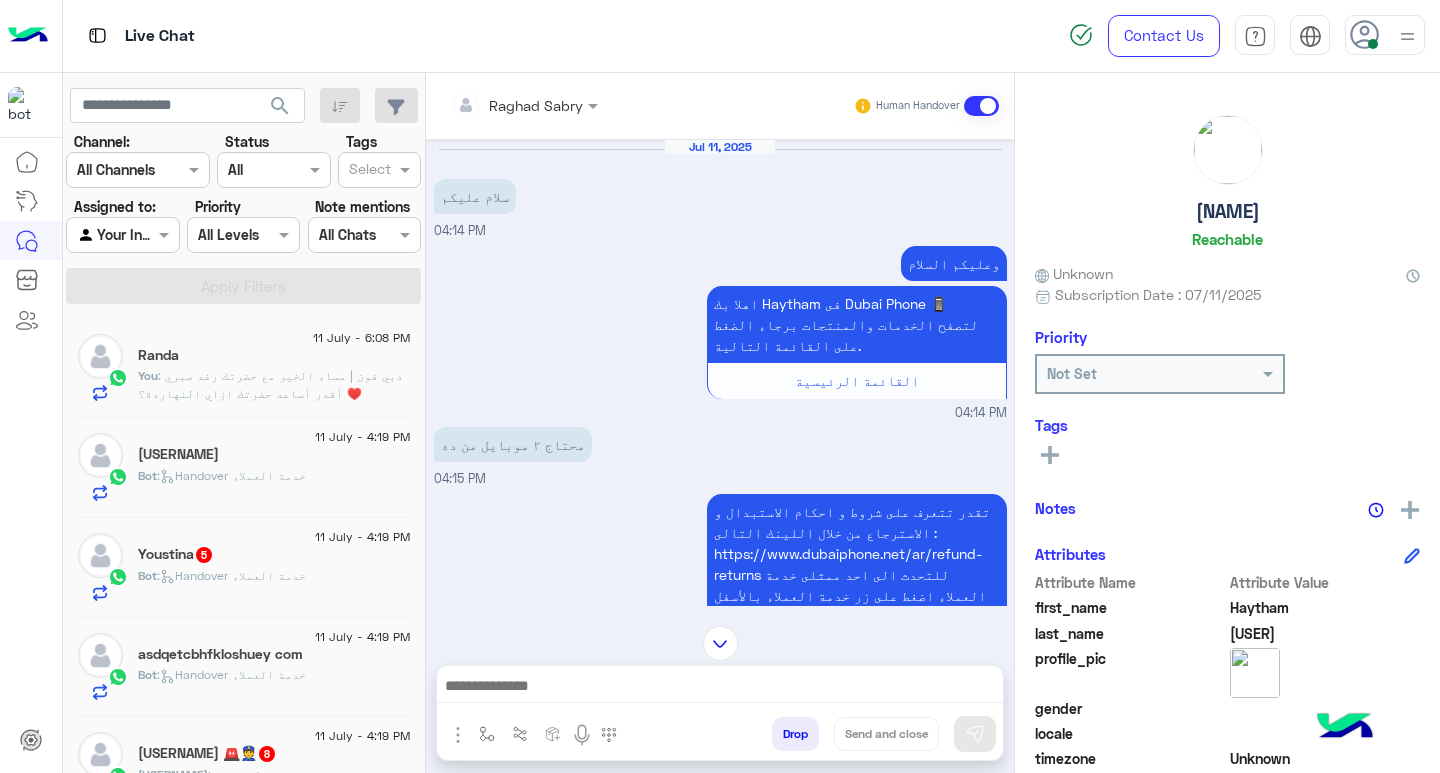 click at bounding box center (720, 691) 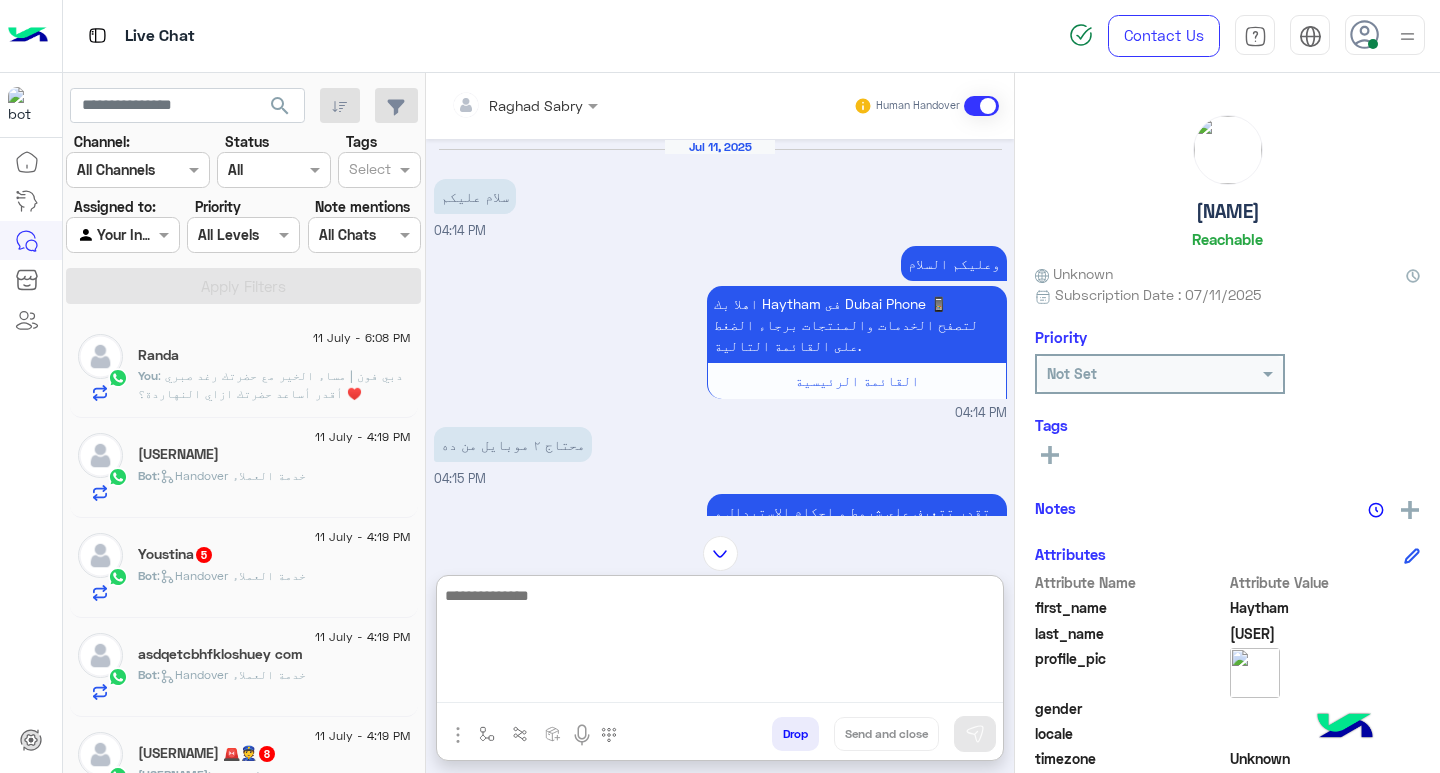 click at bounding box center (720, 643) 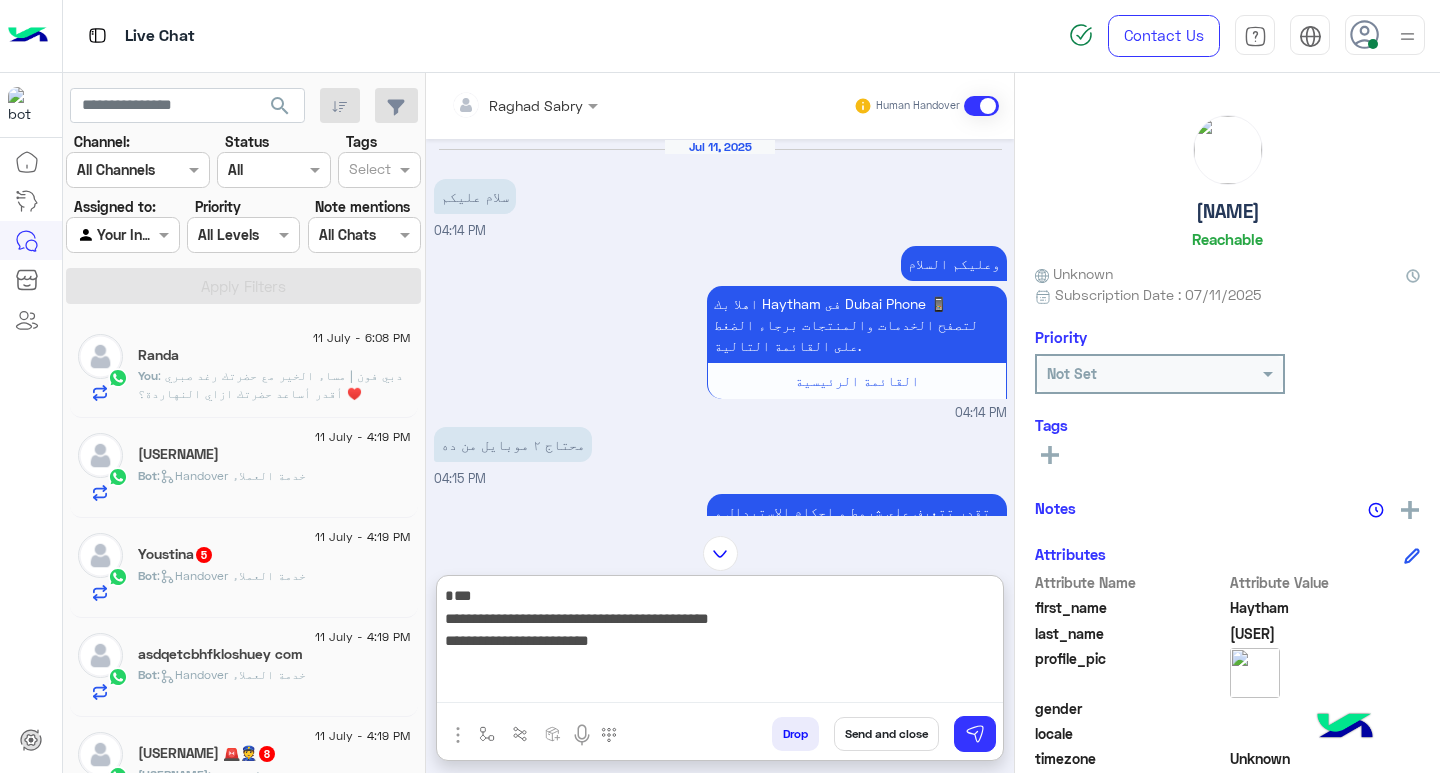scroll, scrollTop: 942, scrollLeft: 0, axis: vertical 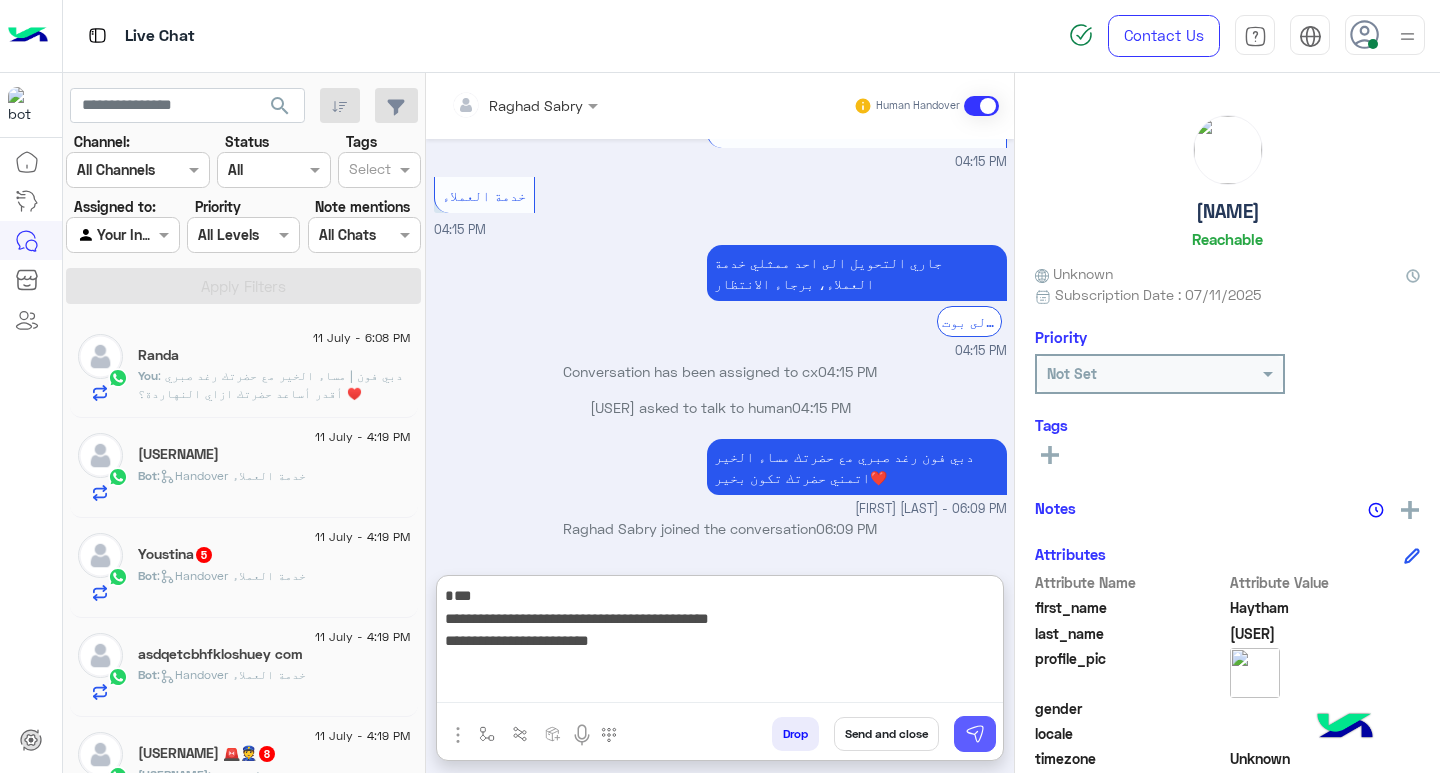 type on "**********" 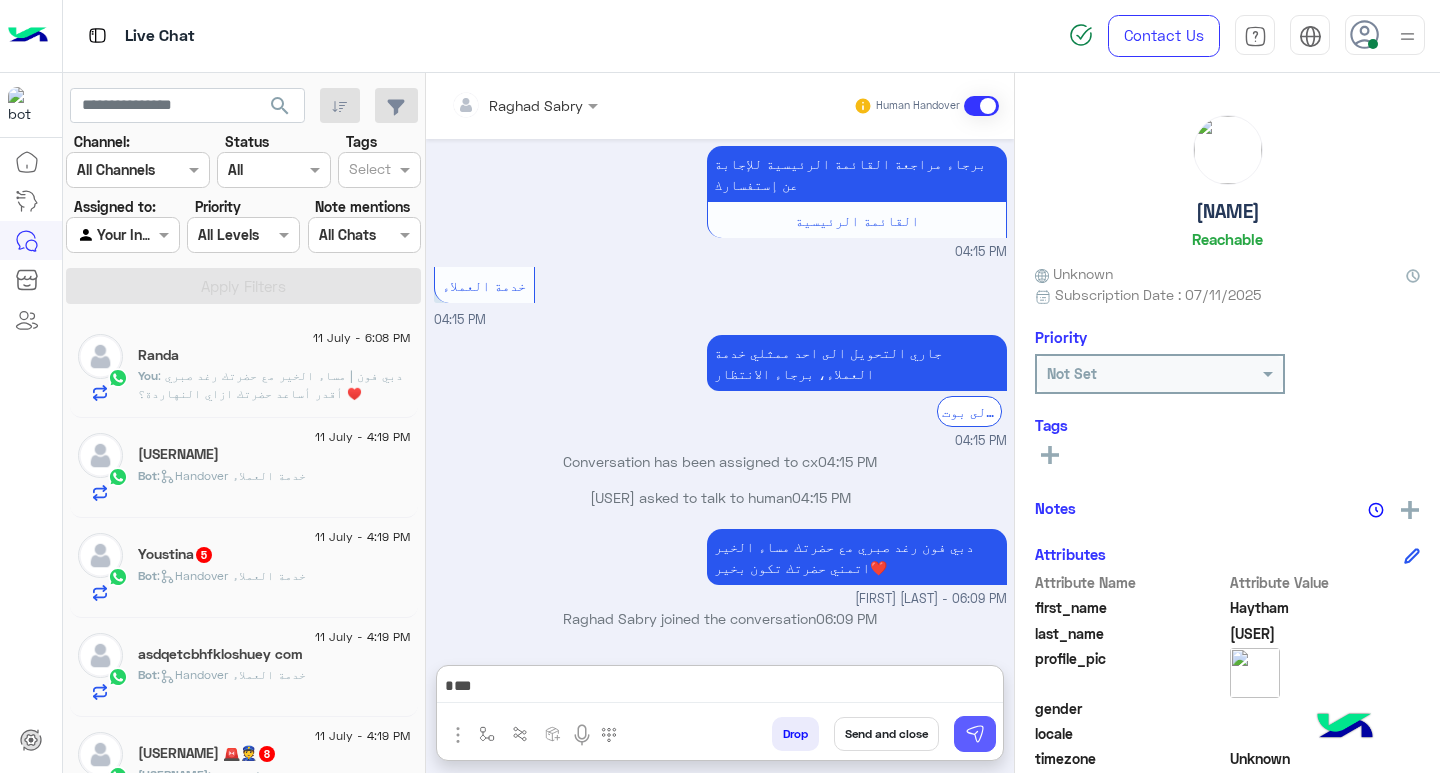 click at bounding box center [975, 734] 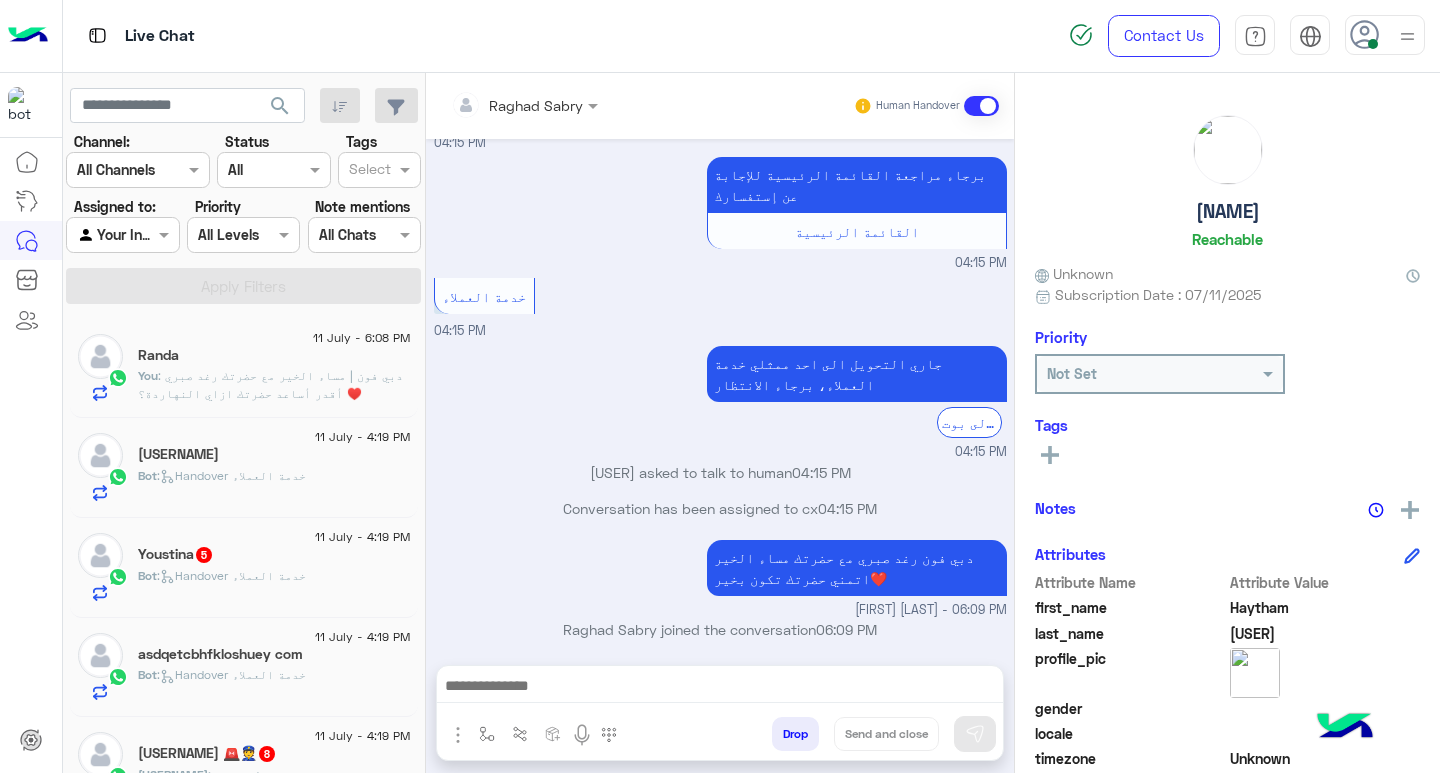 scroll, scrollTop: 978, scrollLeft: 0, axis: vertical 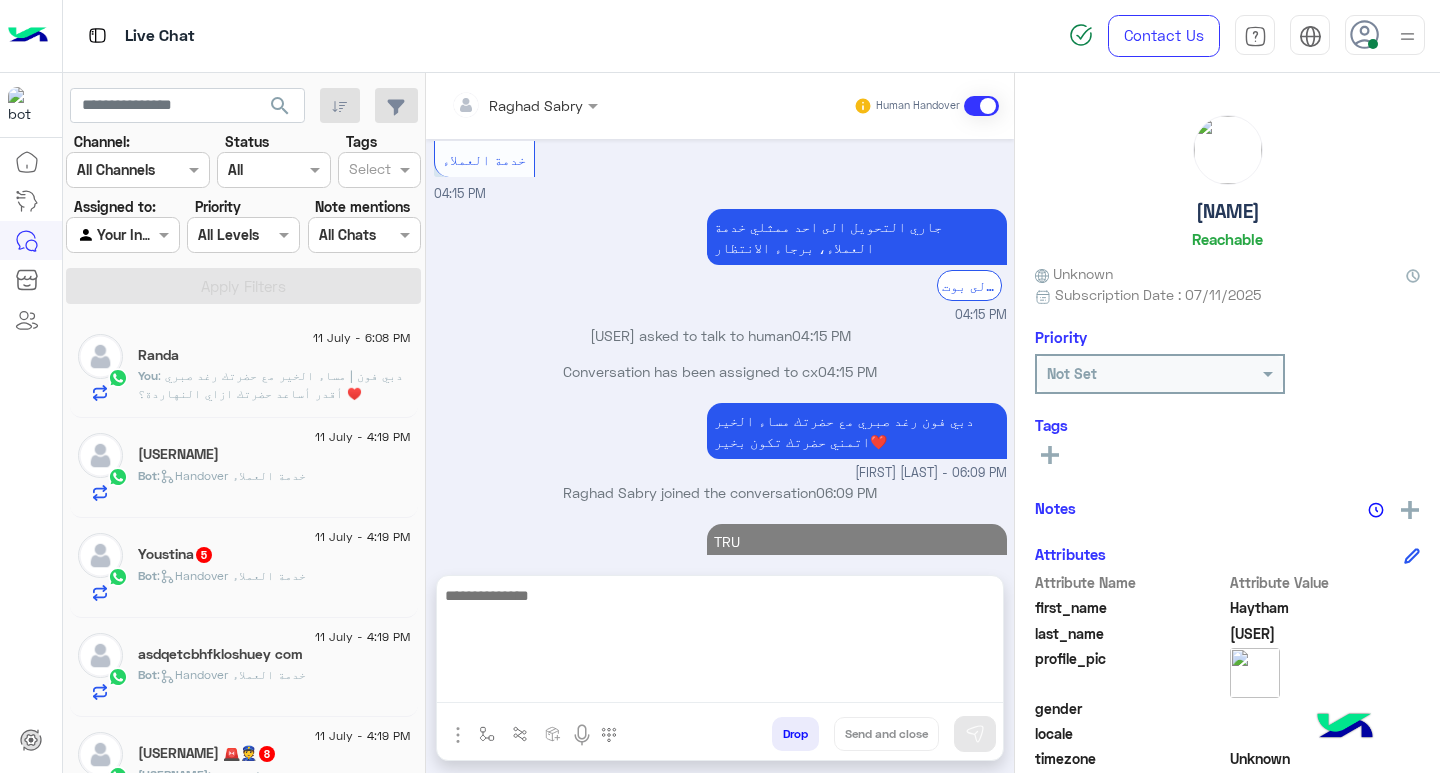click at bounding box center (720, 643) 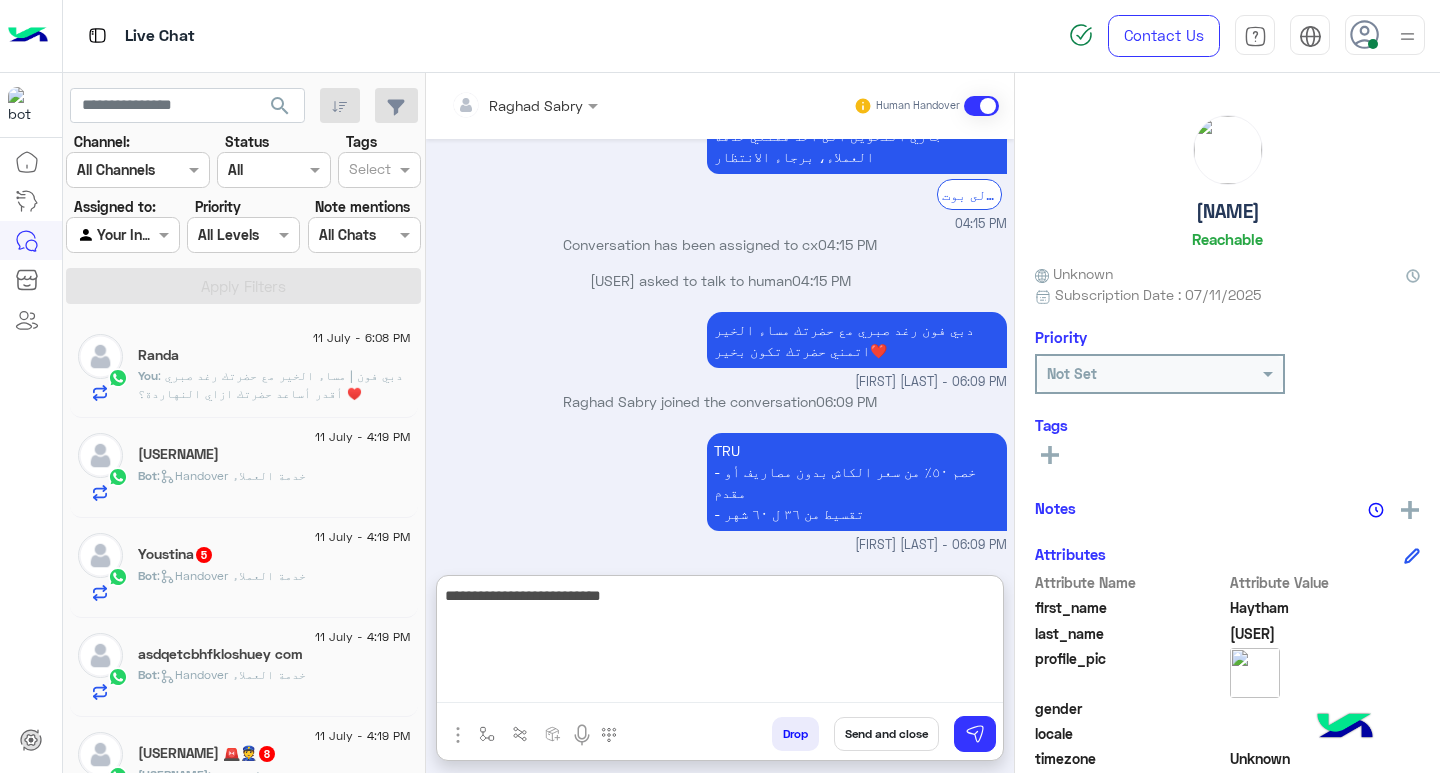scroll, scrollTop: 1068, scrollLeft: 0, axis: vertical 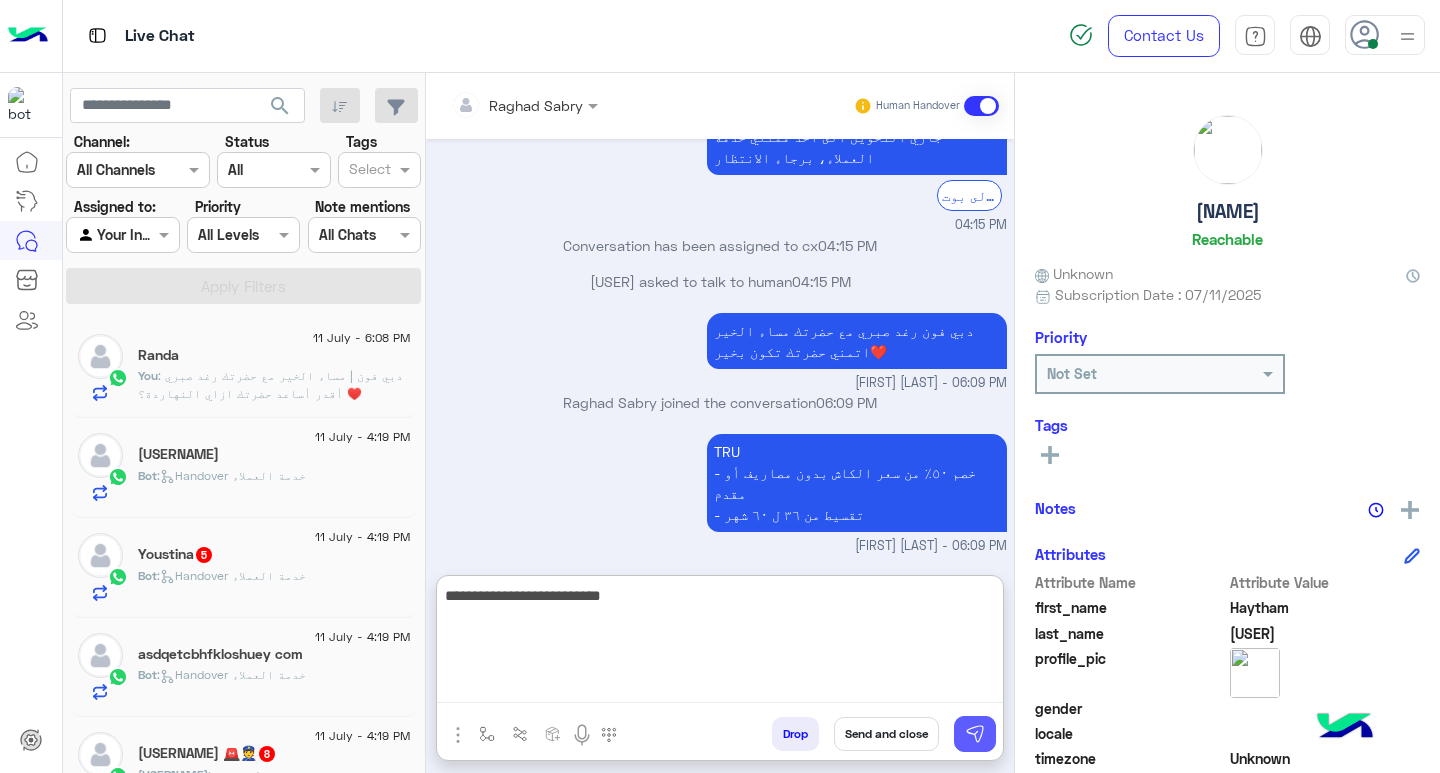 type on "**********" 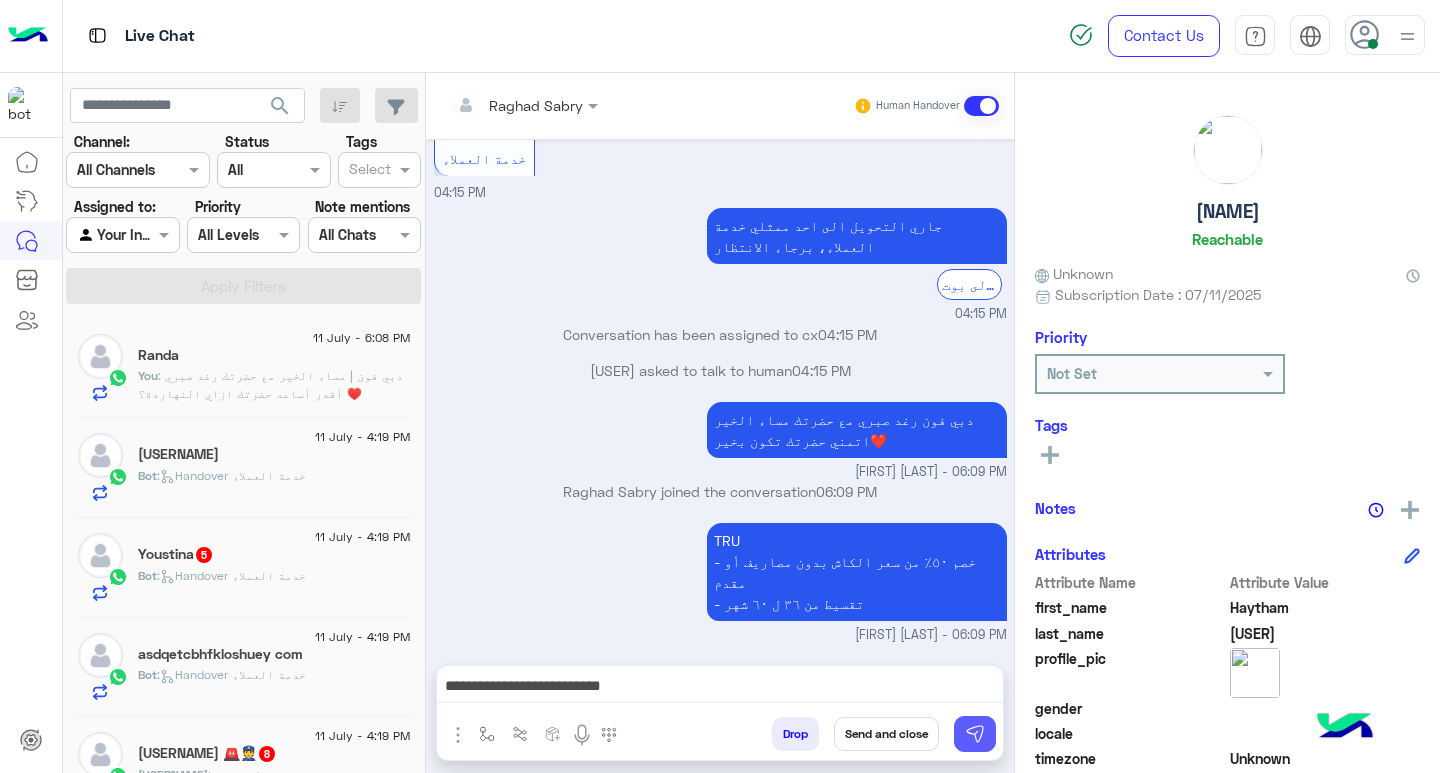 click at bounding box center [975, 734] 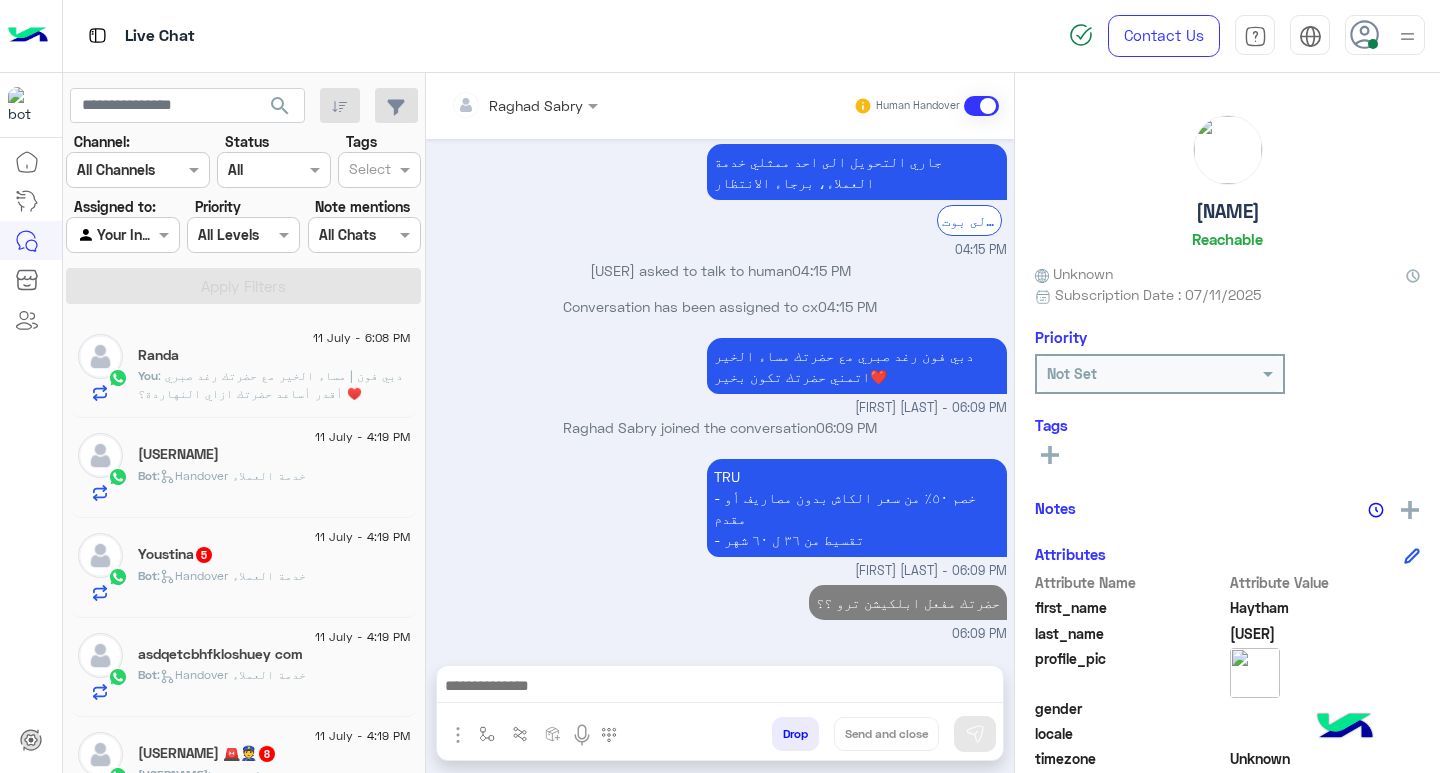 scroll, scrollTop: 1043, scrollLeft: 0, axis: vertical 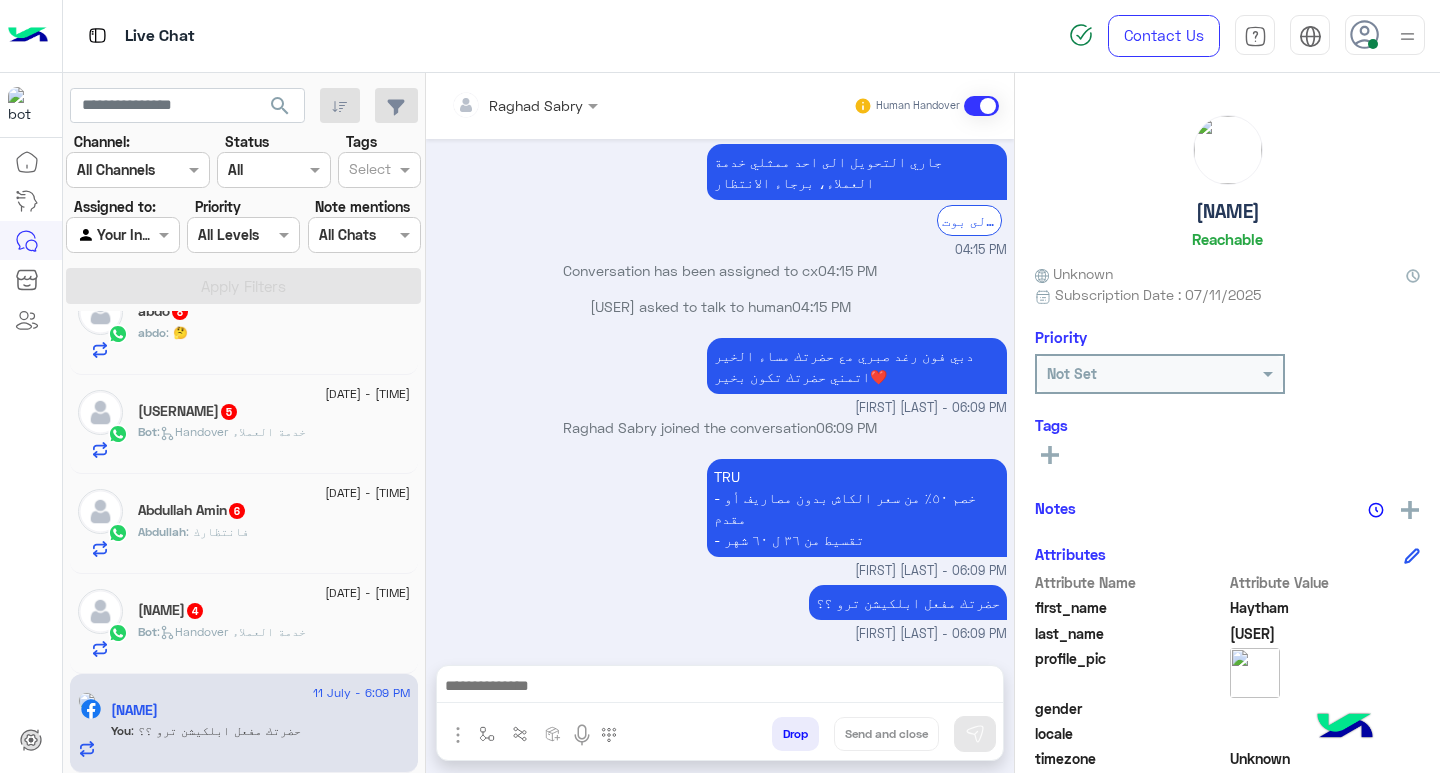 click on "Bot :   Handover خدمة العملاء" 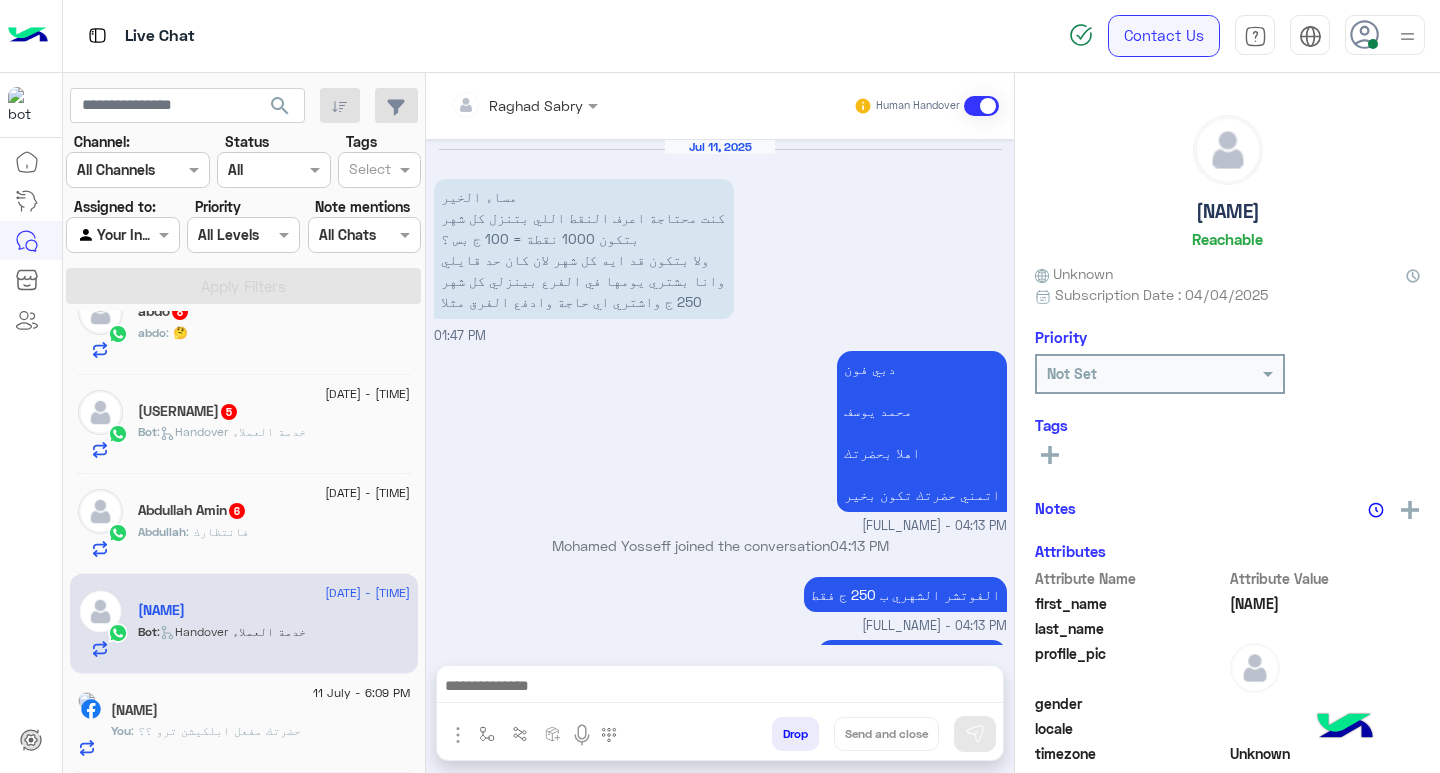 scroll, scrollTop: 1866, scrollLeft: 0, axis: vertical 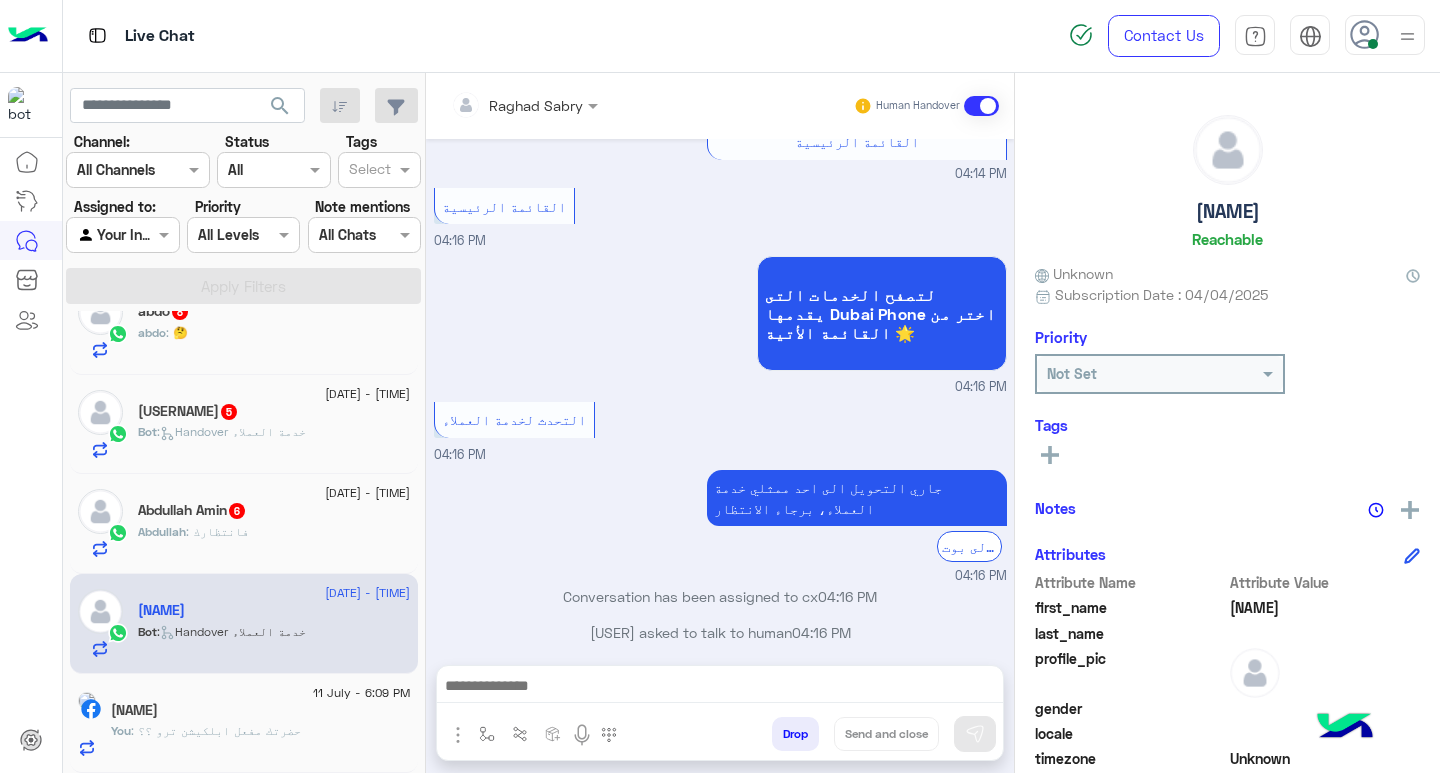 click on "Abdullah : فانتظارك" 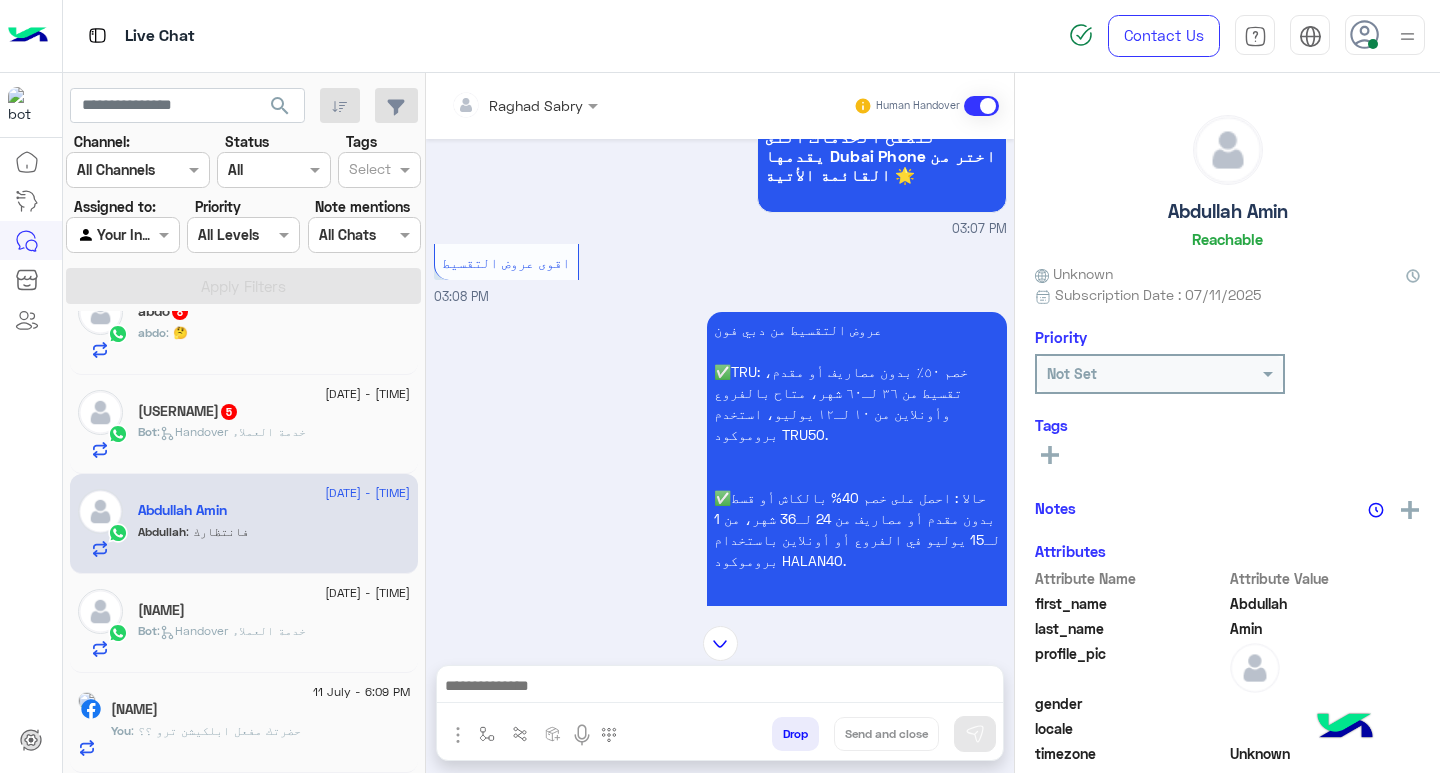 scroll, scrollTop: 229, scrollLeft: 0, axis: vertical 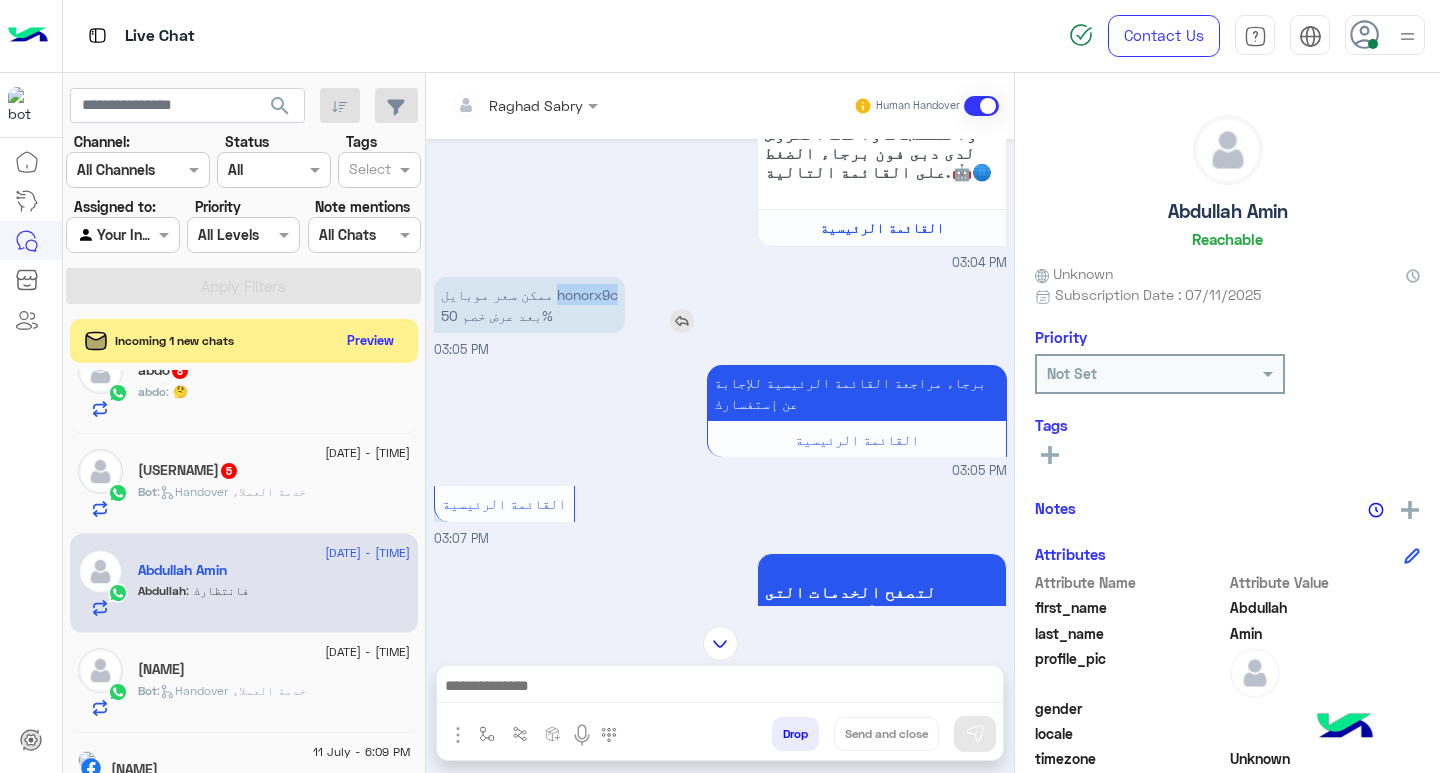 drag, startPoint x: 553, startPoint y: 292, endPoint x: 634, endPoint y: 295, distance: 81.055534 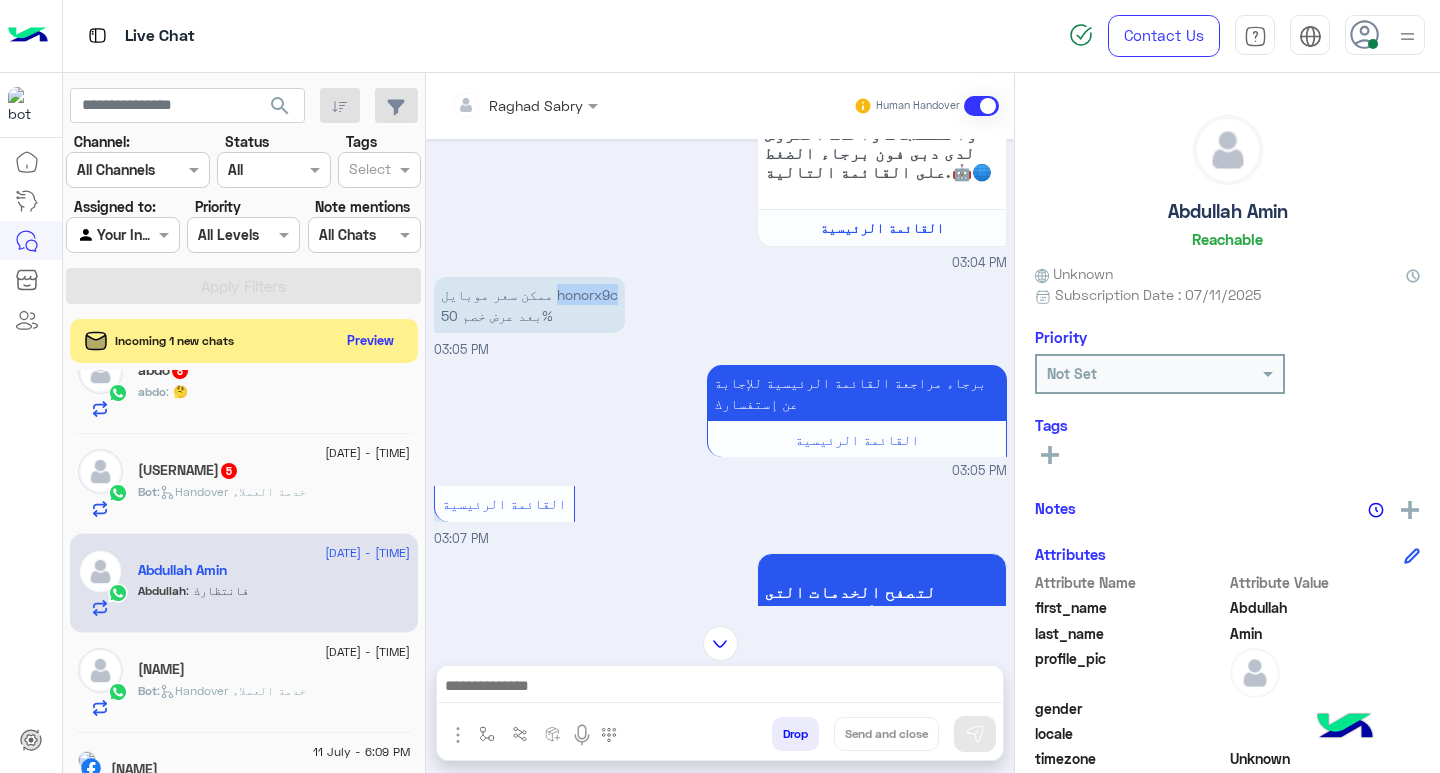 copy on "honorx9c" 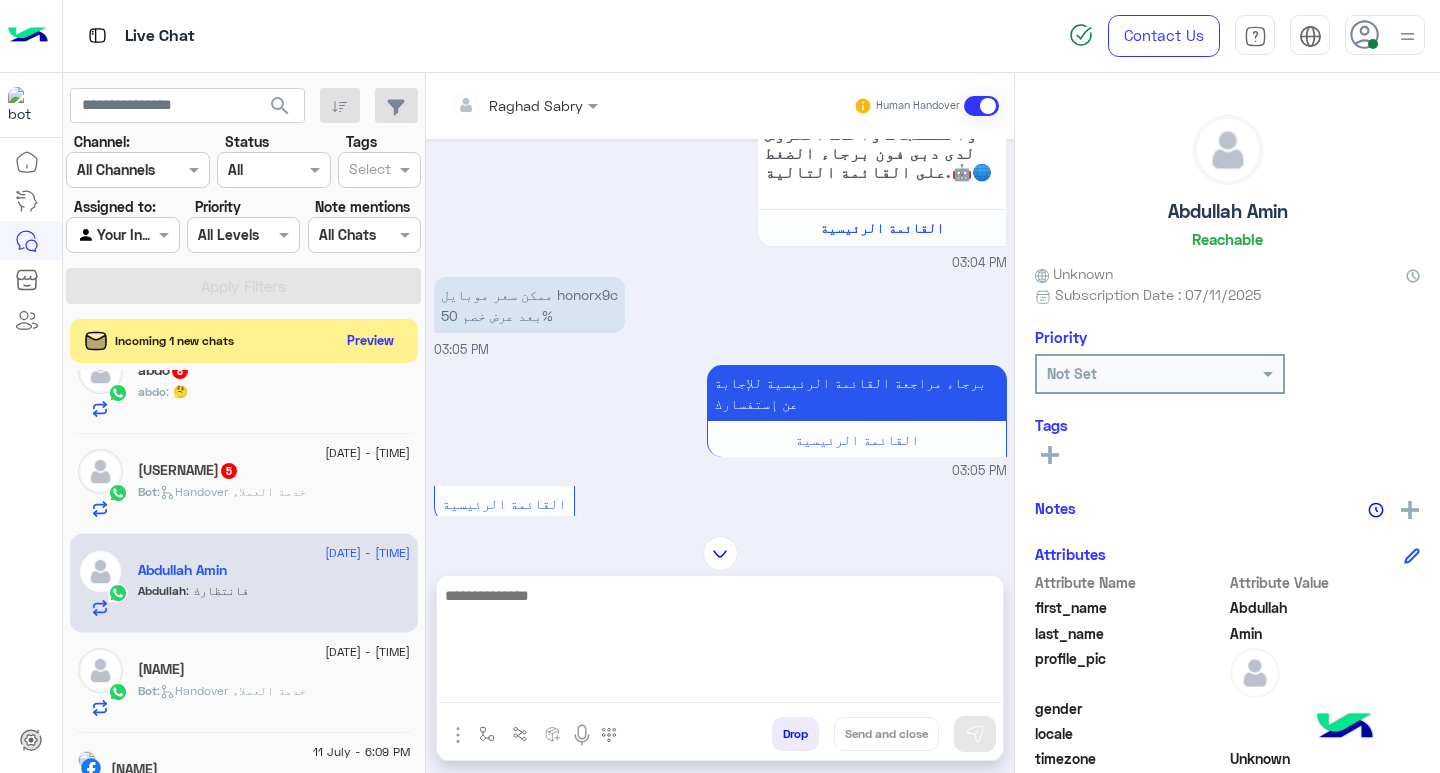 click at bounding box center [720, 643] 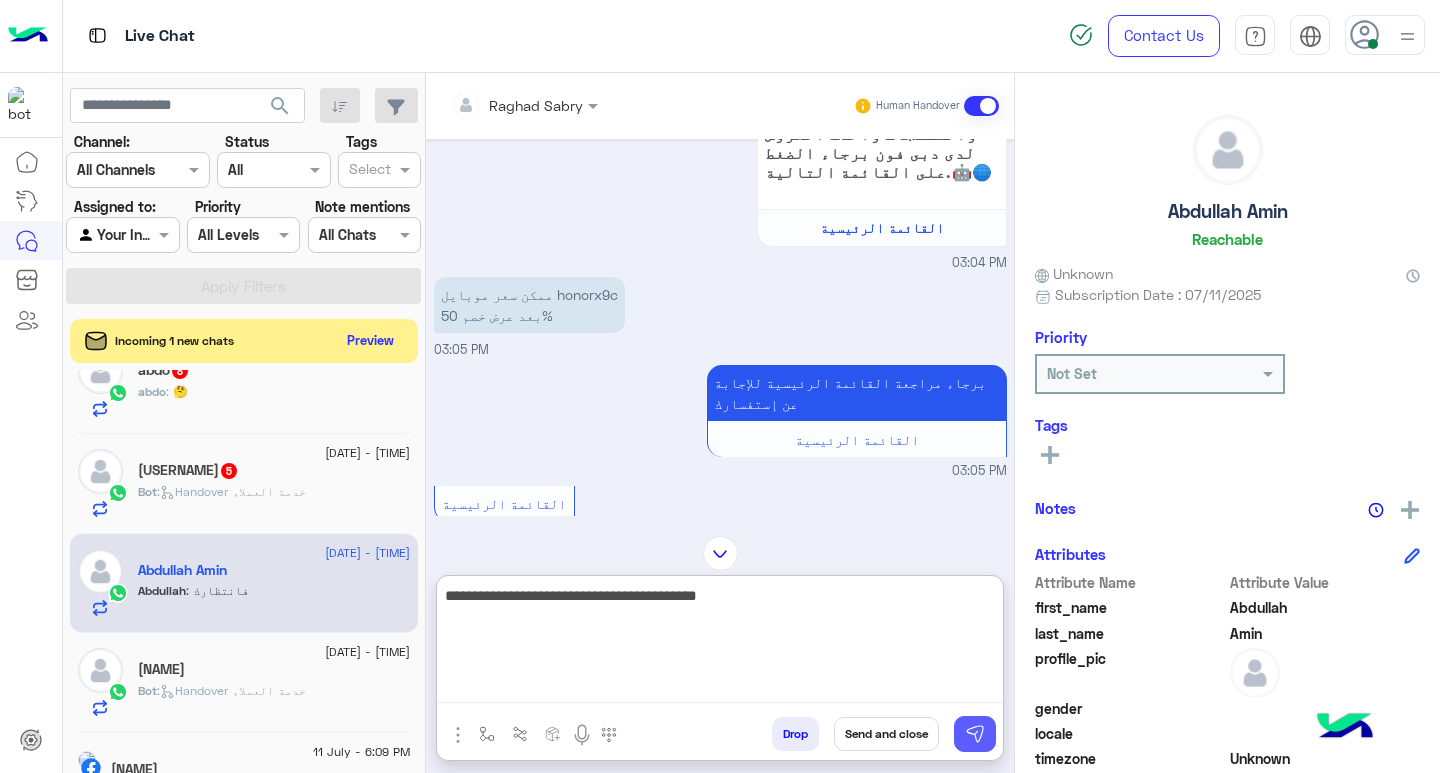 type on "**********" 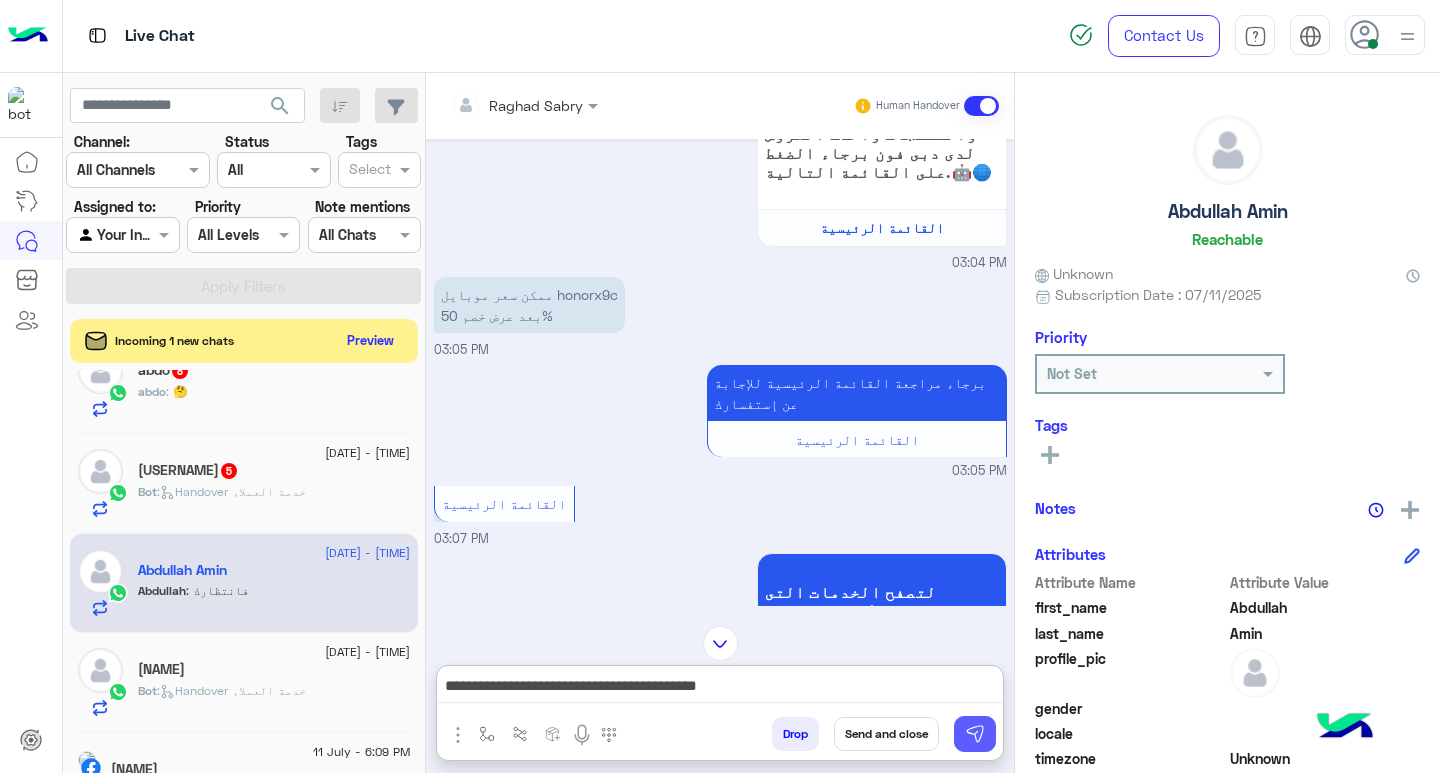 click at bounding box center (975, 734) 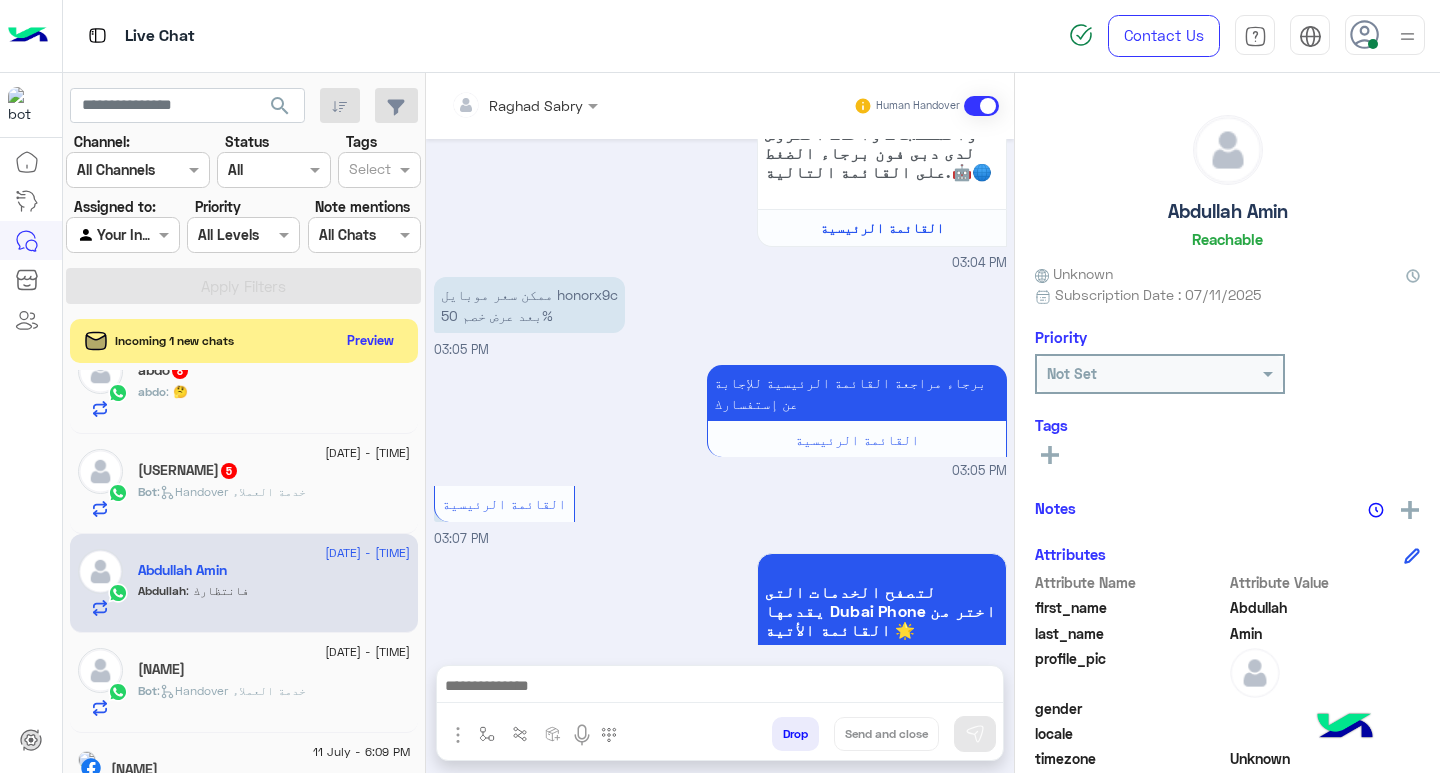 scroll, scrollTop: 1926, scrollLeft: 0, axis: vertical 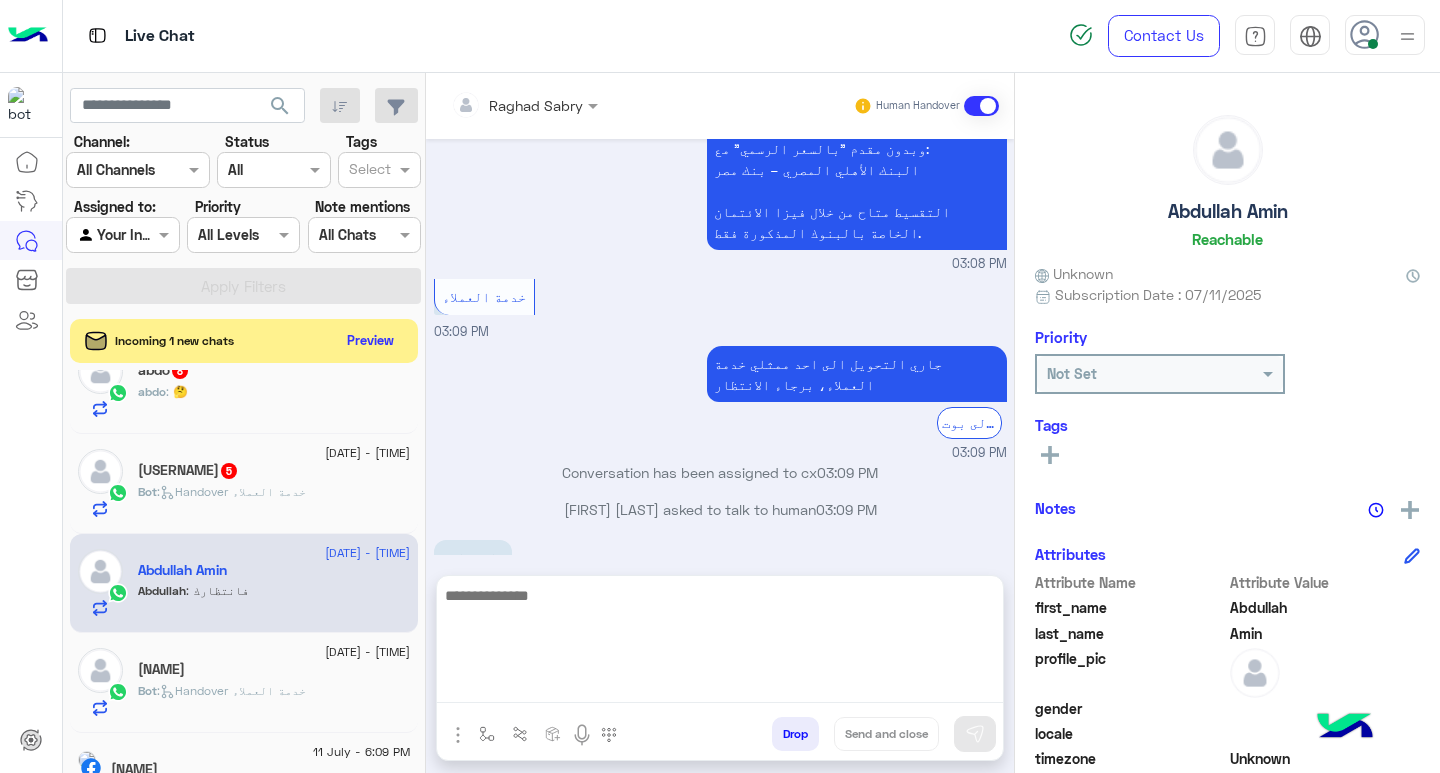 click at bounding box center [720, 643] 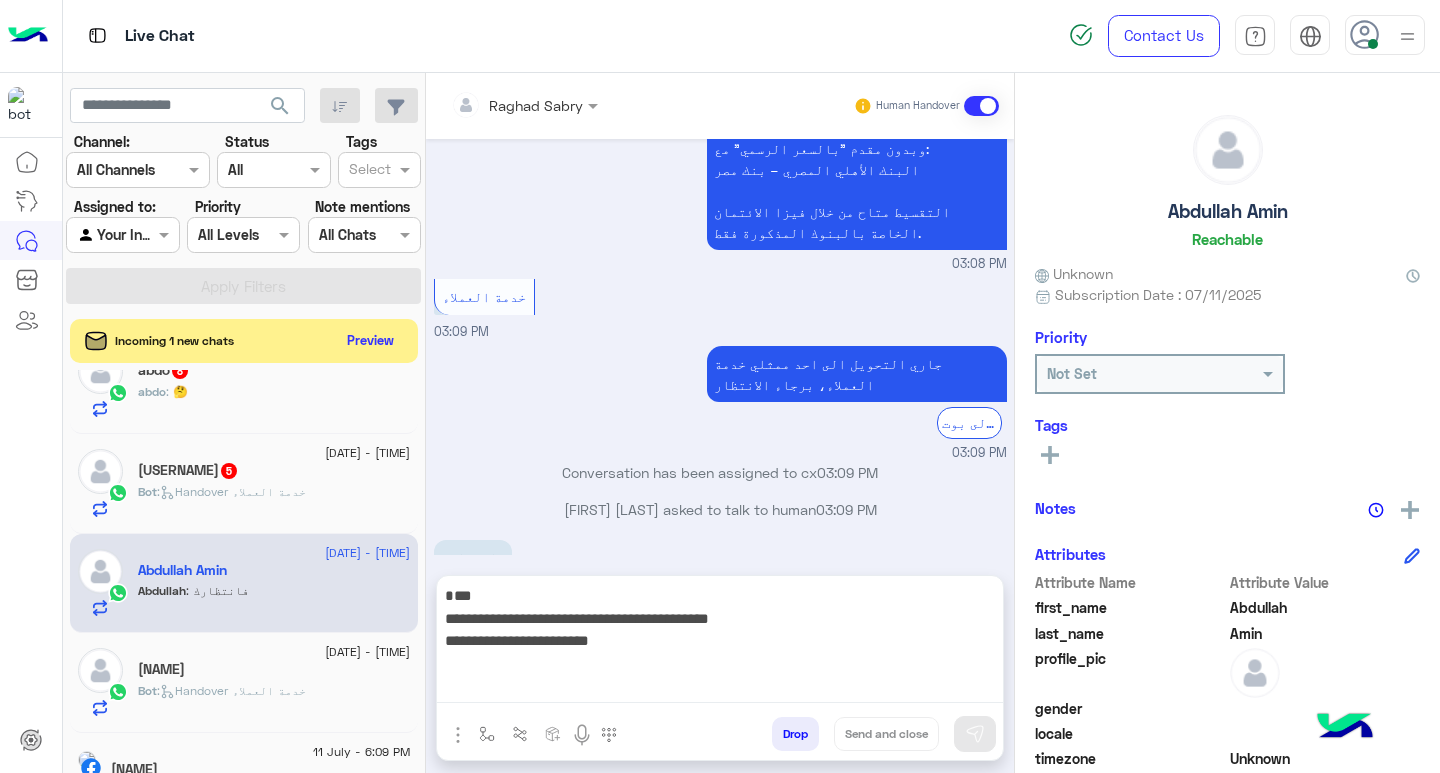 scroll, scrollTop: 1987, scrollLeft: 0, axis: vertical 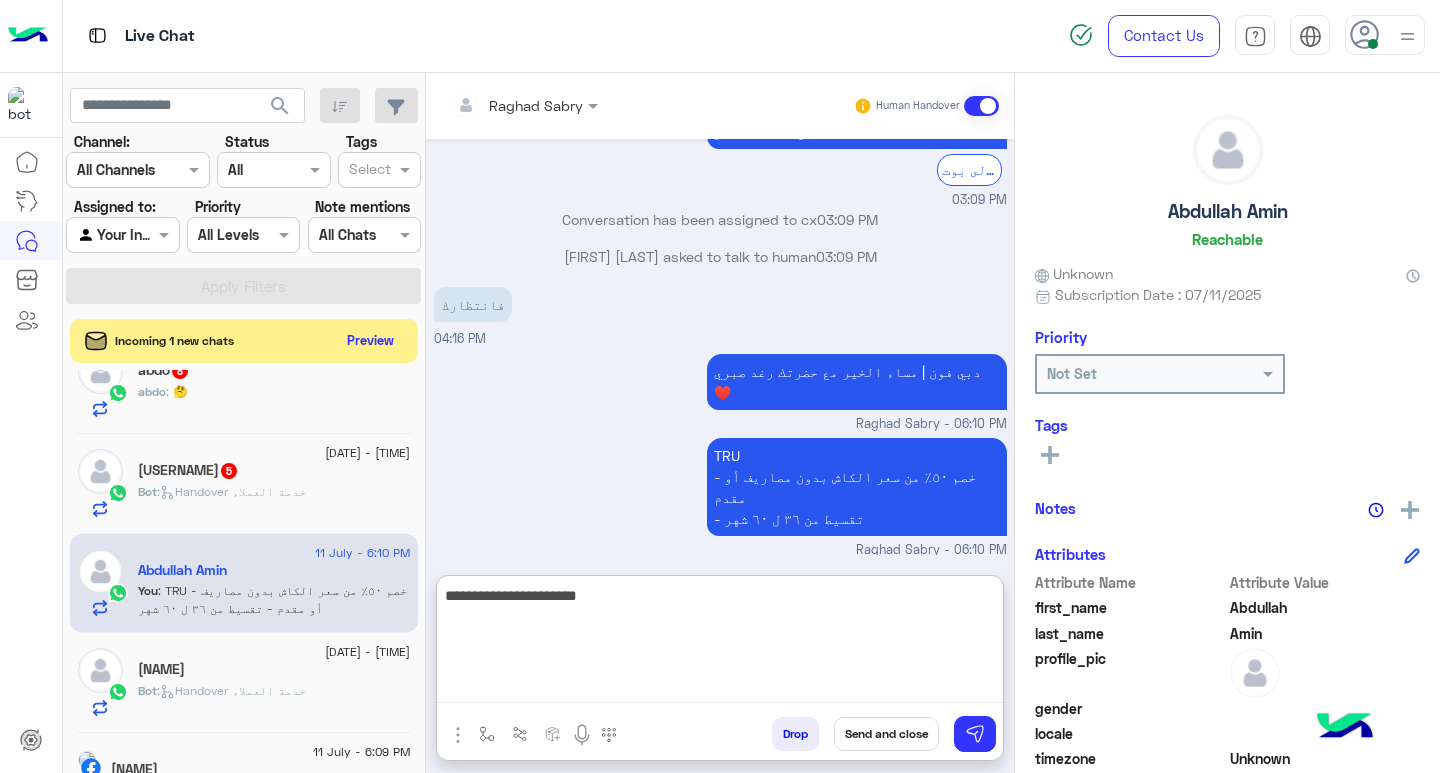 type on "**********" 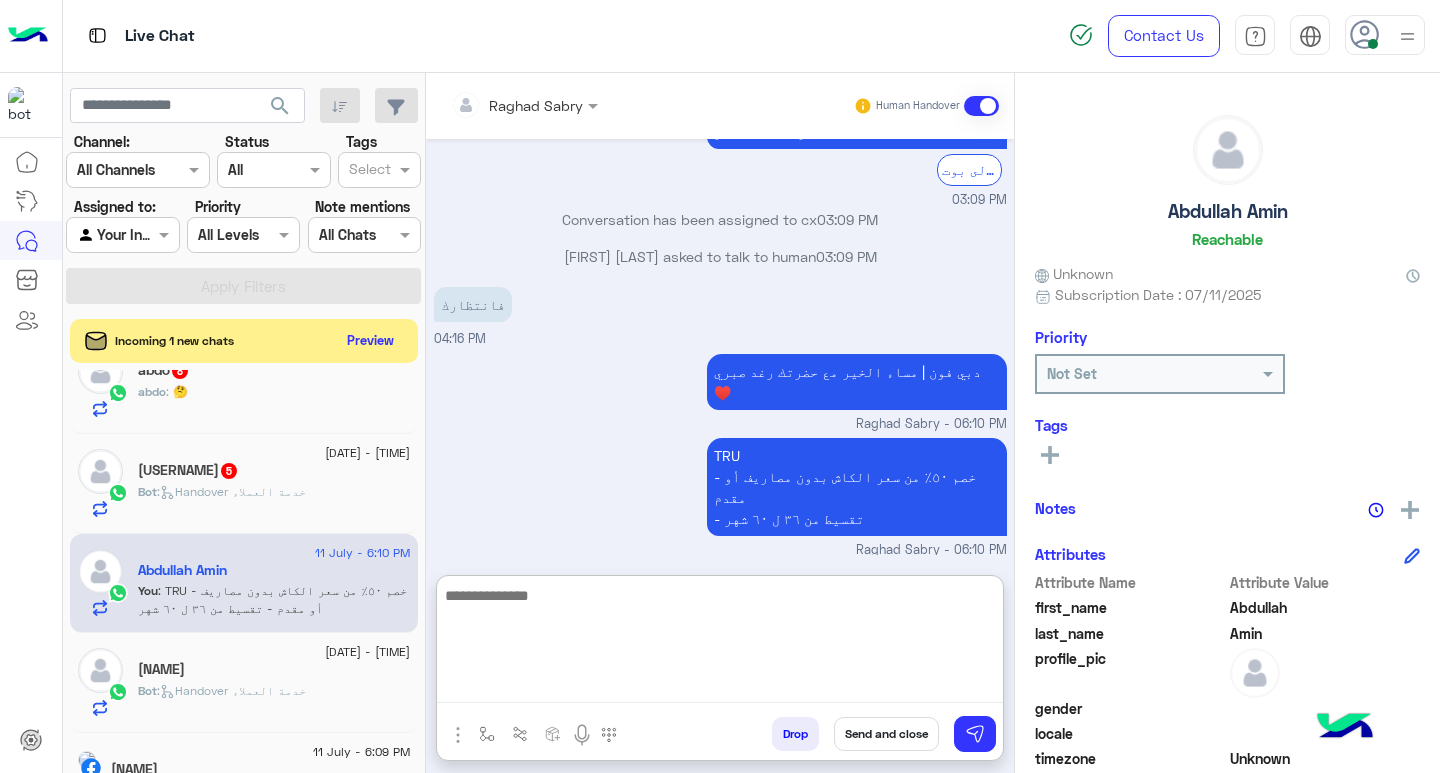 scroll, scrollTop: 2243, scrollLeft: 0, axis: vertical 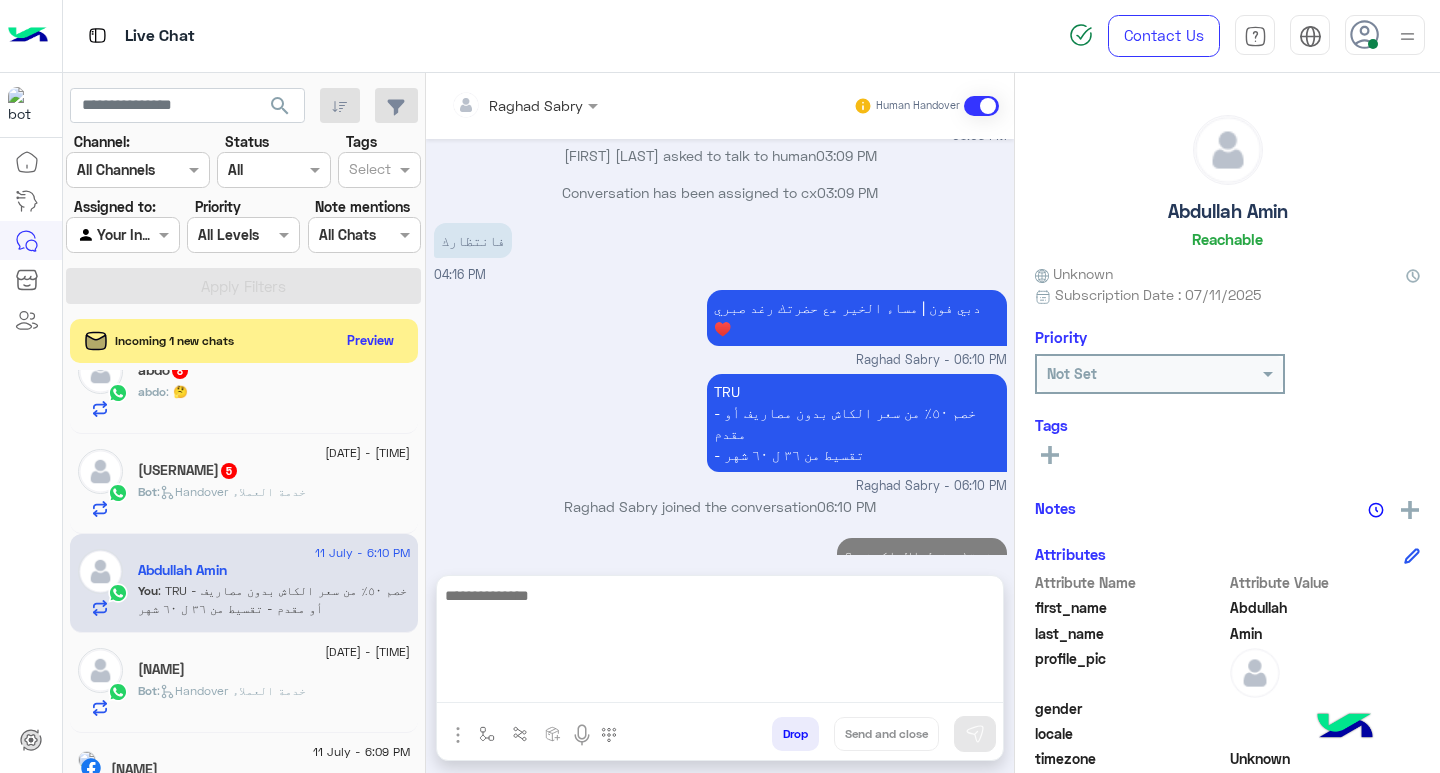 click on "Bot :   Handover خدمة العملاء" 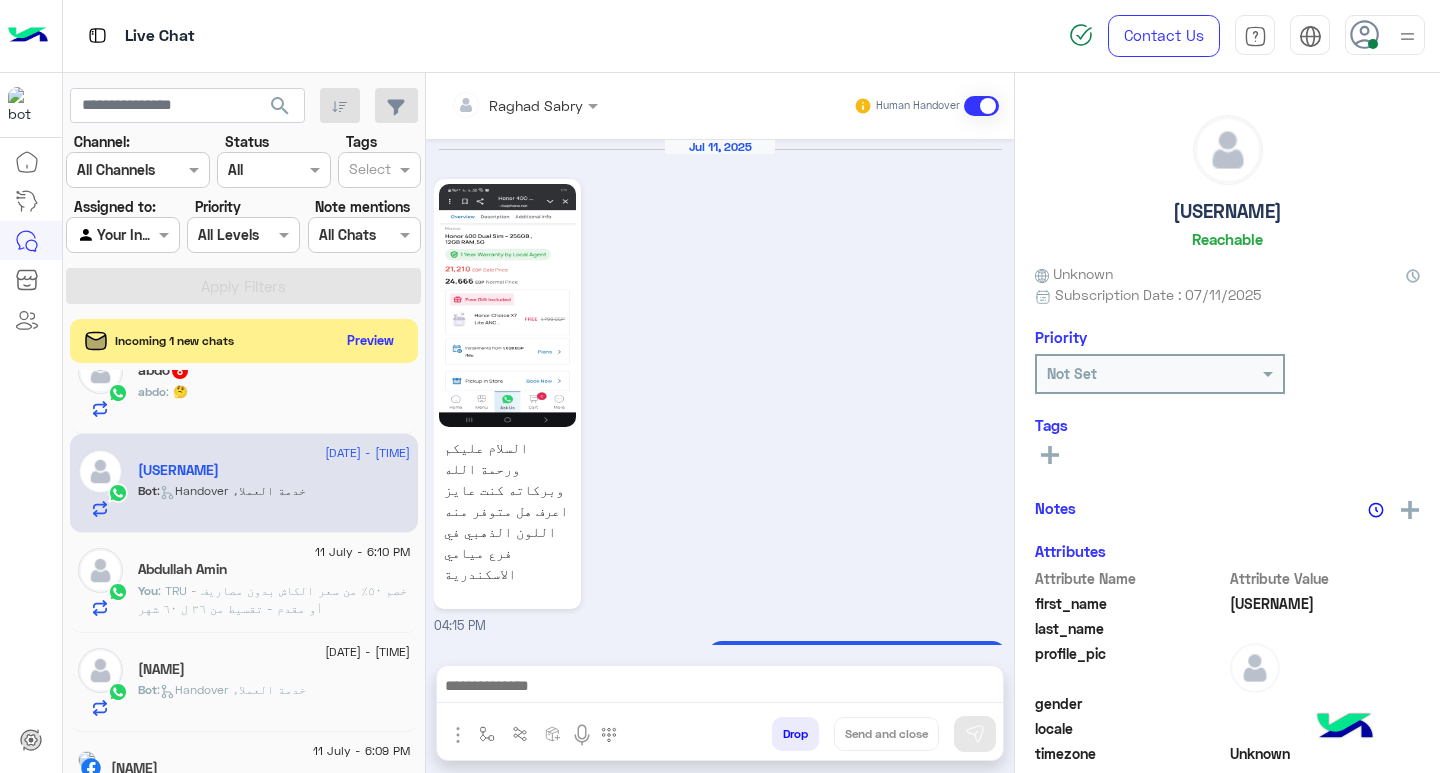 scroll, scrollTop: 1220, scrollLeft: 0, axis: vertical 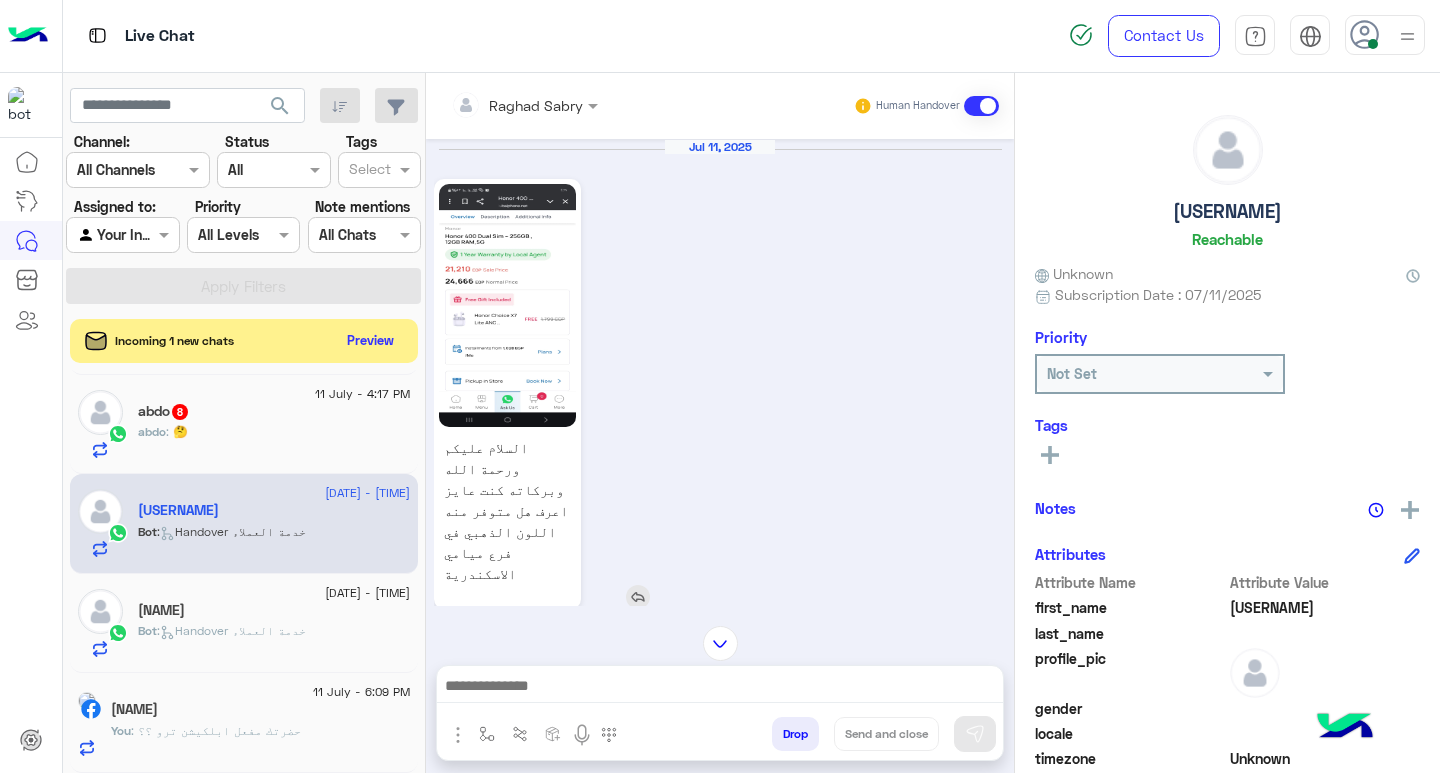 click 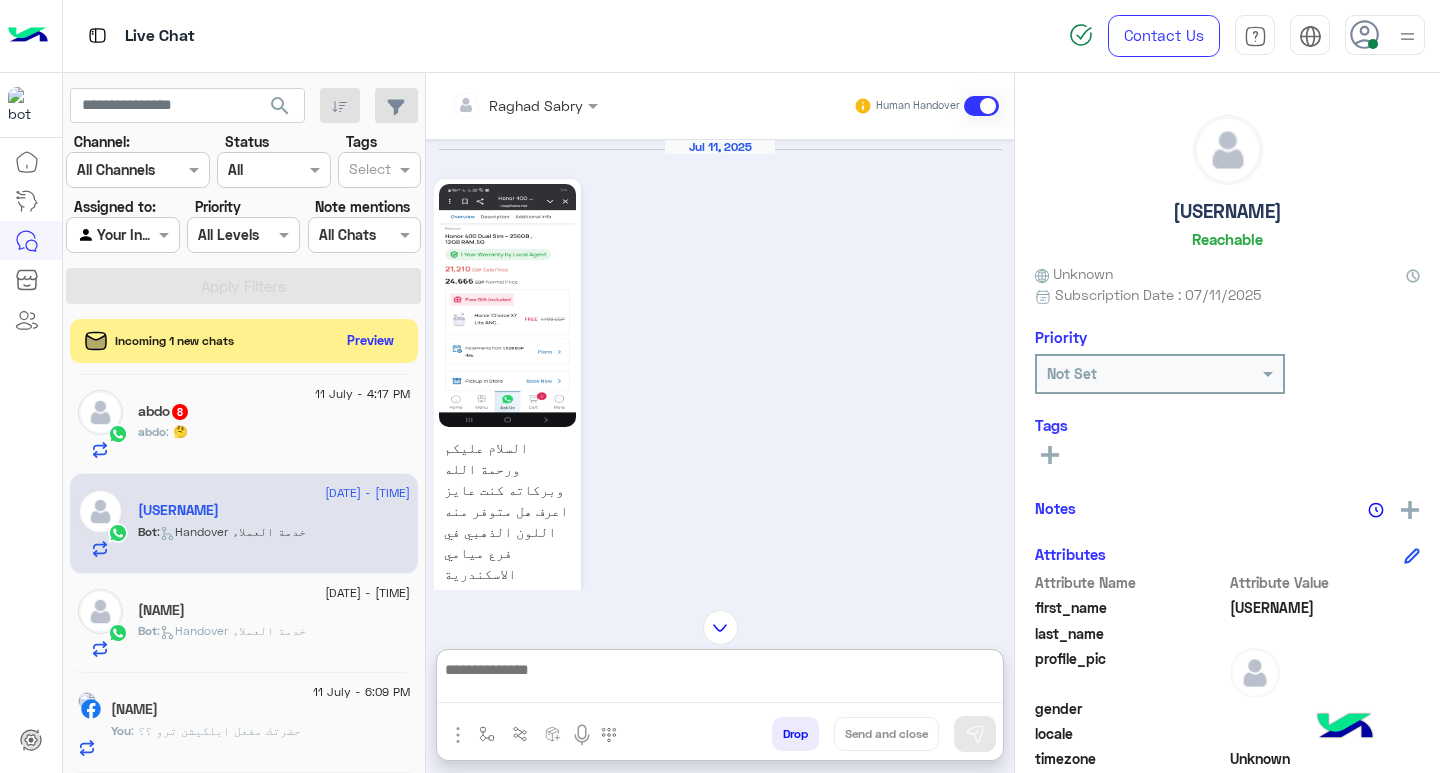 click at bounding box center [720, 680] 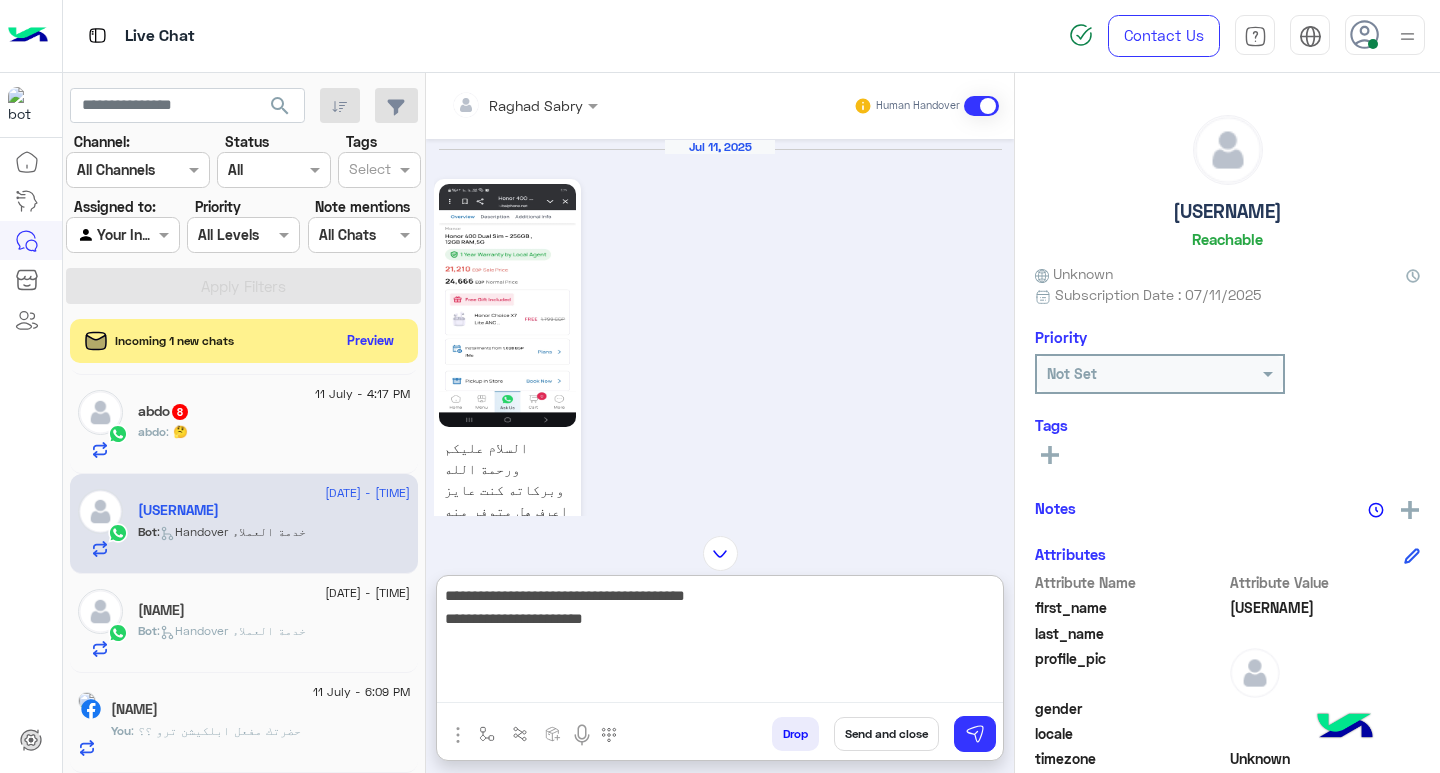 scroll, scrollTop: 1309, scrollLeft: 0, axis: vertical 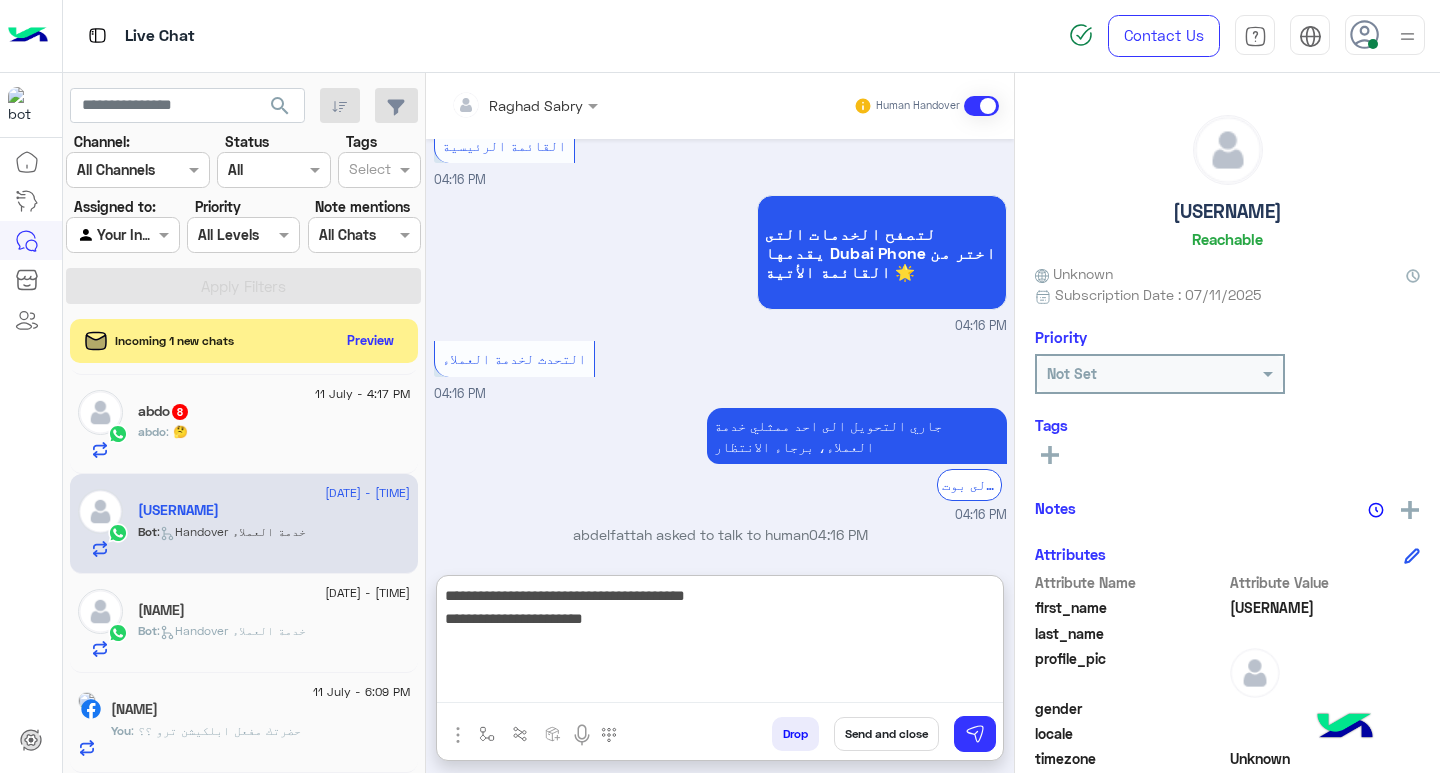 drag, startPoint x: 663, startPoint y: 625, endPoint x: 383, endPoint y: 563, distance: 286.78214 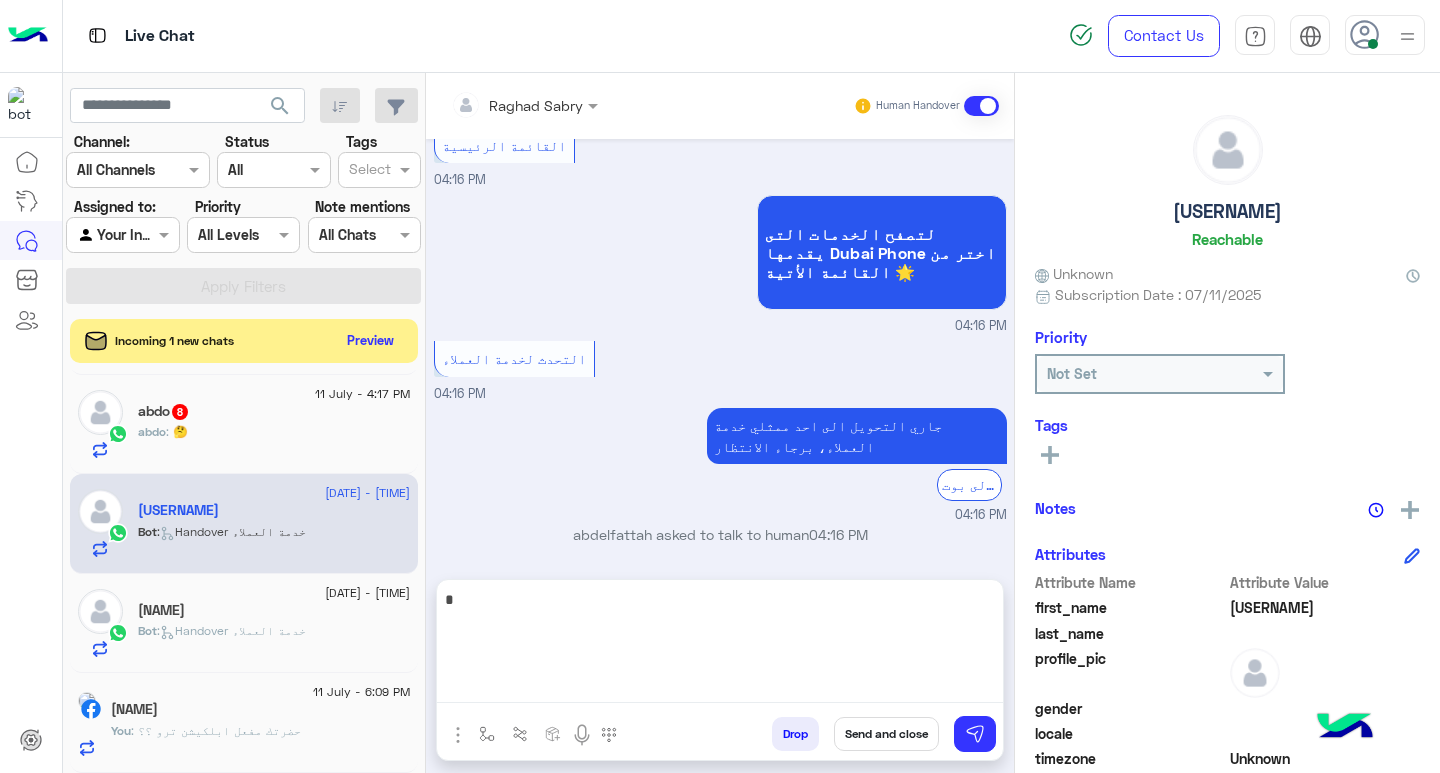 scroll, scrollTop: 1220, scrollLeft: 0, axis: vertical 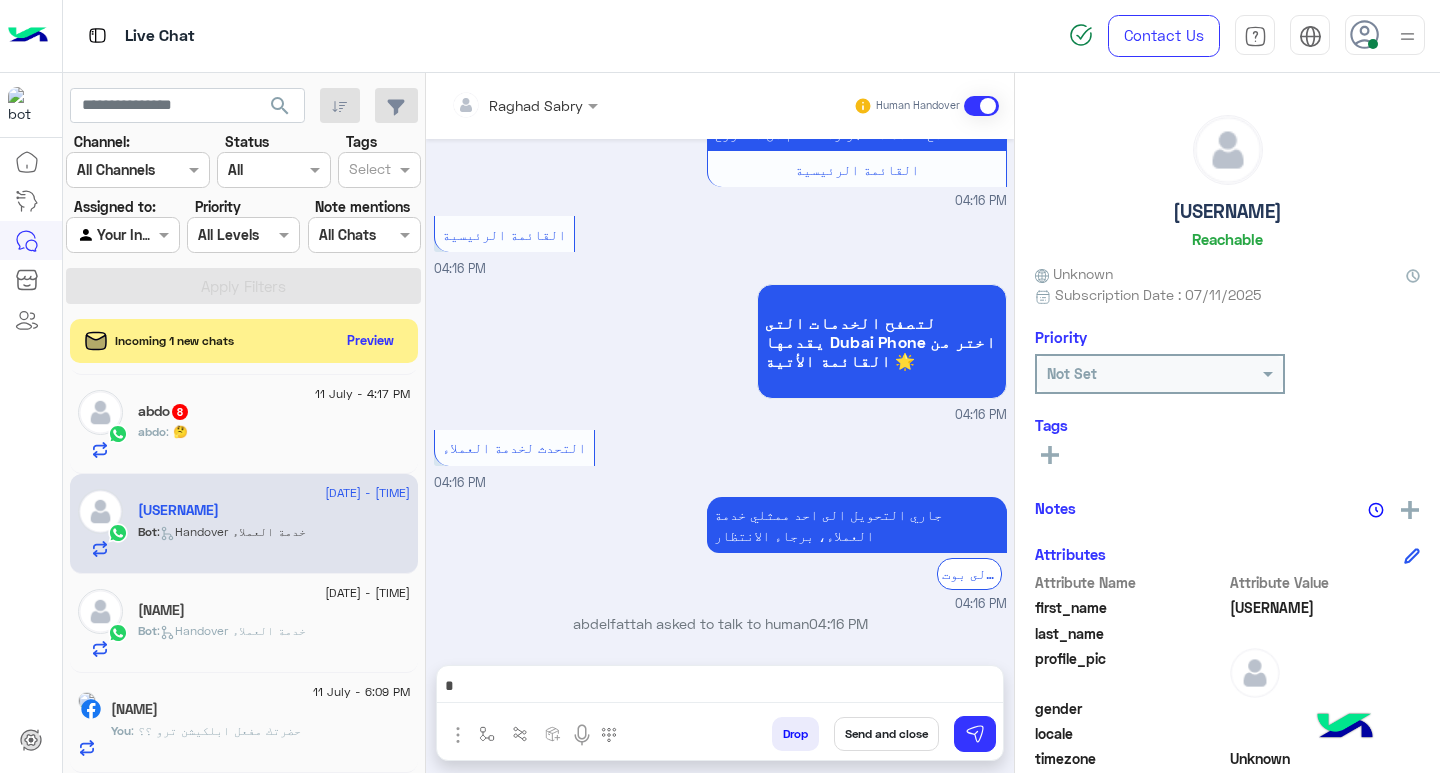 drag, startPoint x: 814, startPoint y: 682, endPoint x: 888, endPoint y: 682, distance: 74 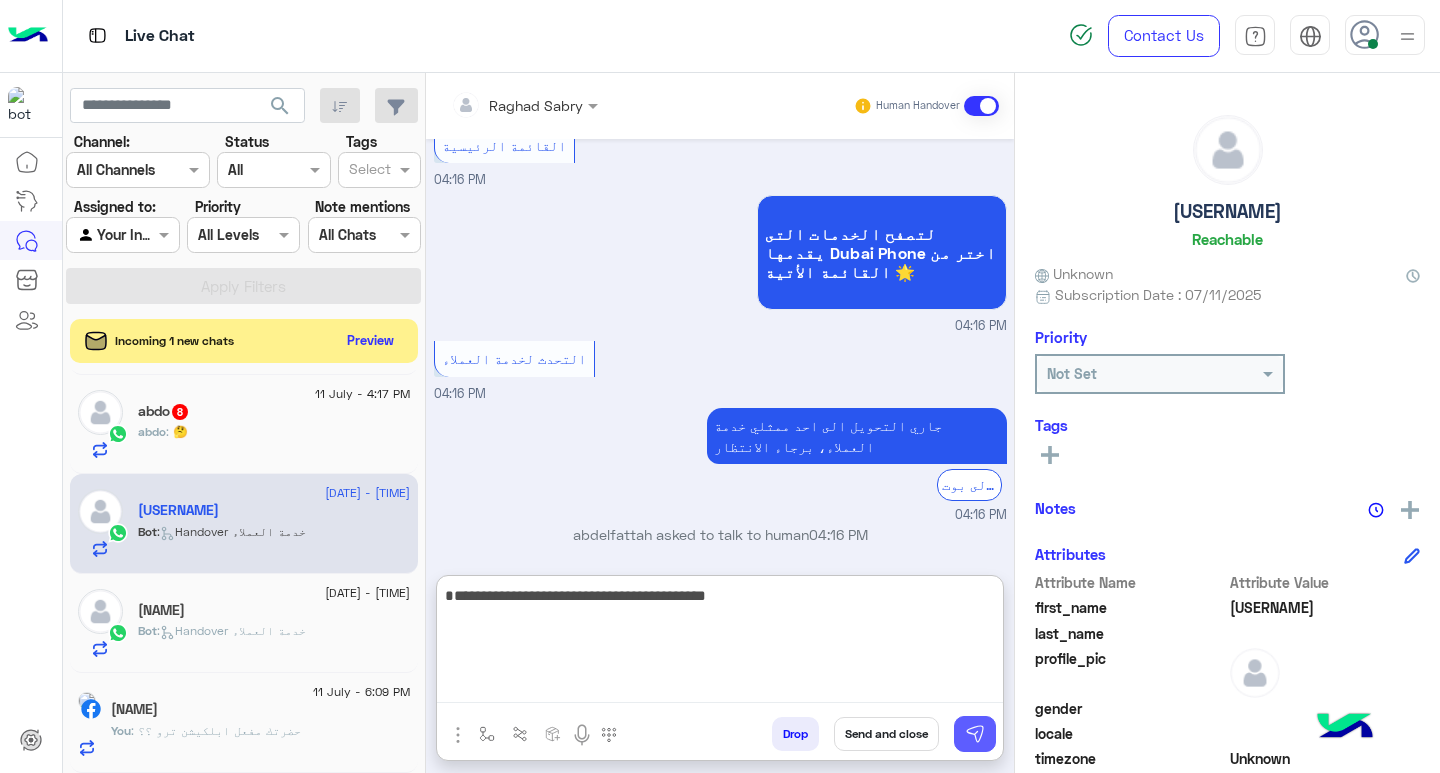 type on "**********" 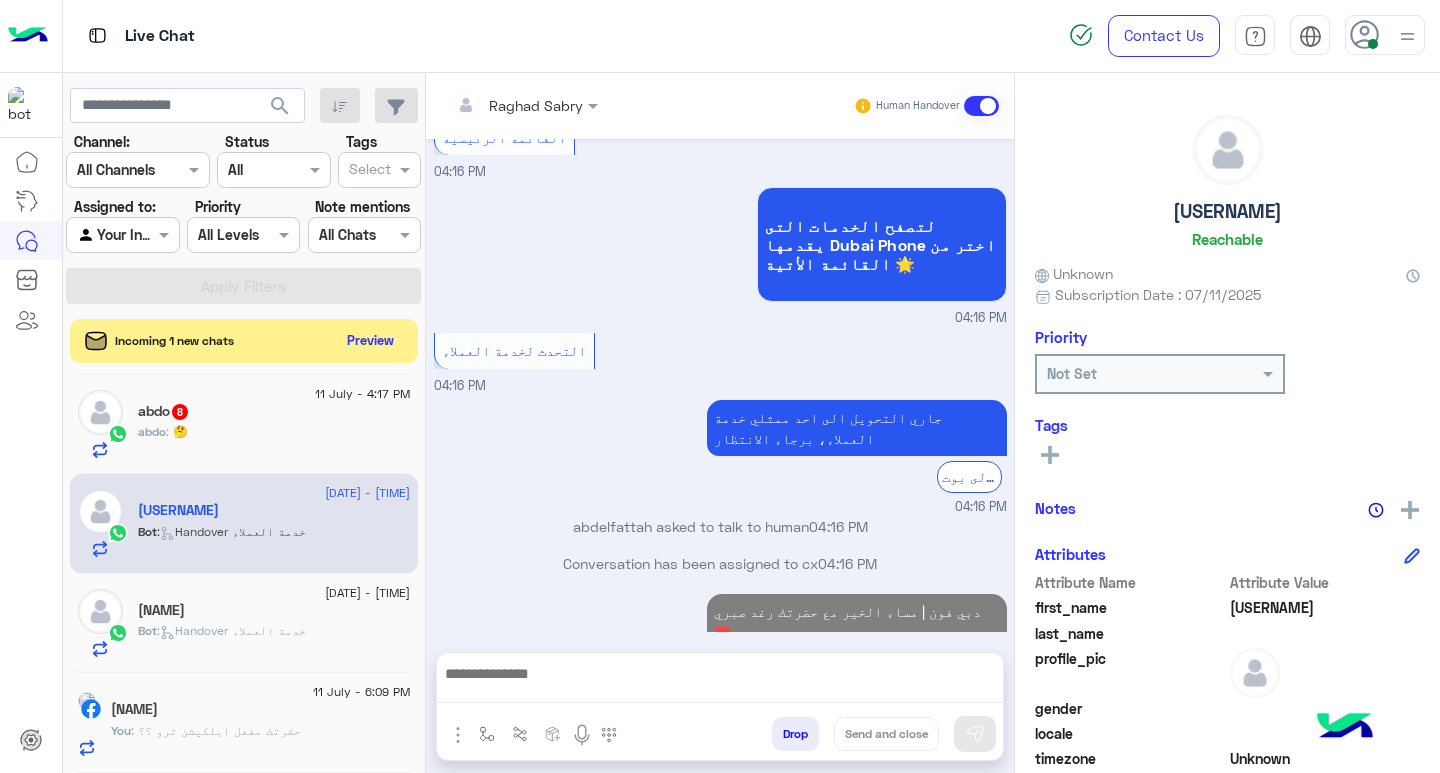 scroll, scrollTop: 1283, scrollLeft: 0, axis: vertical 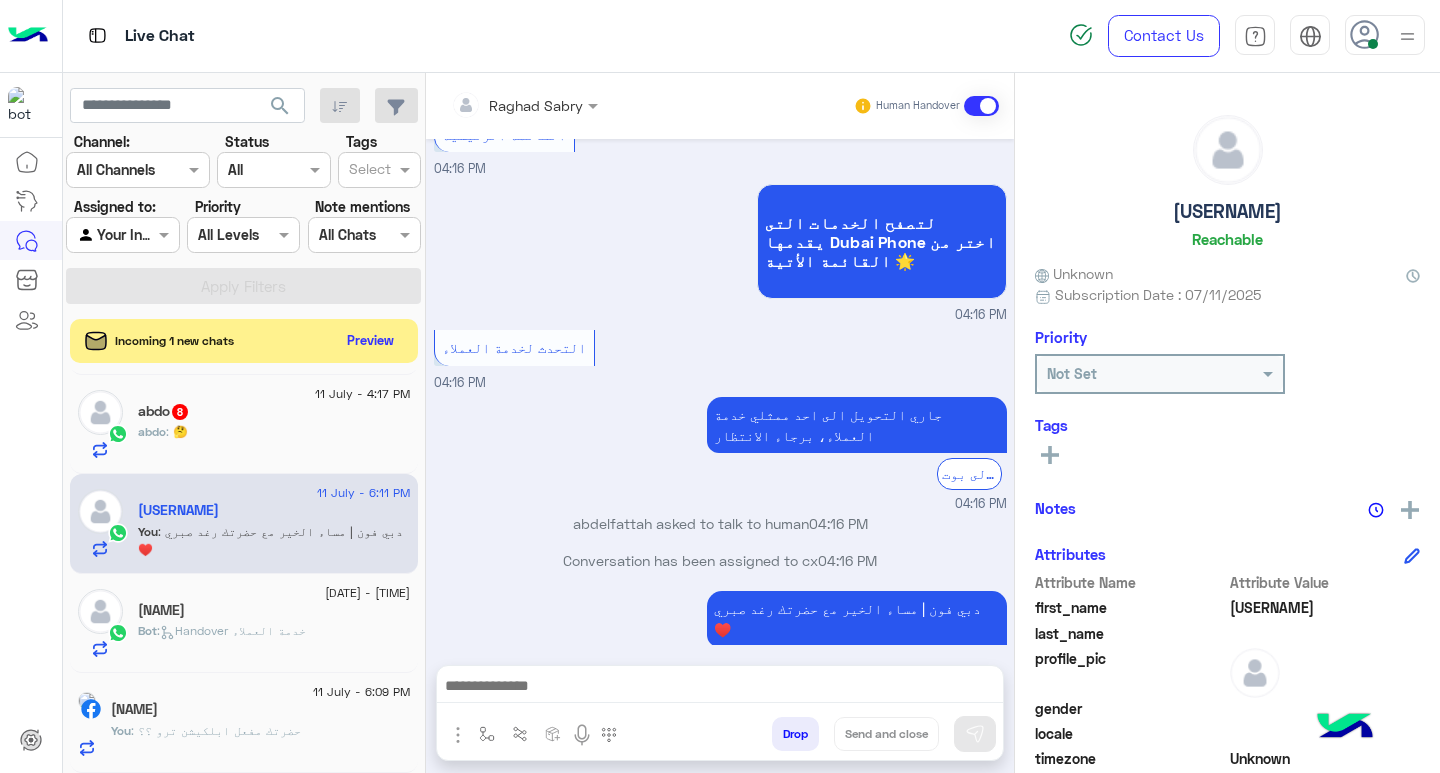 click at bounding box center (720, 691) 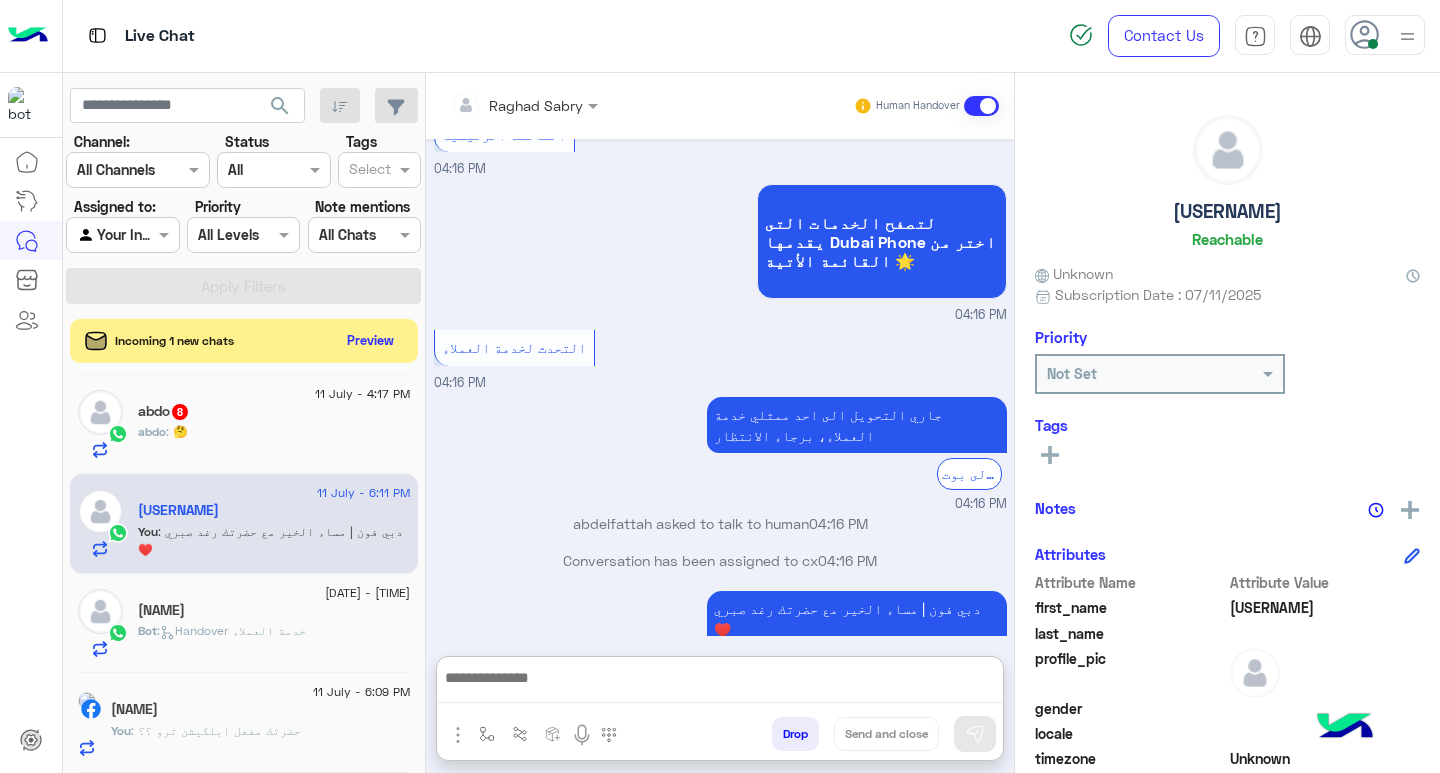 click at bounding box center (720, 684) 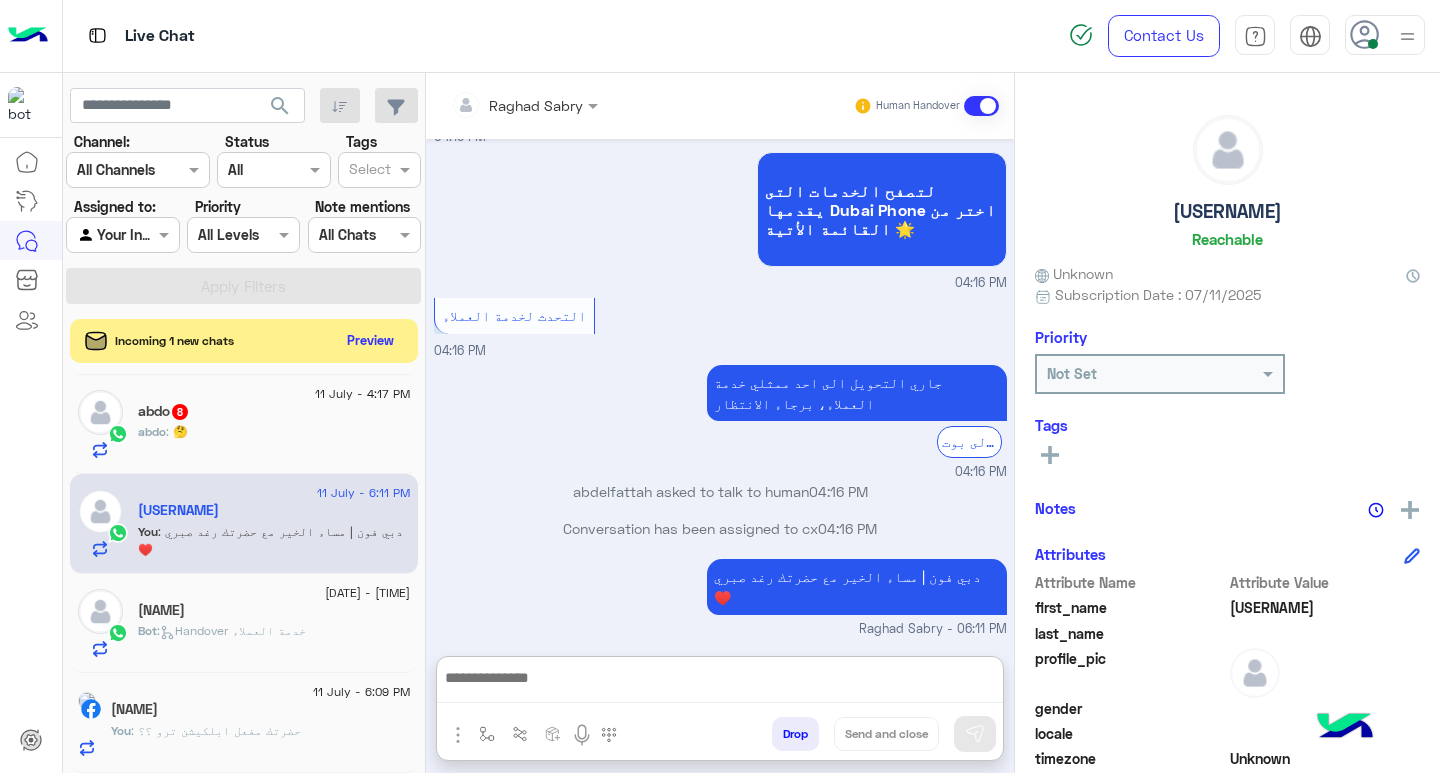 paste on "**********" 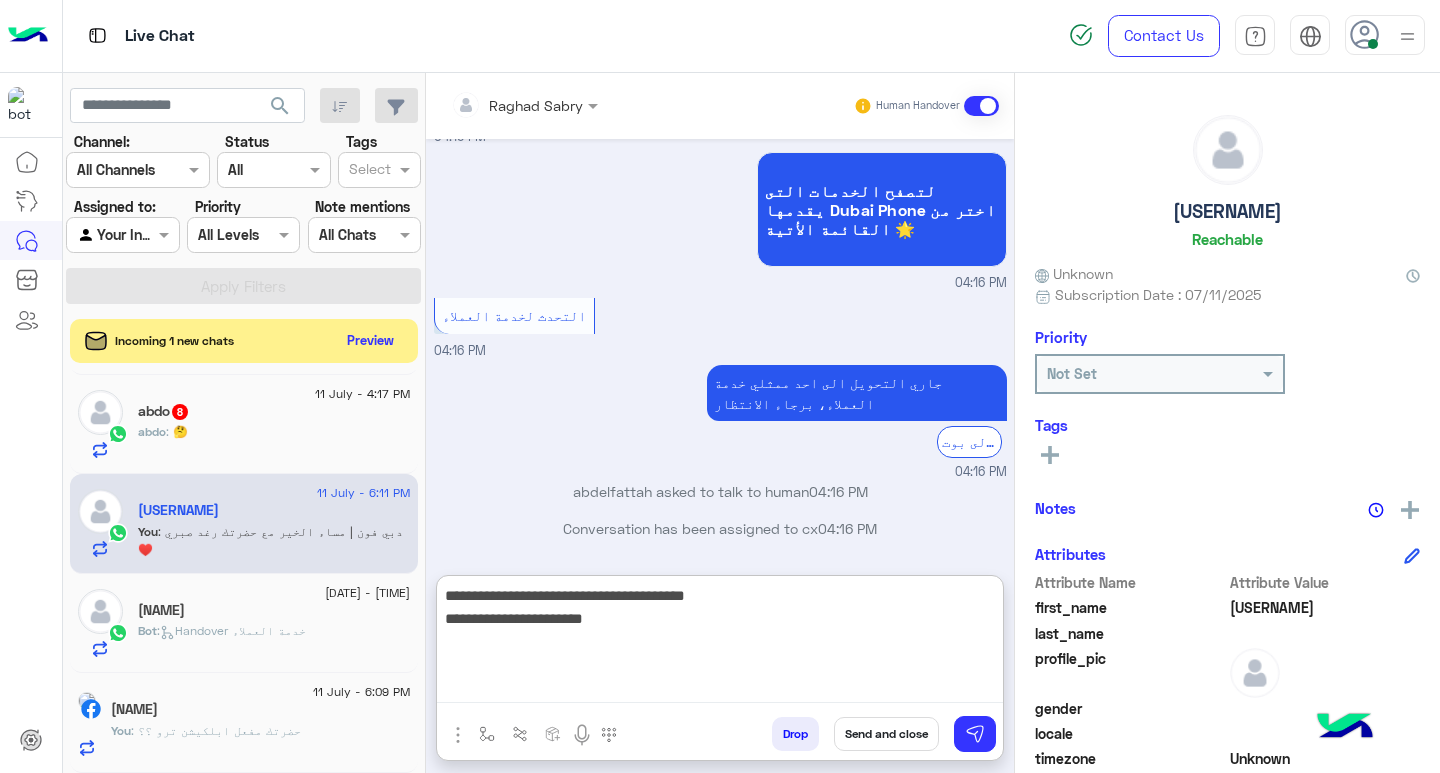 click on "**********" at bounding box center (720, 643) 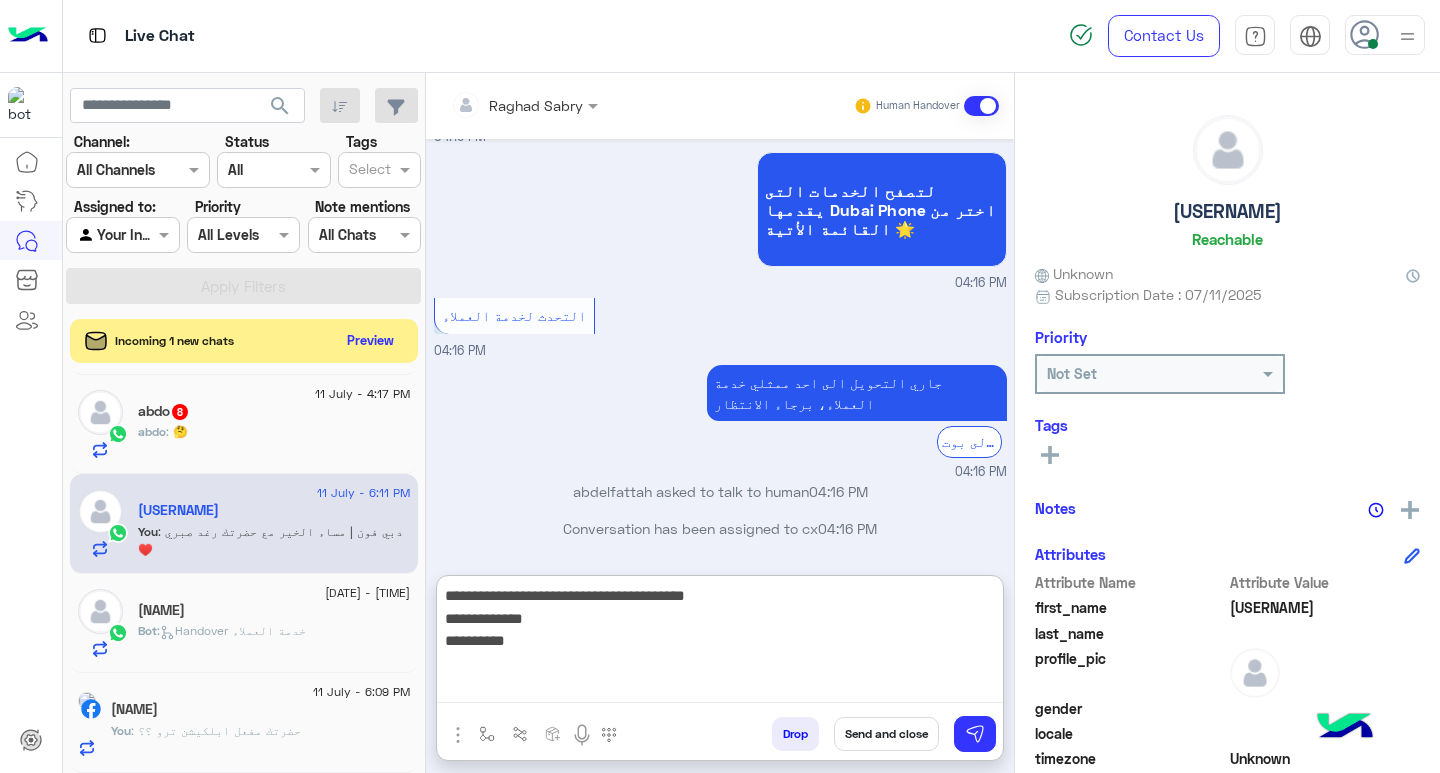 click on "**********" at bounding box center (720, 643) 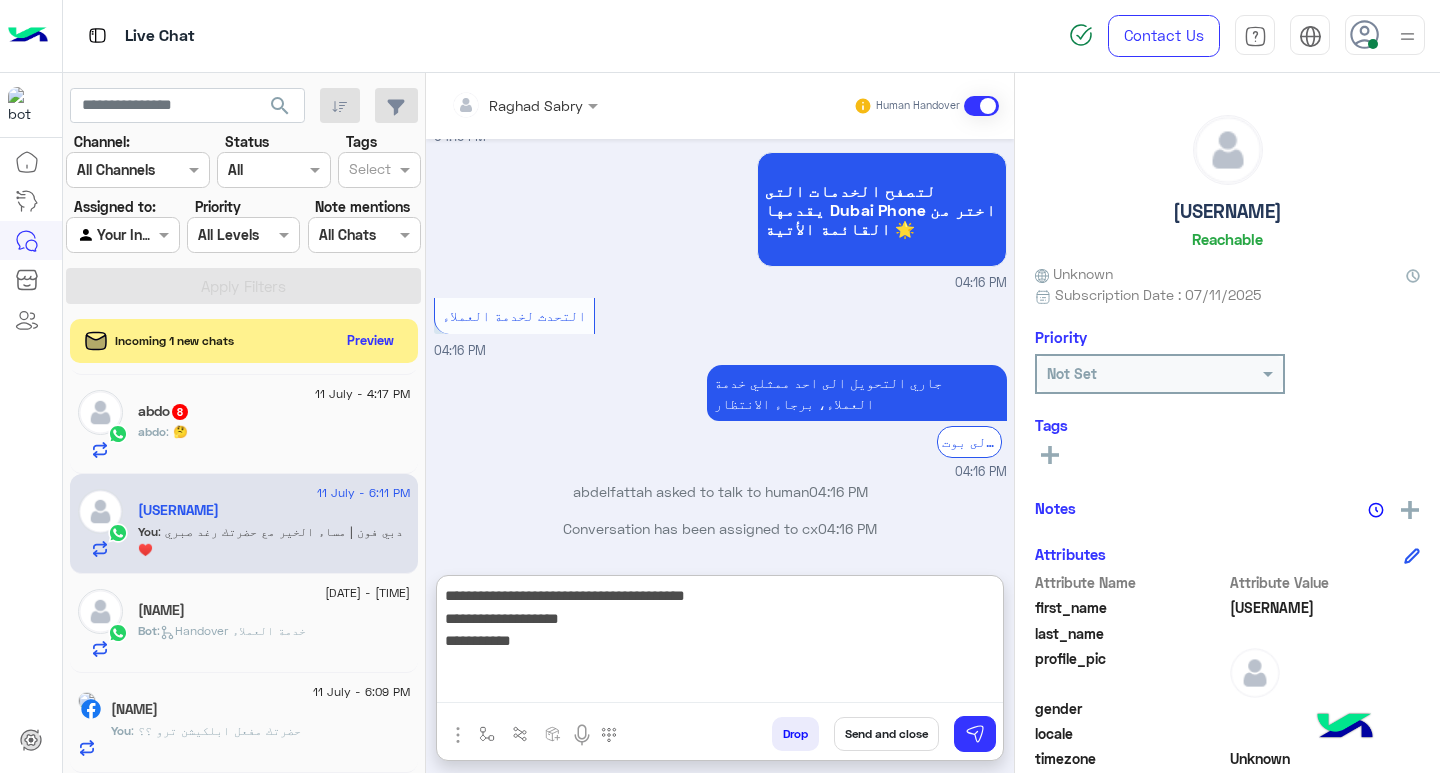 click on "**********" at bounding box center [720, 643] 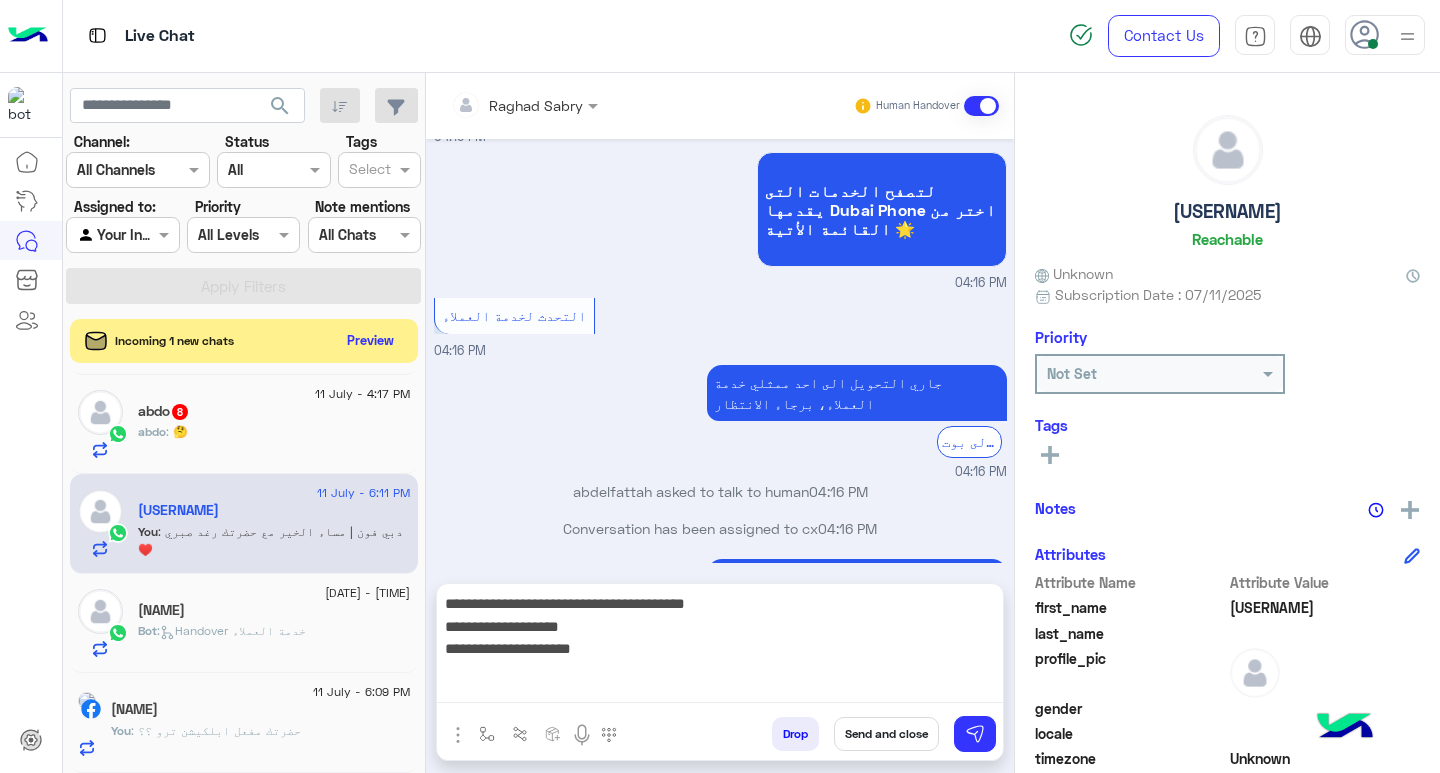 scroll, scrollTop: 1320, scrollLeft: 0, axis: vertical 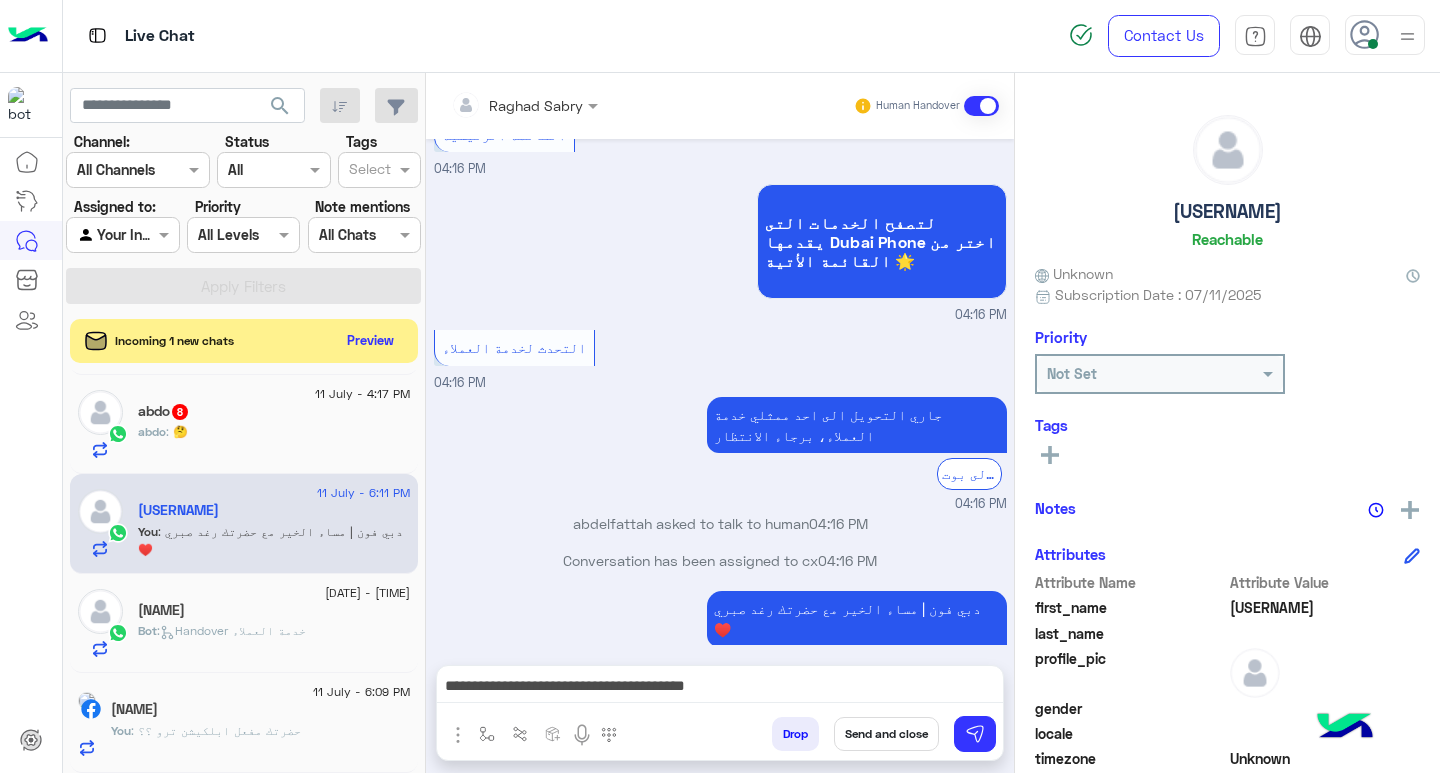 drag, startPoint x: 828, startPoint y: 675, endPoint x: 812, endPoint y: 694, distance: 24.839485 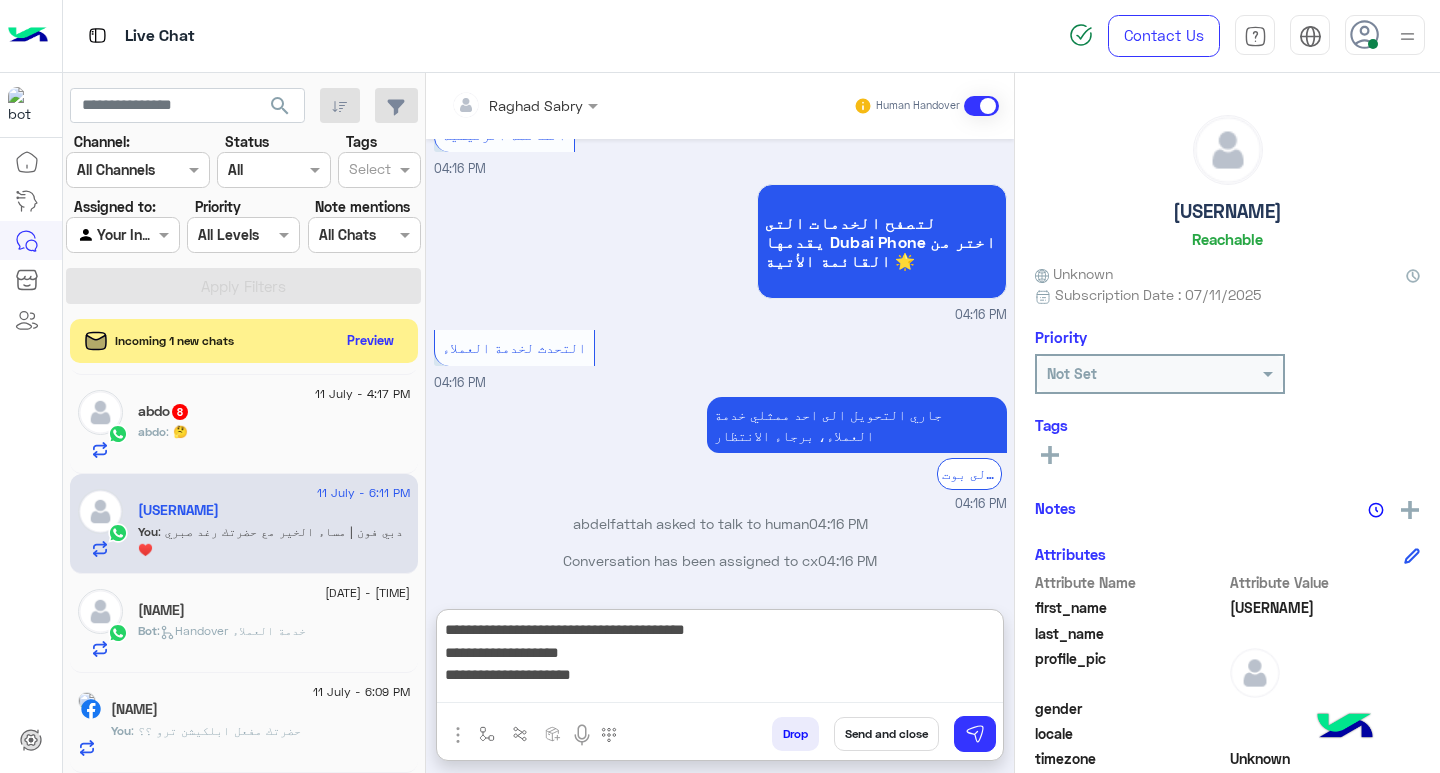 scroll, scrollTop: 1352, scrollLeft: 0, axis: vertical 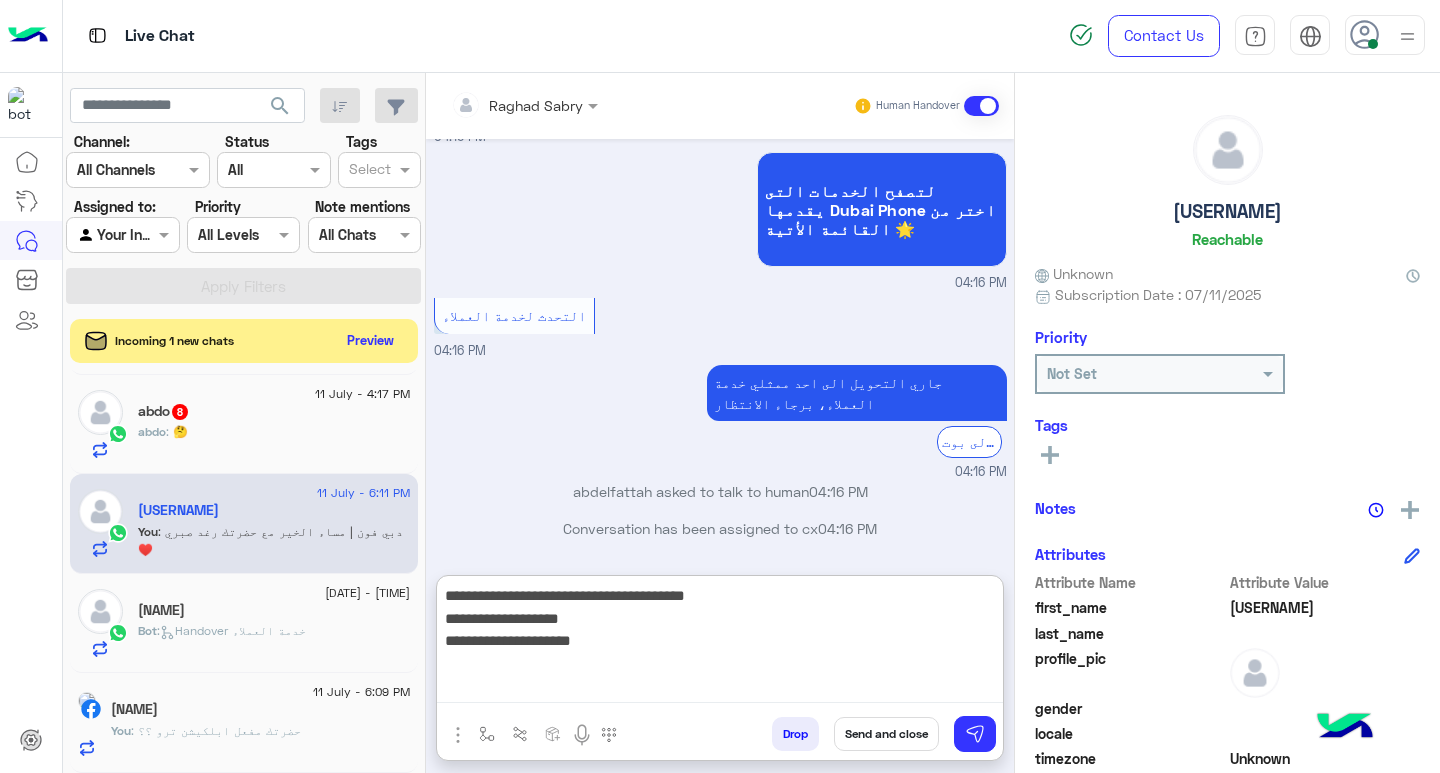 click on "**********" at bounding box center [720, 643] 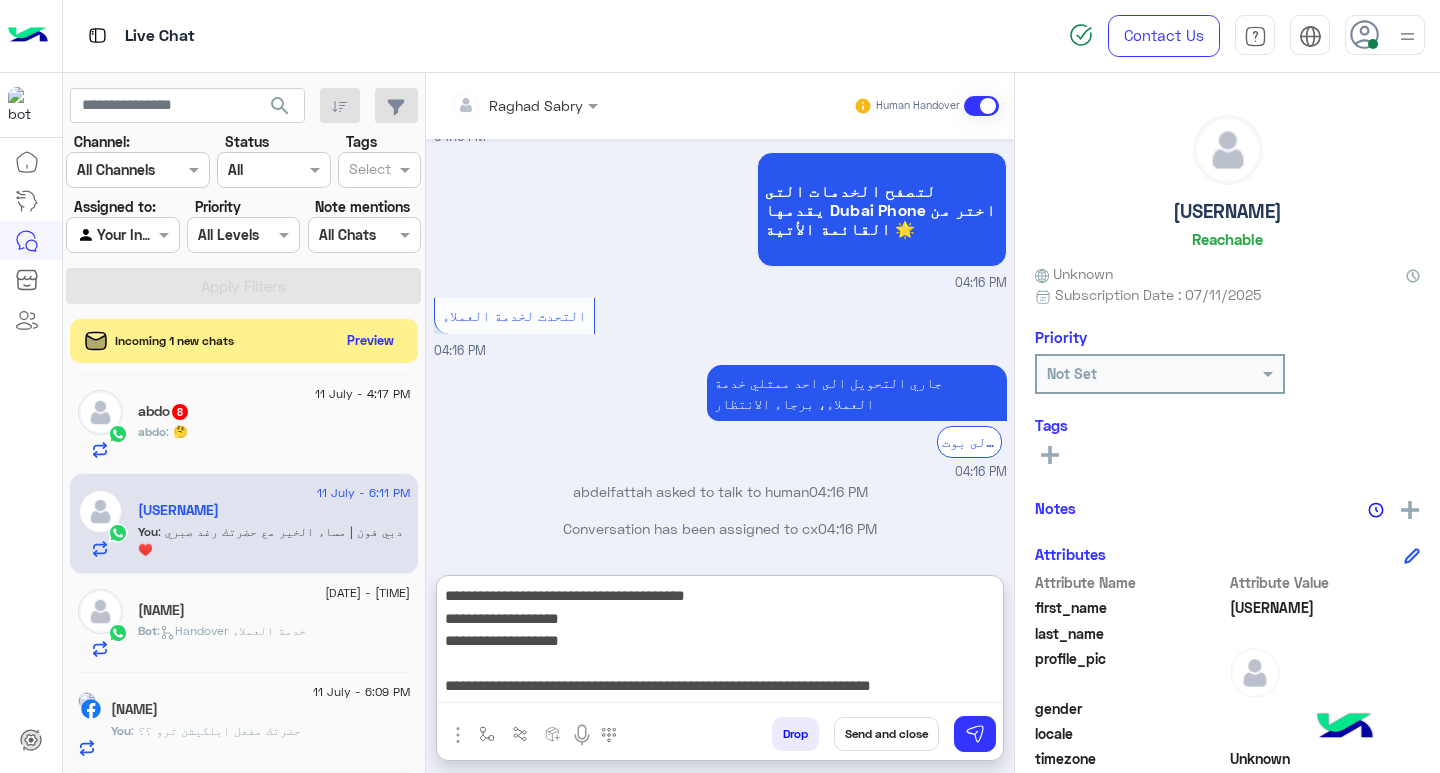 type on "**********" 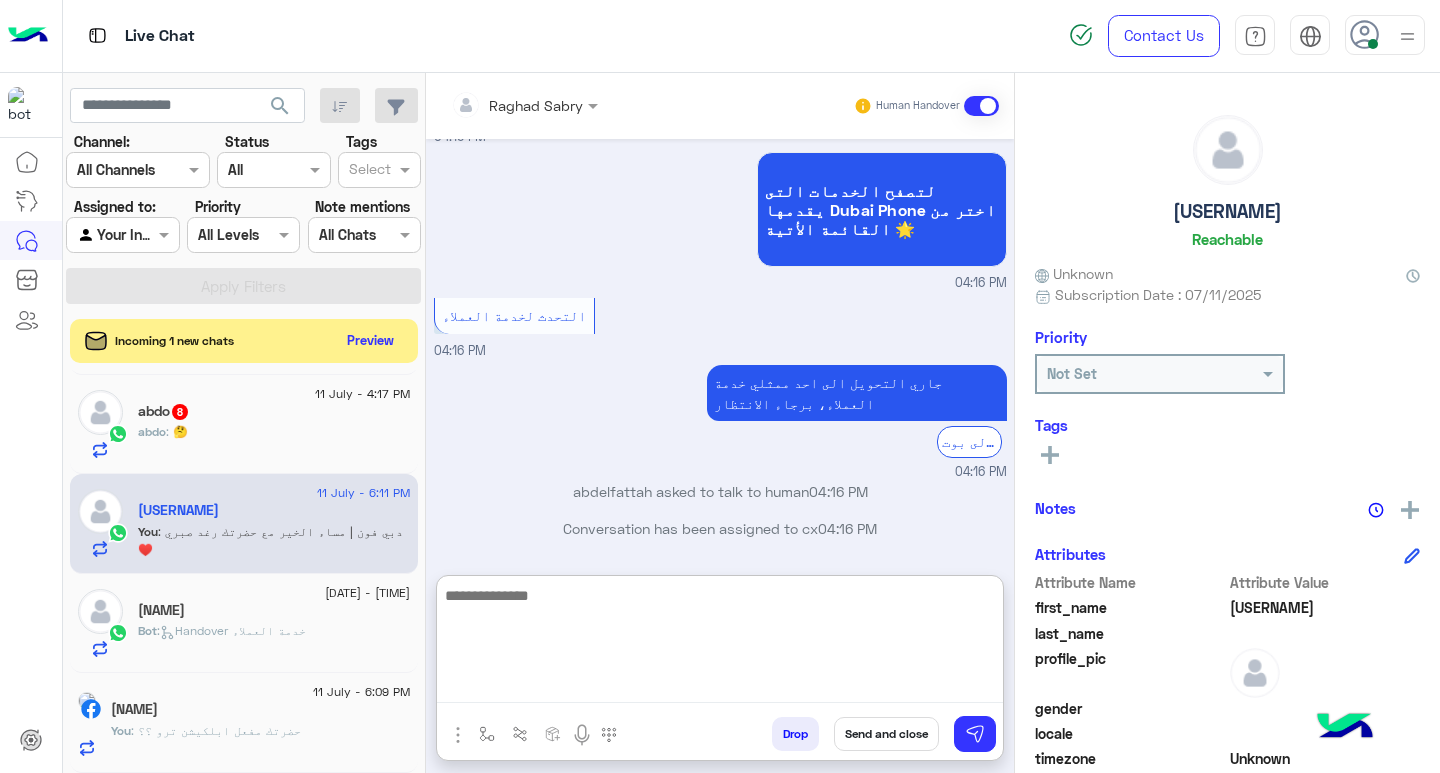 scroll, scrollTop: 0, scrollLeft: 0, axis: both 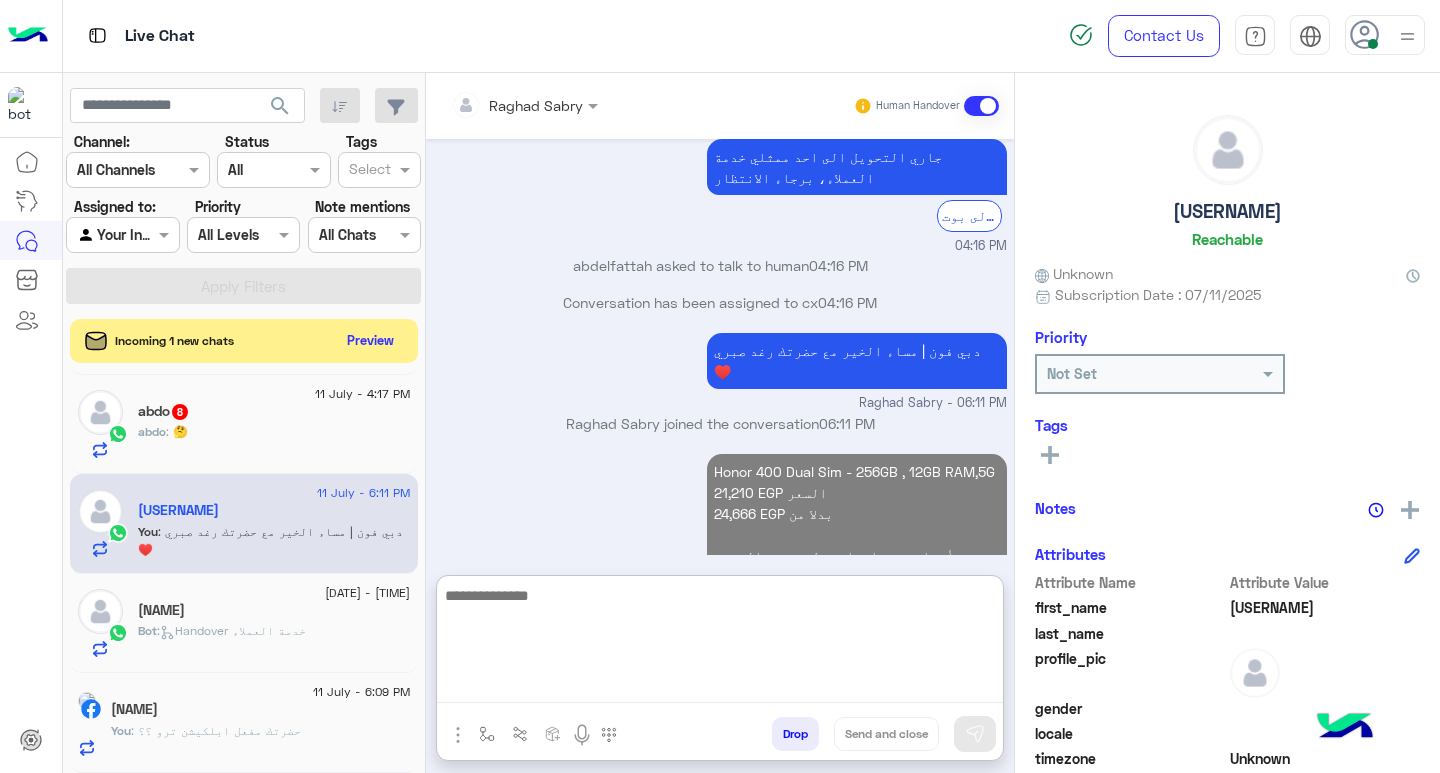 click on "Honor 400 Dual Sim - 256GB , 12GB RAM,5G 21,210 EGP   السعر  24,666 EGP بدلا من  جميع أسعار منتجاتنا تشمل ضريبة القيمة المضافة ومُعفاة من أي رسوم جمركية" at bounding box center [857, 524] 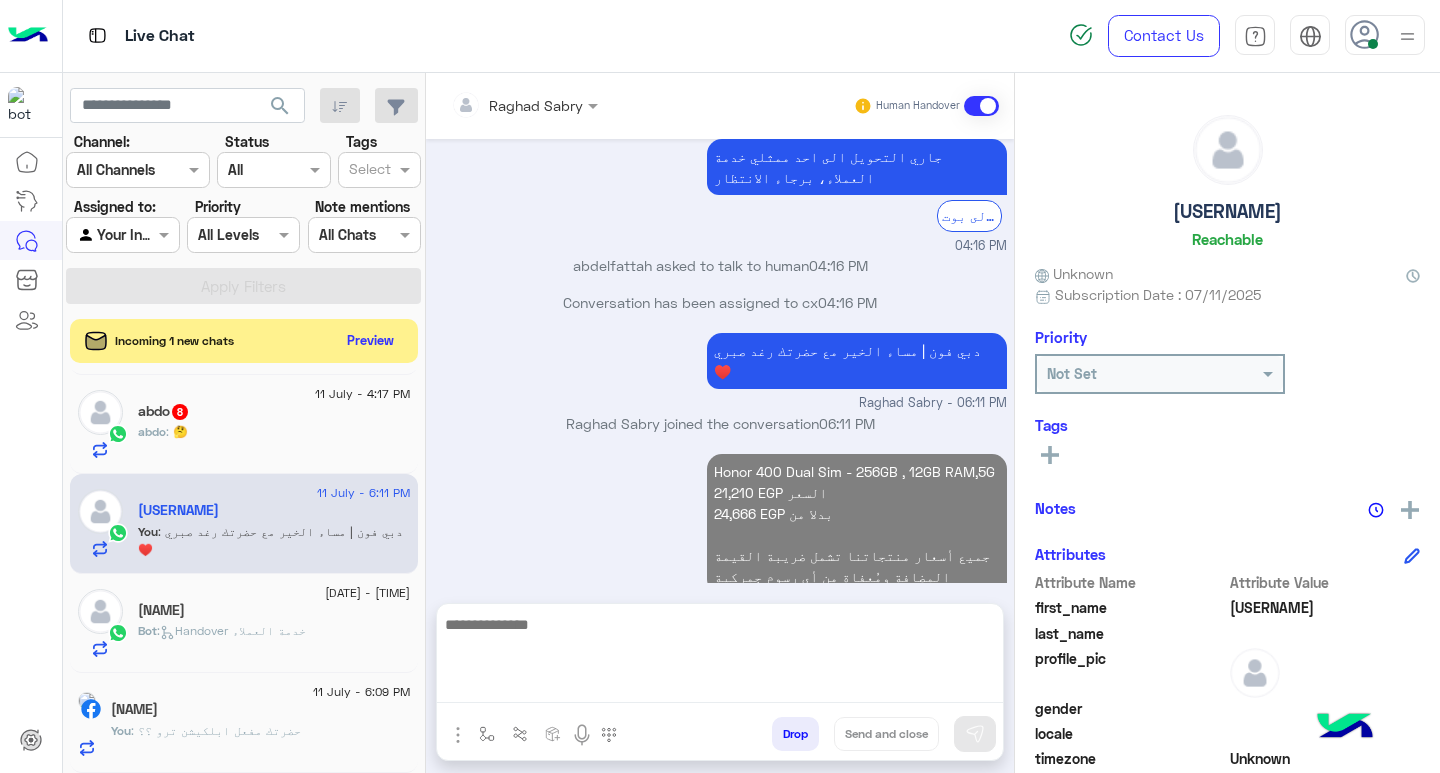 scroll, scrollTop: 1488, scrollLeft: 0, axis: vertical 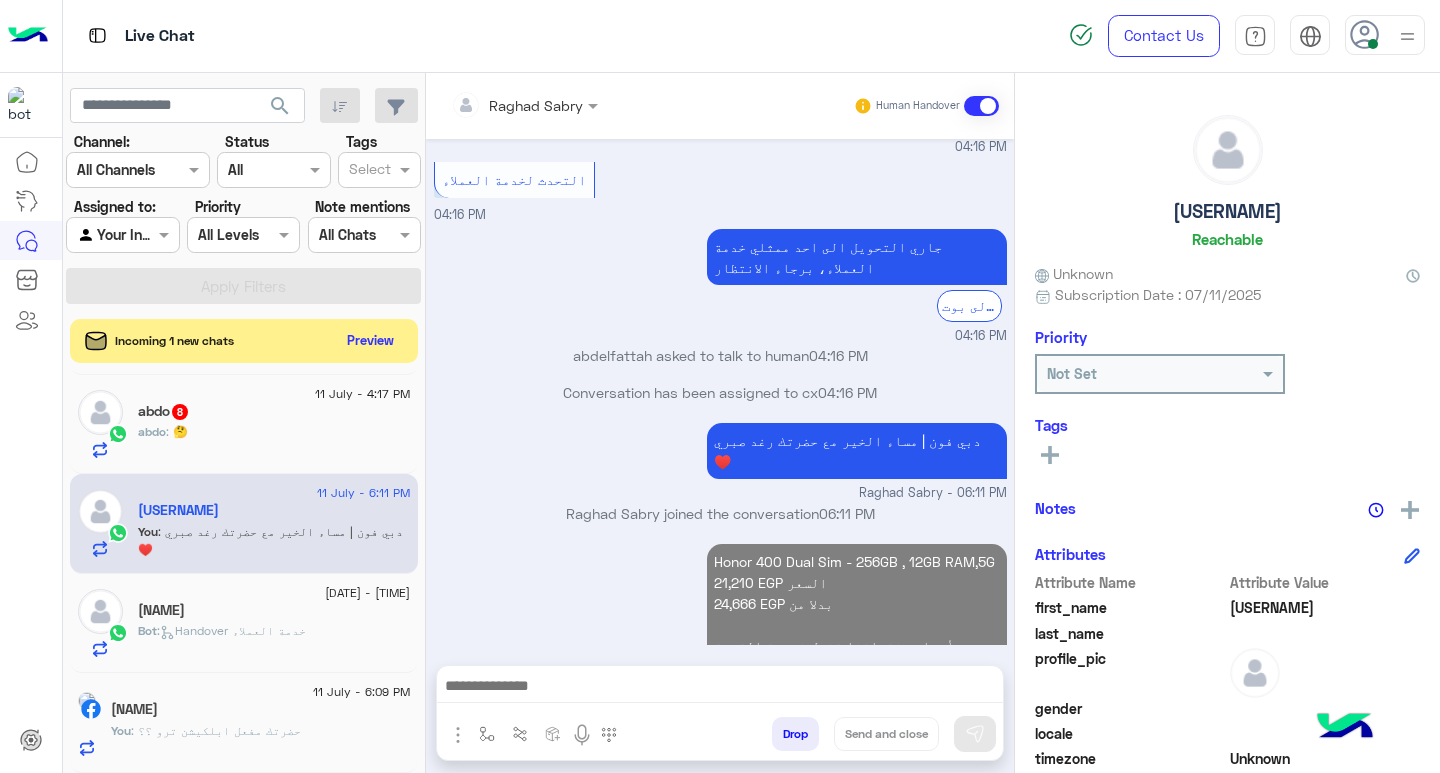 click on "Honor 400 Dual Sim - 256GB , 12GB RAM,5G 21,210 EGP   السعر  24,666 EGP بدلا من  جميع أسعار منتجاتنا تشمل ضريبة القيمة المضافة ومُعفاة من أي رسوم جمركية" at bounding box center (857, 614) 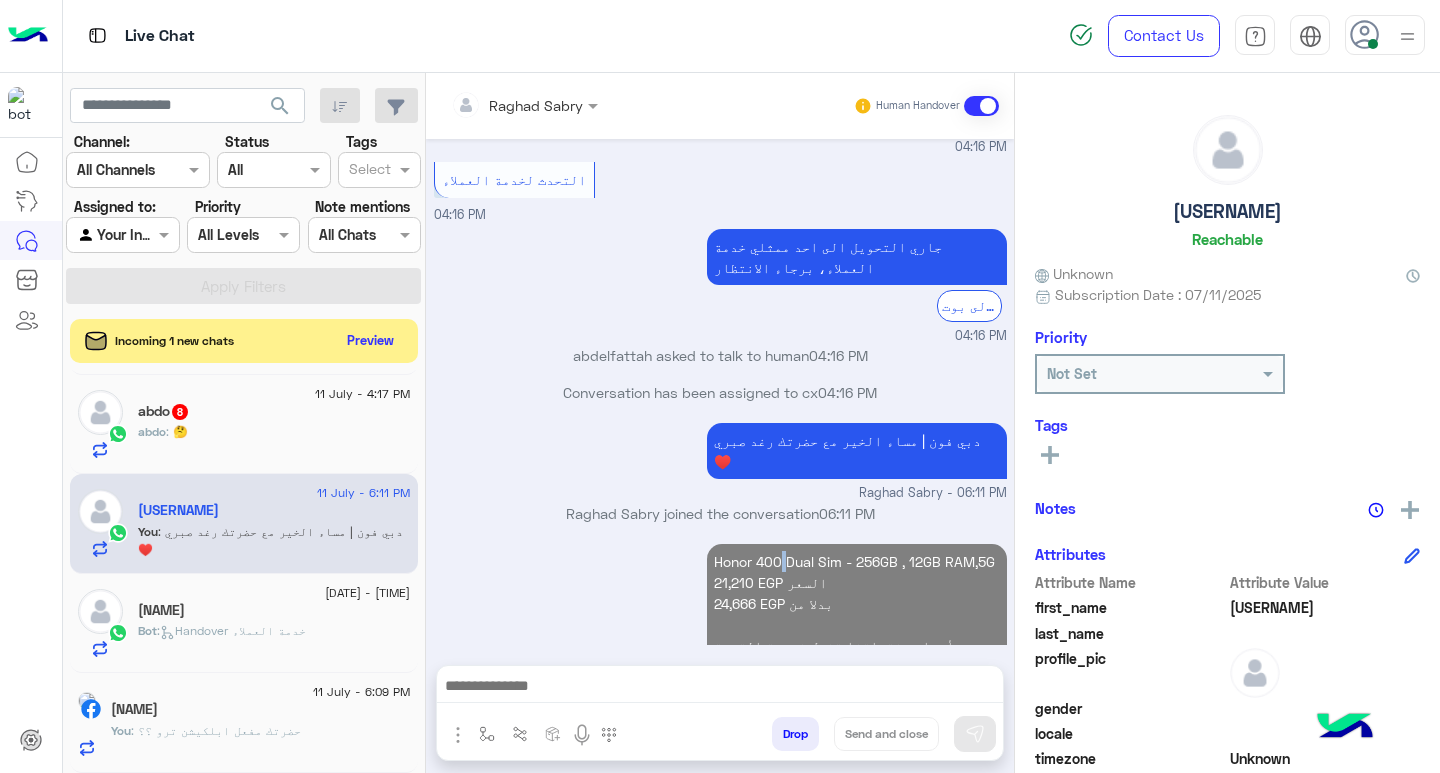 click on "Honor 400 Dual Sim - 256GB , 12GB RAM,5G 21,210 EGP   السعر  24,666 EGP بدلا من  جميع أسعار منتجاتنا تشمل ضريبة القيمة المضافة ومُعفاة من أي رسوم جمركية" at bounding box center (857, 614) 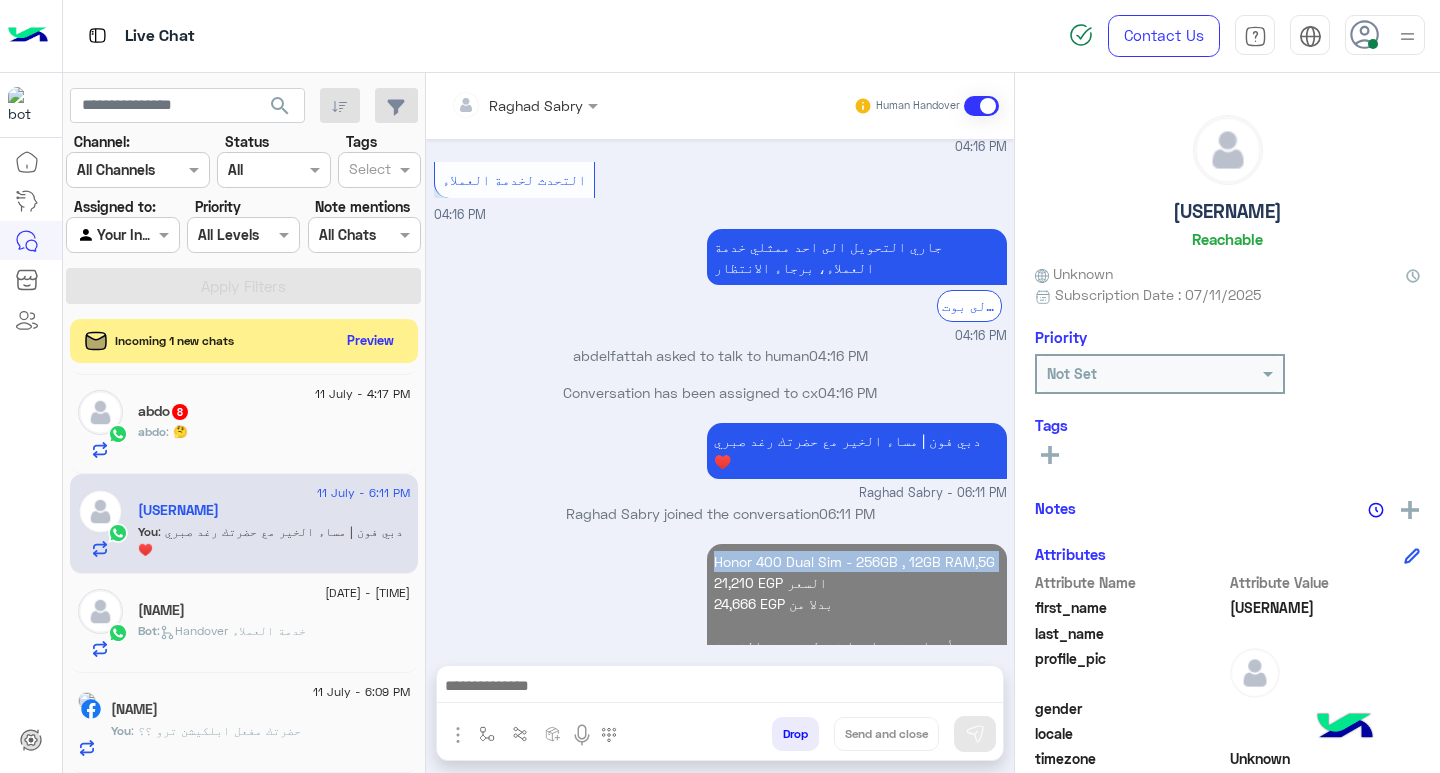 click on "Honor 400 Dual Sim - 256GB , 12GB RAM,5G 21,210 EGP   السعر  24,666 EGP بدلا من  جميع أسعار منتجاتنا تشمل ضريبة القيمة المضافة ومُعفاة من أي رسوم جمركية" at bounding box center [857, 614] 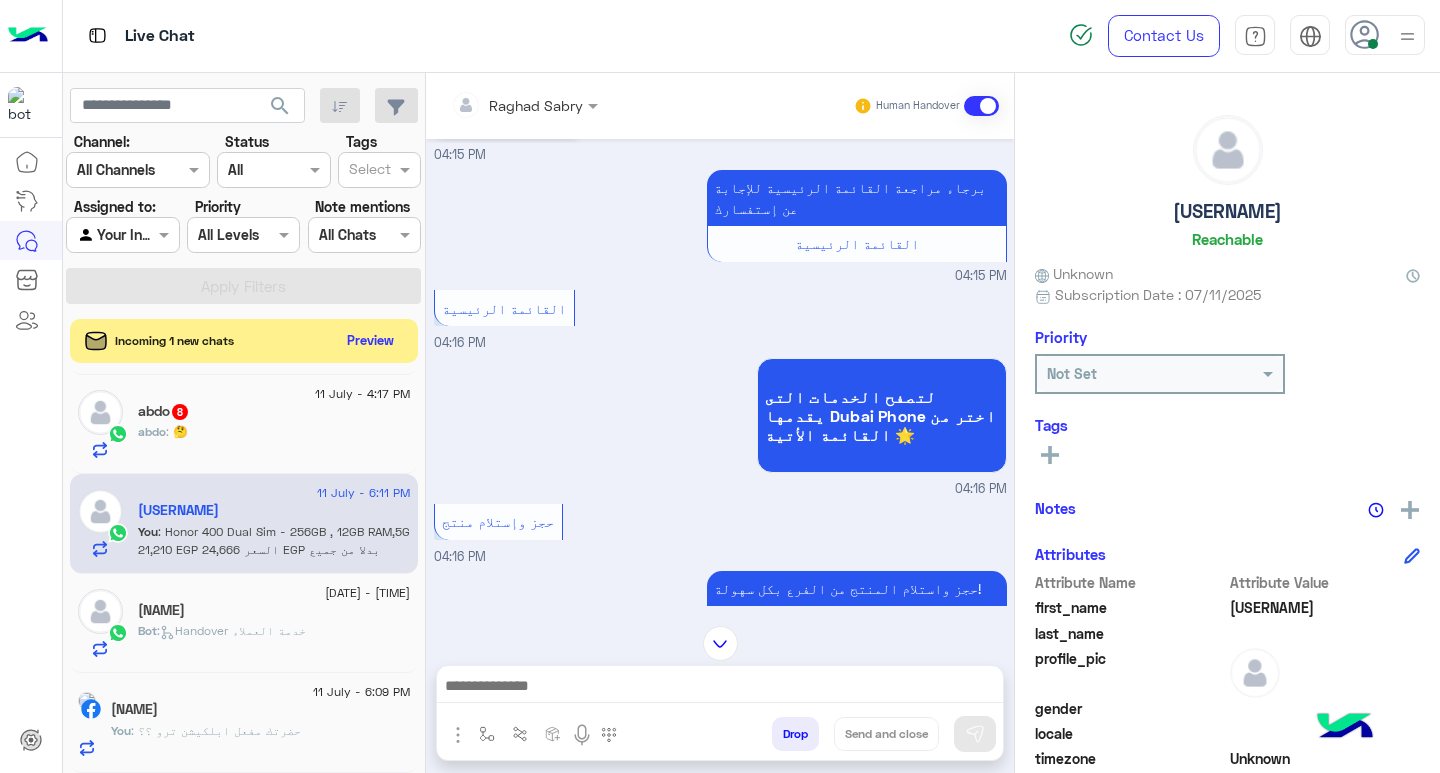 scroll, scrollTop: 321, scrollLeft: 0, axis: vertical 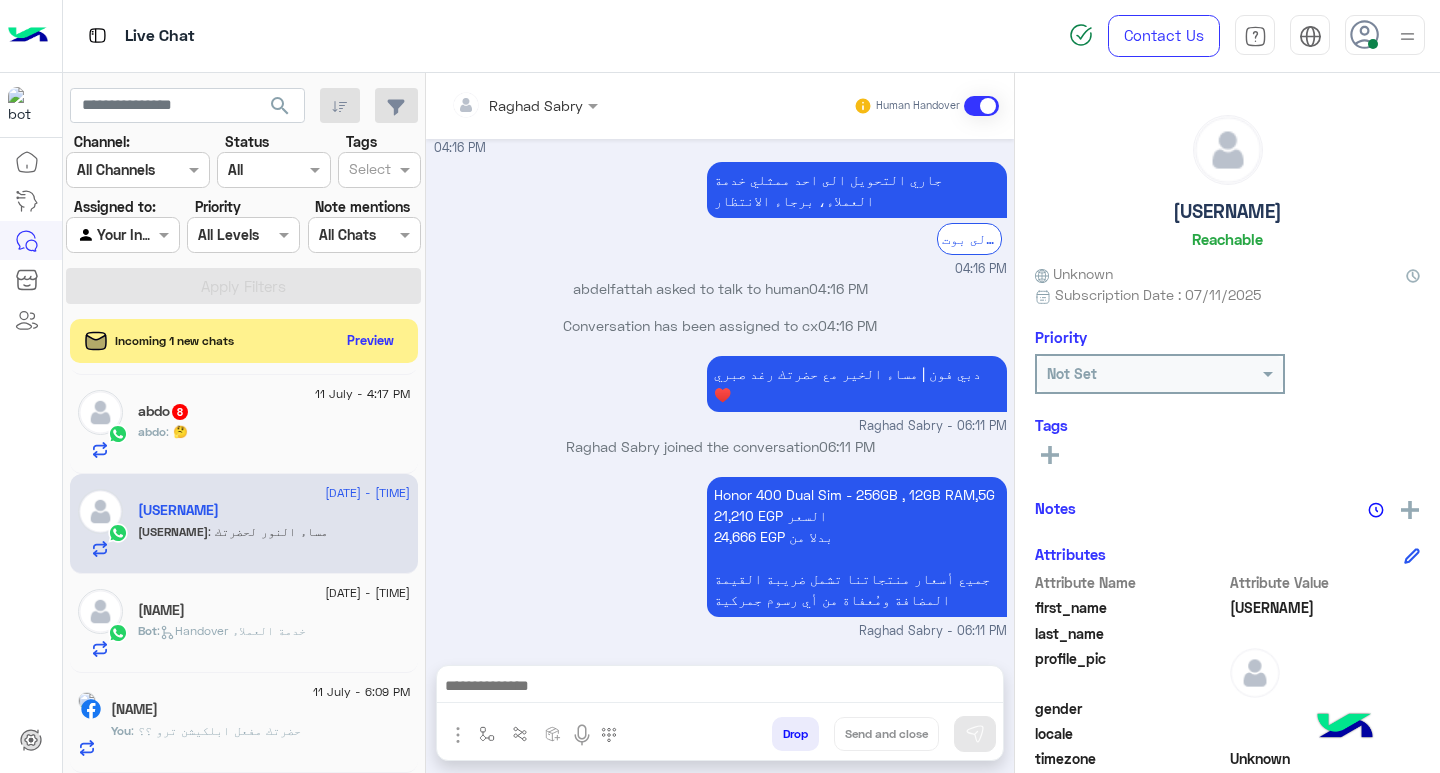 click at bounding box center [720, 688] 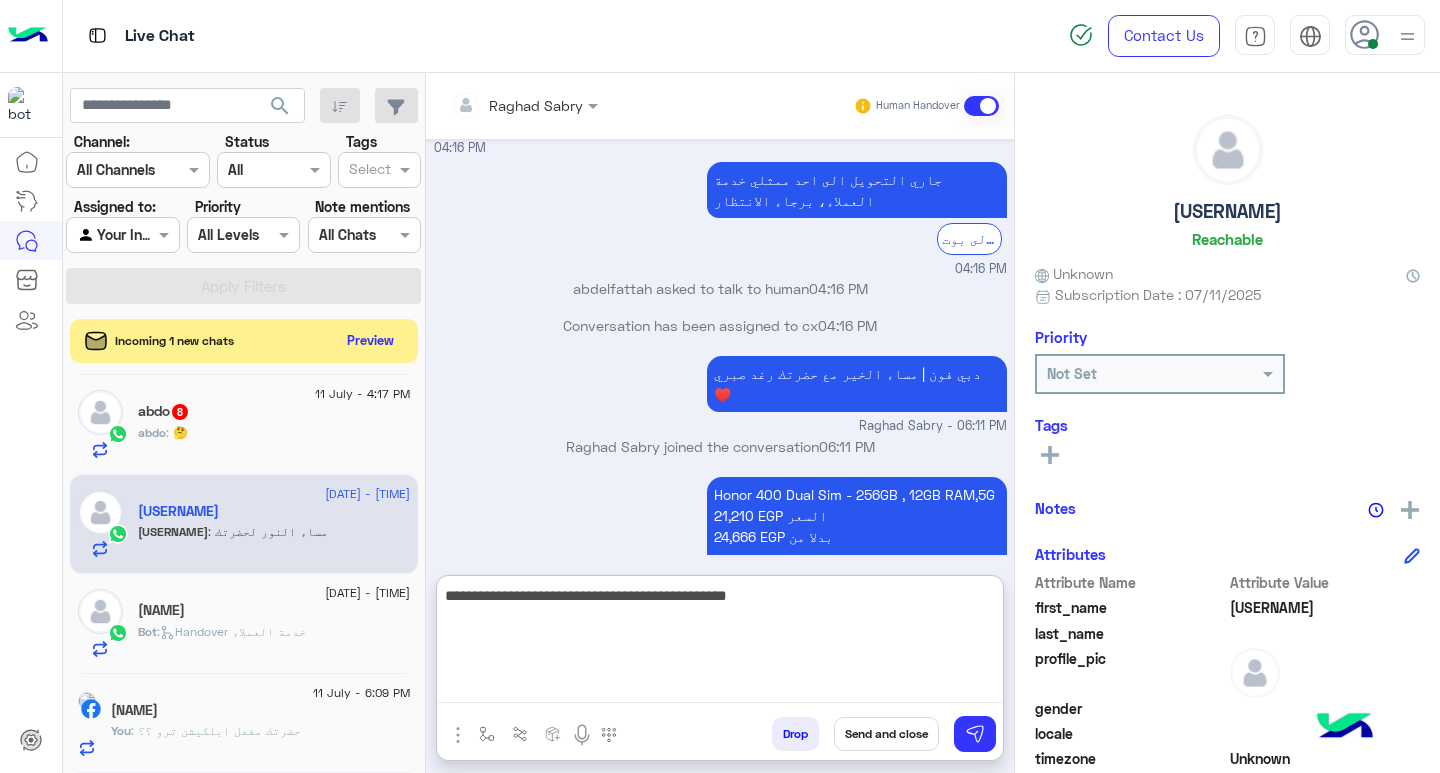 type on "**********" 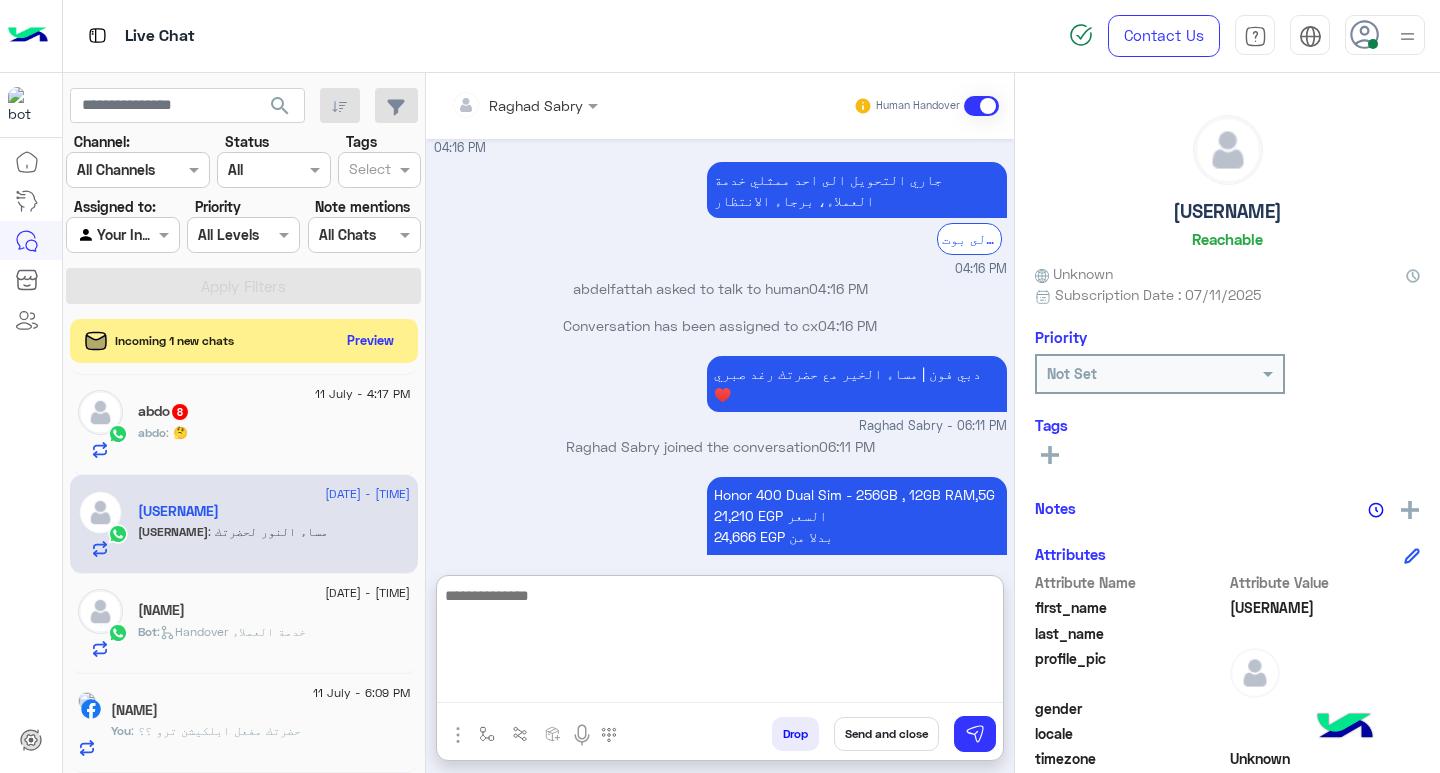 scroll, scrollTop: 1730, scrollLeft: 0, axis: vertical 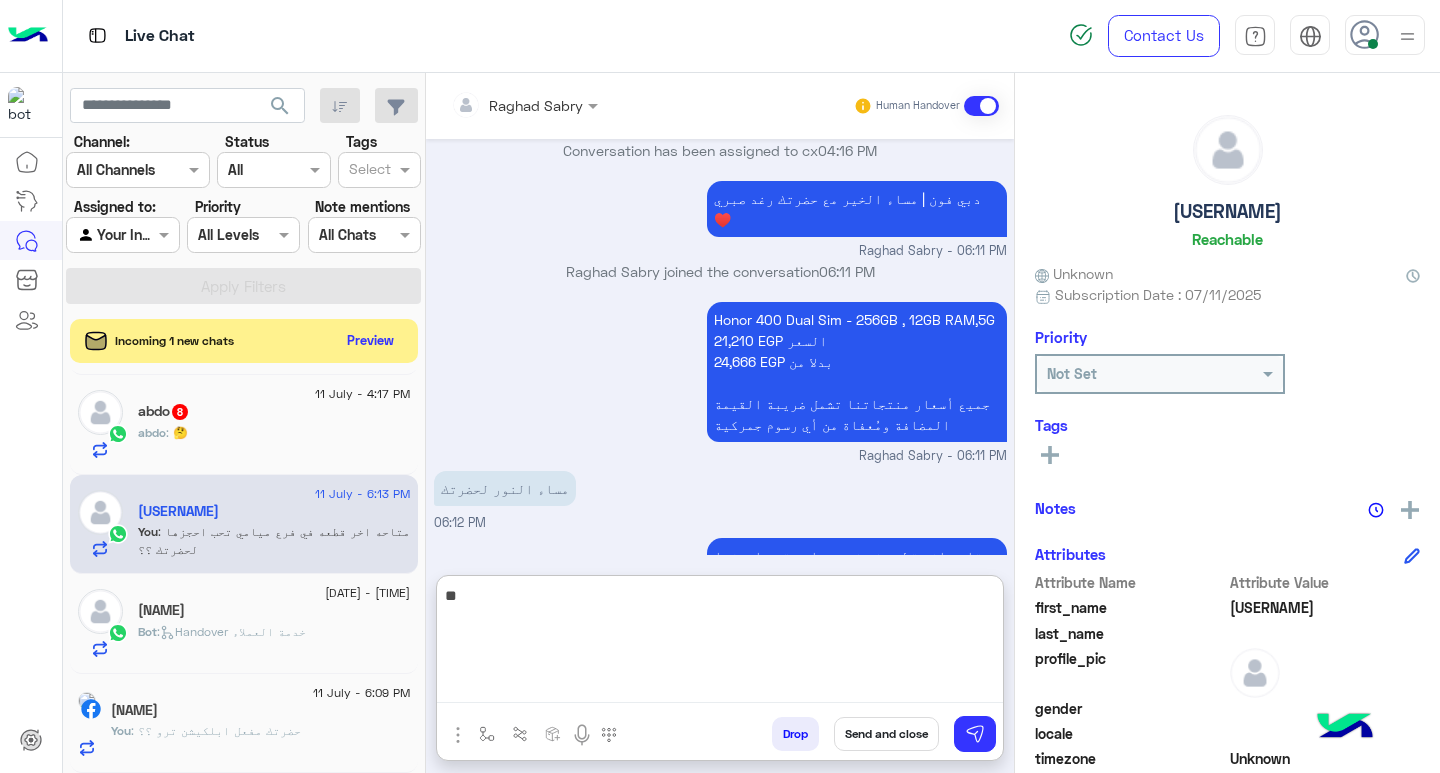 type on "*" 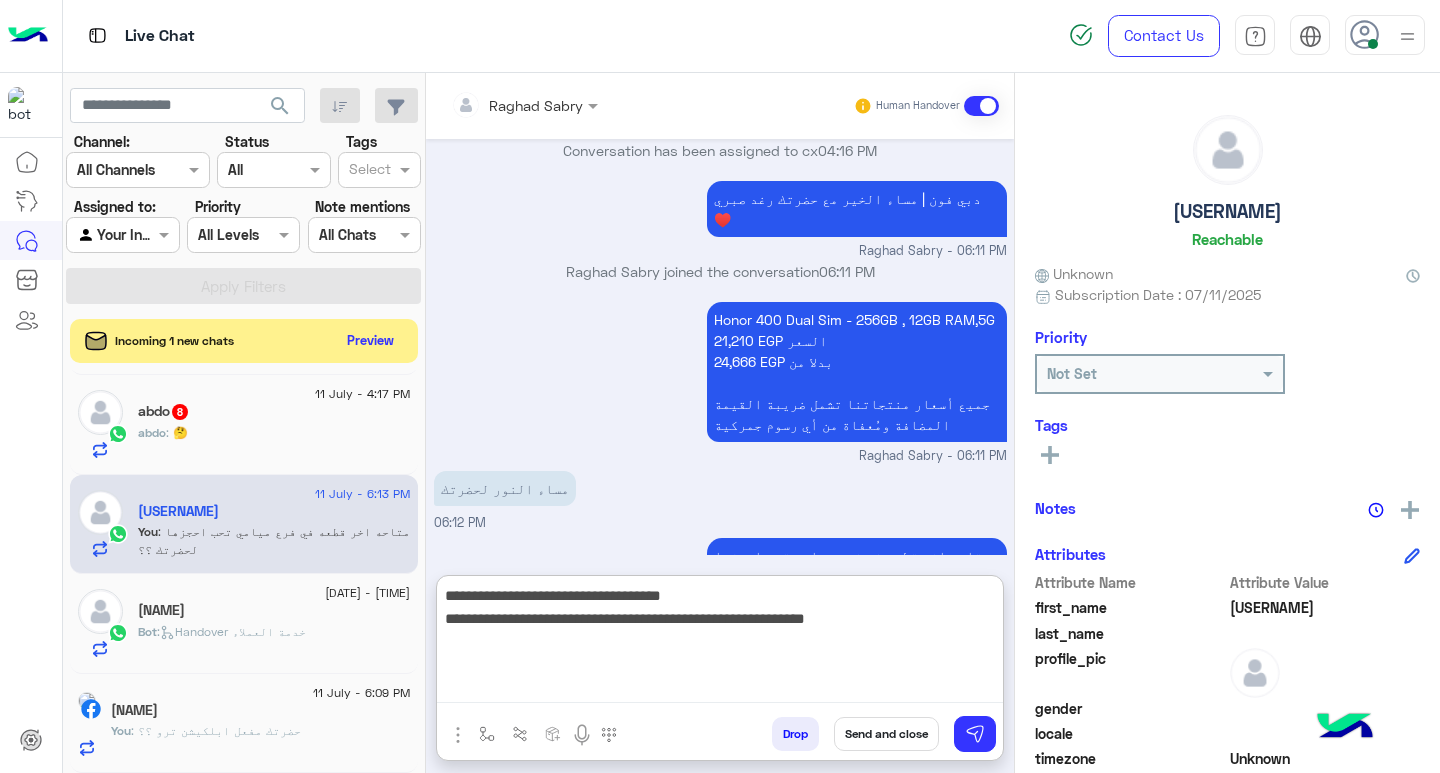 drag, startPoint x: 606, startPoint y: 624, endPoint x: 1203, endPoint y: 583, distance: 598.4062 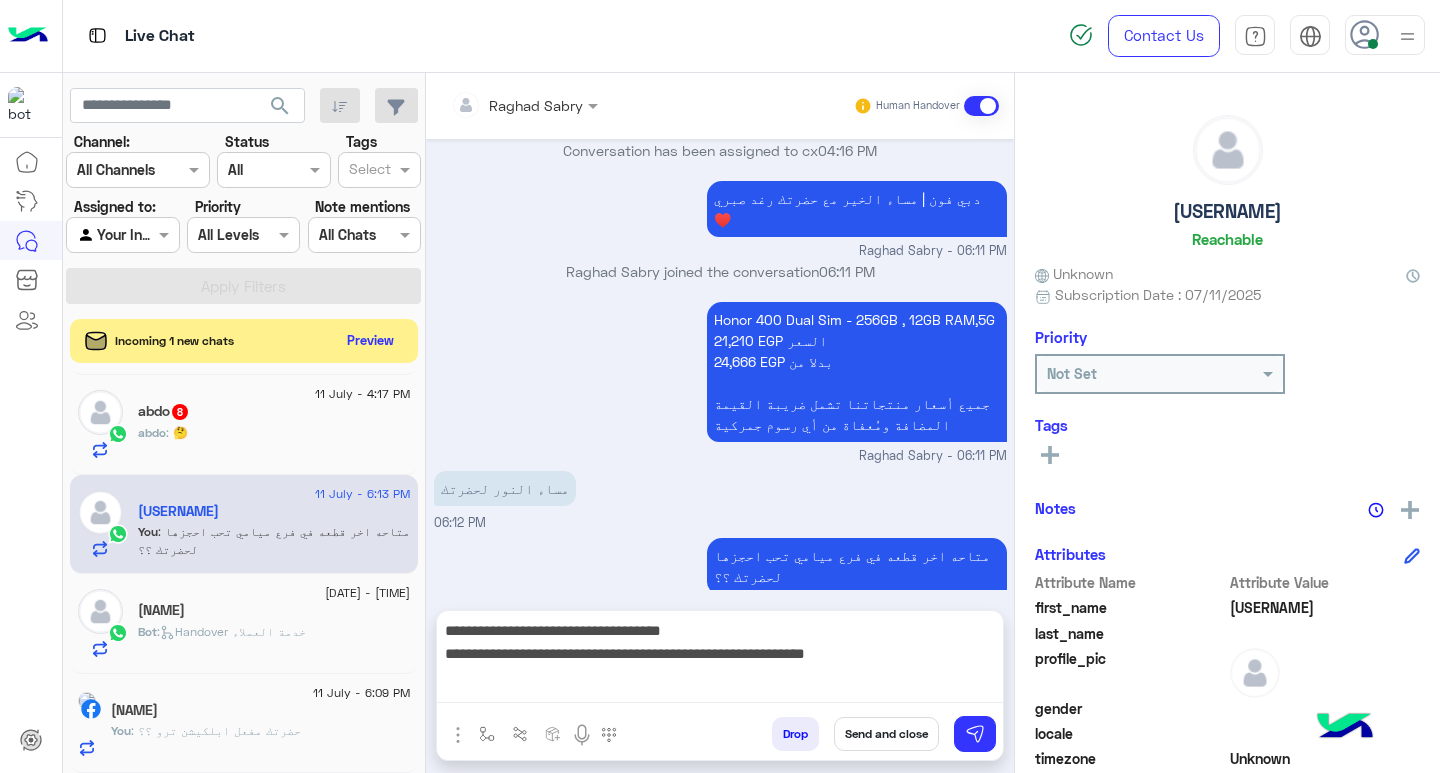 scroll, scrollTop: 1640, scrollLeft: 0, axis: vertical 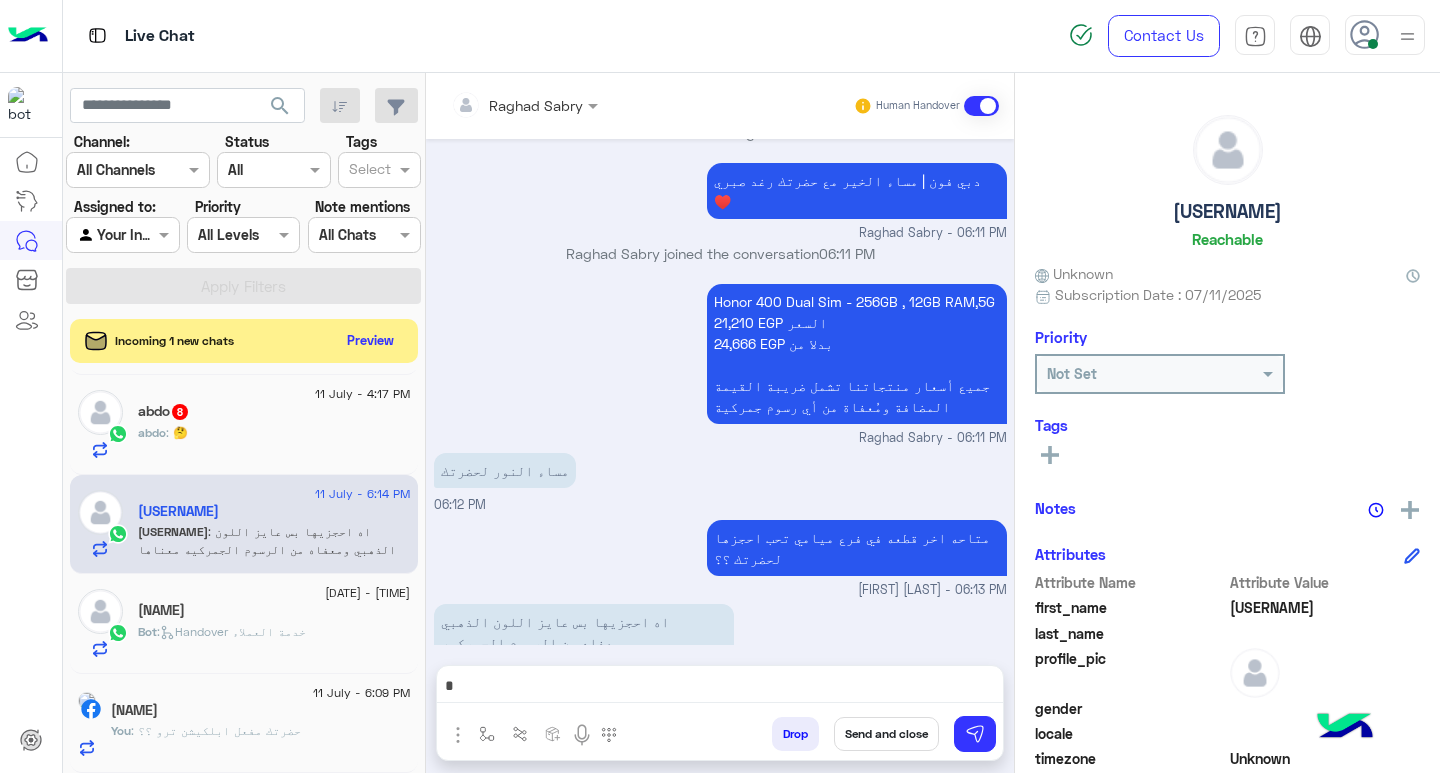 click on "اه احجزيها بس عايز اللون الذهبي  ومعفاه من الرسوم الجمركيه معناها اللي هيا بنشوفها ع تطبيق تليفوني" at bounding box center [641, 653] 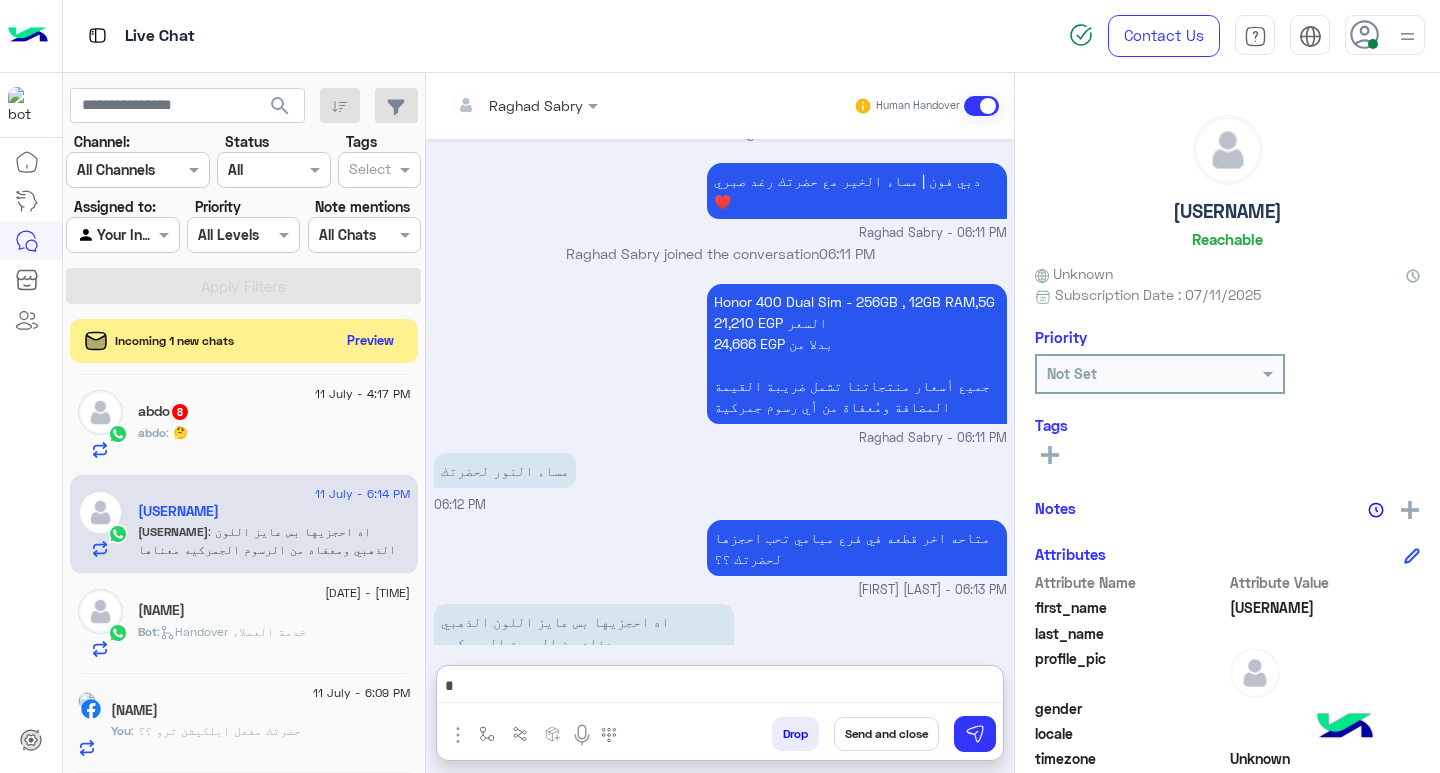 click at bounding box center (720, 688) 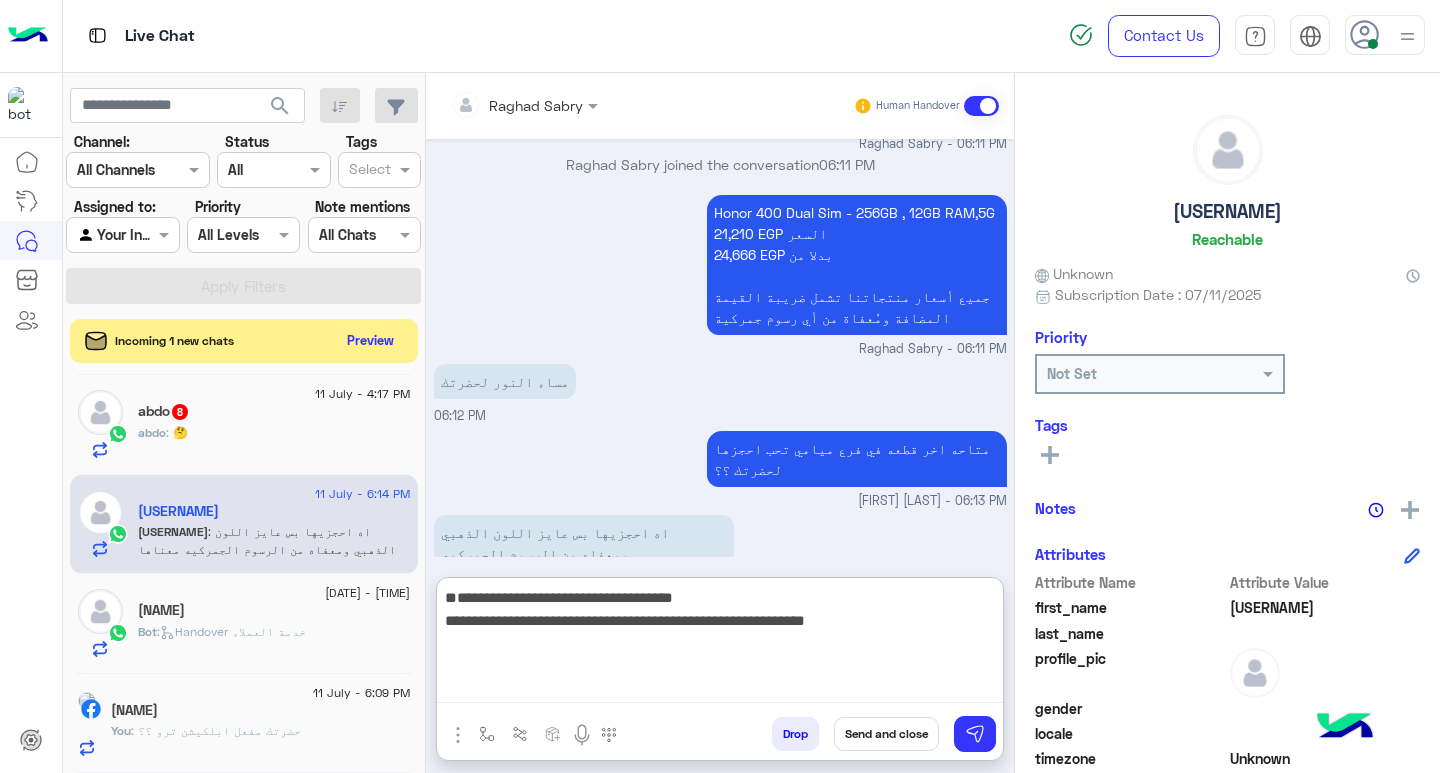 scroll, scrollTop: 1838, scrollLeft: 0, axis: vertical 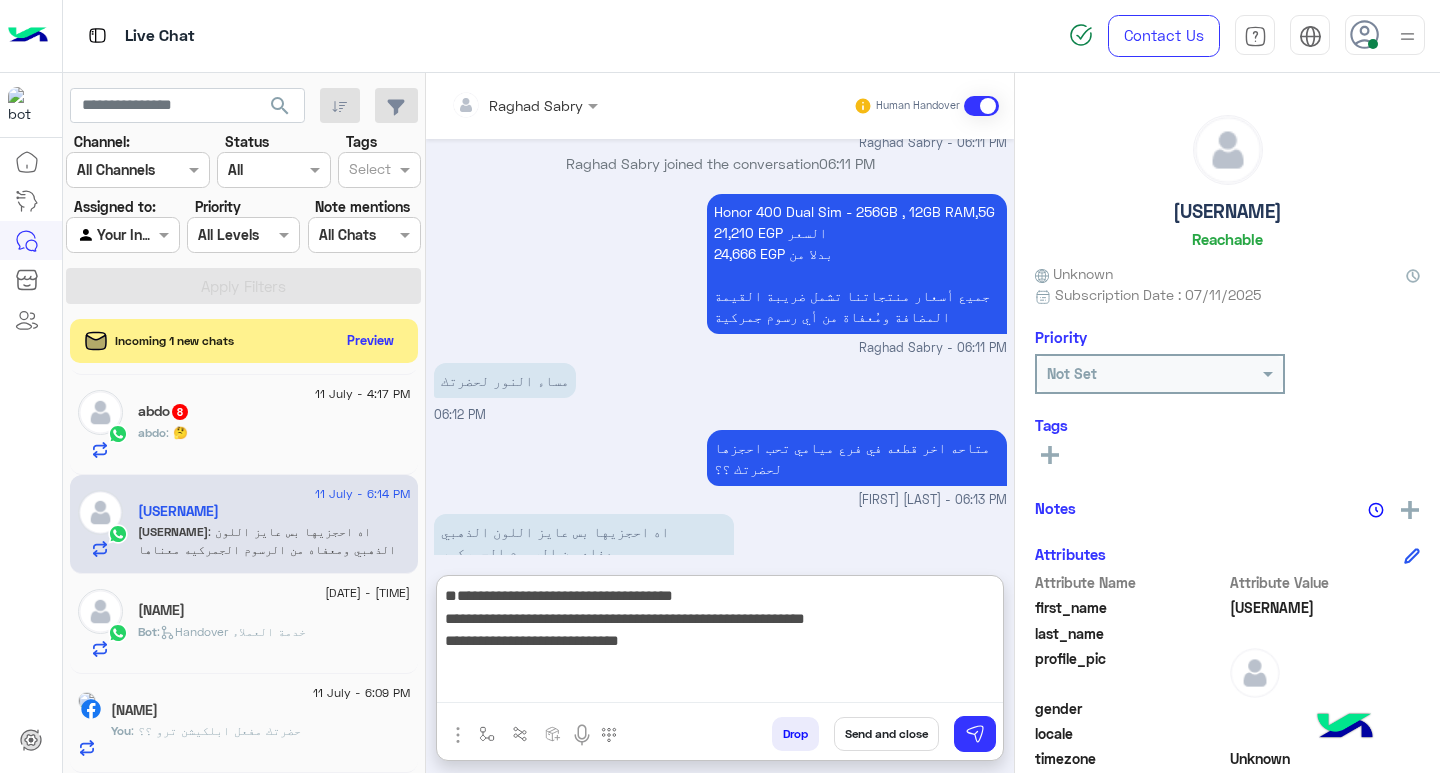 type on "**********" 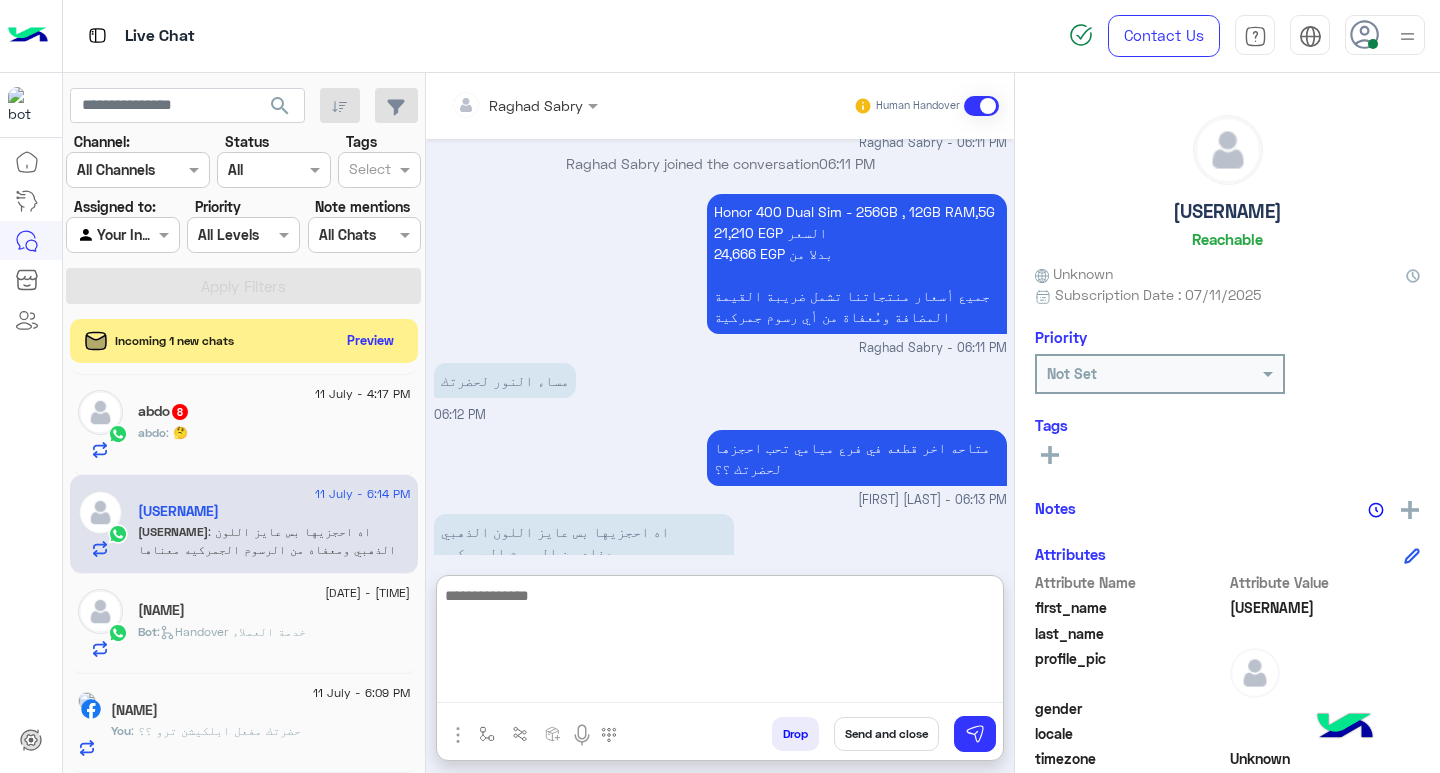 scroll, scrollTop: 1965, scrollLeft: 0, axis: vertical 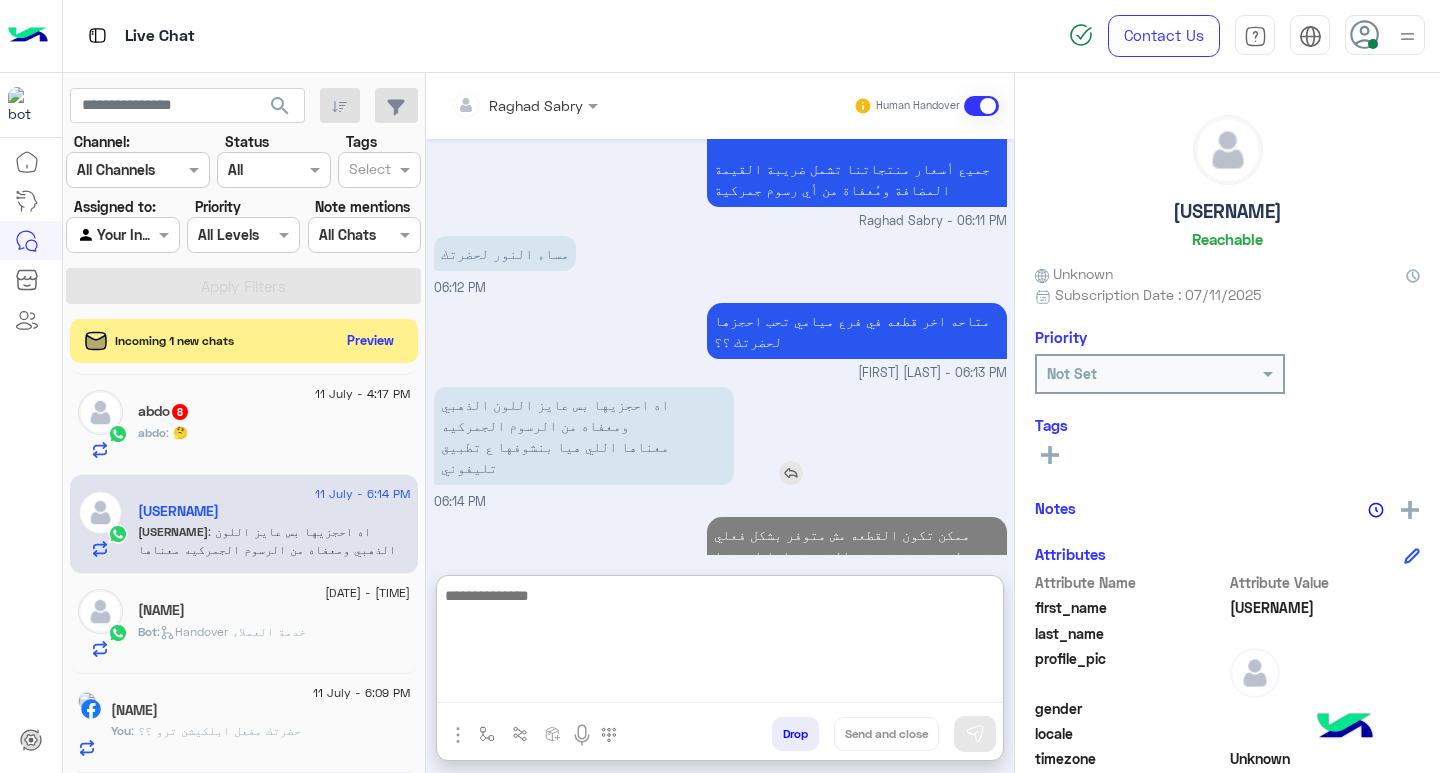 click on "اه احجزيها بس عايز اللون الذهبي  ومعفاه من الرسوم الجمركيه معناها اللي هيا بنشوفها ع تطبيق تليفوني" at bounding box center [641, 436] 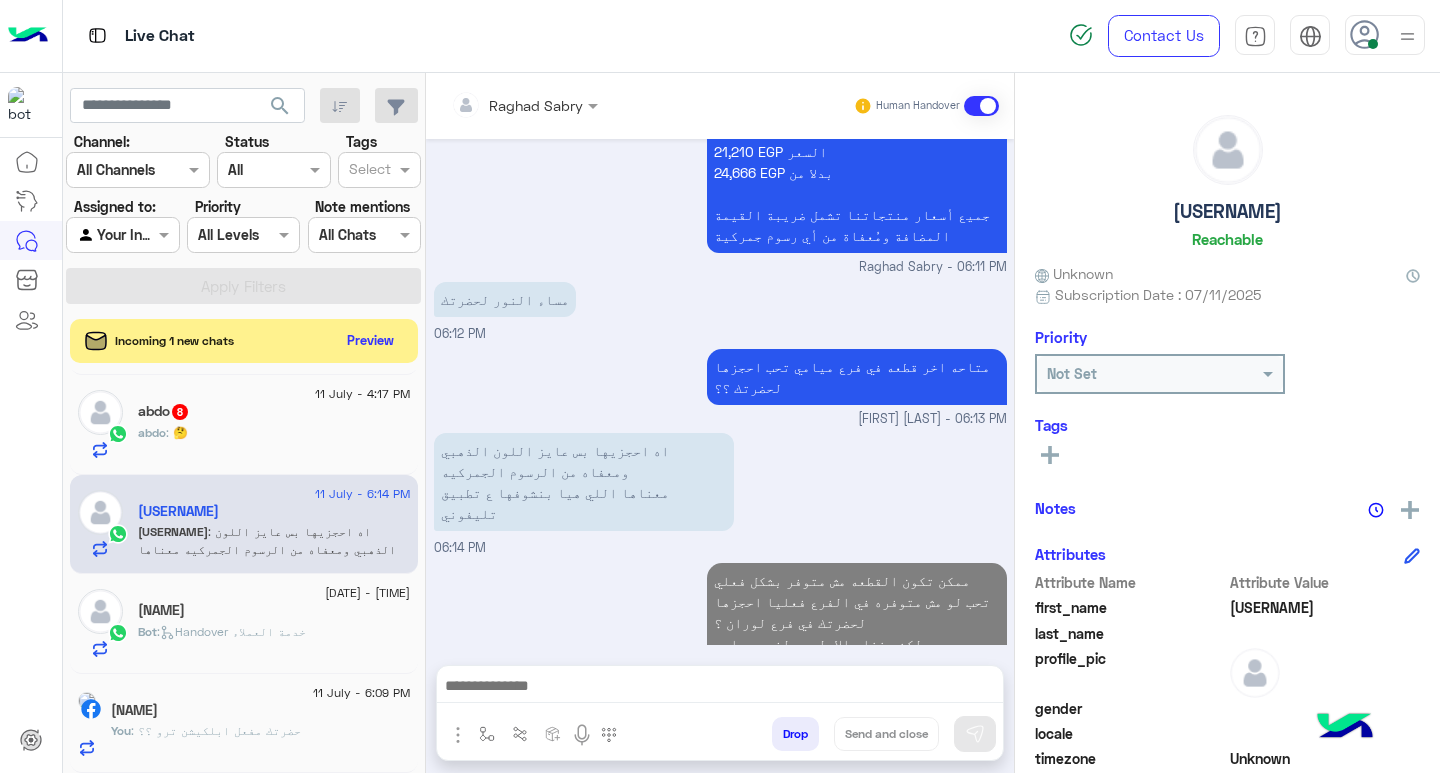 scroll, scrollTop: 1875, scrollLeft: 0, axis: vertical 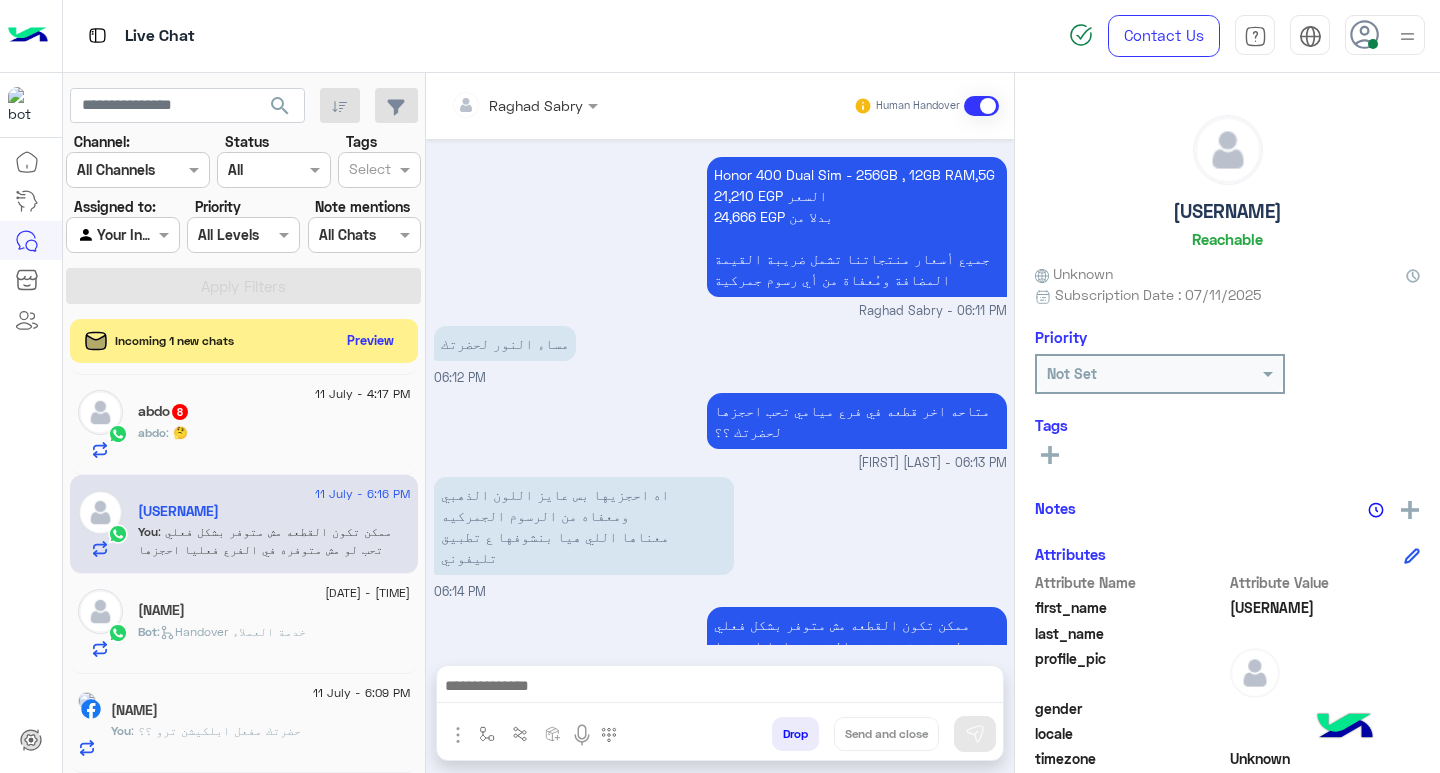 drag, startPoint x: 906, startPoint y: 684, endPoint x: 933, endPoint y: 690, distance: 27.658634 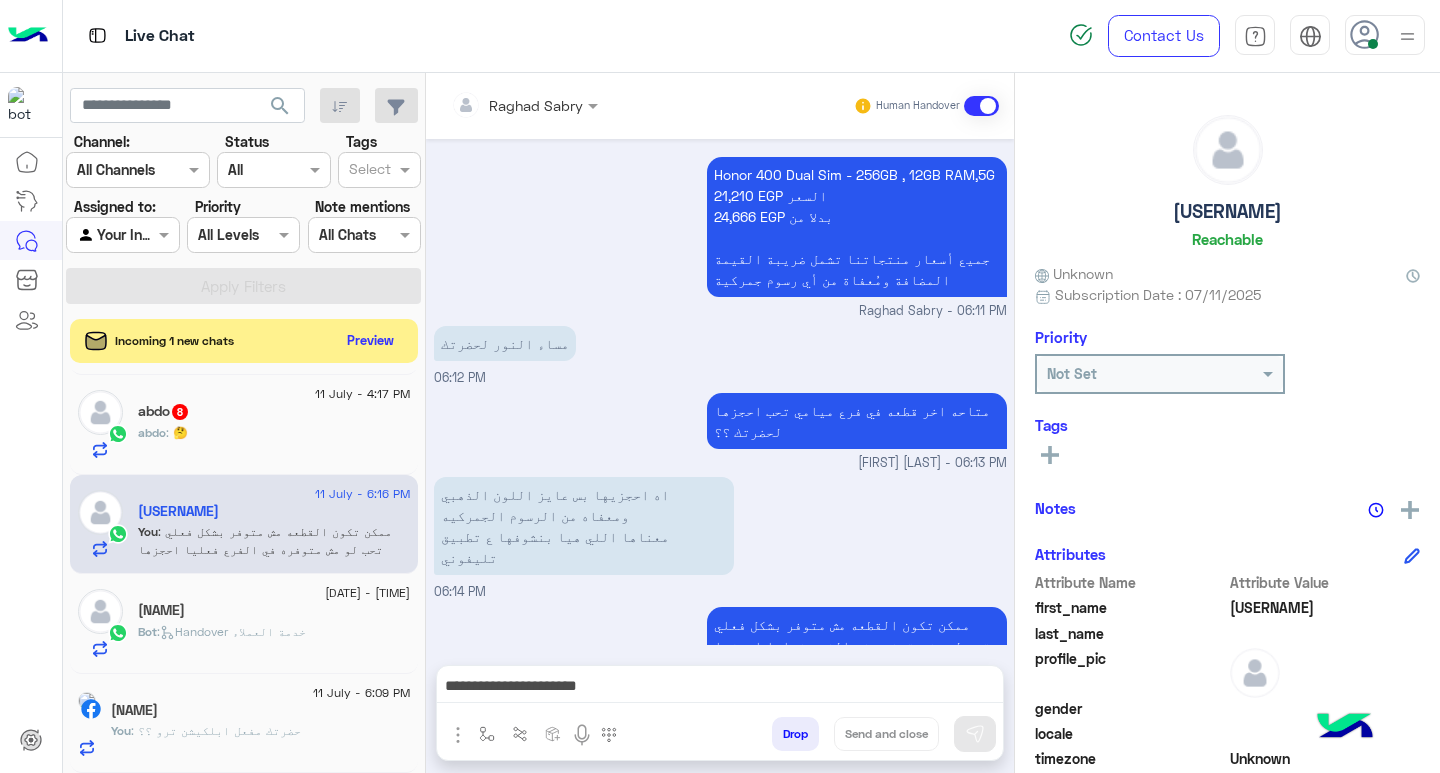 scroll, scrollTop: 1949, scrollLeft: 0, axis: vertical 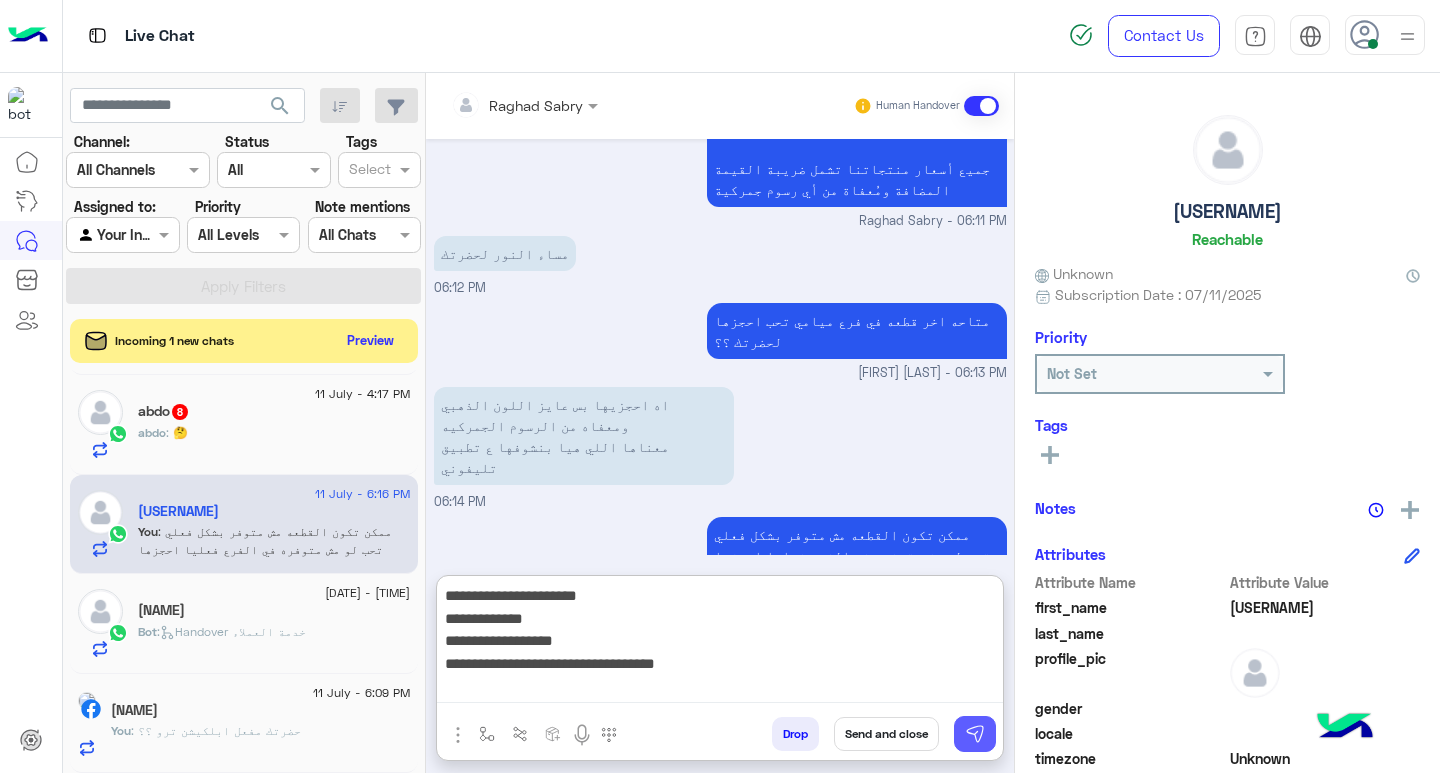 type on "**********" 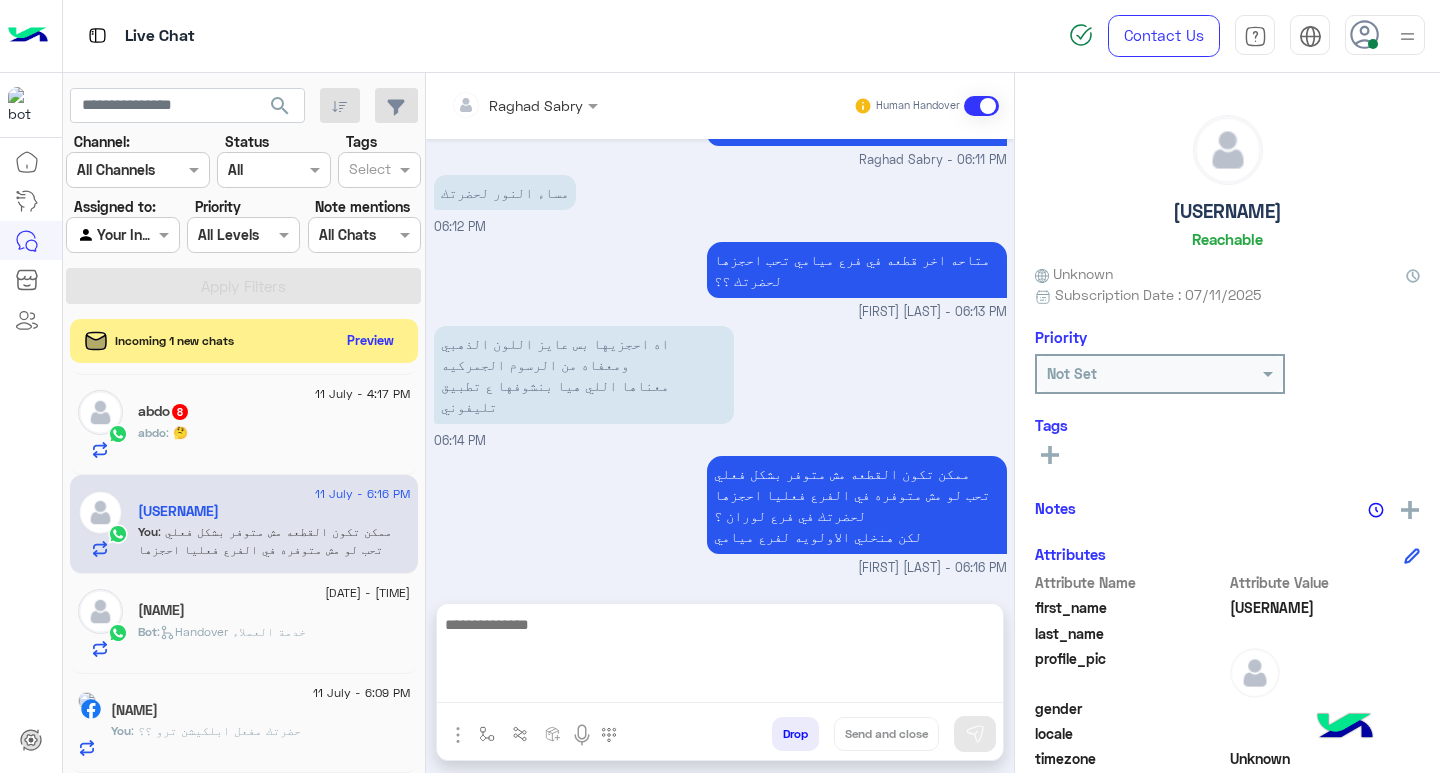 scroll, scrollTop: 2002, scrollLeft: 0, axis: vertical 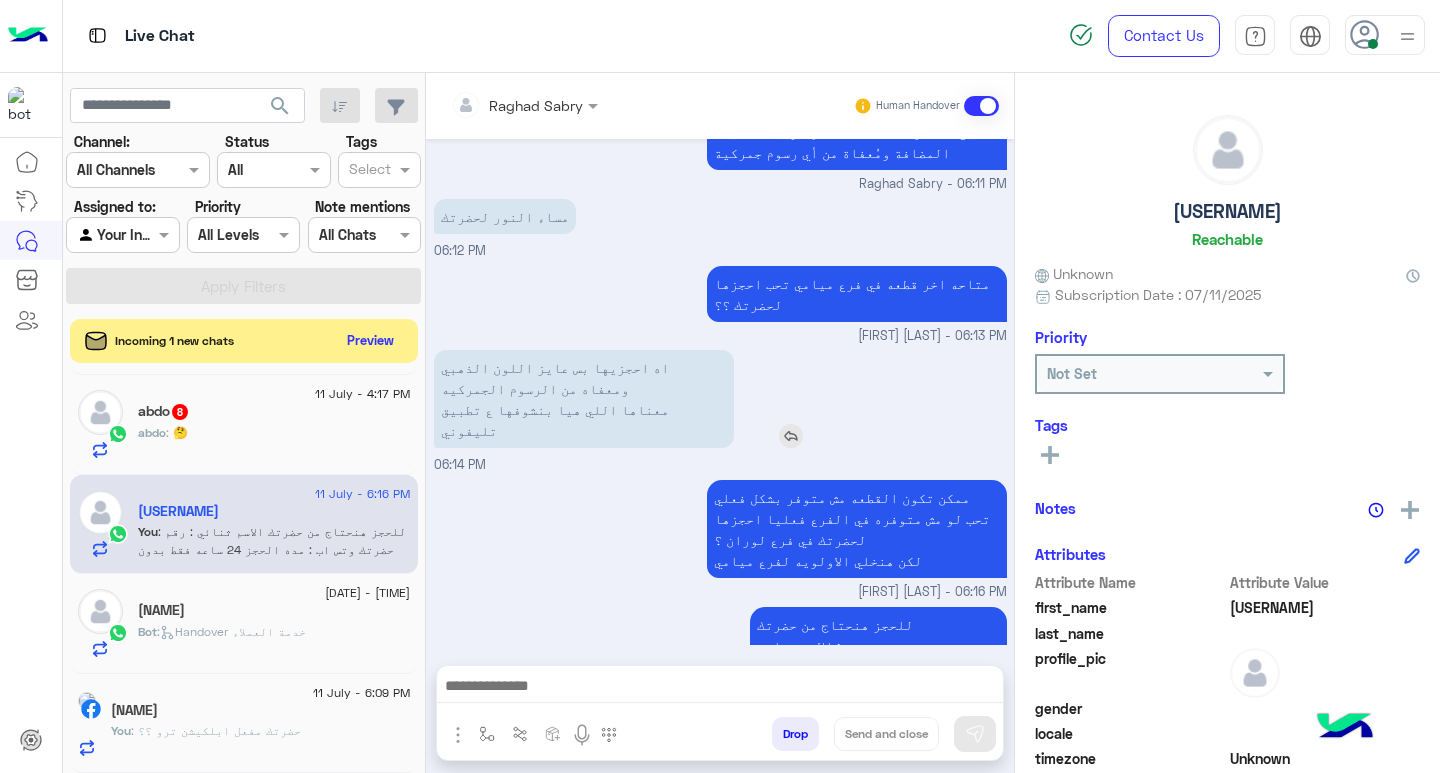 click at bounding box center [791, 436] 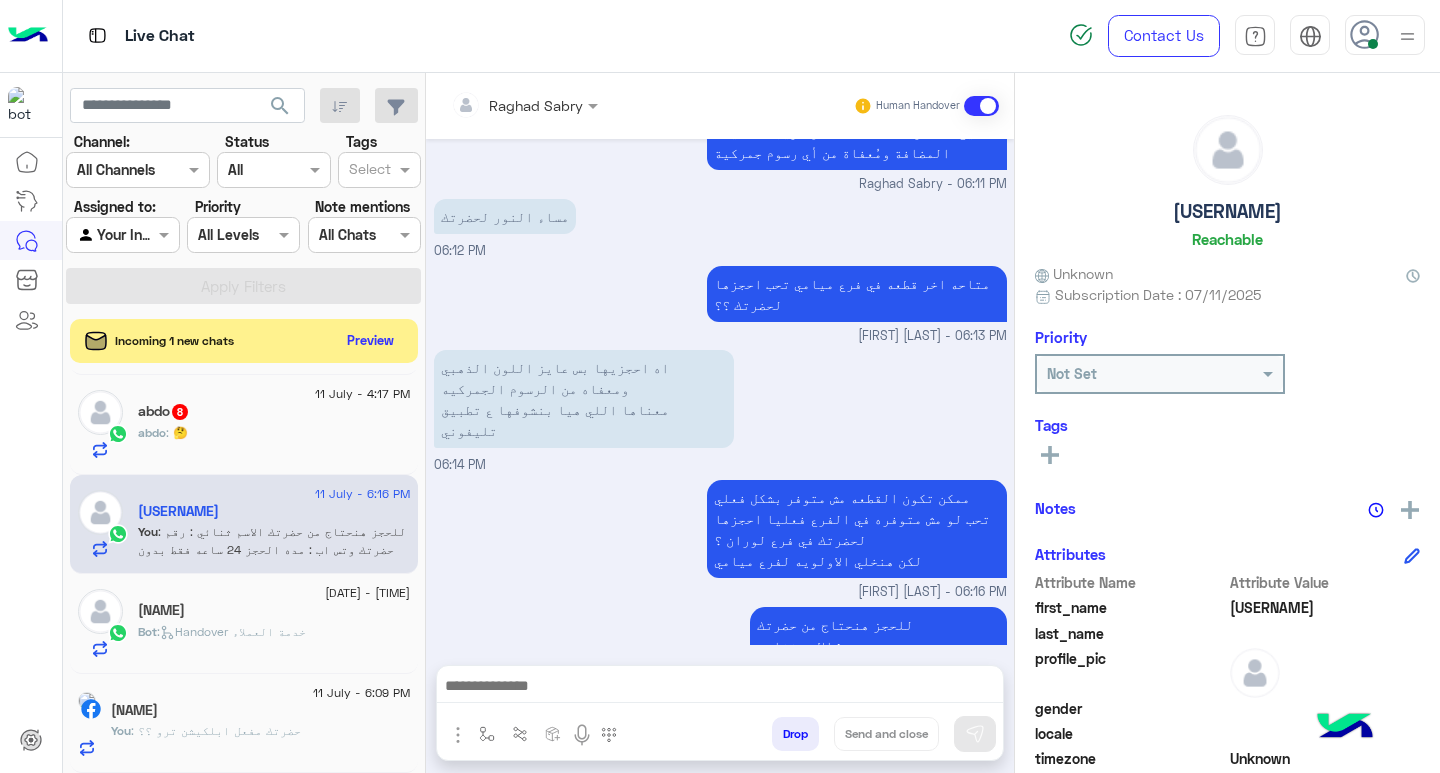 scroll, scrollTop: 2082, scrollLeft: 0, axis: vertical 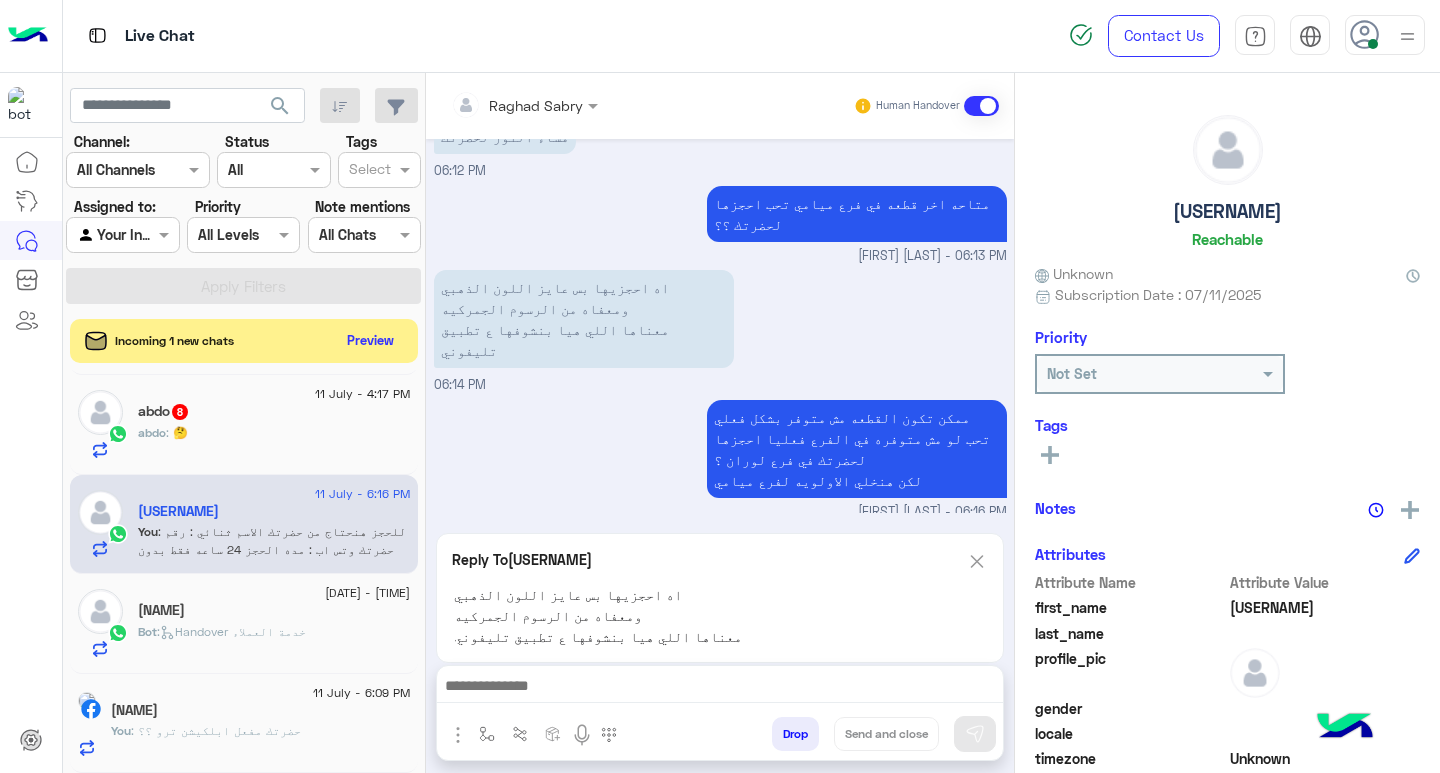 click at bounding box center (720, 691) 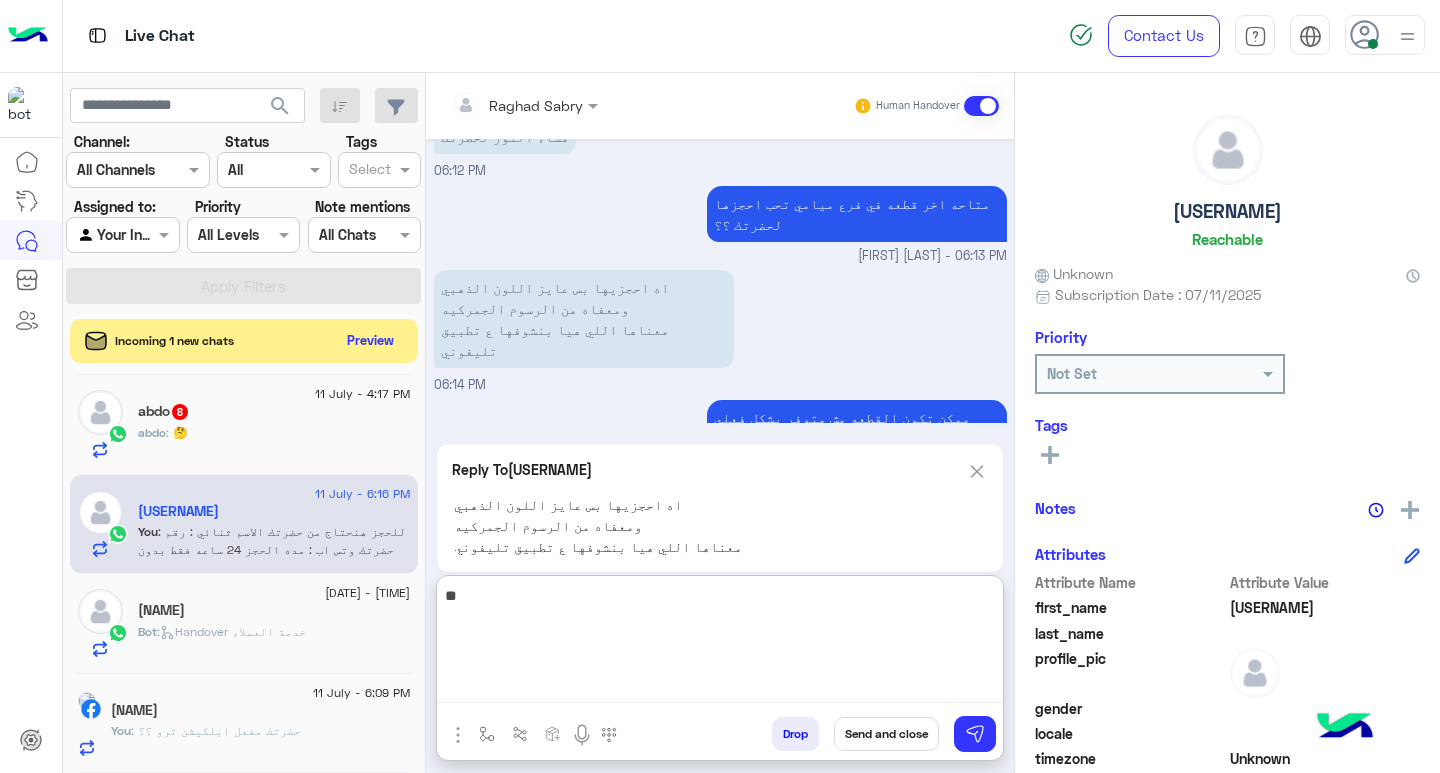 type on "*" 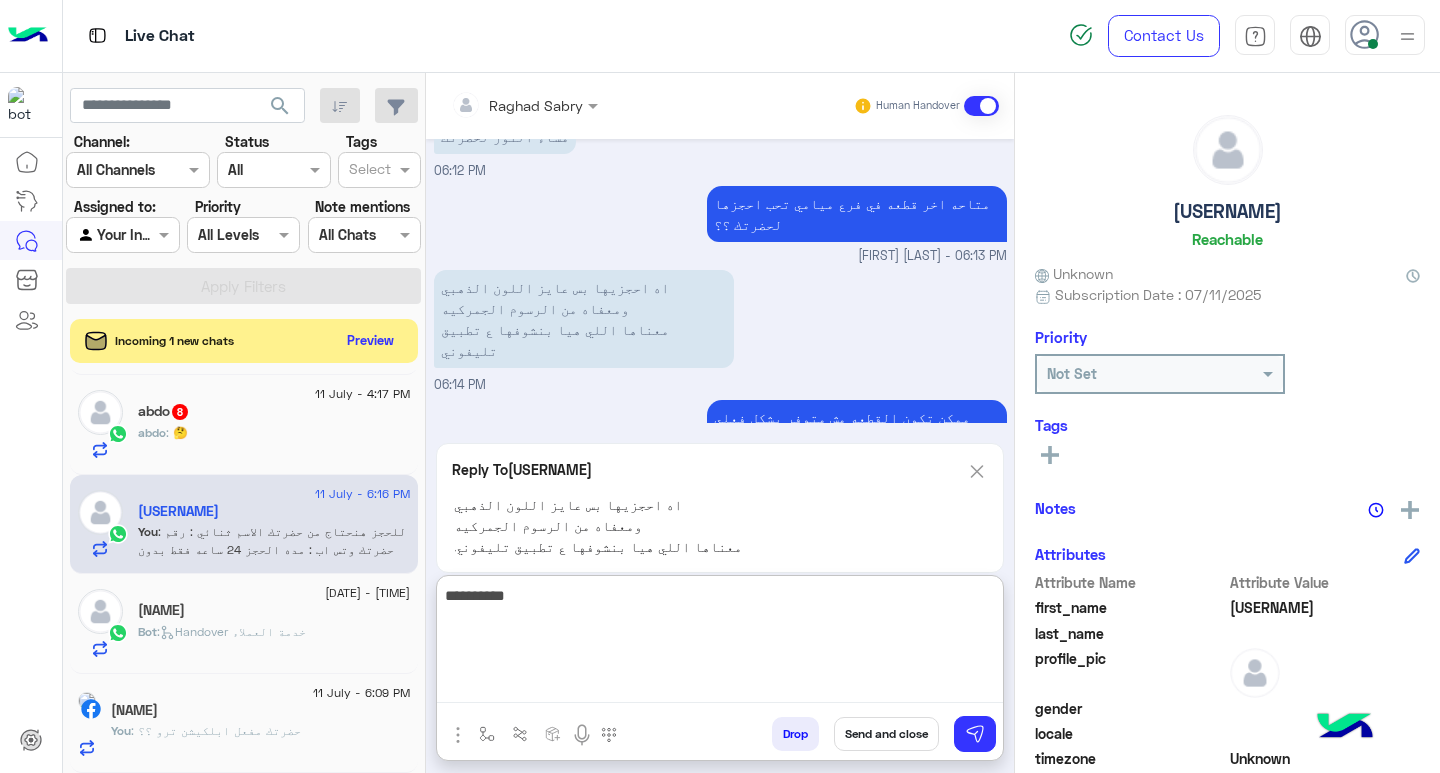 scroll, scrollTop: 2408, scrollLeft: 0, axis: vertical 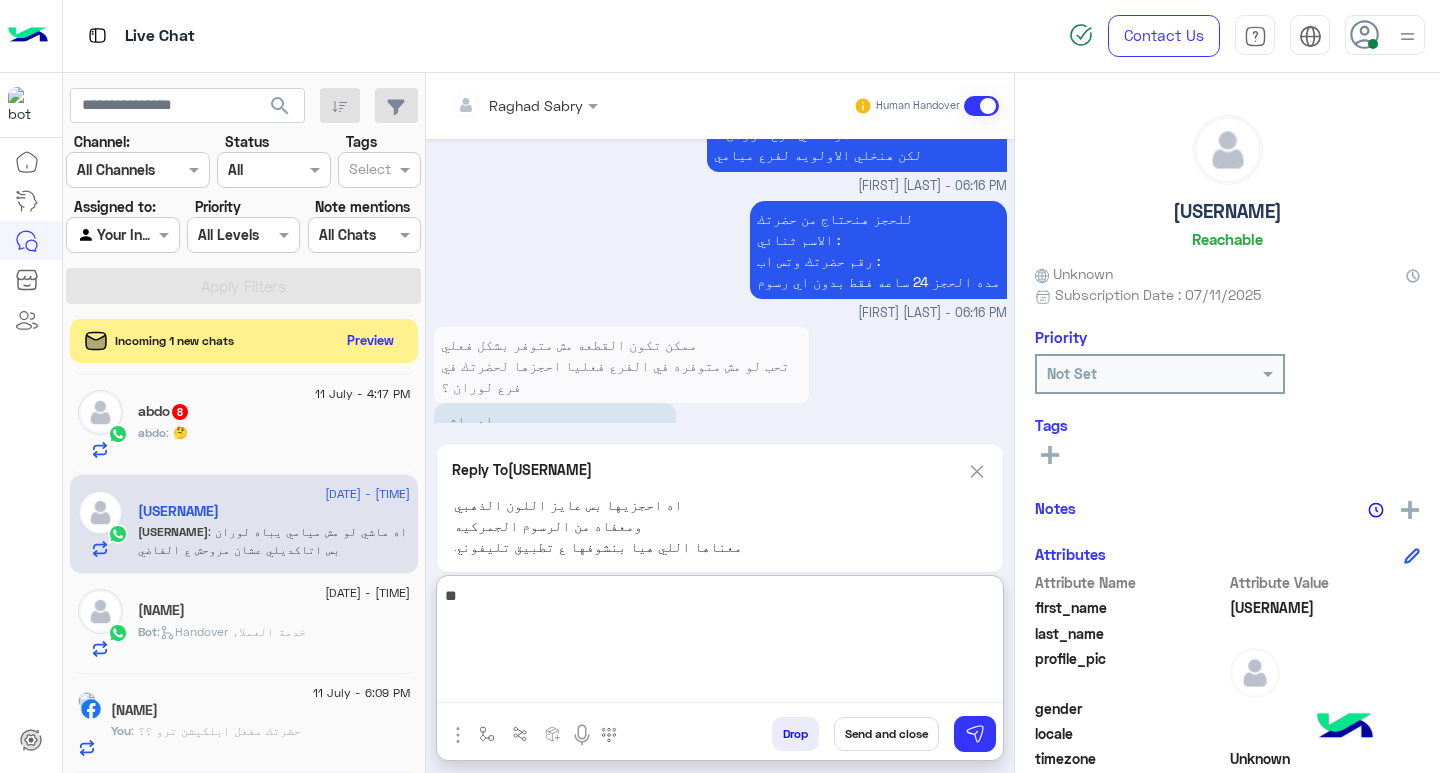 type on "*" 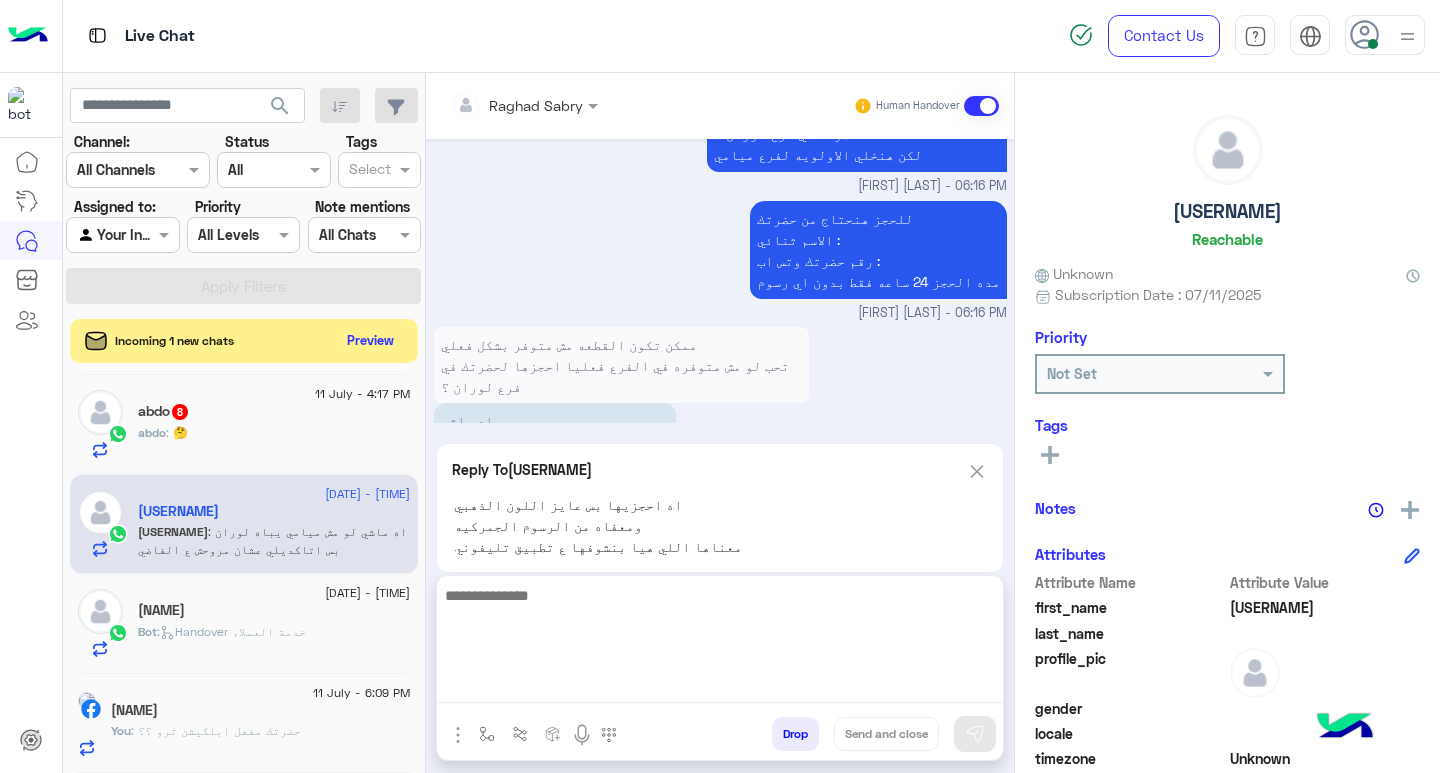 click at bounding box center (977, 471) 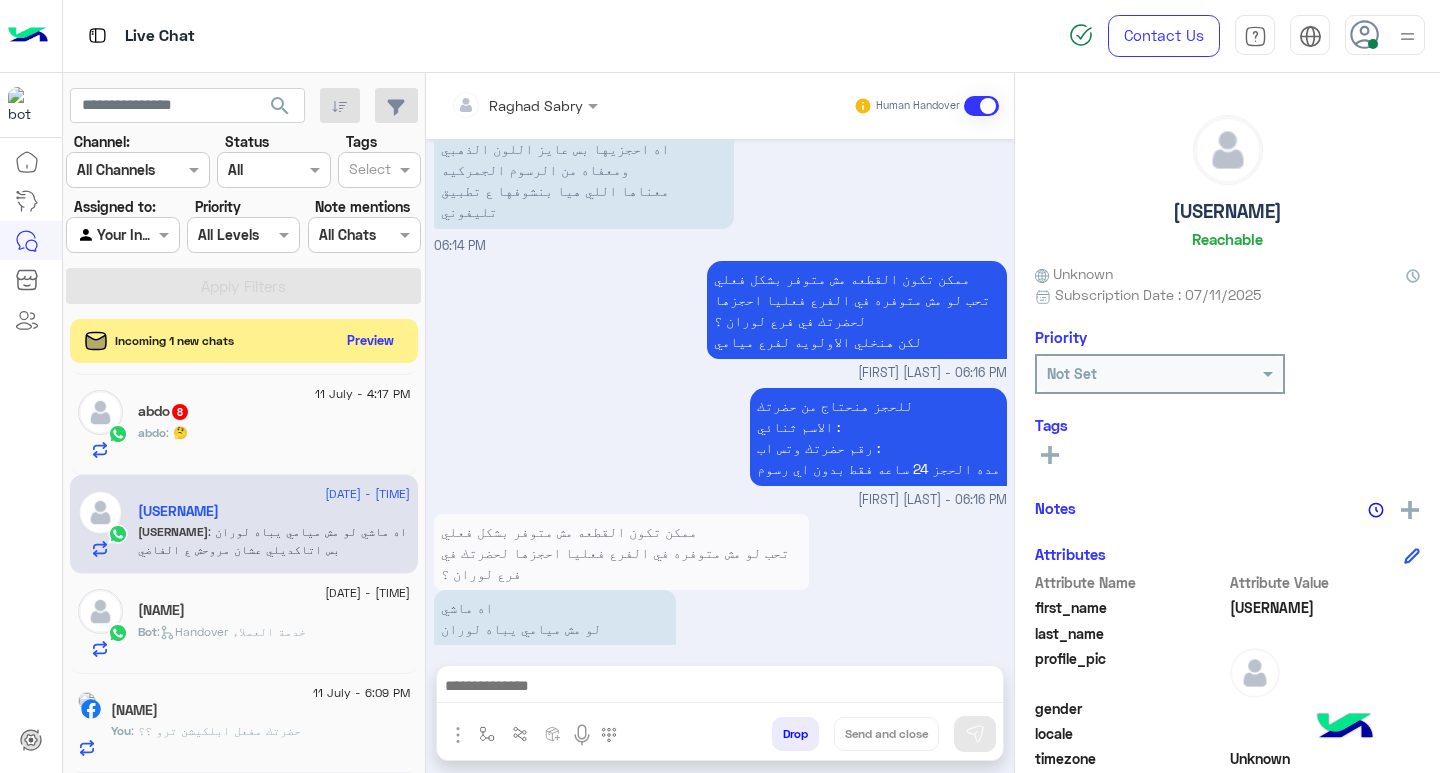 scroll, scrollTop: 2186, scrollLeft: 0, axis: vertical 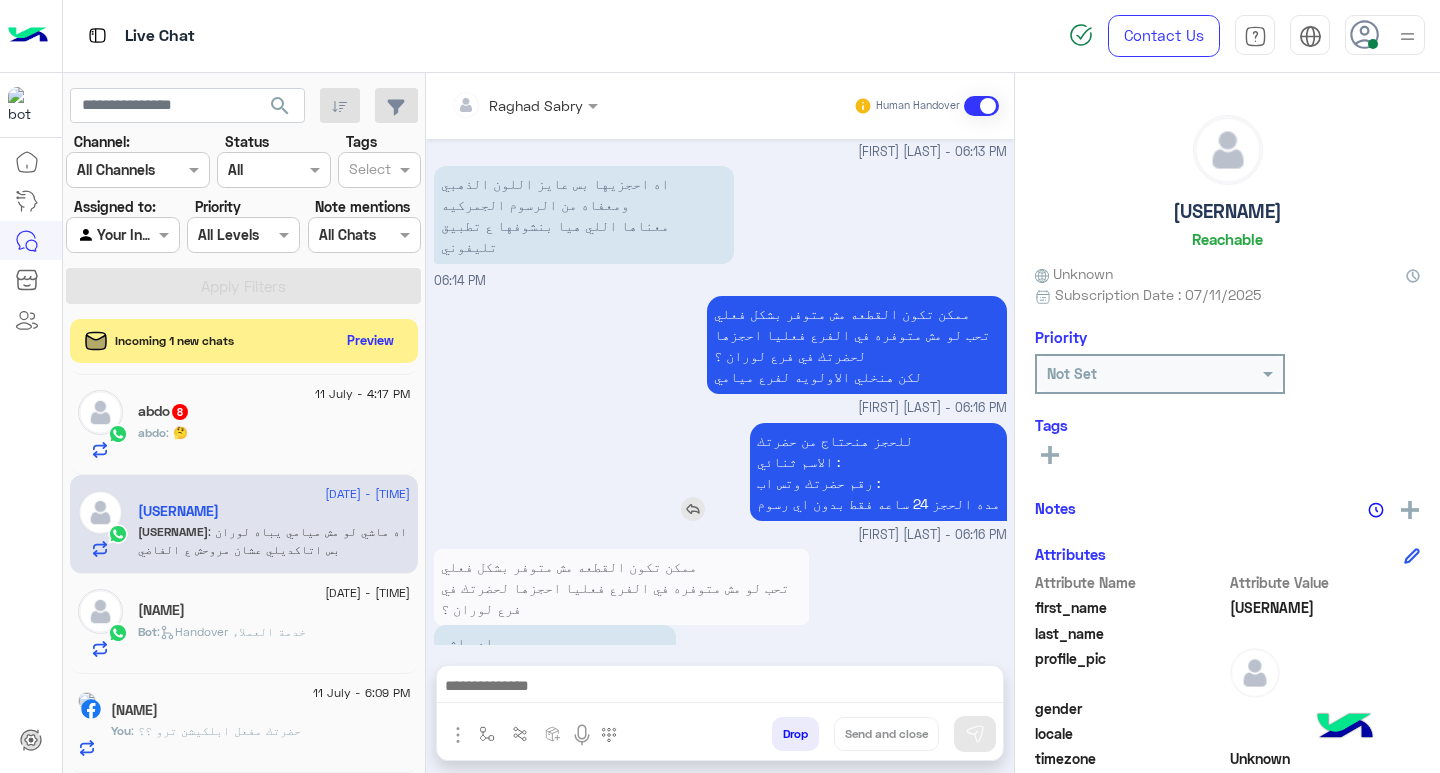 click at bounding box center [693, 509] 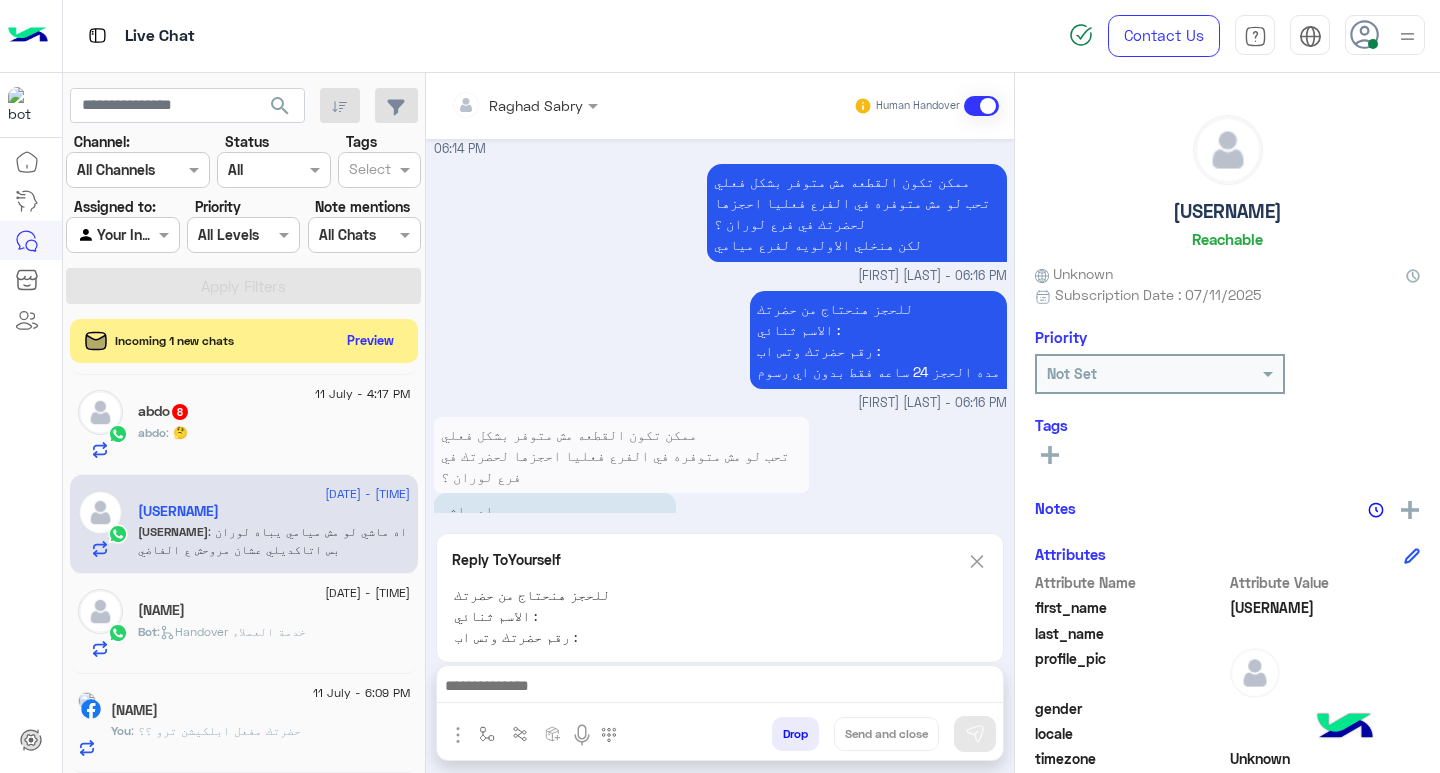 click at bounding box center [720, 688] 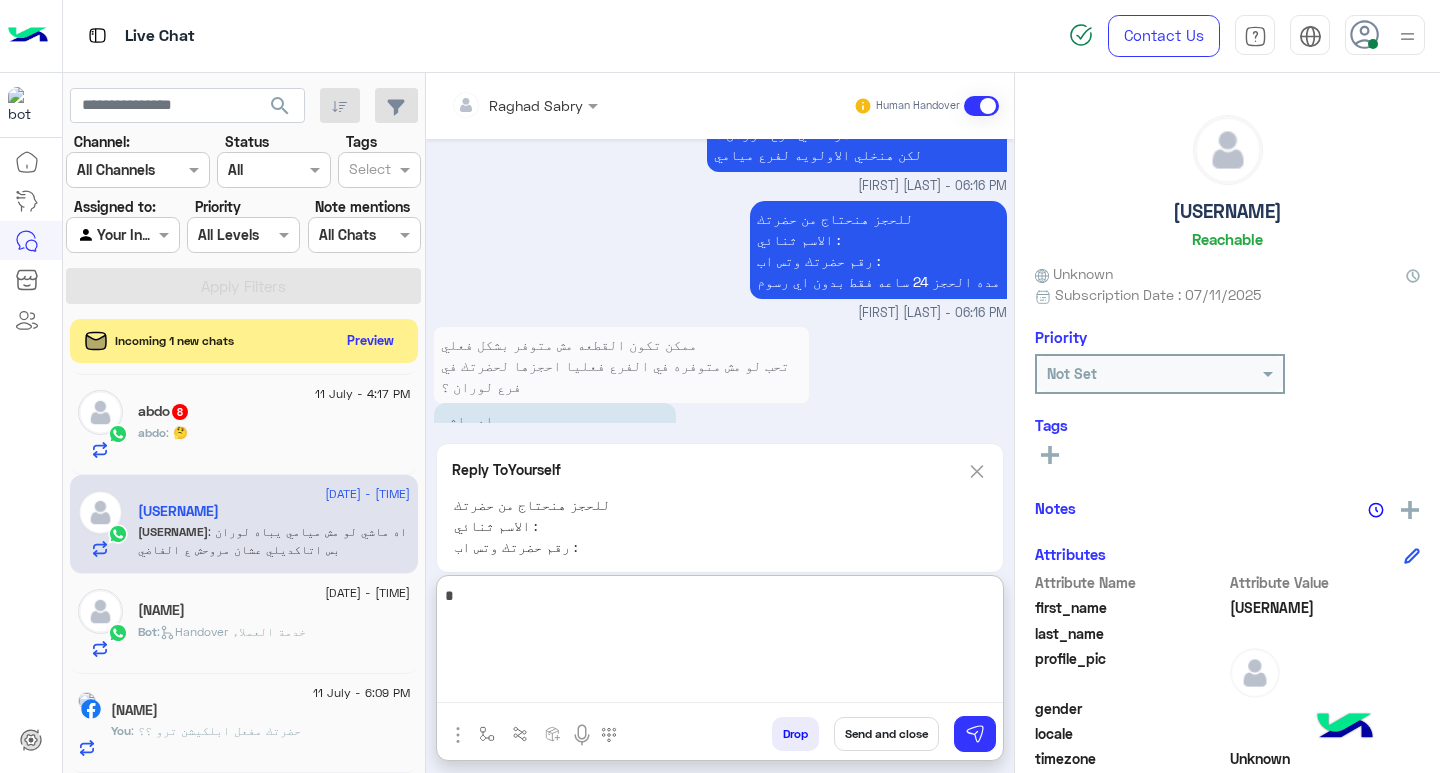 type on "**" 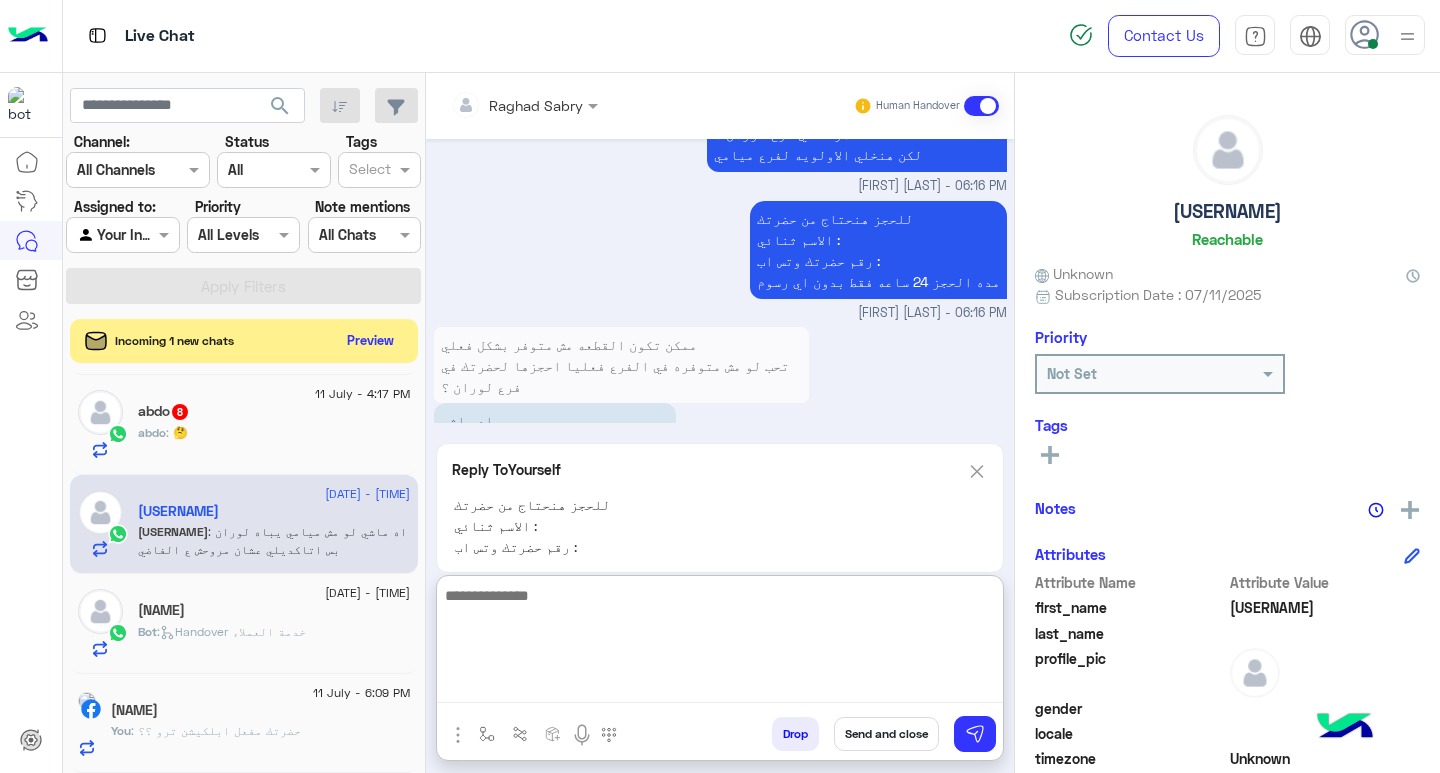 scroll, scrollTop: 2415, scrollLeft: 0, axis: vertical 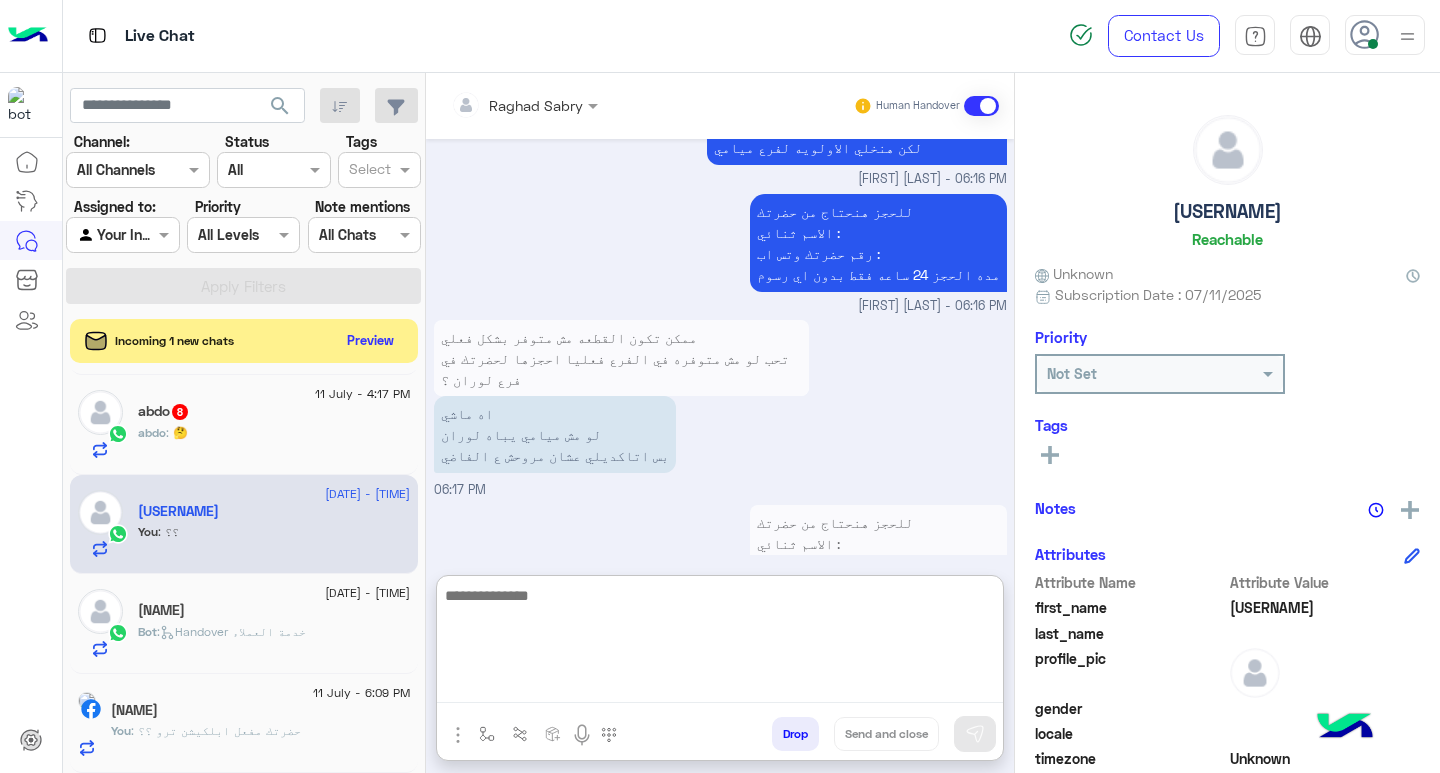 click on "abdo : 🤔" 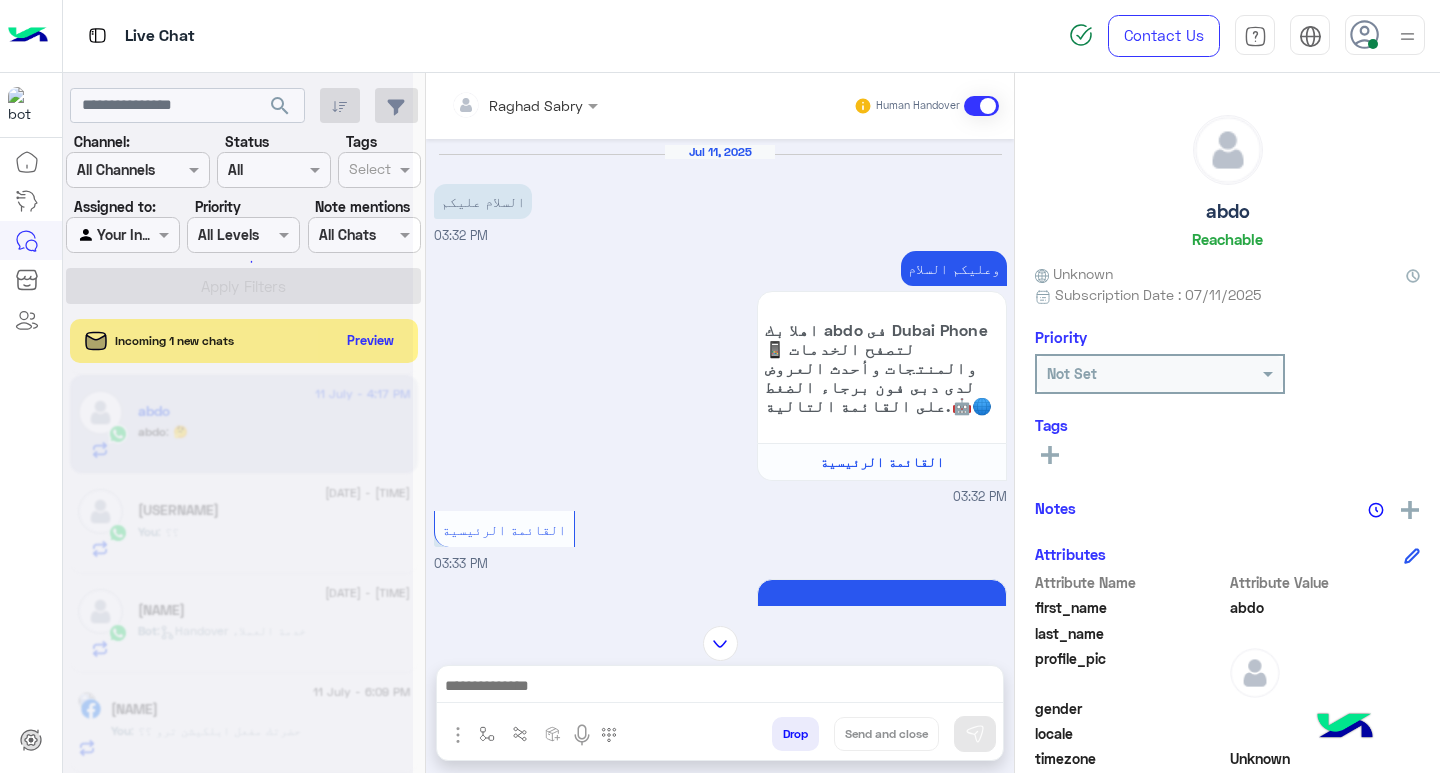 scroll, scrollTop: 0, scrollLeft: 0, axis: both 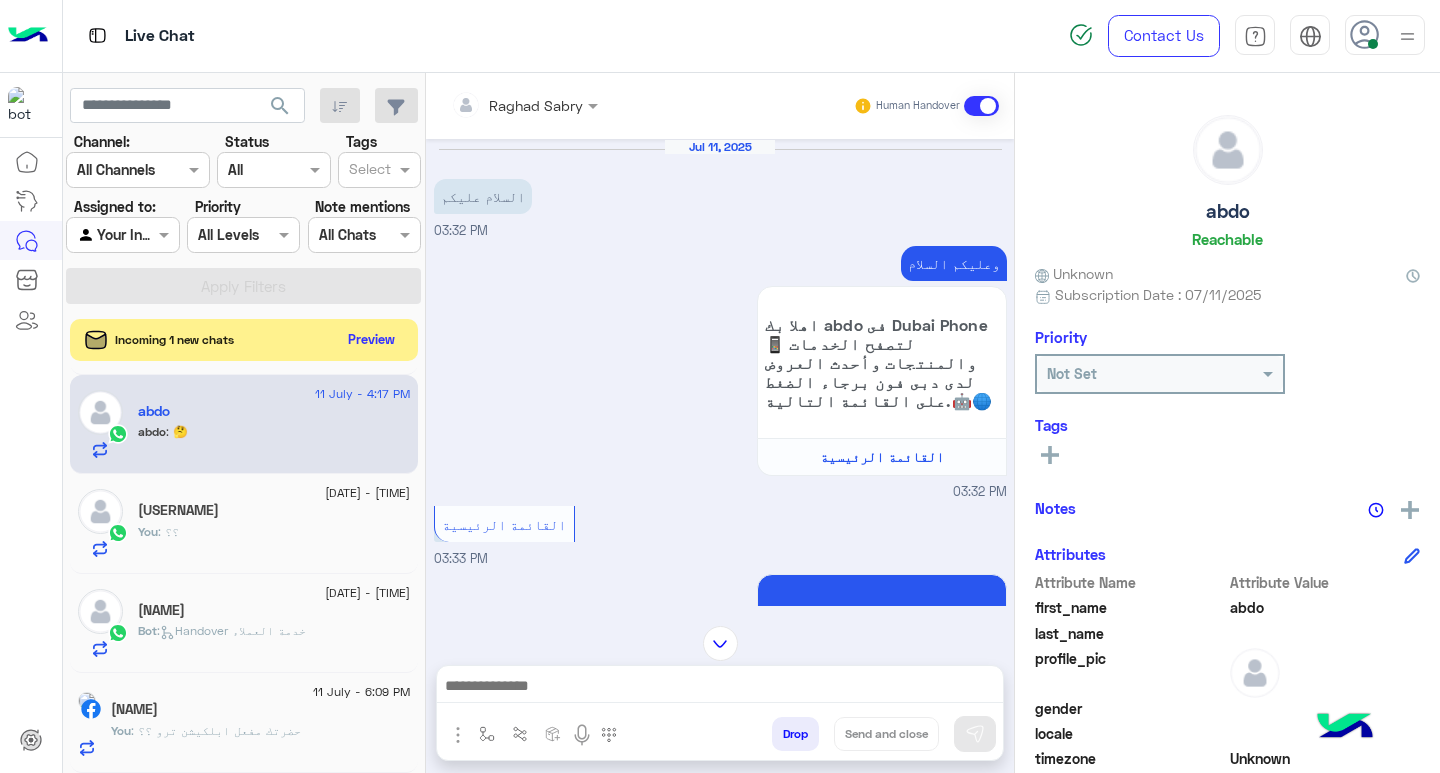 click on "Preview" 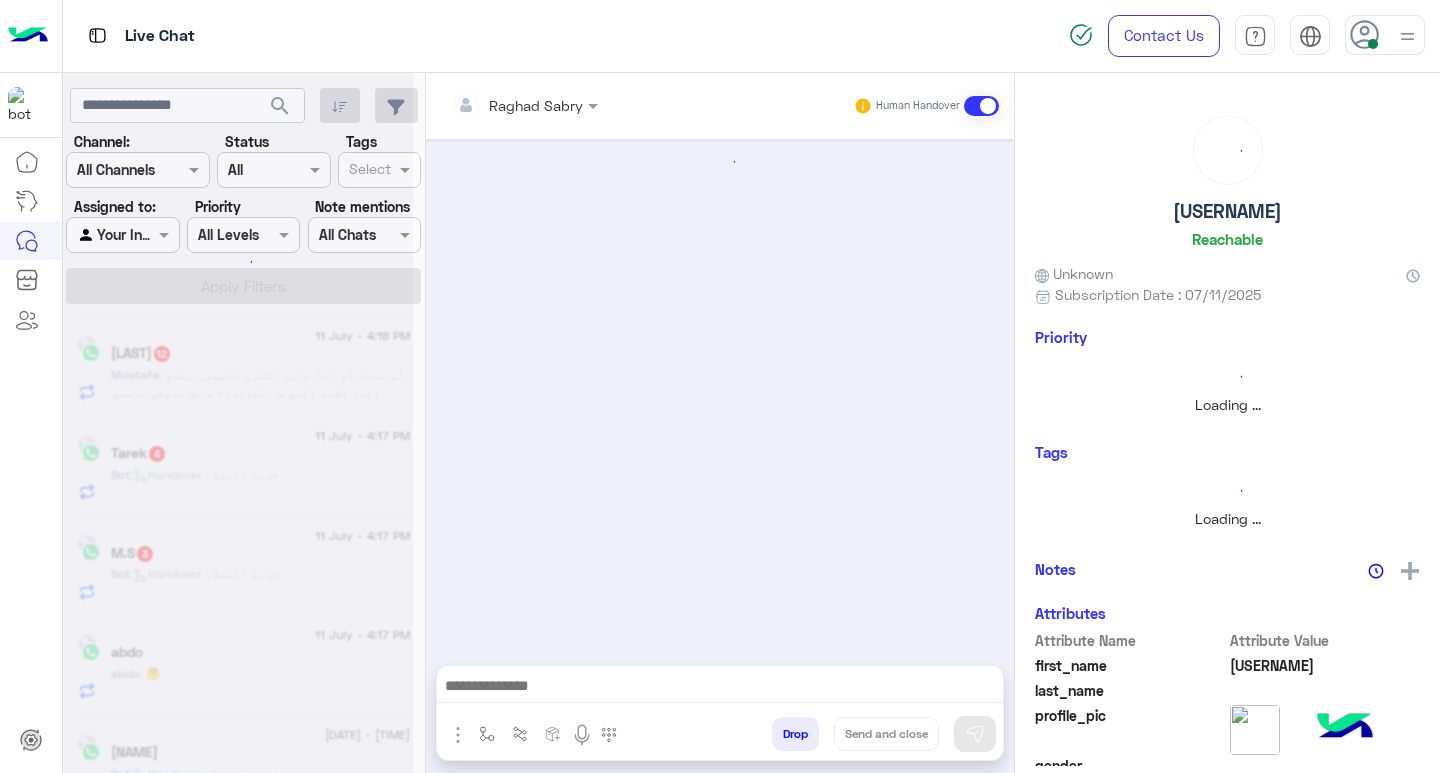 scroll, scrollTop: 999, scrollLeft: 0, axis: vertical 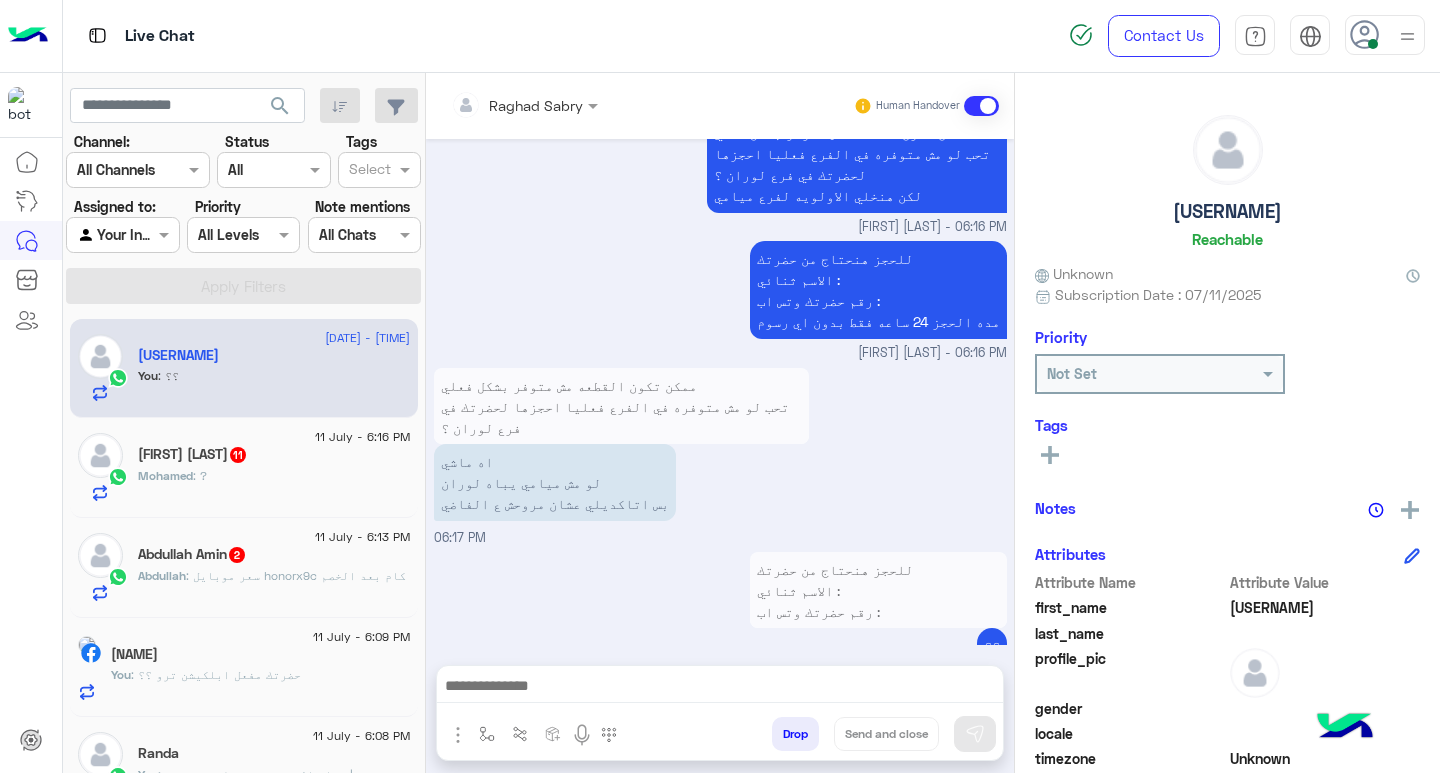 click on "Mohamed : ?" 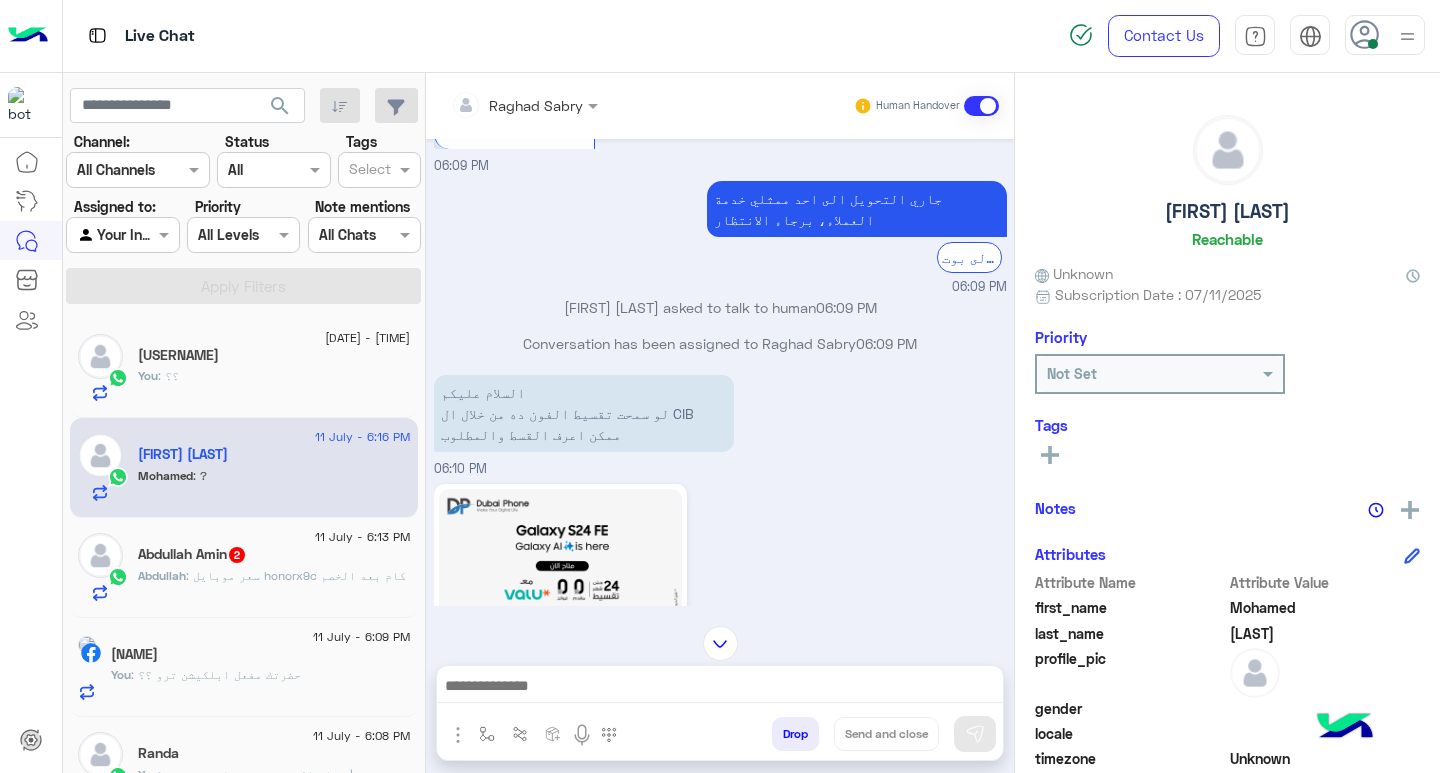 scroll, scrollTop: 2765, scrollLeft: 0, axis: vertical 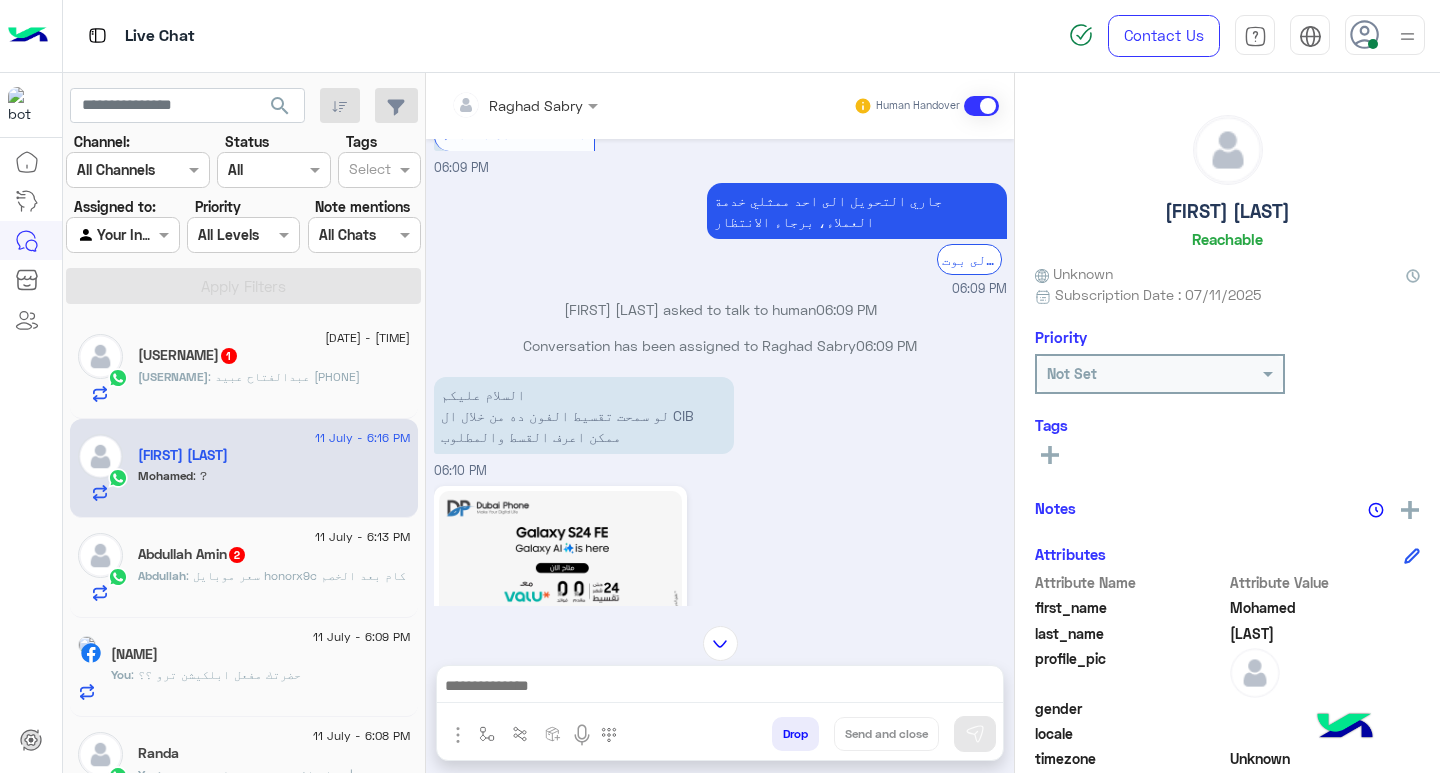 click on "abdelfattah   1" 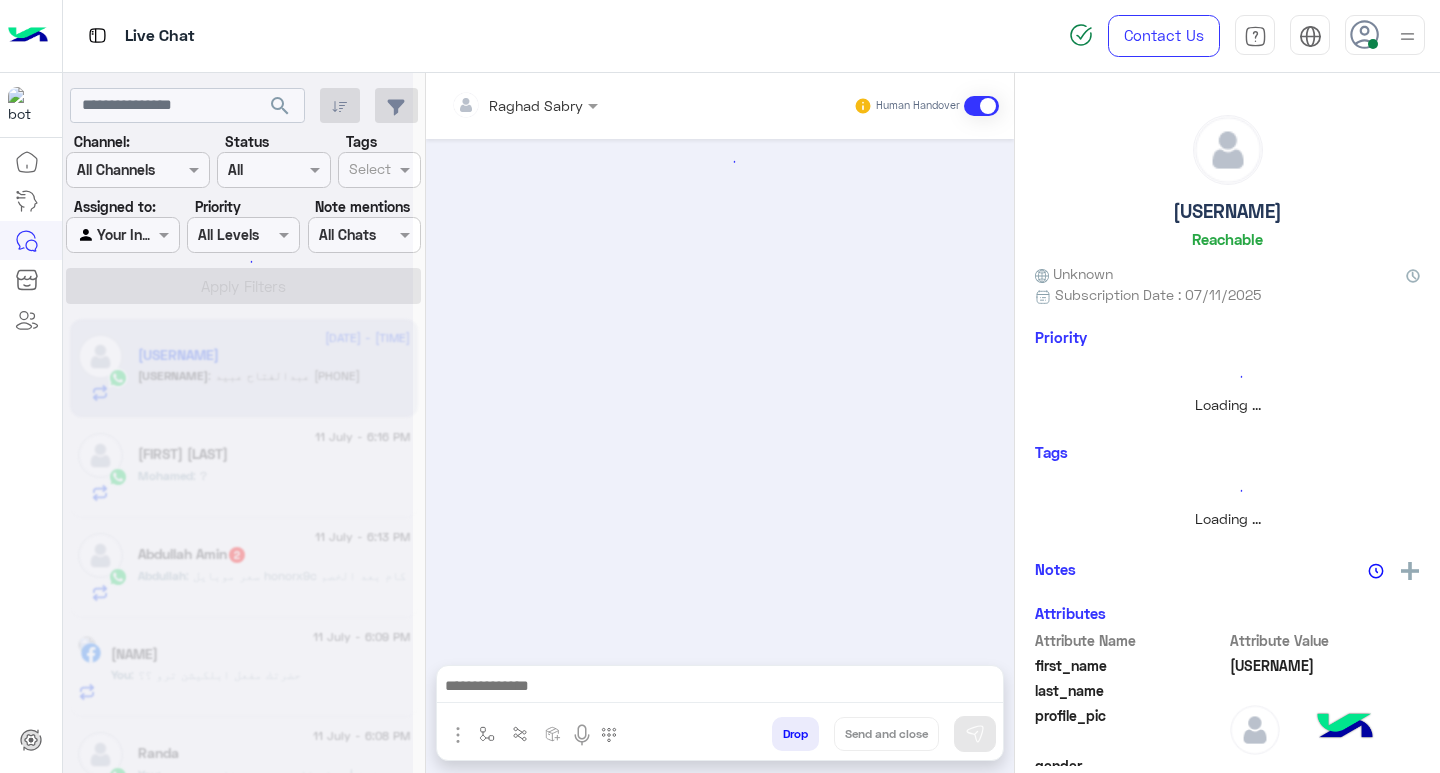 scroll, scrollTop: 1805, scrollLeft: 0, axis: vertical 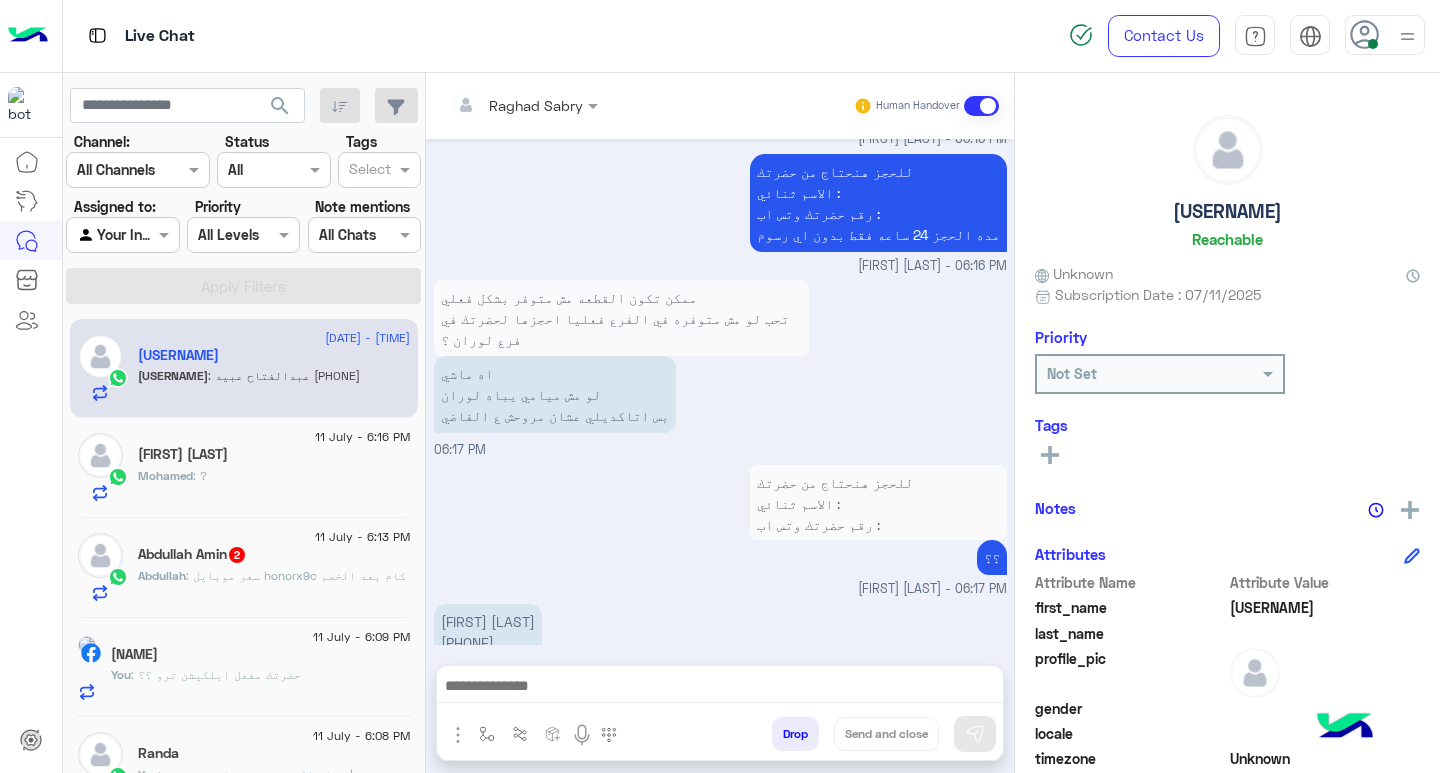 click at bounding box center (720, 688) 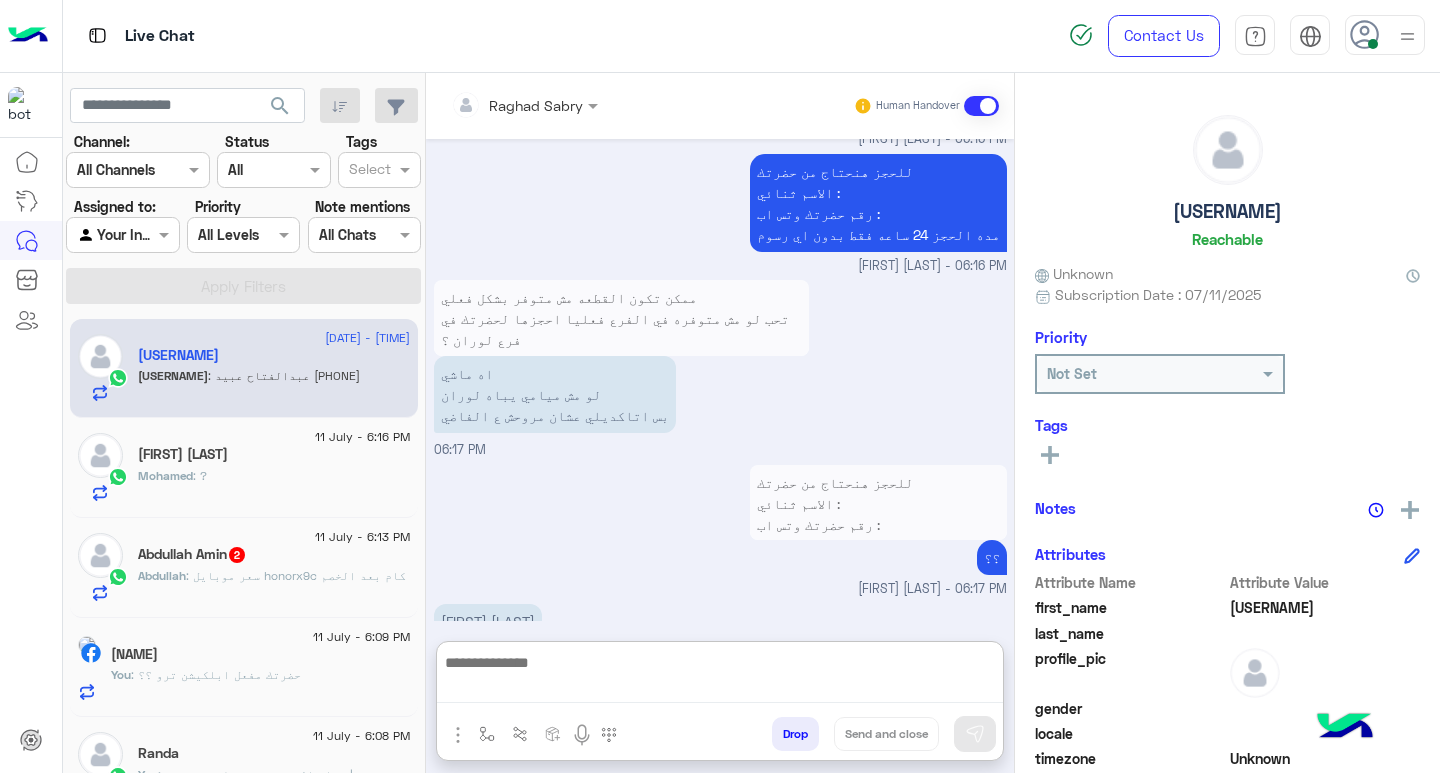 paste on "**********" 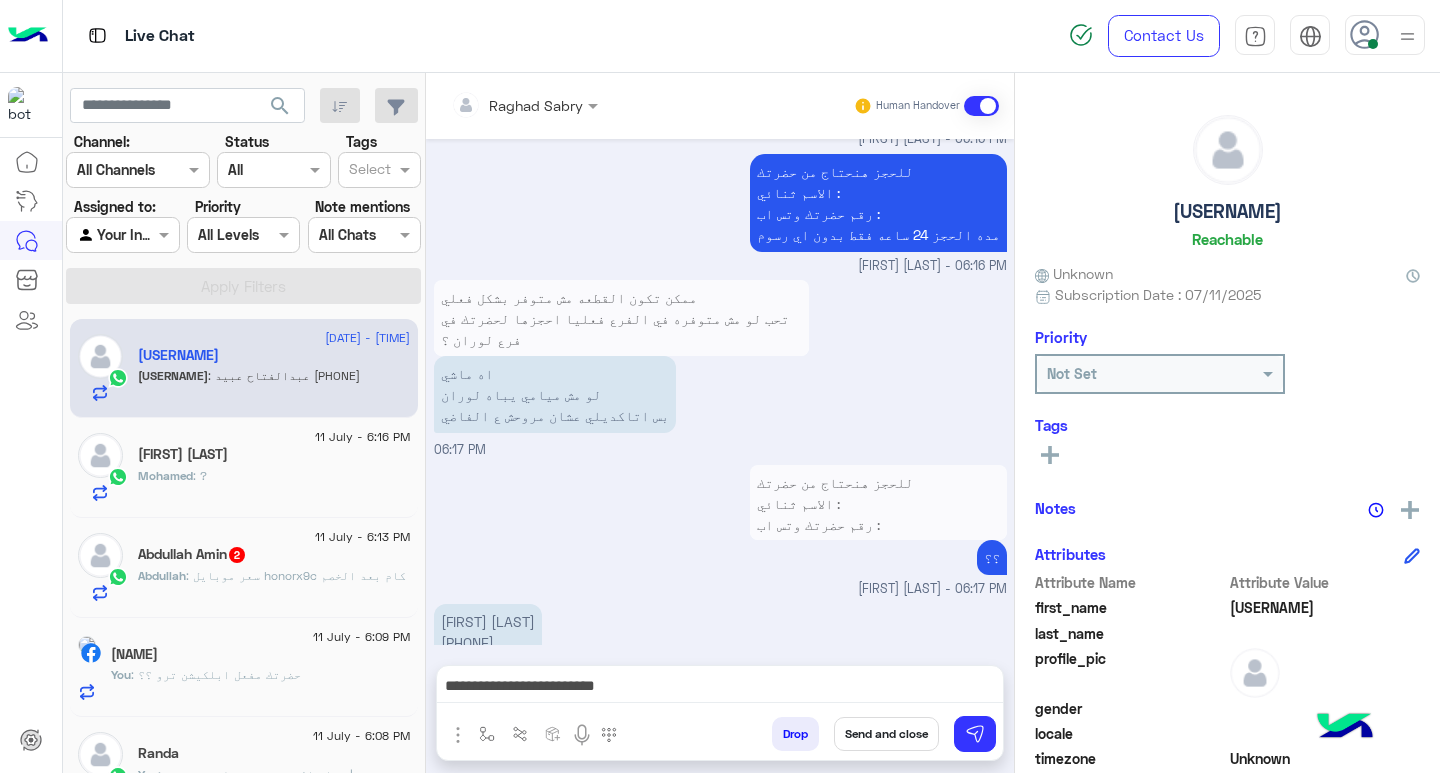 click on "**********" at bounding box center [720, 688] 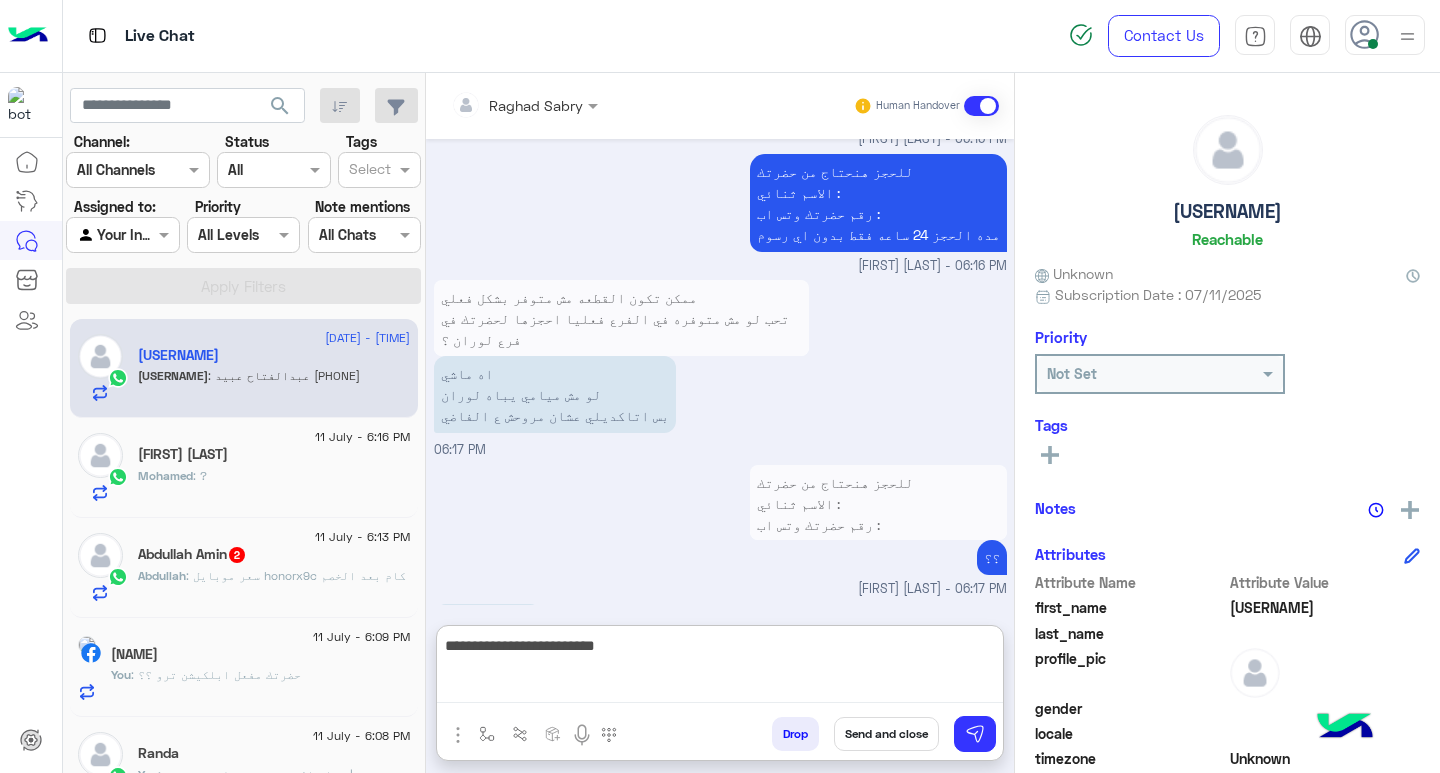 click on "**********" at bounding box center [720, 668] 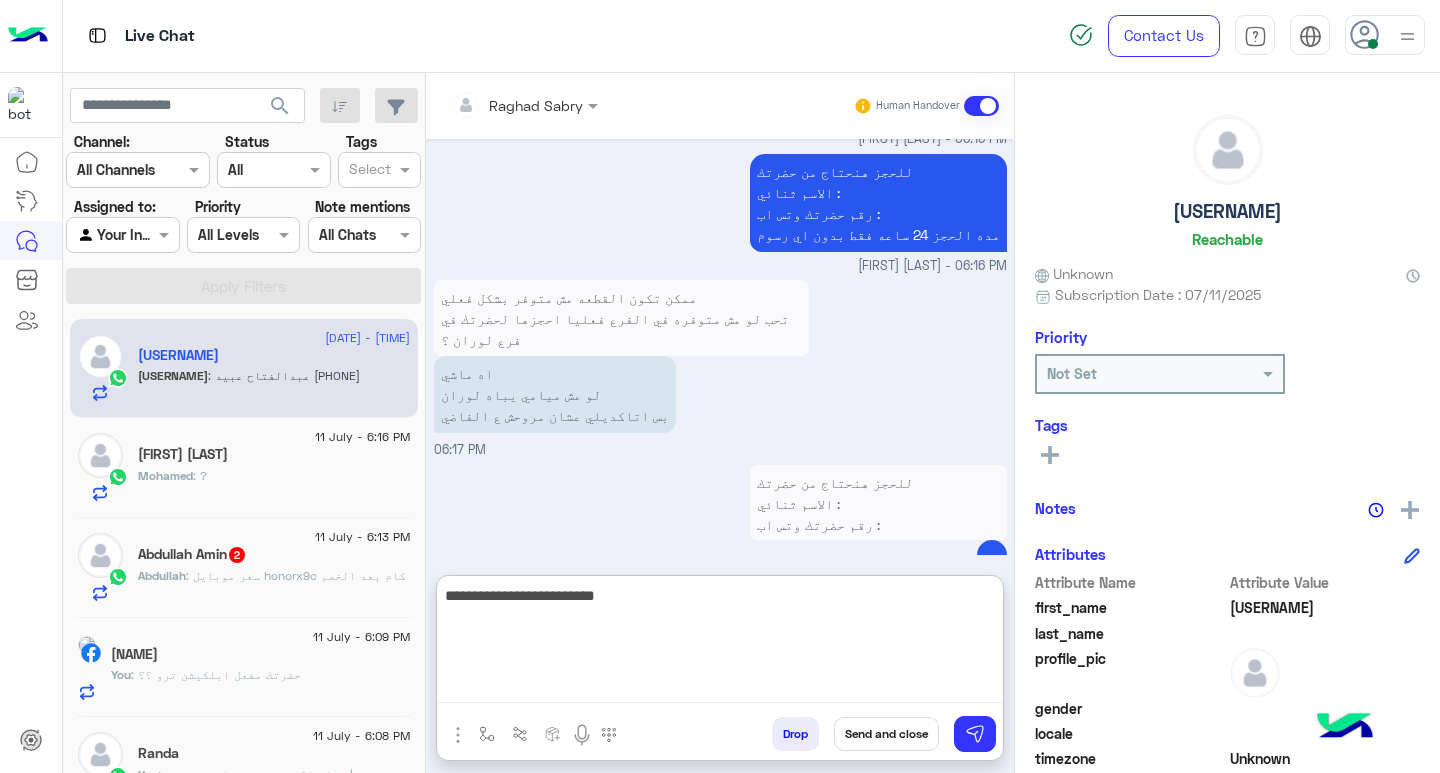 paste 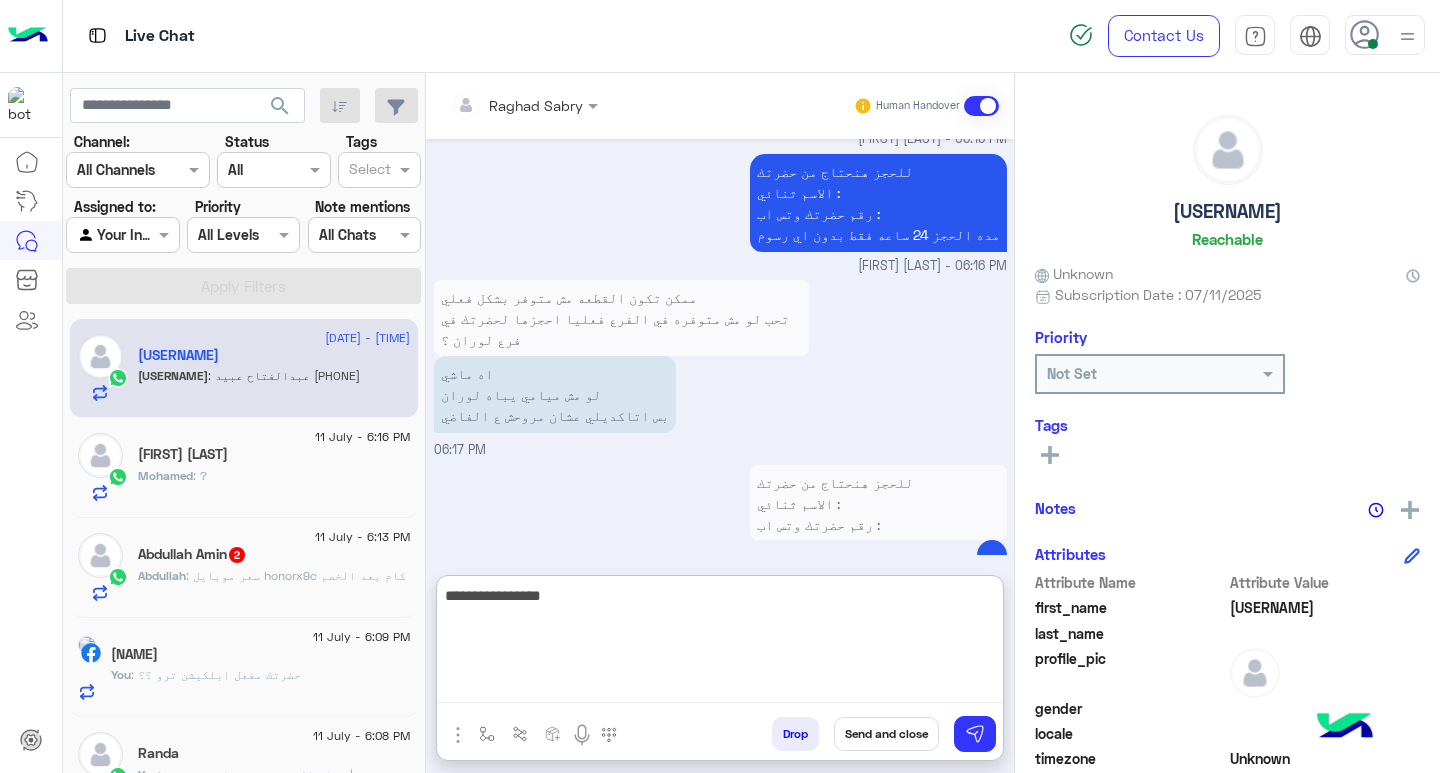 type on "**********" 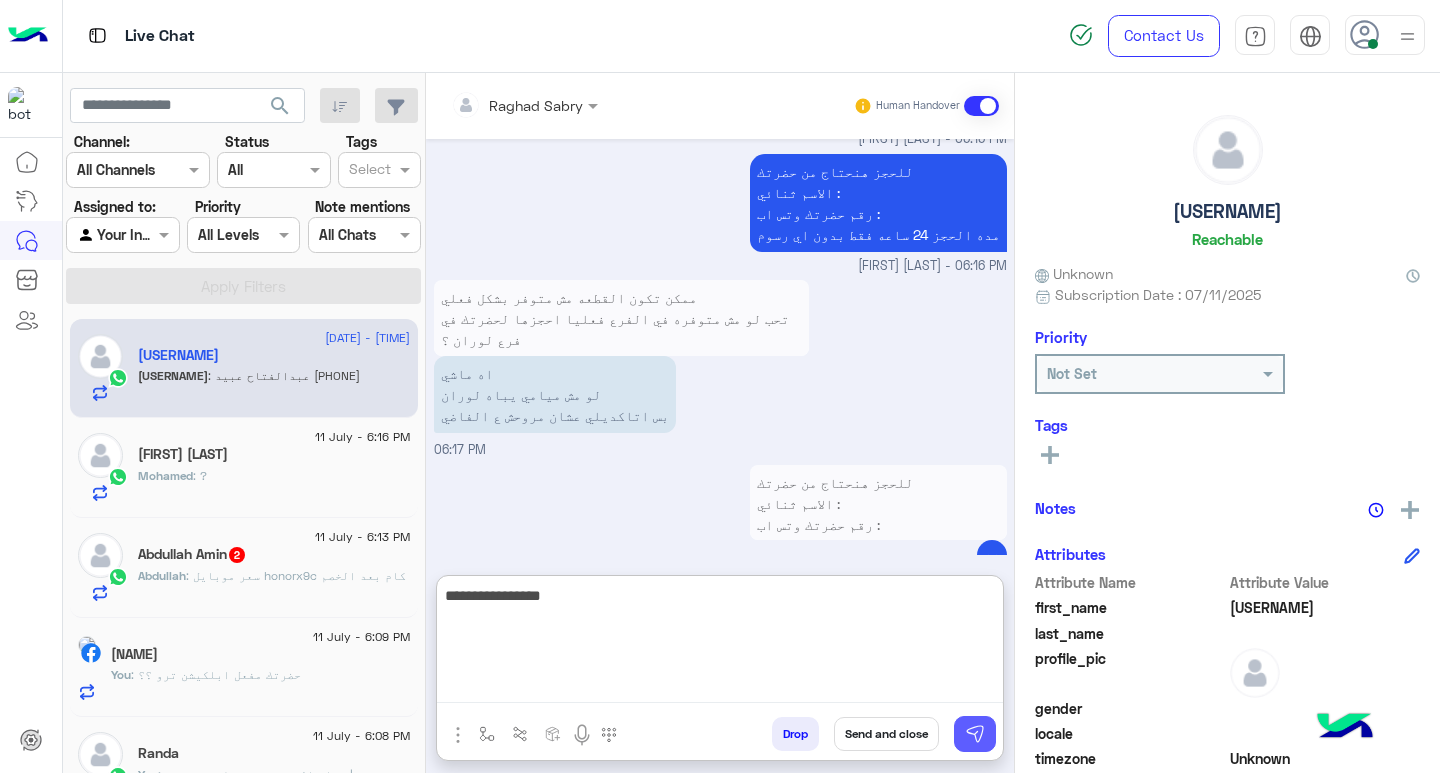 click at bounding box center [975, 734] 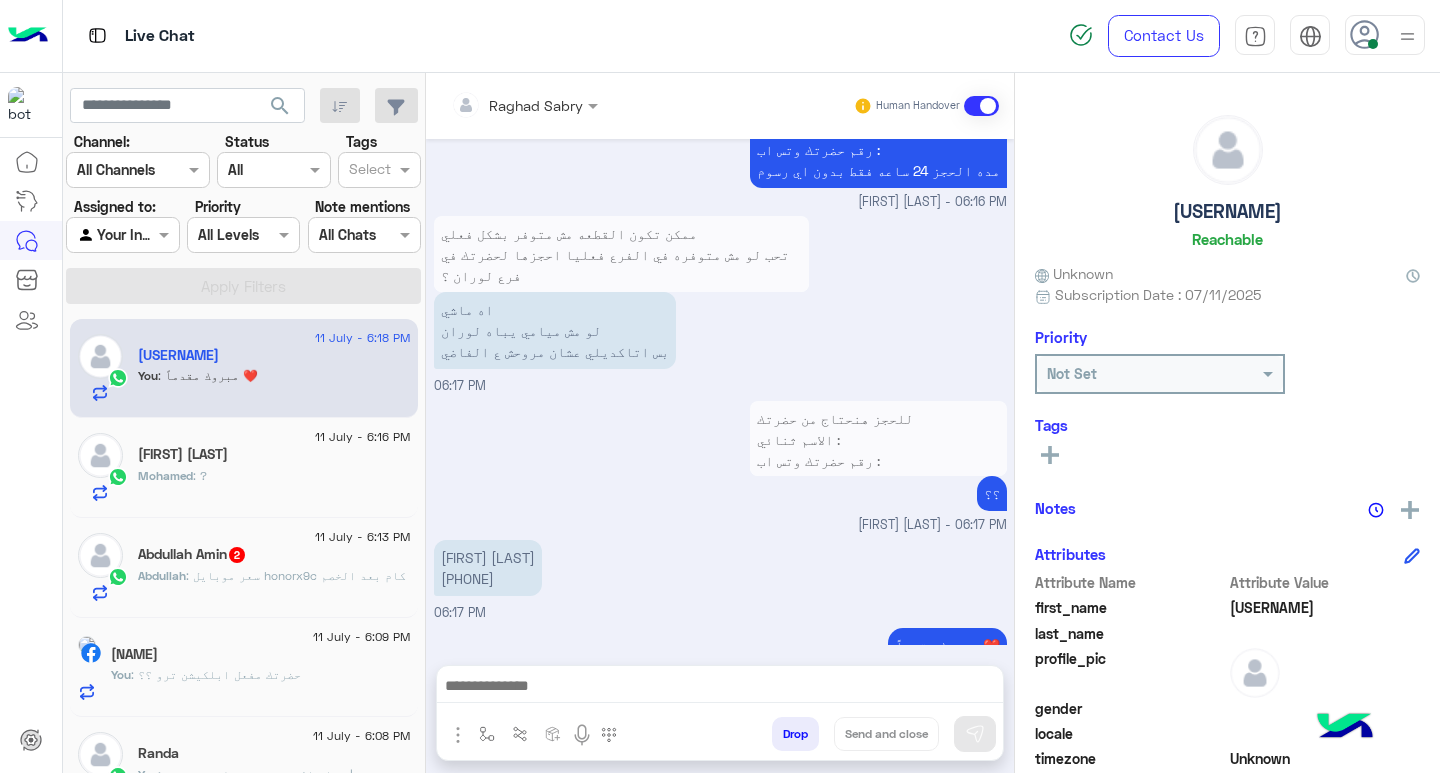 scroll, scrollTop: 2032, scrollLeft: 0, axis: vertical 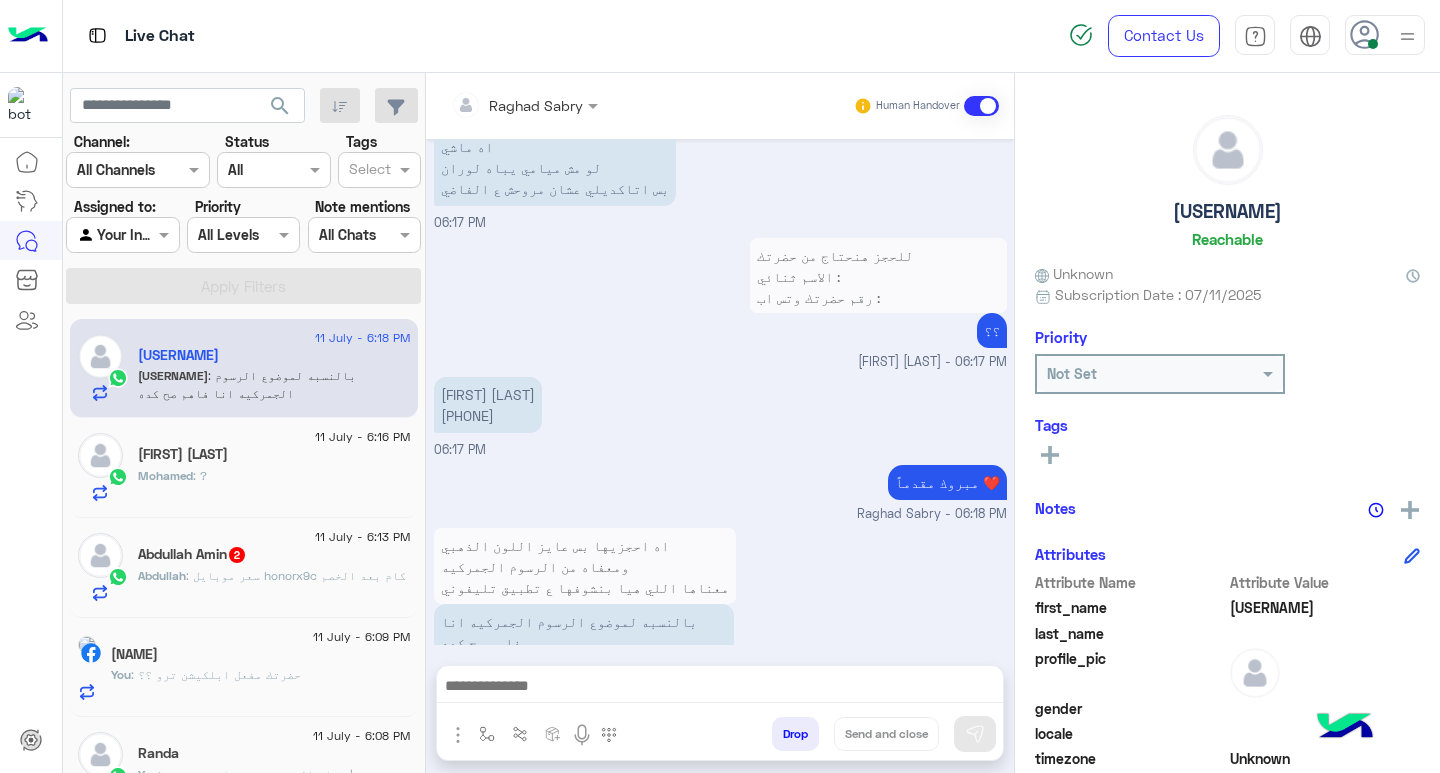 click at bounding box center (720, 688) 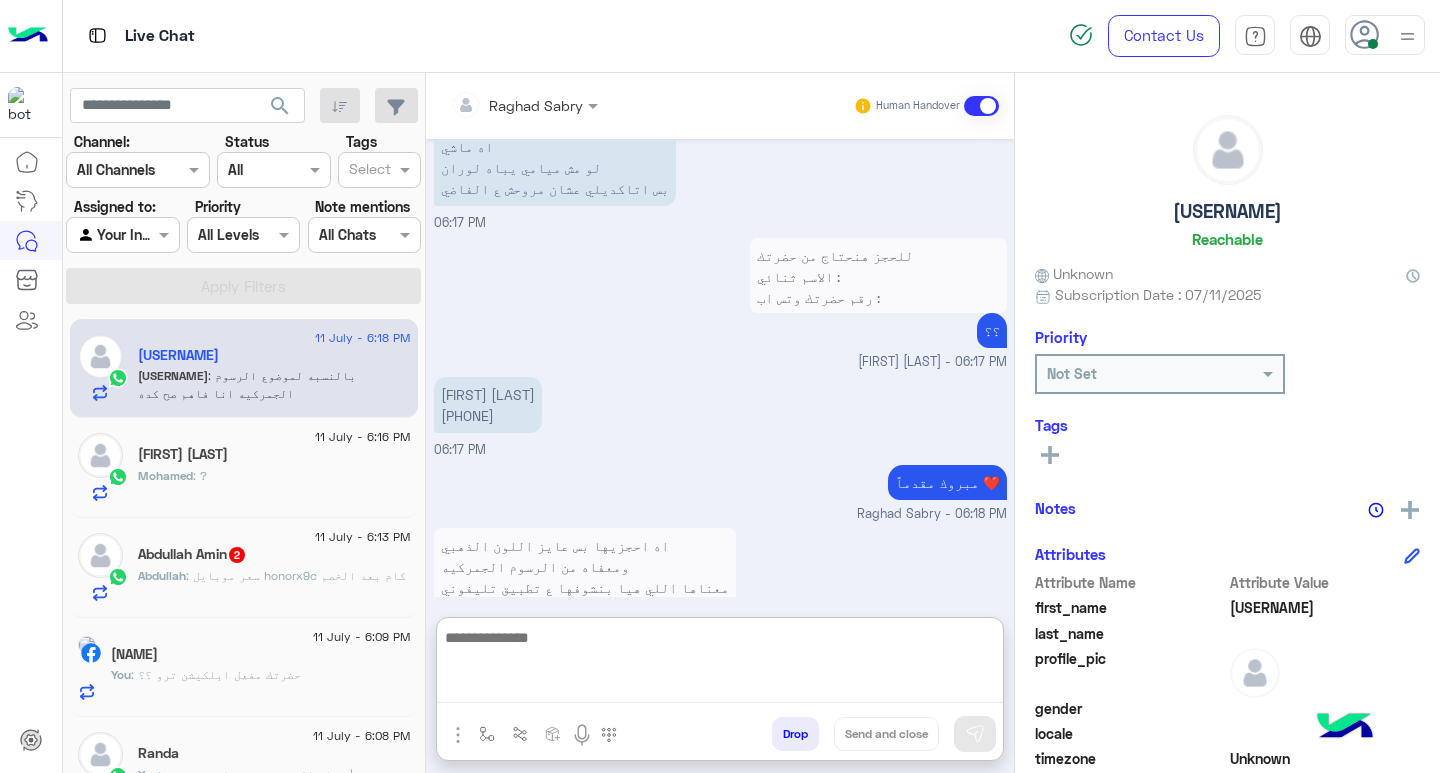 paste on "**********" 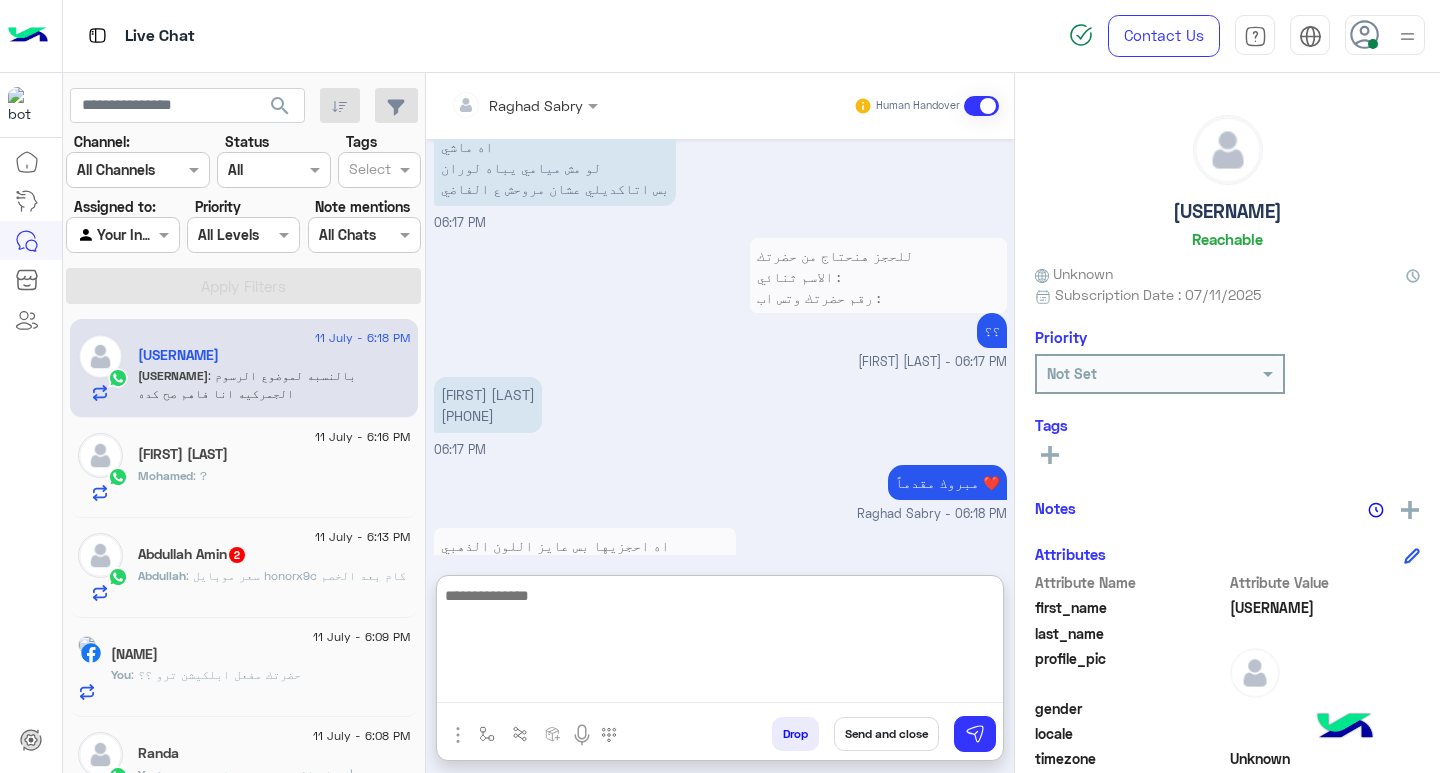 scroll, scrollTop: 2228, scrollLeft: 0, axis: vertical 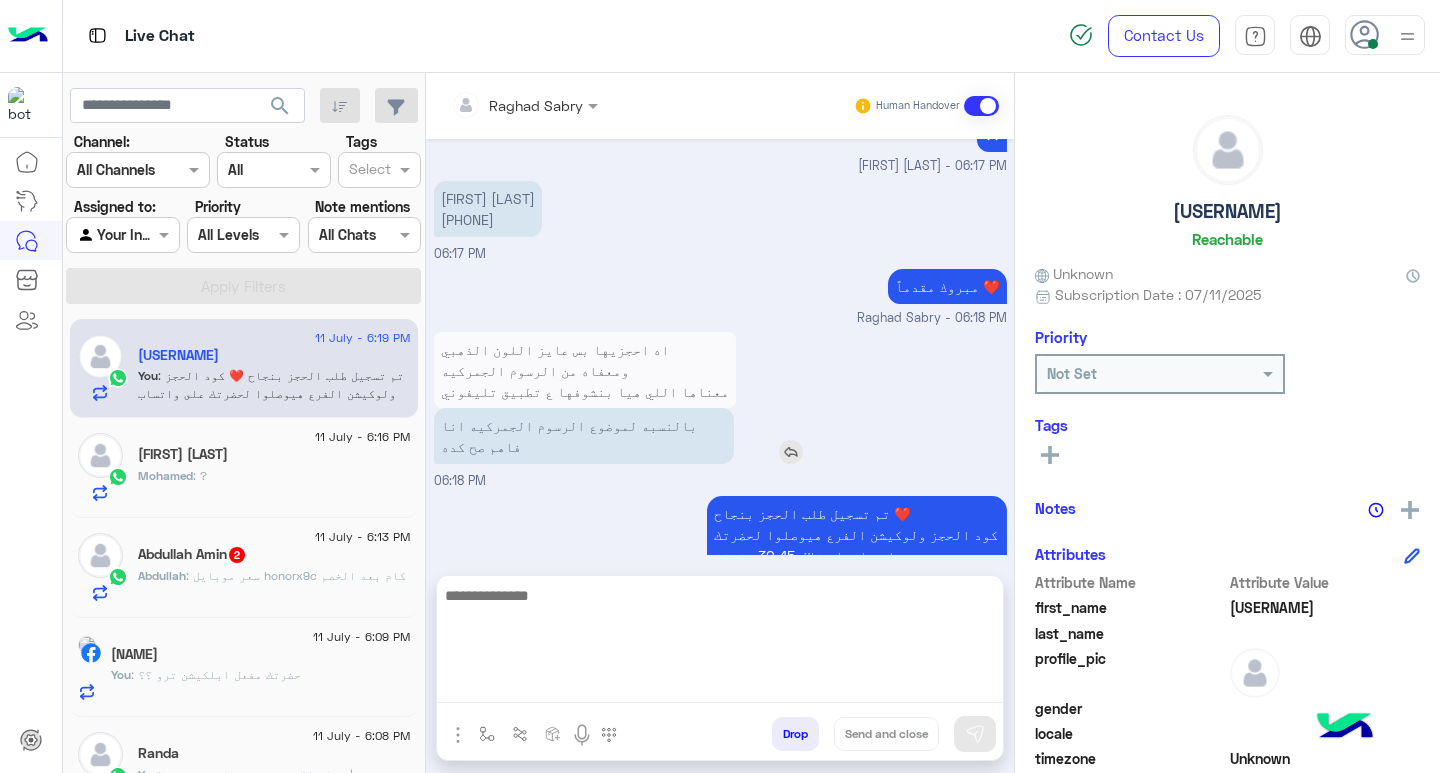 click at bounding box center (791, 452) 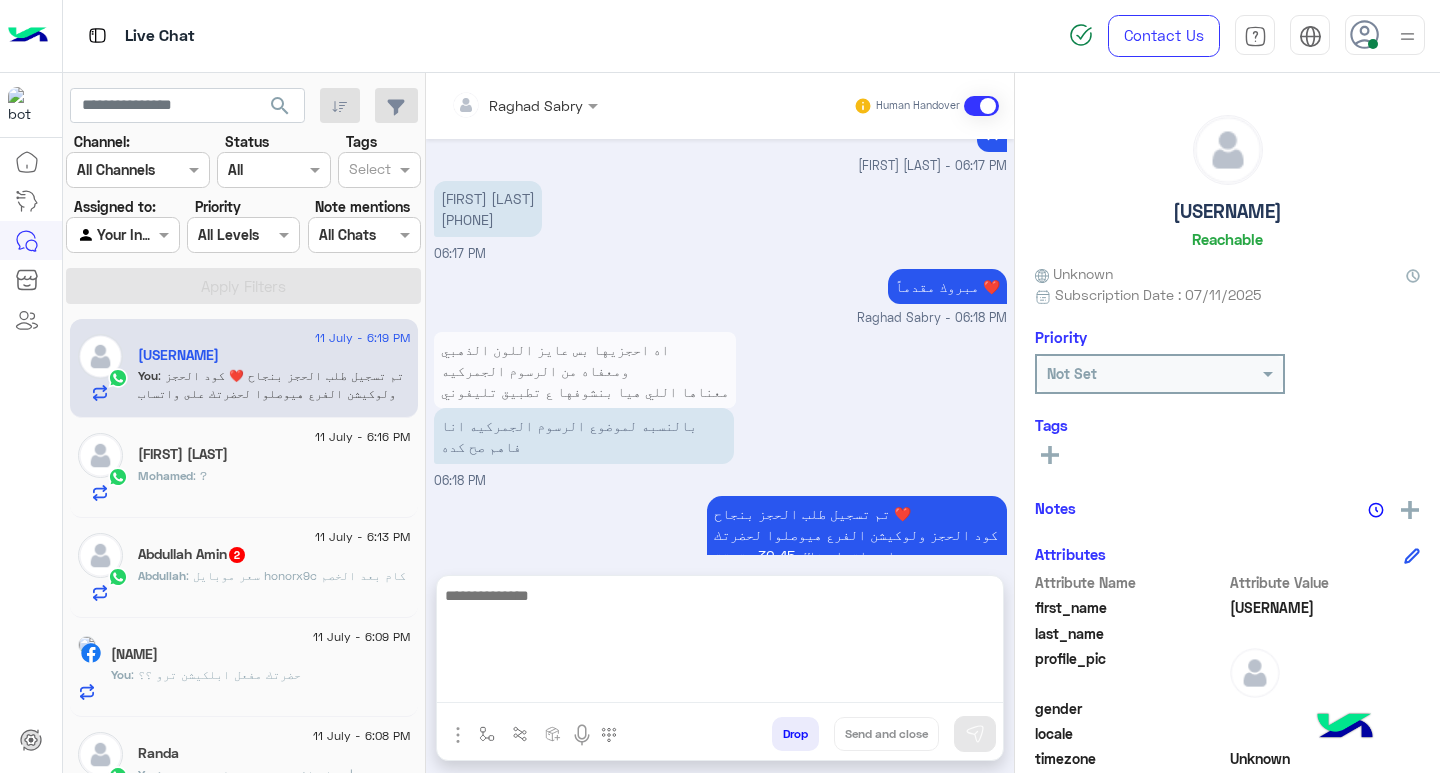 scroll, scrollTop: 2228, scrollLeft: 0, axis: vertical 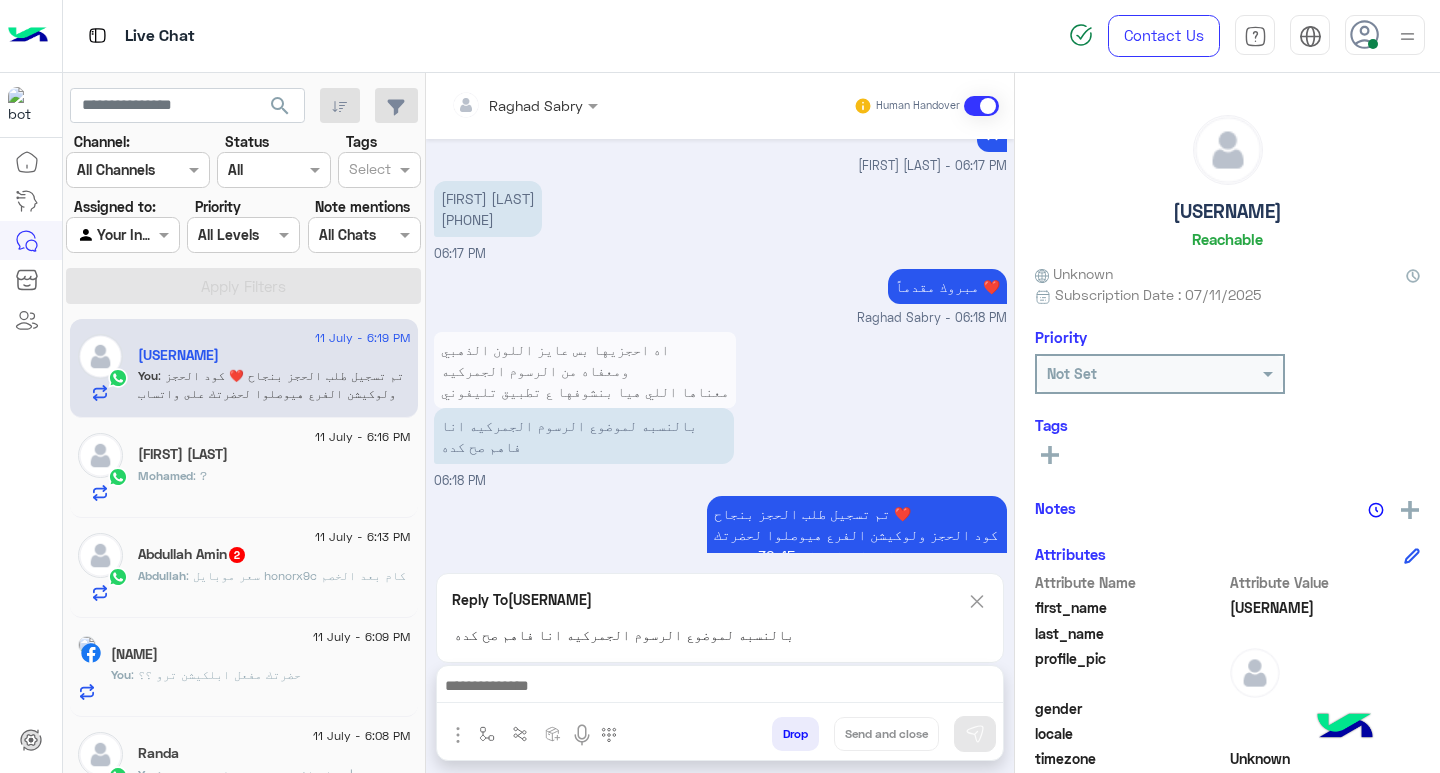 click at bounding box center [720, 688] 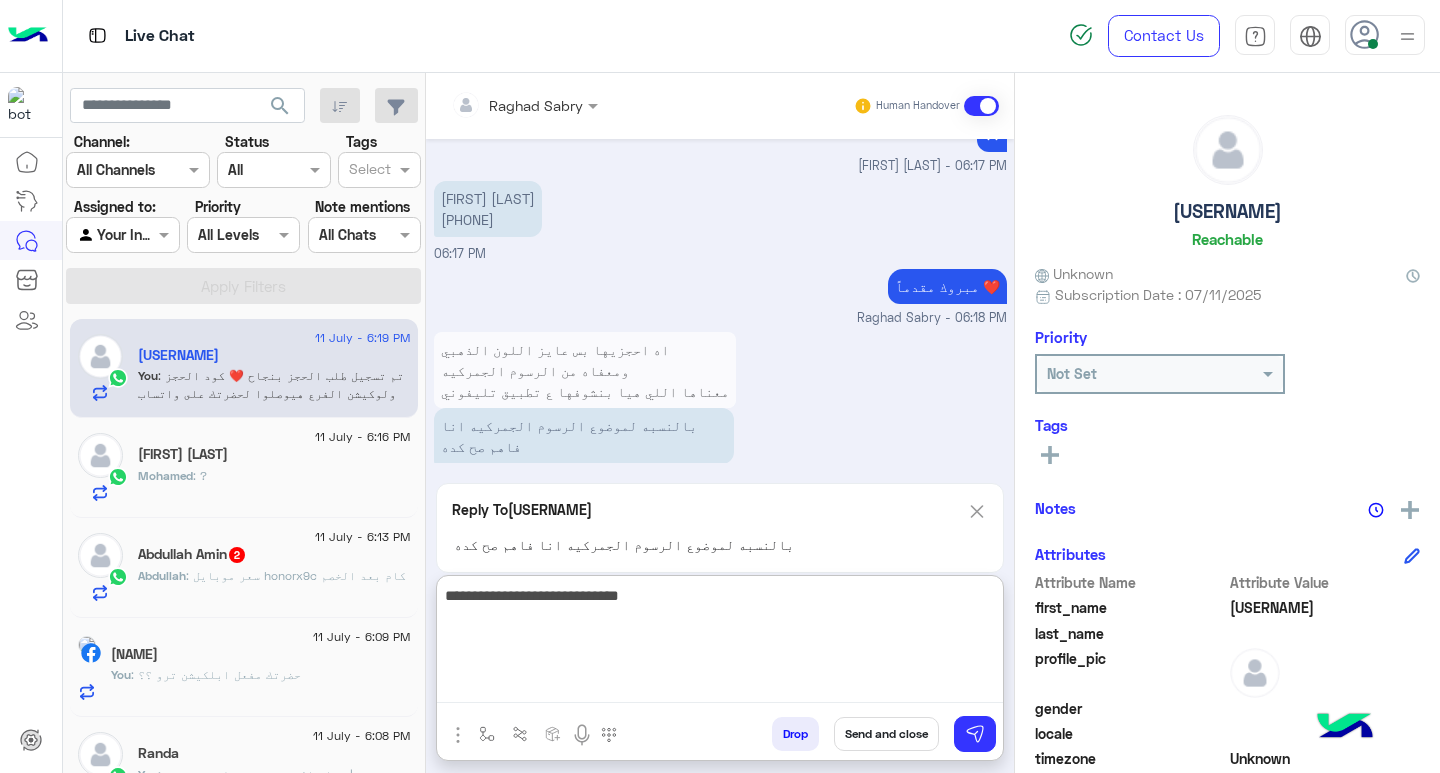 type on "**********" 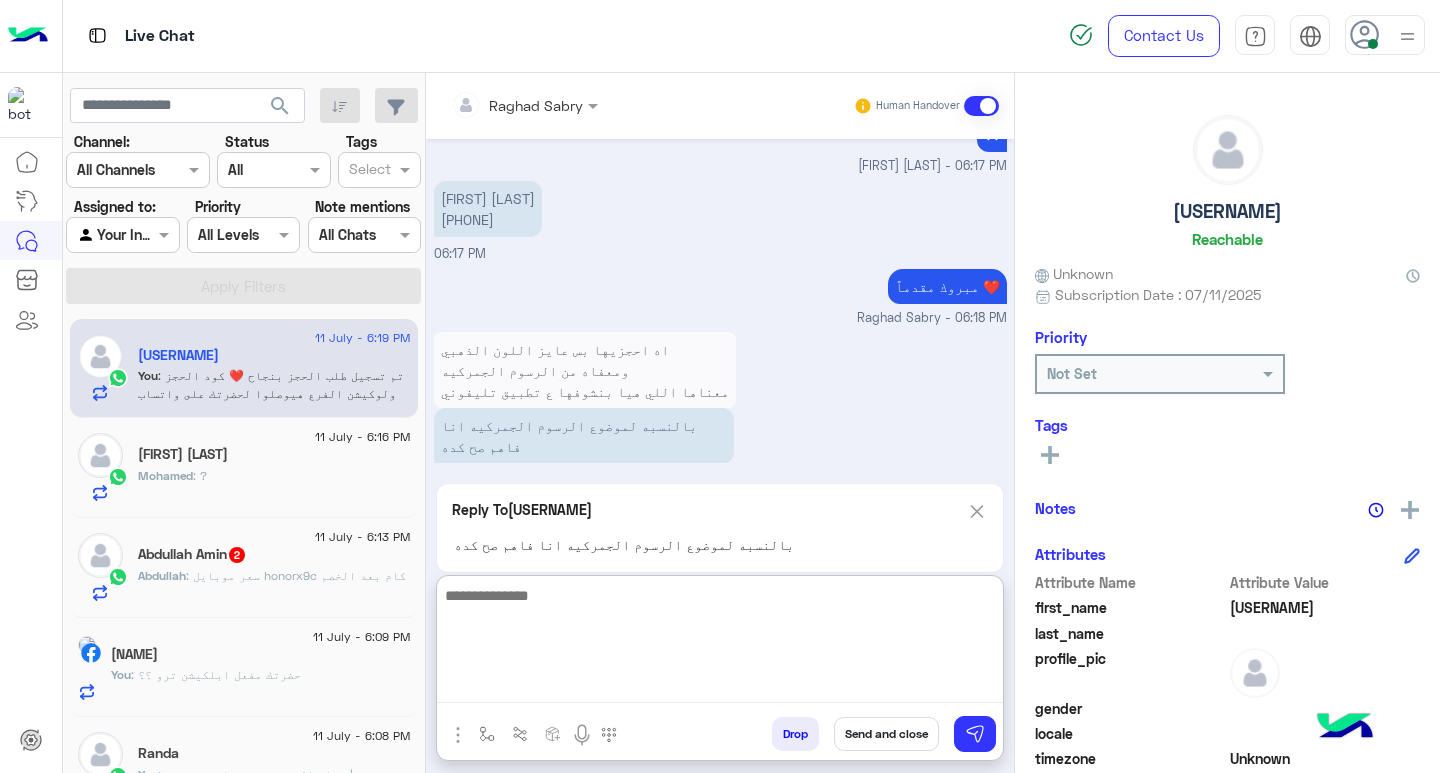 scroll, scrollTop: 2326, scrollLeft: 0, axis: vertical 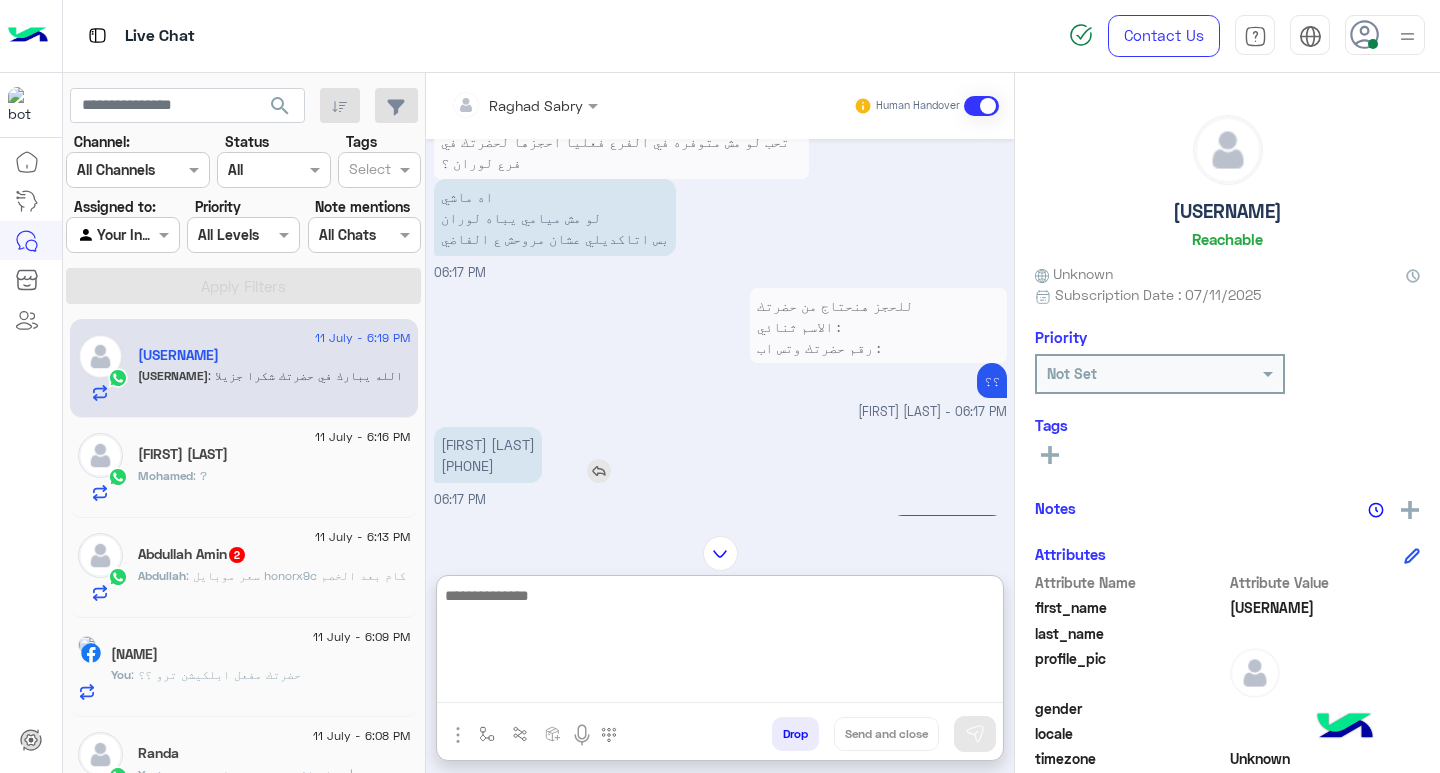 click on "عبدالفتاح عبيد 01143025934" at bounding box center [488, 455] 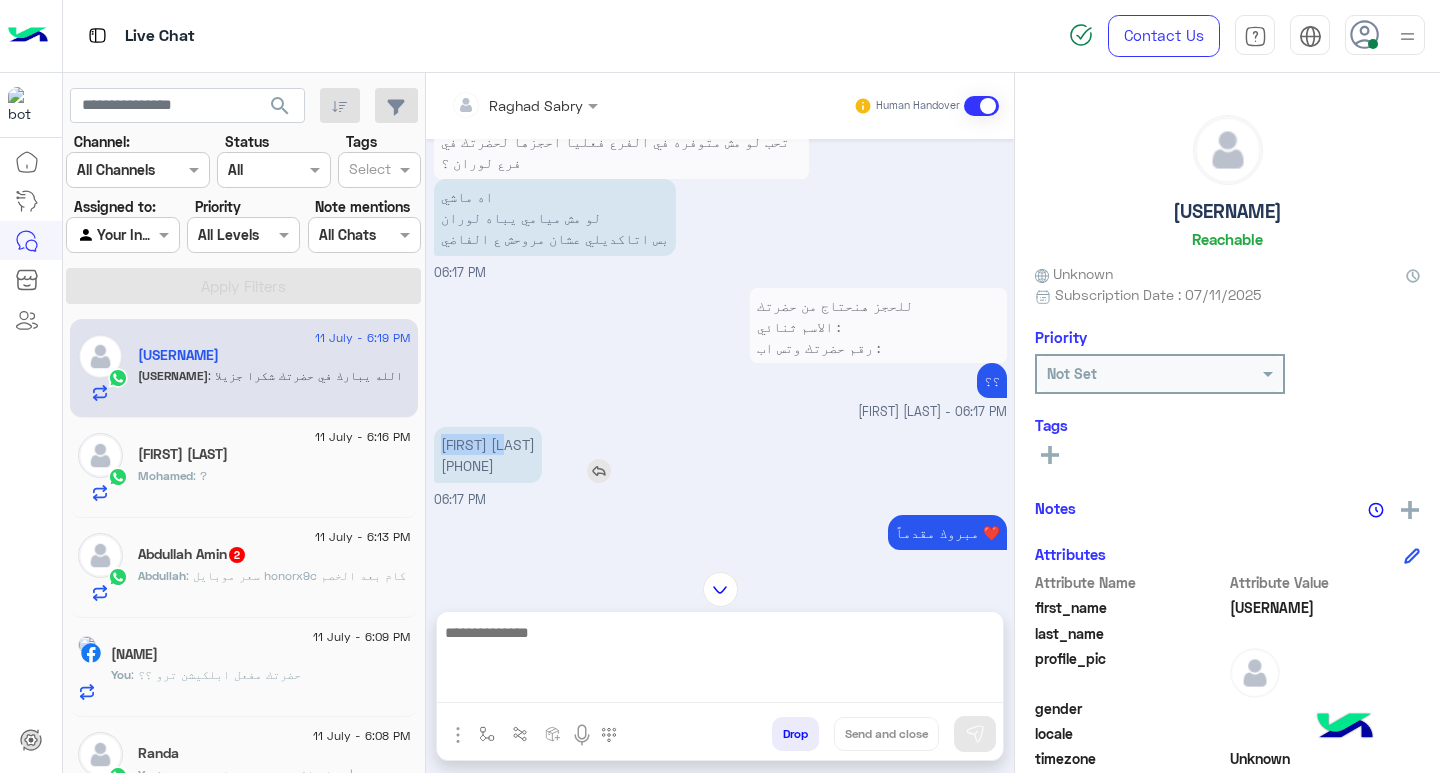 click on "عبدالفتاح عبيد 01143025934" at bounding box center (488, 455) 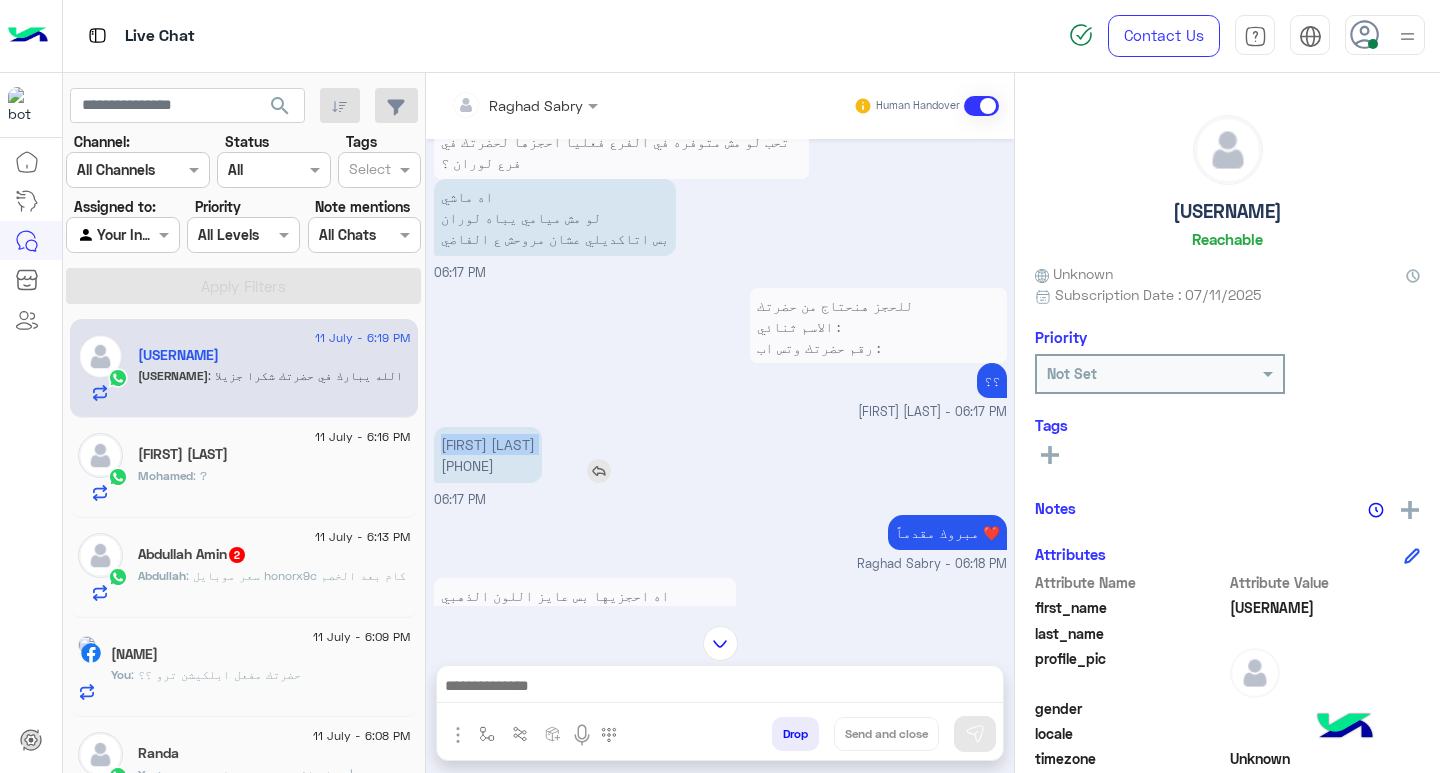 click on "عبدالفتاح عبيد 01143025934" at bounding box center (488, 455) 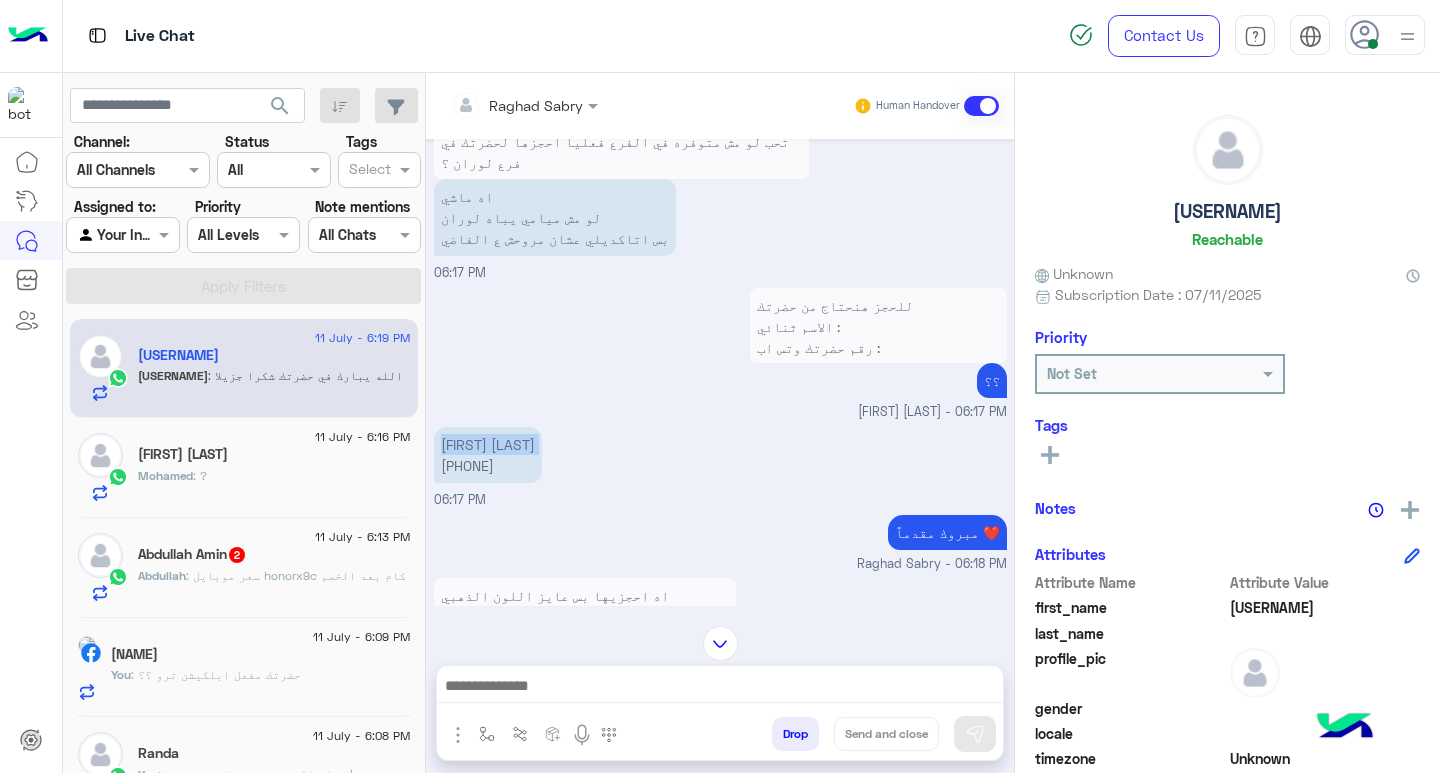 copy on "عبدالفتاح عبيد" 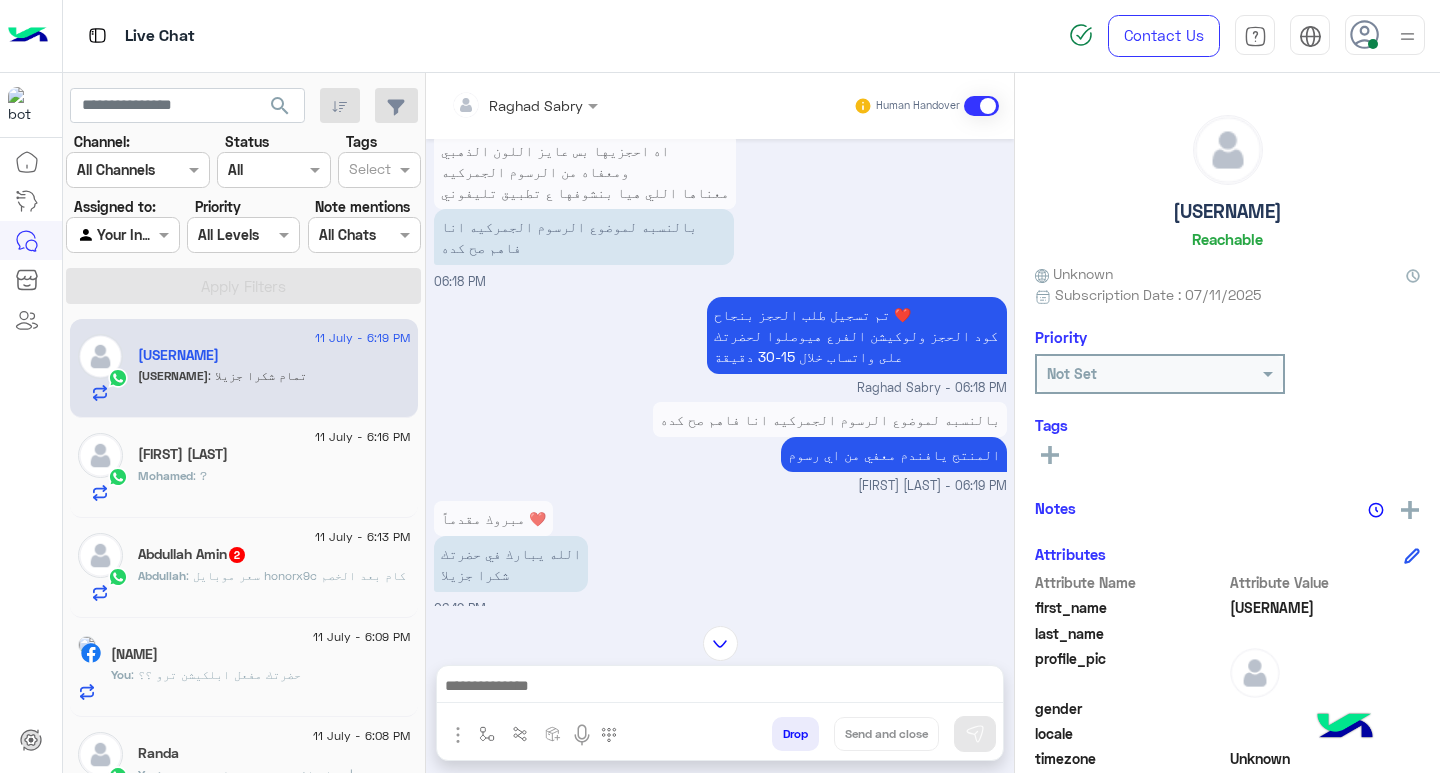 scroll, scrollTop: 2179, scrollLeft: 0, axis: vertical 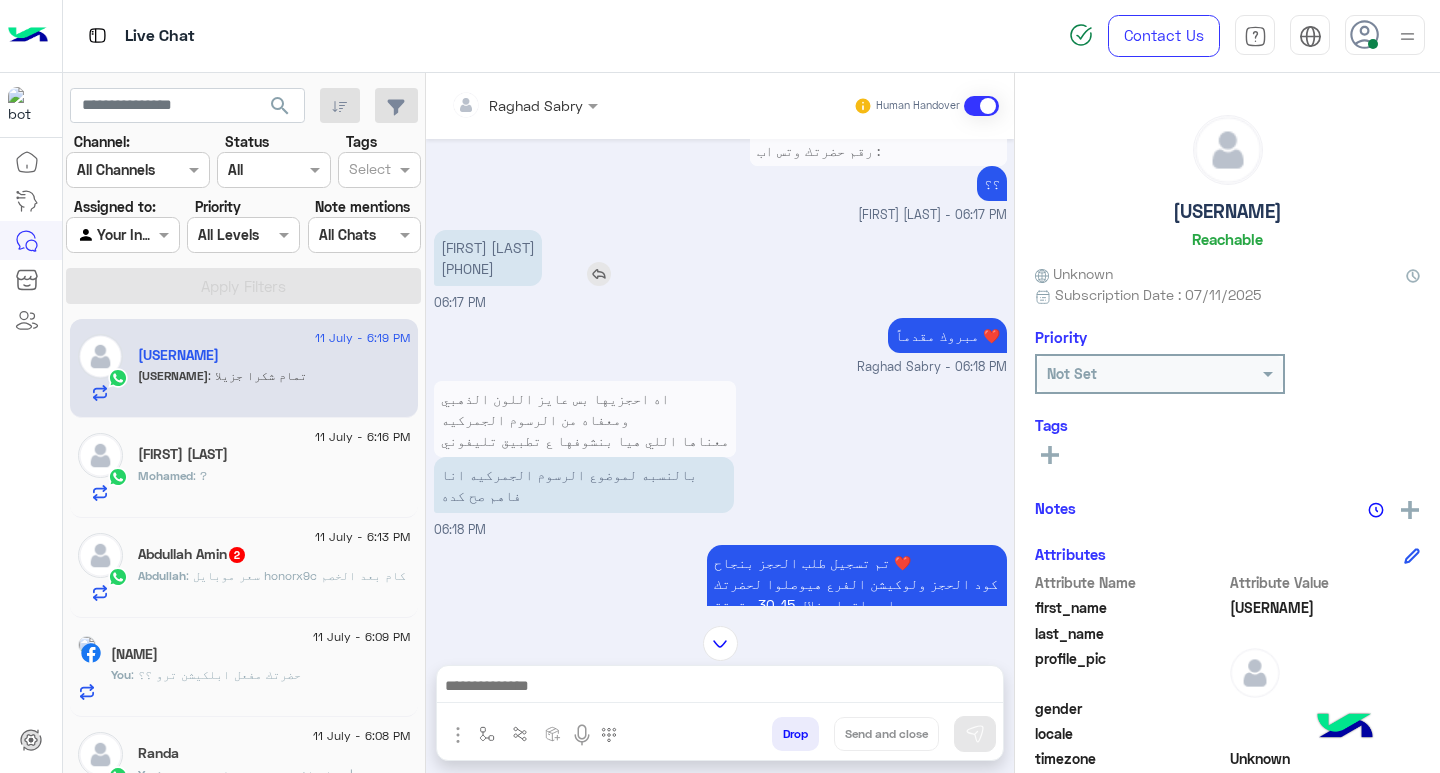 click on "عبدالفتاح عبيد 01143025934" at bounding box center [488, 258] 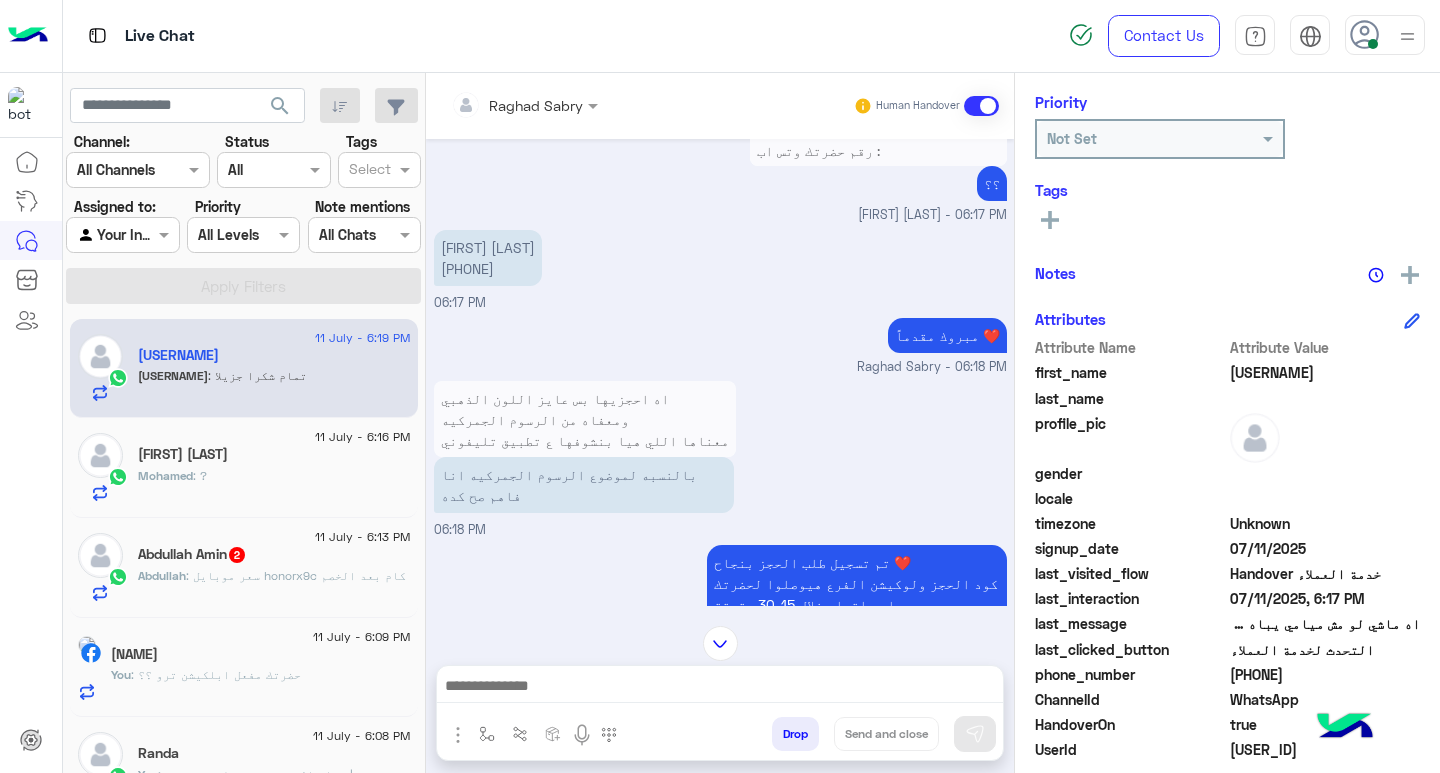 scroll, scrollTop: 329, scrollLeft: 0, axis: vertical 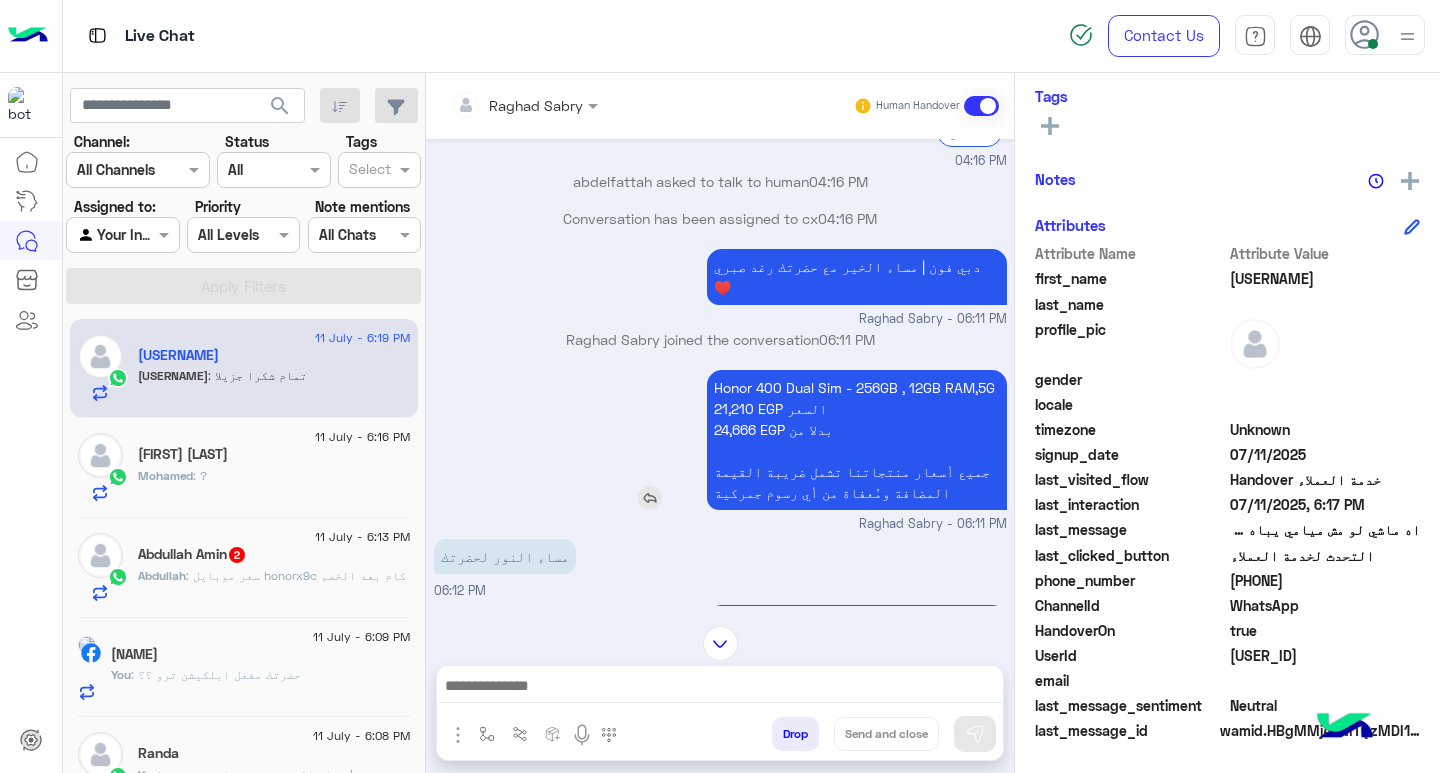 click on "Honor 400 Dual Sim - 256GB , 12GB RAM,5G 21,210 EGP   السعر  24,666 EGP بدلا من  جميع أسعار منتجاتنا تشمل ضريبة القيمة المضافة ومُعفاة من أي رسوم جمركية" at bounding box center (857, 440) 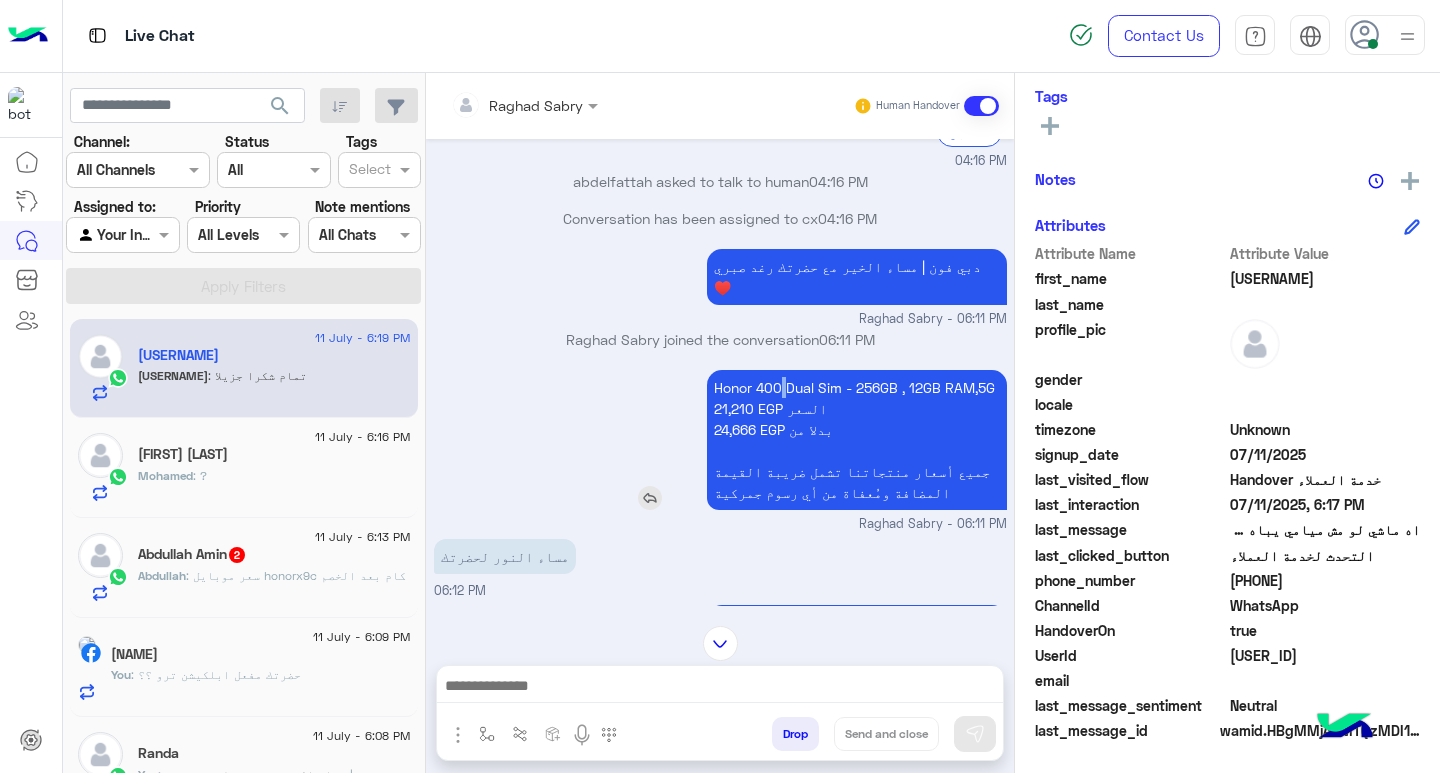click on "Honor 400 Dual Sim - 256GB , 12GB RAM,5G 21,210 EGP   السعر  24,666 EGP بدلا من  جميع أسعار منتجاتنا تشمل ضريبة القيمة المضافة ومُعفاة من أي رسوم جمركية" at bounding box center [857, 440] 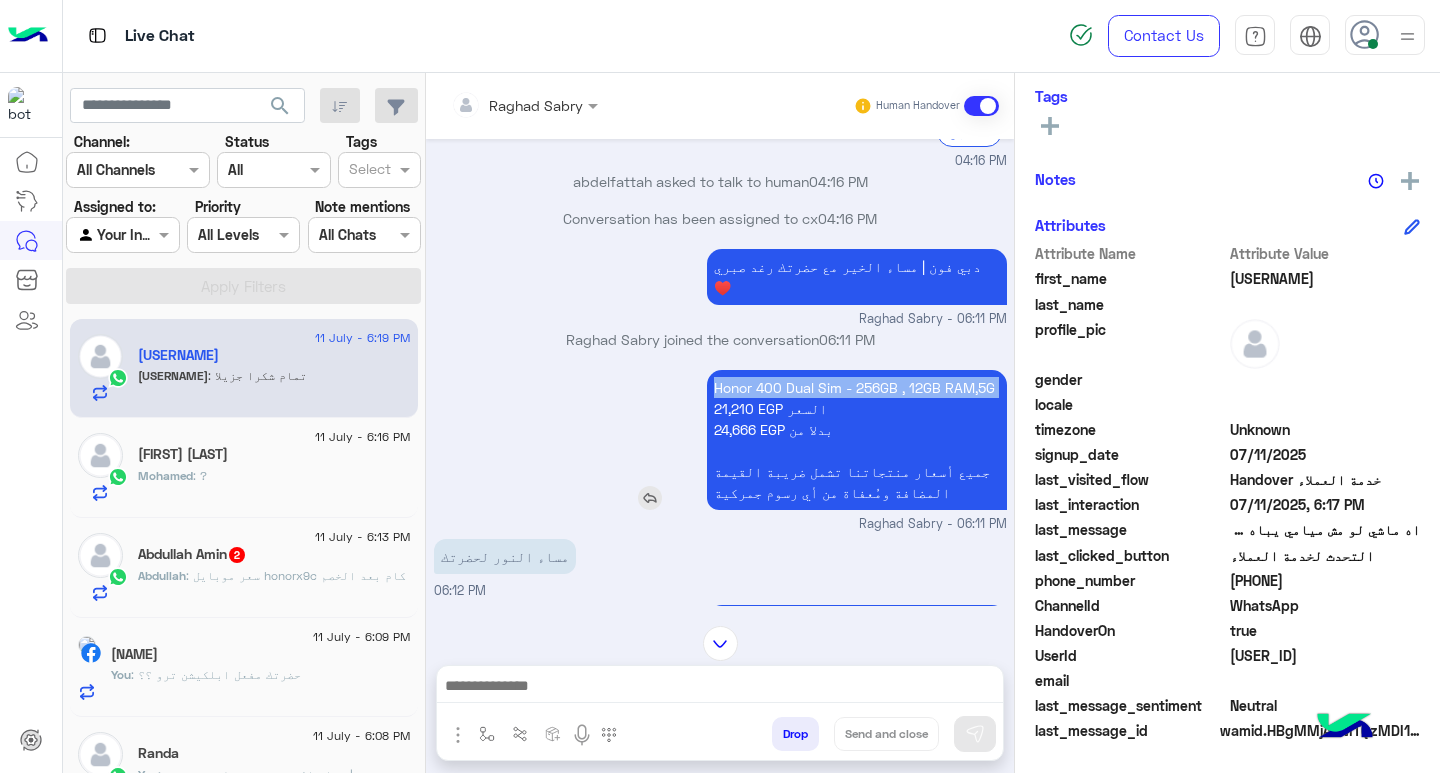 click on "Honor 400 Dual Sim - 256GB , 12GB RAM,5G 21,210 EGP   السعر  24,666 EGP بدلا من  جميع أسعار منتجاتنا تشمل ضريبة القيمة المضافة ومُعفاة من أي رسوم جمركية" at bounding box center [857, 440] 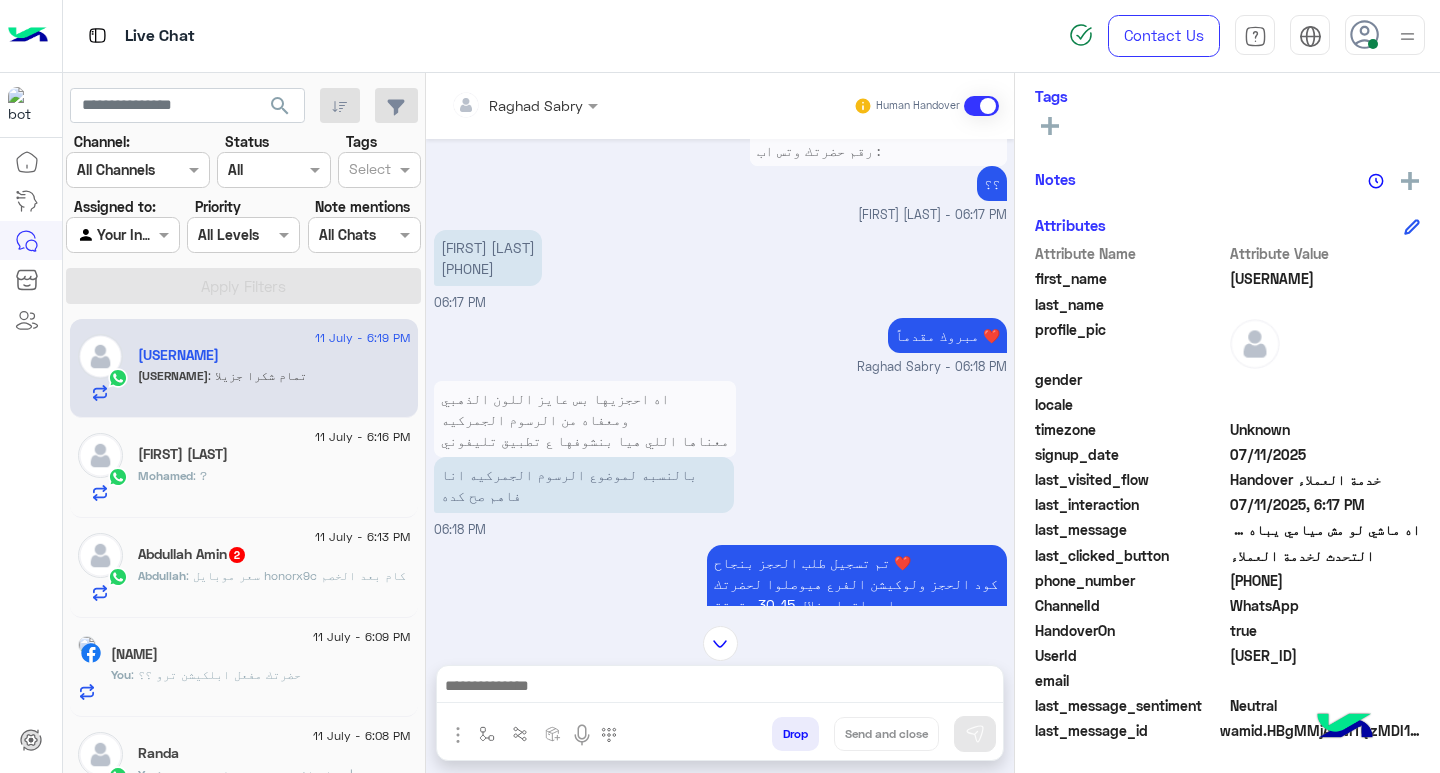 scroll, scrollTop: 2610, scrollLeft: 0, axis: vertical 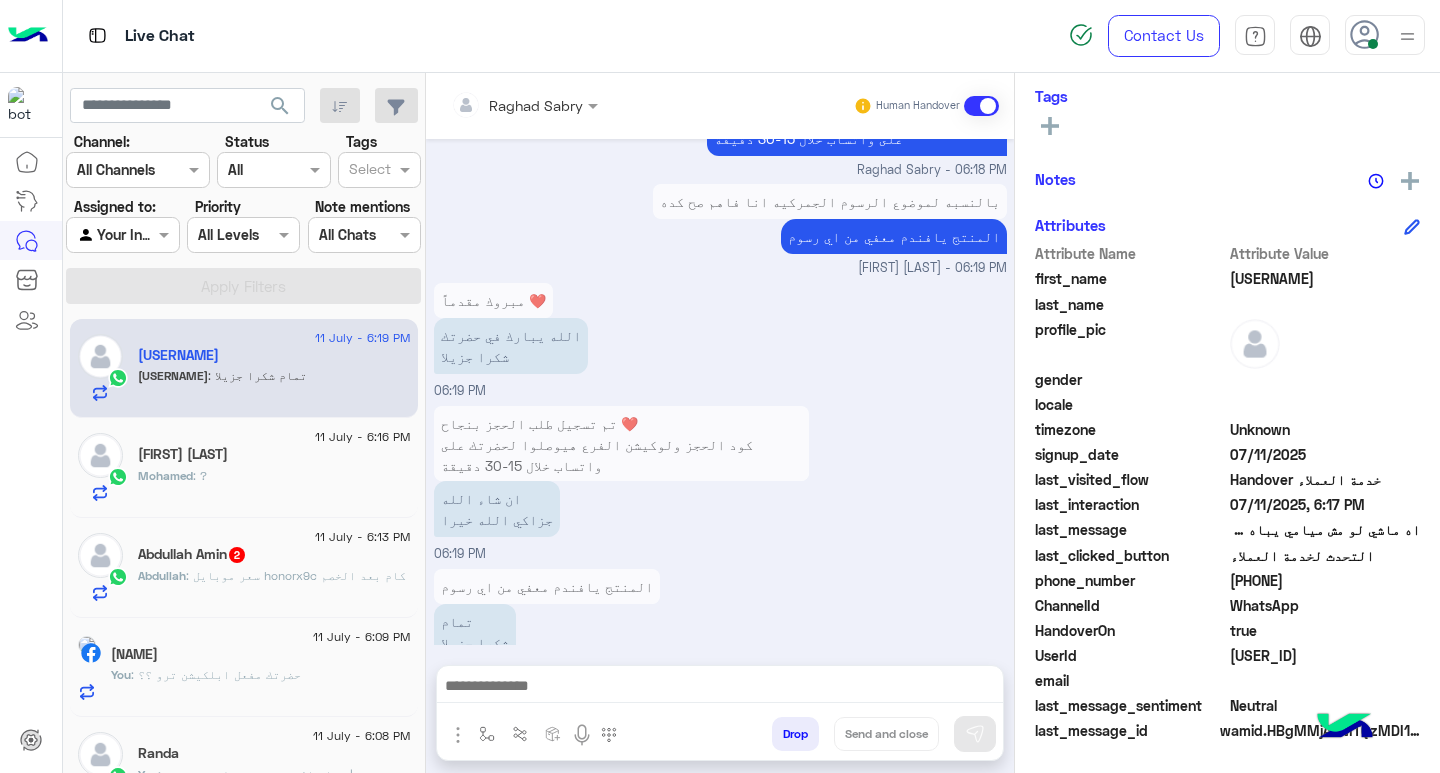 click at bounding box center [720, 688] 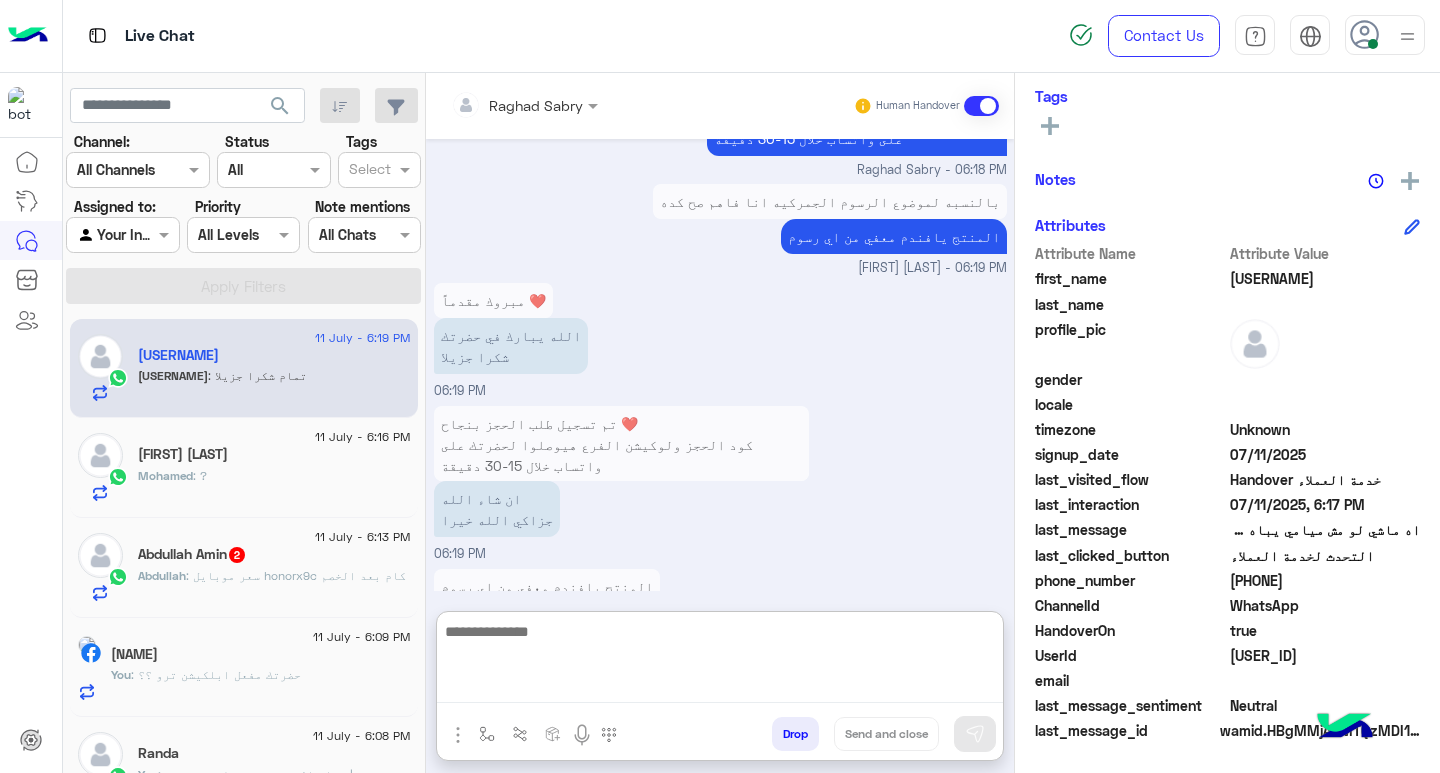 paste on "**********" 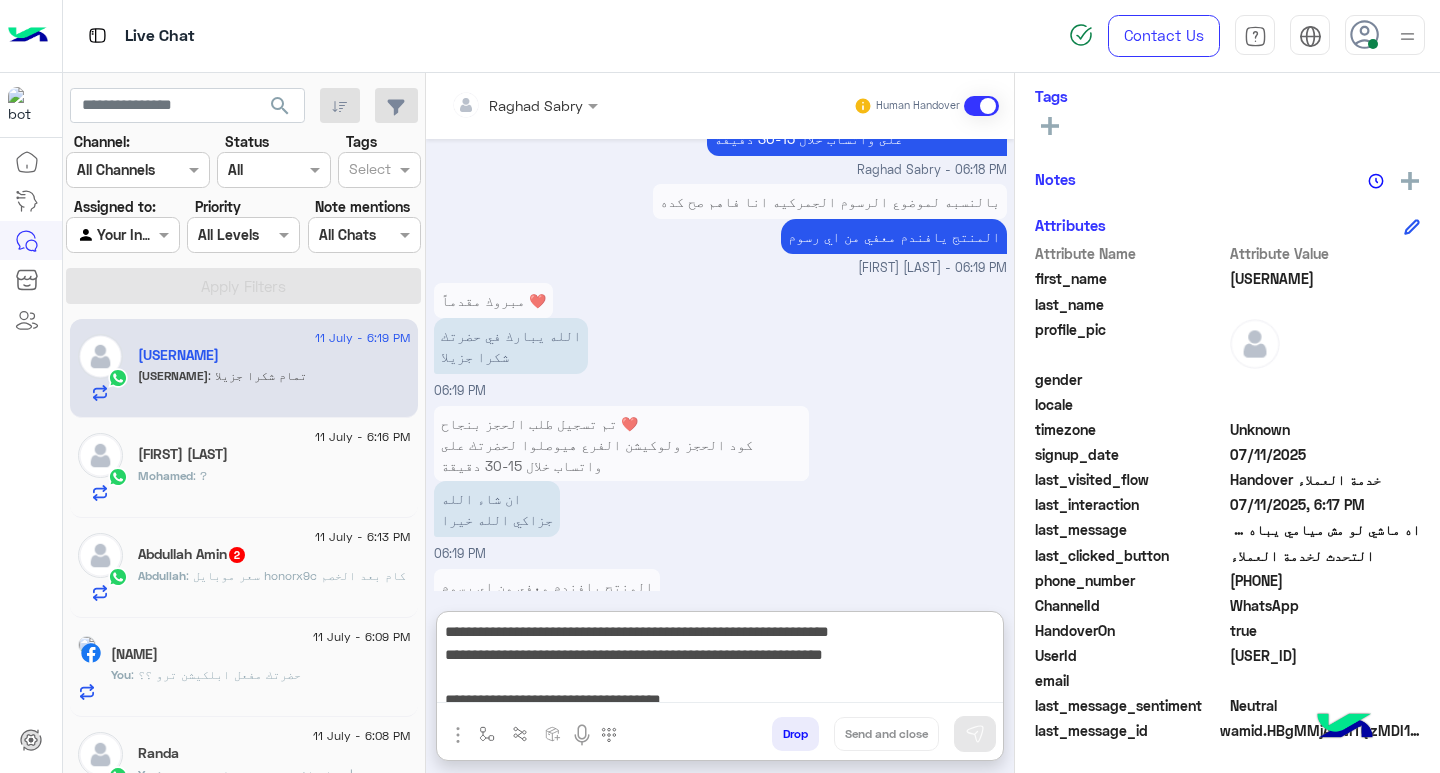 scroll, scrollTop: 133, scrollLeft: 0, axis: vertical 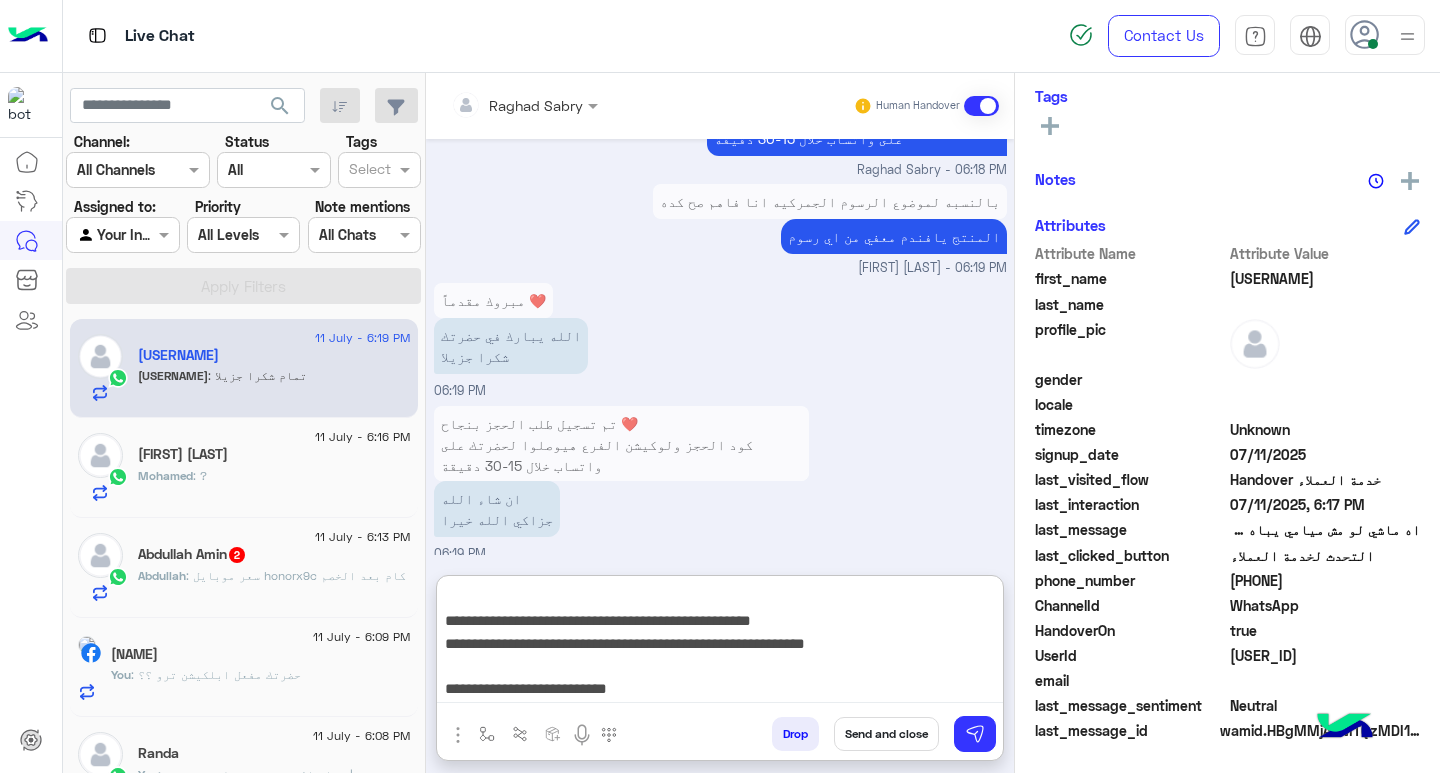 type on "**********" 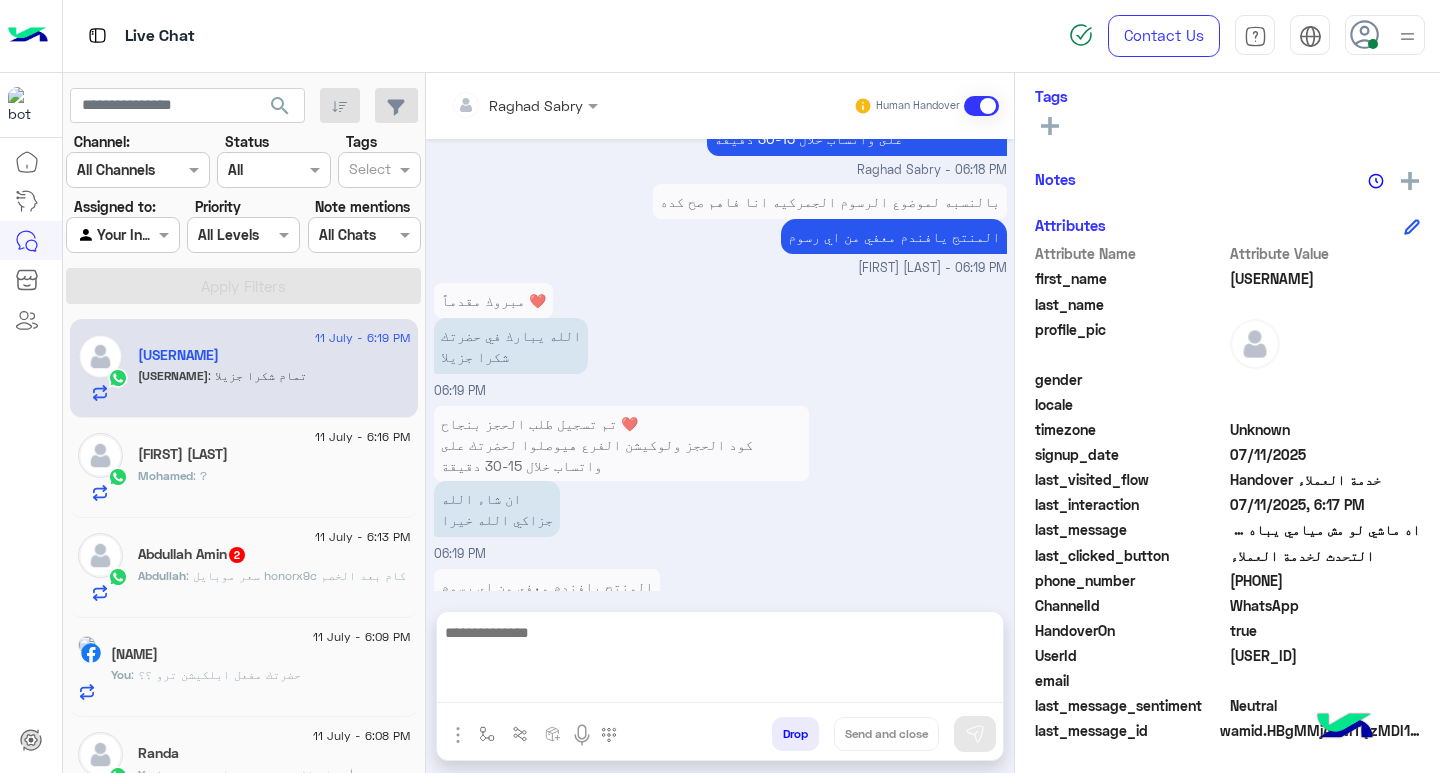 scroll, scrollTop: 0, scrollLeft: 0, axis: both 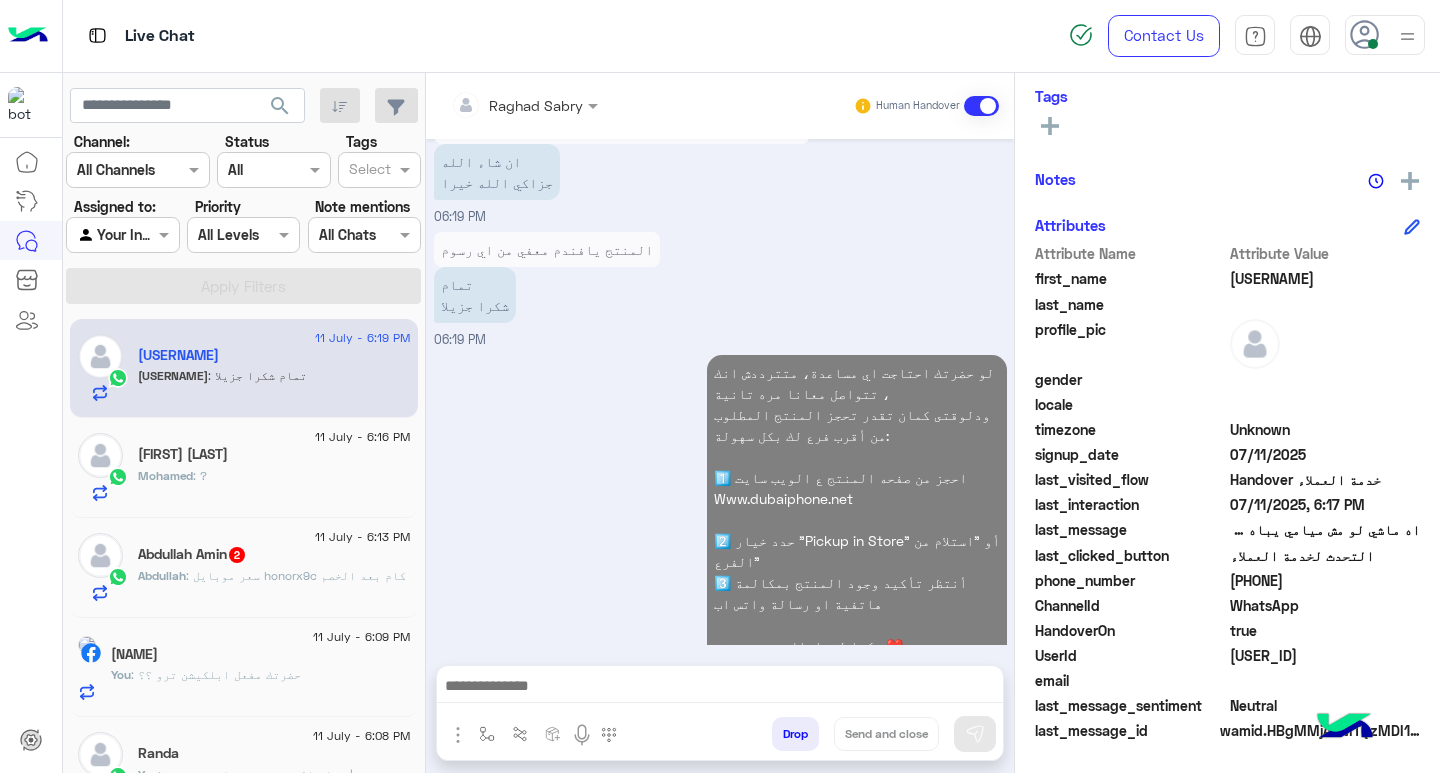 click on "Mohamed : ?" 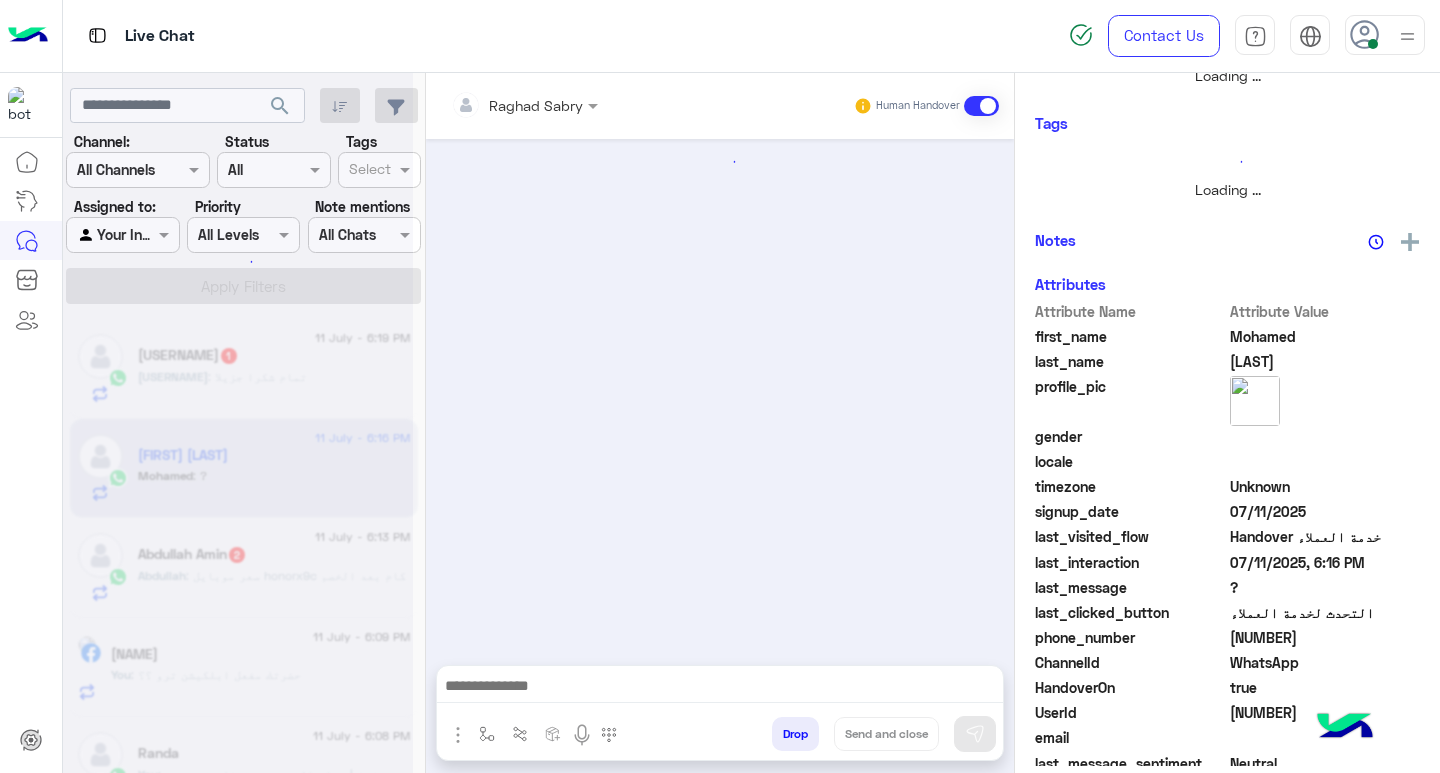 scroll, scrollTop: 355, scrollLeft: 0, axis: vertical 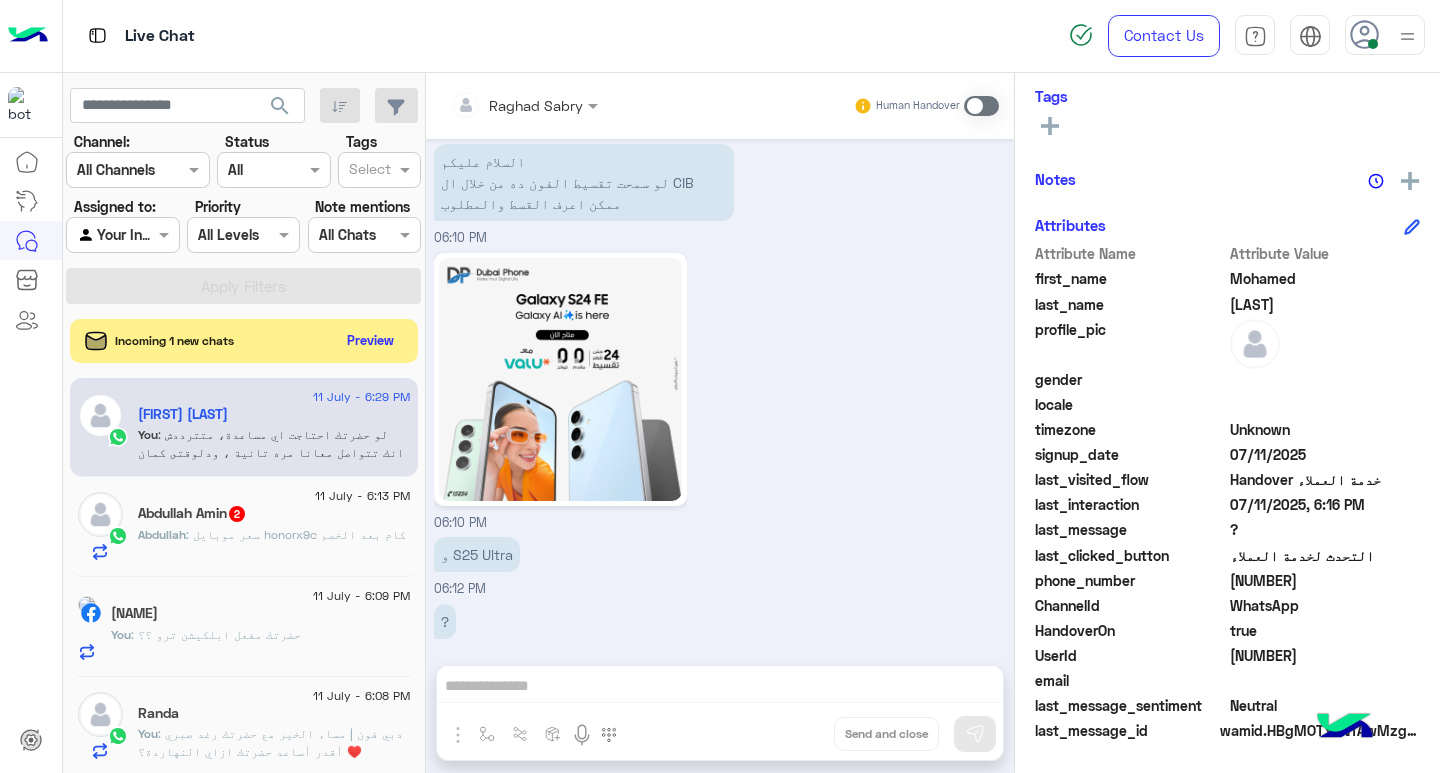 click at bounding box center (981, 106) 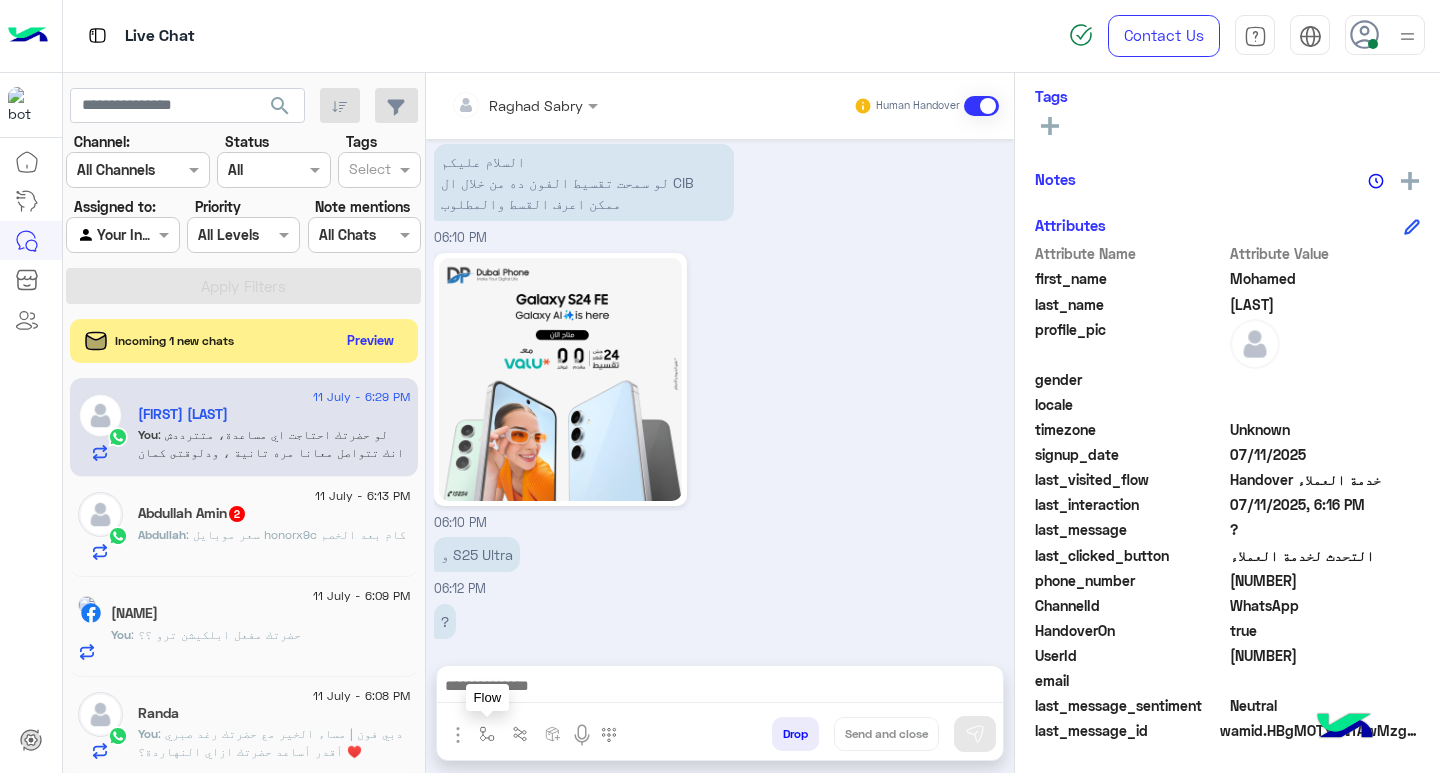 scroll, scrollTop: 3035, scrollLeft: 0, axis: vertical 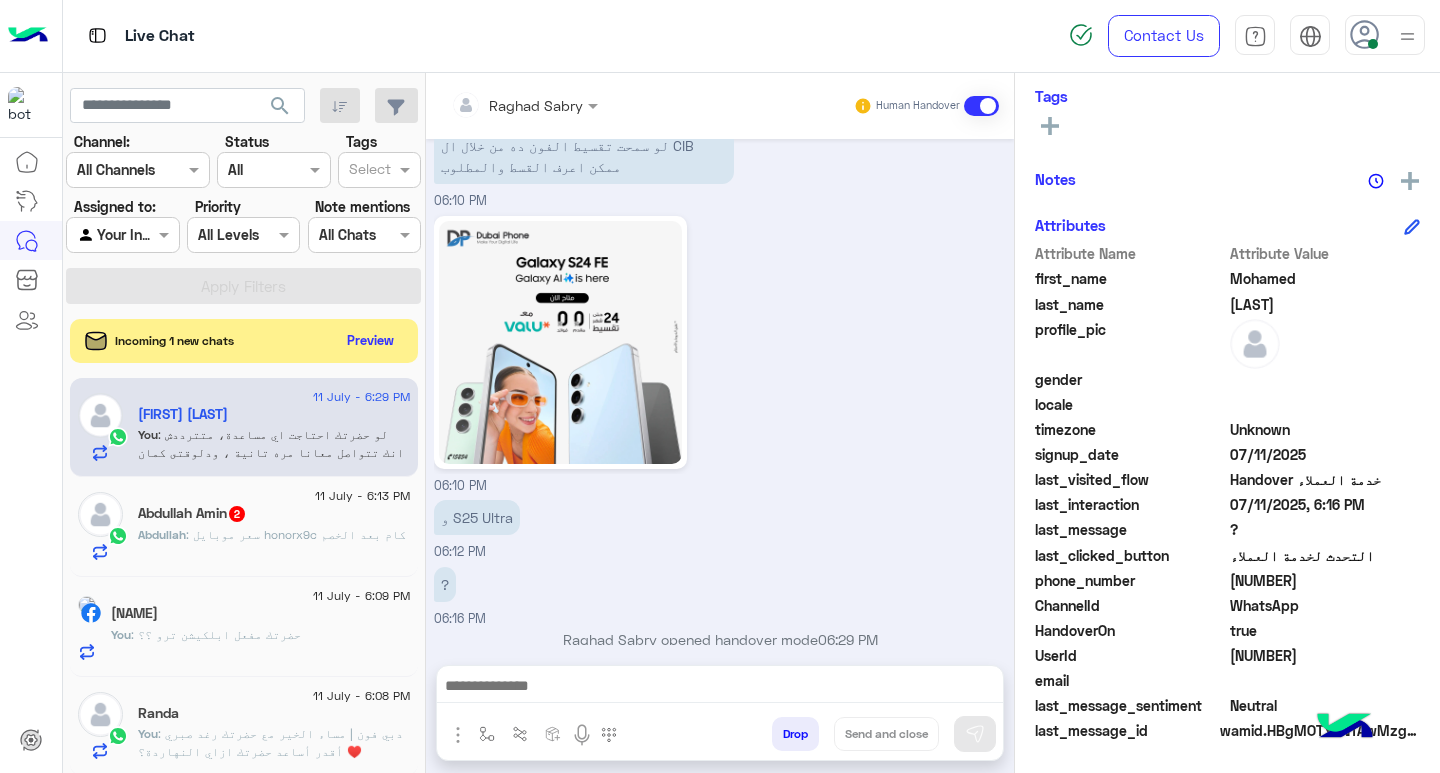 click at bounding box center (720, 688) 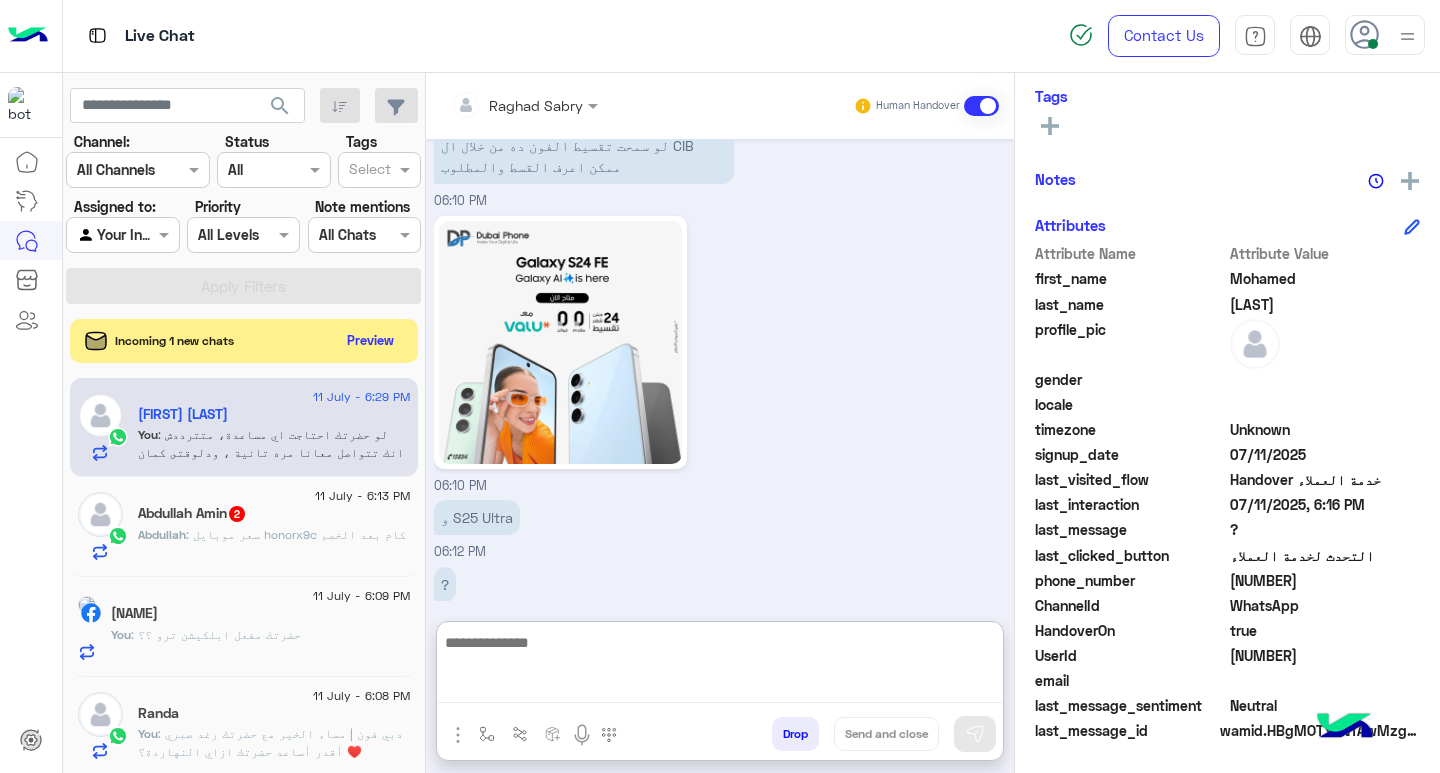 paste on "**********" 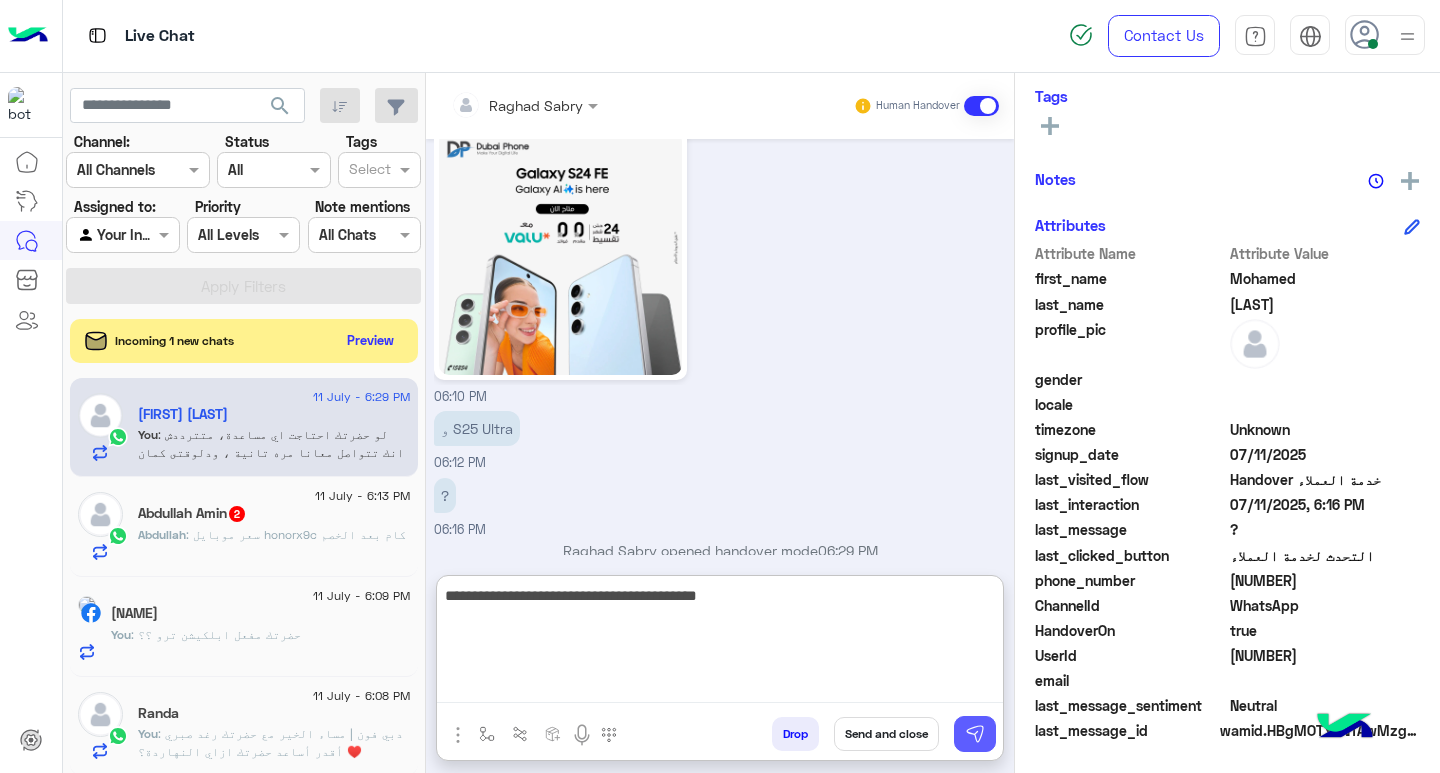 type on "**********" 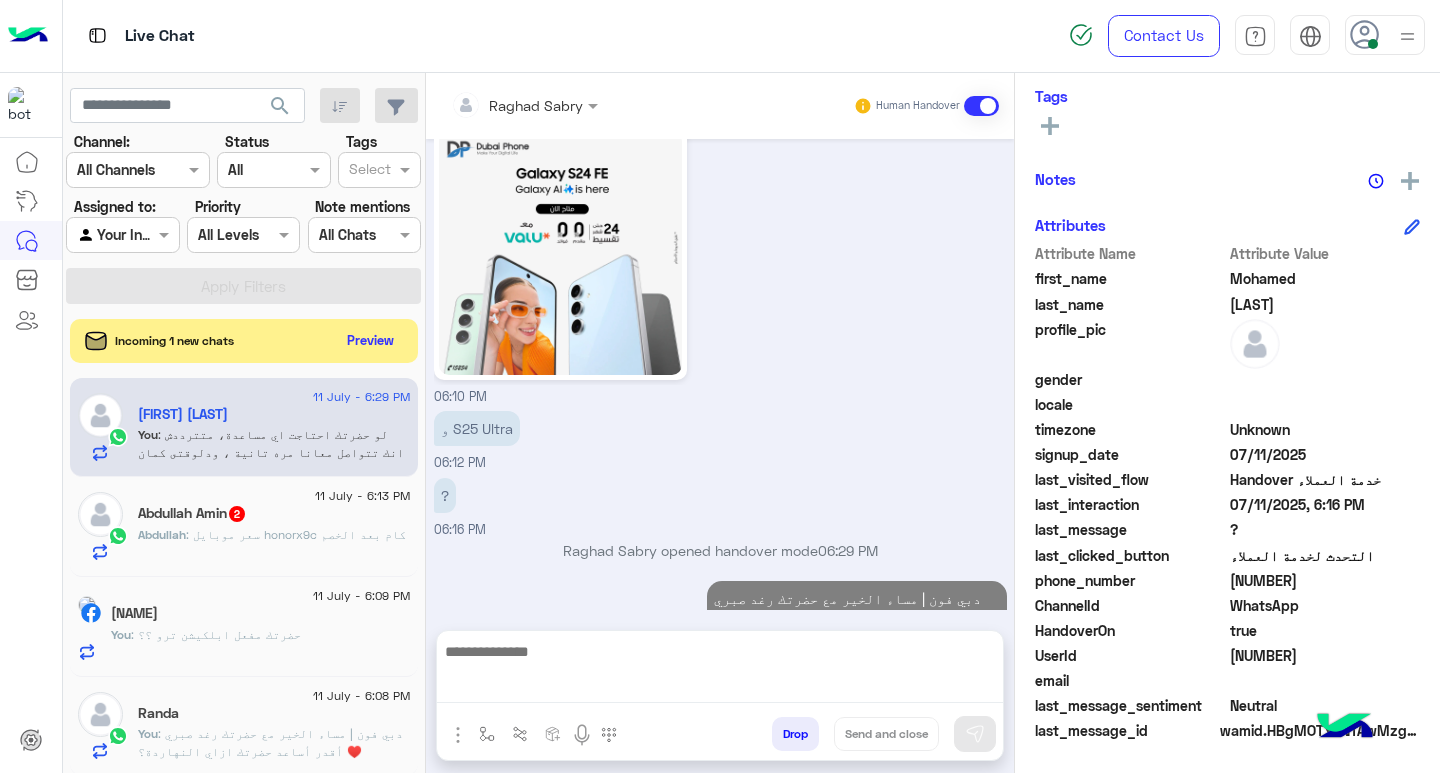 scroll, scrollTop: 3098, scrollLeft: 0, axis: vertical 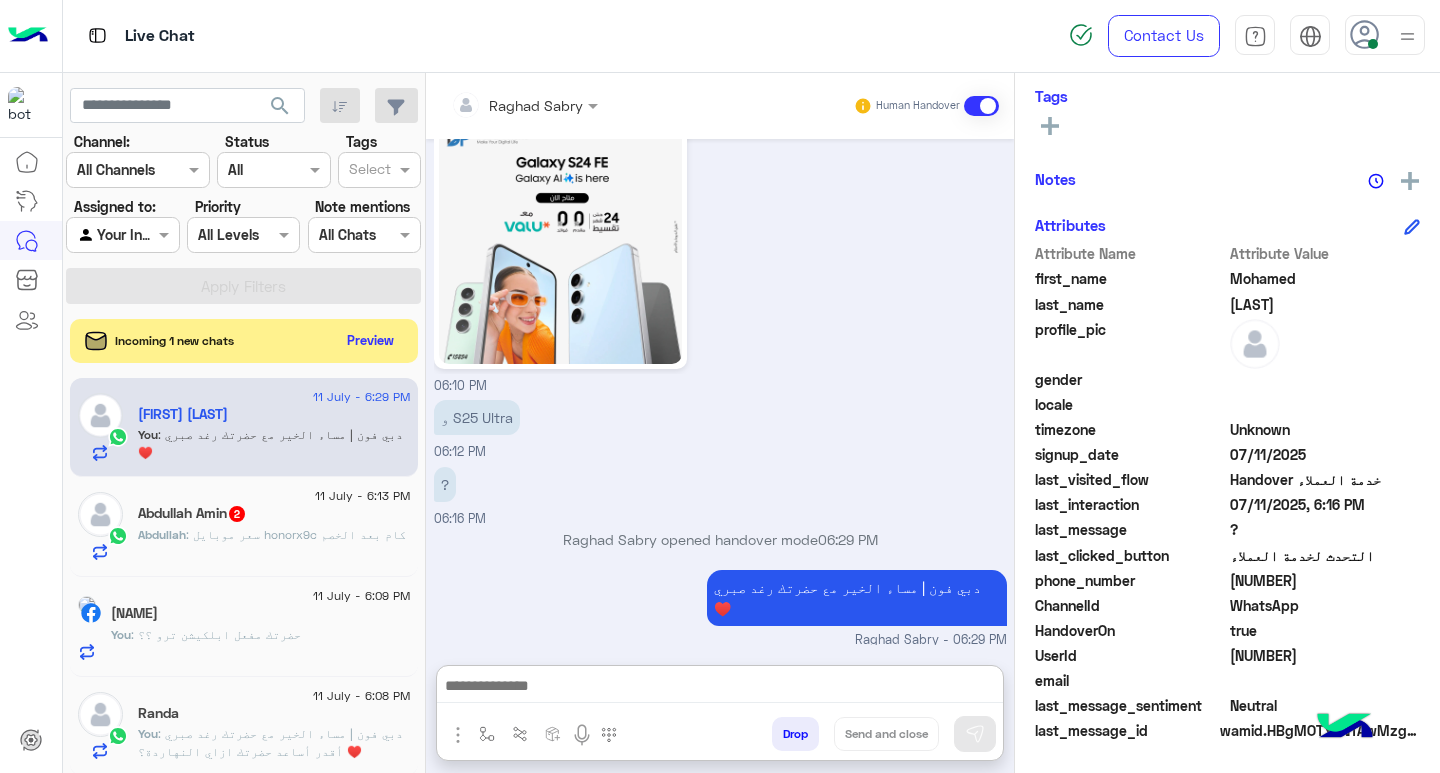 click at bounding box center [720, 688] 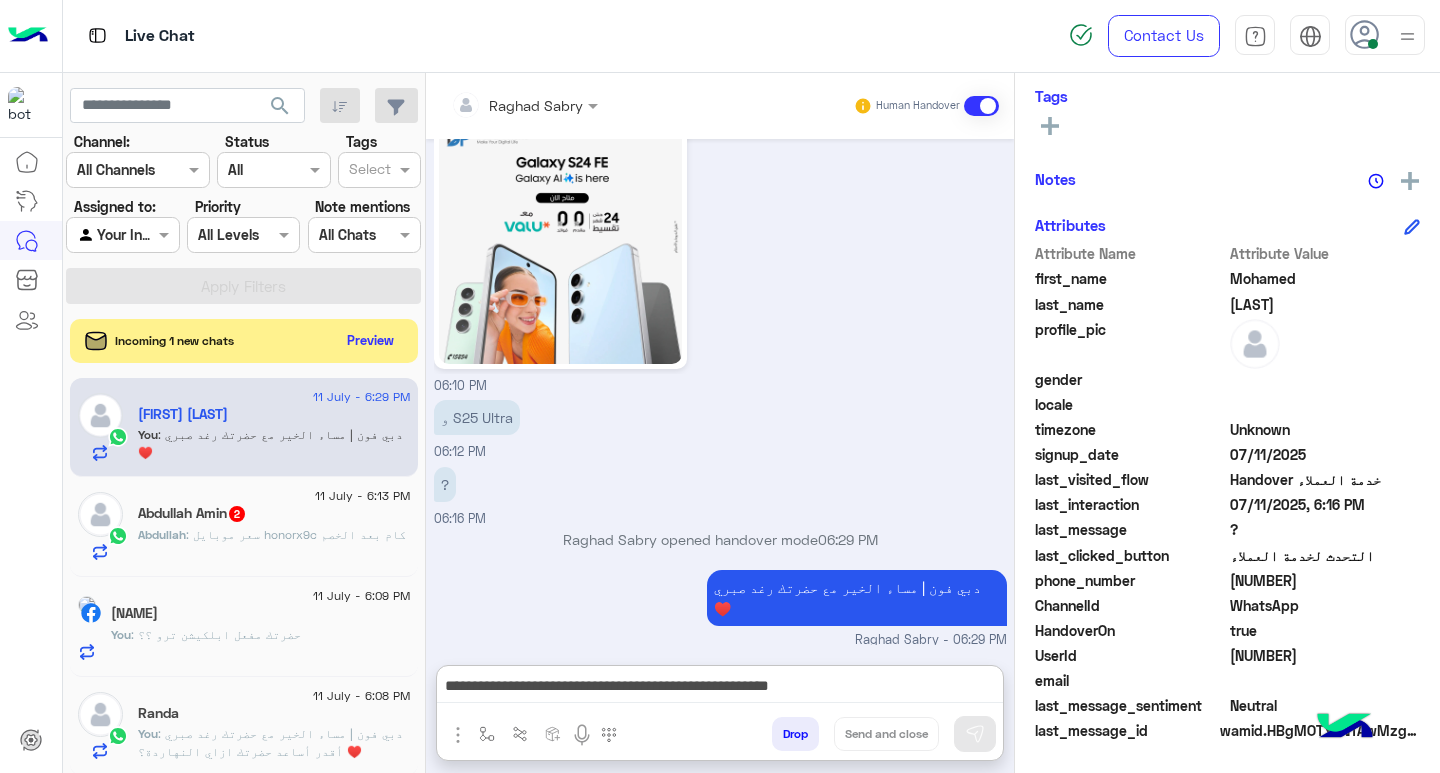 scroll, scrollTop: 3180, scrollLeft: 0, axis: vertical 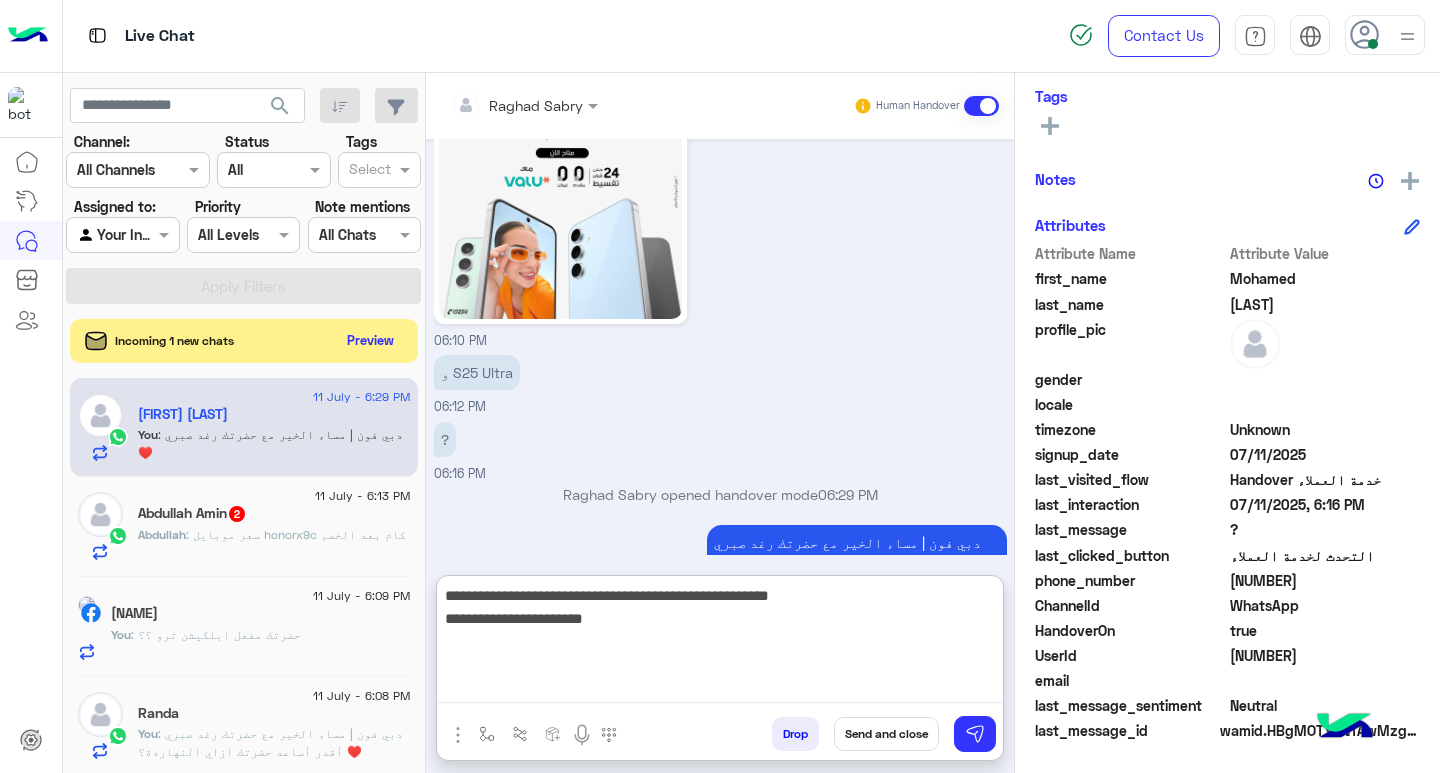 click on "**********" at bounding box center (720, 643) 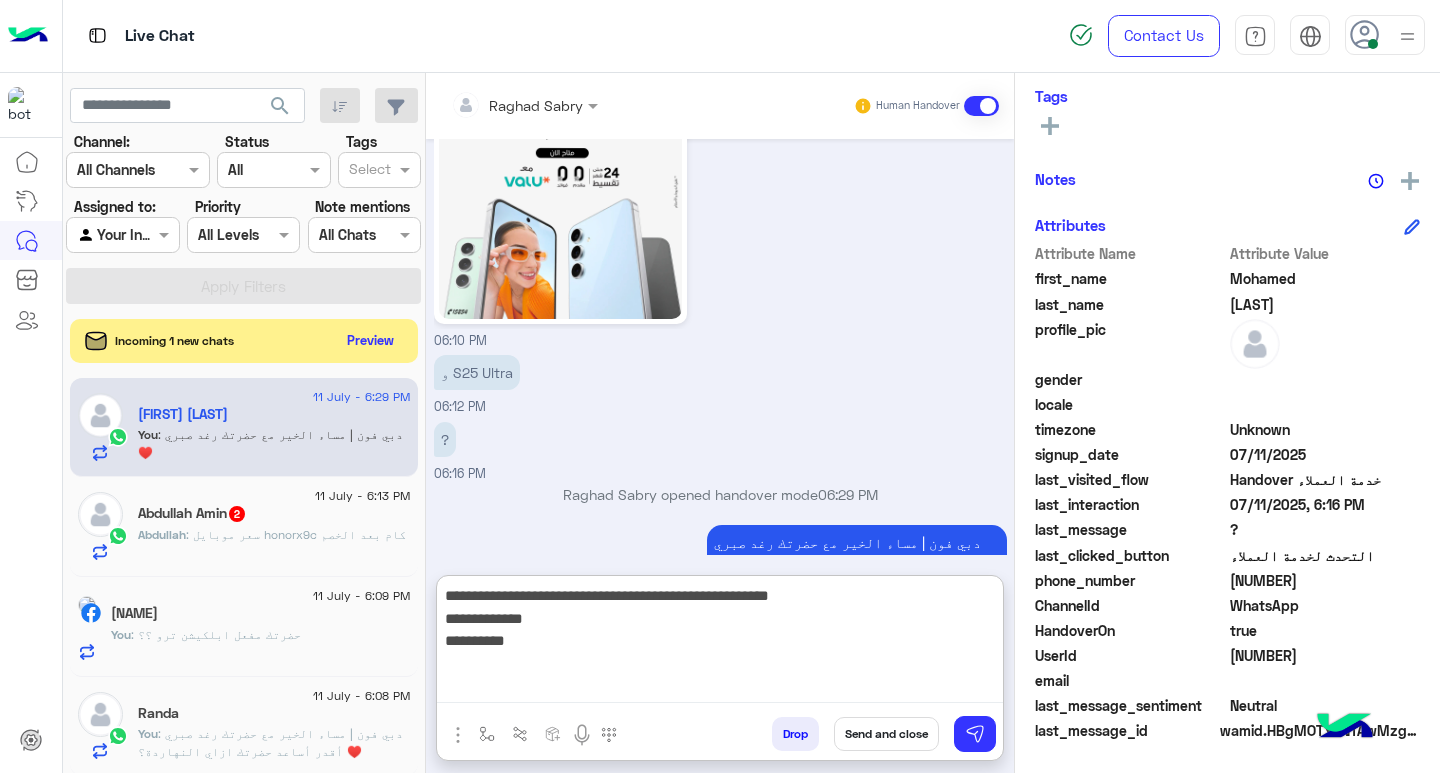 click on "**********" at bounding box center [720, 643] 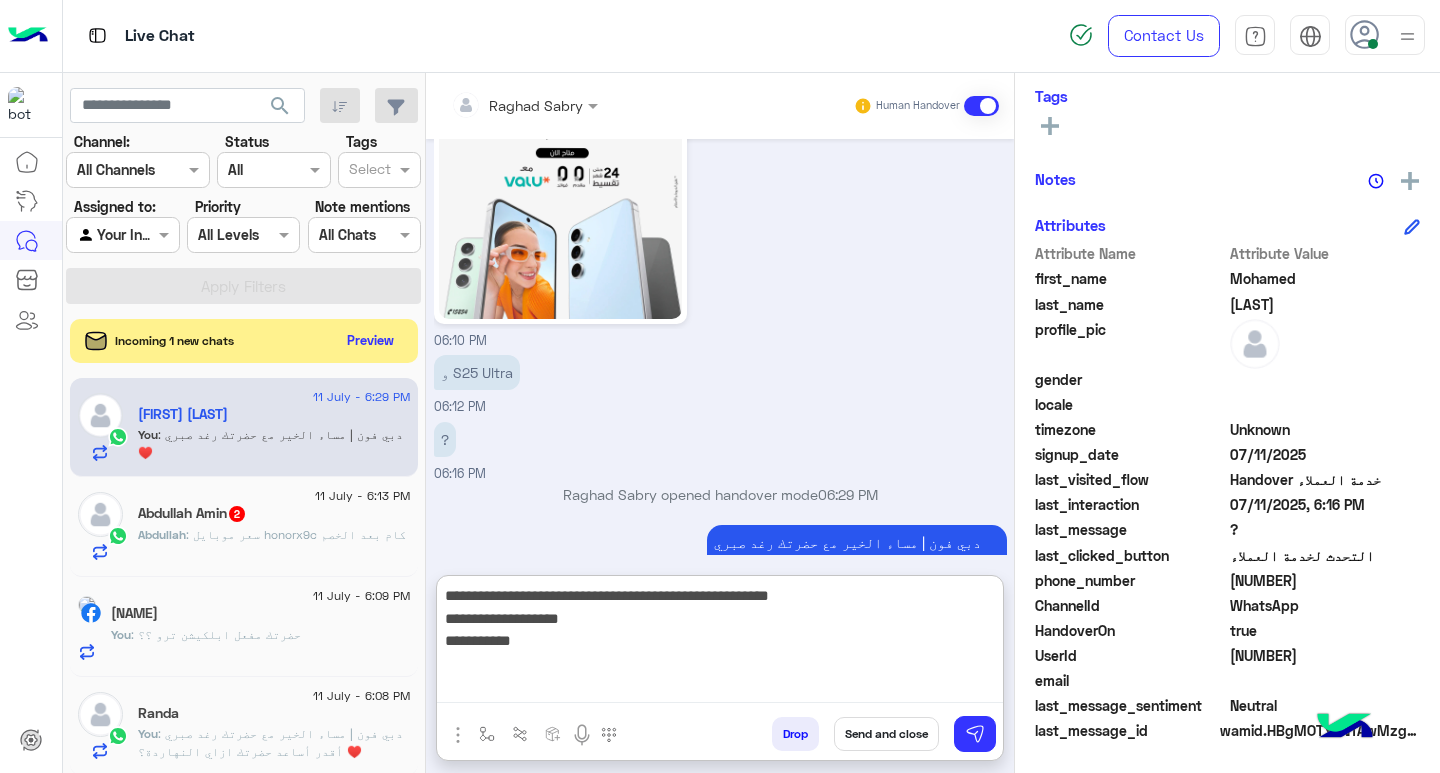 click on "**********" at bounding box center (720, 643) 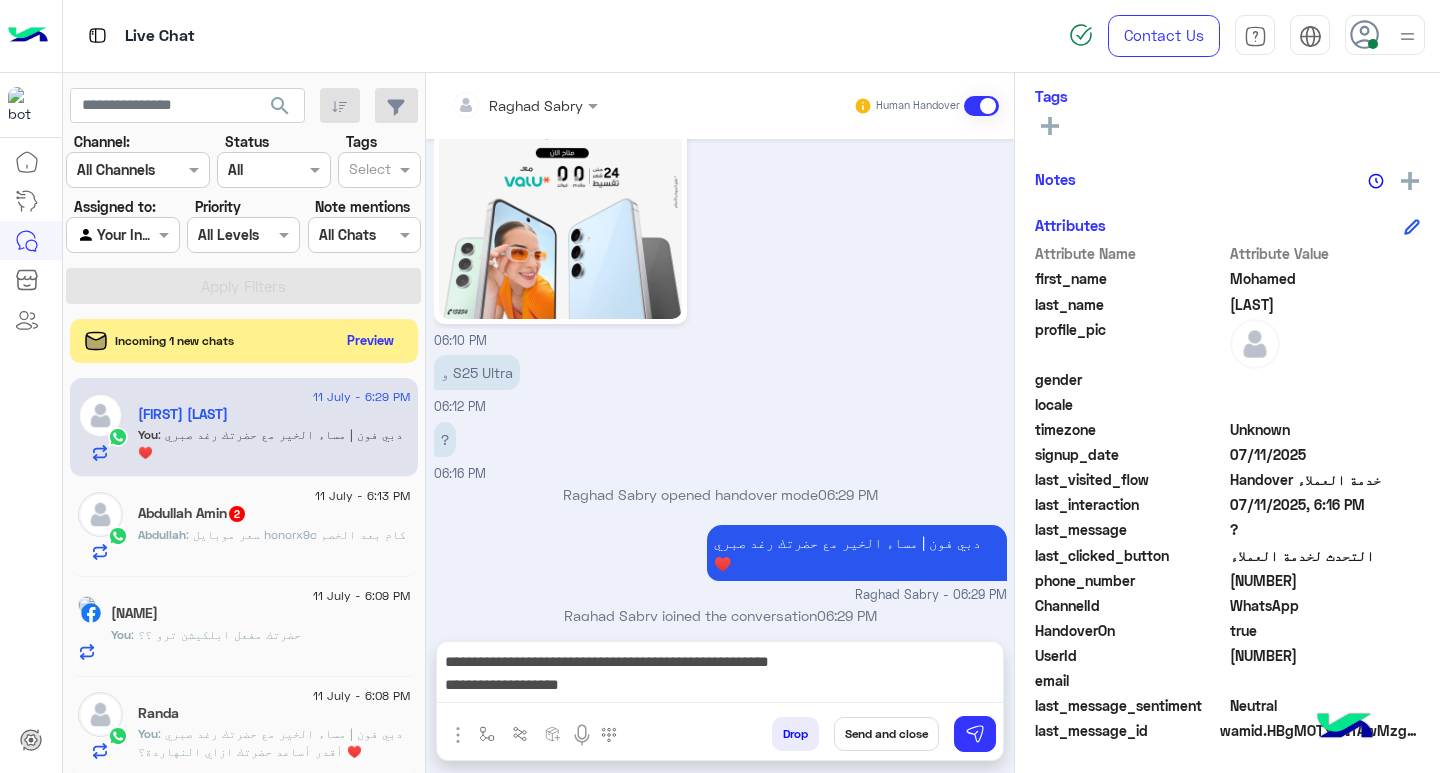 scroll, scrollTop: 3135, scrollLeft: 0, axis: vertical 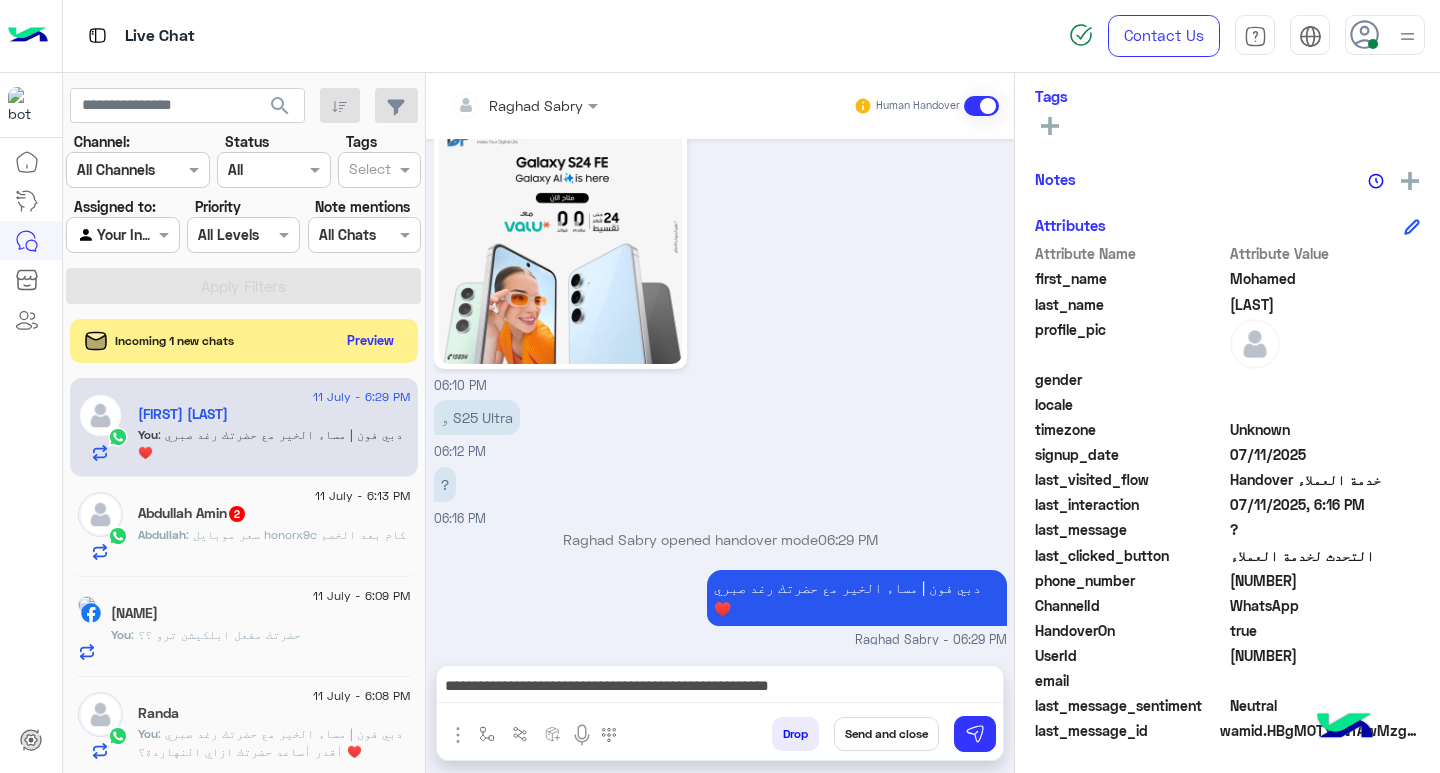 click on "**********" at bounding box center [720, 688] 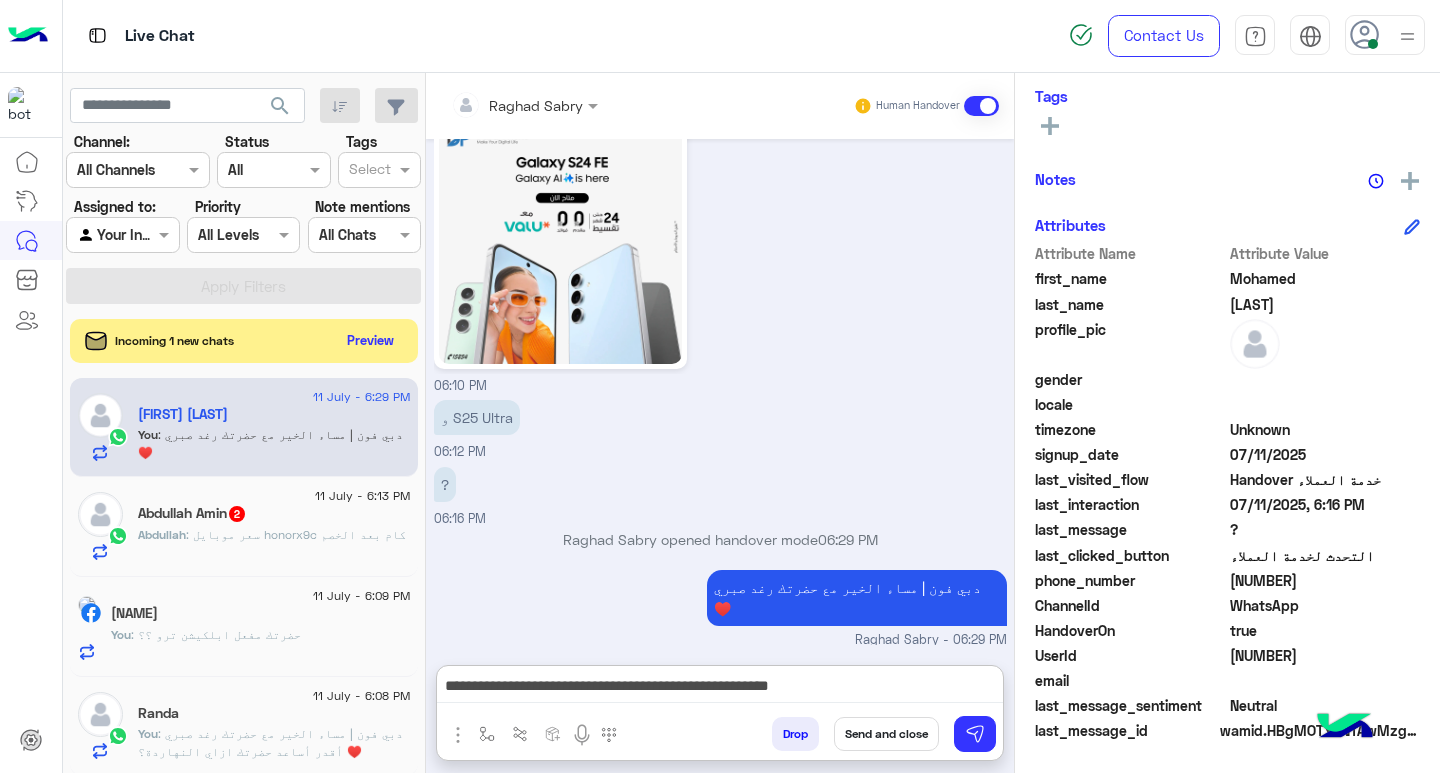 scroll, scrollTop: 3180, scrollLeft: 0, axis: vertical 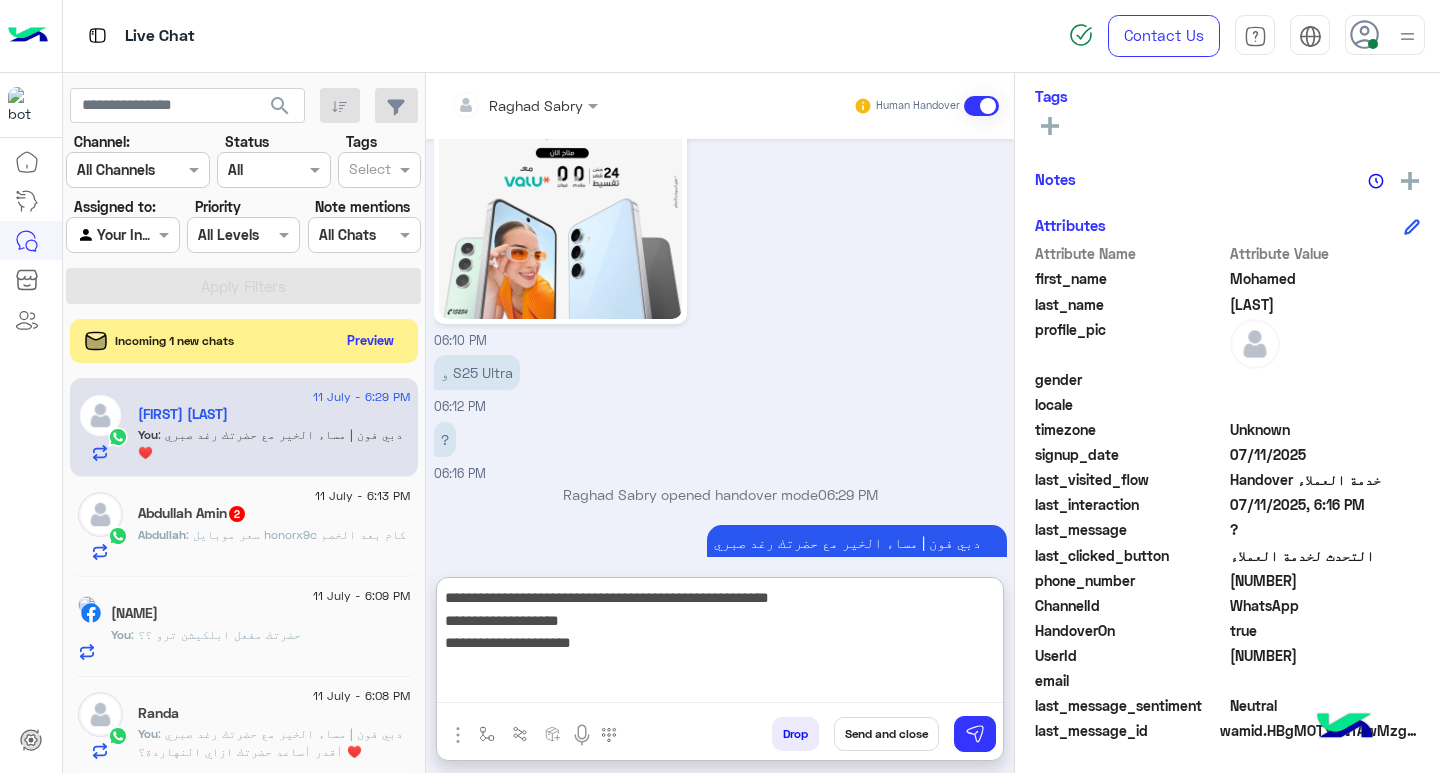 click on "**********" at bounding box center (720, 644) 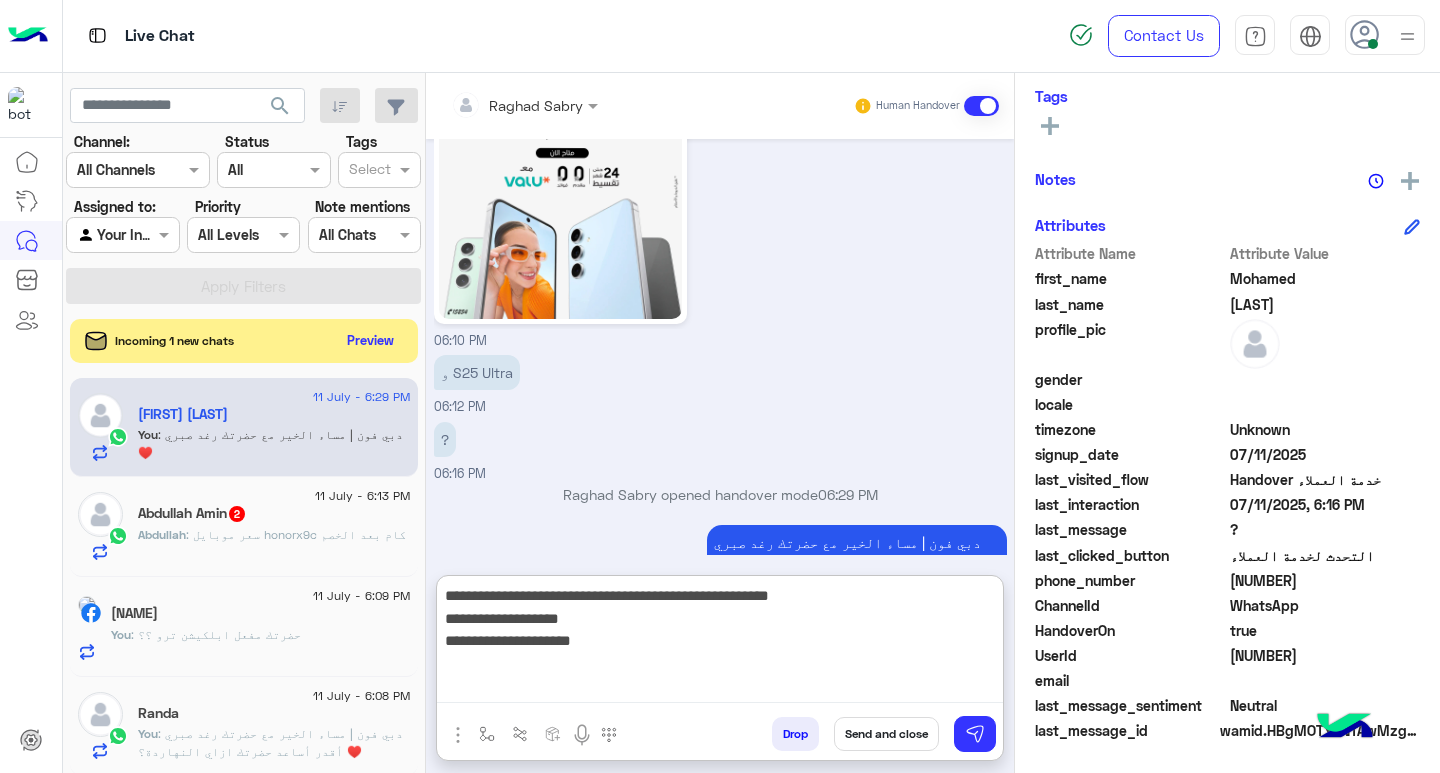 paste on "**********" 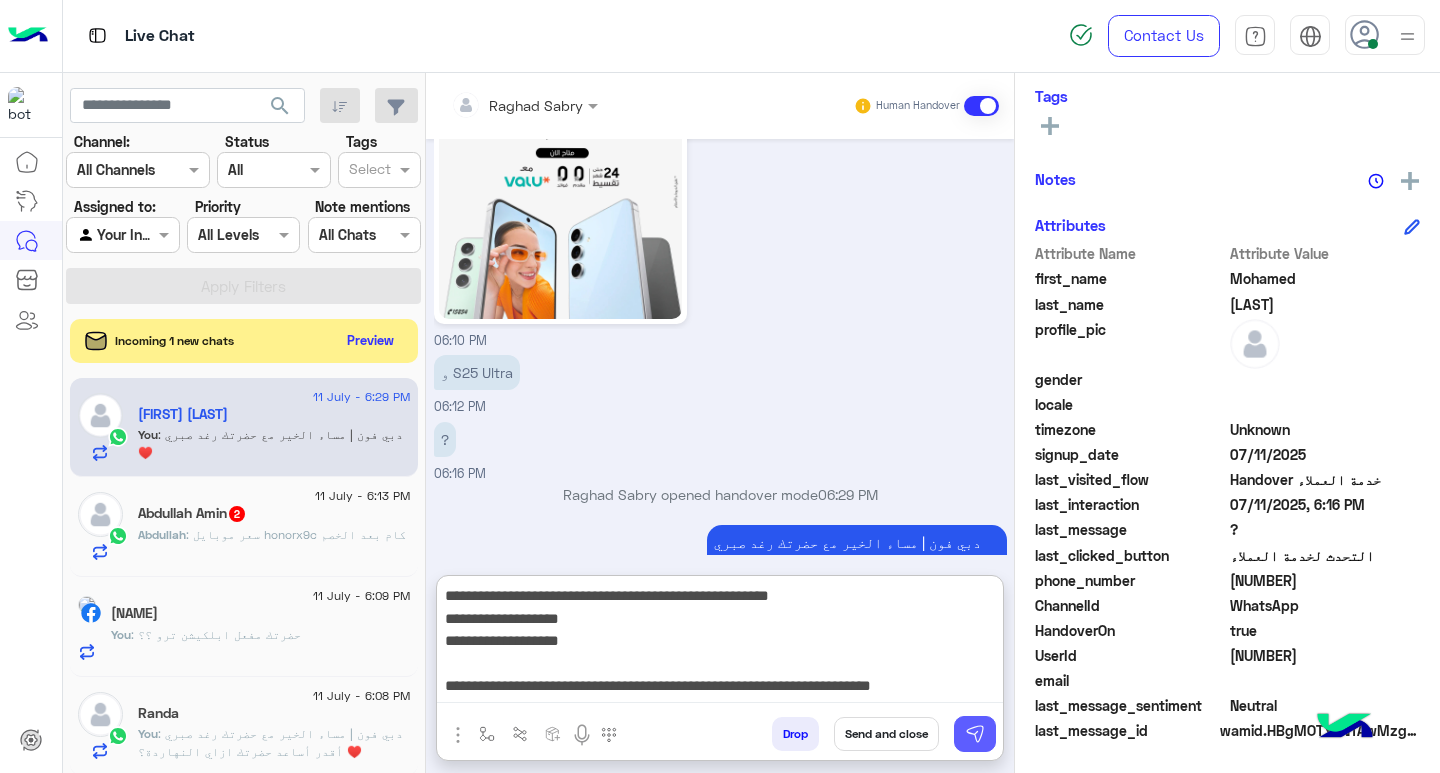 type on "**********" 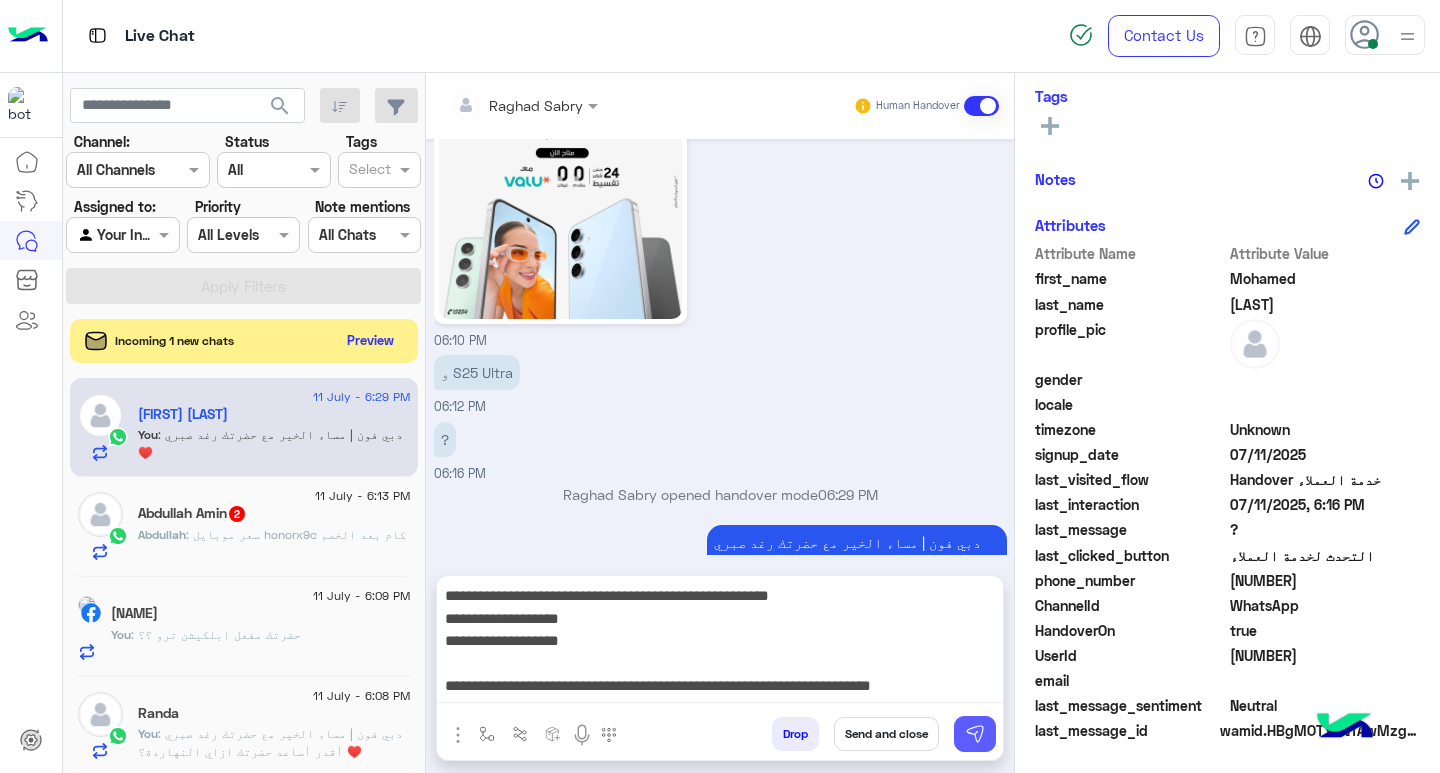 click at bounding box center [975, 734] 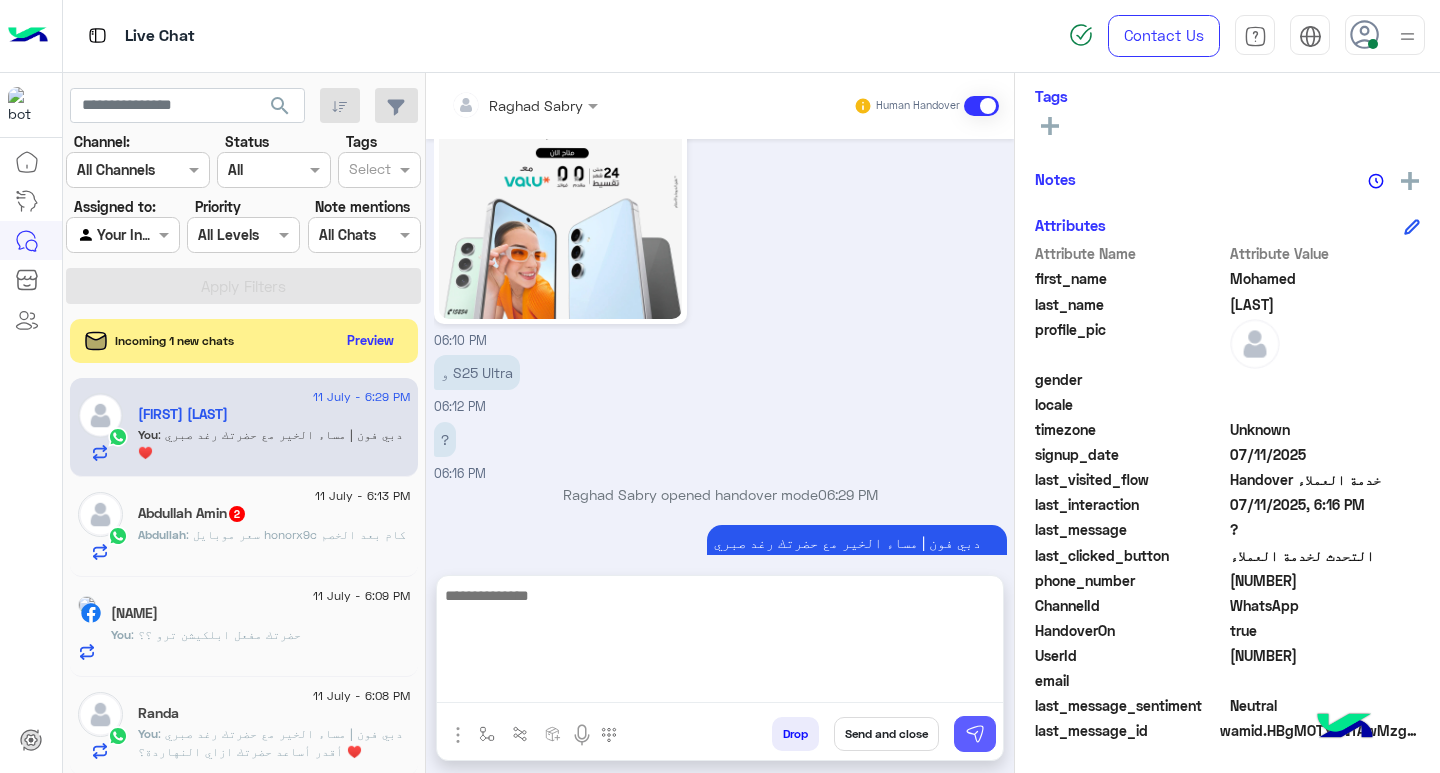 scroll, scrollTop: 3324, scrollLeft: 0, axis: vertical 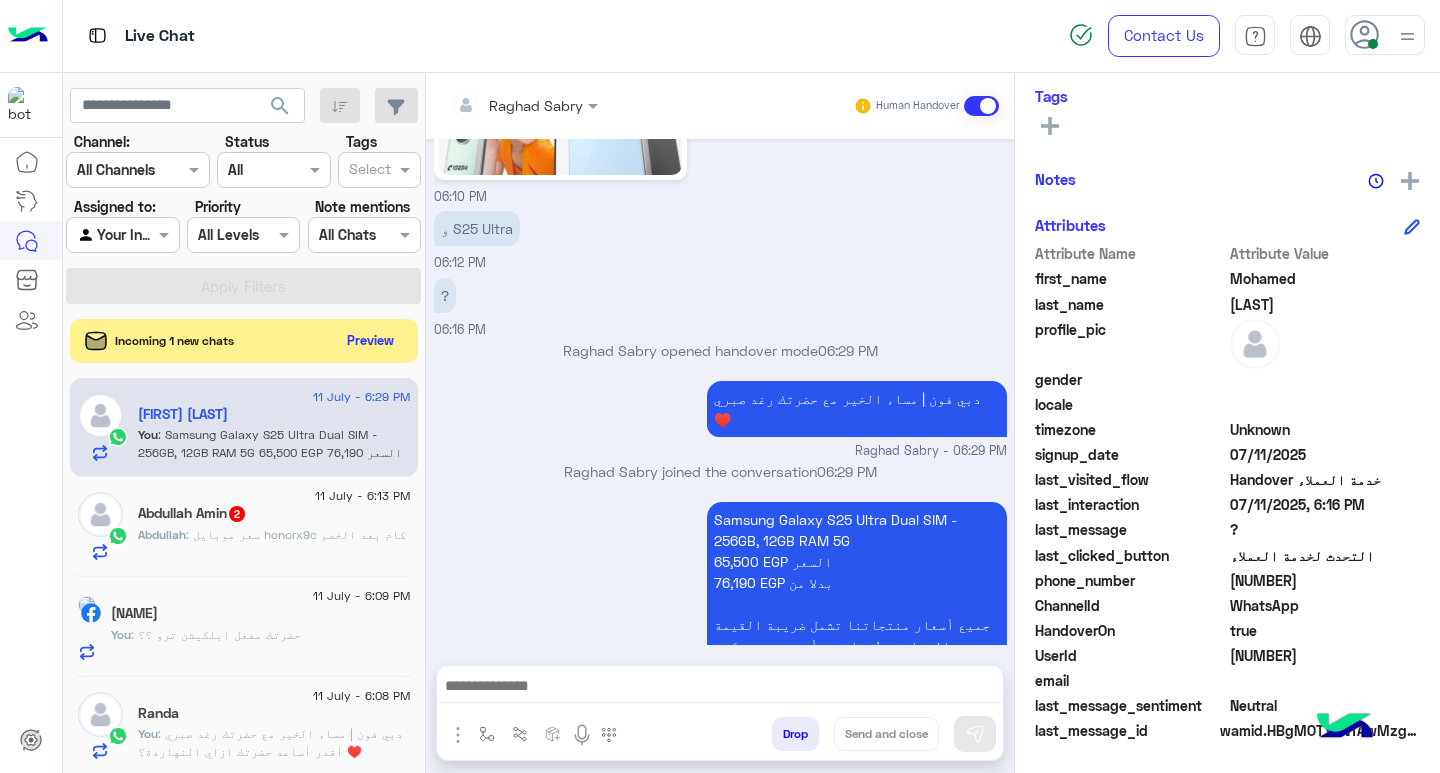 drag, startPoint x: 941, startPoint y: 689, endPoint x: 933, endPoint y: 681, distance: 11.313708 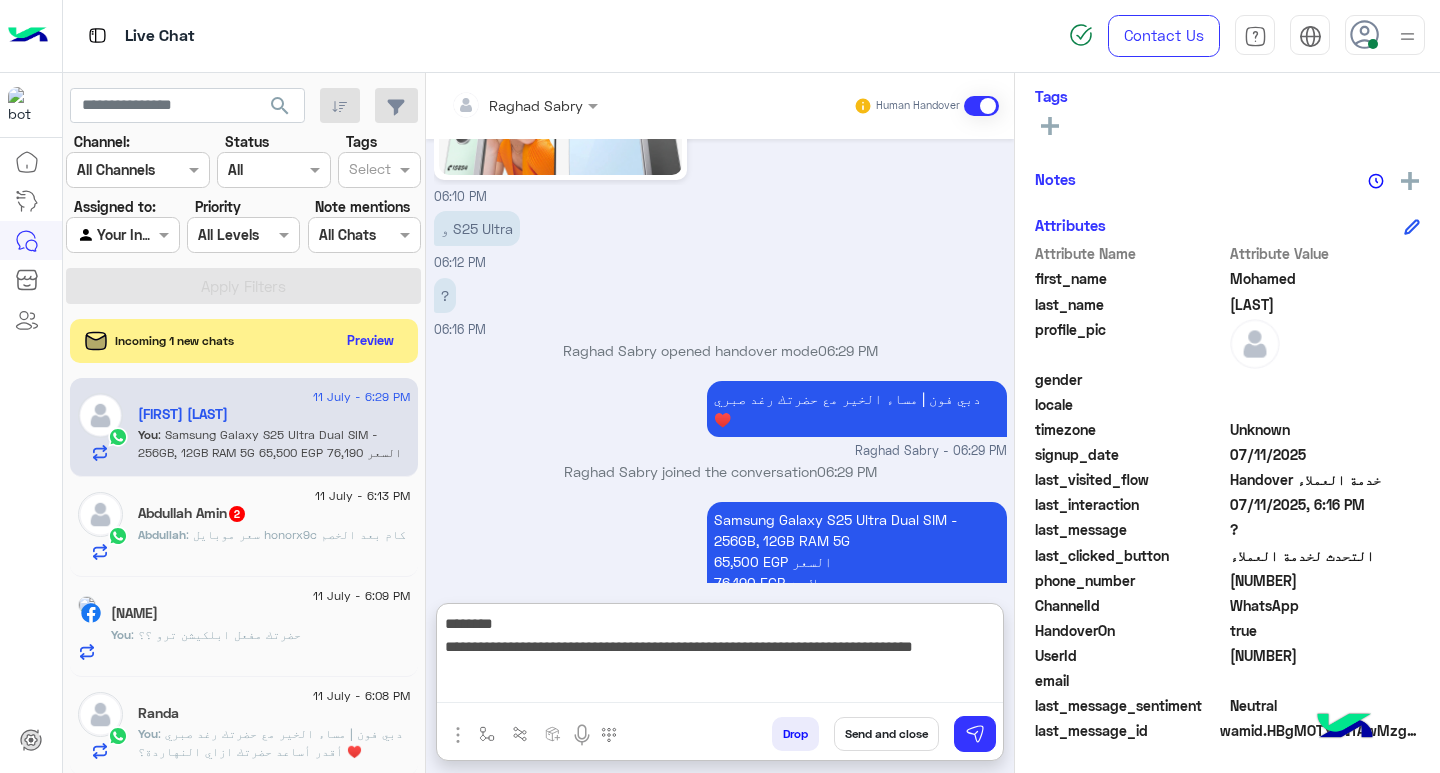 scroll, scrollTop: 3393, scrollLeft: 0, axis: vertical 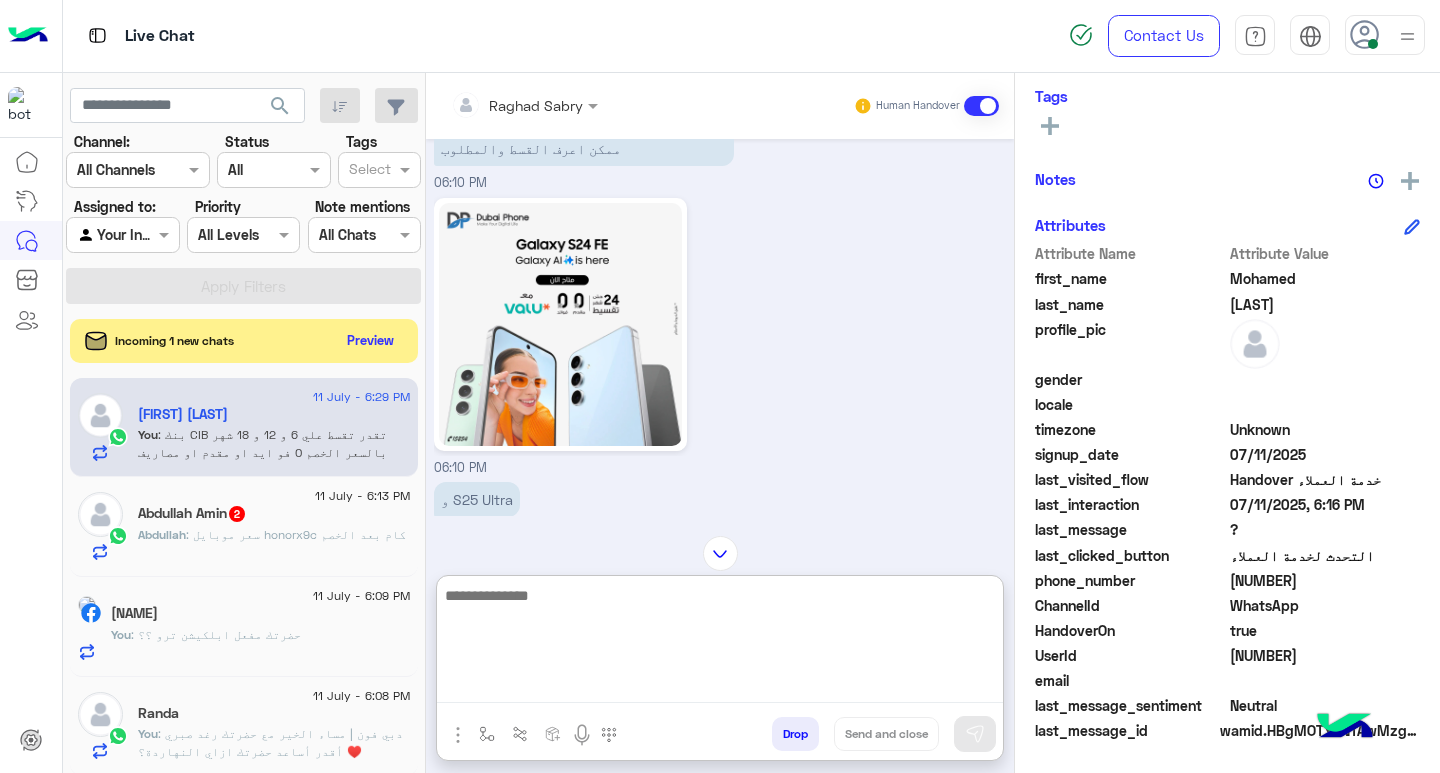 click at bounding box center [720, 643] 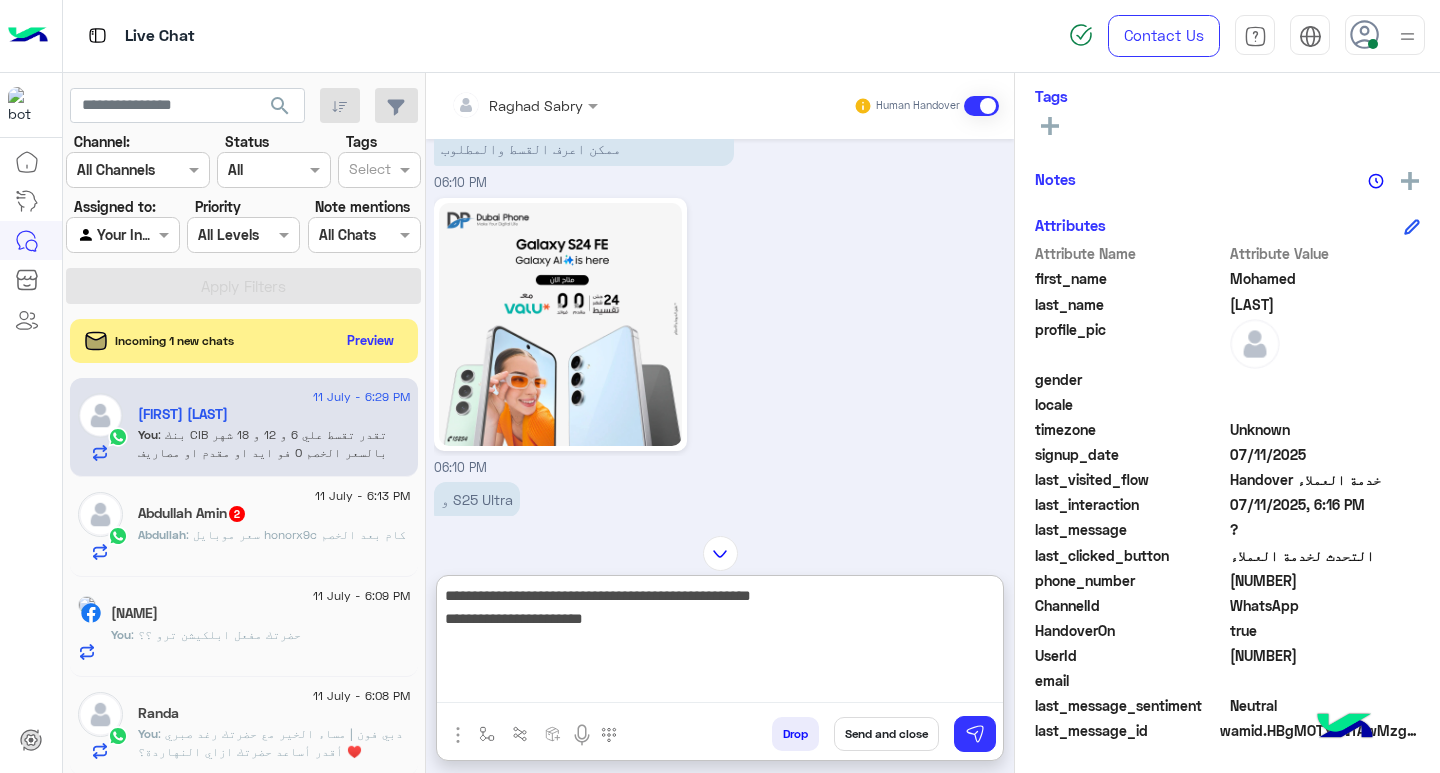 click on "**********" at bounding box center (720, 643) 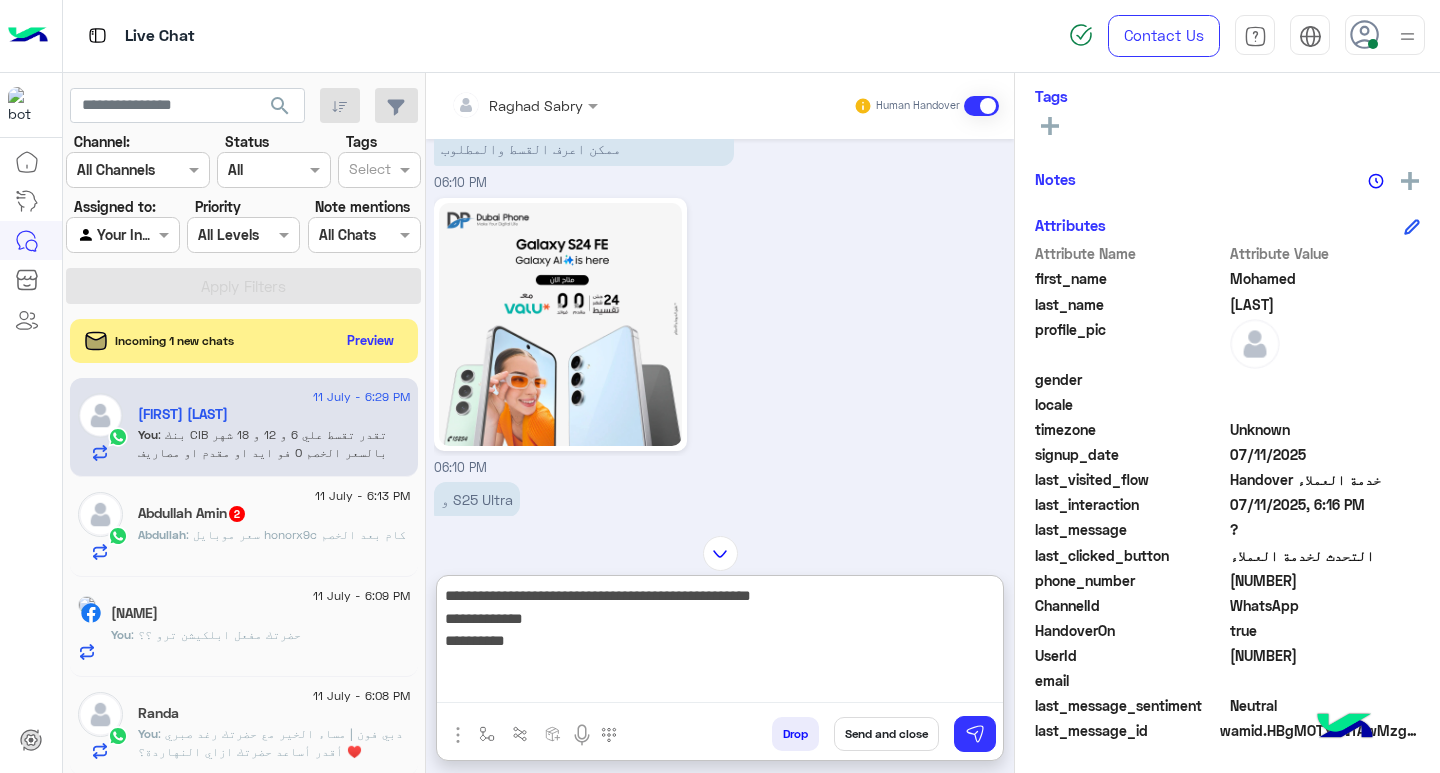 click on "**********" at bounding box center (720, 643) 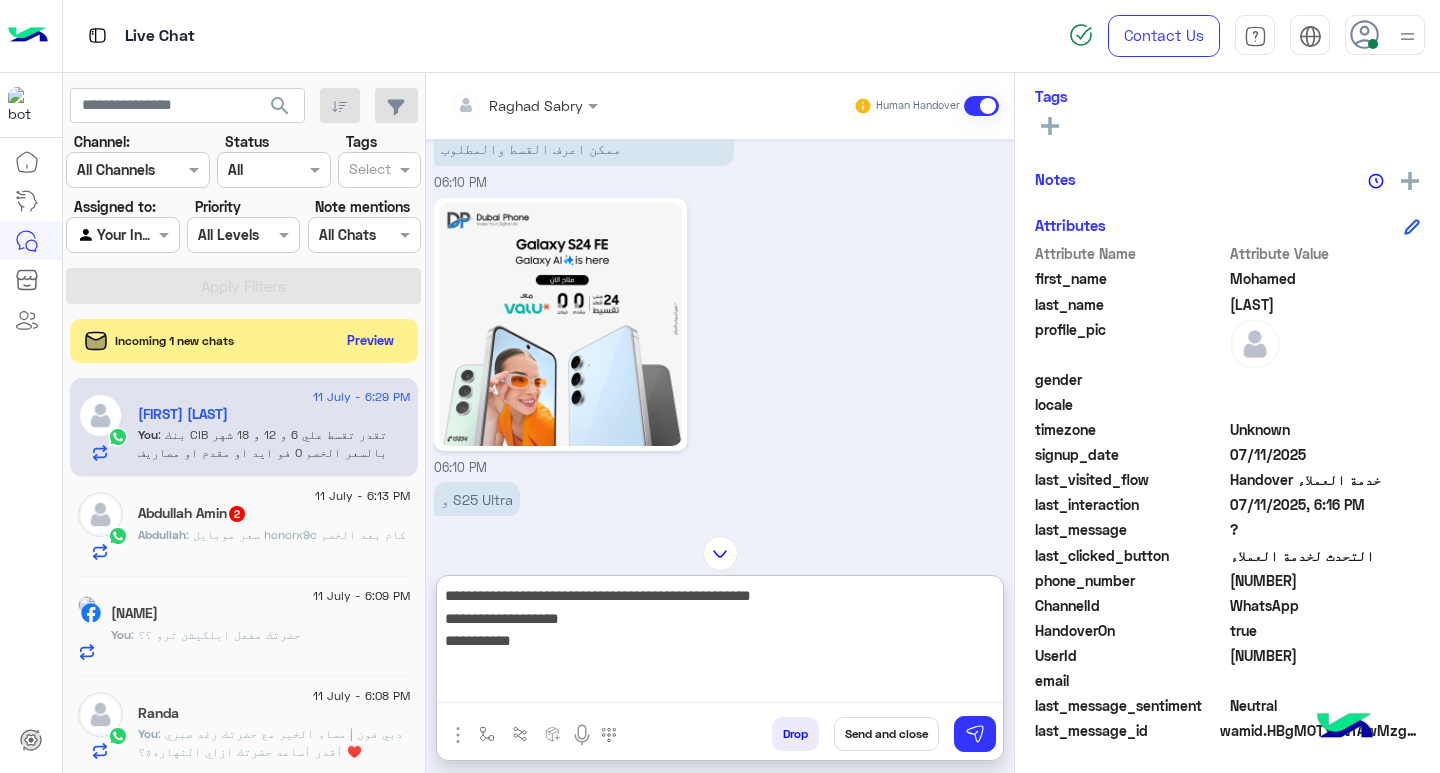 click on "**********" at bounding box center [720, 643] 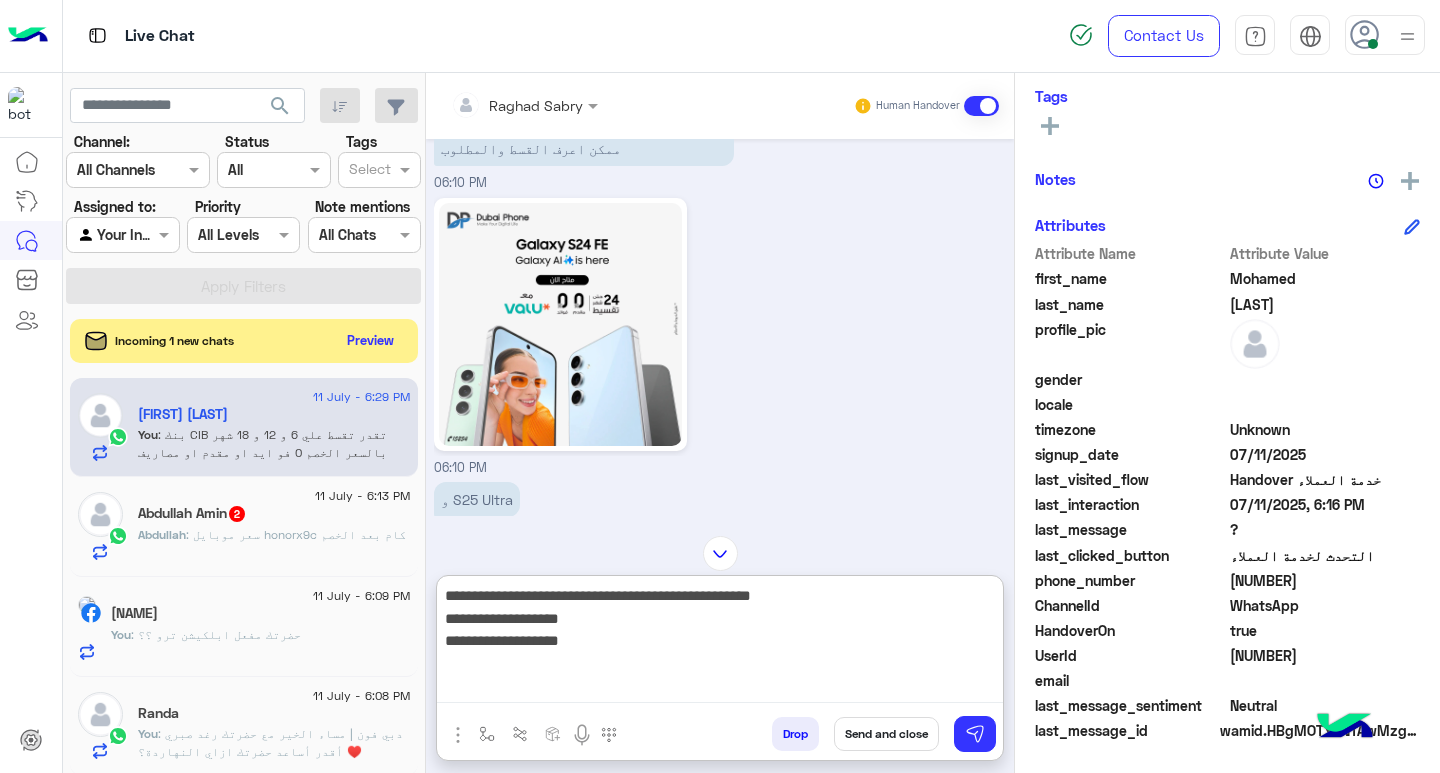 scroll, scrollTop: 3520, scrollLeft: 0, axis: vertical 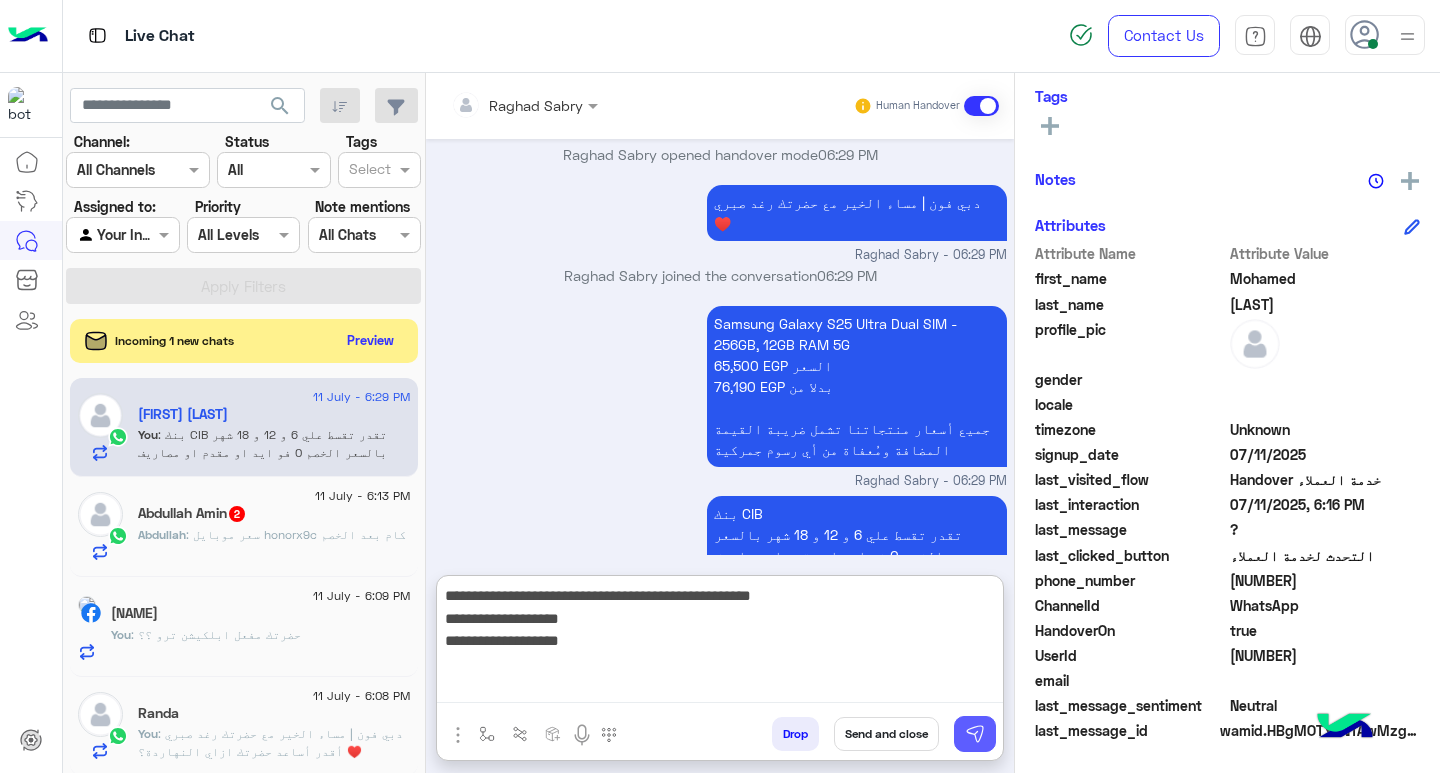 type on "**********" 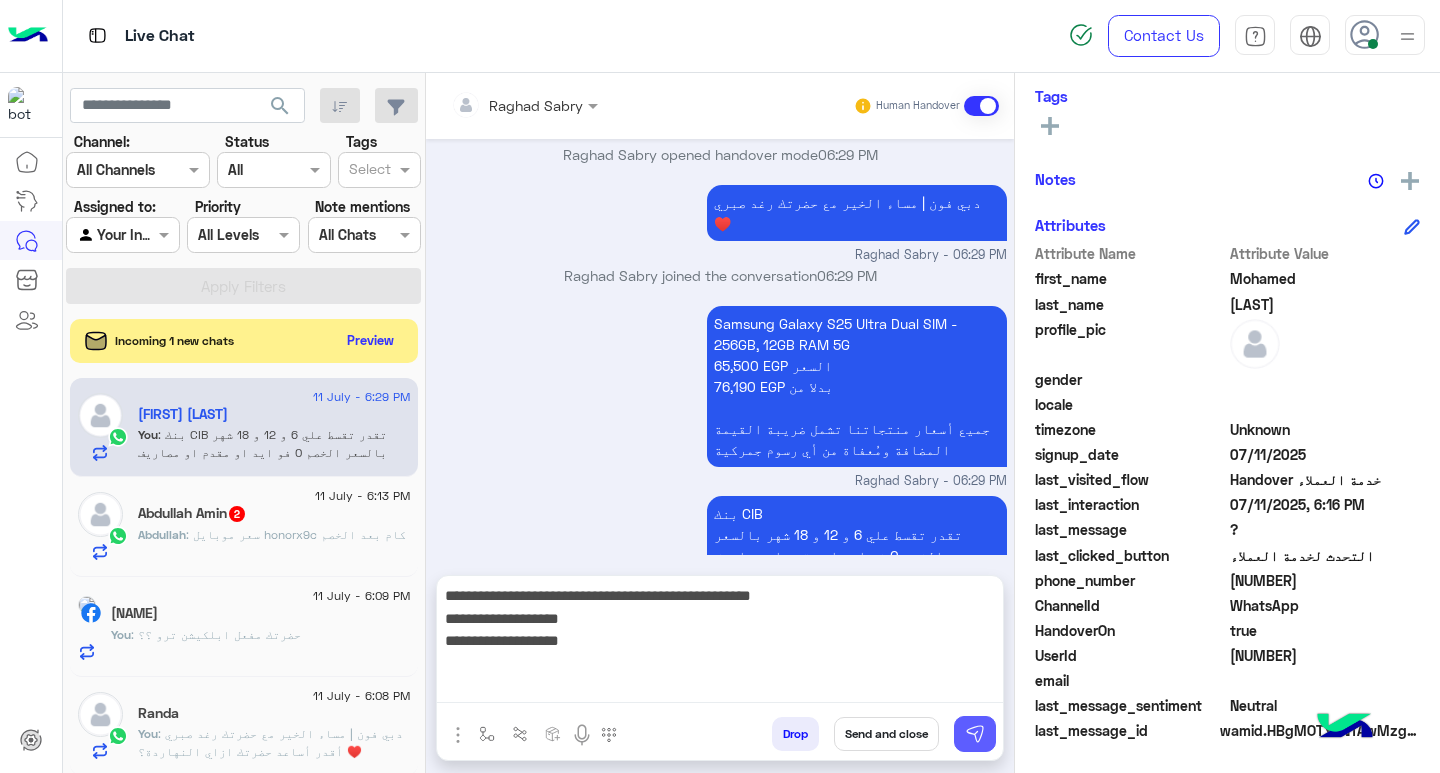 click at bounding box center (975, 734) 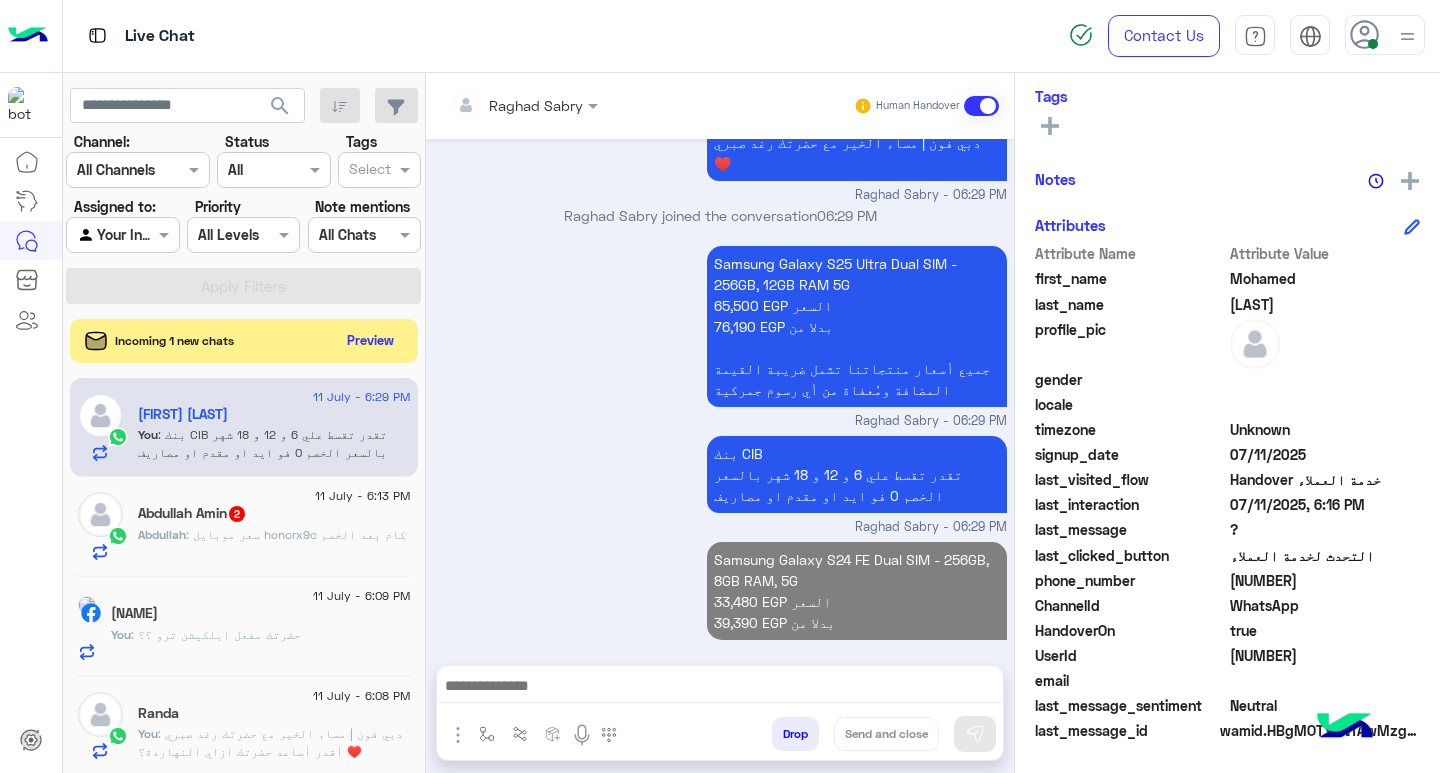 scroll, scrollTop: 3557, scrollLeft: 0, axis: vertical 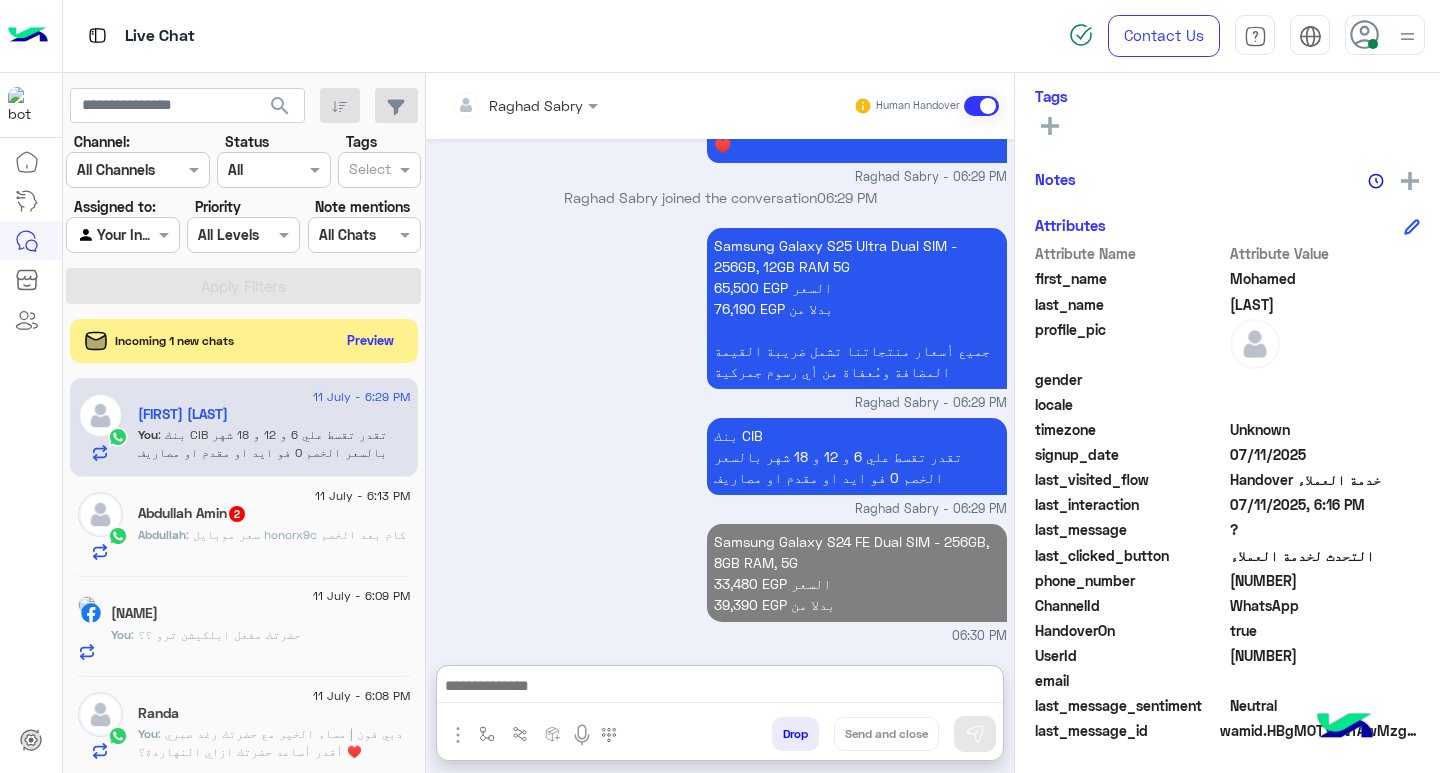 click at bounding box center [720, 688] 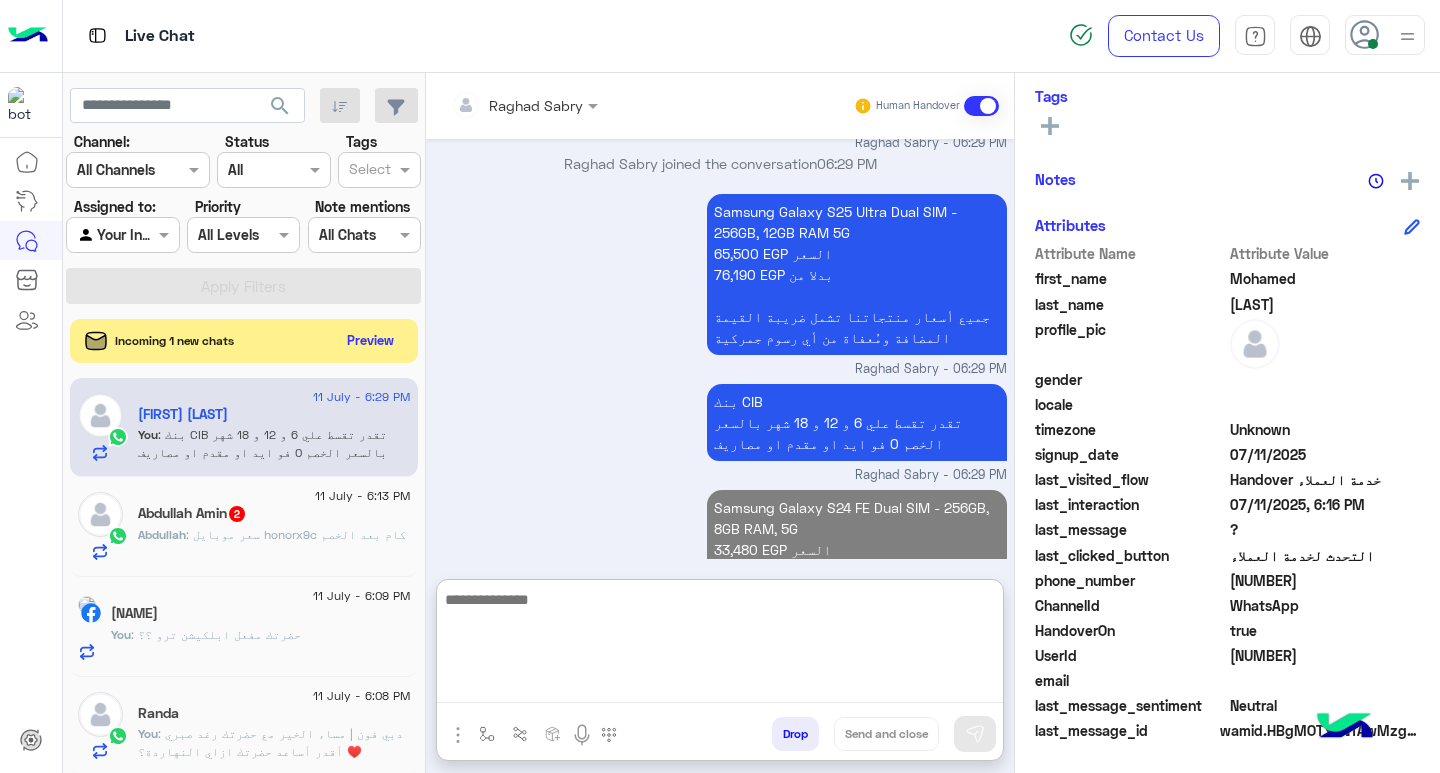 scroll, scrollTop: 3647, scrollLeft: 0, axis: vertical 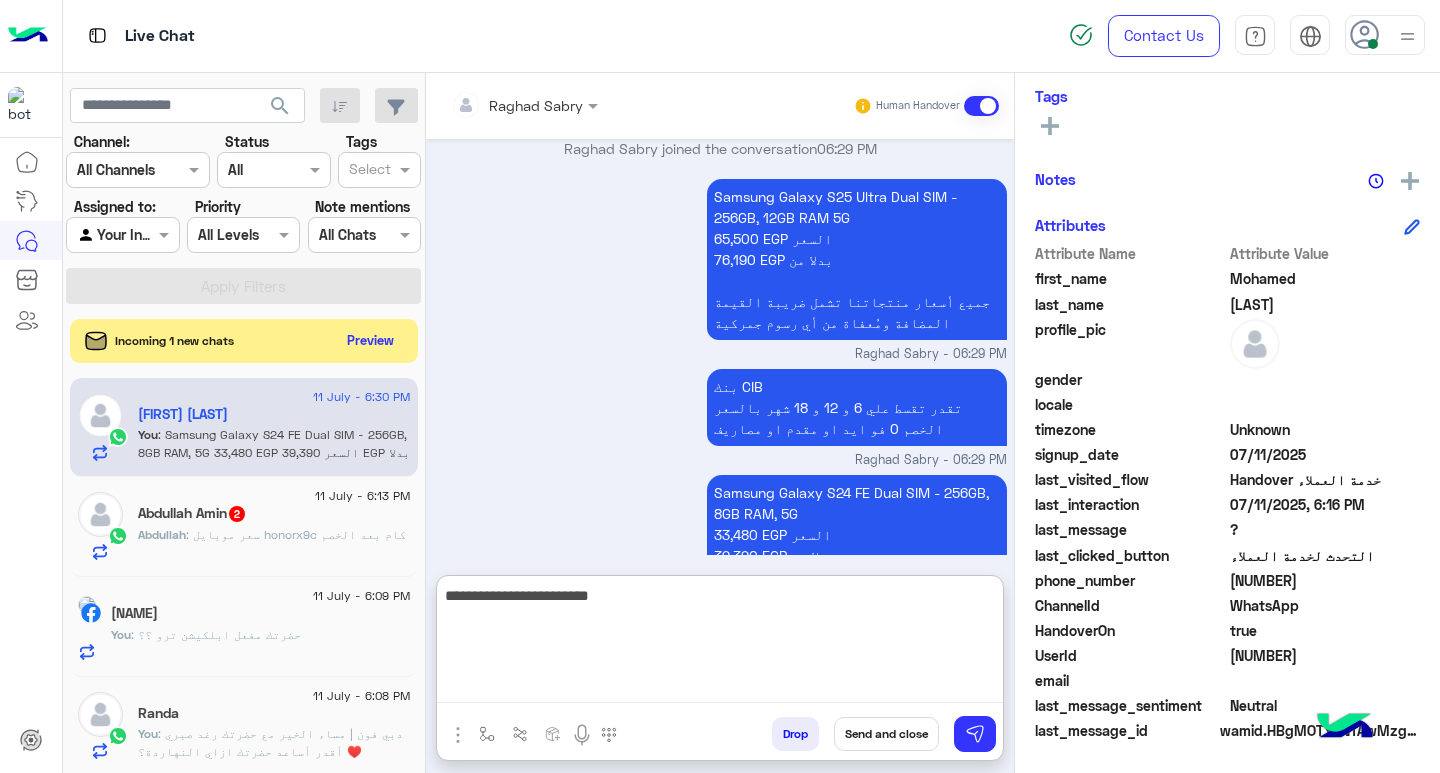 type on "**********" 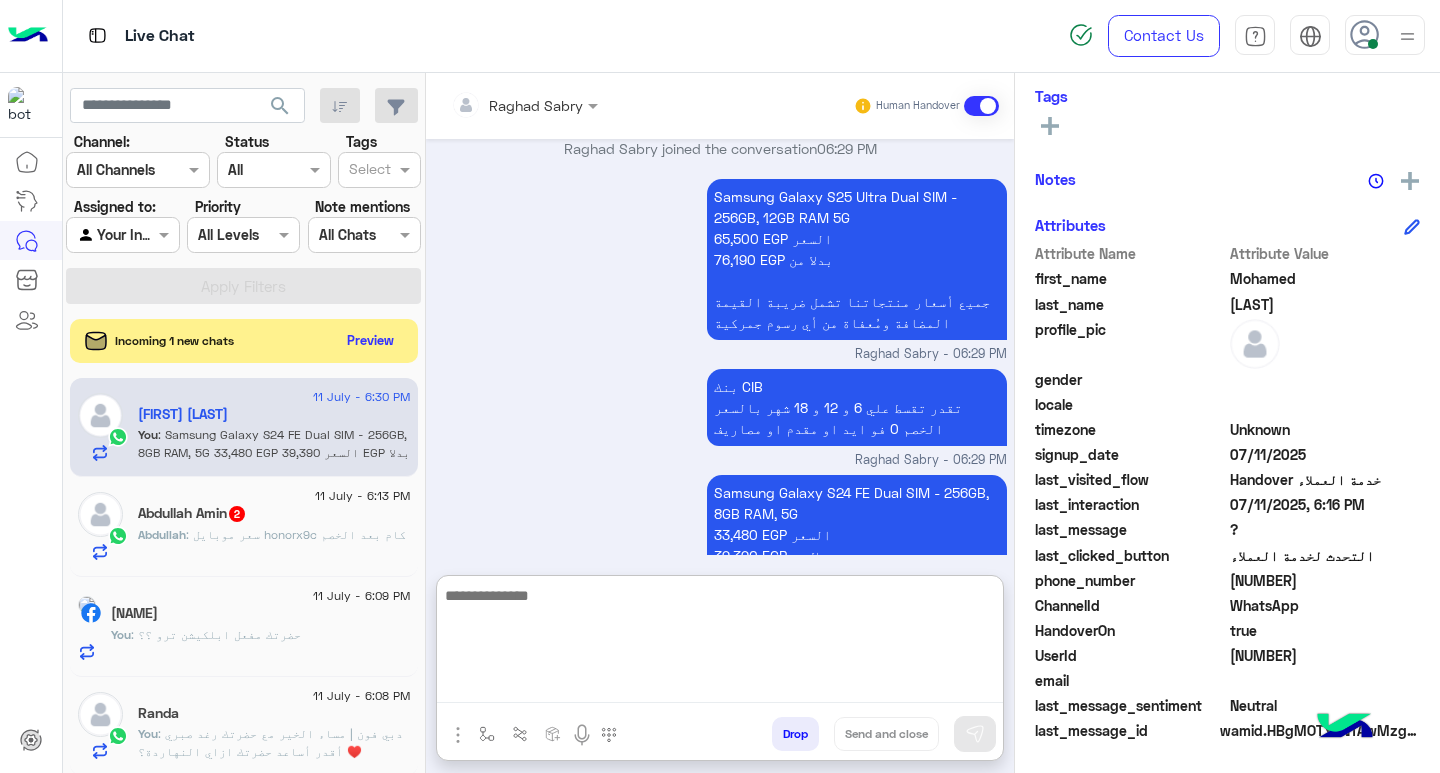 scroll, scrollTop: 3710, scrollLeft: 0, axis: vertical 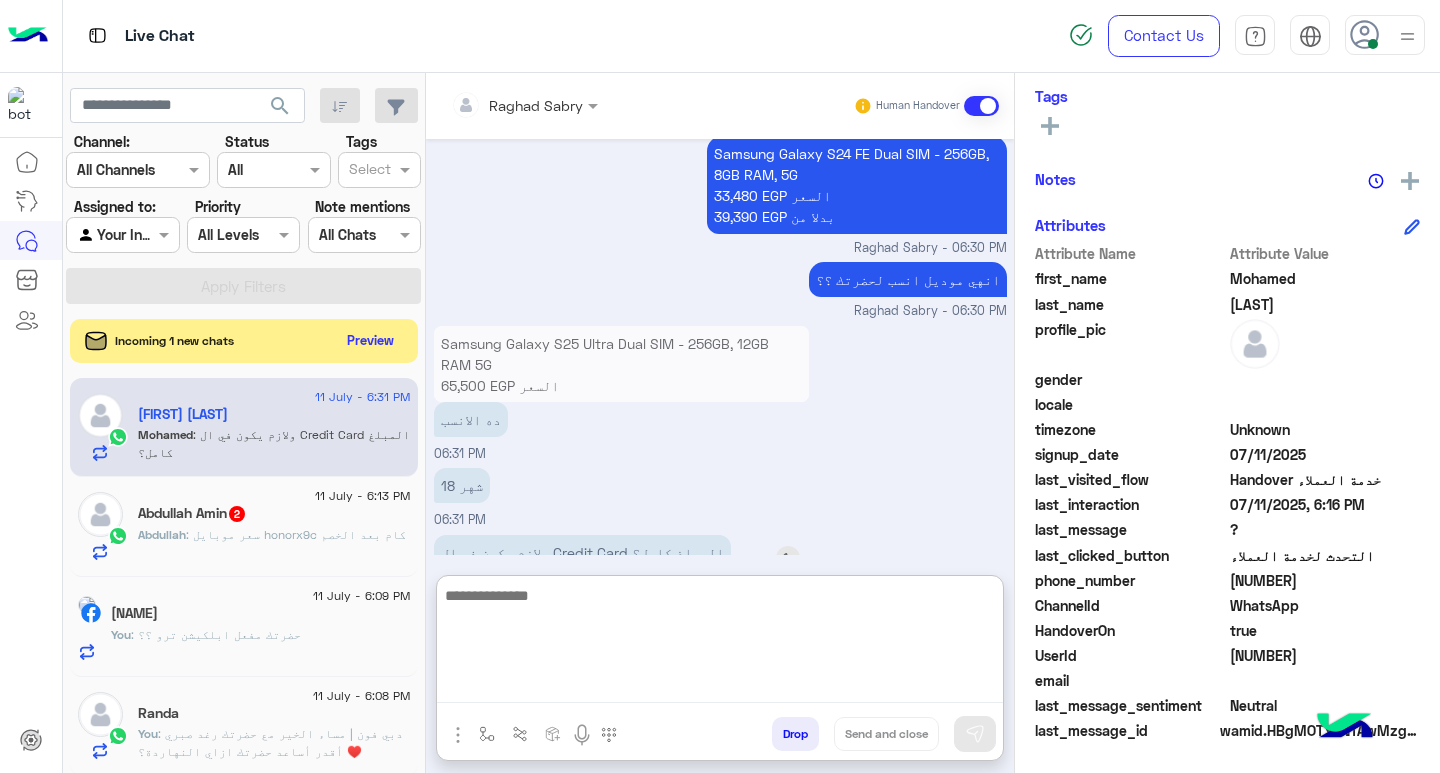 click at bounding box center [788, 558] 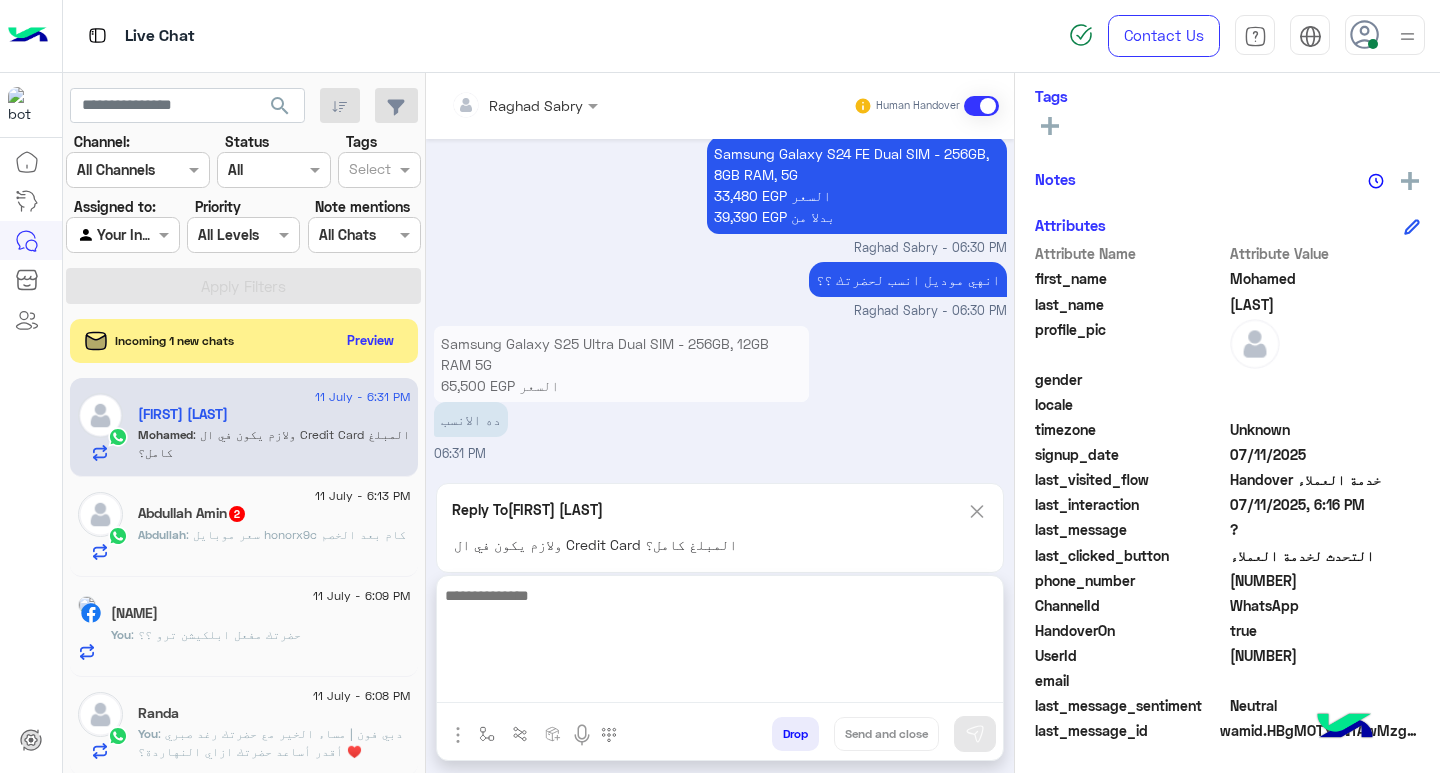 scroll, scrollTop: 3986, scrollLeft: 0, axis: vertical 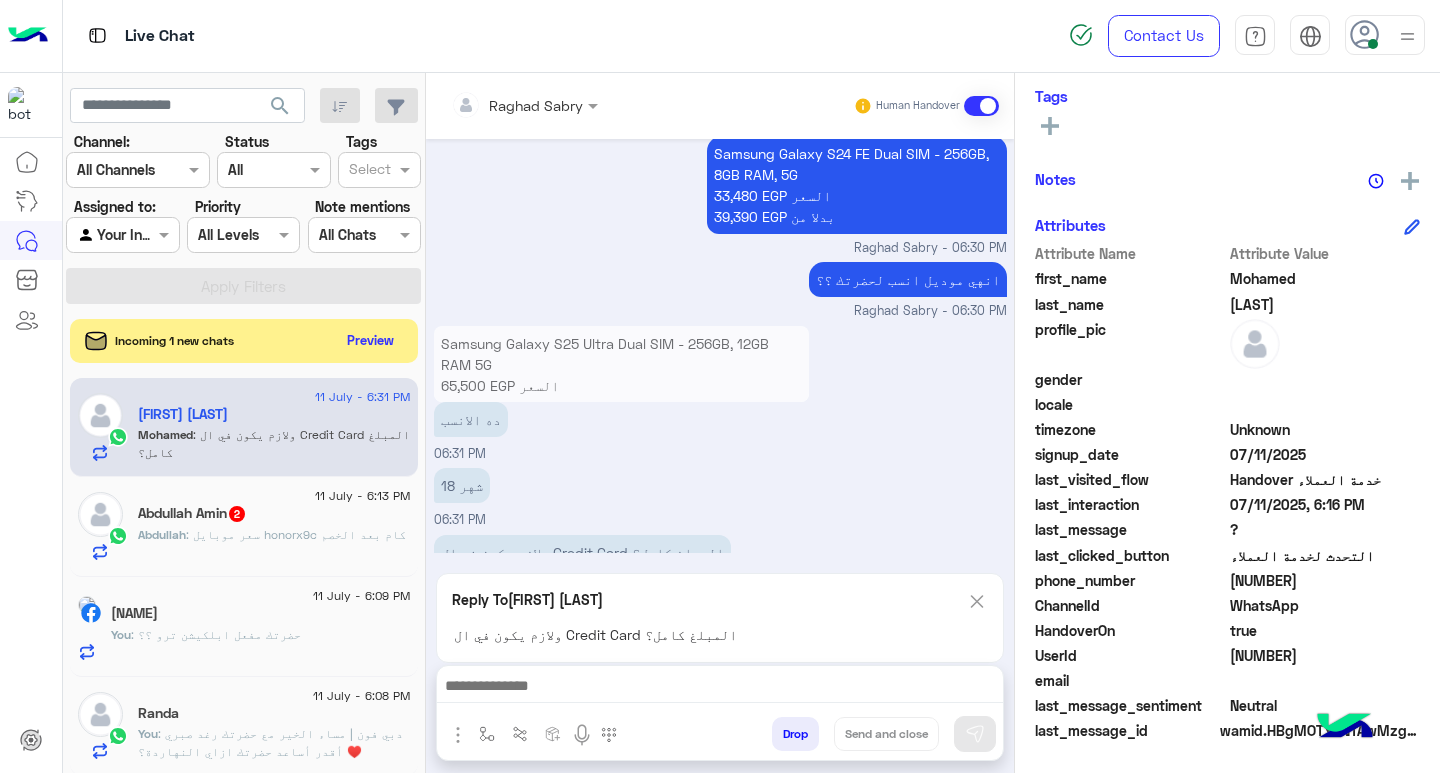 click at bounding box center [720, 688] 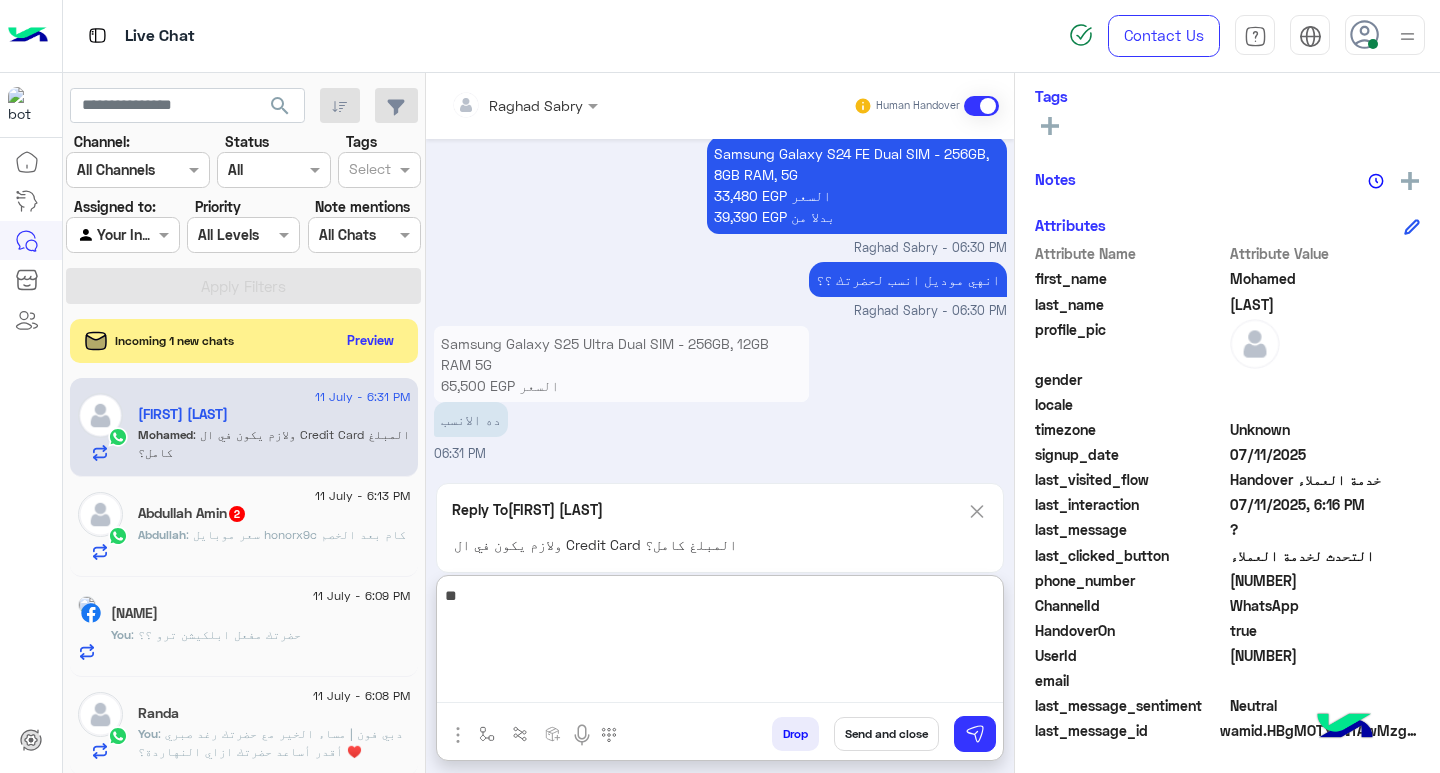 type on "*" 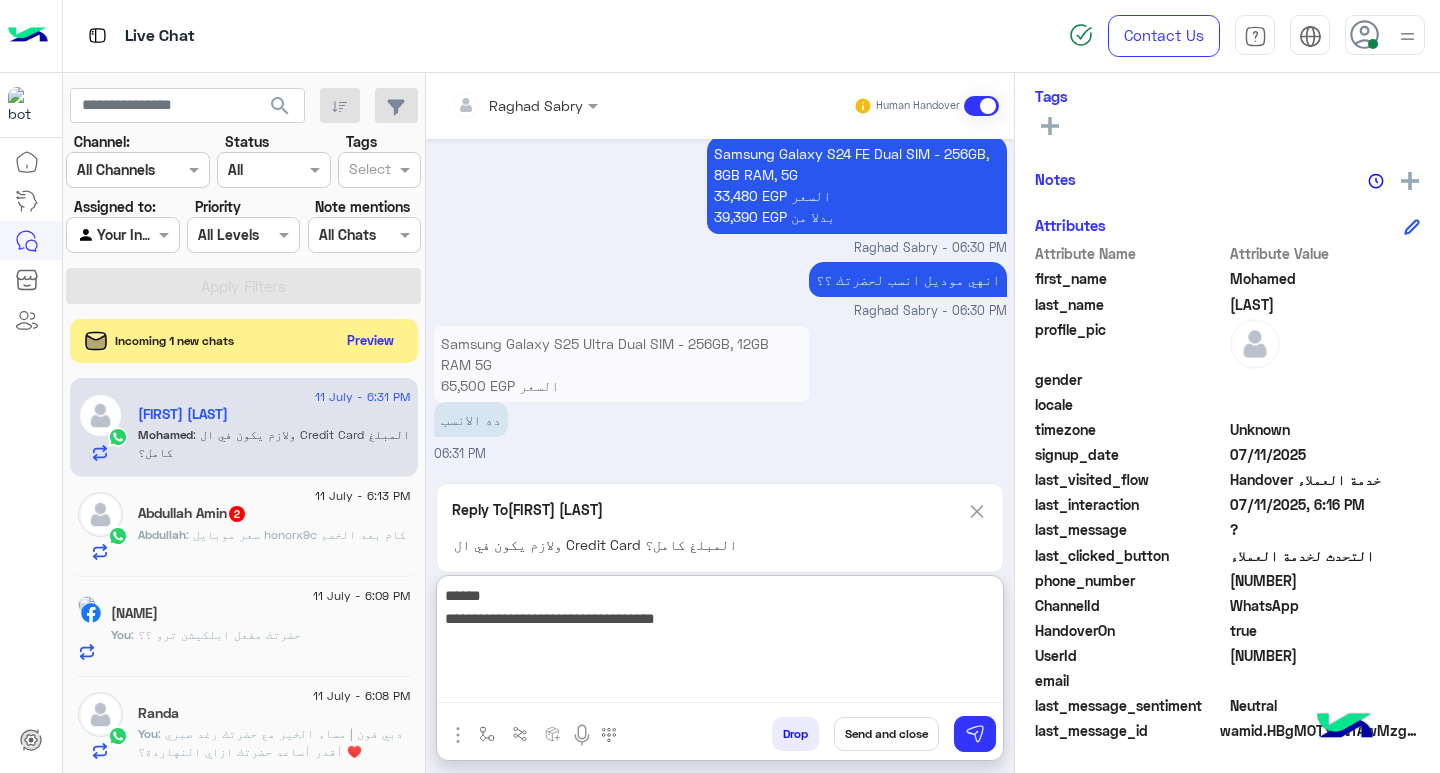 type on "**********" 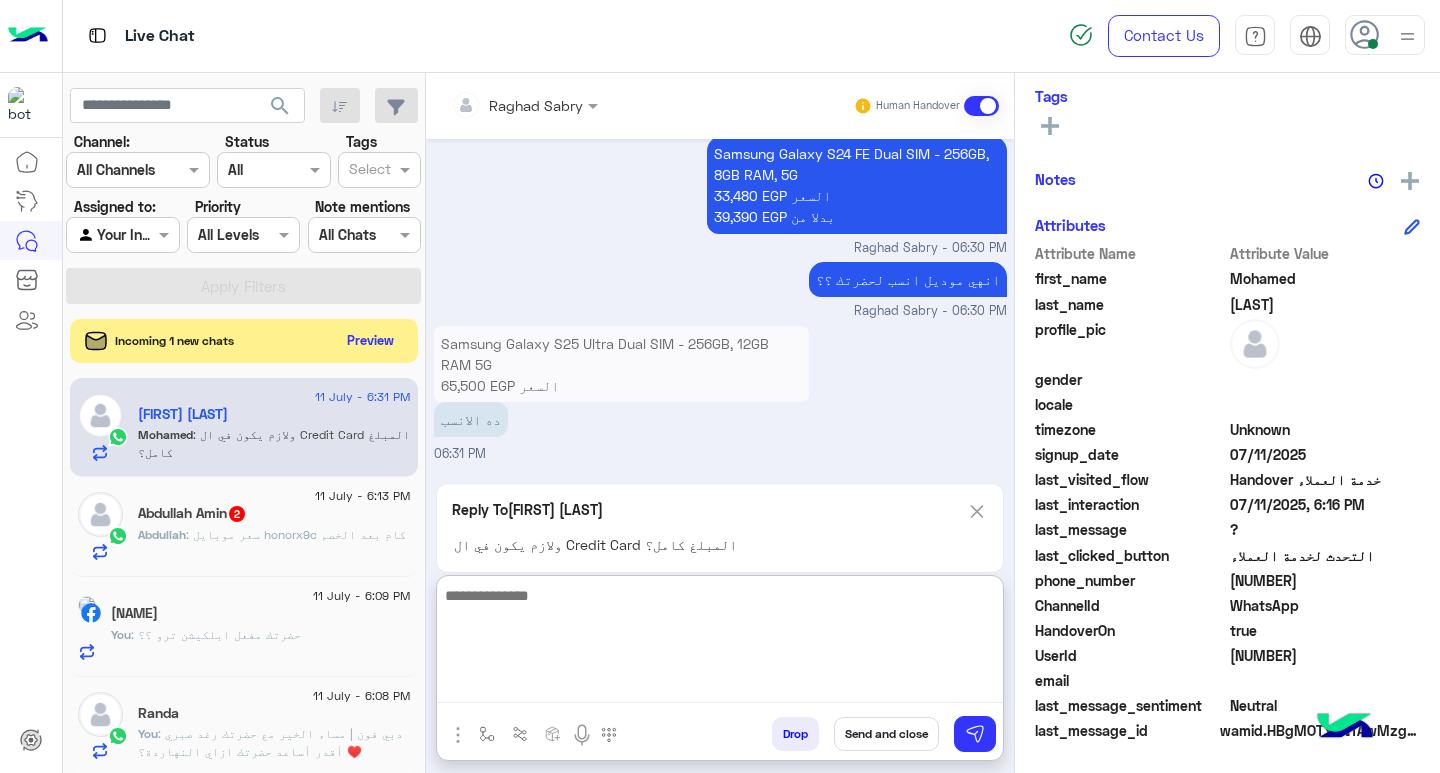 scroll, scrollTop: 4106, scrollLeft: 0, axis: vertical 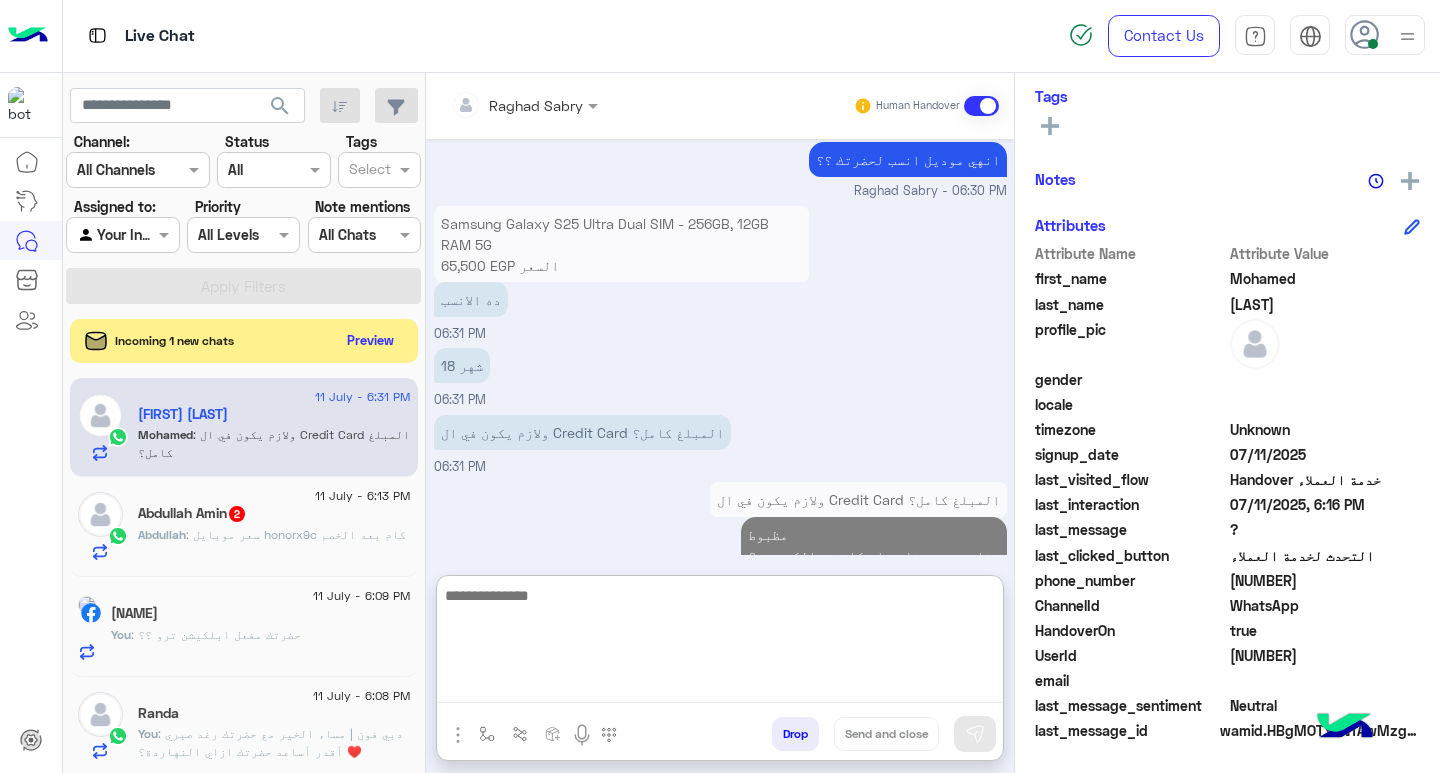 click on "Abdullah Amin  2" 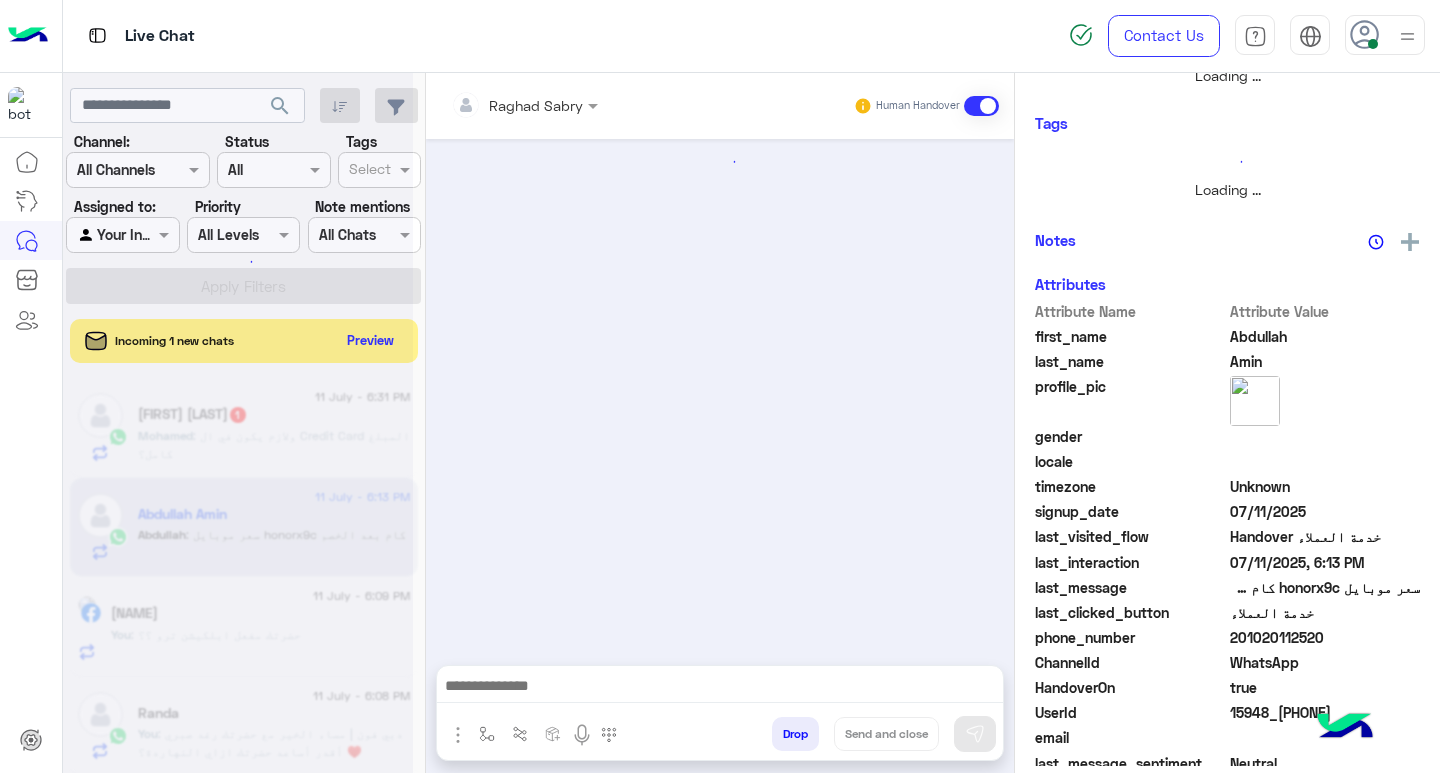 scroll, scrollTop: 0, scrollLeft: 0, axis: both 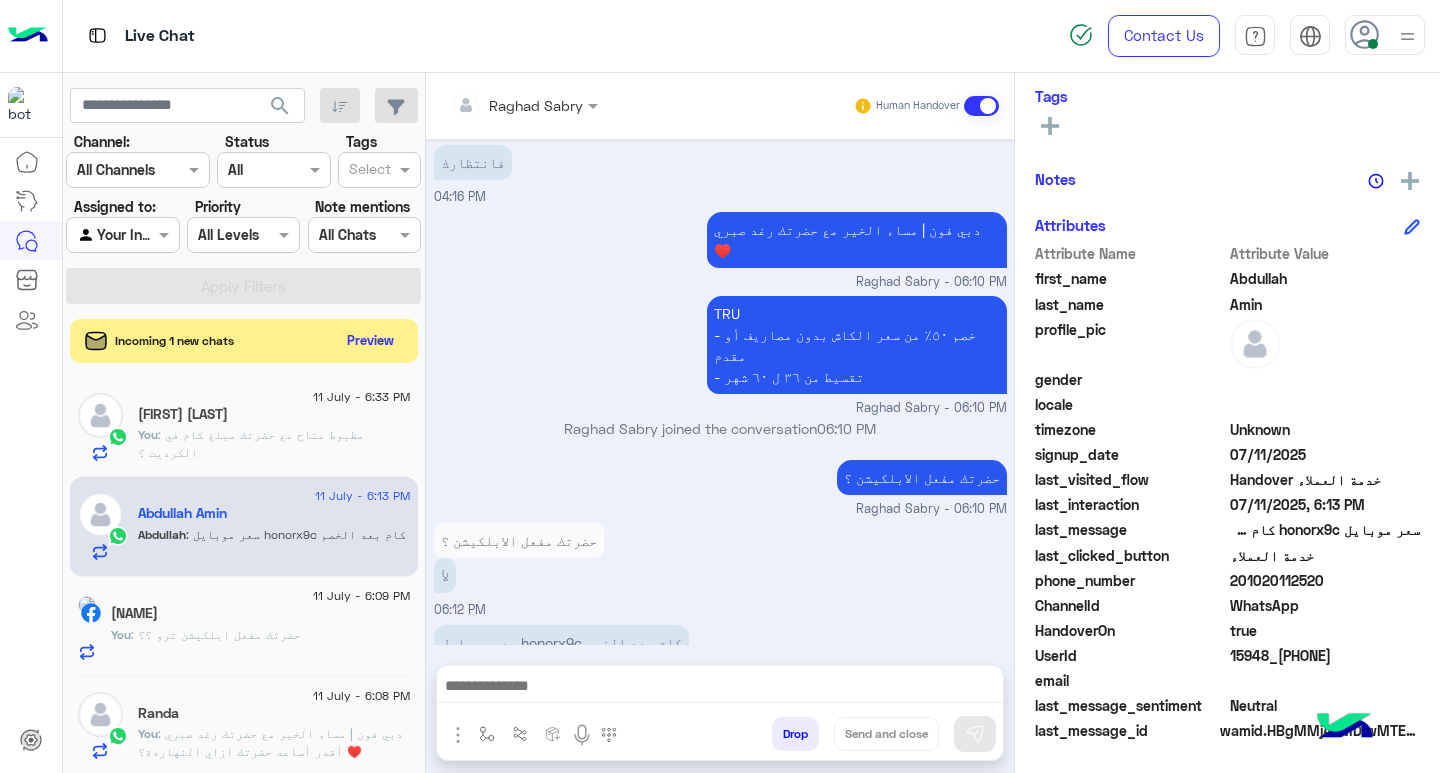 click at bounding box center (720, 688) 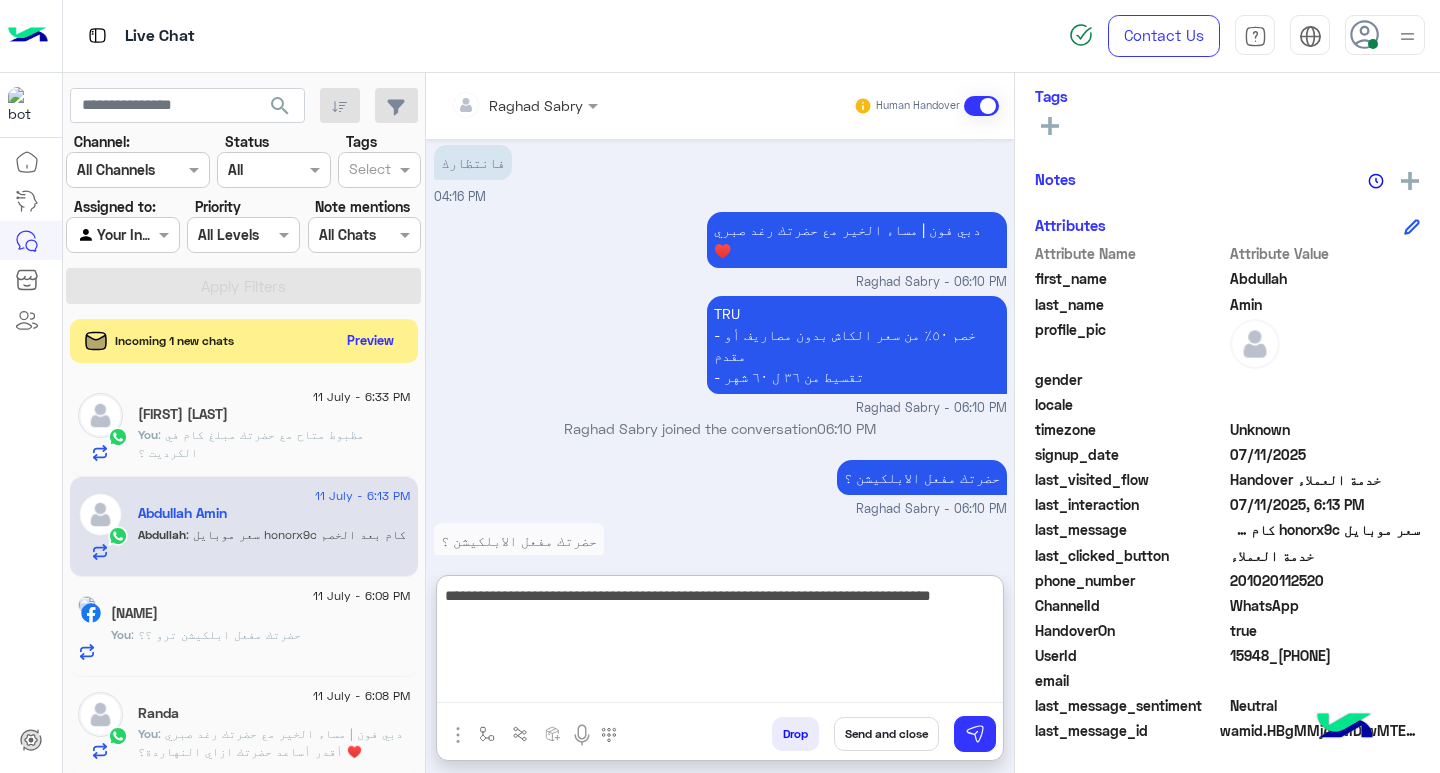 type on "**********" 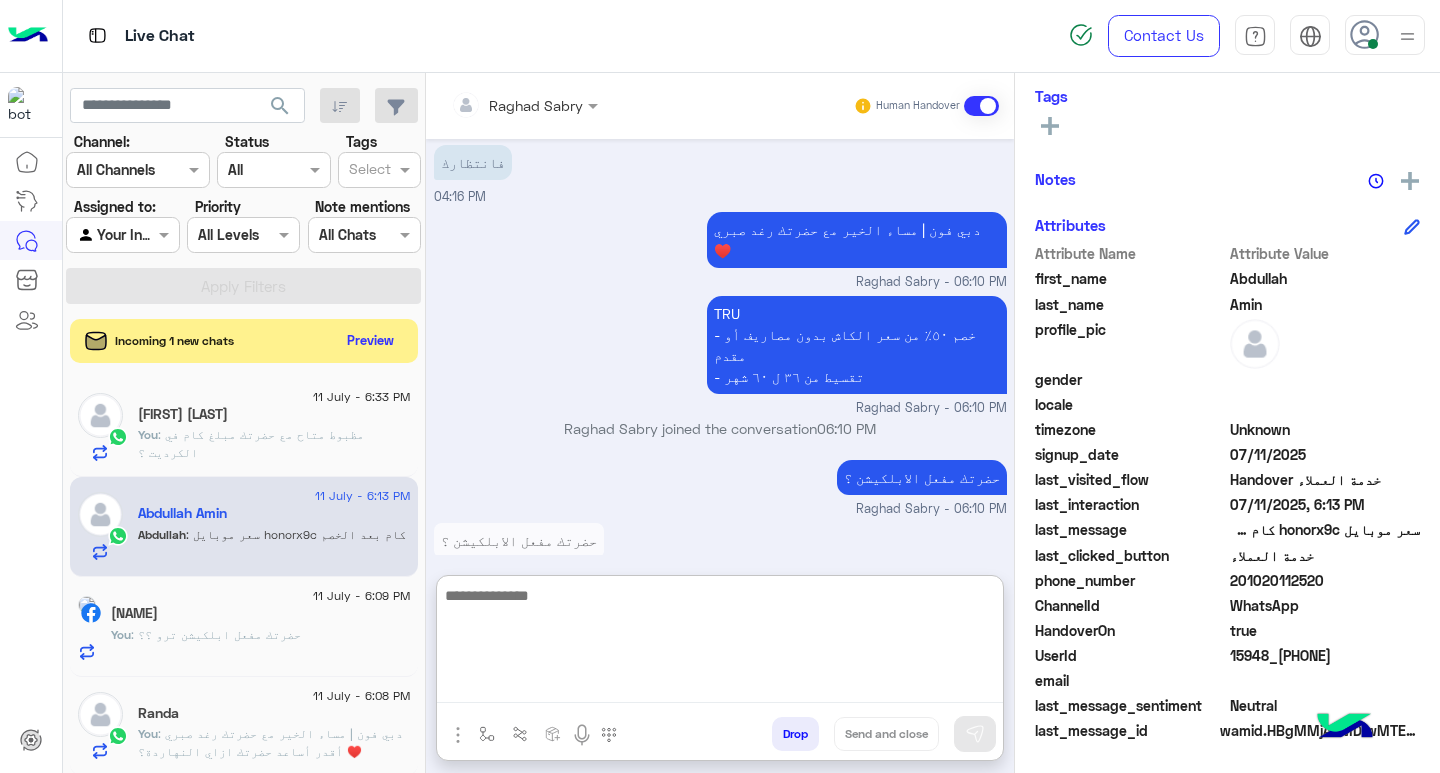 scroll, scrollTop: 2496, scrollLeft: 0, axis: vertical 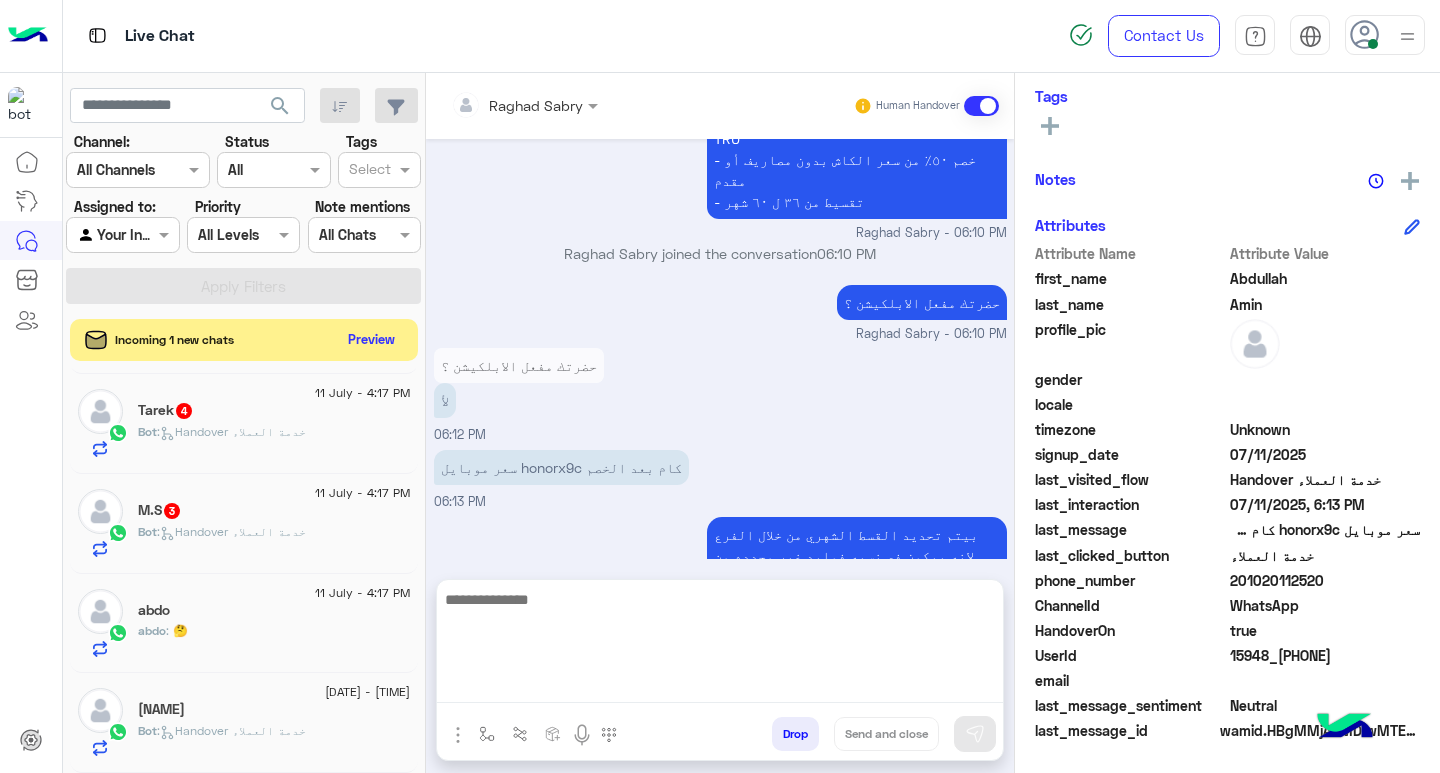 click on "Preview" 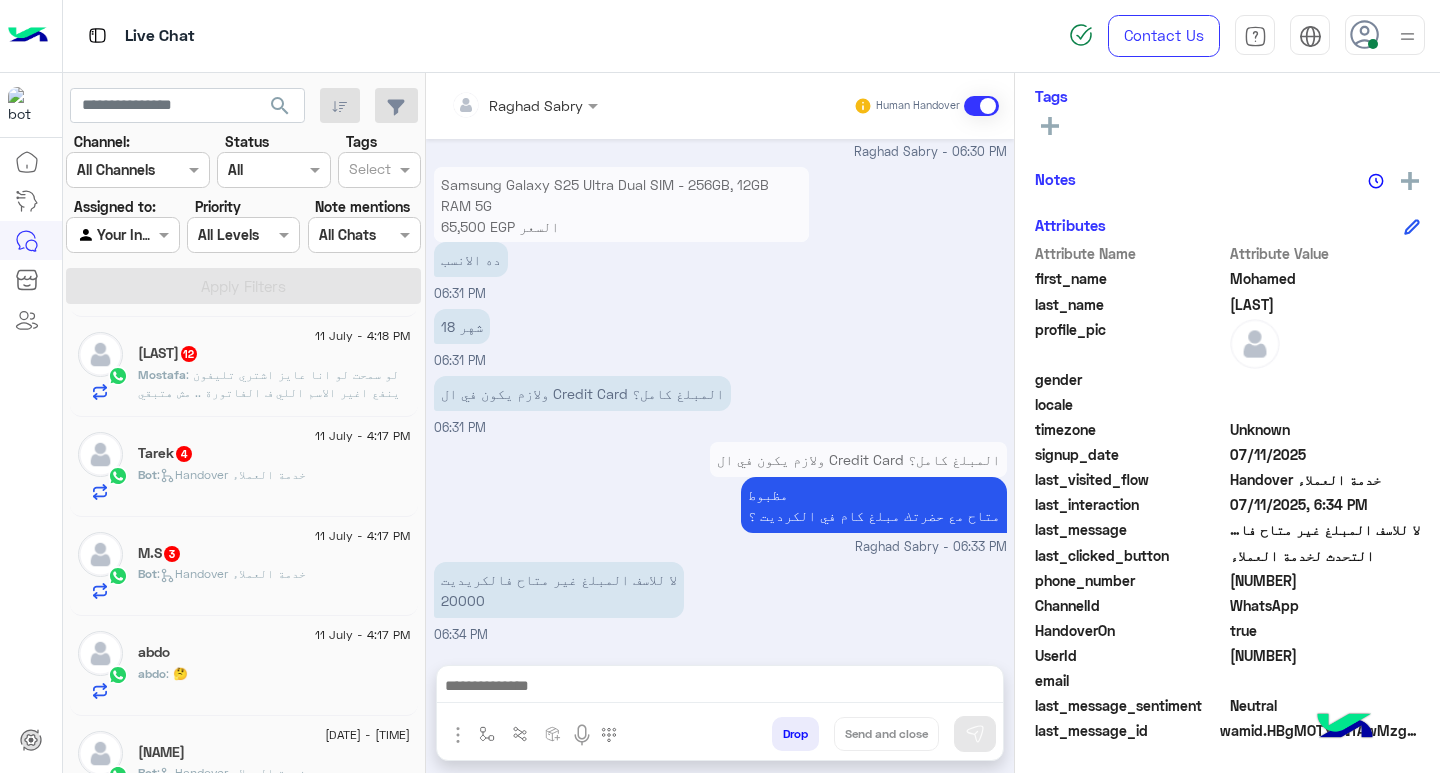 scroll, scrollTop: 1423, scrollLeft: 0, axis: vertical 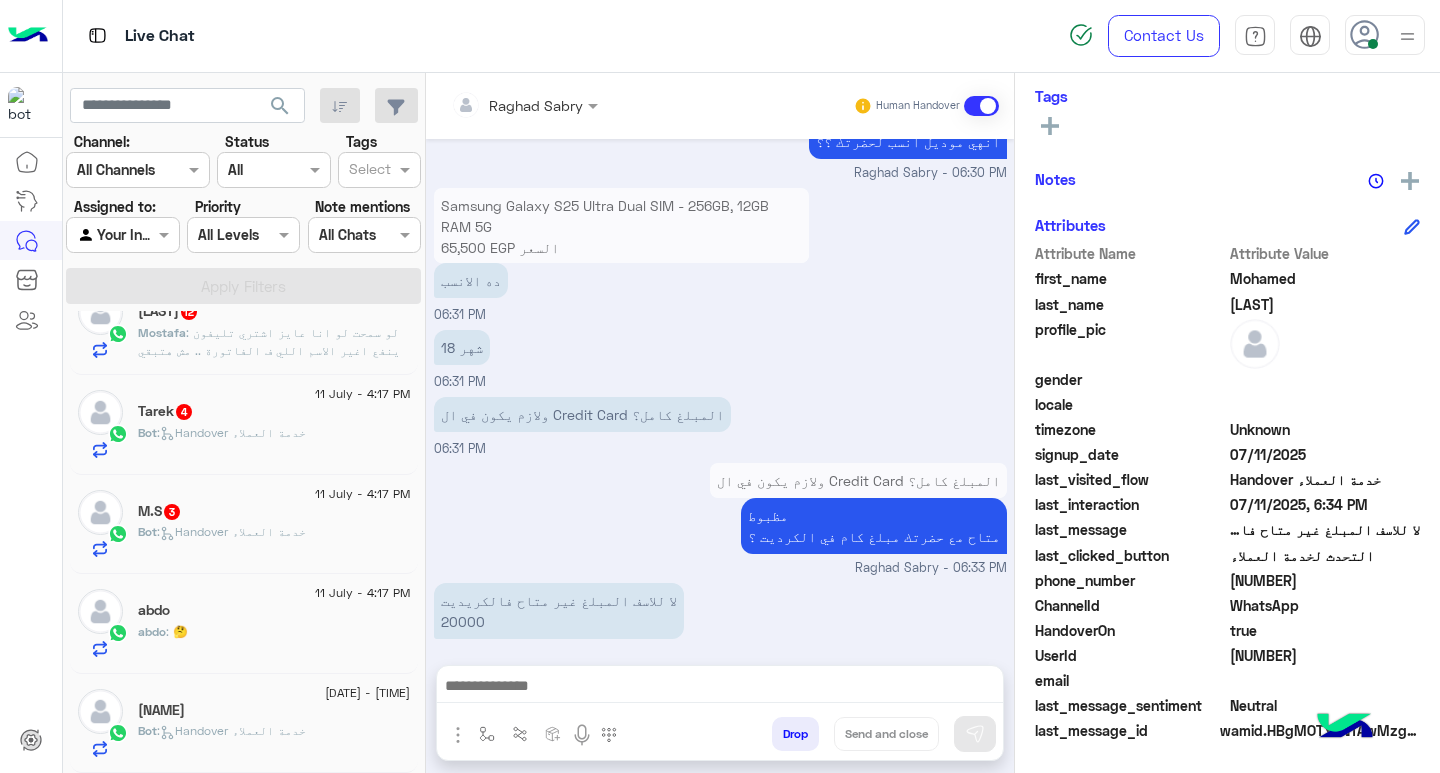click on "Bot :   Handover خدمة العملاء" 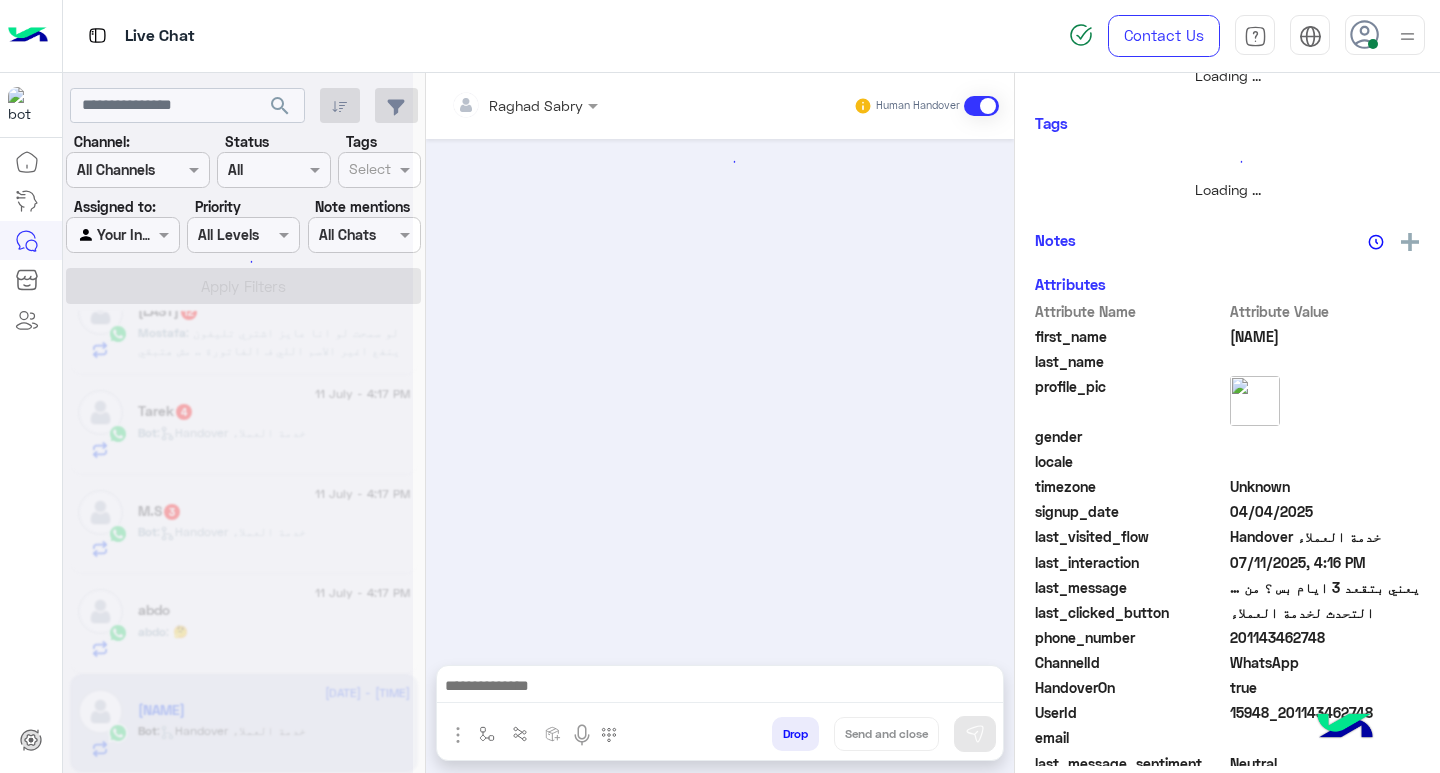 scroll, scrollTop: 355, scrollLeft: 0, axis: vertical 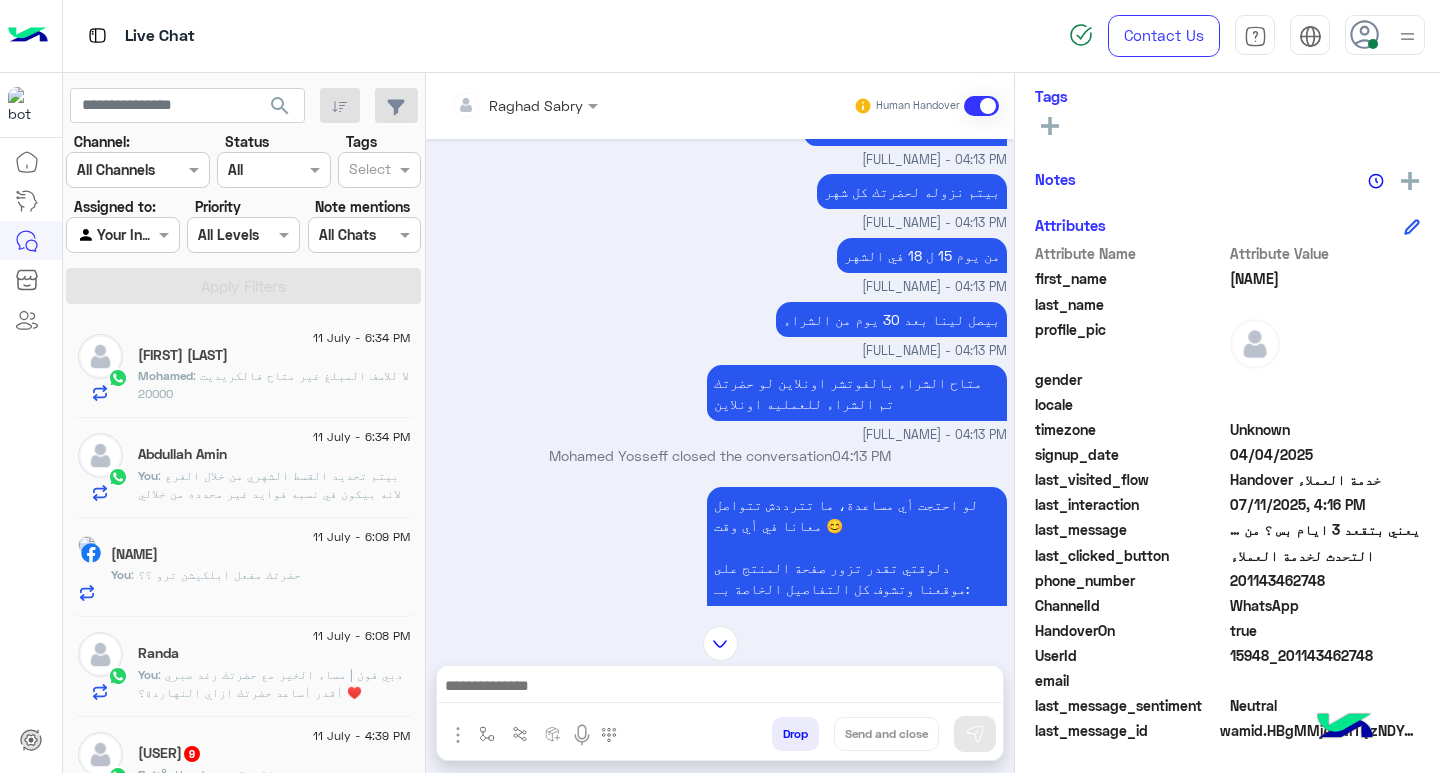 click on ": لا للاسف المبلغ غير متاح فالكريديت
20000" 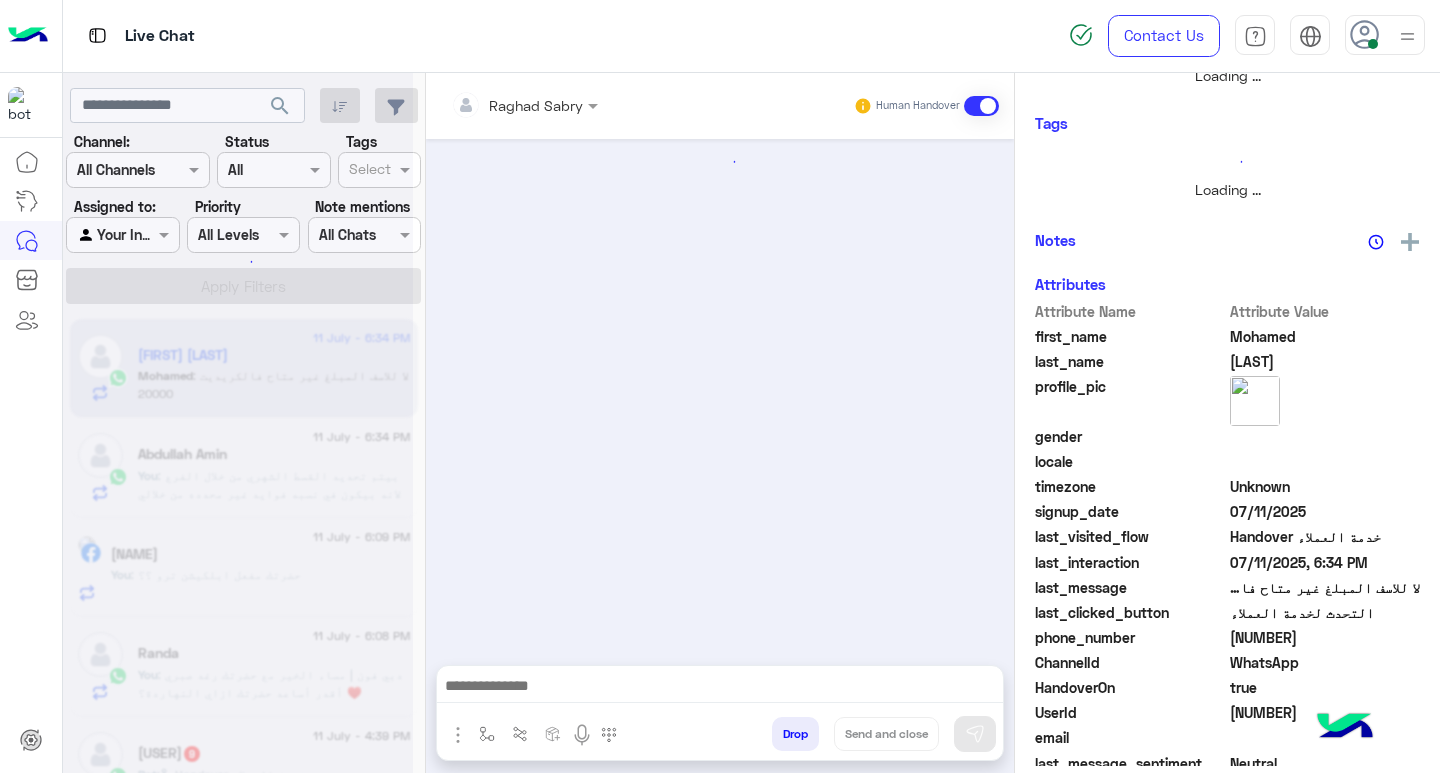 scroll, scrollTop: 355, scrollLeft: 0, axis: vertical 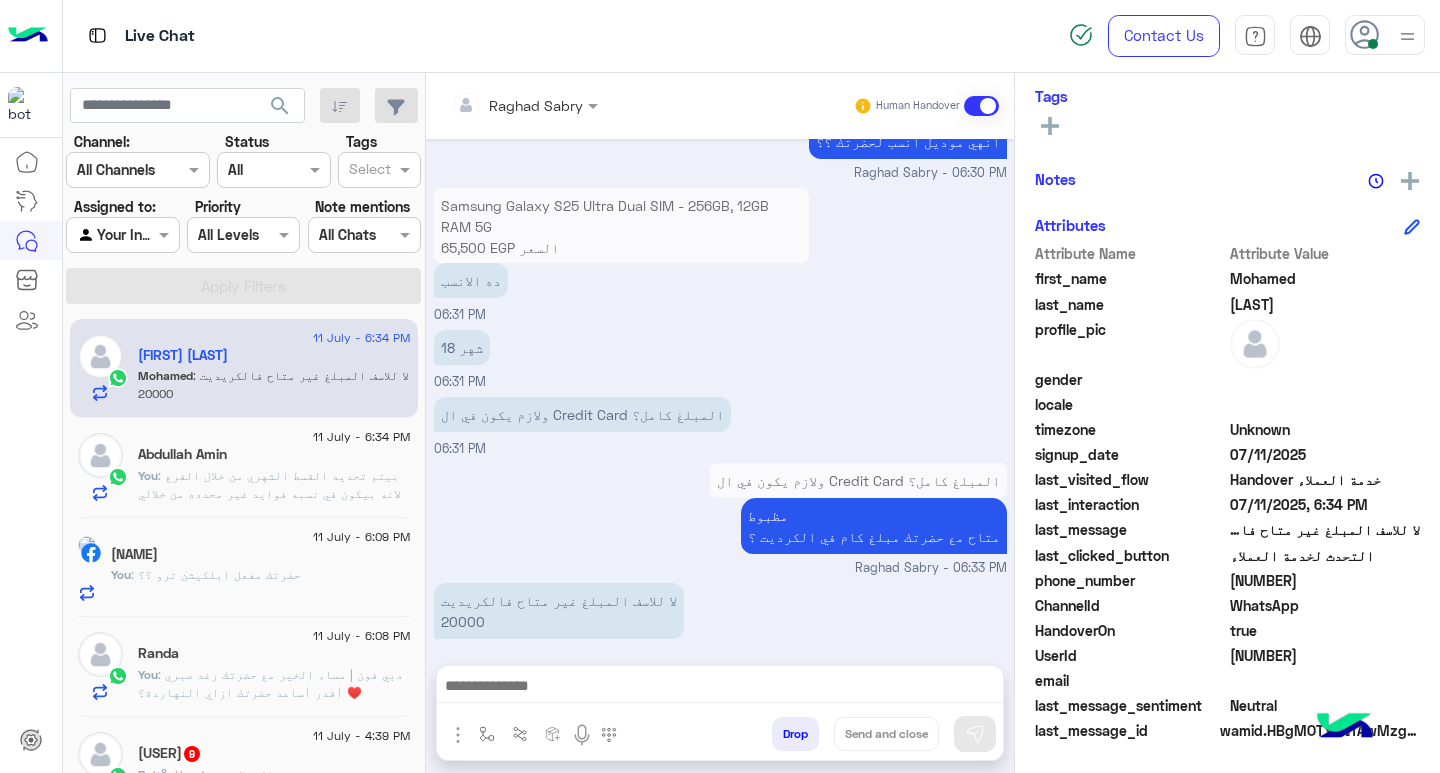 click on "Raghad Sabry Human Handover     Jul 11, 2025   التحدث لخدمة العملاء    06:09 PM  جاري التحويل الى احد ممثلي خدمة العملاء، برجاء الانتظار  الرجوع الى بوت      06:09 PM   Mohamed Hashem asked to talk to human   06:09 PM       Conversation has been assigned to Raghad Sabry   06:09 PM      السلام عليكم  لو سمحت تقسيط الفون ده من خلال ال CIB  ممكن اعرف القسط والمطلوب   06:10 PM    06:10 PM  و S25 Ultra   06:12 PM  ?   06:16 PM   Raghad Sabry opened handover mode   06:29 PM      دبي فون | مساء الخير مع حضرتك رغد صبري ♥️  Raghad Sabry -  06:29 PM   Raghad Sabry joined the conversation   06:29 PM      Samsung Galaxy S25 Ultra Dual SIM - 256GB, 12GB RAM 5G 65,500 EGP   السعر  76,190 EGP بدلا من  جميع أسعار منتجاتنا تشمل ضريبة القيمة المضافة ومُعفاة من أي رسوم جمركية بنك CIB" at bounding box center [720, 427] 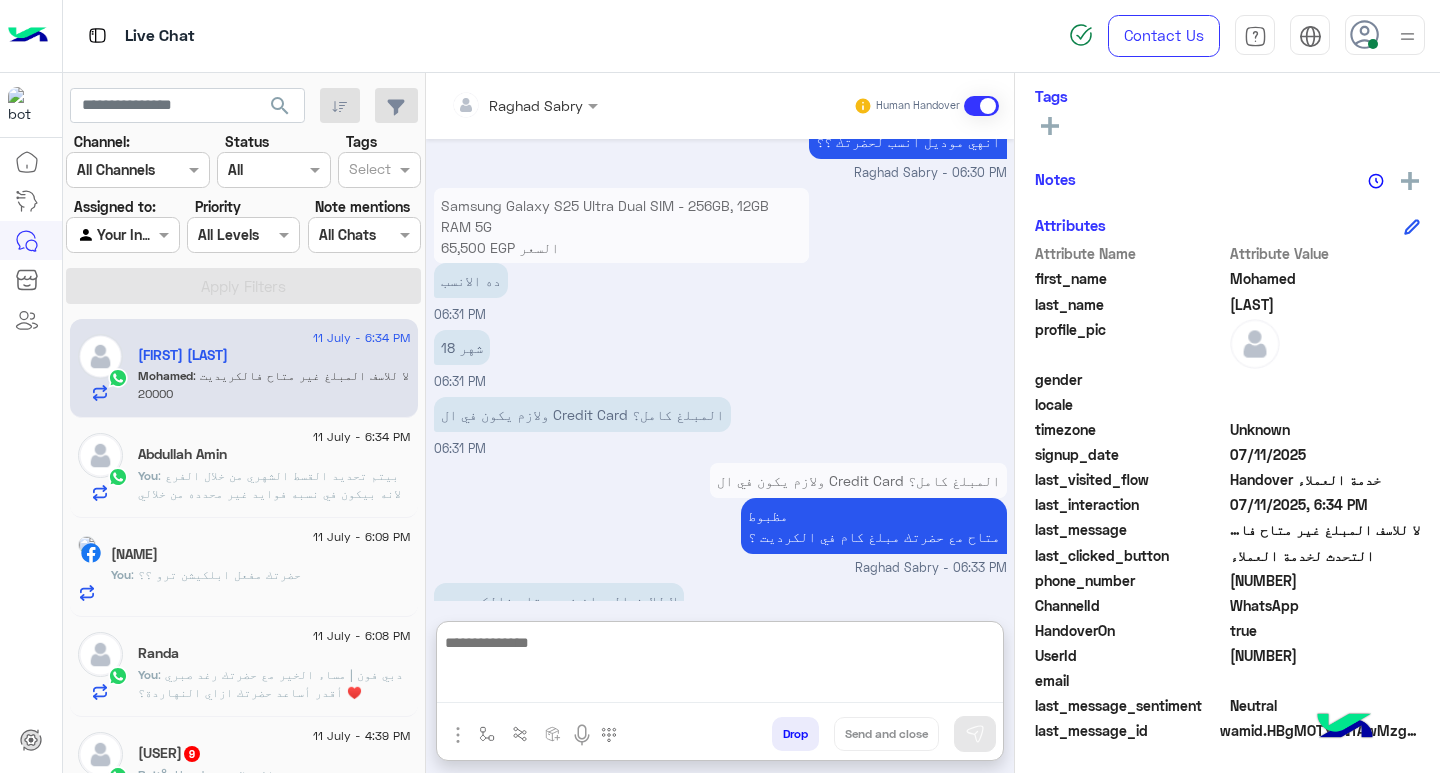 click at bounding box center (720, 667) 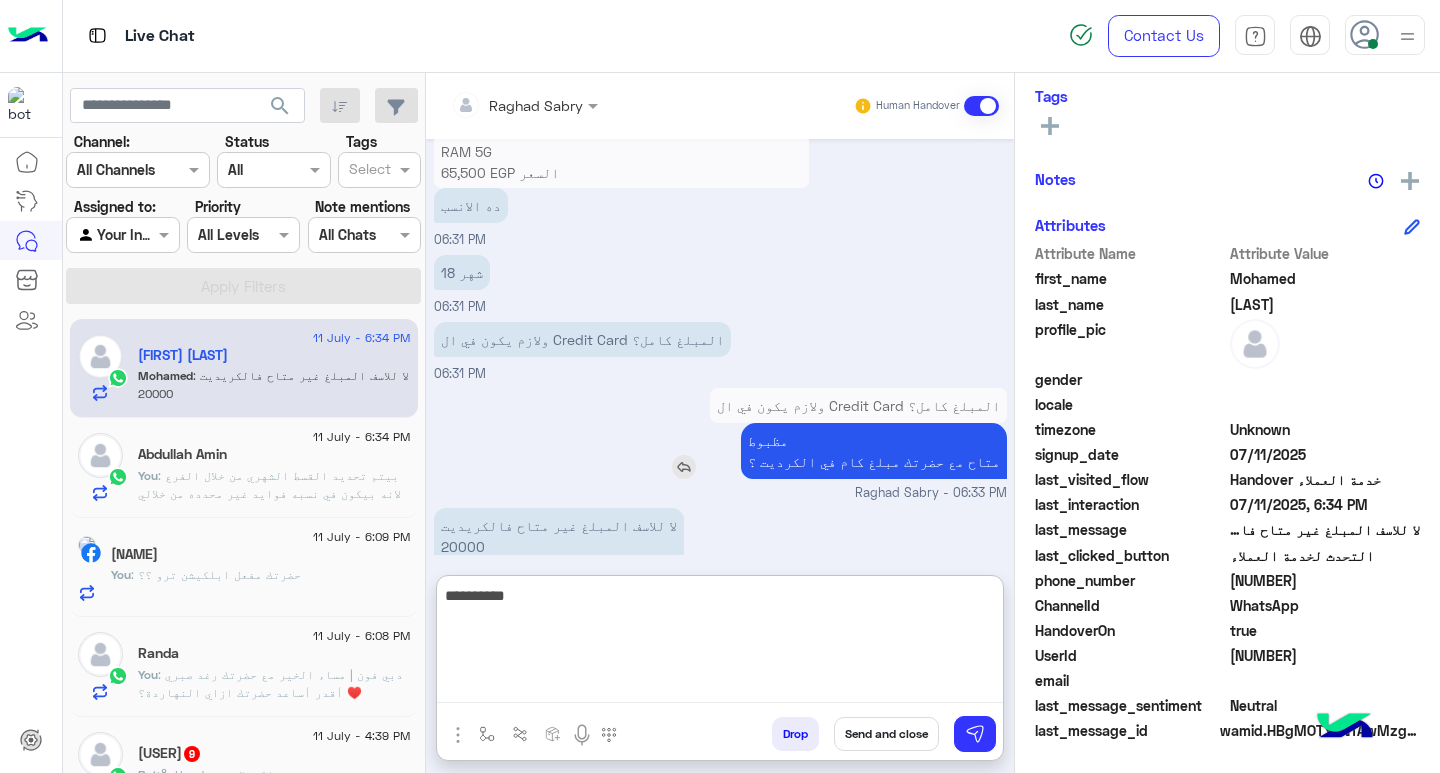 scroll, scrollTop: 1513, scrollLeft: 0, axis: vertical 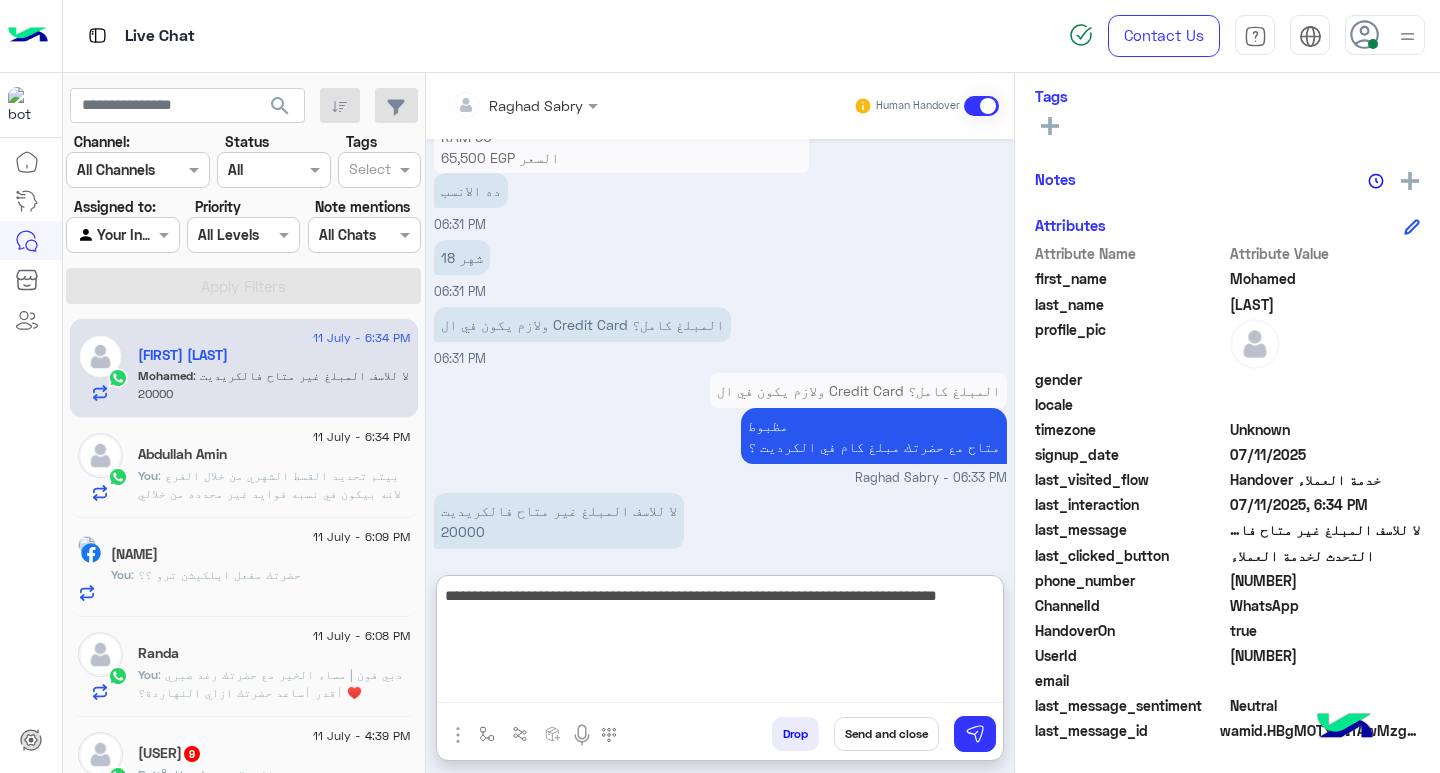 type on "**********" 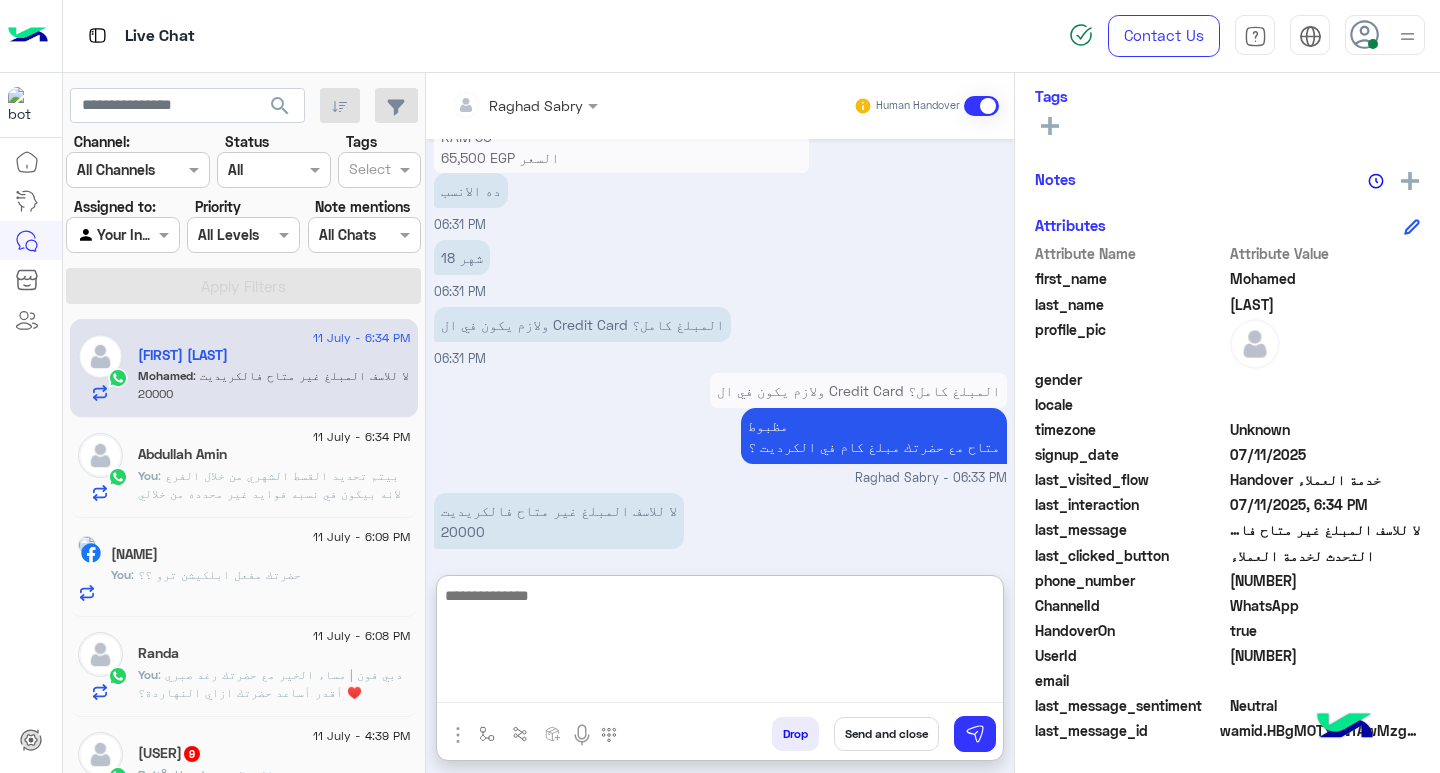 scroll, scrollTop: 1598, scrollLeft: 0, axis: vertical 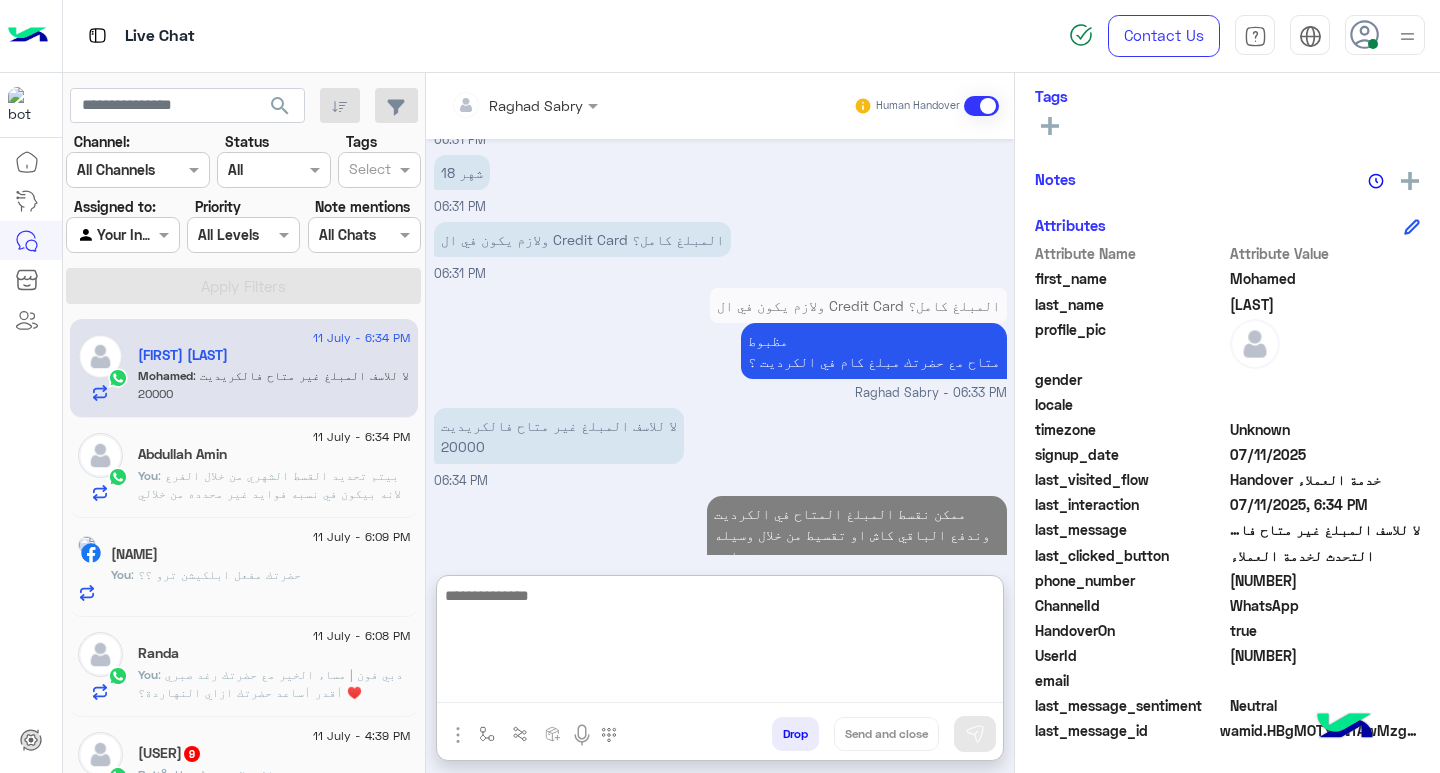 click on ": بيتم تحديد القسط الشهري من خلال الفرع لانه بيكون في نسبه فوايد غير محدده من خلالي" 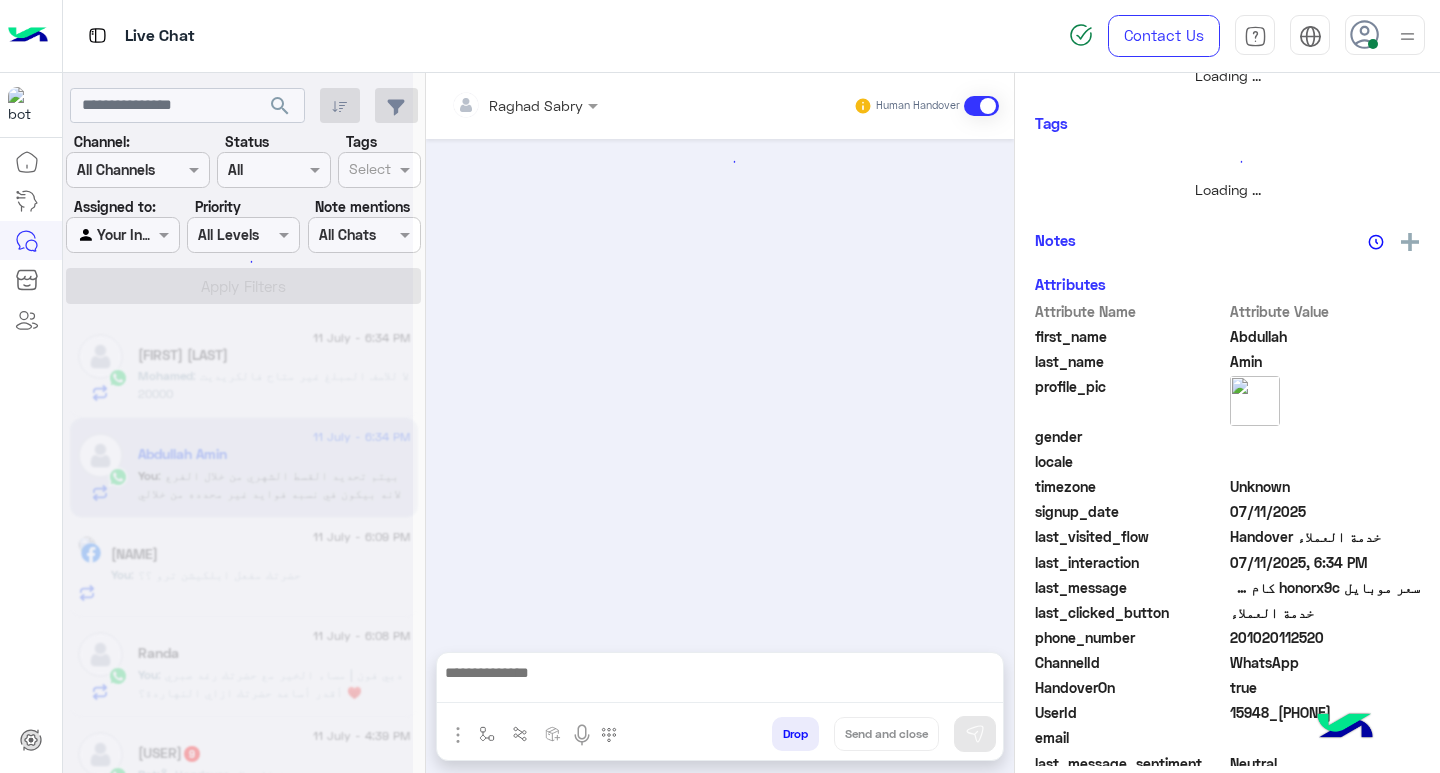 scroll, scrollTop: 0, scrollLeft: 0, axis: both 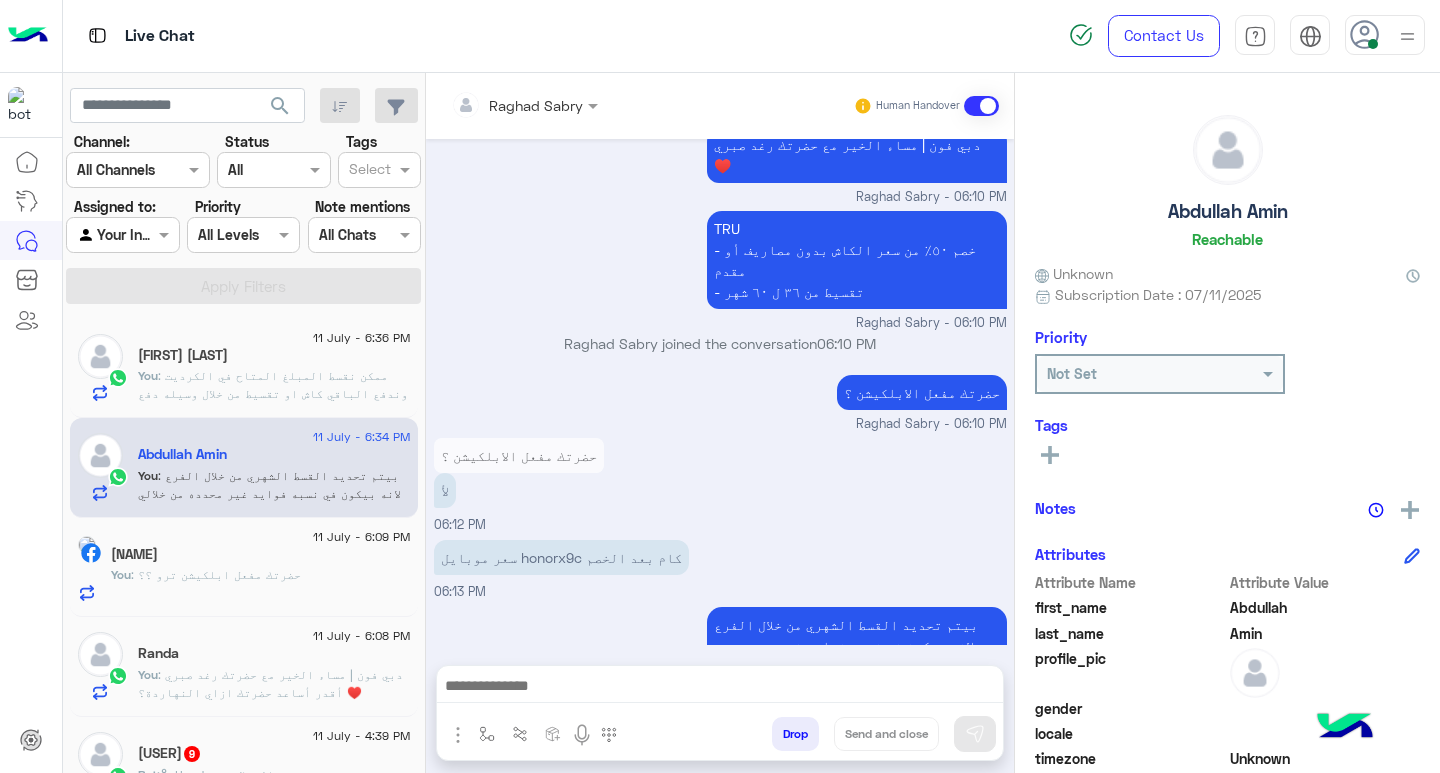 click on "Abdullah Amin" 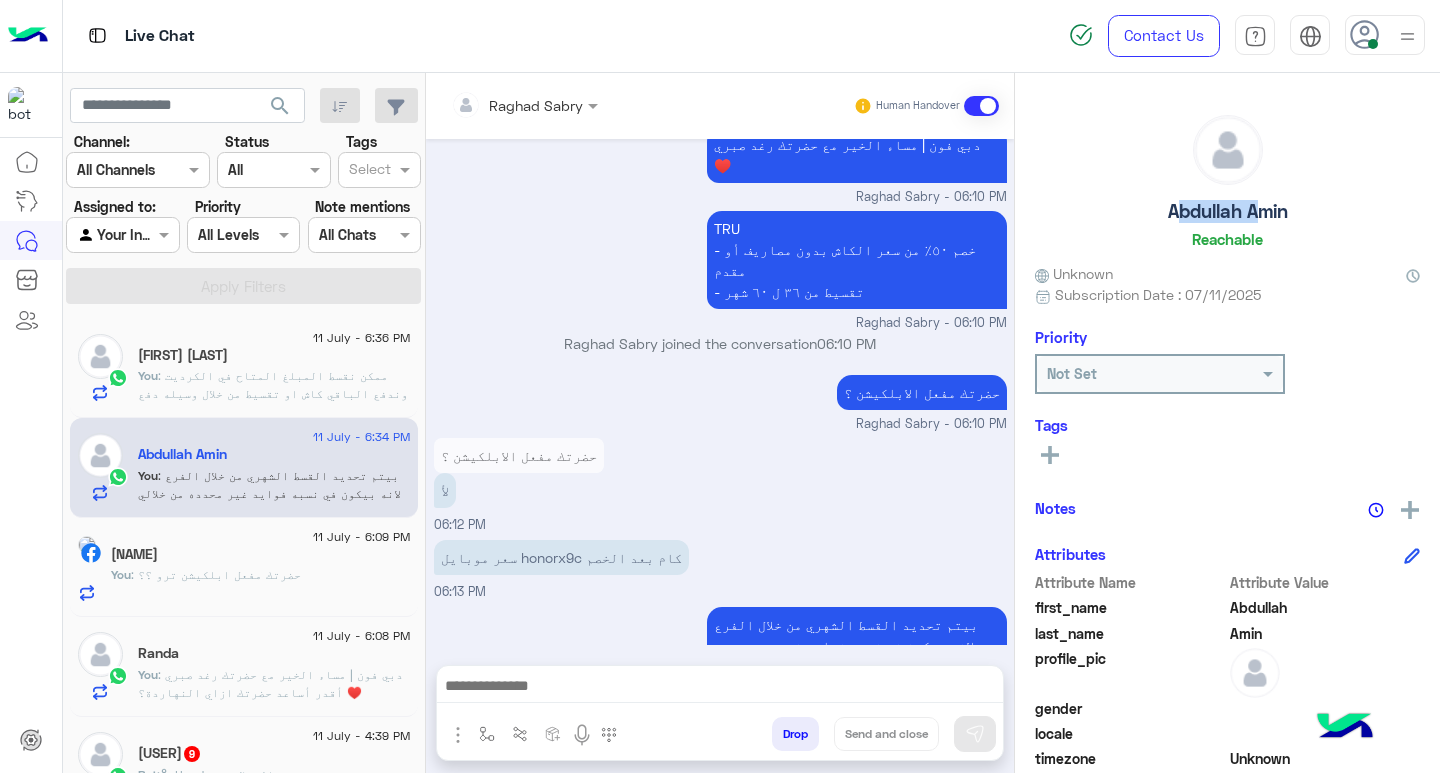 click on "Abdullah Amin" 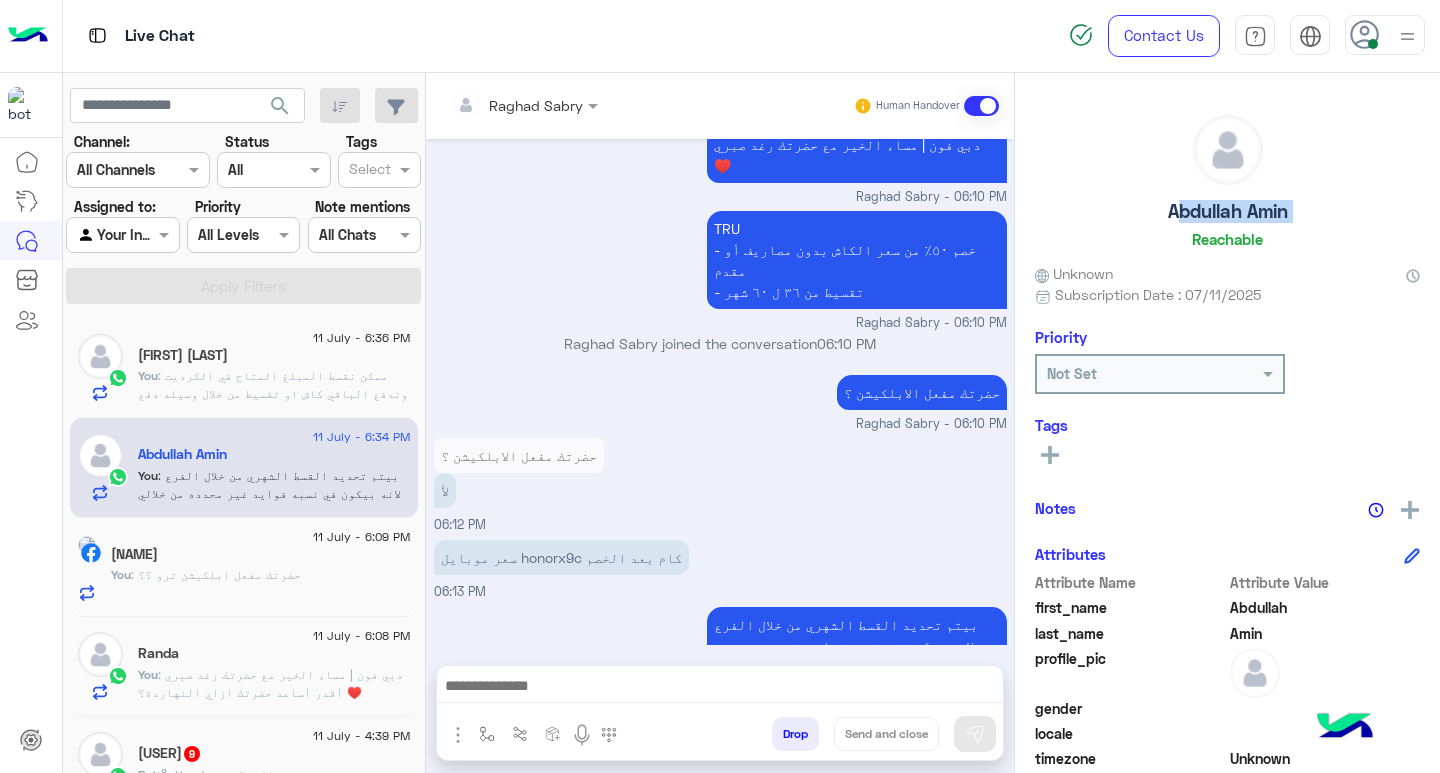 click on "Abdullah Amin" 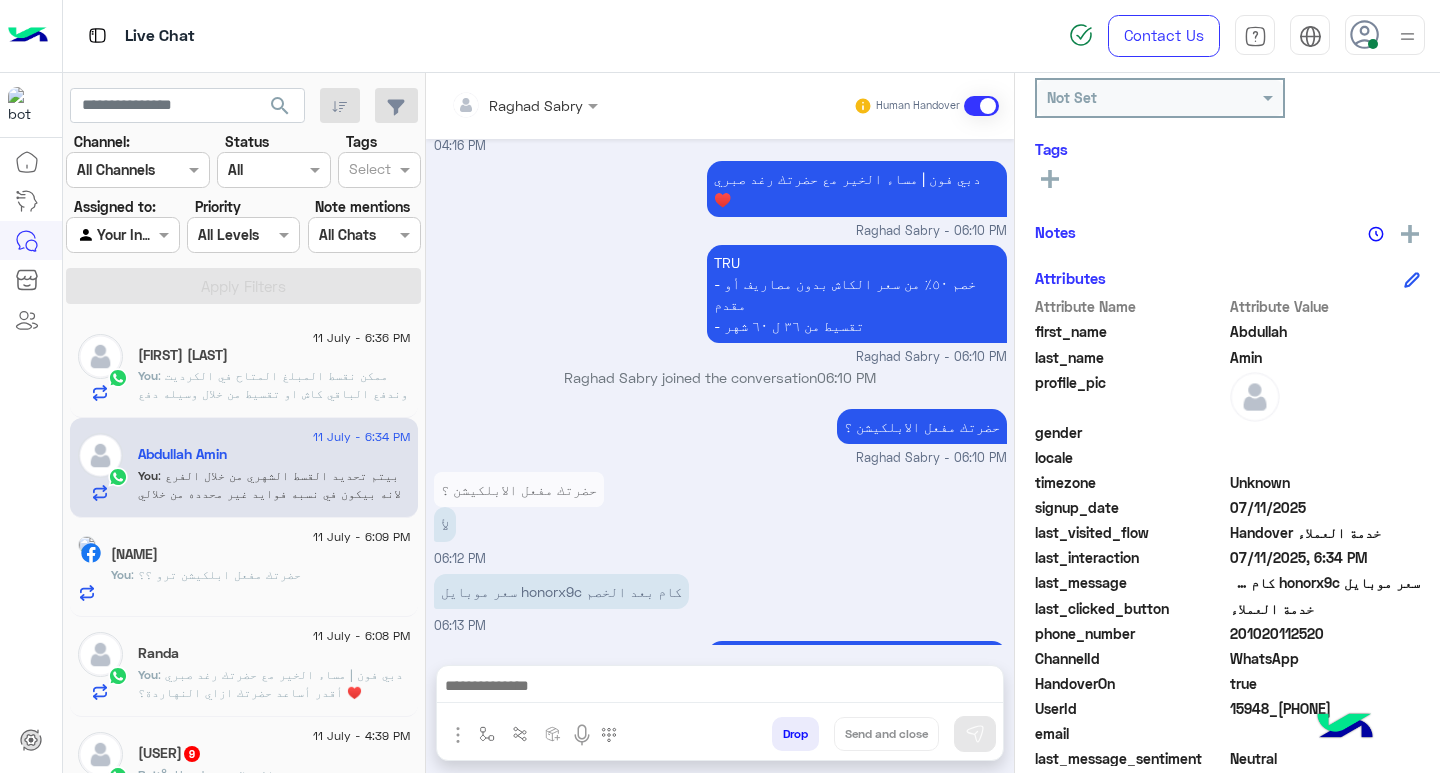 scroll, scrollTop: 329, scrollLeft: 0, axis: vertical 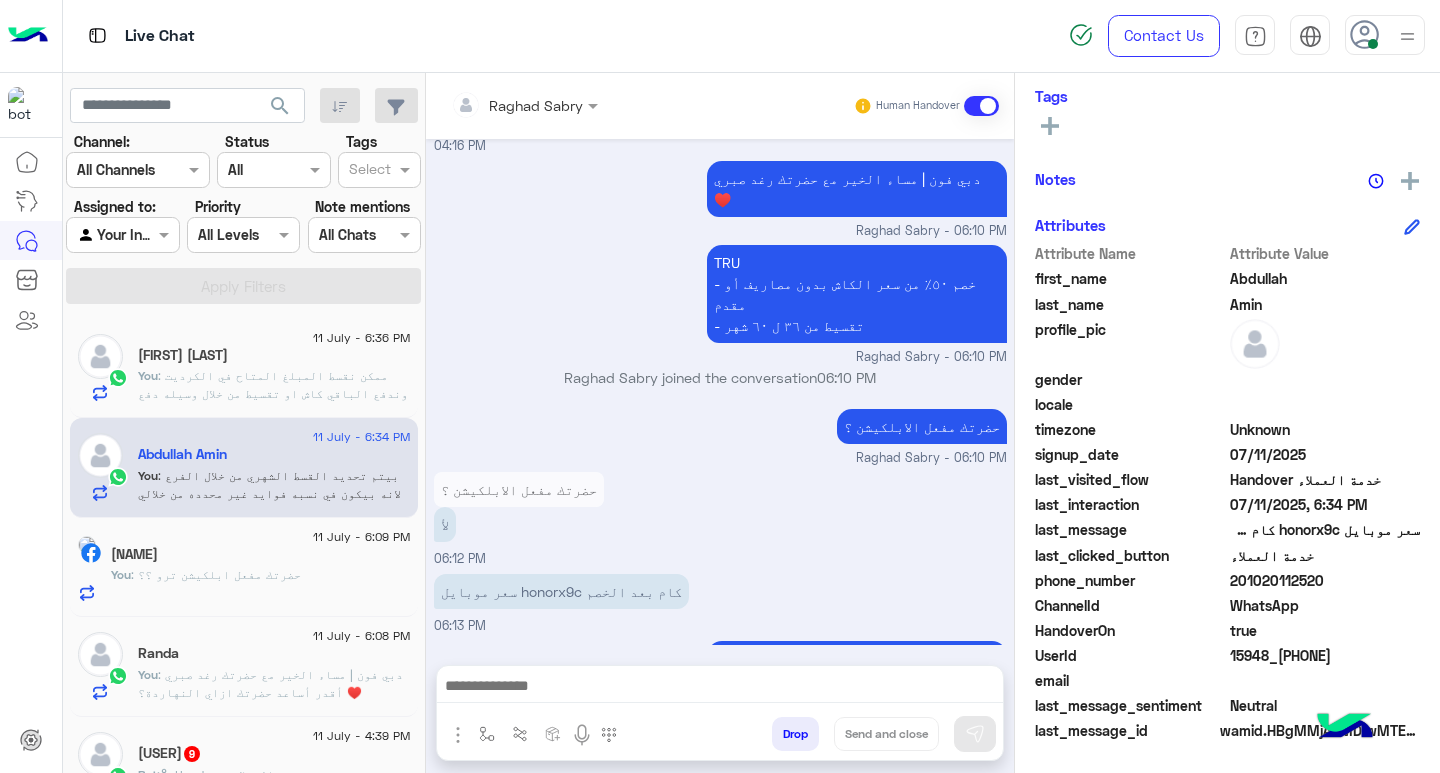 click on "201020112520" 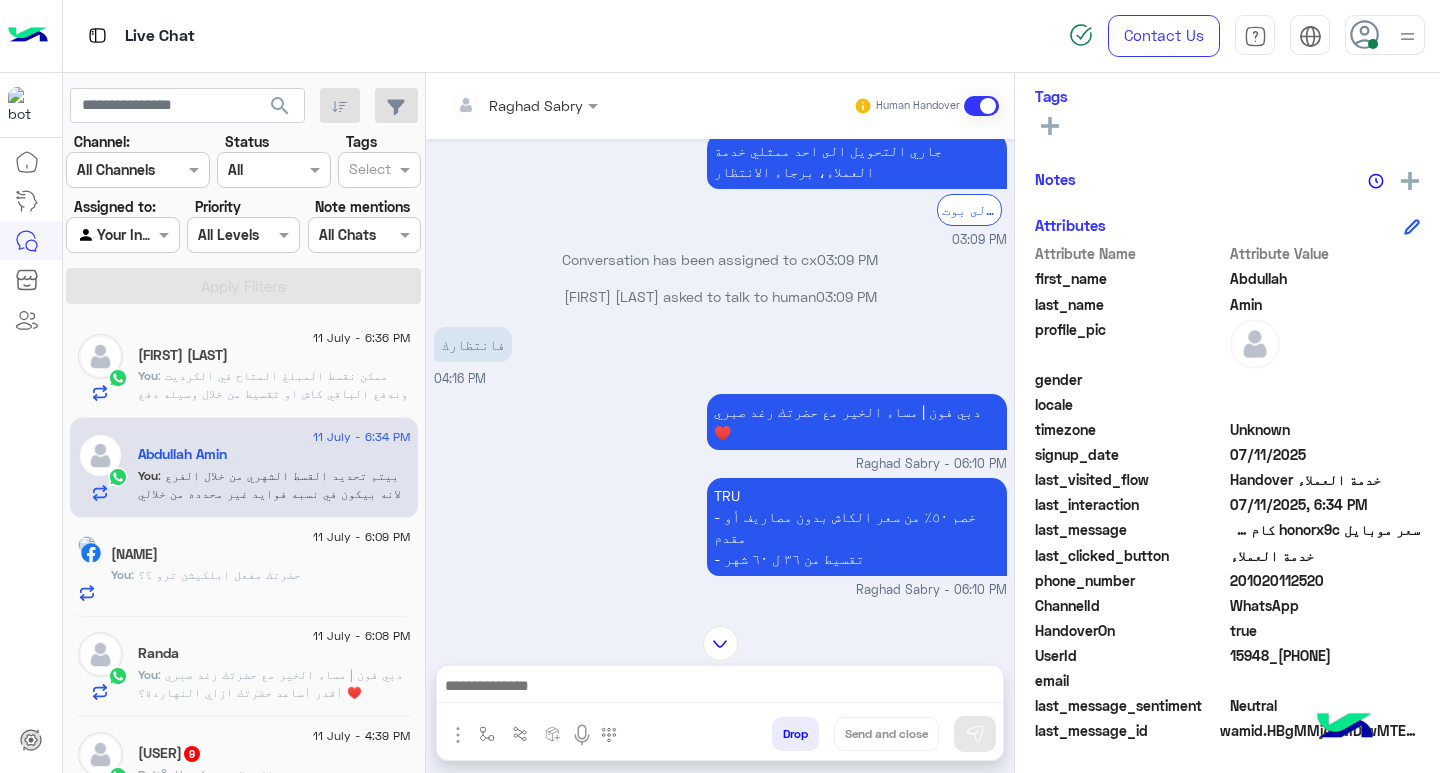 scroll, scrollTop: 2392, scrollLeft: 0, axis: vertical 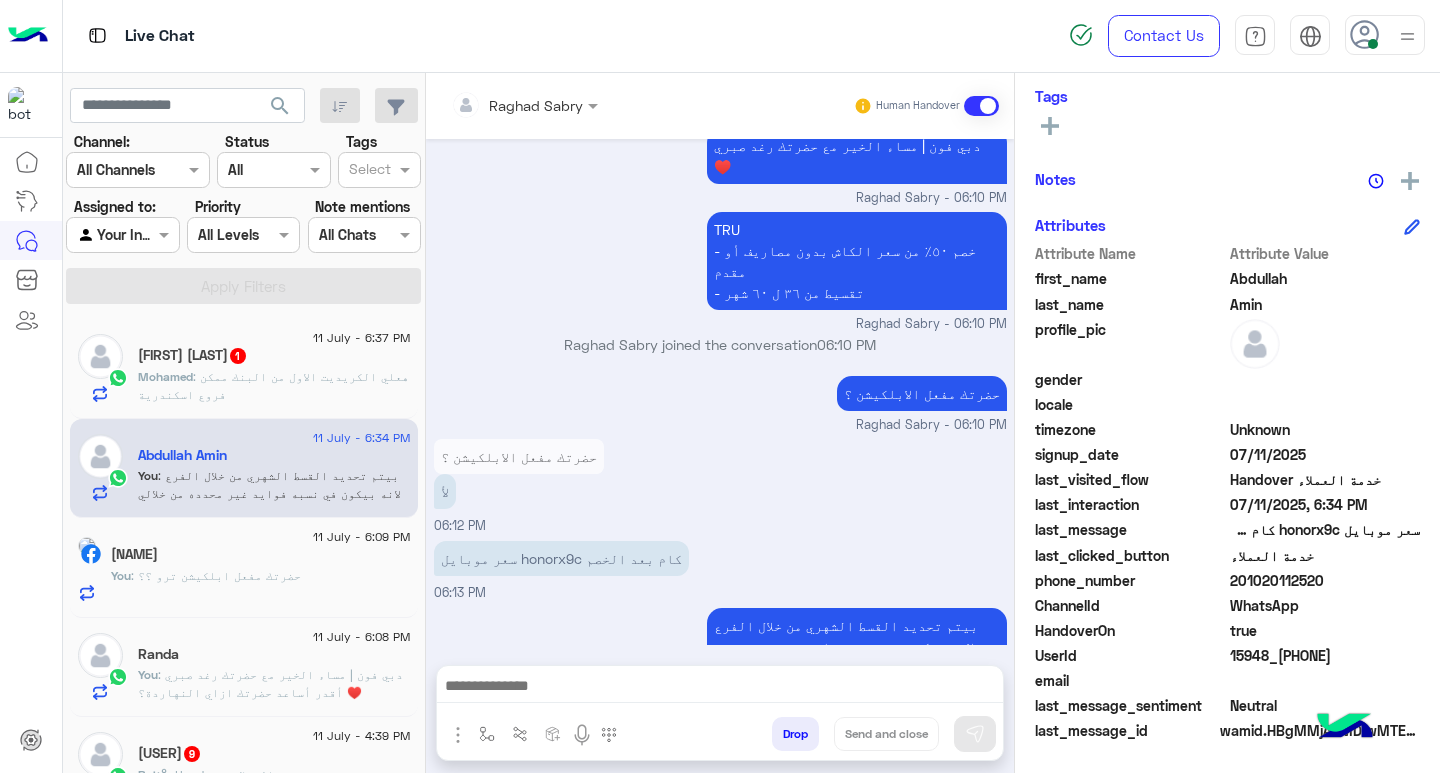 click on ": هعلي الكريديت الاول من البنك
ممكن فروع اسكندرية" 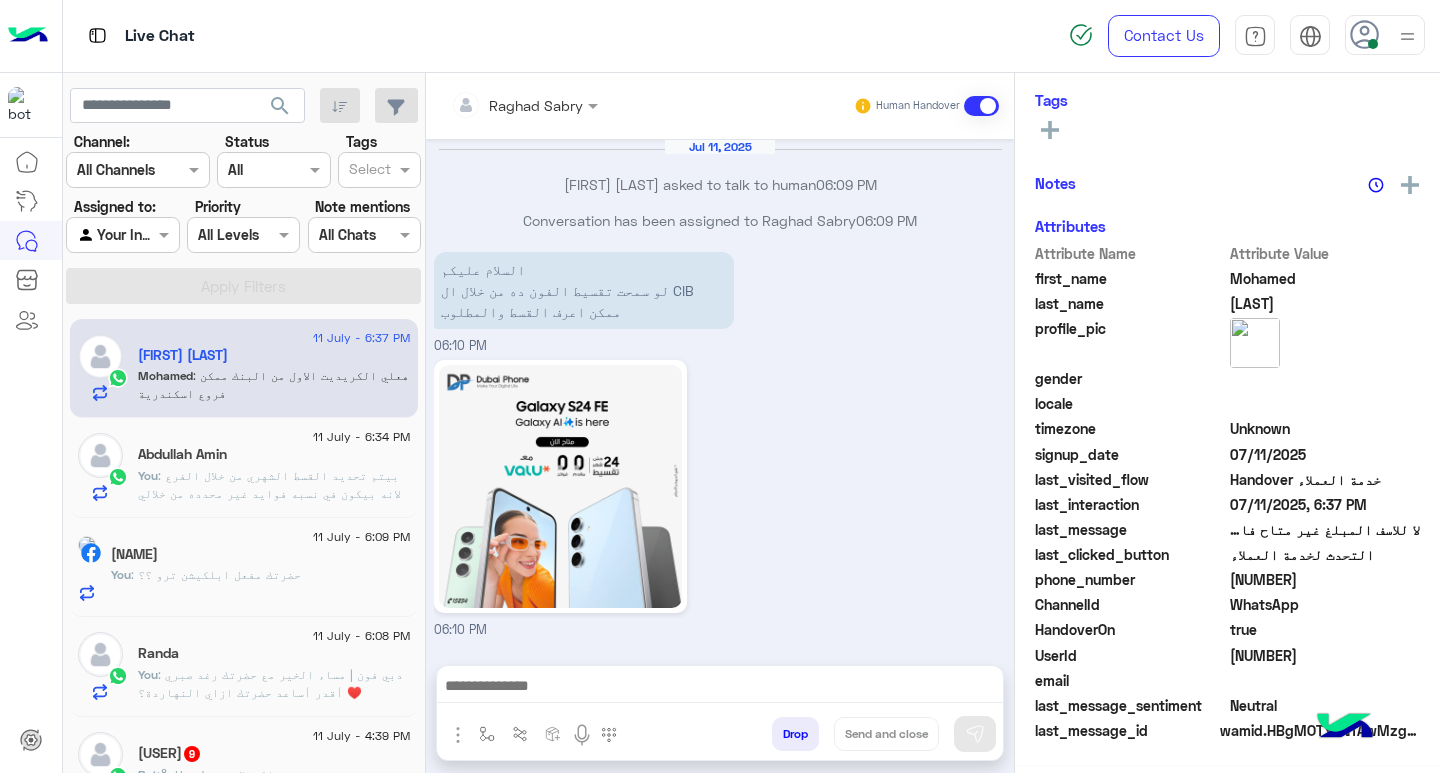 scroll, scrollTop: 1407, scrollLeft: 0, axis: vertical 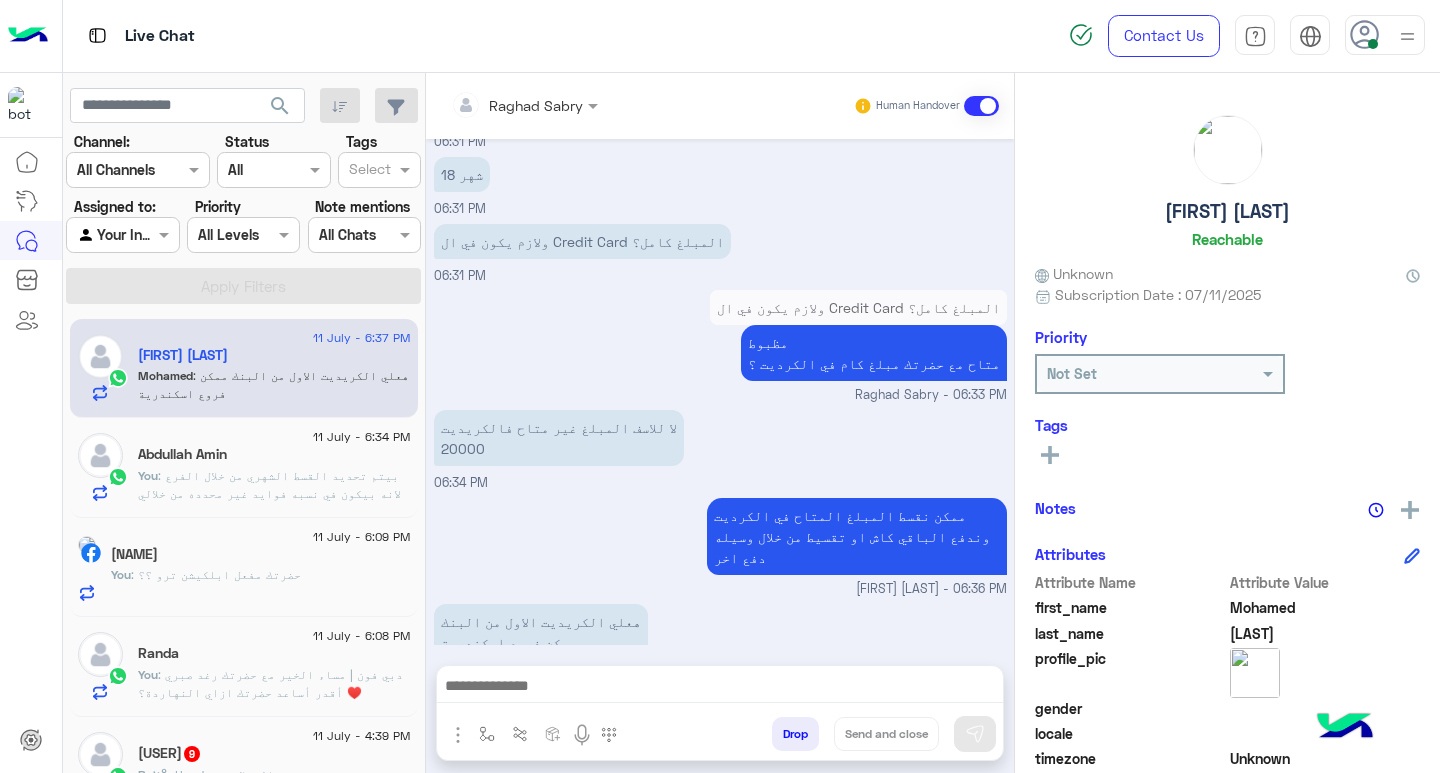 click on "Mohamed Hashem" 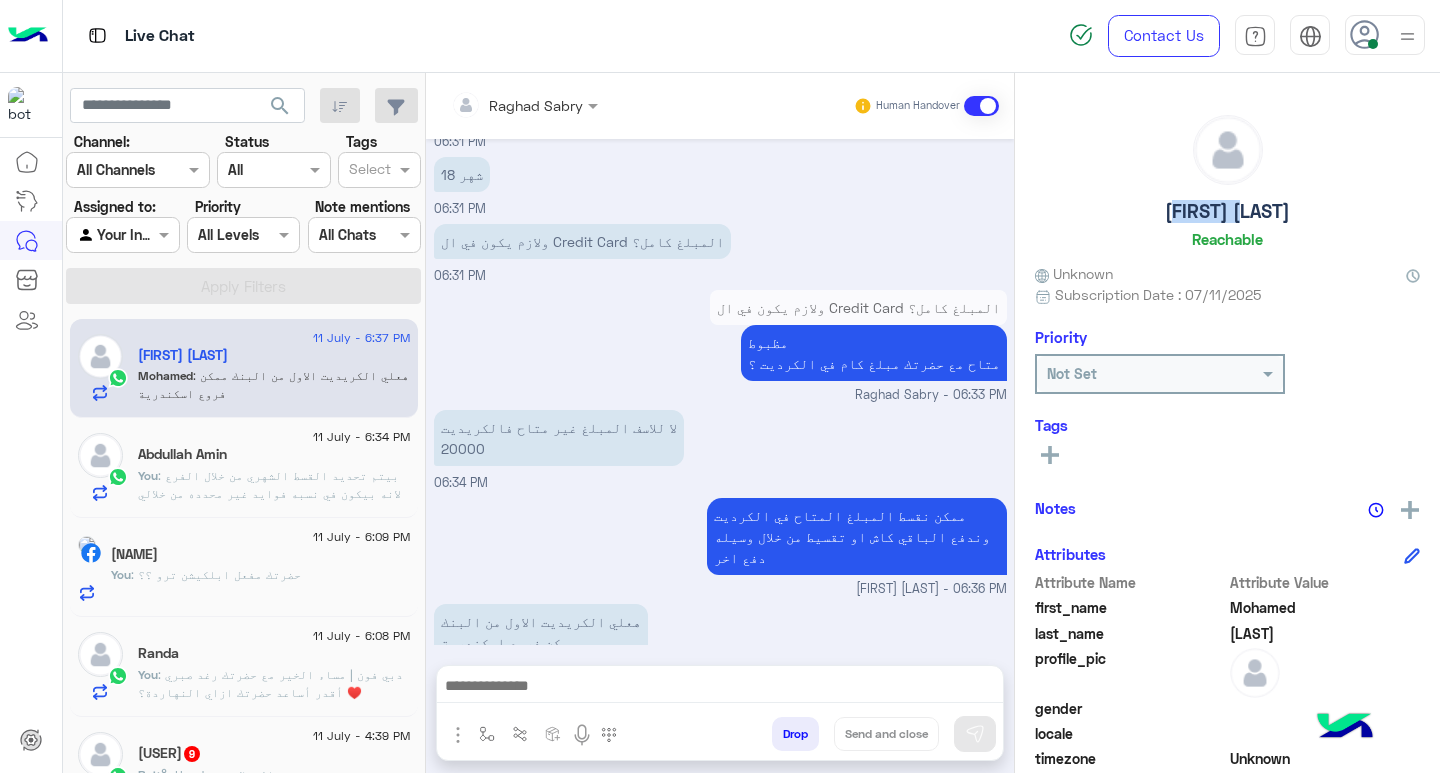 click on "Mohamed Hashem" 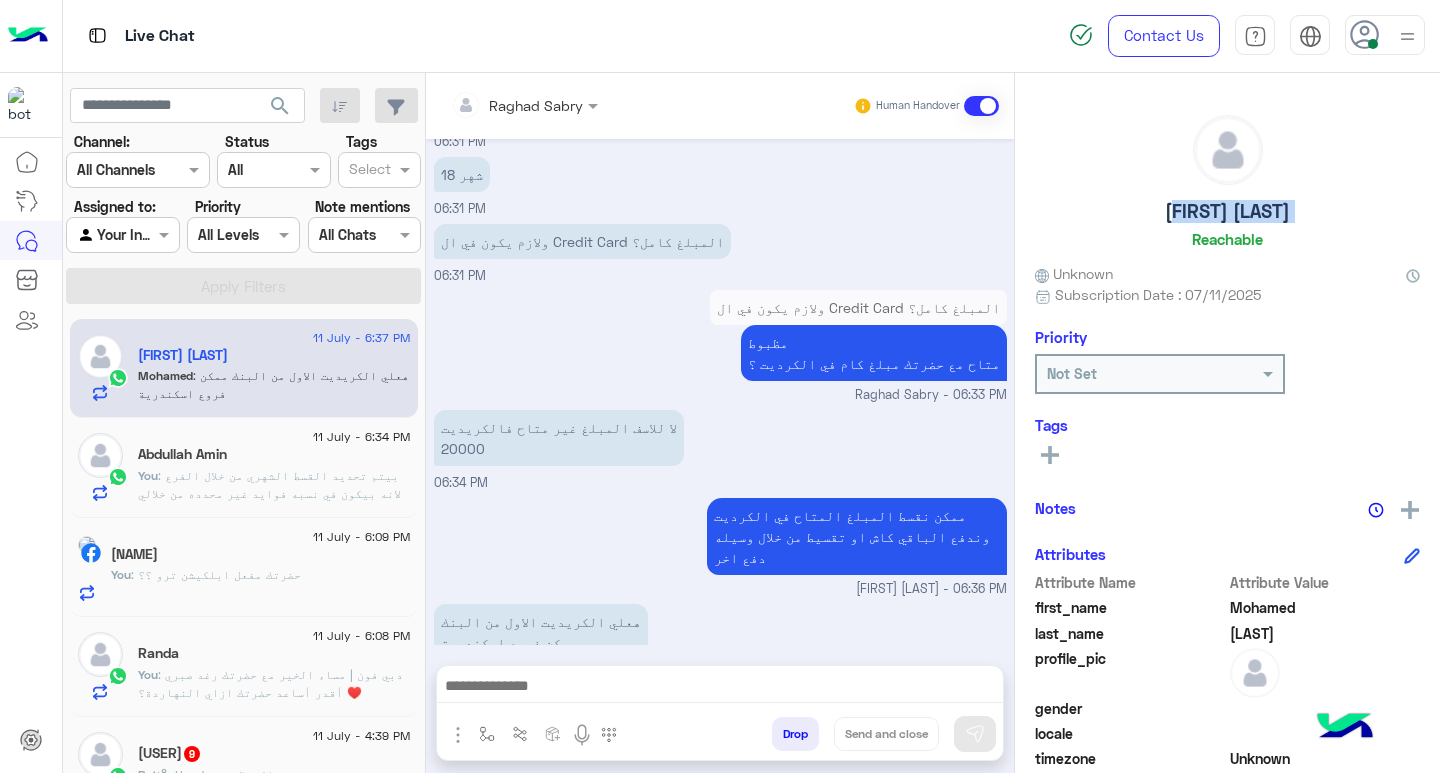 click on "Mohamed Hashem" 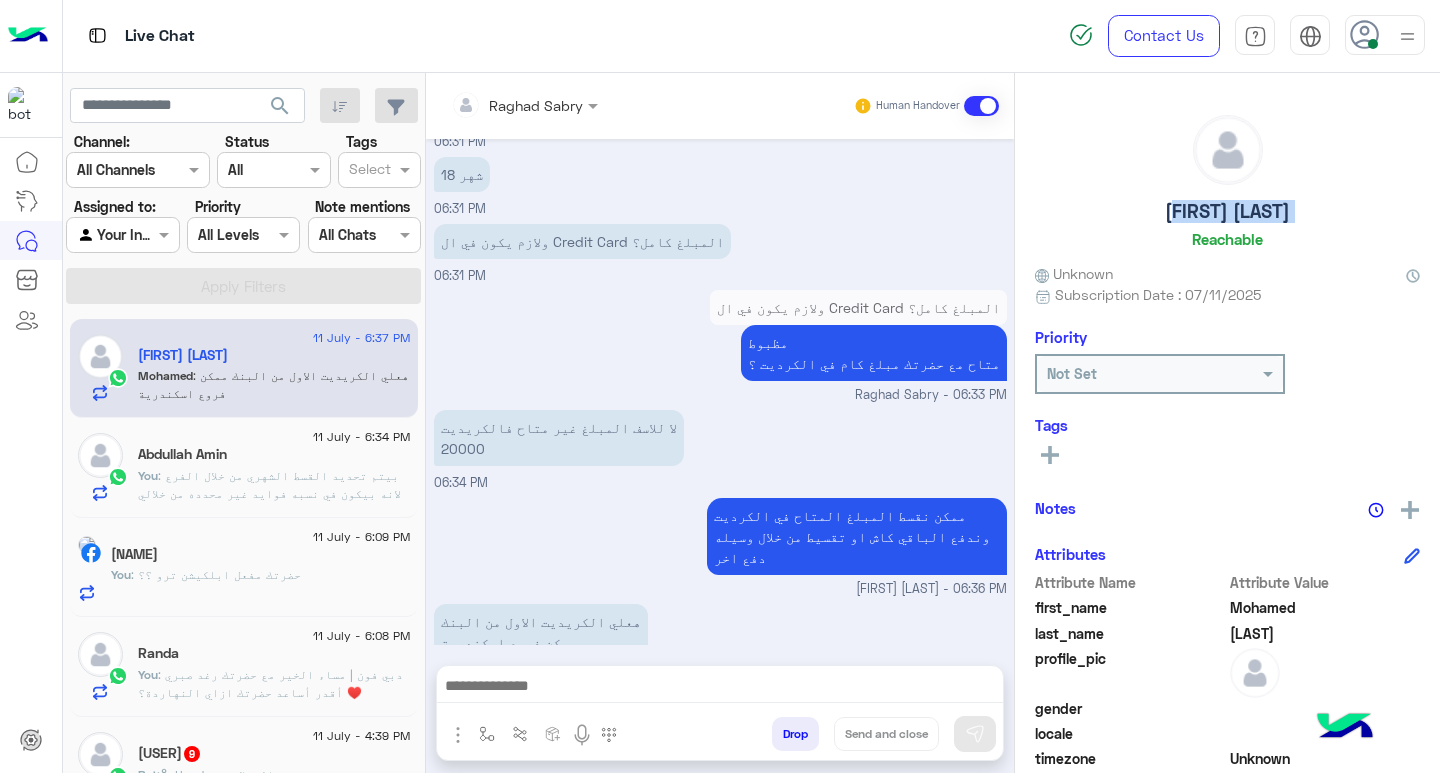 scroll, scrollTop: 329, scrollLeft: 0, axis: vertical 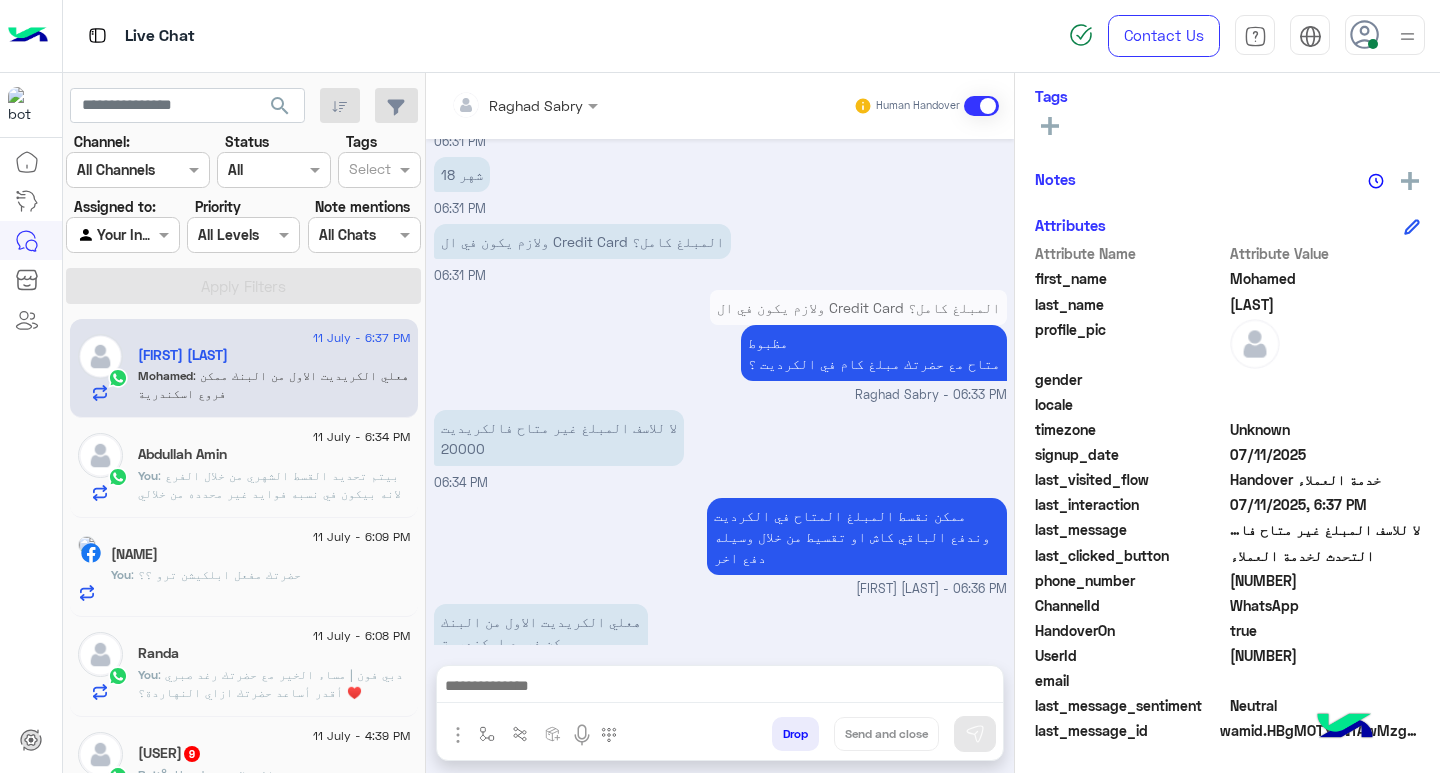 click on "966500381621" 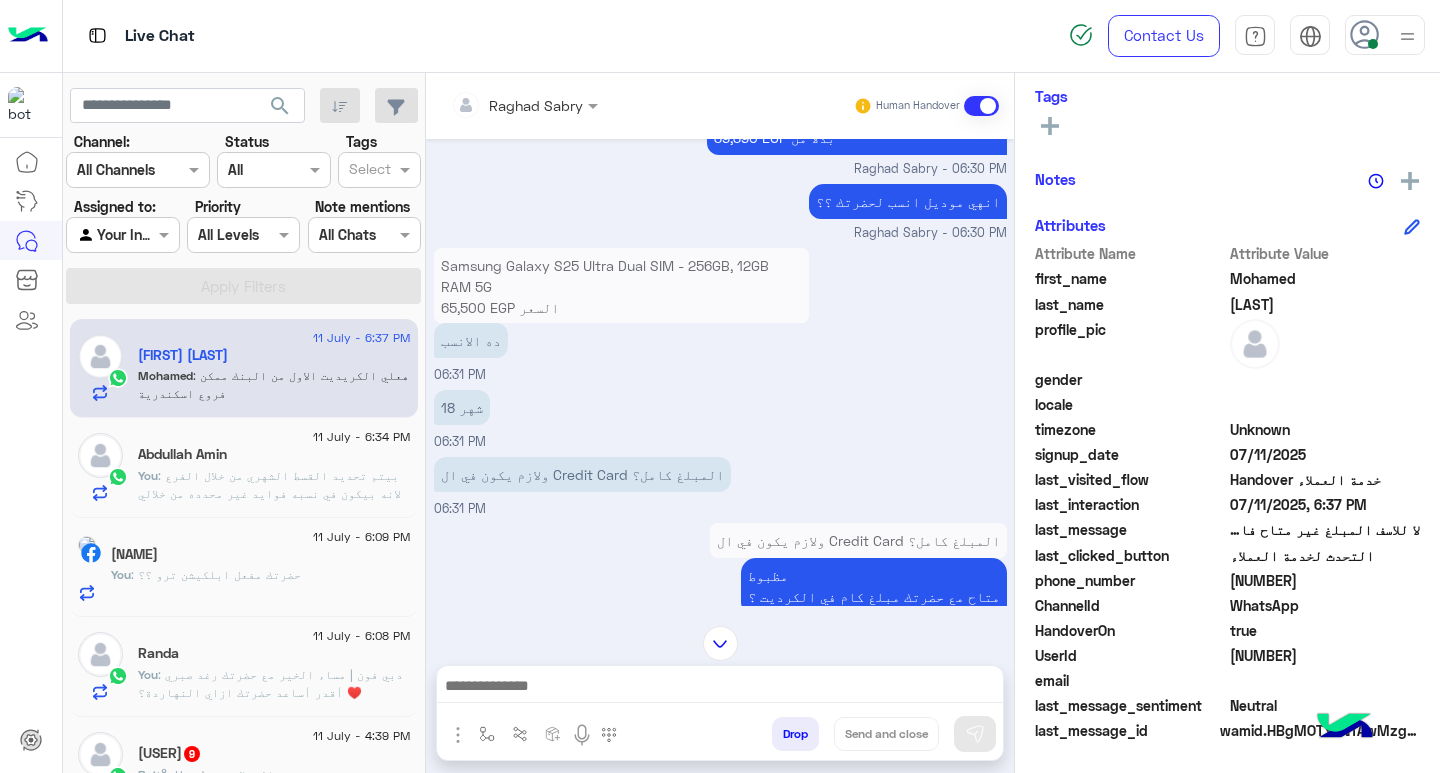 scroll, scrollTop: 940, scrollLeft: 0, axis: vertical 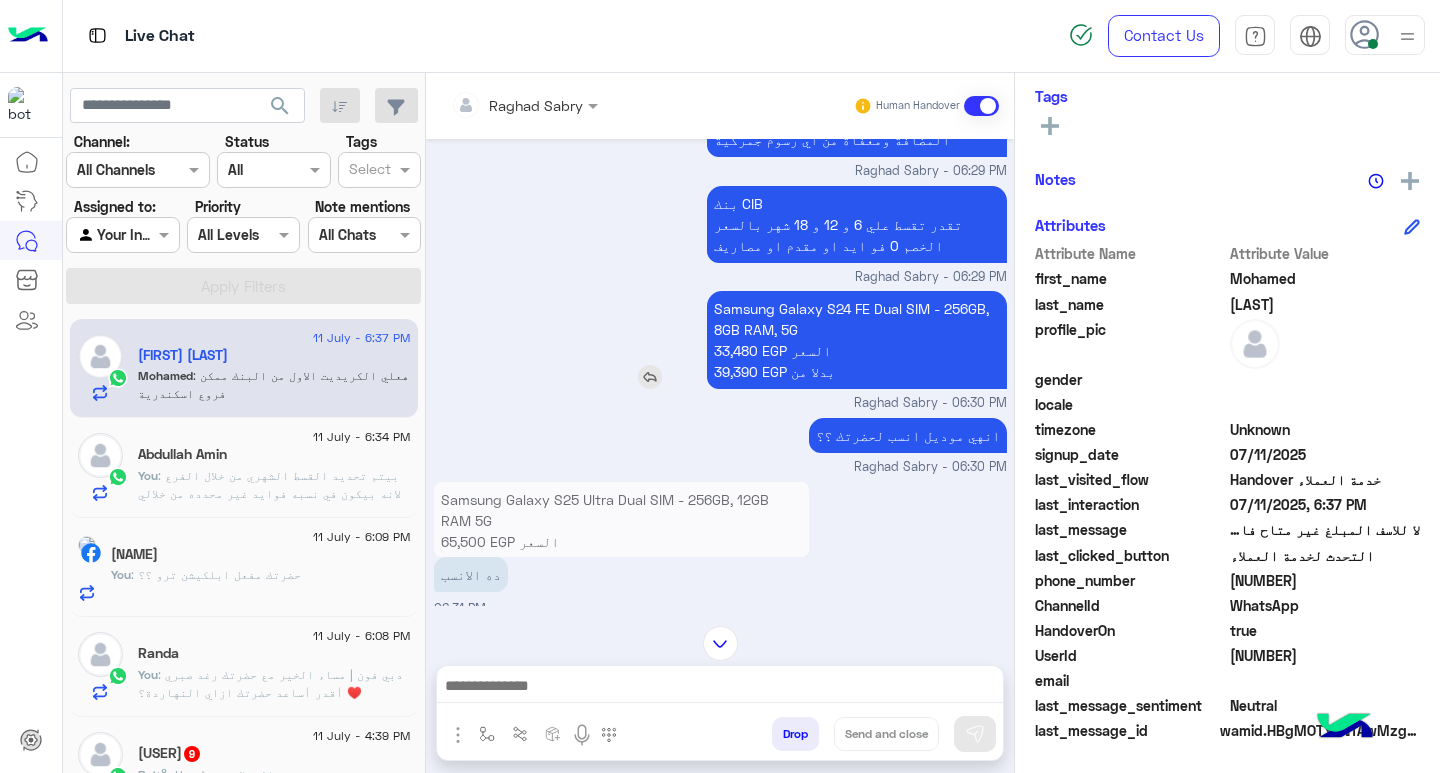 click on "Samsung Galaxy S24 FE Dual SIM - 256GB, 8GB RAM, 5G 33,480 EGP   السعر  39,390 EGP بدلا من" at bounding box center (857, 340) 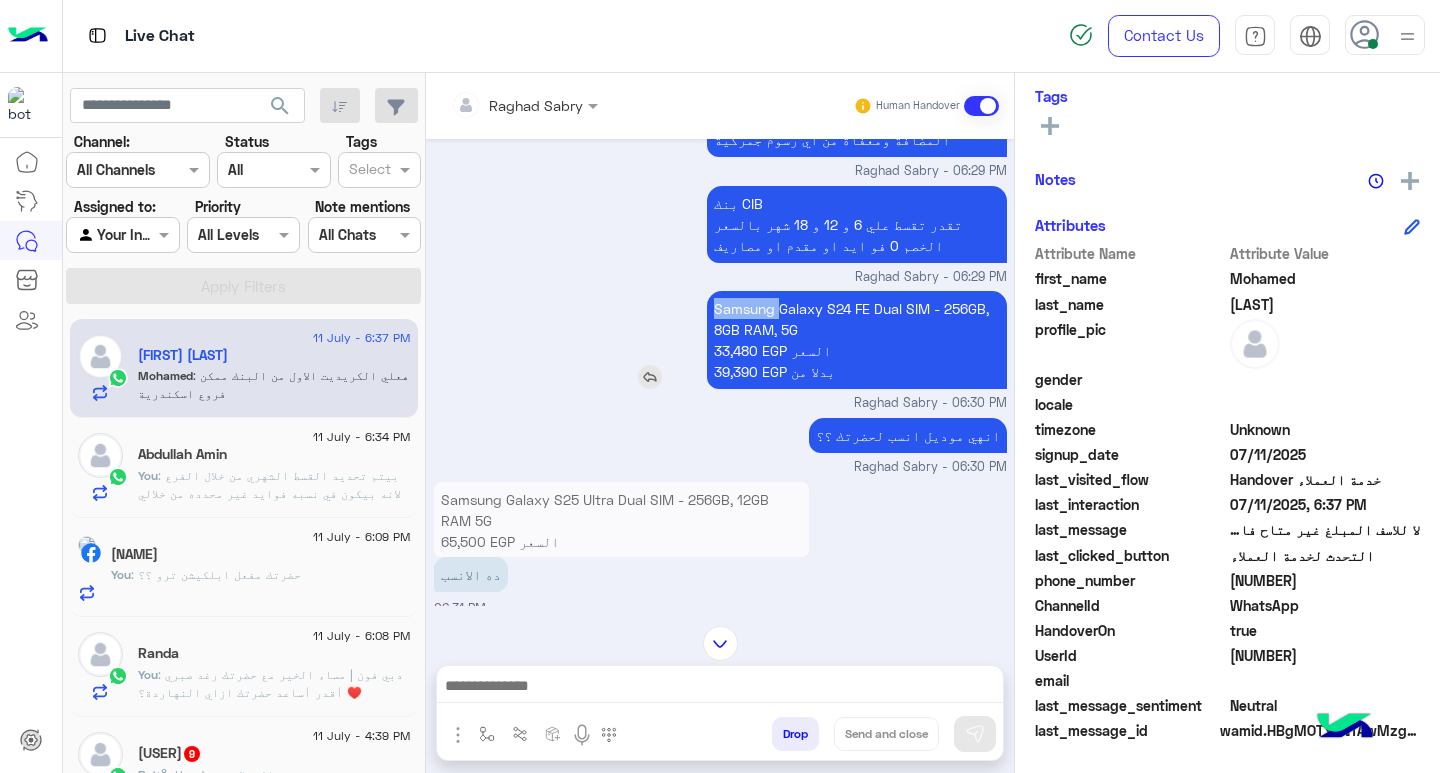 click on "Samsung Galaxy S24 FE Dual SIM - 256GB, 8GB RAM, 5G 33,480 EGP   السعر  39,390 EGP بدلا من" at bounding box center [857, 340] 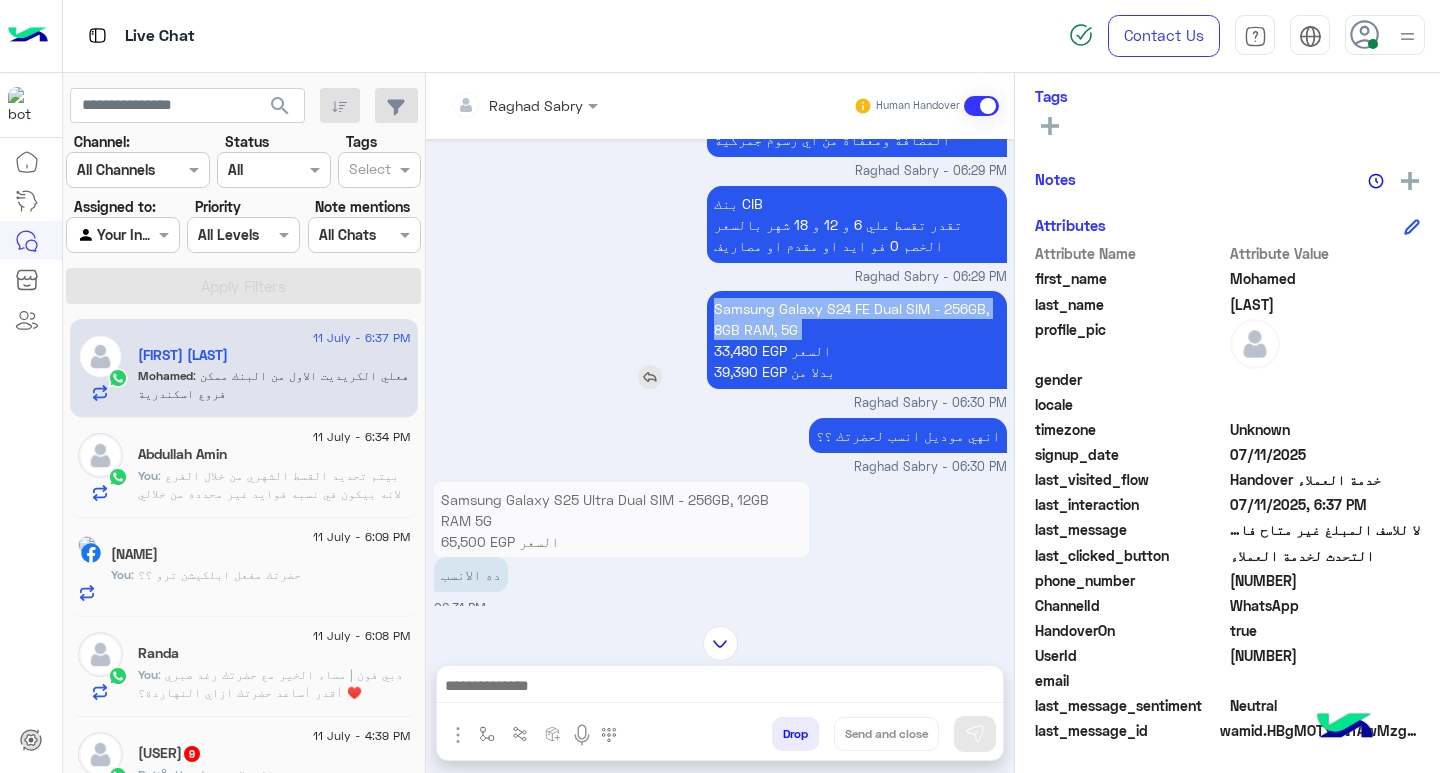 click on "Samsung Galaxy S24 FE Dual SIM - 256GB, 8GB RAM, 5G 33,480 EGP   السعر  39,390 EGP بدلا من" at bounding box center [857, 340] 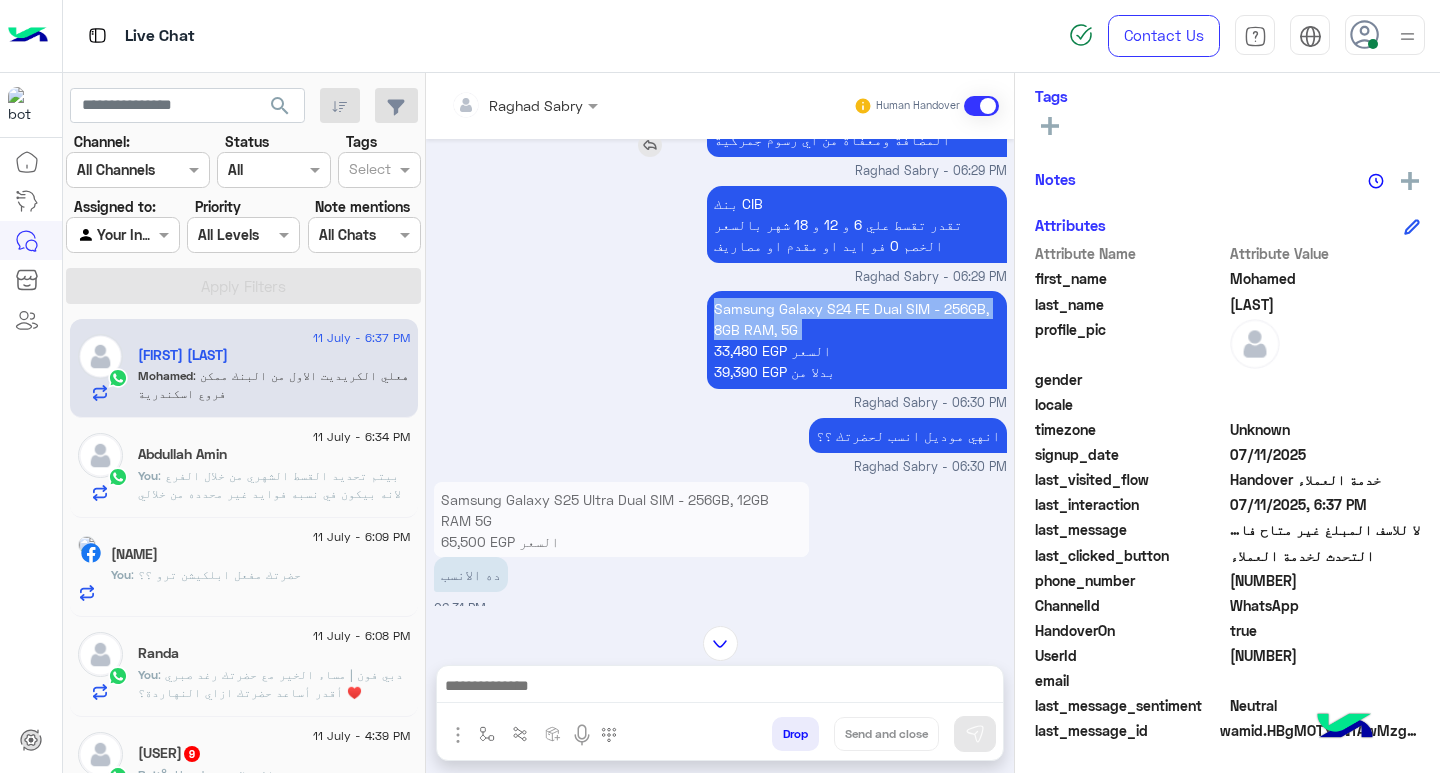 scroll, scrollTop: 707, scrollLeft: 0, axis: vertical 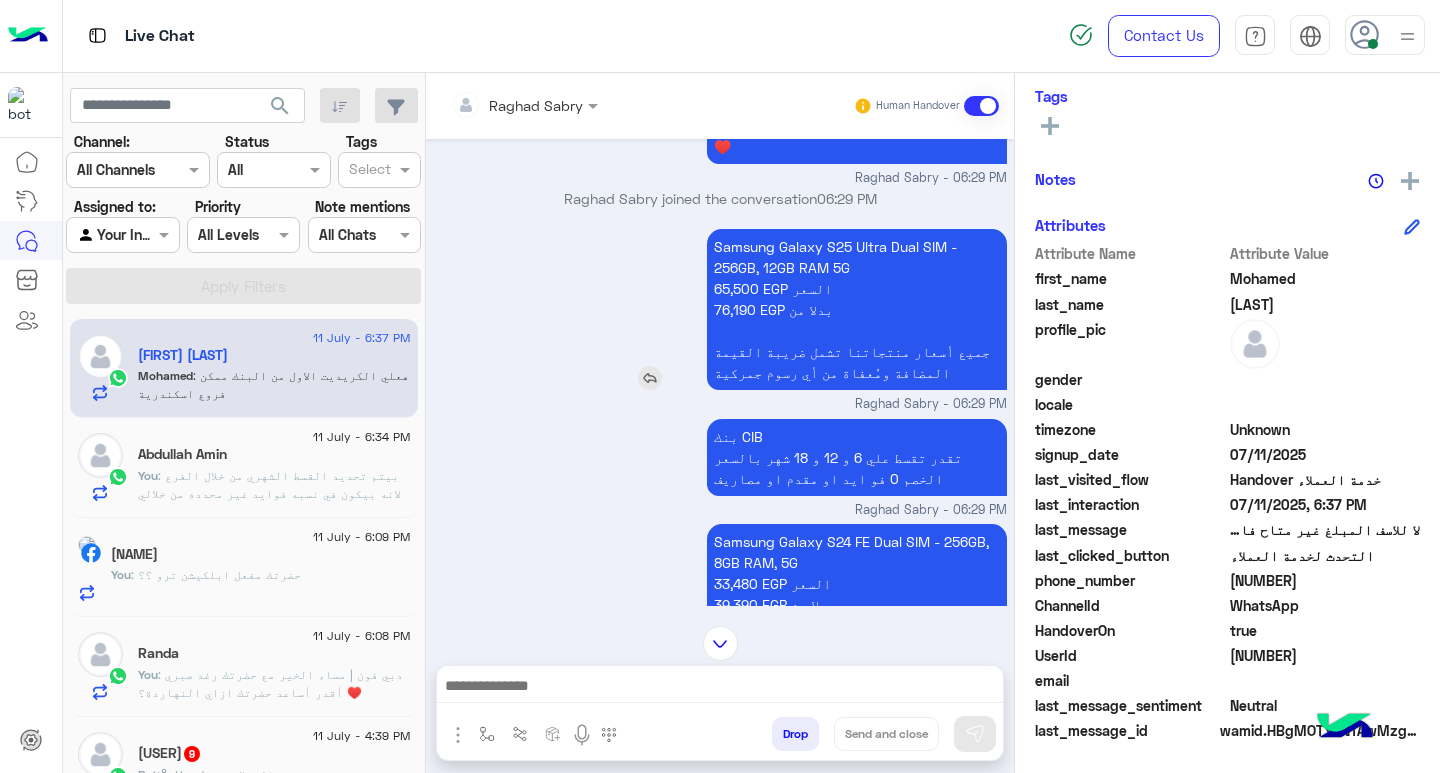 click on "Samsung Galaxy S25 Ultra Dual SIM - 256GB, 12GB RAM 5G 65,500 EGP   السعر  76,190 EGP بدلا من  جميع أسعار منتجاتنا تشمل ضريبة القيمة المضافة ومُعفاة من أي رسوم جمركية" at bounding box center (857, 309) 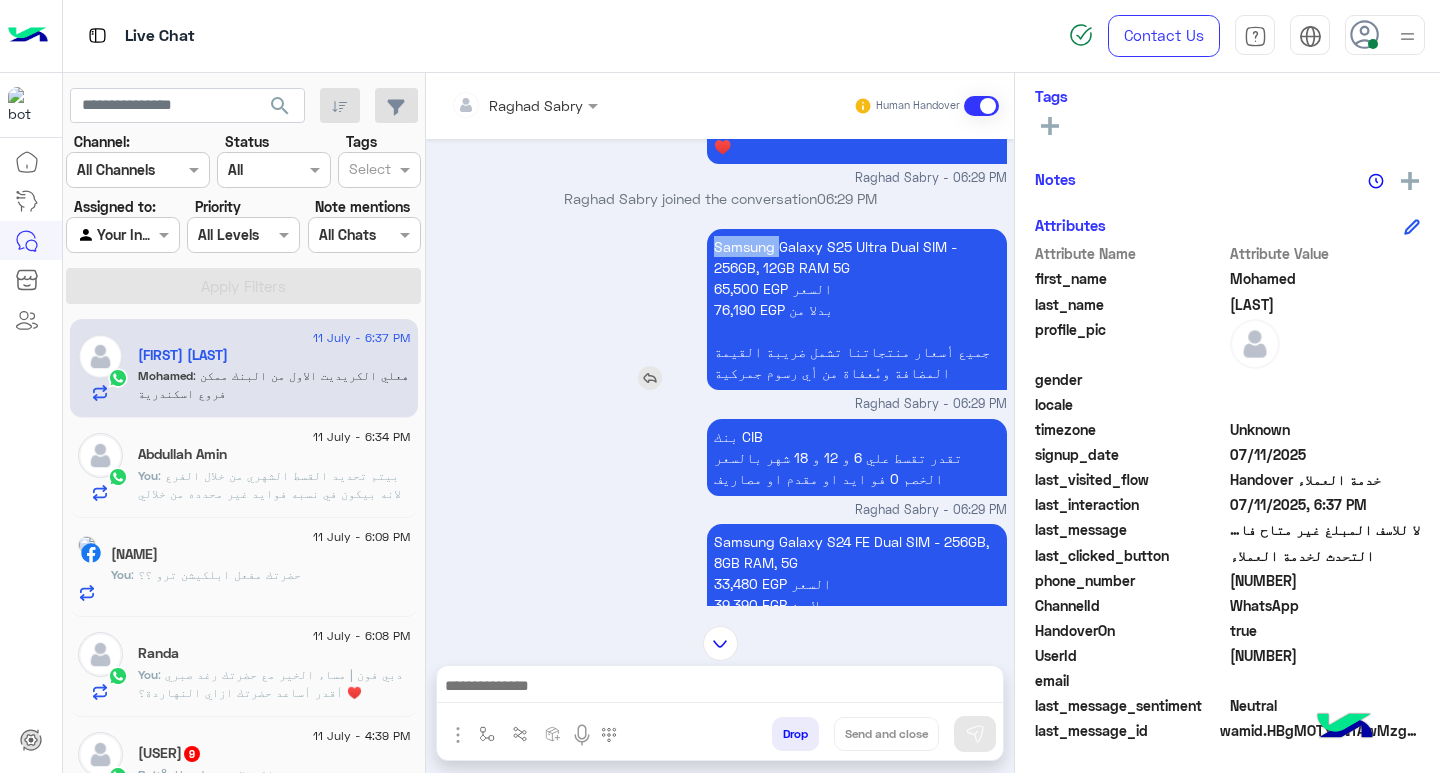 click on "Samsung Galaxy S25 Ultra Dual SIM - 256GB, 12GB RAM 5G 65,500 EGP   السعر  76,190 EGP بدلا من  جميع أسعار منتجاتنا تشمل ضريبة القيمة المضافة ومُعفاة من أي رسوم جمركية" at bounding box center [857, 309] 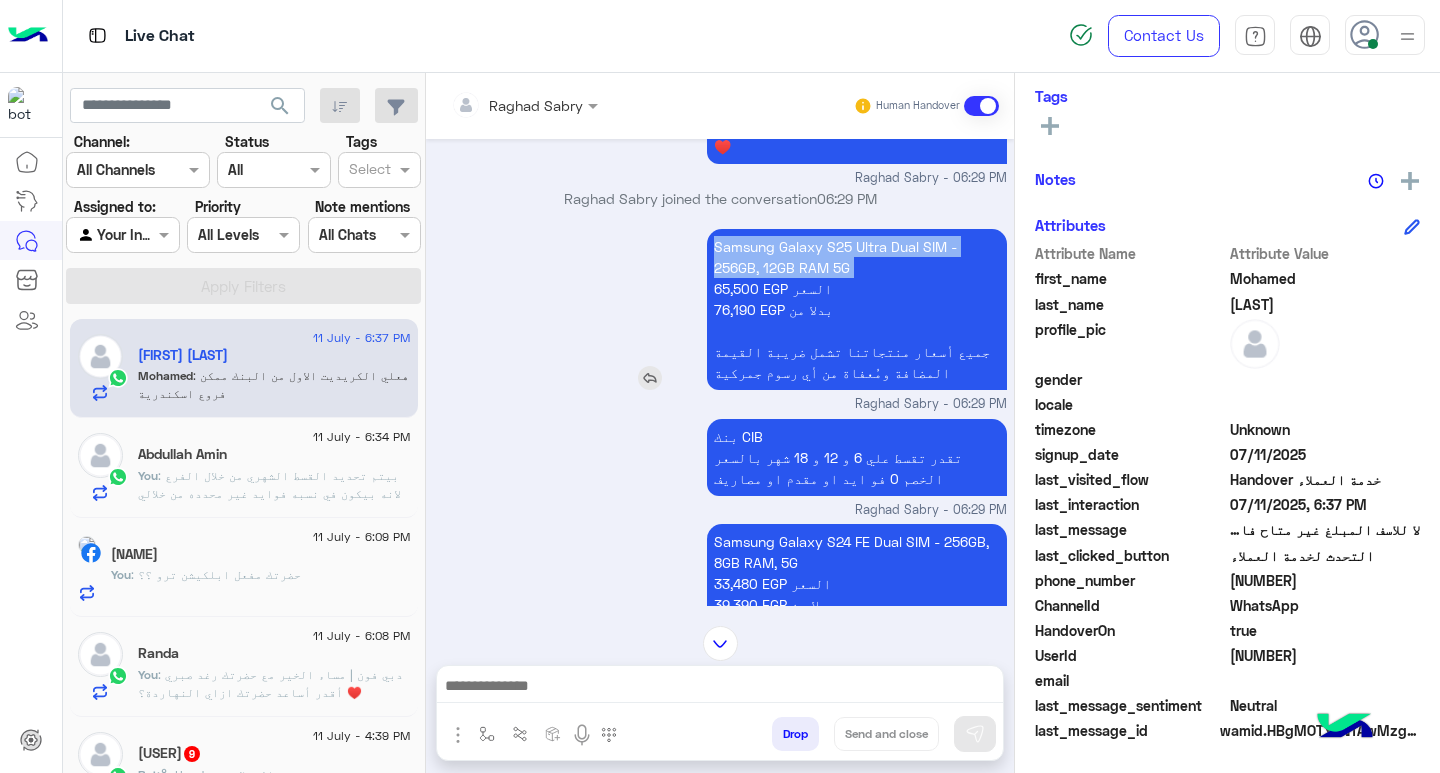 click on "Samsung Galaxy S25 Ultra Dual SIM - 256GB, 12GB RAM 5G 65,500 EGP   السعر  76,190 EGP بدلا من  جميع أسعار منتجاتنا تشمل ضريبة القيمة المضافة ومُعفاة من أي رسوم جمركية" at bounding box center [857, 309] 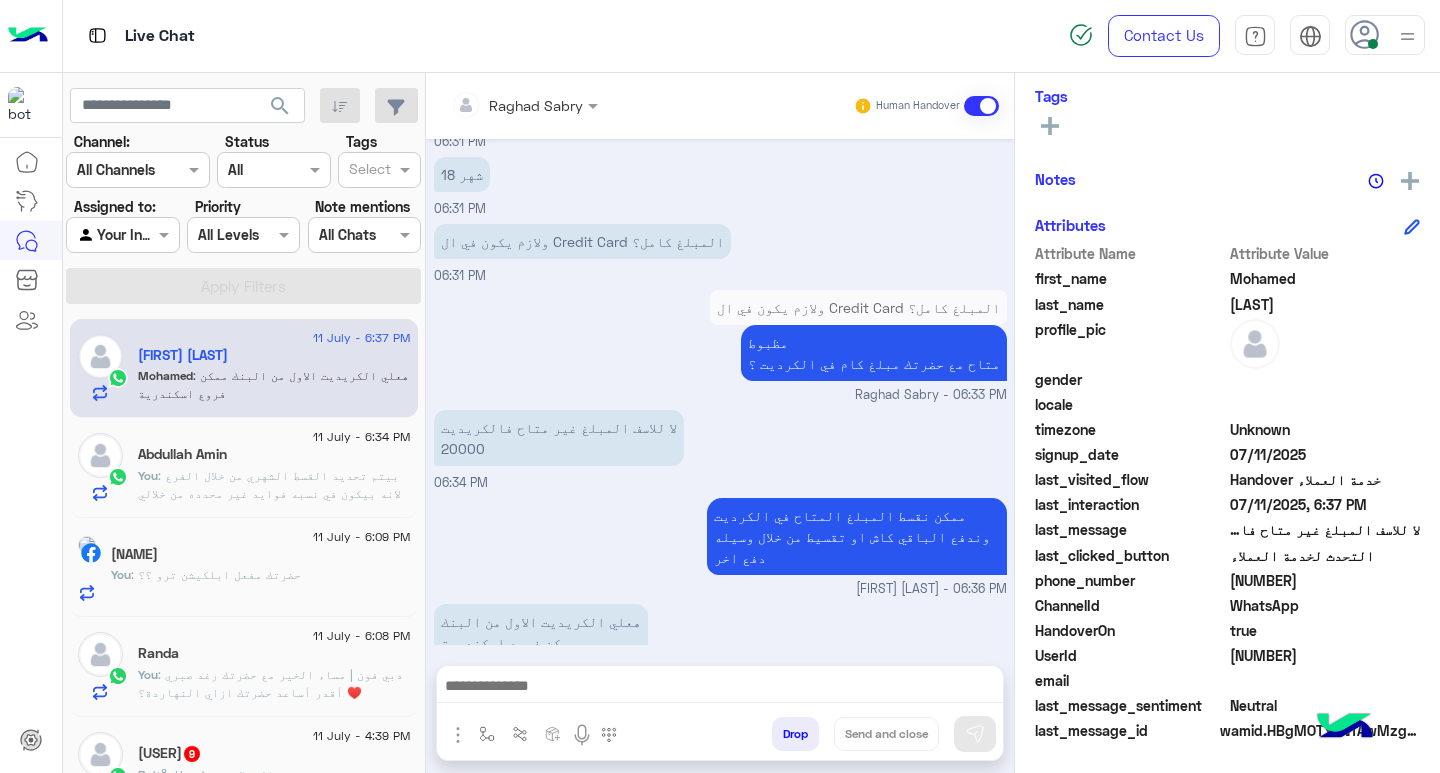 scroll, scrollTop: 1406, scrollLeft: 0, axis: vertical 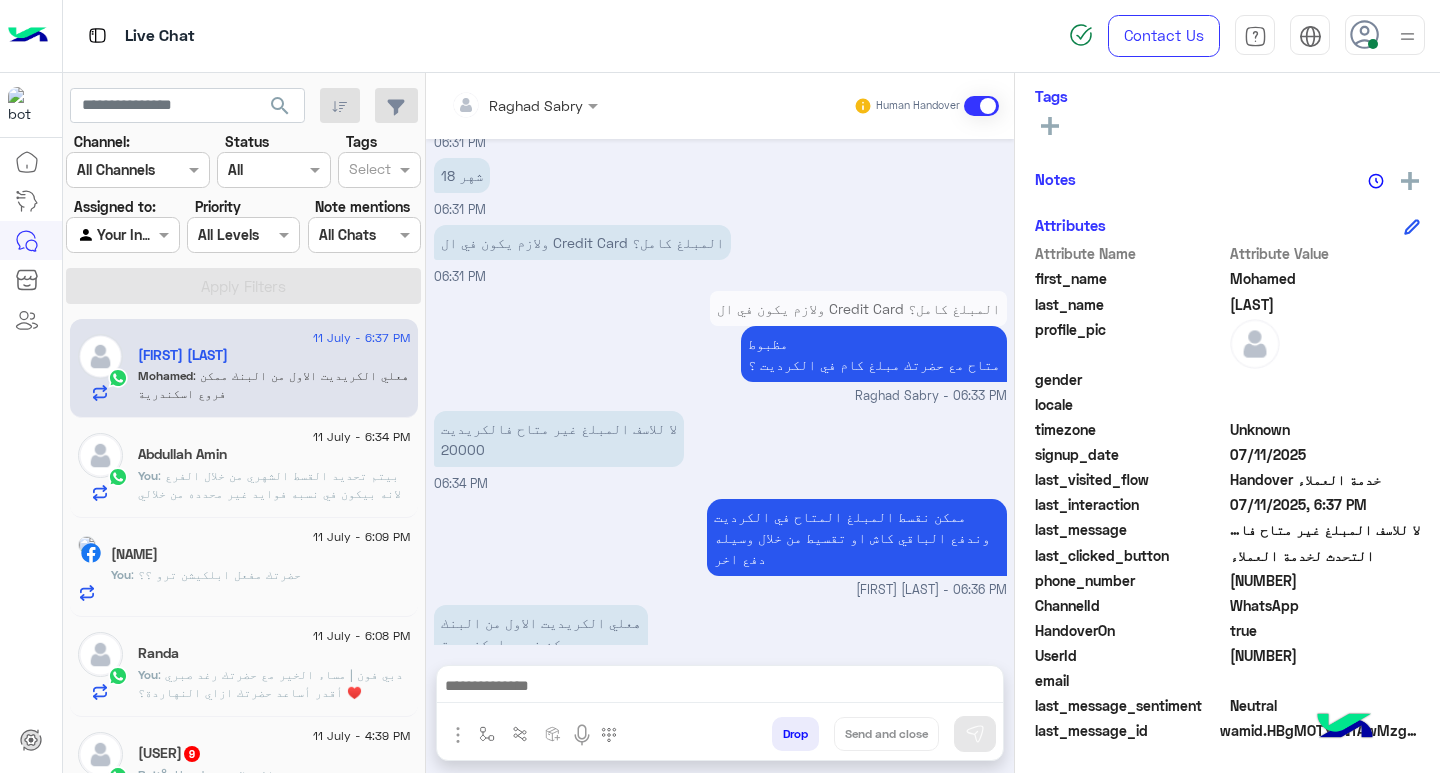 click on "هعلي الكريديت الاول من البنك  ممكن فروع اسكندرية   06:37 PM" at bounding box center (720, 644) 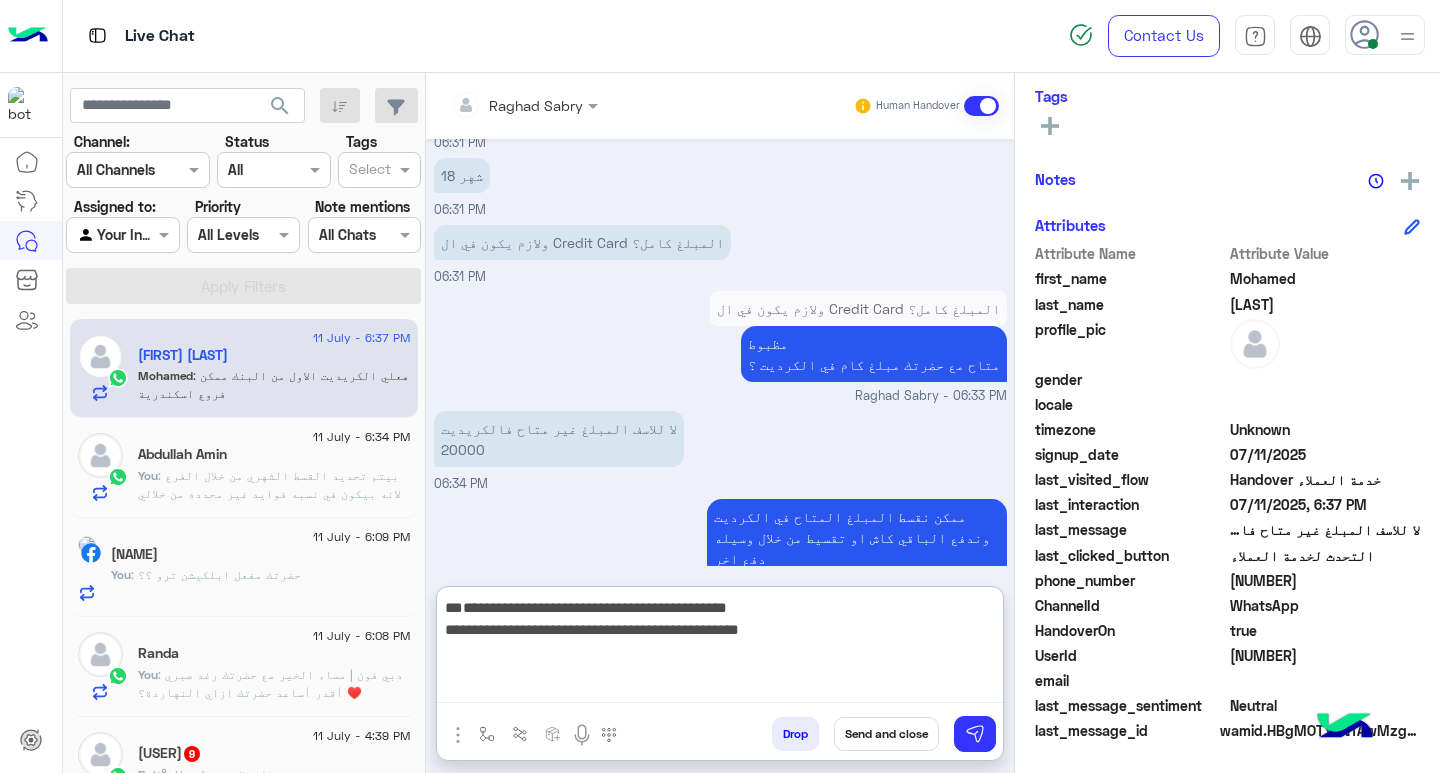 scroll, scrollTop: 0, scrollLeft: 0, axis: both 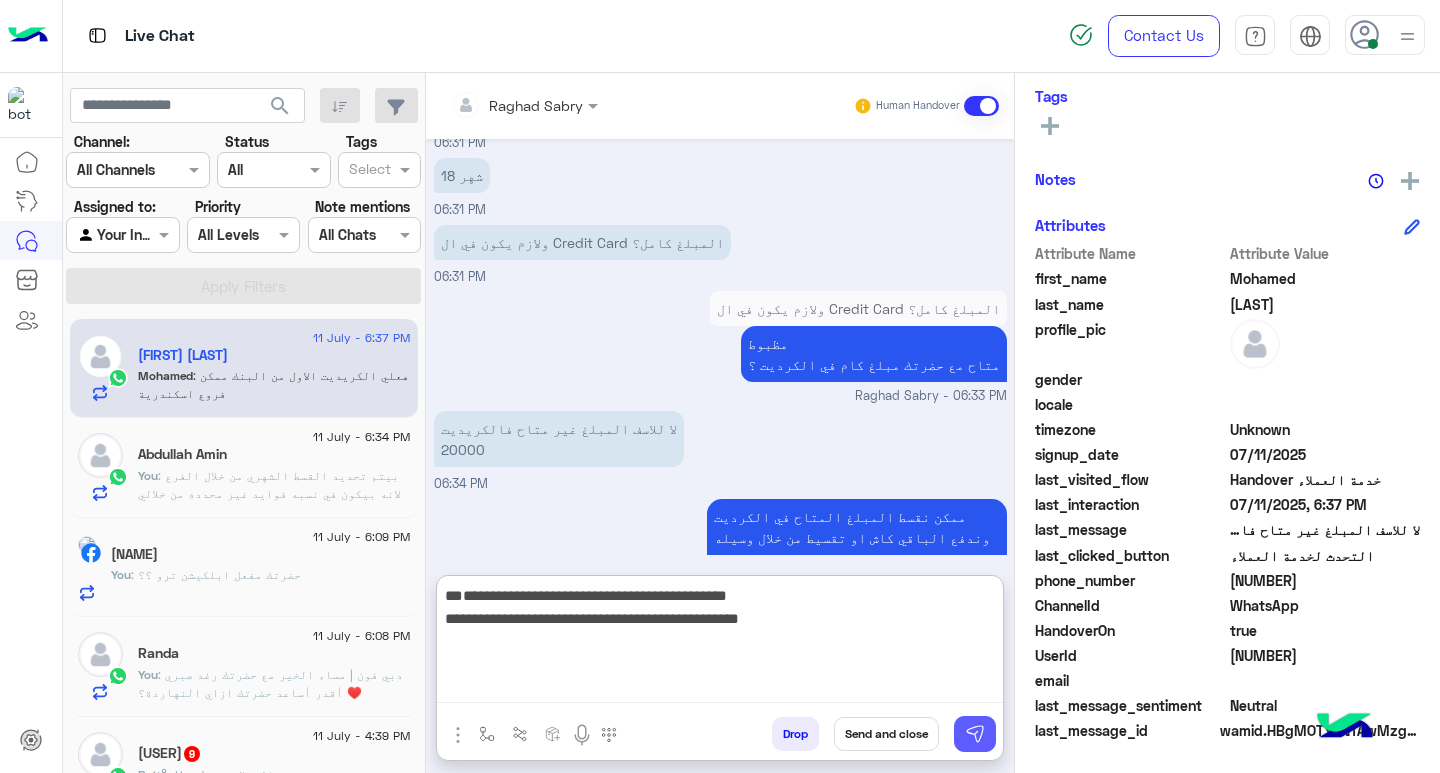 type on "**********" 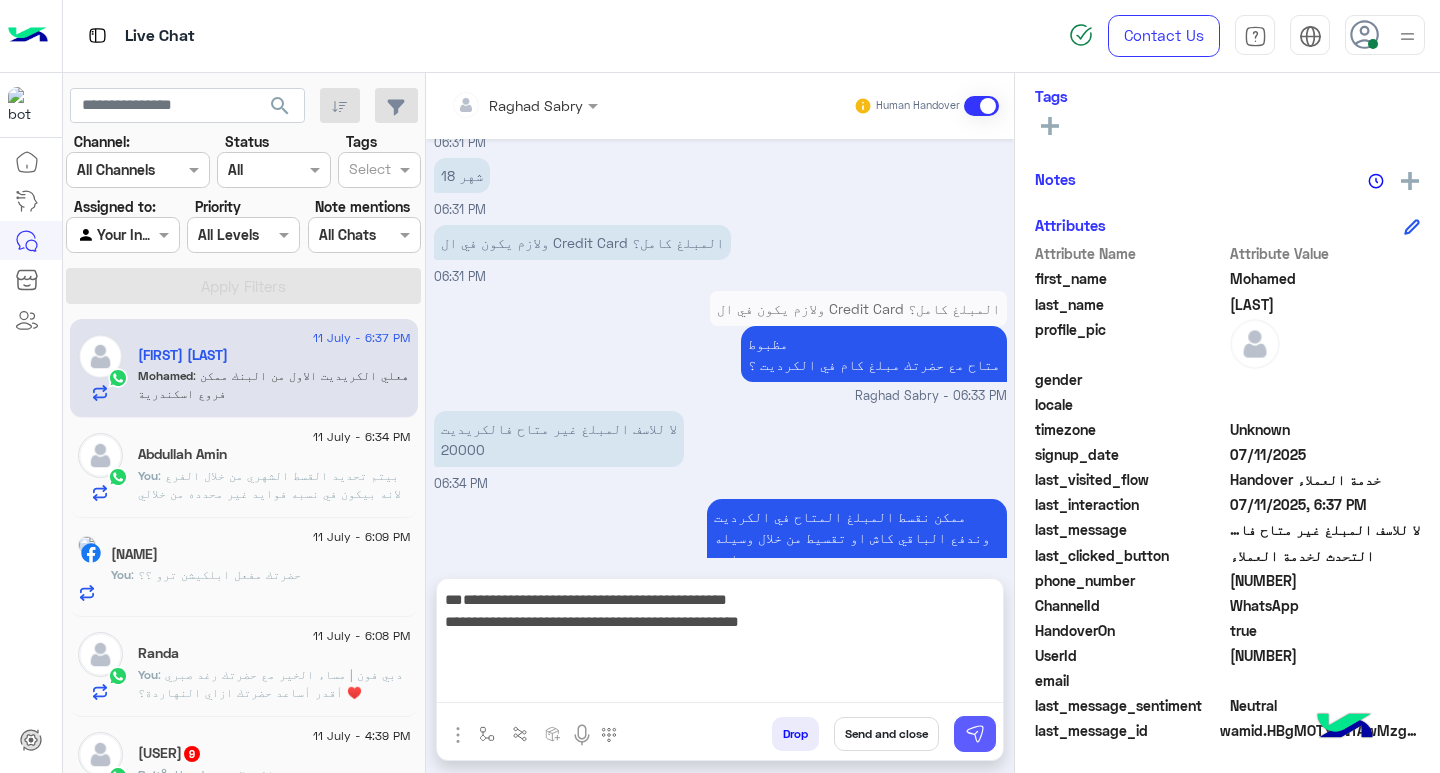 click at bounding box center [975, 734] 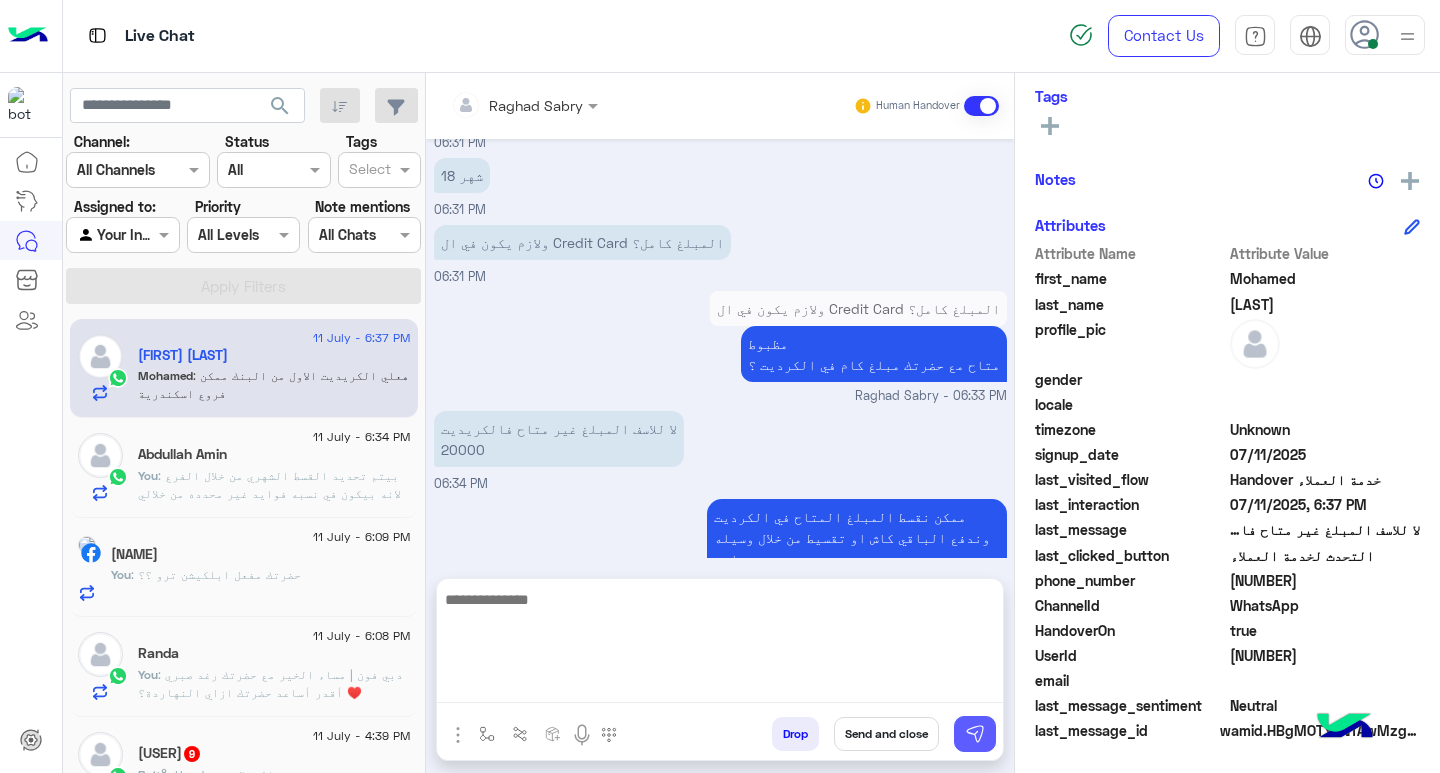scroll, scrollTop: 1512, scrollLeft: 0, axis: vertical 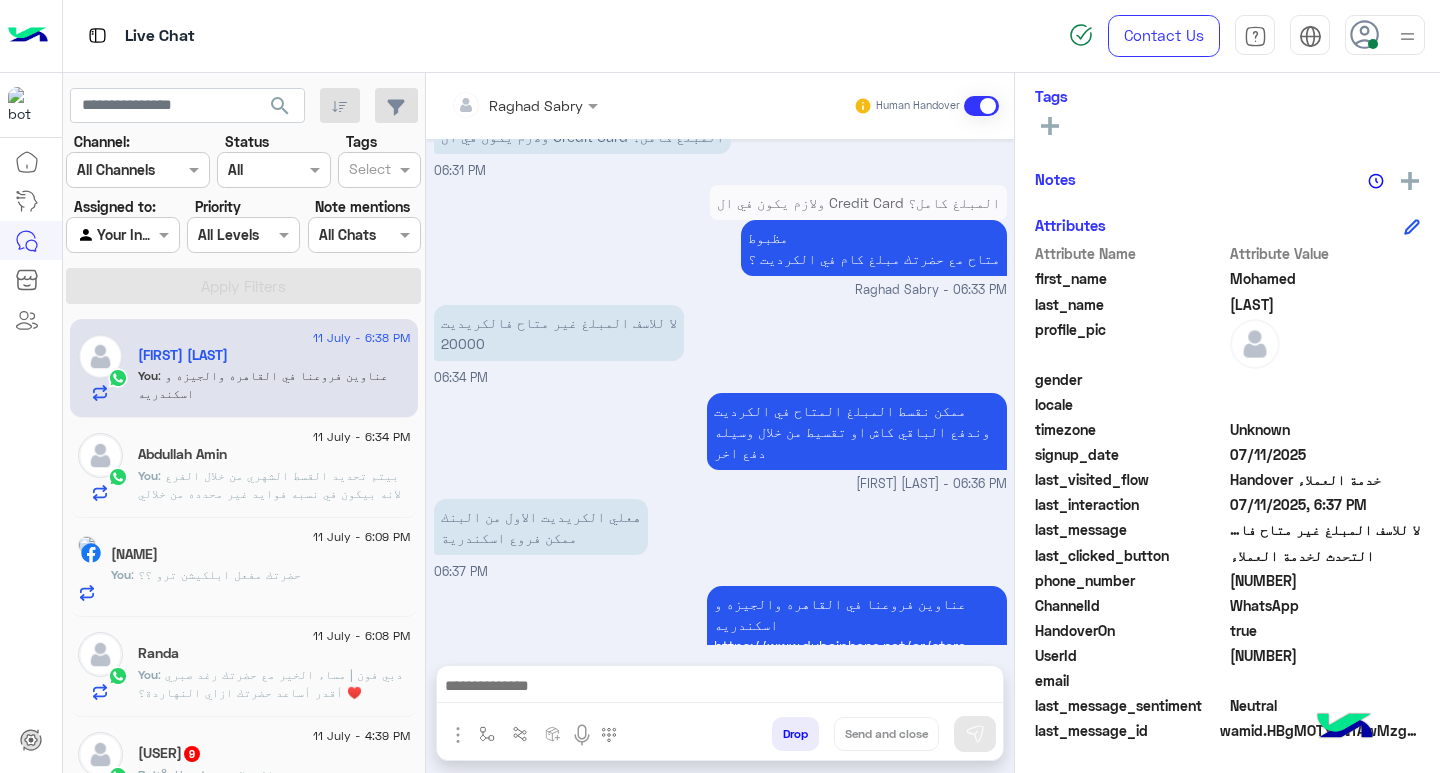 click at bounding box center [720, 688] 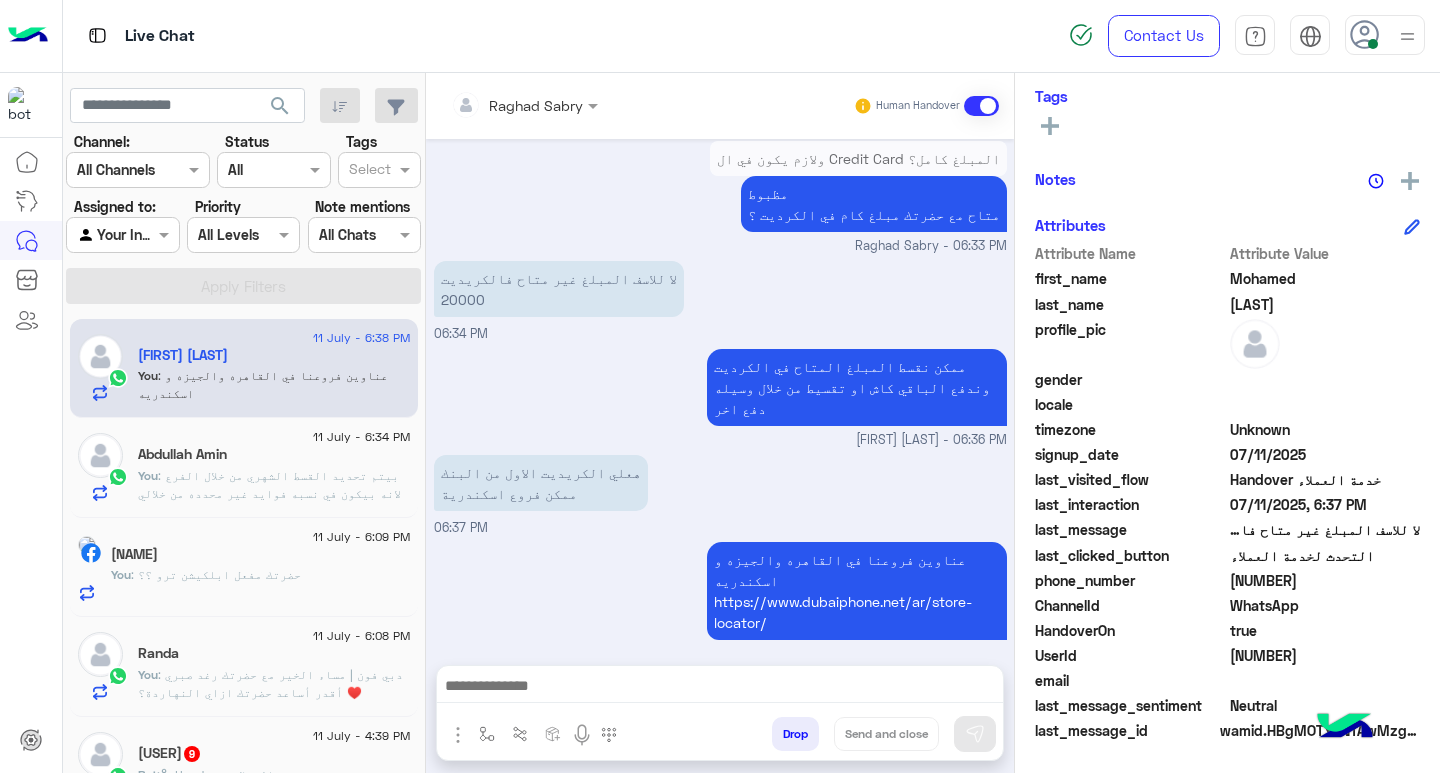 paste on "**********" 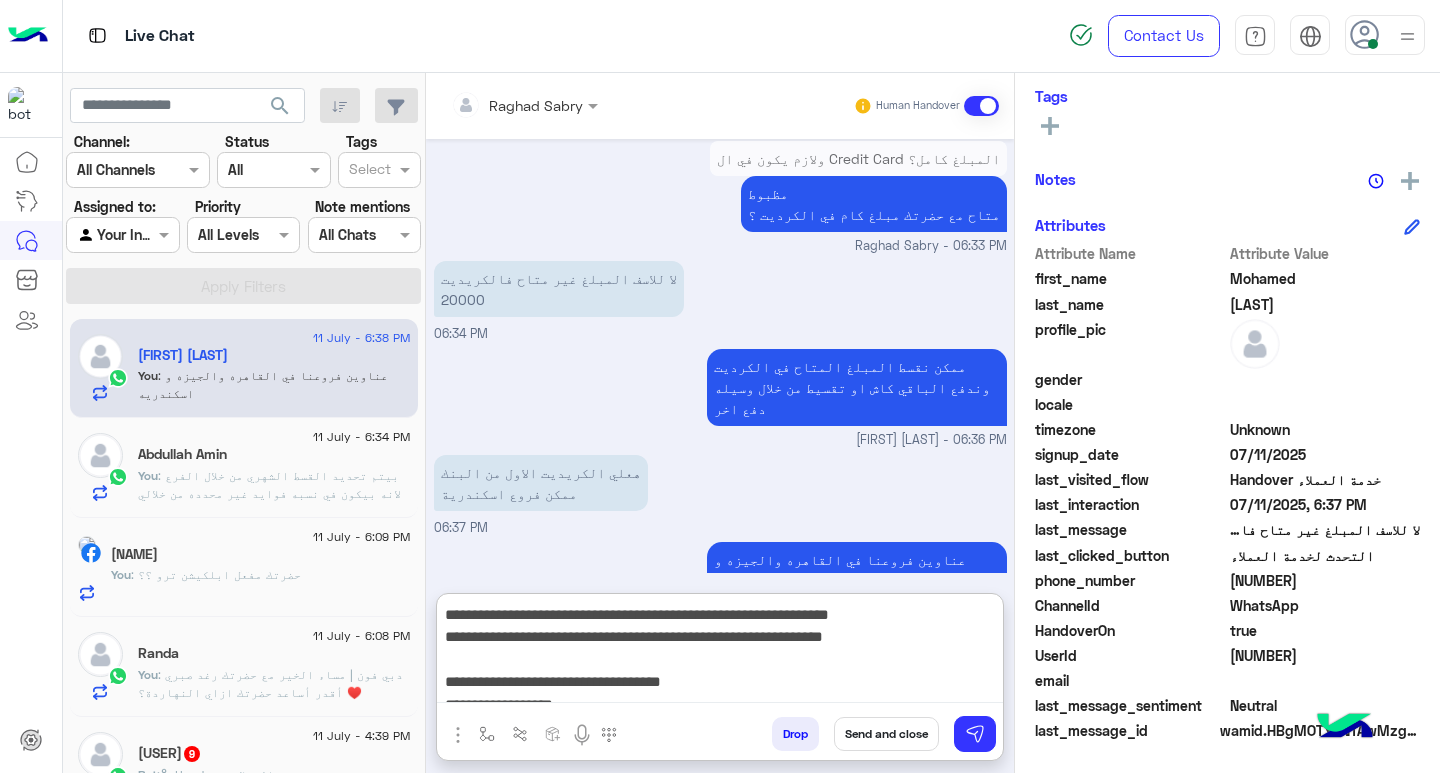 scroll, scrollTop: 1581, scrollLeft: 0, axis: vertical 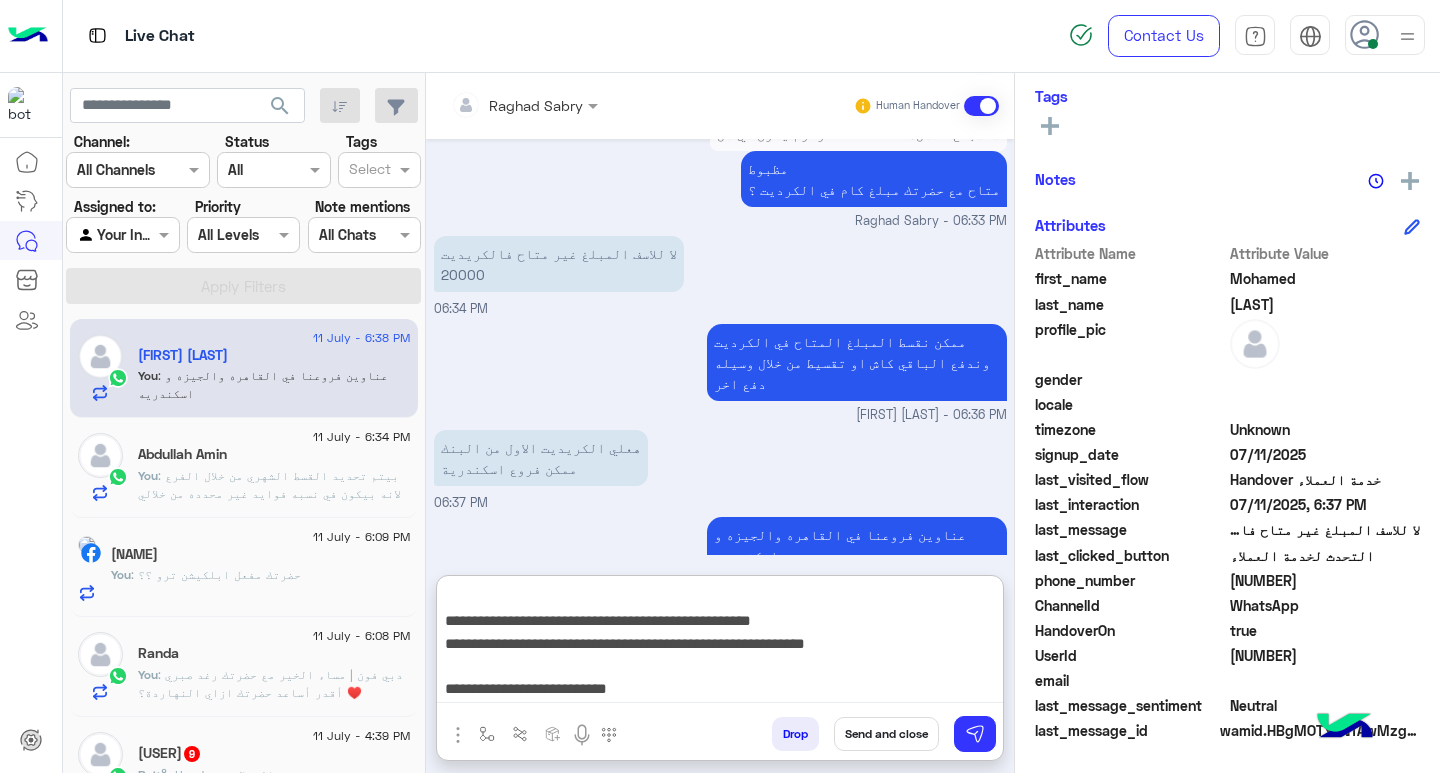 type on "**********" 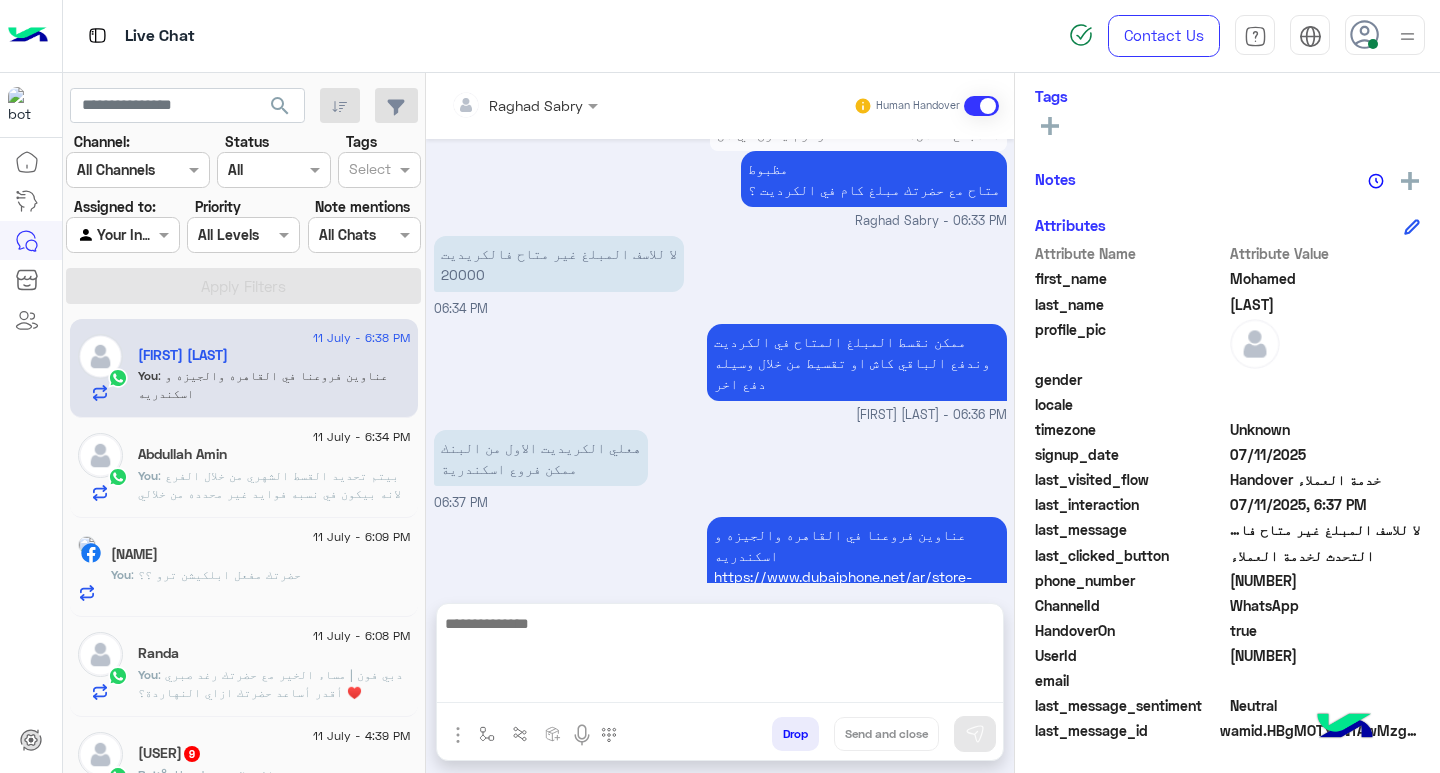 scroll, scrollTop: 0, scrollLeft: 0, axis: both 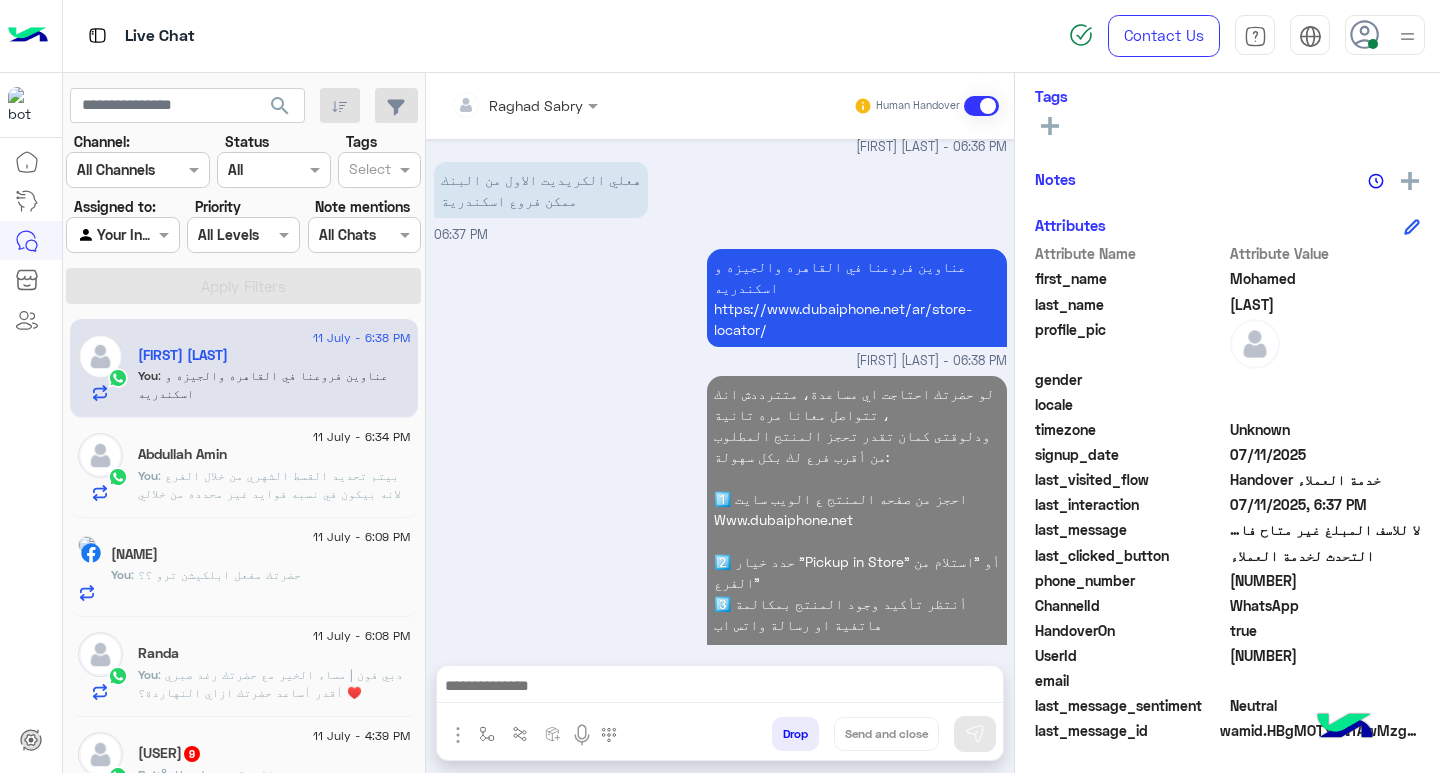 click on "11 July - 6:34 PM  Abdullah Amin   You  : بيتم تحديد القسط الشهري من خلال الفرع لانه بيكون في نسبه فوايد غير محدده من خلالي" 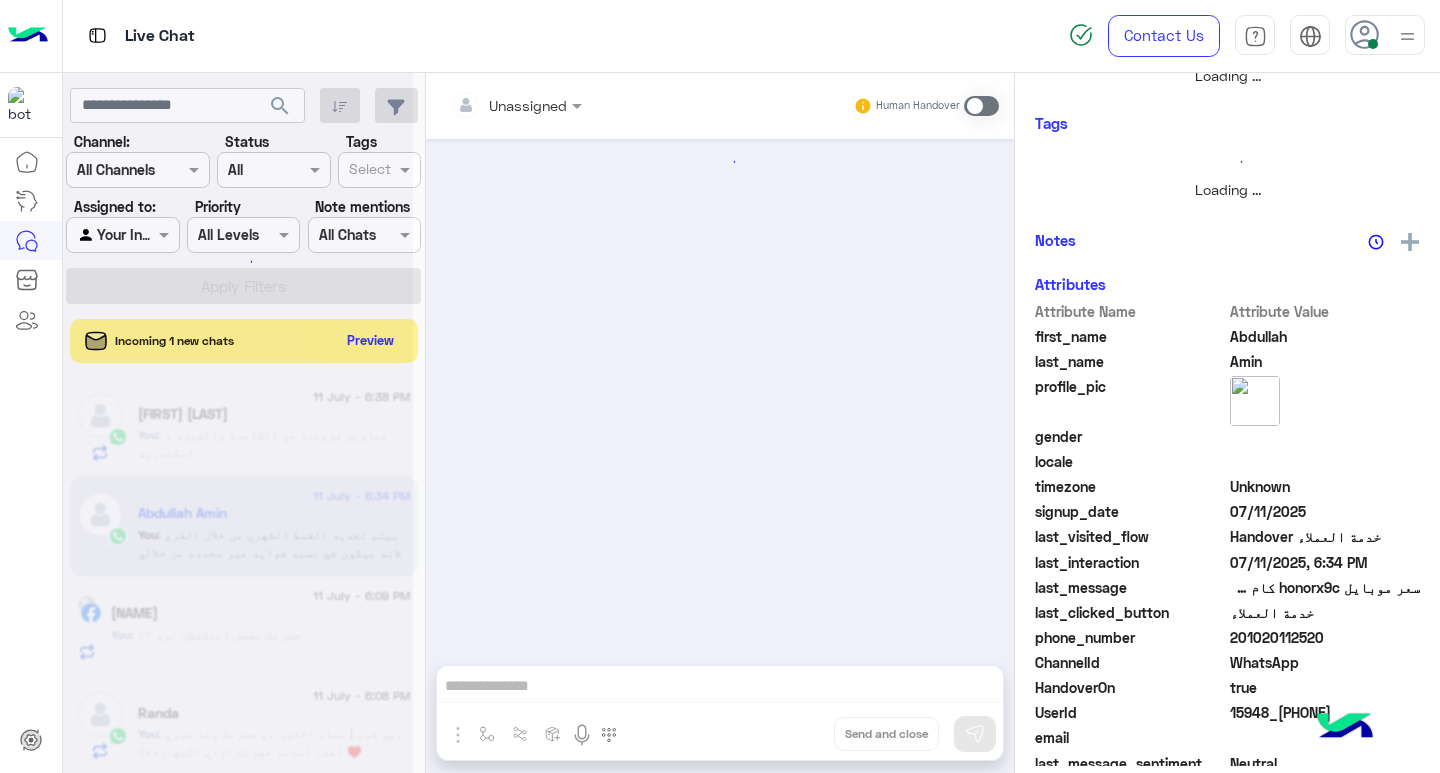 scroll, scrollTop: 355, scrollLeft: 0, axis: vertical 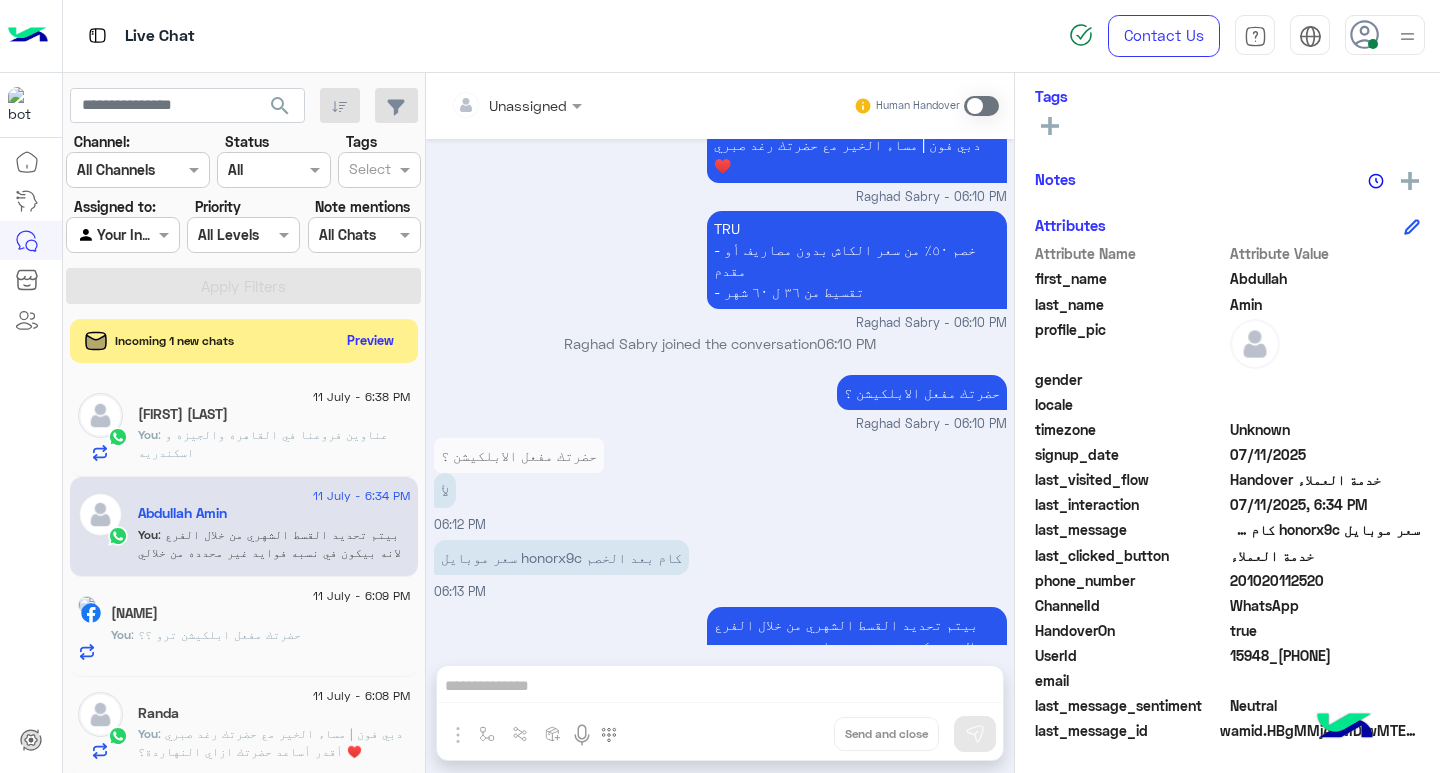 click at bounding box center (981, 106) 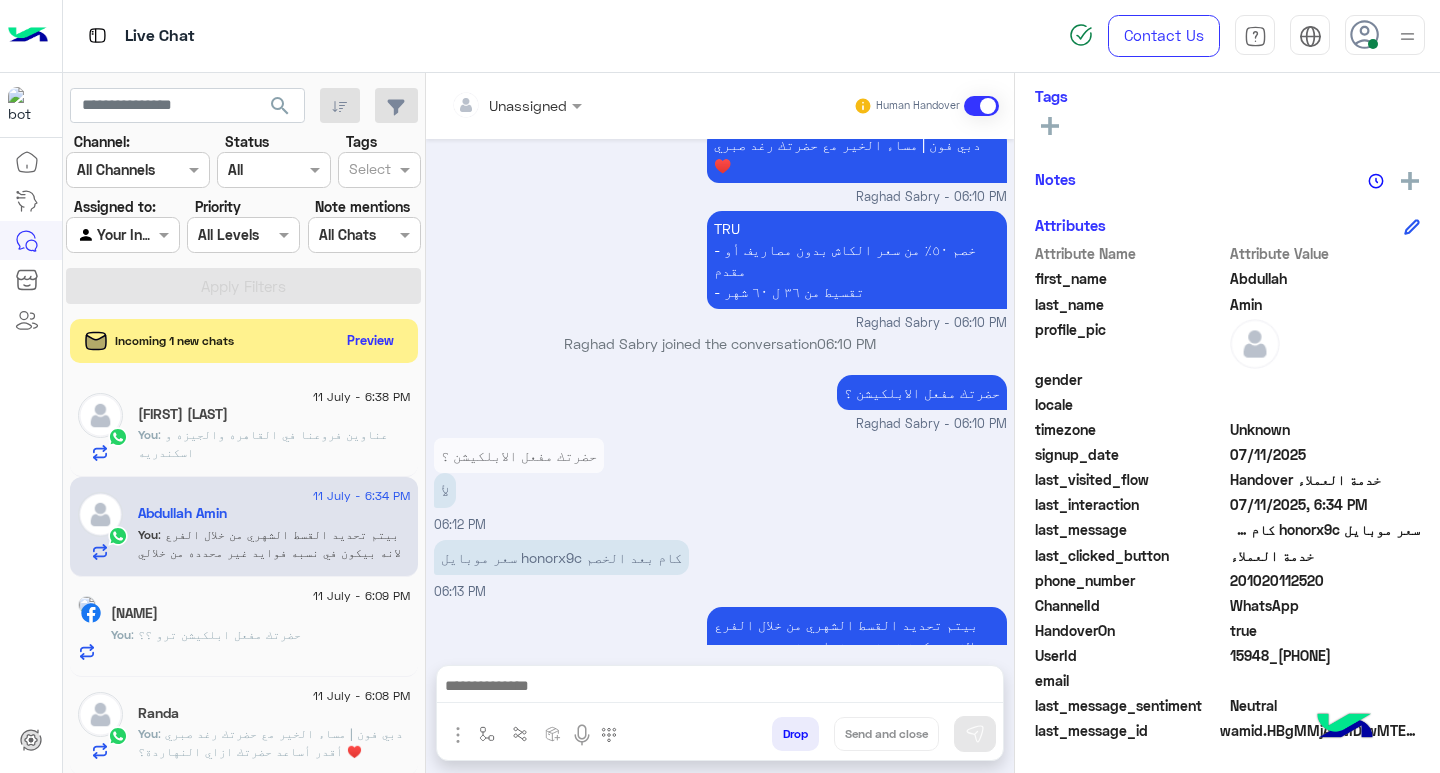 scroll, scrollTop: 2442, scrollLeft: 0, axis: vertical 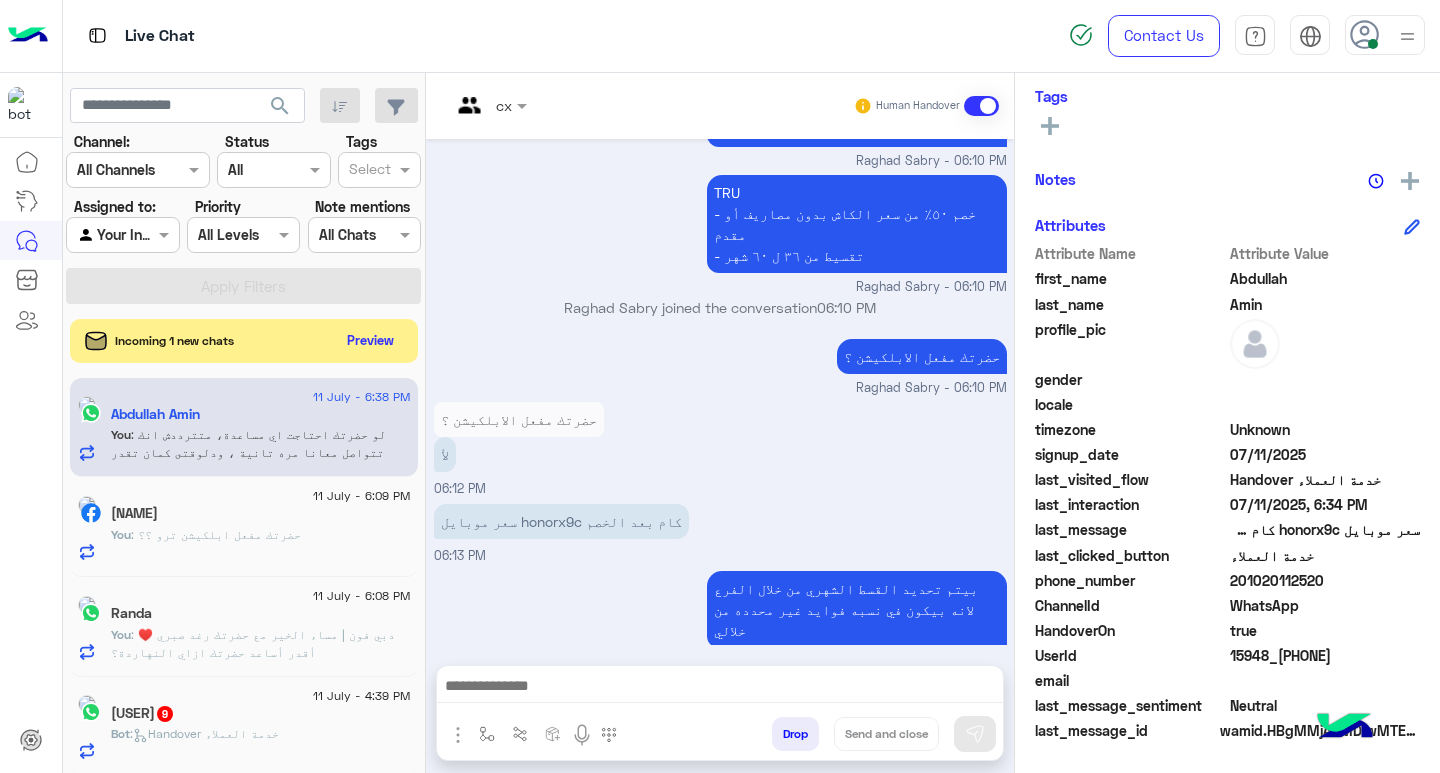 click at bounding box center (720, 688) 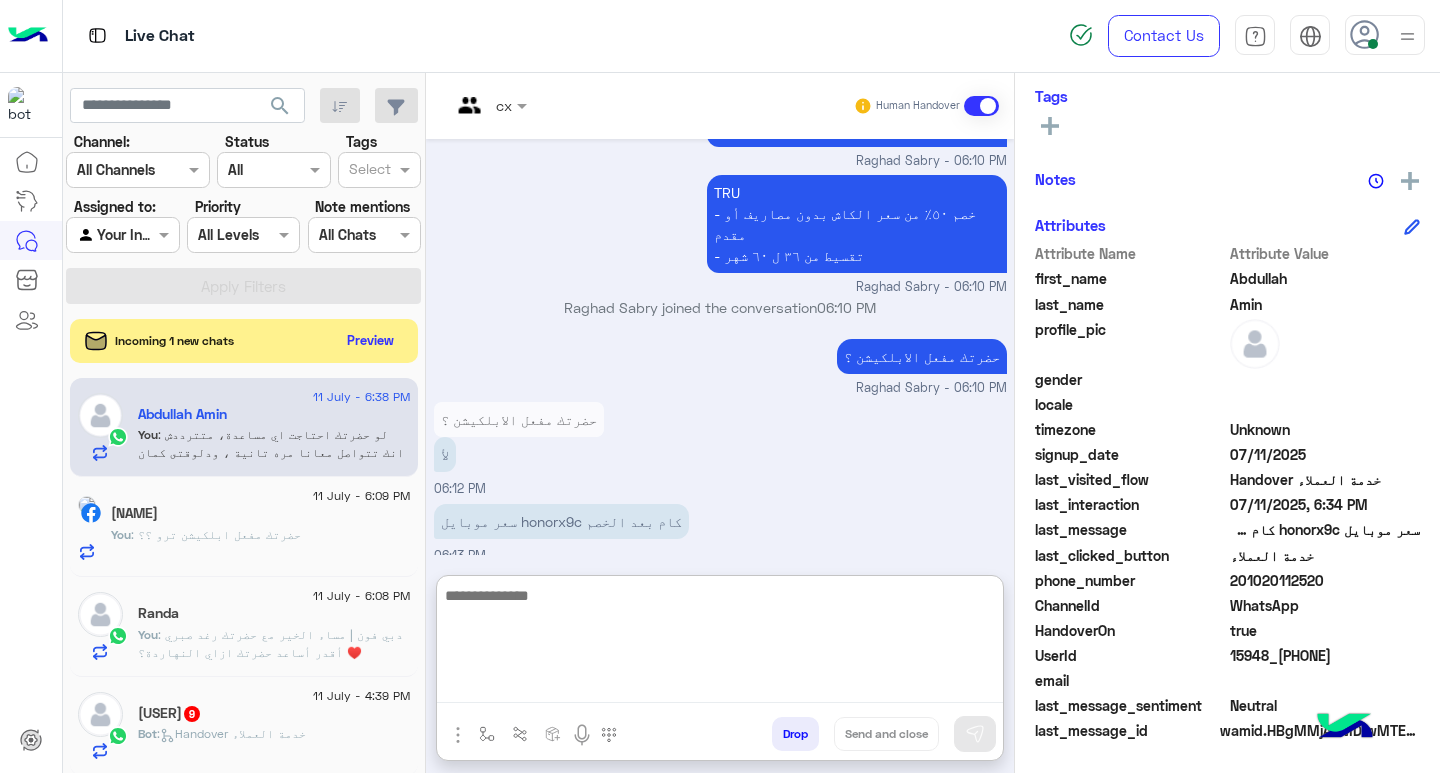paste on "**********" 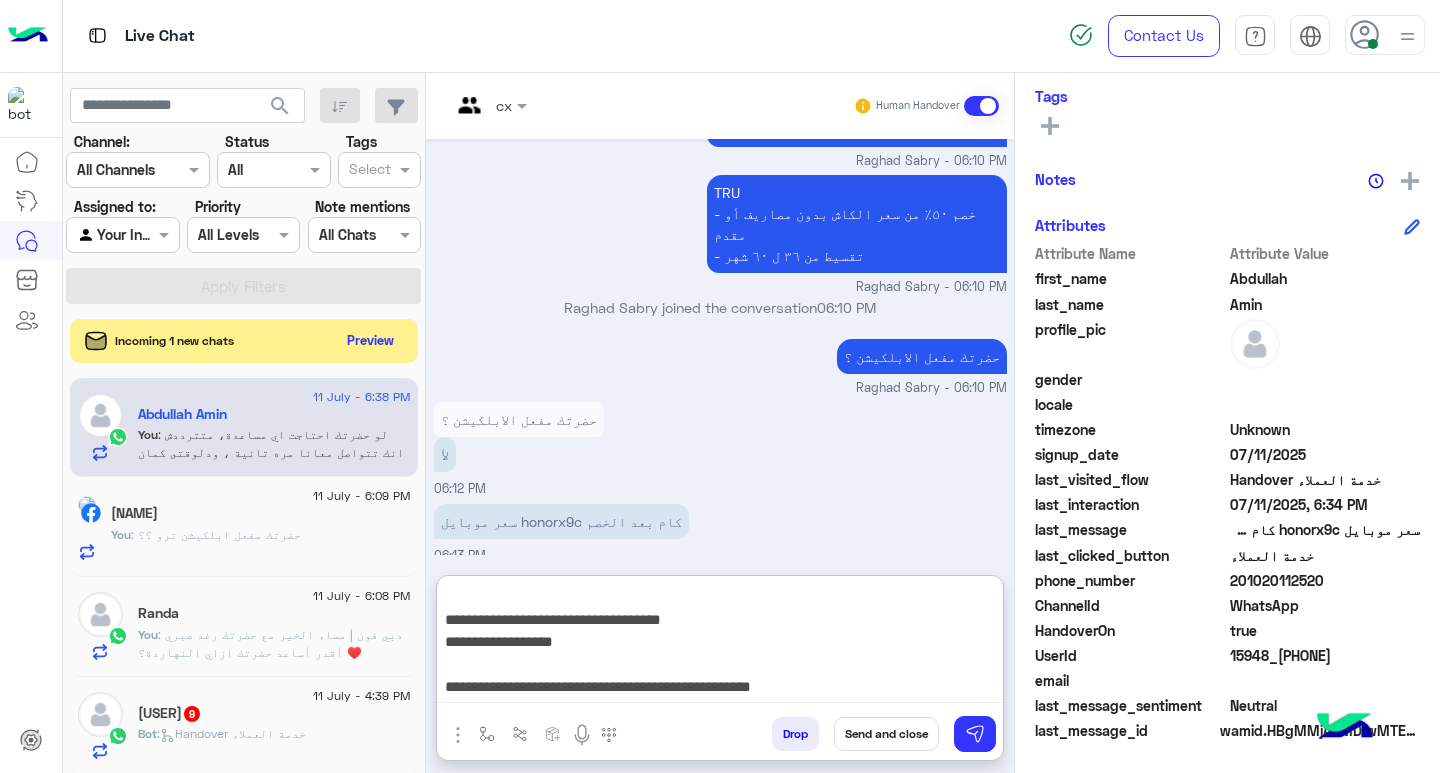 scroll, scrollTop: 0, scrollLeft: 0, axis: both 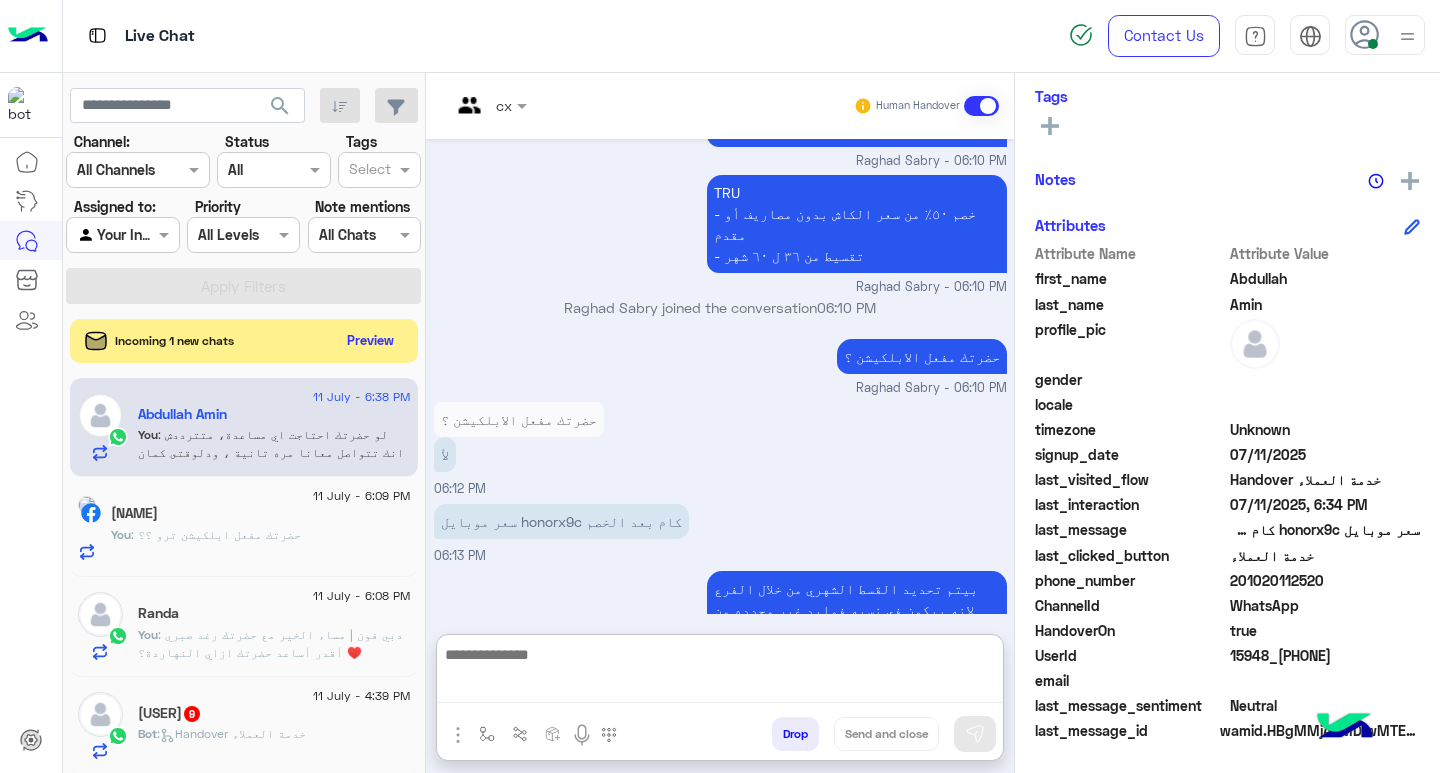 click at bounding box center [720, 672] 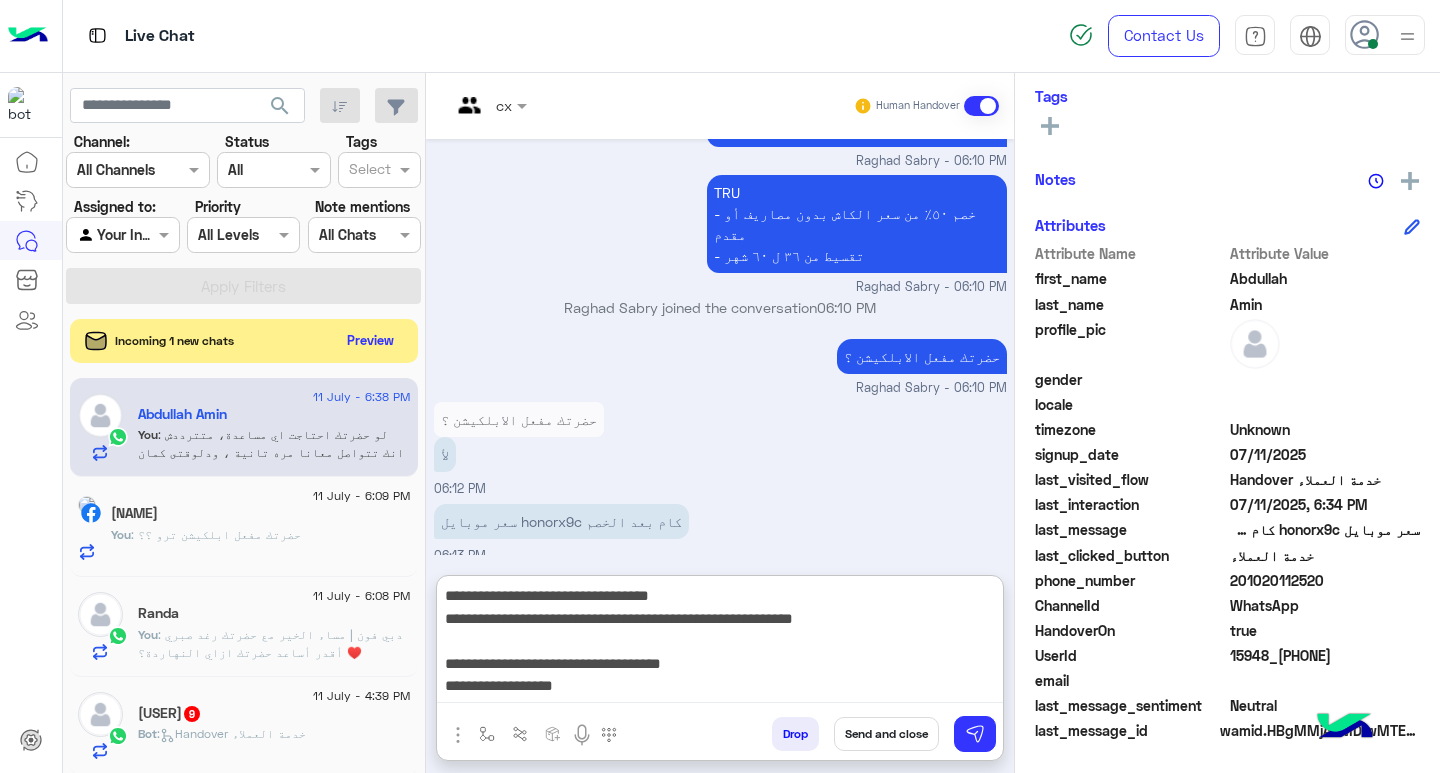 scroll, scrollTop: 155, scrollLeft: 0, axis: vertical 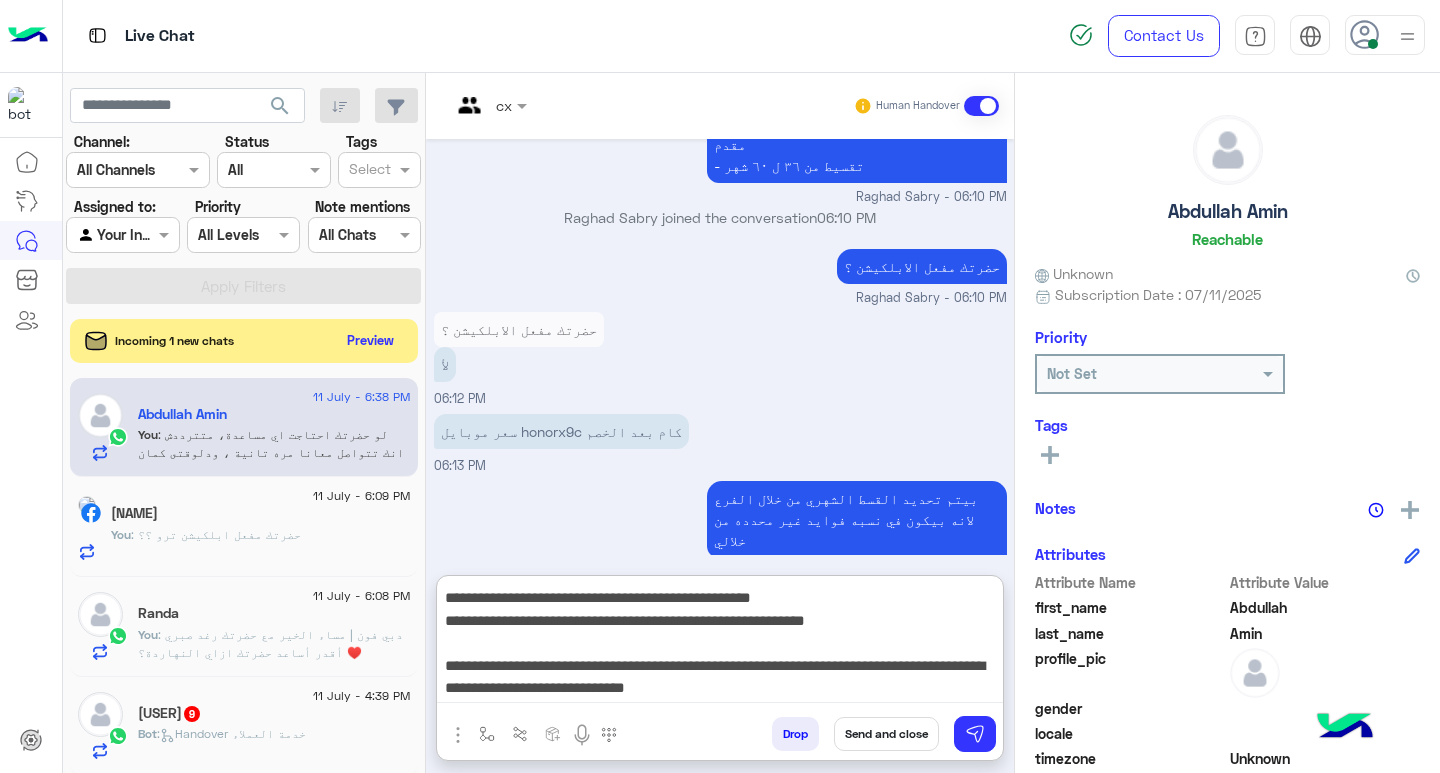 type on "**********" 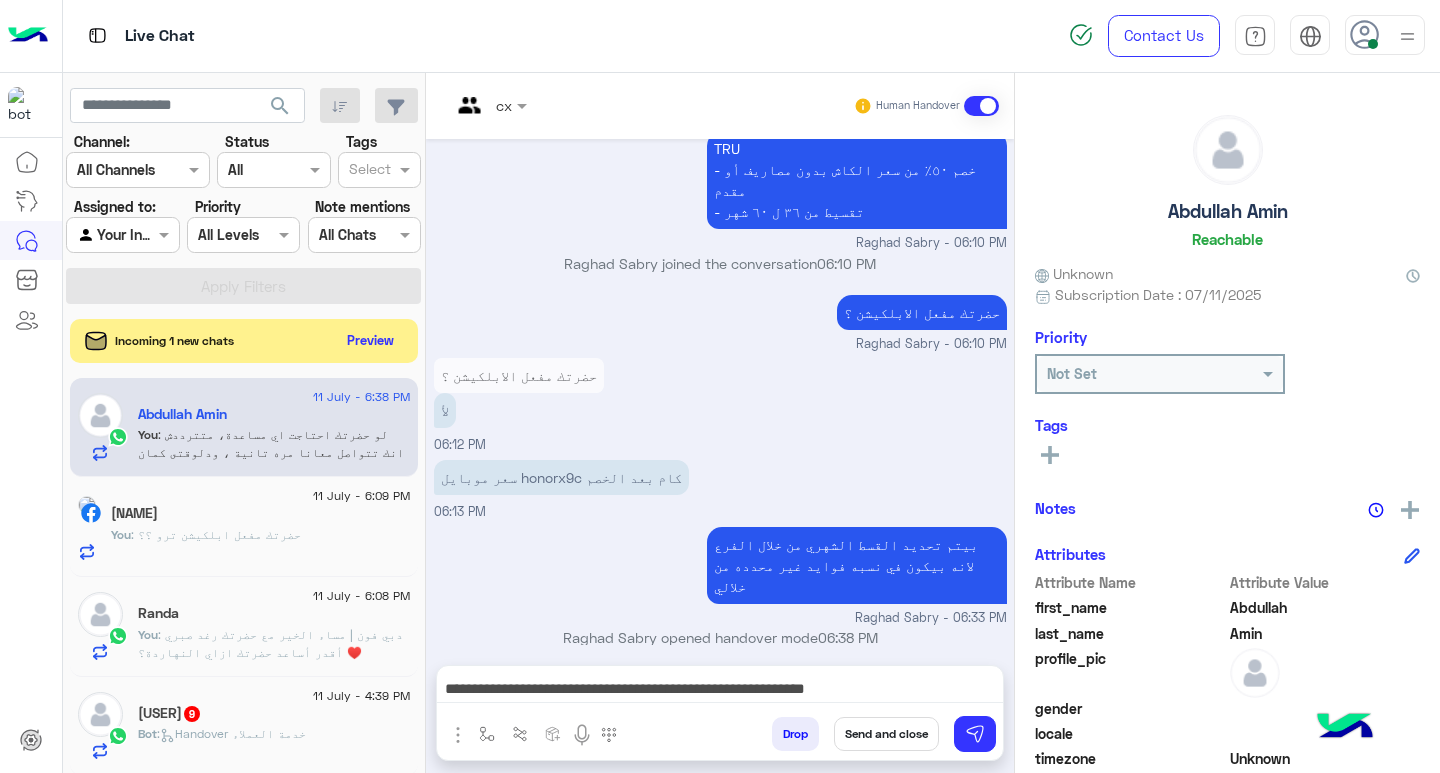 scroll, scrollTop: 2442, scrollLeft: 0, axis: vertical 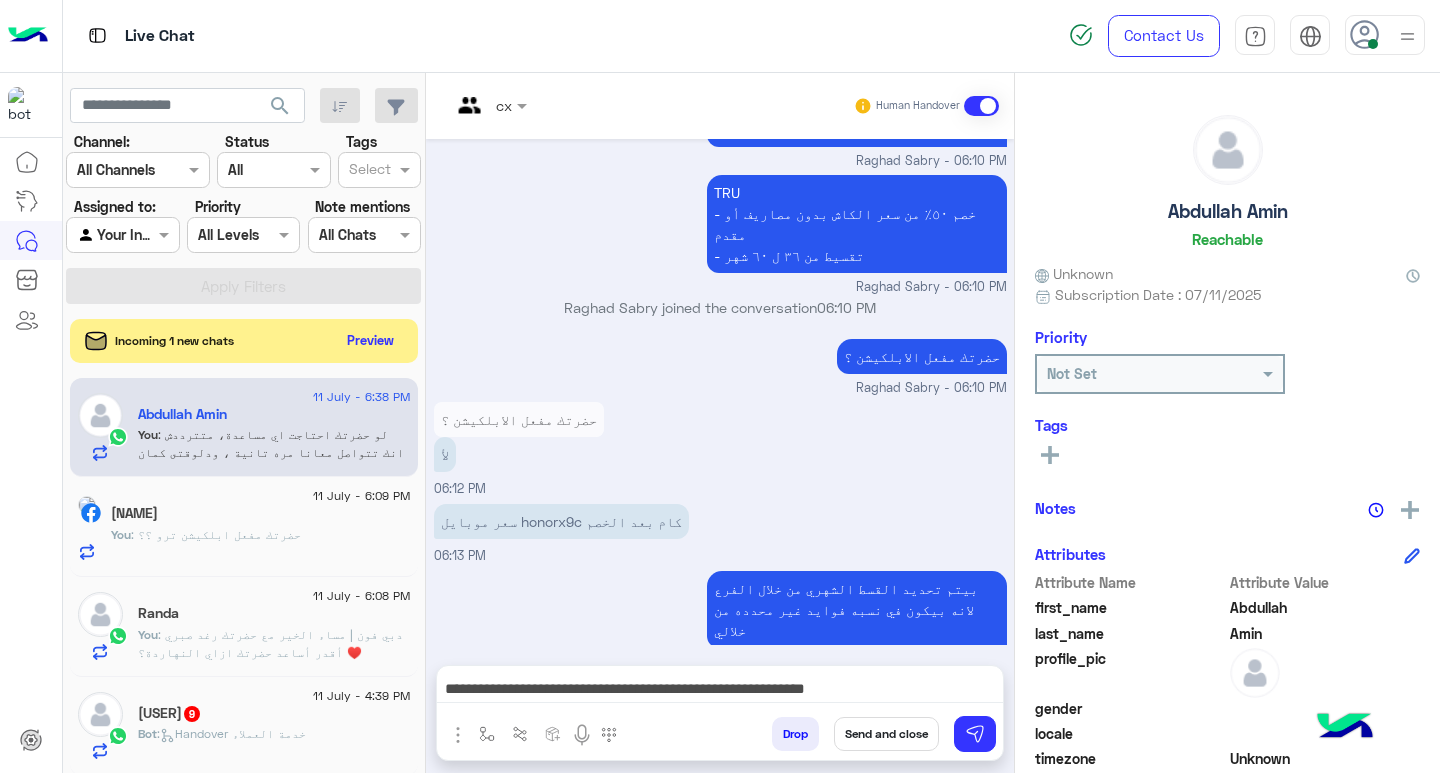 click on "Abdullah Amin" 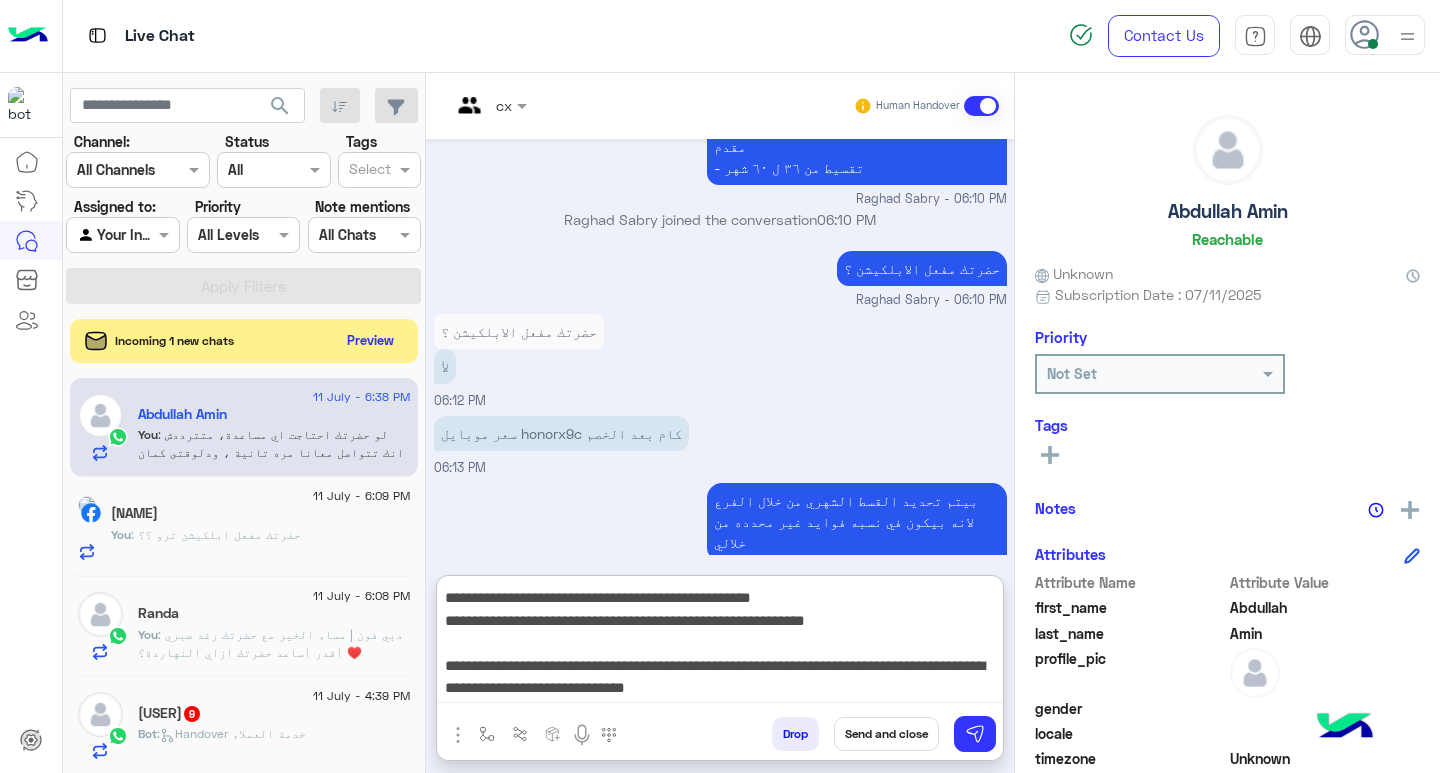 scroll, scrollTop: 2532, scrollLeft: 0, axis: vertical 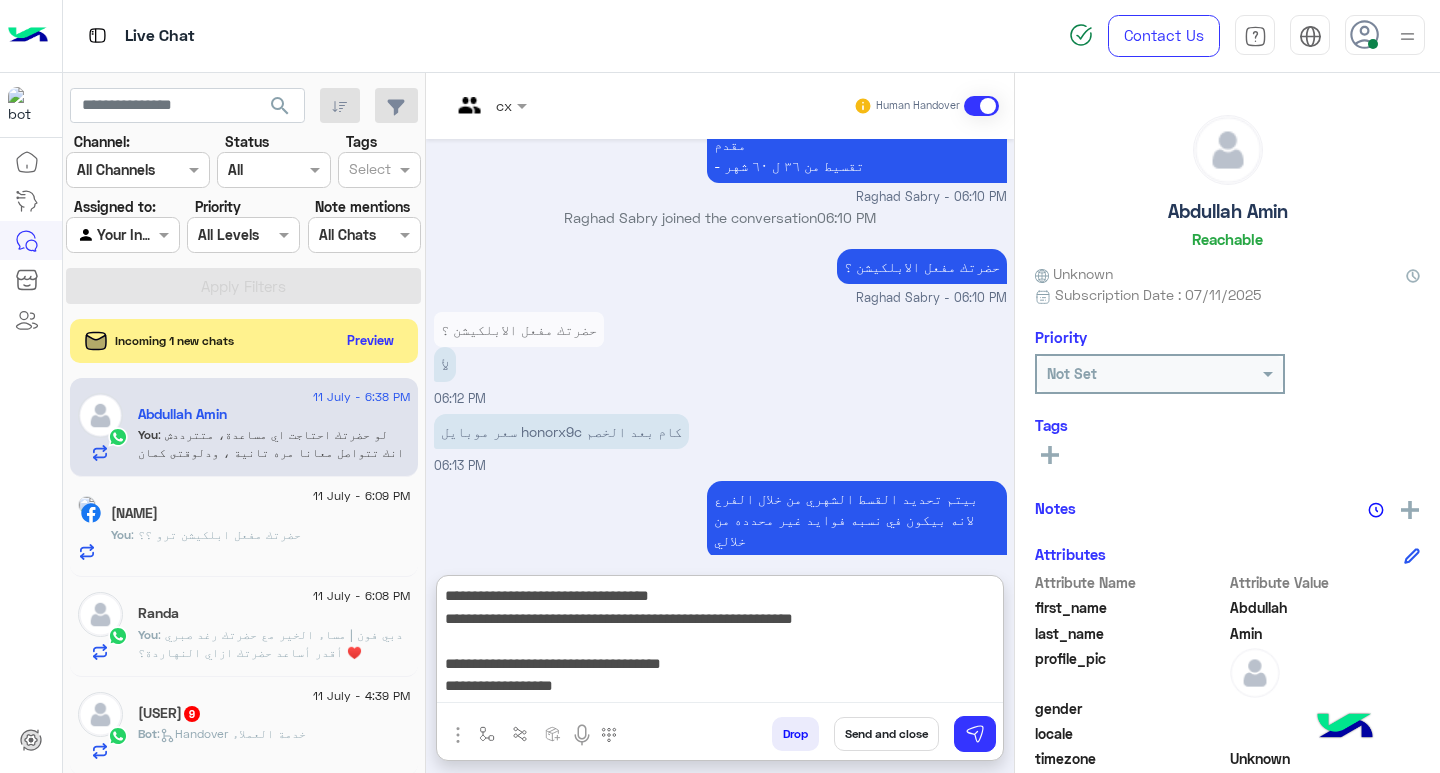 drag, startPoint x: 641, startPoint y: 655, endPoint x: 952, endPoint y: 575, distance: 321.12457 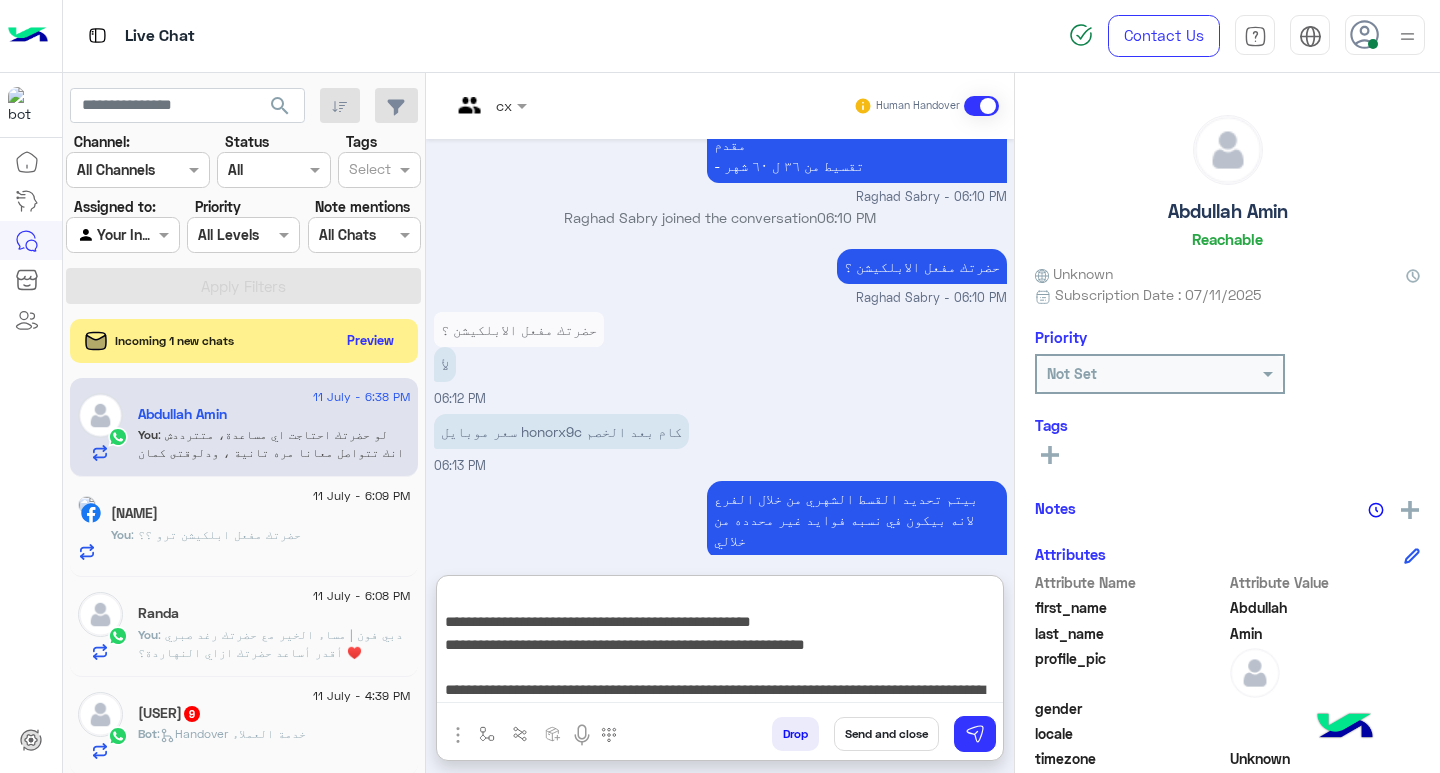 scroll, scrollTop: 155, scrollLeft: 0, axis: vertical 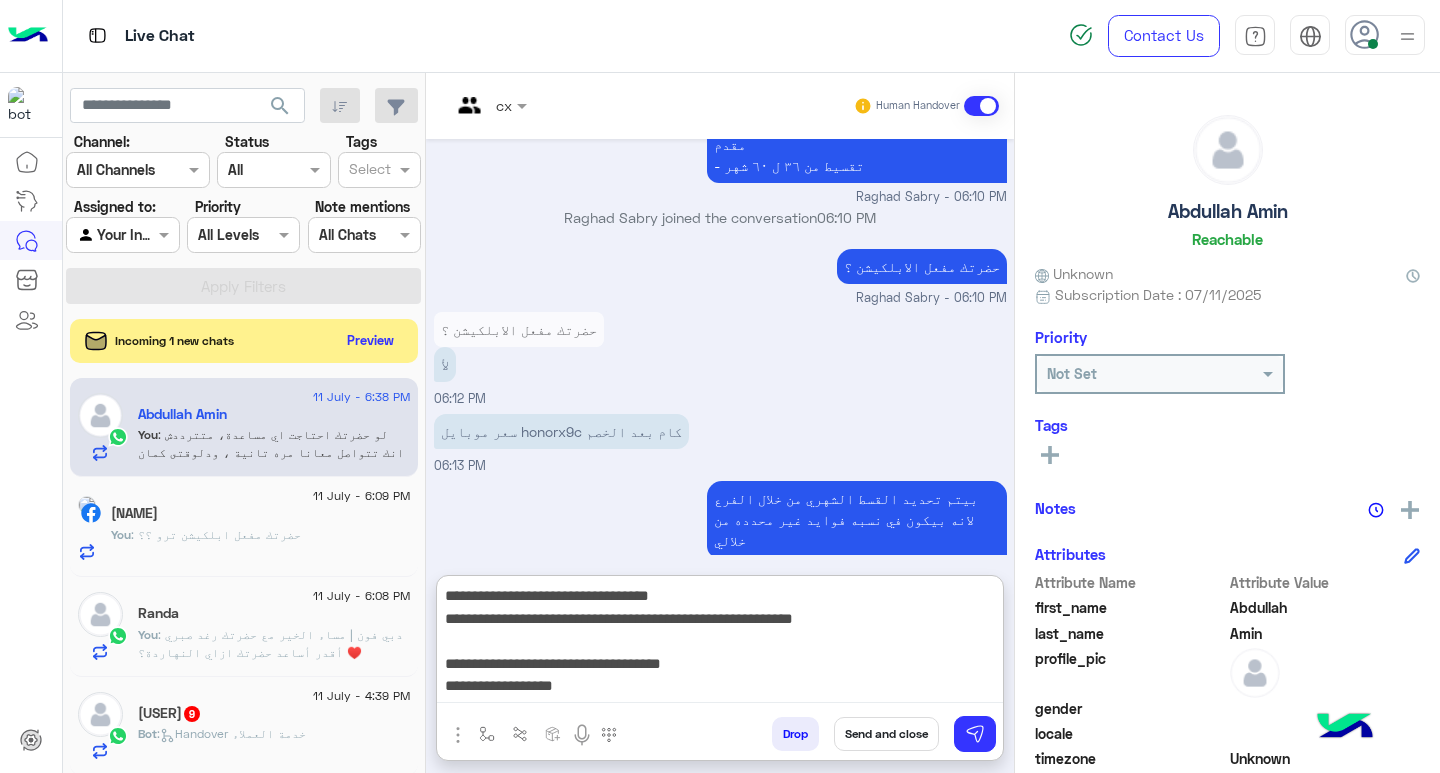 drag, startPoint x: 758, startPoint y: 659, endPoint x: 1234, endPoint y: 491, distance: 504.7772 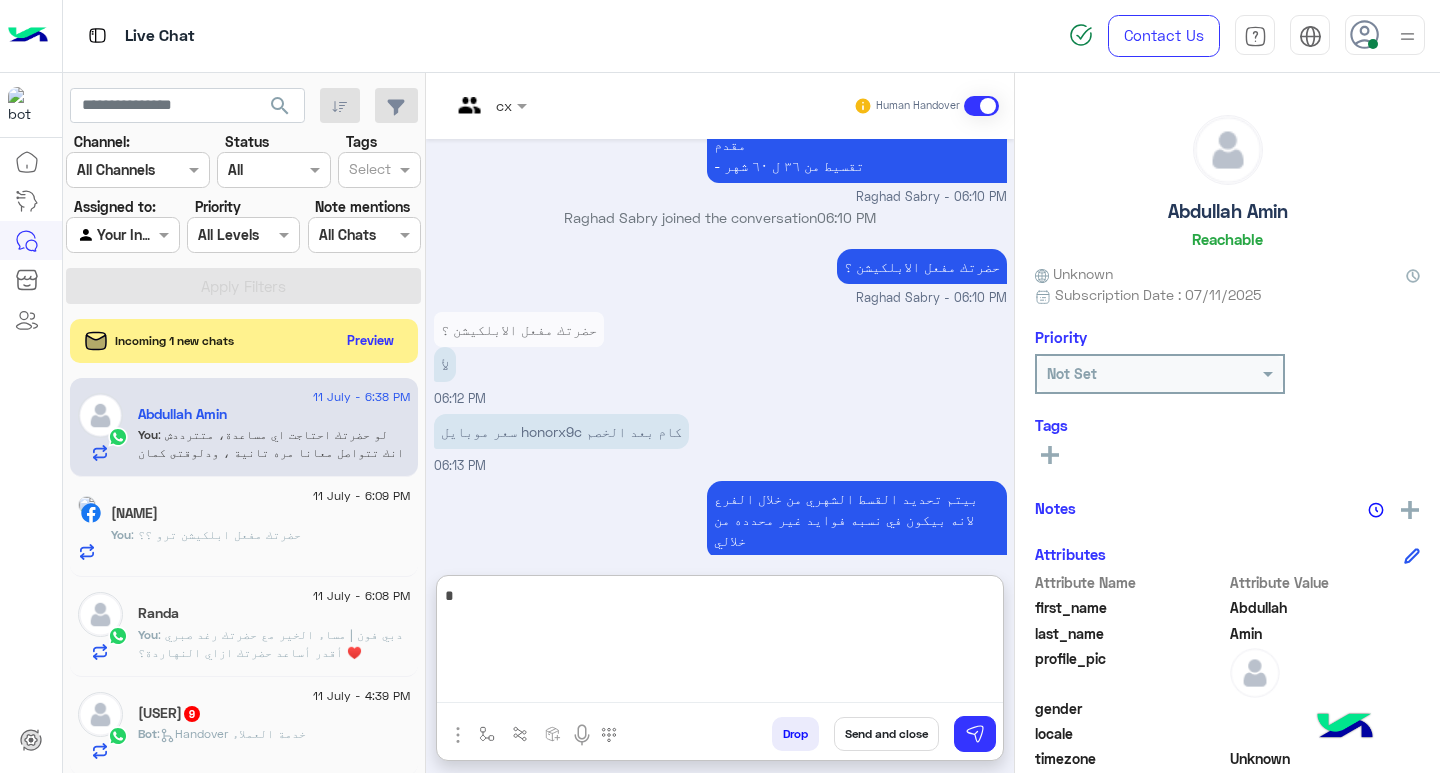 click at bounding box center [720, 643] 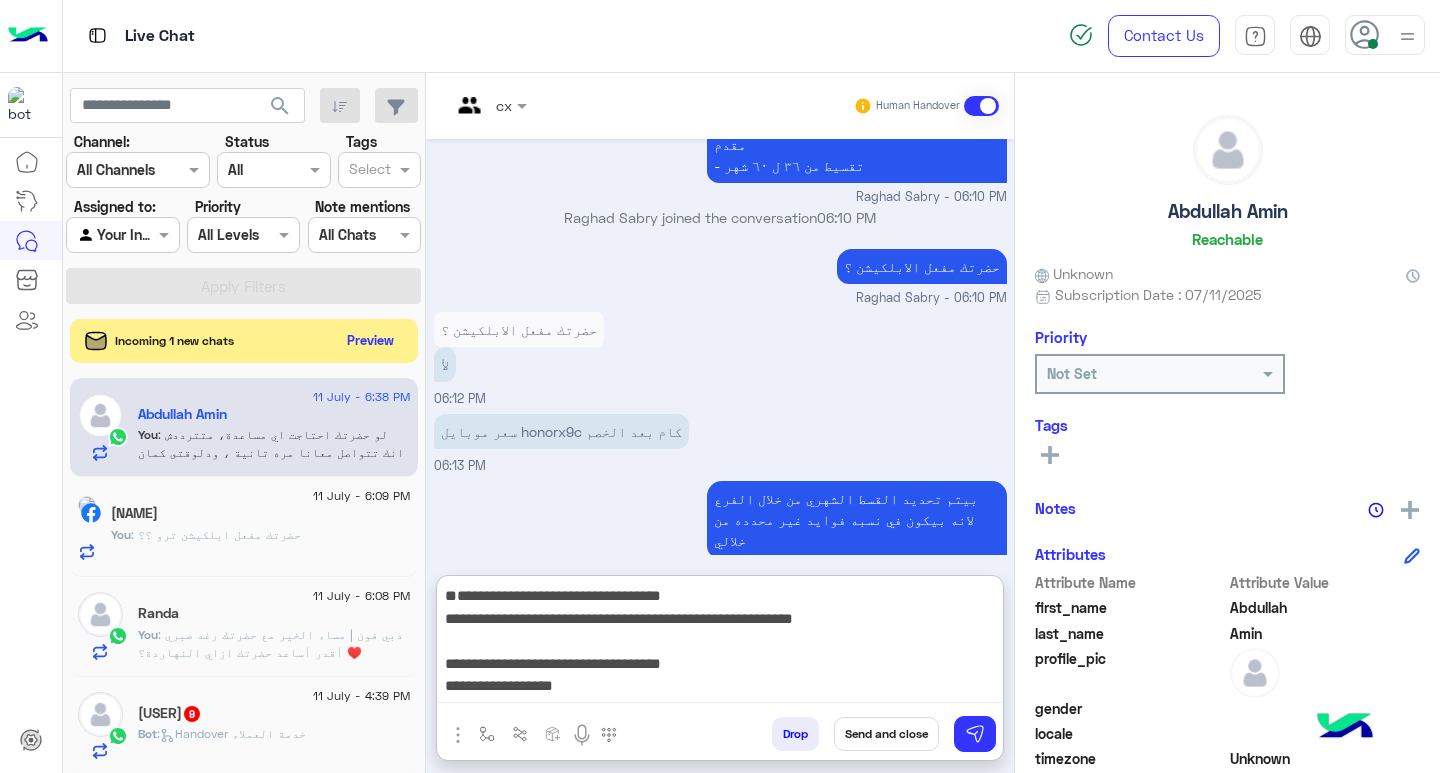 scroll, scrollTop: 174, scrollLeft: 0, axis: vertical 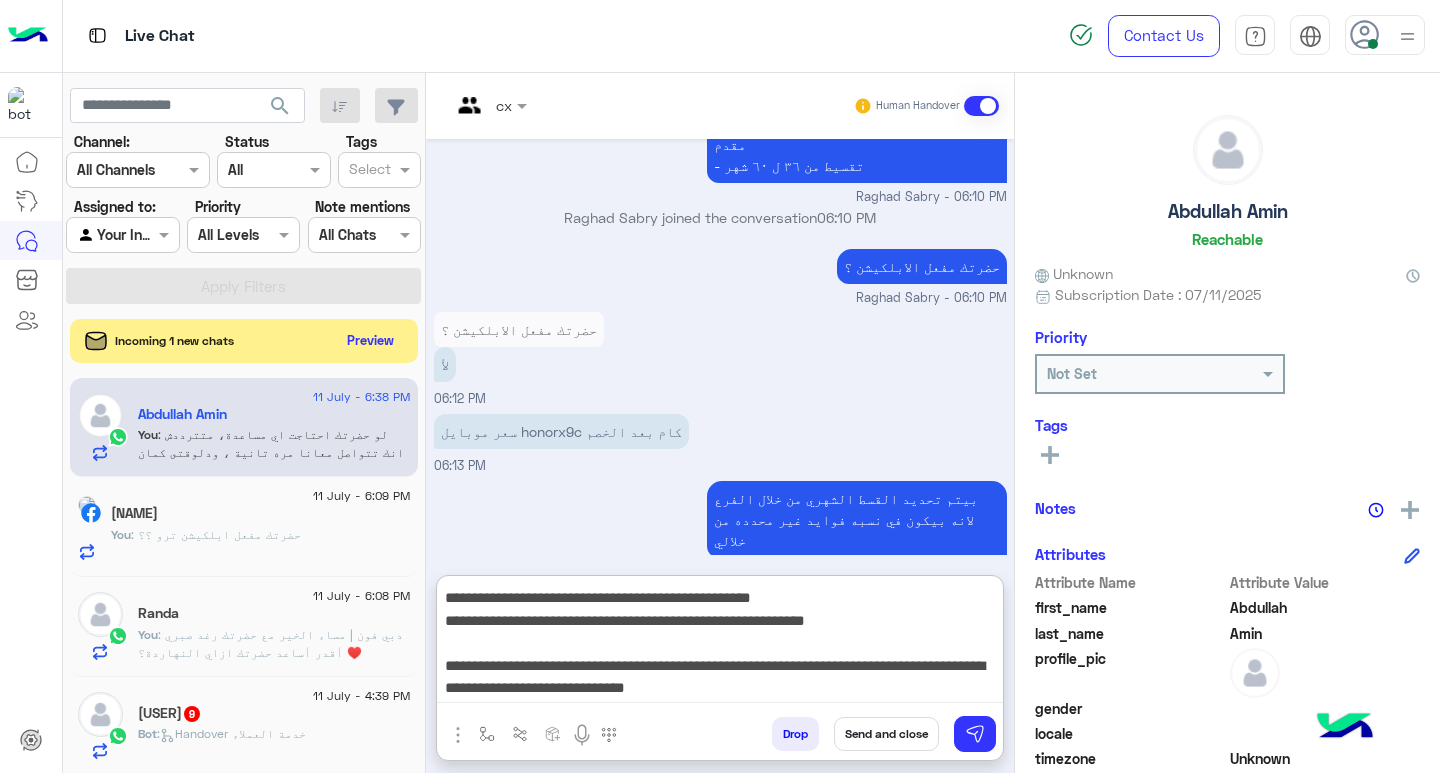 type on "**********" 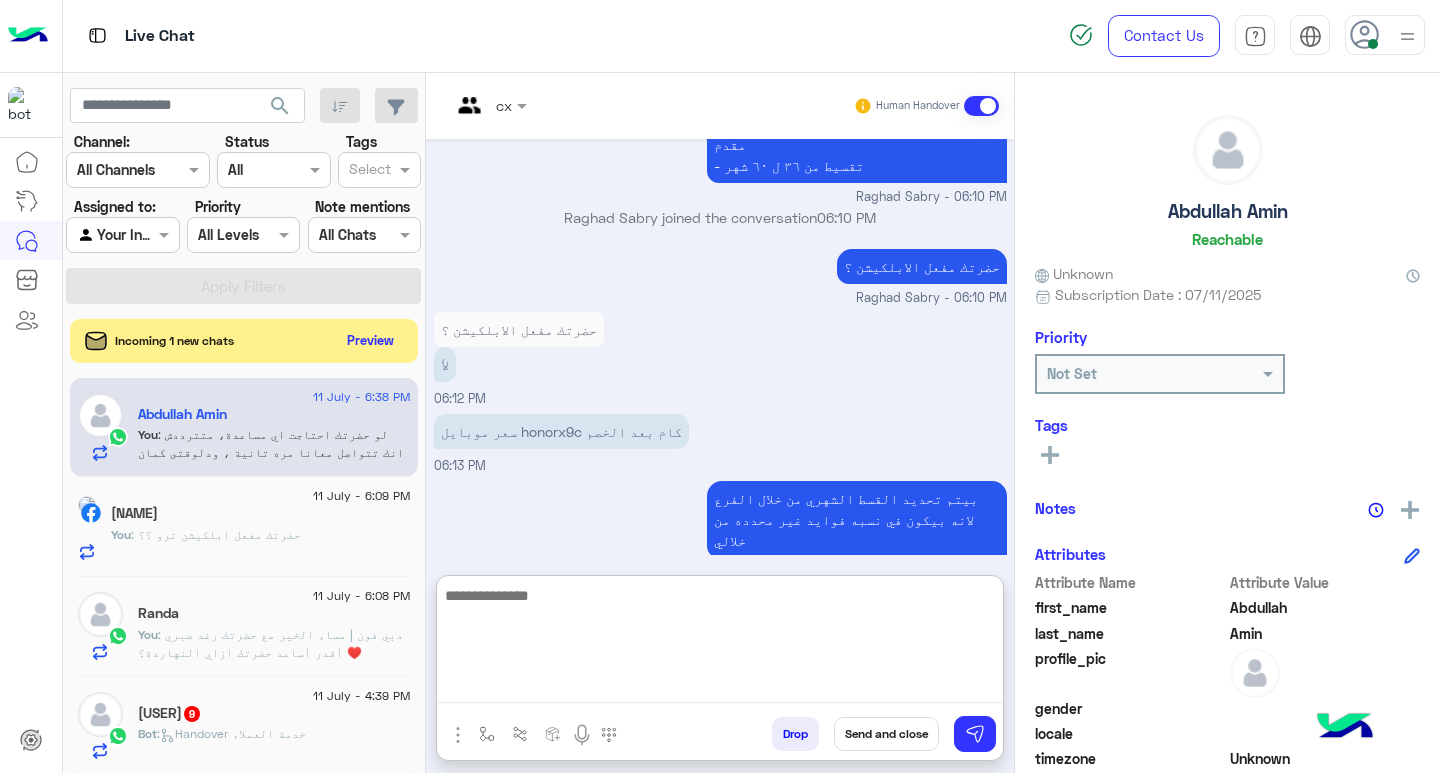scroll, scrollTop: 2827, scrollLeft: 0, axis: vertical 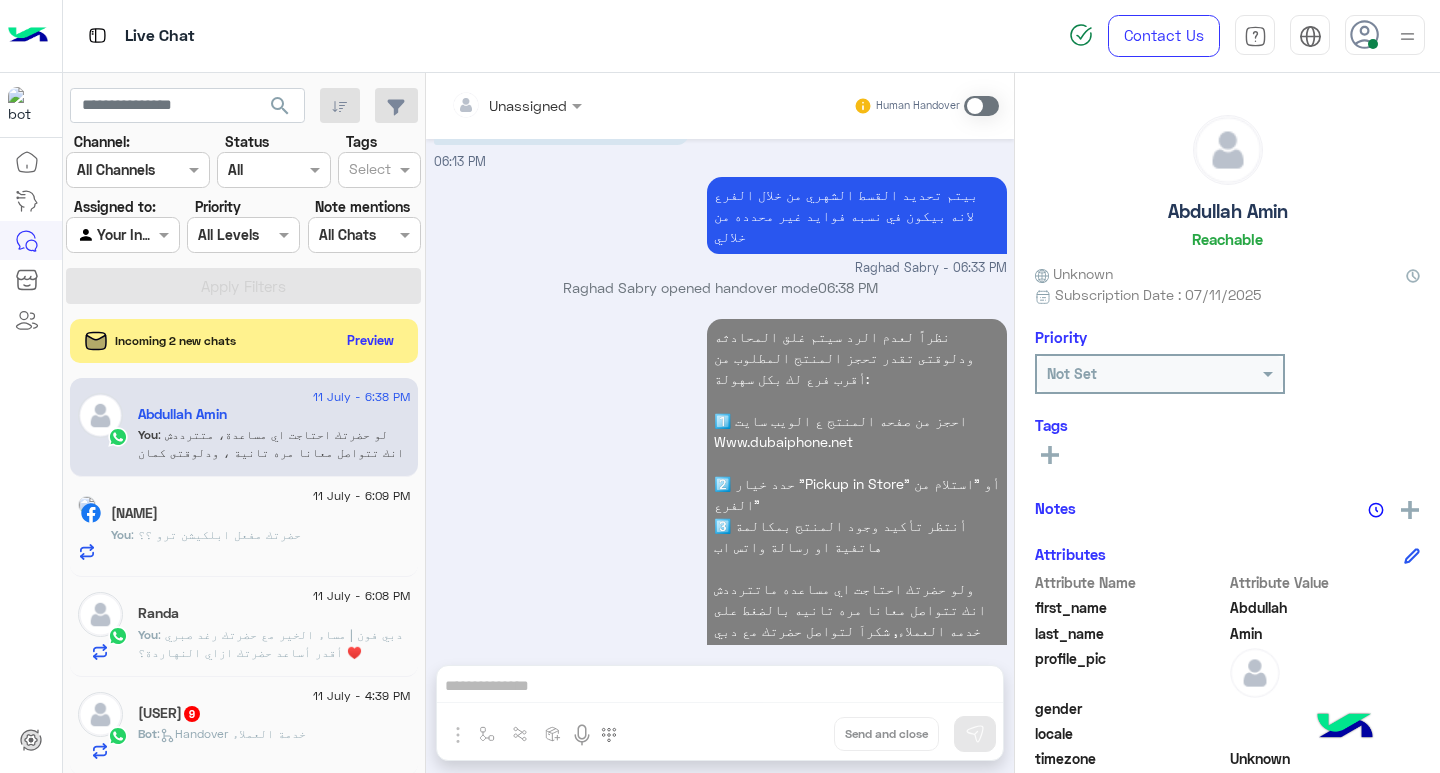 click on ": حضرتك مفعل ابلكيشن ترو ؟؟" 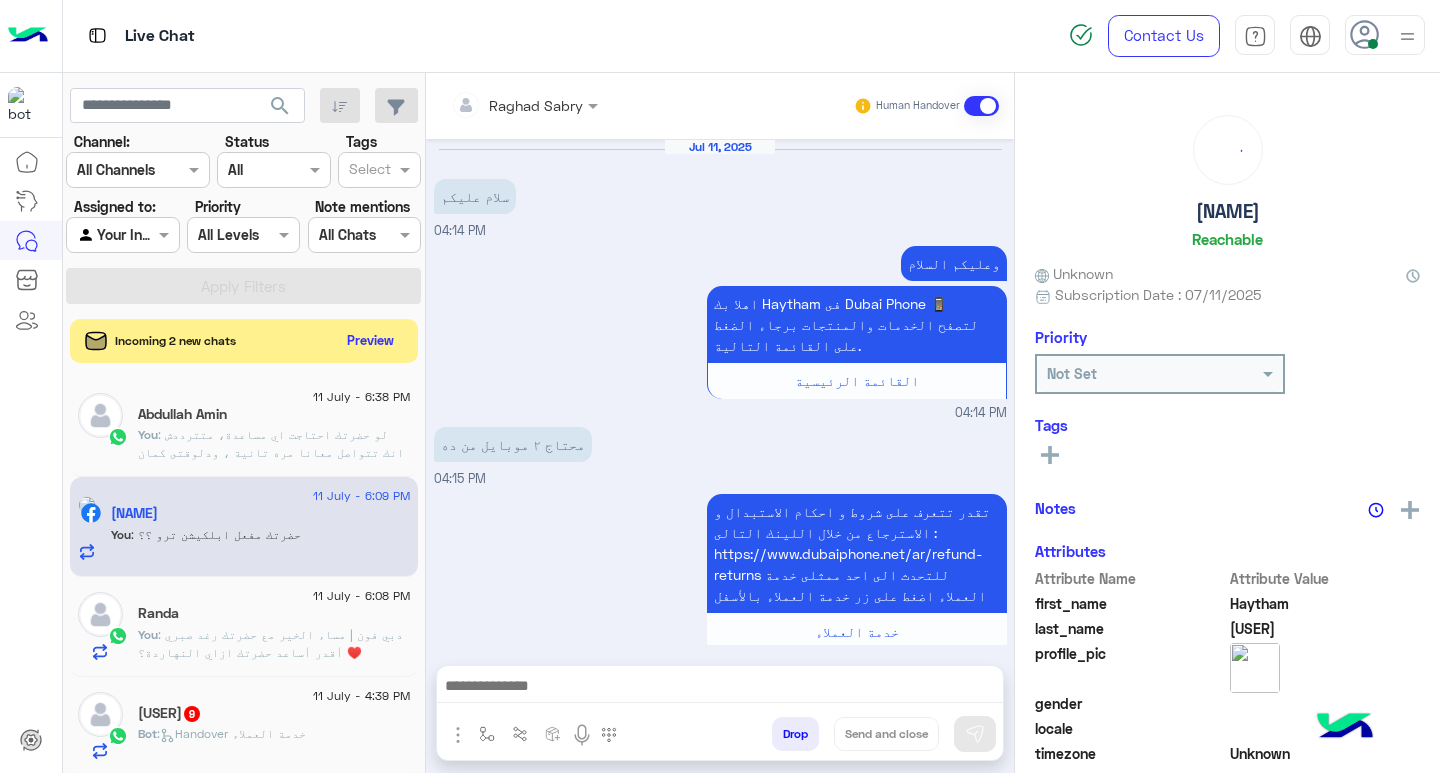 scroll, scrollTop: 1043, scrollLeft: 0, axis: vertical 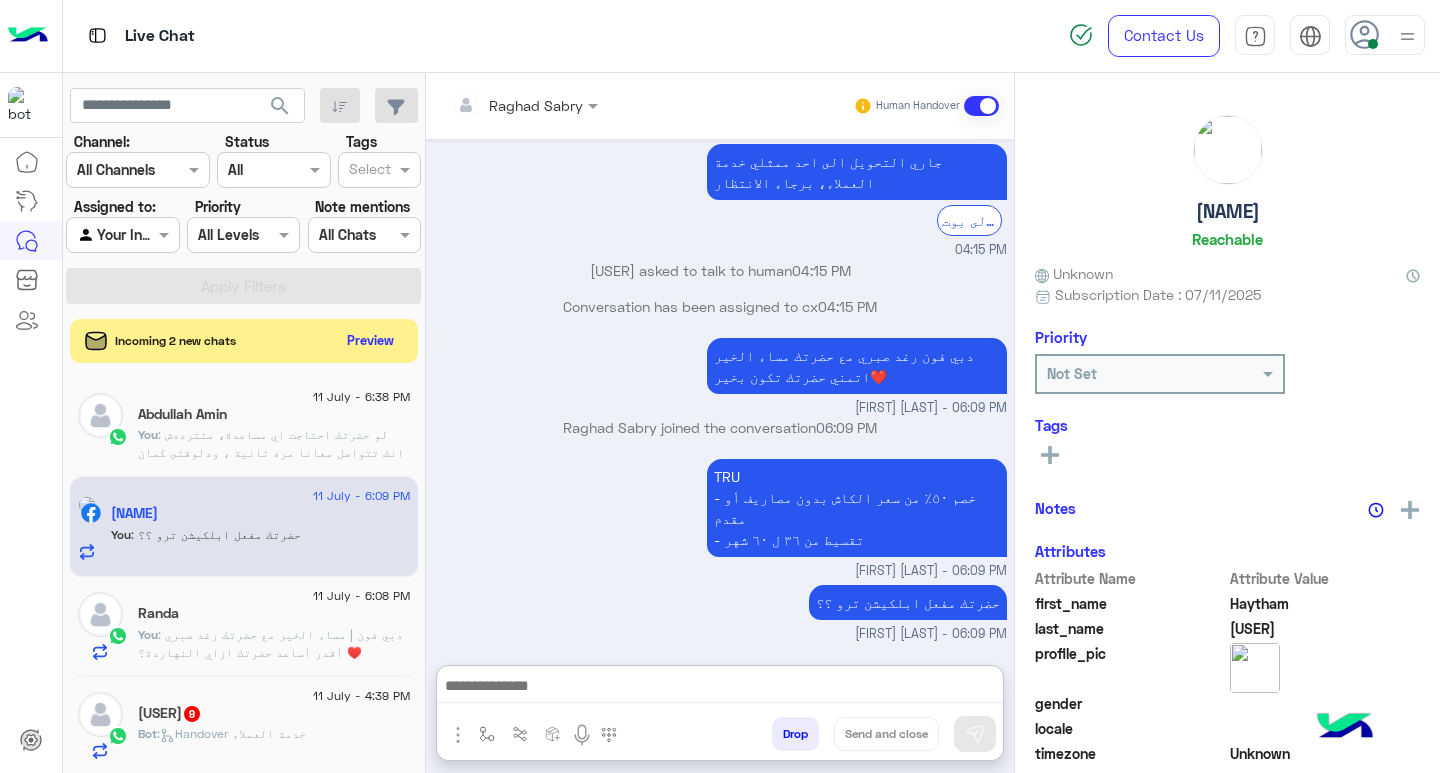 click at bounding box center (720, 688) 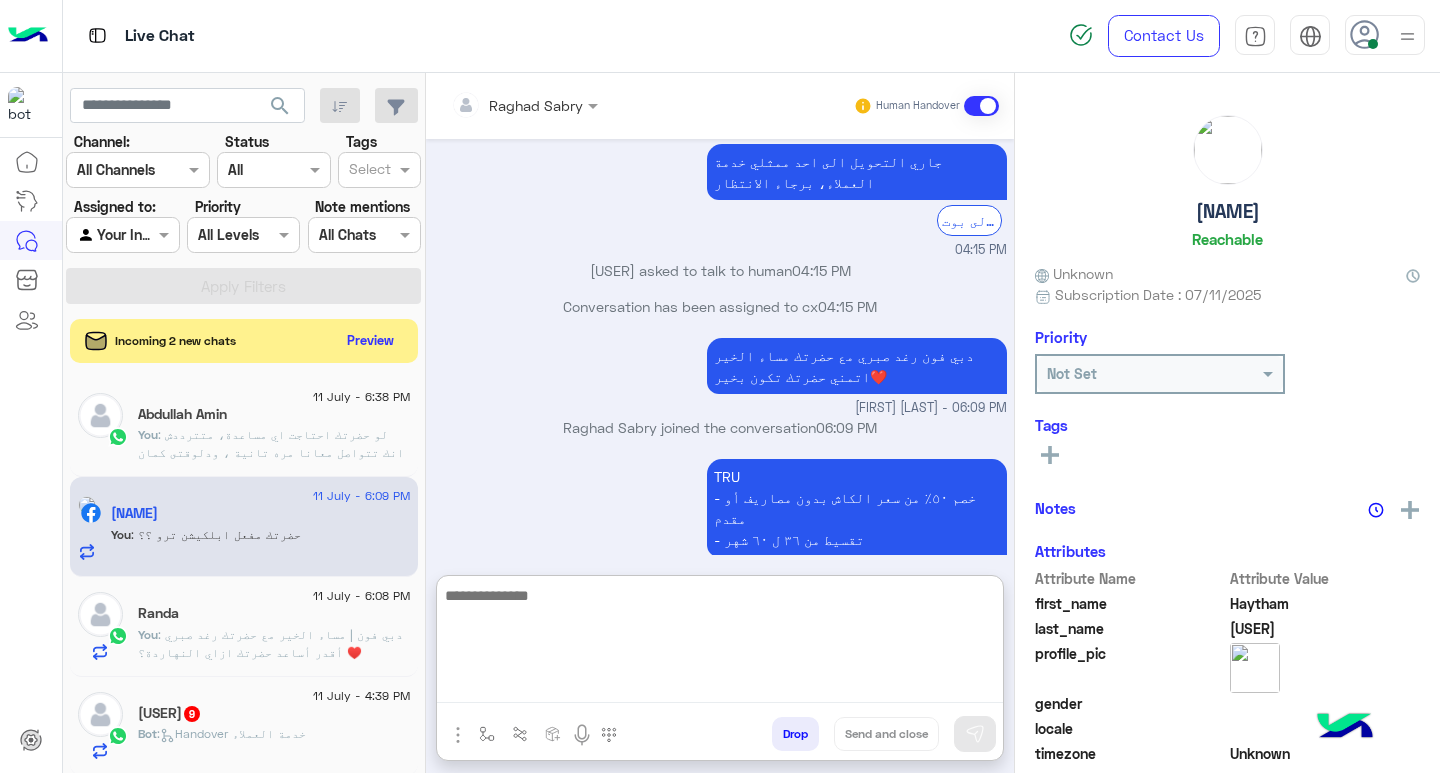 paste on "**********" 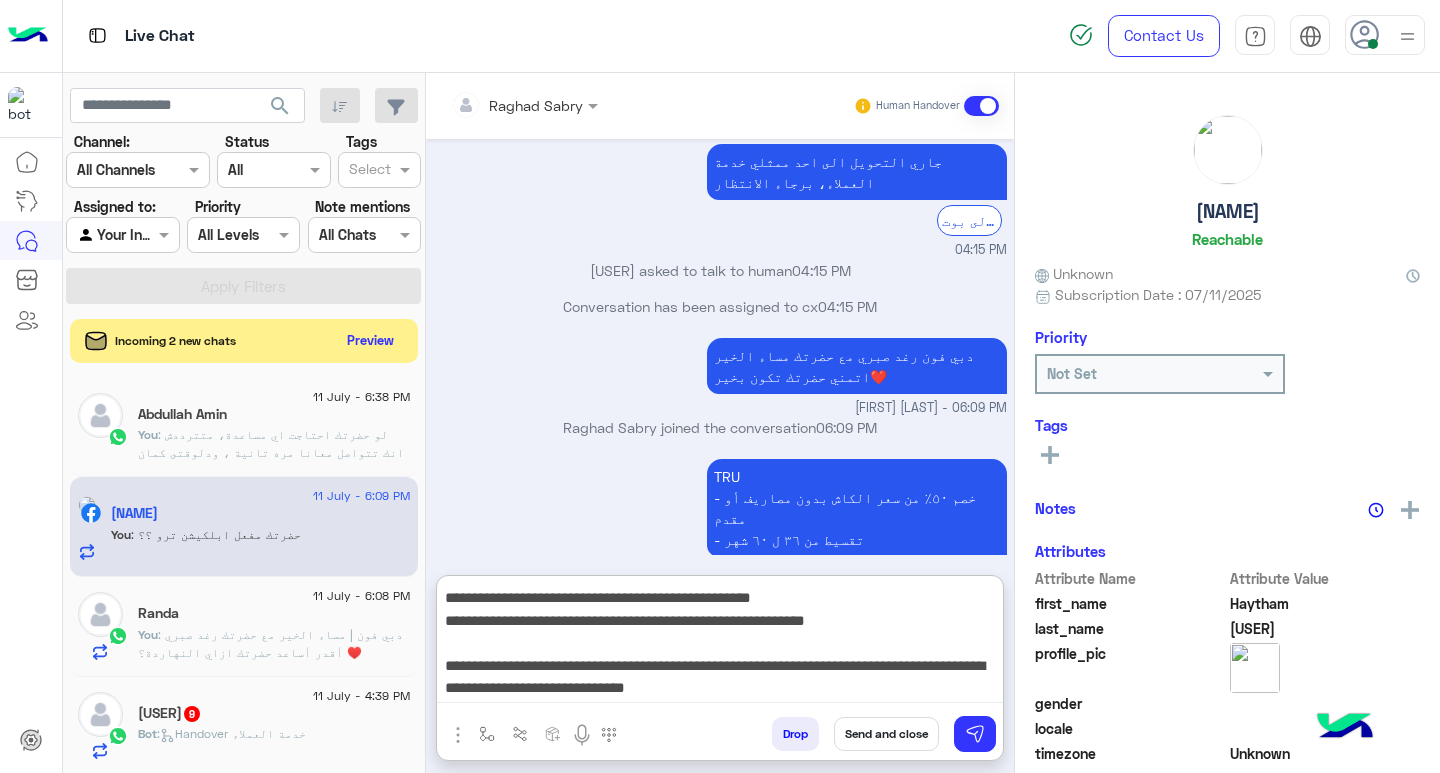 type on "**********" 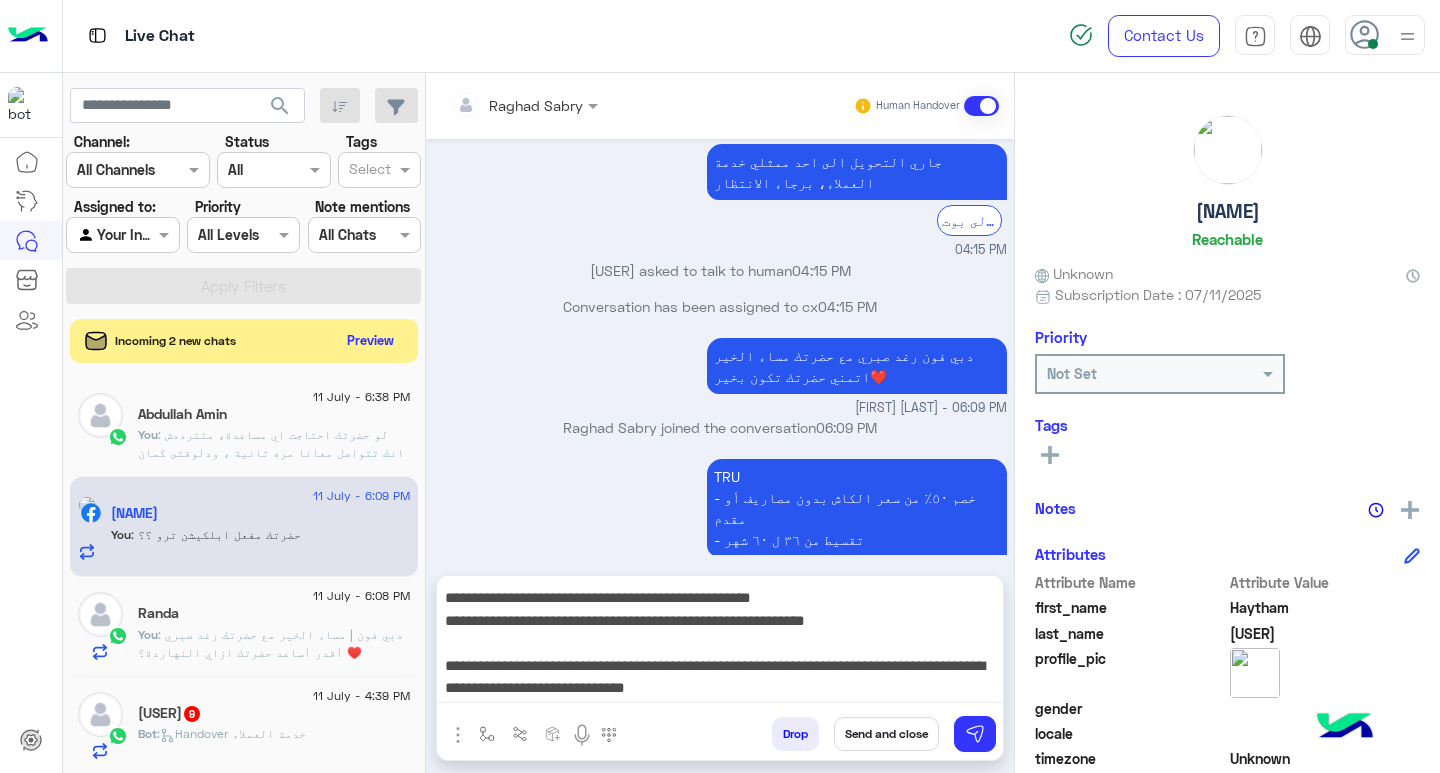 click on "Send and close" at bounding box center (886, 734) 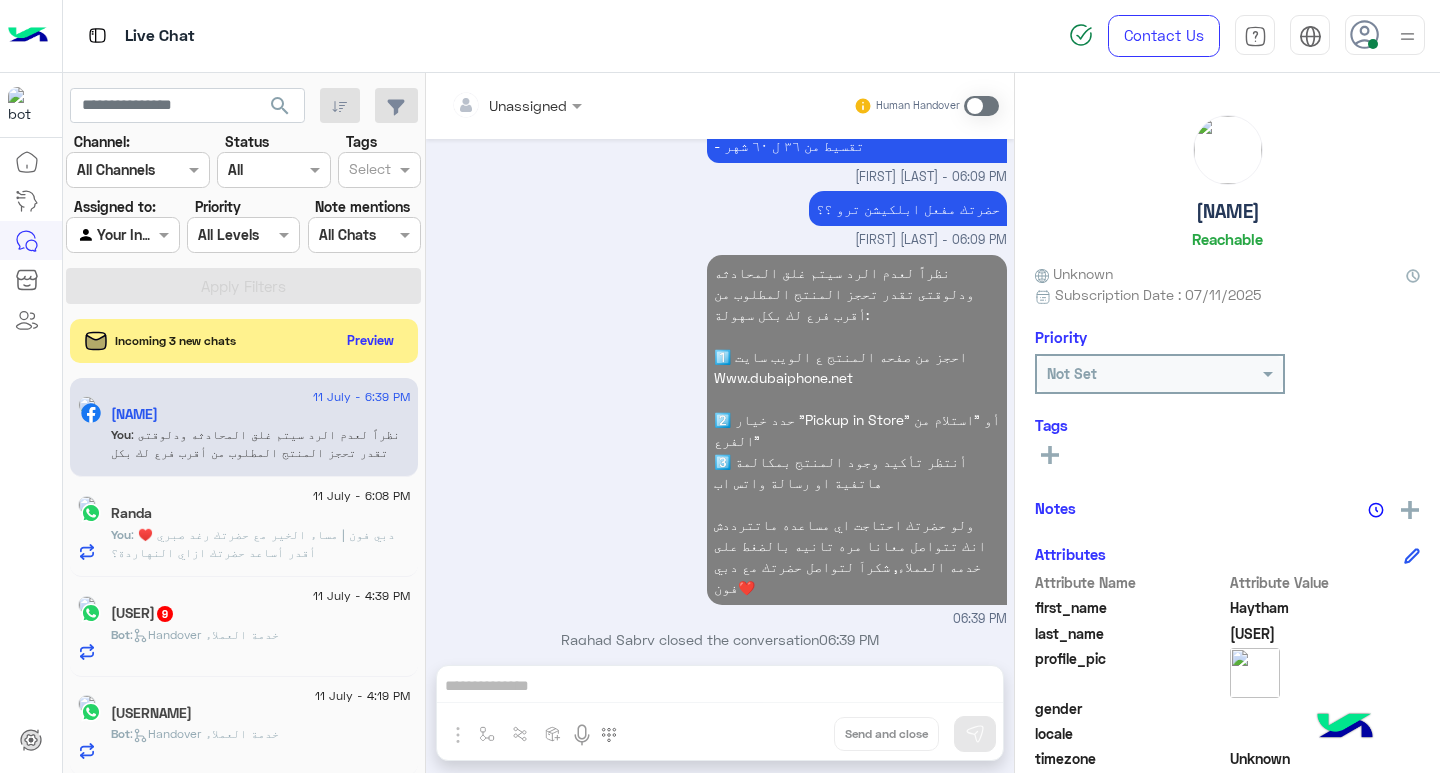 click on ": دبي فون | مساء الخير مع حضرتك رغد صبري ♥️
أقدر أساعد حضرتك ازاي النهاردة؟" 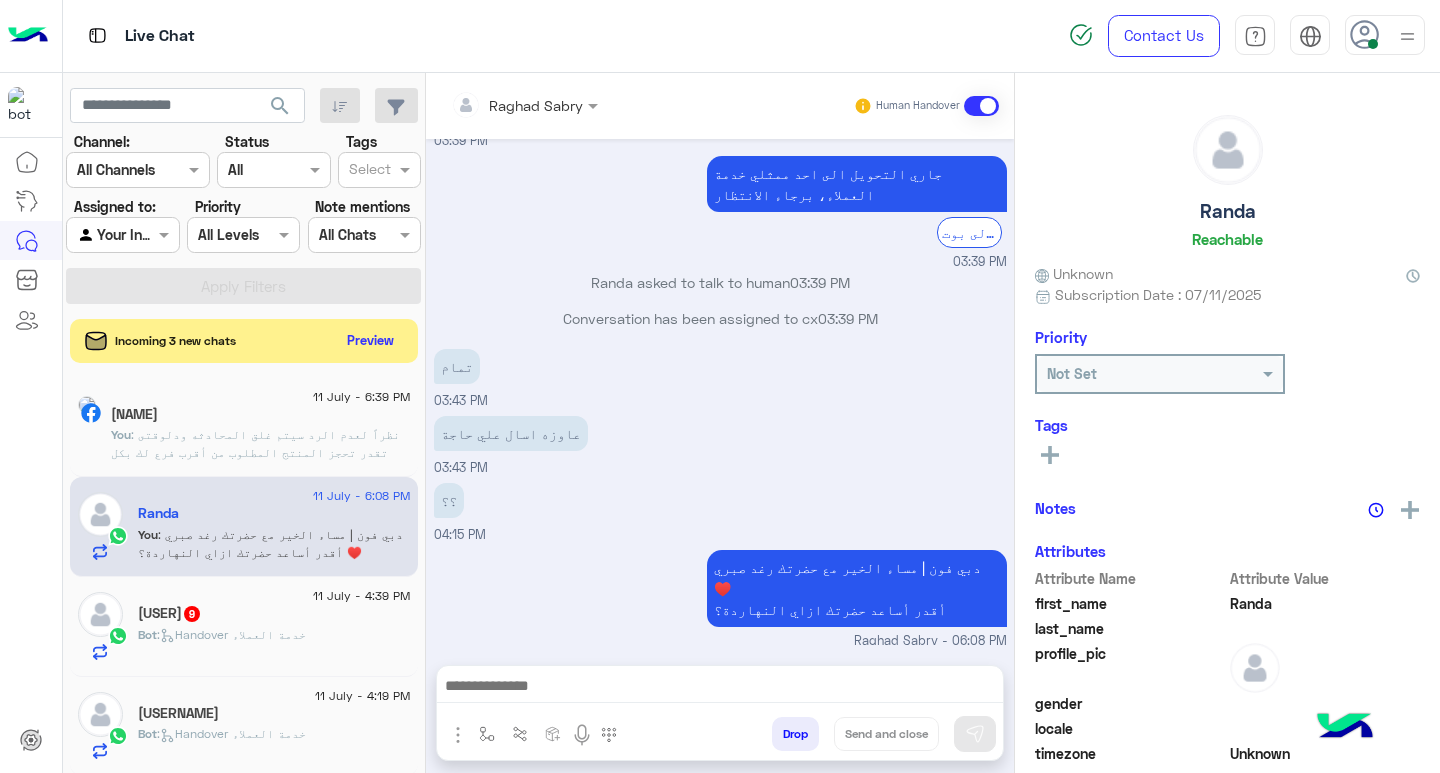 click at bounding box center (720, 688) 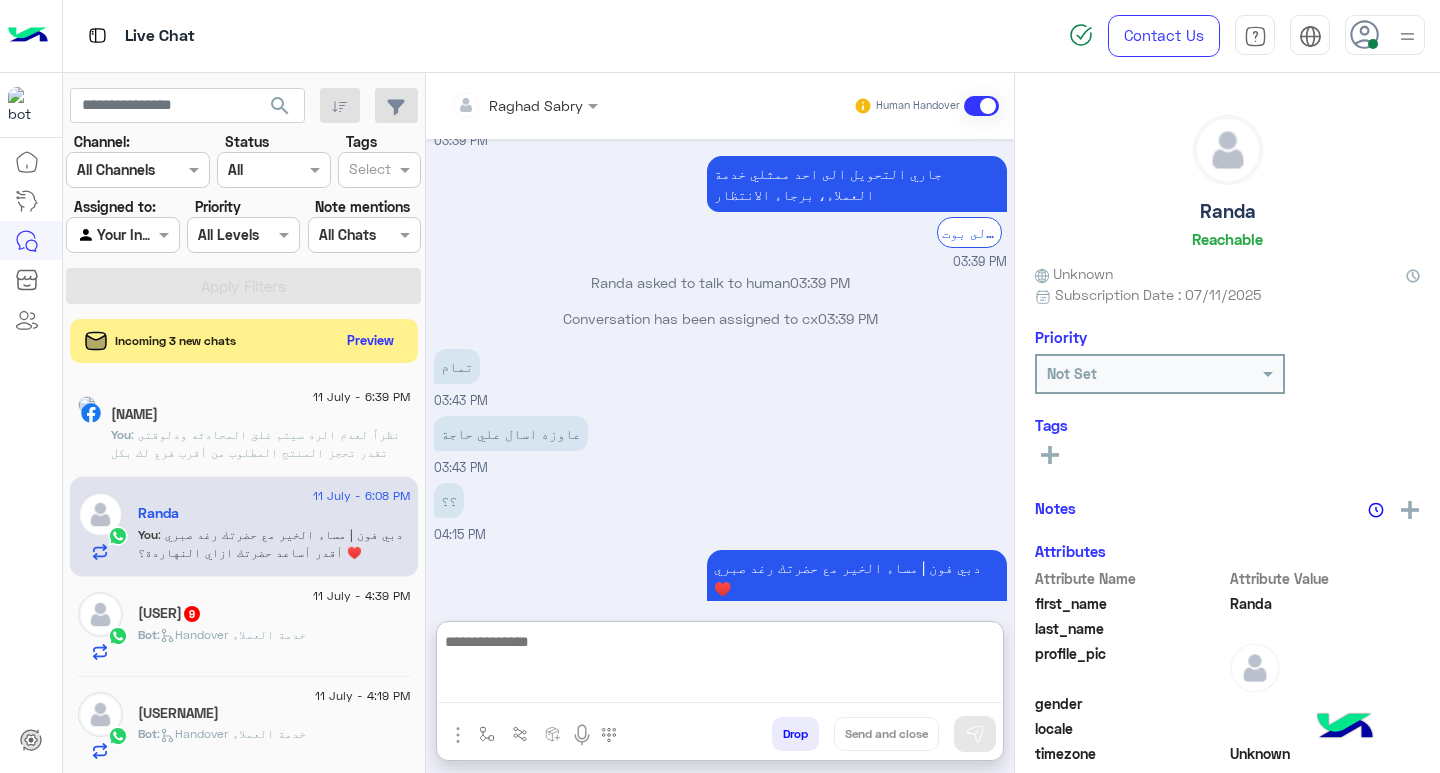 paste on "**********" 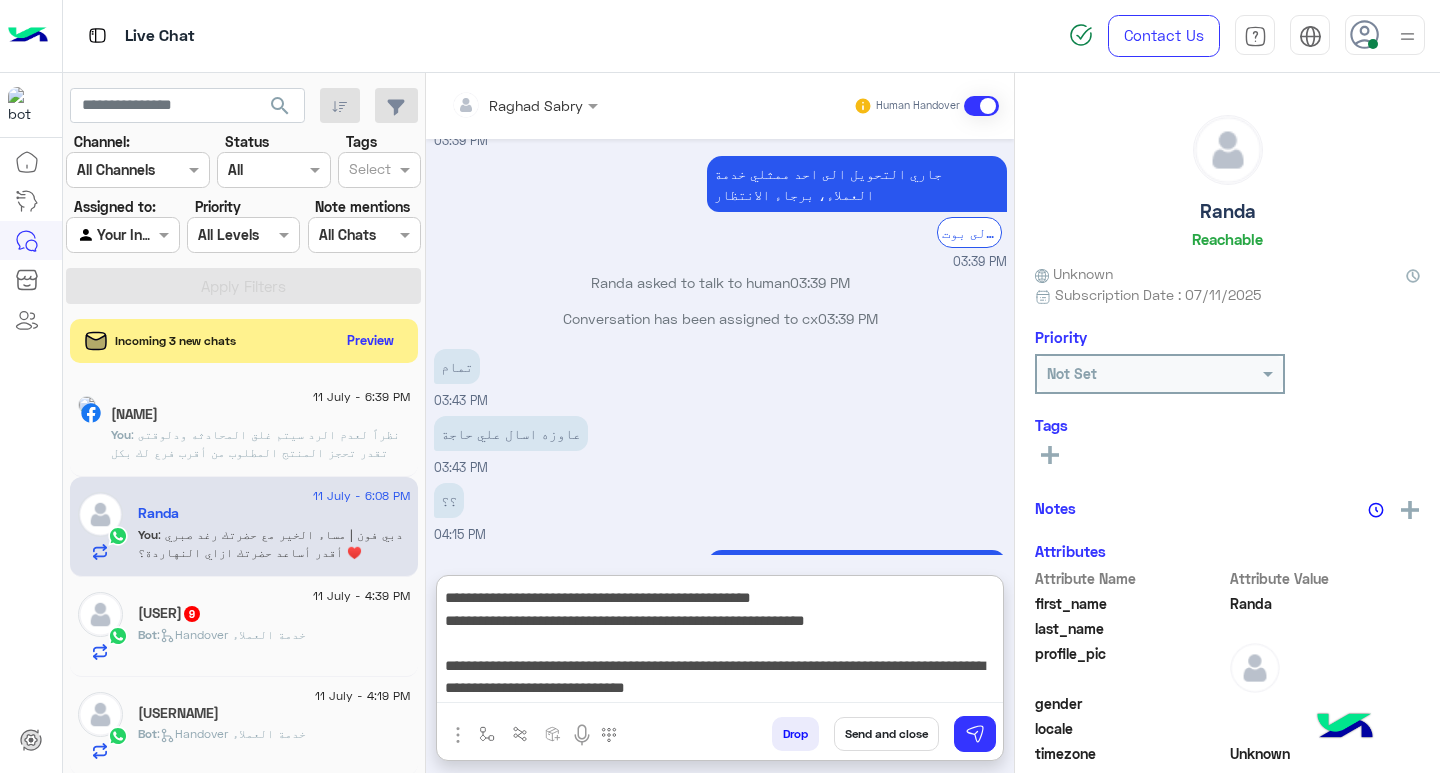 type on "**********" 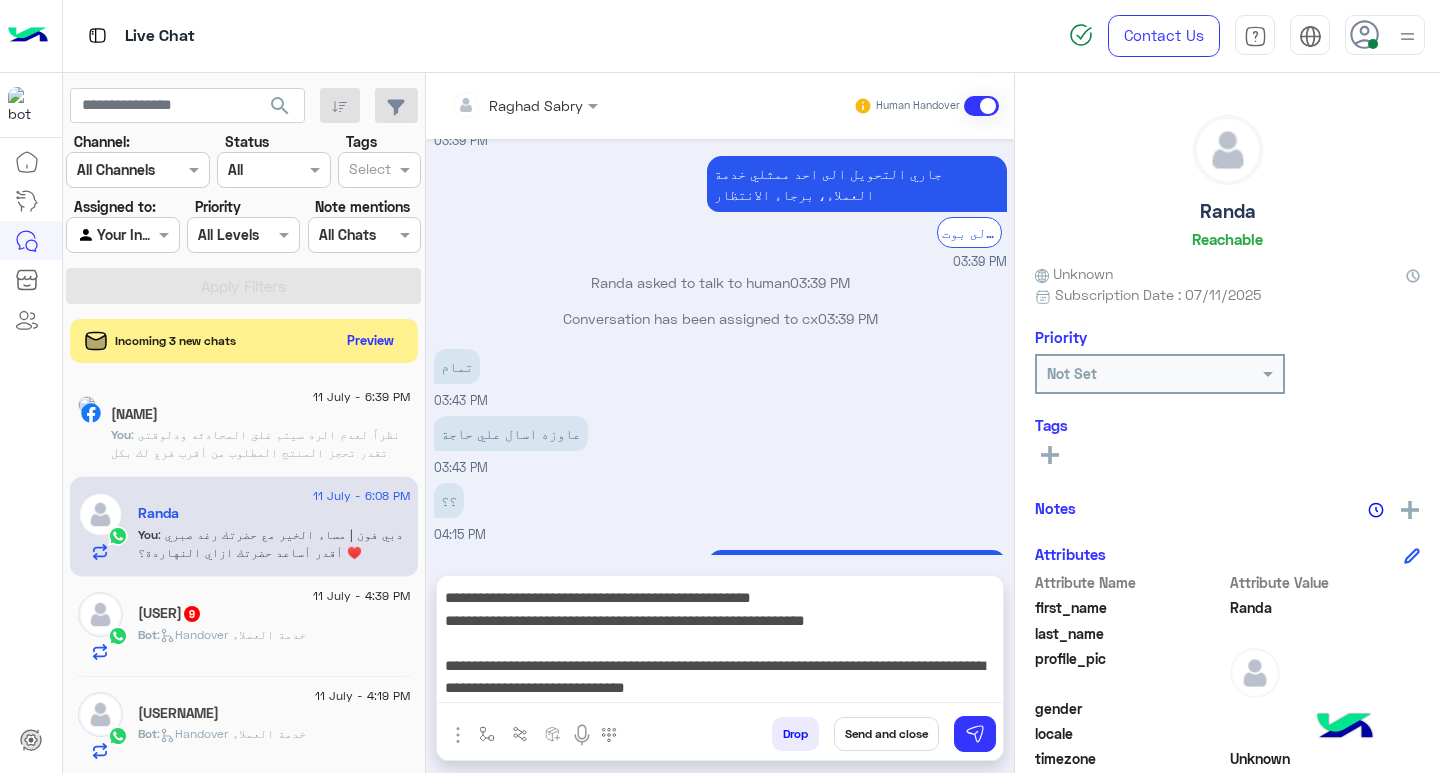 click on "Send and close" at bounding box center [886, 734] 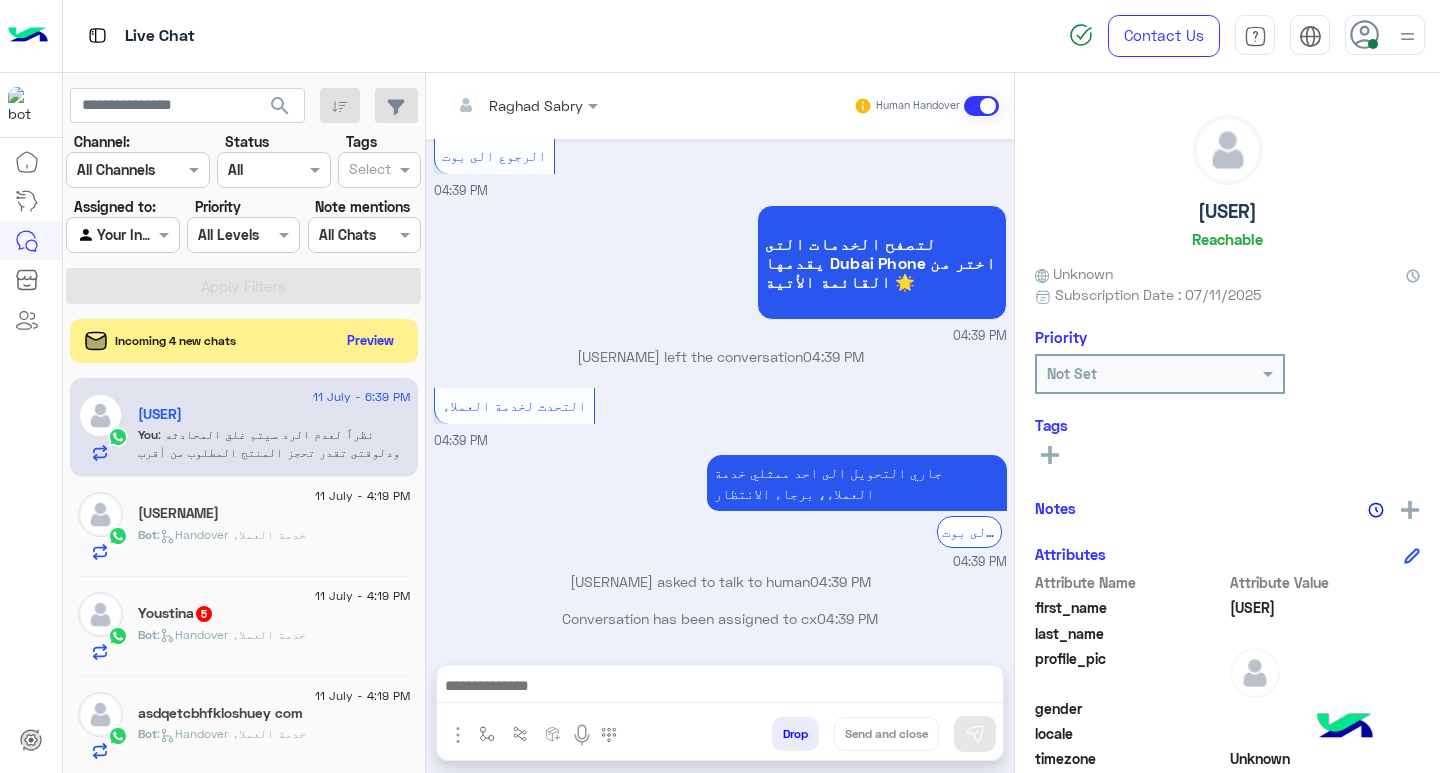 scroll, scrollTop: 1424, scrollLeft: 0, axis: vertical 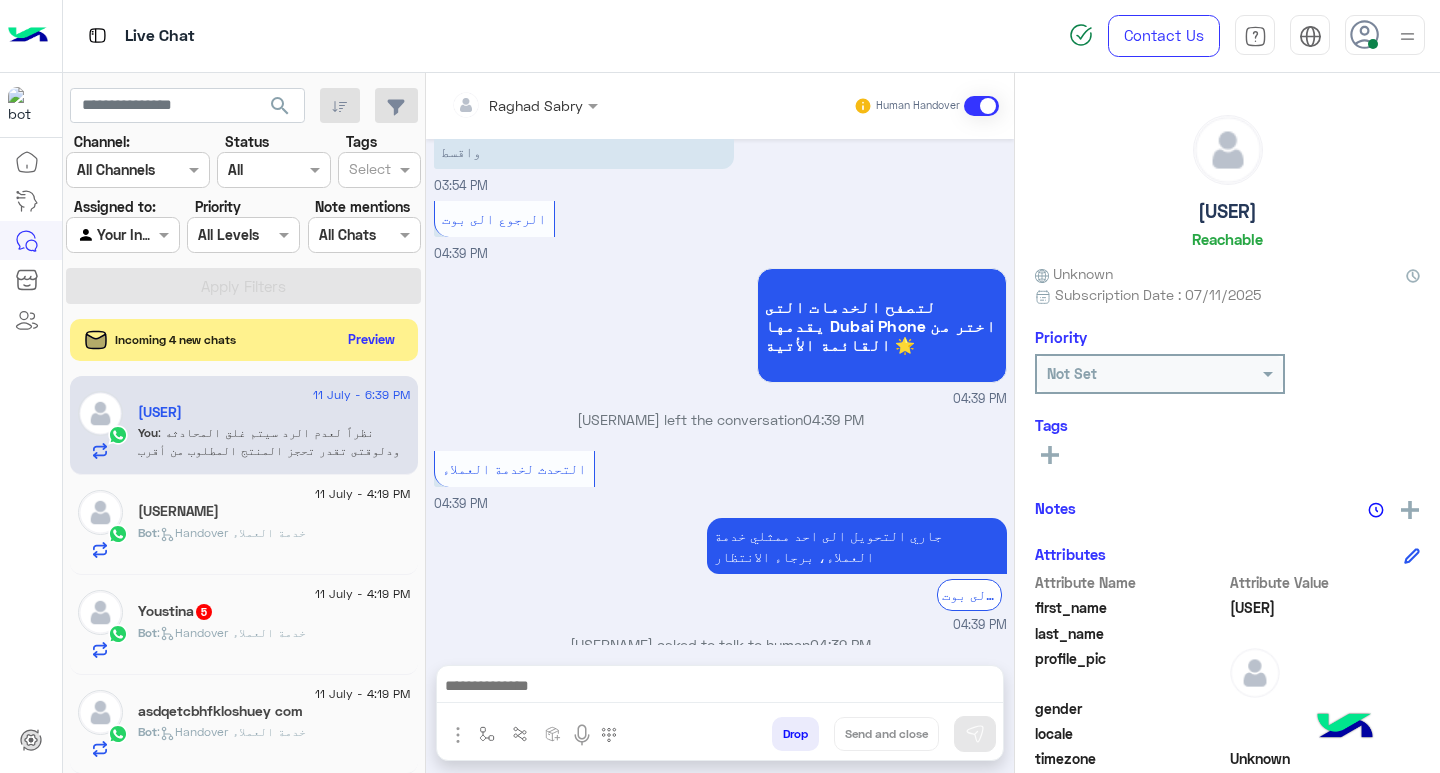 click on "Preview" 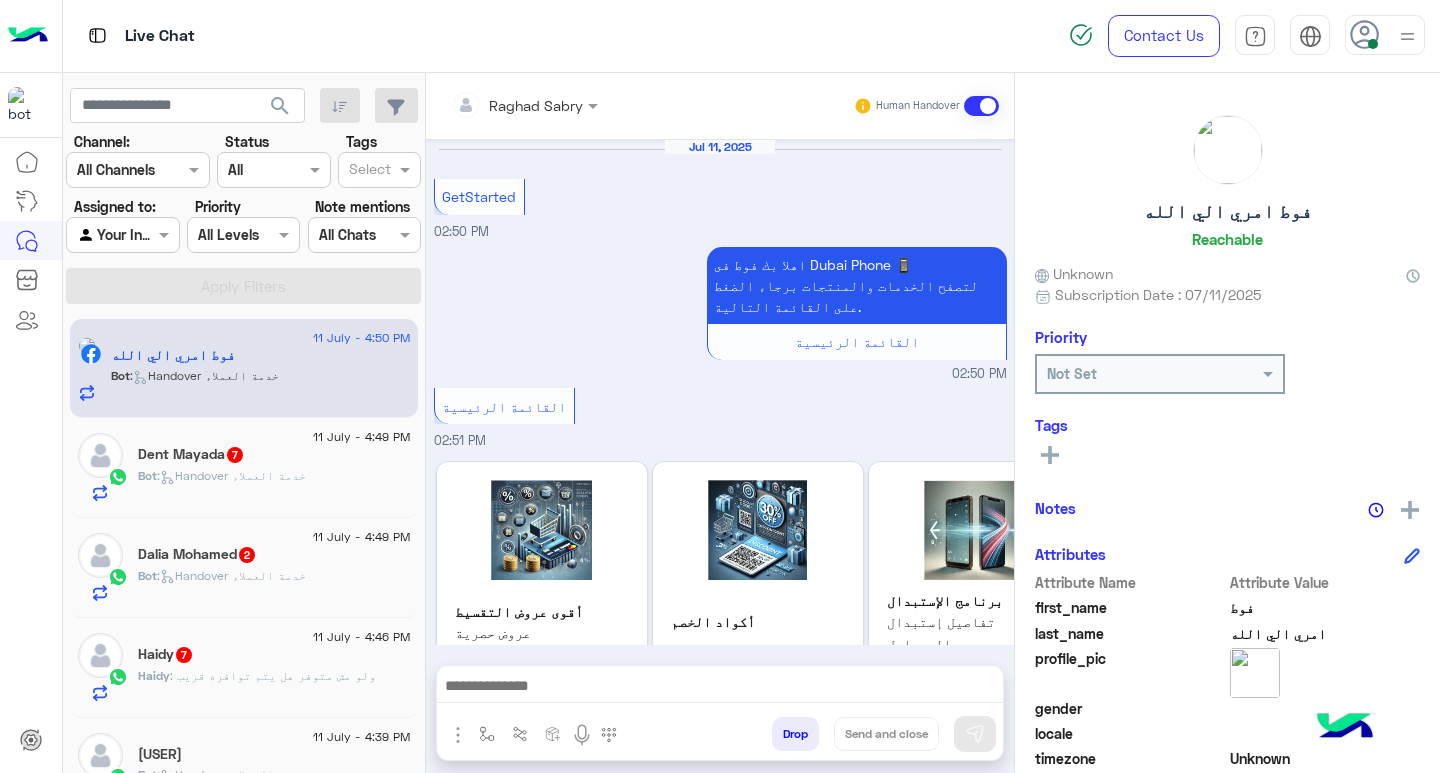 scroll, scrollTop: 961, scrollLeft: 0, axis: vertical 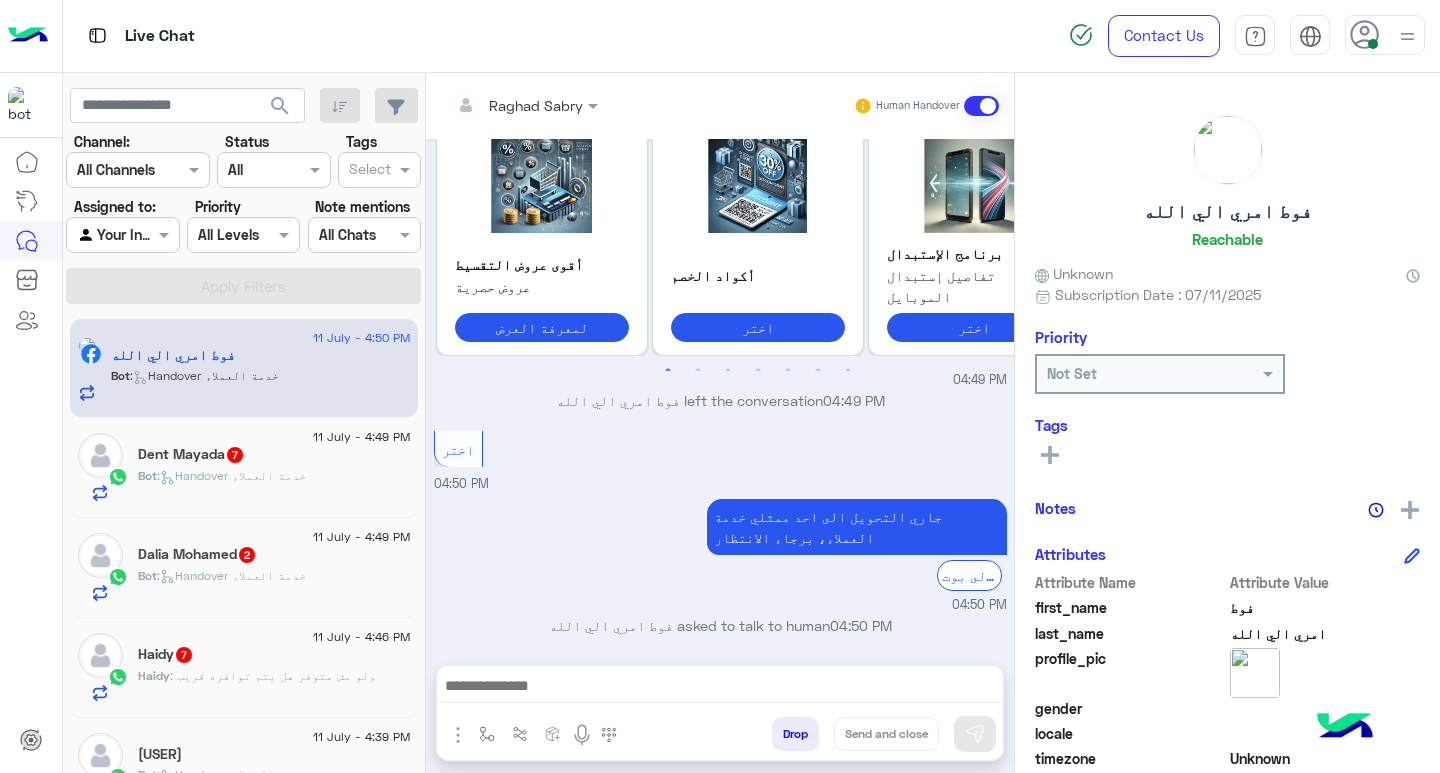 click on "اختر    04:50 PM" at bounding box center [720, 460] 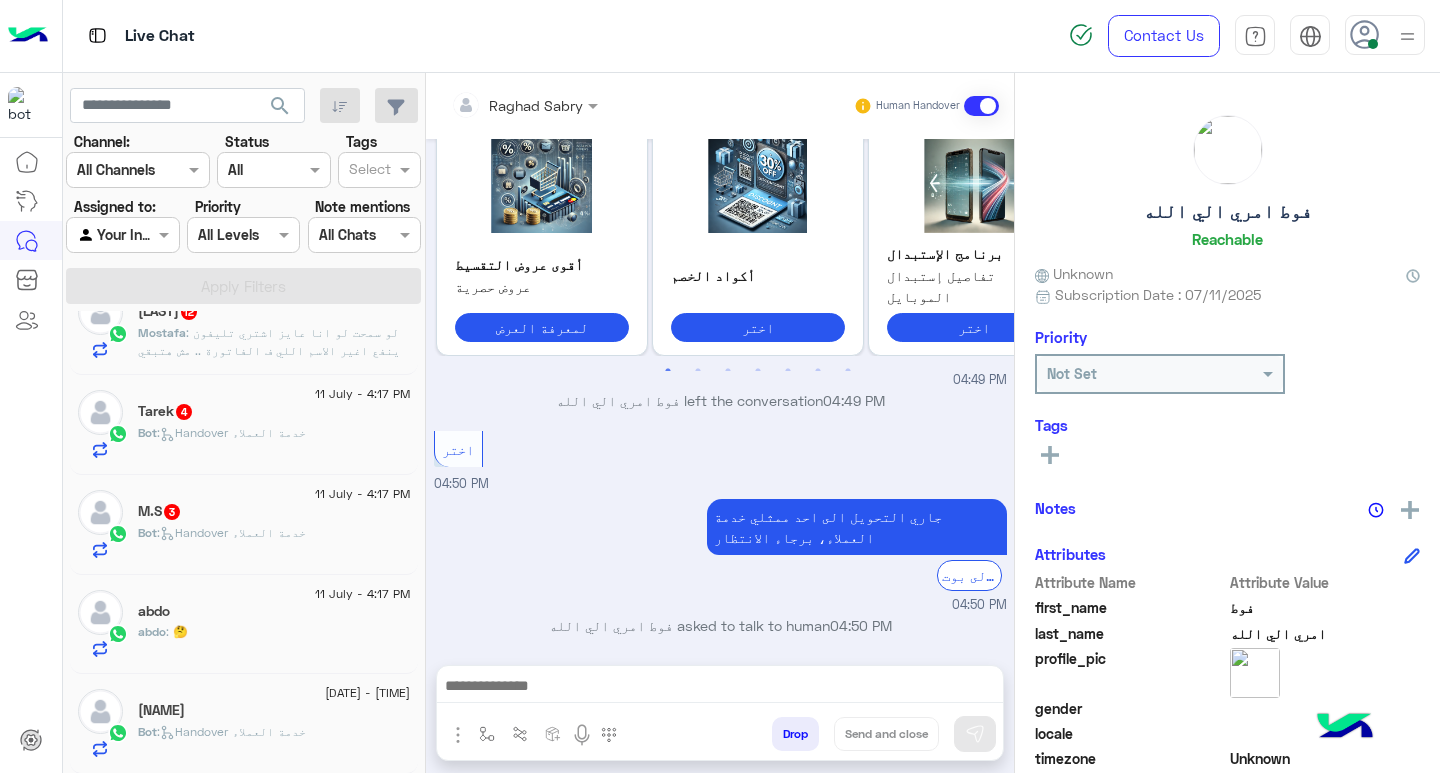 click on ":   Handover خدمة العملاء" 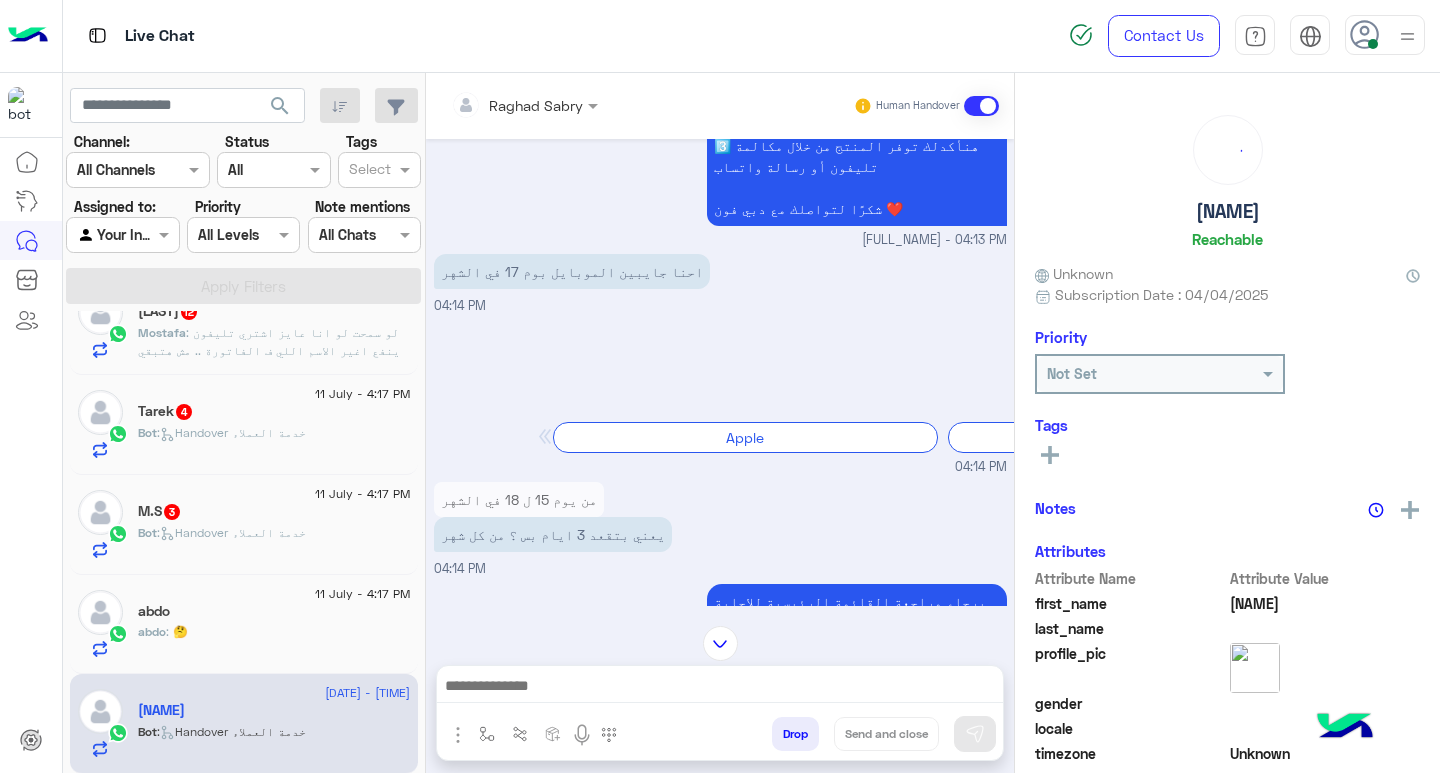 scroll, scrollTop: 1399, scrollLeft: 0, axis: vertical 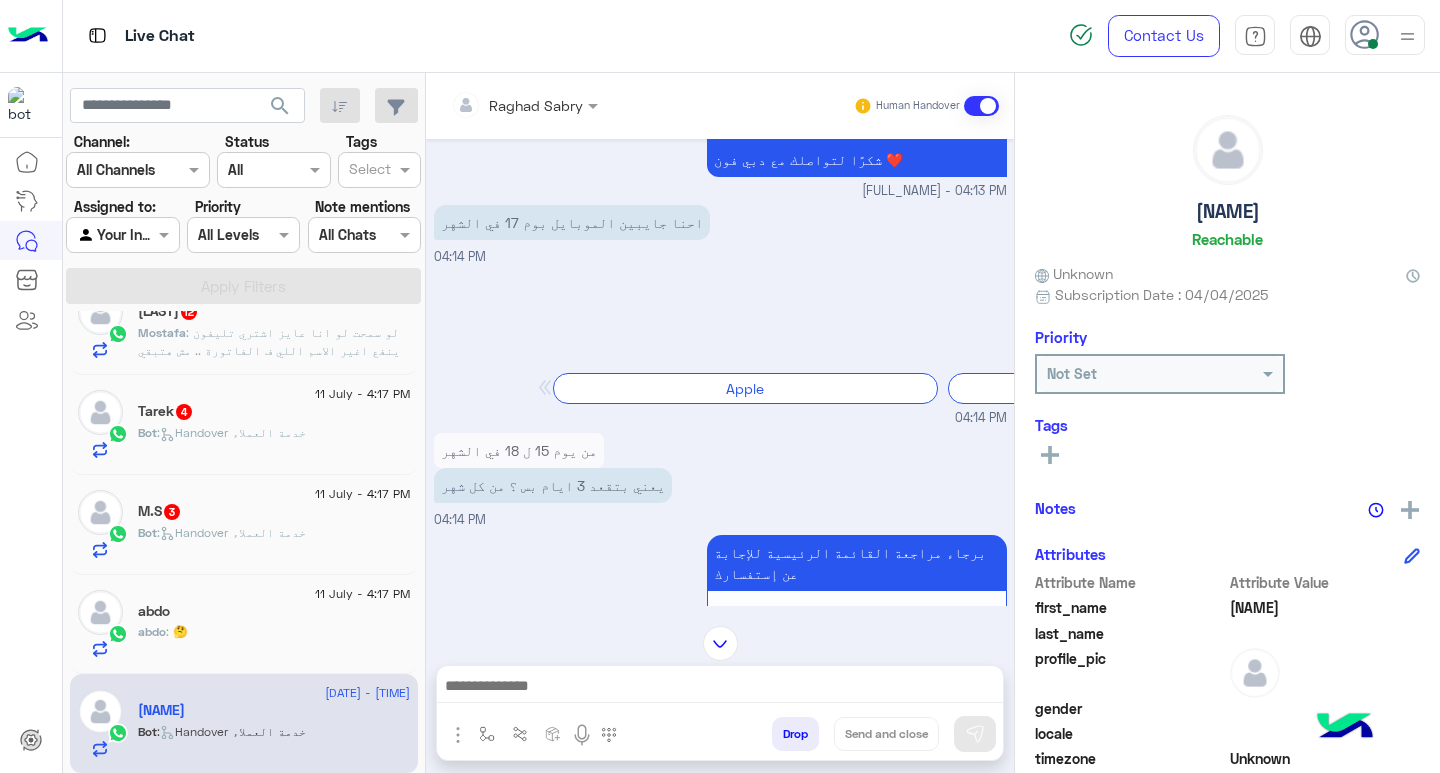 click on "abdo : 🤔" 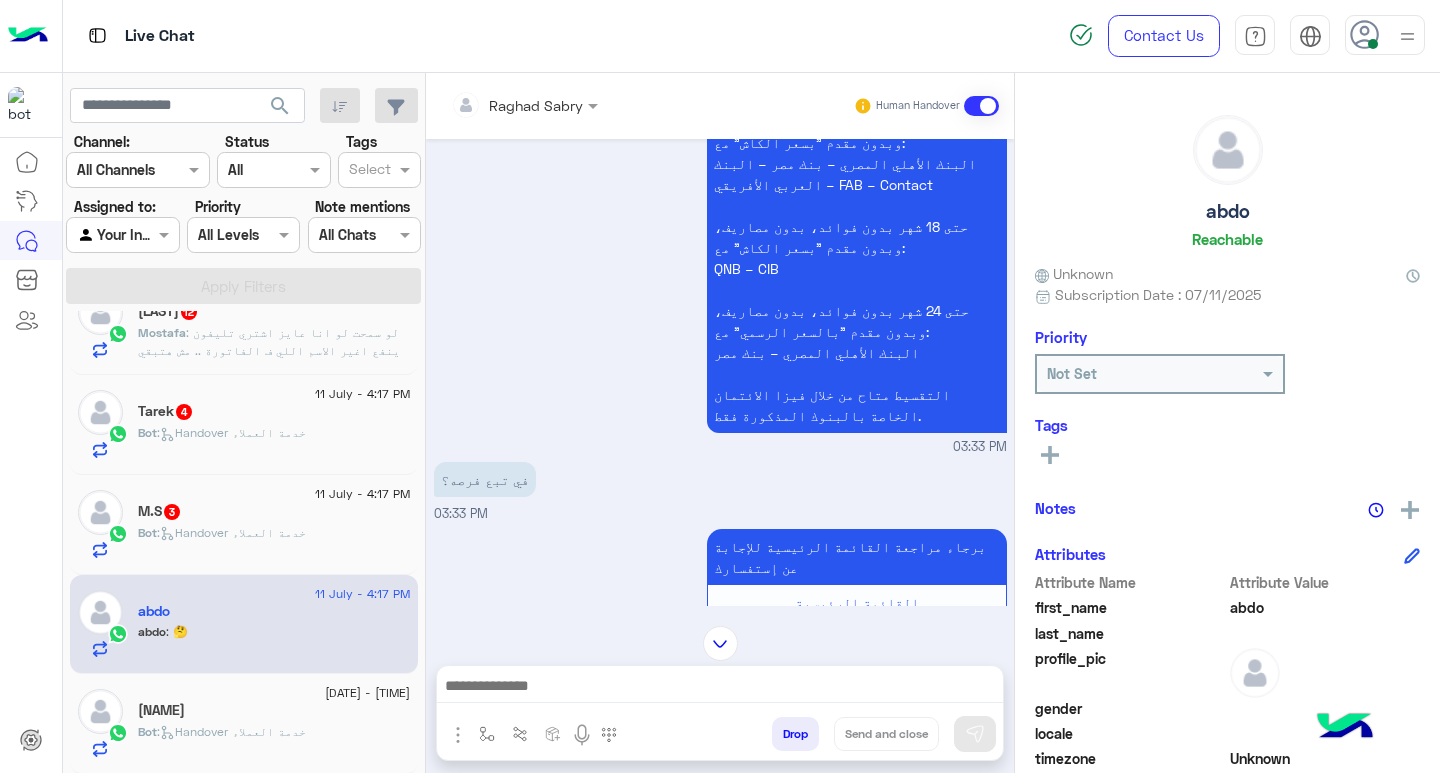 scroll, scrollTop: 1654, scrollLeft: 0, axis: vertical 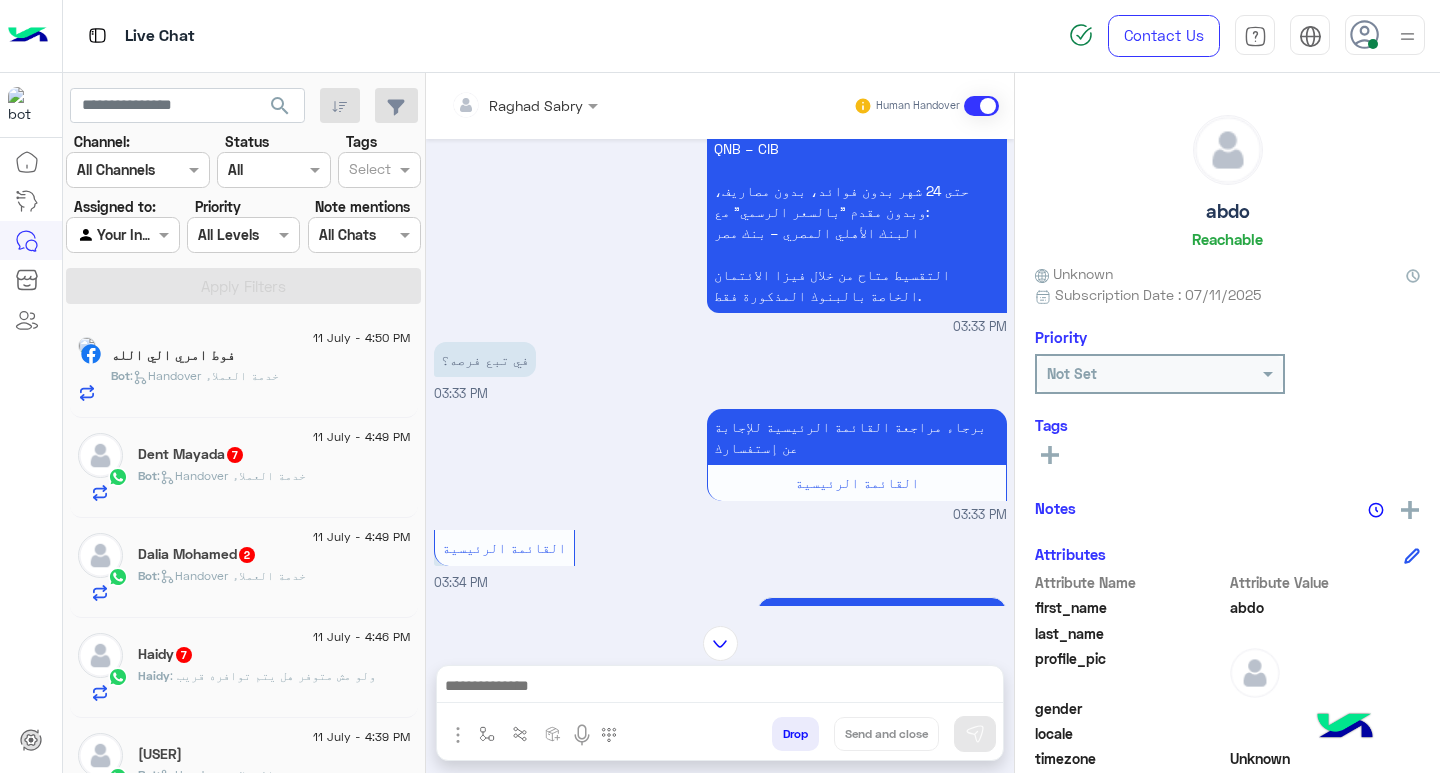 click on ":   Handover خدمة العملاء" 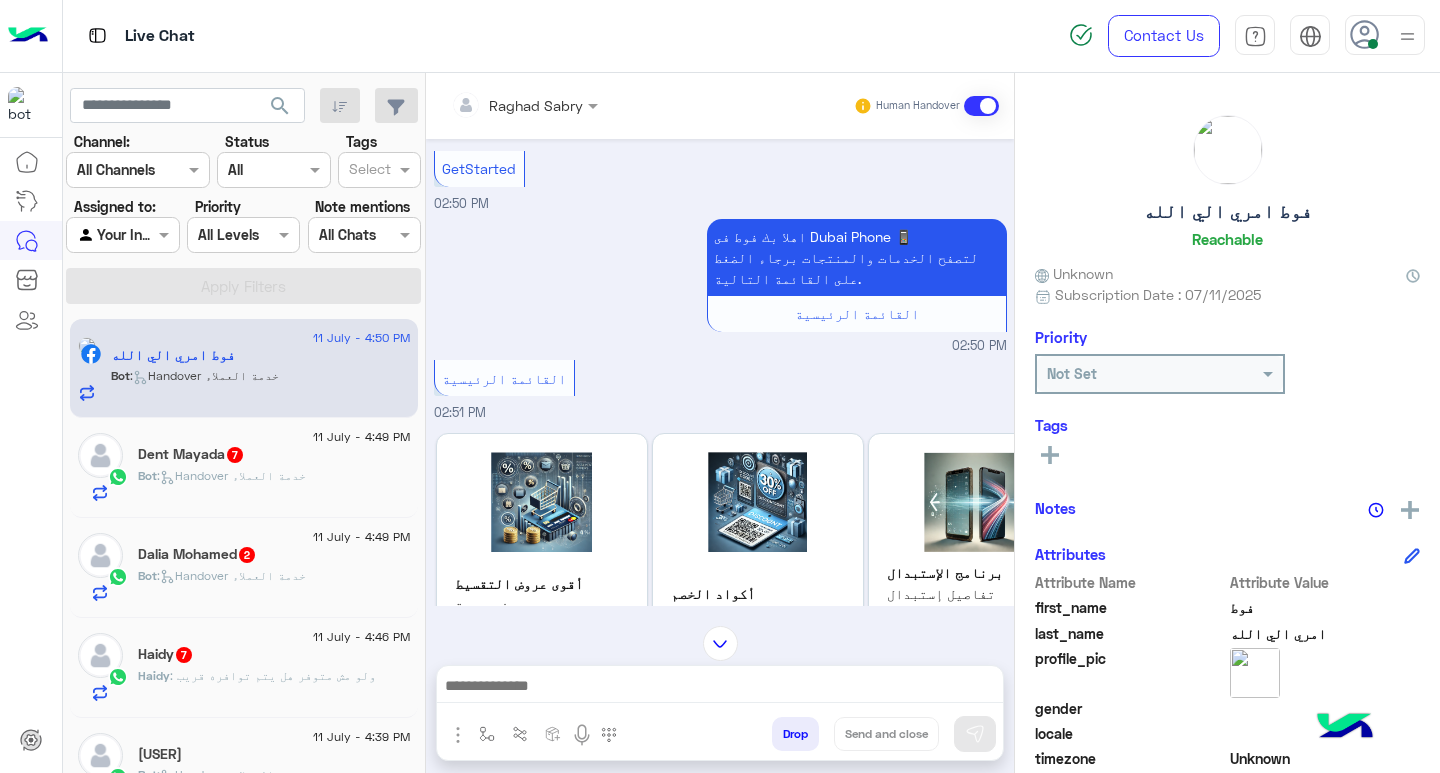 scroll, scrollTop: 0, scrollLeft: 0, axis: both 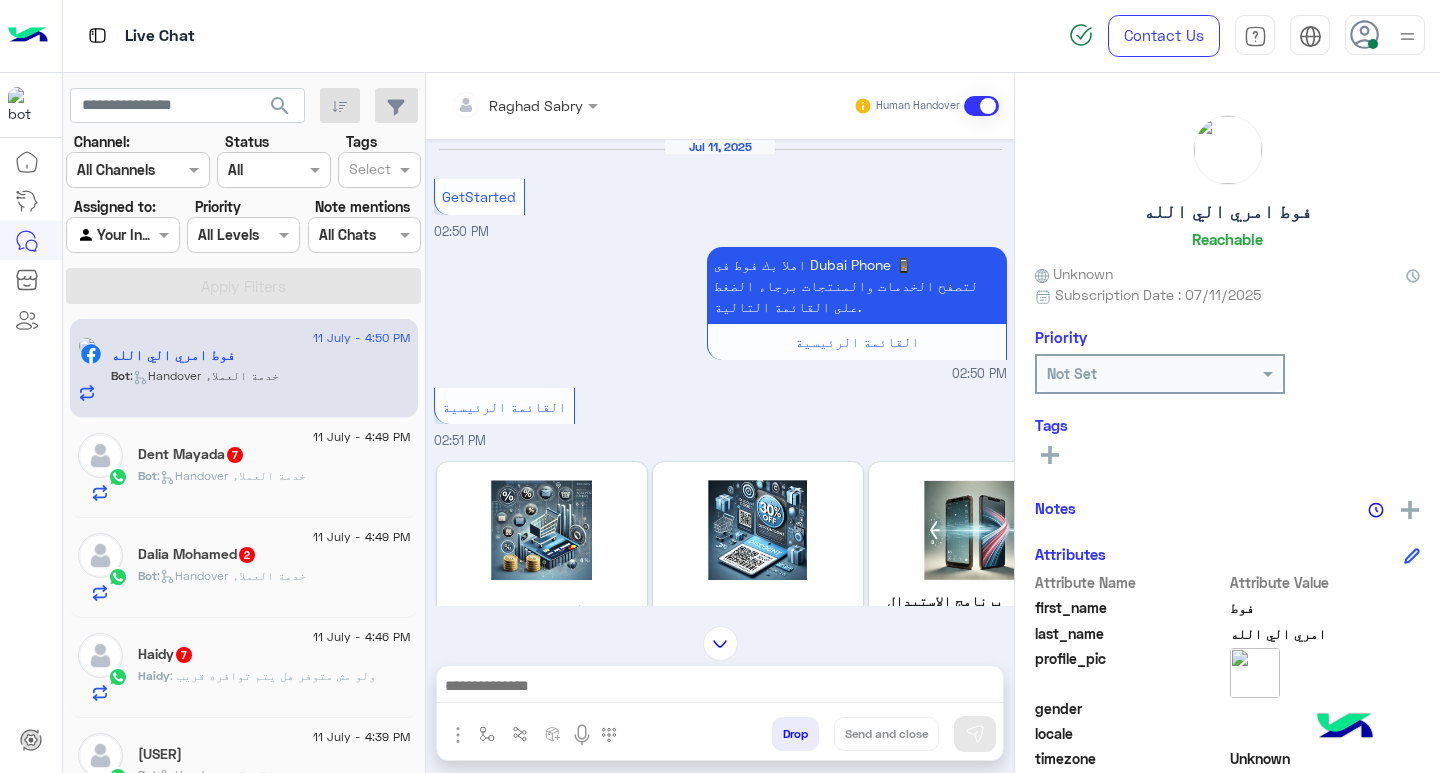 click on "اهلا بك فوط فى Dubai Phone  📱  لتصفح الخدمات والمنتجات برجاء الضغط على القائمة التالية.  القائمة الرئيسية     02:50 PM" at bounding box center (720, 313) 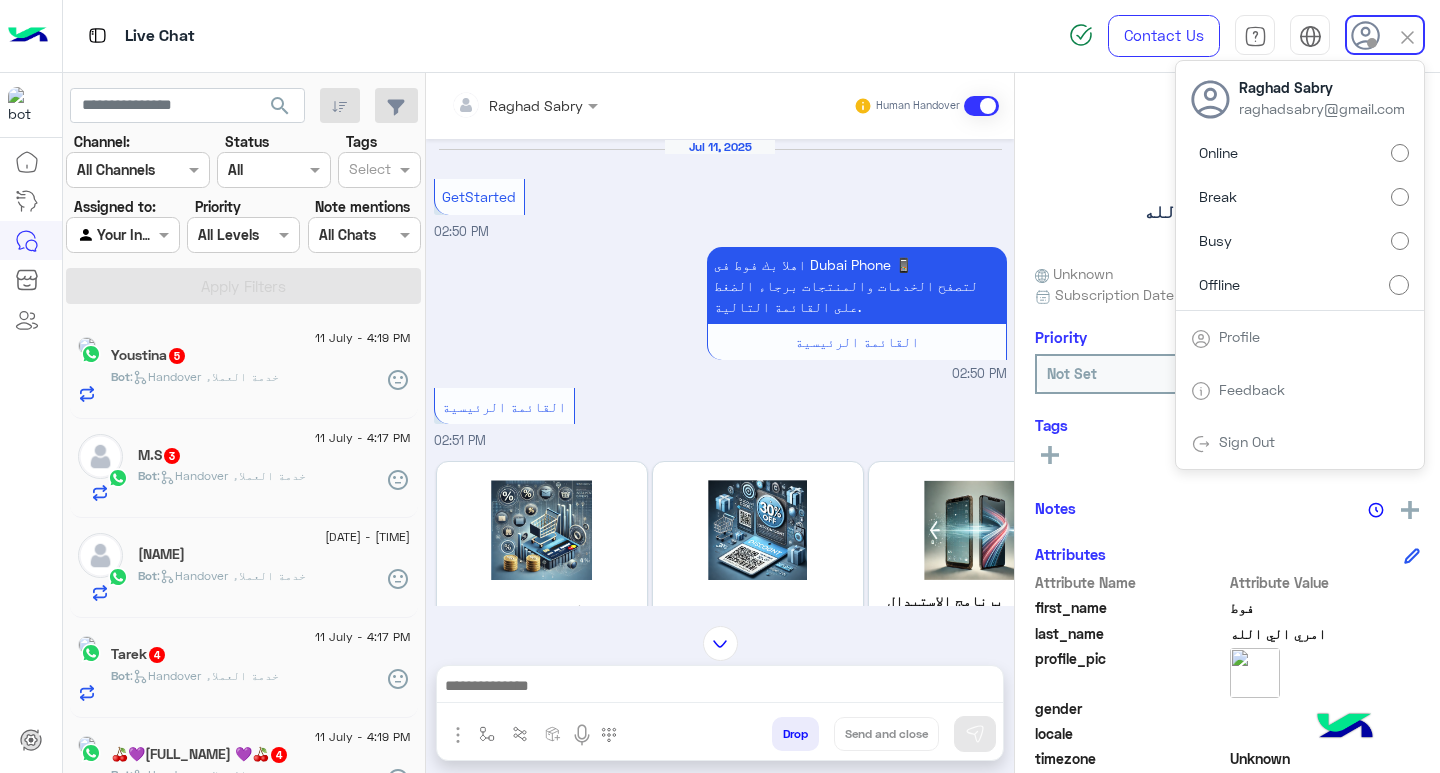scroll, scrollTop: 961, scrollLeft: 0, axis: vertical 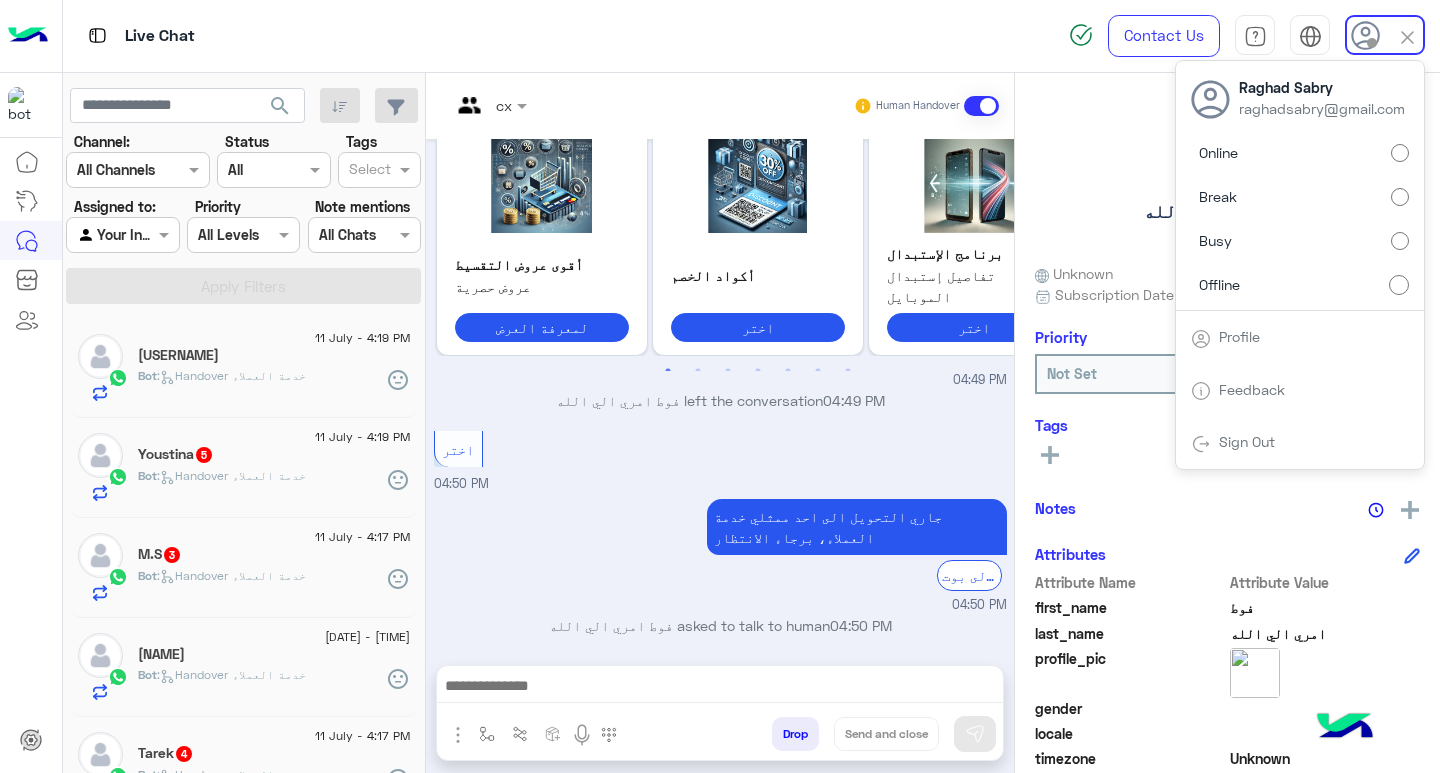 click on "search" 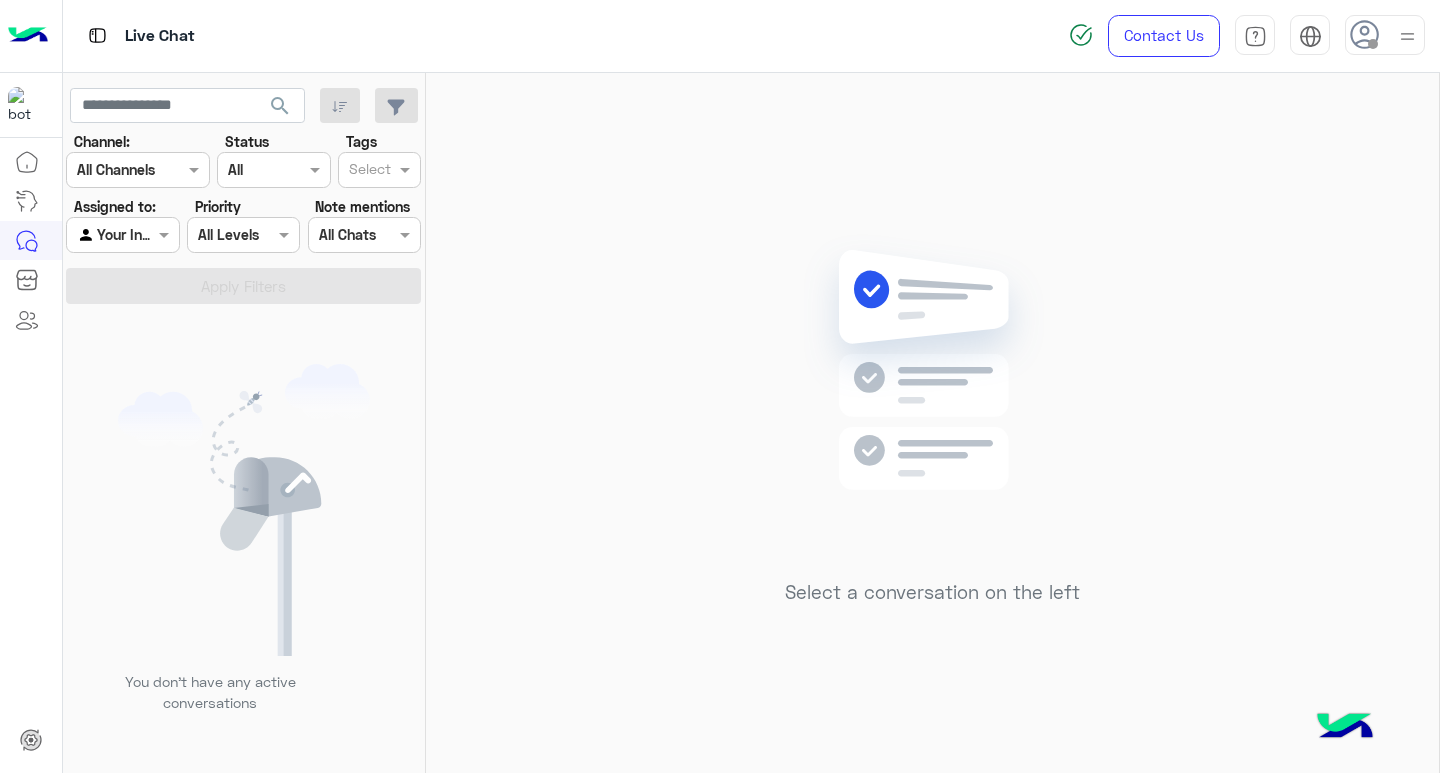click 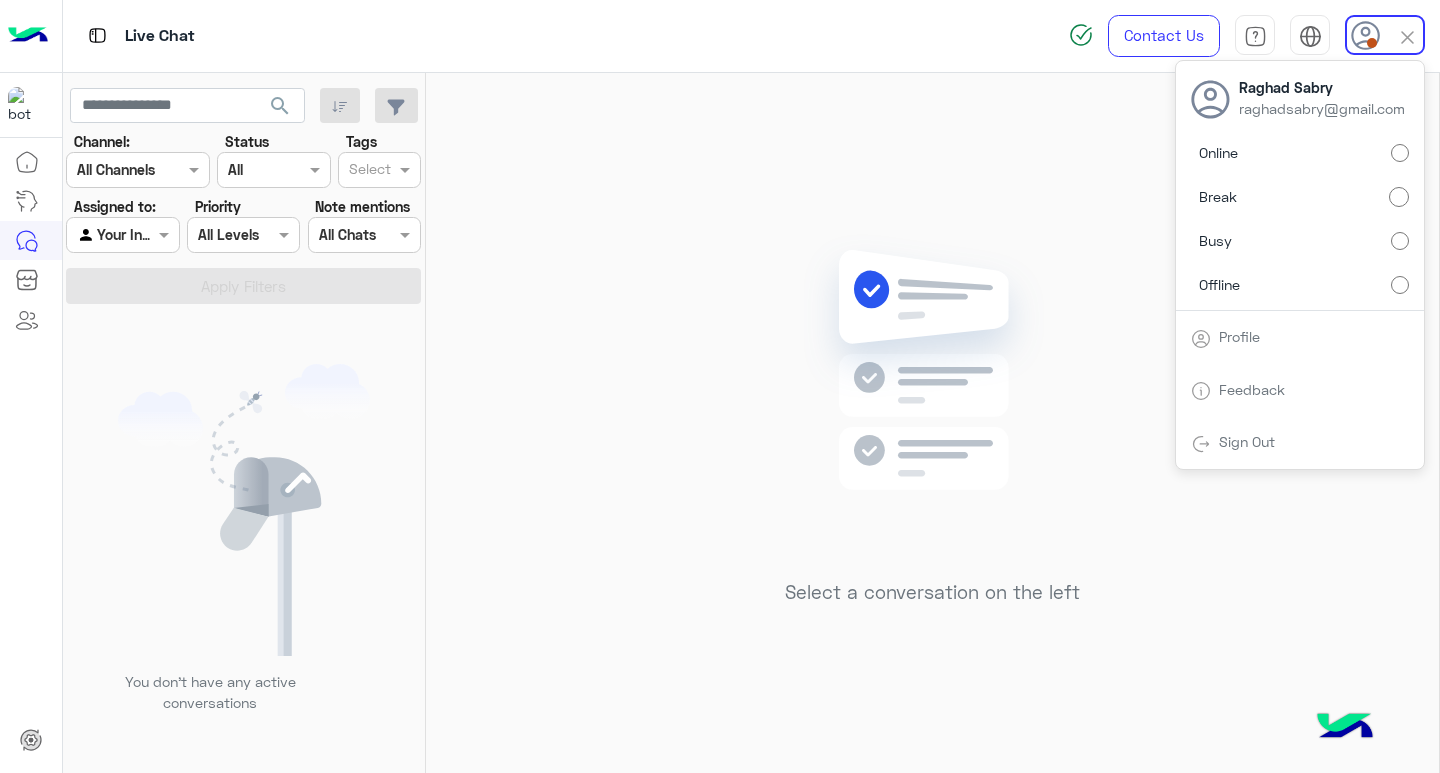click on "Busy" at bounding box center (1300, 241) 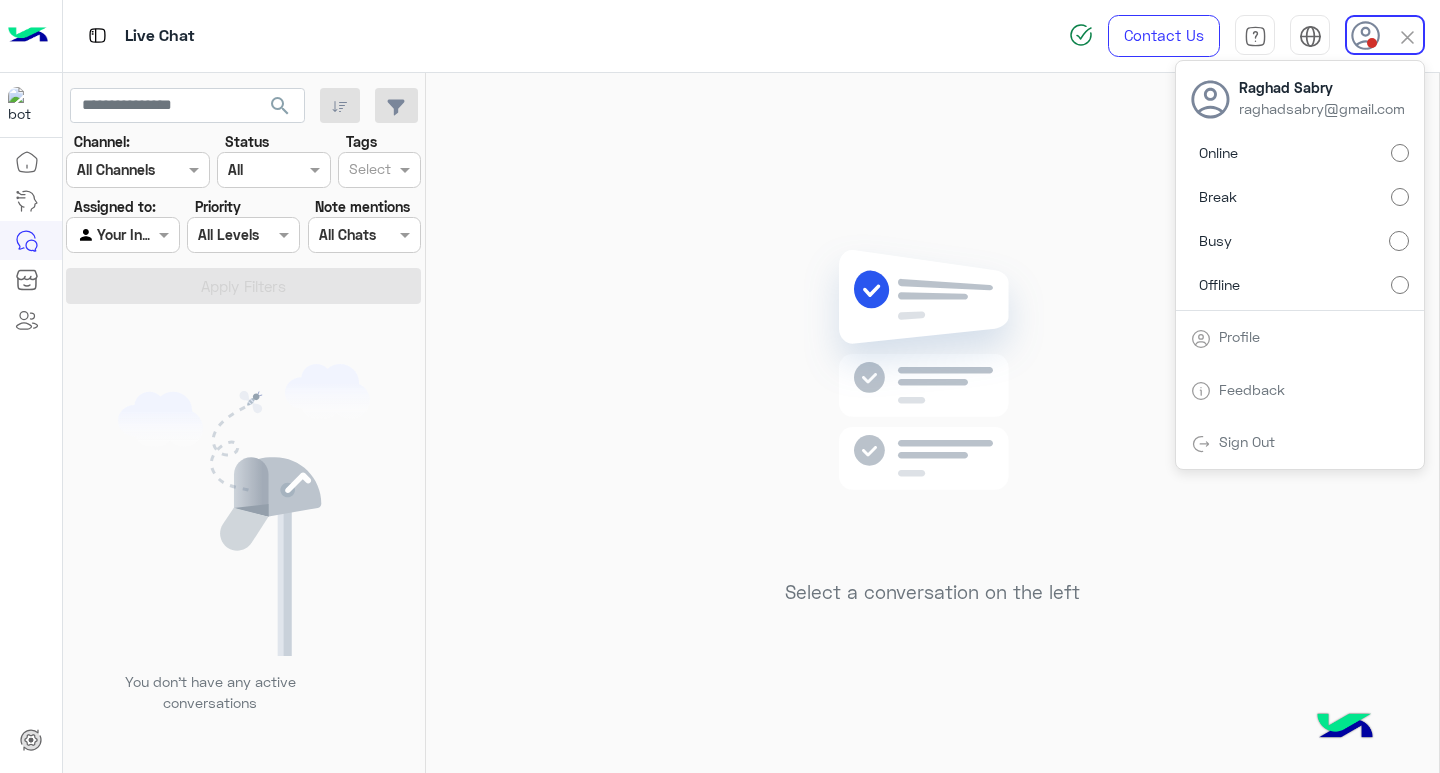 click on "Break" at bounding box center [1300, 197] 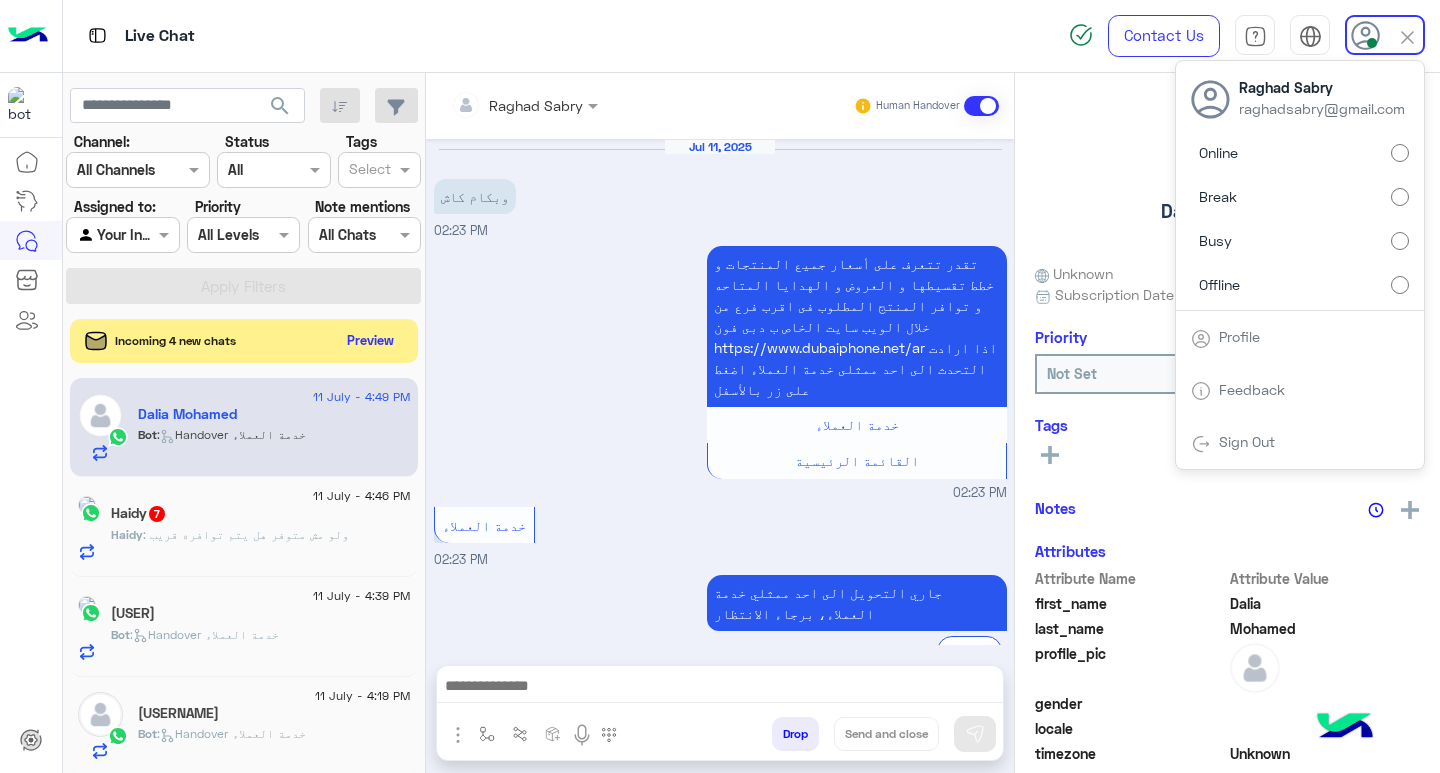 scroll, scrollTop: 2025, scrollLeft: 0, axis: vertical 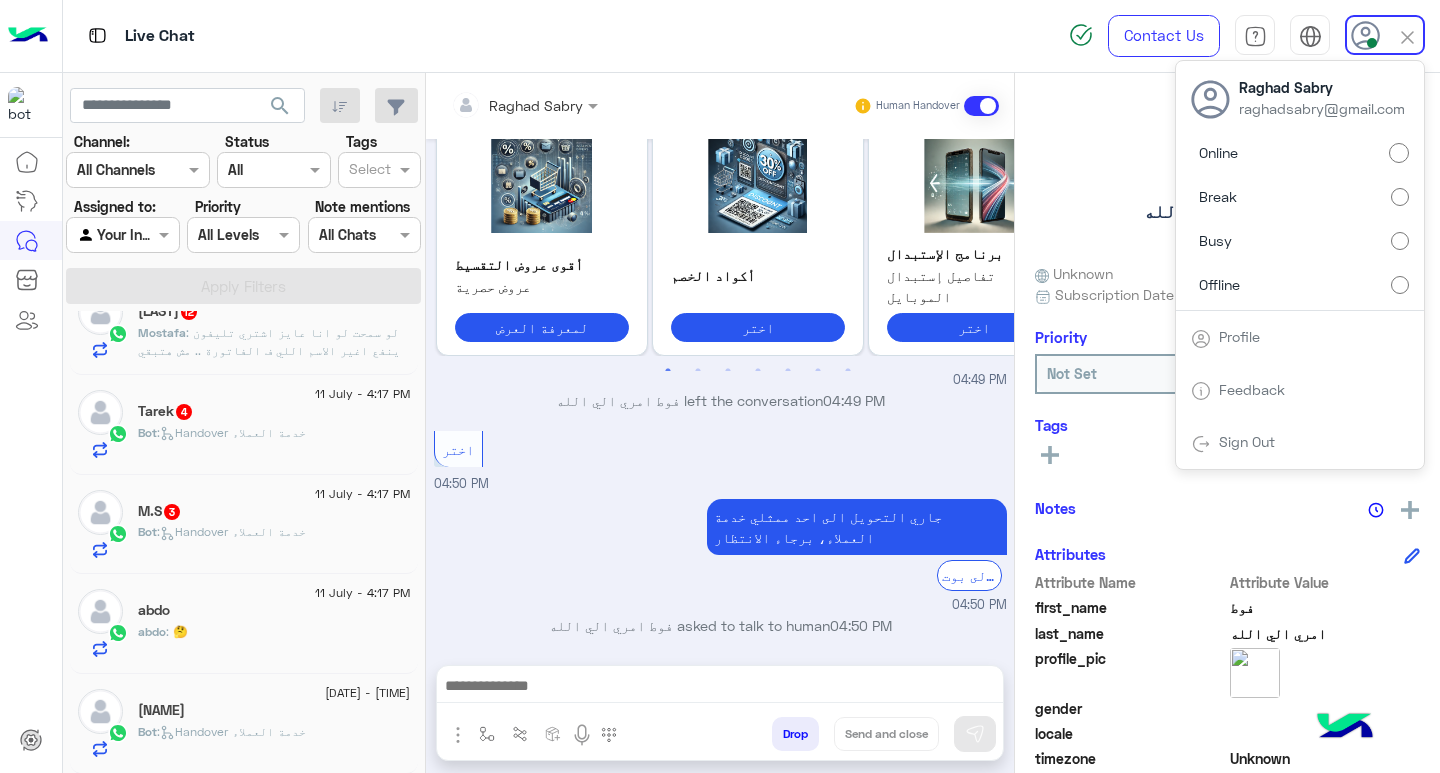 click on "Mickey" 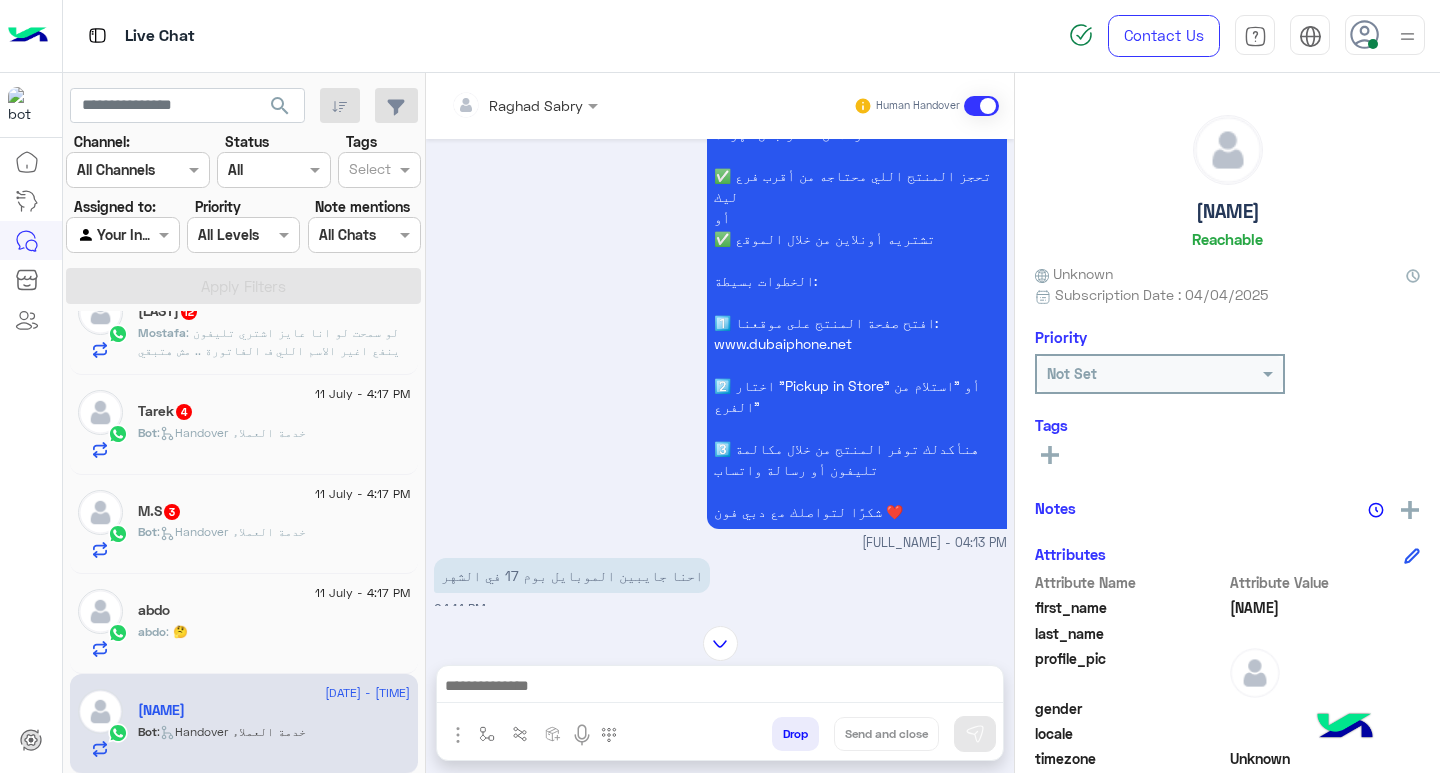 scroll, scrollTop: 3898, scrollLeft: 0, axis: vertical 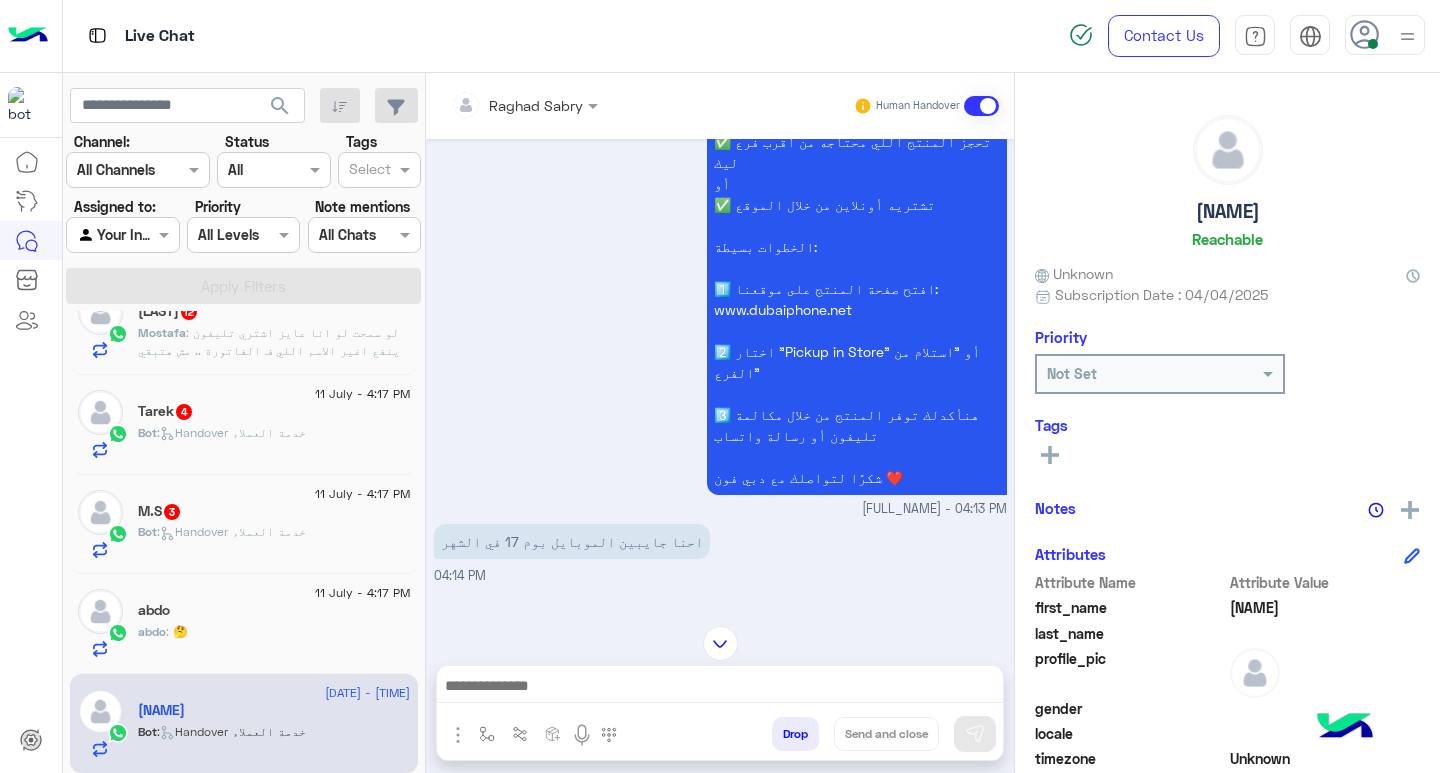 click on "abdo : 🤔" 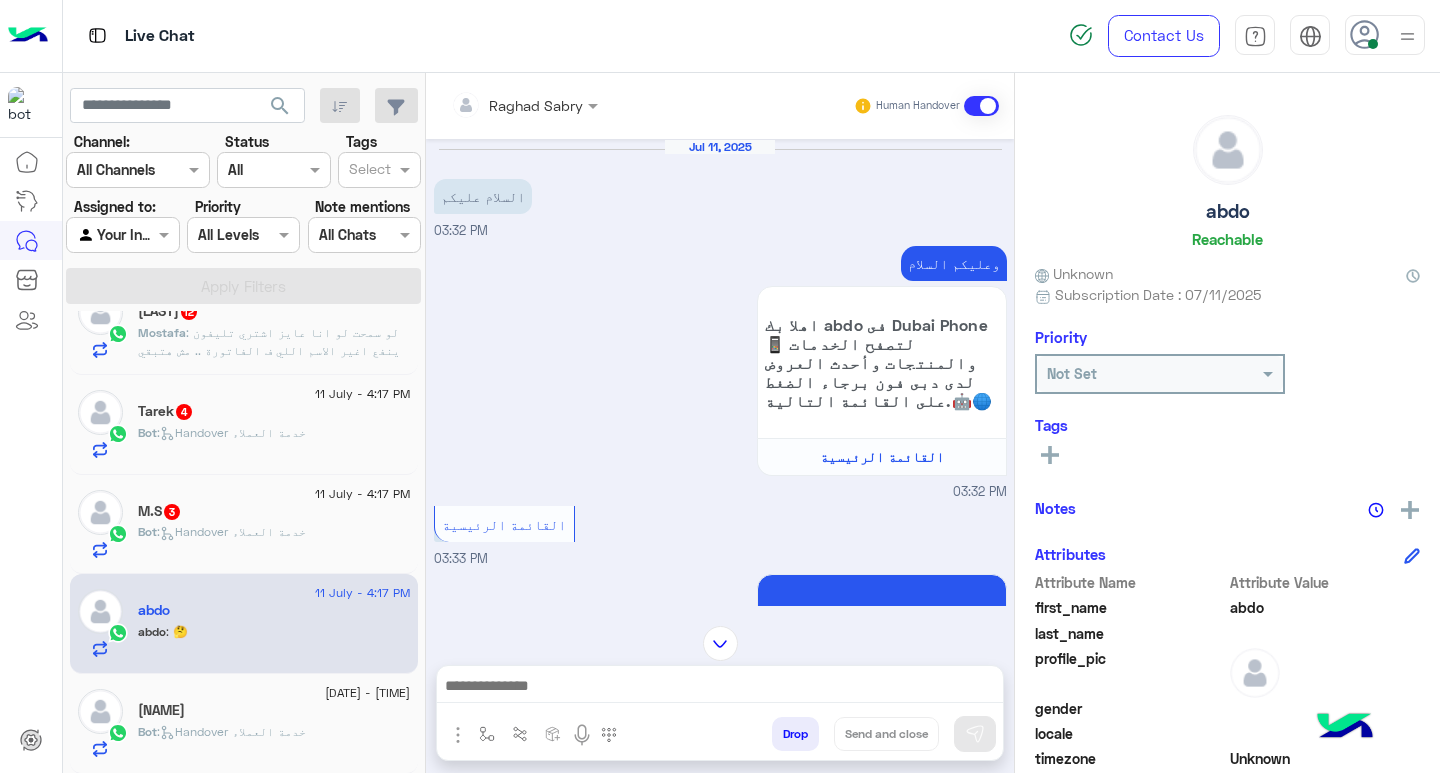 scroll, scrollTop: 1633, scrollLeft: 0, axis: vertical 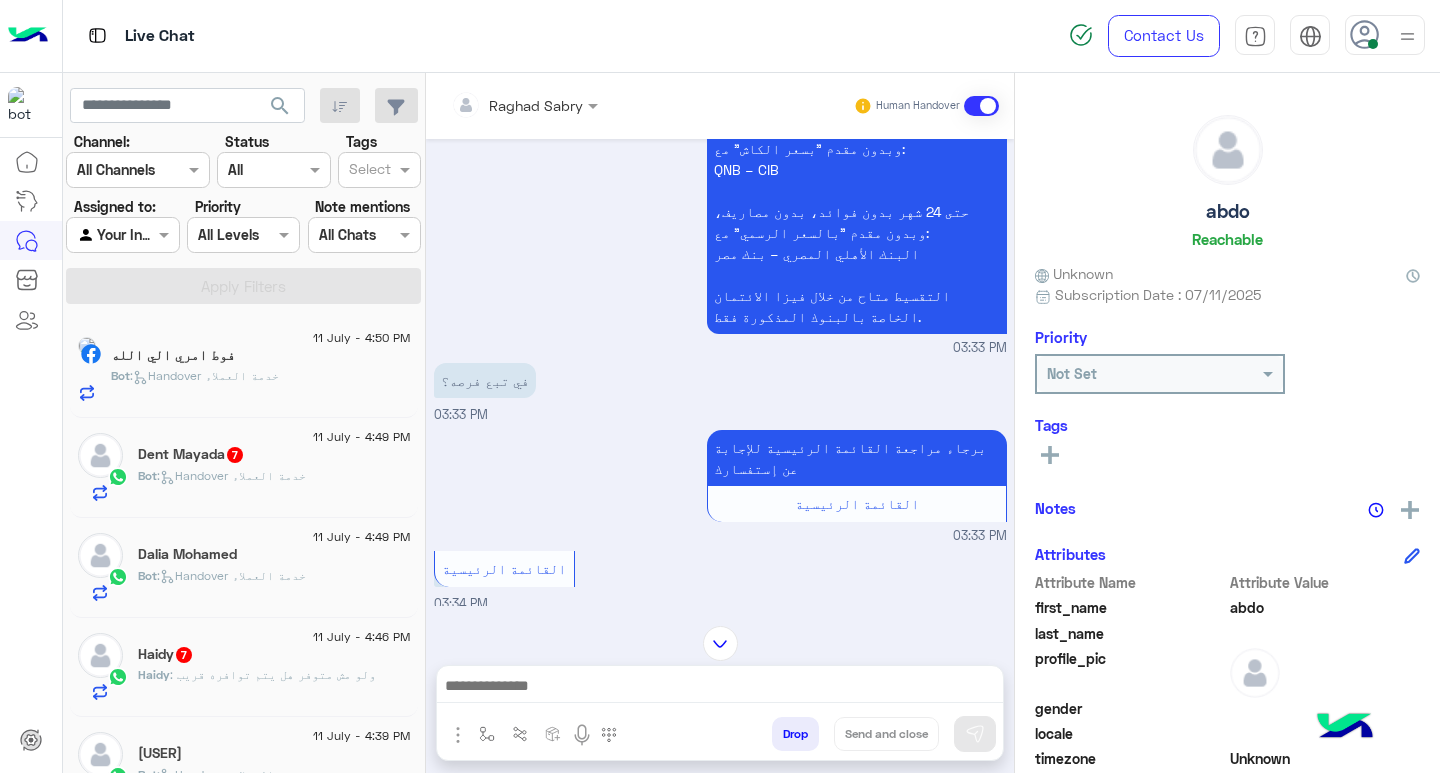 click on "Bot :   Handover خدمة العملاء" 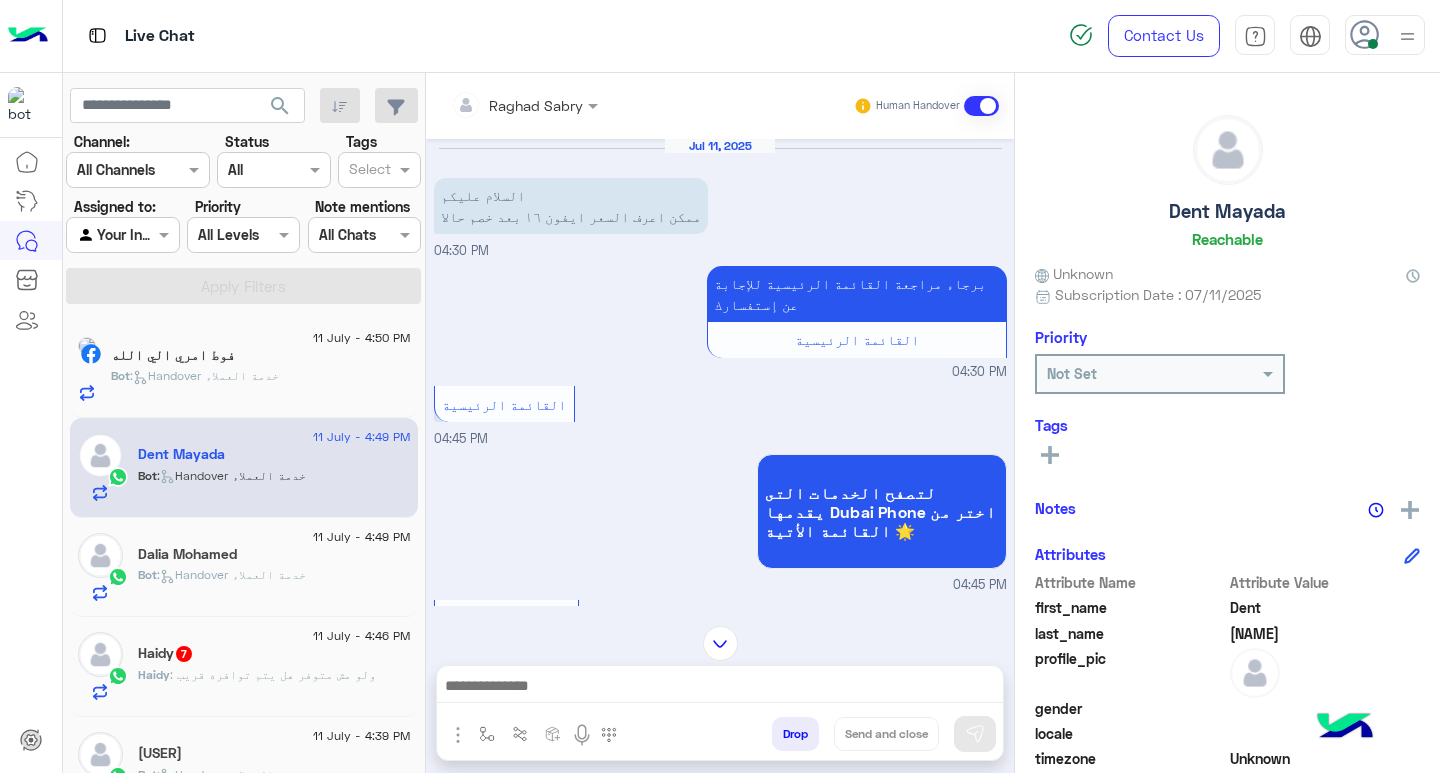 scroll, scrollTop: 0, scrollLeft: 0, axis: both 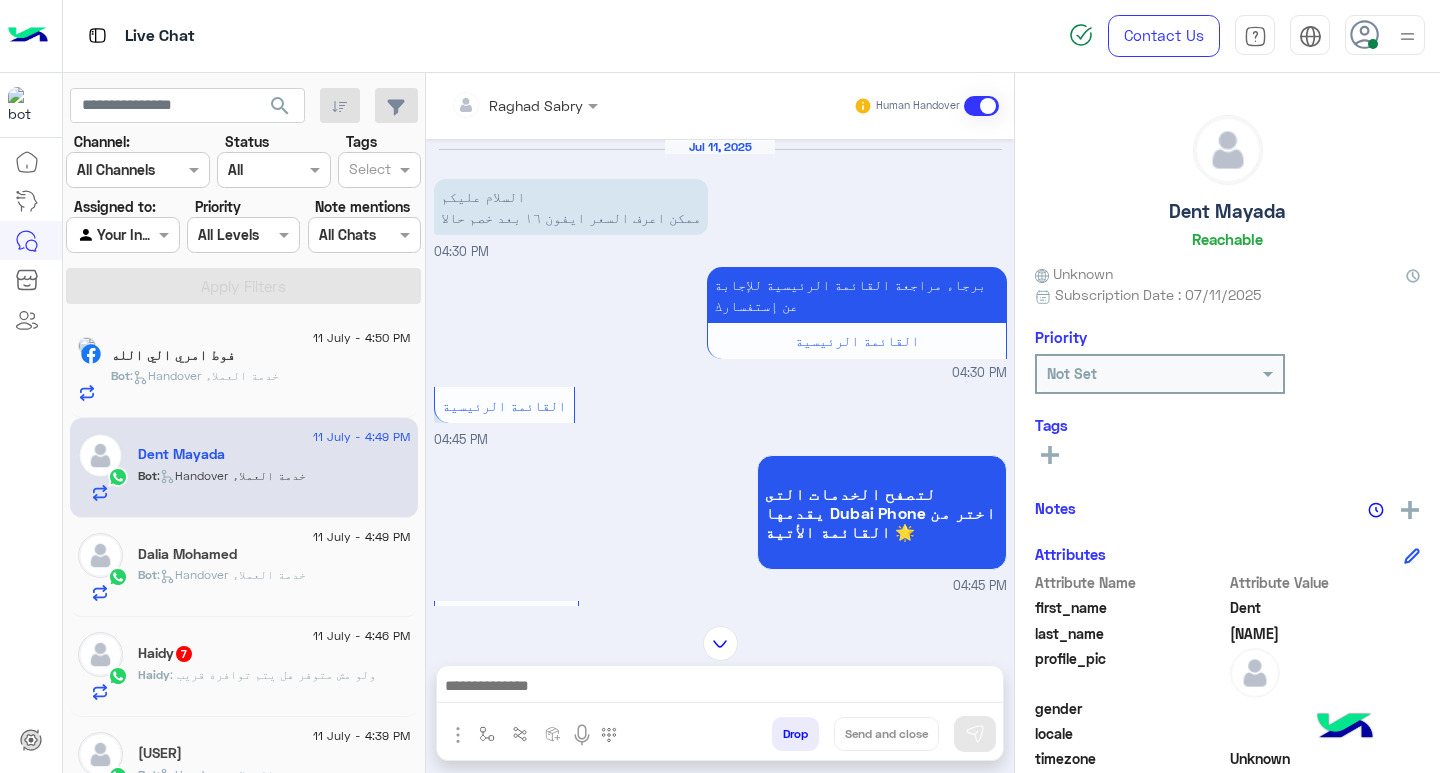 click on "Dalia Mohamed" 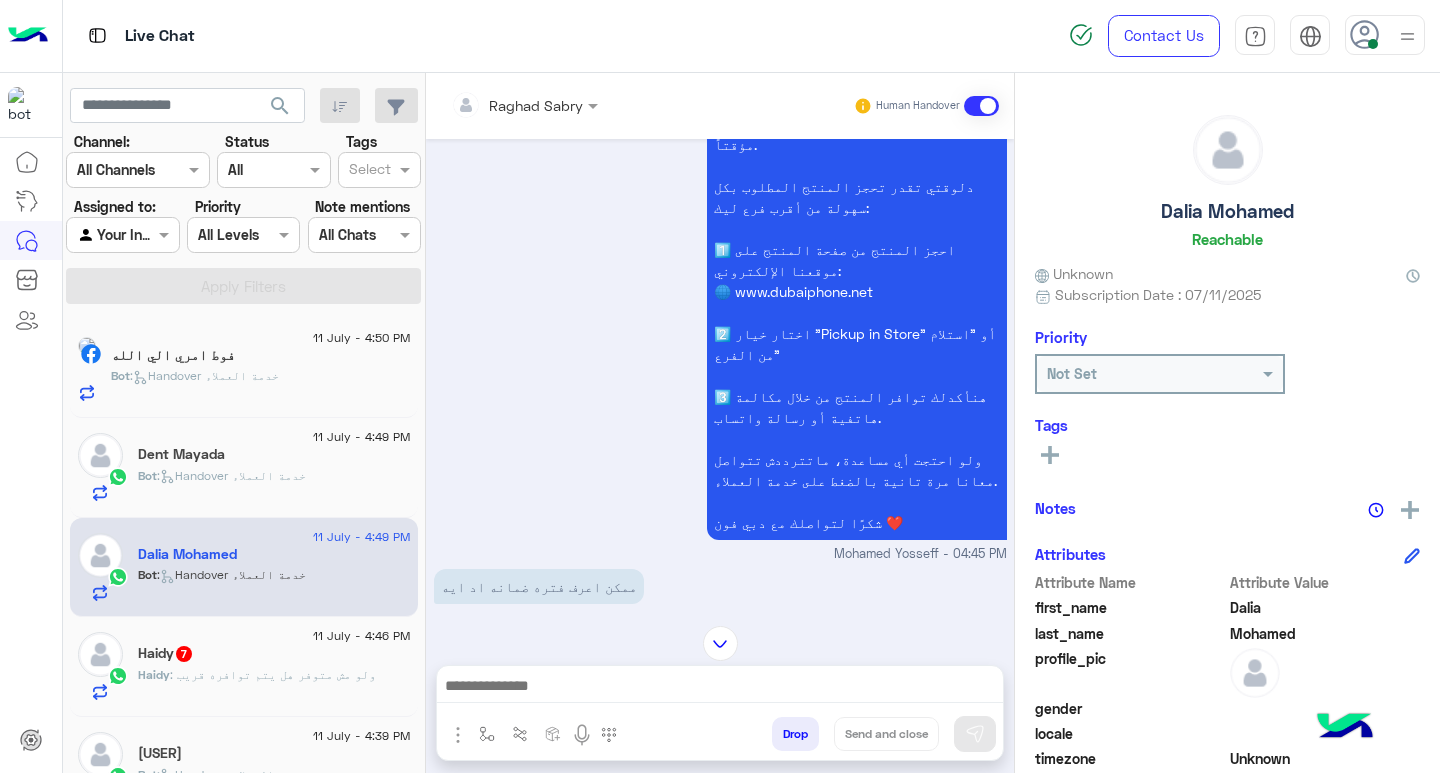 scroll, scrollTop: 1792, scrollLeft: 0, axis: vertical 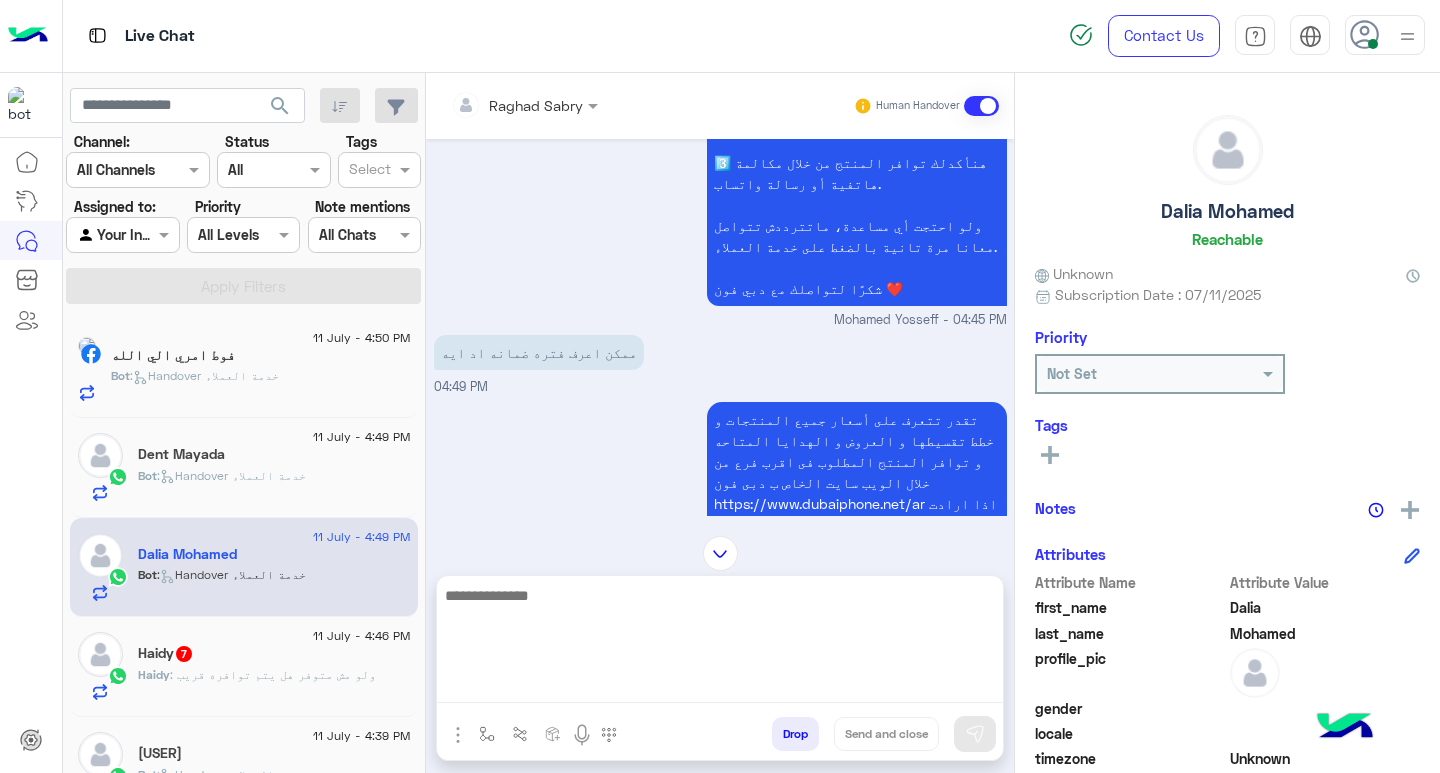 drag, startPoint x: 860, startPoint y: 689, endPoint x: 869, endPoint y: 695, distance: 10.816654 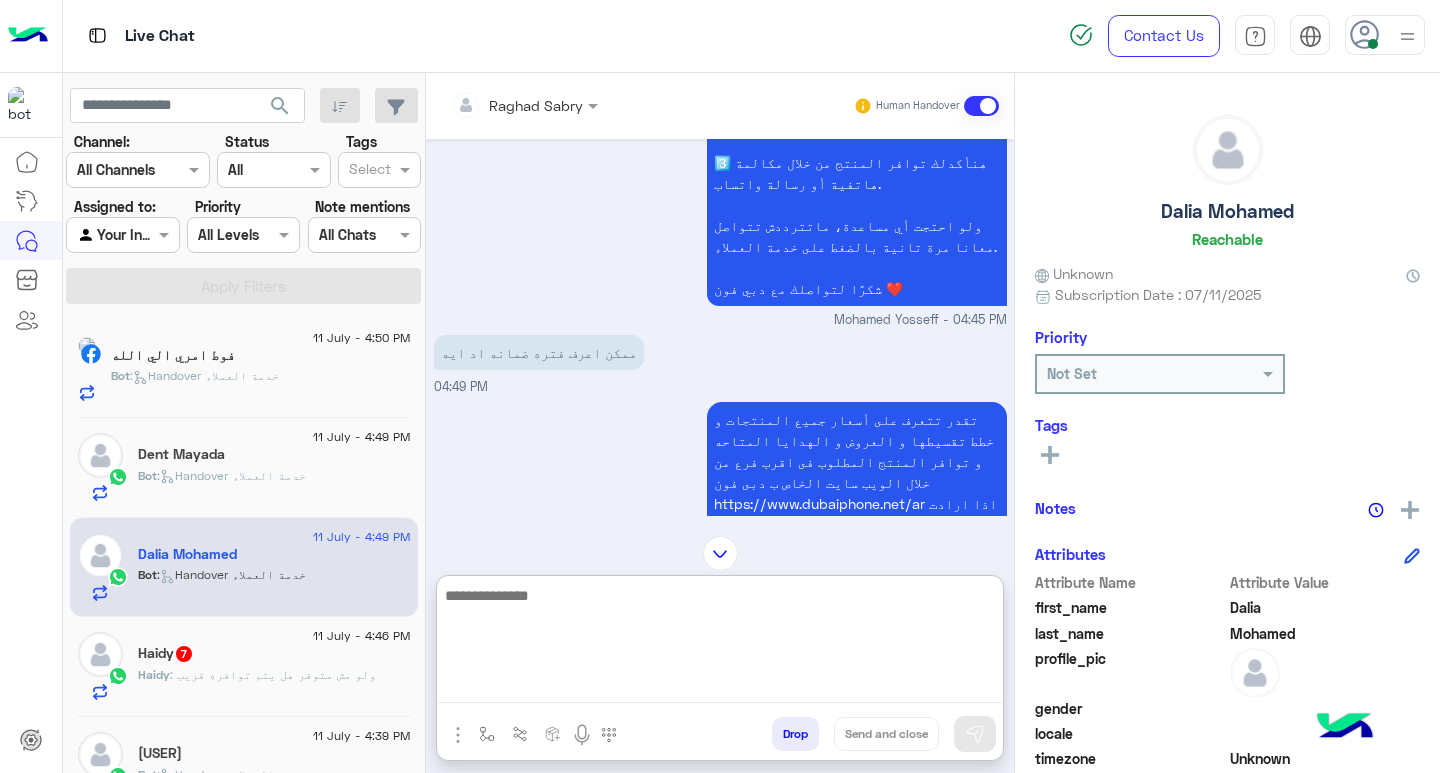 paste on "**********" 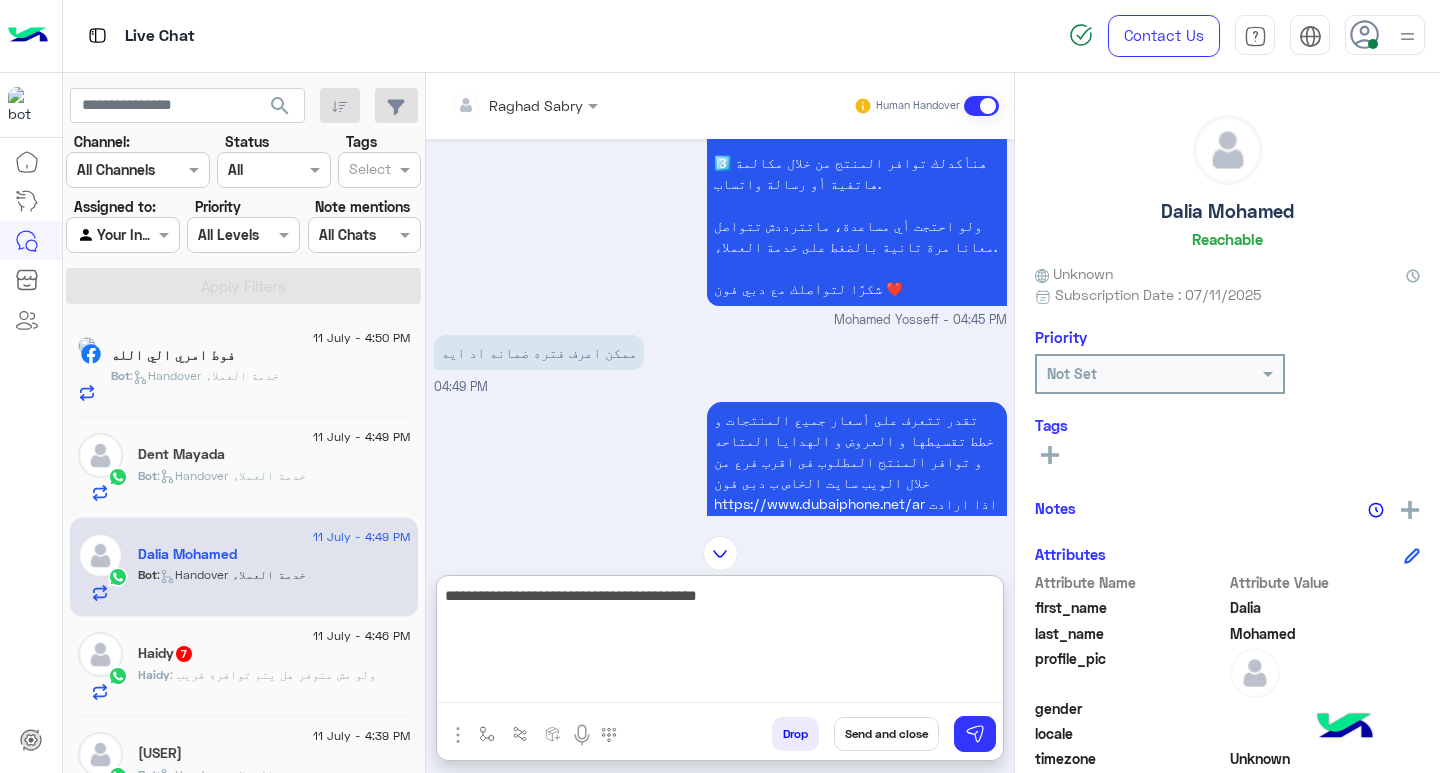 type on "**********" 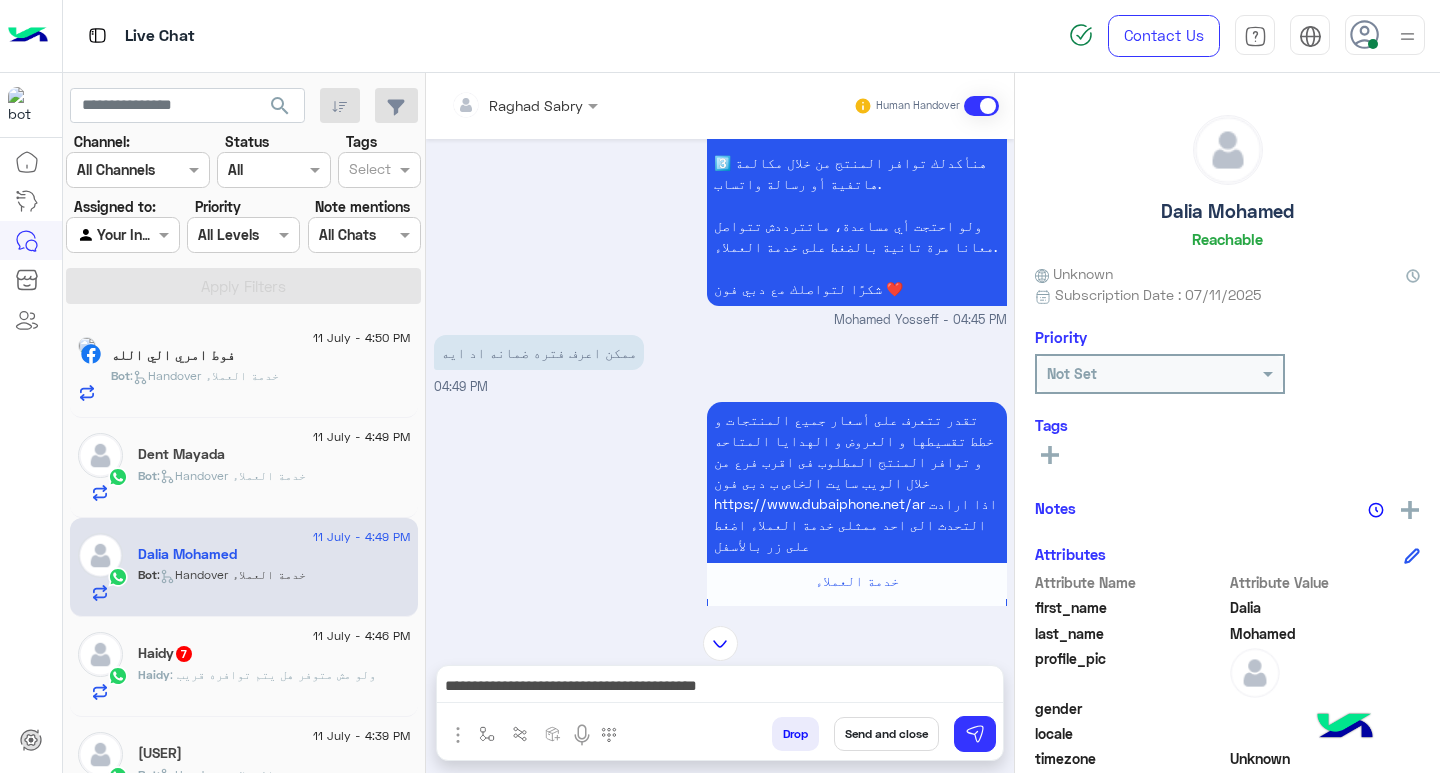 click on "**********" at bounding box center [720, 691] 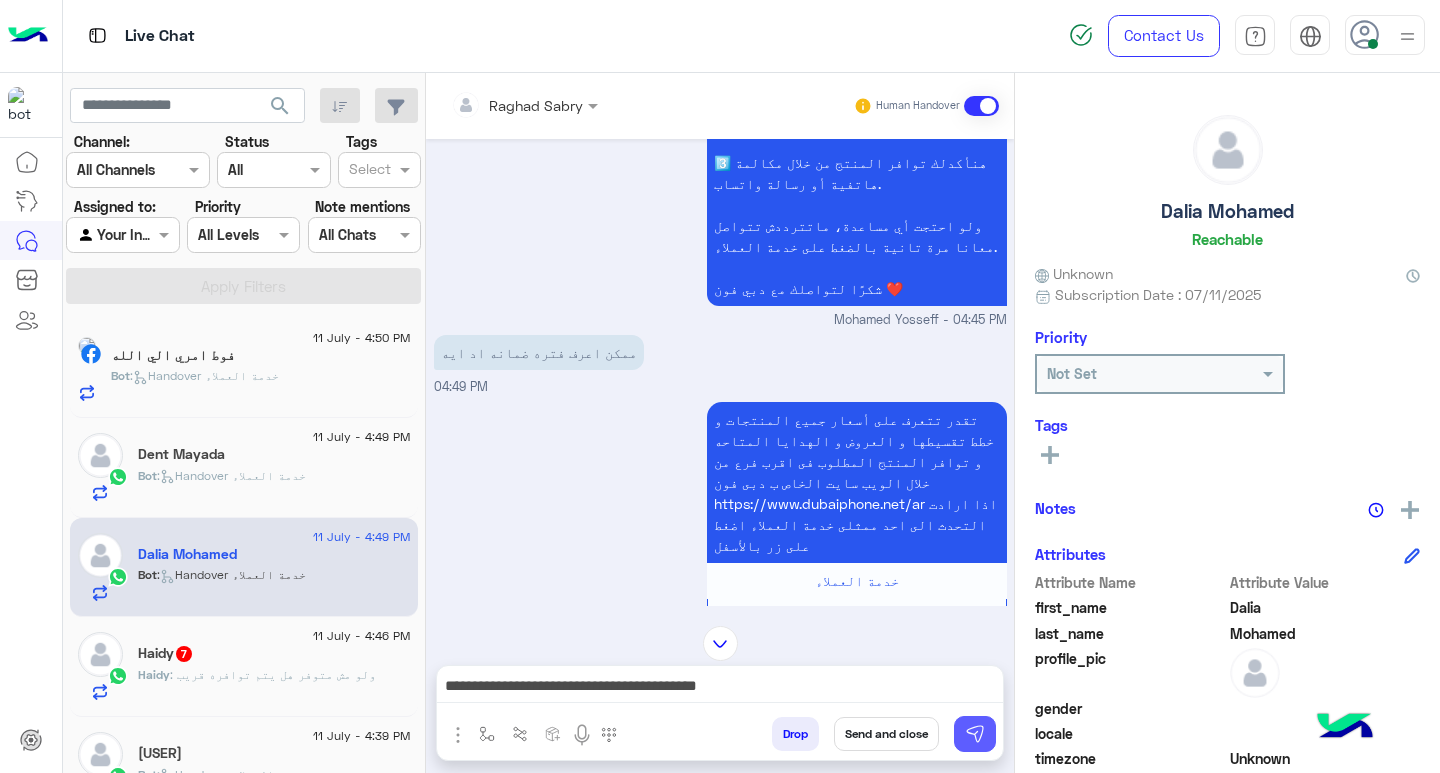 click at bounding box center (975, 734) 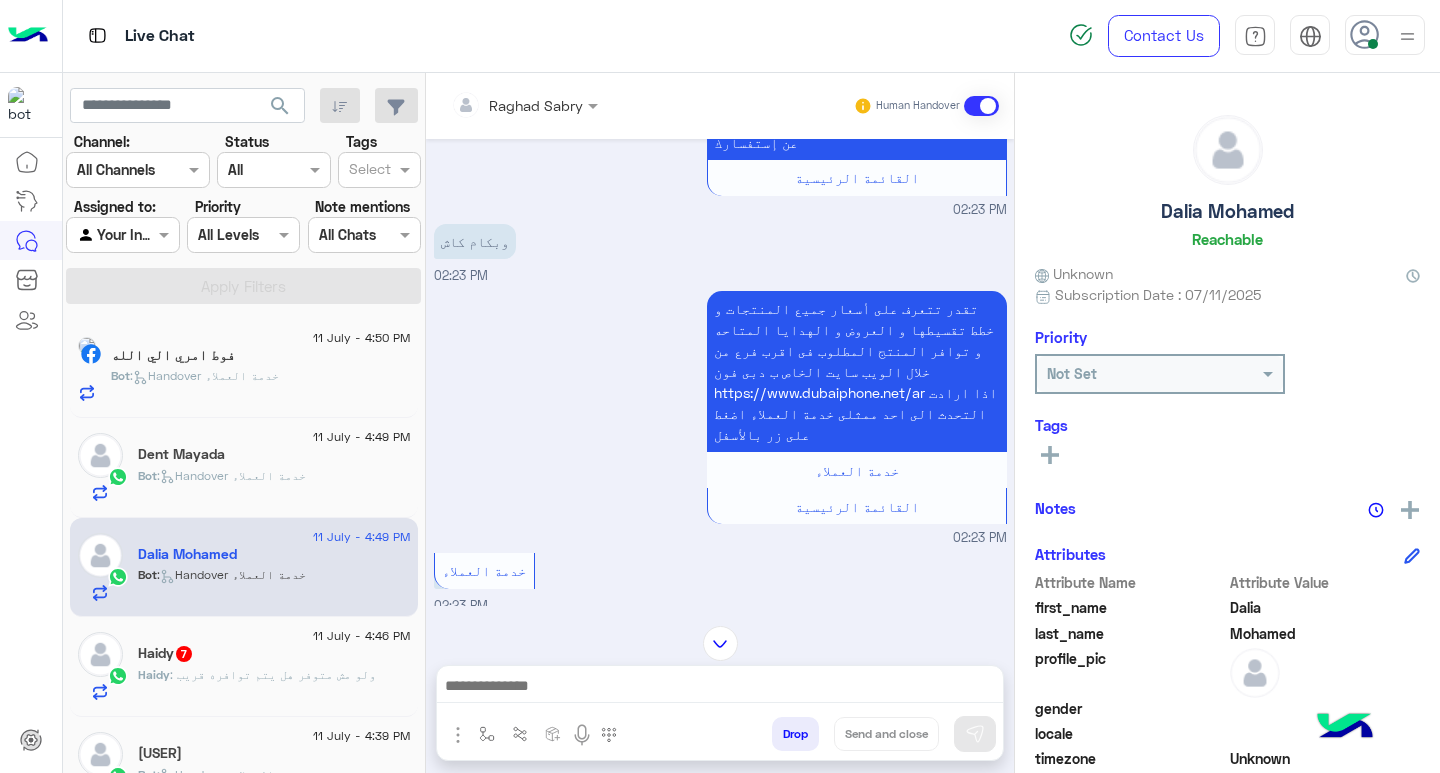 scroll, scrollTop: 2313, scrollLeft: 0, axis: vertical 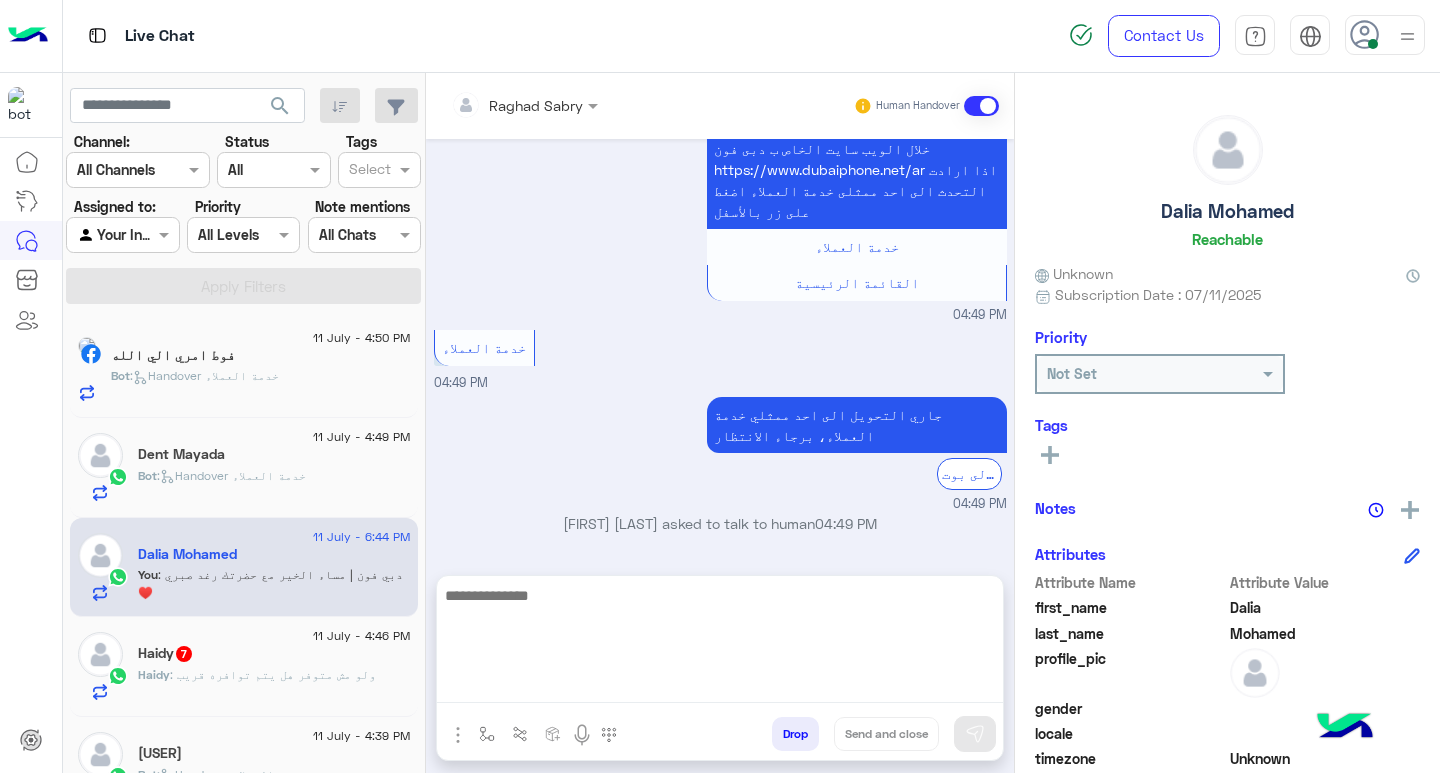 click at bounding box center (720, 643) 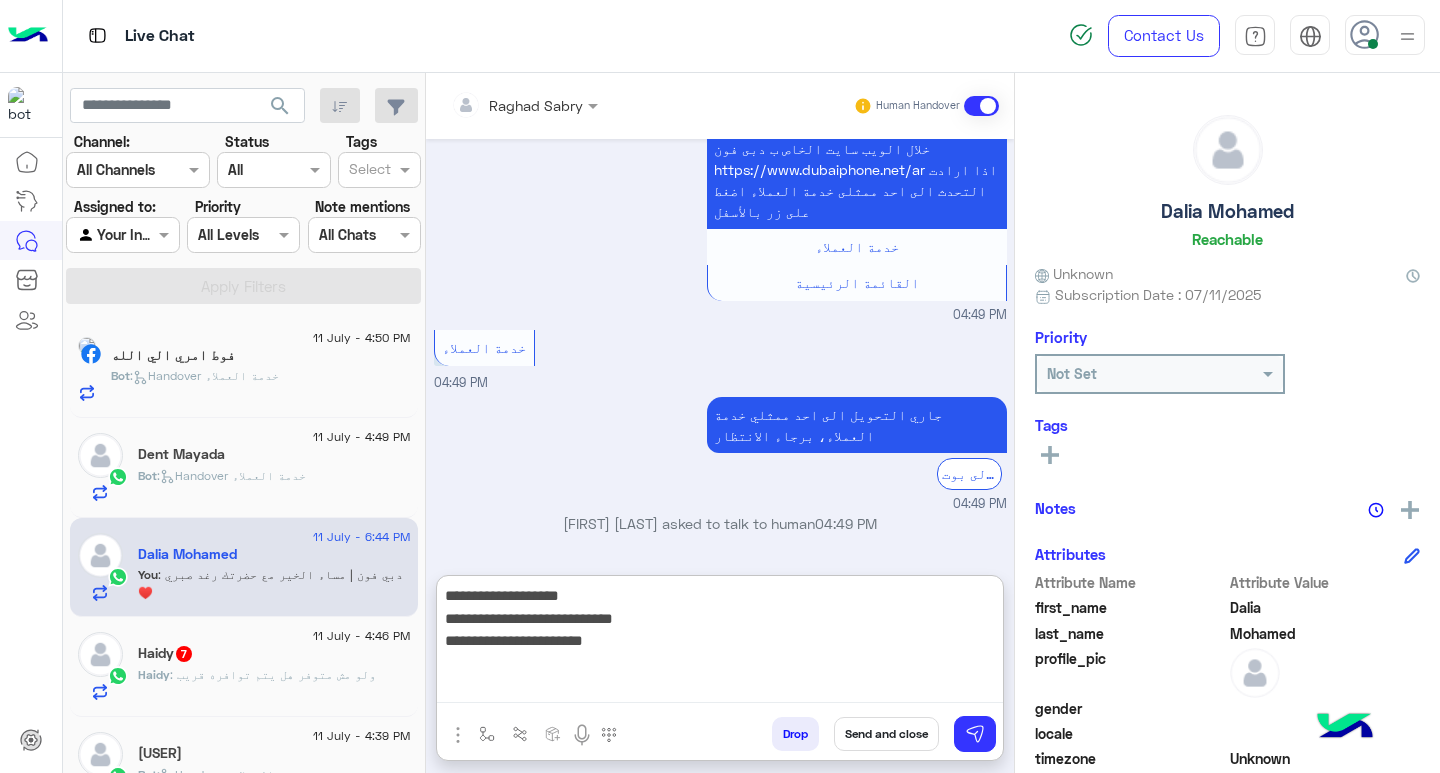 click on "**********" at bounding box center (720, 643) 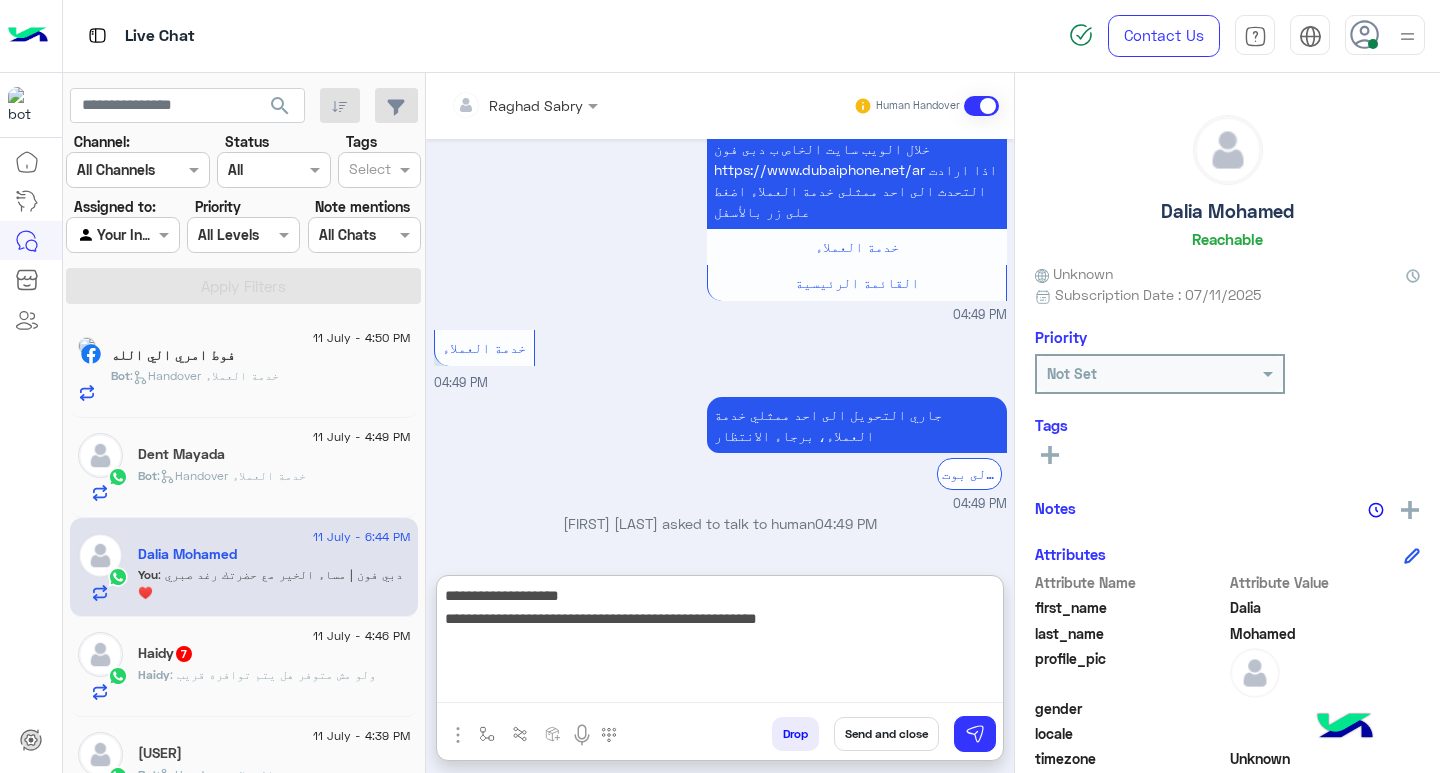 click on "**********" at bounding box center [720, 643] 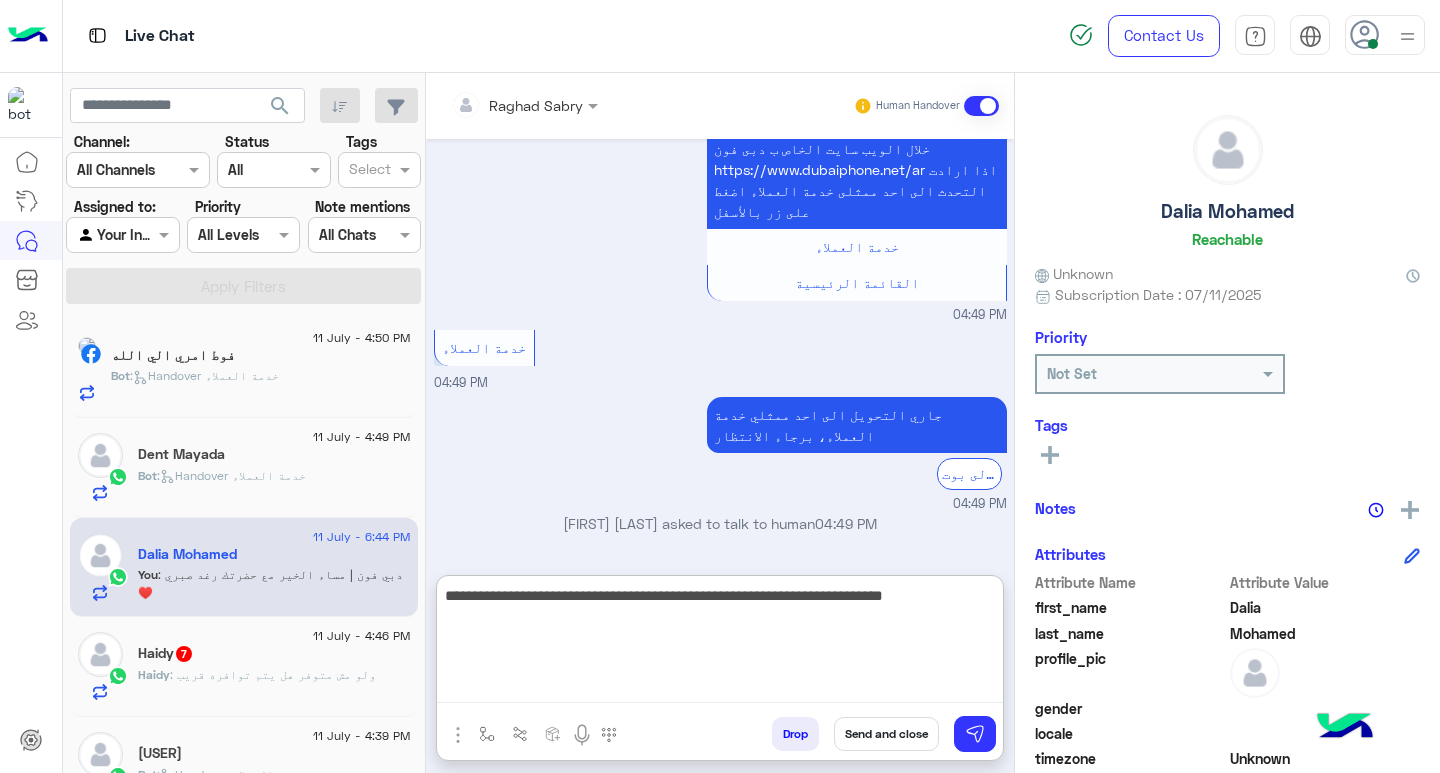 type on "**********" 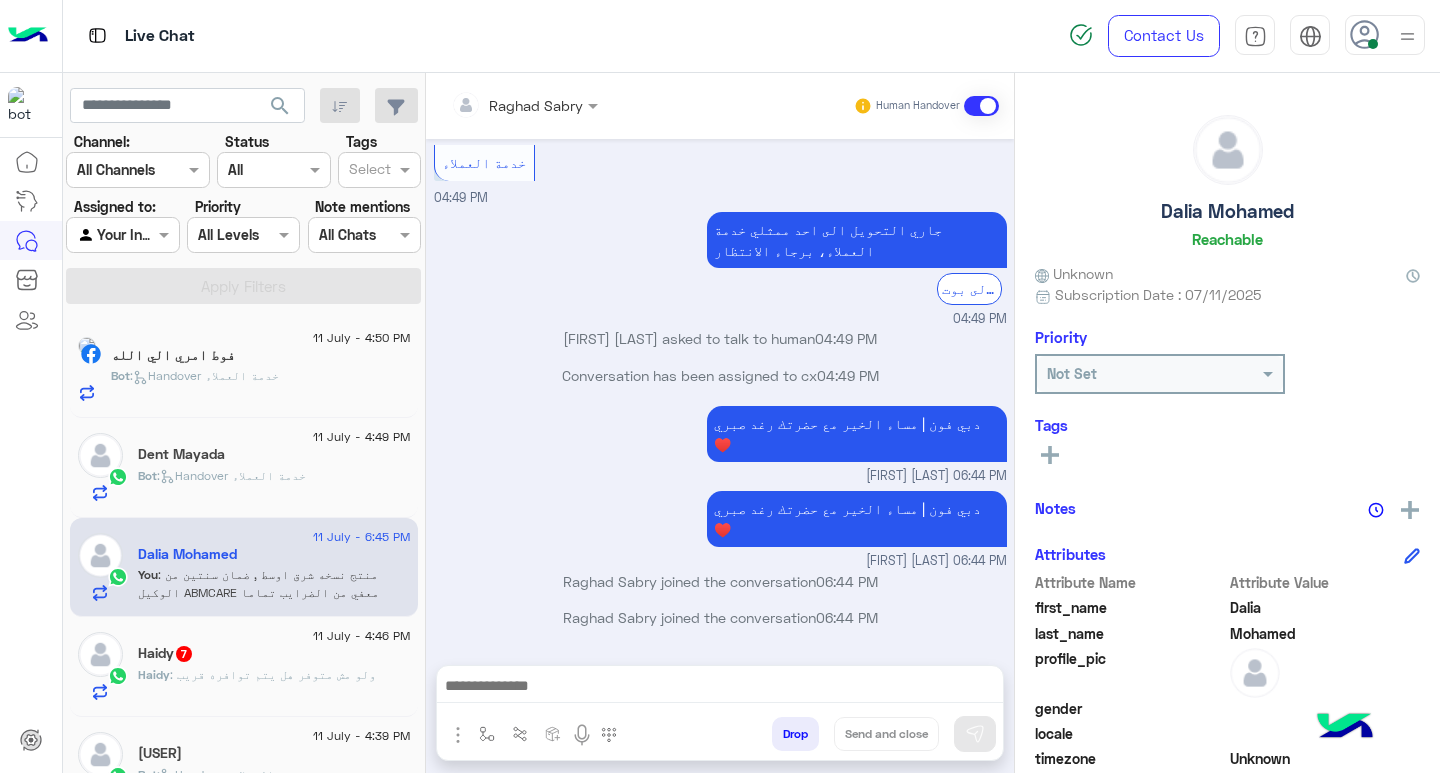 scroll, scrollTop: 2498, scrollLeft: 0, axis: vertical 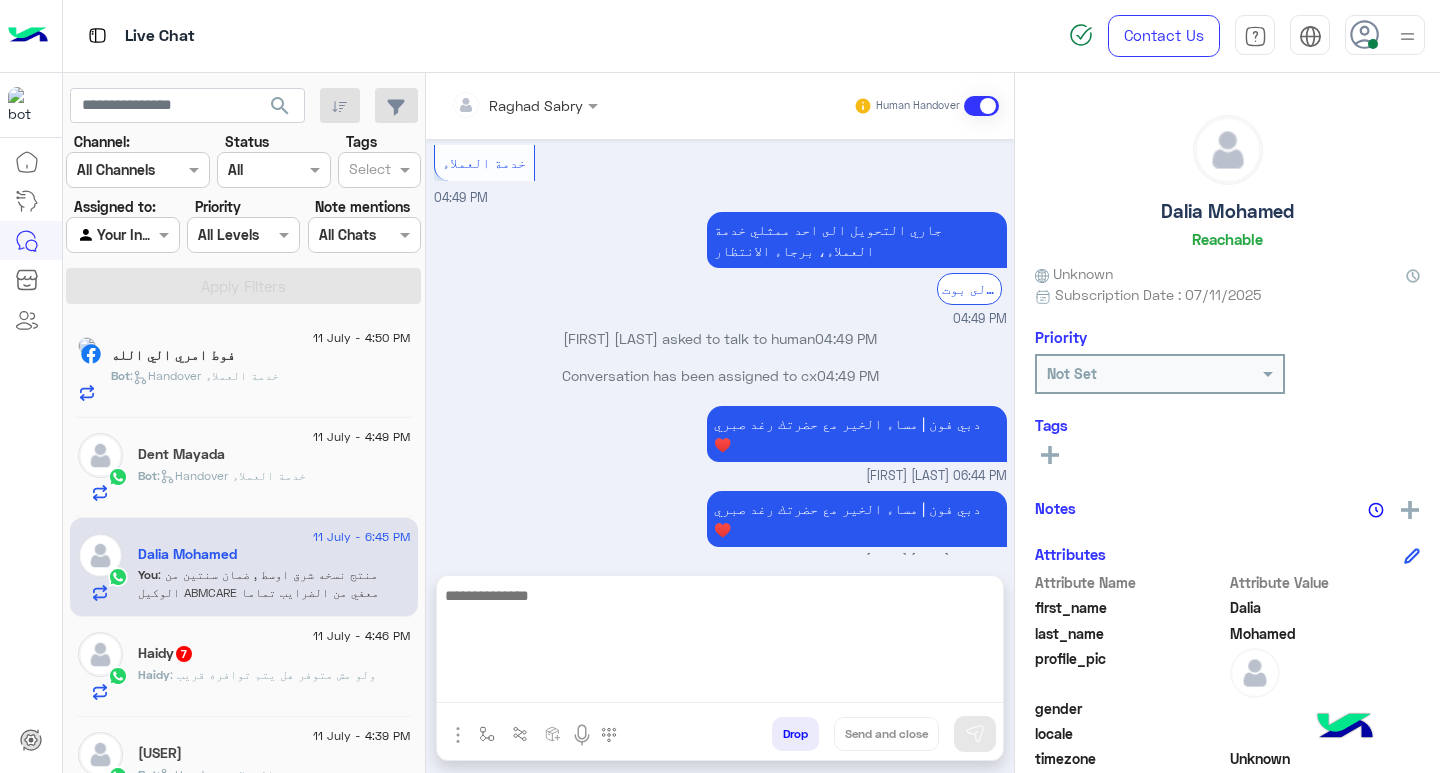click at bounding box center [720, 643] 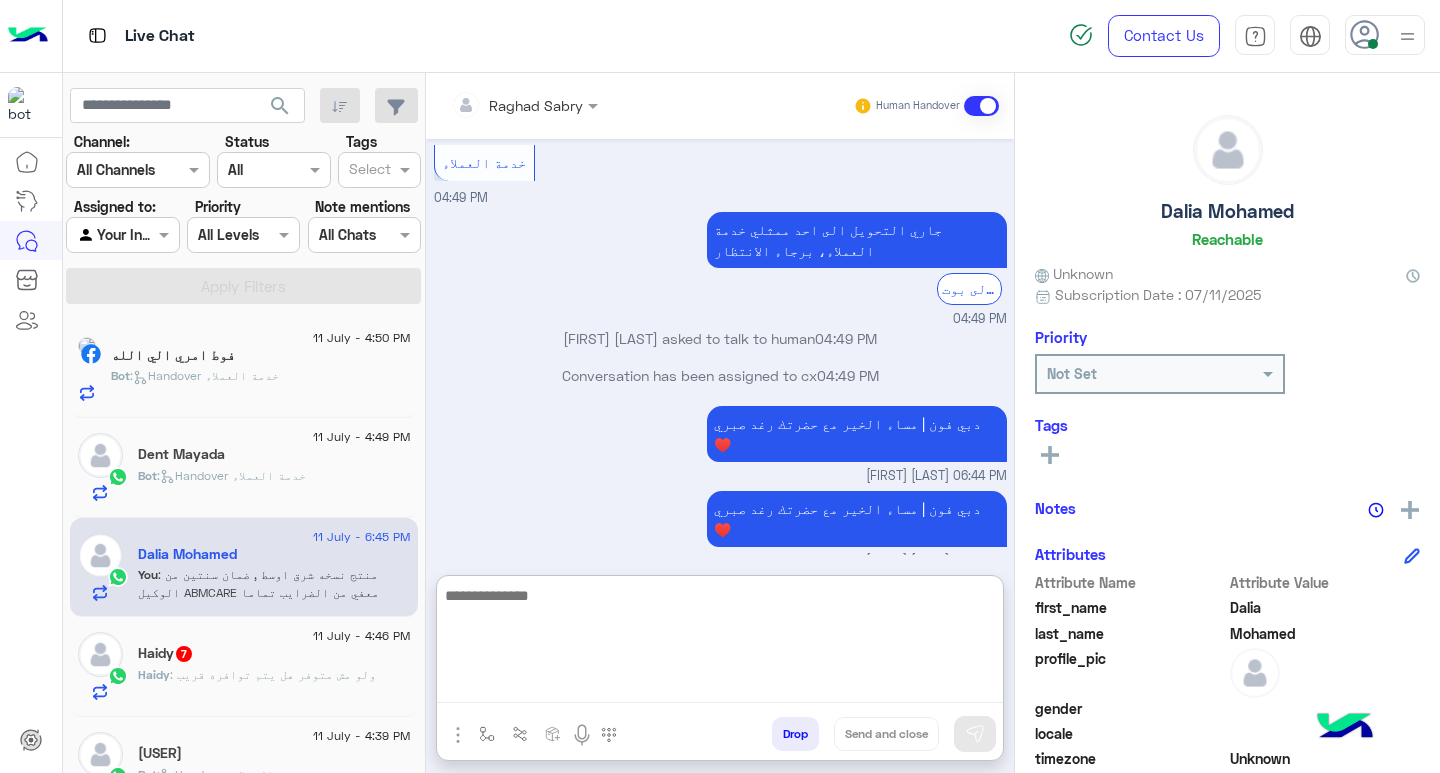 paste on "**********" 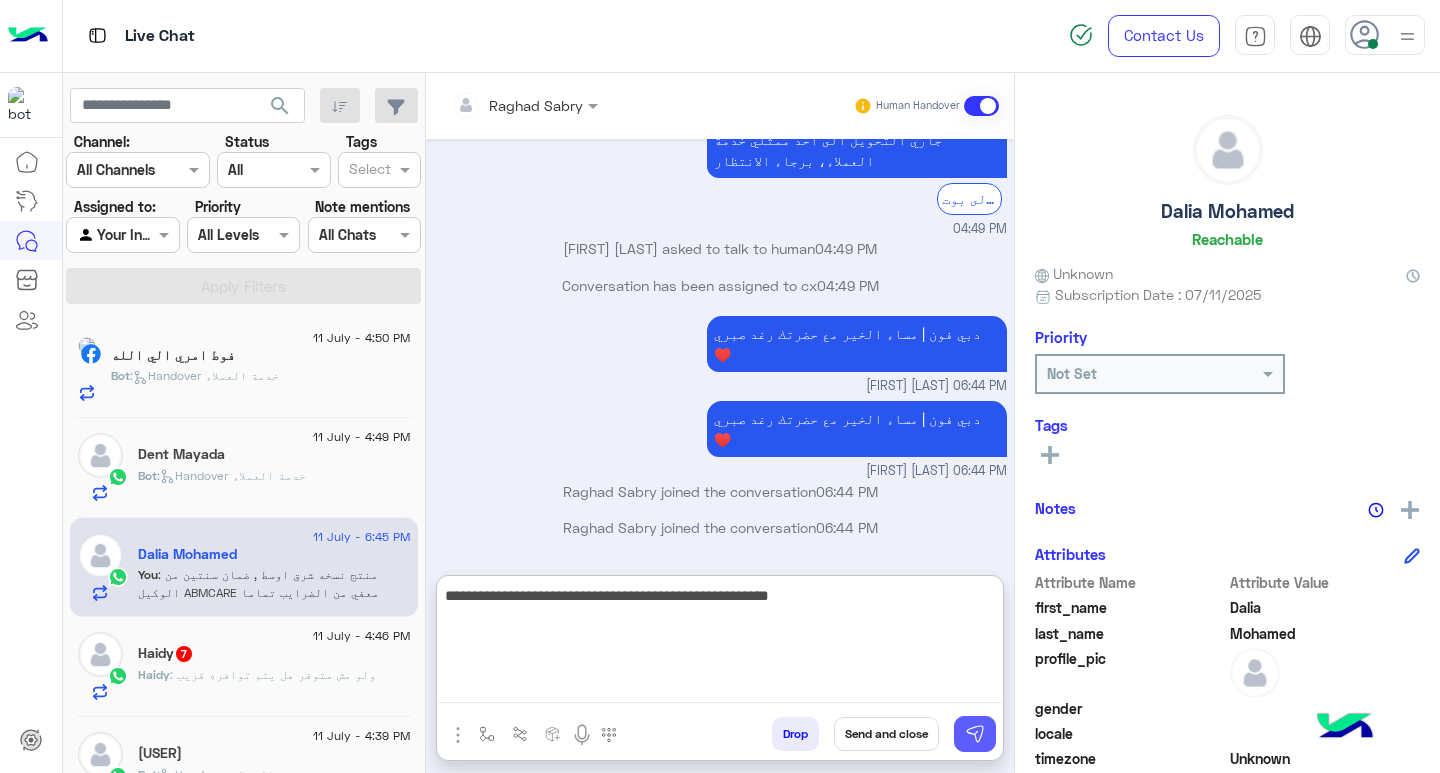type on "**********" 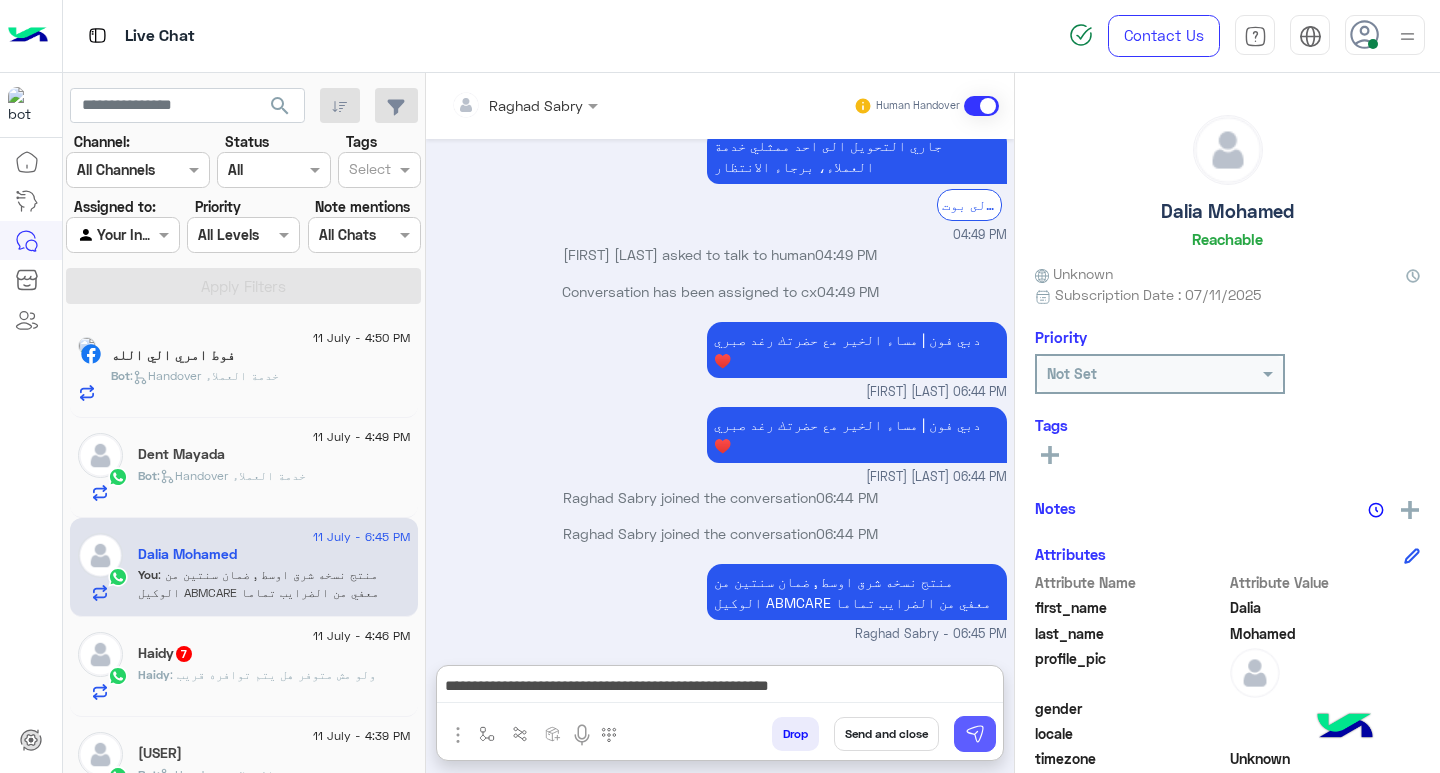 click at bounding box center [975, 734] 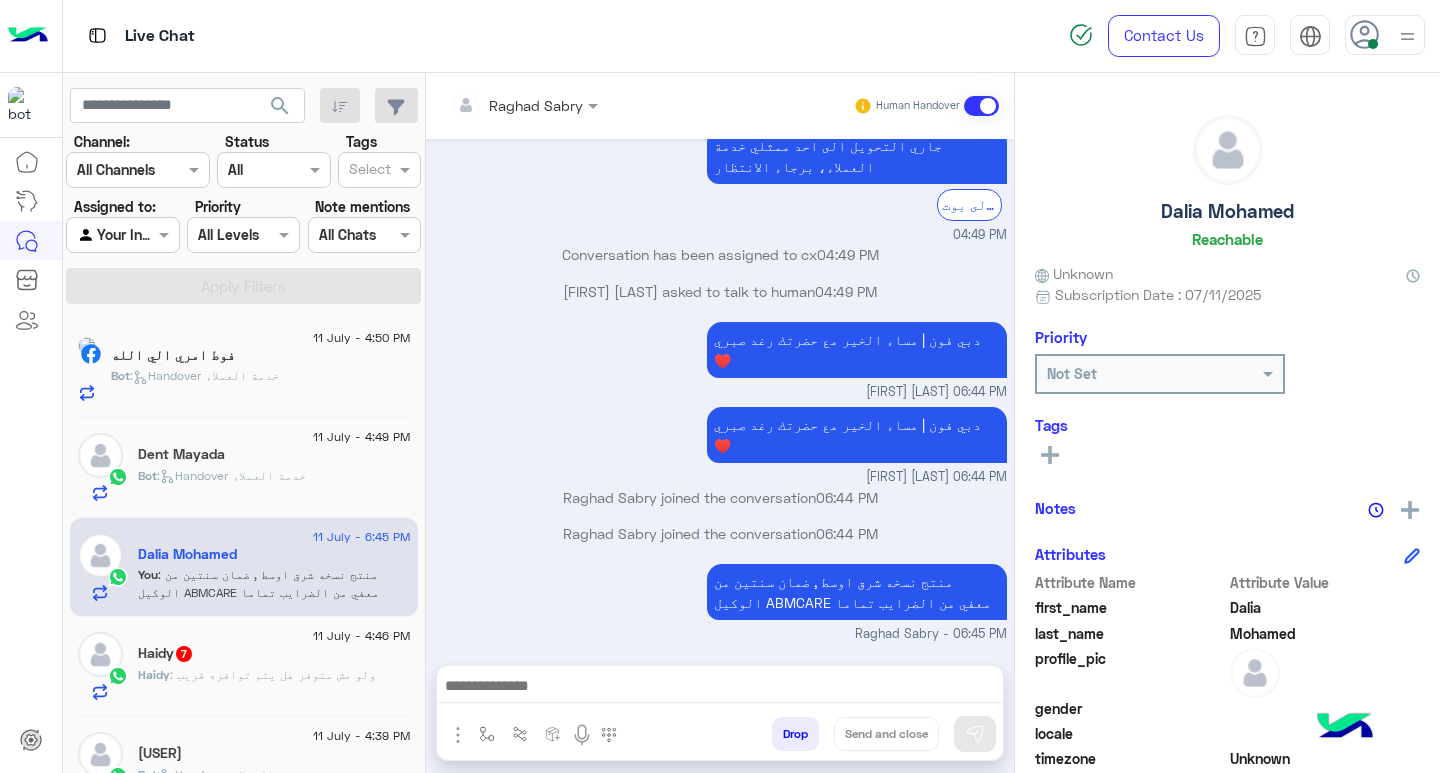 scroll, scrollTop: 2582, scrollLeft: 0, axis: vertical 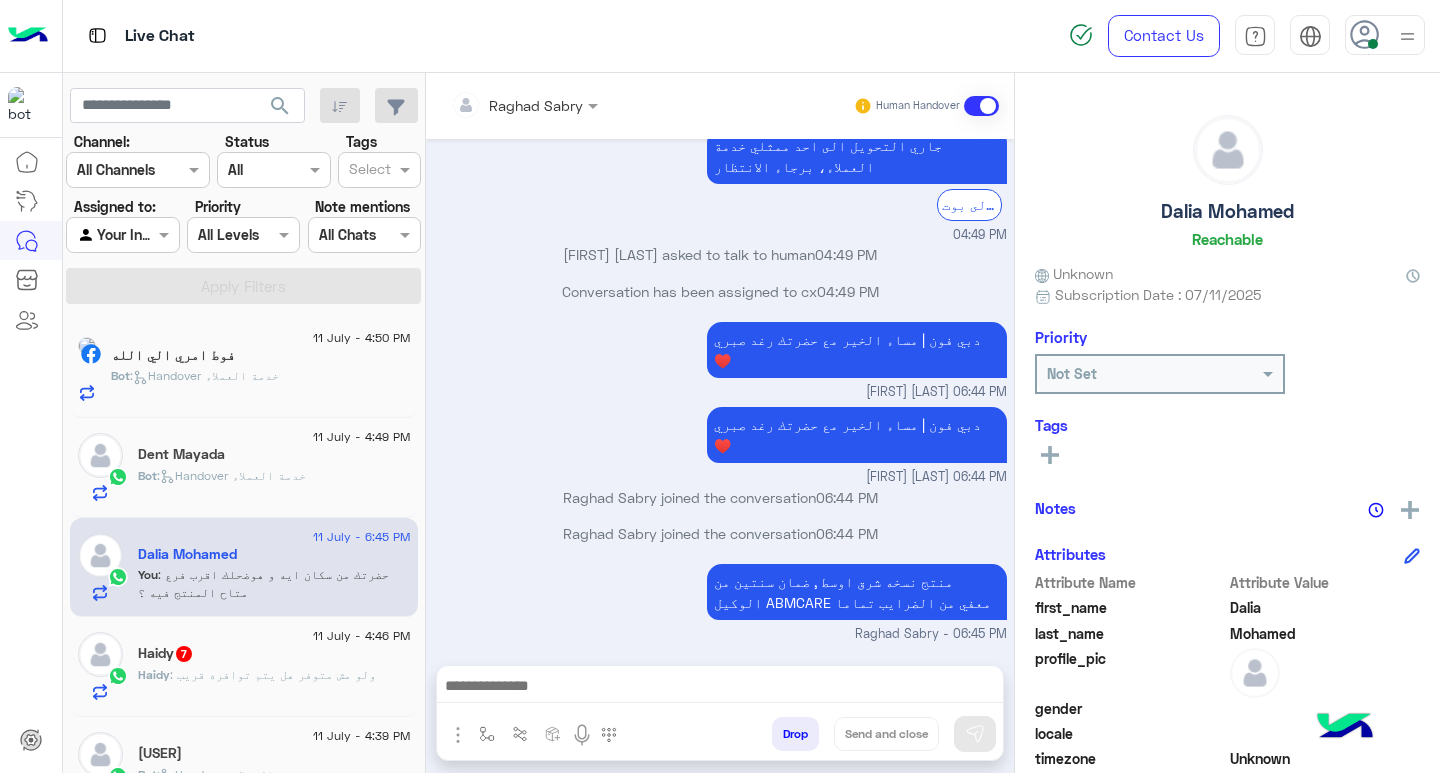 click on "Dent Mayada" 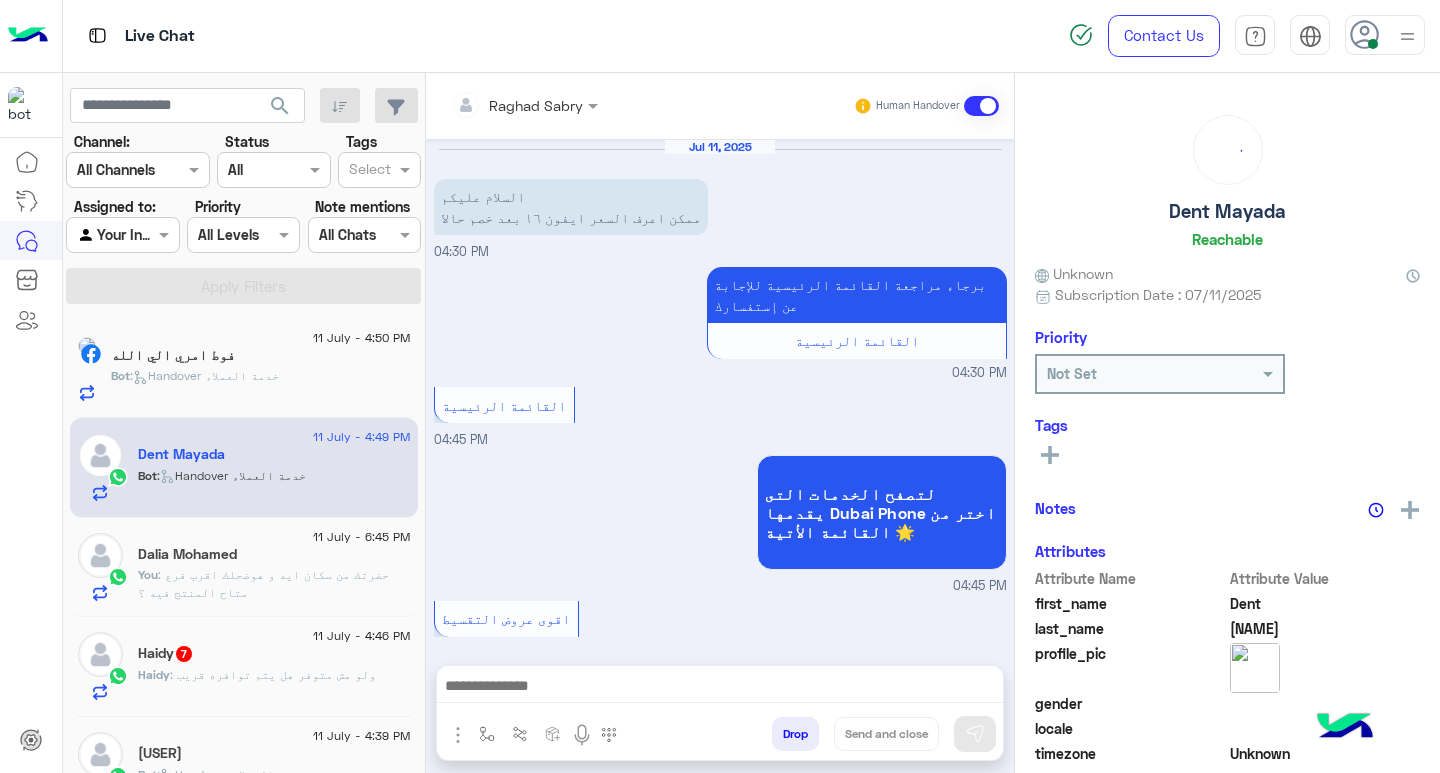 scroll, scrollTop: 2440, scrollLeft: 0, axis: vertical 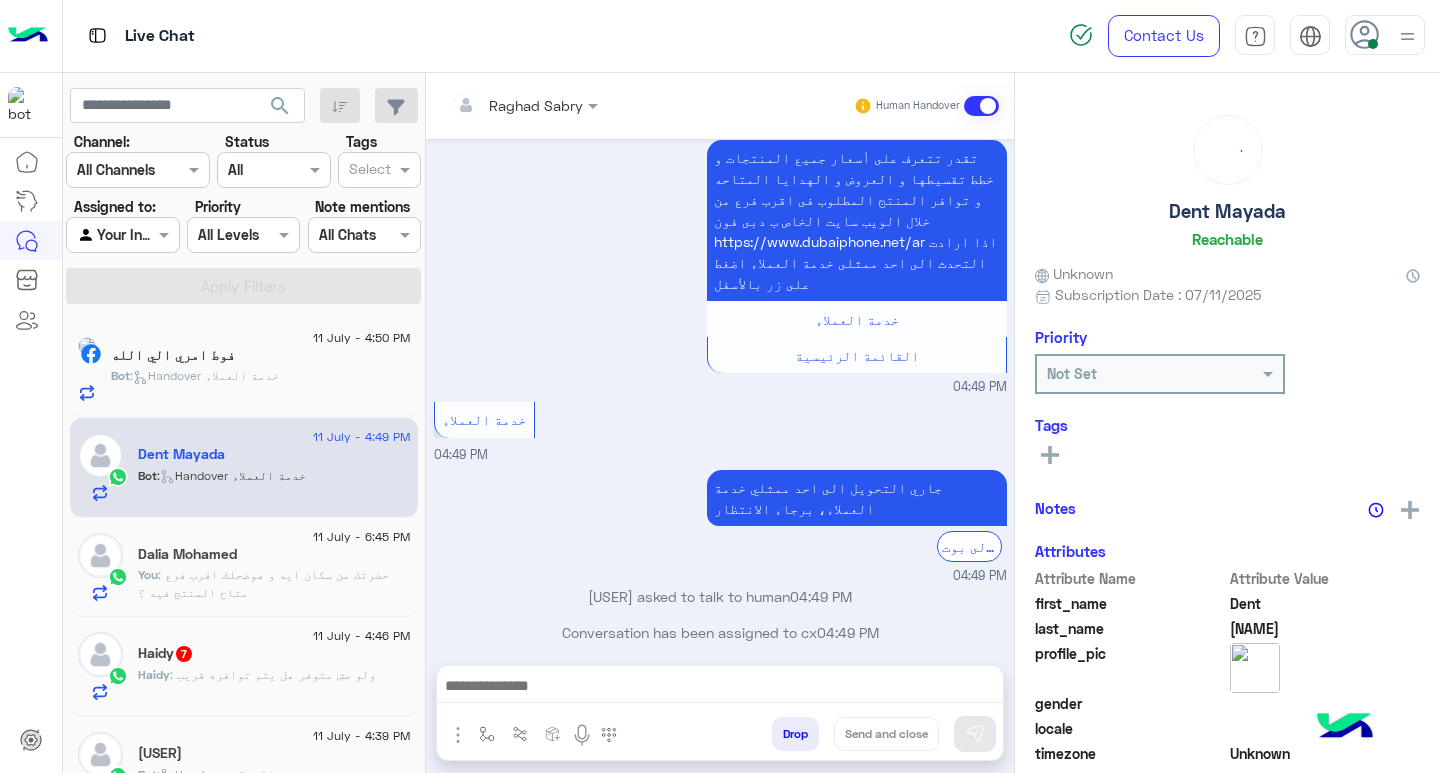 click on ": ولو مش متوفر هل يتم توافره قريب" 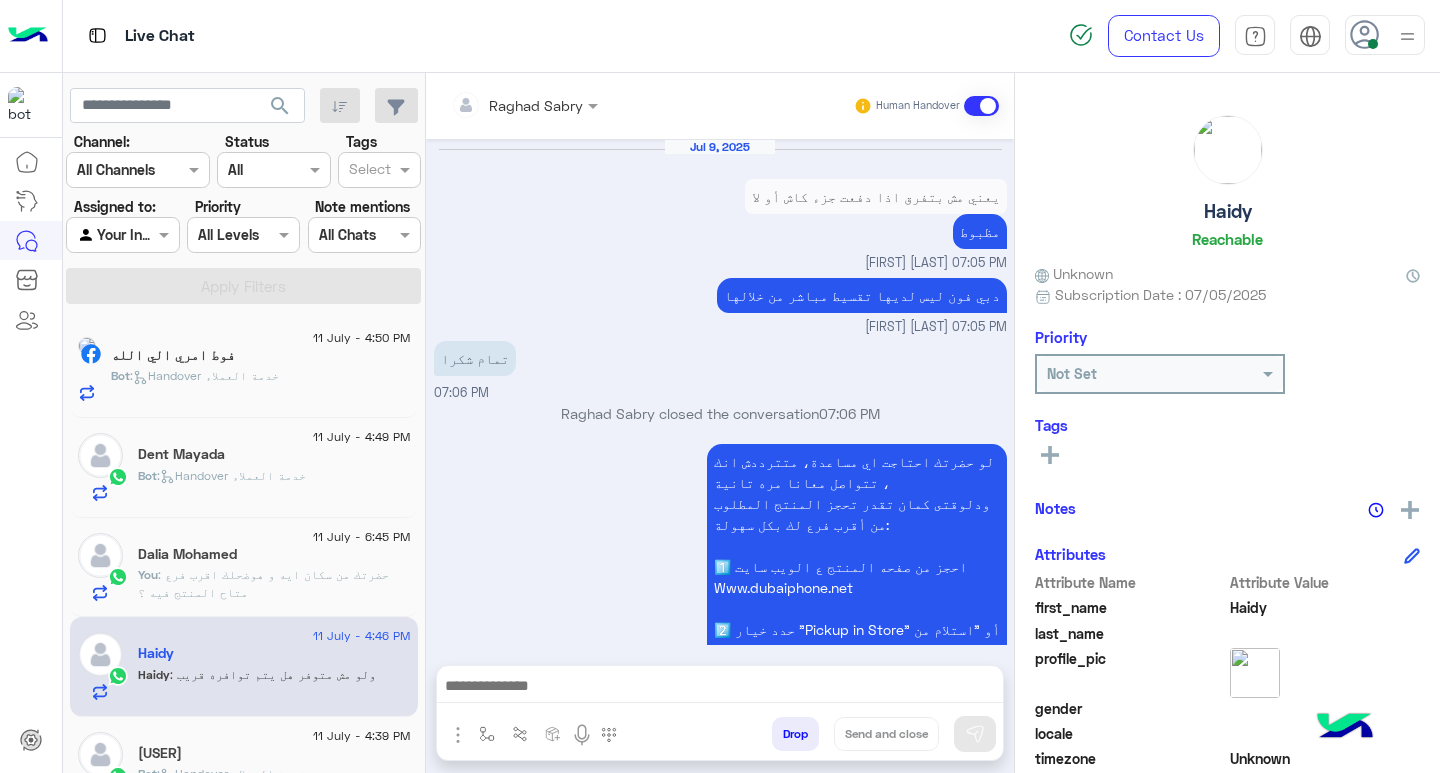 scroll, scrollTop: 1305, scrollLeft: 0, axis: vertical 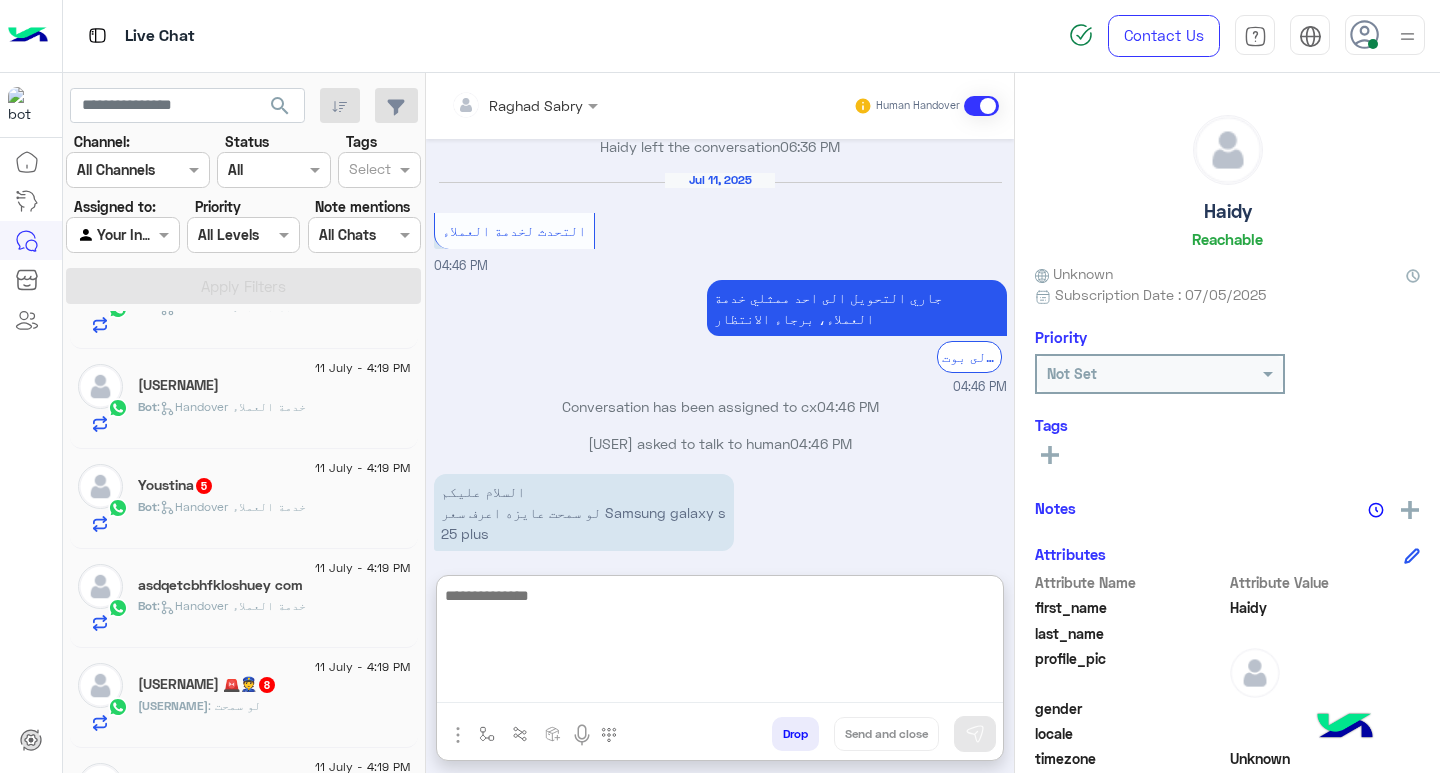click at bounding box center [720, 643] 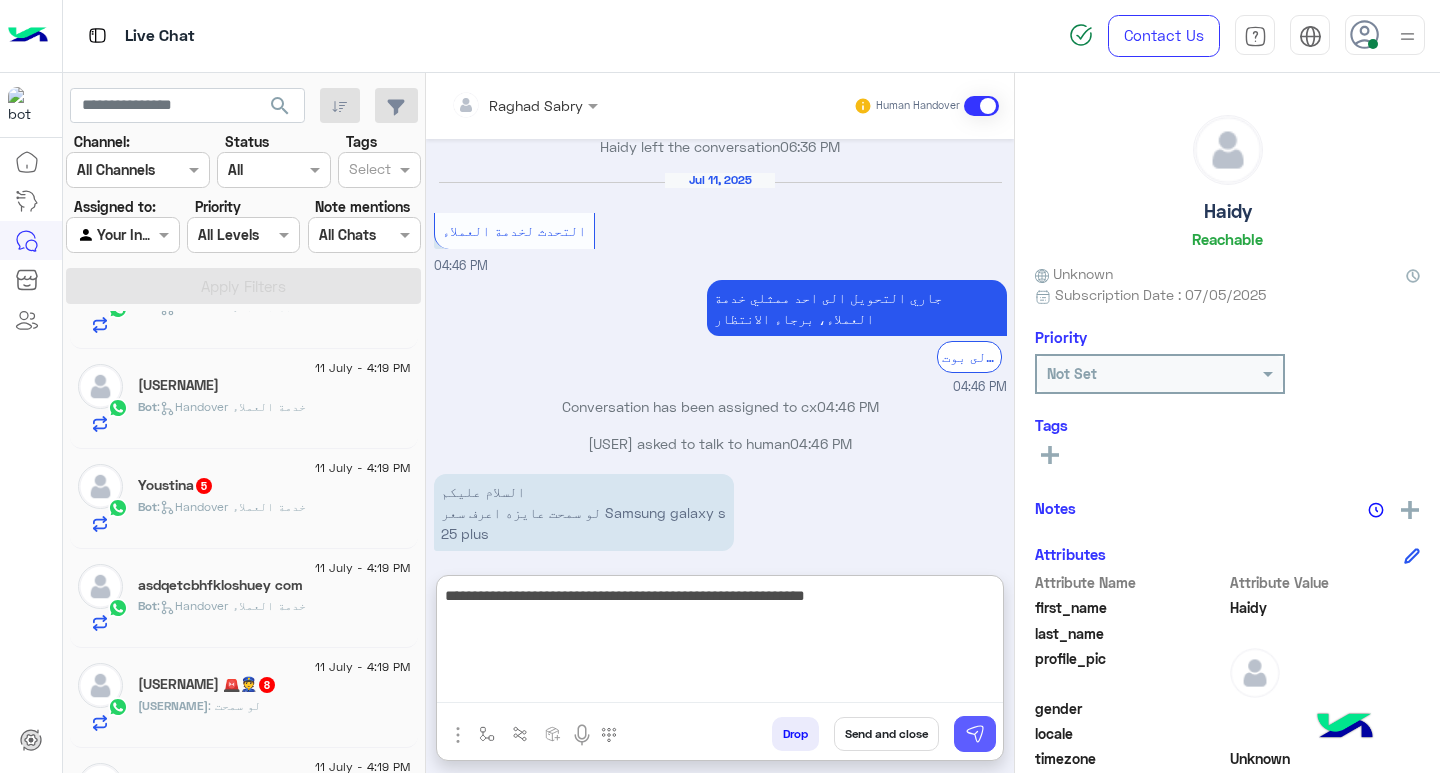 type on "**********" 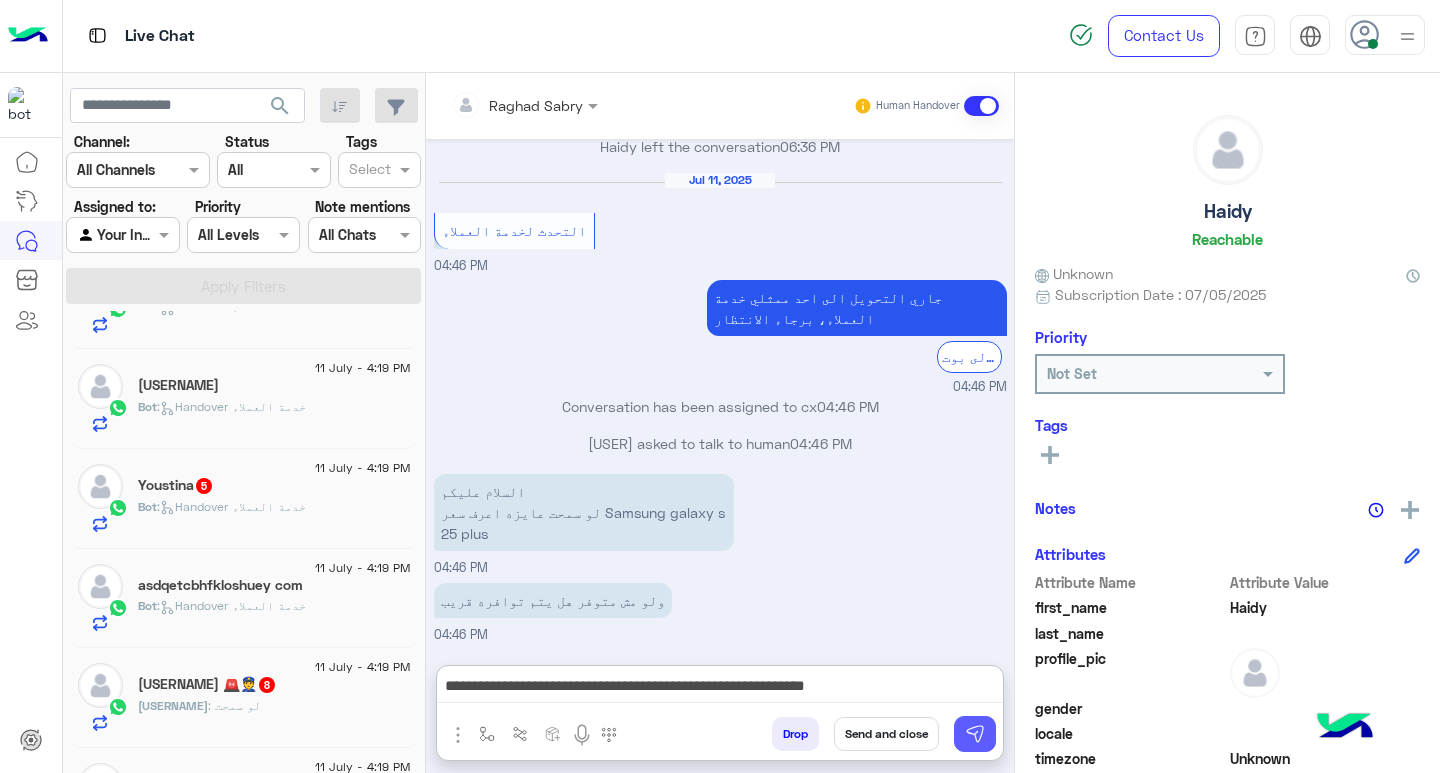 drag, startPoint x: 979, startPoint y: 727, endPoint x: 982, endPoint y: 713, distance: 14.3178215 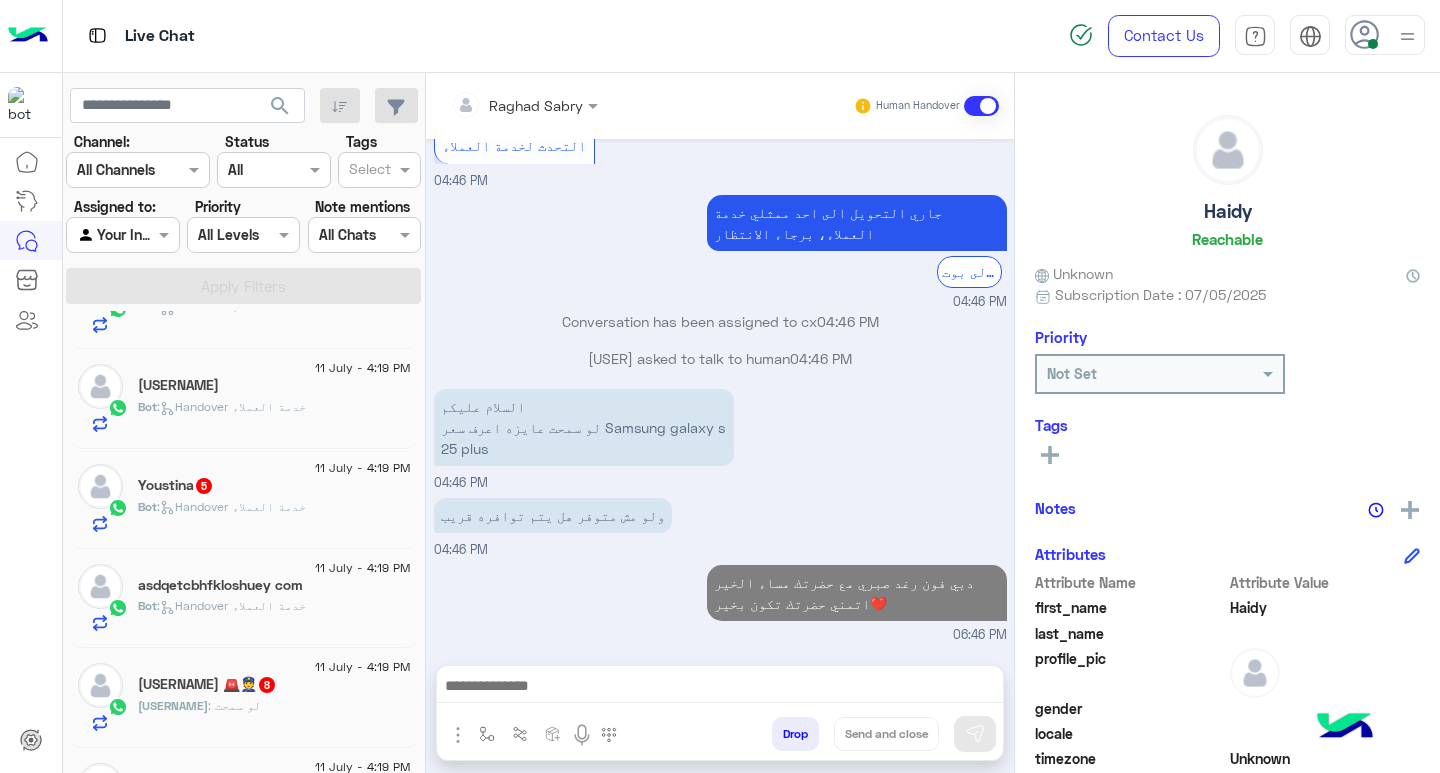 scroll, scrollTop: 1426, scrollLeft: 0, axis: vertical 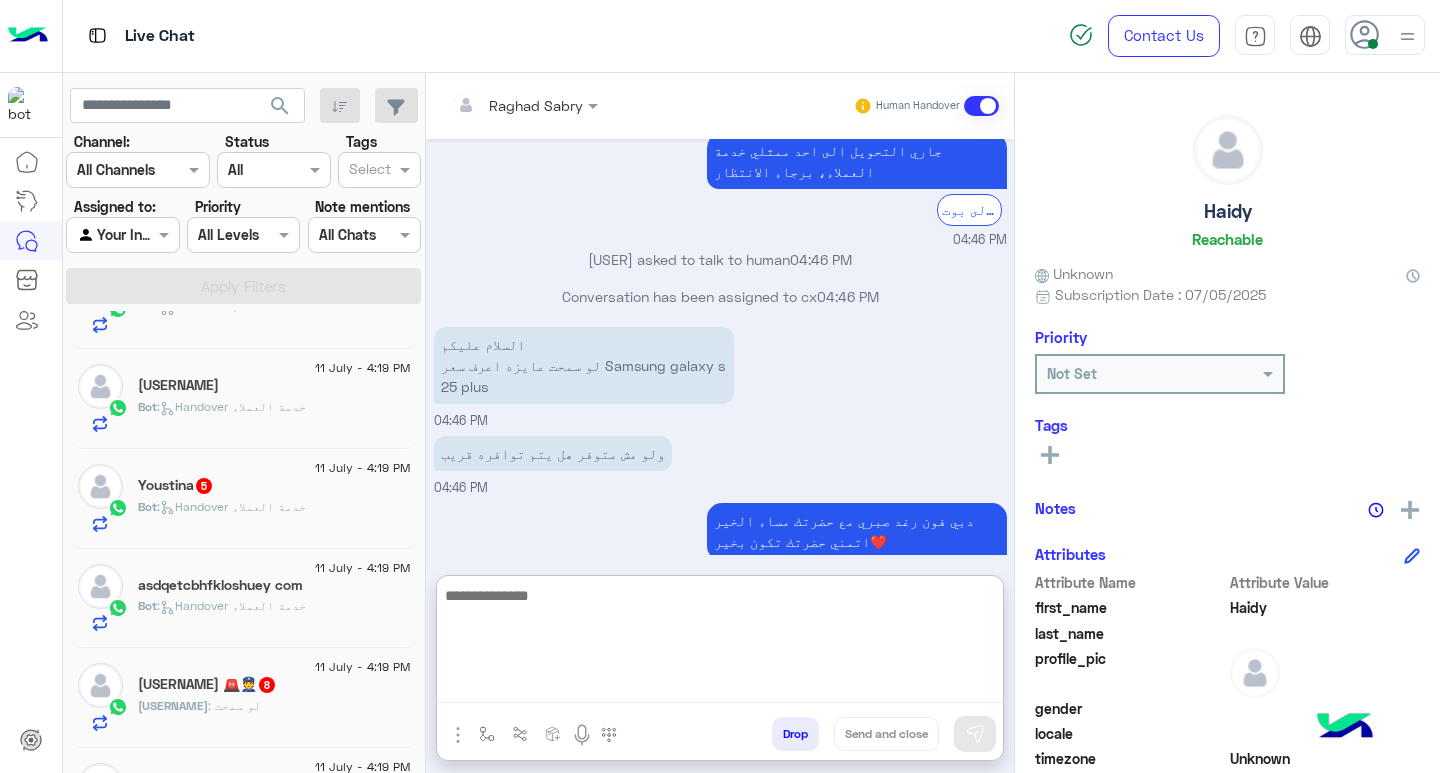 paste on "**********" 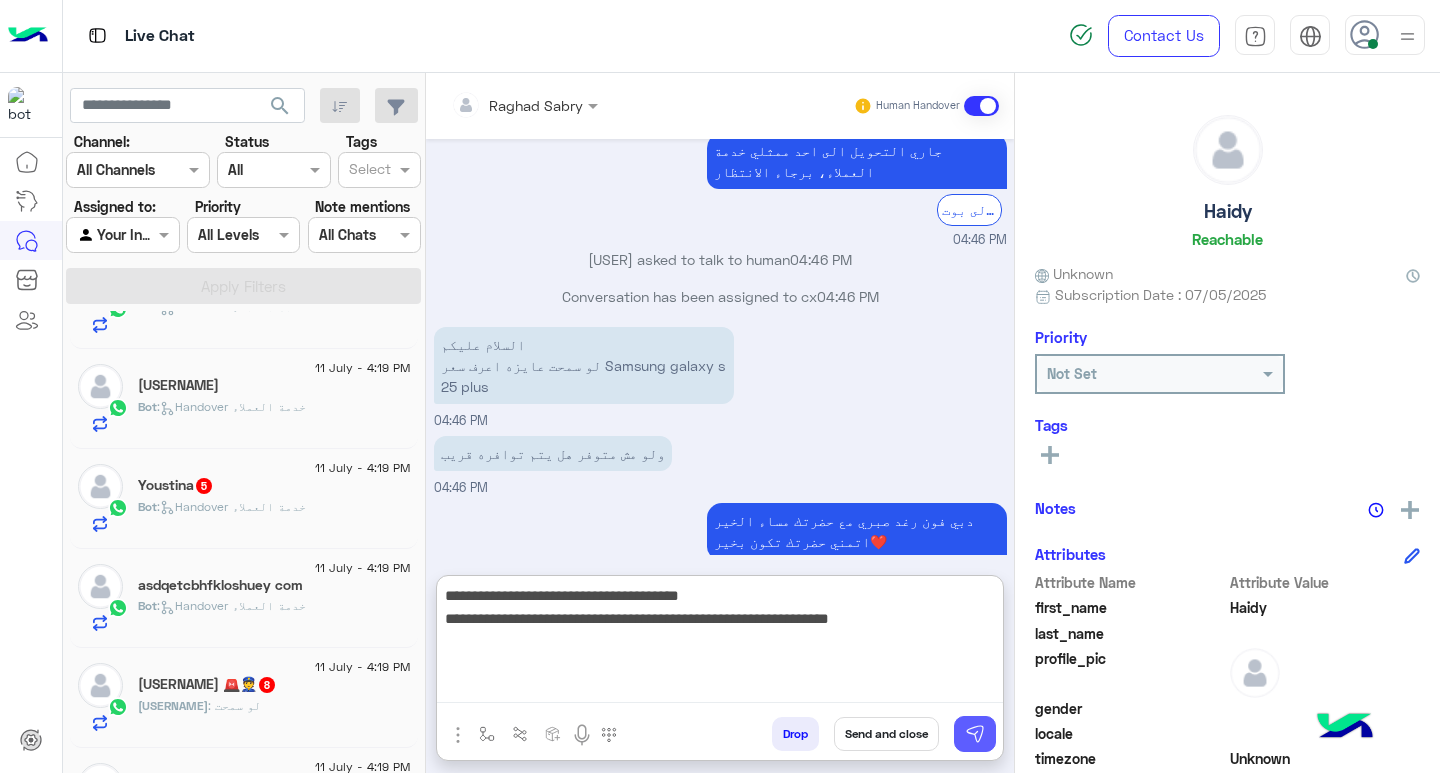 type on "**********" 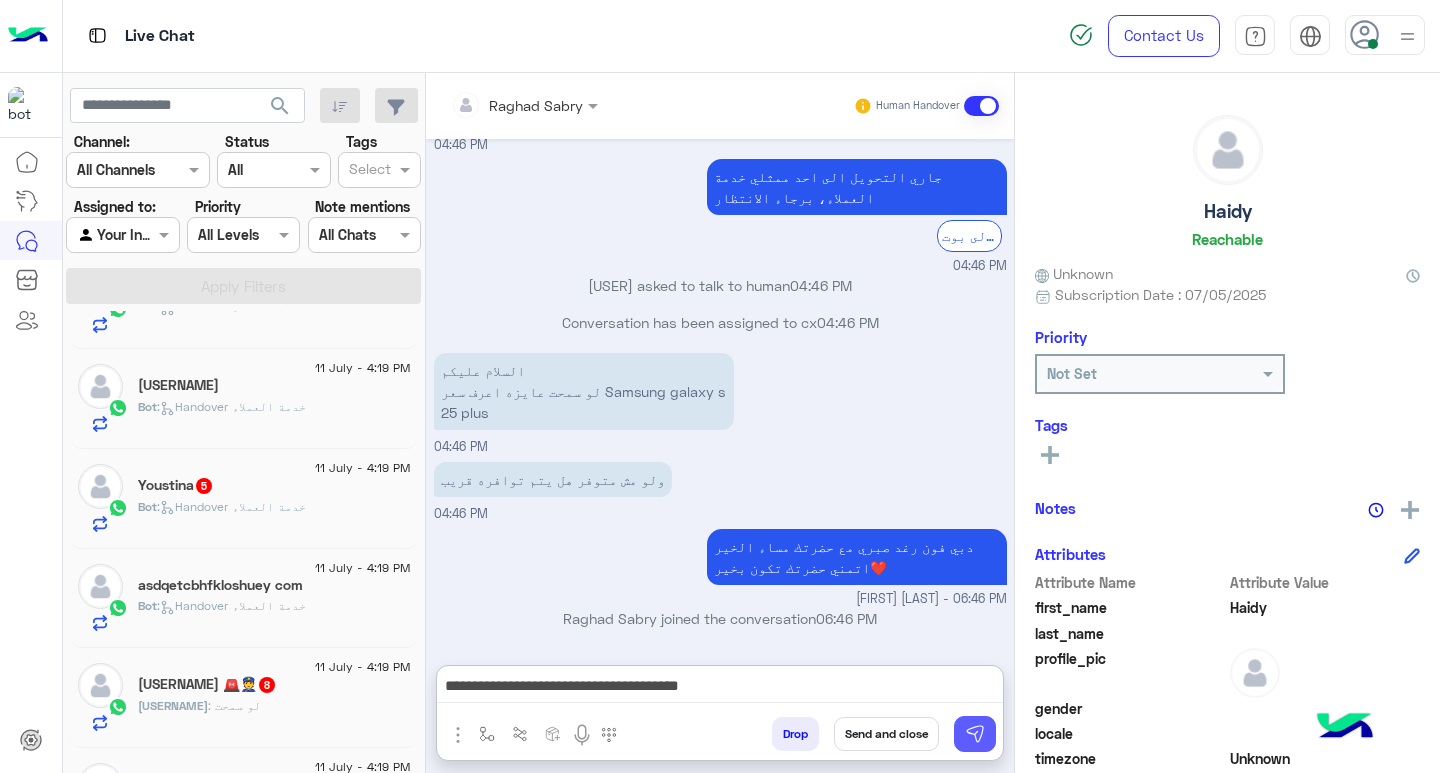 click at bounding box center [975, 734] 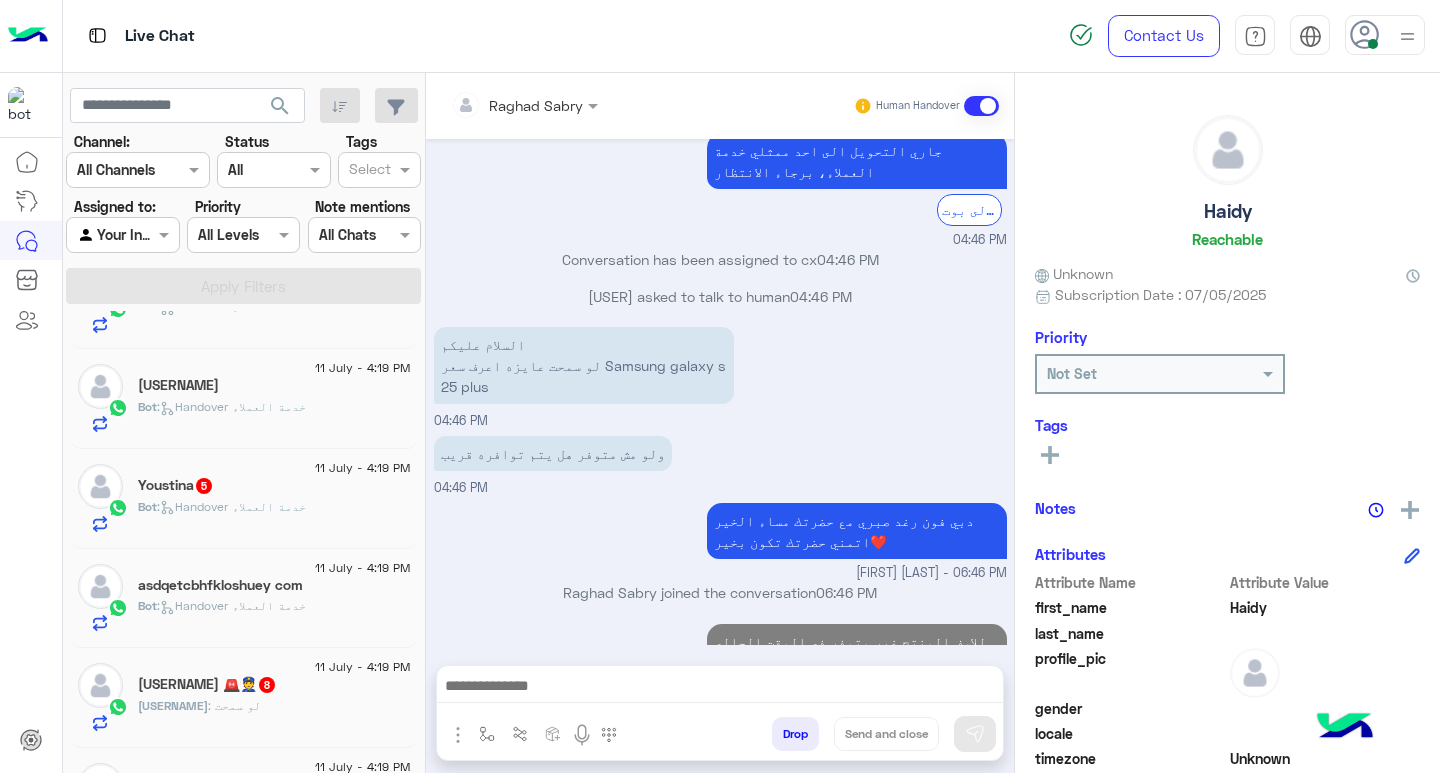 scroll, scrollTop: 1532, scrollLeft: 0, axis: vertical 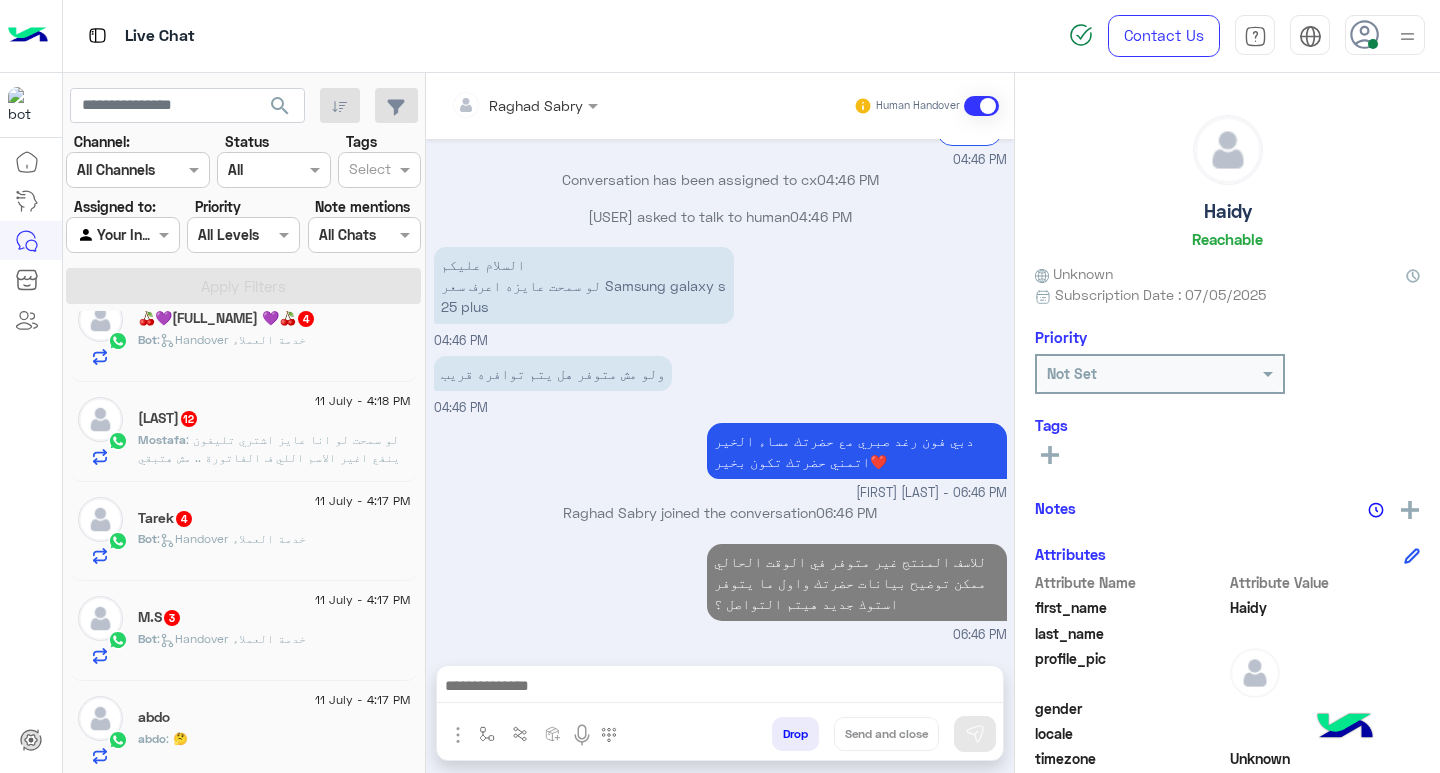 click on ": لو سمحت لو انا عايز اشتري تليفون ينفع اغير الاسم اللي ف الفاتورة .. مش هتبقي باسمي هتبقي باسم تاني بس مش فاتورة ضريبية انا عايز الفاتورة العادية بس باسم مختلف" 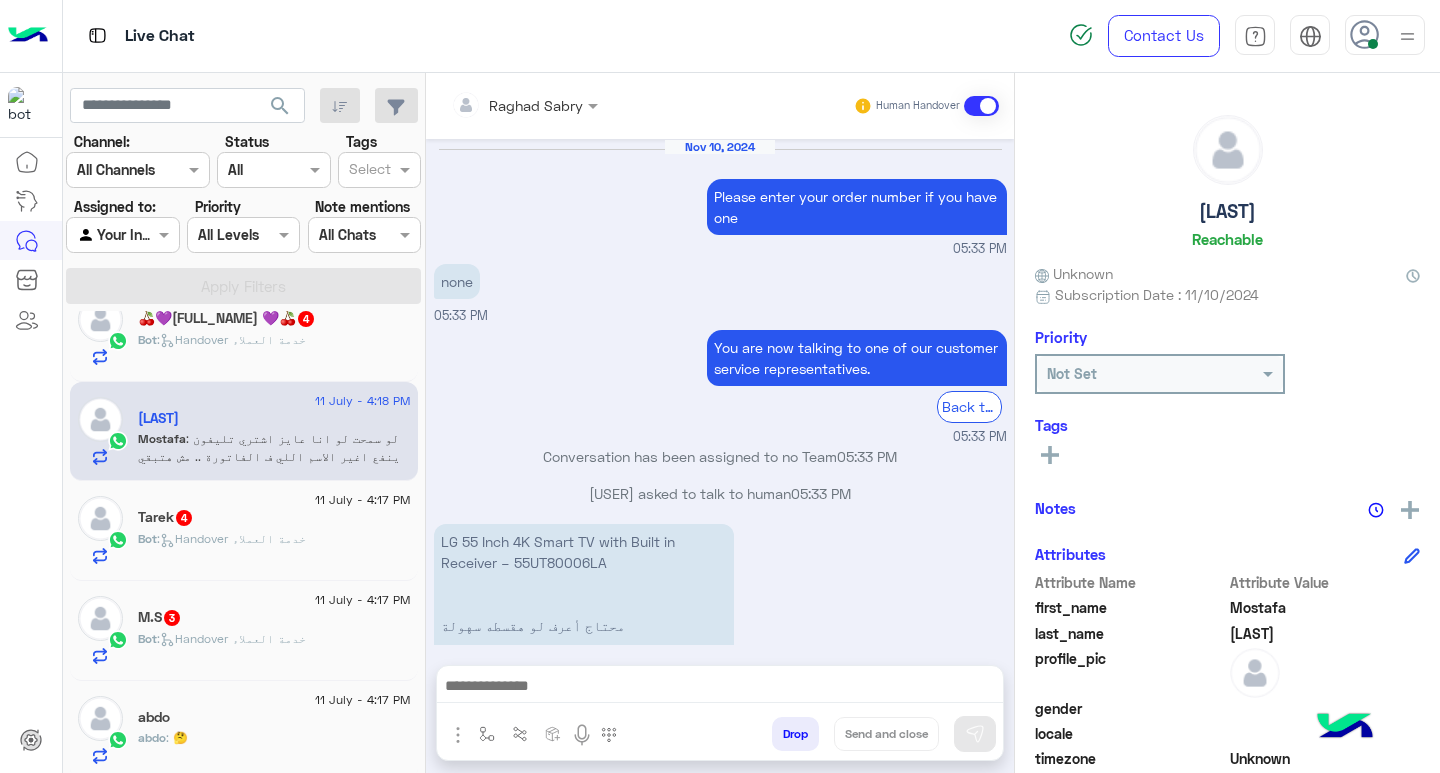 scroll, scrollTop: 1641, scrollLeft: 0, axis: vertical 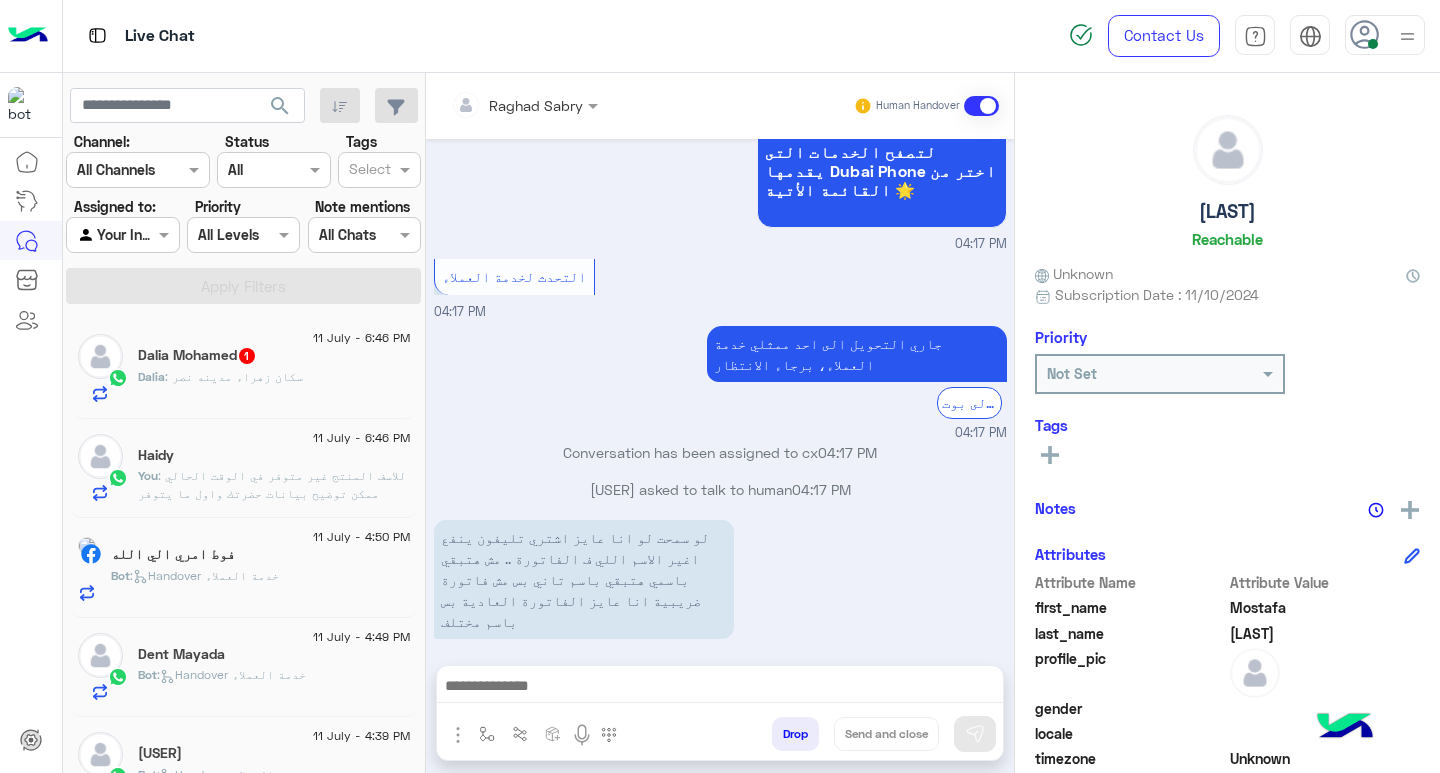 click on "Dalia : سكان زهراء مدينه نصر" 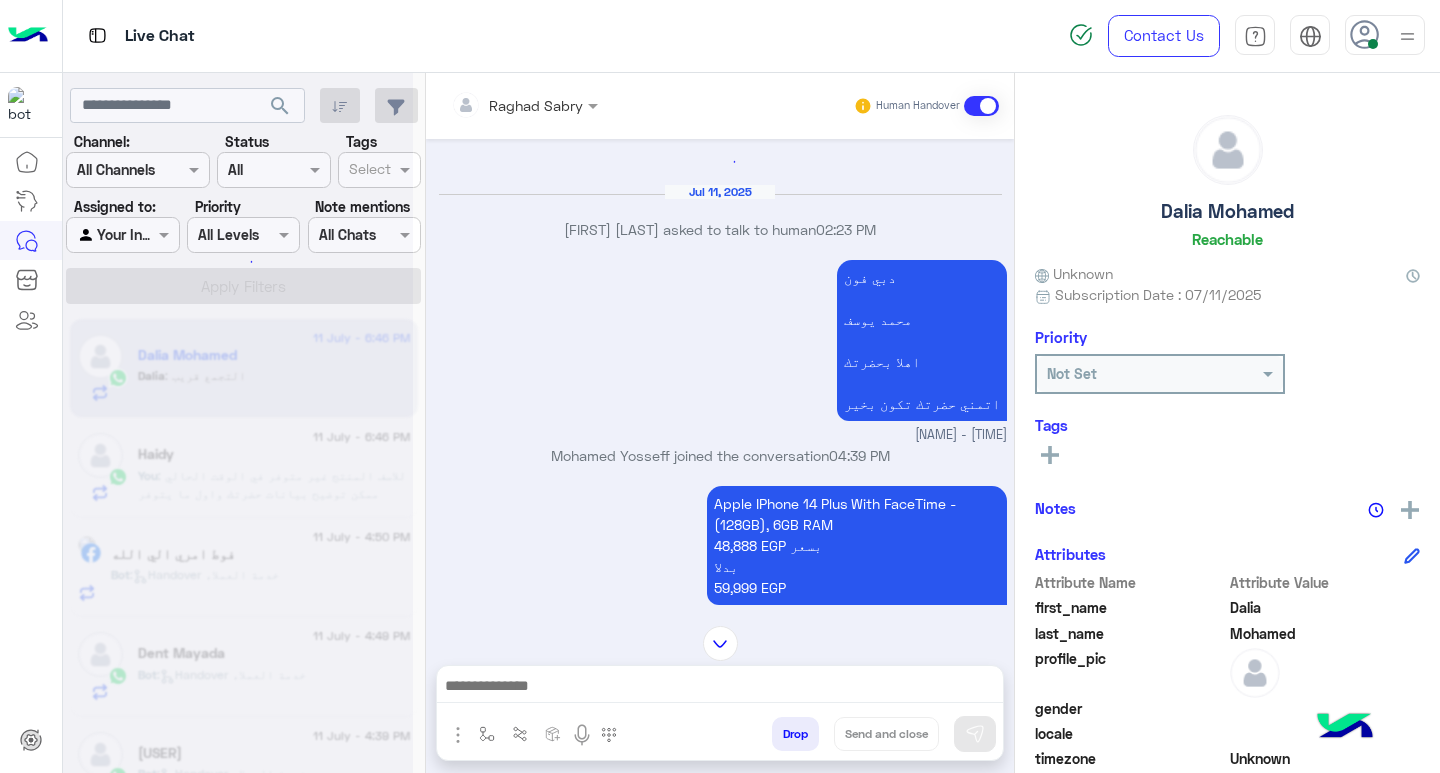 scroll, scrollTop: 696, scrollLeft: 0, axis: vertical 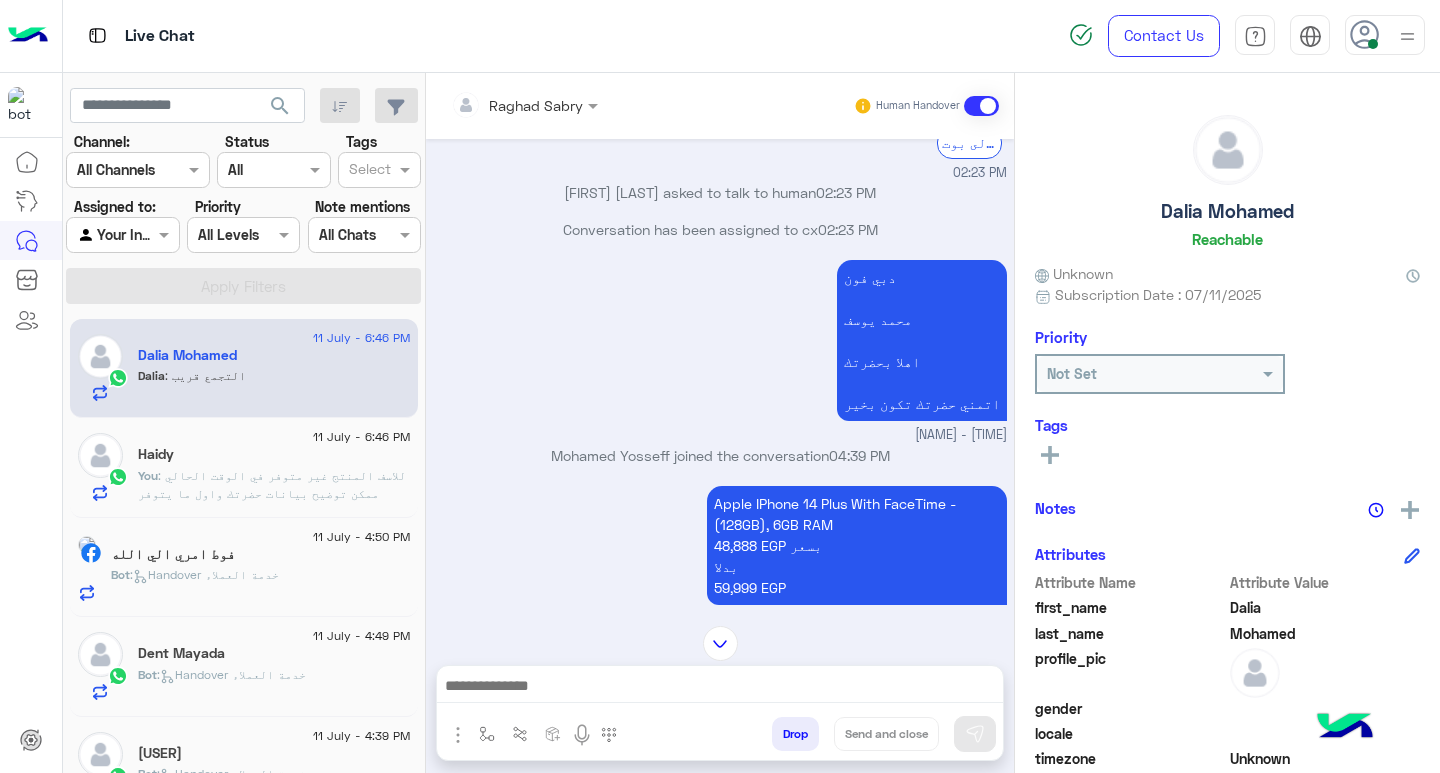 click on "Apple IPhone 14 Plus With FaceTime - (128GB), 6GB RAM 48,888 EGP  بسعر    بدلا   59,999 EGP" at bounding box center (857, 545) 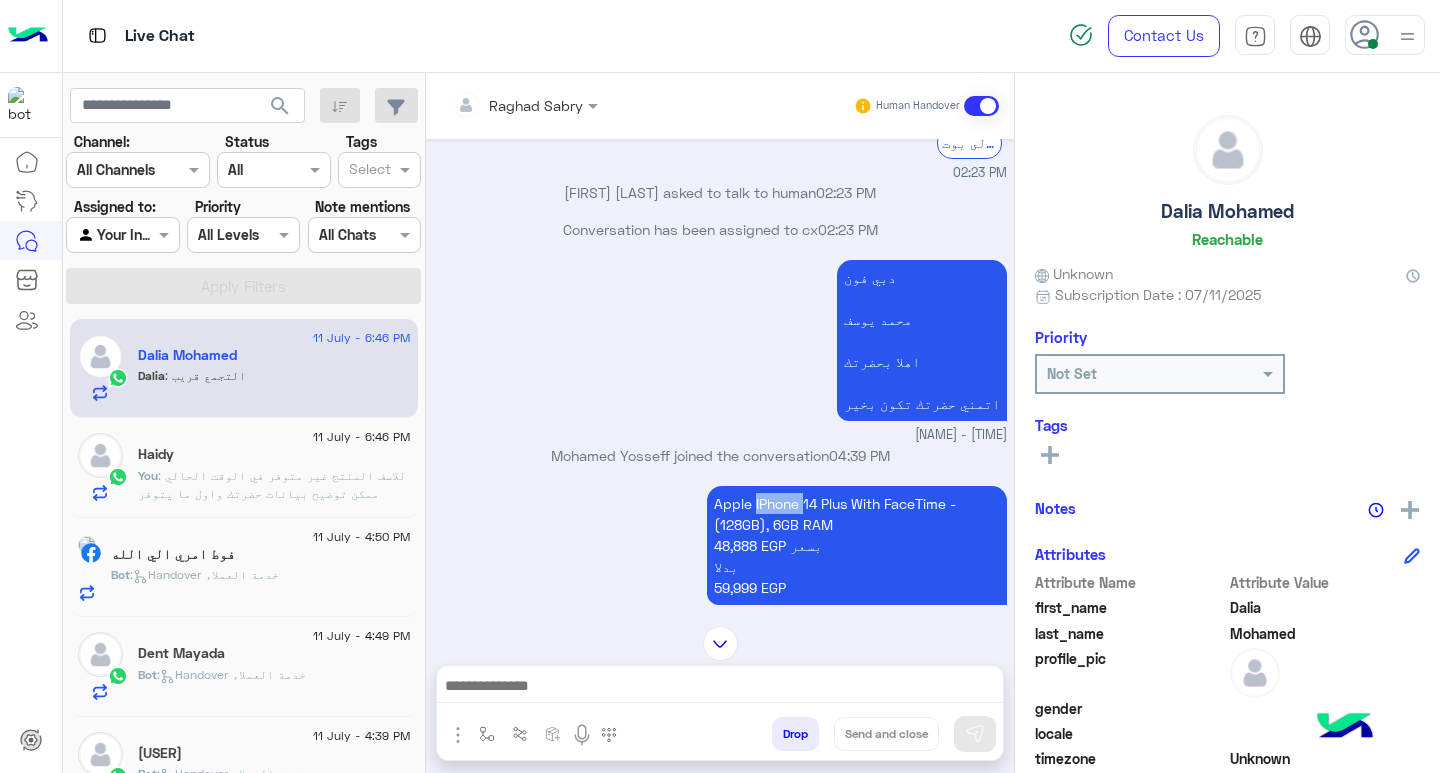 click on "Apple IPhone 14 Plus With FaceTime - (128GB), 6GB RAM 48,888 EGP  بسعر    بدلا   59,999 EGP" at bounding box center [857, 545] 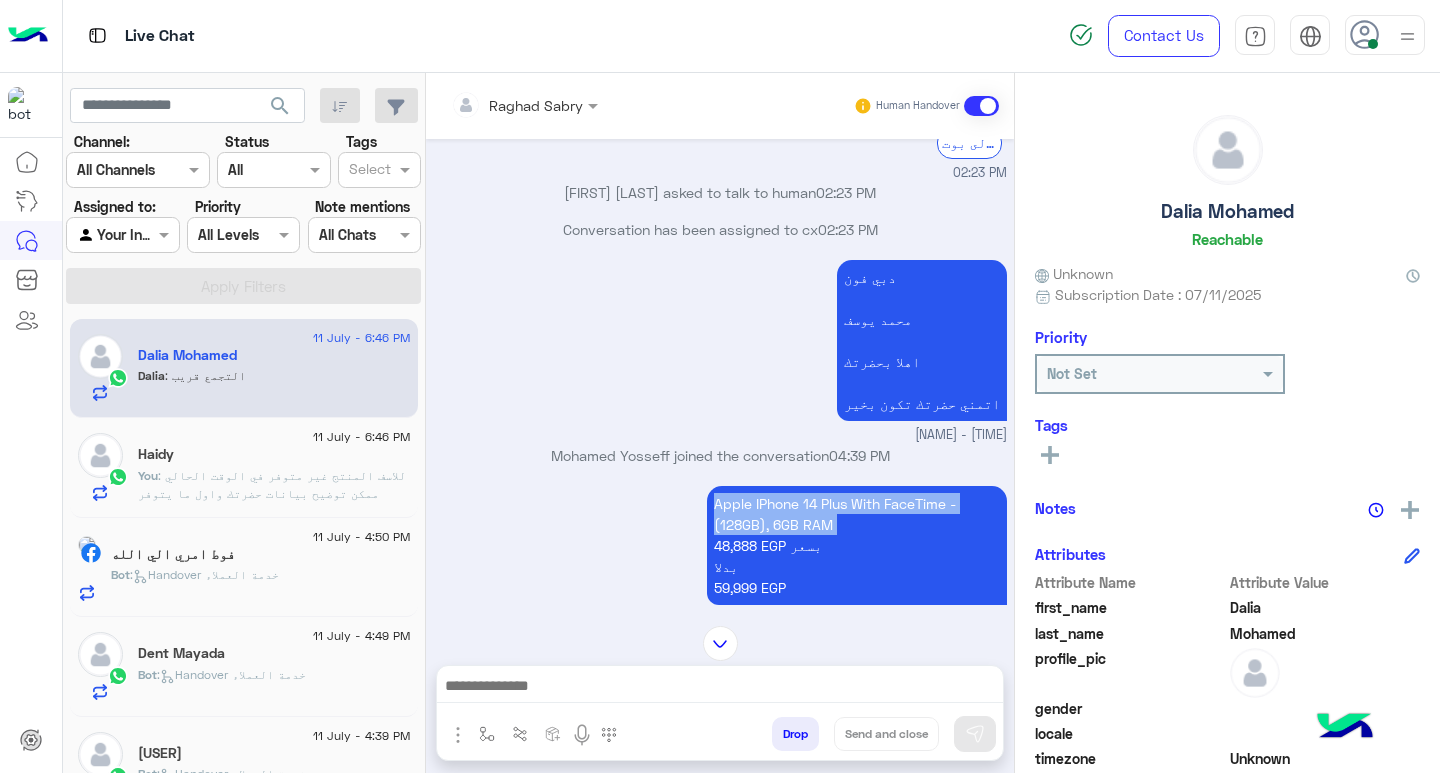 click on "Apple IPhone 14 Plus With FaceTime - (128GB), 6GB RAM 48,888 EGP  بسعر    بدلا   59,999 EGP" at bounding box center (857, 545) 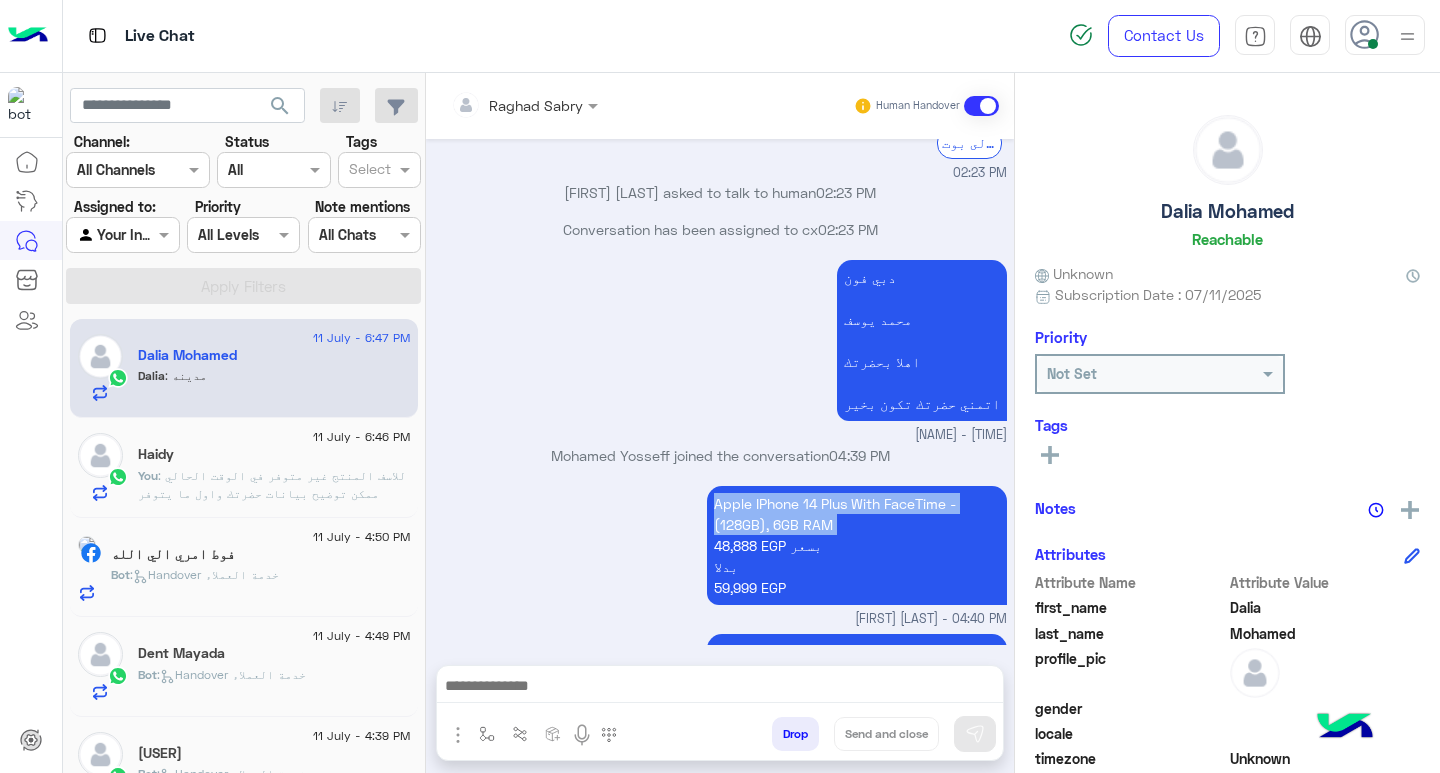 scroll, scrollTop: 2749, scrollLeft: 0, axis: vertical 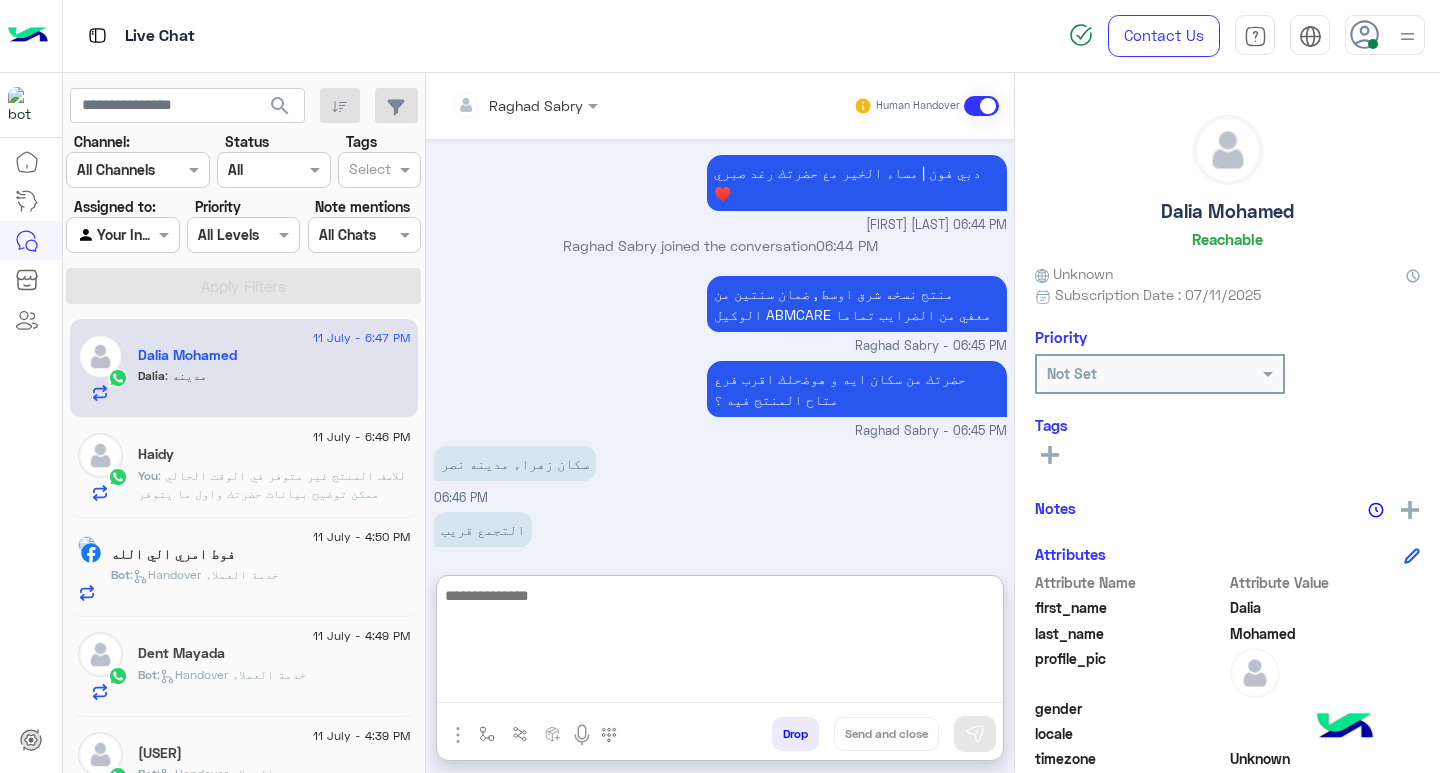 click at bounding box center [720, 643] 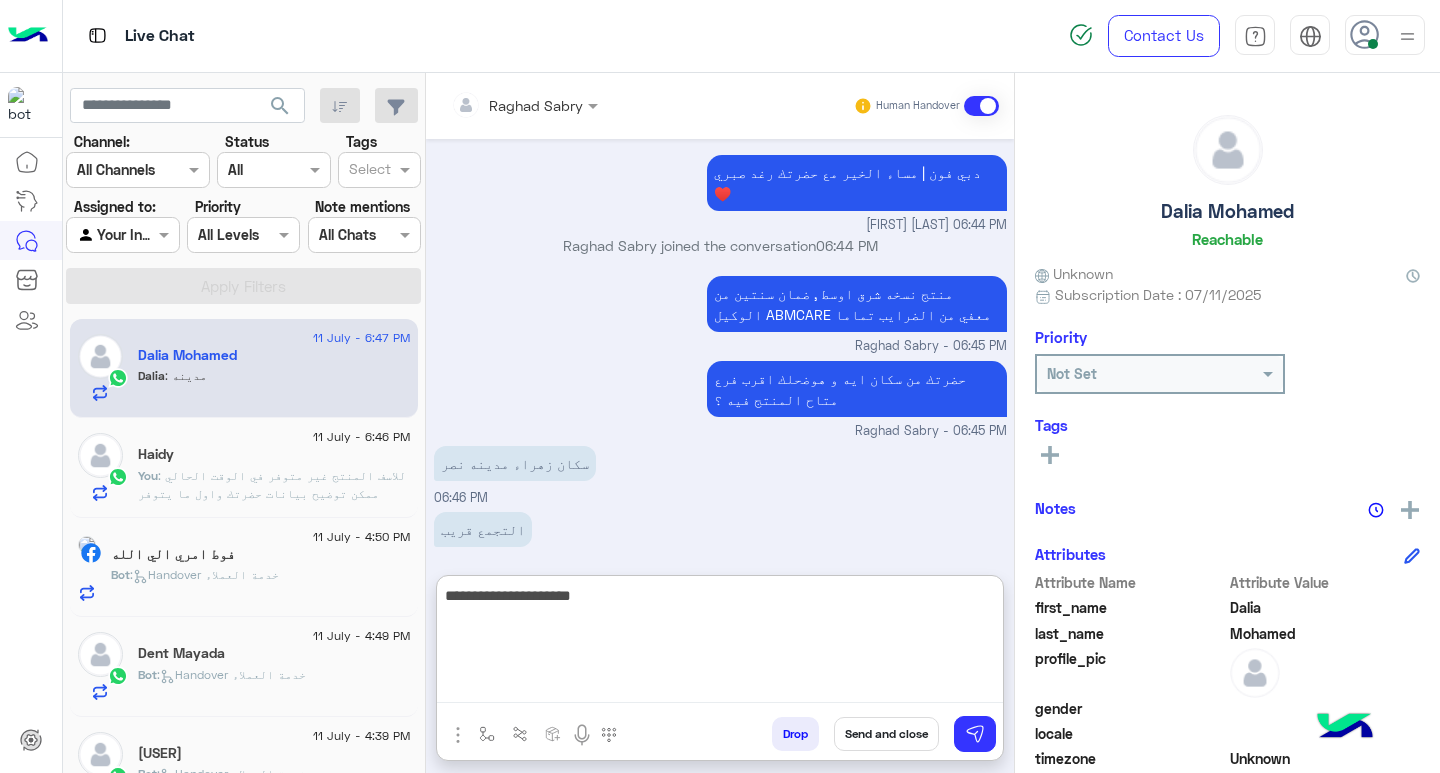 paste on "*********" 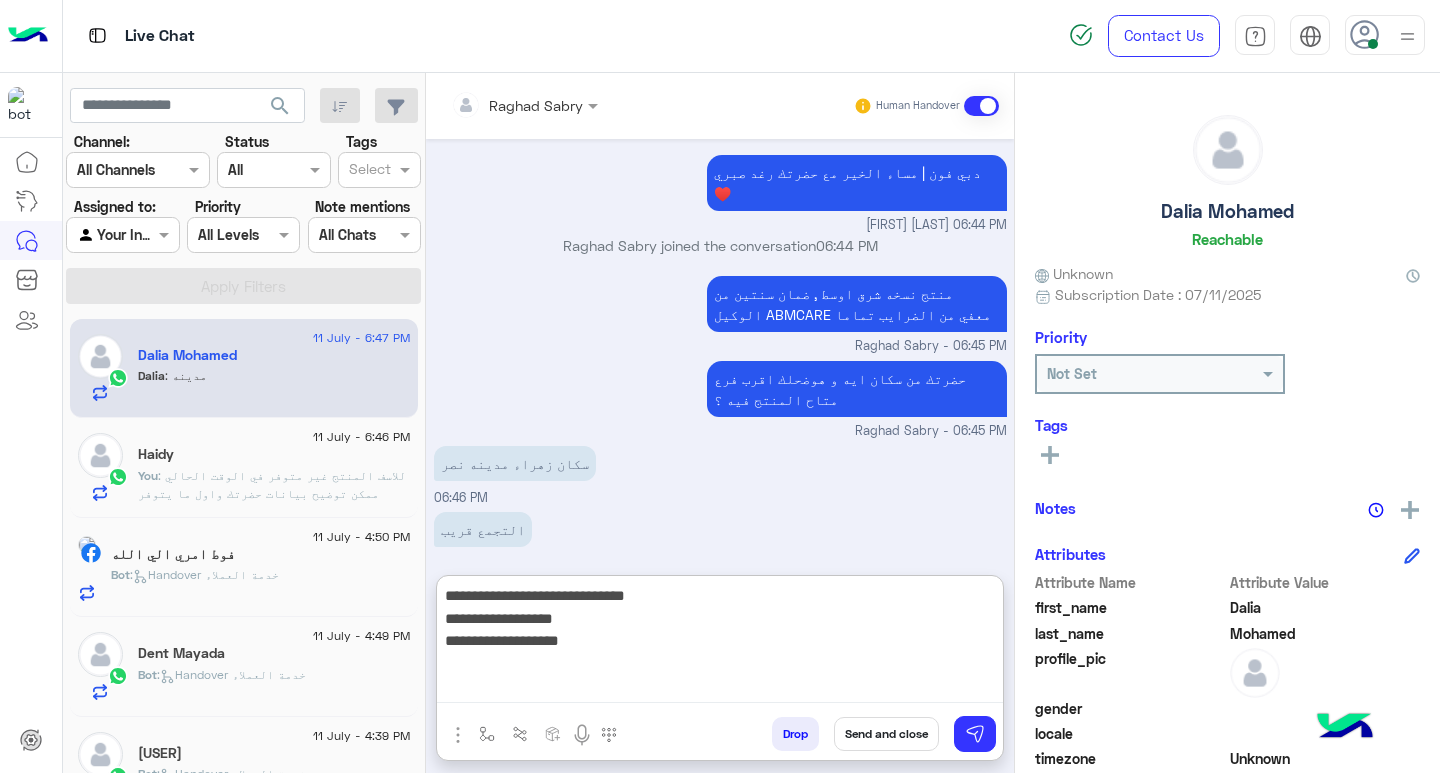 type on "**********" 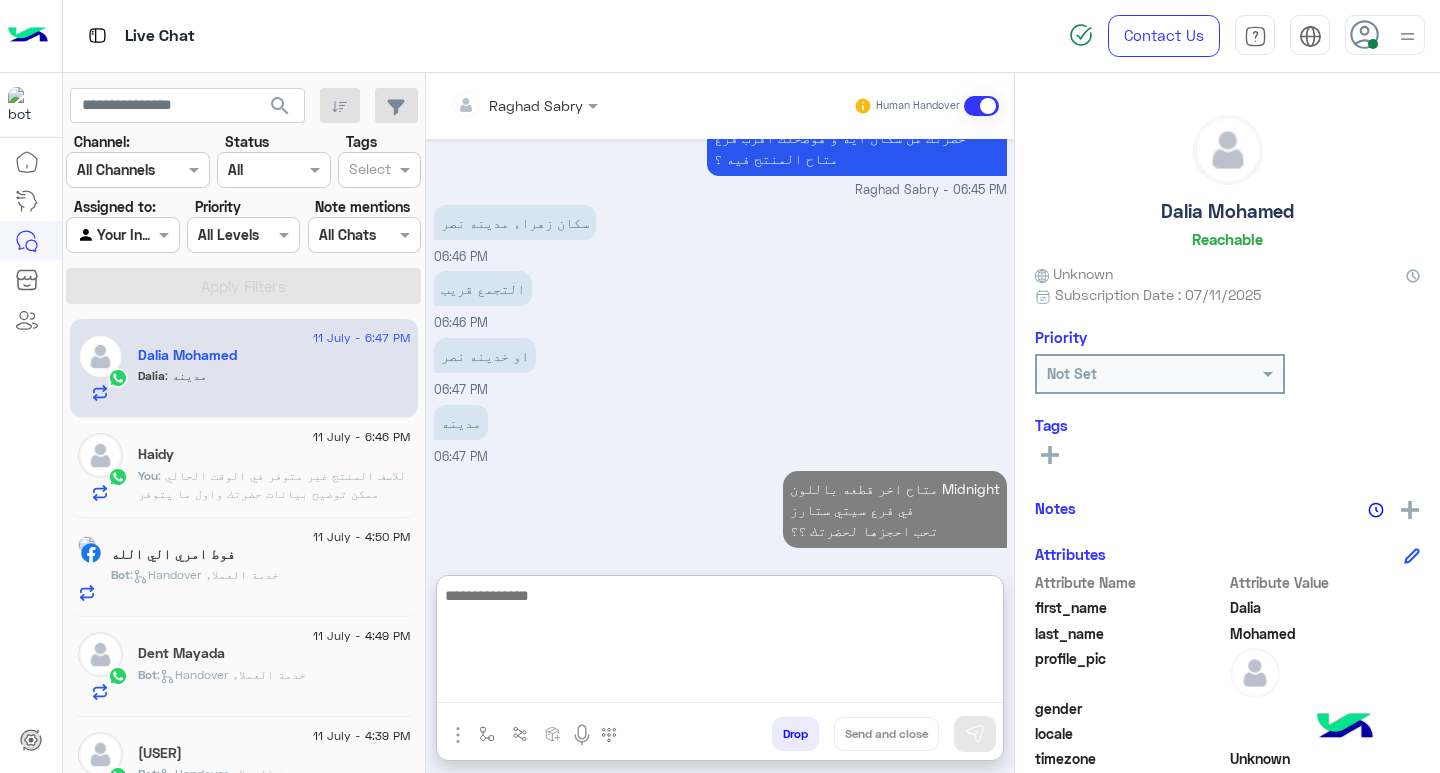 scroll, scrollTop: 2945, scrollLeft: 0, axis: vertical 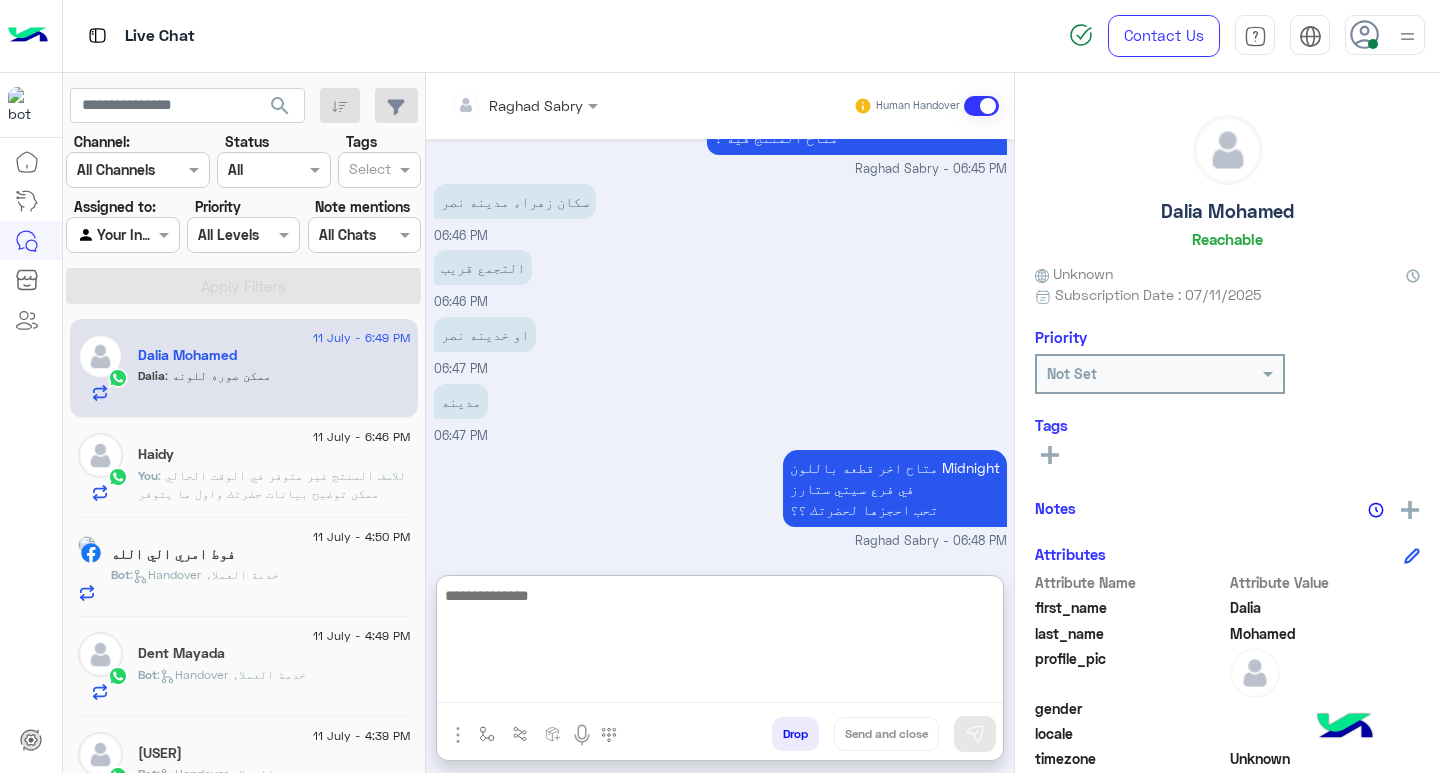 click at bounding box center [720, 643] 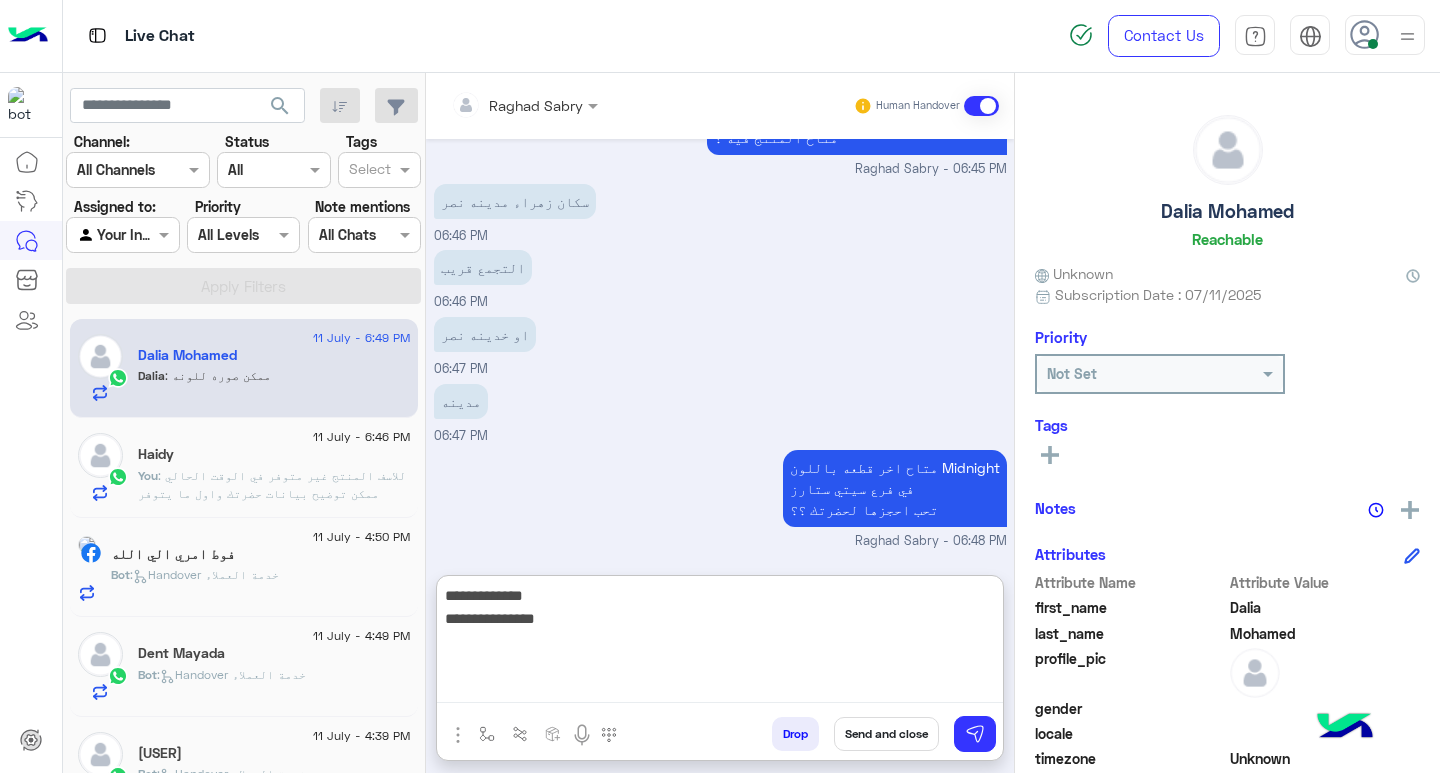 type on "**********" 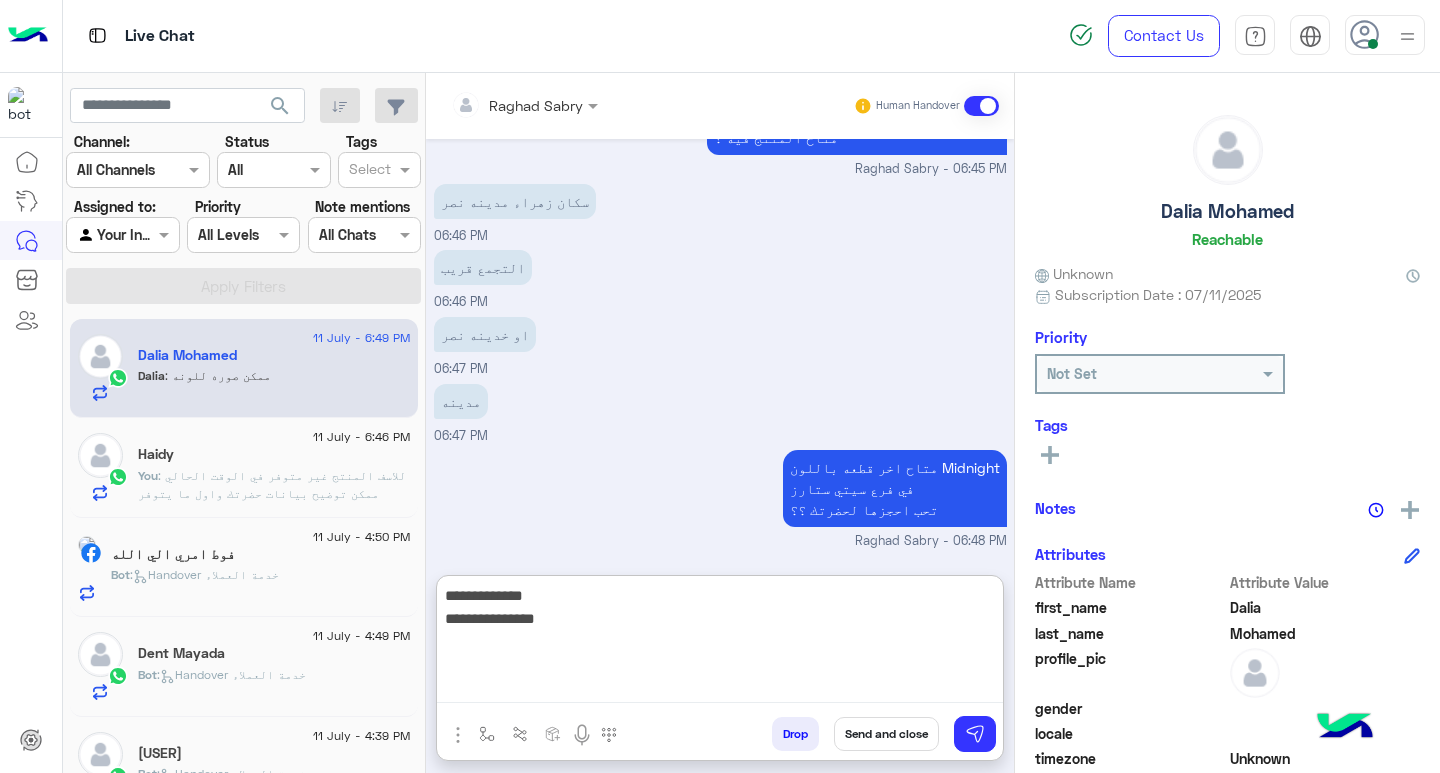 click on "**********" at bounding box center (720, 643) 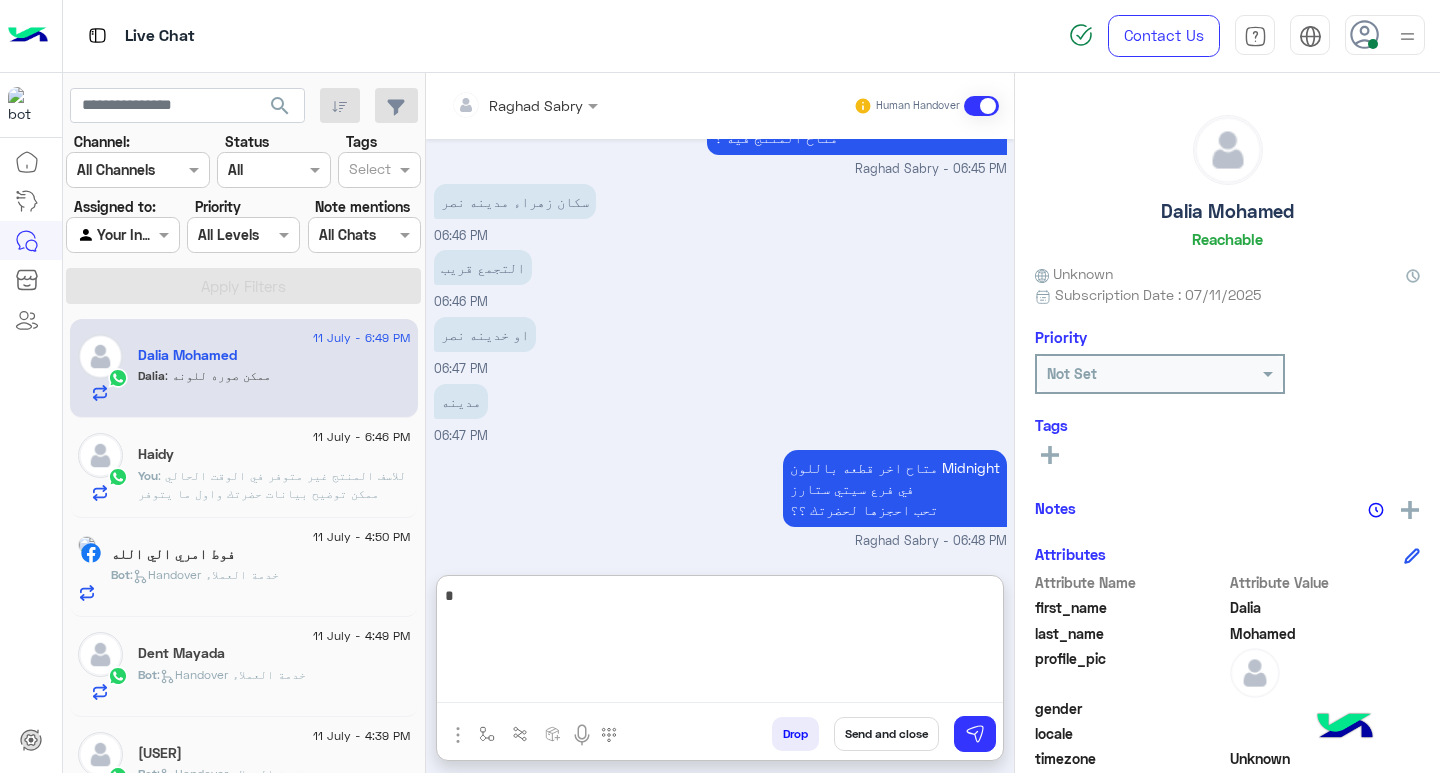 paste 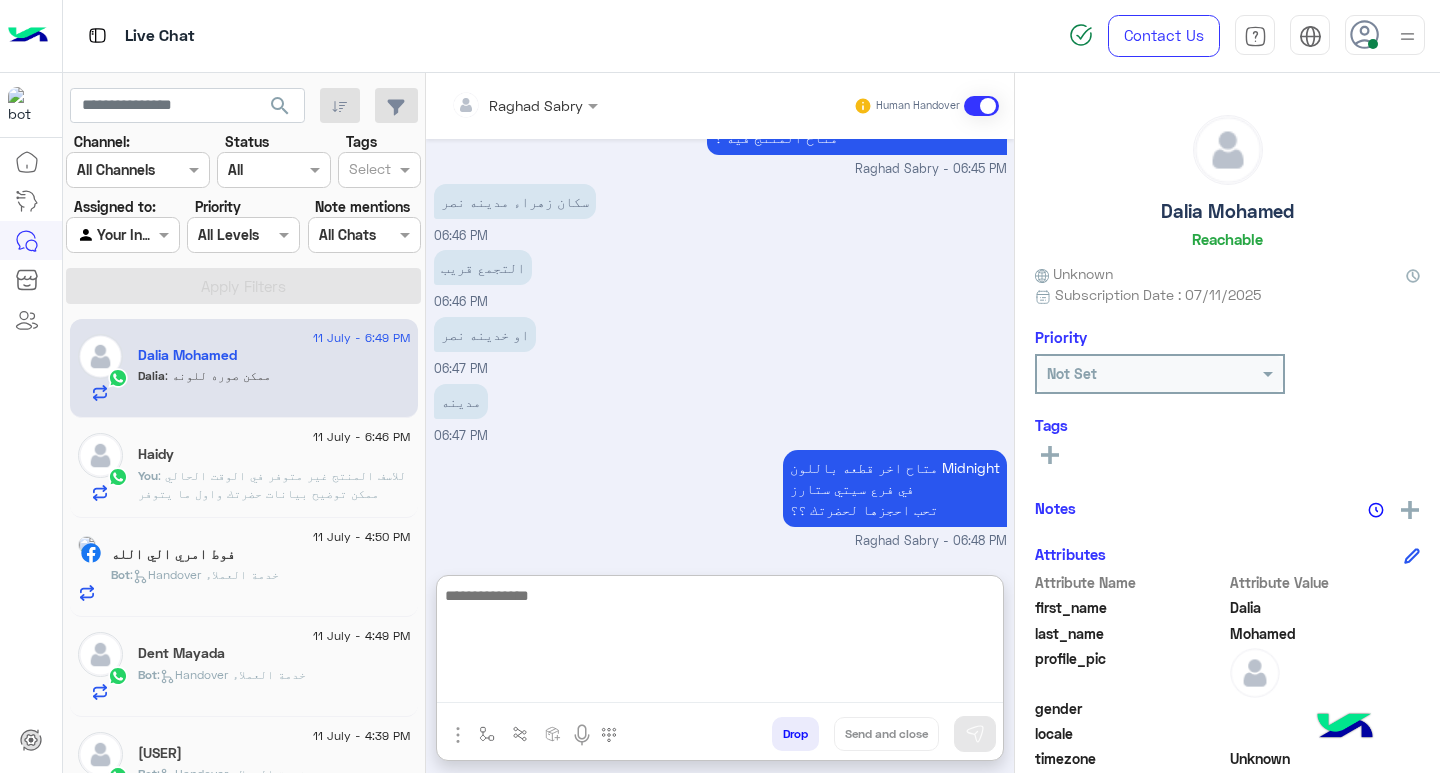 scroll, scrollTop: 3064, scrollLeft: 0, axis: vertical 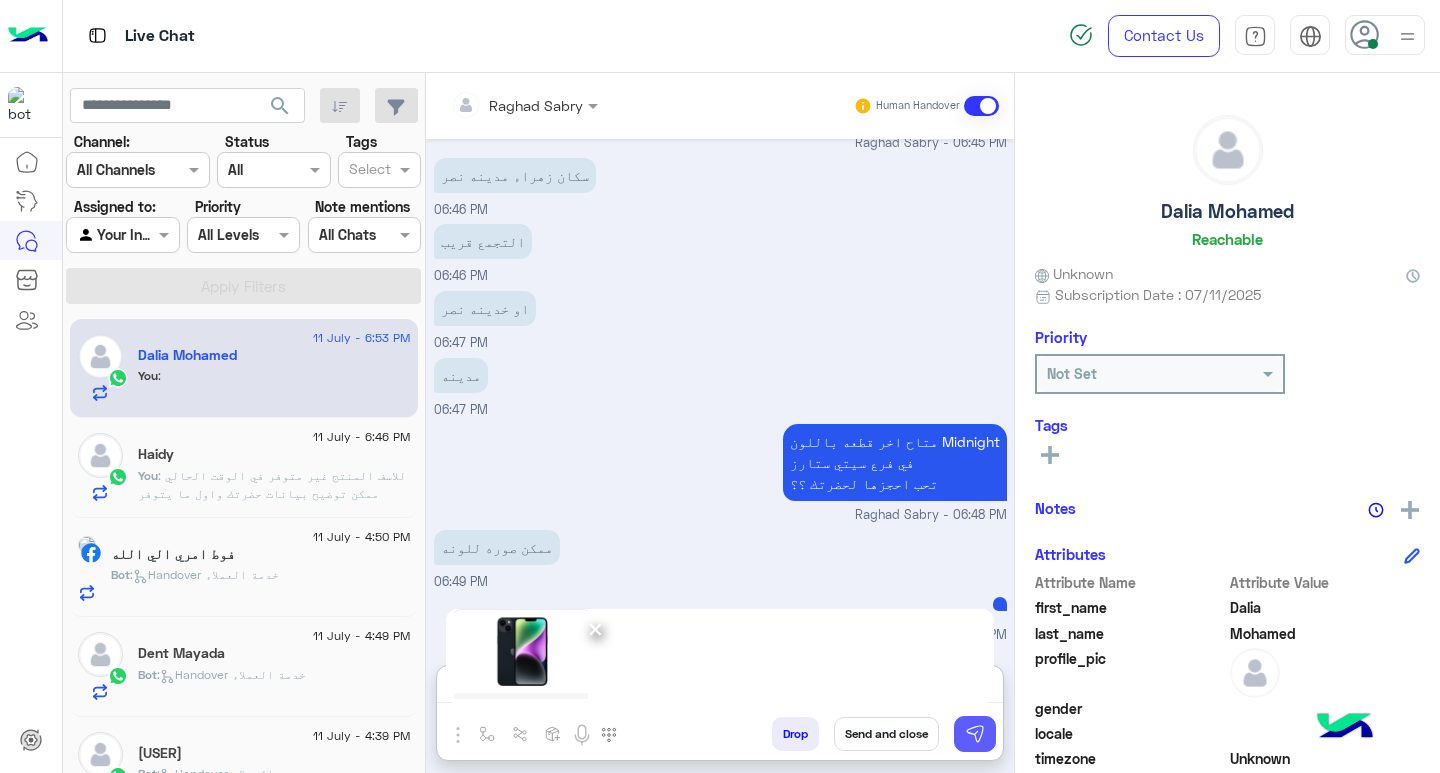 click at bounding box center [975, 734] 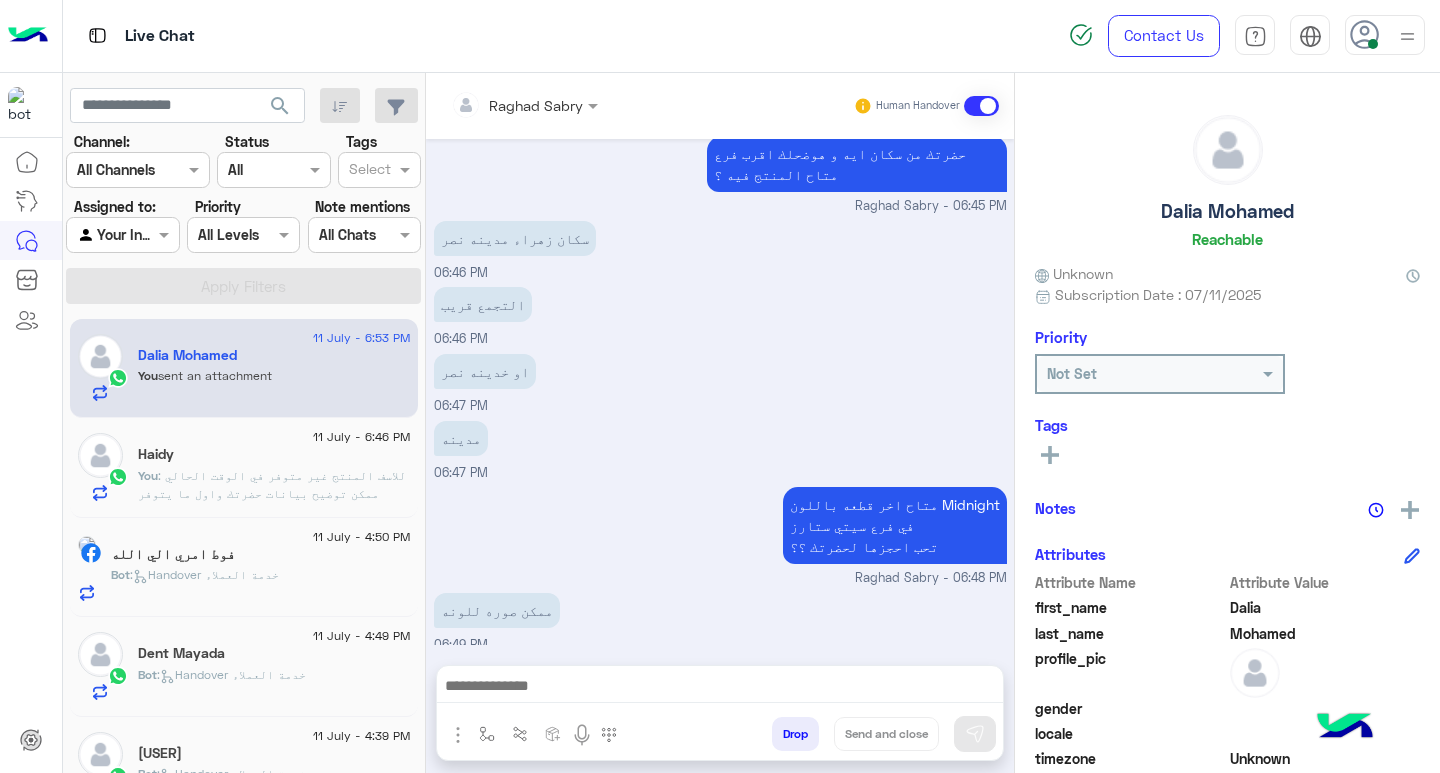 scroll, scrollTop: 3246, scrollLeft: 0, axis: vertical 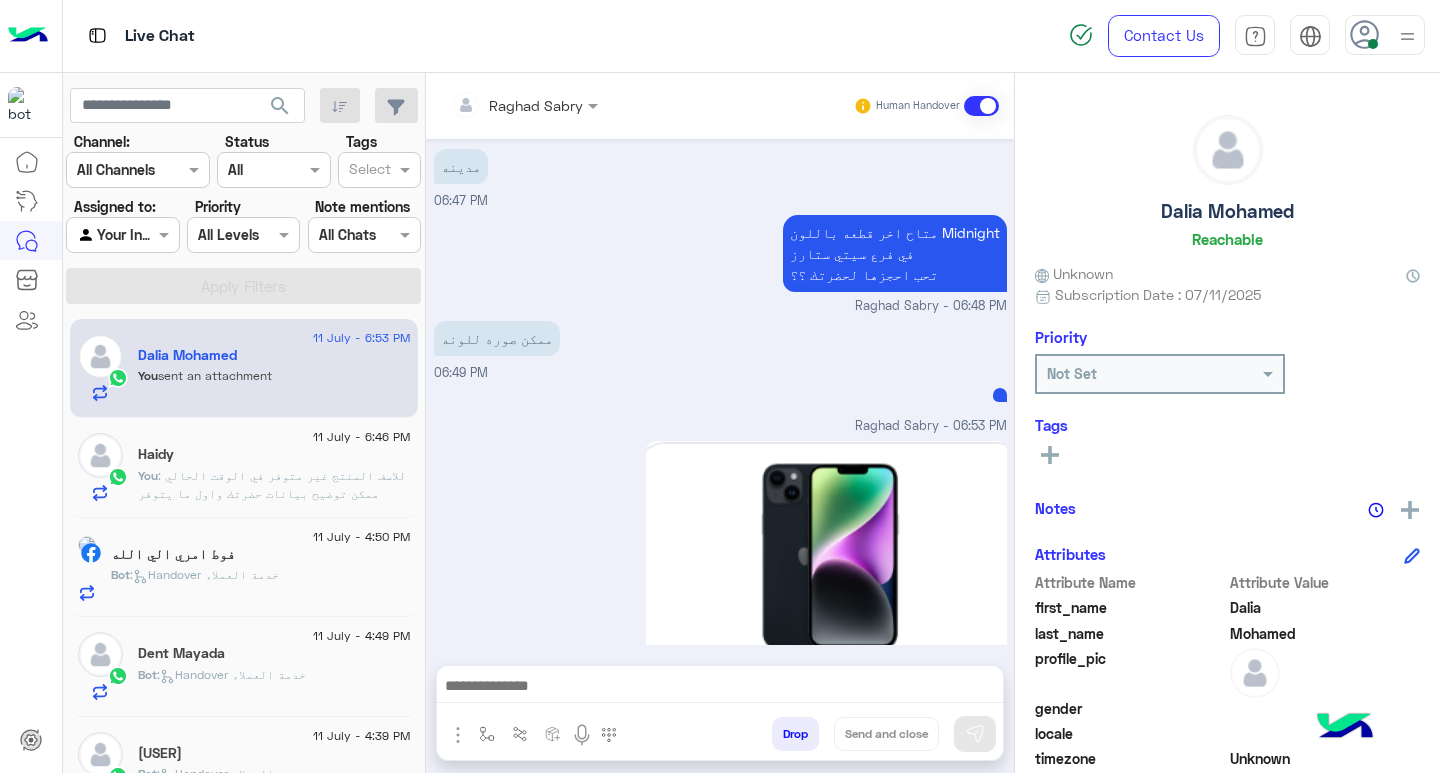 click on ": للاسف المنتج غير متوفر في الوقت الحالي
ممكن توضيح بيانات حضرتك واول ما يتوفر استوك جديد هيتم التواصل ؟" 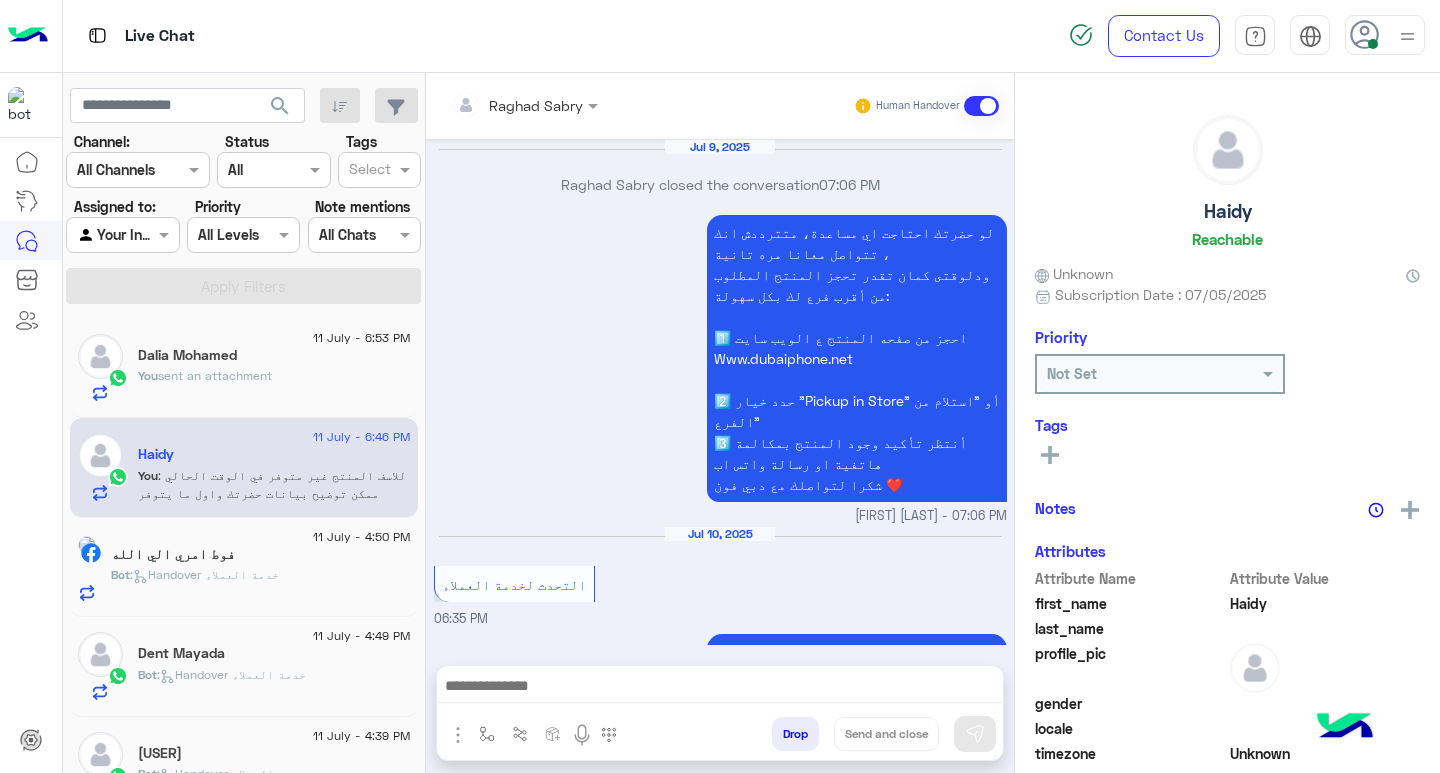 scroll, scrollTop: 1303, scrollLeft: 0, axis: vertical 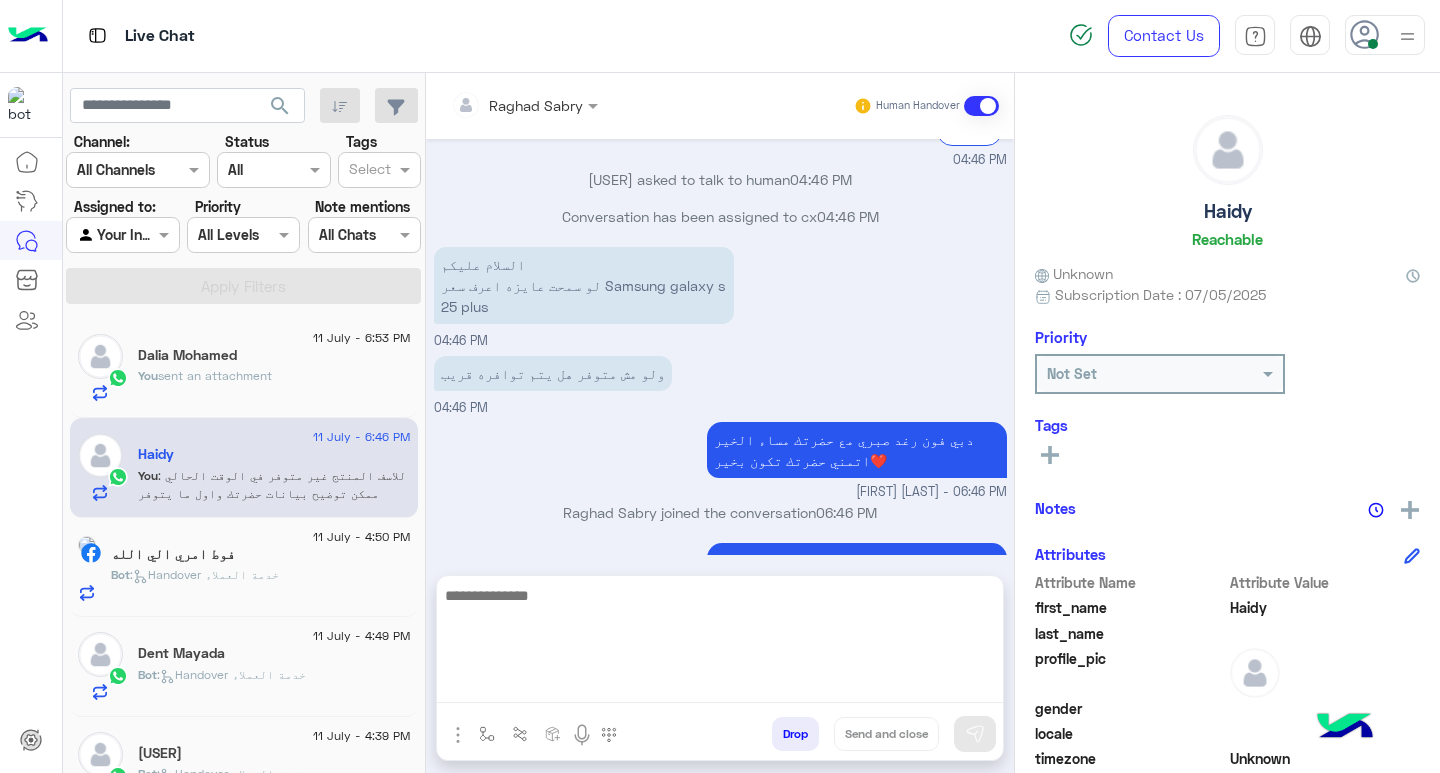 click at bounding box center [720, 643] 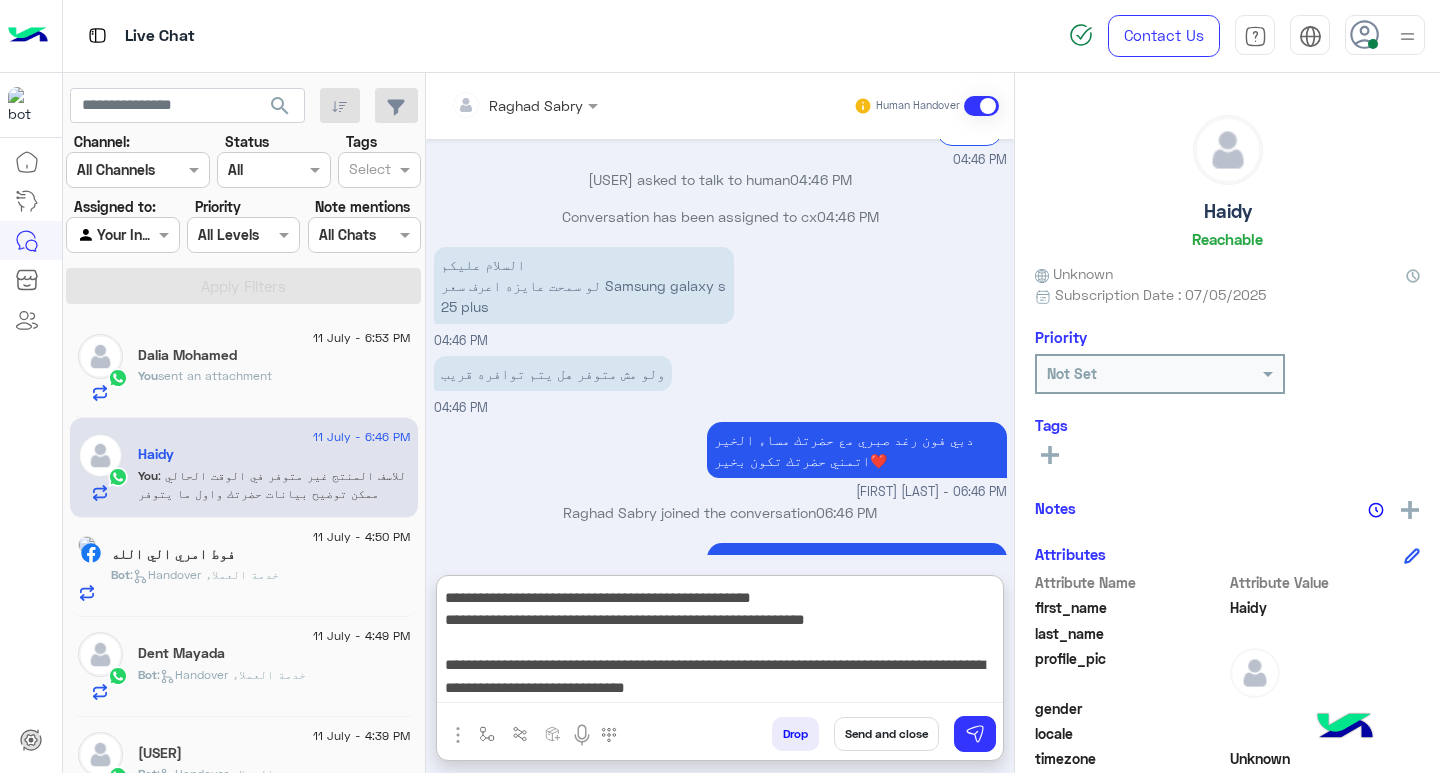 scroll, scrollTop: 155, scrollLeft: 0, axis: vertical 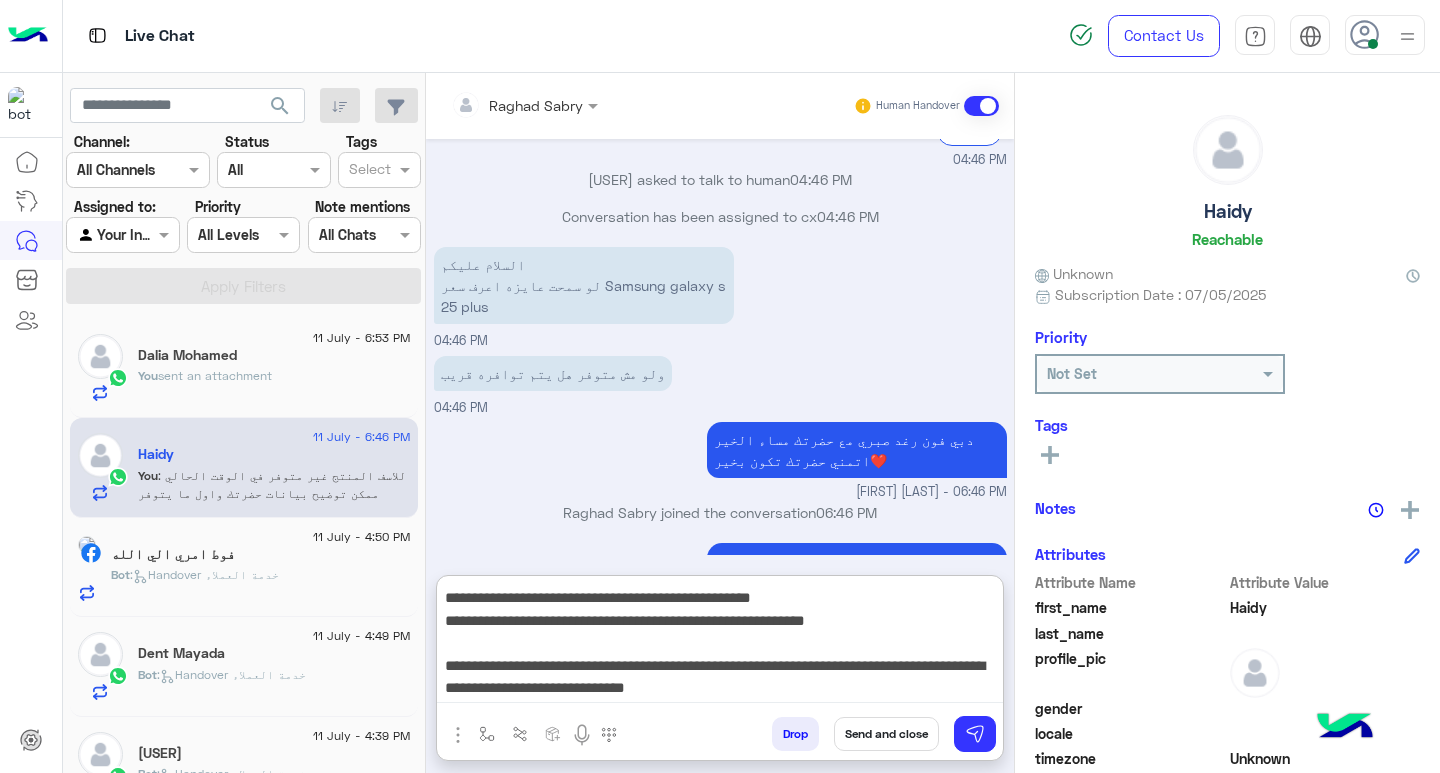 type on "**********" 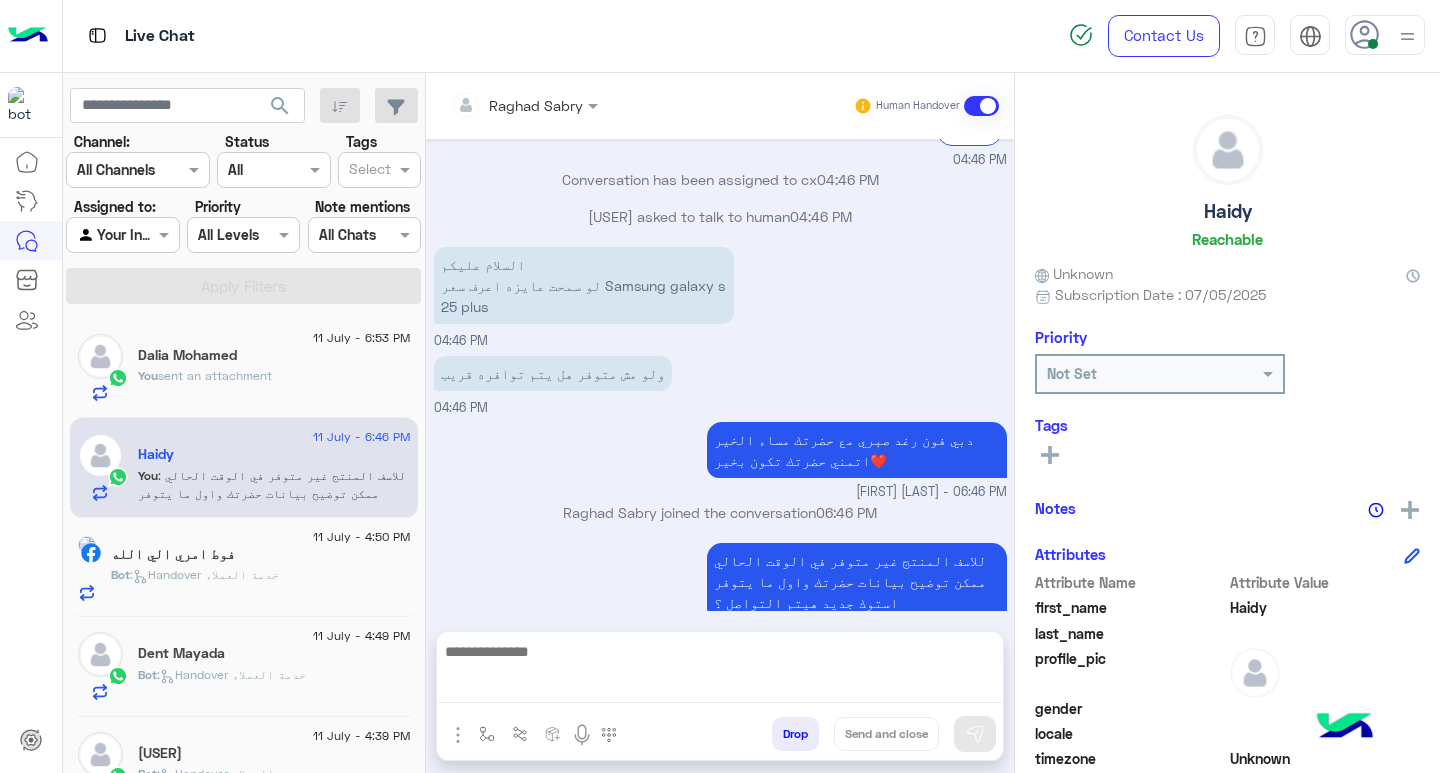 scroll, scrollTop: 0, scrollLeft: 0, axis: both 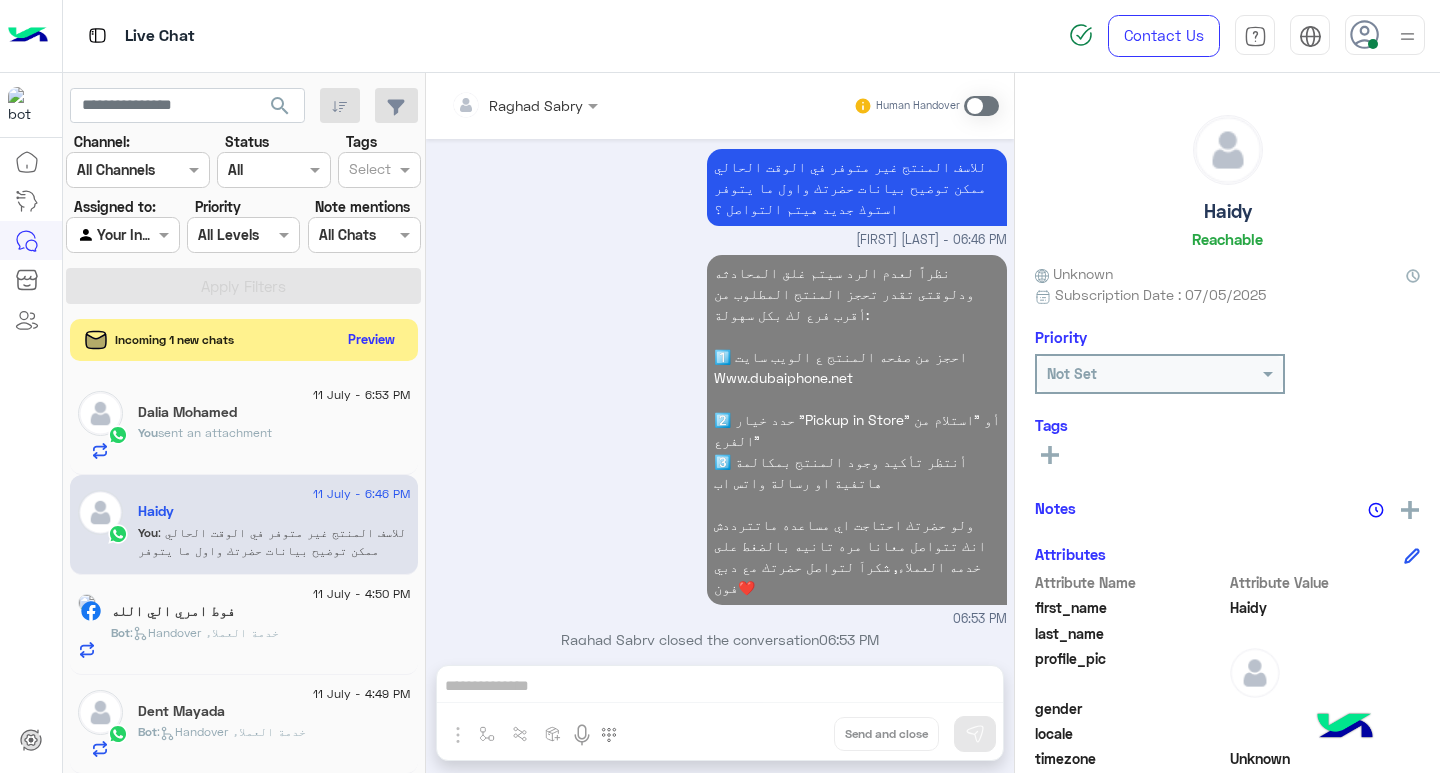 click on "Preview" 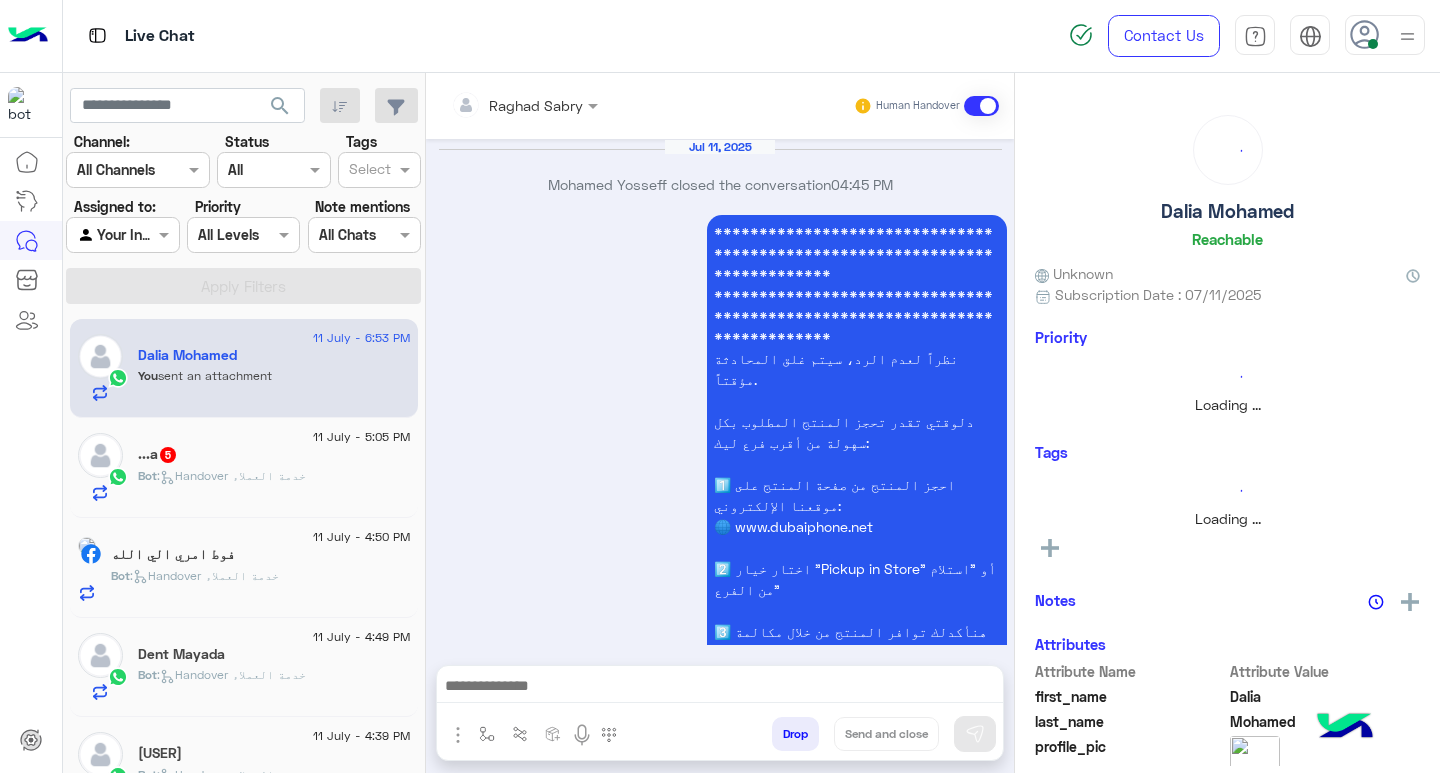 scroll, scrollTop: 1757, scrollLeft: 0, axis: vertical 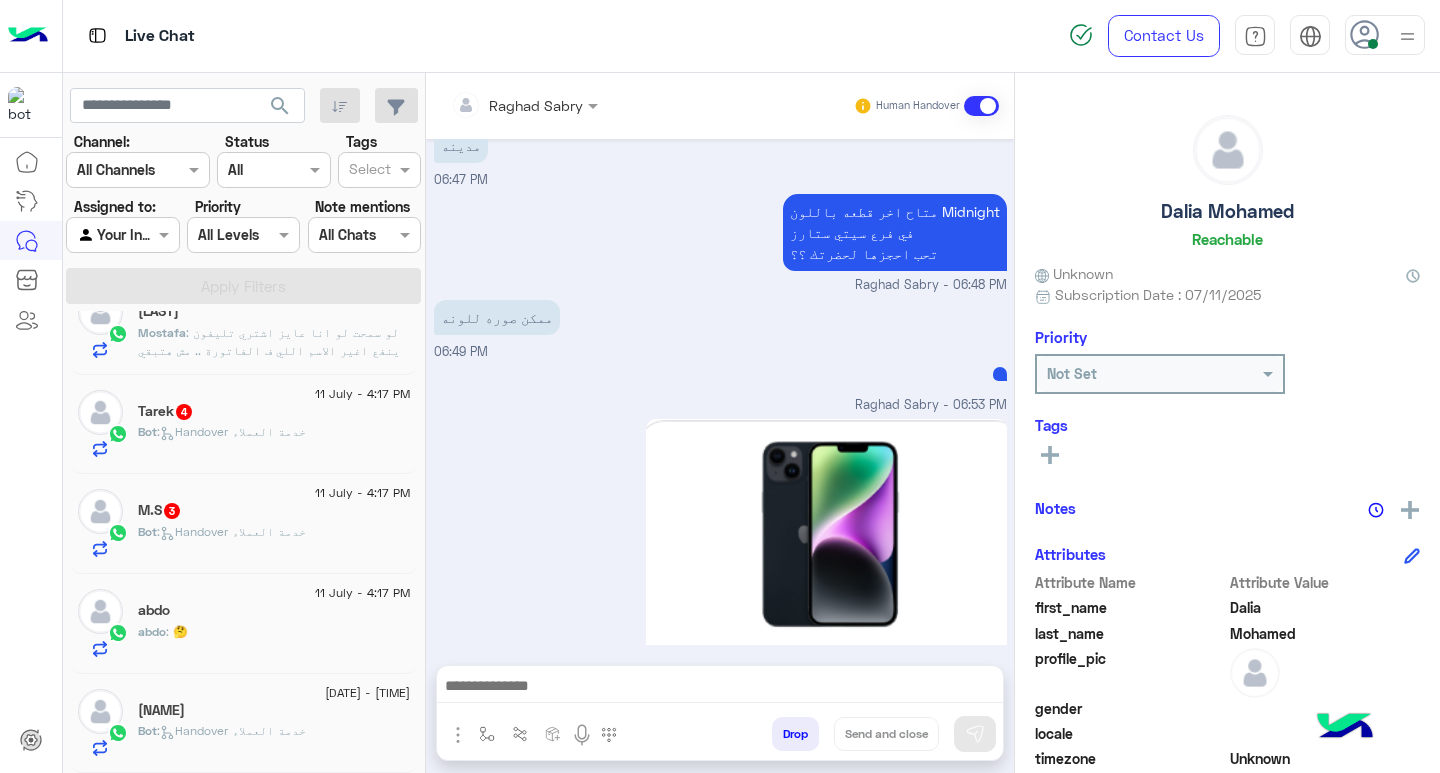 click on "abdo : 🤔" 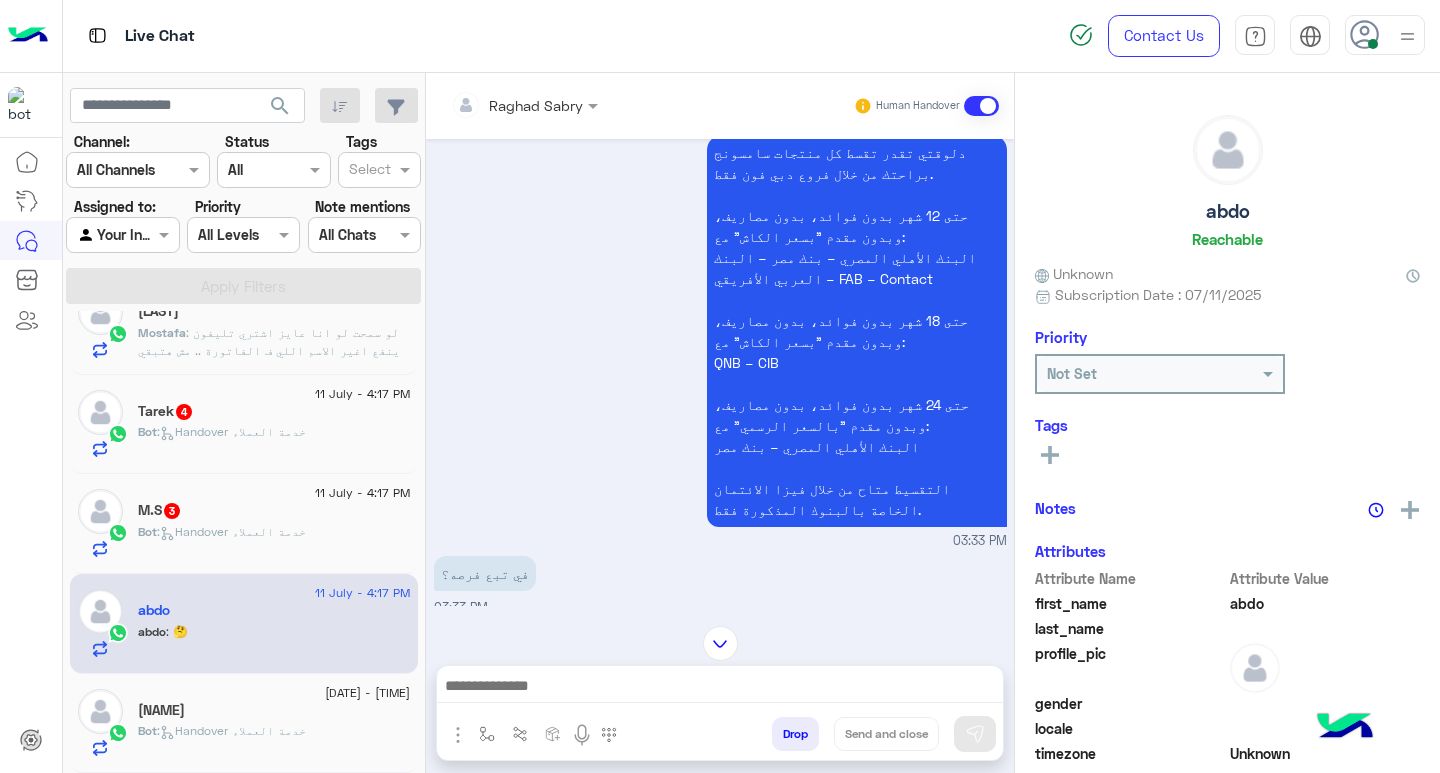 scroll, scrollTop: 1421, scrollLeft: 0, axis: vertical 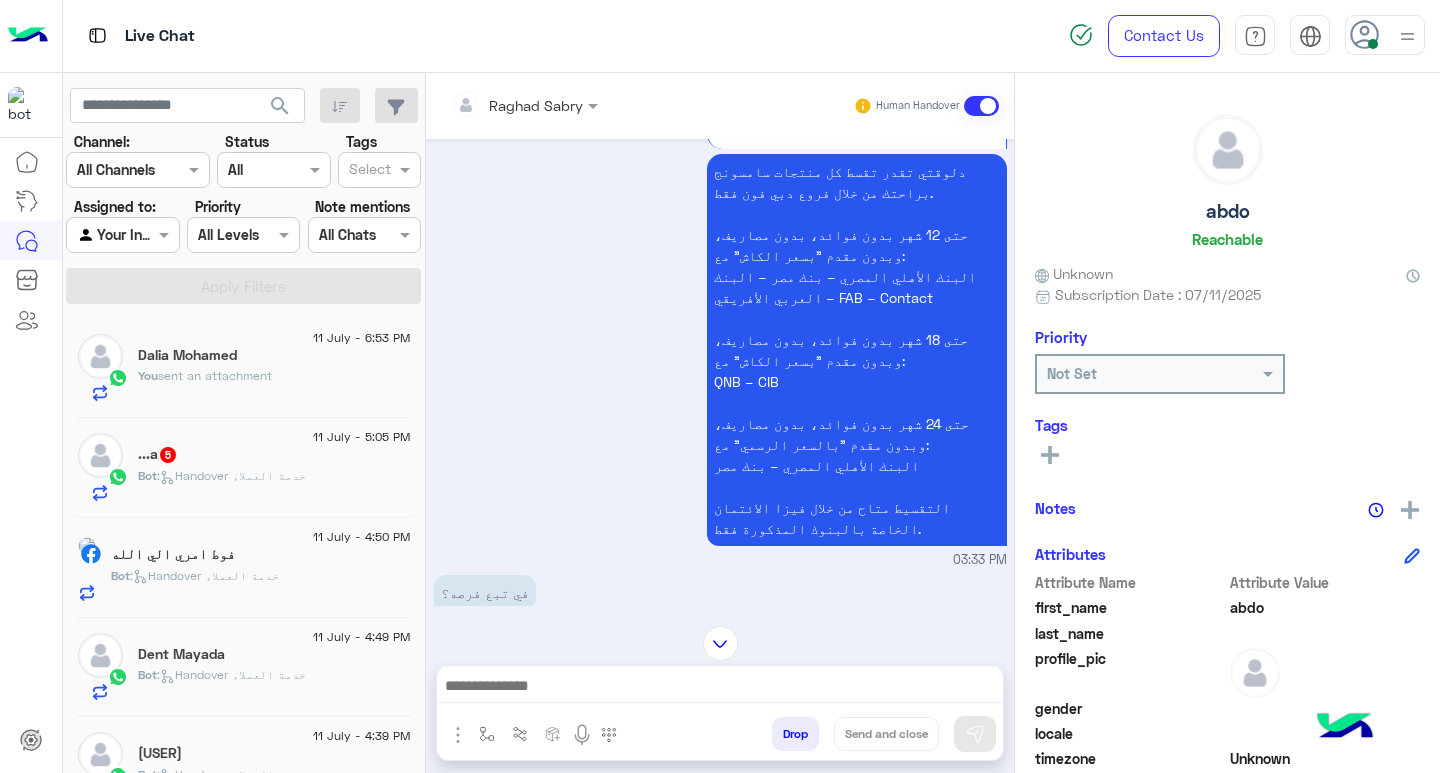 click on ":   Handover خدمة العملاء" 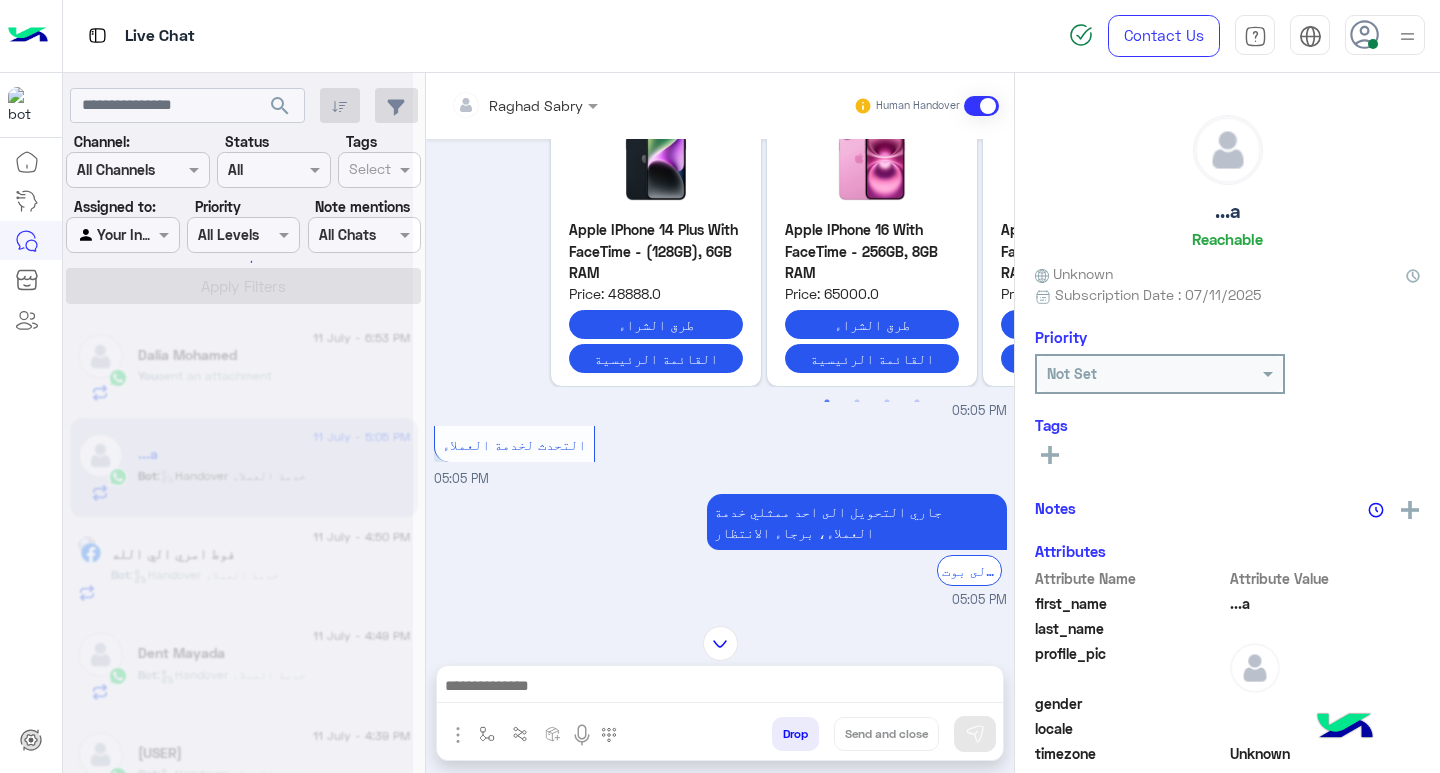 scroll, scrollTop: 0, scrollLeft: 0, axis: both 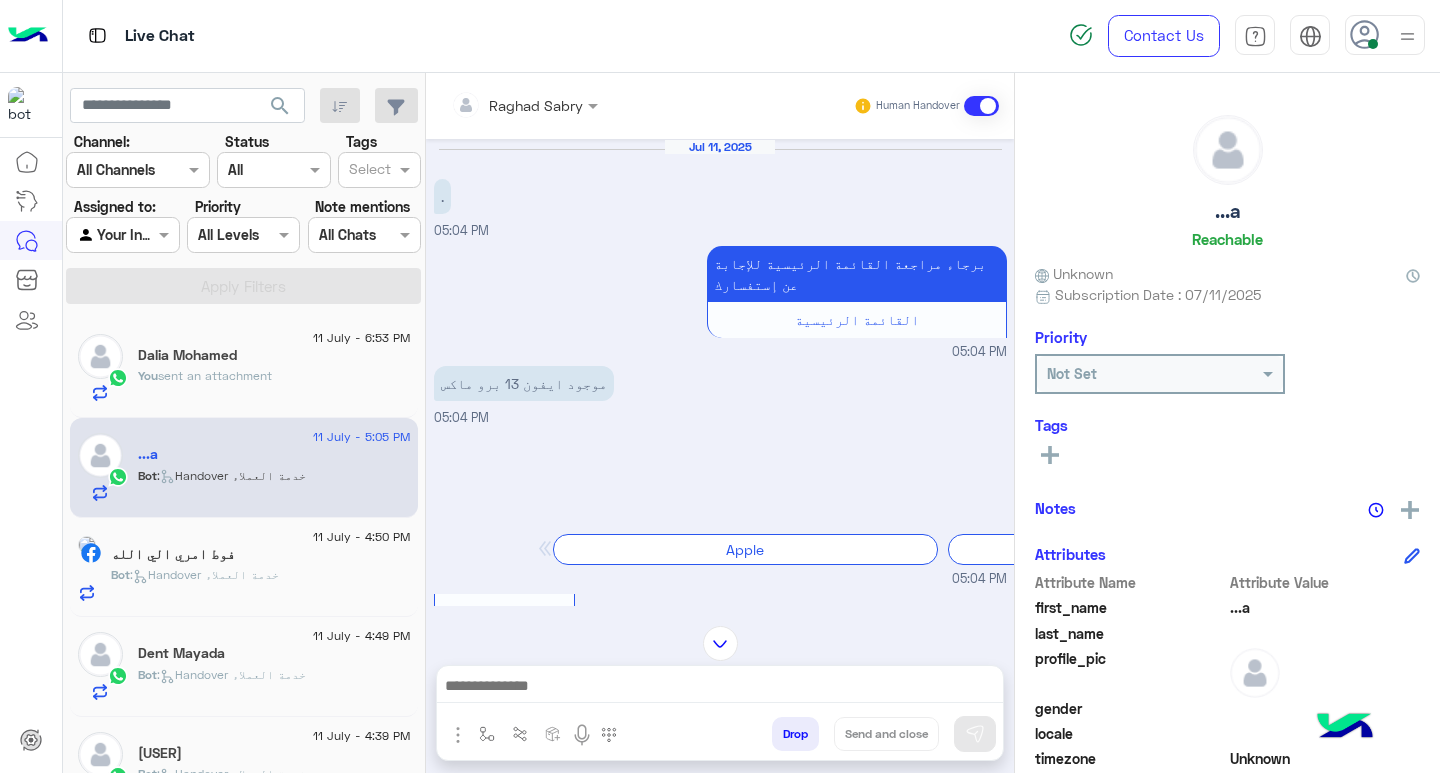 click at bounding box center (720, 691) 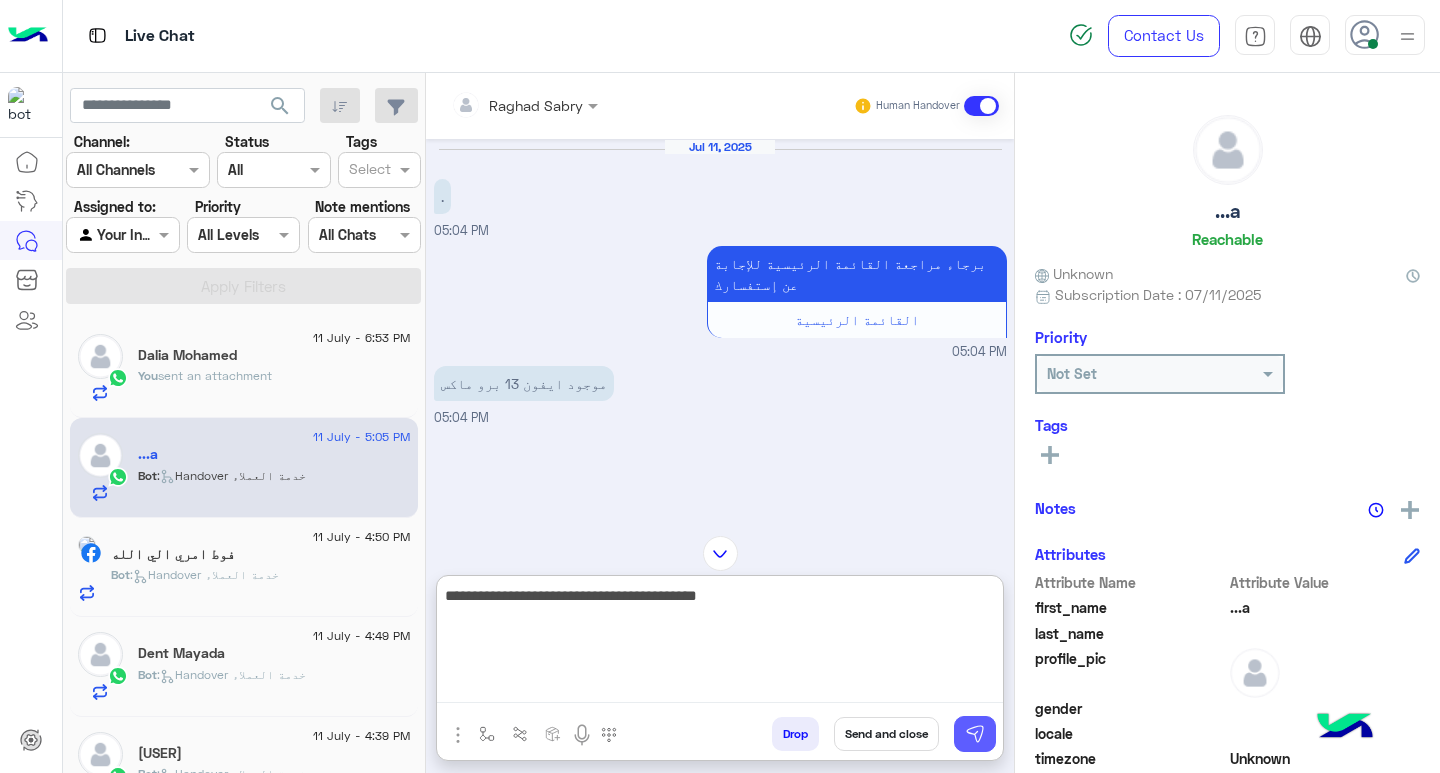 type on "**********" 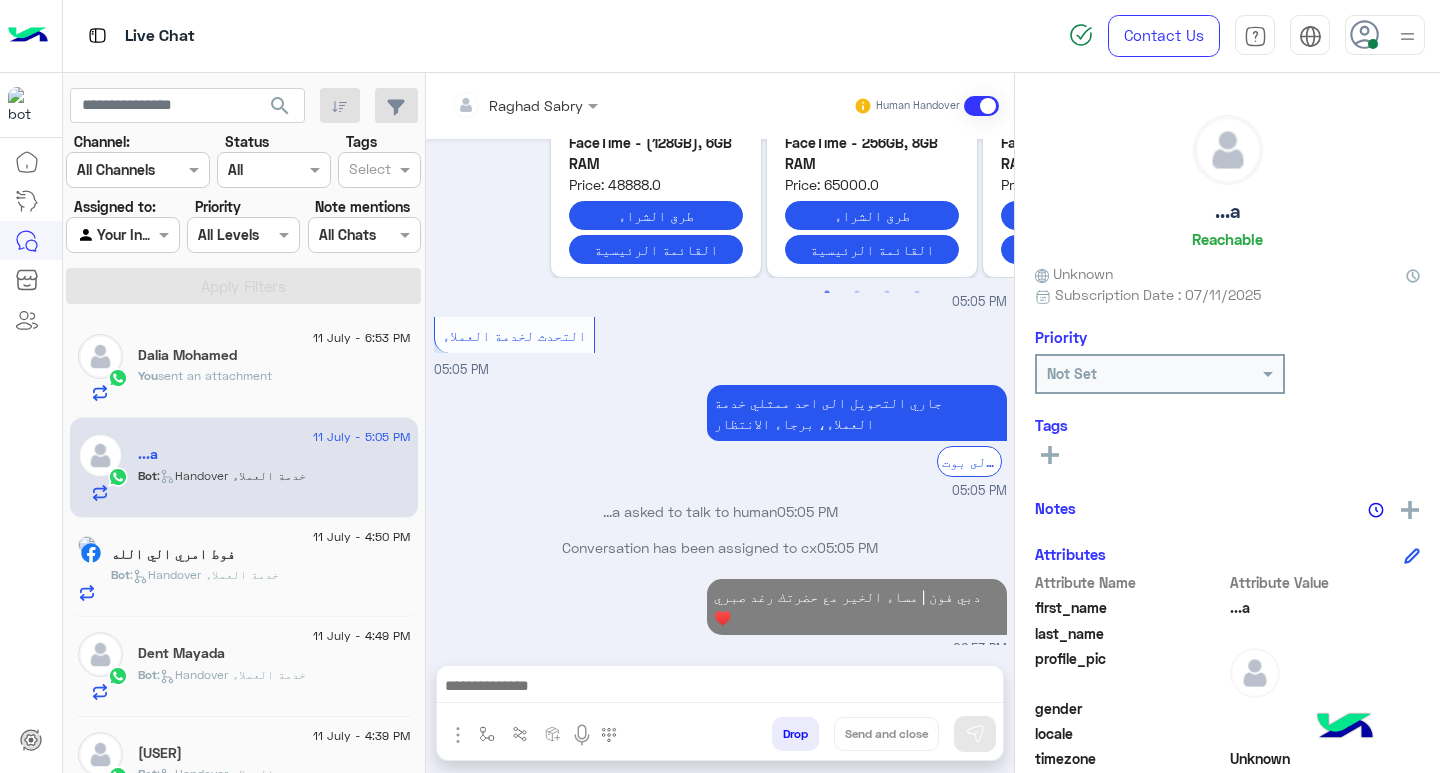 scroll, scrollTop: 935, scrollLeft: 0, axis: vertical 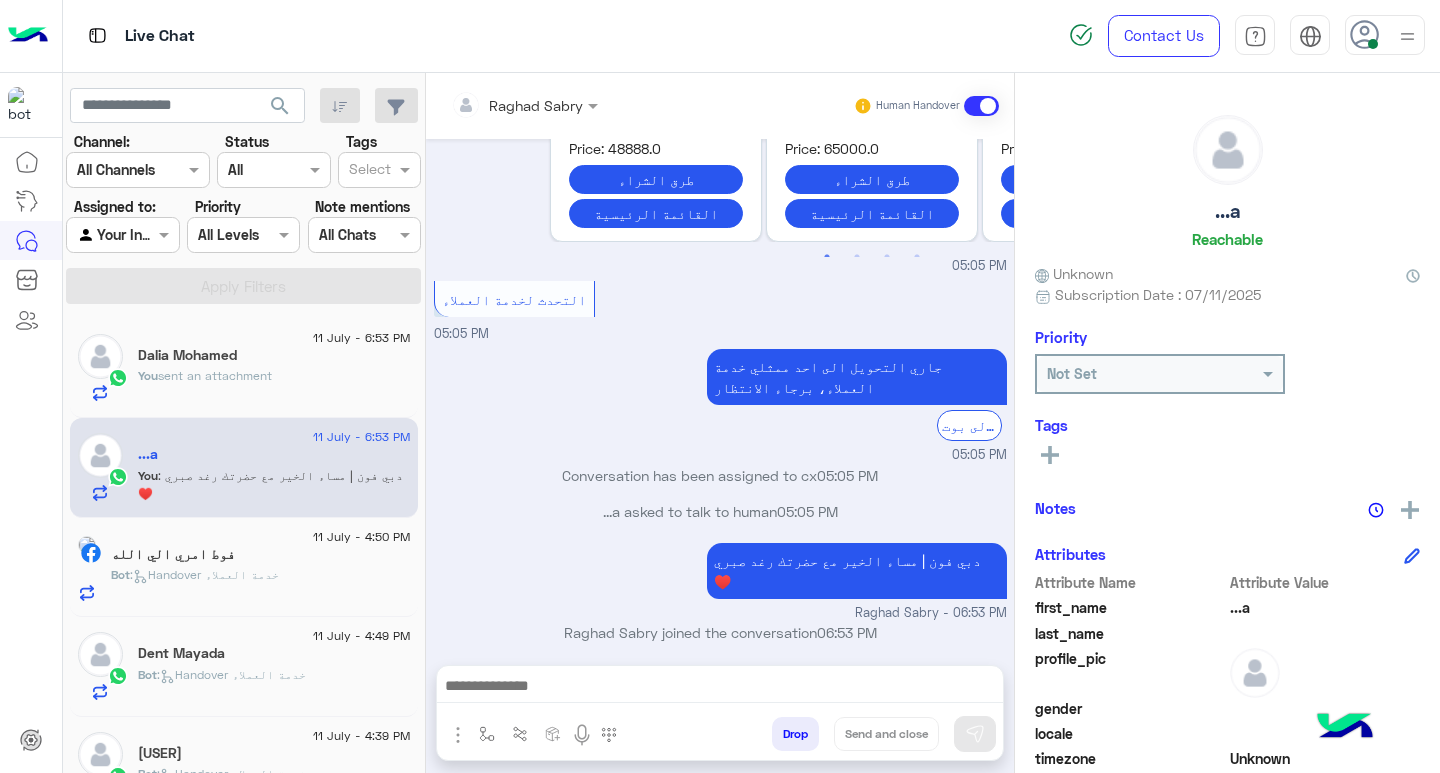paste on "**********" 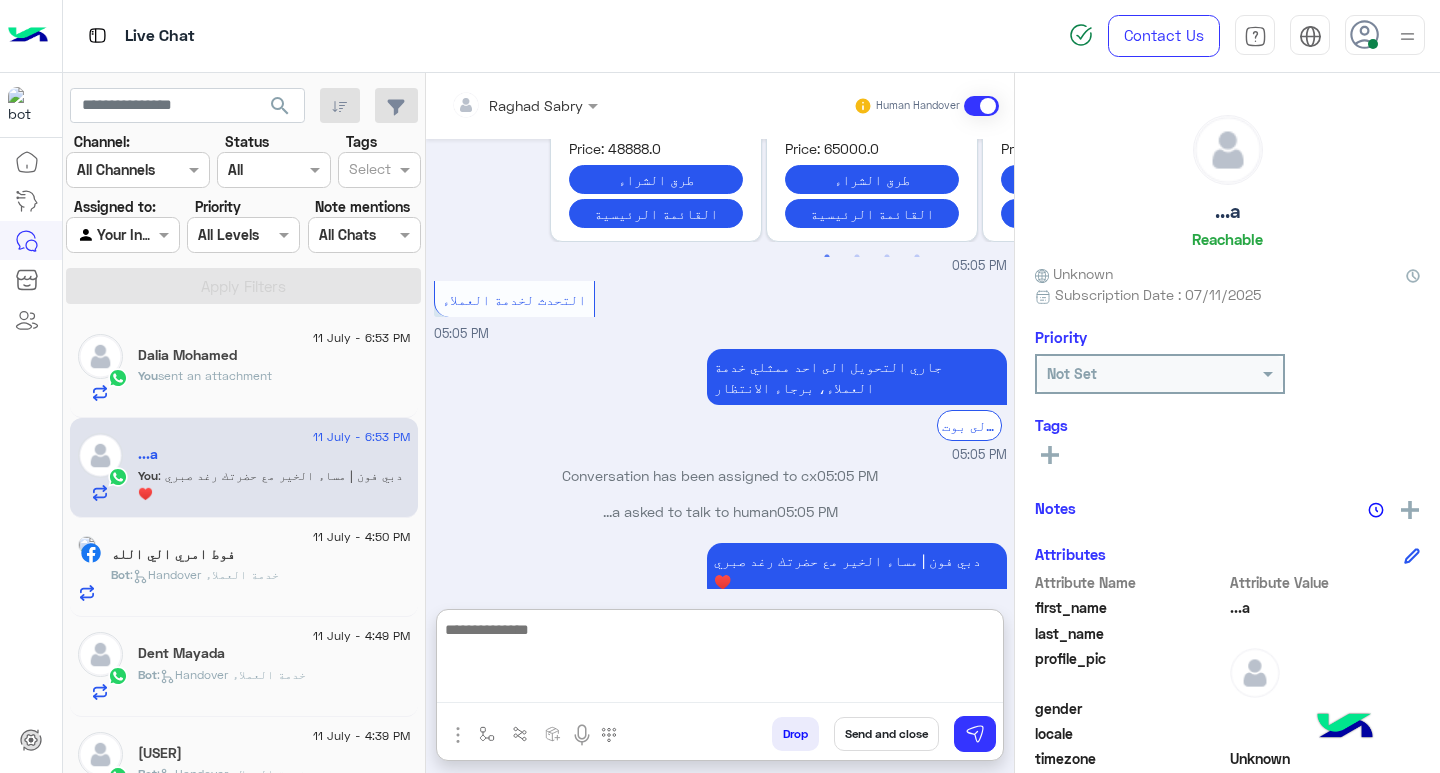 type on "**********" 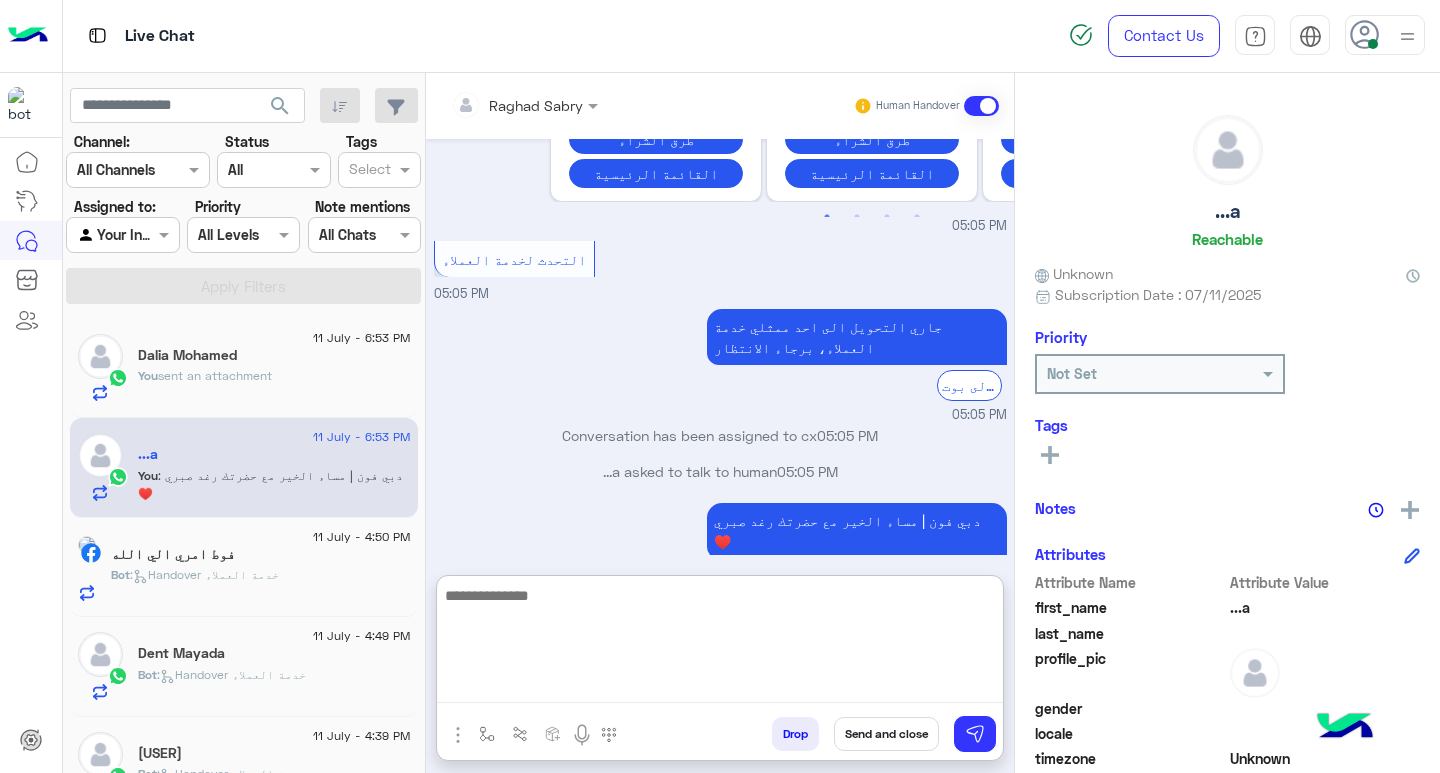 scroll, scrollTop: 1110, scrollLeft: 0, axis: vertical 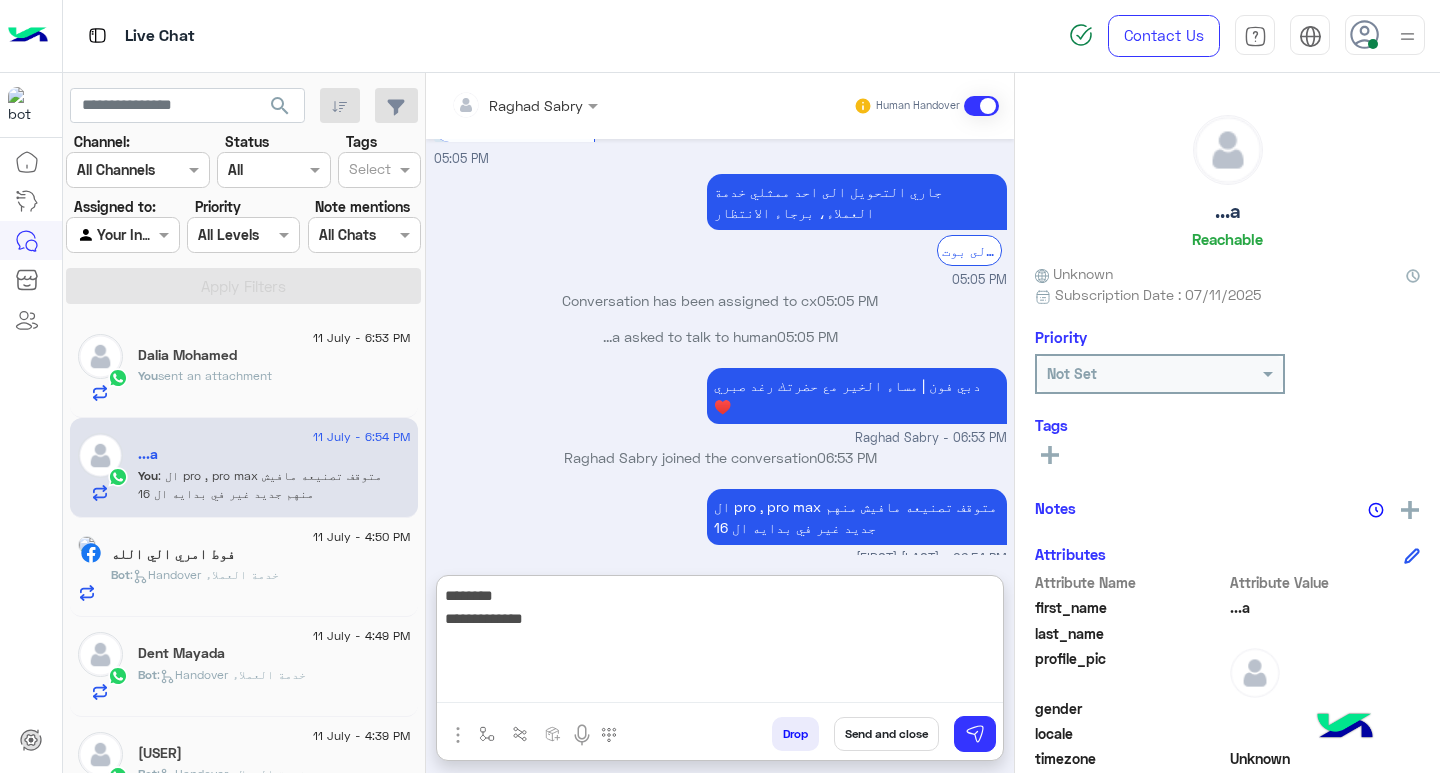 type on "**********" 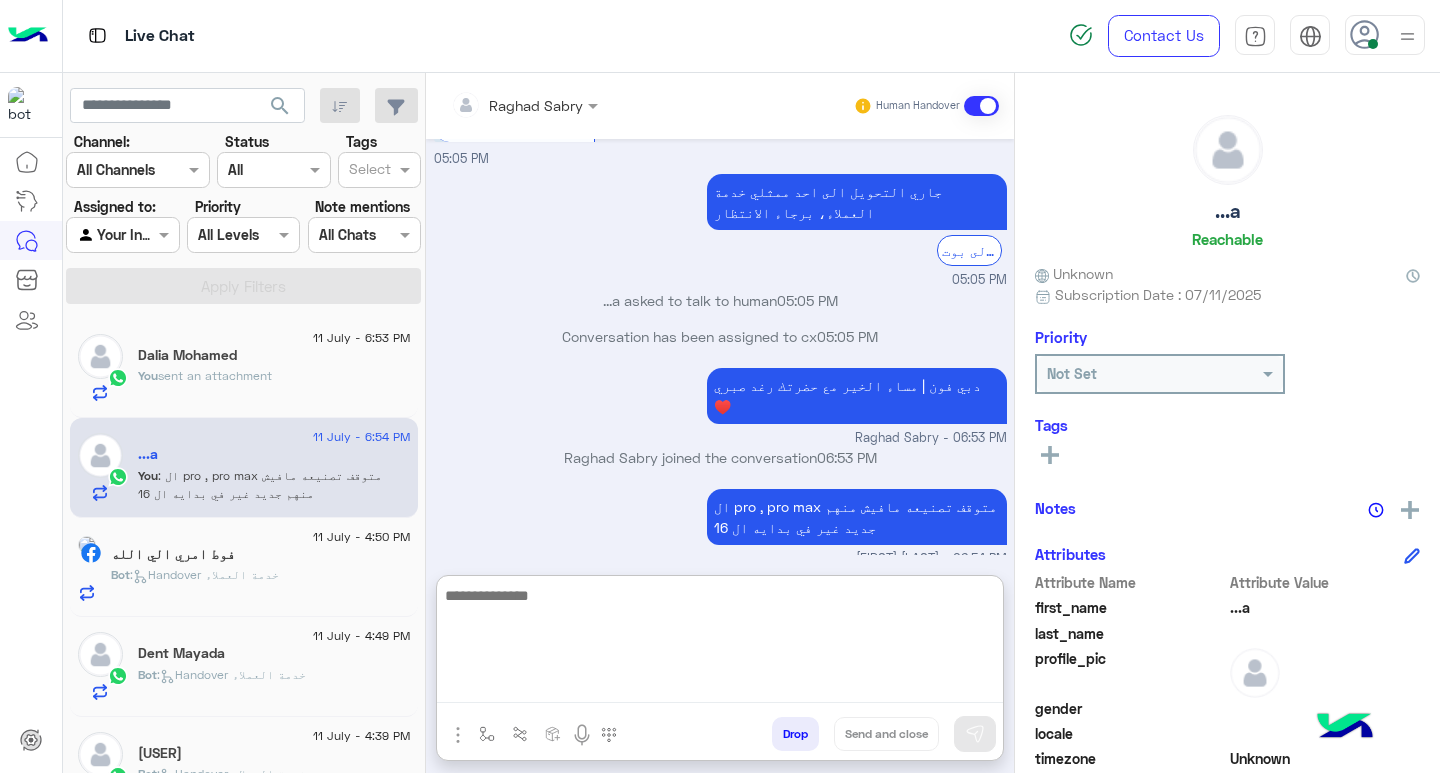 scroll, scrollTop: 1195, scrollLeft: 0, axis: vertical 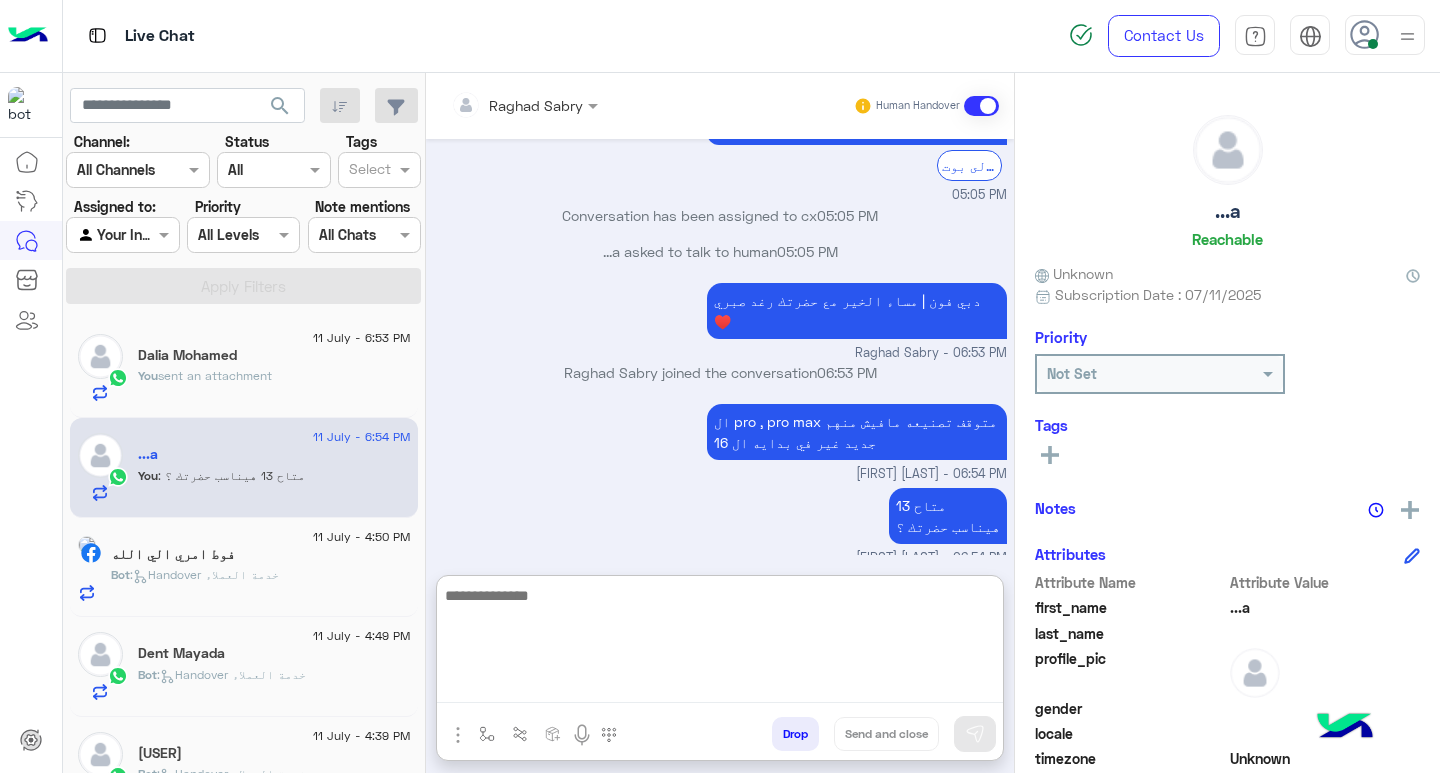 click on "فوط امري الي الله" 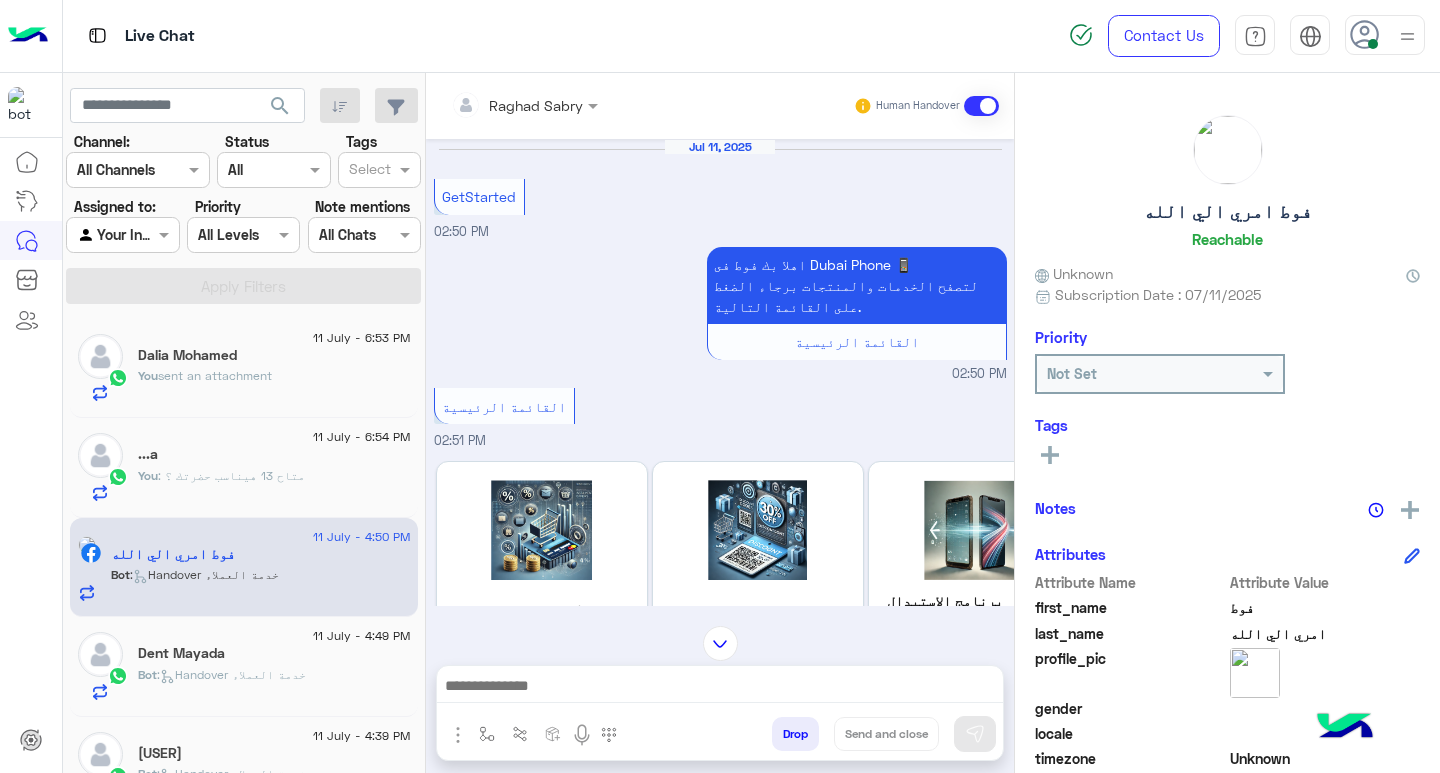 scroll, scrollTop: 940, scrollLeft: 0, axis: vertical 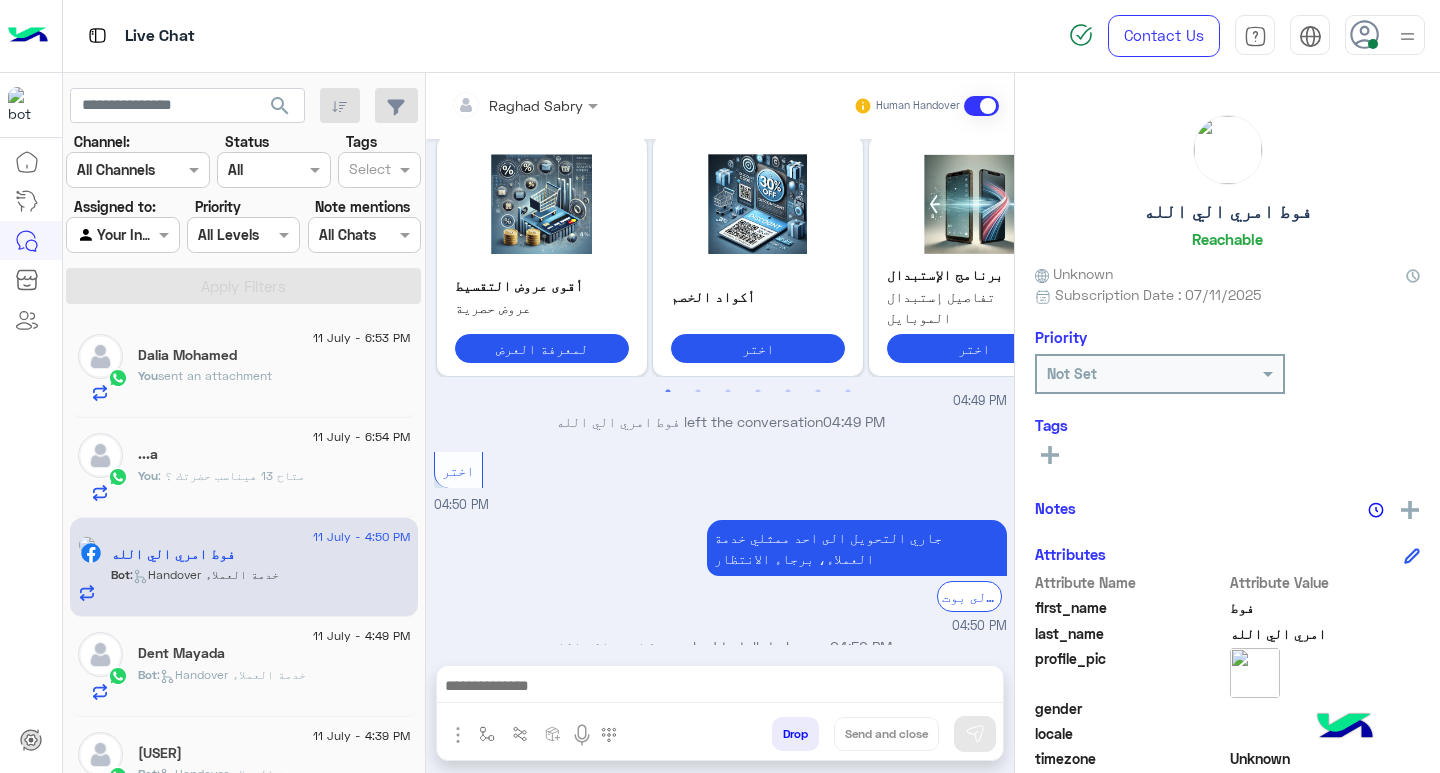 click at bounding box center (720, 688) 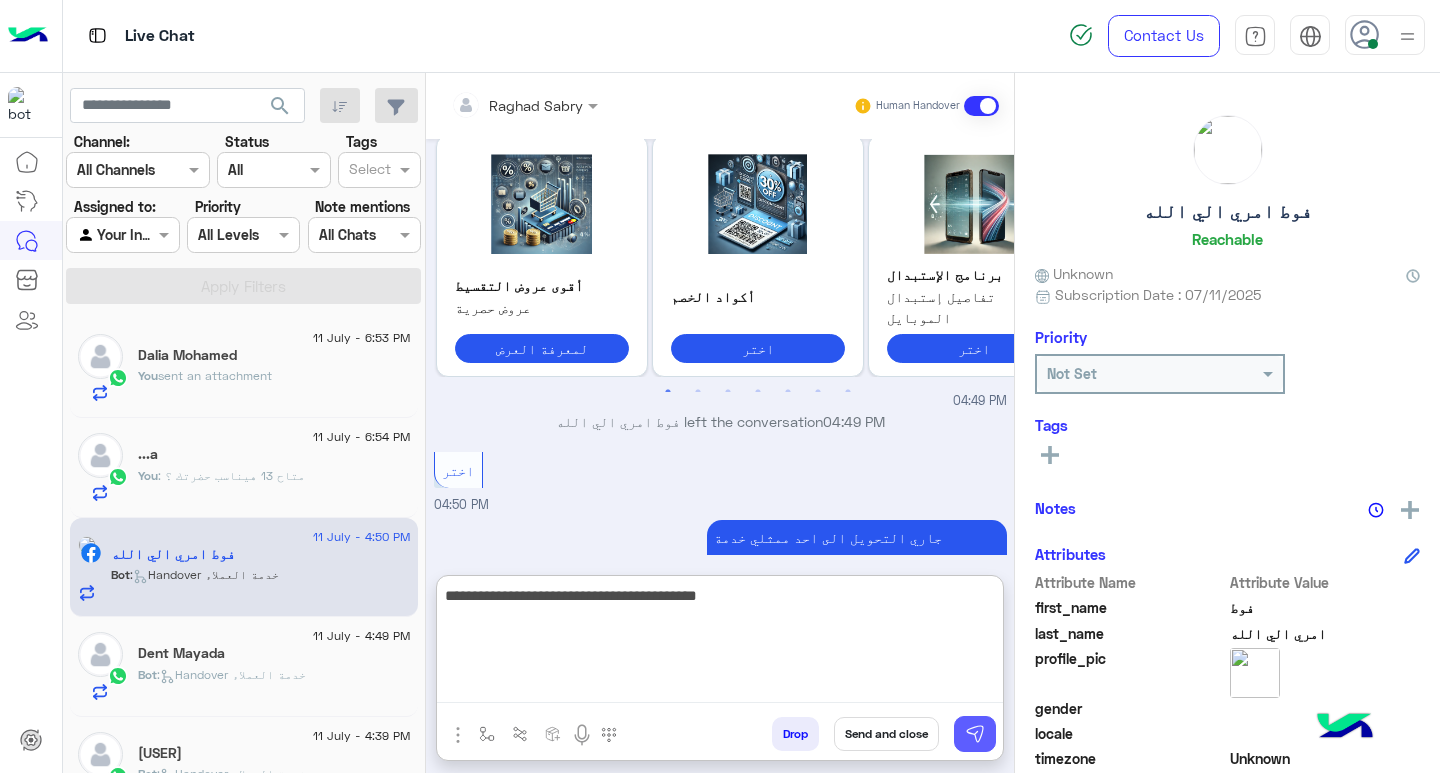 type on "**********" 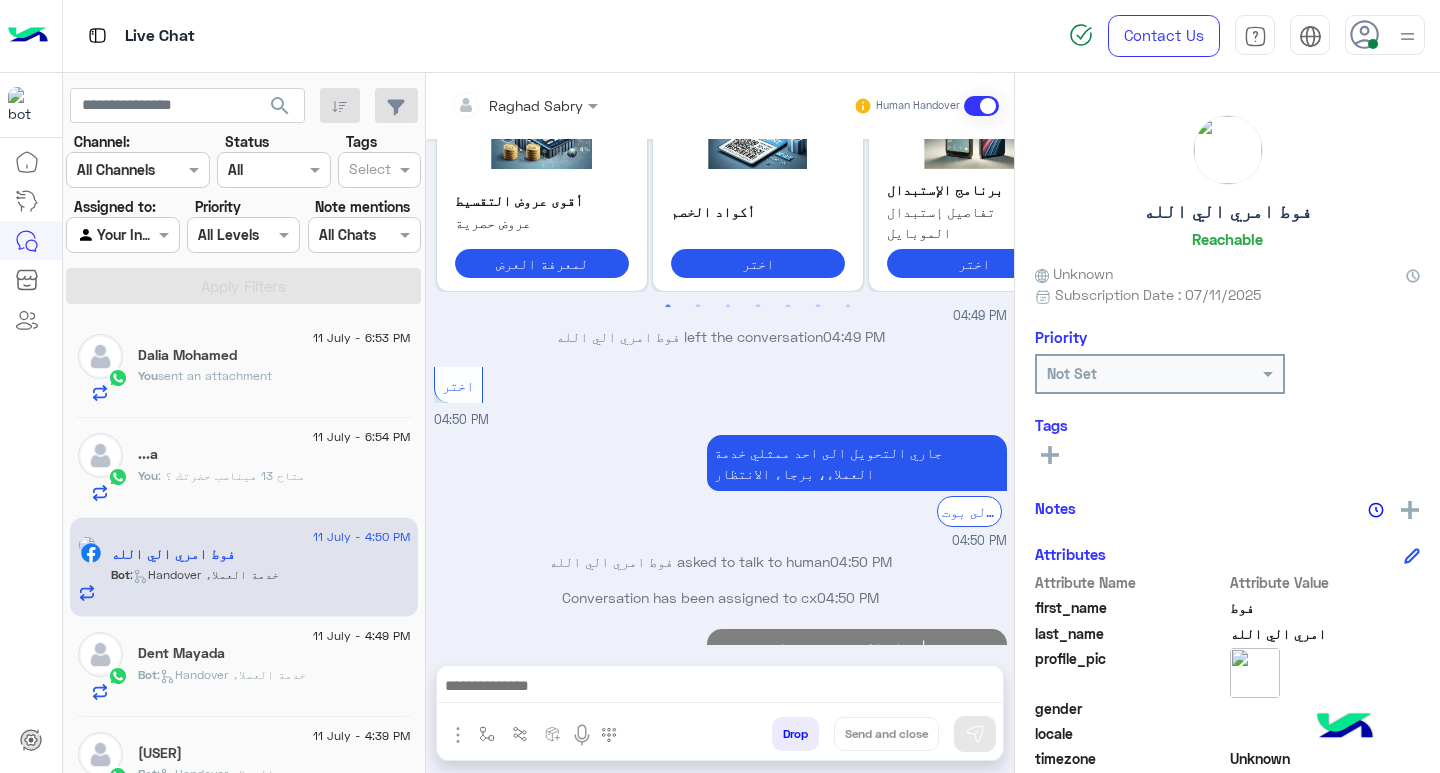 scroll, scrollTop: 1061, scrollLeft: 0, axis: vertical 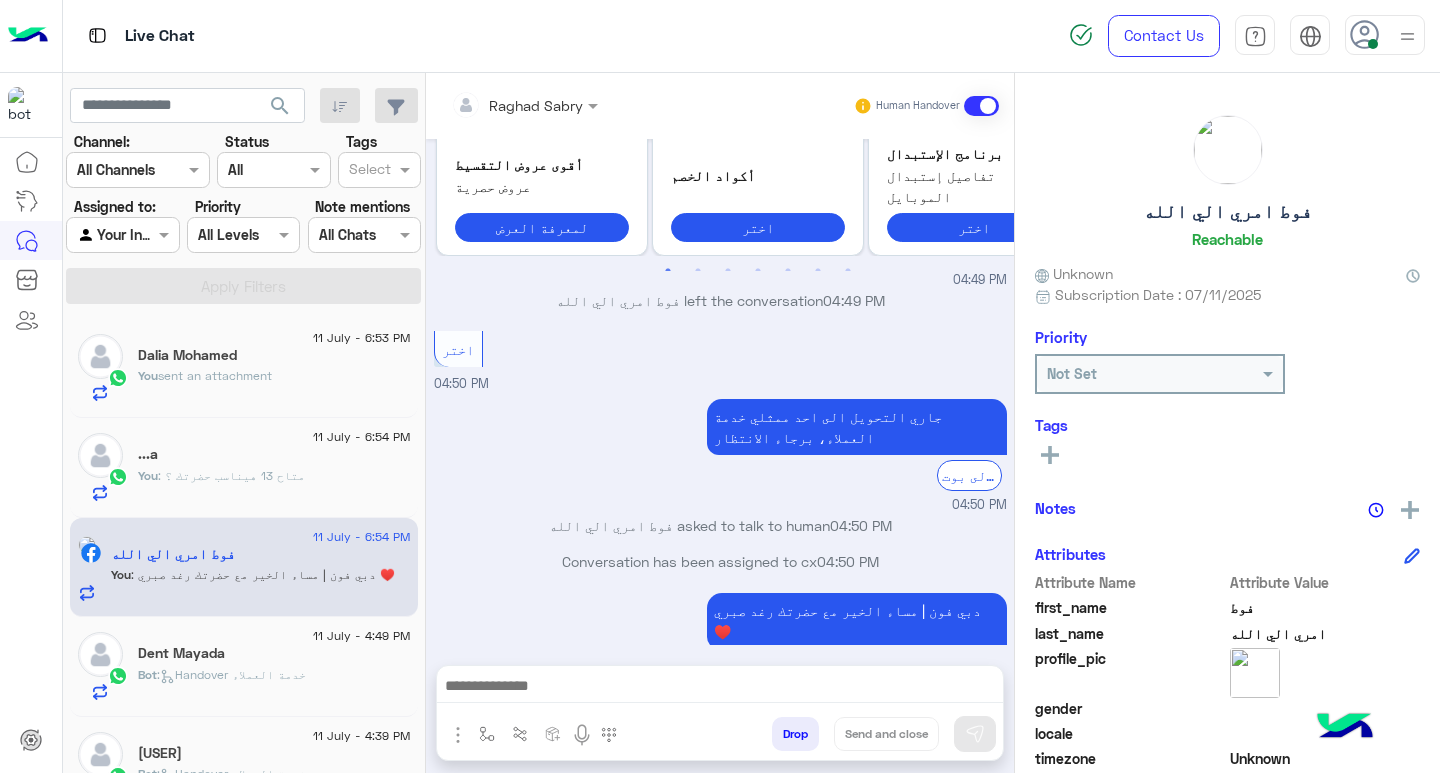 click at bounding box center (720, 688) 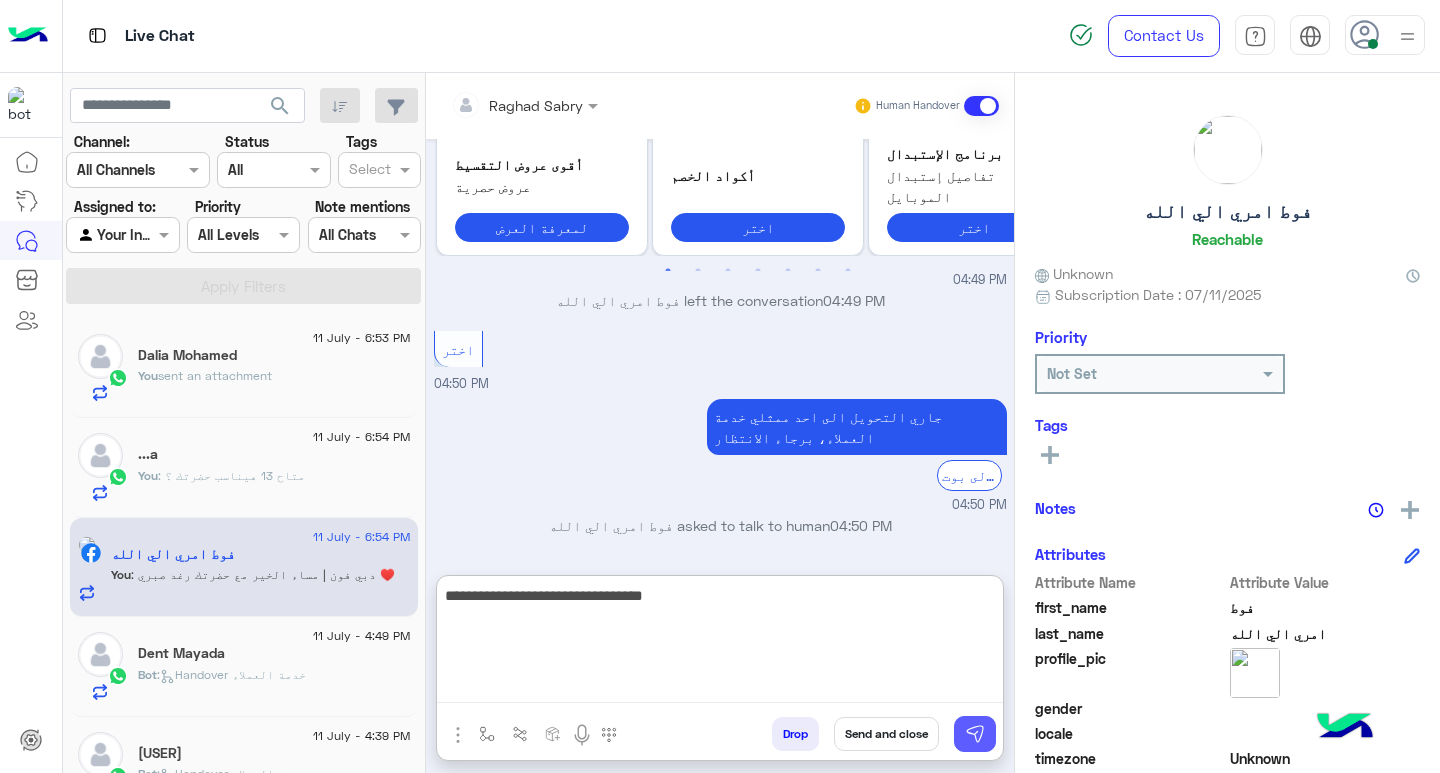 type on "**********" 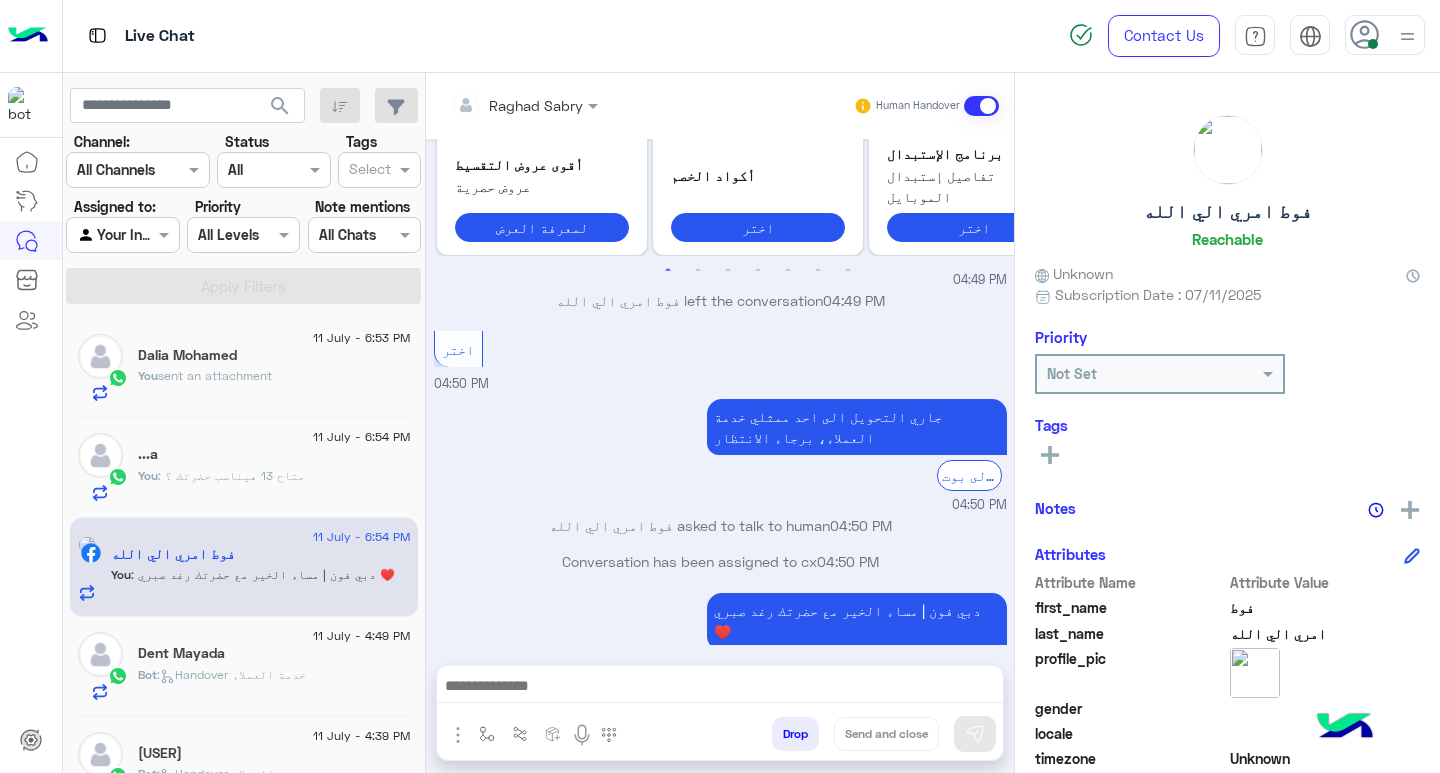 scroll, scrollTop: 1125, scrollLeft: 0, axis: vertical 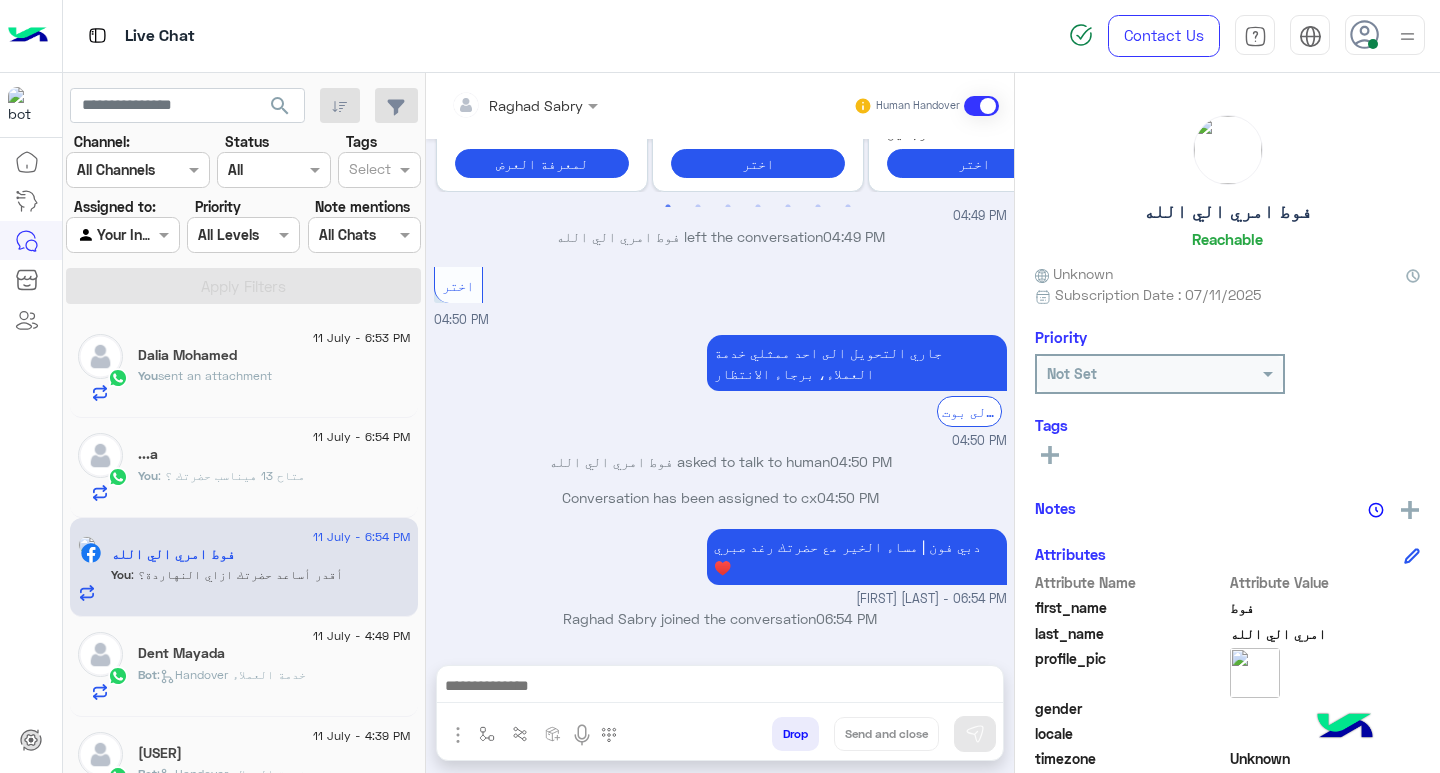click on "You   sent an attachment" 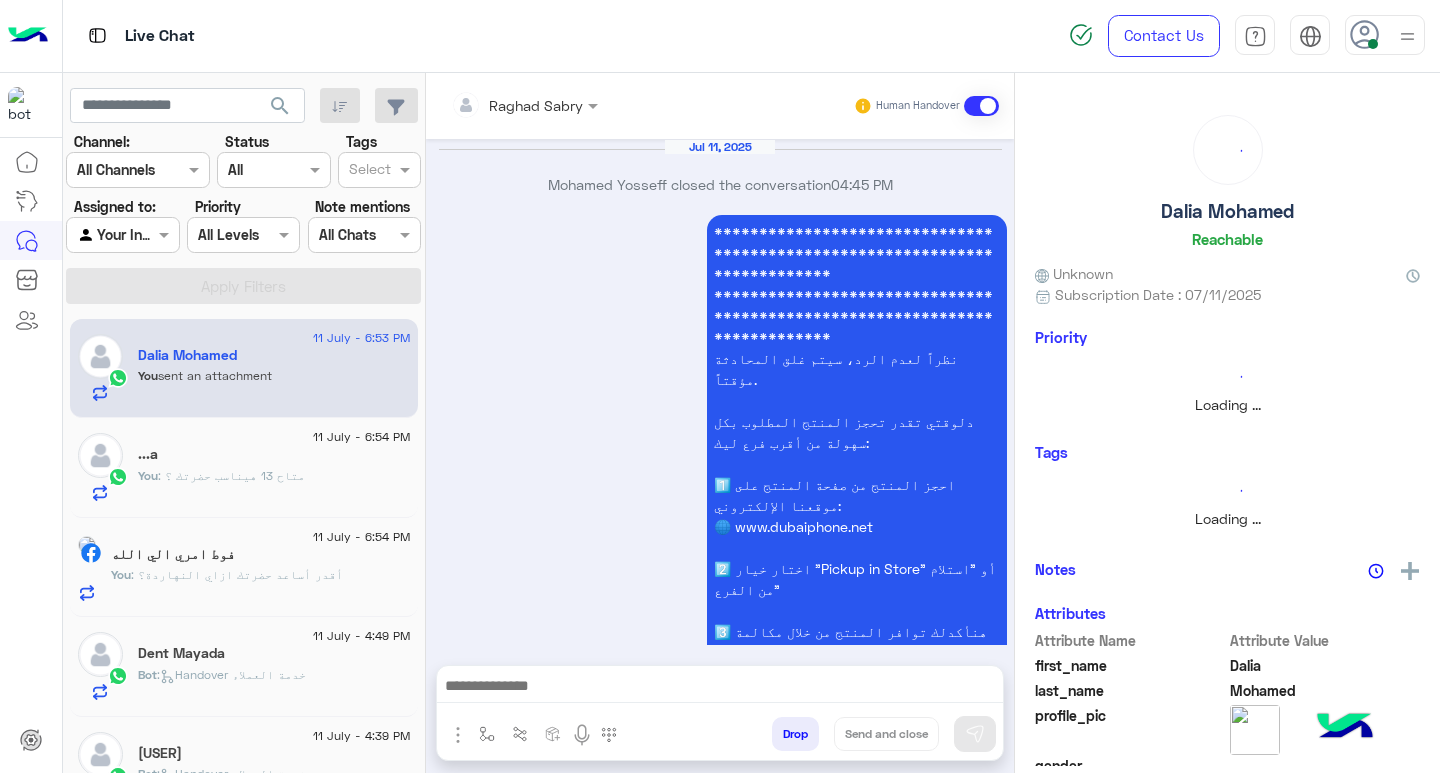 scroll, scrollTop: 1757, scrollLeft: 0, axis: vertical 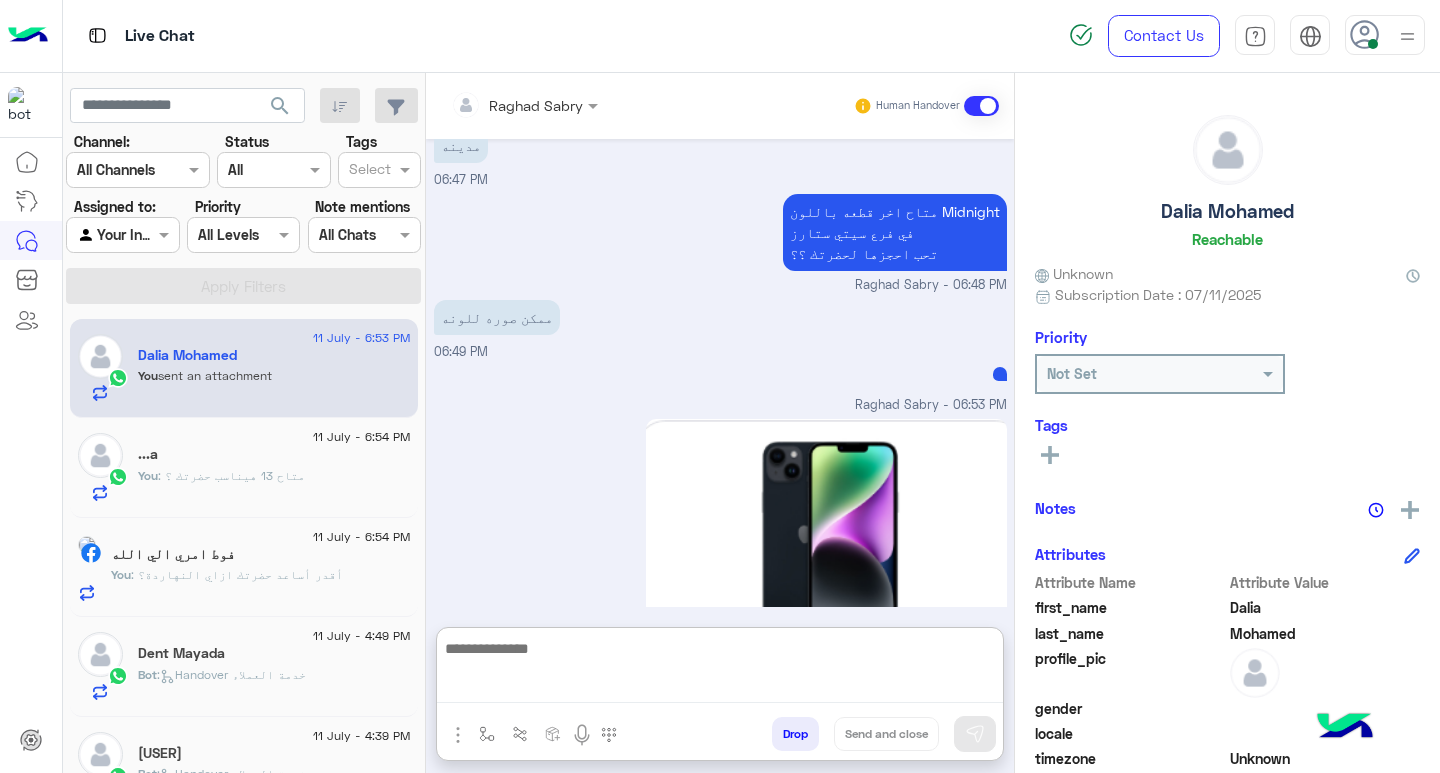 click at bounding box center (720, 669) 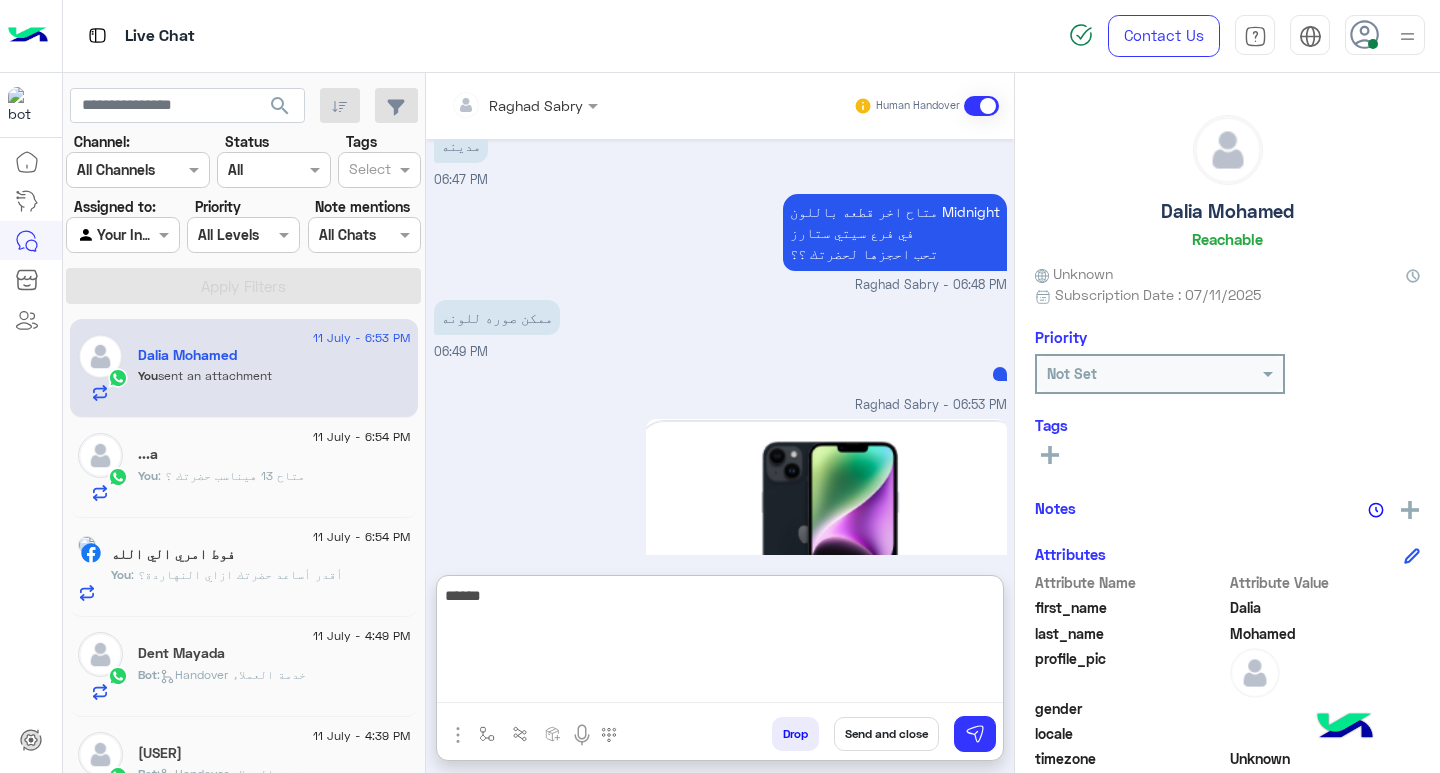 type on "*******" 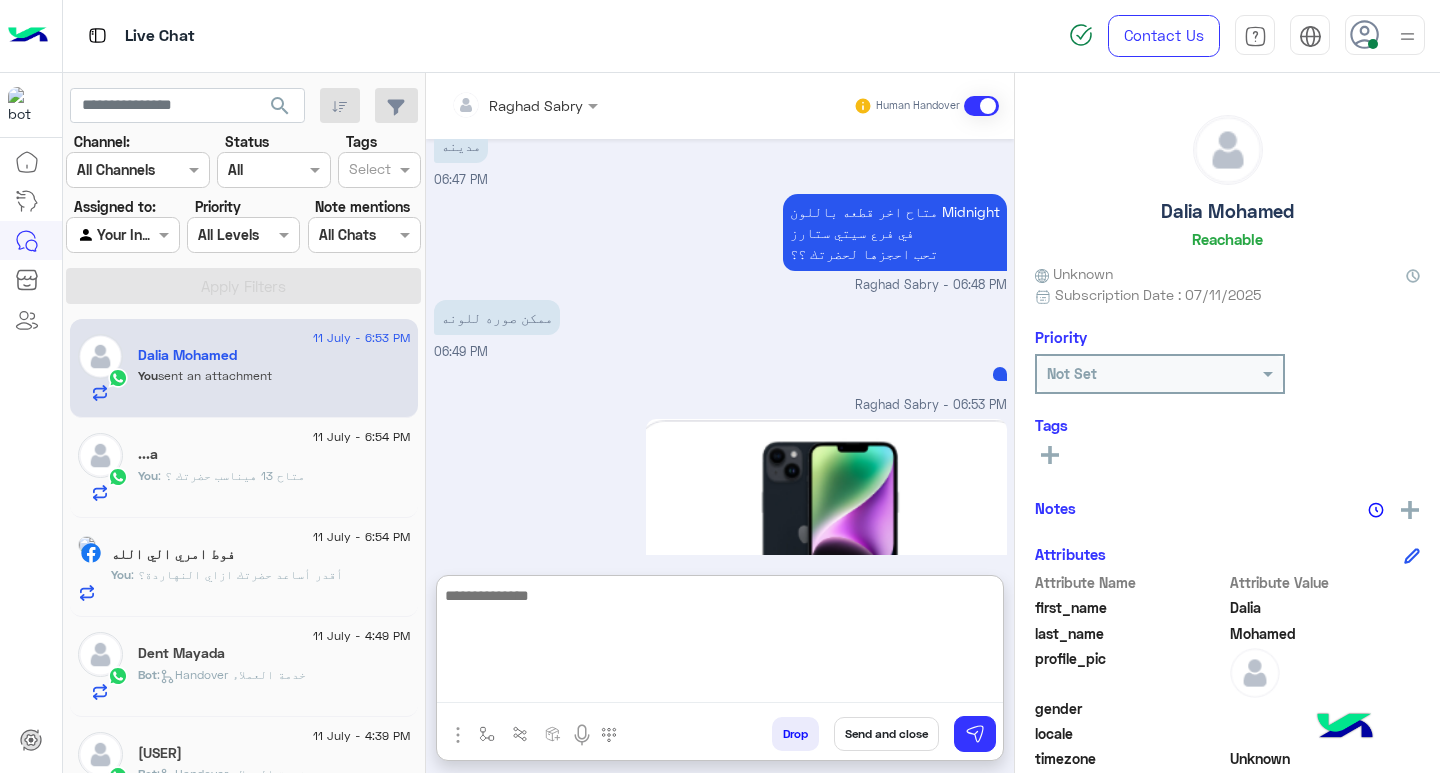 scroll, scrollTop: 1910, scrollLeft: 0, axis: vertical 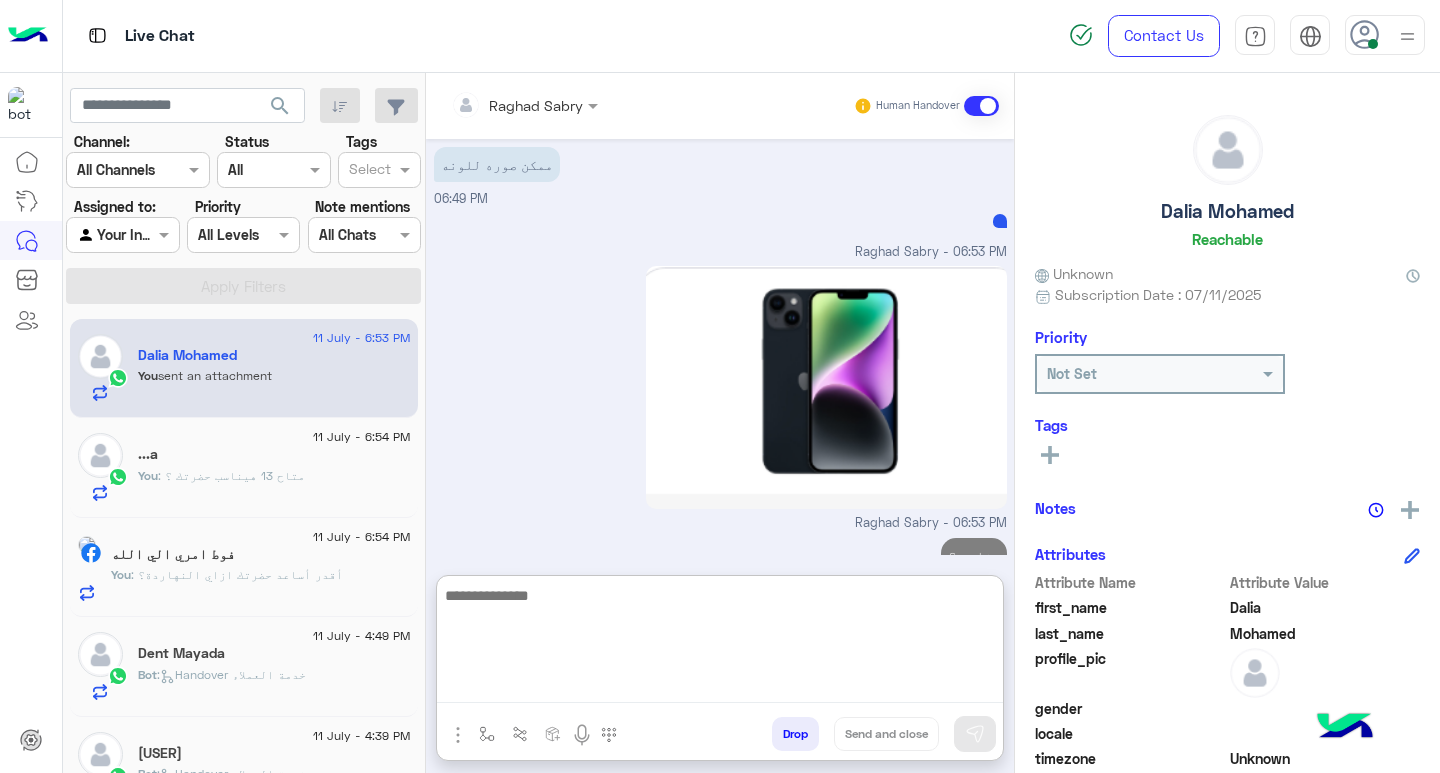 click on "Dalia Mohamed" 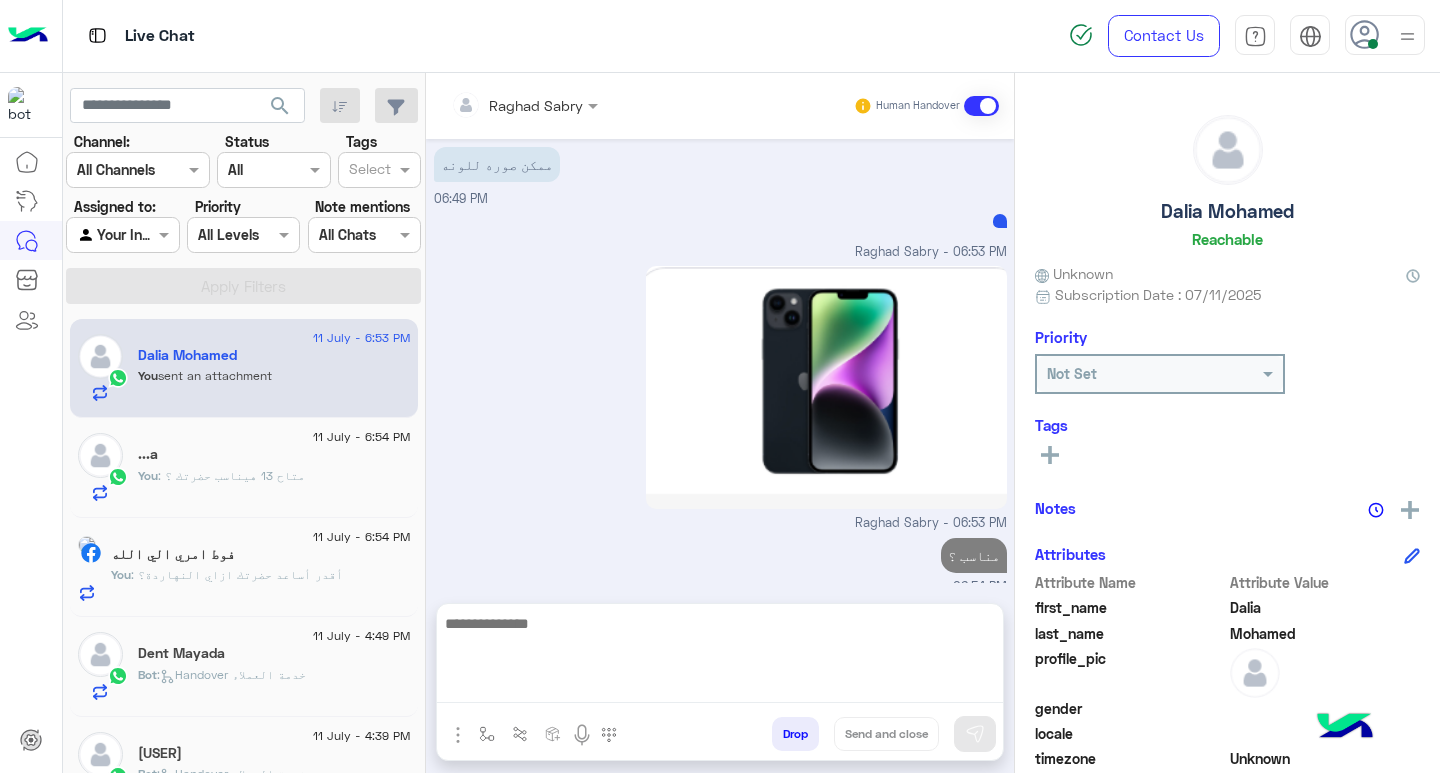 scroll, scrollTop: 1820, scrollLeft: 0, axis: vertical 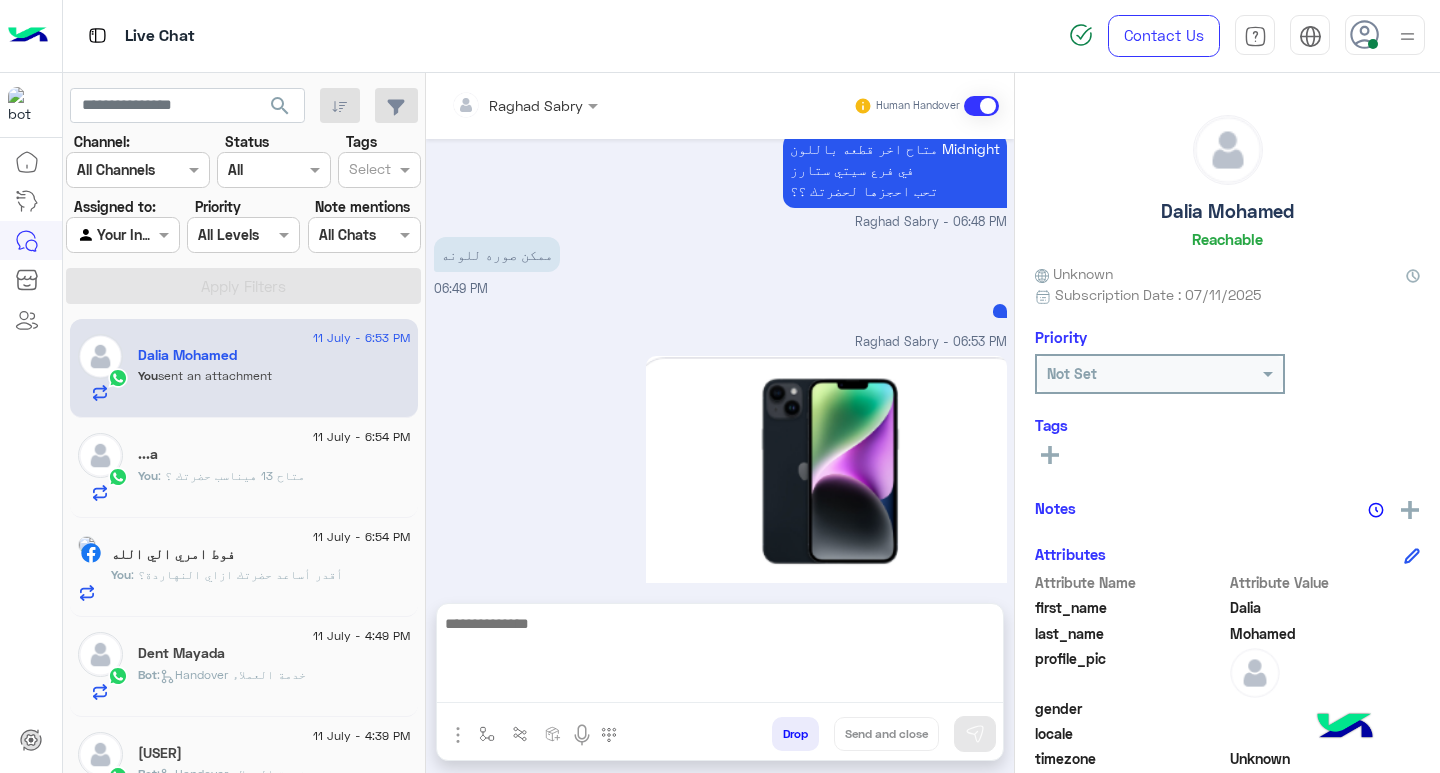 click on "Dalia Mohamed" 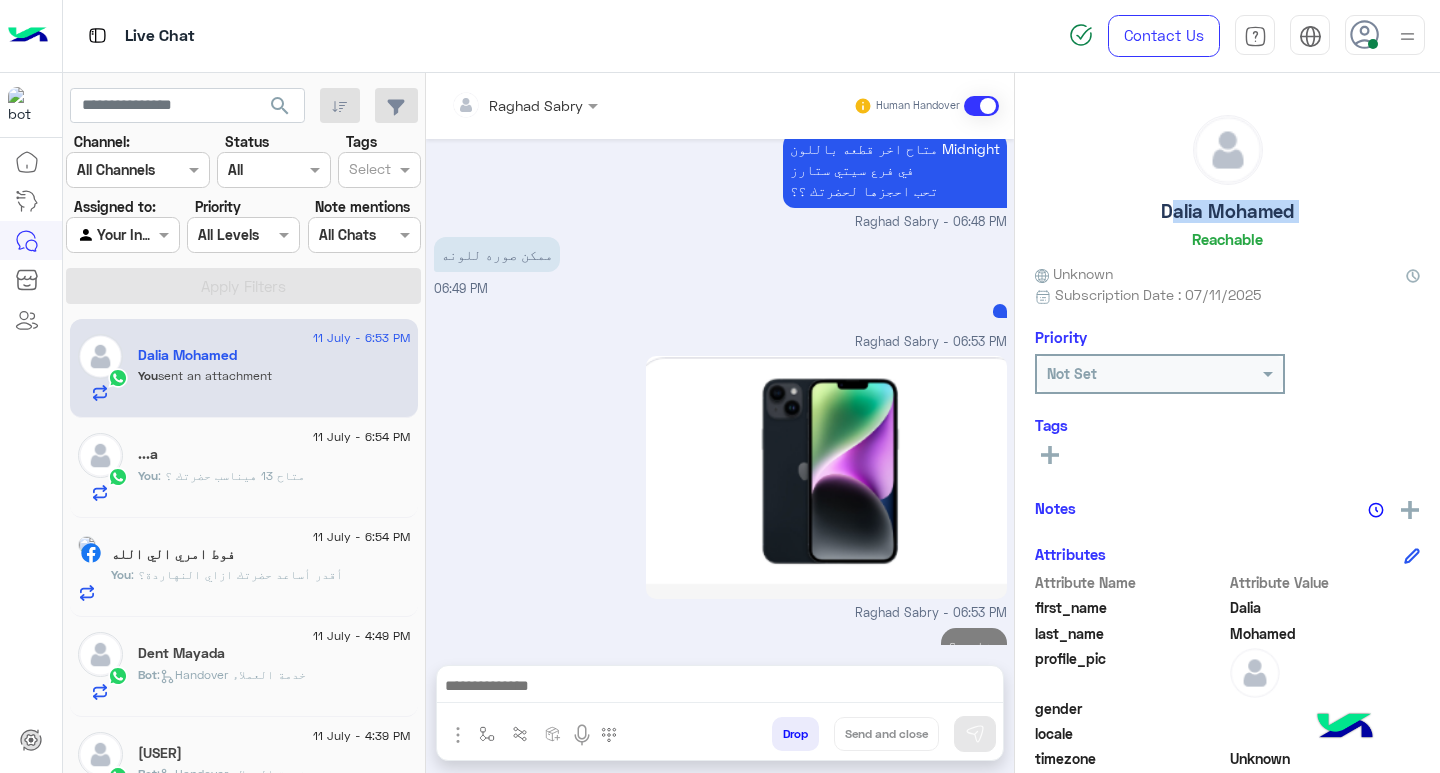 click on "Dalia Mohamed" 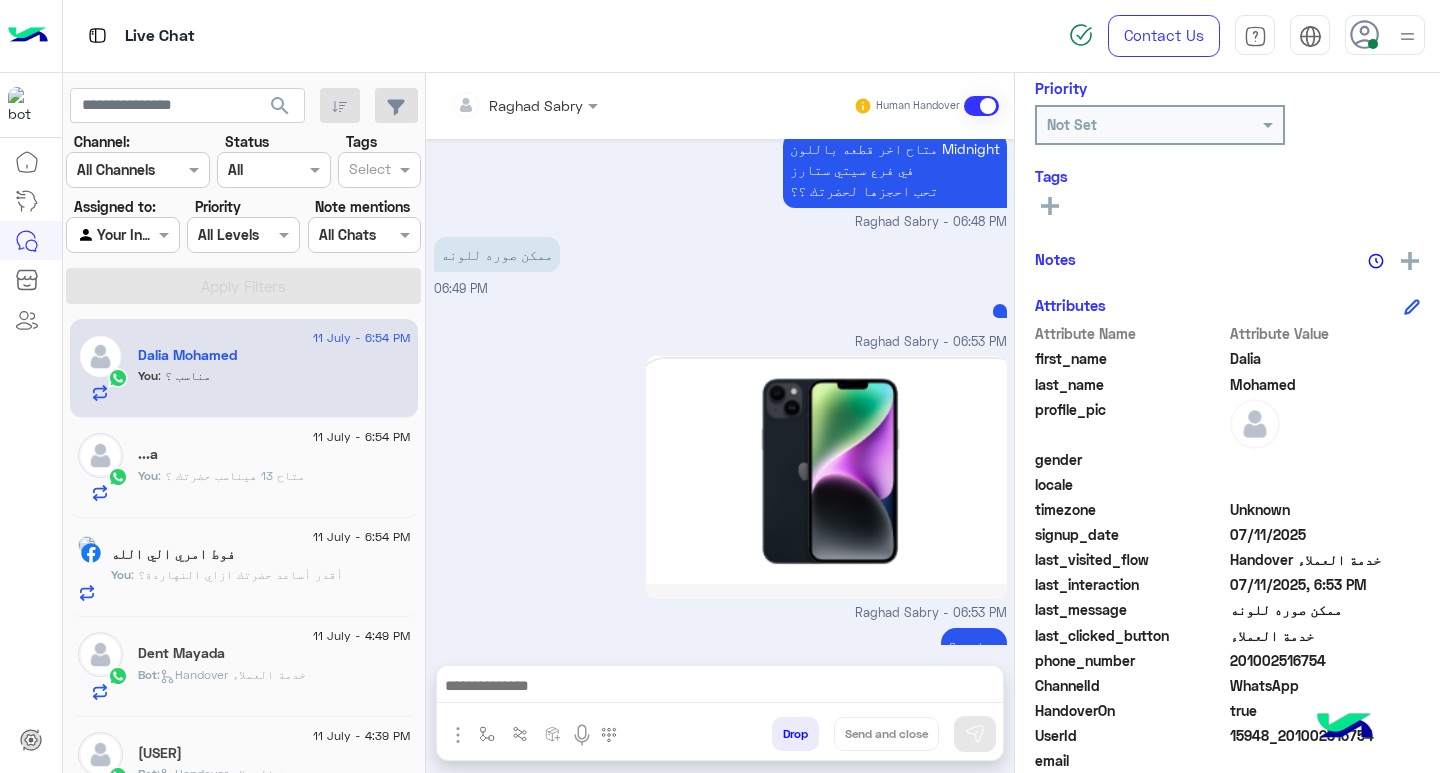 scroll, scrollTop: 329, scrollLeft: 0, axis: vertical 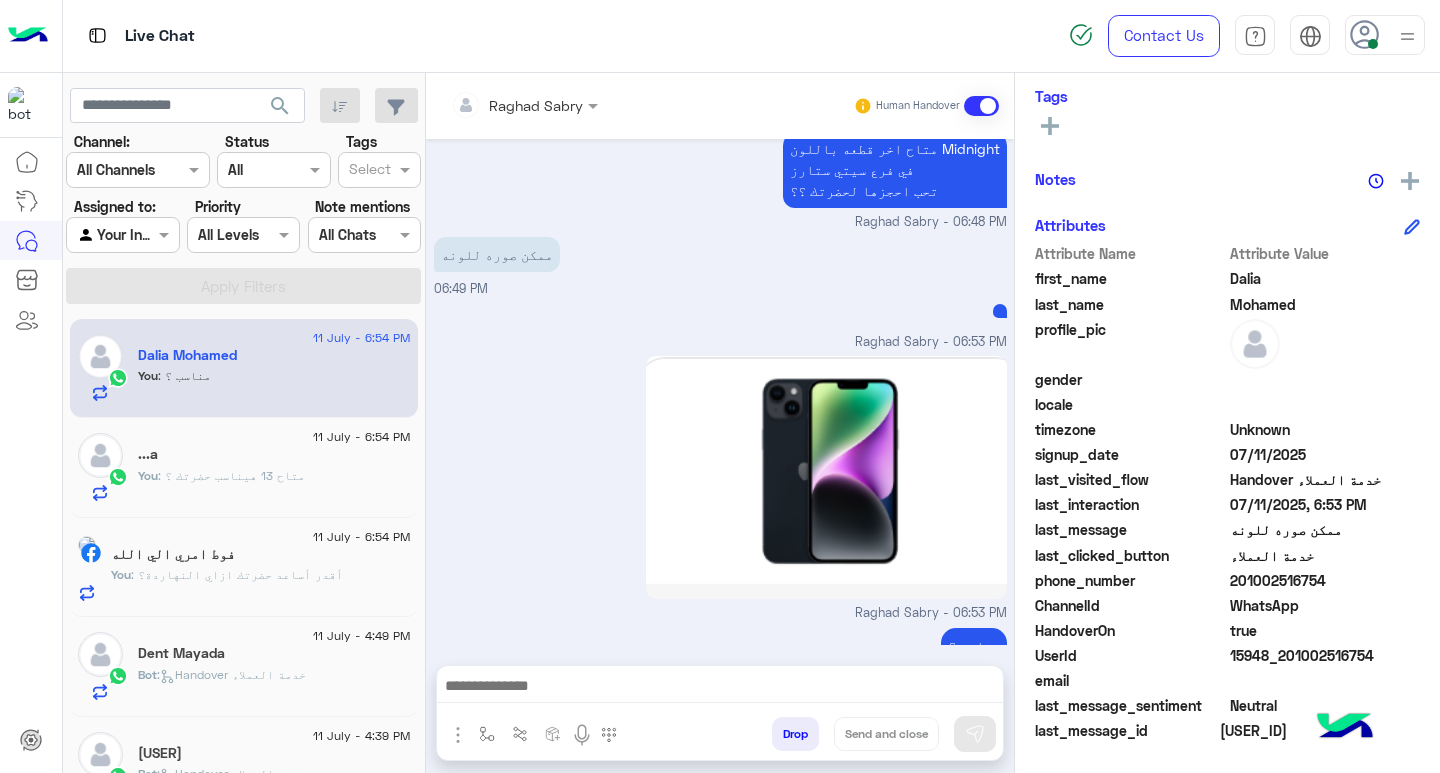 click on "201002516754" 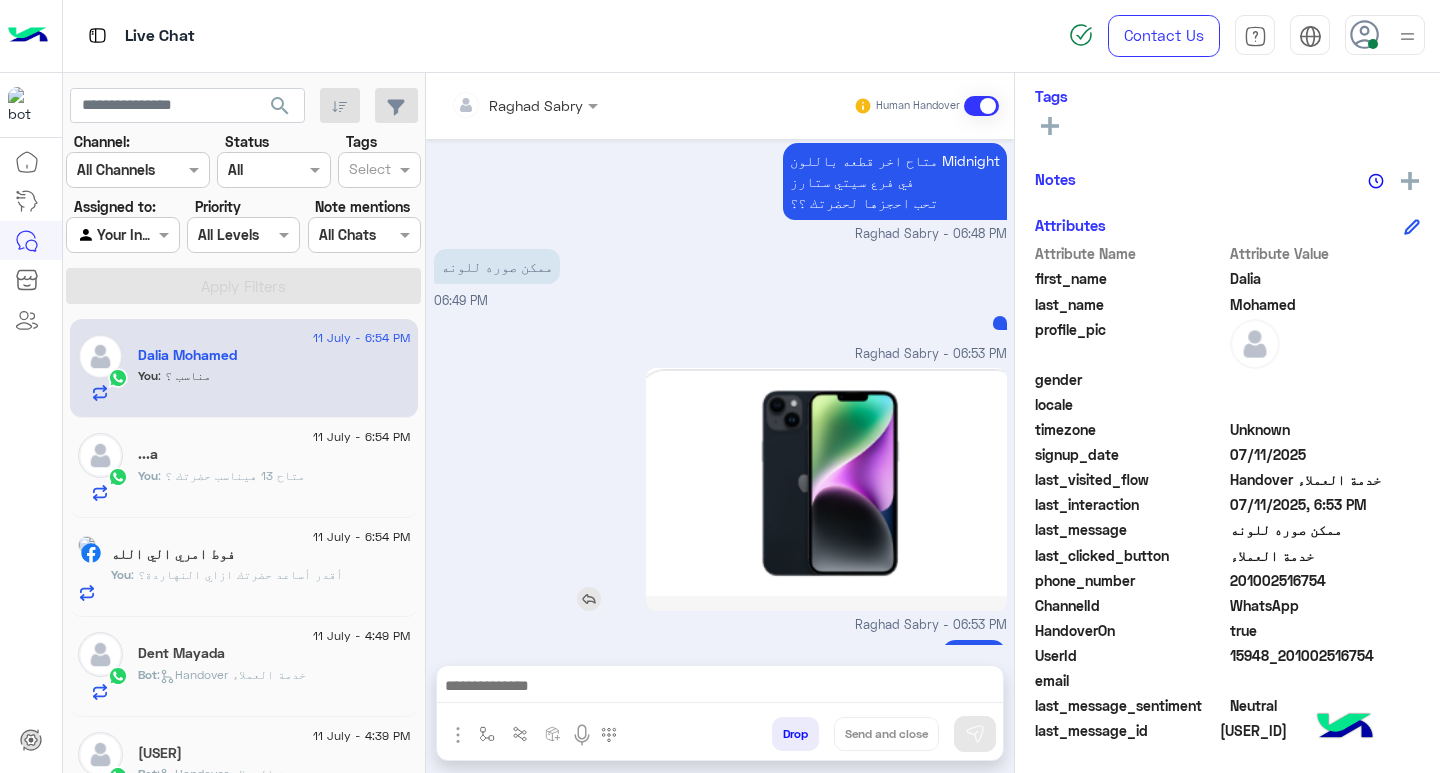 scroll, scrollTop: 1820, scrollLeft: 0, axis: vertical 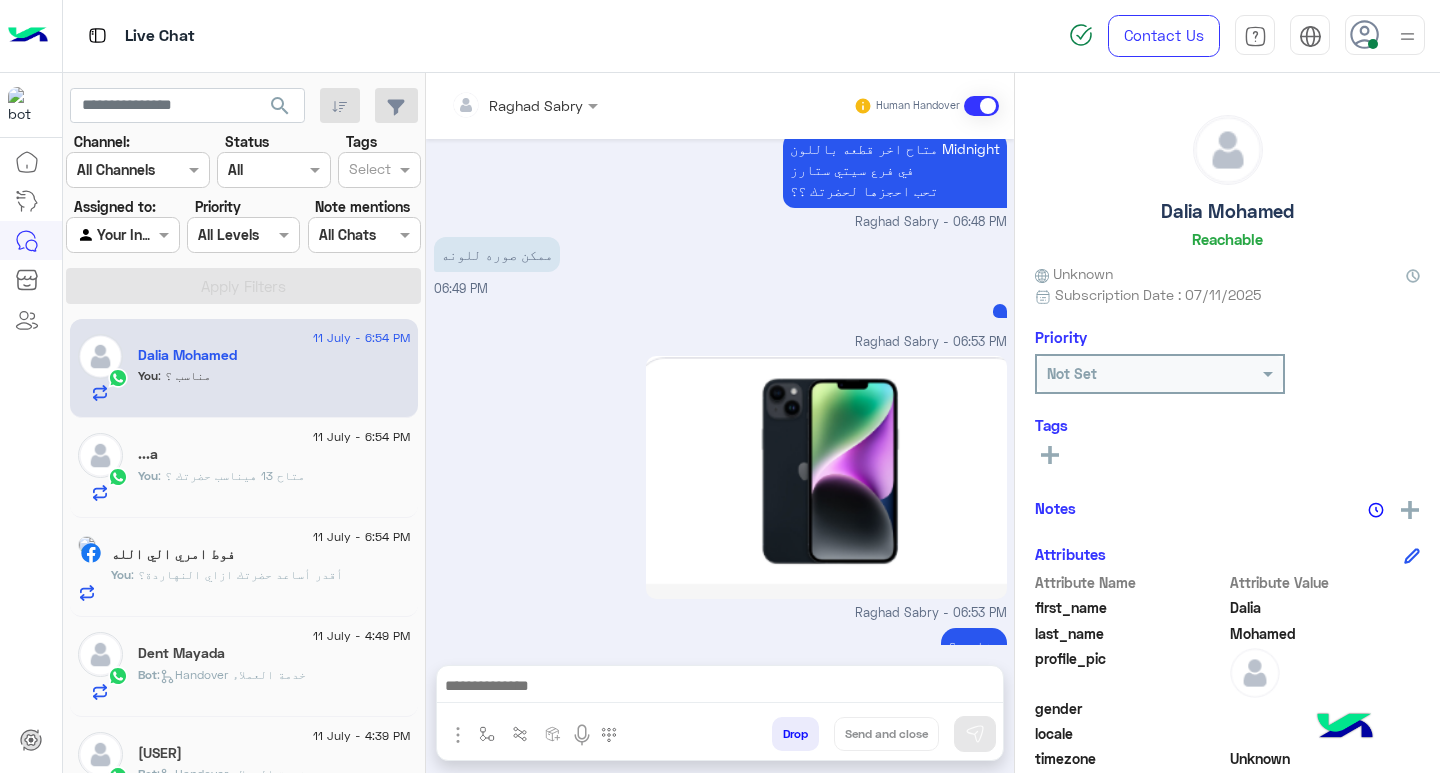 click on ": متاح 13
هيناسب حضرتك ؟" 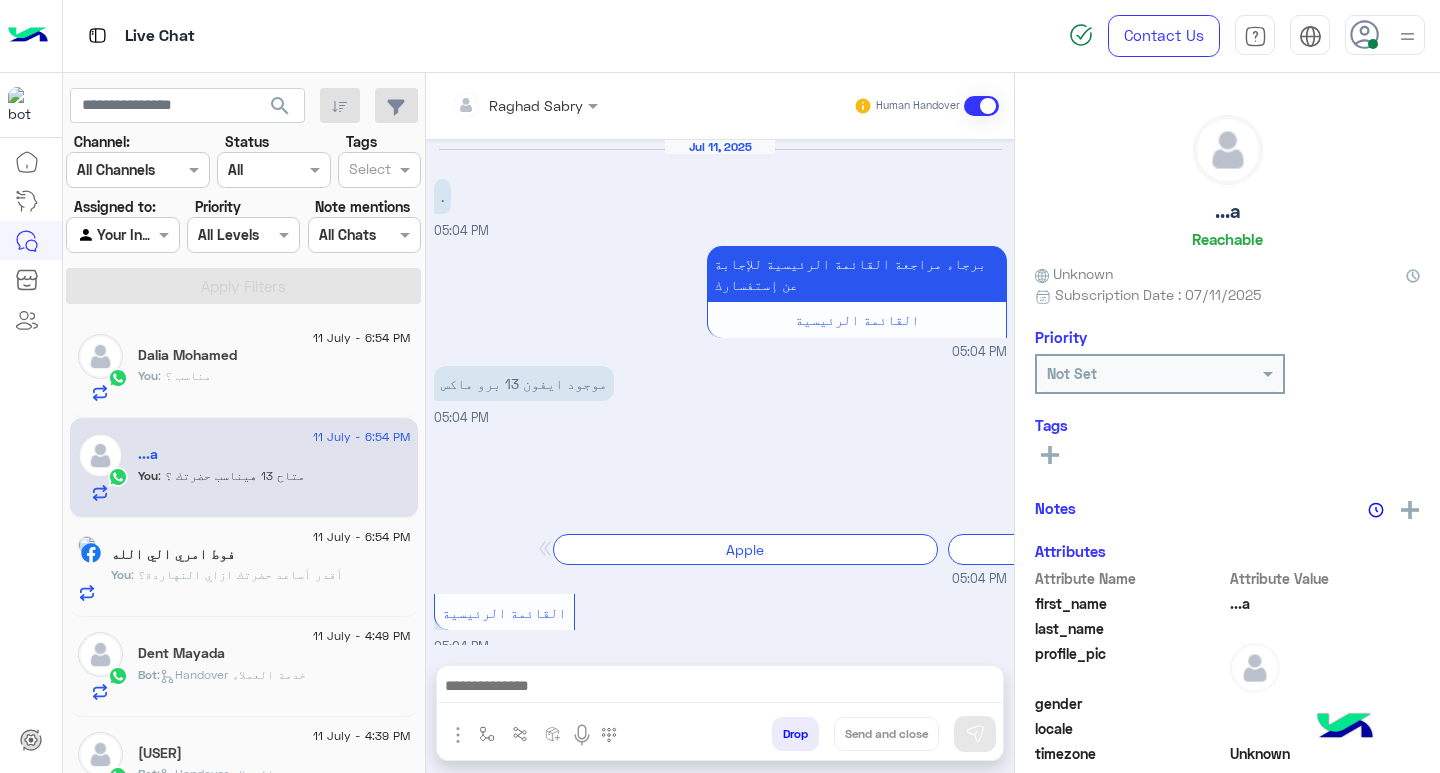 scroll, scrollTop: 1105, scrollLeft: 0, axis: vertical 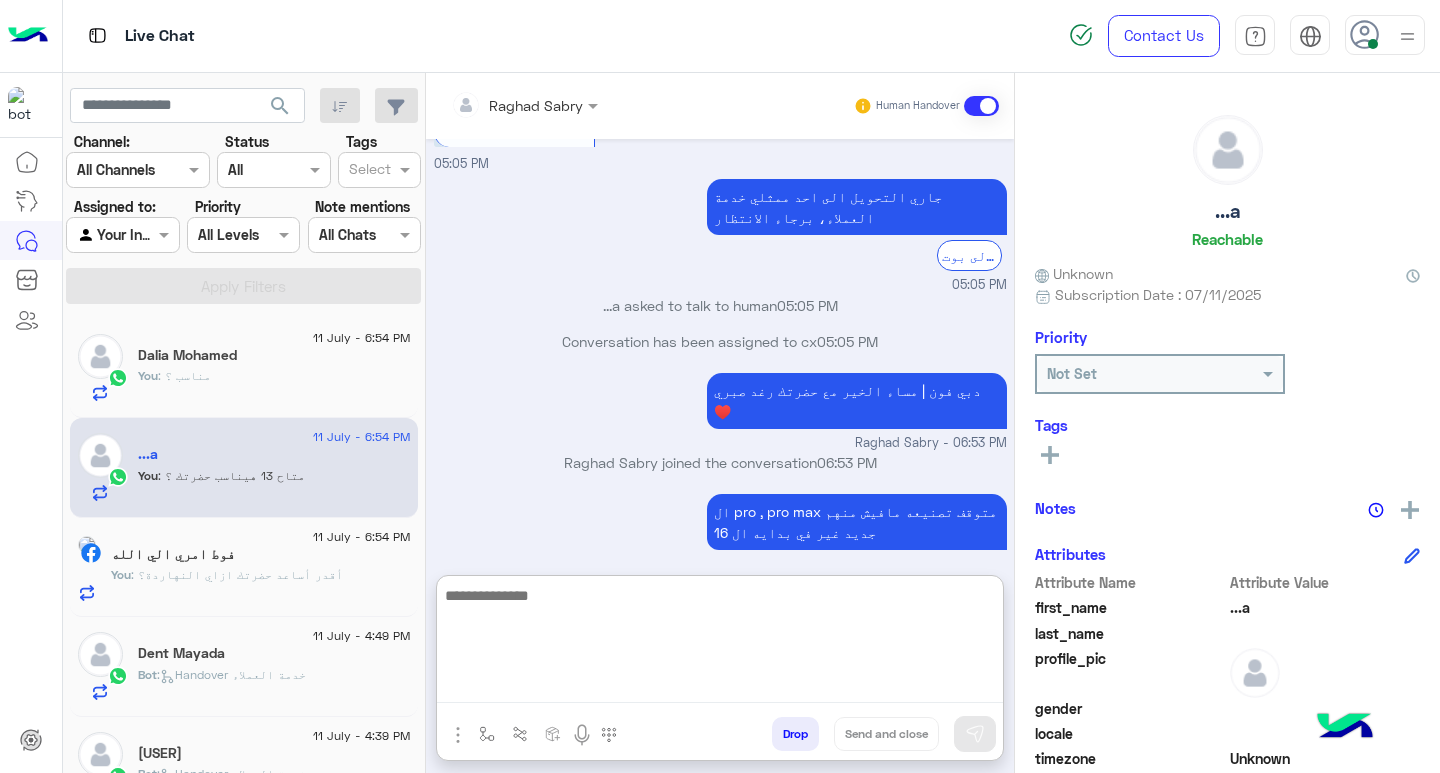 paste on "**********" 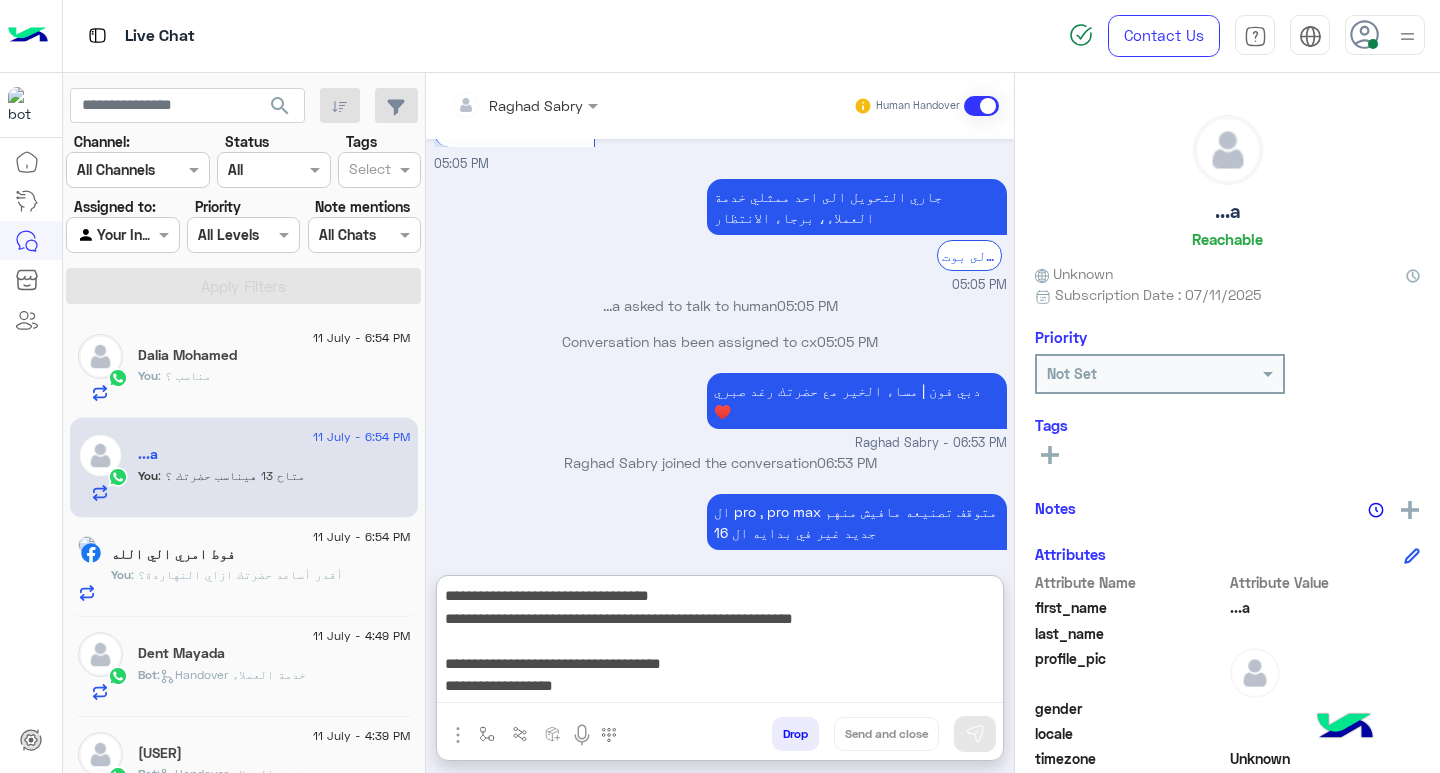 scroll, scrollTop: 151, scrollLeft: 0, axis: vertical 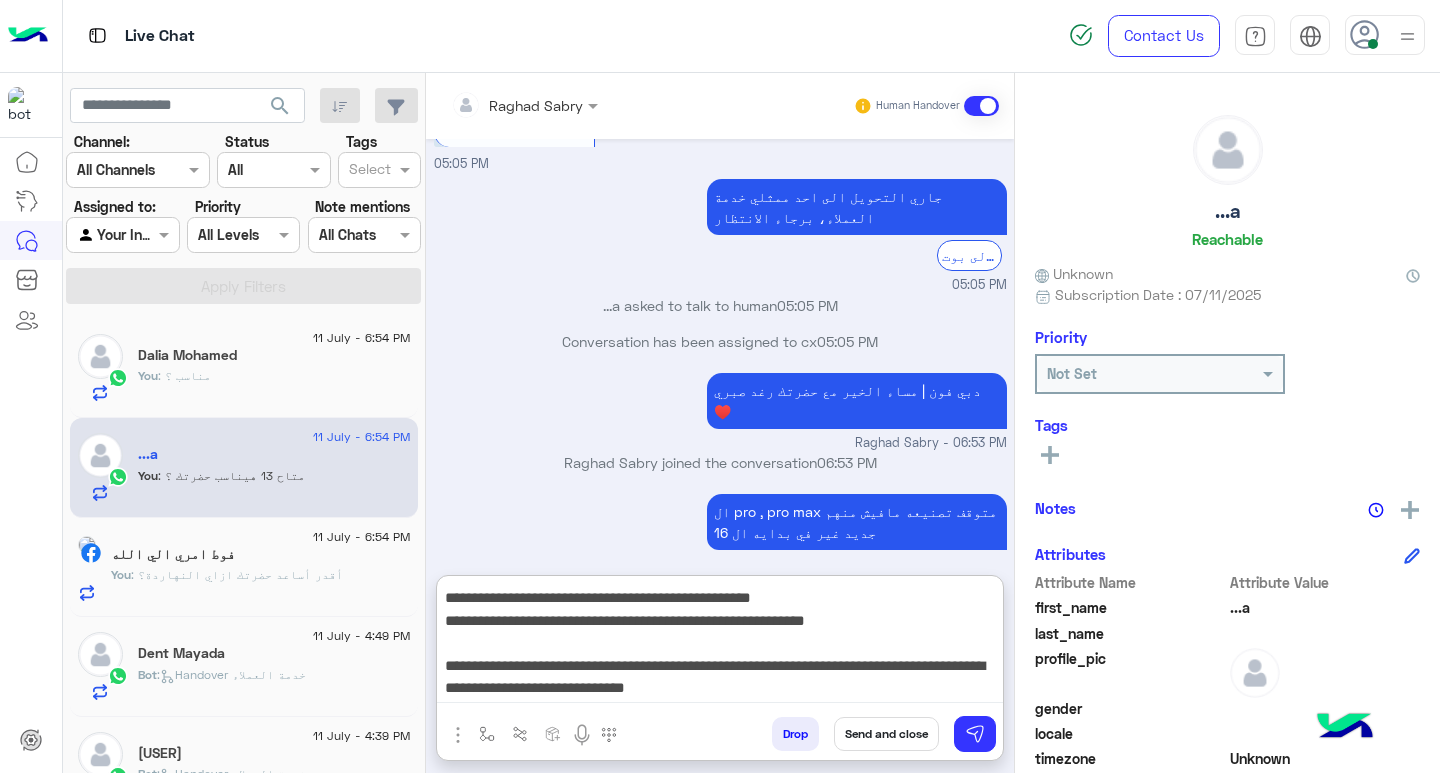 type on "**********" 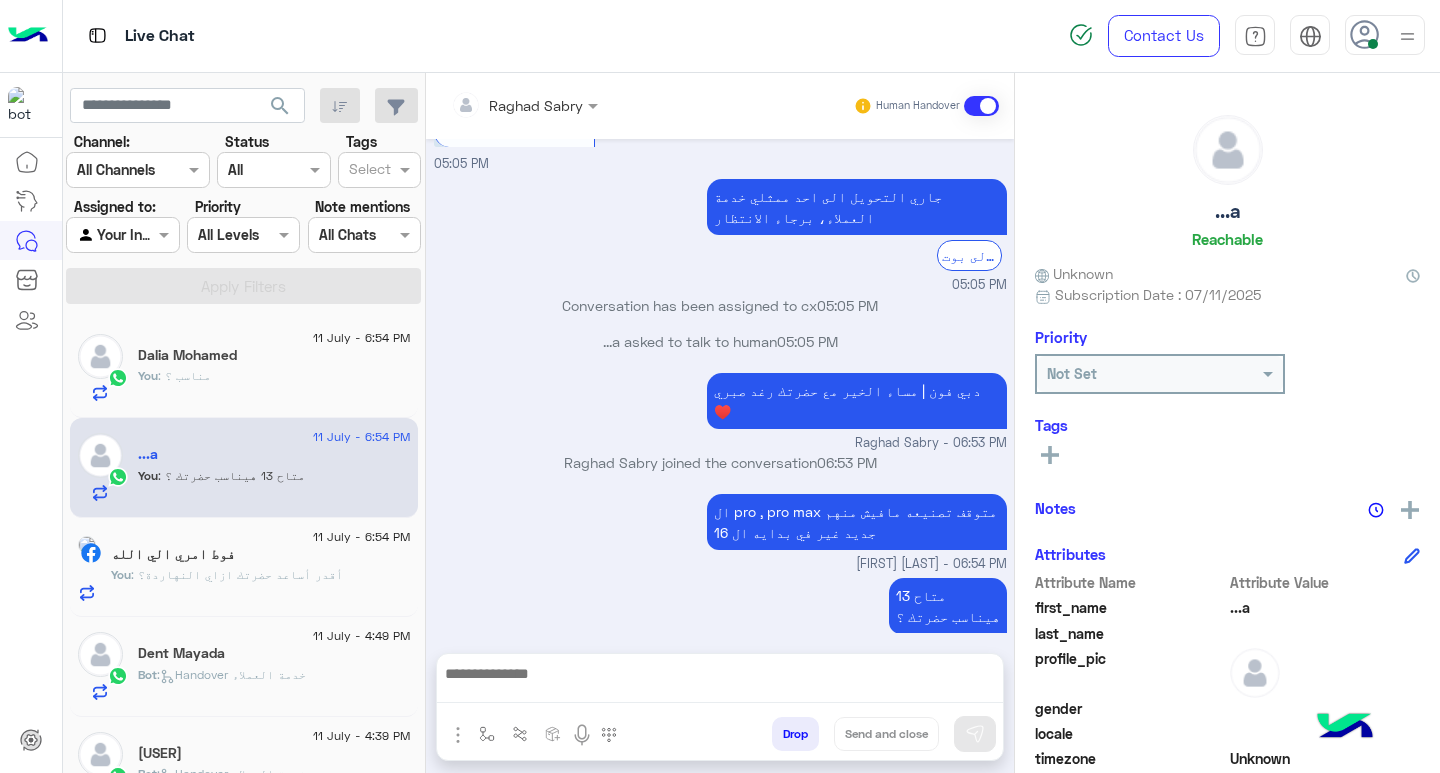 scroll, scrollTop: 0, scrollLeft: 0, axis: both 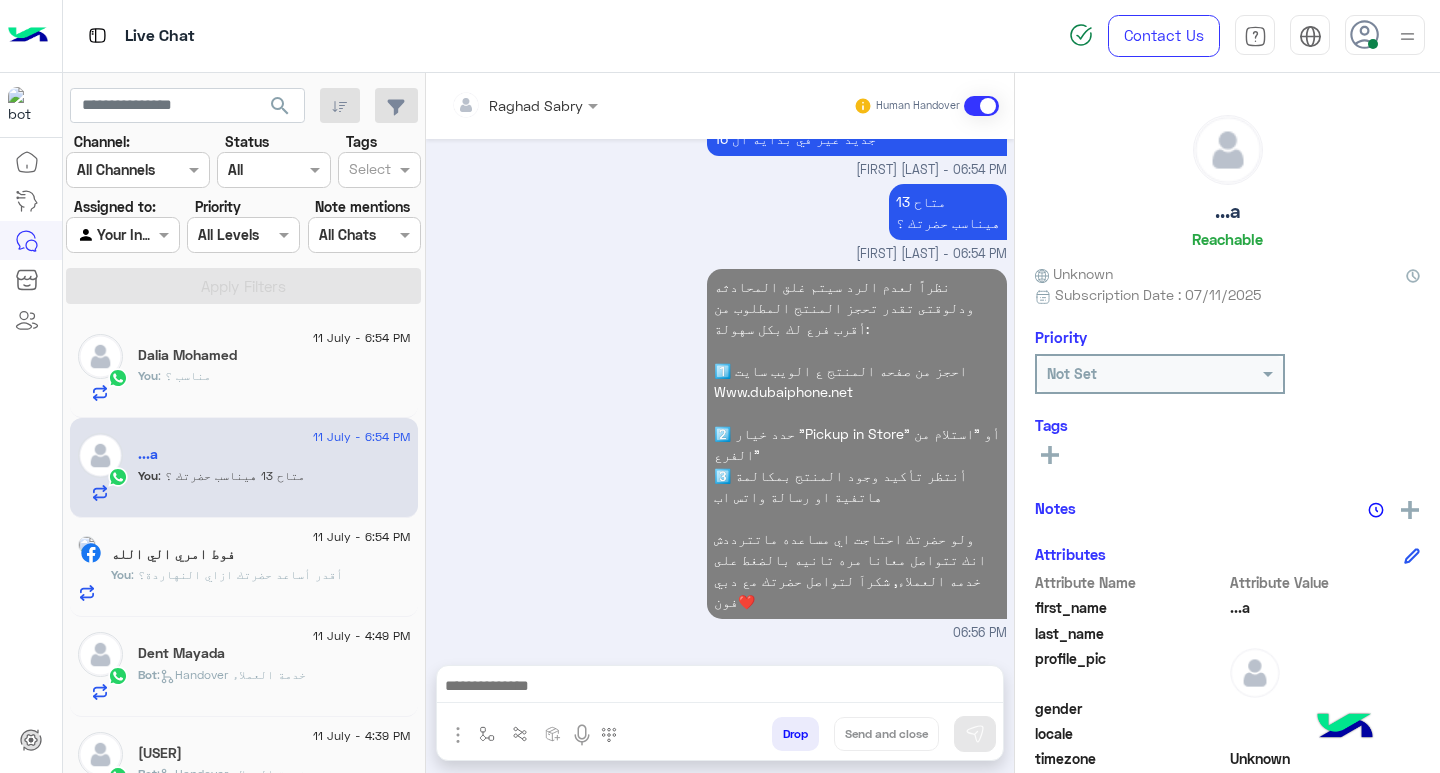 click on "11 July - 6:54 PM  Dalia Mohamed   You  : مناسب ؟ 11 July - 6:54 PM  ...a    You  : متاح 13
هيناسب حضرتك ؟ 11 July - 6:54 PM  فوط امري الي الله   You  : أقدر أساعد حضرتك ازاي النهاردة؟
11 July - 4:49 PM  Dent Mayada  Bot :   Handover خدمة العملاء  11 July - 4:39 PM  moody✌️   Bot :   Handover خدمة العملاء  11 July - 4:19 PM  hamobasuony4   Bot :   Handover خدمة العملاء  11 July - 4:19 PM  Youstina   5 Bot :   Handover خدمة العملاء  11 July - 4:19 PM  asdqetcbhfkloshuey com  Bot :   Handover خدمة العملاء  11 July - 4:19 PM  DARWEESH 🚨👮  8 DARWEESH : لو سمحت 11 July - 4:19 PM  🍒💜Dr.BASSANT TAMER 💜🍒  4 Bot :   Handover خدمة العملاء  11 July - 4:18 PM  Mostafa Ezzat  Mostafa 11 July - 4:17 PM  Tarek   4 Bot :   Handover خدمة العملاء  11 July - 4:17 PM  M.S   3 Bot :   Handover خدمة العملاء  11 July - 4:17 PM  abdo   abdo : 🤔 Bot :" 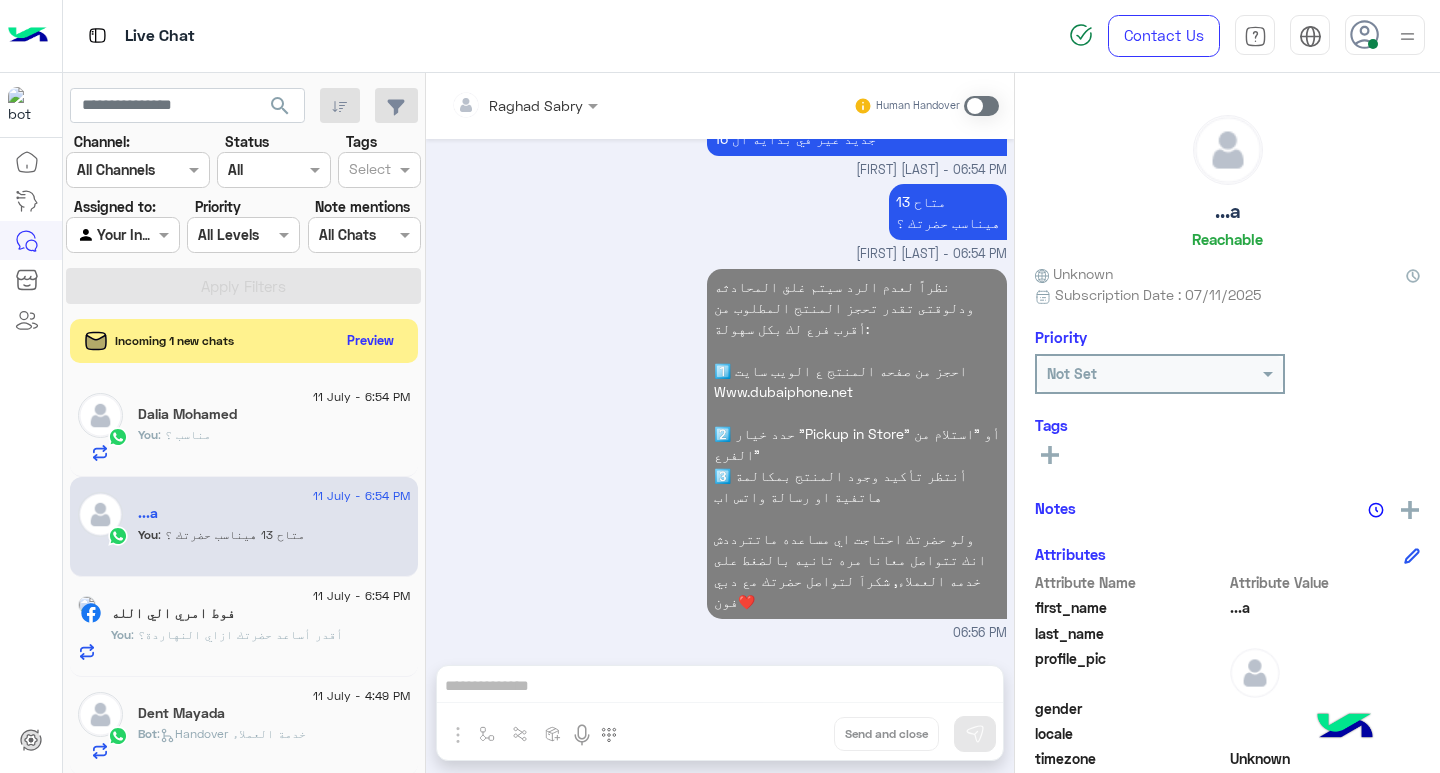 click on "Dalia Mohamed" 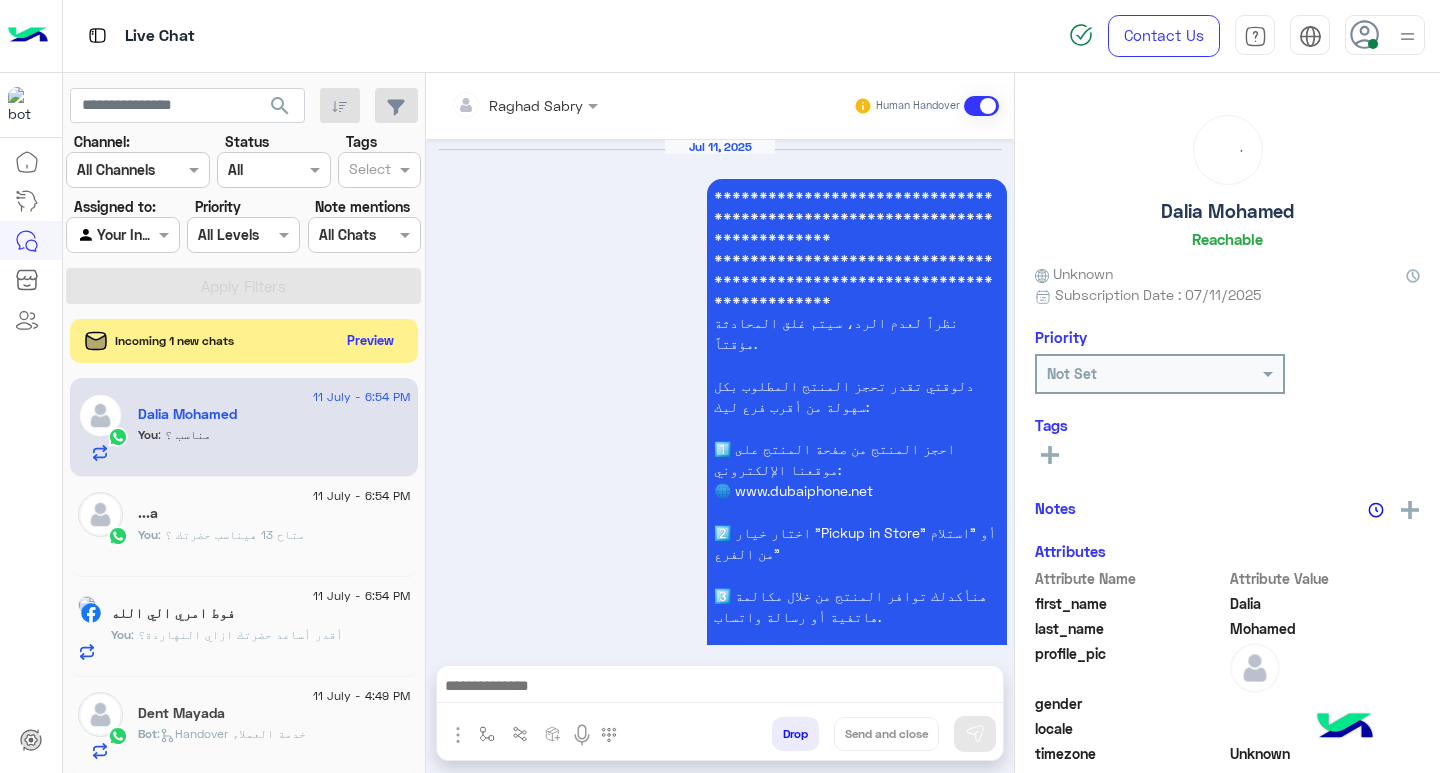 scroll, scrollTop: 1784, scrollLeft: 0, axis: vertical 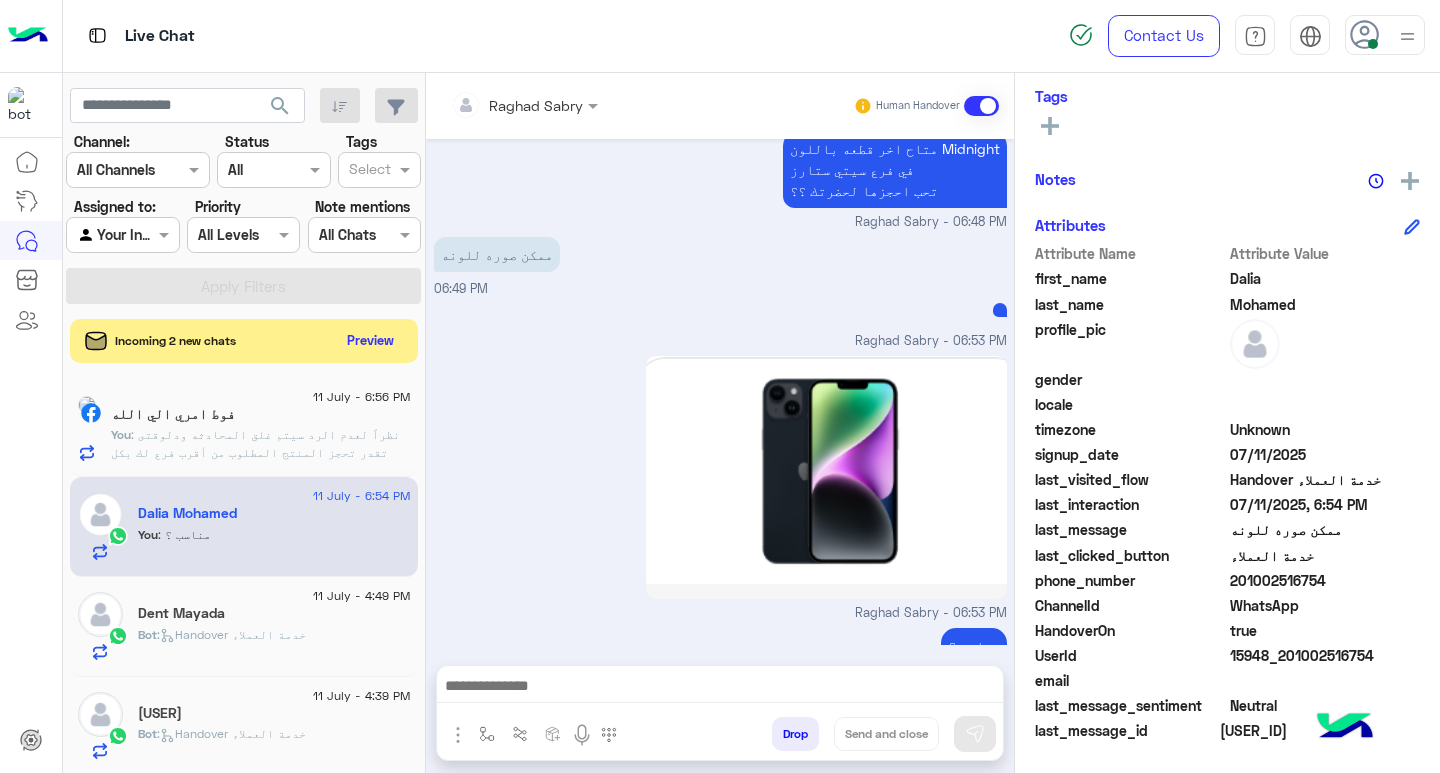 click on "201002516754" 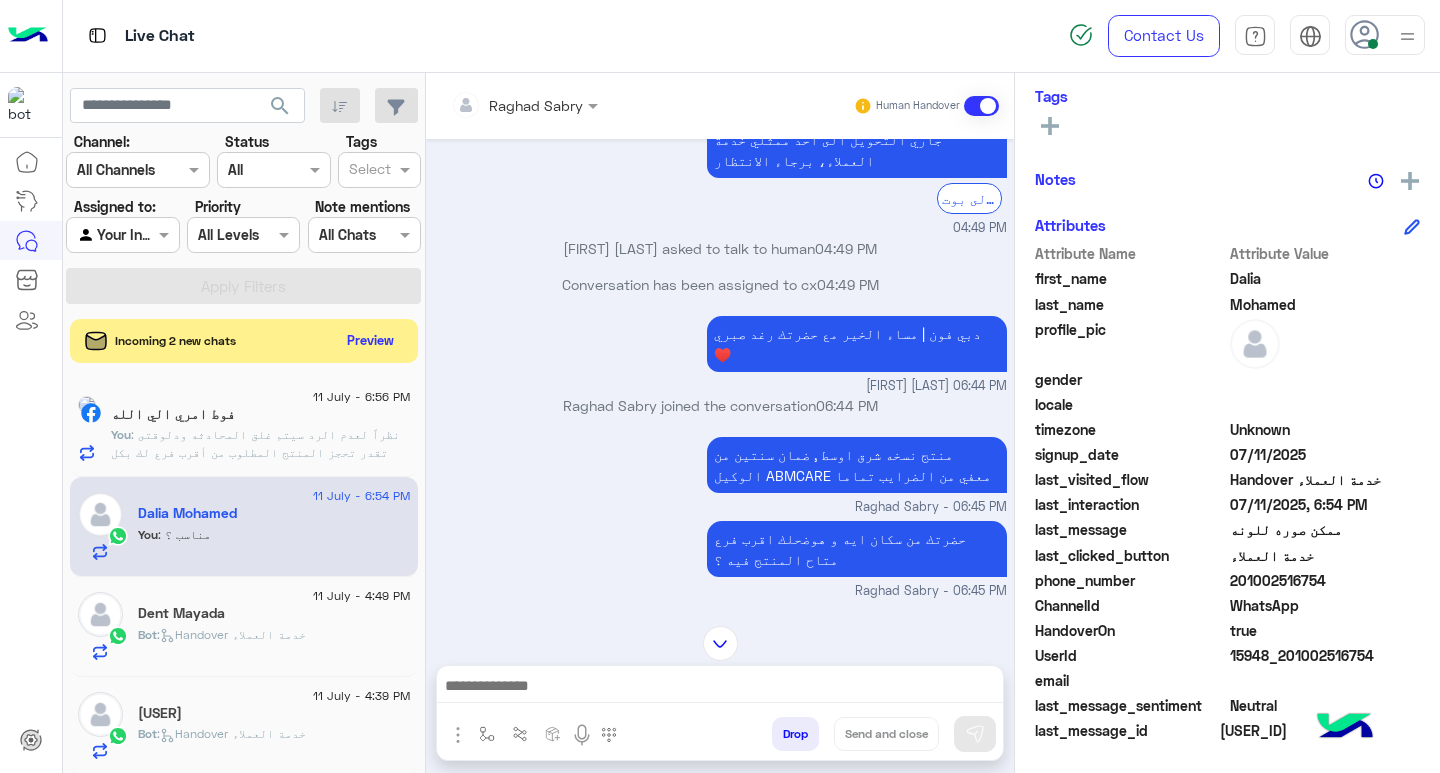 scroll, scrollTop: 1084, scrollLeft: 0, axis: vertical 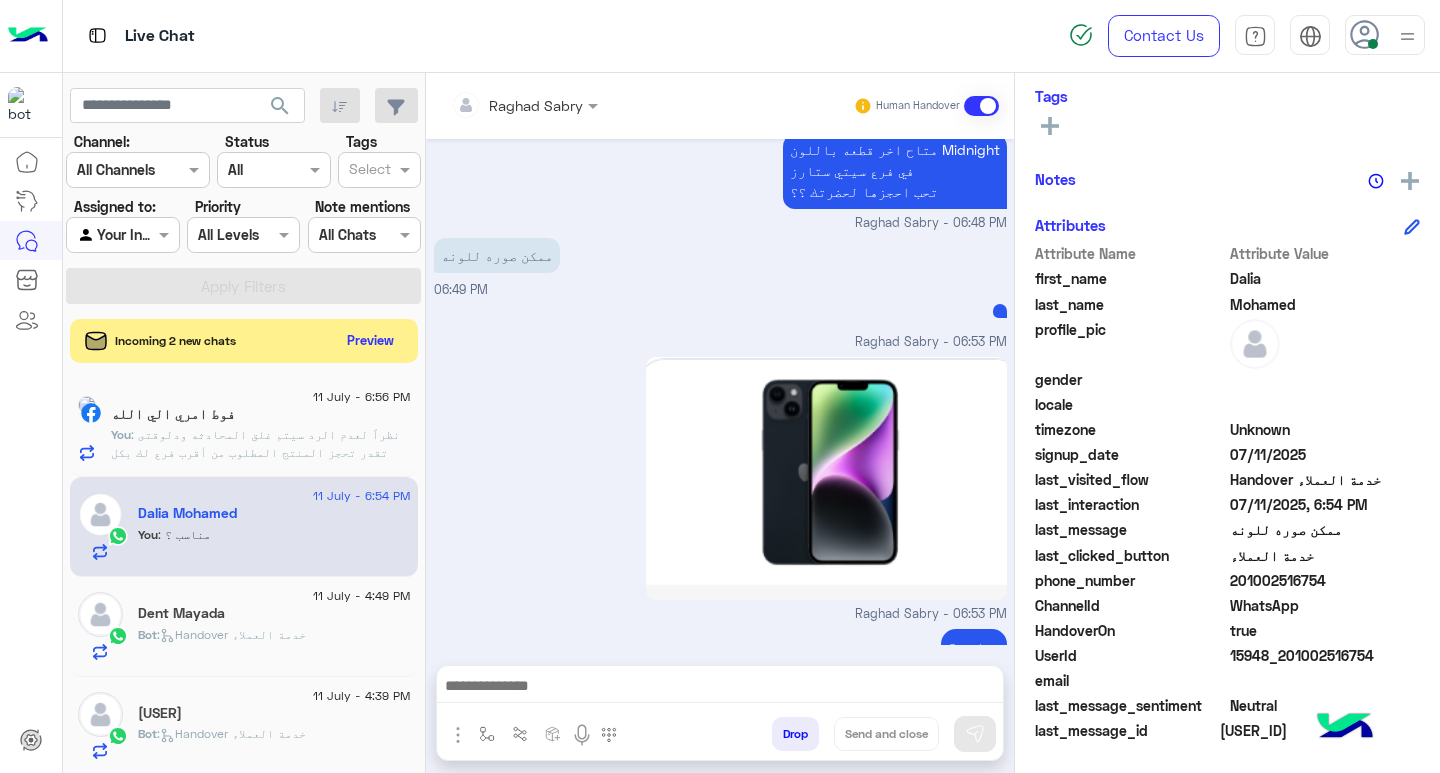 paste on "**********" 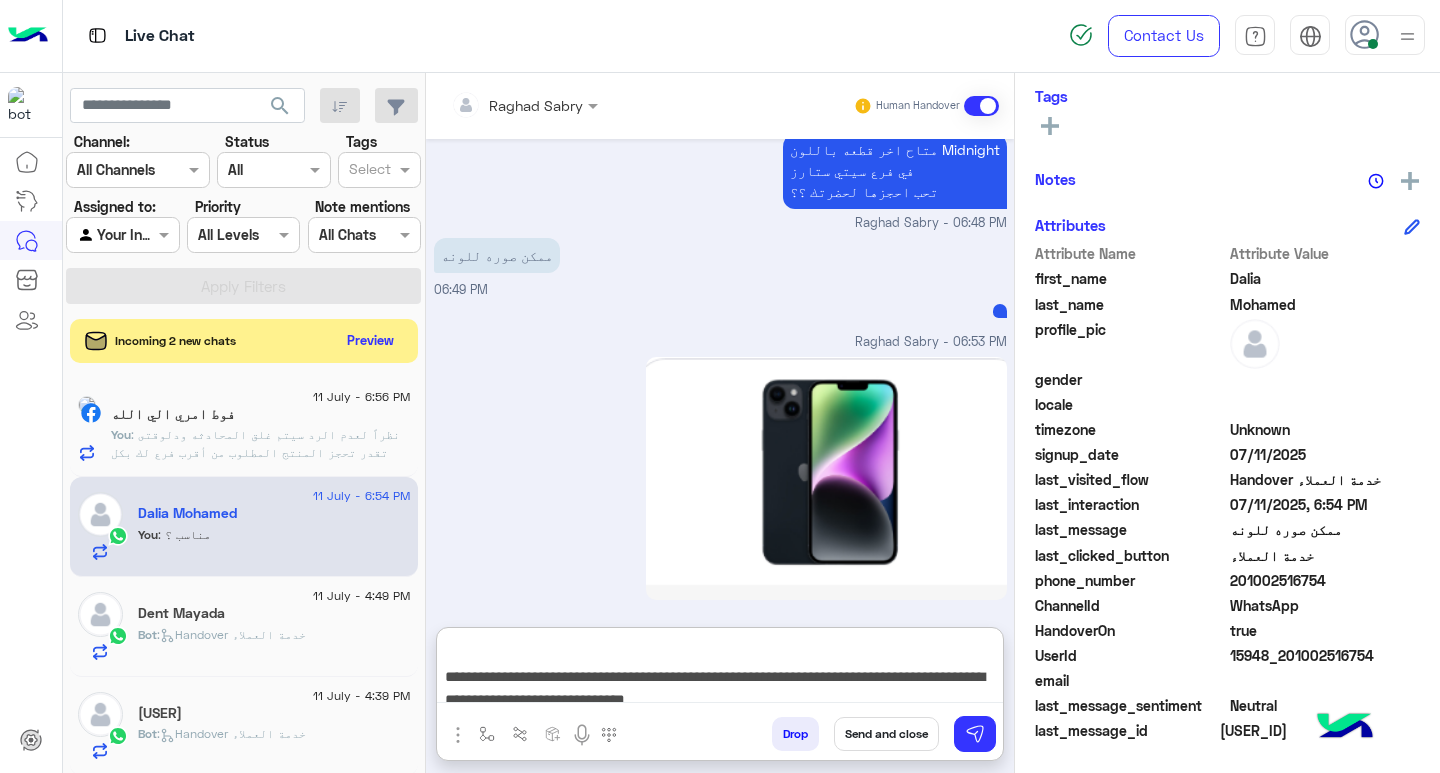 scroll, scrollTop: 155, scrollLeft: 0, axis: vertical 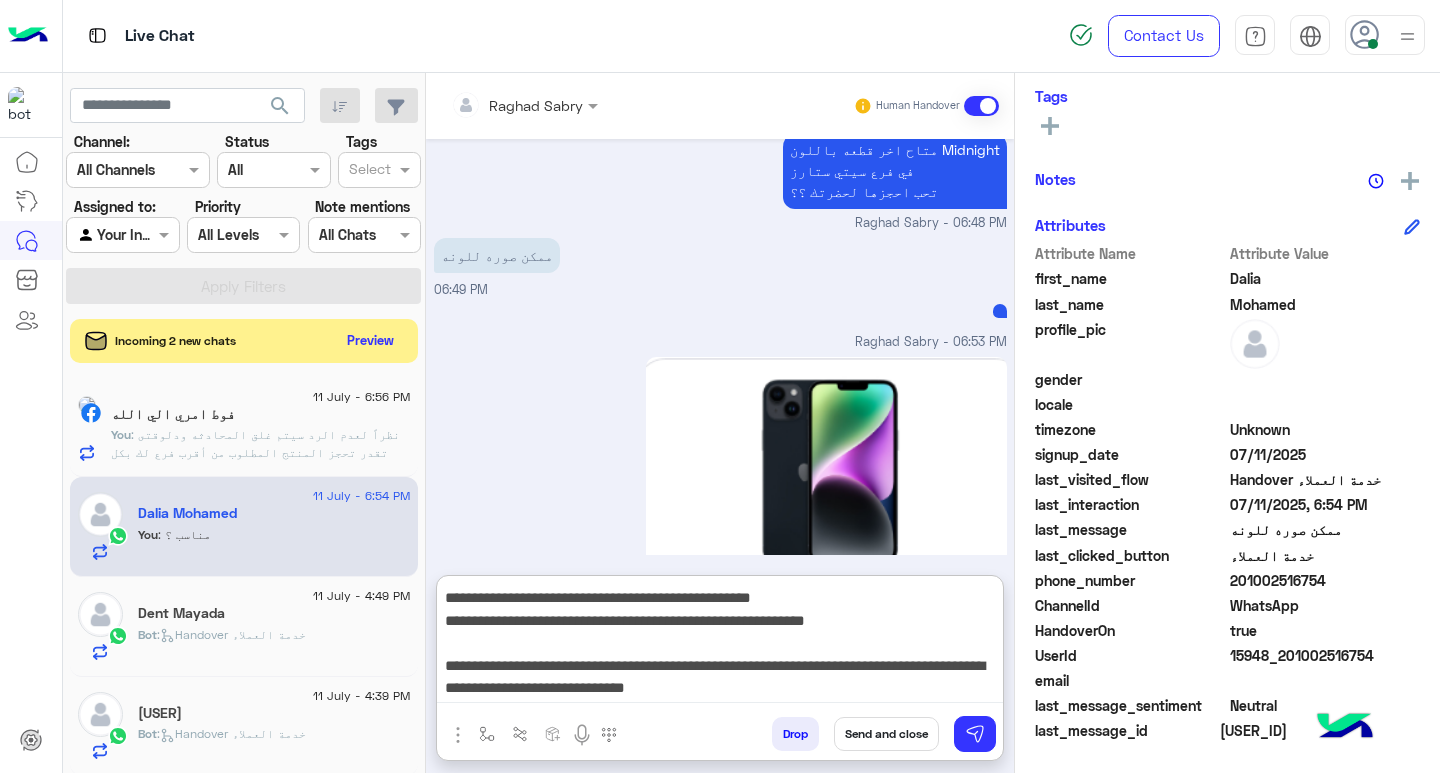 type on "**********" 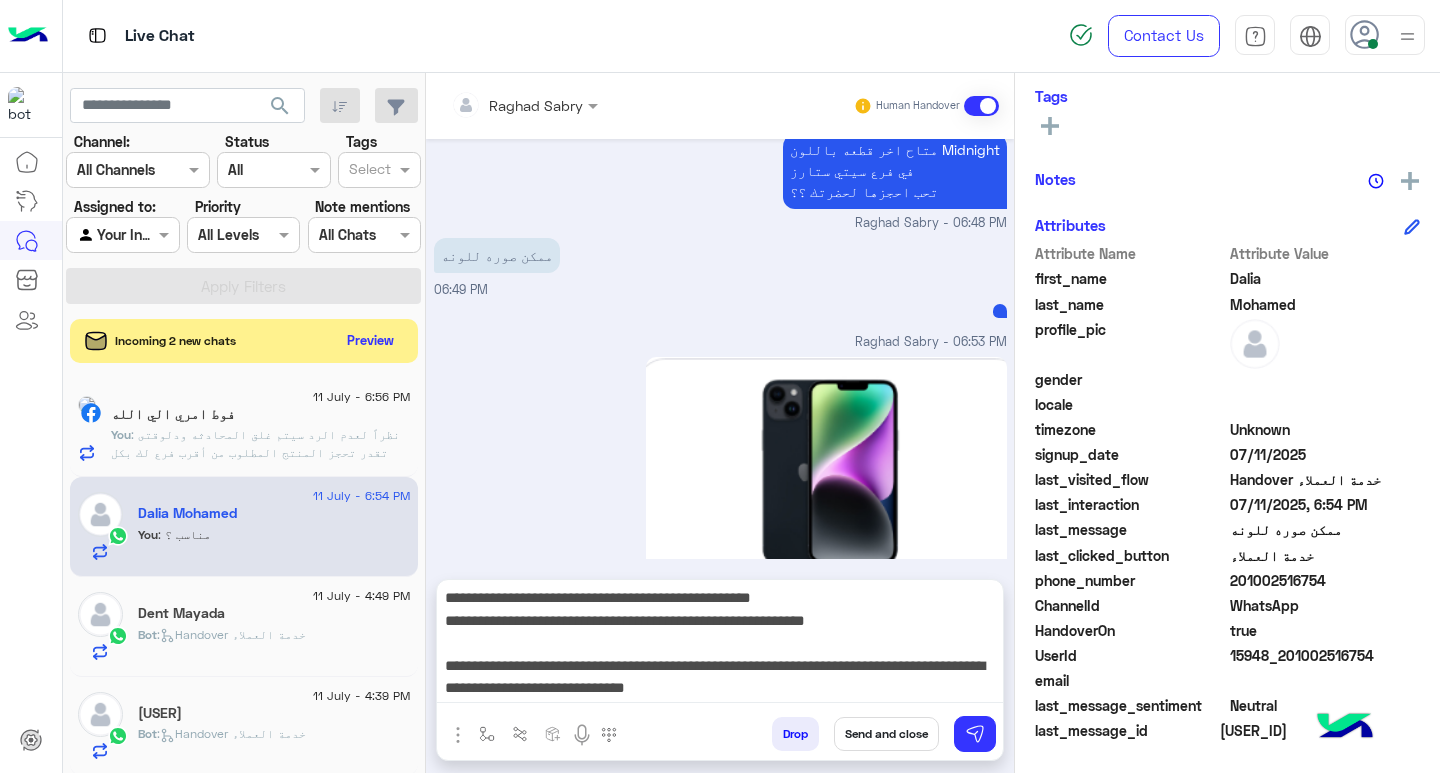 click on "Send and close" at bounding box center (886, 734) 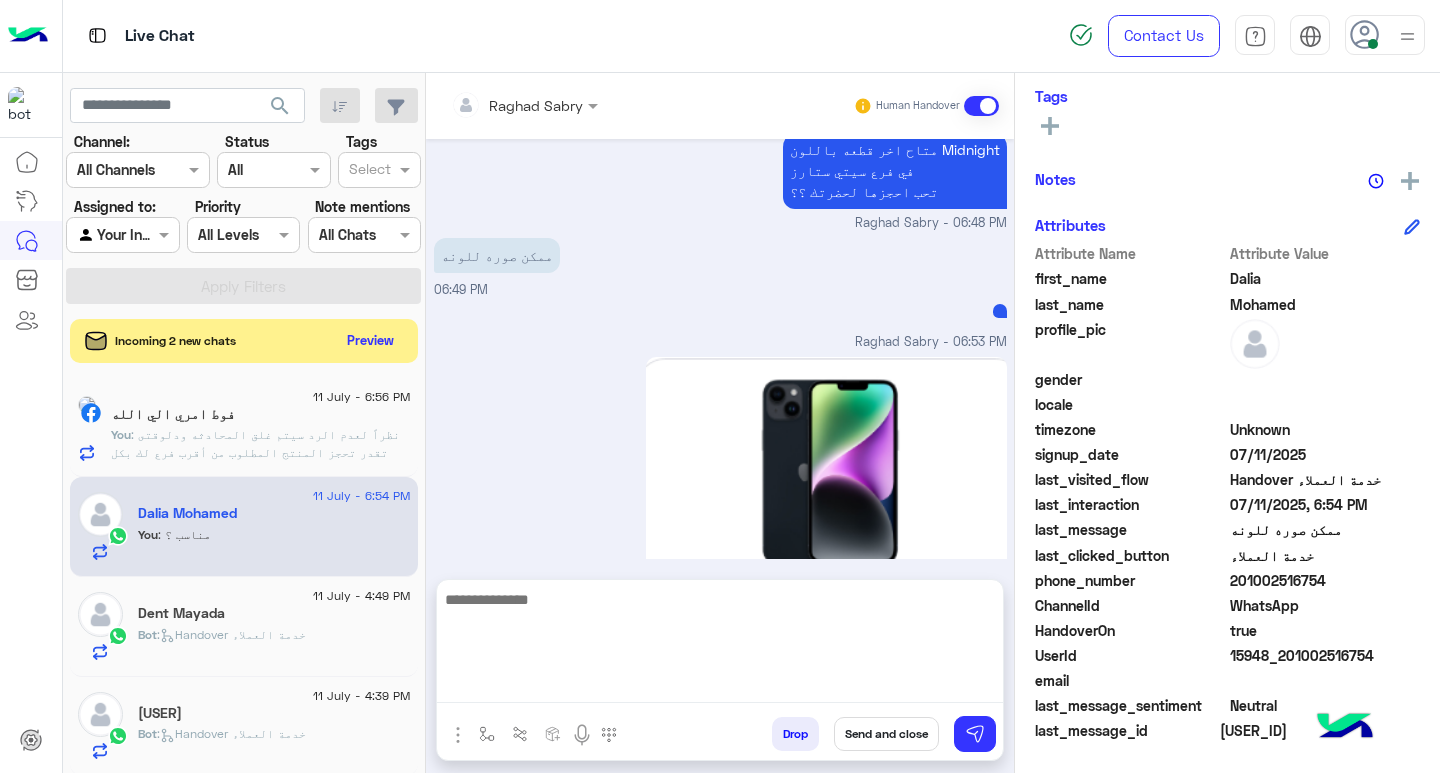 scroll, scrollTop: 0, scrollLeft: 0, axis: both 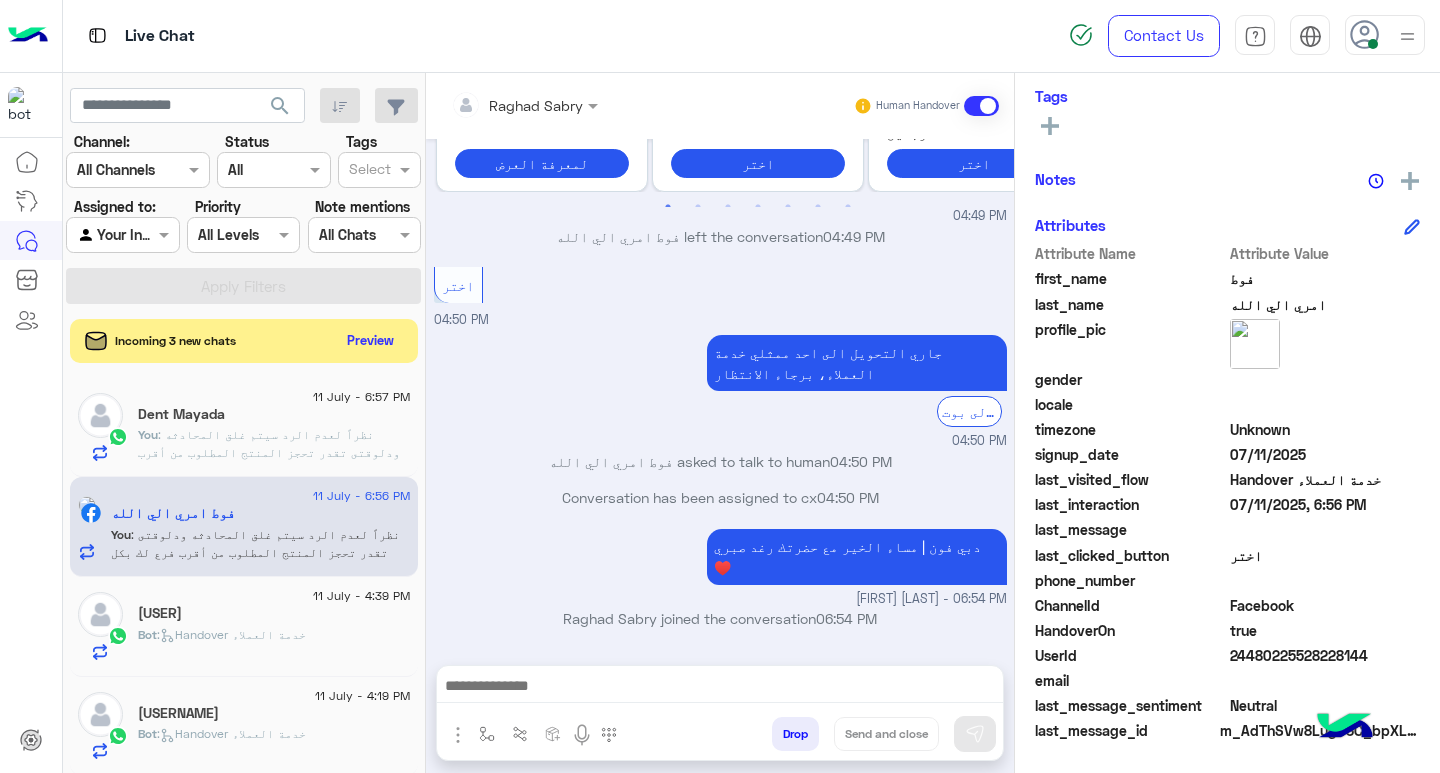 click on ": نظراً لعدم الرد سيتم غلق المحادثه
ودلوقتى تقدر تحجز المنتج المطلوب من أقرب فرع لك بكل سهولة:
1️⃣ احجز من صفحه المنتج ع الويب سايت
Www.dubaiphone.net
2️⃣ حدد خيار "Pickup in Store" أو "استلام من الفرع"
3️⃣ أنتظر تأكيد وجود المنتج  بمكالمة هاتفية او رسالة واتس اب
ولو حضرتك احتاجت اي مساعده ماتترددش انك تتواصل معانا مره تانيه بالضغط على خدمه العملاء, شكراَ لتواصل حضرتك مع دبي فون❤️" 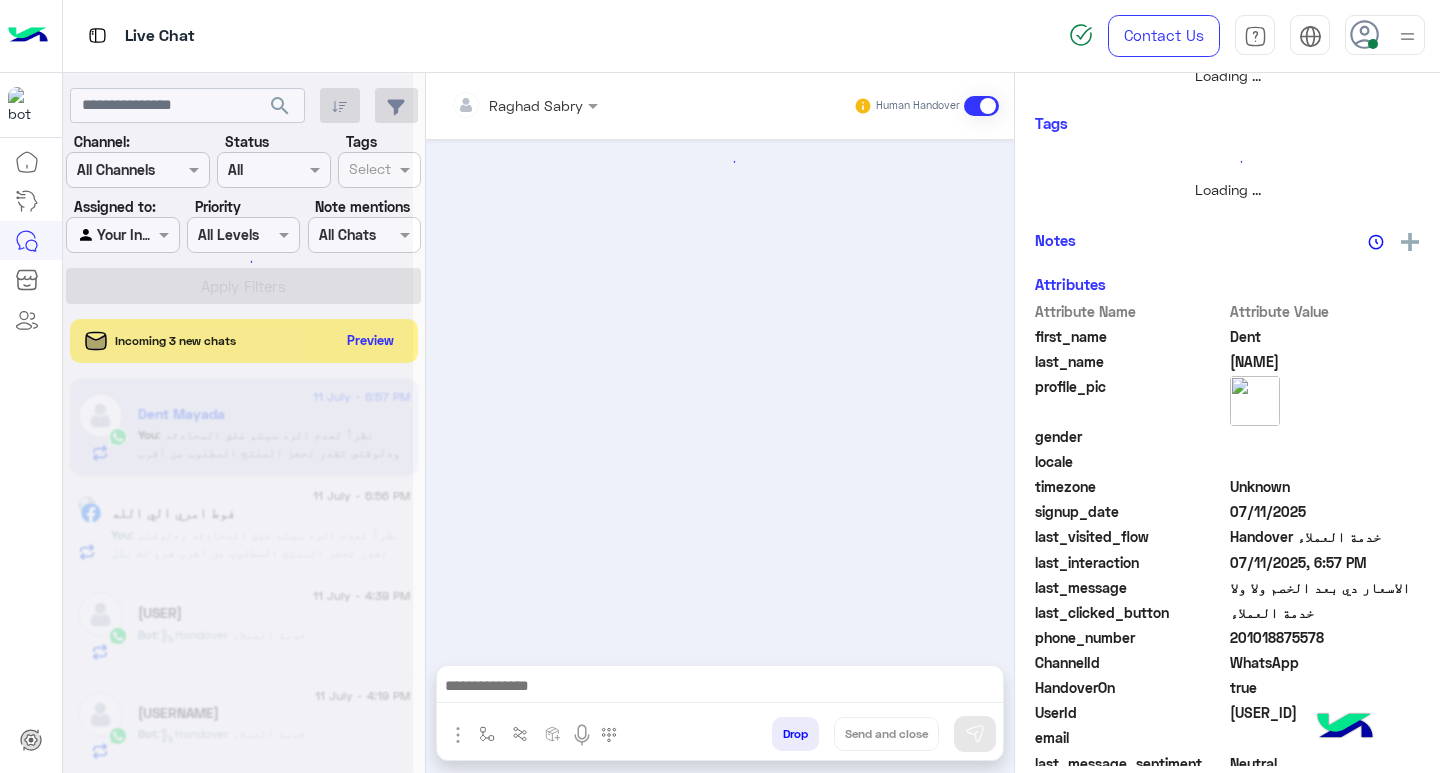 scroll, scrollTop: 355, scrollLeft: 0, axis: vertical 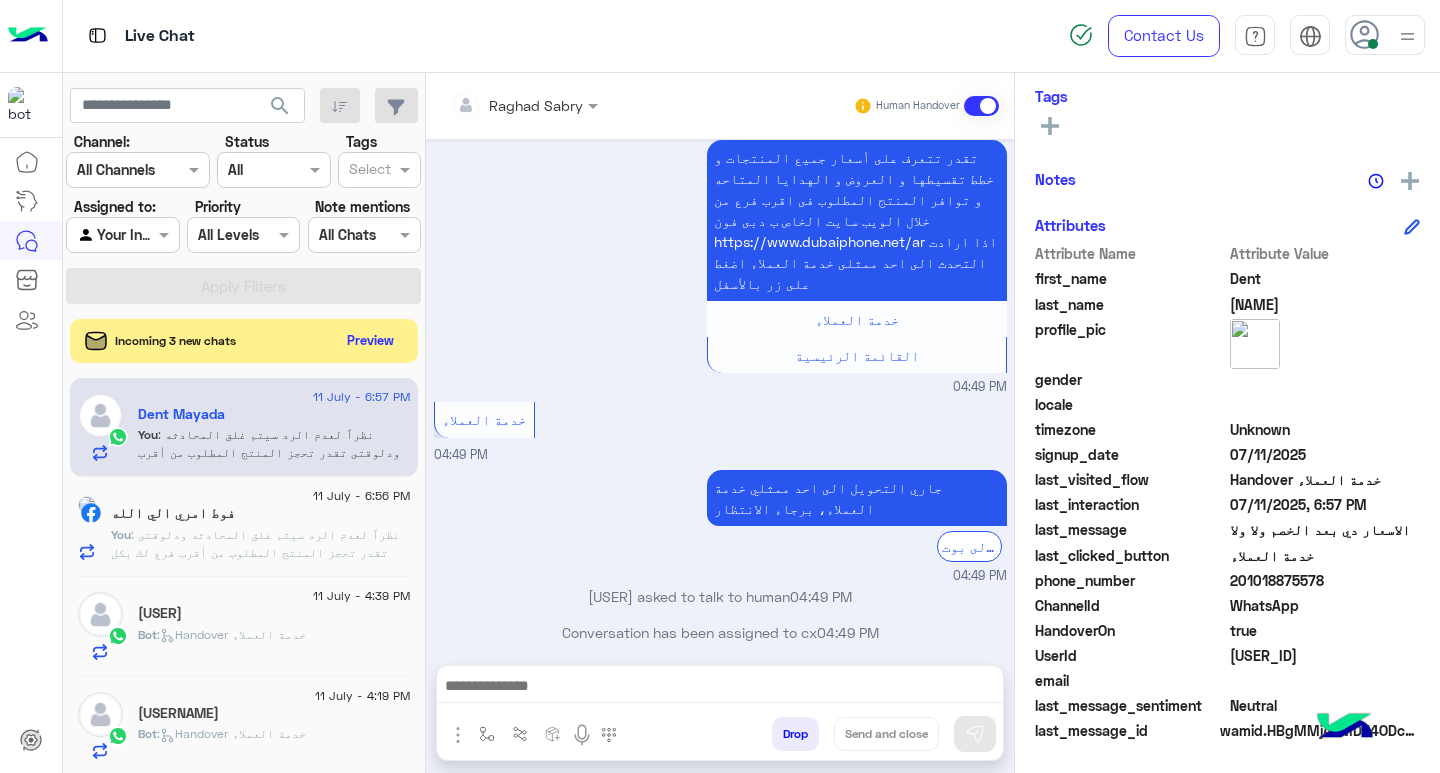 click on "You  : نظراً لعدم الرد سيتم غلق المحادثه
ودلوقتى تقدر تحجز المنتج المطلوب من أقرب فرع لك بكل سهولة:
1️⃣ احجز من صفحه المنتج ع الويب سايت
Www.dubaiphone.net
2️⃣ حدد خيار "Pickup in Store" أو "استلام من الفرع"
3️⃣ أنتظر تأكيد وجود المنتج  بمكالمة هاتفية او رسالة واتس اب
ولو حضرتك احتاجت اي مساعده ماتترددش انك تتواصل معانا مره تانيه بالضغط على خدمه العملاء, شكراَ لتواصل حضرتك مع دبي فون❤️" 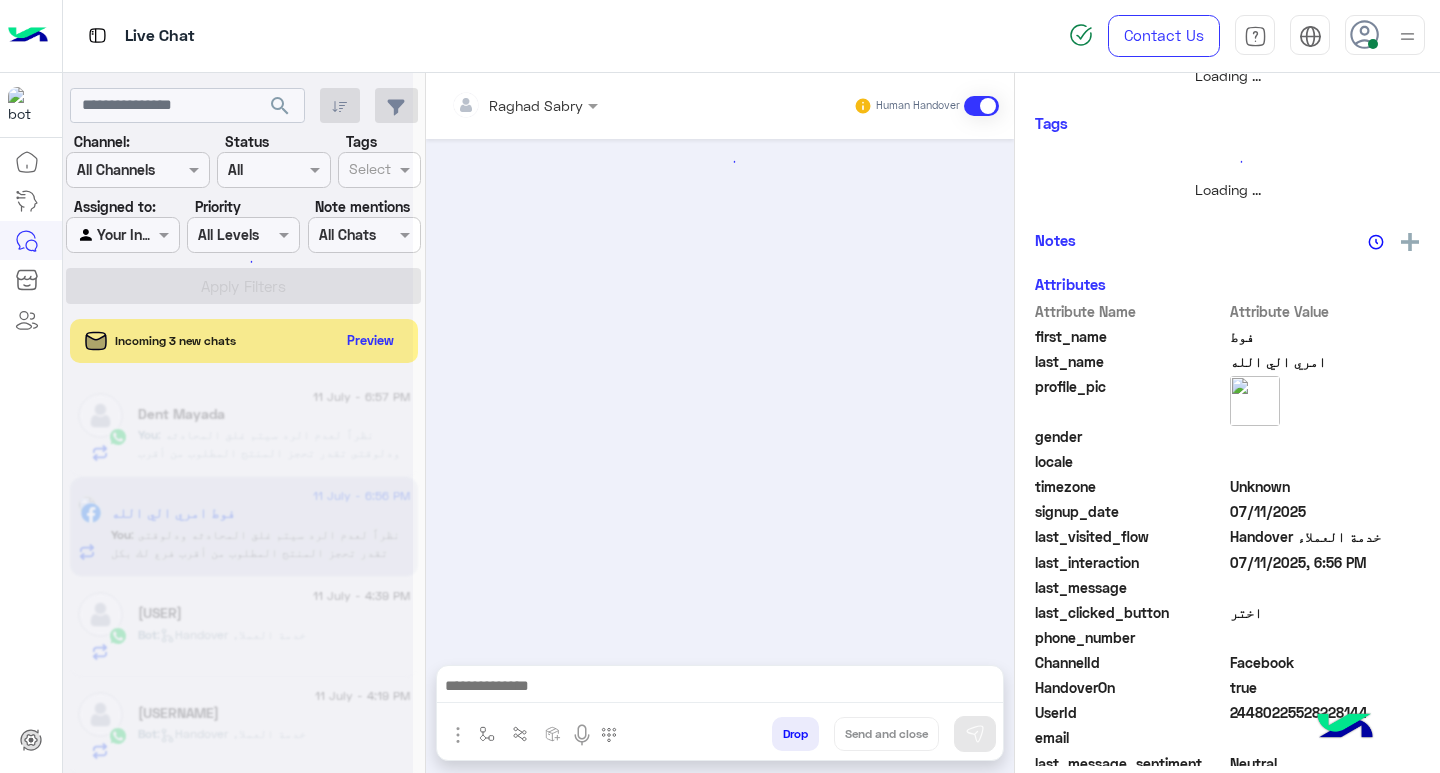 scroll, scrollTop: 355, scrollLeft: 0, axis: vertical 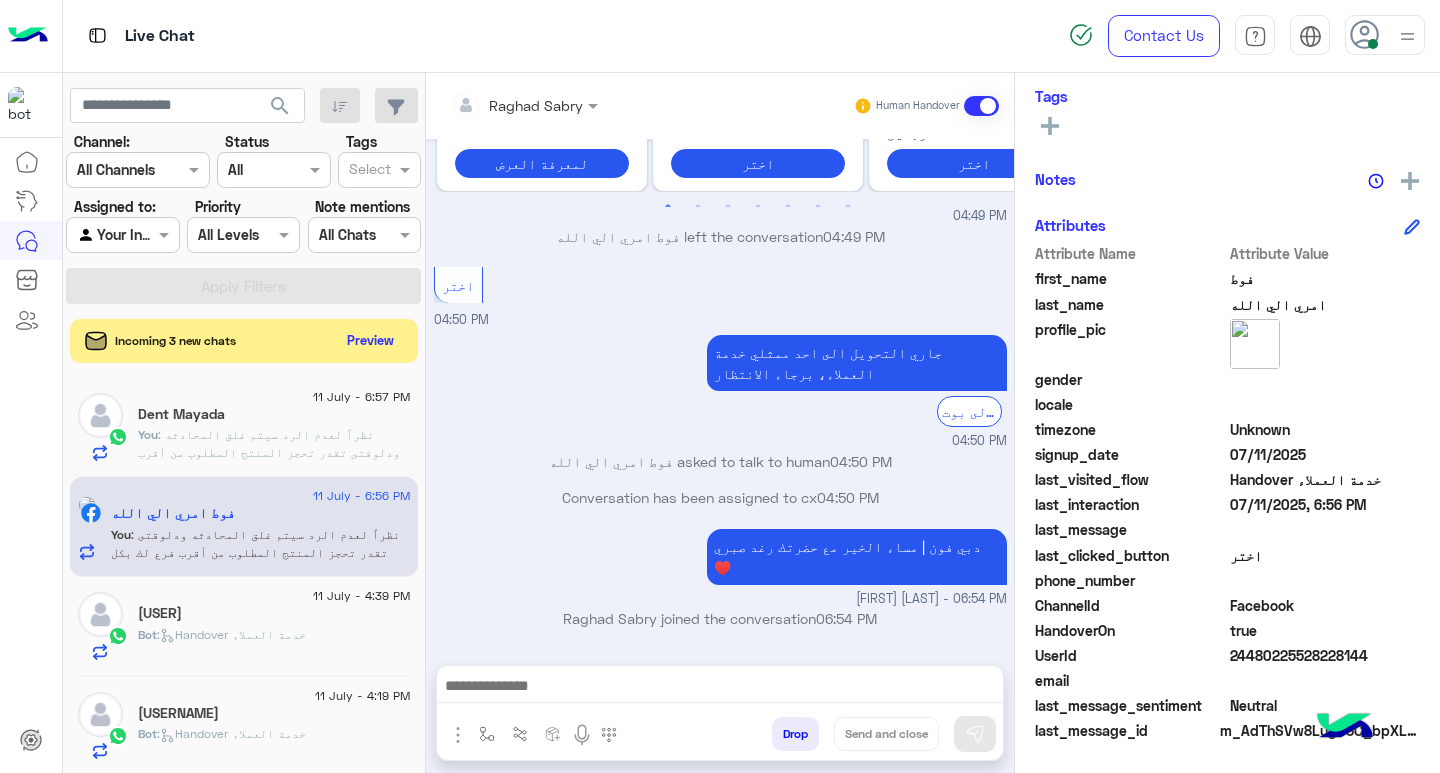 click at bounding box center (720, 688) 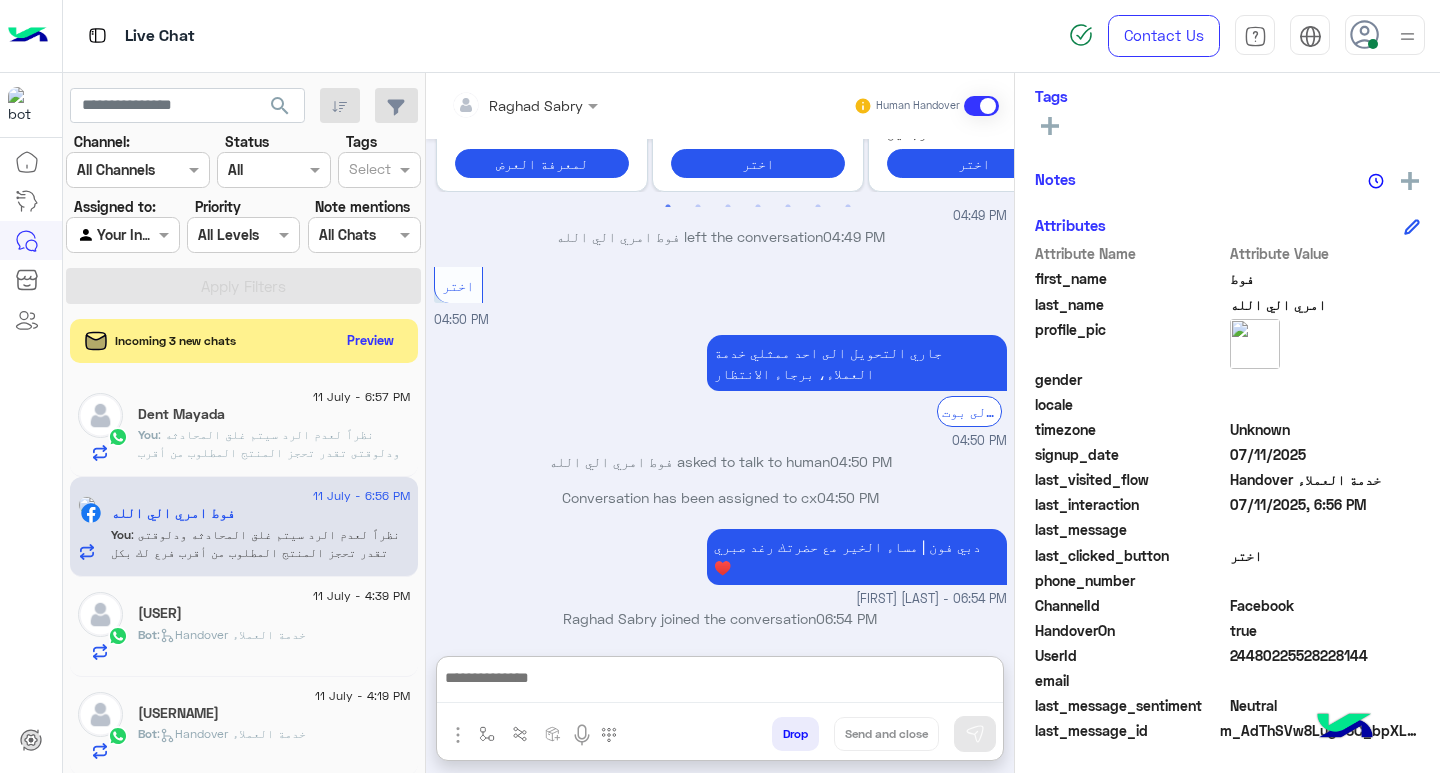 paste on "**********" 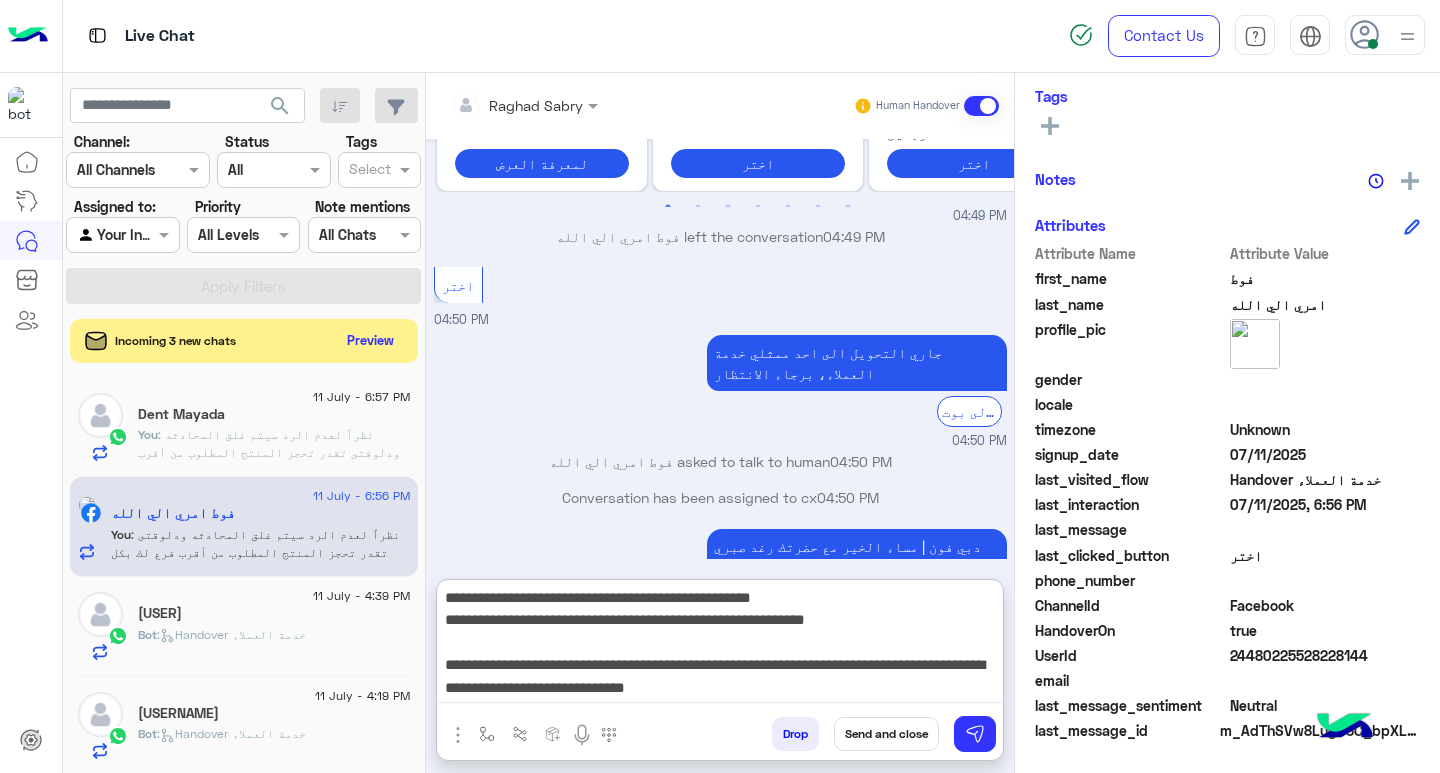 scroll, scrollTop: 155, scrollLeft: 0, axis: vertical 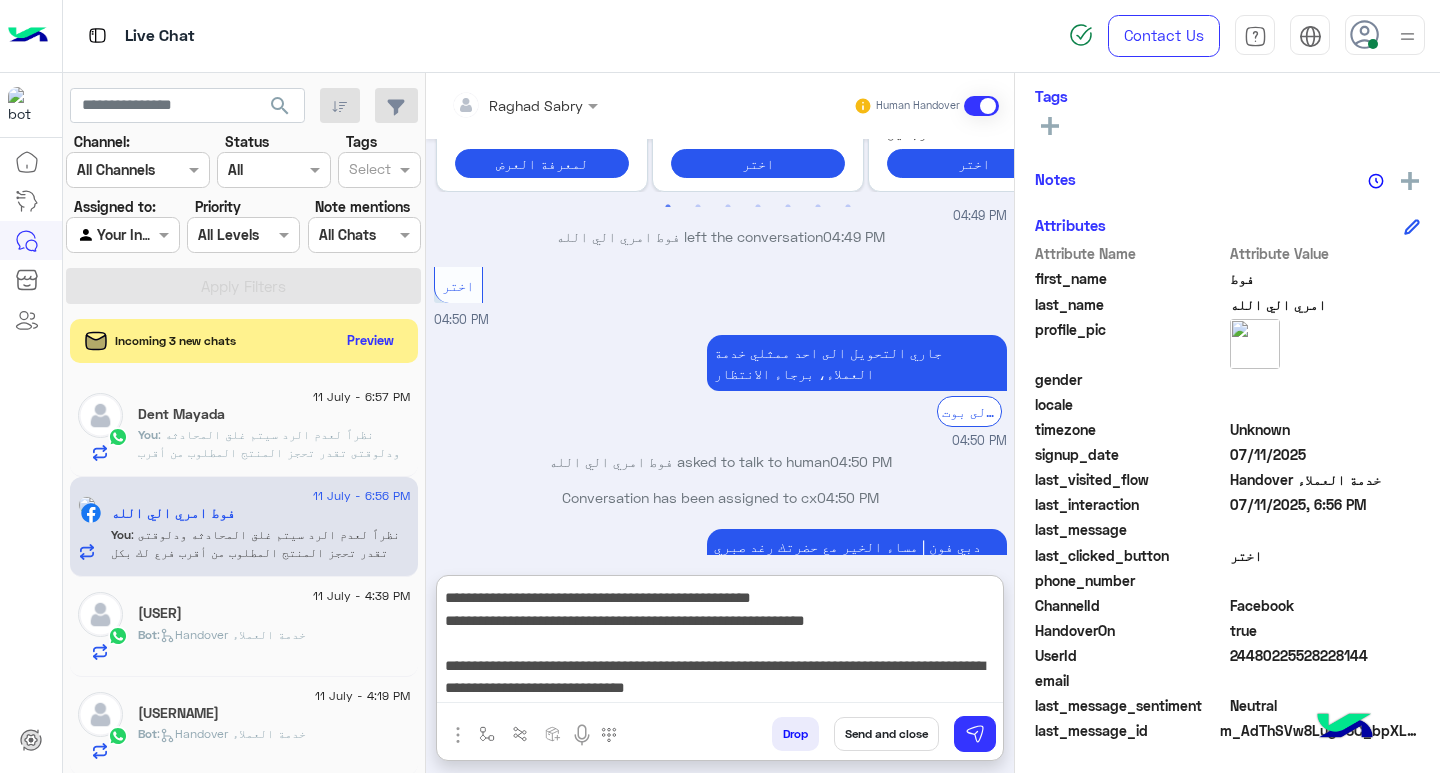 type on "**********" 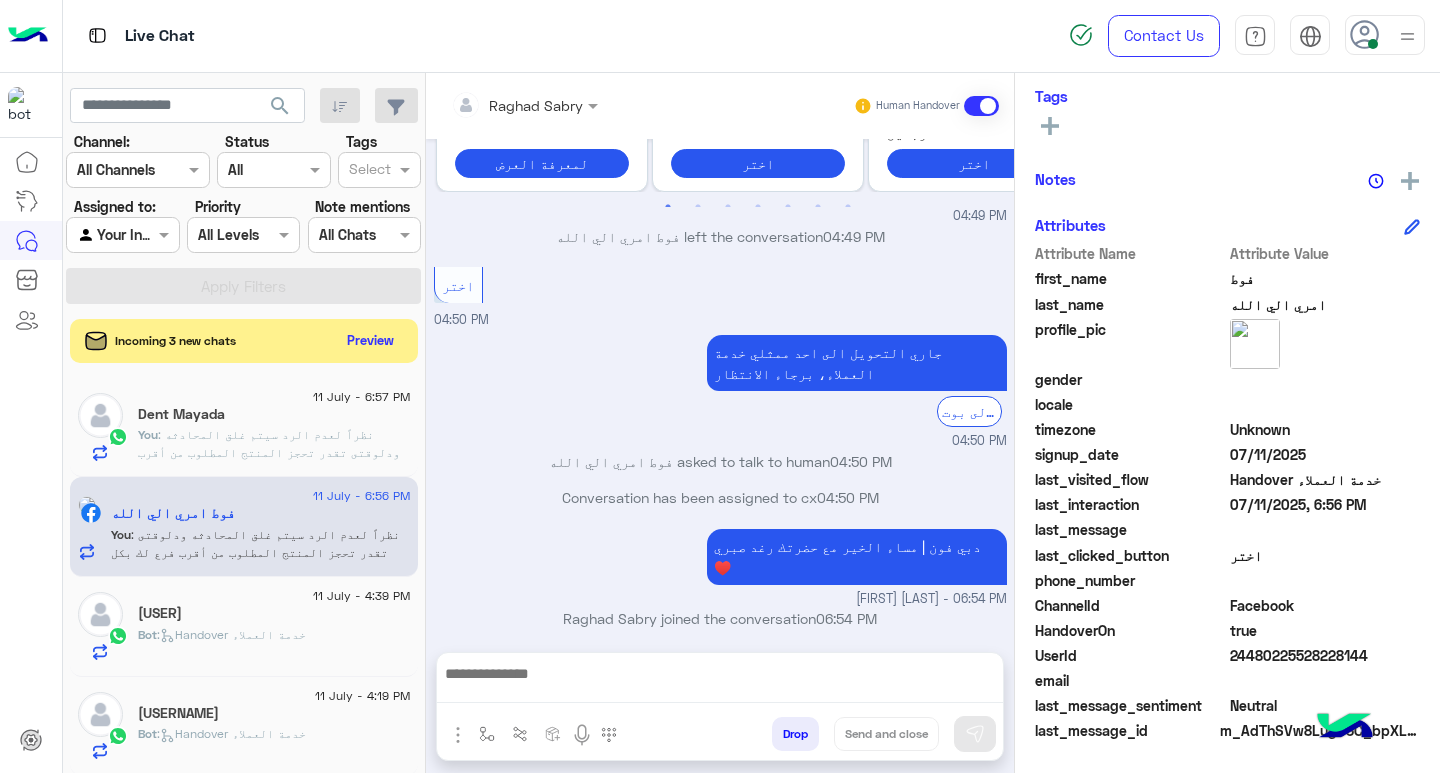 scroll, scrollTop: 0, scrollLeft: 0, axis: both 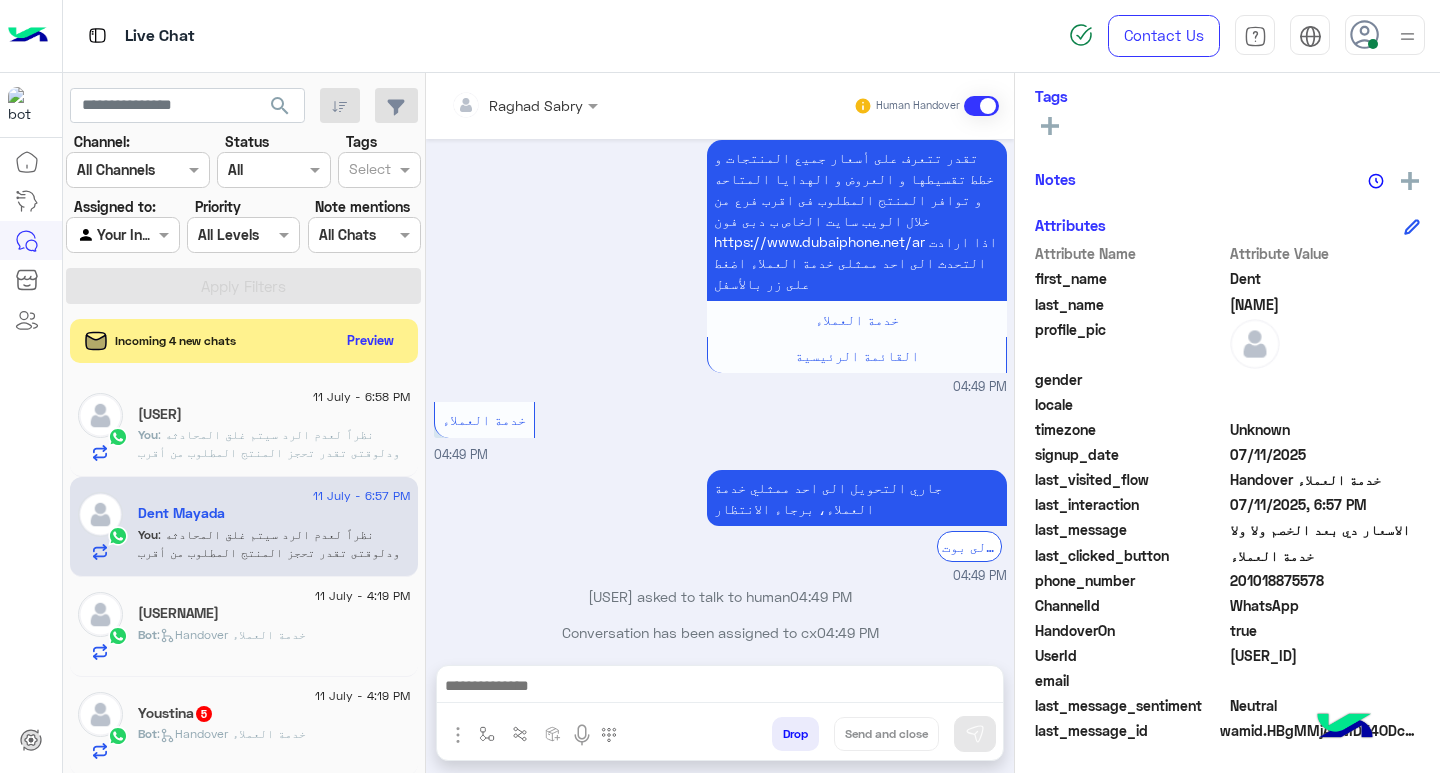 click on ": نظراً لعدم الرد سيتم غلق المحادثه
ودلوقتى تقدر تحجز المنتج المطلوب من أقرب فرع لك بكل سهولة:
1️⃣ احجز من صفحه المنتج ع الويب سايت
Www.dubaiphone.net
2️⃣ حدد خيار "Pickup in Store" أو "استلام من الفرع"
3️⃣ أنتظر تأكيد وجود المنتج  بمكالمة هاتفية او رسالة واتس اب
ولو حضرتك احتاجت اي مساعده ماتترددش انك تتواصل معانا مره تانيه بالضغط على خدمه العملاء, شكراَ لتواصل حضرتك مع دبي فون❤️" 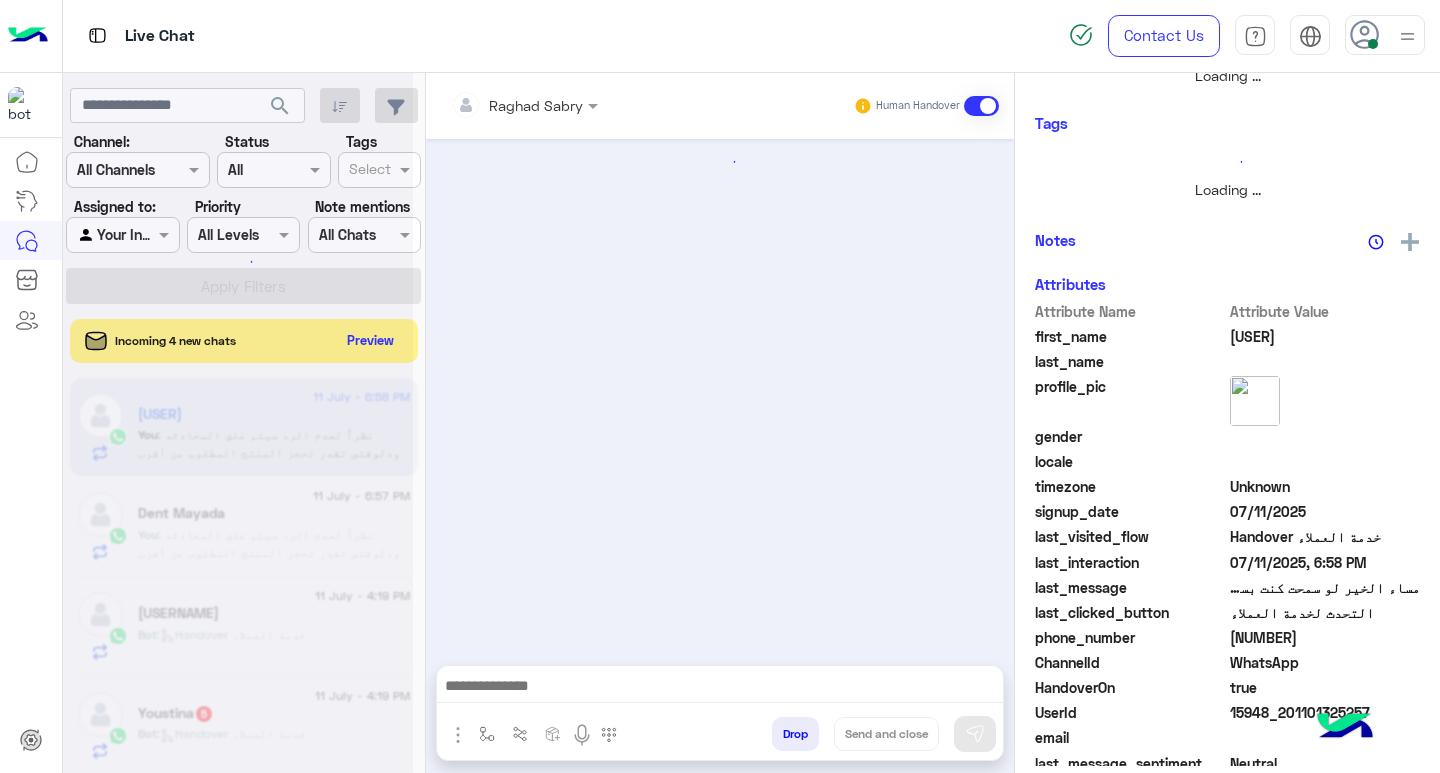 scroll, scrollTop: 355, scrollLeft: 0, axis: vertical 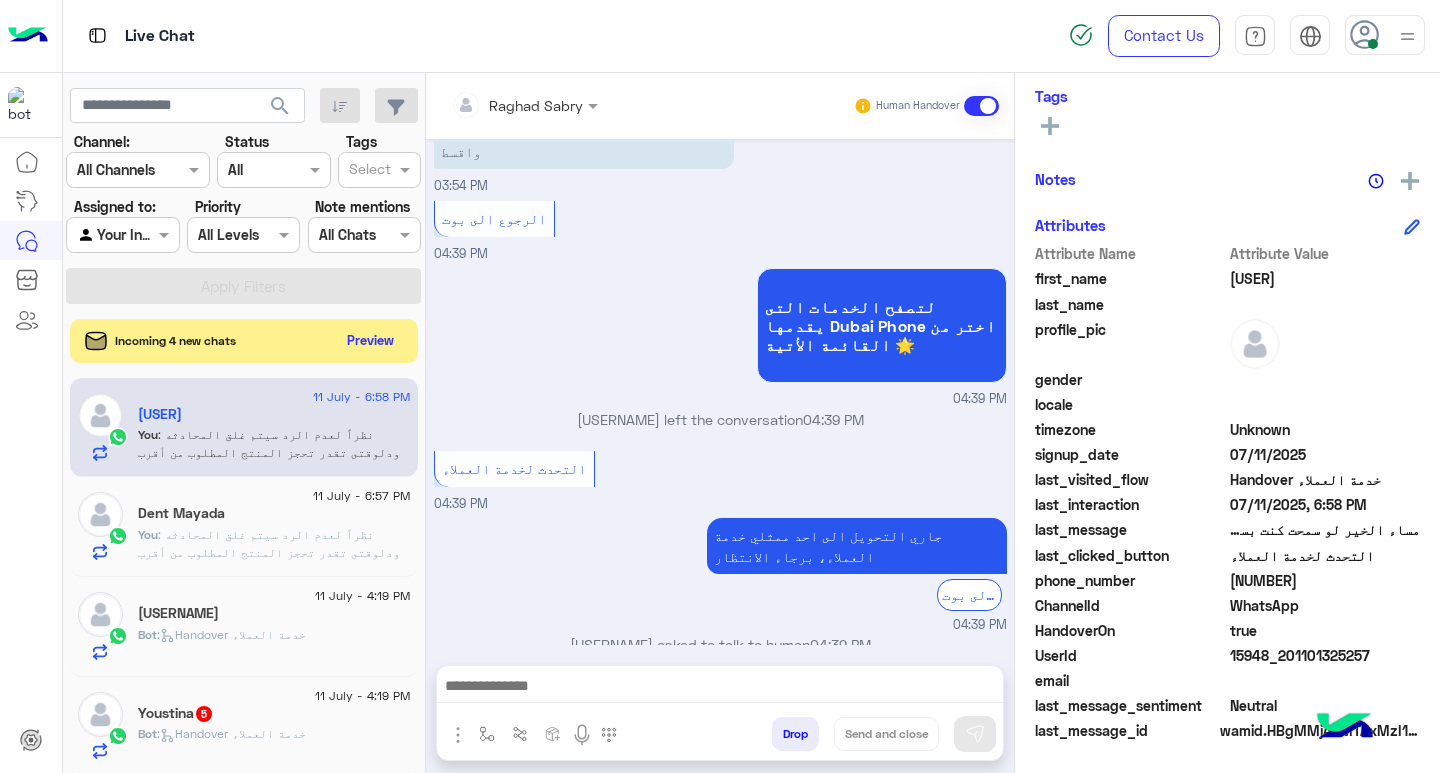 click on "Dent Mayada" 